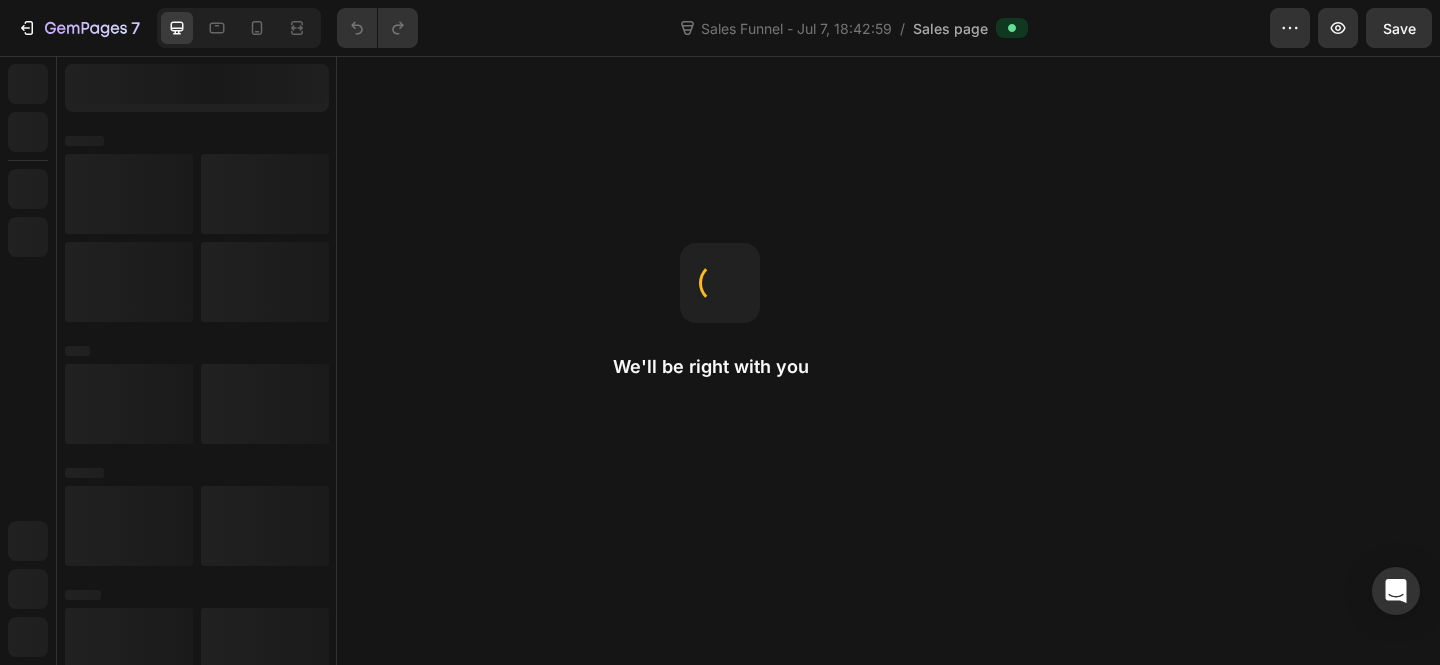 scroll, scrollTop: 0, scrollLeft: 0, axis: both 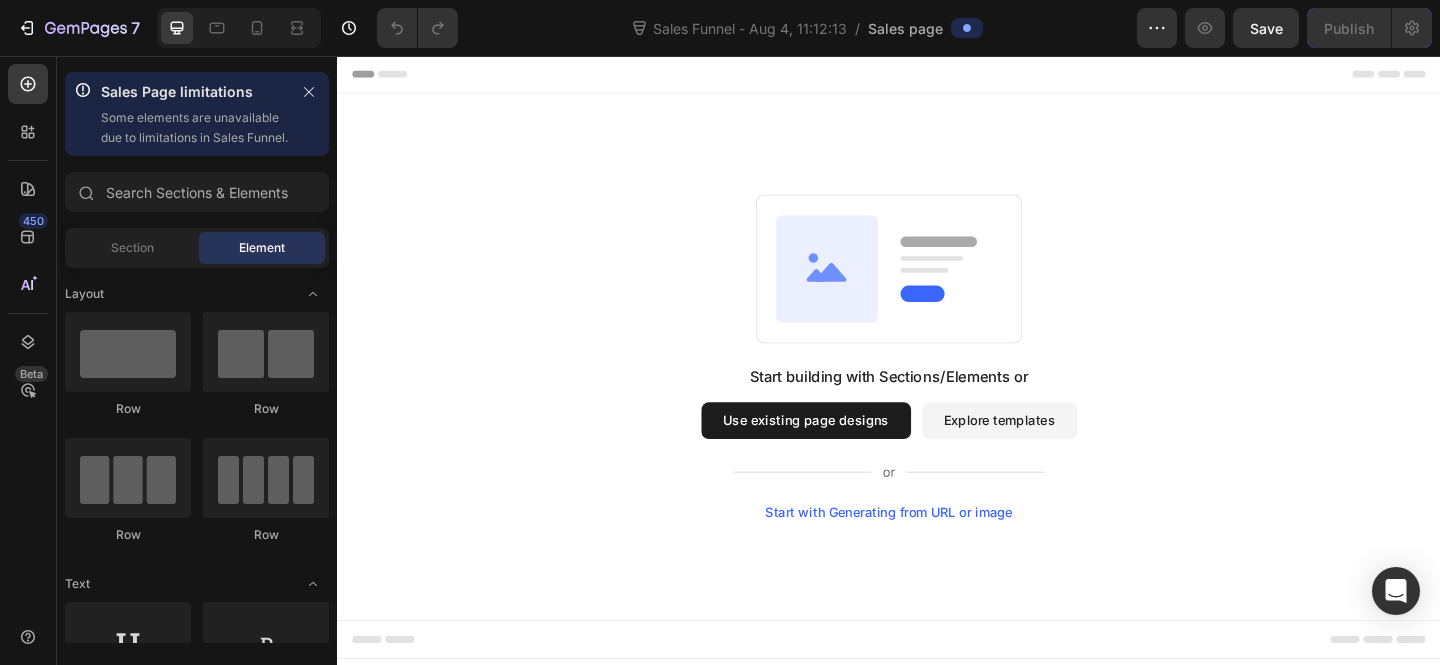 click on "Use existing page designs" at bounding box center [847, 453] 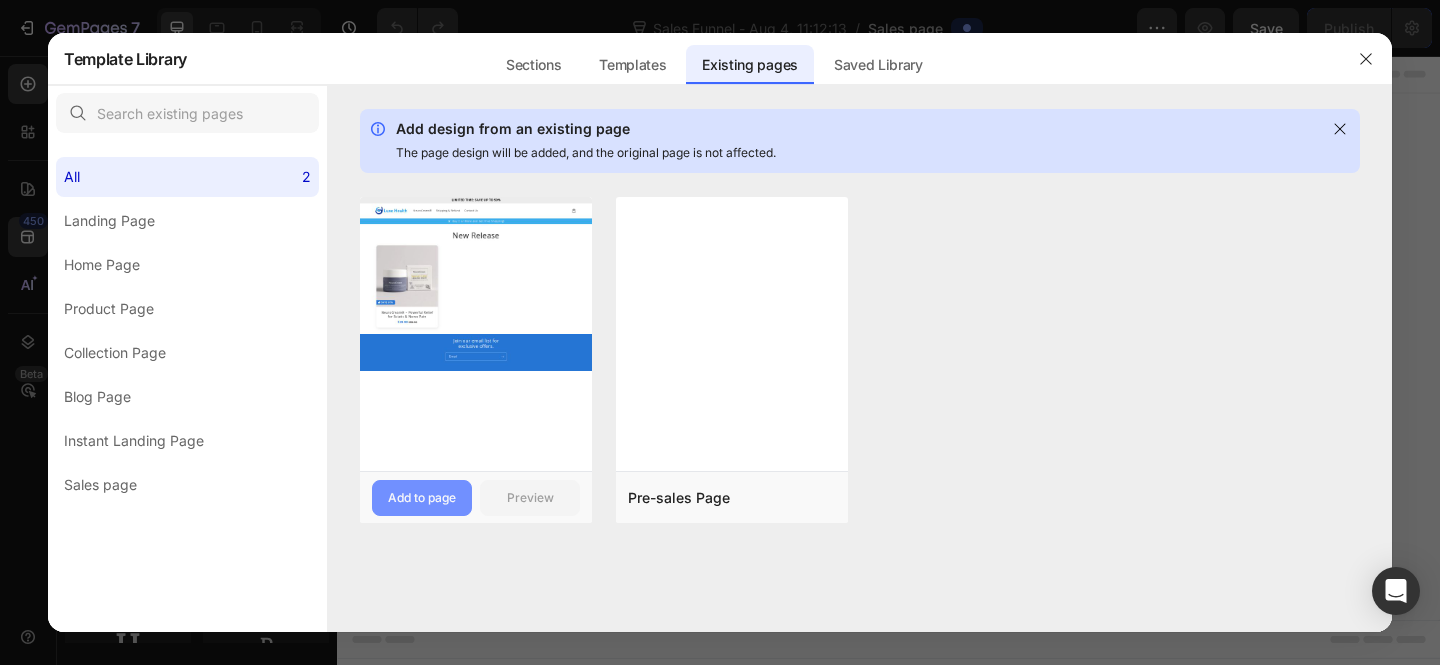 click on "Add to page" at bounding box center [422, 498] 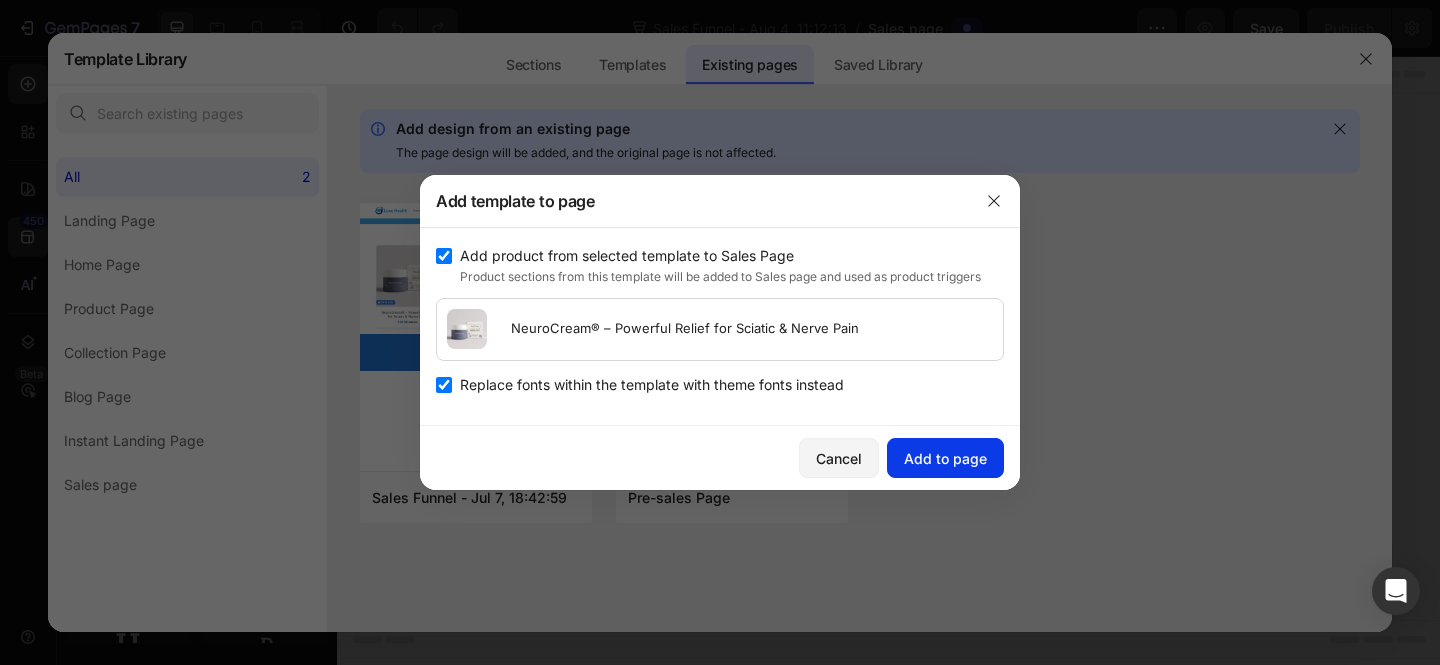 click on "Add to page" at bounding box center [945, 458] 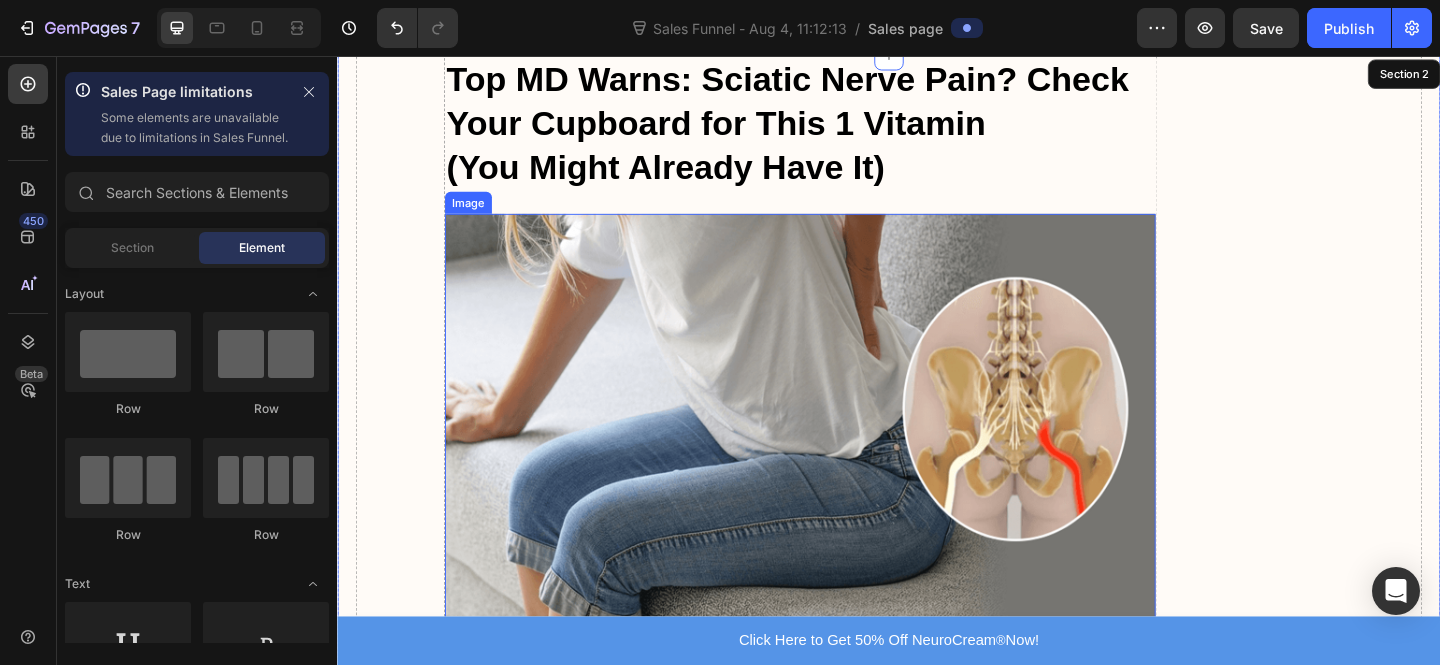 scroll, scrollTop: 0, scrollLeft: 0, axis: both 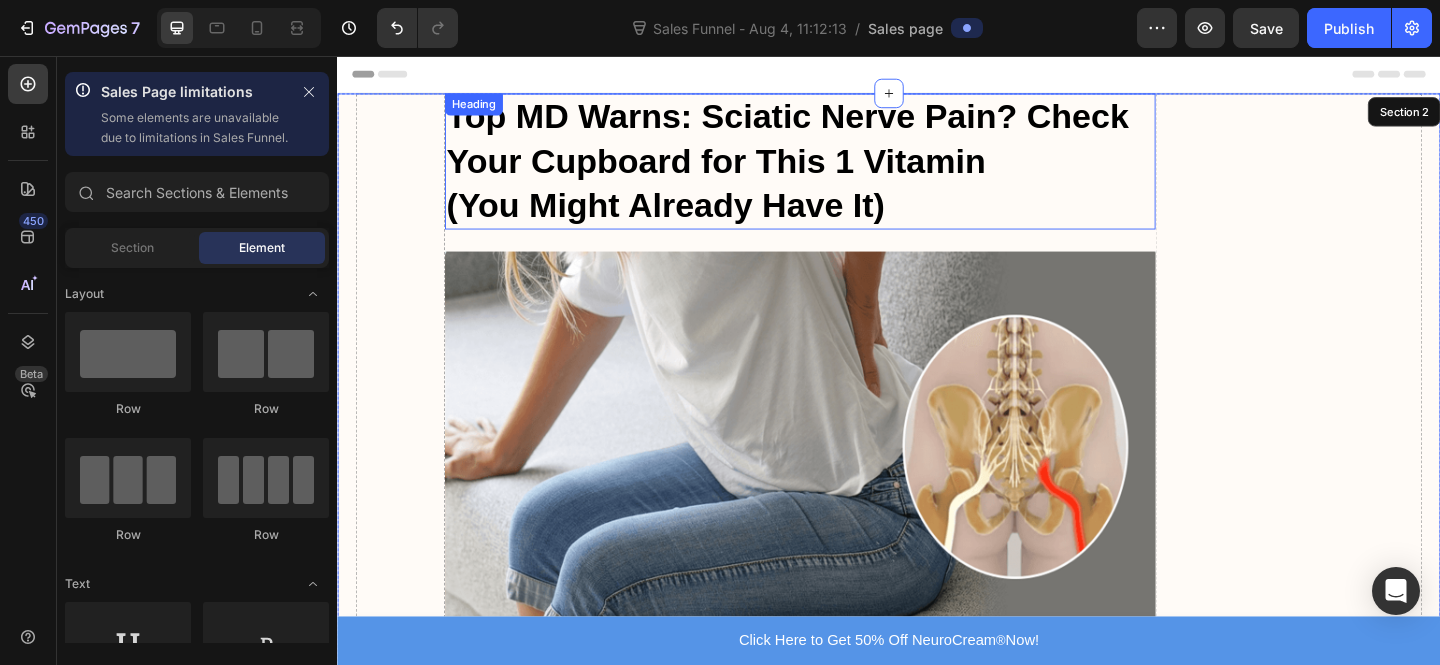 click on "(You Might Already Have It)" at bounding box center (694, 218) 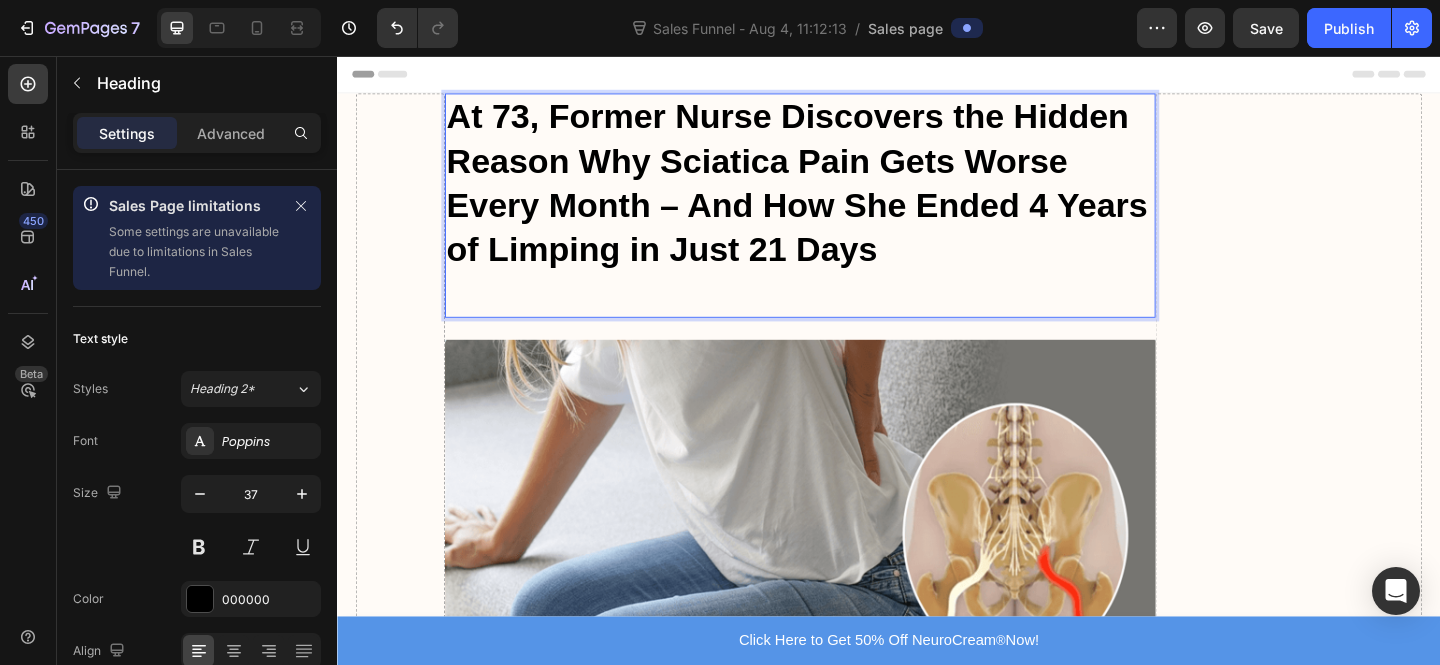 click on "At 73, Former Nurse Discovers the Hidden Reason Why Sciatica Pain Gets Worse Every Month – And How She Ended 4 Years of Limping in Just 21 Days" at bounding box center [840, 195] 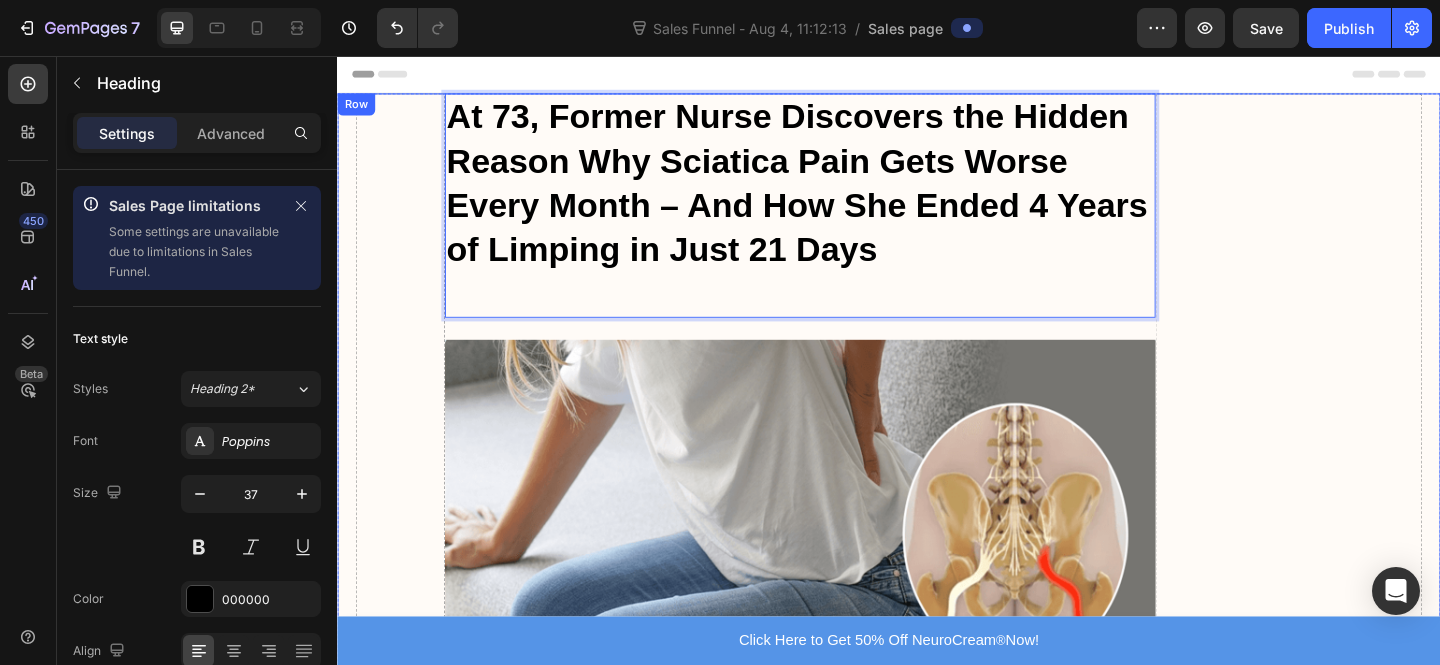 click on "Drop element here" at bounding box center [1372, 5396] 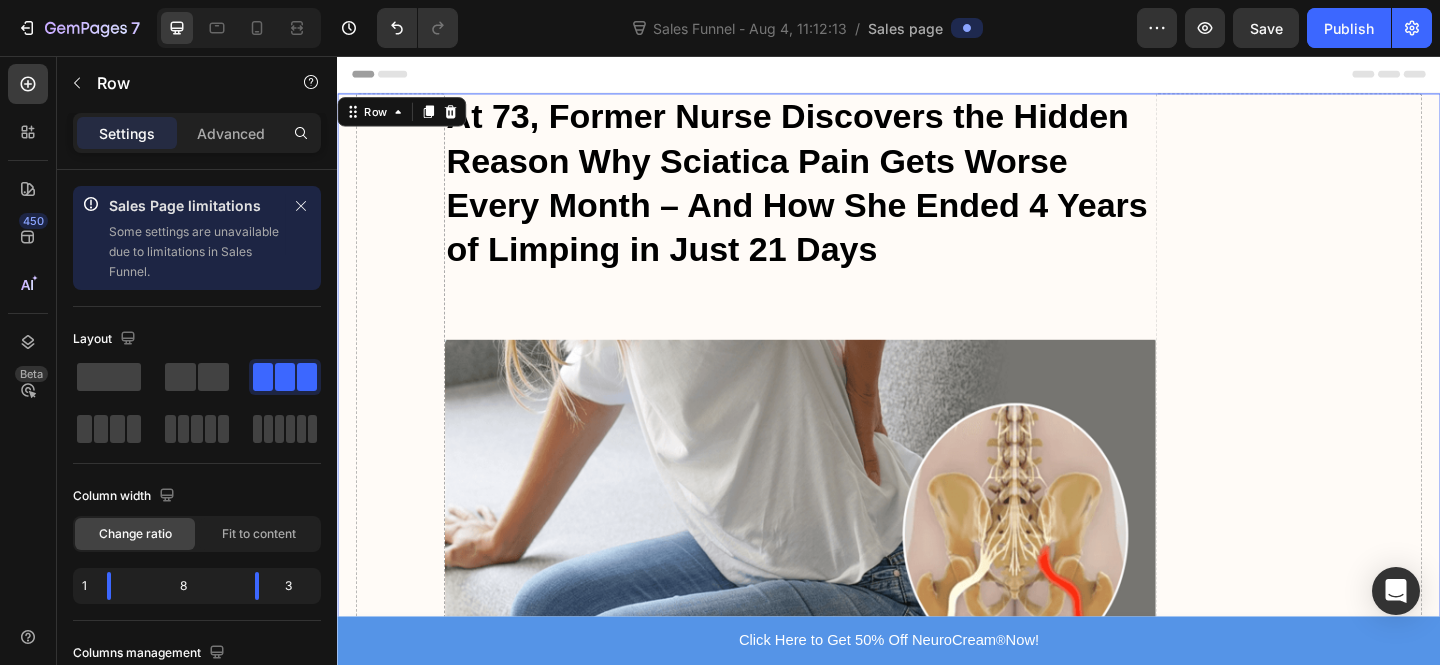 click on "At 73, Former Nurse Discovers the Hidden Reason Why Sciatica Pain Gets Worse Every Month – And How She Ended 4 Years of Limping in Just 21 Days" at bounding box center (840, 219) 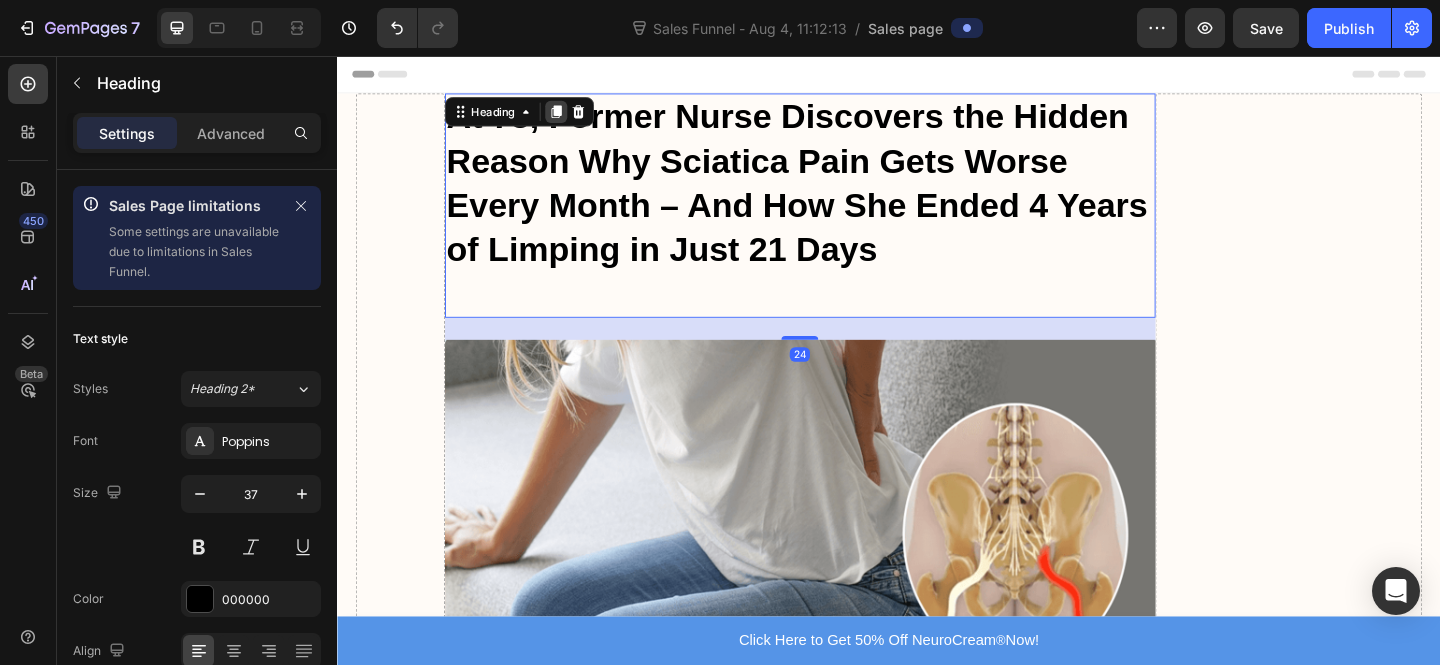 click 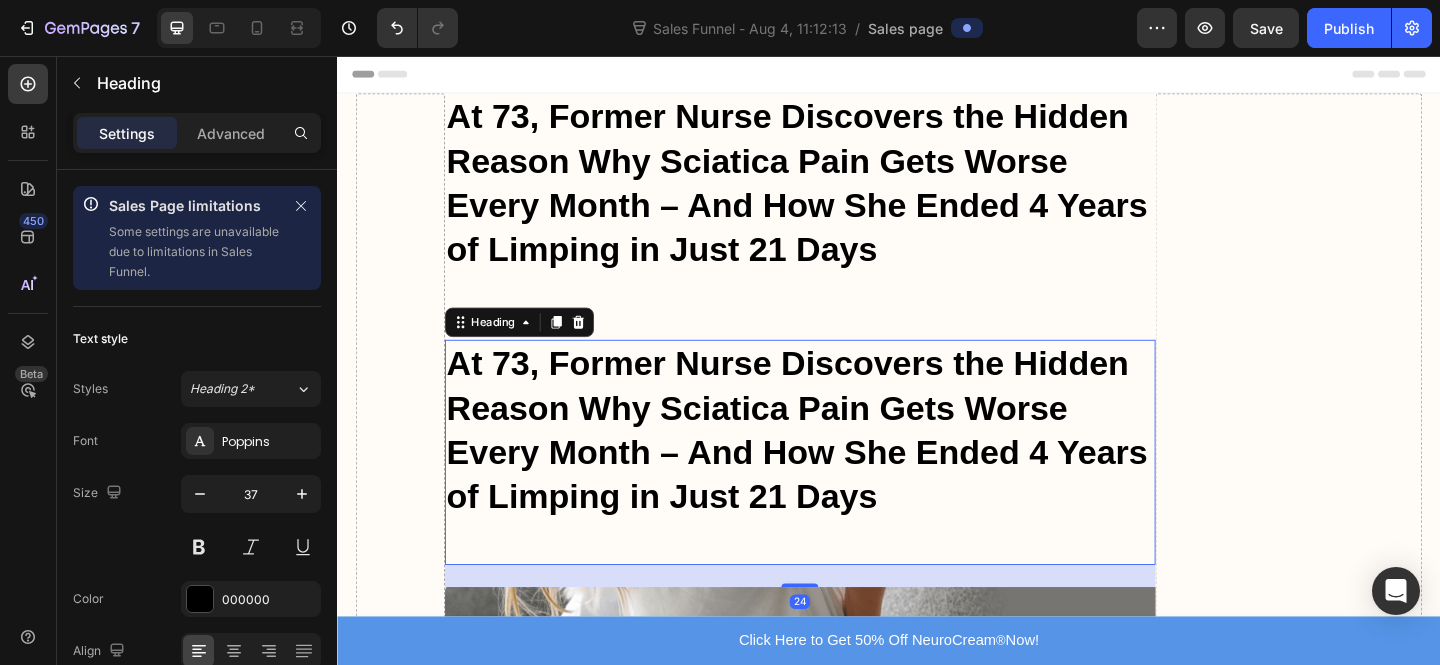 click on "At 73, Former Nurse Discovers the Hidden Reason Why Sciatica Pain Gets Worse Every Month – And How She Ended 4 Years of Limping in Just 21 Days" at bounding box center [840, 487] 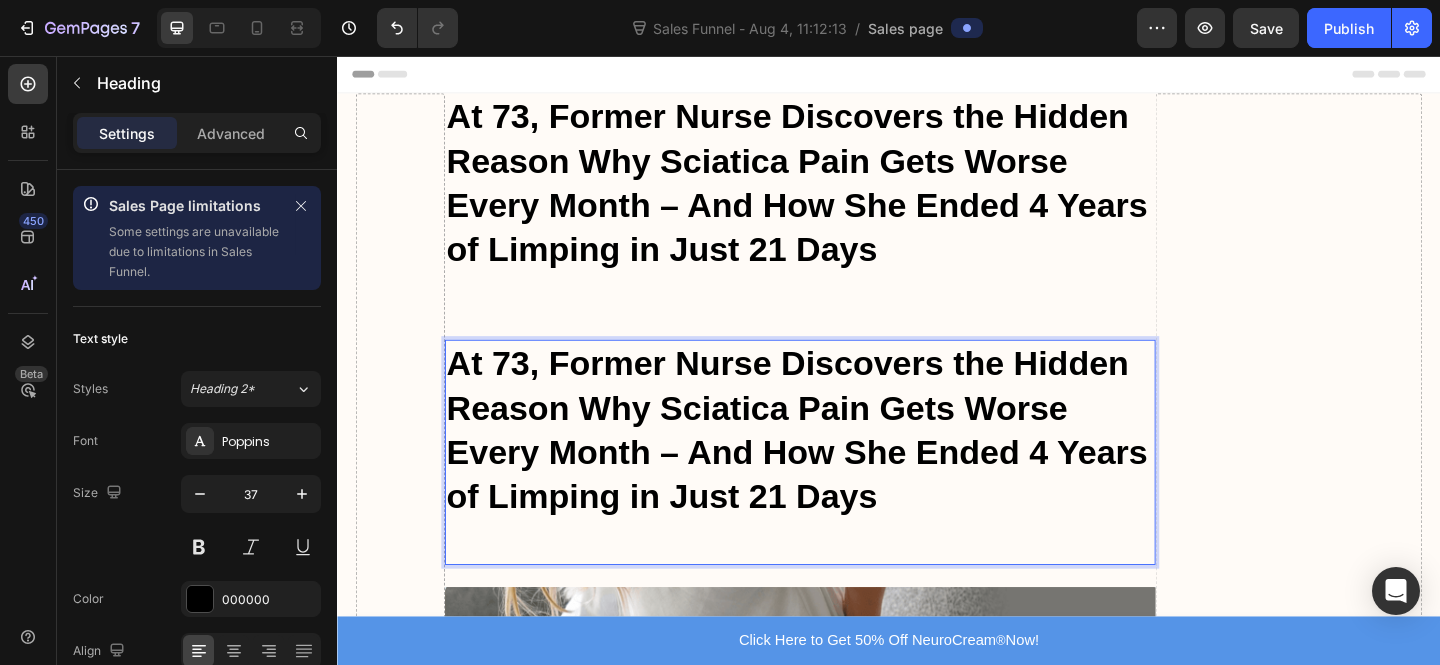 click on "At 73, Former Nurse Discovers the Hidden Reason Why Sciatica Pain Gets Worse Every Month – And How She Ended 4 Years of Limping in Just 21 Days" at bounding box center [840, 487] 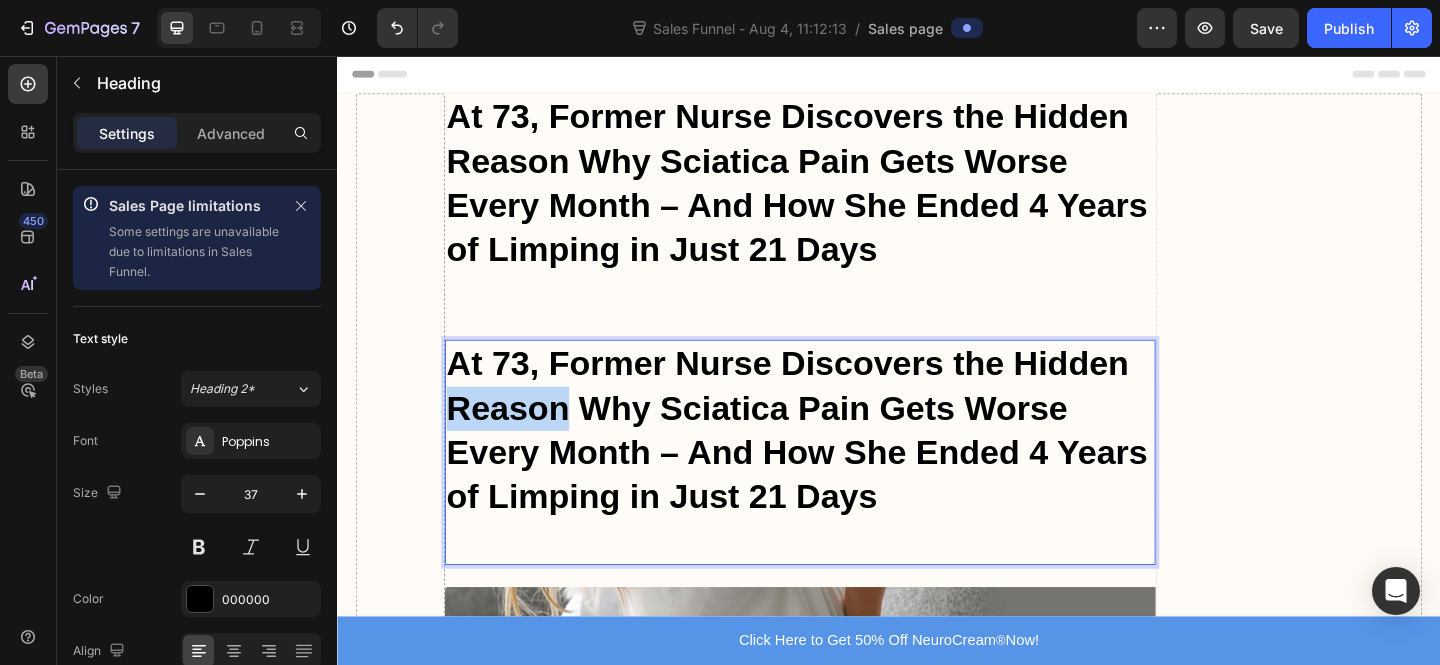 click on "At 73, Former Nurse Discovers the Hidden Reason Why Sciatica Pain Gets Worse Every Month – And How She Ended 4 Years of Limping in Just 21 Days" at bounding box center [840, 487] 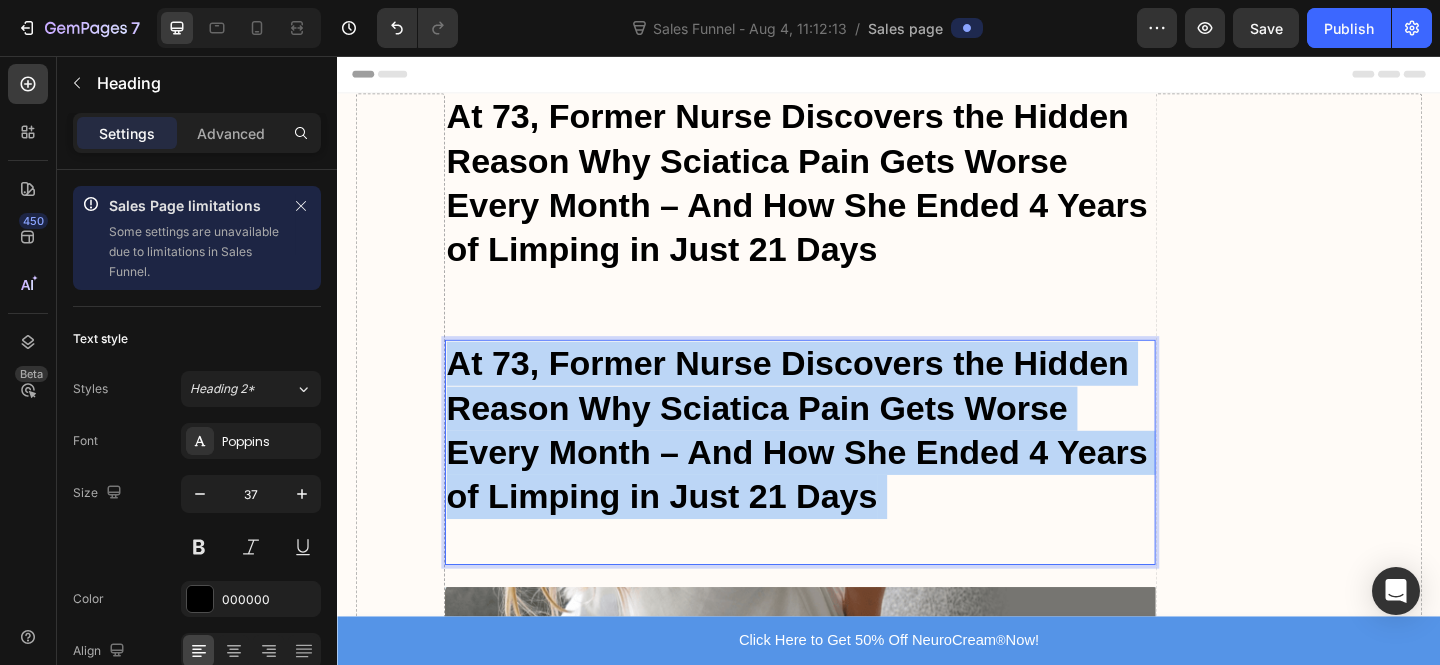 click on "At 73, Former Nurse Discovers the Hidden Reason Why Sciatica Pain Gets Worse Every Month – And How She Ended 4 Years of Limping in Just 21 Days" at bounding box center [840, 487] 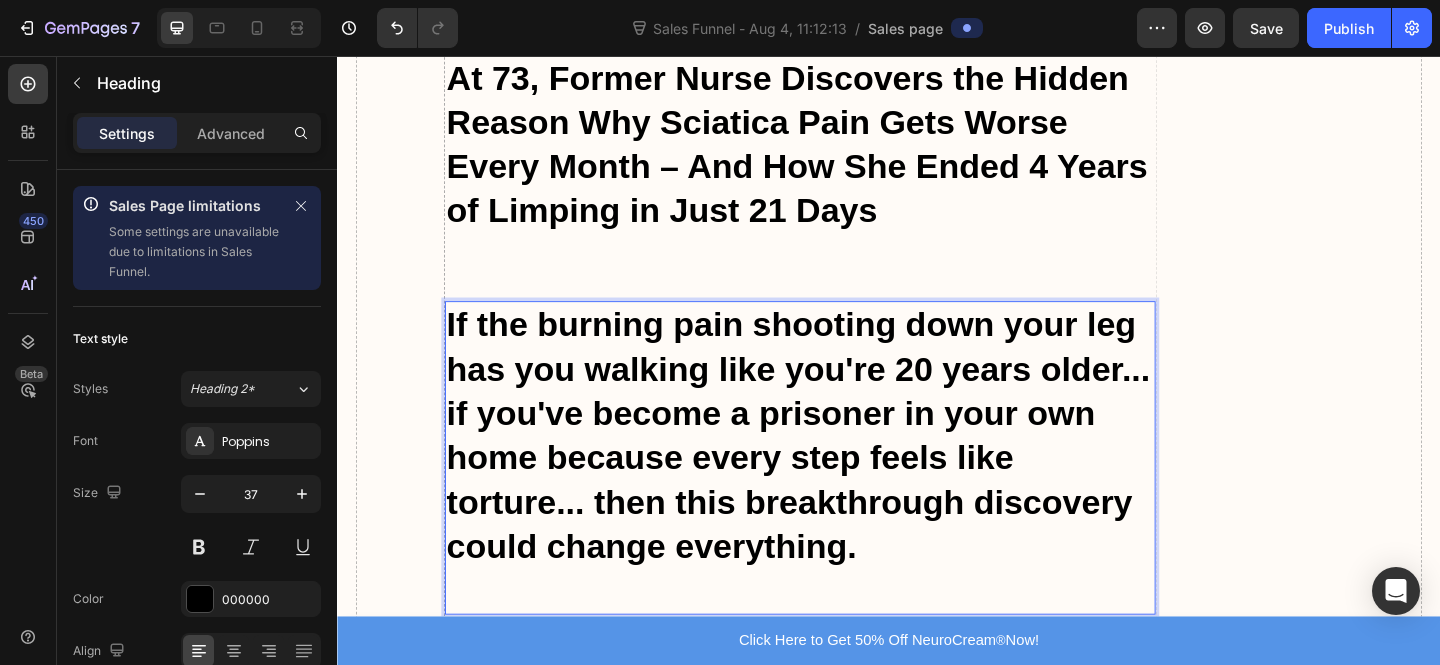 scroll, scrollTop: 56, scrollLeft: 0, axis: vertical 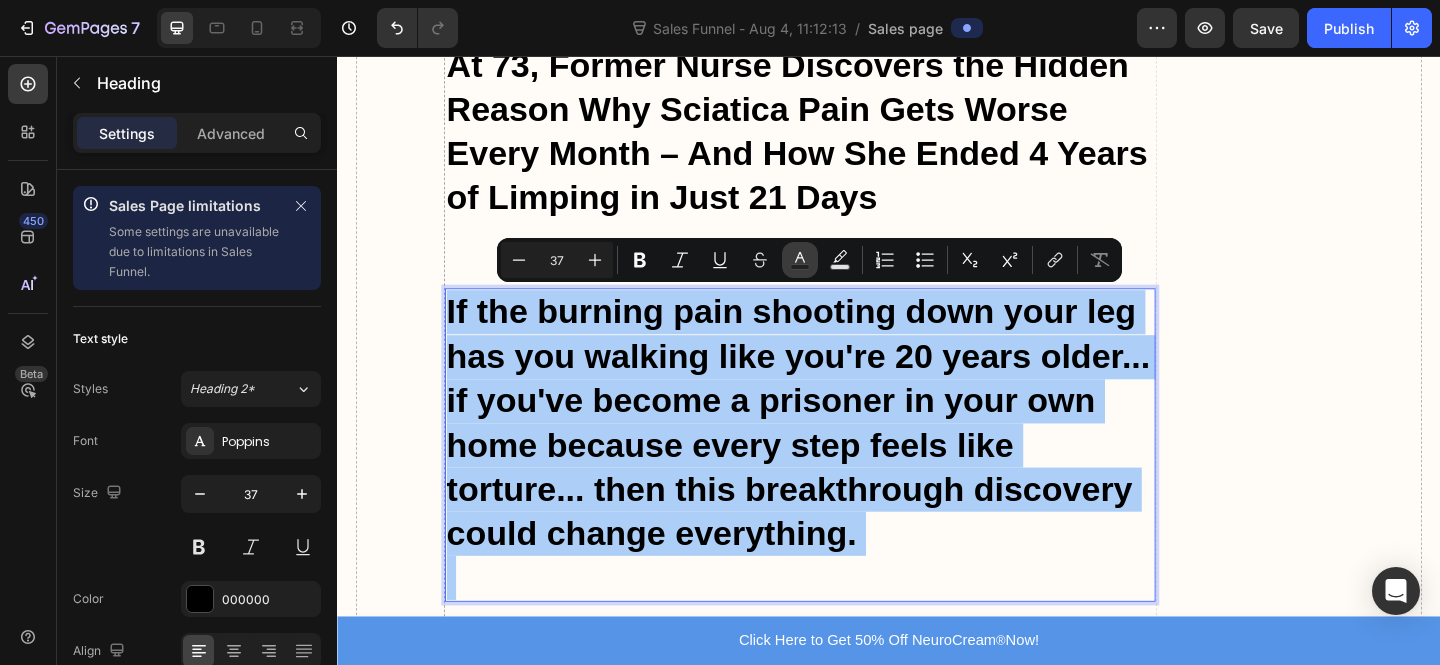 click 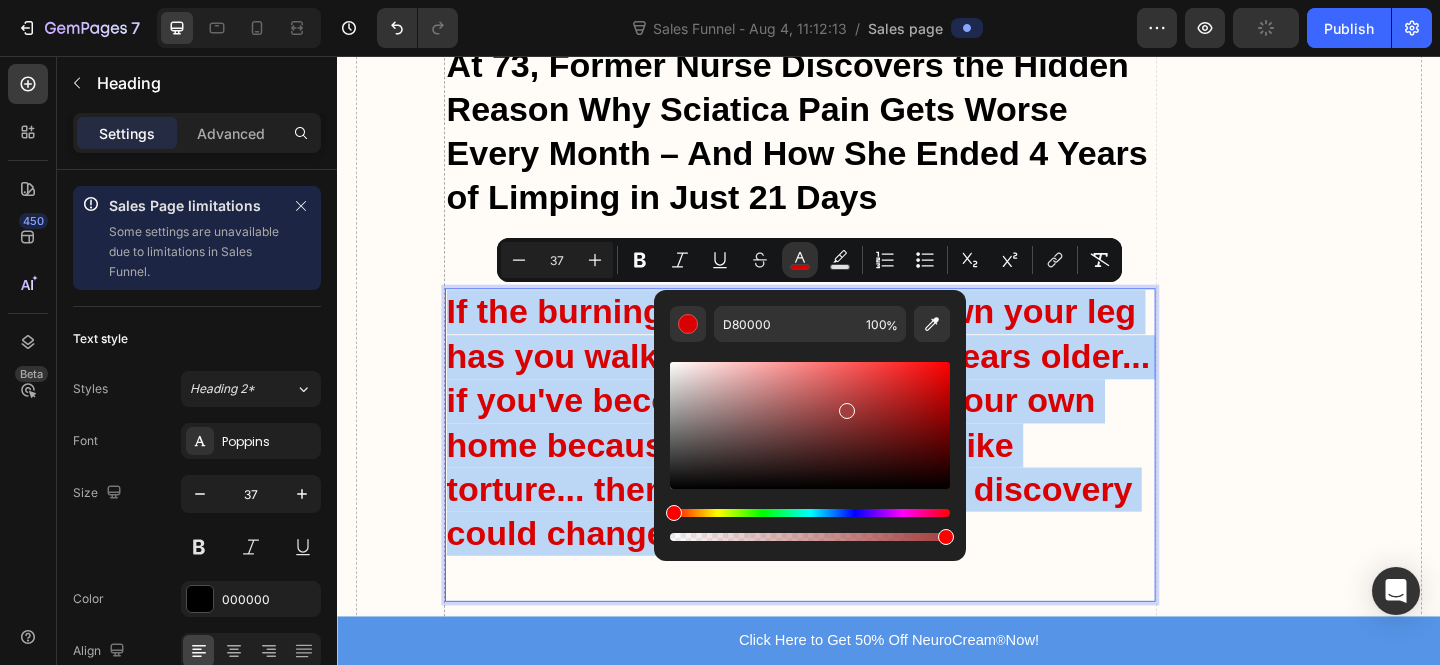 drag, startPoint x: 1171, startPoint y: 472, endPoint x: 1051, endPoint y: 360, distance: 164.14627 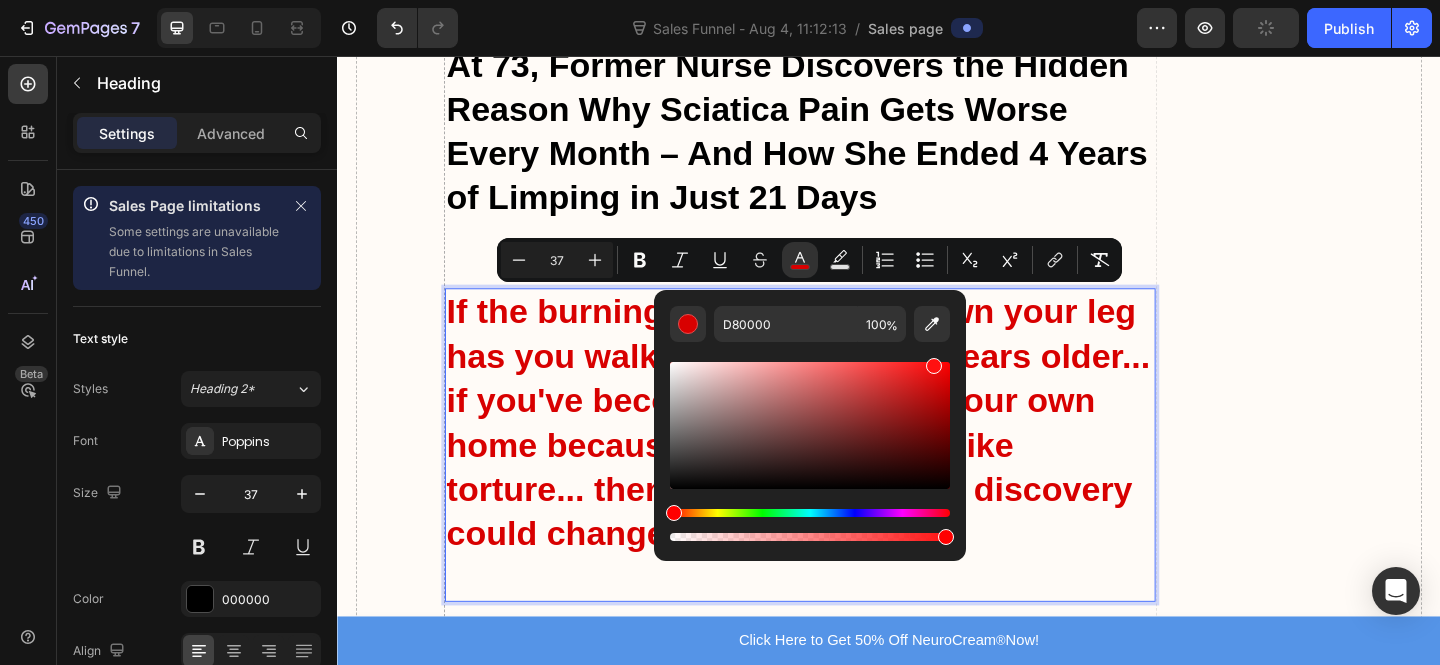 type on "FF1111" 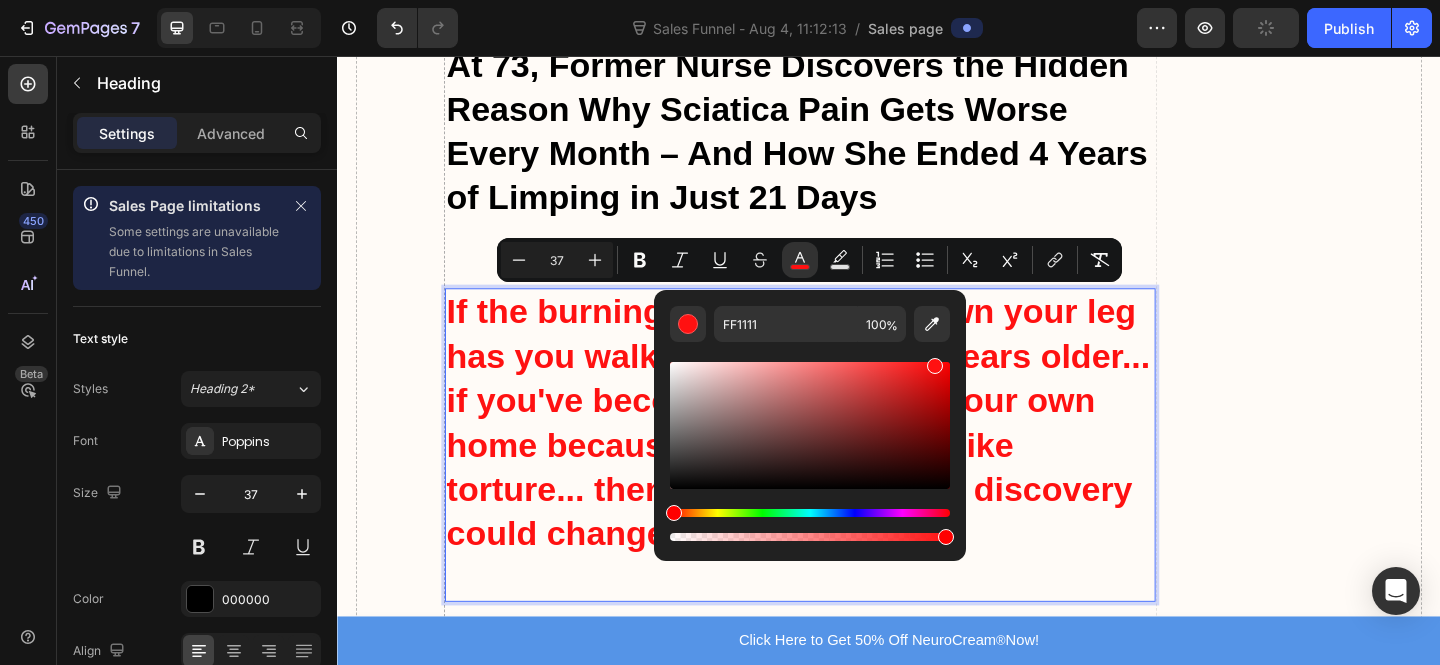 click on "37" at bounding box center [557, 260] 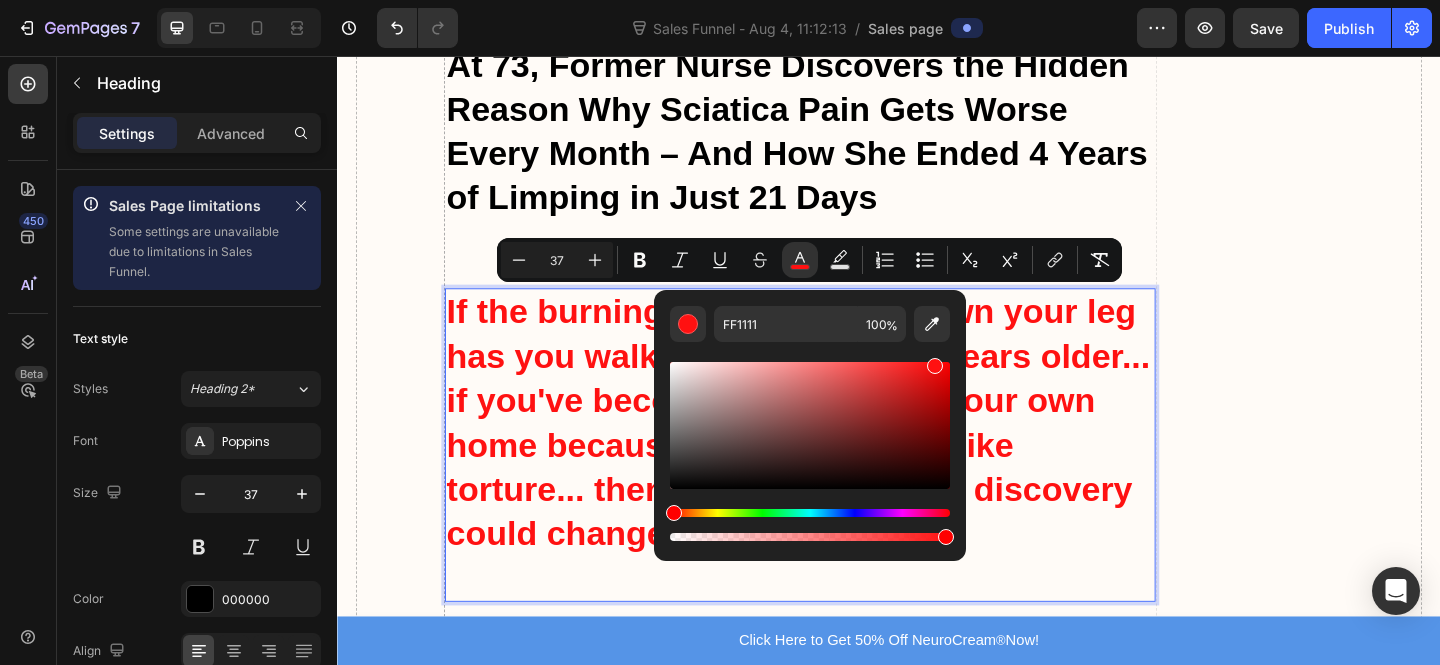 type on "2" 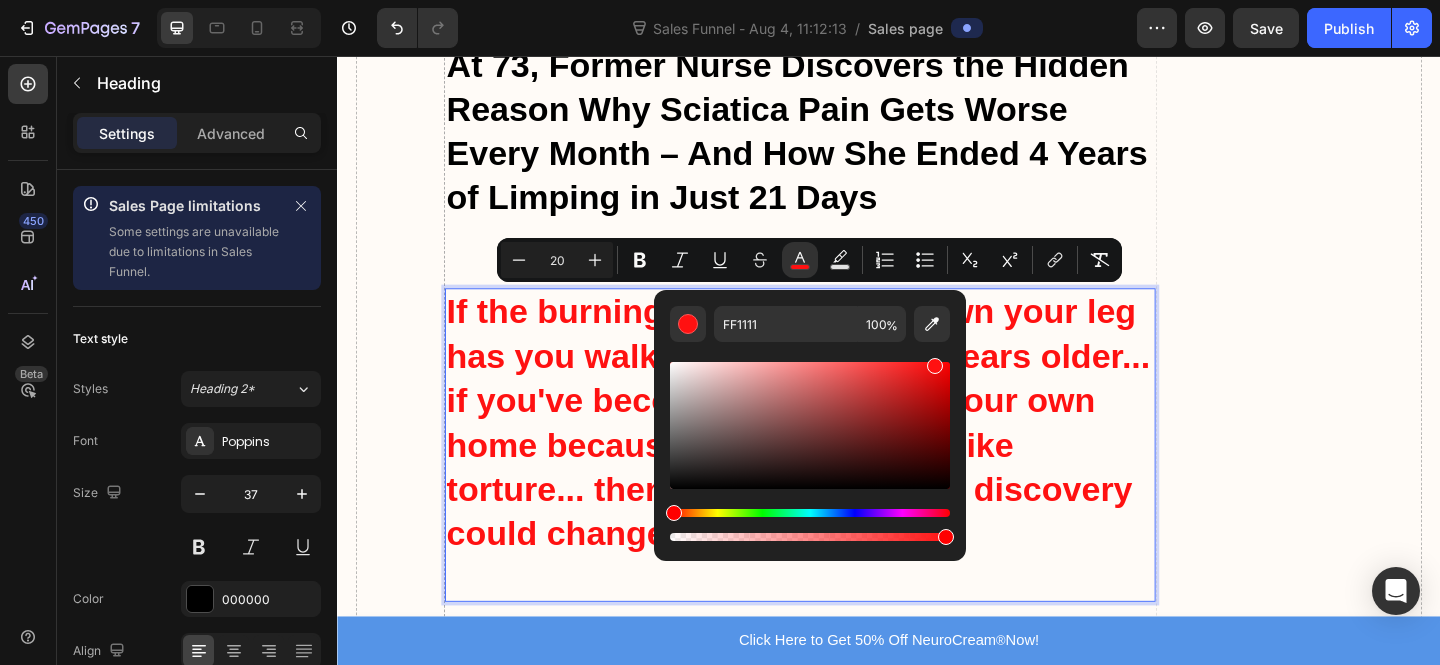 type on "20" 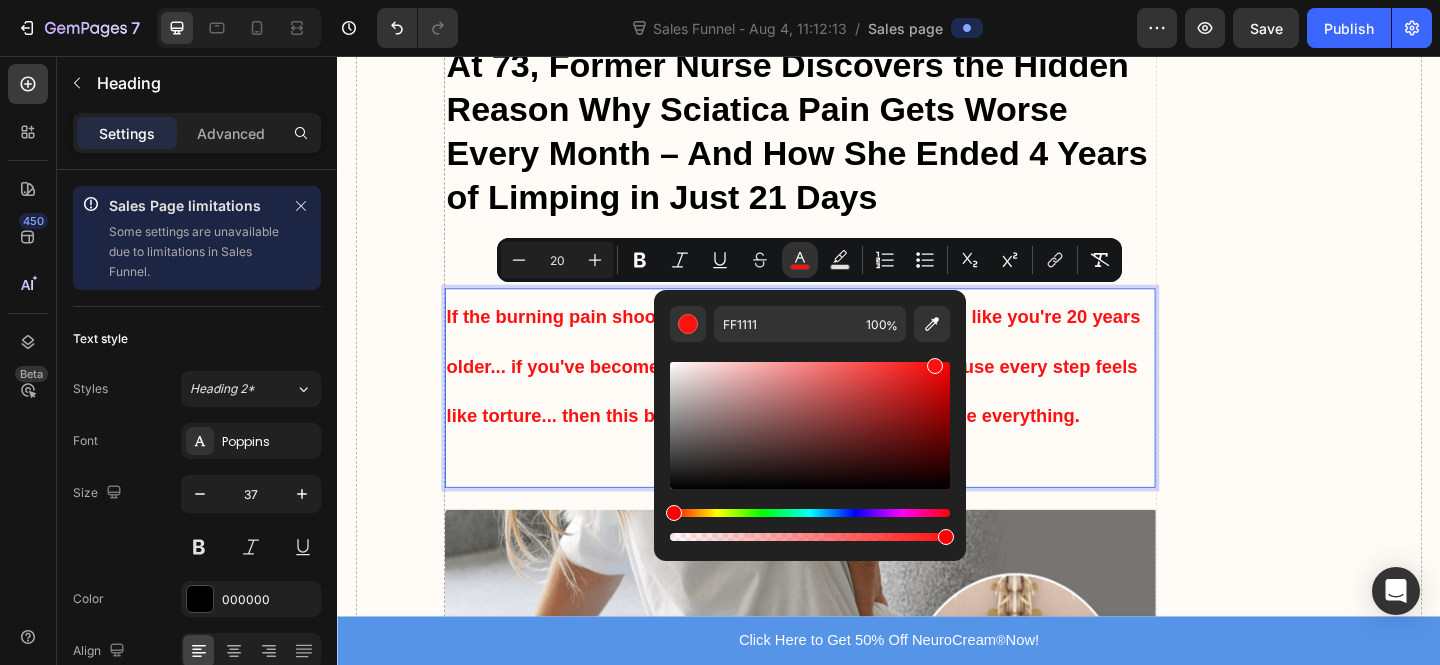click on "If the burning pain shooting down your leg has you walking like you're 20 years older... if you've become a prisoner in your own home because every step feels like torture... then this breakthrough discovery could change everything." at bounding box center [840, 390] 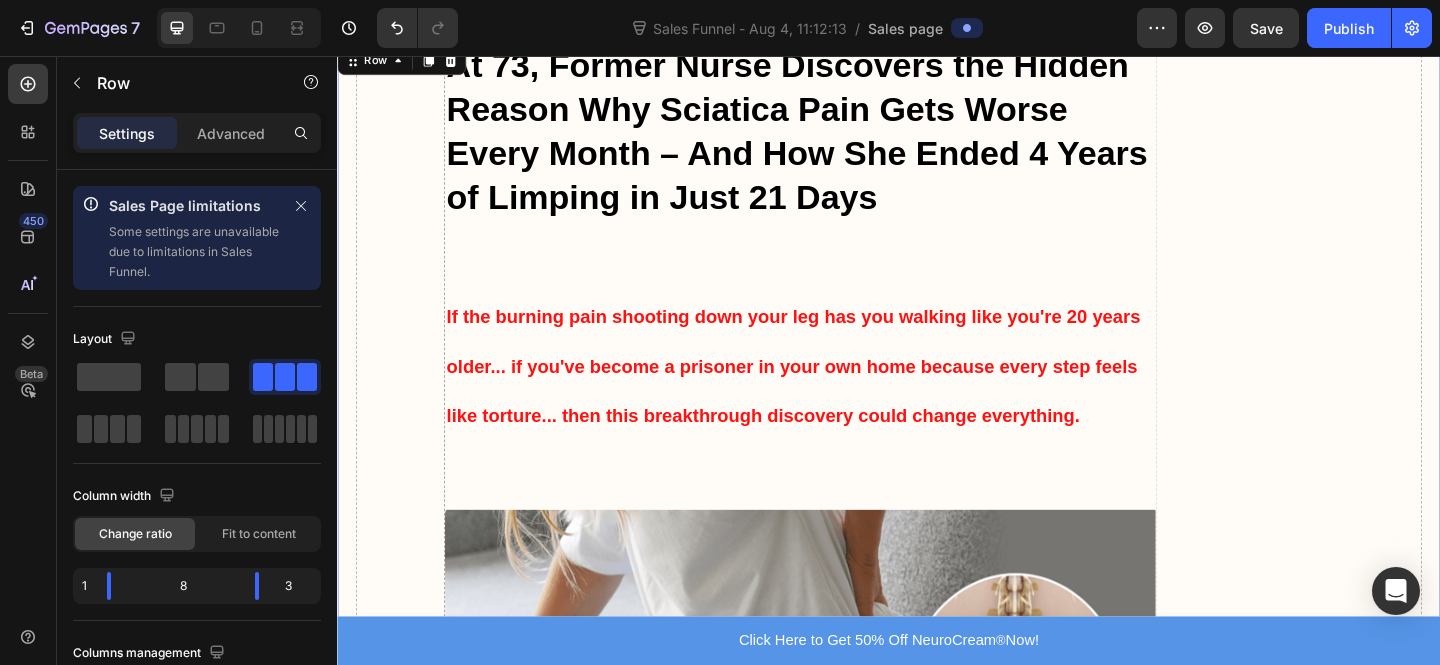 click on "Drop element here" at bounding box center (1372, 5460) 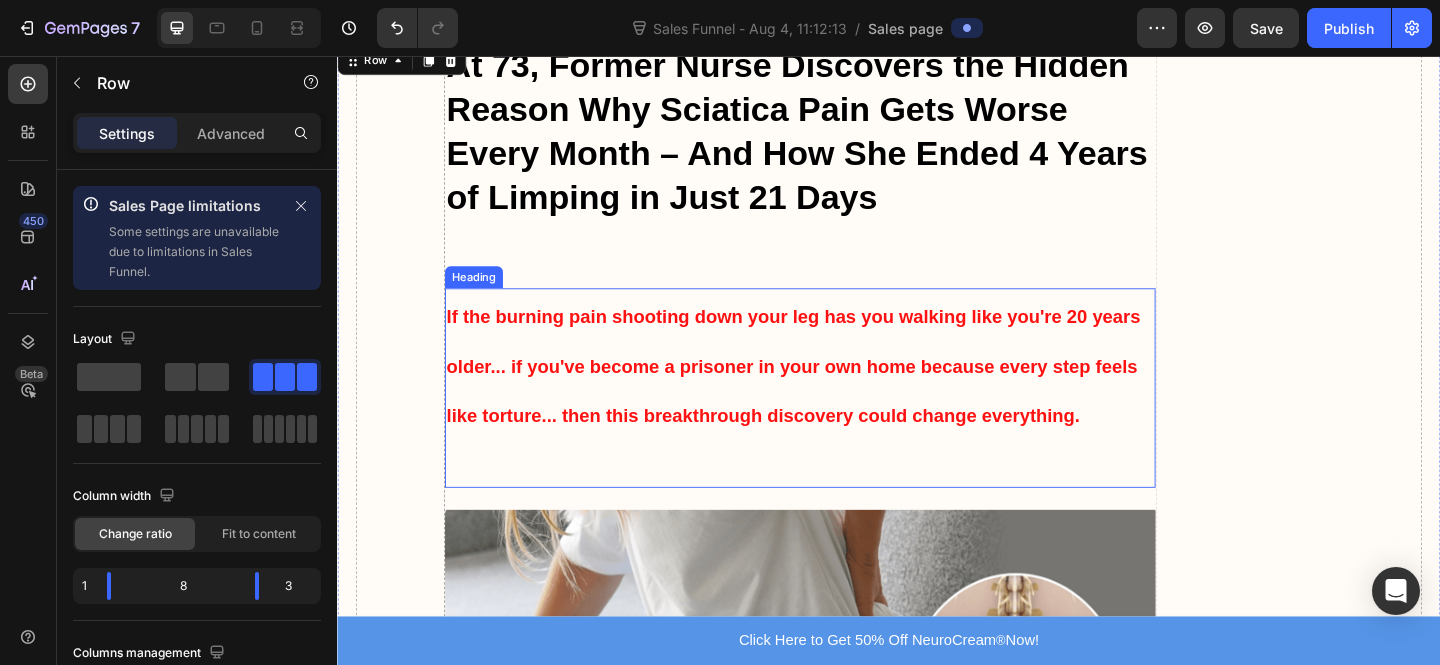 click on "⁠⁠⁠⁠⁠⁠⁠ If the burning pain shooting down your leg has you walking like you're 20 years older... if you've become a prisoner in your own home because every step feels like torture... then this breakthrough discovery could change everything." at bounding box center [840, 417] 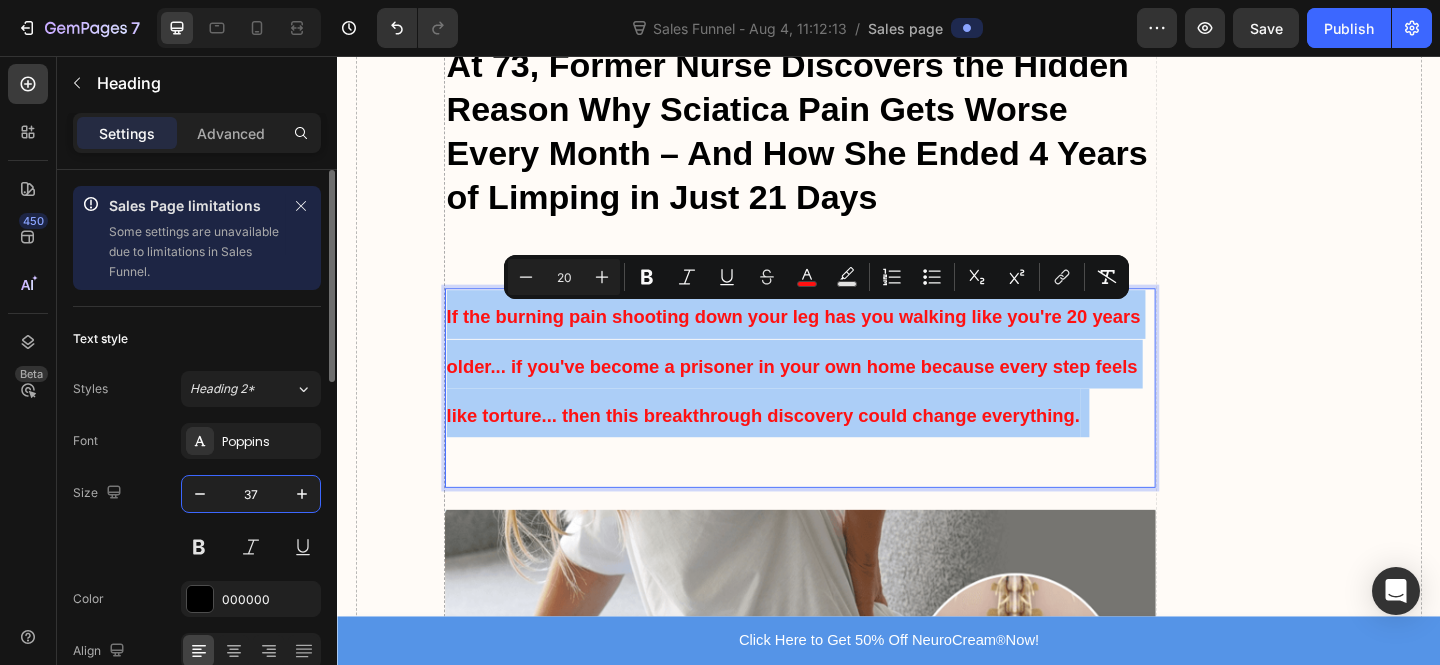 click on "37" at bounding box center (251, 494) 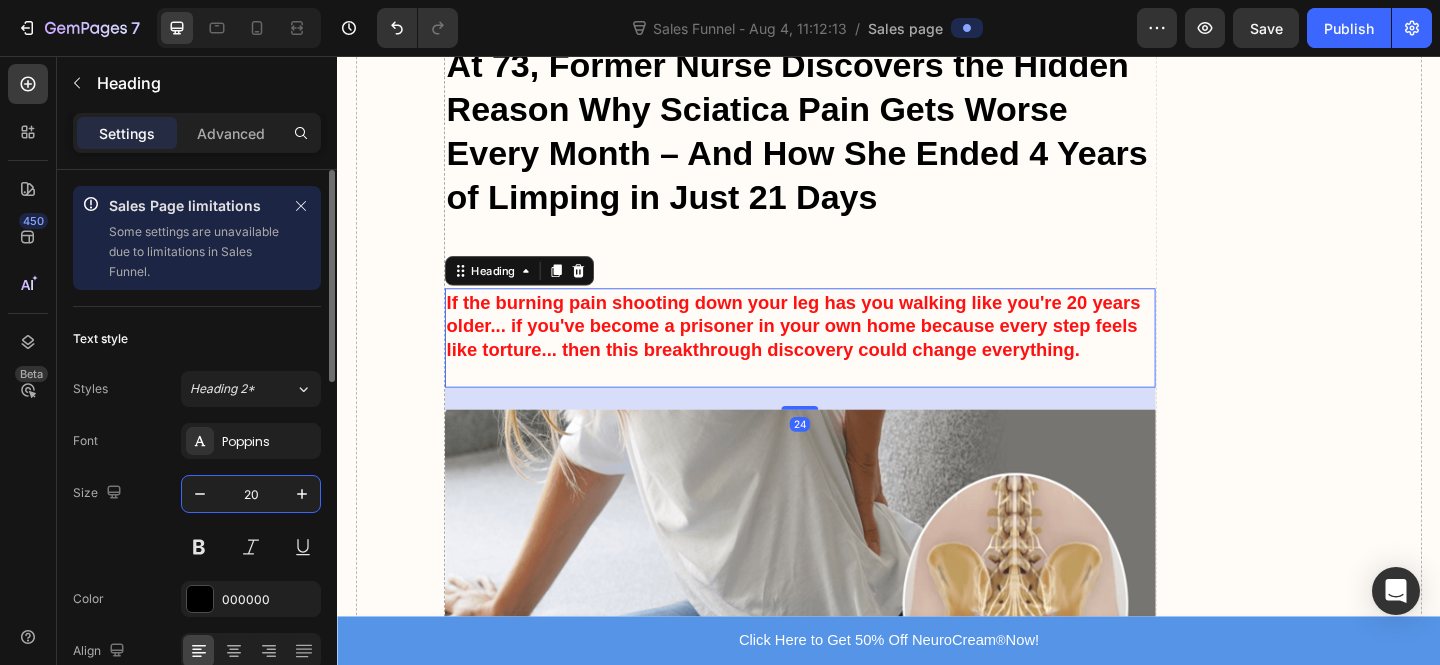 type on "20" 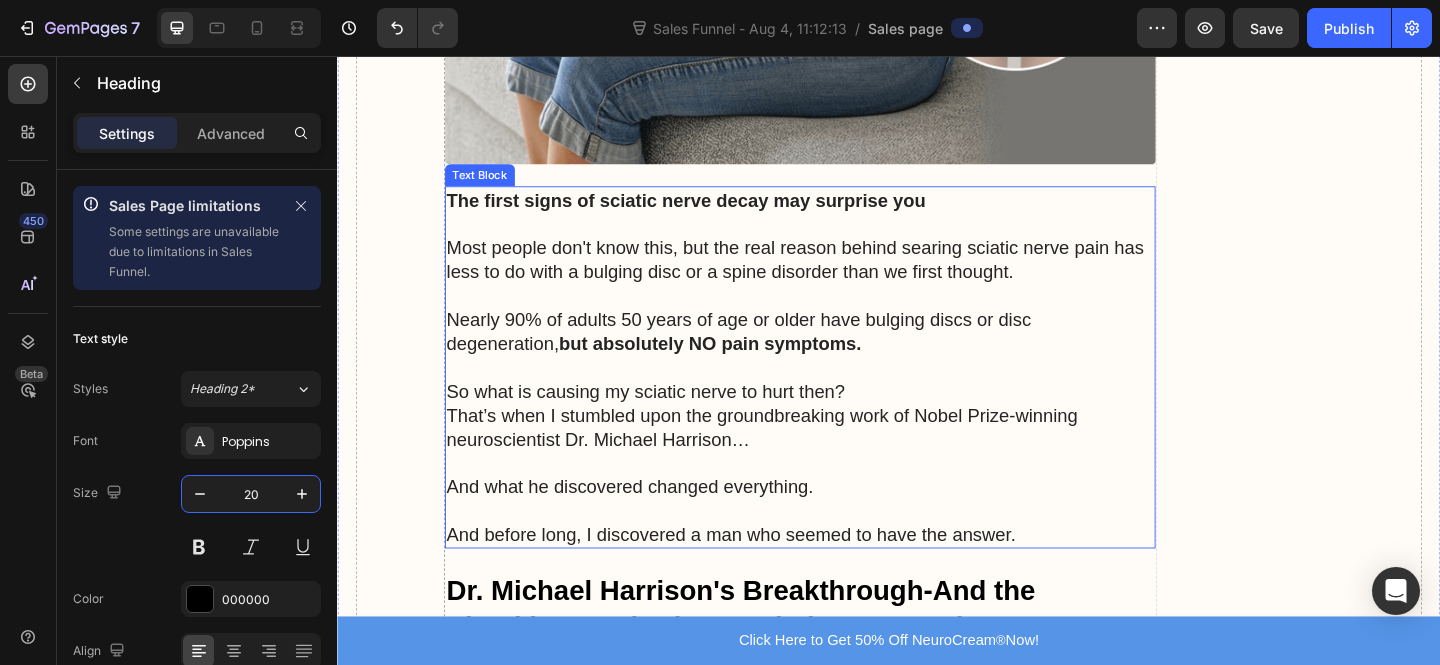 click at bounding box center (840, 395) 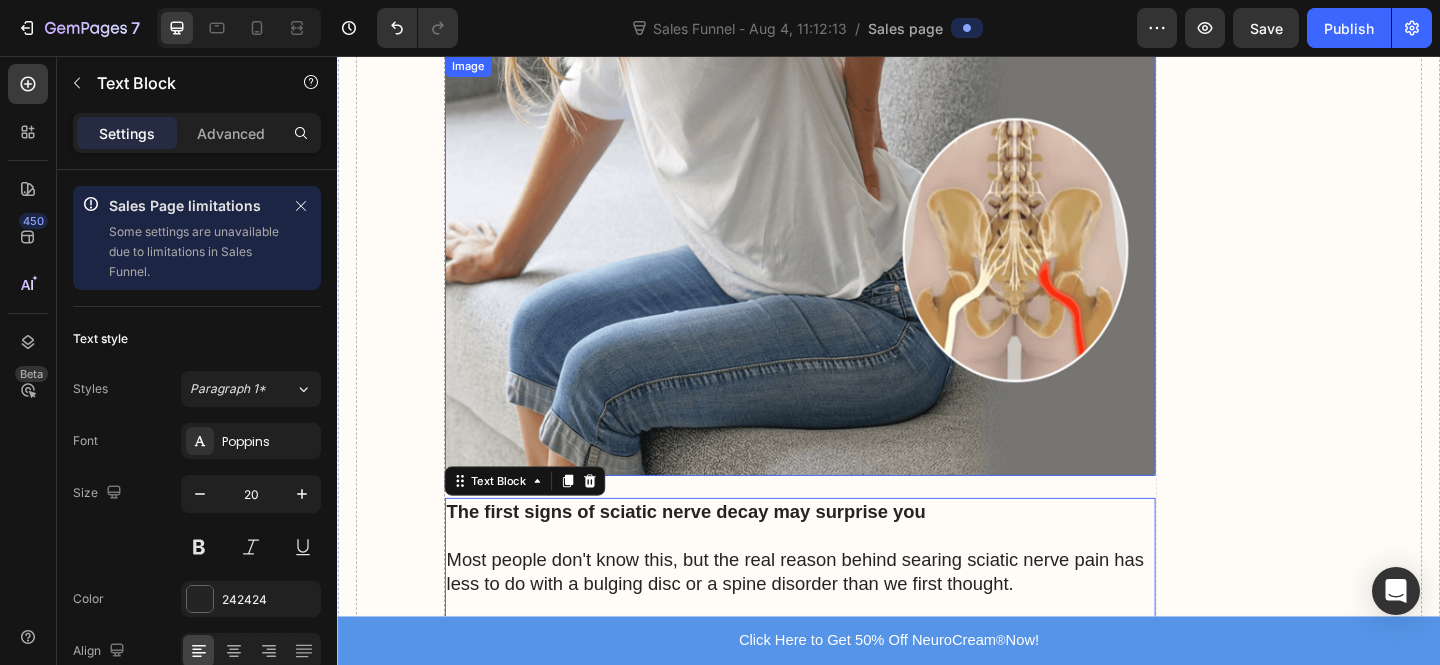 scroll, scrollTop: 442, scrollLeft: 0, axis: vertical 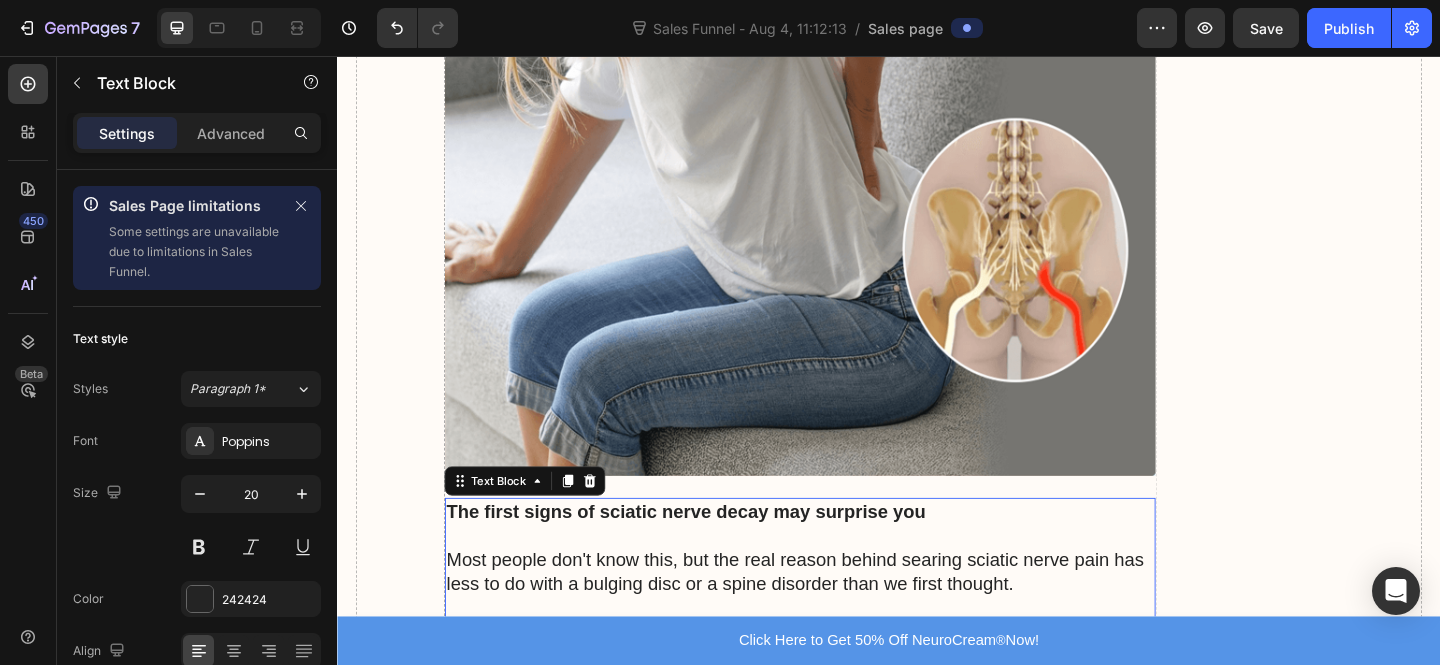 click on "Most people don't know this, but the real reason behind searing sciatic nerve pain has less to do with a bulging disc or a spine disorder than we first thought." at bounding box center [840, 617] 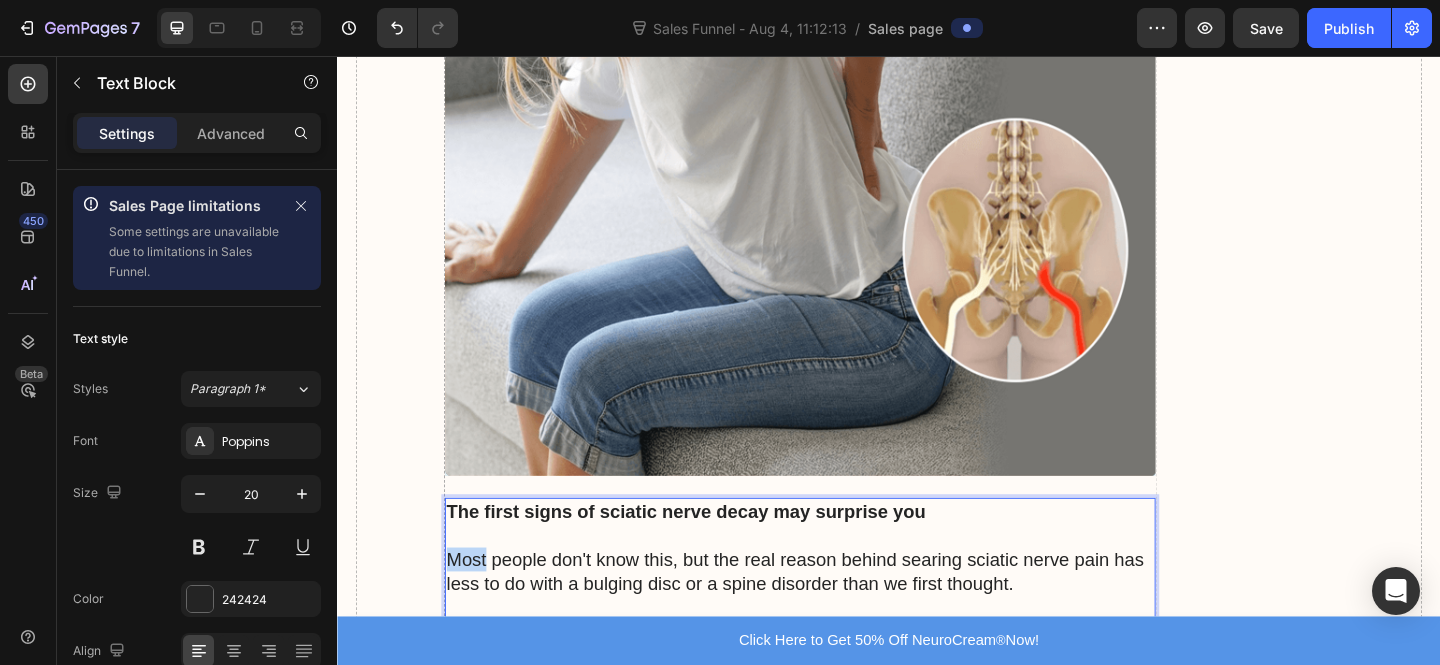 click on "Most people don't know this, but the real reason behind searing sciatic nerve pain has less to do with a bulging disc or a spine disorder than we first thought." at bounding box center [840, 617] 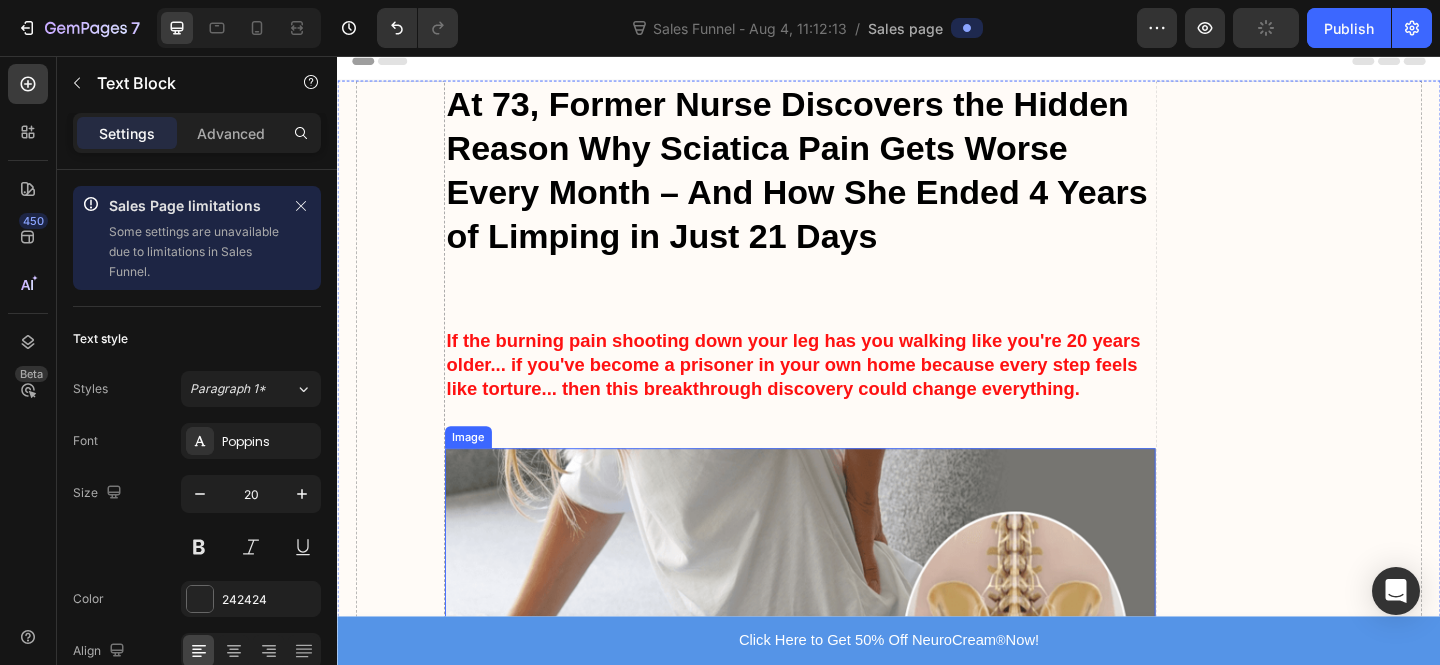 scroll, scrollTop: 0, scrollLeft: 0, axis: both 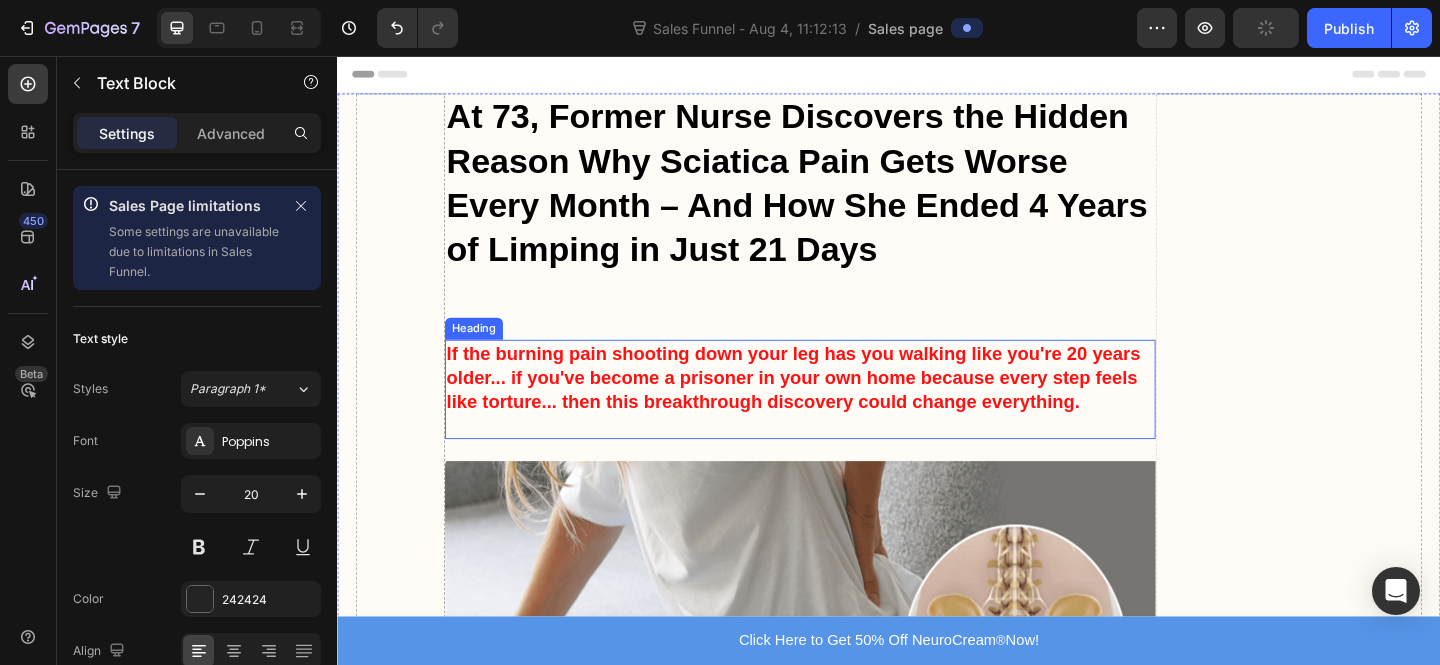 click on "If the burning pain shooting down your leg has you walking like you're 20 years older... if you've become a prisoner in your own home because every step feels like torture... then this breakthrough discovery could change everything." at bounding box center [833, 406] 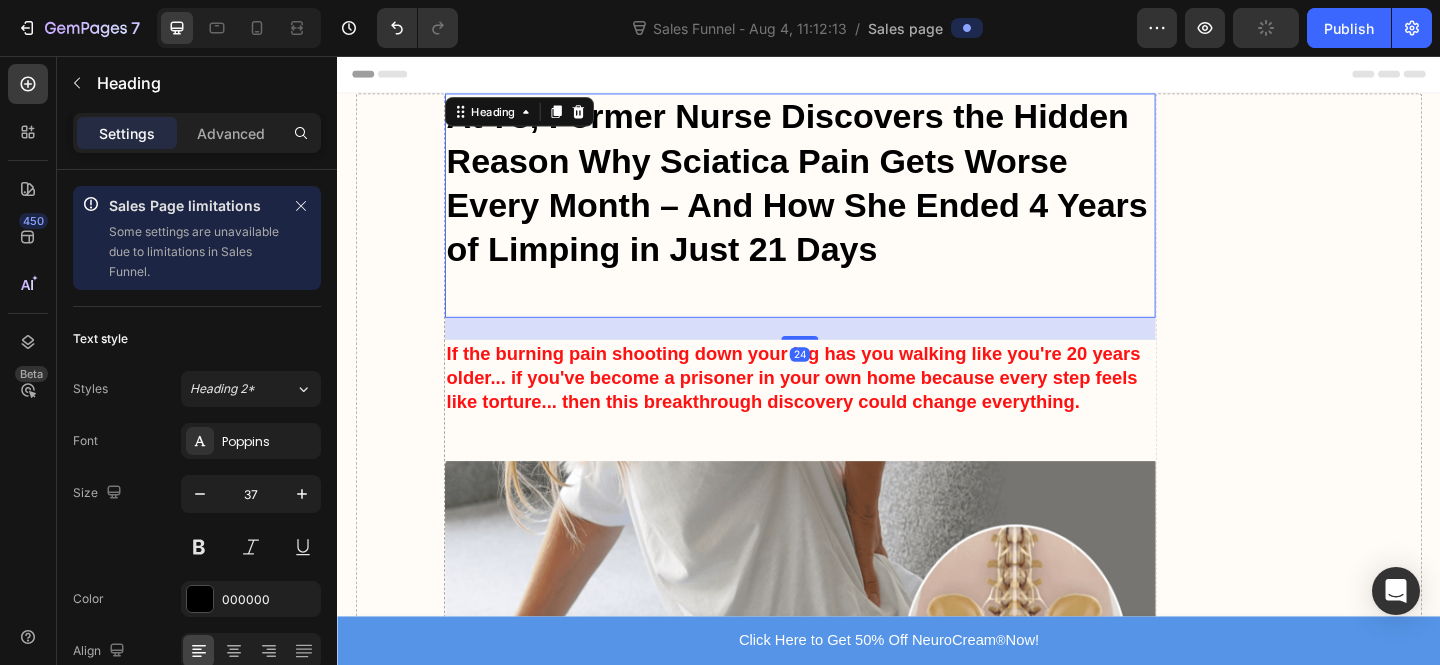 click on "At 73, Former Nurse Discovers the Hidden Reason Why Sciatica Pain Gets Worse Every Month – And How She Ended 4 Years of Limping in Just 21 Days" at bounding box center [840, 219] 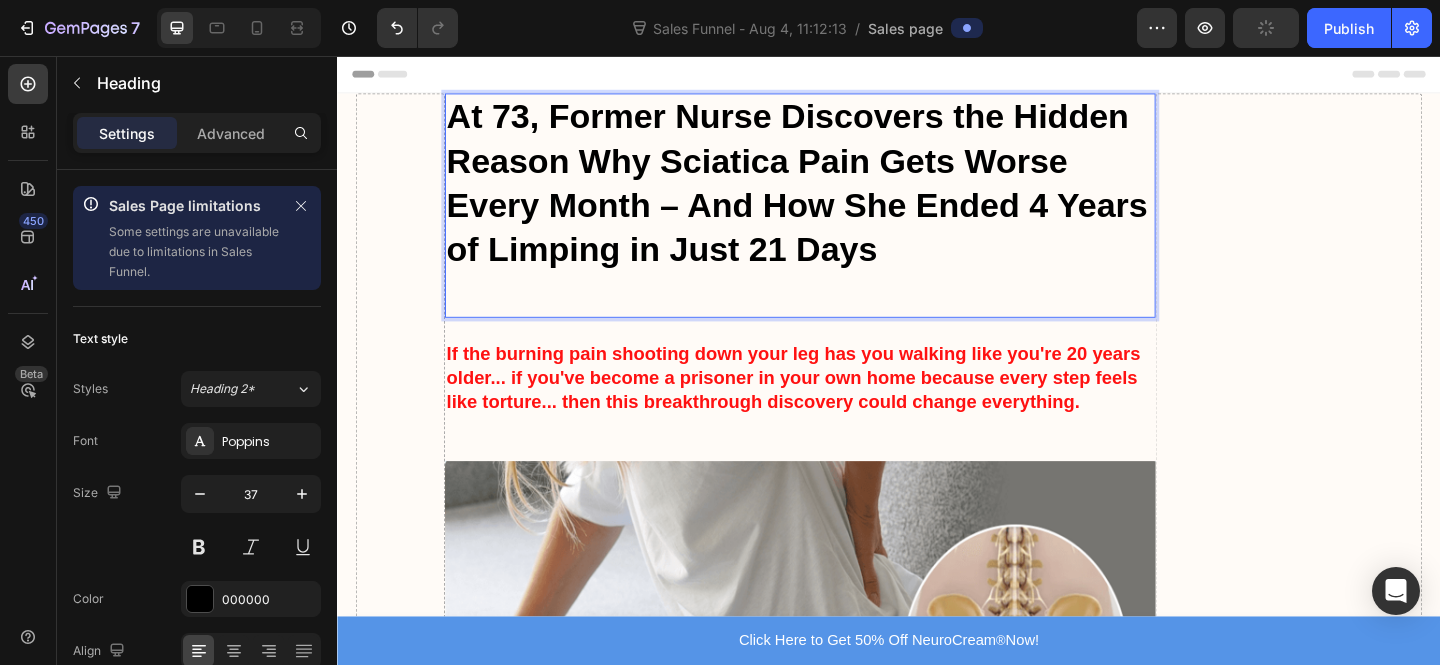 click on "At 73, Former Nurse Discovers the Hidden Reason Why Sciatica Pain Gets Worse Every Month – And How She Ended 4 Years of Limping in Just 21 Days" at bounding box center [840, 219] 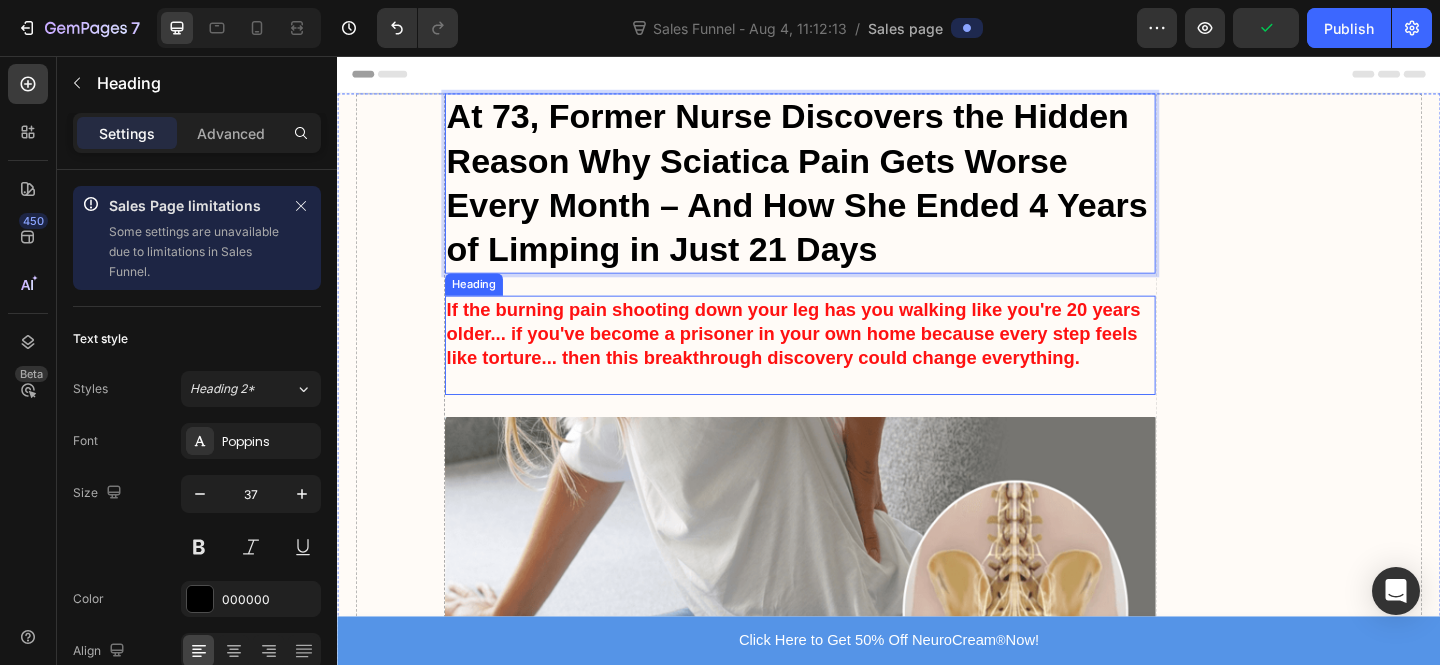 drag, startPoint x: 782, startPoint y: 409, endPoint x: 820, endPoint y: 374, distance: 51.662365 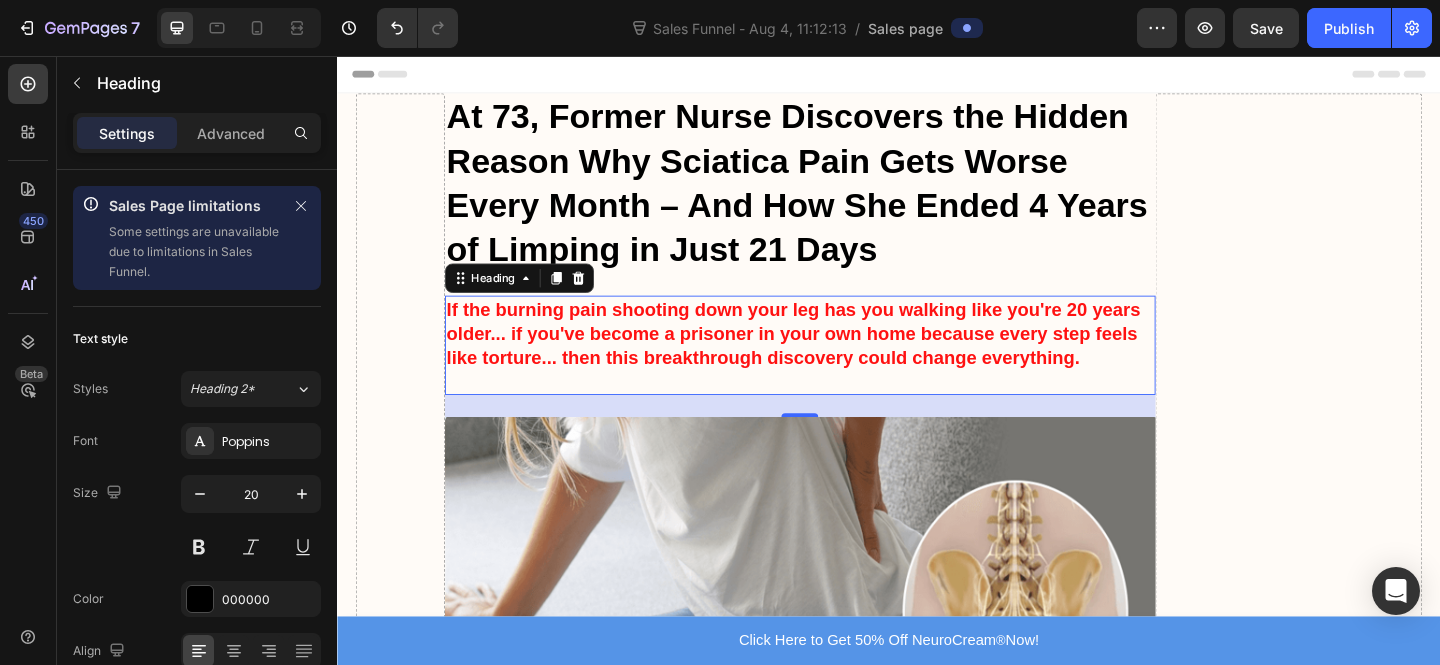 click on "At 73, Former Nurse Discovers the Hidden Reason Why Sciatica Pain Gets Worse Every Month – And How She Ended 4 Years of Limping in Just 21 Days" at bounding box center [840, 195] 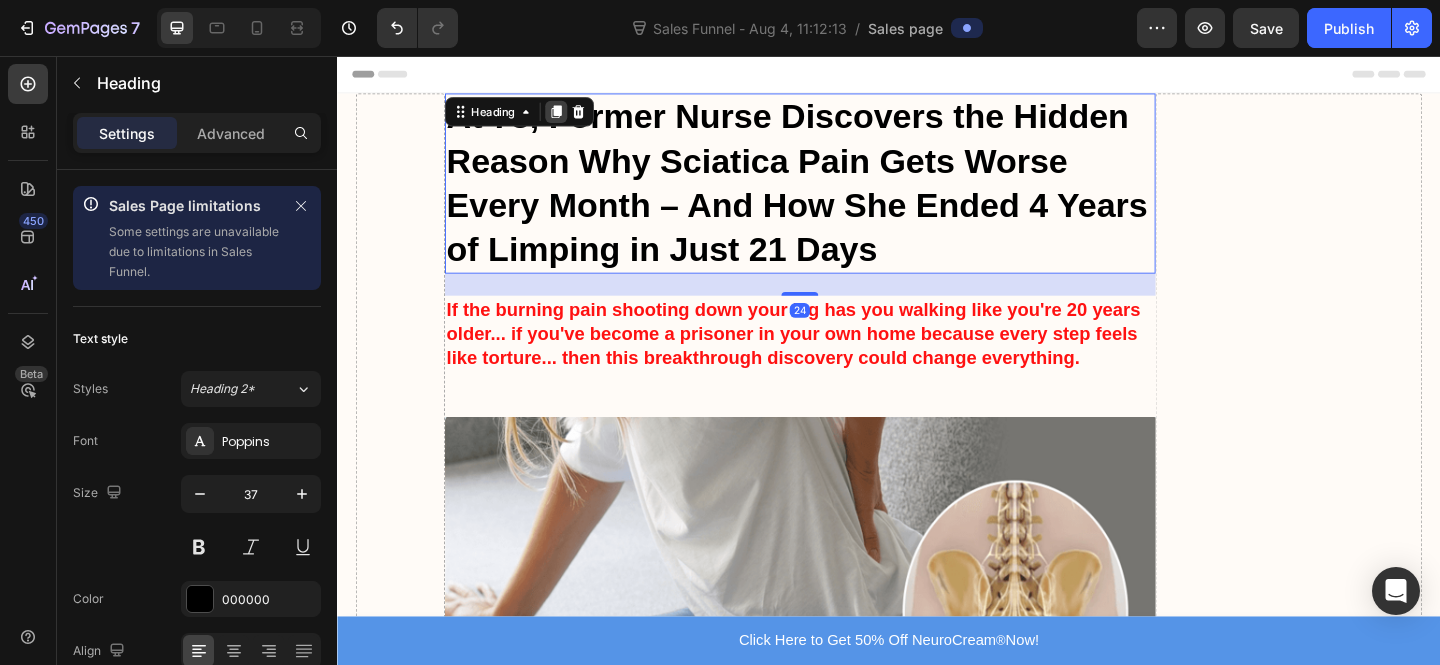 click 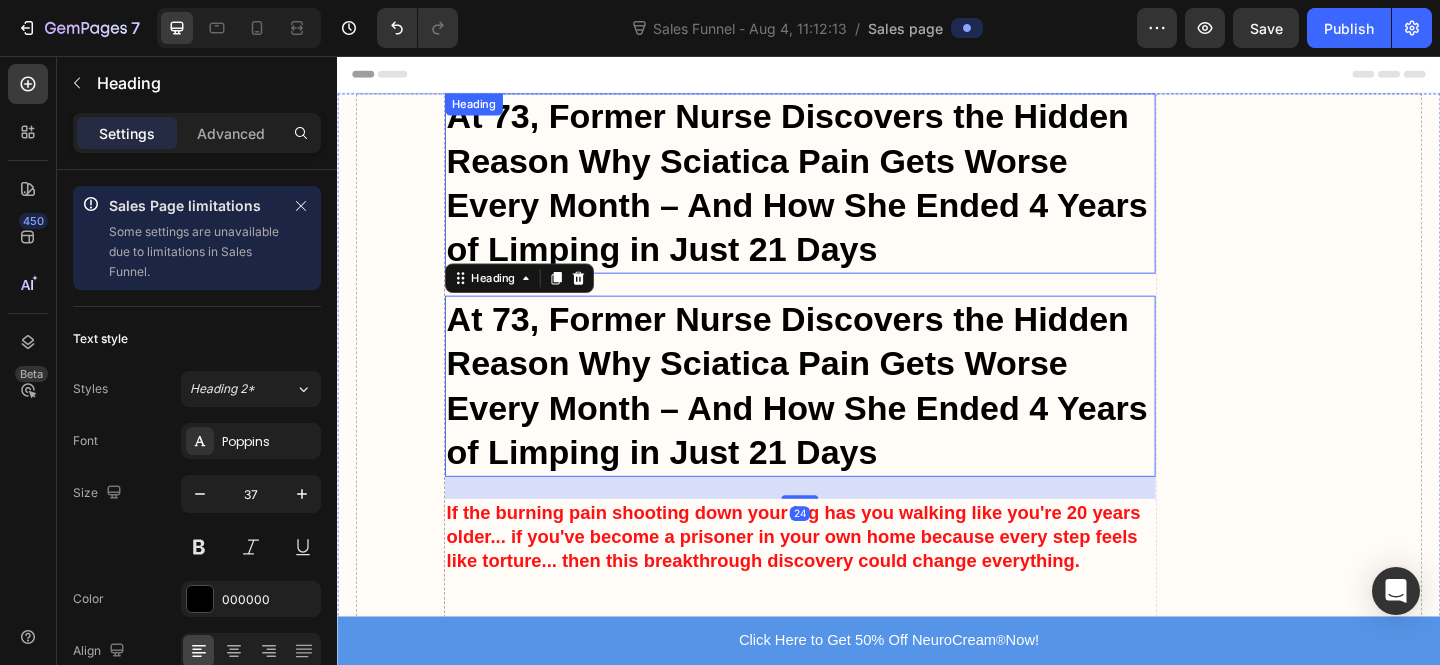 click on "At 73, Former Nurse Discovers the Hidden Reason Why Sciatica Pain Gets Worse Every Month – And How She Ended 4 Years of Limping in Just 21 Days" at bounding box center (840, 195) 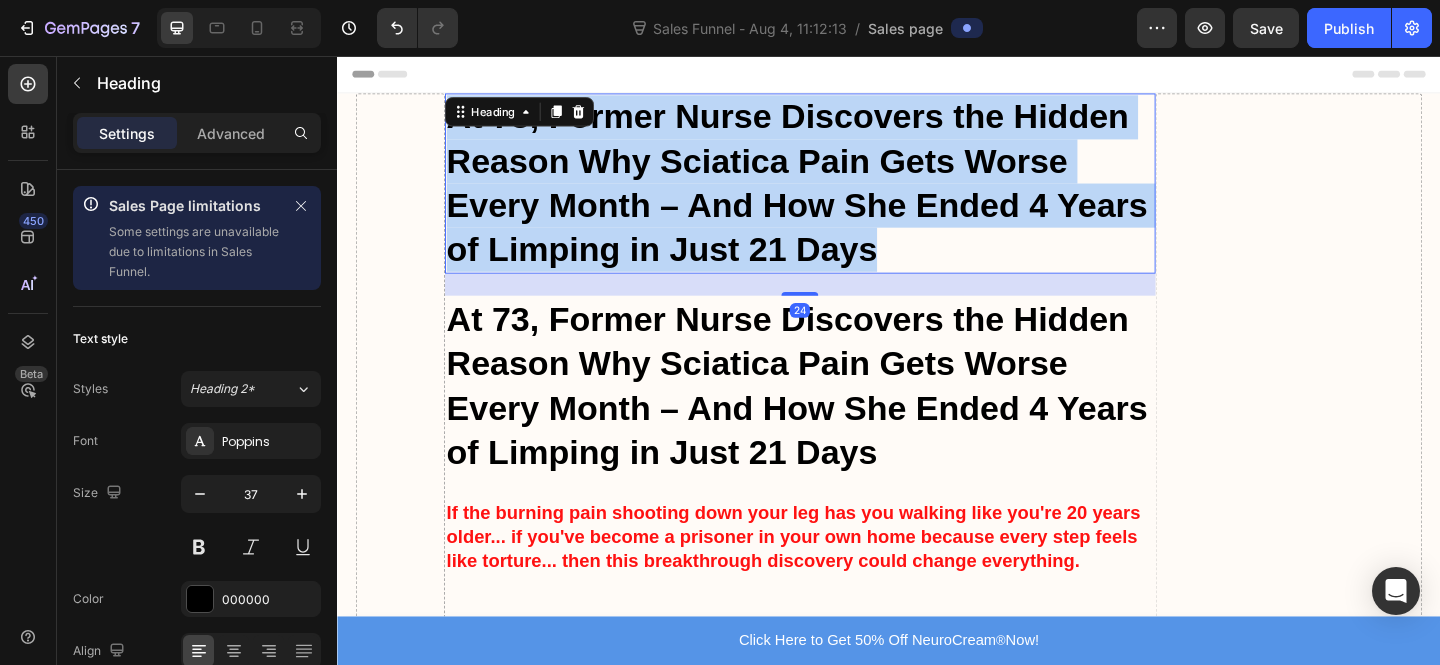 click on "At 73, Former Nurse Discovers the Hidden Reason Why Sciatica Pain Gets Worse Every Month – And How She Ended 4 Years of Limping in Just 21 Days" at bounding box center [840, 195] 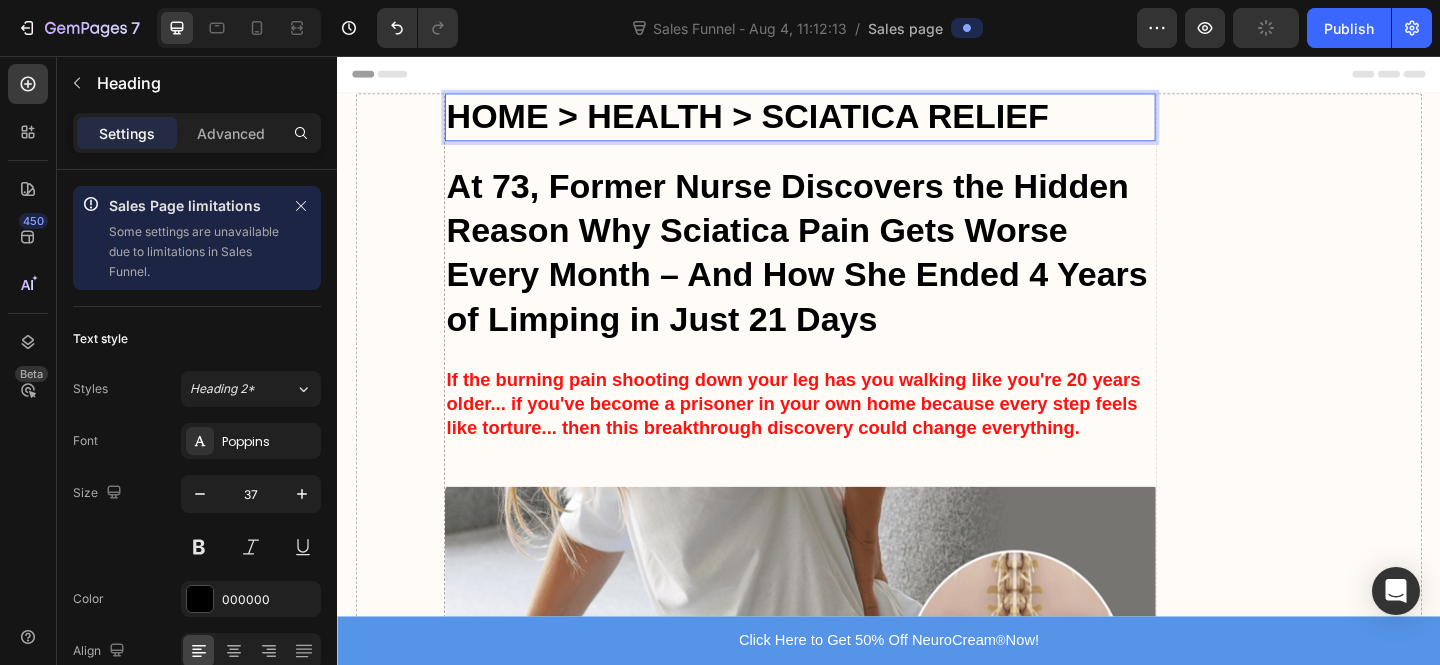 click on "HOME > HEALTH > SCIATICA RELIEF" at bounding box center (783, 122) 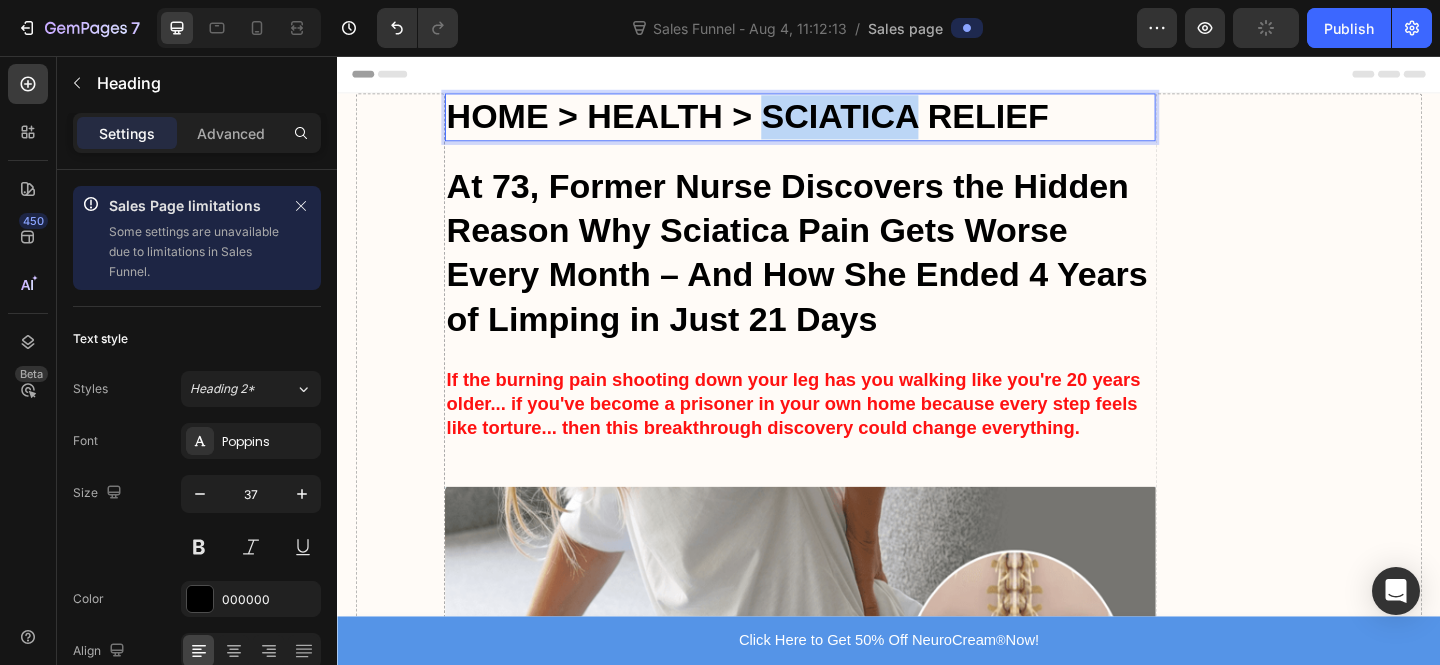 click on "HOME > HEALTH > SCIATICA RELIEF" at bounding box center (783, 122) 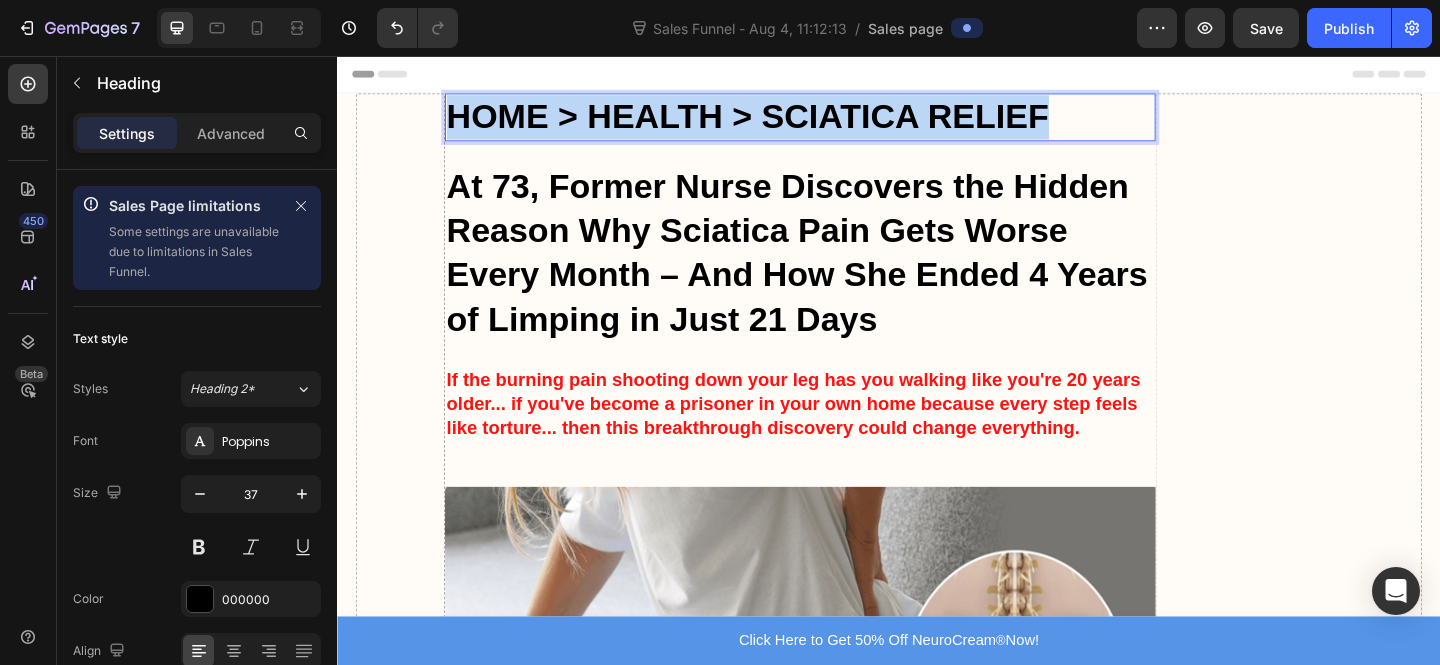 click on "HOME > HEALTH > SCIATICA RELIEF" at bounding box center [783, 122] 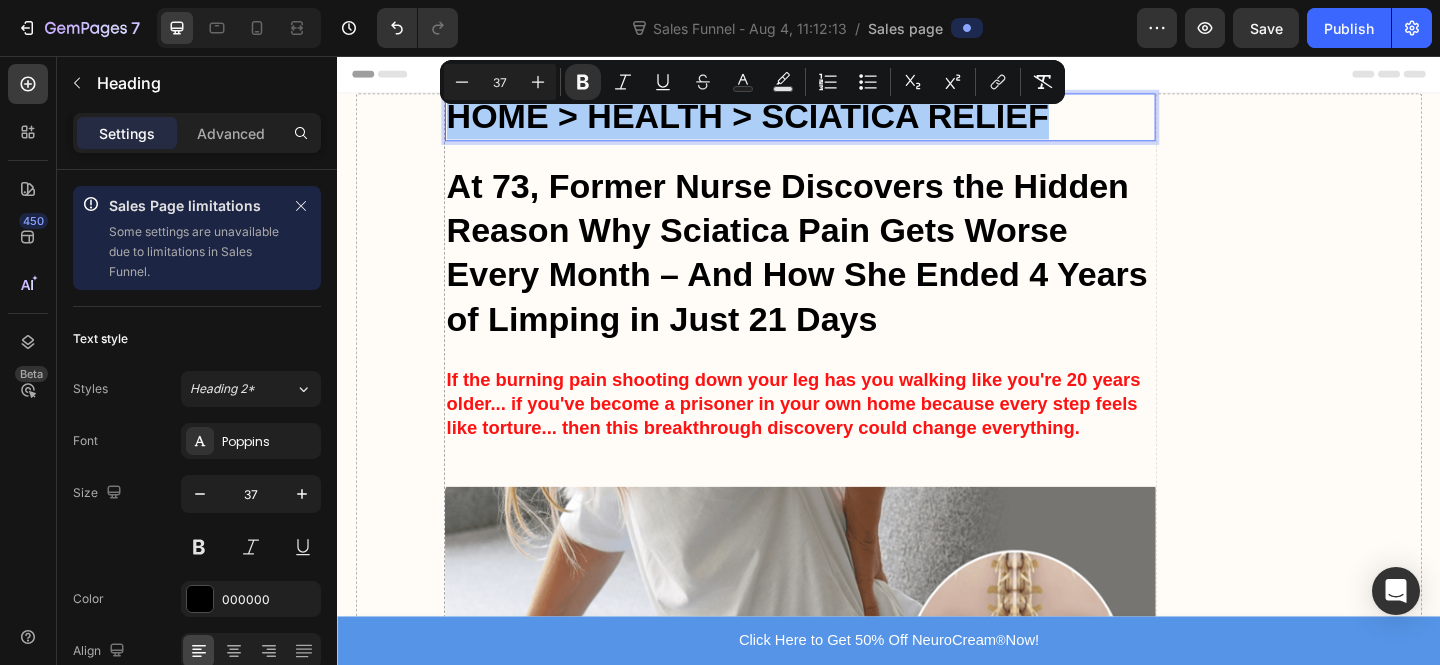 click on "37" at bounding box center [500, 82] 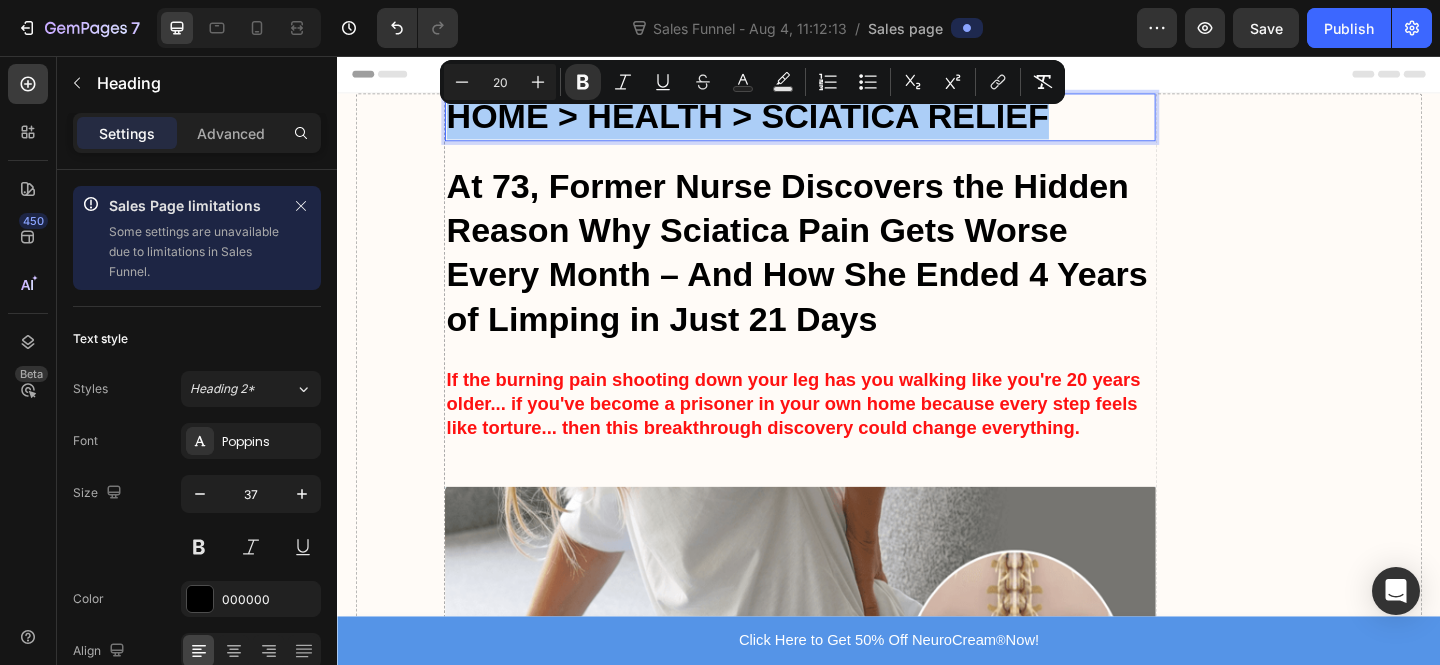type on "20" 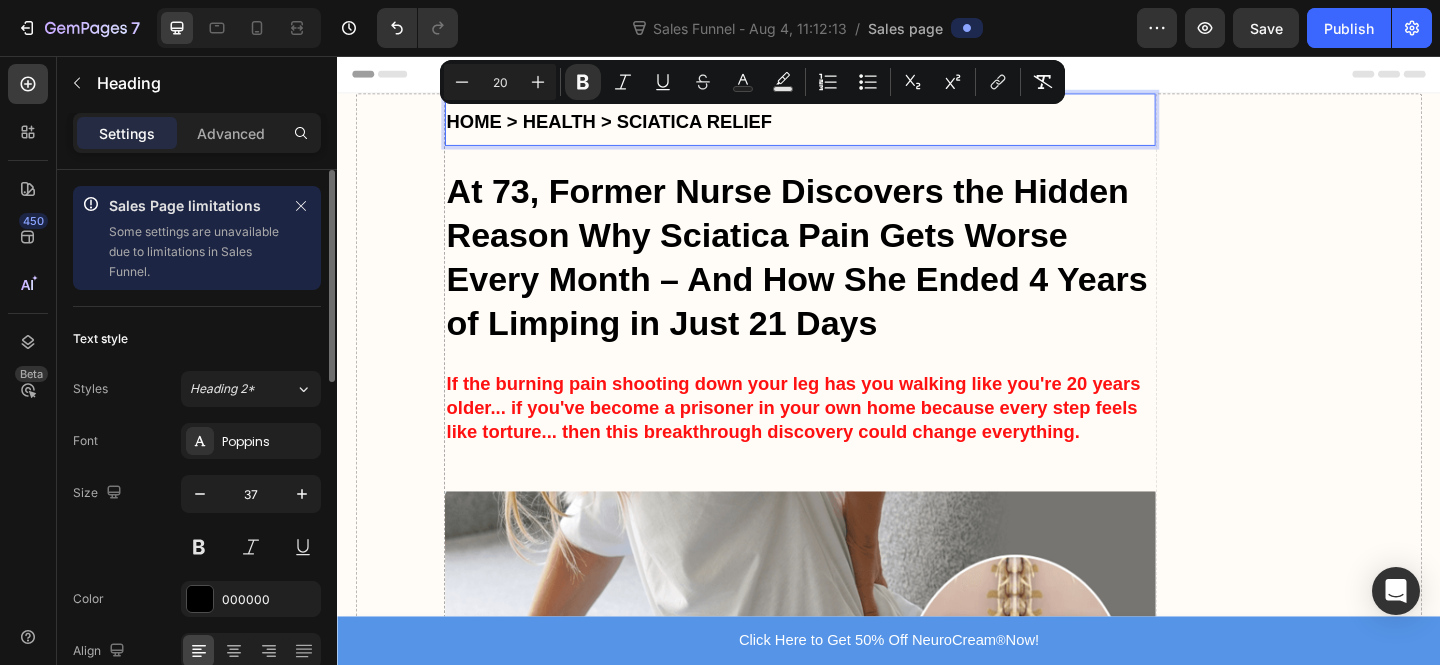 click on "37" 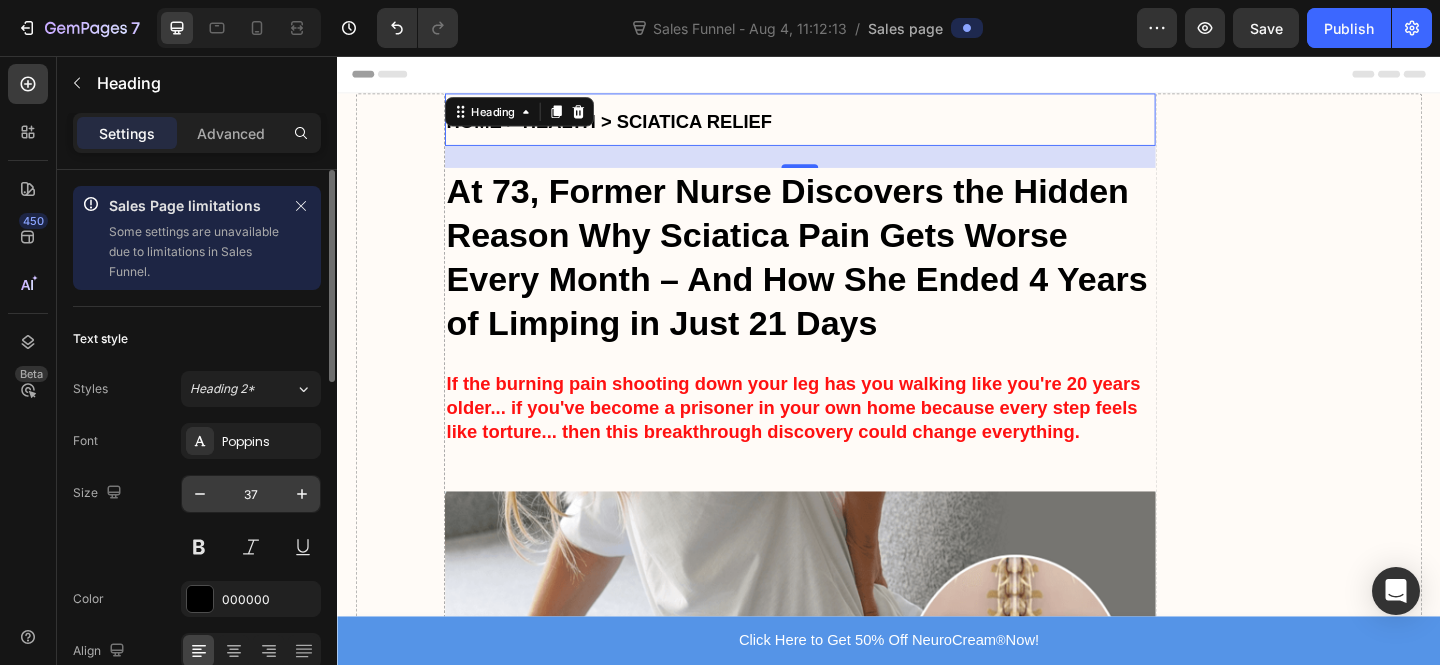 click on "37" at bounding box center [251, 494] 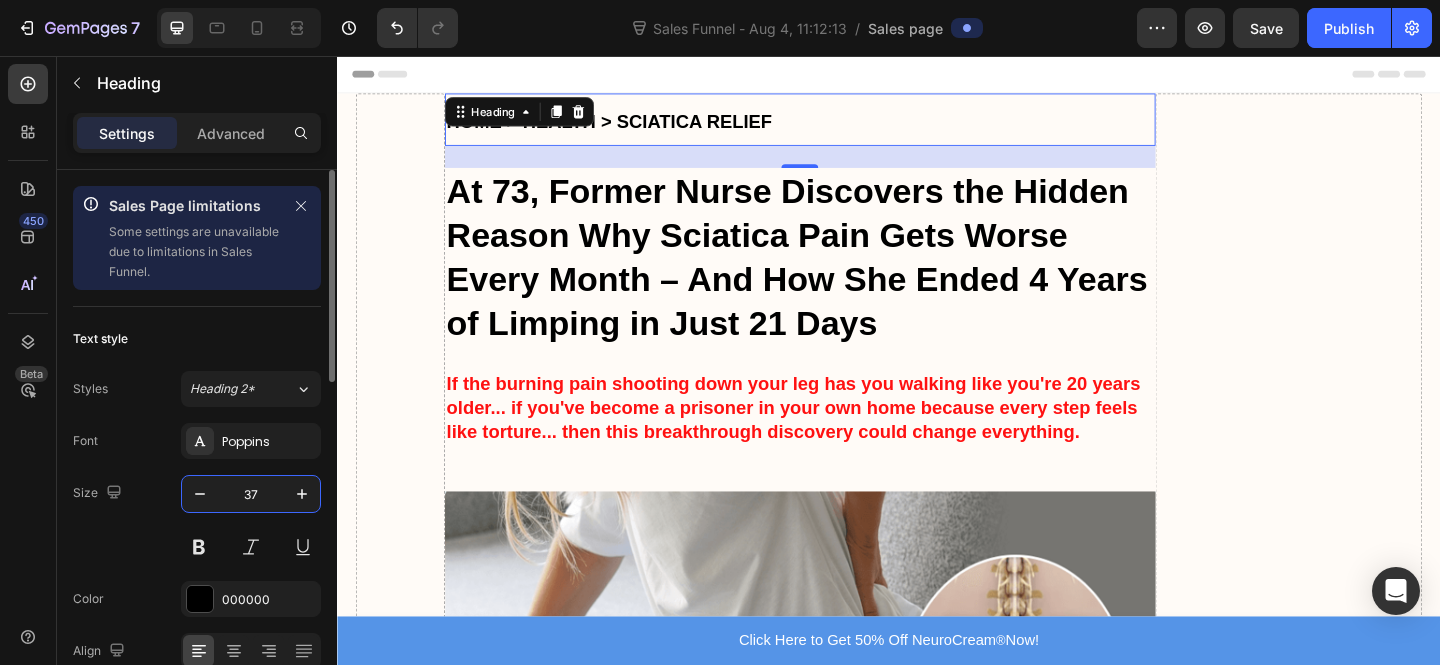 click on "37" at bounding box center [251, 494] 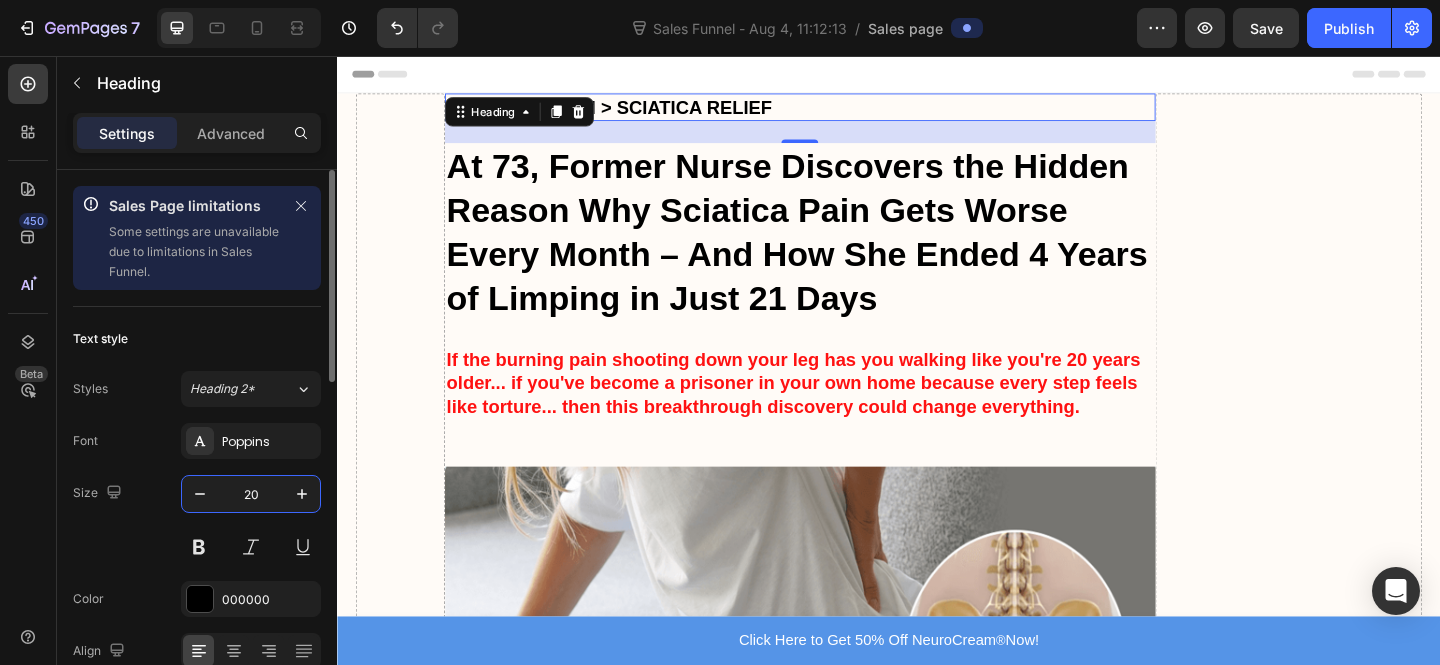 type on "20" 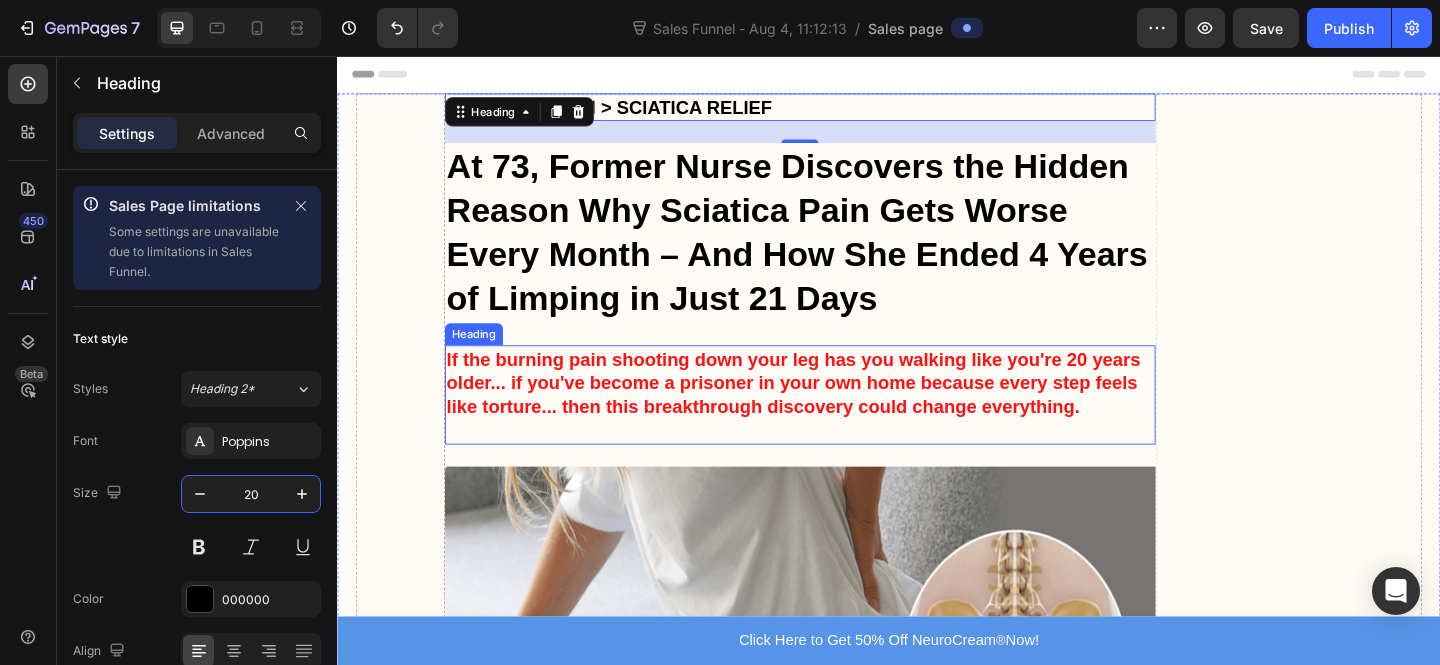click on "At 73, Former Nurse Discovers the Hidden Reason Why Sciatica Pain Gets Worse Every Month – And How She Ended 4 Years of Limping in Just 21 Days" at bounding box center (840, 249) 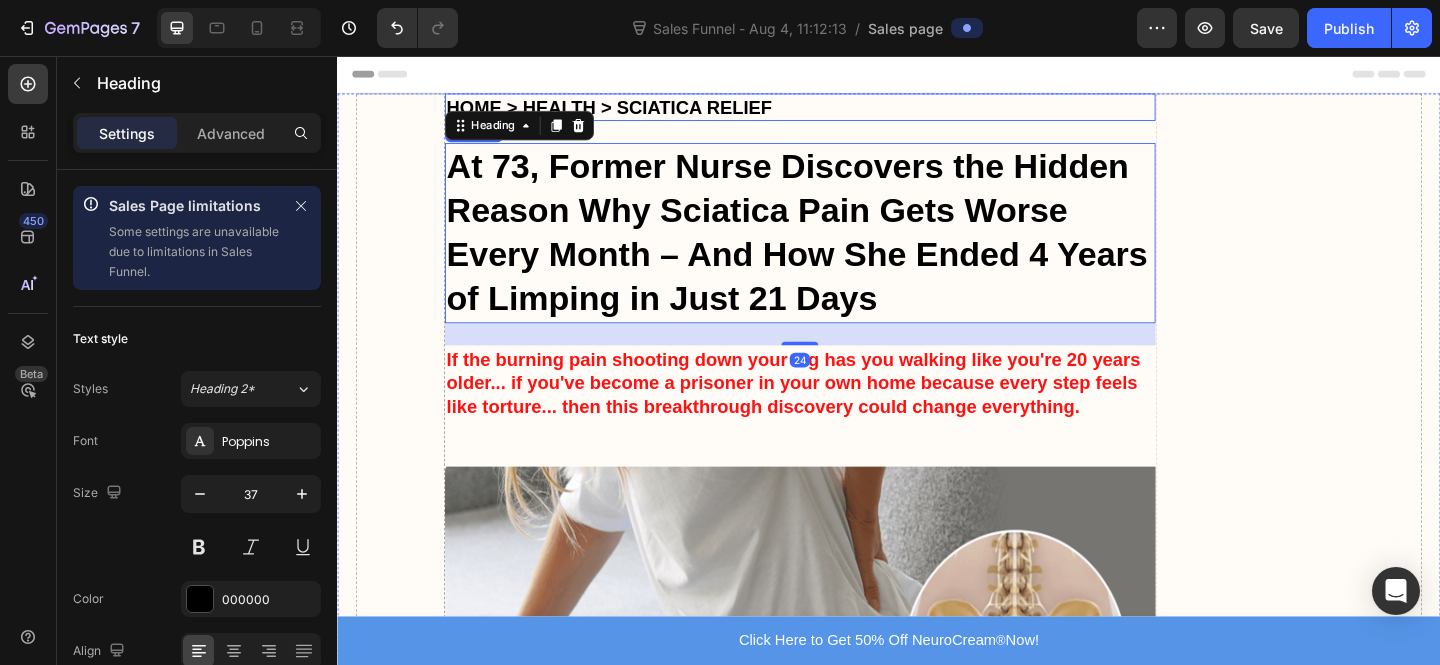 click on "⁠⁠⁠⁠⁠⁠⁠ HOME > HEALTH > SCIATICA RELIEF" at bounding box center (840, 112) 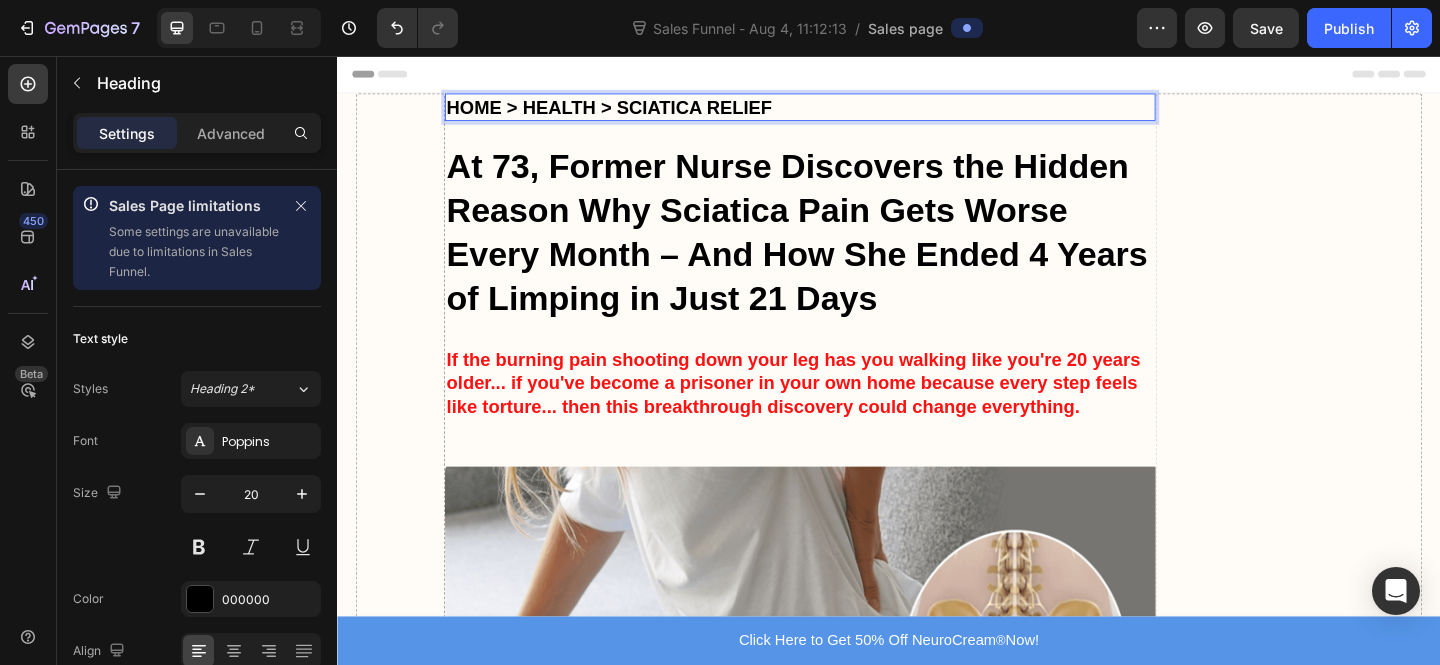 drag, startPoint x: 820, startPoint y: 105, endPoint x: 783, endPoint y: 109, distance: 37.215588 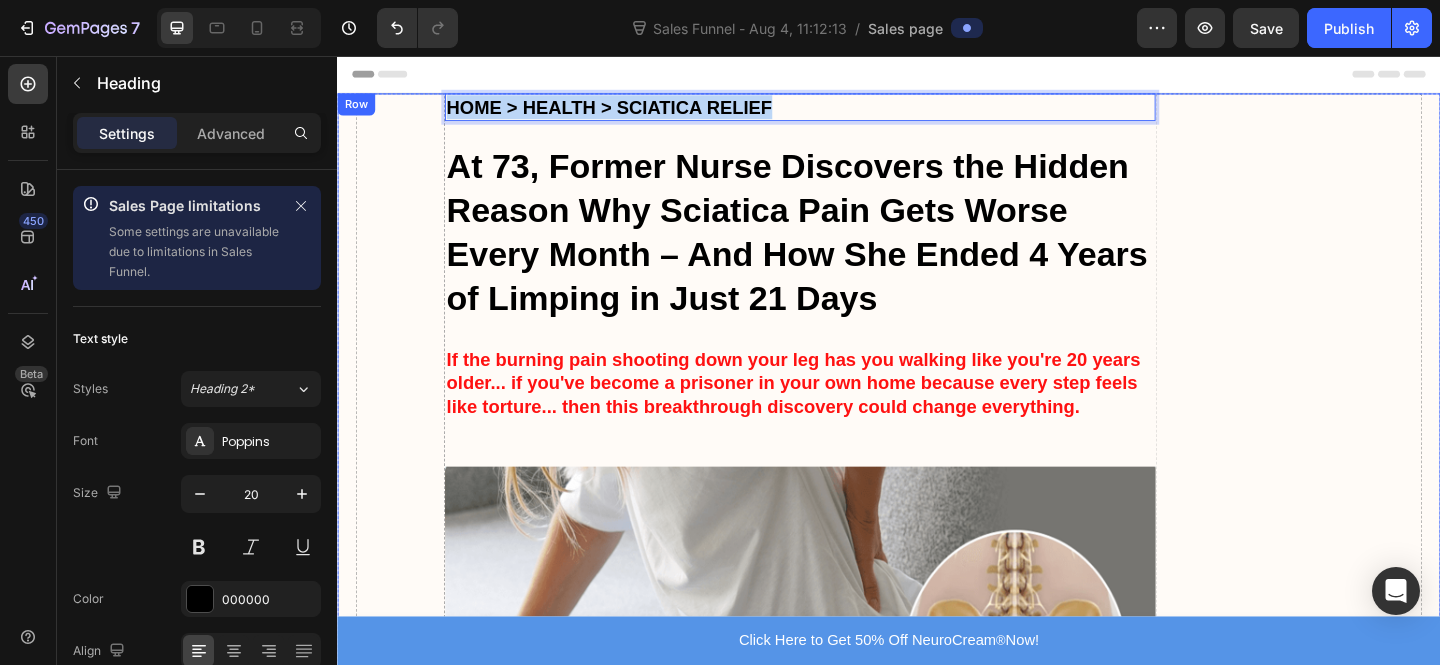 drag, startPoint x: 783, startPoint y: 109, endPoint x: 418, endPoint y: 116, distance: 365.0671 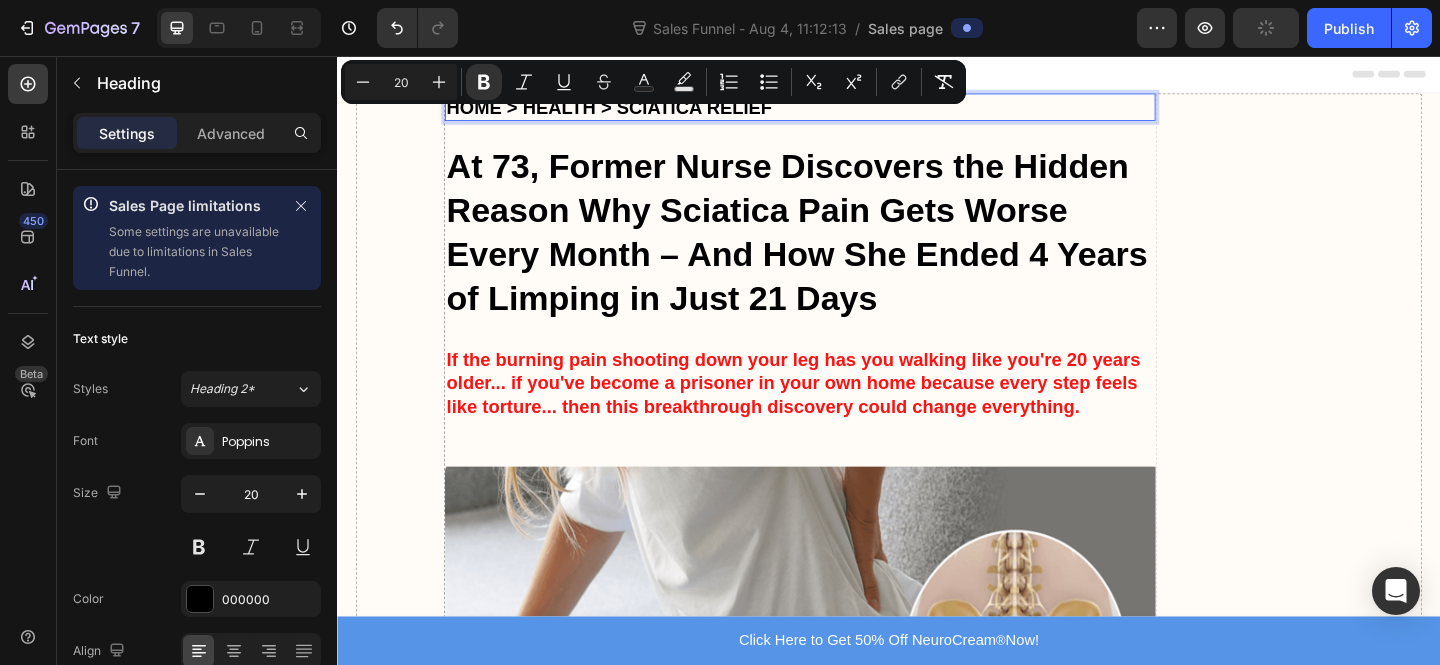 click on "HOME > HEALTH > SCIATICA RELIEF" at bounding box center (840, 112) 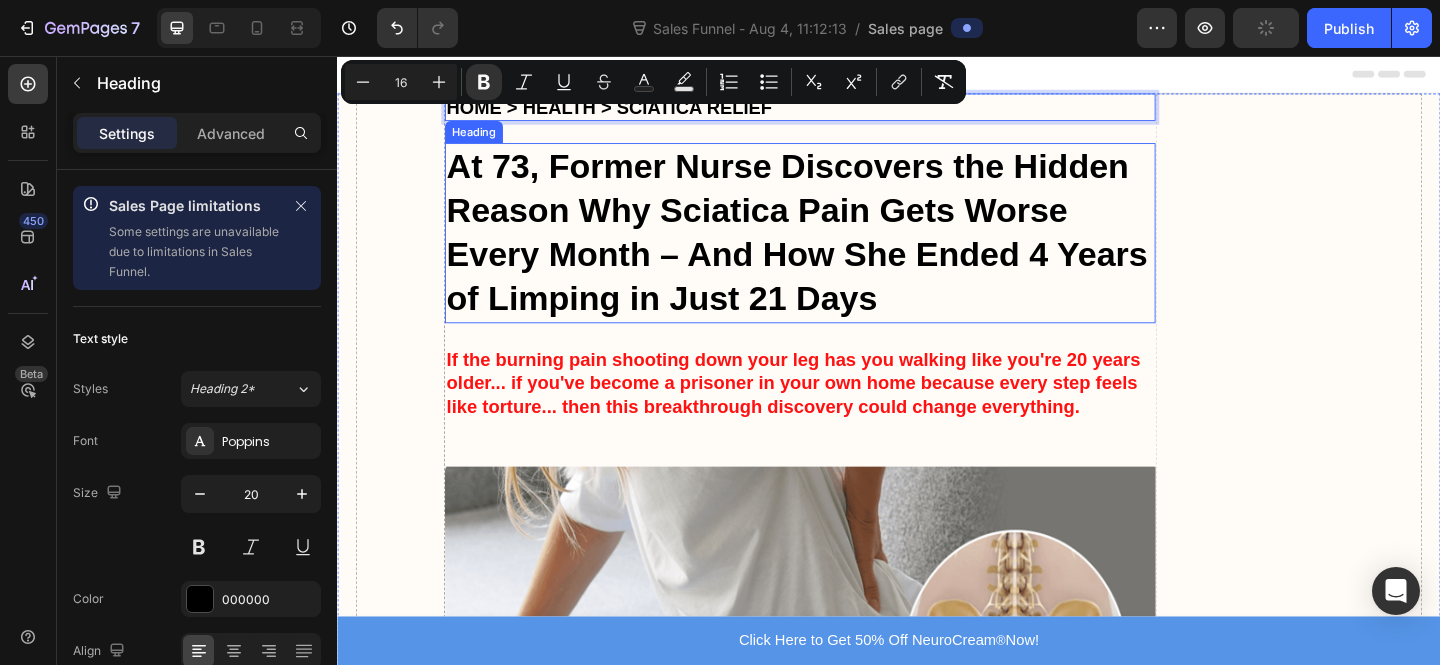 click on "At 73, Former Nurse Discovers the Hidden Reason Why Sciatica Pain Gets Worse Every Month – And How She Ended 4 Years of Limping in Just 21 Days" at bounding box center [840, 249] 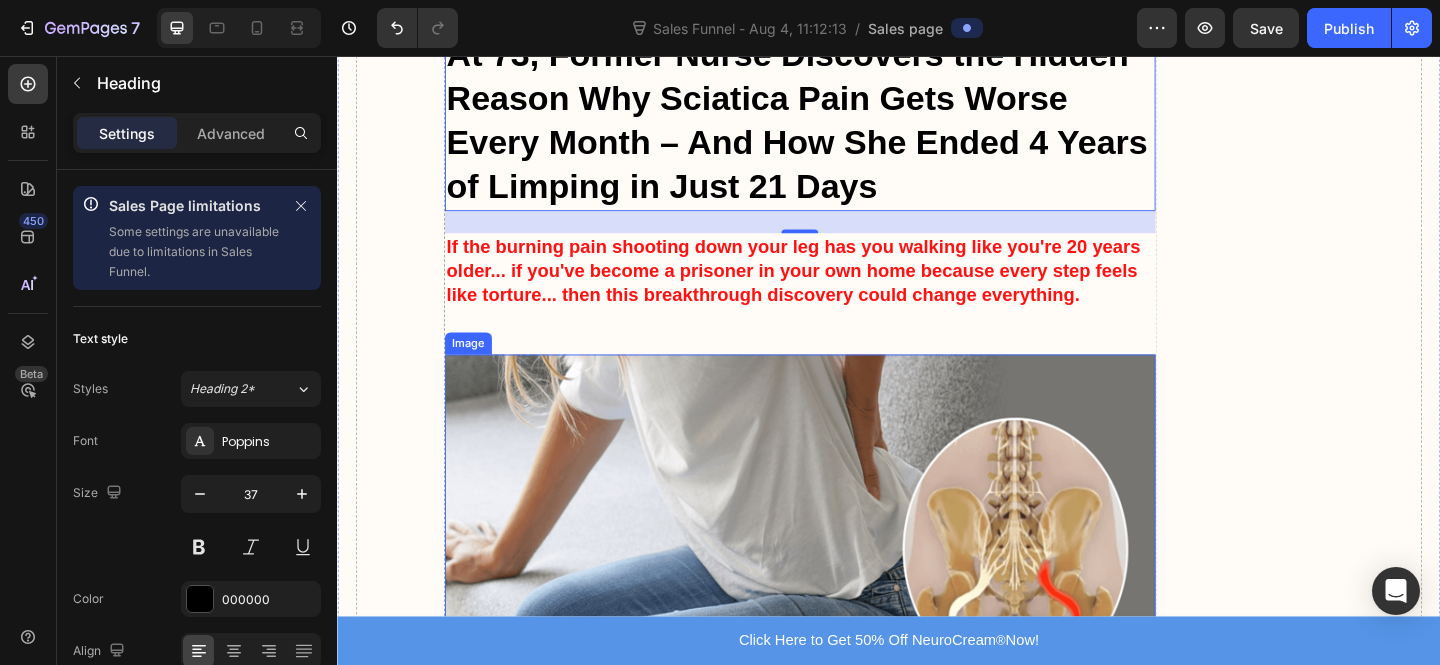 scroll, scrollTop: 132, scrollLeft: 0, axis: vertical 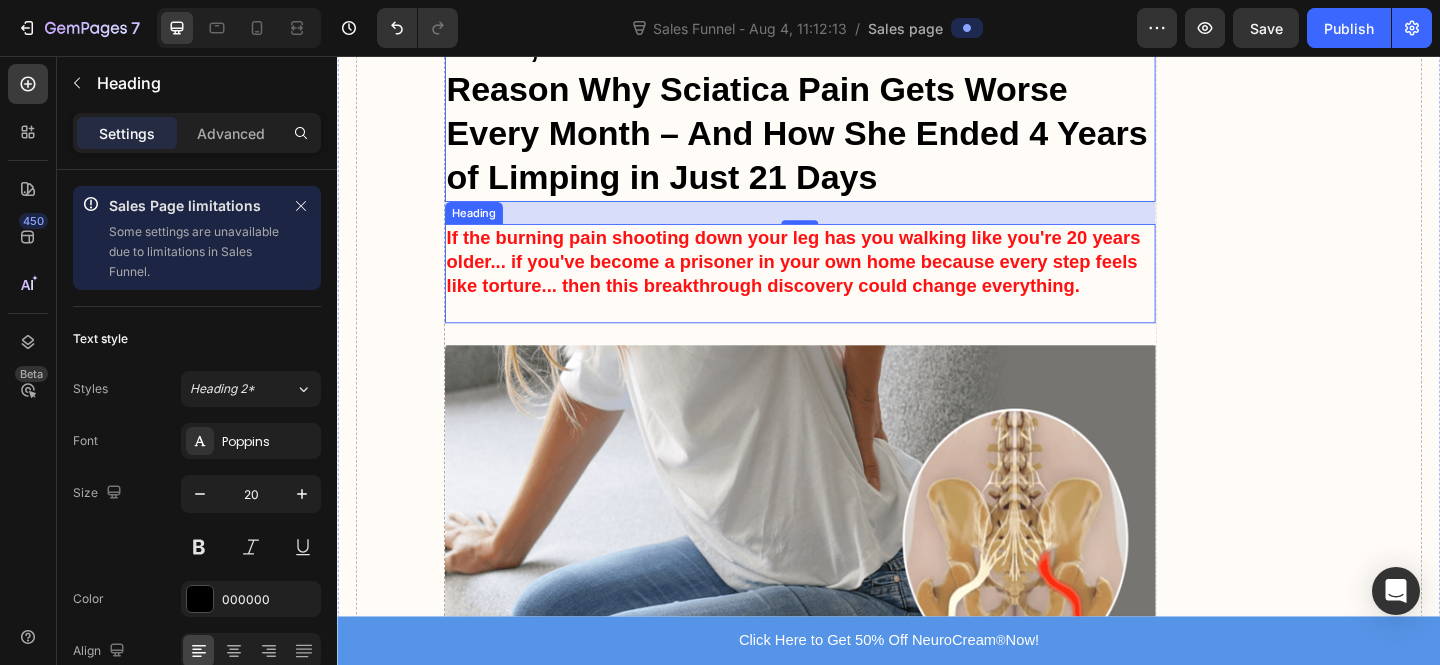 click on "⁠⁠⁠⁠⁠⁠⁠ If the burning pain shooting down your leg has you walking like you're 20 years older... if you've become a prisoner in your own home because every step feels like torture... then this breakthrough discovery could change everything." at bounding box center (840, 293) 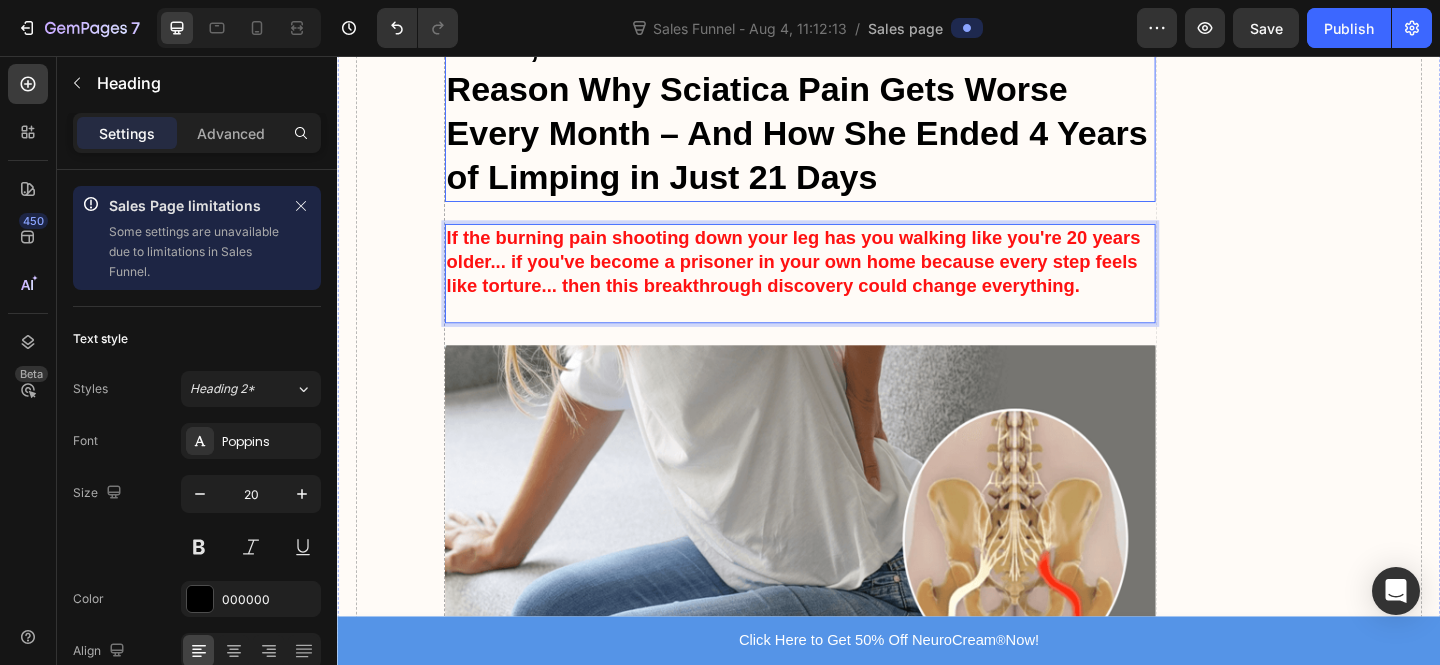 click on "At 73, Former Nurse Discovers the Hidden Reason Why Sciatica Pain Gets Worse Every Month – And How She Ended 4 Years of Limping in Just 21 Days" at bounding box center [840, 117] 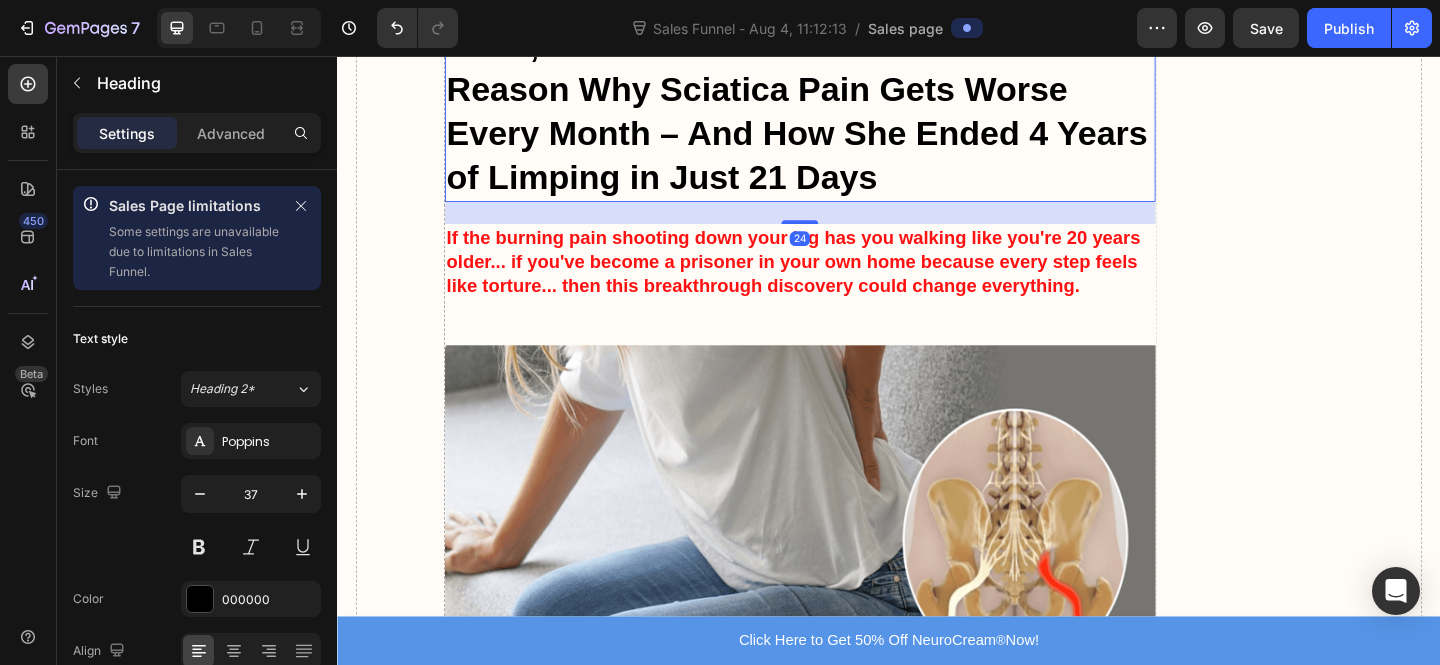 click on "⁠⁠⁠⁠⁠⁠⁠ If the burning pain shooting down your leg has you walking like you're 20 years older... if you've become a prisoner in your own home because every step feels like torture... then this breakthrough discovery could change everything." at bounding box center [840, 293] 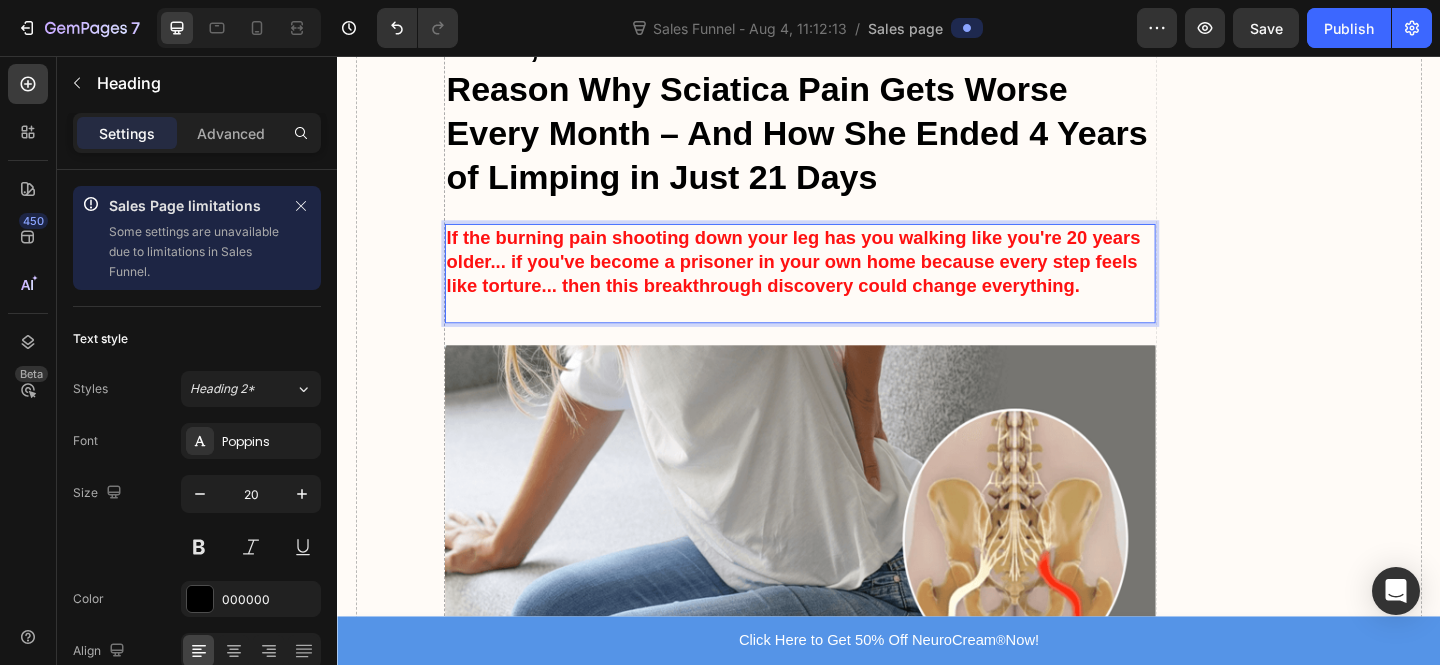 click on "If the burning pain shooting down your leg has you walking like you're 20 years older... if you've become a prisoner in your own home because every step feels like torture... then this breakthrough discovery could change everything." at bounding box center (840, 293) 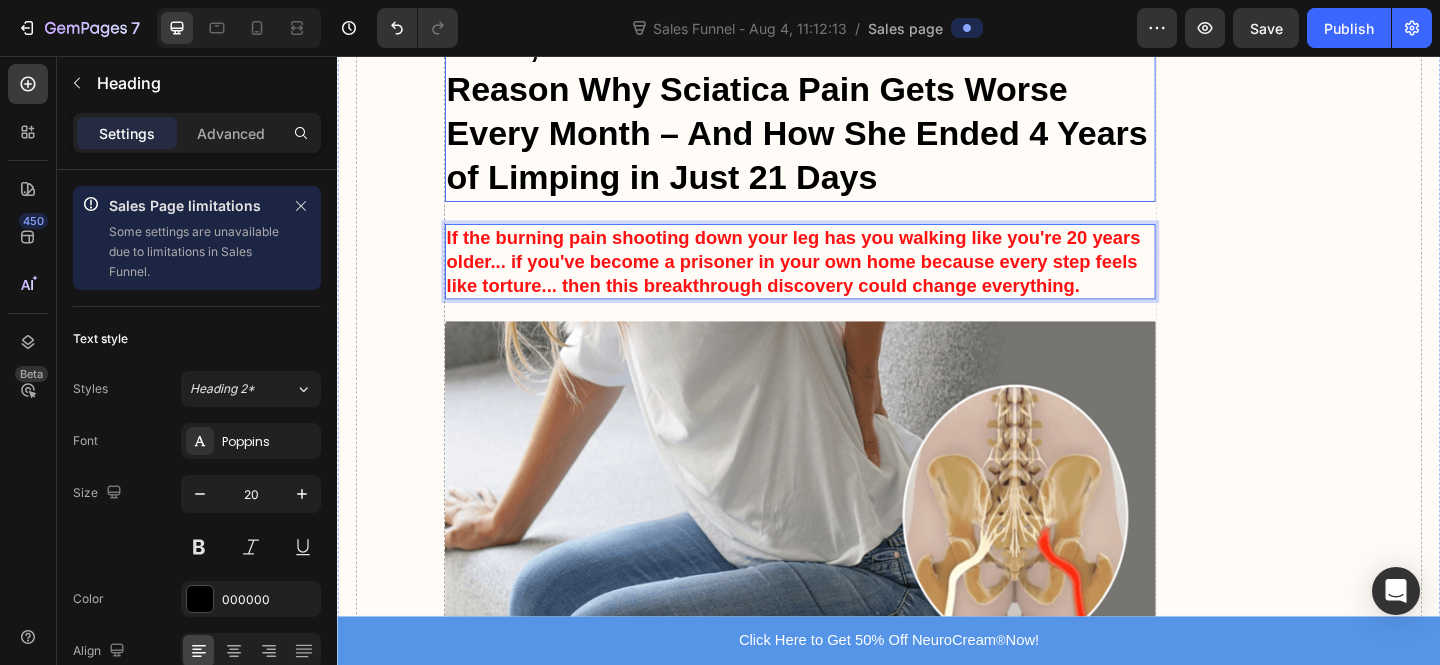 click on "At 73, Former Nurse Discovers the Hidden Reason Why Sciatica Pain Gets Worse Every Month – And How She Ended 4 Years of Limping in Just 21 Days" at bounding box center [840, 117] 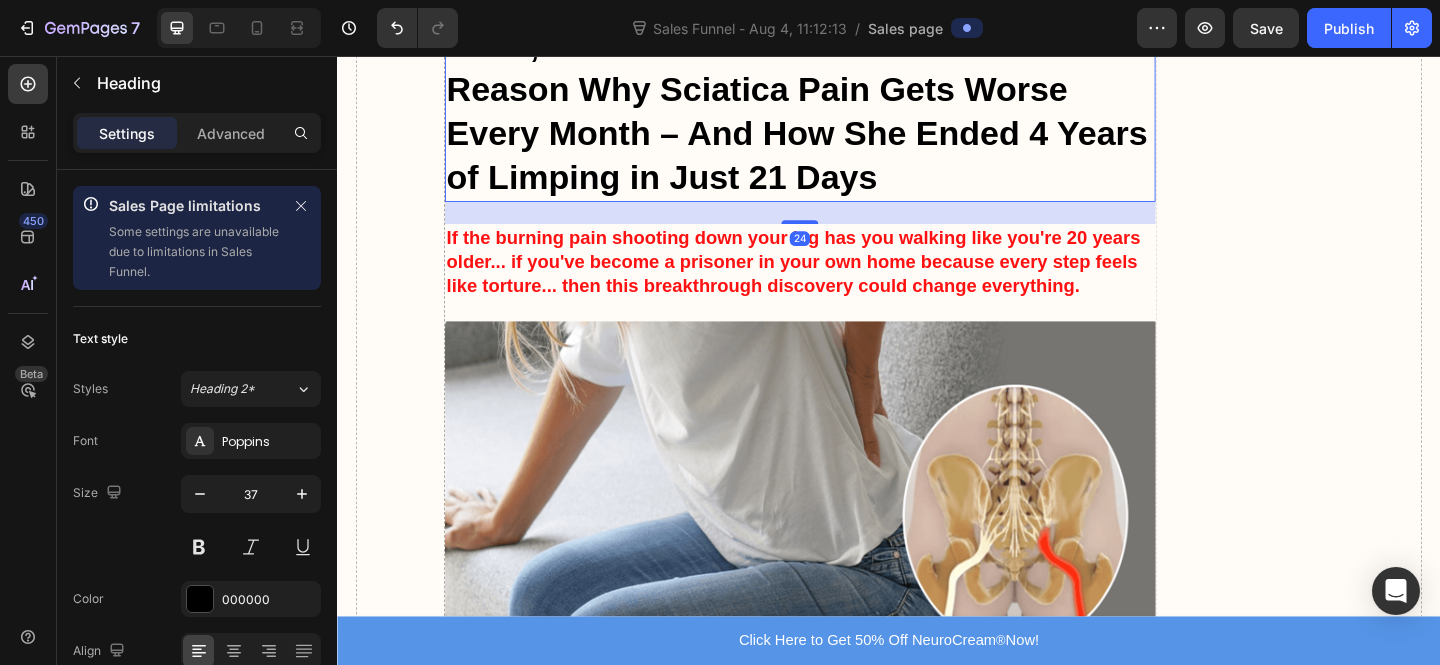 click on "If the burning pain shooting down your leg has you walking like you're 20 years older... if you've become a prisoner in your own home because every step feels like torture... then this breakthrough discovery could change everything." at bounding box center (833, 280) 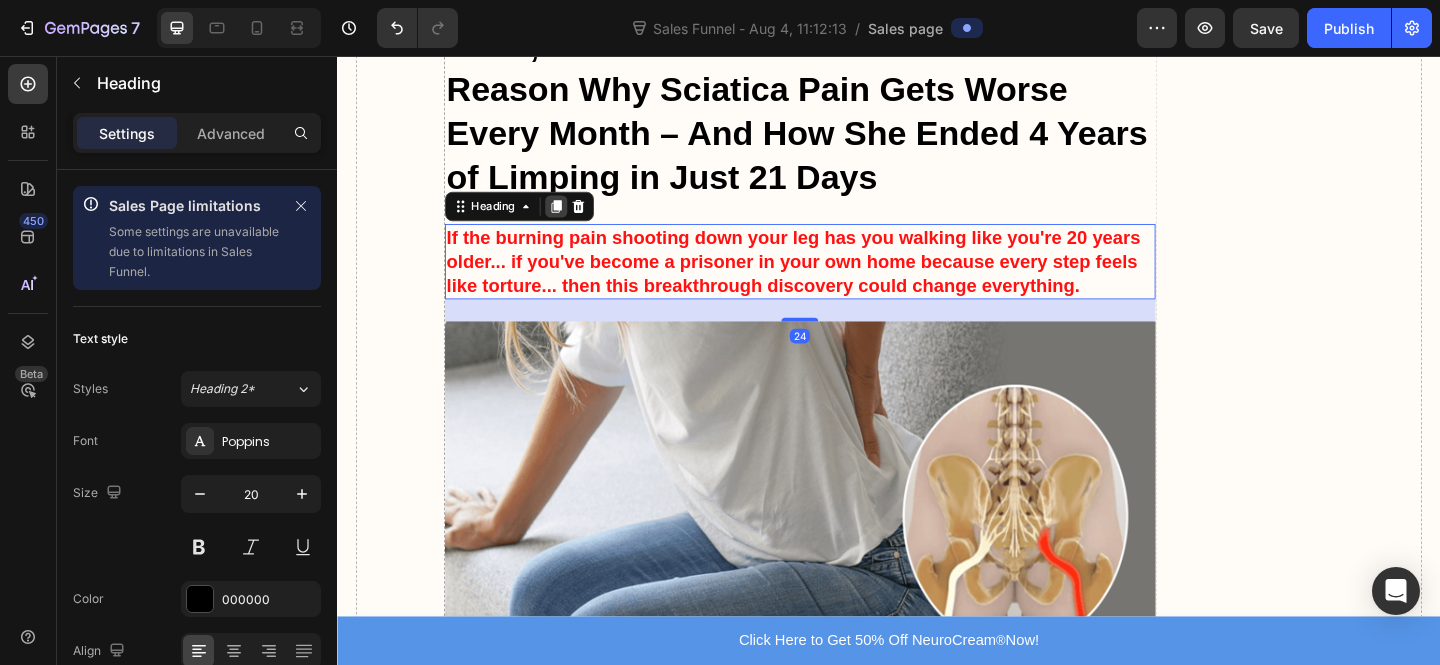 click 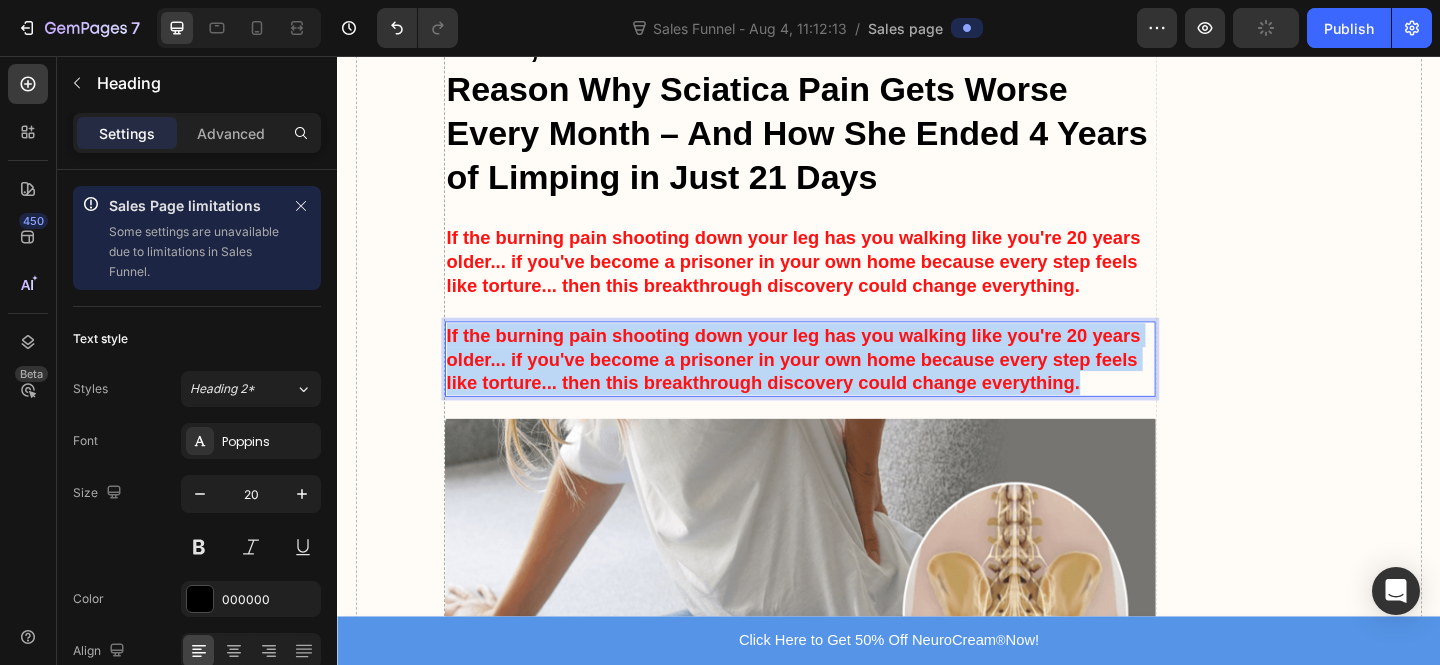 click on "If the burning pain shooting down your leg has you walking like you're 20 years older... if you've become a prisoner in your own home because every step feels like torture... then this breakthrough discovery could change everything." at bounding box center [833, 386] 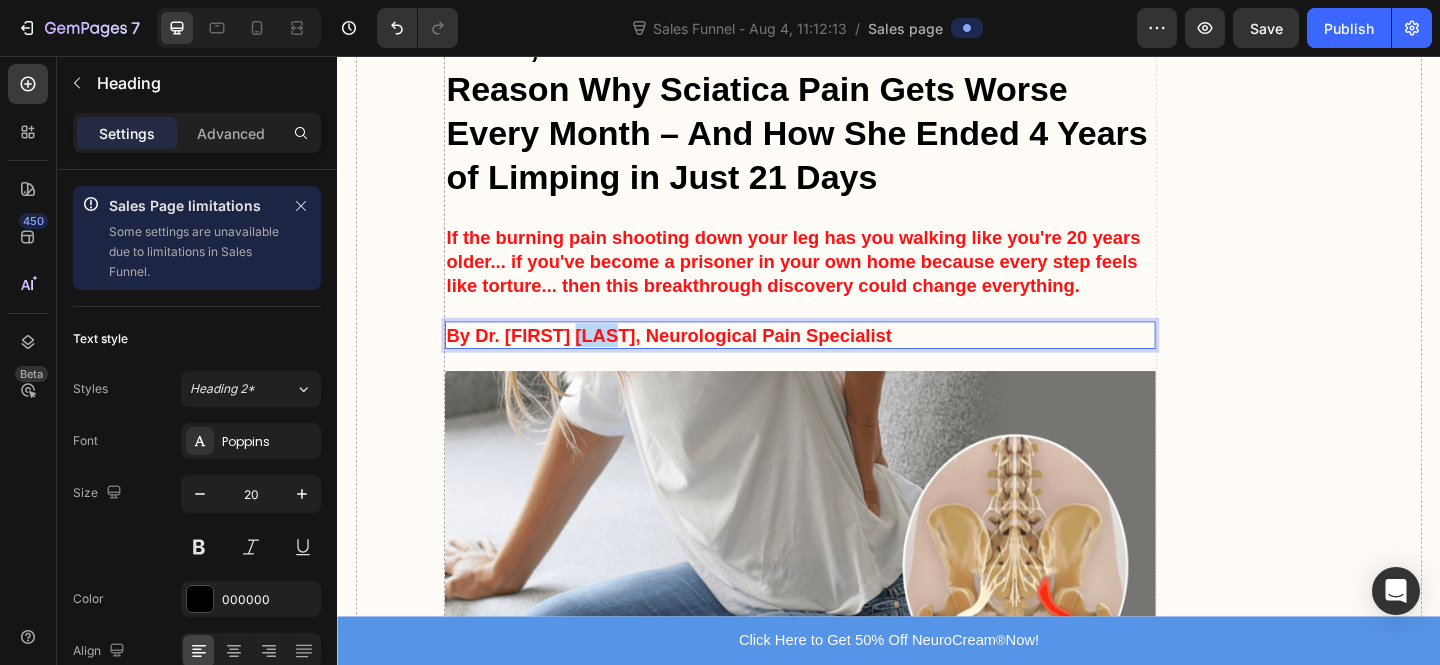 click on "By Dr. Michael Chen, Neurological Pain Specialist" at bounding box center [698, 360] 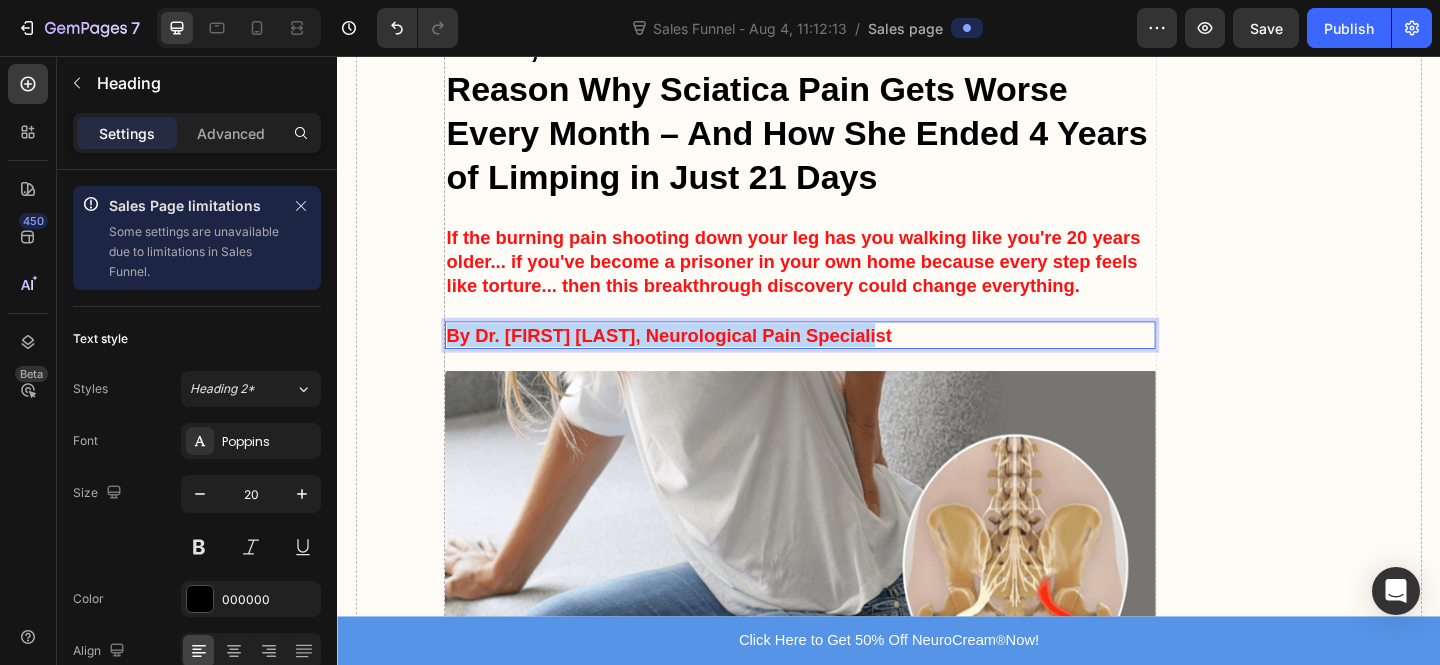 click on "By Dr. Michael Chen, Neurological Pain Specialist" at bounding box center [698, 360] 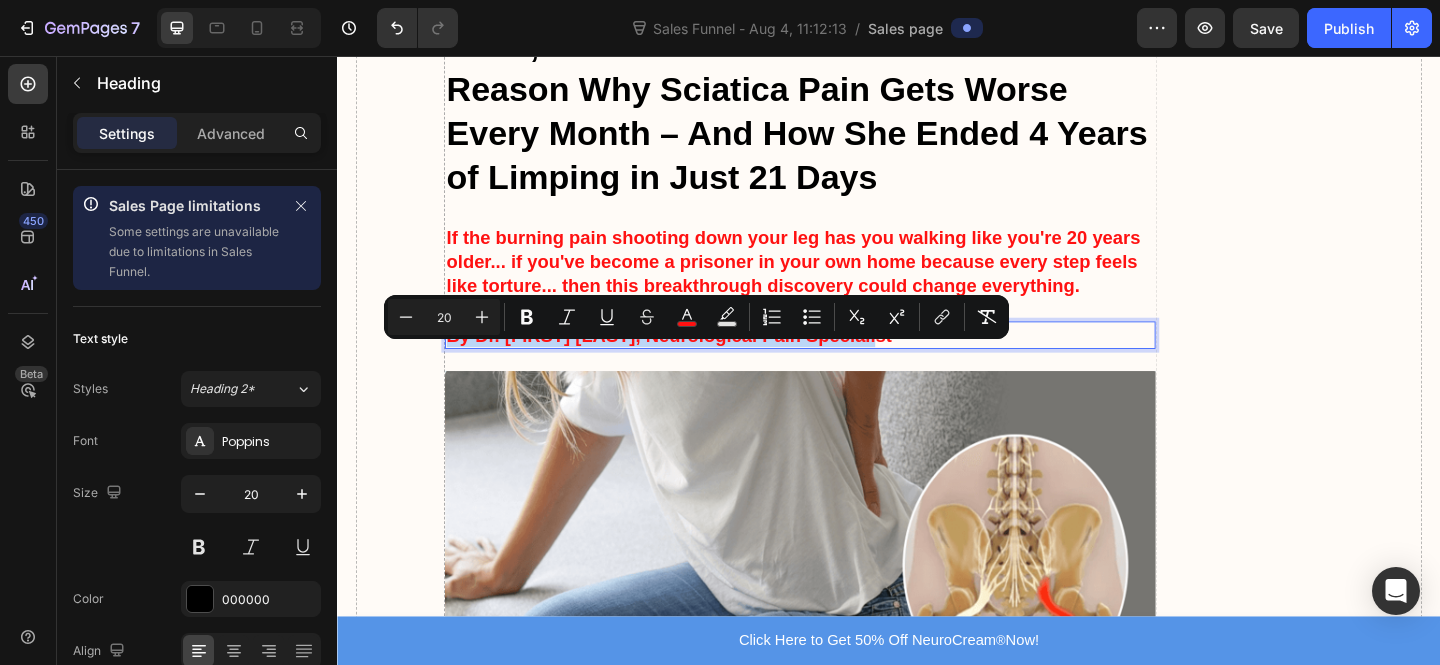 click on "By Dr. Michael Chen, Neurological Pain Specialist" at bounding box center [698, 360] 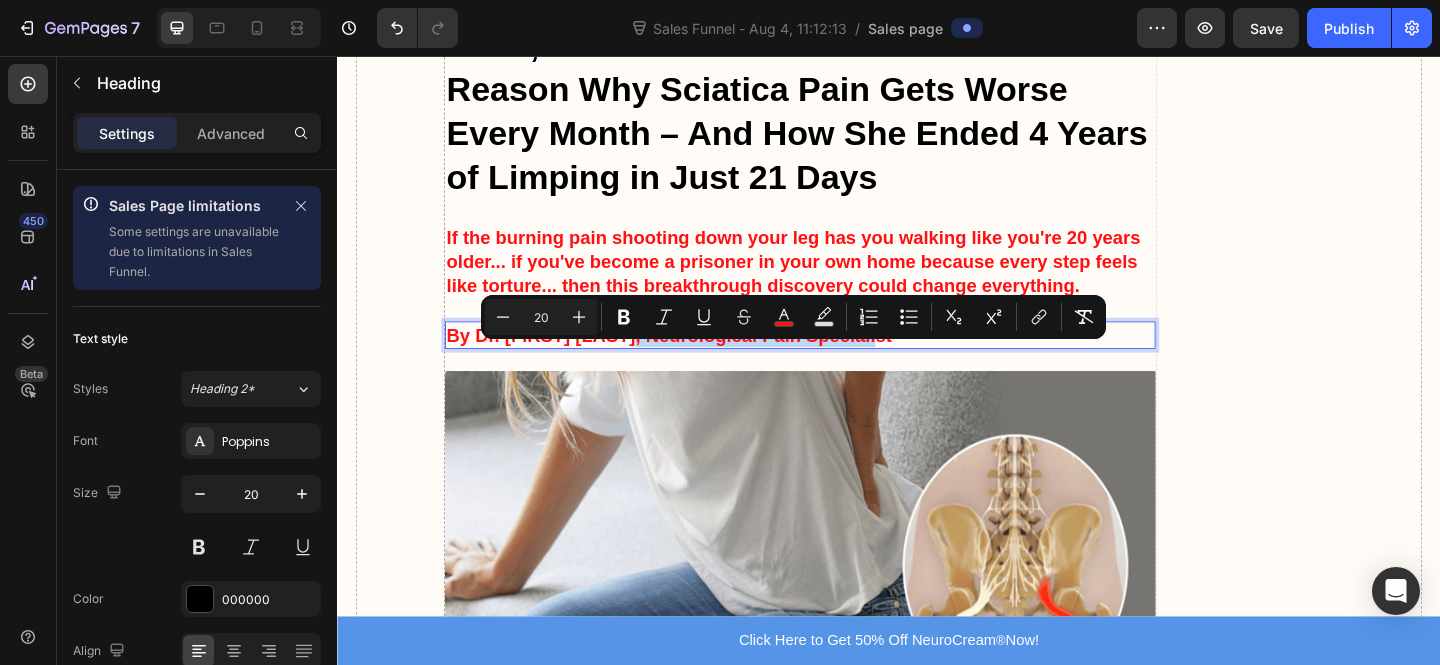 drag, startPoint x: 988, startPoint y: 389, endPoint x: 667, endPoint y: 392, distance: 321.014 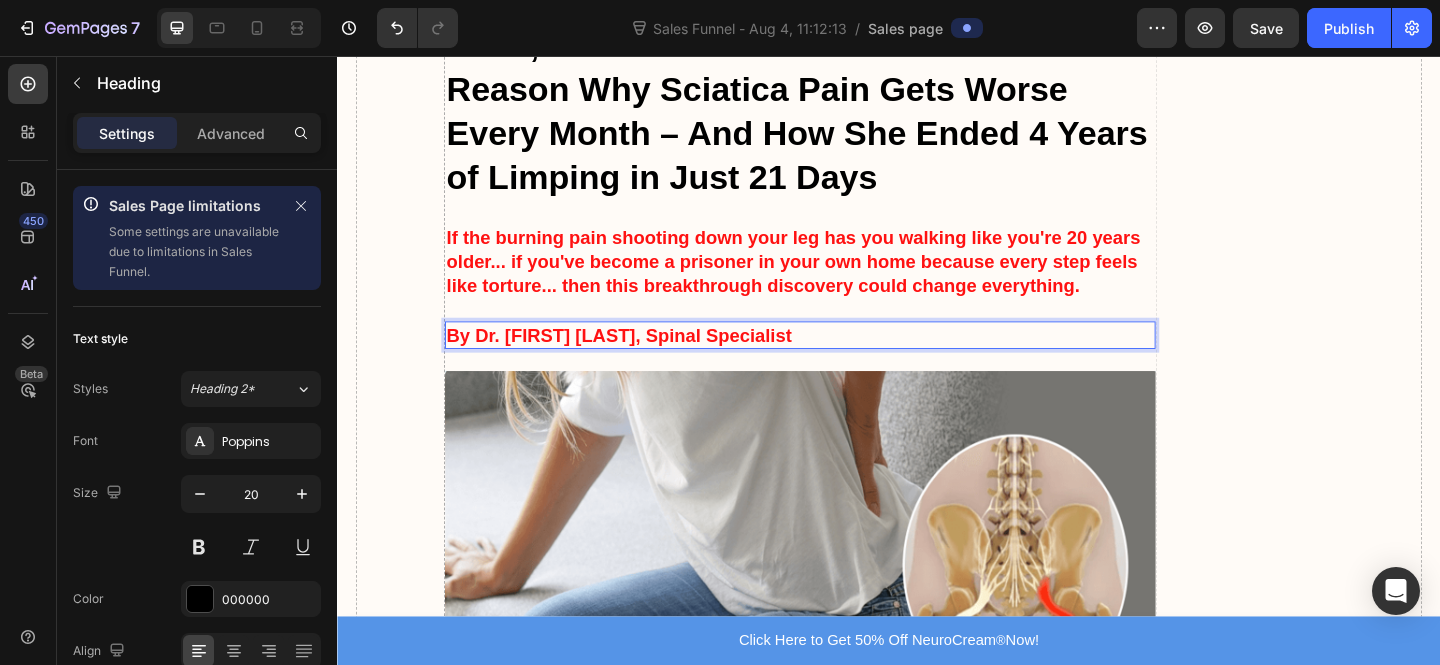 drag, startPoint x: 596, startPoint y: 378, endPoint x: 609, endPoint y: 379, distance: 13.038404 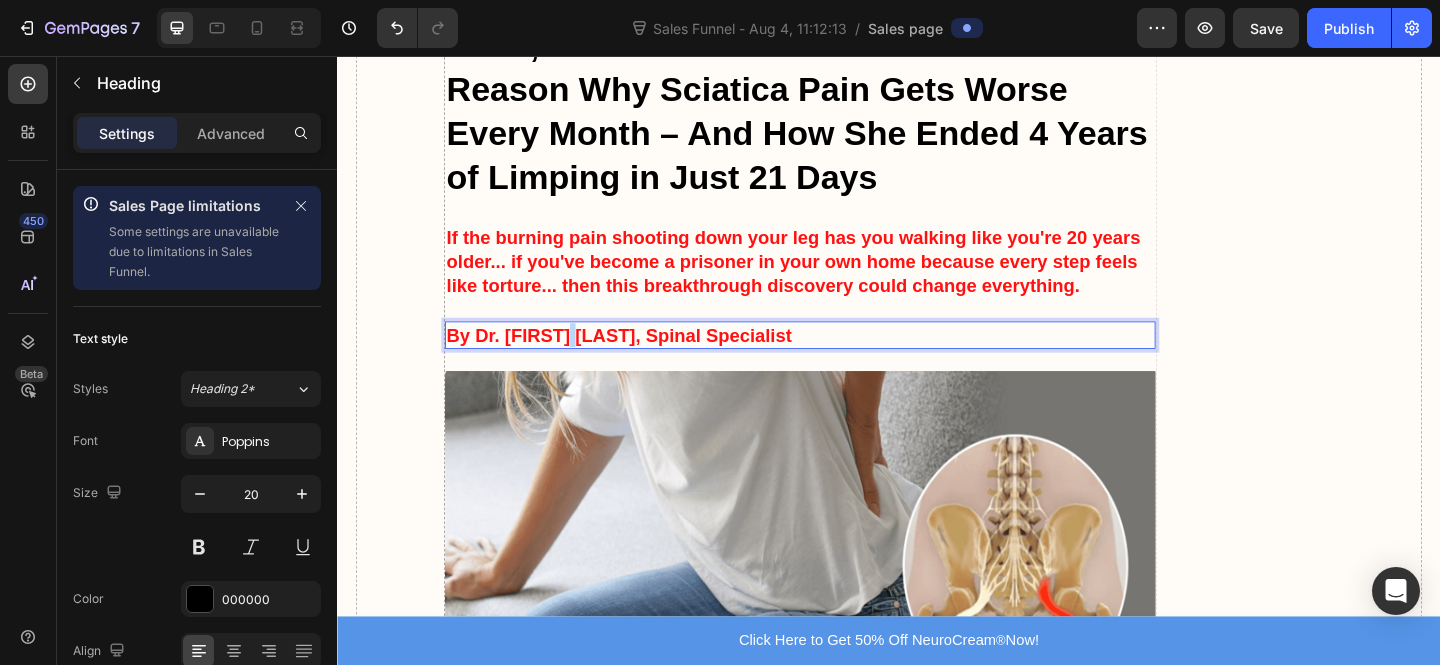 click on "By Dr. Michael Chen, Spinal Specialist" at bounding box center (644, 360) 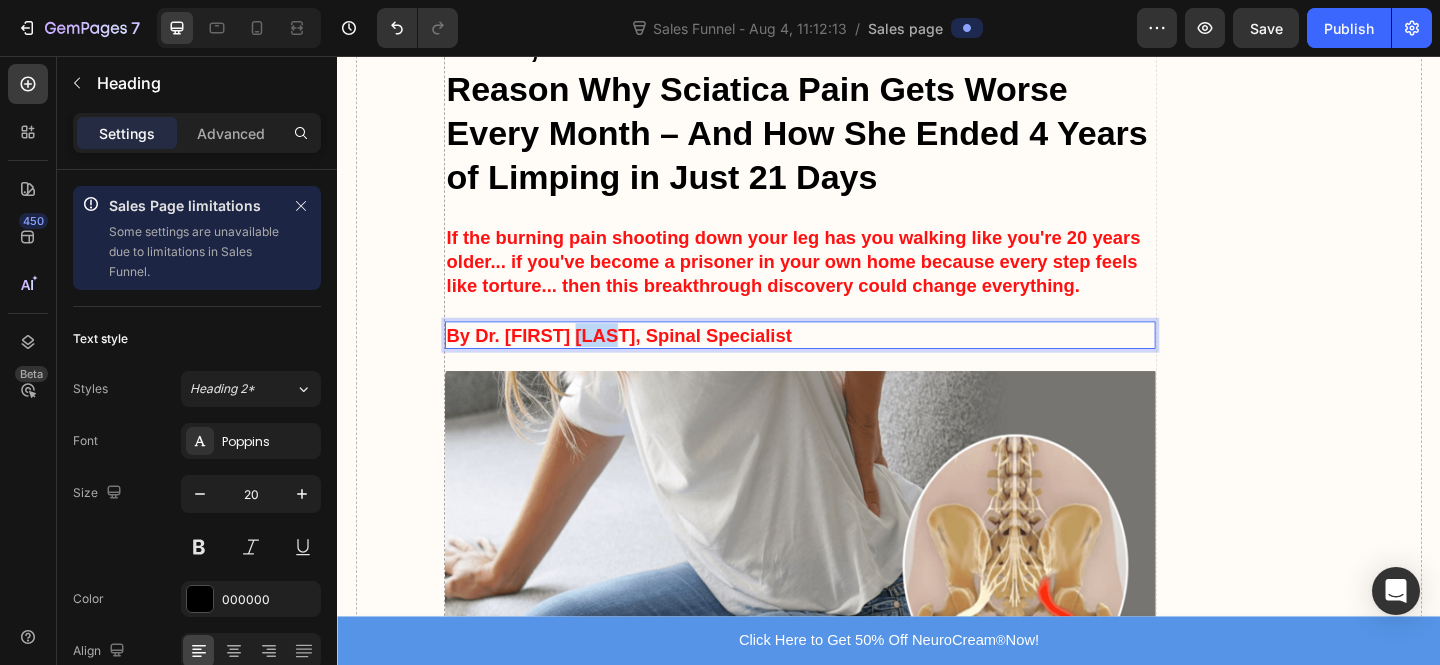 click on "By Dr. Michael Chen, Spinal Specialist" at bounding box center [644, 360] 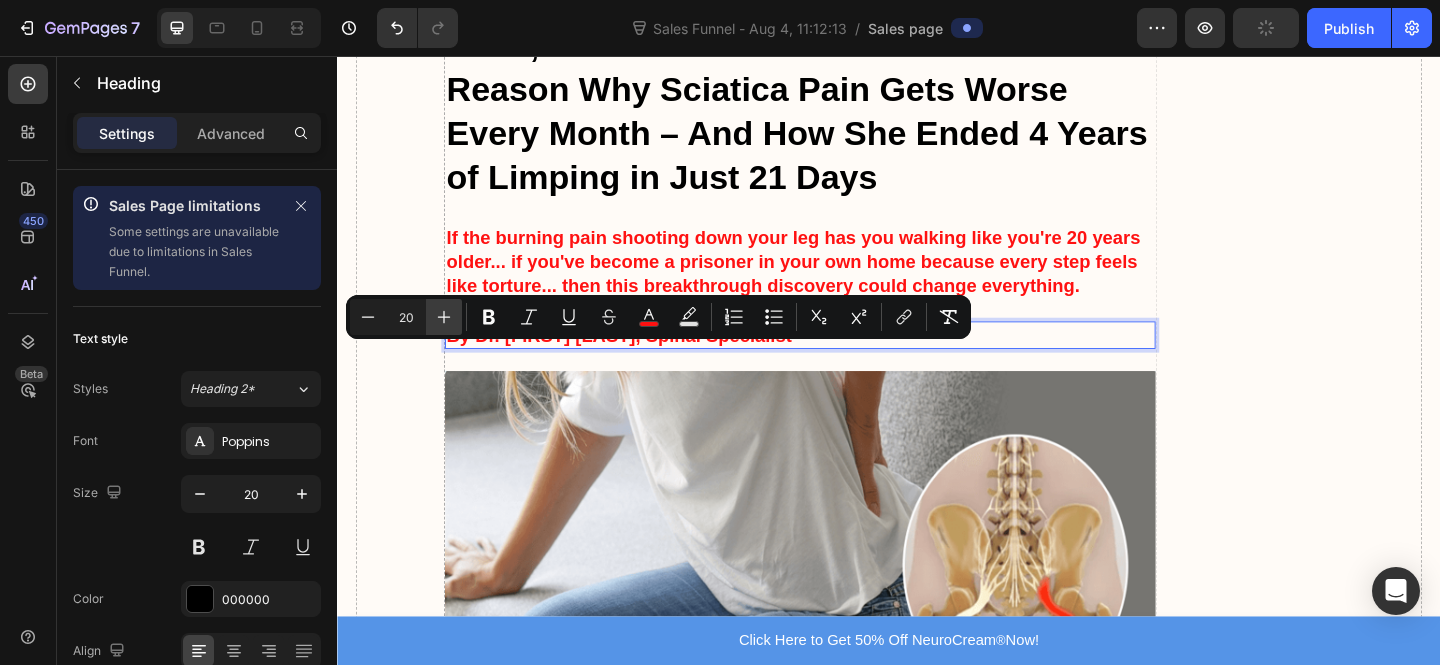 click on "Plus" at bounding box center [444, 317] 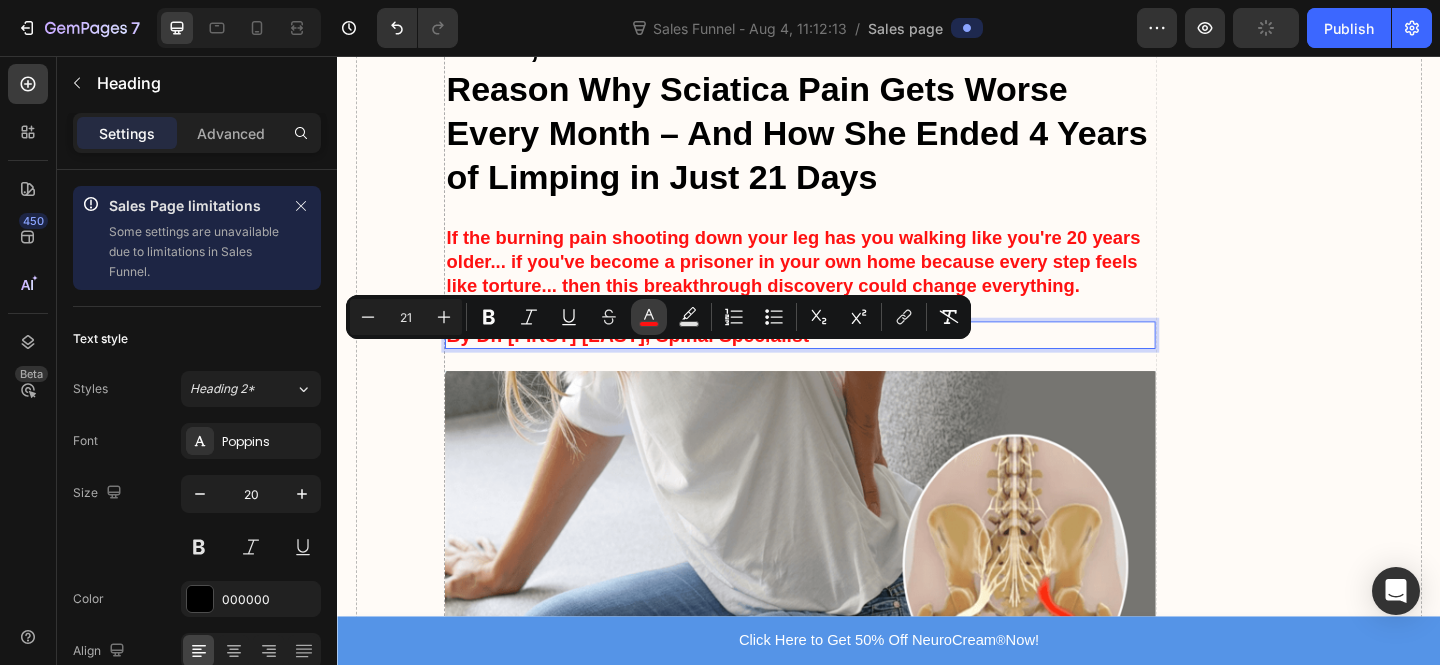 type on "20" 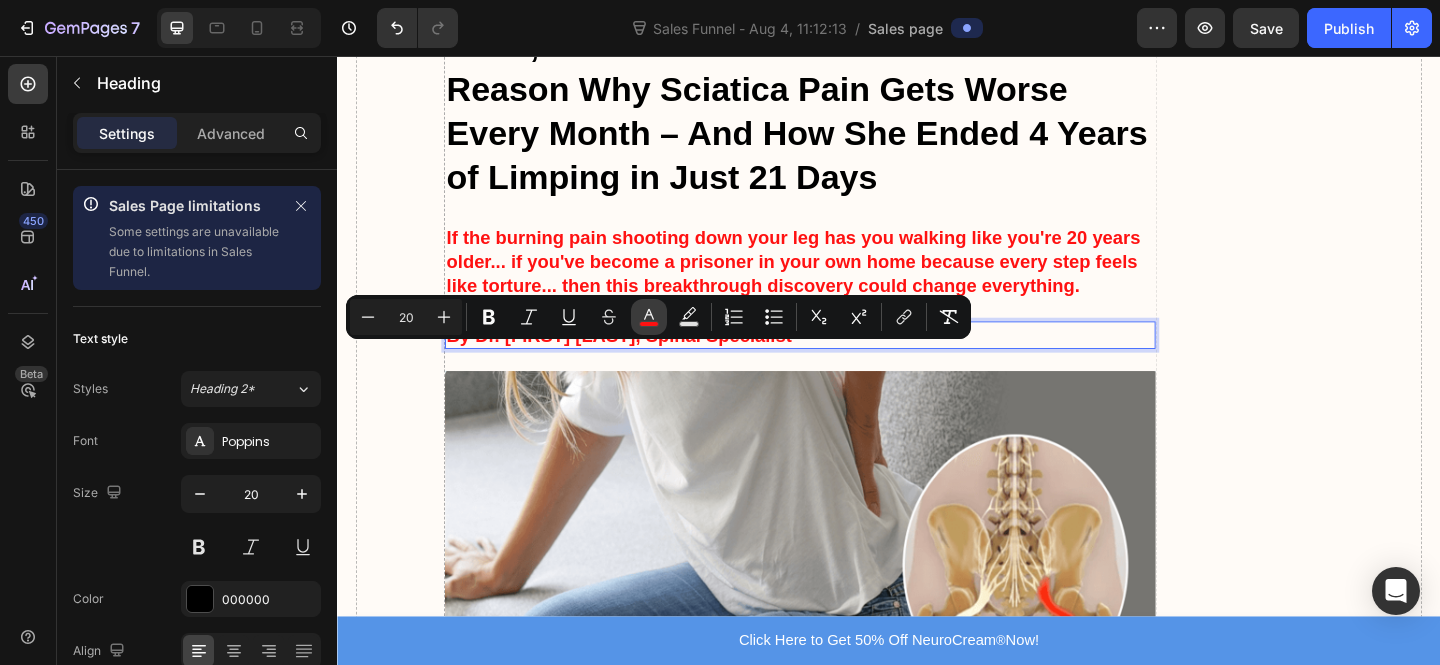 click 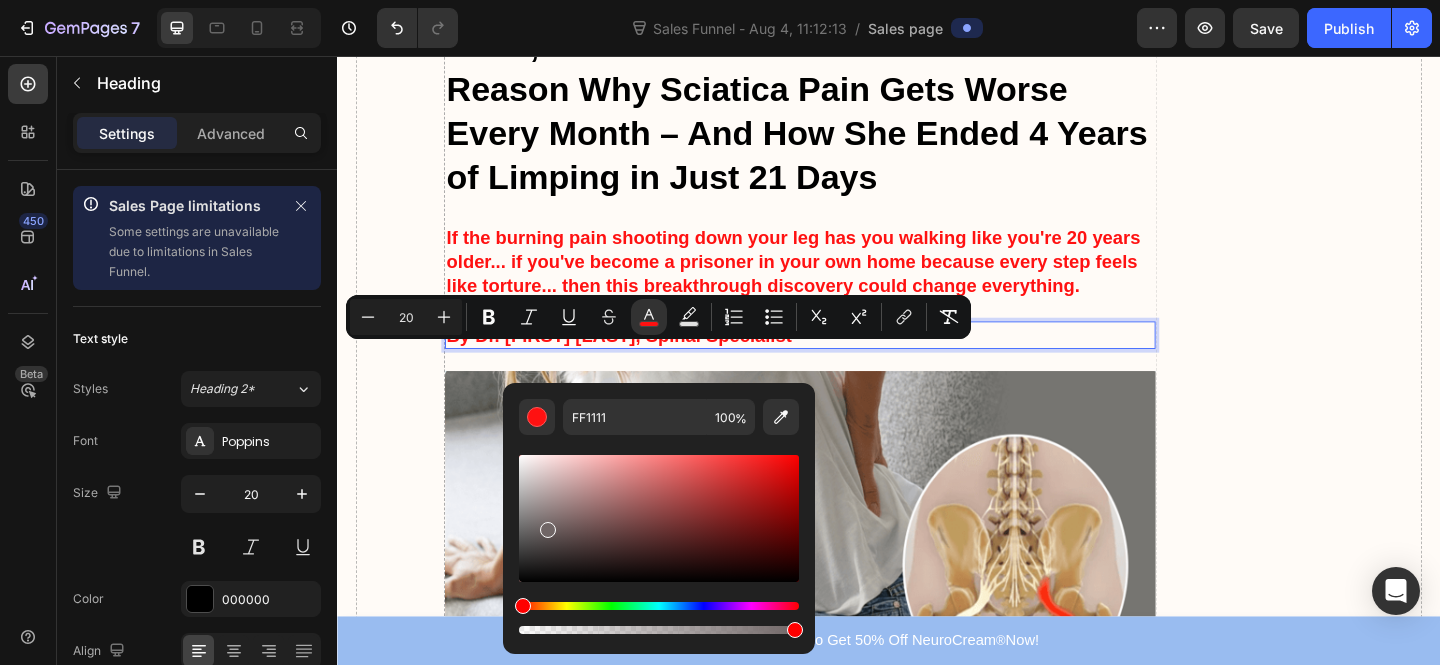 drag, startPoint x: 883, startPoint y: 582, endPoint x: 449, endPoint y: 697, distance: 448.97772 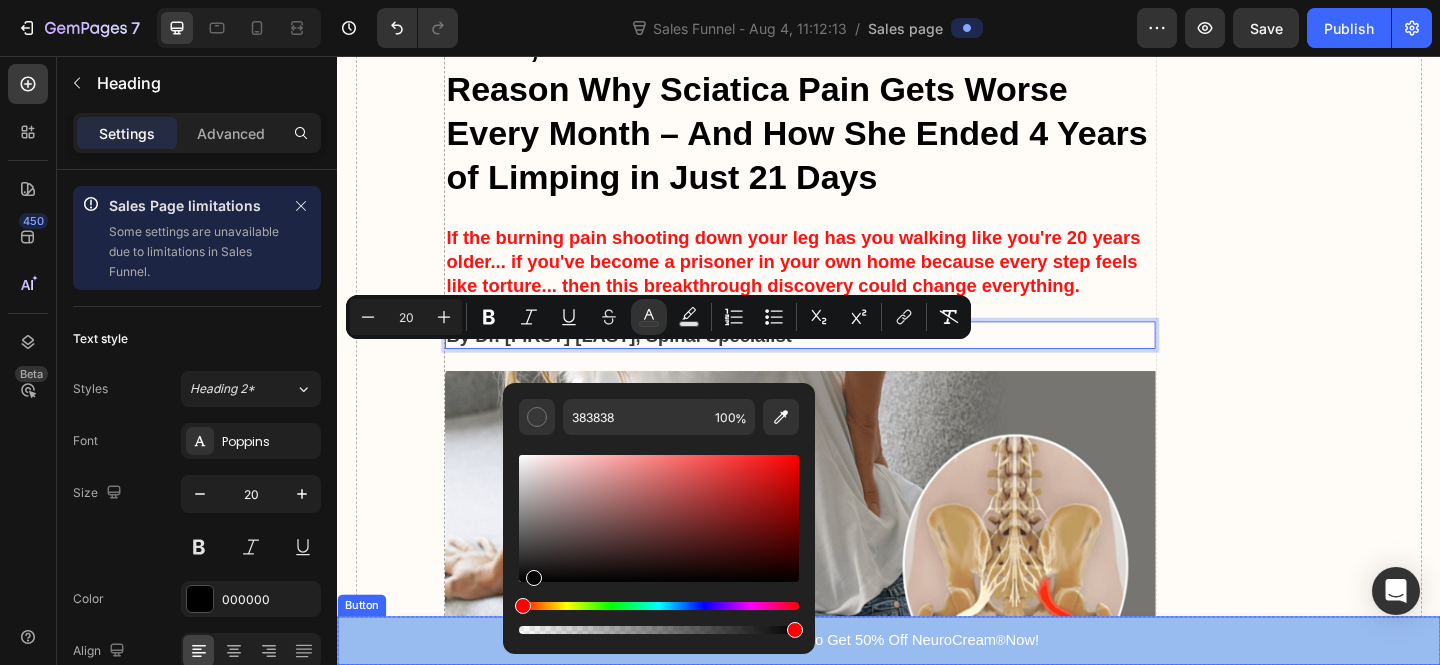 drag, startPoint x: 999, startPoint y: 555, endPoint x: 433, endPoint y: 686, distance: 580.96216 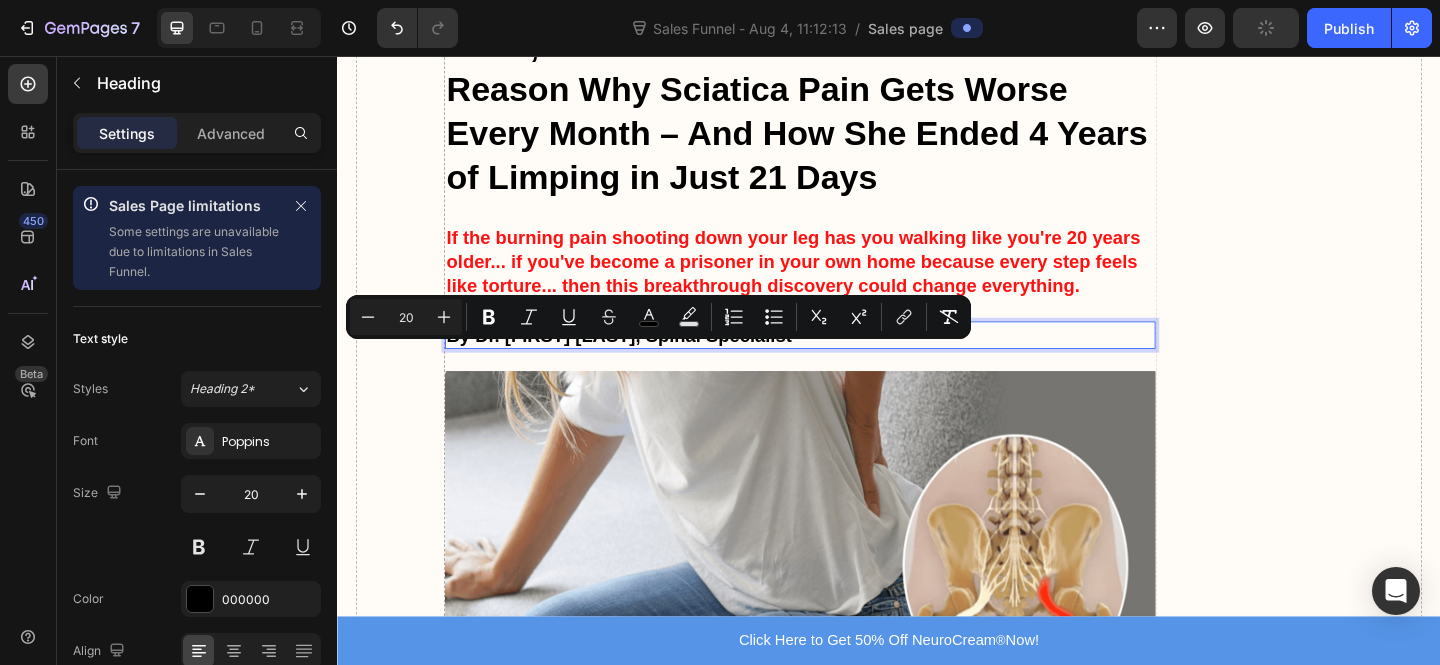 click on "20" at bounding box center (406, 317) 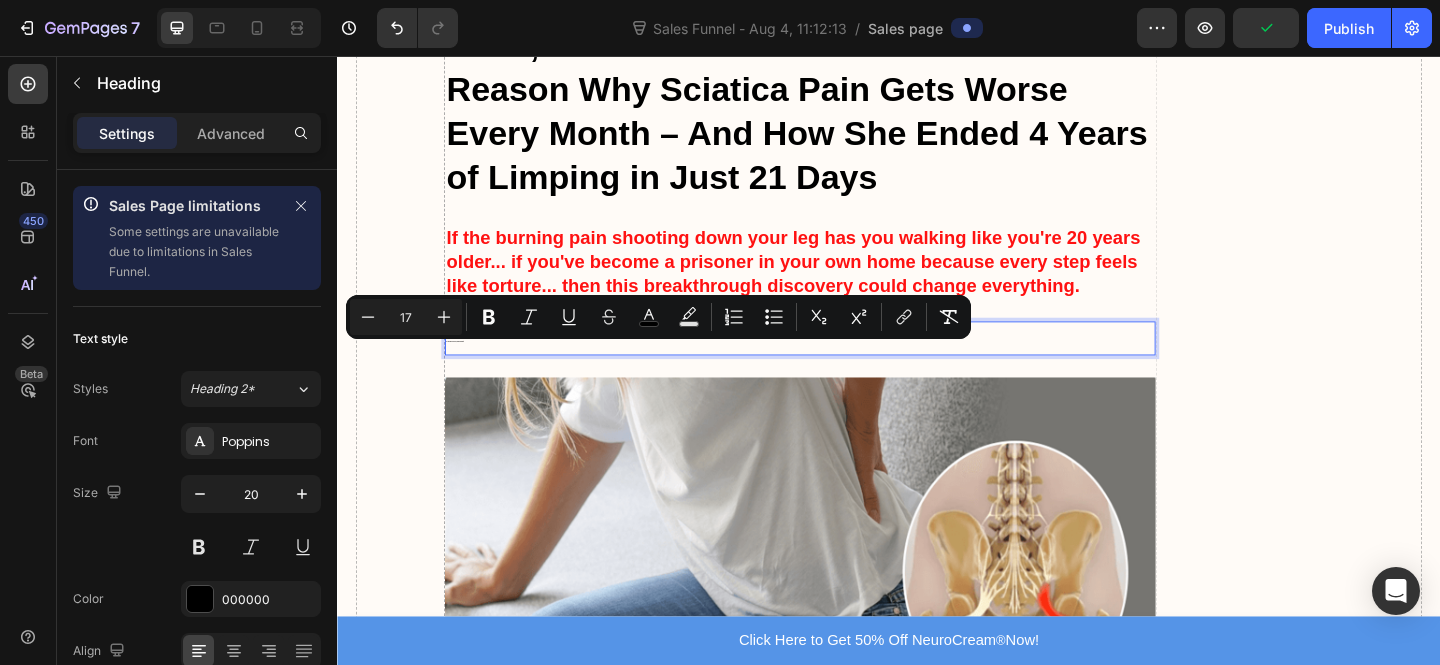type on "17" 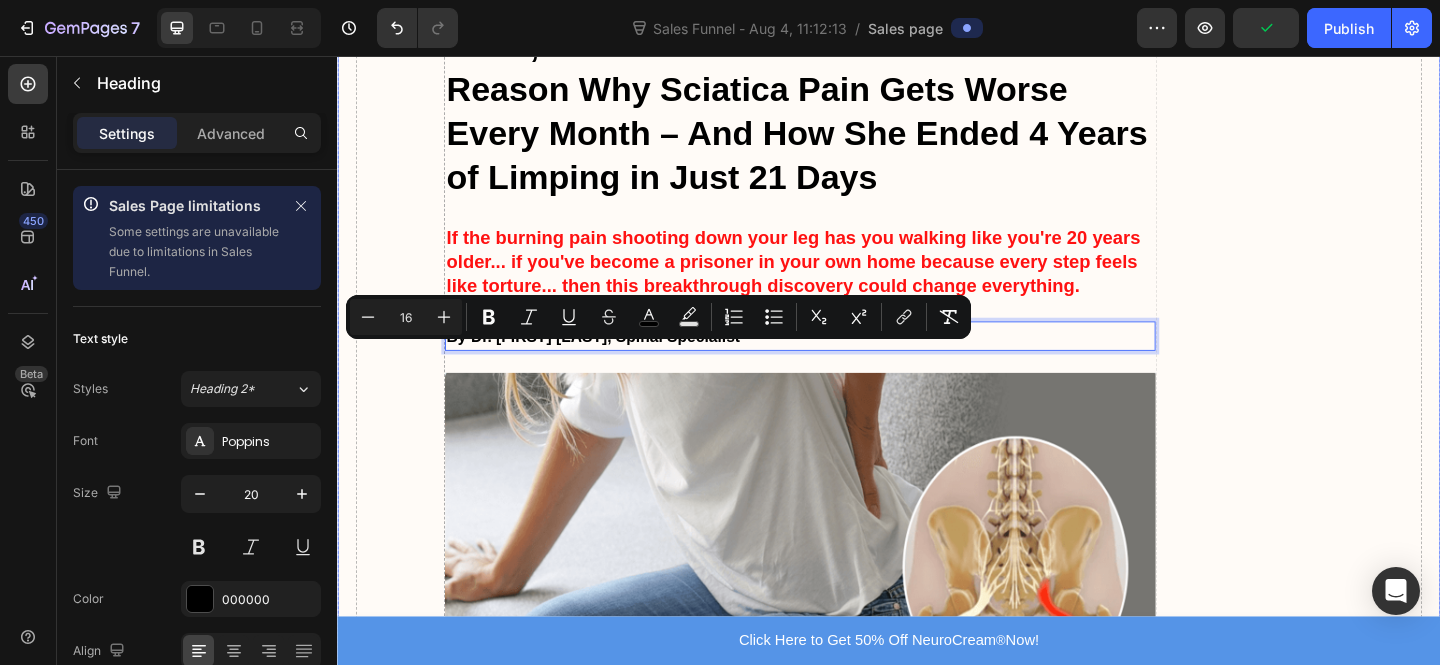 click on "⁠⁠⁠⁠⁠⁠⁠ HOME > HEALTH > SCIATICA RELIEF Heading At 73, Former Nurse Discovers the Hidden Reason Why Sciatica Pain Gets Worse Every Month – And How She Ended 4 Years of Limping in Just 21 Days Heading ⁠⁠⁠⁠⁠⁠⁠ If the burning pain shooting down your leg has you walking like you're 20 years older... if you've become a prisoner in your own home because every step feels like torture... then this breakthrough discovery could change everything. Heading By Dr. Michael Harrison, Spinal Specialist Heading   24 Image The first signs of sciatic nerve decay may surprise you Most people don't know this, but the real reason behind searing sciatic nerve pain has less to do with a bulging disc or a spine disorder than we first thought. Nearly 90% of adults 50 years of age or older have bulging discs or disc degeneration,  but absolutely NO pain symptoms. So what is causing my sciatic nerve to hurt then? And what he discovered changed everything. Text Block Heading Image Dr. Michael Harrison" at bounding box center [840, 5606] 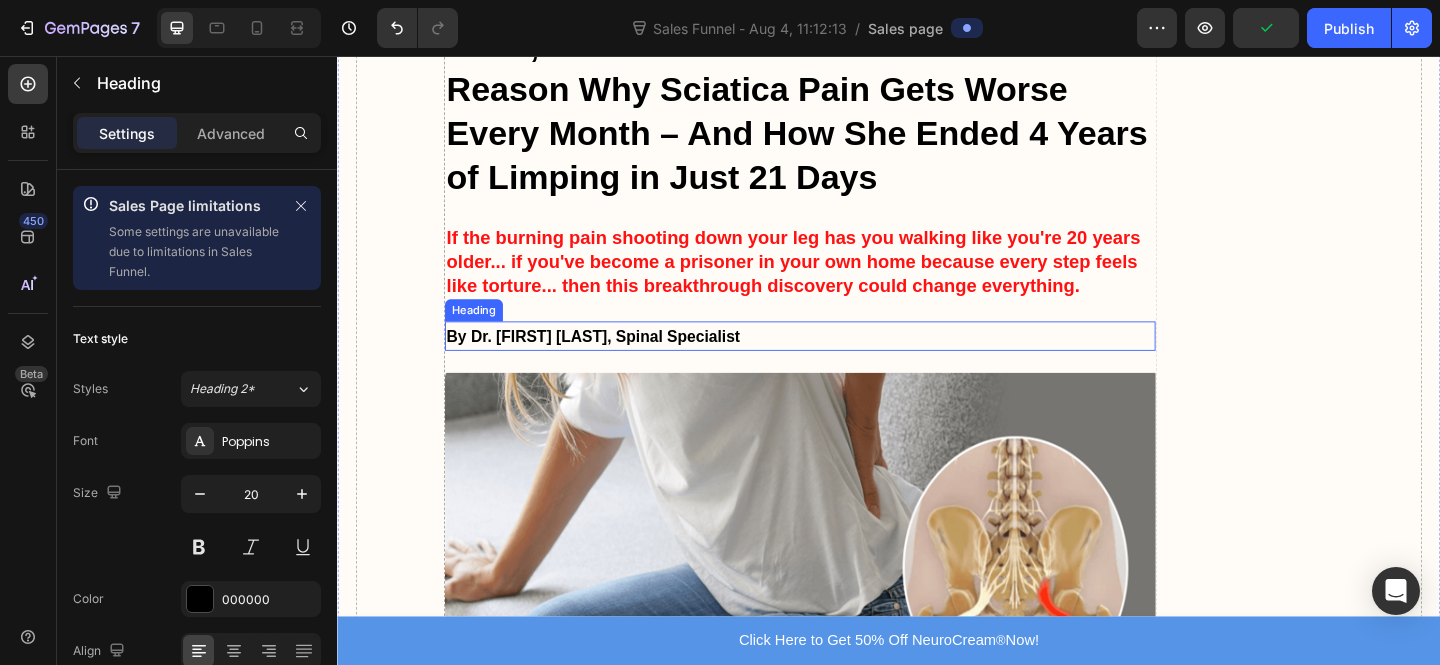click on "⁠⁠⁠⁠⁠⁠⁠ By Dr. Michael Harrison, Spinal Specialist" at bounding box center [840, 361] 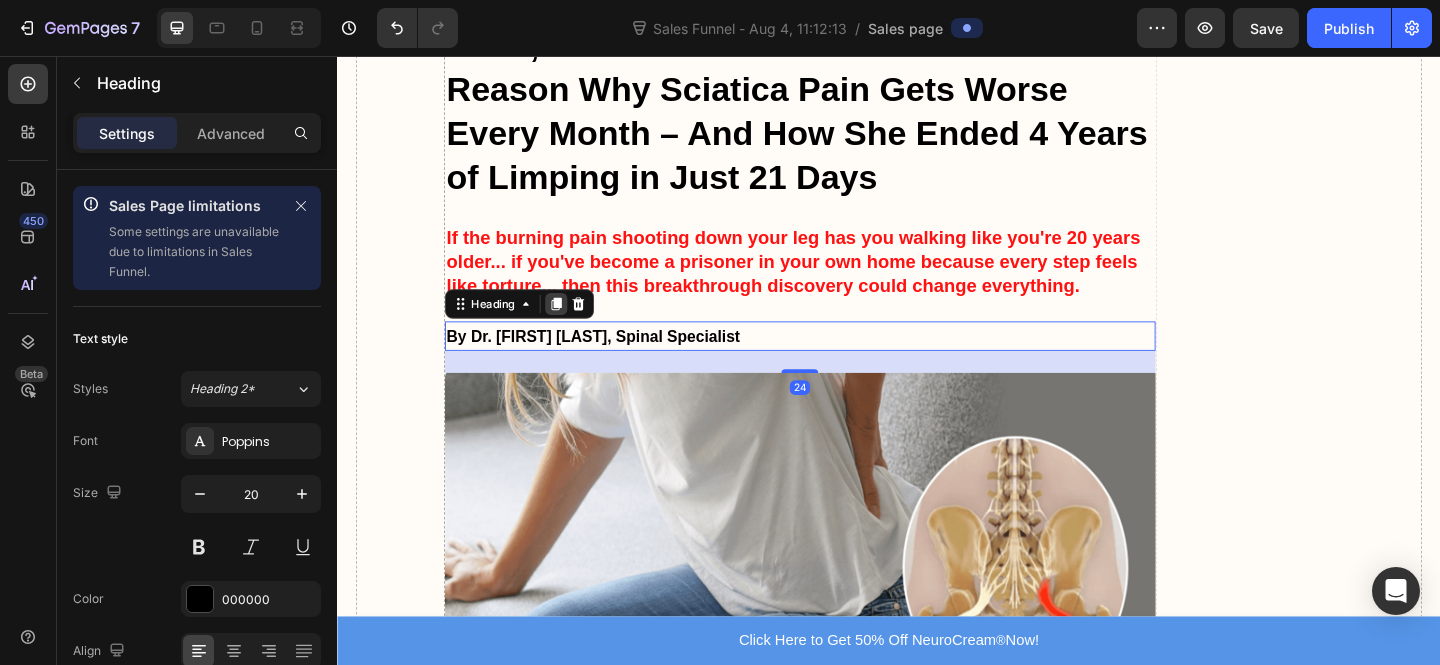 click 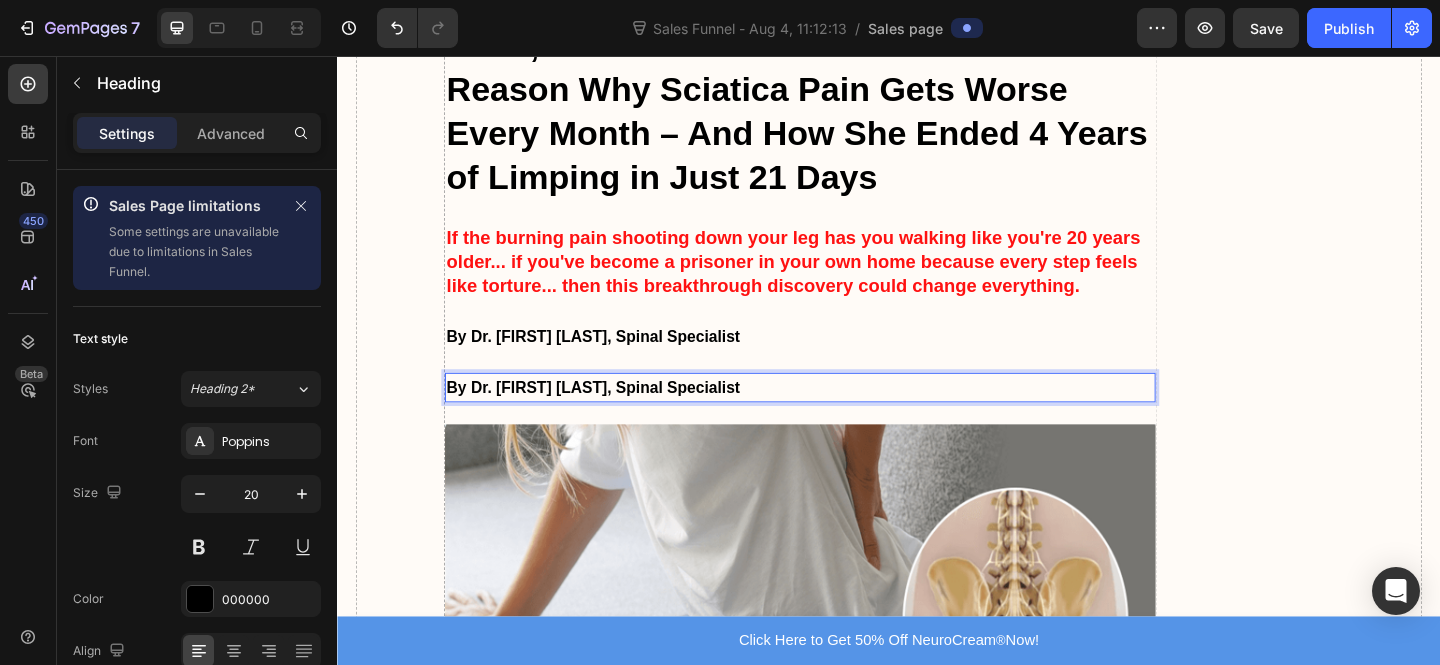 click on "By Dr. [LAST], Spinal Specialist" at bounding box center (615, 417) 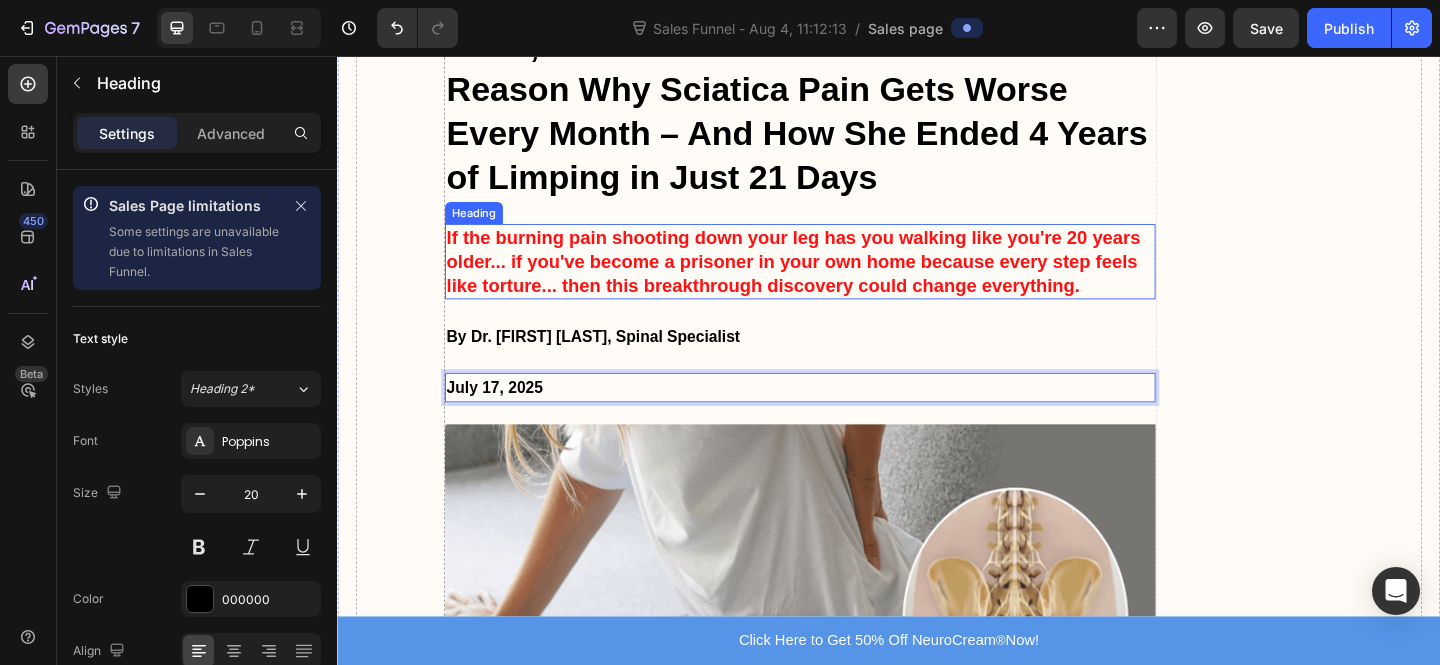 click on "If the burning pain shooting down your leg has you walking like you're 20 years older... if you've become a prisoner in your own home because every step feels like torture... then this breakthrough discovery could change everything." at bounding box center (833, 280) 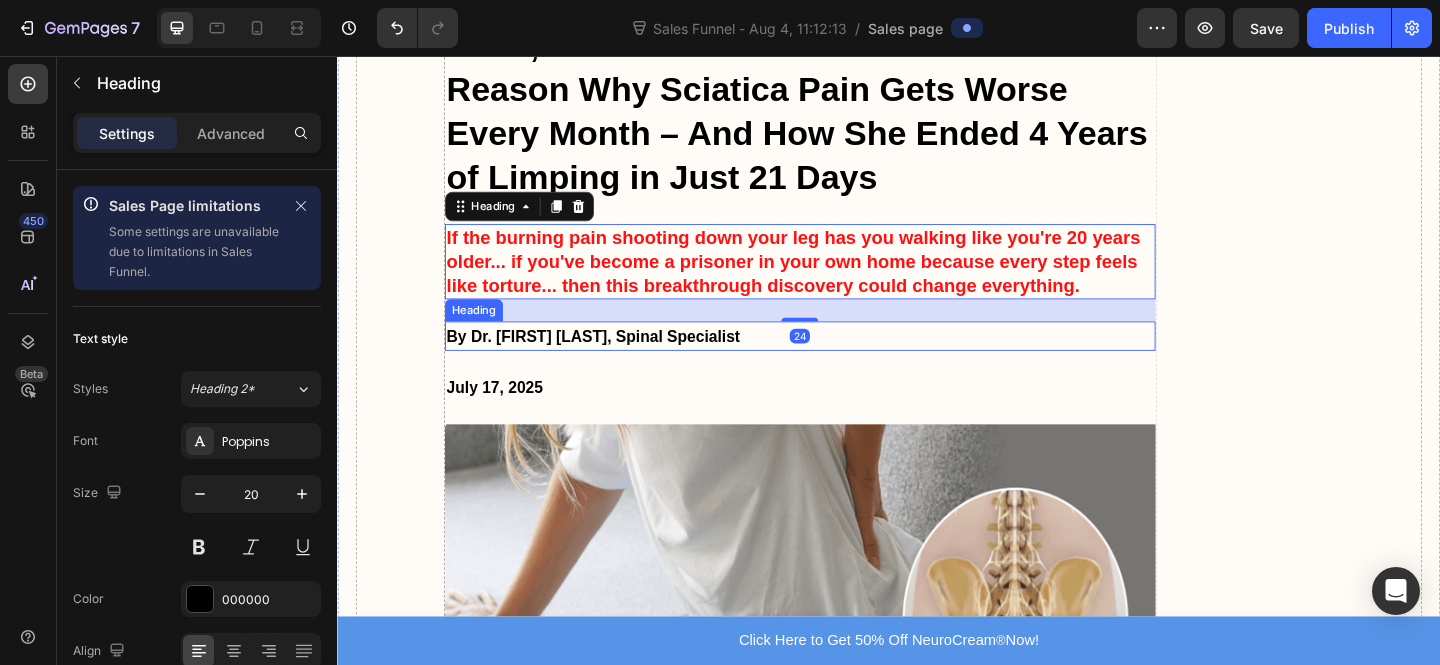 click on "⁠⁠⁠⁠⁠⁠⁠ By Dr. Michael Harrison, Spinal Specialist" at bounding box center [840, 361] 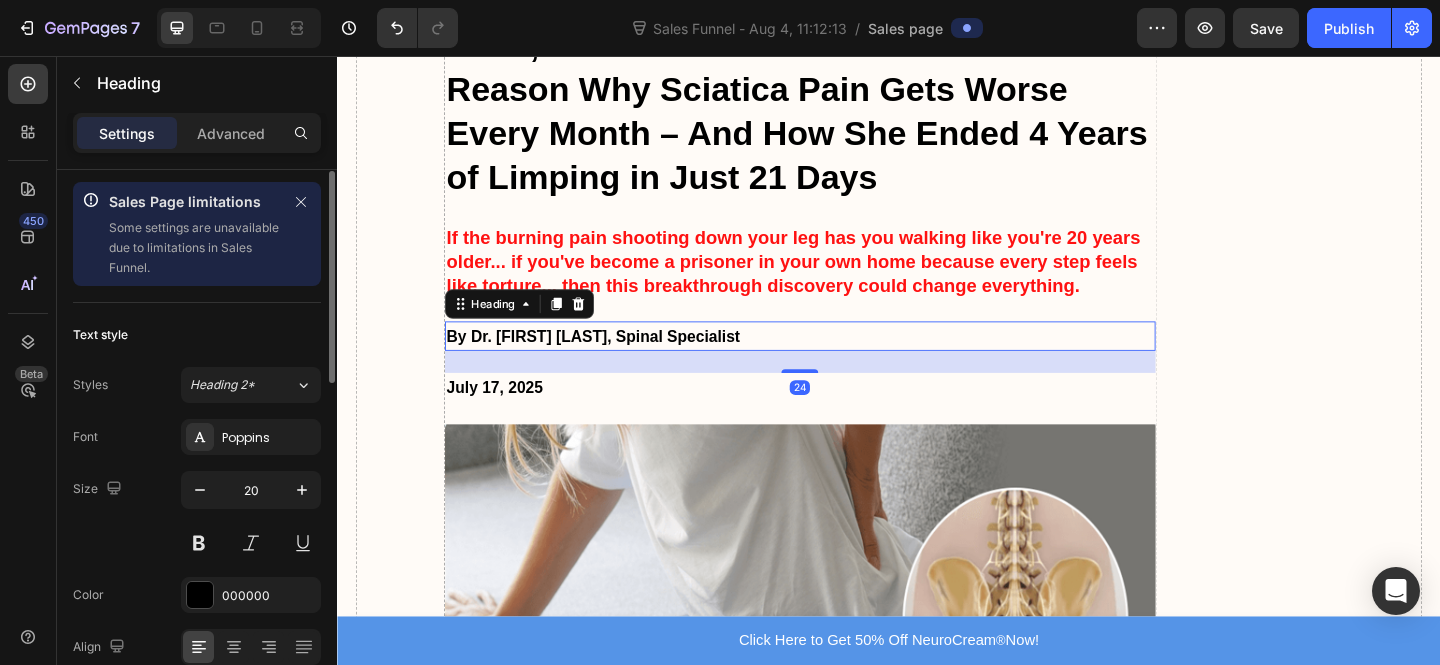 scroll, scrollTop: 8, scrollLeft: 0, axis: vertical 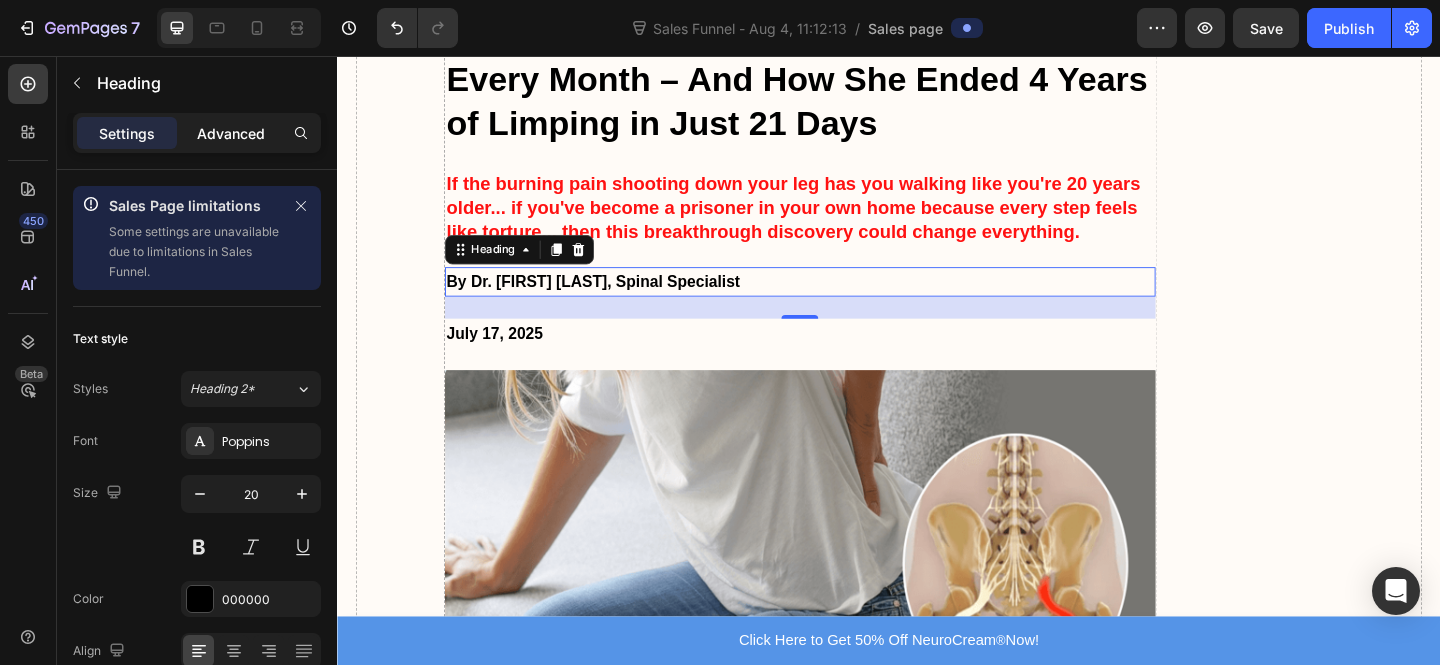 click on "Advanced" at bounding box center [231, 133] 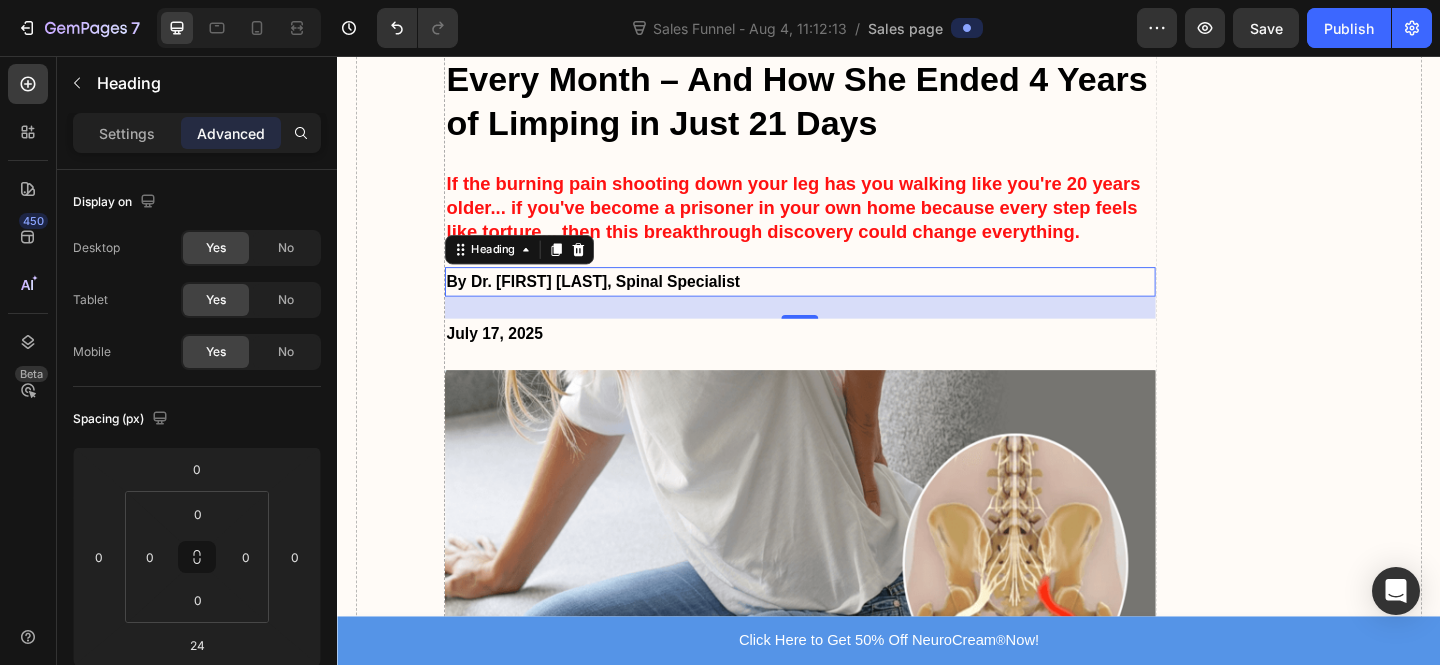 scroll, scrollTop: 348, scrollLeft: 0, axis: vertical 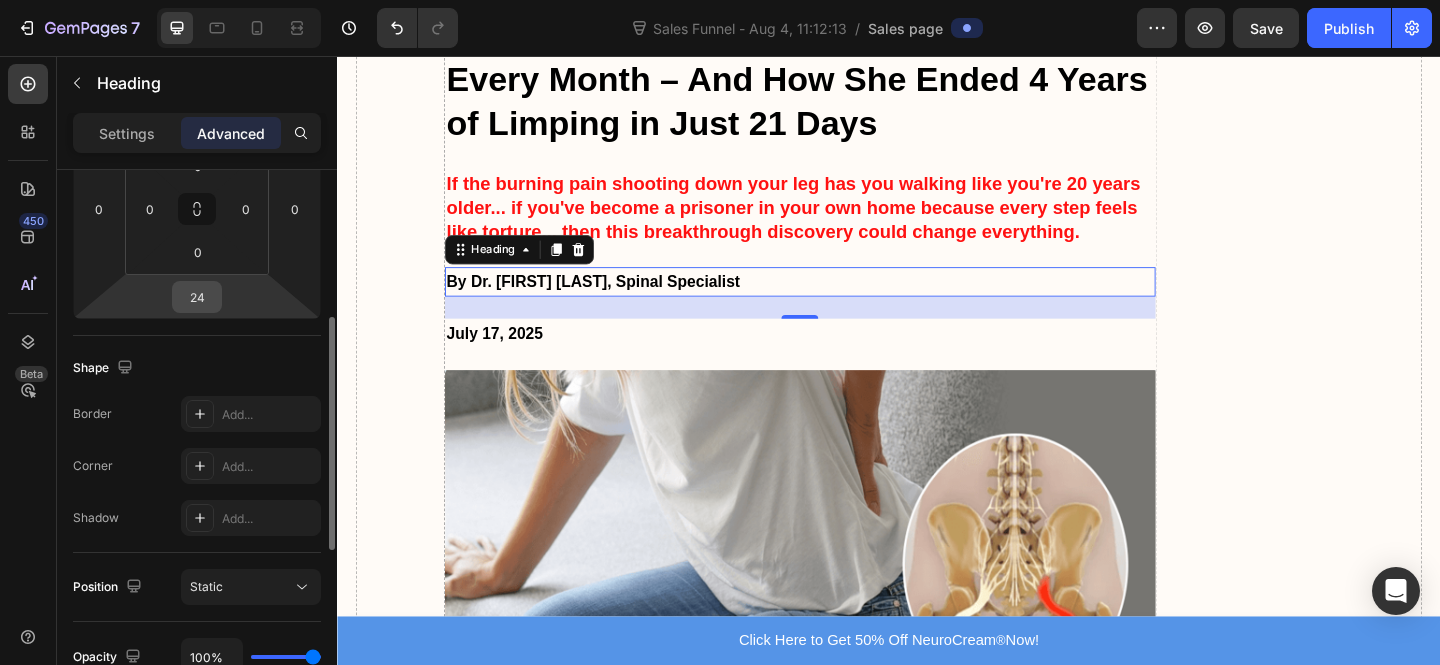 click on "24" at bounding box center [197, 297] 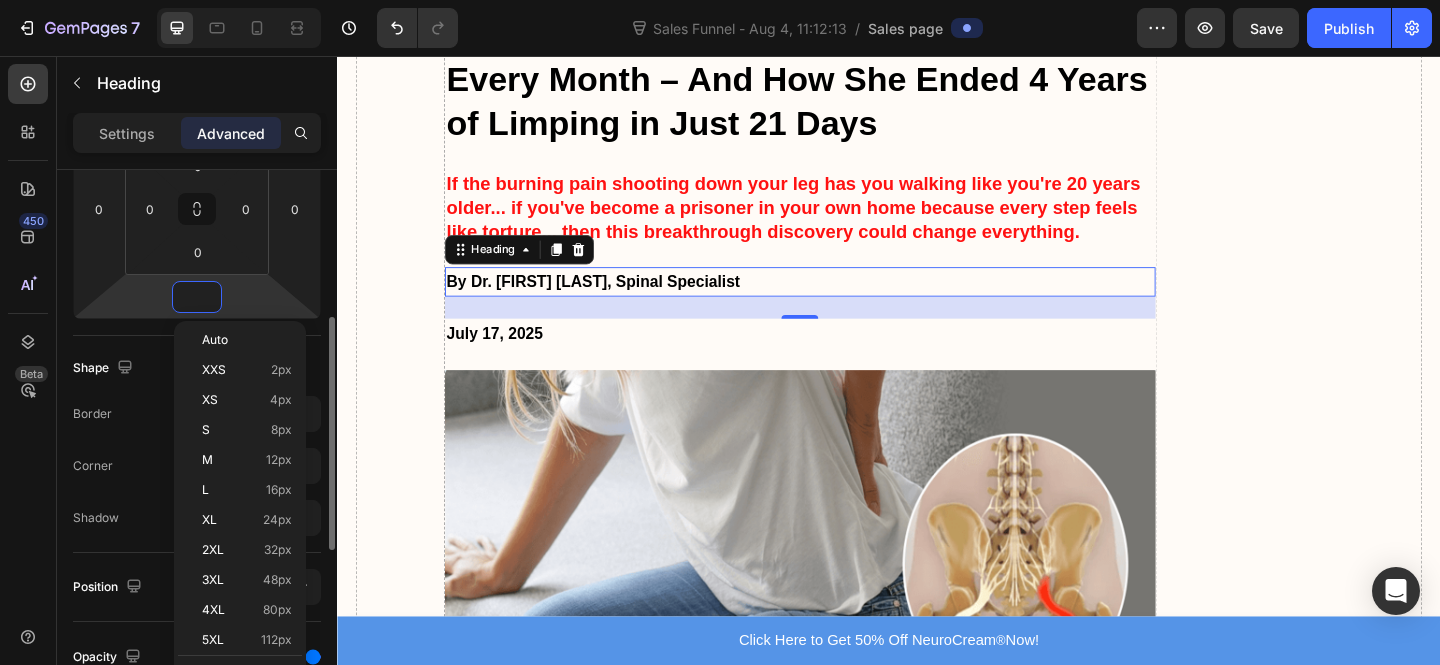 type 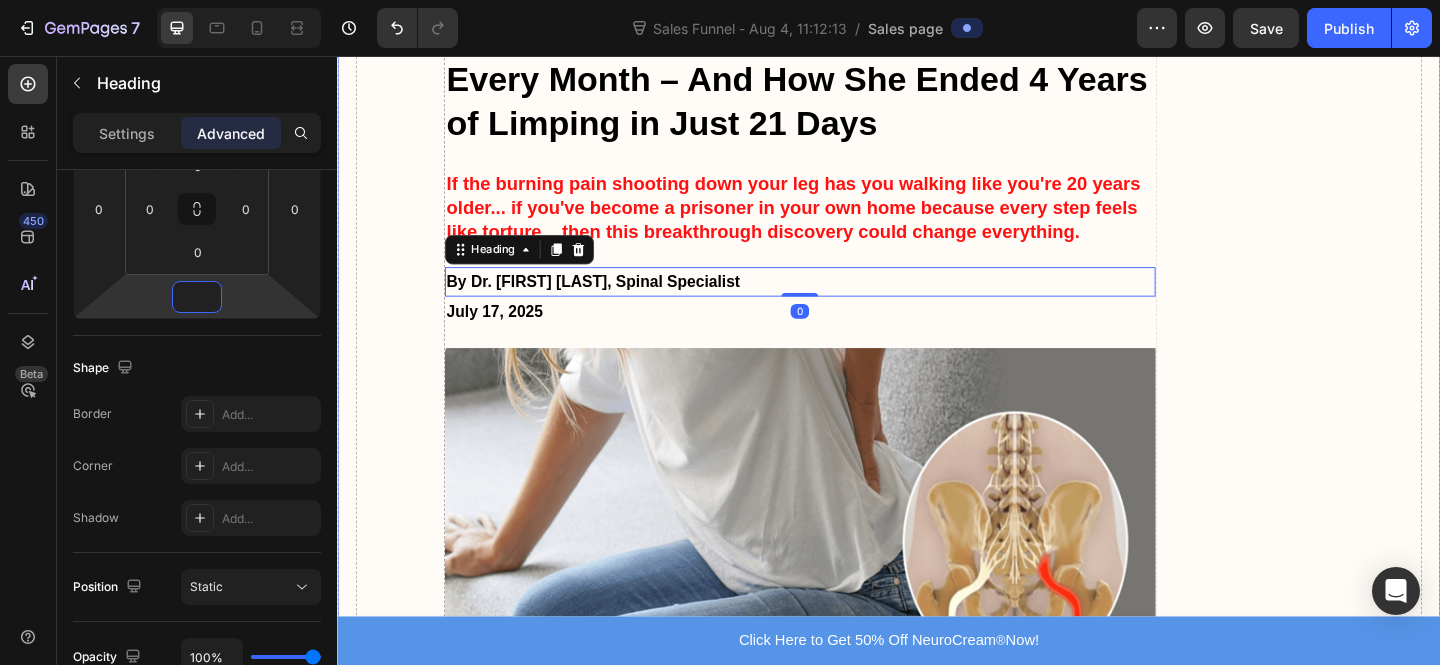 click on "If the burning pain shooting down your leg has you walking like you're 20 years older... if you've become a prisoner in your own home because every step feels like torture... then this breakthrough discovery could change everything." at bounding box center (833, 221) 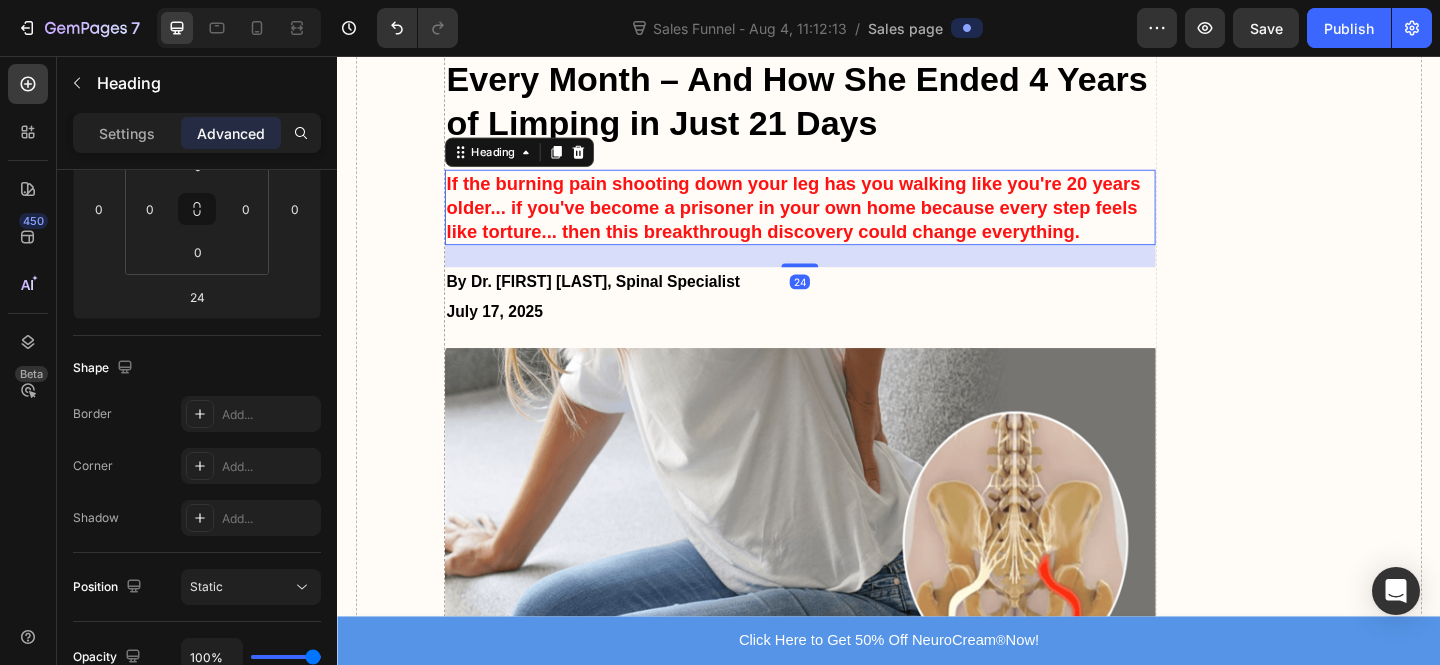 scroll, scrollTop: 348, scrollLeft: 0, axis: vertical 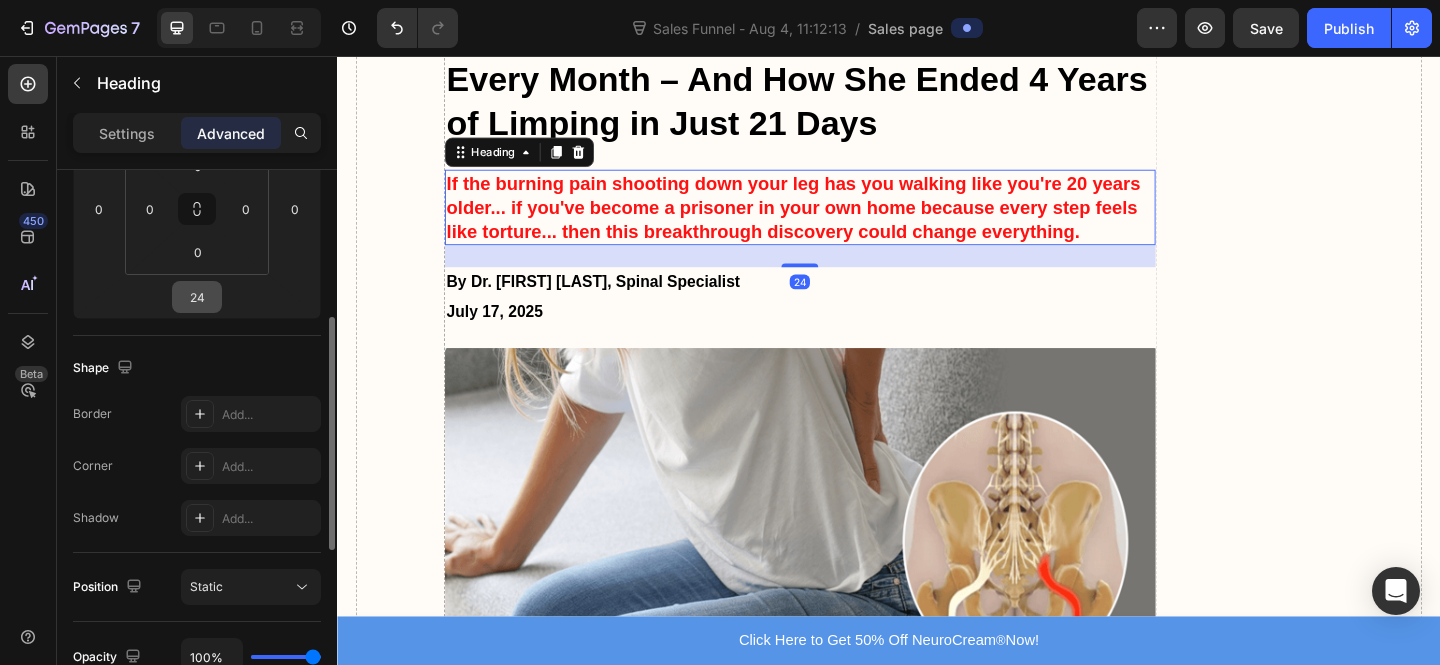 click on "24" at bounding box center (197, 297) 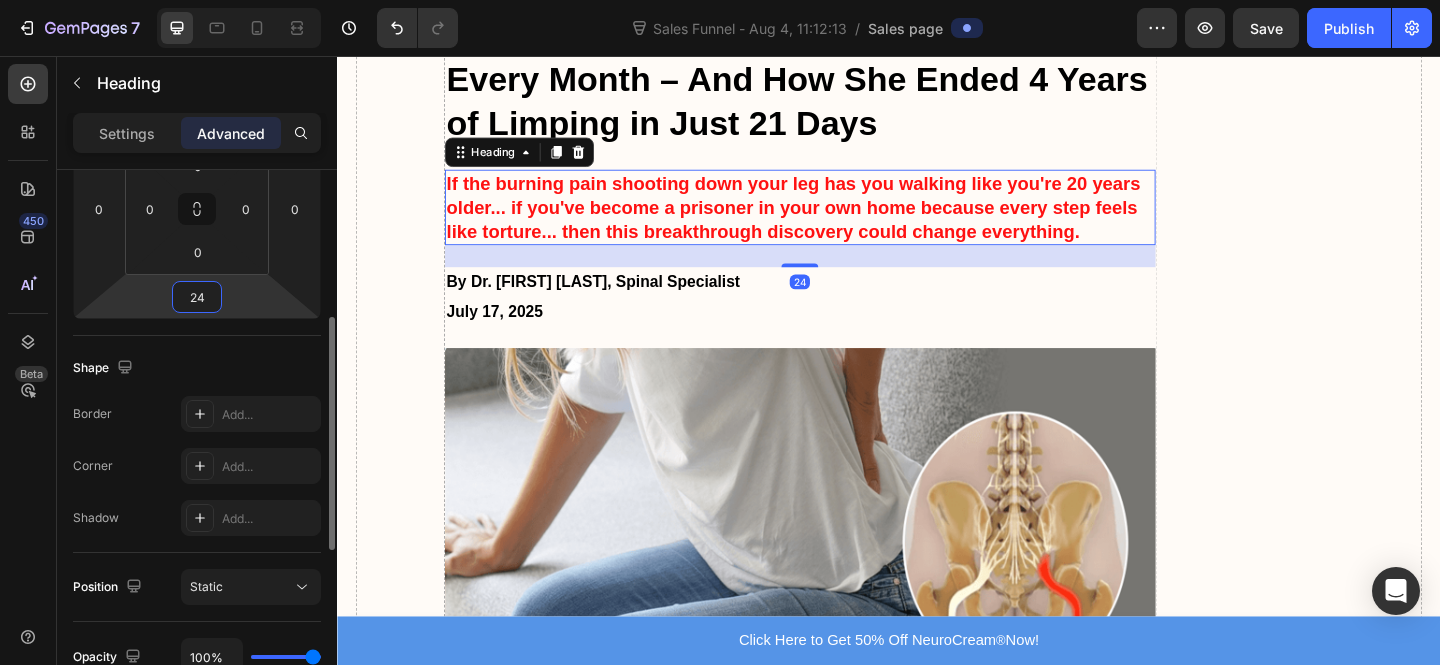 click on "24" at bounding box center (197, 297) 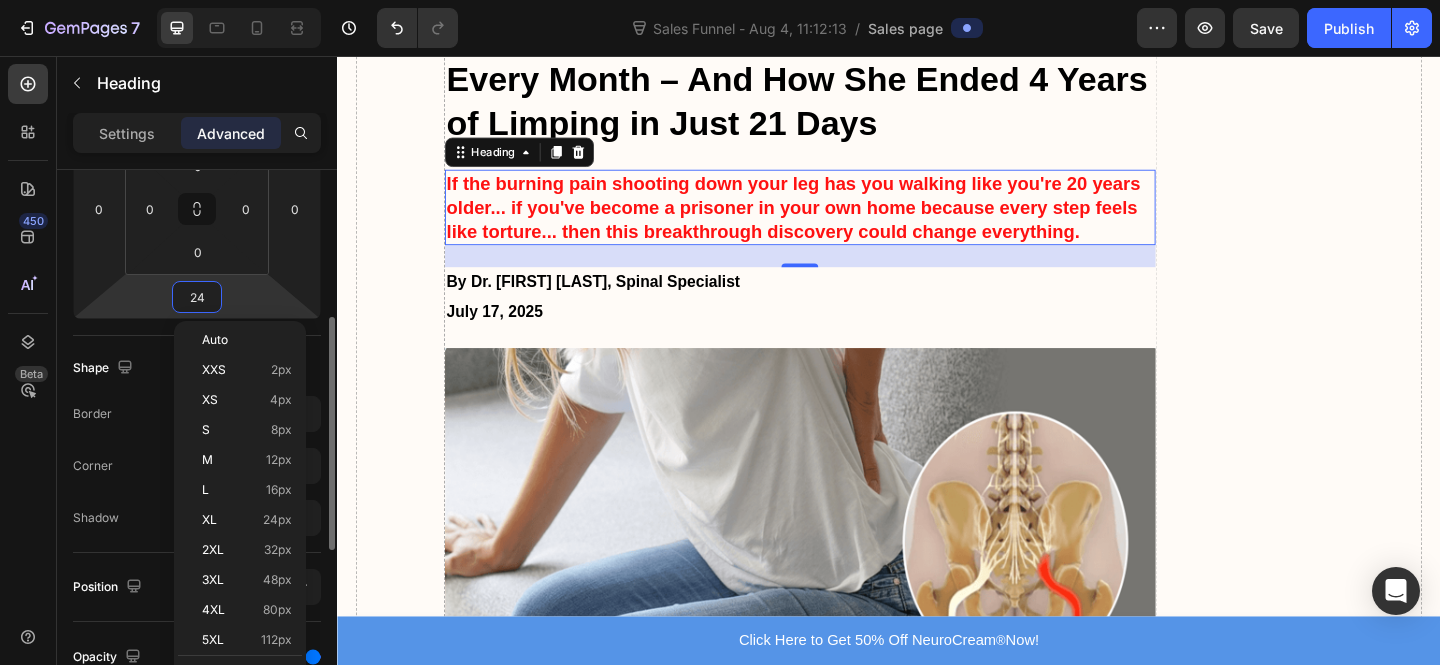type 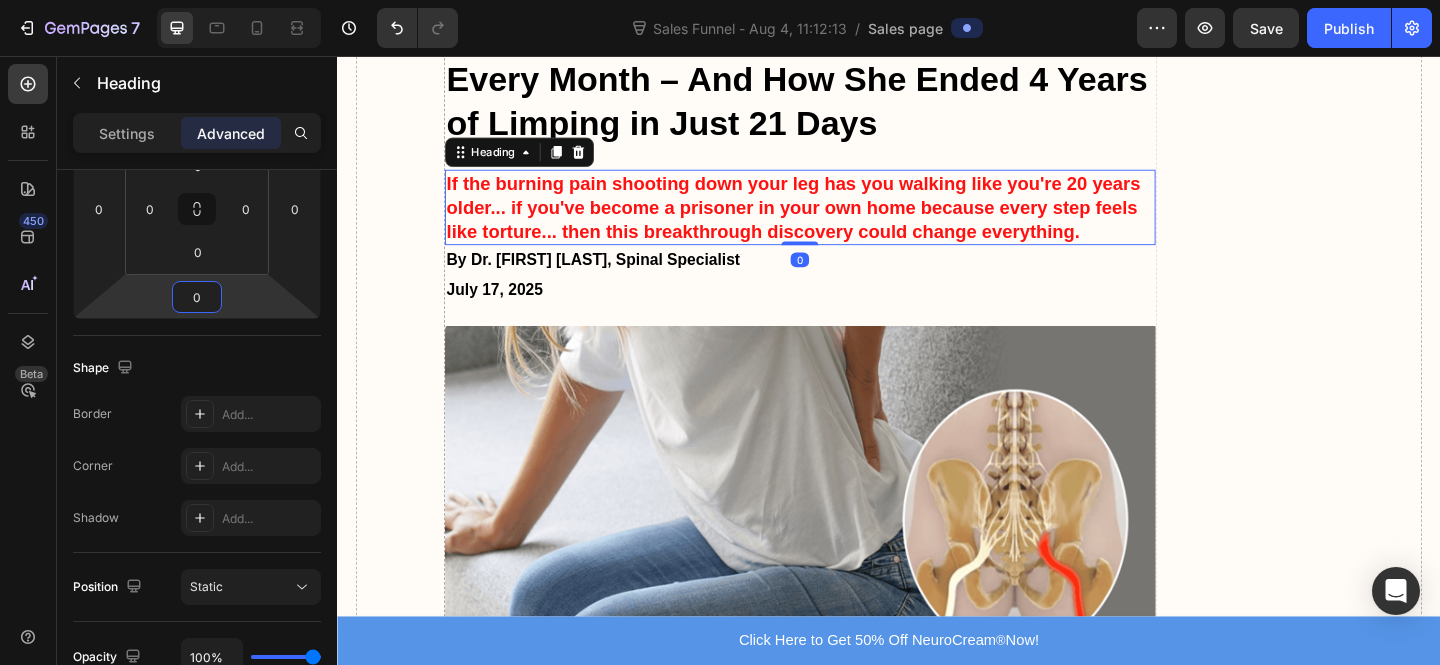click on "At 73, Former Nurse Discovers the Hidden Reason Why Sciatica Pain Gets Worse Every Month – And How She Ended 4 Years of Limping in Just 21 Days" at bounding box center (840, 58) 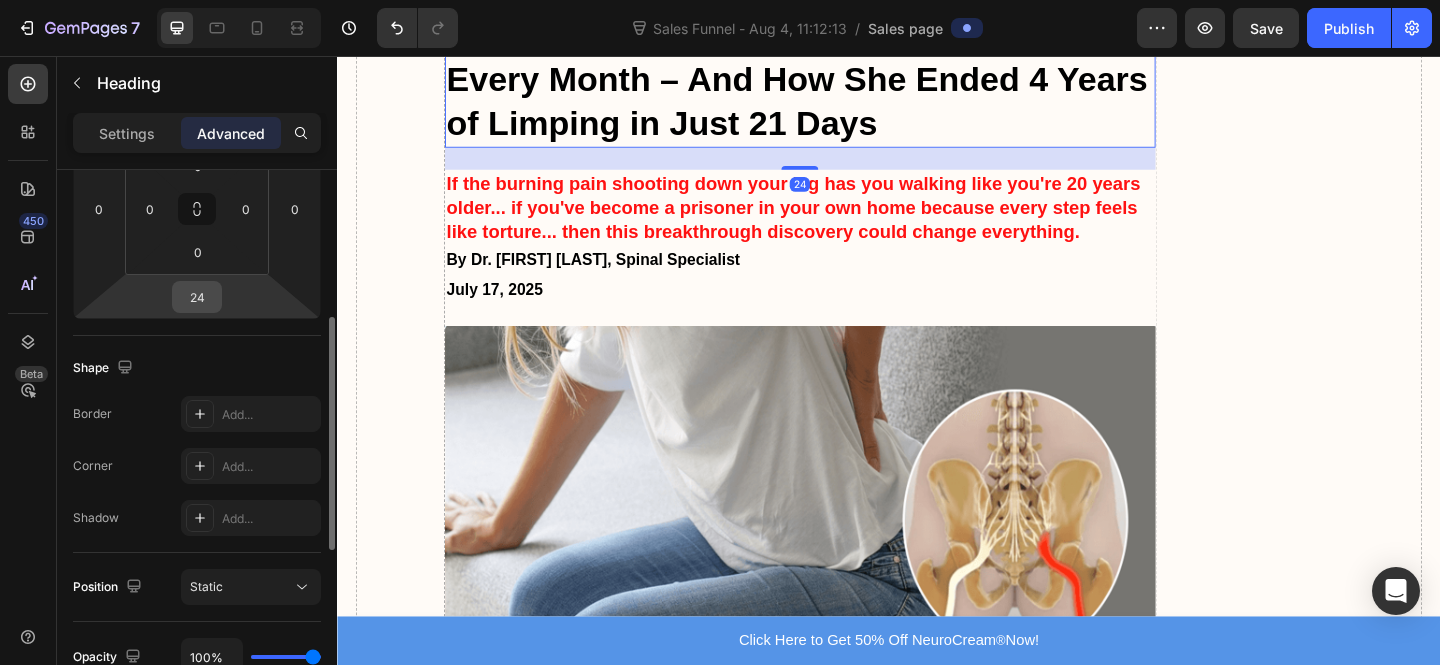 click on "24" at bounding box center (197, 297) 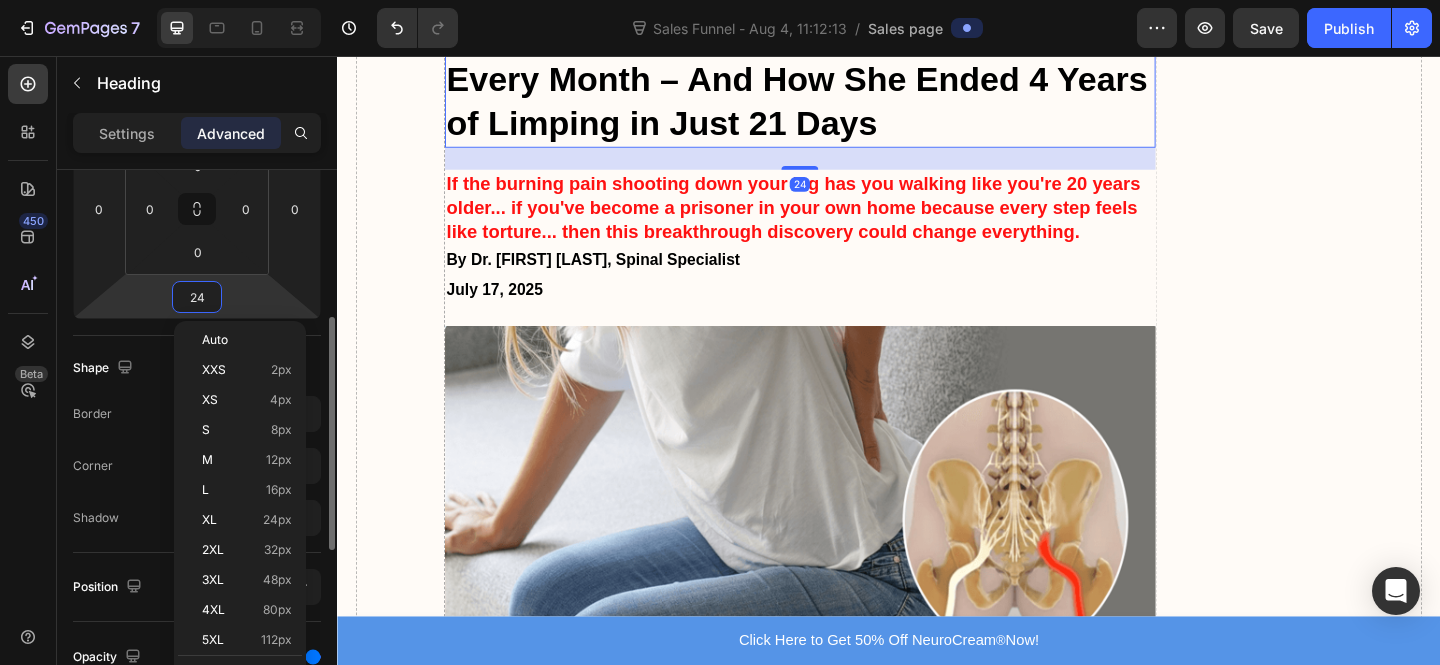 type 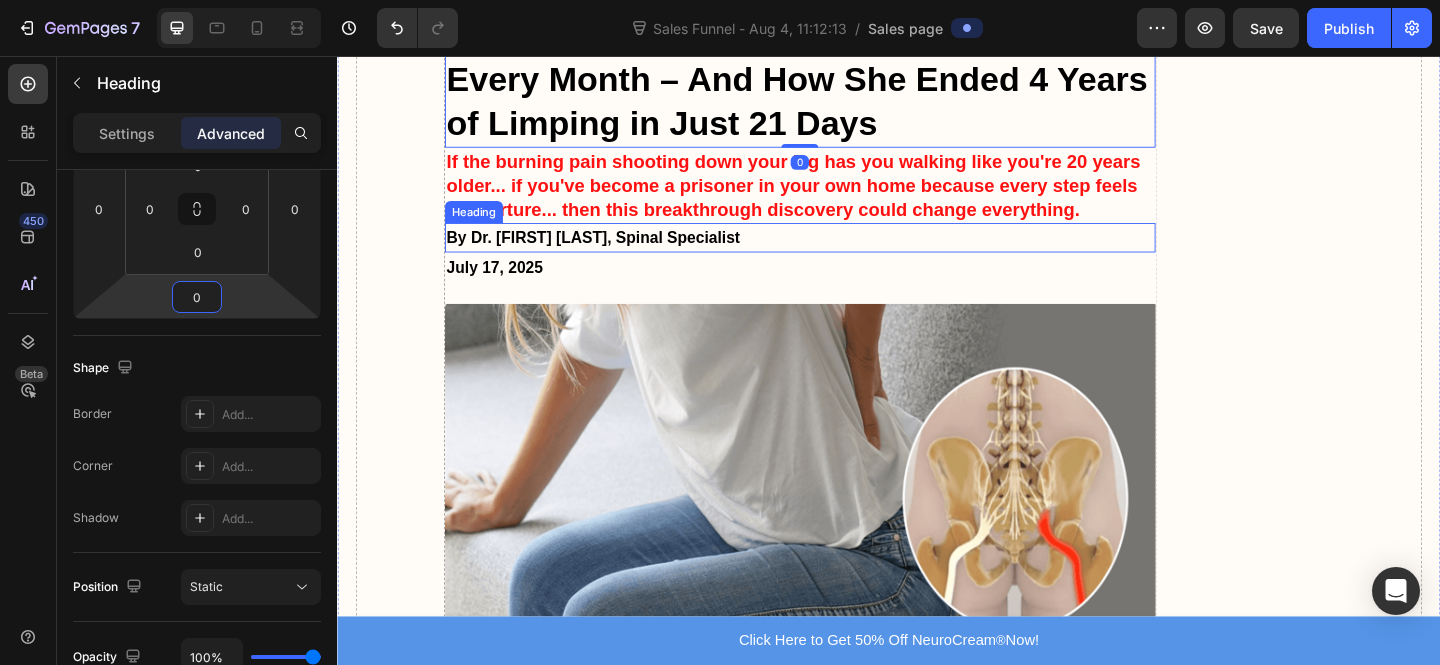 click on "⁠⁠⁠⁠⁠⁠⁠ If the burning pain shooting down your leg has you walking like you're 20 years older... if you've become a prisoner in your own home because every step feels like torture... then this breakthrough discovery could change everything." at bounding box center (840, 197) 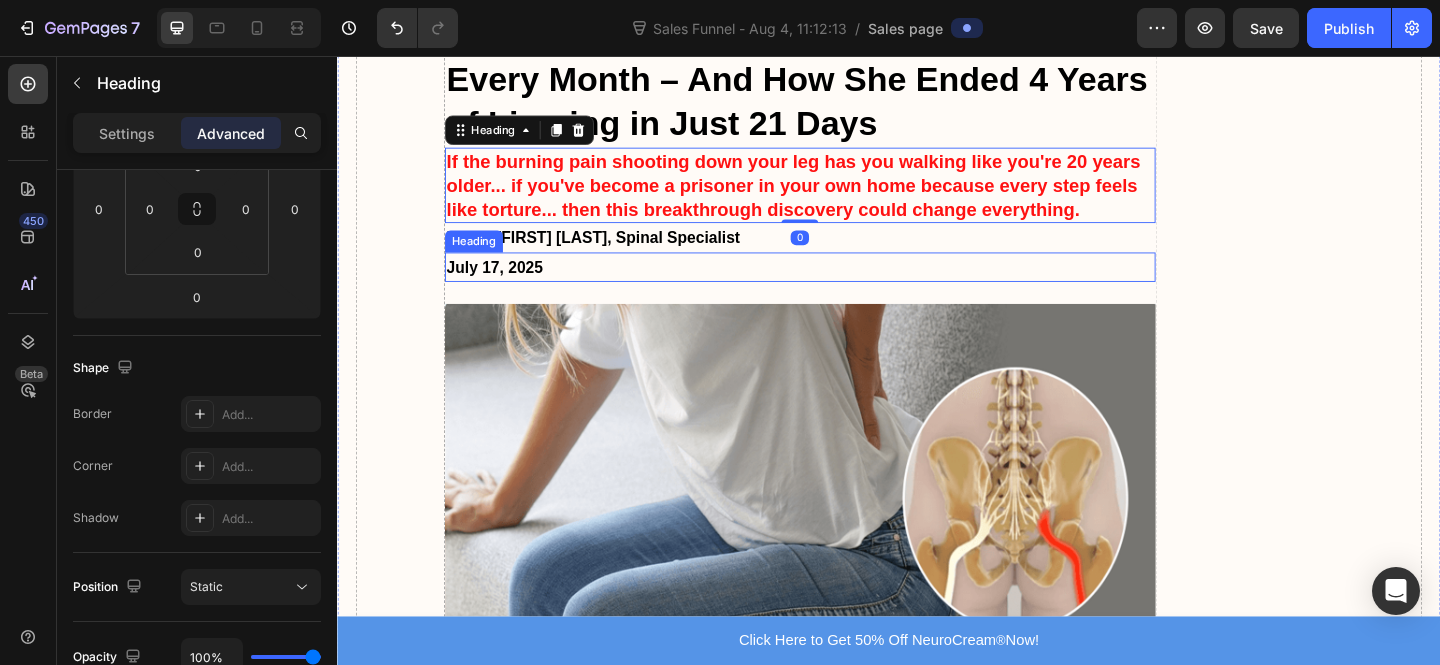 click on "⁠⁠⁠⁠⁠⁠⁠ July 17, 2025" at bounding box center (840, 286) 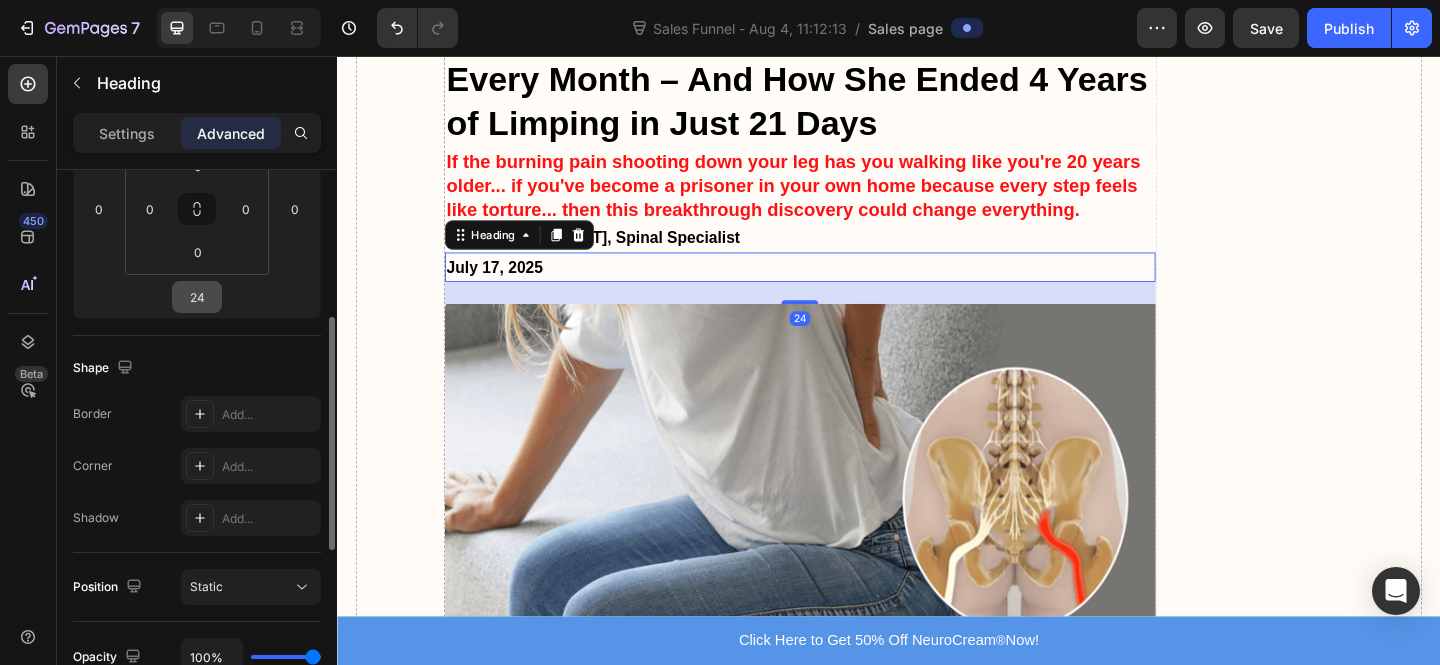 click on "24" at bounding box center [197, 297] 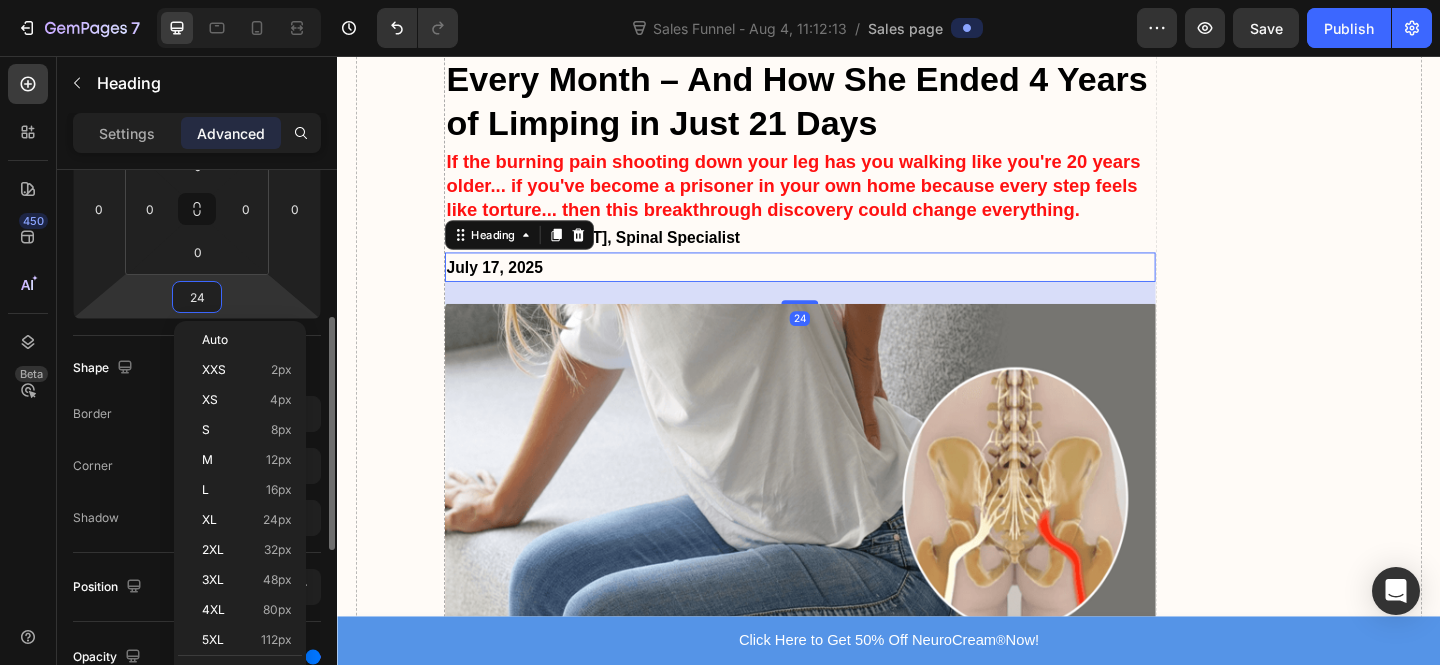 type 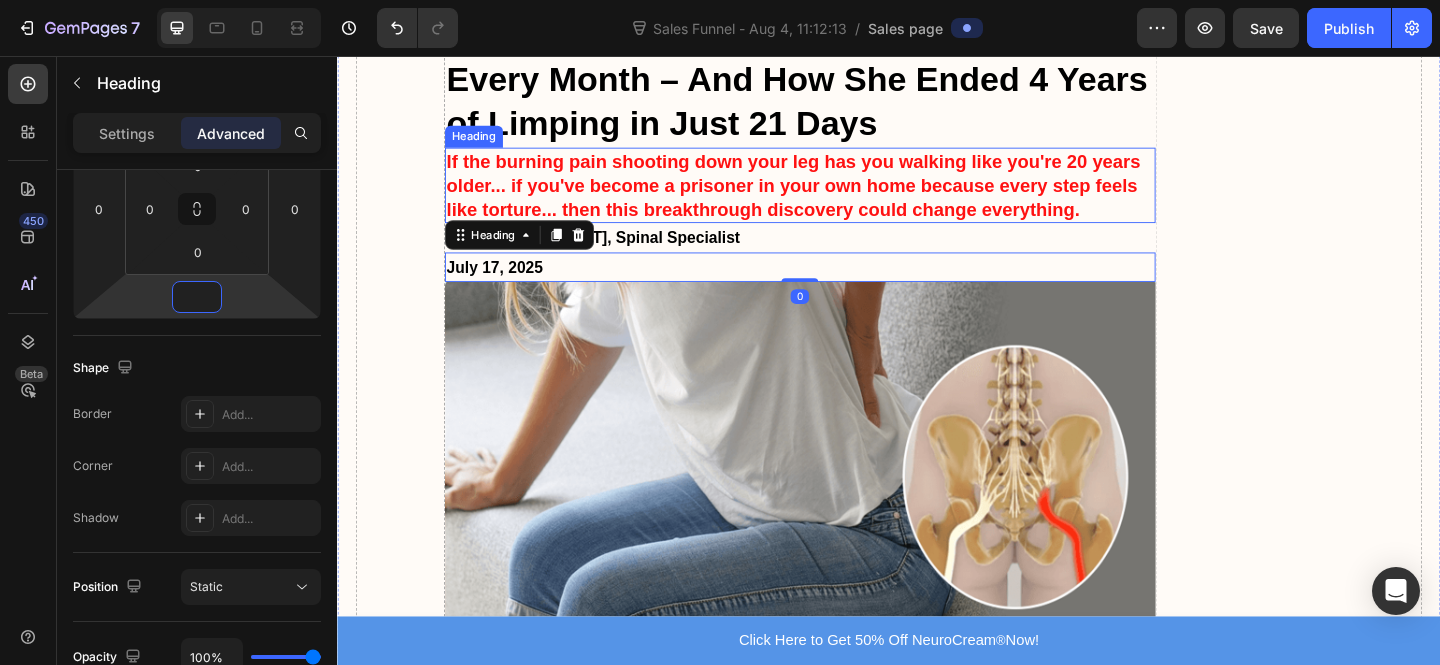 click on "If the burning pain shooting down your leg has you walking like you're 20 years older... if you've become a prisoner in your own home because every step feels like torture... then this breakthrough discovery could change everything." at bounding box center [833, 197] 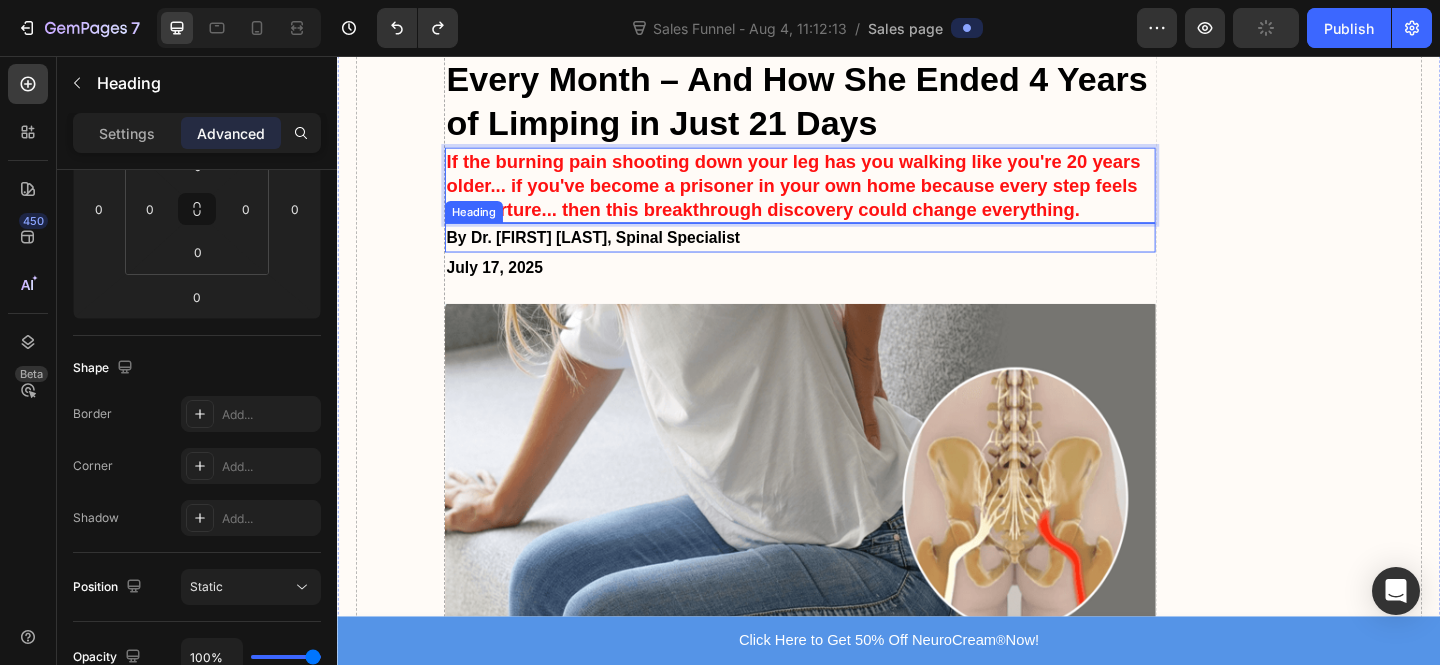 click on "⁠⁠⁠⁠⁠⁠⁠ By Dr. Michael Harrison, Spinal Specialist" at bounding box center [840, 254] 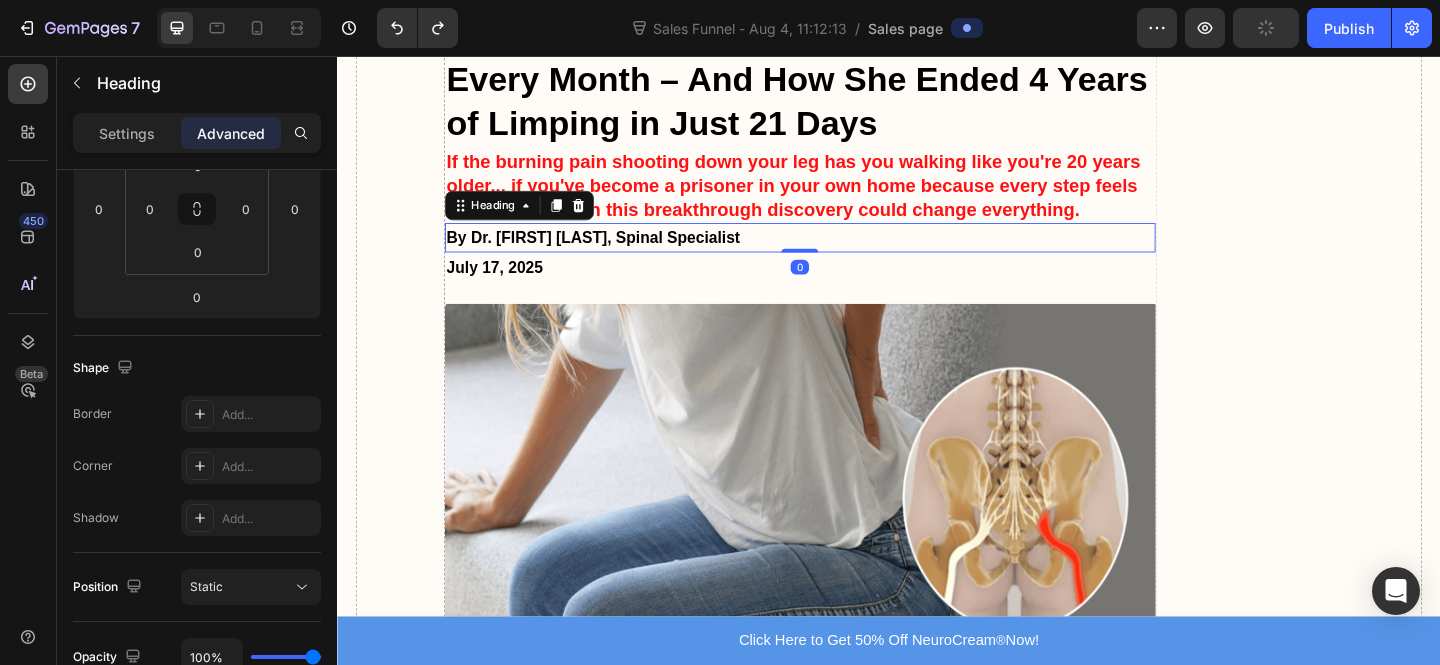 click on "⁠⁠⁠⁠⁠⁠⁠ If the burning pain shooting down your leg has you walking like you're 20 years older... if you've become a prisoner in your own home because every step feels like torture... then this breakthrough discovery could change everything." at bounding box center [840, 197] 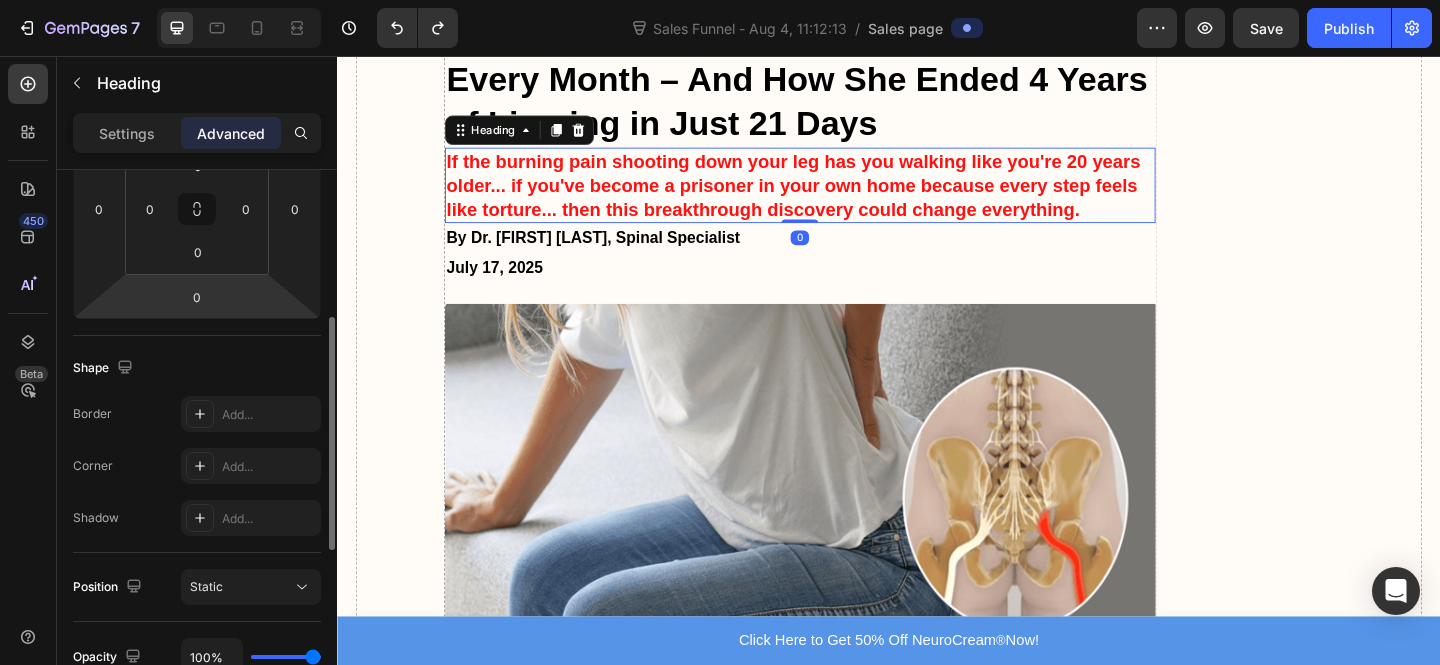 click on "7  Version history Sales Funnel - Aug 4, 11:12:13  /  Sales page Preview  Save   Publish  450 Beta Sales Page limitations Some elements are unavailable due to limitations in Sales Funnel. Sections(18) Elements(87) Section Element Hero Section Product Detail Brands Trusted Badges Guarantee Product Breakdown How to use Testimonials Compare Bundle FAQs Social Proof Brand Story Product List Collection Blog List Contact Sticky Add to Cart Custom Footer Browse Library 450 Layout
Row
Row
Row
Row Text
Heading
Text Block Button
Button
Button Media
Image Image" at bounding box center [720, 0] 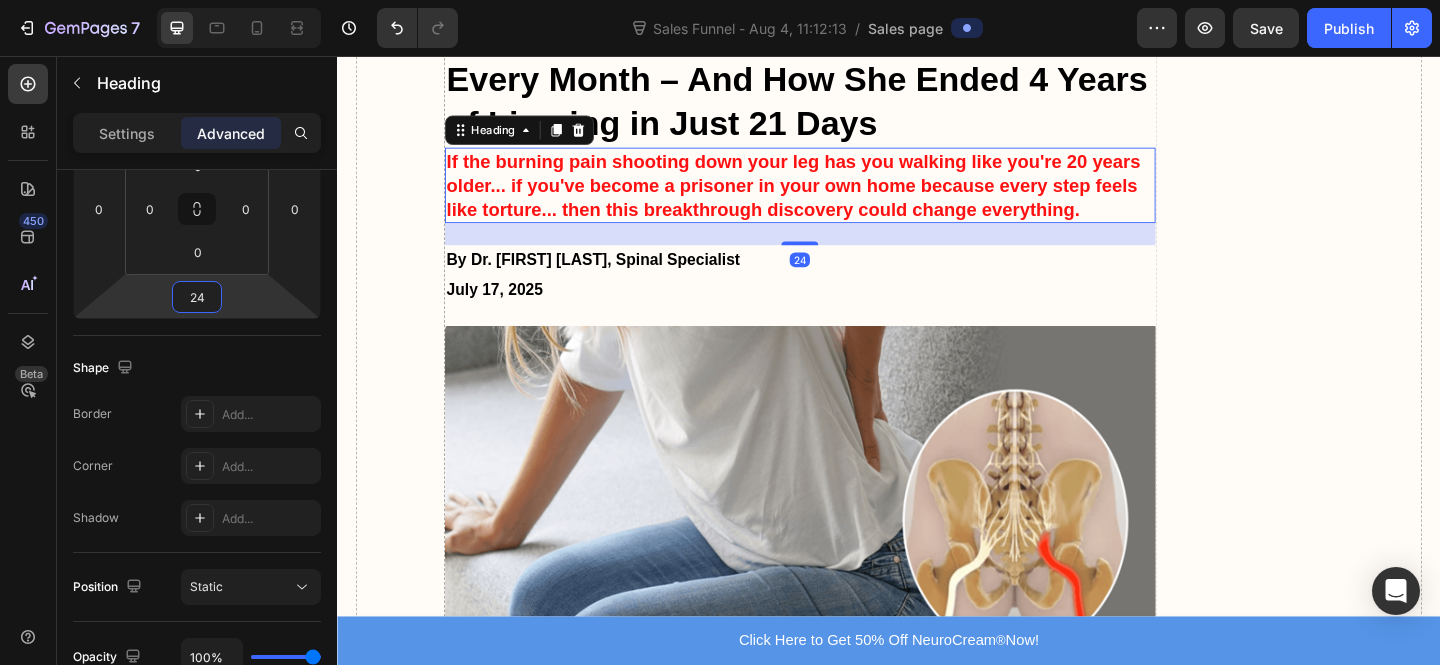 type on "24" 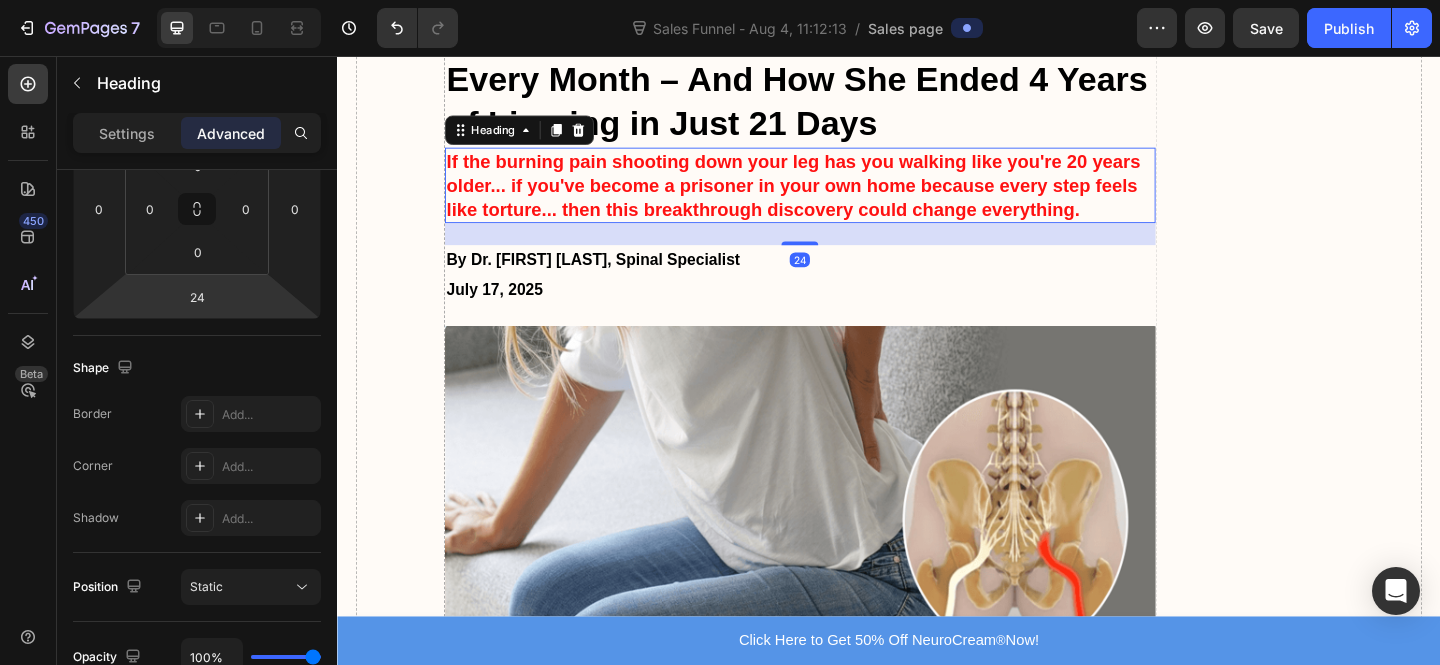 click on "24" at bounding box center [840, 250] 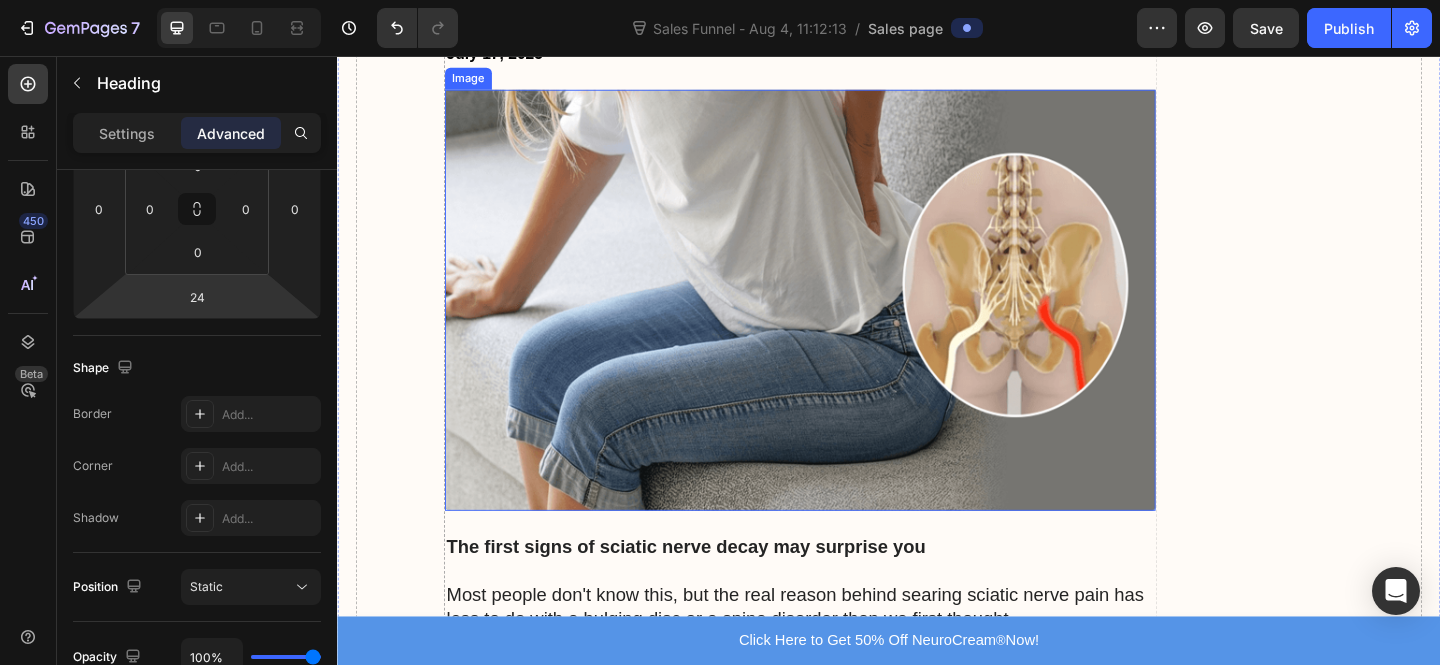 scroll, scrollTop: 543, scrollLeft: 0, axis: vertical 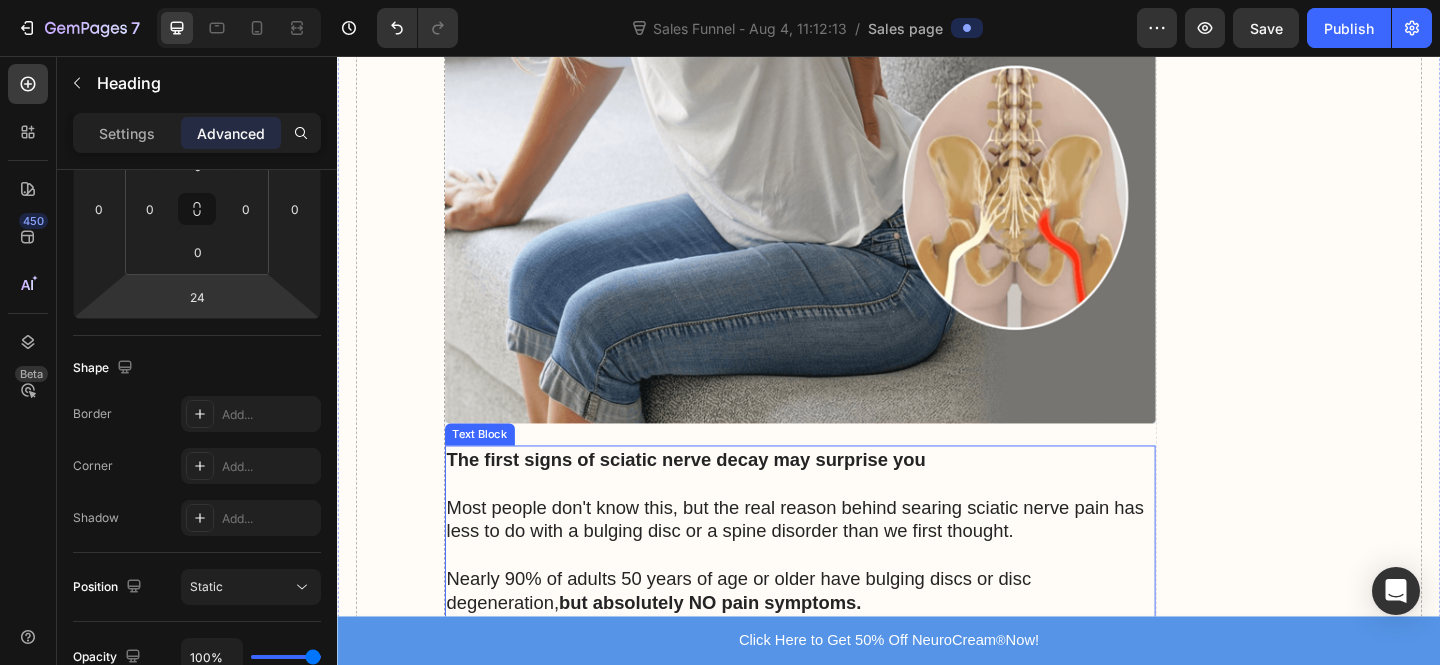 click on "The first signs of sciatic nerve decay may surprise you" at bounding box center (716, 495) 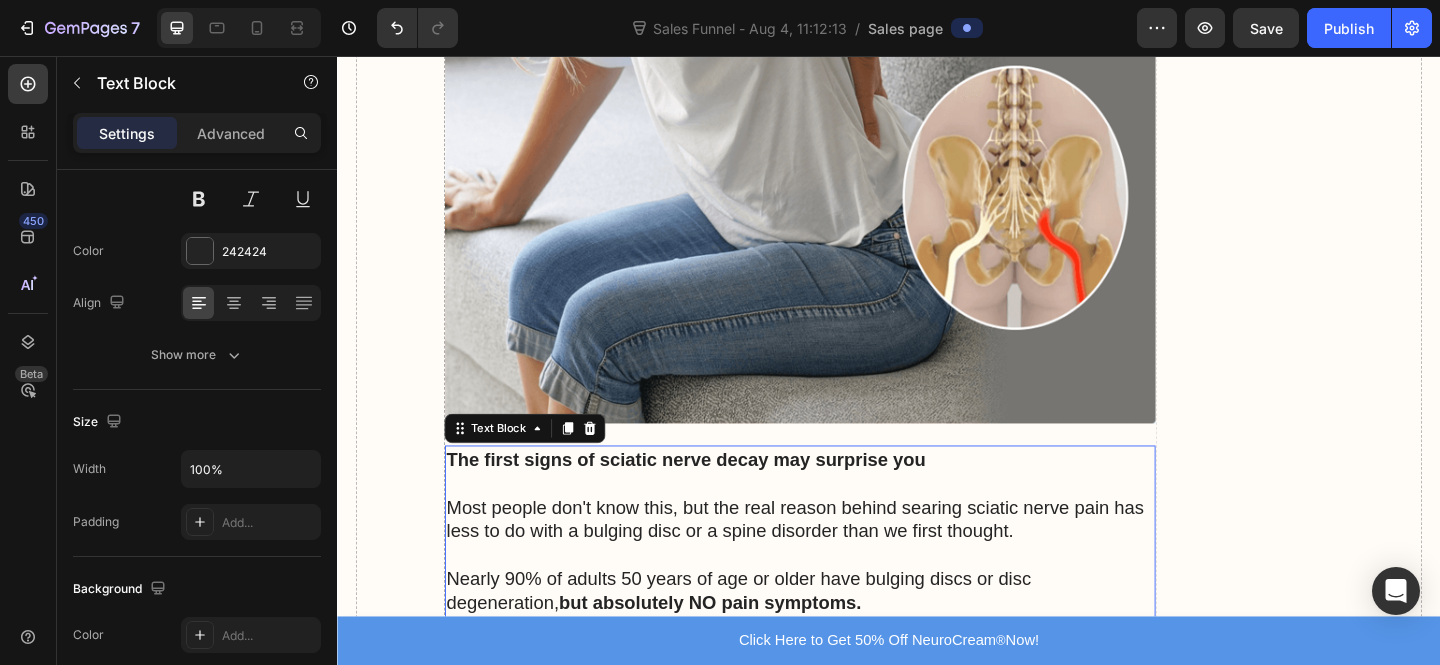 scroll, scrollTop: 0, scrollLeft: 0, axis: both 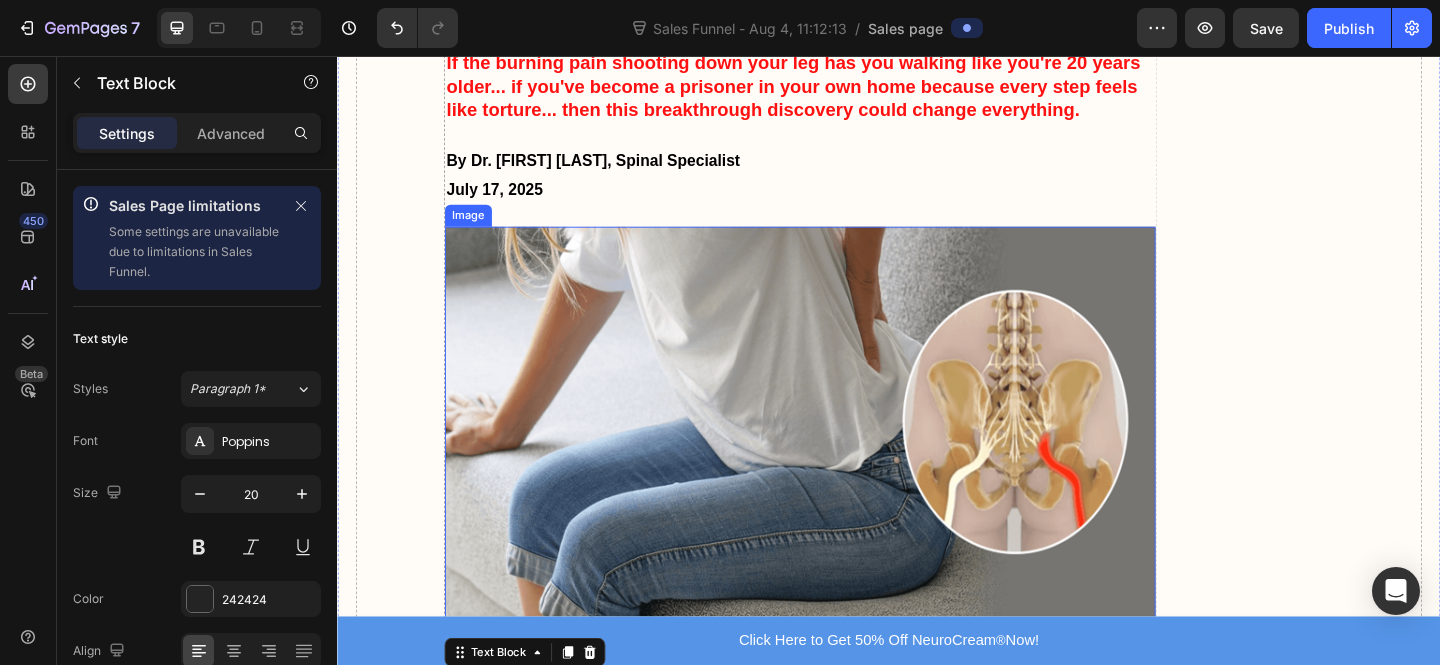 click at bounding box center (840, 471) 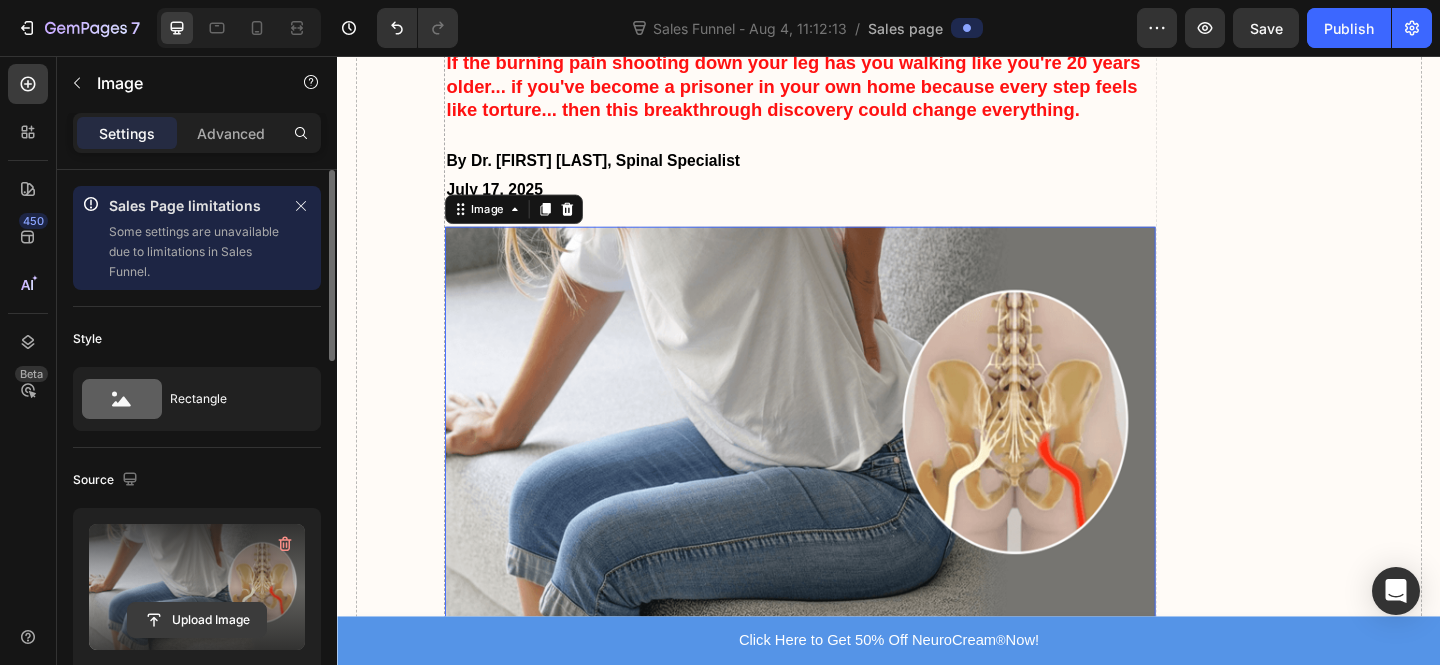 click 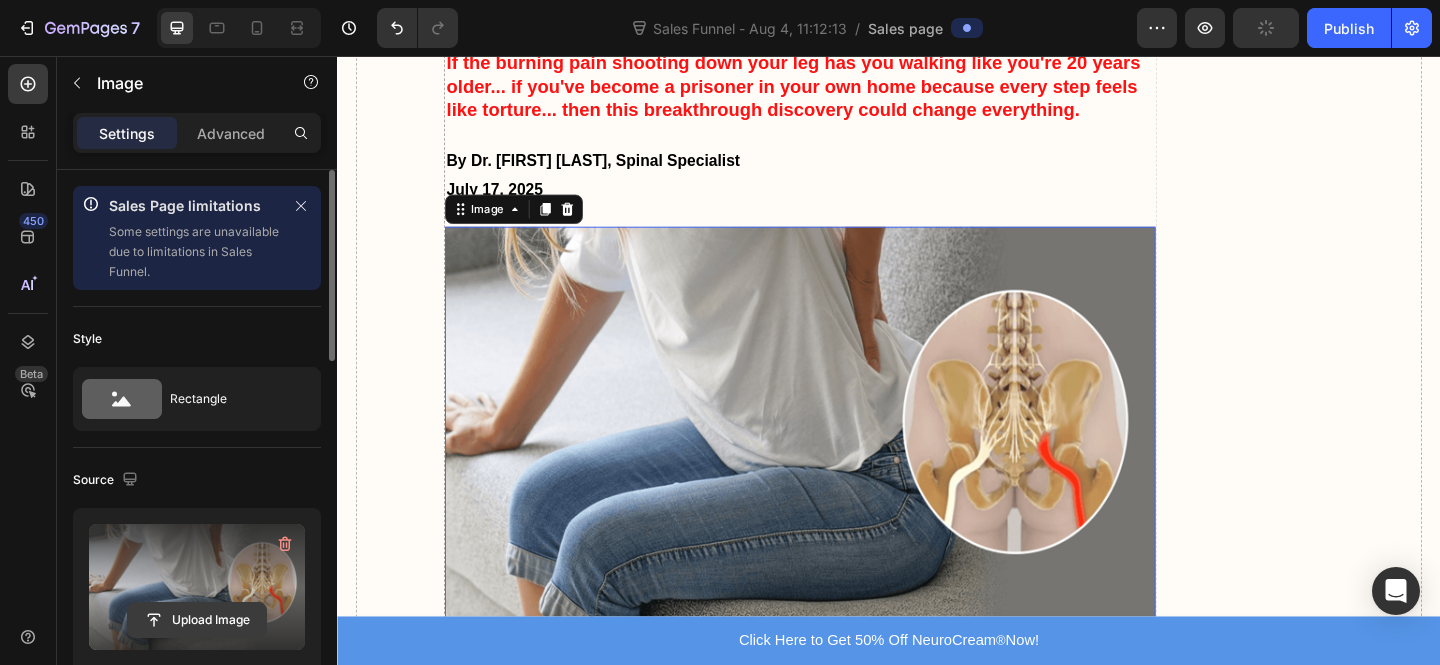 type on "C:\fakepath\7325643b-38e2-493f-a7aa-0d2b49fcb619.avif" 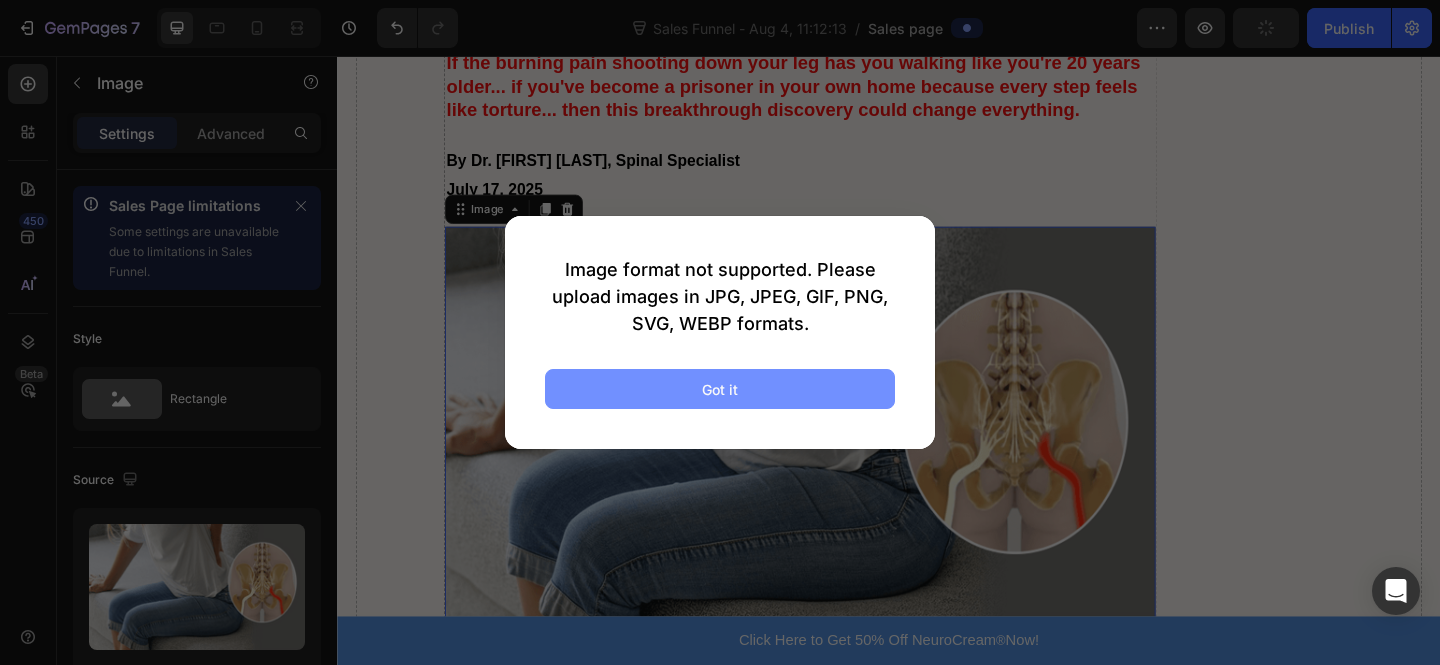click on "Got it" at bounding box center (720, 389) 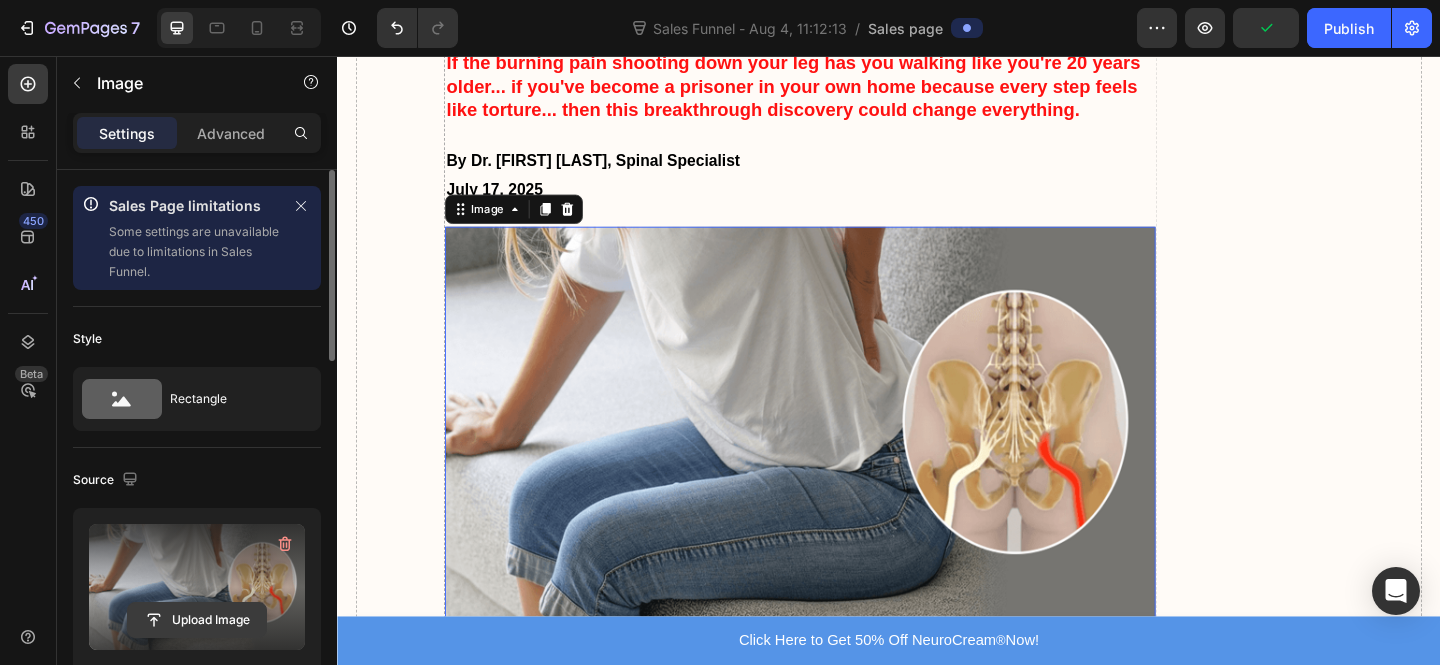 click 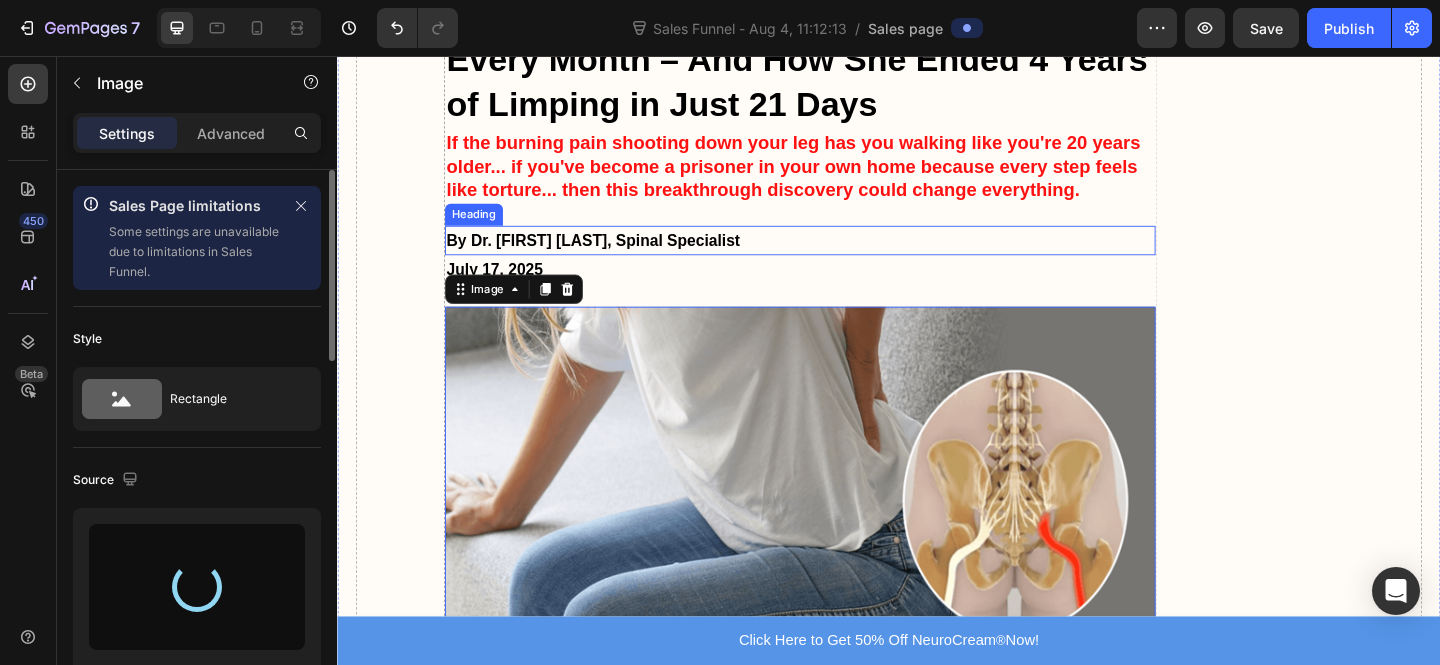 click on "If the burning pain shooting down your leg has you walking like you're 20 years older... if you've become a prisoner in your own home because every step feels like torture... then this breakthrough discovery could change everything." at bounding box center (833, 176) 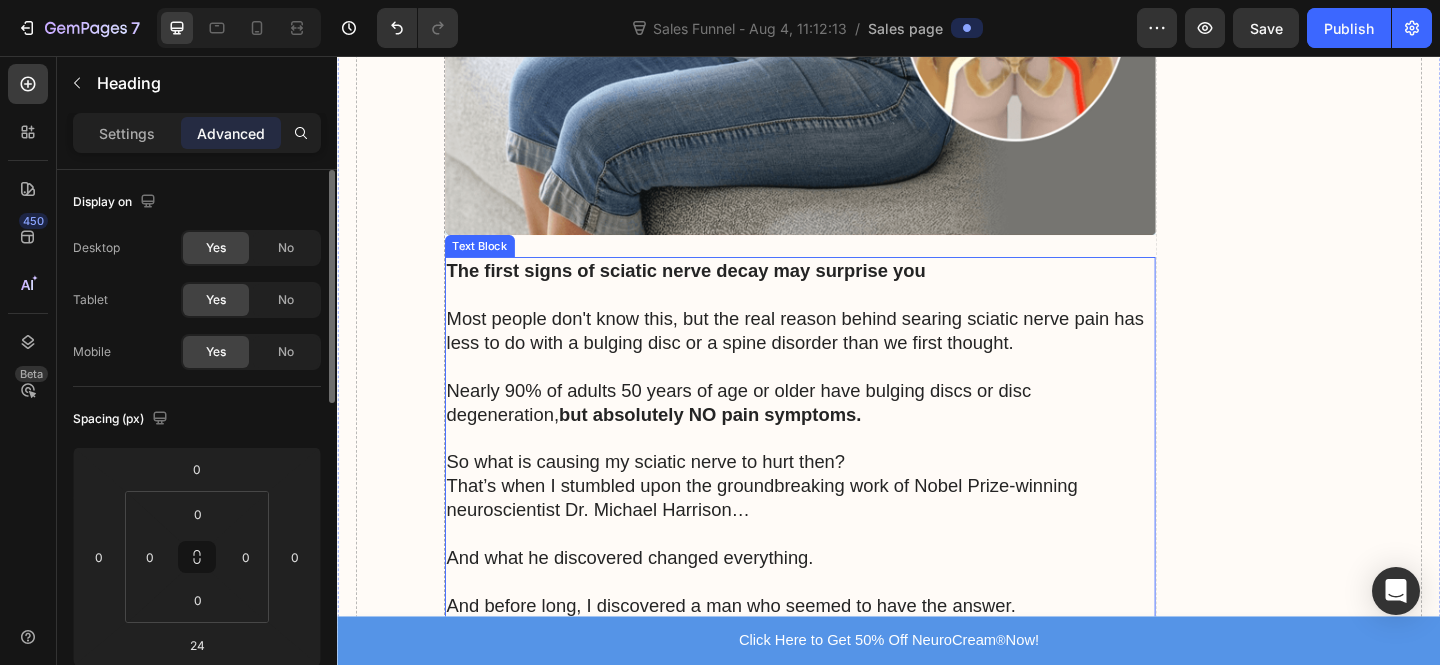 scroll, scrollTop: 844, scrollLeft: 0, axis: vertical 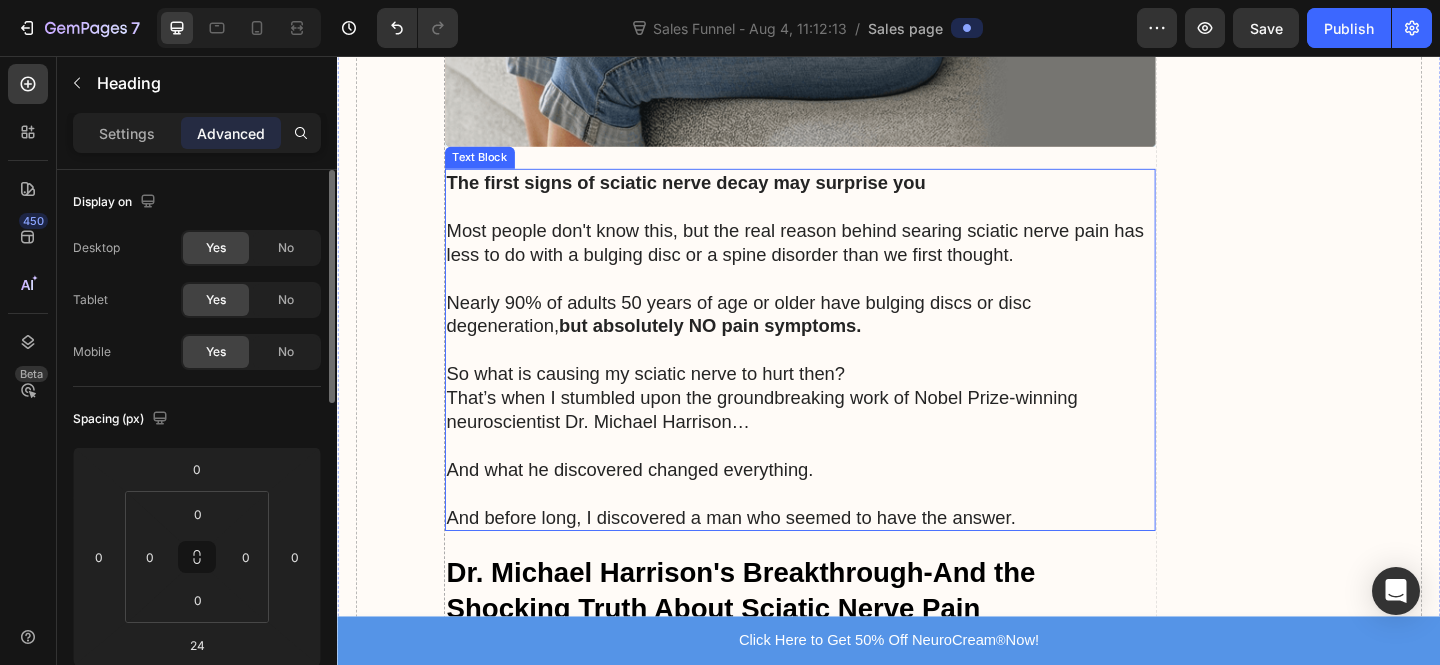 click on "Most people don't know this, but the real reason behind searing sciatic nerve pain has less to do with a bulging disc or a spine disorder than we first thought." at bounding box center (840, 259) 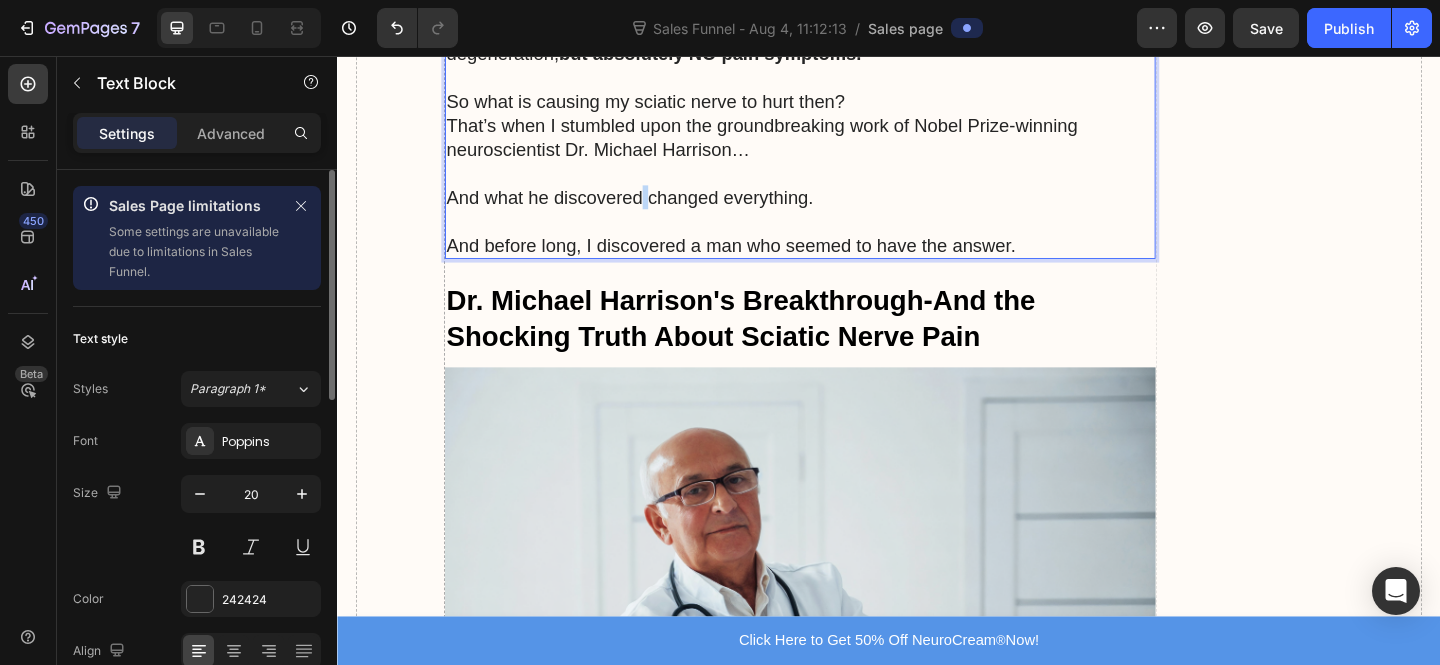 click on "The first signs of sciatic nerve decay may surprise you Most people don't know this, but the real reason behind searing sciatic nerve pain has less to do with a bulging disc or a spine disorder than we first thought. Nearly 90% of adults 50 years of age or older have bulging discs or disc degeneration,  but absolutely NO pain symptoms. So what is causing my sciatic nerve to hurt then? That’s when I stumbled upon the groundbreaking work of Nobel Prize-winning neuroscientist Dr. Michael Harrison… And what he discovered changed everything. And before long, I discovered a man who seemed to have the answer." at bounding box center (840, 80) 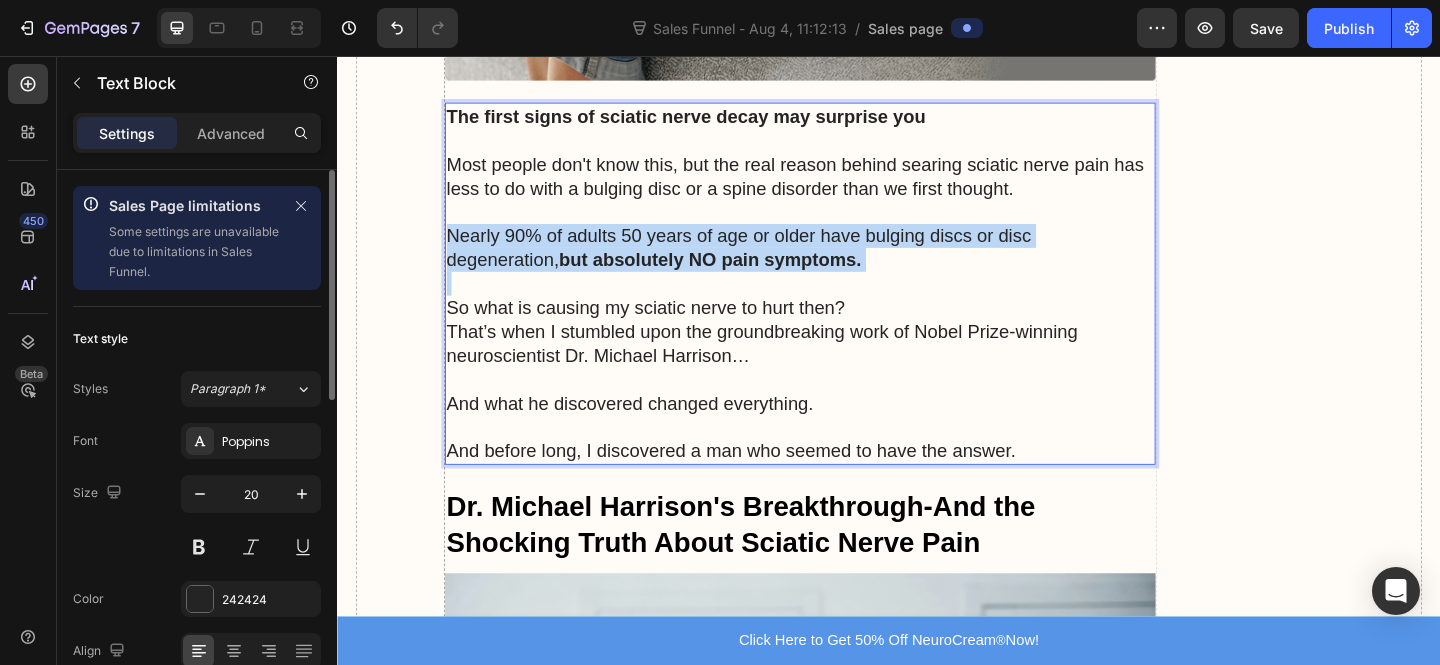 click on "The first signs of sciatic nerve decay may surprise you Most people don't know this, but the real reason behind searing sciatic nerve pain has less to do with a bulging disc or a spine disorder than we first thought. Nearly 90% of adults 50 years of age or older have bulging discs or disc degeneration,  but absolutely NO pain symptoms. So what is causing my sciatic nerve to hurt then? That’s when I stumbled upon the groundbreaking work of Nobel Prize-winning neuroscientist Dr. Michael Harrison… And what he discovered changed everything. And before long, I discovered a man who seemed to have the answer." at bounding box center [840, 304] 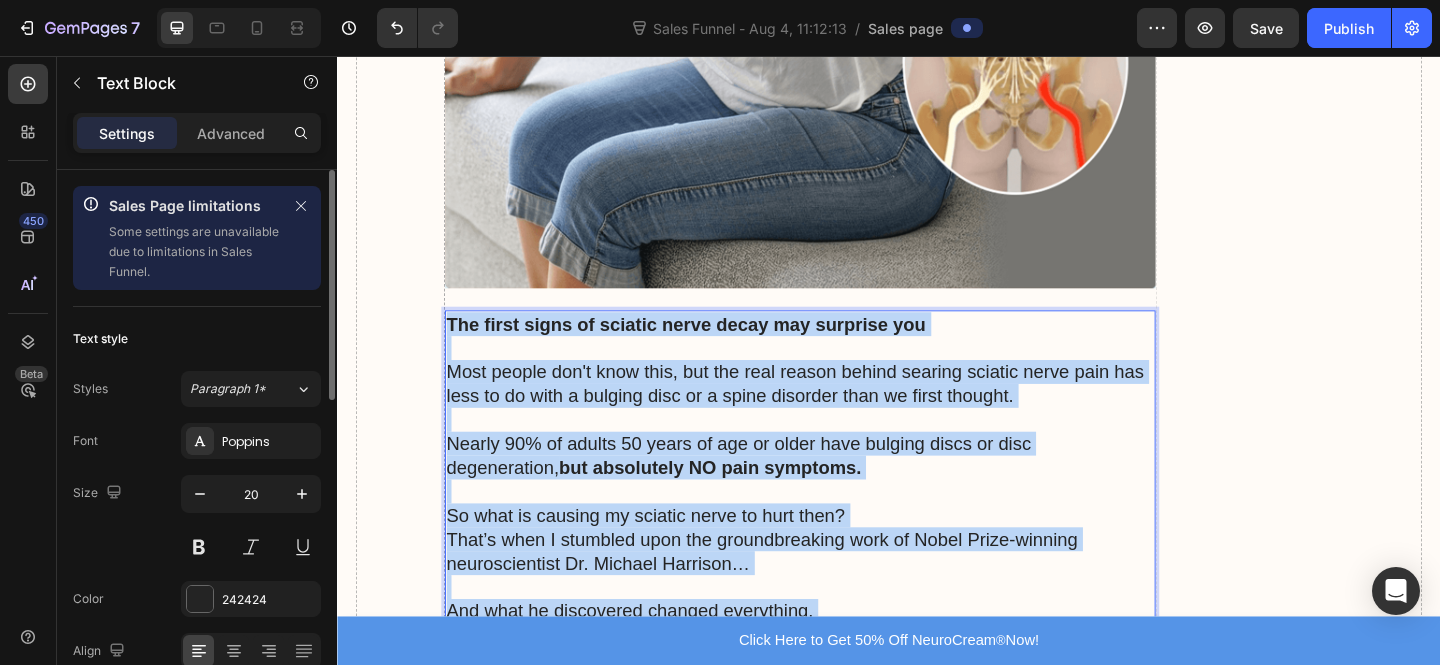 scroll, scrollTop: 669, scrollLeft: 0, axis: vertical 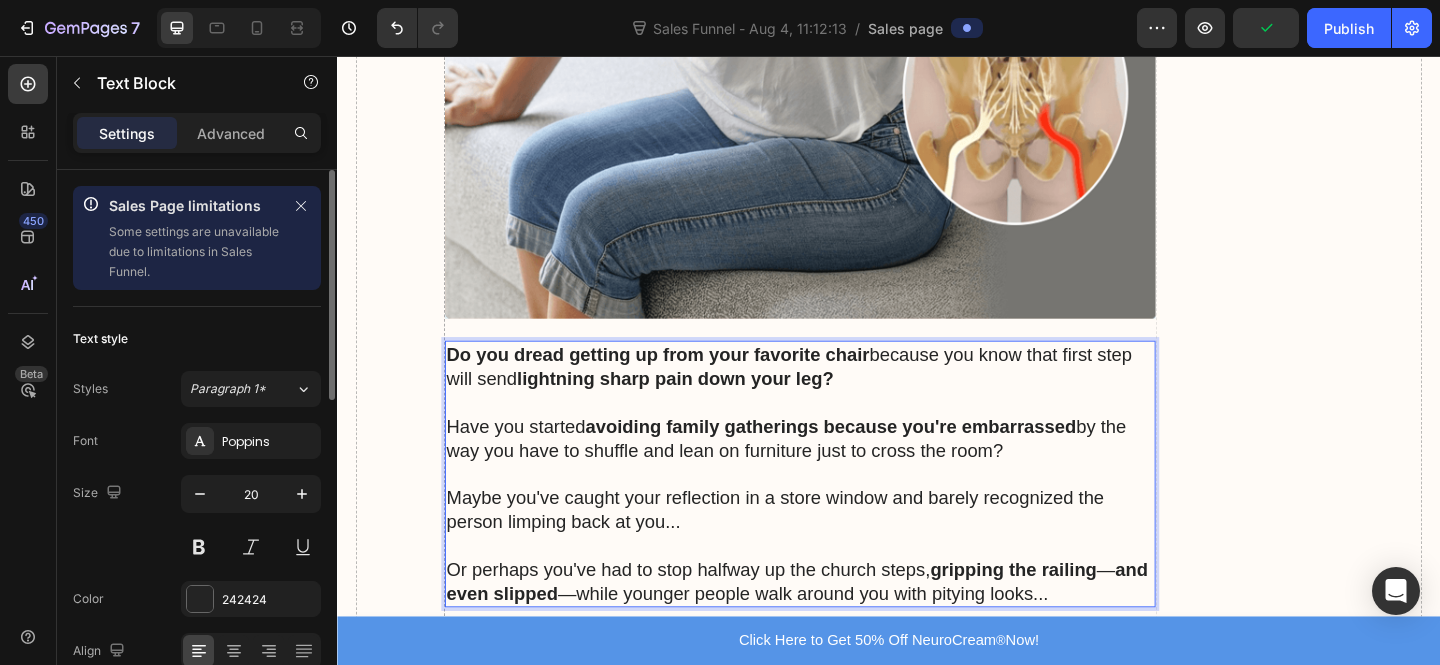 click on "avoiding family gatherings because you're embarrassed" at bounding box center (874, 459) 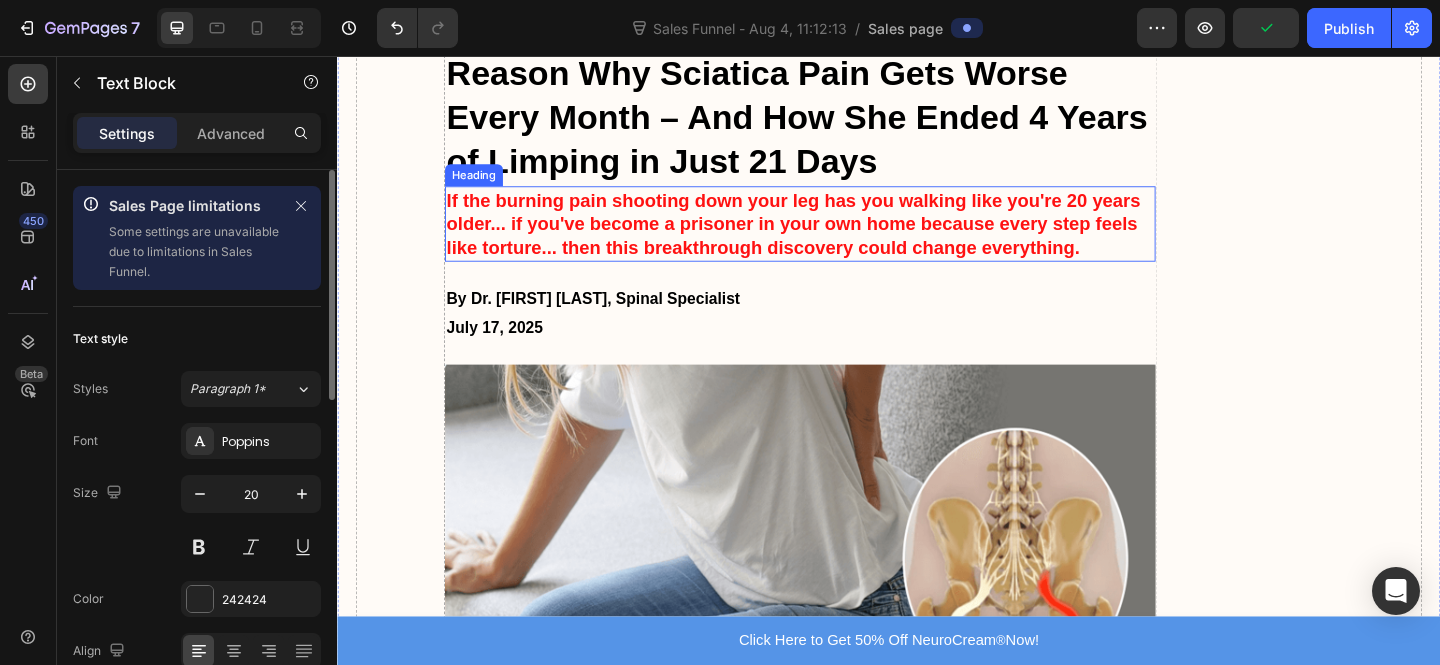 scroll, scrollTop: 52, scrollLeft: 0, axis: vertical 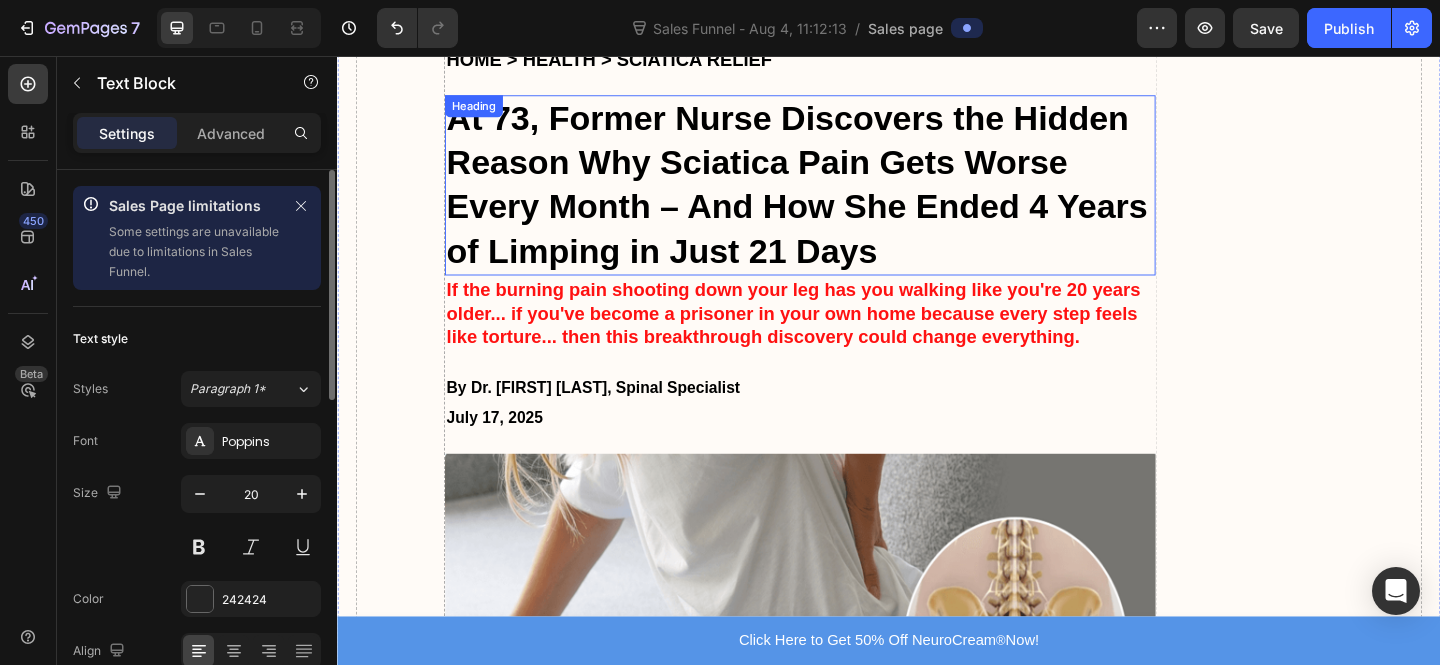 click on "At 73, Former Nurse Discovers the Hidden Reason Why Sciatica Pain Gets Worse Every Month – And How She Ended 4 Years of Limping in Just 21 Days" at bounding box center (840, 197) 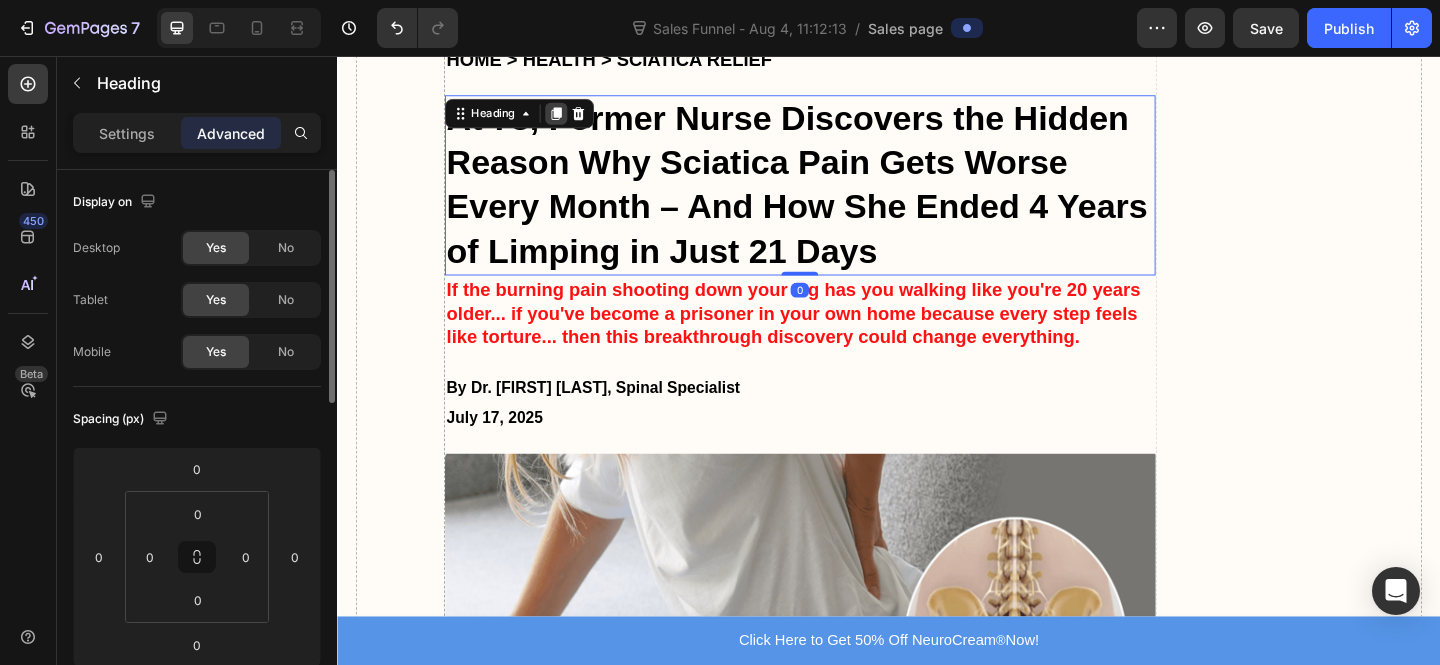 click 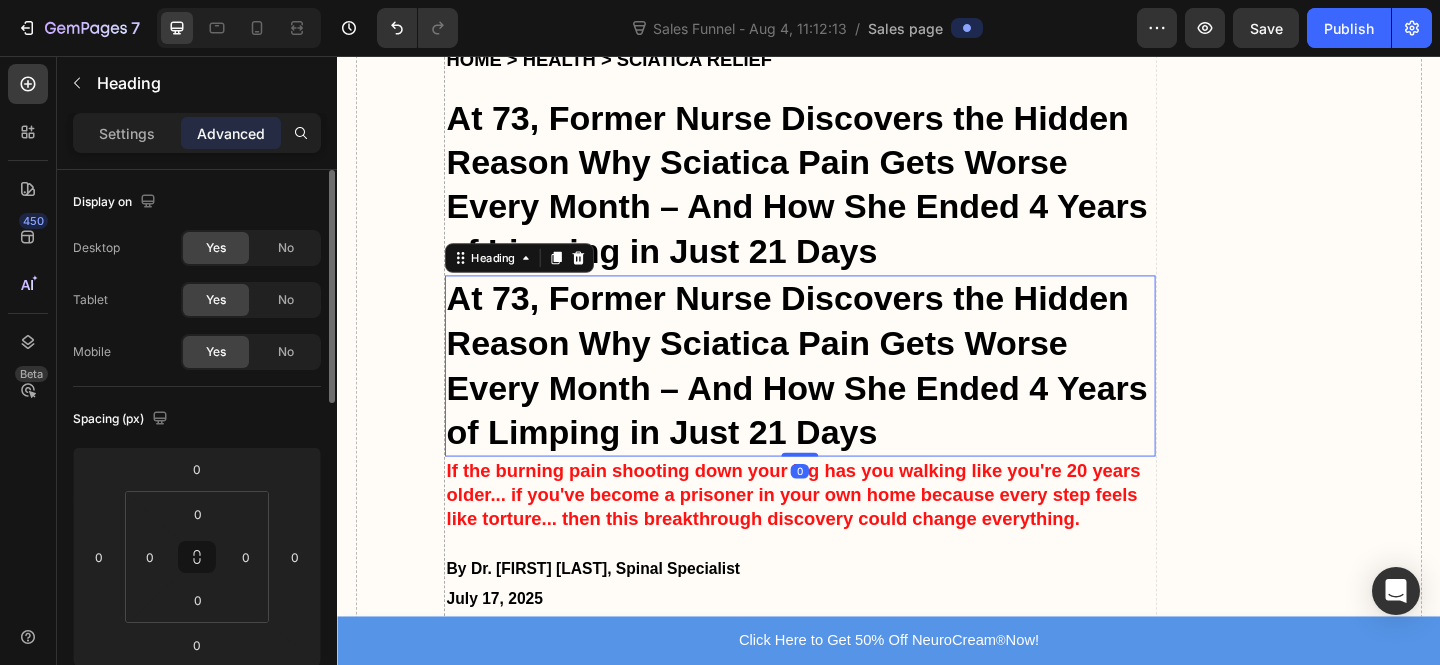 scroll, scrollTop: 403, scrollLeft: 0, axis: vertical 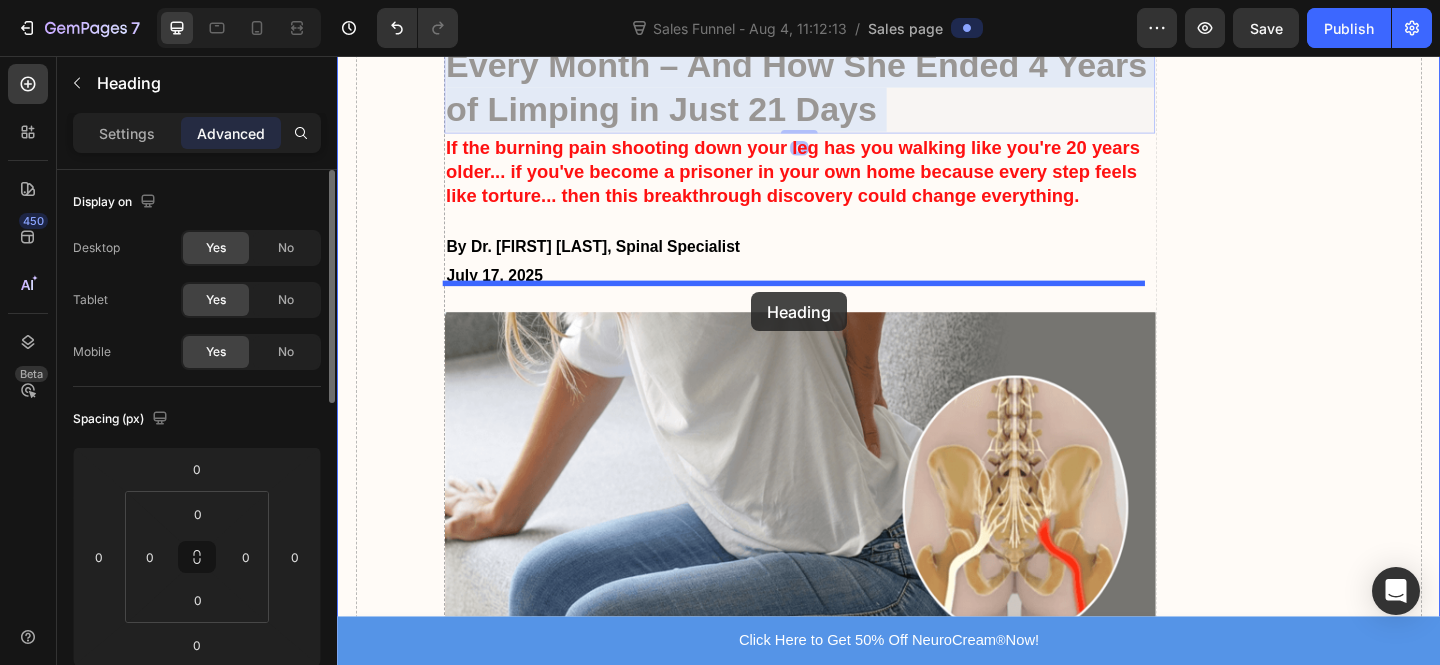 drag, startPoint x: 716, startPoint y: 147, endPoint x: 881, endPoint y: 220, distance: 180.42728 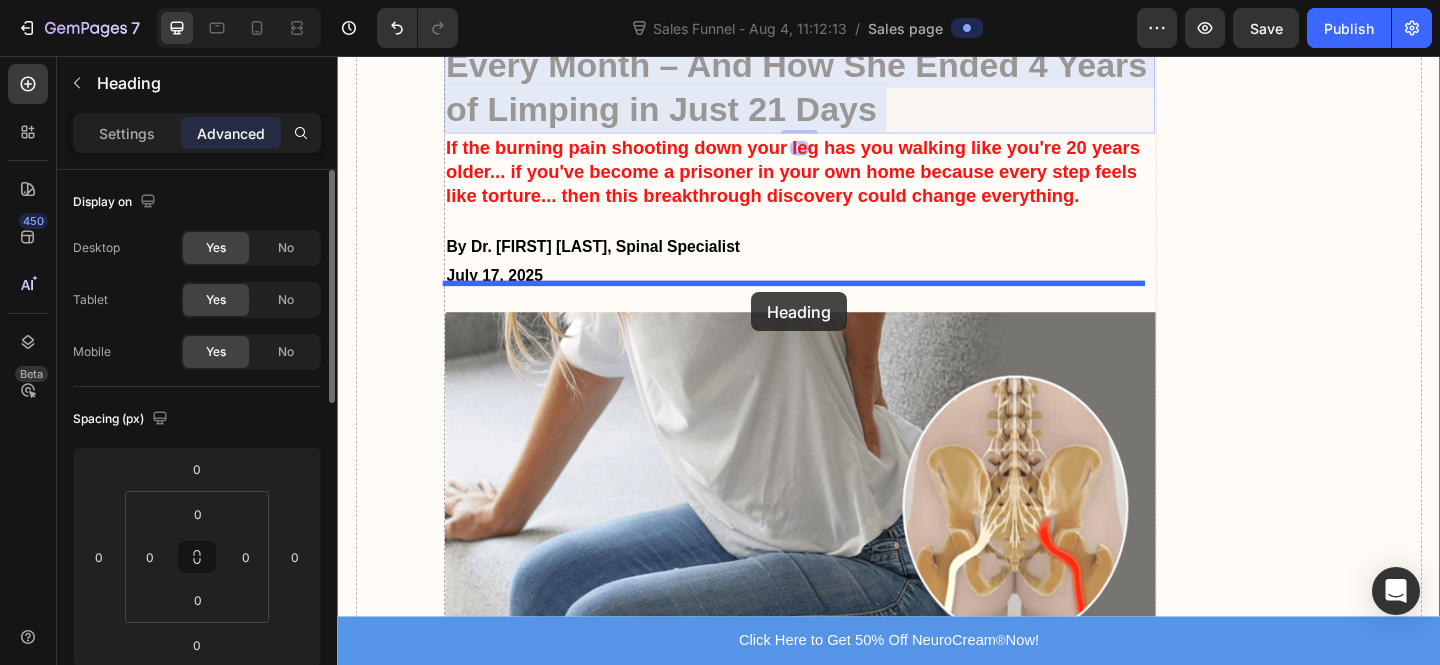 scroll, scrollTop: 207, scrollLeft: 0, axis: vertical 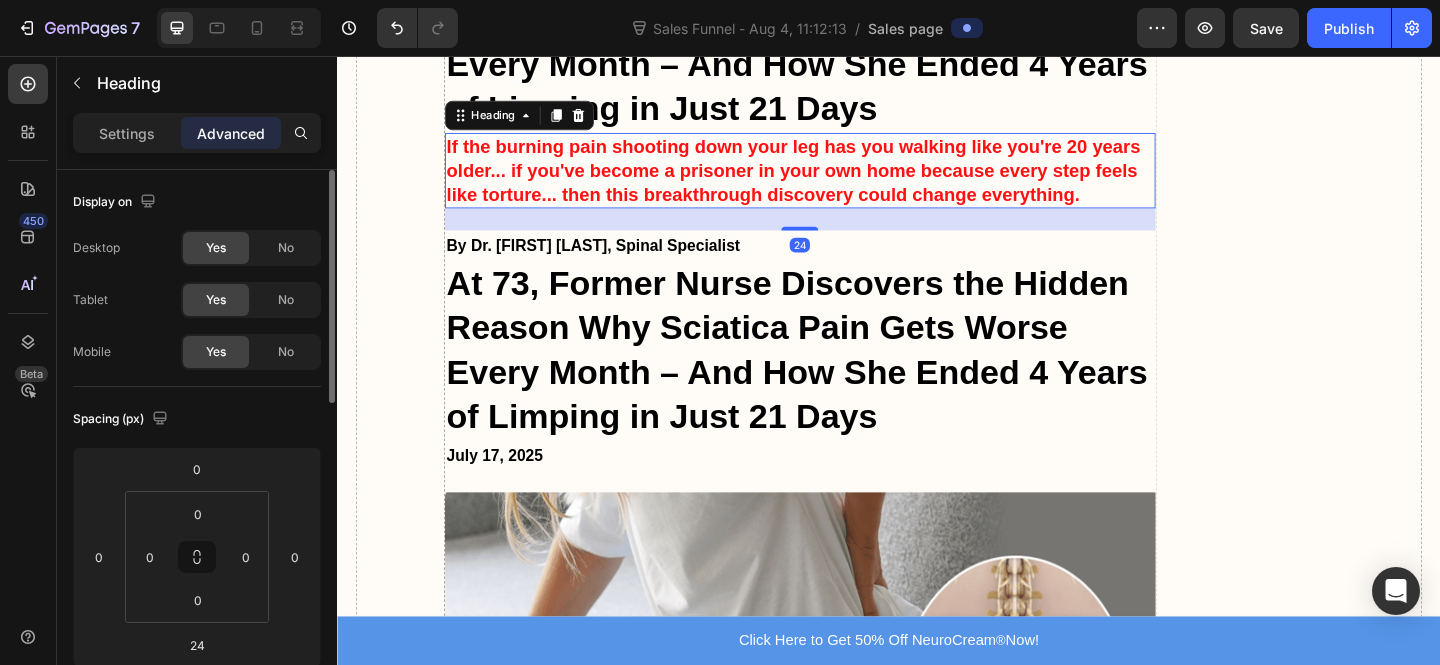 click on "If the burning pain shooting down your leg has you walking like you're 20 years older... if you've become a prisoner in your own home because every step feels like torture... then this breakthrough discovery could change everything." at bounding box center [833, 181] 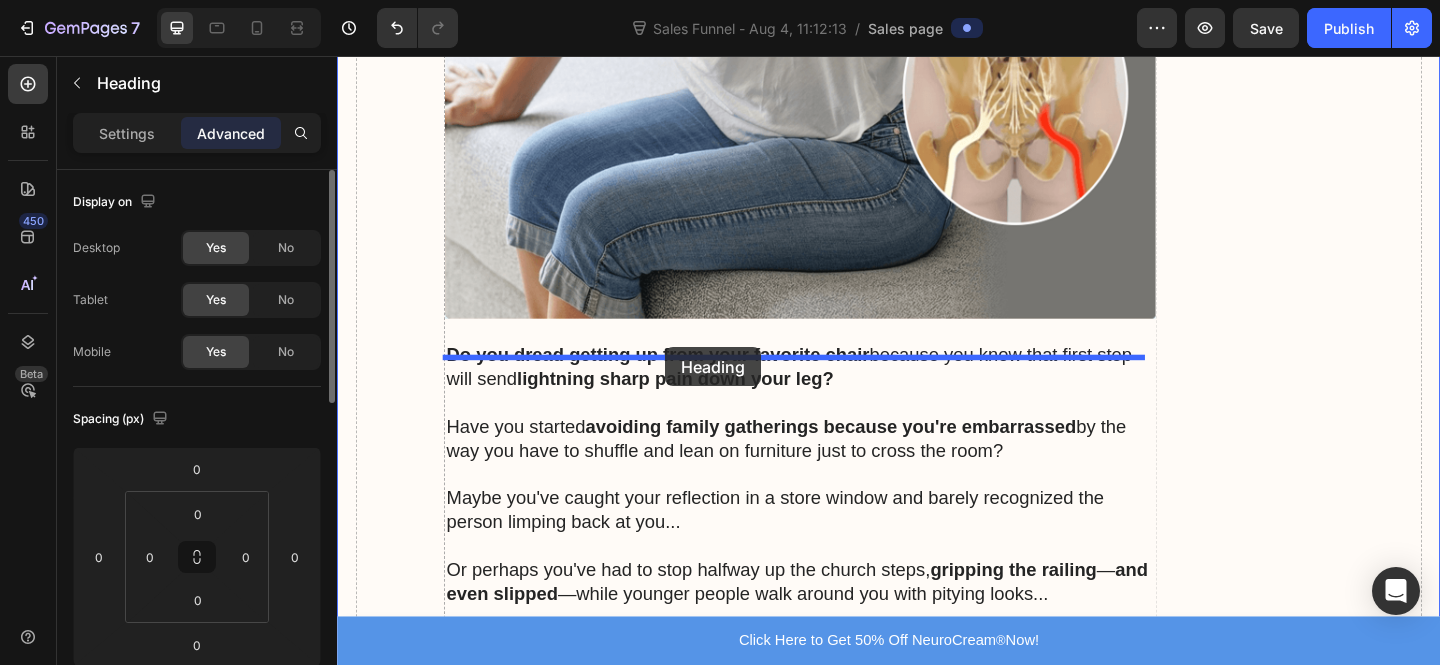 drag, startPoint x: 829, startPoint y: 348, endPoint x: 700, endPoint y: 373, distance: 131.40015 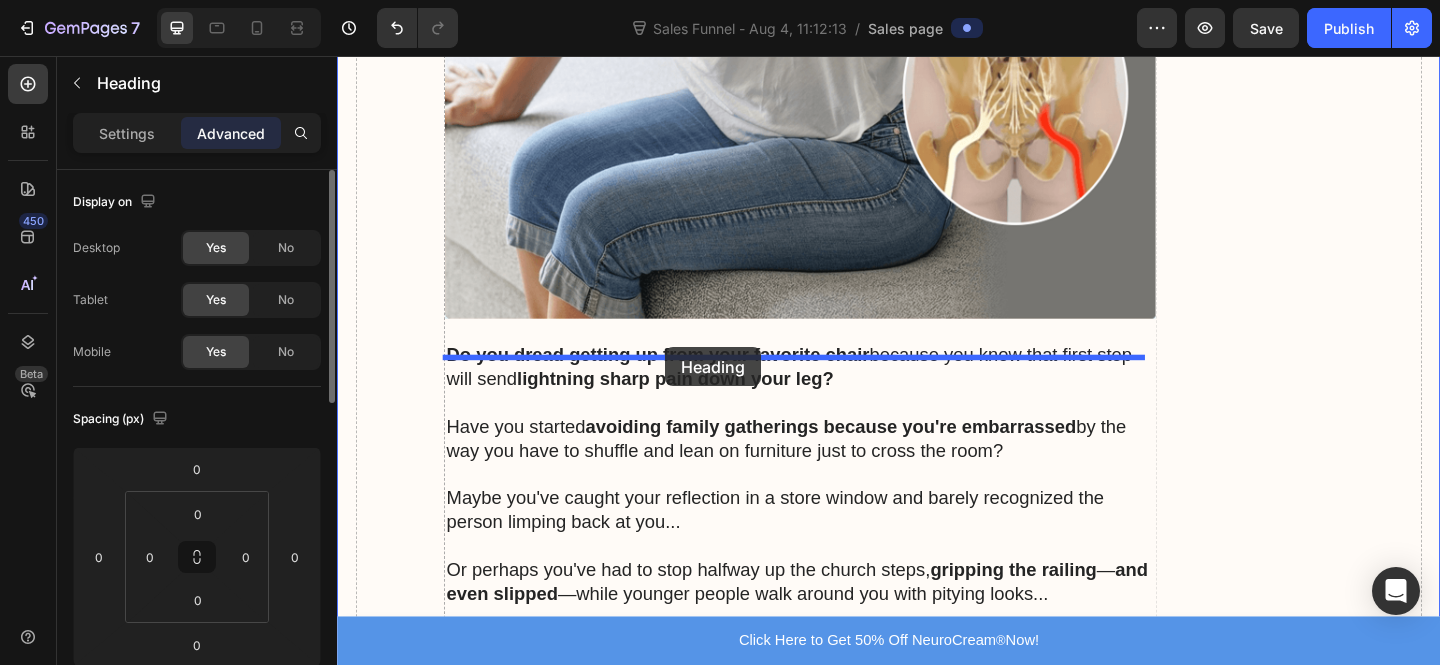 type on "24" 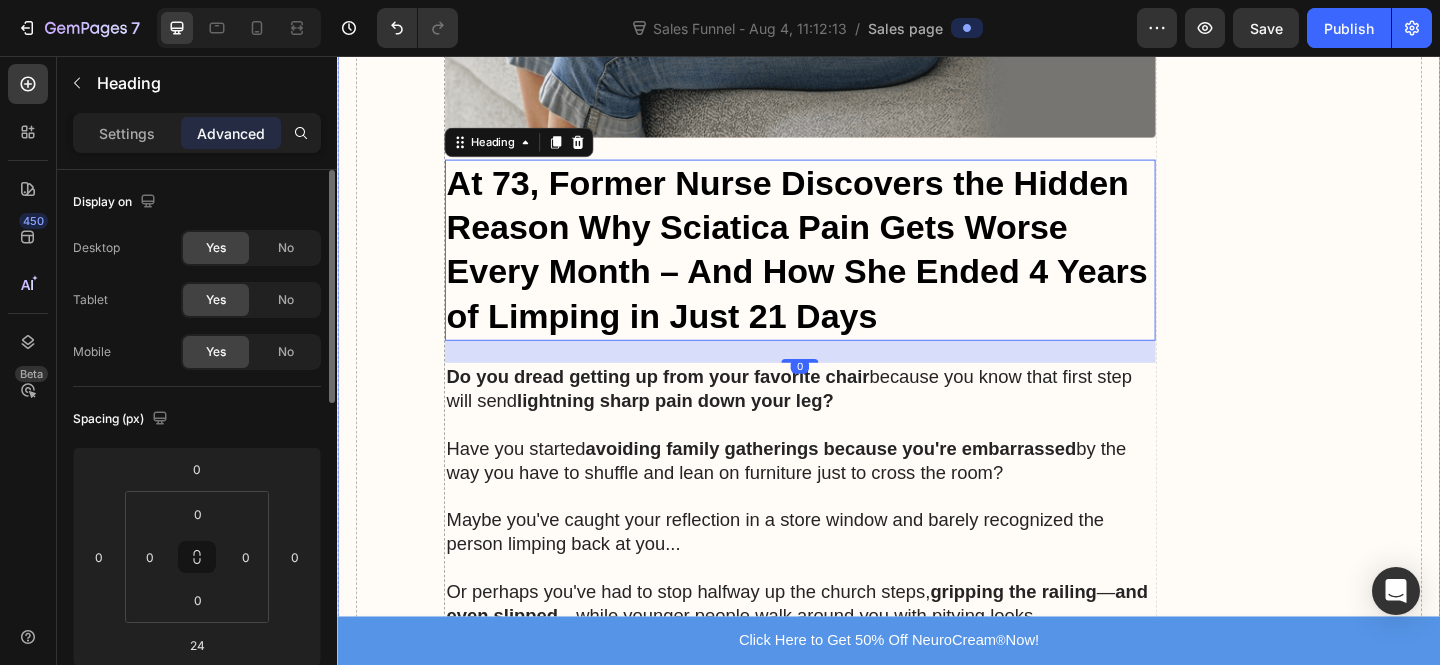 scroll, scrollTop: 658, scrollLeft: 0, axis: vertical 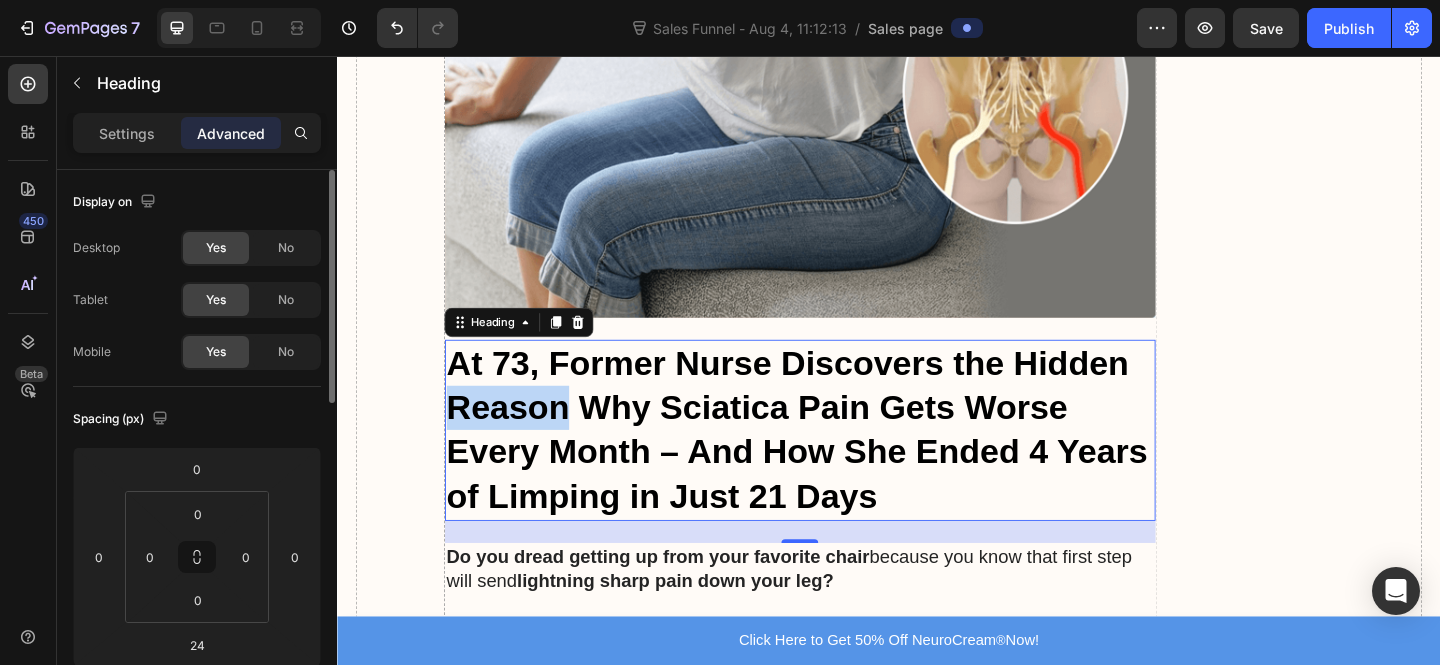 click on "At 73, Former Nurse Discovers the Hidden Reason Why Sciatica Pain Gets Worse Every Month – And How She Ended 4 Years of Limping in Just 21 Days" at bounding box center (840, 463) 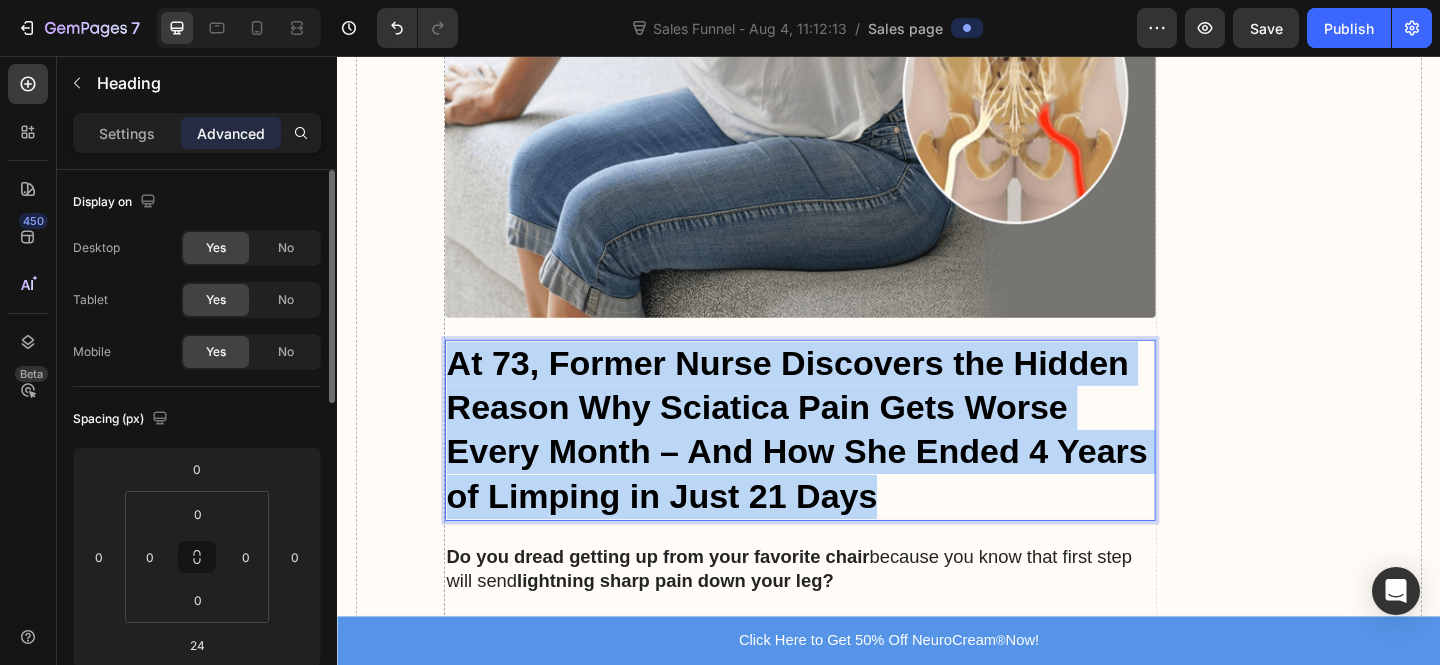 click on "At 73, Former Nurse Discovers the Hidden Reason Why Sciatica Pain Gets Worse Every Month – And How She Ended 4 Years of Limping in Just 21 Days" at bounding box center [840, 463] 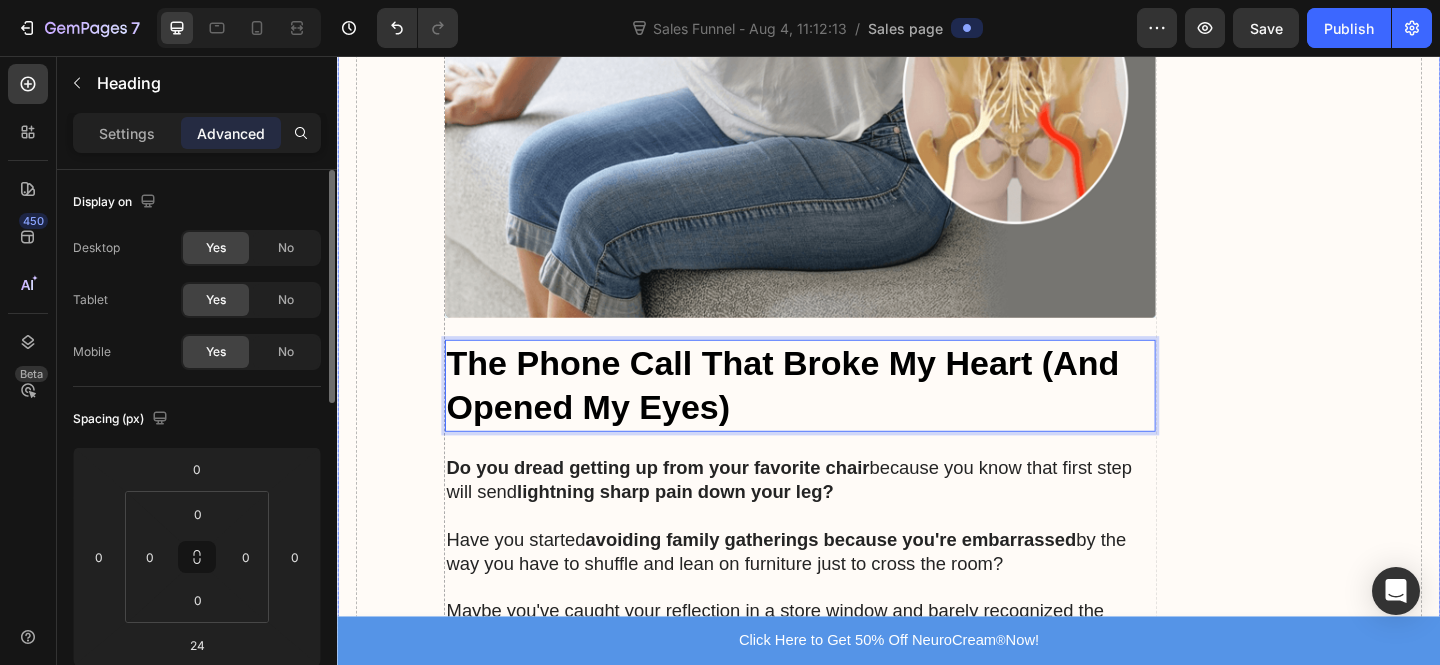 click on "⁠⁠⁠⁠⁠⁠⁠ HOME > HEALTH > SCIATICA RELIEF Heading At 73, Former Nurse Discovers the Hidden Reason Why Sciatica Pain Gets Worse Every Month – And How She Ended 4 Years of Limping in Just 21 Days Heading ⁠⁠⁠⁠⁠⁠⁠ If the burning pain shooting down your leg has you walking like you're 20 years older... if you've become a prisoner in your own home because every step feels like torture... then this breakthrough discovery could change everything. Heading ⁠⁠⁠⁠⁠⁠⁠ By Dr. Michael Harrison, Spinal Specialist Heading ⁠⁠⁠⁠⁠⁠⁠ July 17, 2025 Heading Image The Phone Call That Broke My Heart (And Opened My Eyes) Heading   0 Do you dread getting up from your favorite chair  because you know that first step will send  lightning sharp pain down your leg? Have you started  avoiding family gatherings because you're embarrassed  by the way you have to shuffle and lean on furniture just to cross the room? Or perhaps you've had to stop halfway up the church steps,  — Heading ." at bounding box center (840, 5094) 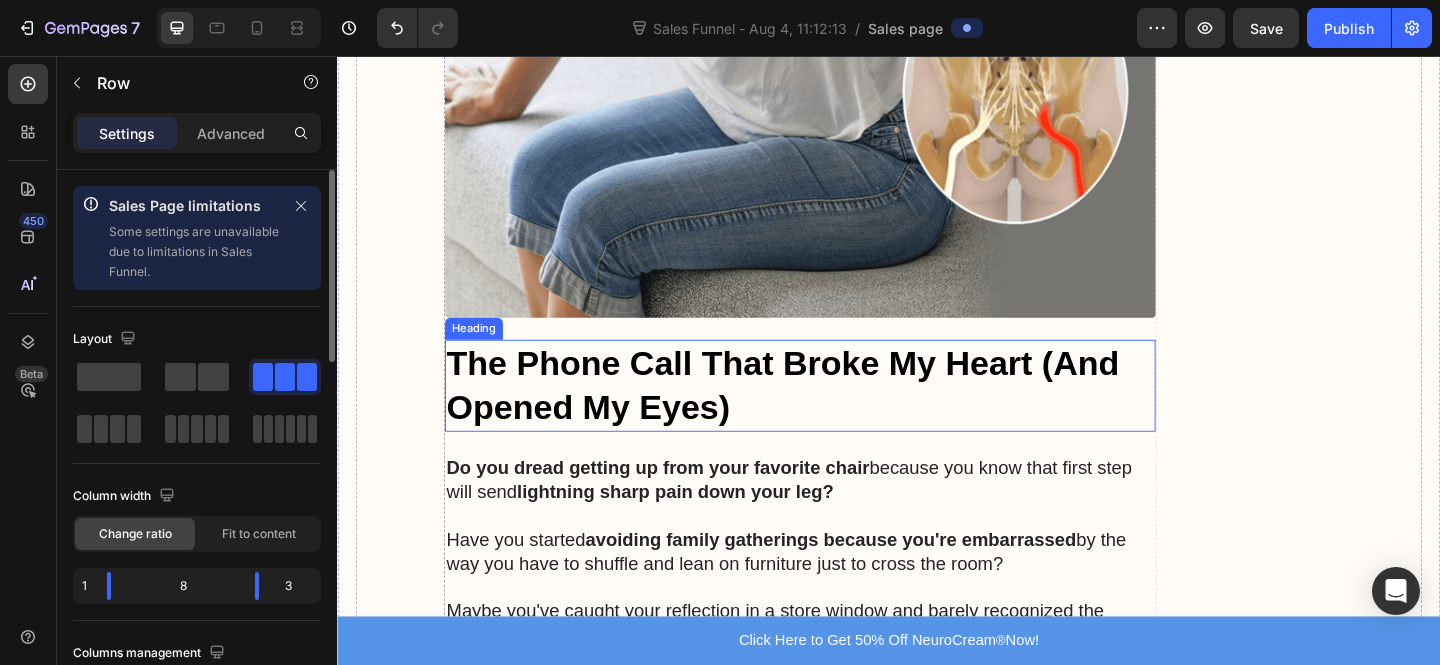click on "The Phone Call That Broke My Heart (And Opened My Eyes)" at bounding box center (840, 415) 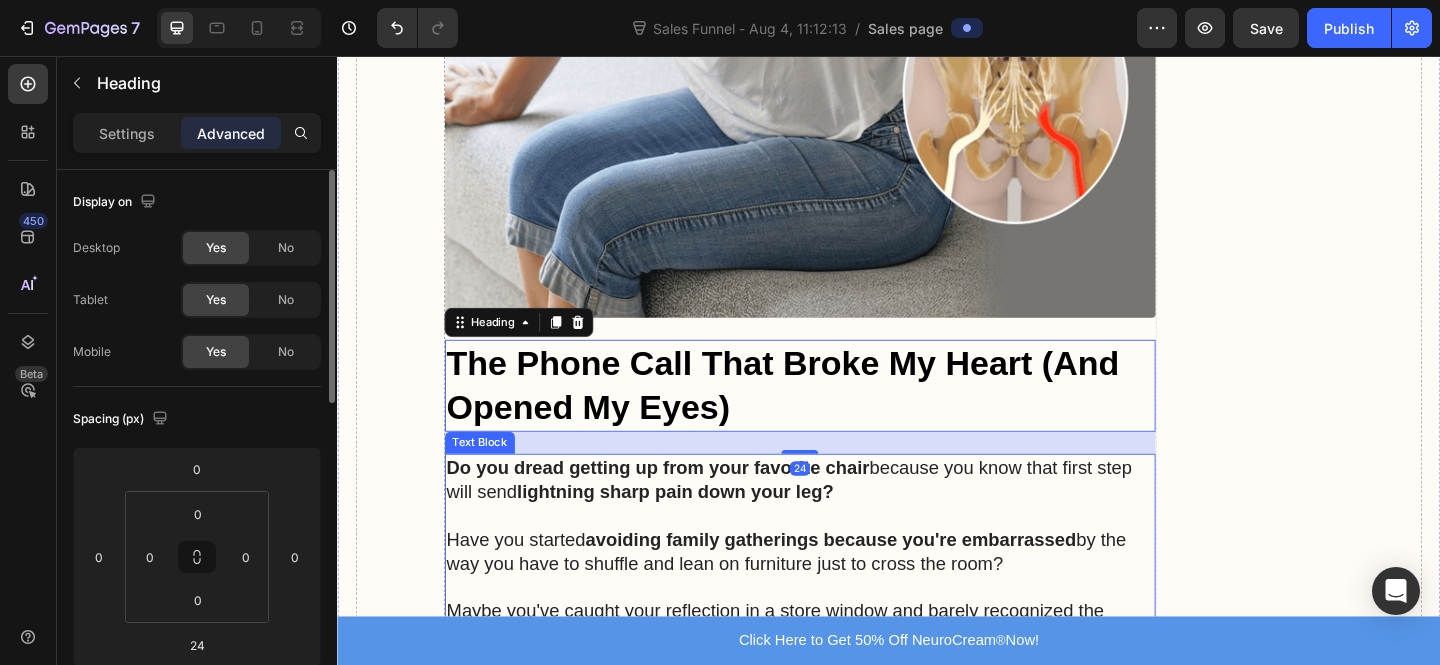 click on "Do you dread getting up from your favorite chair" at bounding box center (686, 504) 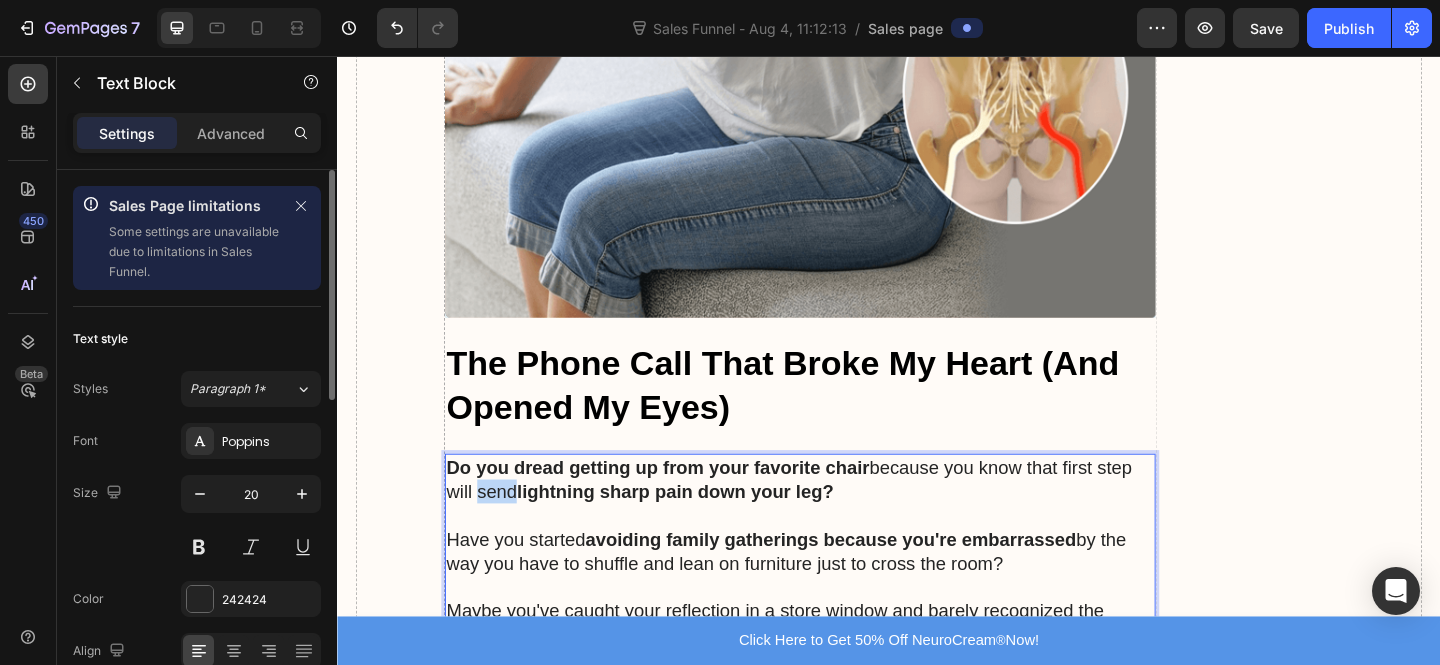 click on "Do you dread getting up from your favorite chair  because you know that first step will send  lightning sharp pain down your leg?" at bounding box center (840, 517) 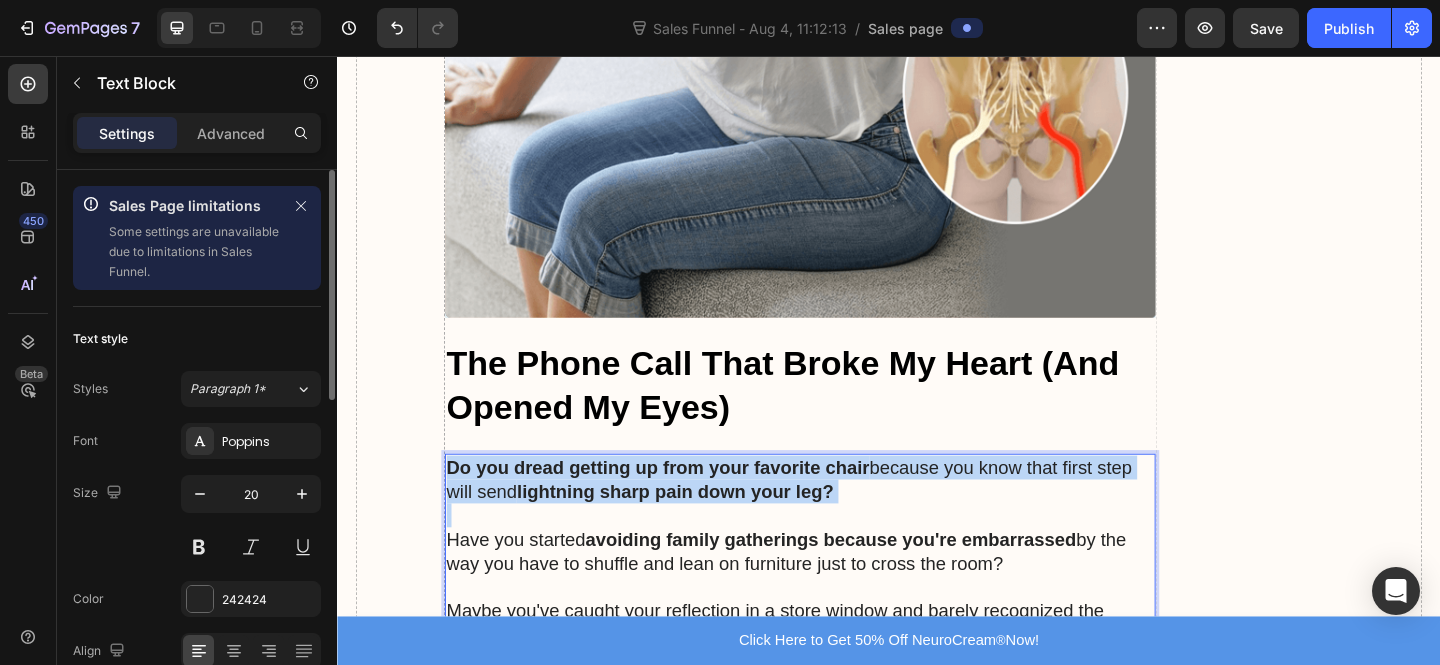 click on "Do you dread getting up from your favorite chair  because you know that first step will send  lightning sharp pain down your leg?" at bounding box center [840, 517] 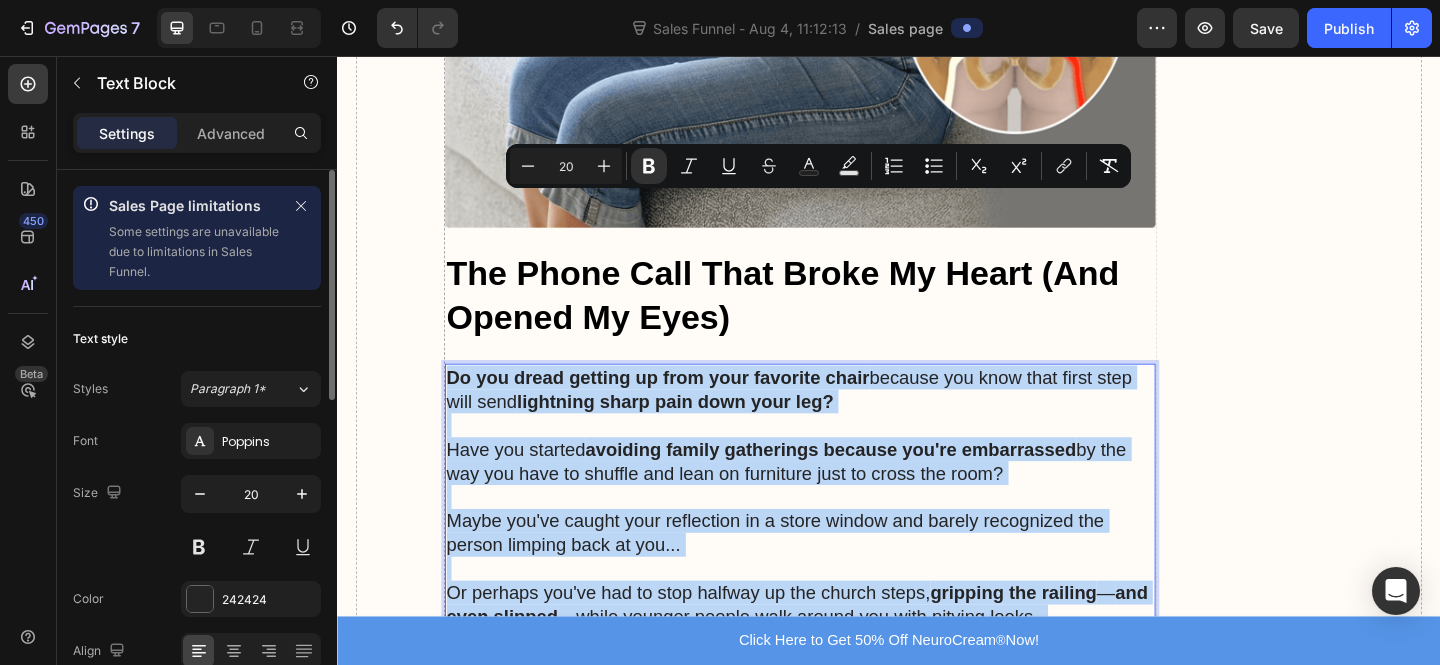 scroll, scrollTop: 976, scrollLeft: 0, axis: vertical 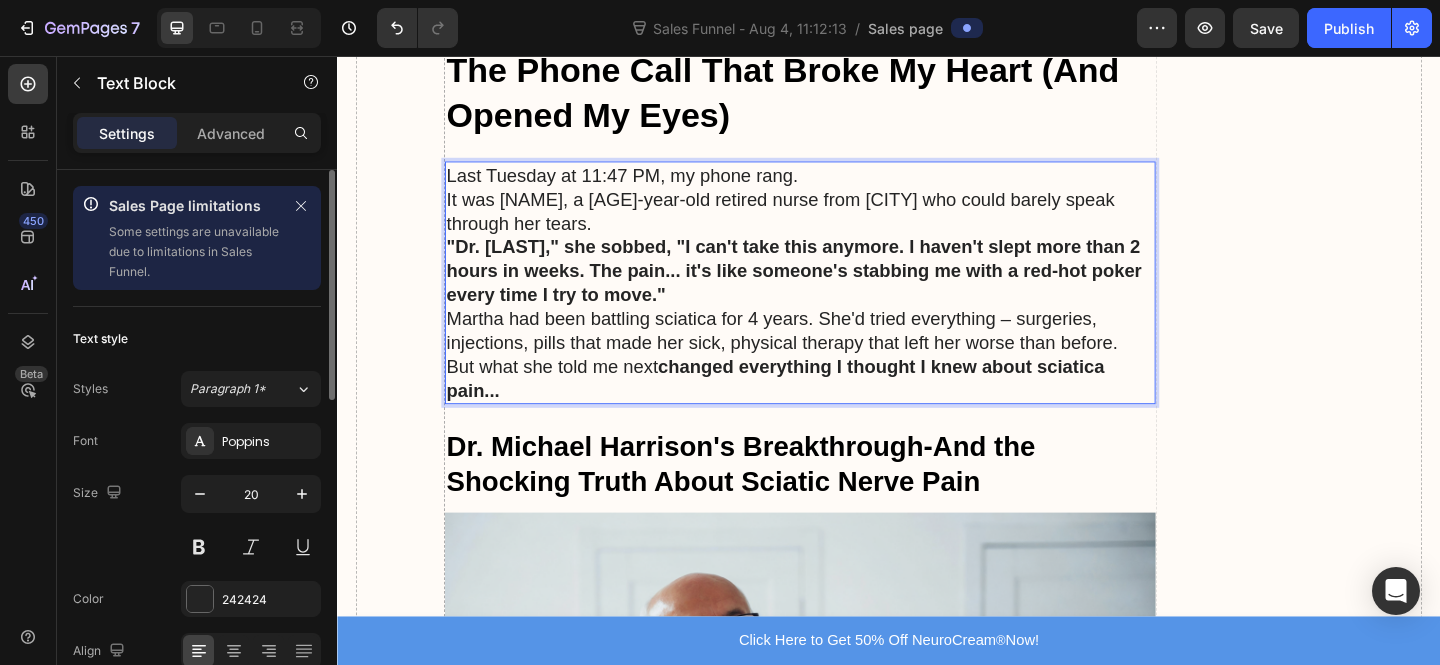 click on "Last Tuesday at 11:47 PM, my phone rang." at bounding box center (840, 186) 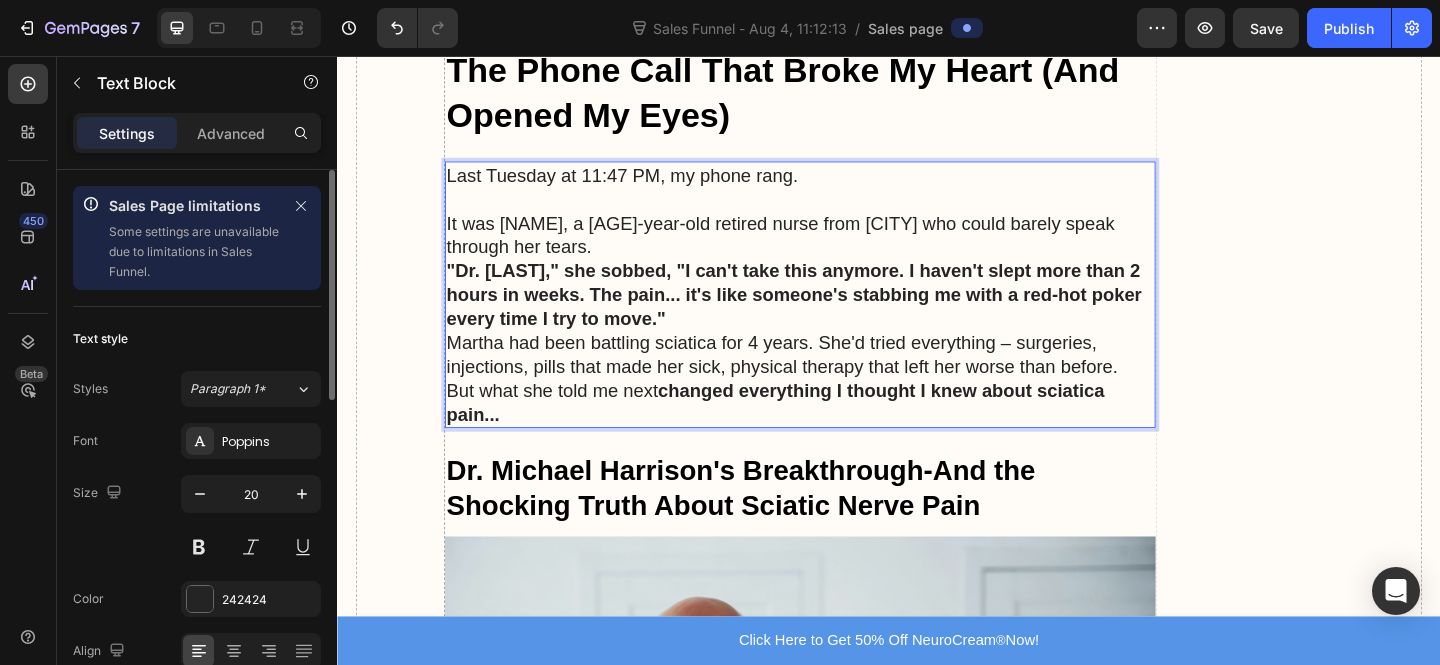 click on "It was Martha, a 73-year-old retired nurse from Wellington who could barely speak through her tears." at bounding box center [840, 251] 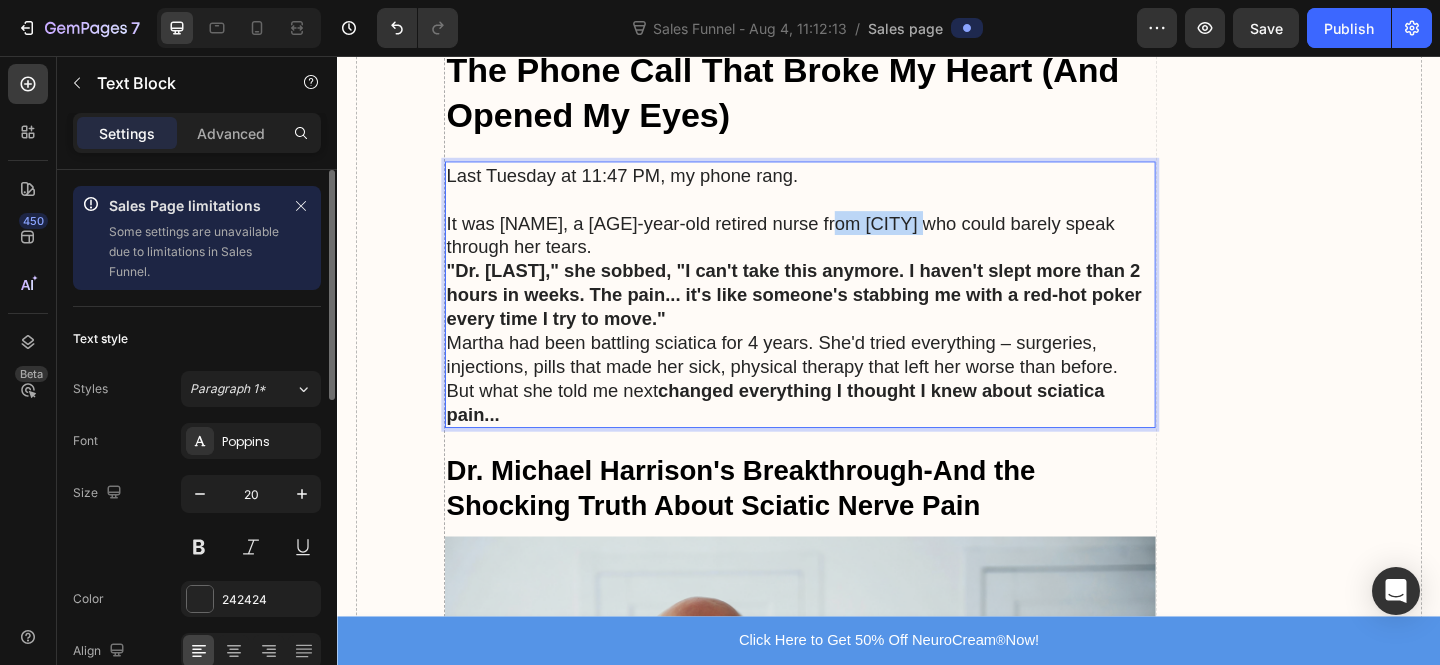 click on "It was Martha, a 73-year-old retired nurse from Wellington who could barely speak through her tears." at bounding box center (840, 251) 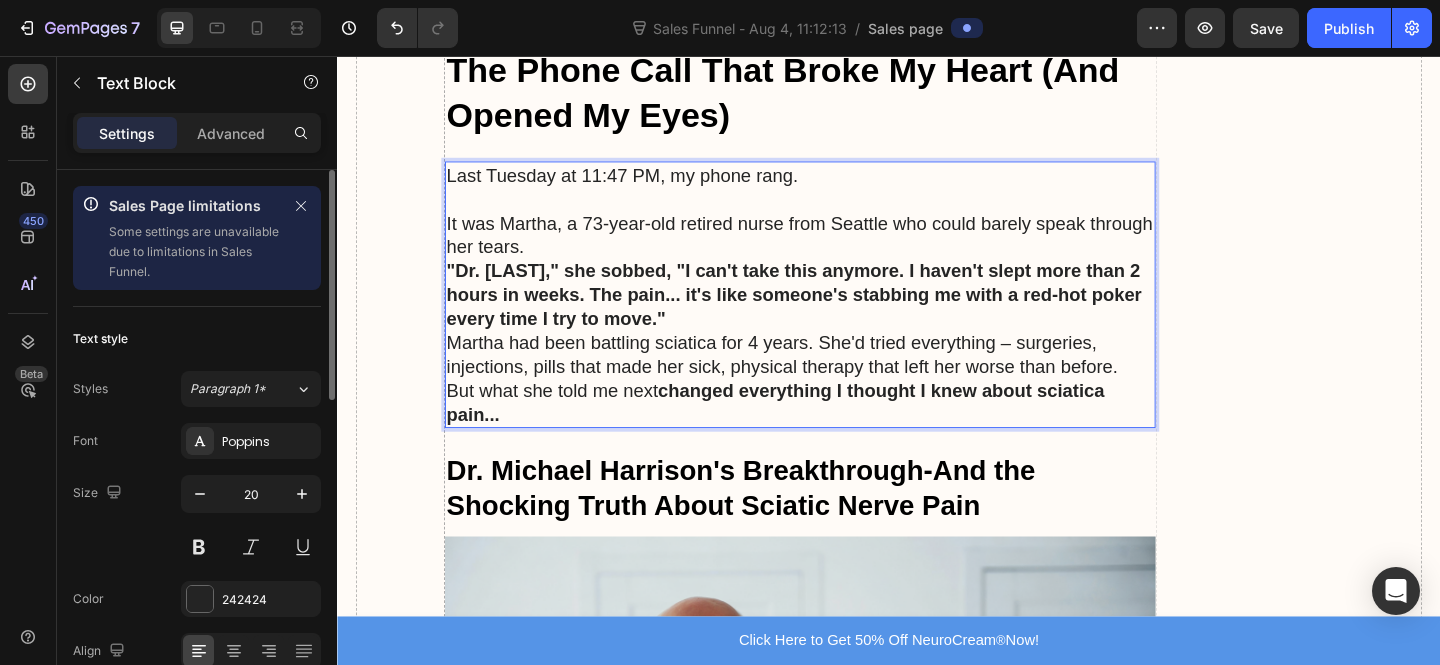 click on "It was Martha, a 73-year-old retired nurse from Seattle who could barely speak through her tears." at bounding box center (840, 251) 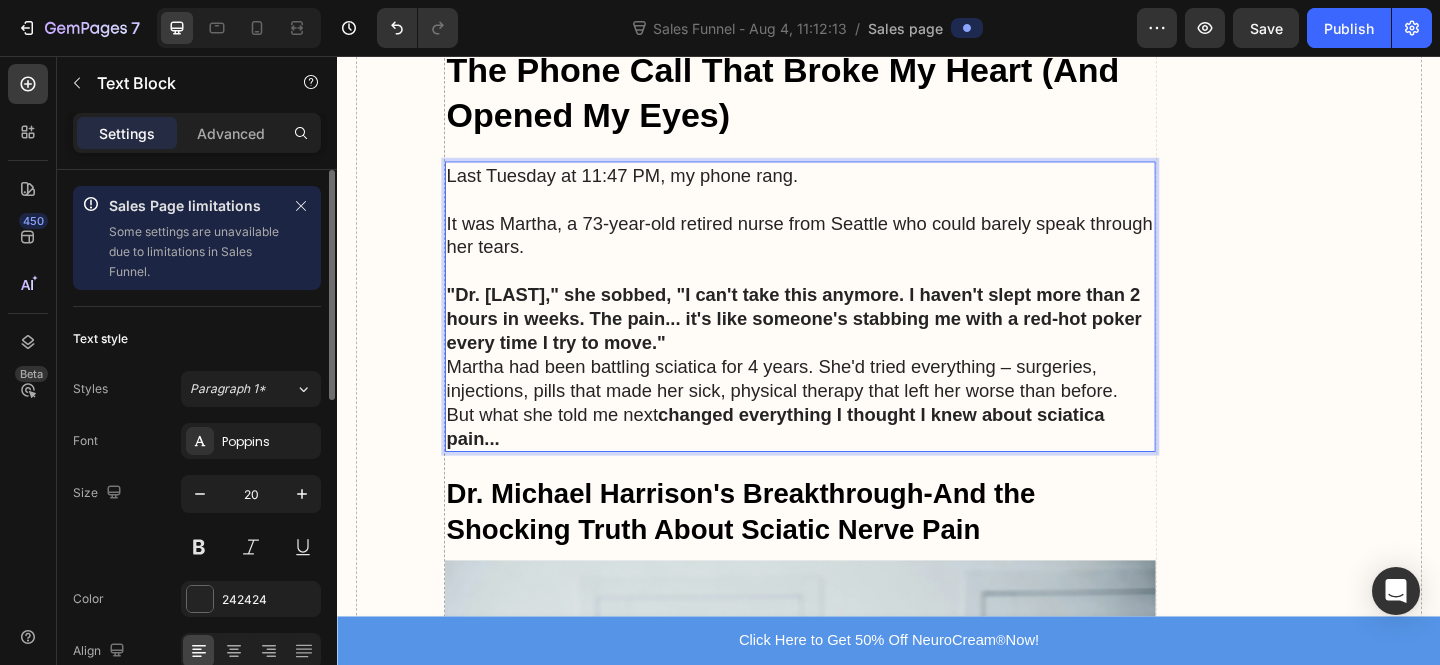 click on ""Dr. Chen," she sobbed, "I can't take this anymore. I haven't slept more than 2 hours in weeks. The pain... it's like someone's stabbing me with a red-hot poker every time I try to move."" at bounding box center [834, 342] 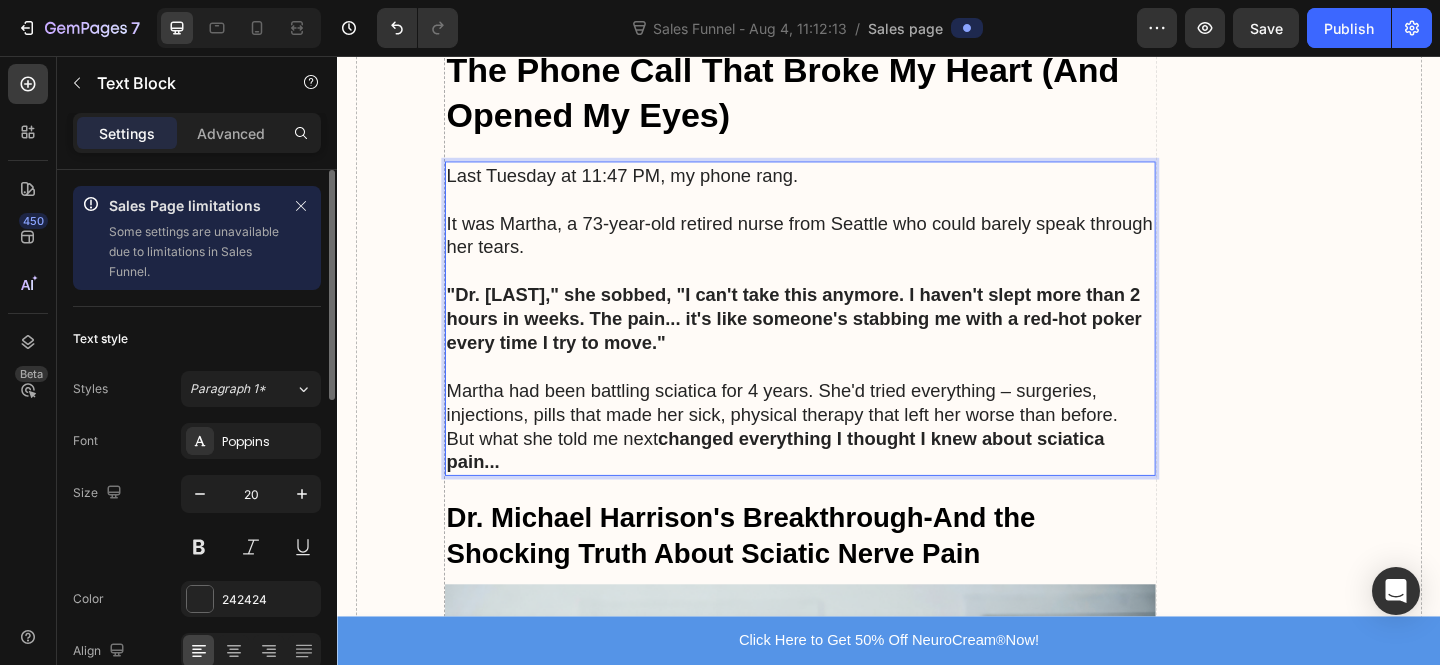 click on ""Dr. Chen," she sobbed, "I can't take this anymore. I haven't slept more than 2 hours in weeks. The pain... it's like someone's stabbing me with a red-hot poker every time I try to move."" at bounding box center (834, 342) 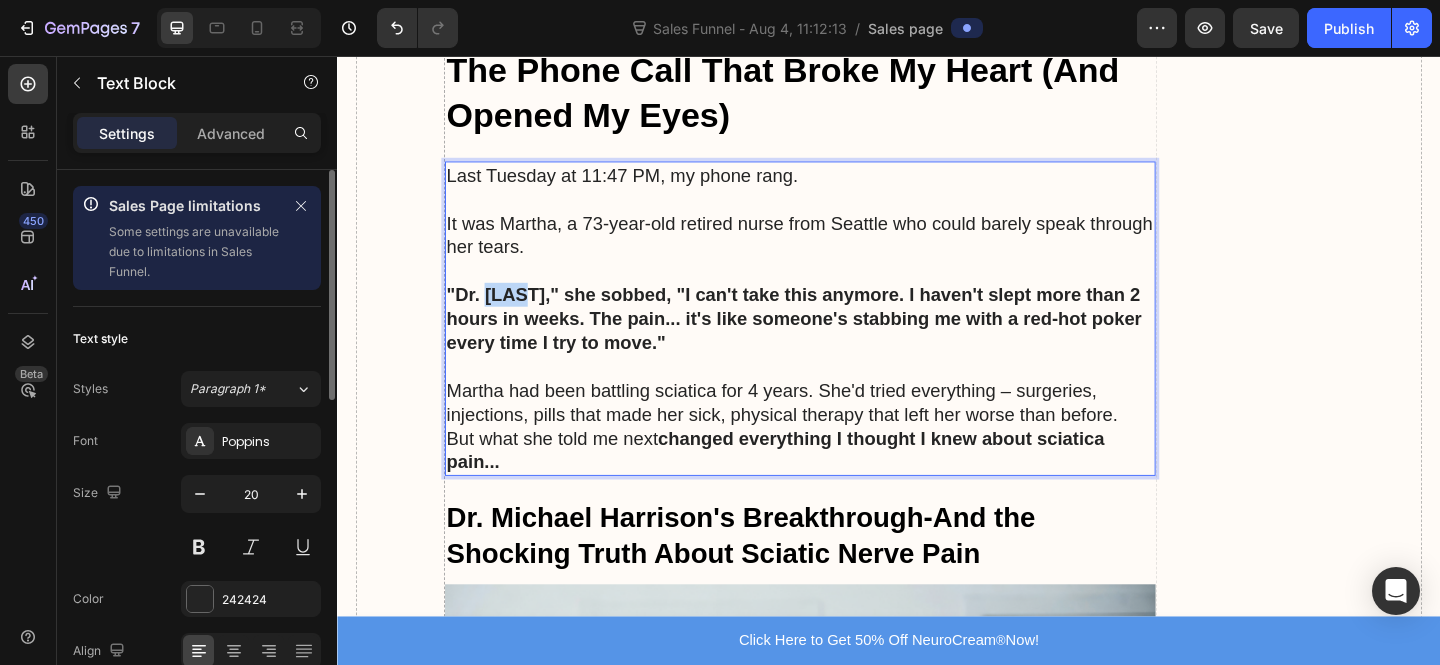 click on ""Dr. Chen," she sobbed, "I can't take this anymore. I haven't slept more than 2 hours in weeks. The pain... it's like someone's stabbing me with a red-hot poker every time I try to move."" at bounding box center [834, 342] 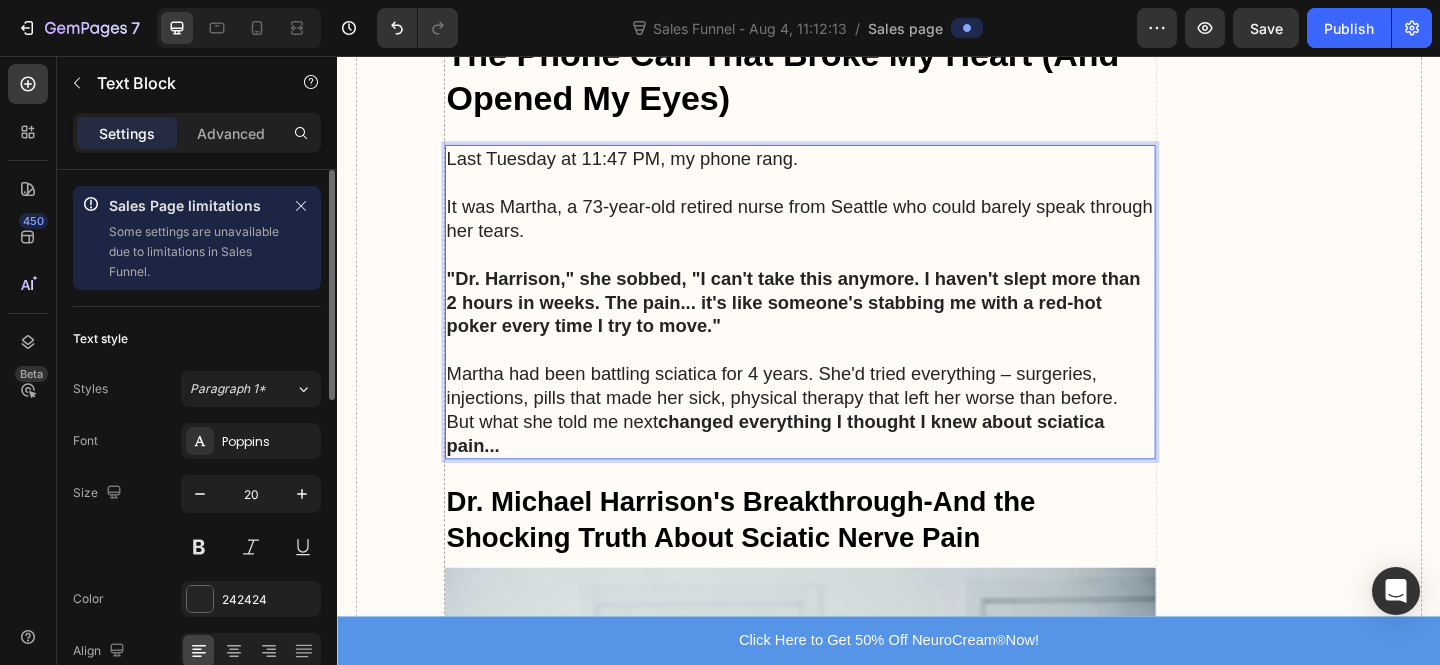 scroll, scrollTop: 1051, scrollLeft: 0, axis: vertical 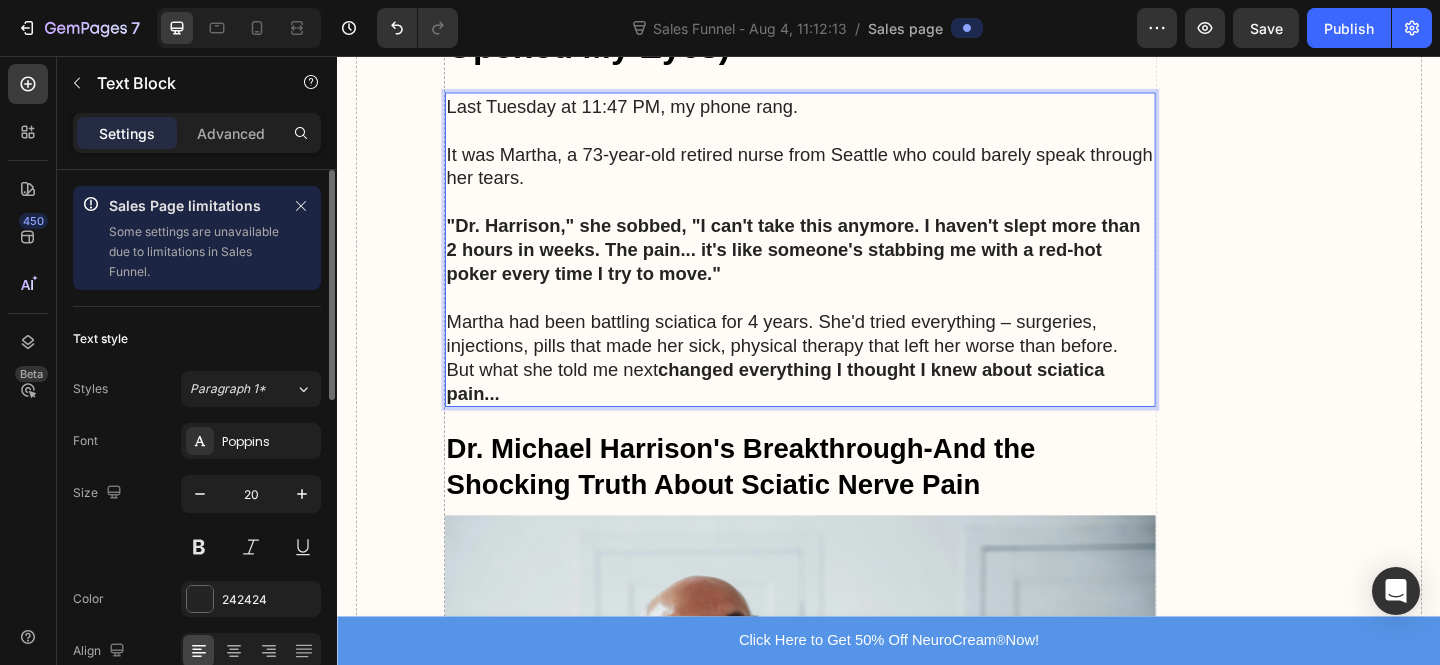 click on "Martha had been battling sciatica for 4 years. She'd tried everything – surgeries, injections, pills that made her sick, physical therapy that left her worse than before." at bounding box center [840, 358] 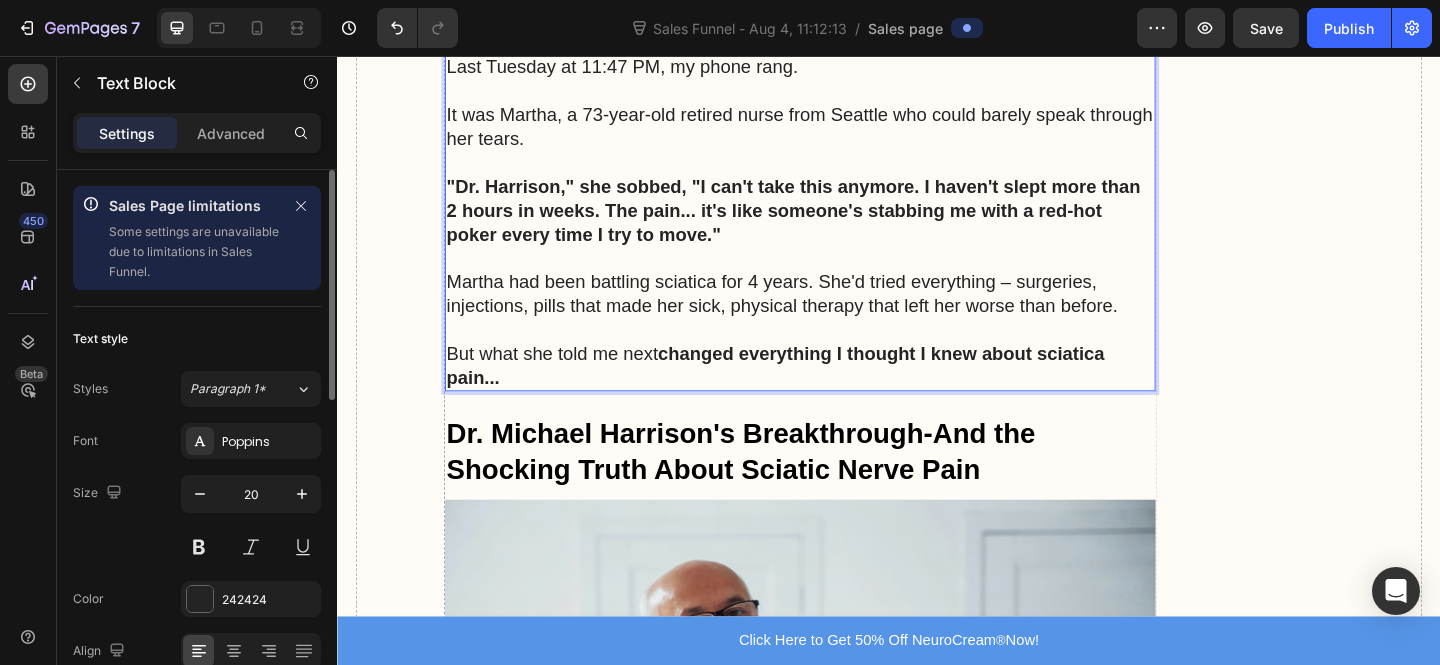 scroll, scrollTop: 1289, scrollLeft: 0, axis: vertical 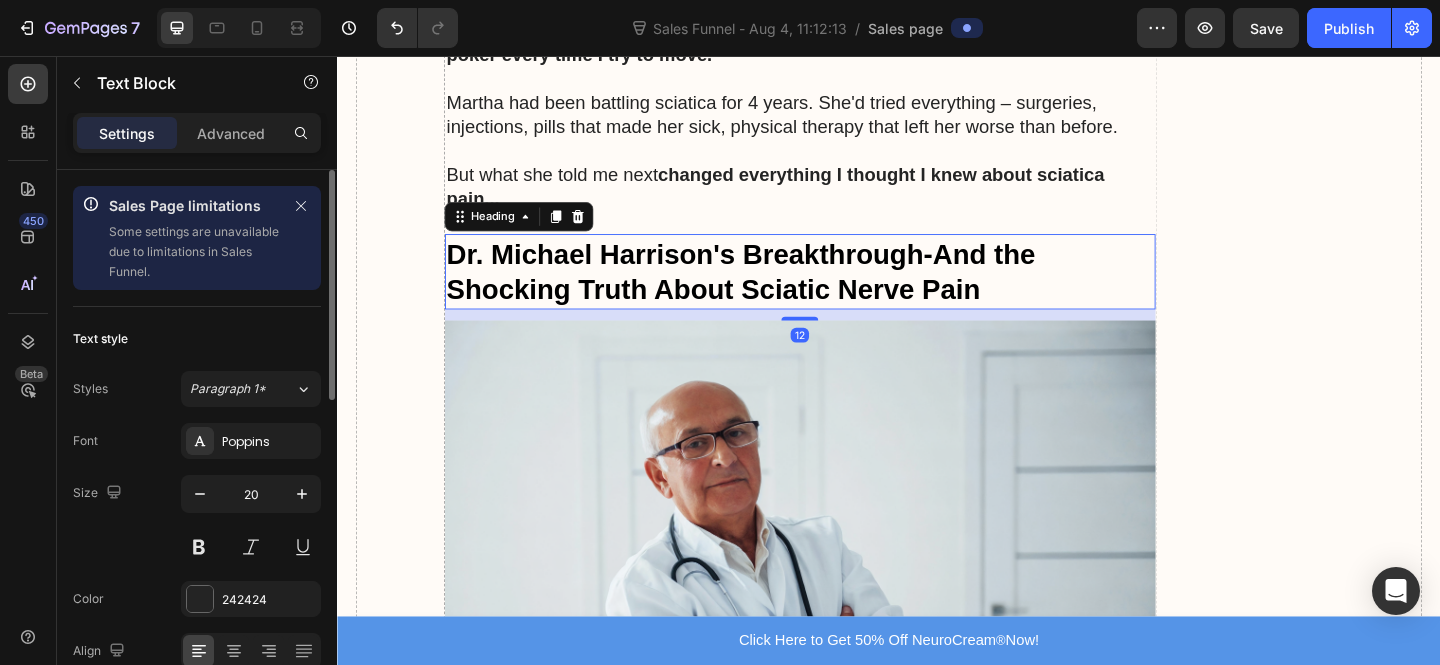 click on "Dr. Michael Harrison's Breakthrough-And the Shocking Truth About Sciatic Nerve Pain" at bounding box center (776, 291) 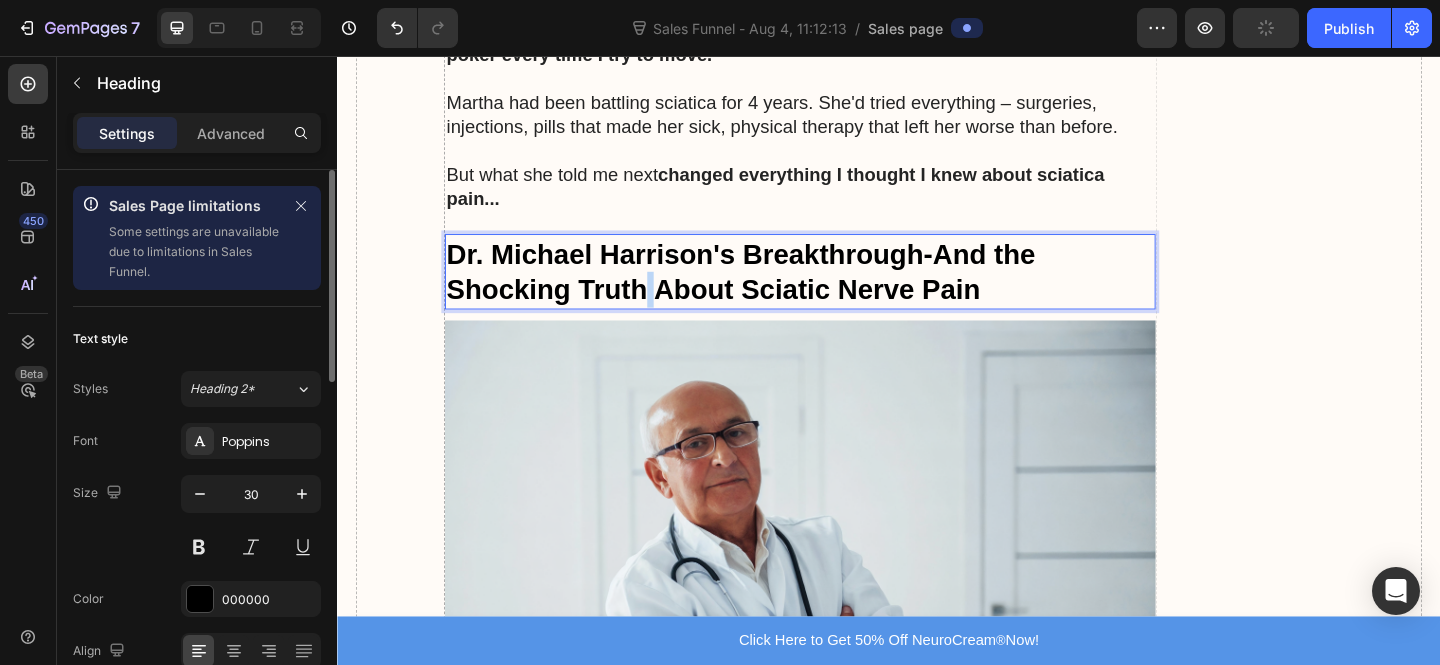 click on "Dr. Michael Harrison's Breakthrough-And the Shocking Truth About Sciatic Nerve Pain" at bounding box center [776, 291] 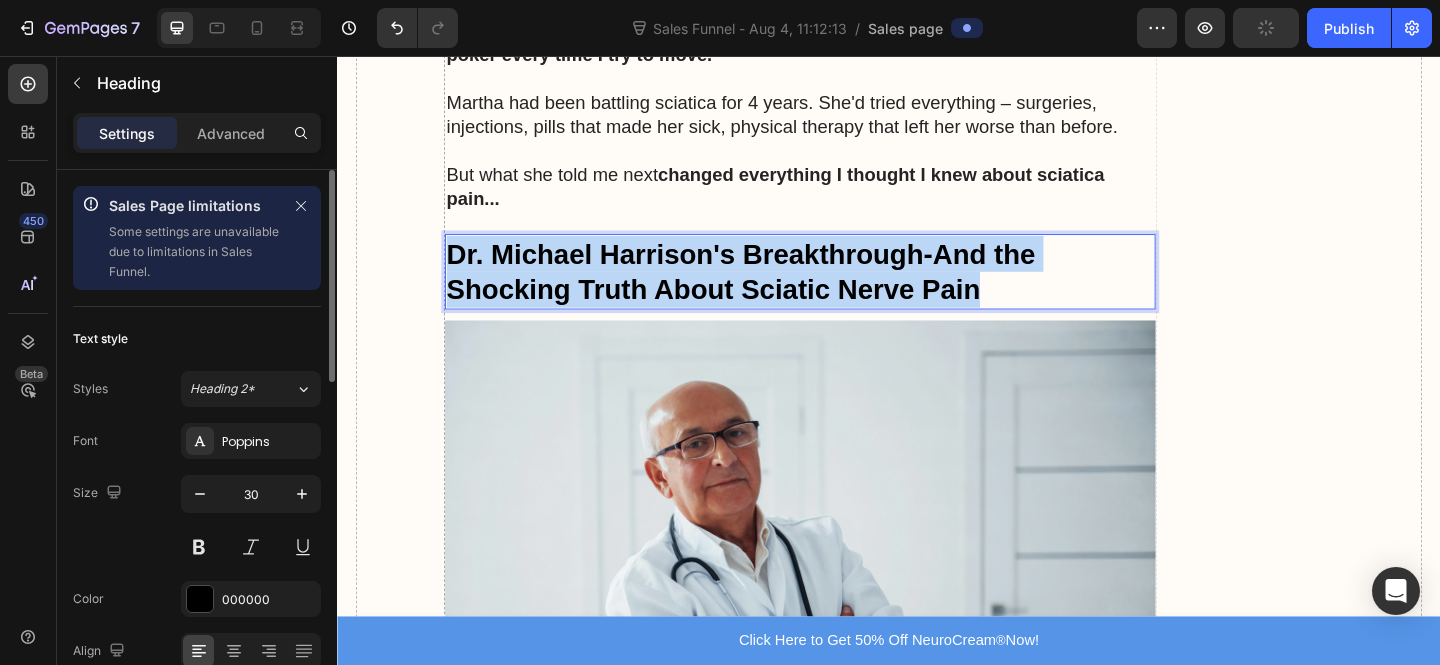 click on "Dr. Michael Harrison's Breakthrough-And the Shocking Truth About Sciatic Nerve Pain" at bounding box center (776, 291) 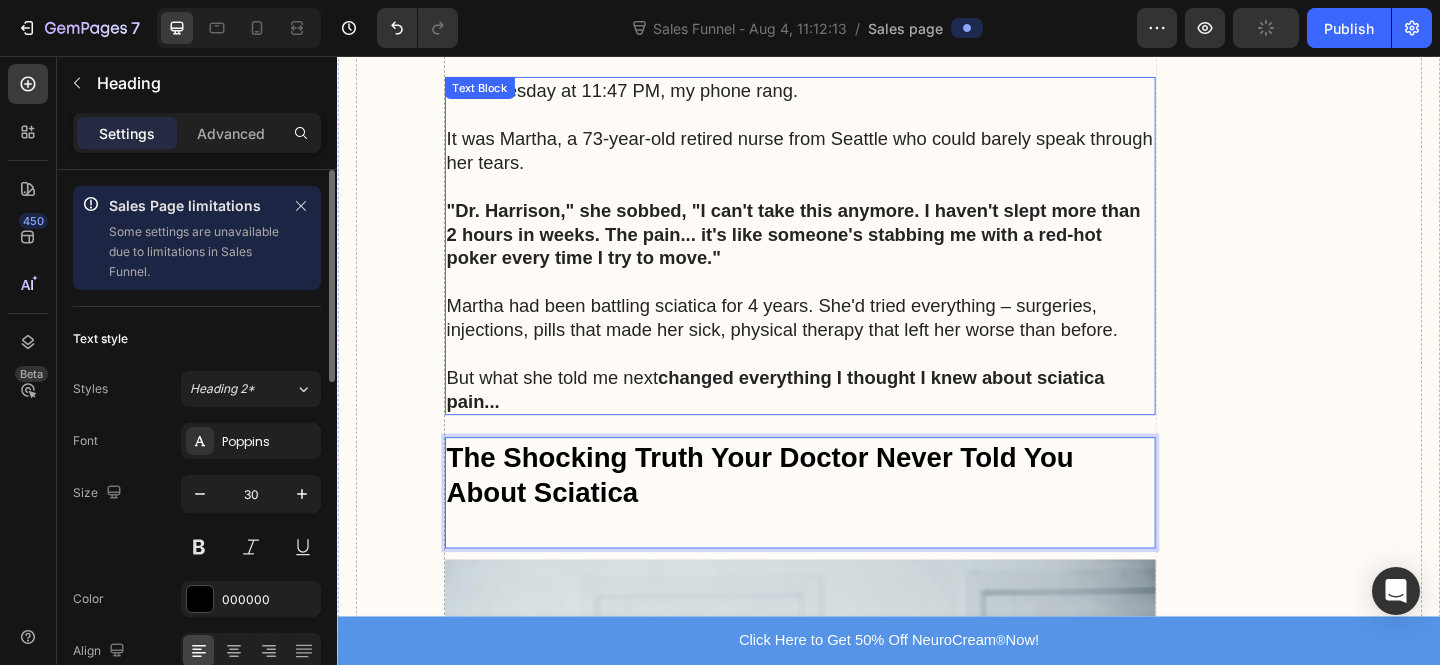 scroll, scrollTop: 1066, scrollLeft: 0, axis: vertical 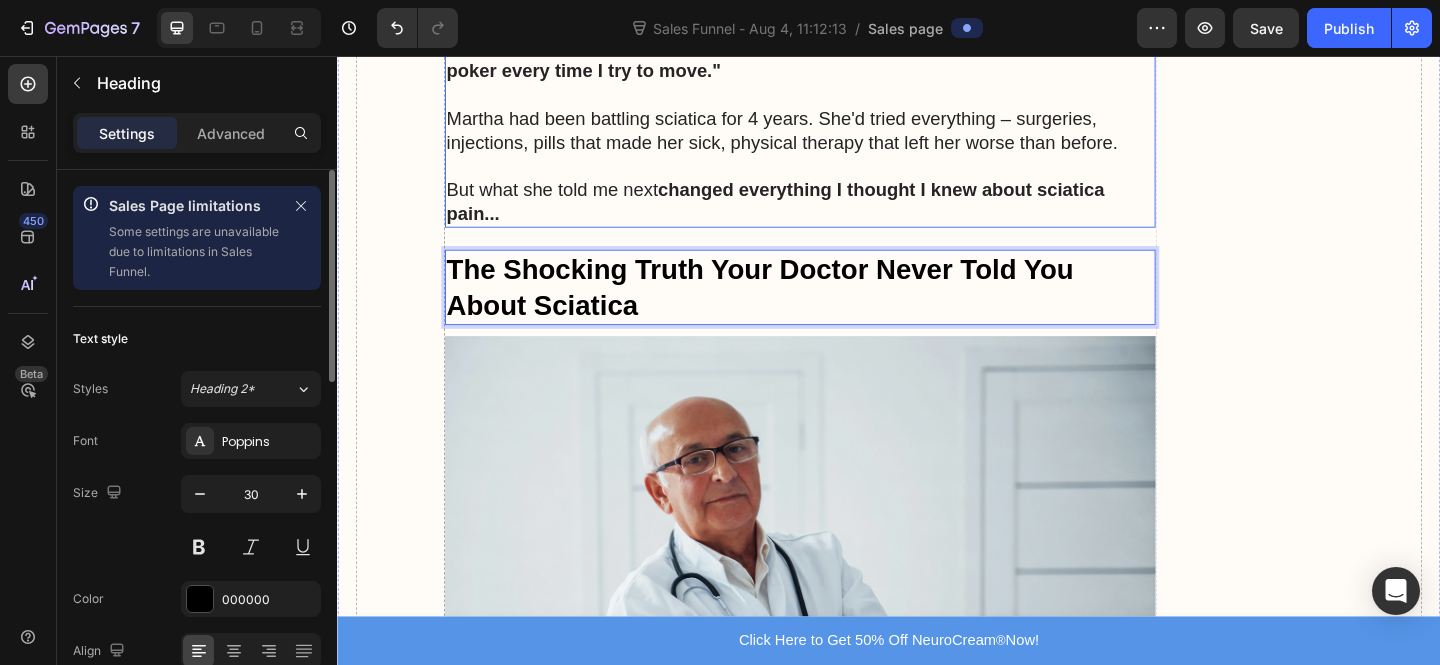click at bounding box center (840, 619) 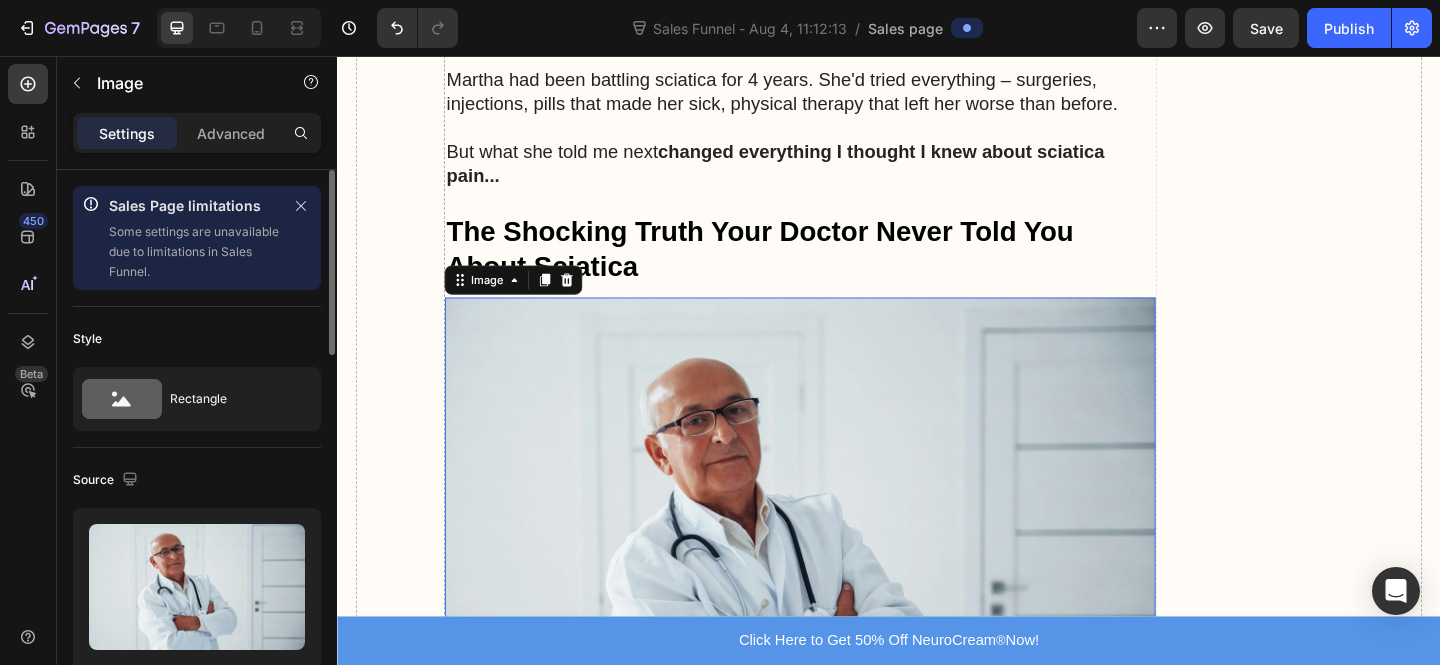 scroll, scrollTop: 1413, scrollLeft: 0, axis: vertical 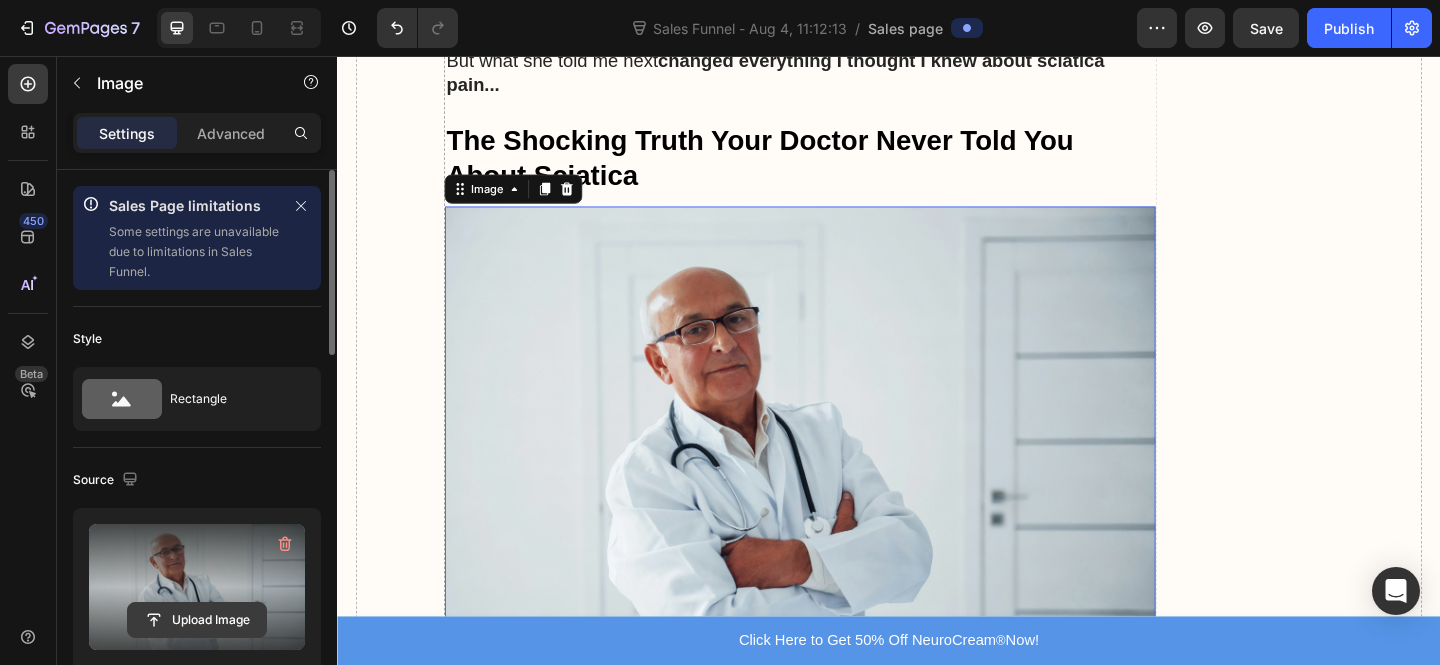 click 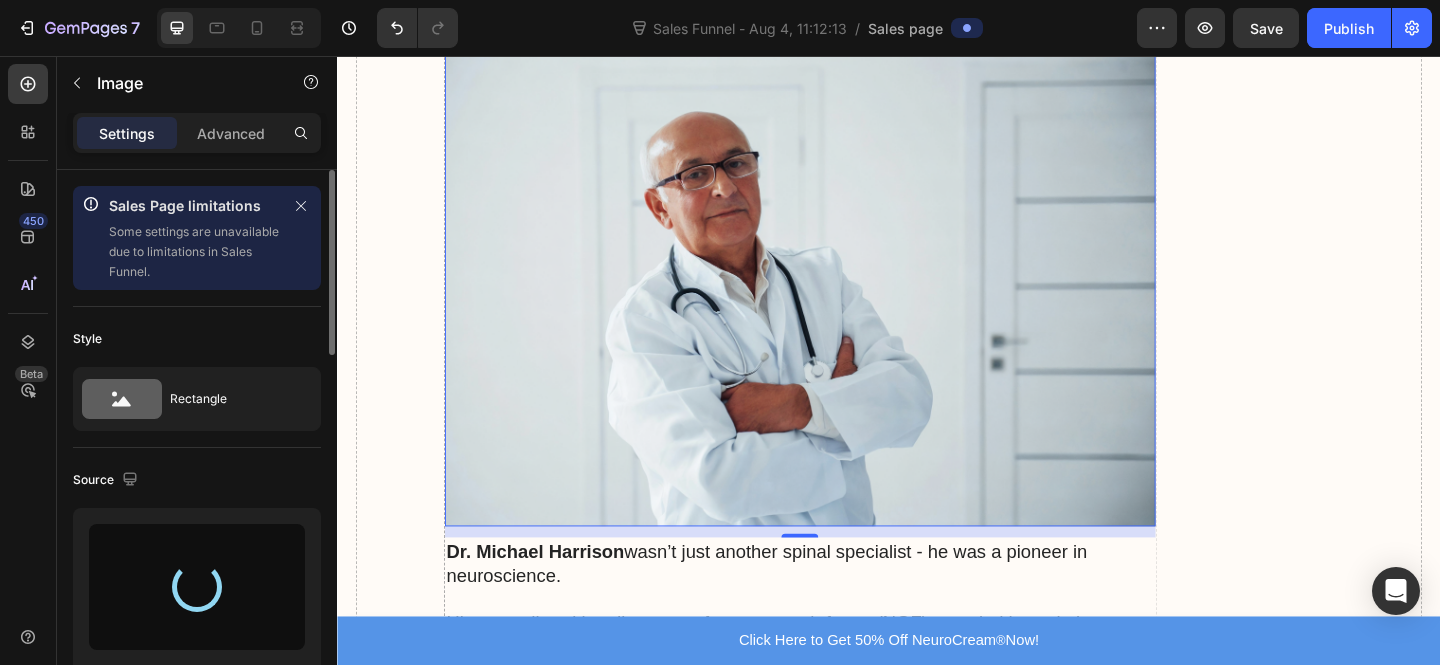 scroll, scrollTop: 1693, scrollLeft: 0, axis: vertical 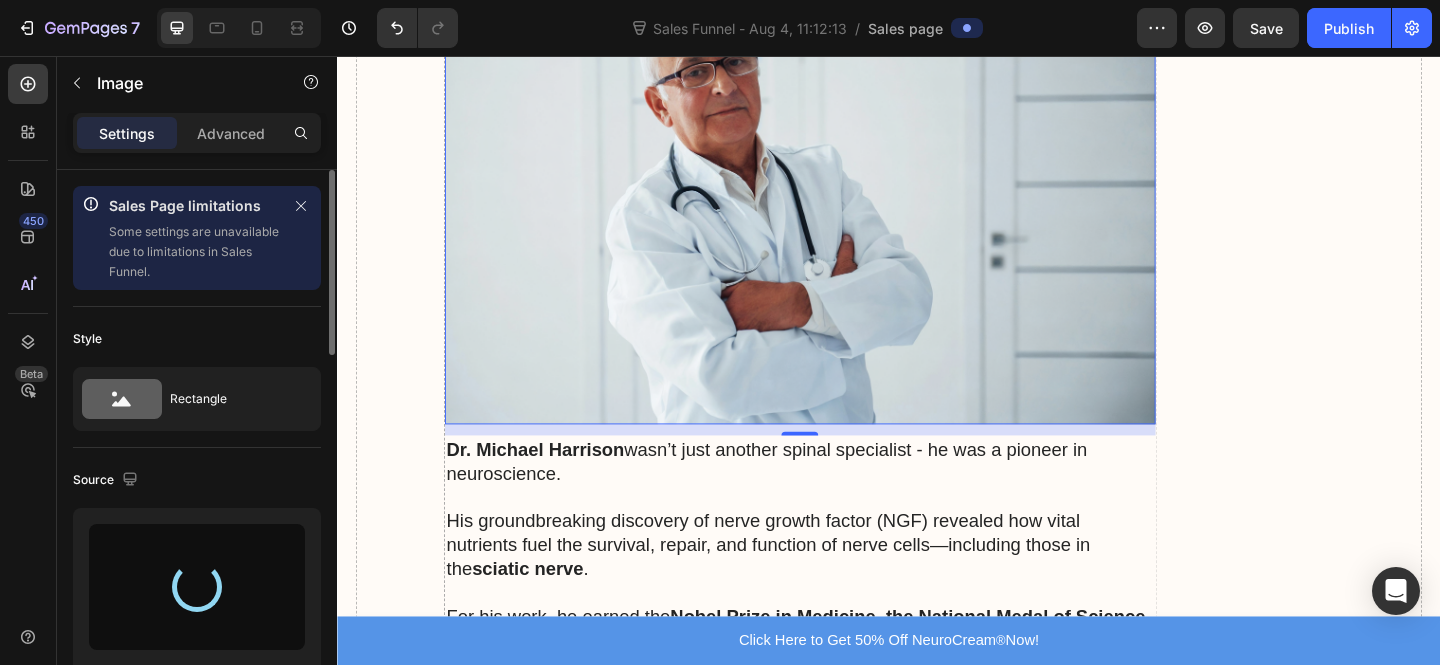 type on "https://cdn.shopify.com/s/files/1/0610/7503/0071/files/gempages_574314754814771993-ce74cd24-3257-45df-a85e-1fcd1b9ab141.jpg" 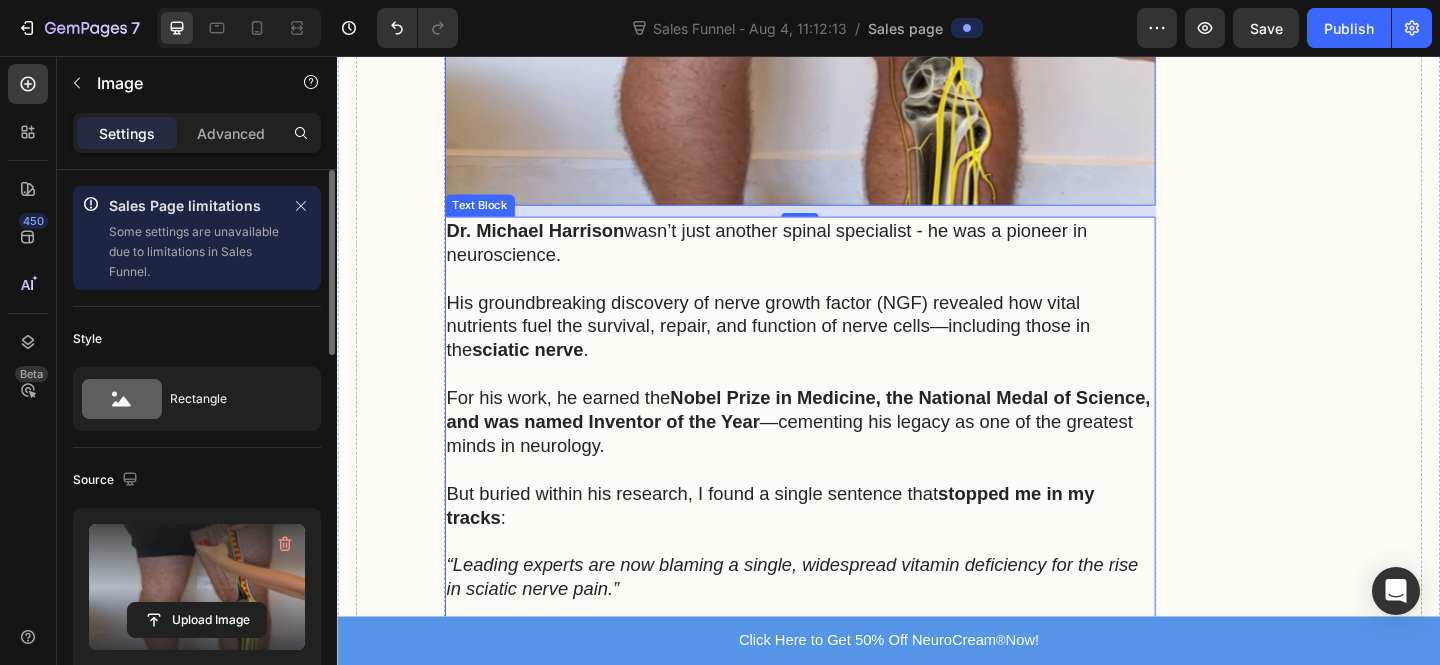 scroll, scrollTop: 1829, scrollLeft: 0, axis: vertical 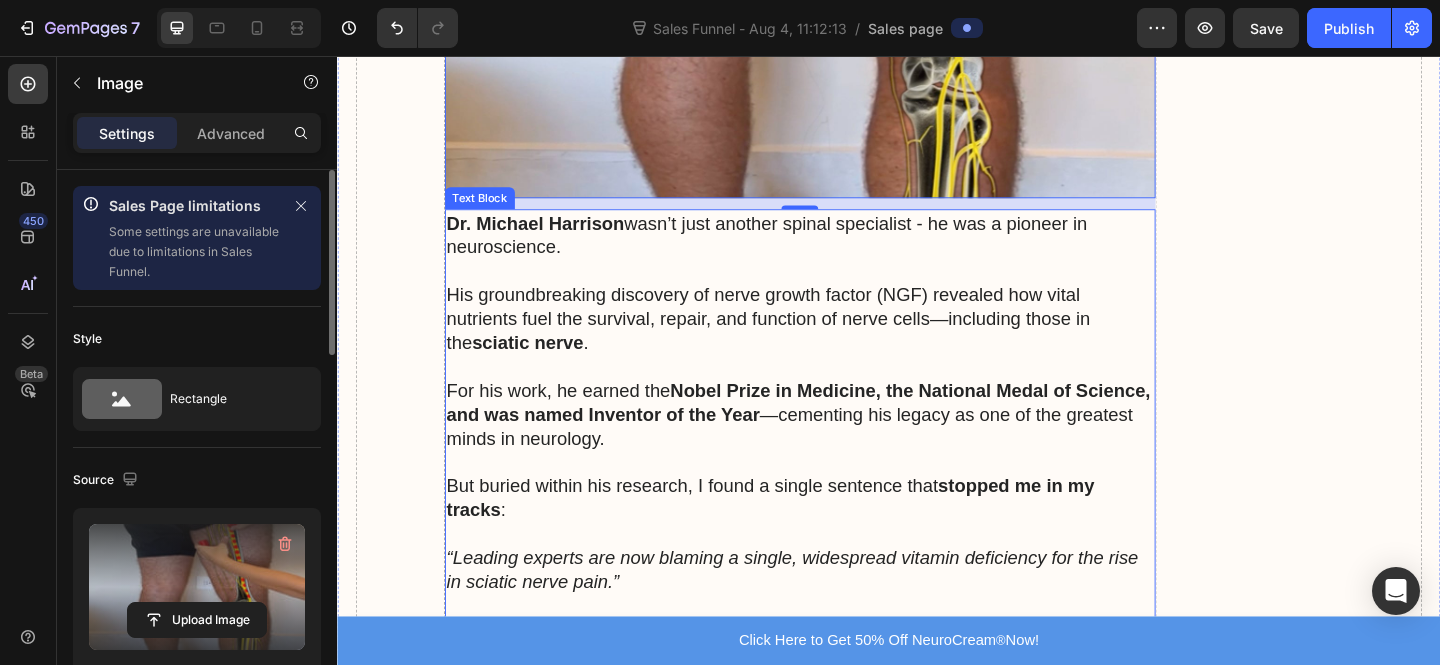 click on "His groundbreaking discovery of nerve growth factor (NGF) revealed how vital nutrients fuel the survival, repair, and function of nerve cells—including those in the  sciatic nerve ." at bounding box center [840, 342] 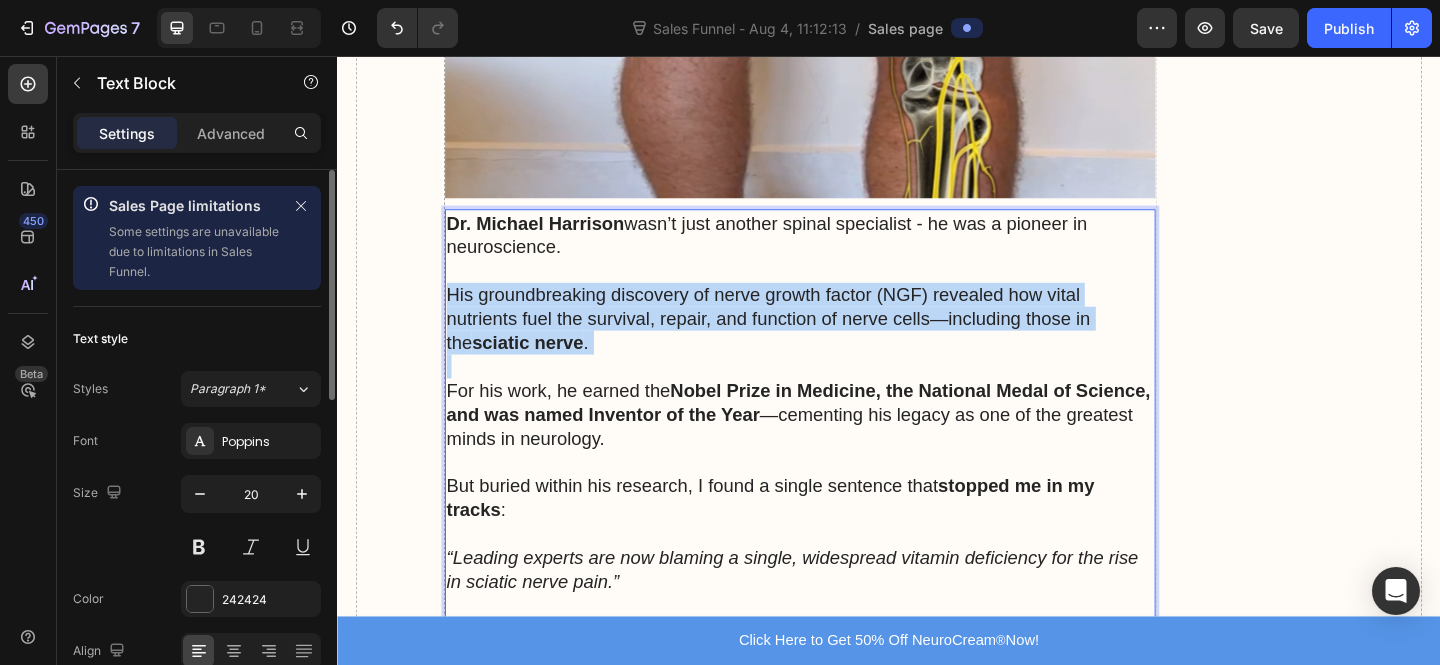 click on "His groundbreaking discovery of nerve growth factor (NGF) revealed how vital nutrients fuel the survival, repair, and function of nerve cells—including those in the  sciatic nerve ." at bounding box center (840, 342) 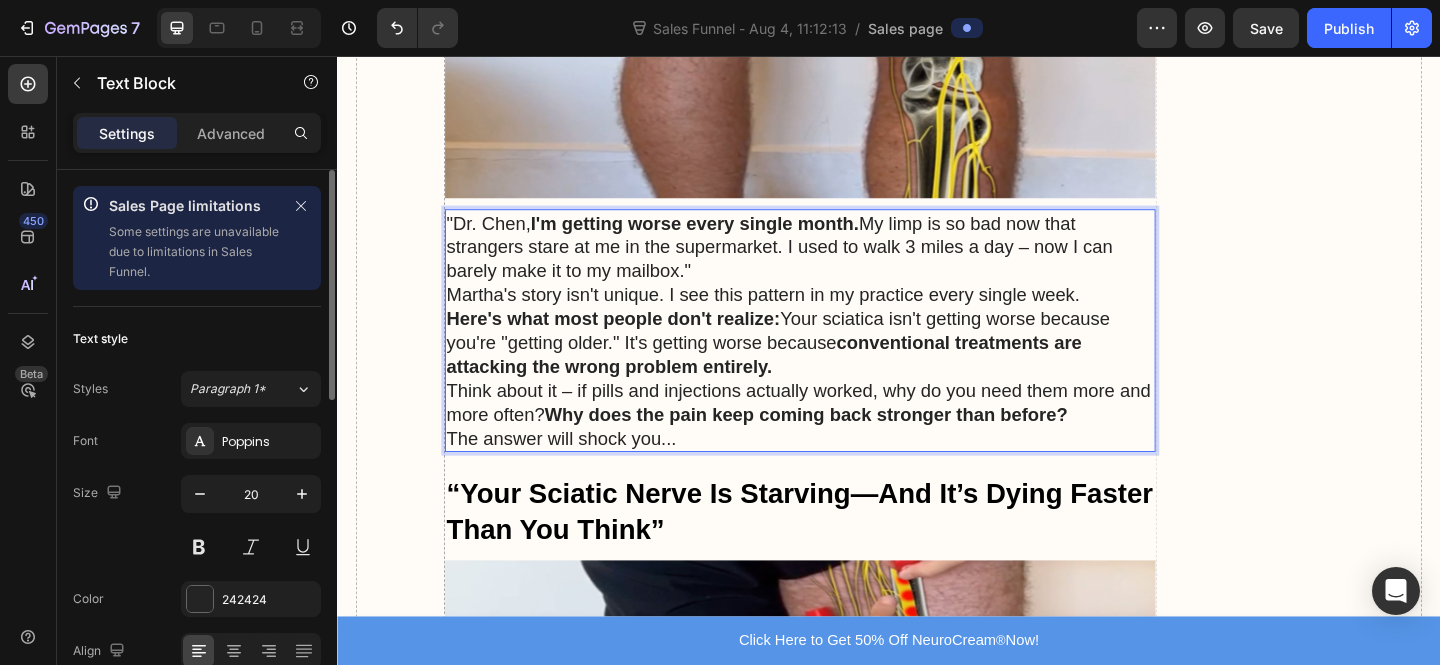 click on ""Dr. Chen,  I'm getting worse every single month.  My limp is so bad now that strangers stare at me in the supermarket. I used to walk 3 miles a day – now I can barely make it to my mailbox."" at bounding box center [840, 264] 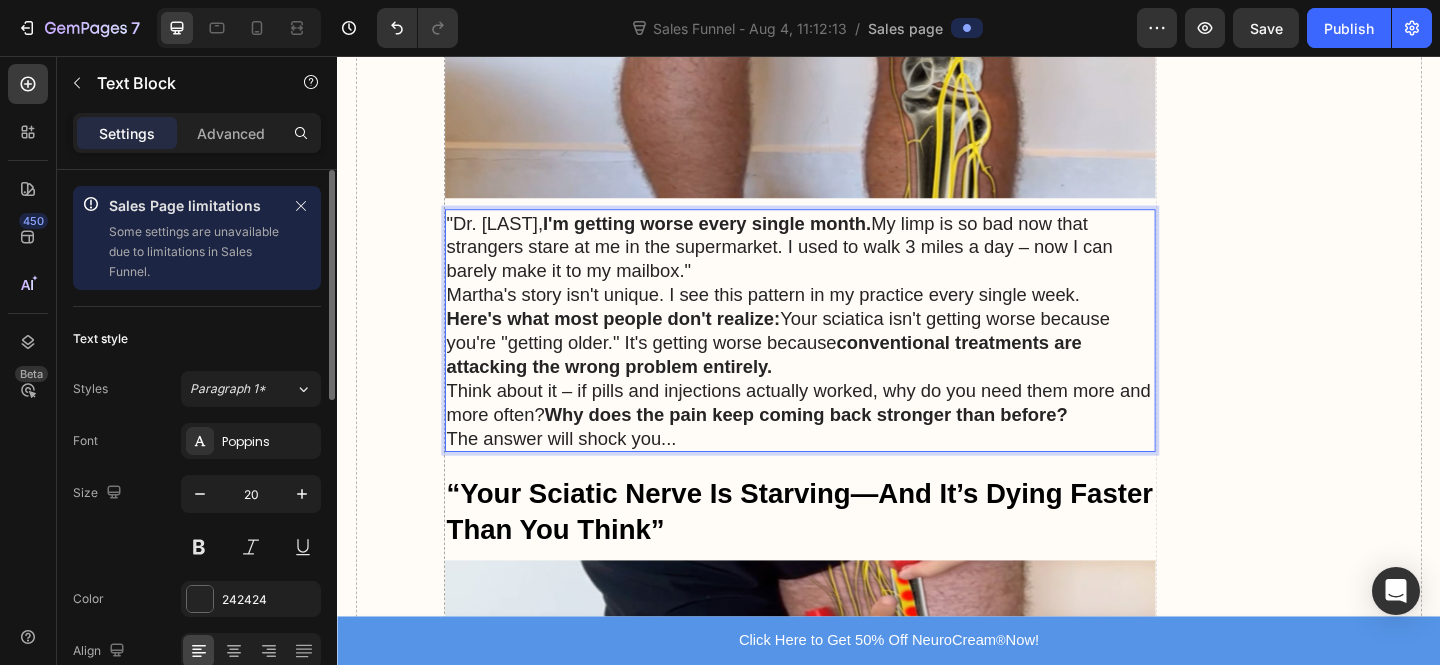 click on ""Dr. Harrison,  I'm getting worse every single month.  My limp is so bad now that strangers stare at me in the supermarket. I used to walk 3 miles a day – now I can barely make it to my mailbox."" at bounding box center (840, 264) 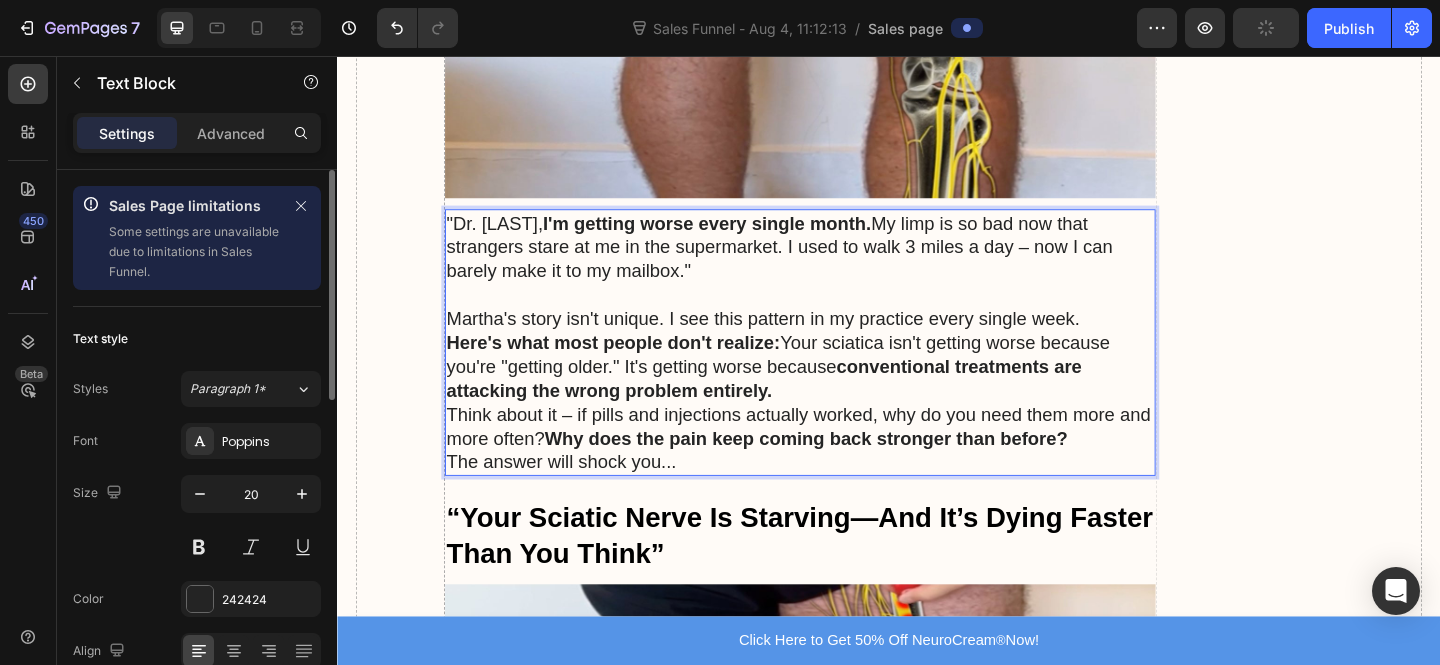 click on "Martha's story isn't unique. I see this pattern in my practice every single week." at bounding box center (840, 342) 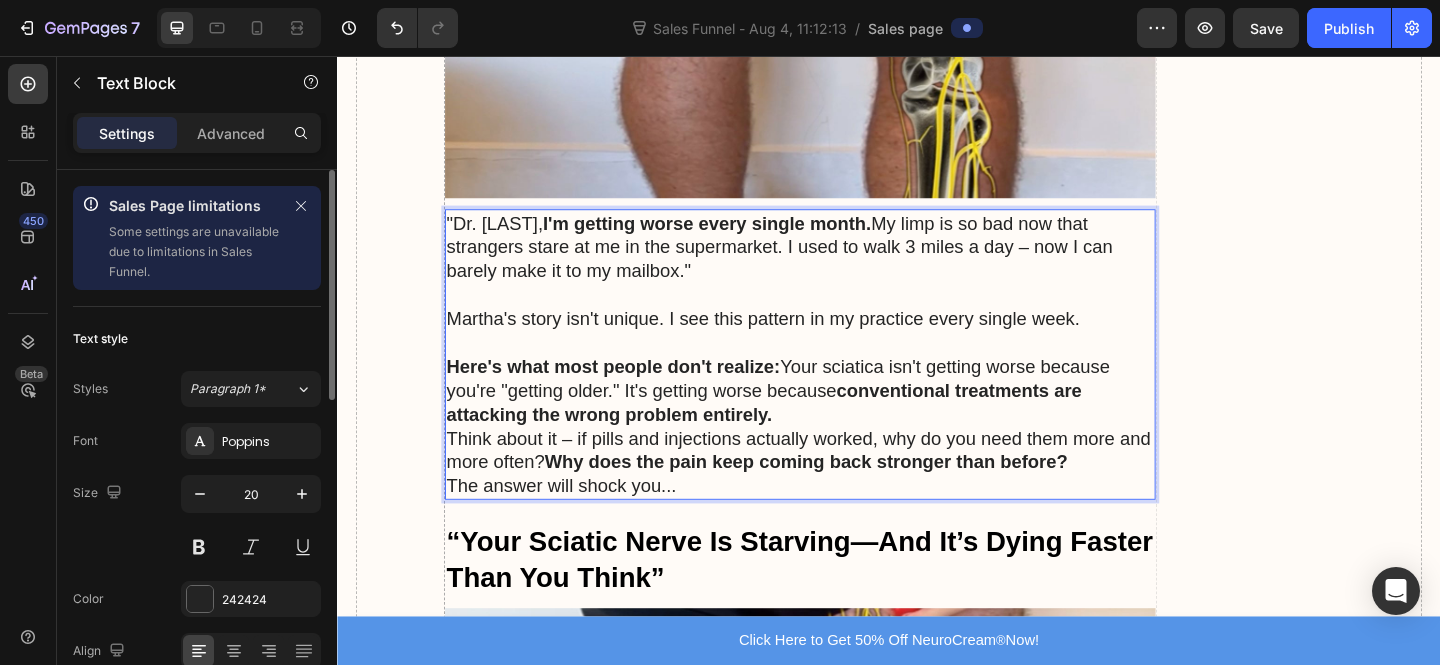 click on "conventional treatments are attacking the wrong problem entirely." at bounding box center [801, 433] 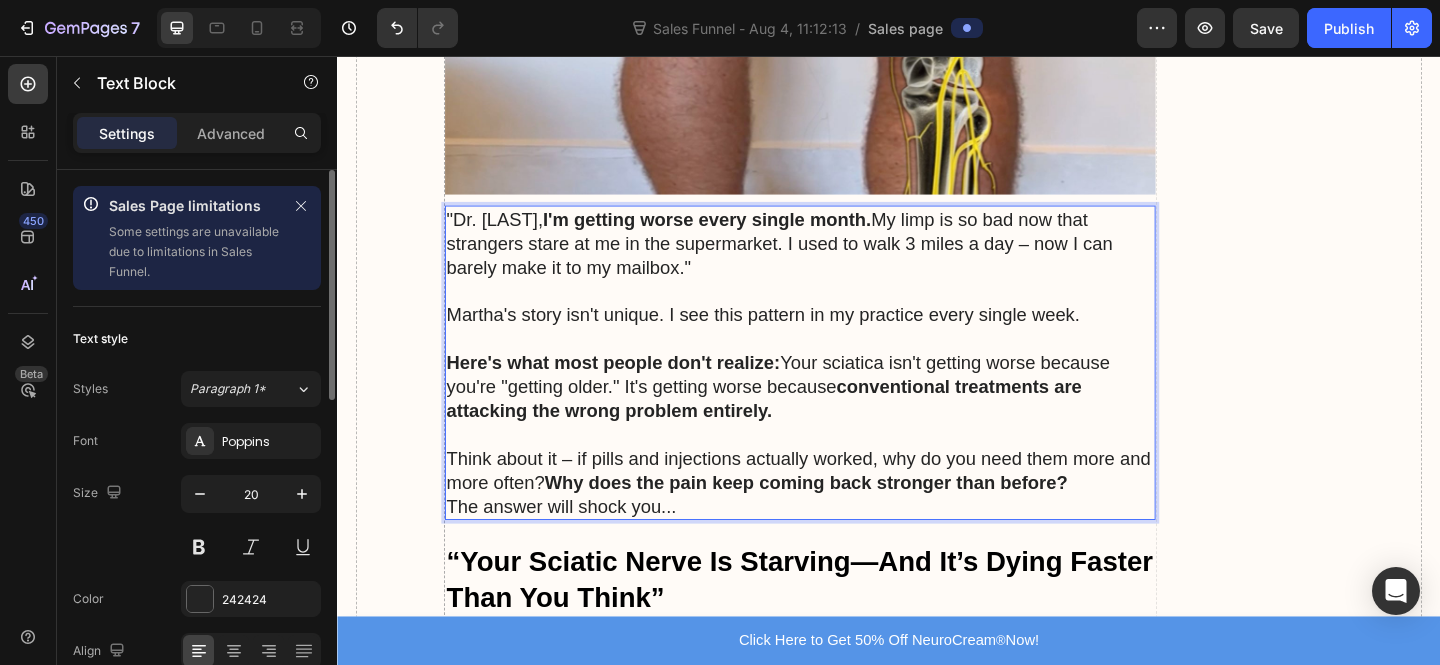 click on "Think about it – if pills and injections actually worked, why do you need them more and more often?  Why does the pain keep coming back stronger than before?" at bounding box center [840, 507] 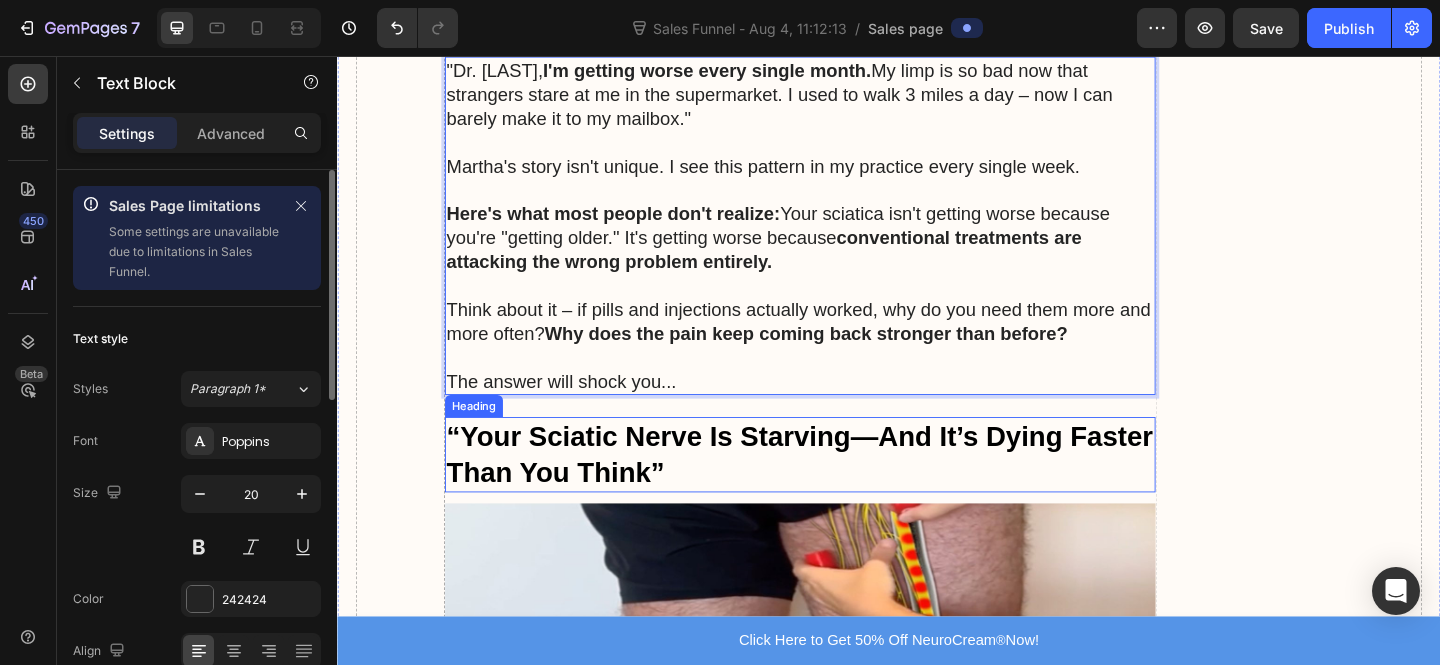 scroll, scrollTop: 2032, scrollLeft: 0, axis: vertical 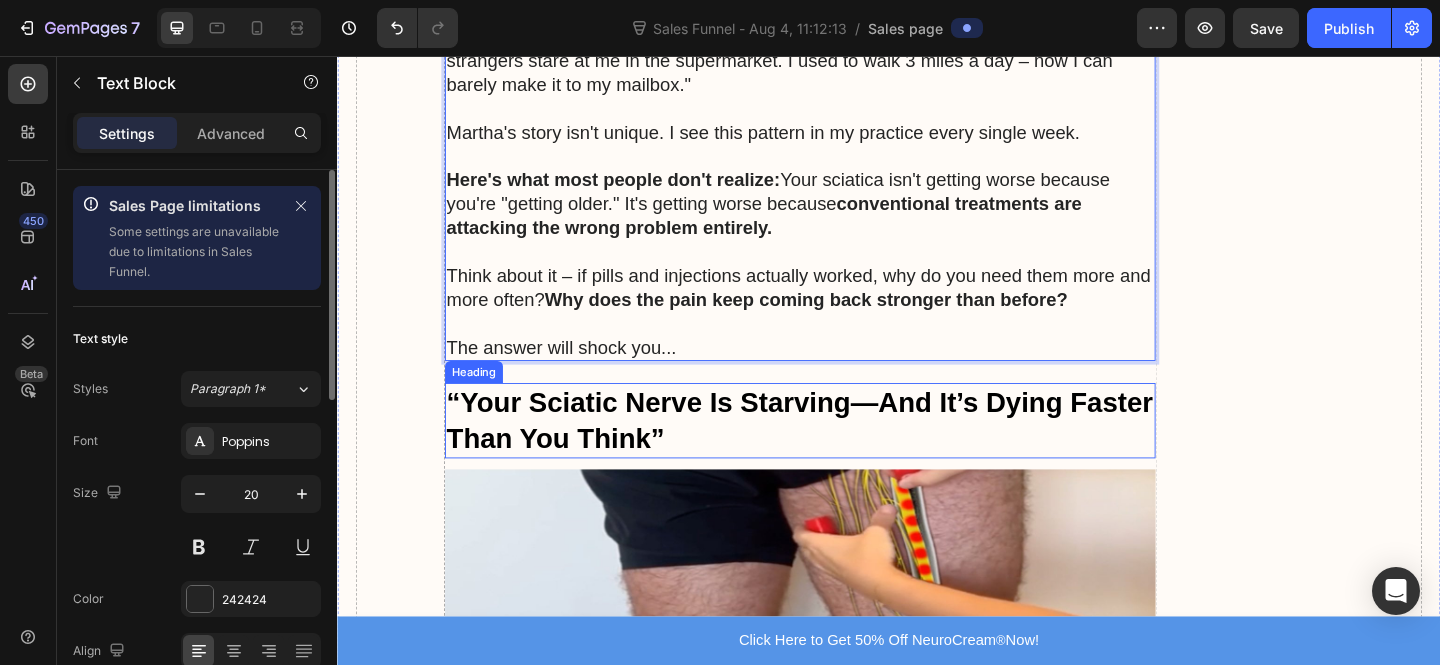click on "“Your Sciatic Nerve Is Starving—And It’s Dying Faster Than You Think”" at bounding box center (840, 453) 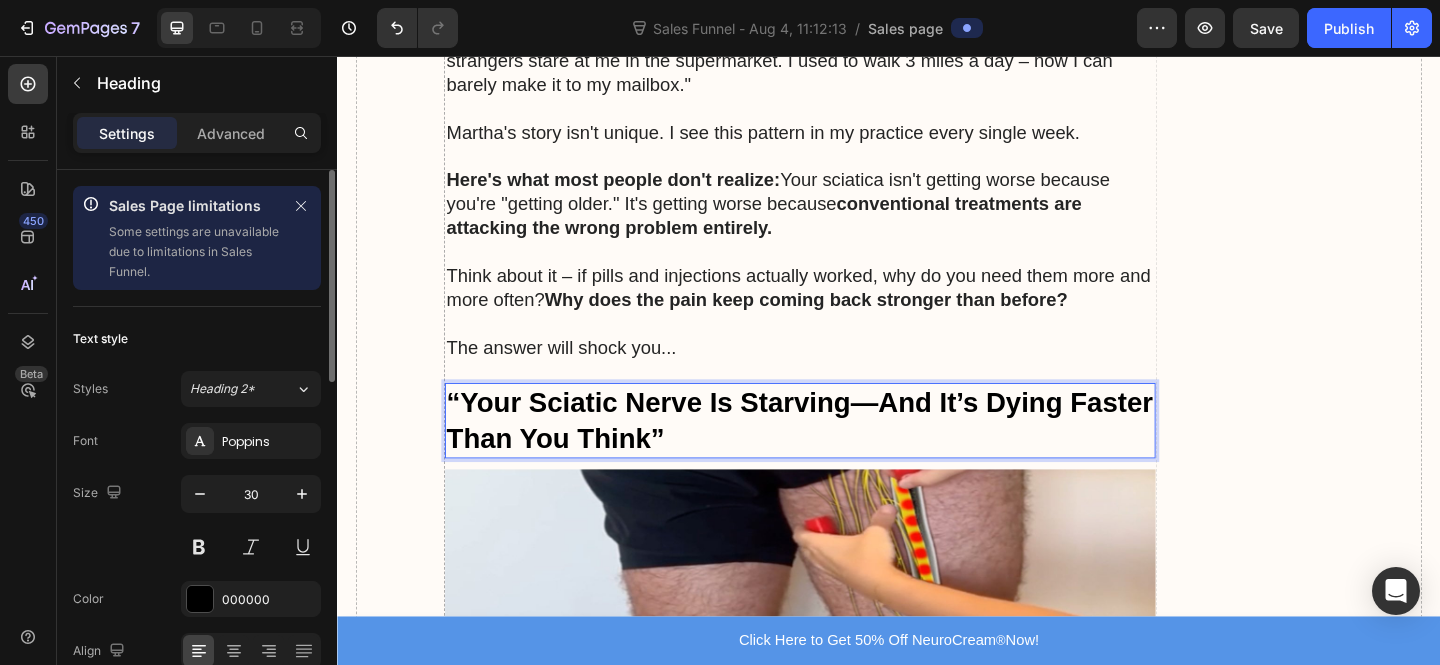 click on "“Your Sciatic Nerve Is Starving—And It’s Dying Faster Than You Think”" at bounding box center (840, 453) 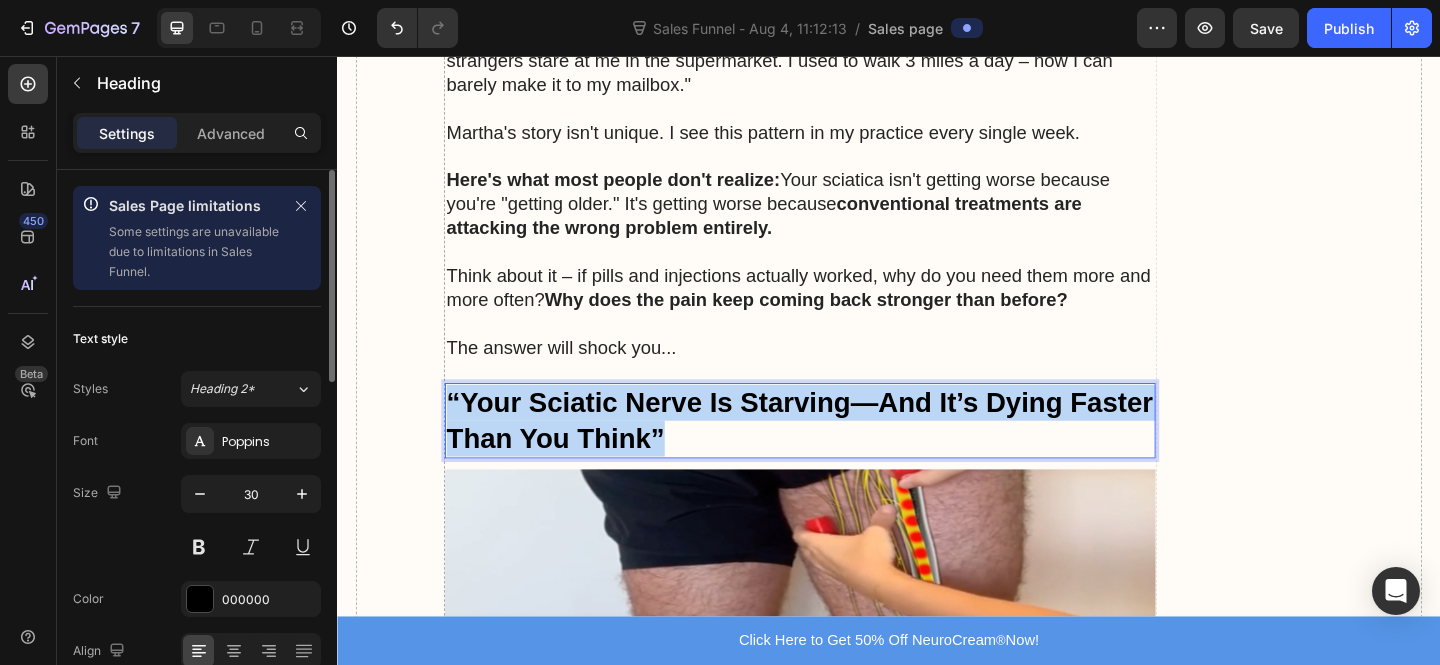 click on "“Your Sciatic Nerve Is Starving—And It’s Dying Faster Than You Think”" at bounding box center (840, 453) 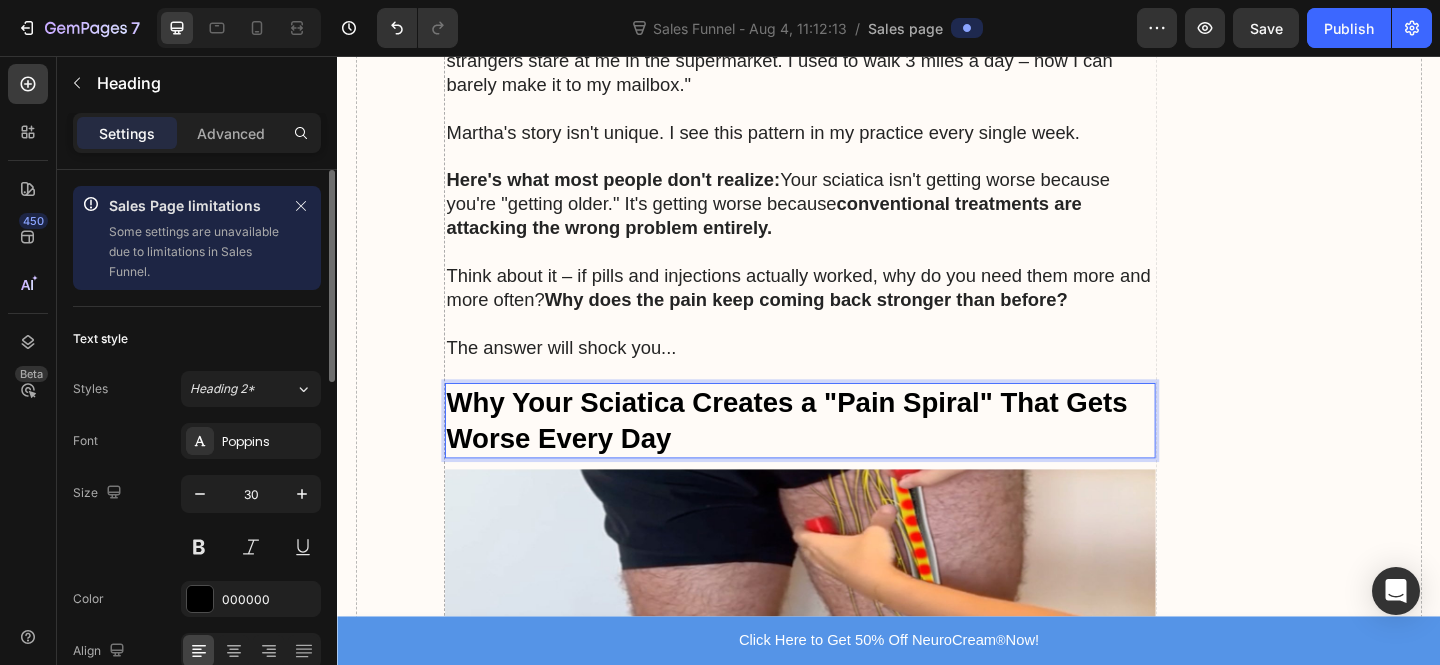 click on "Think about it – if pills and injections actually worked, why do you need them more and more often?  Why does the pain keep coming back stronger than before?" at bounding box center [840, 308] 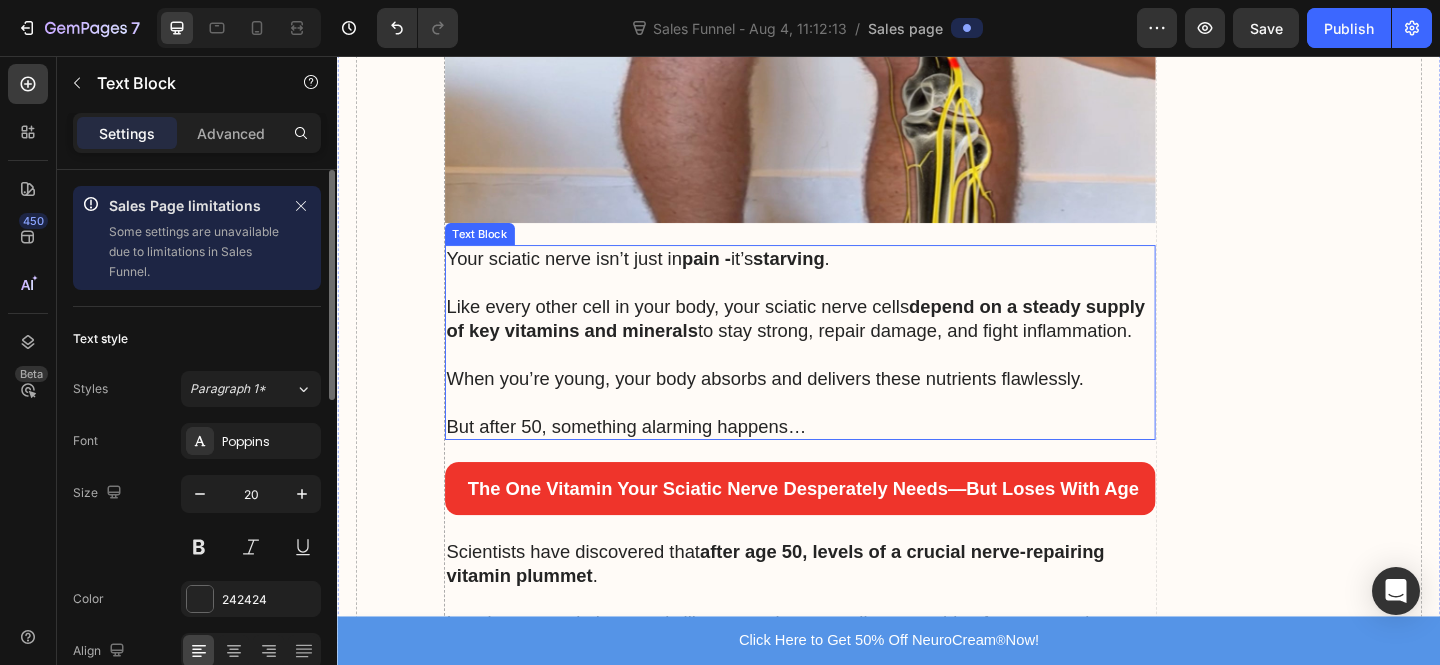 click on "Like every other cell in your body, your sciatic nerve cells  depend on a steady supply of key vitamins and minerals  to stay strong, repair damage, and fight inflammation." at bounding box center (840, 342) 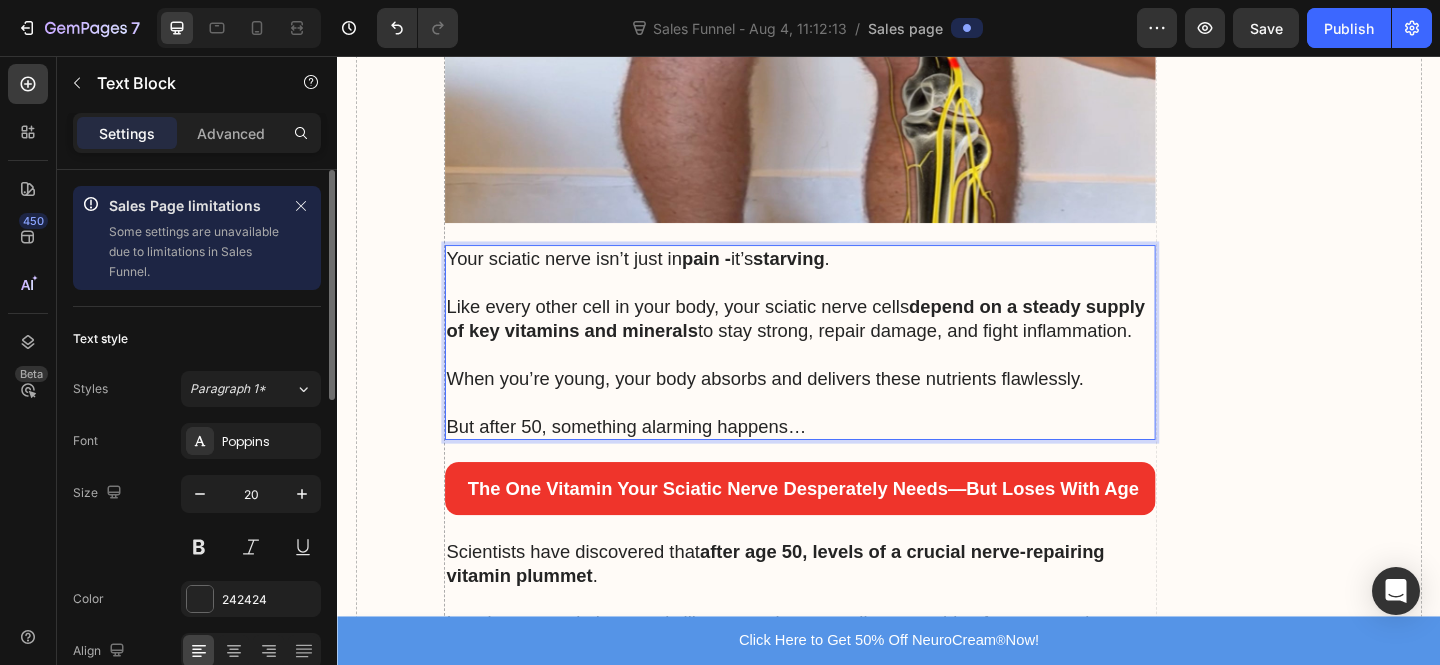 click on "Like every other cell in your body, your sciatic nerve cells  depend on a steady supply of key vitamins and minerals  to stay strong, repair damage, and fight inflammation." at bounding box center (840, 342) 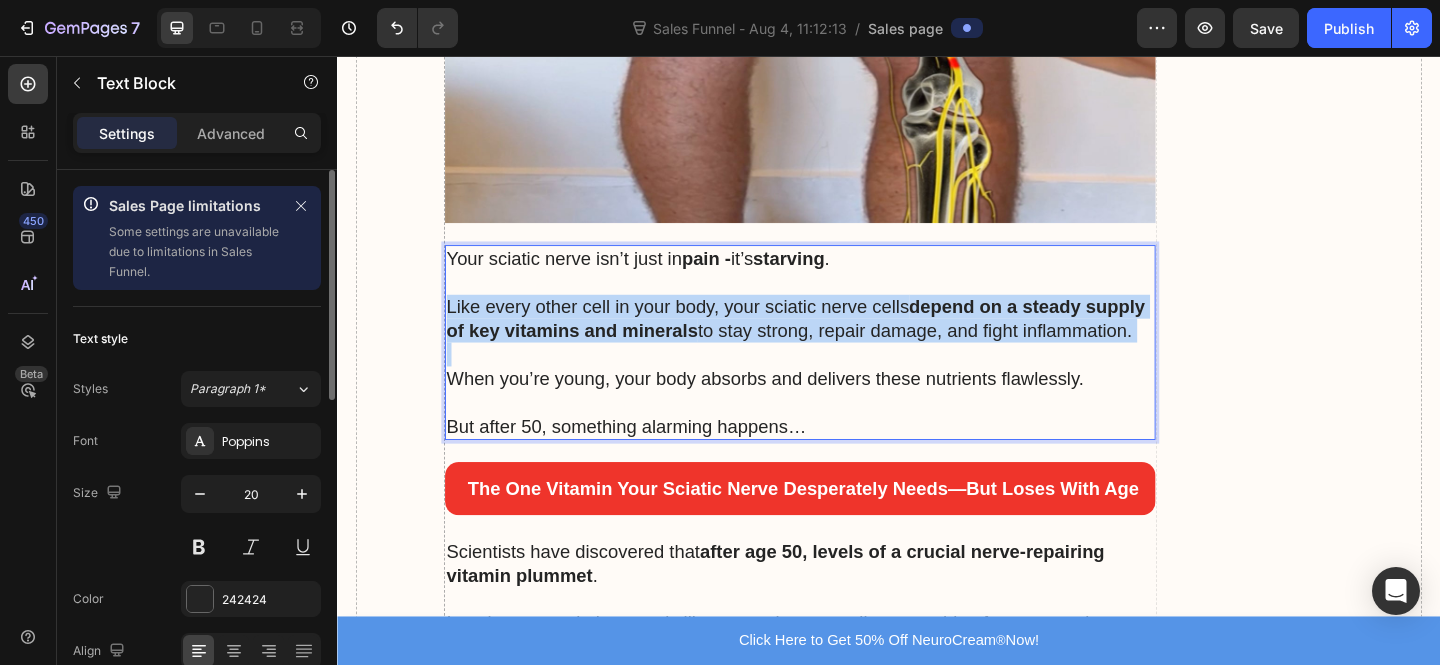 click on "Like every other cell in your body, your sciatic nerve cells  depend on a steady supply of key vitamins and minerals  to stay strong, repair damage, and fight inflammation." at bounding box center [840, 342] 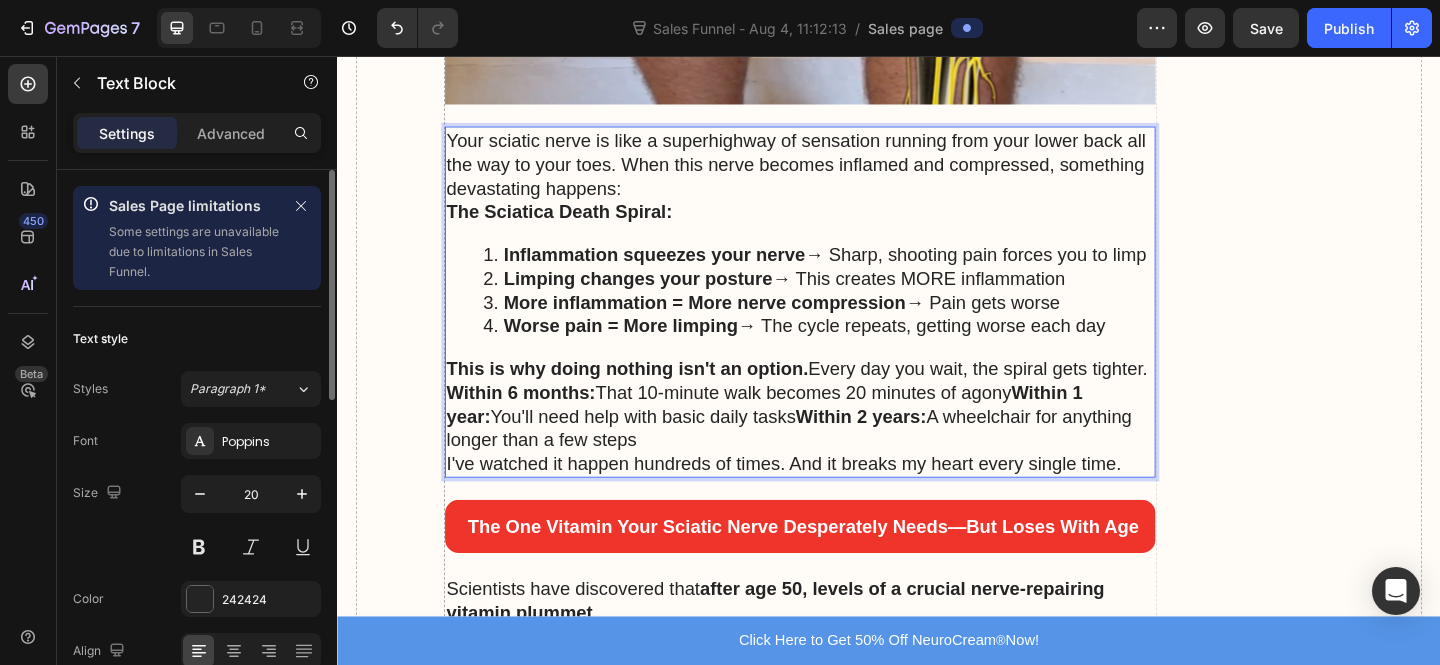 scroll, scrollTop: 2842, scrollLeft: 0, axis: vertical 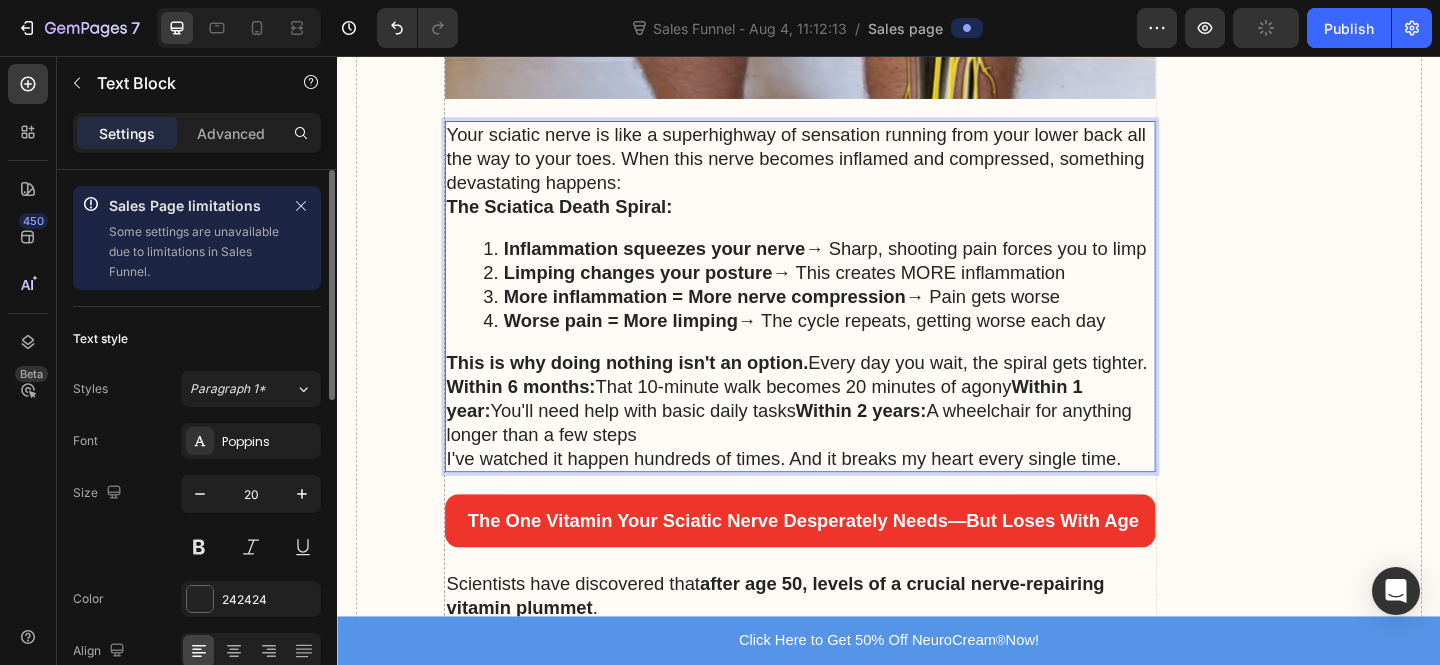click on "Your sciatic nerve is like a superhighway of sensation running from your lower back all the way to your toes. When this nerve becomes inflamed and compressed, something devastating happens: The Sciatica Death Spiral: Inflammation squeezes your nerve  → Sharp, shooting pain forces you to limp Limping changes your posture  → This creates MORE inflammation More inflammation = More nerve compression  → Pain gets worse Worse pain = More limping  → The cycle repeats, getting worse each day This is why doing nothing isn't an option.  Every day you wait, the spiral gets tighter. Within 6 months:  That 10-minute walk becomes 20 minutes of agony  Within 1 year:  You'll need help with basic daily tasks  Within 2 years:  A wheelchair for anything longer than a few steps I've watched it happen hundreds of times. And it breaks my heart every single time." at bounding box center (840, 318) 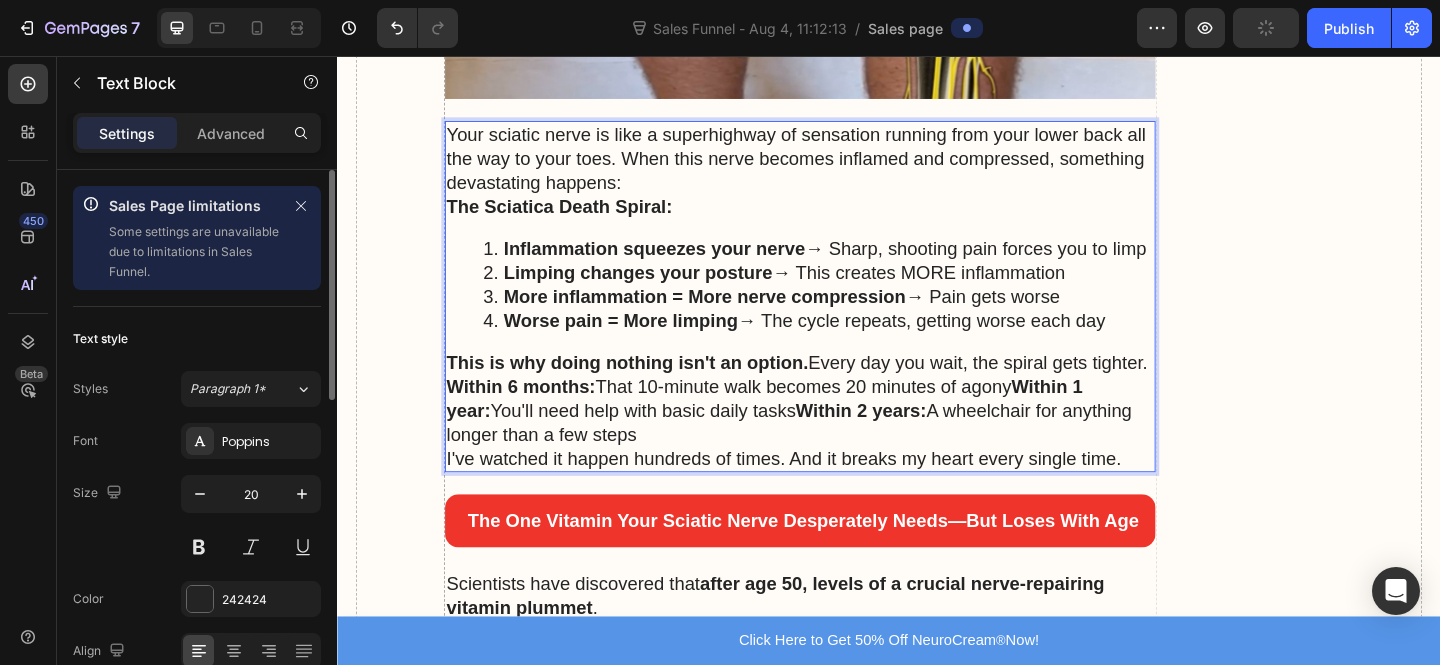 drag, startPoint x: 774, startPoint y: 315, endPoint x: 808, endPoint y: 310, distance: 34.36568 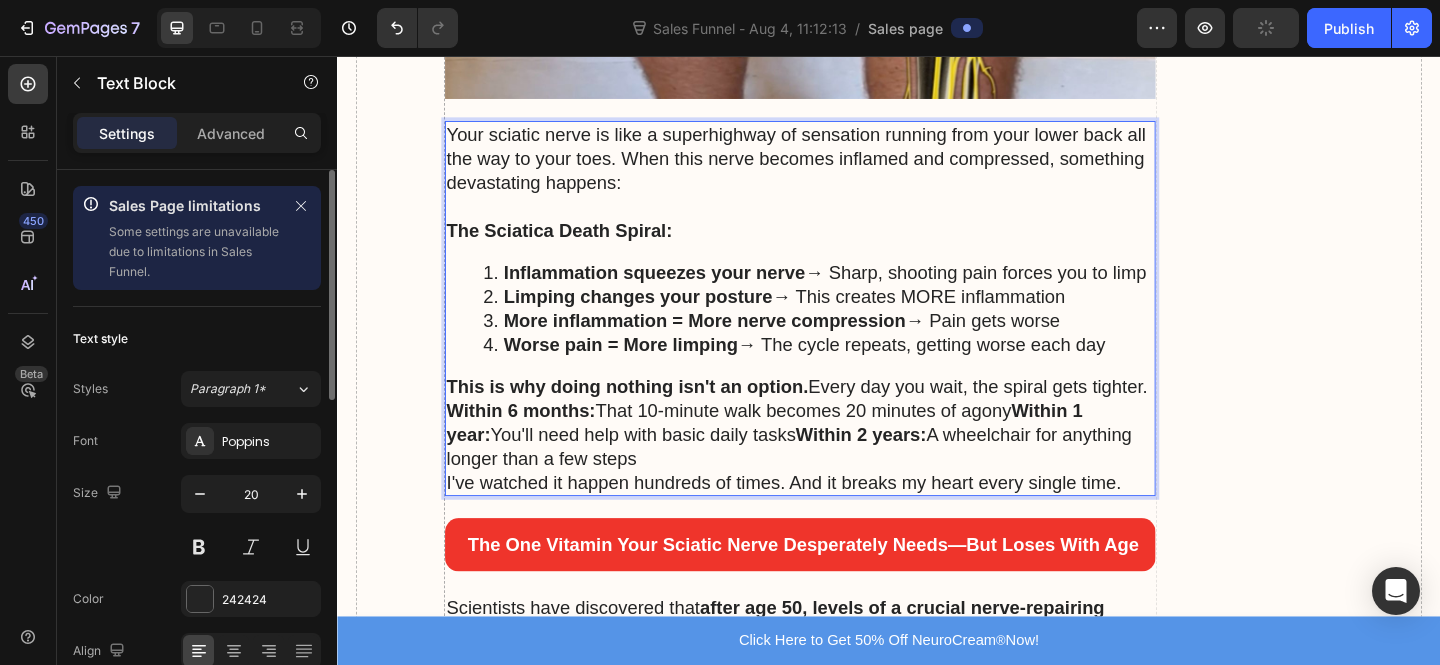 click on "Your sciatic nerve is like a superhighway of sensation running from your lower back all the way to your toes. When this nerve becomes inflamed and compressed, something devastating happens: The Sciatica Death Spiral: Inflammation squeezes your nerve  → Sharp, shooting pain forces you to limp Limping changes your posture  → This creates MORE inflammation More inflammation = More nerve compression  → Pain gets worse Worse pain = More limping  → The cycle repeats, getting worse each day This is why doing nothing isn't an option.  Every day you wait, the spiral gets tighter. Within 6 months:  That 10-minute walk becomes 20 minutes of agony  Within 1 year:  You'll need help with basic daily tasks  Within 2 years:  A wheelchair for anything longer than a few steps I've watched it happen hundreds of times. And it breaks my heart every single time." at bounding box center [840, 331] 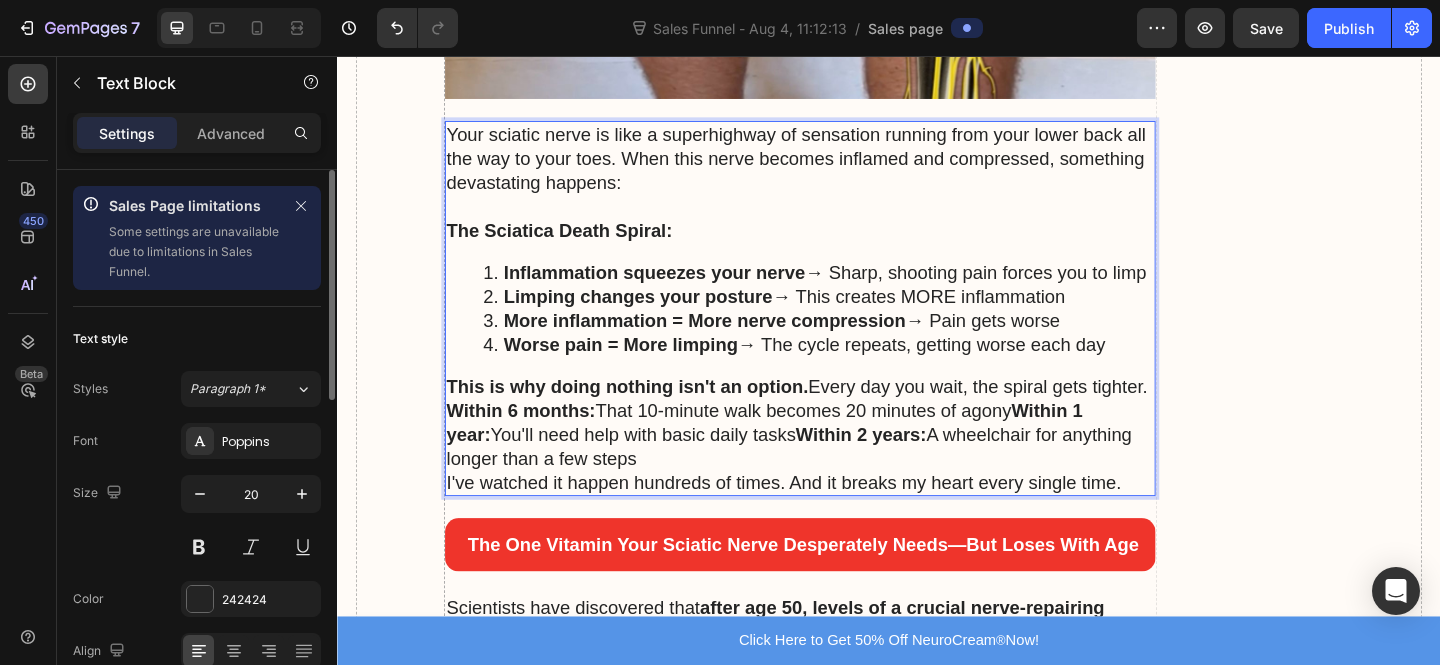 click on "This is why doing nothing isn't an option." at bounding box center (653, 416) 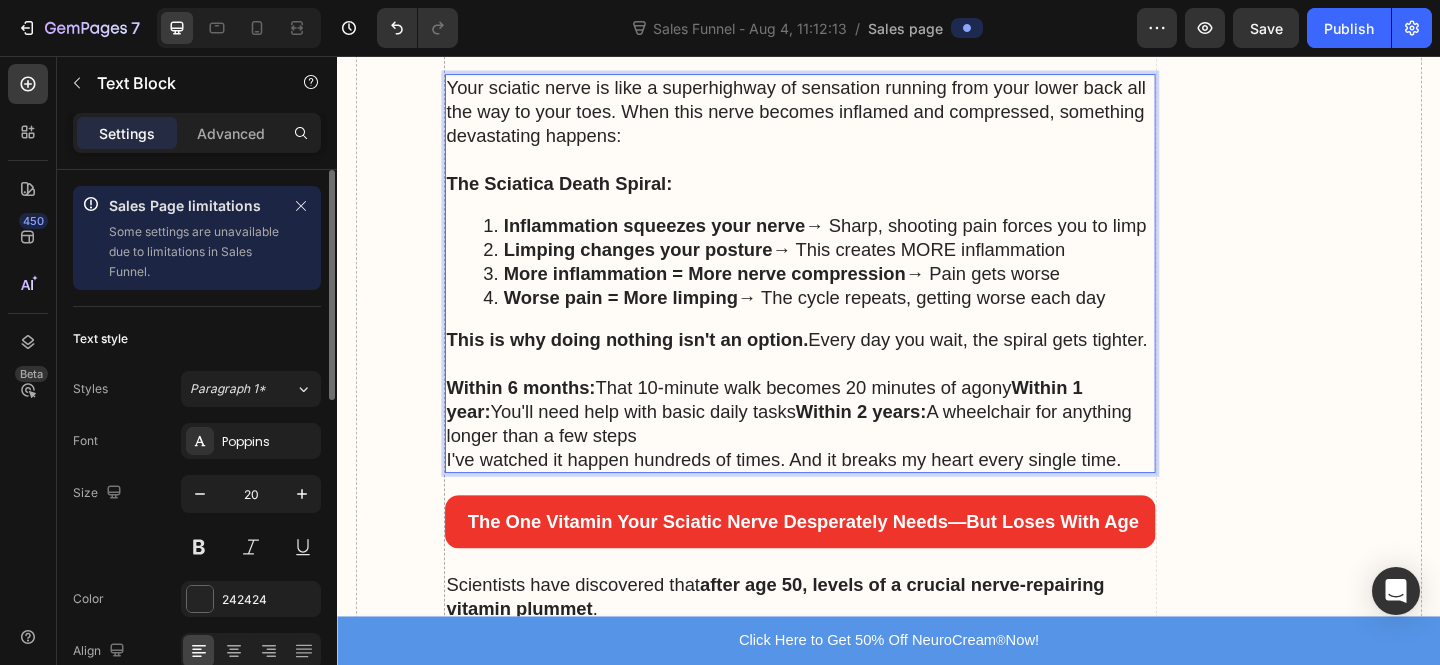 scroll, scrollTop: 3071, scrollLeft: 0, axis: vertical 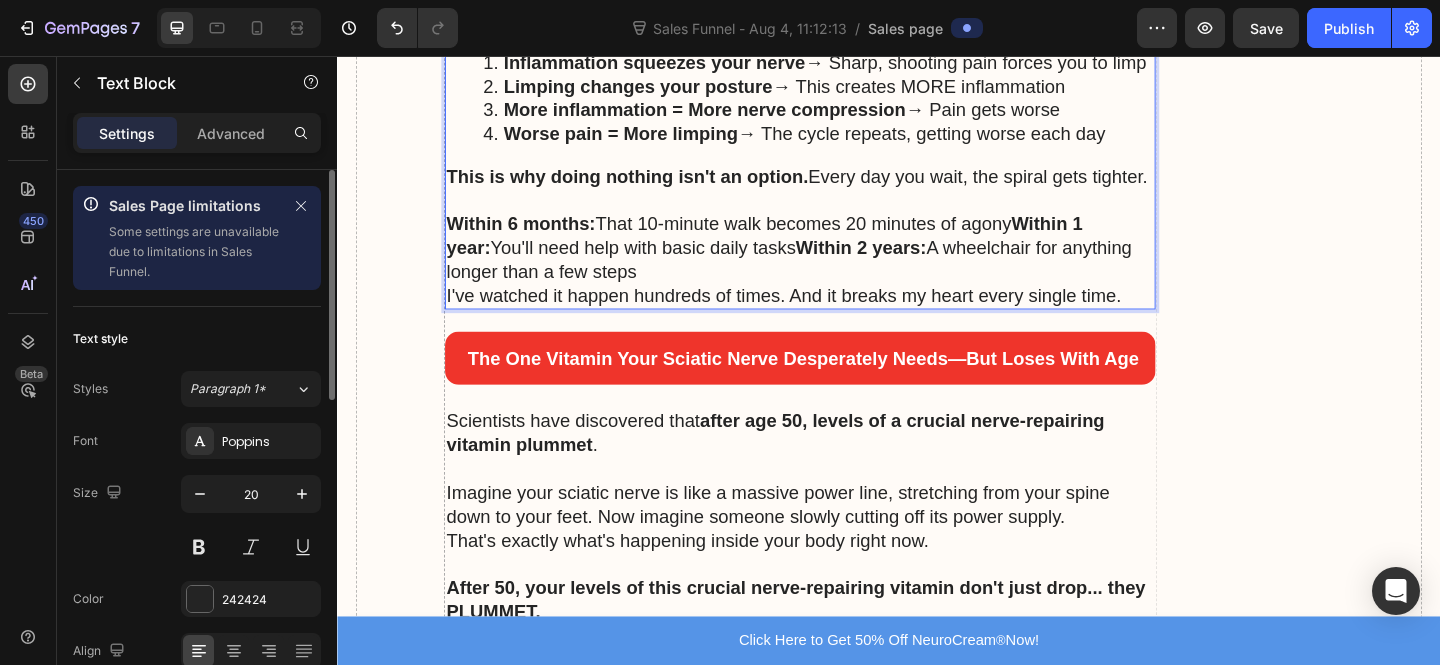 drag, startPoint x: 685, startPoint y: 501, endPoint x: 713, endPoint y: 500, distance: 28.01785 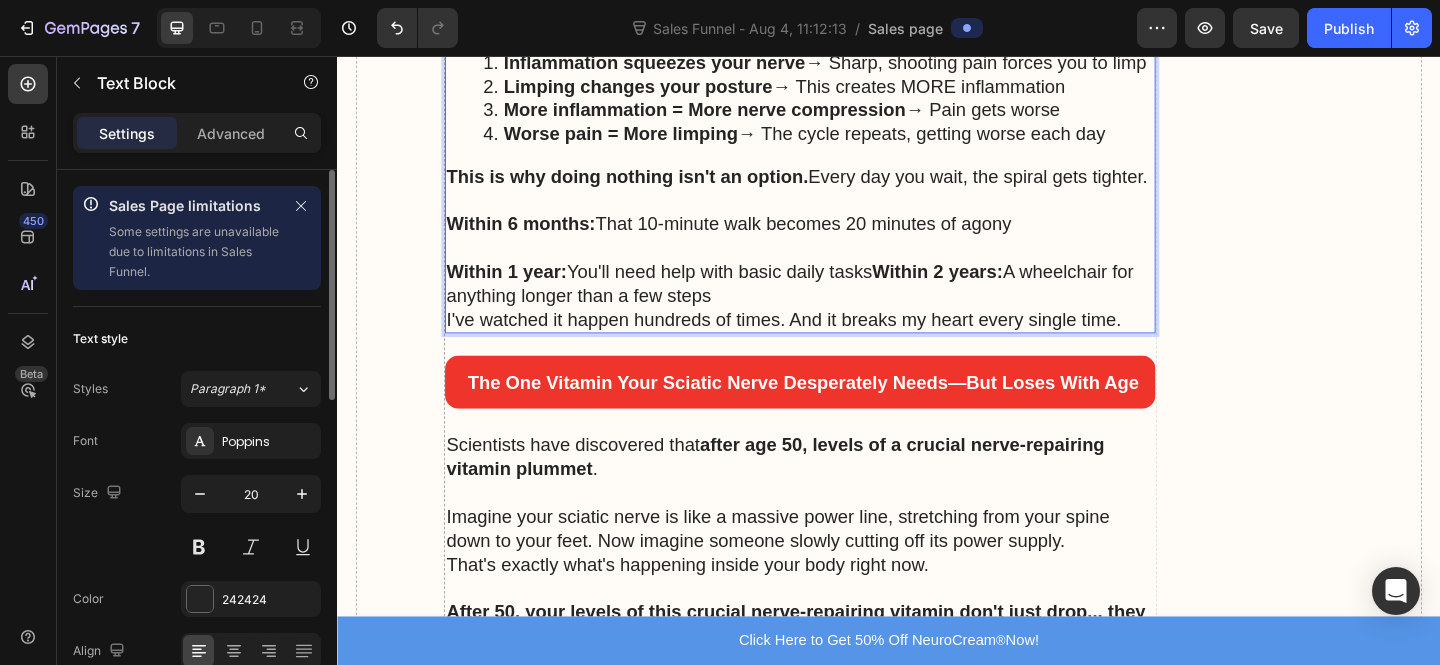 click on "Within 1 year:" at bounding box center (521, 291) 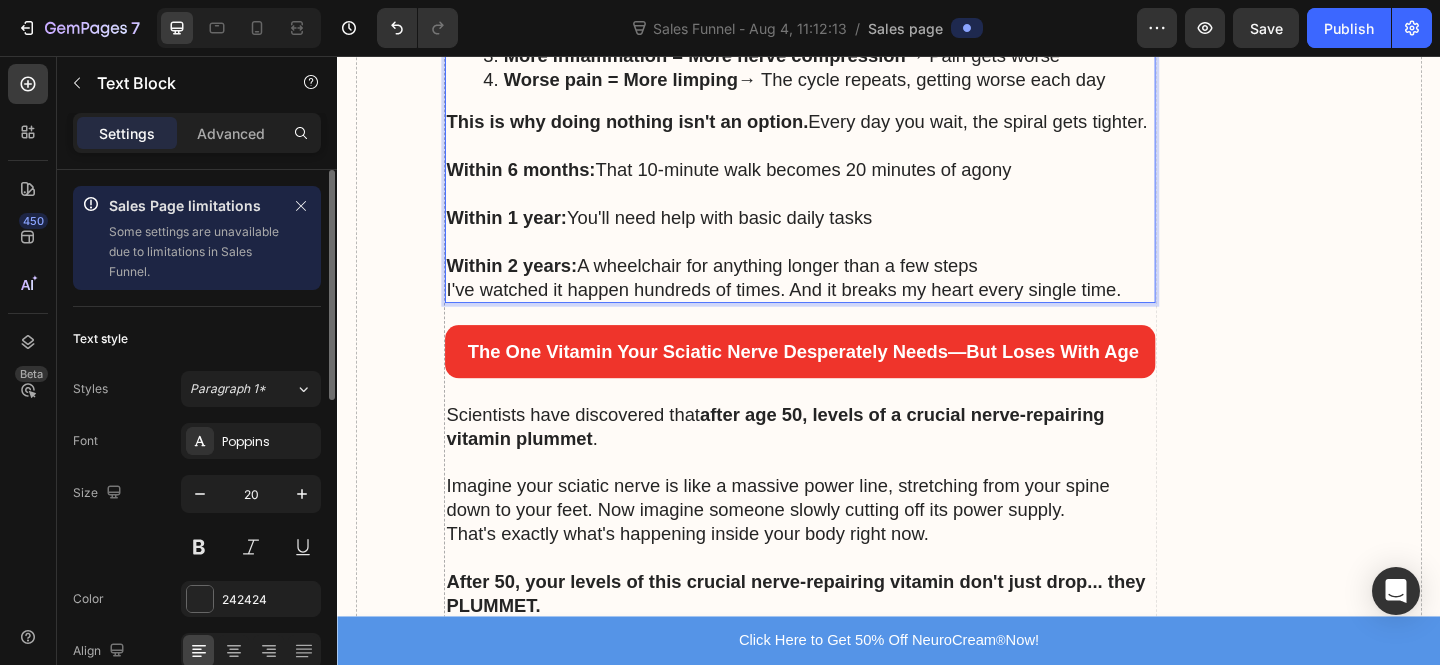 scroll, scrollTop: 3131, scrollLeft: 0, axis: vertical 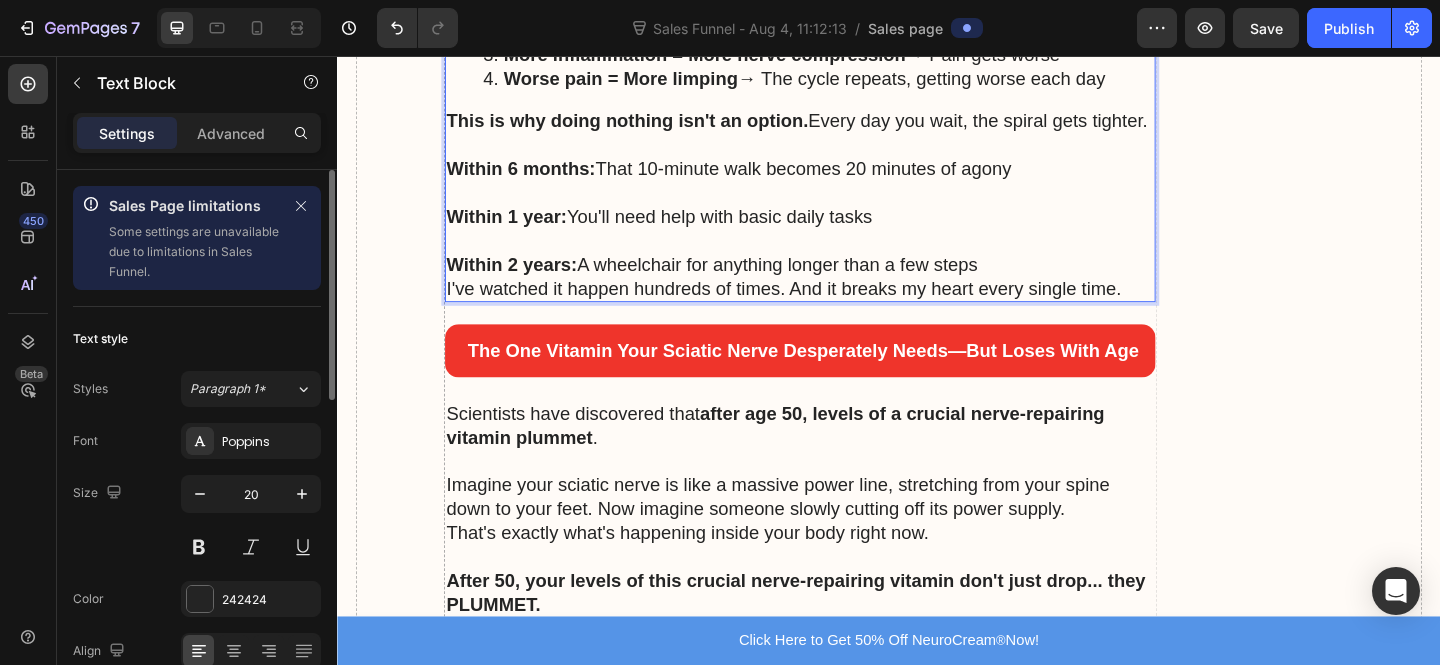 click on "Within 6 months:  That 10-minute walk becomes 20 minutes of agony" at bounding box center (840, 179) 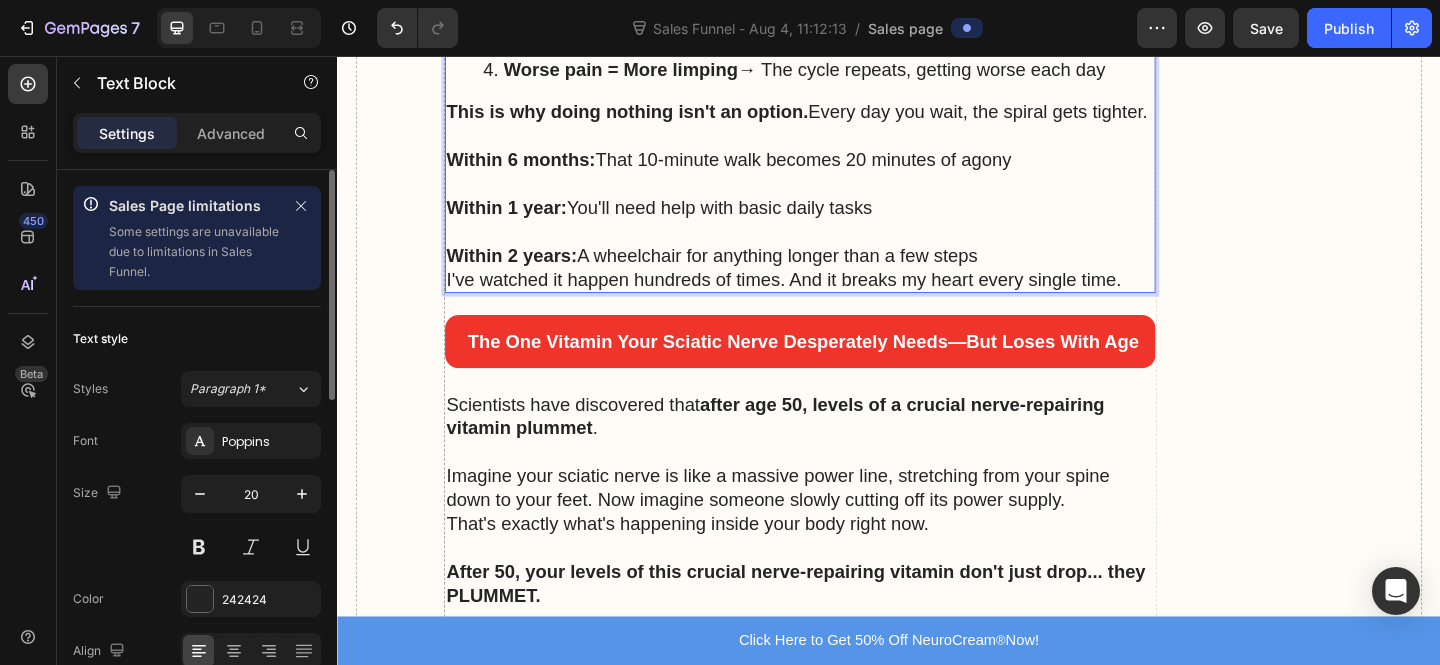 scroll, scrollTop: 3152, scrollLeft: 0, axis: vertical 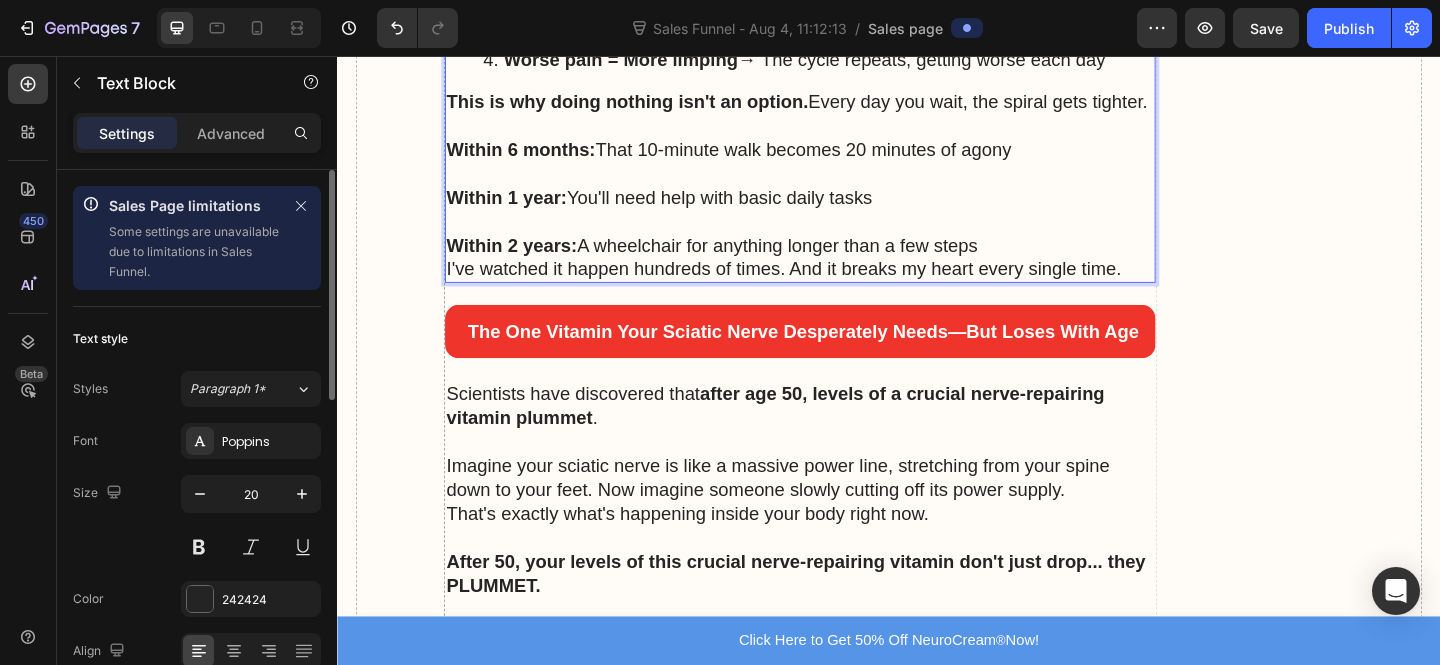 click on "I've watched it happen hundreds of times. And it breaks my heart every single time." at bounding box center [840, 288] 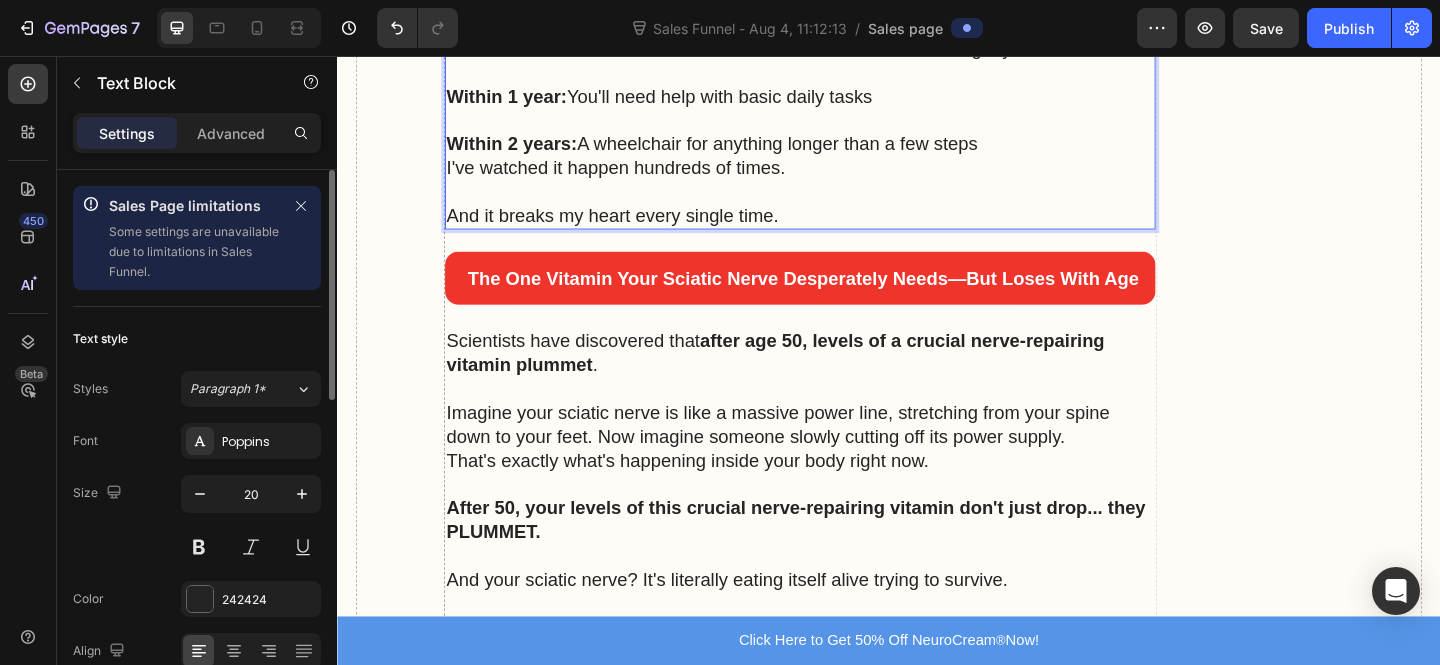 scroll, scrollTop: 3350, scrollLeft: 0, axis: vertical 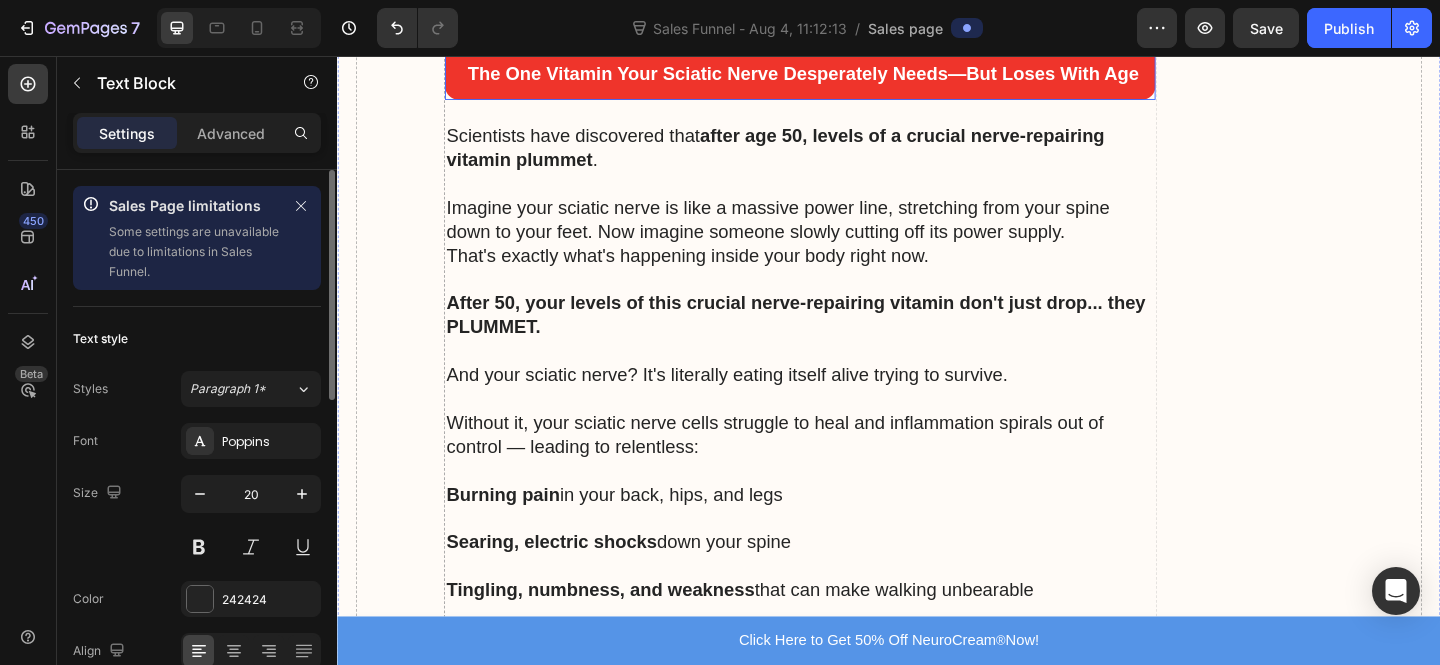 click on "The One Vitamin Your Sciatic Nerve Desperately Needs—But Loses With Age" at bounding box center [845, 75] 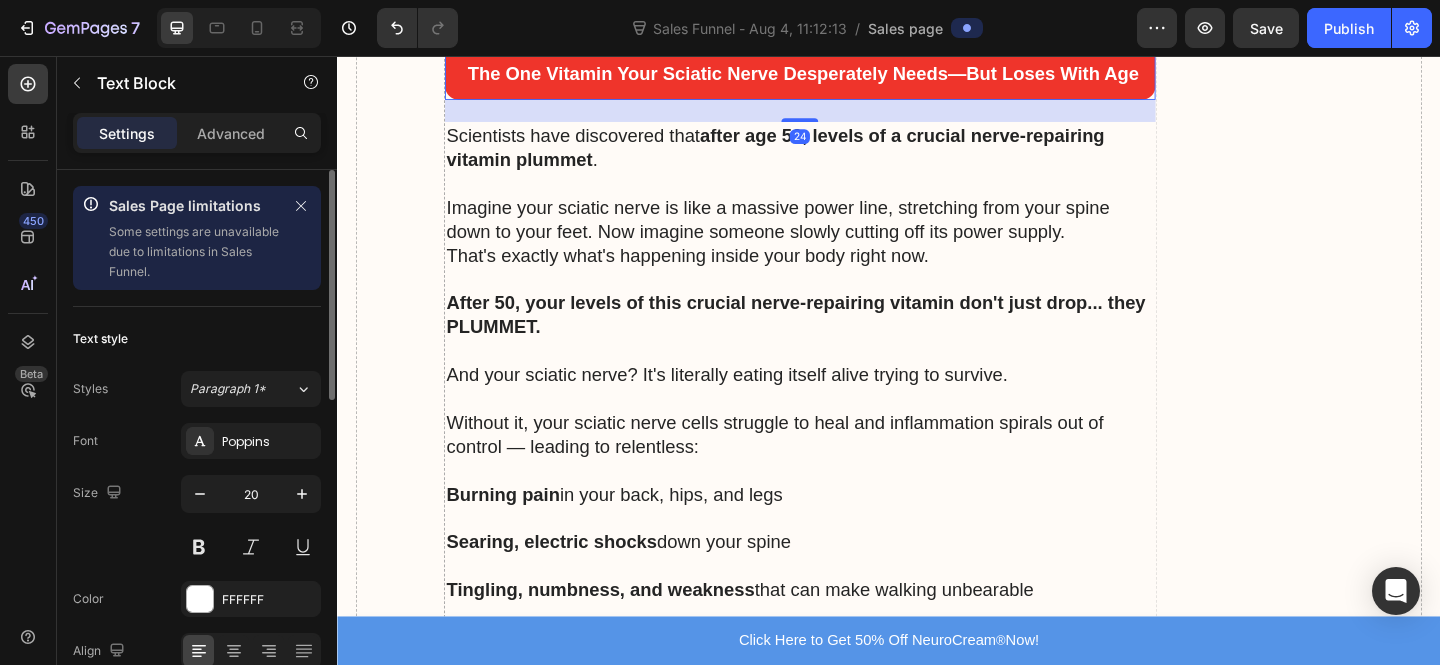 click 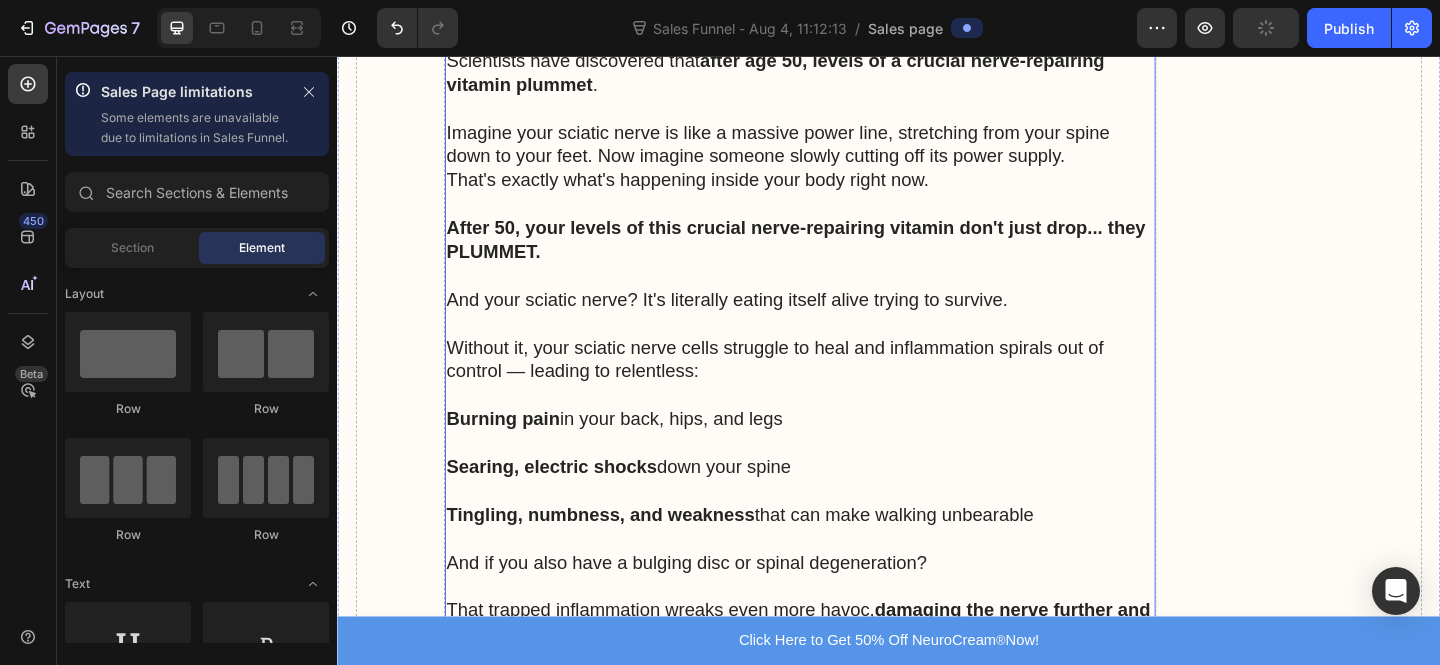 click on "That's exactly what's happening inside your body right now." at bounding box center [840, 191] 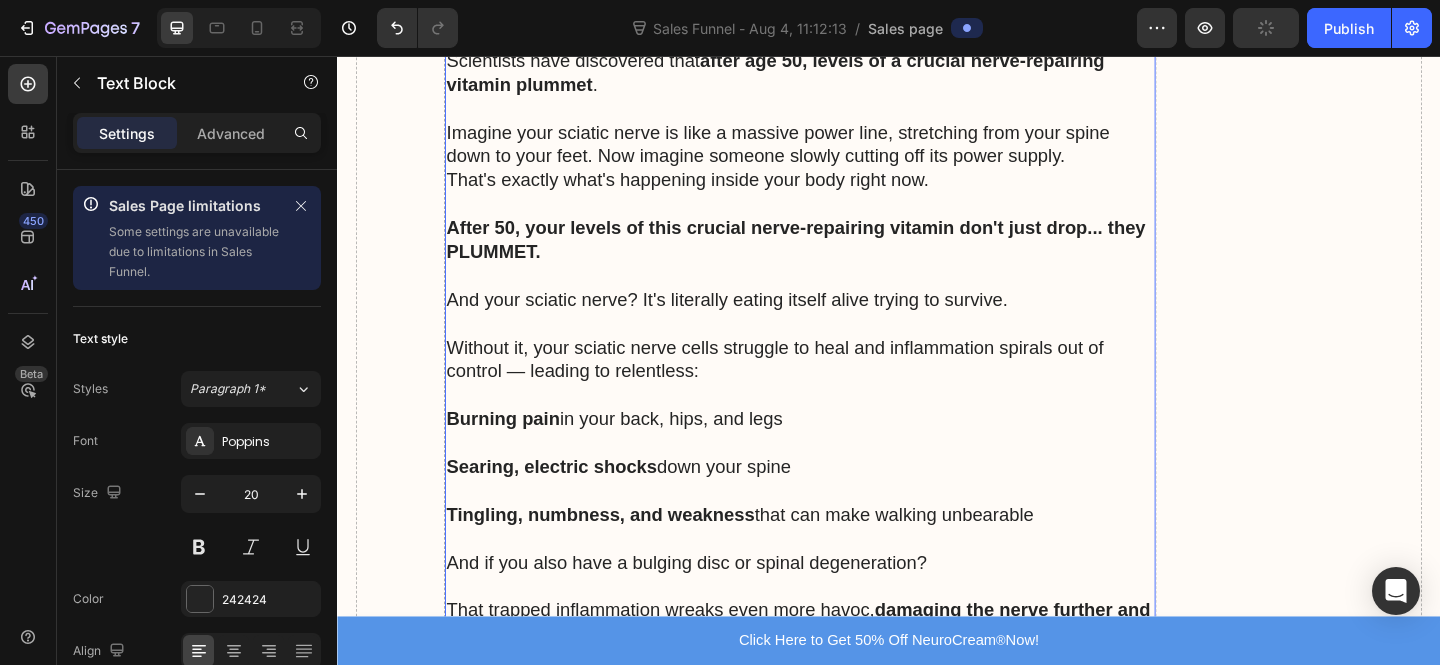 click 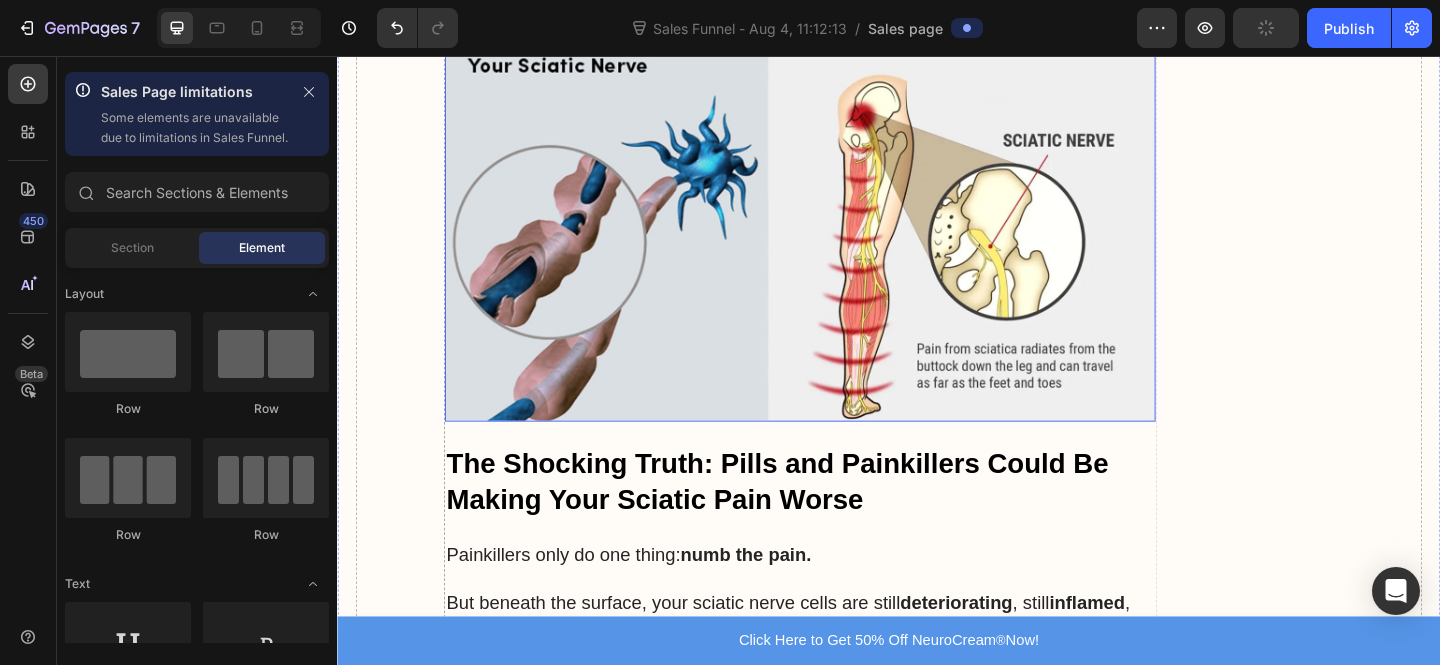 click at bounding box center (840, 249) 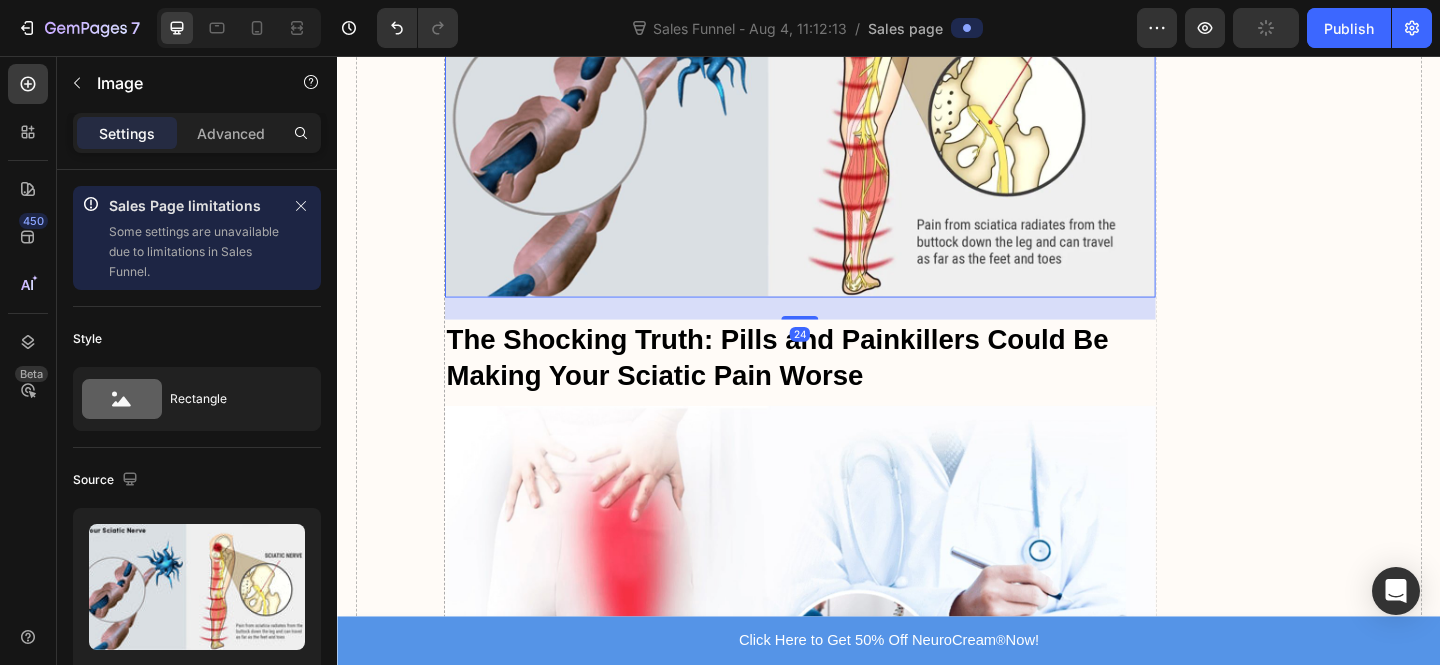 scroll, scrollTop: 3724, scrollLeft: 0, axis: vertical 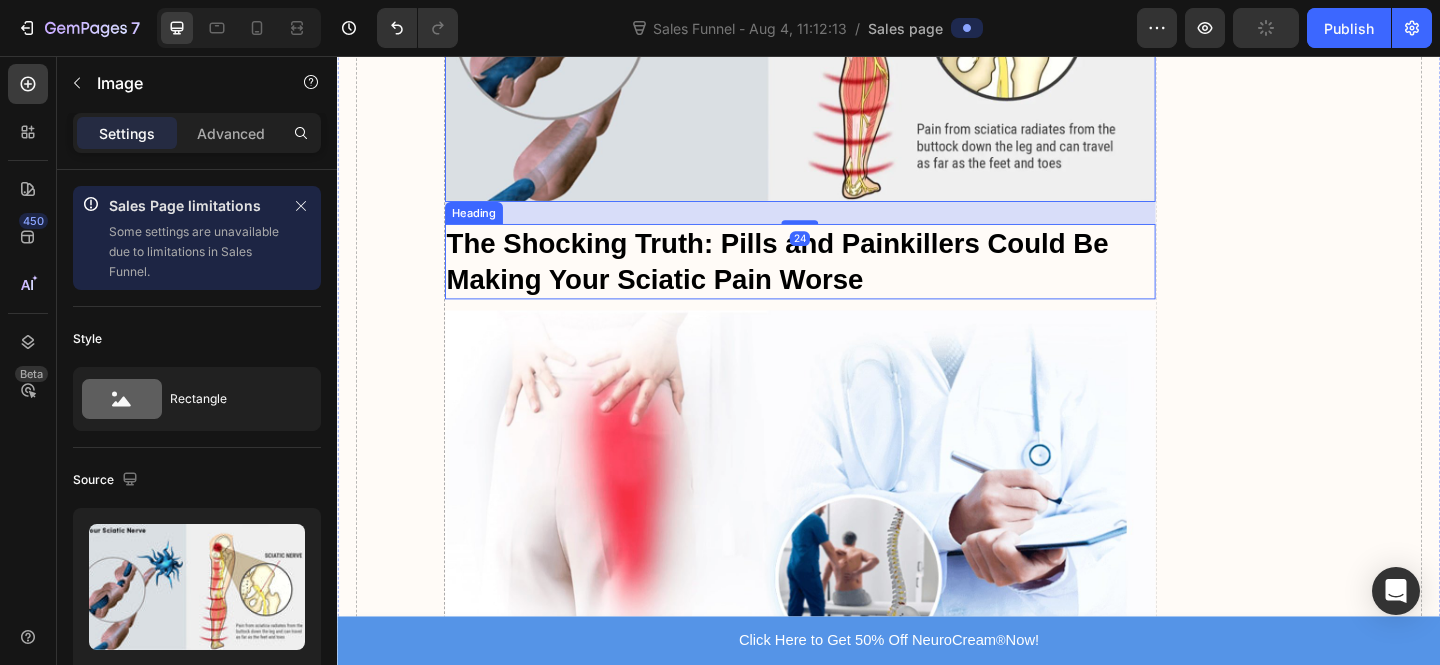 click on "The Shocking Truth: Pills and Painkillers Could Be Making Your Sciatic Pain Worse" at bounding box center (816, 280) 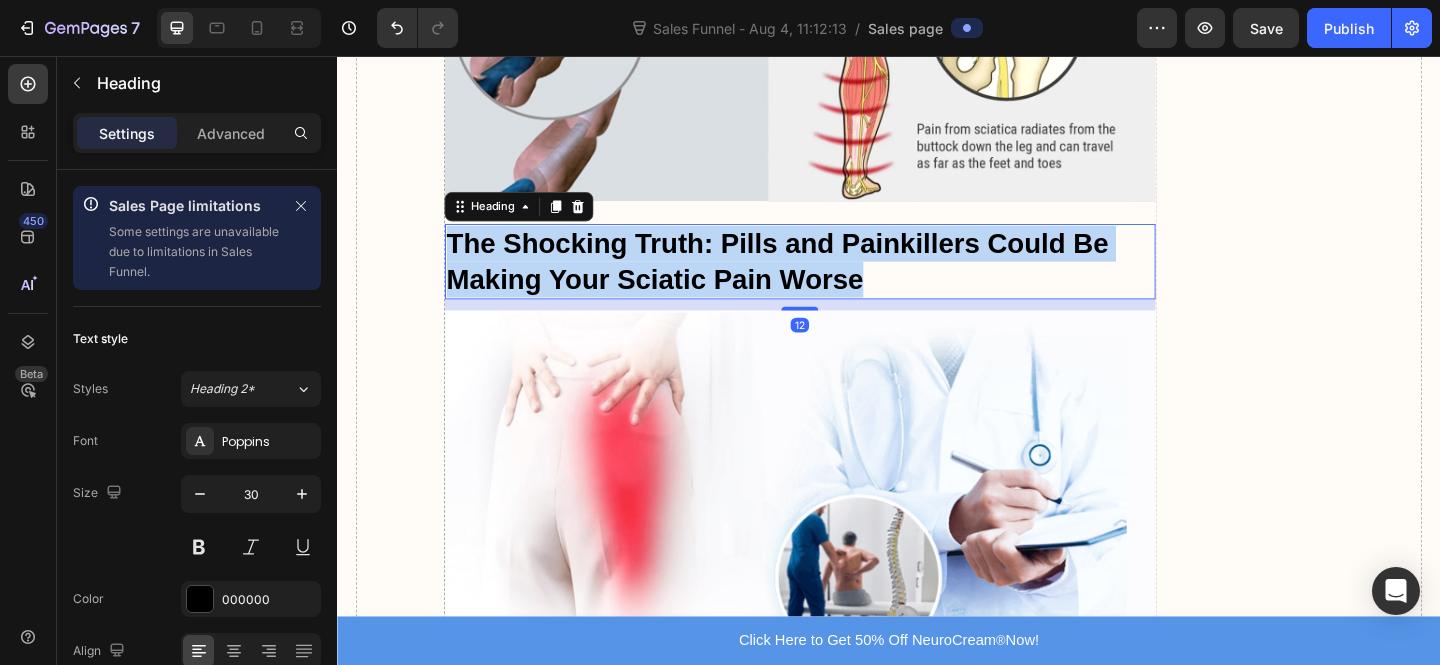 click on "The Shocking Truth: Pills and Painkillers Could Be Making Your Sciatic Pain Worse" at bounding box center [816, 280] 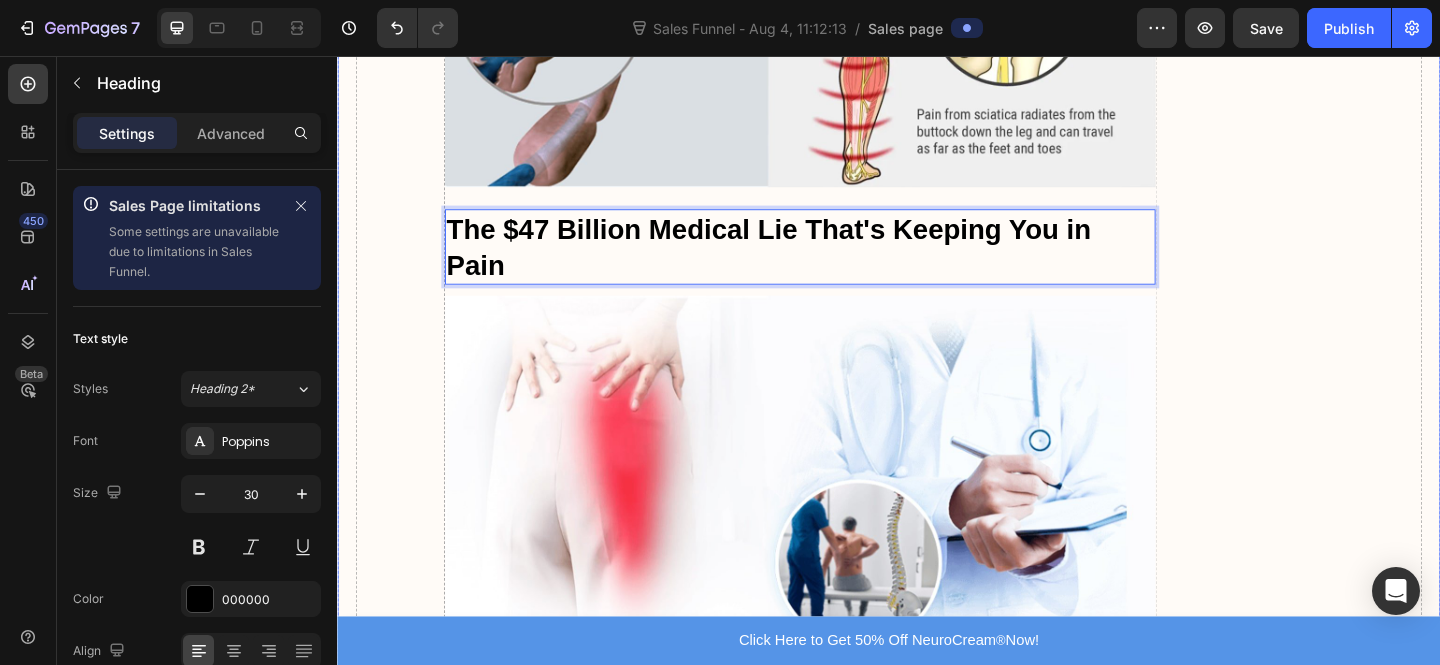 scroll, scrollTop: 3869, scrollLeft: 0, axis: vertical 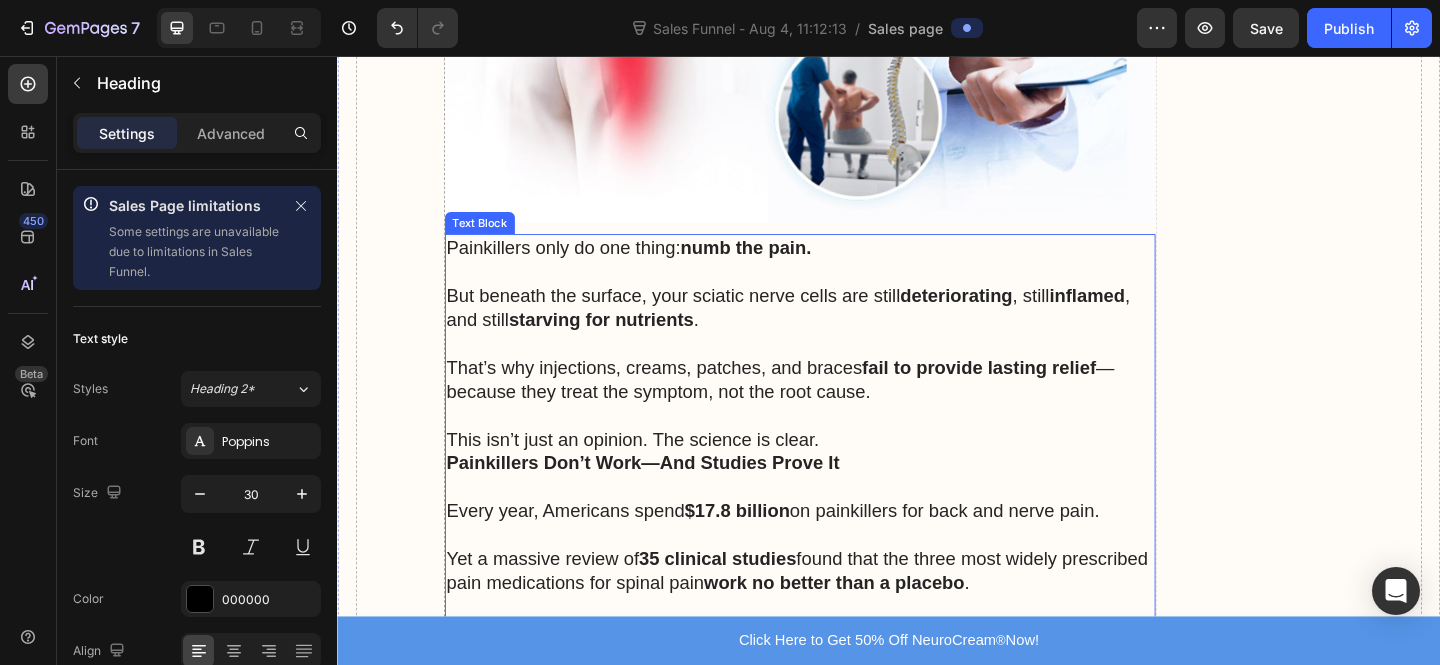 click on "But beneath the surface, your sciatic nerve cells are still  deteriorating , still  inflamed , and still  starving for nutrients ." at bounding box center [840, 330] 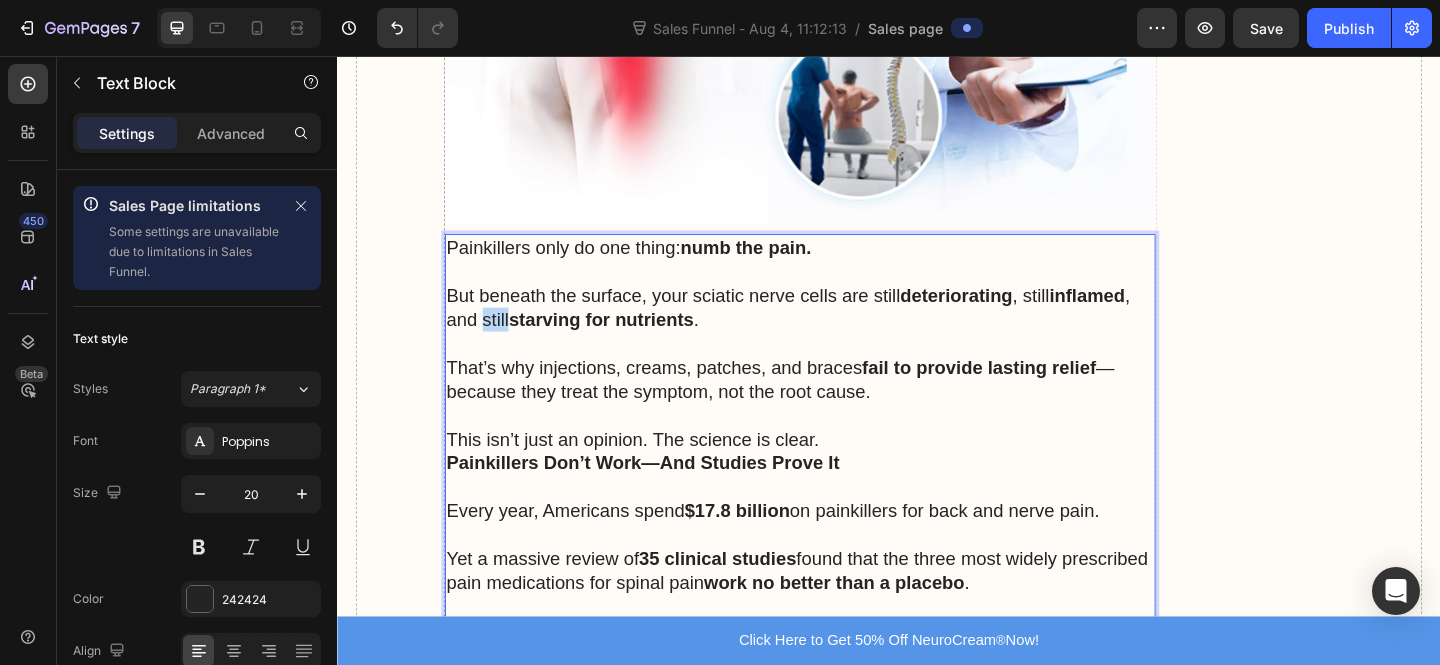 click on "But beneath the surface, your sciatic nerve cells are still  deteriorating , still  inflamed , and still  starving for nutrients ." at bounding box center (840, 330) 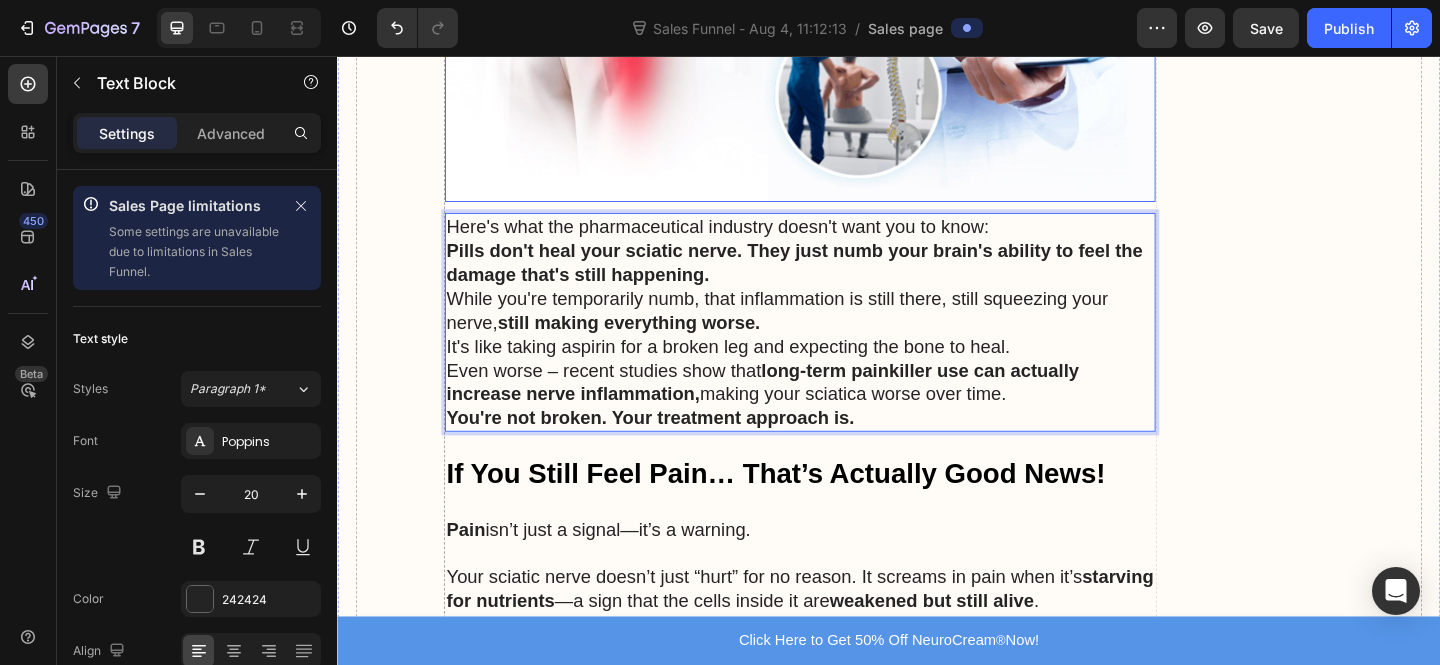 scroll, scrollTop: 4298, scrollLeft: 0, axis: vertical 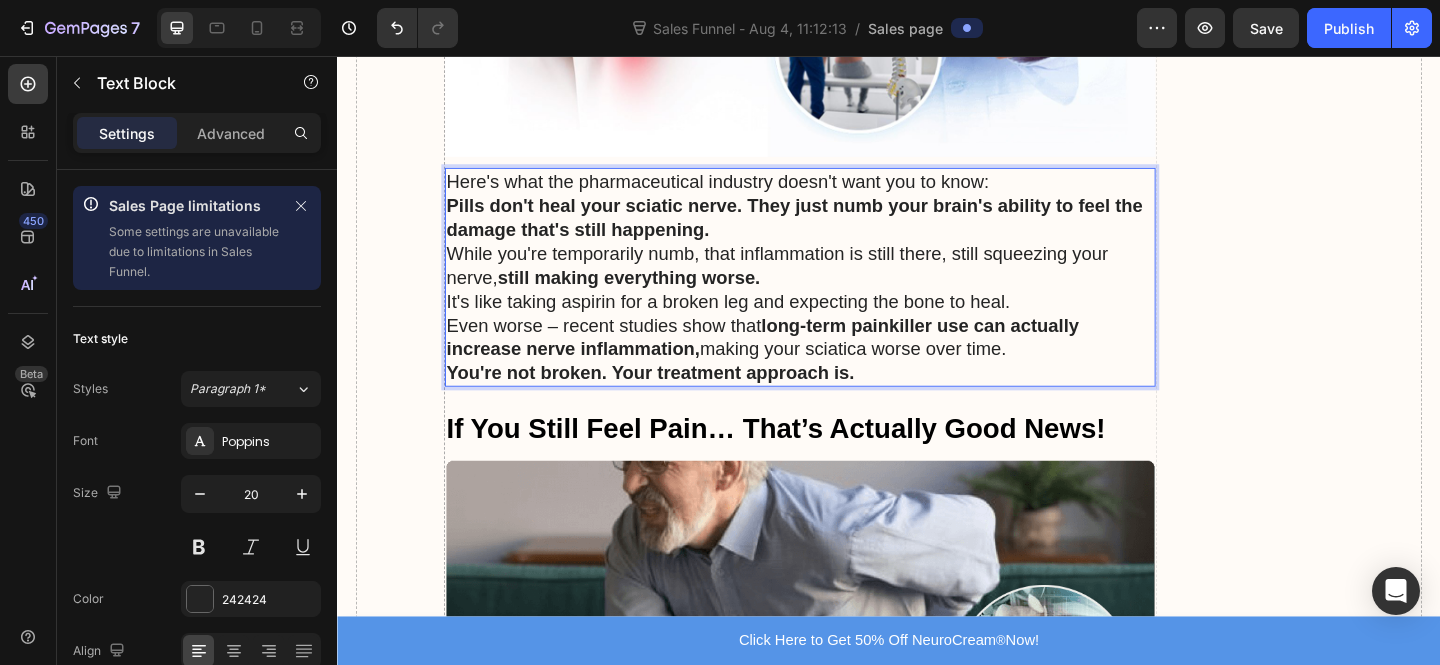 click on "Here's what the pharmaceutical industry doesn't want you to know:" at bounding box center [840, 193] 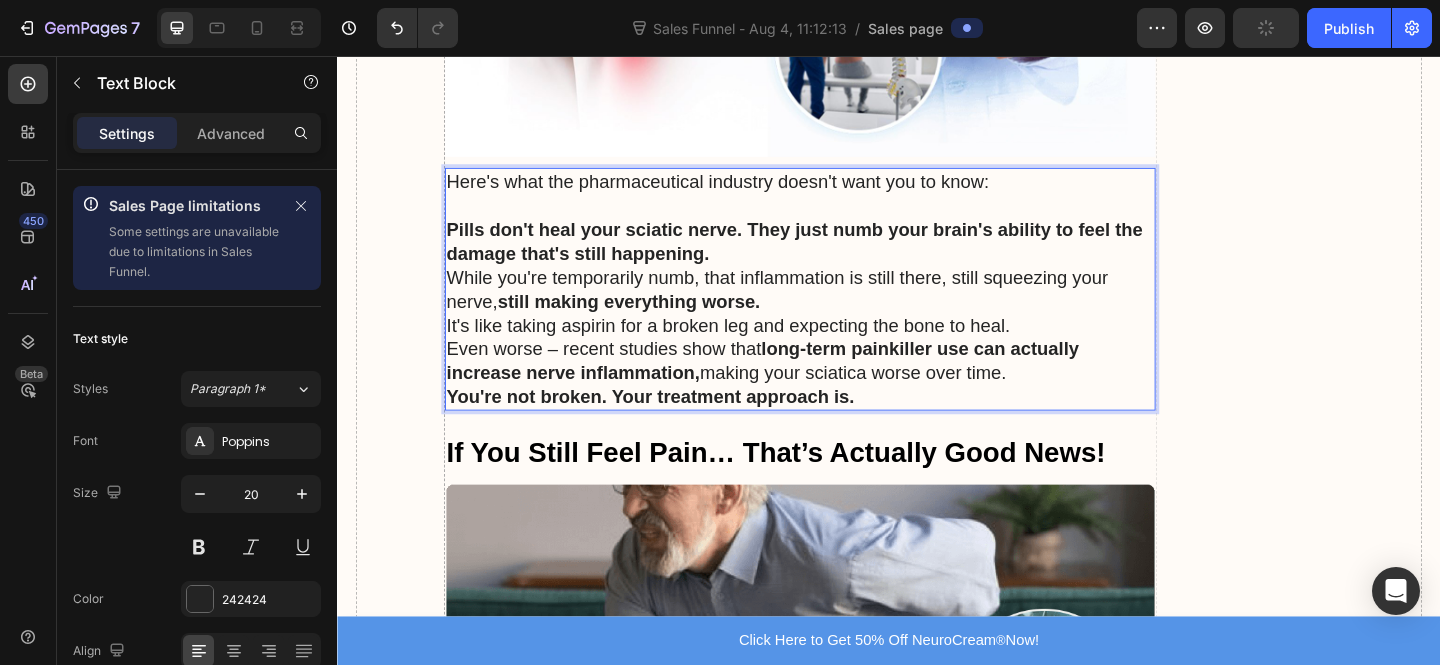 click on "Pills don't heal your sciatic nerve. They just numb your brain's ability to feel the damage that's still happening." at bounding box center (840, 258) 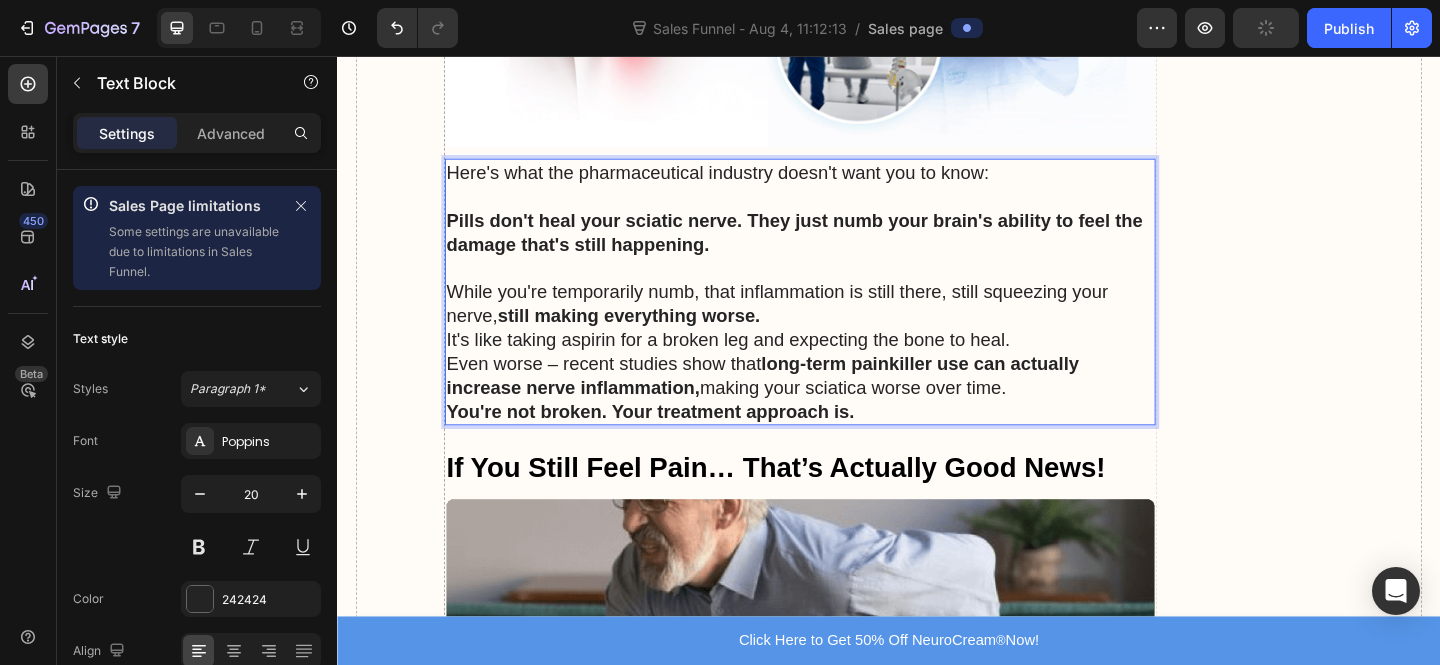 scroll, scrollTop: 4313, scrollLeft: 0, axis: vertical 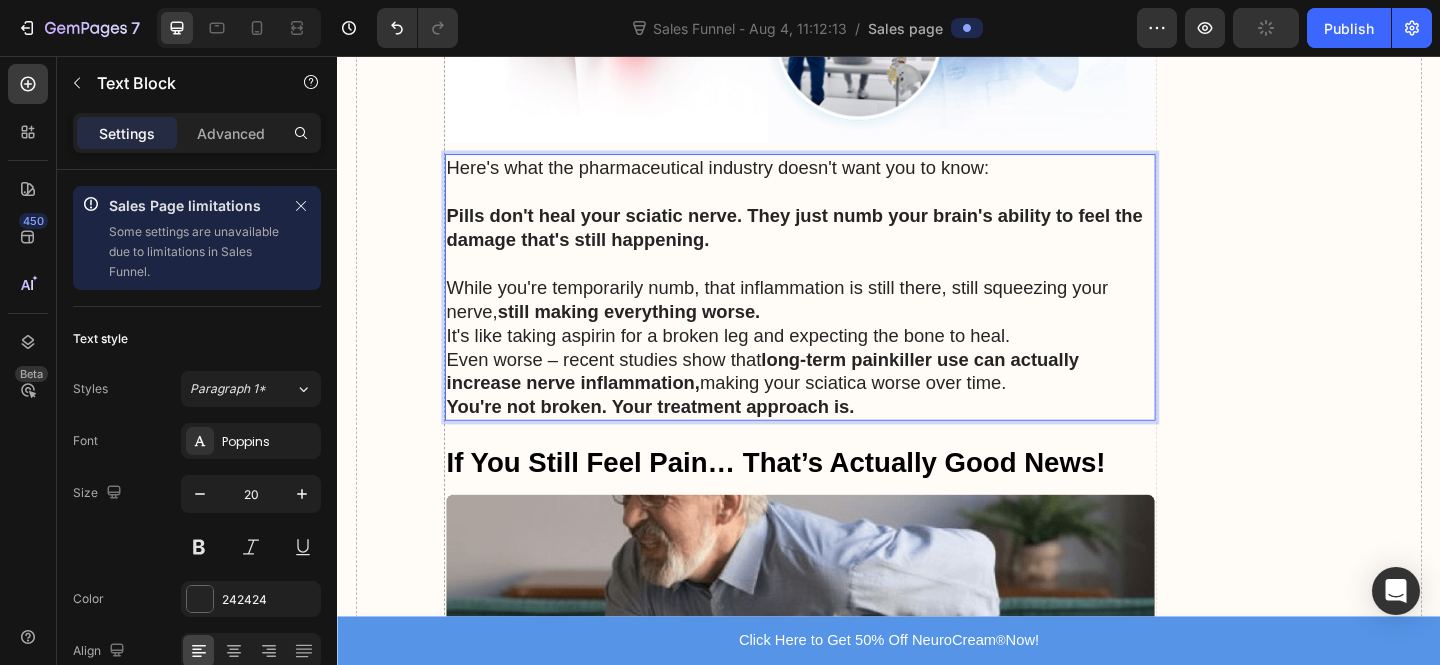 click on "While you're temporarily numb, that inflammation is still there, still squeezing your nerve,  still making everything worse." at bounding box center (840, 321) 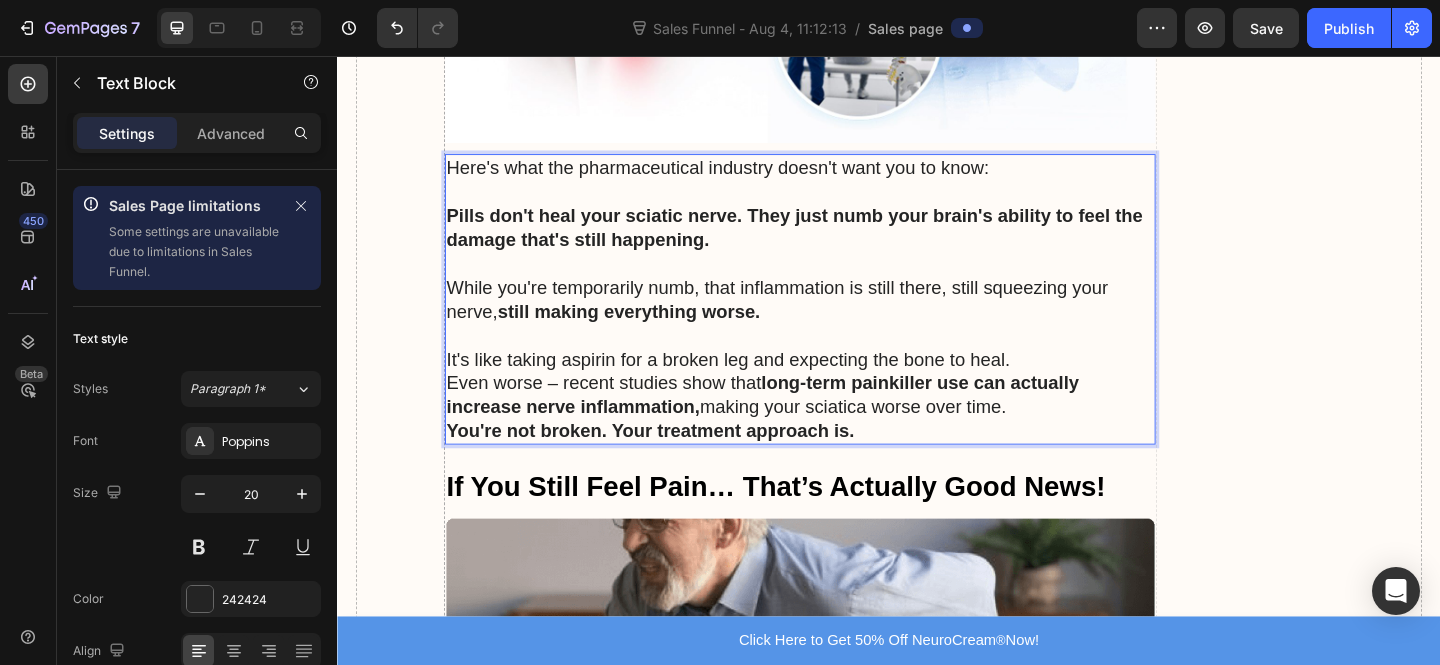 click on "Even worse – recent studies show that  long-term painkiller use can actually increase nerve inflammation,  making your sciatica worse over time." at bounding box center [840, 425] 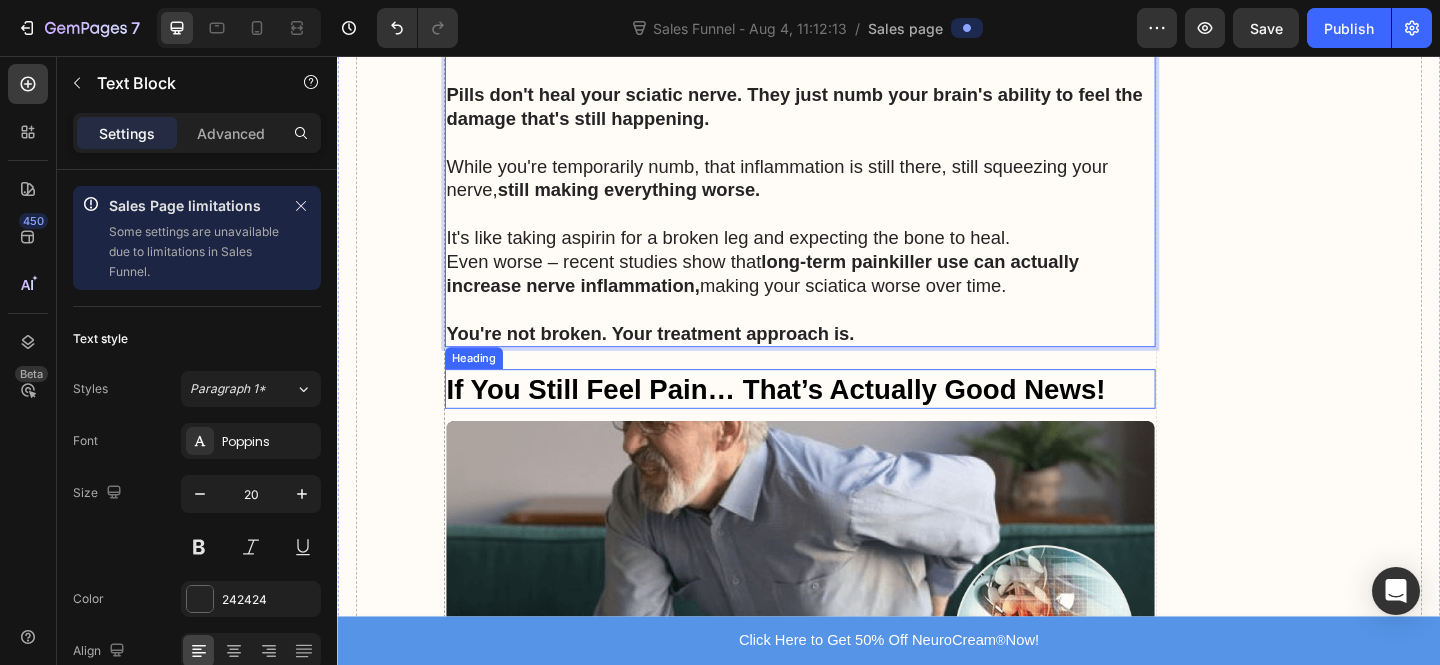 scroll, scrollTop: 4447, scrollLeft: 0, axis: vertical 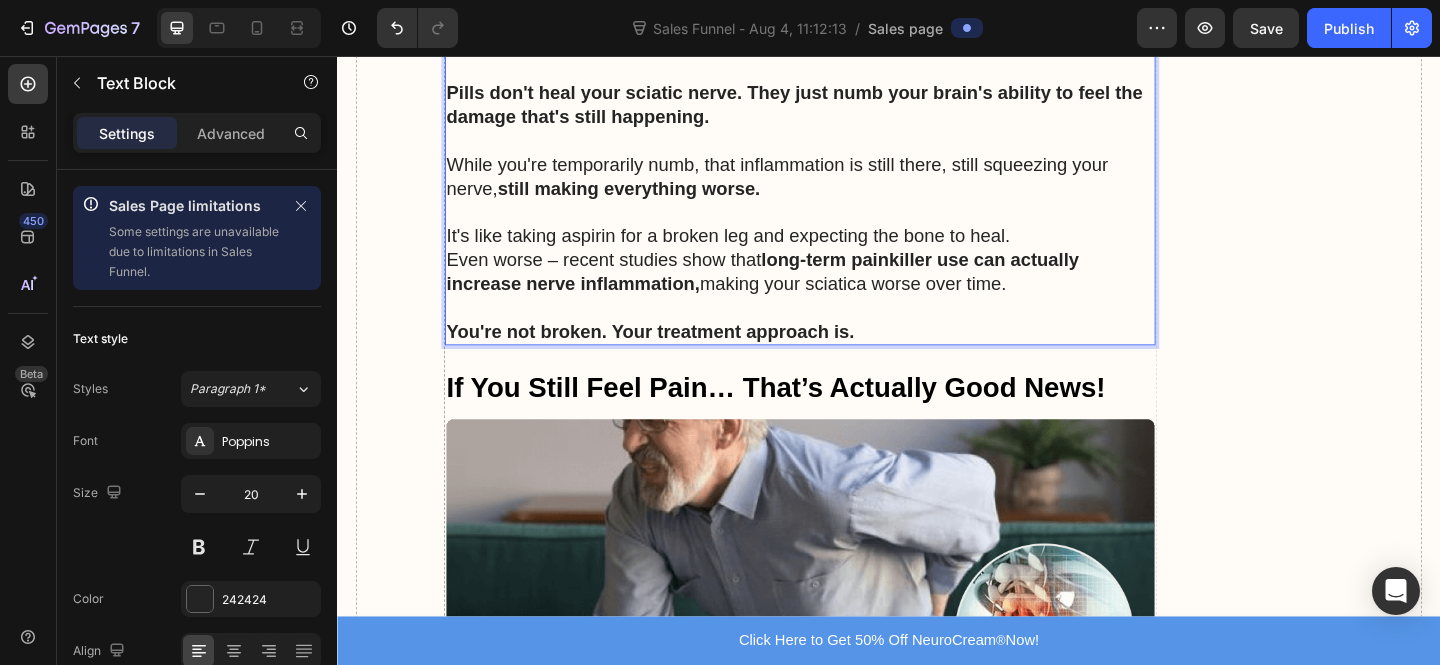 click on "Even worse – recent studies show that  long-term painkiller use can actually increase nerve inflammation,  making your sciatica worse over time." at bounding box center (840, 304) 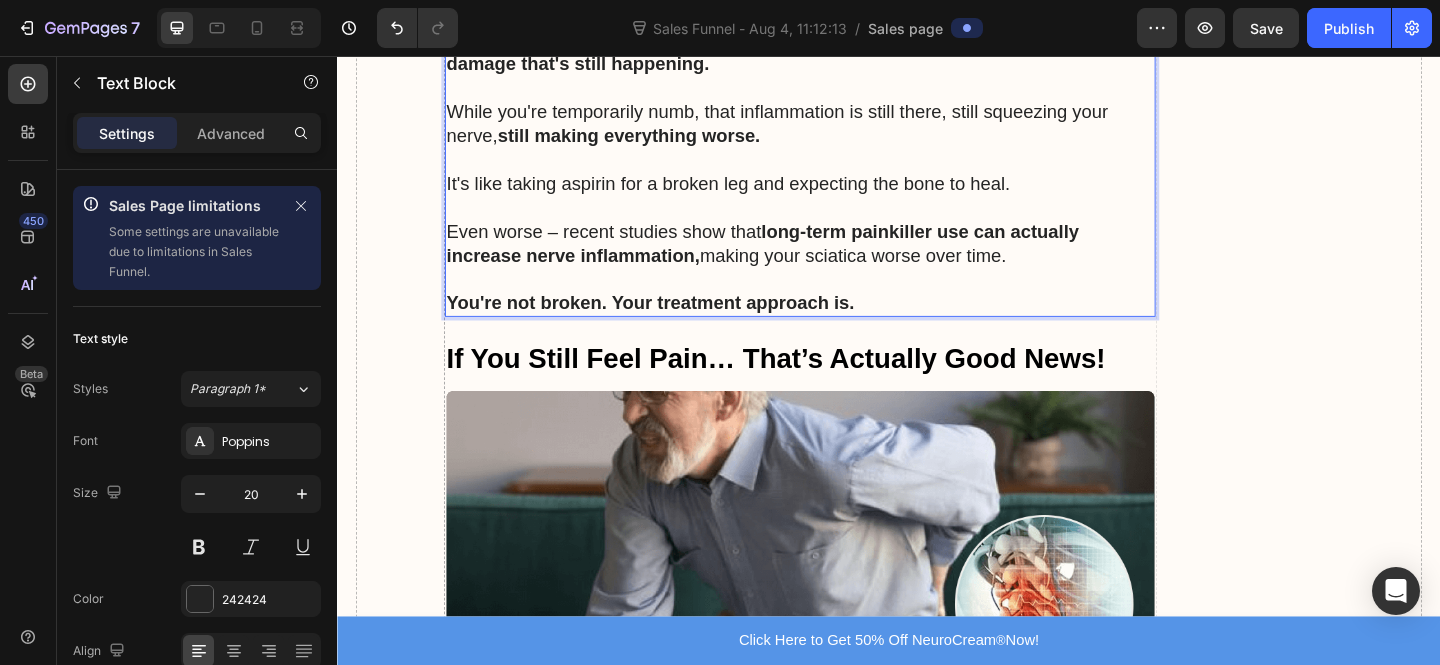 scroll, scrollTop: 4693, scrollLeft: 0, axis: vertical 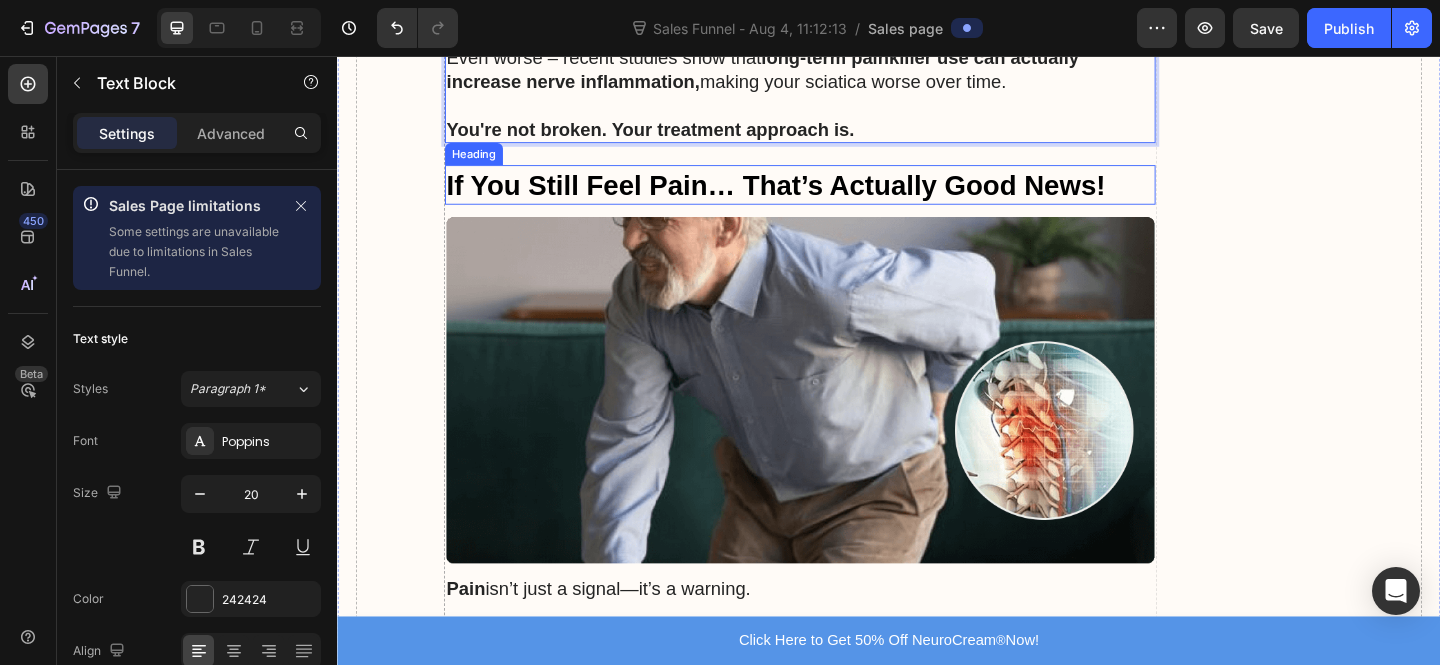 click on "If You Still Feel Pain… That’s Actually Good News!" at bounding box center (814, 196) 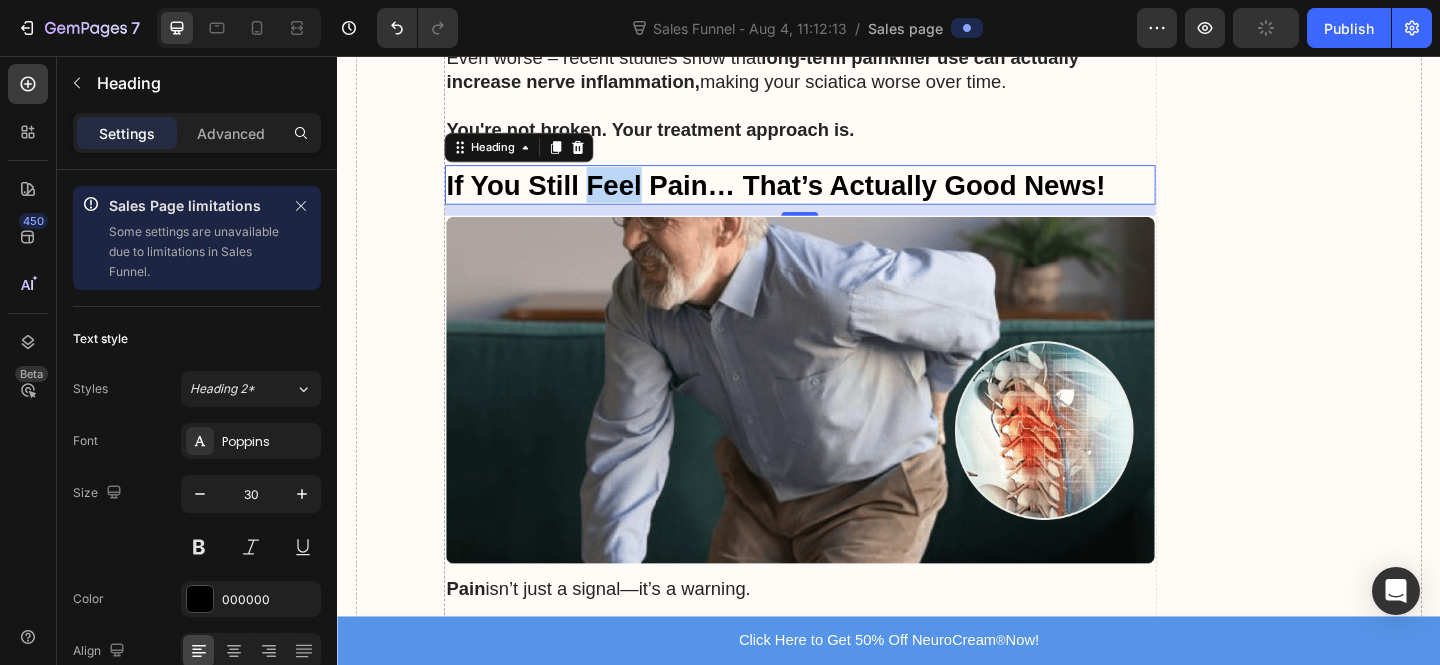 click on "If You Still Feel Pain… That’s Actually Good News!" at bounding box center [814, 196] 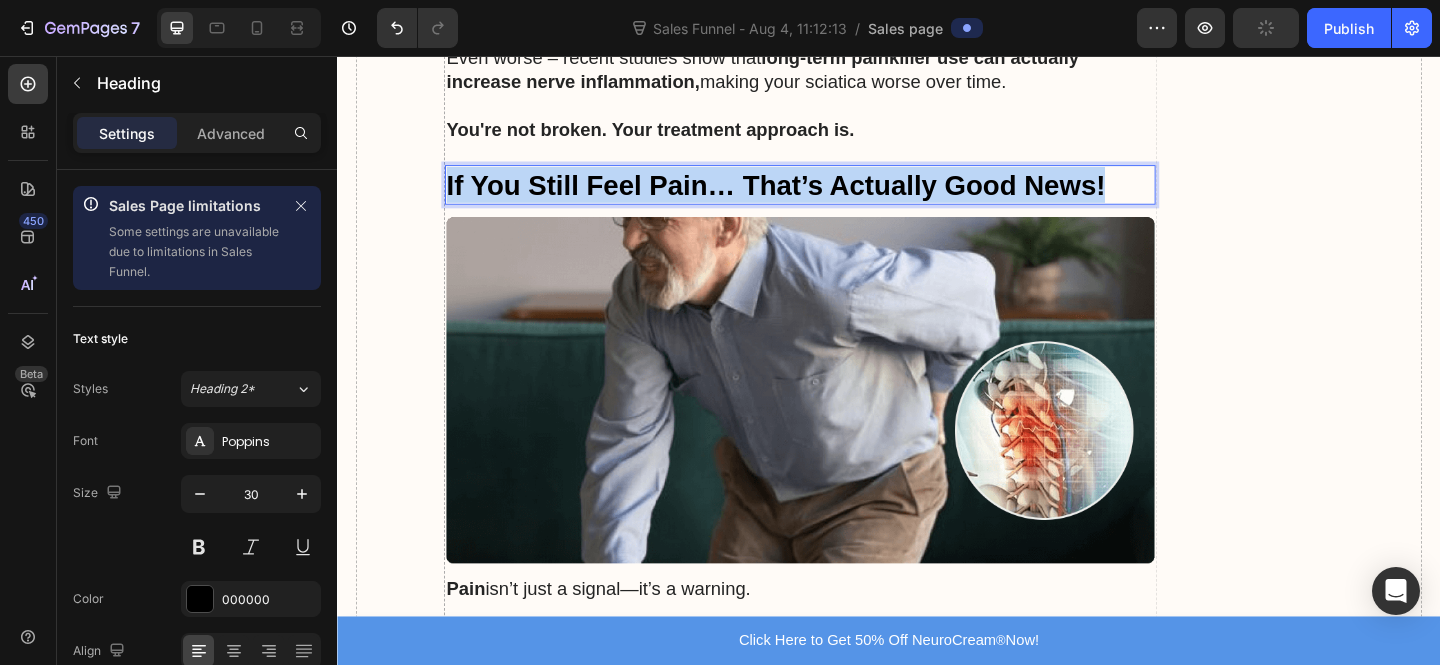 click on "If You Still Feel Pain… That’s Actually Good News!" at bounding box center [814, 196] 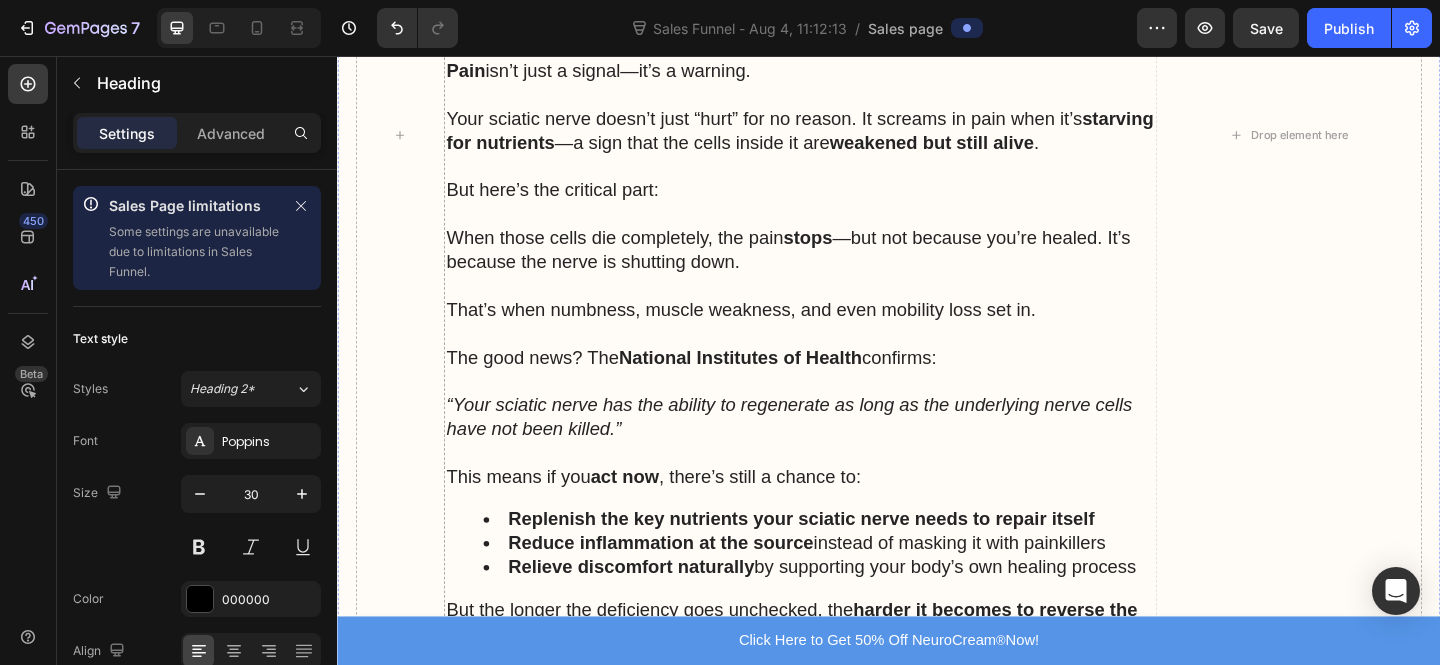 click on "Your sciatic nerve doesn’t just “hurt” for no reason. It screams in pain when it’s  starving for nutrients —a sign that the cells inside it are  weakened but still alive ." at bounding box center [840, 137] 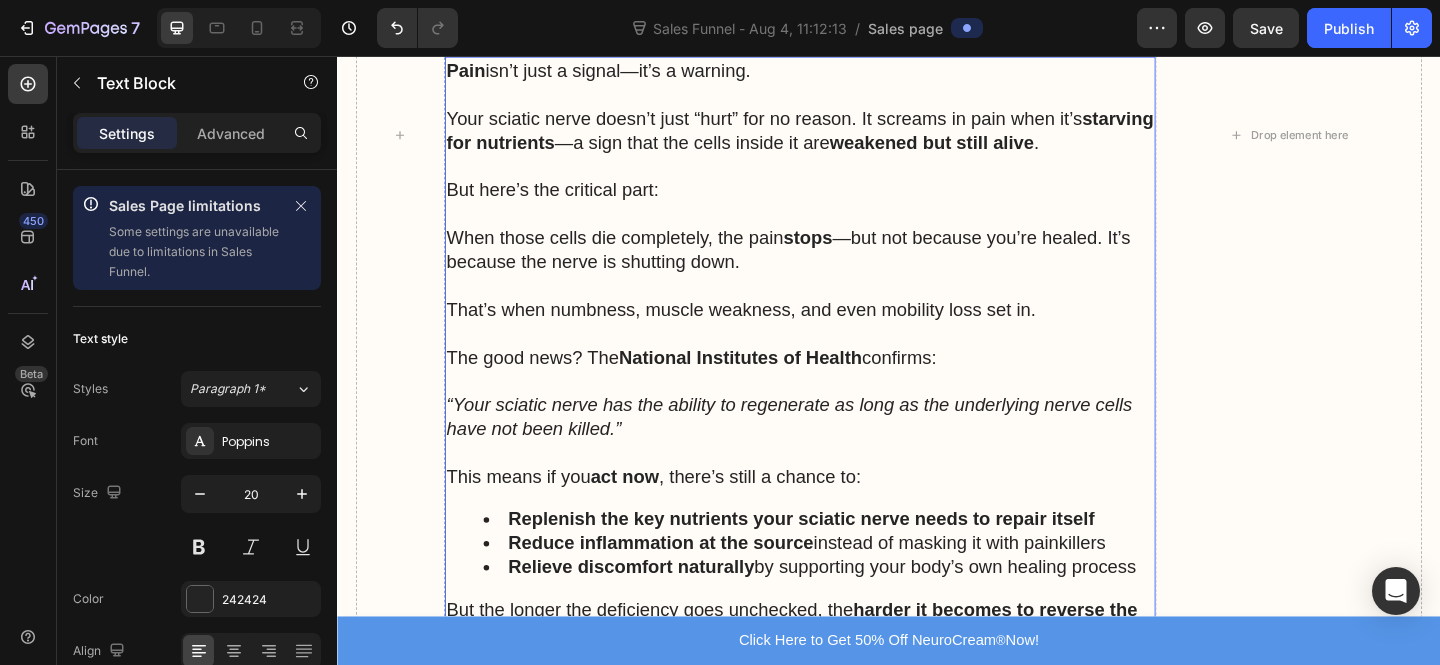 click on "Your sciatic nerve doesn’t just “hurt” for no reason. It screams in pain when it’s  starving for nutrients —a sign that the cells inside it are  weakened but still alive ." at bounding box center [840, 137] 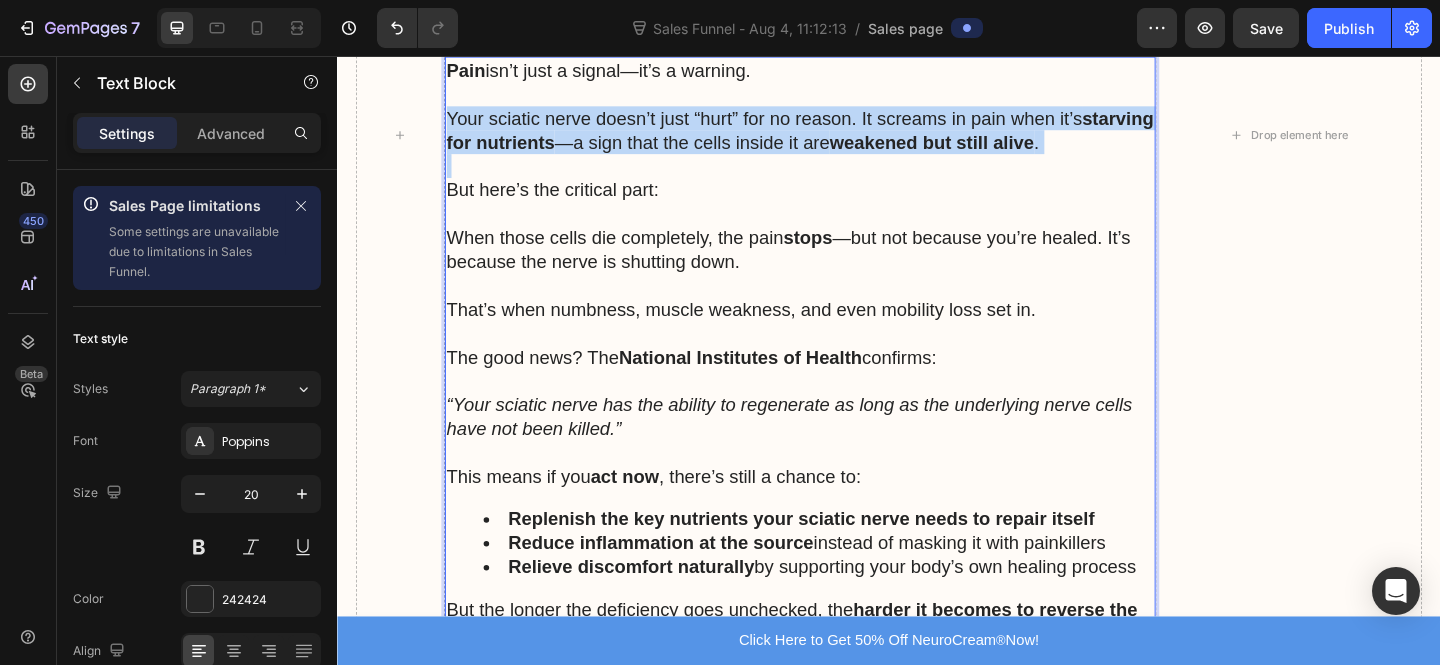 click on "Your sciatic nerve doesn’t just “hurt” for no reason. It screams in pain when it’s  starving for nutrients —a sign that the cells inside it are  weakened but still alive ." at bounding box center (840, 137) 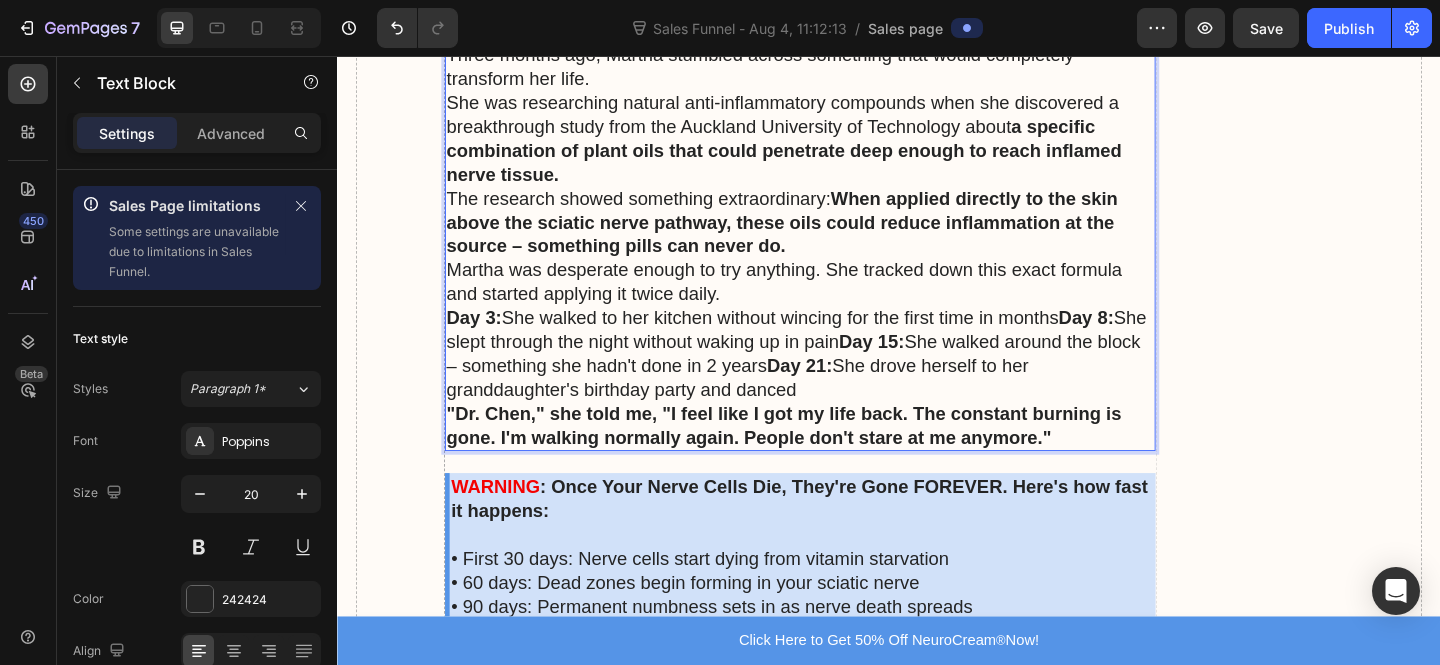 scroll, scrollTop: 5270, scrollLeft: 0, axis: vertical 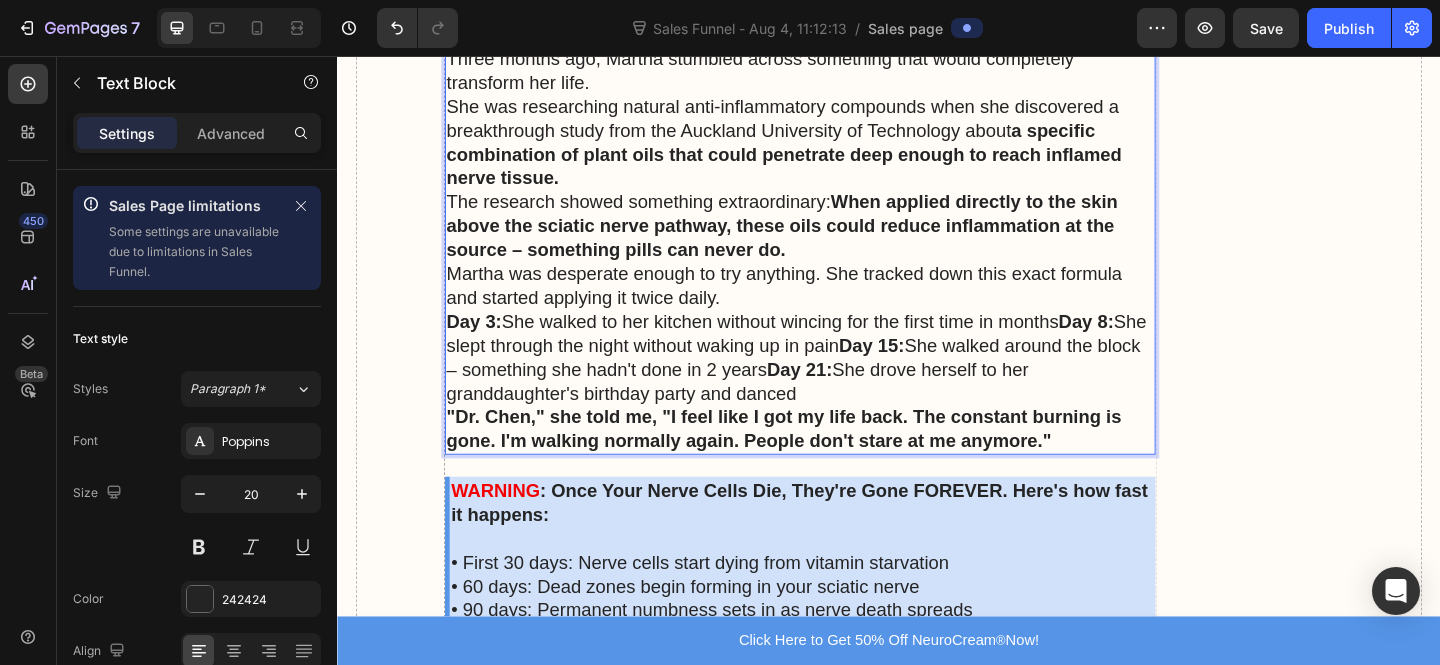 click on "Three months ago, Martha stumbled across something that would completely transform her life." at bounding box center [840, 72] 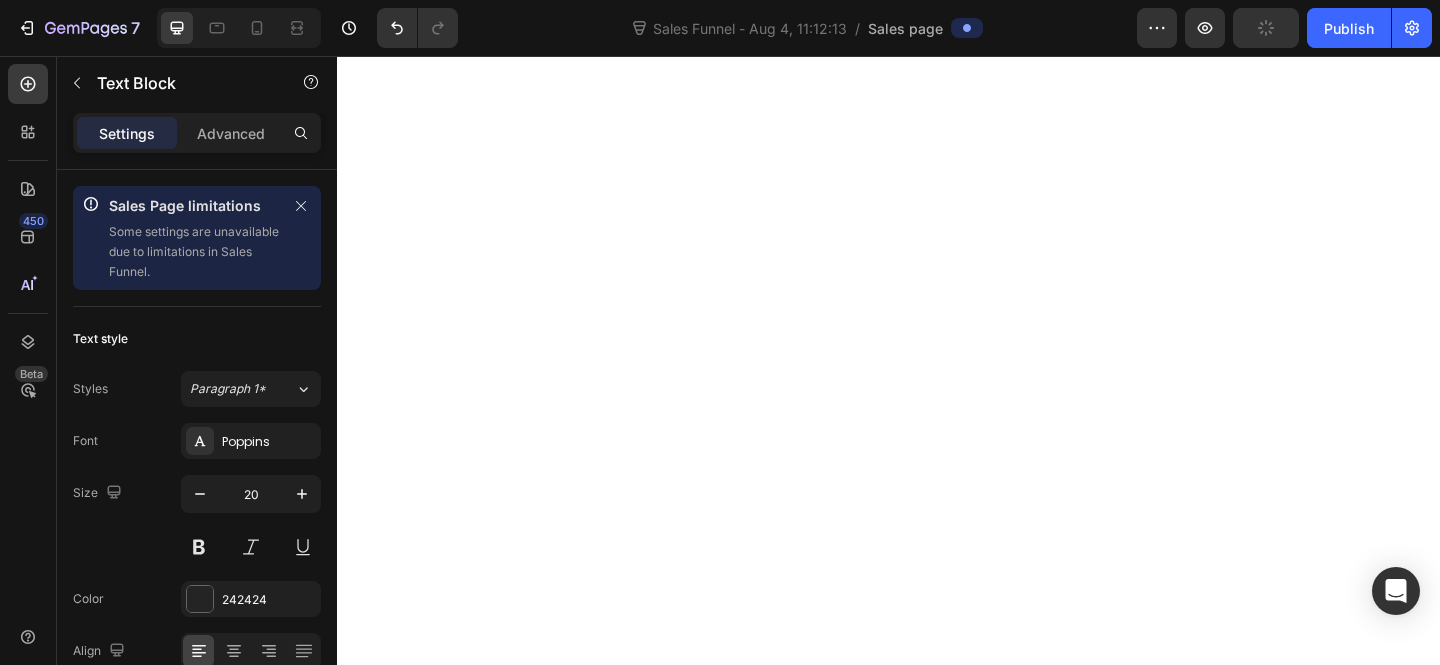 scroll, scrollTop: 0, scrollLeft: 0, axis: both 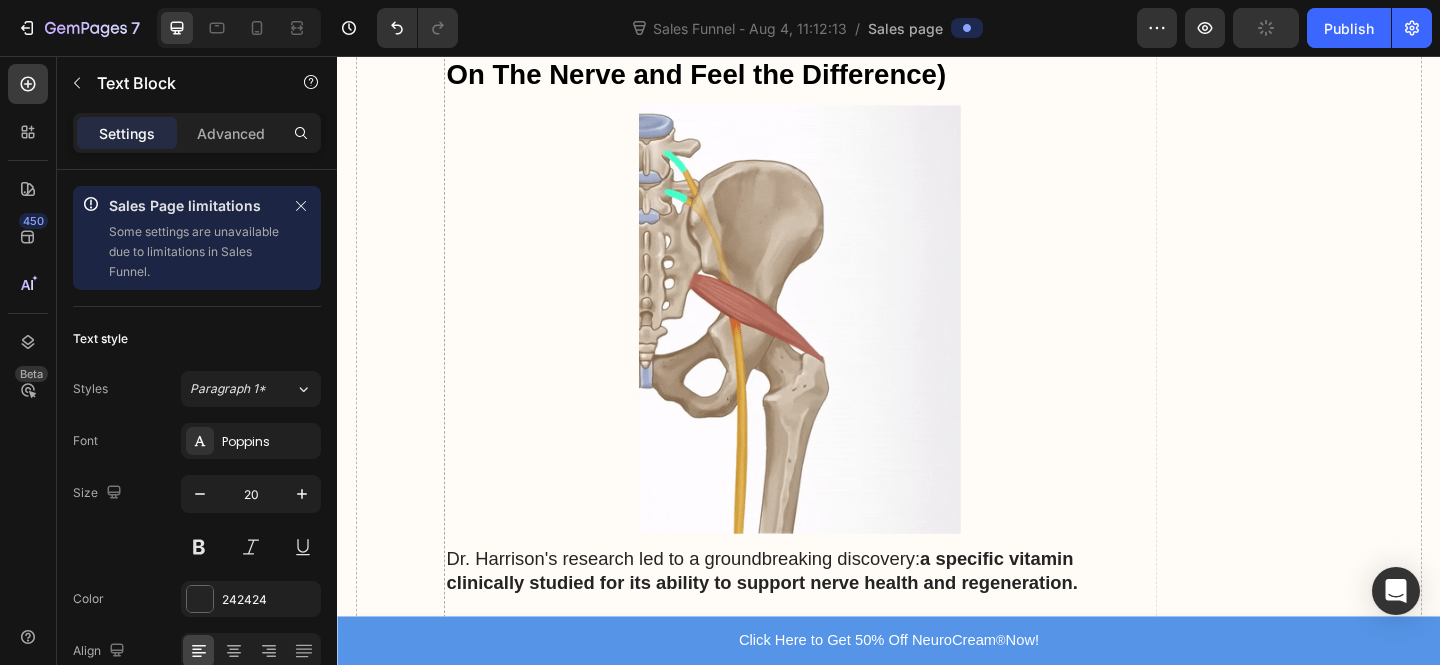 click on "She was researching natural anti-inflammatory compounds when she discovered a breakthrough study from the Auckland University of Technology about  a specific combination of plant oils that could penetrate deep enough to reach inflamed nerve tissue." at bounding box center [840, -610] 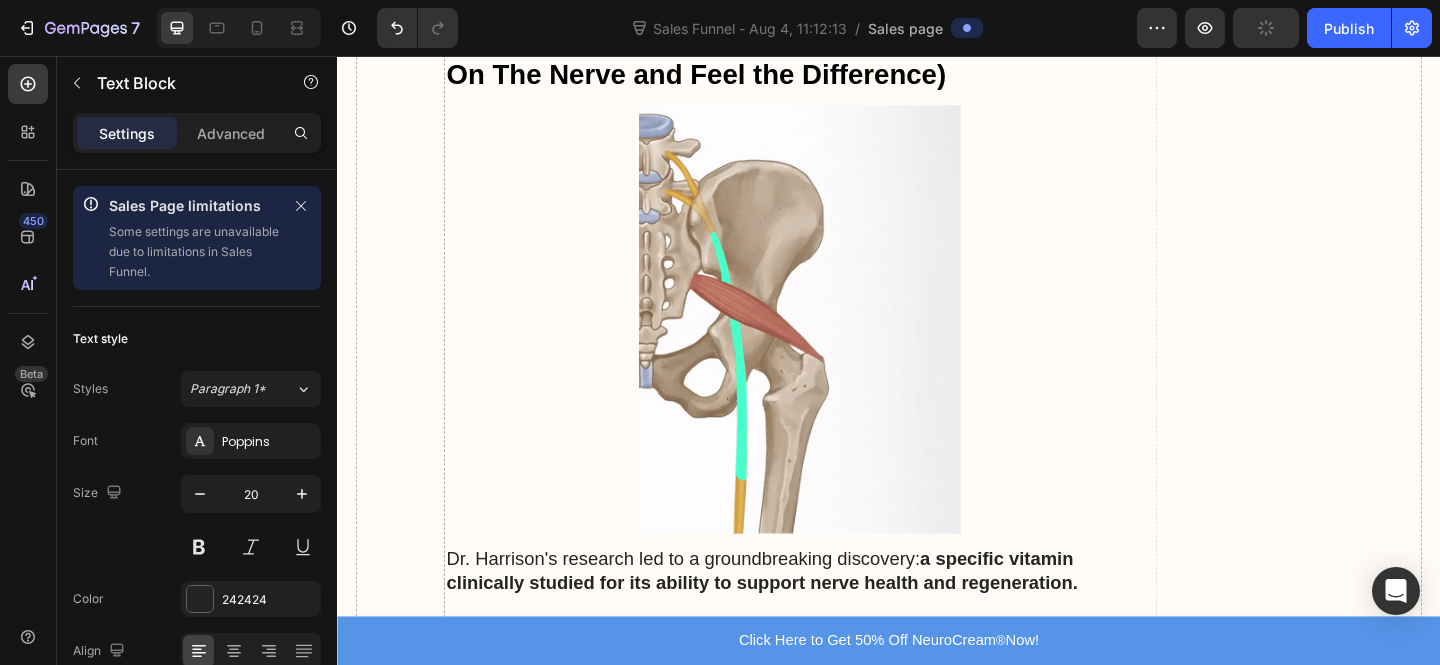 click on "She was researching natural anti-inflammatory compounds when she discovered a breakthrough study from the Auckland University of Technology about  a specific combination of plant oils that could penetrate deep enough to reach inflamed nerve tissue." at bounding box center [840, -610] 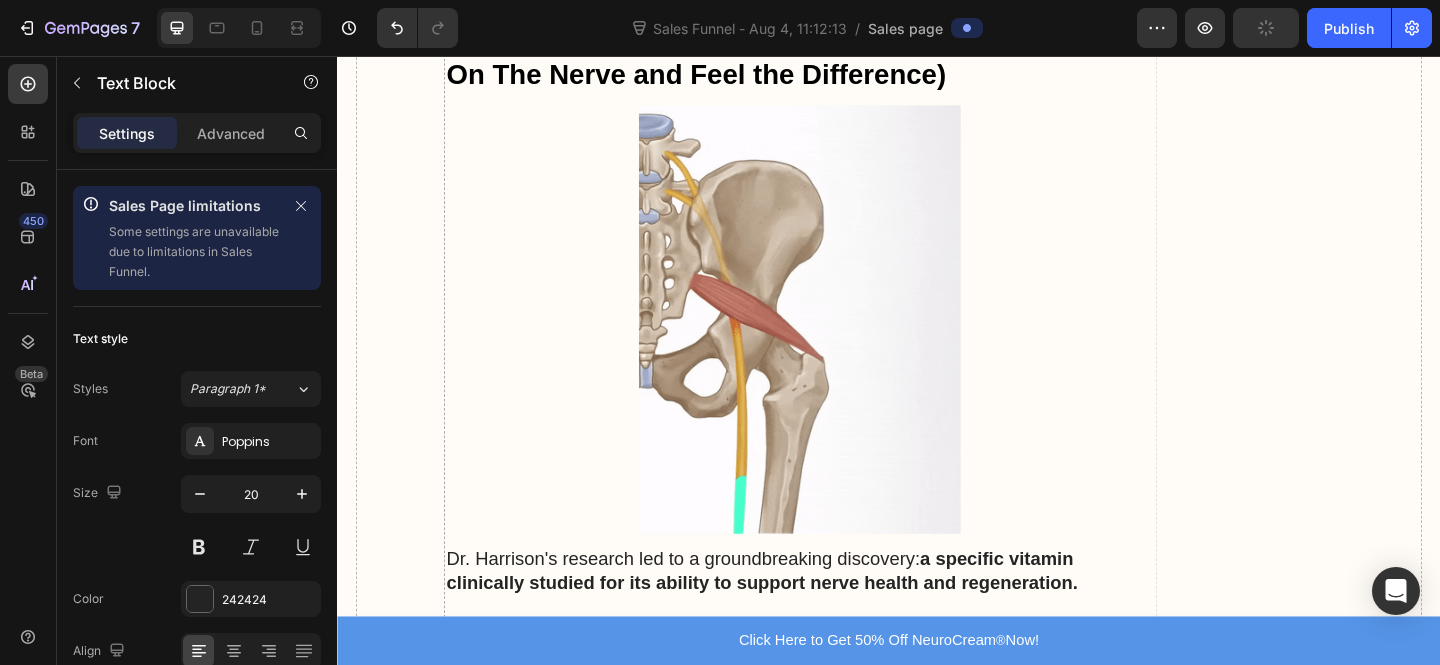 drag, startPoint x: 1012, startPoint y: 401, endPoint x: 1015, endPoint y: 430, distance: 29.15476 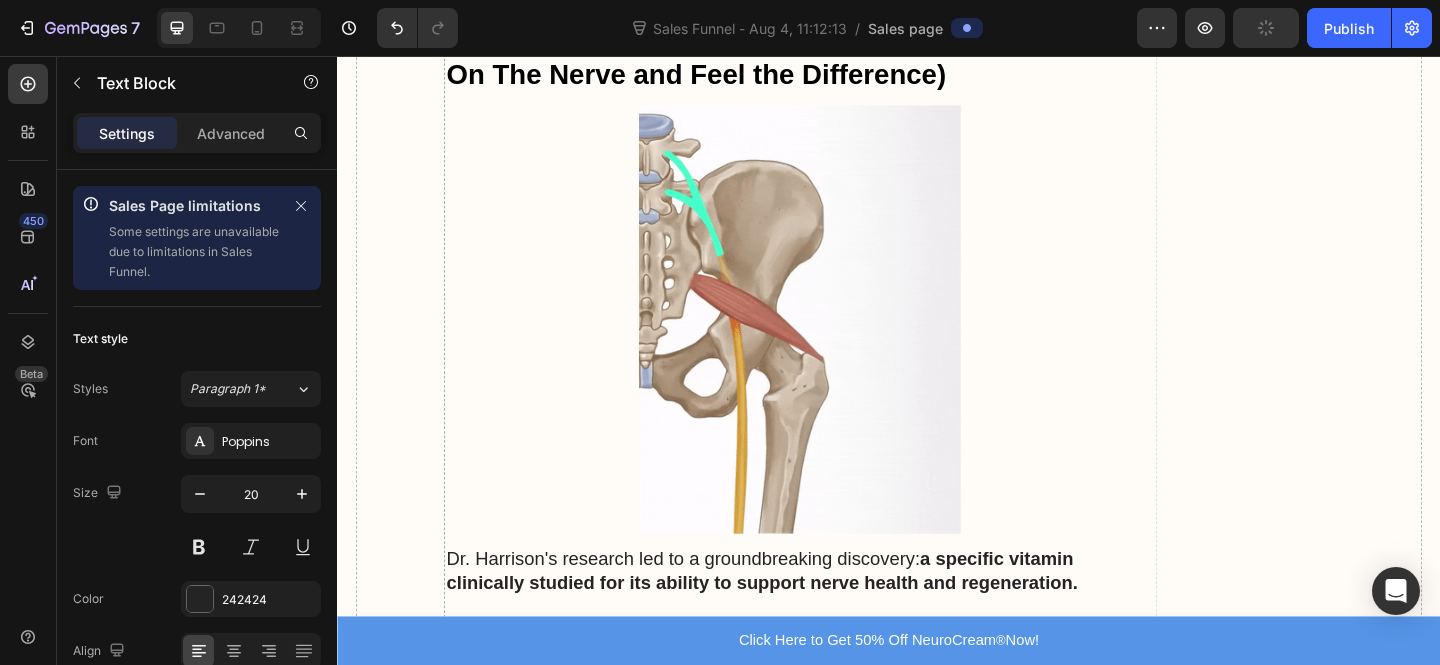 click on "a specific combination of plant oils that could penetrate deep enough to reach inflamed nerve tissue." at bounding box center (823, -597) 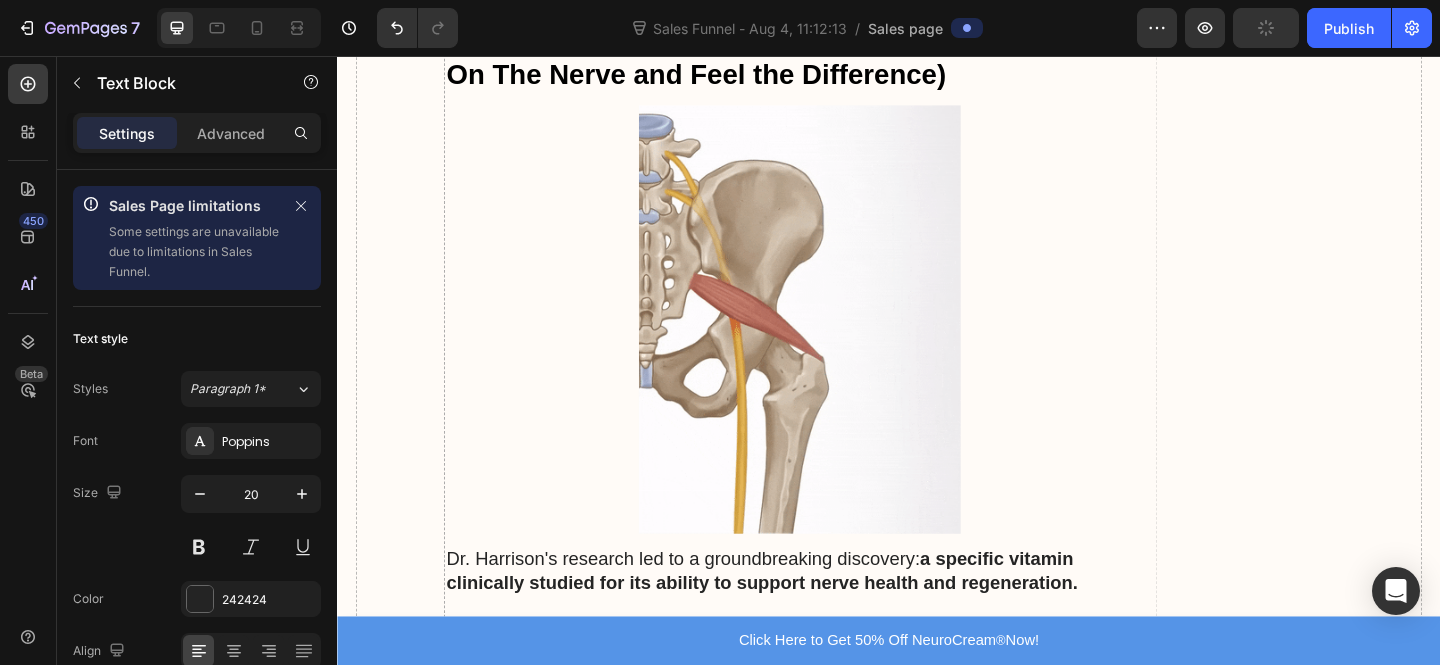 click on "She was researching natural anti-inflammatory compounds when she discovered a breakthrough study from the Auckland University of Technology about  a specific combination of plant oils that could penetrate deep enough to reach inflamed nerve tissue." at bounding box center [840, -610] 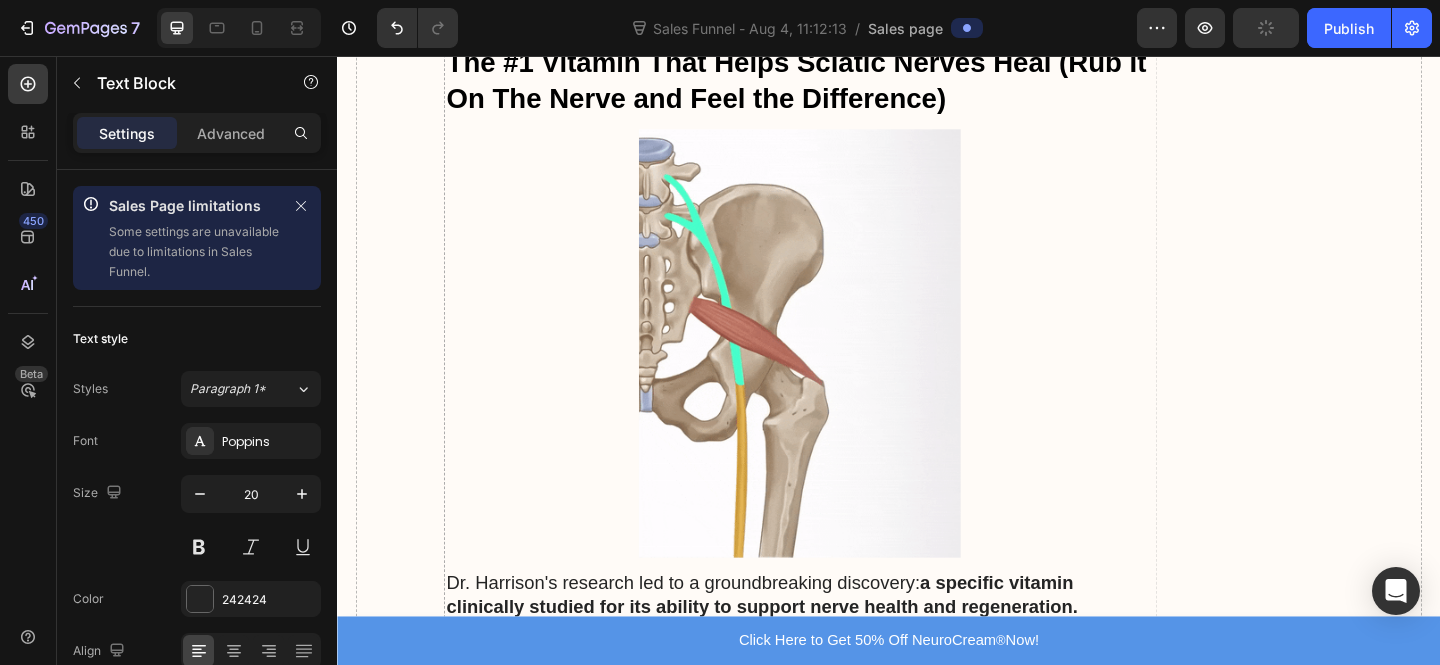 drag, startPoint x: 888, startPoint y: 371, endPoint x: 570, endPoint y: 398, distance: 319.14417 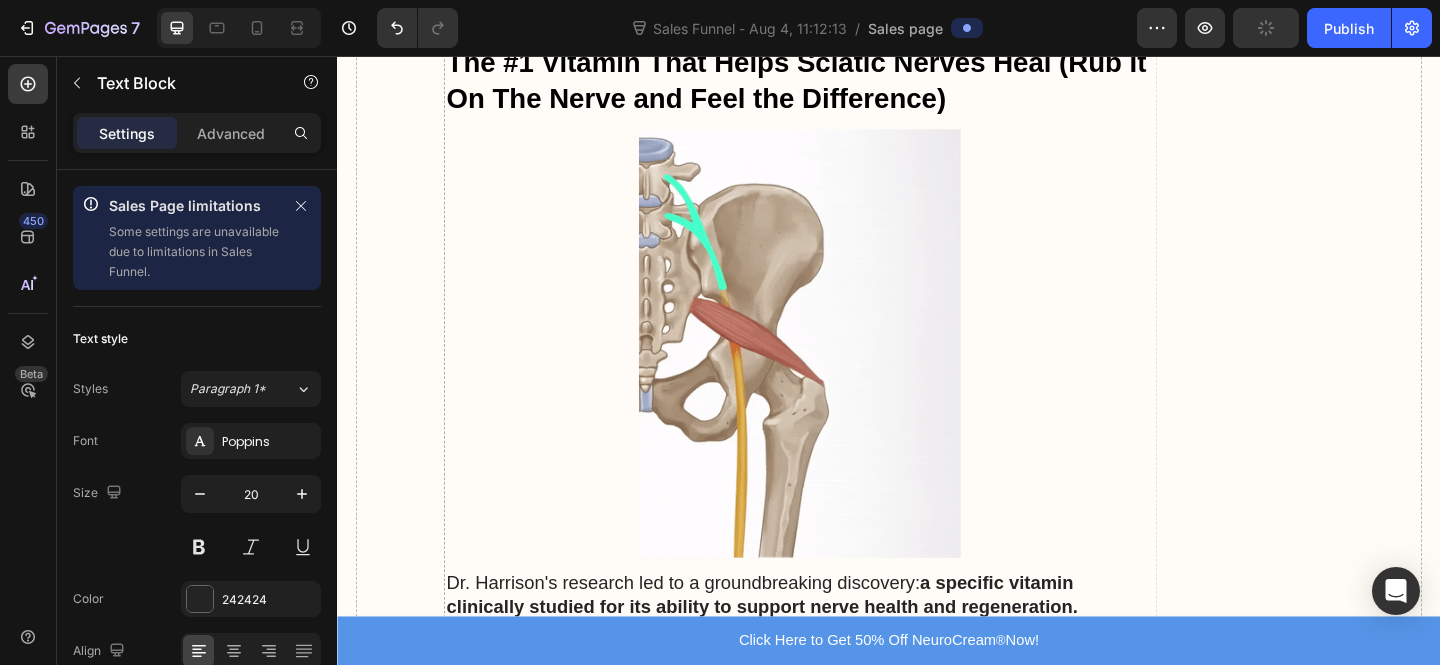 click on "She was researching natural anti-inflammatory compounds when she discovered a breakthrough study from the Auckland University of Technology about  a specific combination of plant oils that could penetrate deep enough to reach inflamed nerve tissue." at bounding box center [840, -610] 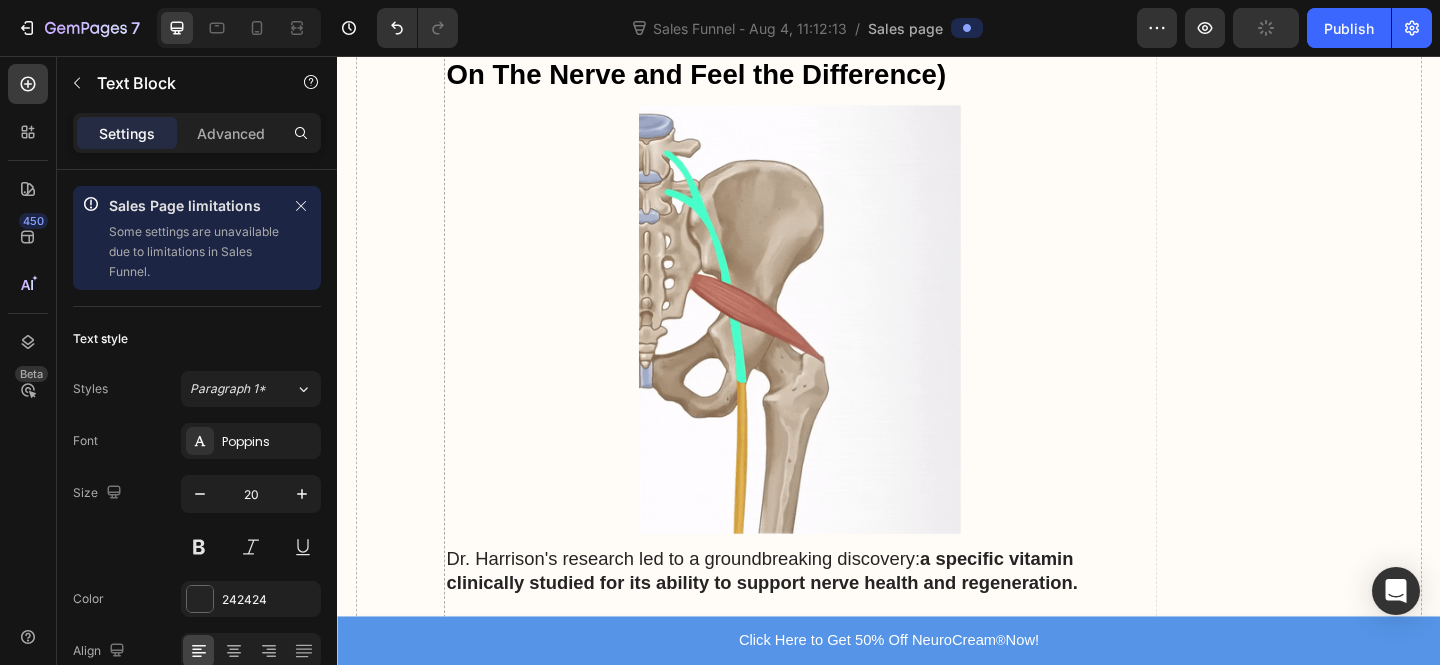 click on "She was researching natural anti-inflammatory compounds when she discovered a breakthrough study from the University of Veinna about  a specific combination of plant oils that could penetrate deep enough to reach inflamed nerve tissue." at bounding box center [840, -623] 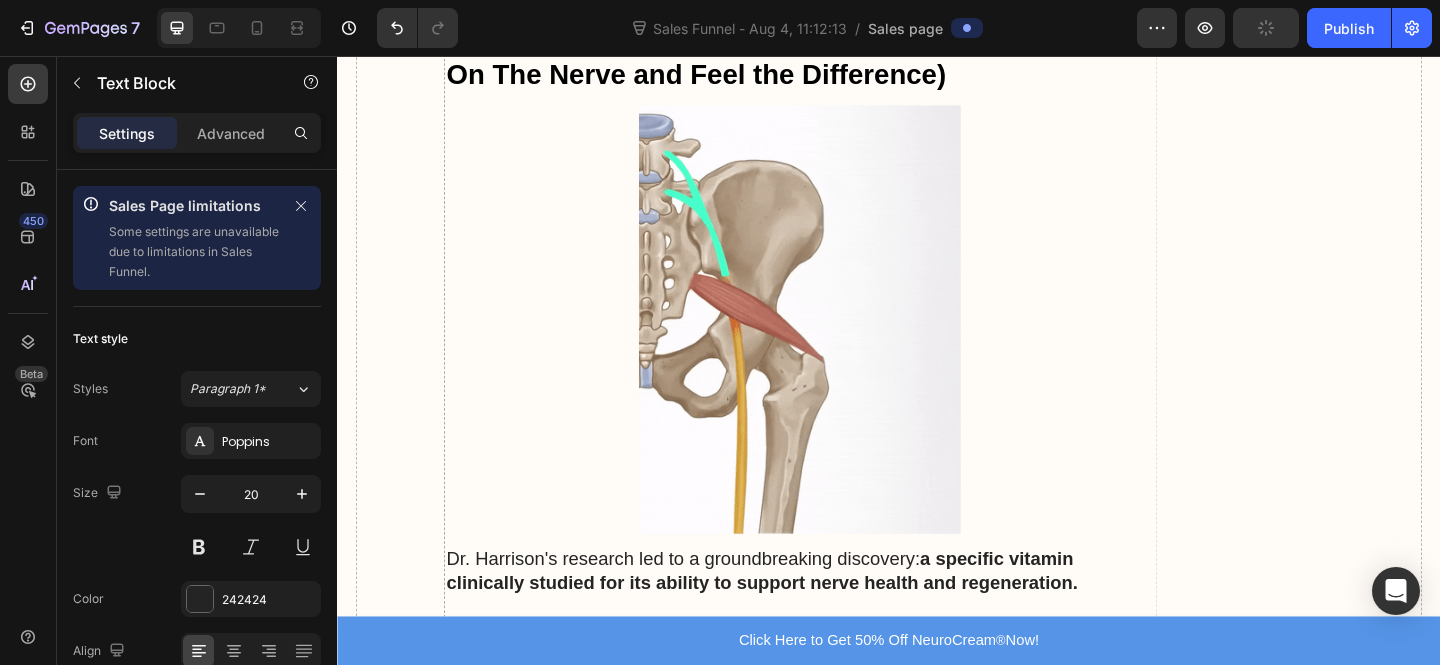 click on "She was researching natural anti-inflammatory compounds when she discovered a breakthrough study from the University of Veinna about  a specific combination of plant oils that could penetrate deep enough to reach inflamed nerve tissue." at bounding box center [840, -623] 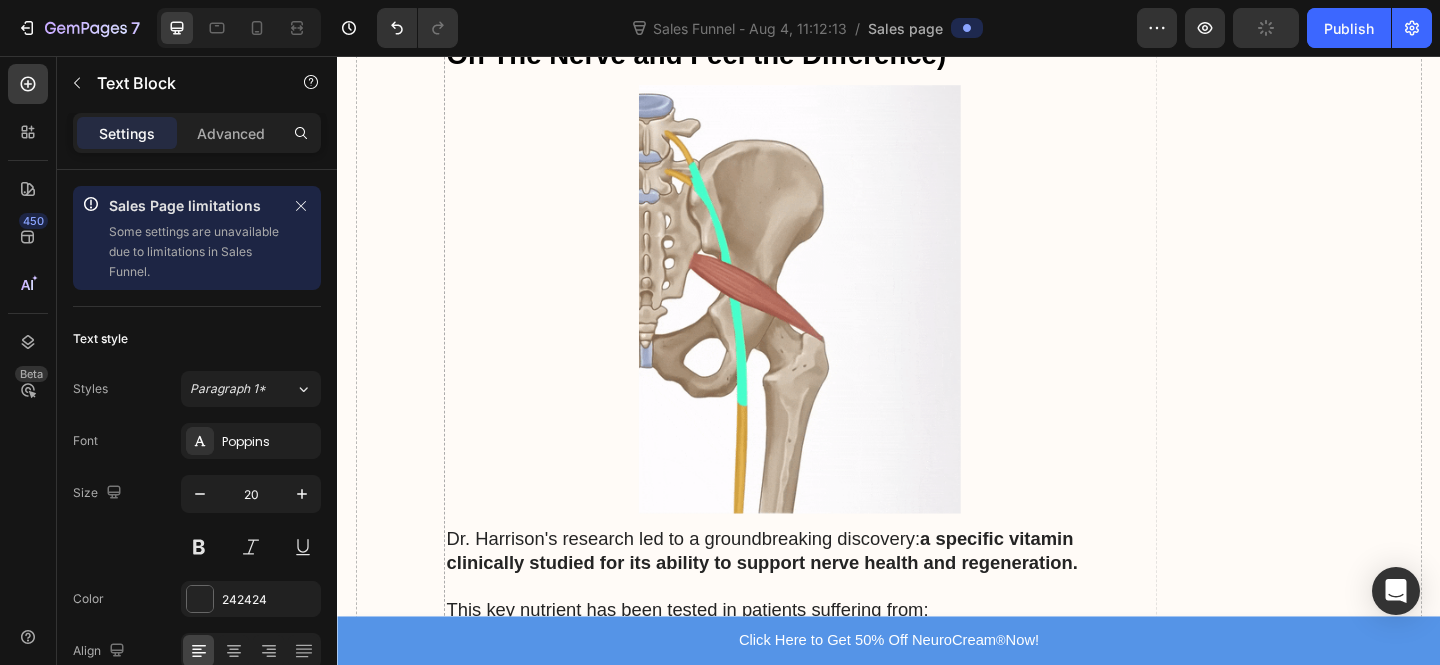 scroll, scrollTop: 5305, scrollLeft: 0, axis: vertical 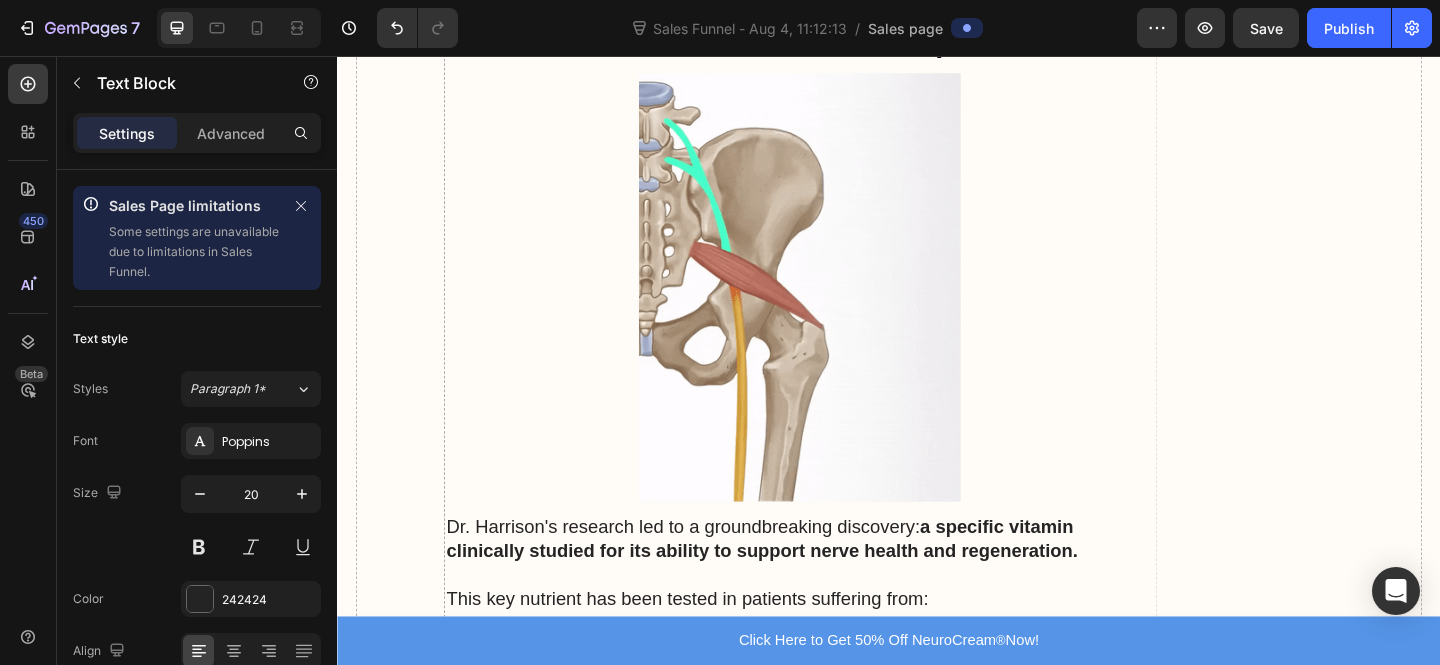 click on "a specific combination of plant oils that could penetrate deep enough to reach inflamed nerve tissue." at bounding box center (820, -645) 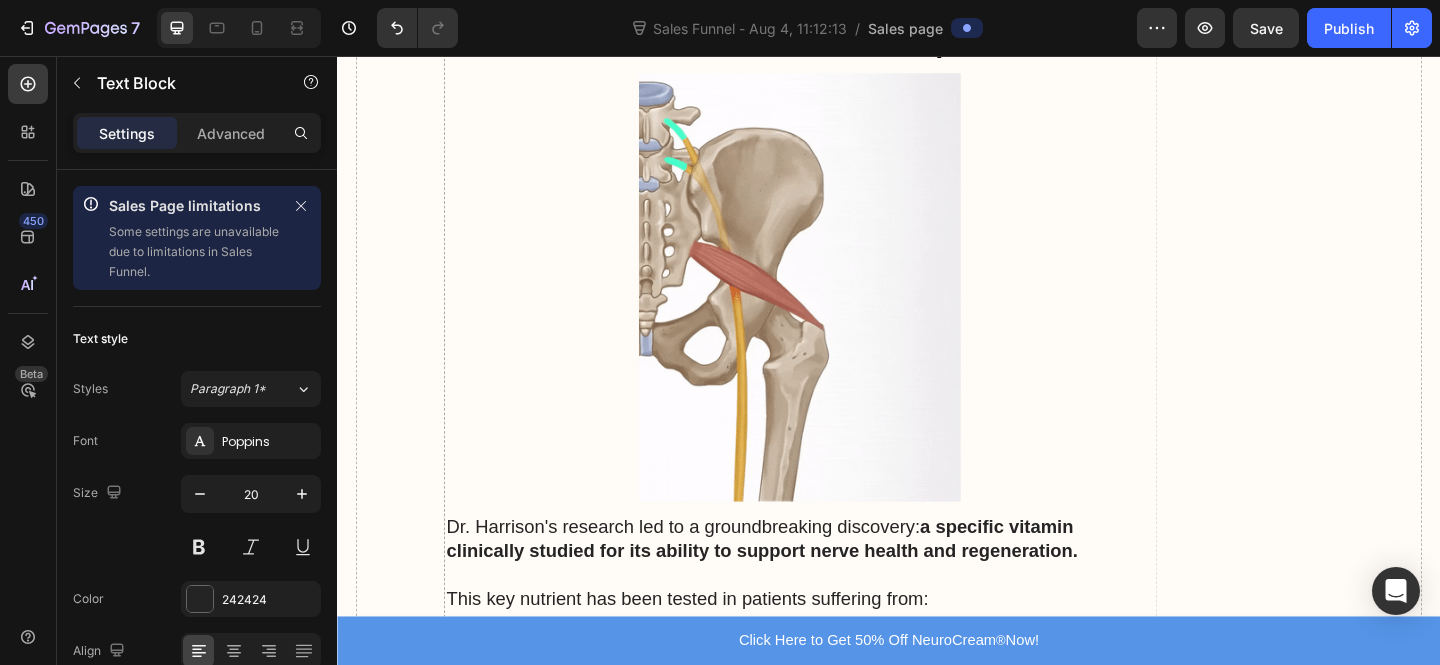 click on "a specific combination of plant oils that could penetrate deep enough to reach inflamed nerve tissue." at bounding box center [820, -645] 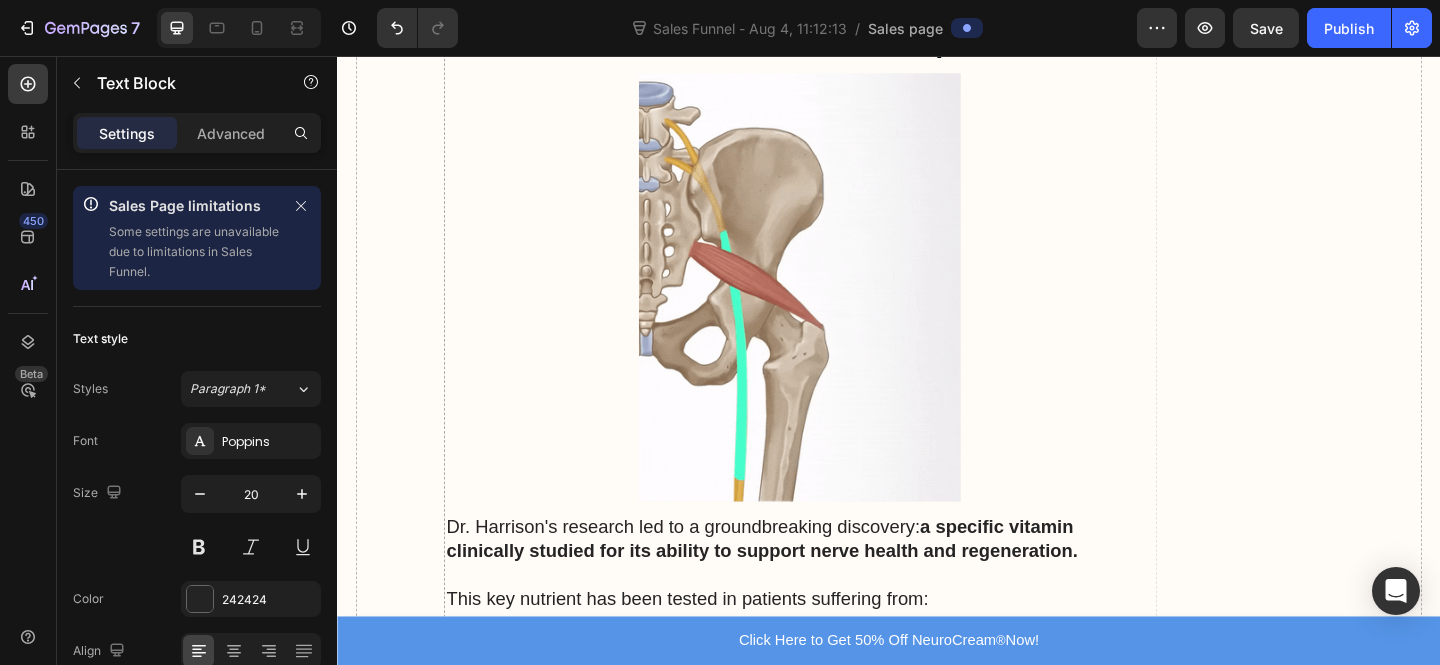 drag, startPoint x: 708, startPoint y: 366, endPoint x: 745, endPoint y: 364, distance: 37.054016 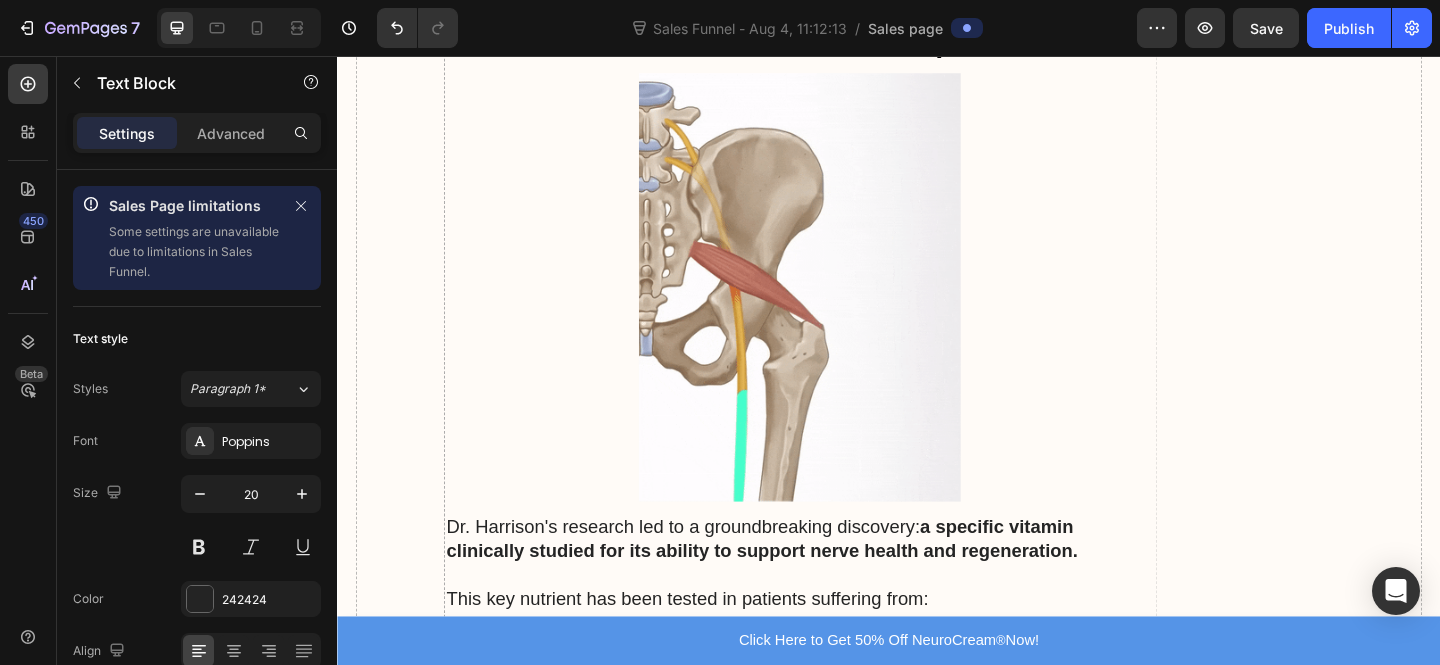 click on "a specific combination of plant oils that could penetrate deep enough to reach inflamed nerve tissue." at bounding box center [820, -645] 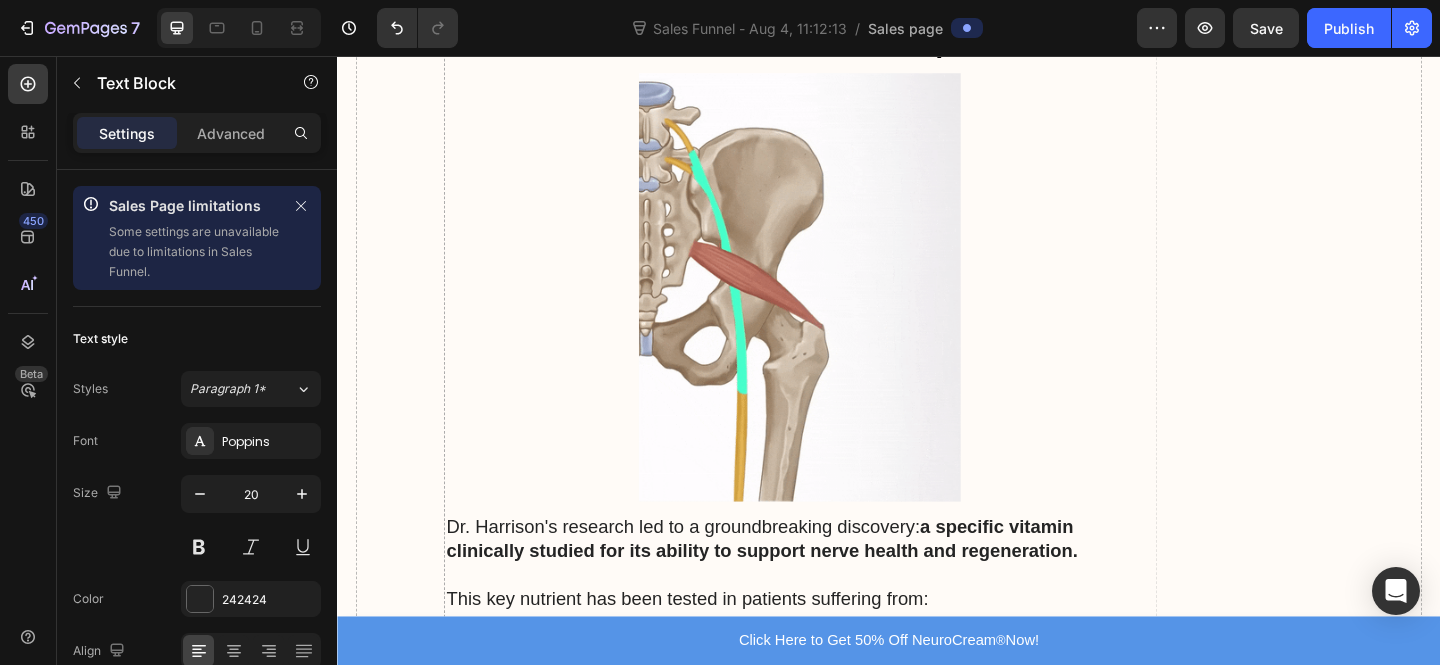 click on "a specific combination of plant oils that could penetrate deep enough to reach inflamed nerve tissue." at bounding box center (820, -645) 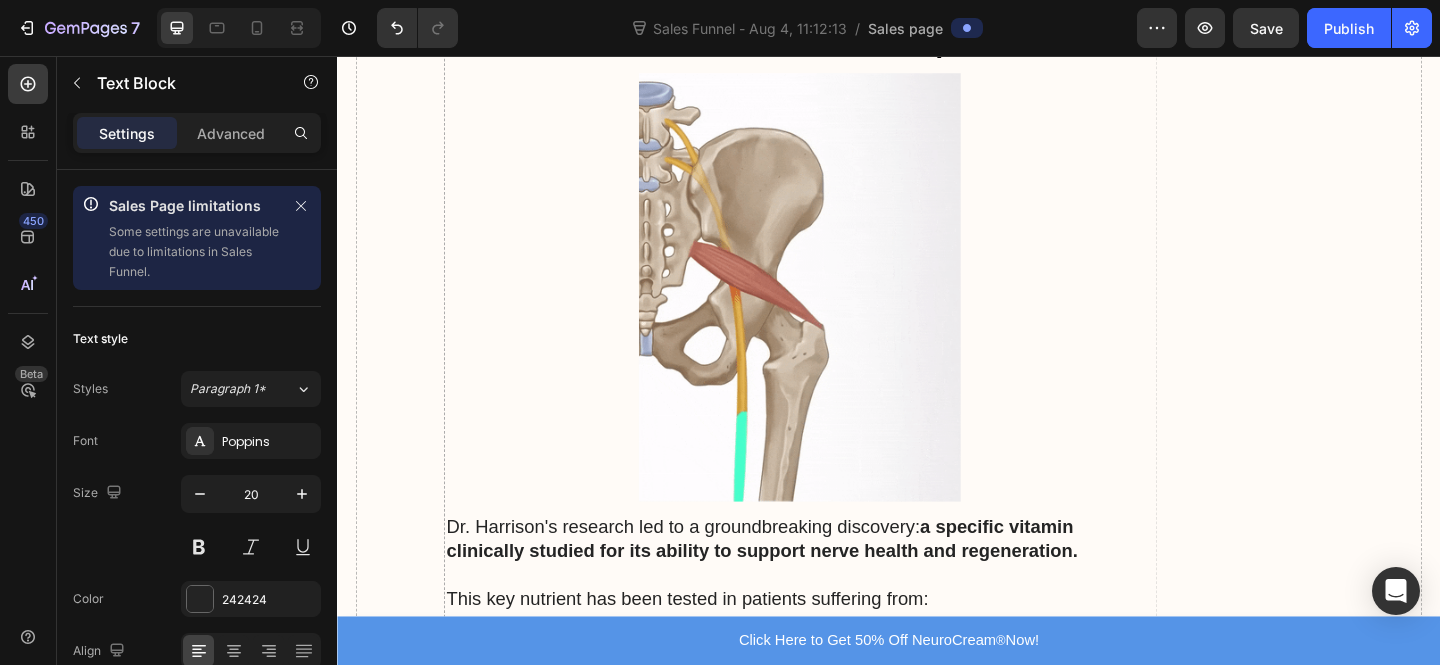 drag, startPoint x: 794, startPoint y: 364, endPoint x: 768, endPoint y: 370, distance: 26.683329 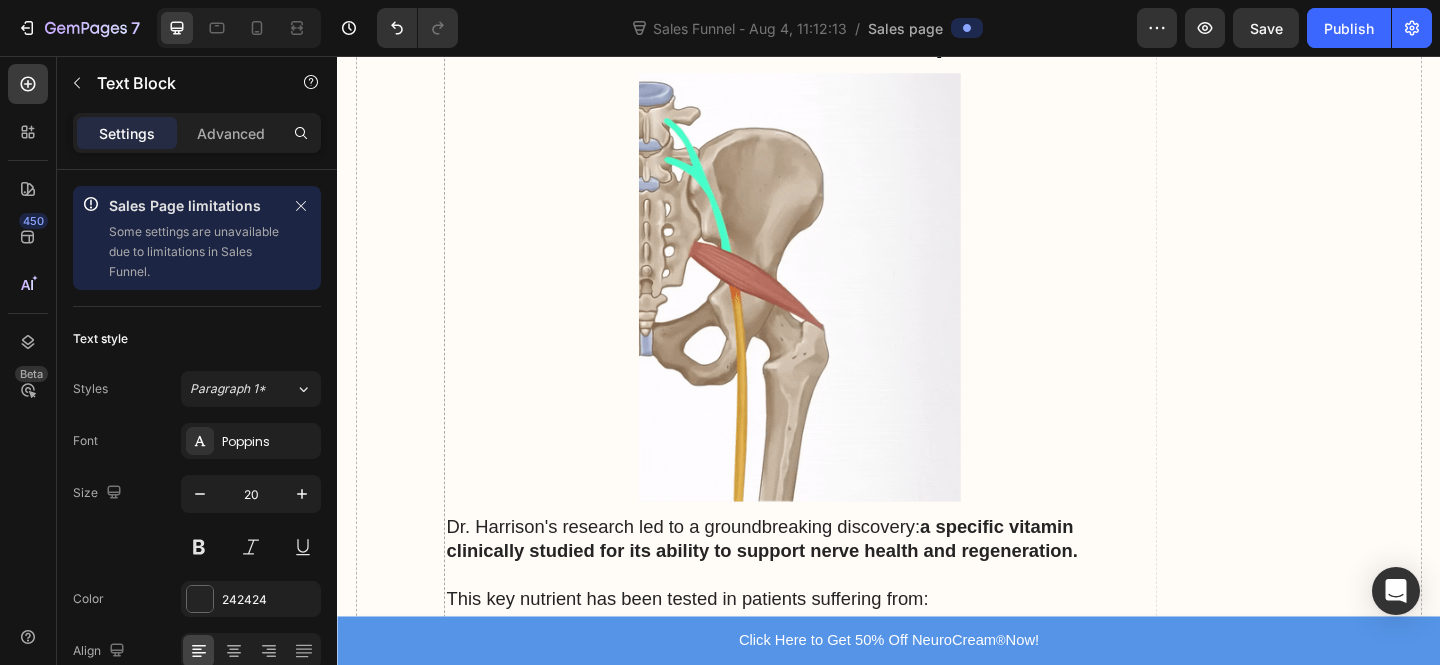 click on "a specific combination of plant oils that could penetrate deep enough to reach inflamed nerve tissue." at bounding box center [820, -645] 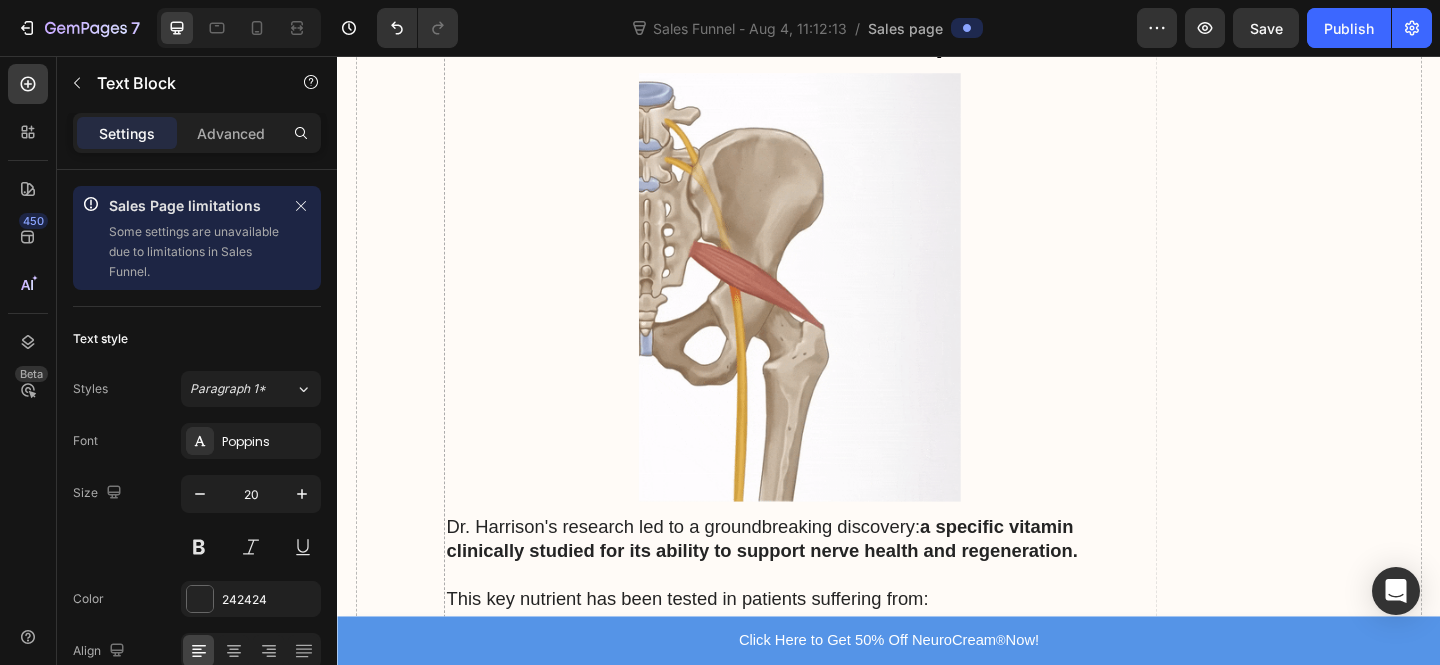 click on "a specific combination of plant oils that could penetrate deep enough to reach inflamed nerve tissue." at bounding box center (820, -645) 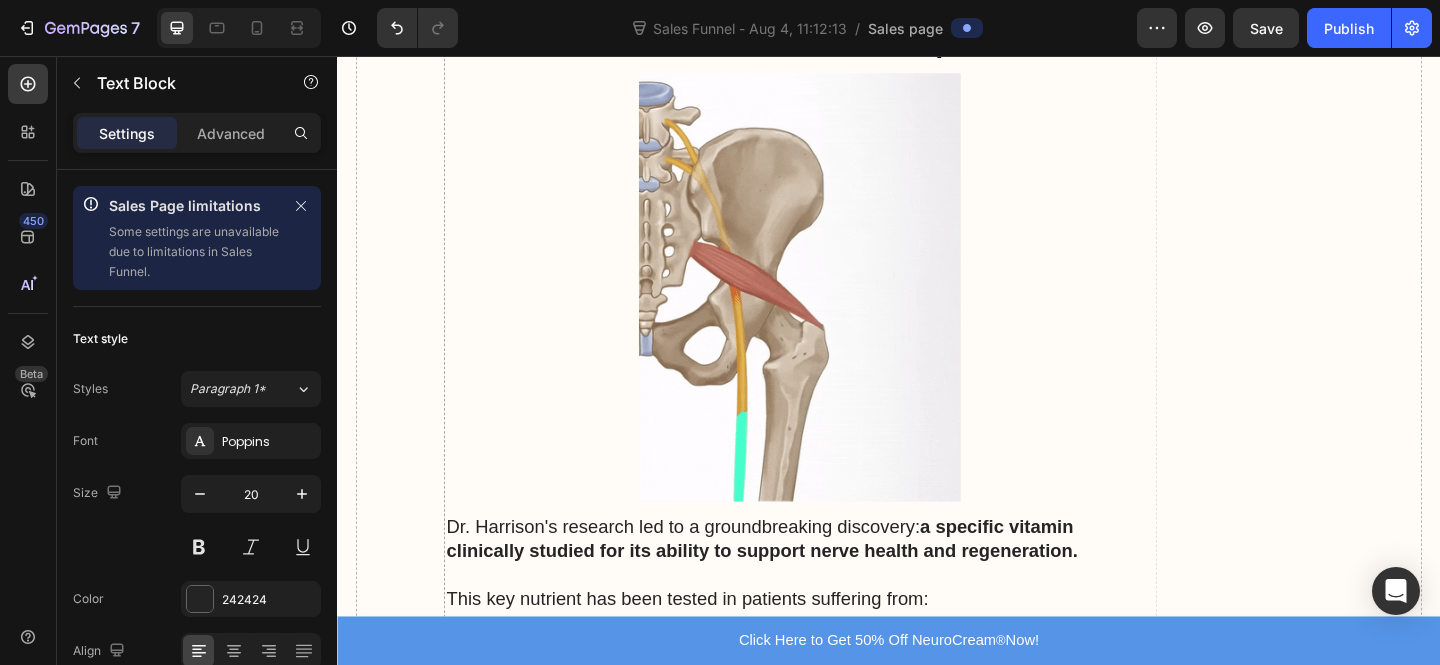 click on "a specific combination of plant oils that could penetrate deep enough to reach inflamed nerve tissue." at bounding box center [820, -645] 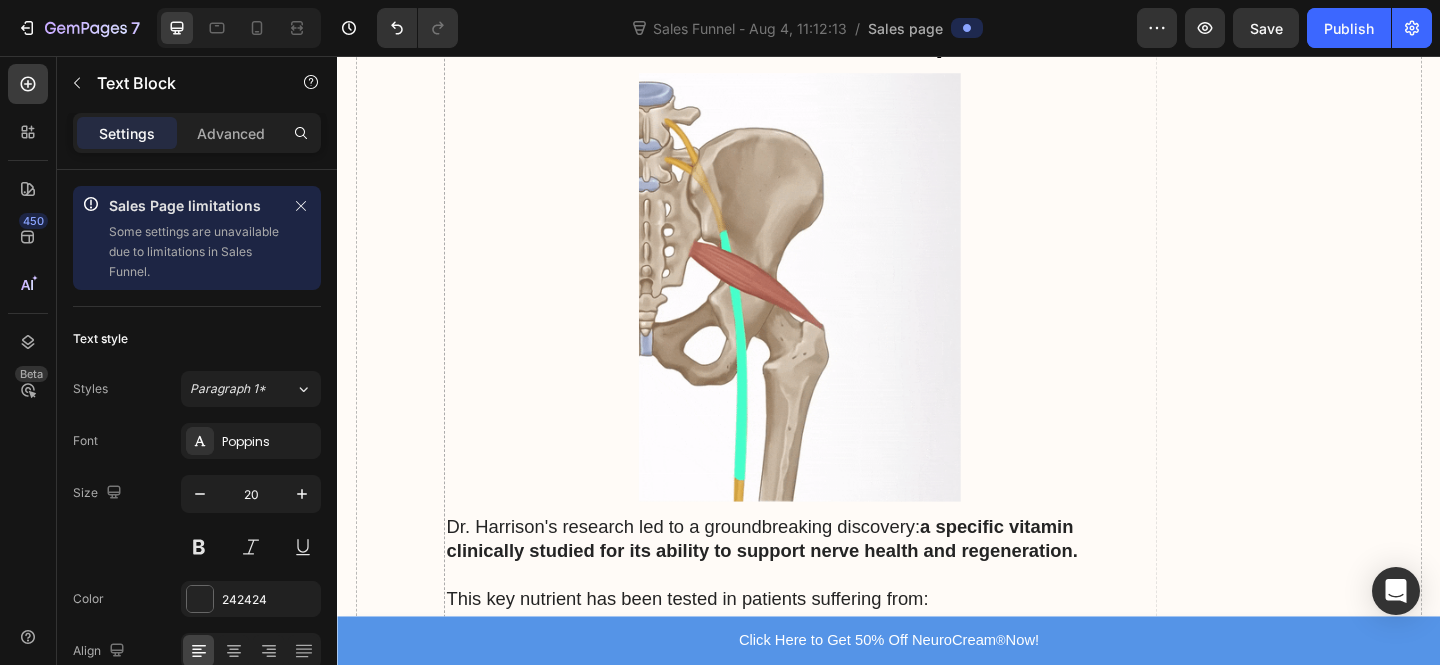 click on "a specific combination of plant oils that could penetrate deep enough to reach inflamed nerve tissue." at bounding box center (820, -645) 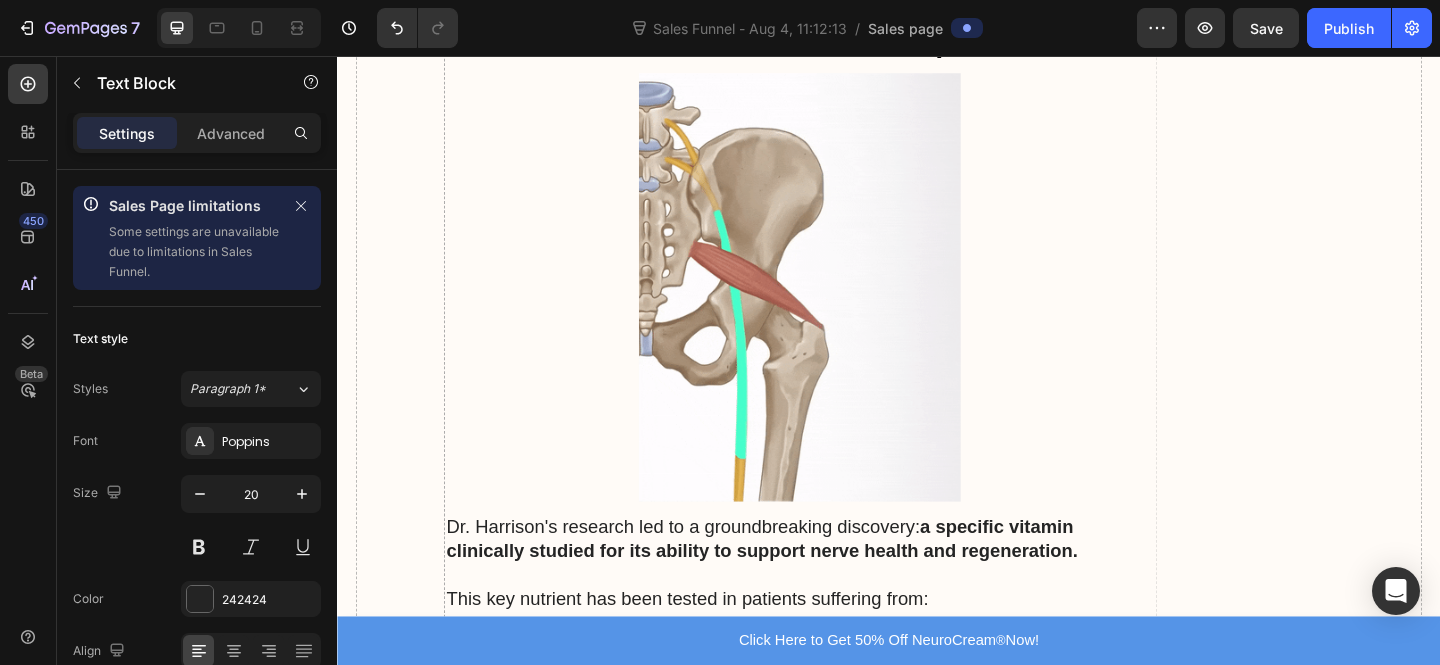 click on "a specific combination of plant oils that could penetrate deep enough to reach inflamed nerve tissue." at bounding box center [820, -645] 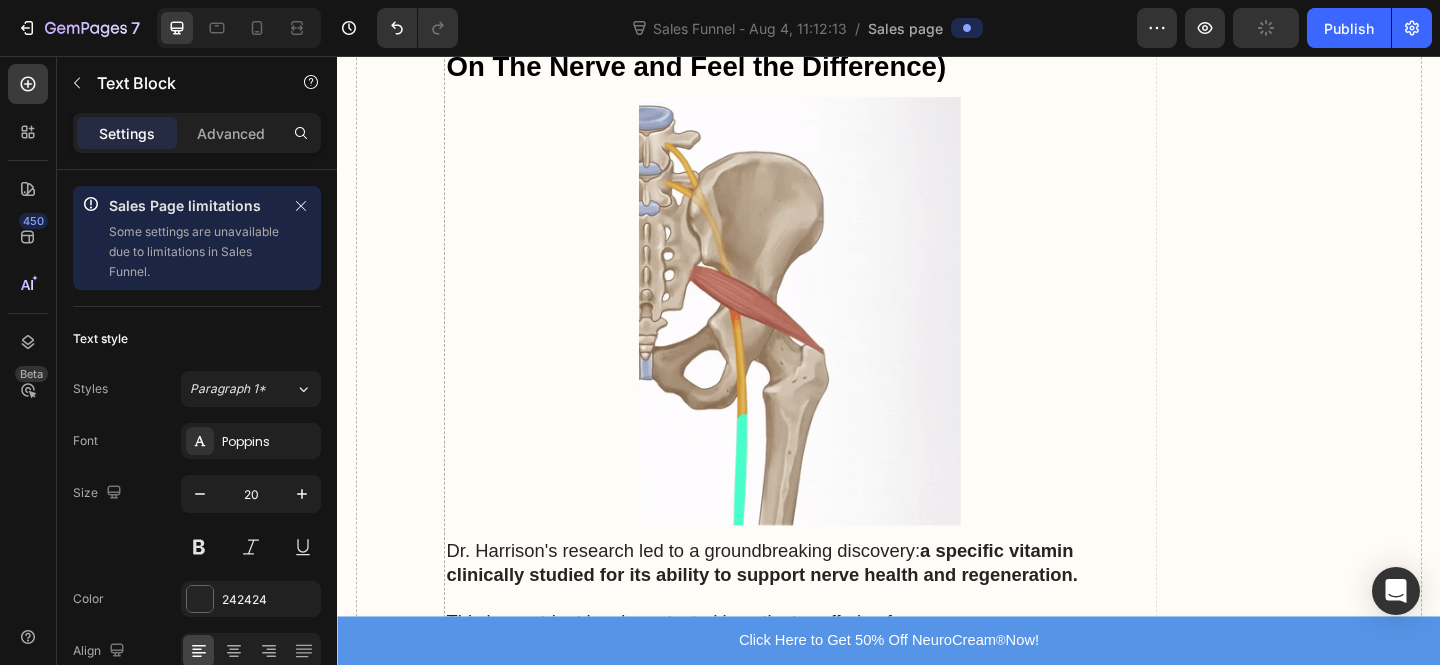 click on "When applied directly to the skin above the sciatic nerve pathway, these oils could reduce inflammation at the source – something pills can never do." at bounding box center [821, -528] 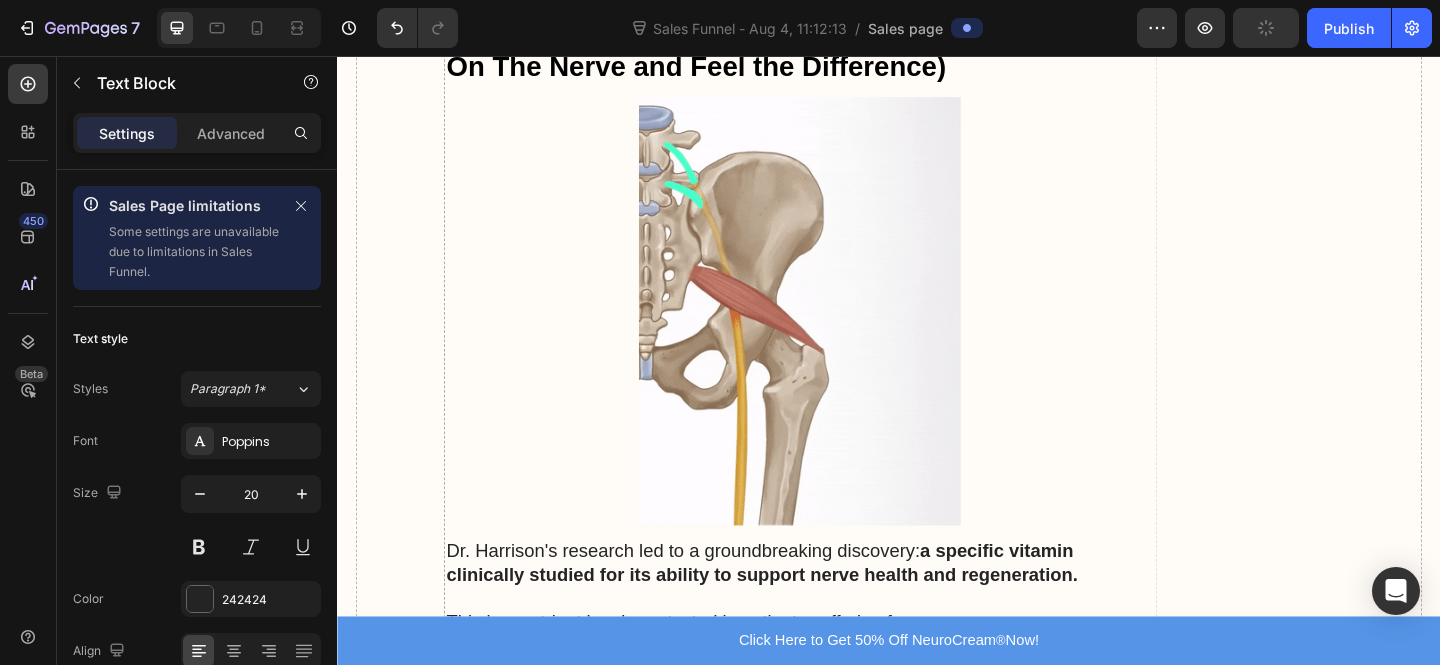 click on "The research showed something extraordinary:  When applied directly to the skin above the sciatic nerve pathway, these oils could reduce inflammation at the source – something pills can never do." at bounding box center (840, -528) 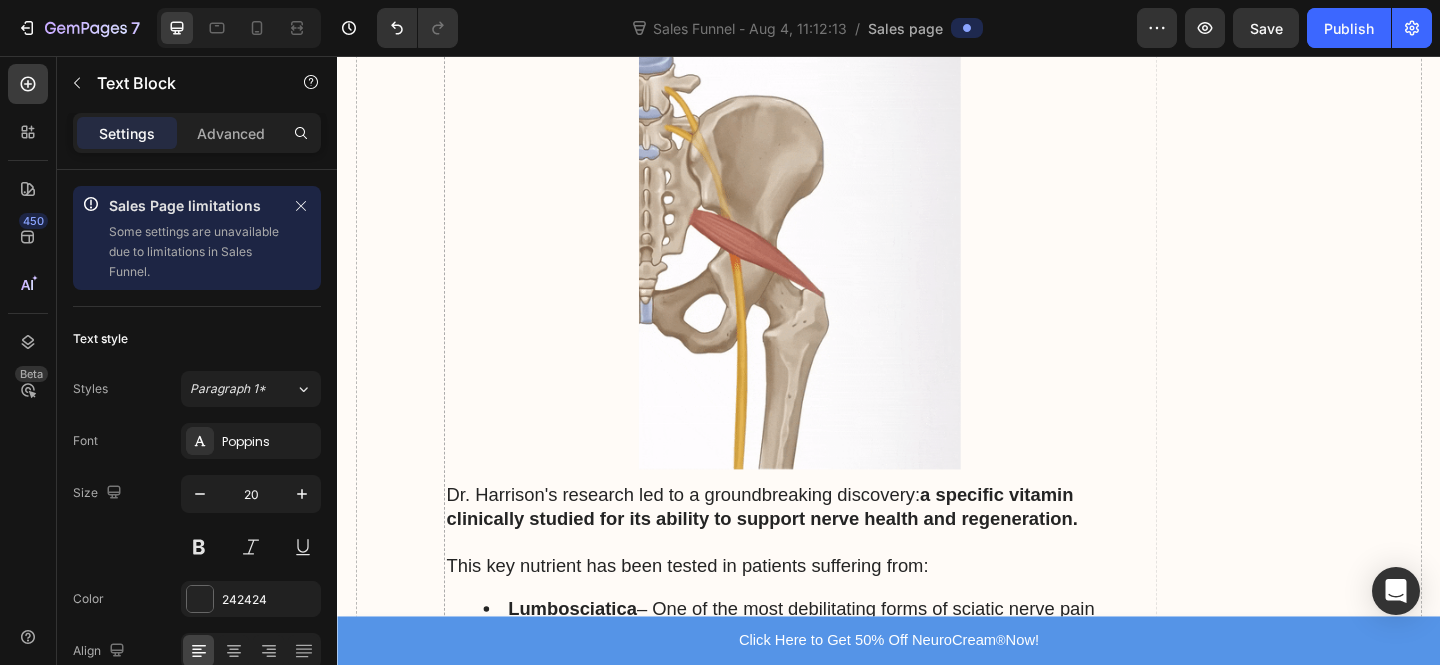 scroll, scrollTop: 5394, scrollLeft: 0, axis: vertical 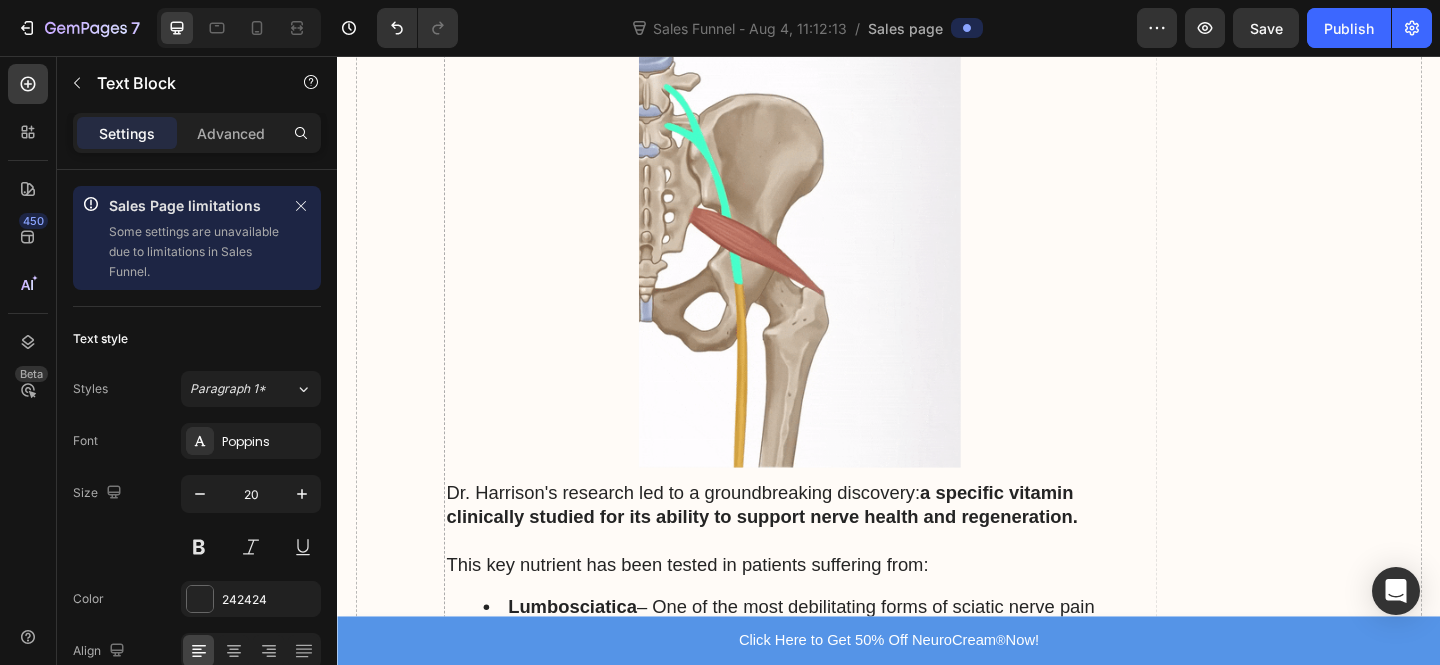 click on "Martha was desperate enough to try anything. She tracked down this exact formula and started applying it twice daily." at bounding box center (840, -526) 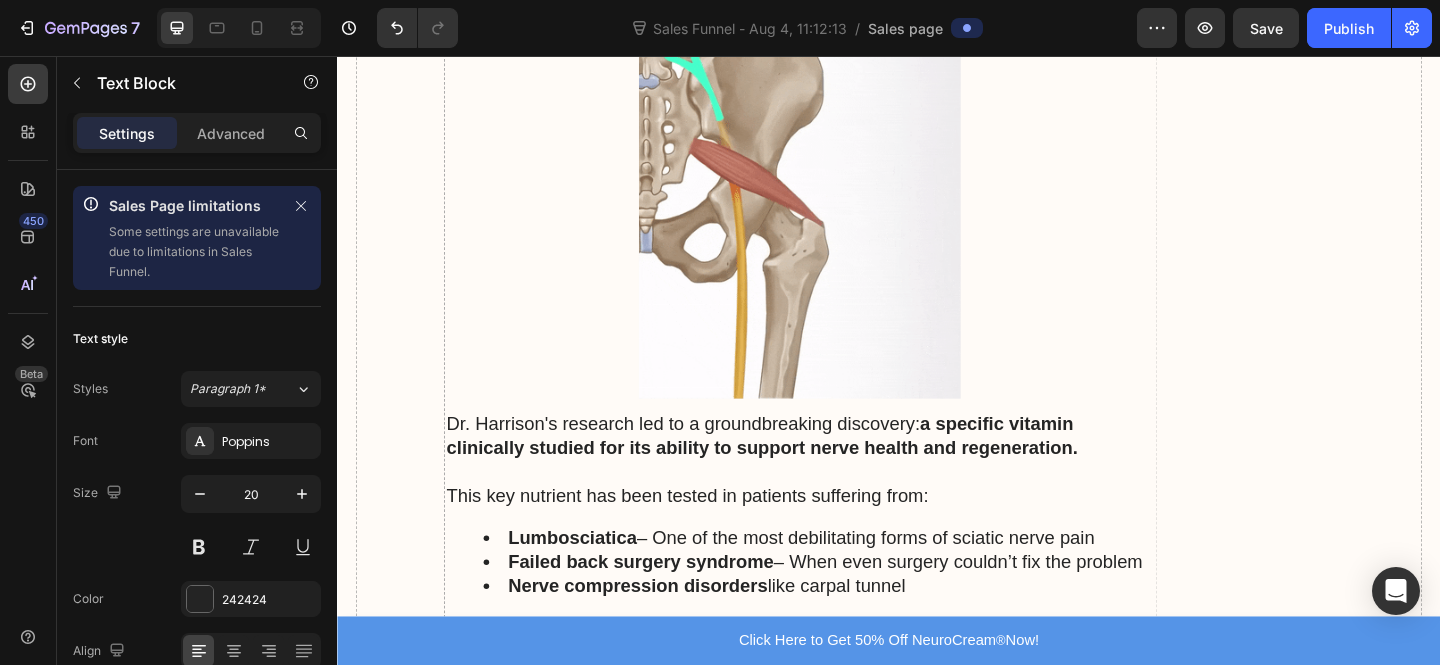 scroll, scrollTop: 5526, scrollLeft: 0, axis: vertical 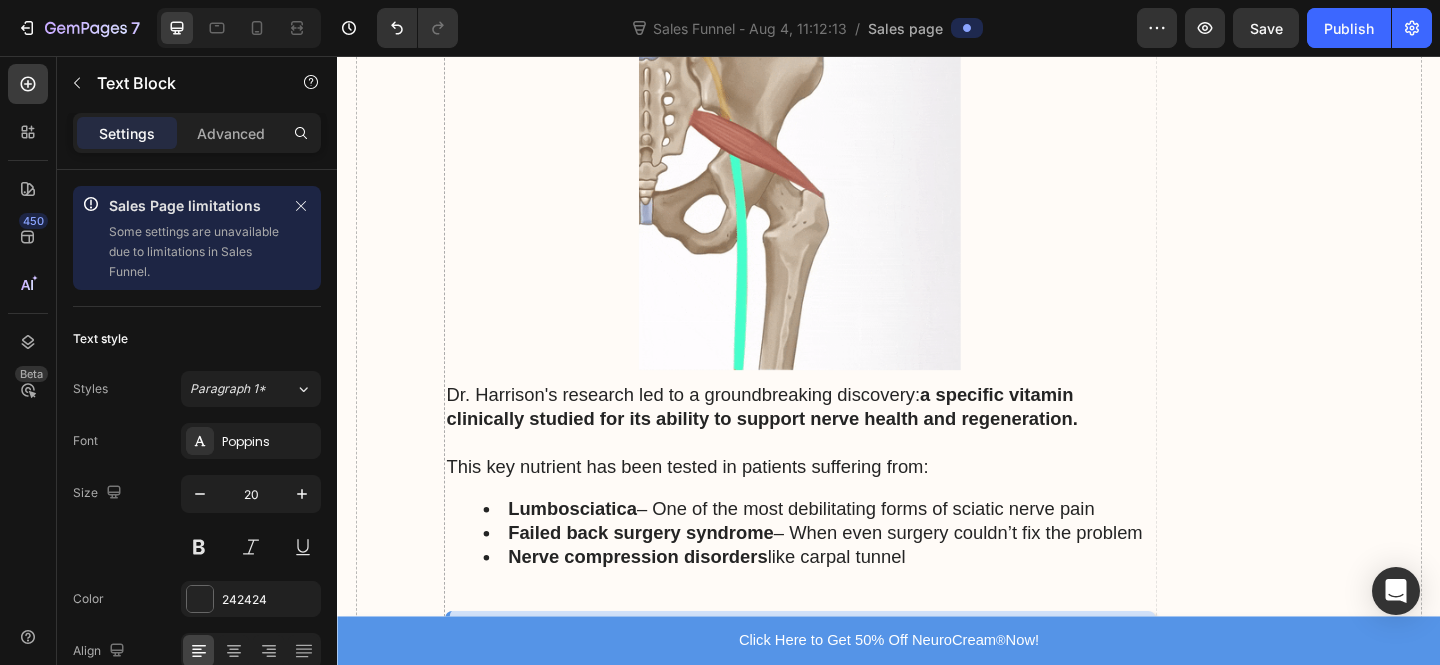 click on "Day 15:" at bounding box center (918, -567) 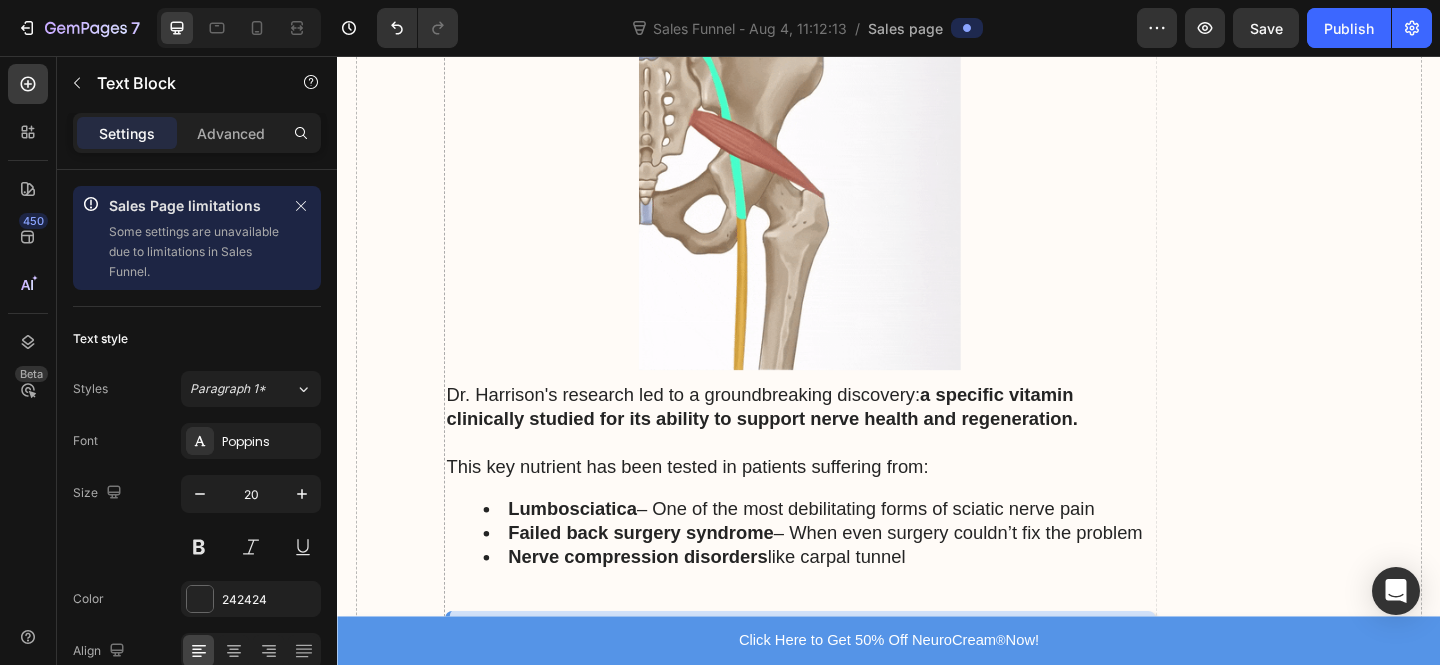 click on "Day 21:" at bounding box center (815, -528) 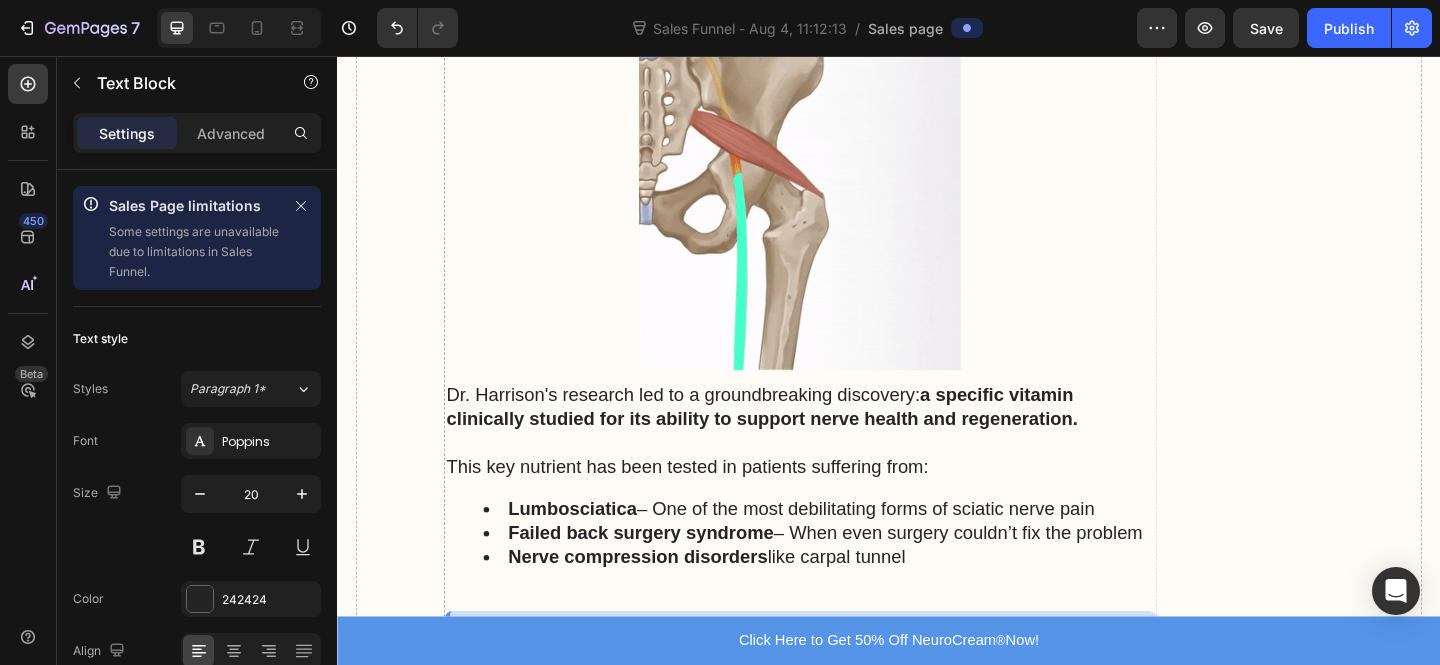 drag, startPoint x: 602, startPoint y: 501, endPoint x: 1078, endPoint y: 504, distance: 476.00946 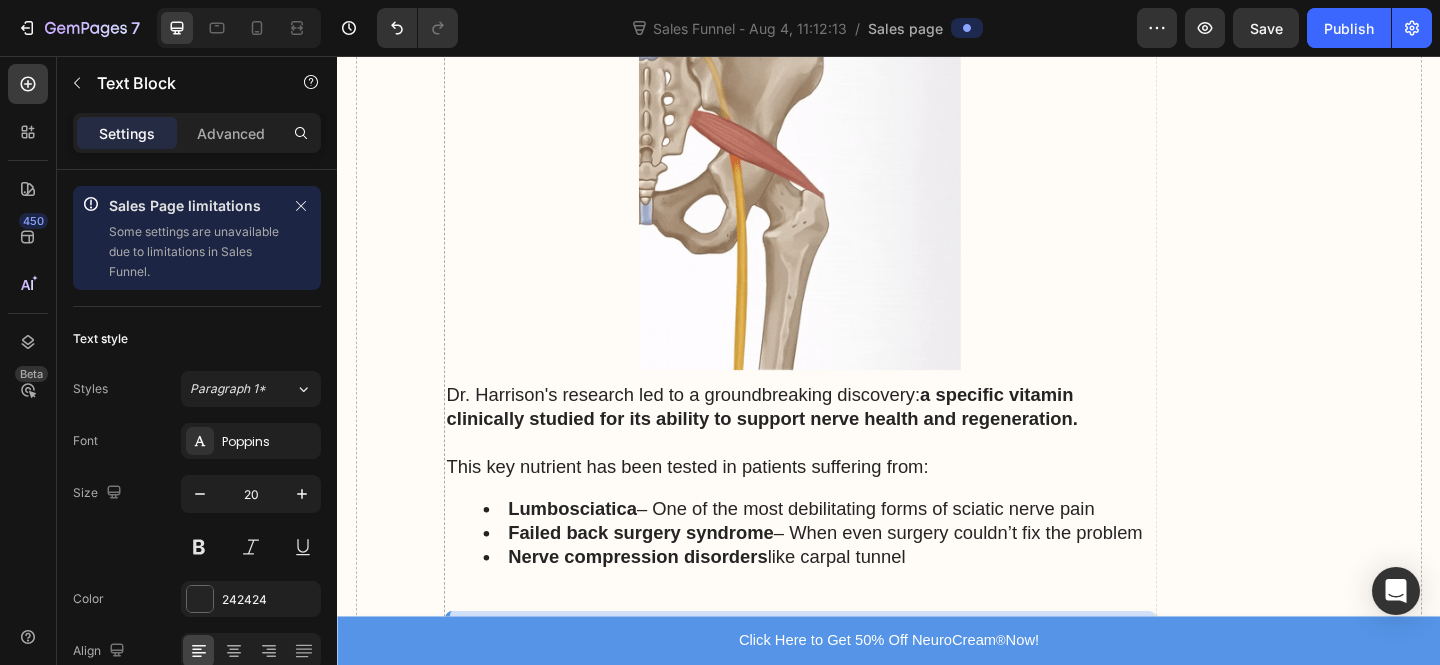 click on "Day 21:  She drove herself to her granddaughter's birthday party and danced" at bounding box center [840, -515] 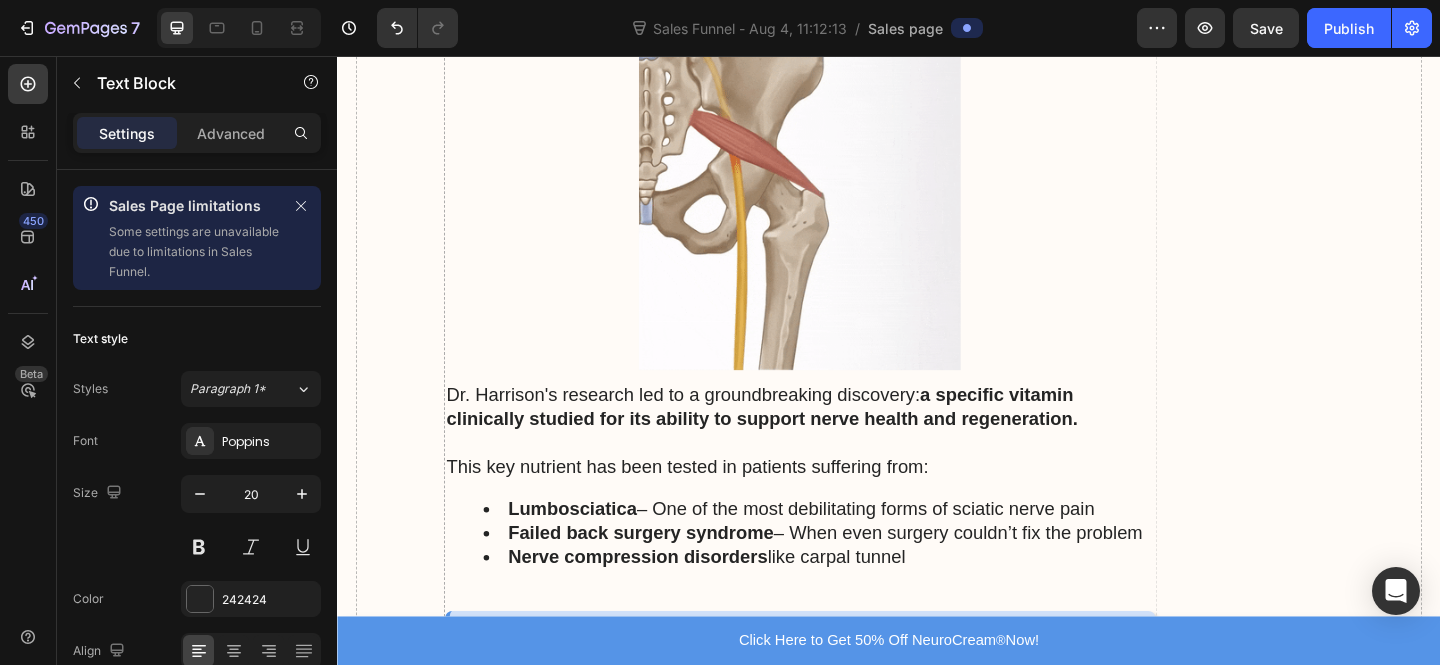 click on "Day 21:  She drove herself to her granddaughter's birthday party and danced" at bounding box center [840, -515] 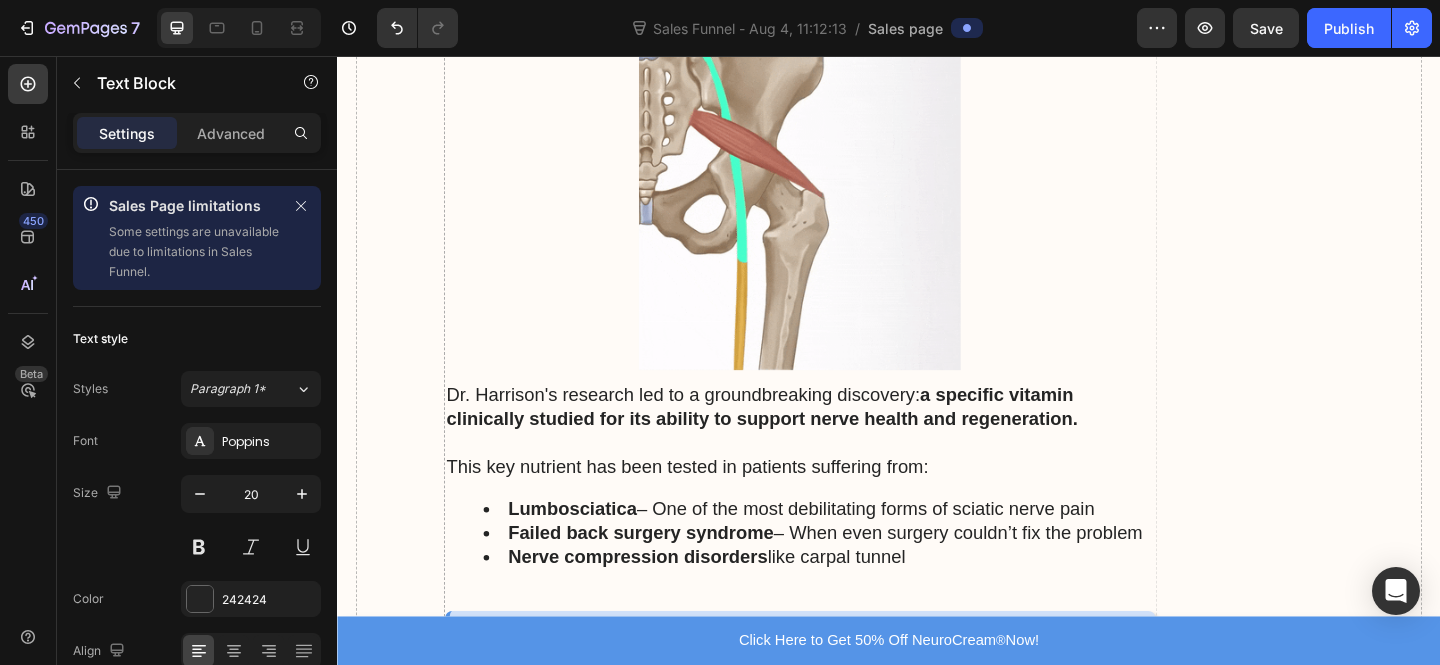 click on "Day 21:  She drove herself to her granddaughter's birthday party and danced" at bounding box center [840, -515] 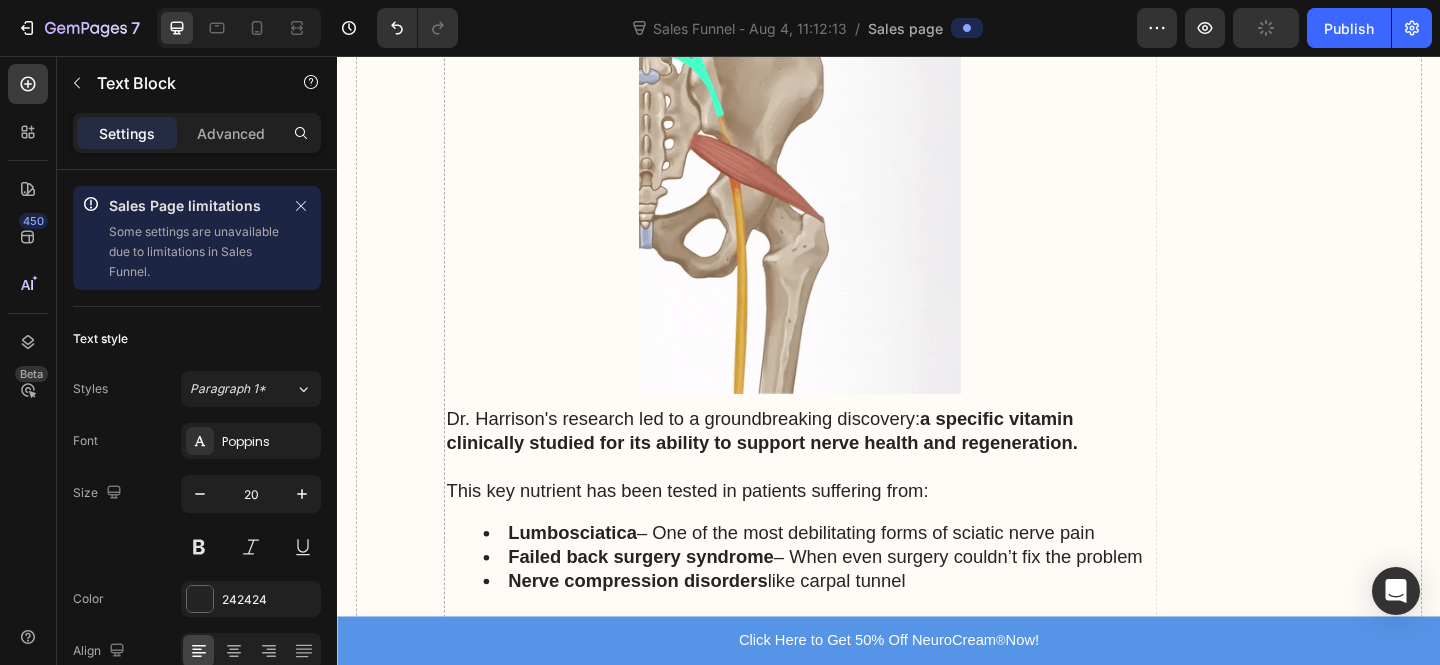 click on ""Dr. Chen," she told me, "I feel like I got my life back. The constant burning is gone. I'm walking normally again. People don't stare at me anymore."" at bounding box center [823, -450] 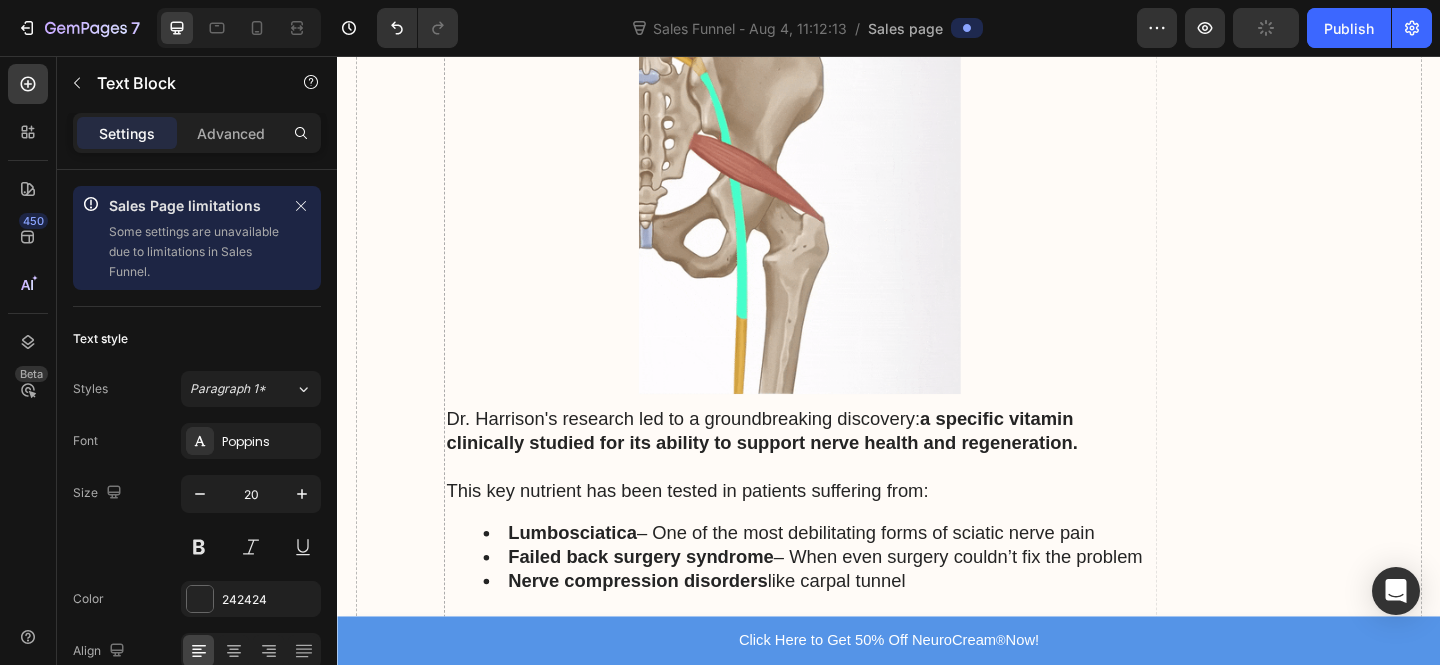 click on ""Dr. Chen," she told me, "I feel like I got my life back. The constant burning is gone. I'm walking normally again. People don't stare at me anymore."" at bounding box center (823, -450) 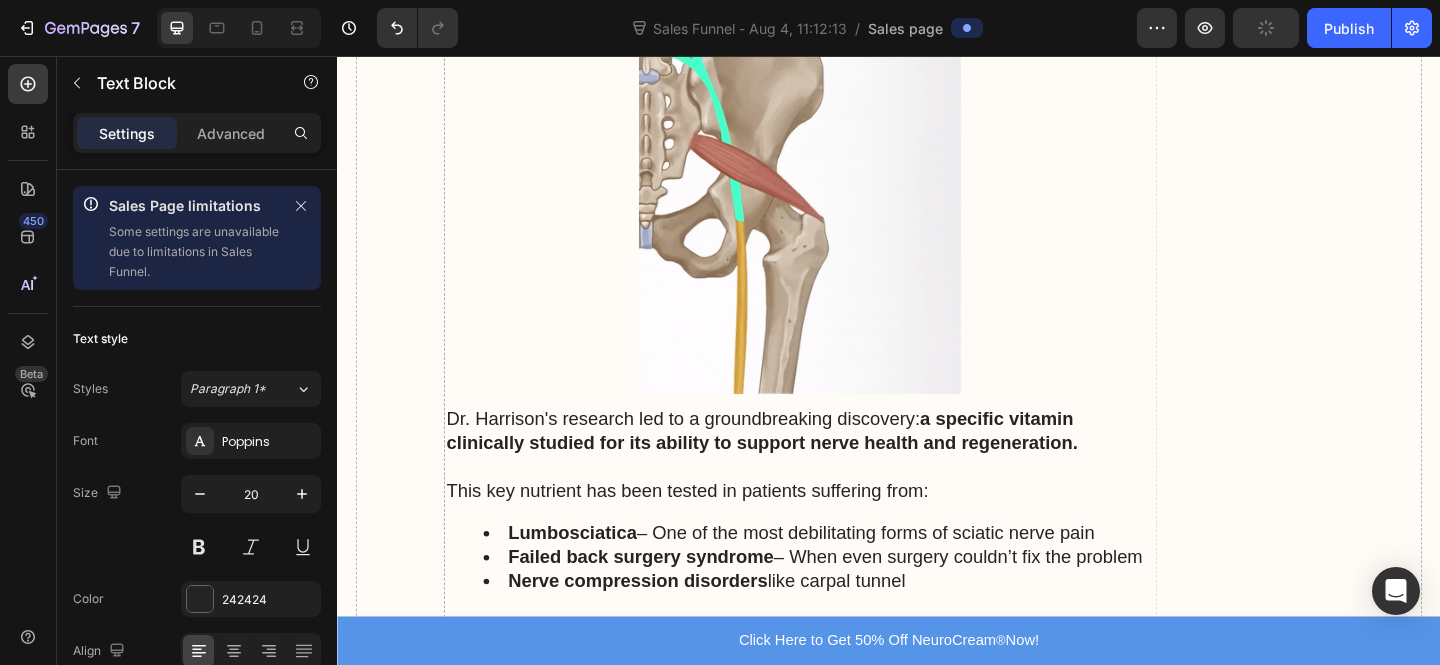 click on ""Dr. Chen," she told me, "I feel like I got my life back. The constant burning is gone. I'm walking normally again. People don't stare at me anymore."" at bounding box center (823, -450) 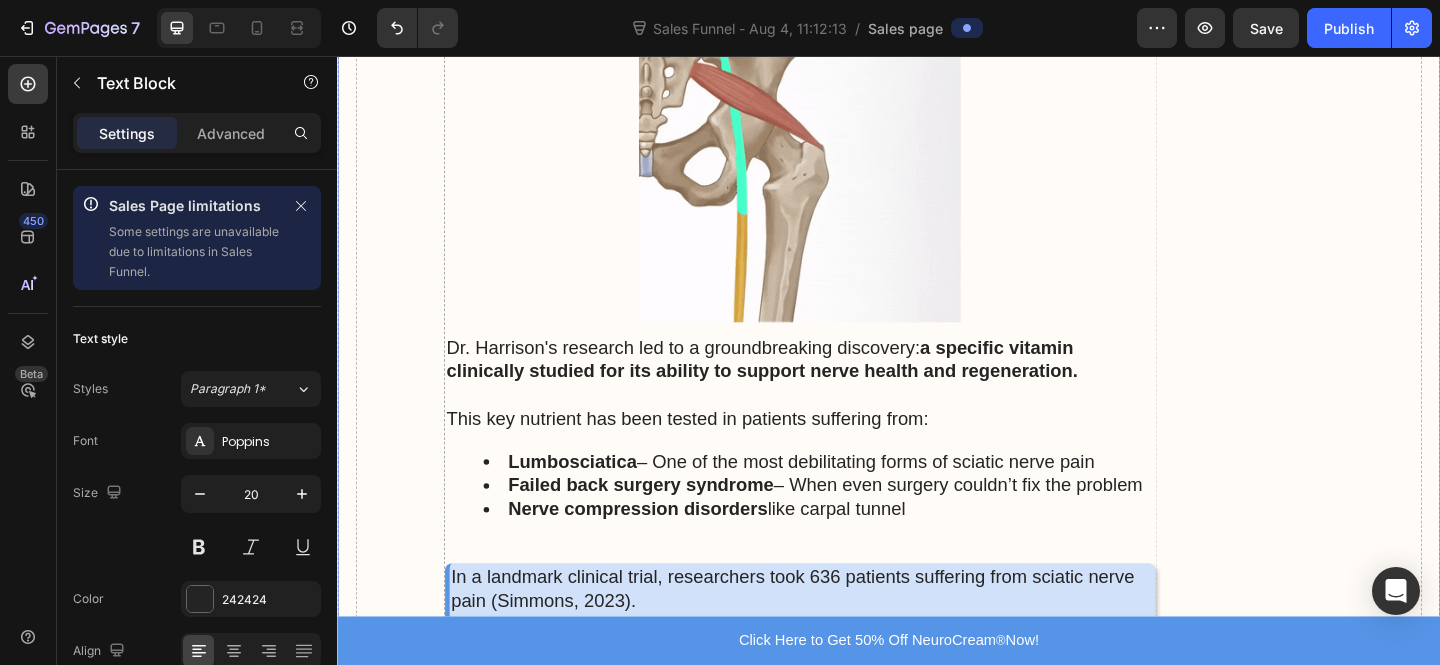 scroll, scrollTop: 5611, scrollLeft: 0, axis: vertical 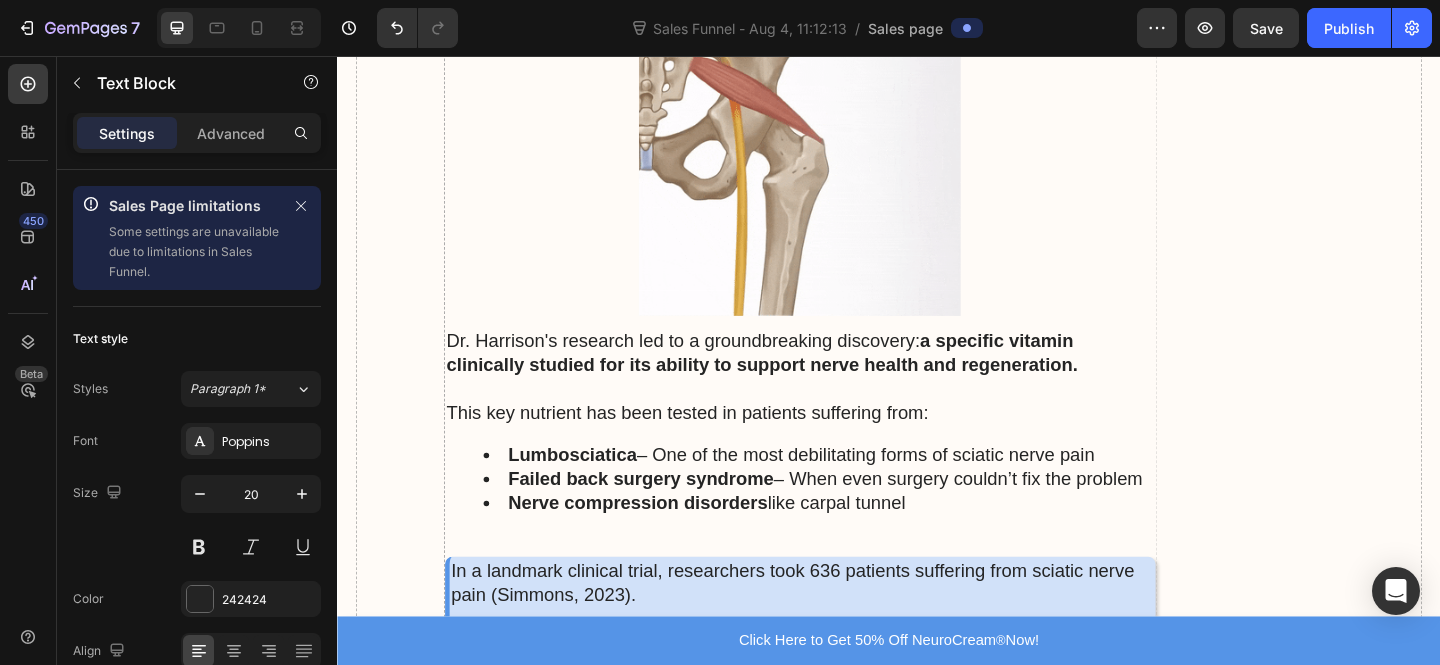 click on ""Dr. Harrison," she told me, "I feel like I got my life back. The constant burning is gone. I'm walking normally again. People don't stare at me anymore."" at bounding box center [836, -535] 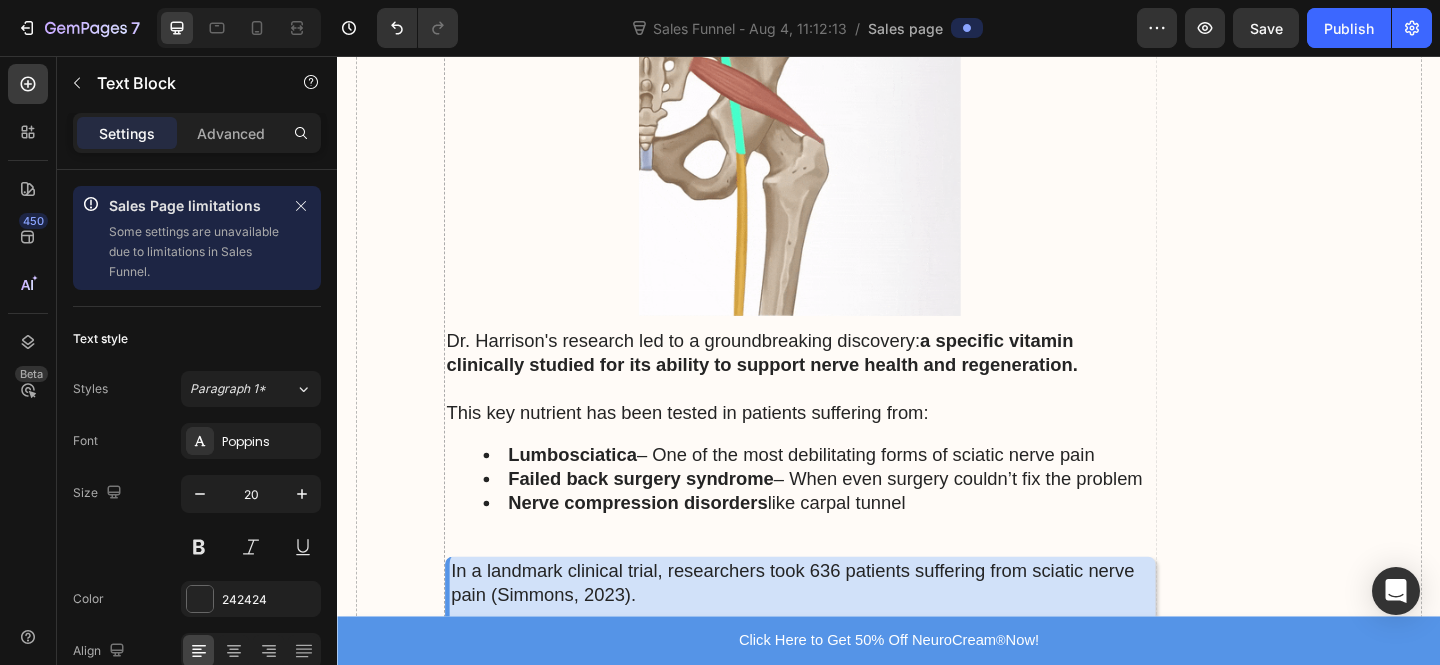 click on ""Dr. Harrison," she told me, "I feel like I got my life back. The constant burning is gone. I'm walking normally again. People don't stare at me anymore."" at bounding box center [840, -535] 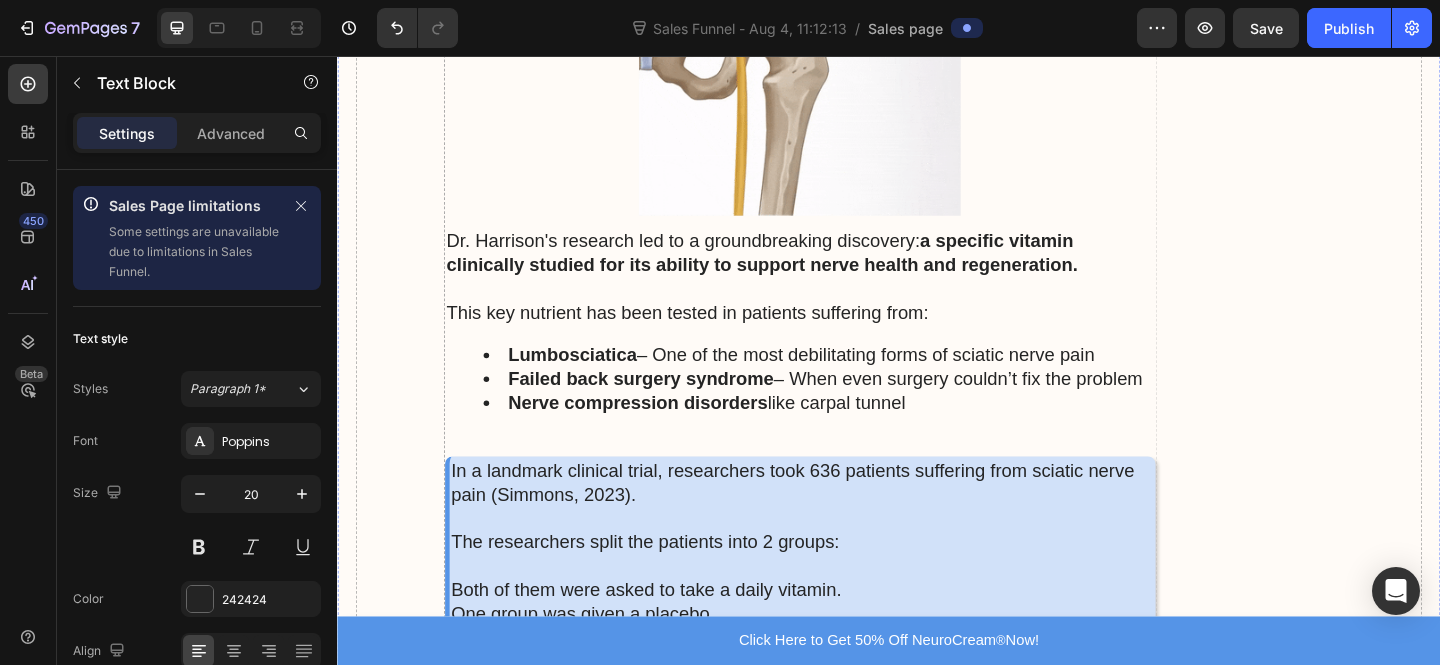scroll, scrollTop: 5732, scrollLeft: 0, axis: vertical 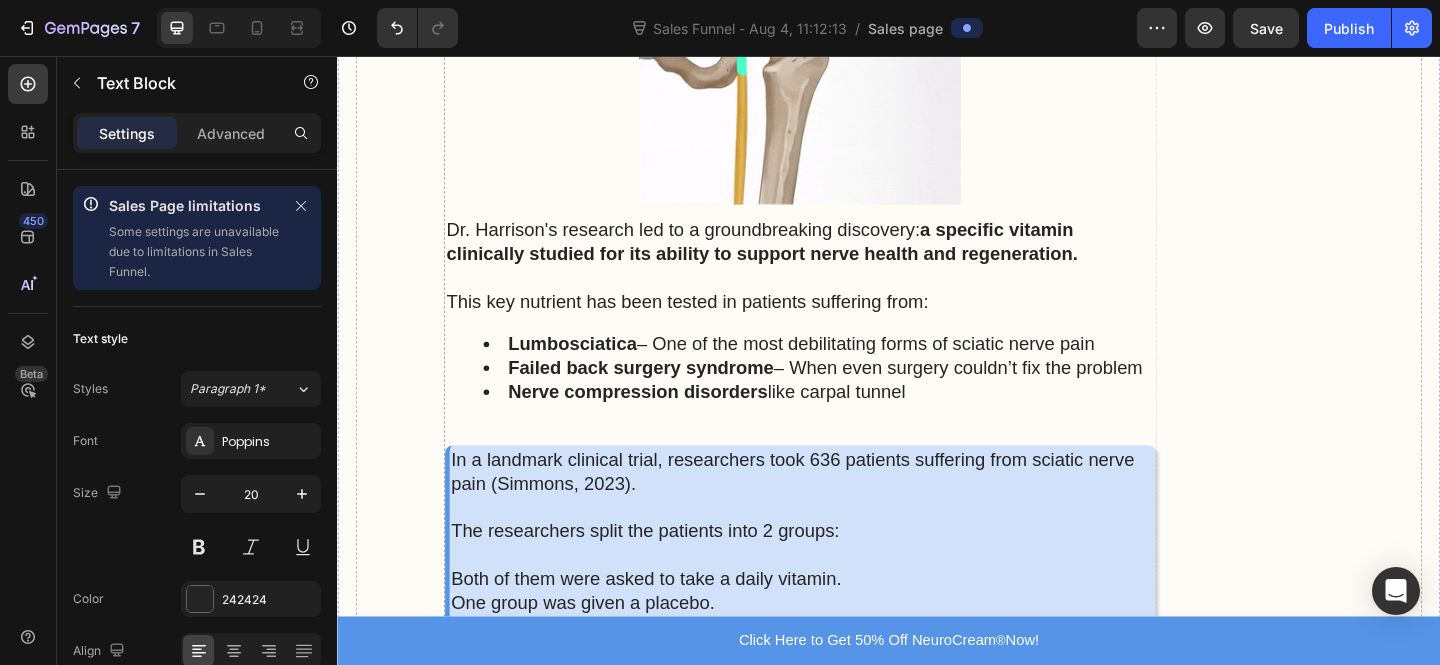 drag, startPoint x: 642, startPoint y: 509, endPoint x: 647, endPoint y: 549, distance: 40.311287 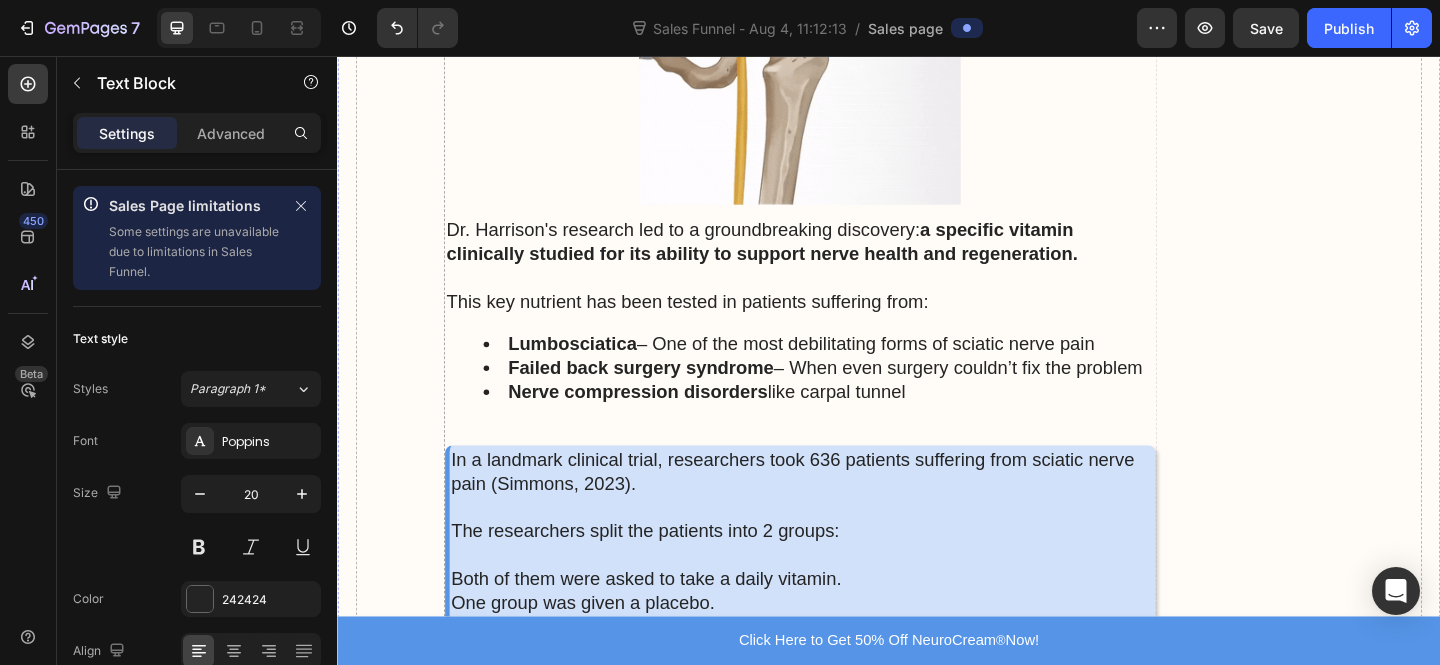 click at bounding box center (843, -537) 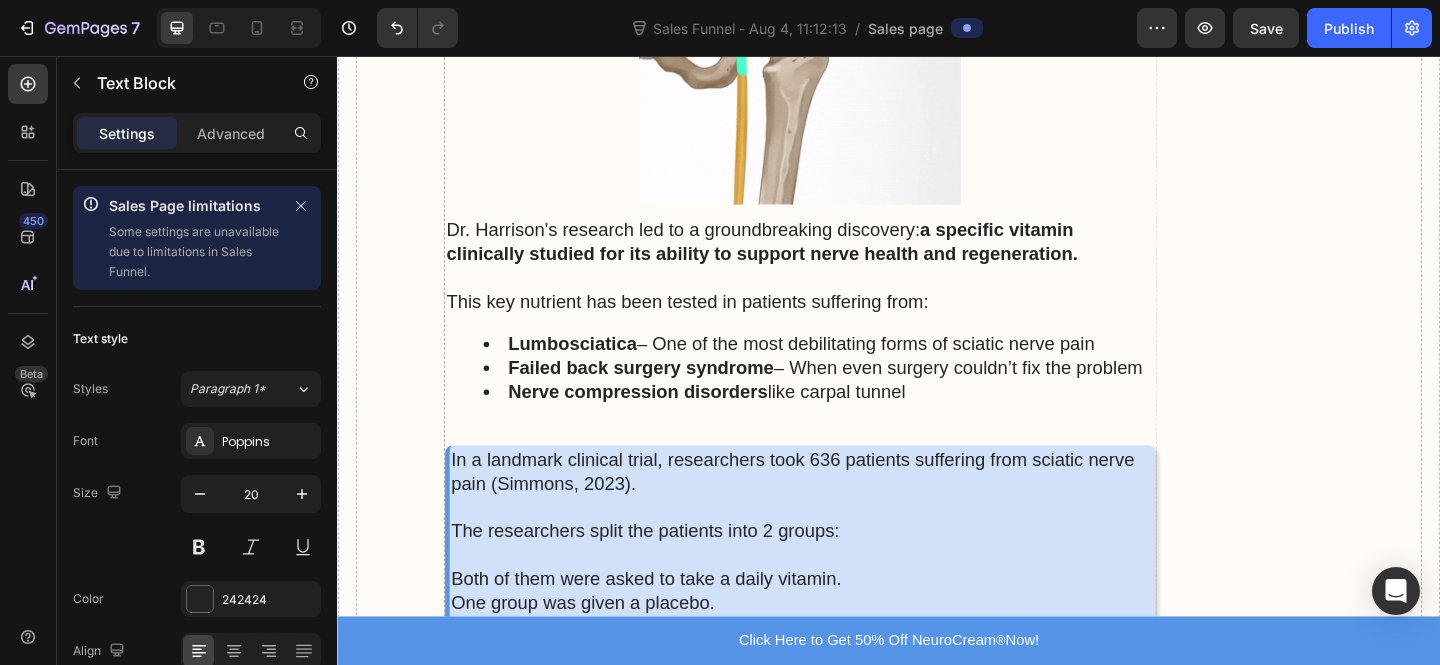 click at bounding box center [840, -695] 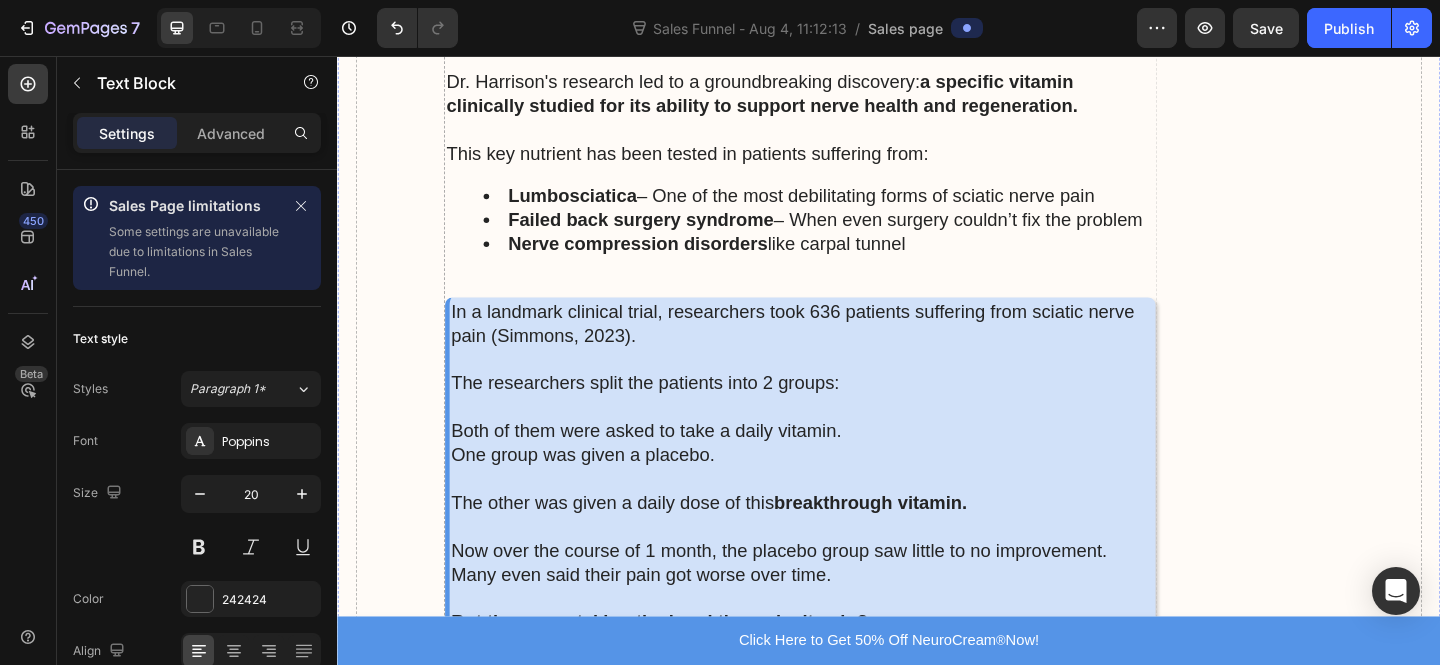 scroll, scrollTop: 5979, scrollLeft: 0, axis: vertical 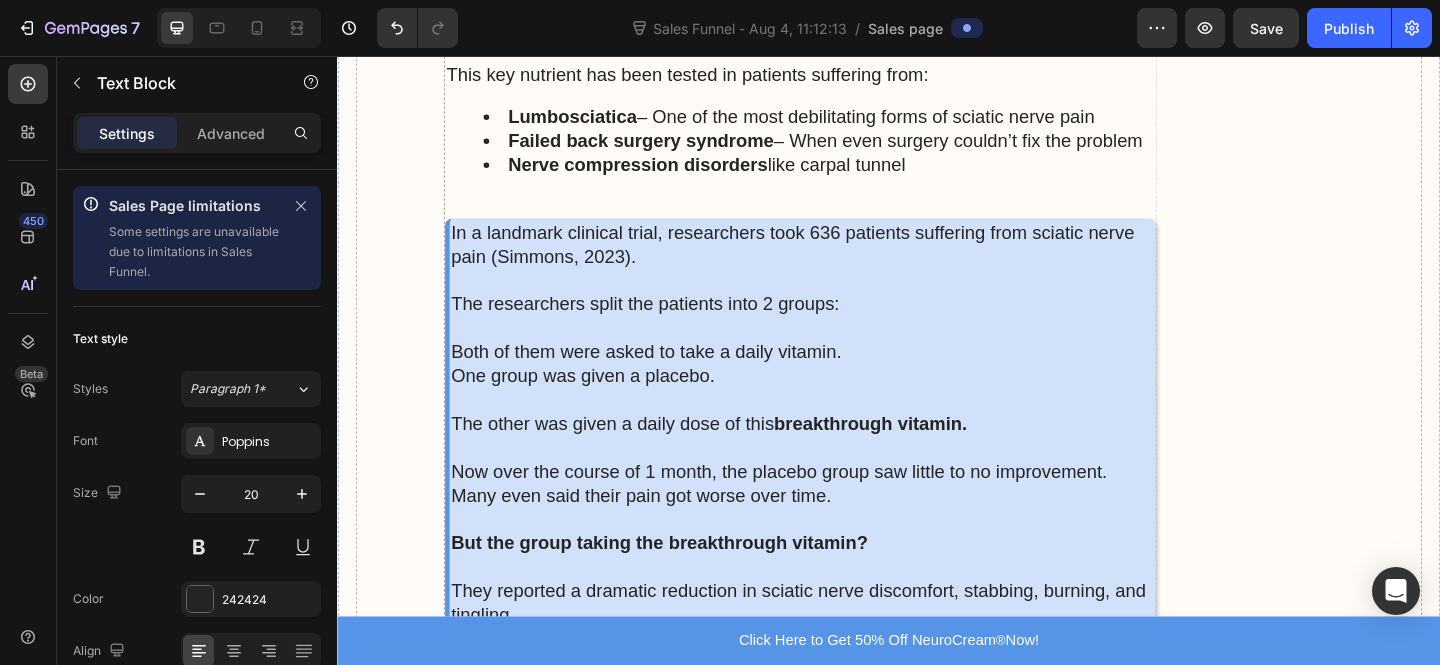 click on "• 90 days: Permanent numbness sets in as nerve death spreads" at bounding box center [843, -706] 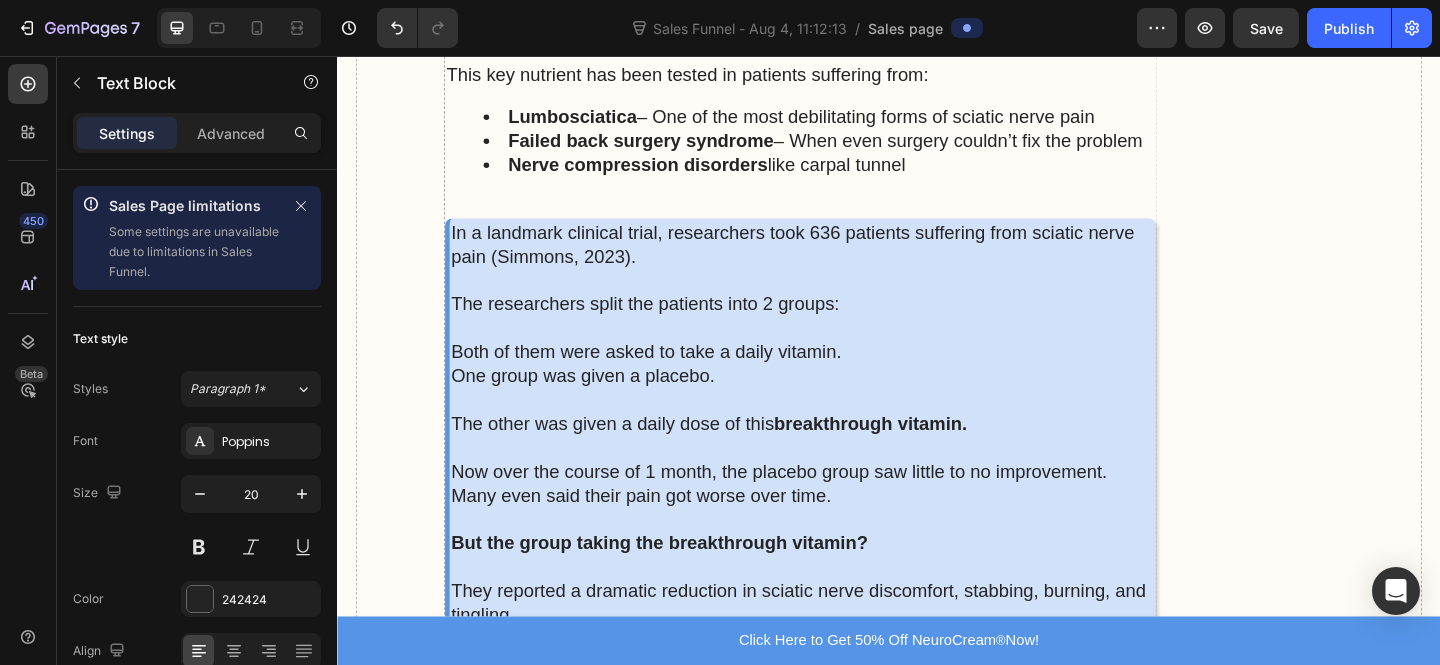 click 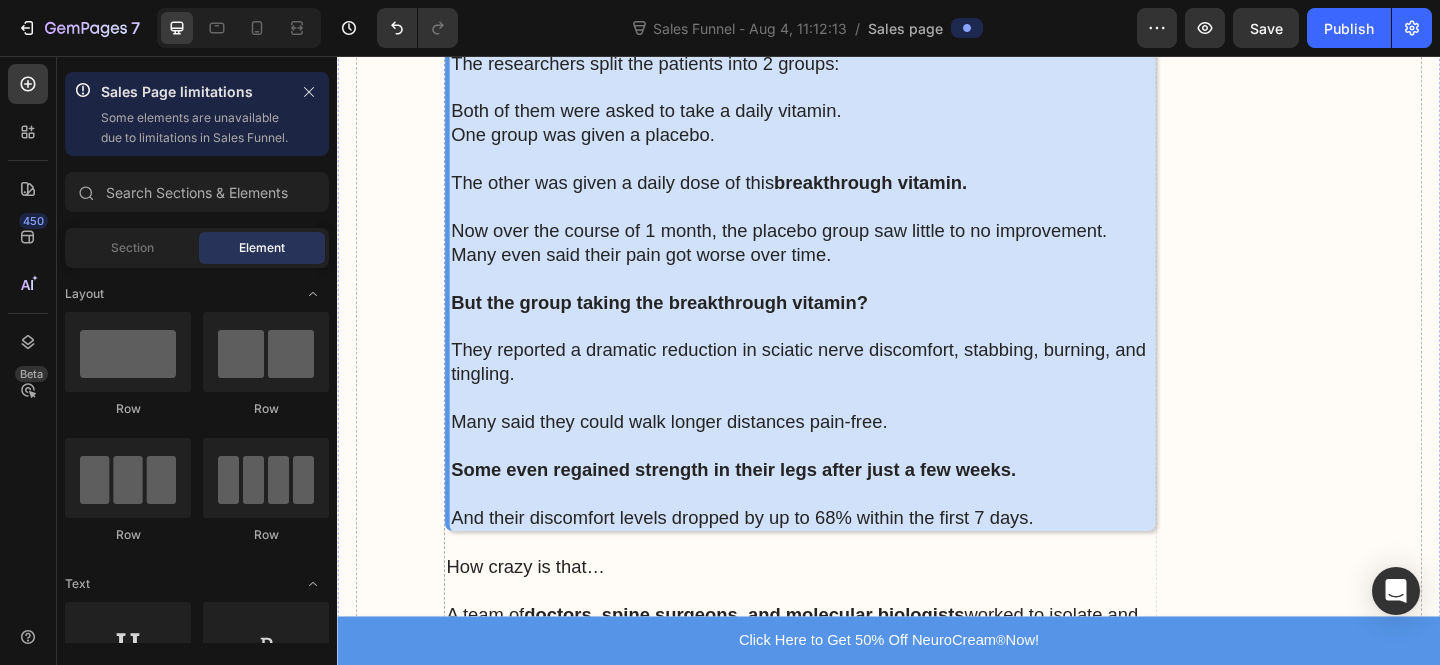 click on "The #1 Vitamin That Helps Sciatic Nerves Heal (Rub It On The Nerve and Feel the Difference)" at bounding box center [836, -810] 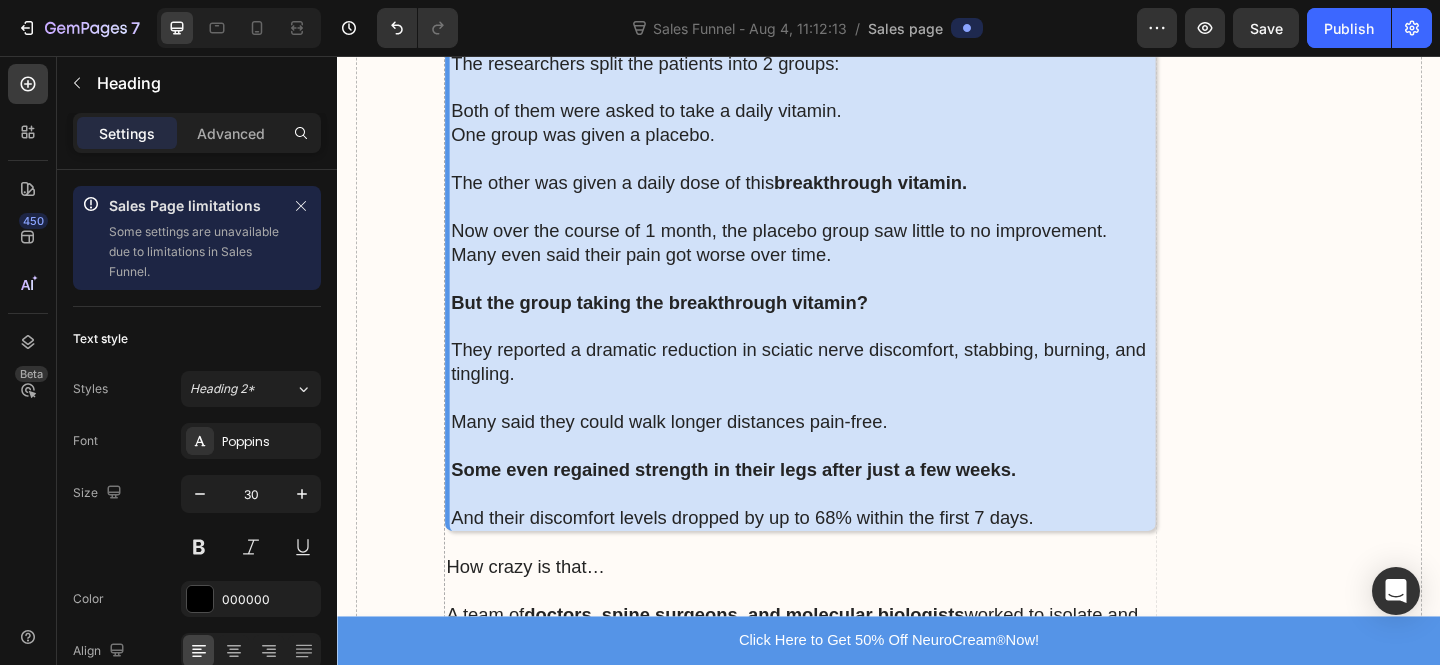 click on "The #1 Vitamin That Helps Sciatic Nerves Heal (Rub It On The Nerve and Feel the Difference)" at bounding box center [836, -810] 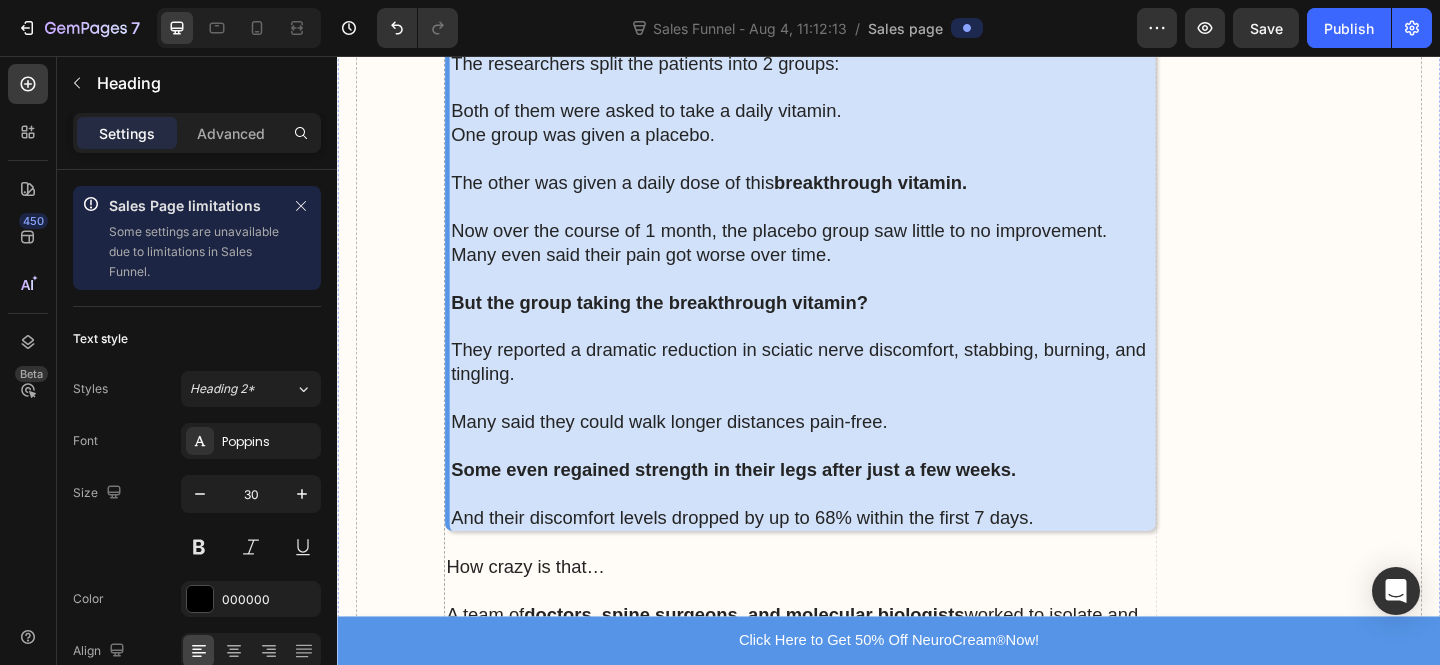 click at bounding box center (840, -524) 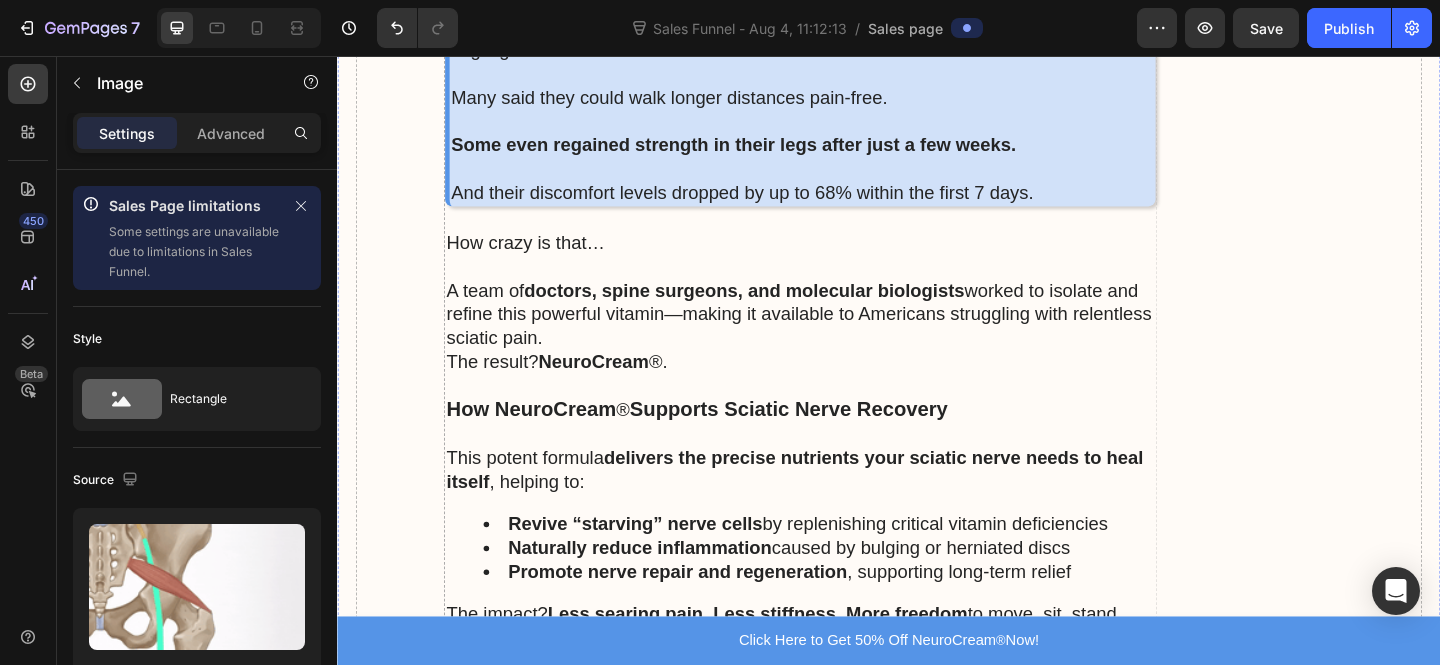 scroll, scrollTop: 6572, scrollLeft: 0, axis: vertical 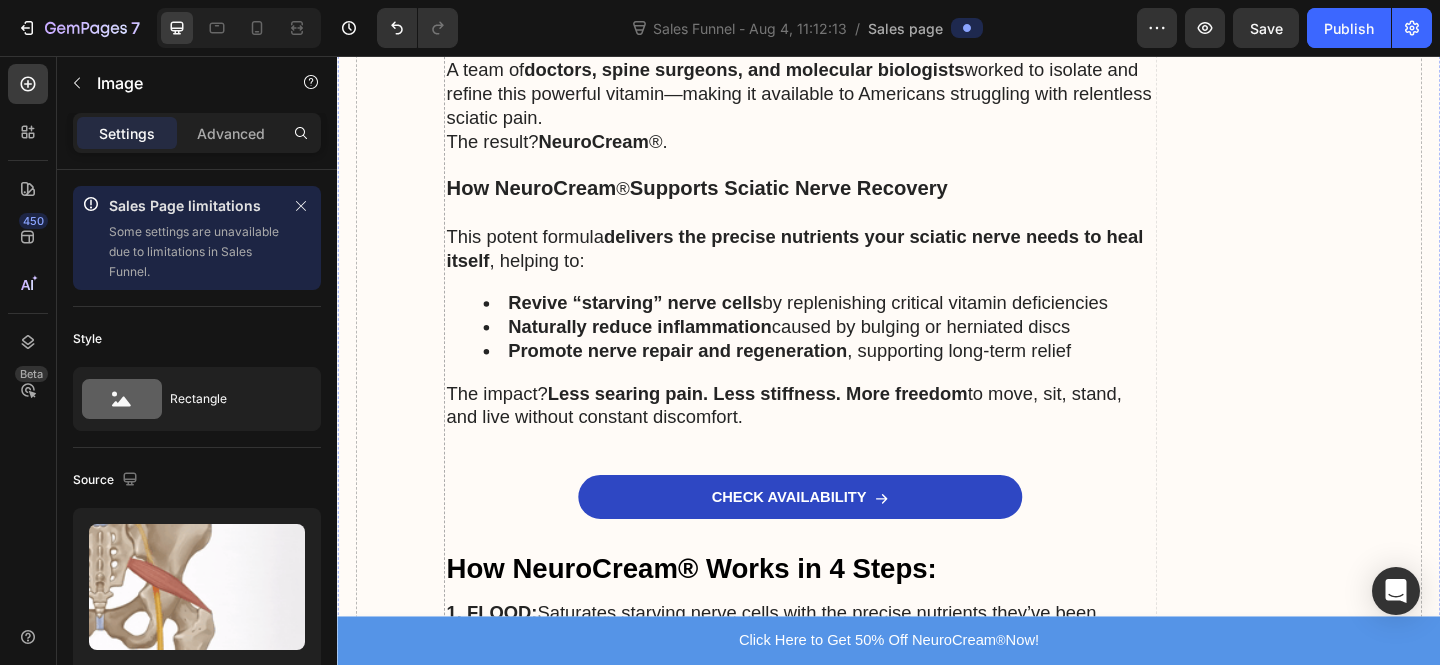 click on "Failed back surgery syndrome  – When even surgery couldn’t fix the problem" at bounding box center (860, -707) 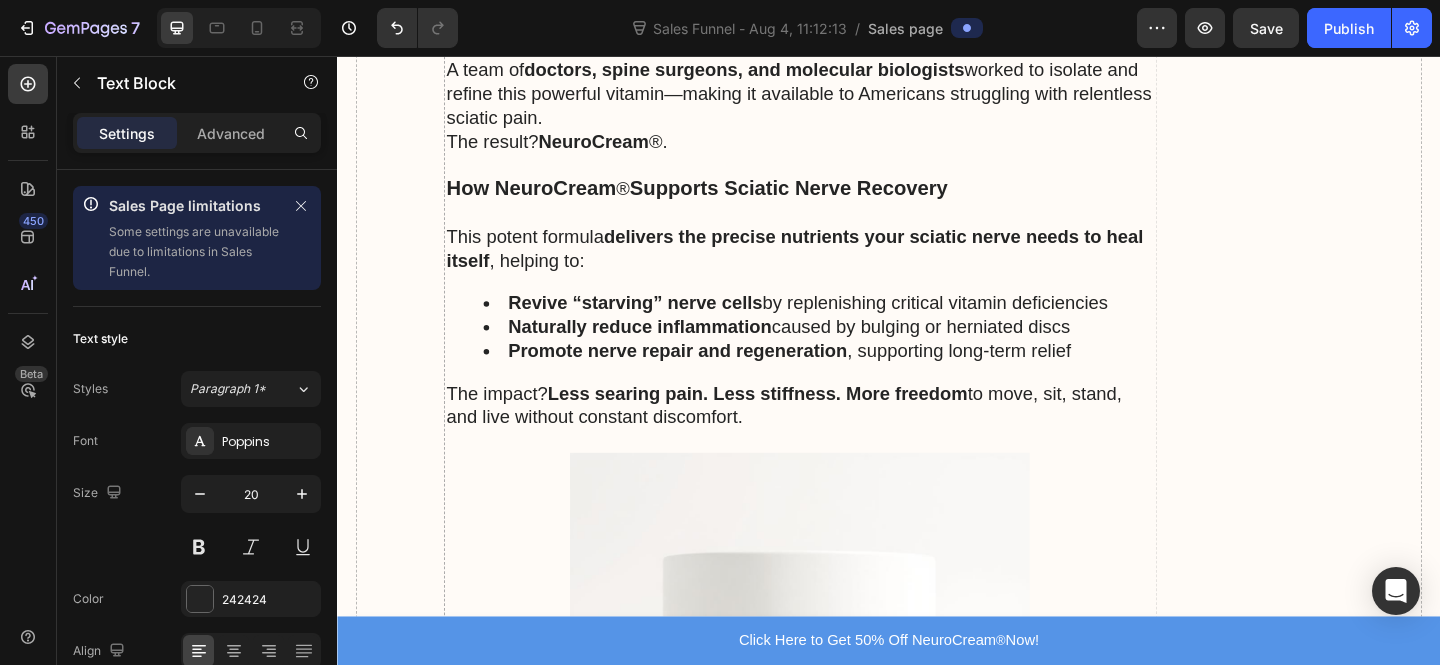 click on "Failed back surgery syndrome  – When even surgery couldn’t fix the problem" at bounding box center [860, -707] 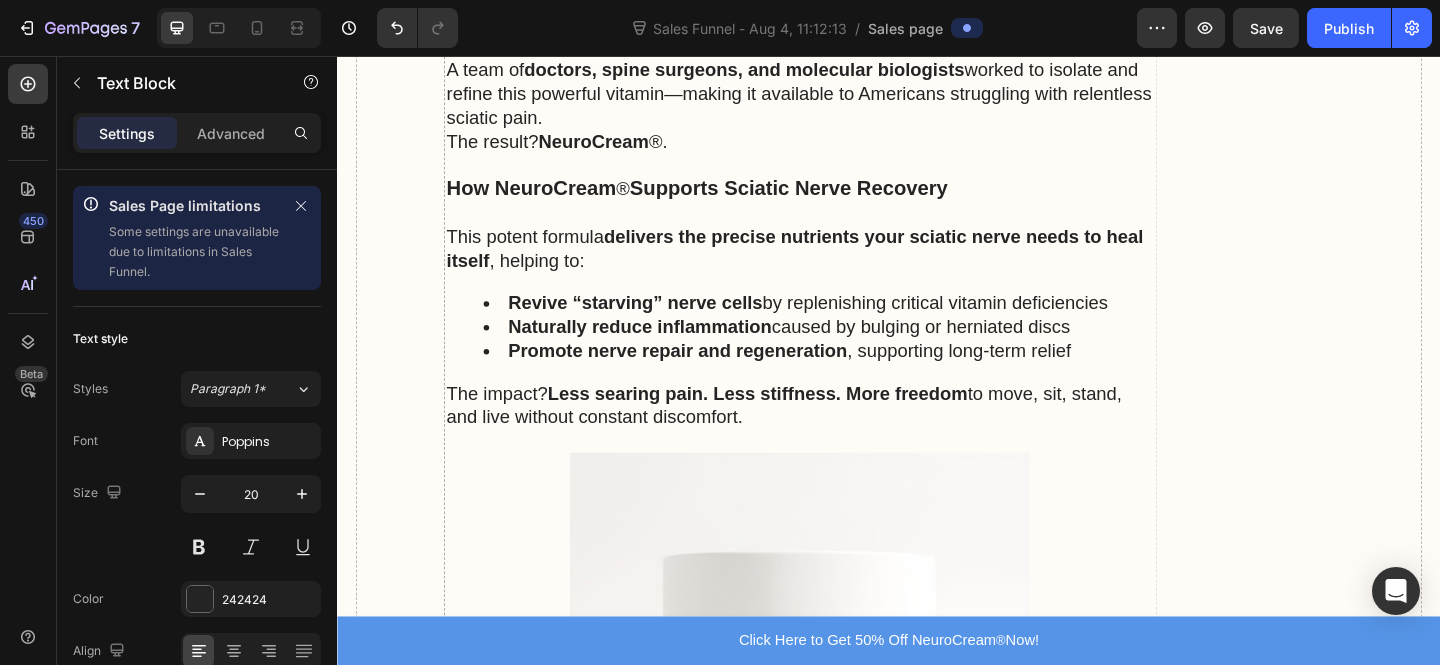 click on "Failed back surgery syndrome  – When even surgery couldn’t fix the problem" at bounding box center (860, -707) 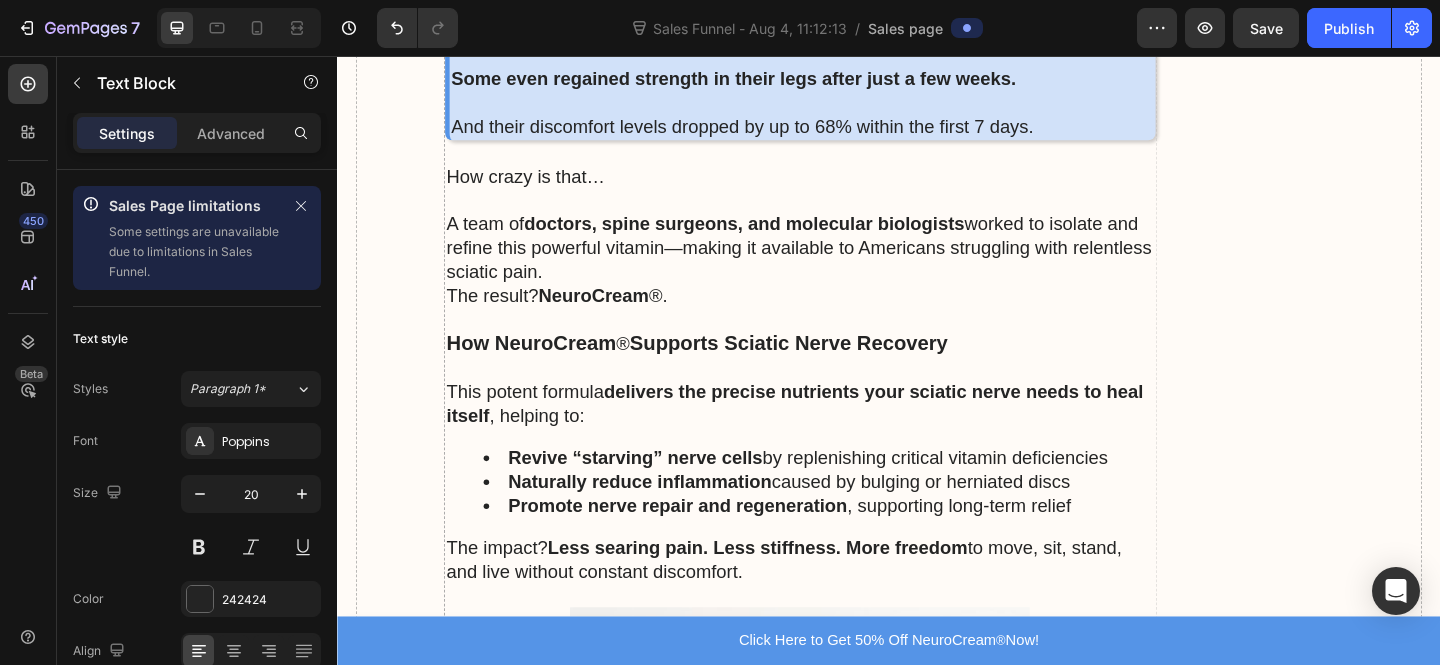 scroll, scrollTop: 6926, scrollLeft: 0, axis: vertical 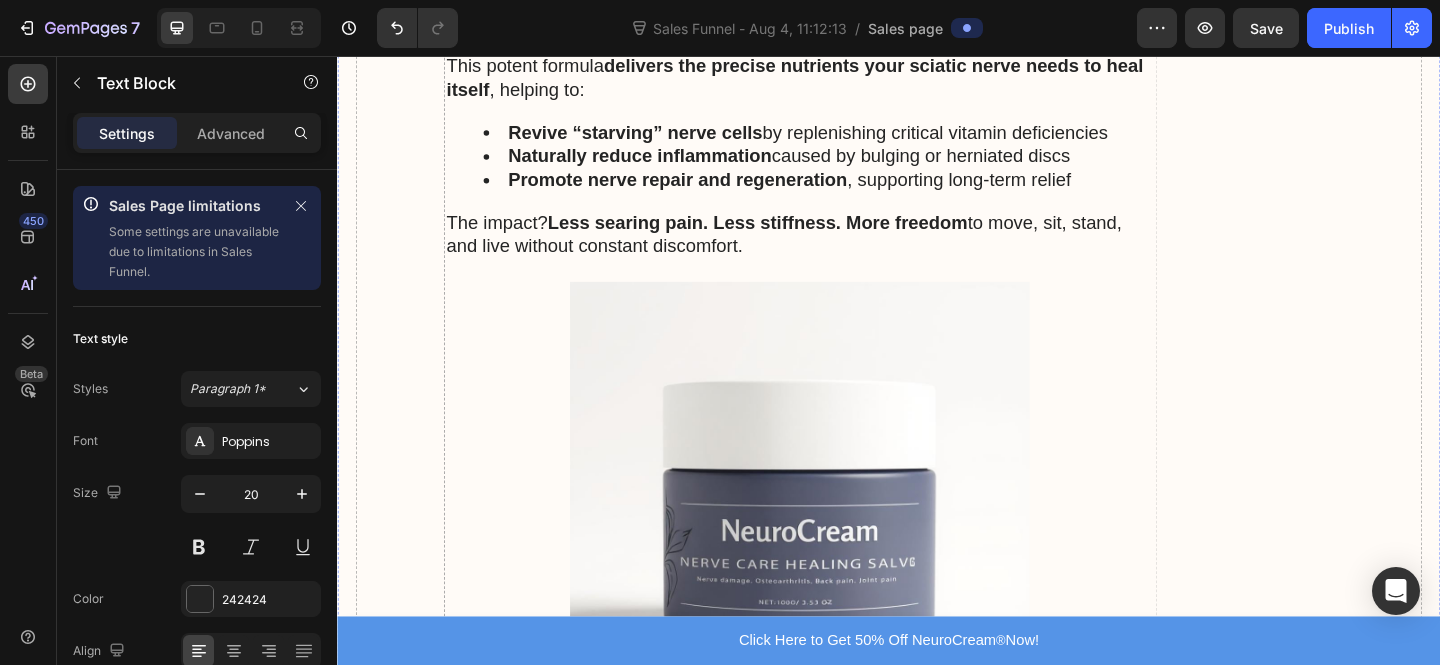 click on "One group was given a placebo." at bounding box center (843, -637) 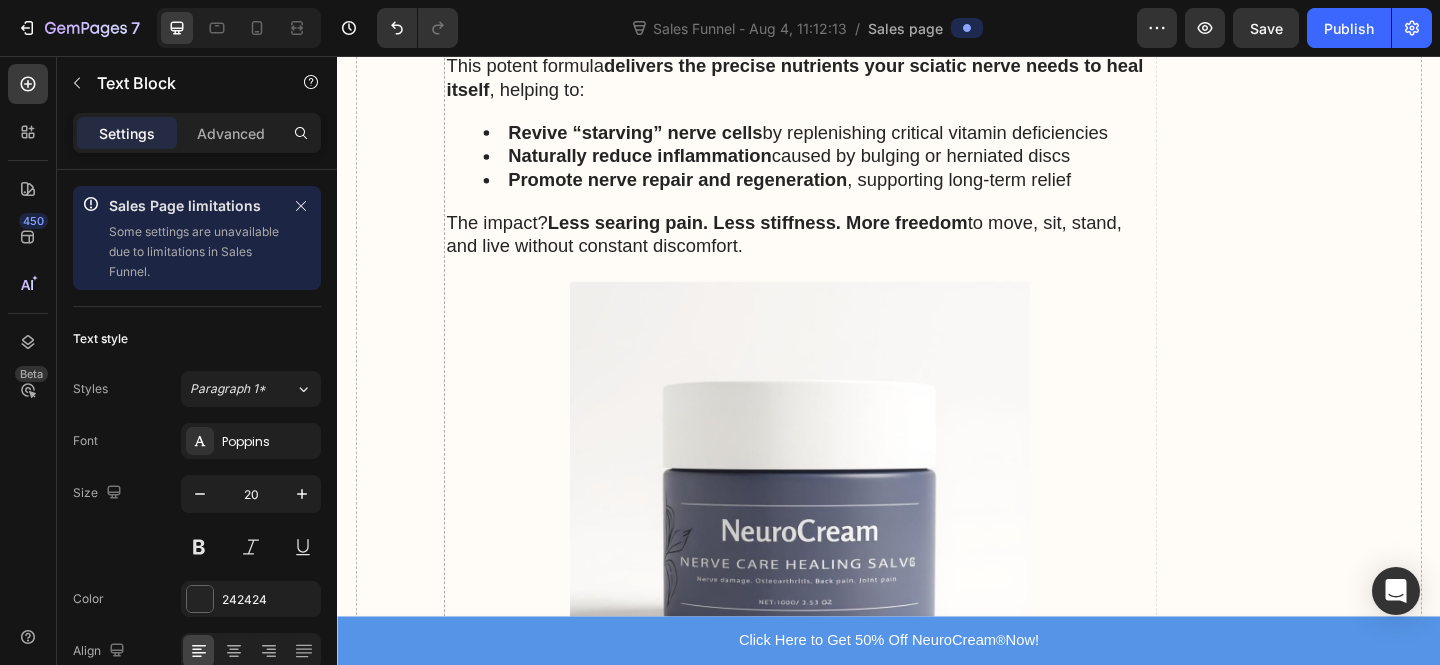 click 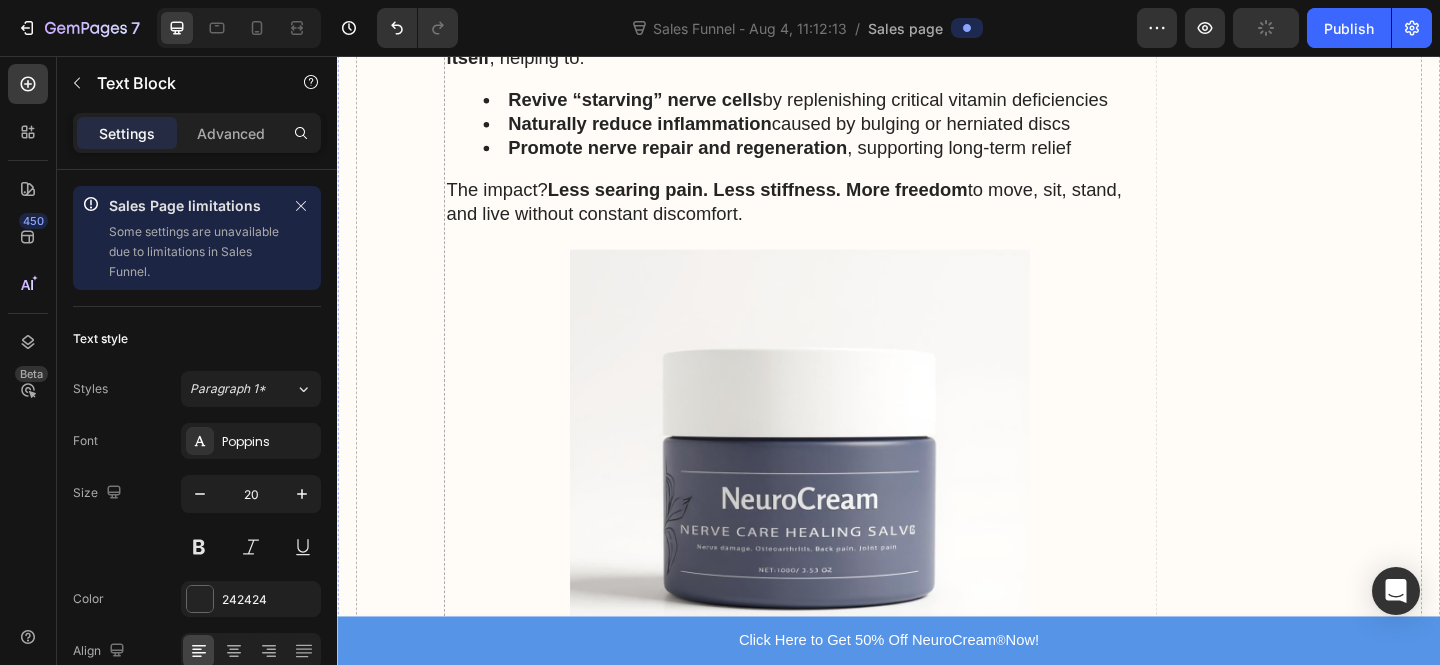scroll, scrollTop: 7695, scrollLeft: 0, axis: vertical 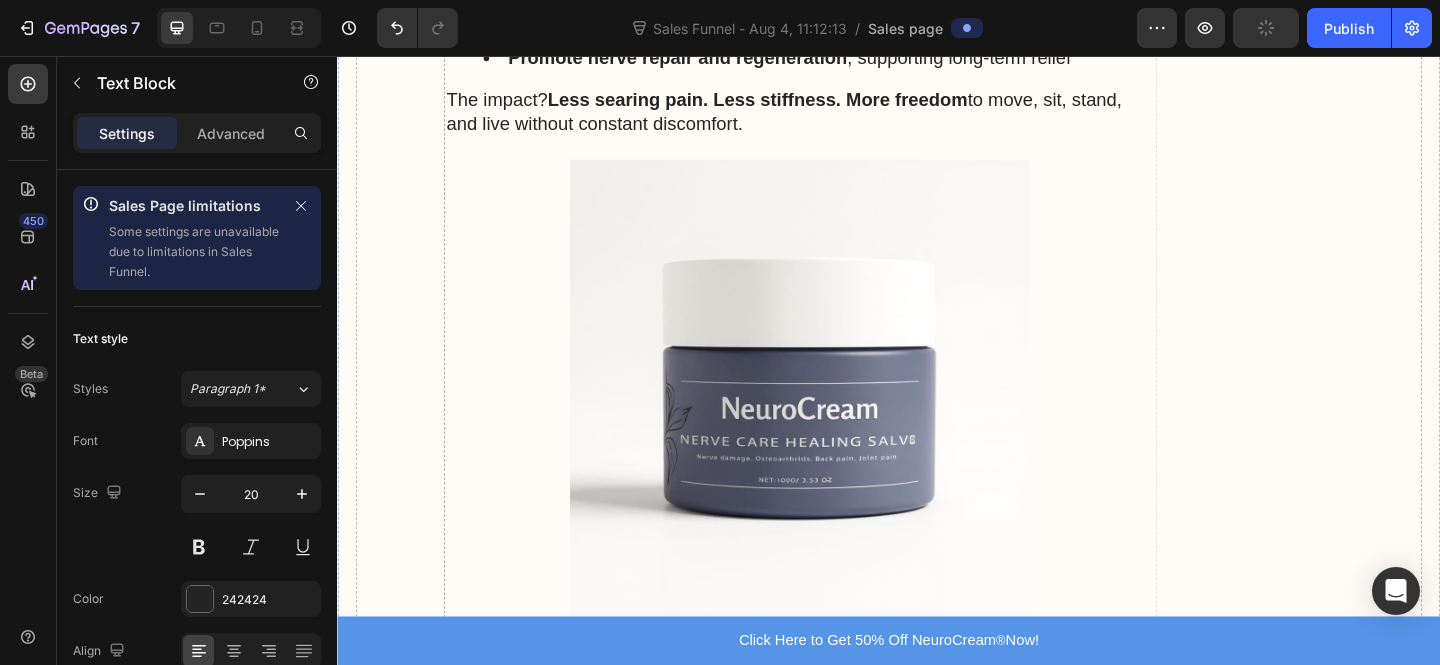 click on "In a landmark clinical trial, researchers took 636 patients suffering from sciatic nerve pain (Simmons, 2023). The researchers split the patients into 2 groups: Both of them were asked to take a daily vitamin. One group was given a placebo. The other was given a daily dose of this  breakthrough vitamin. Now over the course of 1 month, the placebo group saw little to no improvement. Many even said their pain got worse over time. But the group taking the breakthrough vitamin? They reported a dramatic reduction in sciatic nerve discomfort, stabbing, burning, and tingling. Many said they could walk longer distances pain-free. Some even regained strength in their legs after just a few weeks. And their discomfort levels dropped by up to 68% within the first 7 days." at bounding box center [840, -640] 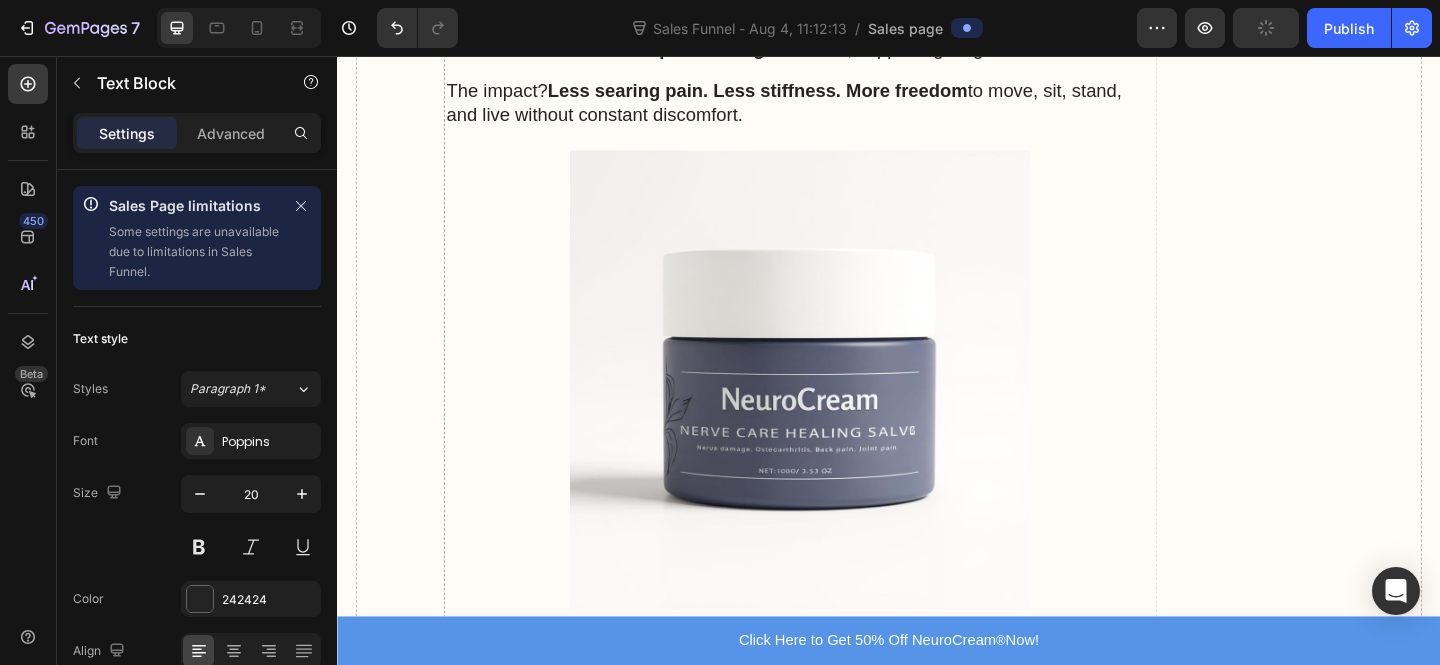 click on "In a landmark clinical trial, researchers took 636 patients suffering from sciatic nerve pain (Simmons, 2023)." at bounding box center [843, -923] 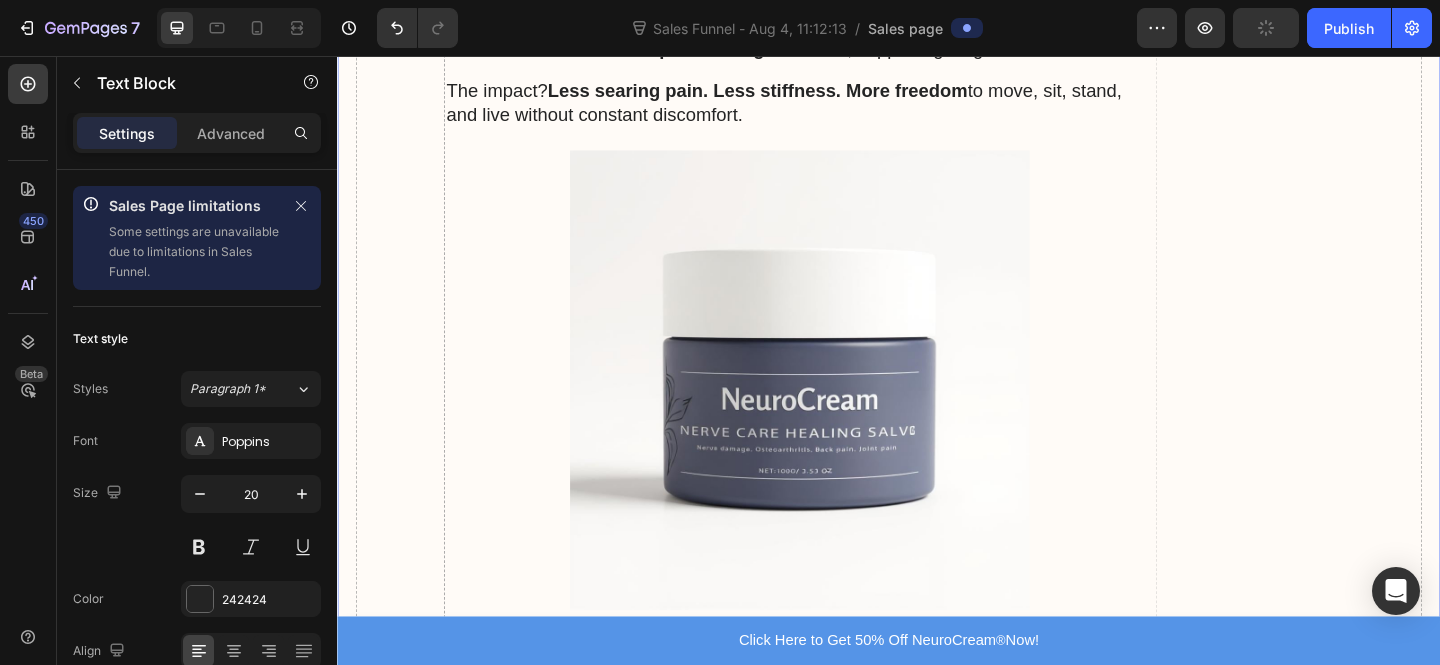 click on "Drop element here" at bounding box center [1372, -2206] 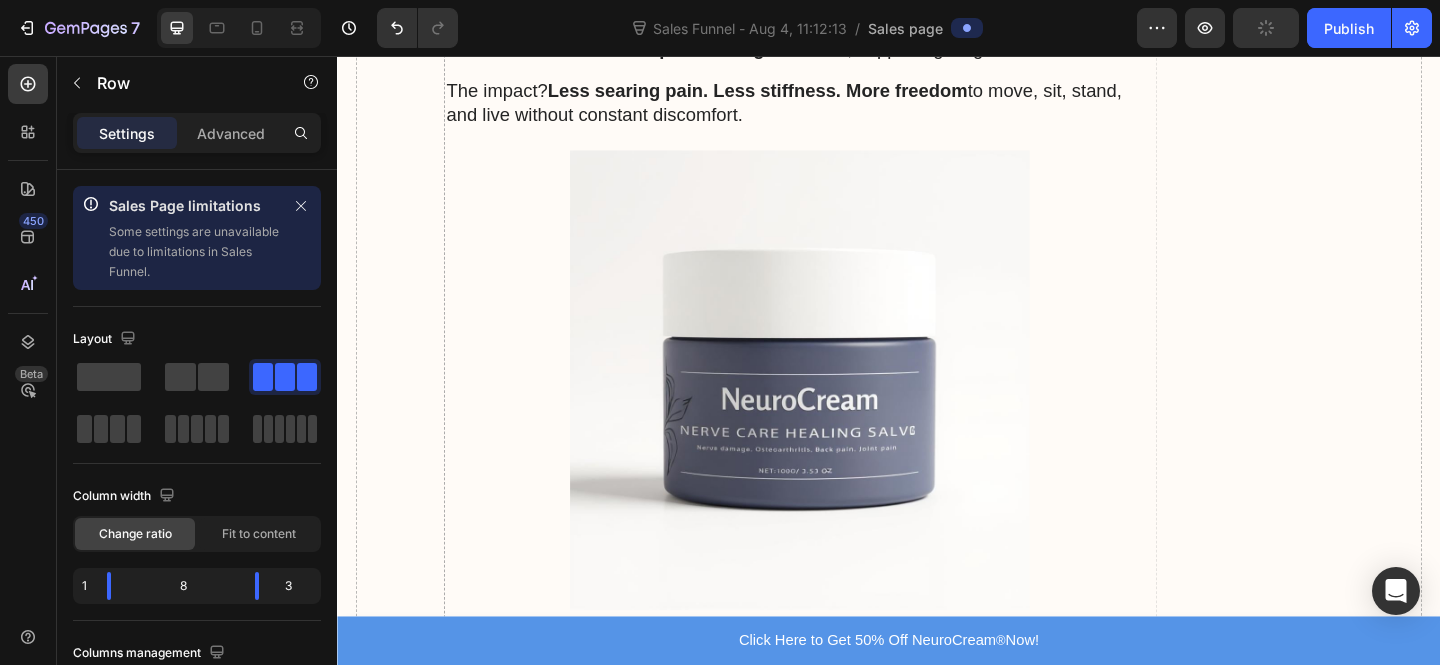 click on "breakthrough vitamin." at bounding box center (917, -728) 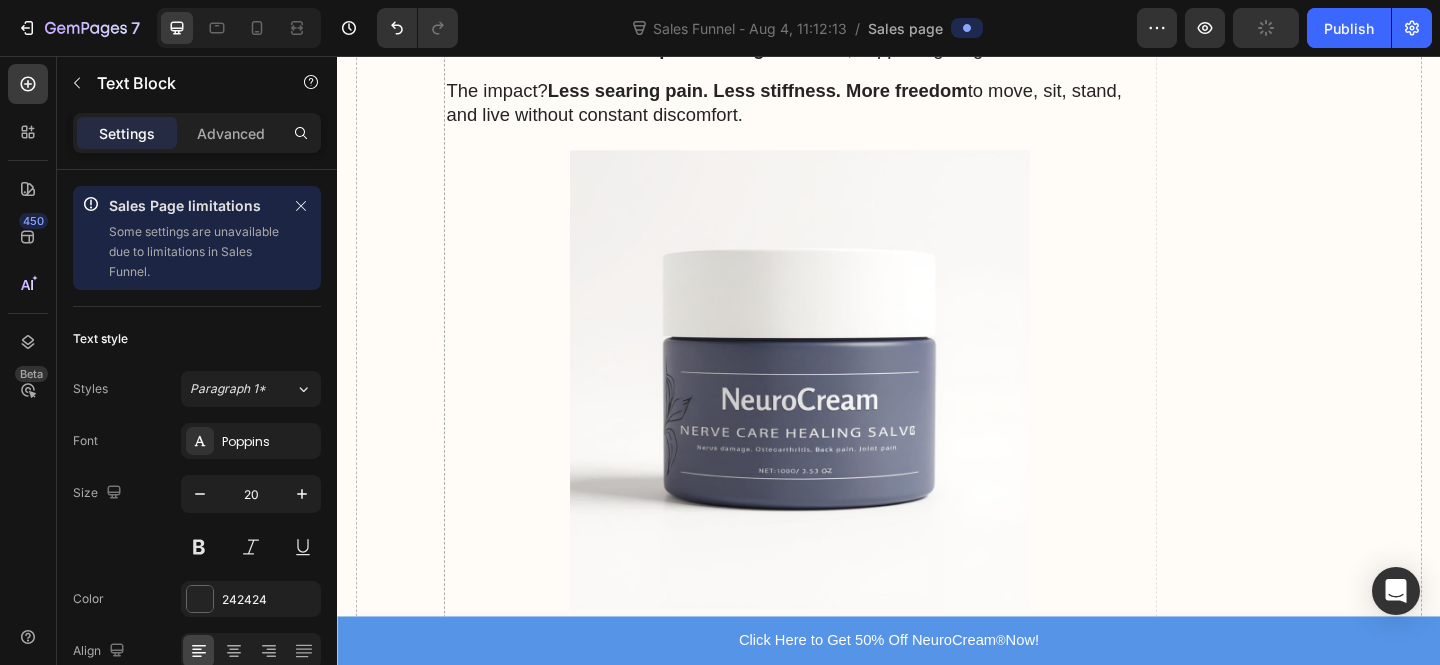click 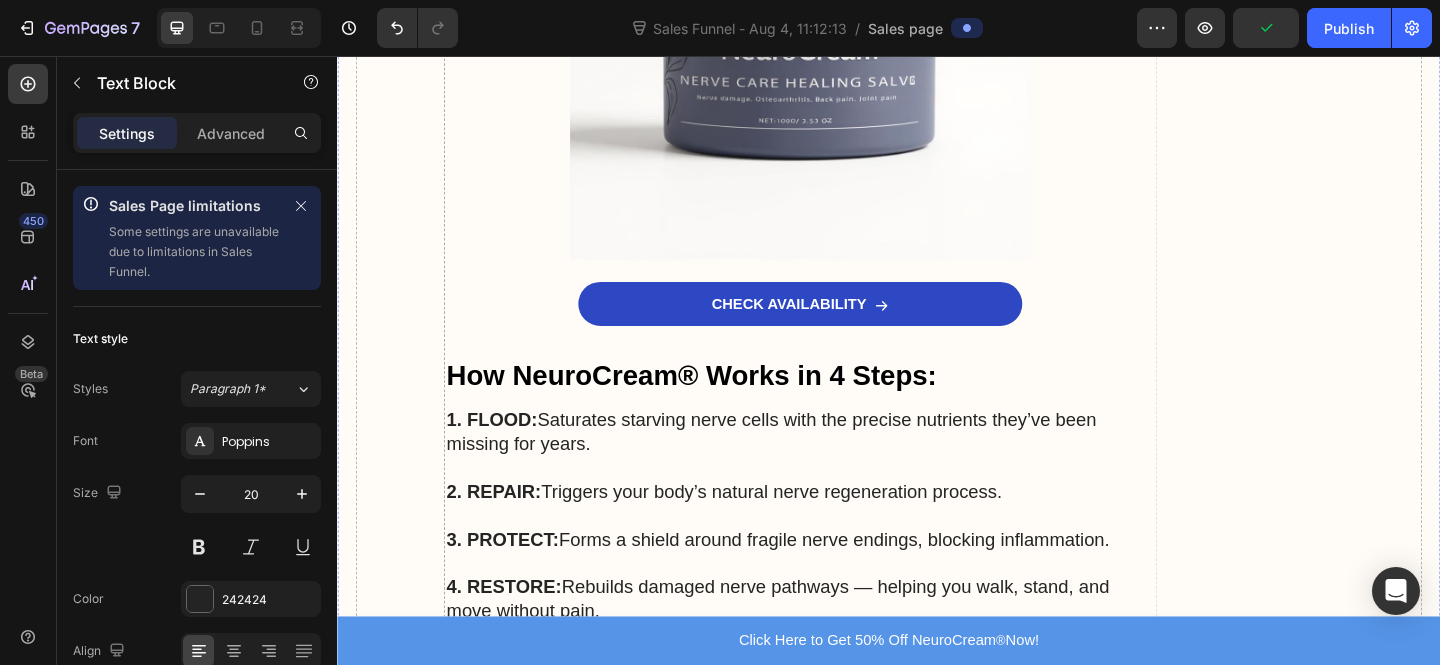 click on "Many said they could walk longer distances pain-free." at bounding box center [843, -849] 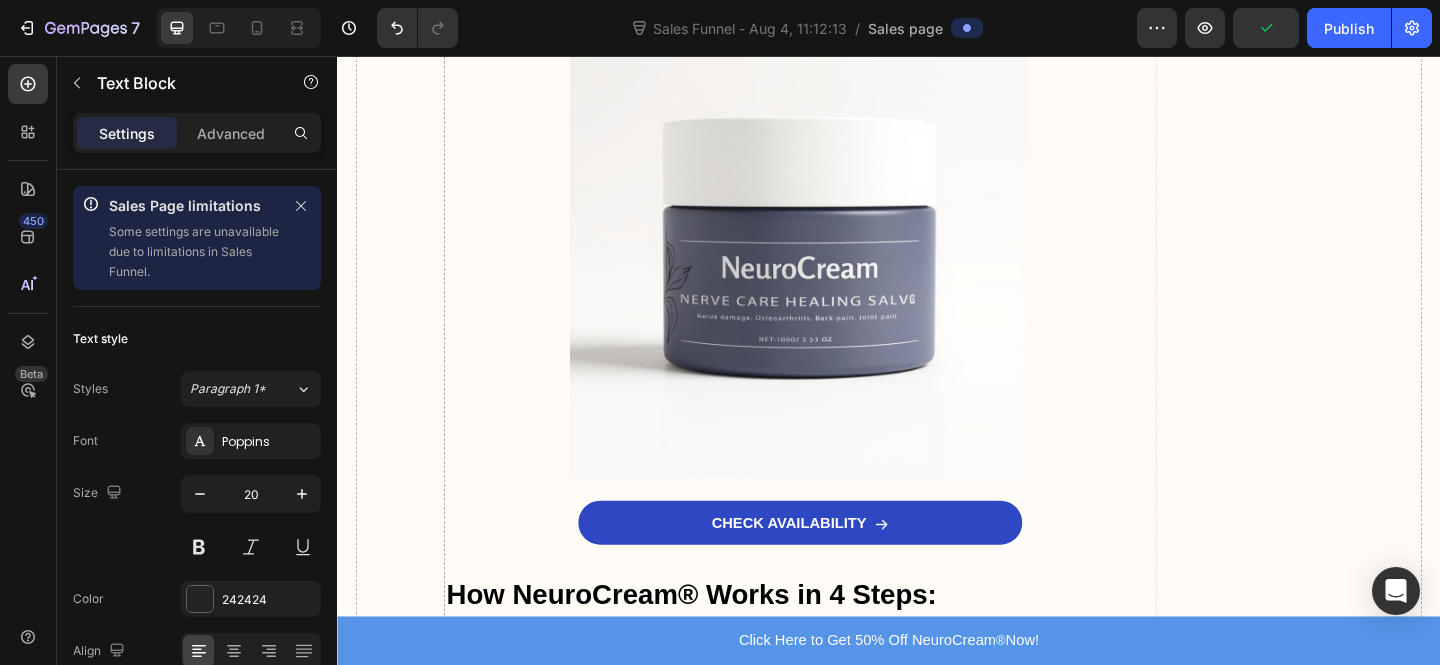 click on "They reported a dramatic reduction in sciatic nerve discomfort, stabbing, burning, and tingling." at bounding box center [843, -676] 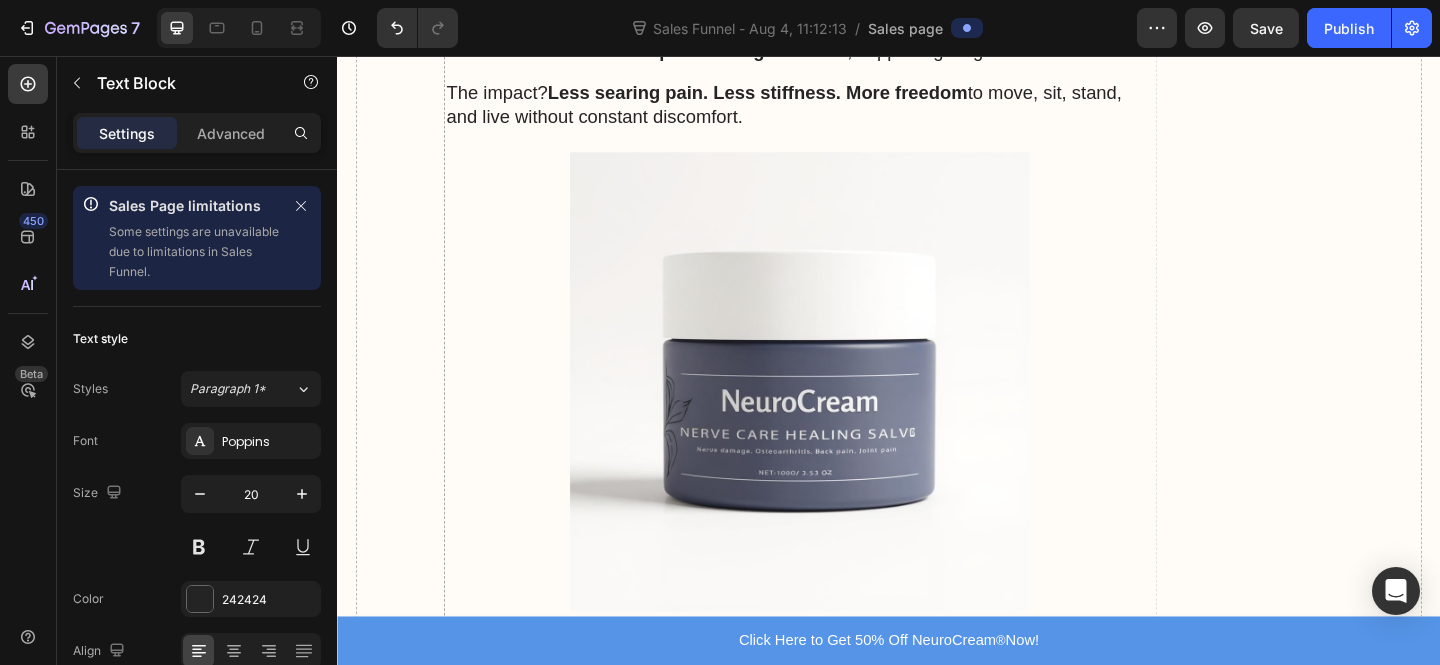 scroll, scrollTop: 6865, scrollLeft: 0, axis: vertical 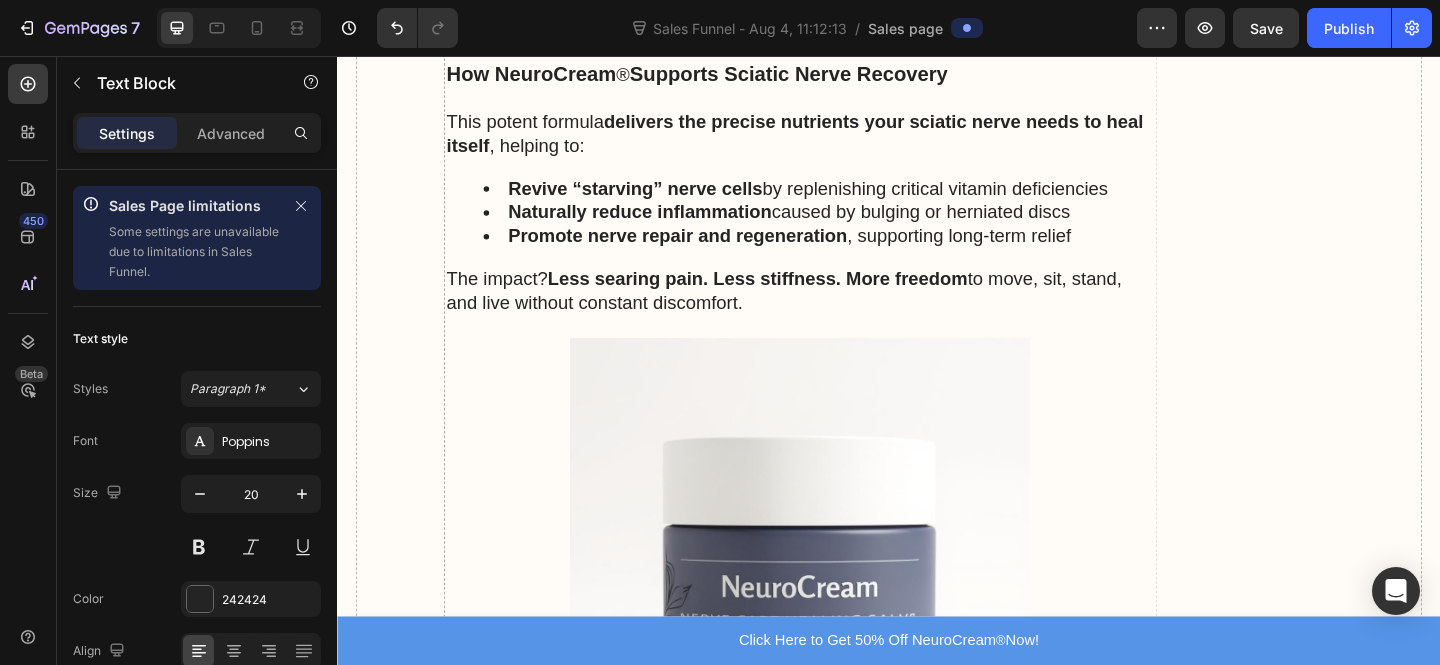 click on "One group was given a placebo." at bounding box center (843, -576) 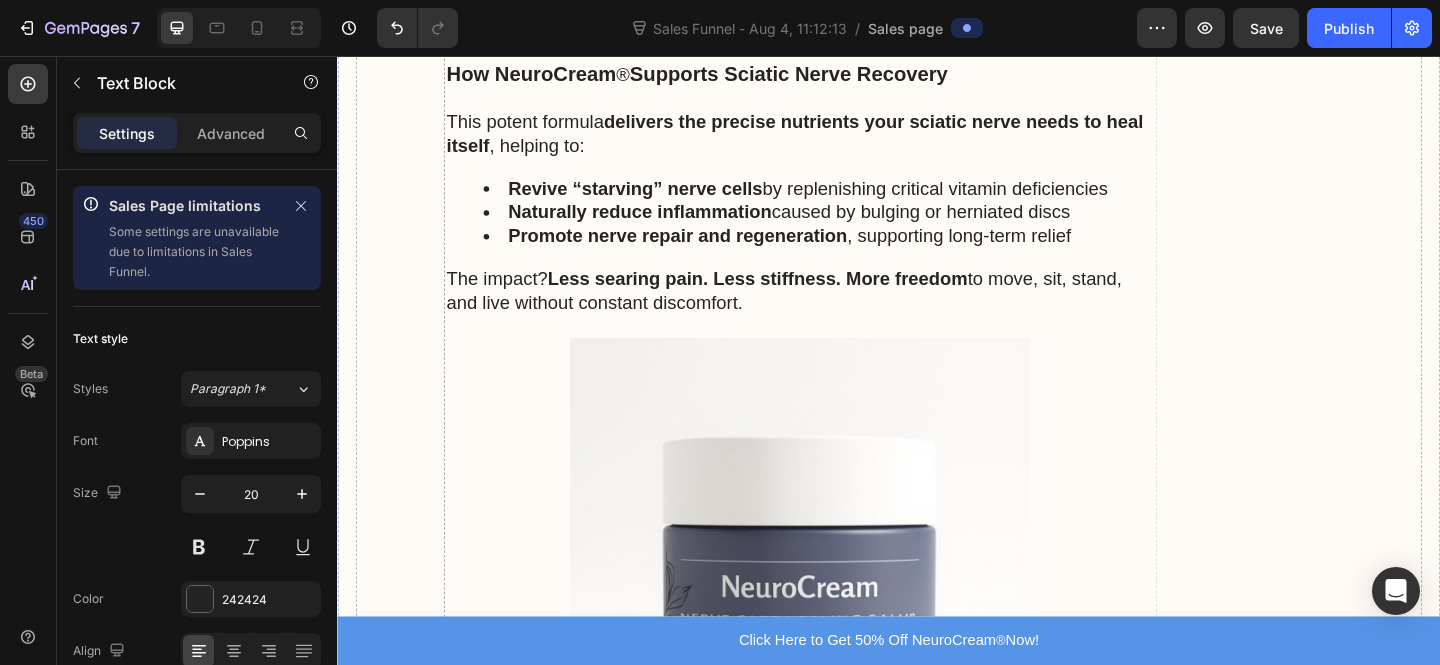 click on "Stage 3: Circulation Restoration  Specialized compounds improve blood flow around compressed areas,  bringing healing nutrients while flushing out pain-causing toxins  that have built up over months or years." at bounding box center (840, -838) 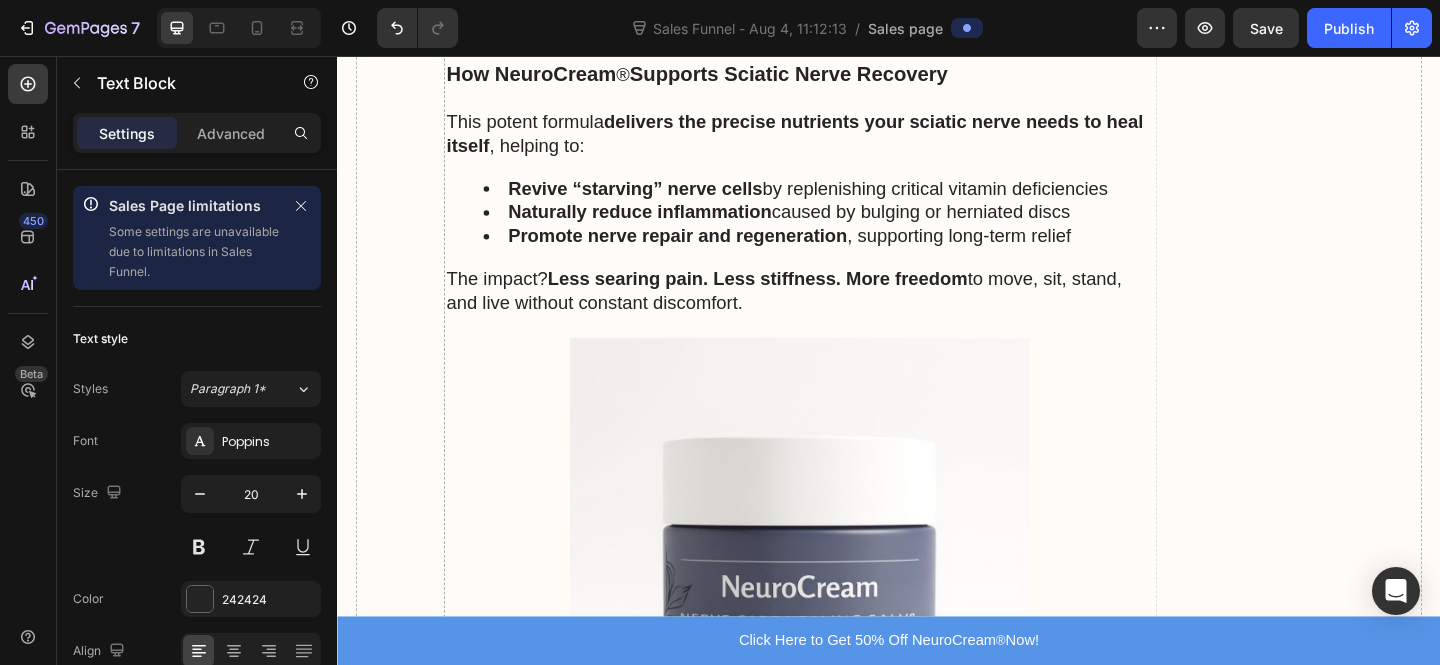 click on "The researchers split the patients into 2 groups:" at bounding box center [843, -654] 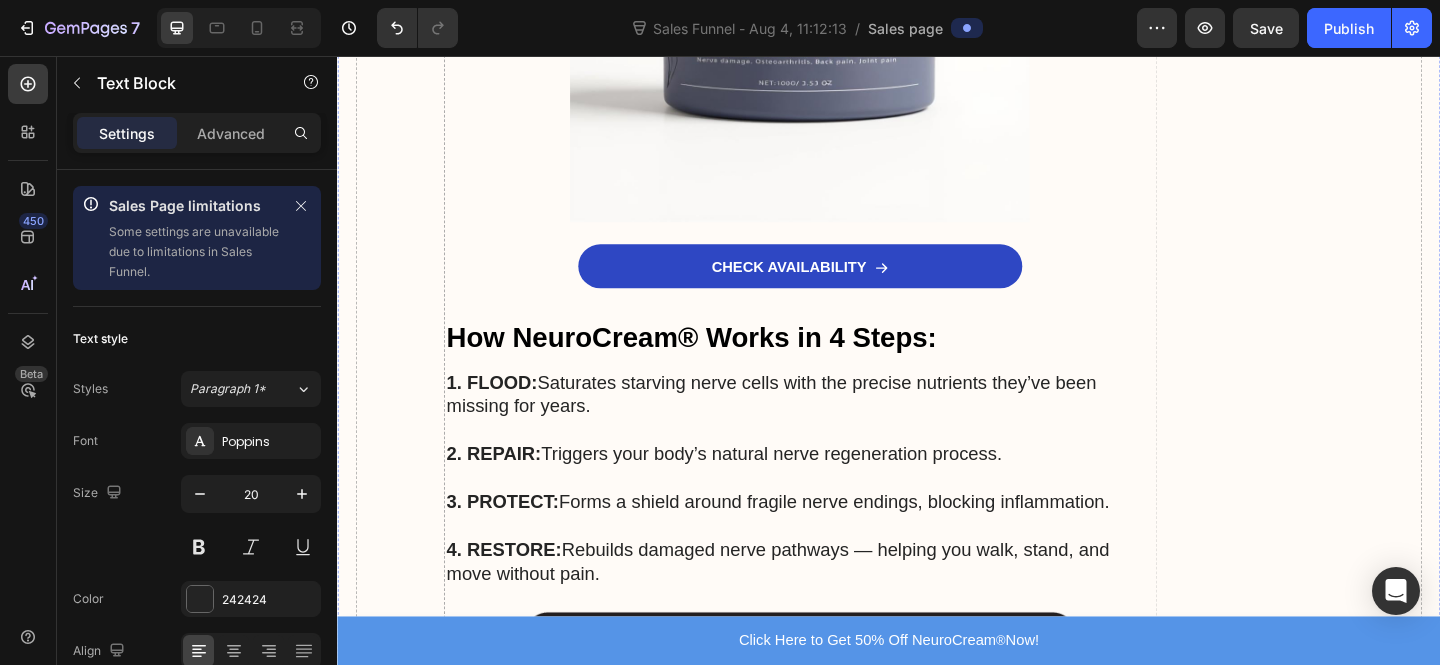 click on "Stage 3: Circulation Restoration  Specialized compounds improve blood flow around compressed areas,  bringing healing nutrients while flushing out pain-causing toxins  that have built up over months or years." at bounding box center (840, -838) 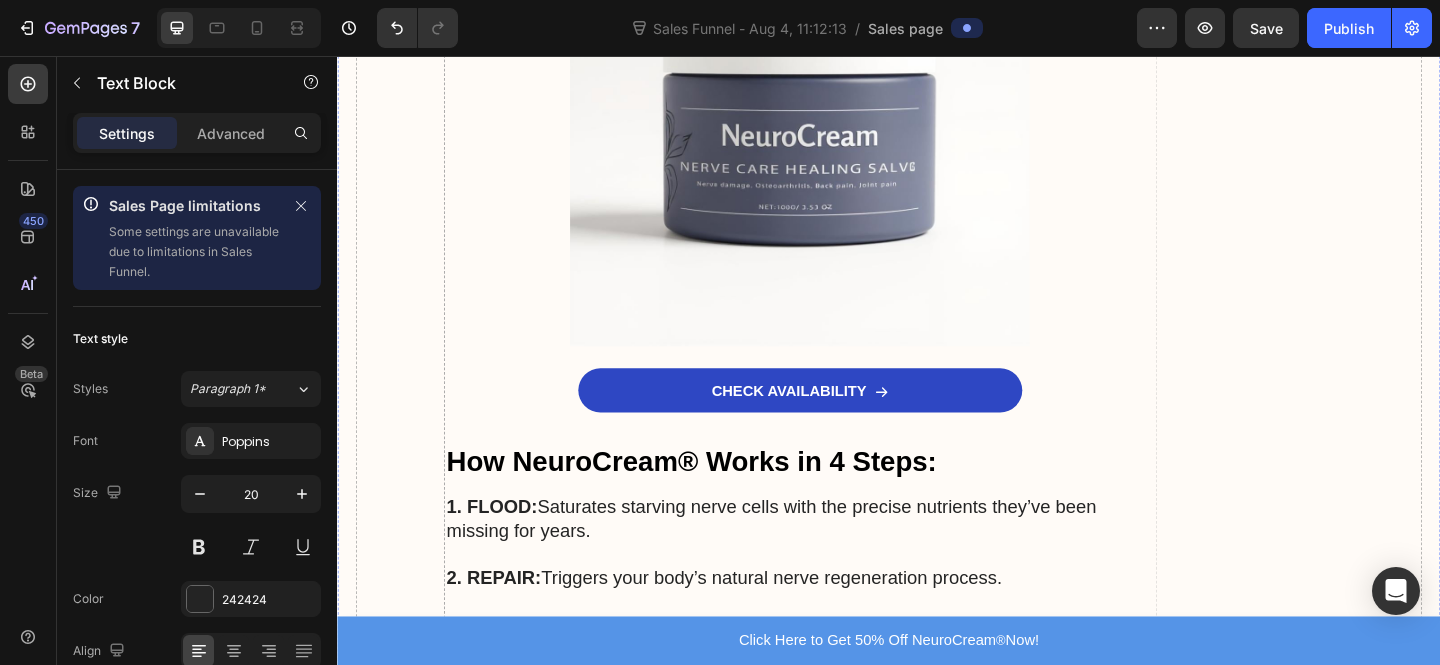 scroll, scrollTop: 6626, scrollLeft: 0, axis: vertical 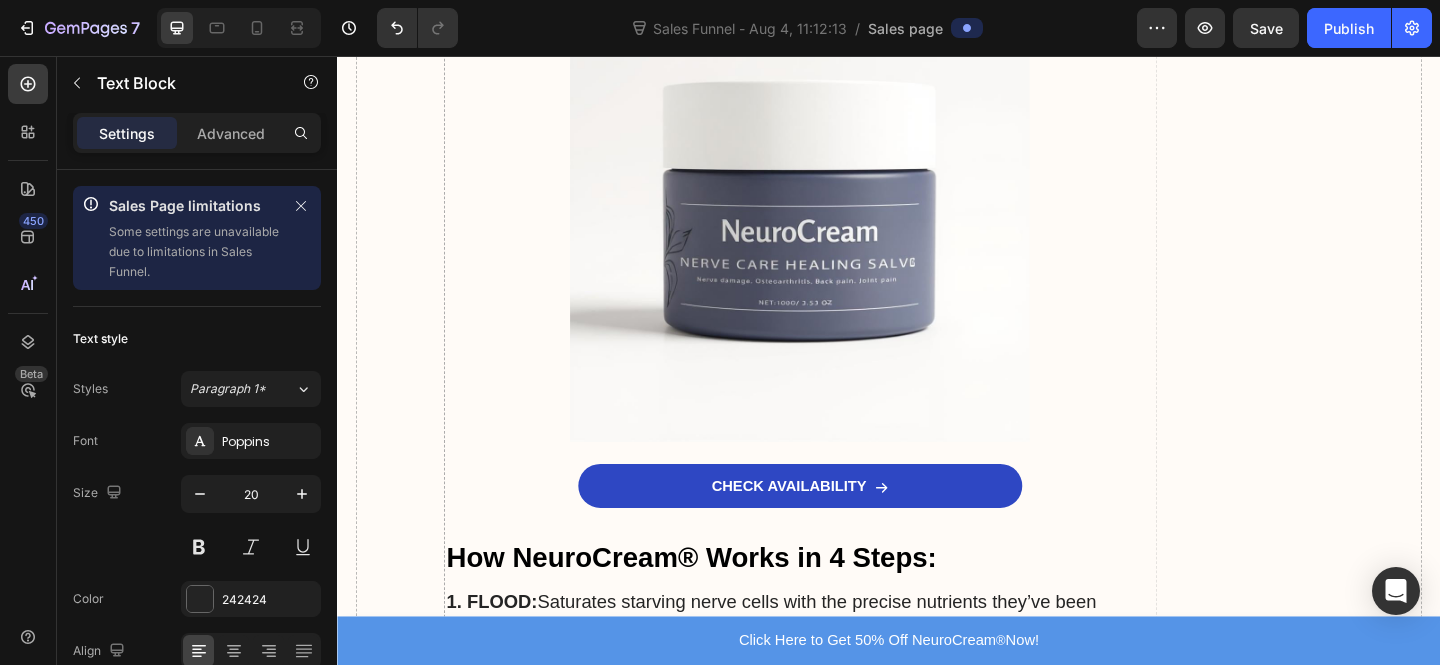 click on "The NeuroCream® 3-Stage Deep Healing System:" at bounding box center (840, -807) 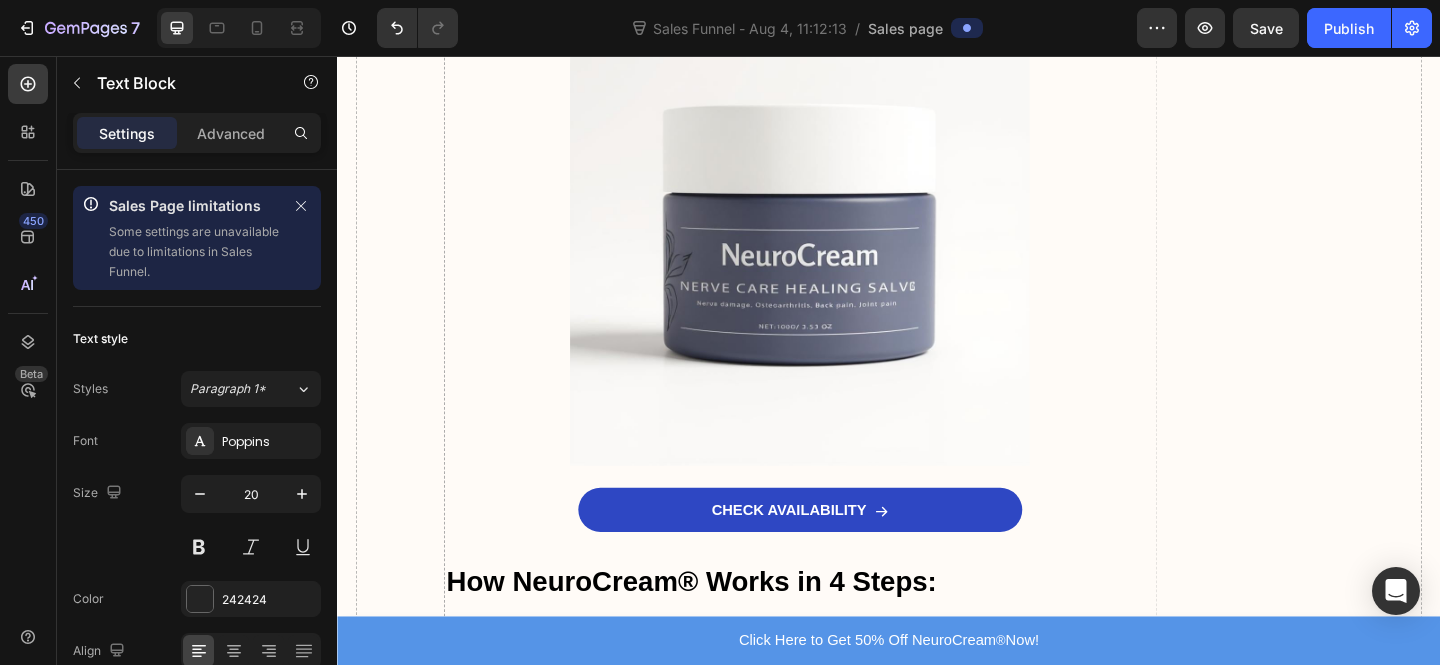 click on "After seeing Martha's transformation, I had to understand exactly how this worked." at bounding box center [840, -911] 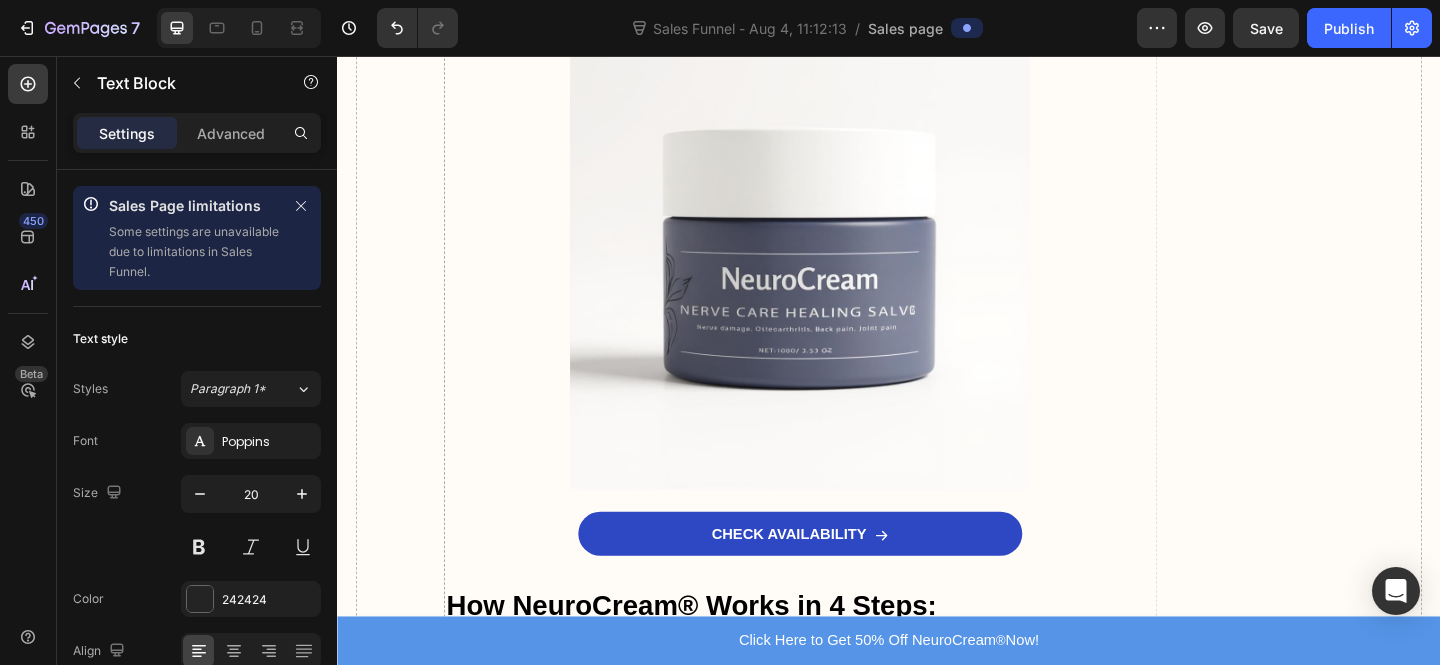 click on "The NeuroCream® 3-Stage Deep Healing System:" at bounding box center (840, -755) 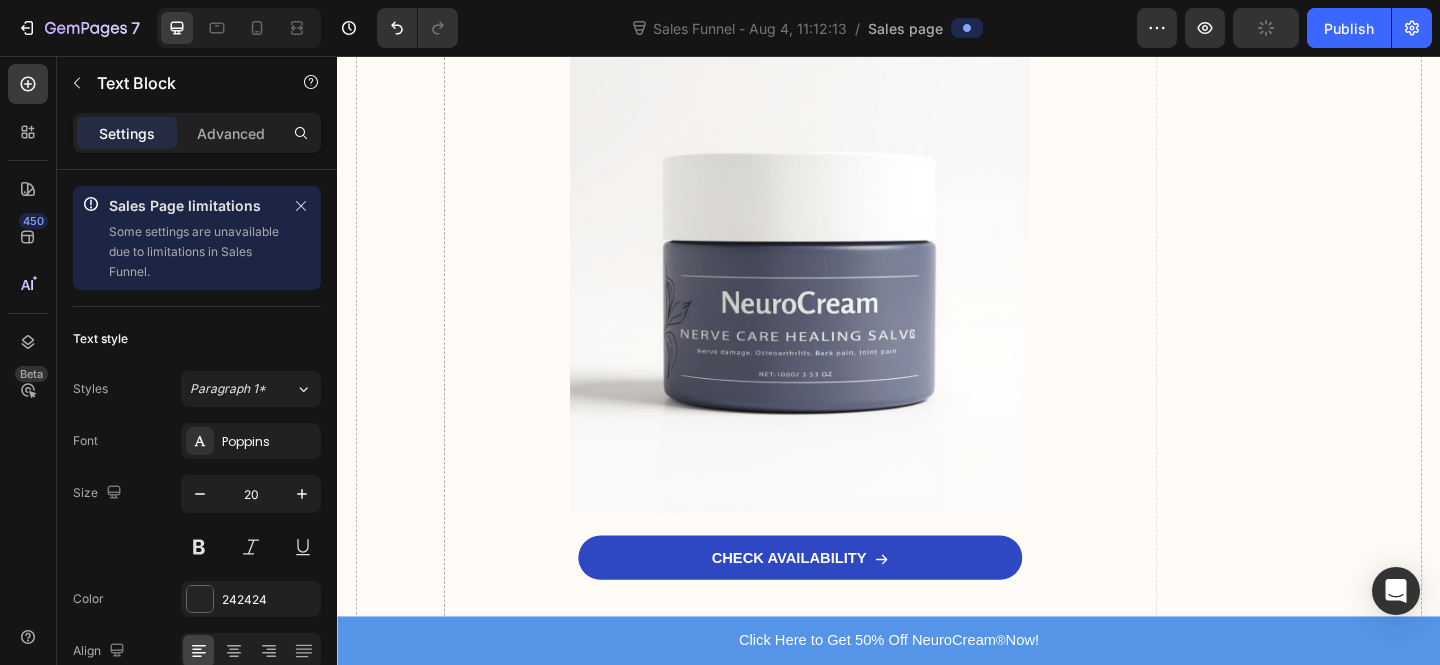 click on "Stage 2: Inflammation Control  Clinically-studied botanicals calm the inflammatory response that's squeezing your sciatic nerve,  reducing the "fire" that causes shooting pain  and forces you to limp." at bounding box center (840, -599) 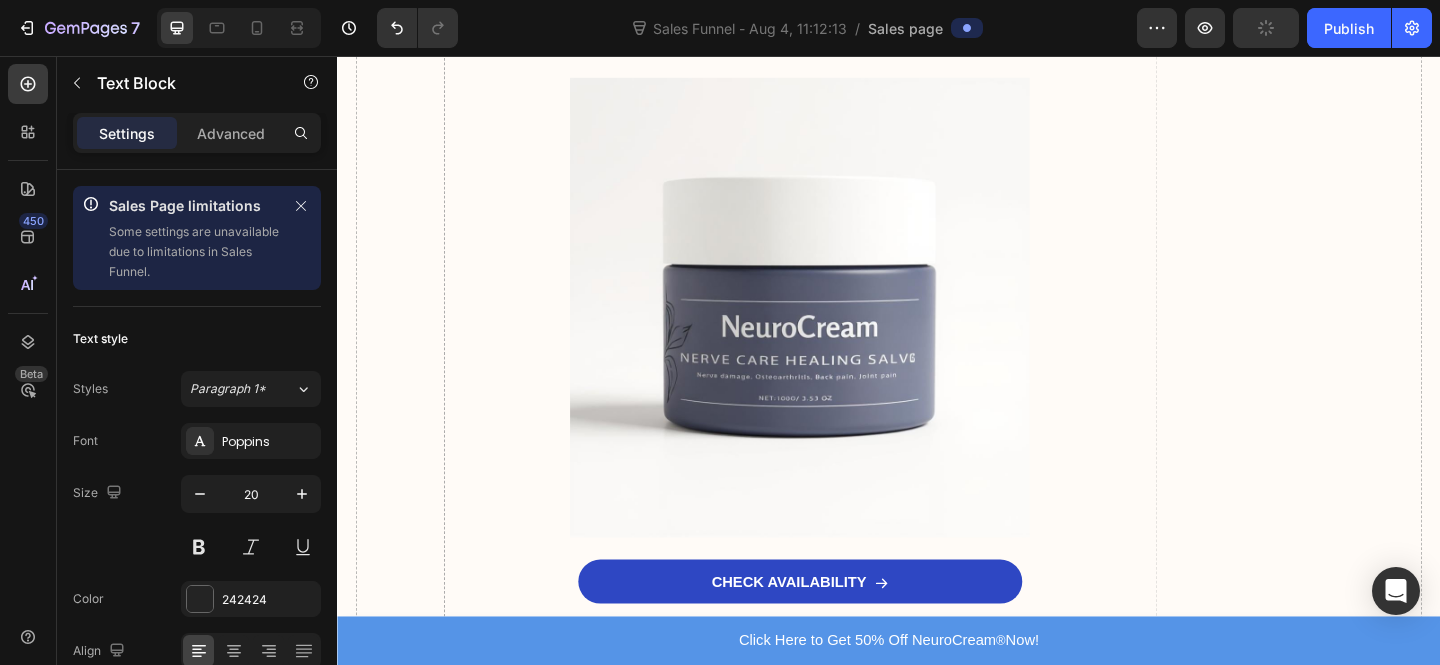 click on "This isn't another pain cream – this is precision nerve therapy." at bounding box center [840, -443] 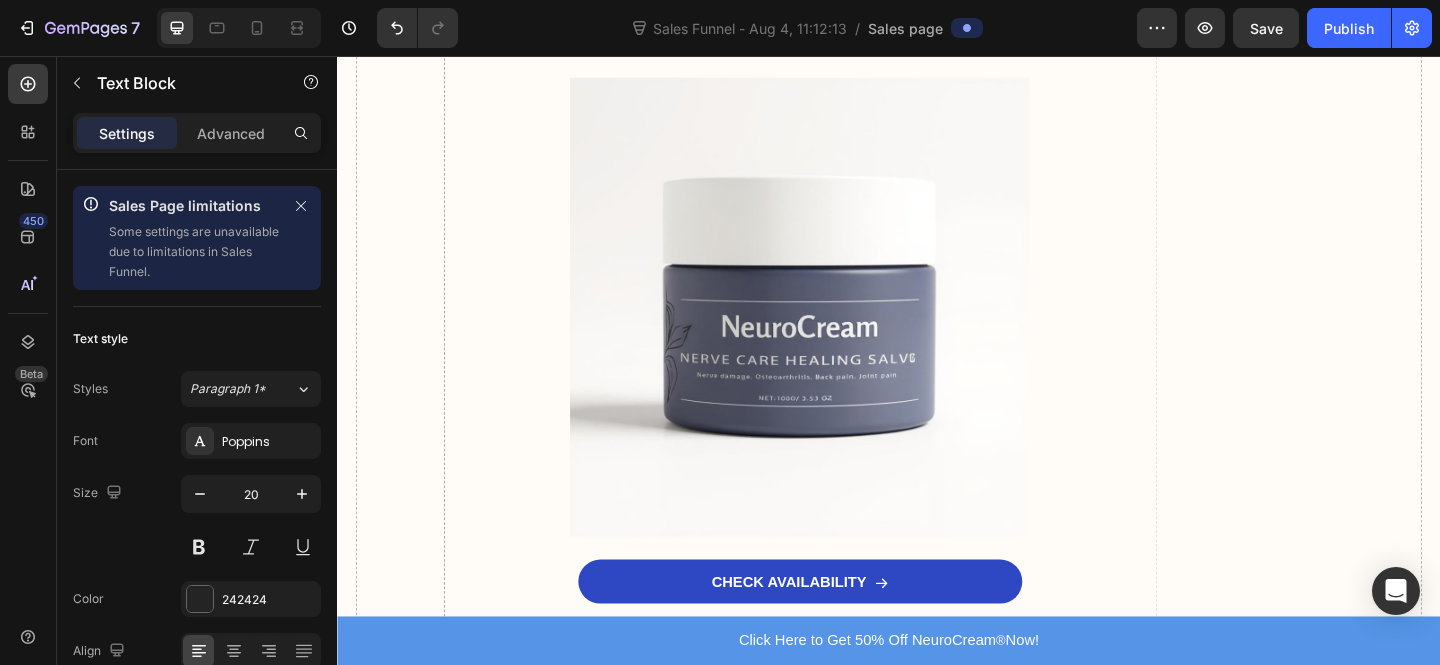 click on "Stage 1: Penetration  Advanced carrier oils create pathways through your skin barriers,  delivering active compounds 7 layers deep  to reach inflamed nerve tissue that pills can never touch." at bounding box center [840, -703] 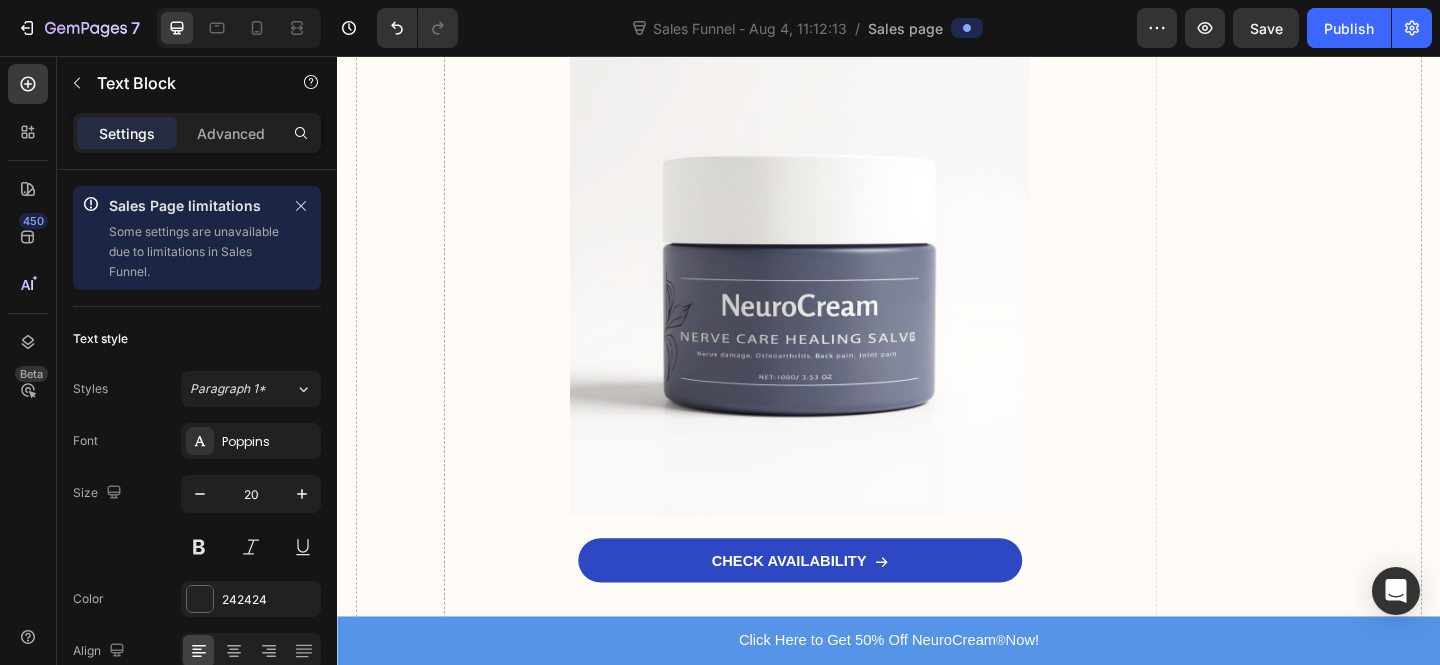 scroll, scrollTop: 6684, scrollLeft: 0, axis: vertical 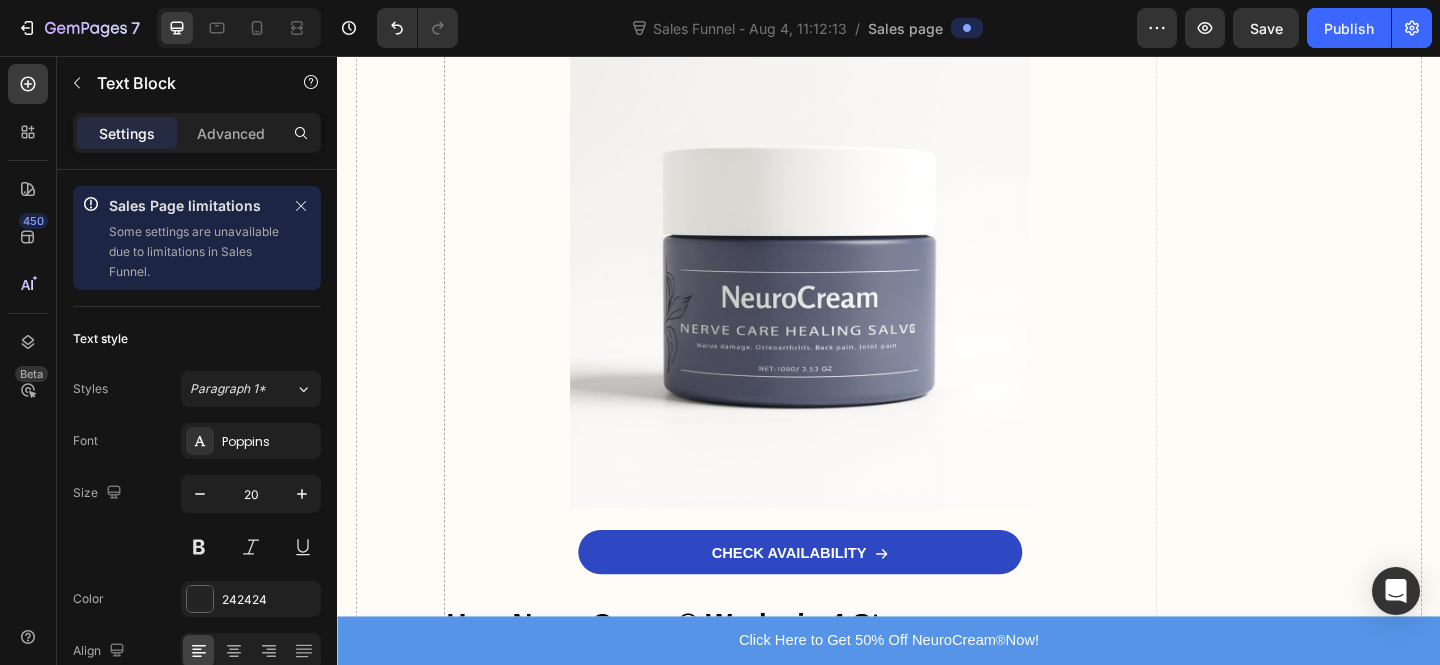 click at bounding box center (840, -839) 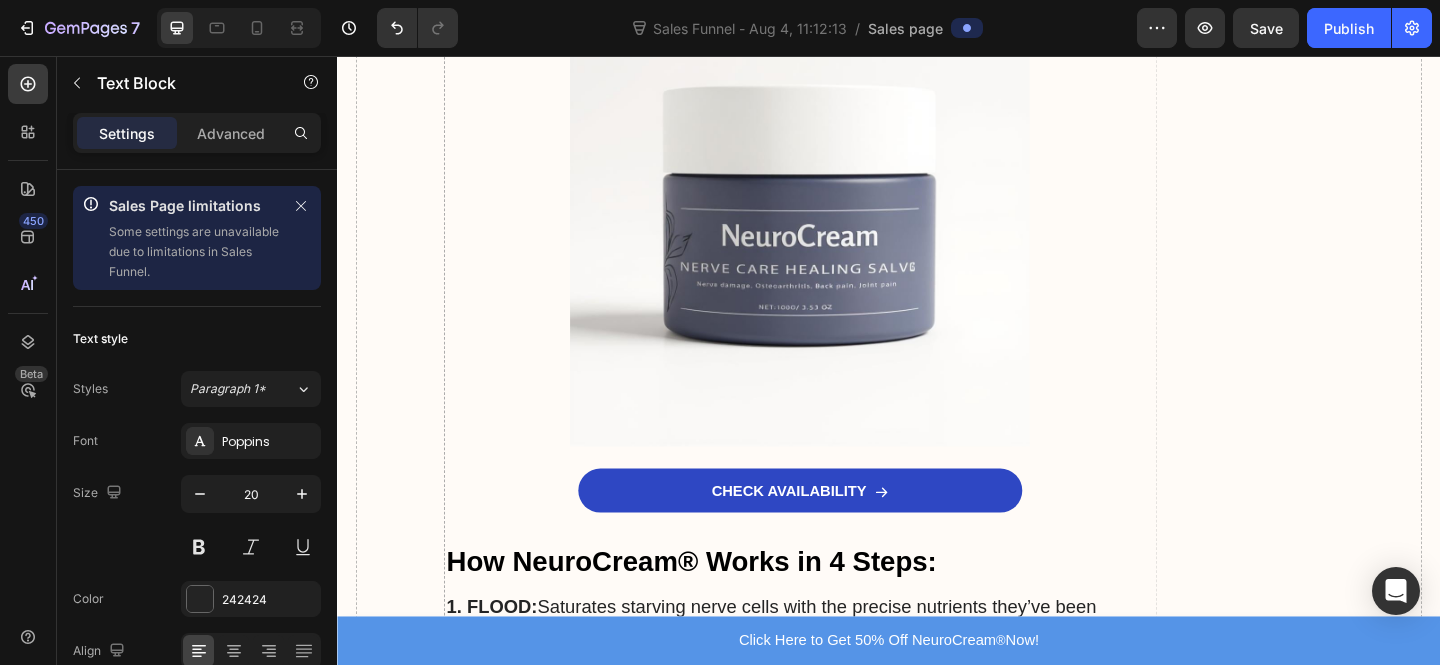 scroll, scrollTop: 6825, scrollLeft: 0, axis: vertical 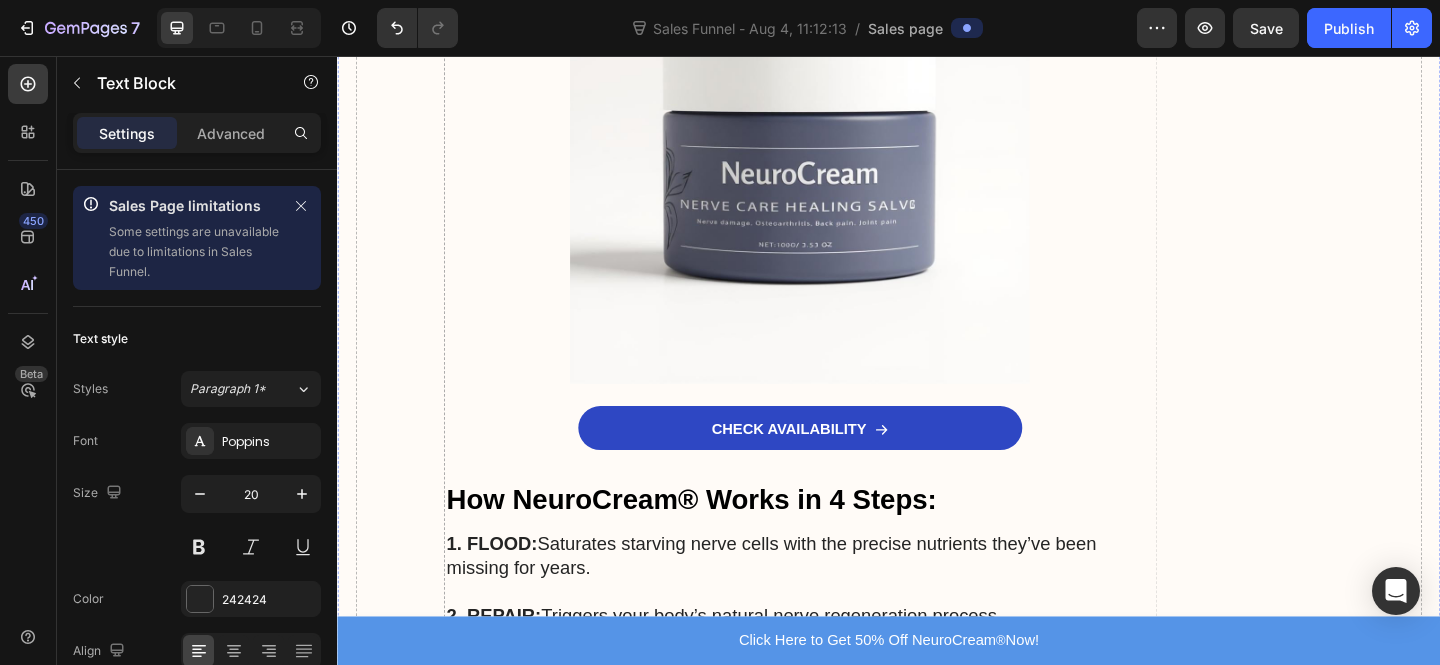 click at bounding box center [840, -530] 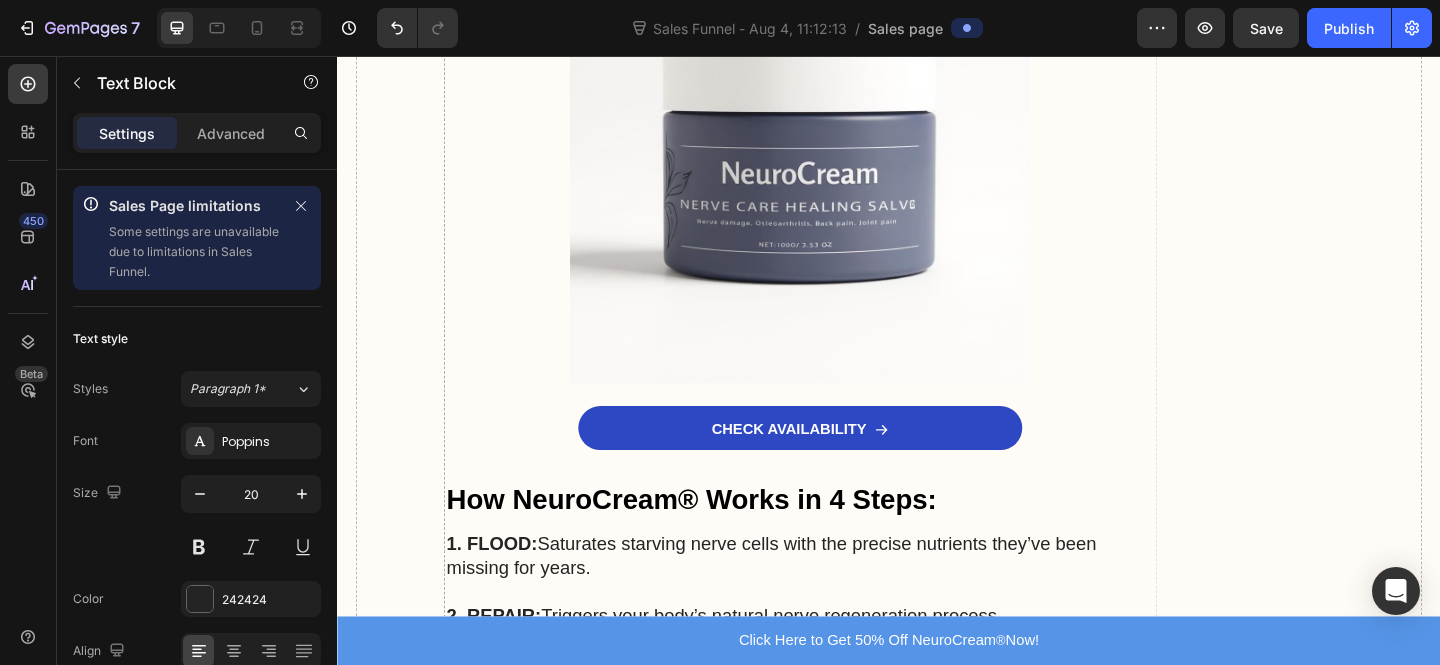 click 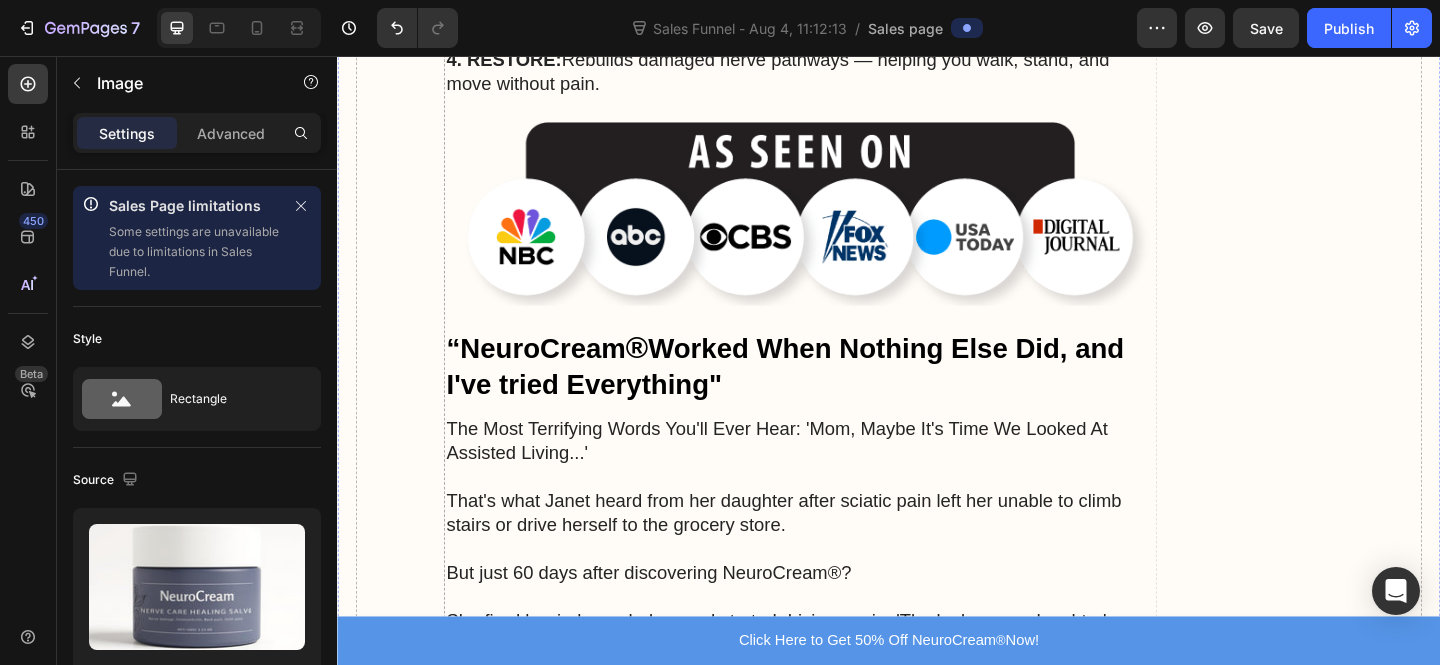 click at bounding box center (840, -546) 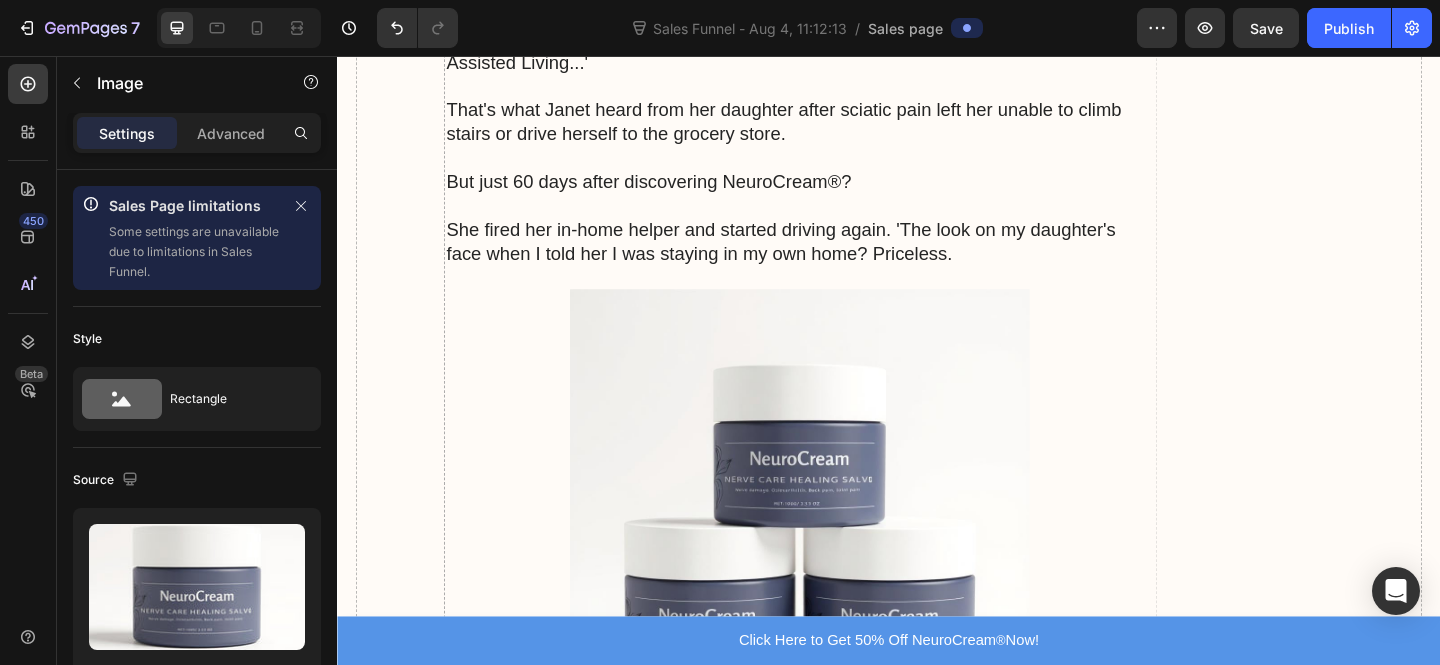 scroll, scrollTop: 7578, scrollLeft: 0, axis: vertical 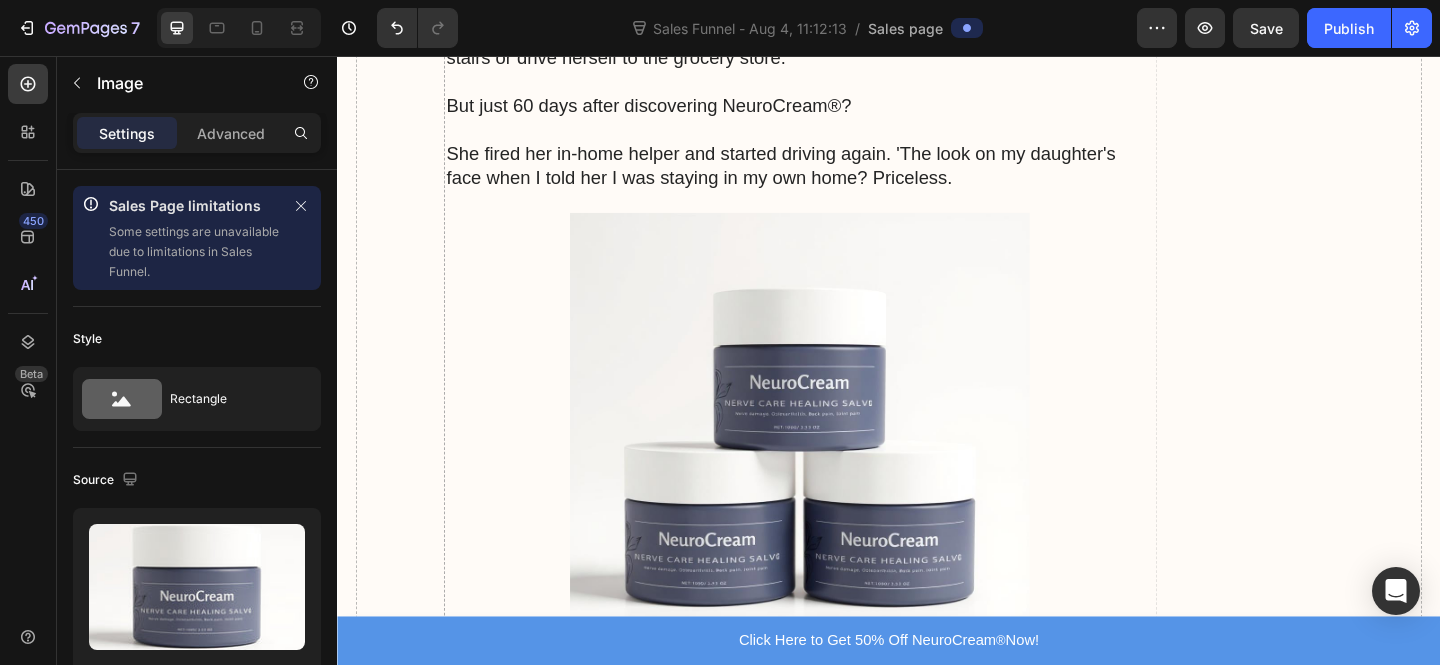 click on "How NeuroCream® Works in 4 Steps:" at bounding box center [722, -679] 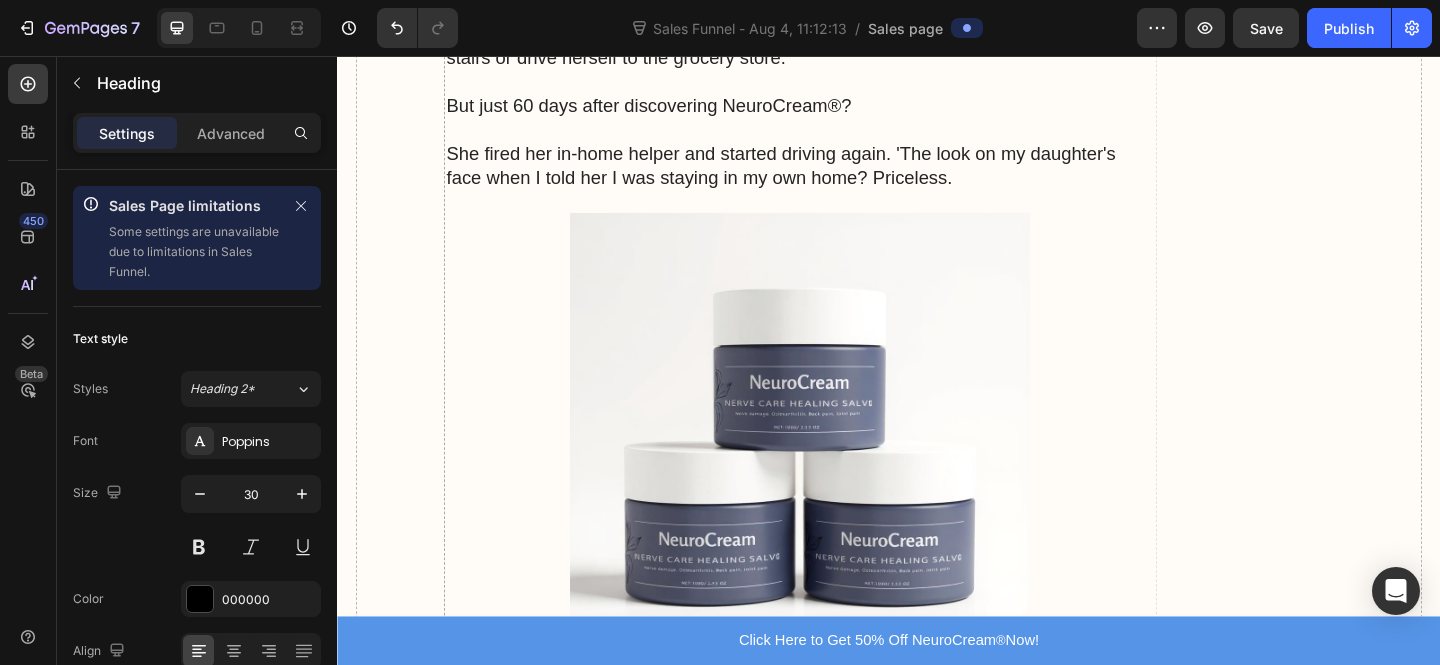 click on "How NeuroCream® Works in 4 Steps:" at bounding box center (722, -679) 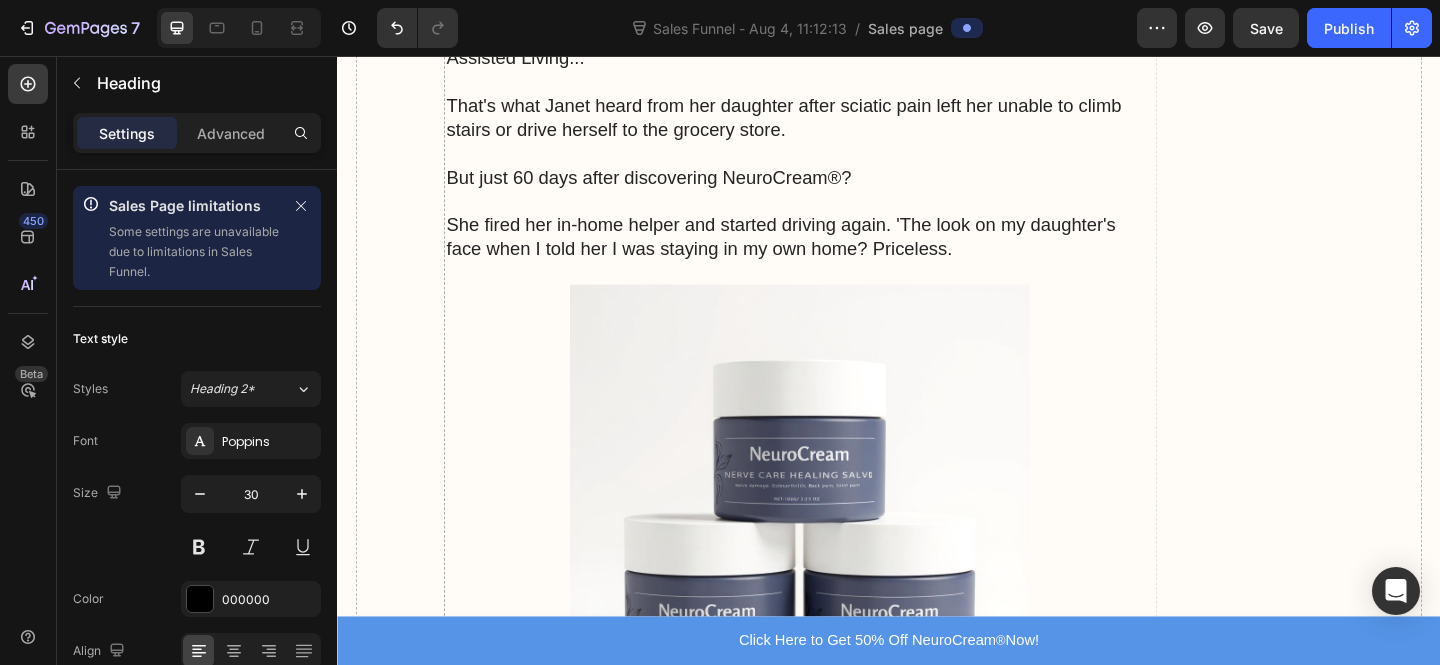 click on "1. FLOOD:  Saturates starving nerve cells with the precise nutrients they’ve been missing for years." at bounding box center (840, -539) 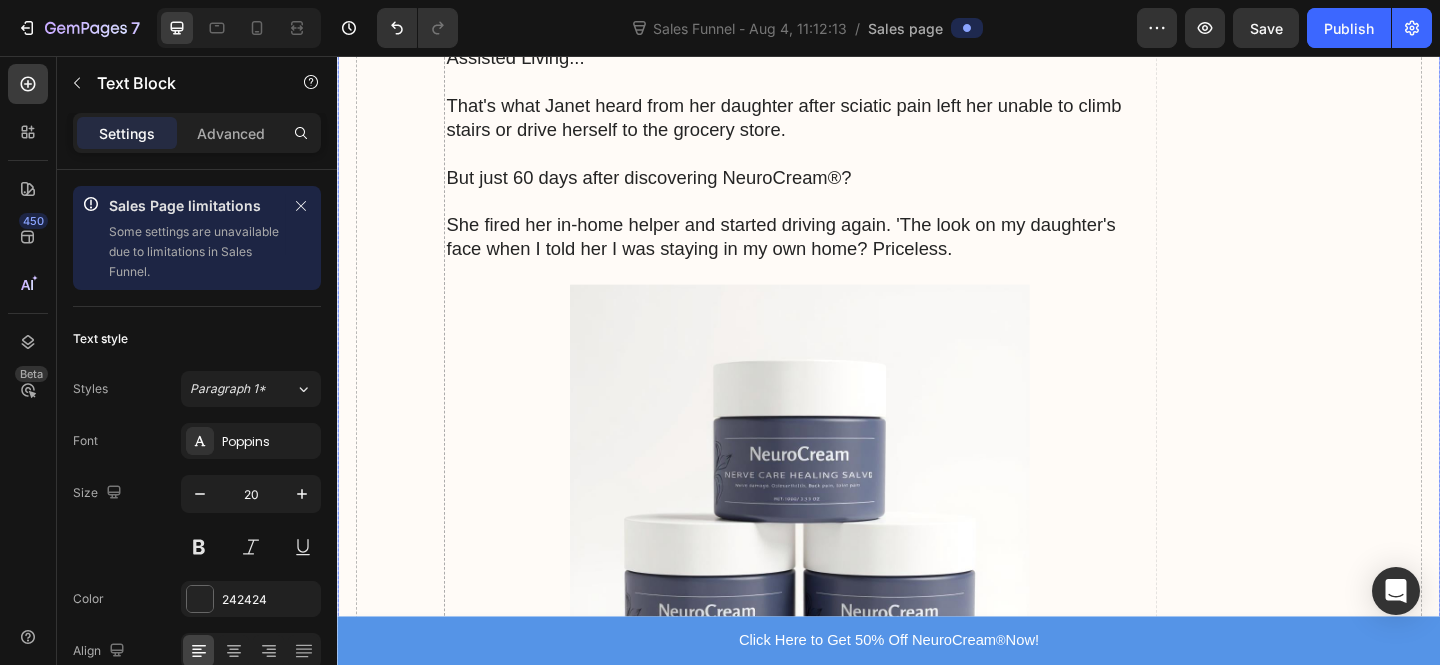 click at bounding box center (840, -1054) 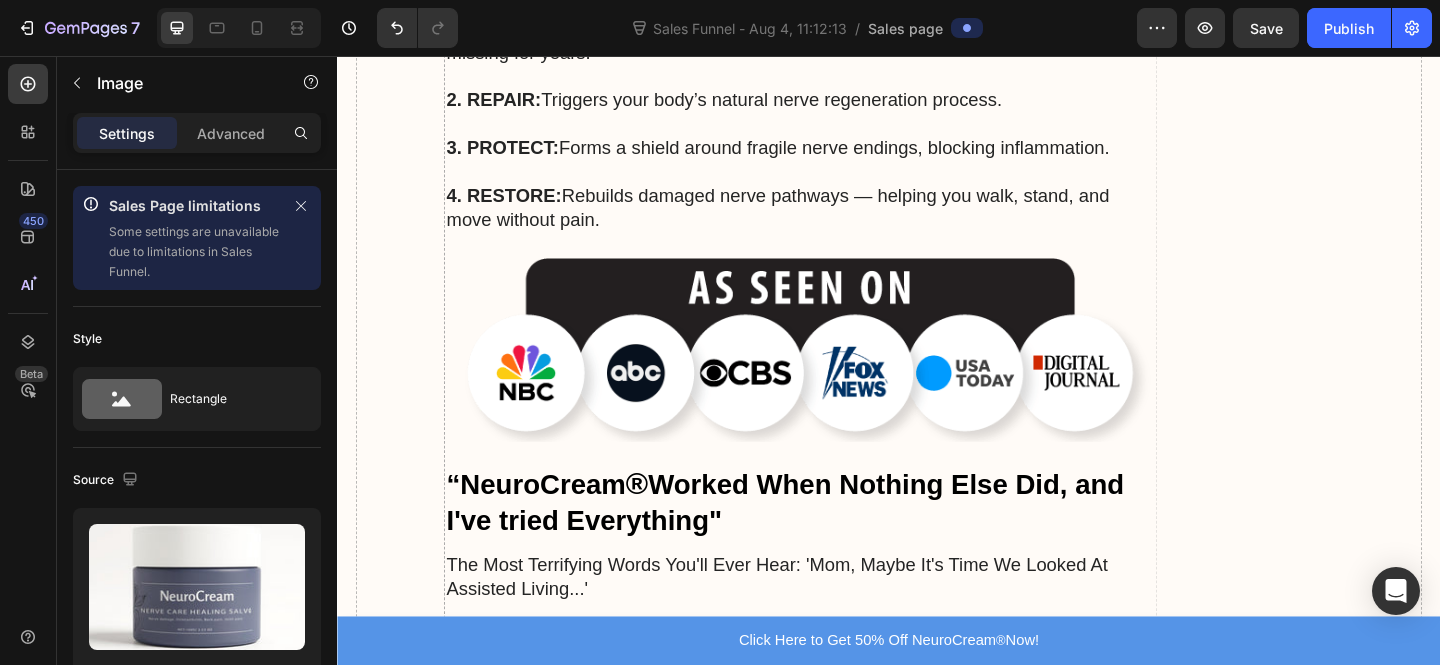 click 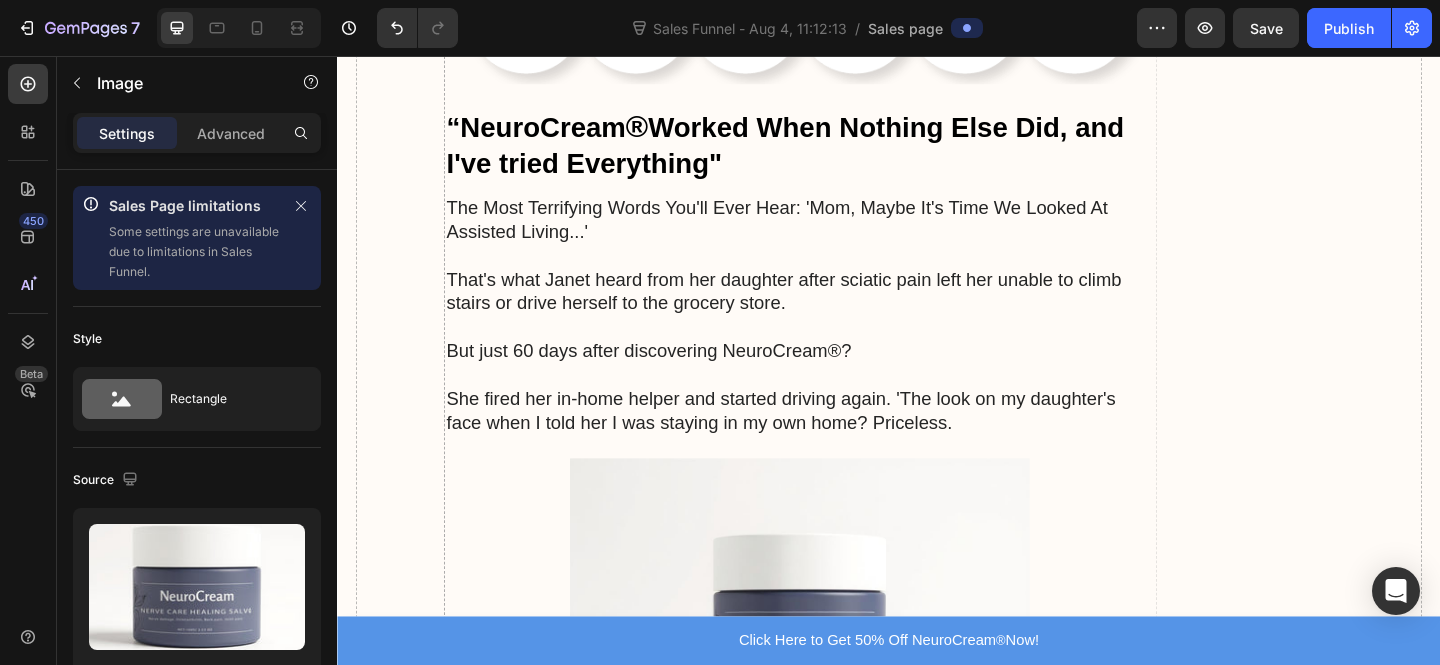 scroll, scrollTop: 7996, scrollLeft: 0, axis: vertical 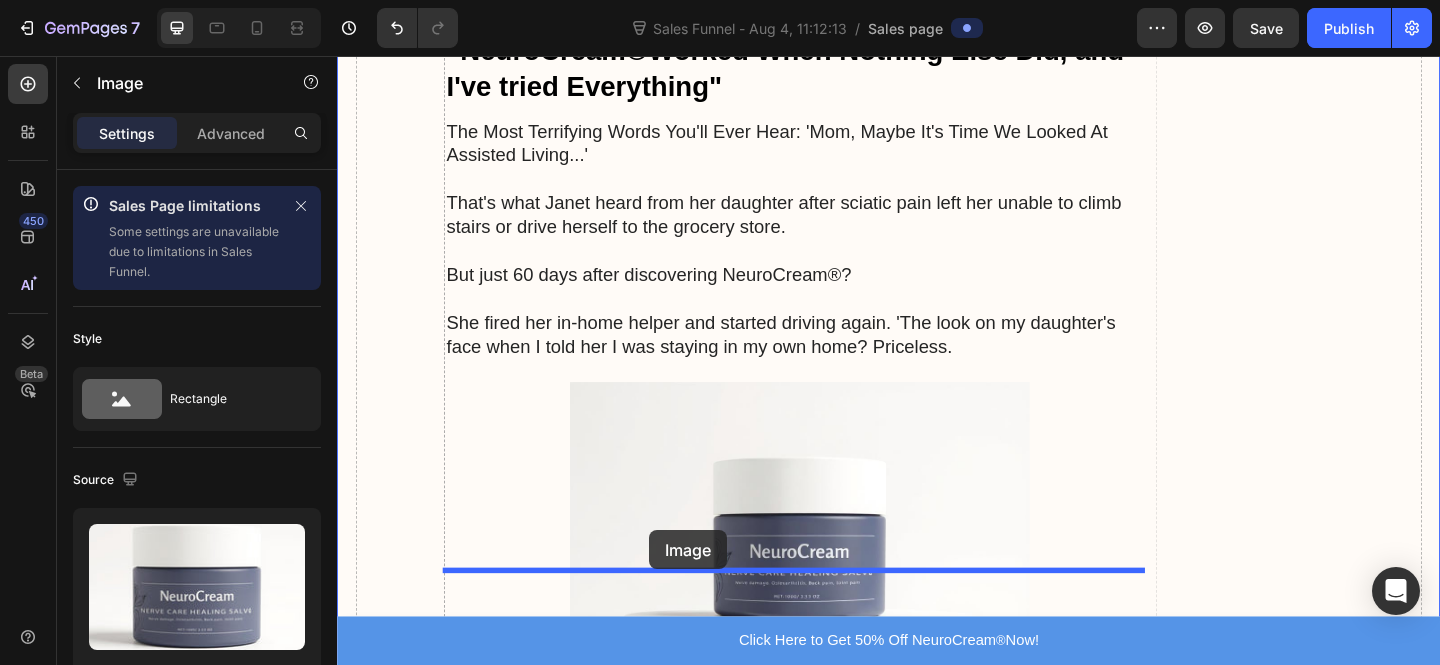 drag, startPoint x: 864, startPoint y: 164, endPoint x: 676, endPoint y: 572, distance: 449.23044 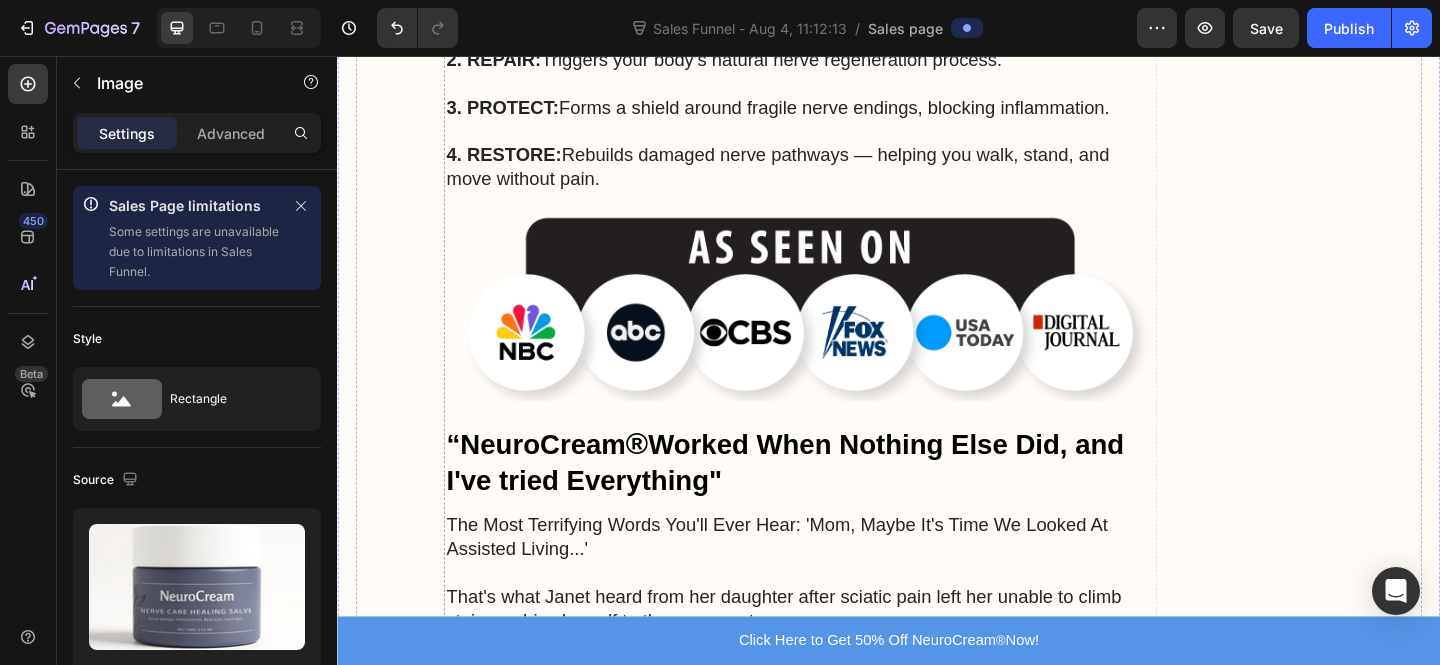 scroll, scrollTop: 7599, scrollLeft: 0, axis: vertical 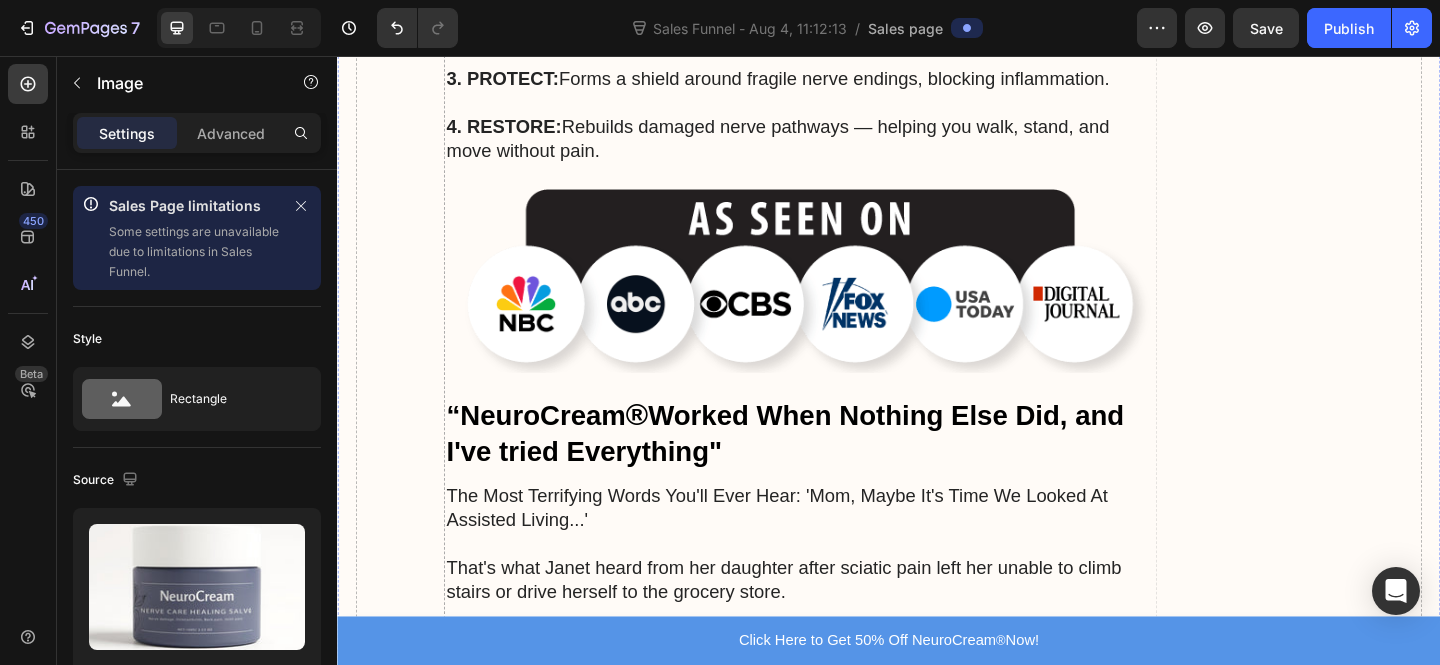 click on "The 4 Natural Compounds That Make the Impossible Possible" at bounding box center [840, -661] 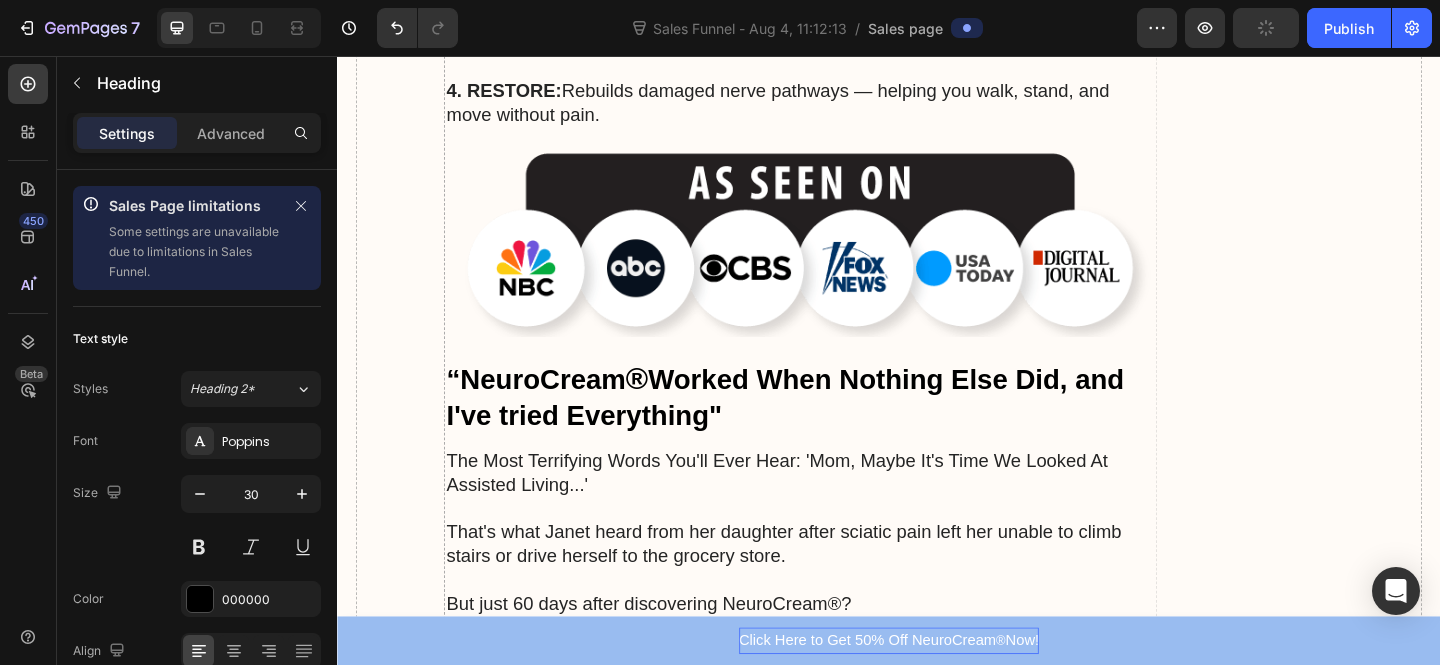click on "Click Here to Get 50% Off NeuroCream ®  Now!" at bounding box center (937, 692) 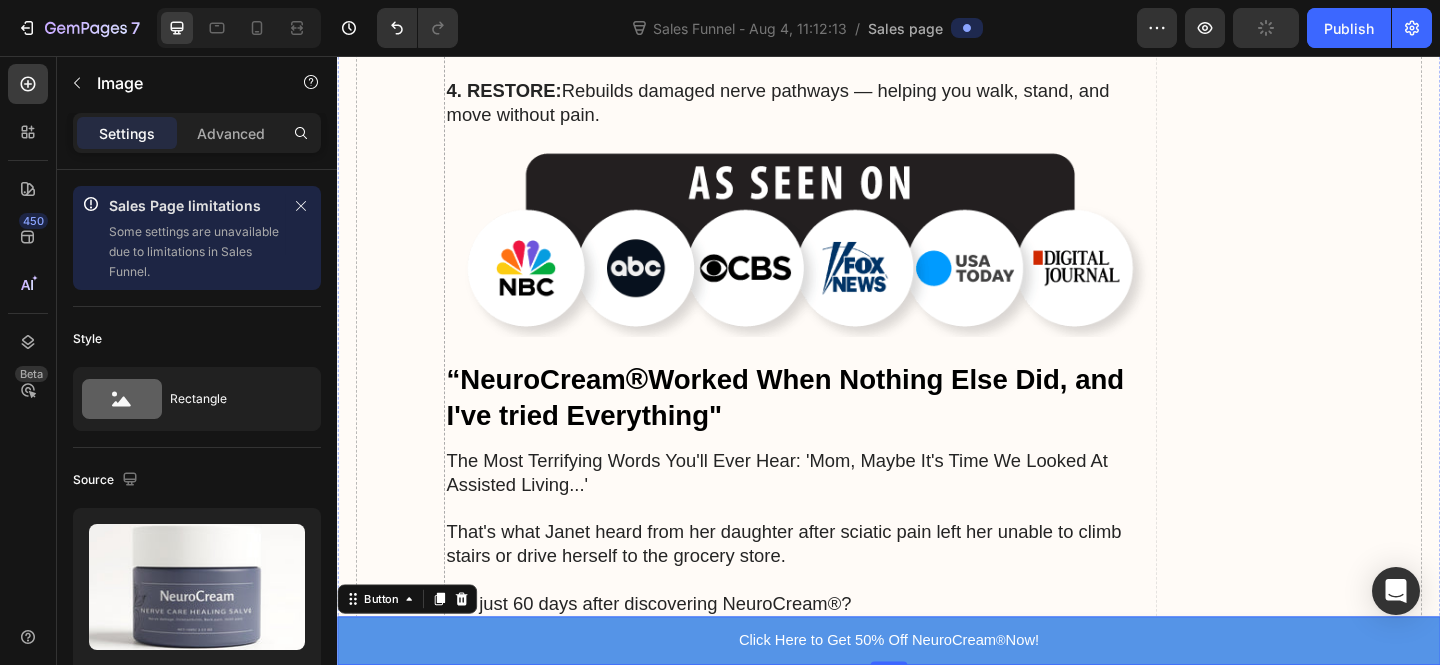click at bounding box center (840, -377) 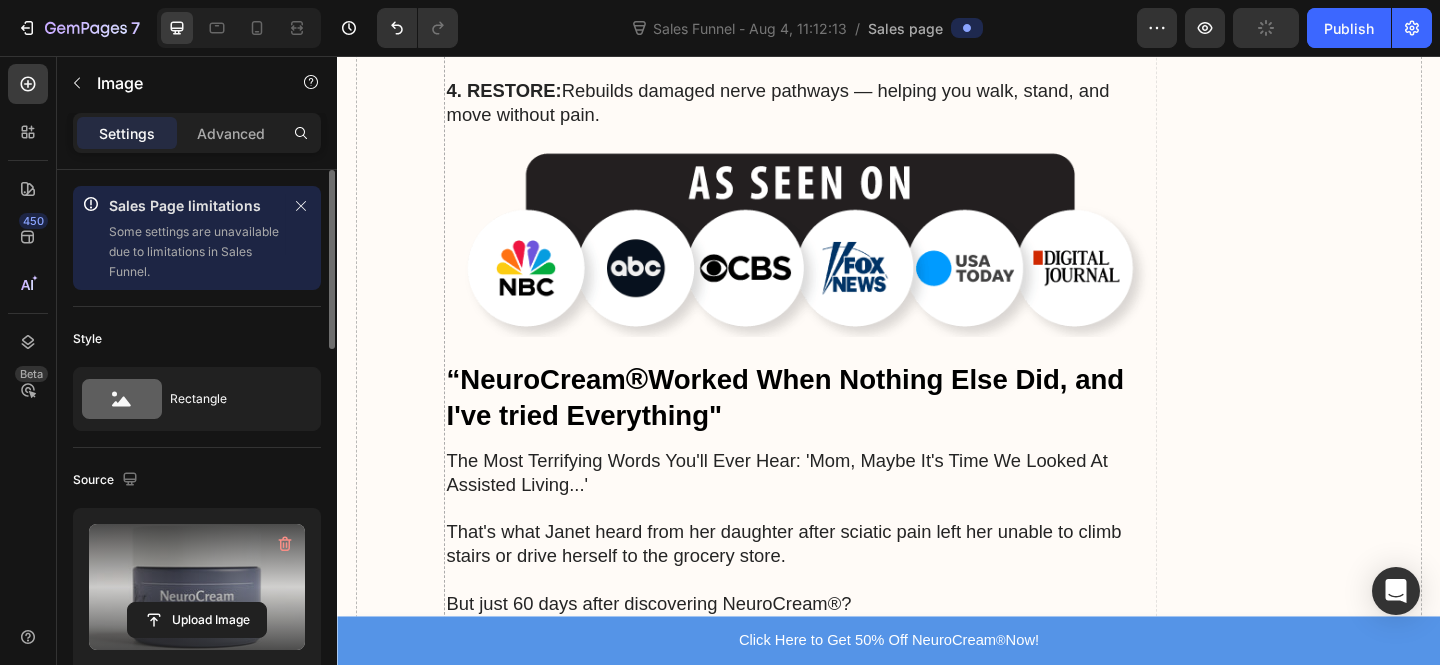 click at bounding box center (197, 587) 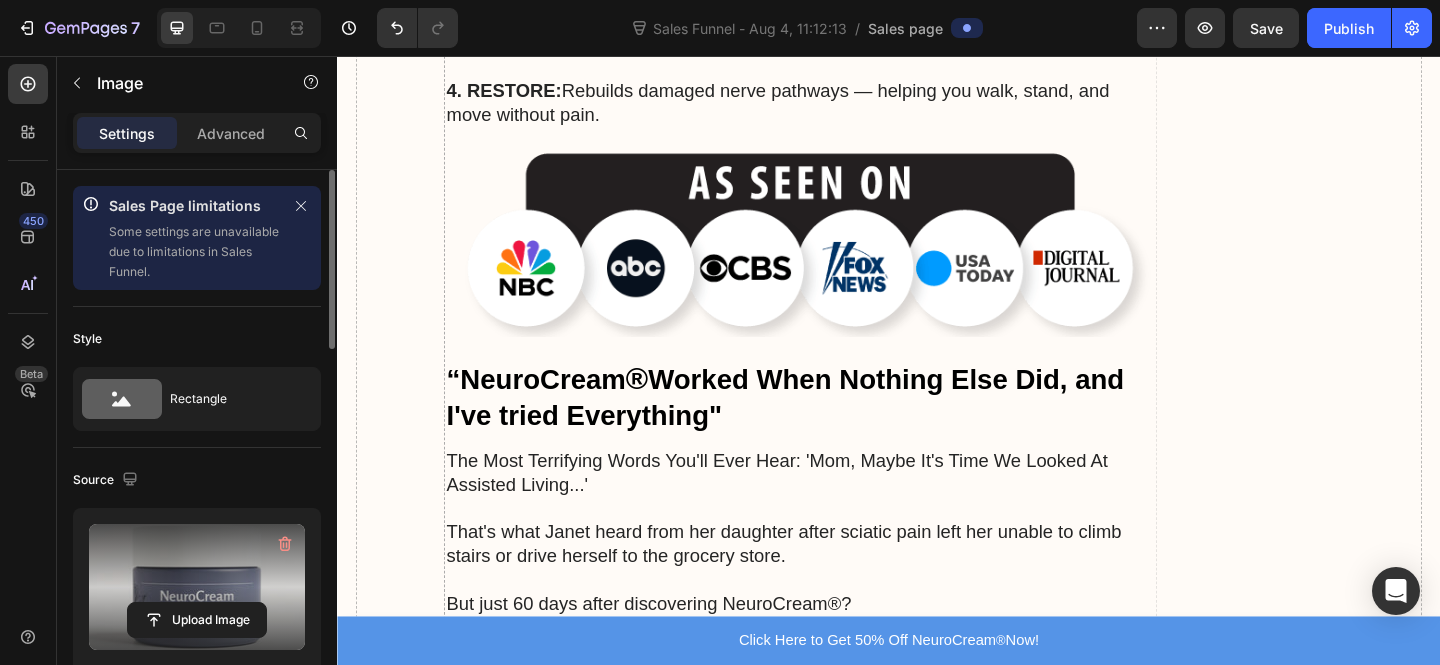 type on "C:\fakepath\7325643b-38e2-493f-a7aa-0d2b49fcb619.avif" 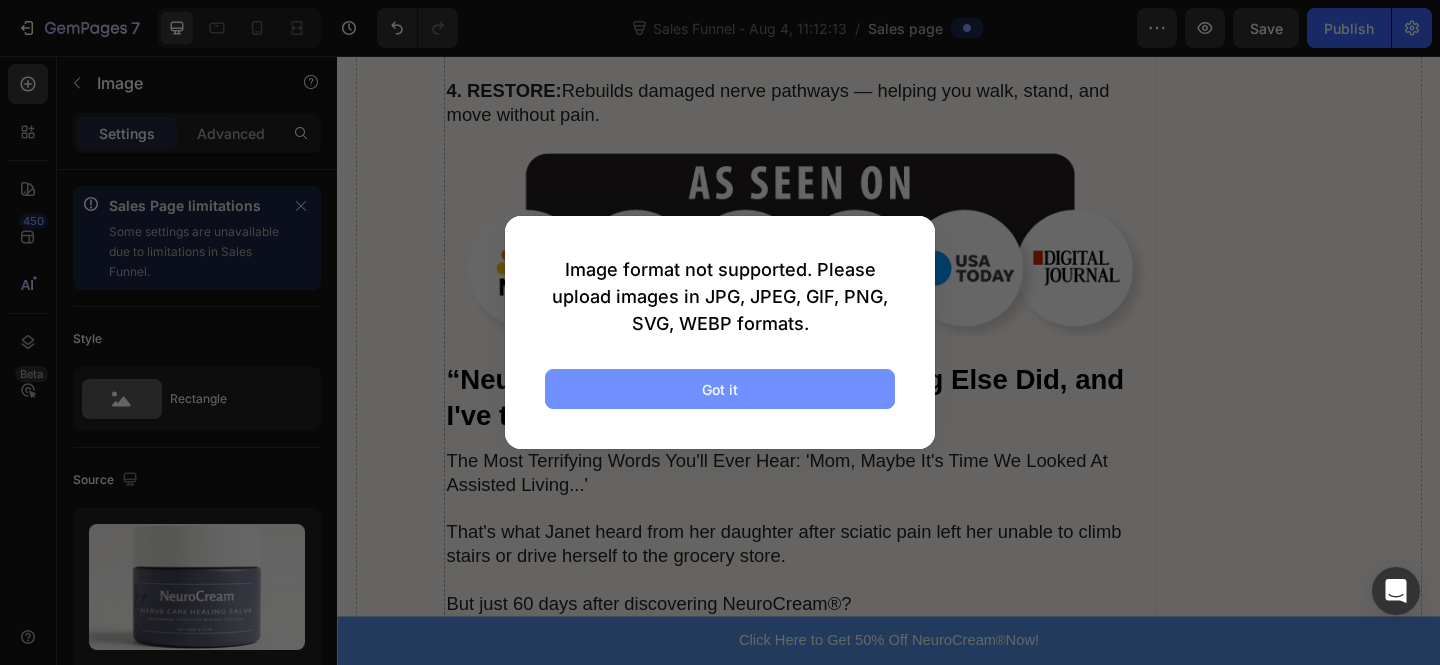 click on "Got it" at bounding box center [720, 389] 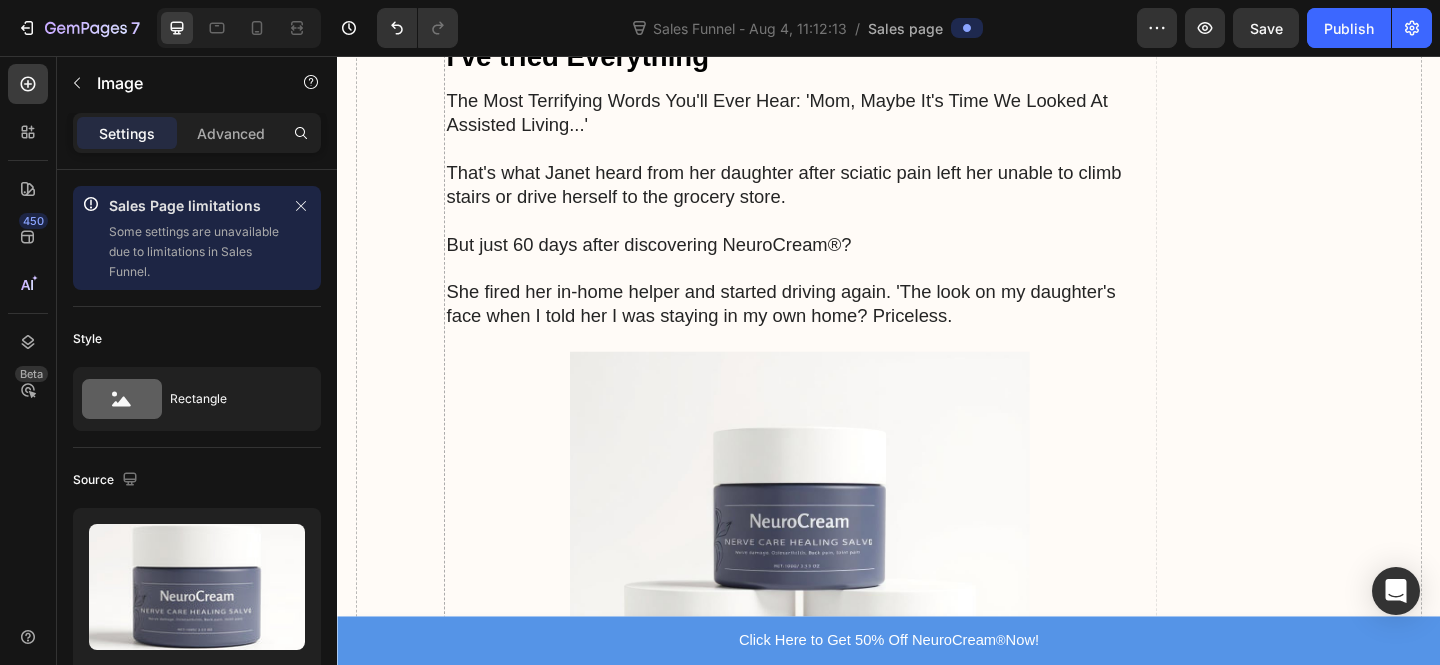 scroll, scrollTop: 8066, scrollLeft: 0, axis: vertical 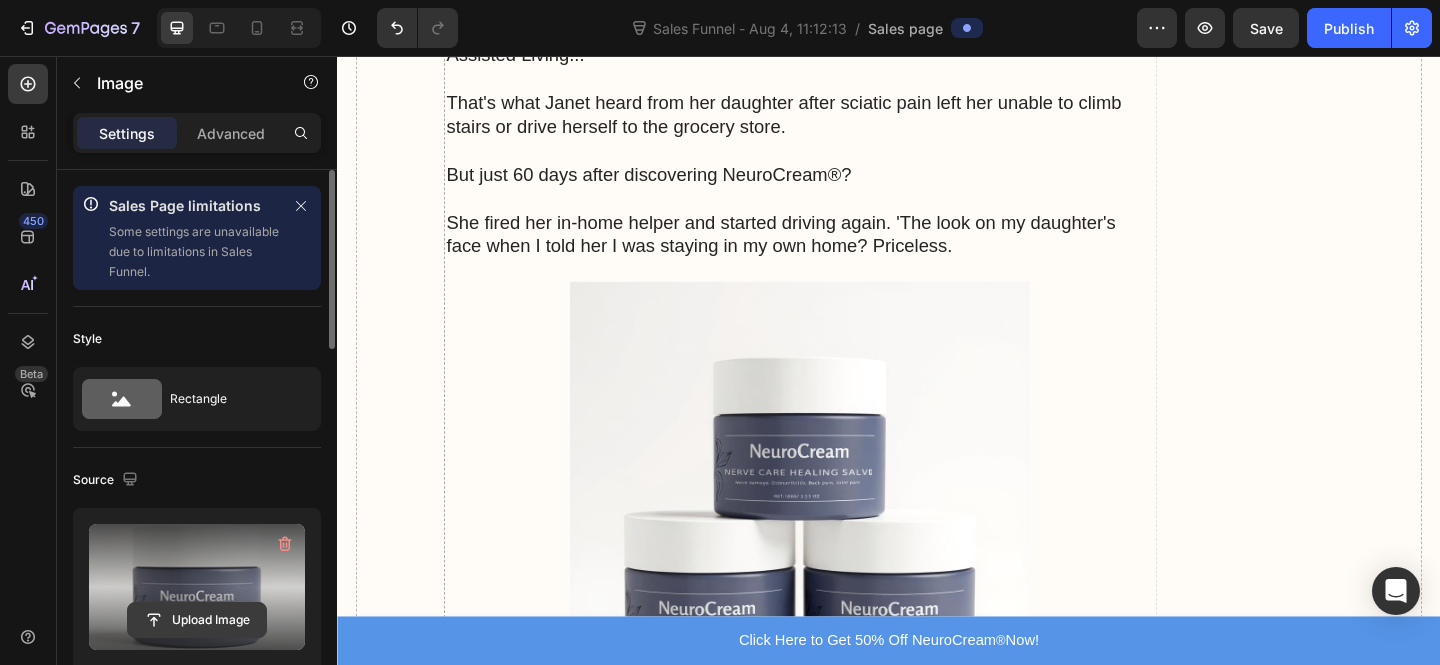 click 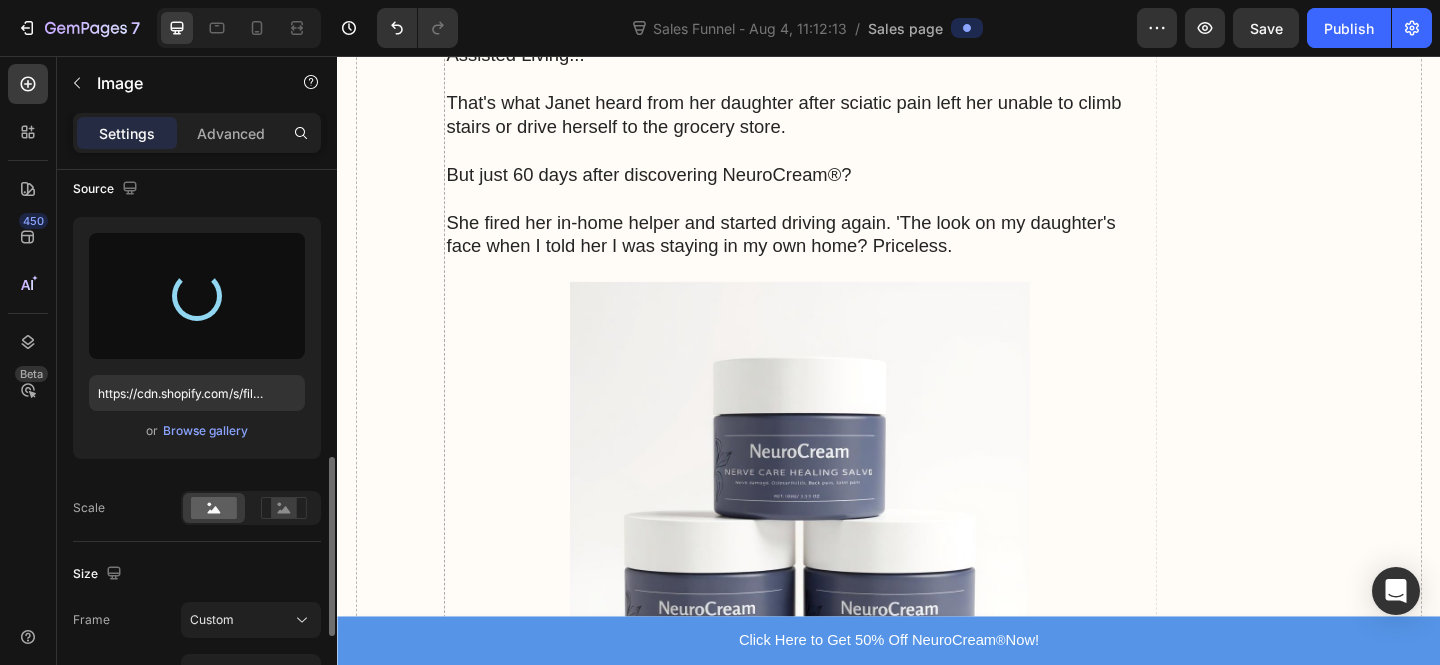 scroll, scrollTop: 436, scrollLeft: 0, axis: vertical 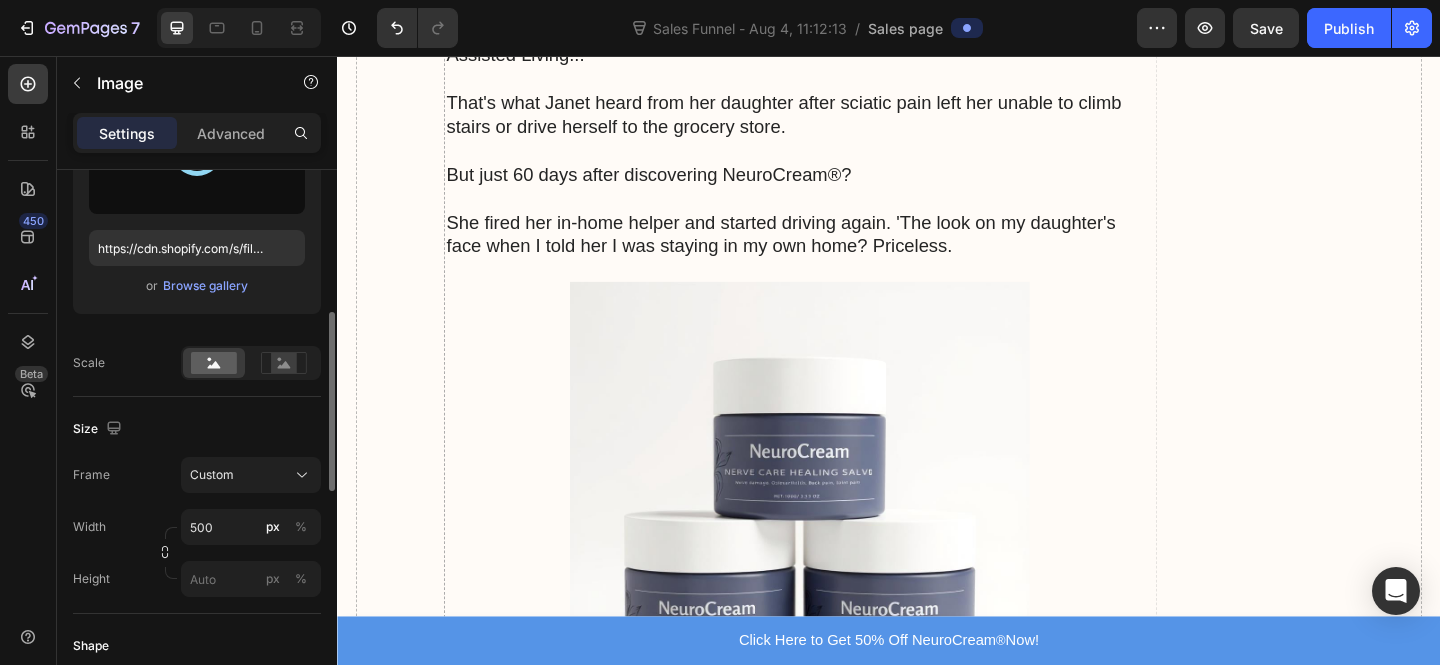 type on "https://cdn.shopify.com/s/files/1/0610/7503/0071/files/gempages_574314754814771993-50fe2ef2-b3e1-4437-84a7-90b8a1c4b1c4.png" 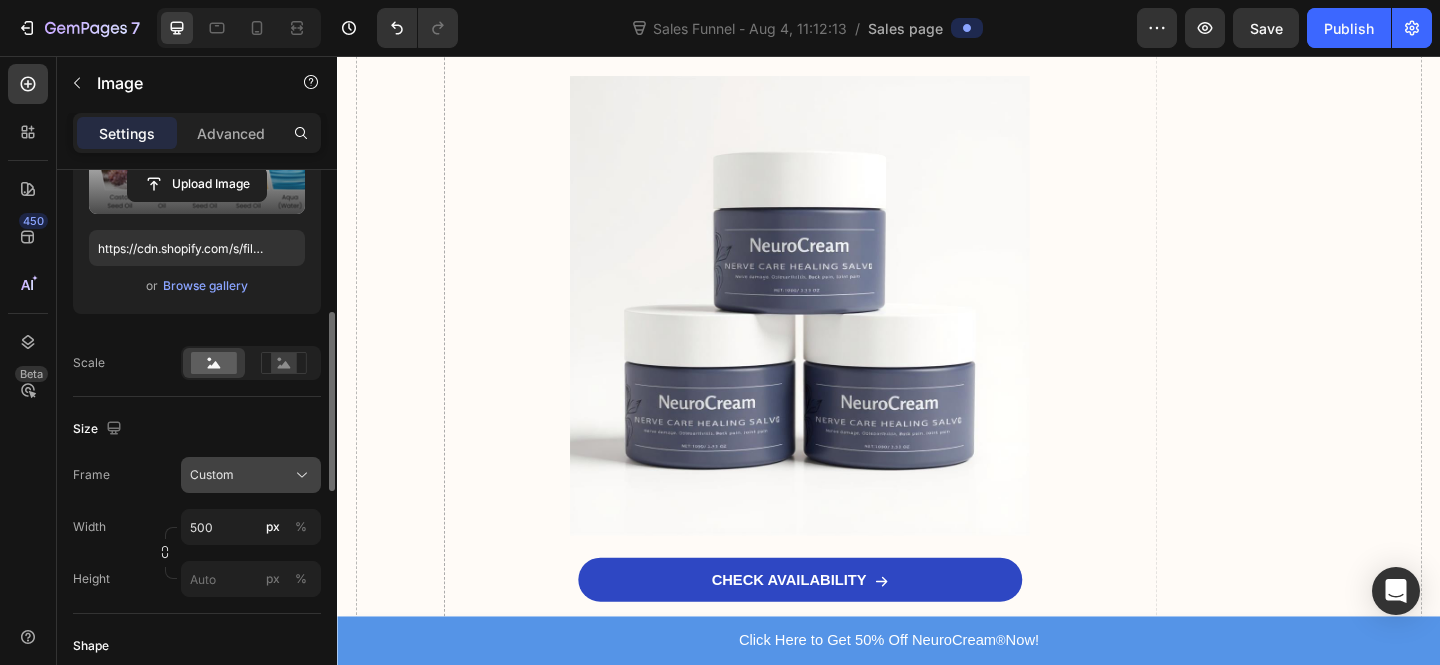 click on "Custom" 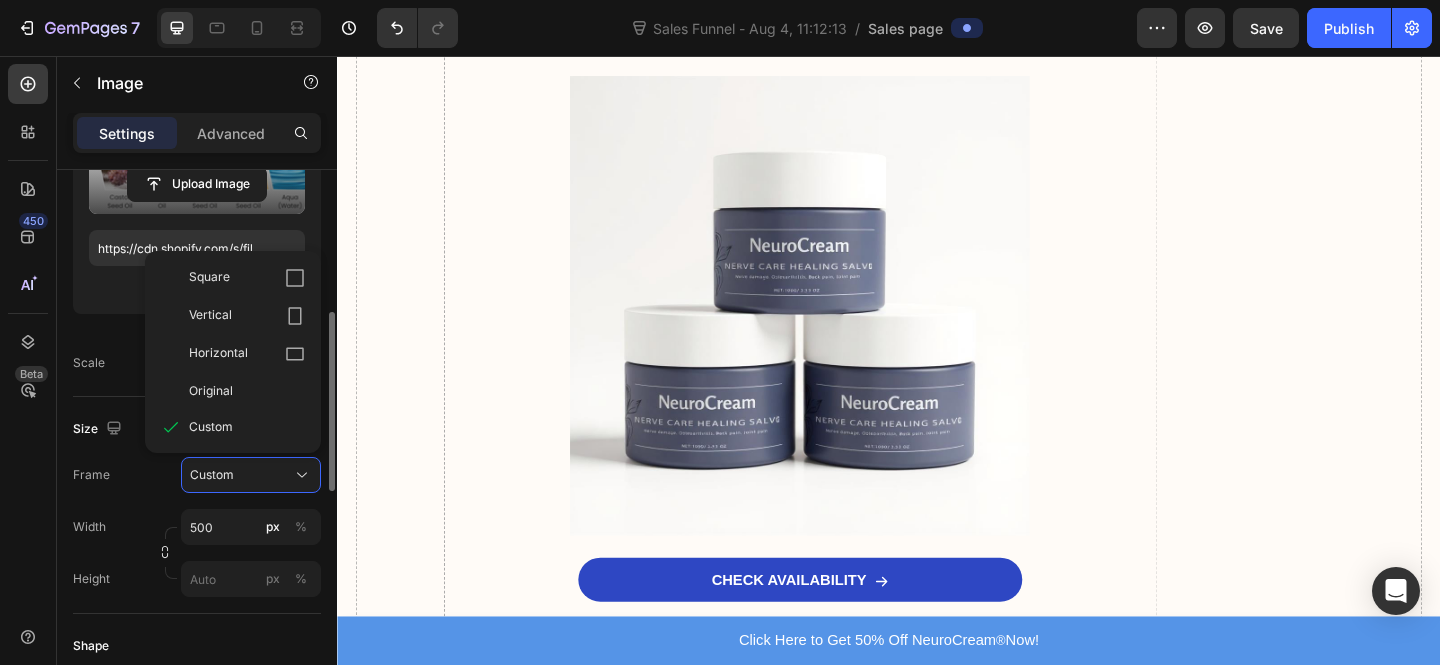 click on "Original" at bounding box center (211, 391) 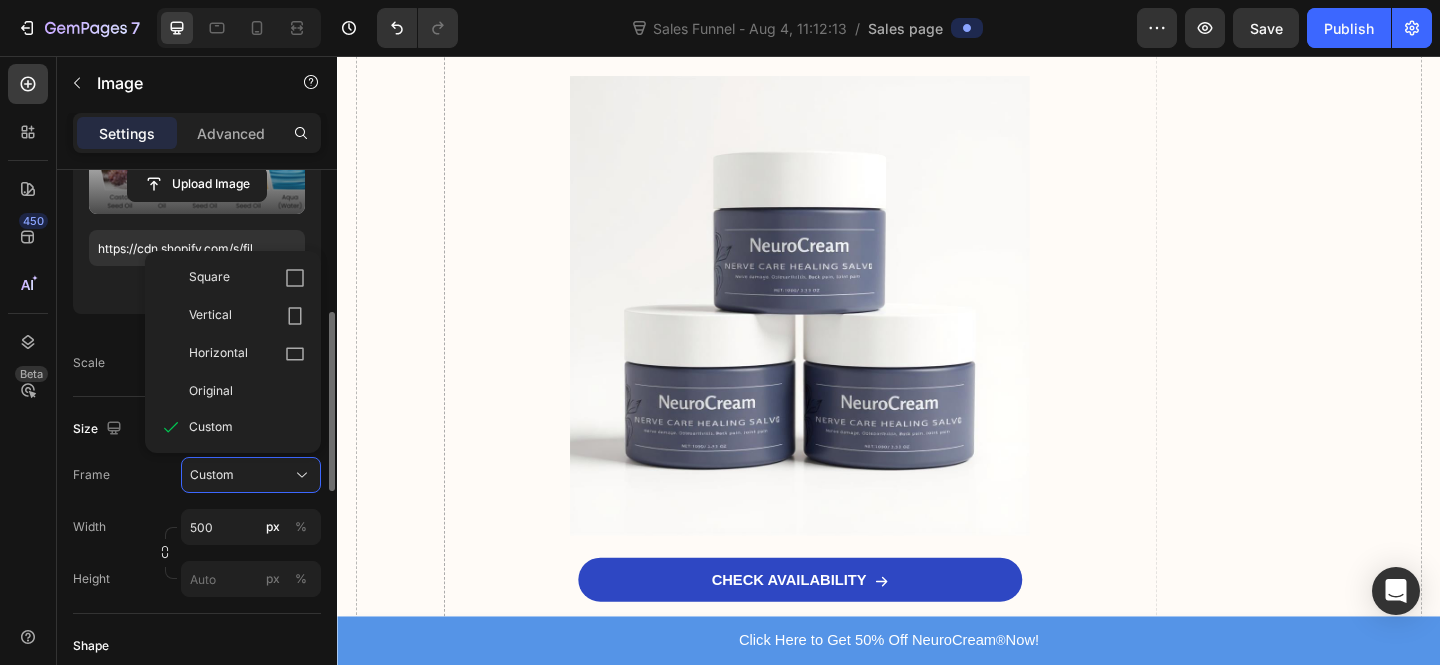 type 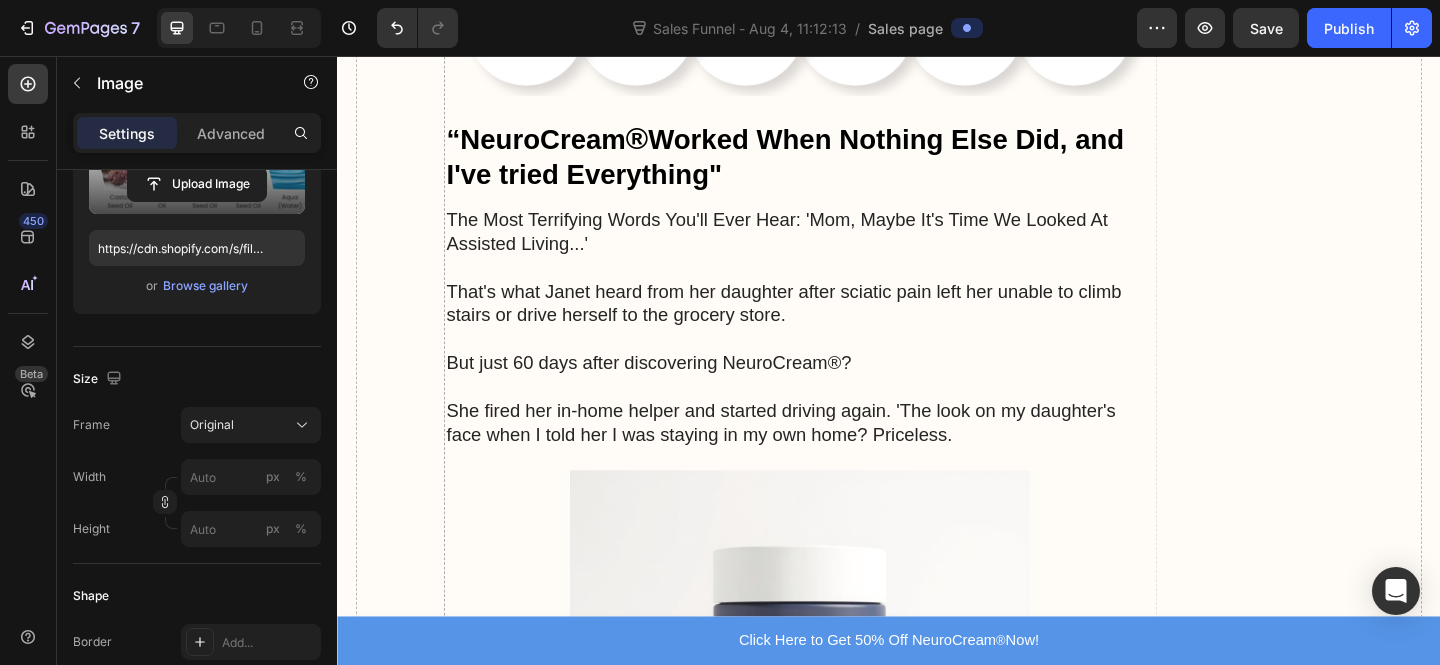 scroll, scrollTop: 7755, scrollLeft: 0, axis: vertical 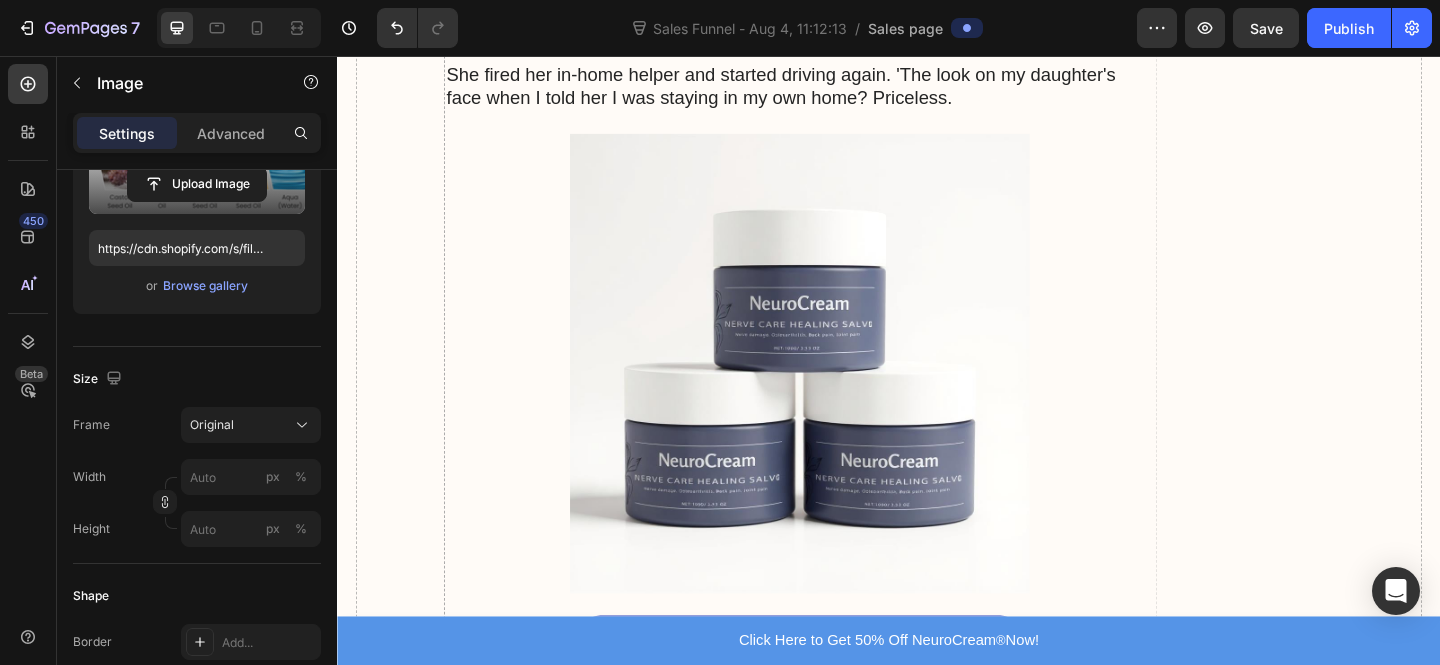 click on "1. FLOOD:  Saturates starving nerve cells with the precise nutrients they’ve been missing for years." at bounding box center (840, -703) 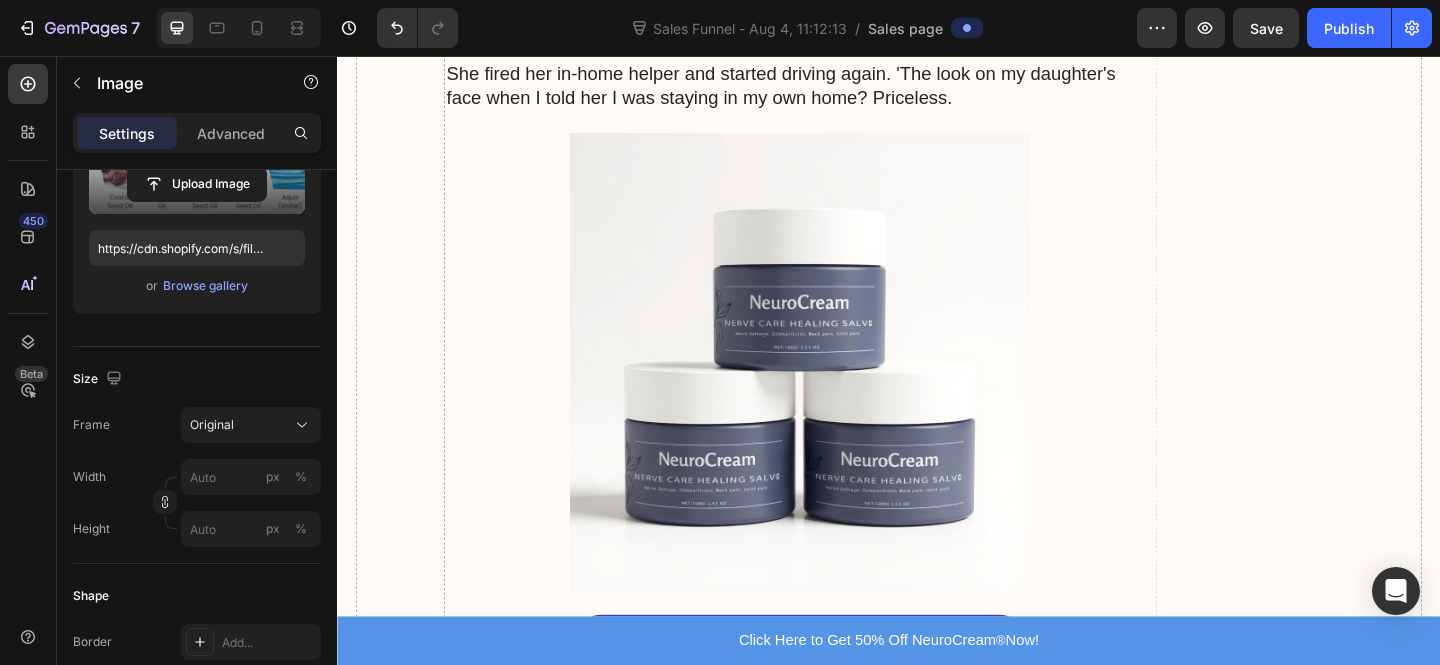 click on "1. FLOOD:  Saturates starving nerve cells with the precise nutrients they’ve been missing for years." at bounding box center [840, -704] 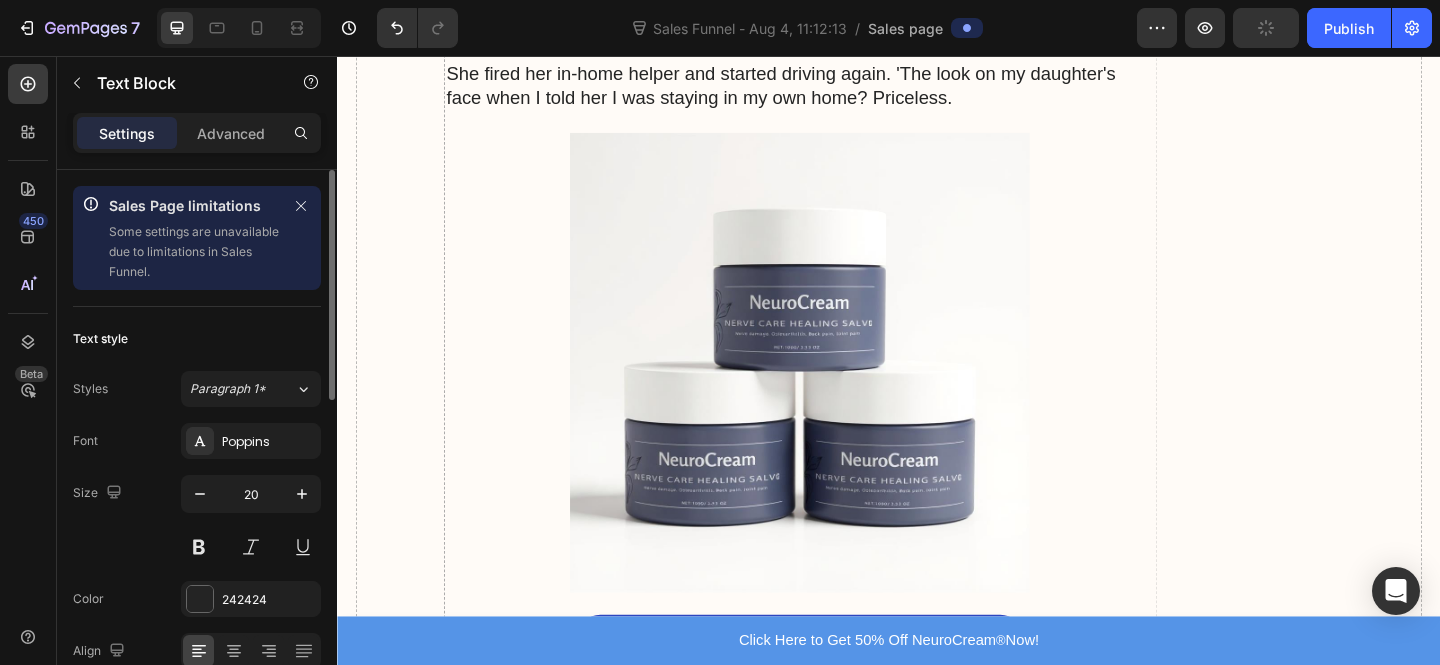 click on "1. FLOOD:  Saturates starving nerve cells with the precise nutrients they’ve been missing for years." at bounding box center [840, -704] 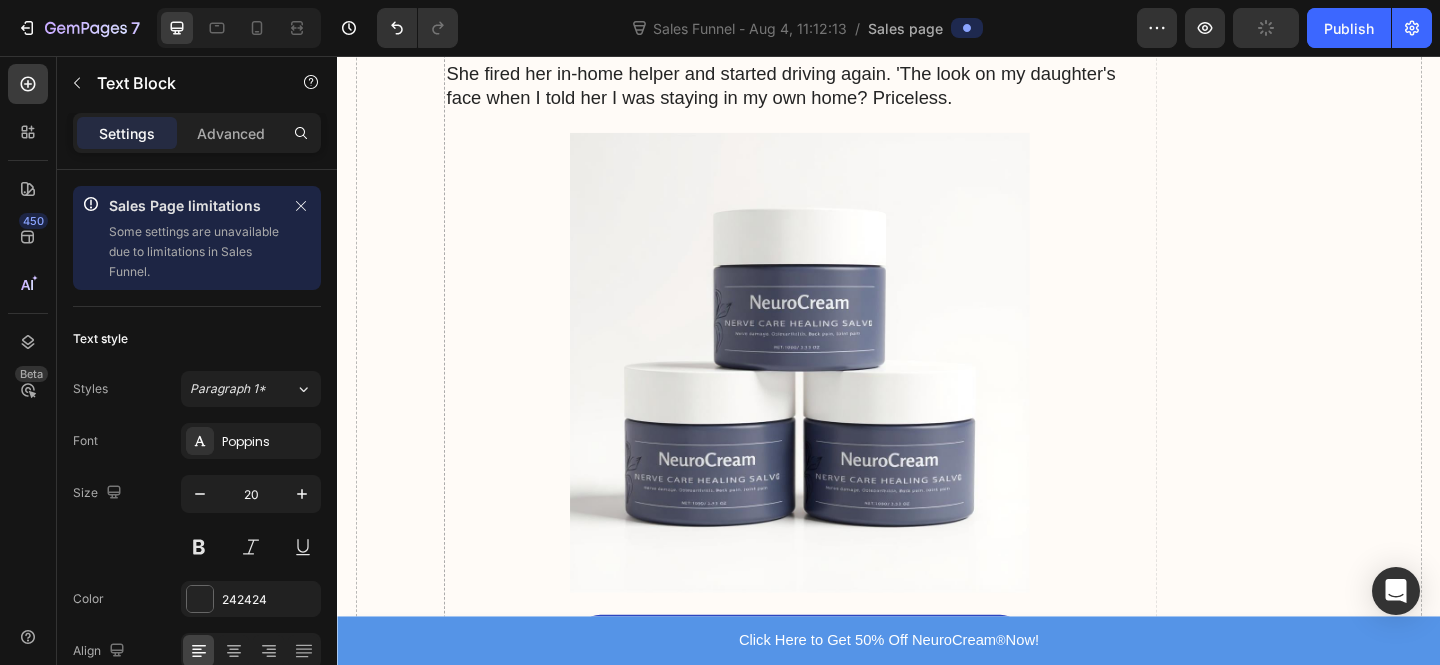 scroll, scrollTop: 8163, scrollLeft: 0, axis: vertical 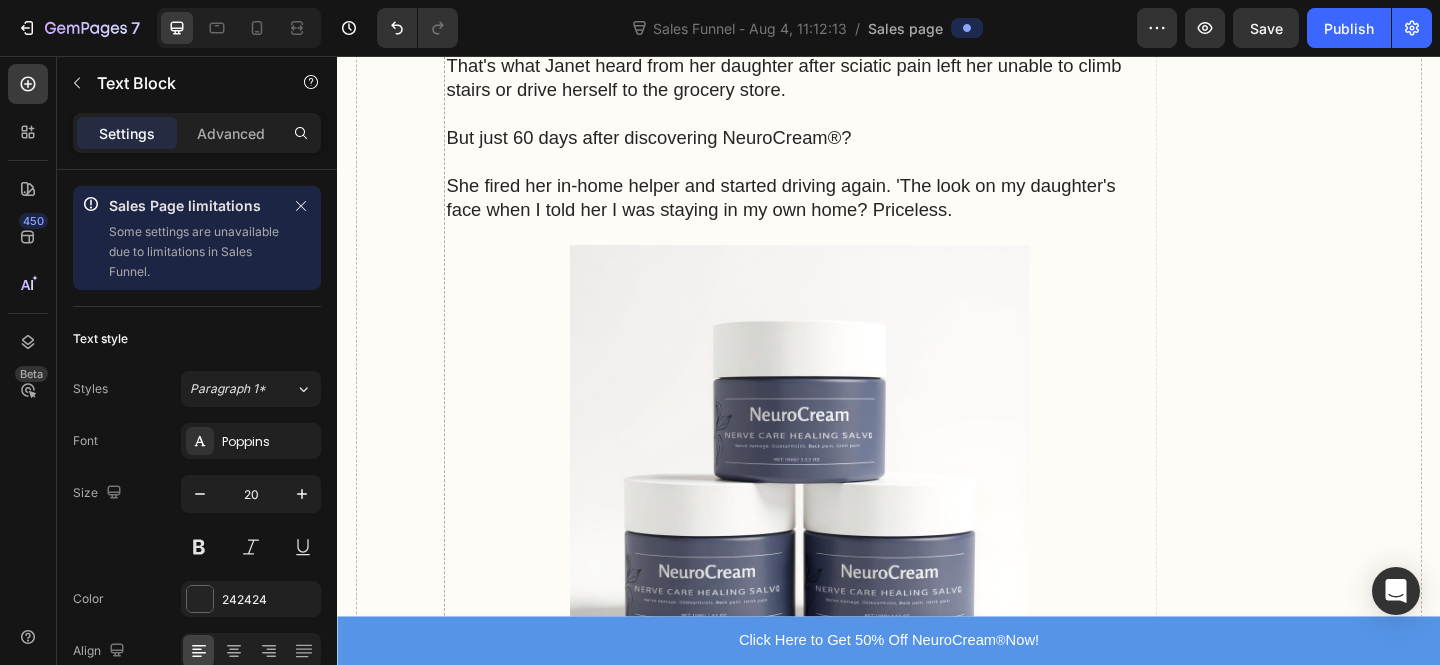 click on "a rare compound that studies show can penetrate 7x deeper than conventional creams." at bounding box center (821, -712) 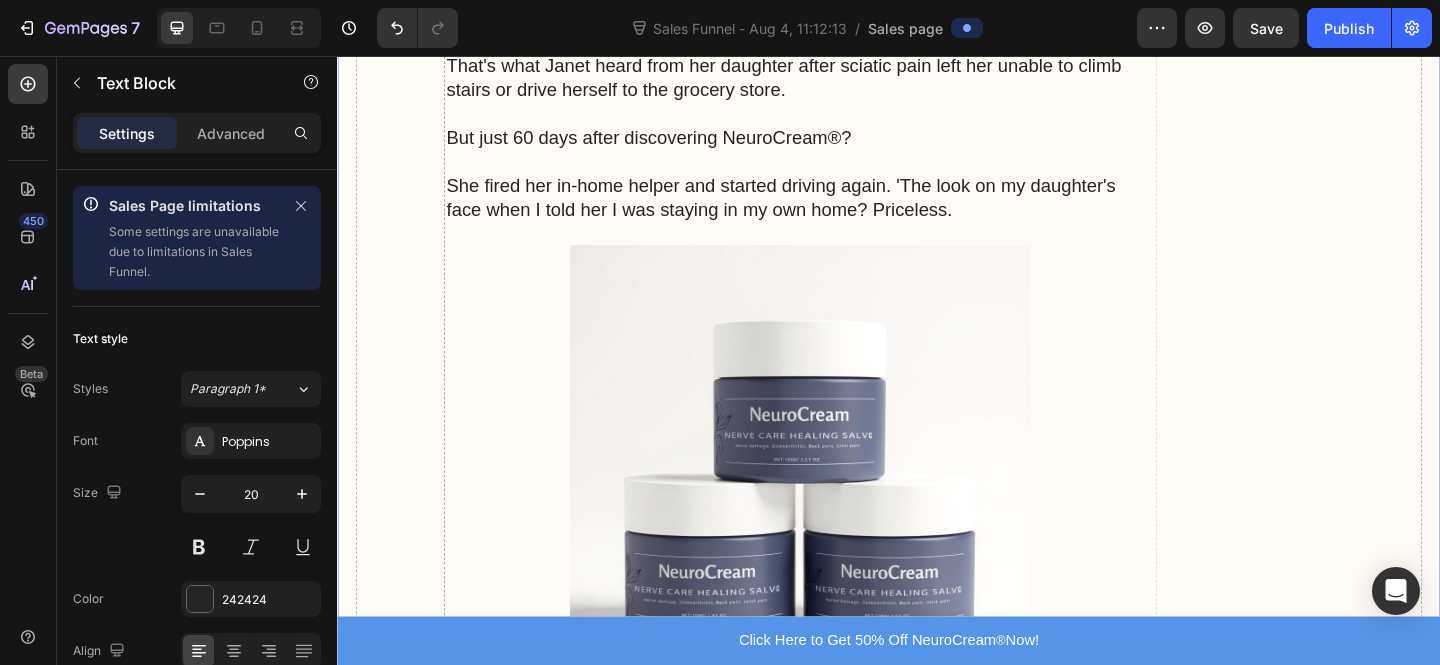 click on "⁠⁠⁠⁠⁠⁠⁠ HOME > HEALTH > SCIATICA RELIEF Heading At 73, Former Nurse Discovers the Hidden Reason Why Sciatica Pain Gets Worse Every Month – And How She Ended 4 Years of Limping in Just 21 Days Heading ⁠⁠⁠⁠⁠⁠⁠ If the burning pain shooting down your leg has you walking like you're 20 years older... if you've become a prisoner in your own home because every step feels like torture... then this breakthrough discovery could change everything. Heading ⁠⁠⁠⁠⁠⁠⁠ By Dr. Michael Harrison, Spinal Specialist Heading ⁠⁠⁠⁠⁠⁠⁠ July 17, 2025 Heading Image The Phone Call That Broke My Heart (And Opened My Eyes) Heading Last Tuesday at 11:47 PM, my phone rang. It was Martha, a 73-year-old retired nurse from Seattle who could barely speak through her tears. "Dr. Harrison," she sobbed, "I can't take this anymore. I haven't slept more than 2 hours in weeks. The pain... it's like someone's stabbing me with a red-hot poker every time I try to move." But what she told me next" at bounding box center (840, -3154) 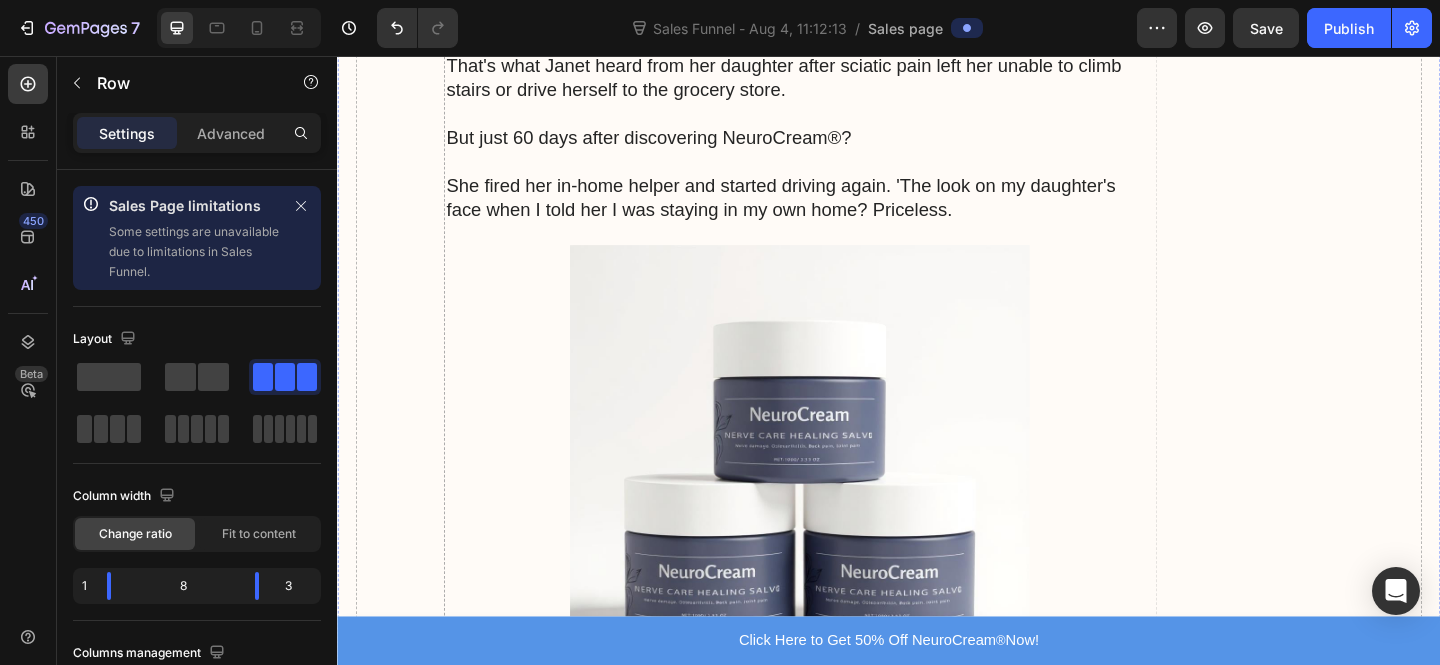 click on "Organic Castor Seed Oil  Contains ricinoleic acid –  a rare compound that studies show can penetrate 7x deeper than conventional creams." at bounding box center (840, -712) 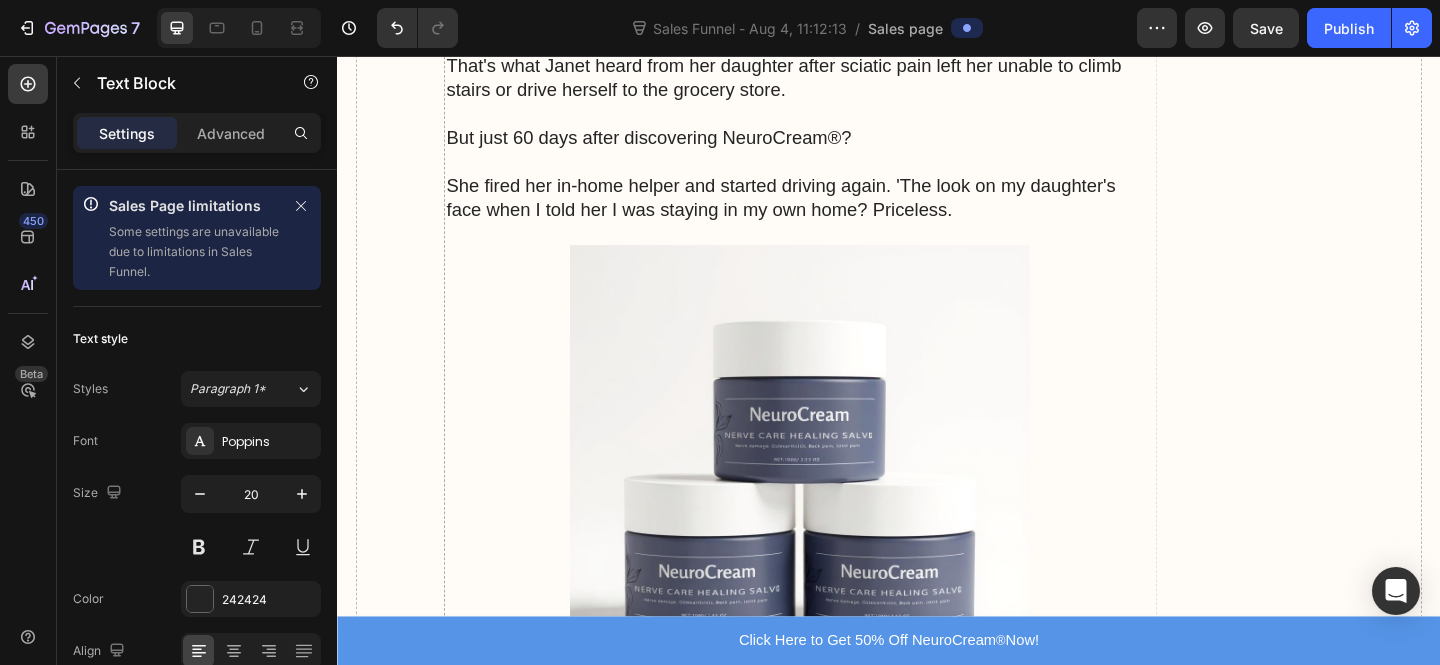 drag, startPoint x: 1083, startPoint y: 412, endPoint x: 1111, endPoint y: 401, distance: 30.083218 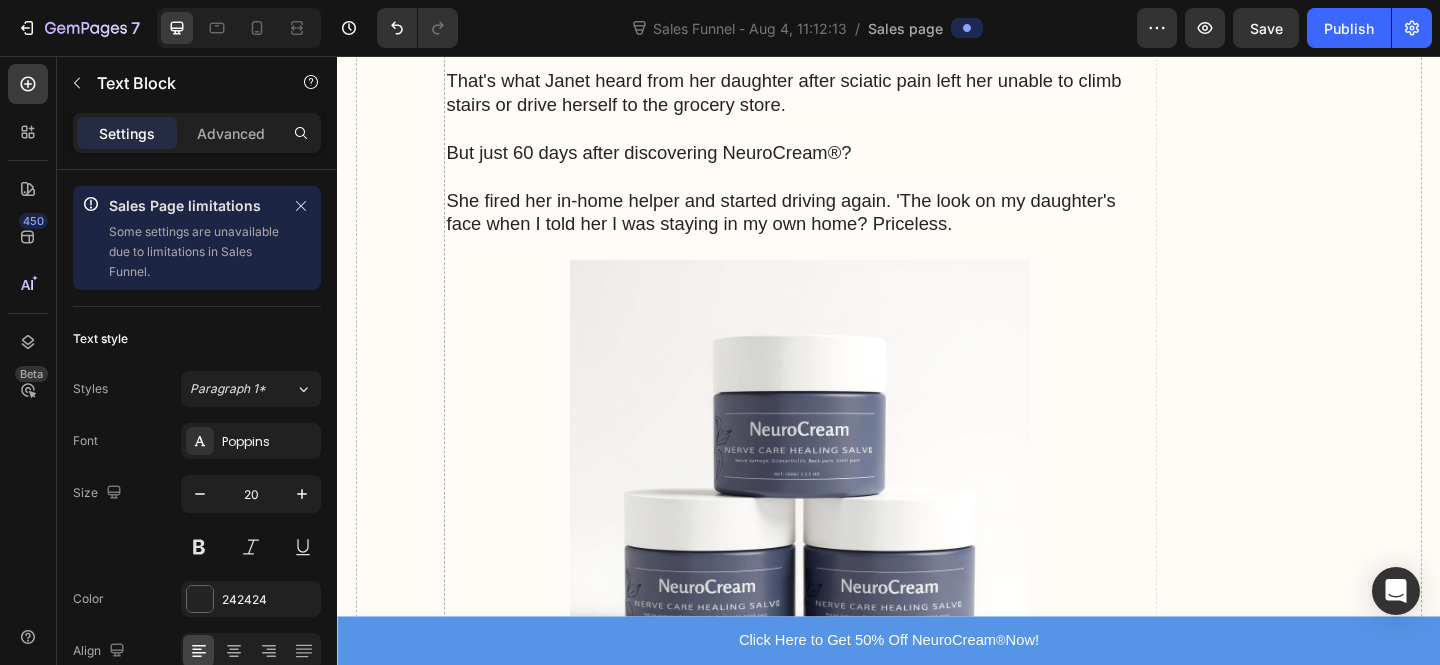 scroll, scrollTop: 8181, scrollLeft: 0, axis: vertical 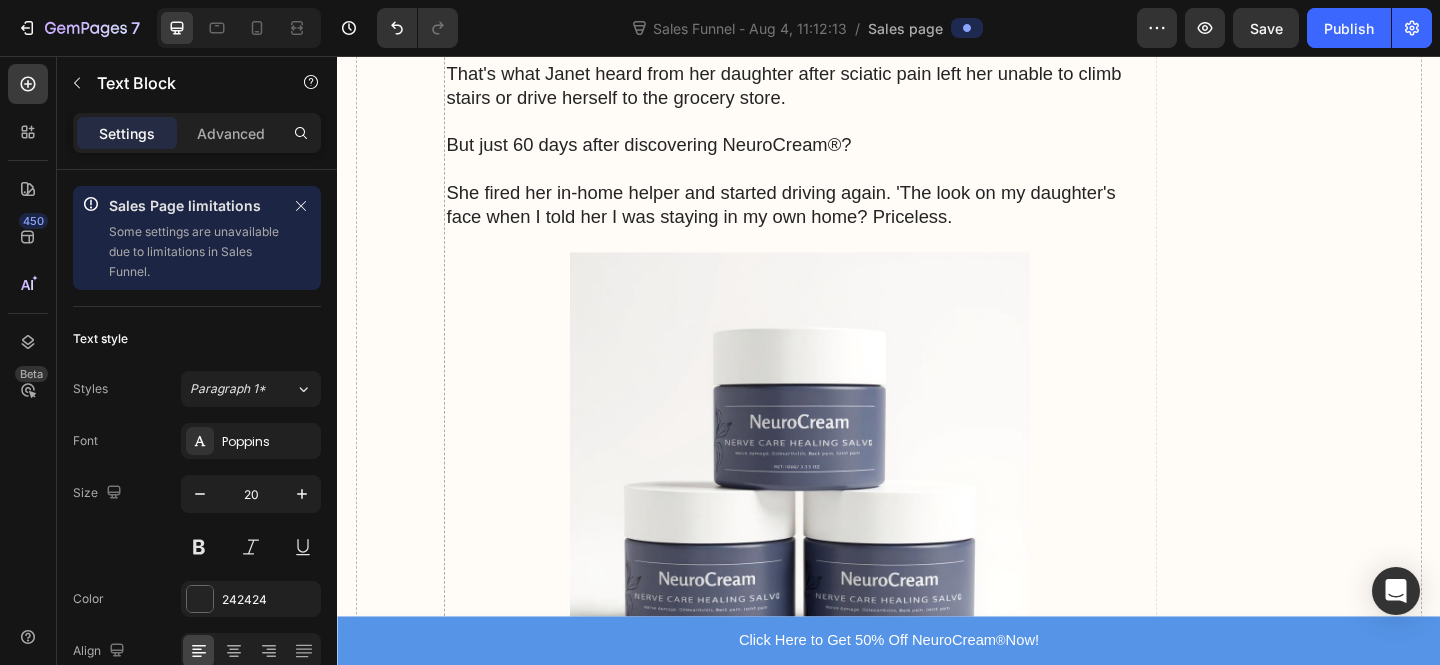 click on "Virgin Coconut Oil  Clinical research proves its medium-chain fatty acids  can cross skin barriers other compounds cannot,  carrying healing ingredients directly to inflamed nerves." at bounding box center [840, -613] 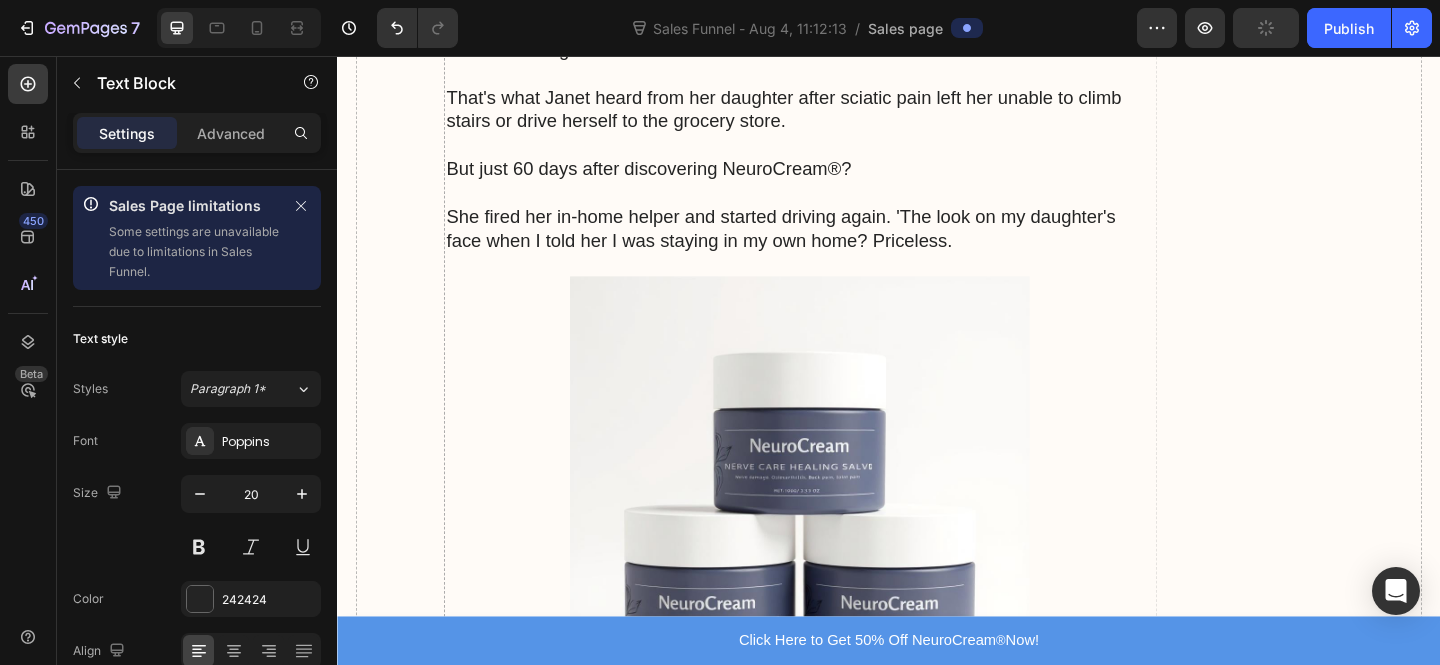 click on "Cold-Pressed Sunflower Oil  Rich in vitamin E and anti-inflammatory compounds that  protect nerve tissue from further damage  while supporting natural healing processes." at bounding box center [840, -509] 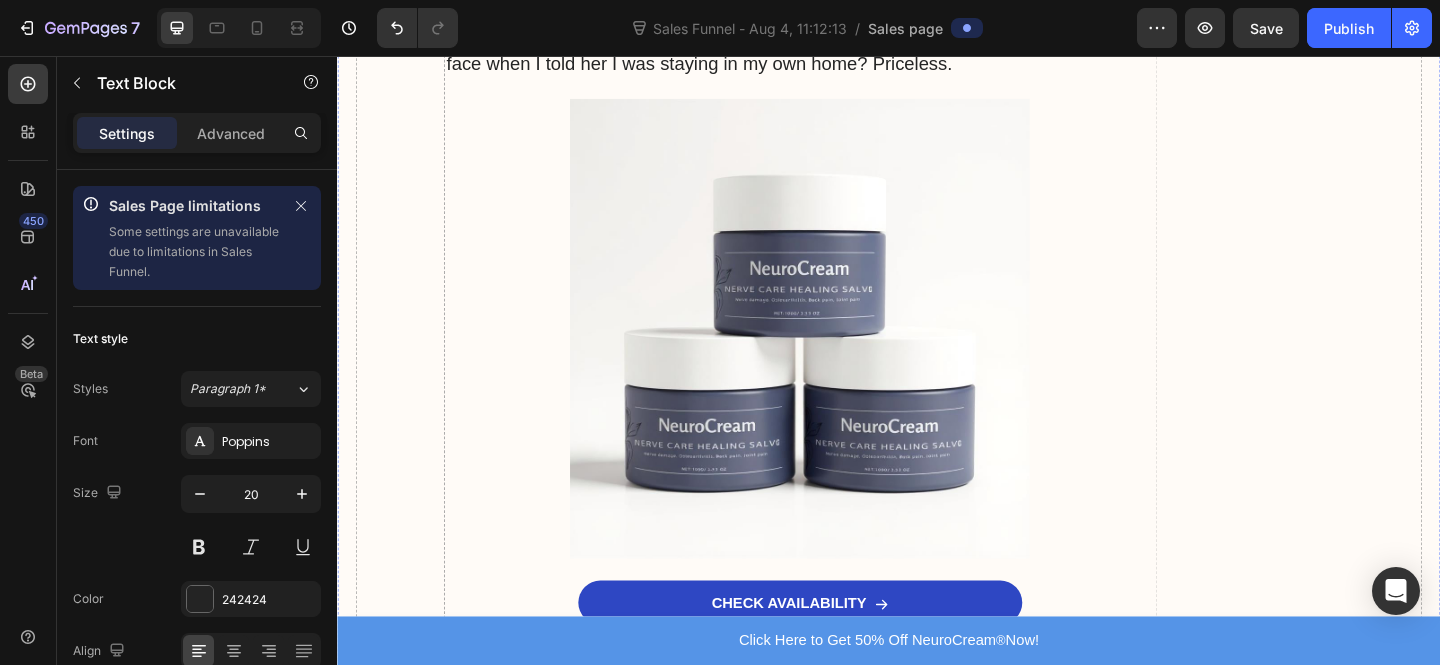 scroll, scrollTop: 8408, scrollLeft: 0, axis: vertical 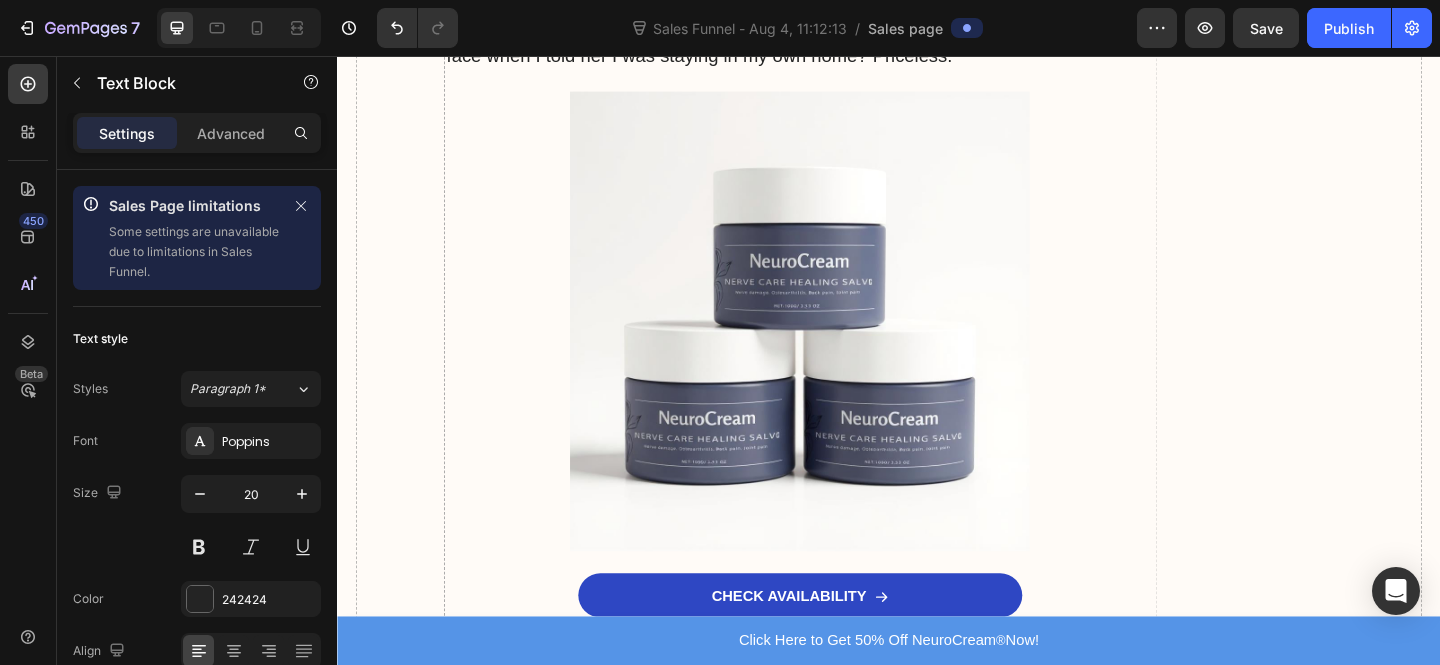 click on "Pure Jojoba Oil  Technically a liquid wax that perfectly mimics your skin's natural oils,  creating the ideal absorption pathway for maximum penetration  and effectiveness." at bounding box center (840, -632) 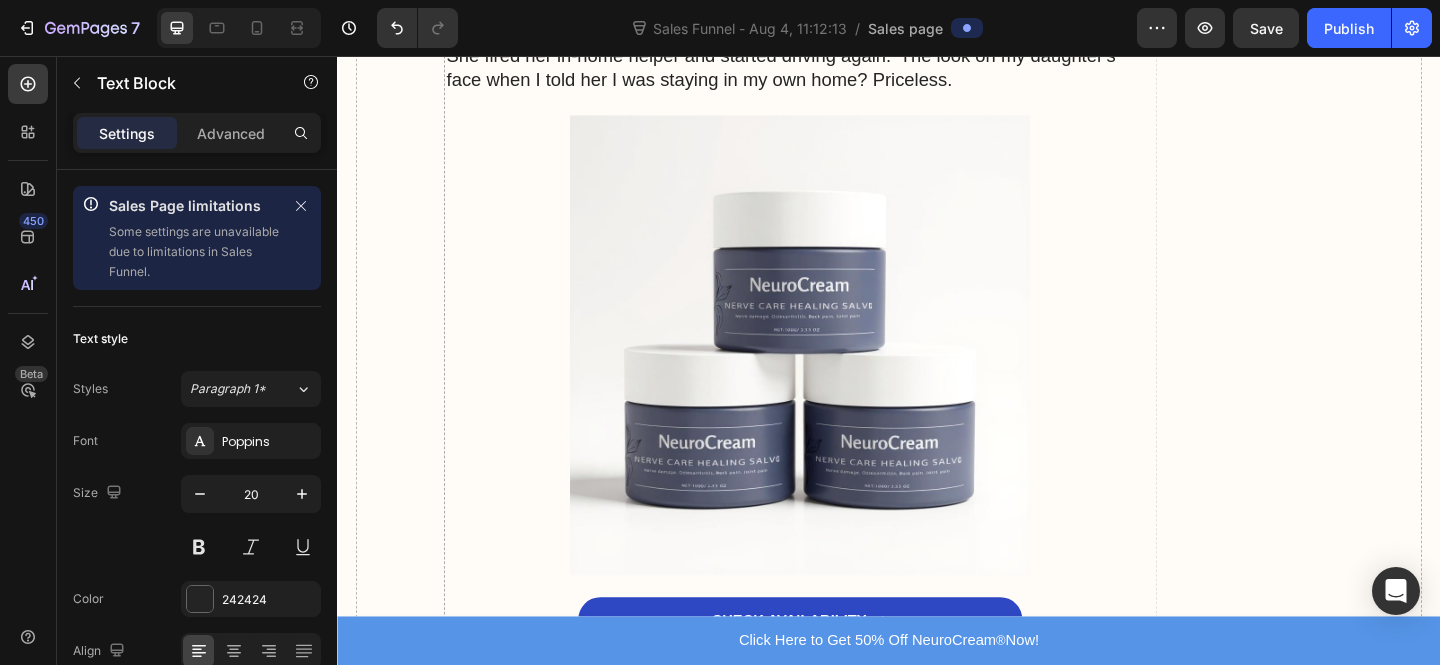 scroll, scrollTop: 8332, scrollLeft: 0, axis: vertical 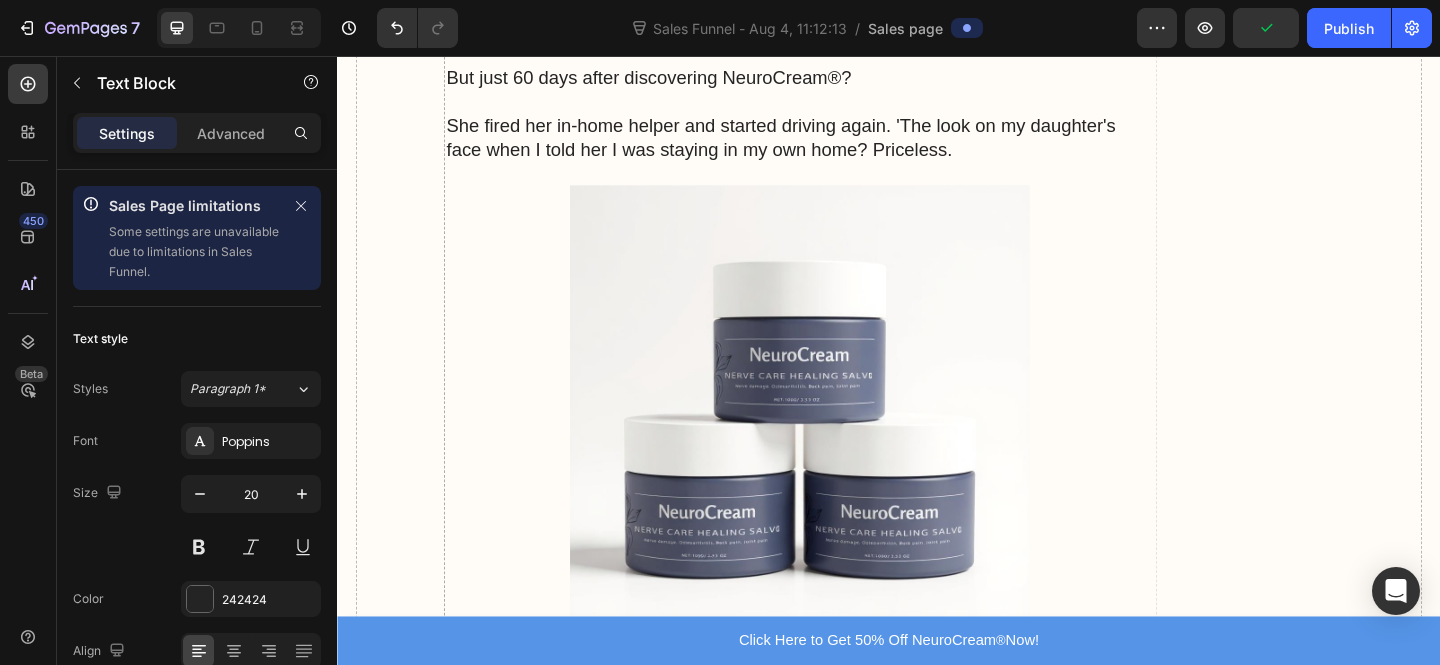 click on "⁠⁠⁠⁠⁠⁠⁠ HOME > HEALTH > SCIATICA RELIEF Heading At 73, Former Nurse Discovers the Hidden Reason Why Sciatica Pain Gets Worse Every Month – And How She Ended 4 Years of Limping in Just 21 Days Heading ⁠⁠⁠⁠⁠⁠⁠ If the burning pain shooting down your leg has you walking like you're 20 years older... if you've become a prisoner in your own home because every step feels like torture... then this breakthrough discovery could change everything. Heading ⁠⁠⁠⁠⁠⁠⁠ By Dr. Michael Harrison, Spinal Specialist Heading ⁠⁠⁠⁠⁠⁠⁠ July 17, 2025 Heading Image The Phone Call That Broke My Heart (And Opened My Eyes) Heading Last Tuesday at 11:47 PM, my phone rang. It was Martha, a 73-year-old retired nurse from Seattle who could barely speak through her tears. "Dr. Harrison," she sobbed, "I can't take this anymore. I haven't slept more than 2 hours in weeks. The pain... it's like someone's stabbing me with a red-hot poker every time I try to move." But what she told me next" at bounding box center [840, -3271] 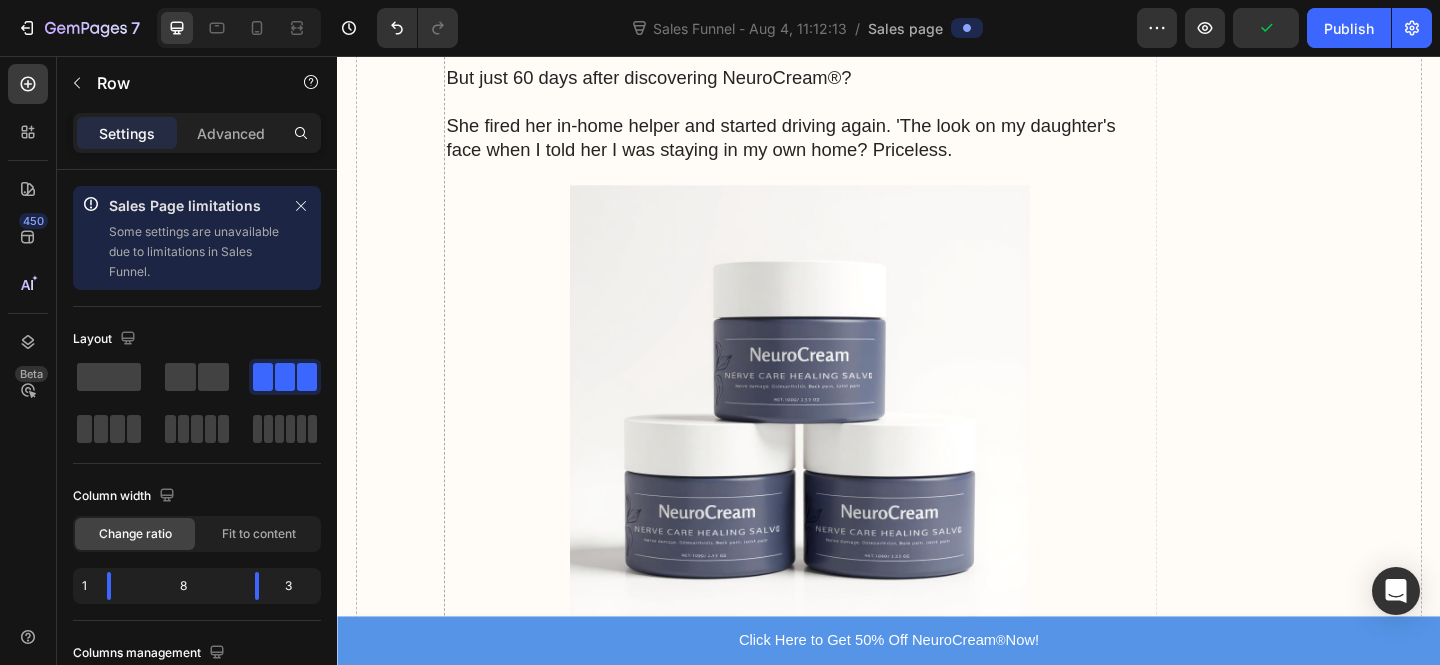 click on "Organic Castor Seed Oil  Contains ricinoleic acid –  a rare compound that studies show can penetrate 7x deeper than conventional creams." at bounding box center (840, -881) 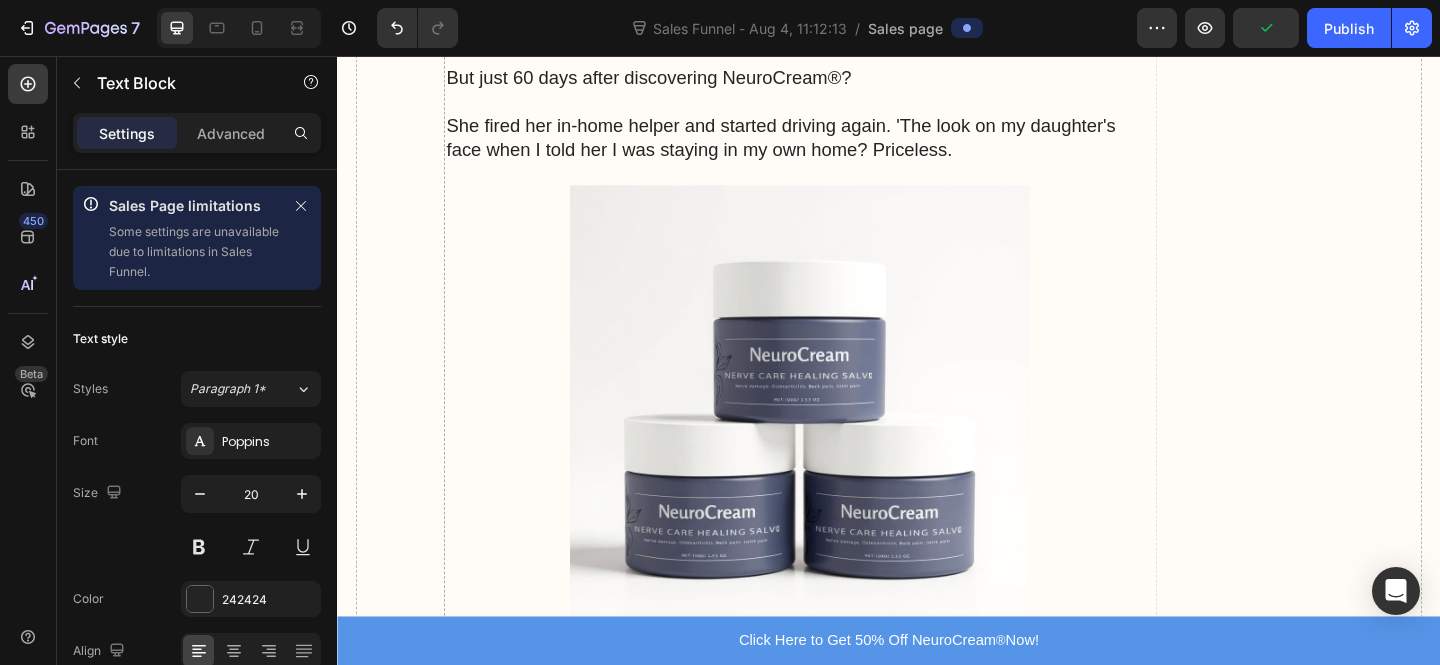 click on "Organic Castor Seed Oil  Contains ricinoleic acid –  a rare compound that studies show can penetrate 7x deeper than conventional creams." at bounding box center (840, -881) 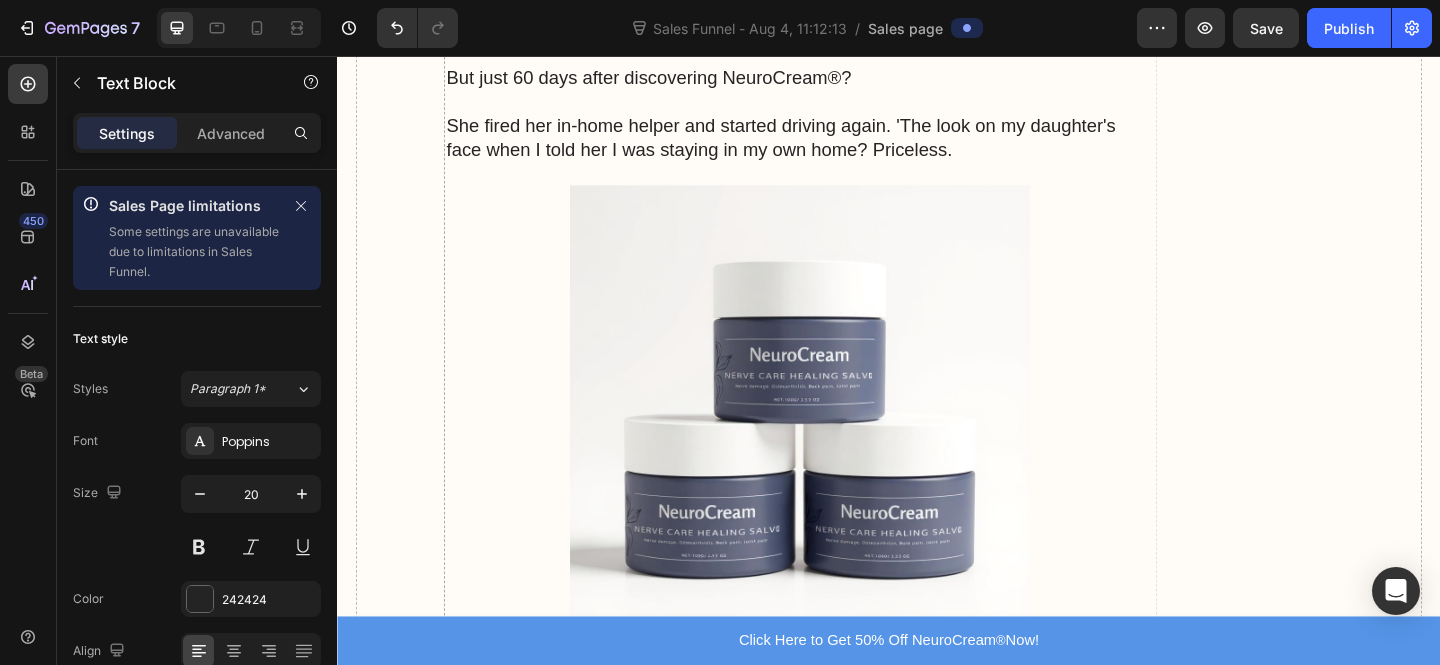 click at bounding box center [840, -816] 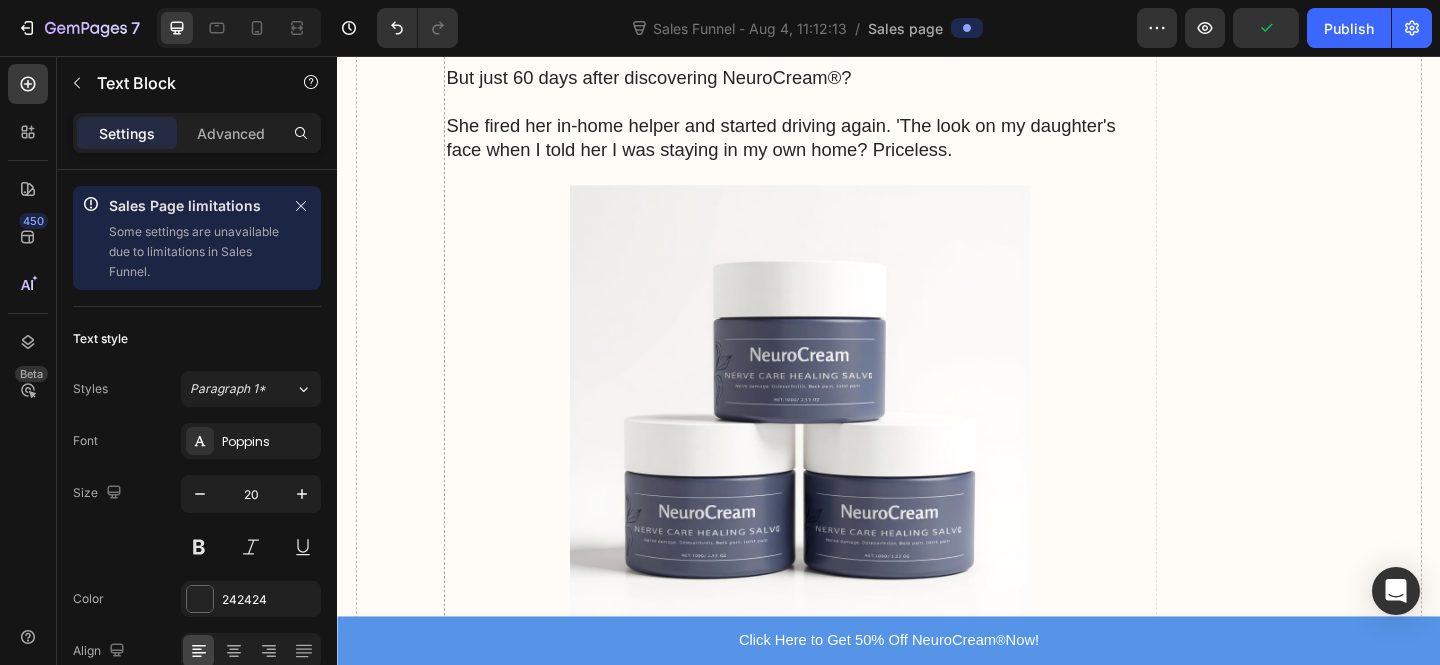click at bounding box center [840, -504] 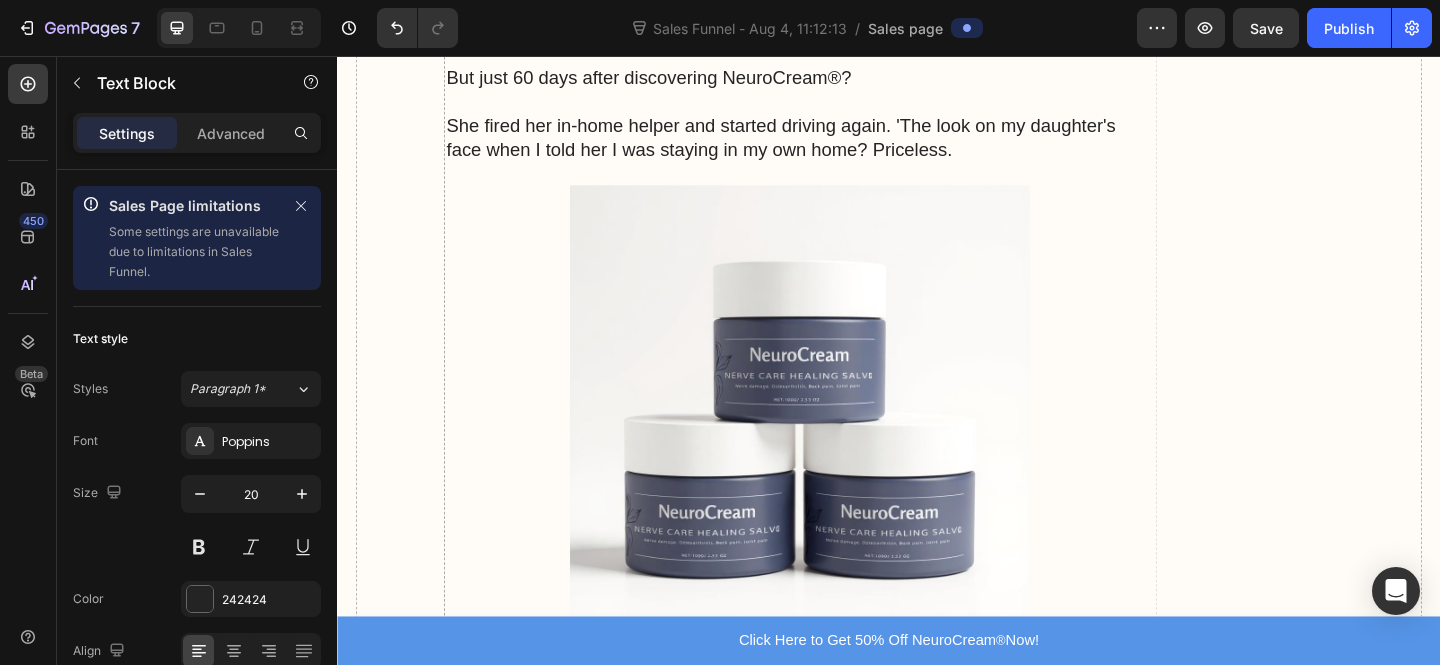click on "Pure Jojoba Oil -  Technically a liquid wax that perfectly mimics your skin's natural oils,  creating the ideal absorption pathway for maximum penetration  and effectiveness." at bounding box center (840, -556) 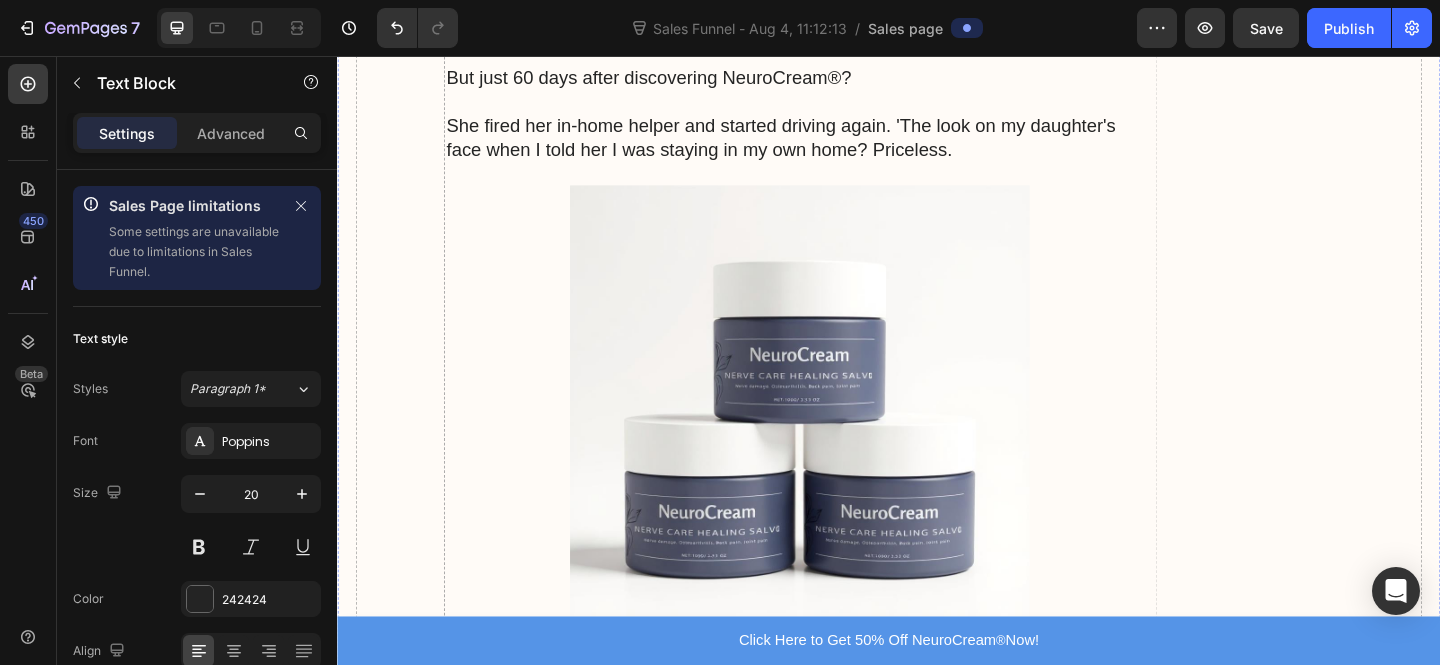 click on "can cross skin barriers other compounds cannot," at bounding box center [829, -777] 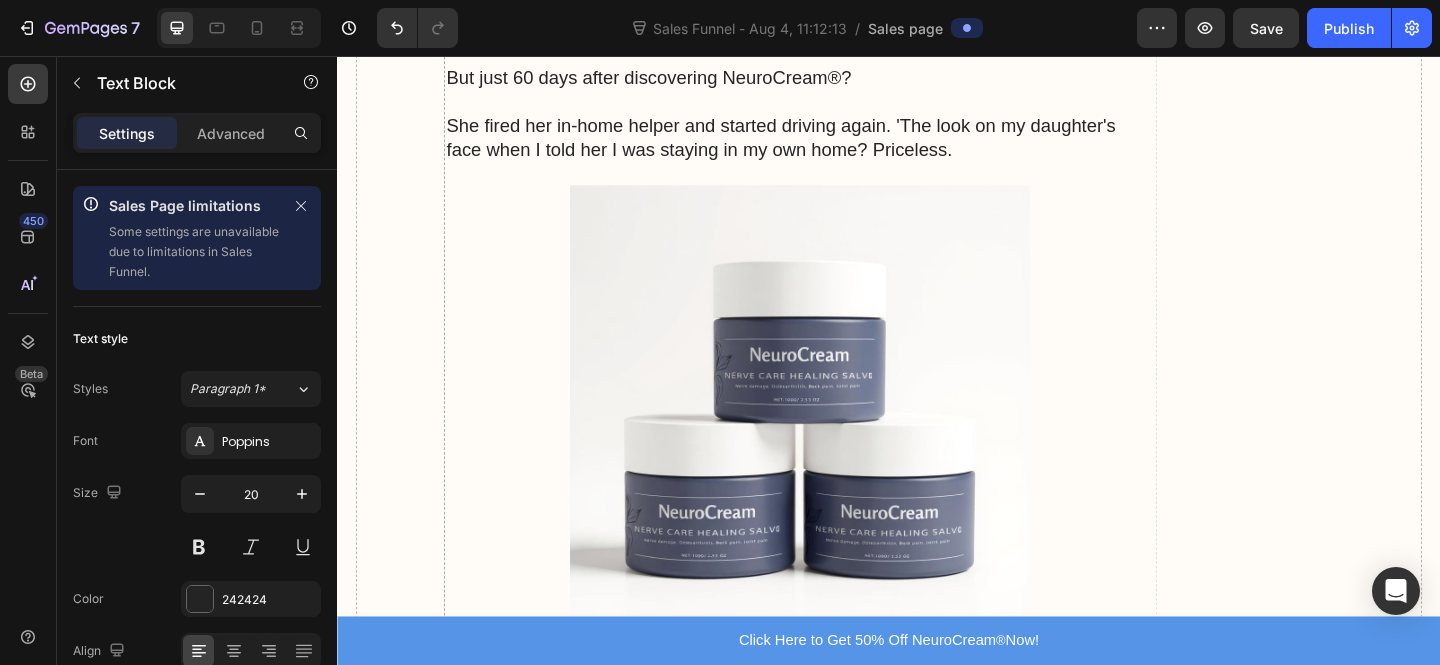 click at bounding box center (840, -816) 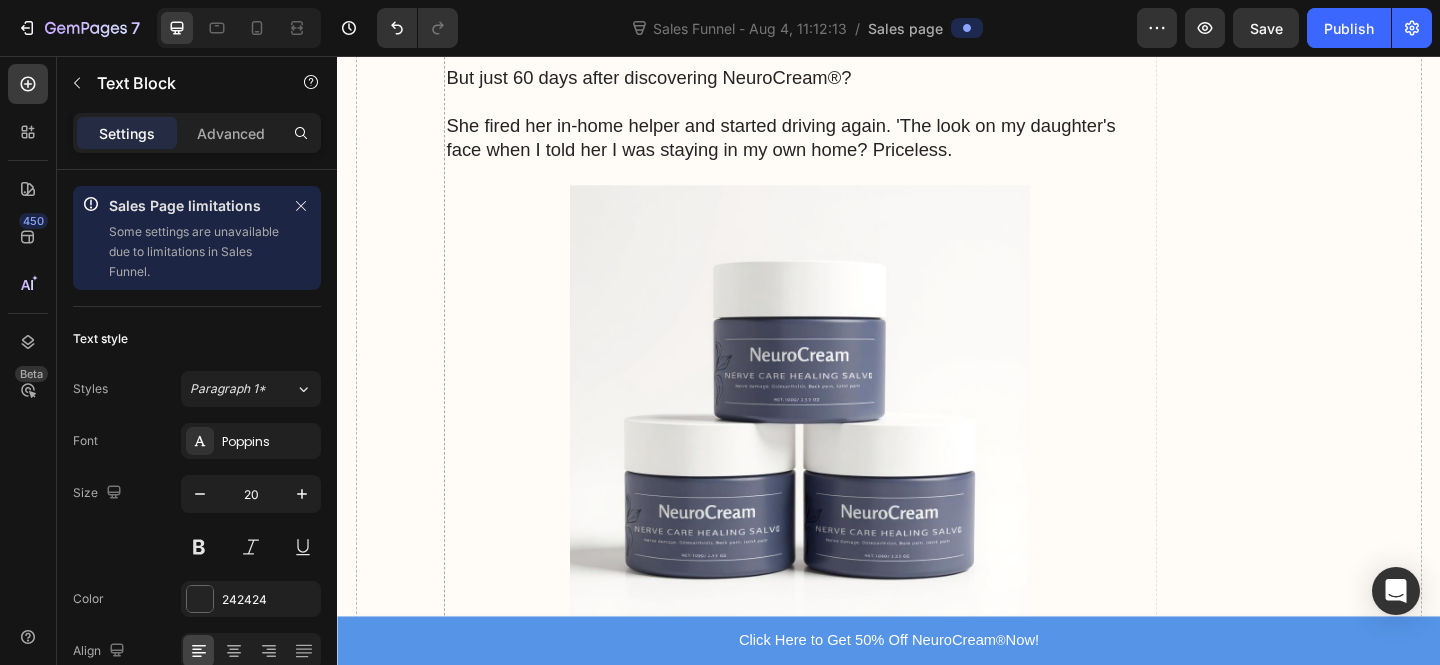 drag, startPoint x: 1018, startPoint y: 225, endPoint x: 712, endPoint y: 175, distance: 310.05804 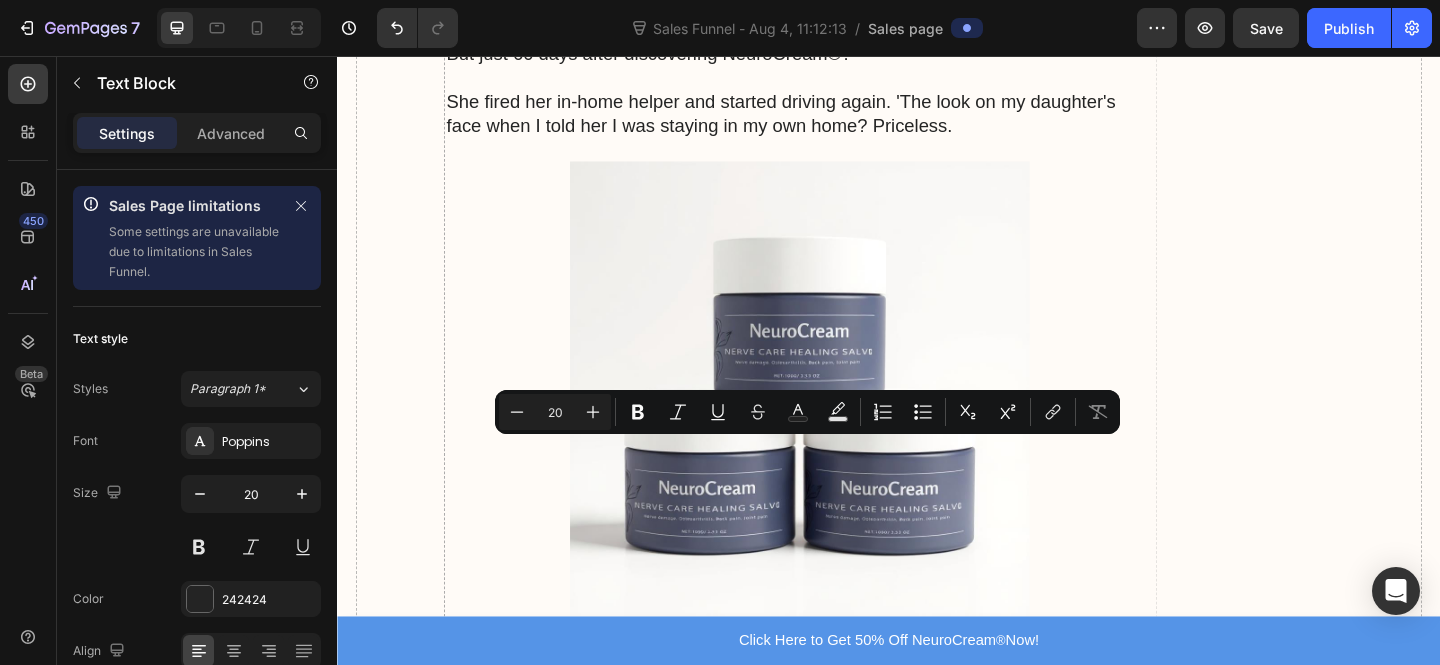 click on "Pure Jojoba Oil -  Technically a liquid wax that perfectly mimics your skin's natural oils, creating the ideal absorption pathway for maximum penetration and effectiveness." at bounding box center (840, -569) 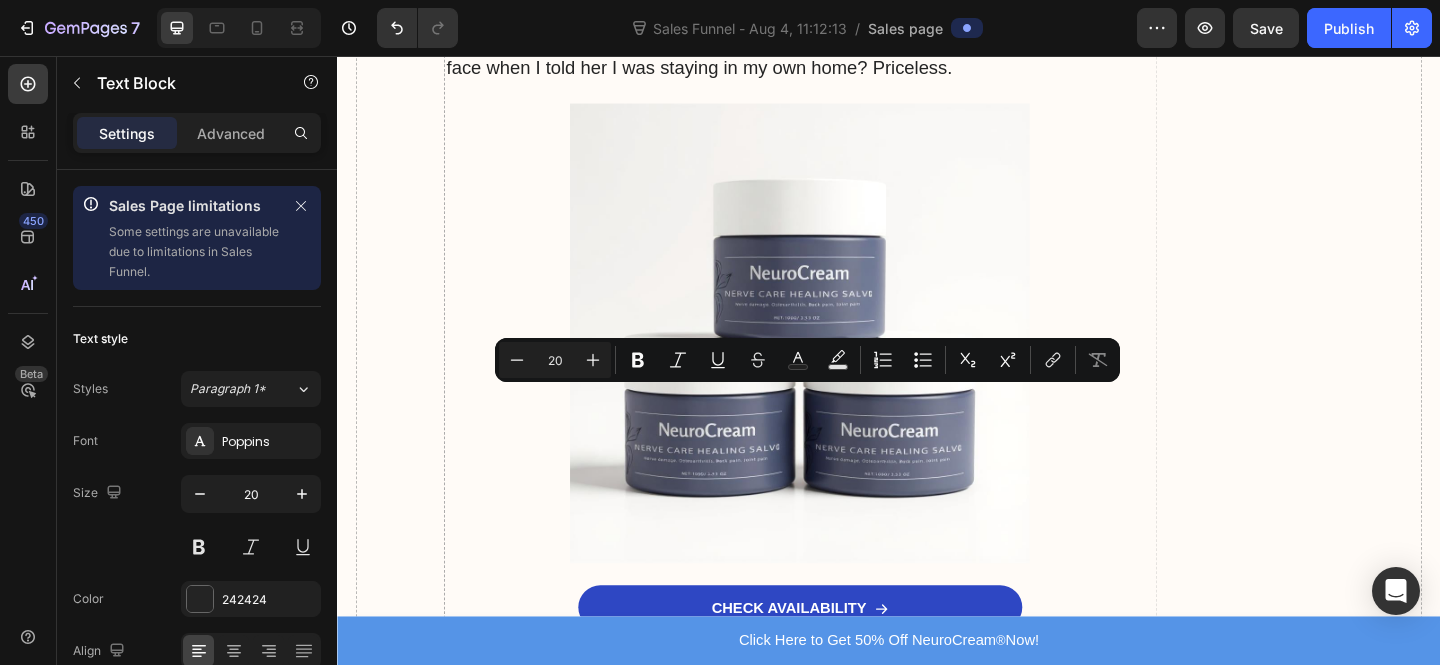 click on "Every ingredient is organic, tested for purity, and chosen for its specific ability to reach and heal inflamed nerve tissue." at bounding box center (828, -554) 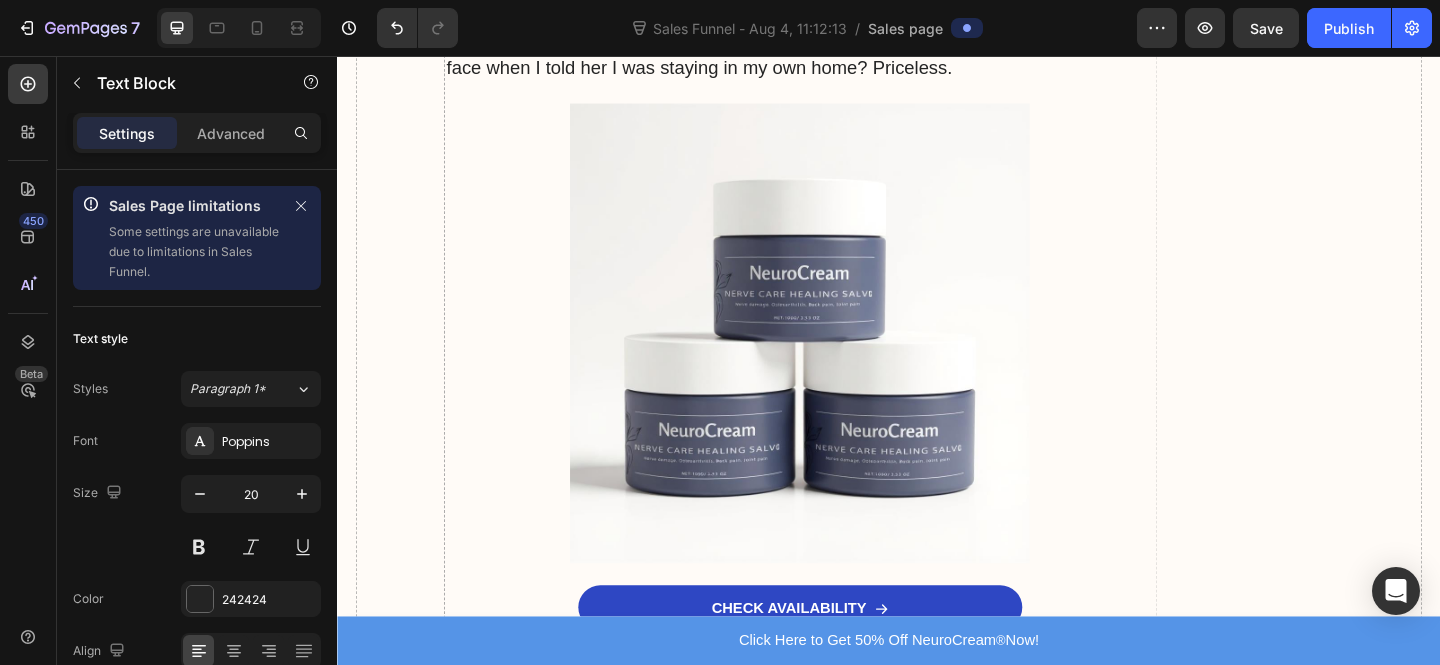 click on "Every ingredient is organic, tested for purity, and chosen for its specific ability to reach and heal inflamed nerve tissue." at bounding box center (840, -554) 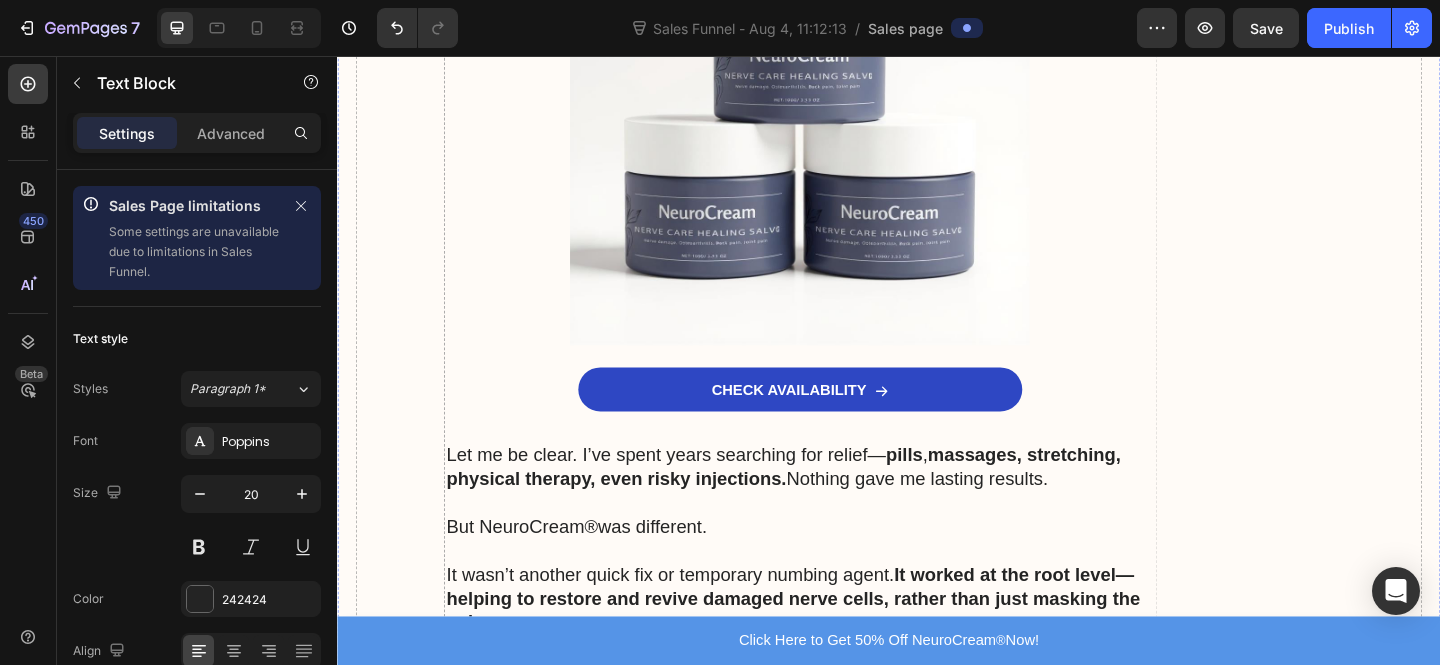 click at bounding box center [840, -638] 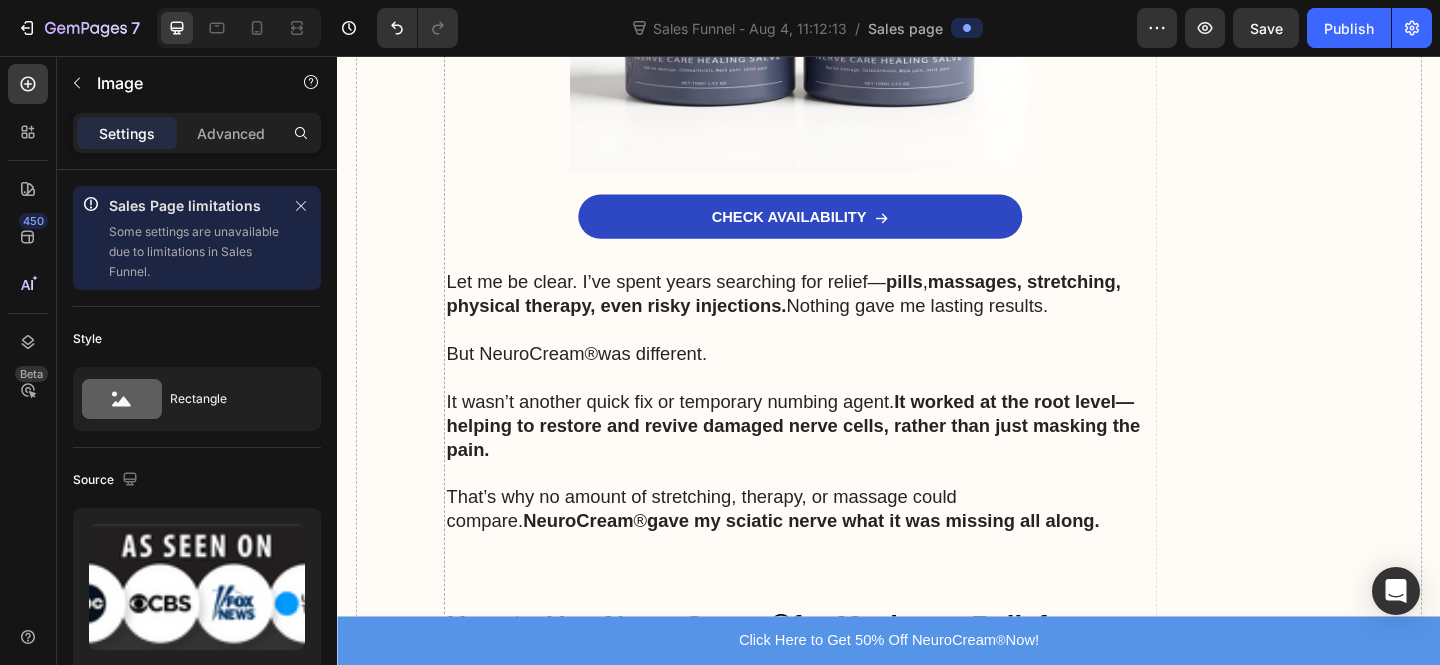 scroll, scrollTop: 8878, scrollLeft: 0, axis: vertical 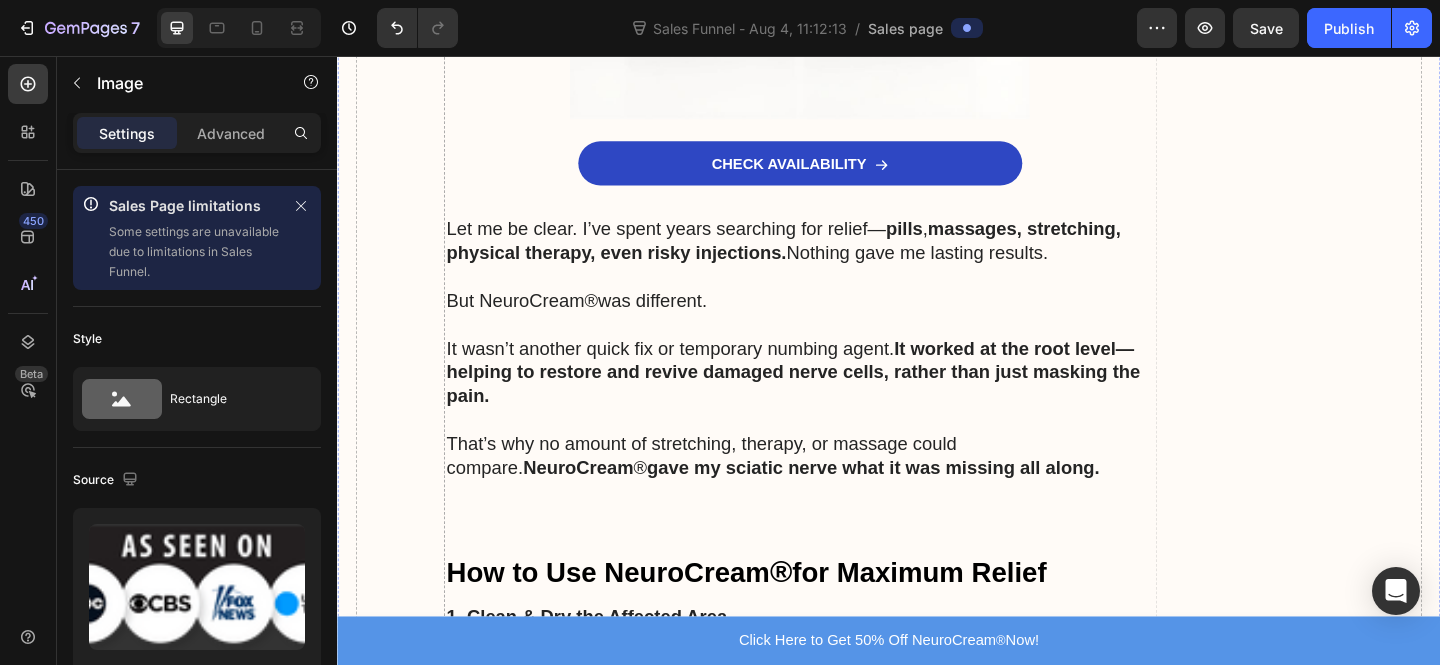 click at bounding box center (840, -596) 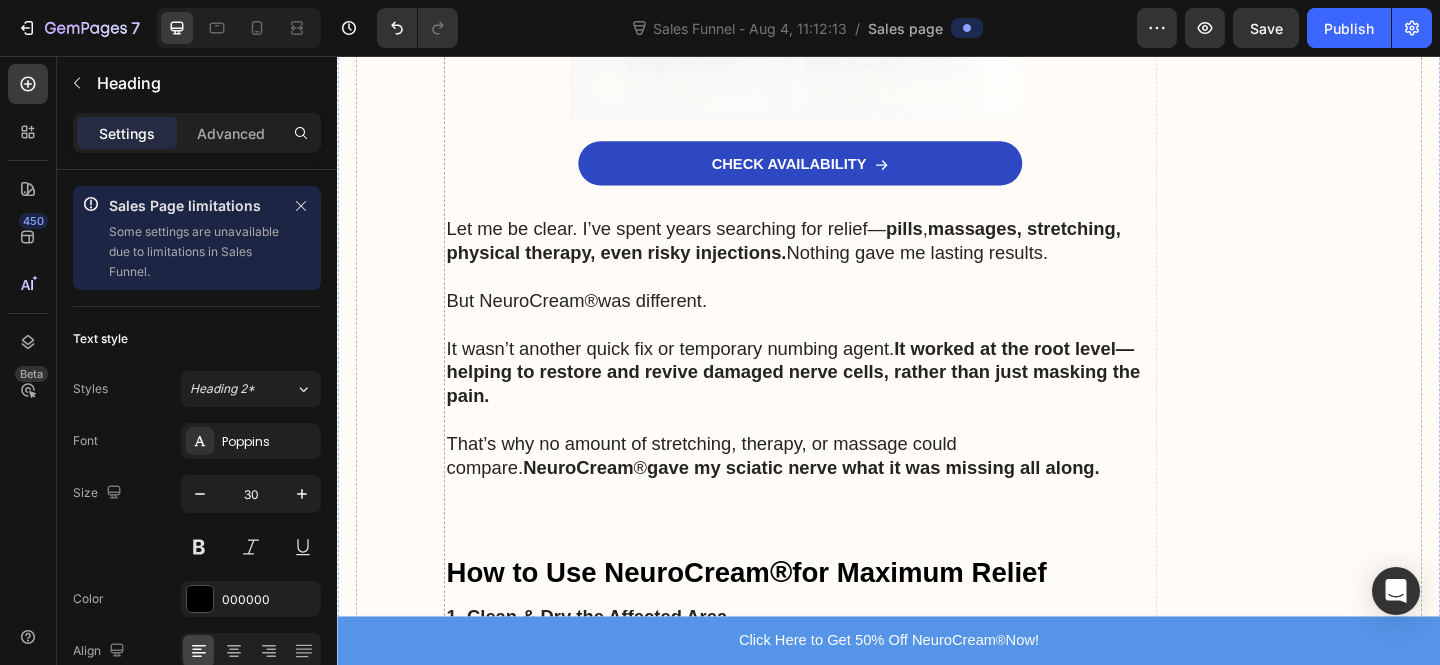 click on "“NeuroCream ®  Worked When Nothing Else Did, and I've tried Everything"" at bounding box center (840, -717) 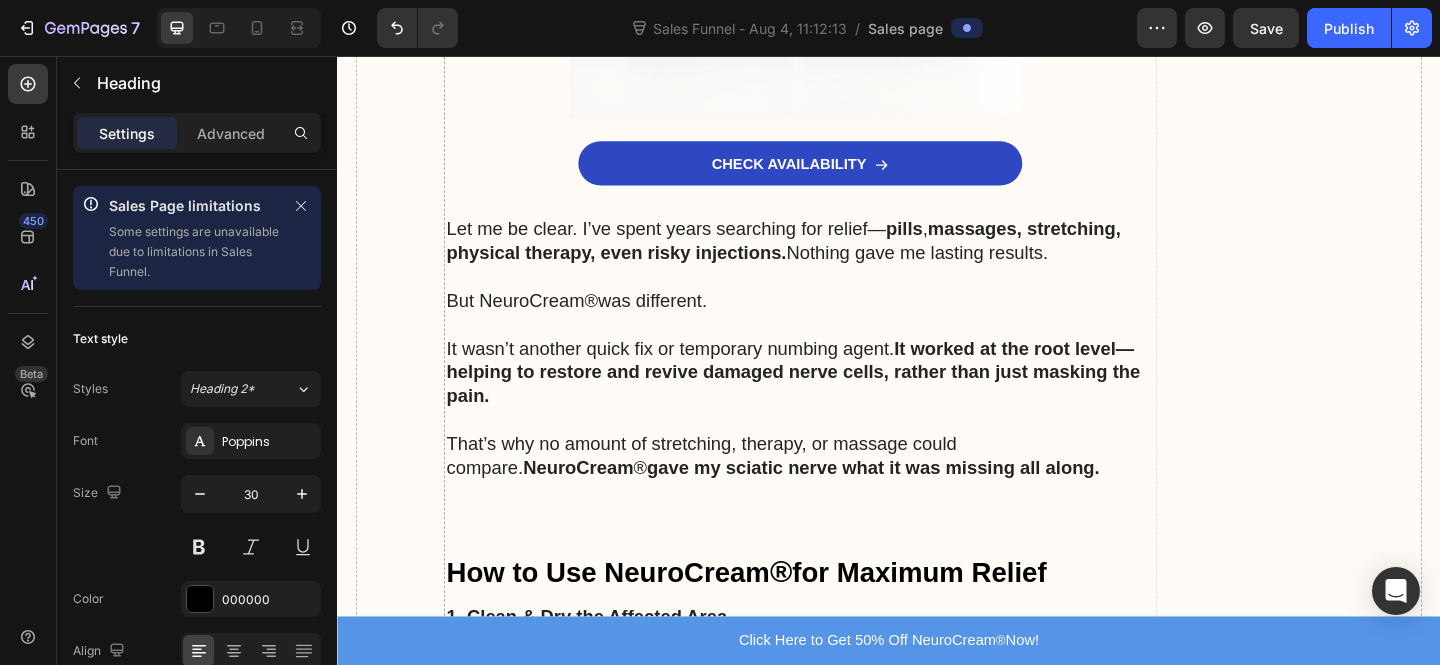 click on "Worked When Nothing Else Did, and I've tried Everything"" at bounding box center (824, -716) 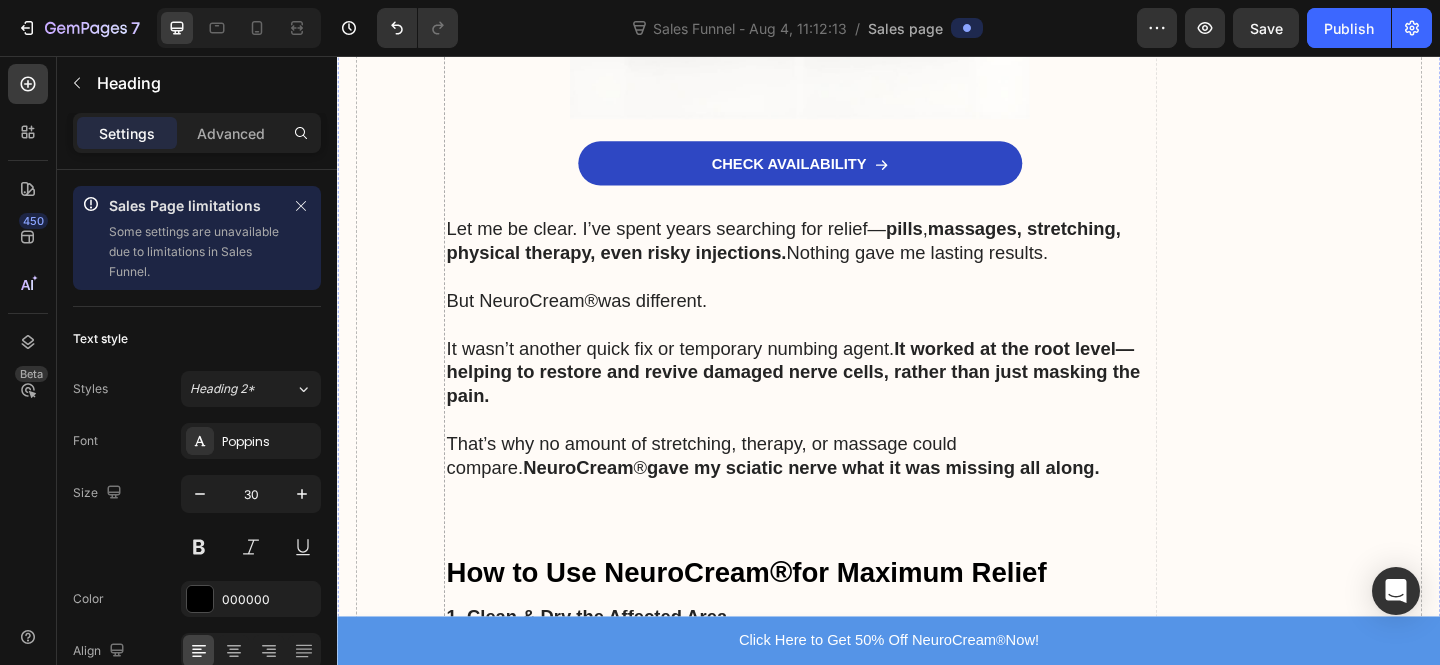 click on "That's what Janet heard from her daughter after sciatic pain left her unable to climb stairs or drive herself to the grocery store." at bounding box center [840, -557] 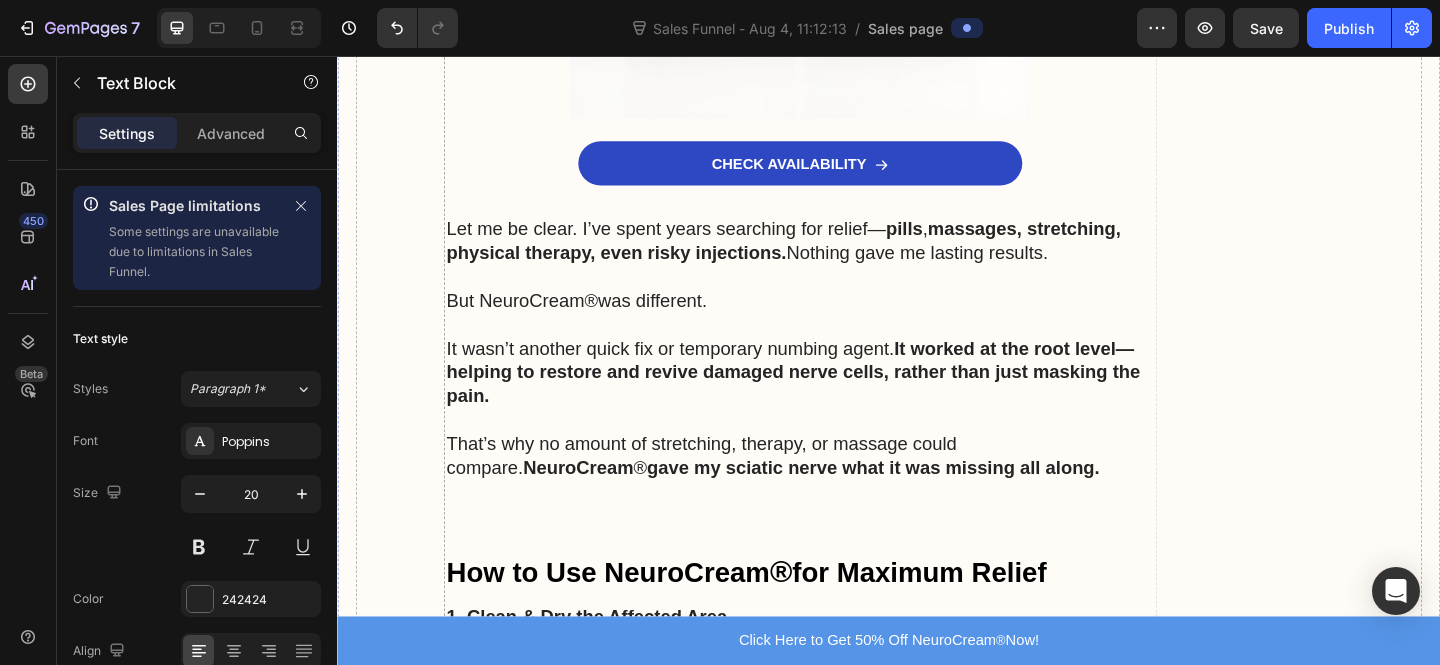 click on "That's what Janet heard from her daughter after sciatic pain left her unable to climb stairs or drive herself to the grocery store." at bounding box center (840, -557) 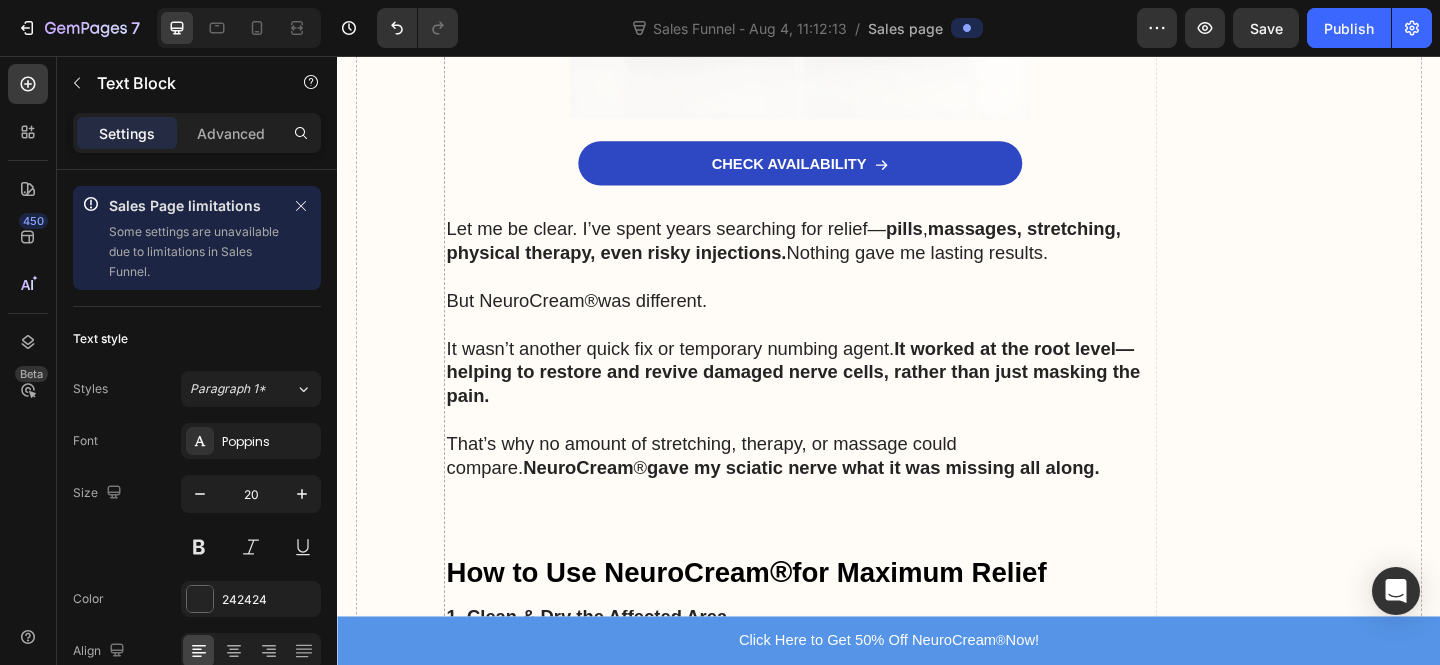 click on "That's what Janet heard from her daughter after sciatic pain left her unable to climb stairs or drive herself to the grocery store." at bounding box center (840, -557) 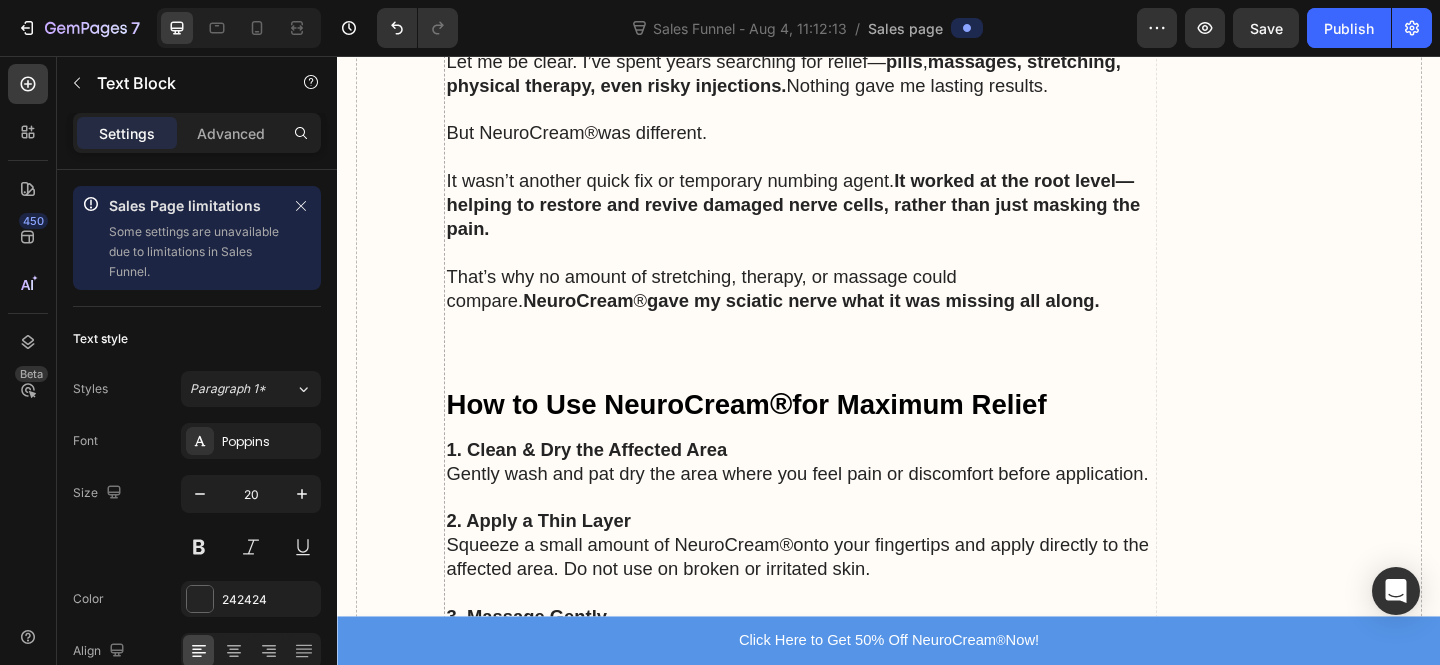 click on "Don’t wait any longer! Sciatica pain doesn’t have to control your life." at bounding box center [840, -648] 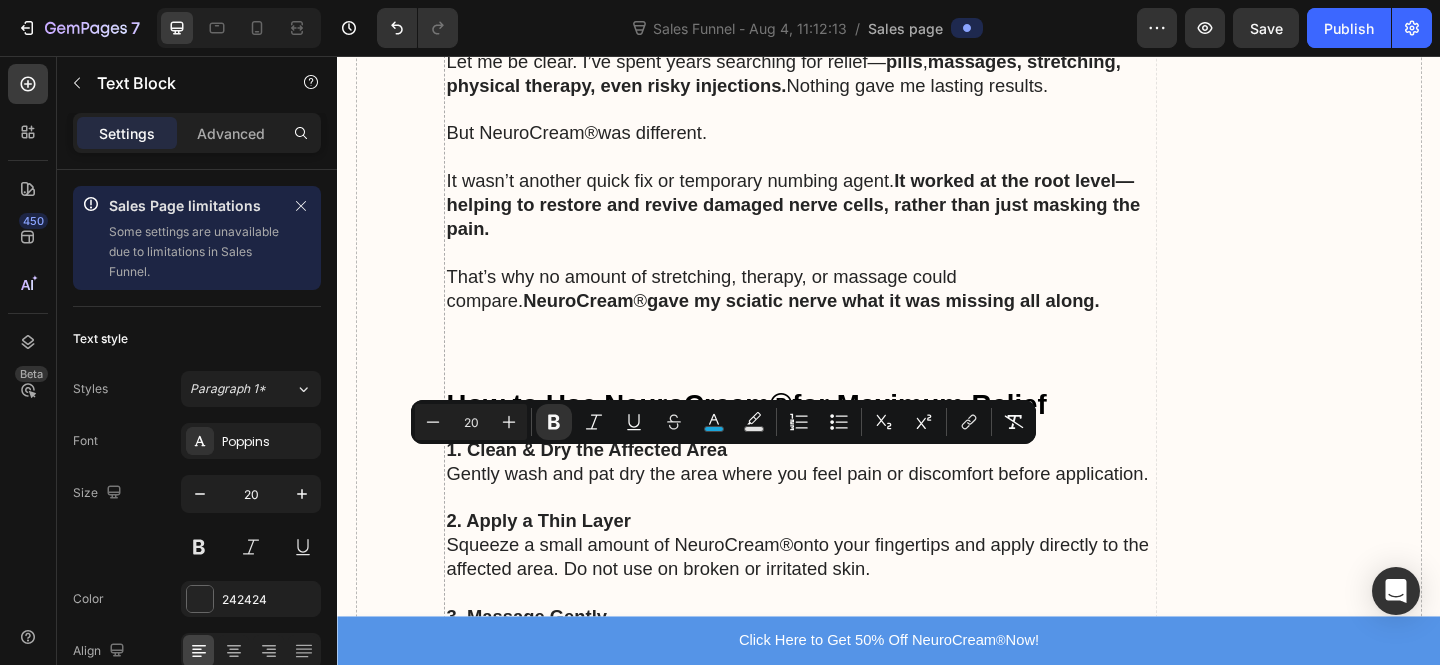 click on "[Try NeuroRelief® today before it sells out—click this link to get yours now!]" at bounding box center (818, -596) 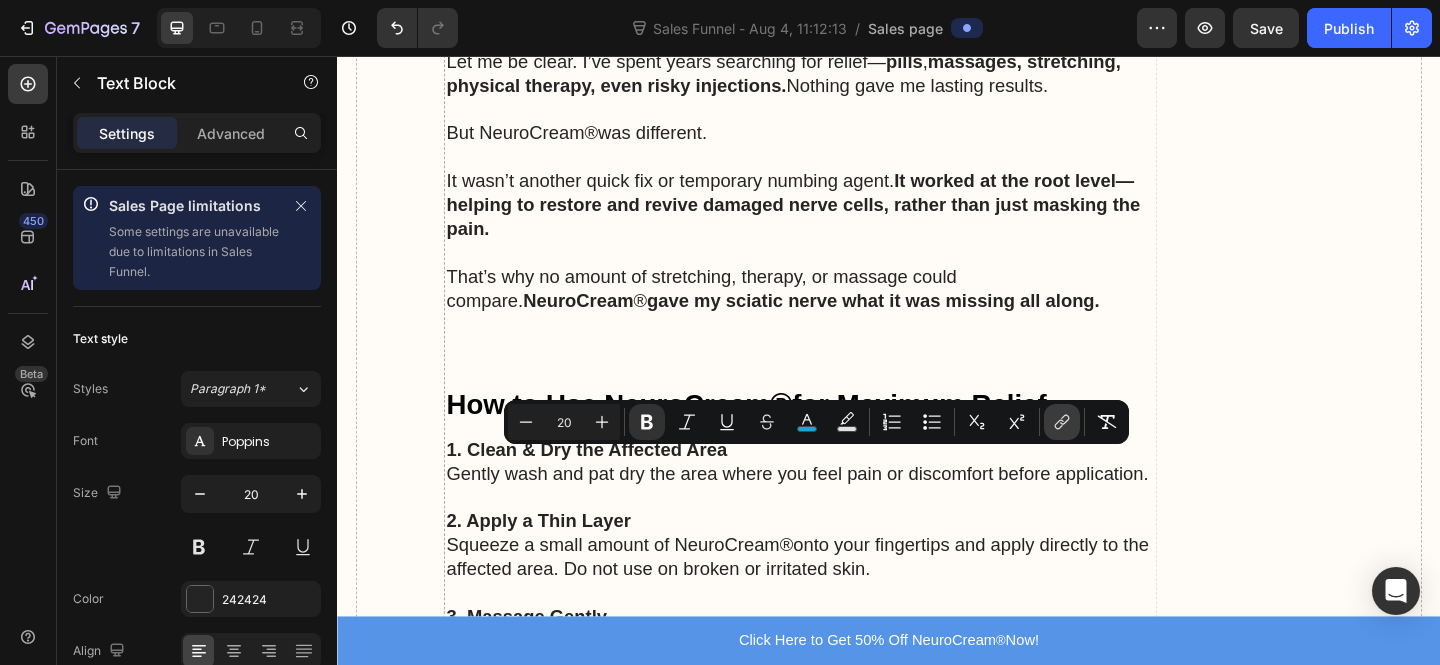 click 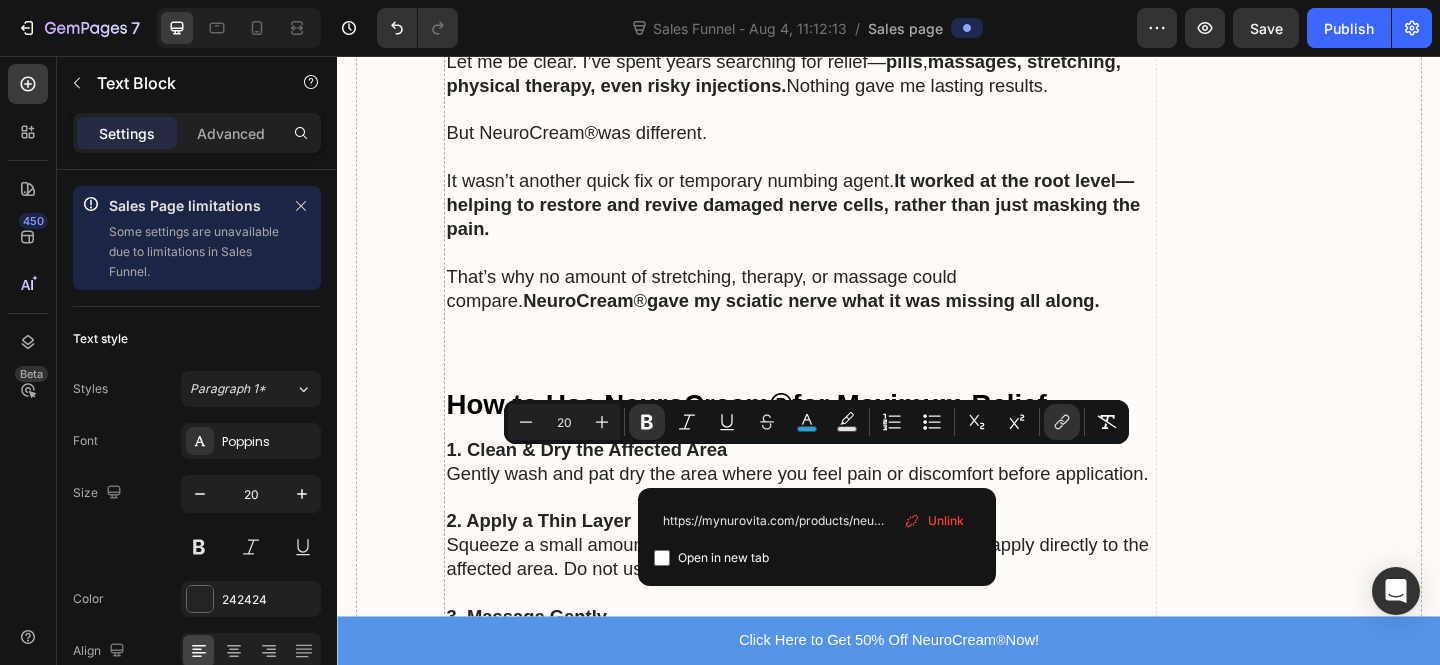 scroll, scrollTop: 0, scrollLeft: 74, axis: horizontal 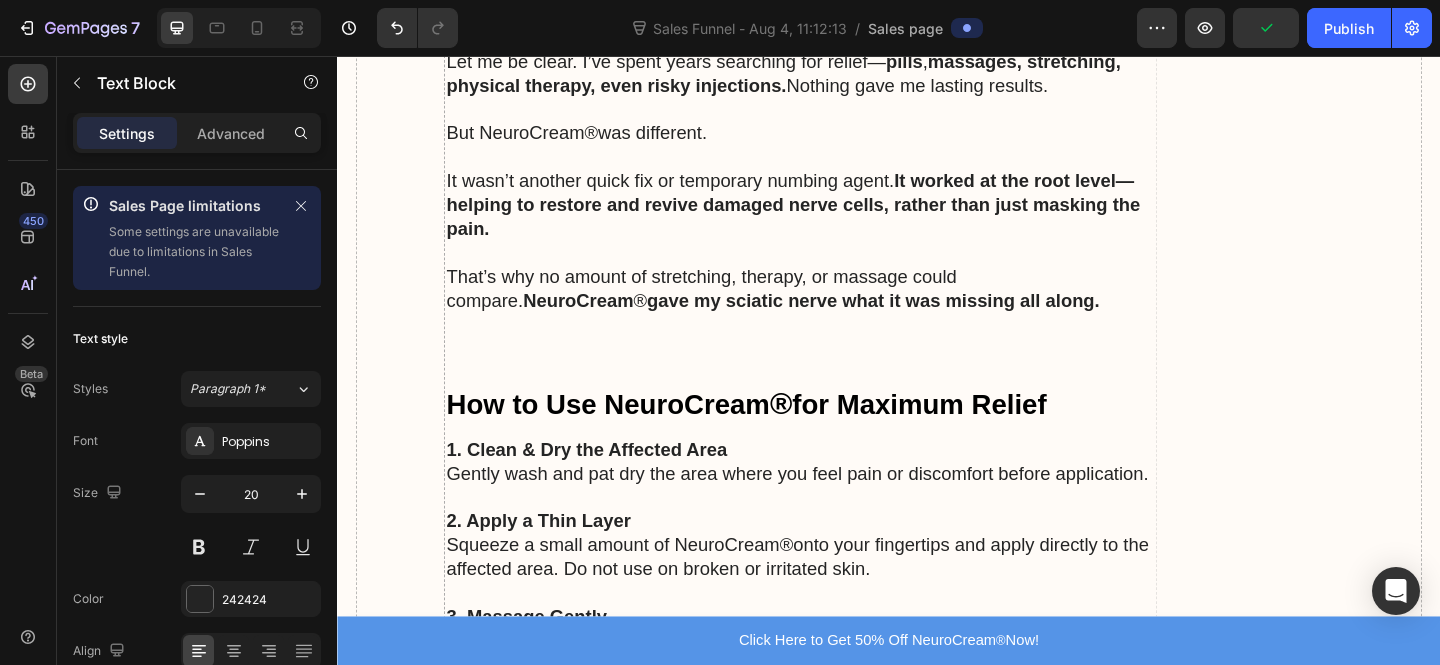 type on "20" 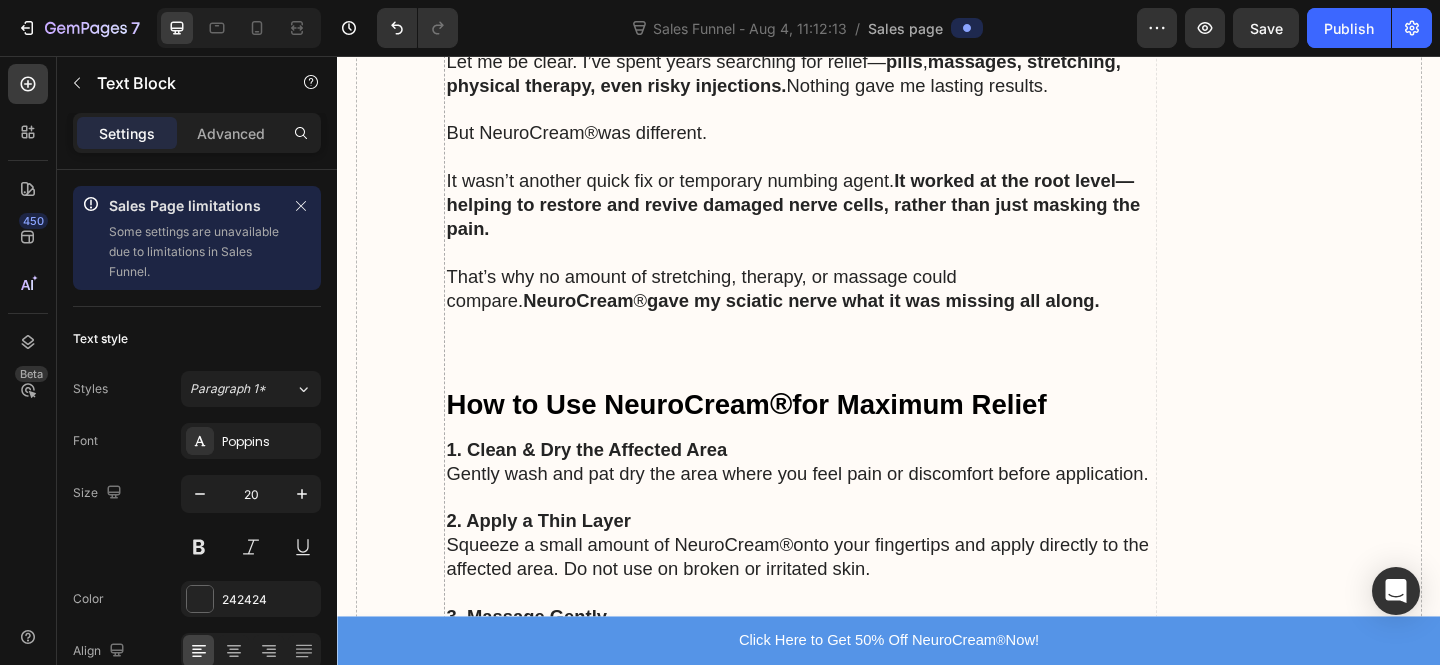 click on "[Try NeuroRelief® today before it sells out—click this link to get yours now!]" at bounding box center [818, -596] 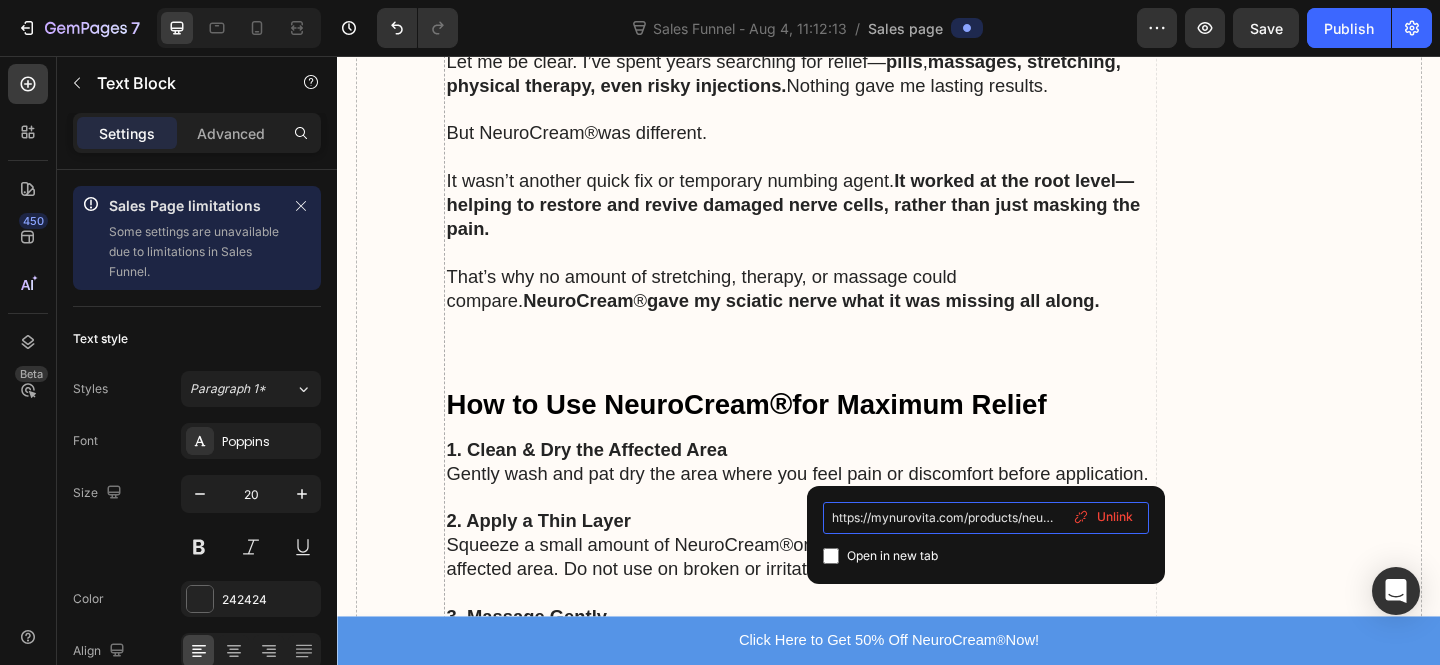 click on "https://mynurovita.com/products/neurorelief-limping" at bounding box center [986, 518] 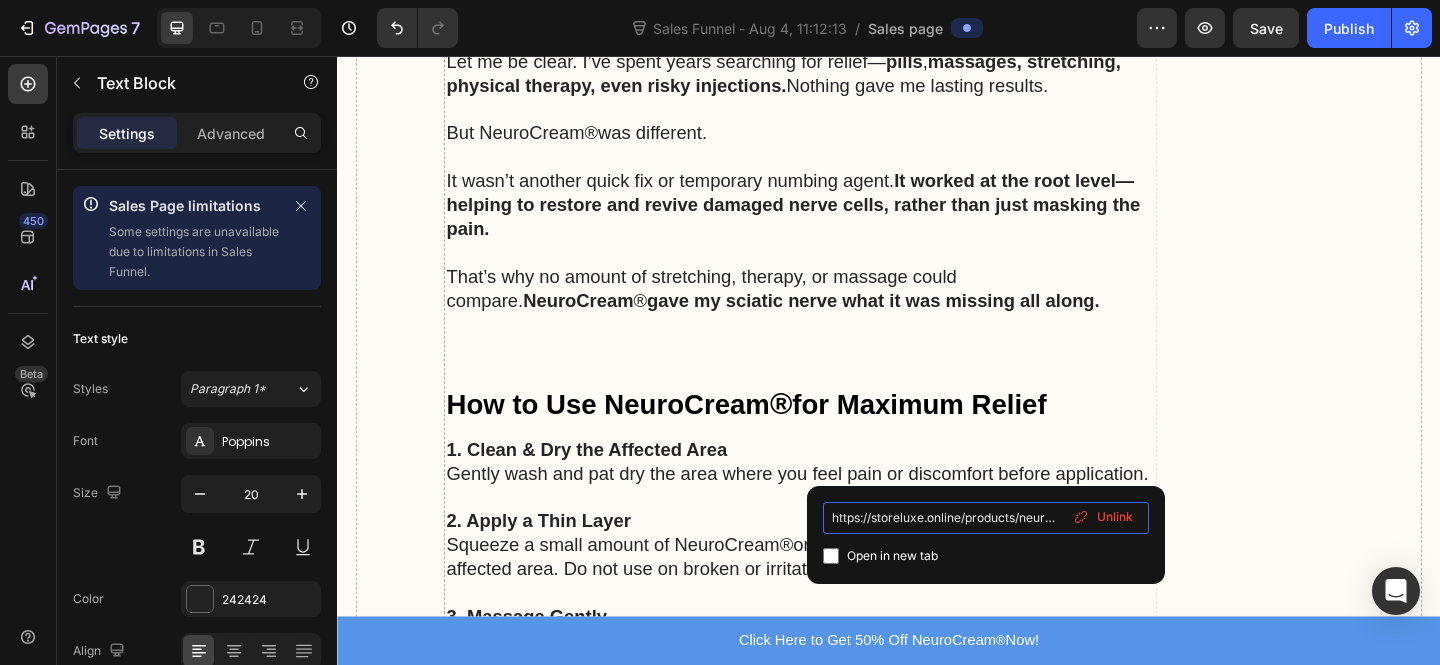 scroll, scrollTop: 0, scrollLeft: 33, axis: horizontal 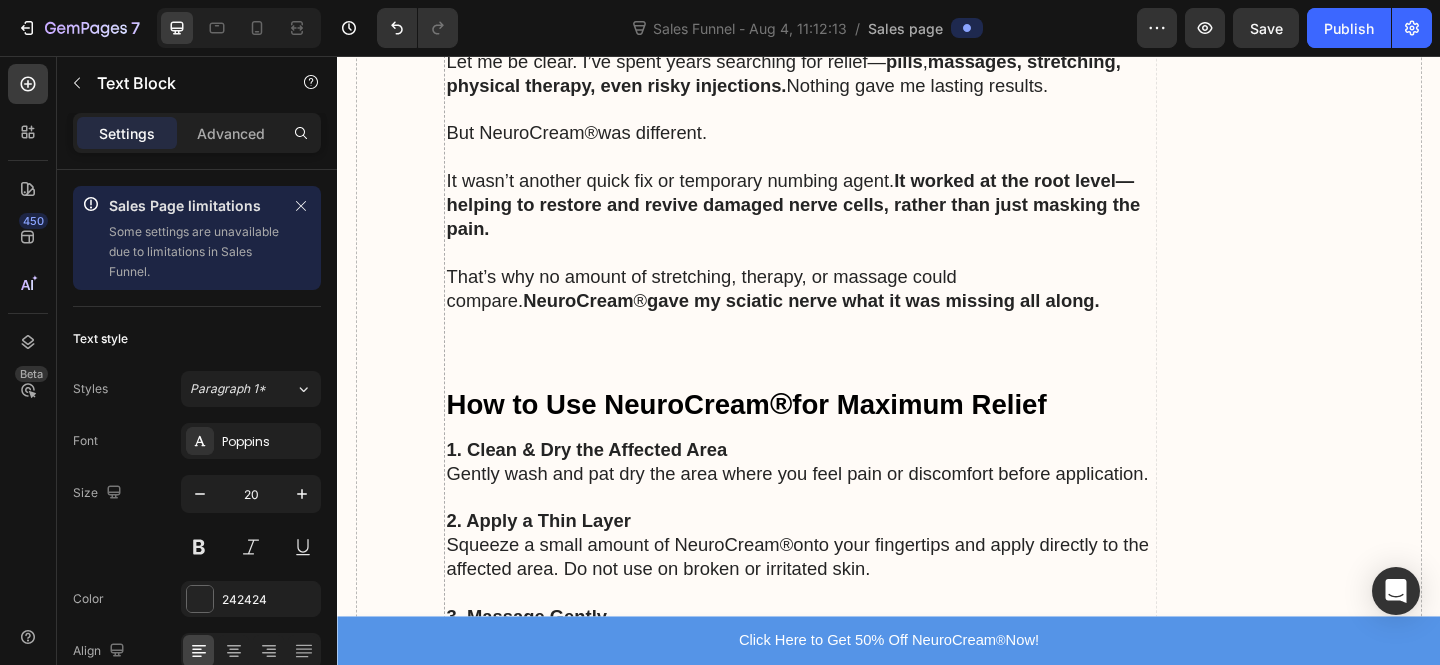 click on "[Try NeuroRelief® today before it sells out—click this link to get yours now!]" at bounding box center (818, -596) 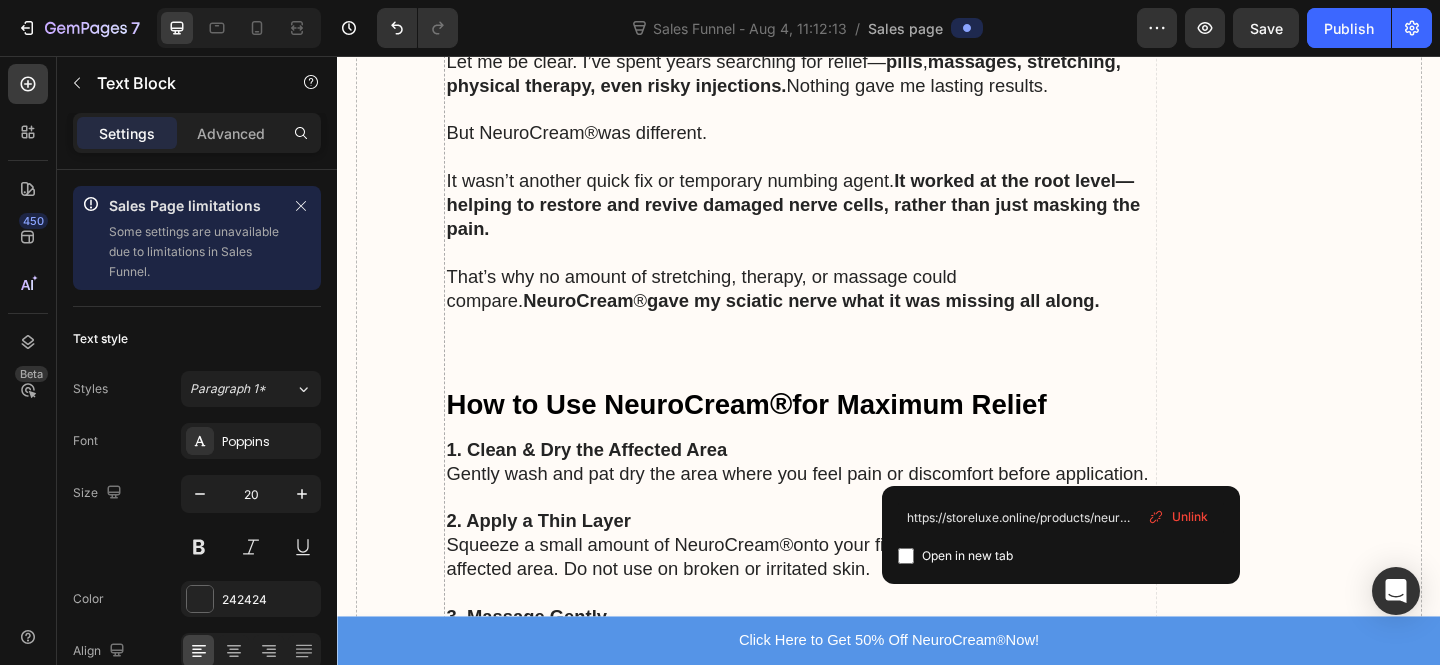click on "Open in new tab" at bounding box center [967, 556] 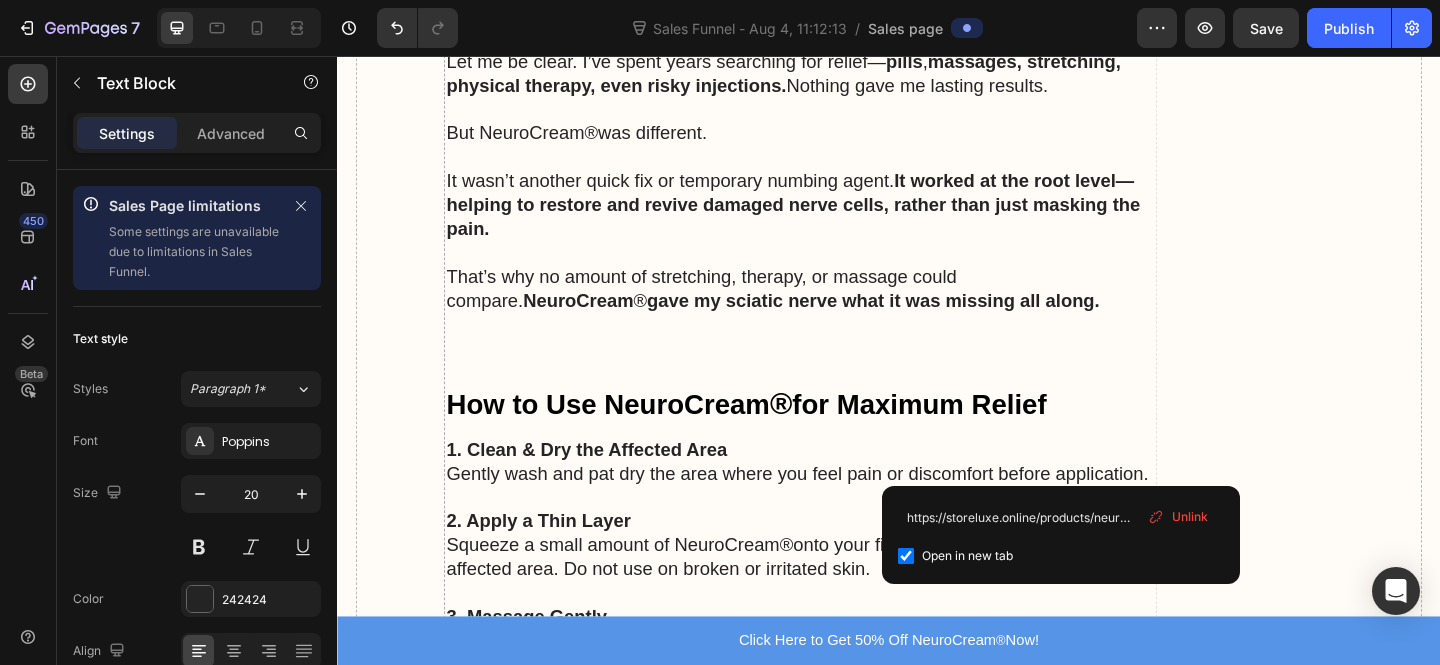 checkbox on "true" 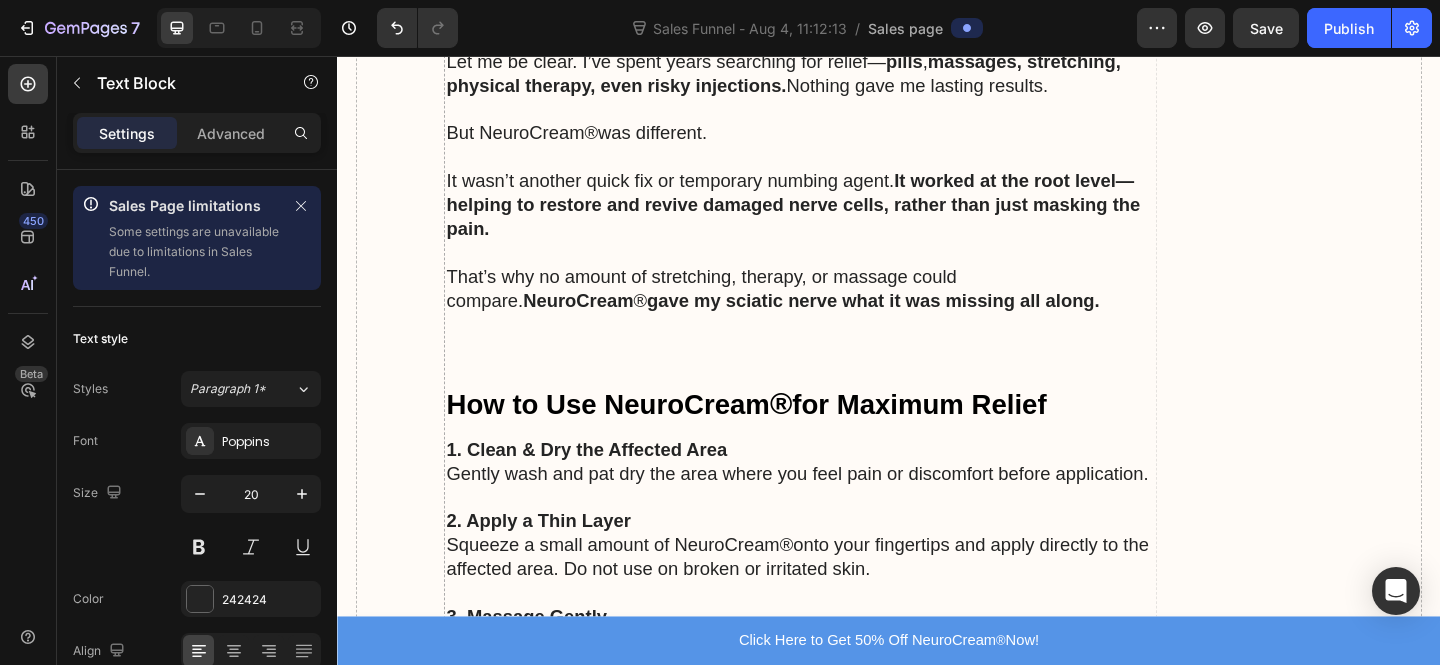 click on "Don’t wait any longer! Sciatica pain doesn’t have to control your life." at bounding box center (840, -648) 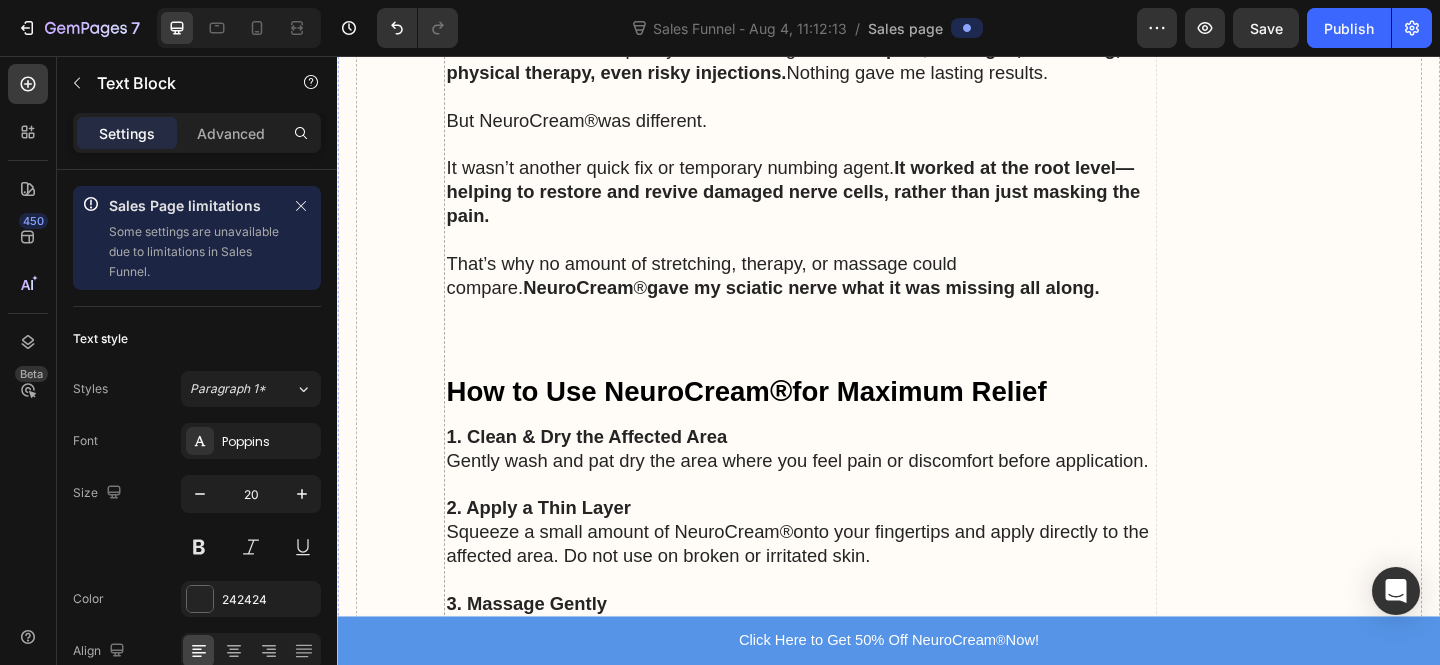 scroll, scrollTop: 8999, scrollLeft: 0, axis: vertical 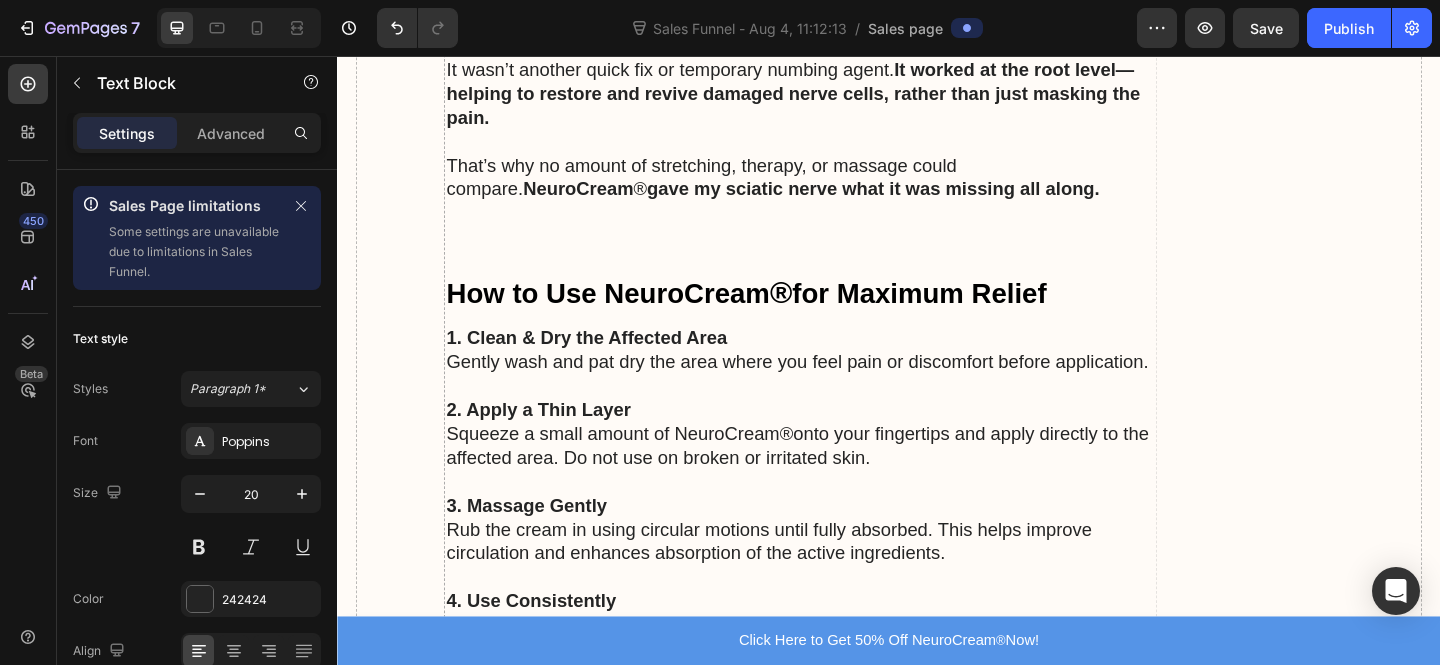 click on "[Try NeuroRelief® today before it sells out—click this link to get yours now!]" at bounding box center (818, -717) 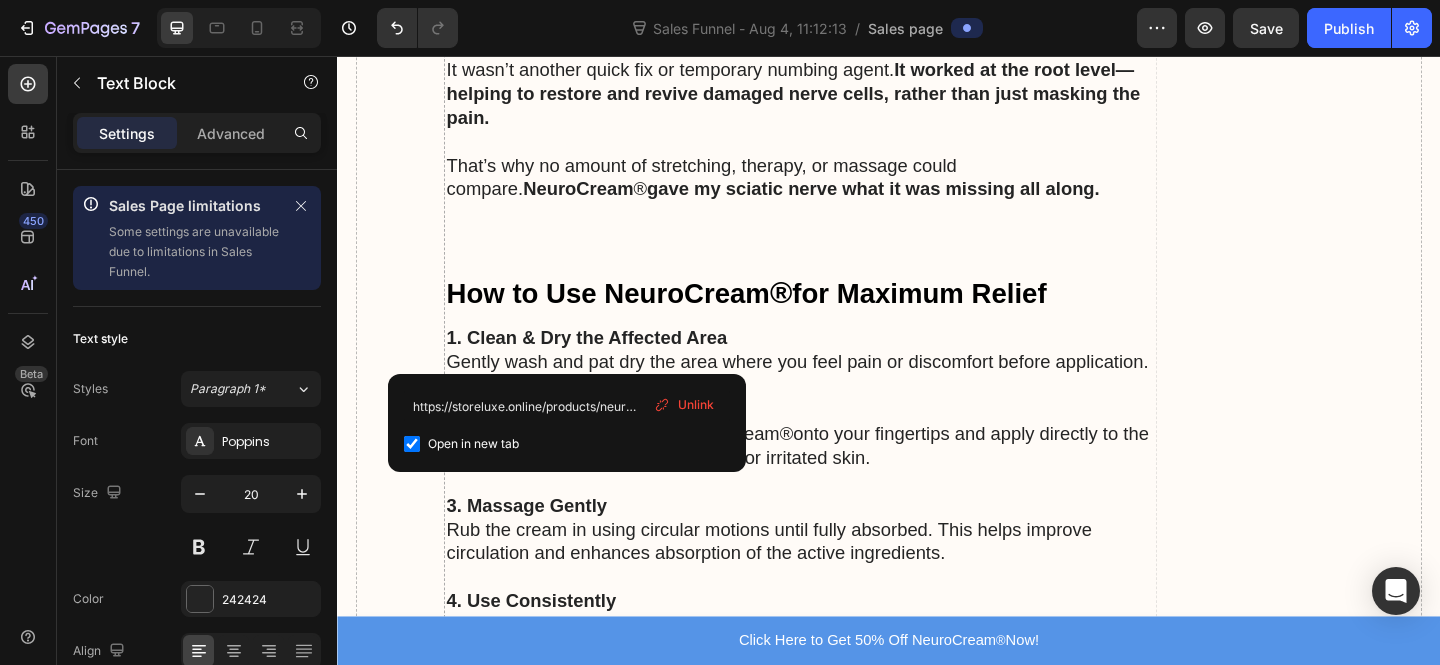 click on "[Try NeuroRelief® today before it sells out—click this link to get yours now!]" at bounding box center (818, -717) 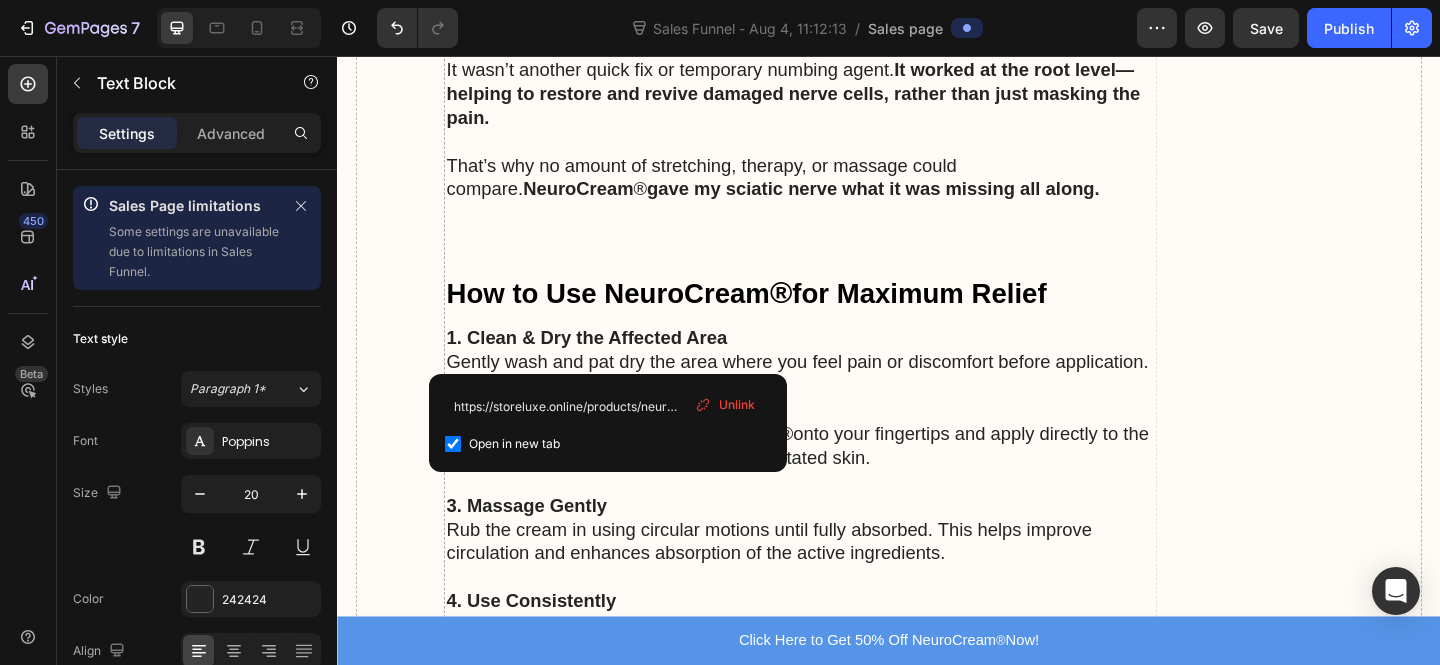 click on "⁠⁠⁠⁠⁠⁠⁠ “NeuroCream ®  Worked When Nothing Else Did, and I've tried Everything"" at bounding box center (840, -838) 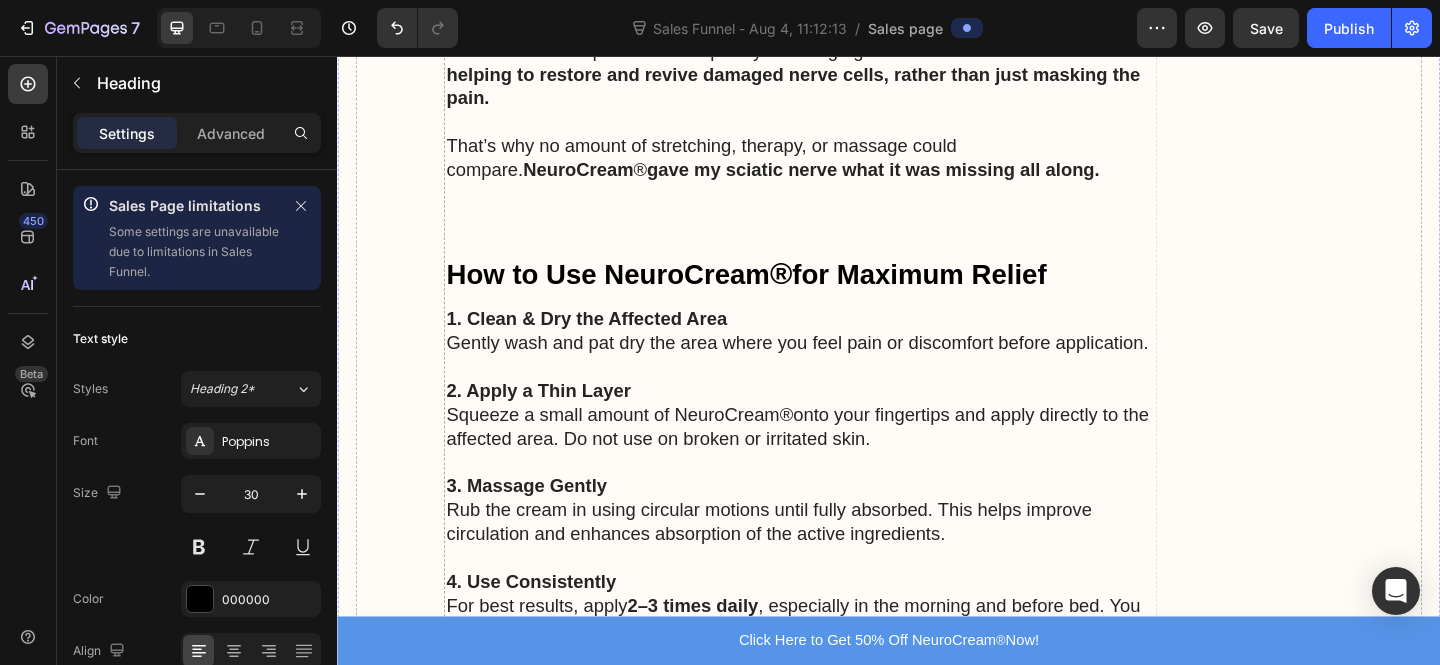 scroll, scrollTop: 9069, scrollLeft: 0, axis: vertical 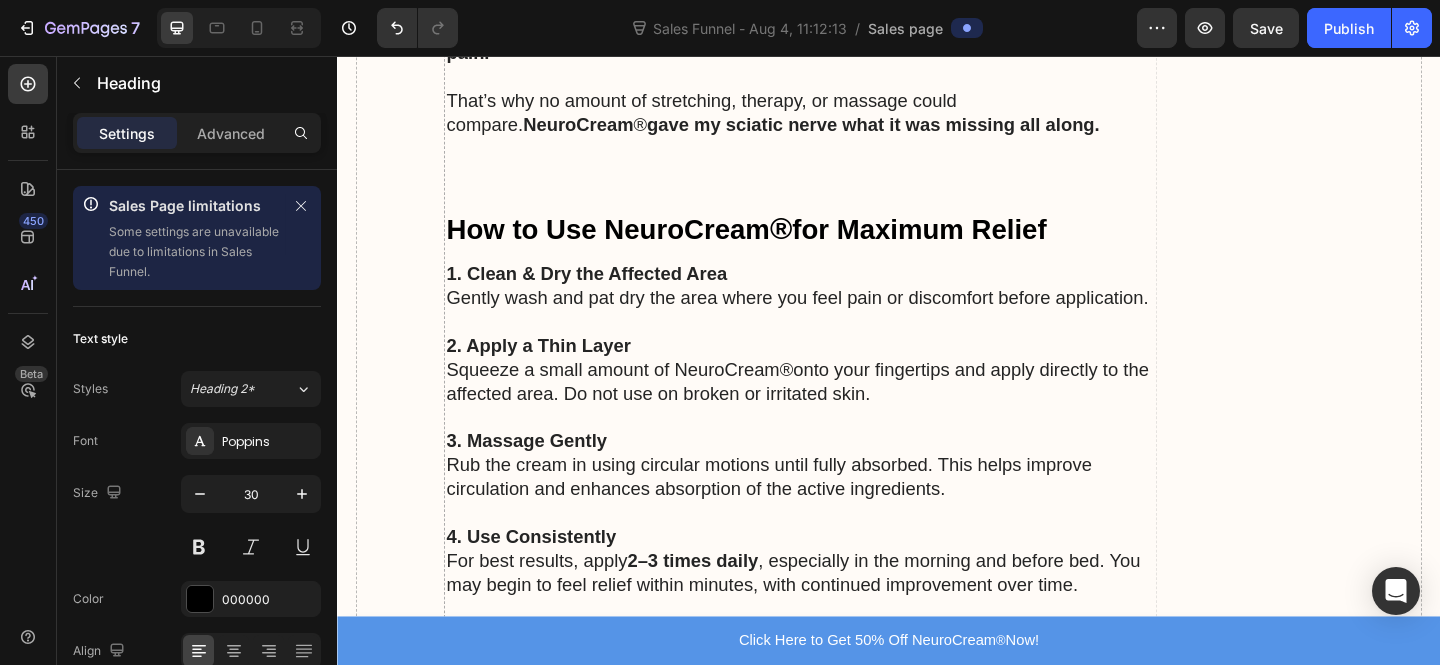 click on "Worked When Nothing Else Did, and I've tried Everything"" at bounding box center (824, -907) 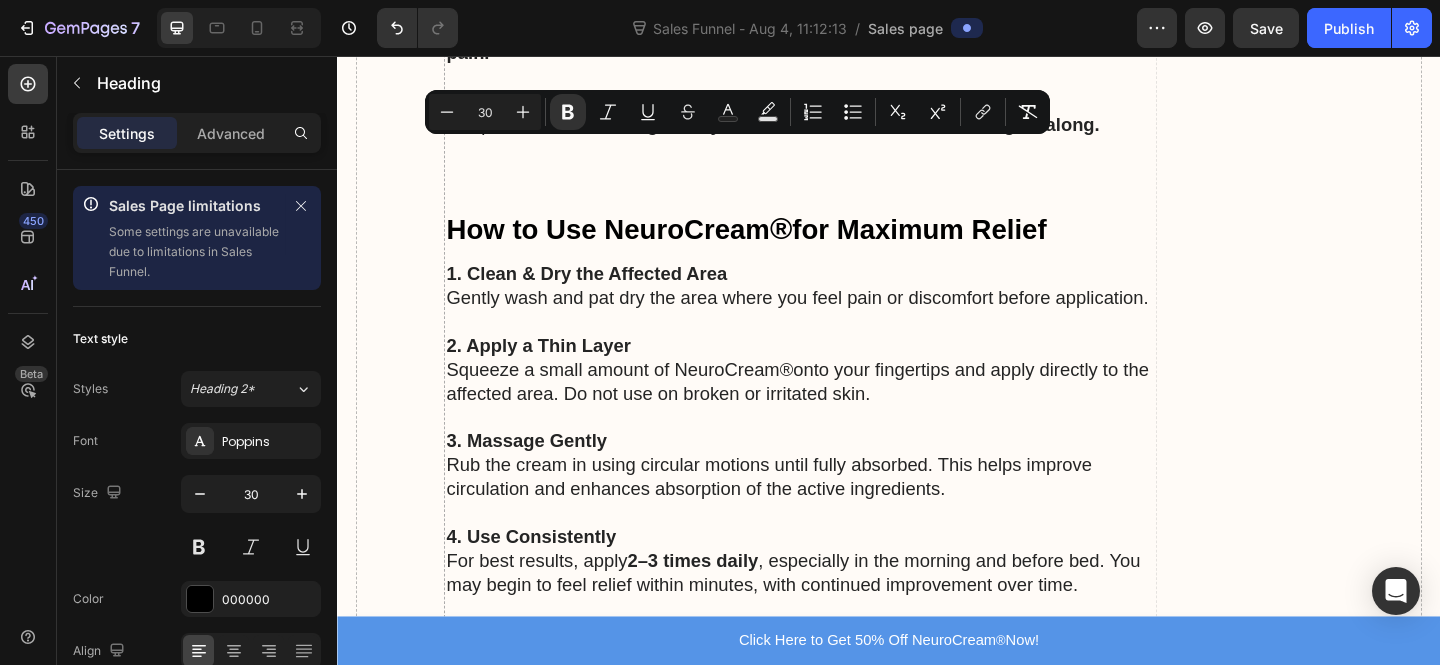 click on "Don’t wait any longer! Sciatica pain doesn’t have to control your life." at bounding box center (840, -839) 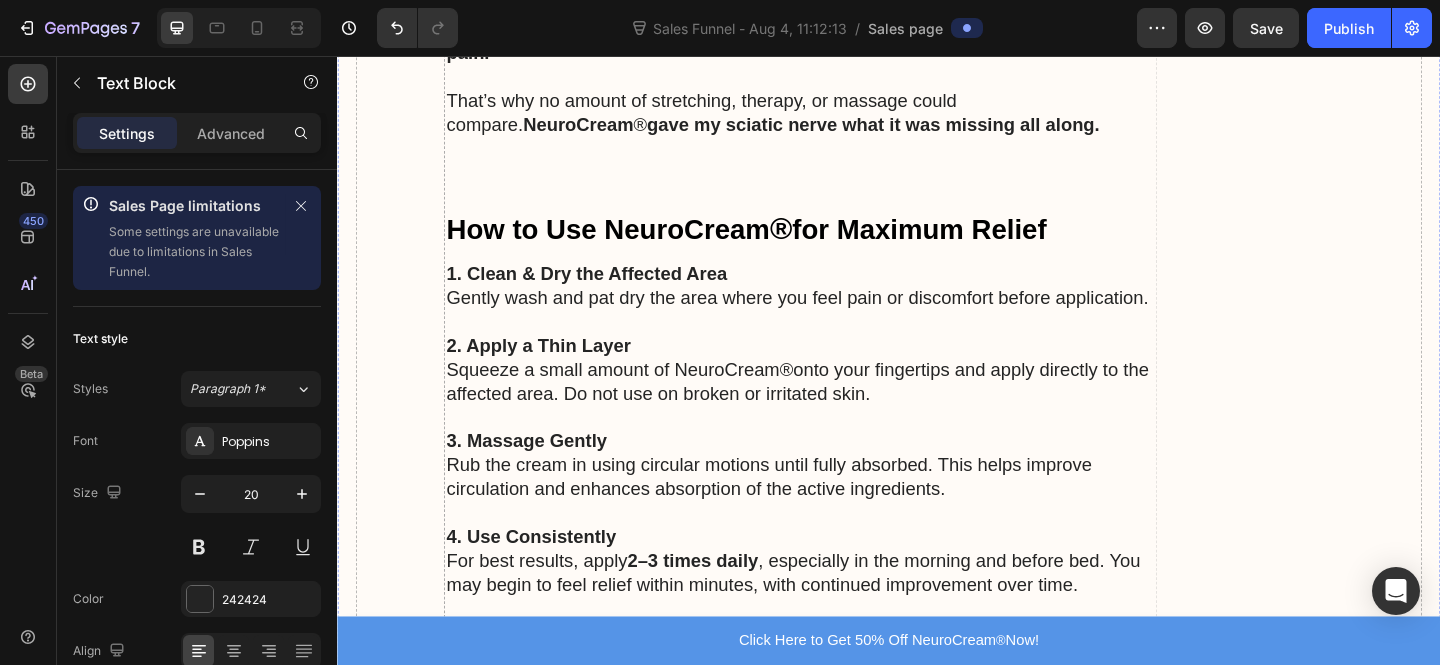 click on "Worked When Nothing Else Did, and I've tried Everything"" at bounding box center [824, -907] 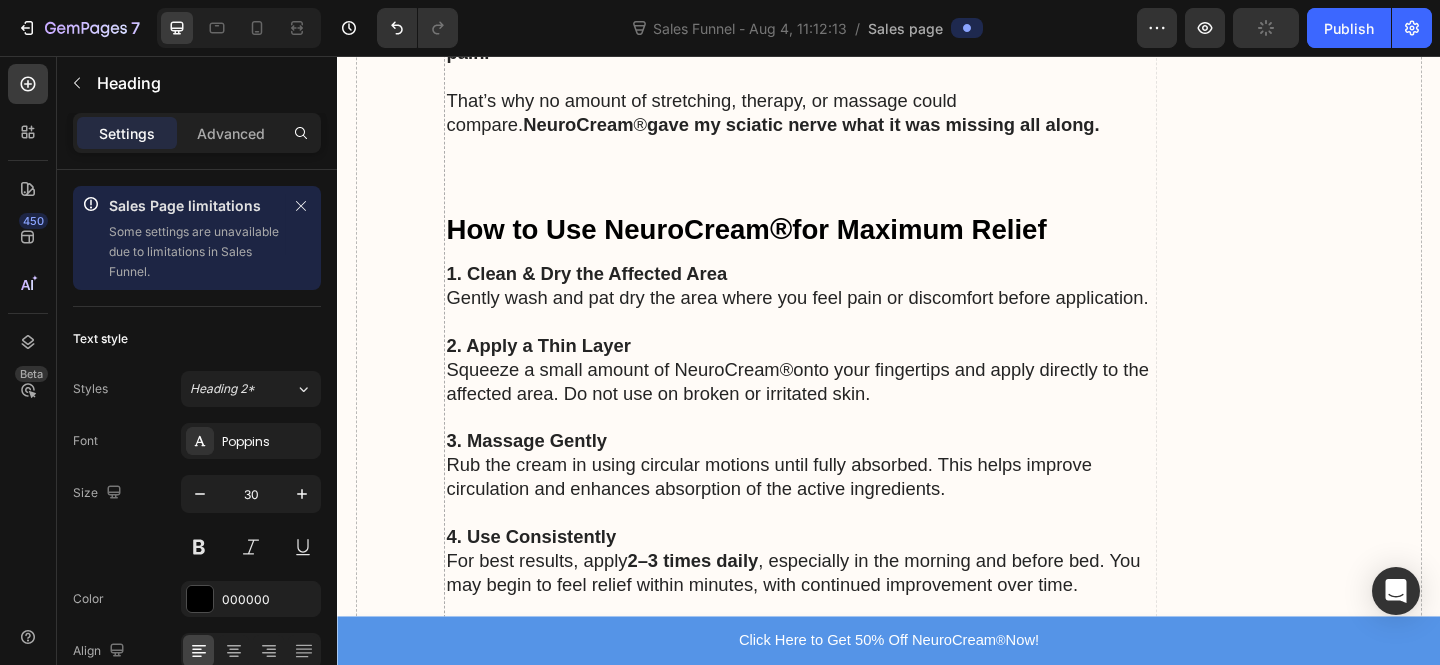 click 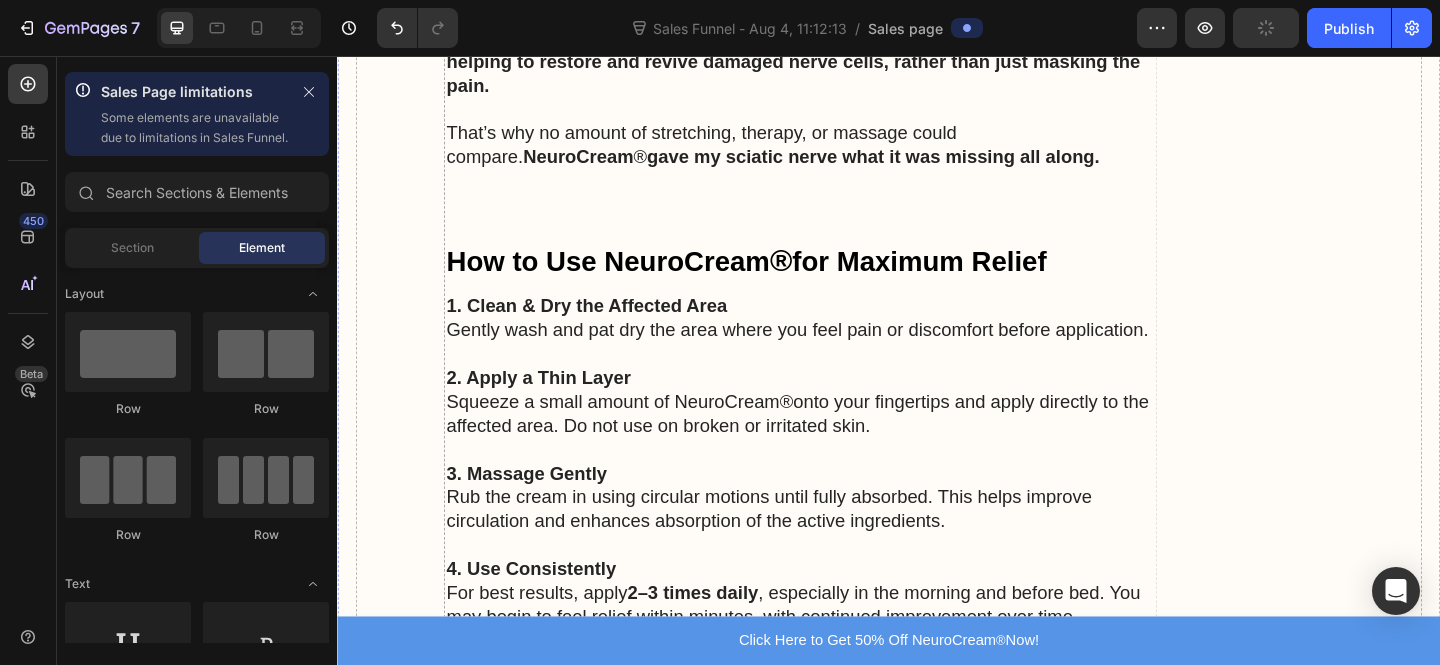 scroll, scrollTop: 8829, scrollLeft: 0, axis: vertical 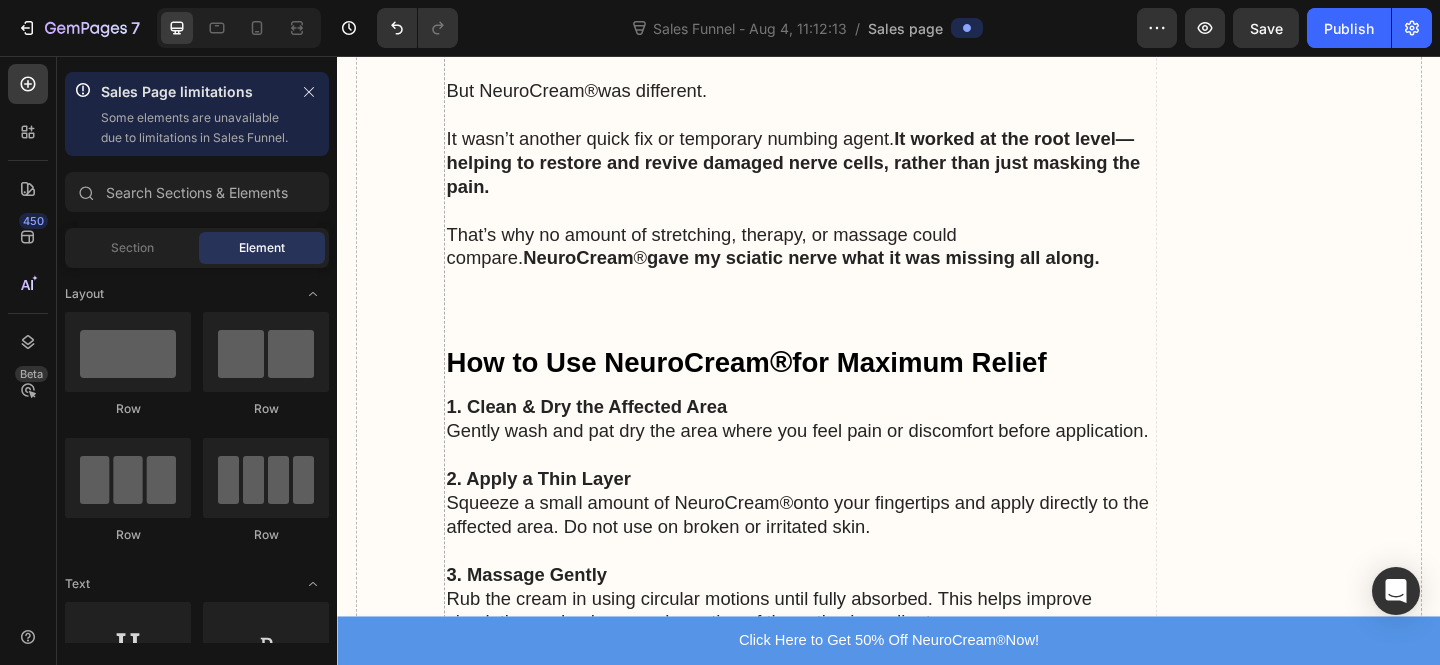 click at bounding box center (840, -835) 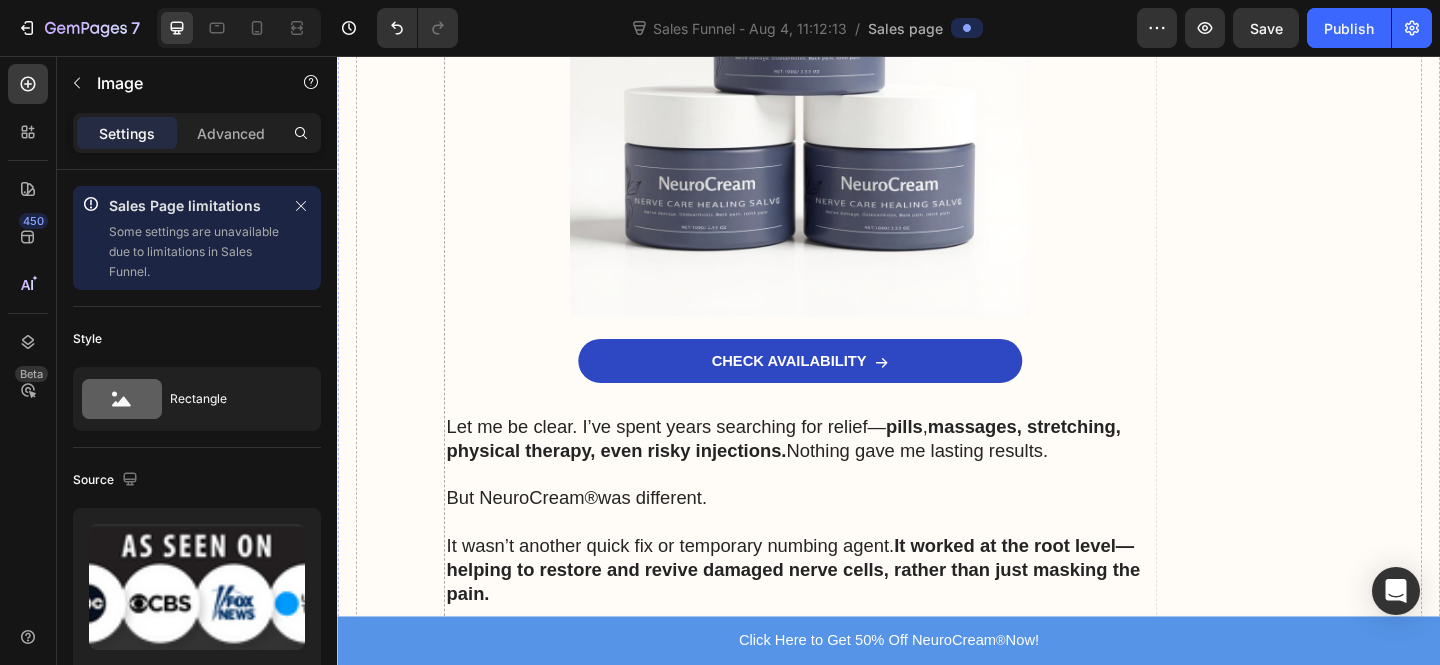 scroll, scrollTop: 8237, scrollLeft: 0, axis: vertical 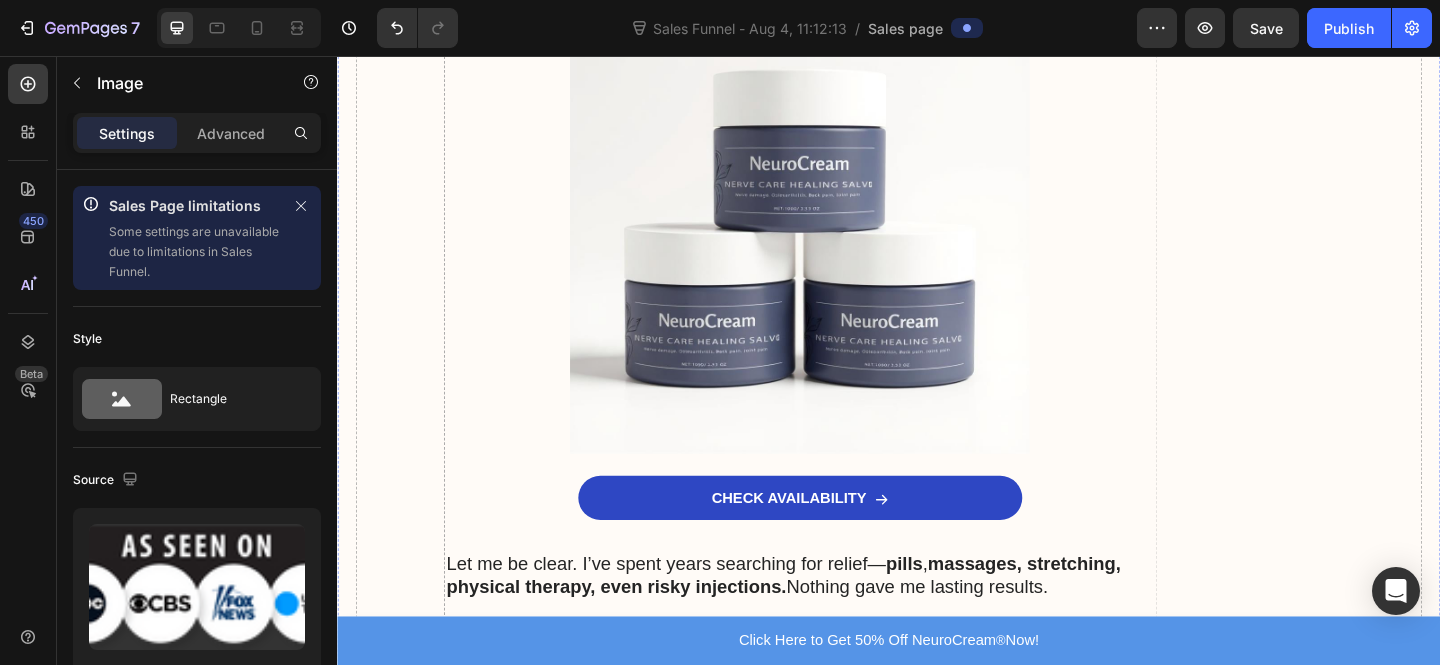 click on "Naturally reduces inflammation while promoting tissue repair." at bounding box center [840, -747] 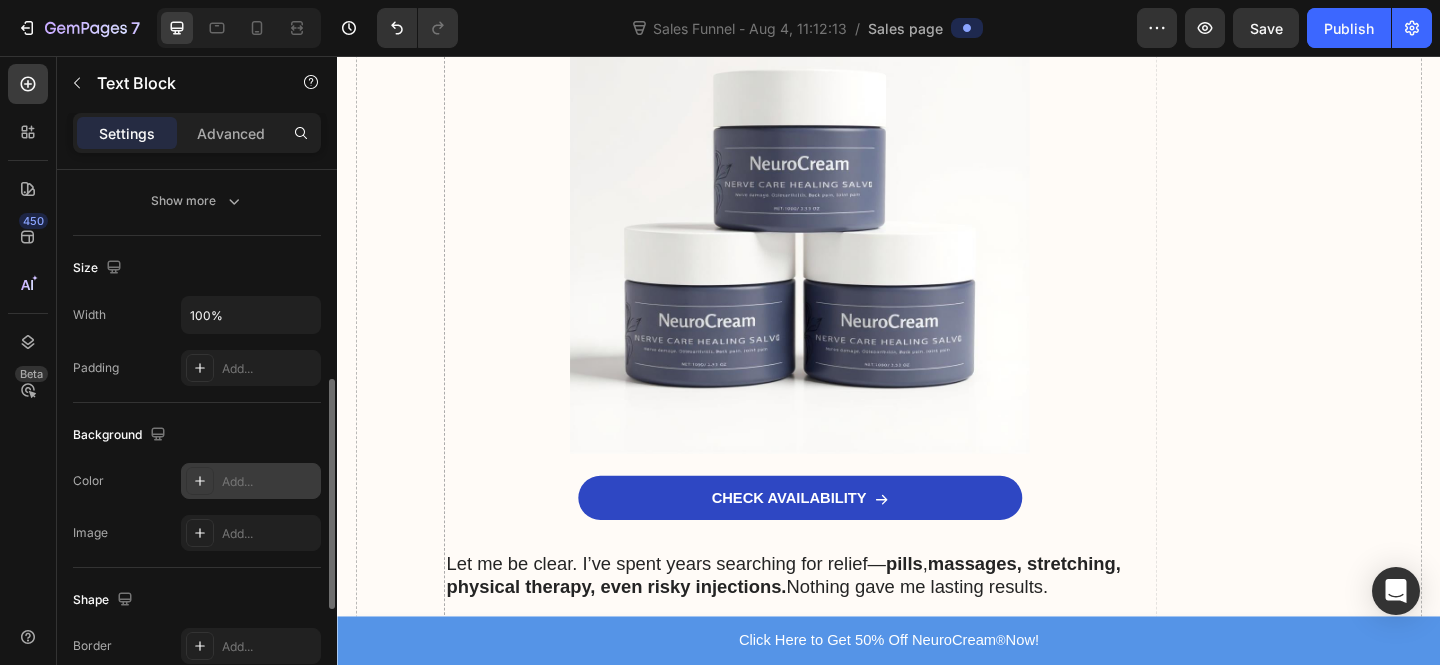 scroll, scrollTop: 565, scrollLeft: 0, axis: vertical 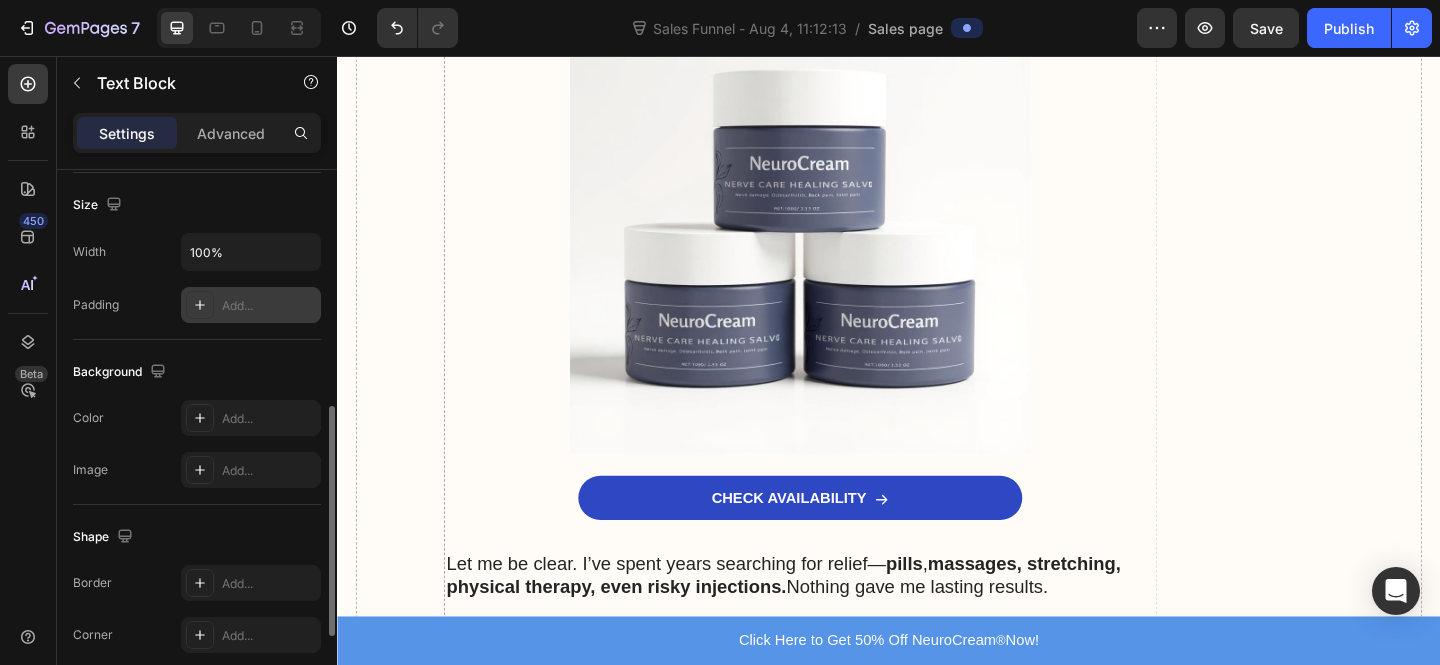 click on "Add..." at bounding box center [269, 306] 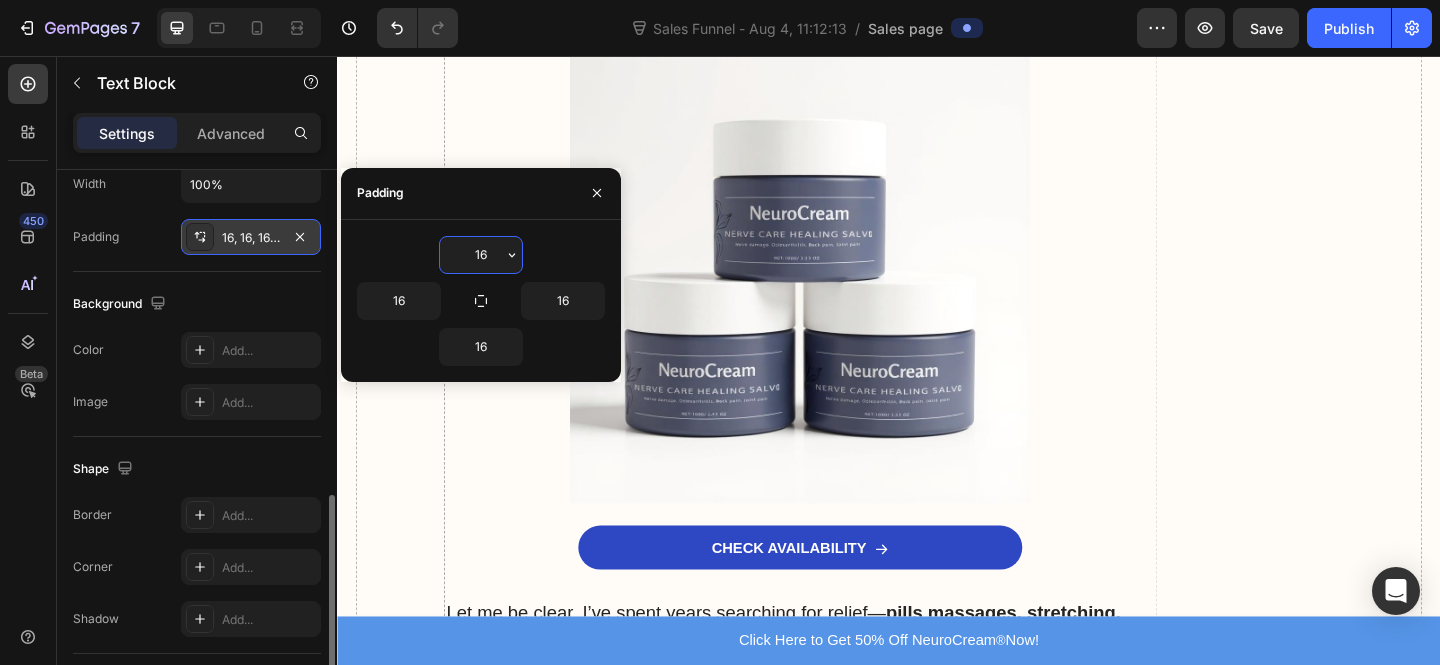 scroll, scrollTop: 676, scrollLeft: 0, axis: vertical 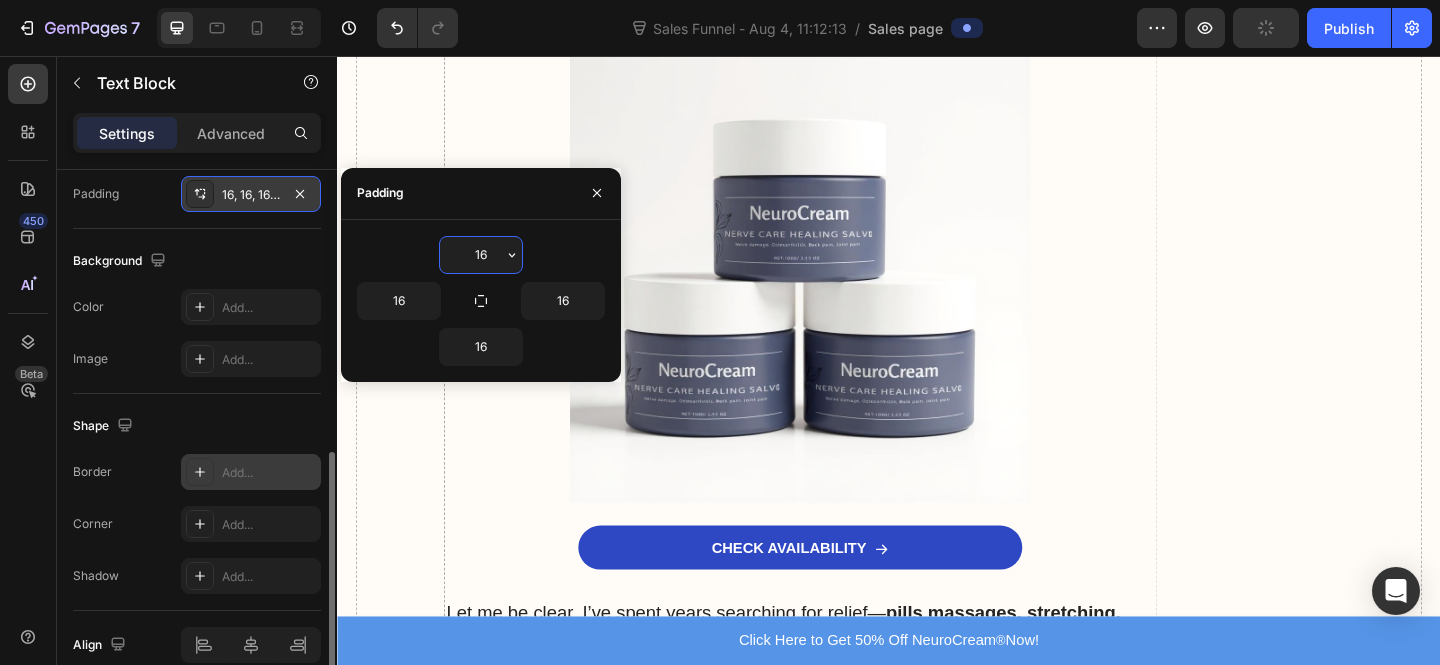 click on "Add..." at bounding box center (251, 472) 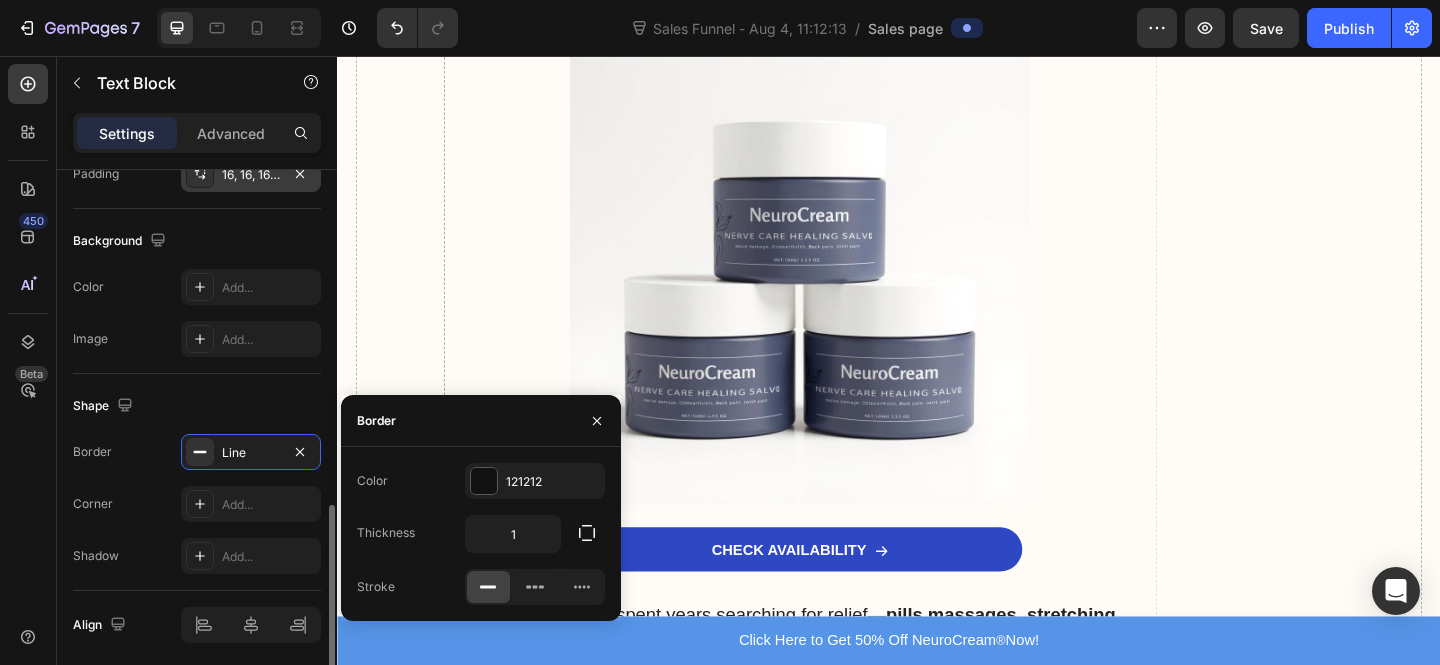 scroll, scrollTop: 727, scrollLeft: 0, axis: vertical 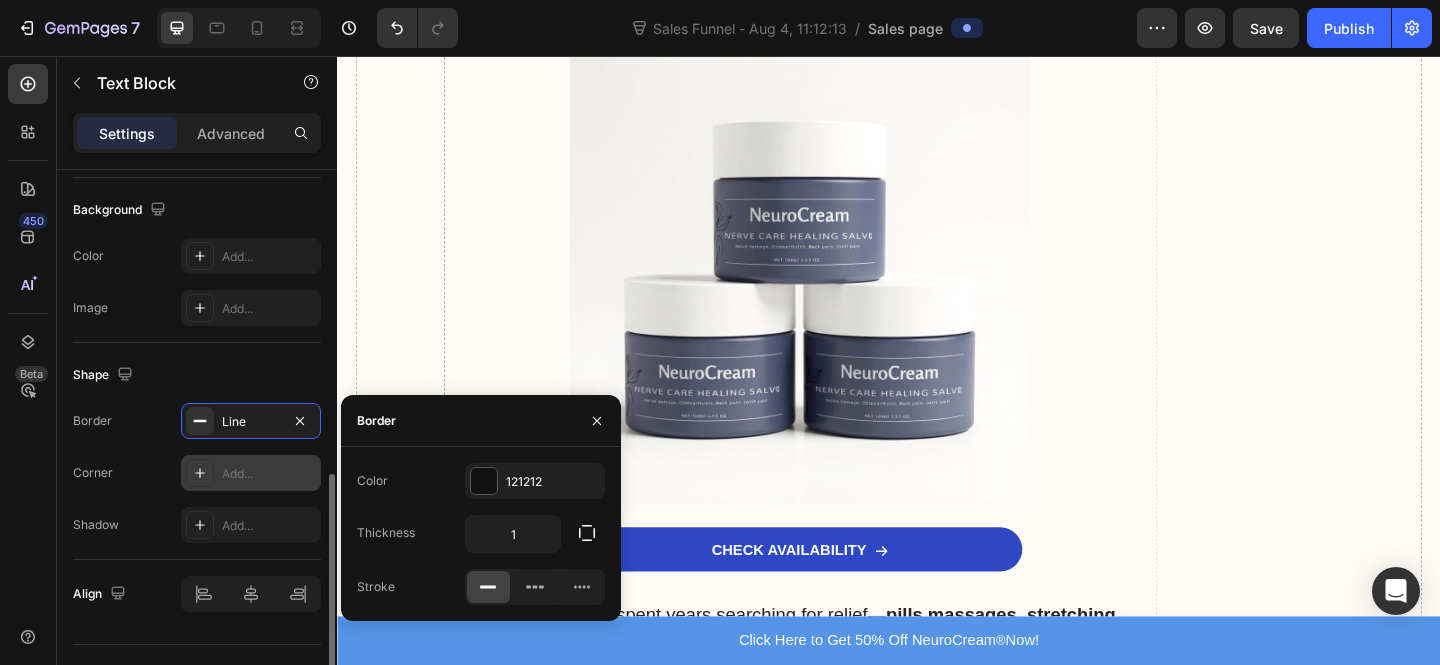 click on "Add..." at bounding box center (251, 473) 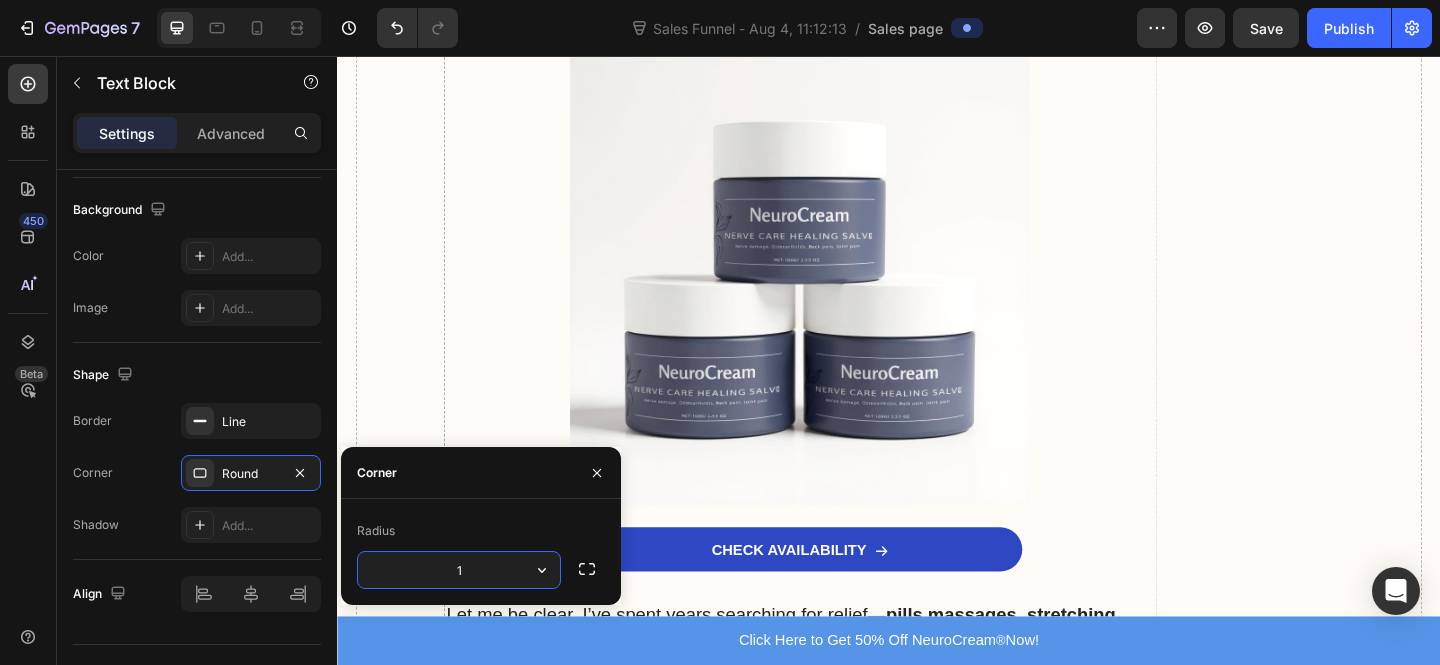 type on "16" 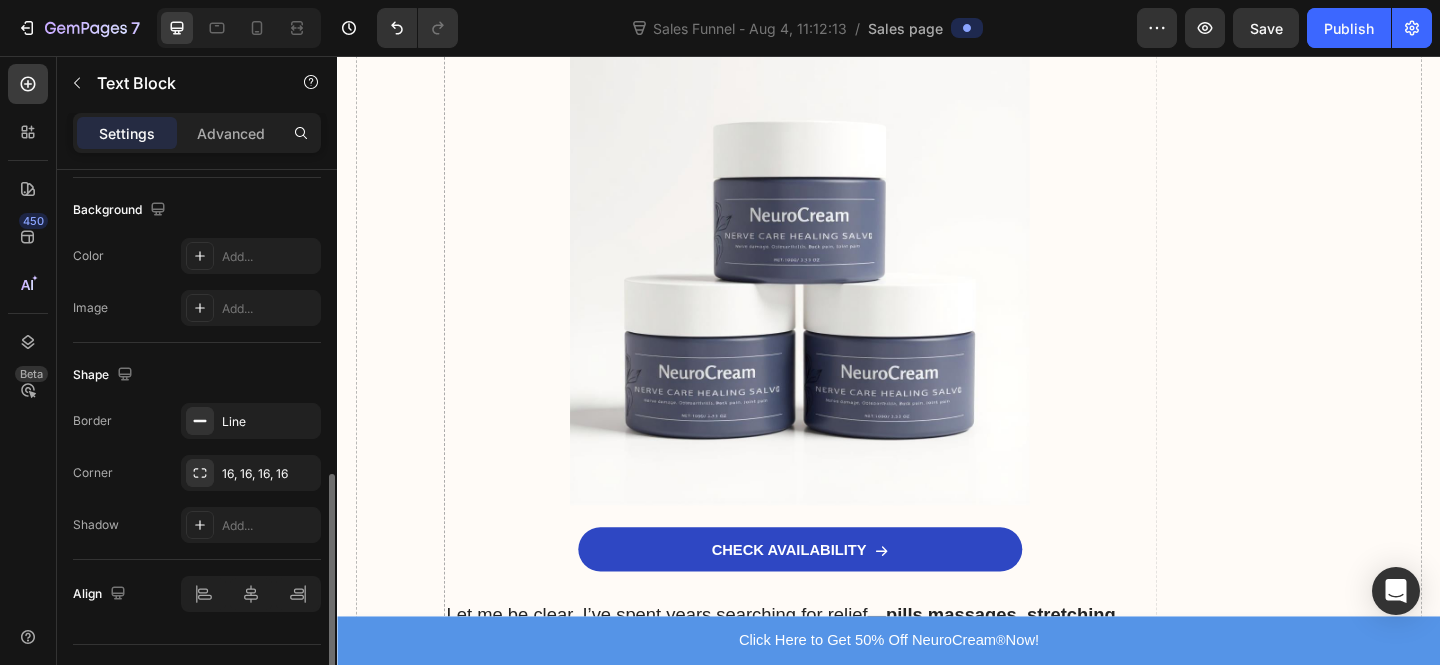 click on "Shape Border Line Corner 16, 16, 16, 16 Shadow Add..." 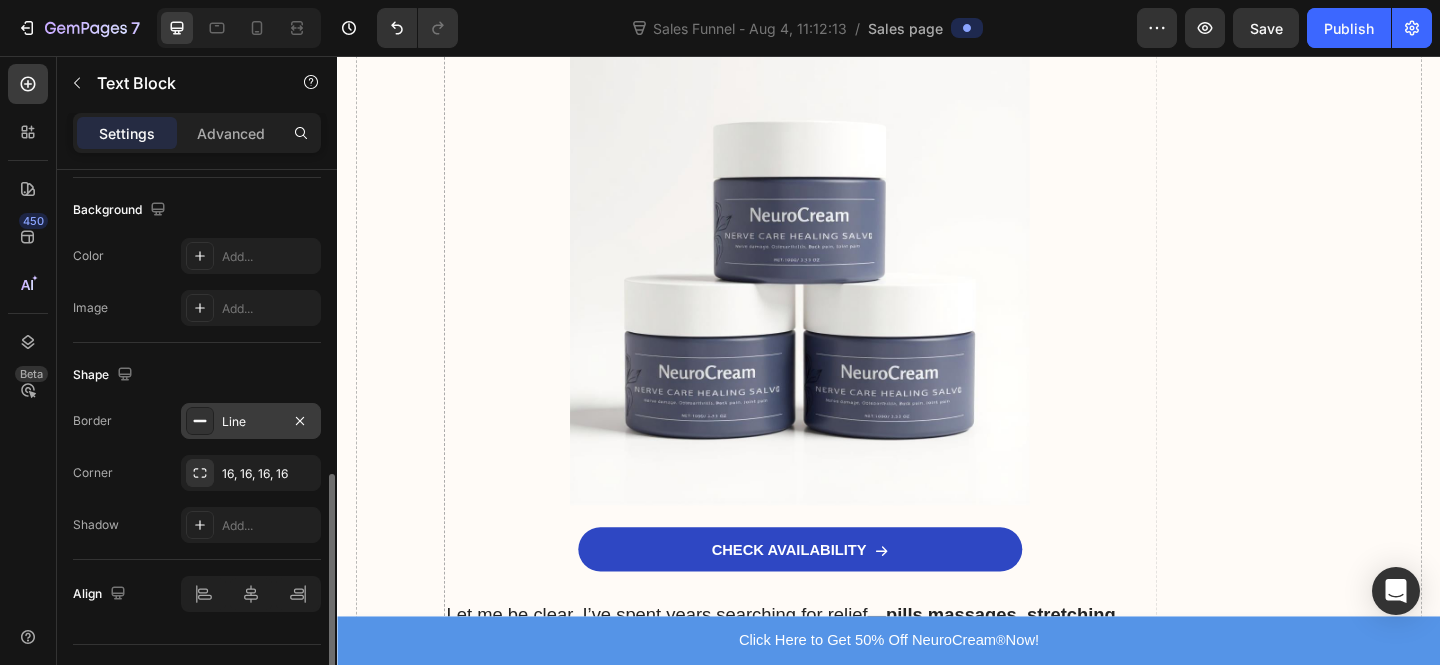 click on "Line" at bounding box center (251, 422) 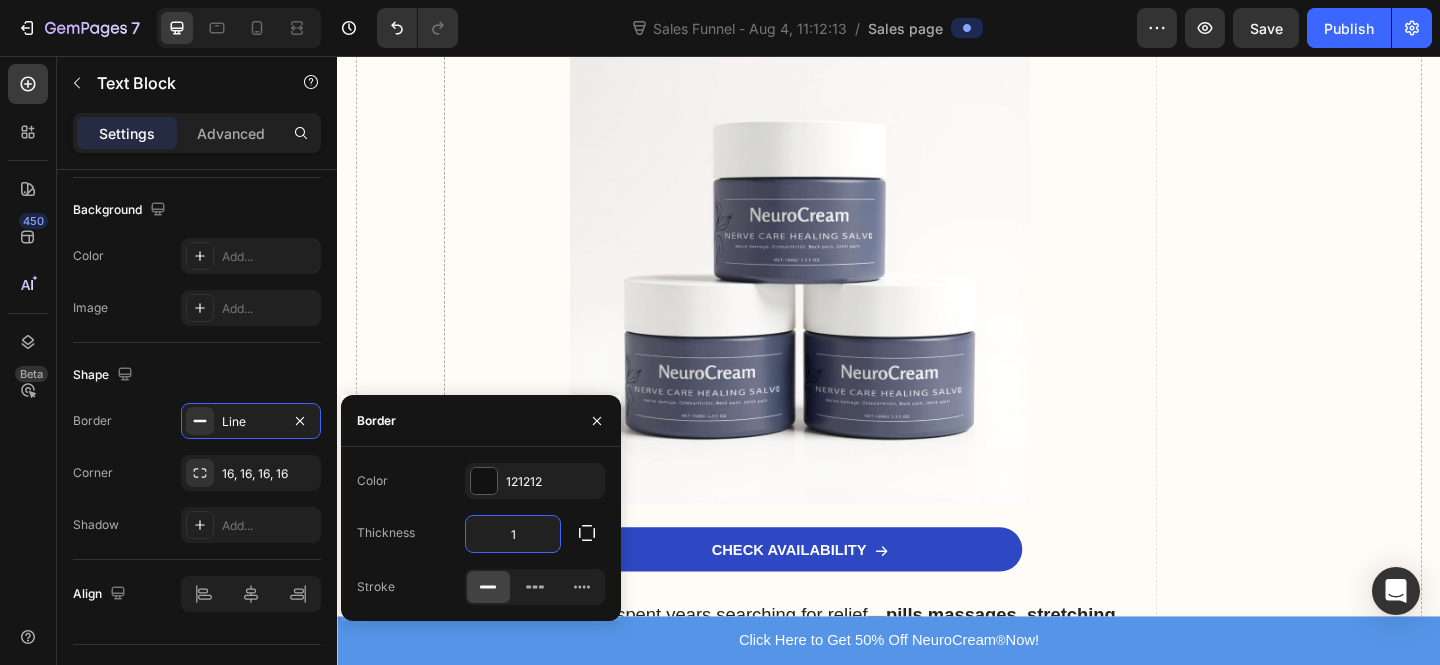 type on "4" 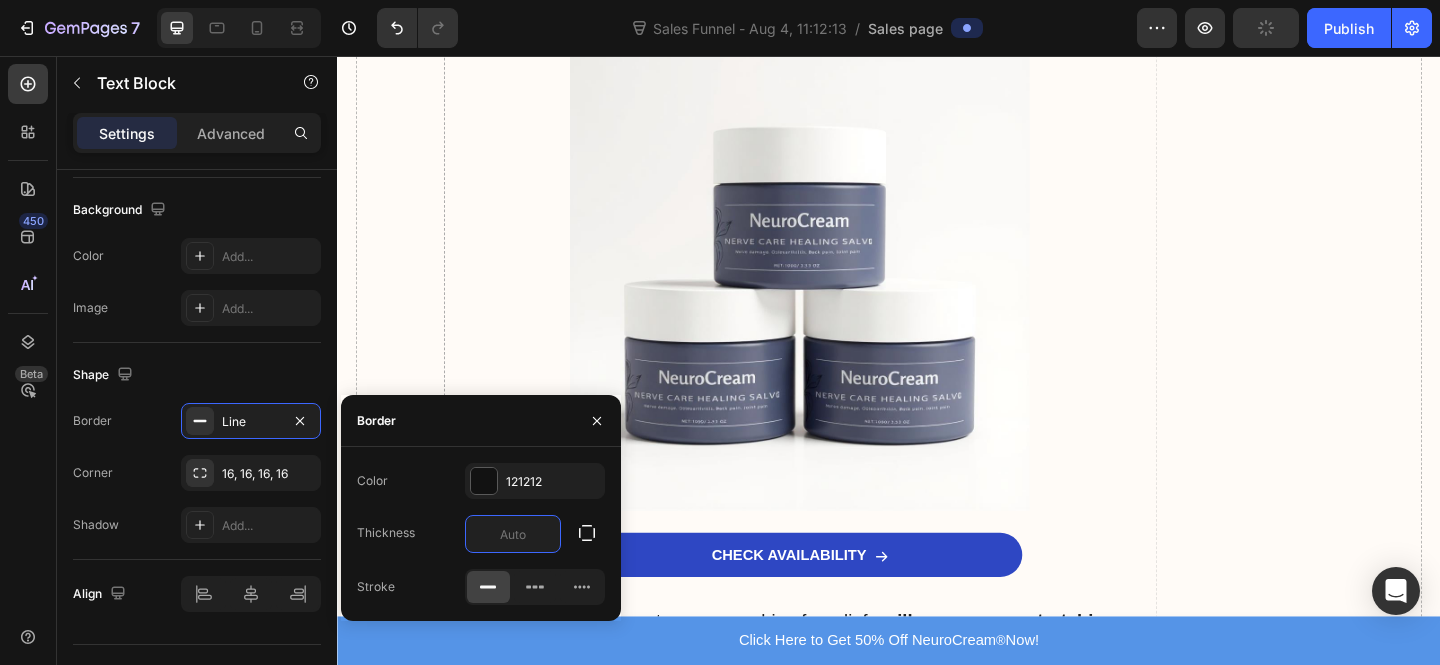 type on "2" 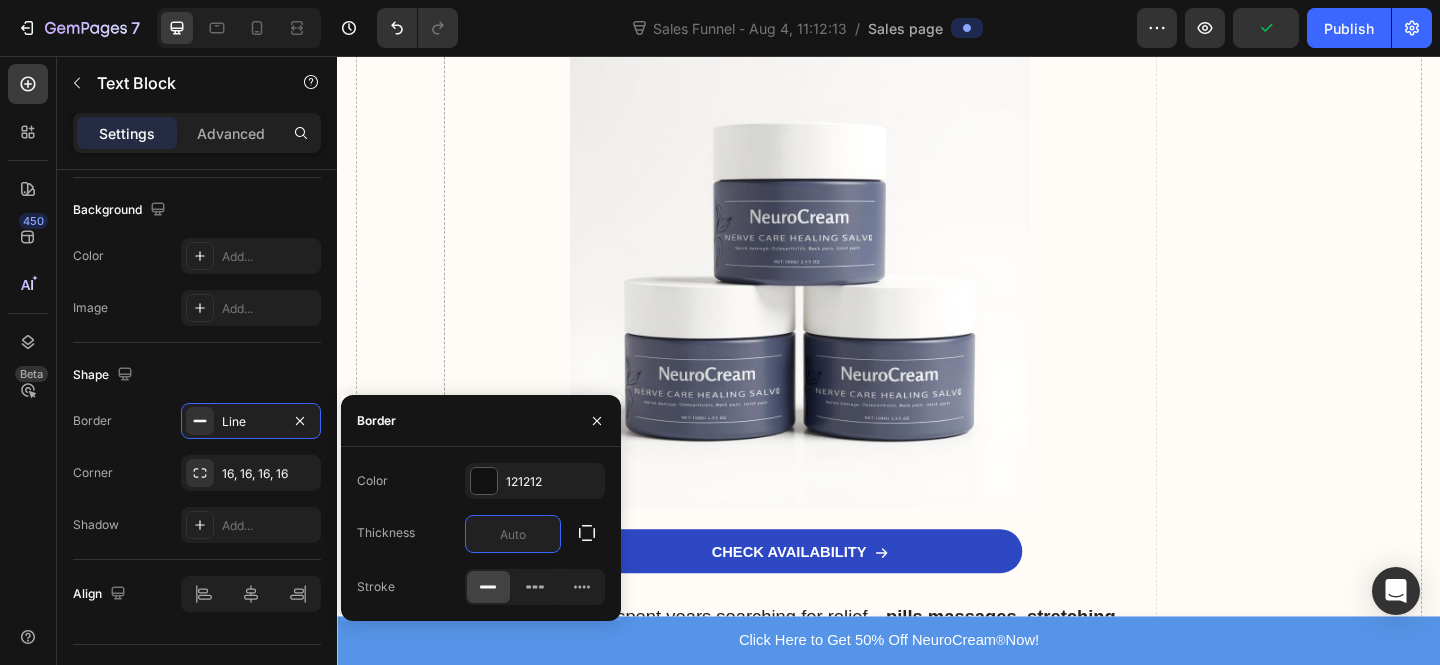 type on "3" 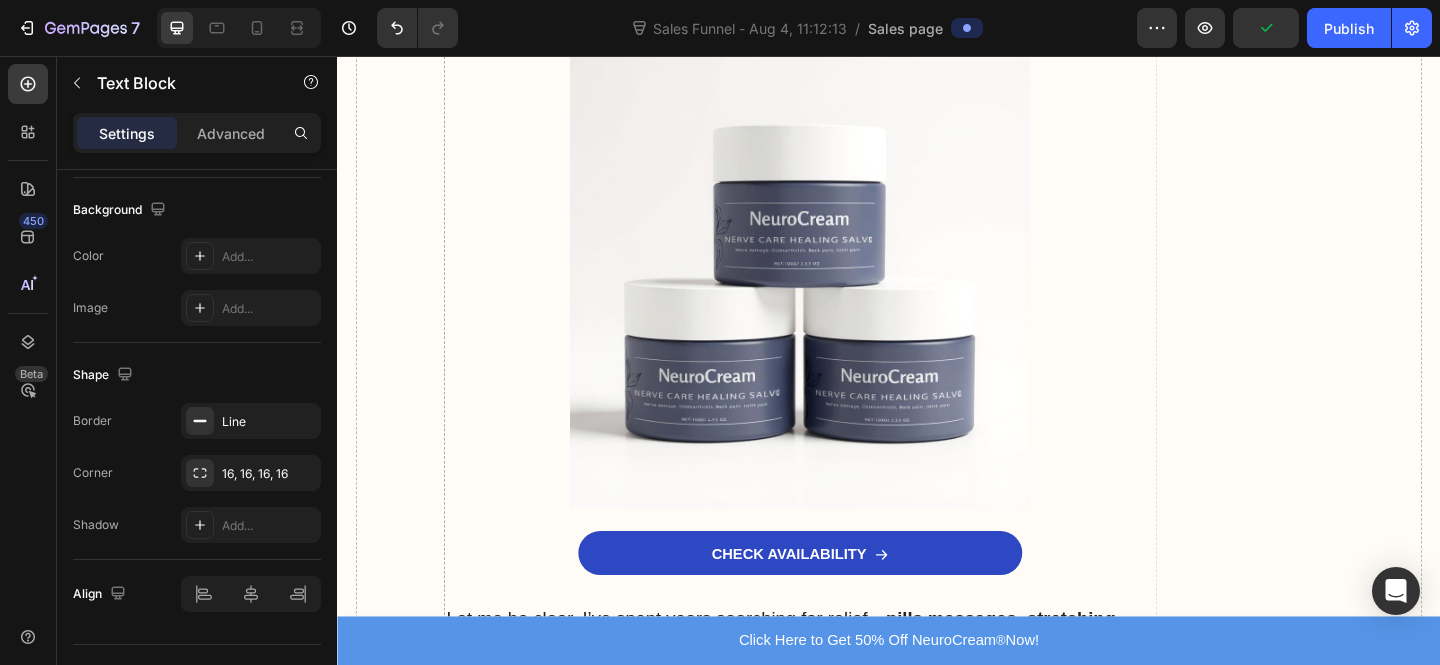 click on "Virgin Coconut Oil -  Clinical research proves its medium-chain fatty acids can cross skin barriers other compounds cannot, carrying healing ingredients directly to inflamed nerves." at bounding box center [840, -652] 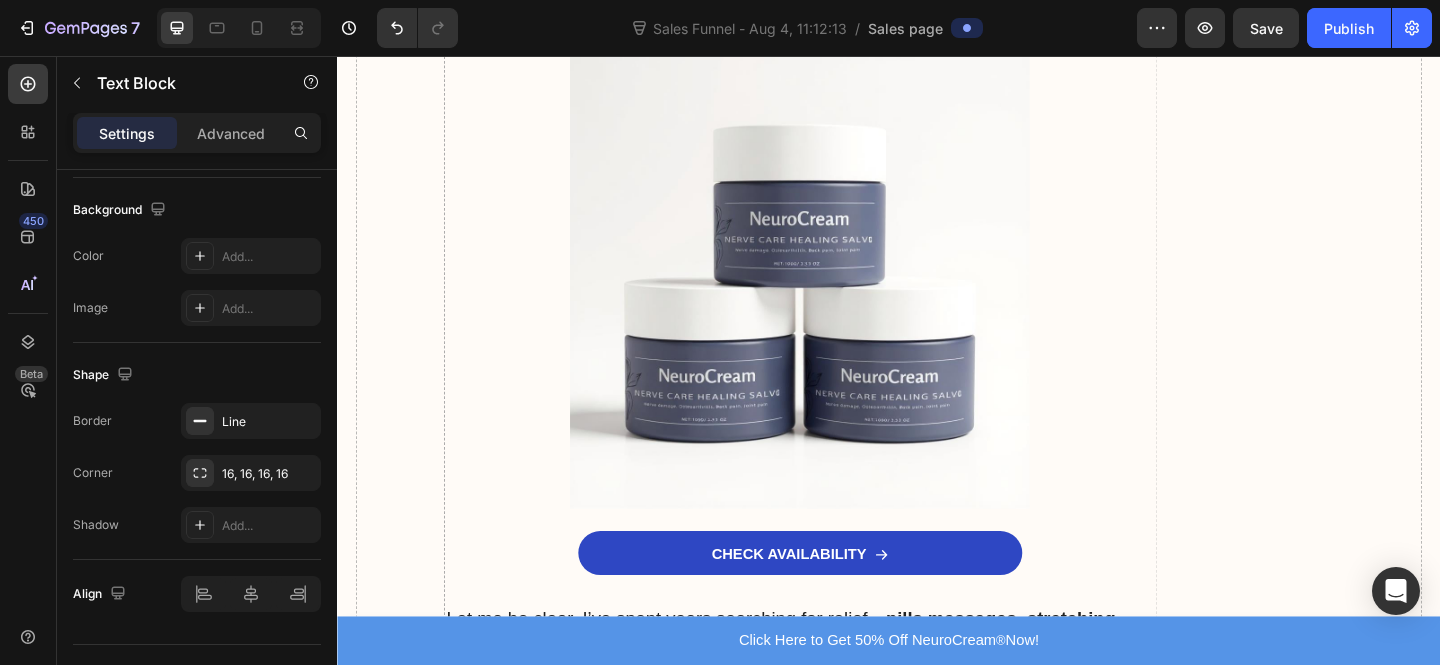 click on "Drop element here" at bounding box center (1372, -3298) 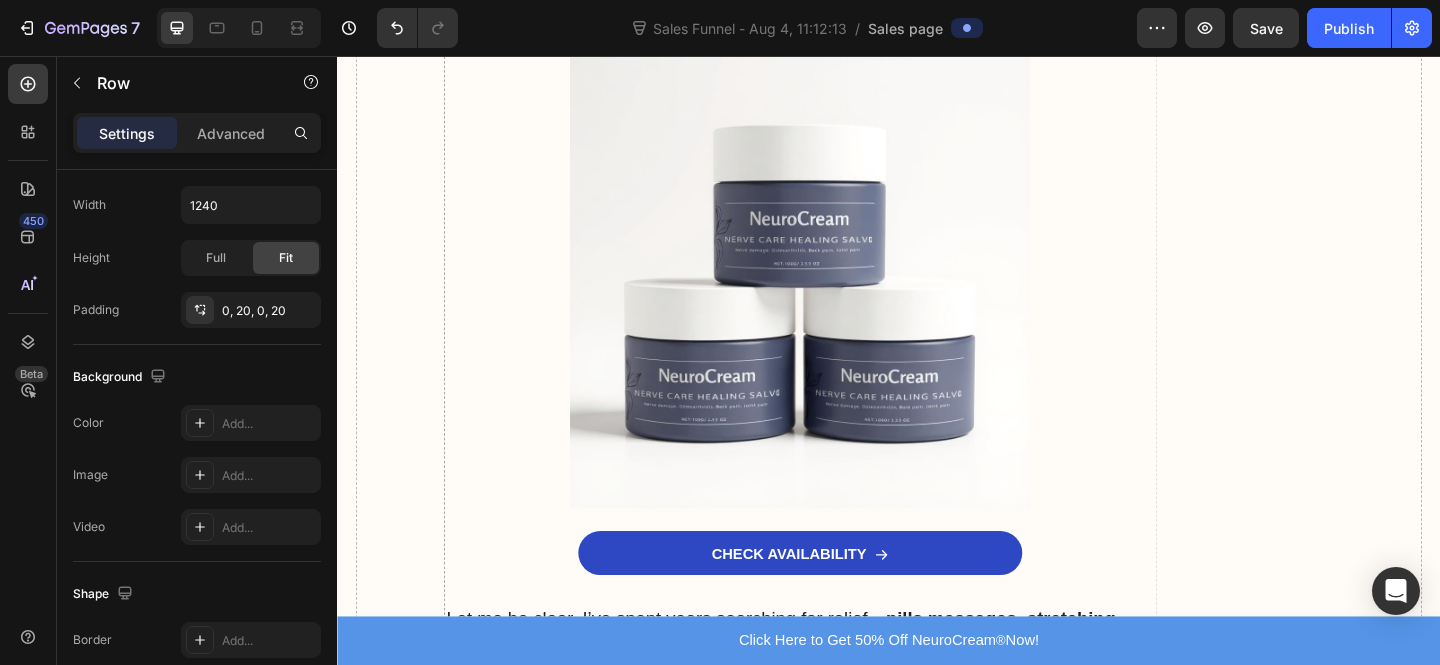 scroll, scrollTop: 0, scrollLeft: 0, axis: both 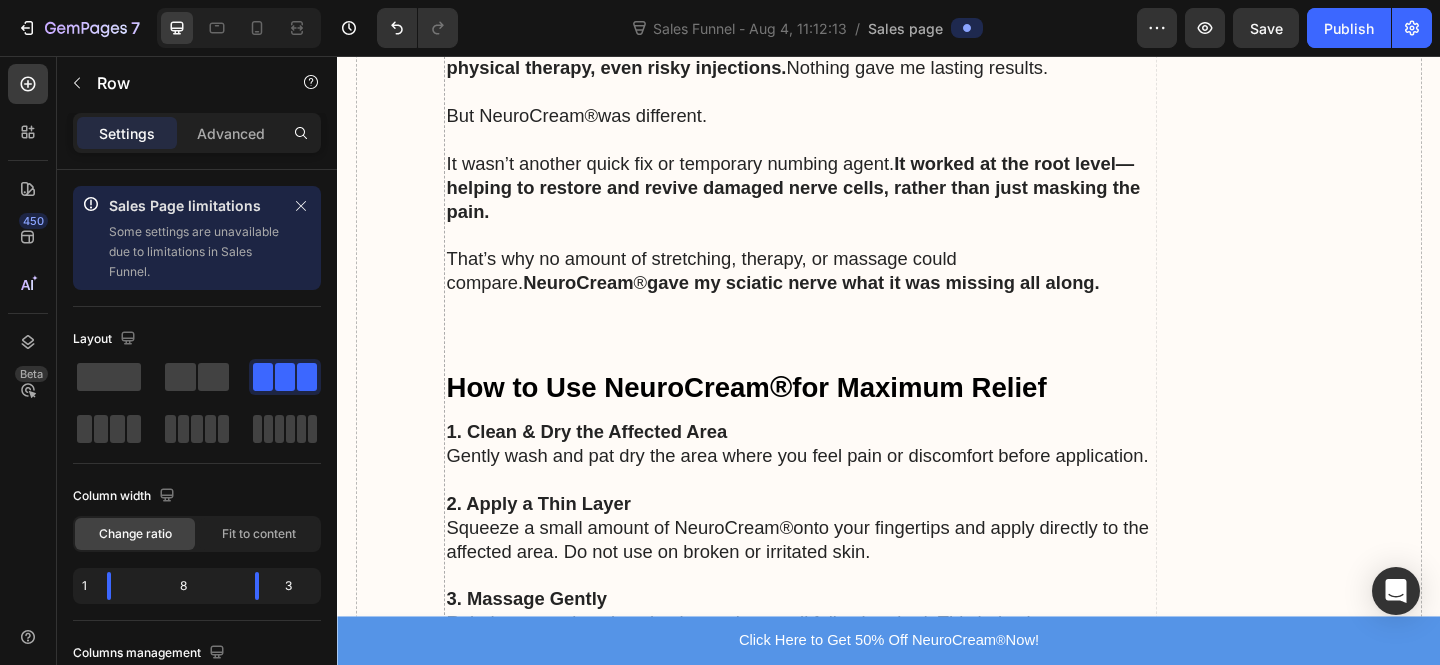 click at bounding box center [840, -808] 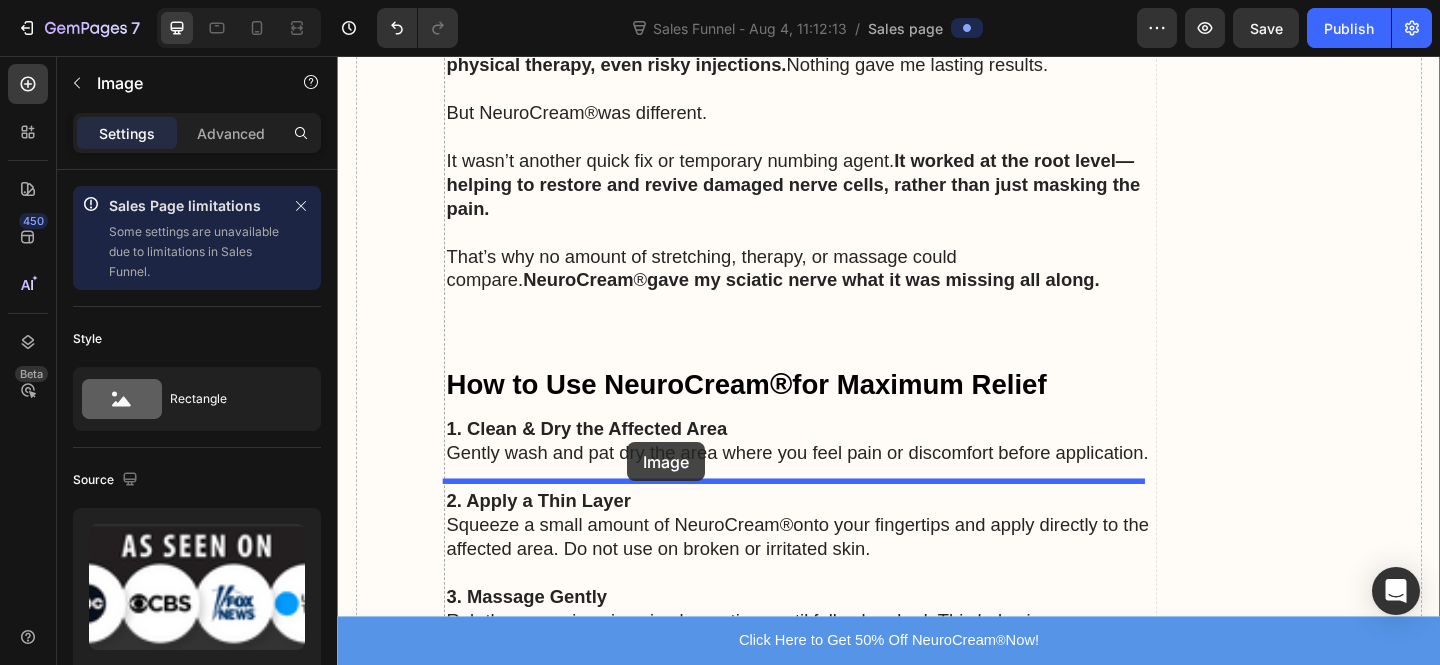 drag, startPoint x: 702, startPoint y: 235, endPoint x: 652, endPoint y: 476, distance: 246.13208 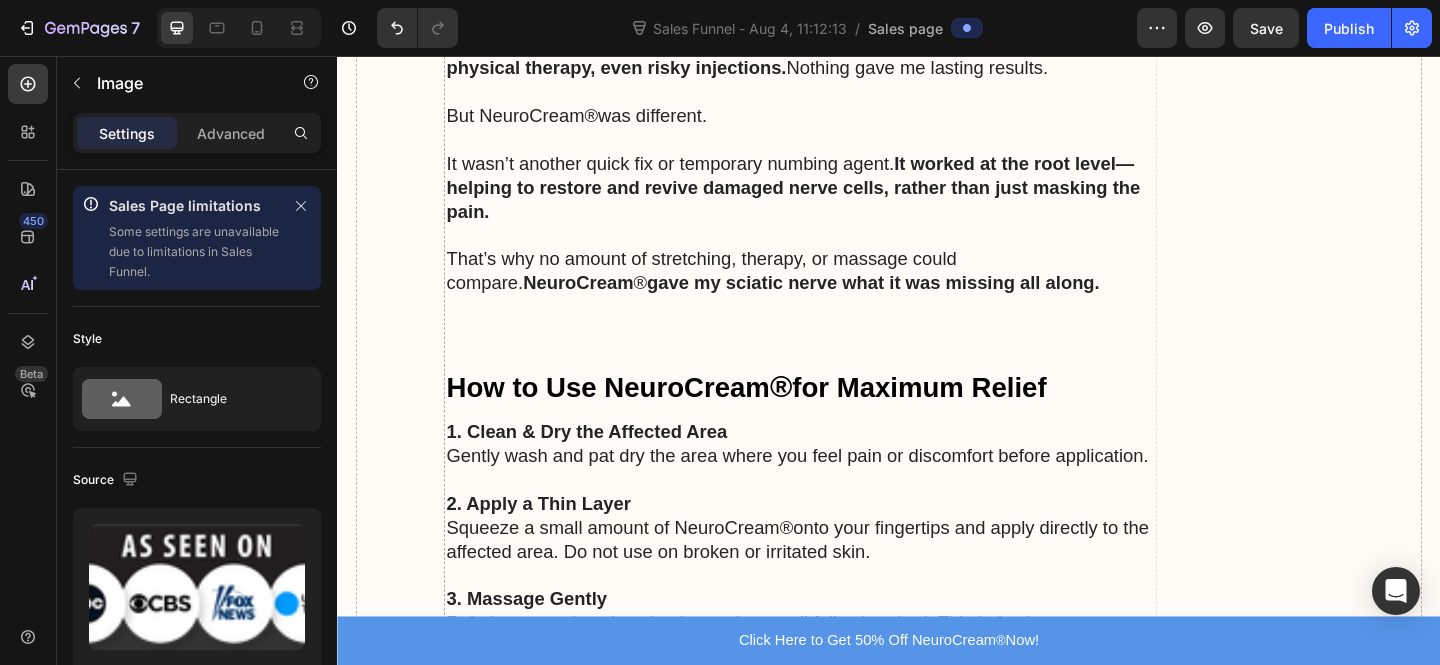 click 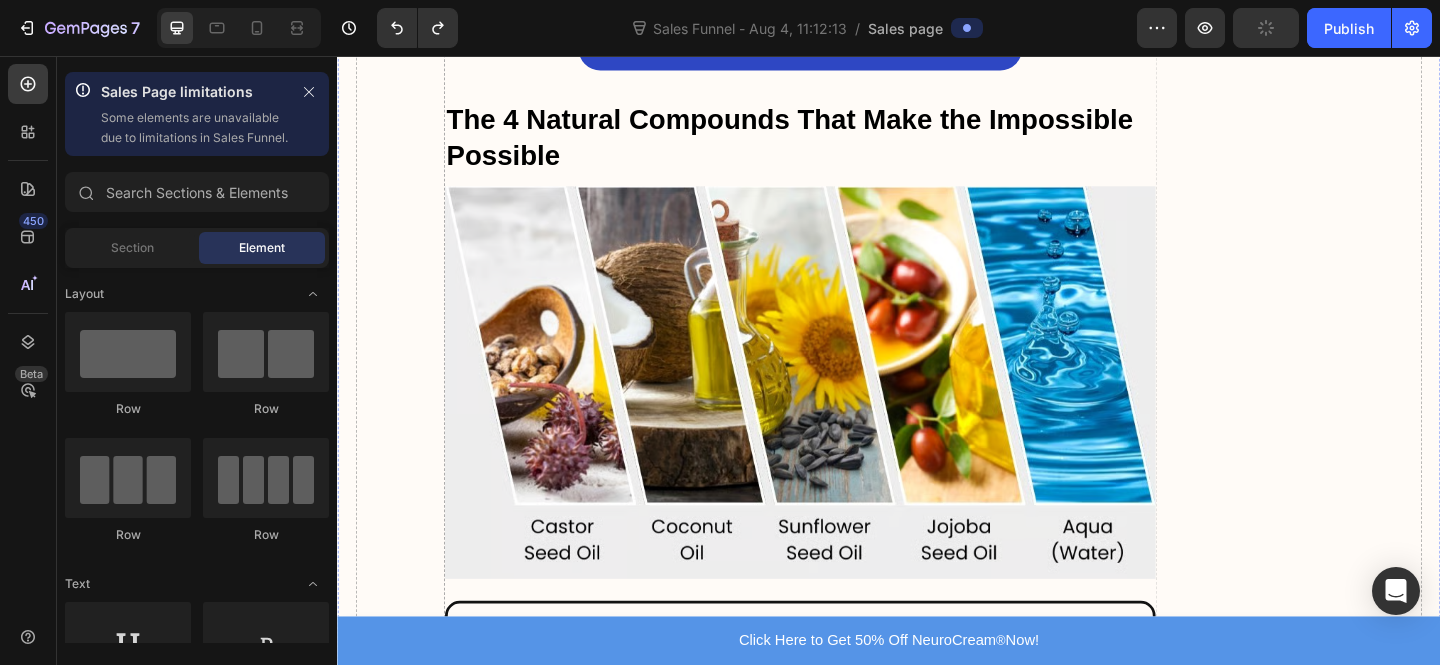 scroll, scrollTop: 6672, scrollLeft: 0, axis: vertical 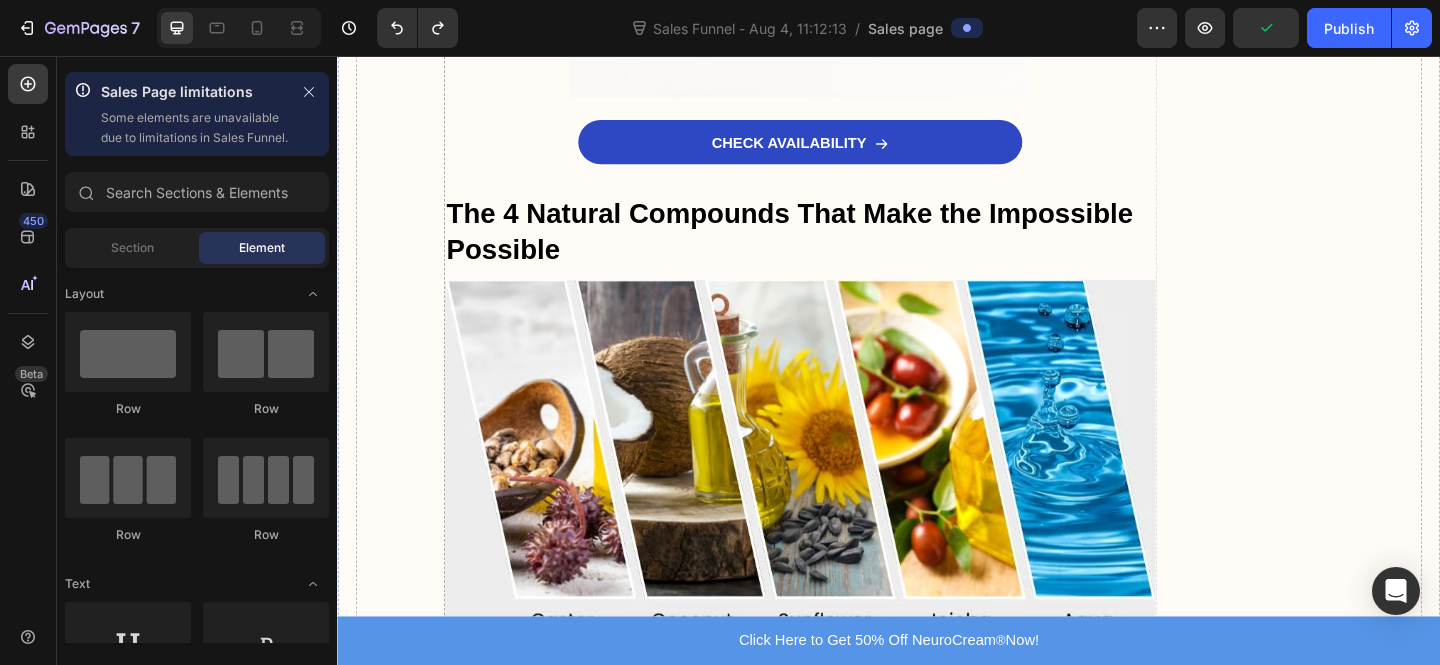 click on "The NeuroCream® 3-Stage Deep Healing System:" at bounding box center [840, -775] 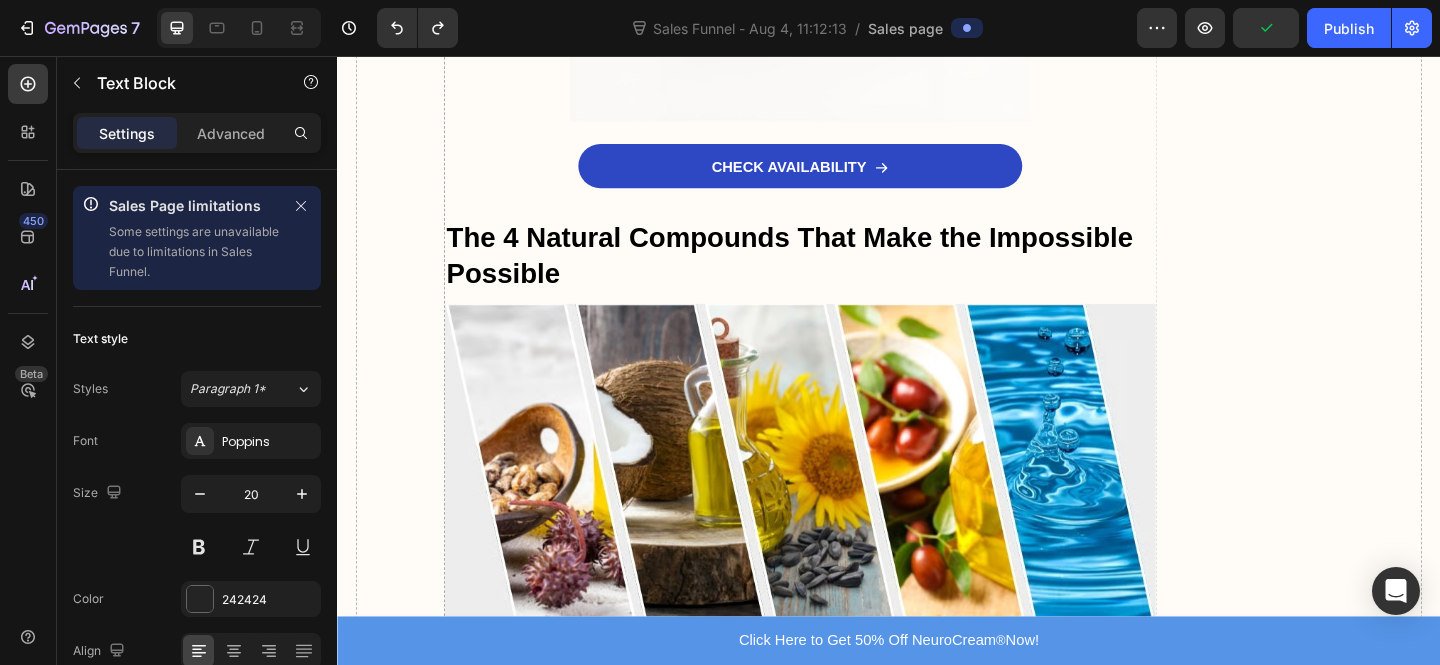 click at bounding box center [840, -788] 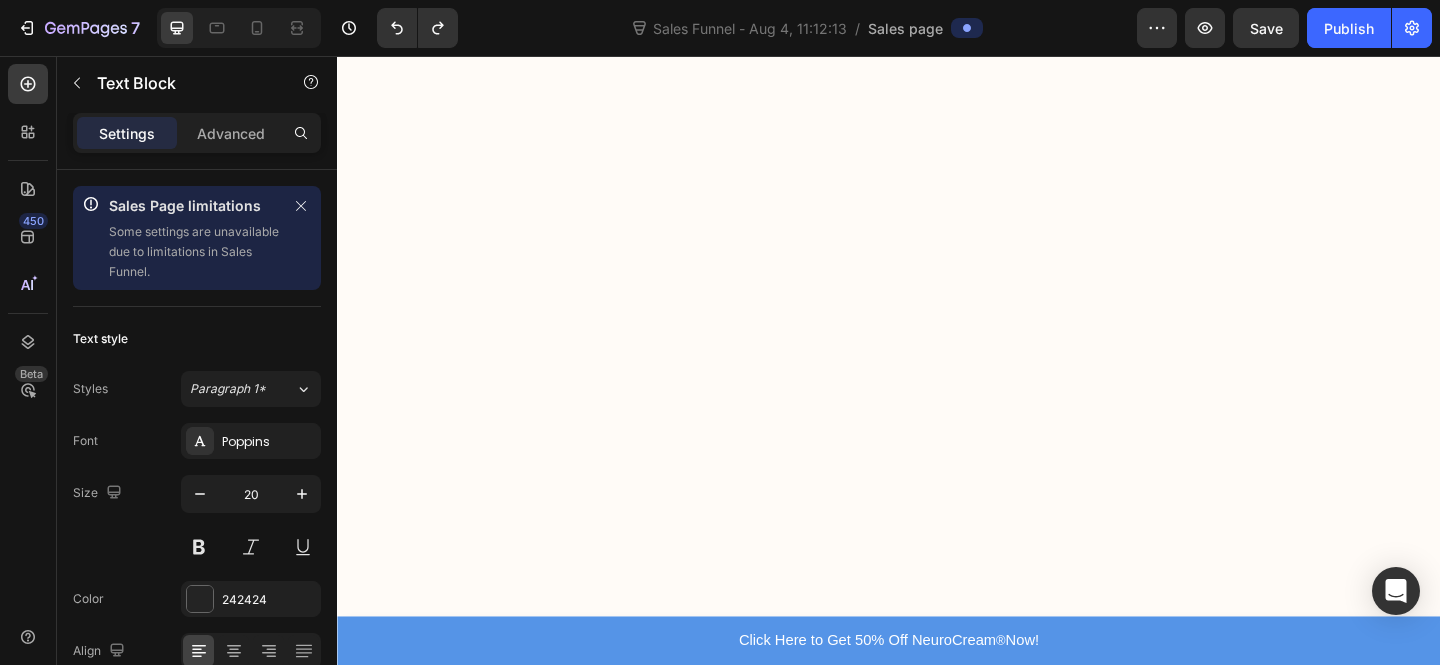 click at bounding box center (840, -783) 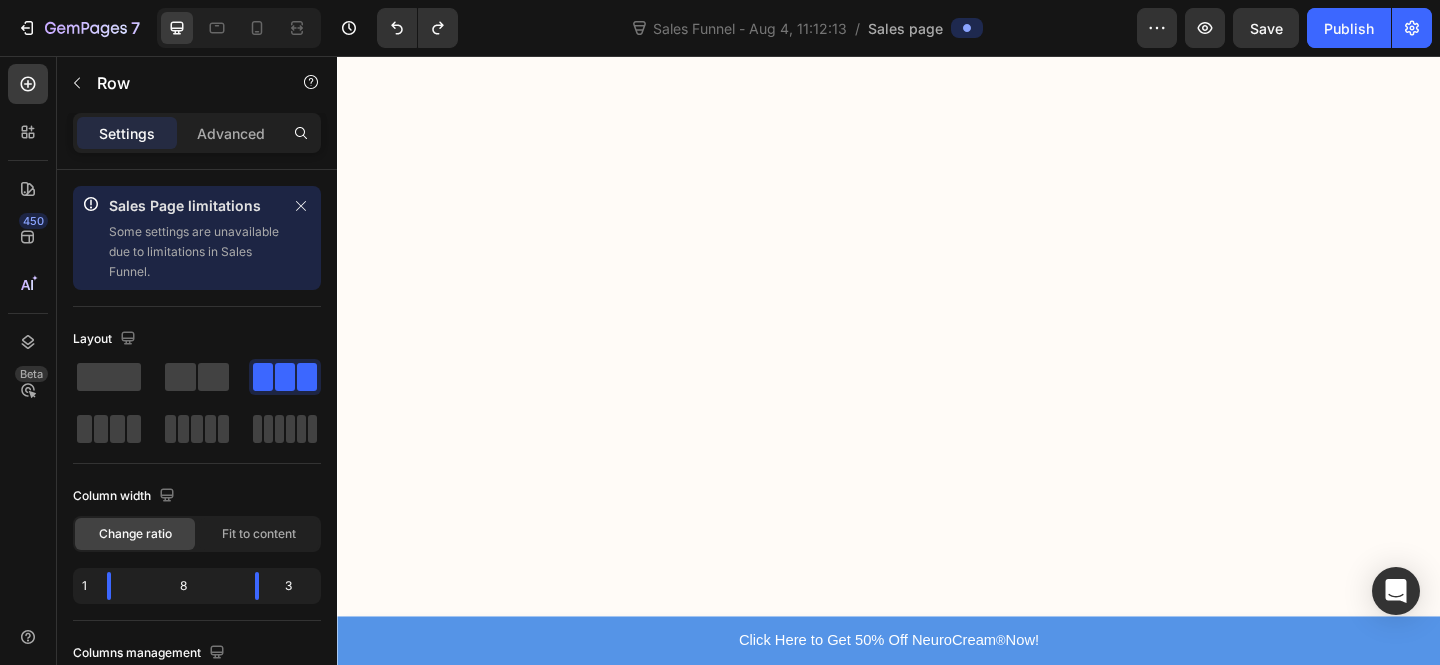 click at bounding box center [840, -828] 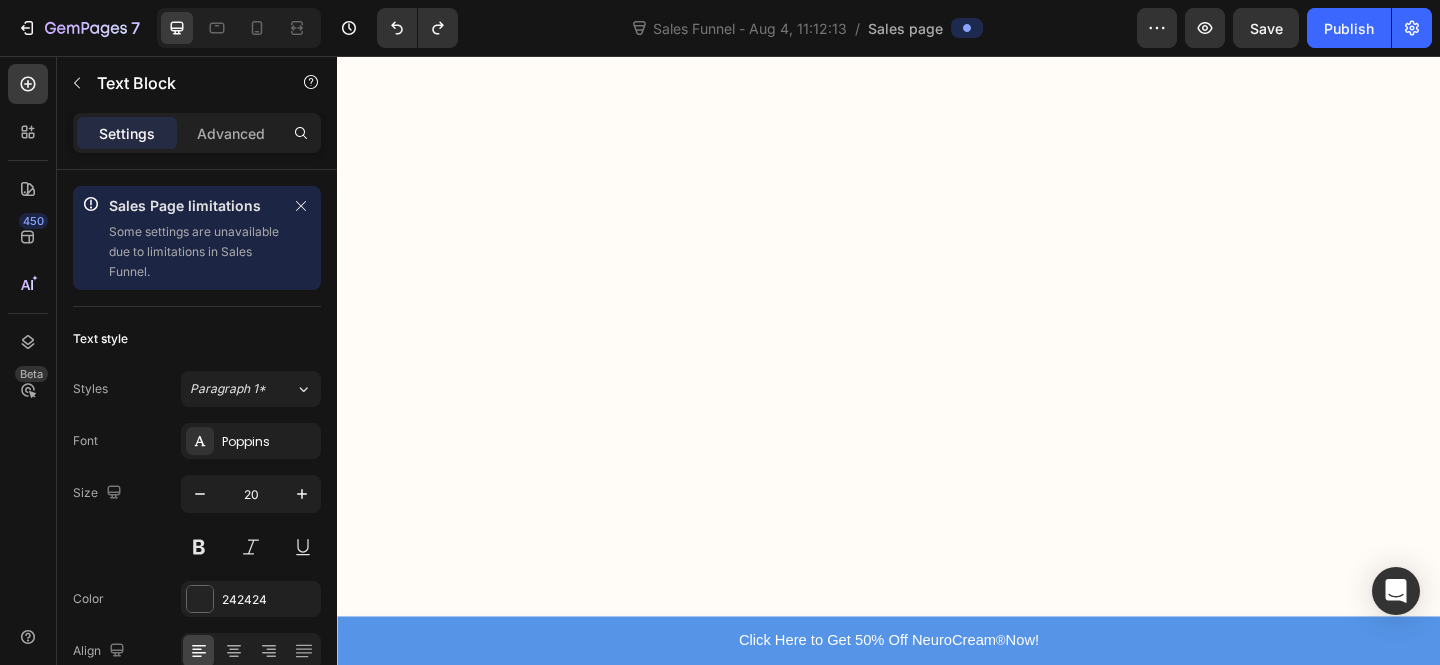 click 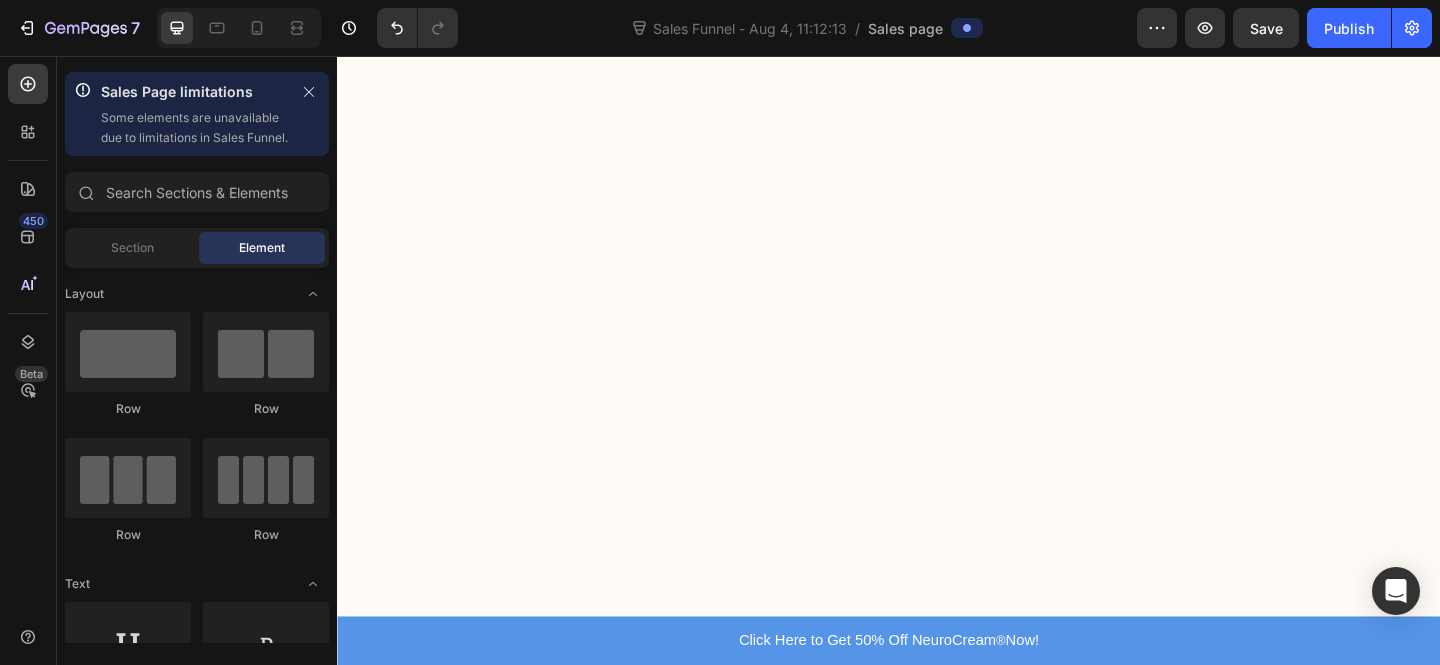 click on "2. Apply a Thin Layer Squeeze a small amount of NeuroCream ®  onto your fingertips and apply directly to the affected area. Do not use on broken or irritated skin." at bounding box center (840, -772) 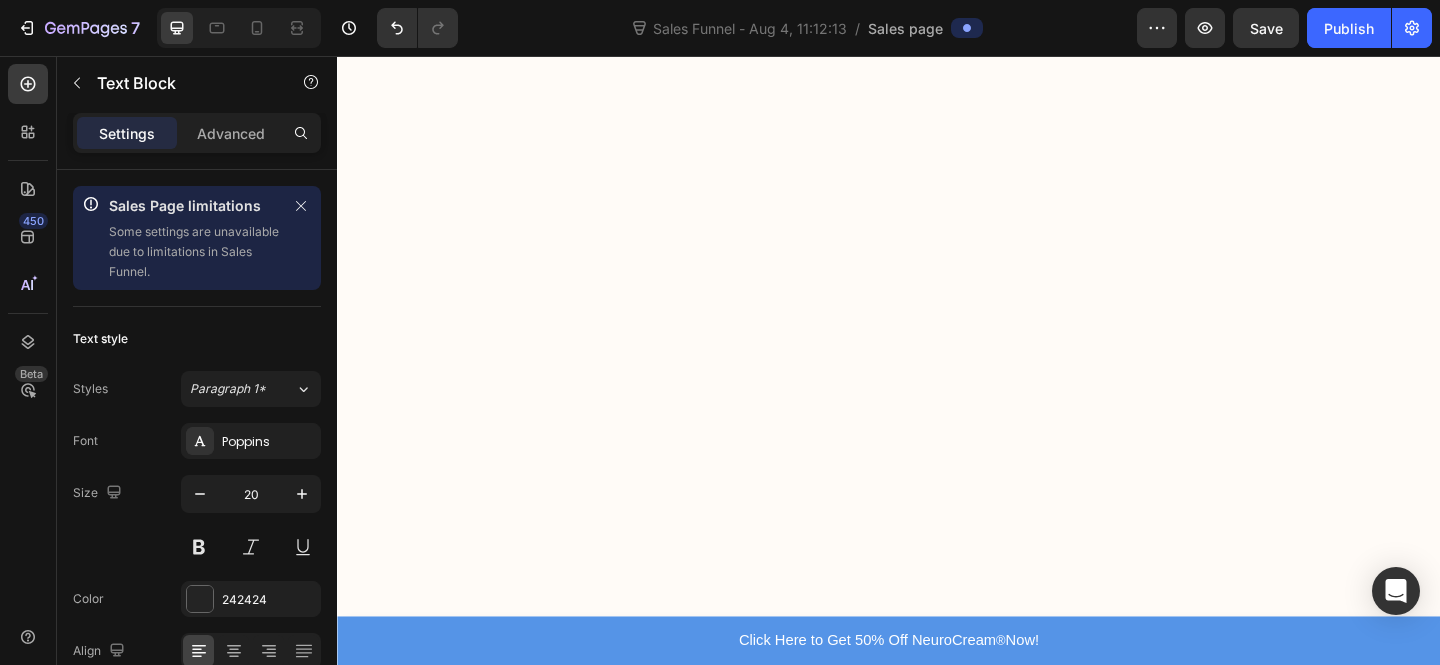 click 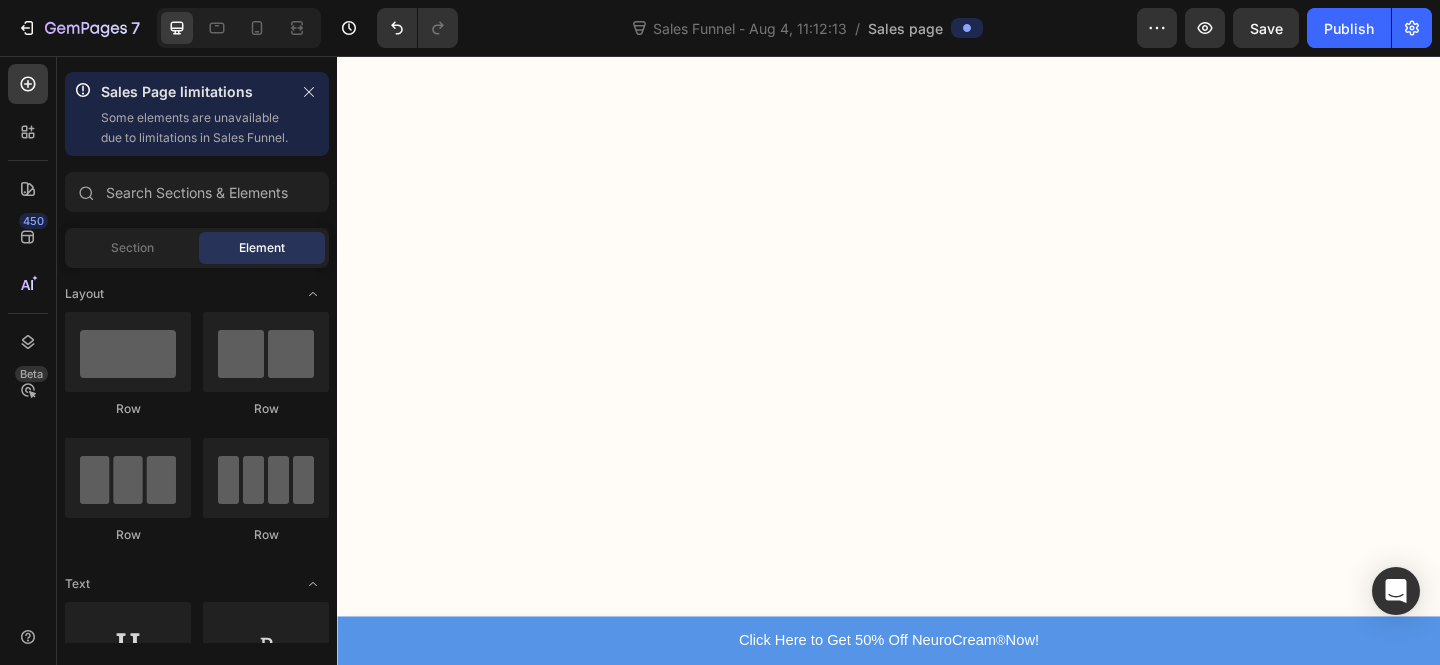 click on "How to Use NeuroCream" at bounding box center [632, -925] 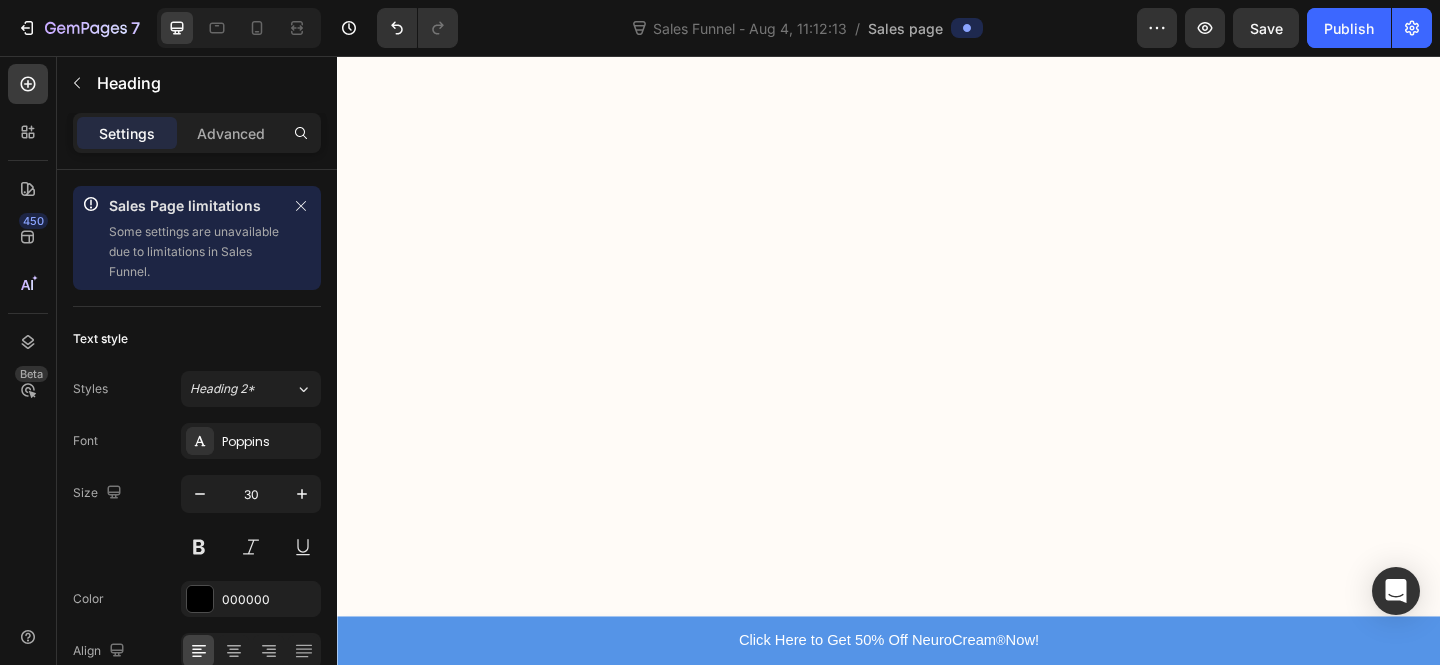 click on "Heading" at bounding box center [535, -966] 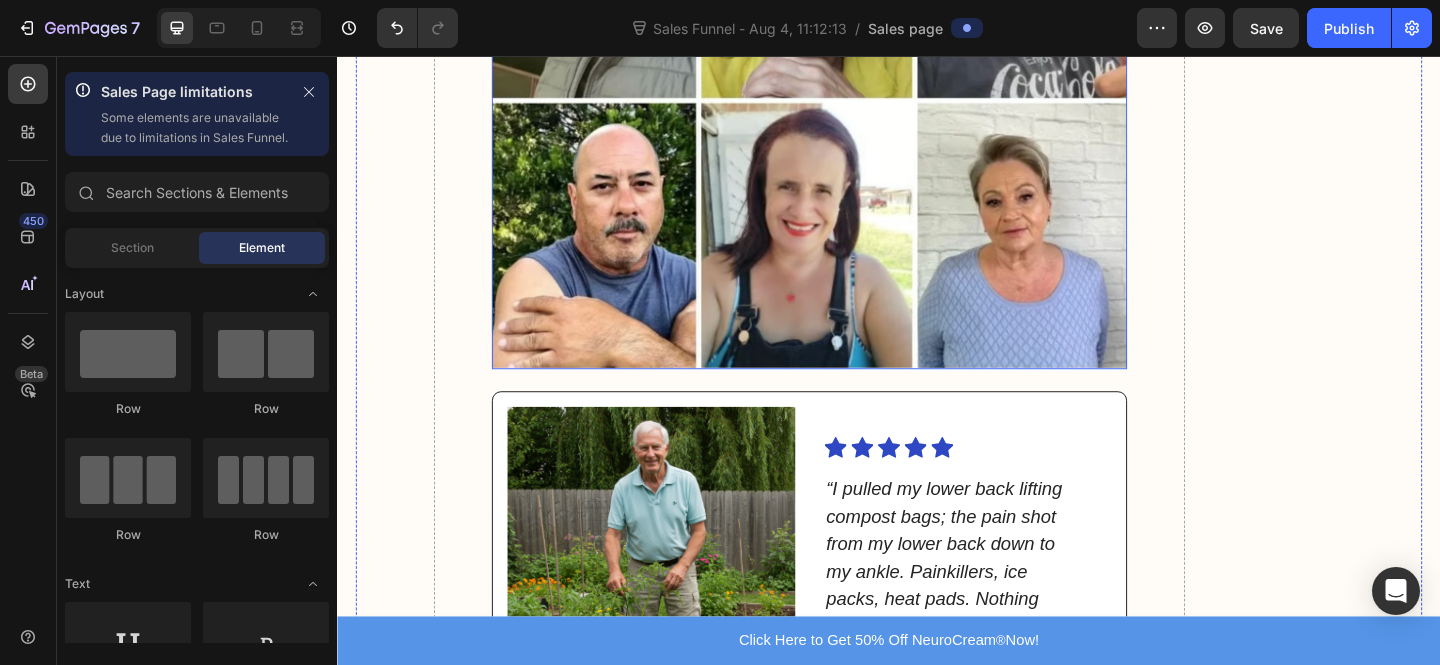 click at bounding box center [850, 106] 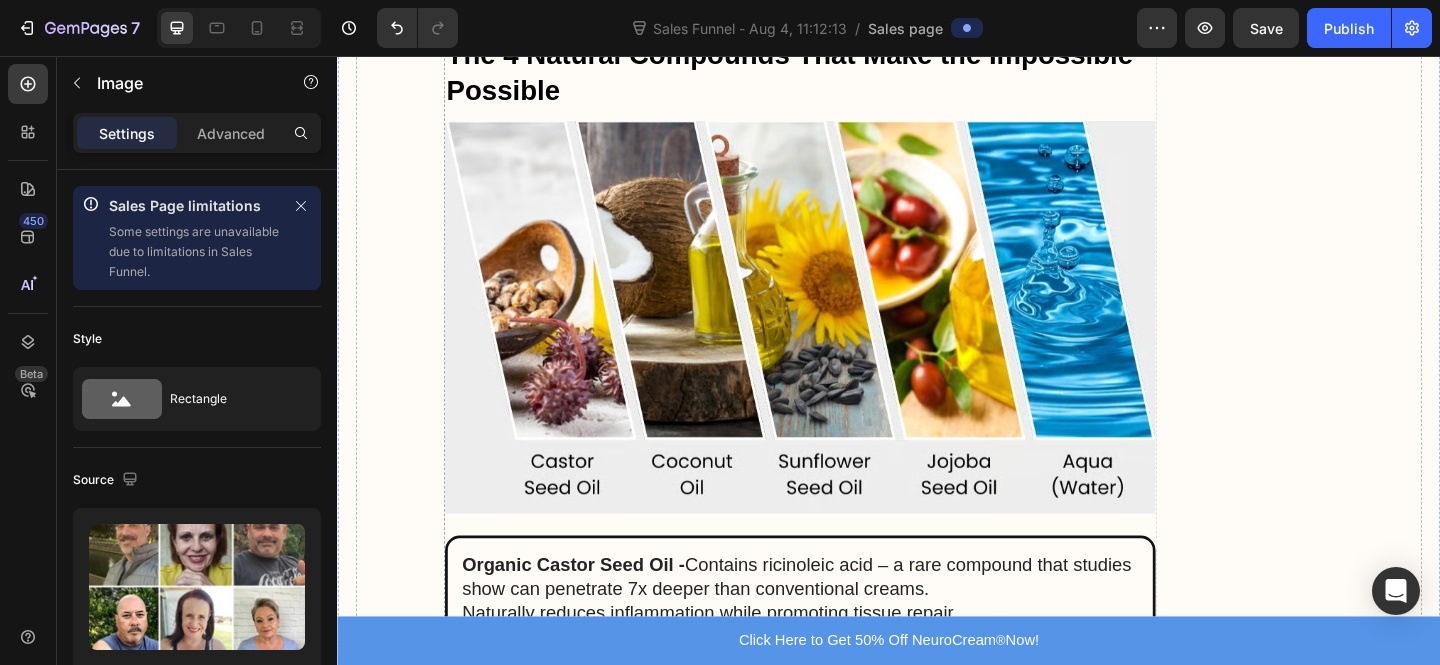 scroll, scrollTop: 6948, scrollLeft: 0, axis: vertical 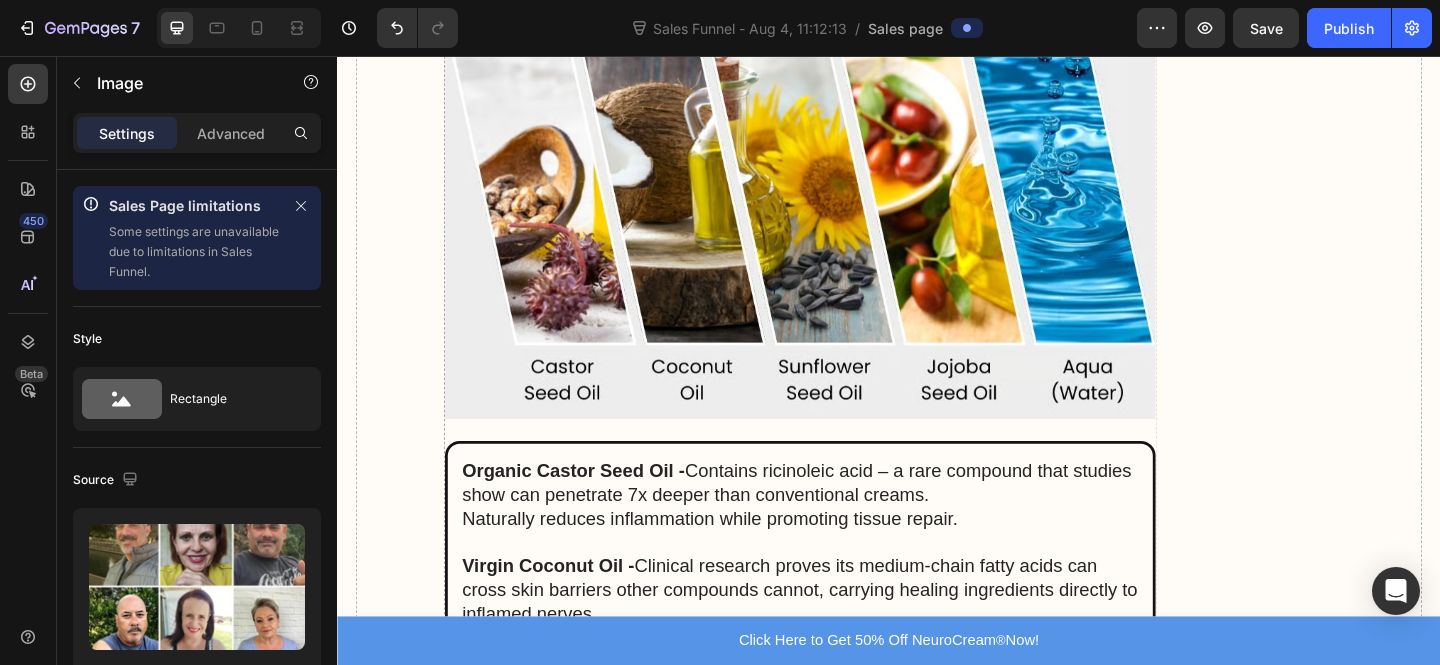 click at bounding box center [840, -424] 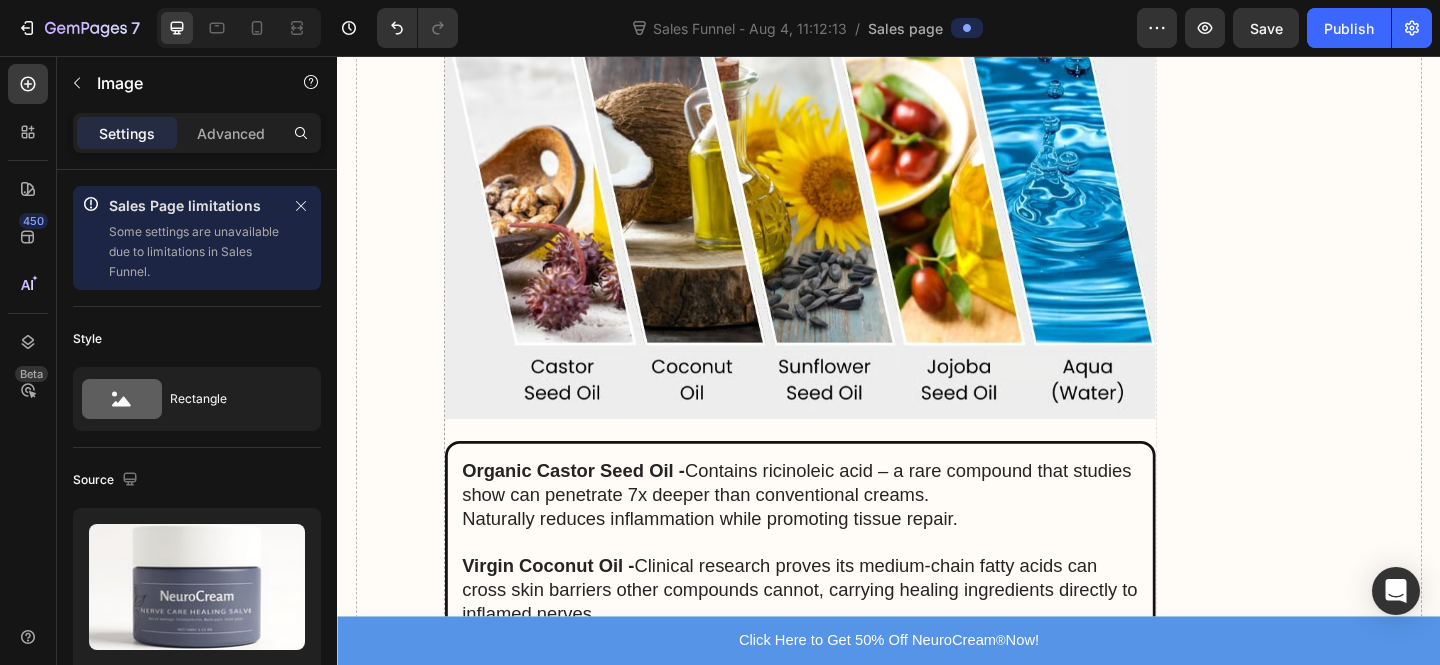 click 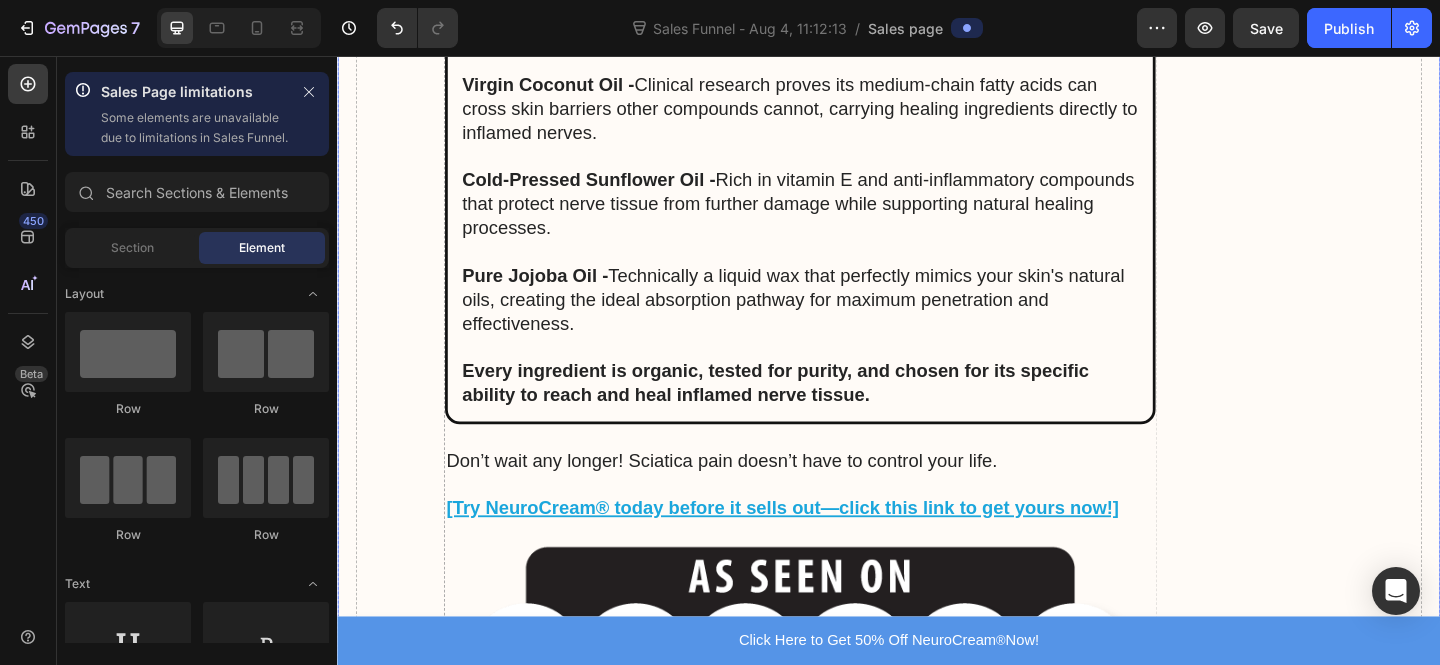 click on "CHECK AVAILABILITY" at bounding box center [840, -650] 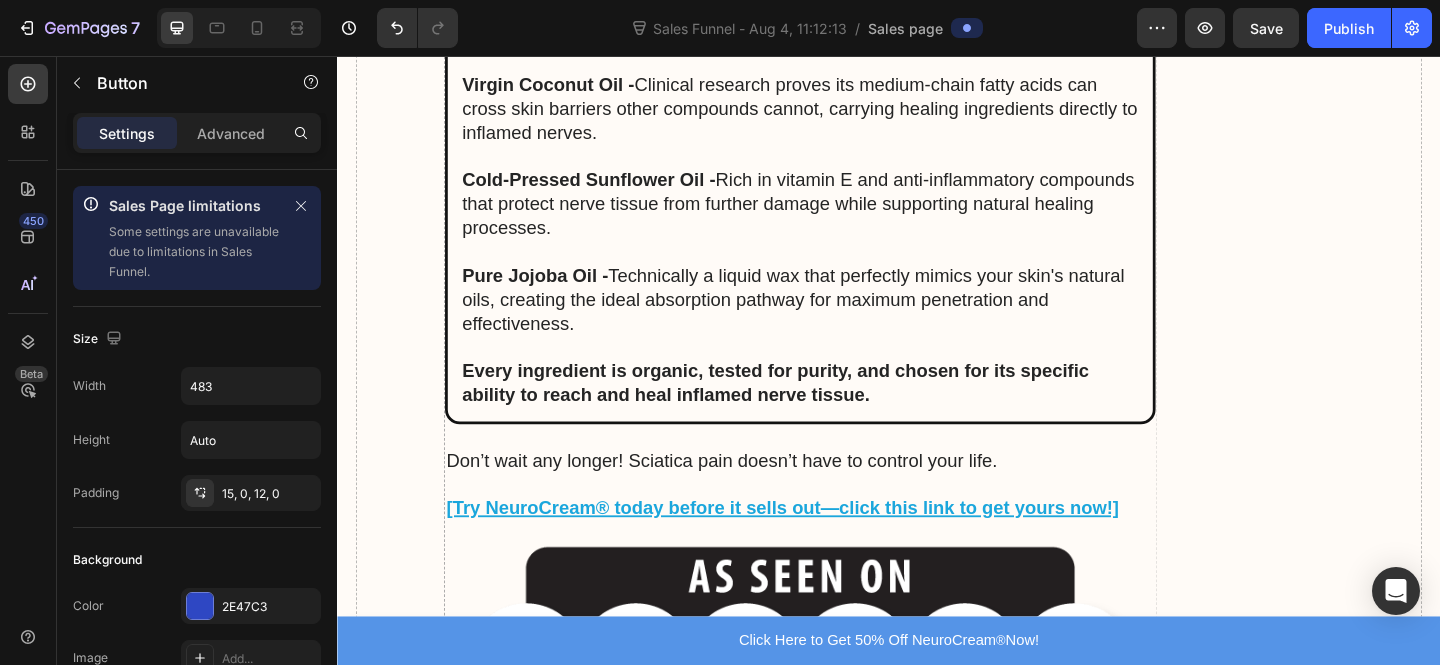 click at bounding box center (589, -693) 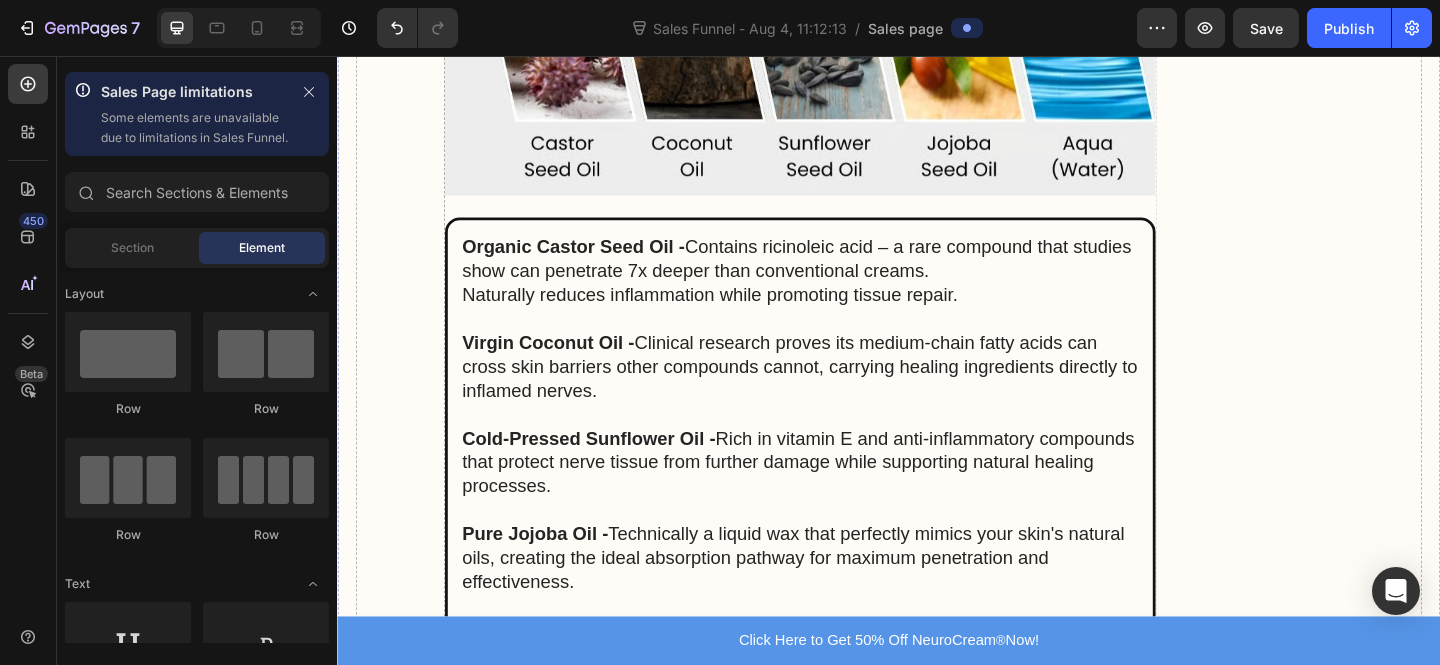 click at bounding box center [840, -742] 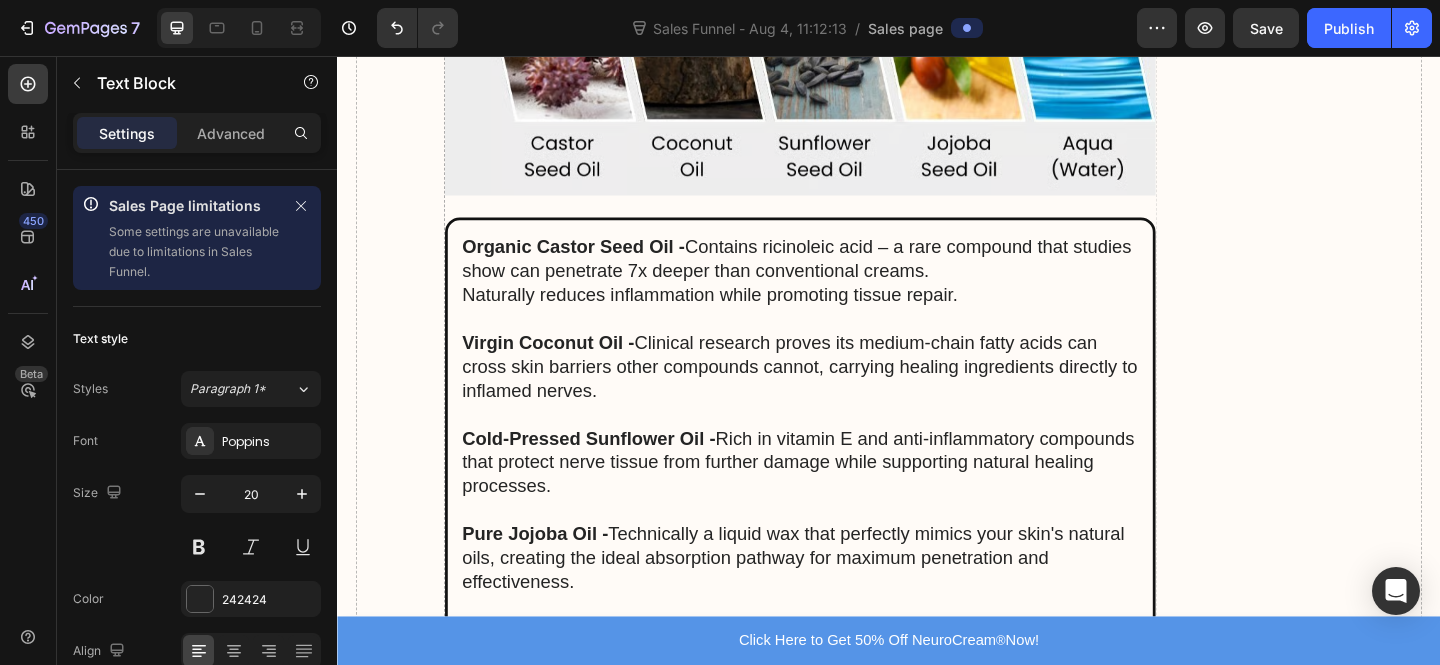 click at bounding box center (840, -742) 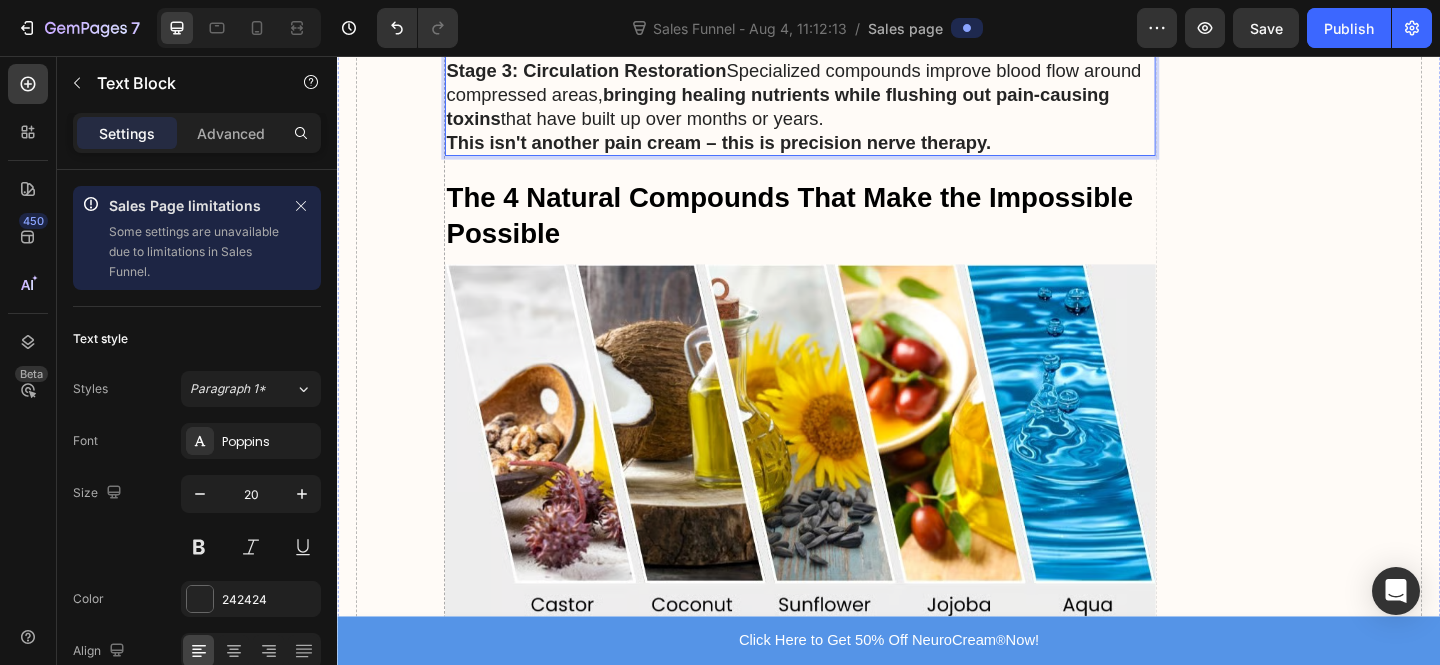 scroll, scrollTop: 6015, scrollLeft: 0, axis: vertical 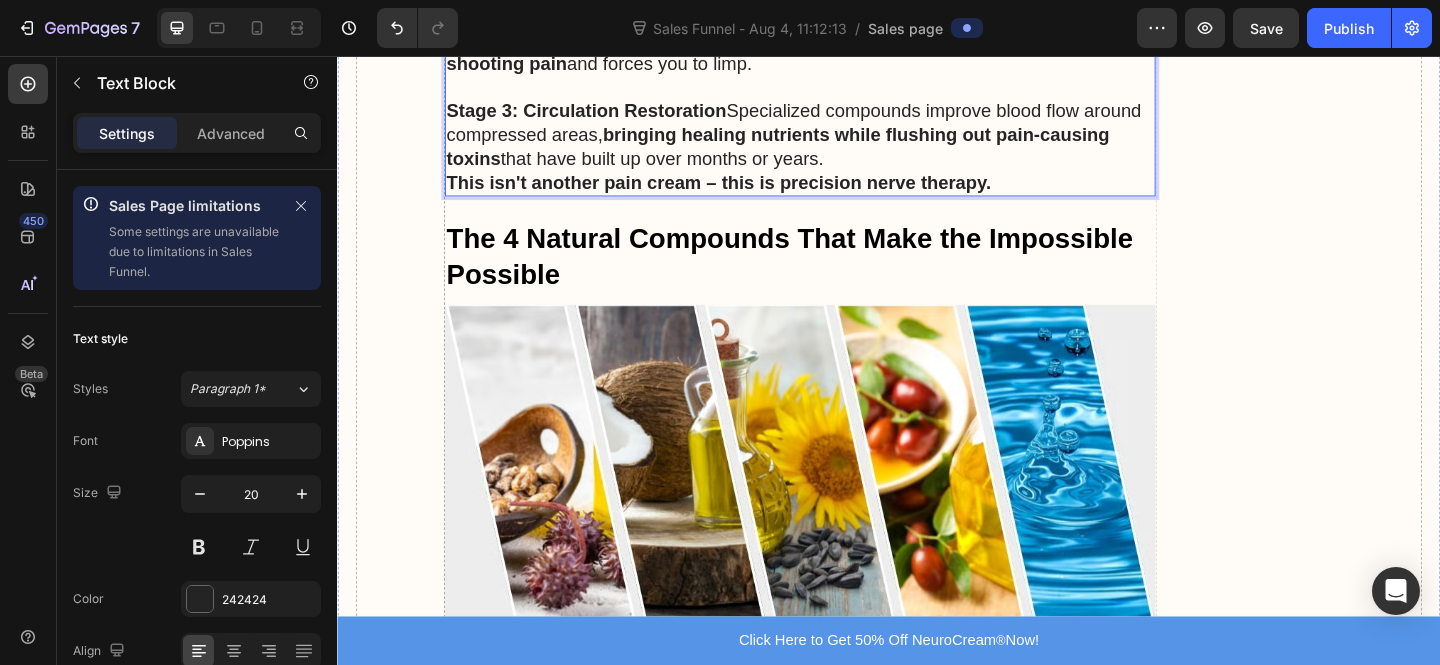 click at bounding box center [840, -560] 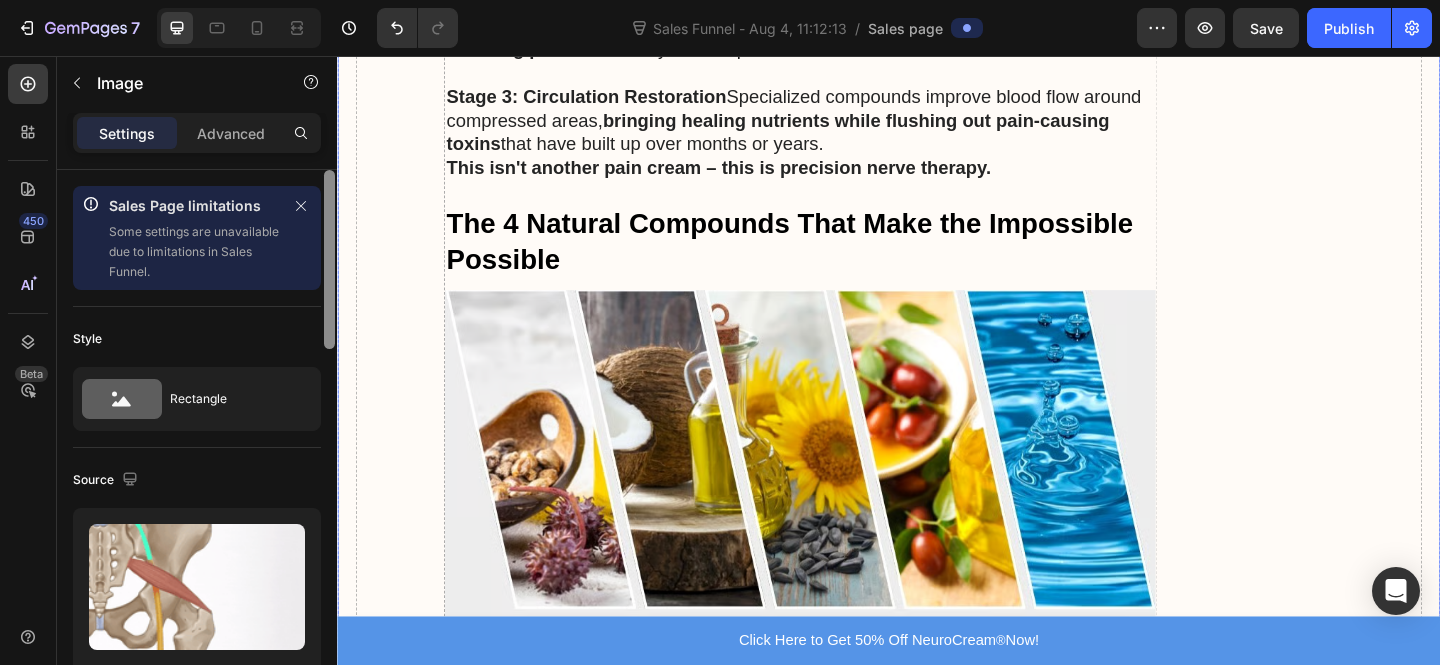 scroll, scrollTop: 6044, scrollLeft: 0, axis: vertical 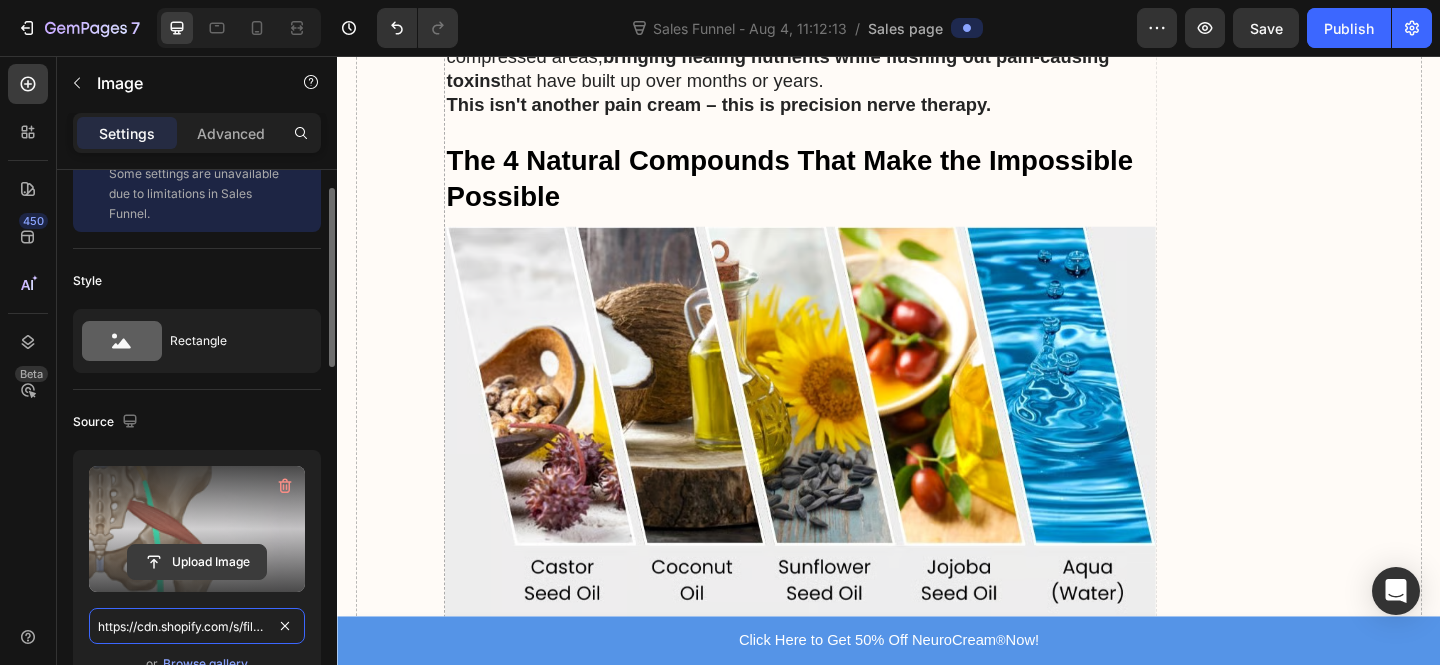drag, startPoint x: 155, startPoint y: 608, endPoint x: 166, endPoint y: 557, distance: 52.17279 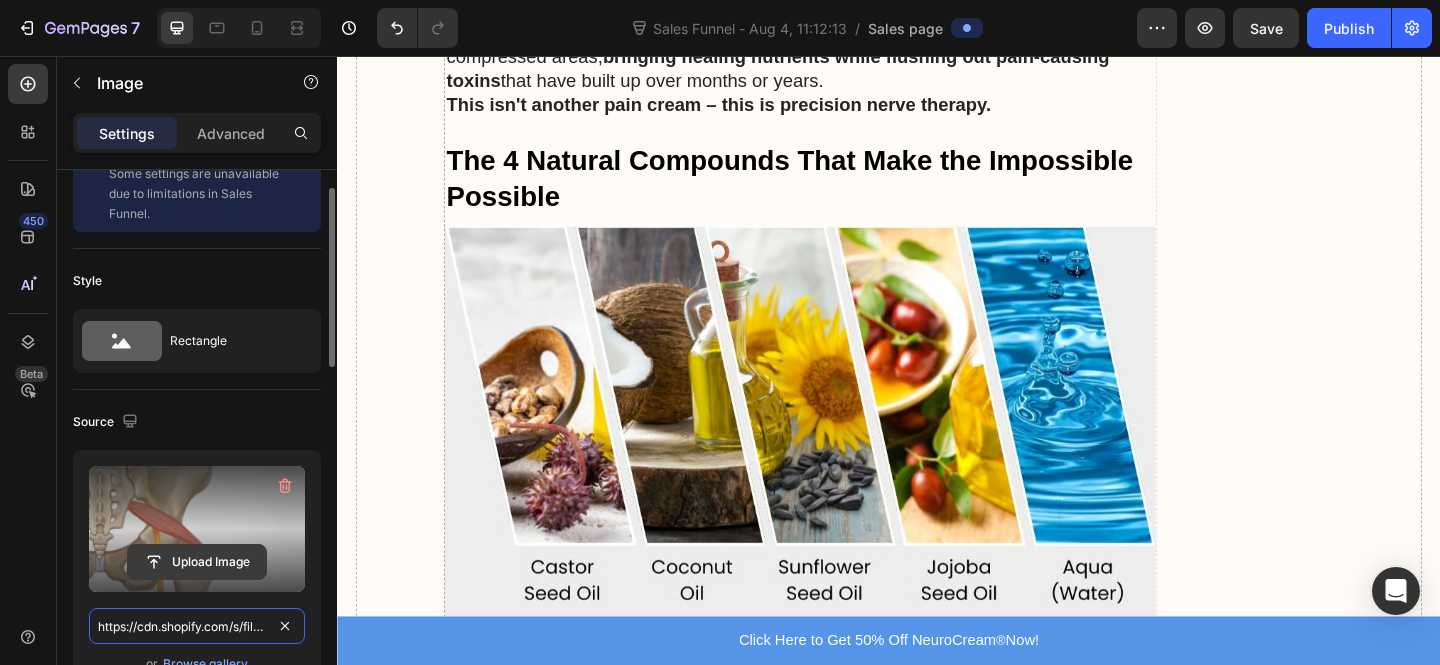 click on "Upload Image https://cdn.shopify.com/s/files/1/0610/7503/0071/files/gempages_574314754814771993-ff394bb0-04a1-400c-88f1-a01884e30f62.gif or  Browse gallery" at bounding box center [197, 571] 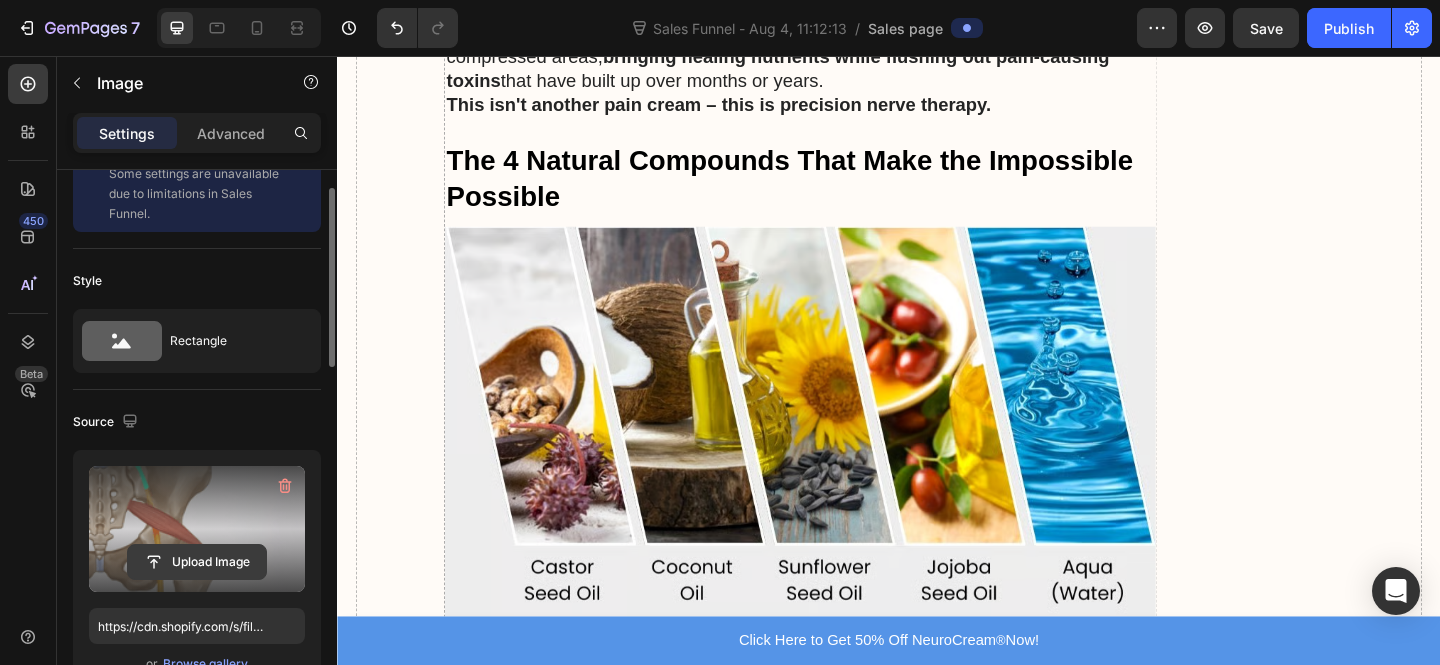 click 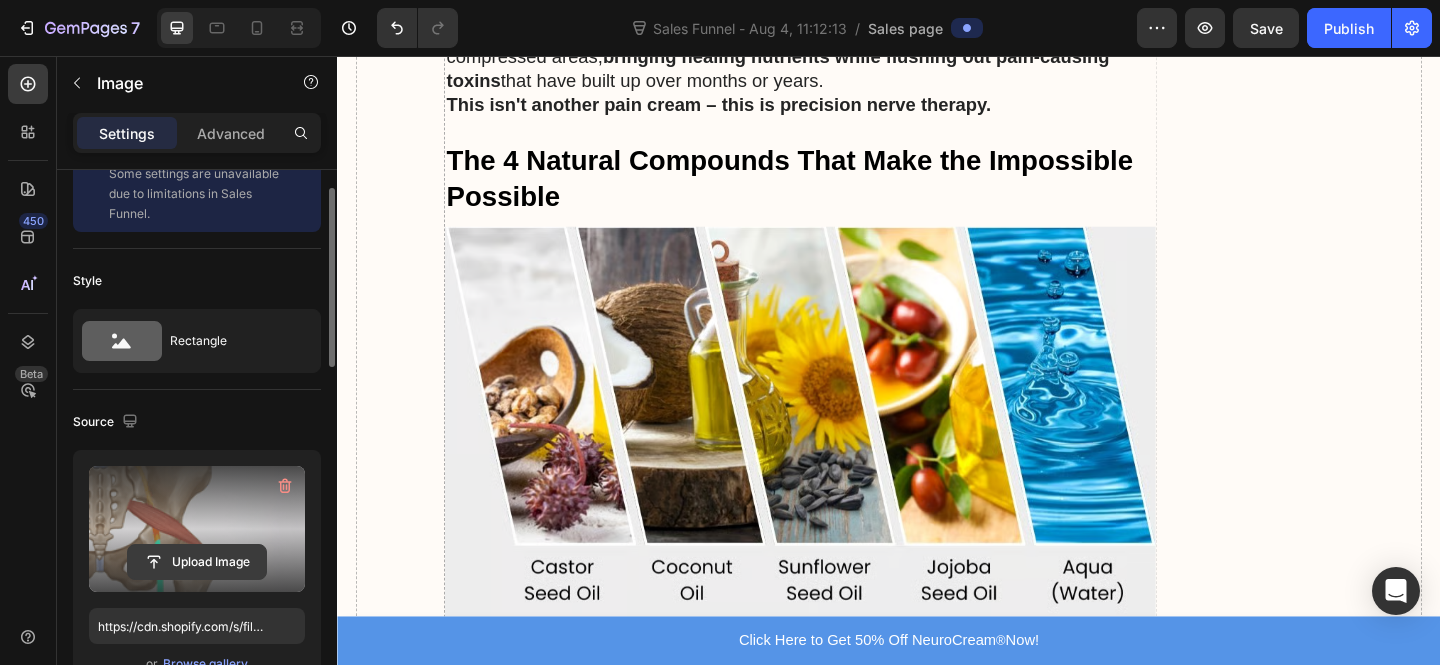click 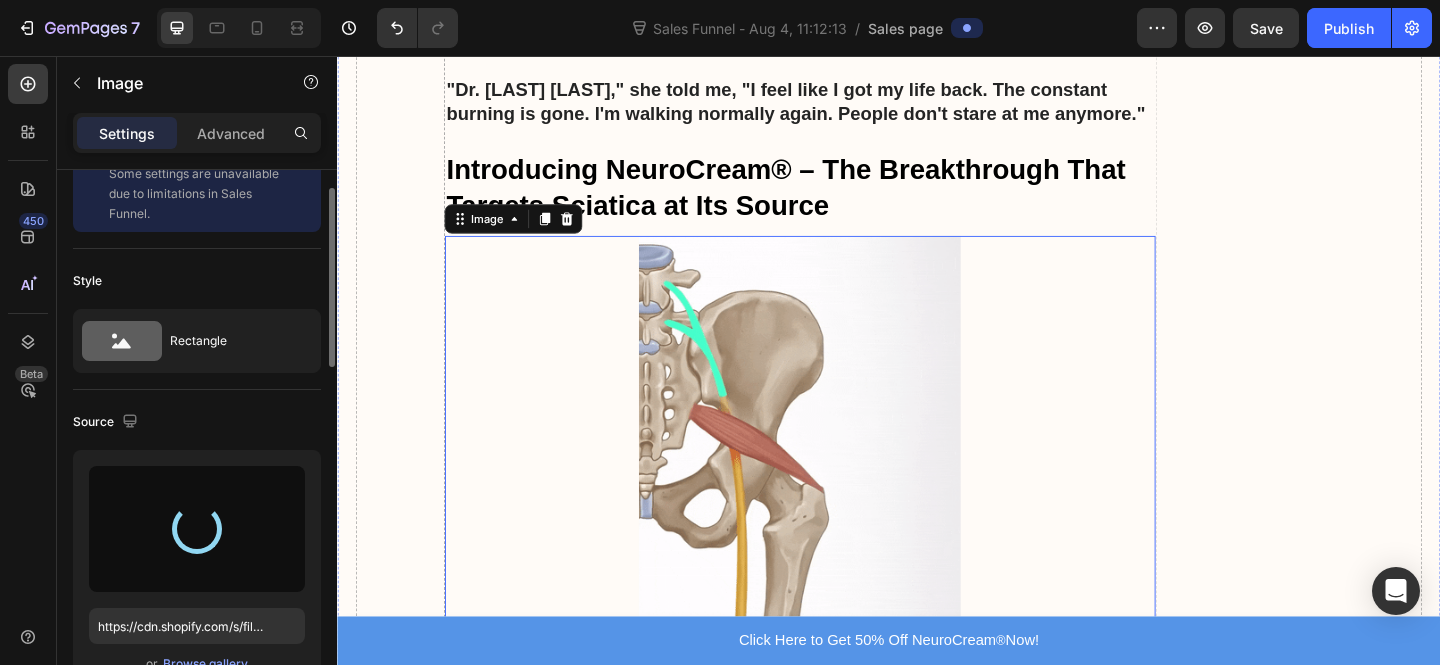 type on "https://cdn.shopify.com/s/files/1/0610/7503/0071/files/gempages_574314754814771993-1b01819c-8e96-47bd-b963-3d47660325c0.png" 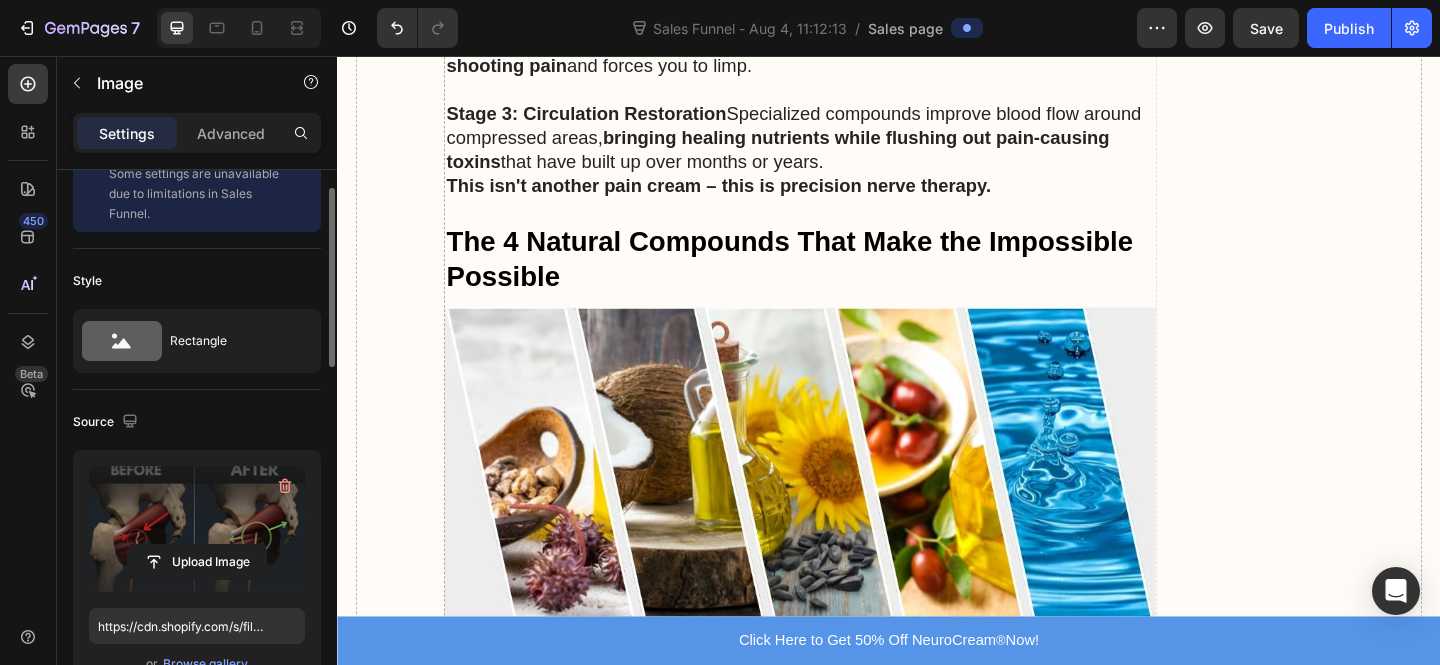 scroll, scrollTop: 6011, scrollLeft: 0, axis: vertical 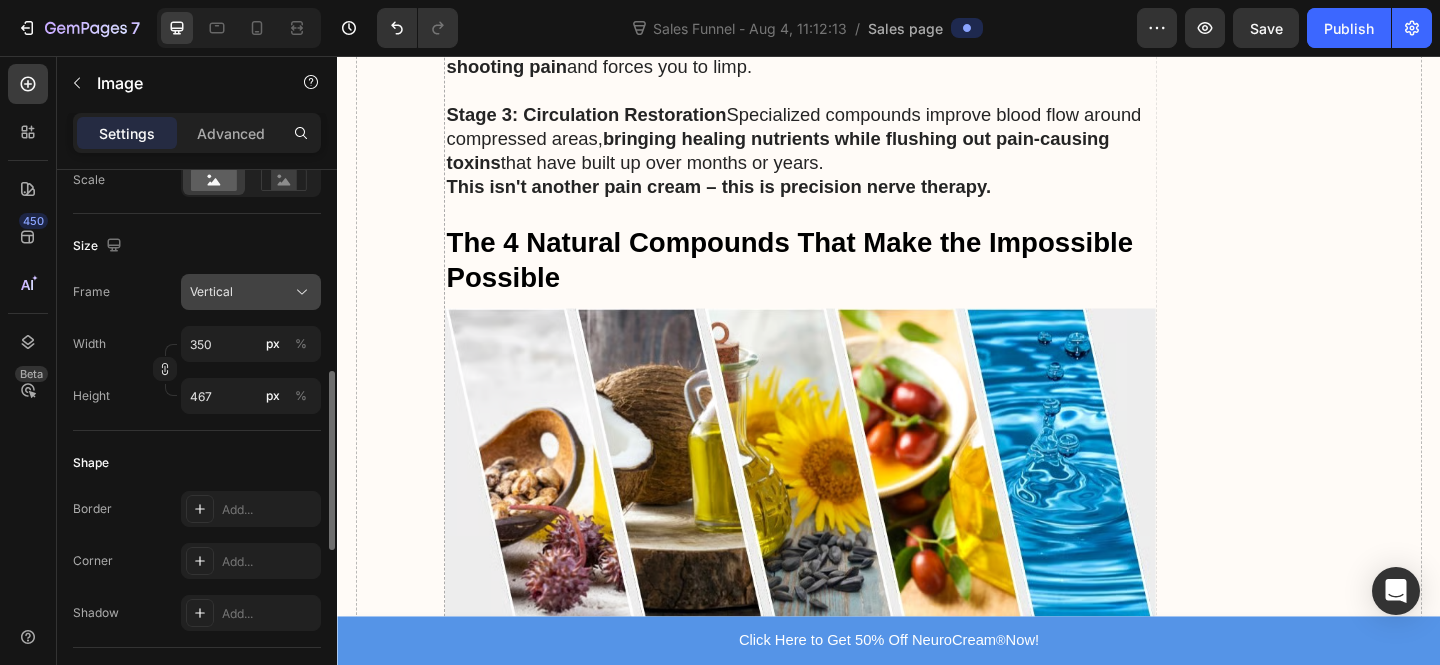 click on "Vertical" 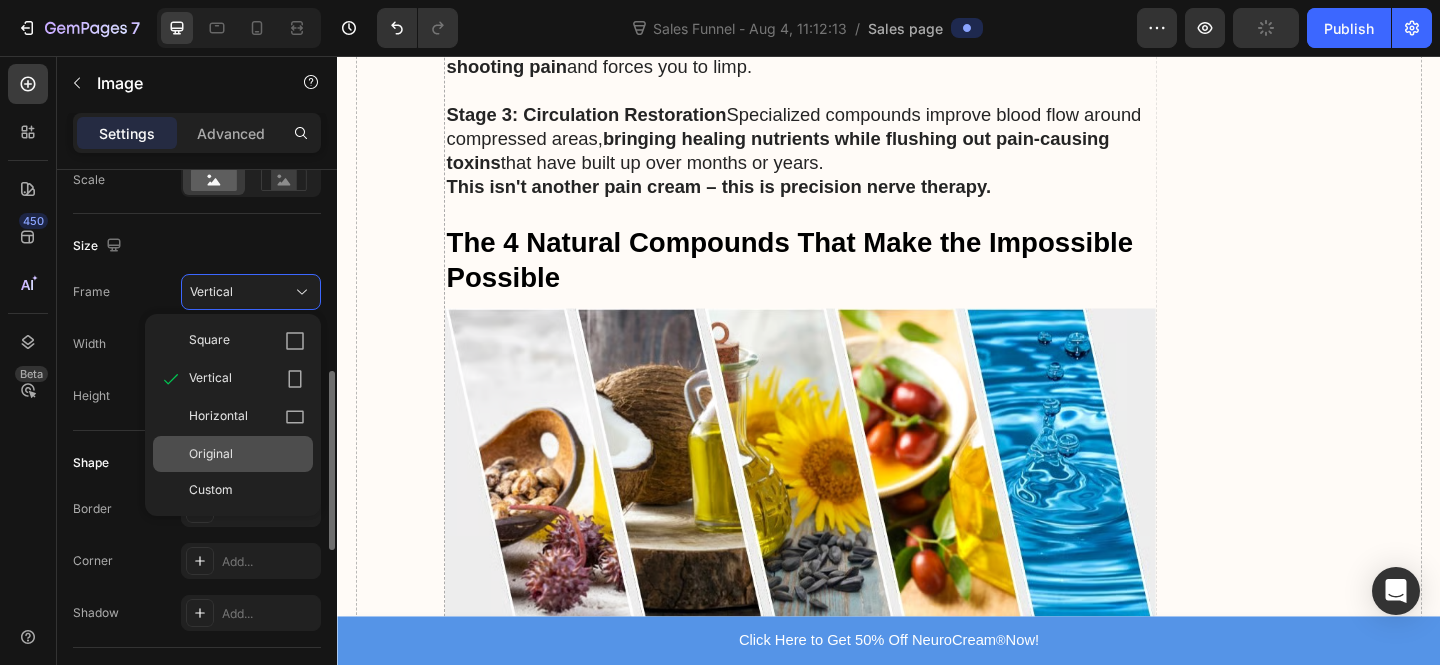 click on "Original" at bounding box center [247, 454] 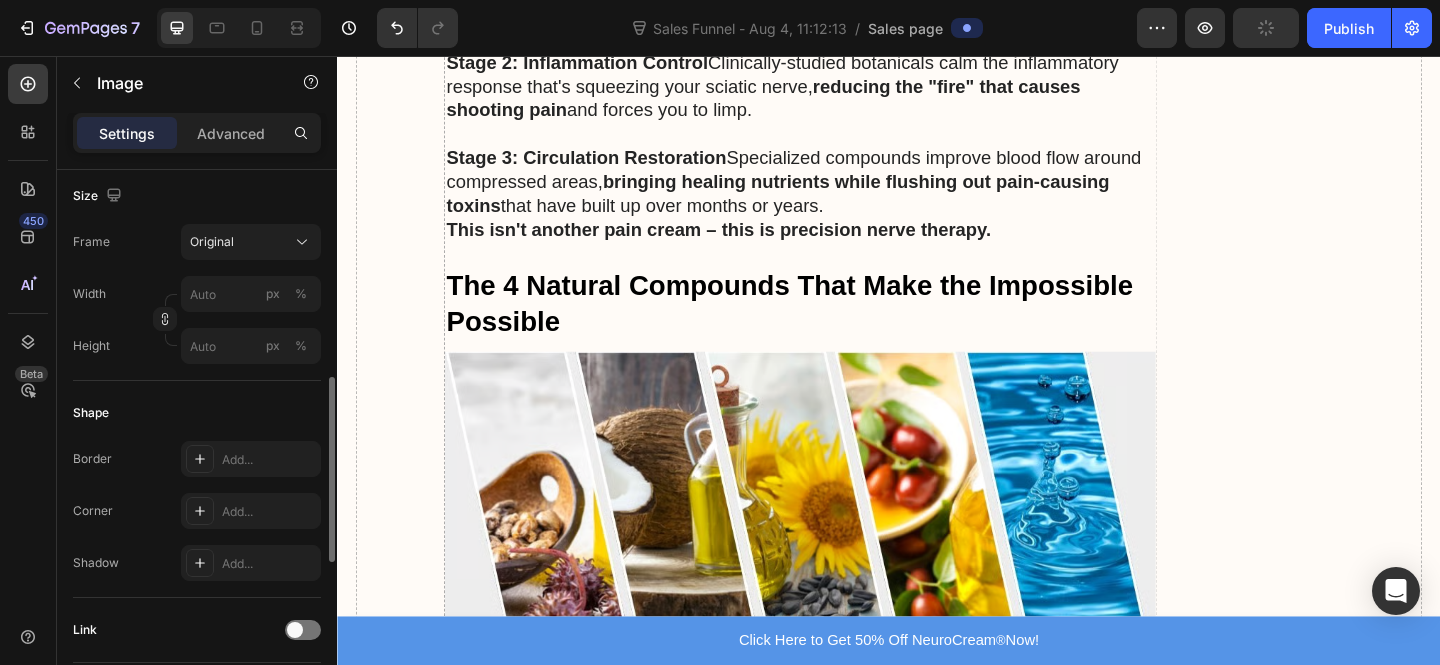 click 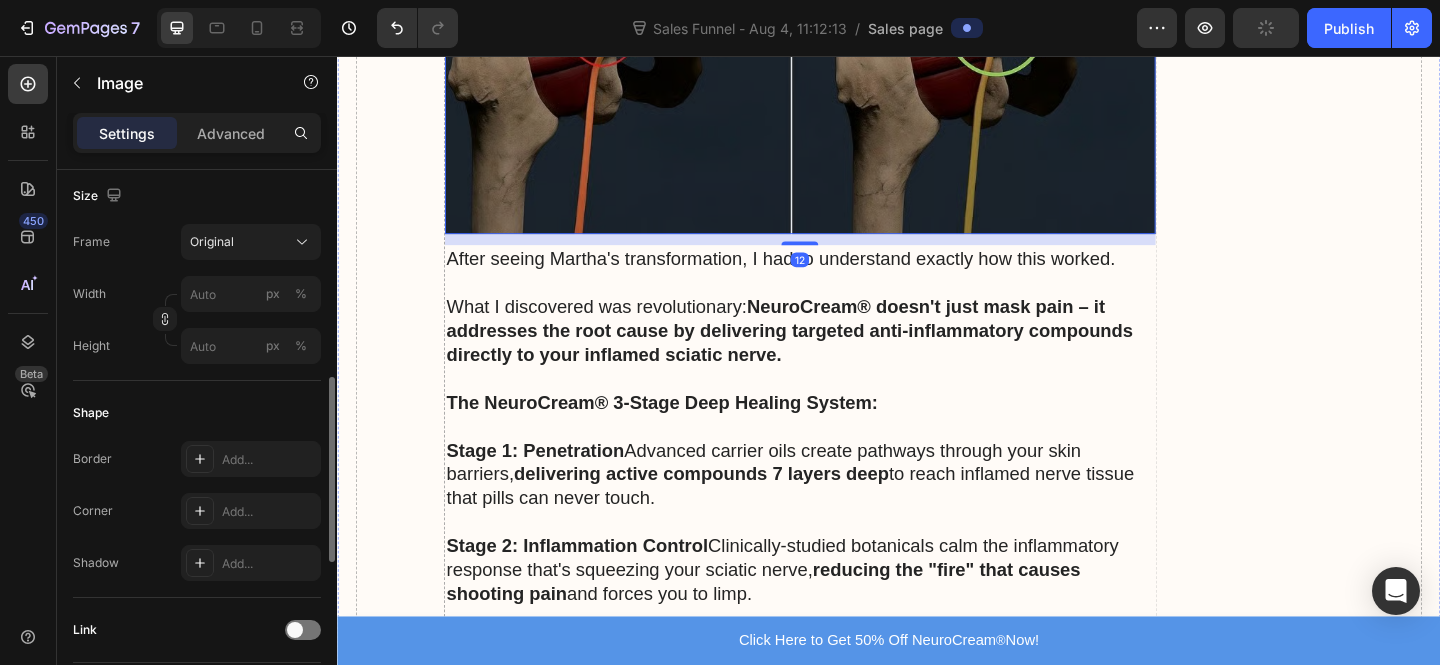 scroll, scrollTop: 6077, scrollLeft: 0, axis: vertical 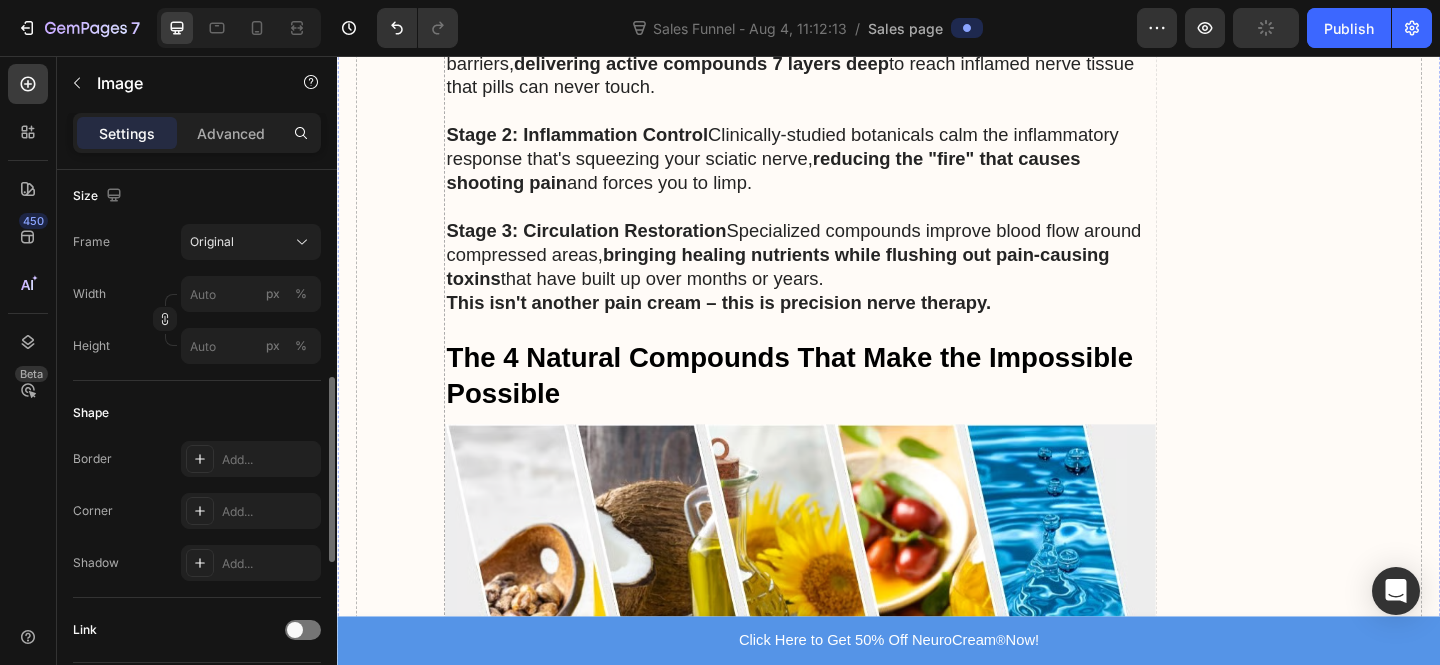 click at bounding box center (840, -979) 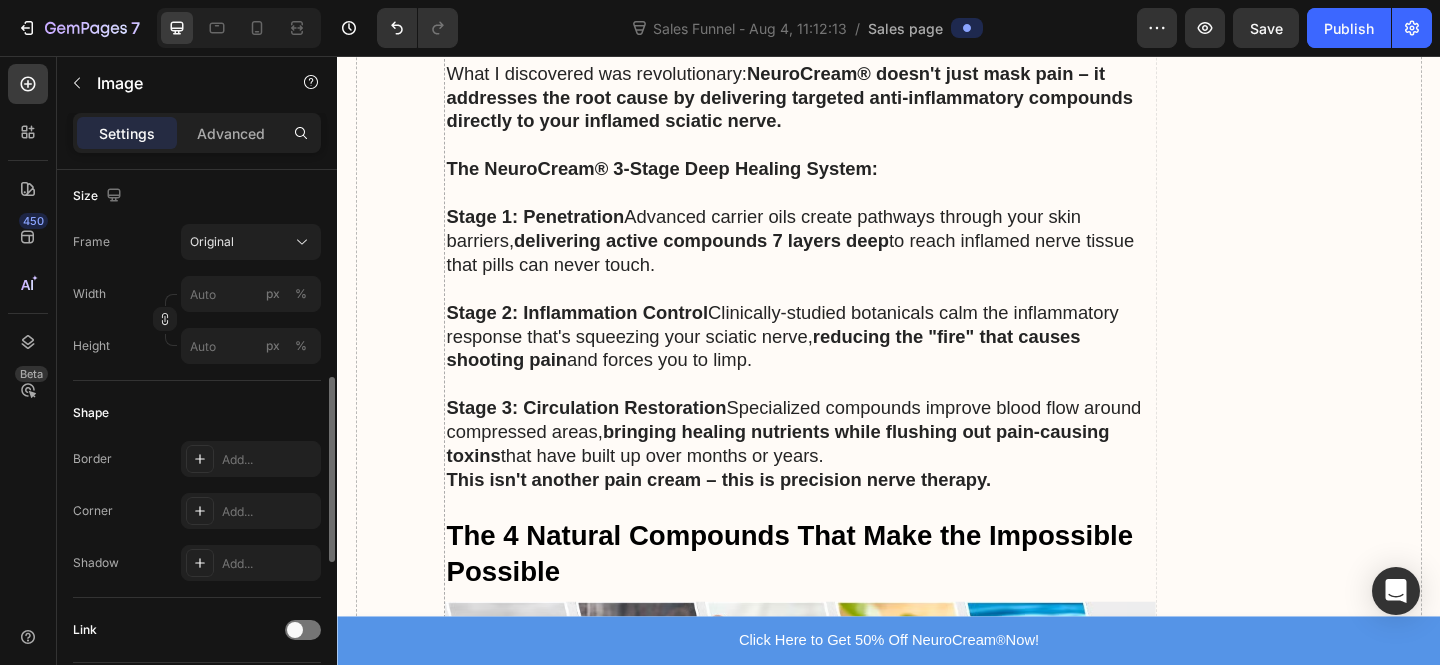 scroll, scrollTop: 6214, scrollLeft: 0, axis: vertical 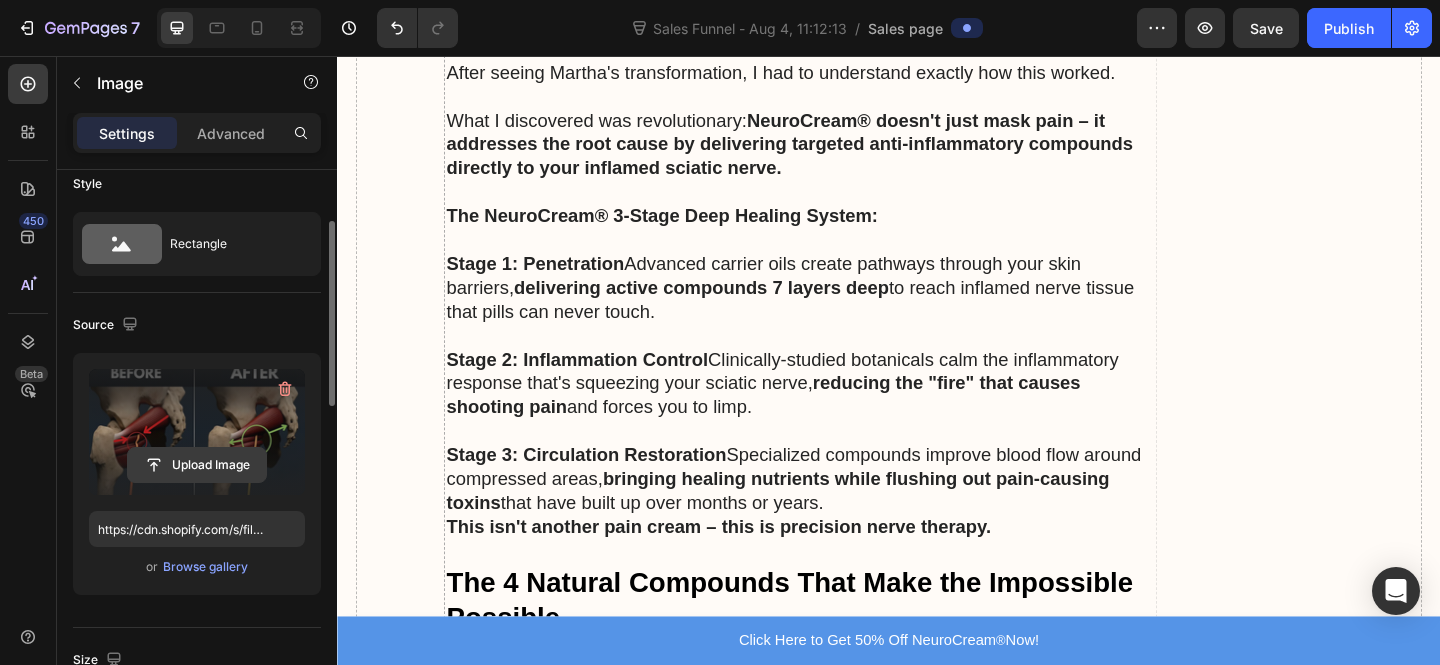 click 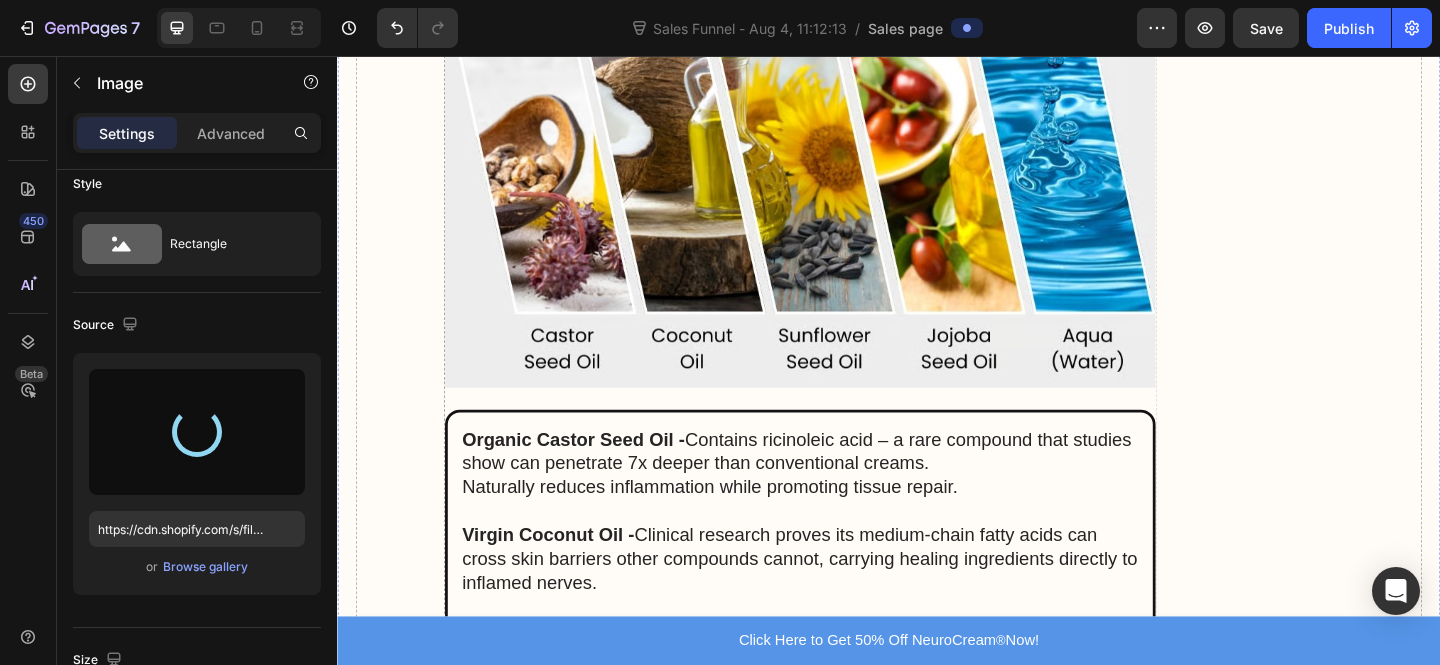 scroll, scrollTop: 6924, scrollLeft: 0, axis: vertical 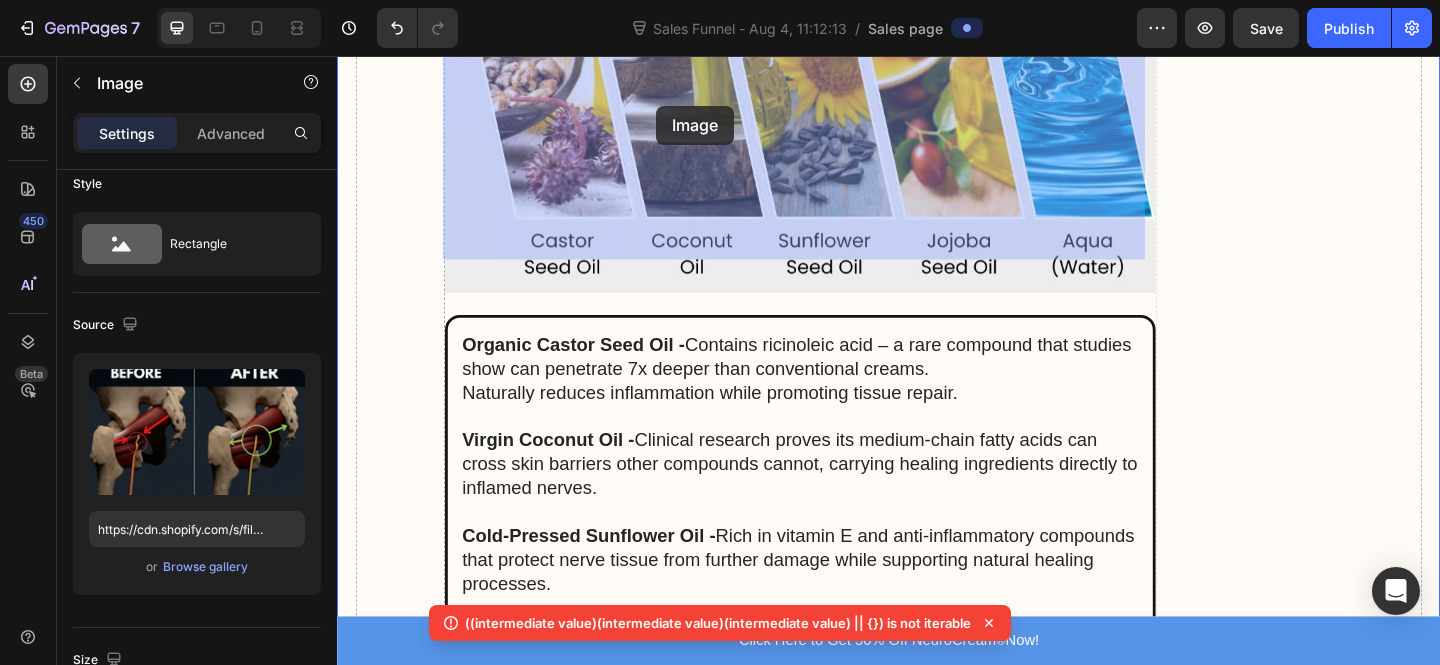 drag, startPoint x: 888, startPoint y: 194, endPoint x: 654, endPoint y: 191, distance: 234.01923 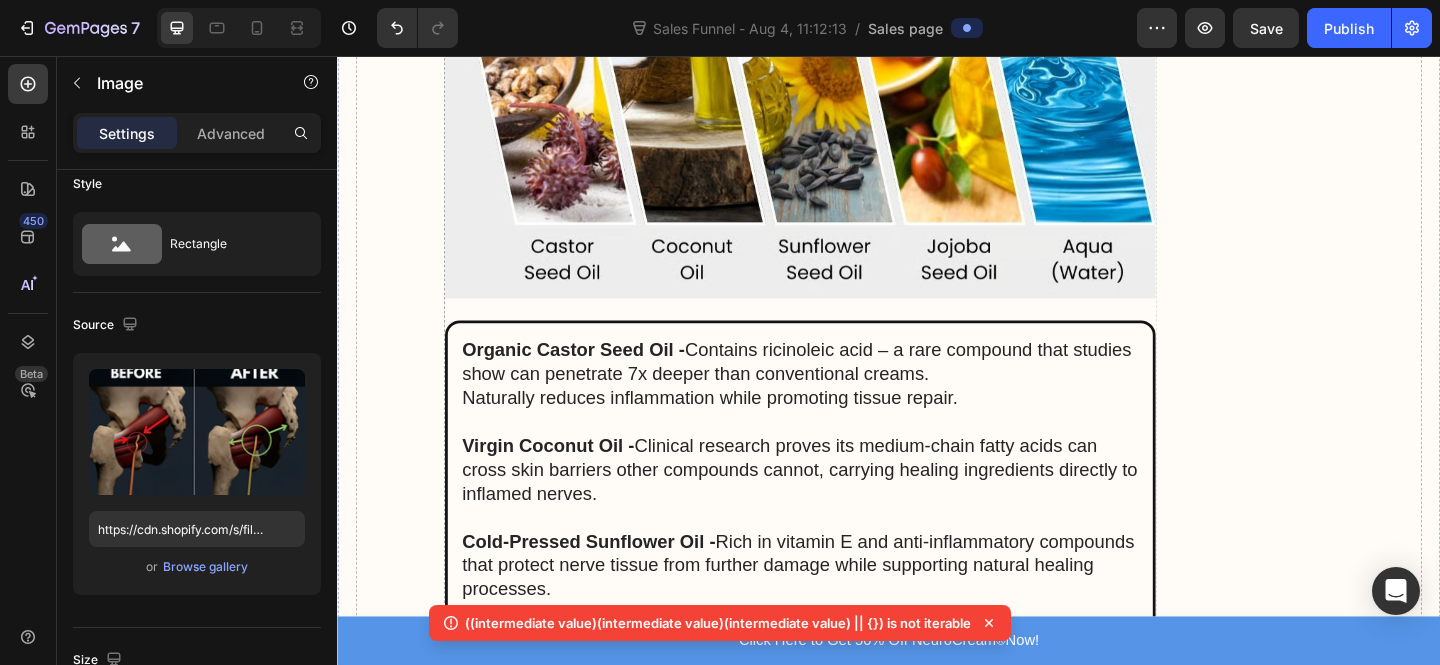 click on "What I discovered was revolutionary:  NeuroCream® doesn't just mask pain – it addresses the root cause by delivering targeted anti-inflammatory compounds directly to your inflamed sciatic nerve." at bounding box center (840, -655) 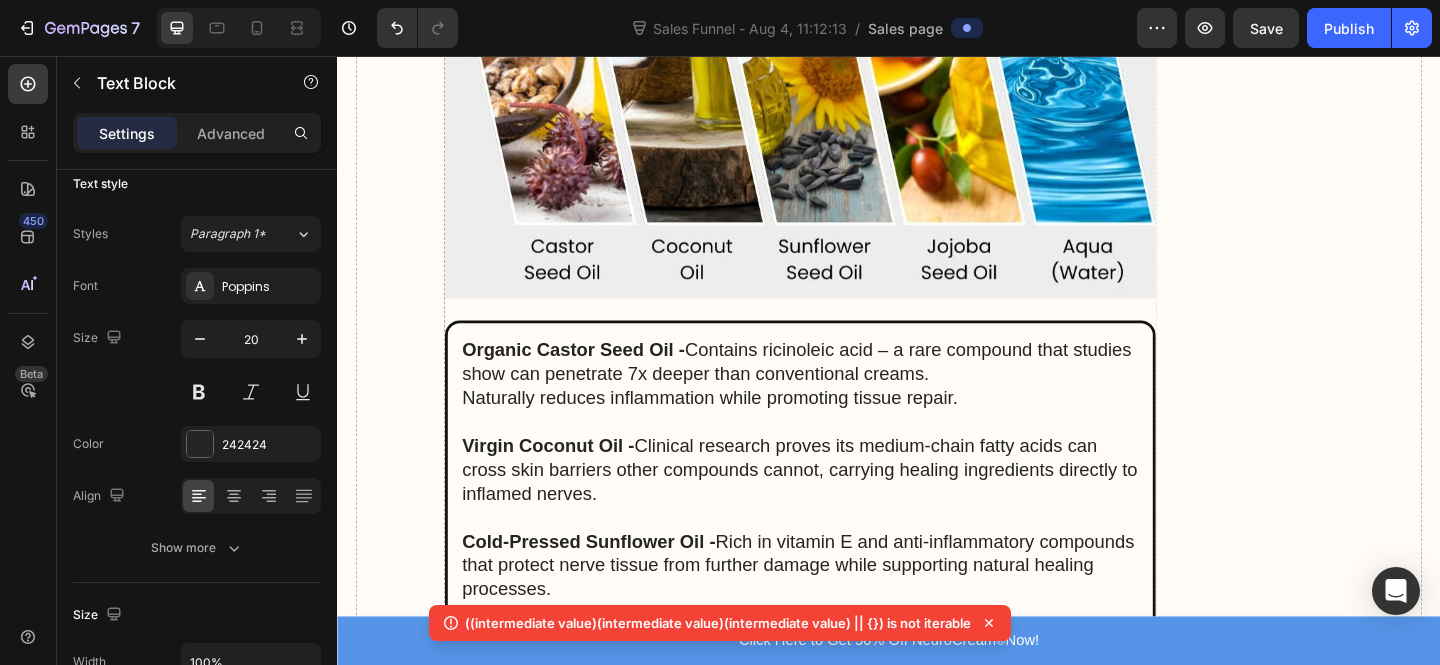 scroll, scrollTop: 0, scrollLeft: 0, axis: both 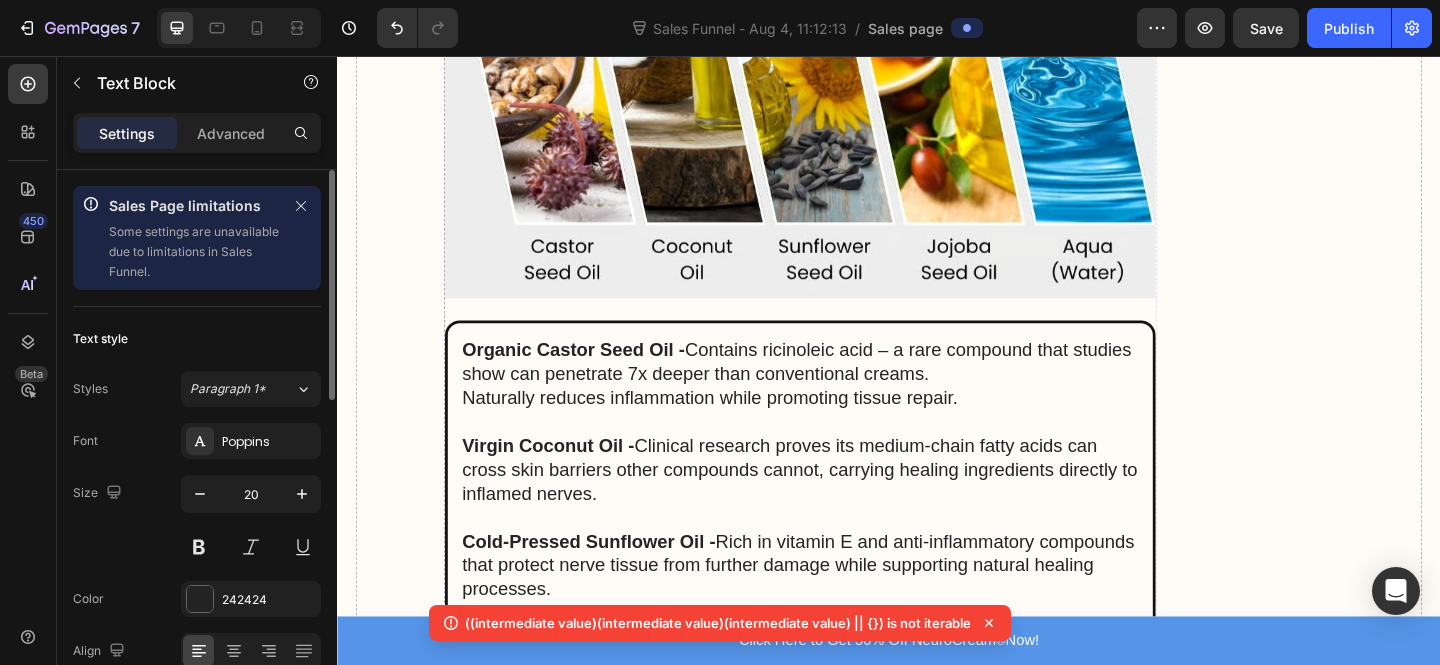 click at bounding box center (588, -767) 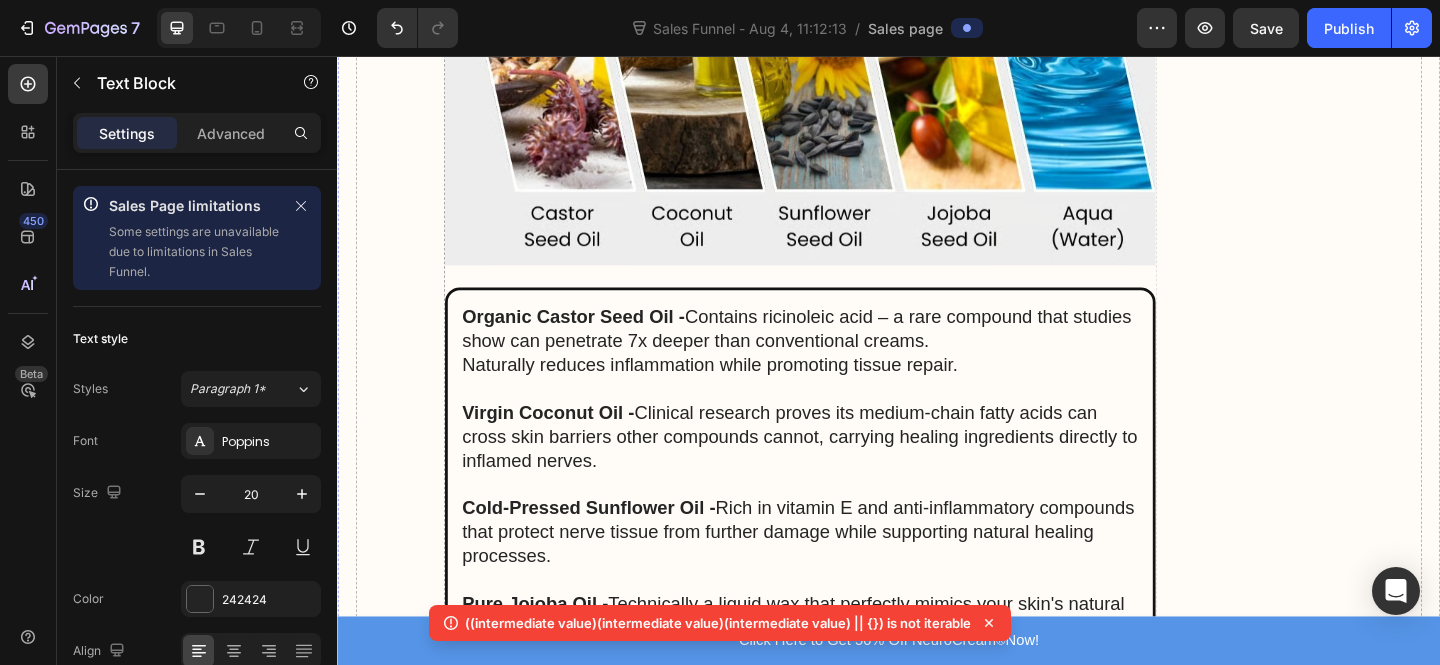 click on "Stage 3: Circulation Restoration  Specialized compounds improve blood flow around compressed areas,  bringing healing nutrients while flushing out pain-causing toxins  that have built up over months or years." at bounding box center [840, -875] 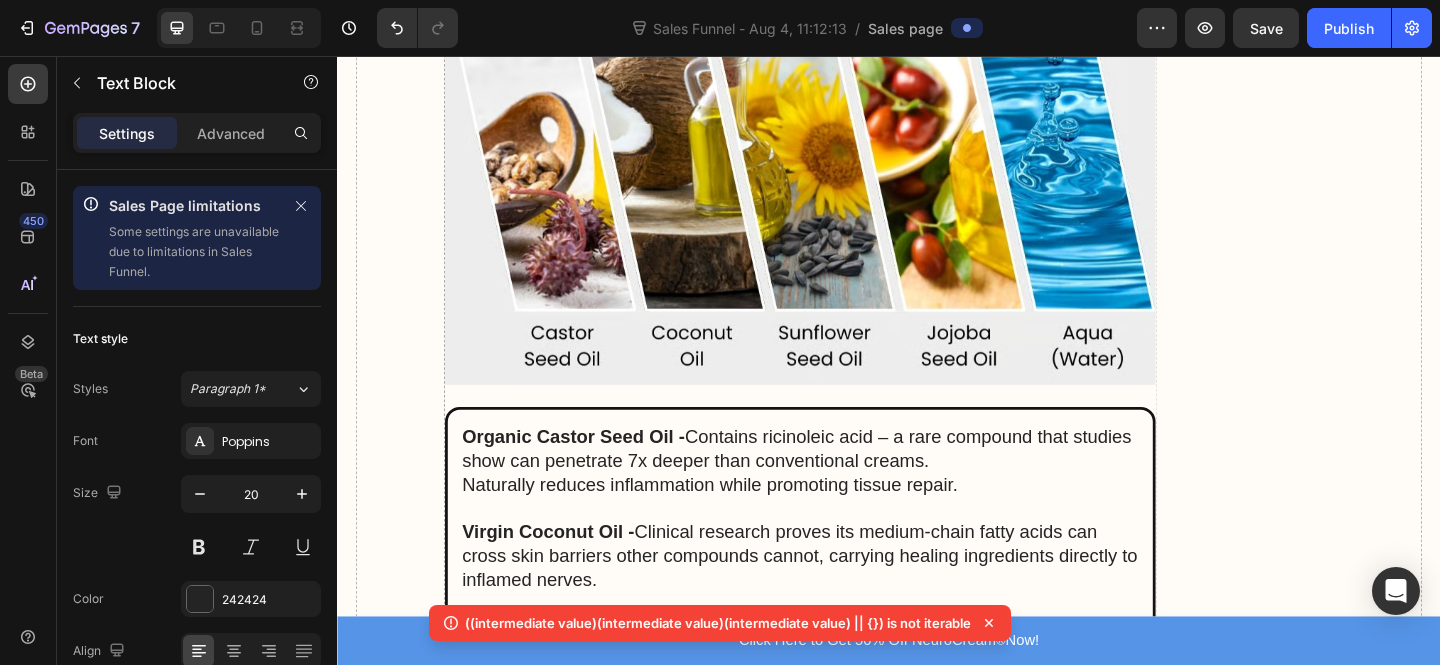 scroll, scrollTop: 7368, scrollLeft: 0, axis: vertical 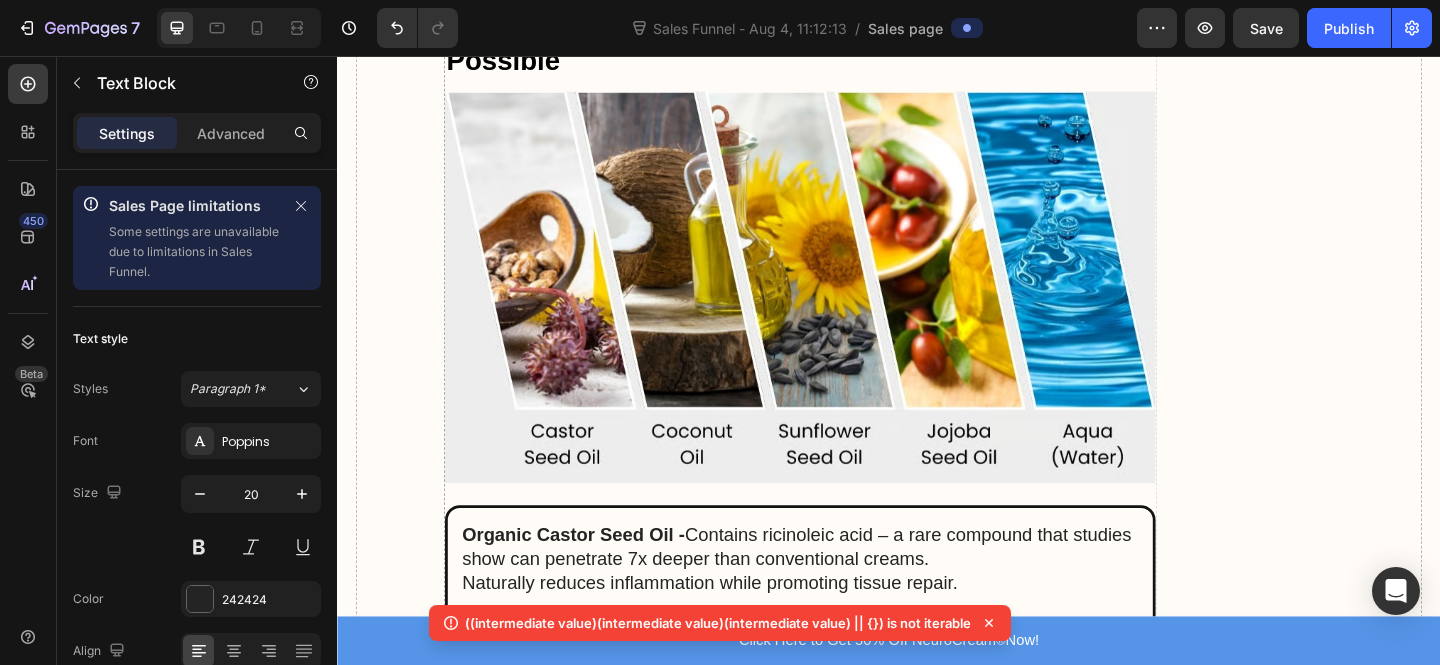 drag, startPoint x: 672, startPoint y: 269, endPoint x: 616, endPoint y: 236, distance: 65 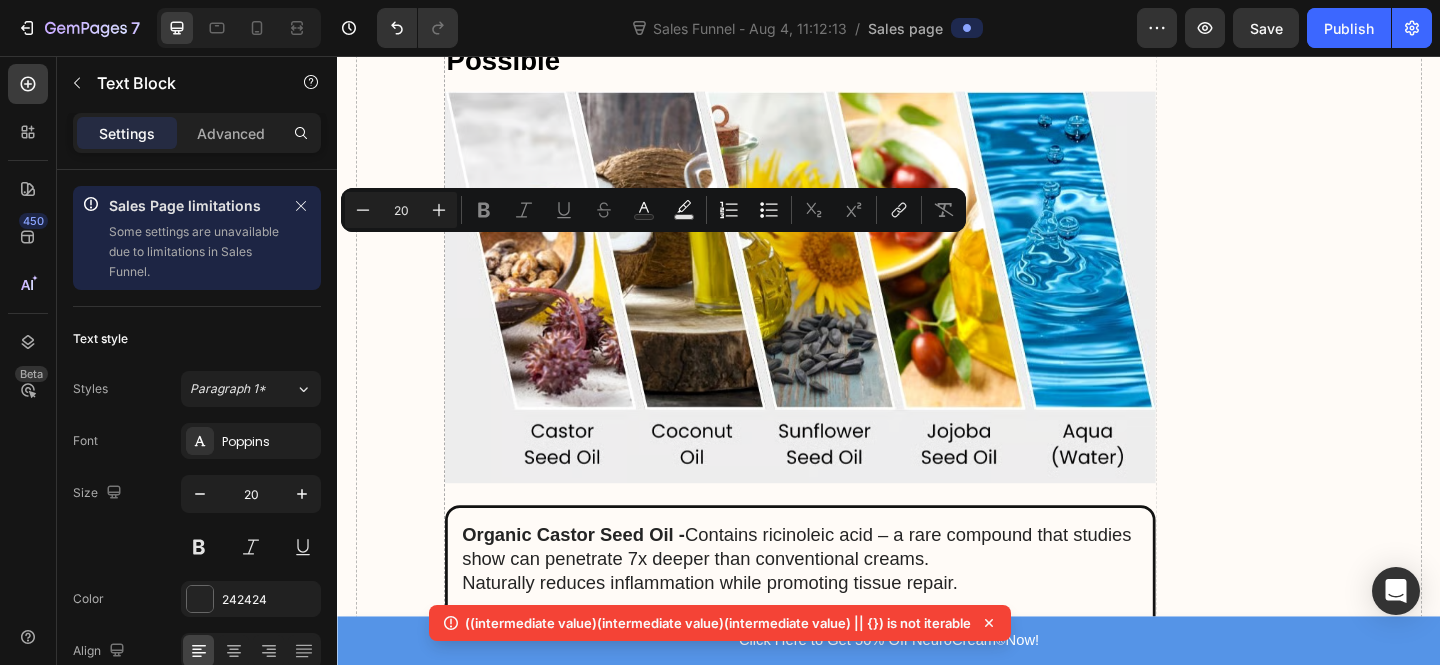 click on "The NeuroCream® 3-Stage Deep Healing System:" at bounding box center [690, -924] 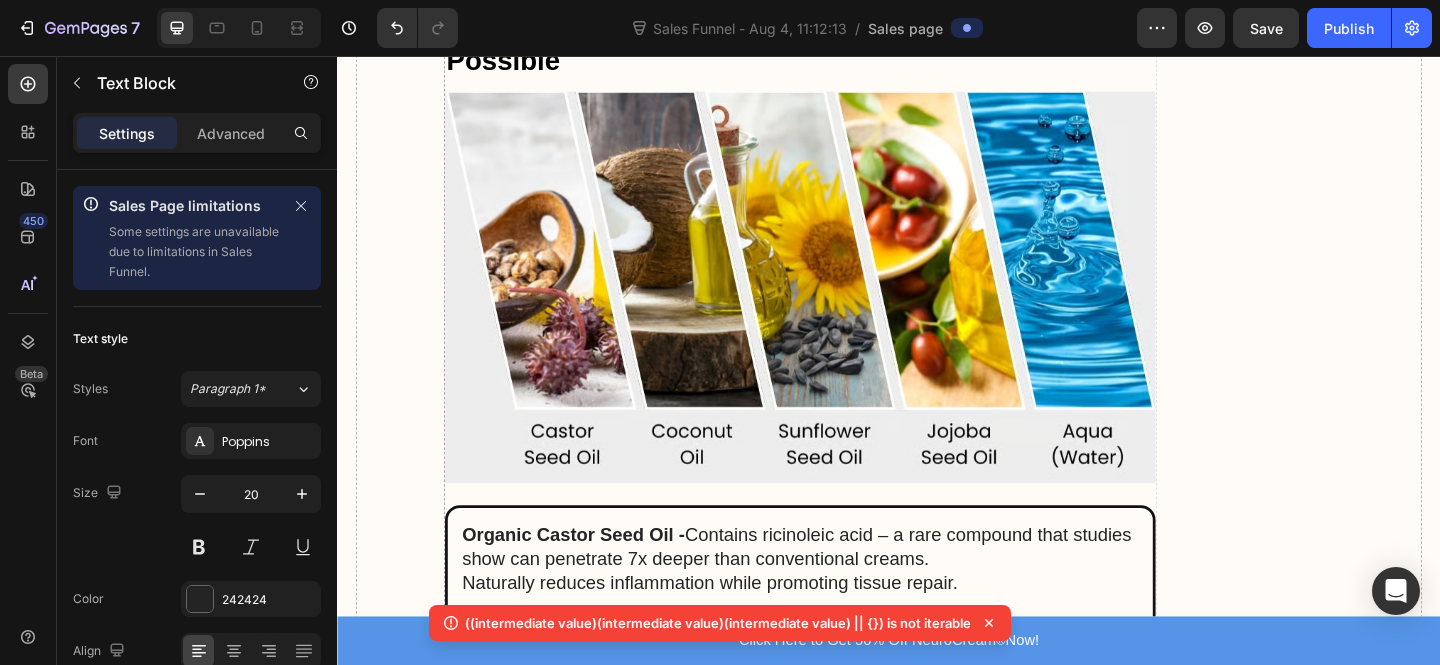 drag, startPoint x: 531, startPoint y: 123, endPoint x: 1144, endPoint y: 468, distance: 703.41595 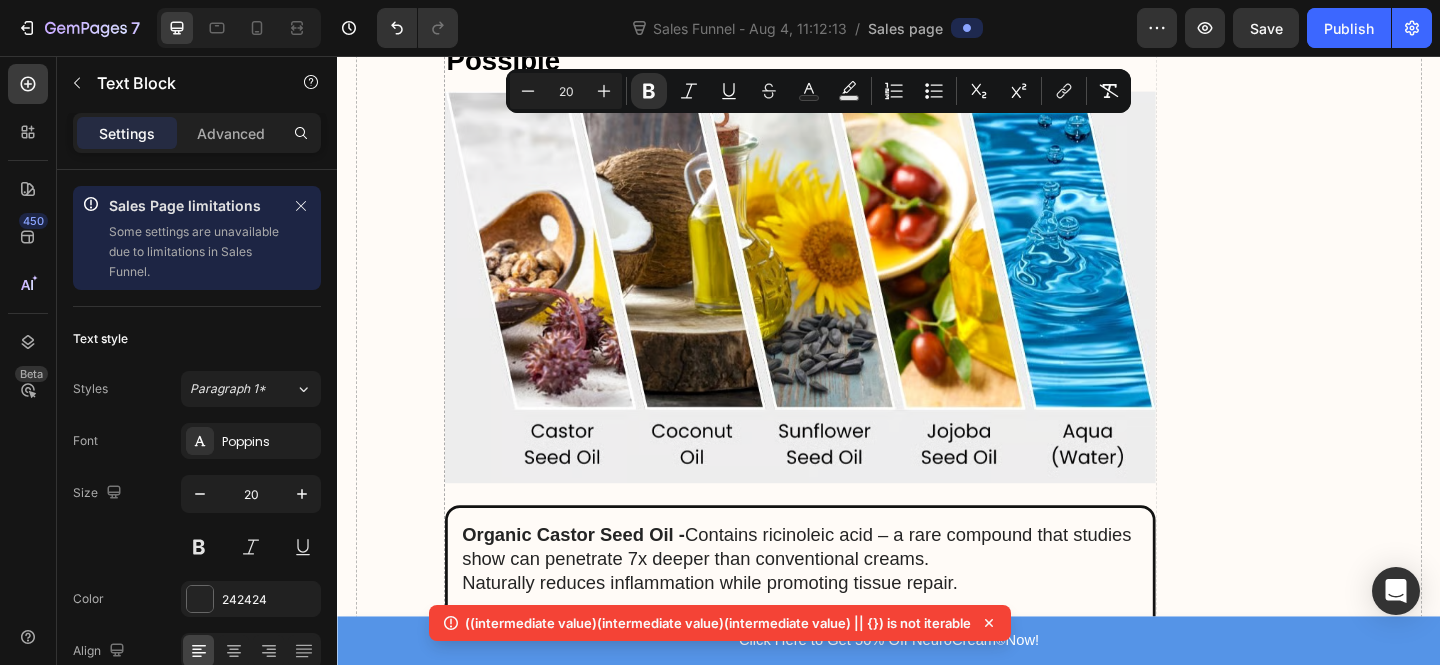 click on "This isn't another pain cream – this is precision nerve therapy." at bounding box center [840, -586] 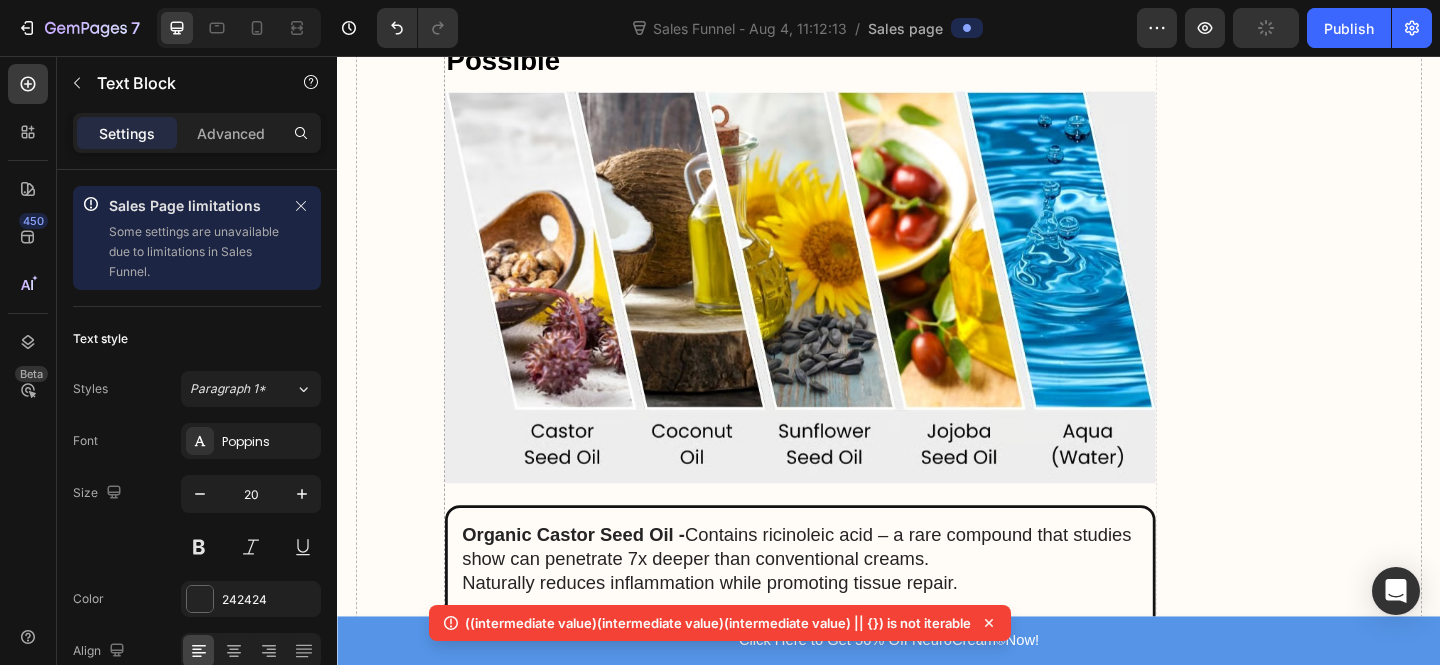 drag, startPoint x: 1142, startPoint y: 471, endPoint x: 896, endPoint y: 366, distance: 267.4715 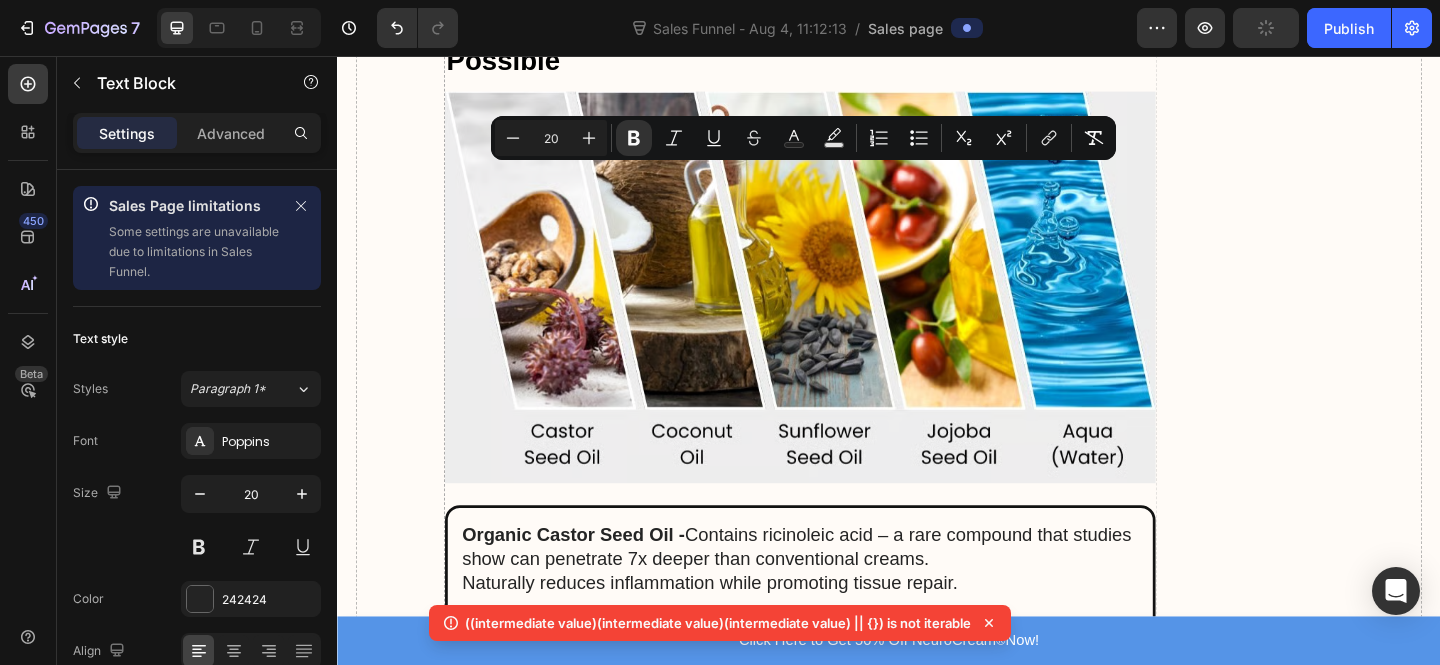 click on "delivering active compounds 7 layers deep" at bounding box center (733, -846) 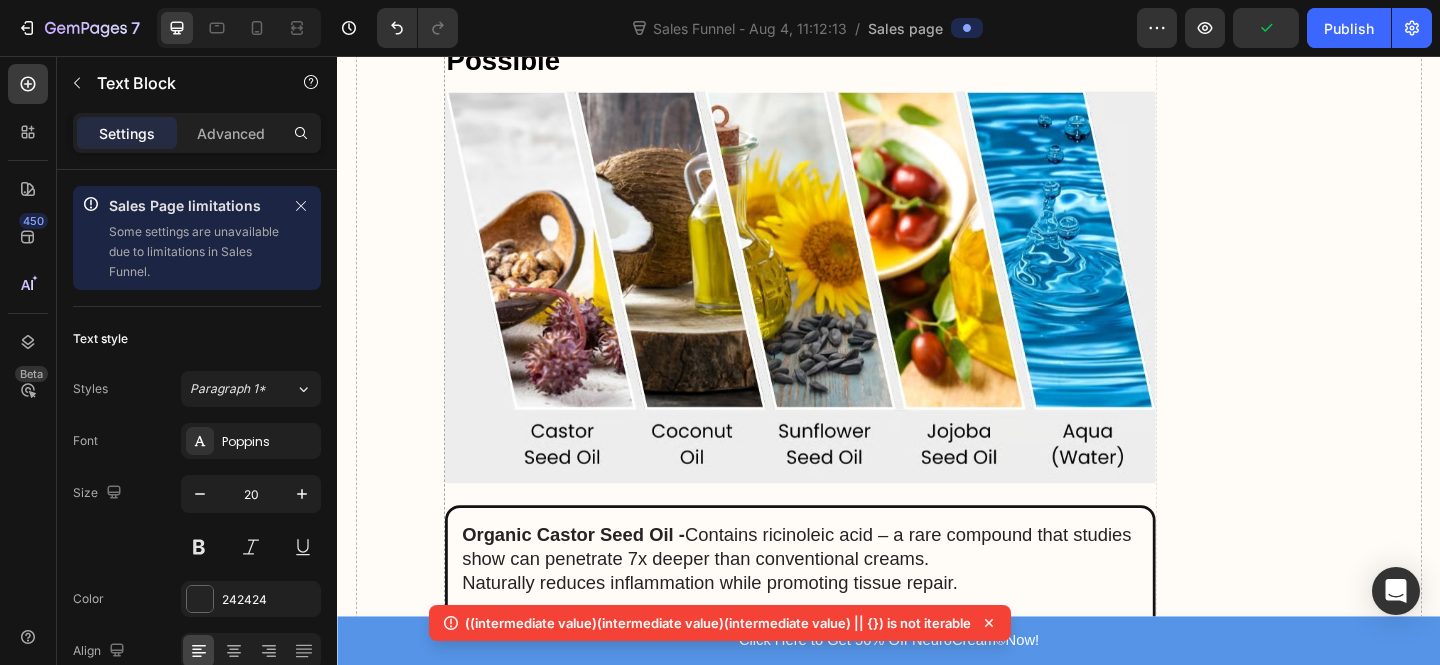 drag, startPoint x: 1143, startPoint y: 475, endPoint x: 447, endPoint y: 188, distance: 752.85126 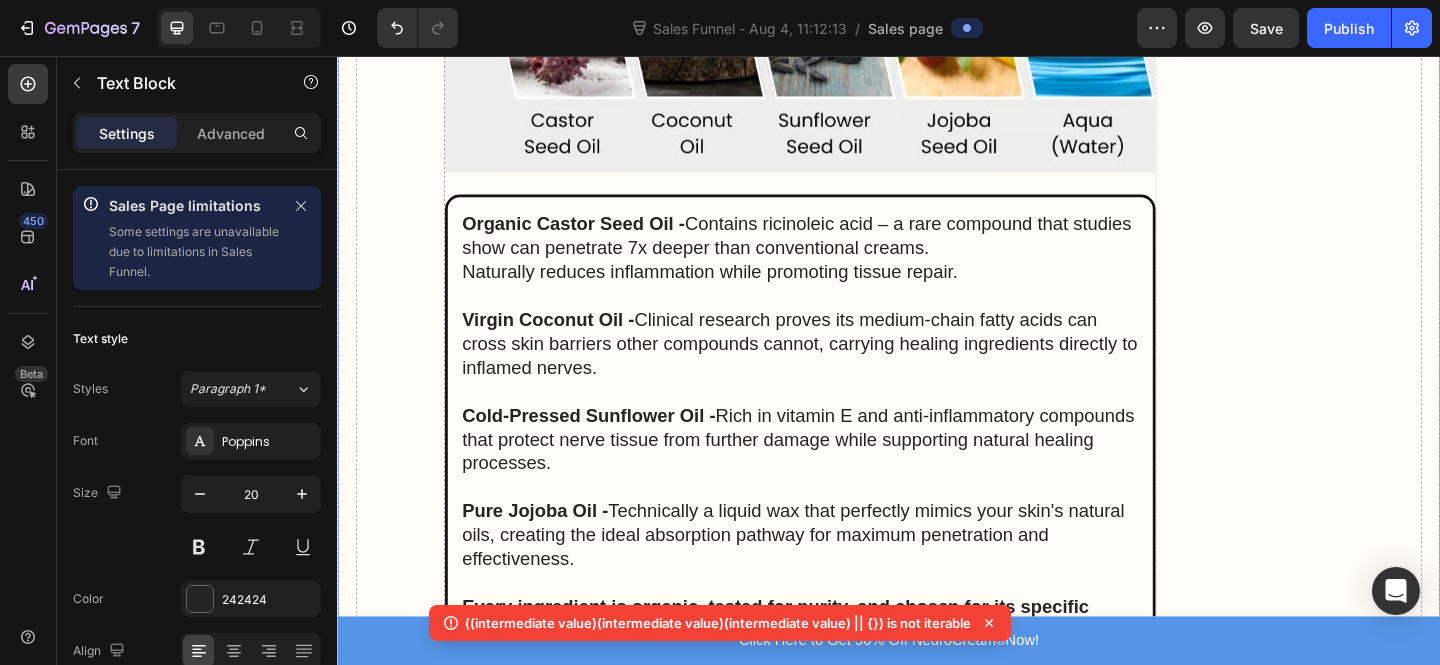 click on "NeuroCream® doesn't just mask pain – it addresses the root cause by delivering targeted anti-inflammatory compounds directly to your inflamed sciatic nerve." at bounding box center [829, -792] 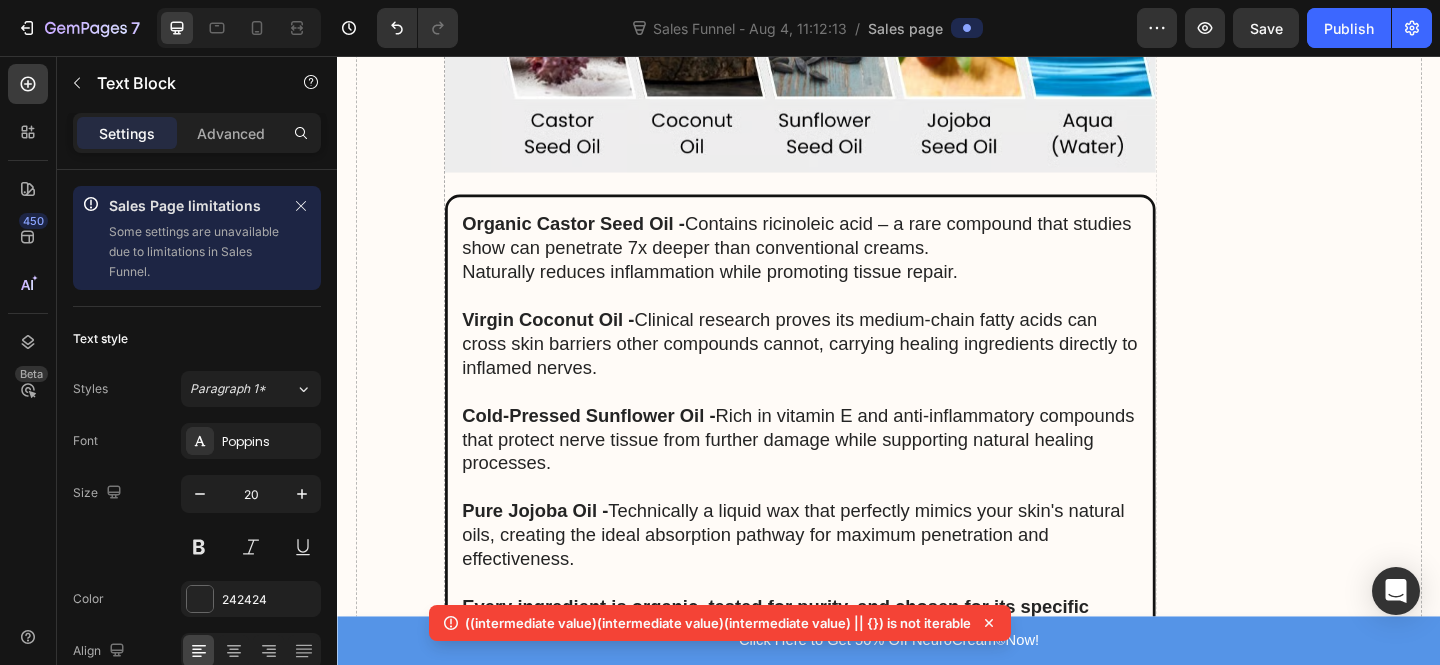 drag, startPoint x: 933, startPoint y: 427, endPoint x: 977, endPoint y: 409, distance: 47.539455 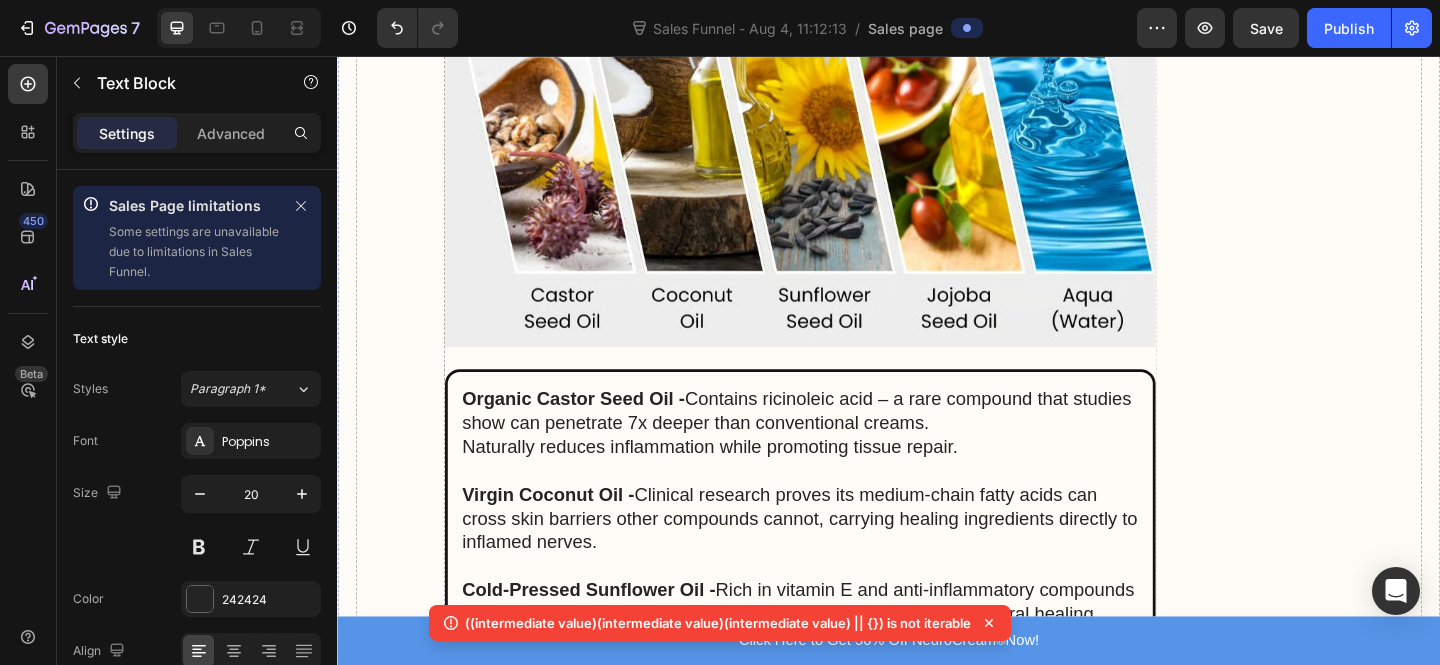scroll, scrollTop: 7012, scrollLeft: 0, axis: vertical 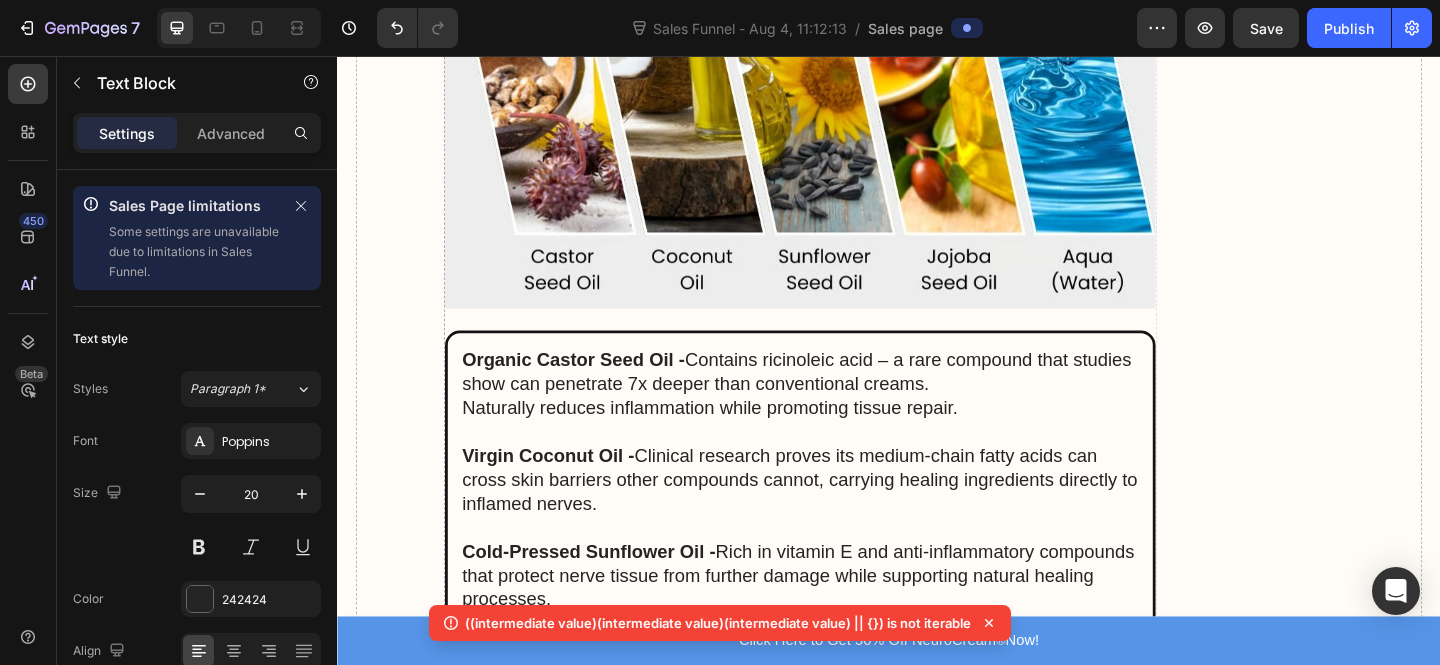 click at bounding box center [840, -1008] 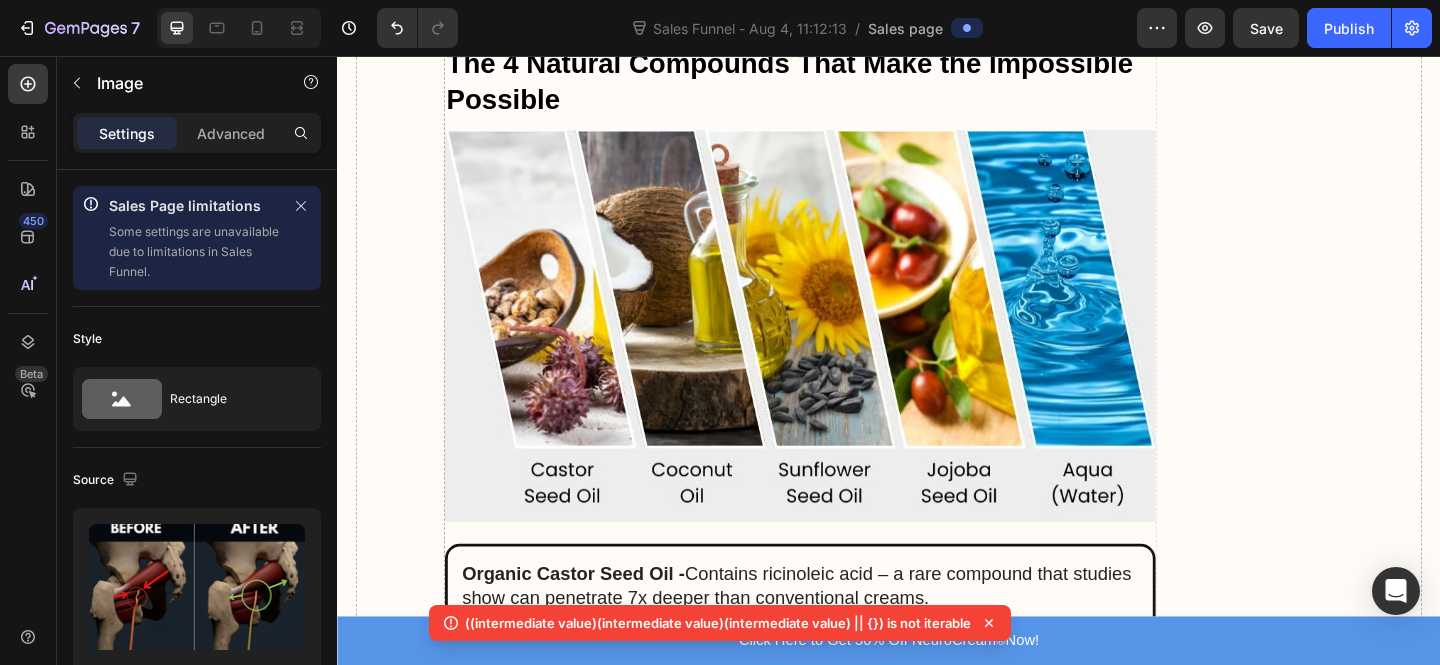 scroll, scrollTop: 7059, scrollLeft: 0, axis: vertical 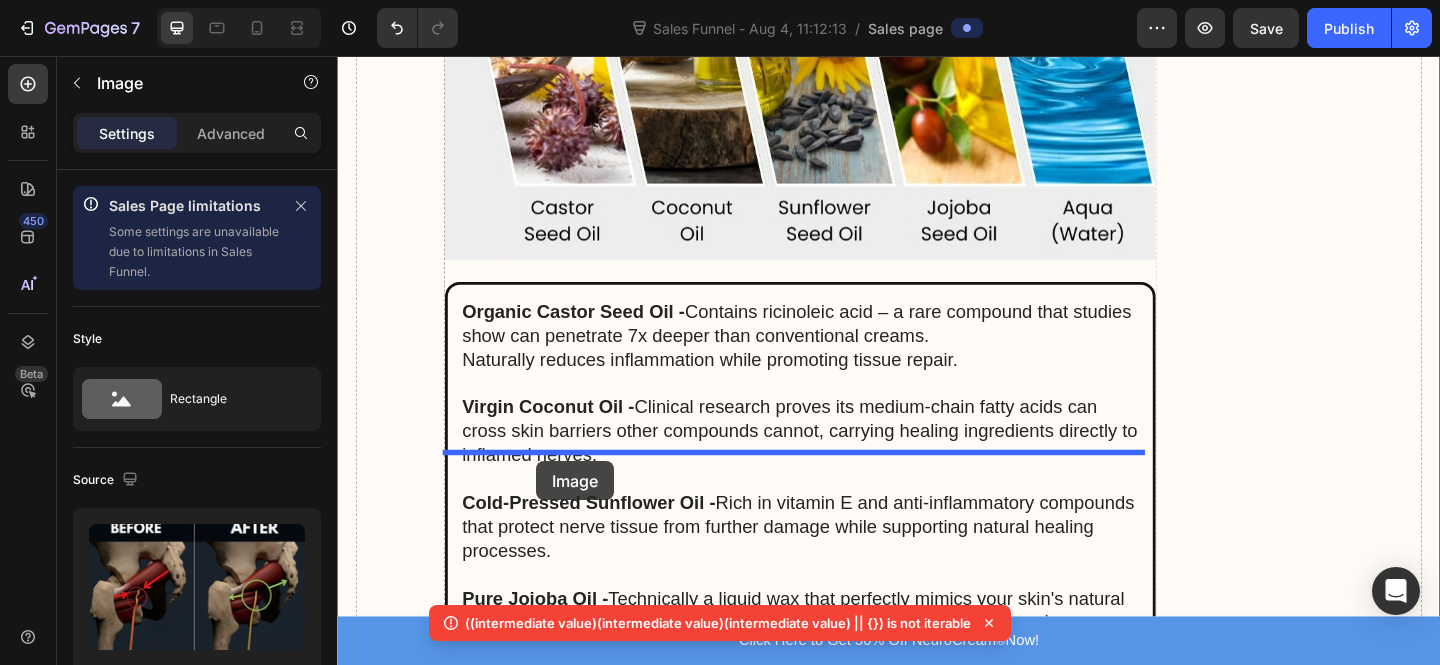 drag, startPoint x: 596, startPoint y: 135, endPoint x: 553, endPoint y: 497, distance: 364.54492 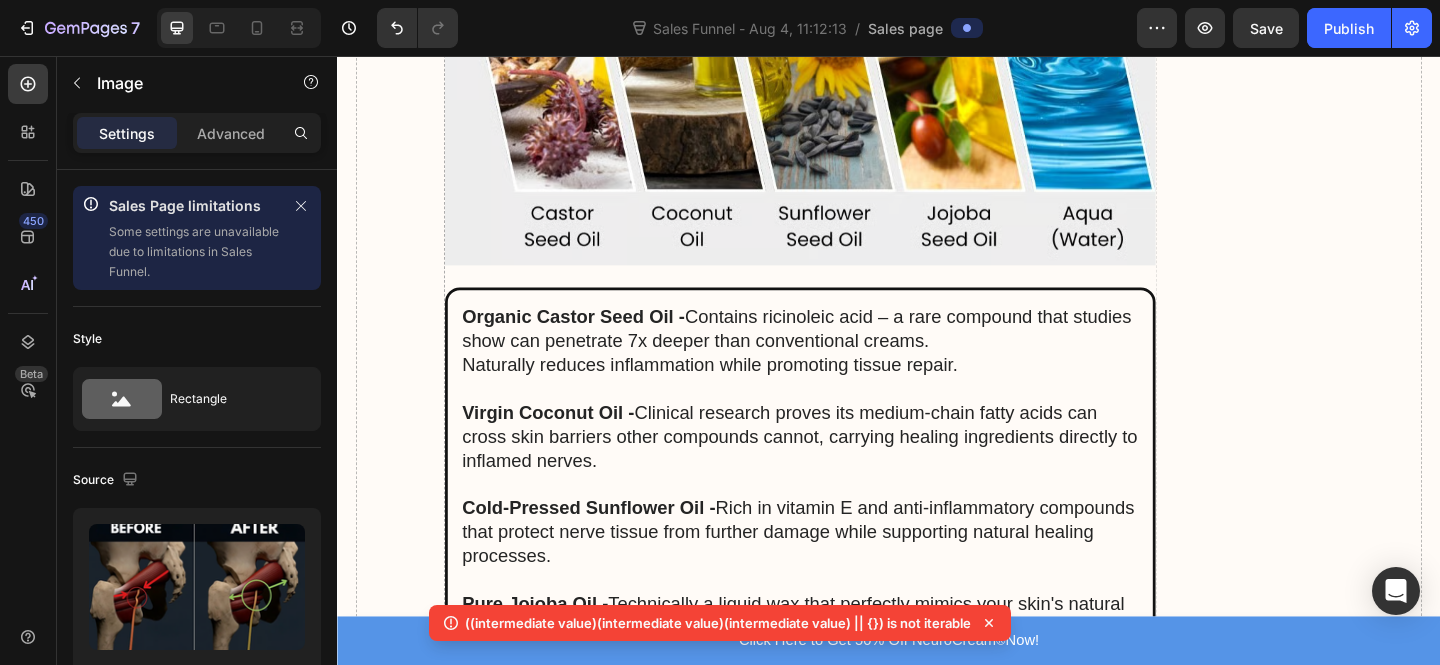 scroll, scrollTop: 6540, scrollLeft: 0, axis: vertical 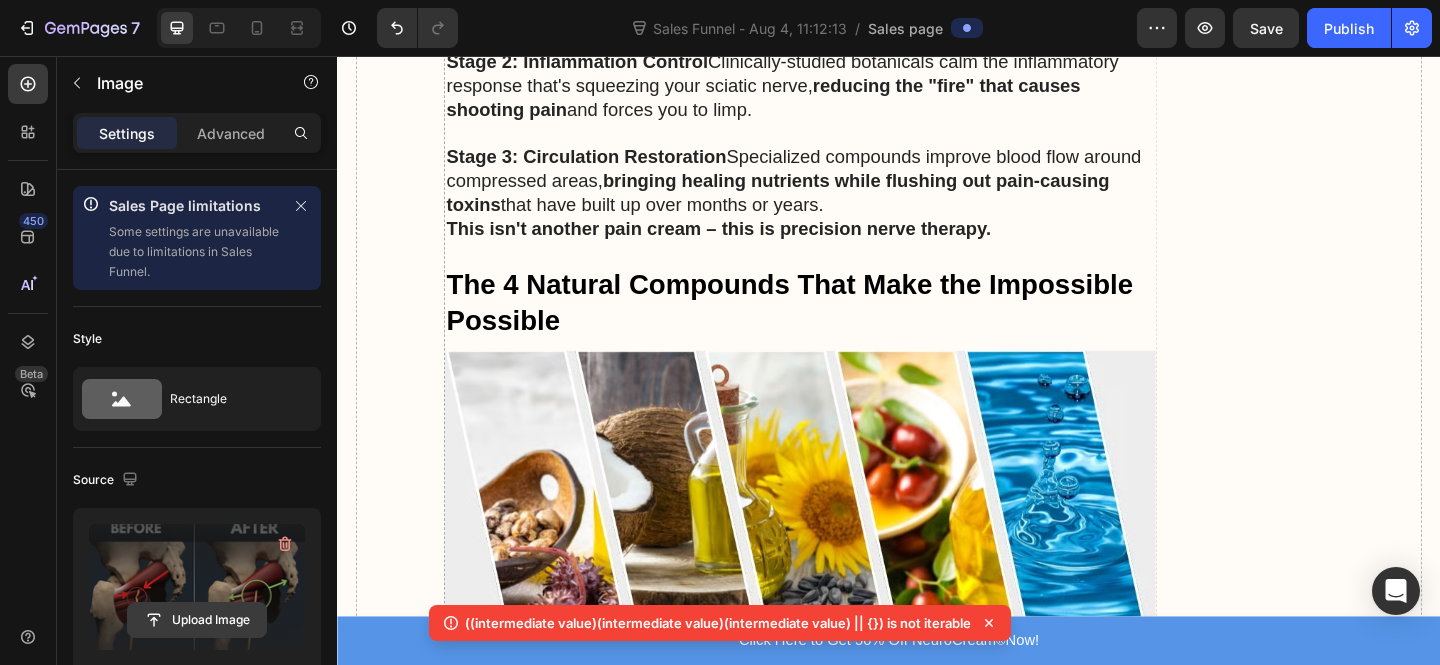 click 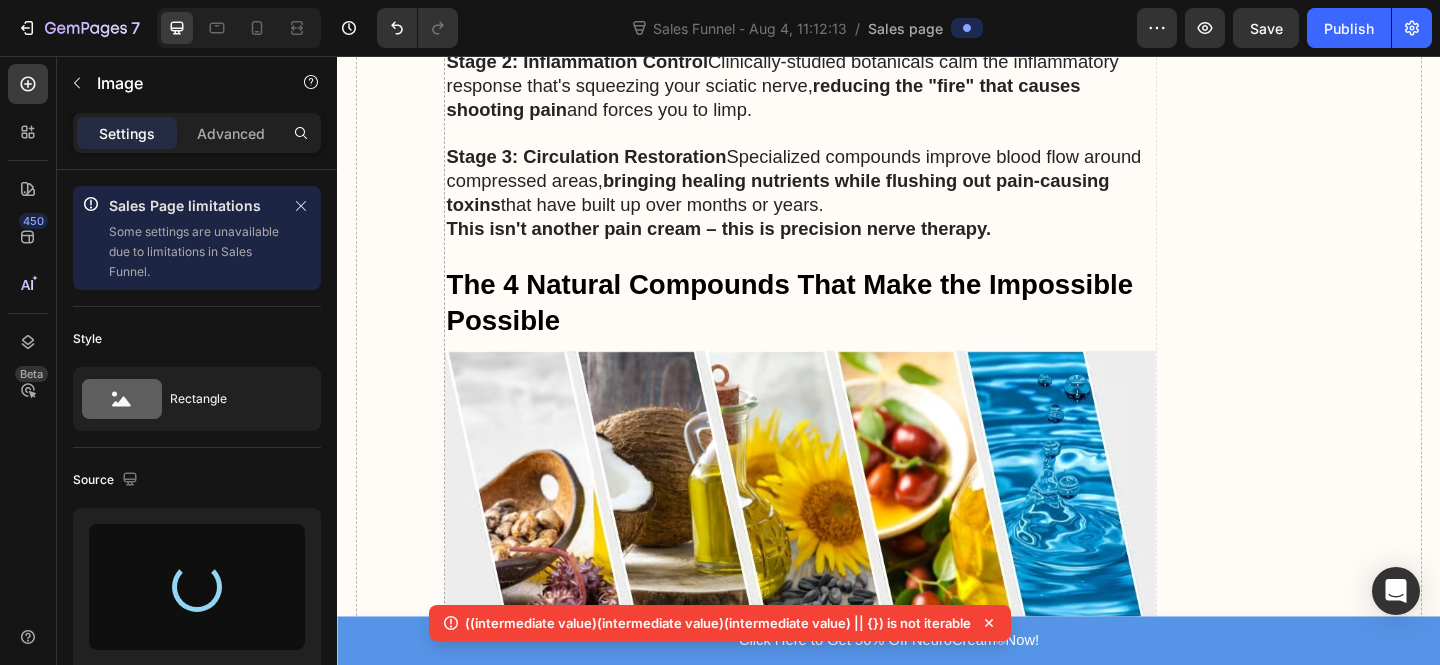 type on "https://cdn.shopify.com/s/files/1/0610/7503/0071/files/gempages_574314754814771993-f9a66ab0-352d-4bce-a117-62aa8c38754a.jpg" 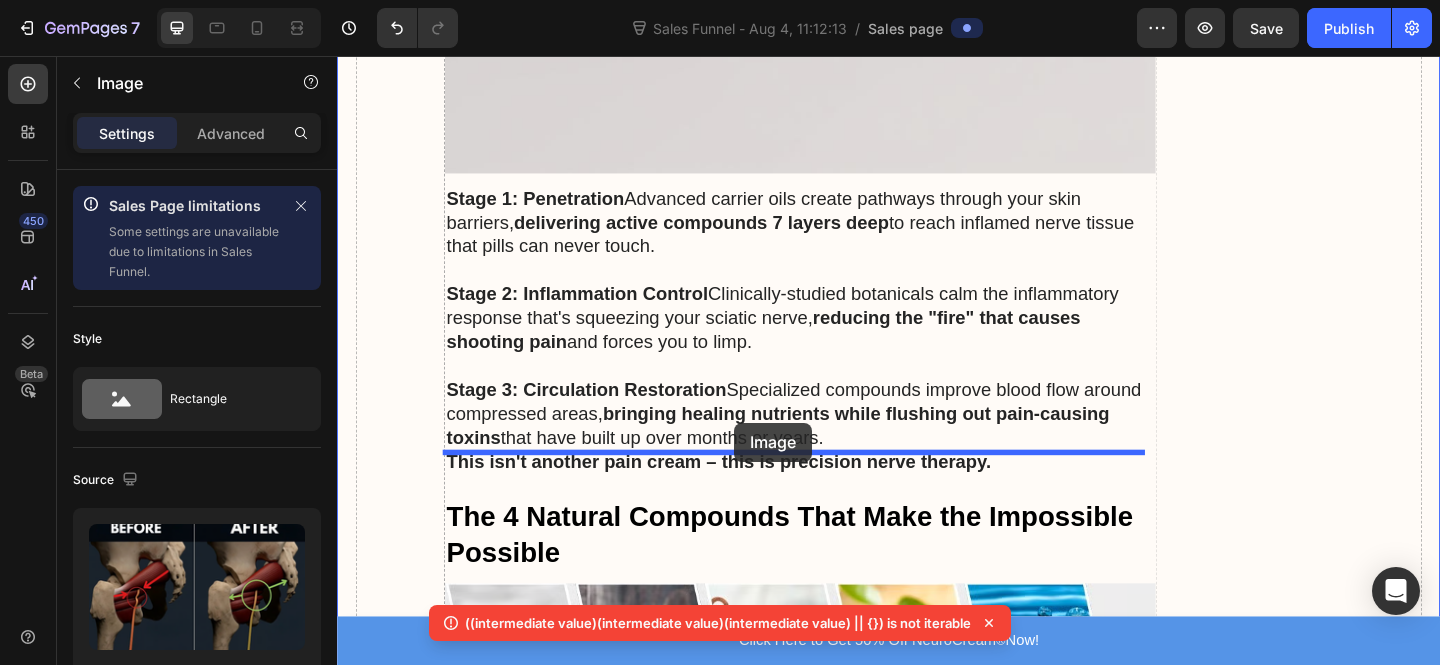 drag, startPoint x: 748, startPoint y: 230, endPoint x: 769, endPoint y: 455, distance: 225.97787 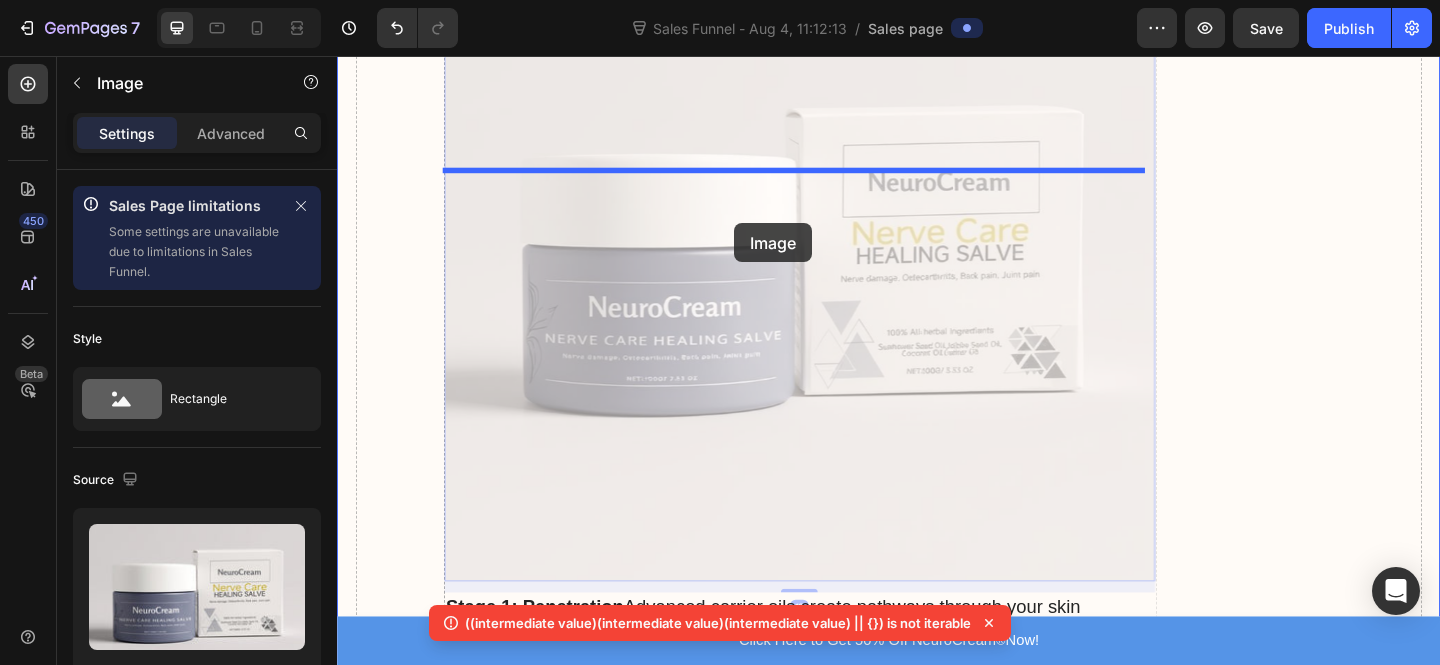 scroll, scrollTop: 5941, scrollLeft: 0, axis: vertical 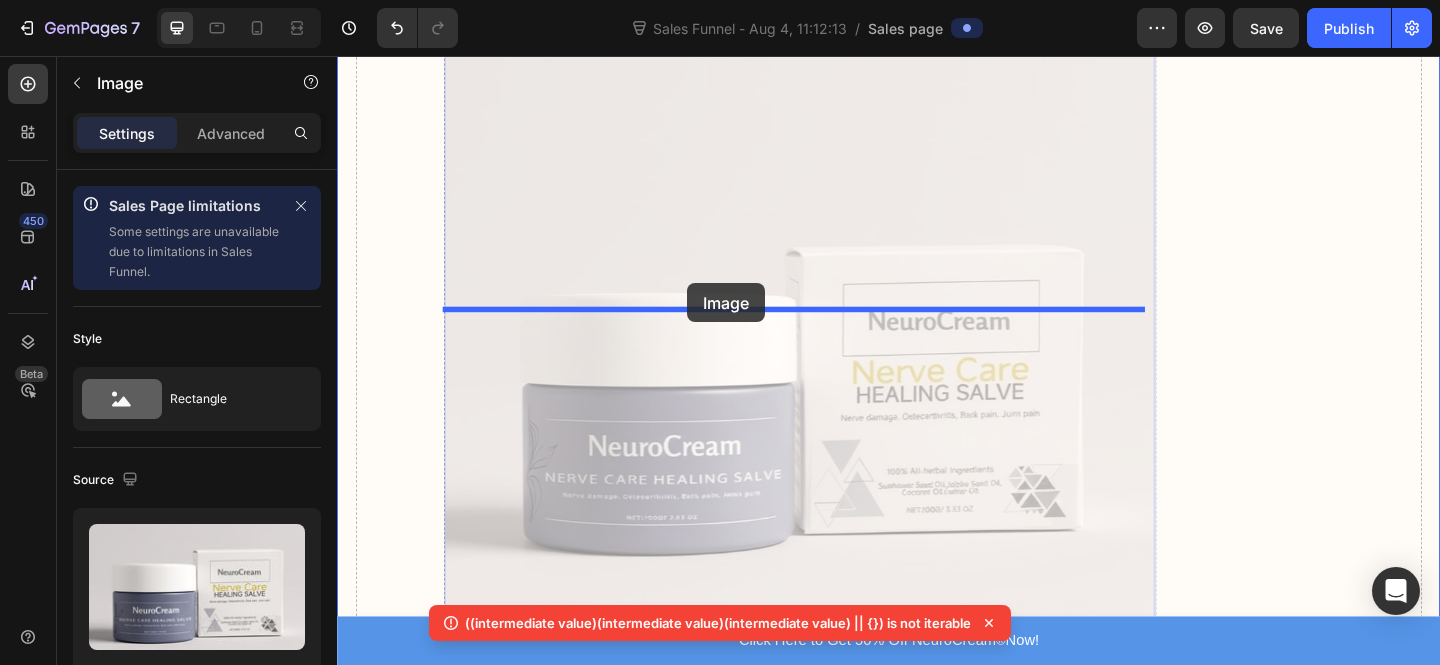 drag, startPoint x: 805, startPoint y: 362, endPoint x: 678, endPoint y: 334, distance: 130.04999 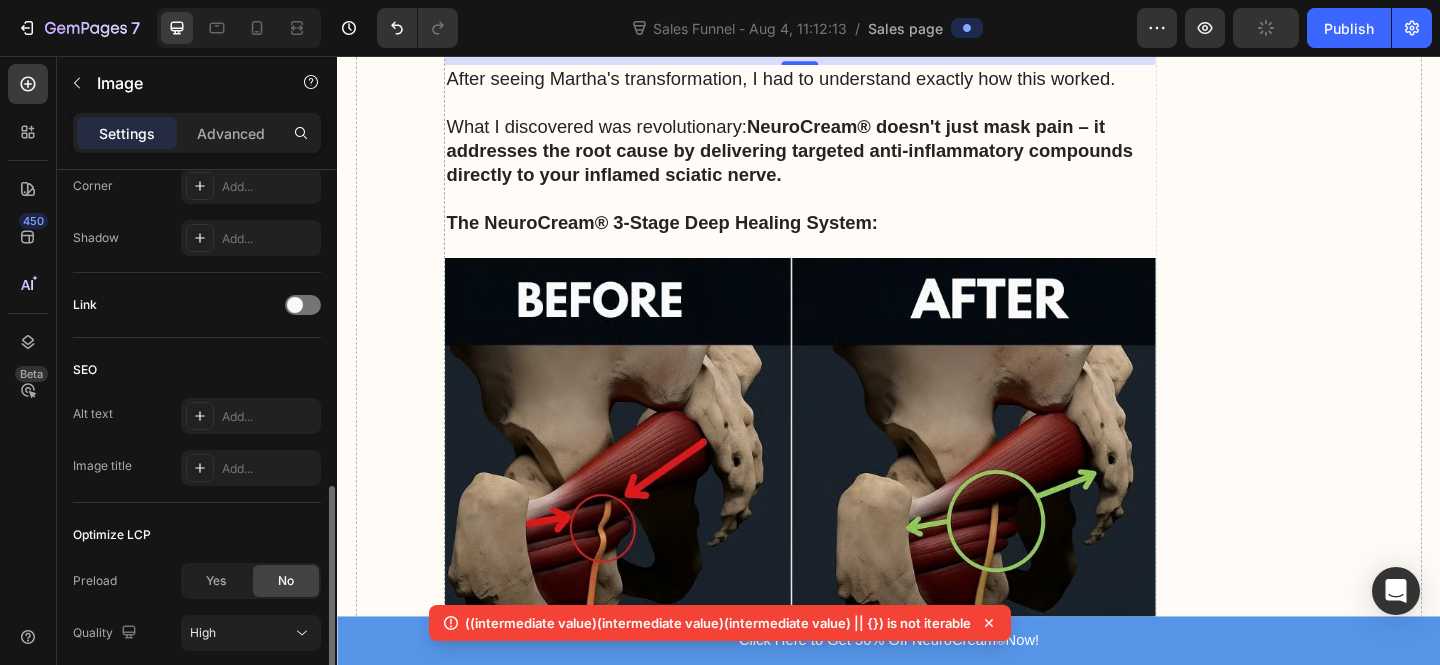 scroll, scrollTop: 454, scrollLeft: 0, axis: vertical 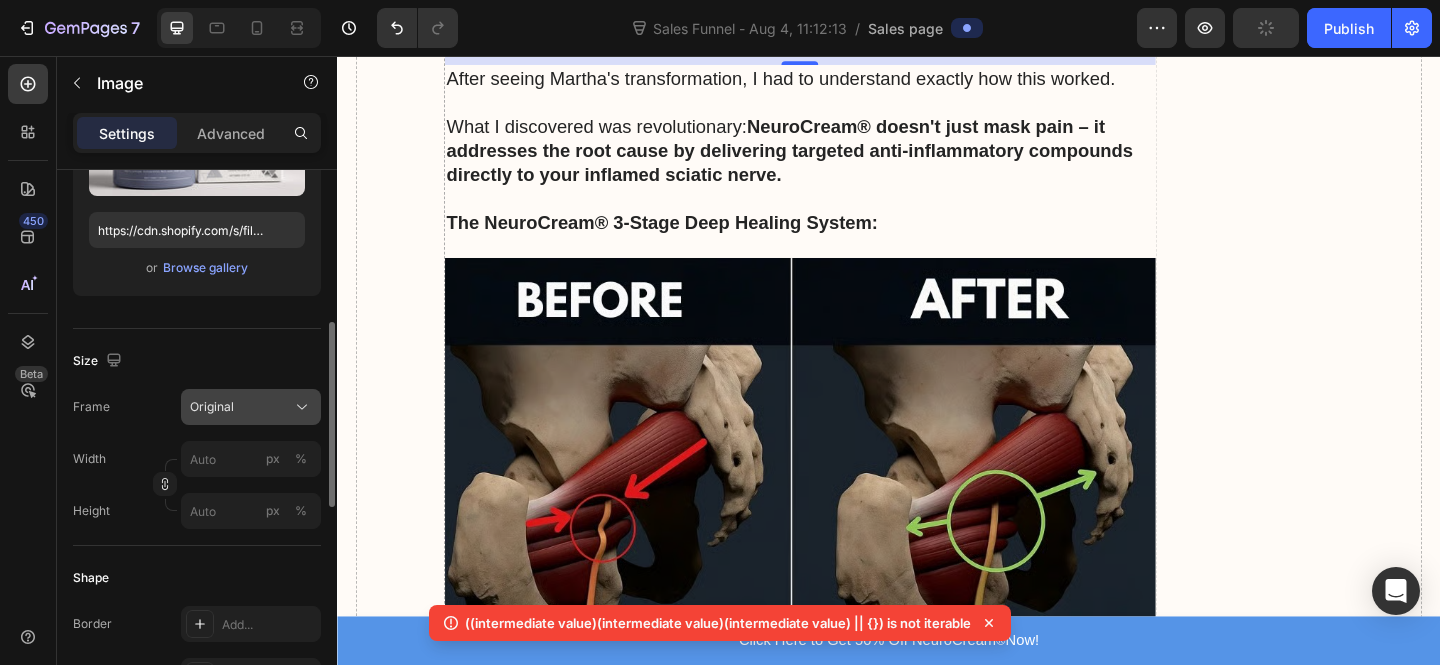 click on "Original" at bounding box center (251, 407) 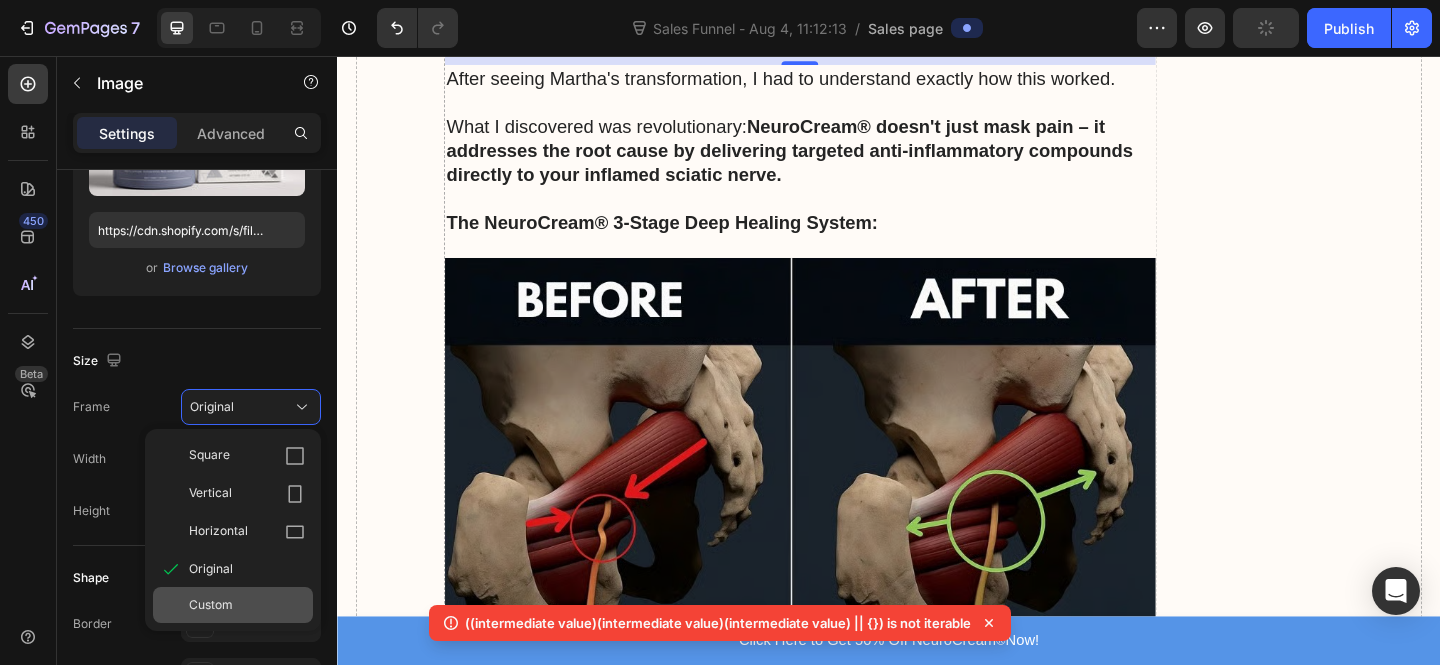click on "Custom" at bounding box center (247, 605) 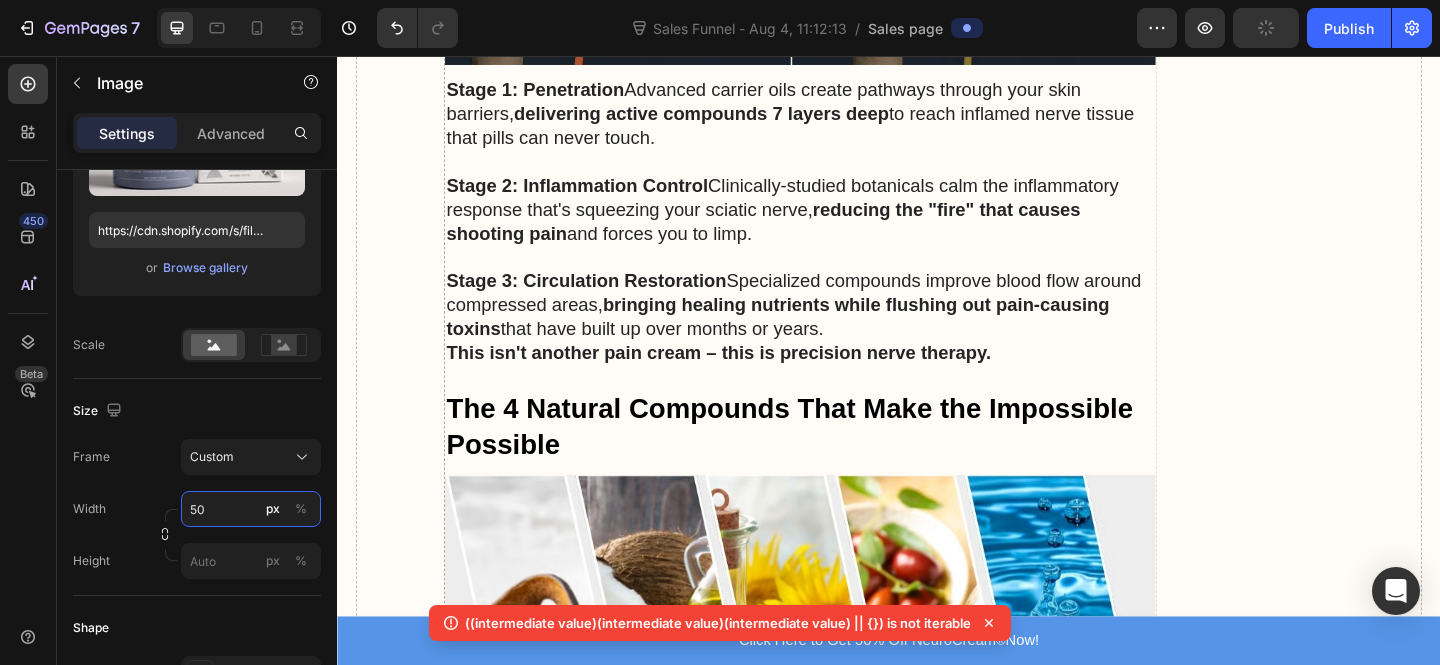 type on "500" 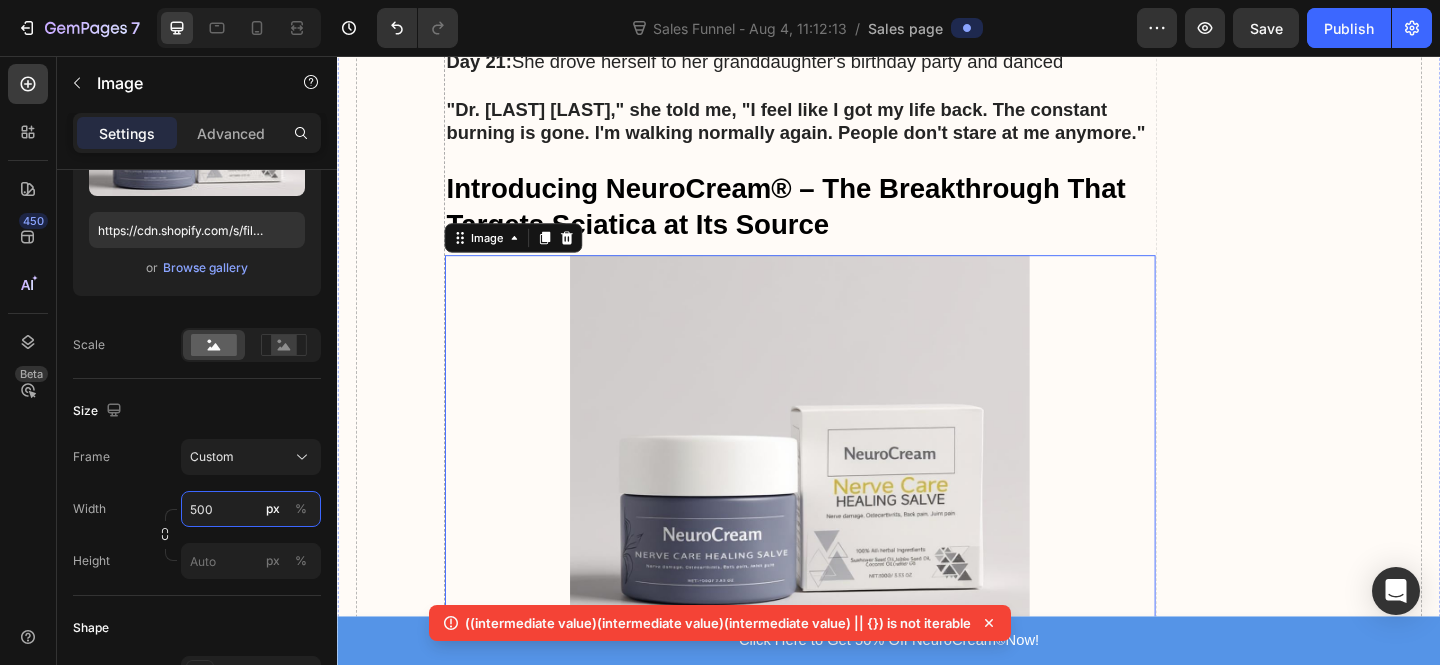 scroll, scrollTop: 4862, scrollLeft: 0, axis: vertical 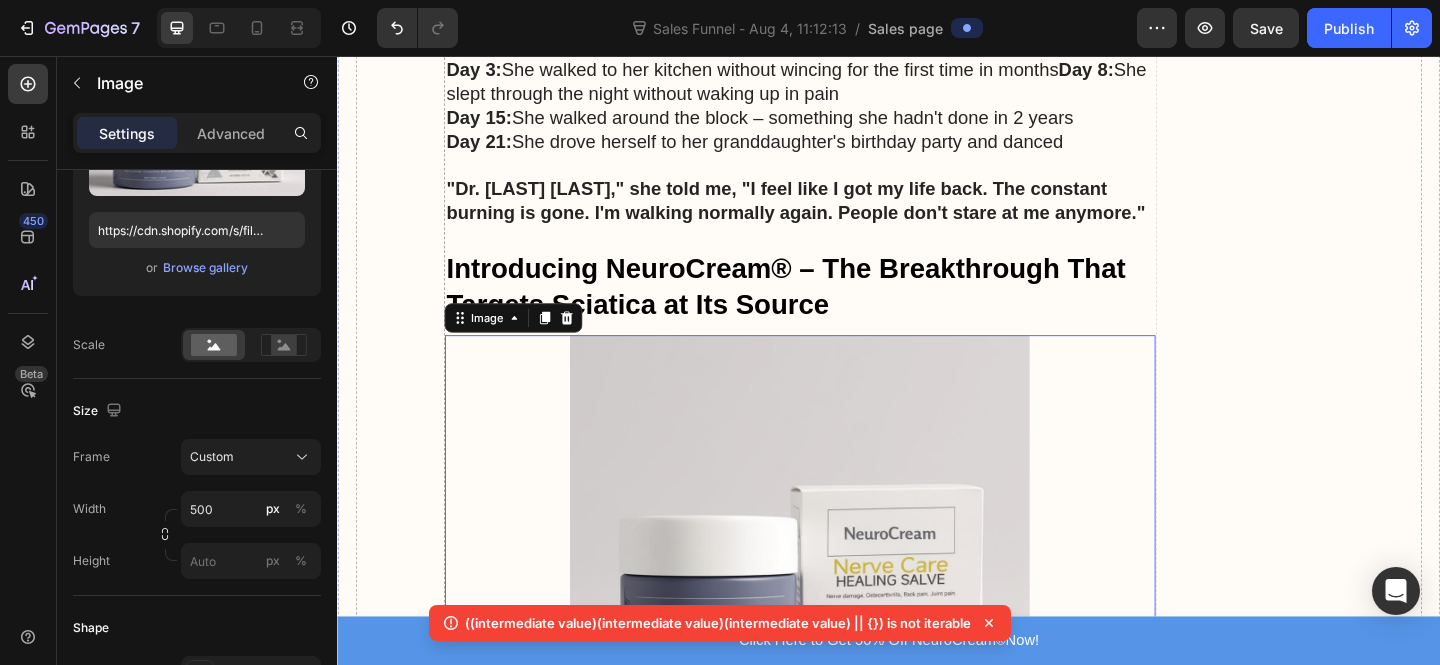 click at bounding box center (840, -346) 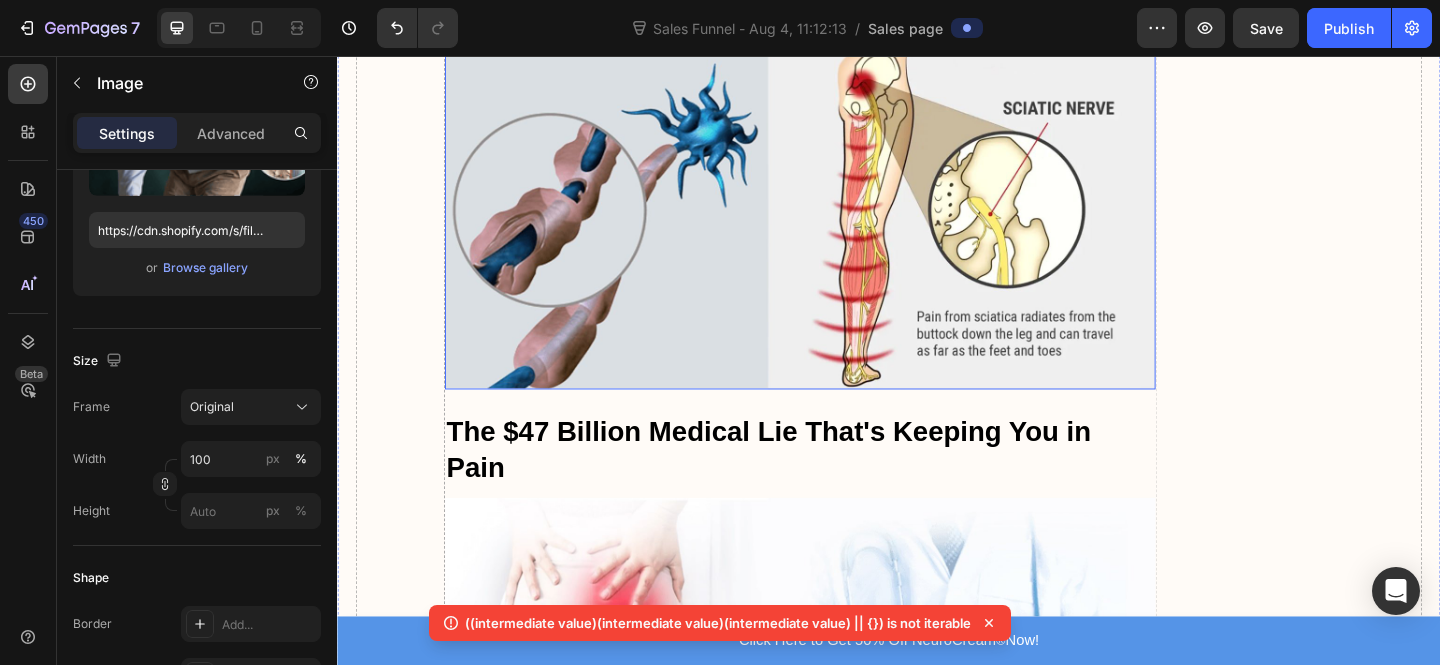 scroll, scrollTop: 3477, scrollLeft: 0, axis: vertical 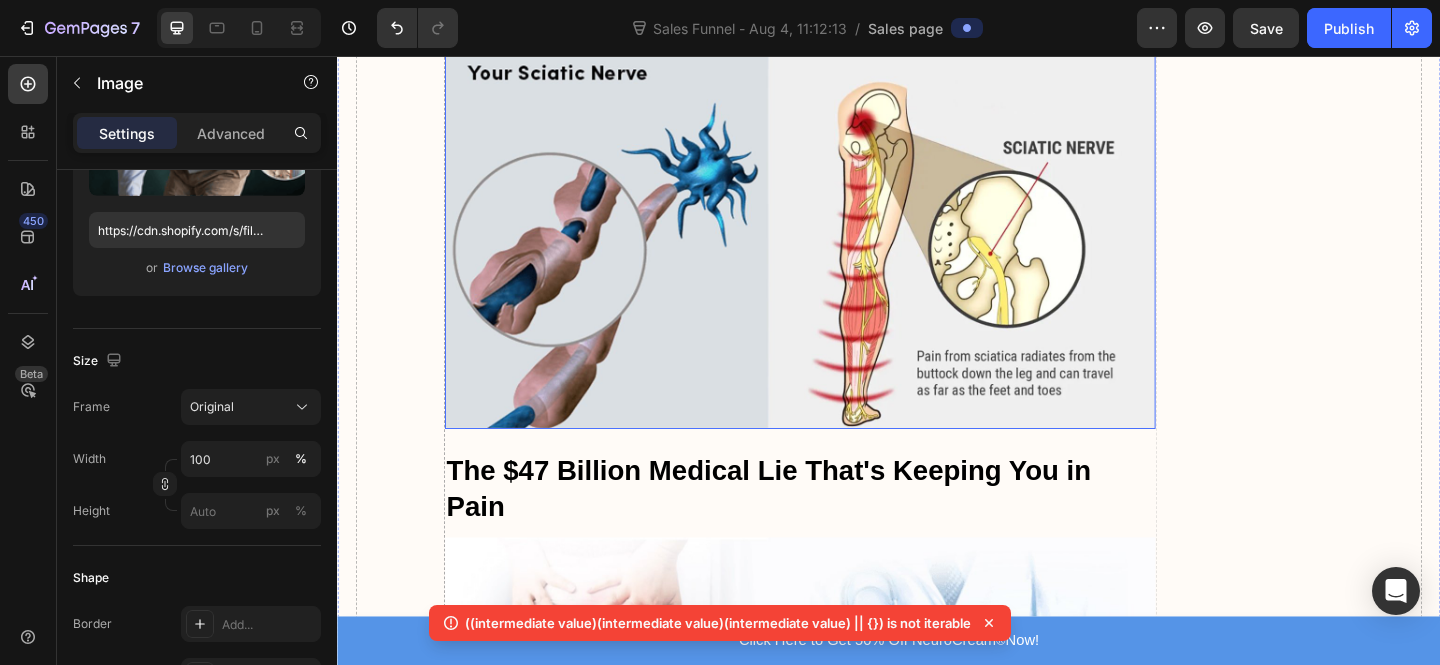 click at bounding box center (840, 257) 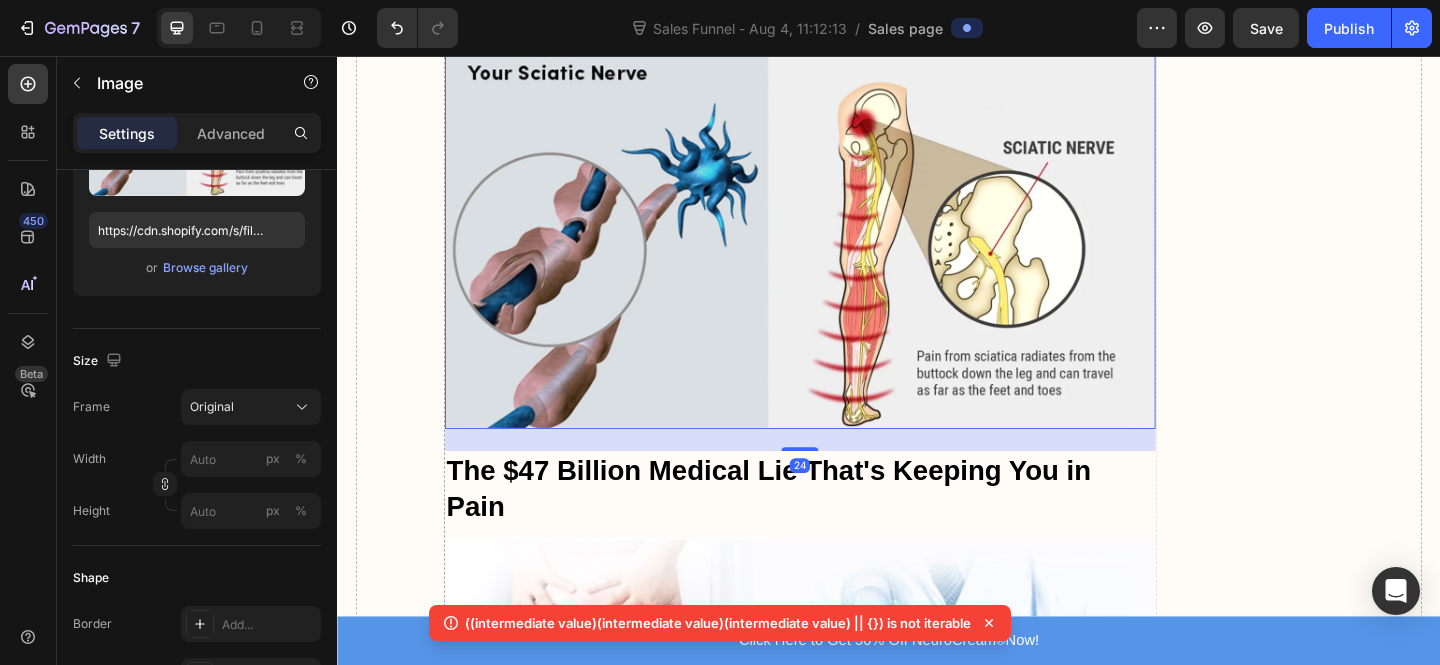 click 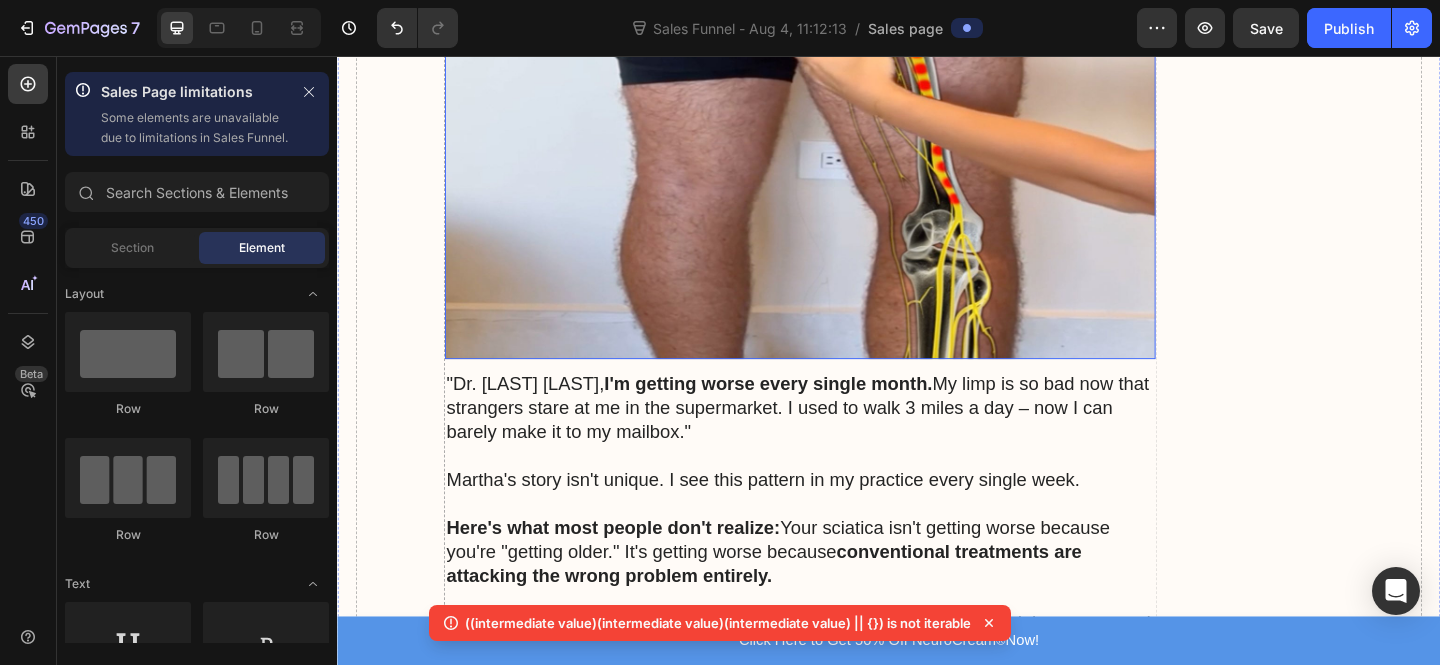 scroll, scrollTop: 1511, scrollLeft: 0, axis: vertical 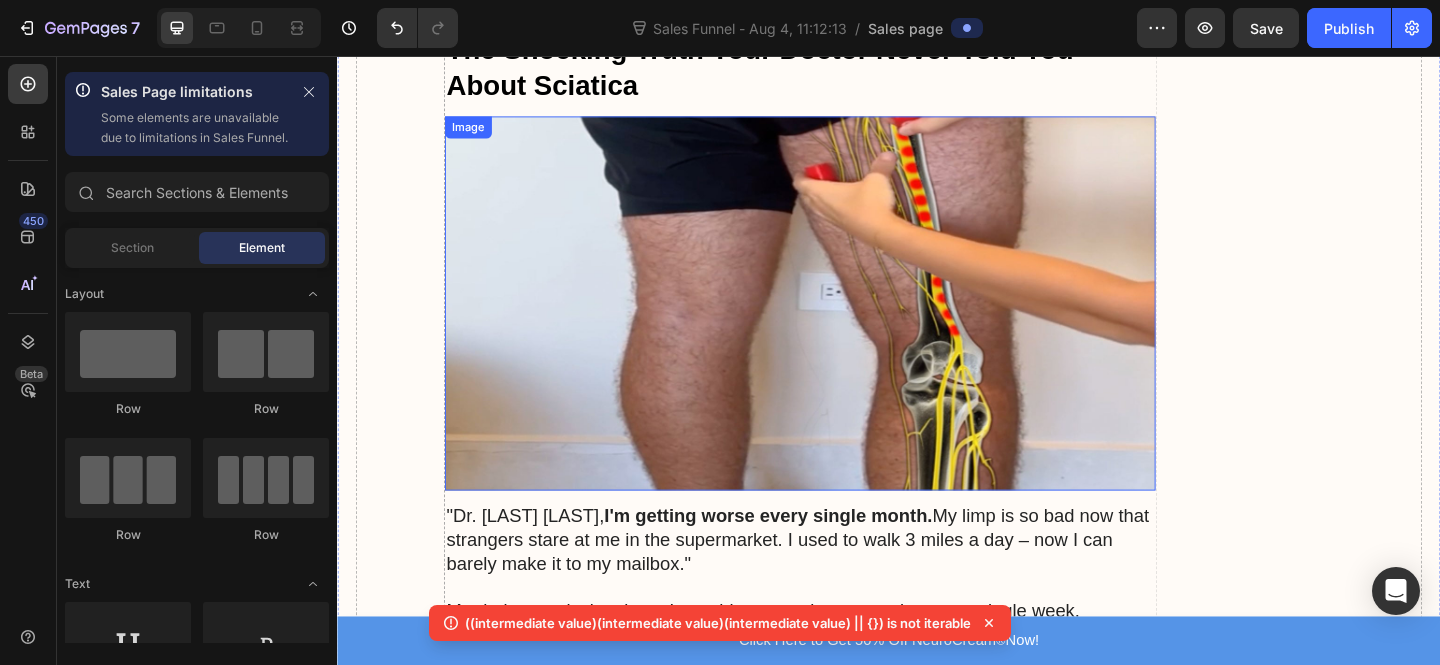 click at bounding box center (840, 325) 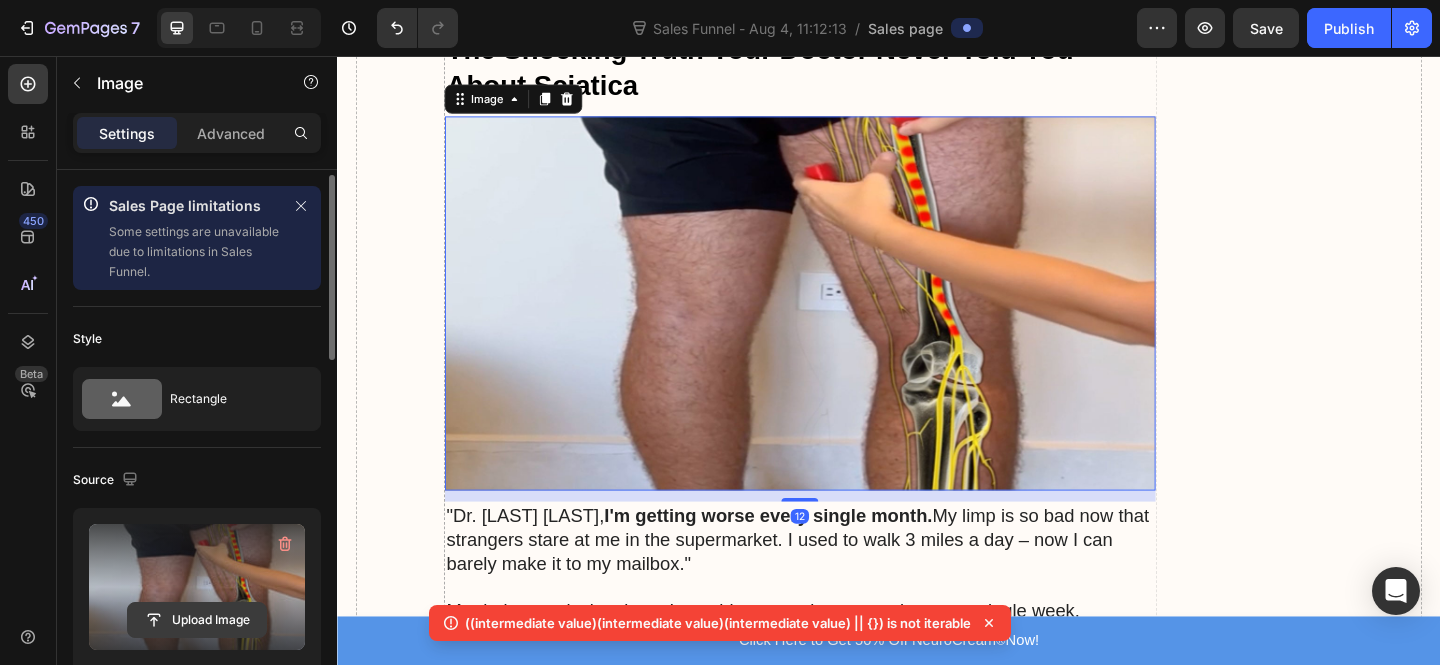 scroll, scrollTop: 4, scrollLeft: 0, axis: vertical 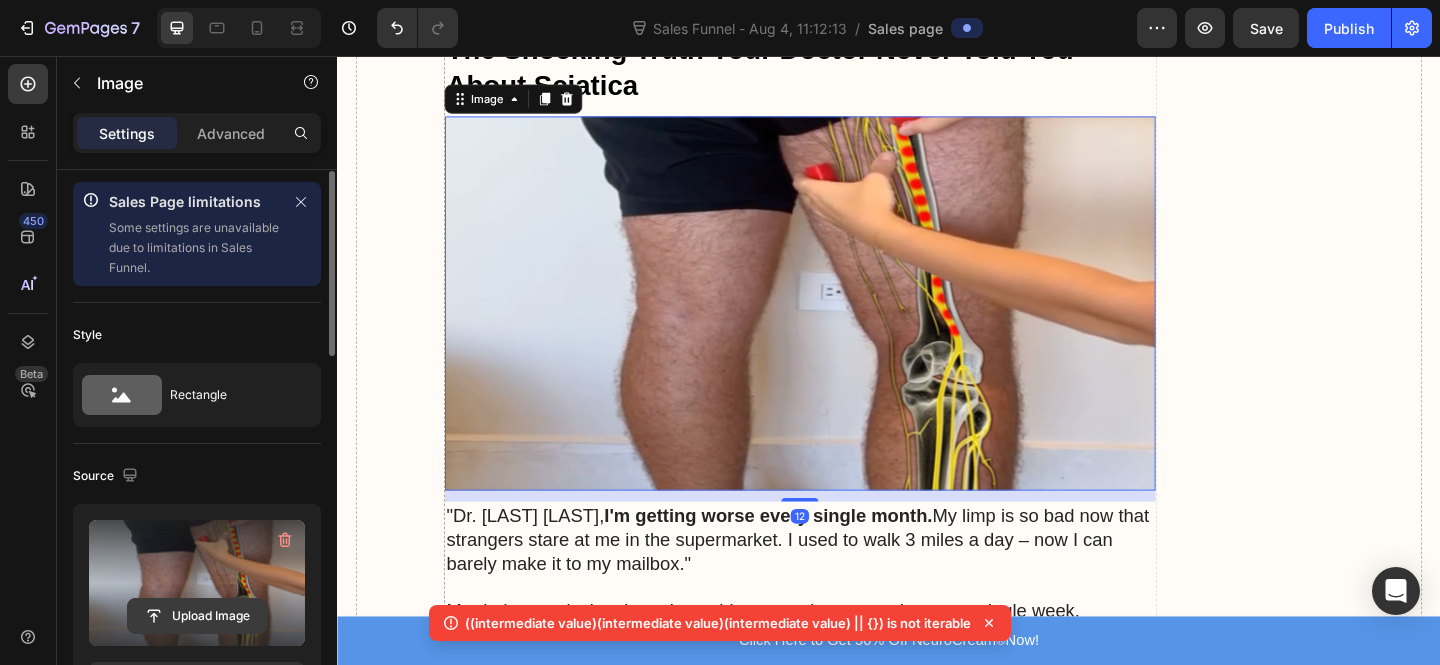 click 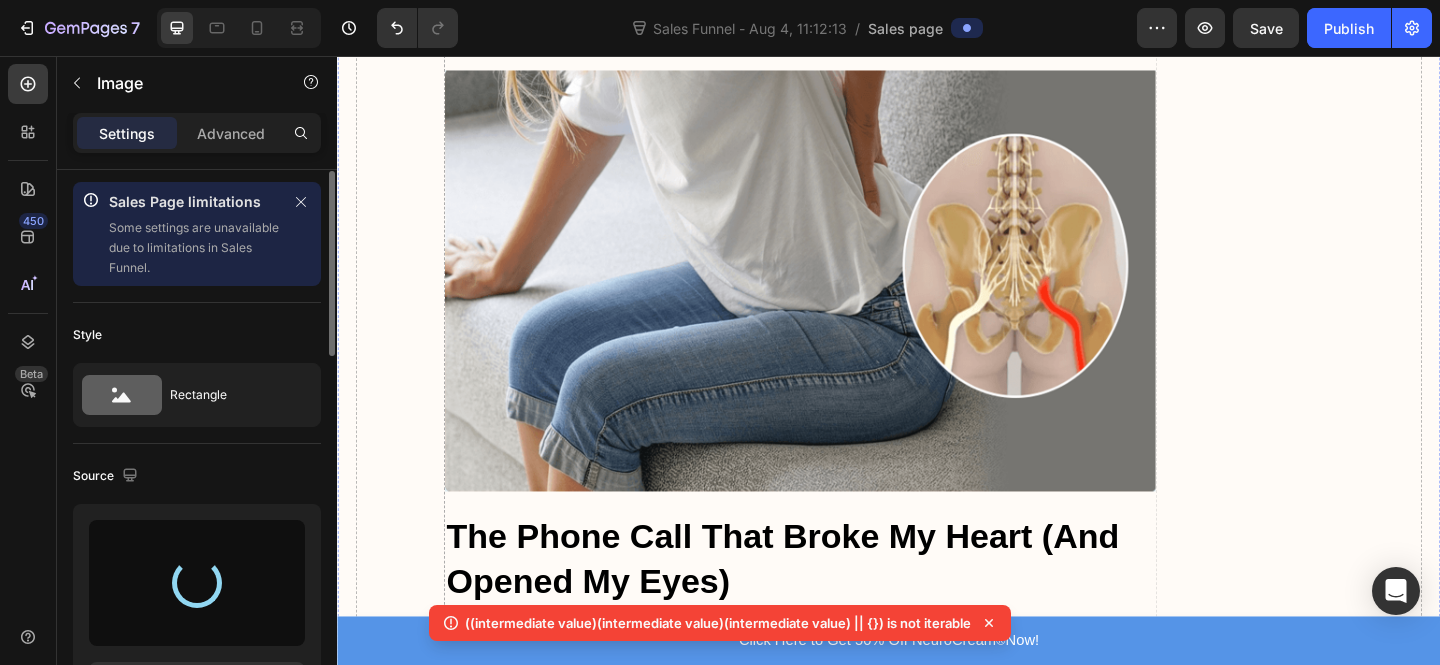 type on "https://cdn.shopify.com/s/files/1/0610/7503/0071/files/gempages_574314754814771993-5442cff4-df9e-444b-b7a8-d153c8ba586d.jpg" 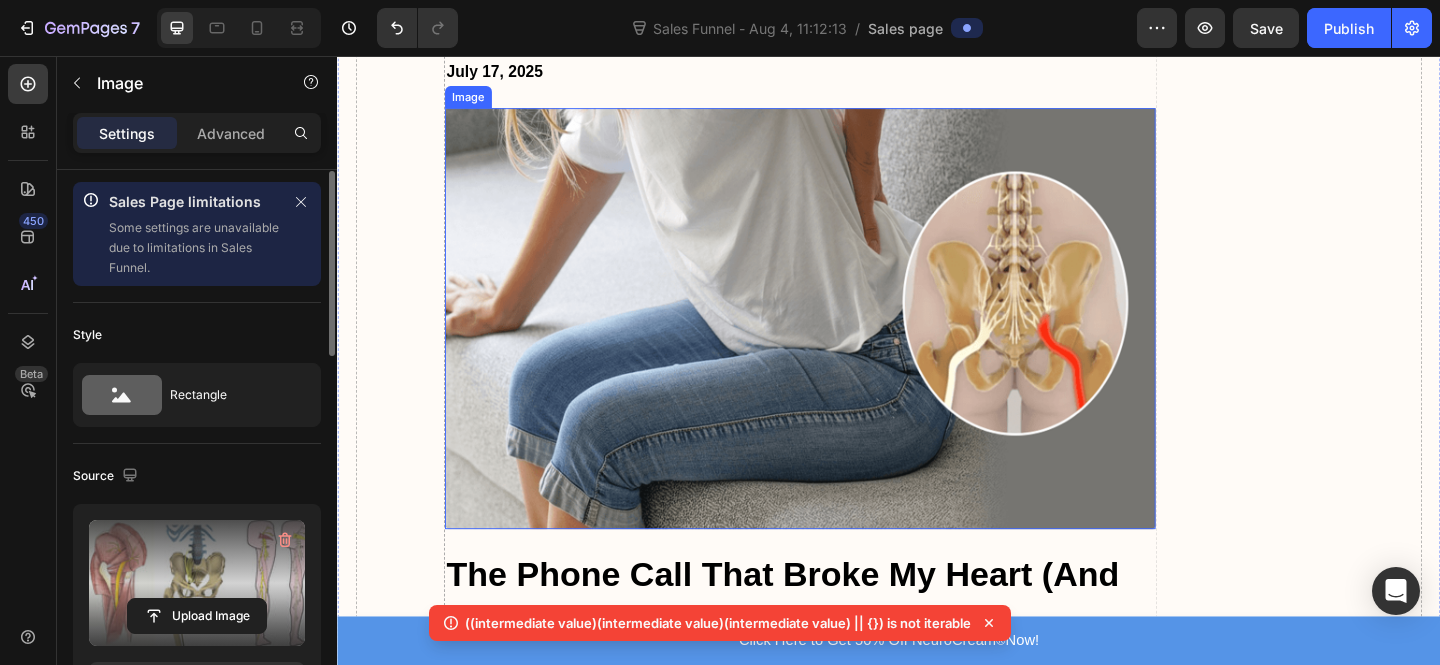 scroll, scrollTop: 476, scrollLeft: 0, axis: vertical 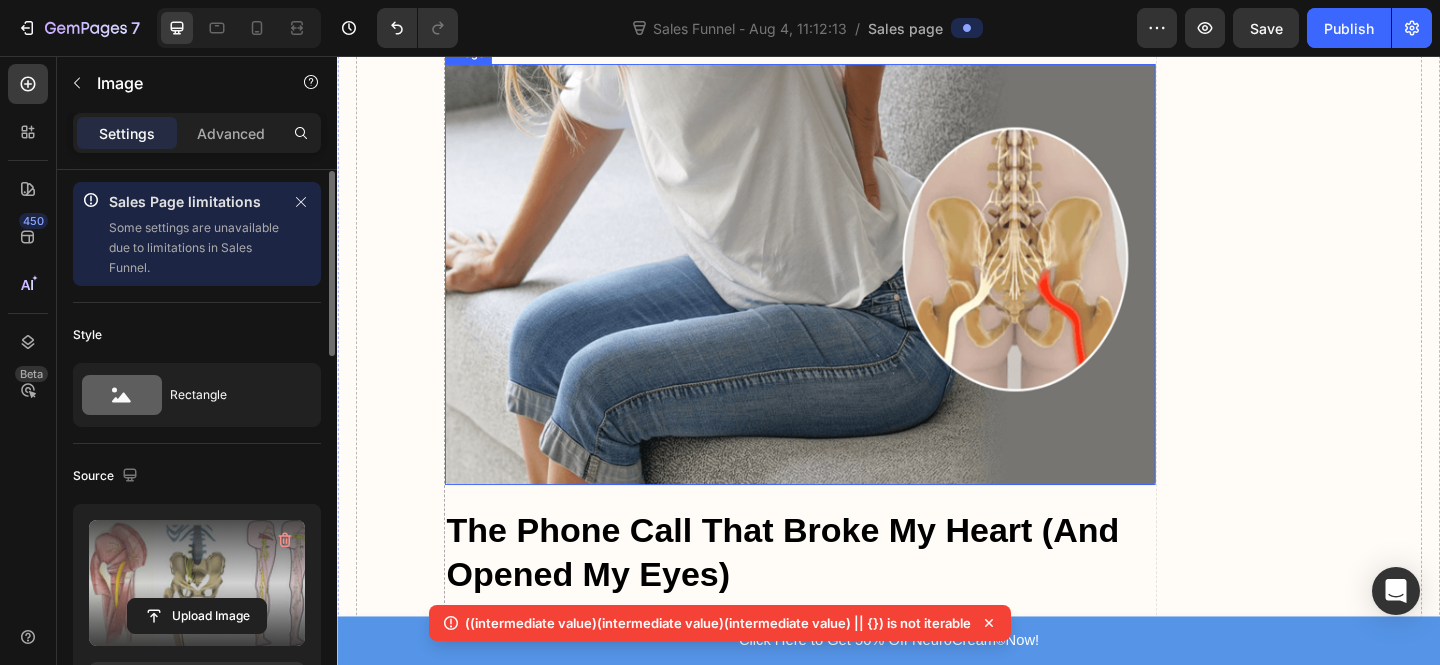 click at bounding box center [840, 294] 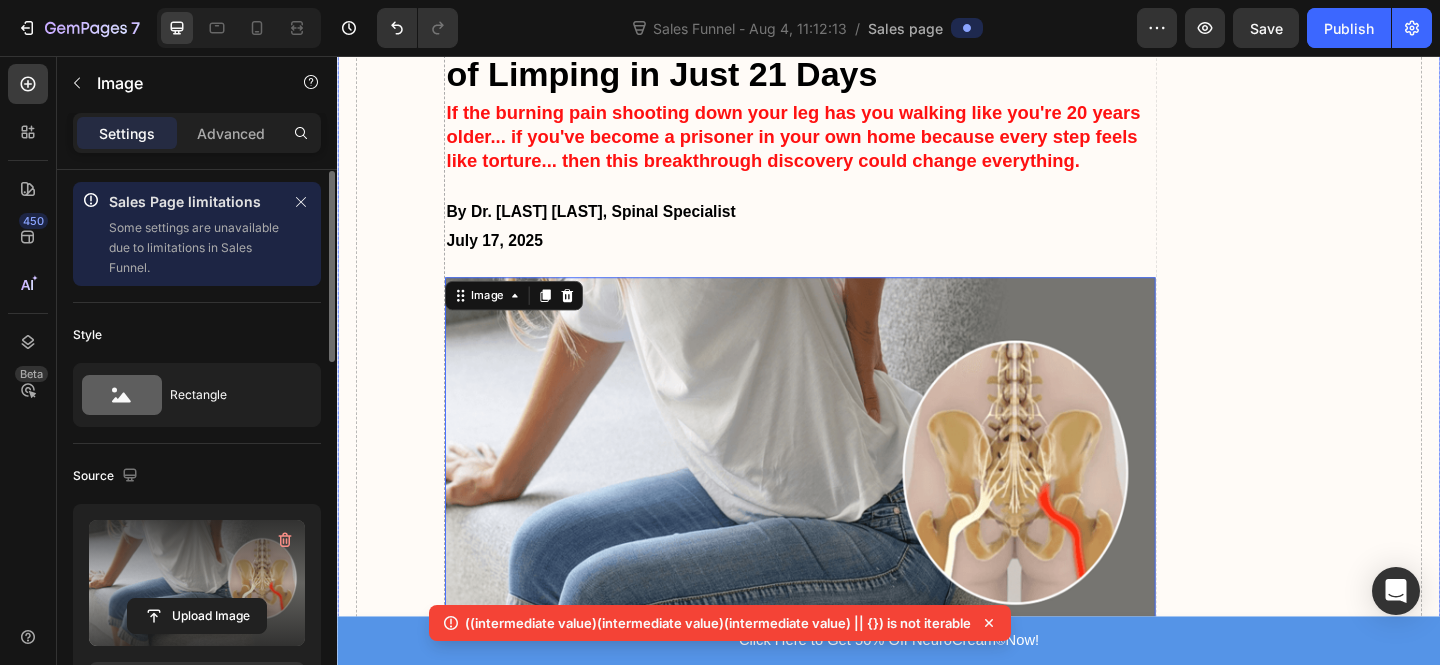 scroll, scrollTop: 453, scrollLeft: 0, axis: vertical 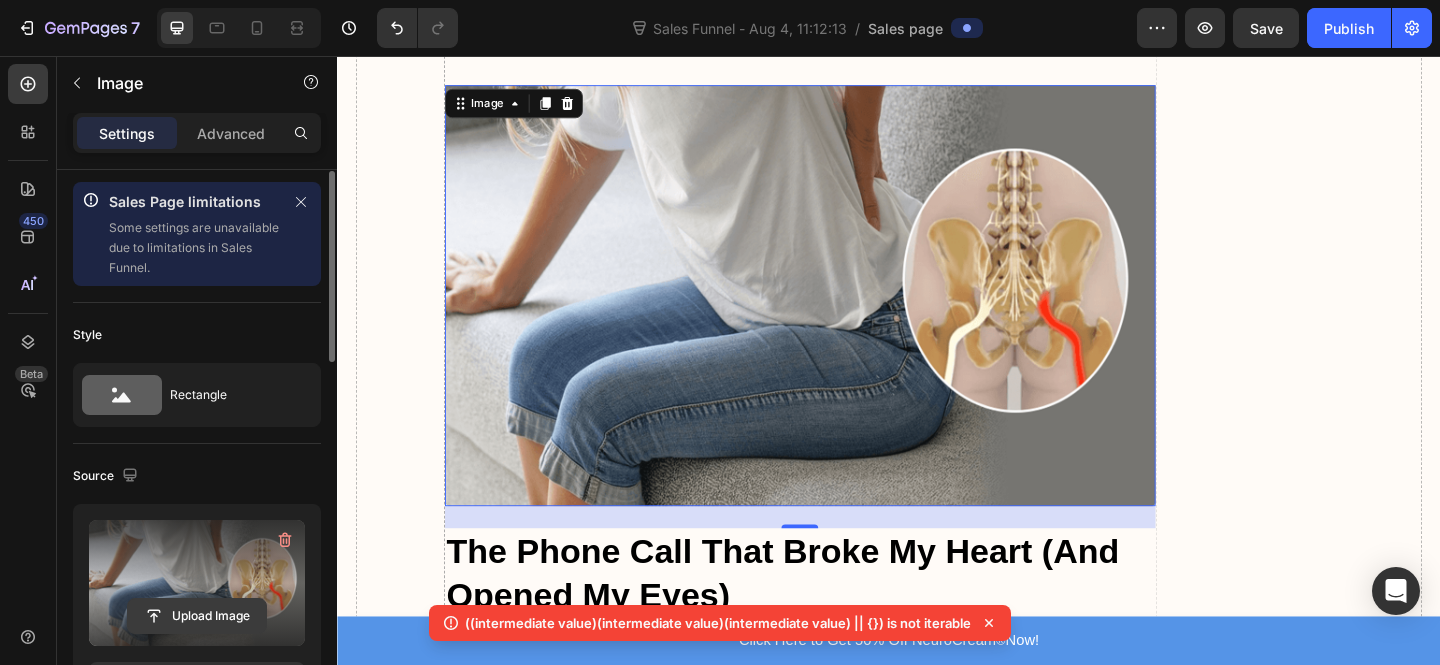 click 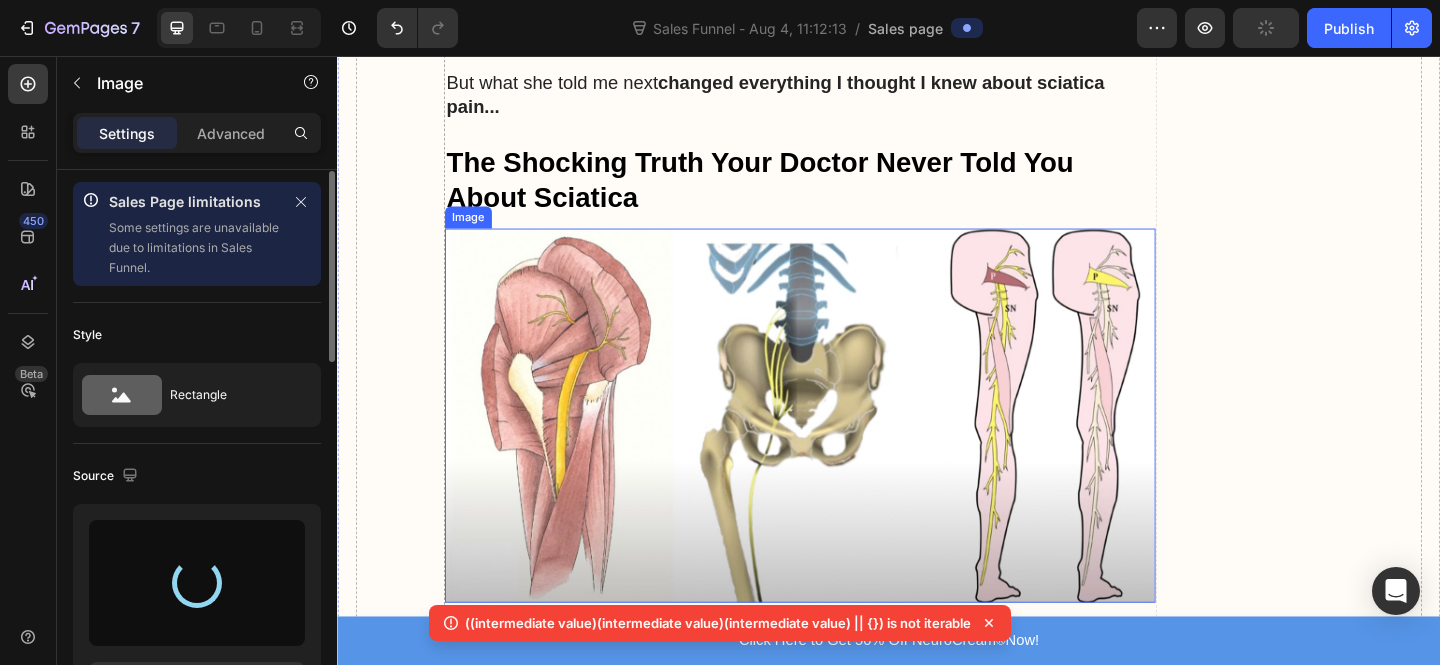 type on "https://cdn.shopify.com/s/files/1/0610/7503/0071/files/gempages_574314754814771993-040aebc5-5146-4b6f-a12a-e8dabea4d7f6.jpg" 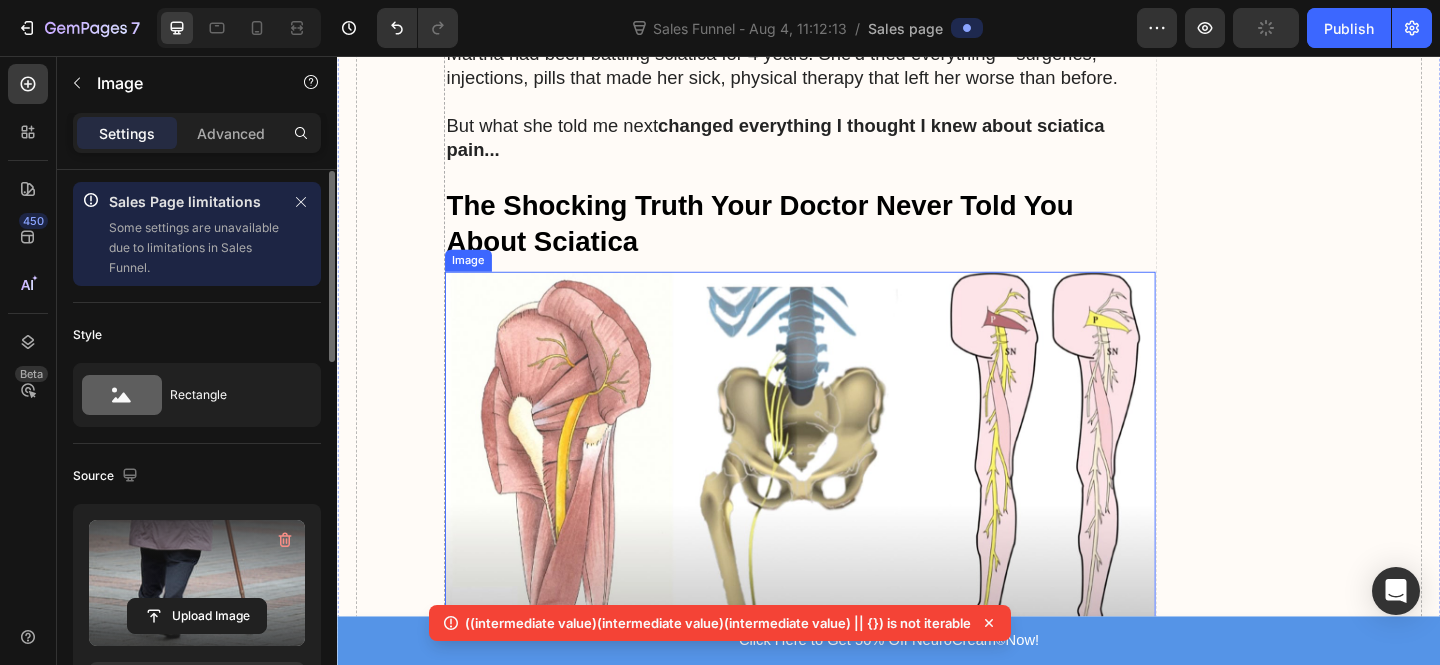 scroll, scrollTop: 907, scrollLeft: 0, axis: vertical 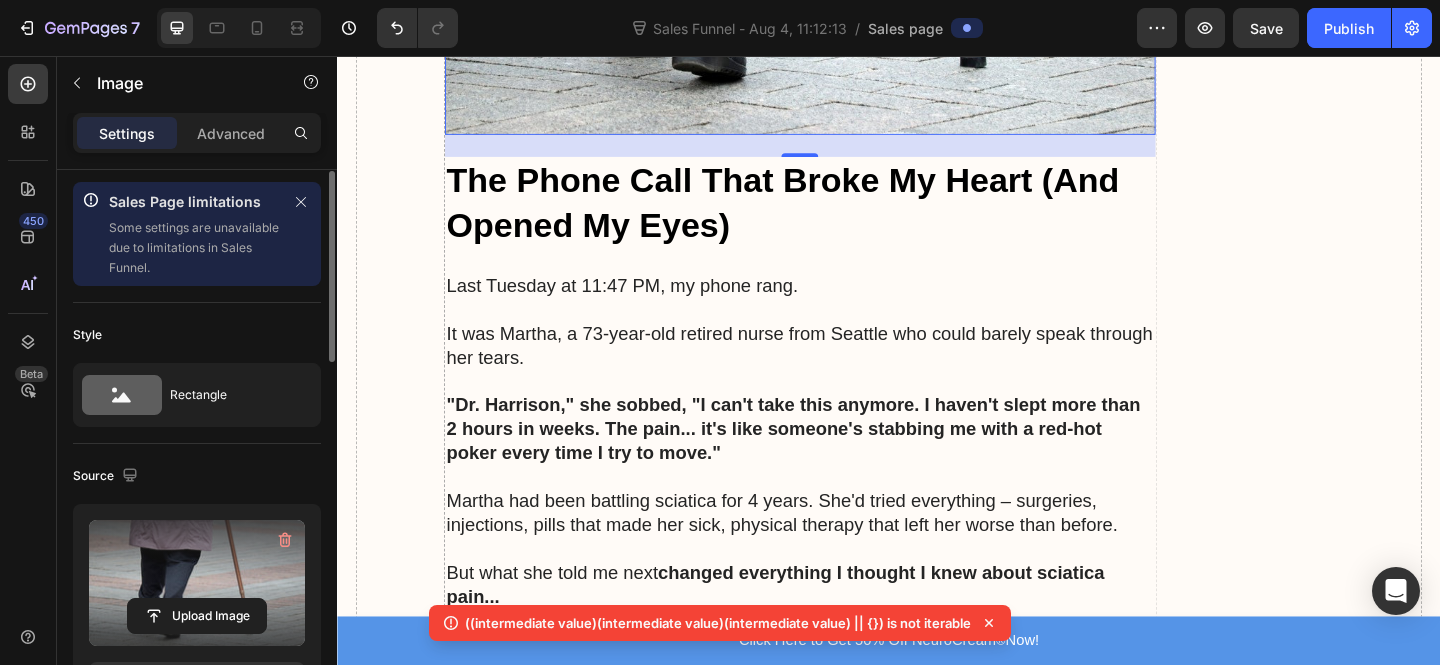 click 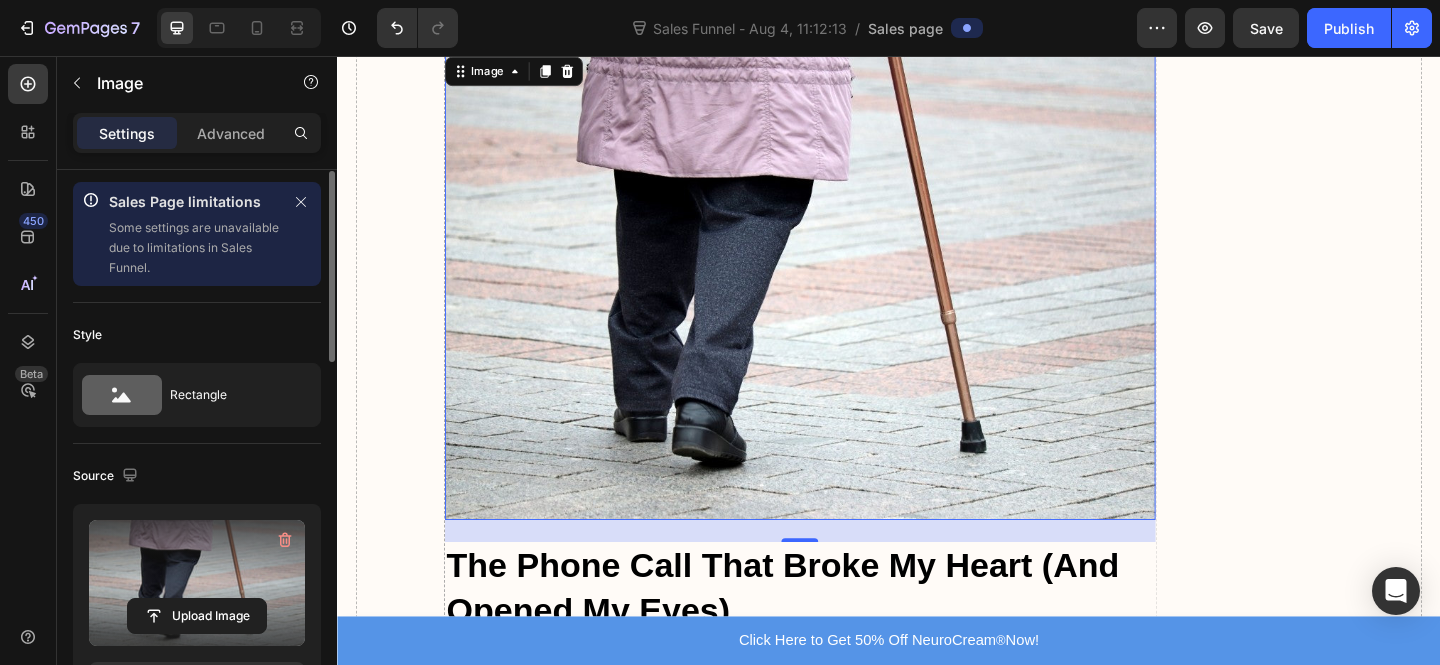 scroll, scrollTop: 308, scrollLeft: 0, axis: vertical 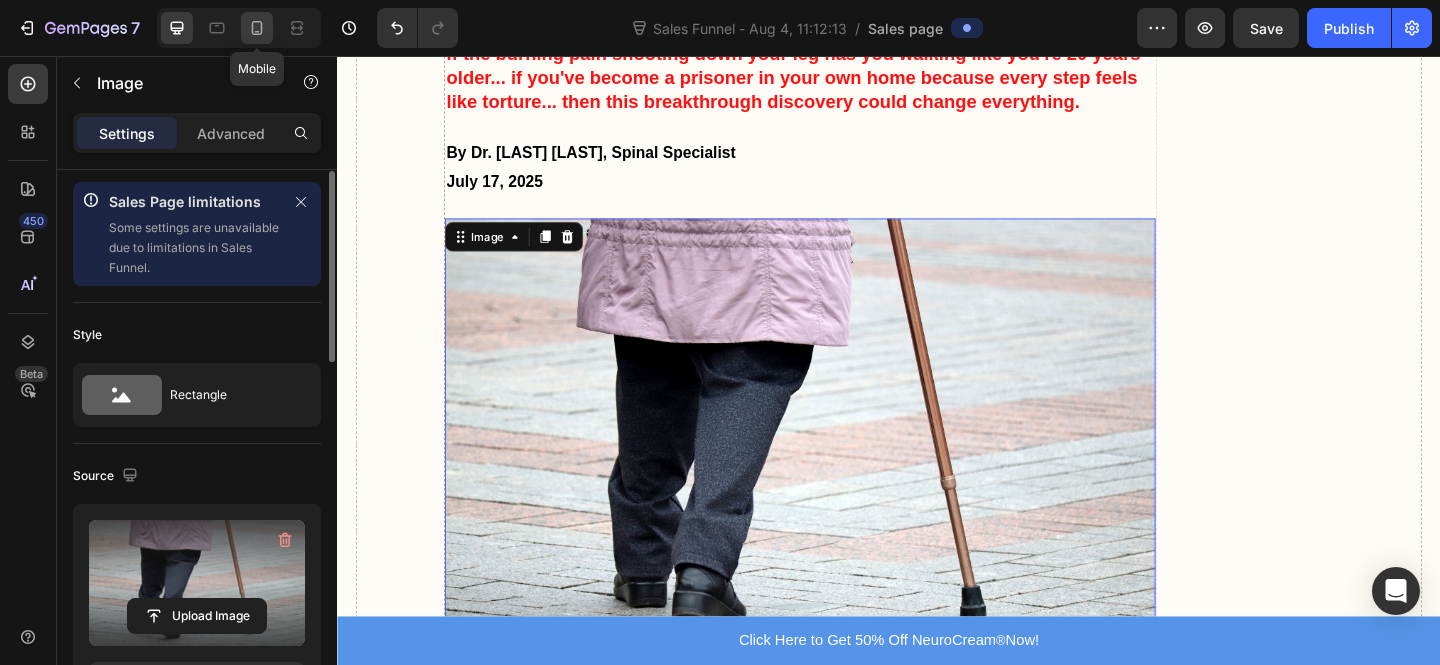 click 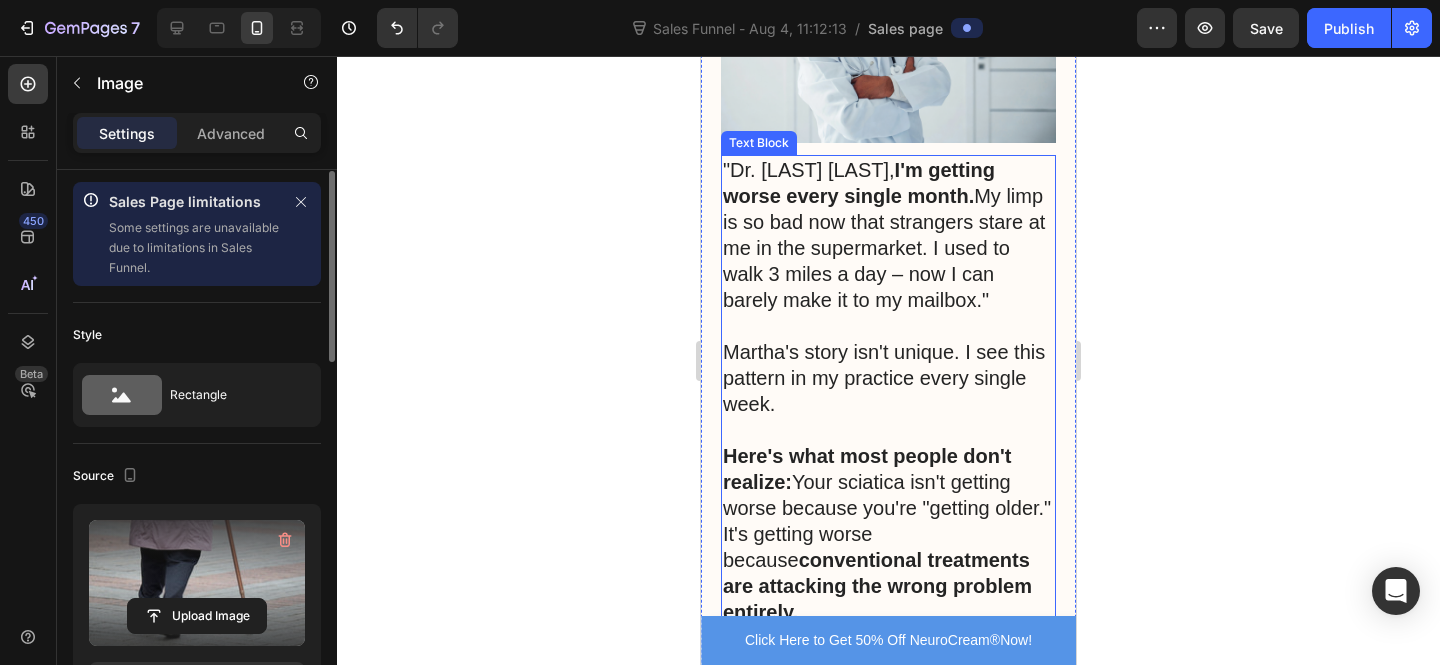 scroll, scrollTop: 2037, scrollLeft: 0, axis: vertical 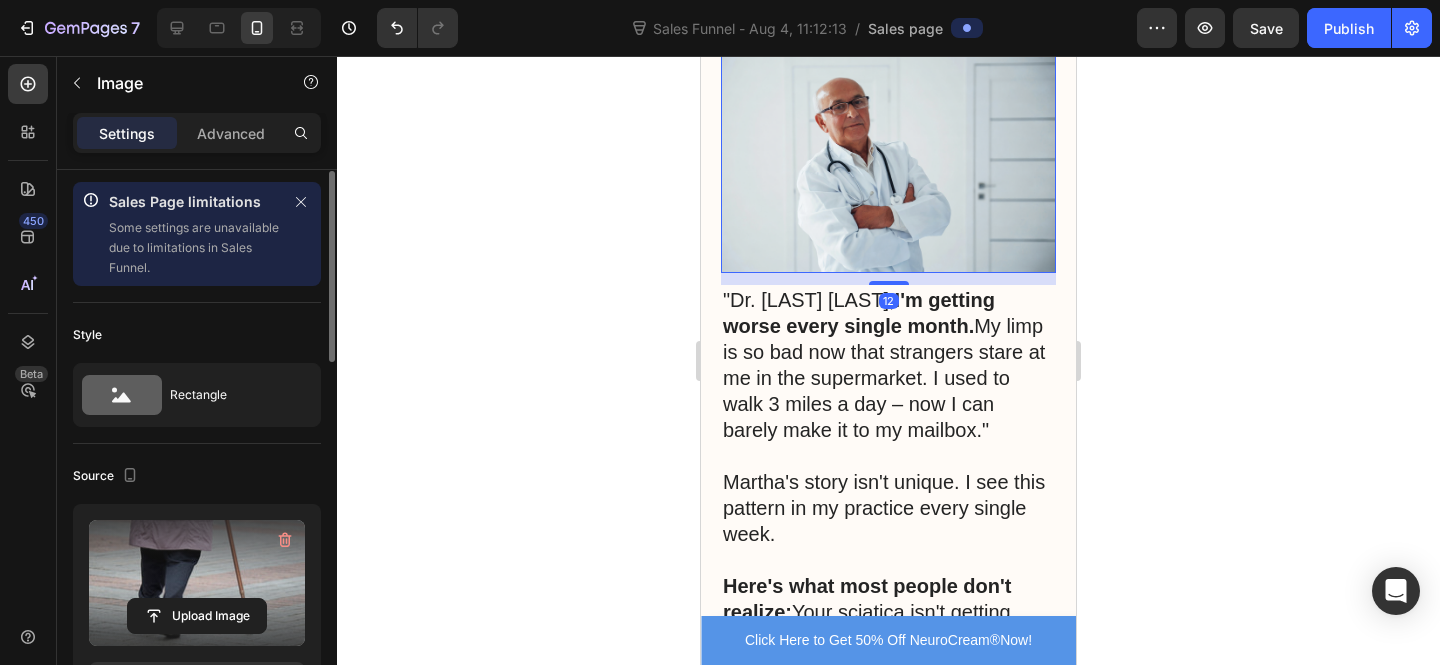 click at bounding box center [888, 161] 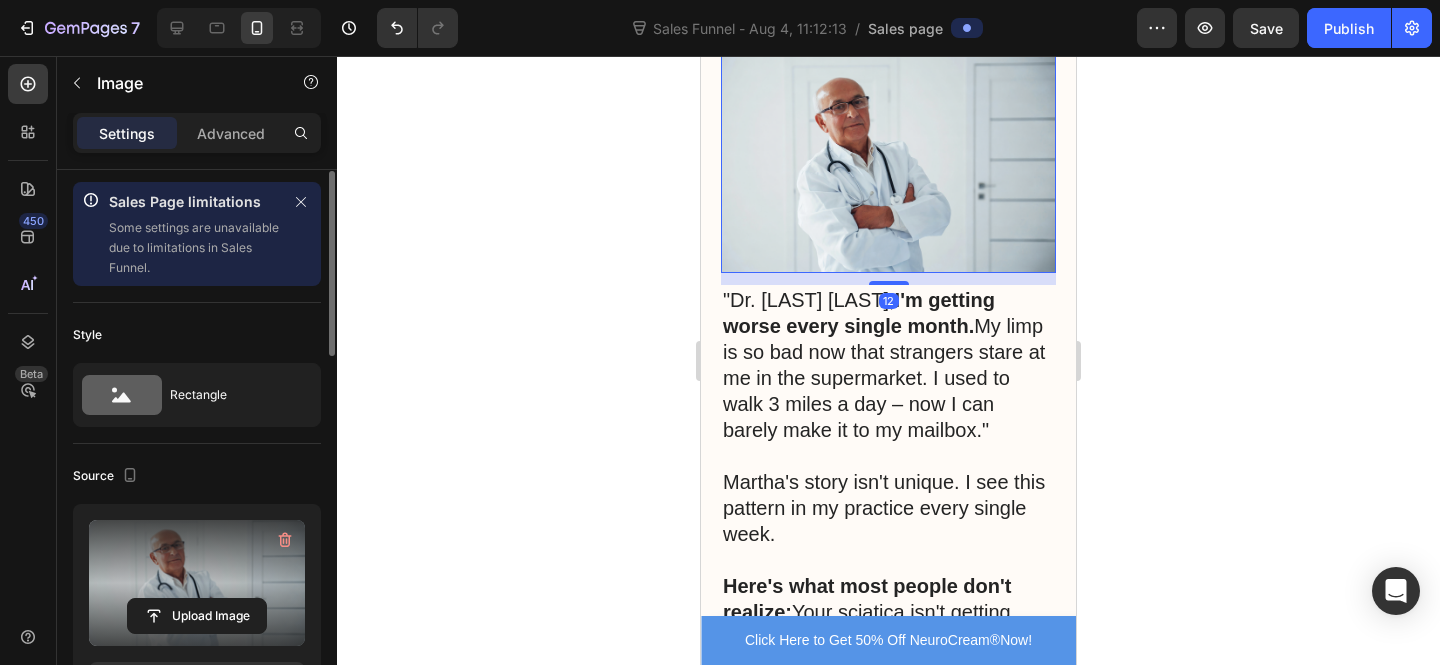 click at bounding box center (197, 583) 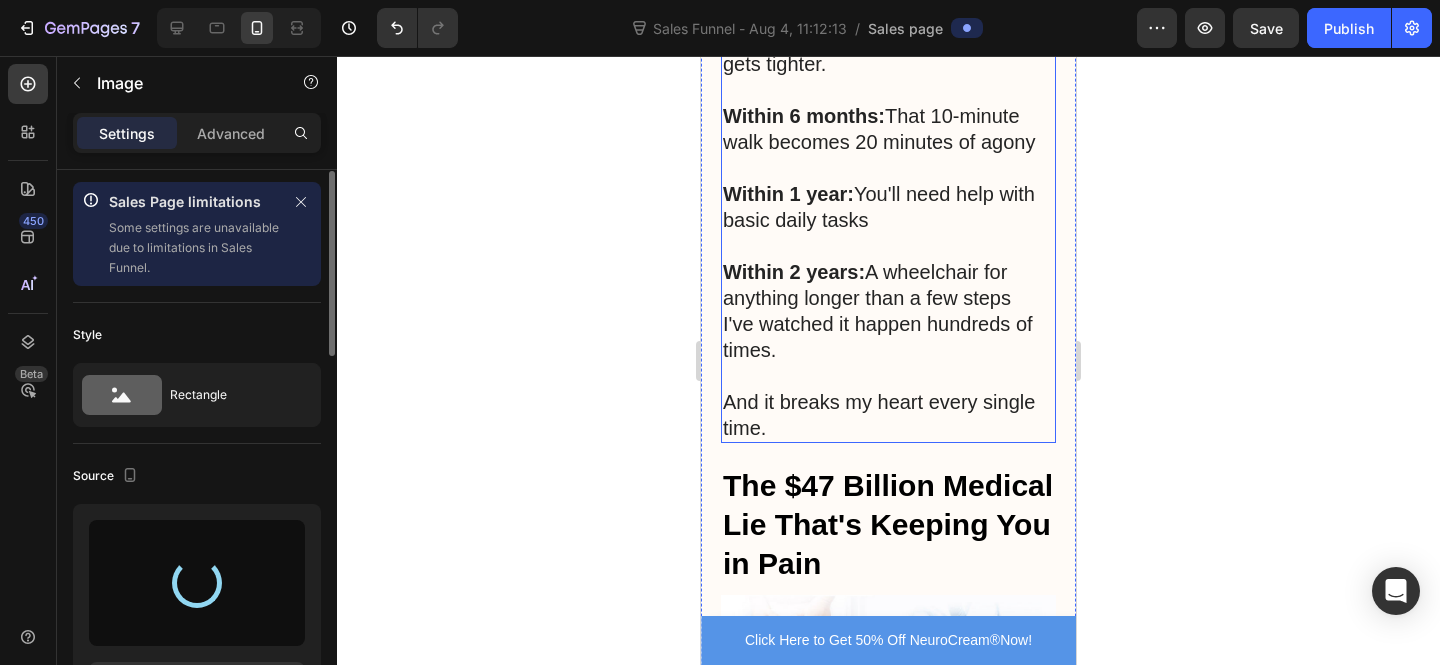 type on "https://cdn.shopify.com/s/files/1/0610/7503/0071/files/gempages_574314754814771993-5442cff4-df9e-444b-b7a8-d153c8ba586d.jpg" 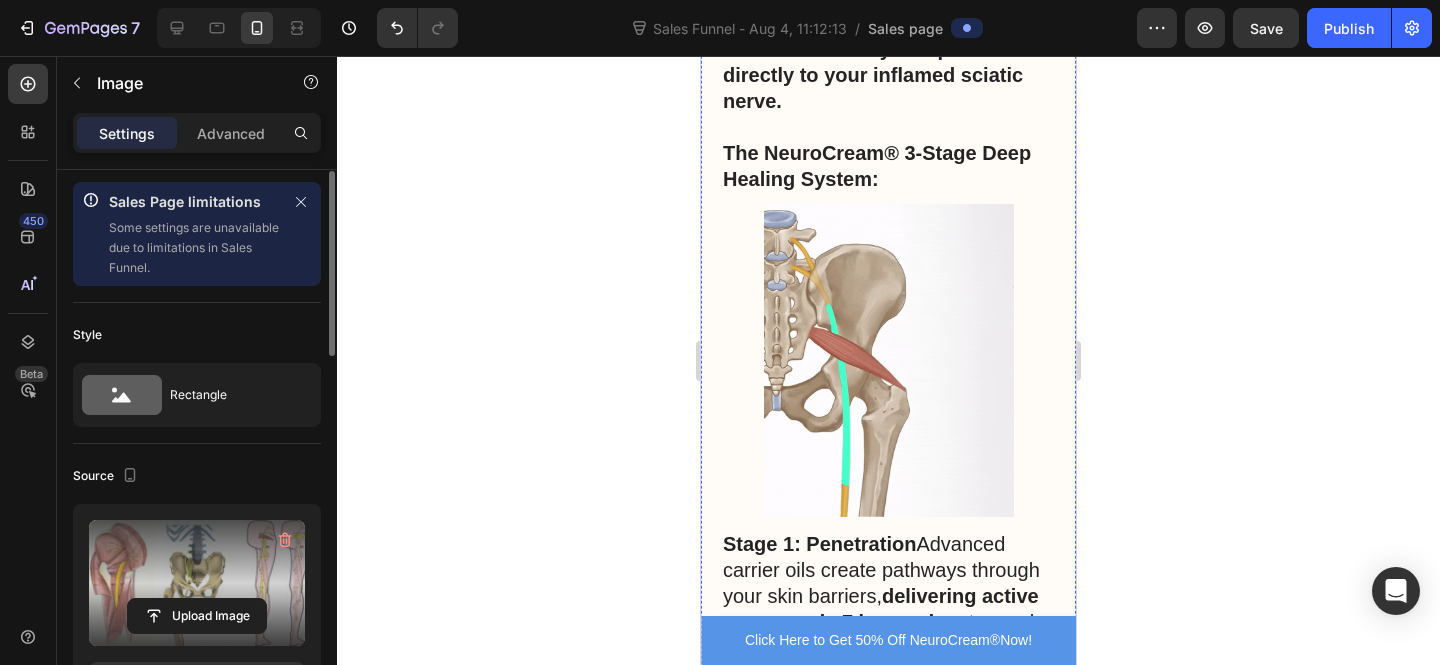 scroll, scrollTop: 7362, scrollLeft: 0, axis: vertical 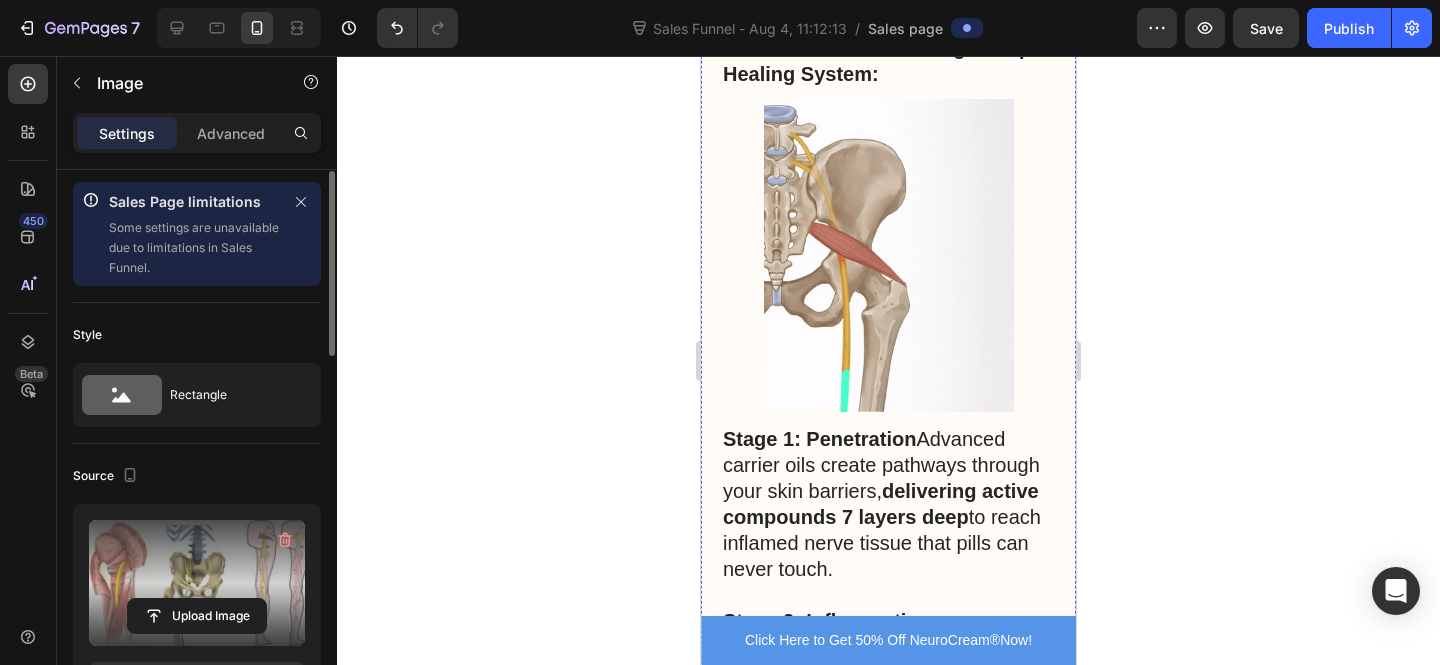 click at bounding box center [889, -447] 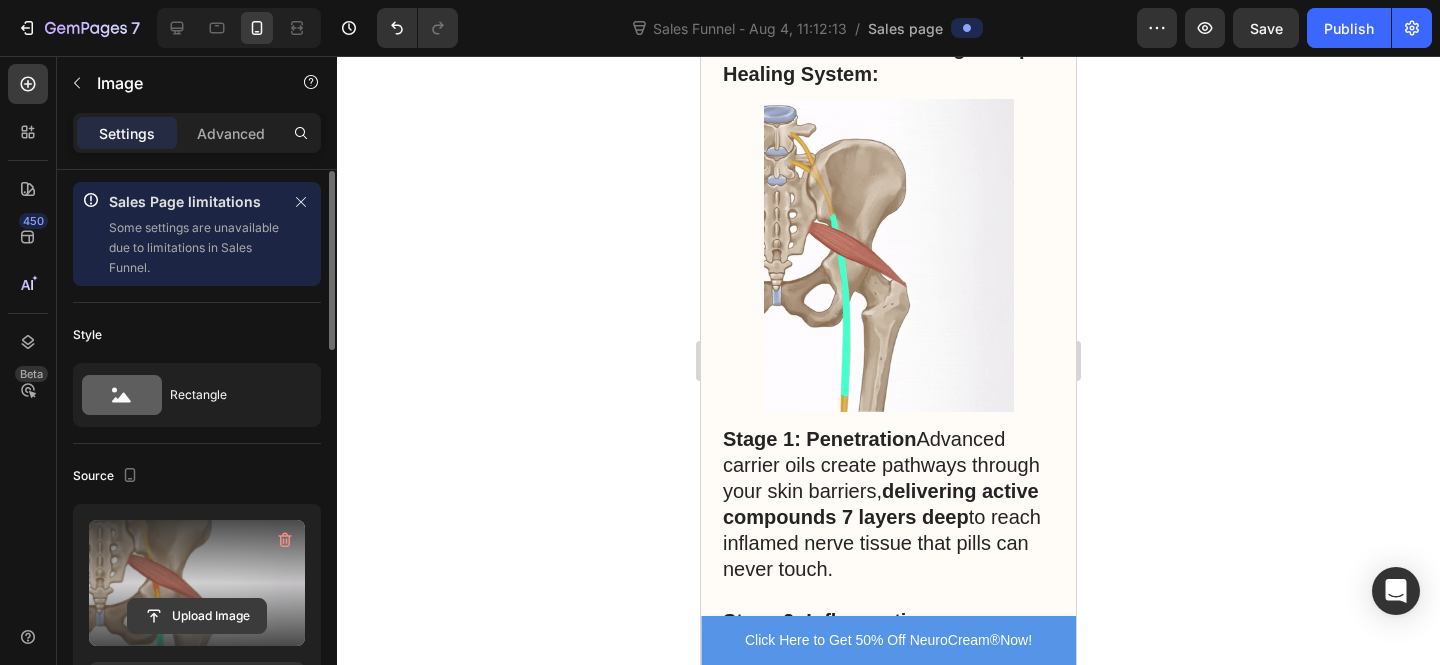 click 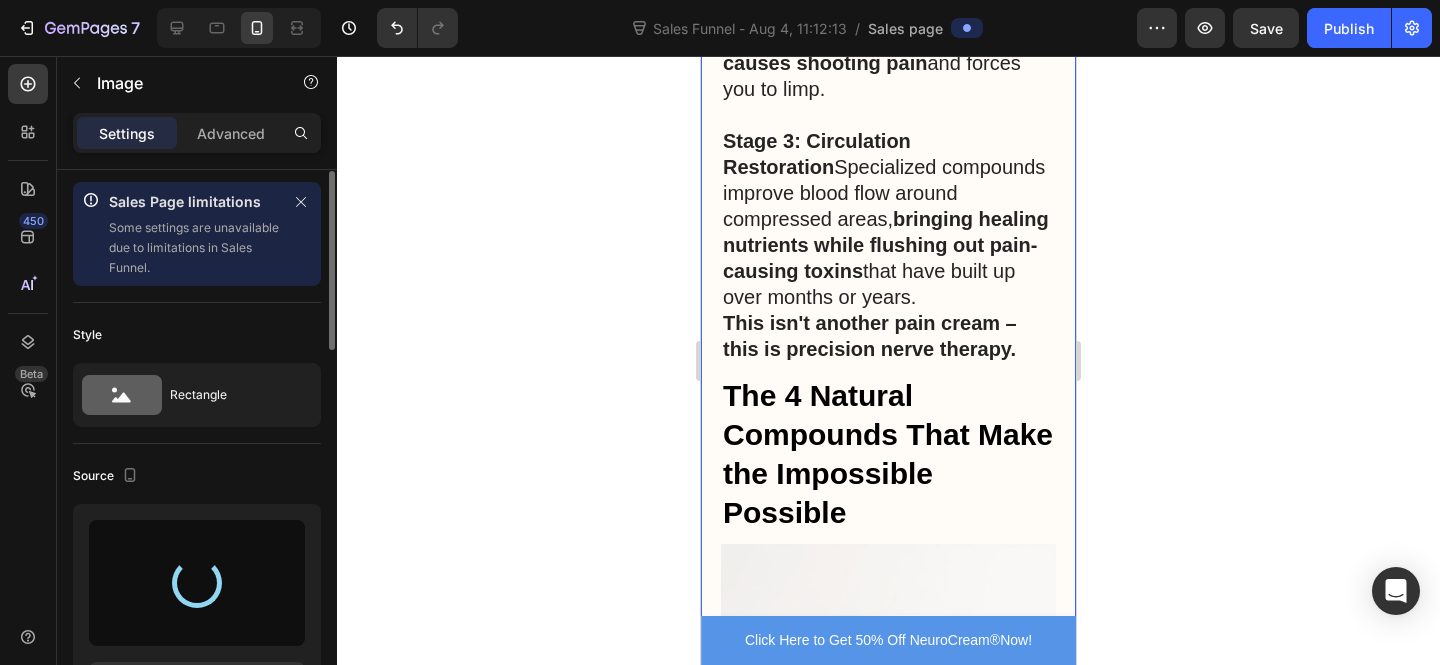 type on "https://cdn.shopify.com/s/files/1/0610/7503/0071/files/gempages_574314754814771993-f9a66ab0-352d-4bce-a117-62aa8c38754a.jpg" 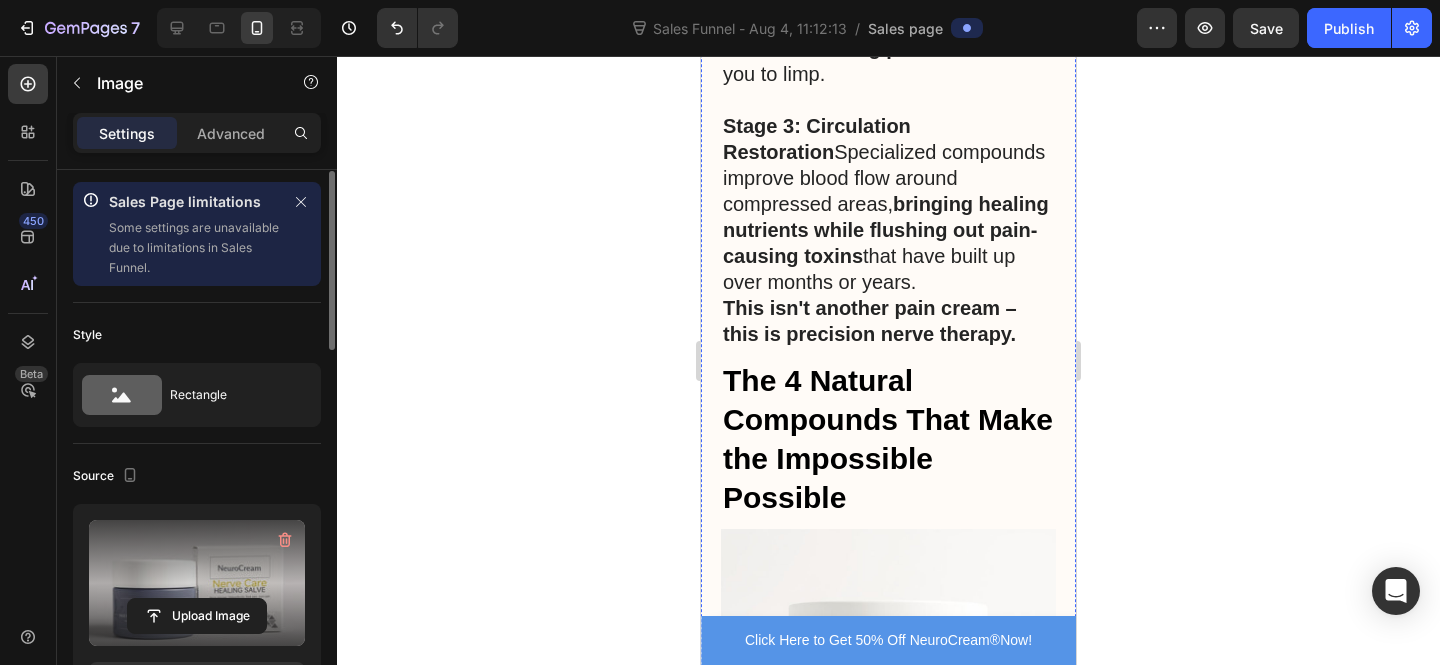 scroll, scrollTop: 8005, scrollLeft: 0, axis: vertical 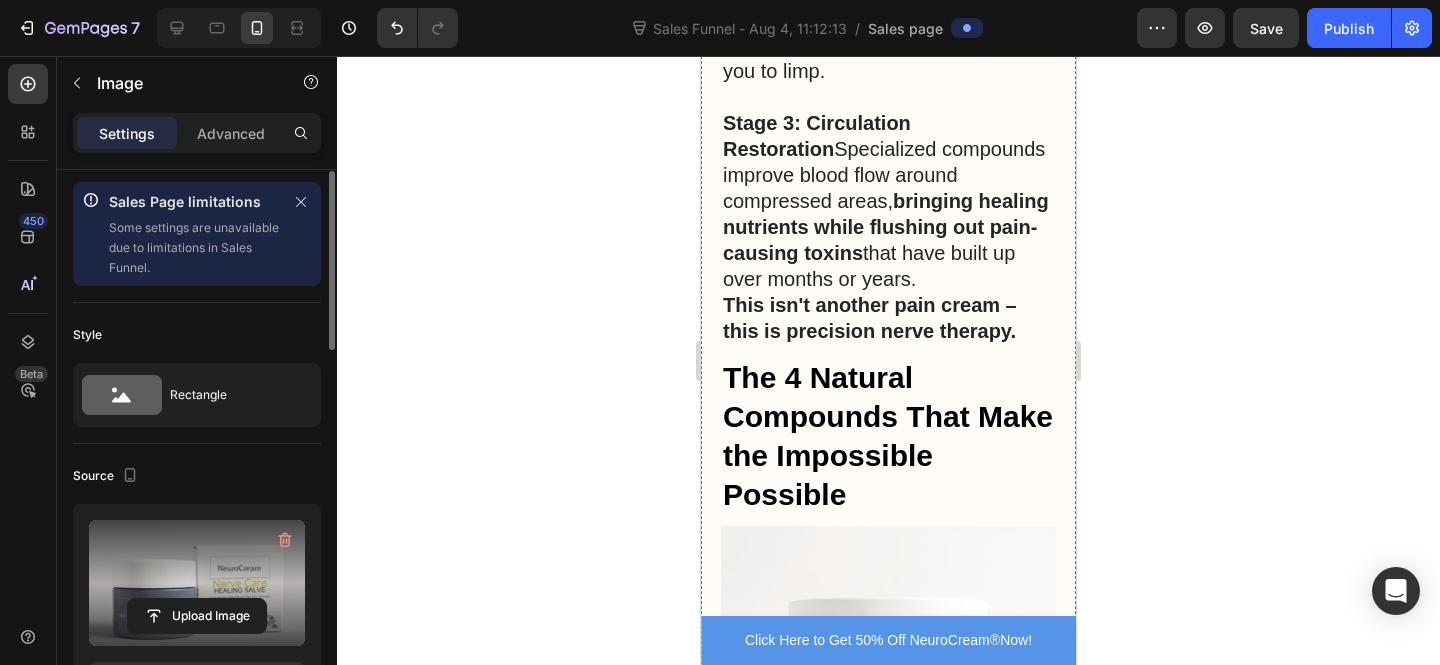 click at bounding box center (889, -450) 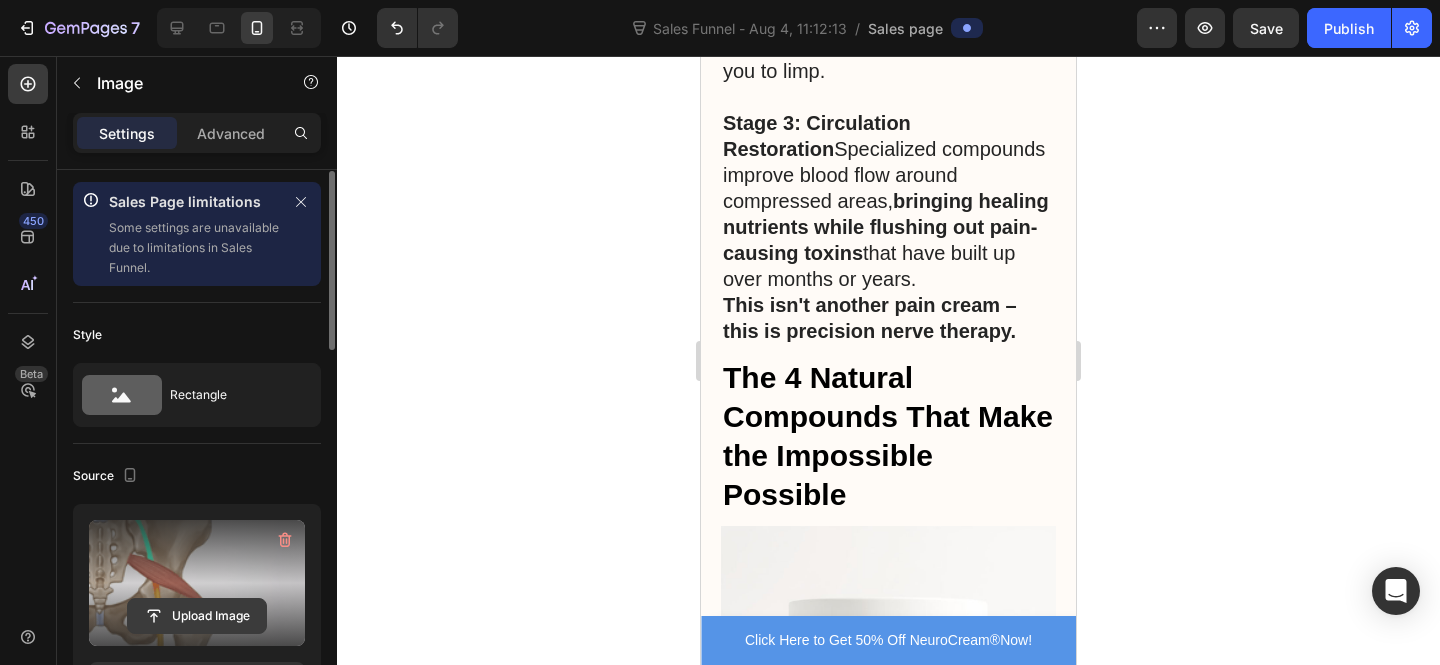 click 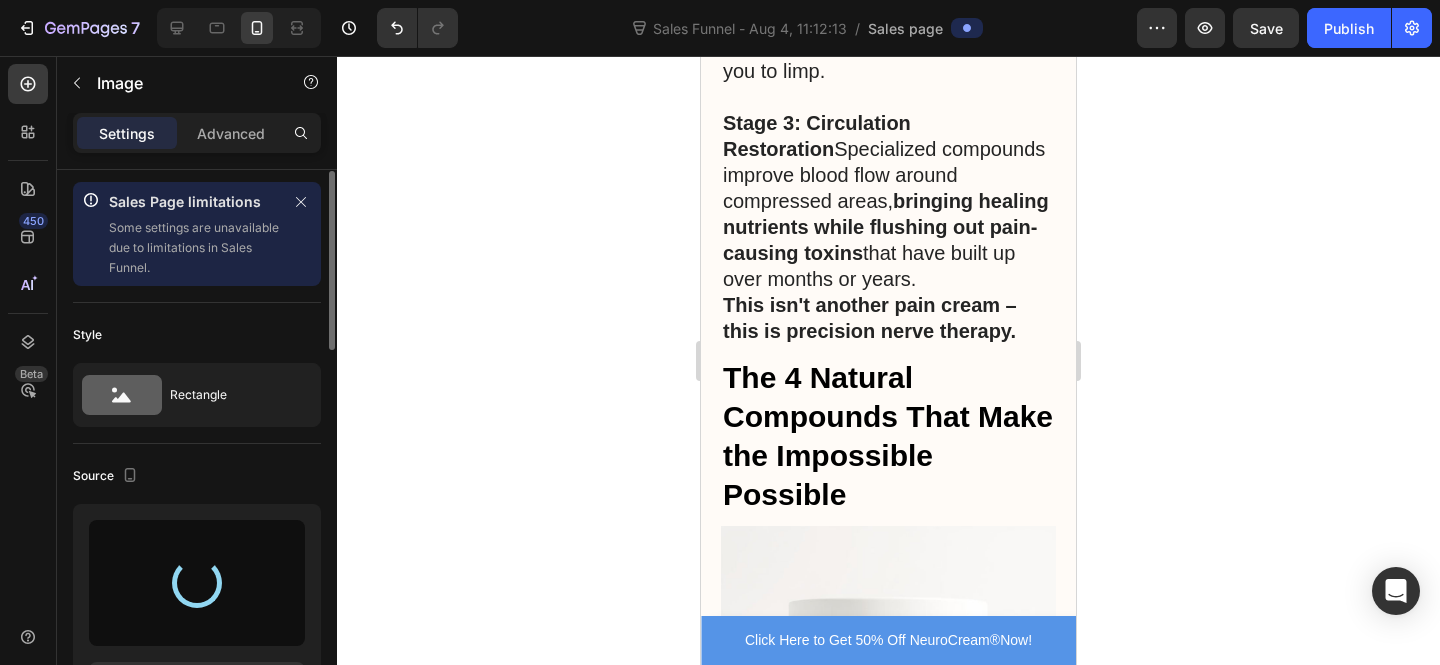 scroll, scrollTop: 8025, scrollLeft: 0, axis: vertical 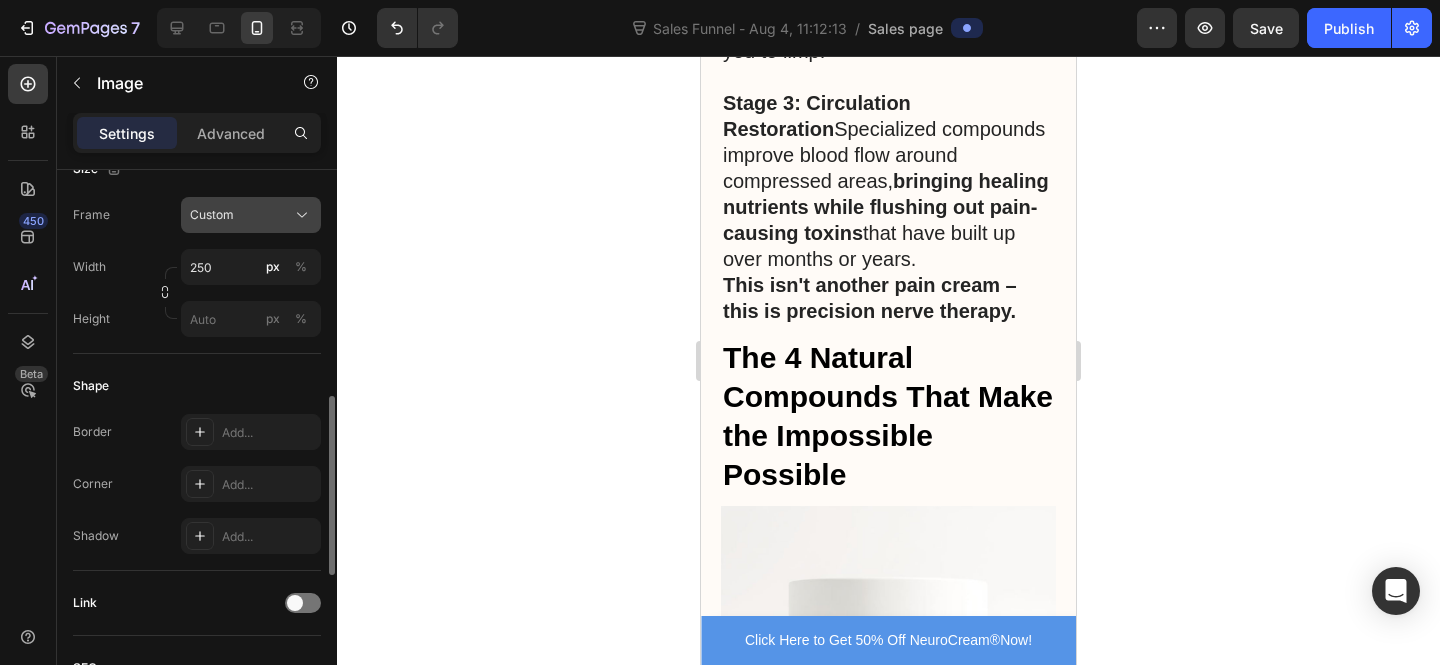 click on "Custom" at bounding box center [251, 215] 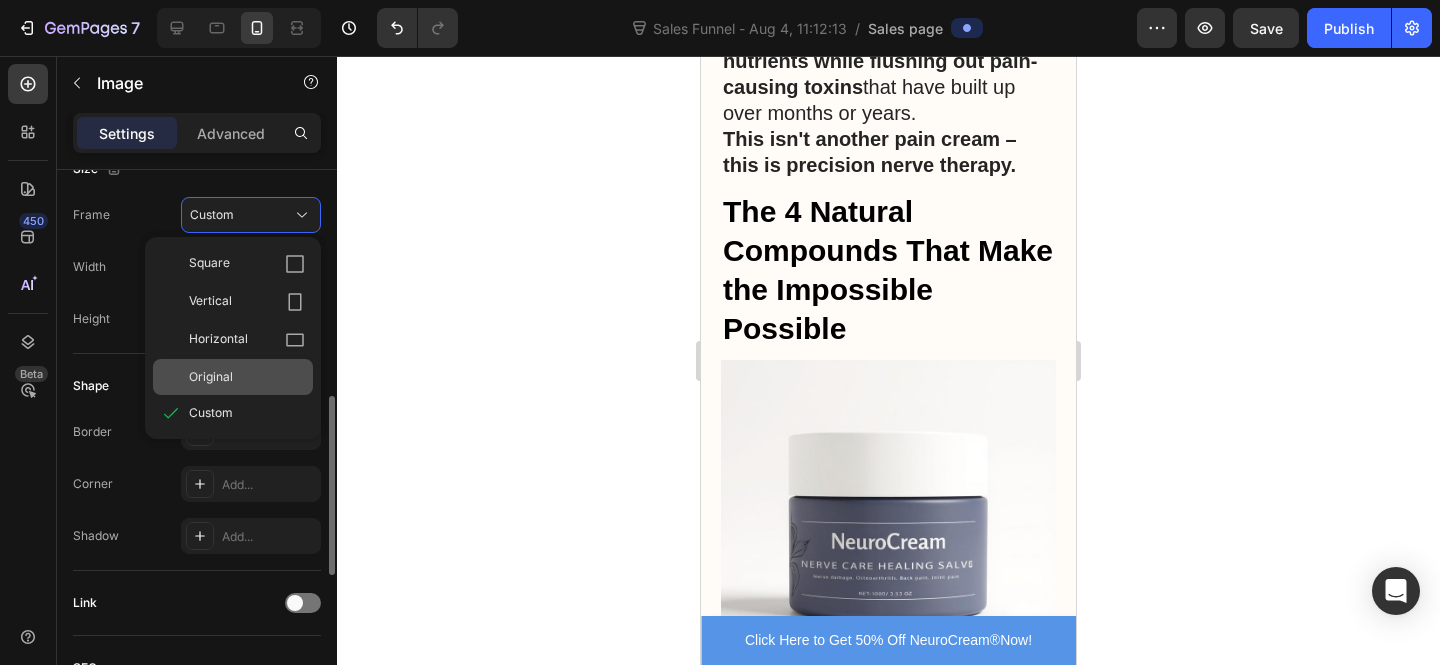 click on "Original" at bounding box center (247, 377) 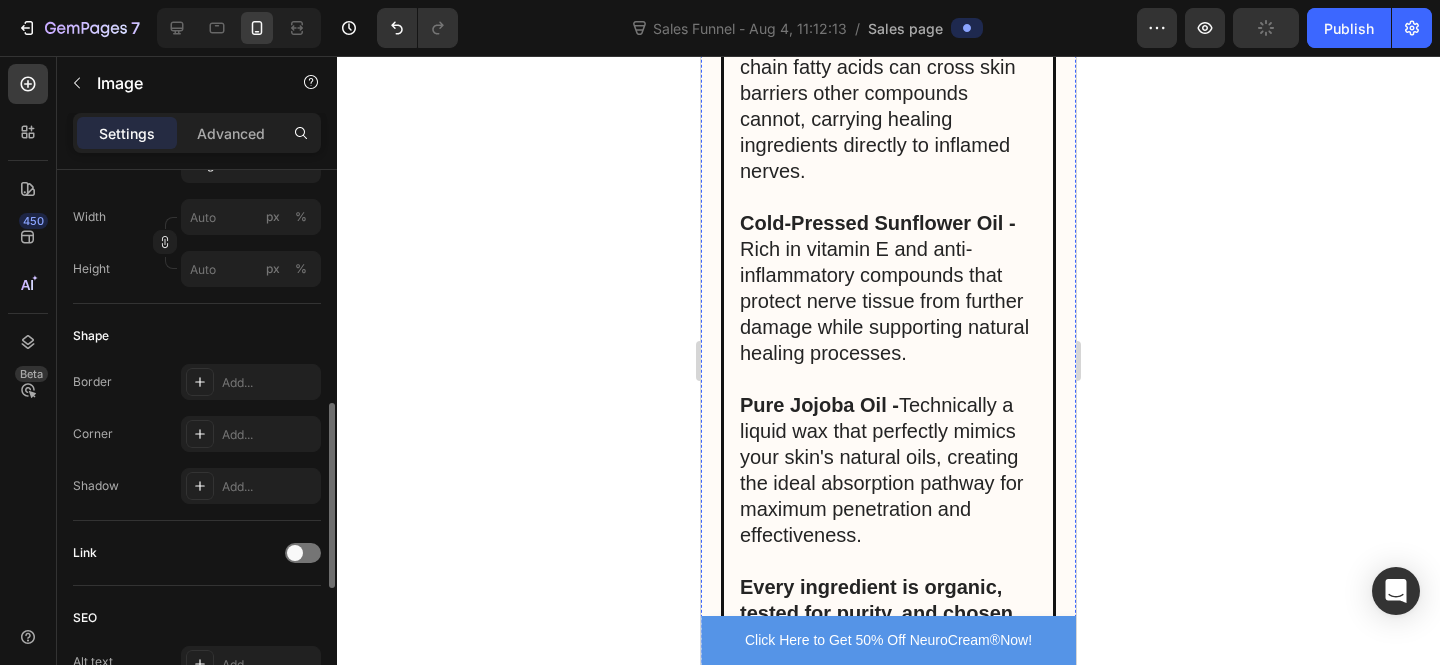 scroll, scrollTop: 8834, scrollLeft: 0, axis: vertical 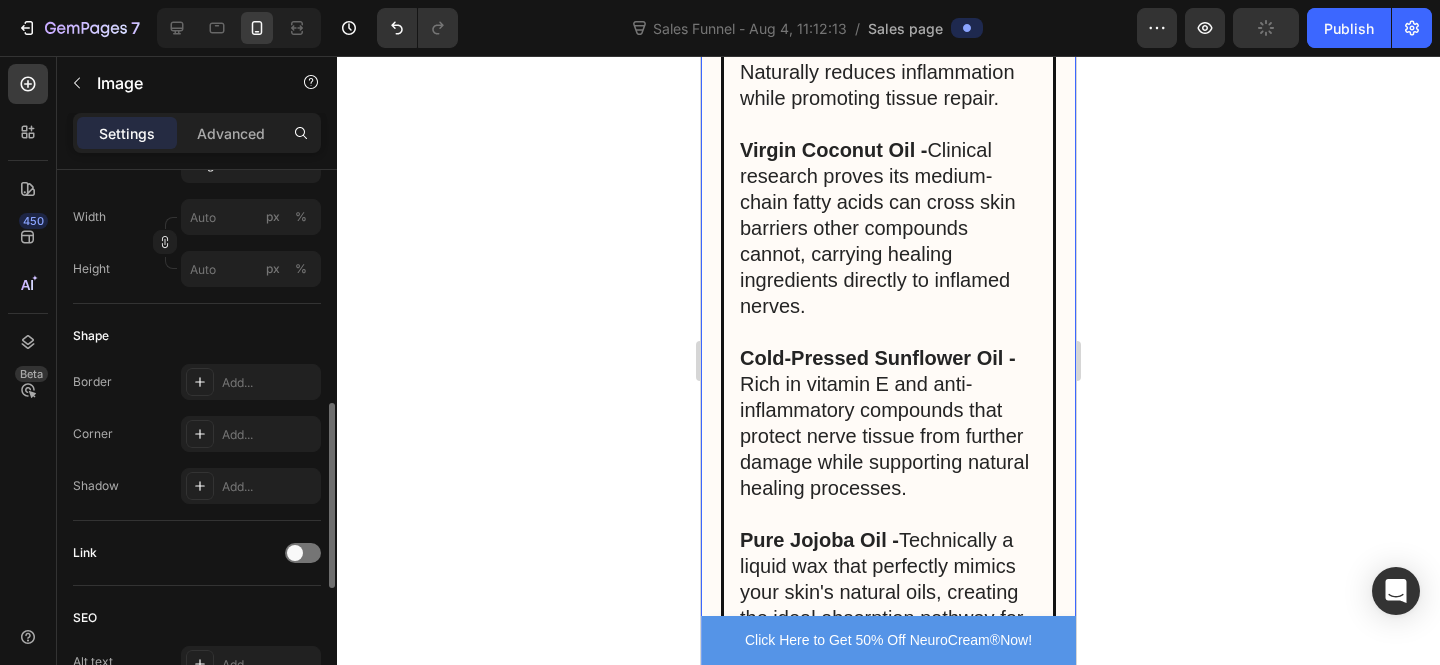 drag, startPoint x: 877, startPoint y: 440, endPoint x: 860, endPoint y: 444, distance: 17.464249 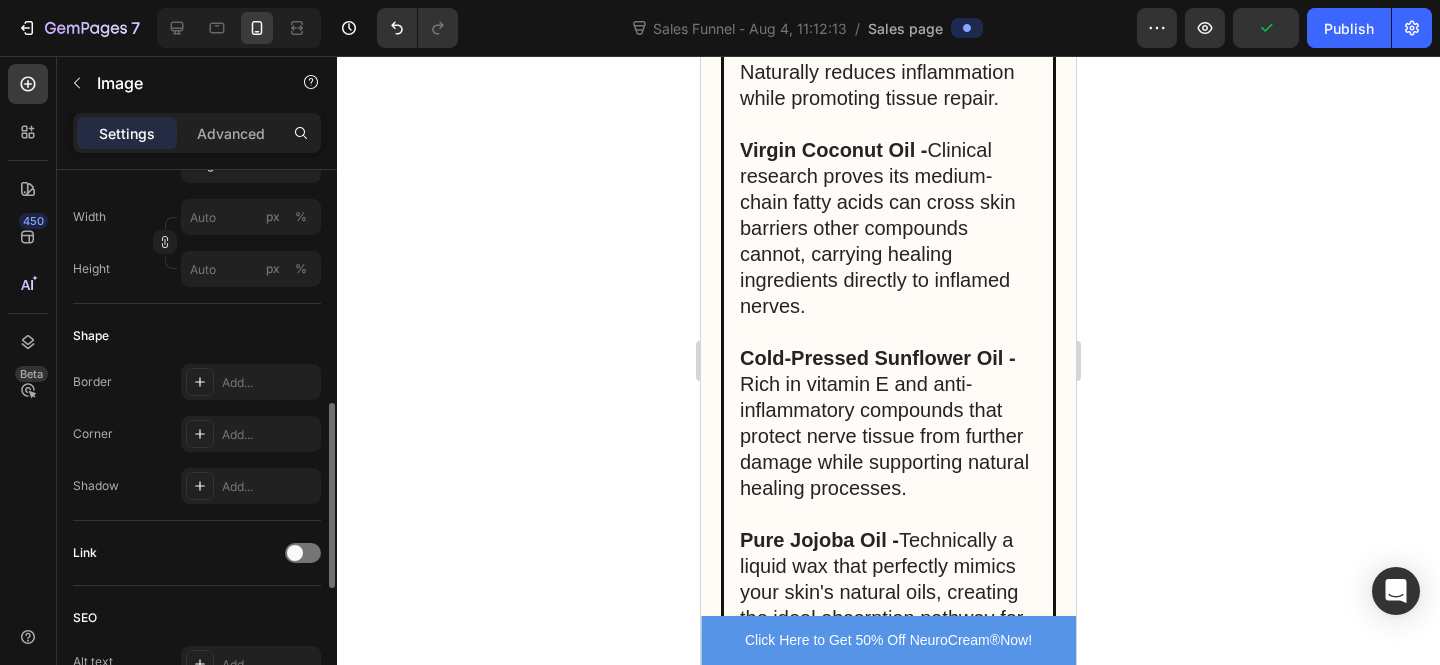 click at bounding box center [888, -282] 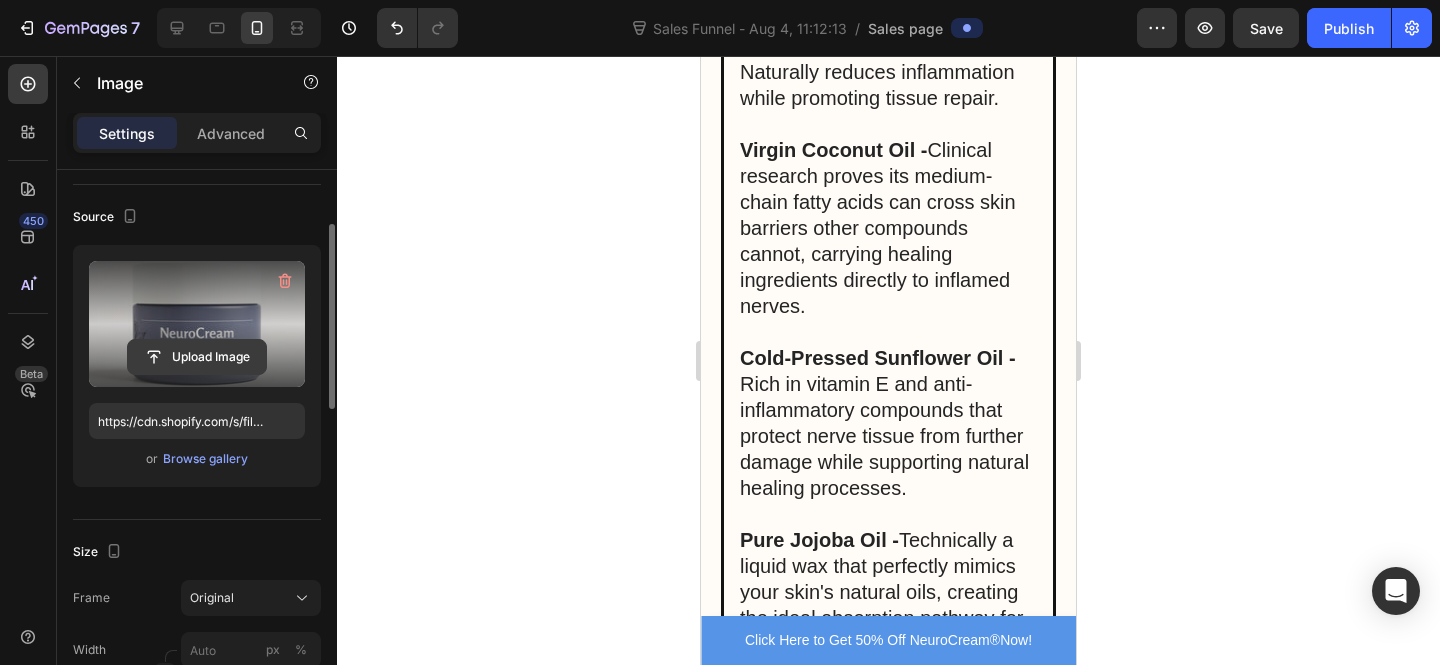 scroll, scrollTop: 238, scrollLeft: 0, axis: vertical 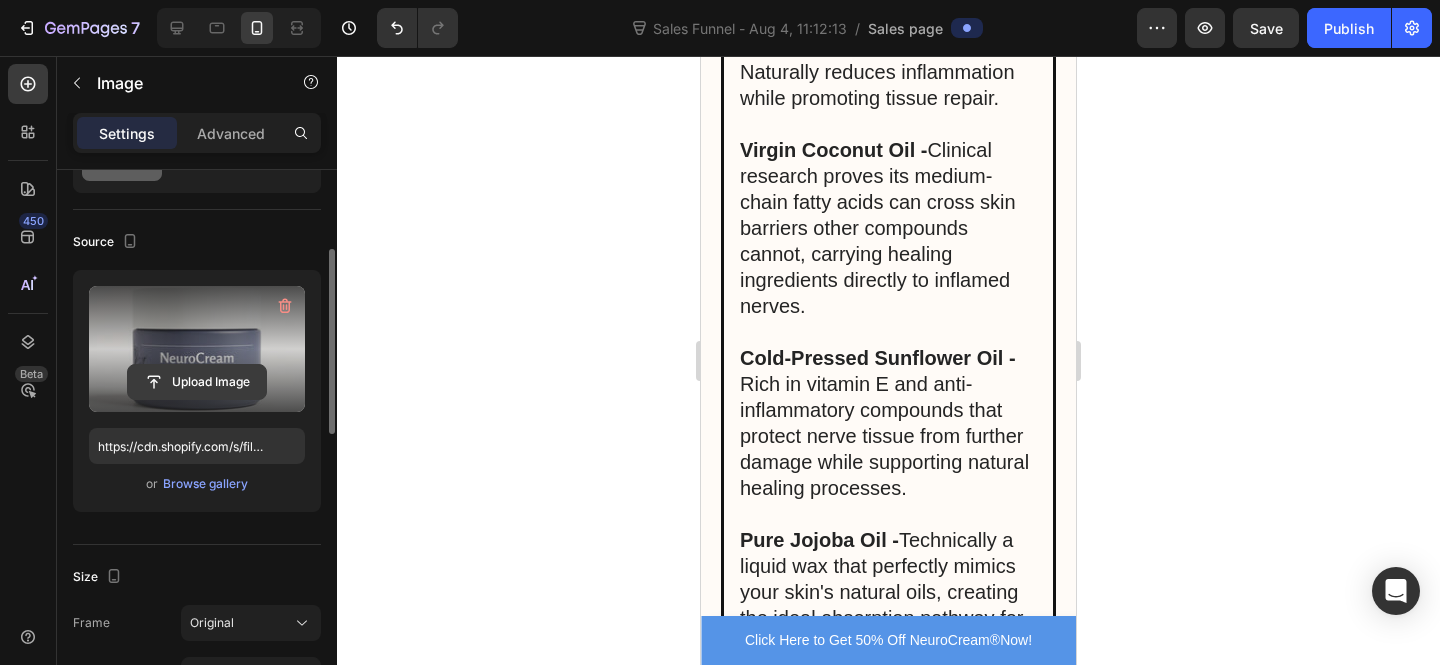 click 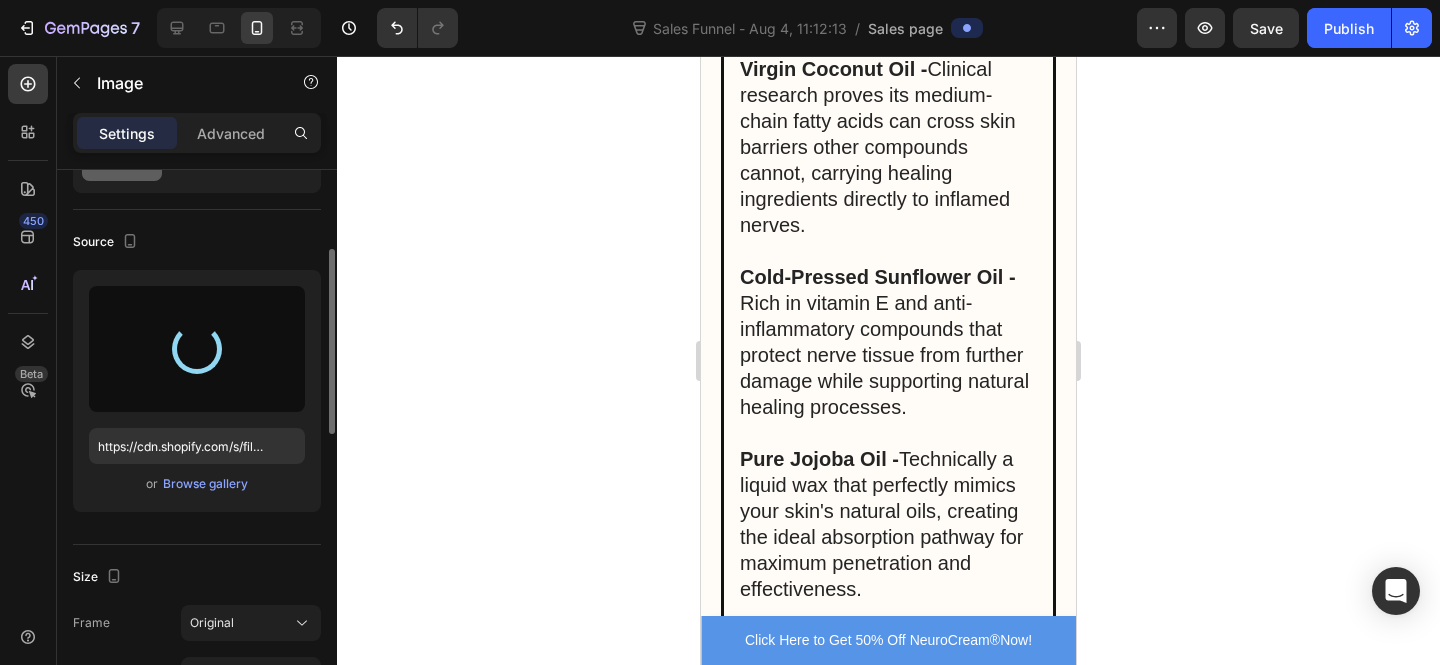 scroll, scrollTop: 9085, scrollLeft: 0, axis: vertical 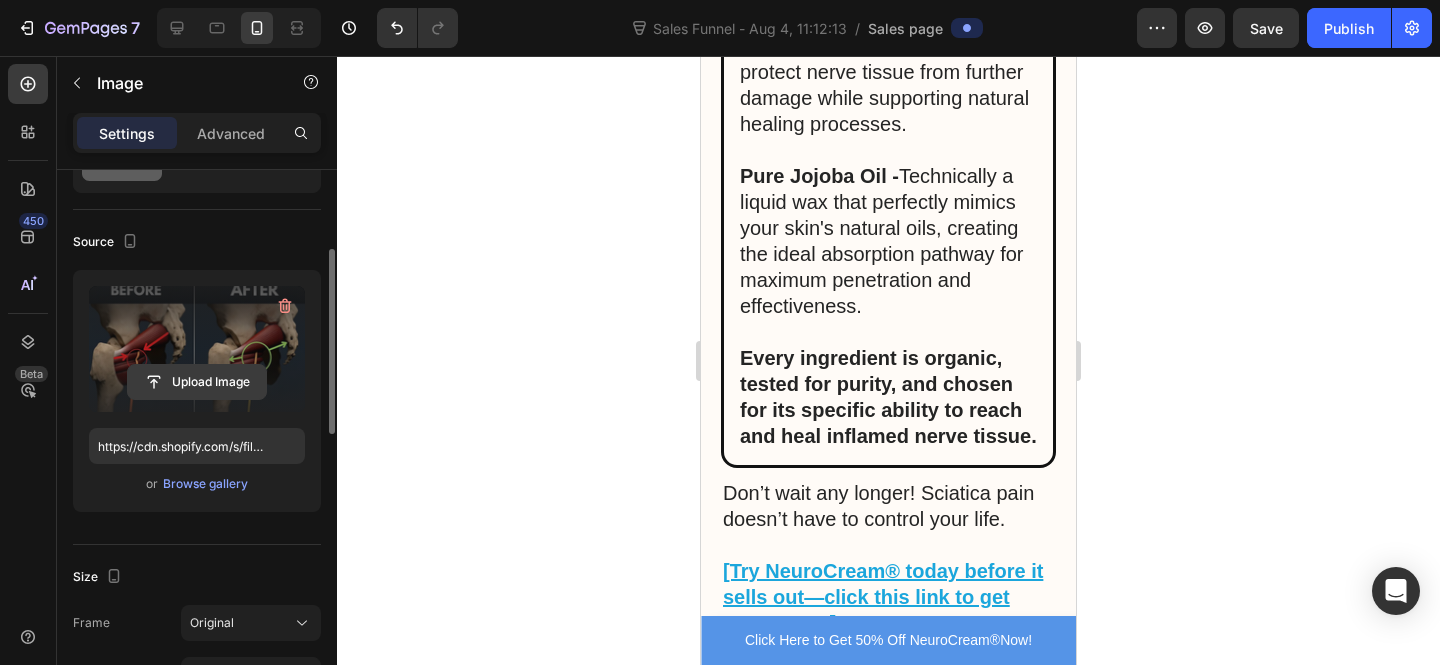 click 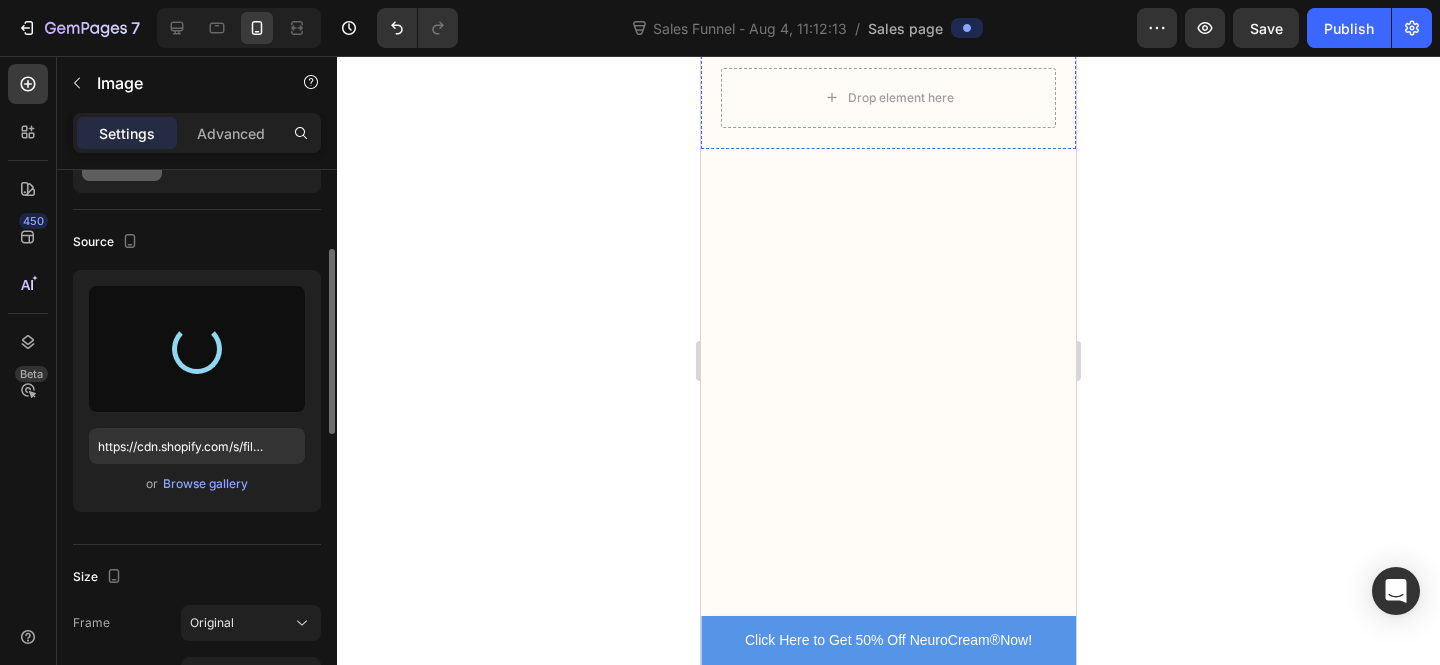 scroll, scrollTop: 10129, scrollLeft: 0, axis: vertical 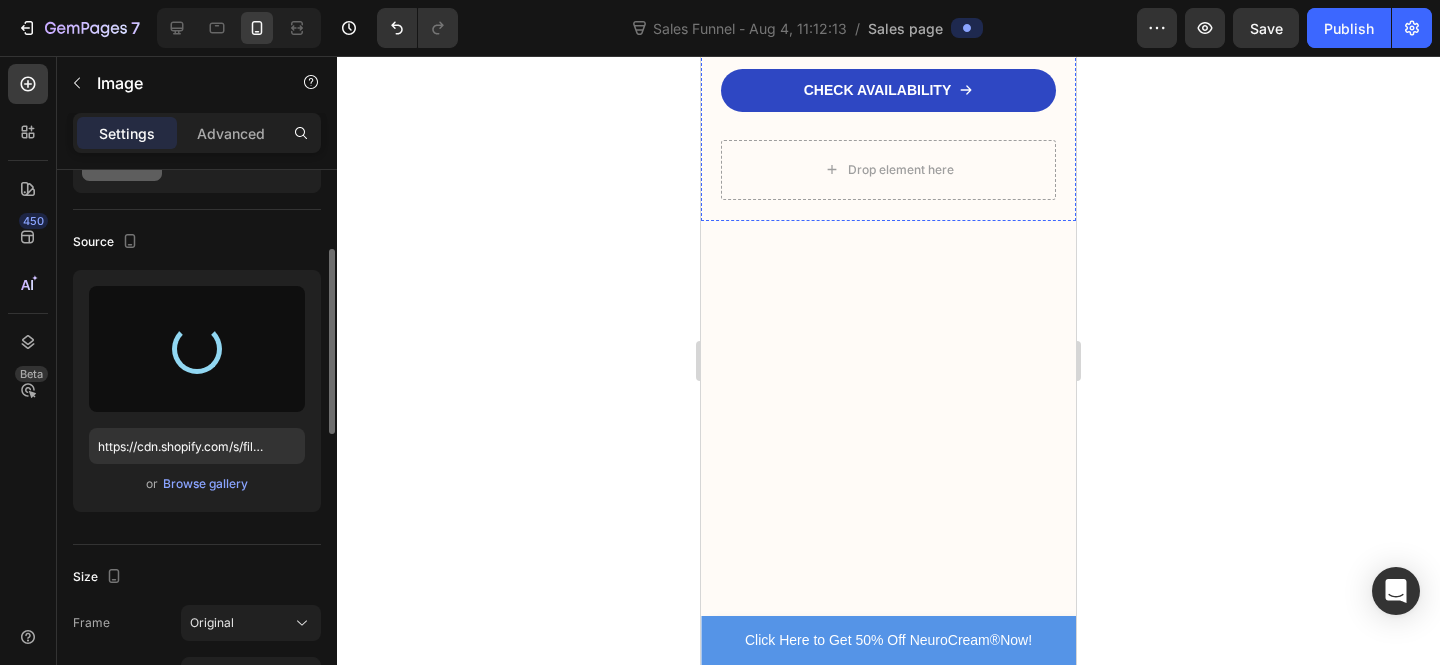 type on "https://cdn.shopify.com/s/files/1/0610/7503/0071/files/gempages_574314754814771993-50fe2ef2-b3e1-4437-84a7-90b8a1c4b1c4.png" 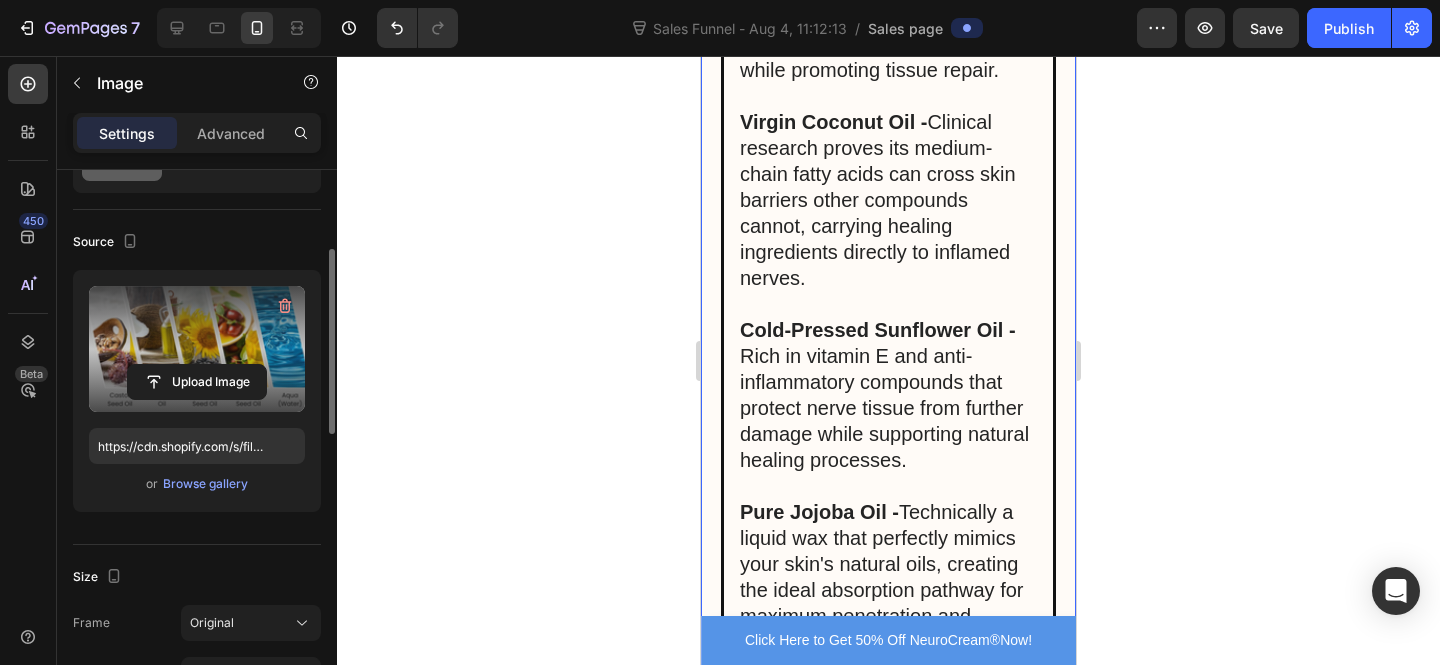 scroll, scrollTop: 8596, scrollLeft: 0, axis: vertical 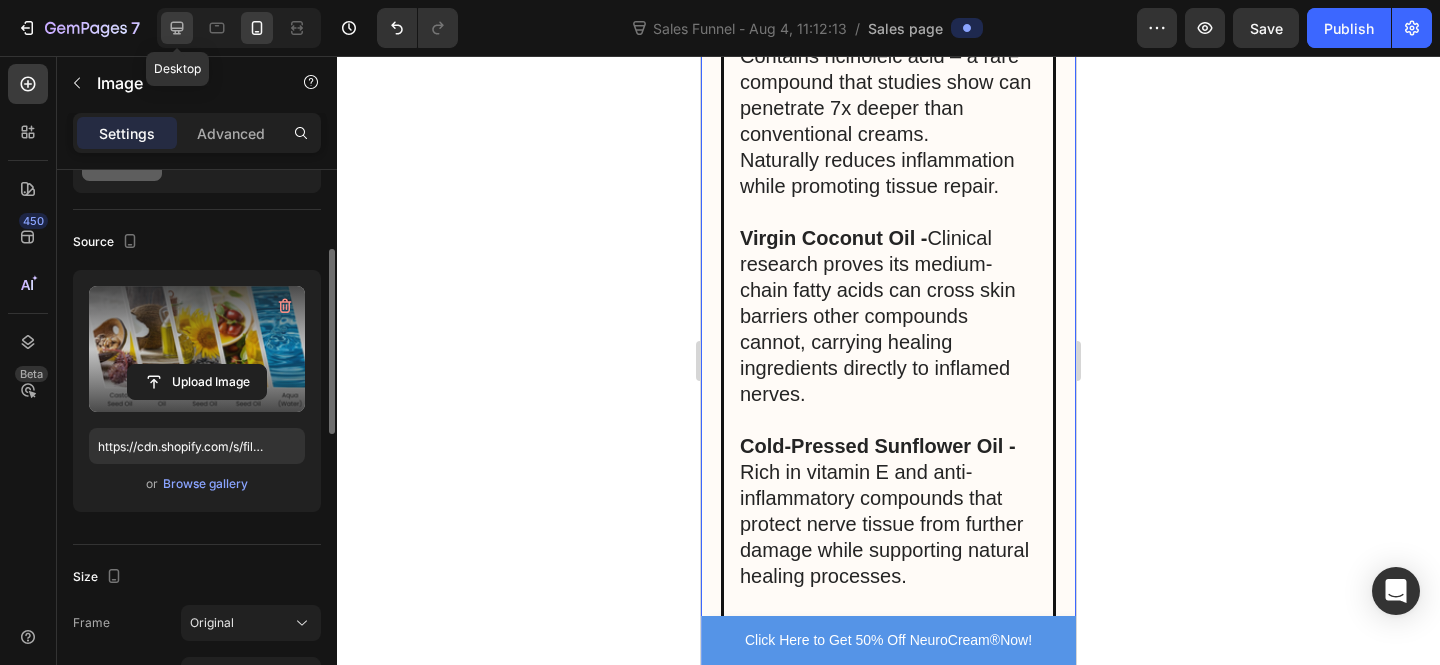 click 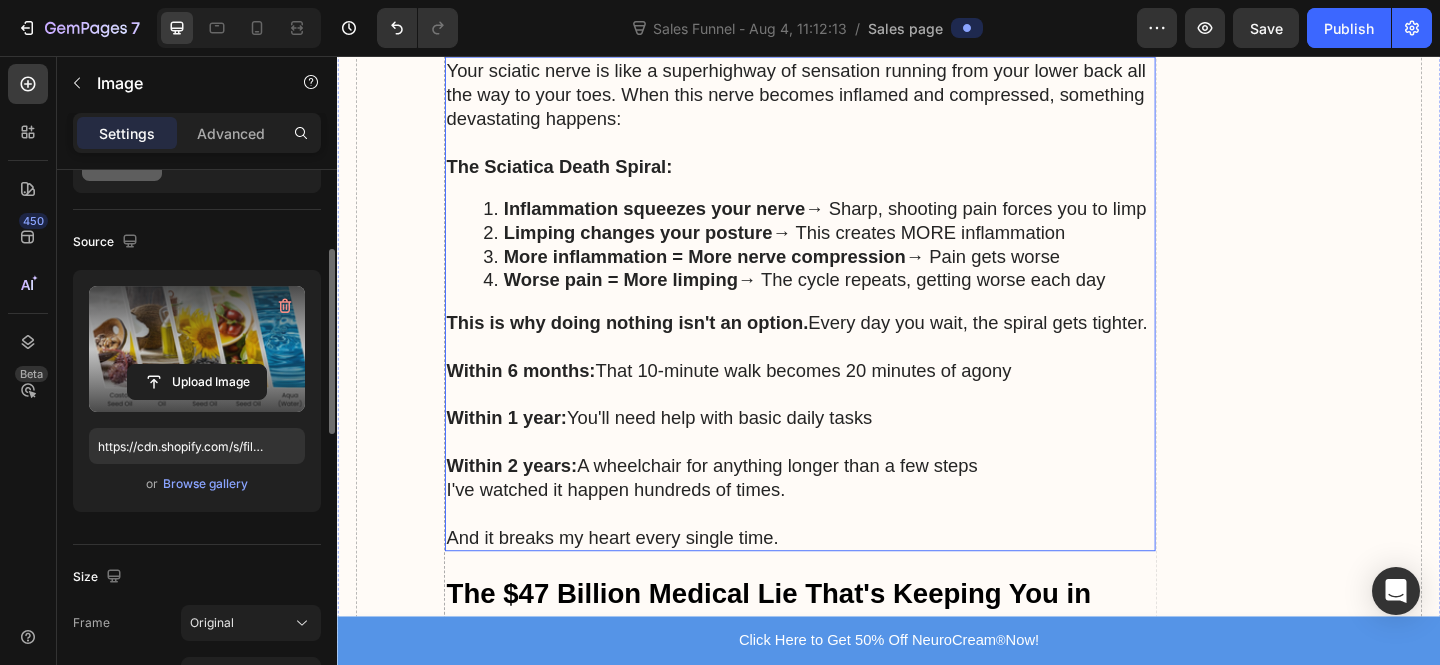 scroll, scrollTop: 3070, scrollLeft: 0, axis: vertical 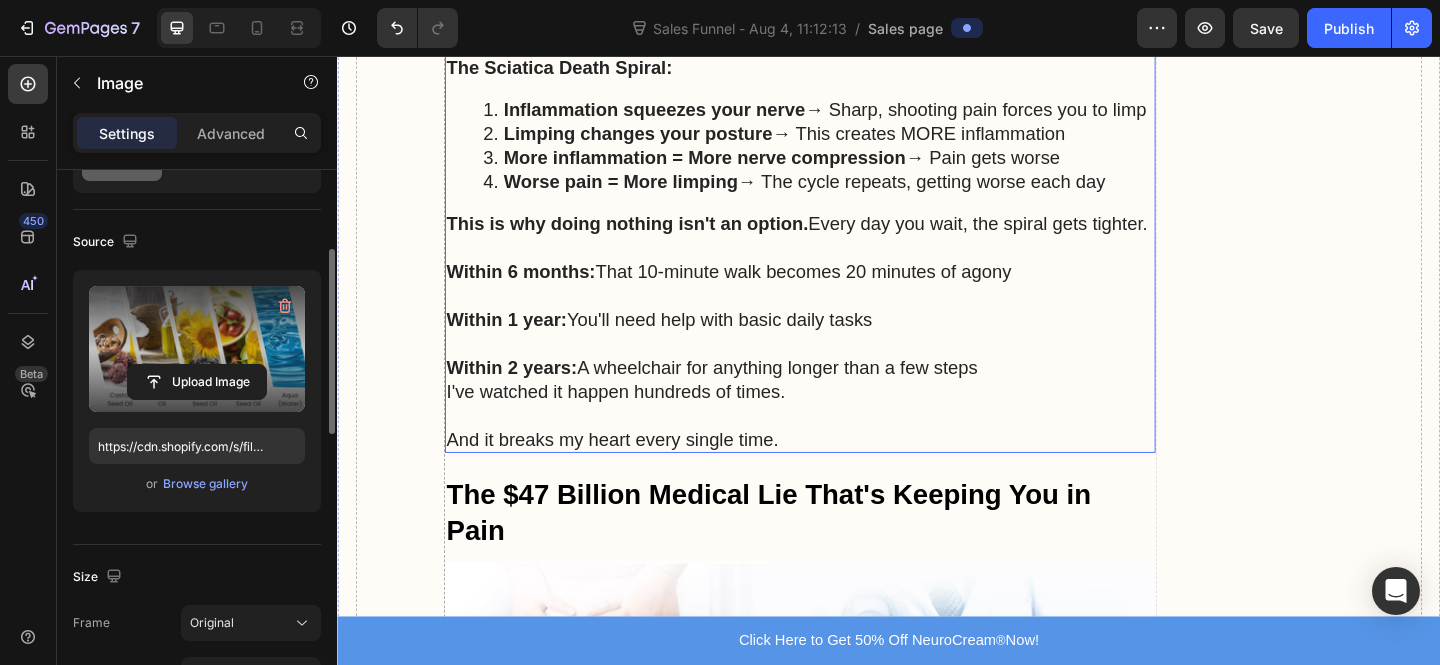 click on "Inflammation squeezes your nerve  → Sharp, shooting pain forces you to limp" at bounding box center (860, 115) 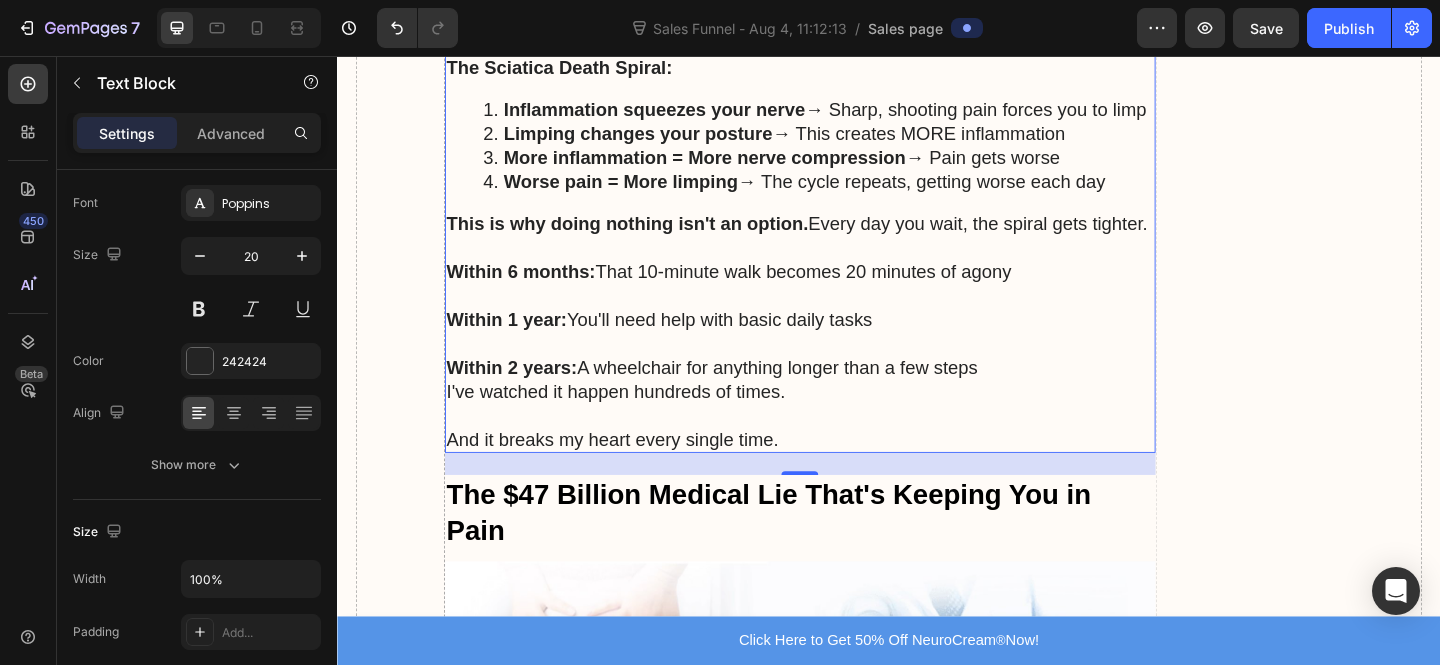 scroll, scrollTop: 0, scrollLeft: 0, axis: both 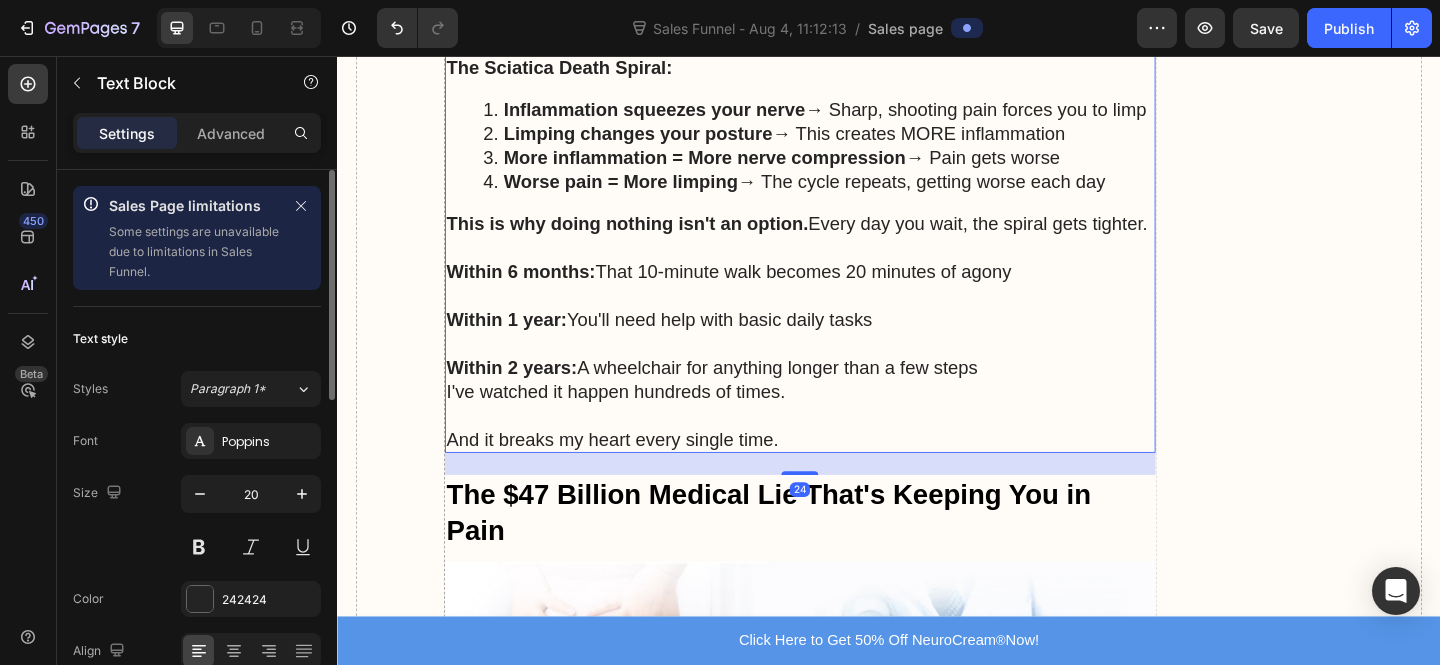 click on "Inflammation squeezes your nerve  → Sharp, shooting pain forces you to limp" at bounding box center [860, 115] 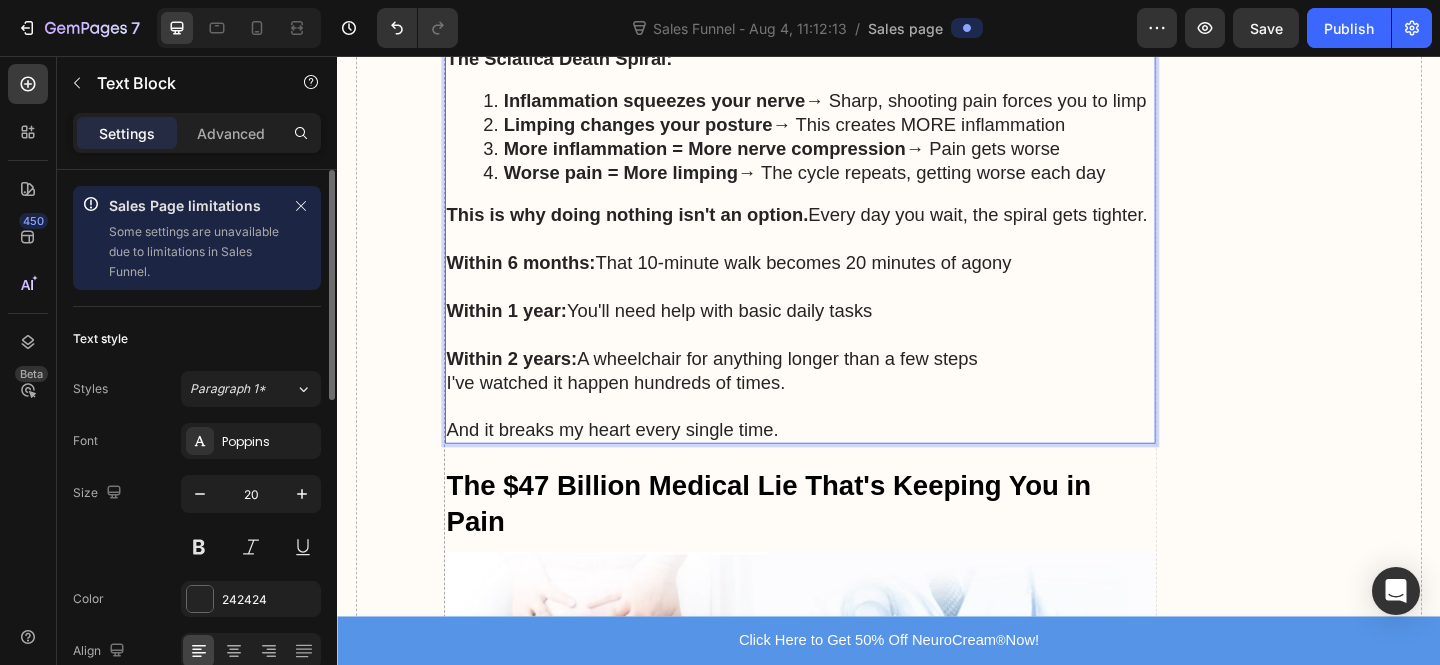 scroll, scrollTop: 3092, scrollLeft: 0, axis: vertical 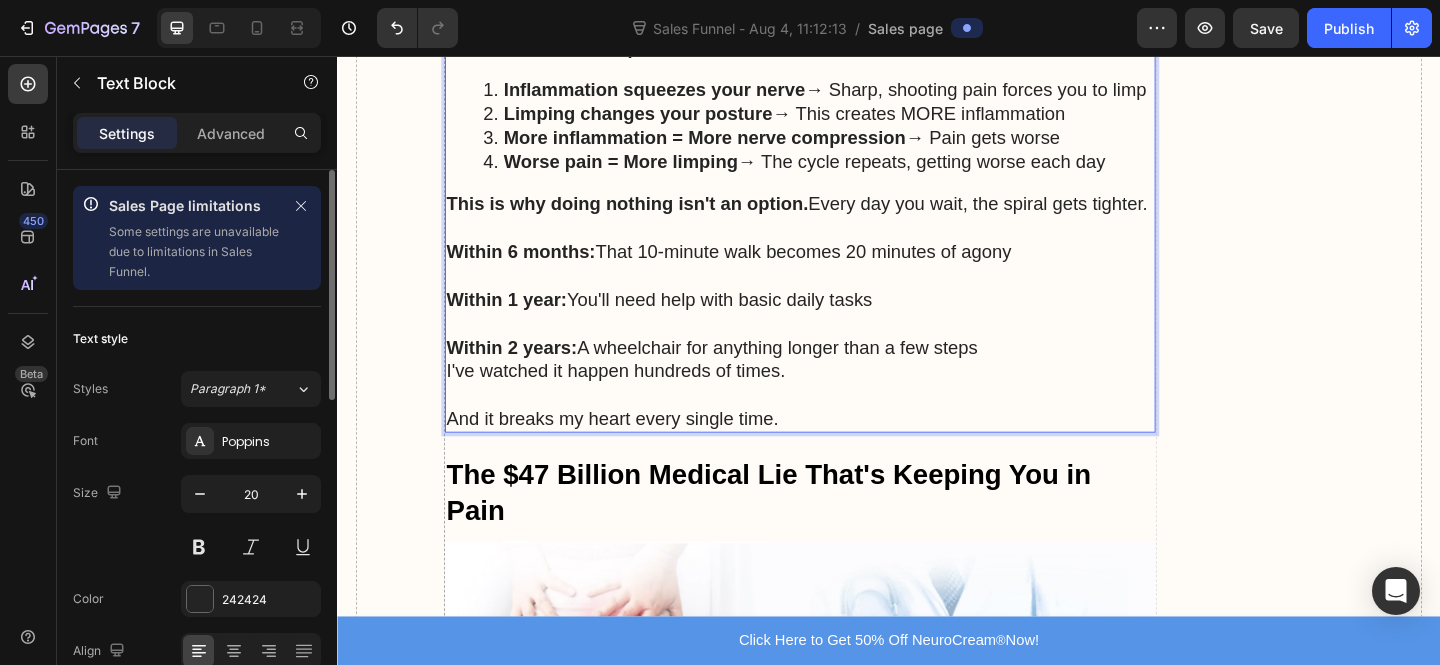 click on "This is why doing nothing isn't an option.  Every day you wait, the spiral gets tighter." at bounding box center [840, 217] 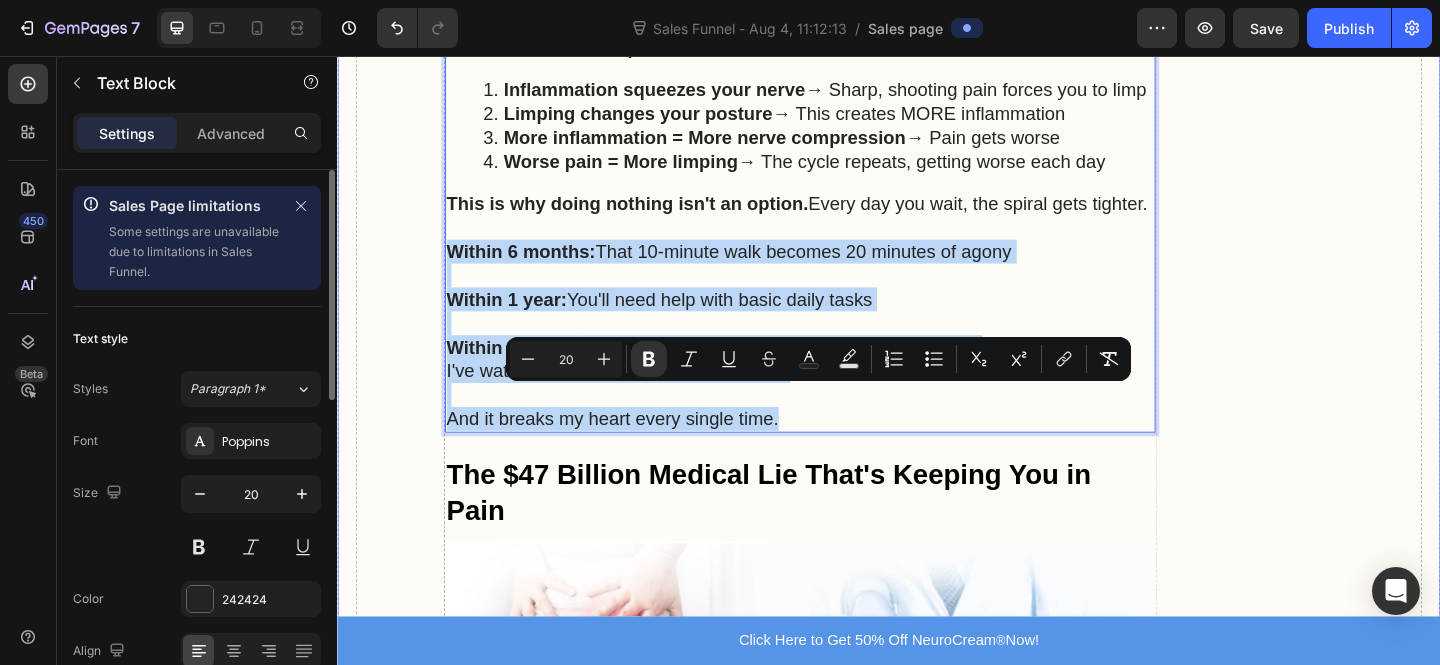 drag, startPoint x: 933, startPoint y: 614, endPoint x: 439, endPoint y: 425, distance: 528.9206 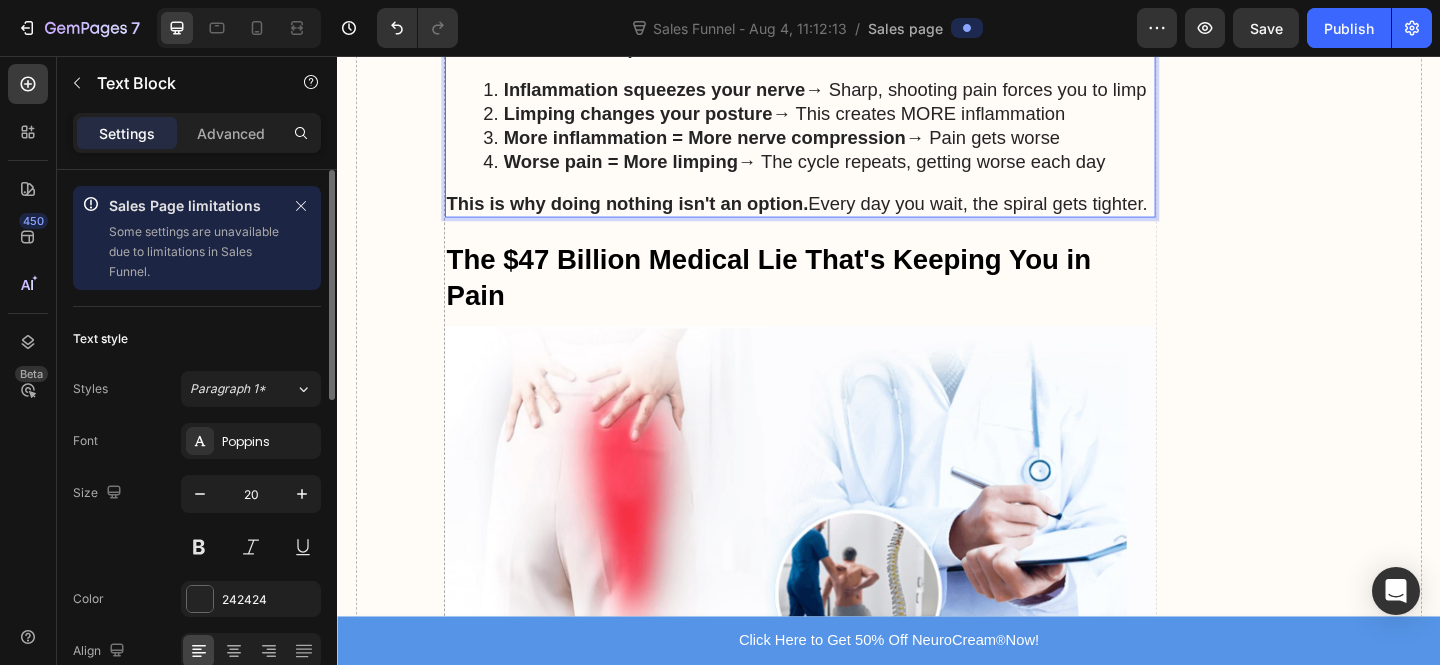 click on "Worse pain = More limping  → The cycle repeats, getting worse each day" at bounding box center [860, 171] 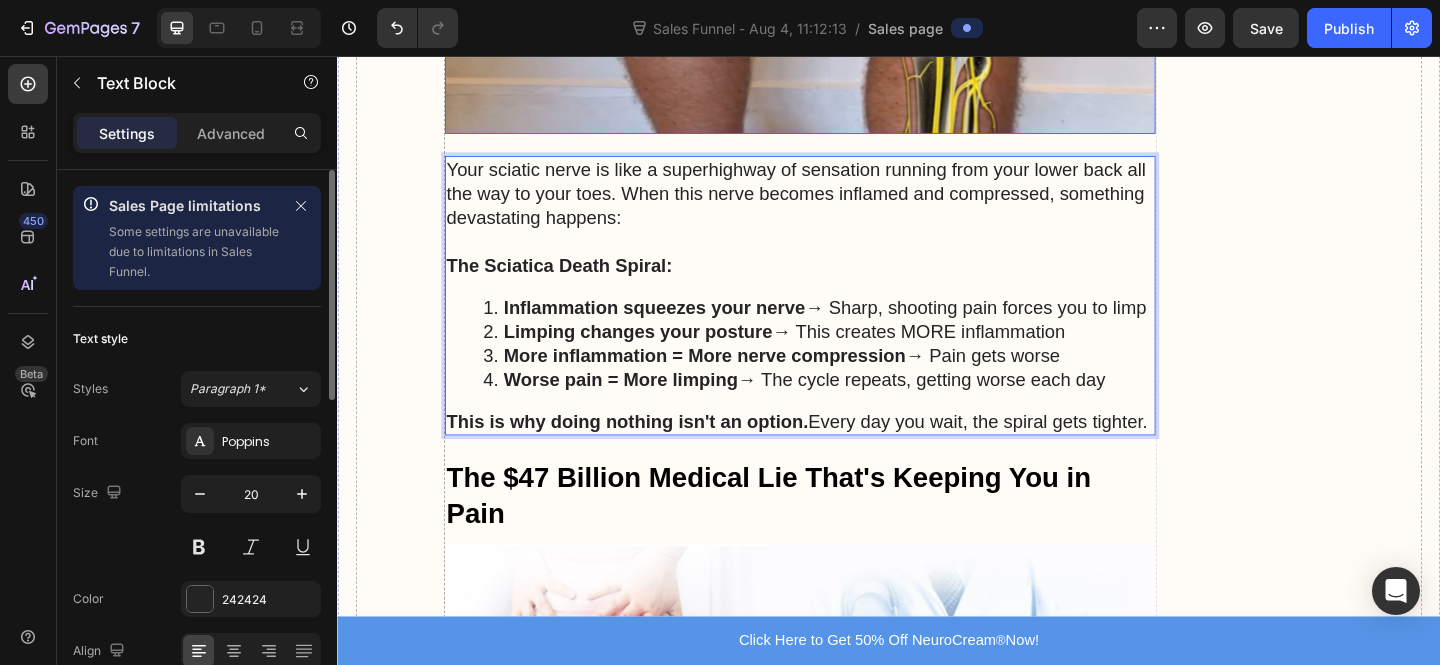 scroll, scrollTop: 2736, scrollLeft: 0, axis: vertical 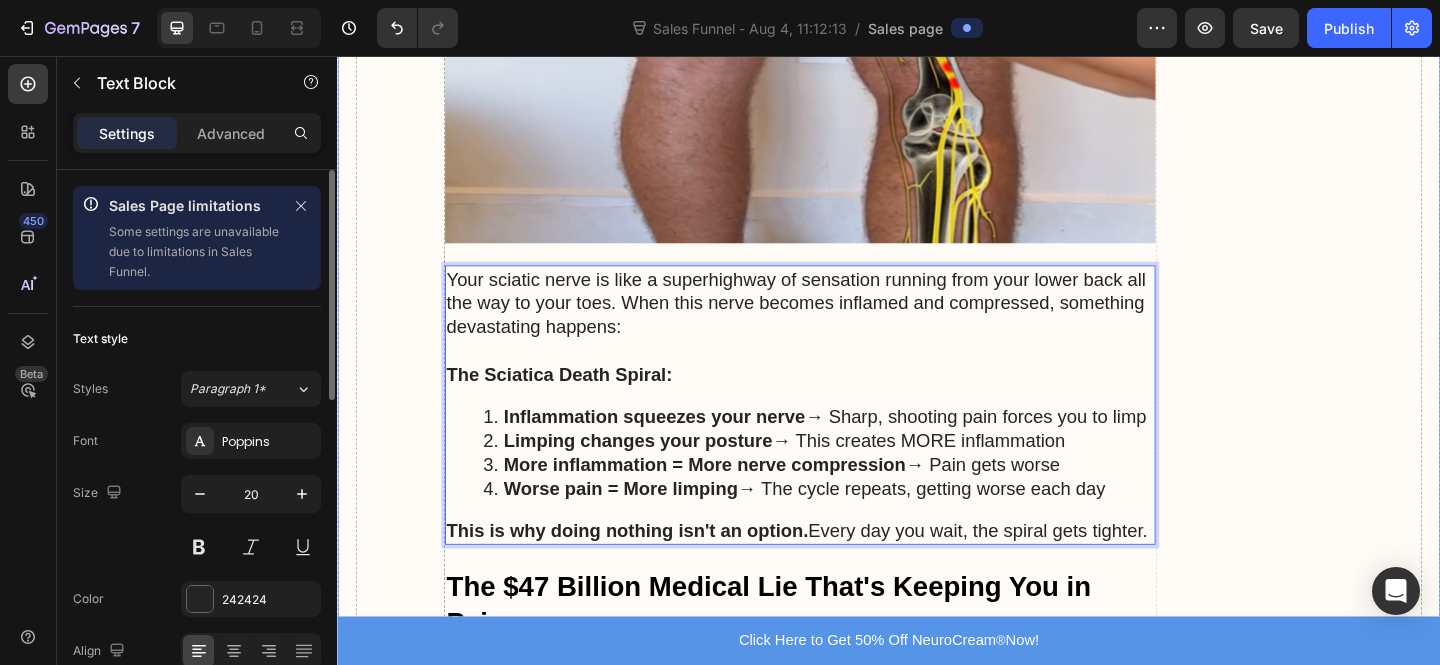 click on "Drop element here" at bounding box center [1372, 1619] 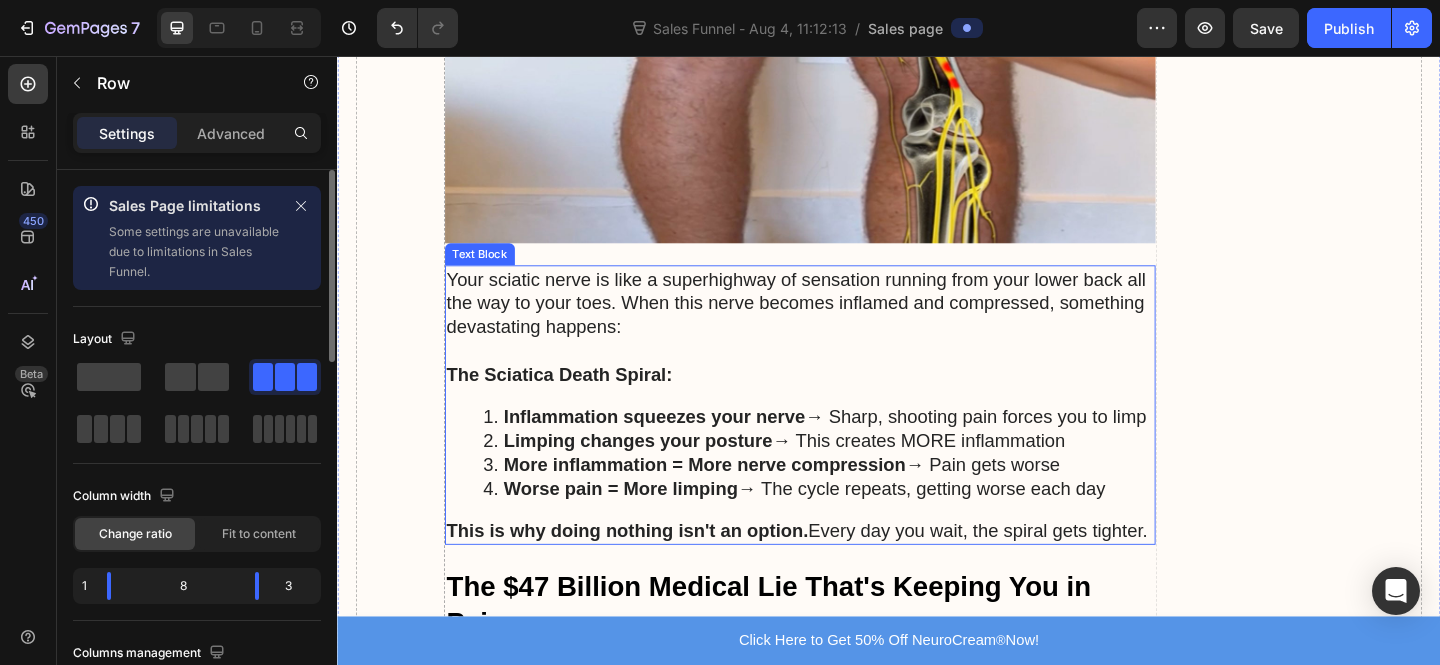 drag, startPoint x: 1127, startPoint y: 464, endPoint x: 1033, endPoint y: 415, distance: 106.004715 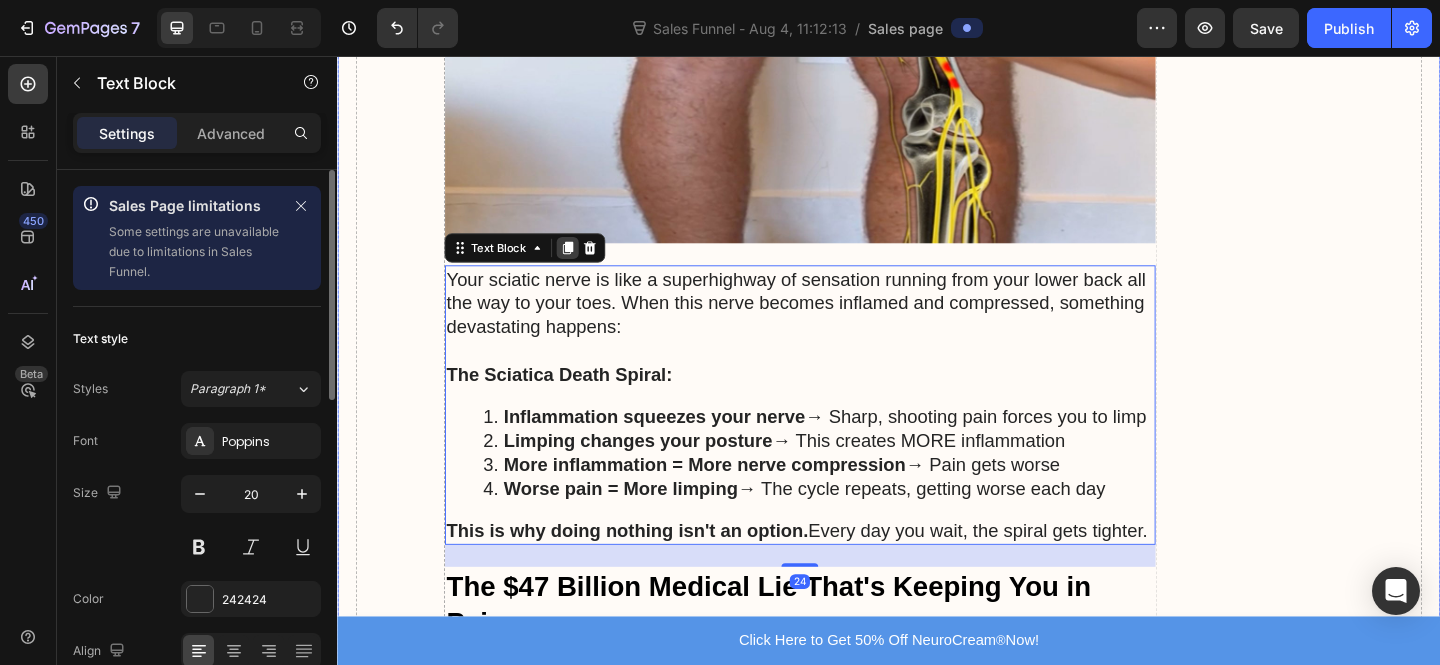 click 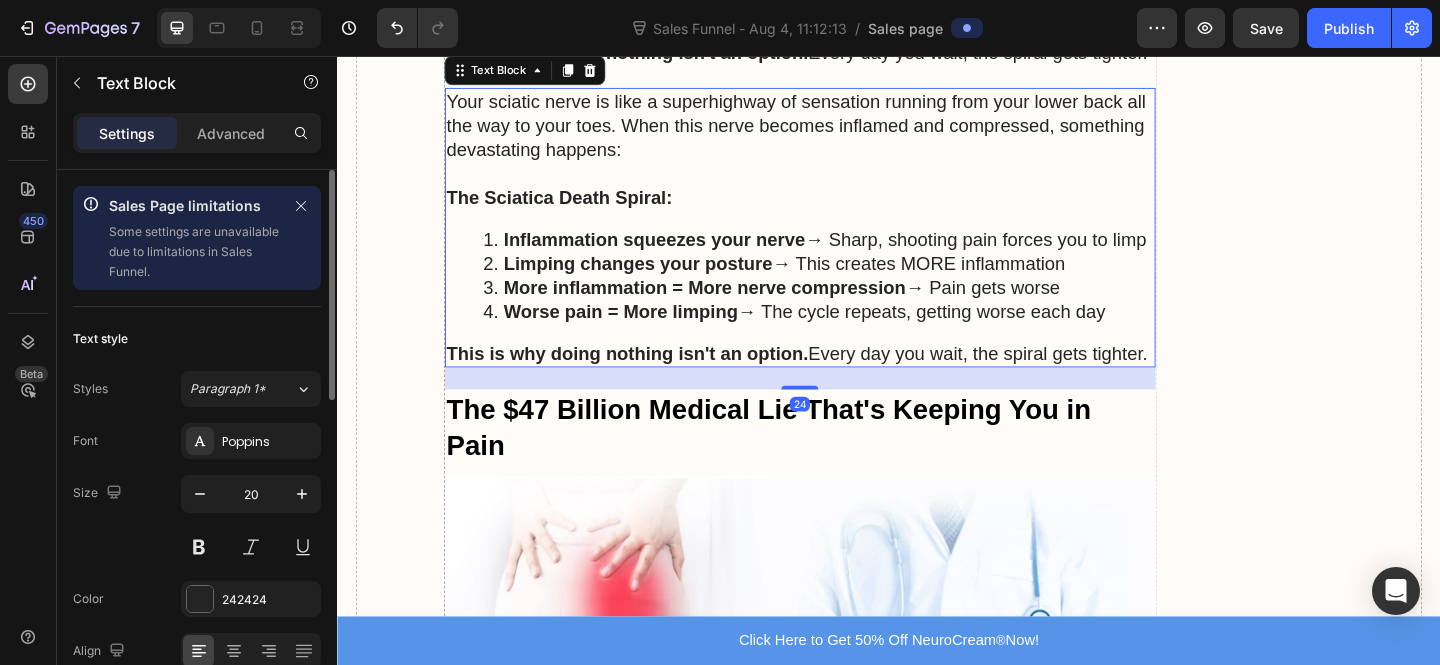 scroll, scrollTop: 3384, scrollLeft: 0, axis: vertical 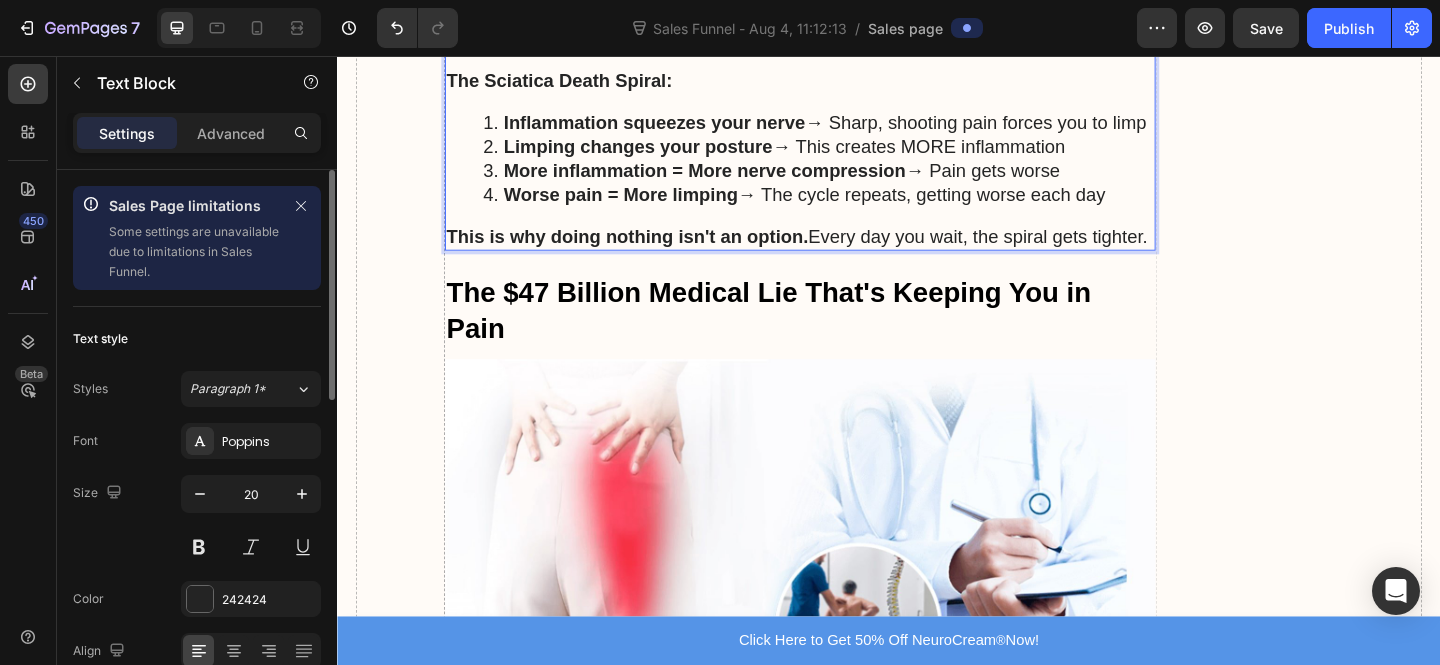 click on "More inflammation = More nerve compression" at bounding box center [736, 181] 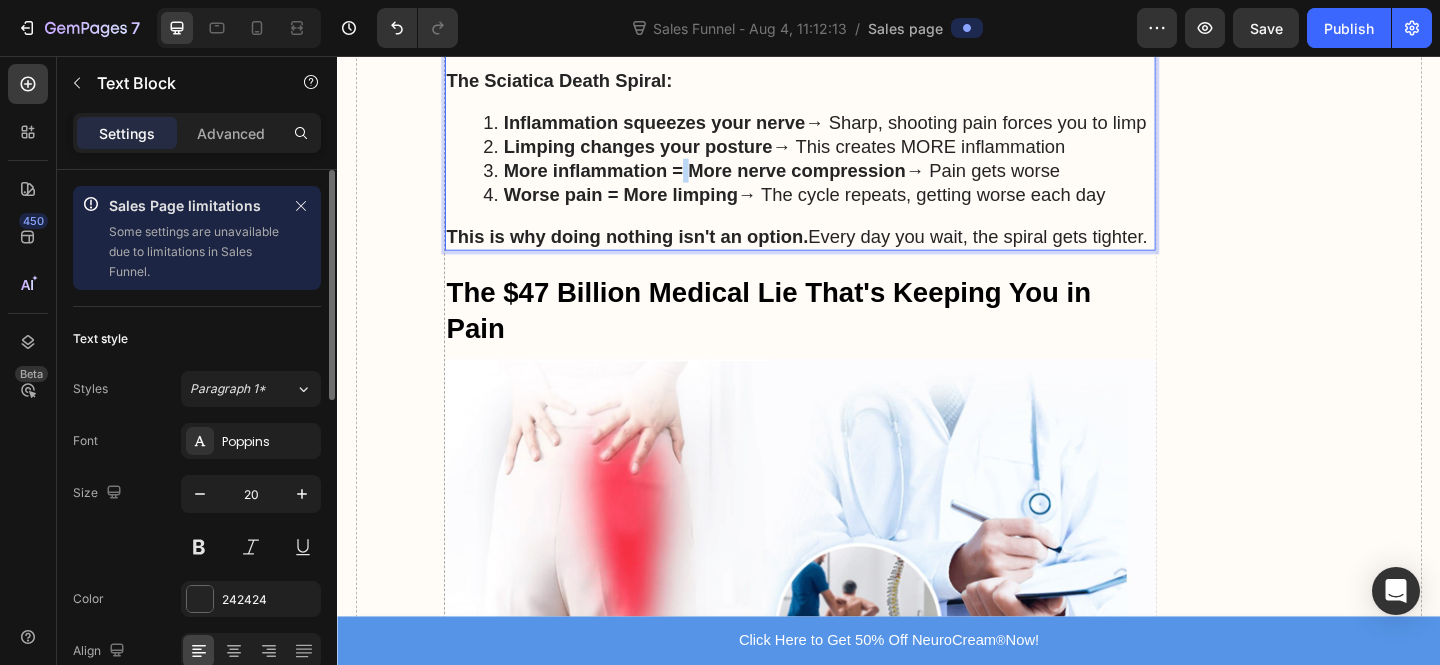 click on "More inflammation = More nerve compression" at bounding box center [736, 181] 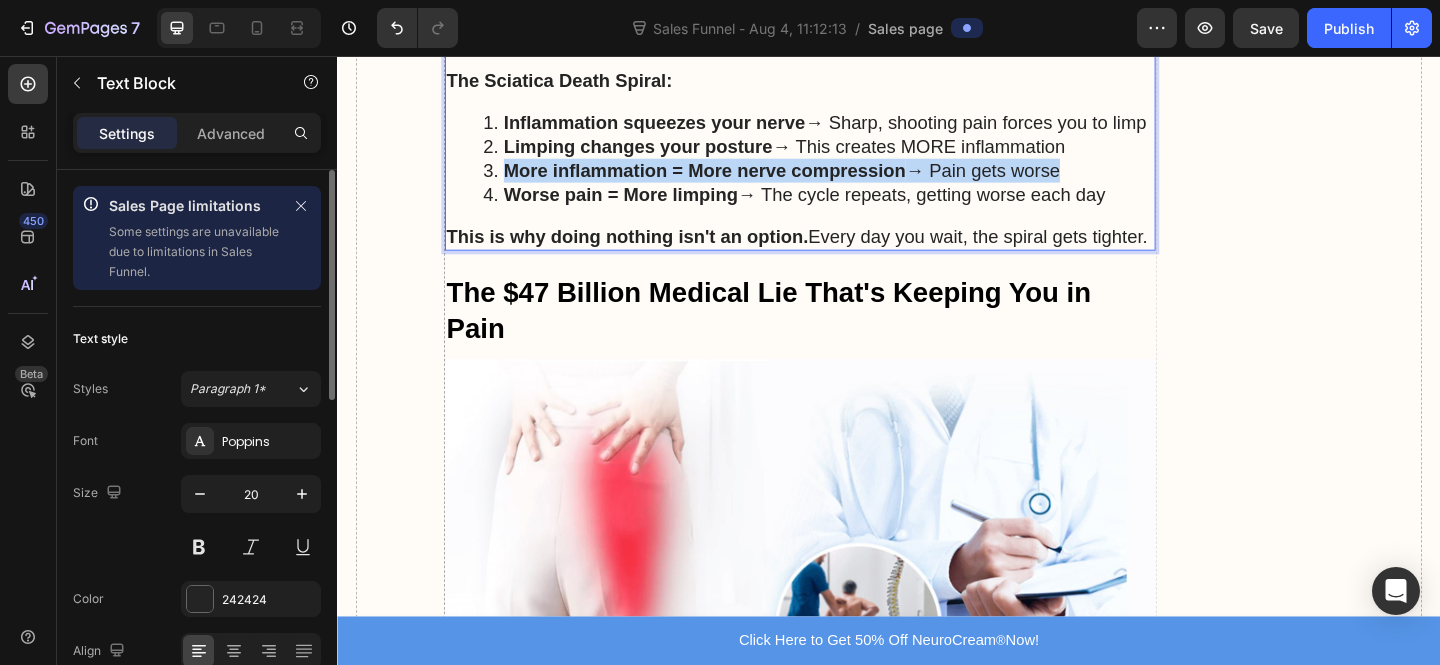 click on "More inflammation = More nerve compression" at bounding box center [736, 181] 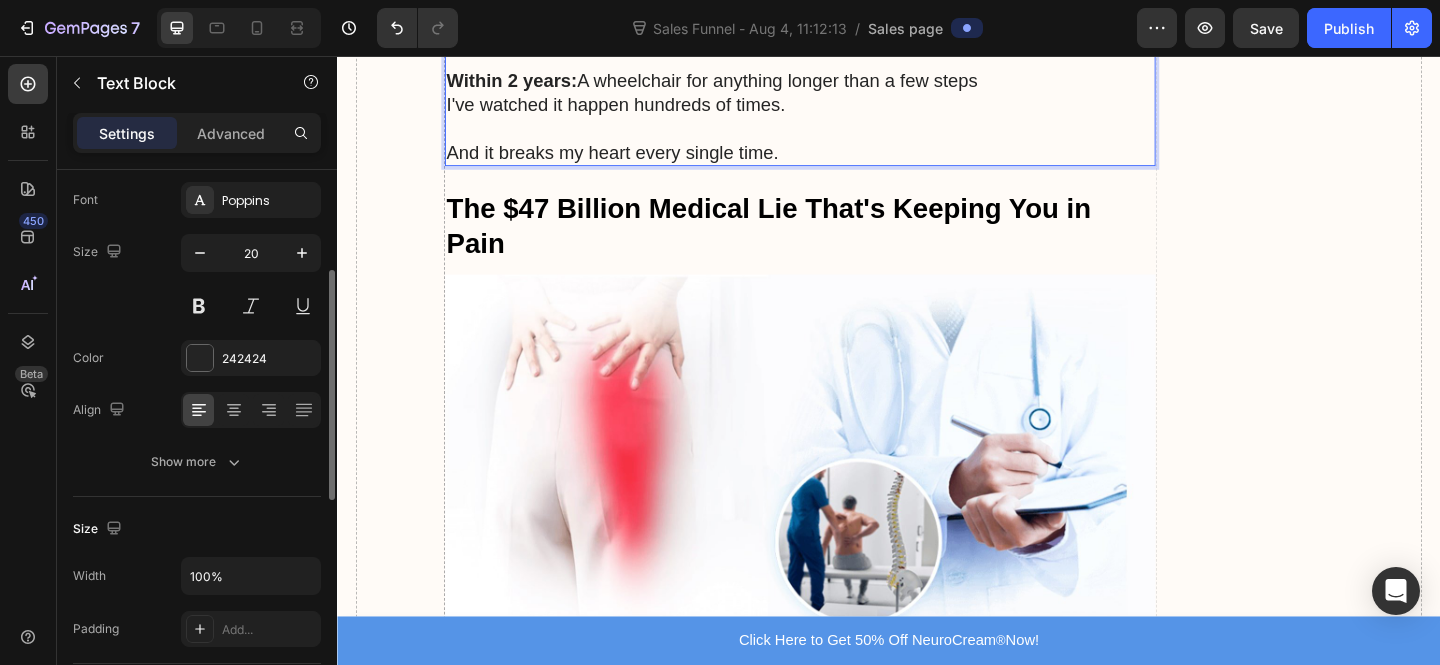scroll, scrollTop: 589, scrollLeft: 0, axis: vertical 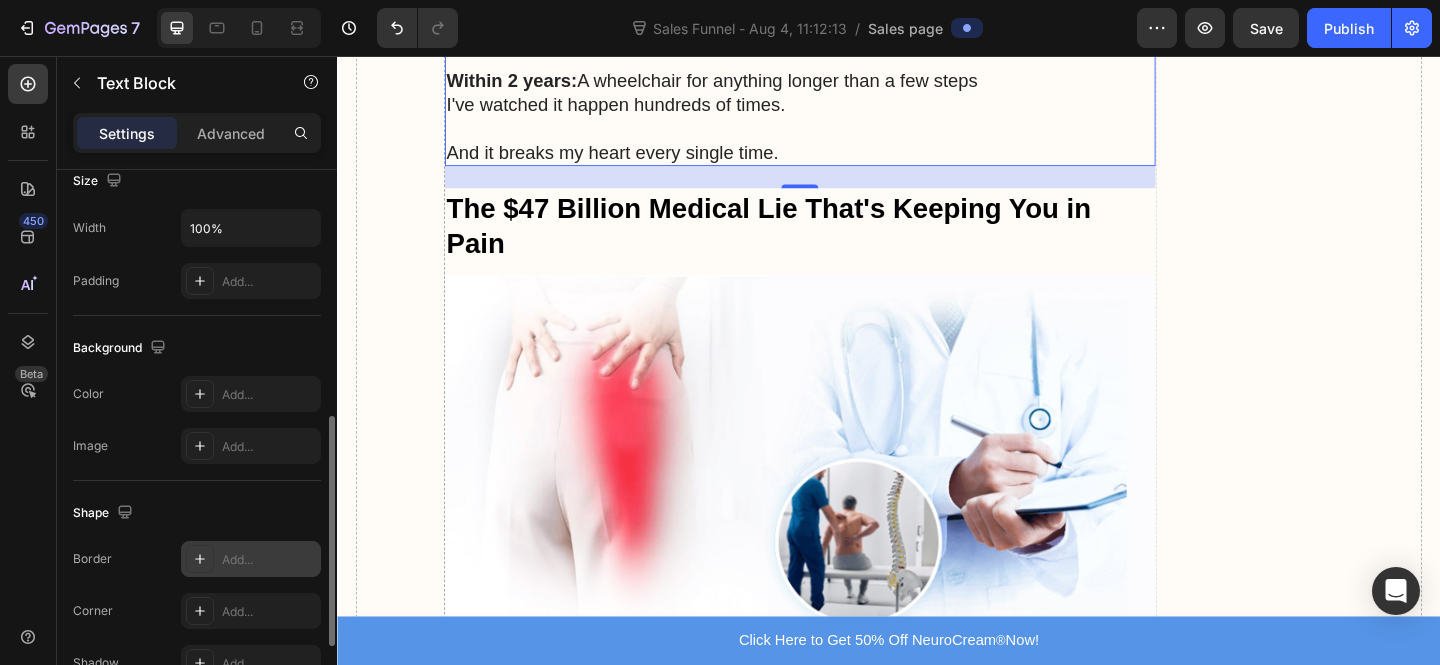 click on "Add..." at bounding box center [269, 560] 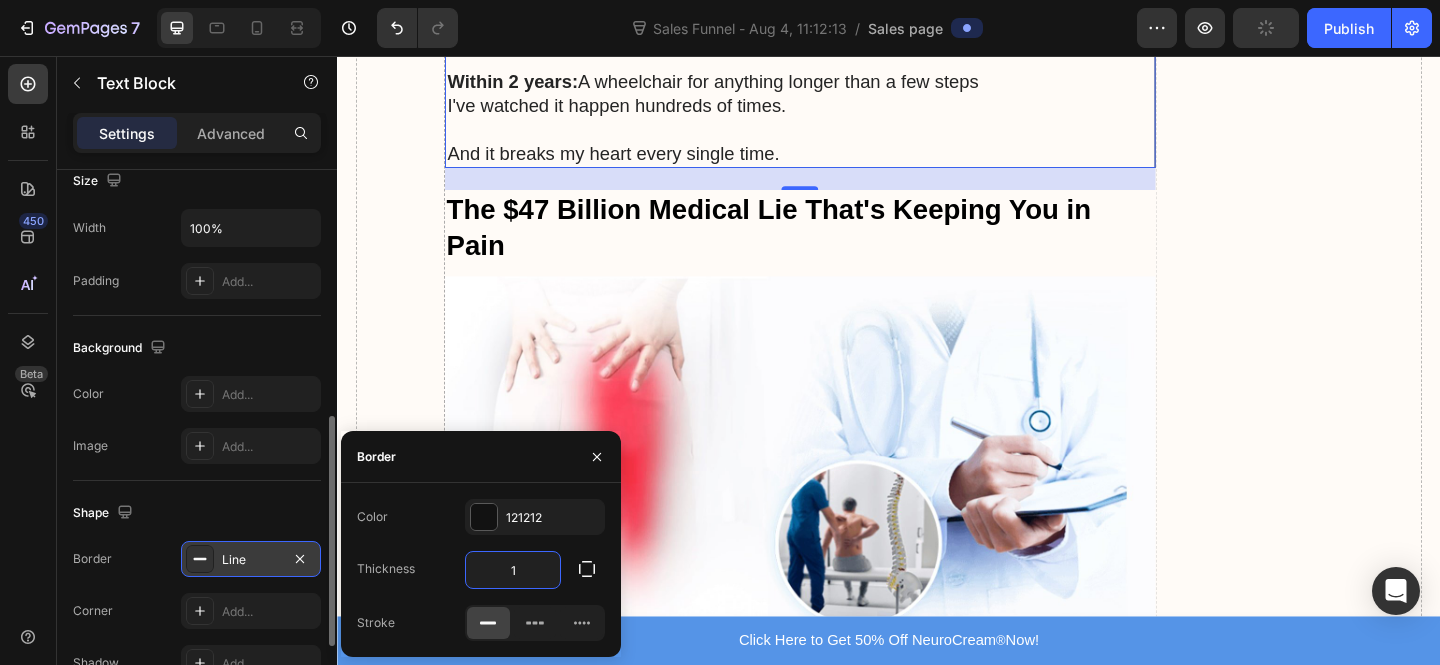 click on "1" at bounding box center [513, 570] 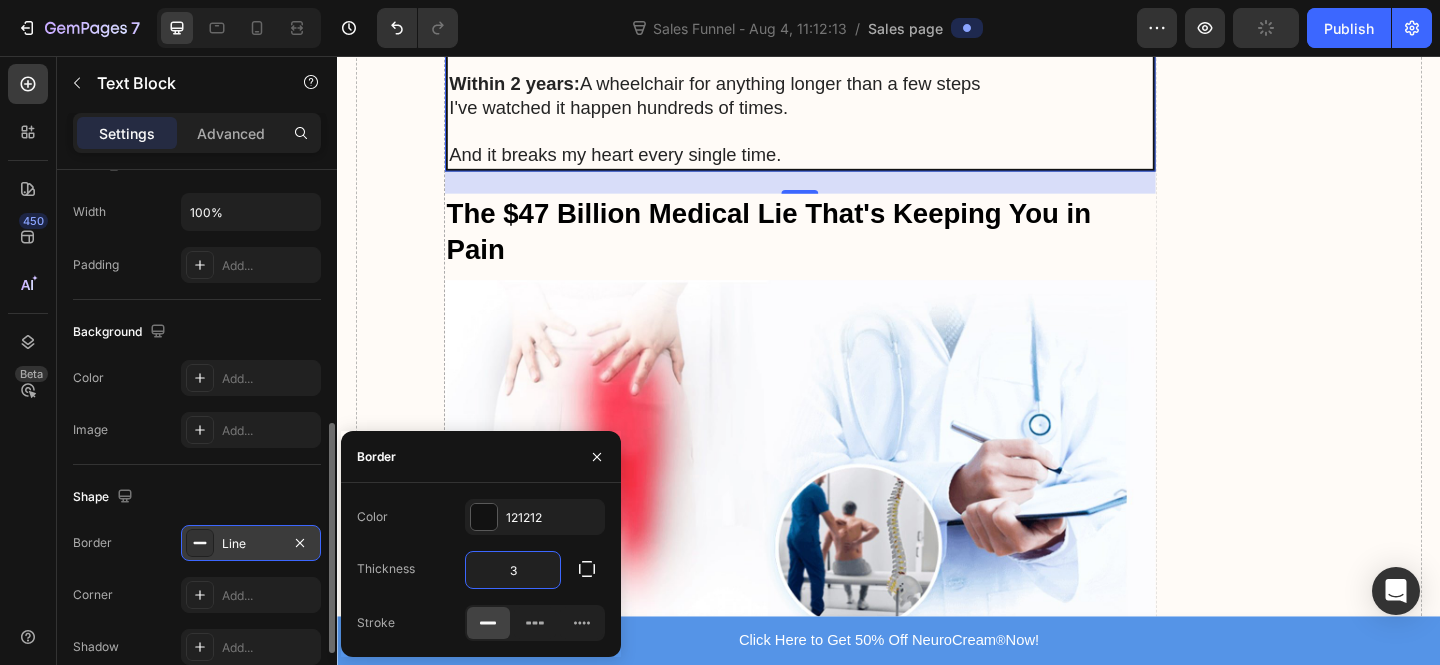 scroll, scrollTop: 639, scrollLeft: 0, axis: vertical 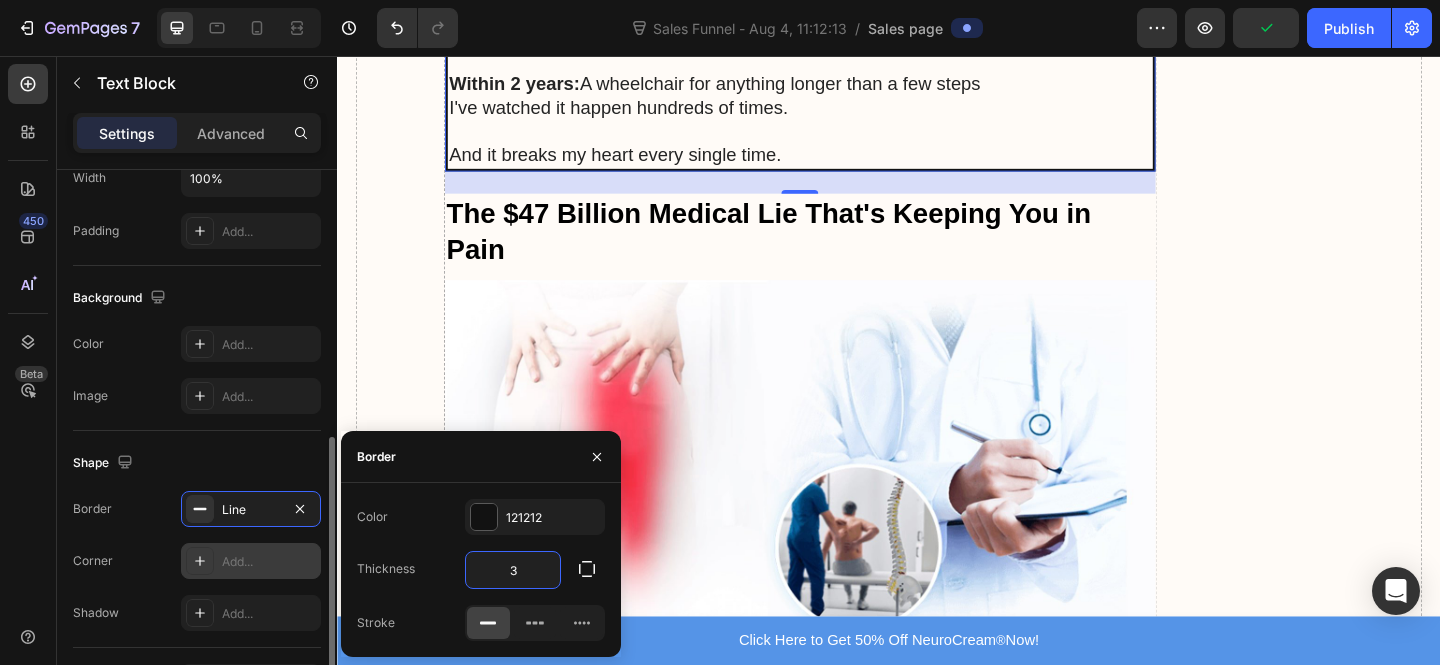 click on "Add..." at bounding box center [269, 562] 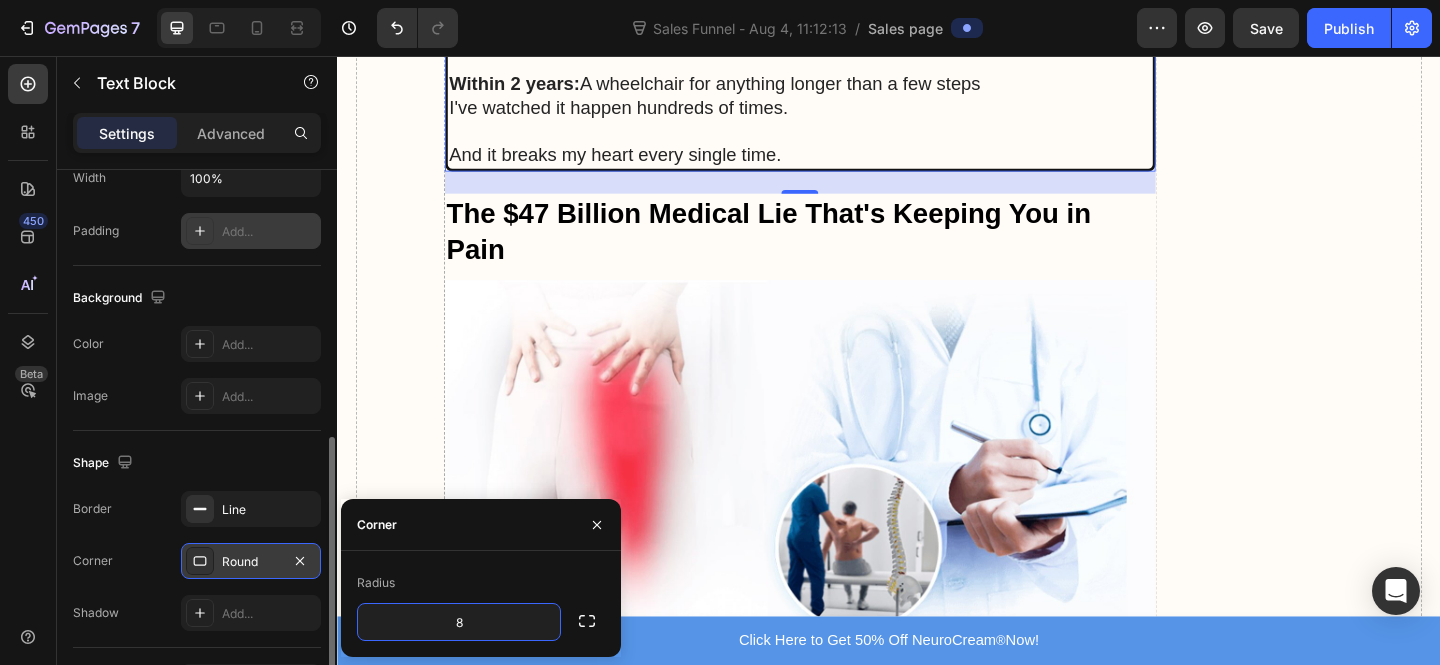 click on "Add..." at bounding box center [251, 231] 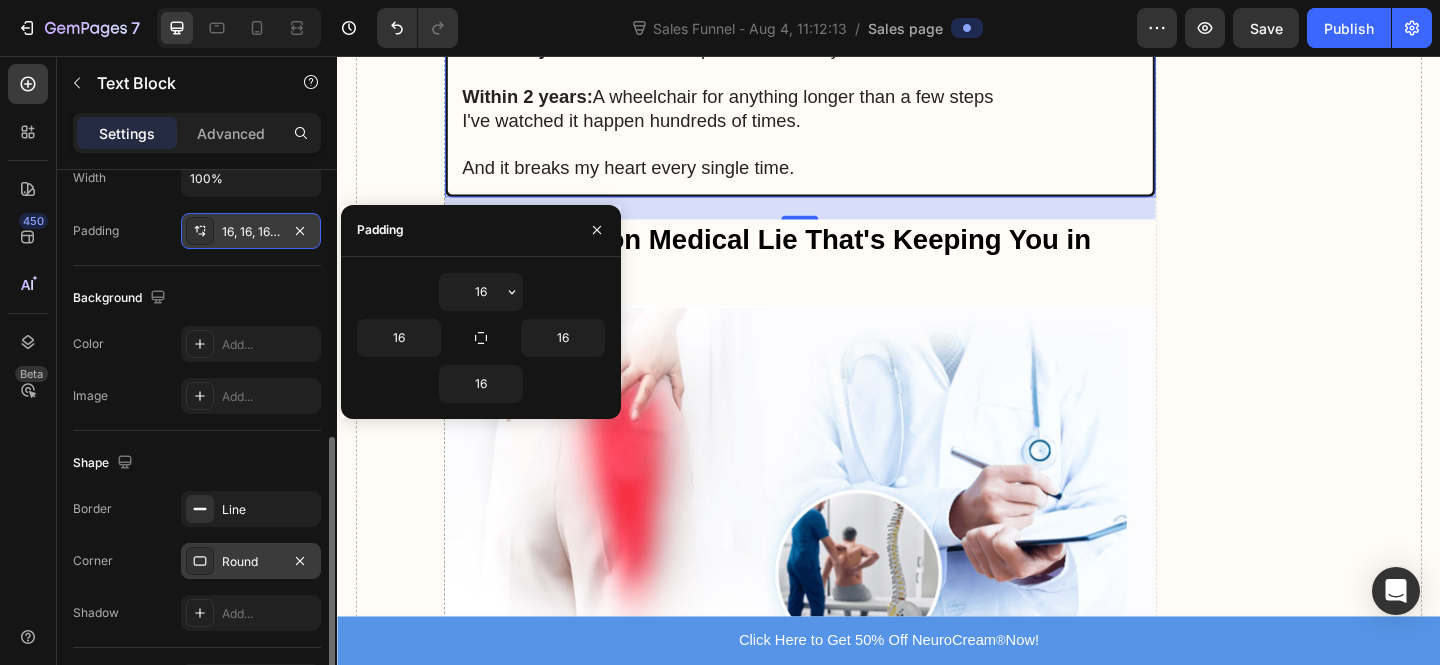 click on "16, 16, 16, 16" at bounding box center (251, 232) 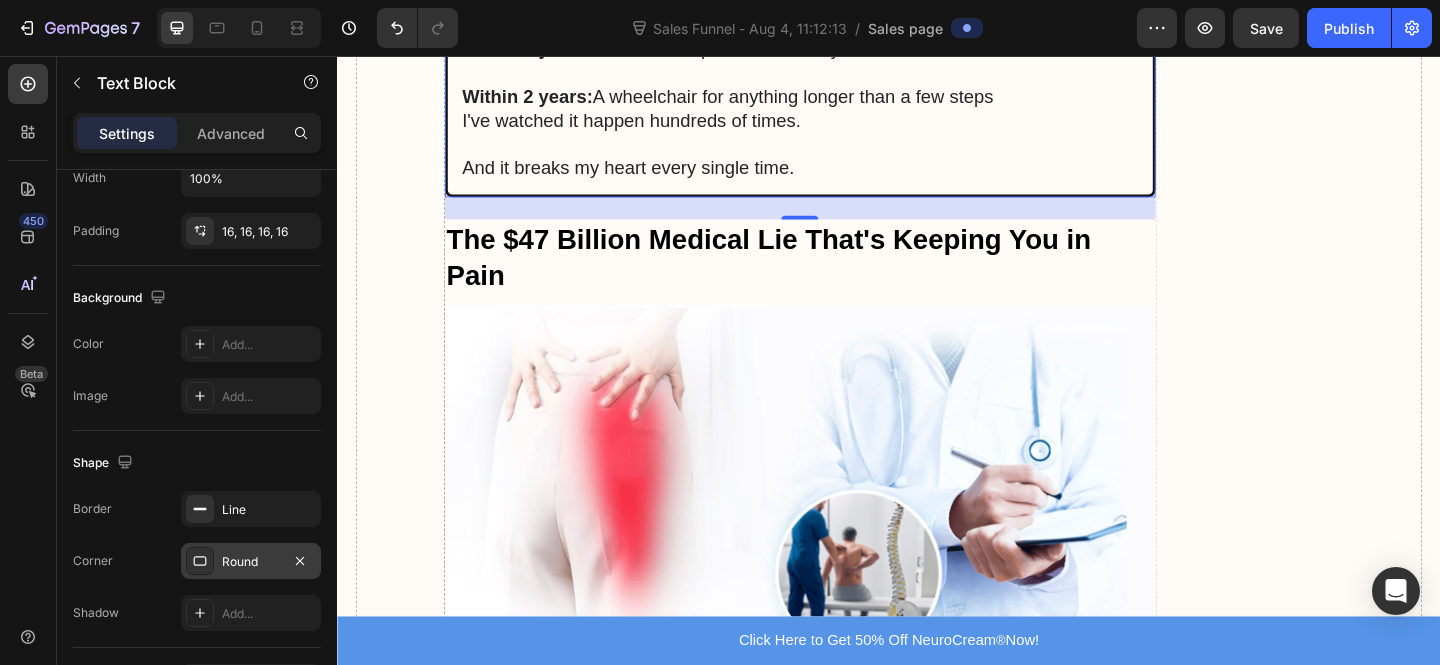 click on "Round" at bounding box center (251, 562) 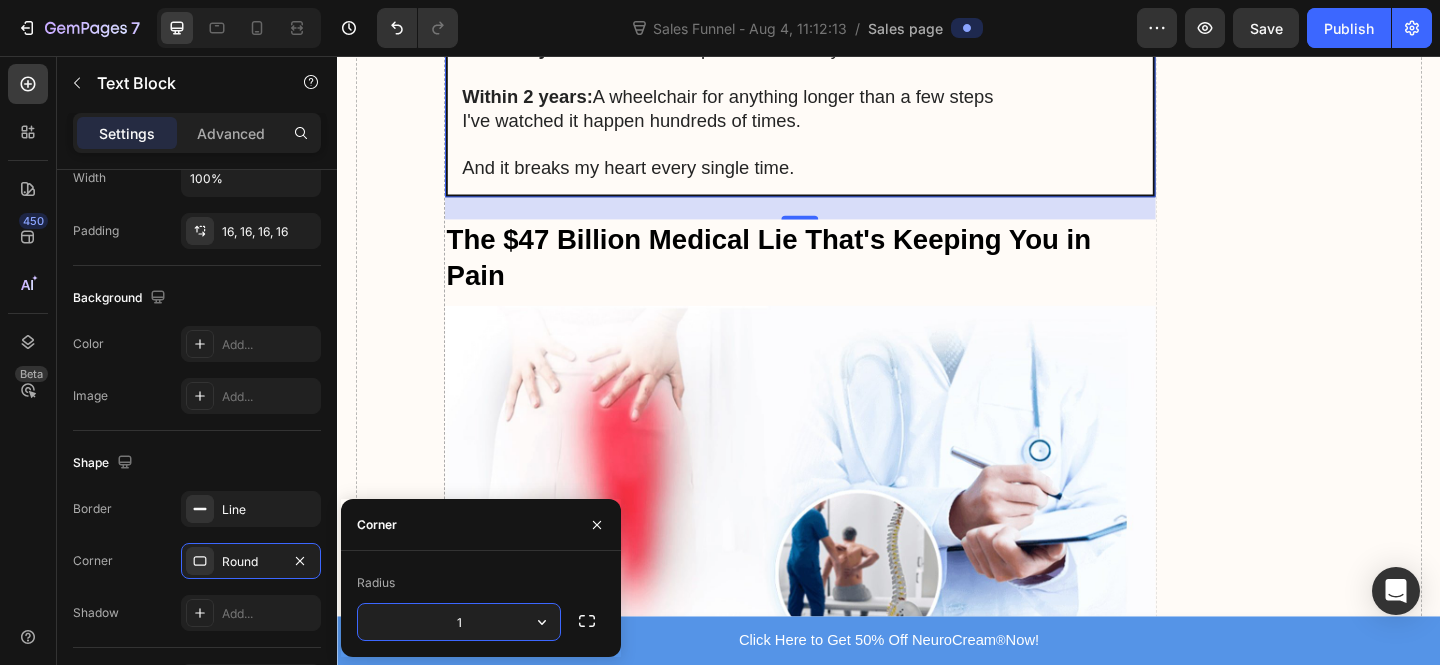 type on "16" 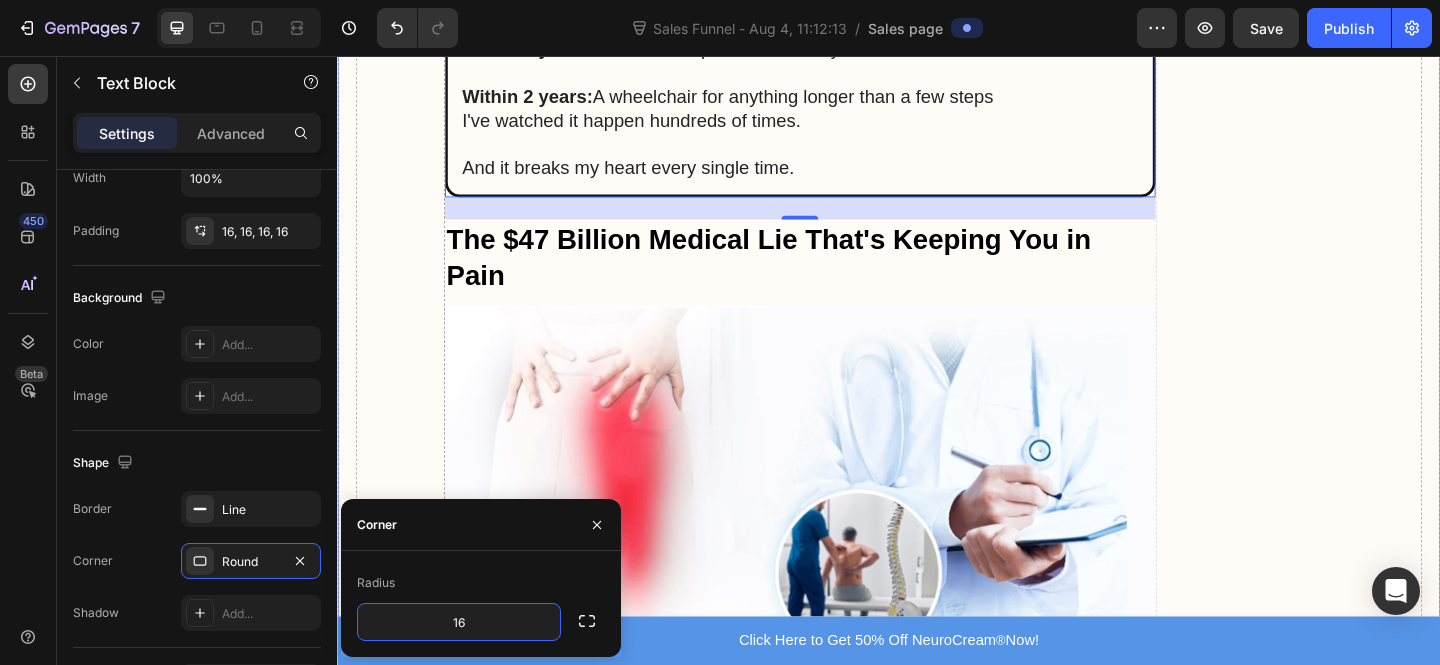click at bounding box center [405, 1106] 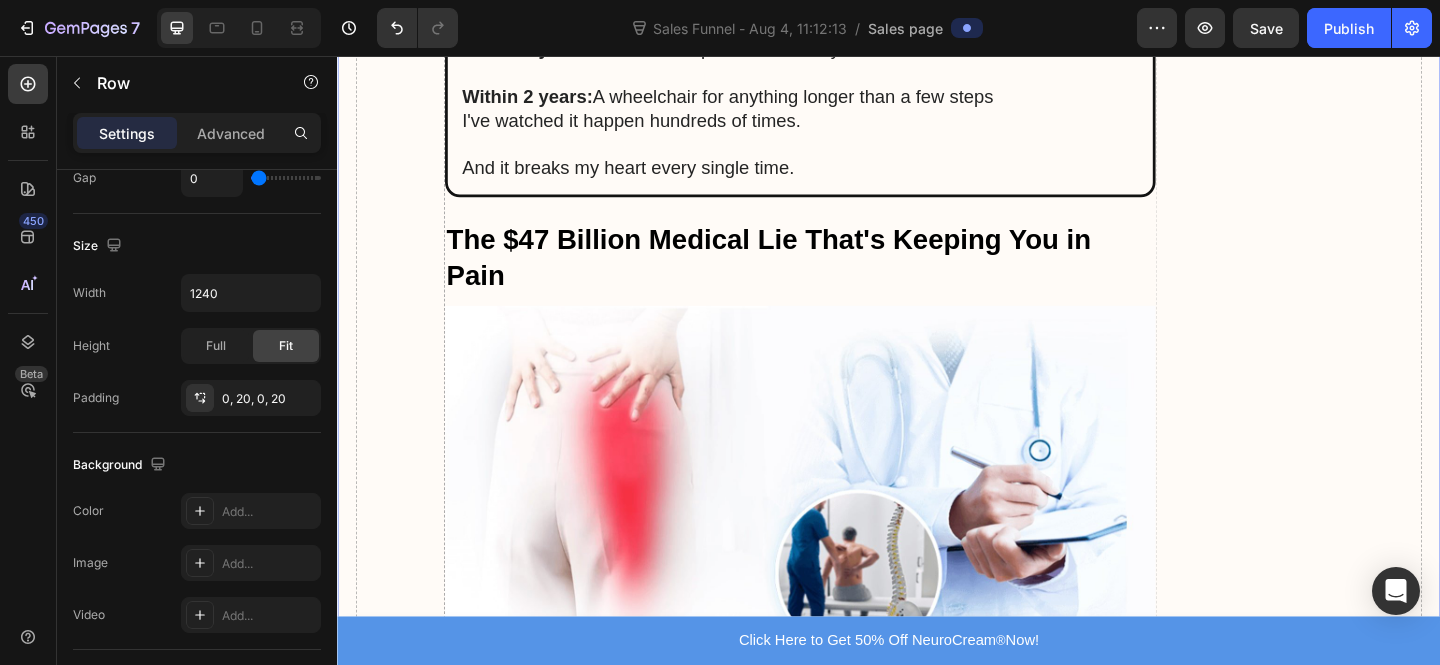scroll, scrollTop: 0, scrollLeft: 0, axis: both 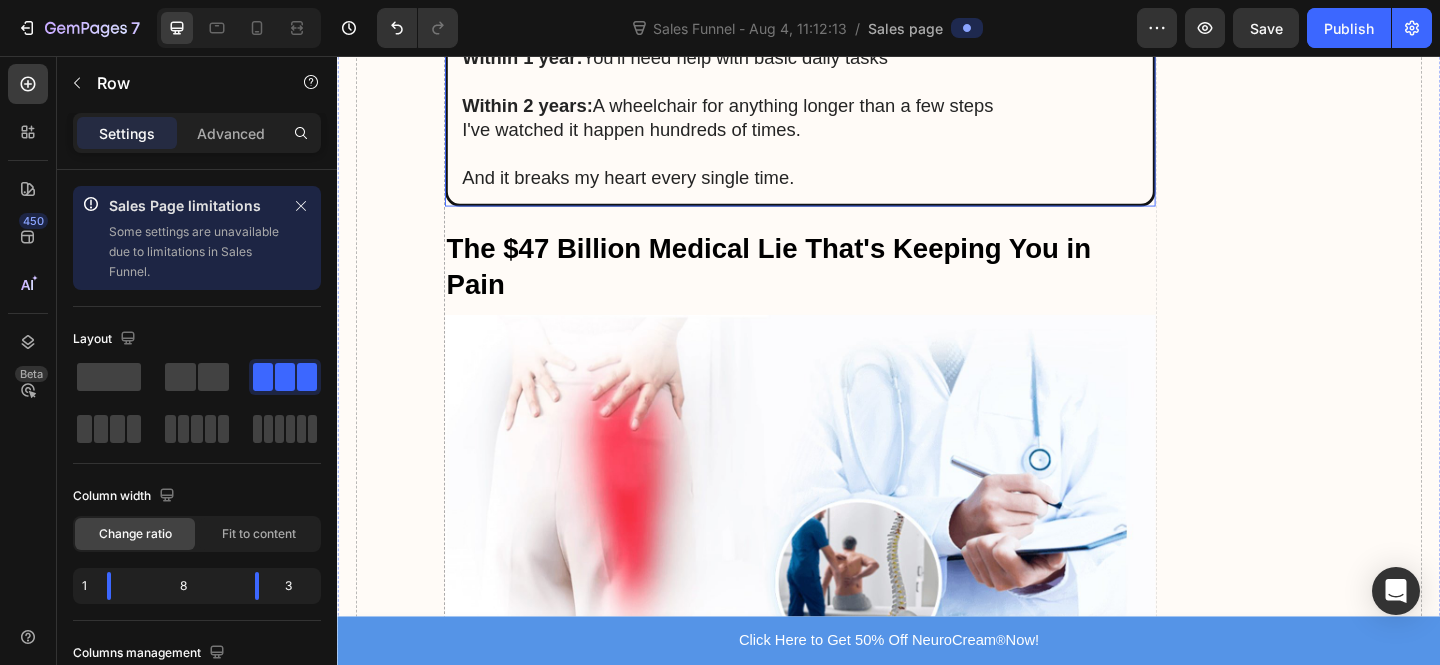 click on "Within 2 years:  A wheelchair for anything longer than a few steps" at bounding box center (840, 110) 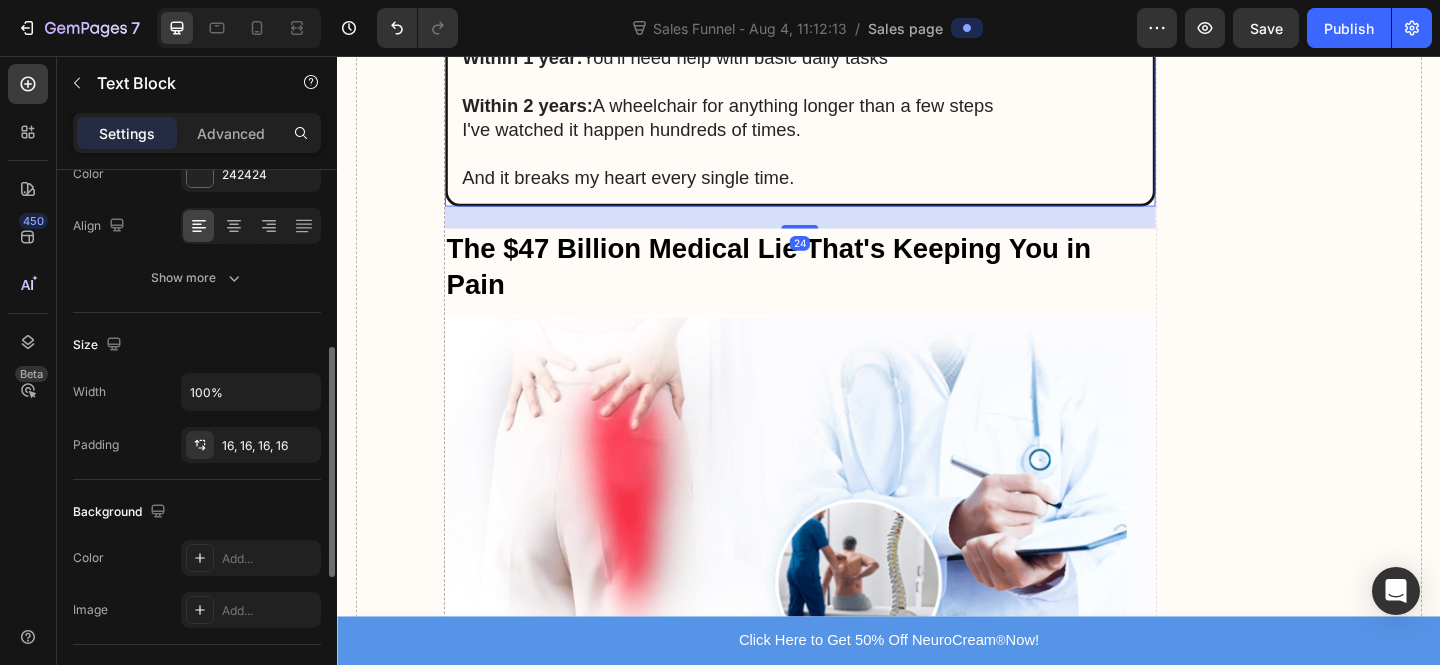 scroll, scrollTop: 770, scrollLeft: 0, axis: vertical 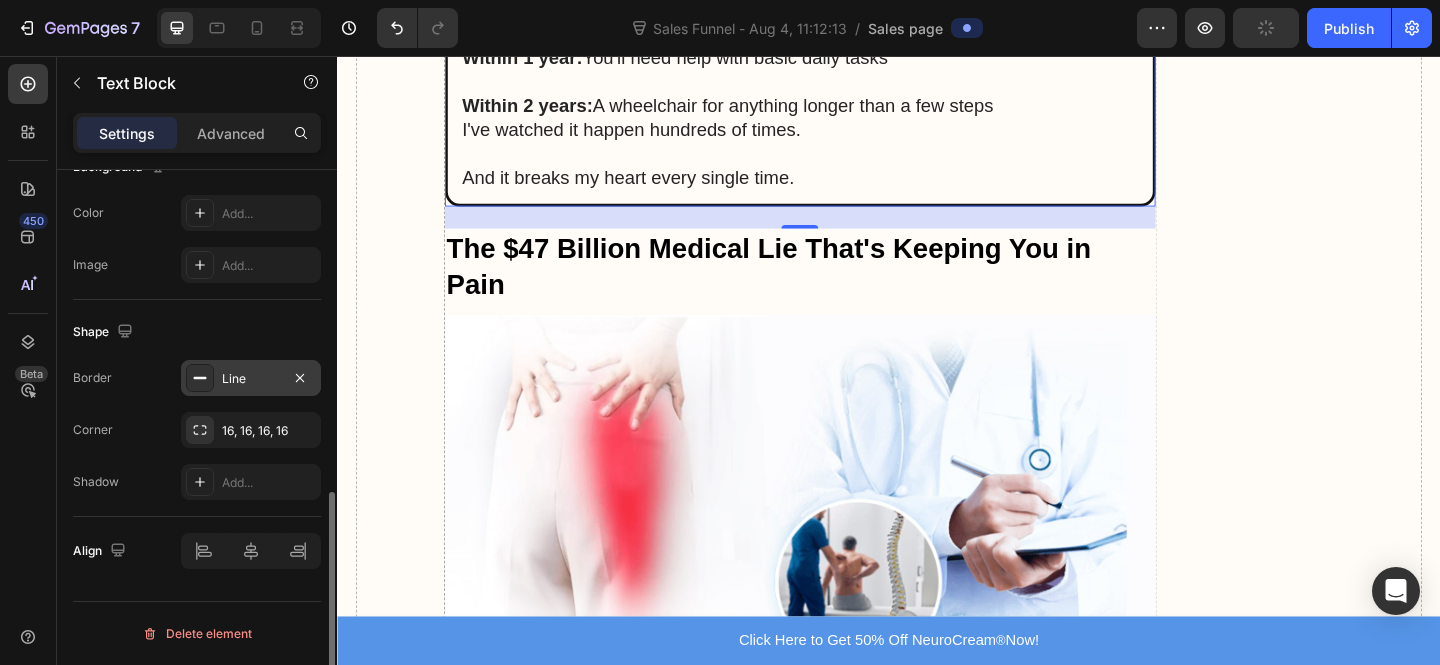 click on "Line" at bounding box center [251, 379] 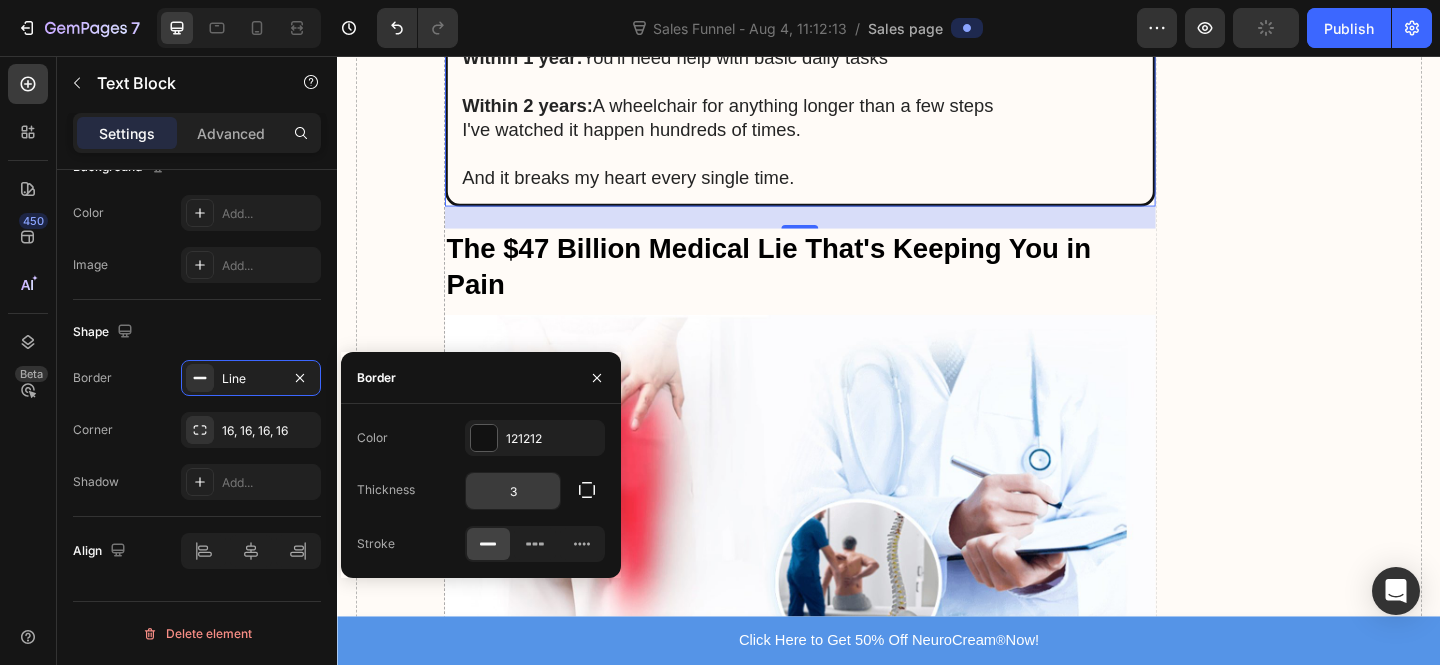 click on "3" at bounding box center (513, 491) 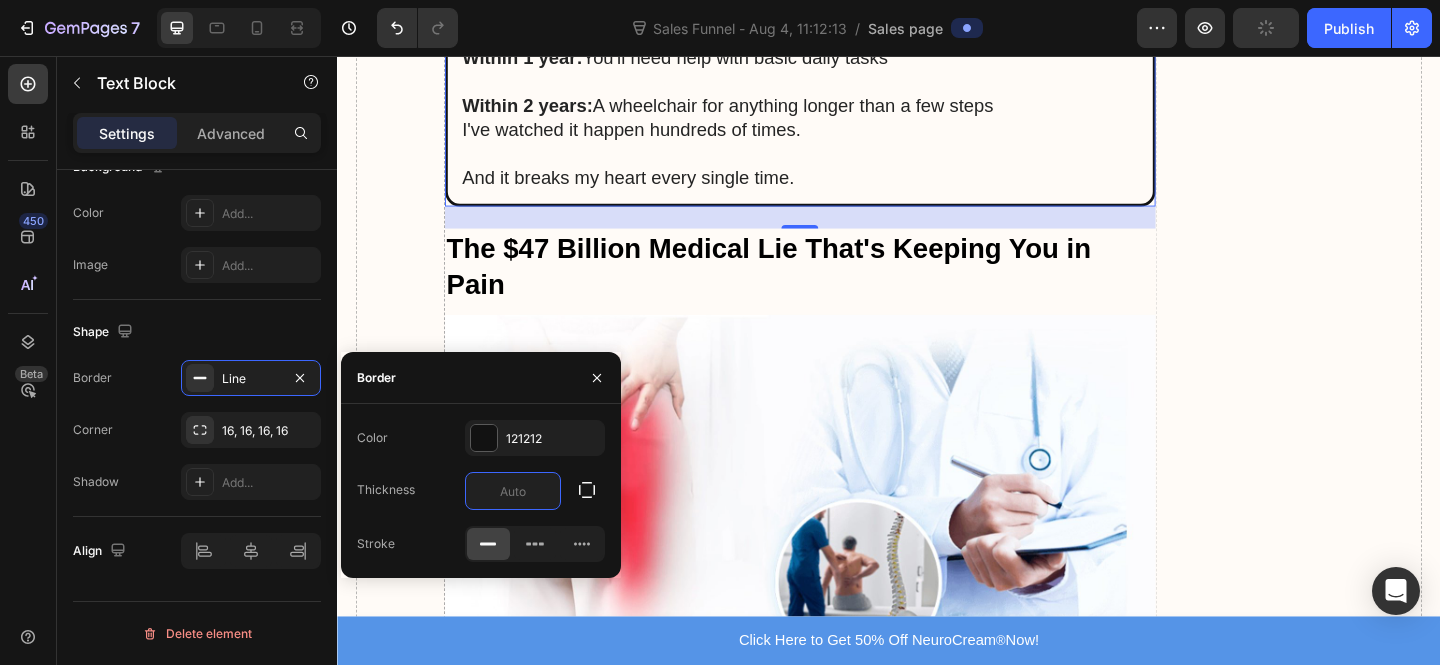 type on "2" 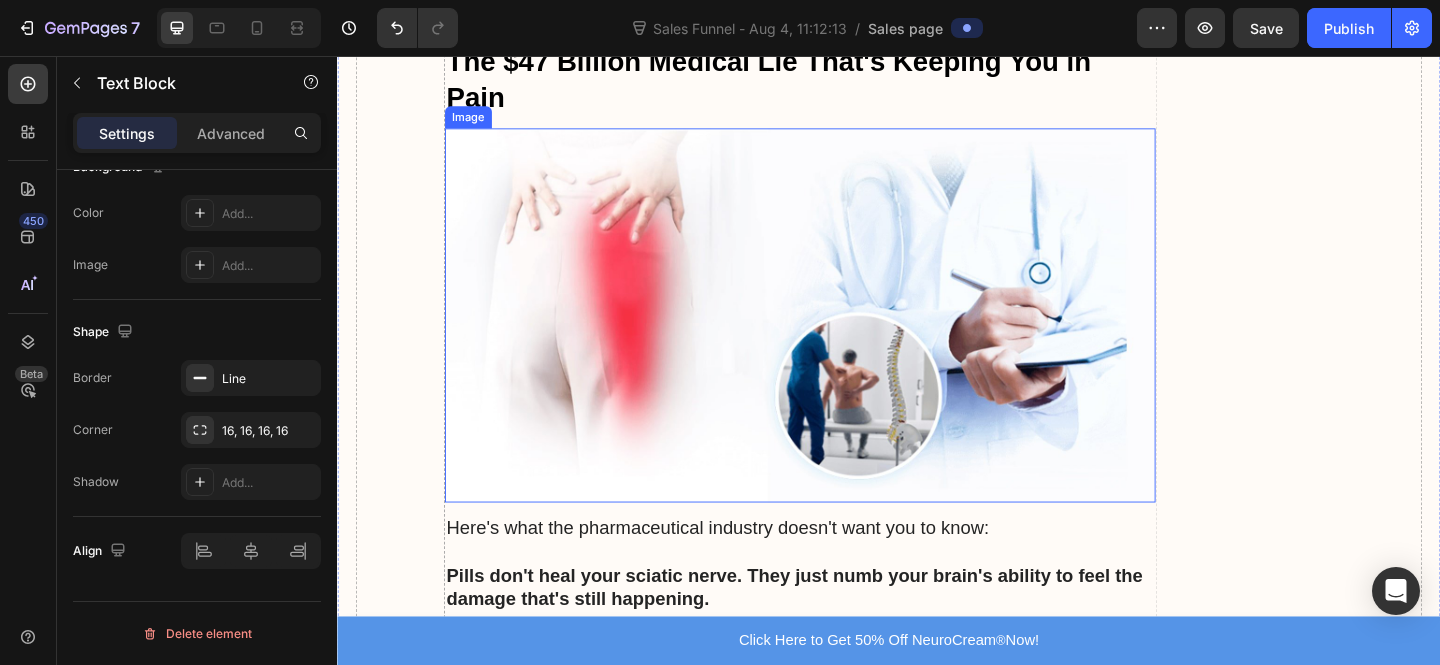 scroll, scrollTop: 3715, scrollLeft: 0, axis: vertical 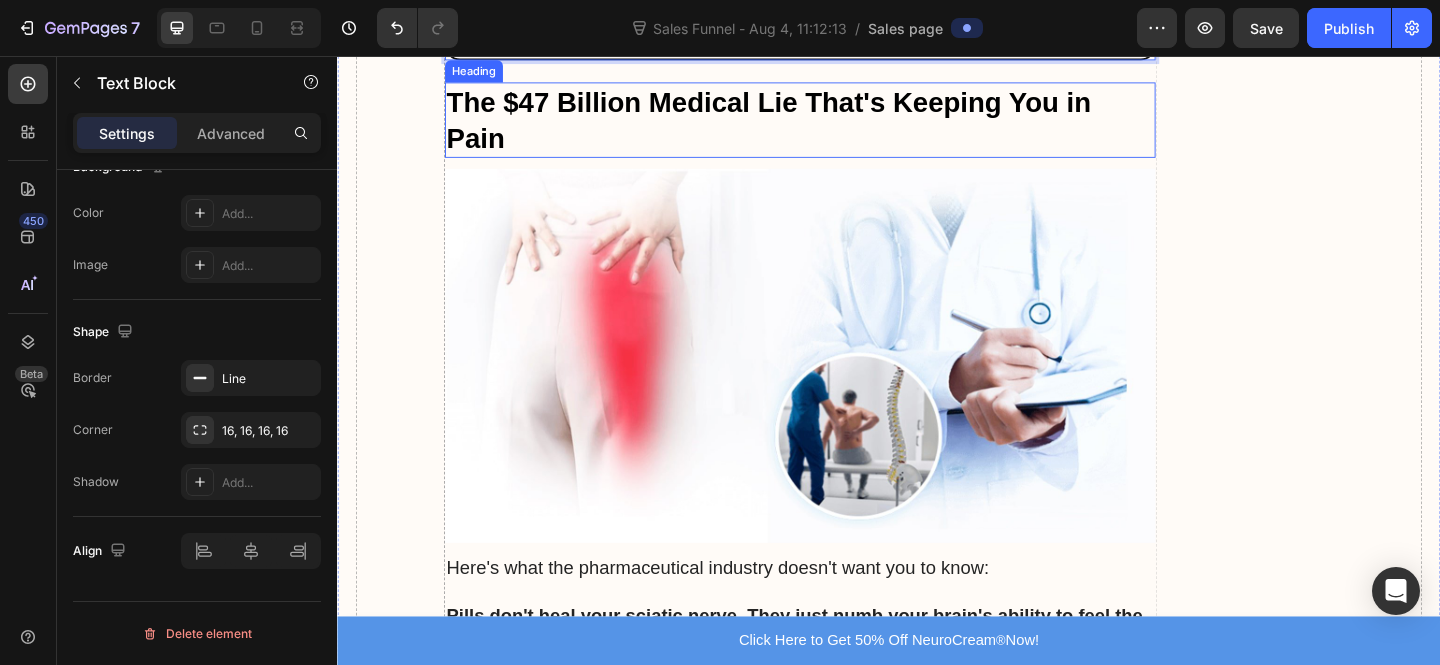click on "The $47 Billion Medical Lie That's Keeping You in Pain" at bounding box center (840, 126) 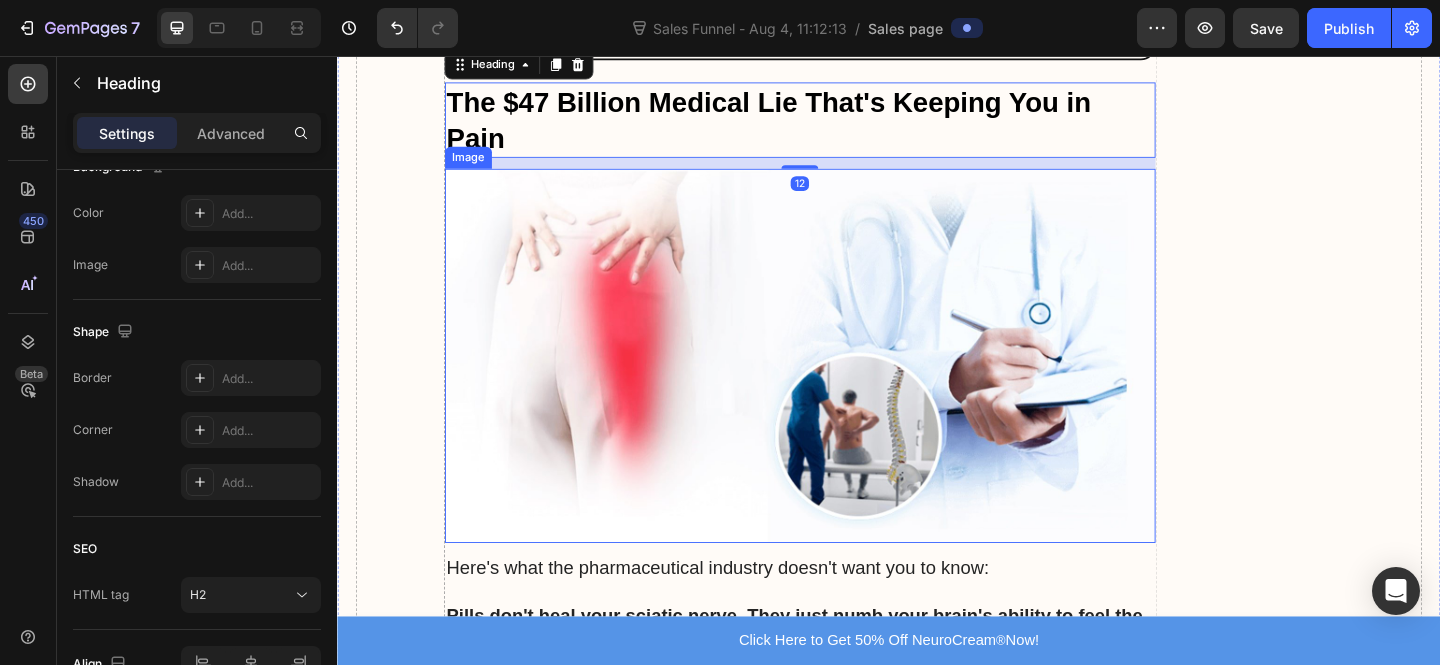 scroll, scrollTop: 0, scrollLeft: 0, axis: both 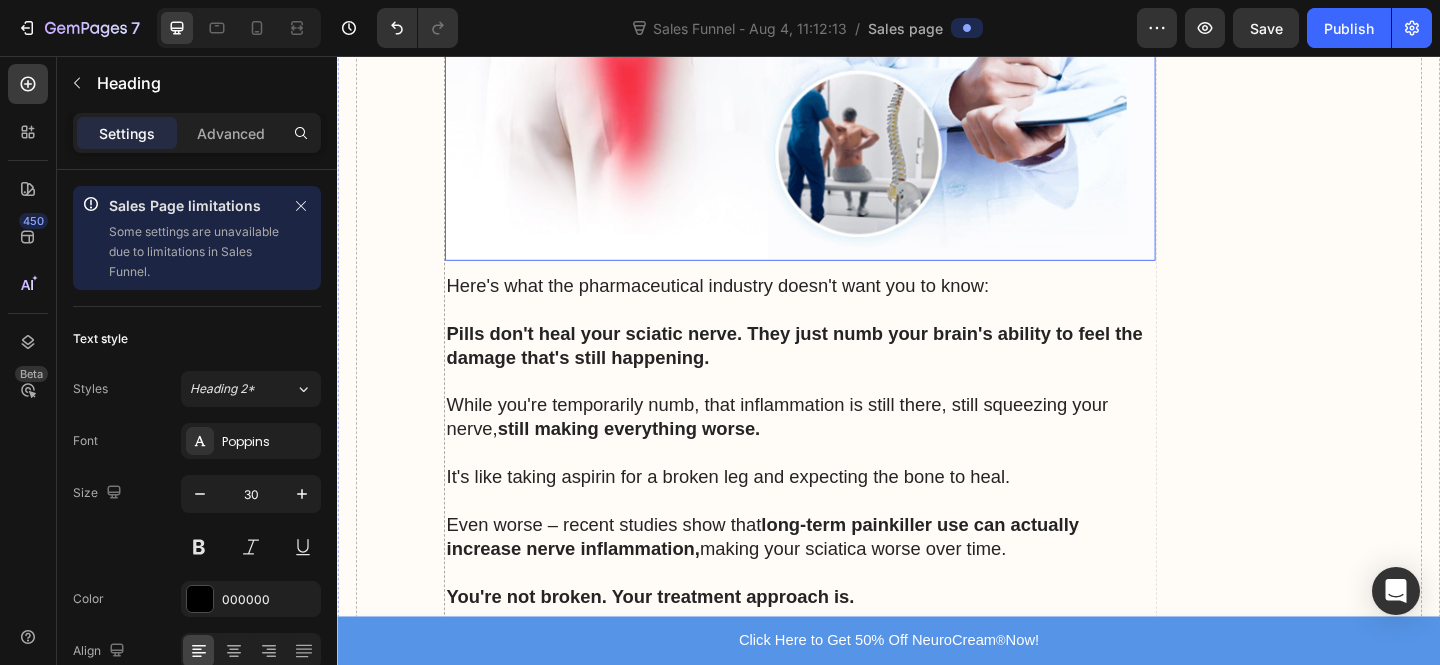 click at bounding box center [840, 75] 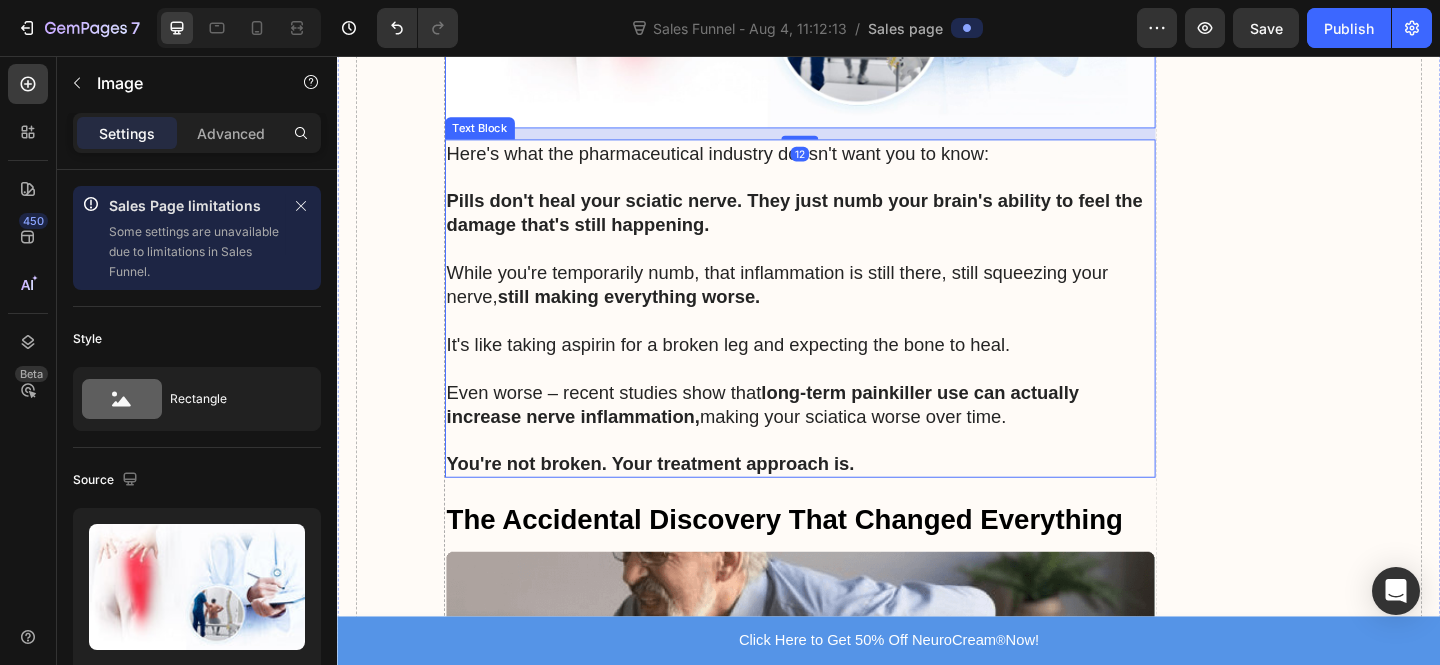 scroll, scrollTop: 4073, scrollLeft: 0, axis: vertical 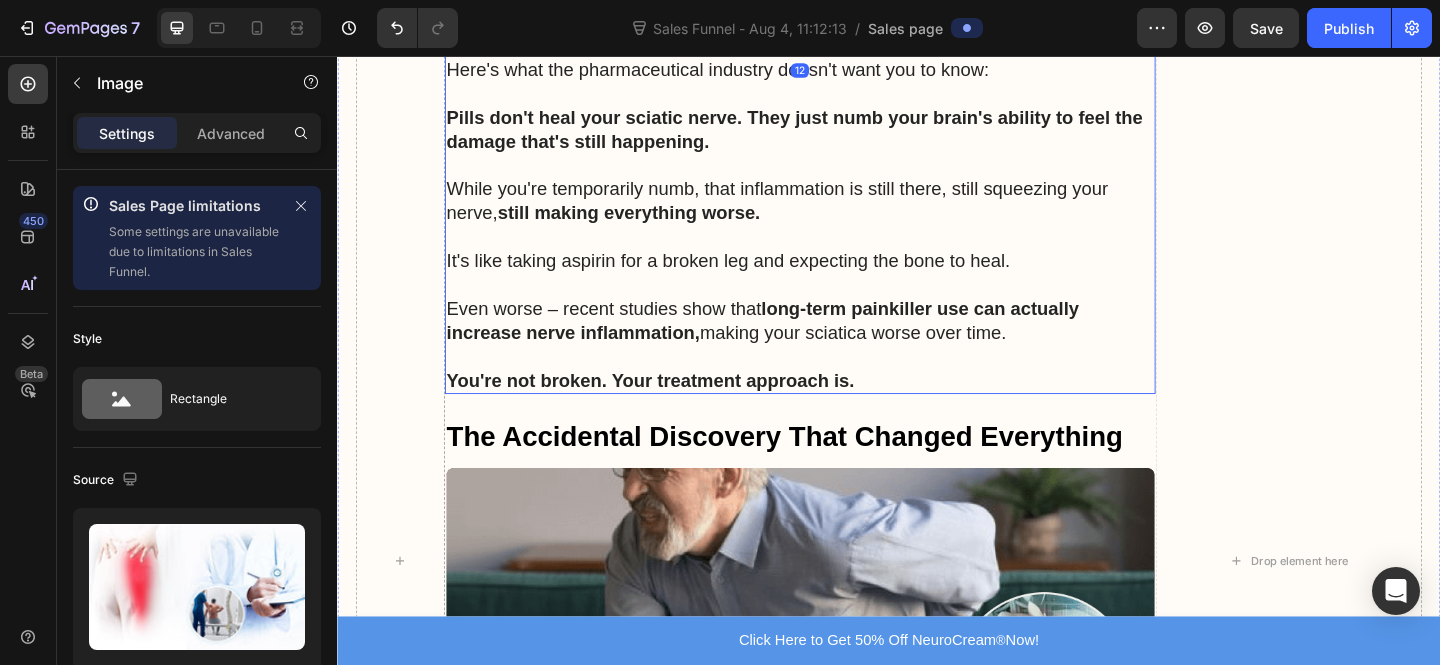 click at bounding box center [840, 305] 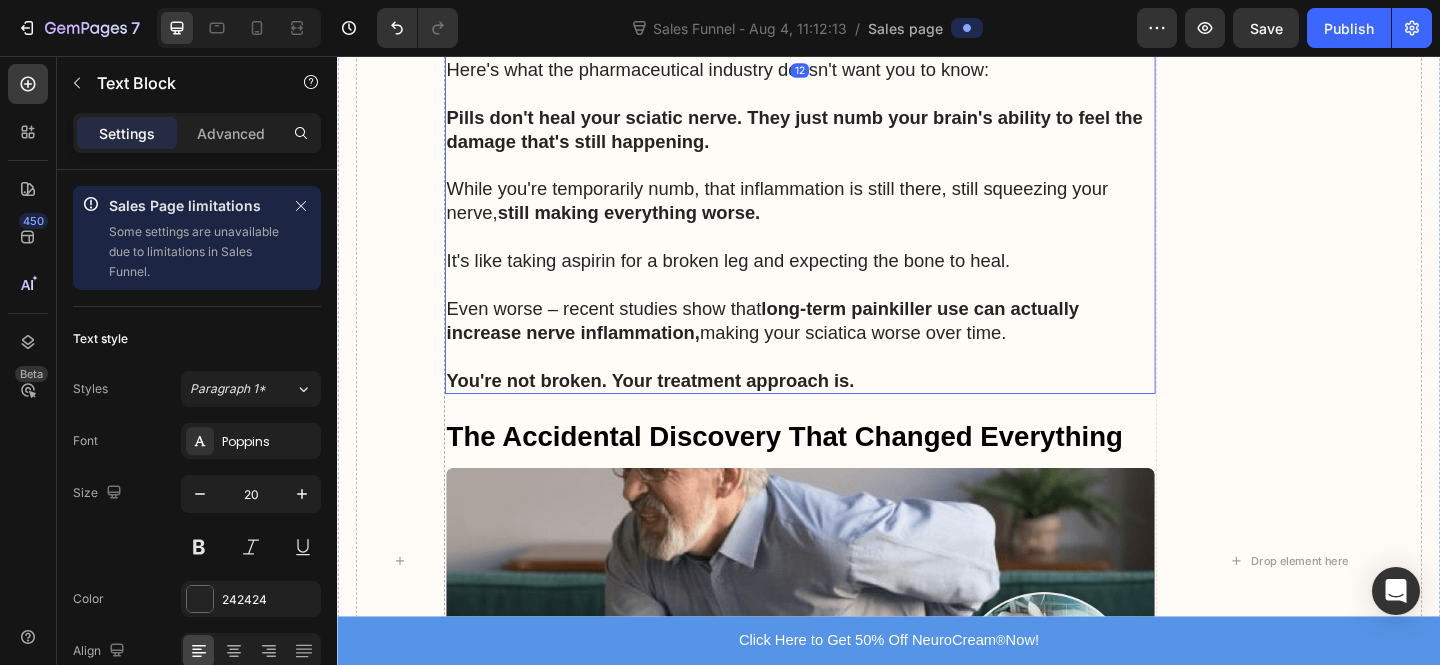 click at bounding box center [840, 305] 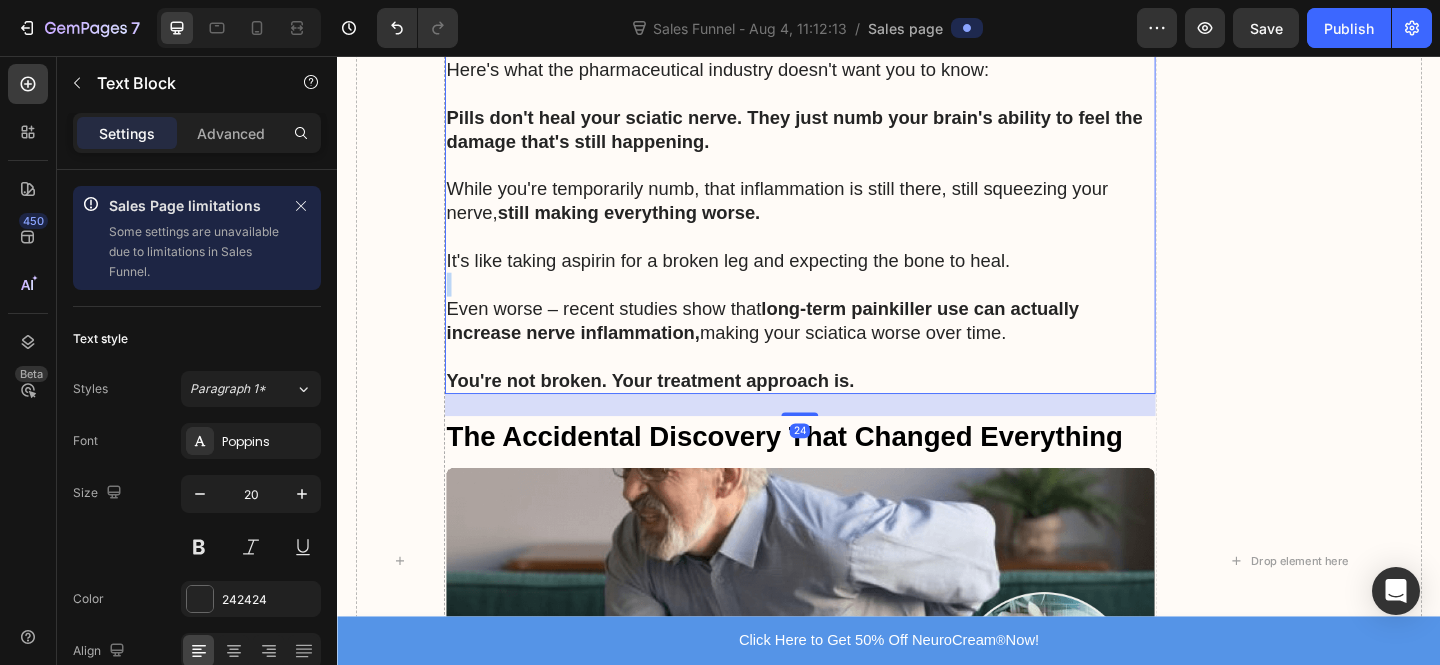 click at bounding box center [840, 305] 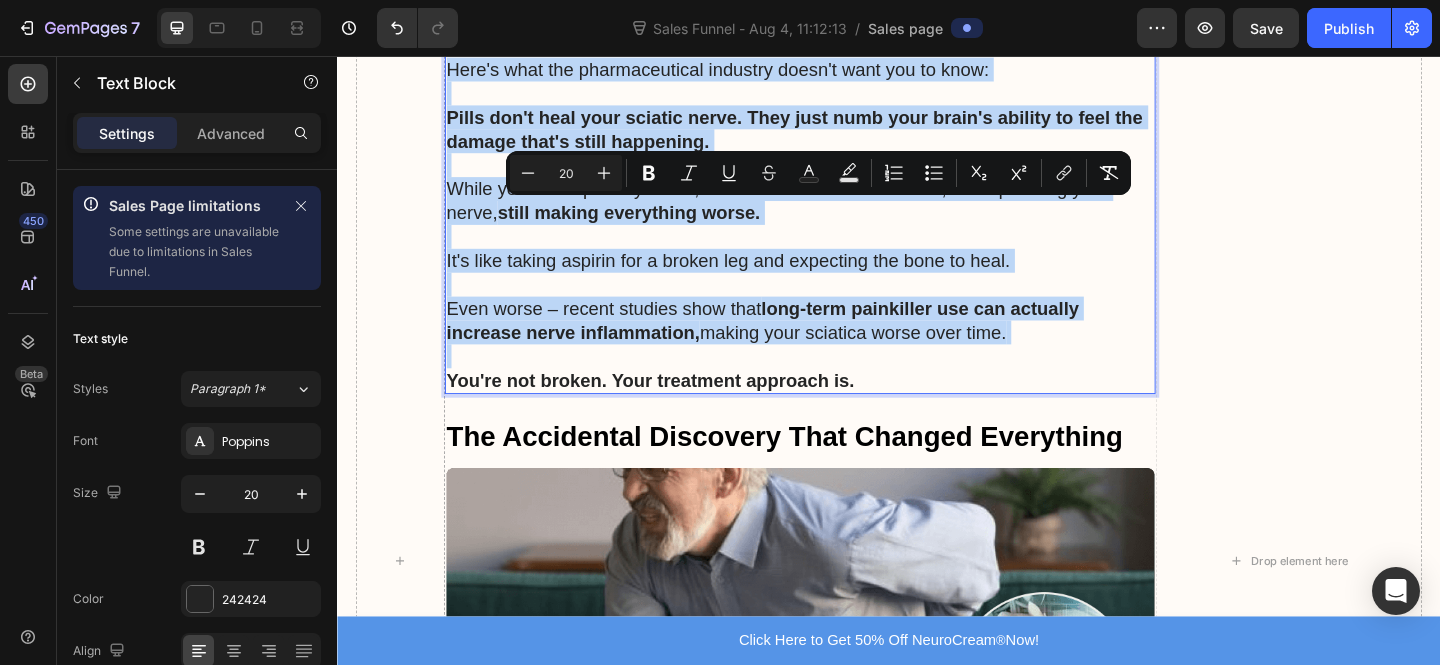 click on "It's like taking aspirin for a broken leg and expecting the bone to heal." at bounding box center [840, 279] 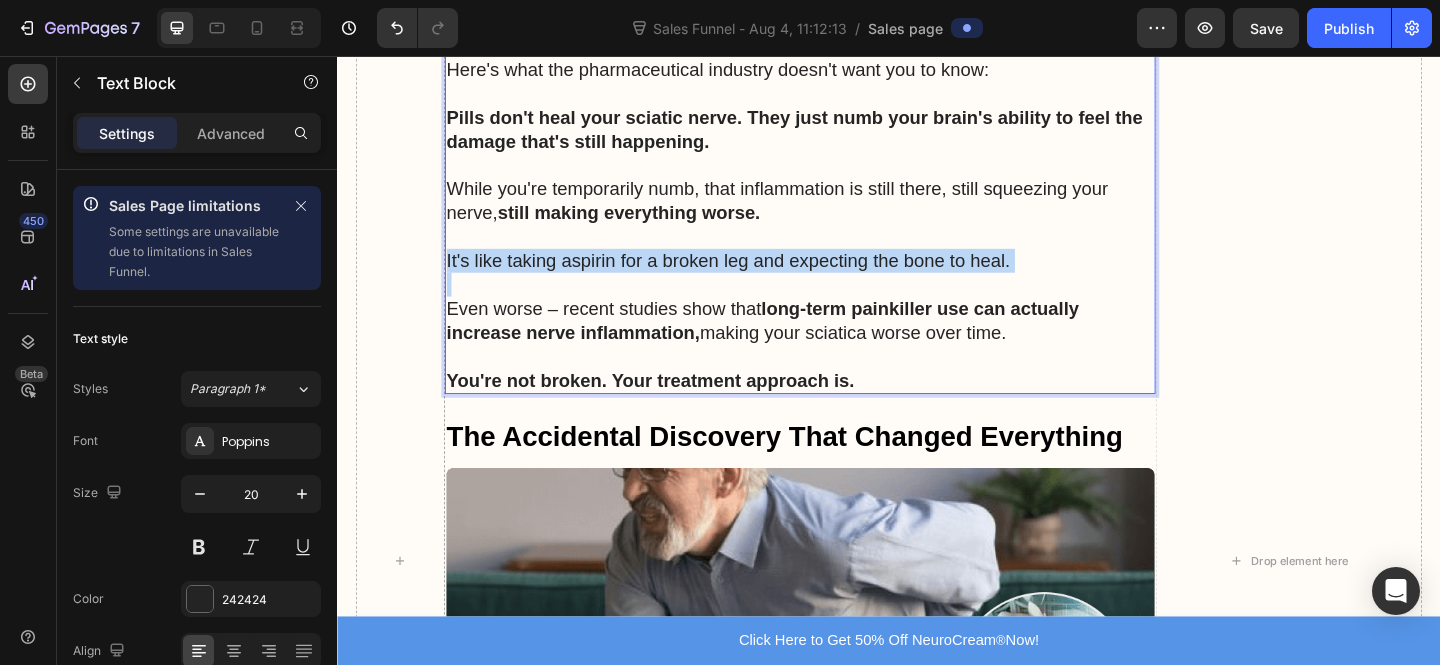 click on "It's like taking aspirin for a broken leg and expecting the bone to heal." at bounding box center [840, 279] 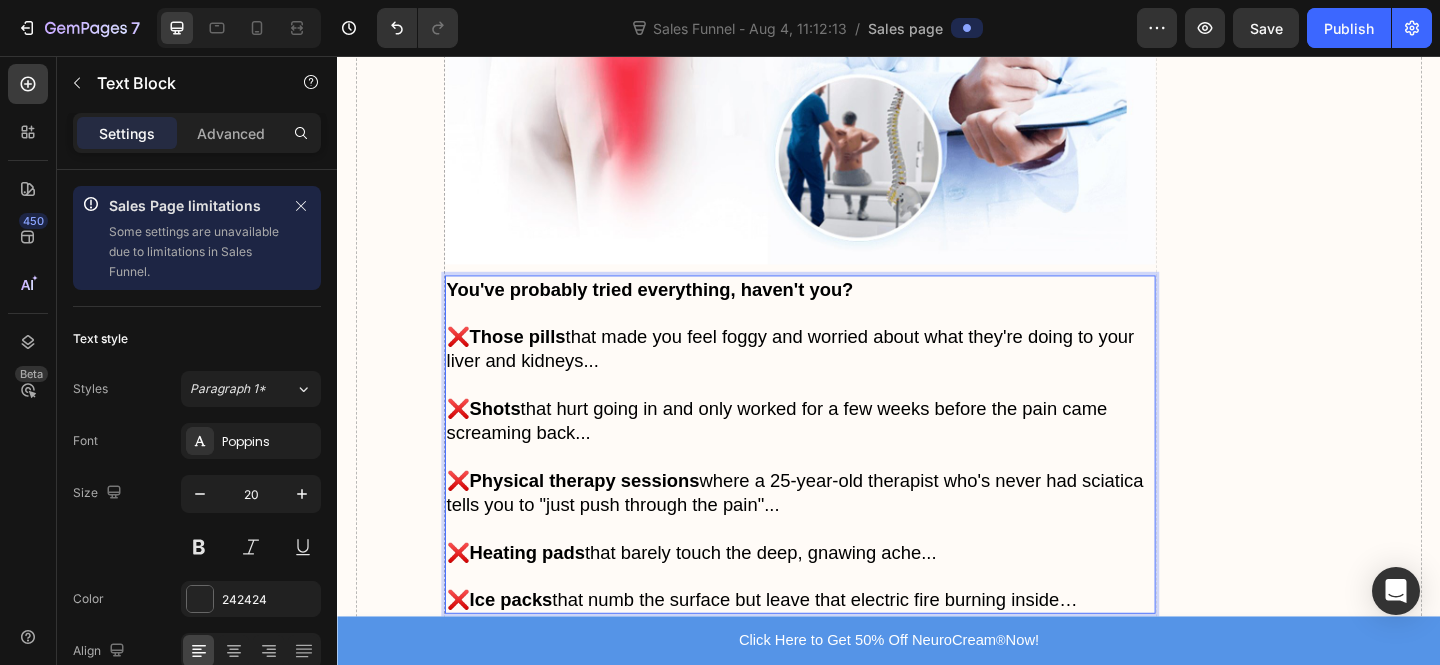 scroll, scrollTop: 3755, scrollLeft: 0, axis: vertical 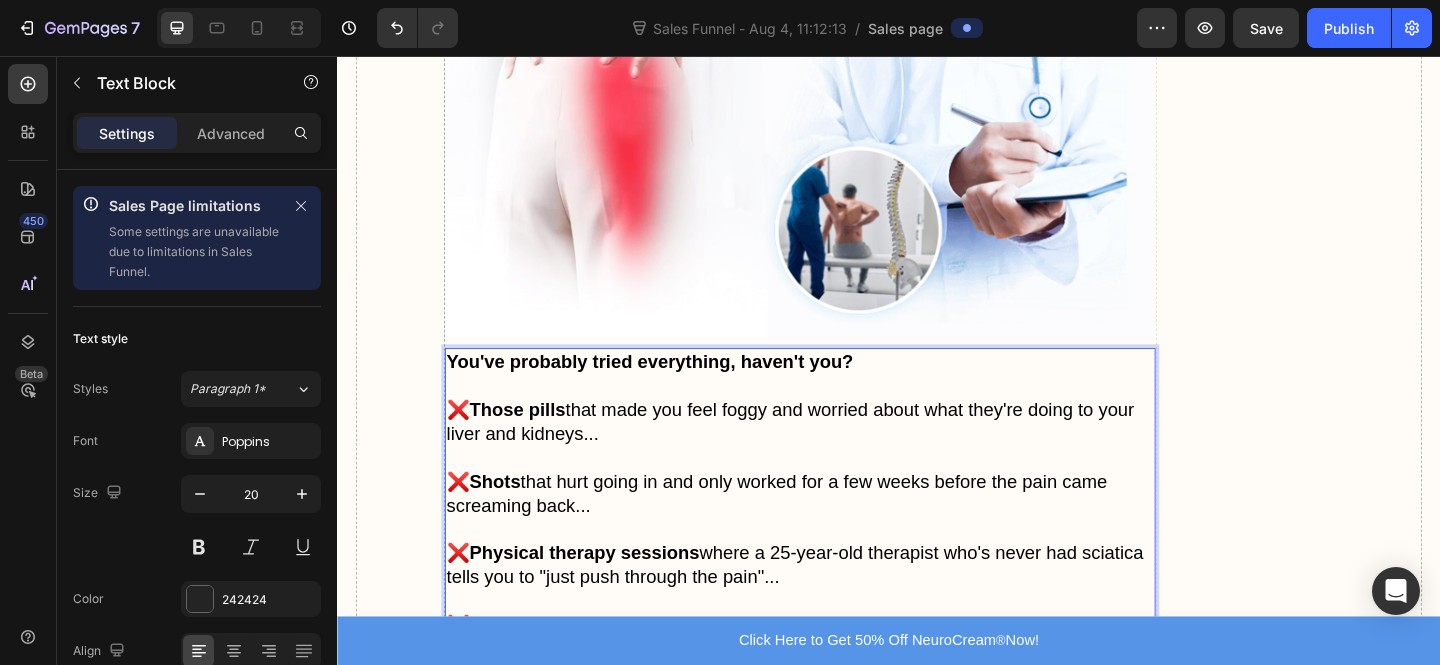 click at bounding box center (840, 158) 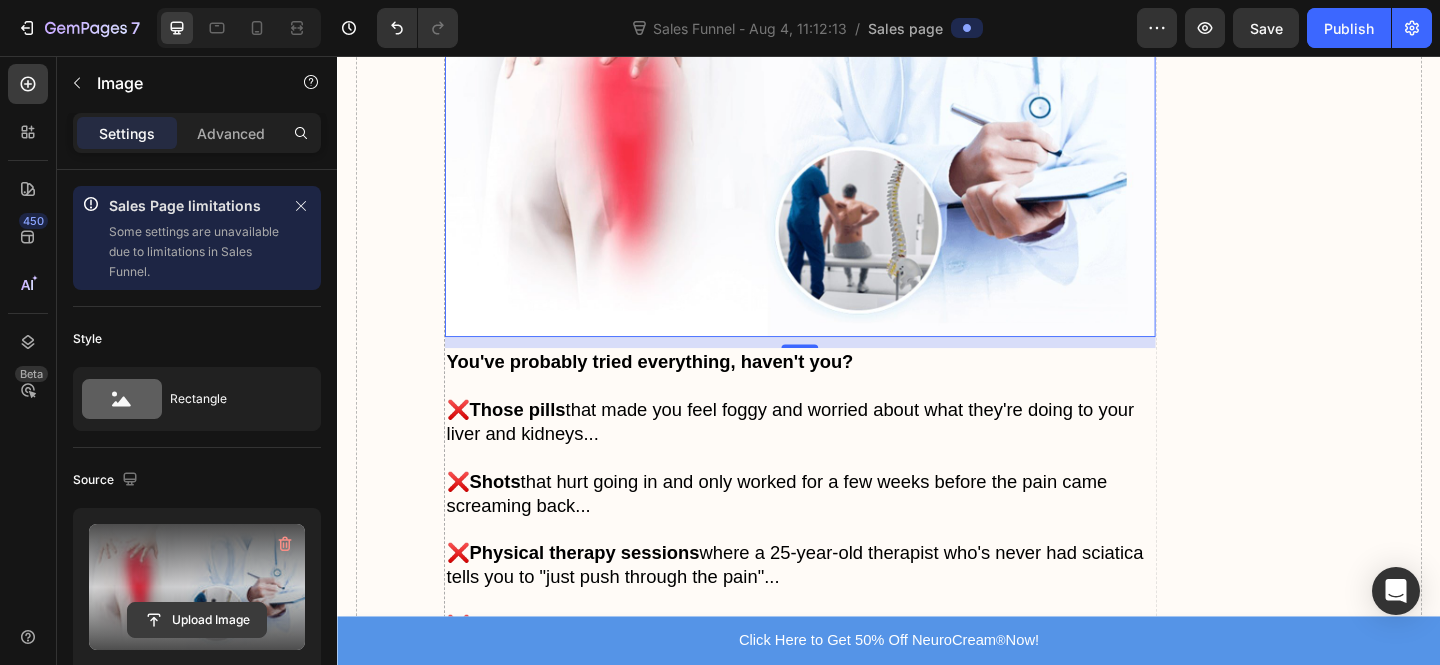 click 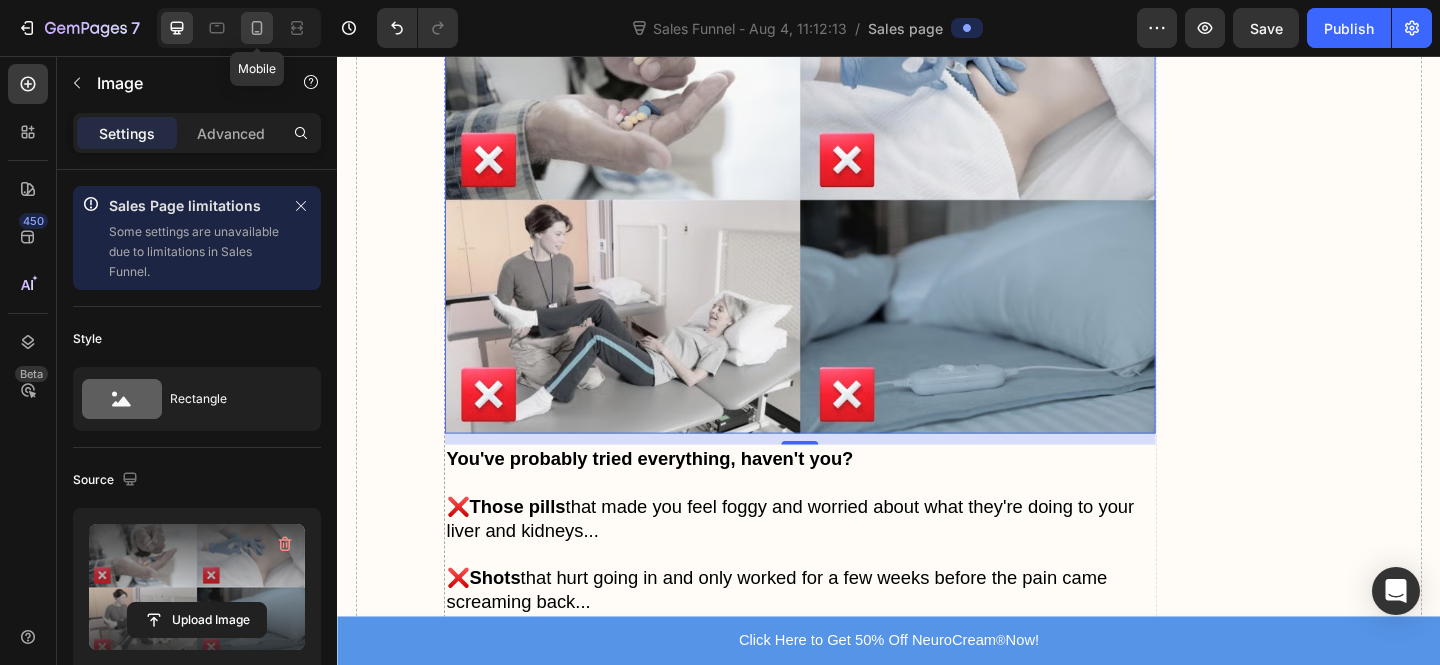 click 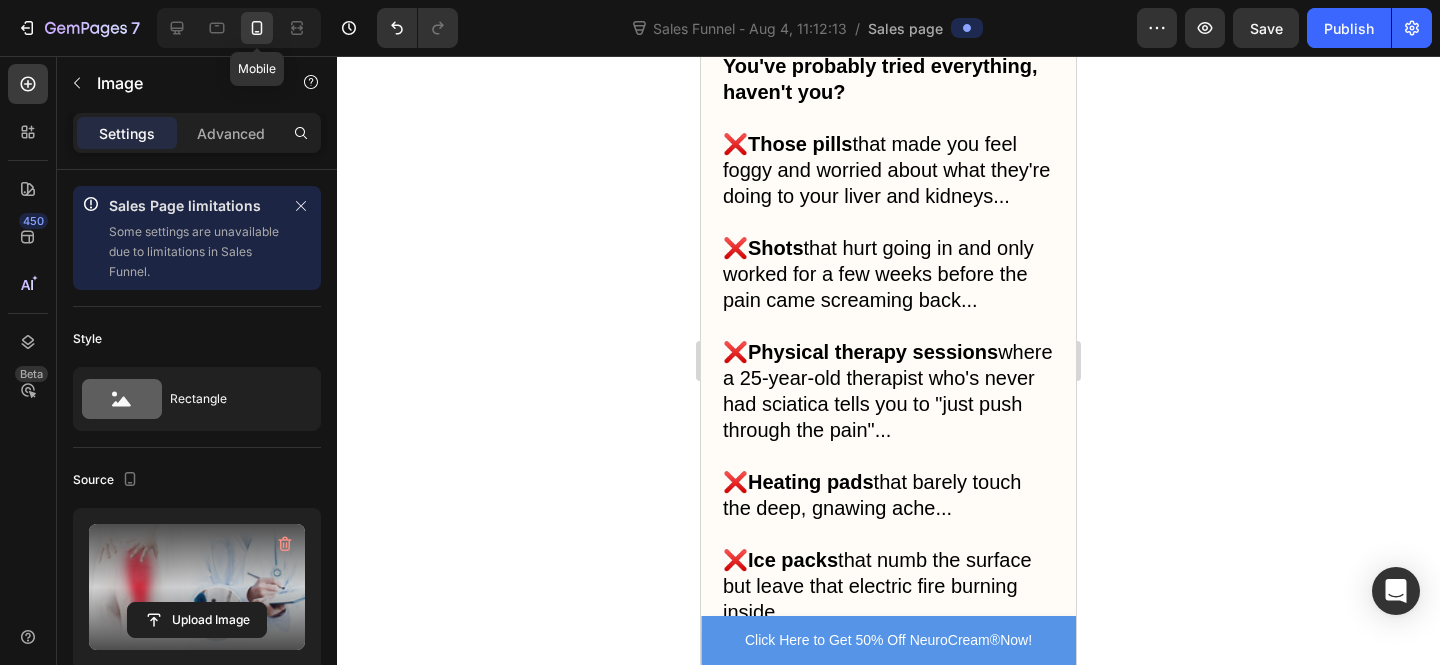 scroll, scrollTop: 4704, scrollLeft: 0, axis: vertical 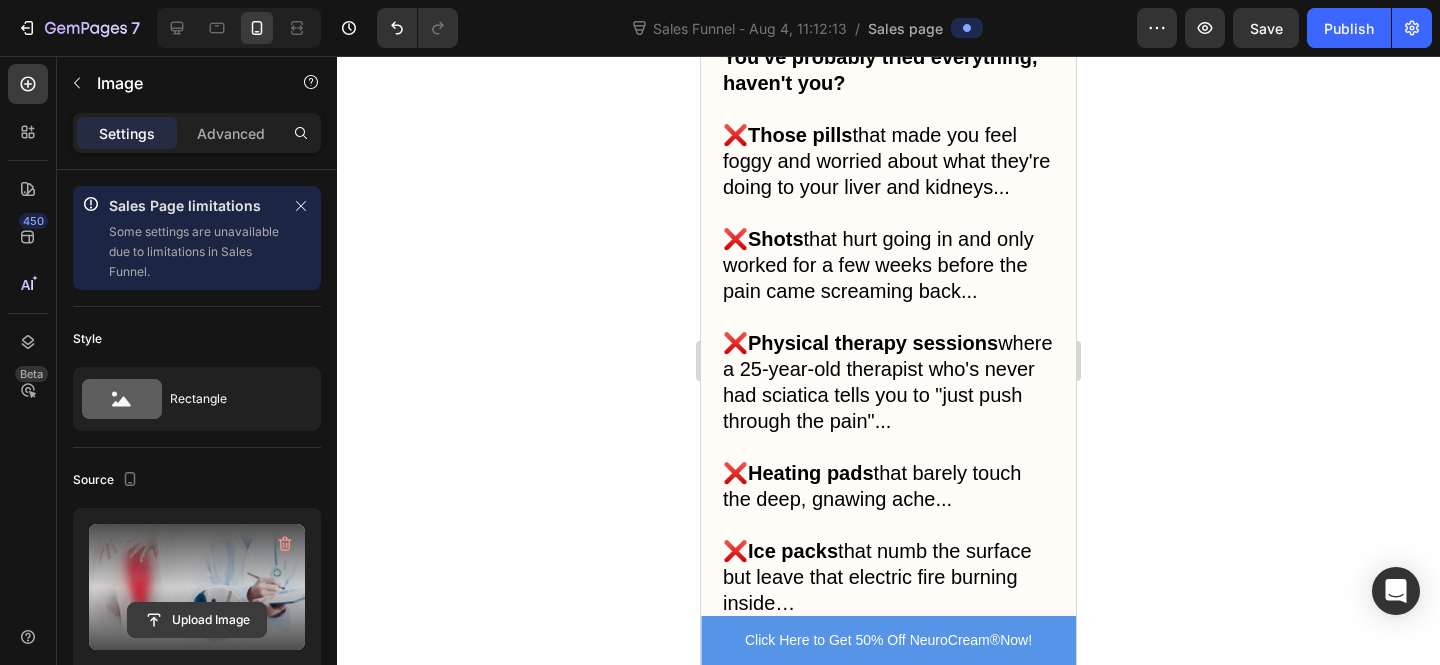 click 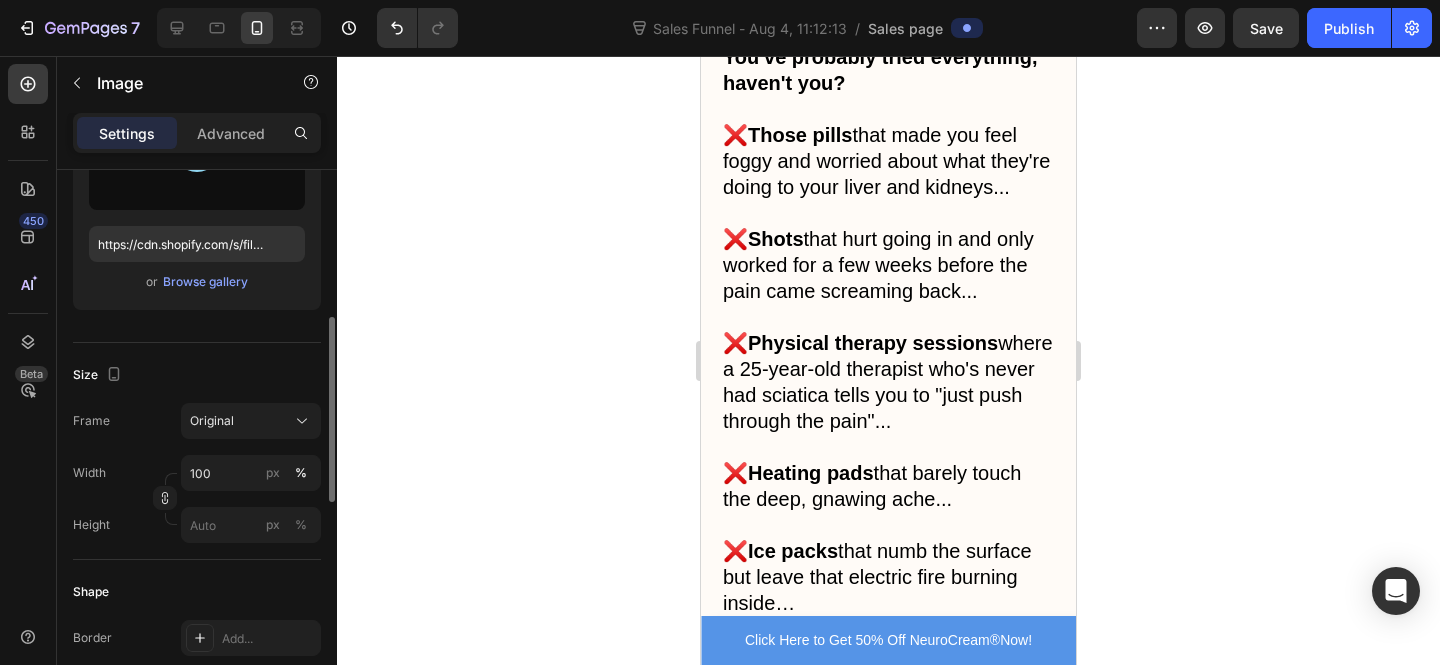scroll, scrollTop: 0, scrollLeft: 0, axis: both 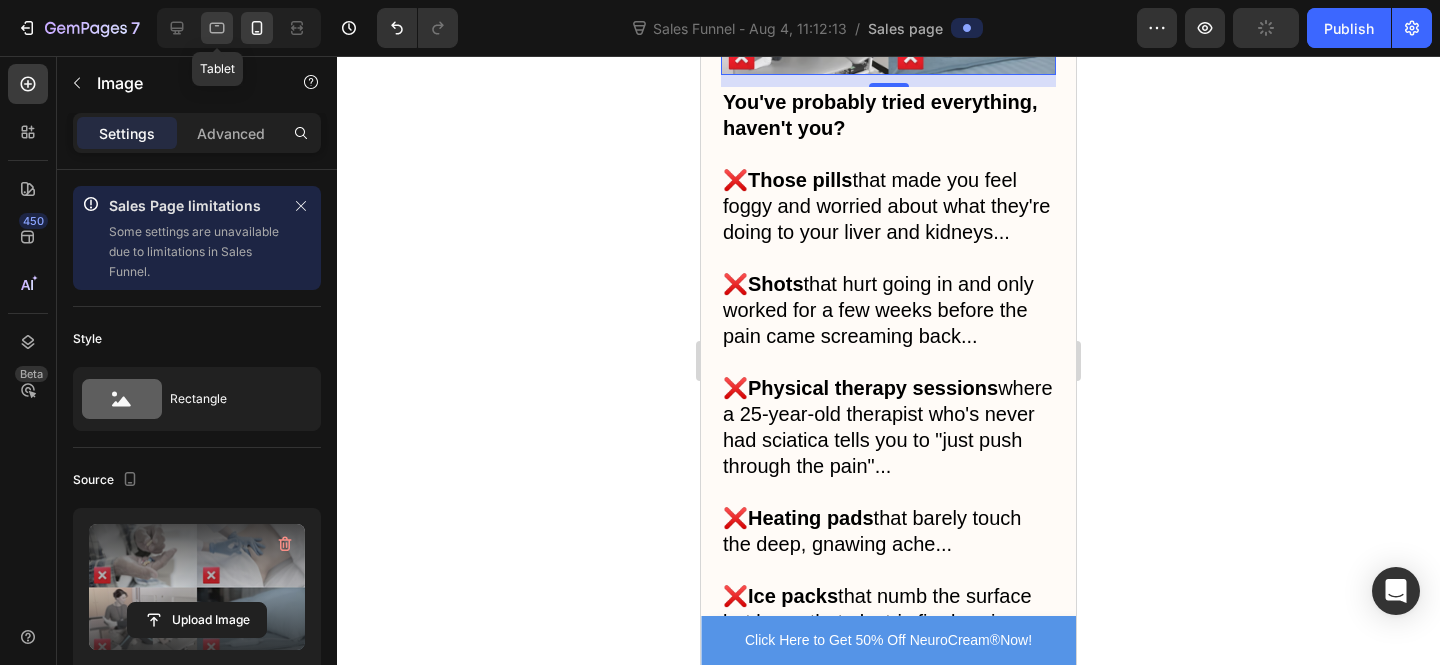click 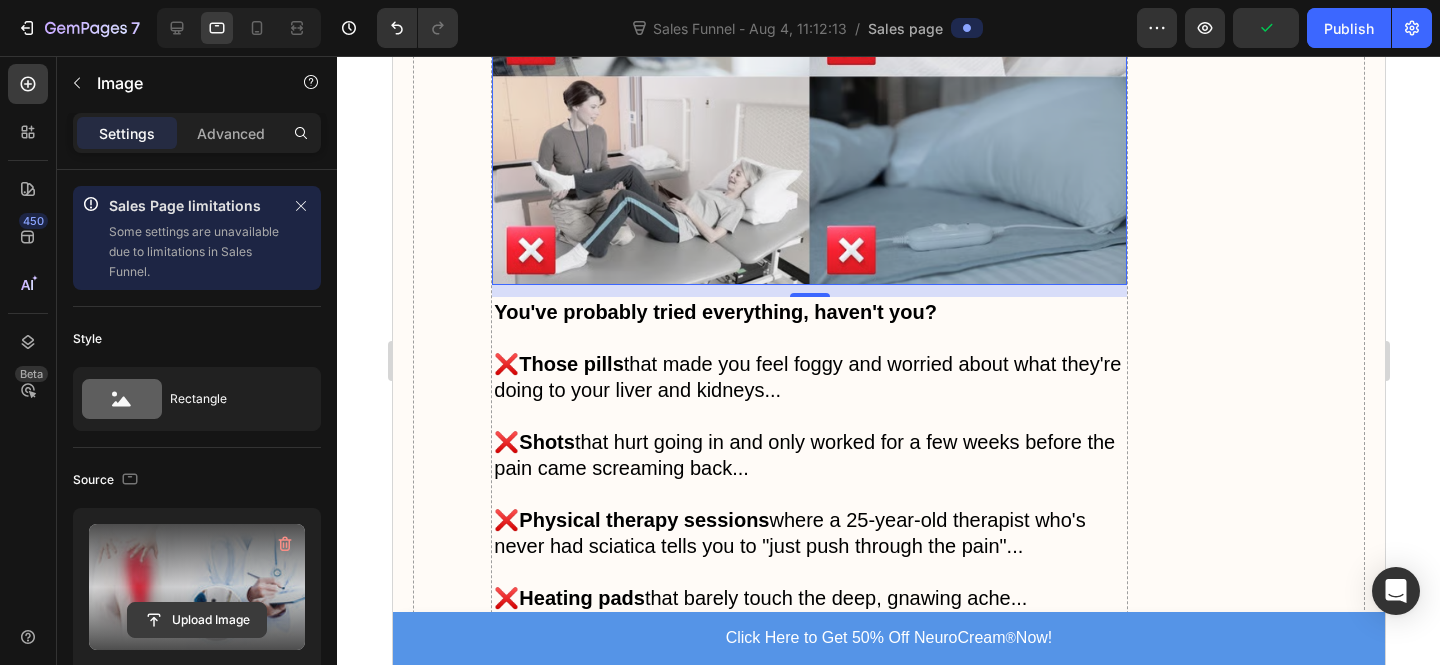 scroll, scrollTop: 3934, scrollLeft: 0, axis: vertical 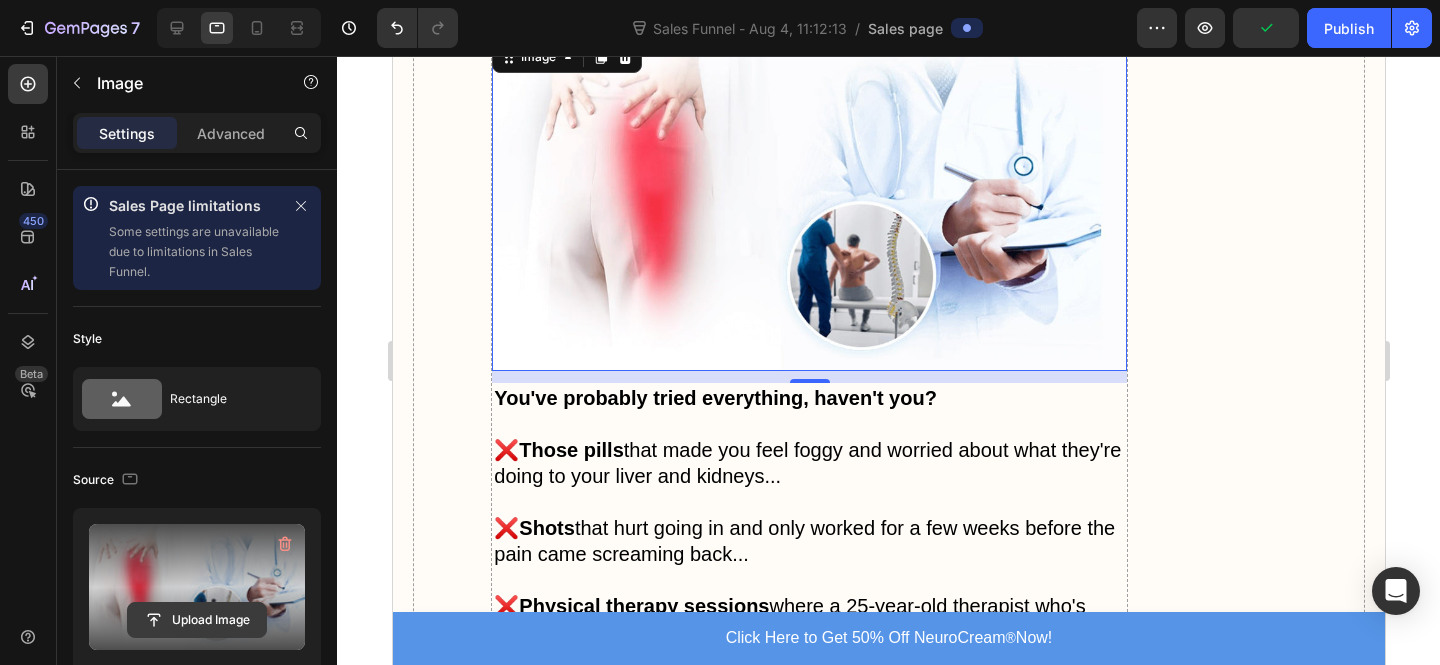 click 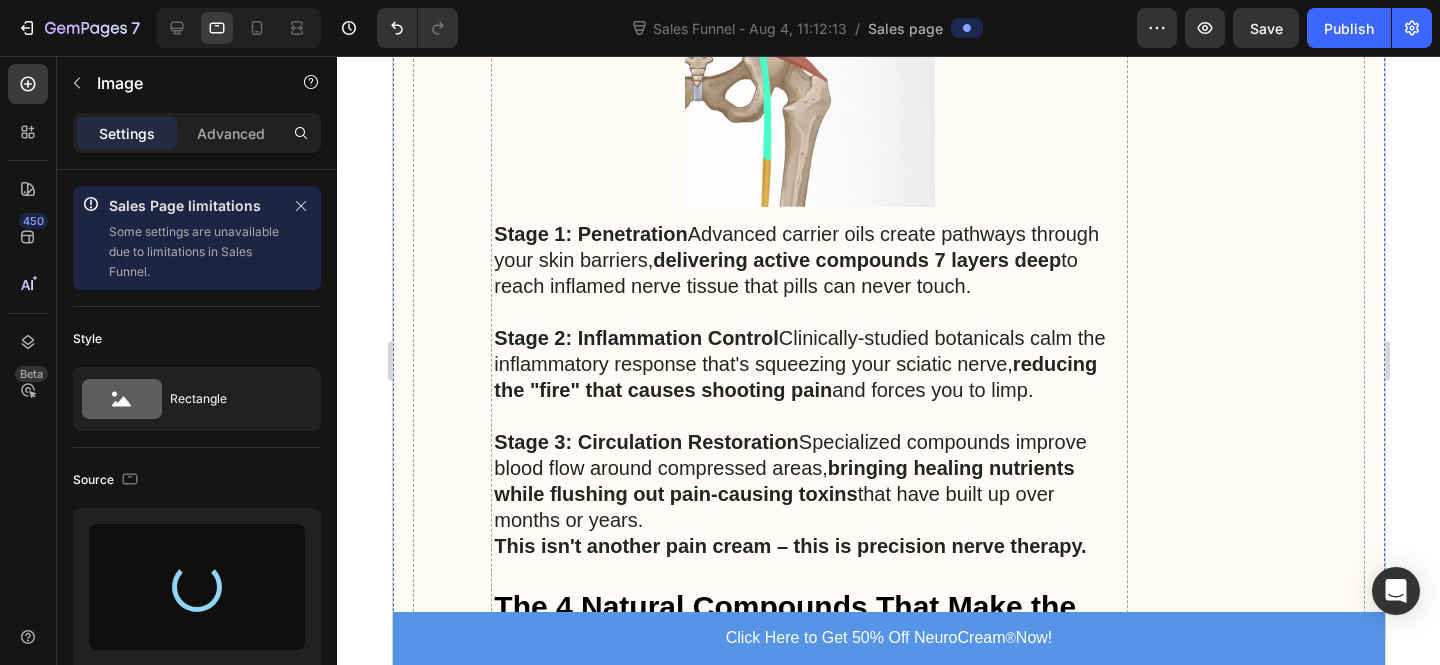 type on "https://cdn.shopify.com/s/files/1/0610/7503/0071/files/gempages_574314754814771993-9f7ddcdd-64a1-457c-93ae-a84537967c3d.png" 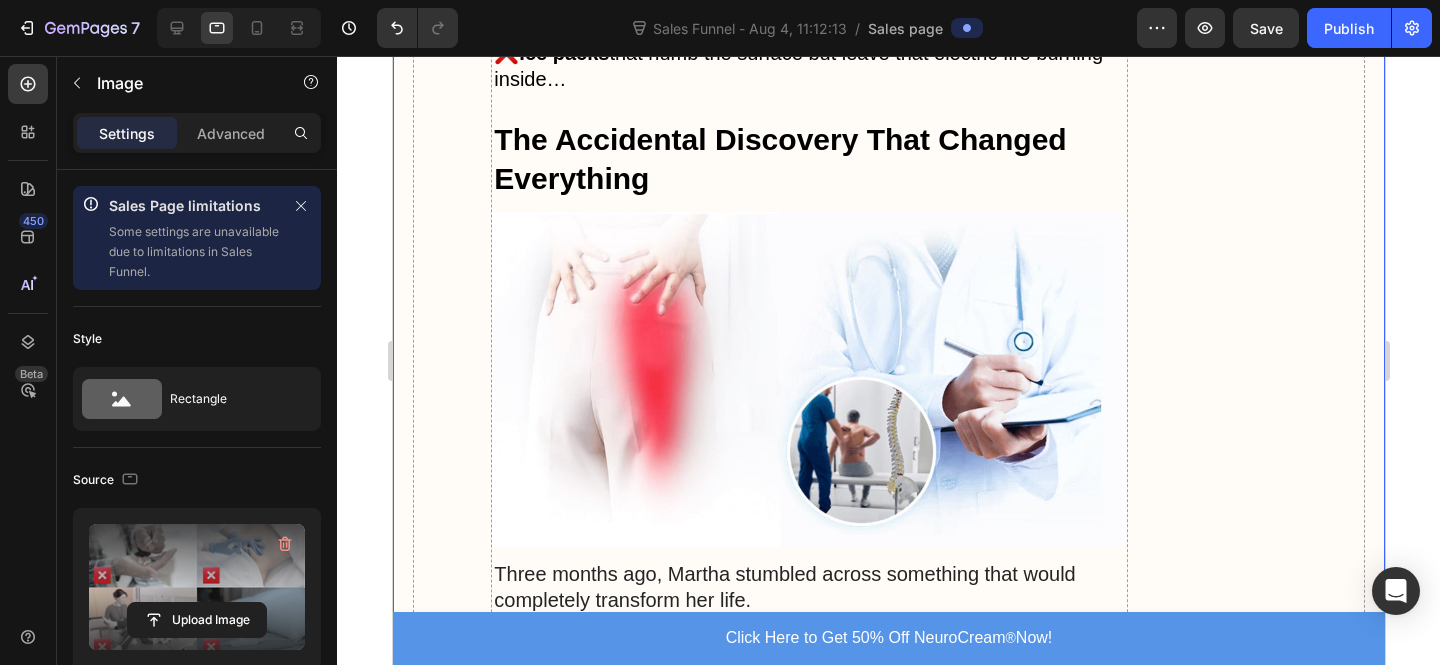 scroll, scrollTop: 4702, scrollLeft: 0, axis: vertical 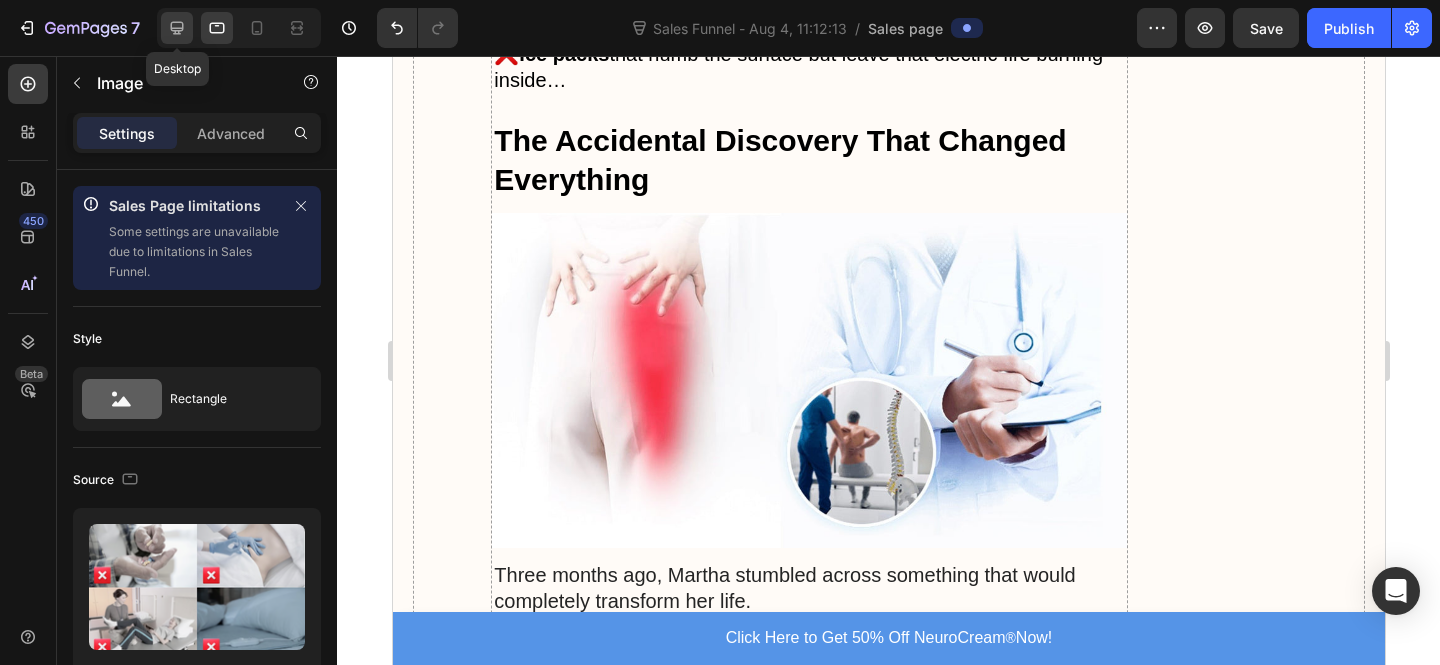click 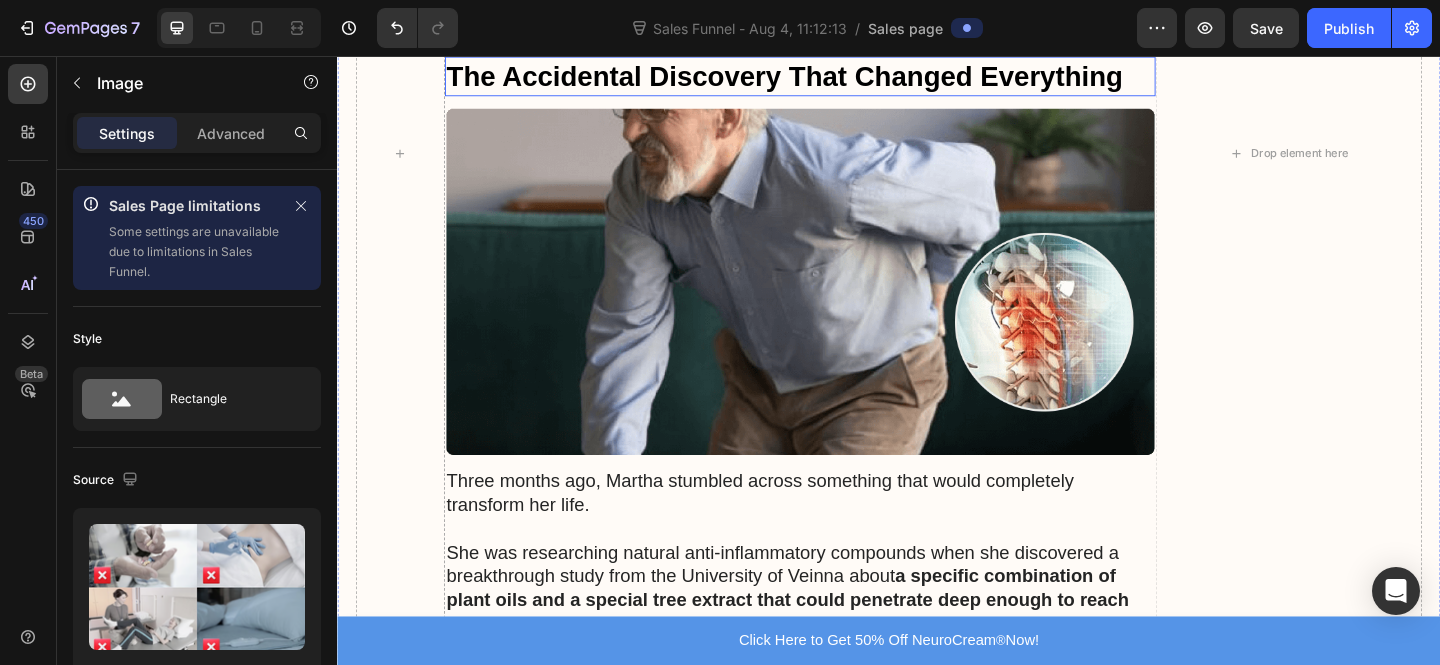 scroll, scrollTop: 4570, scrollLeft: 0, axis: vertical 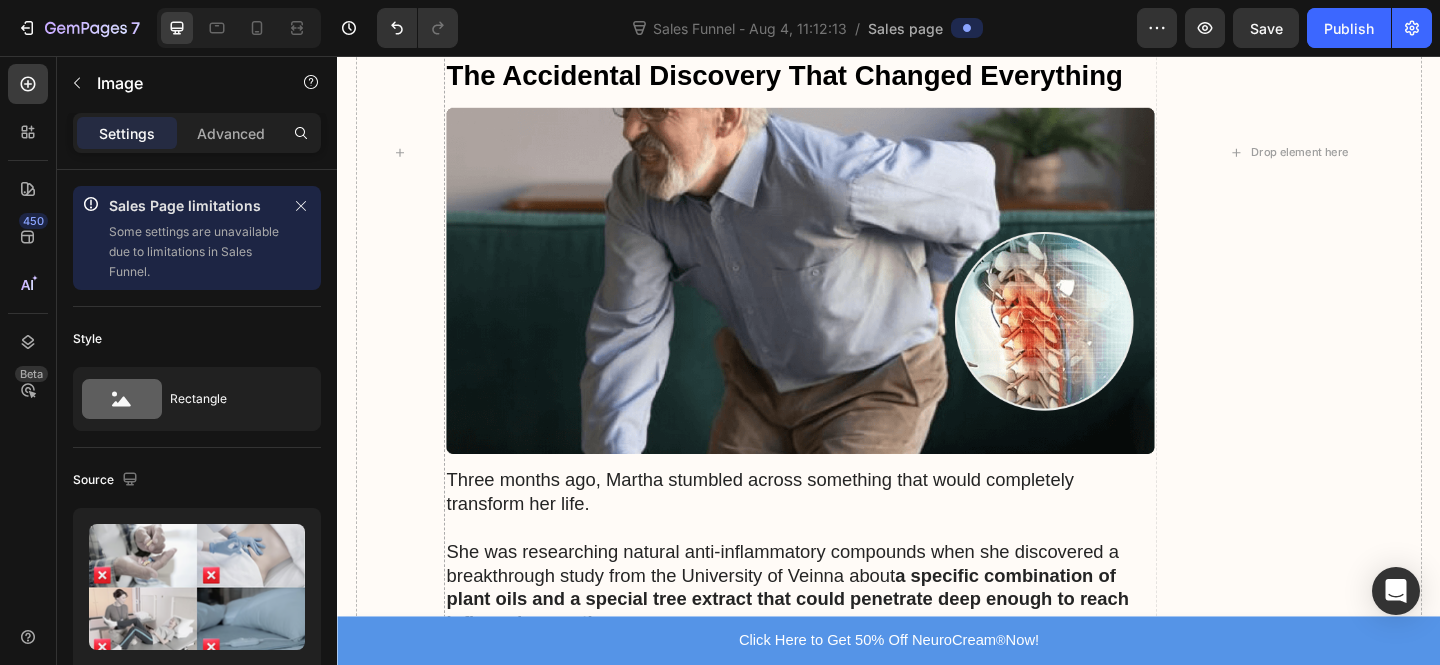click at bounding box center (239, 28) 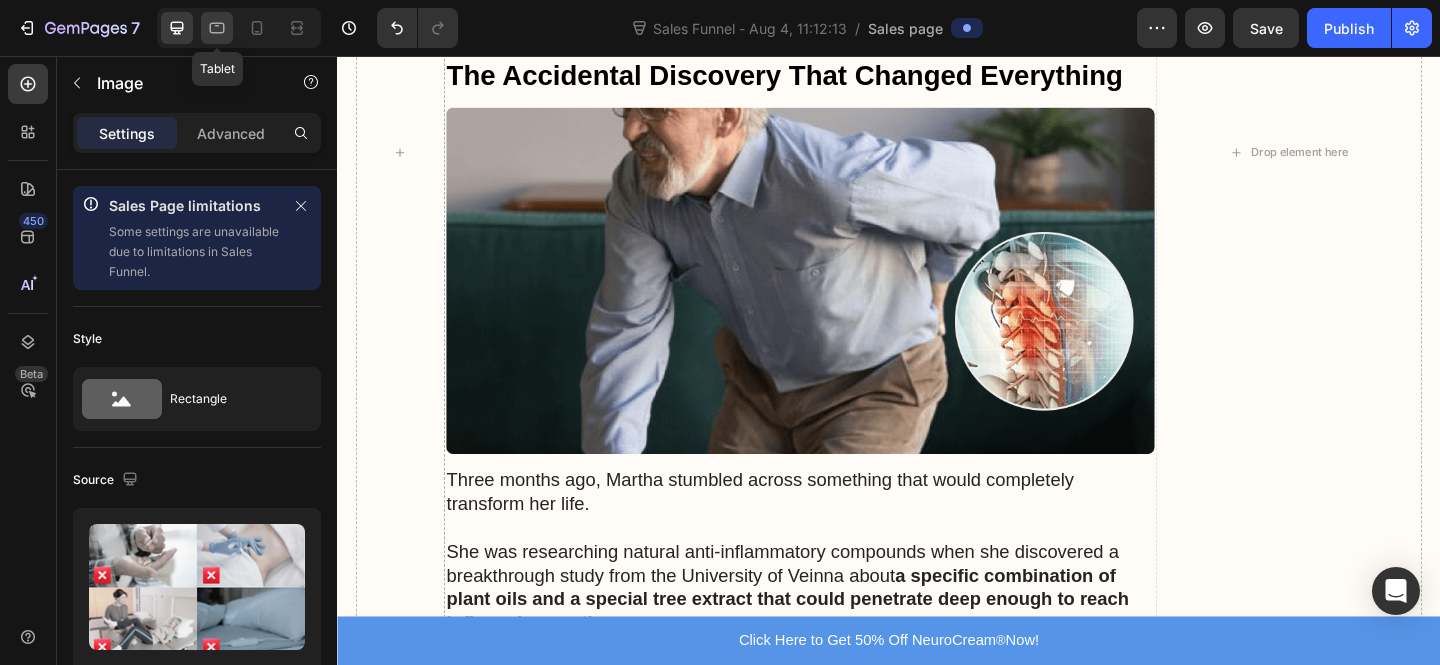 click 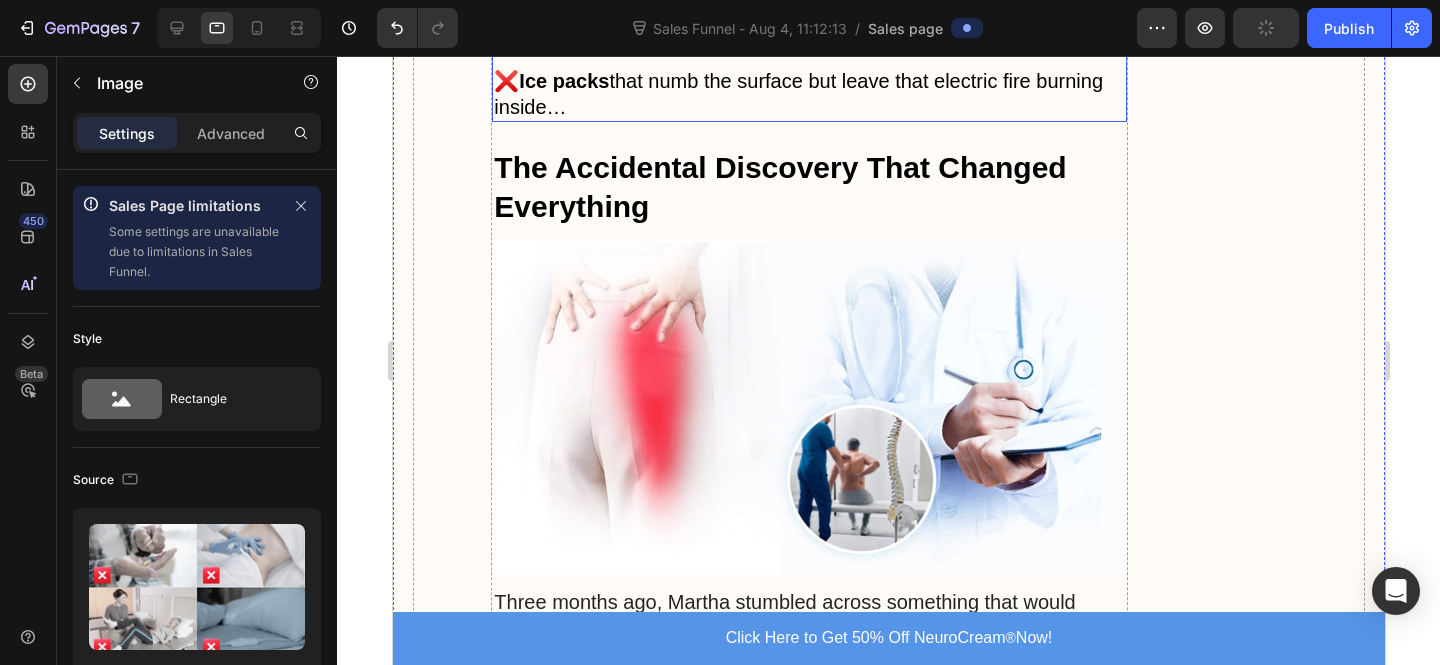 scroll, scrollTop: 4804, scrollLeft: 0, axis: vertical 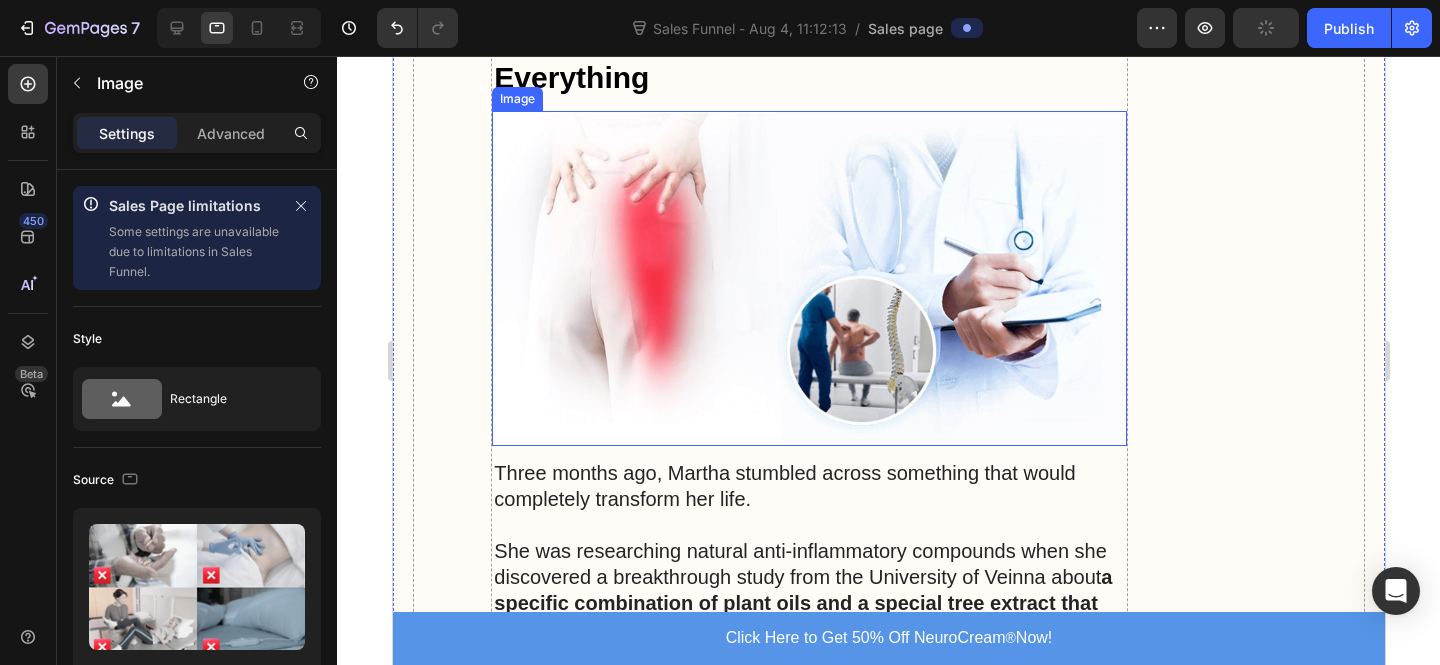 click at bounding box center (808, 278) 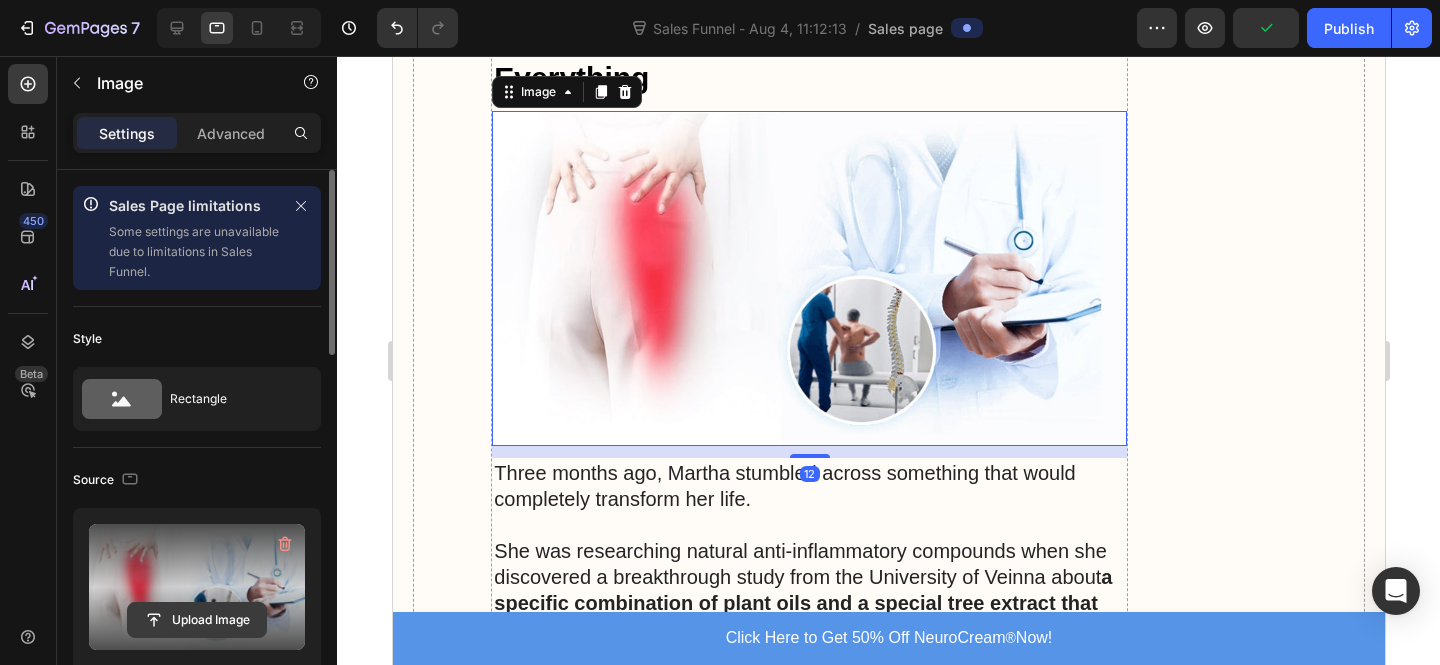 click on "Upload Image" at bounding box center [197, 620] 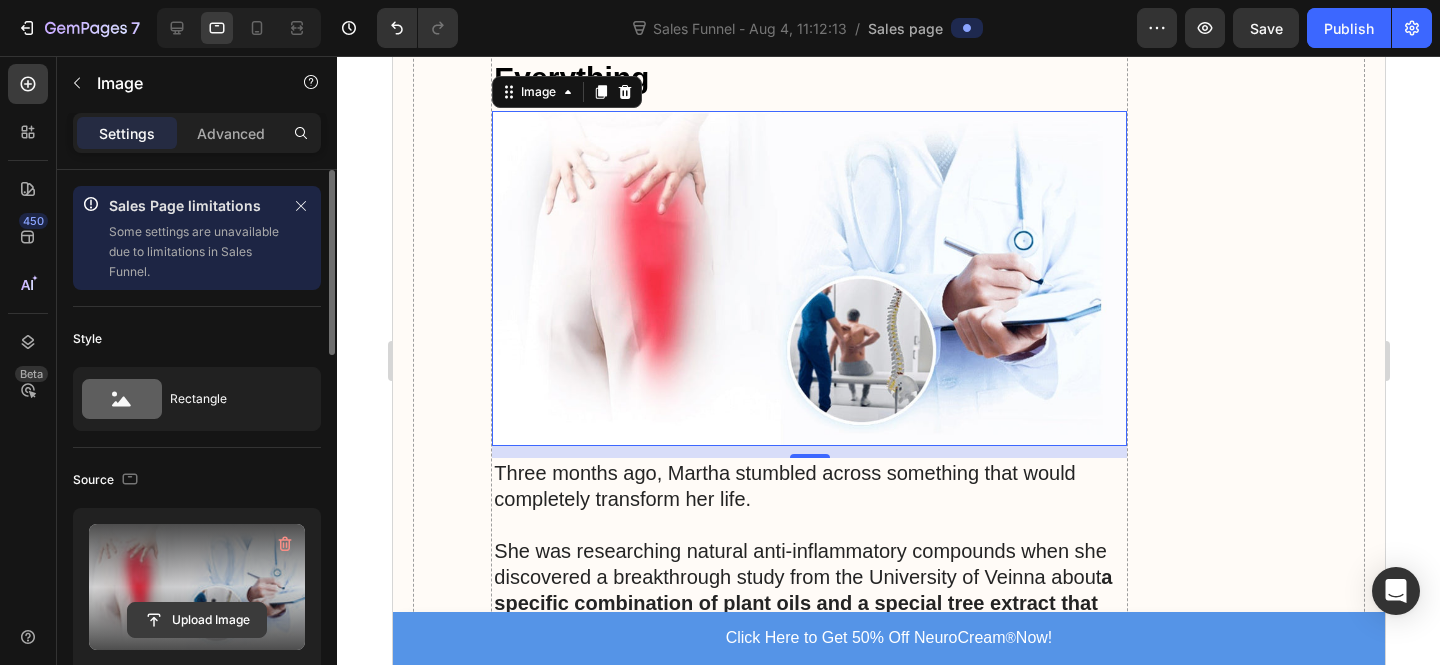 click 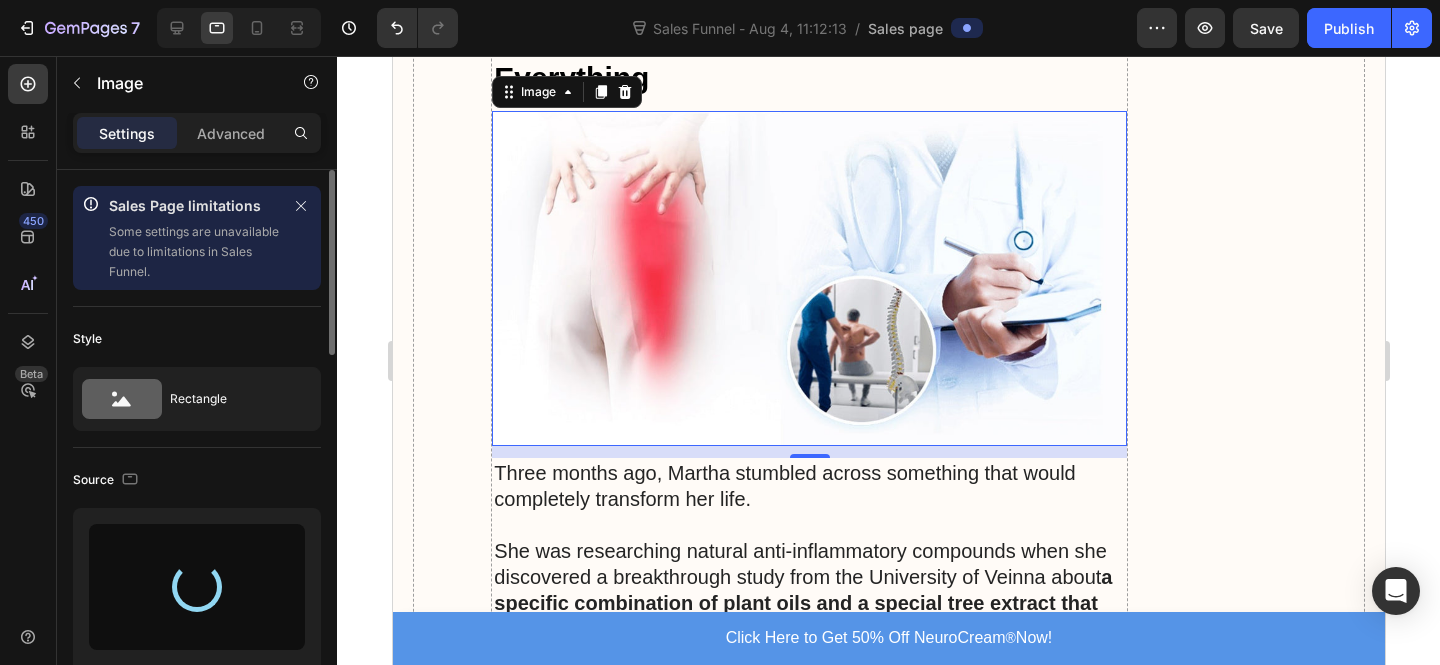 type on "https://cdn.shopify.com/s/files/1/0610/7503/0071/files/gempages_574314754814771993-3710fb61-9d39-4cbb-a552-90cb716b5bbb.png" 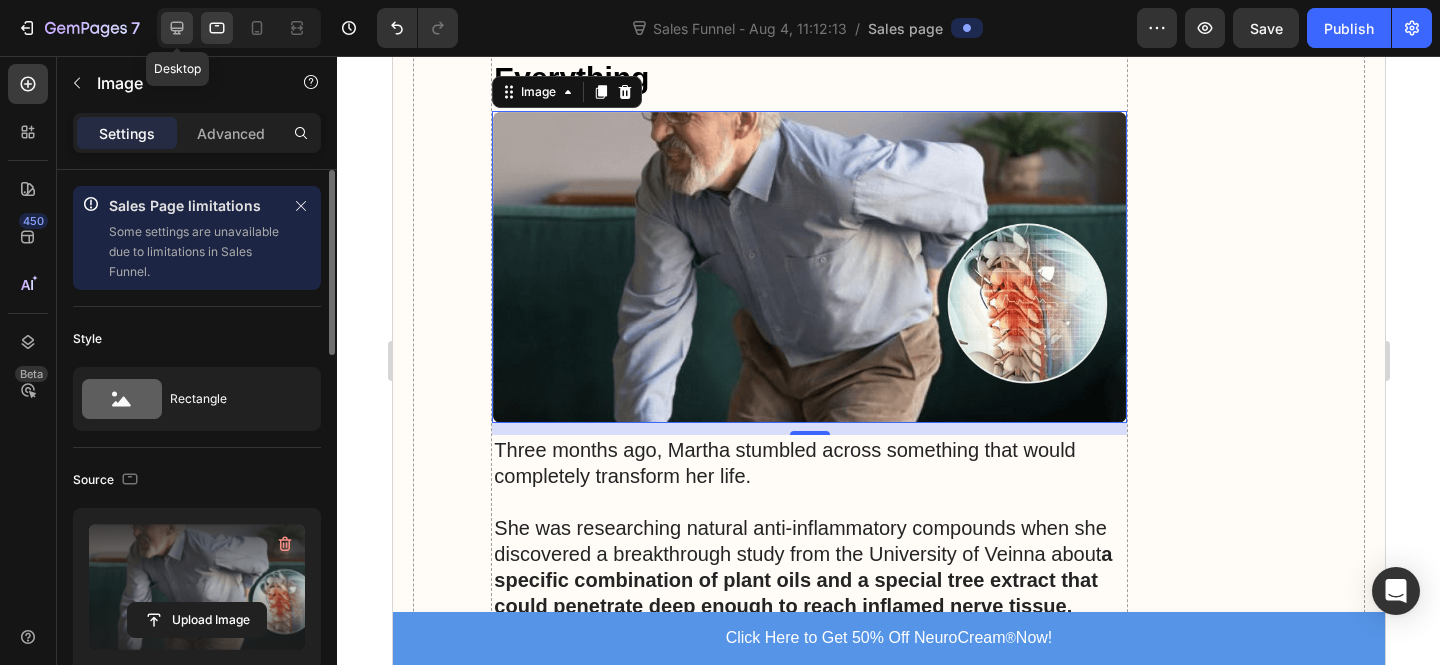 click 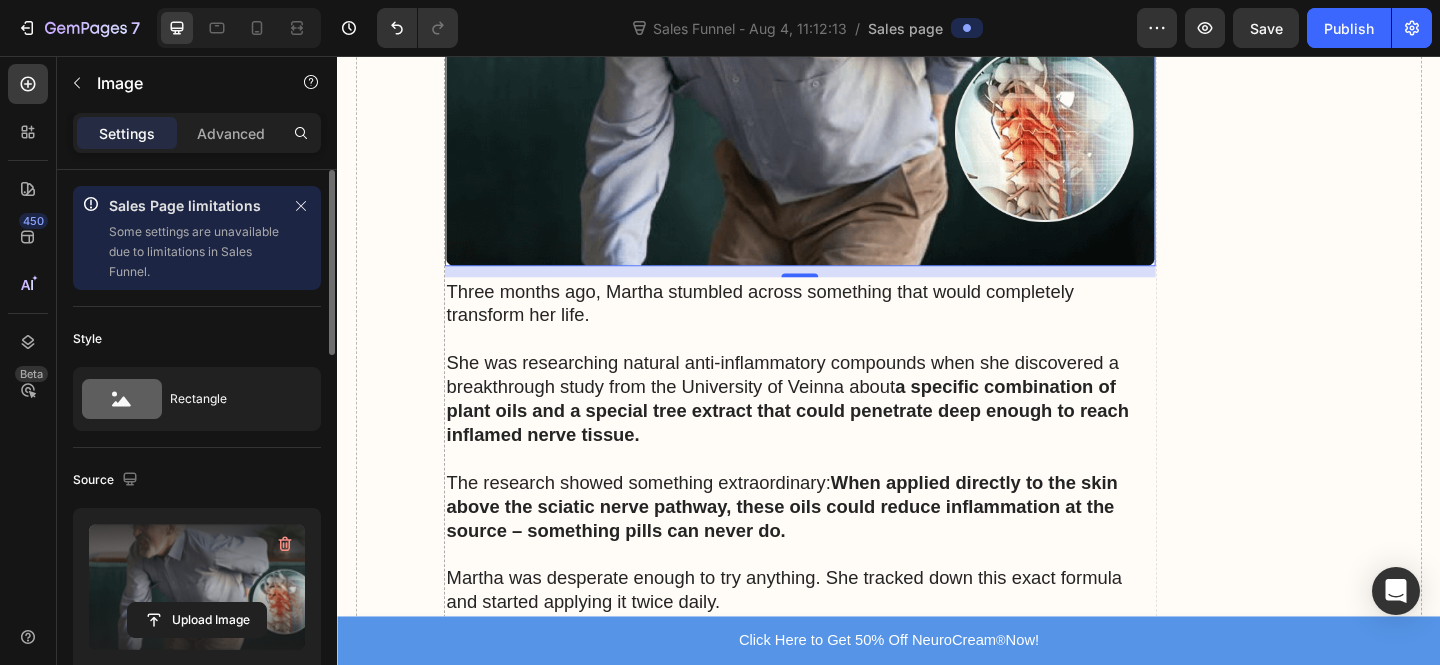 scroll, scrollTop: 4776, scrollLeft: 0, axis: vertical 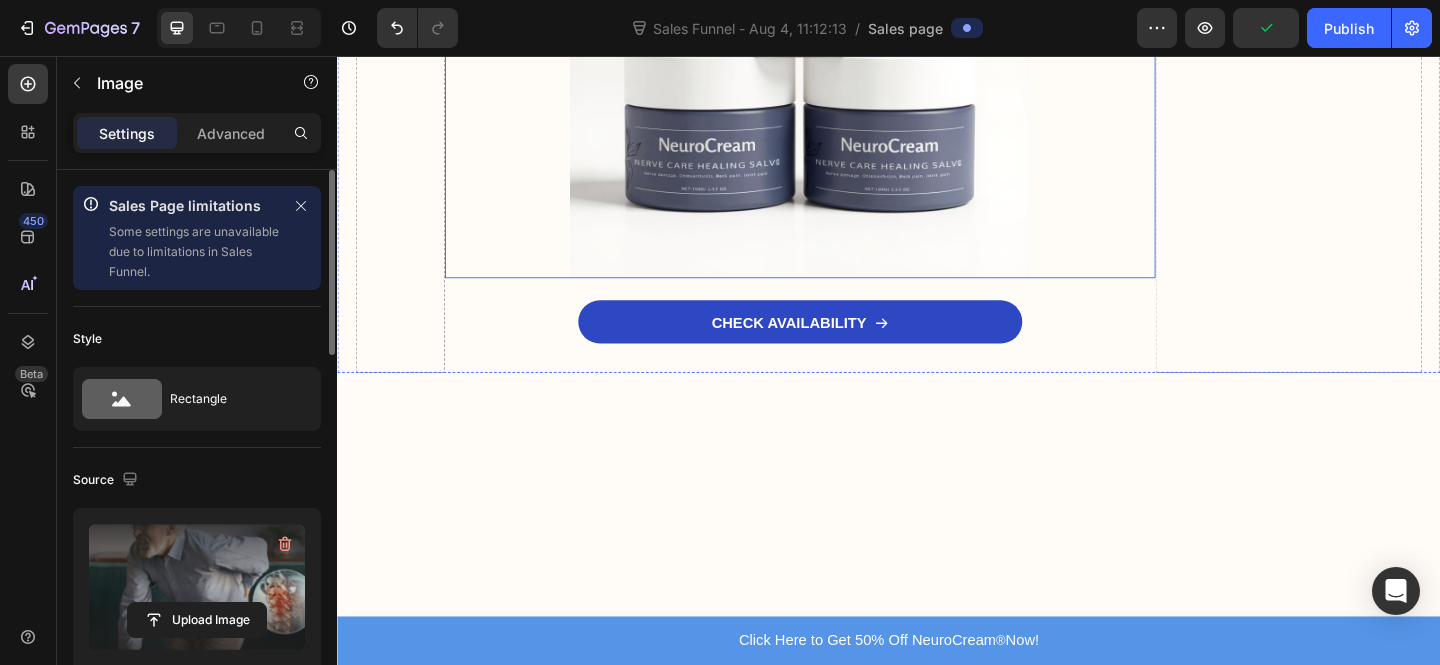 click at bounding box center [840, 48] 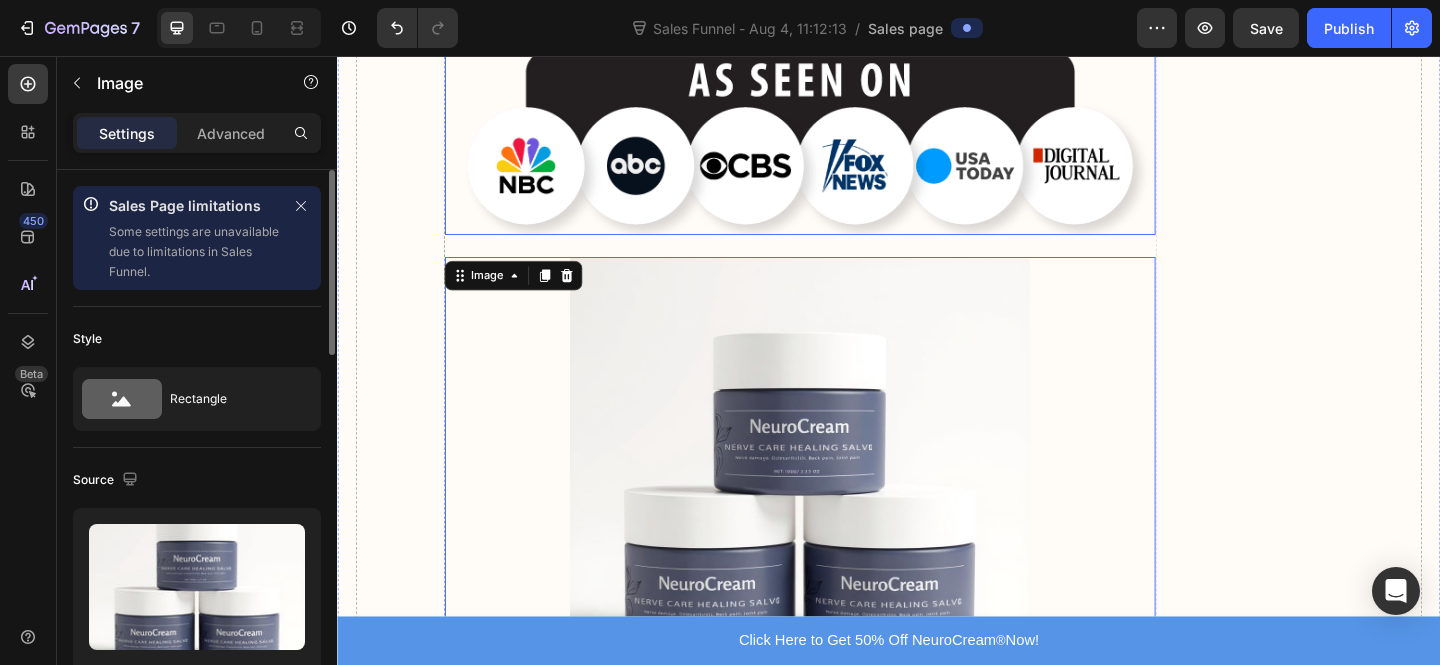 scroll, scrollTop: 8730, scrollLeft: 0, axis: vertical 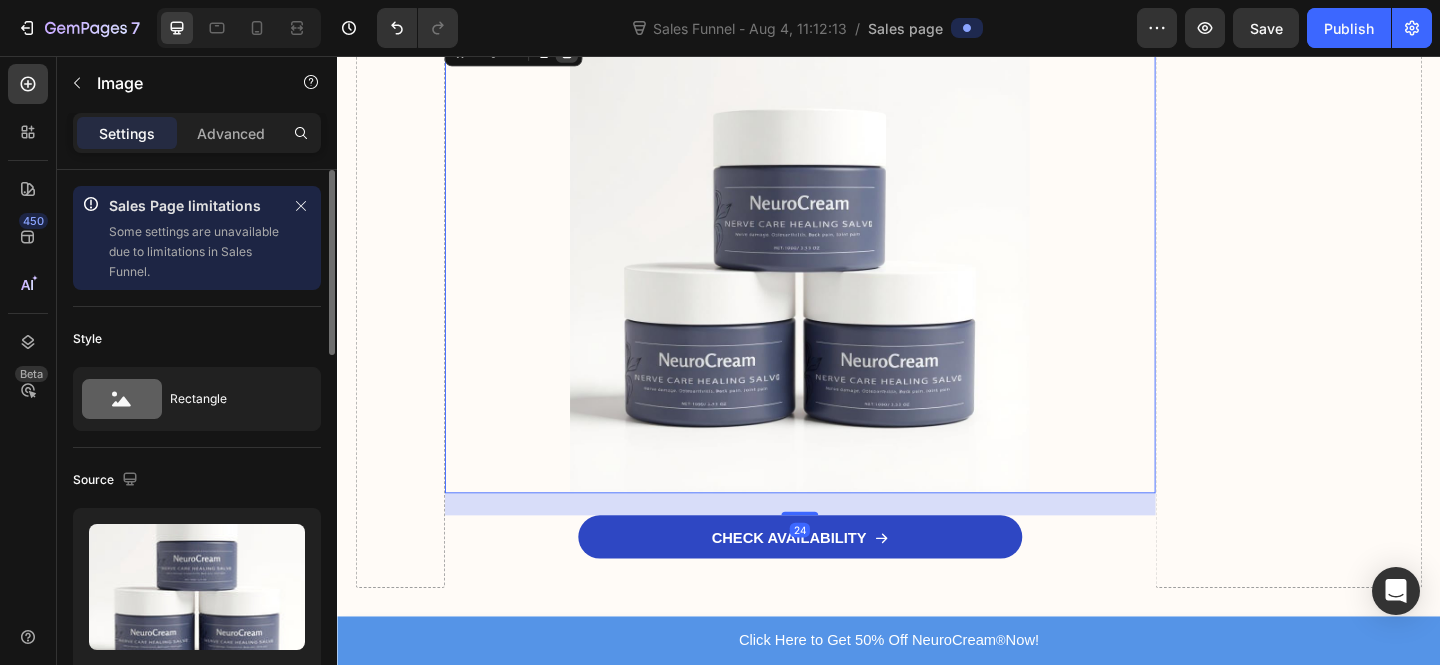 click 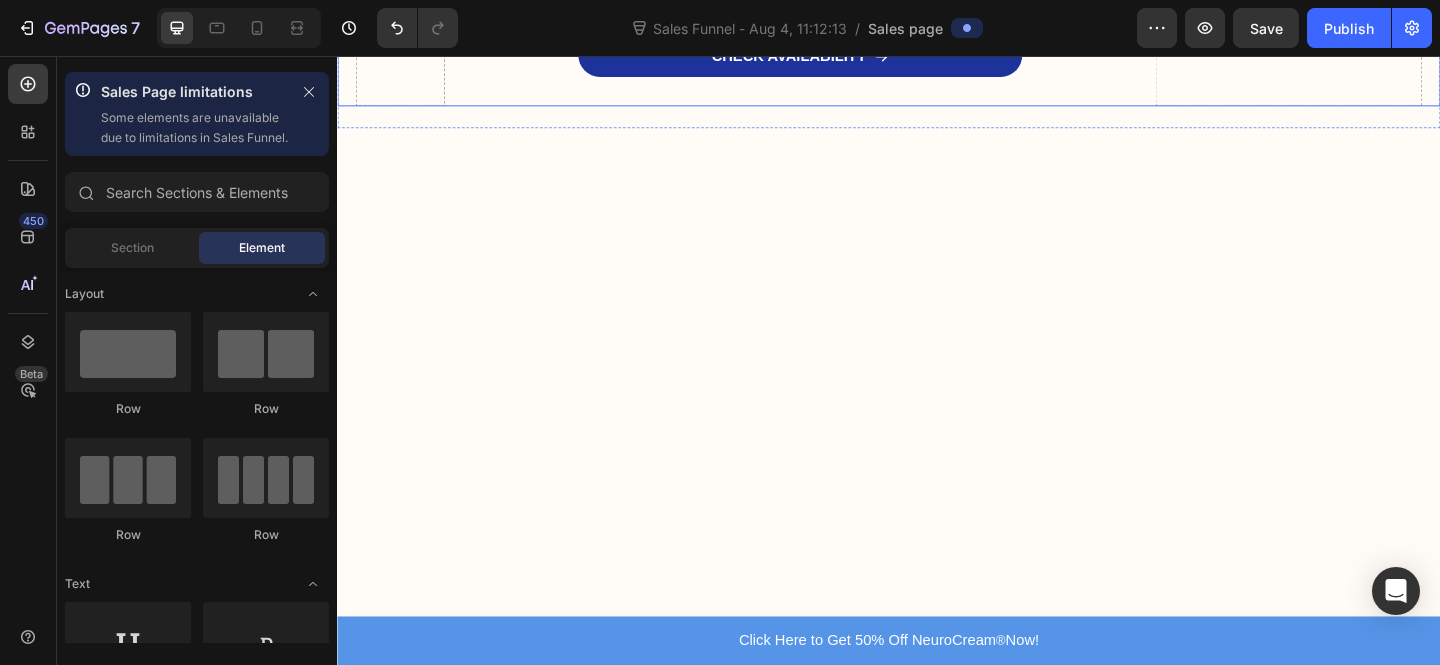 click on "CHECK AVAILABILITY" at bounding box center [840, 56] 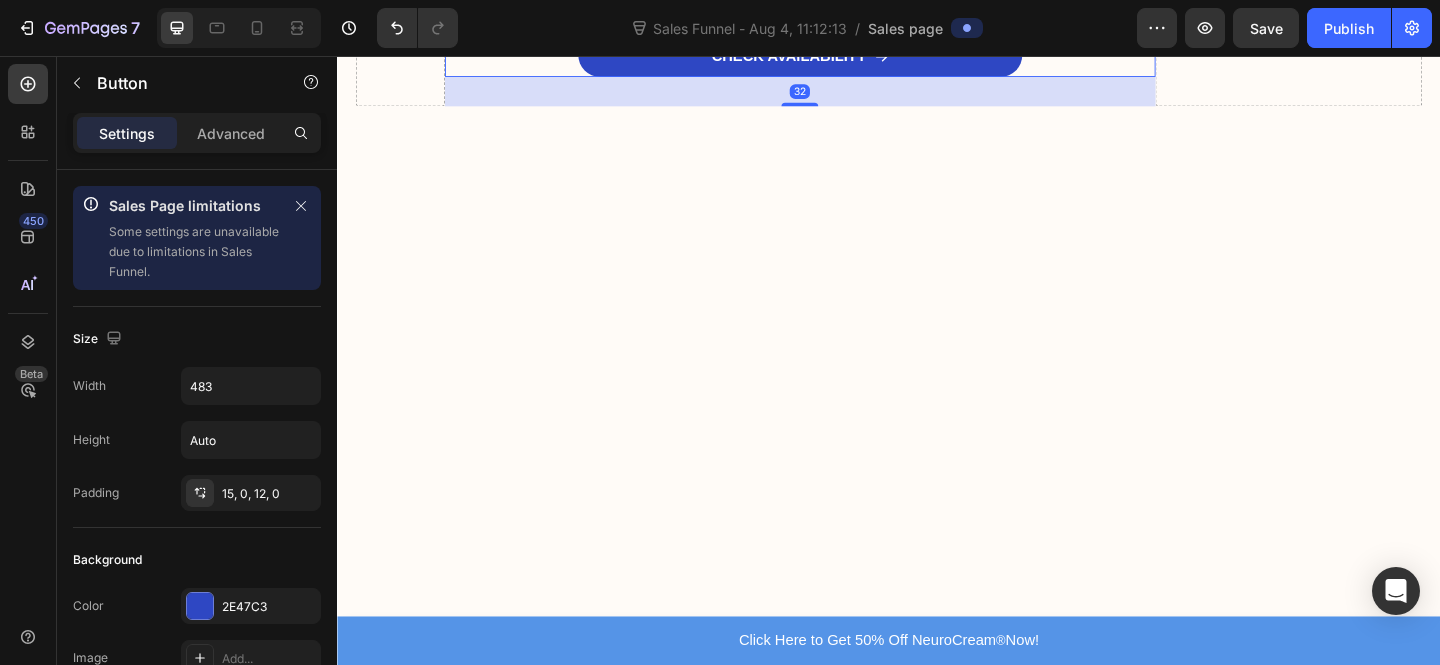 click 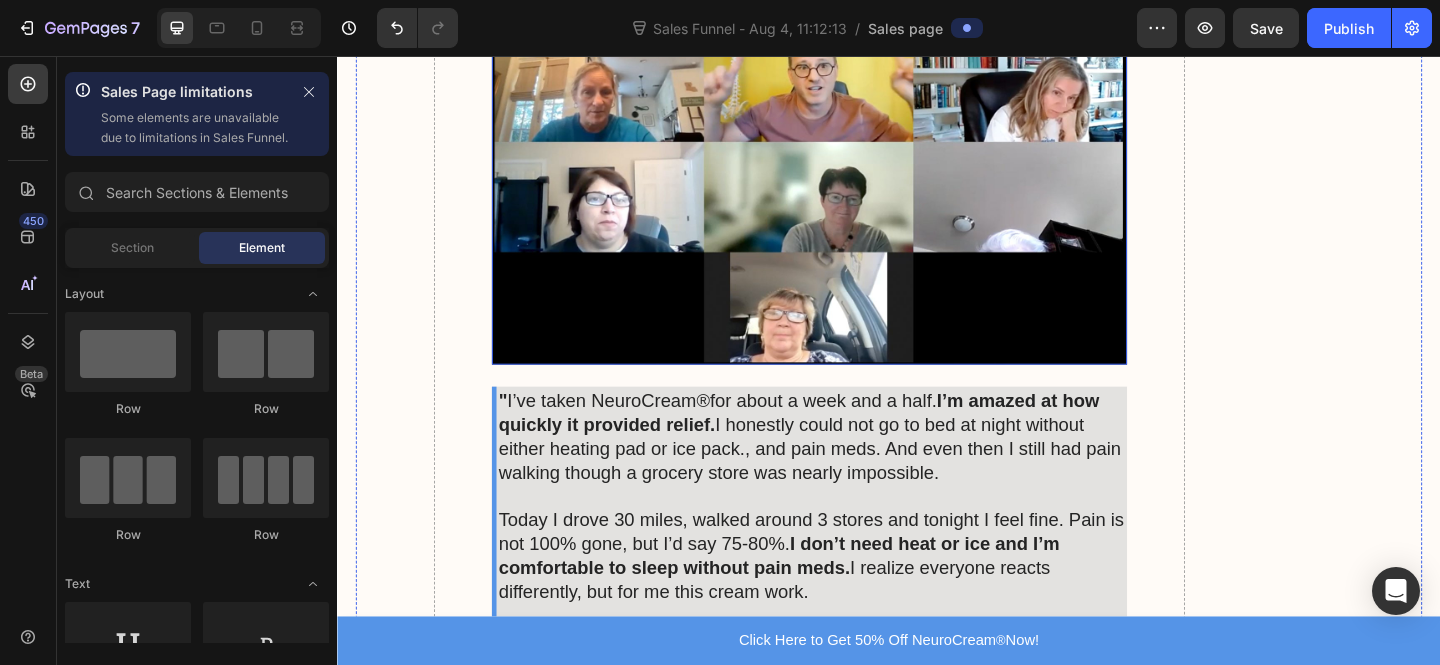 scroll, scrollTop: 11520, scrollLeft: 0, axis: vertical 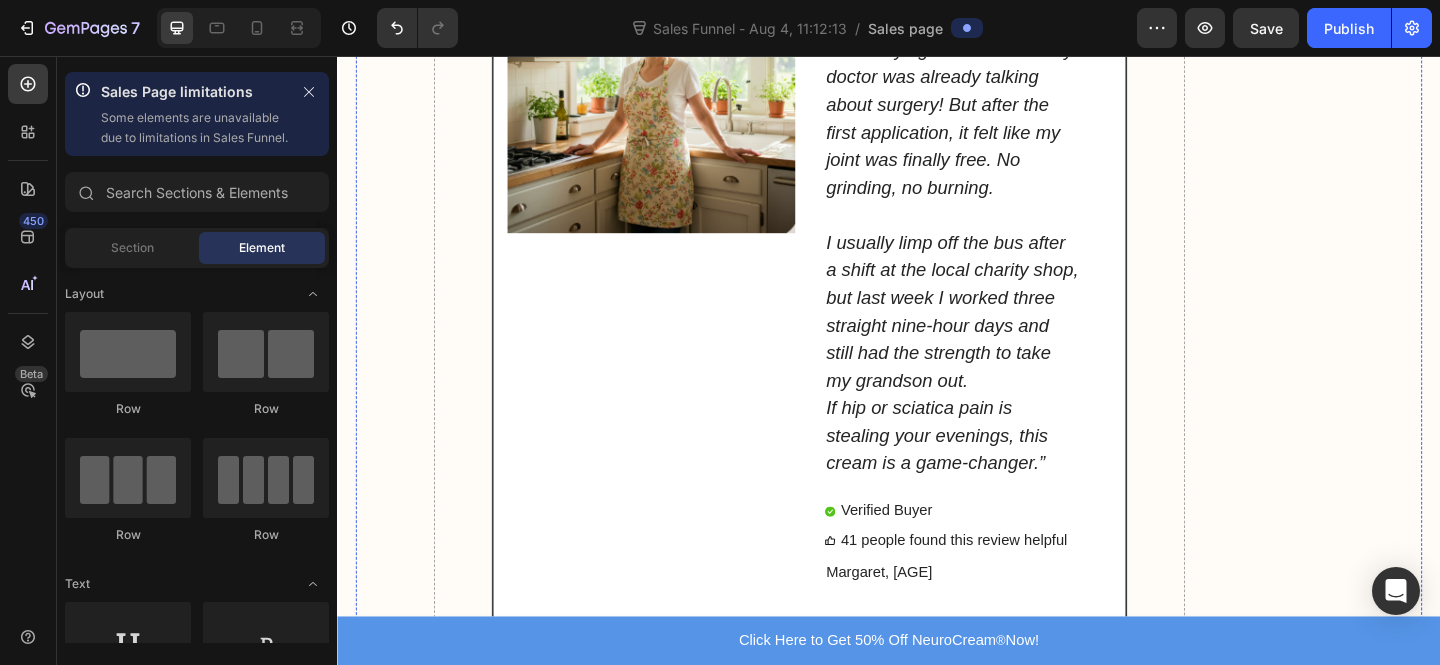 click on "Image" at bounding box center (678, 297) 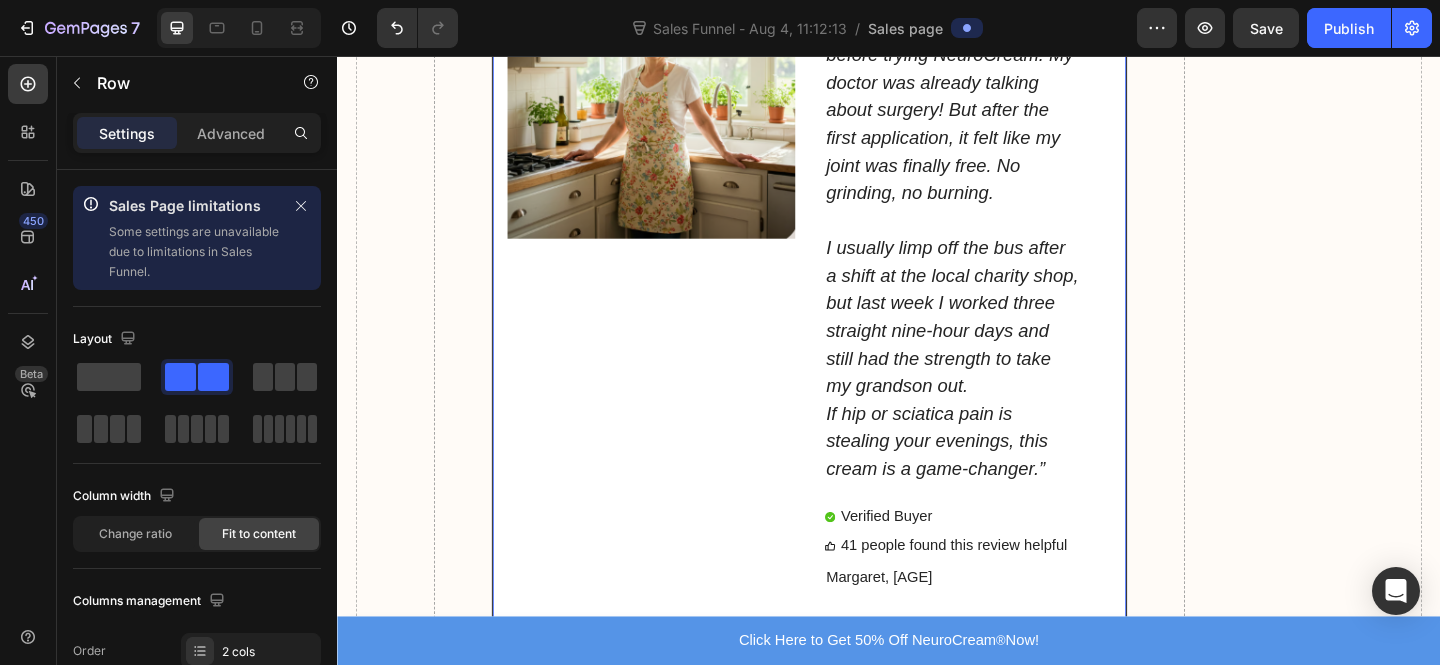 scroll, scrollTop: 10732, scrollLeft: 0, axis: vertical 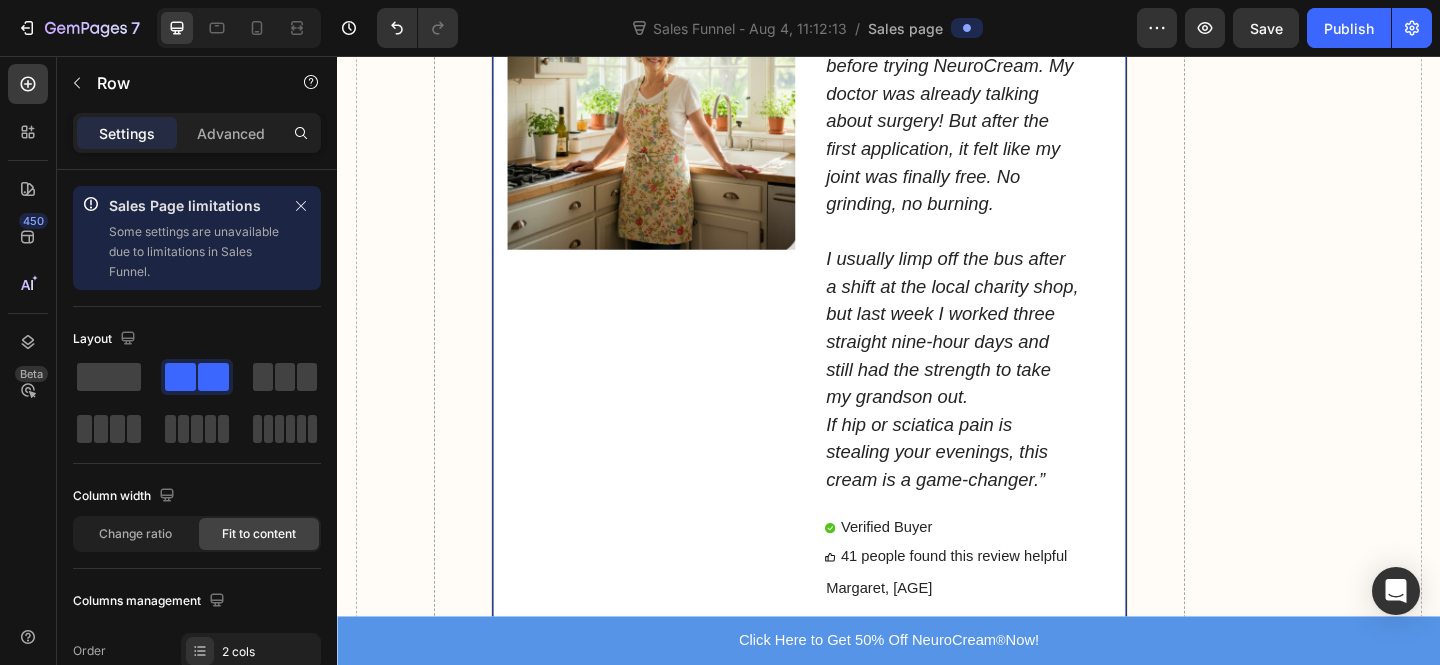 click on "I usually limp off the bus after a shift at the local charity shop, but last week I worked three straight nine-hour days and still had the strength to take my grandson out." at bounding box center (1006, 352) 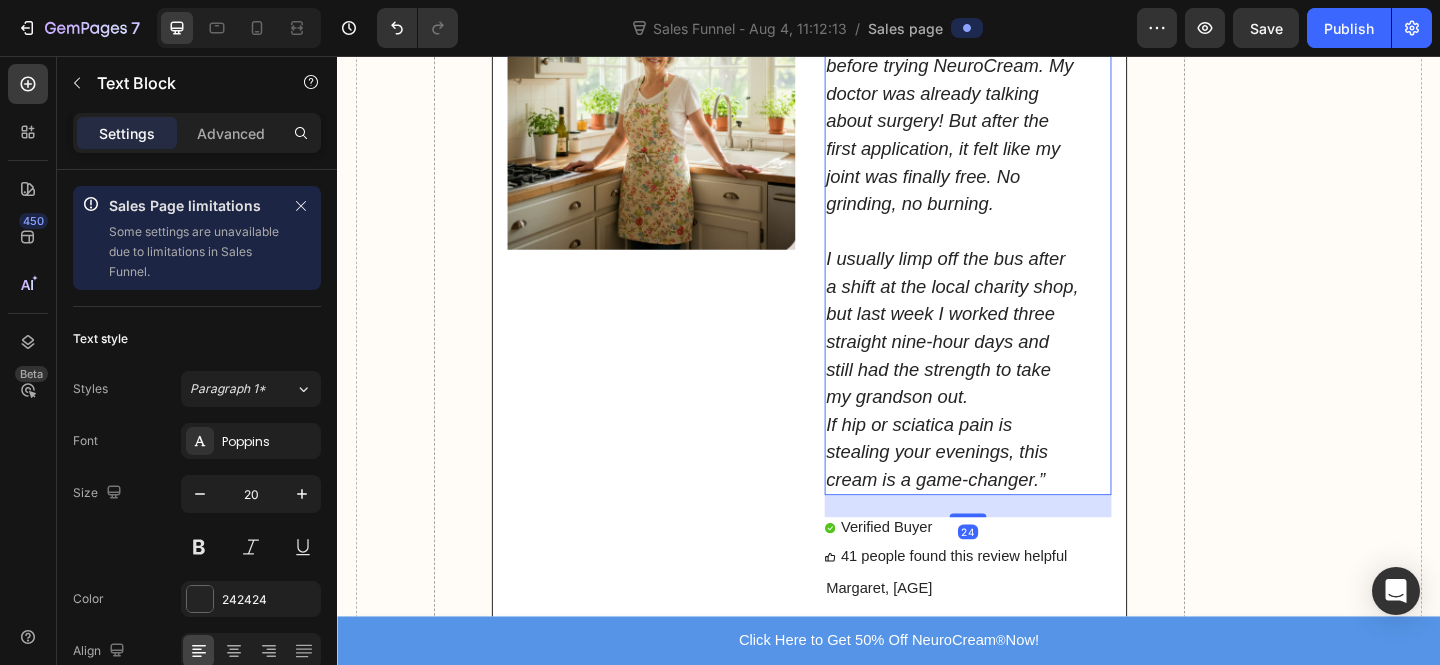 click on "I usually limp off the bus after a shift at the local charity shop, but last week I worked three straight nine-hour days and still had the strength to take my grandson out." at bounding box center (1006, 352) 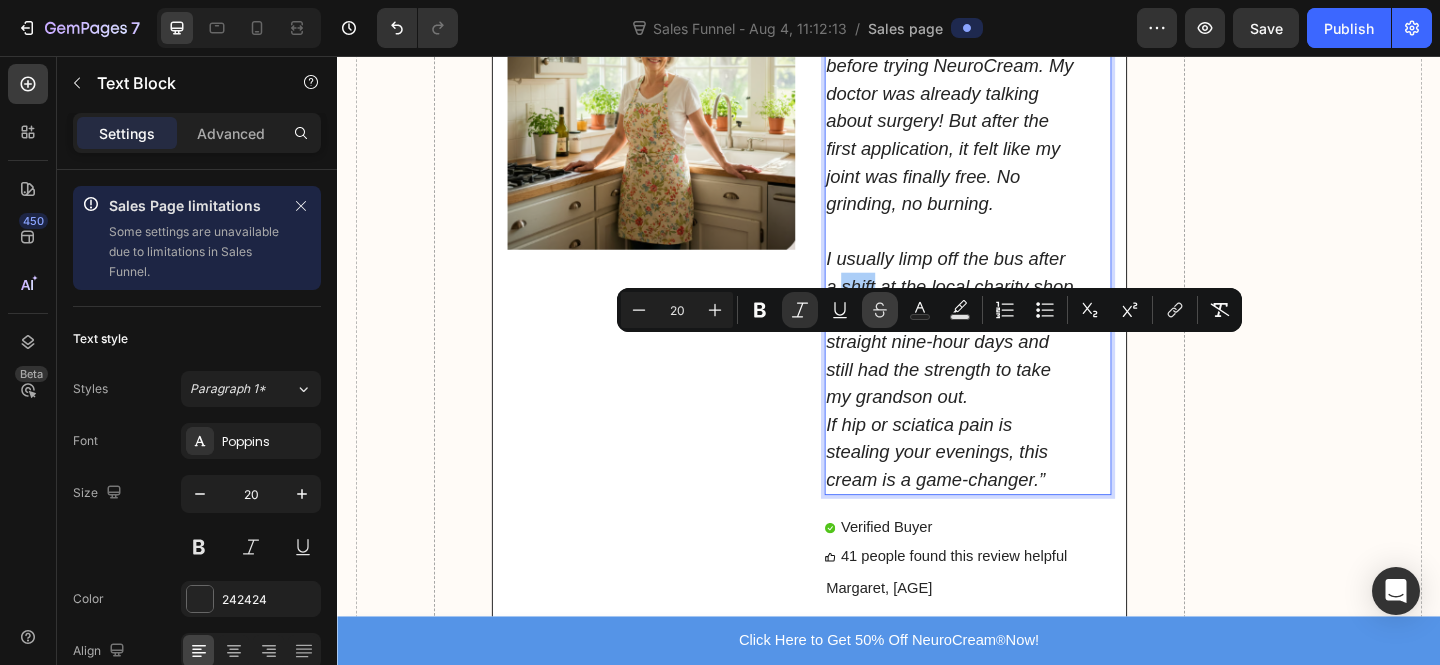 click 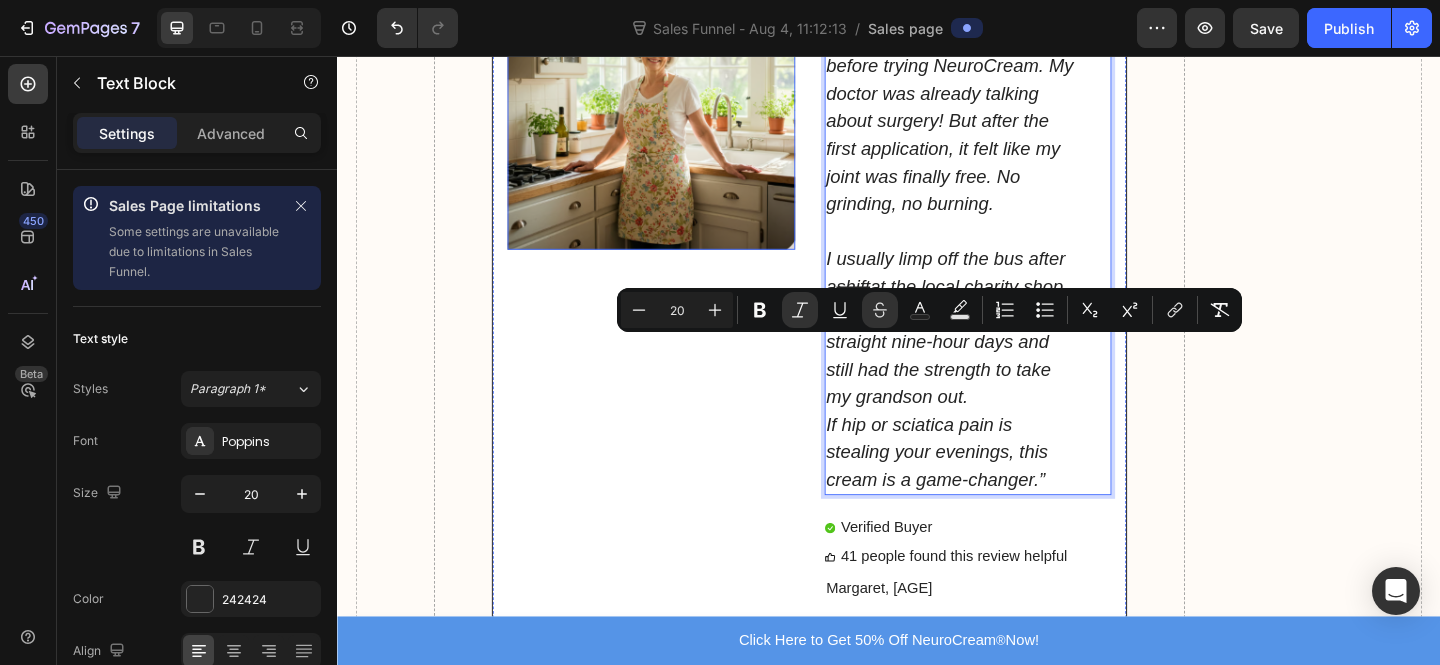click at bounding box center [678, 107] 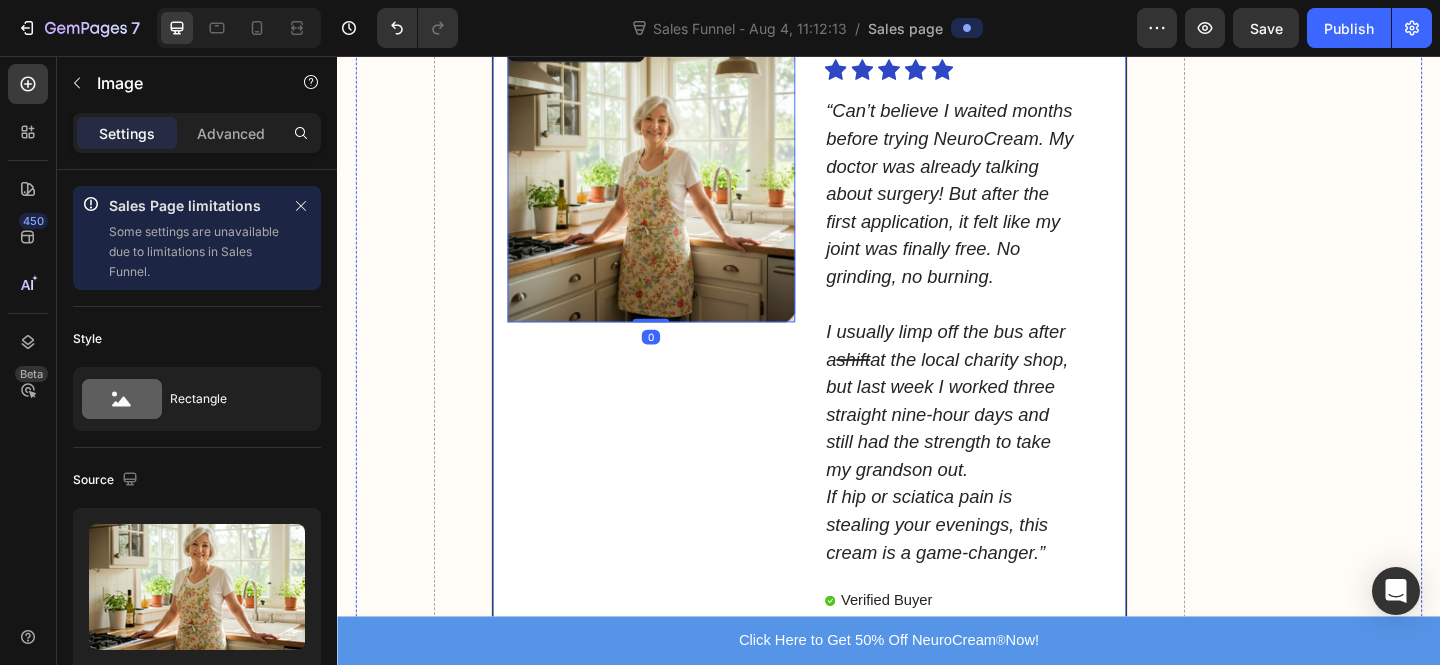 scroll, scrollTop: 10583, scrollLeft: 0, axis: vertical 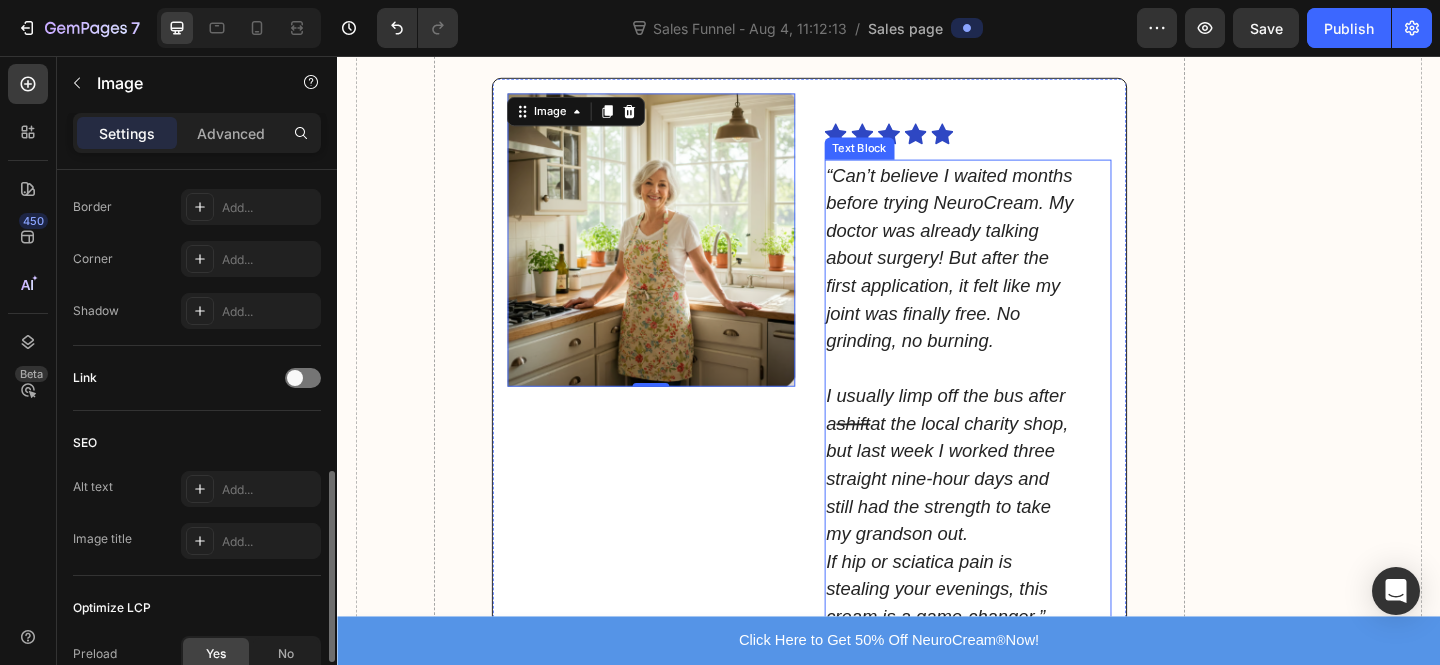 click on "I usually limp off the bus after a  shift  at the local charity shop, but last week I worked three straight nine-hour days and still had the strength to take my grandson out." at bounding box center (1001, 501) 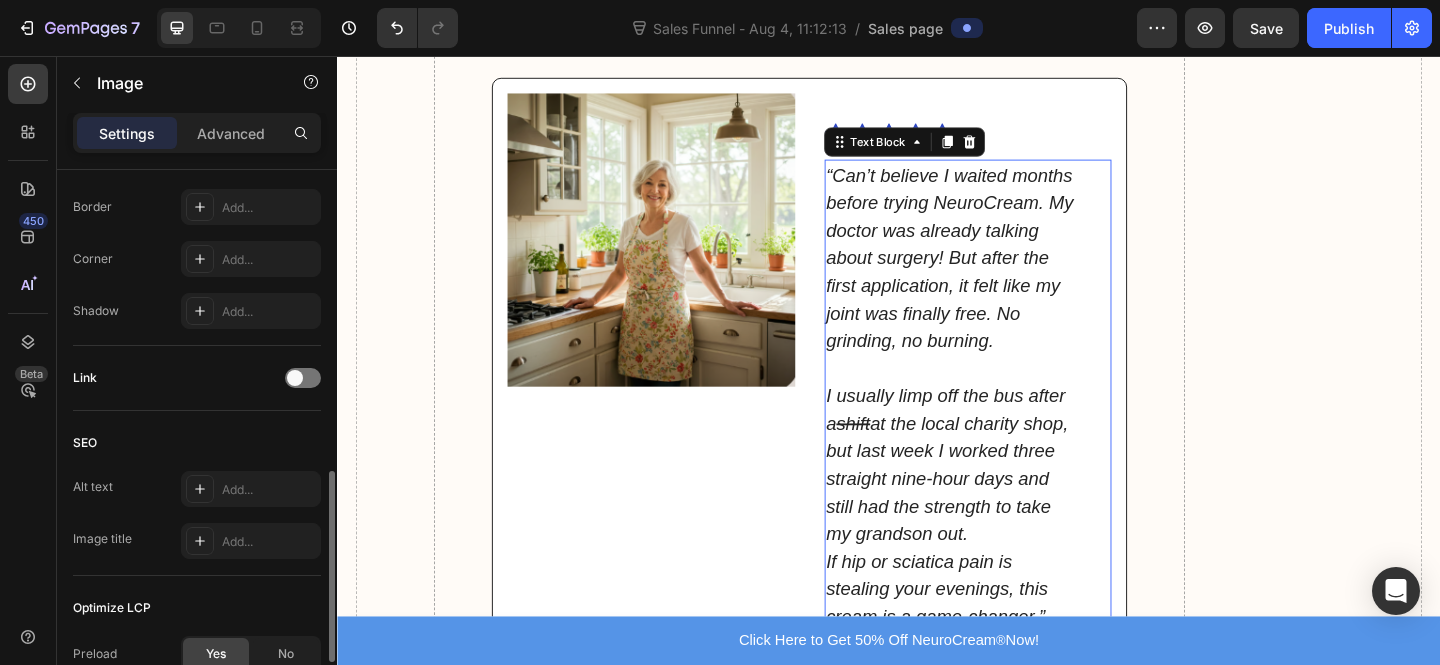 scroll, scrollTop: 0, scrollLeft: 0, axis: both 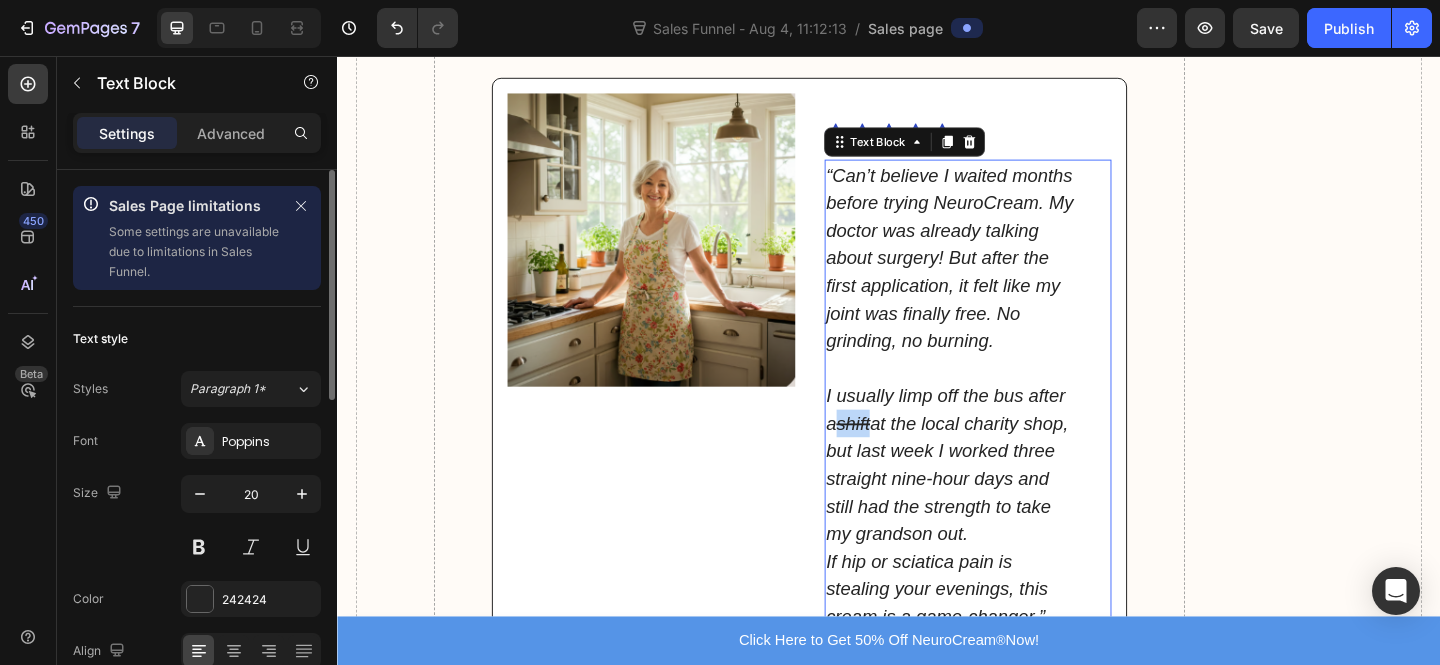 click on "shift" at bounding box center [898, 456] 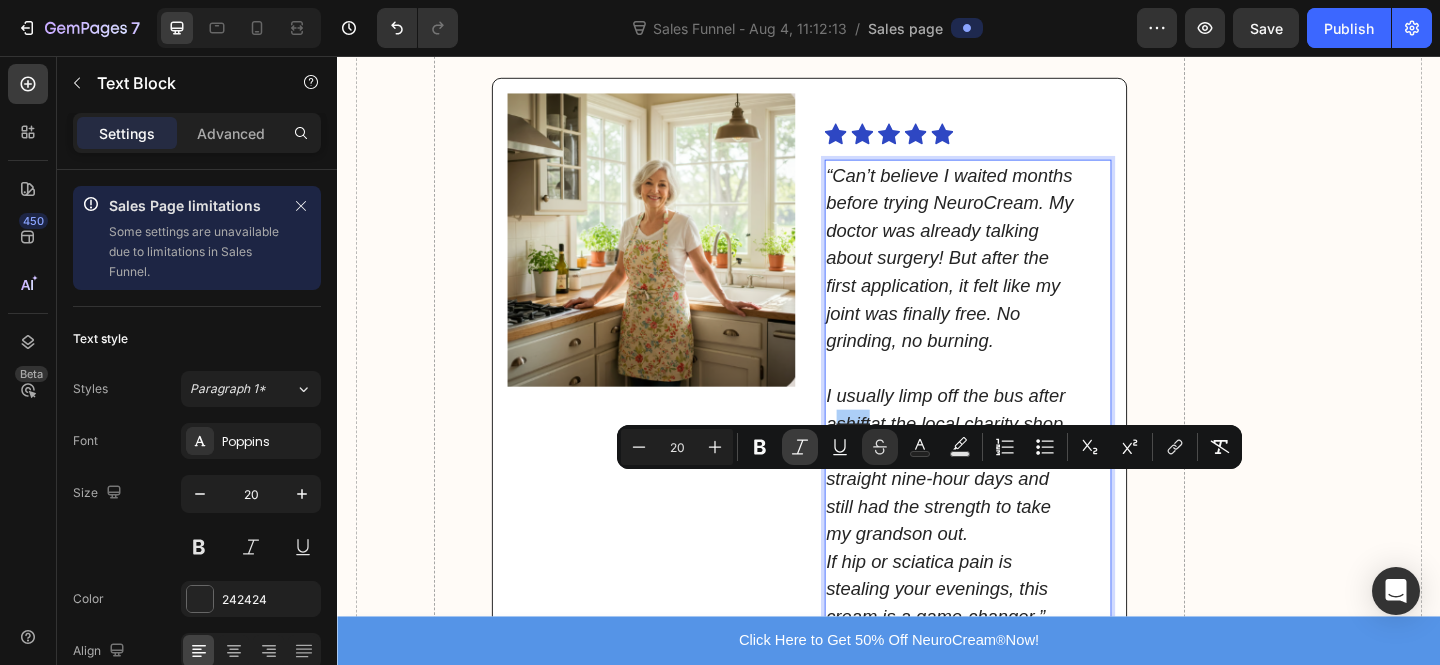 click 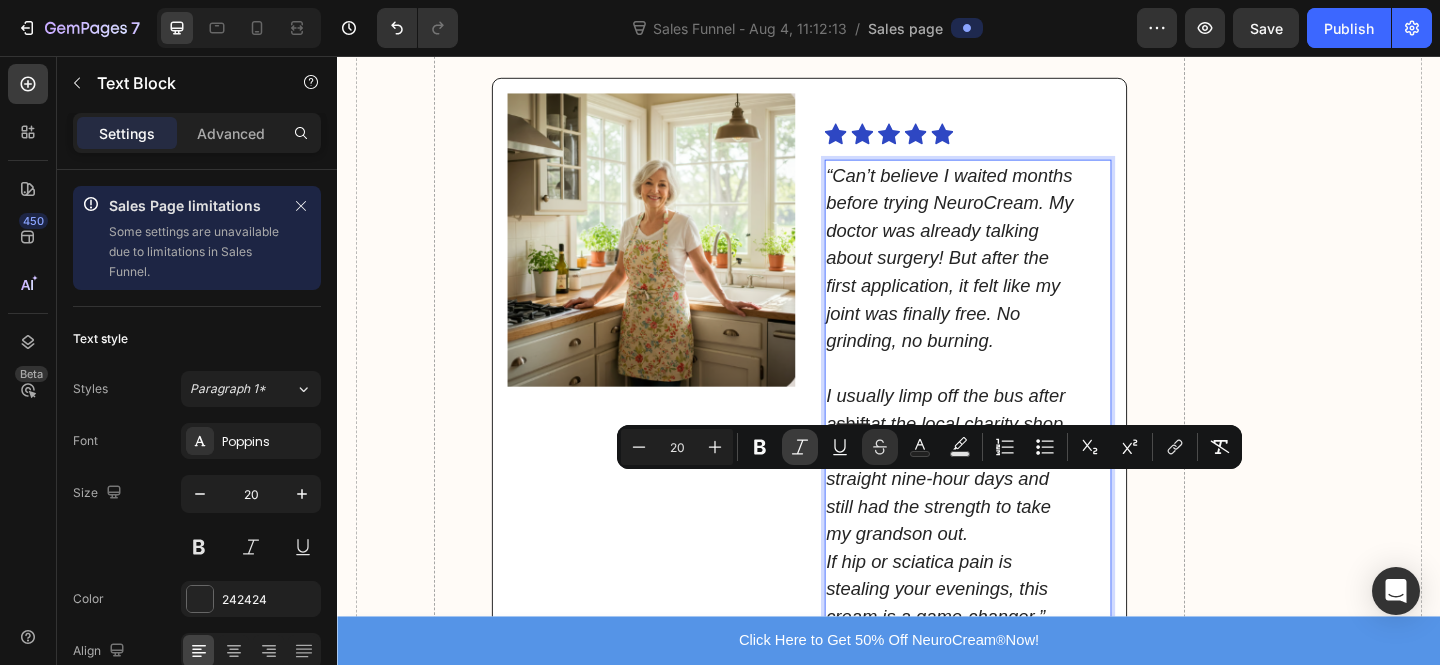 click 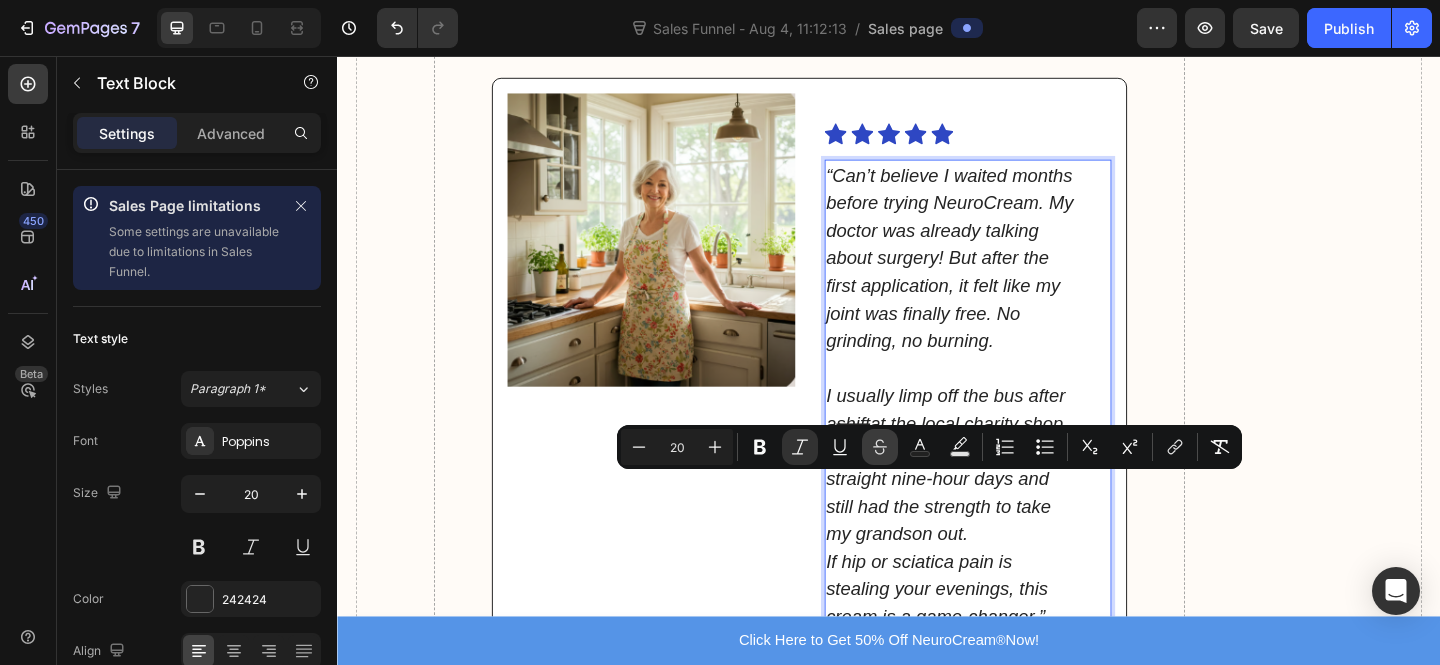 click 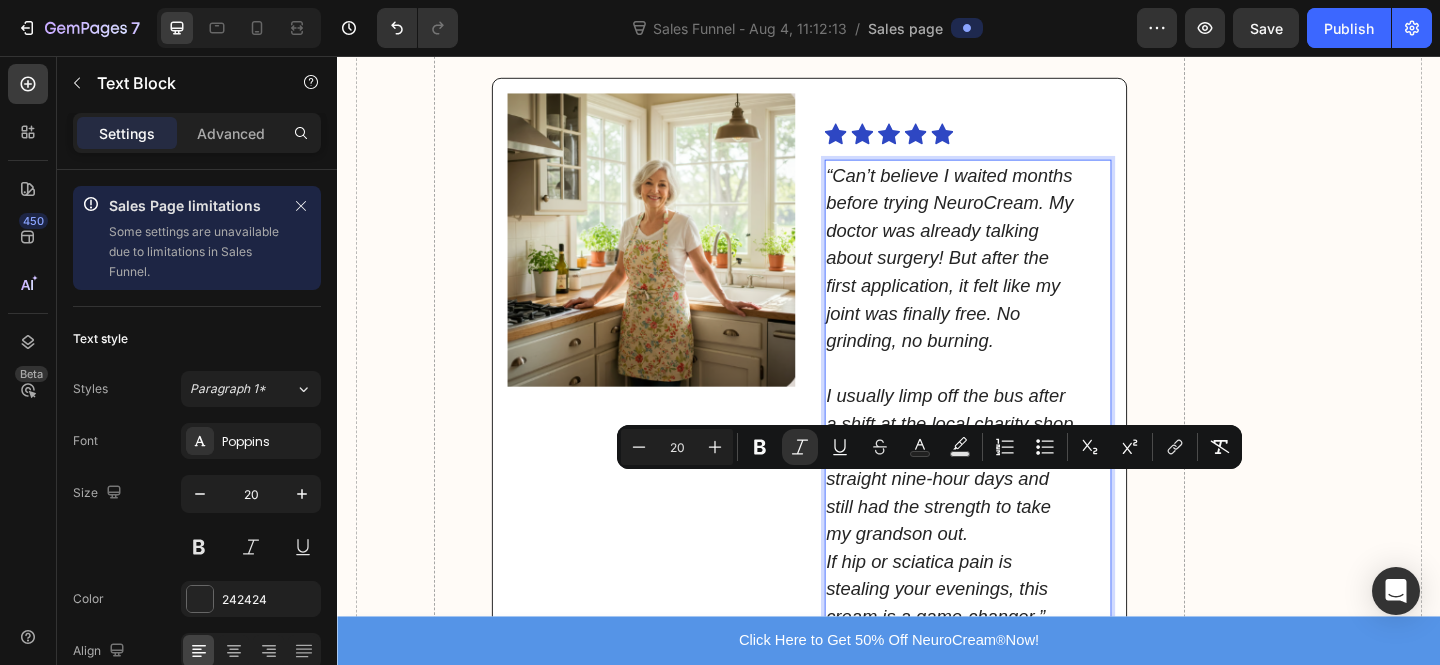 click on "I usually limp off the bus after a shift at the local charity shop, but last week I worked three straight nine-hour days and still had the strength to take my grandson out." at bounding box center (1006, 501) 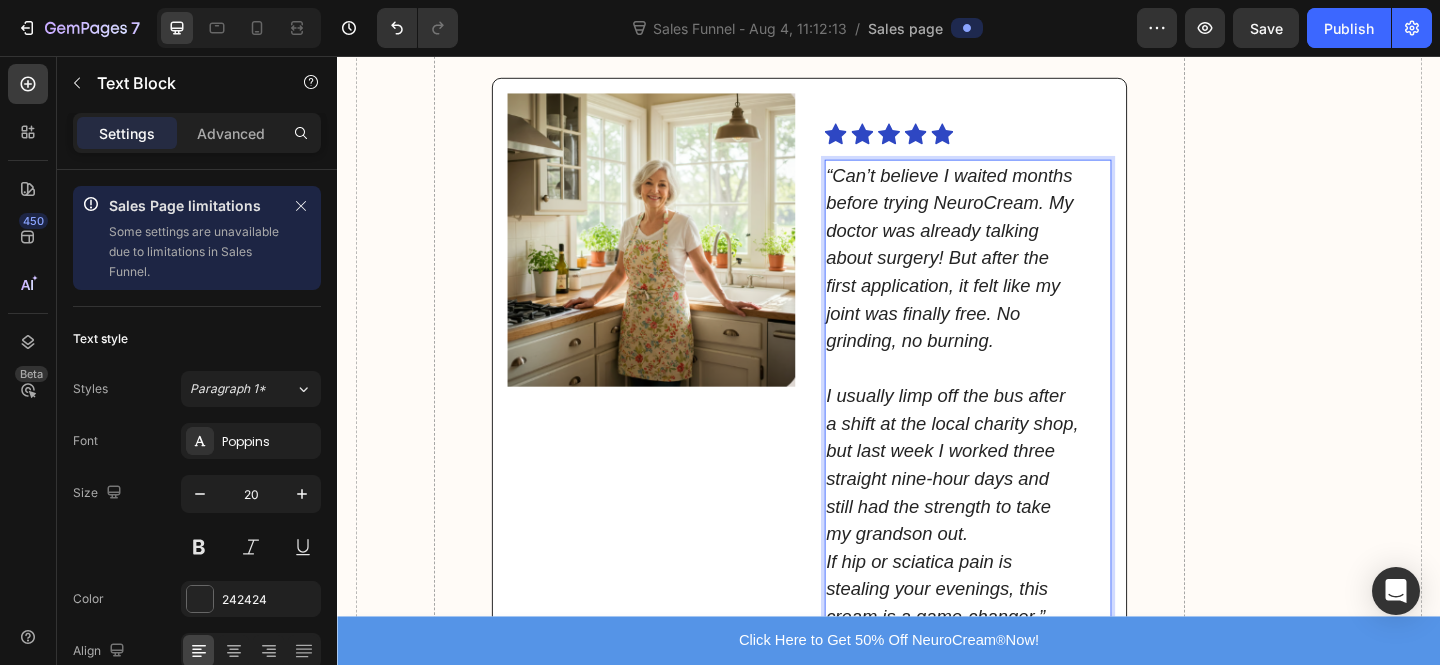 scroll, scrollTop: 11051, scrollLeft: 0, axis: vertical 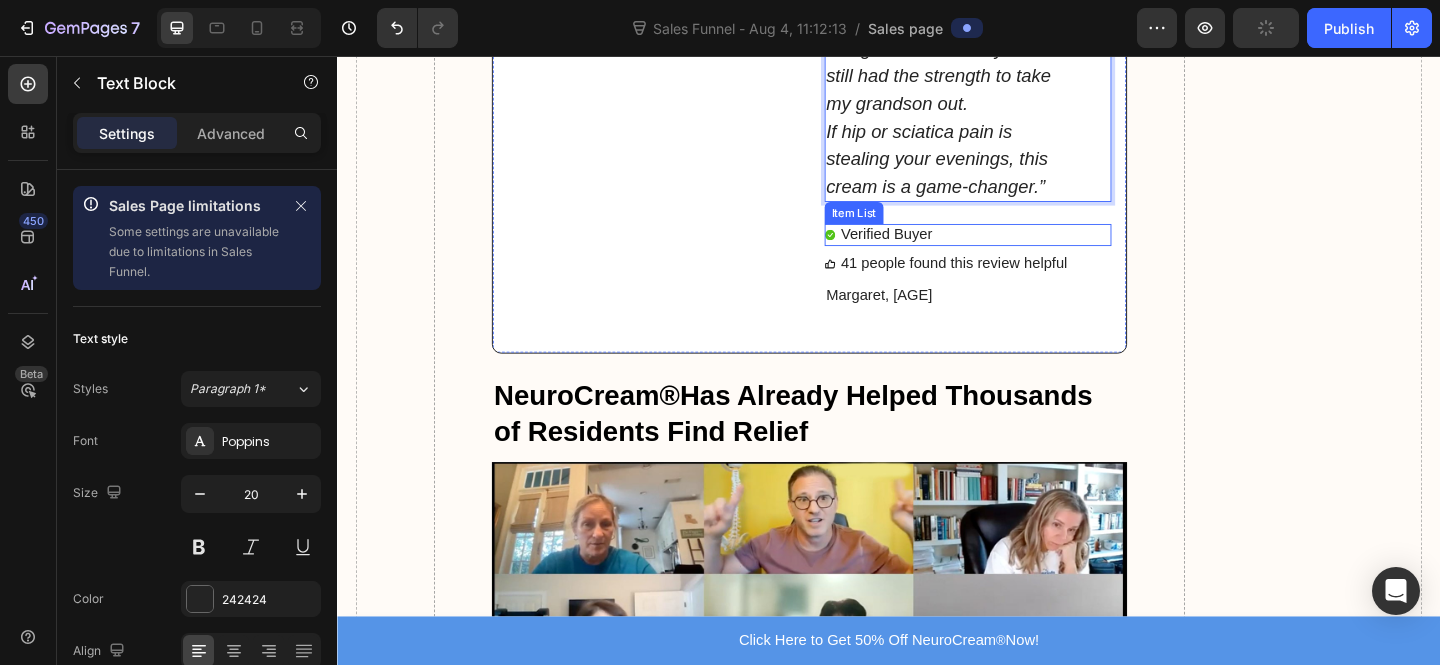 click on "Verified Buyer" at bounding box center (1023, 251) 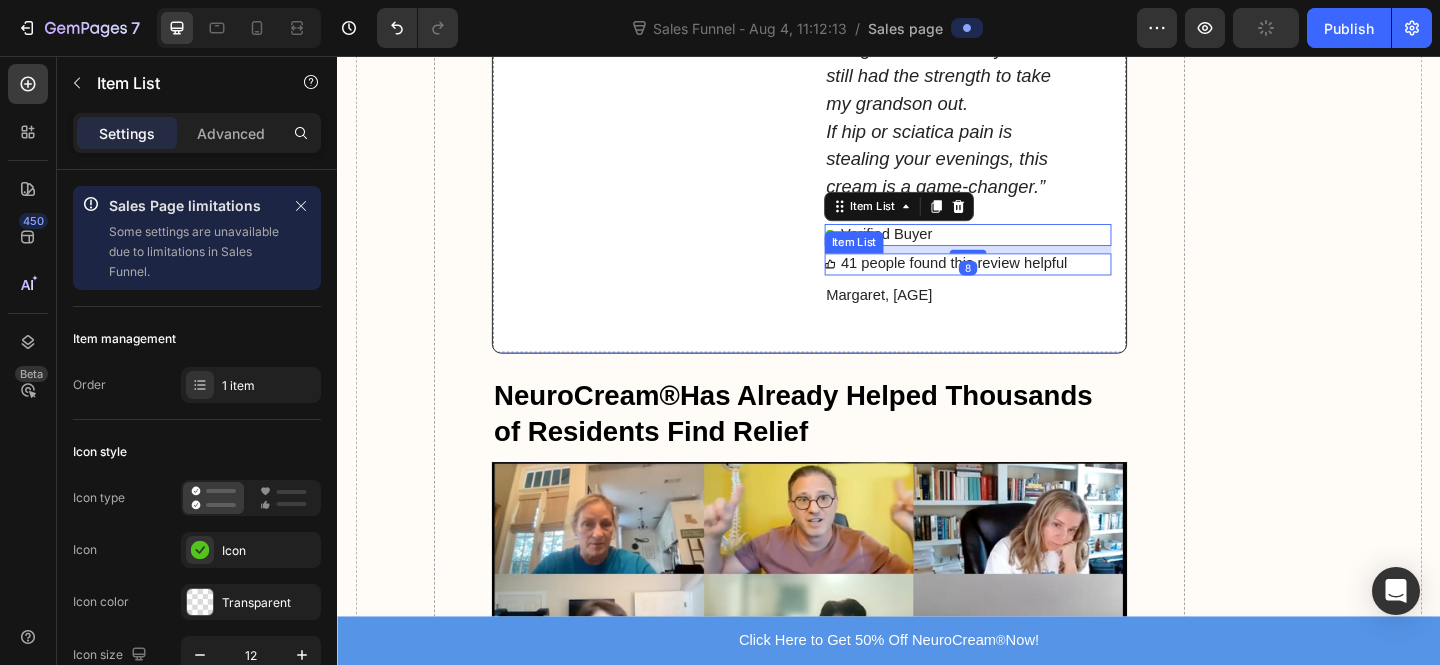 click on "41 people found this review helpful" at bounding box center [1008, 281] 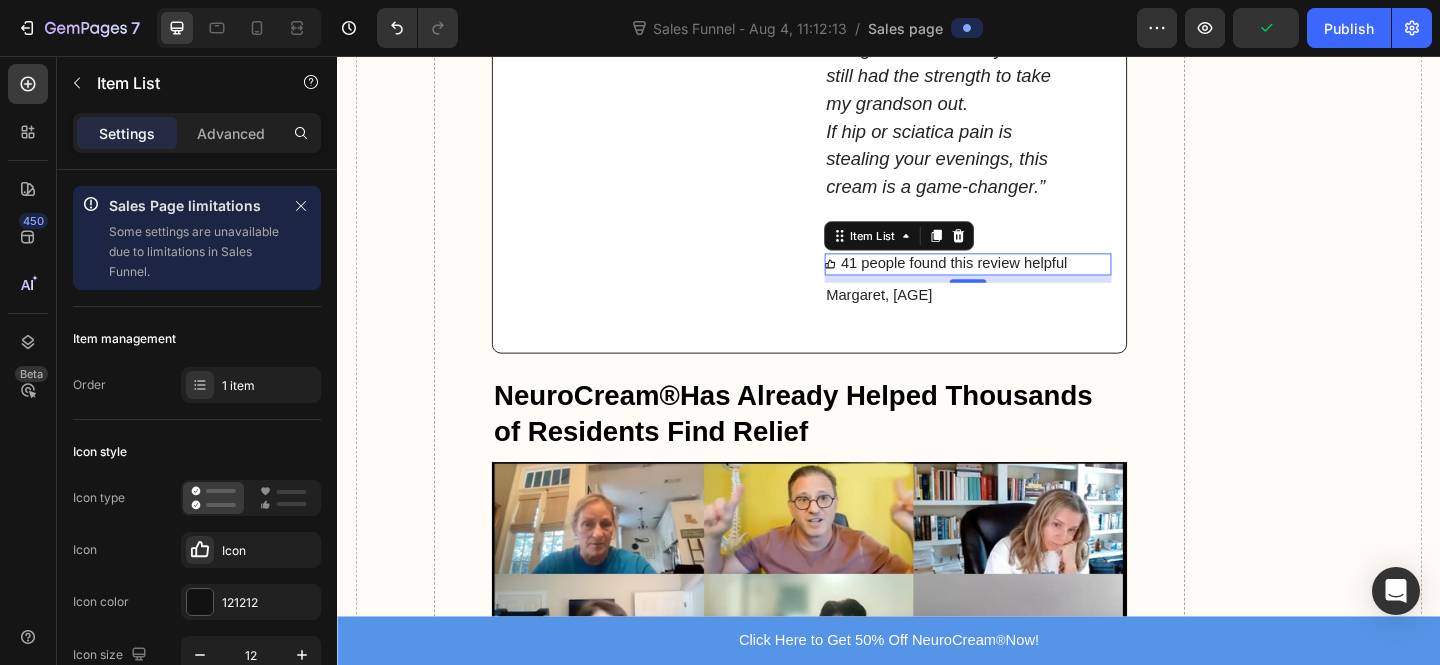 click on "[NAME], [AGE]" at bounding box center (1007, 317) 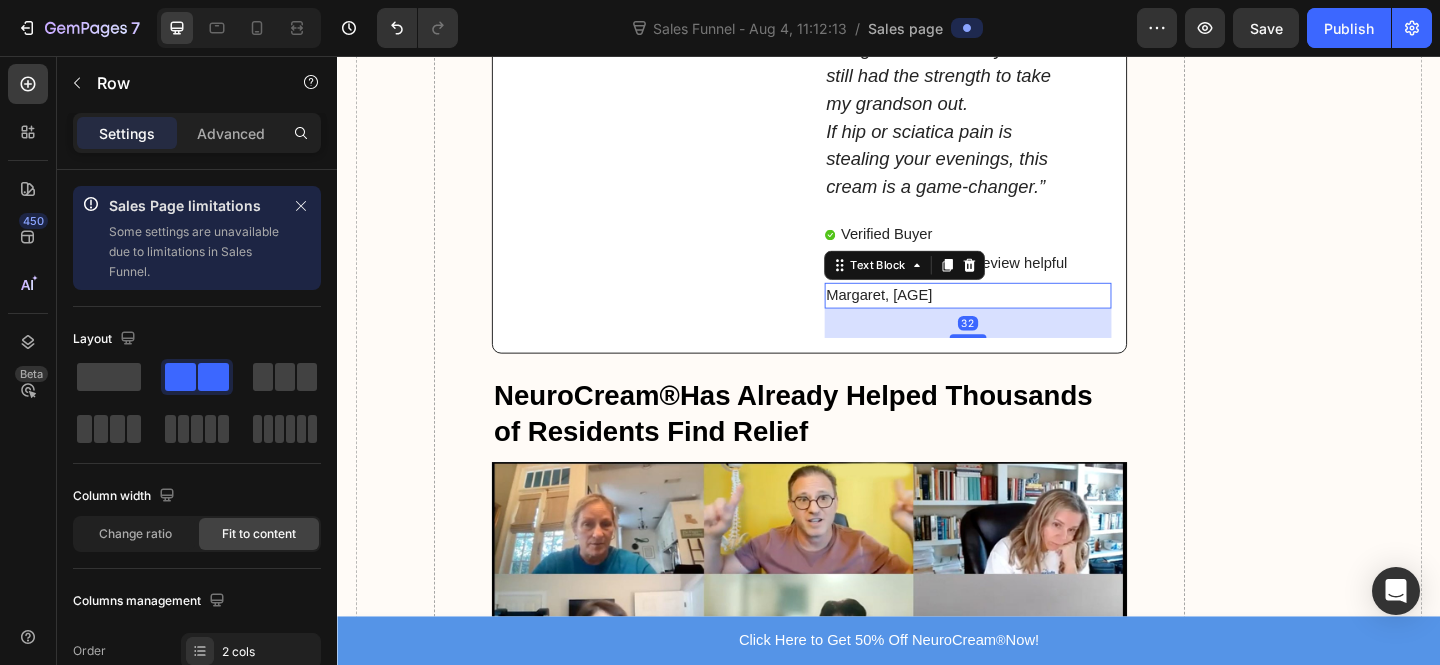 click on "Icon
Icon
Icon
Icon
Icon Icon List “Can’t believe I waited months before trying NeuroCream. My doctor was already talking about surgery! But after the first application, it felt like my joint was finally free. No grinding, no burning. I usually limp off the bus after a shift at the local charity shop, but last week I worked three straight nine-hour days and still had the strength to take my grandson out. If hip or sciatica pain is stealing your evenings, this cream is a game-changer.” Text Block
Verified Buyer Item List
41 people found this review helpful Item List Margaret, 62 Text Block   32" at bounding box center [1023, -4] 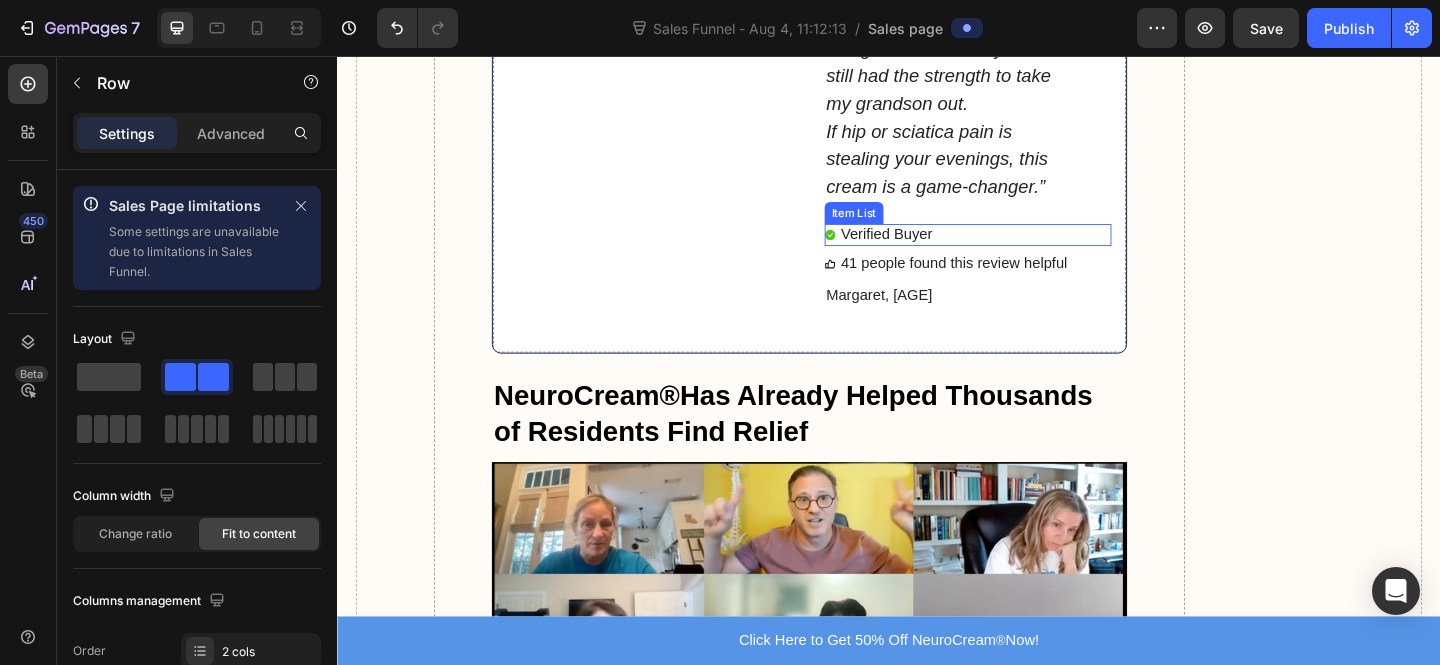 click on "Verified Buyer" at bounding box center (1023, 251) 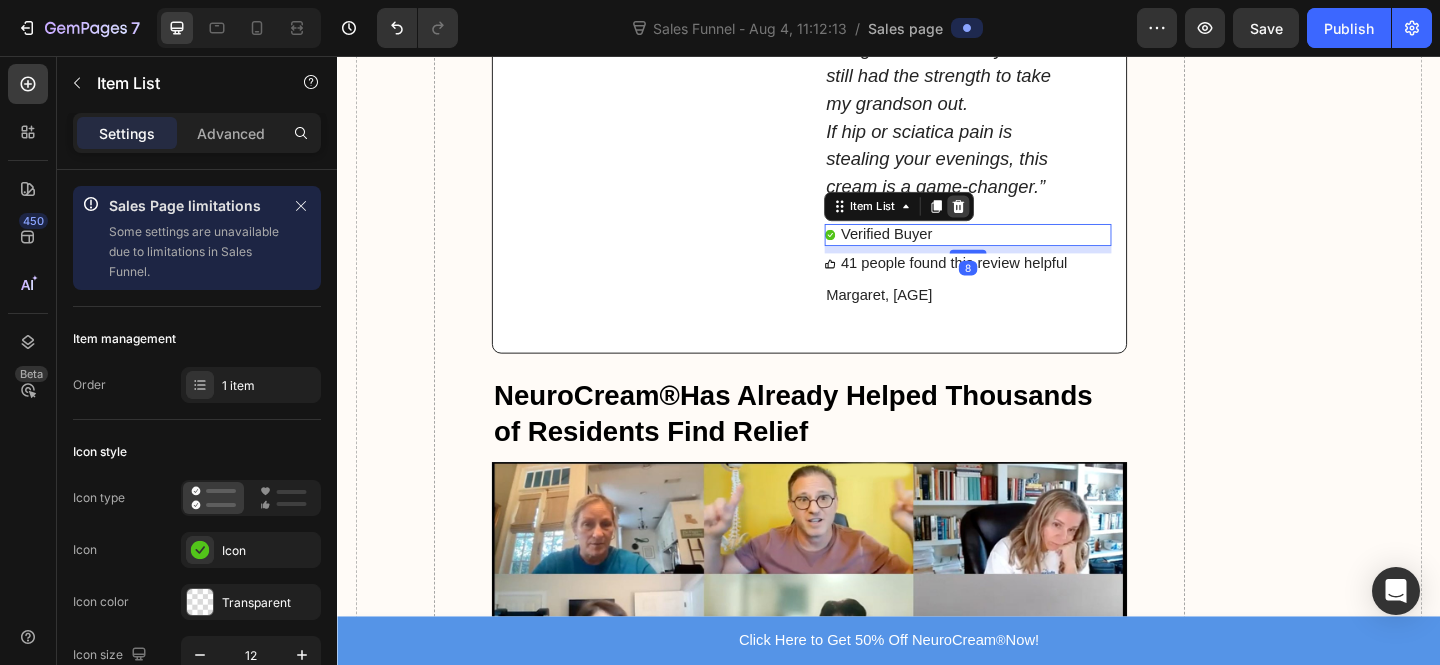 click 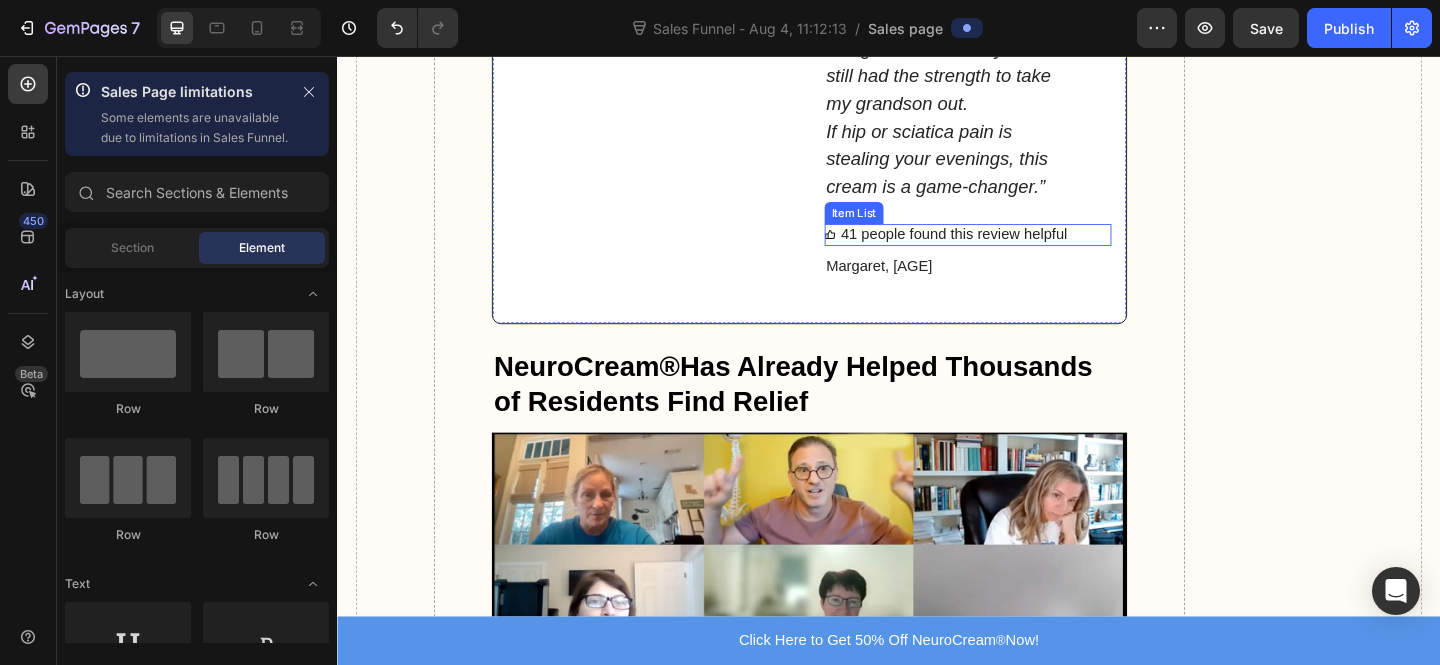 click on "41 people found this review helpful" at bounding box center (1008, 249) 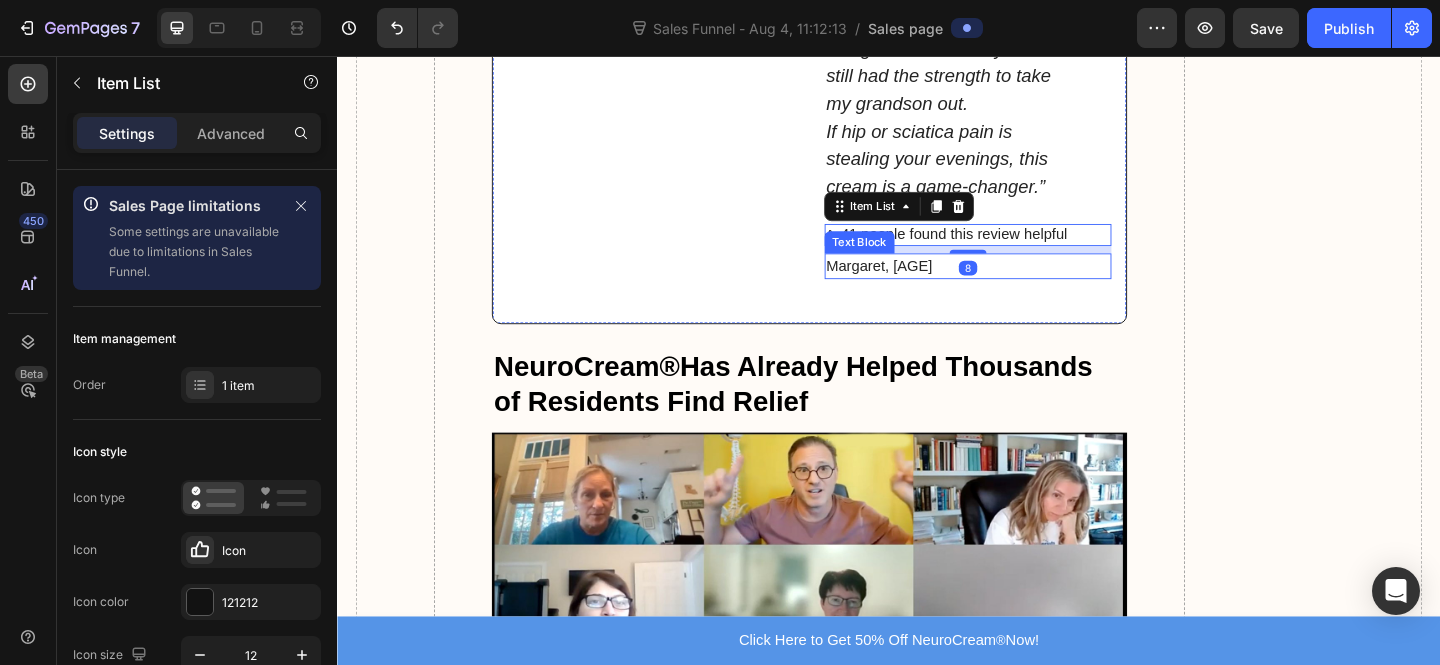 click on "[NAME], [AGE]" at bounding box center [927, 284] 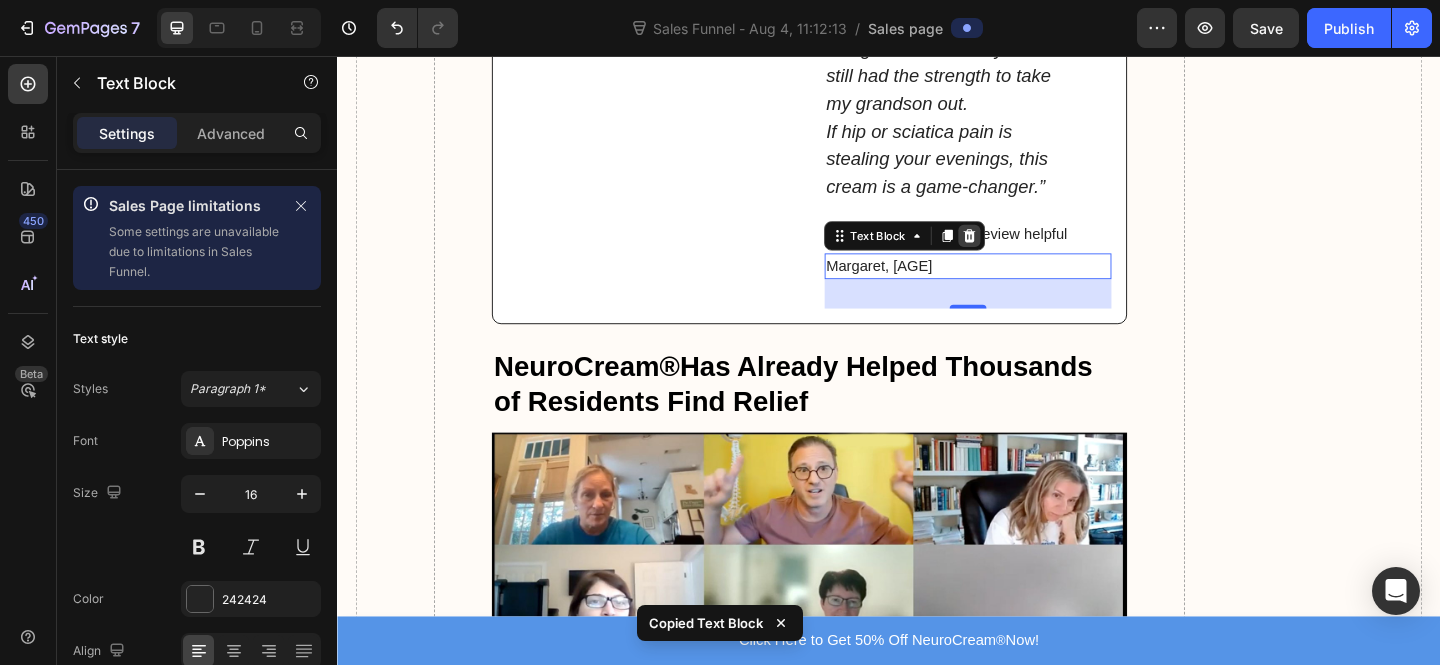 click 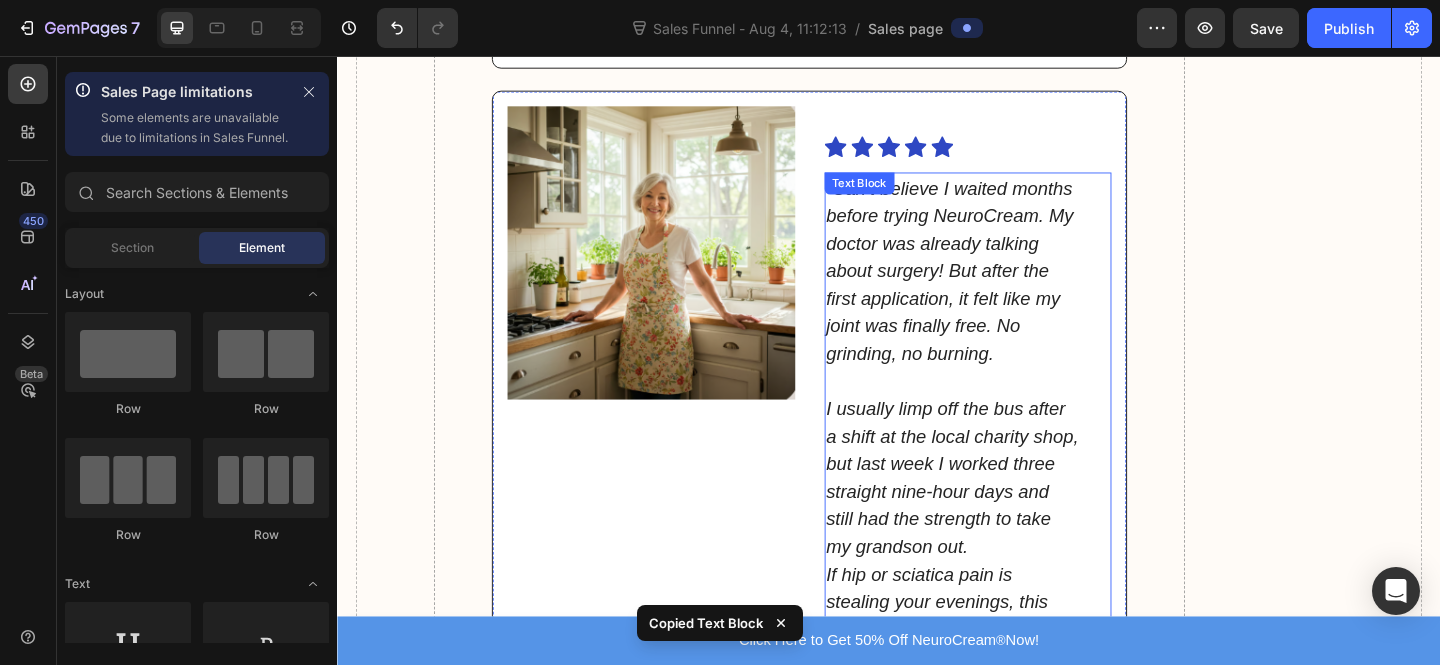 scroll, scrollTop: 10468, scrollLeft: 0, axis: vertical 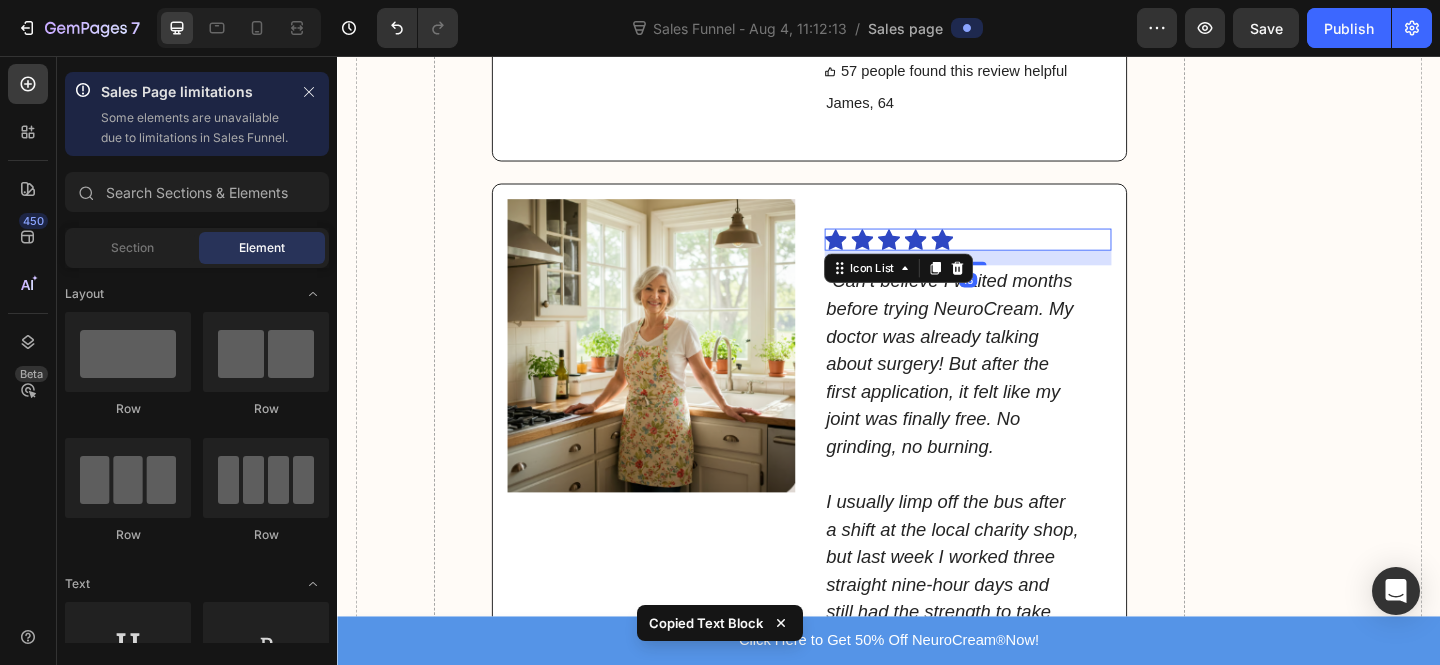 click on "Icon
Icon
Icon
Icon
Icon" at bounding box center (1007, 256) 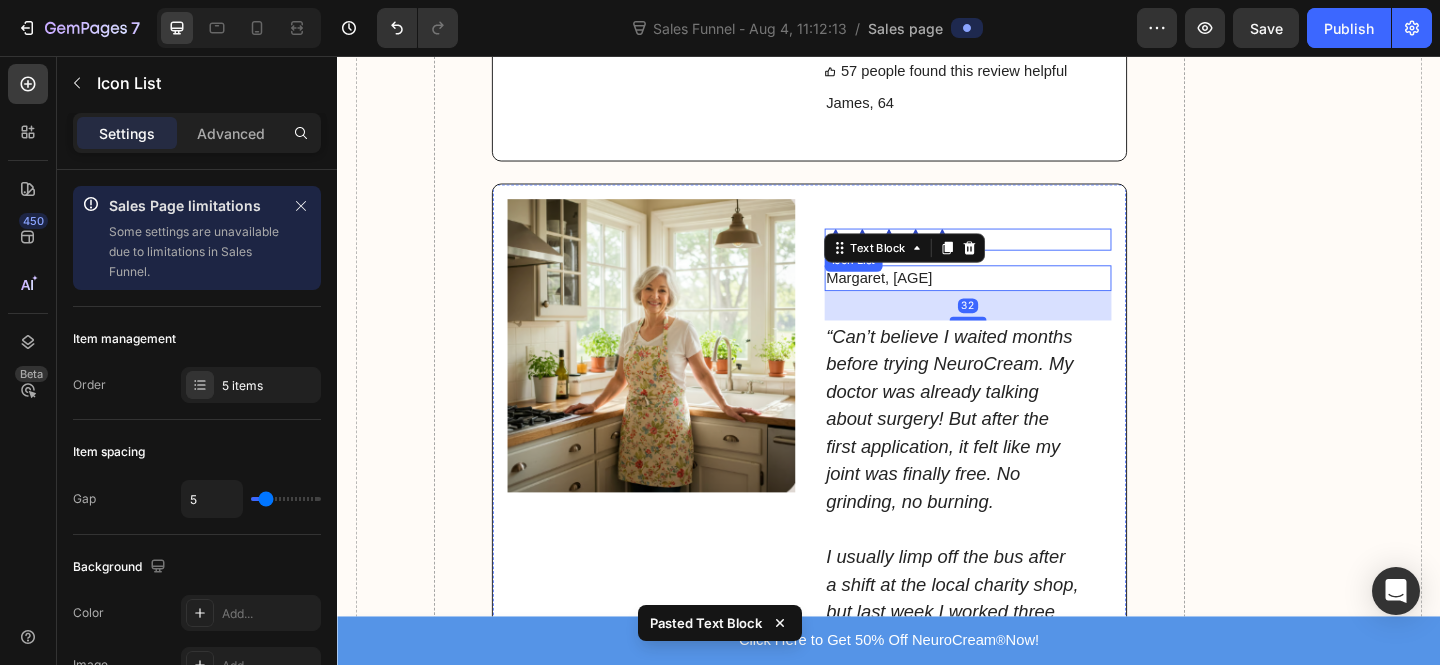 click on "Icon
Icon
Icon
Icon
Icon" at bounding box center (1007, 256) 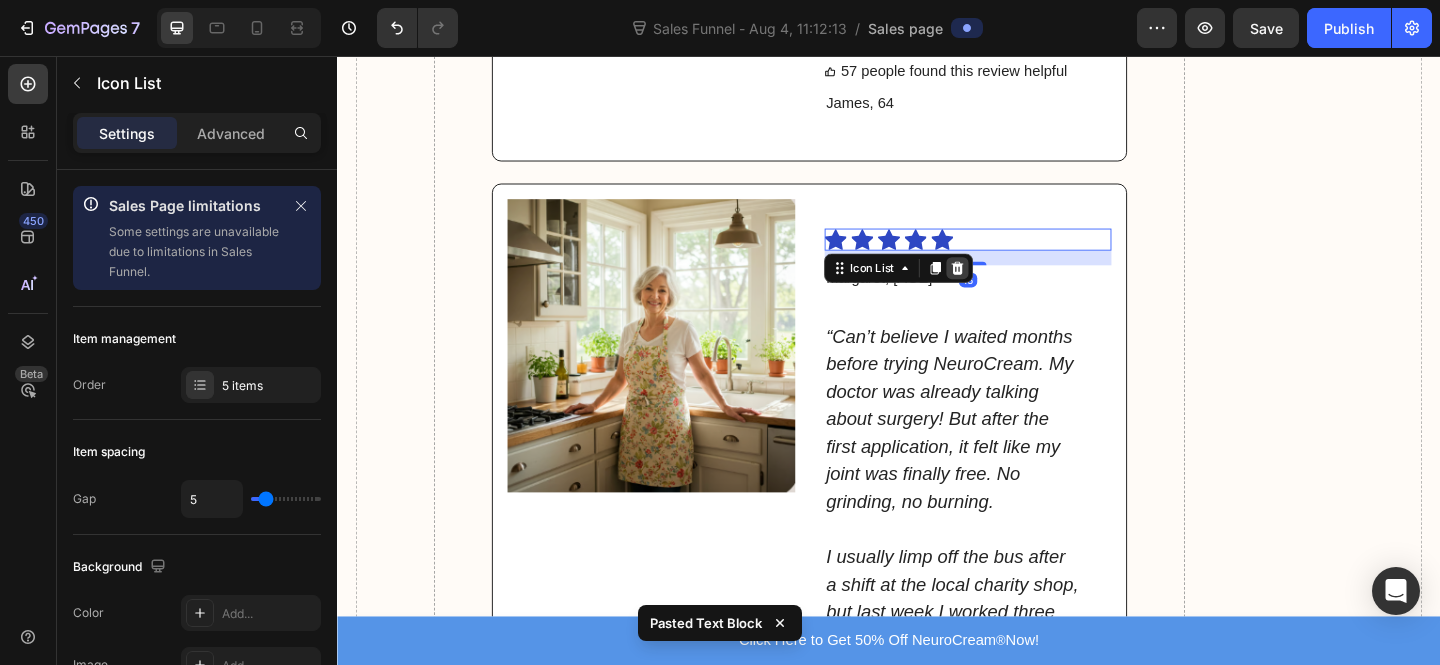 click 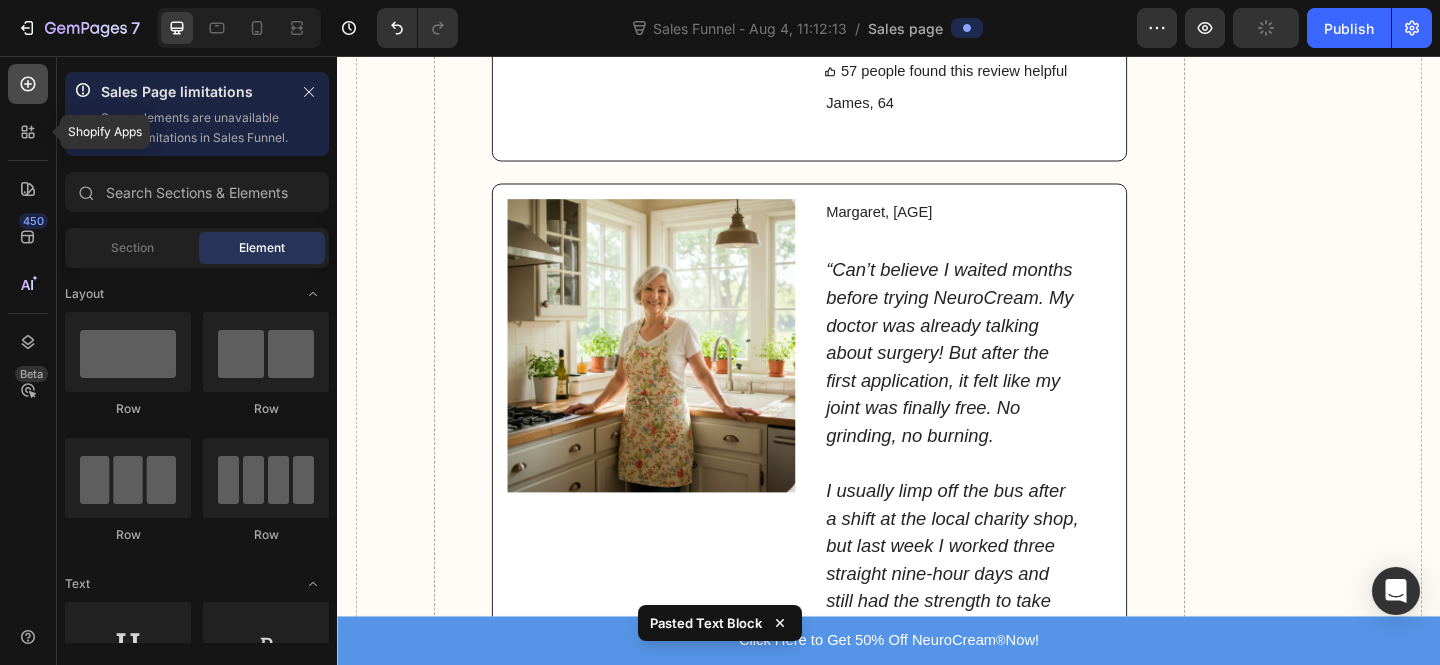 click 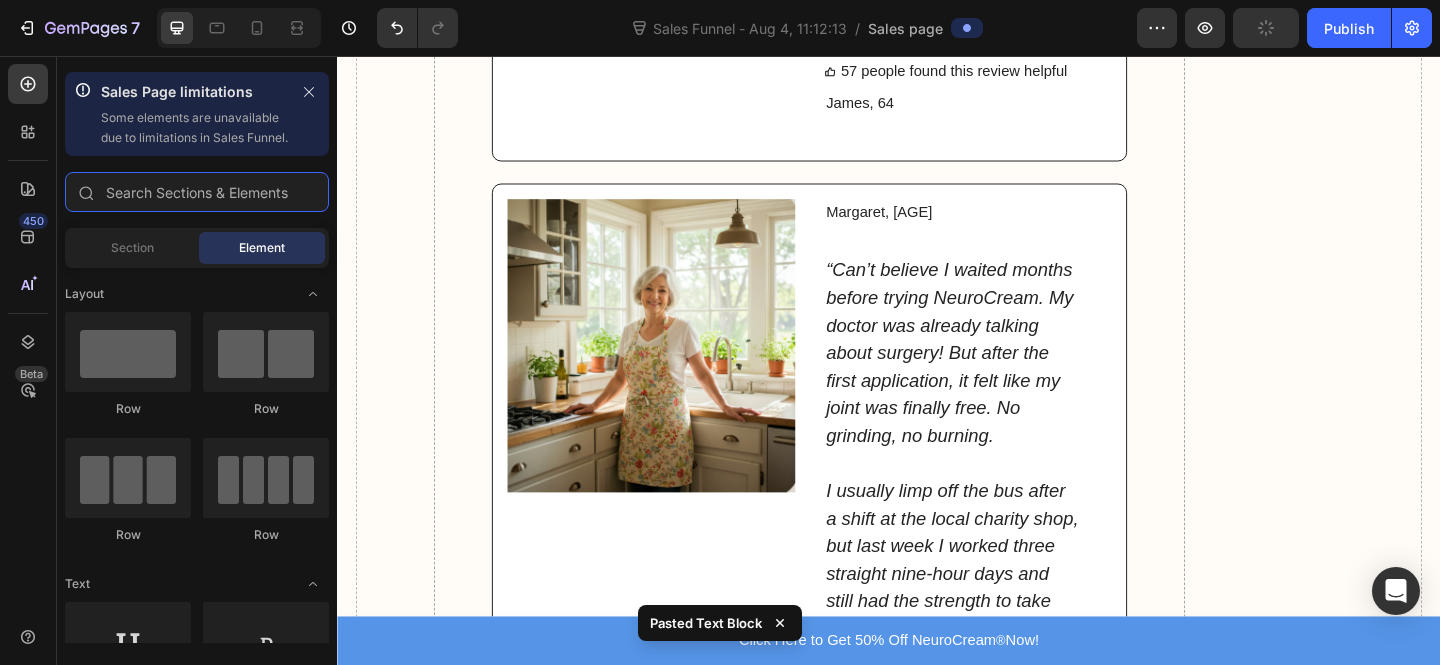 type on "s" 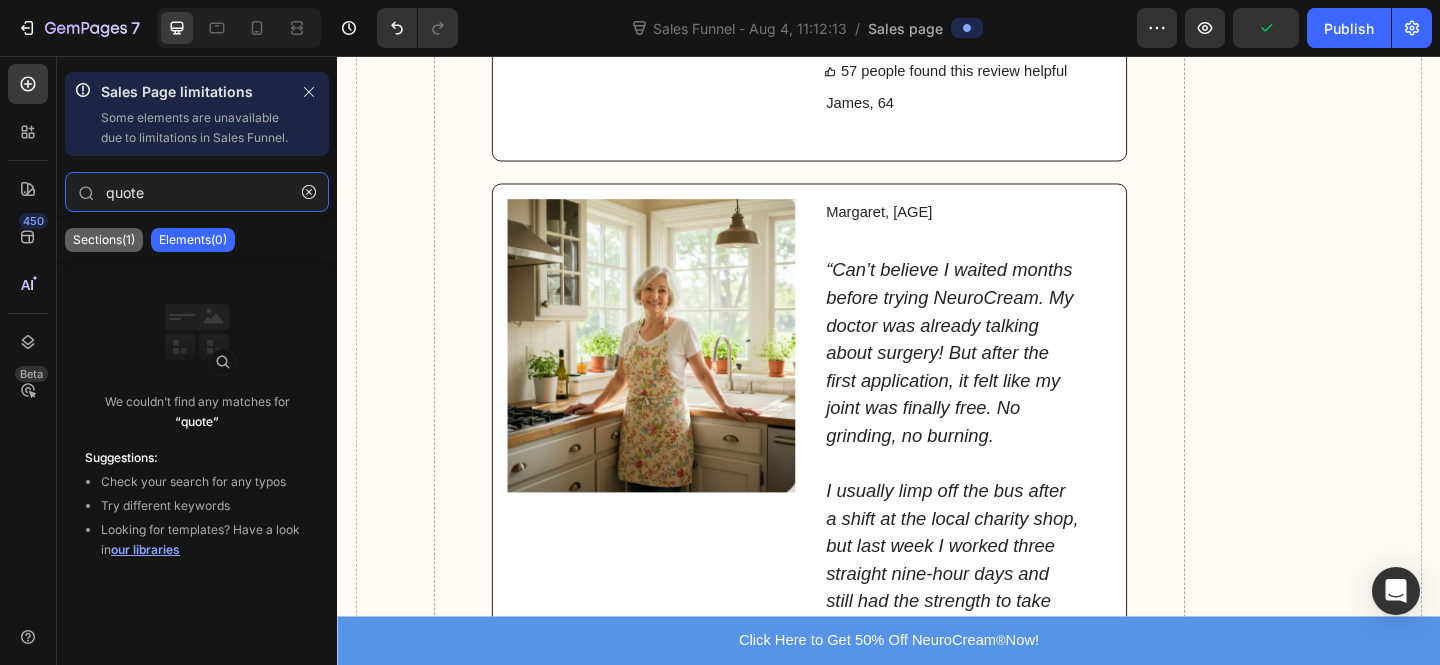 type on "quote" 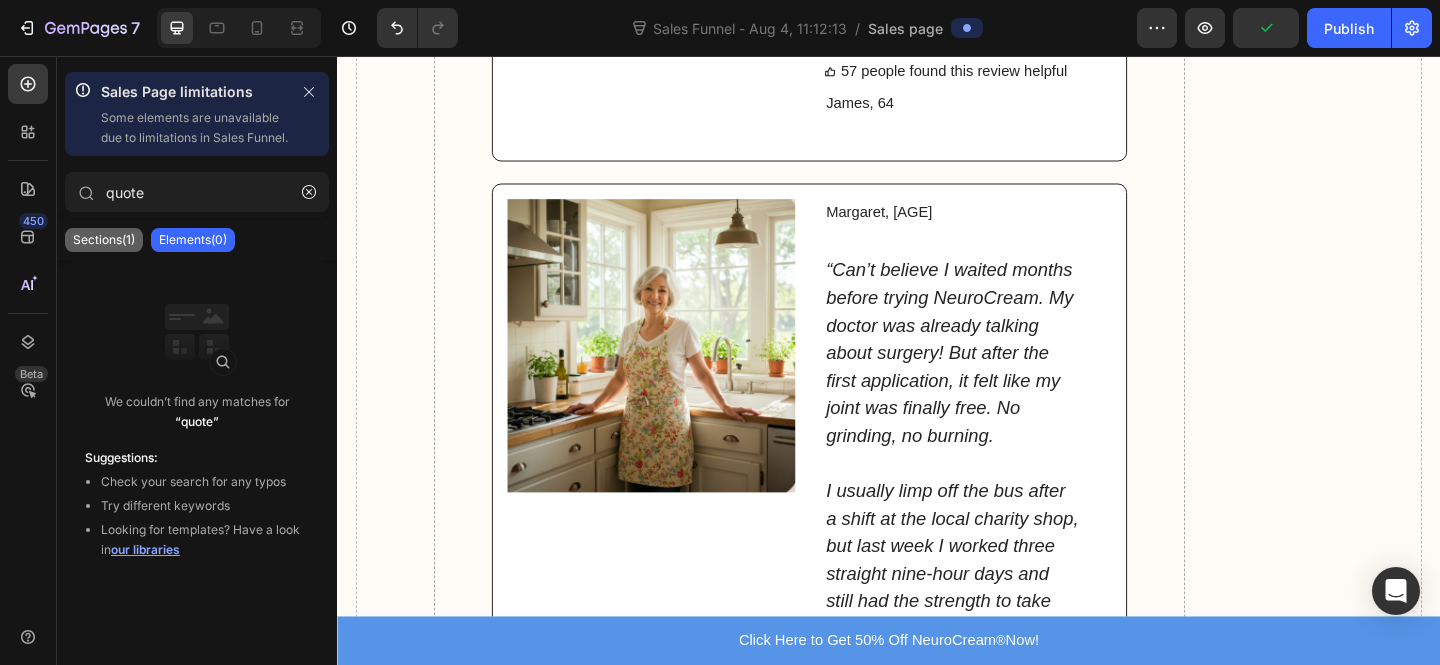 click on "Sections(1)" 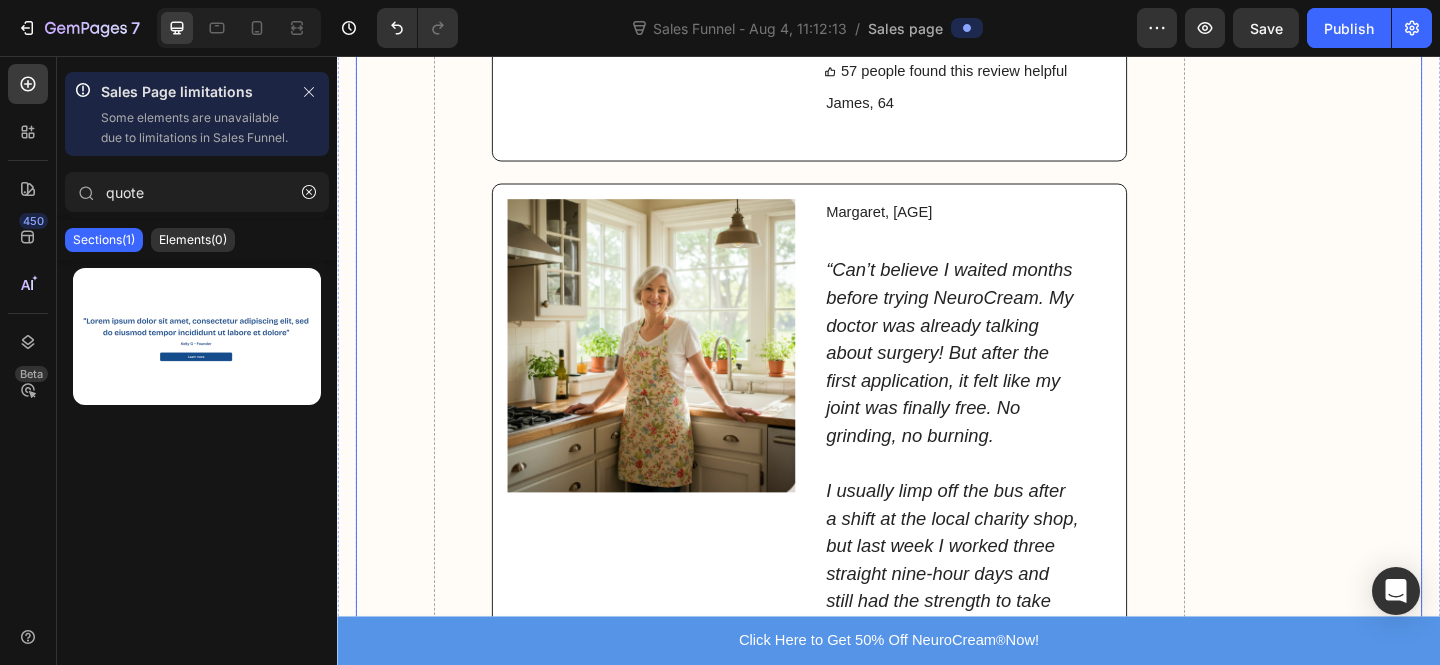 click on "What Users Are Saying About NeuroCream® Heading Image Image
Icon
Icon
Icon
Icon
Icon Icon List “I pulled my lower back lifting compost bags; the pain shot from my lower back down to my ankle. Painkillers, ice packs, heat pads. Nothing helped.   NeuroCream arrived three days later. After the first application... pure relief. I rubbed a small amount on before bed and woke up without the sharp pain. By day four, I was walking my dog again.   Now, I only use it if I’ve overdone it in the garden. Nine days later, I’m back behind the wheel, pain-free. I can’t recommend it enough.” Text Block
Verified Buyer Item List
57 people found this review helpful Item List James, 64 Text Block Row Image Margaret, 62 Text Block If hip or sciatica pain is stealing your evenings, this cream is a game-changer.” Text Block
41 people found this review helpful Item List Row ® " ®" at bounding box center [937, 4338] 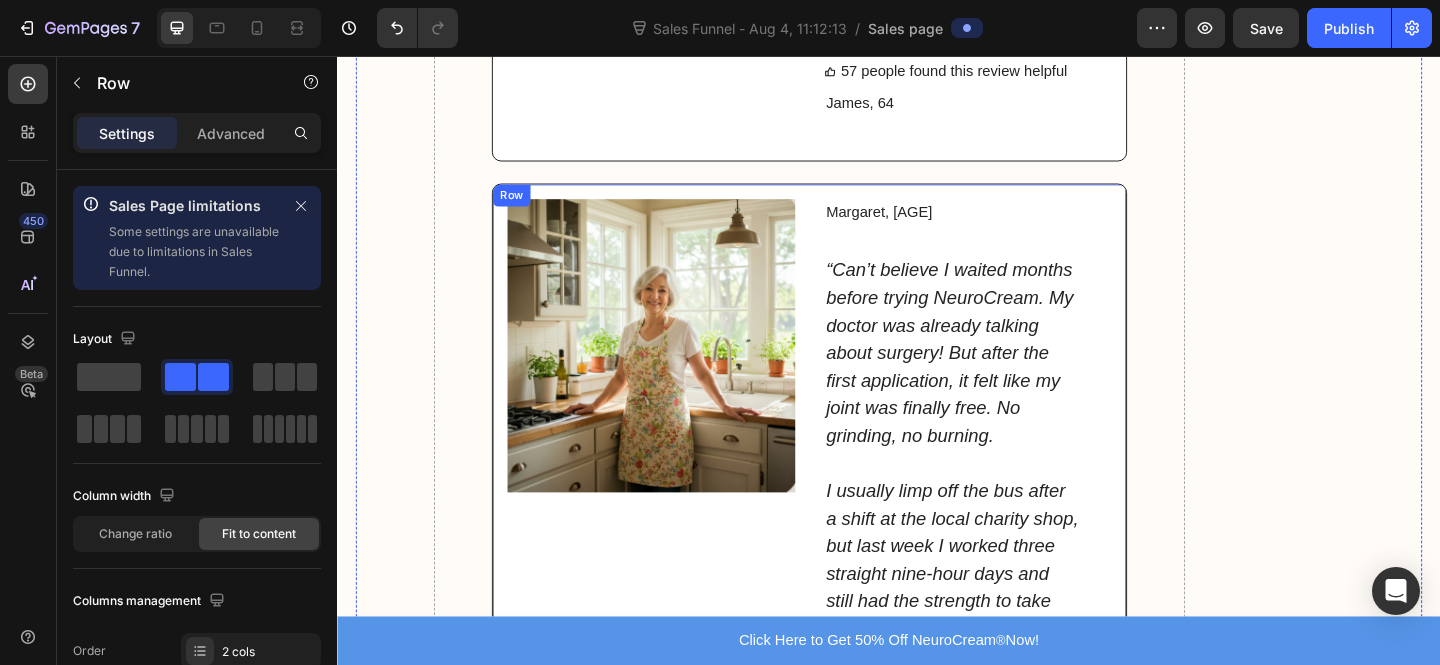 click on "Image Margaret, 62 Text Block “Can’t believe I waited months before trying NeuroCream. My doctor was already talking about surgery! But after the first application, it felt like my joint was finally free. No grinding, no burning. I usually limp off the bus after a shift at the local charity shop, but last week I worked three straight nine-hour days and still had the strength to take my grandson out. If hip or sciatica pain is stealing your evenings, this cream is a game-changer.” Text Block
41 people found this review helpful Item List Row" at bounding box center [850, 527] 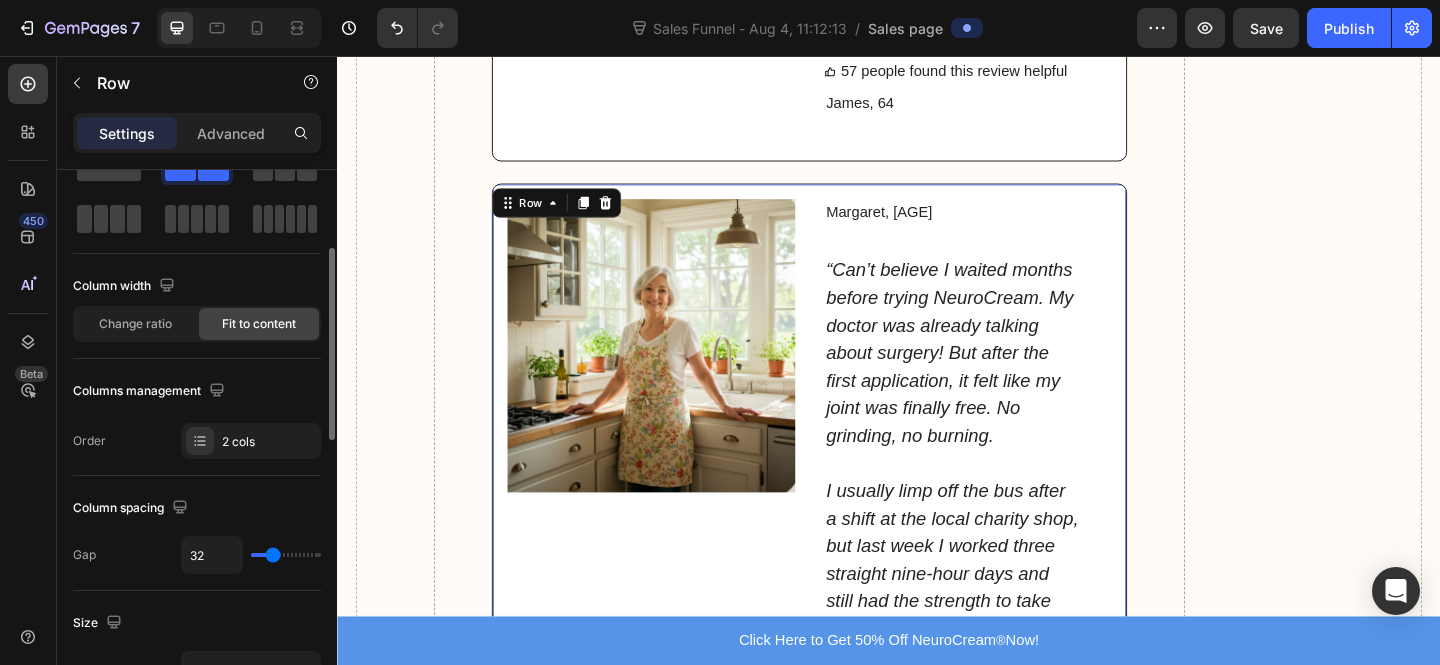 scroll, scrollTop: 214, scrollLeft: 0, axis: vertical 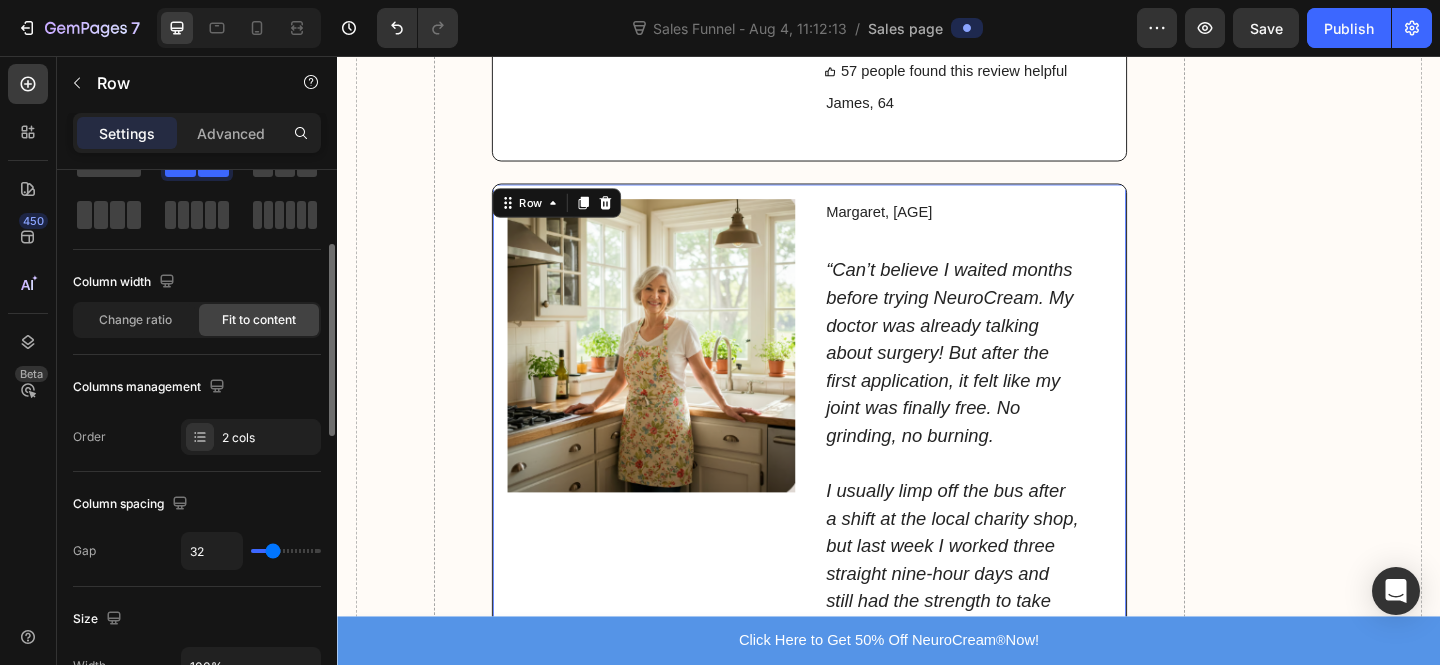 click on "Image" at bounding box center (678, 527) 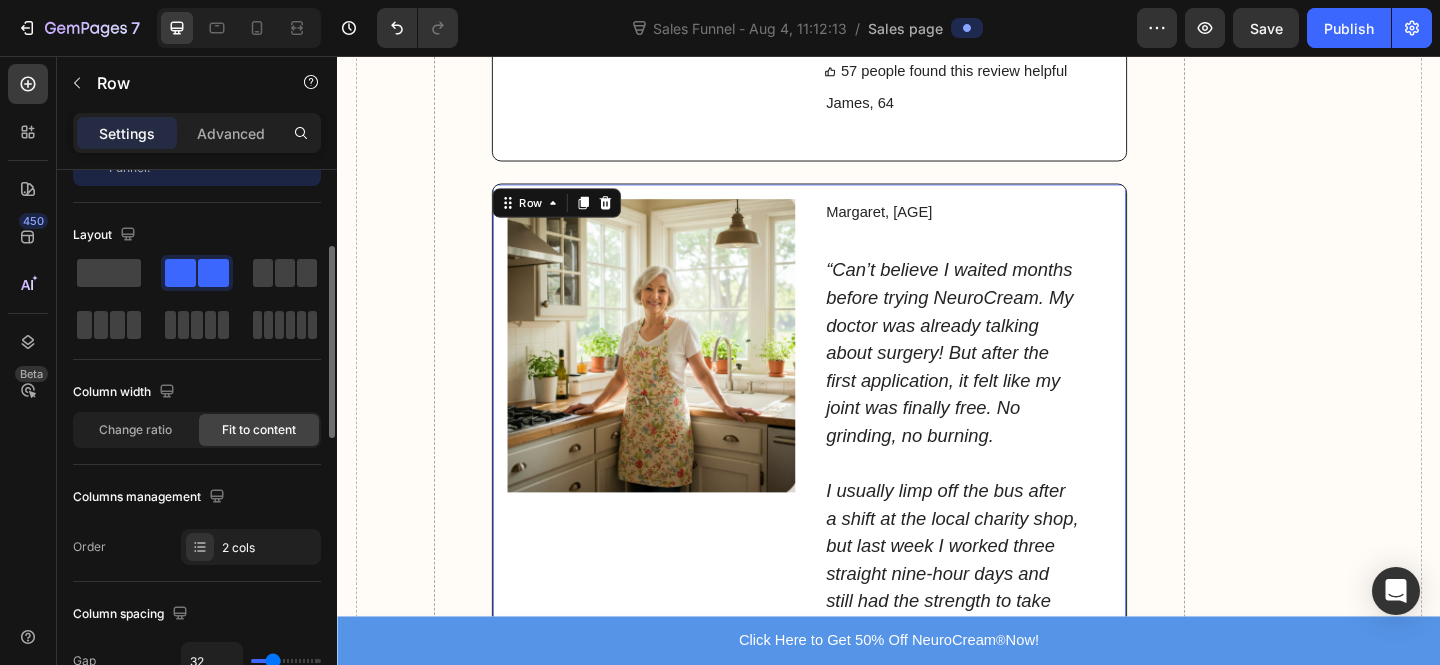 scroll, scrollTop: 134, scrollLeft: 0, axis: vertical 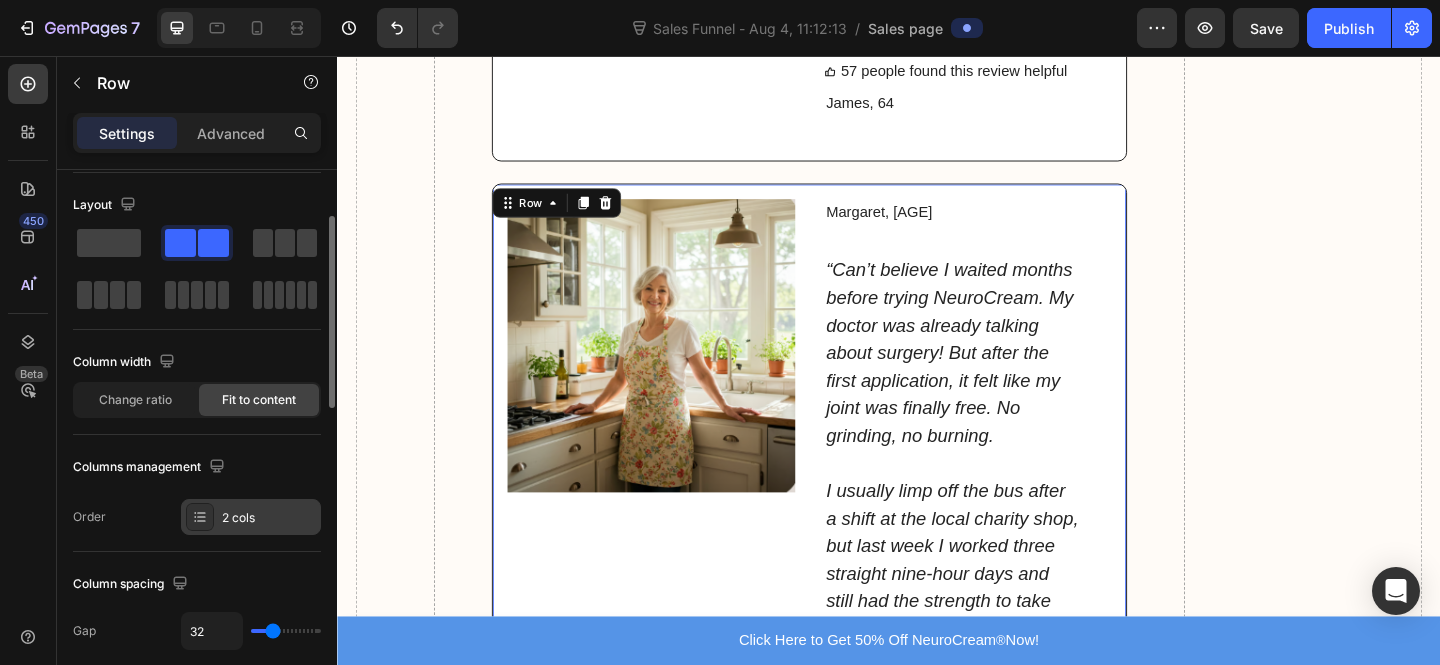 click on "2 cols" at bounding box center (269, 518) 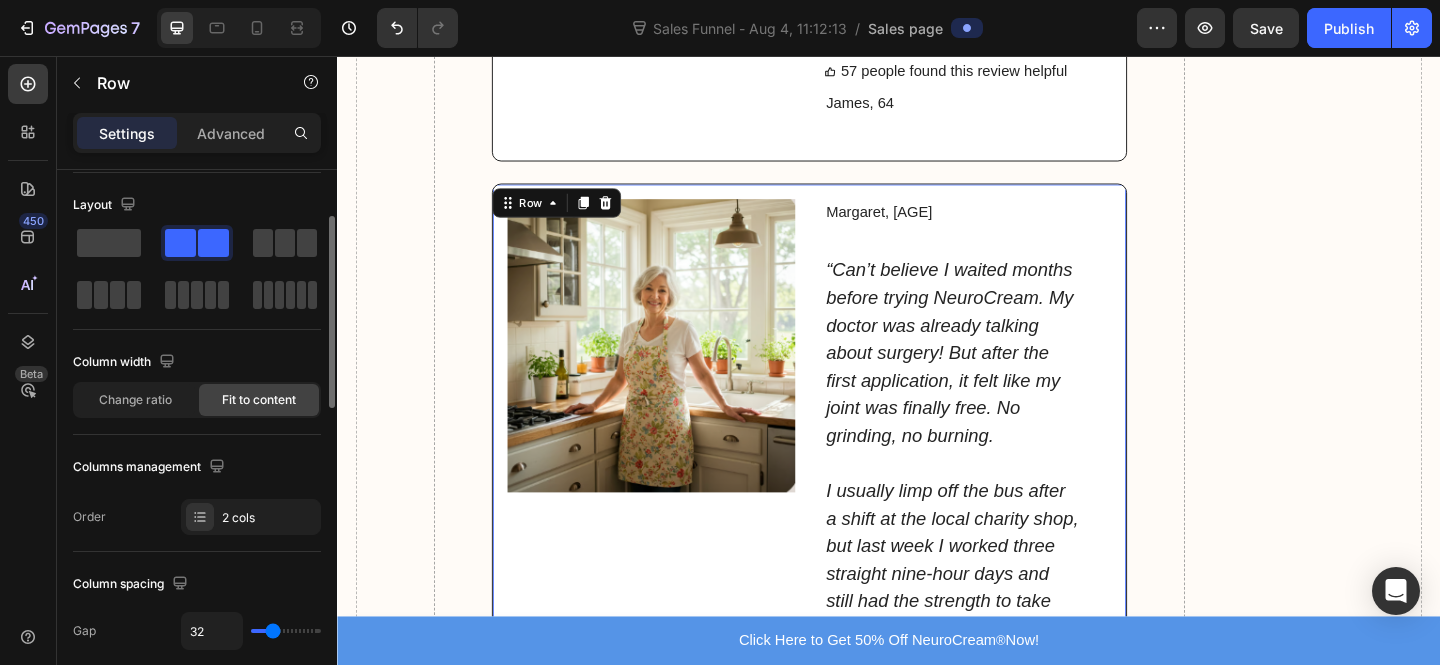 click on "Columns management" at bounding box center (151, 467) 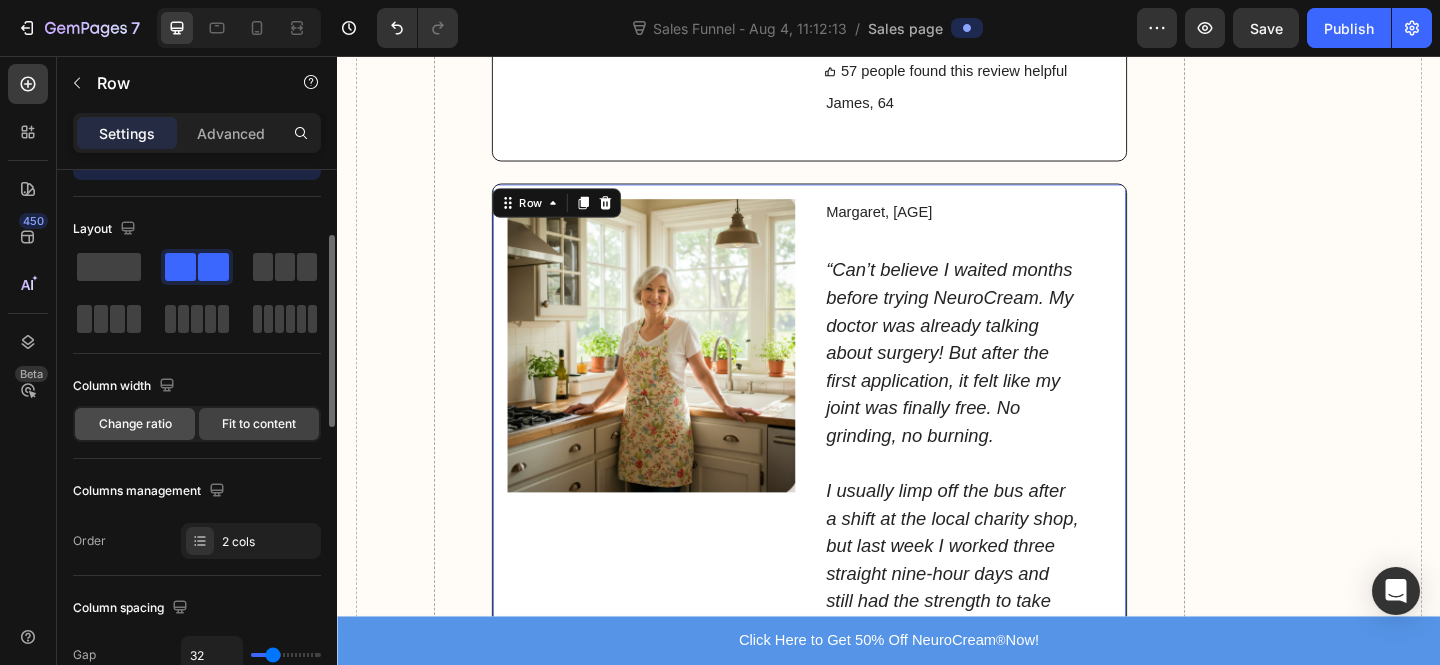 scroll, scrollTop: 68, scrollLeft: 0, axis: vertical 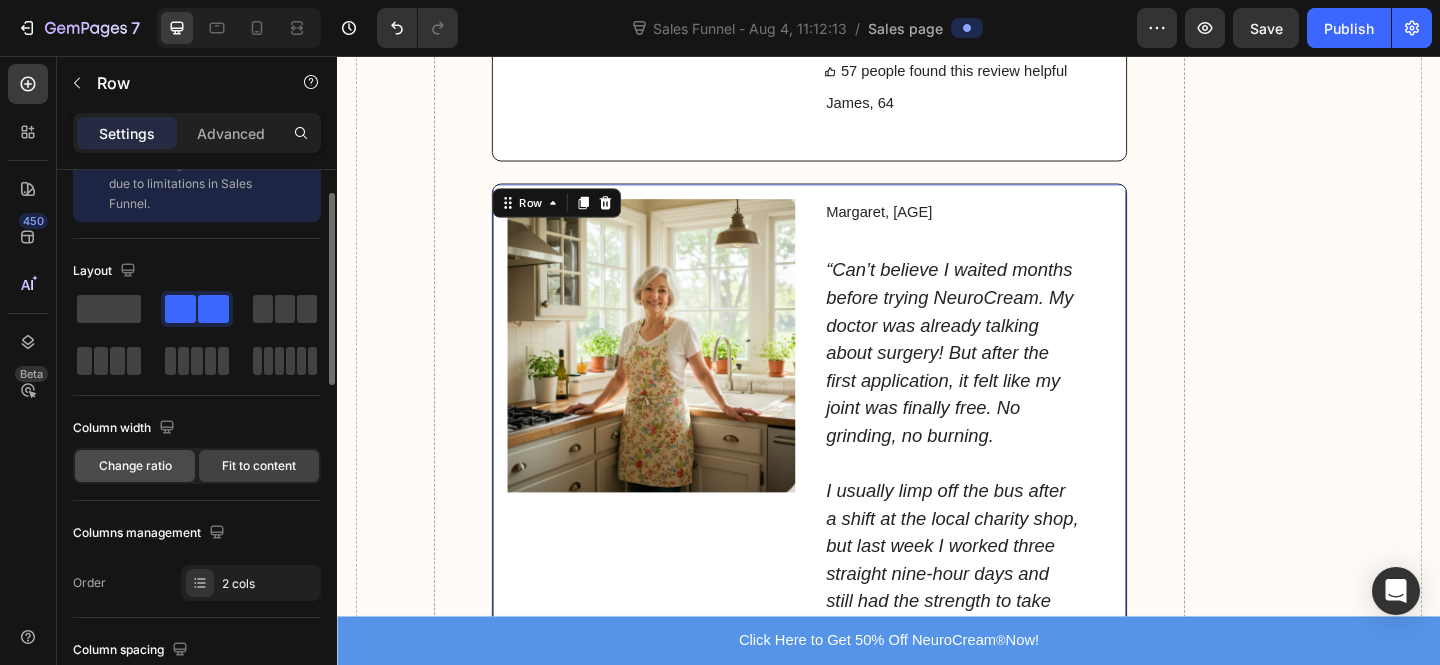 click on "Change ratio" 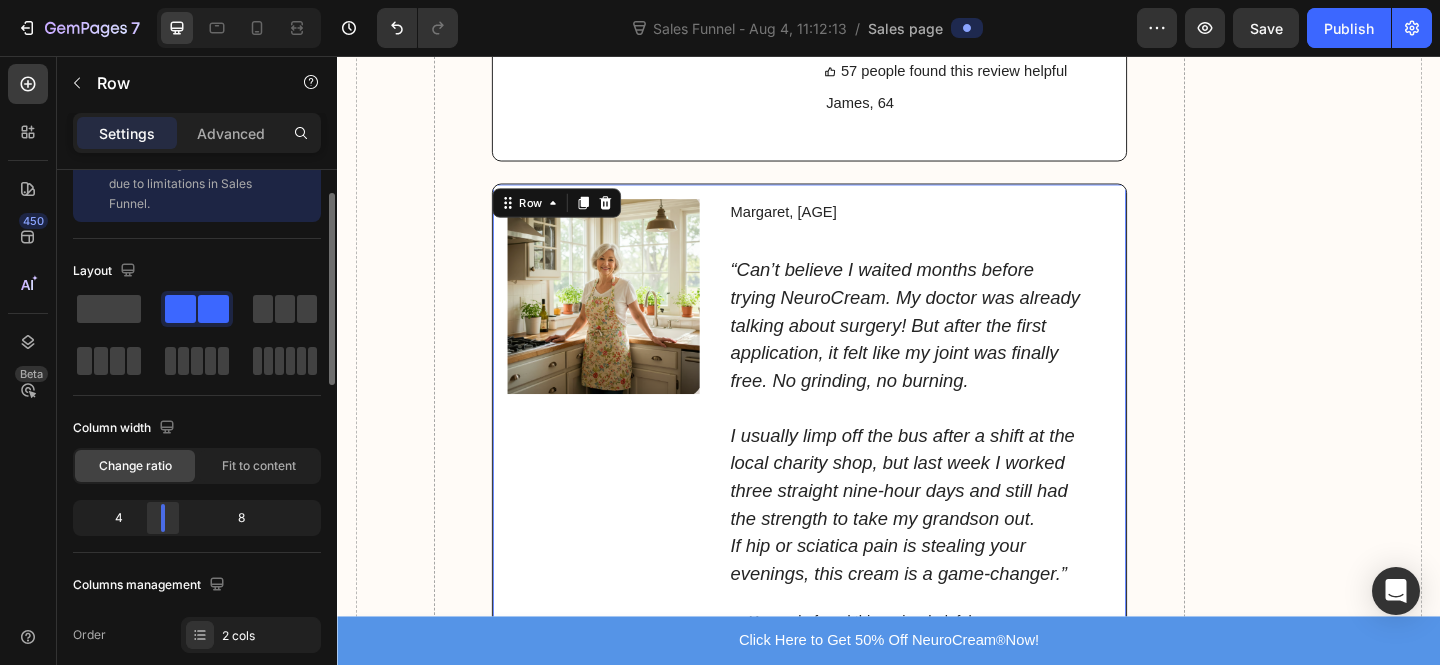 drag, startPoint x: 195, startPoint y: 523, endPoint x: 392, endPoint y: 337, distance: 270.93356 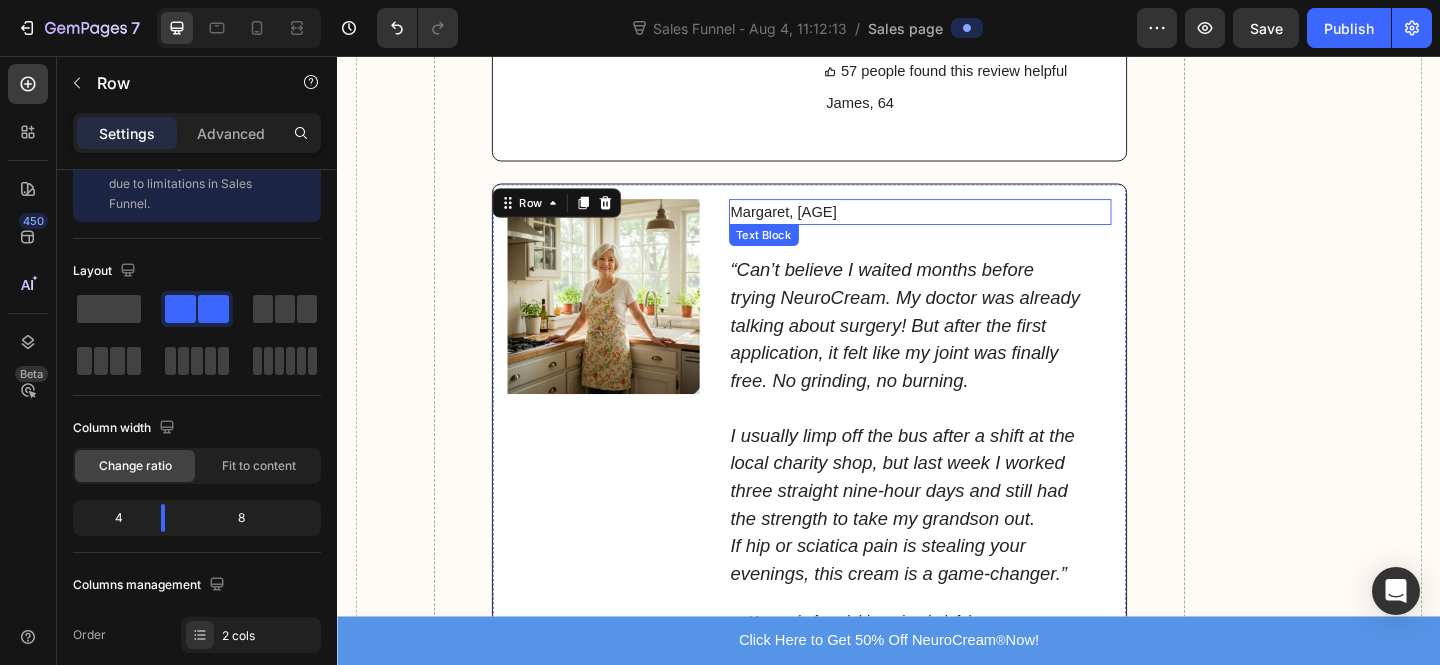 click on "[NAME], [AGE]" at bounding box center (955, 226) 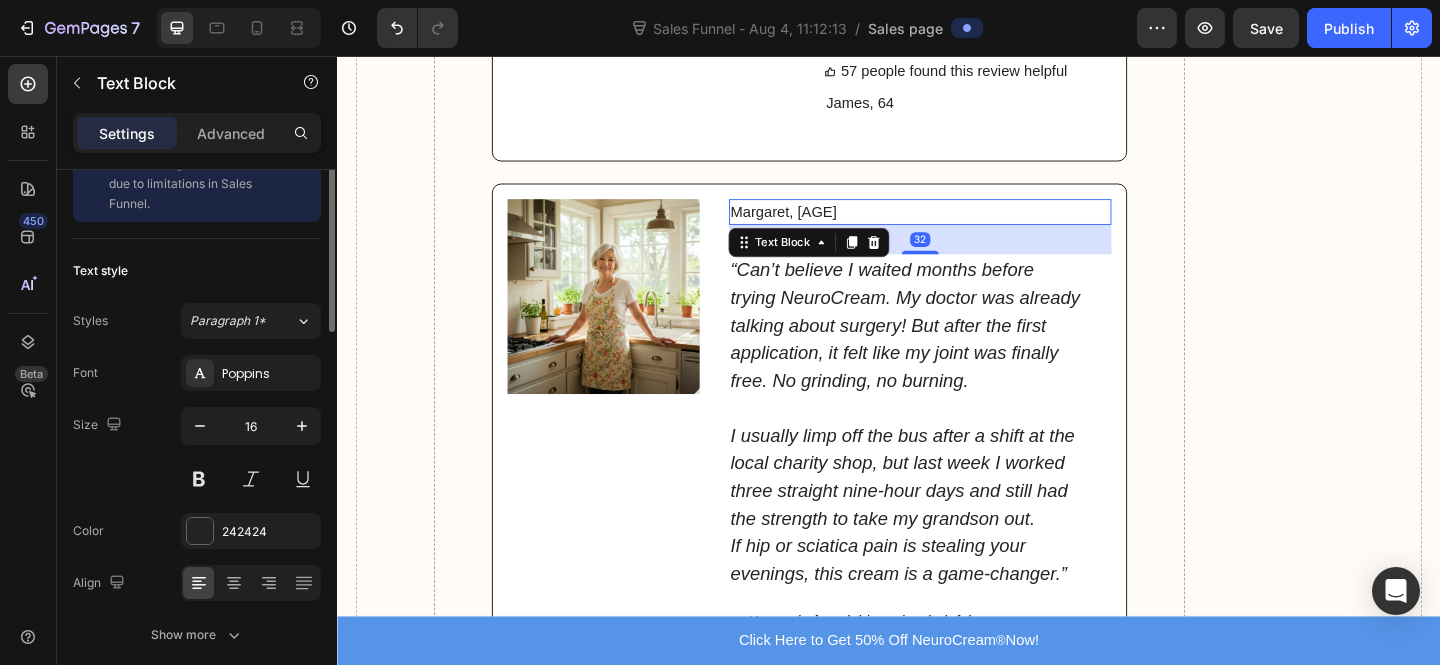 scroll, scrollTop: 0, scrollLeft: 0, axis: both 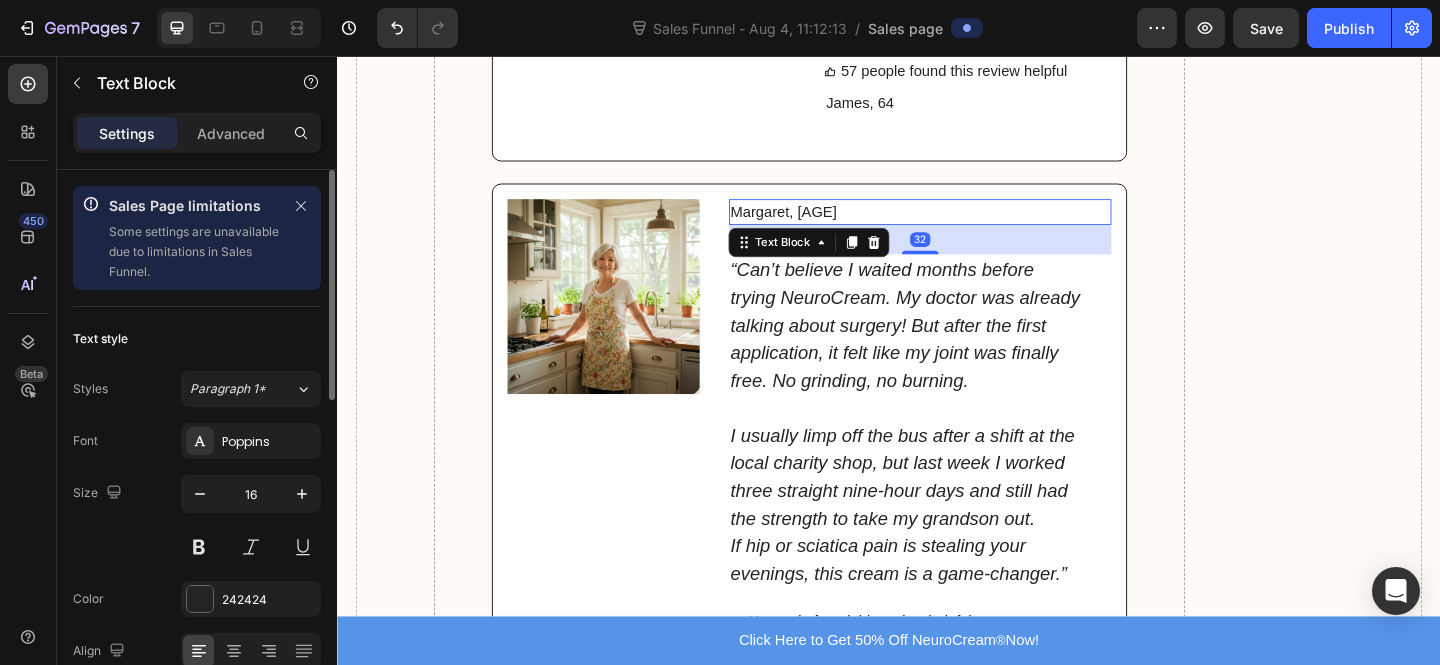 click on "[NAME], [AGE]" at bounding box center (823, 225) 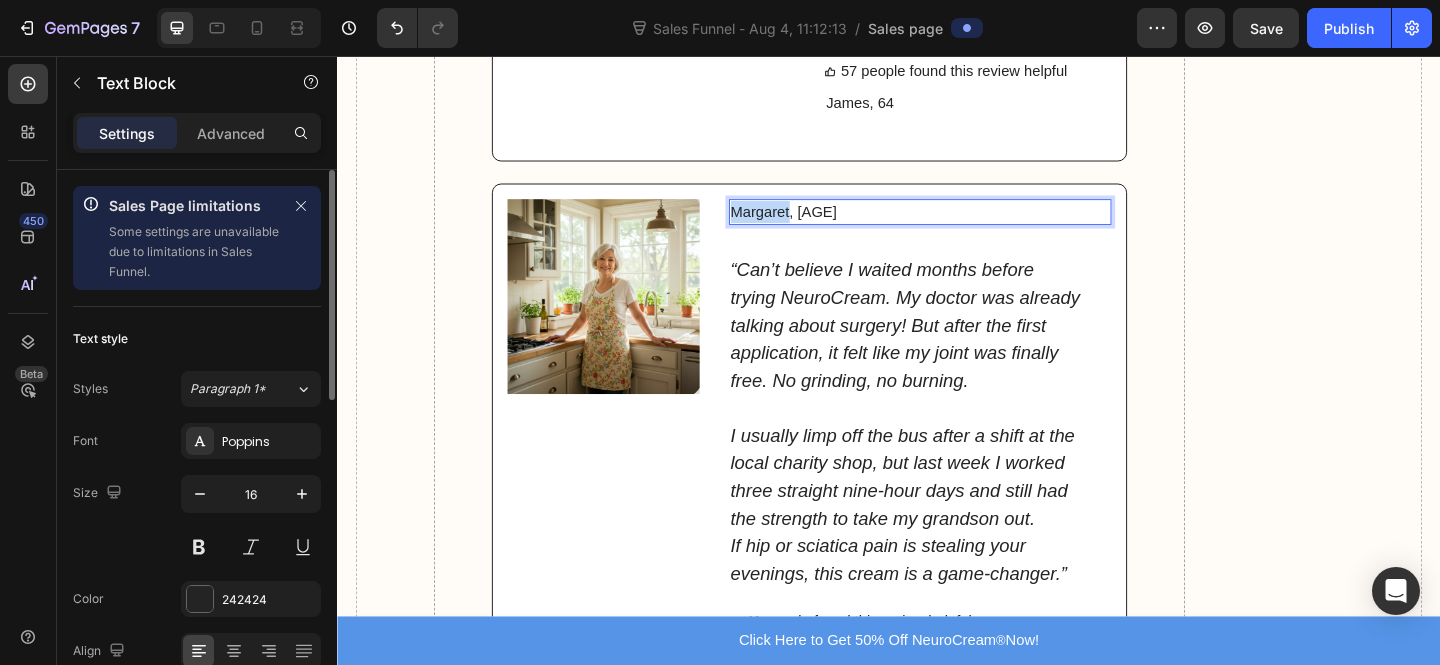 click on "[NAME], [AGE]" at bounding box center [823, 225] 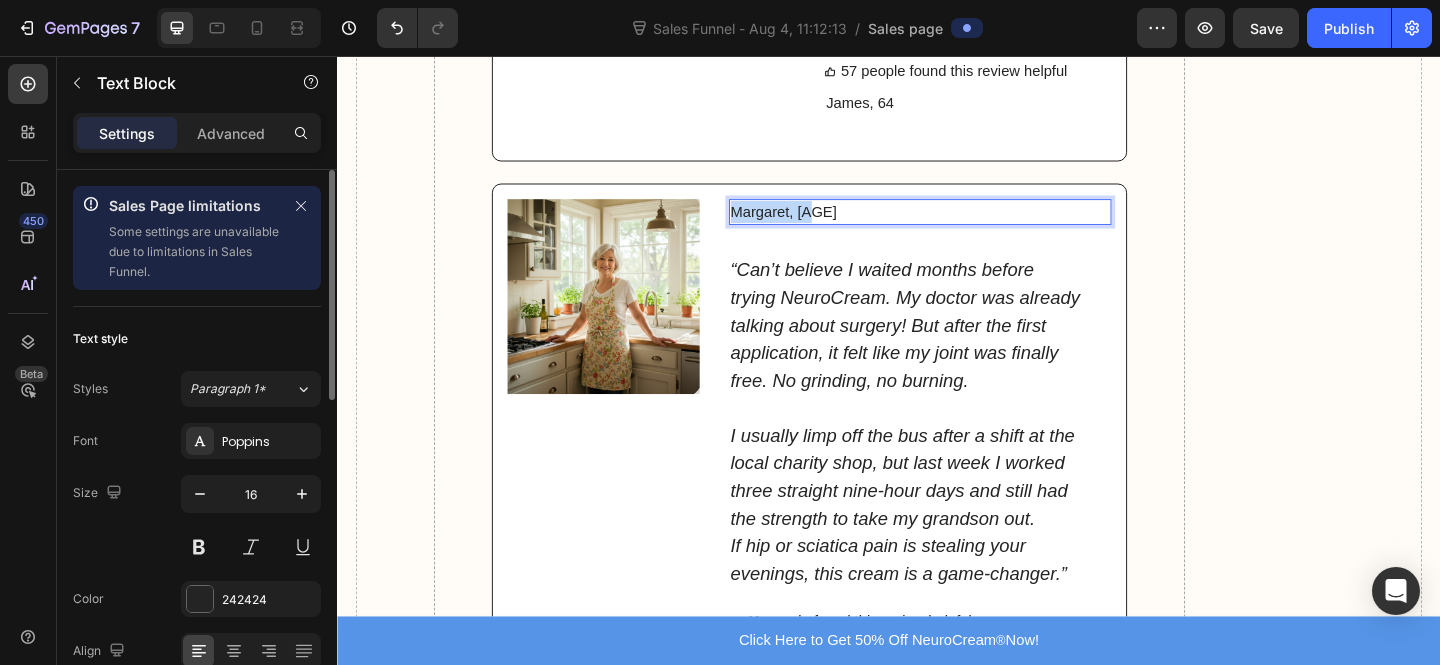 click on "[NAME], [AGE]" at bounding box center (823, 225) 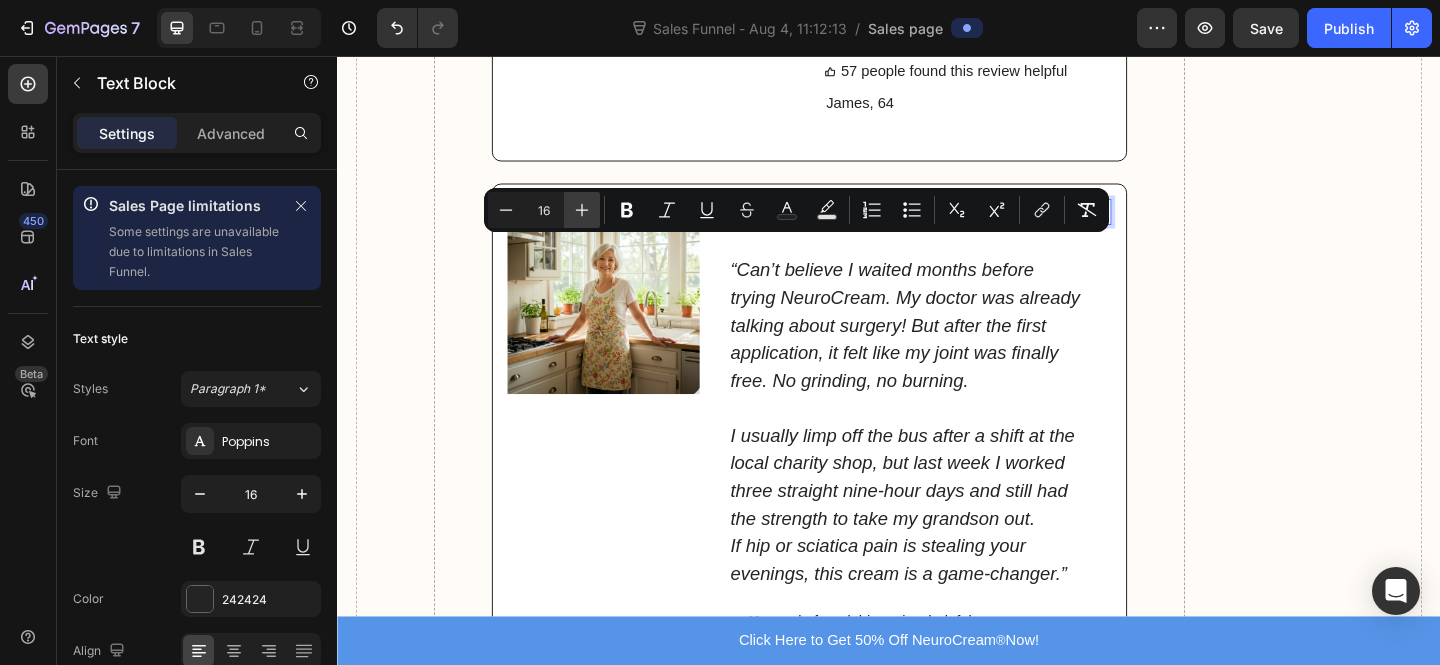 click on "Plus" at bounding box center (582, 210) 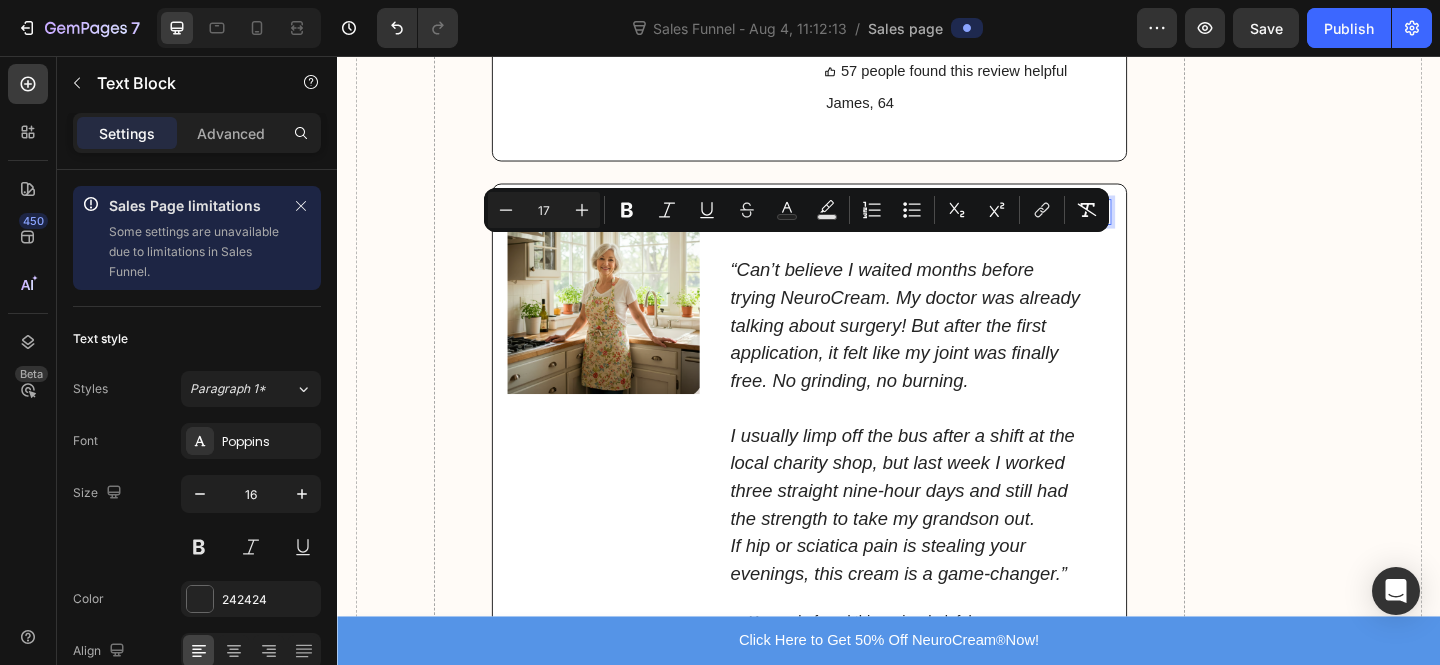 click on "17" at bounding box center [544, 210] 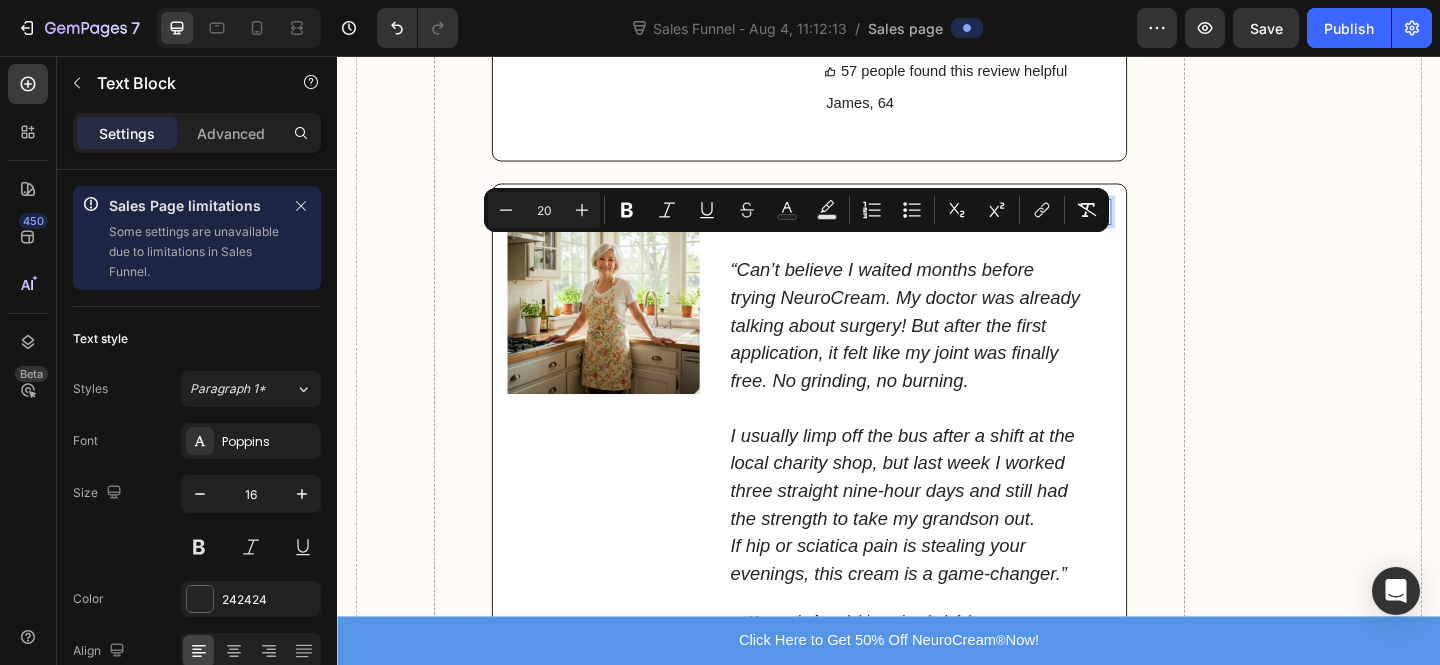 type on "20" 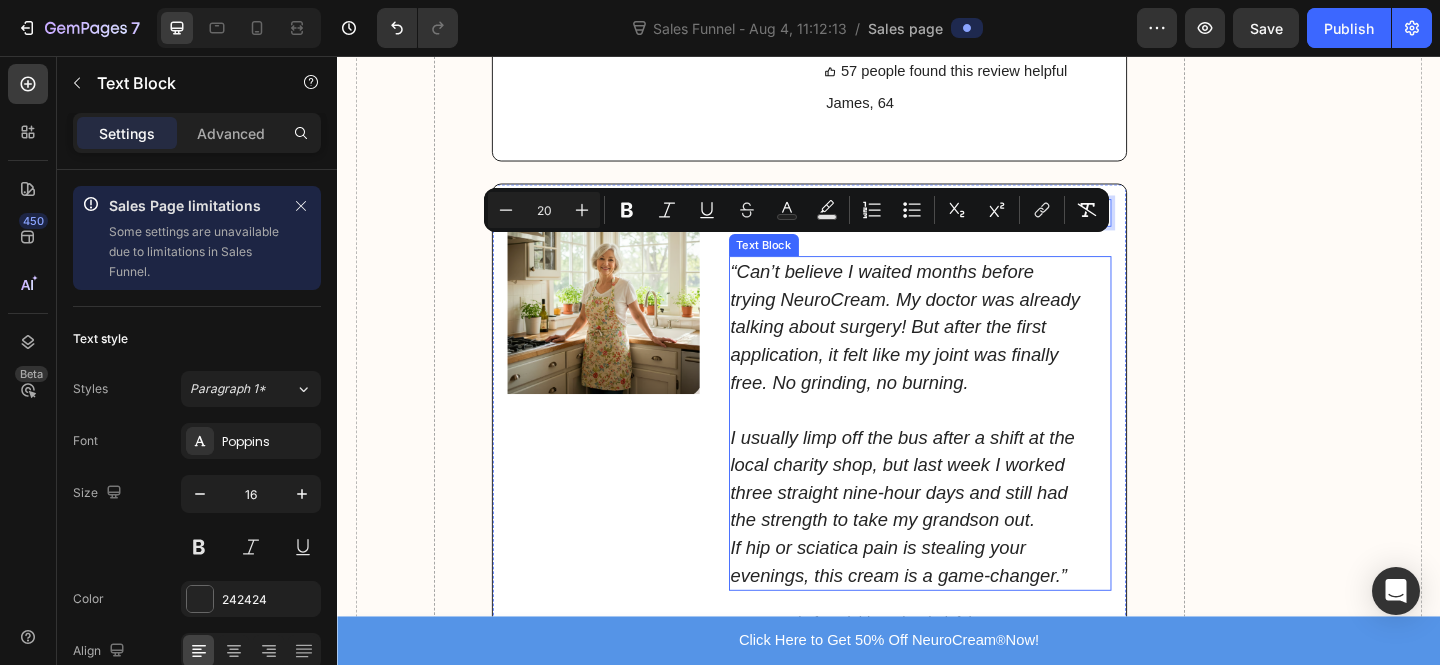 click on "“Can’t believe I waited months before trying NeuroCream. My doctor was already talking about surgery! But after the first application, it felt like my joint was finally free. No grinding, no burning." at bounding box center (955, 351) 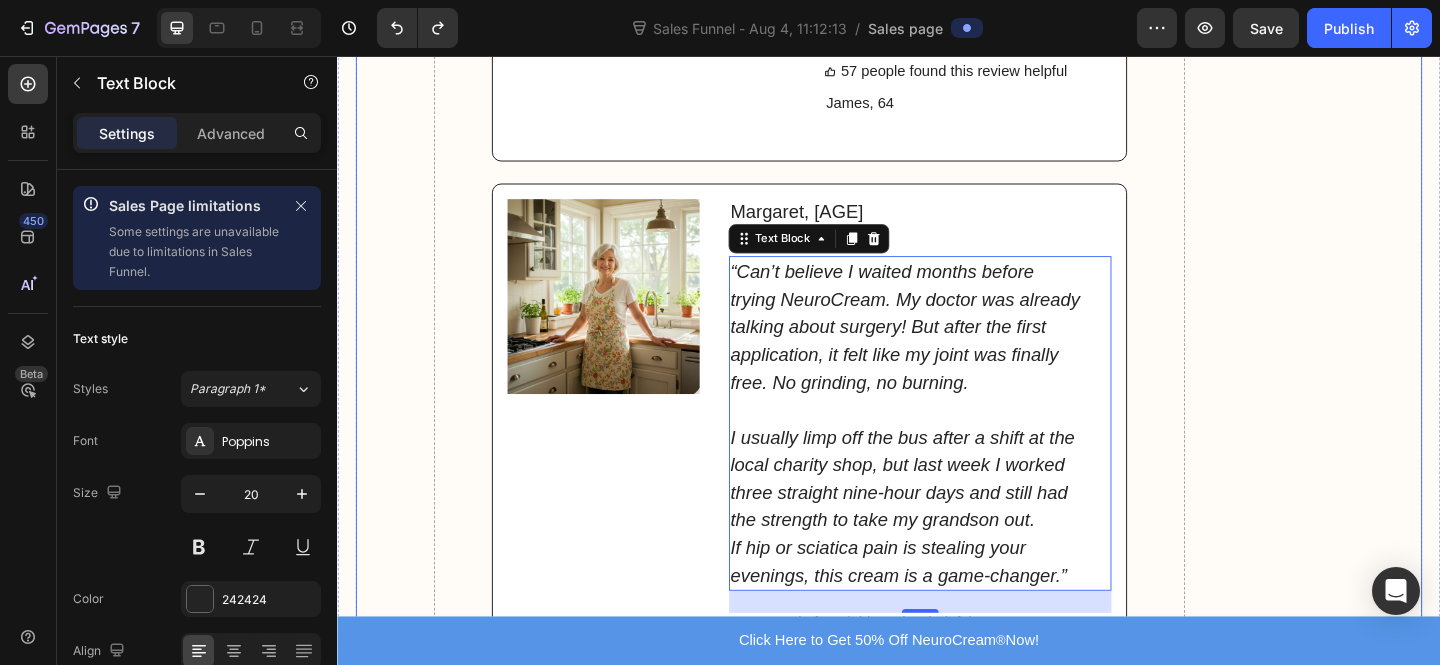 click on "What Users Are Saying About NeuroCream® Heading Image Image
Icon
Icon
Icon
Icon
Icon Icon List “I pulled my lower back lifting compost bags; the pain shot from my lower back down to my ankle. Painkillers, ice packs, heat pads. Nothing helped.   NeuroCream arrived three days later. After the first application... pure relief. I rubbed a small amount on before bed and woke up without the sharp pain. By day four, I was walking my dog again.   Now, I only use it if I’ve overdone it in the garden. Nine days later, I’m back behind the wheel, pain-free. I can’t recommend it enough.” Text Block
Verified Buyer Item List
57 people found this review helpful Item List James, 64 Text Block Row Image Margaret, 62 Text Block   If hip or sciatica pain is stealing your evenings, this cream is a game-changer.” Text Block   24
41 people found this review helpful Item List Row" at bounding box center [937, 4264] 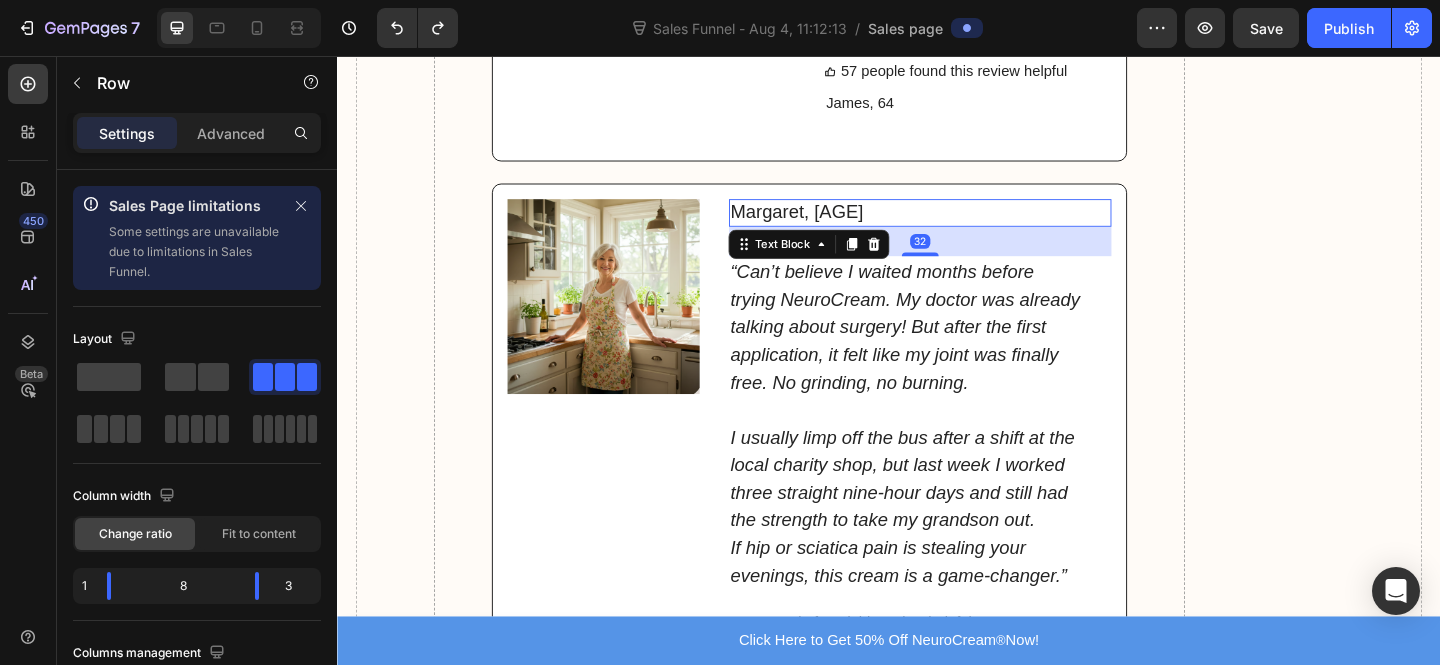 click on "[NAME], [AGE]" at bounding box center (955, 227) 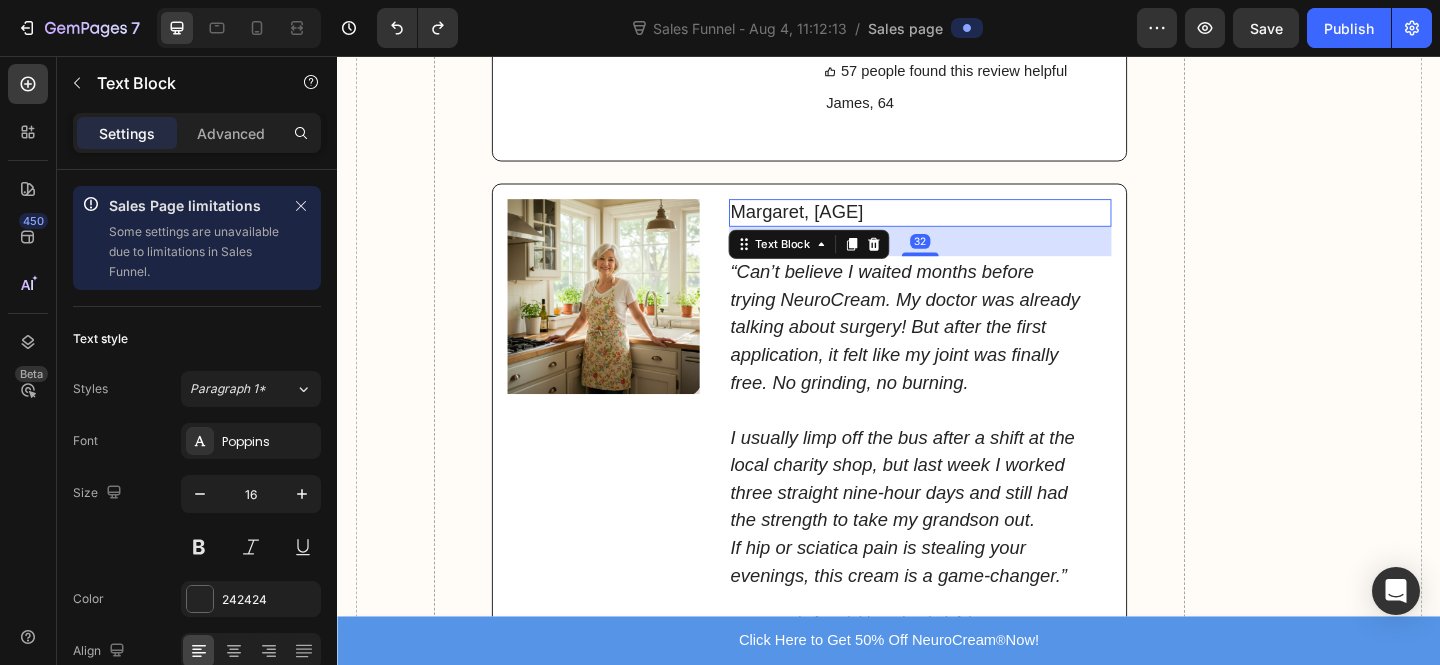 click on "[NAME], [AGE]" at bounding box center [955, 227] 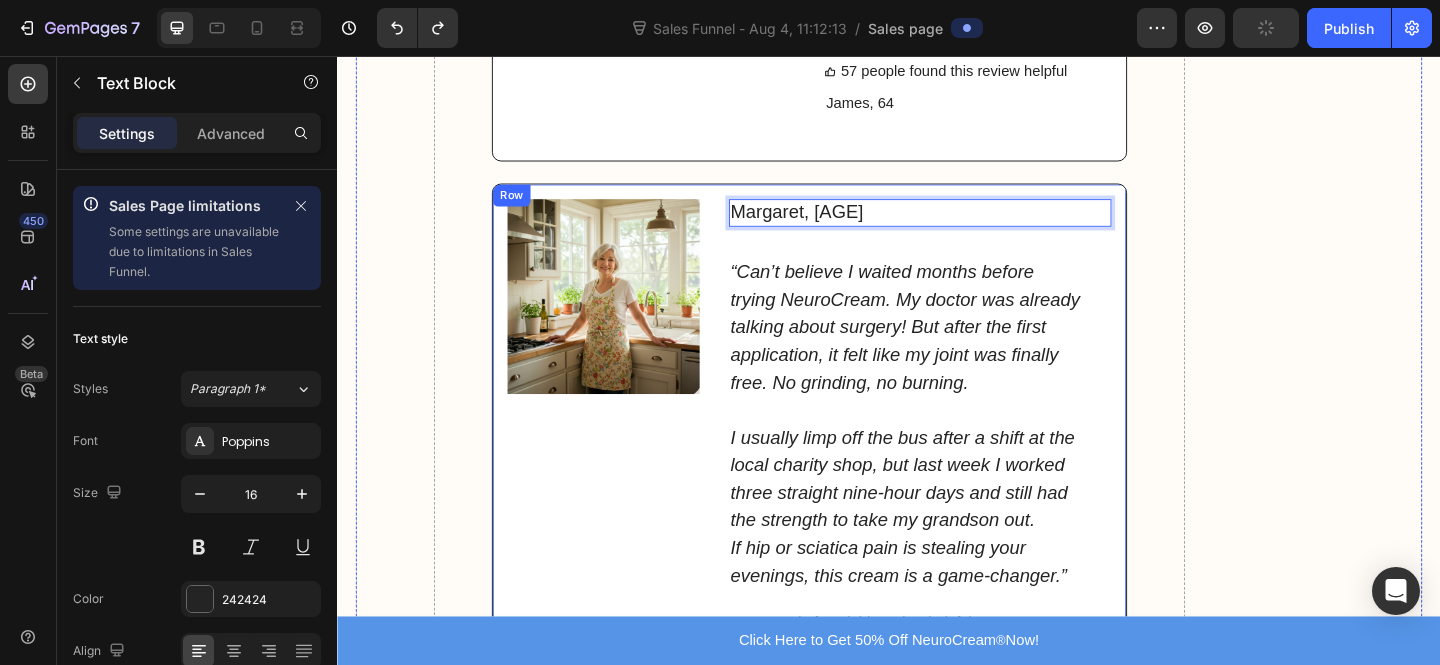 click on "[NAME], [AGE]" at bounding box center [955, 227] 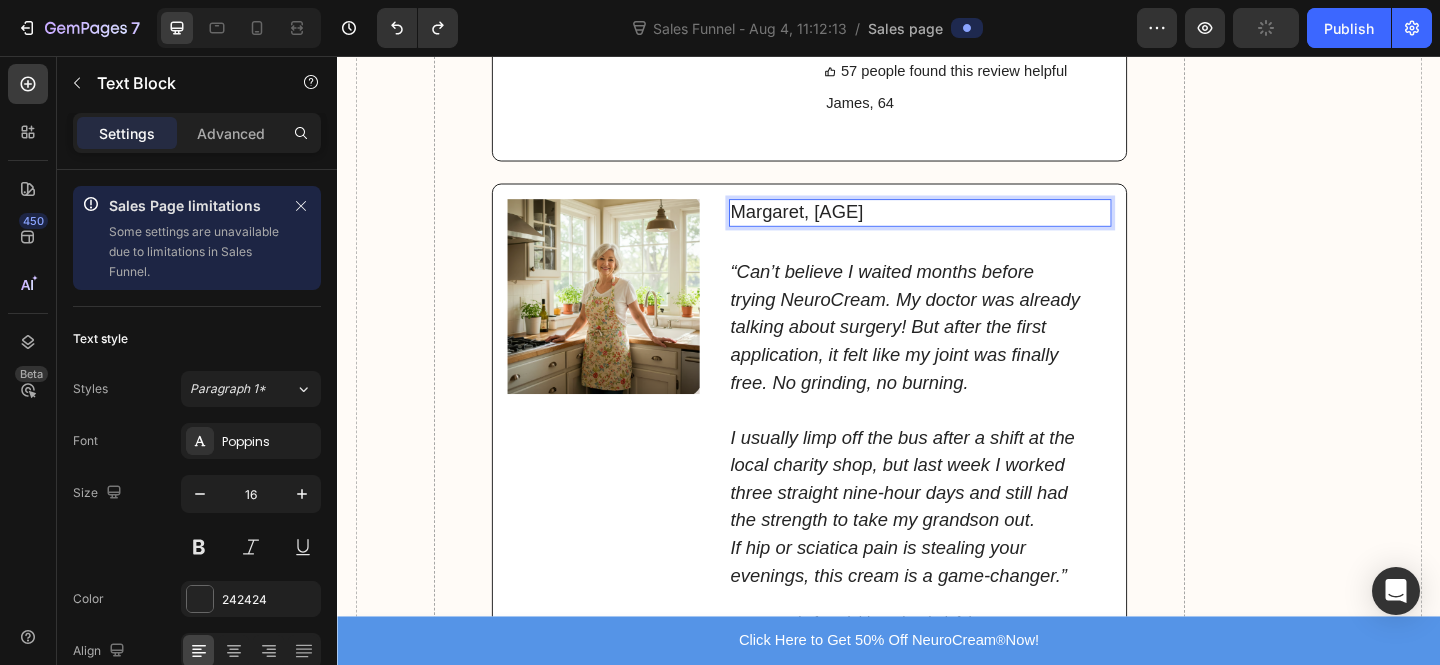 click on "[NAME], [AGE]" at bounding box center (955, 227) 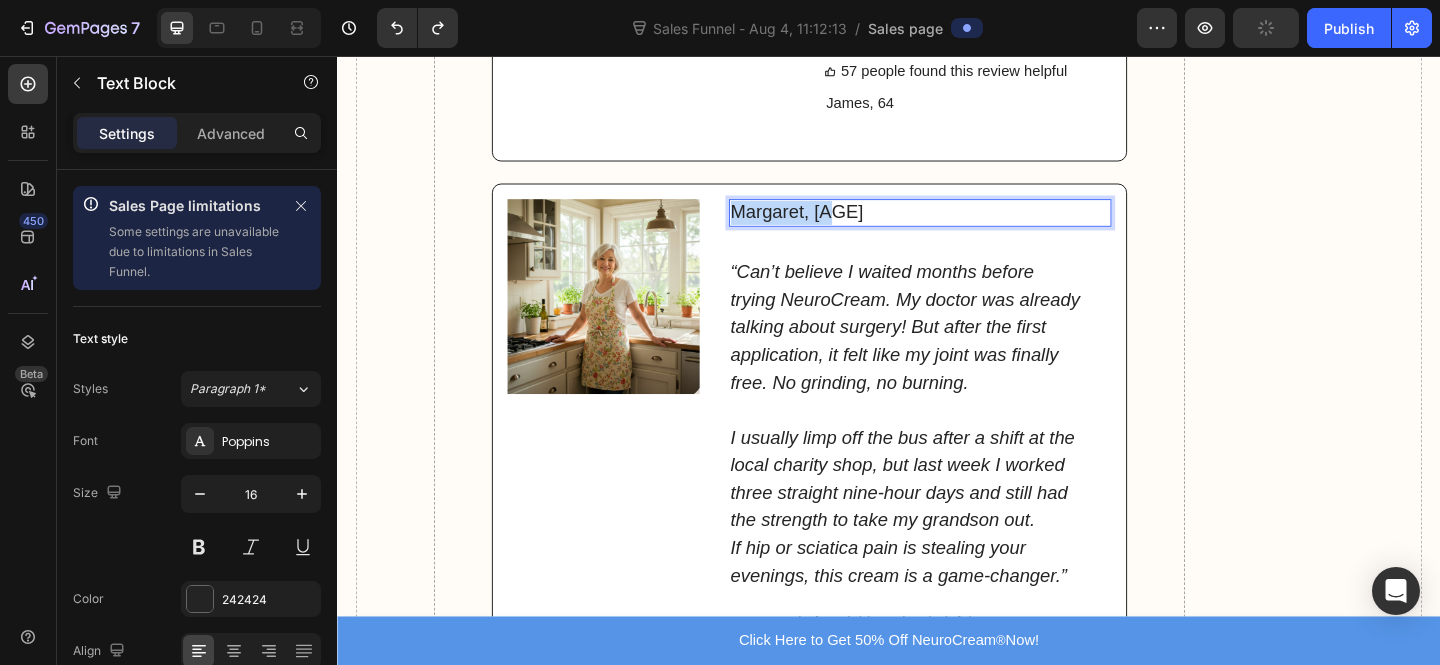click on "[NAME], [AGE]" at bounding box center (955, 227) 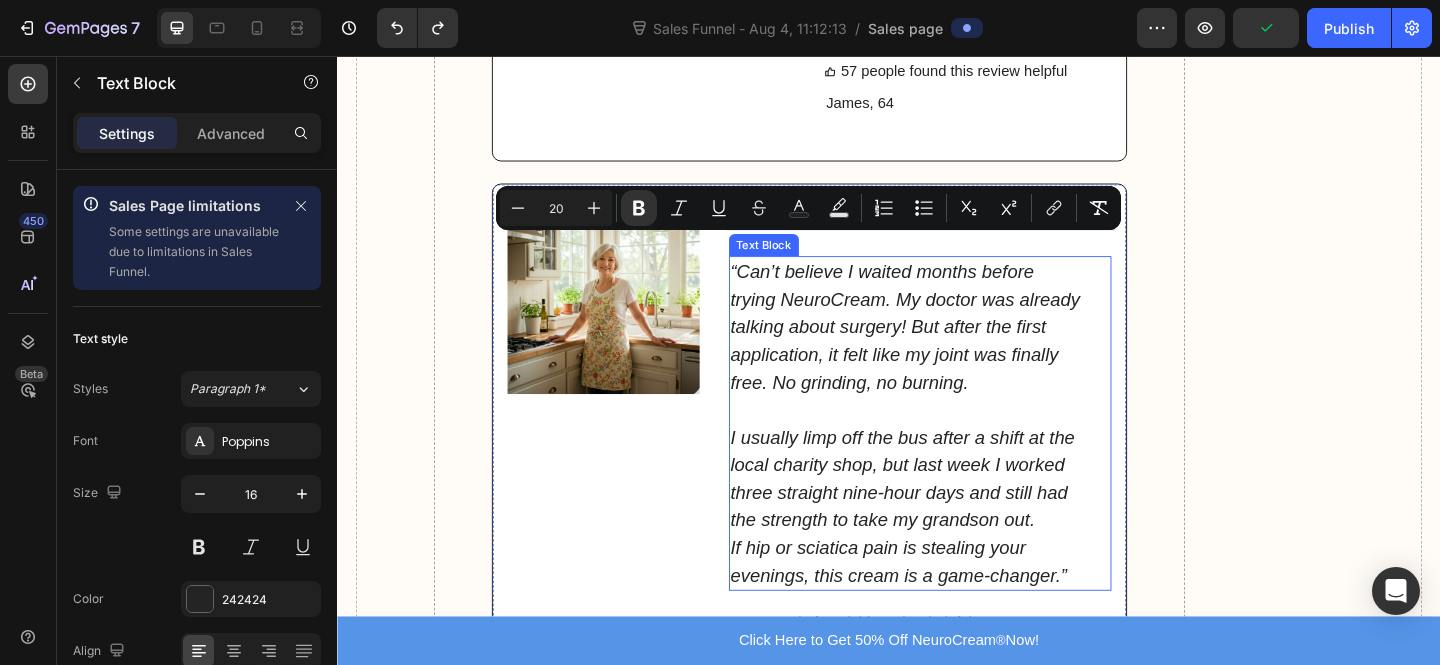 drag, startPoint x: 974, startPoint y: 328, endPoint x: 927, endPoint y: 386, distance: 74.65253 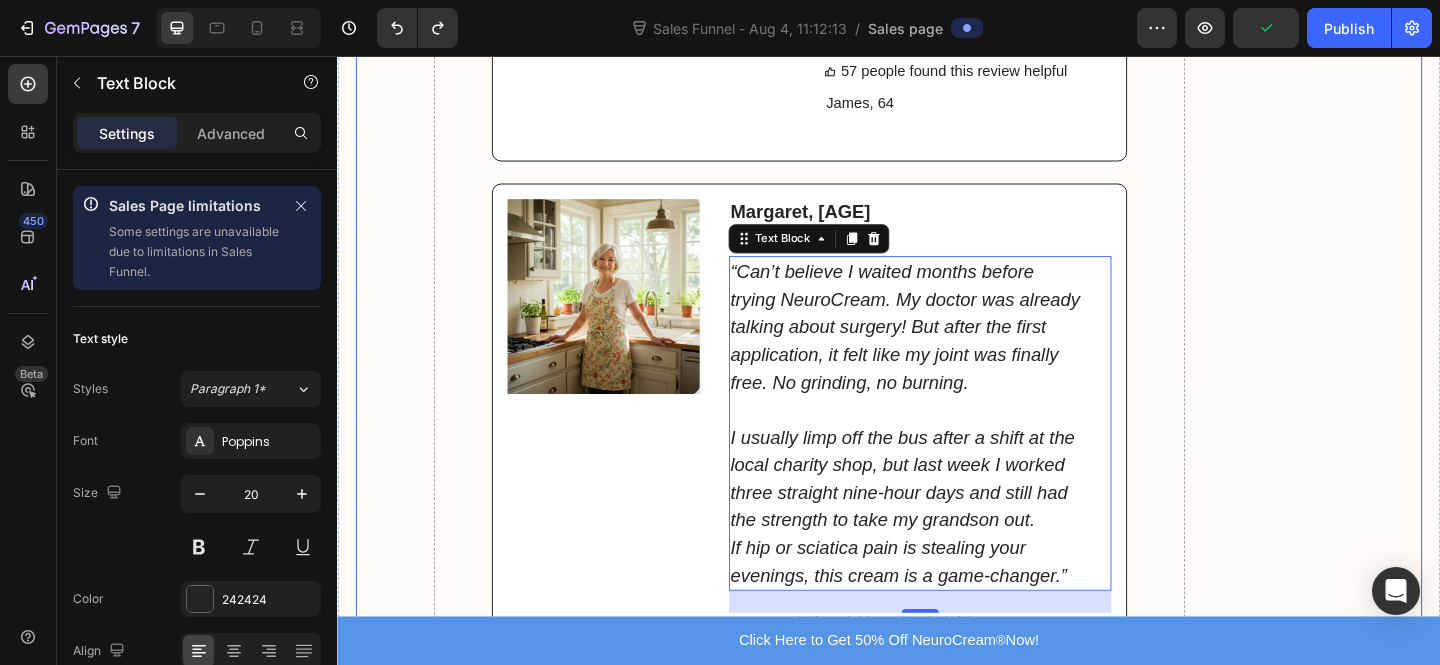click on "Drop element here" at bounding box center (1387, 4264) 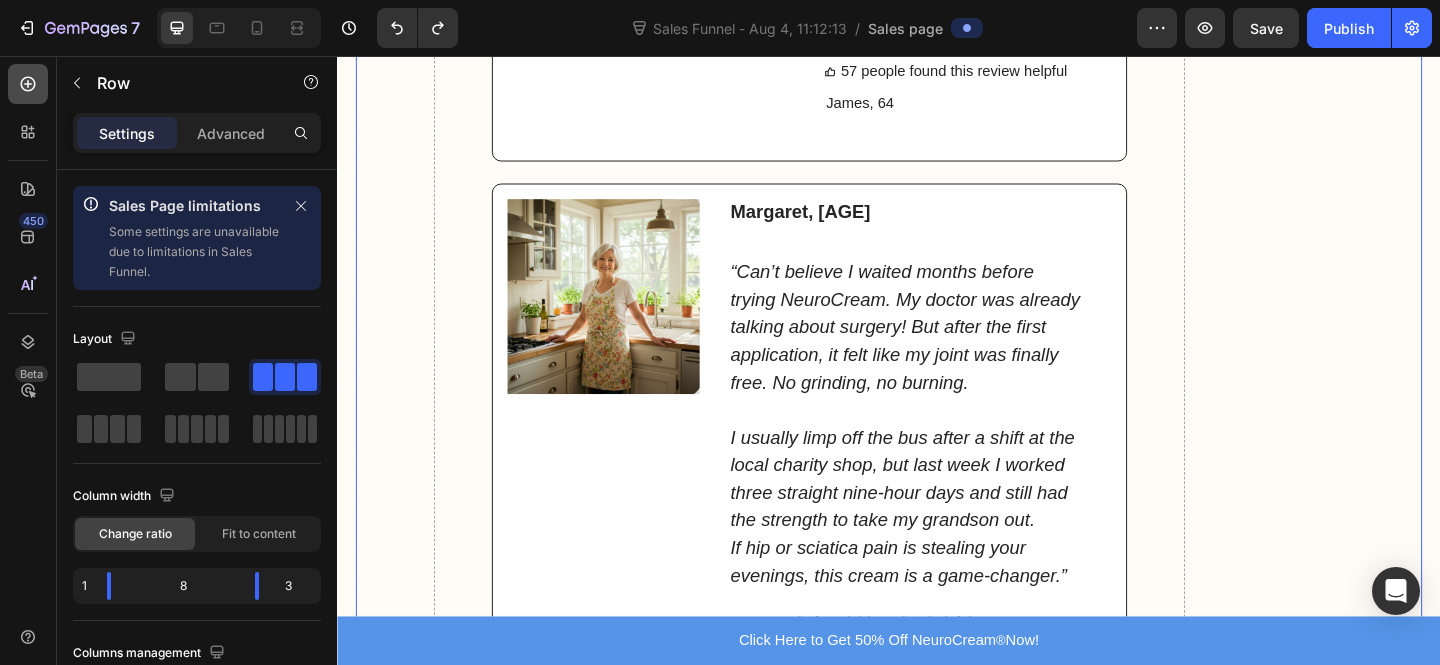 click 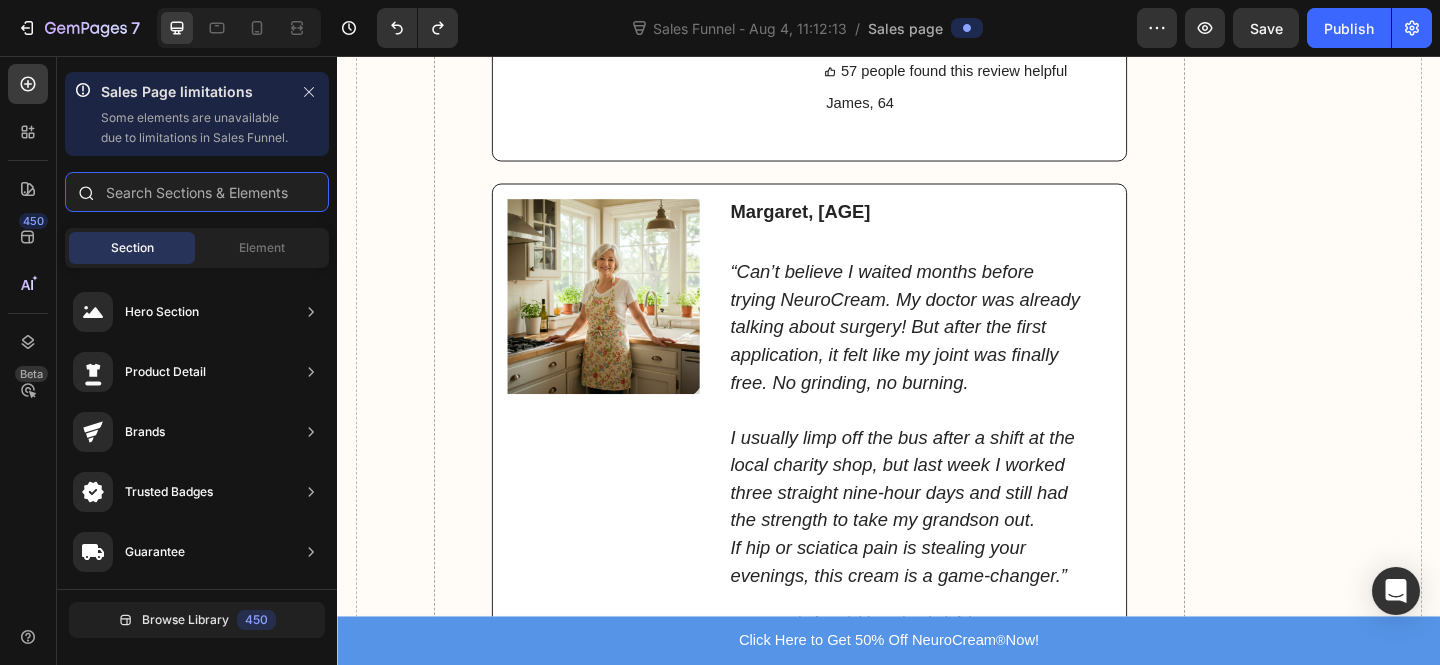 click at bounding box center (197, 192) 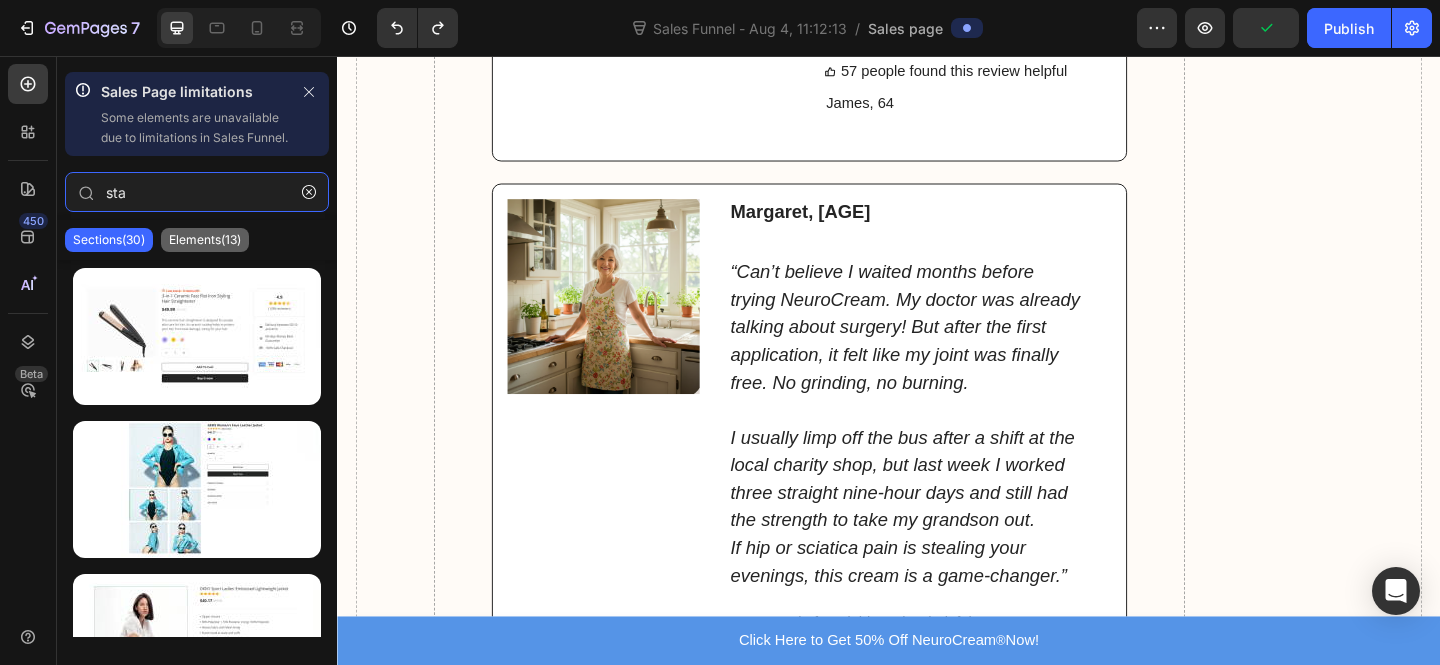 type on "sta" 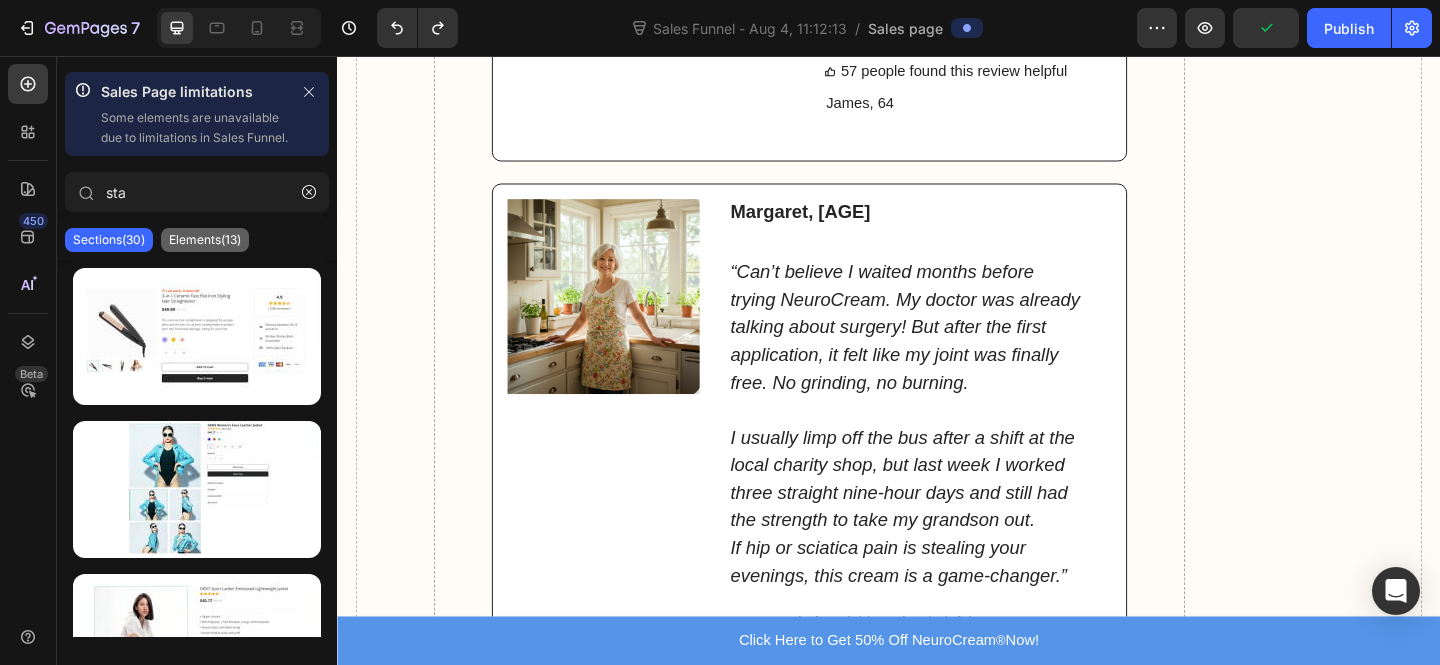 click on "Elements(13)" at bounding box center (205, 240) 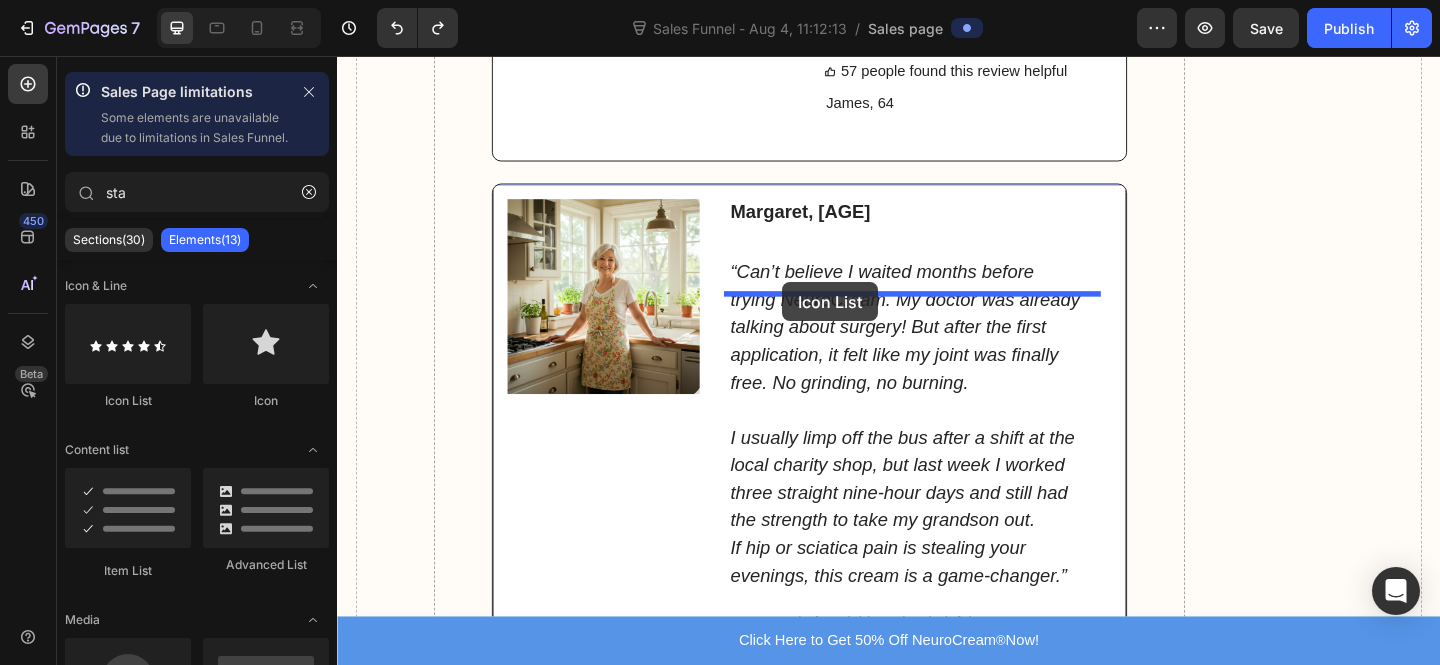 drag, startPoint x: 583, startPoint y: 405, endPoint x: 821, endPoint y: 302, distance: 259.33185 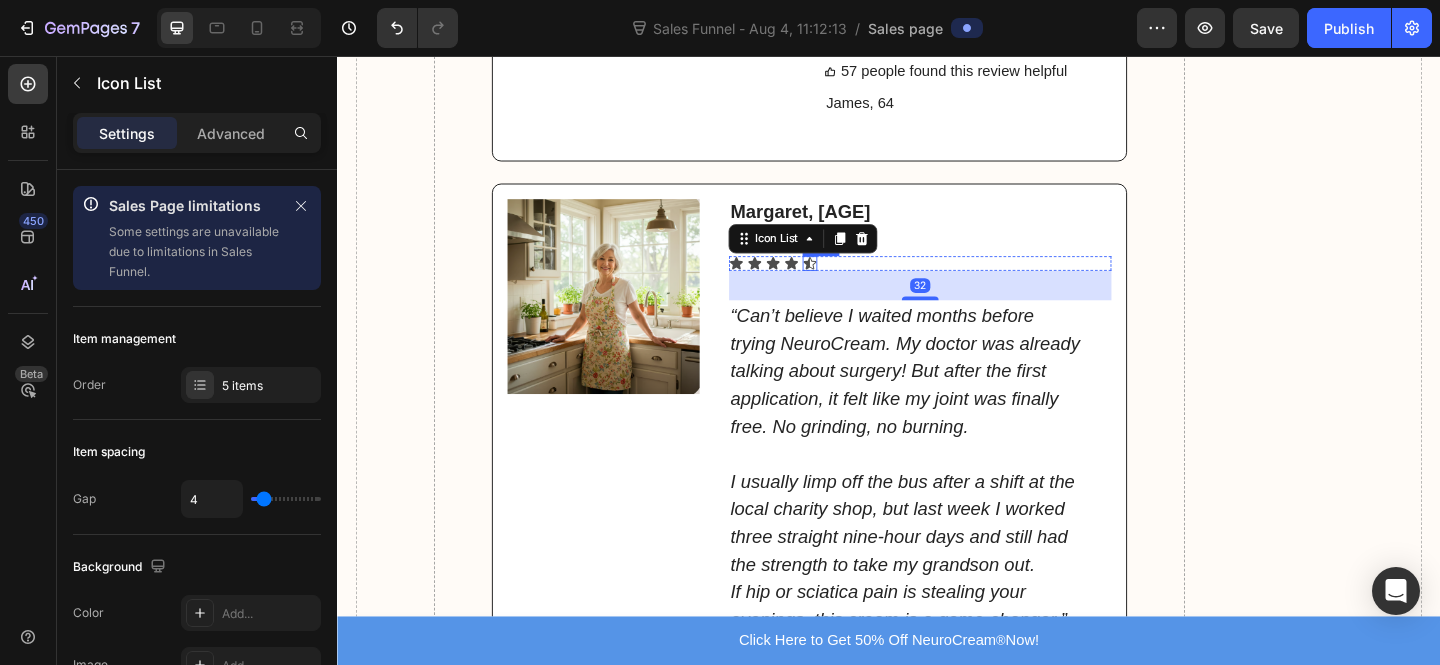 click on "Icon" at bounding box center [831, 282] 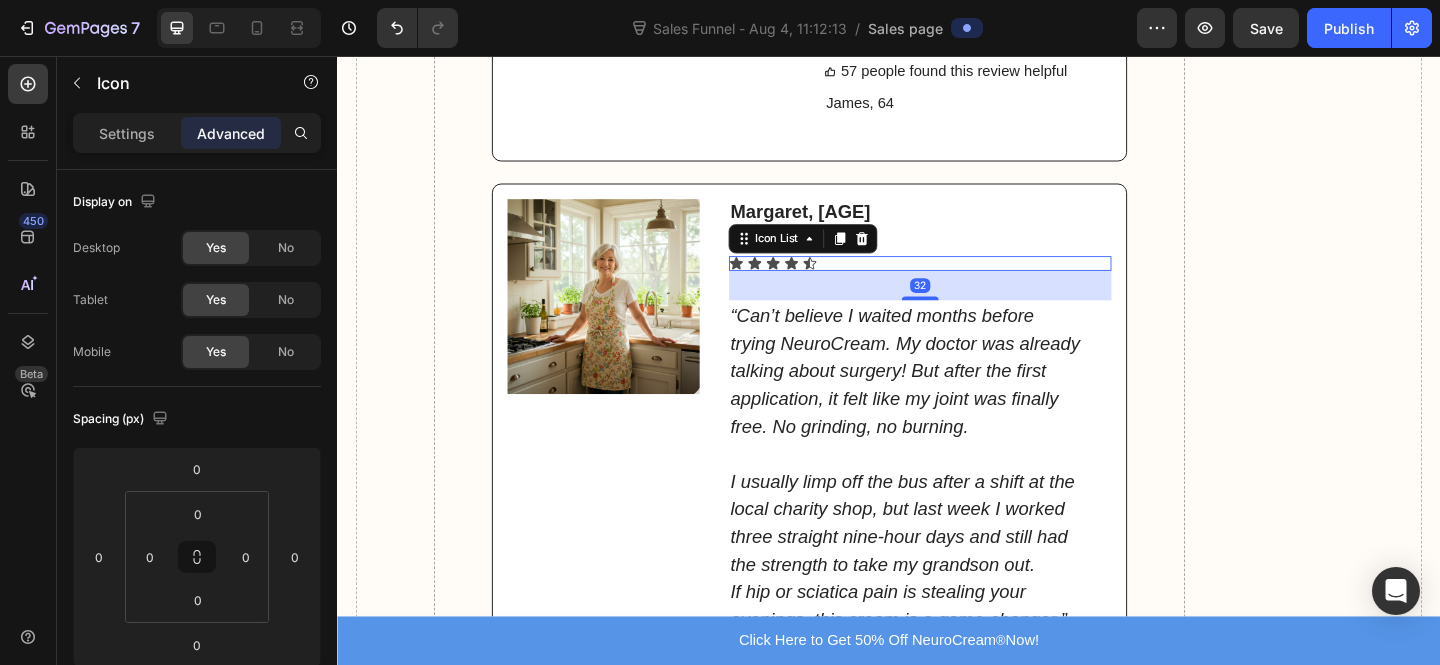 click on "Icon Icon Icon Icon Icon" at bounding box center [971, 282] 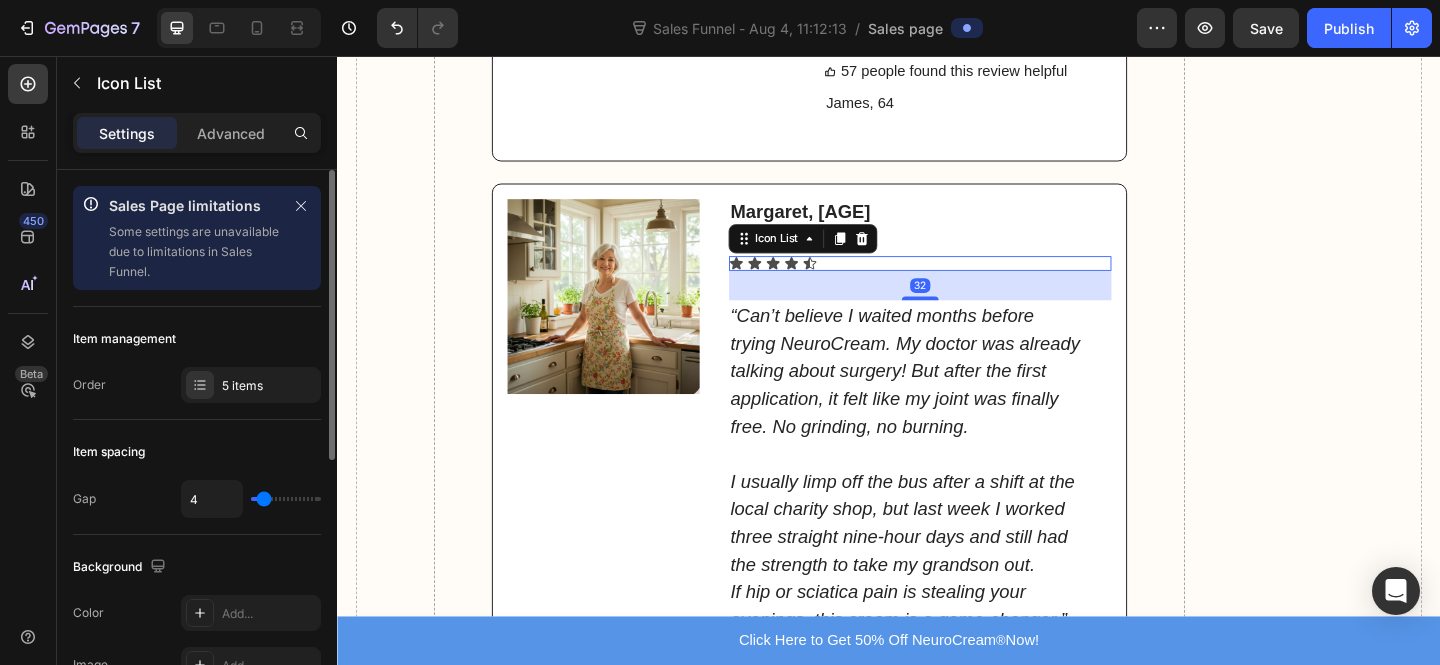 type on "2" 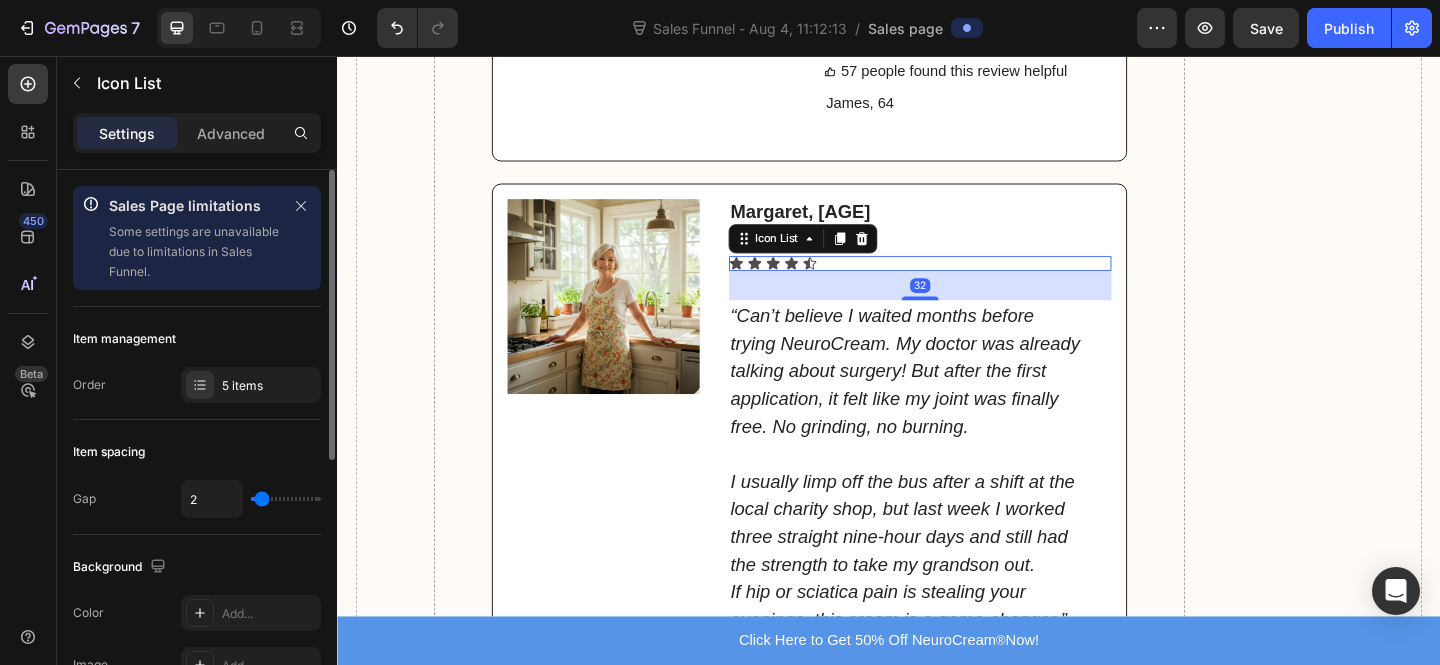 type on "3" 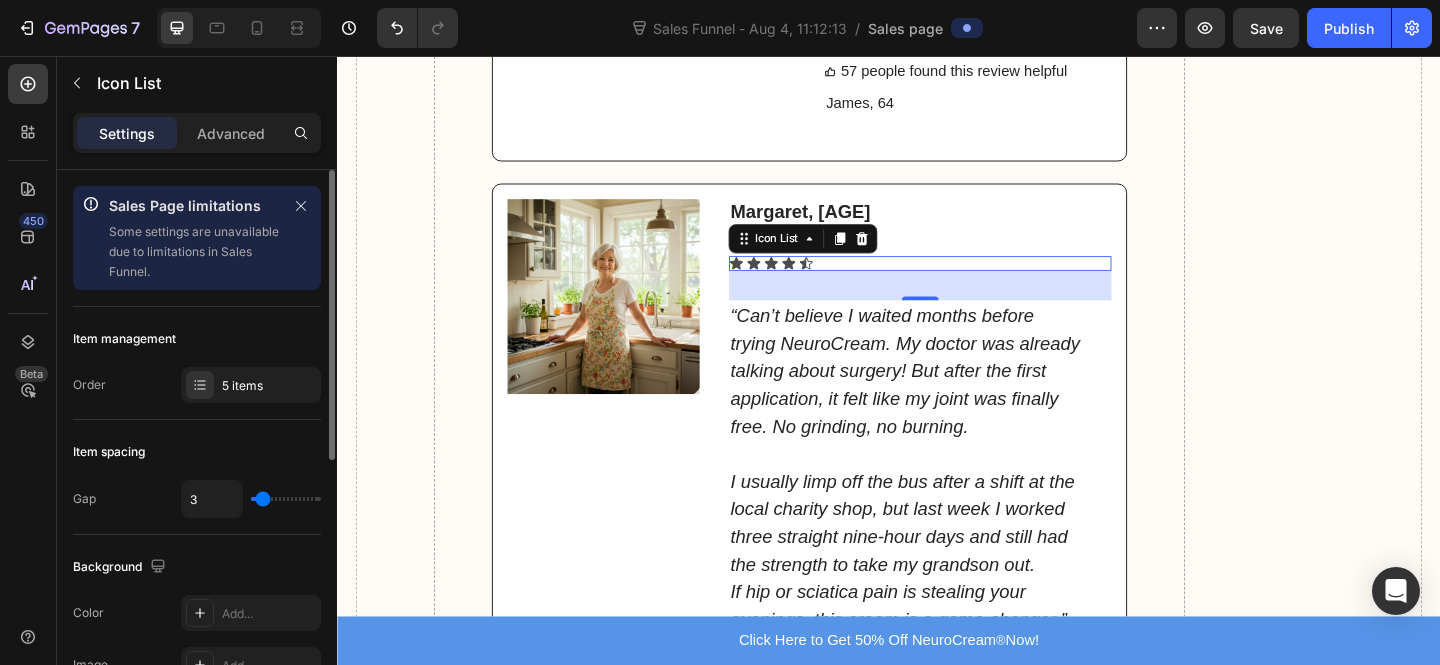 type on "6" 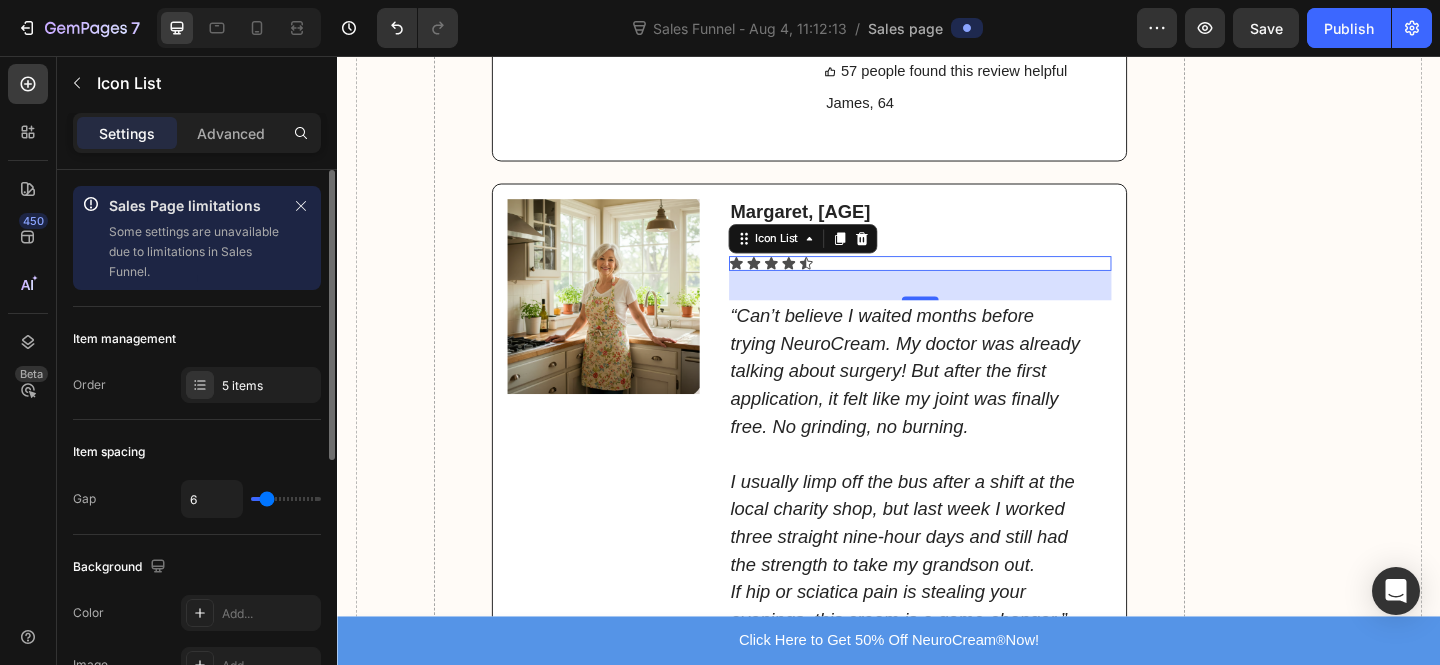 type on "7" 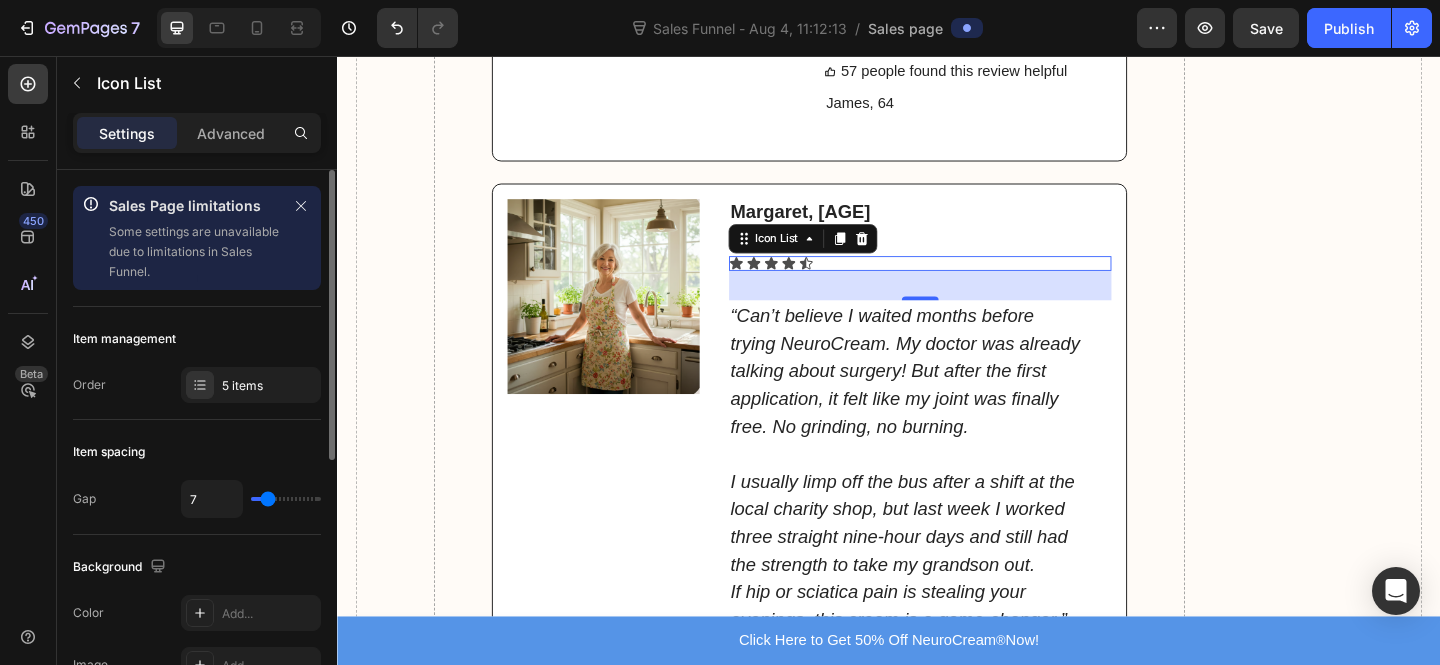 type on "9" 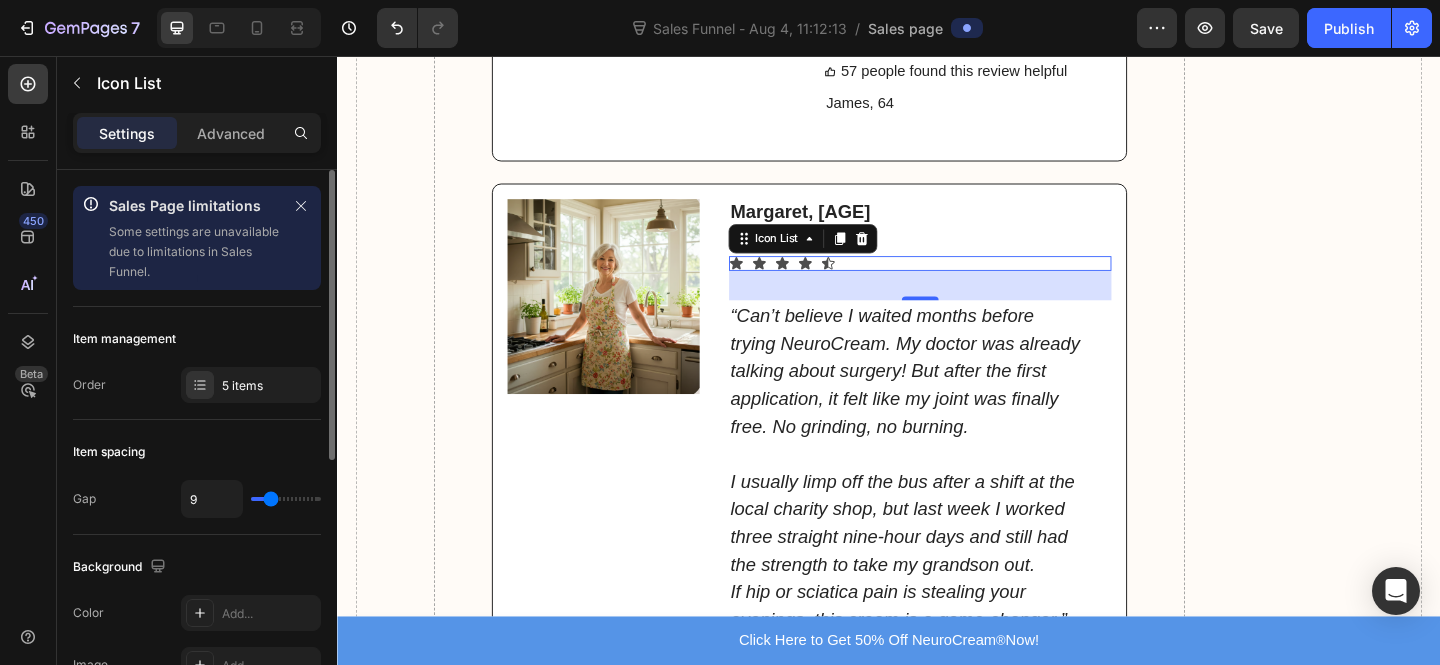 type on "12" 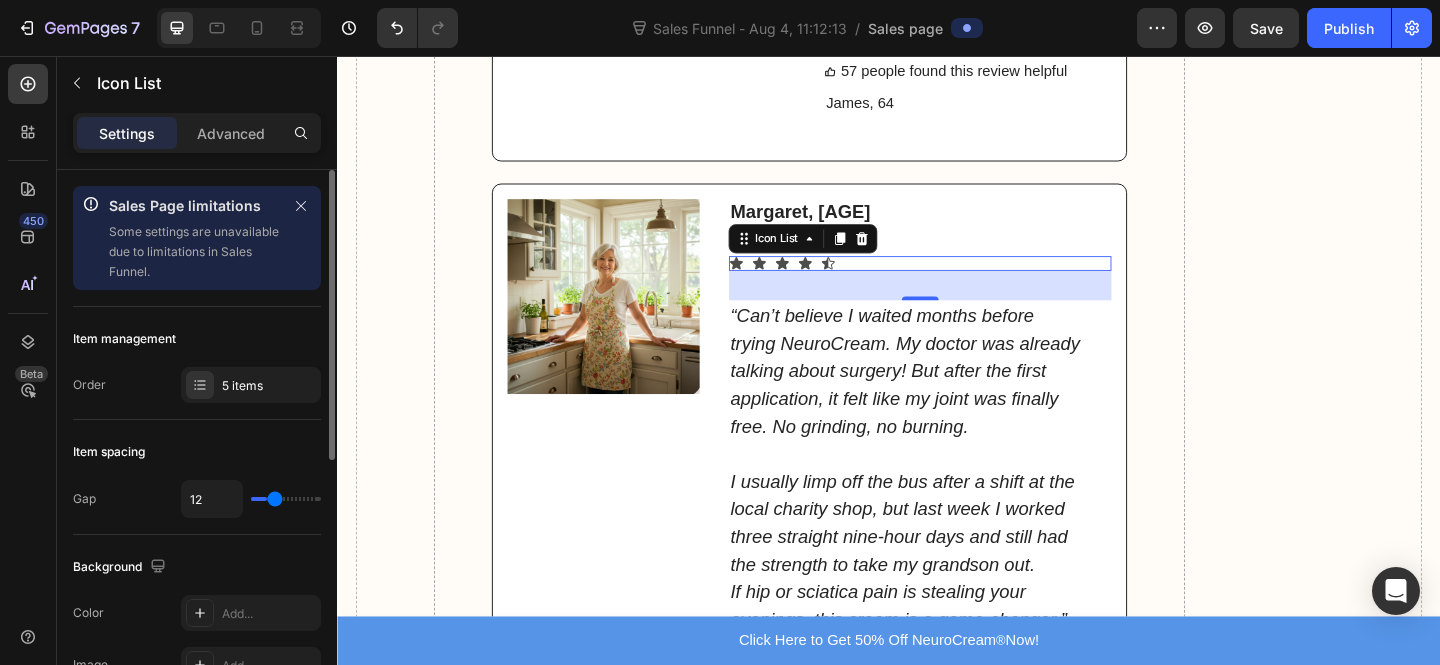 type on "15" 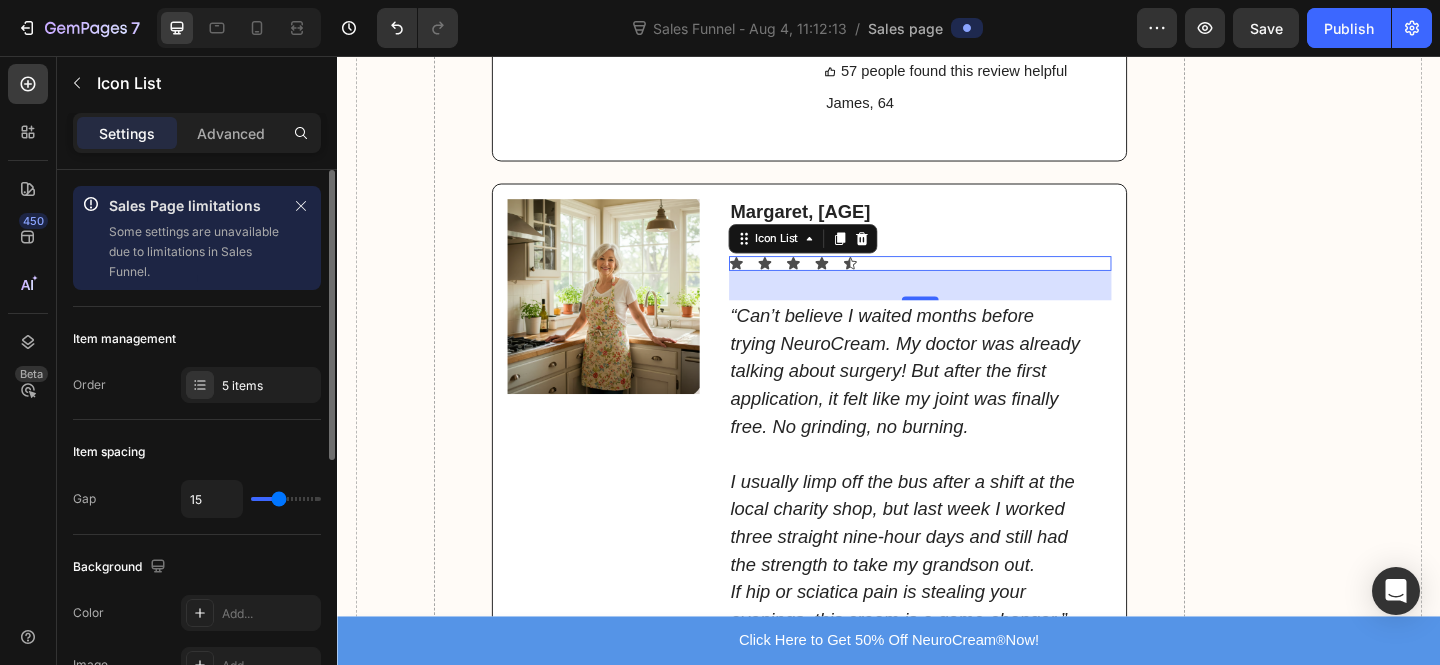 type on "14" 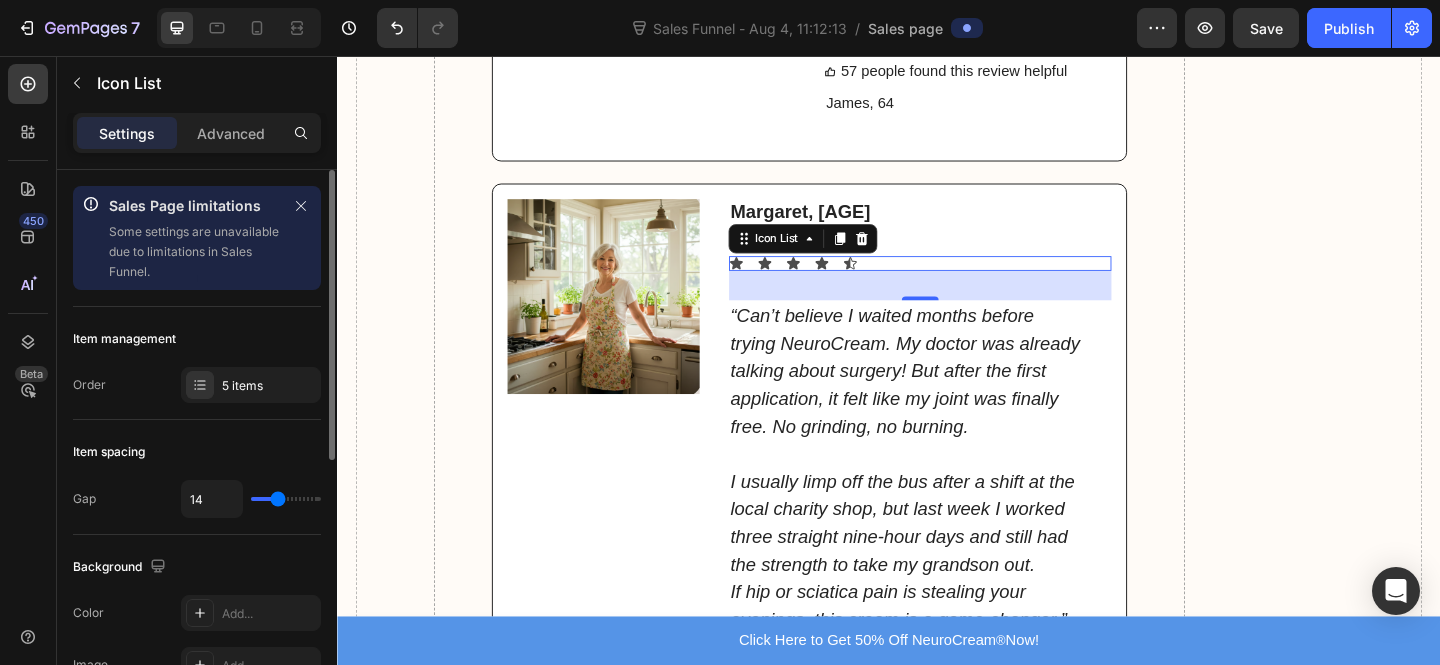 type on "13" 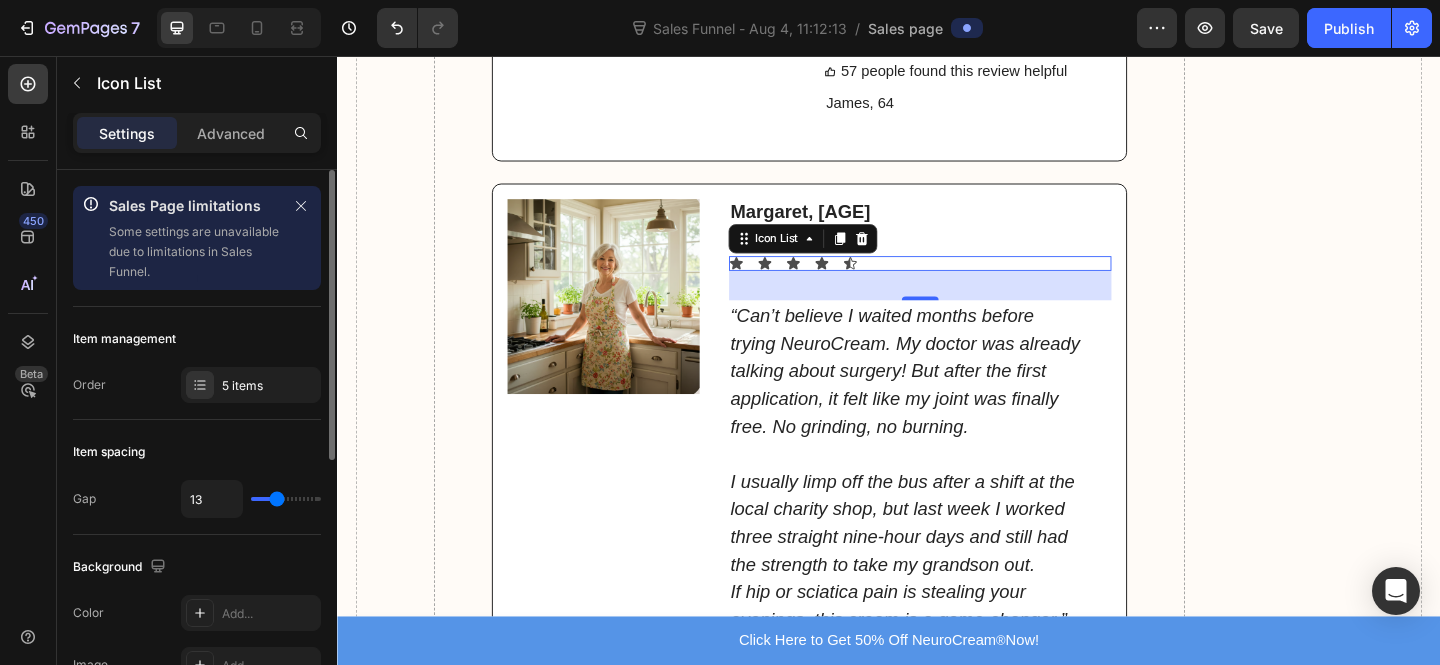 type on "12" 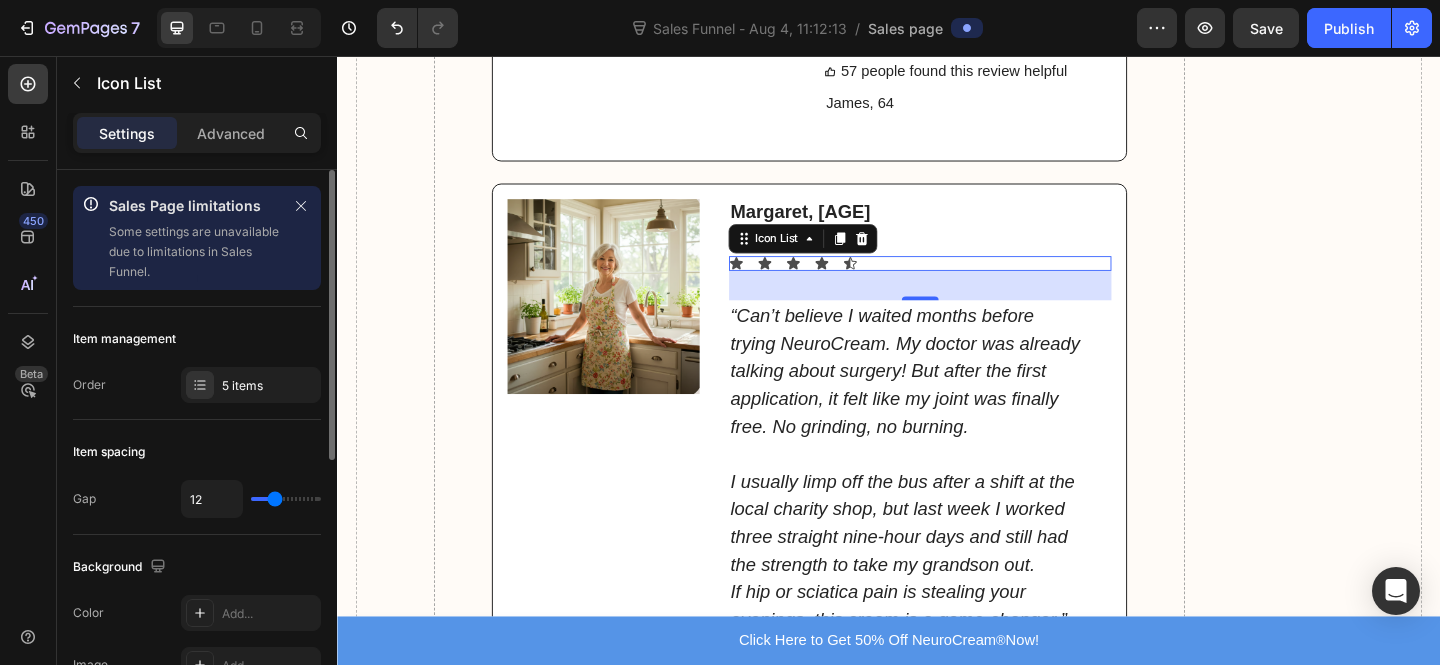 type on "11" 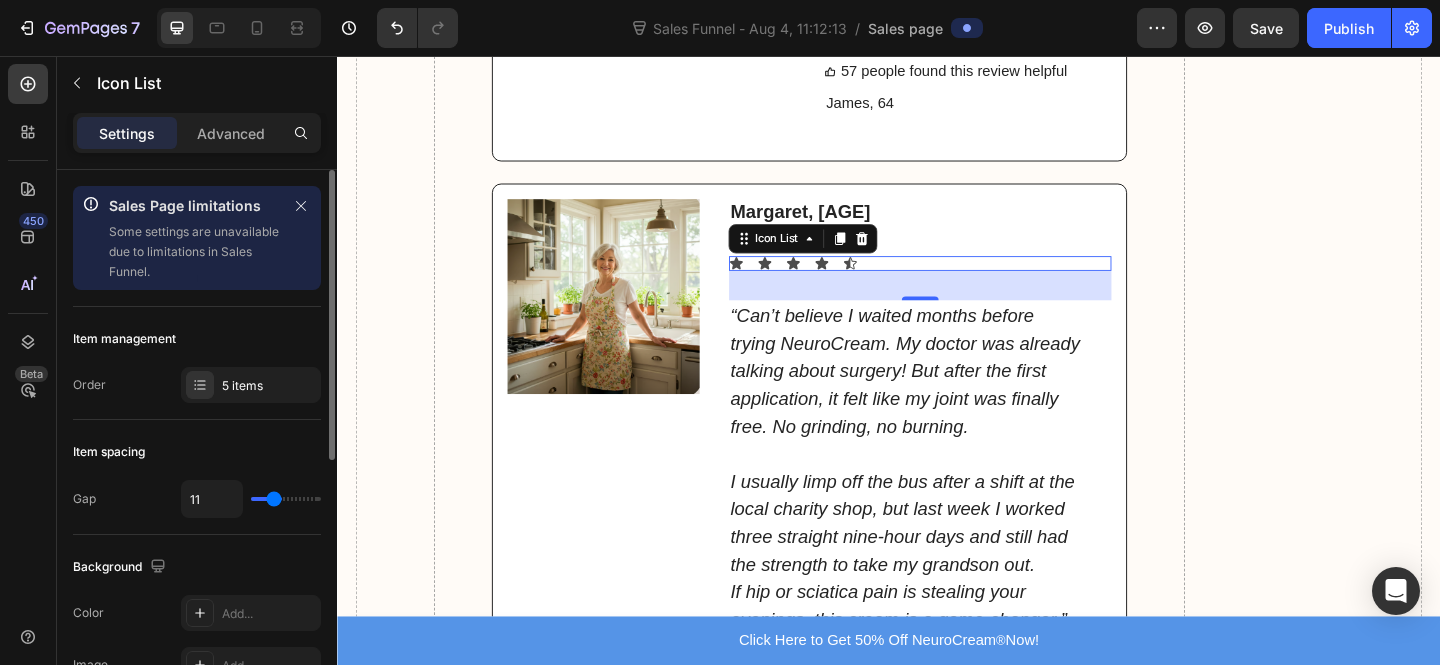 type on "10" 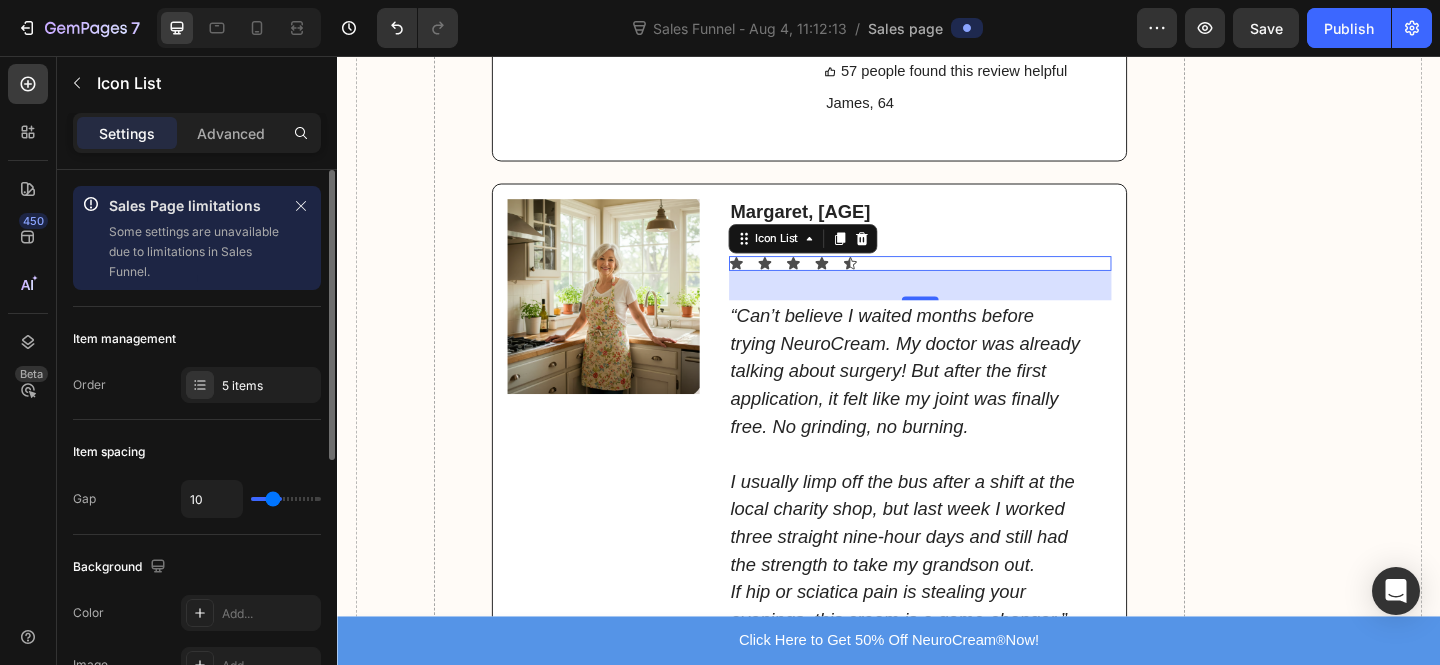 type on "6" 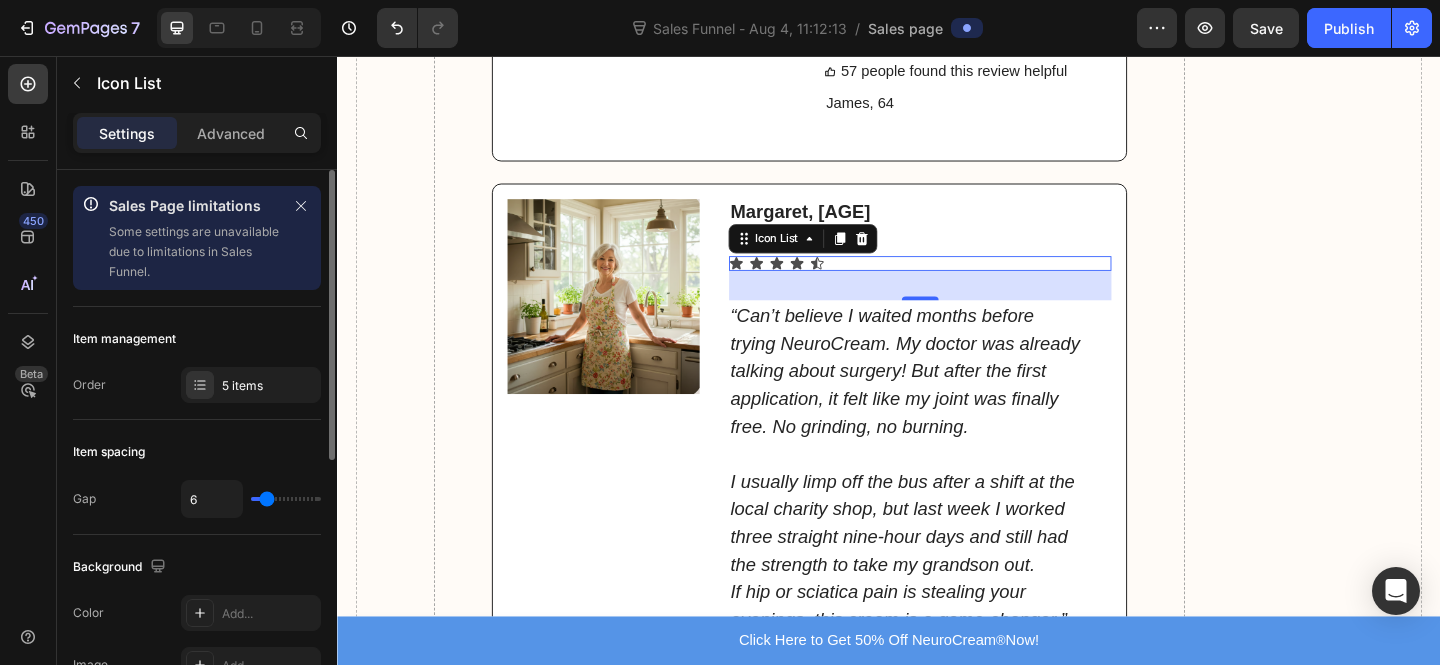 type on "6" 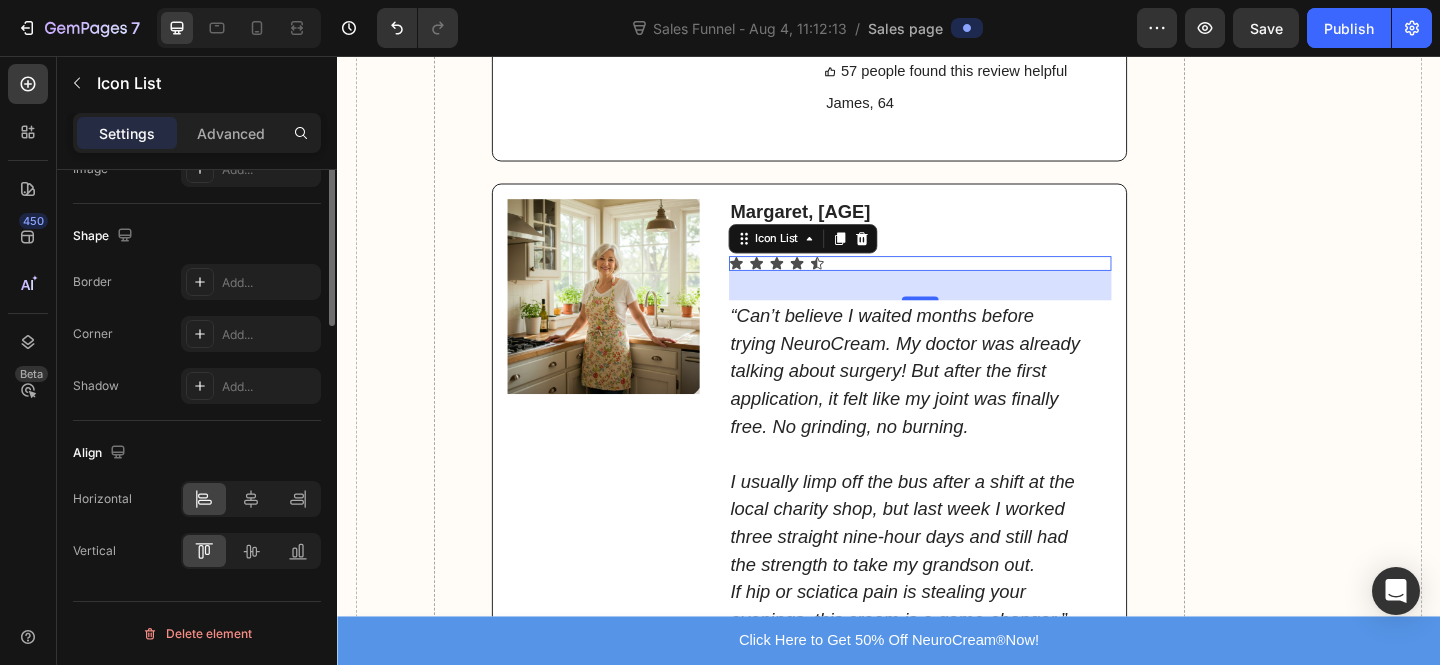 scroll, scrollTop: 0, scrollLeft: 0, axis: both 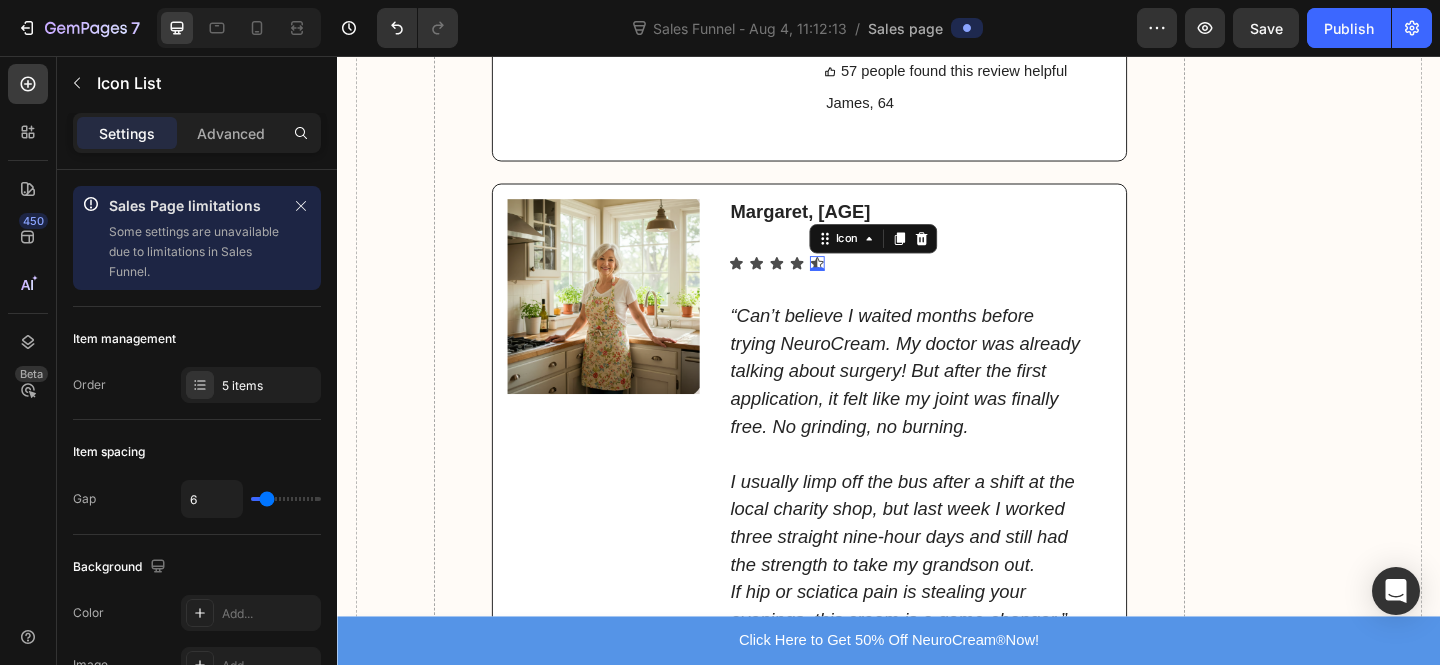 click 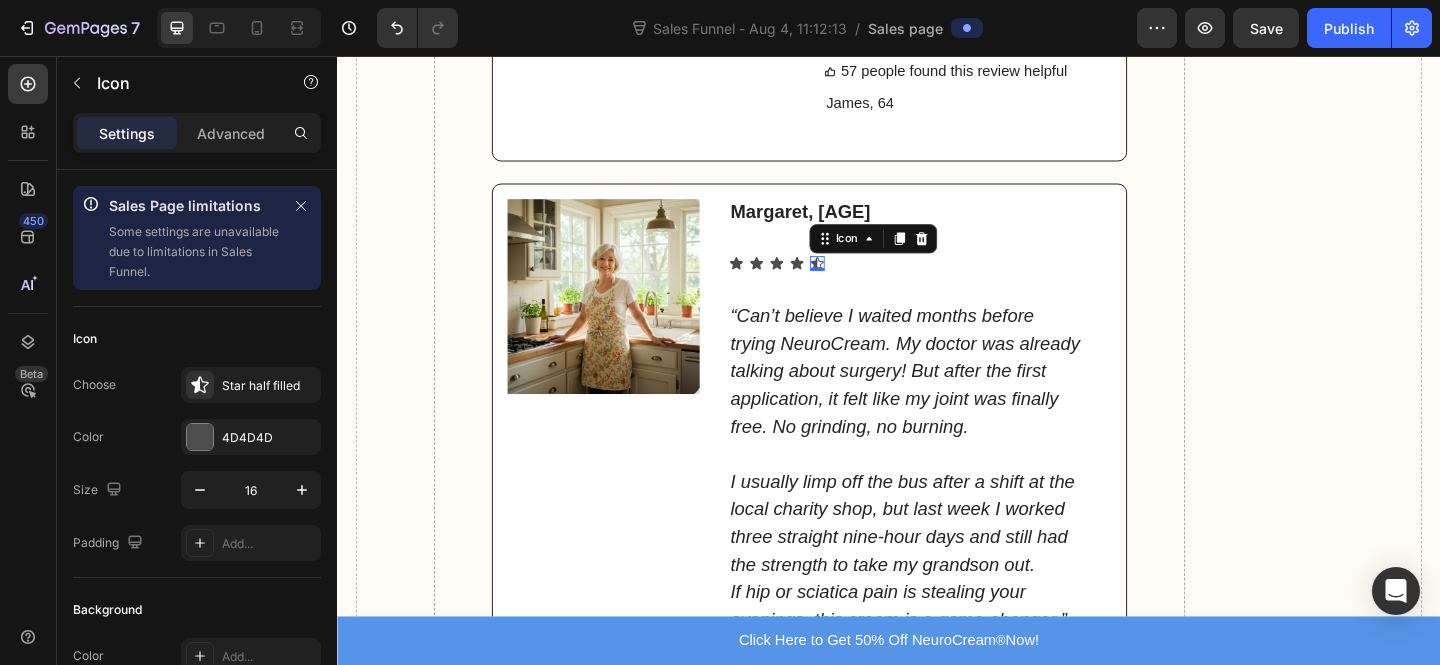 click 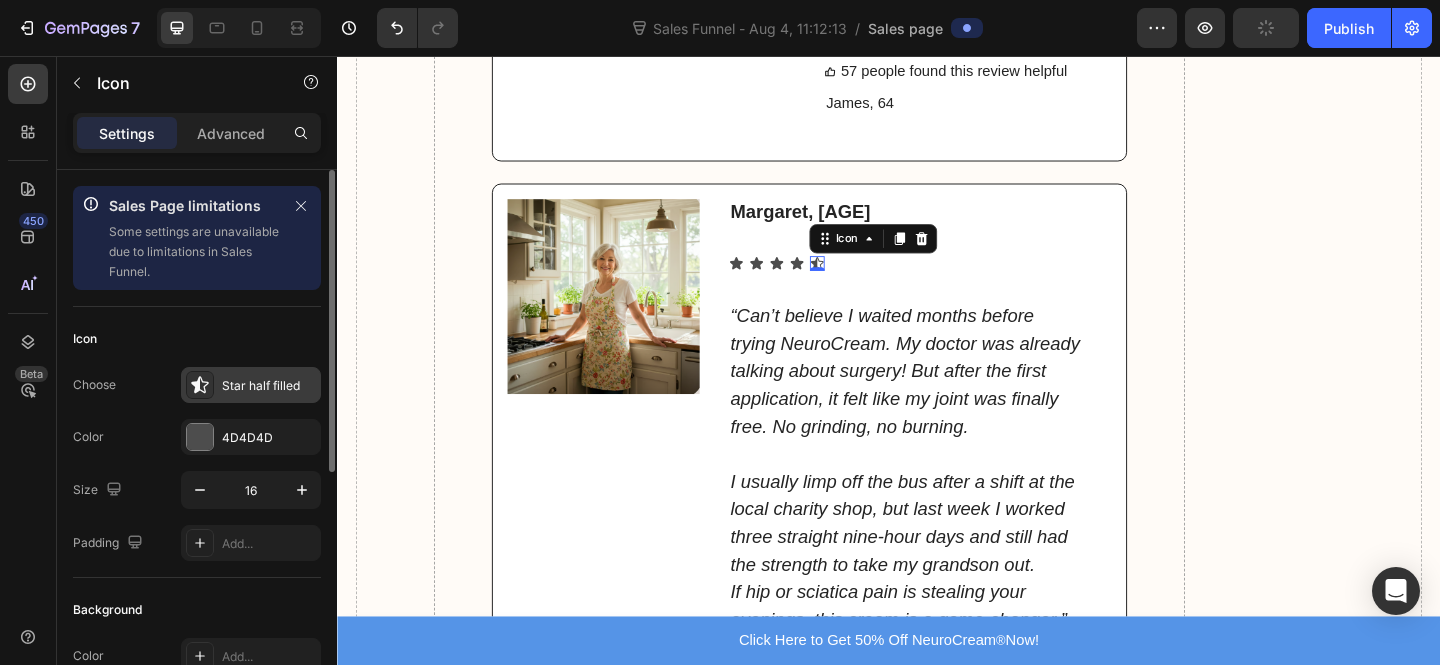 click on "Star half filled" at bounding box center [269, 386] 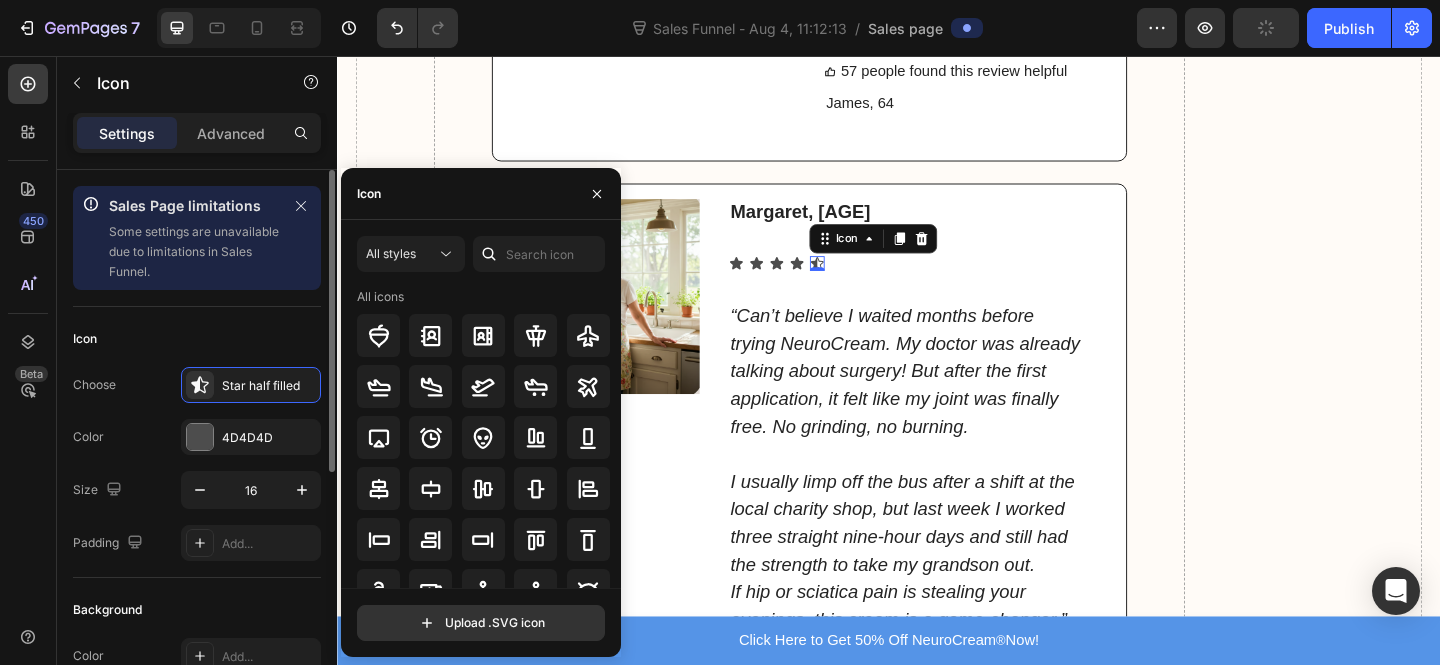 click on "Icon" at bounding box center [197, 339] 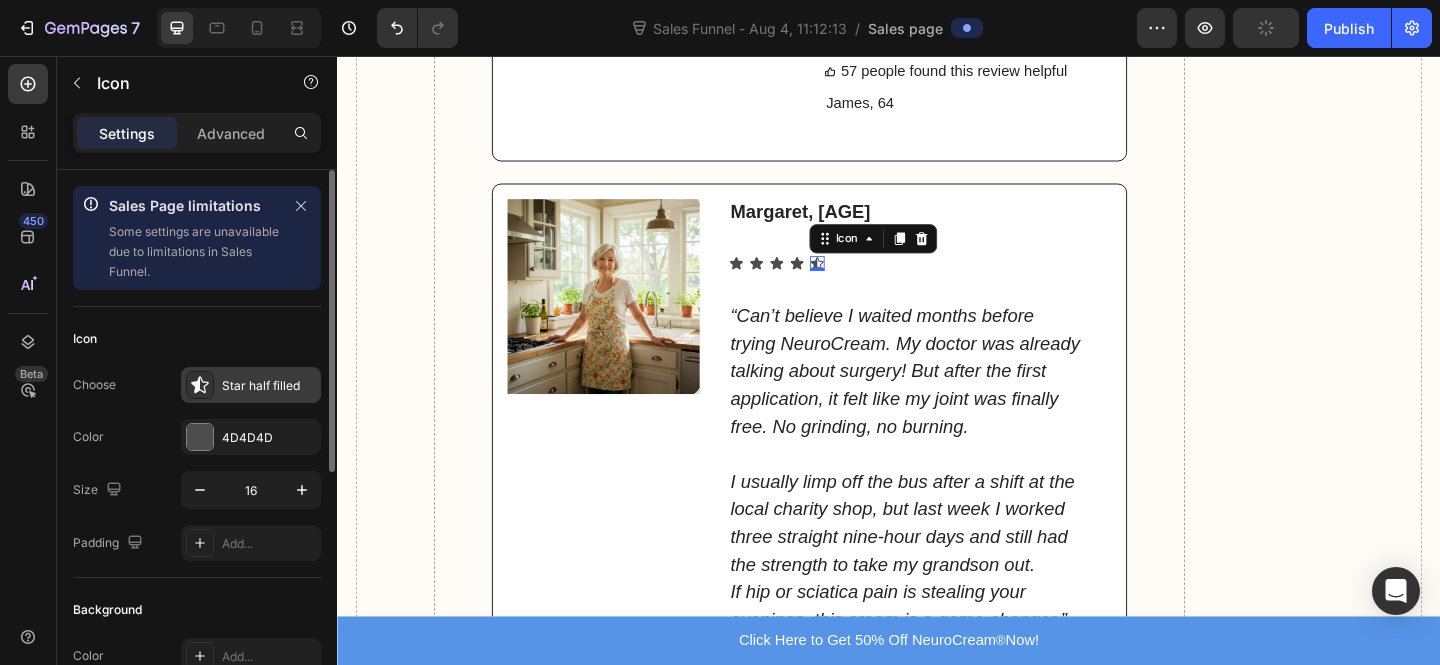 click on "Star half filled" at bounding box center [269, 386] 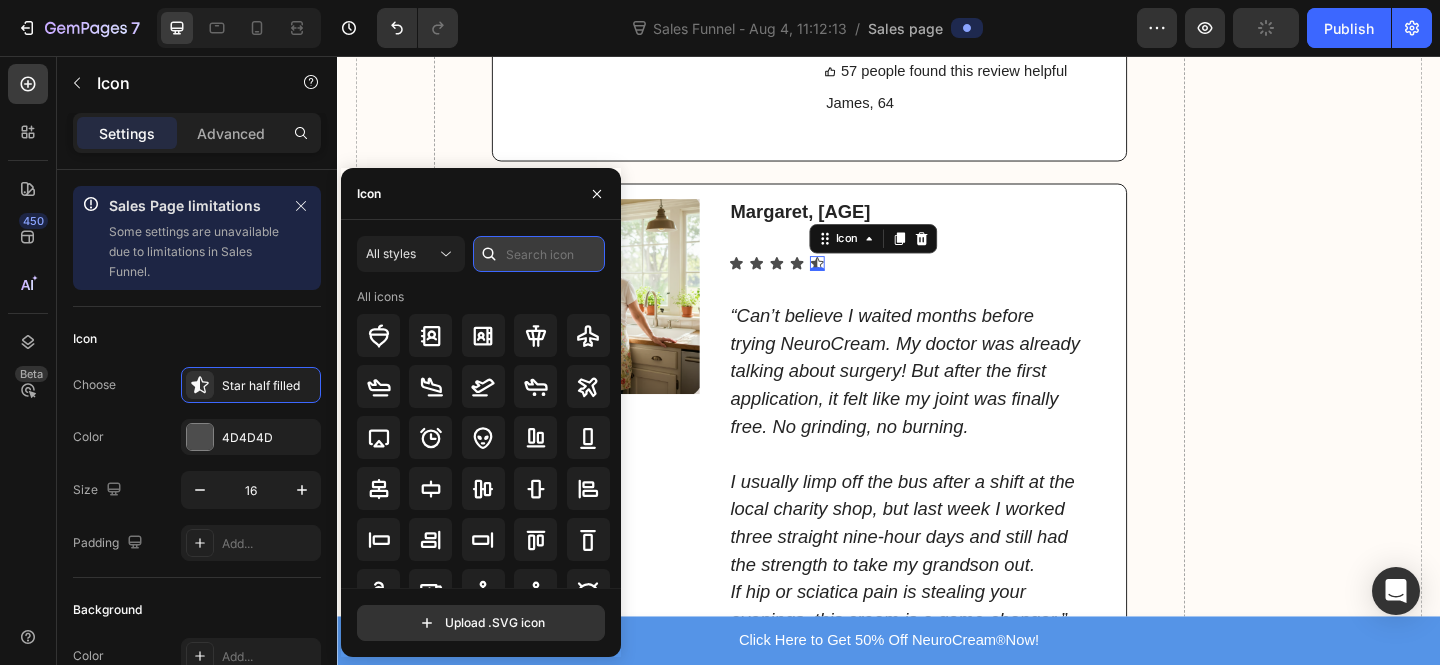 click at bounding box center (539, 254) 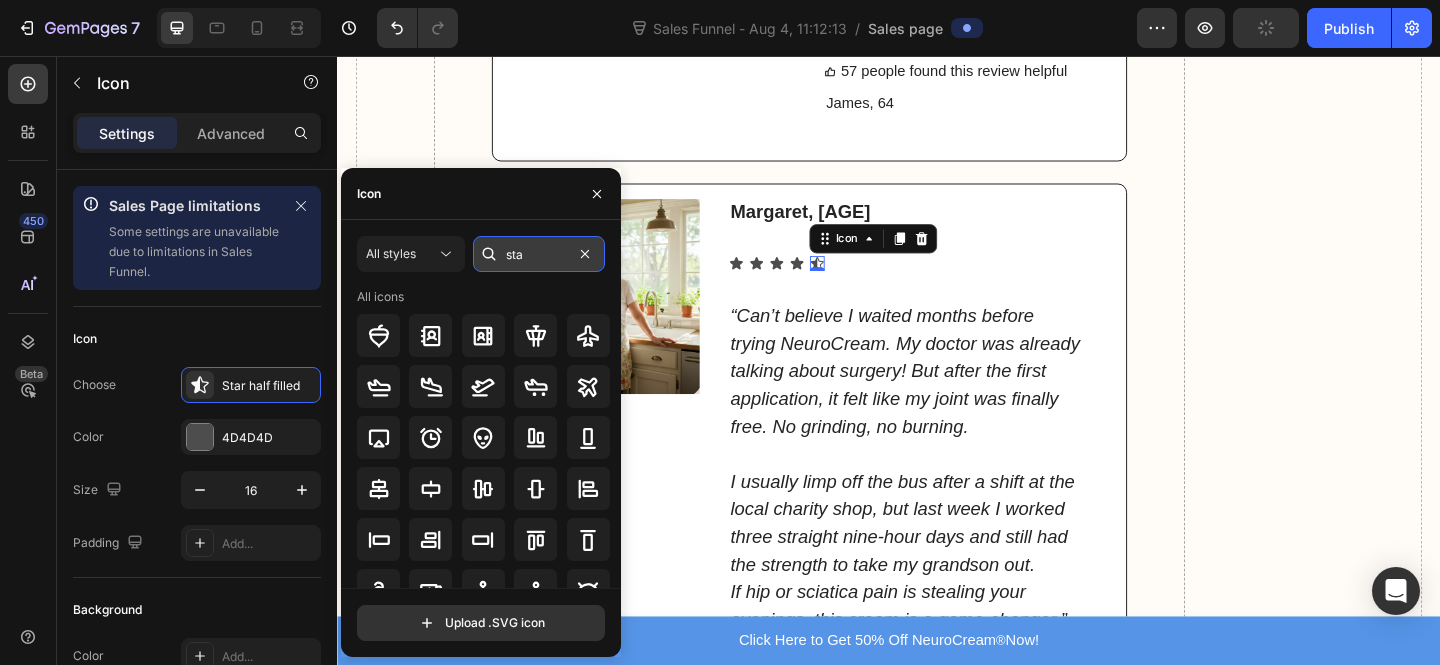 type on "star" 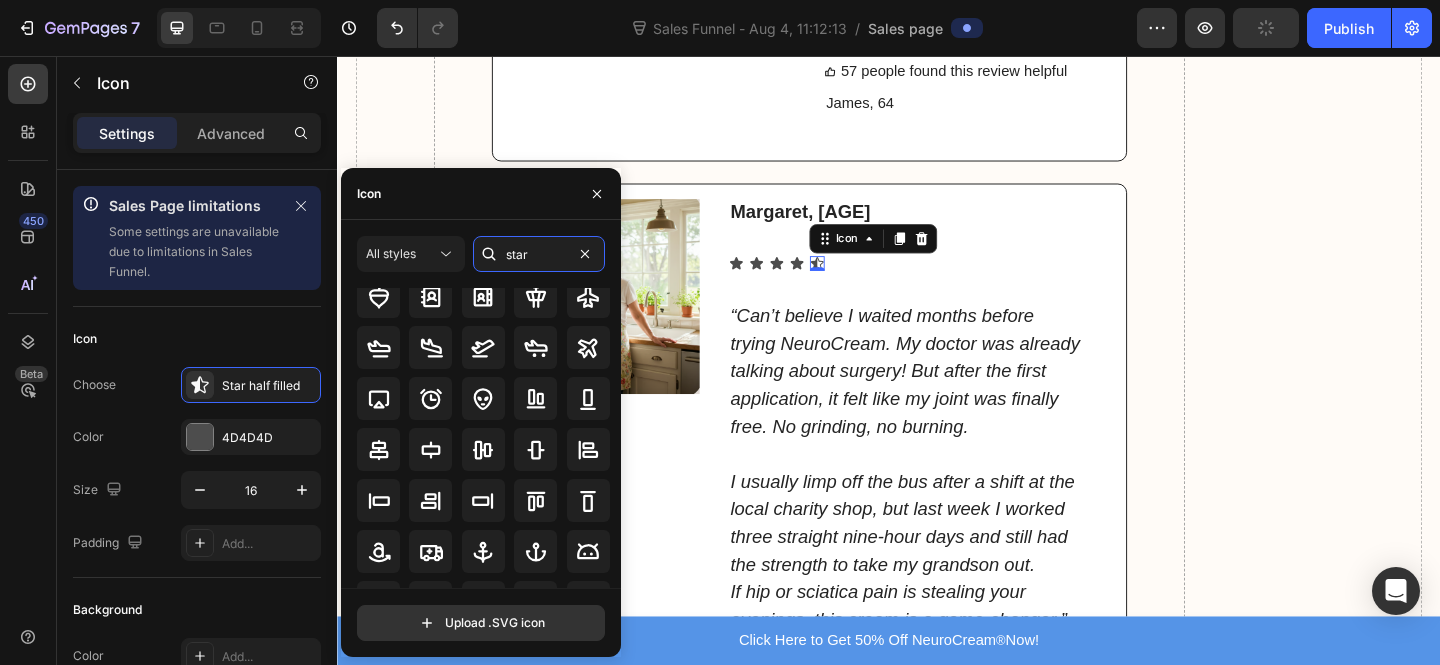 scroll, scrollTop: 0, scrollLeft: 0, axis: both 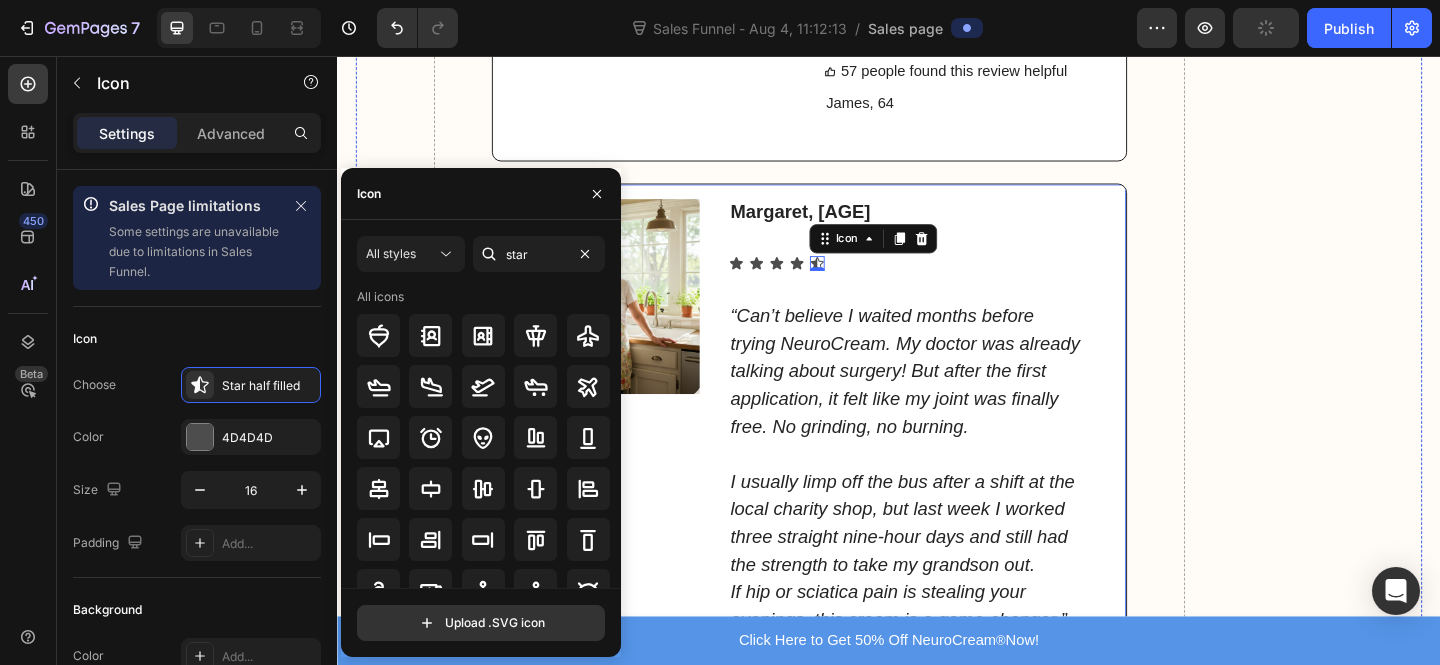 click on "Icon Icon Icon Icon Icon   0" at bounding box center (971, 282) 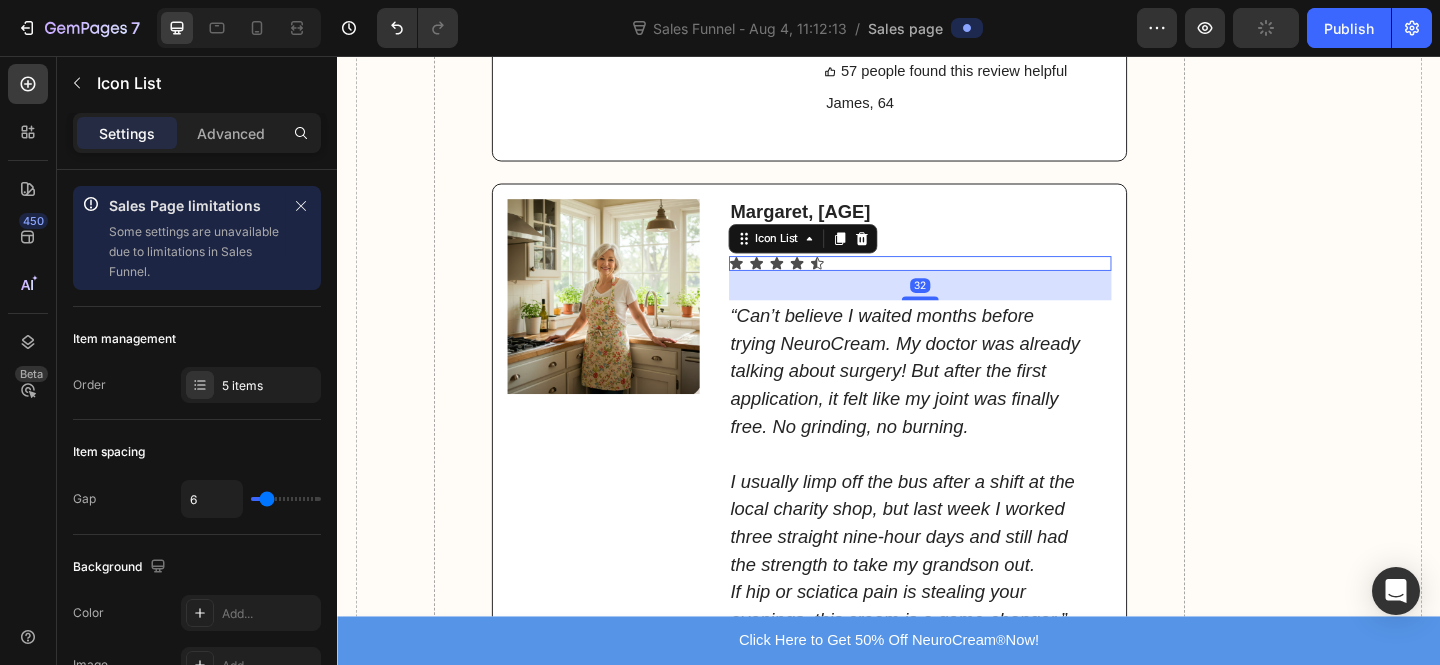 click on "Icon Icon Icon Icon Icon" at bounding box center [971, 282] 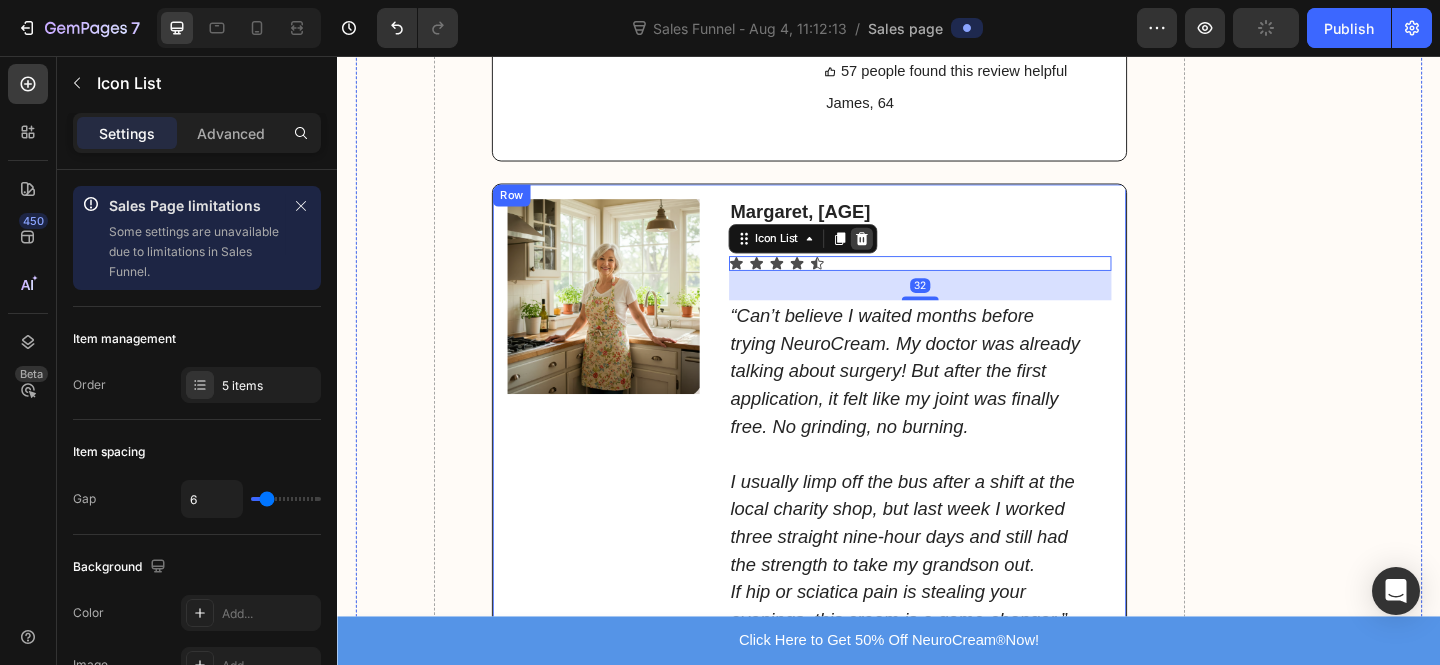 click at bounding box center (908, 255) 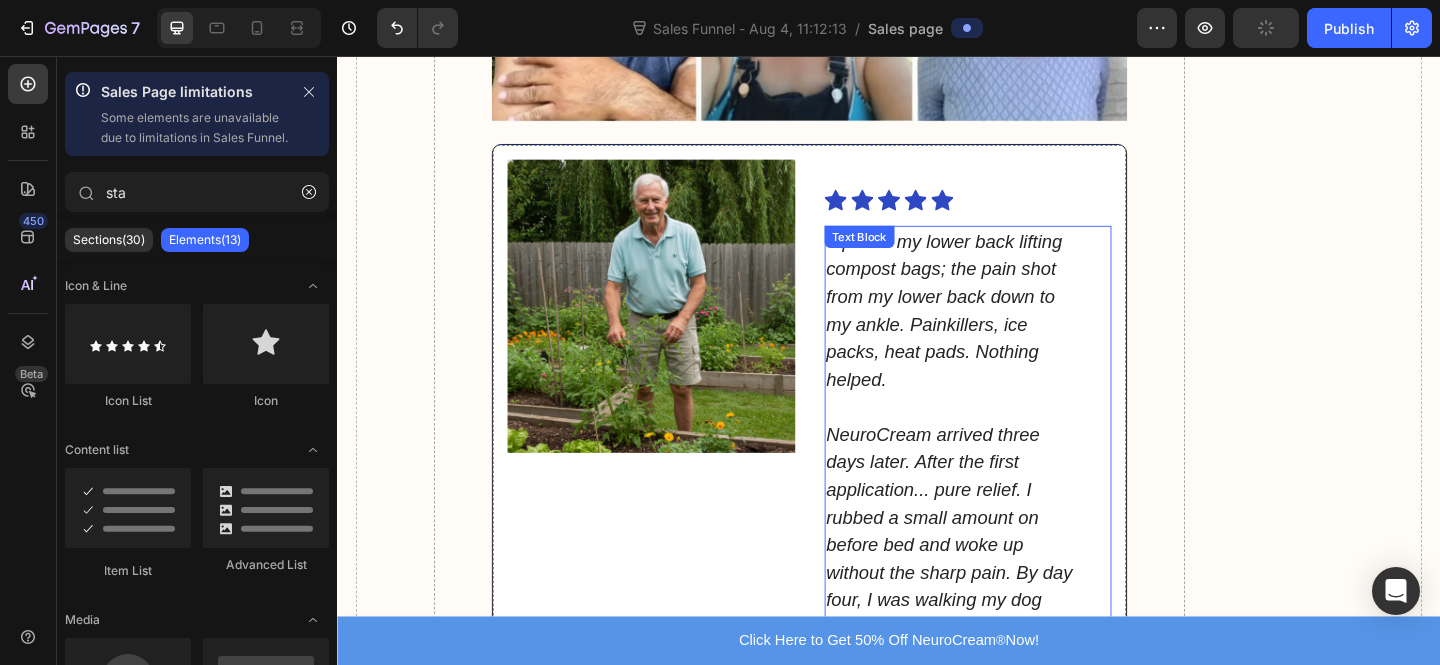 scroll, scrollTop: 9504, scrollLeft: 0, axis: vertical 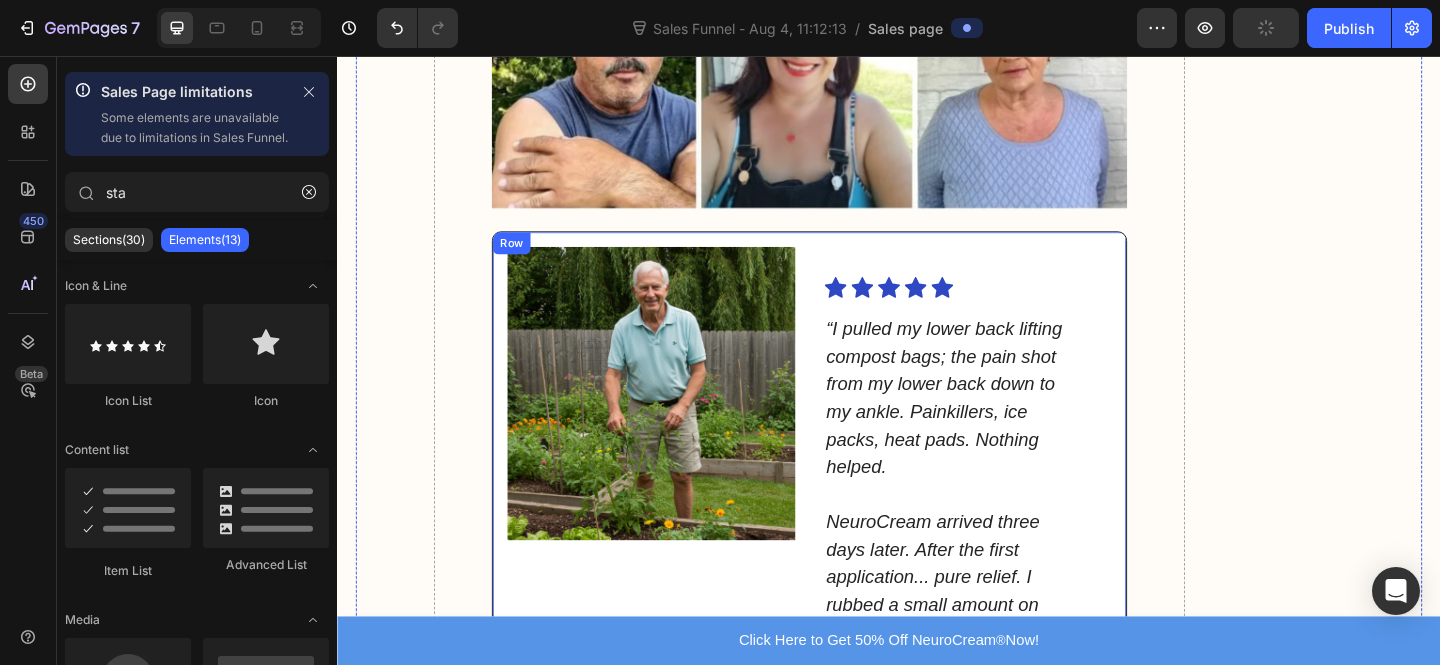 click 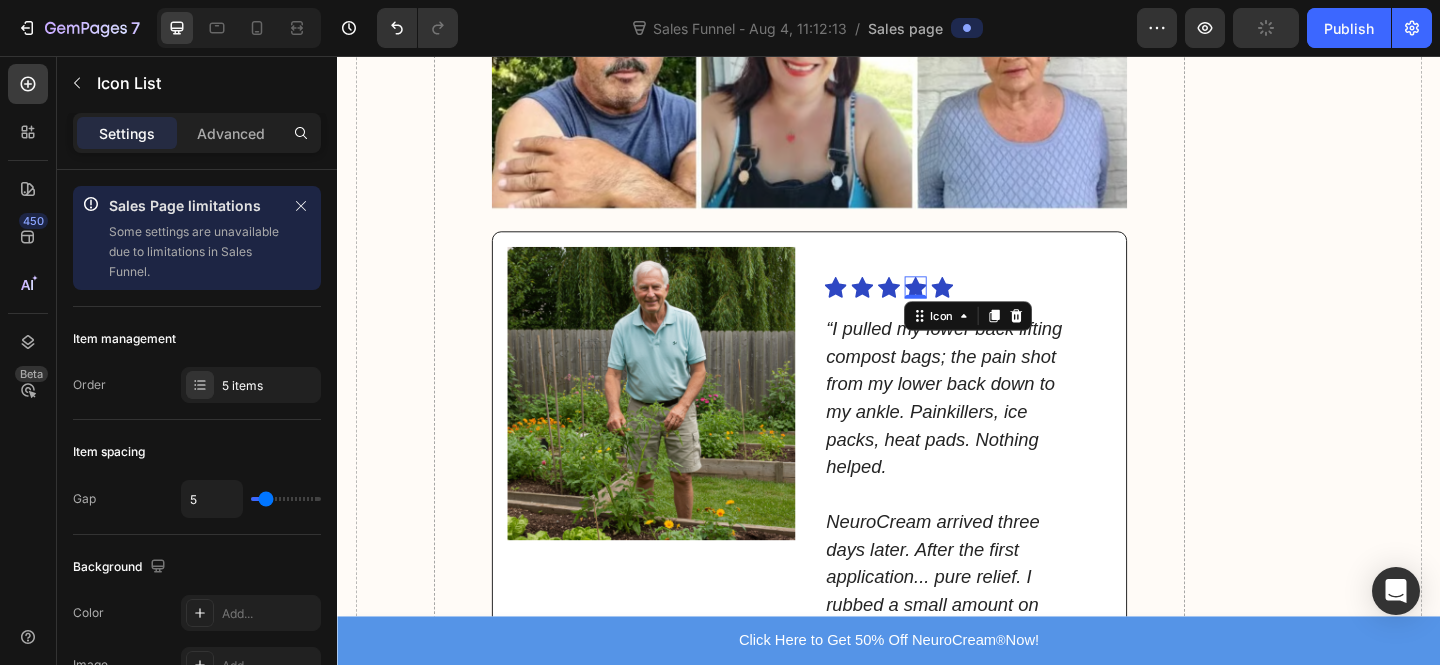 click on "Icon
Icon
Icon
Icon   0
Icon" at bounding box center [1007, 308] 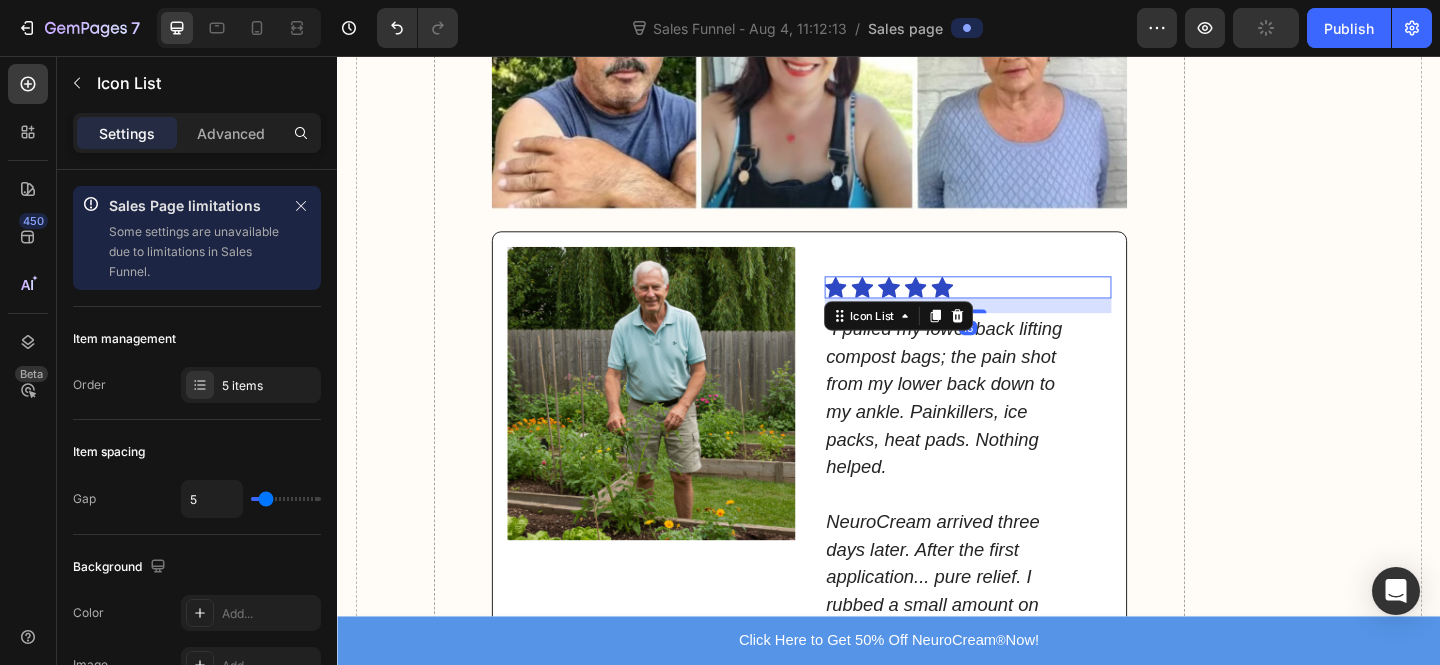 drag, startPoint x: 1029, startPoint y: 301, endPoint x: 1018, endPoint y: 303, distance: 11.18034 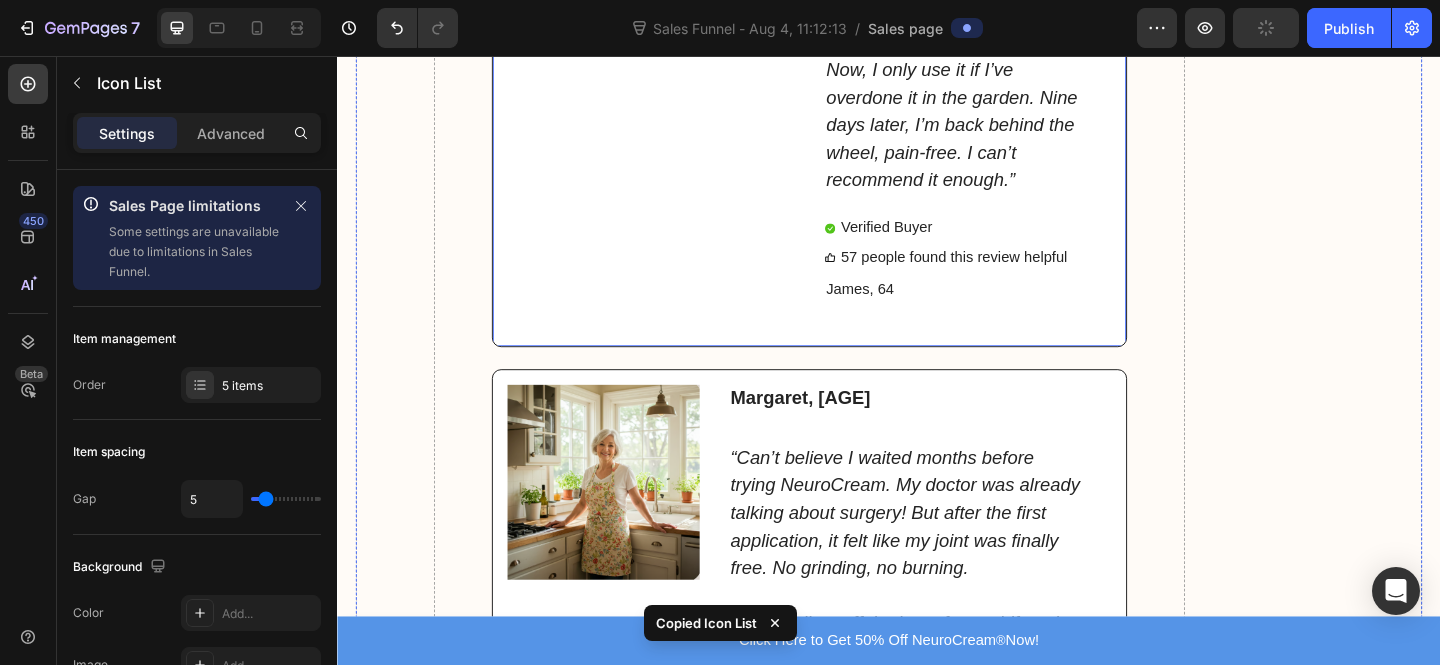 scroll, scrollTop: 10373, scrollLeft: 0, axis: vertical 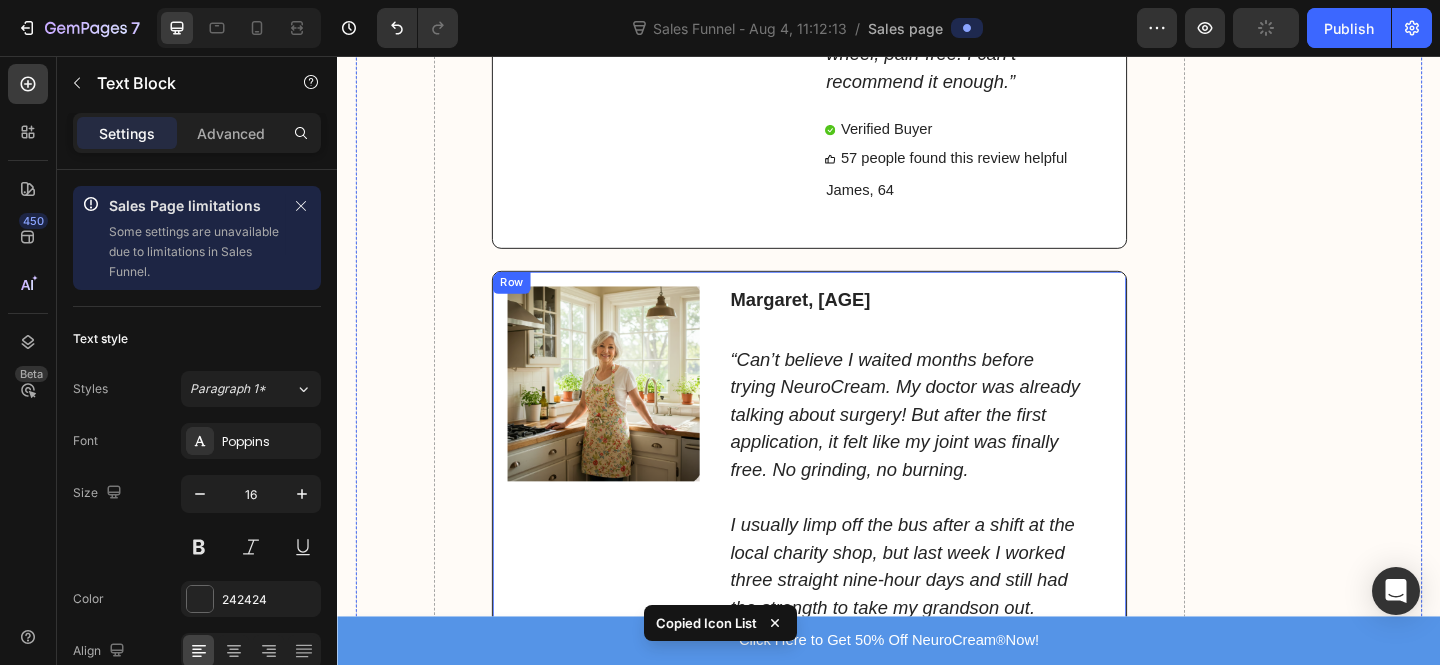 click on "[NAME], [AGE]" at bounding box center [955, 322] 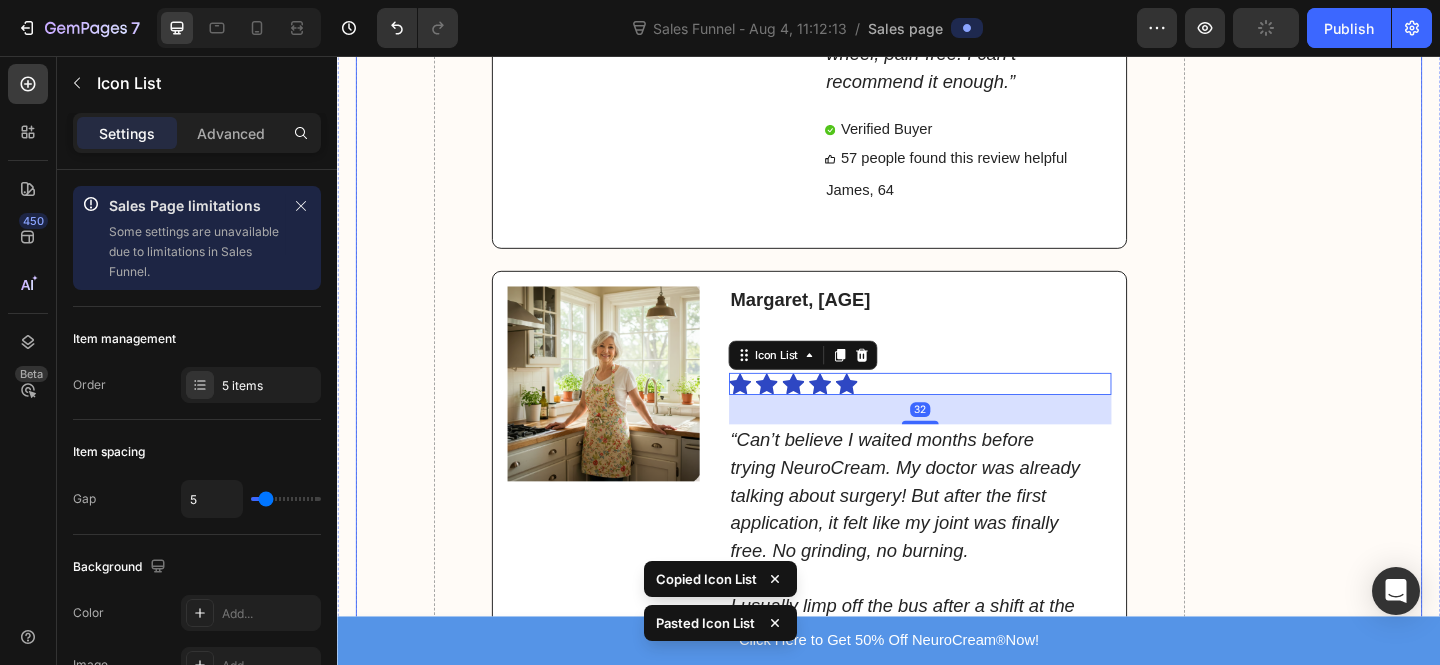 click on "What Users Are Saying About NeuroCream® Heading Image Image
Icon
Icon
Icon
Icon
Icon Icon List “I pulled my lower back lifting compost bags; the pain shot from my lower back down to my ankle. Painkillers, ice packs, heat pads. Nothing helped.   NeuroCream arrived three days later. After the first application... pure relief. I rubbed a small amount on before bed and woke up without the sharp pain. By day four, I was walking my dog again.   Now, I only use it if I’ve overdone it in the garden. Nine days later, I’m back behind the wheel, pain-free. I can’t recommend it enough.” Text Block
Verified Buyer Item List
57 people found this review helpful Item List James, 64 Text Block Row Image Margaret, 62 Text Block
Icon
Icon
Icon
Icon
Icon Icon List   32   Text Block
Row ® "" at bounding box center (937, 4403) 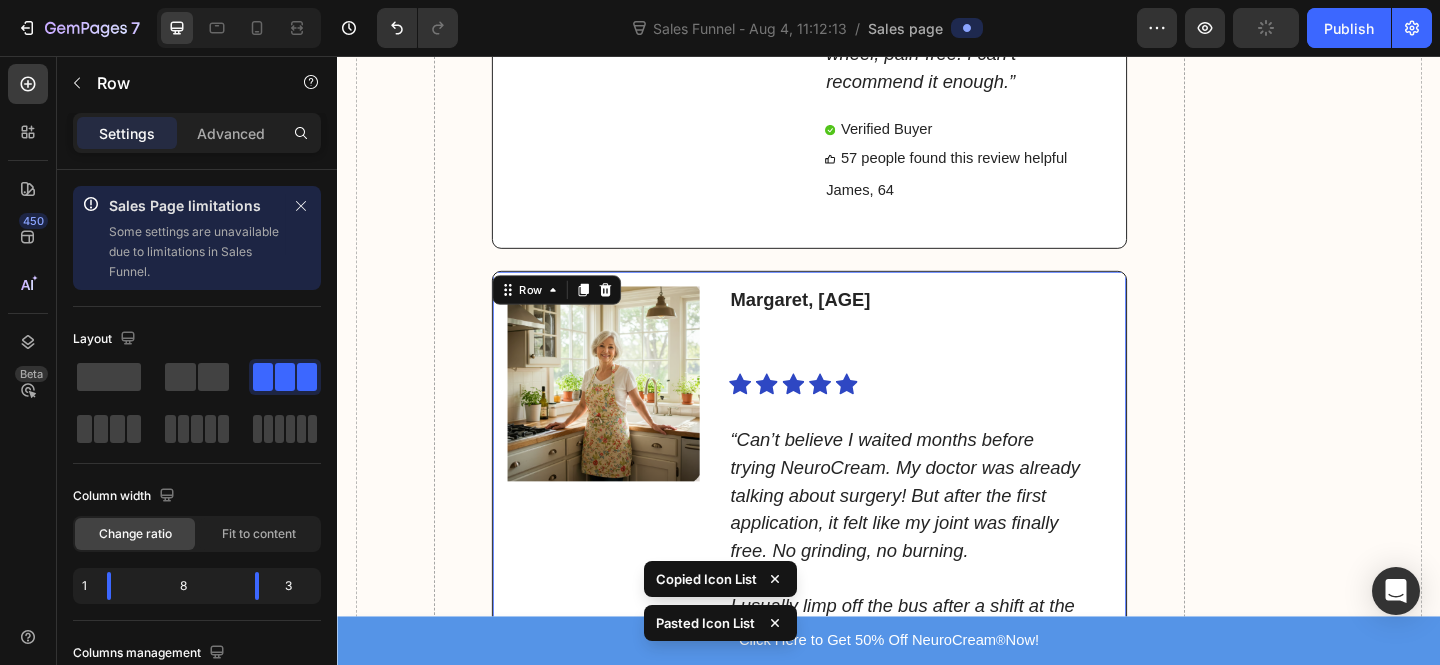 click on "Margaret, 62 Text Block
Icon
Icon
Icon
Icon
Icon Icon List “Can’t believe I waited months before trying NeuroCream. My doctor was already talking about surgery! But after the first application, it felt like my joint was finally free. No grinding, no burning.   I usually limp off the bus after a shift at the local charity shop, but last week I worked three straight nine-hour days and still had the strength to take my grandson out. If hip or sciatica pain is stealing your evenings, this cream is a game-changer.” Text Block
41 people found this review helpful Item List" at bounding box center (971, 592) 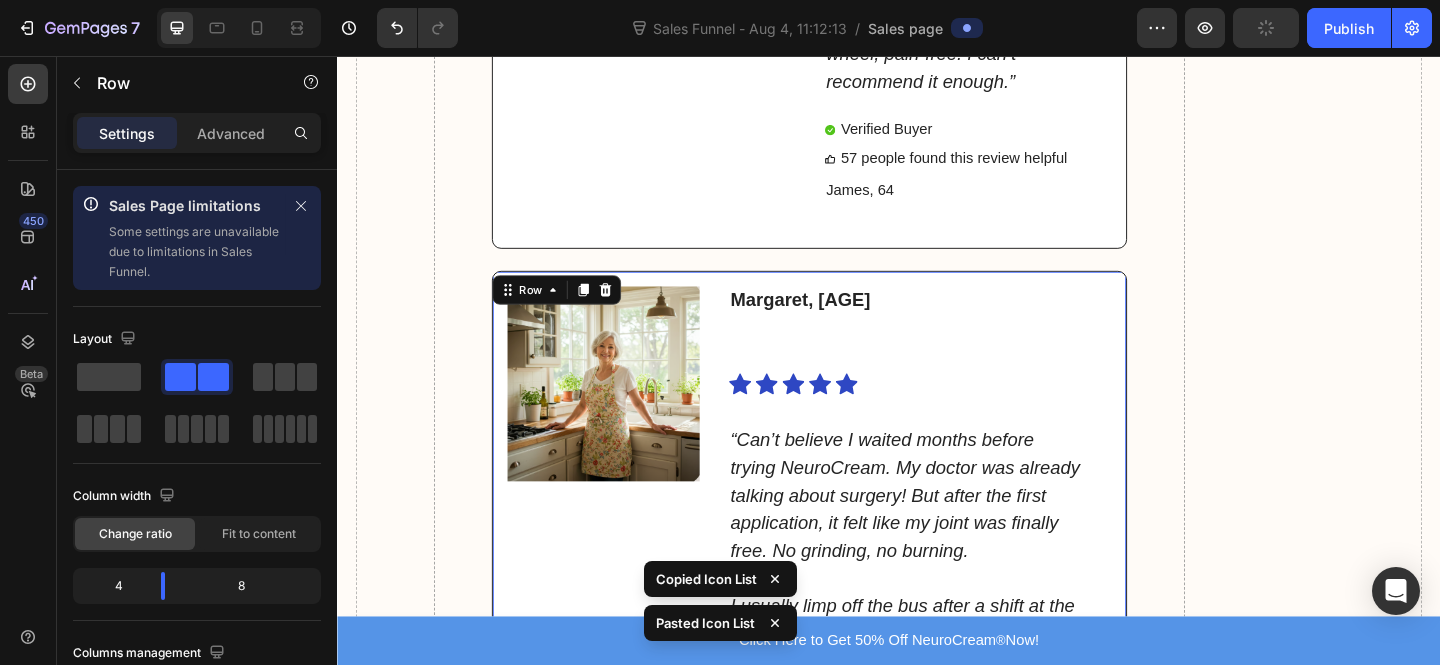 click on "[NAME], [AGE]" at bounding box center (955, 322) 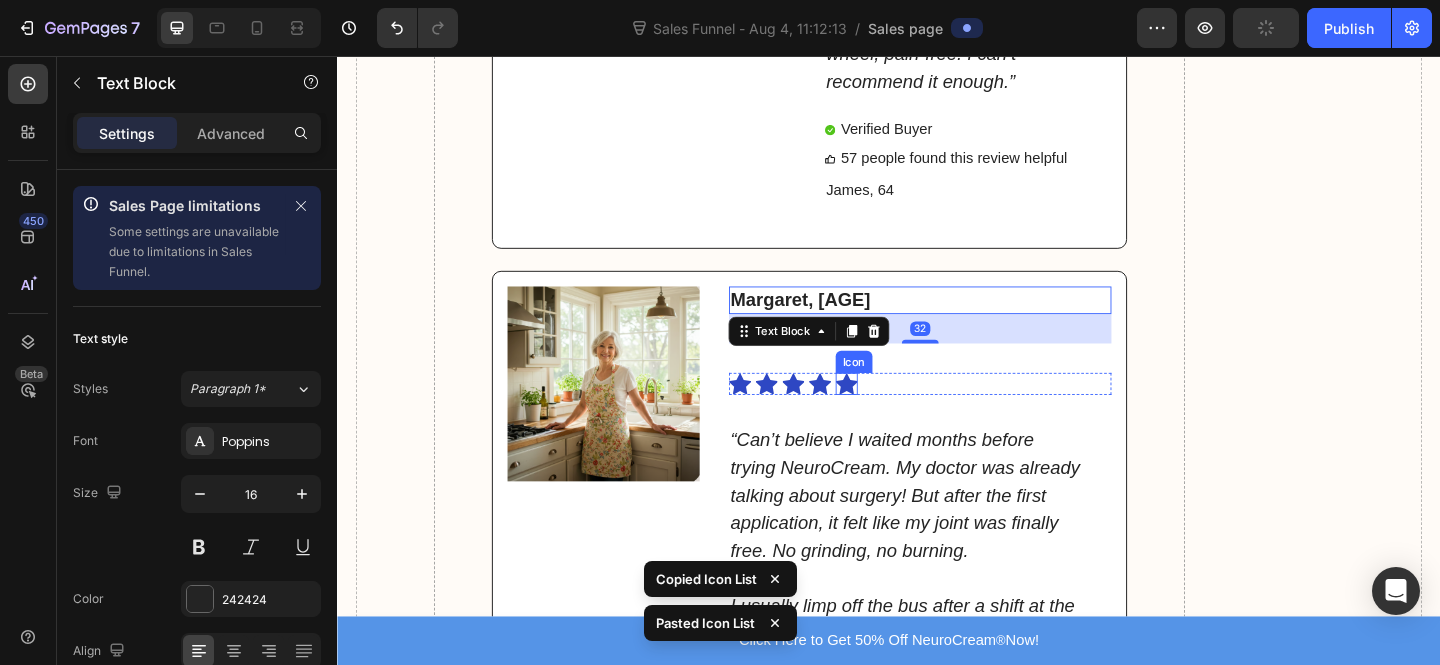 click on "Icon
Icon
Icon
Icon
Icon" at bounding box center [955, 413] 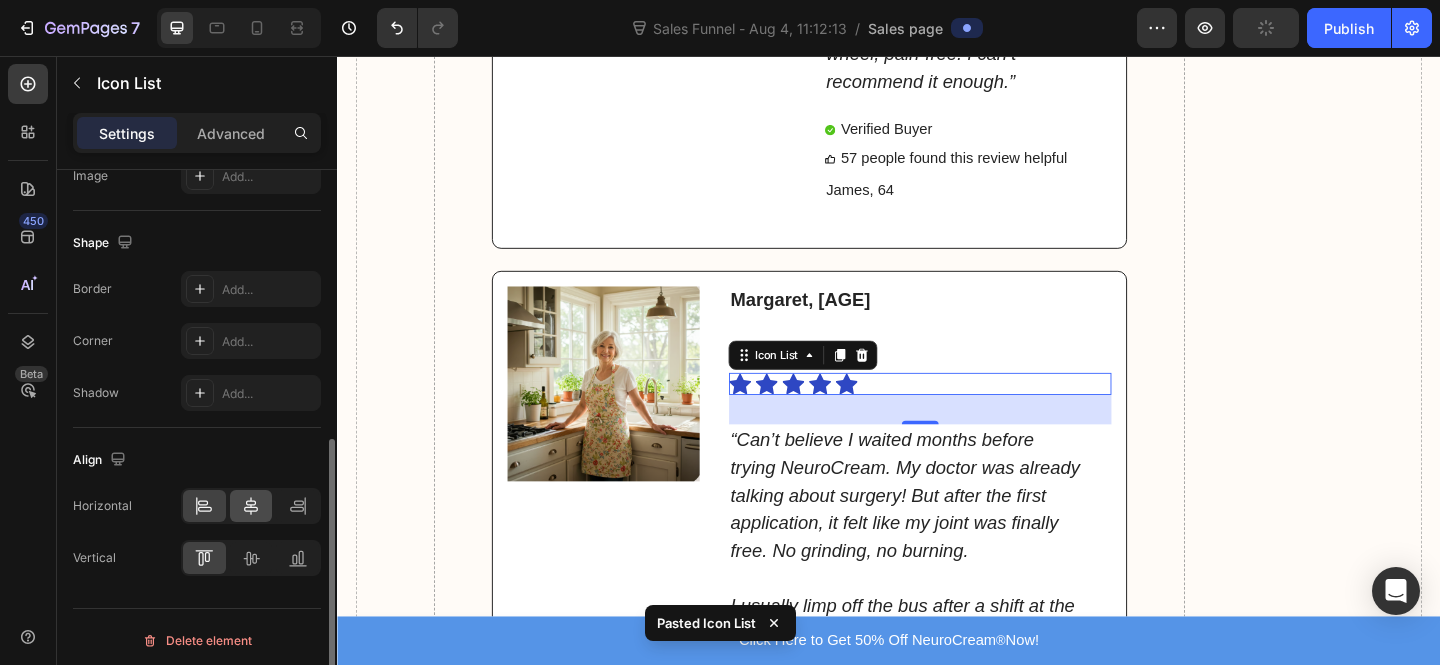 scroll, scrollTop: 496, scrollLeft: 0, axis: vertical 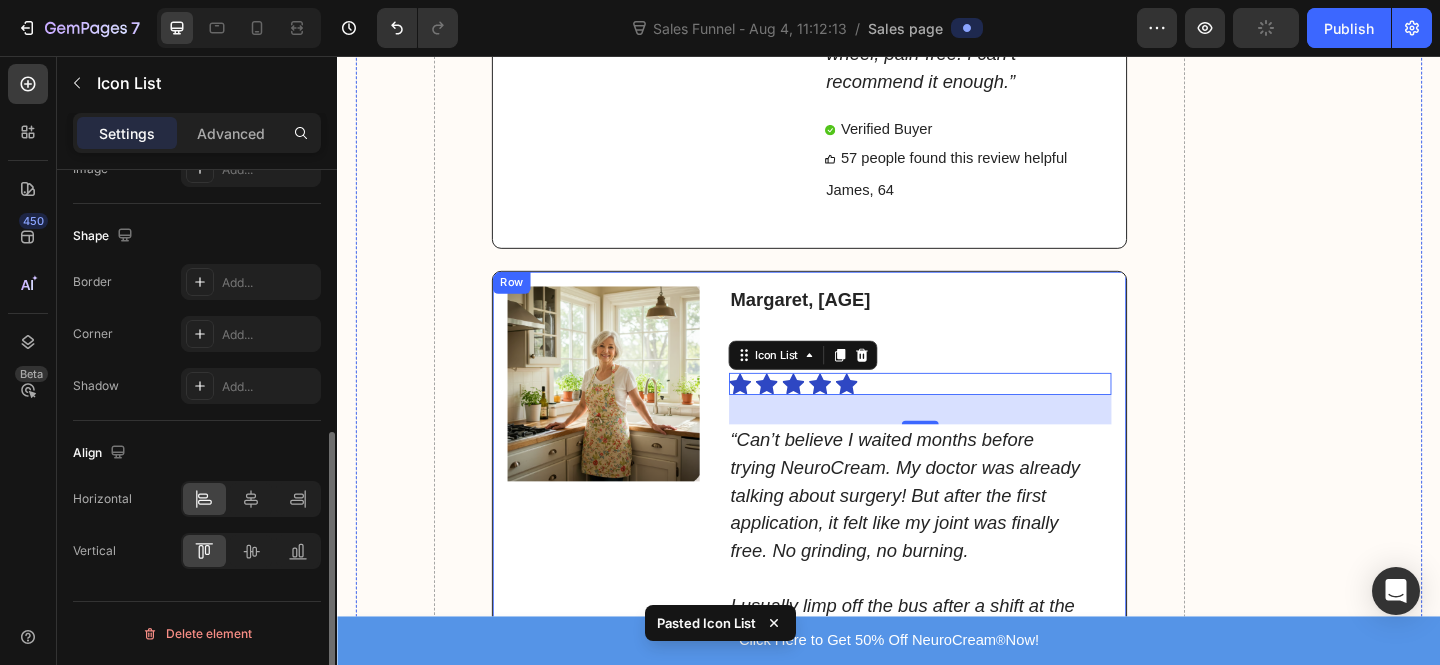 click on "[NAME], [AGE]" at bounding box center (955, 322) 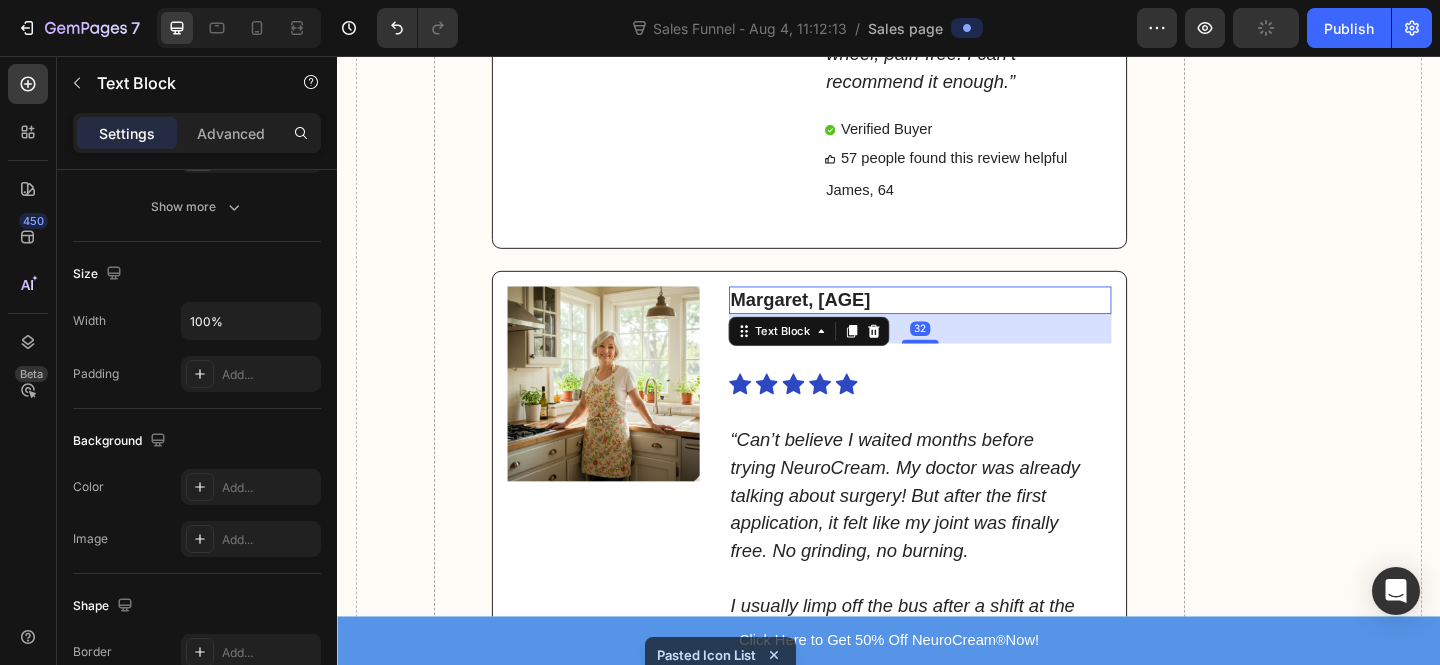 scroll, scrollTop: 0, scrollLeft: 0, axis: both 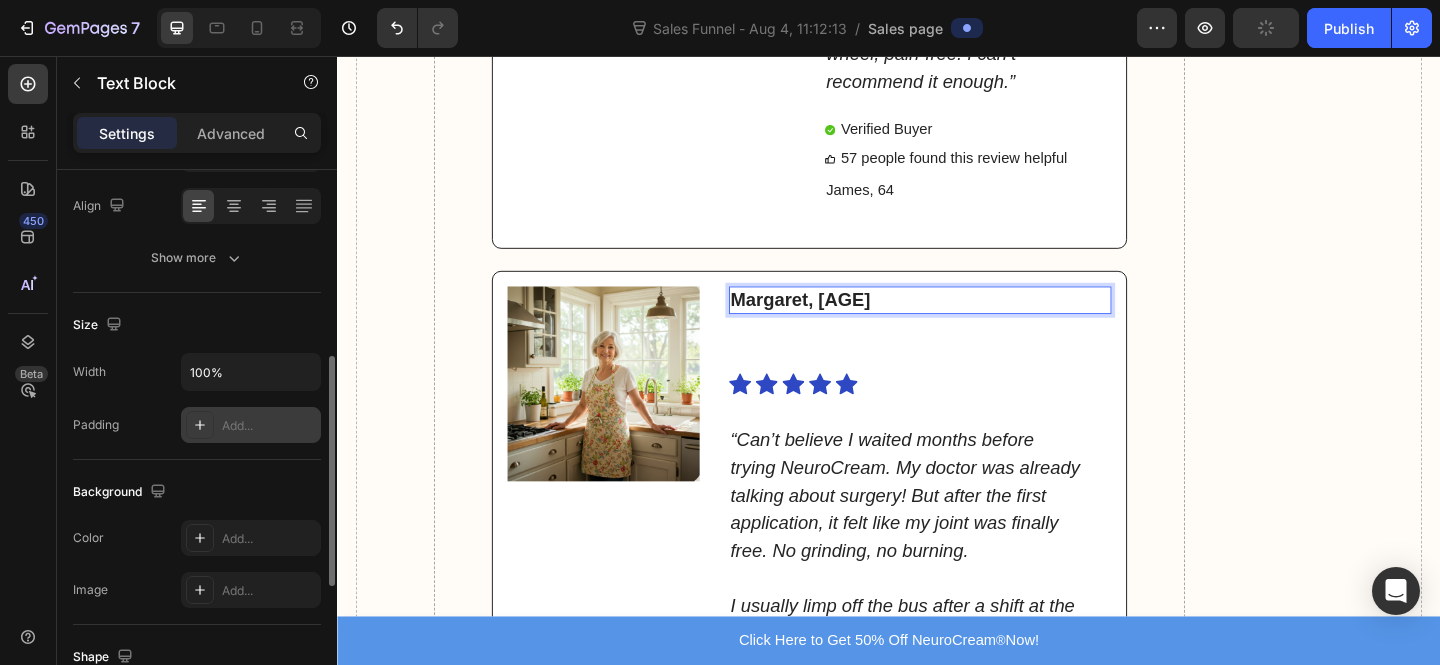 click on "Add..." at bounding box center [269, 426] 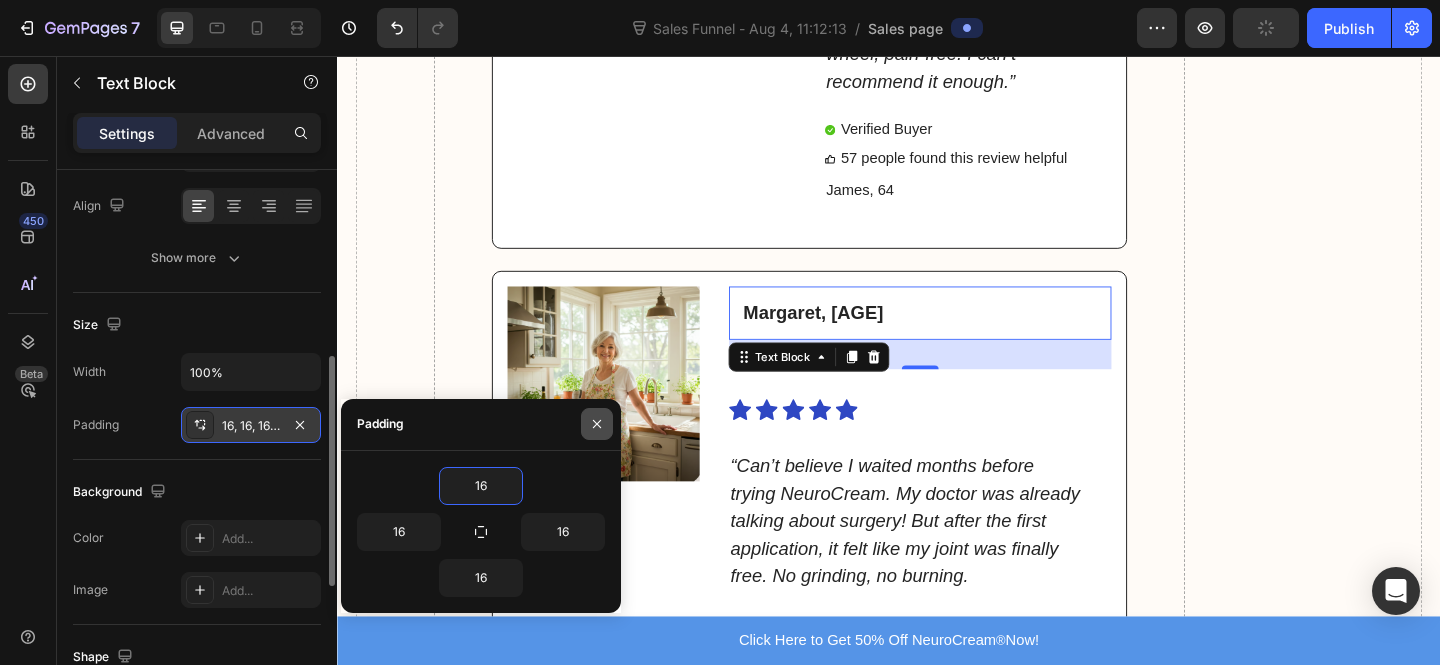 type on "0" 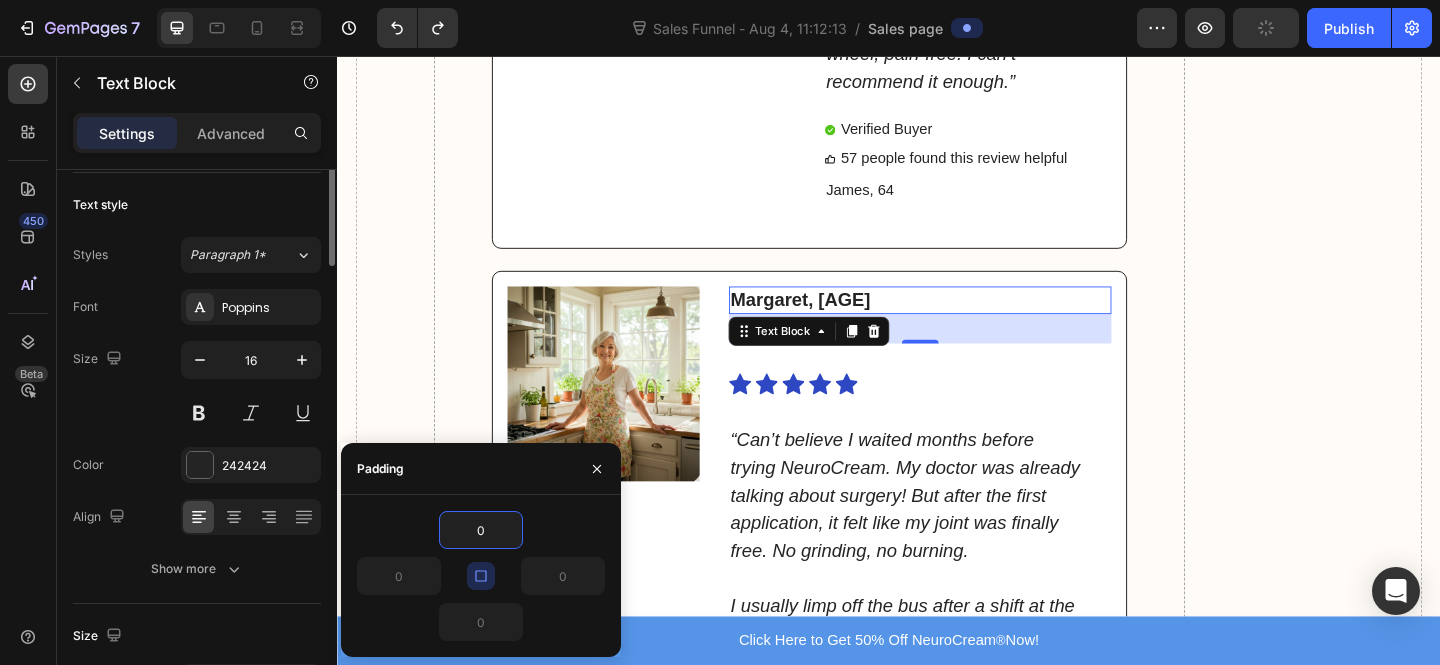 scroll, scrollTop: 0, scrollLeft: 0, axis: both 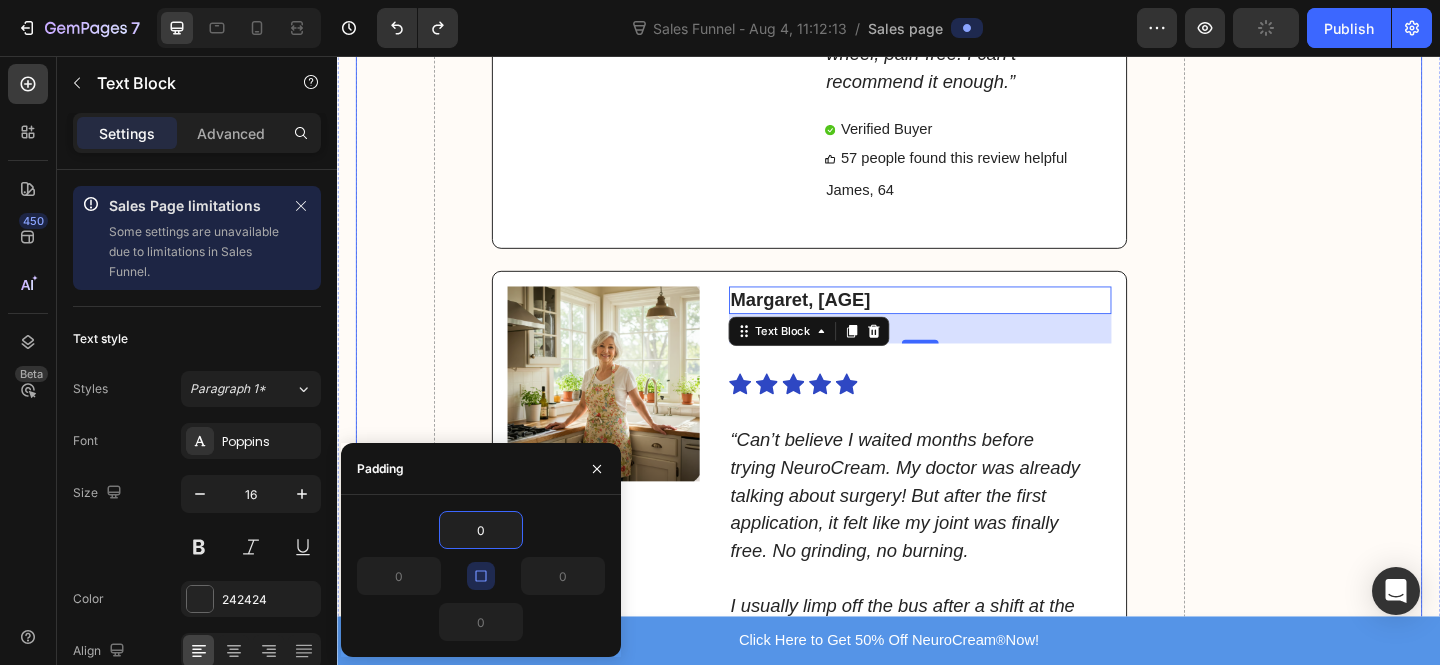 drag, startPoint x: 1426, startPoint y: 425, endPoint x: 1403, endPoint y: 427, distance: 23.086792 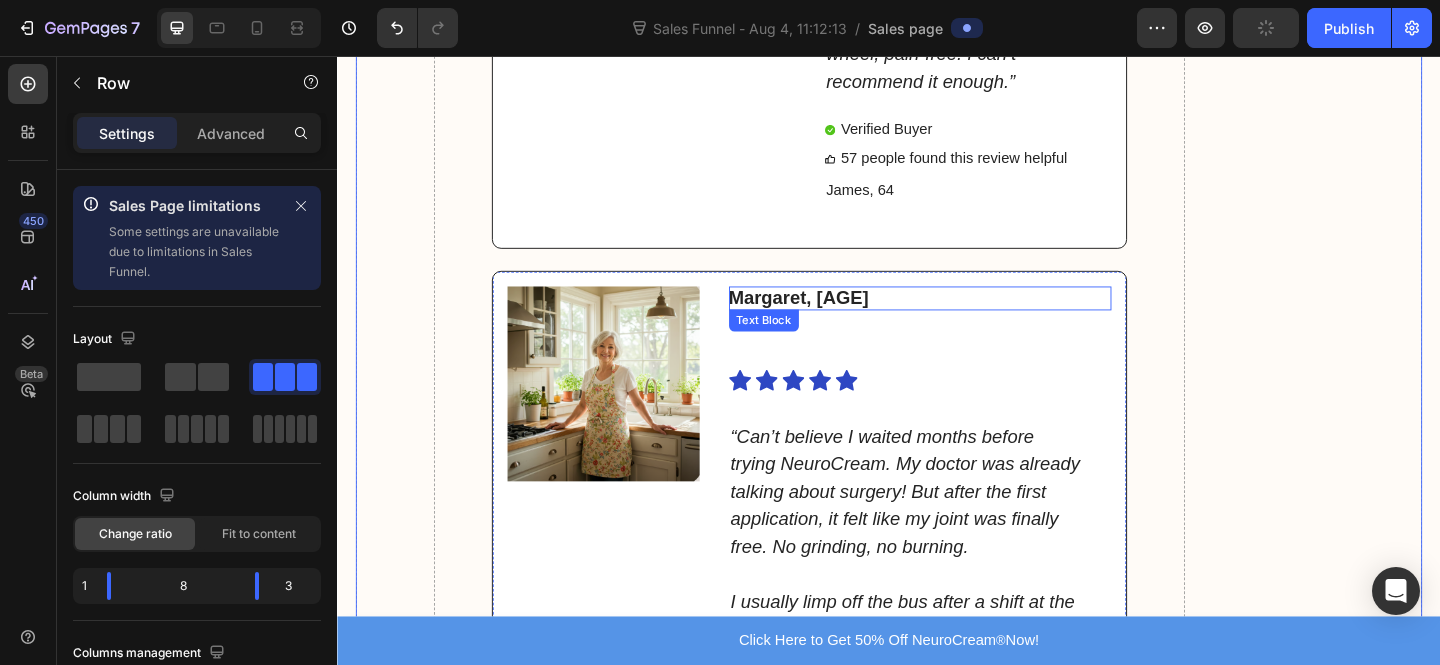 click on "[NAME], [AGE]" at bounding box center (955, 320) 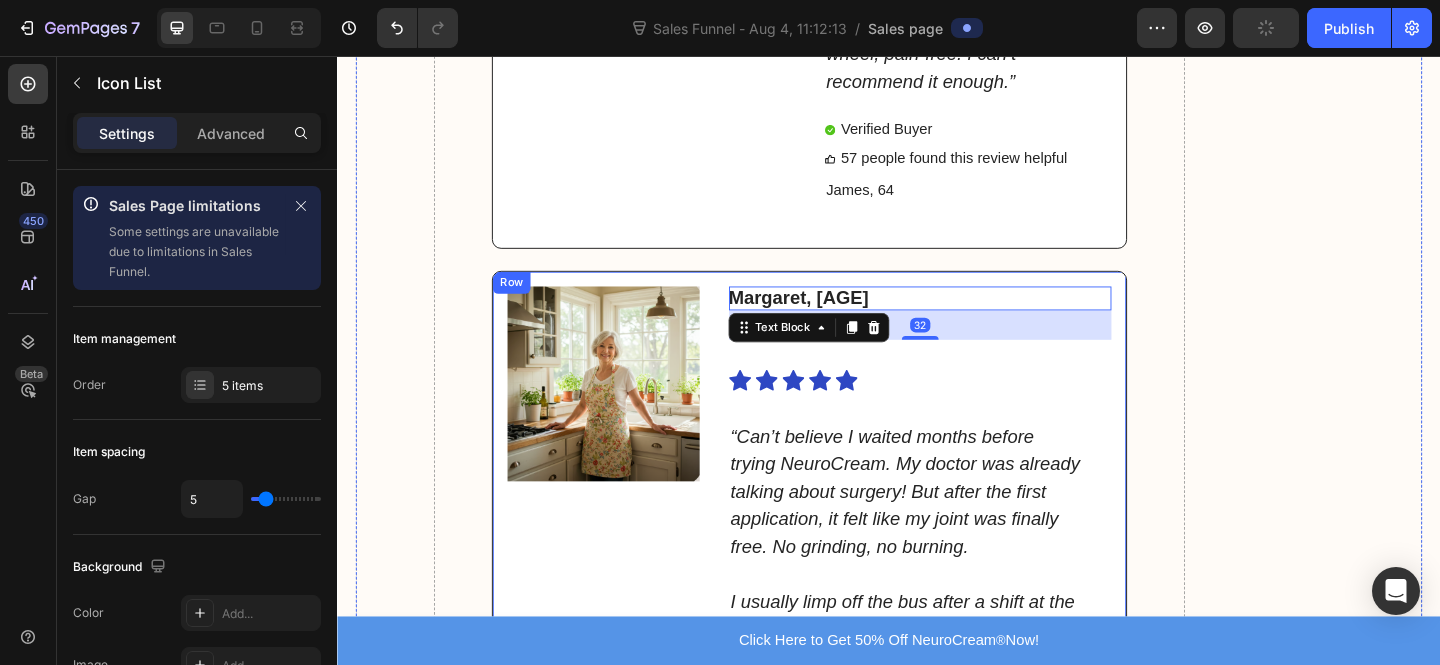 click on "Icon
Icon
Icon
Icon
Icon" at bounding box center [955, 409] 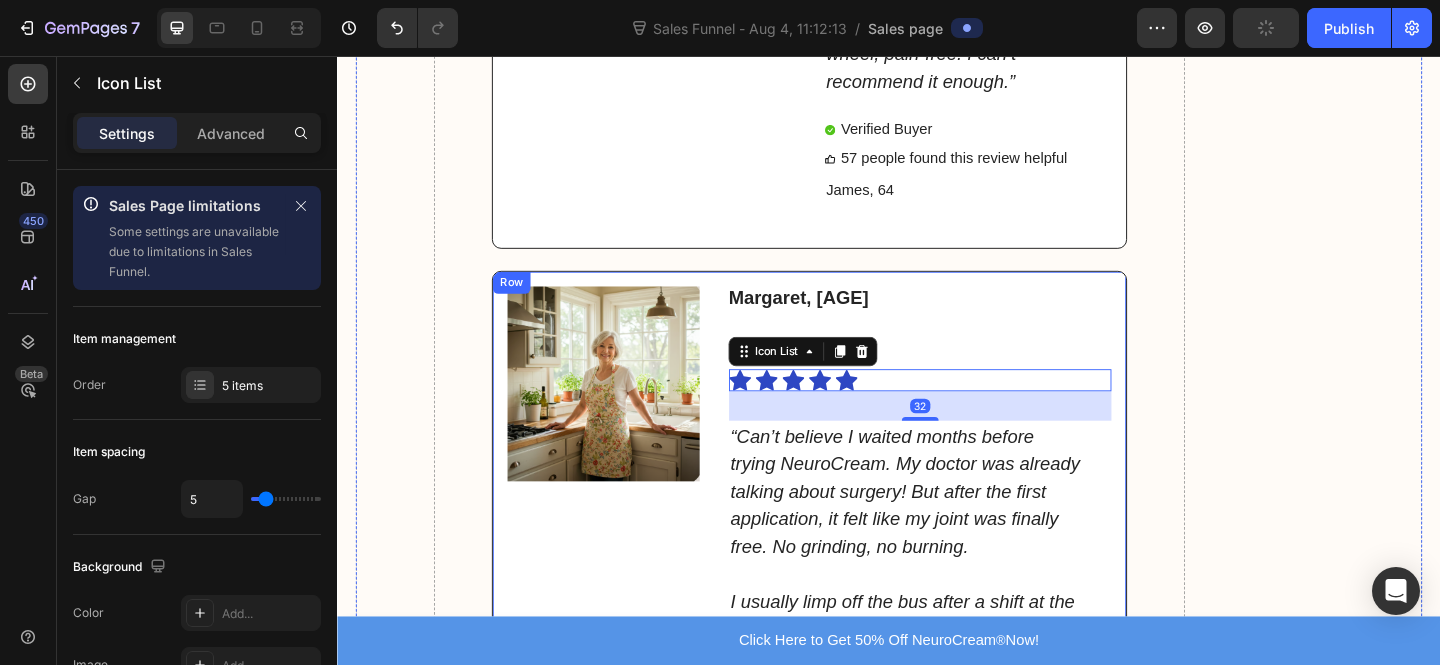 click on "Margaret, 62 Text Block
Icon
Icon
Icon
Icon
Icon Icon List   32 “Can’t believe I waited months before trying NeuroCream. My doctor was already talking about surgery! But after the first application, it felt like my joint was finally free. No grinding, no burning.   I usually limp off the bus after a shift at the local charity shop, but last week I worked three straight nine-hour days and still had the strength to take my grandson out. If hip or sciatica pain is stealing your evenings, this cream is a game-changer.” Text Block
41 people found this review helpful Item List" at bounding box center [971, 590] 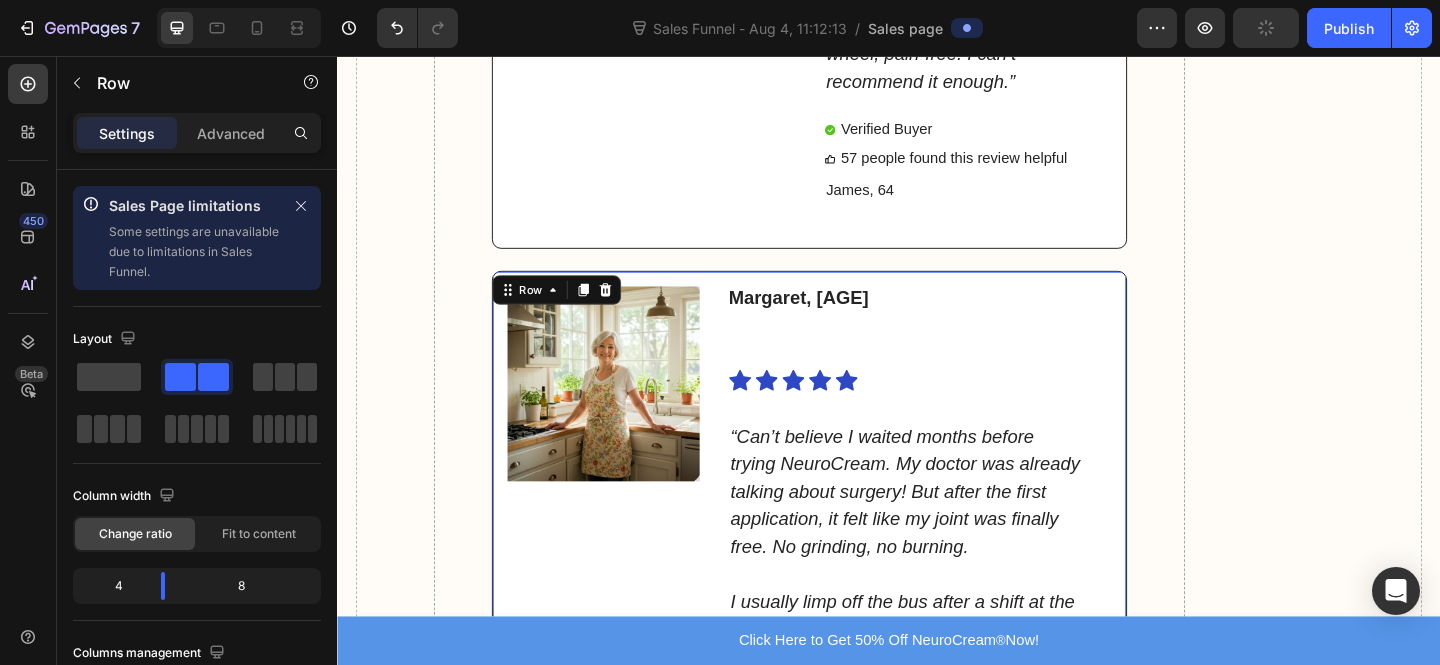 click on "Margaret, 62 Text Block
Icon
Icon
Icon
Icon
Icon Icon List “Can’t believe I waited months before trying NeuroCream. My doctor was already talking about surgery! But after the first application, it felt like my joint was finally free. No grinding, no burning.   I usually limp off the bus after a shift at the local charity shop, but last week I worked three straight nine-hour days and still had the strength to take my grandson out. If hip or sciatica pain is stealing your evenings, this cream is a game-changer.” Text Block
41 people found this review helpful Item List" at bounding box center (971, 590) 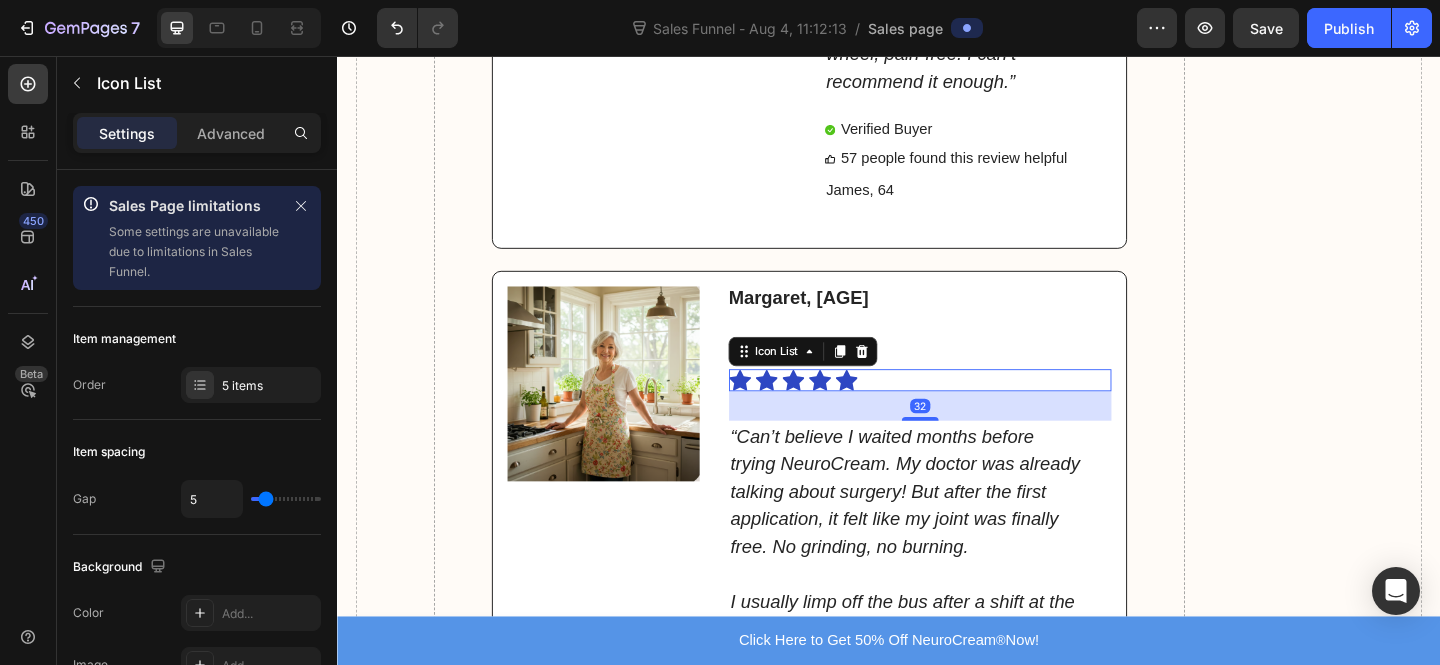click on "Icon
Icon
Icon
Icon
Icon" at bounding box center [955, 409] 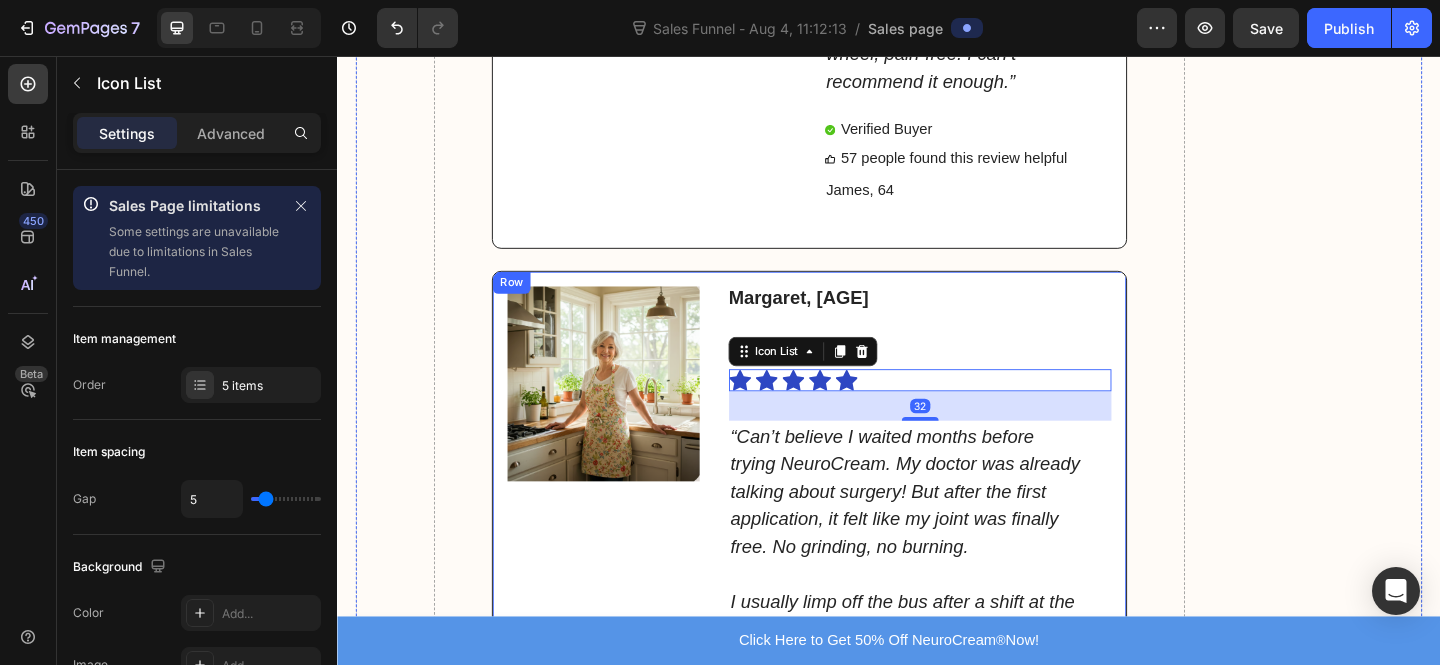 click on "Margaret, 62 Text Block
Icon
Icon
Icon
Icon
Icon Icon List   32 “Can’t believe I waited months before trying NeuroCream. My doctor was already talking about surgery! But after the first application, it felt like my joint was finally free. No grinding, no burning.   I usually limp off the bus after a shift at the local charity shop, but last week I worked three straight nine-hour days and still had the strength to take my grandson out. If hip or sciatica pain is stealing your evenings, this cream is a game-changer.” Text Block
41 people found this review helpful Item List" at bounding box center [971, 590] 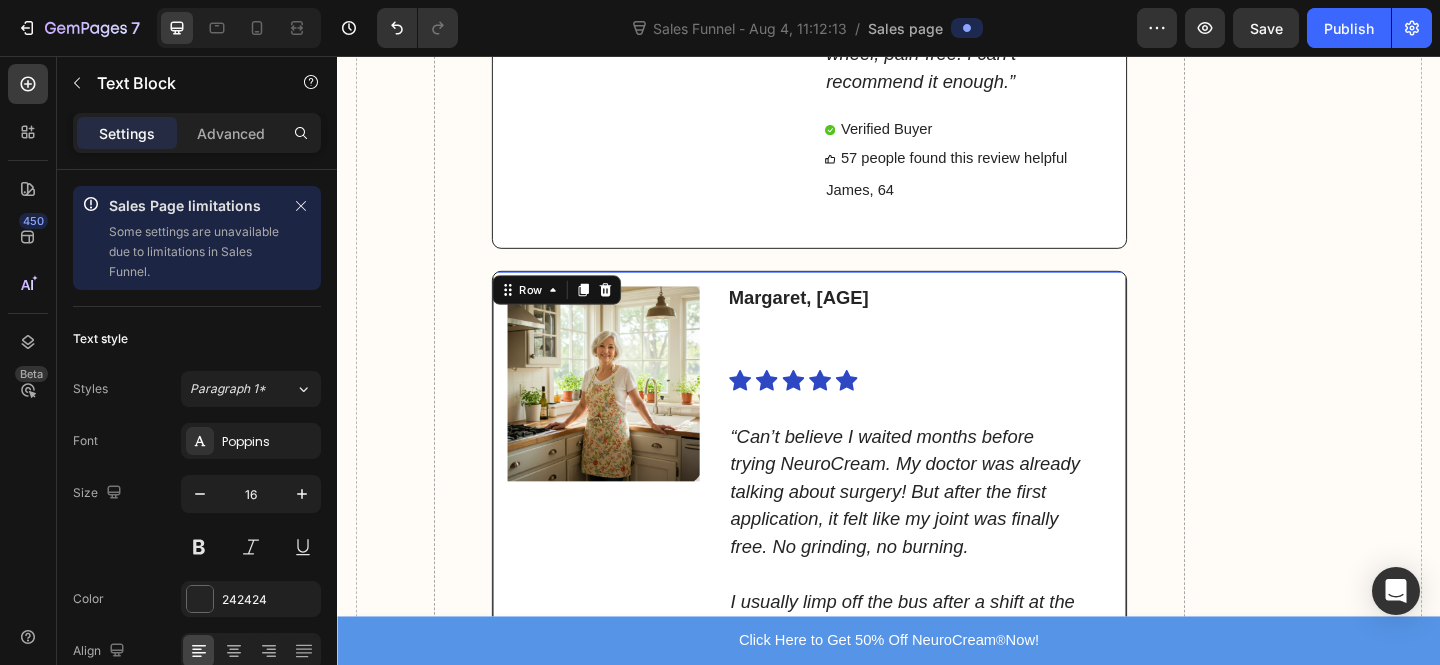 click on "[NAME], [AGE]" at bounding box center (955, 320) 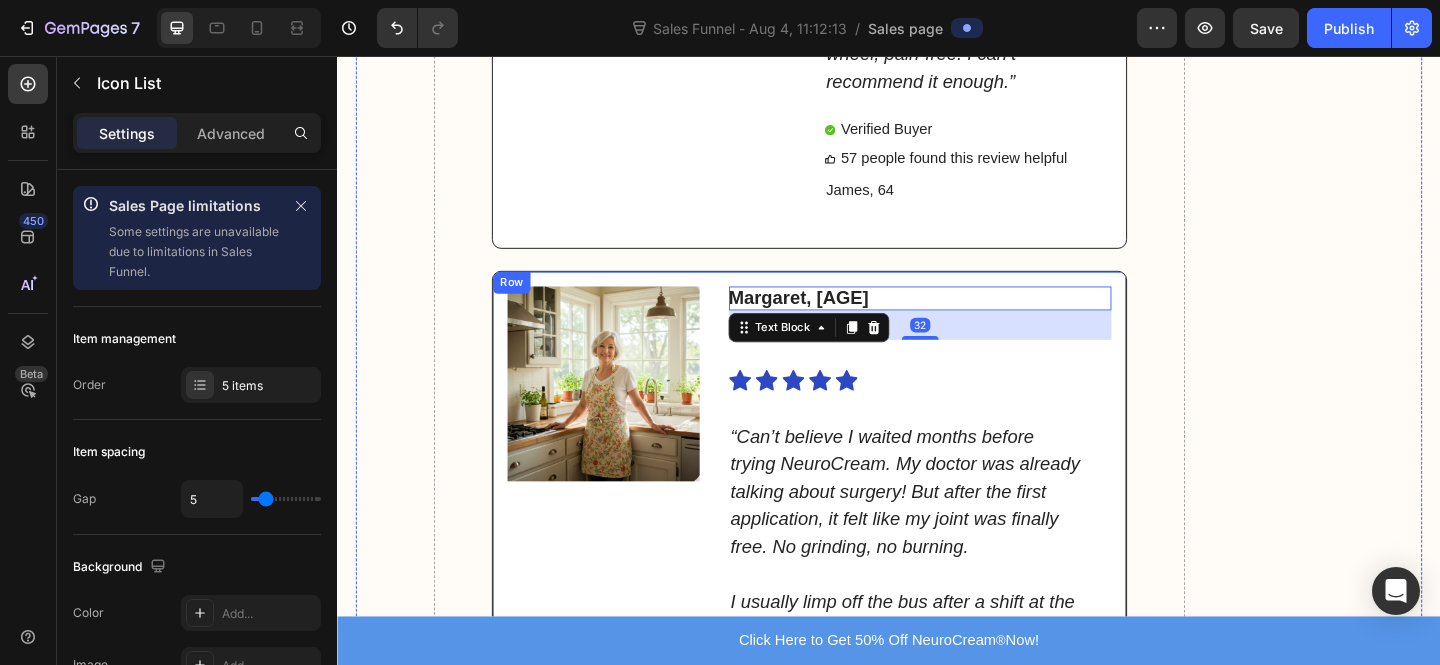 click on "Icon
Icon
Icon
Icon
Icon" at bounding box center [955, 409] 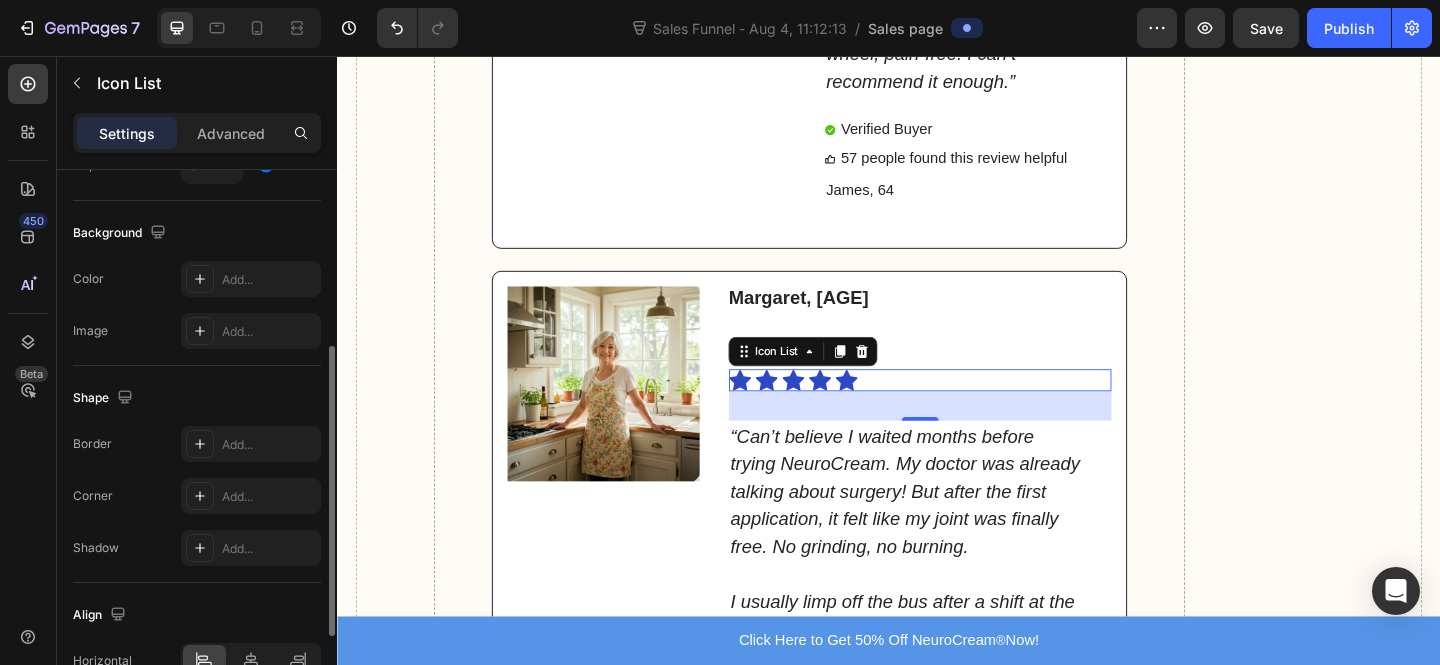 scroll, scrollTop: 496, scrollLeft: 0, axis: vertical 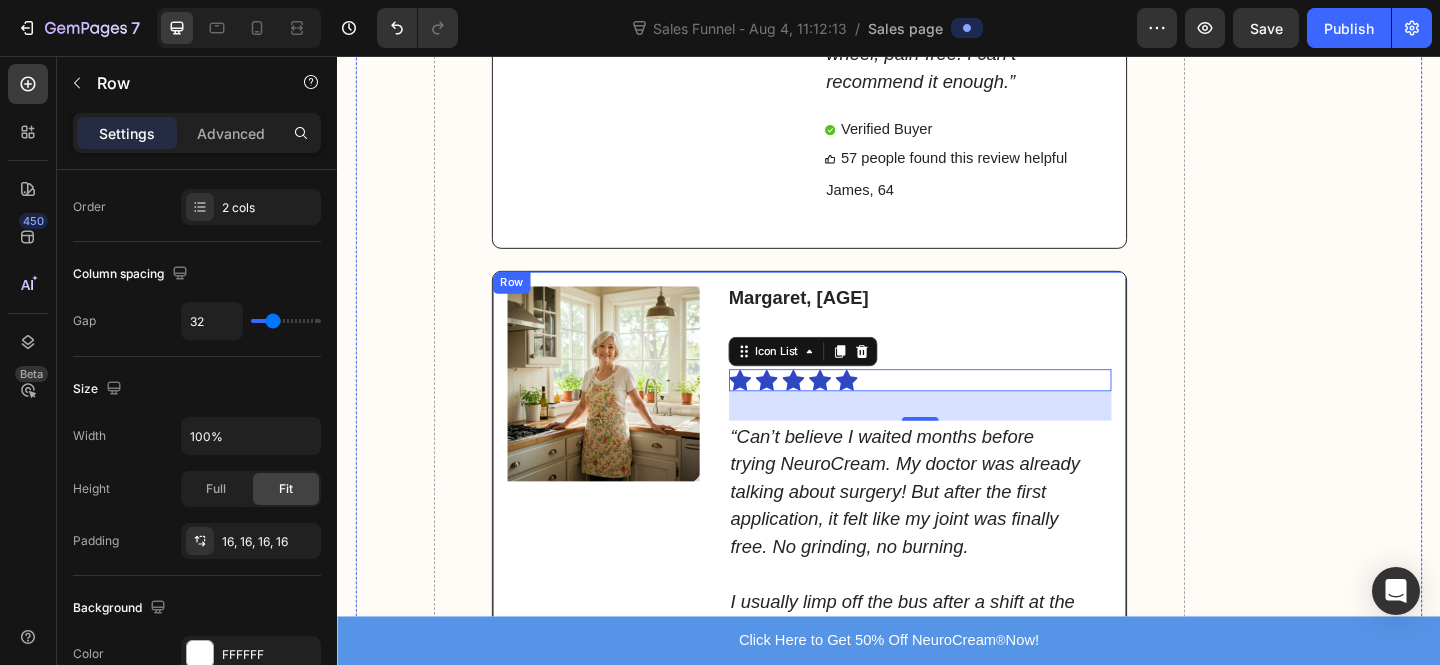 click on "Margaret, 62 Text Block
Icon
Icon
Icon
Icon
Icon Icon List   32 “Can’t believe I waited months before trying NeuroCream. My doctor was already talking about surgery! But after the first application, it felt like my joint was finally free. No grinding, no burning.   I usually limp off the bus after a shift at the local charity shop, but last week I worked three straight nine-hour days and still had the strength to take my grandson out. If hip or sciatica pain is stealing your evenings, this cream is a game-changer.” Text Block
41 people found this review helpful Item List" at bounding box center (971, 590) 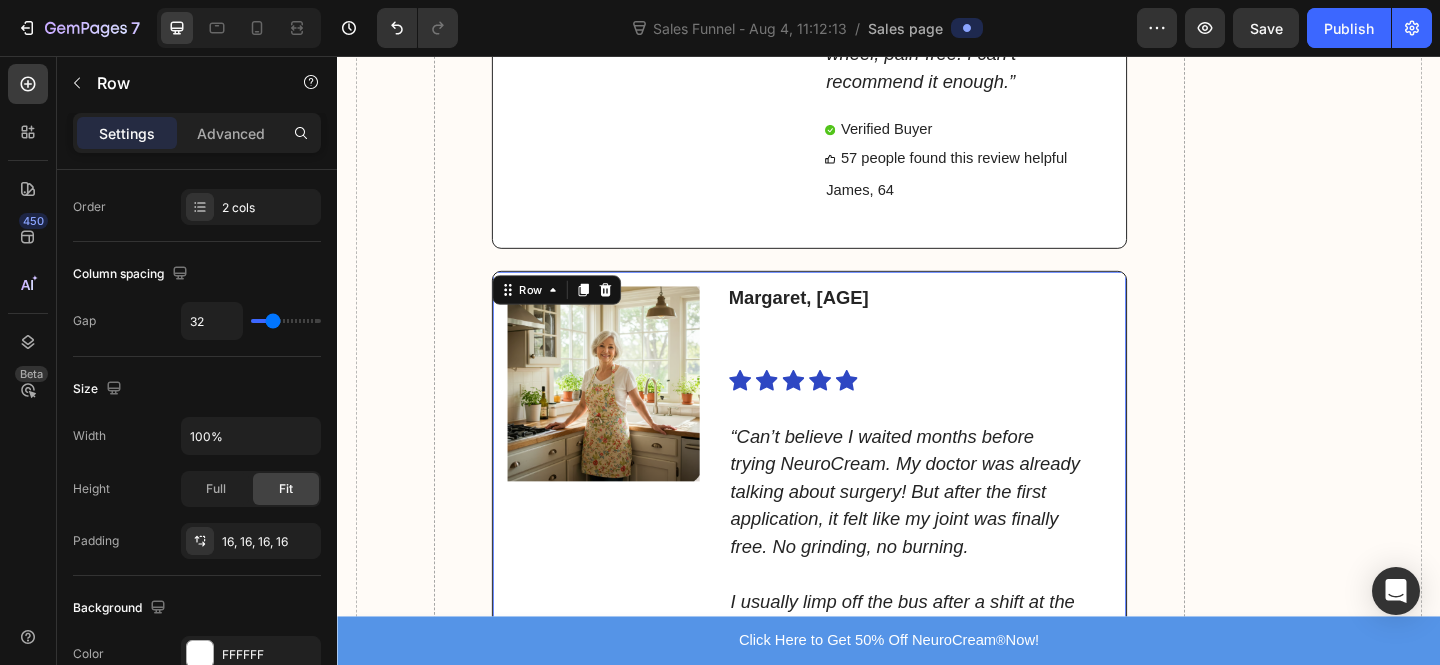 scroll, scrollTop: 0, scrollLeft: 0, axis: both 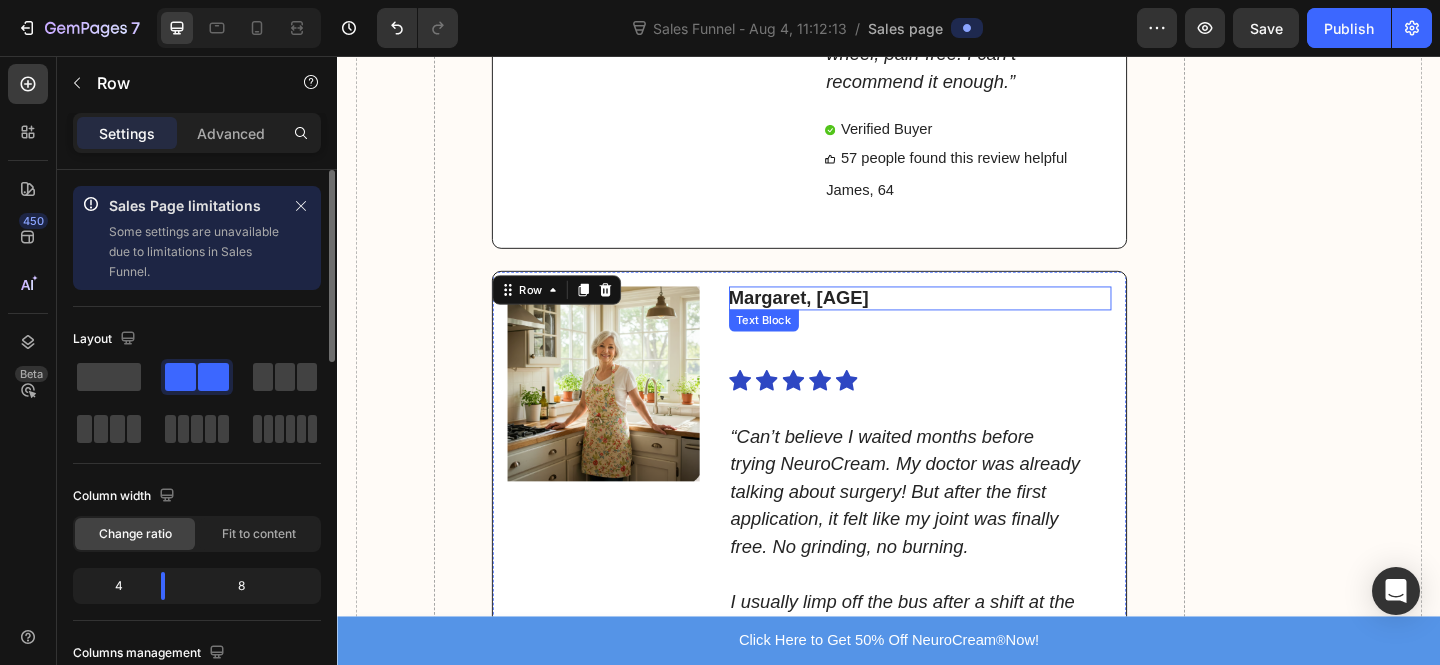 click on "[NAME], [AGE]" at bounding box center [839, 319] 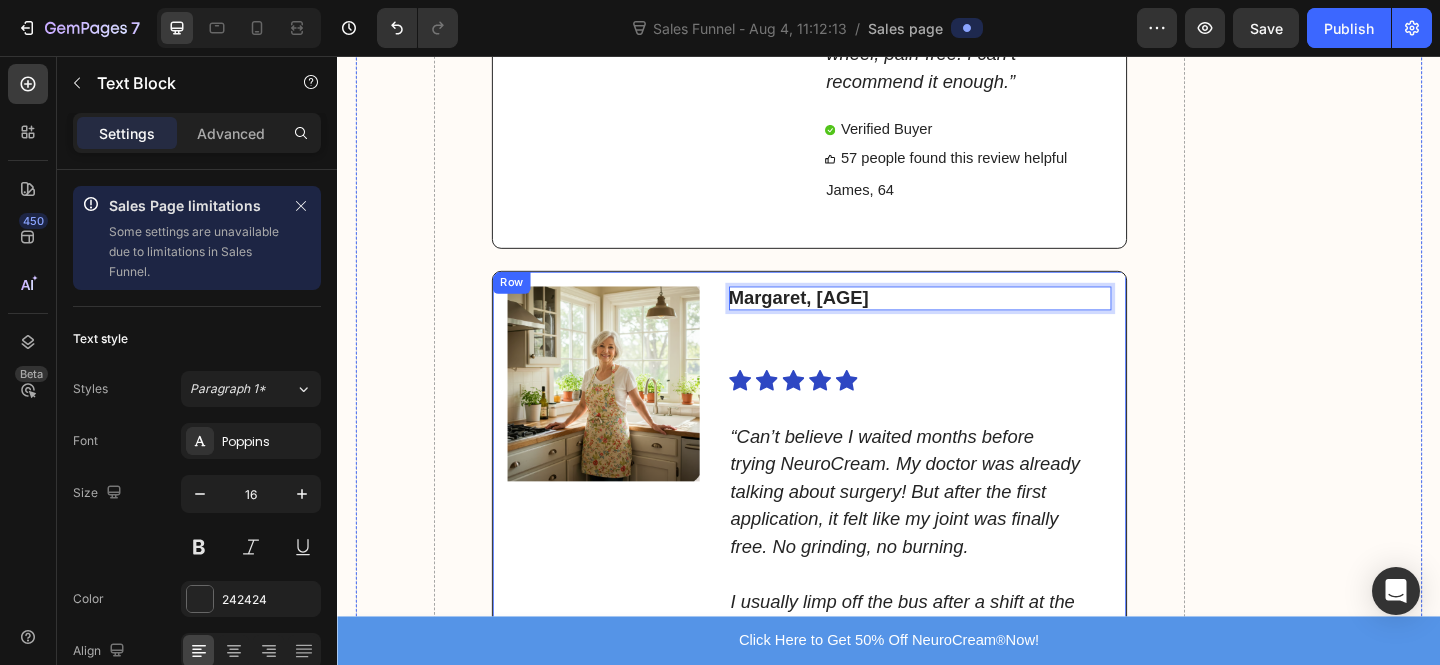 drag, startPoint x: 946, startPoint y: 368, endPoint x: 1051, endPoint y: 422, distance: 118.072014 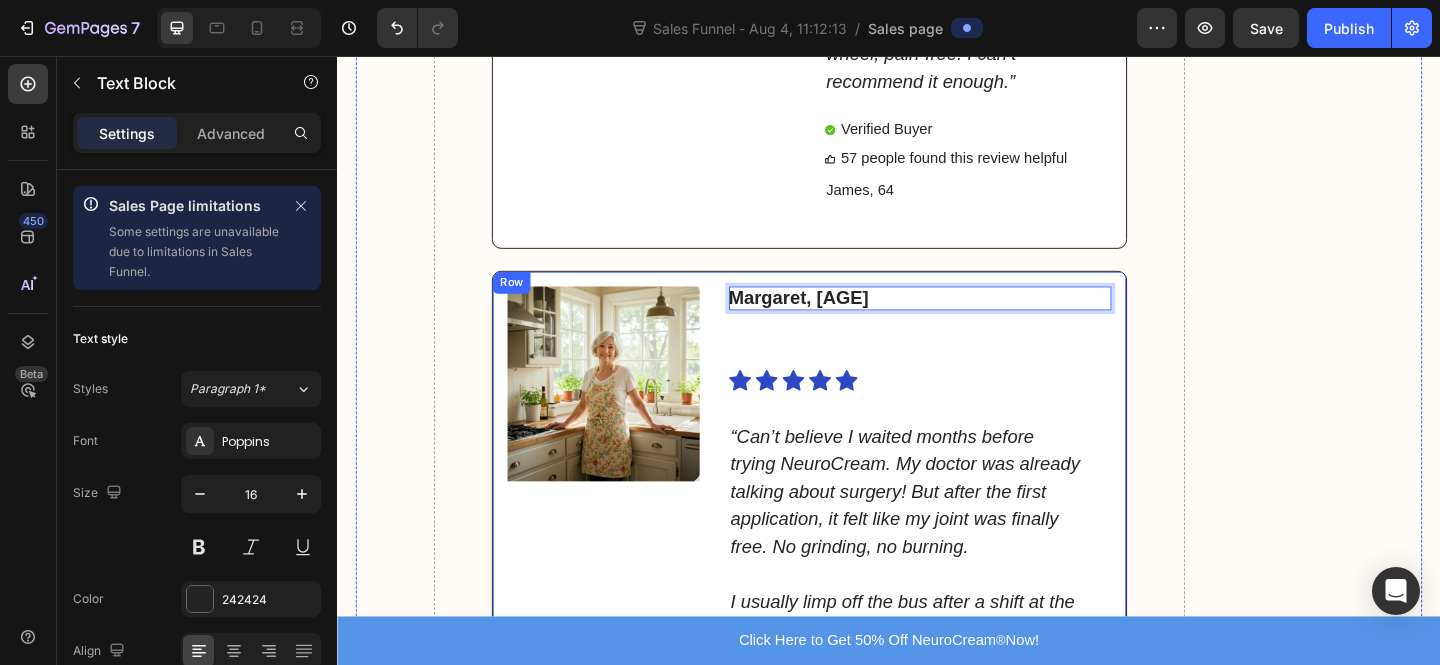 click on "Drop element here" at bounding box center [1387, 4401] 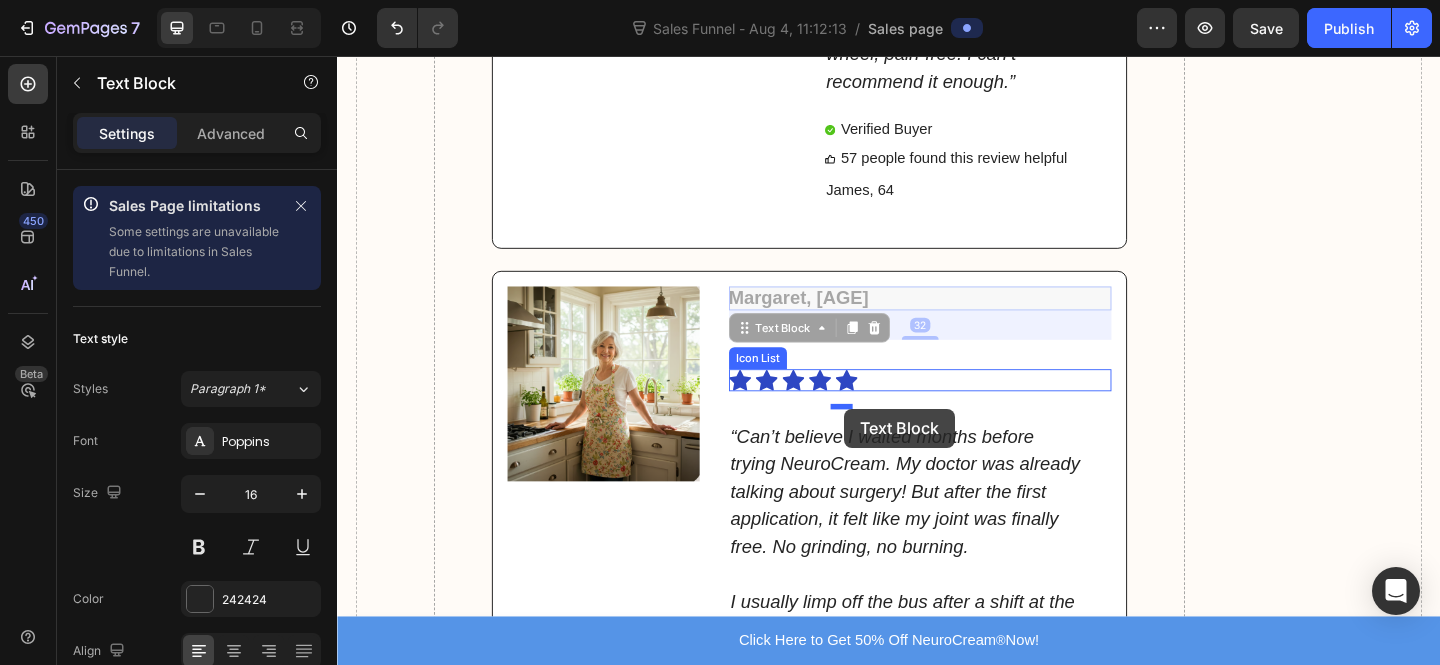 drag, startPoint x: 920, startPoint y: 365, endPoint x: 889, endPoint y: 440, distance: 81.154175 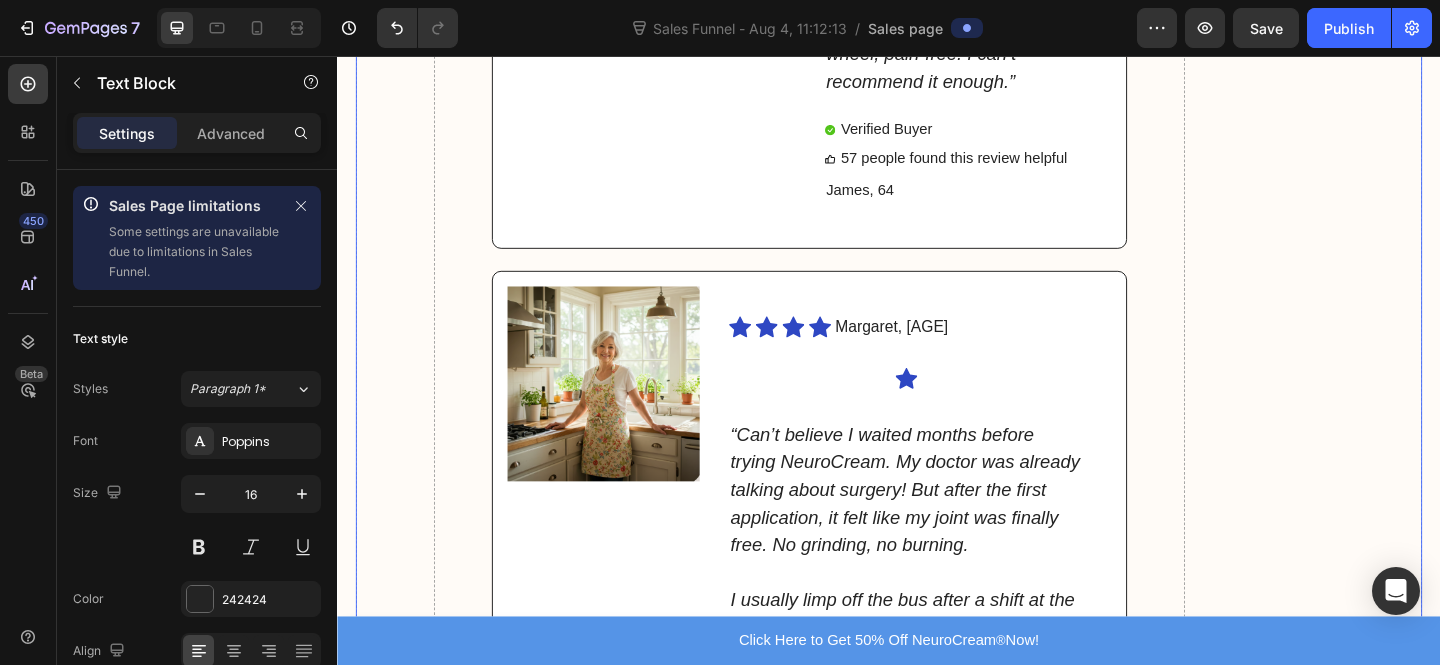 click on "Drop element here" at bounding box center (1387, 4400) 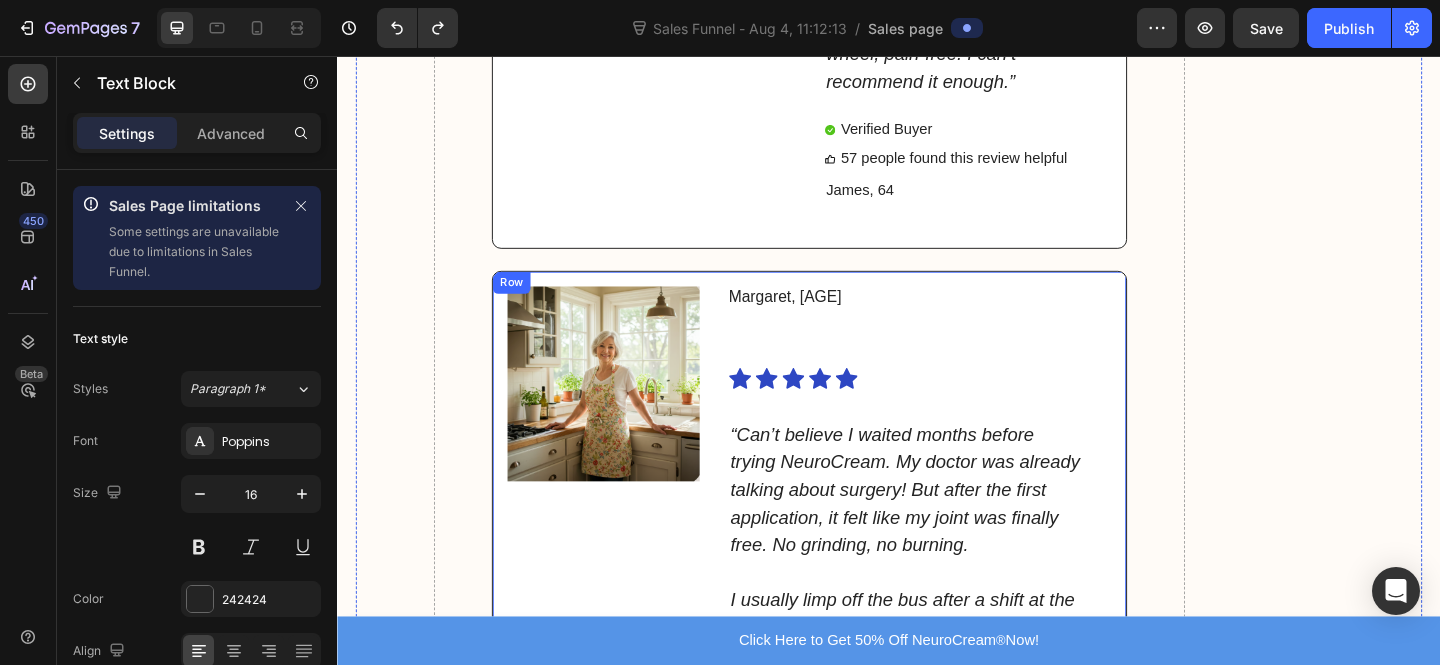click on "[NAME], [AGE]" at bounding box center (824, 318) 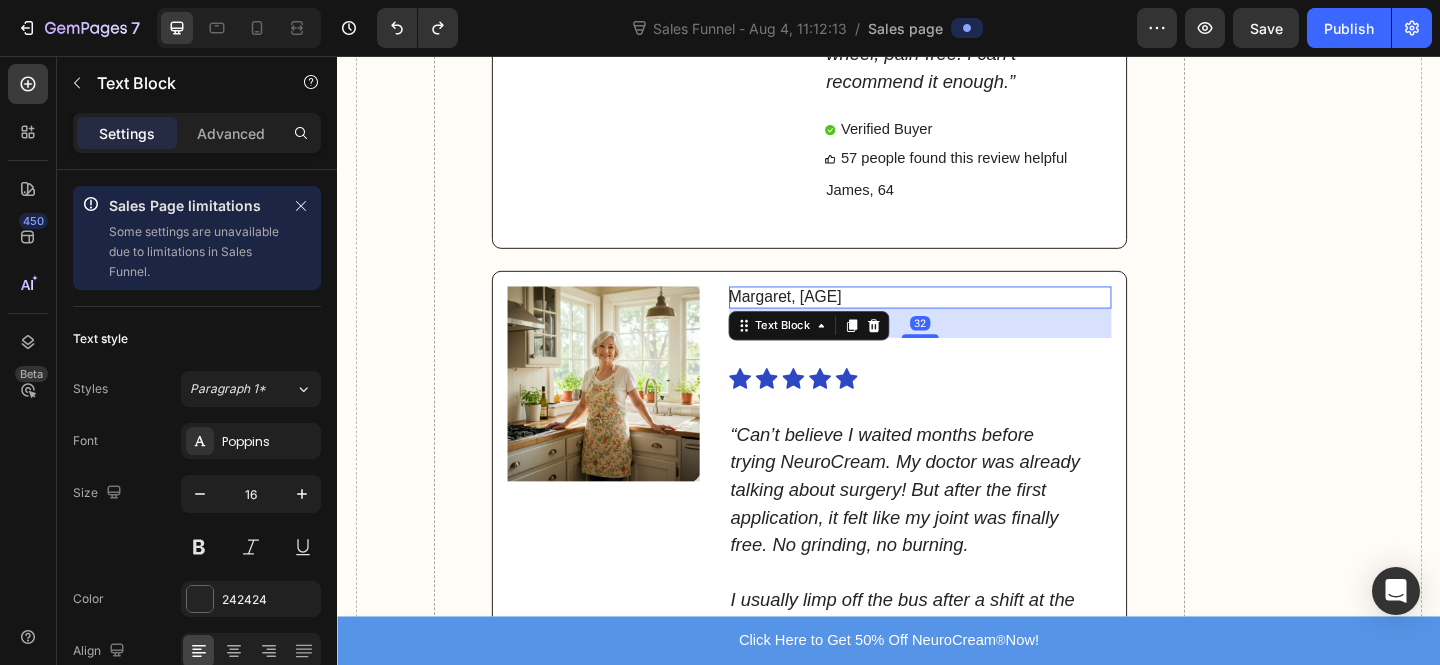 click on "[NAME], [AGE]" at bounding box center (824, 318) 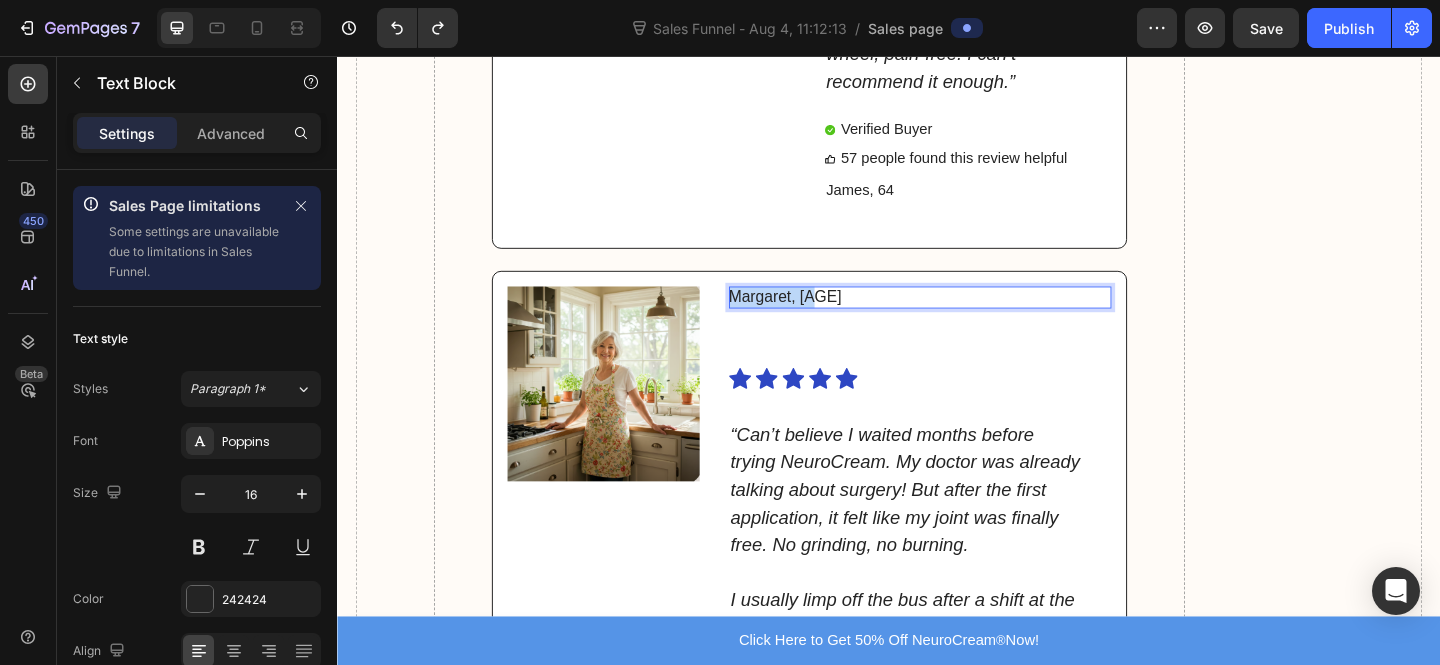 click on "[NAME], [AGE]" at bounding box center [824, 318] 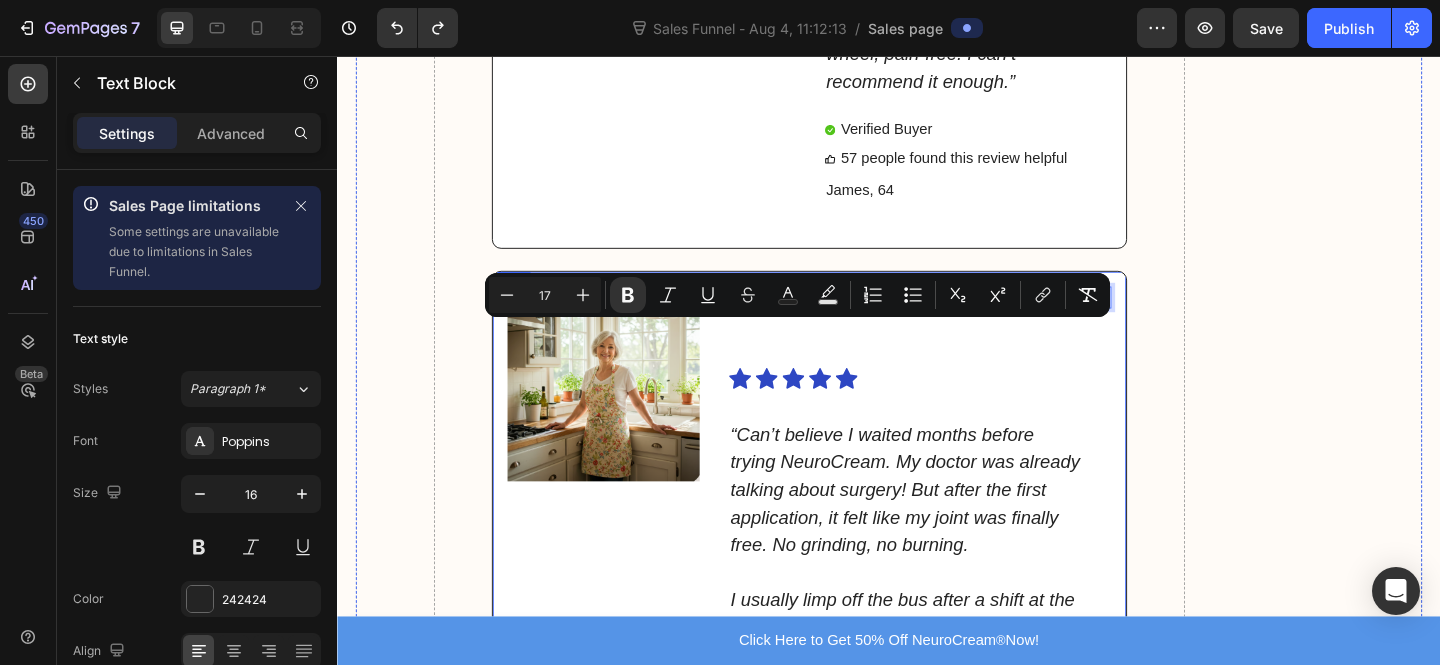 click on "Margaret, 62 Text Block   32
Icon
Icon
Icon
Icon
Icon Icon List “Can’t believe I waited months before trying NeuroCream. My doctor was already talking about surgery! But after the first application, it felt like my joint was finally free. No grinding, no burning.   I usually limp off the bus after a shift at the local charity shop, but last week I worked three straight nine-hour days and still had the strength to take my grandson out. If hip or sciatica pain is stealing your evenings, this cream is a game-changer.” Text Block
41 people found this review helpful Item List" at bounding box center (971, 589) 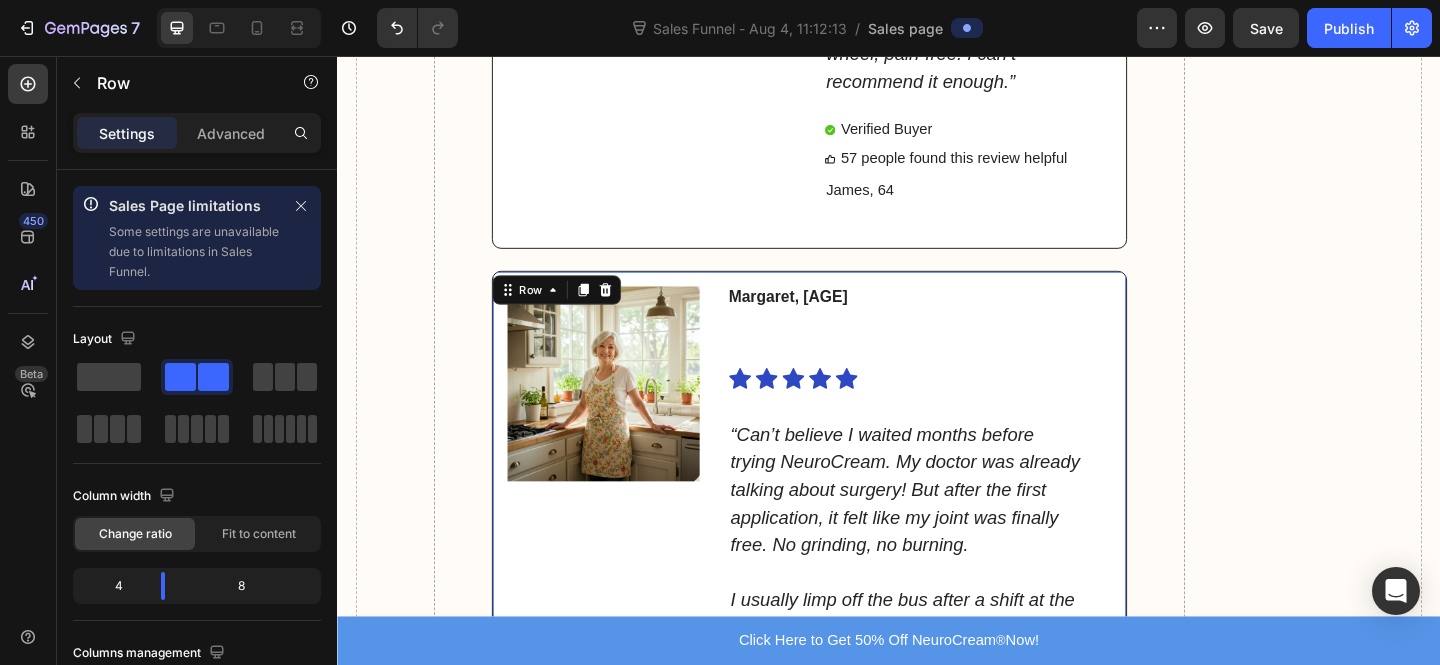 click on "[NAME], [AGE]" at bounding box center [955, 319] 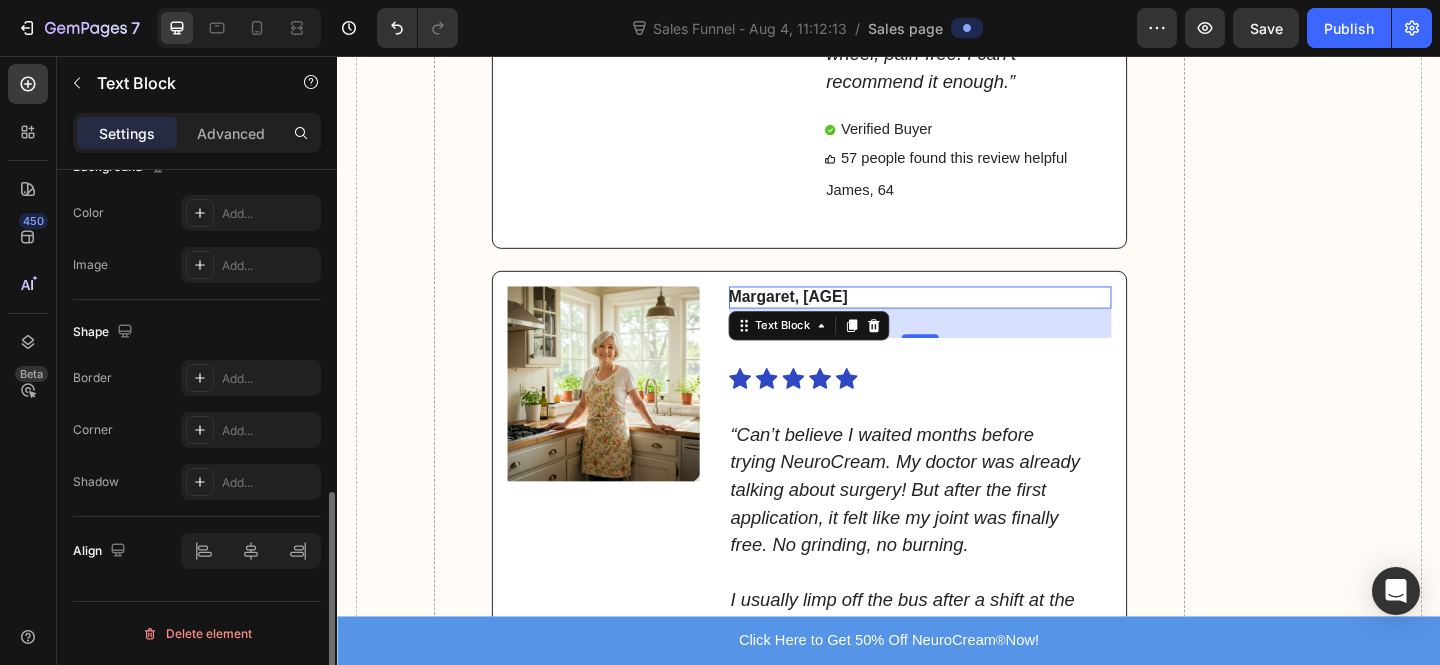 scroll, scrollTop: 0, scrollLeft: 0, axis: both 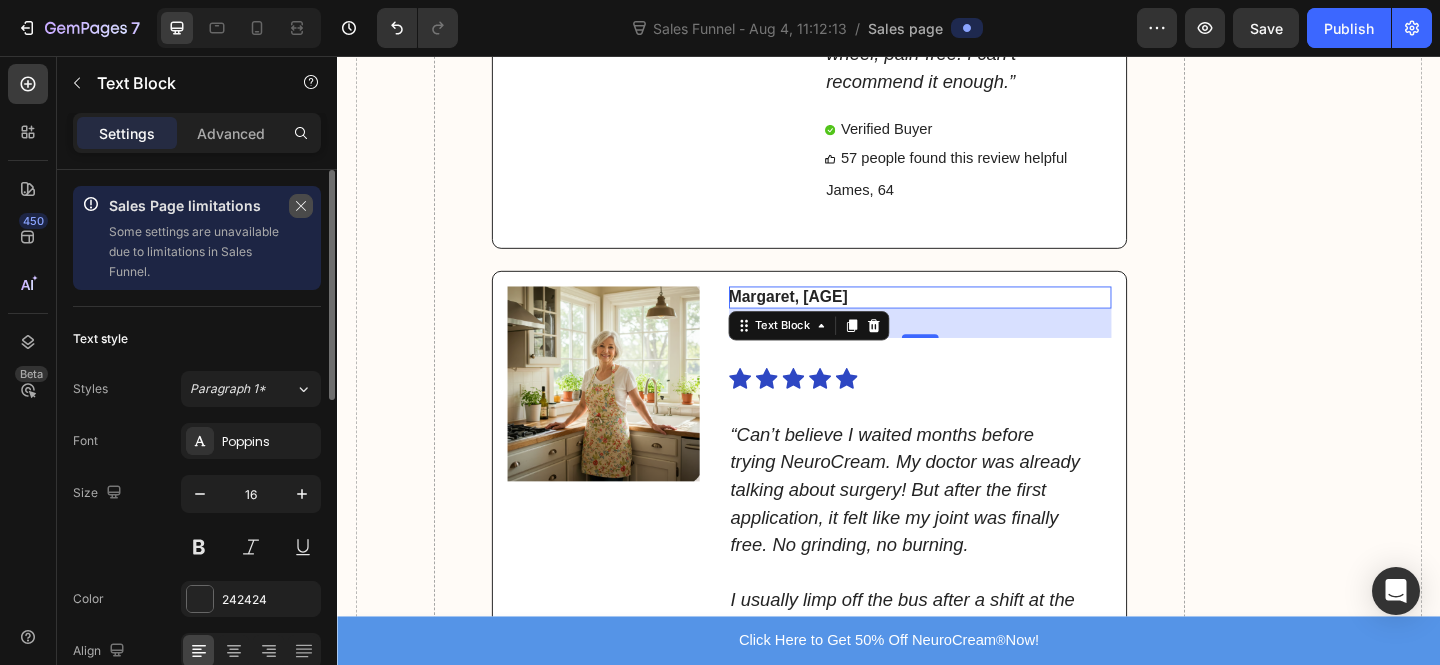 click 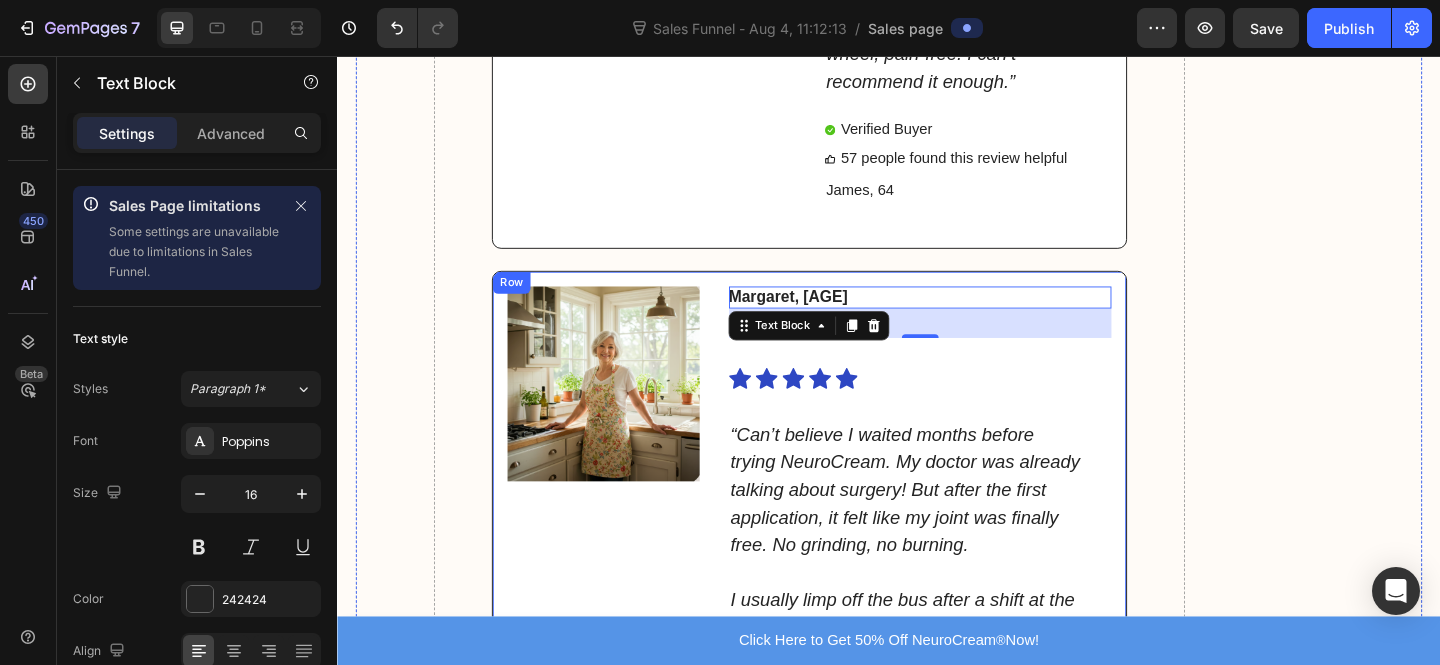 click on "Icon
Icon
Icon
Icon
Icon" at bounding box center (955, 407) 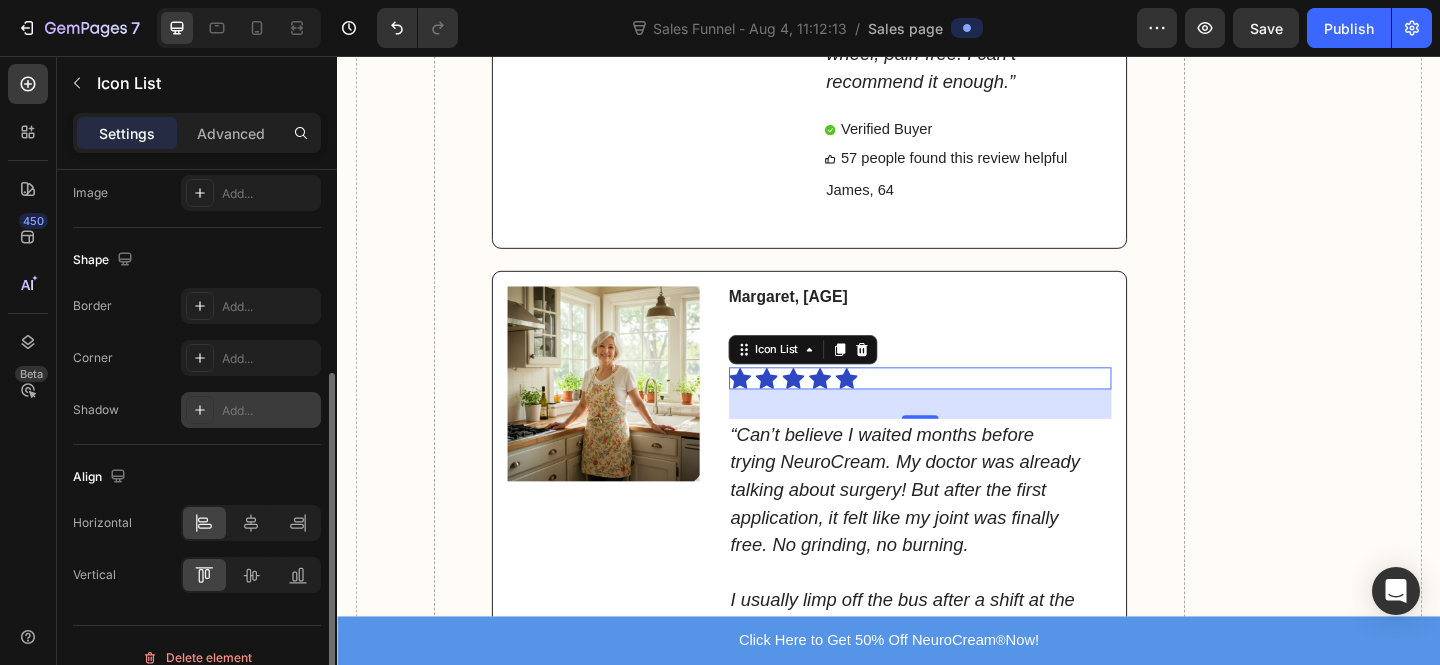 scroll, scrollTop: 352, scrollLeft: 0, axis: vertical 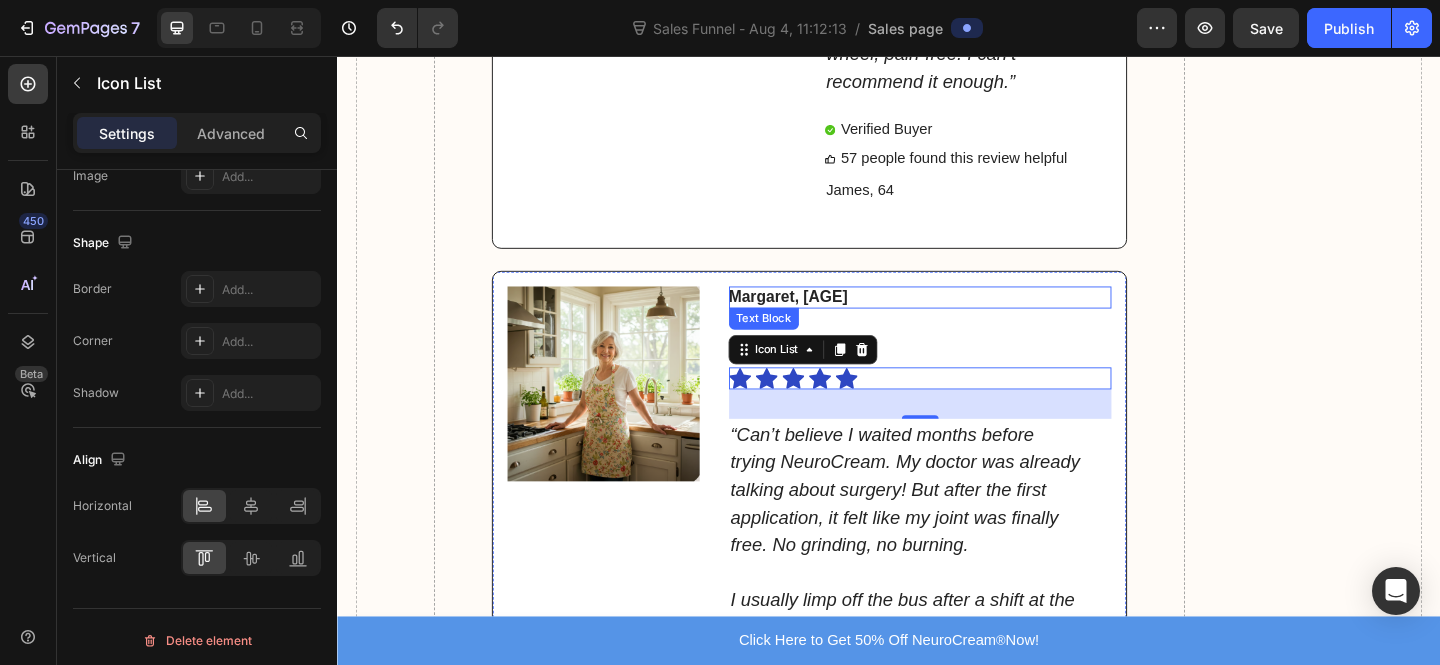 click on "[NAME], [AGE]" at bounding box center (955, 319) 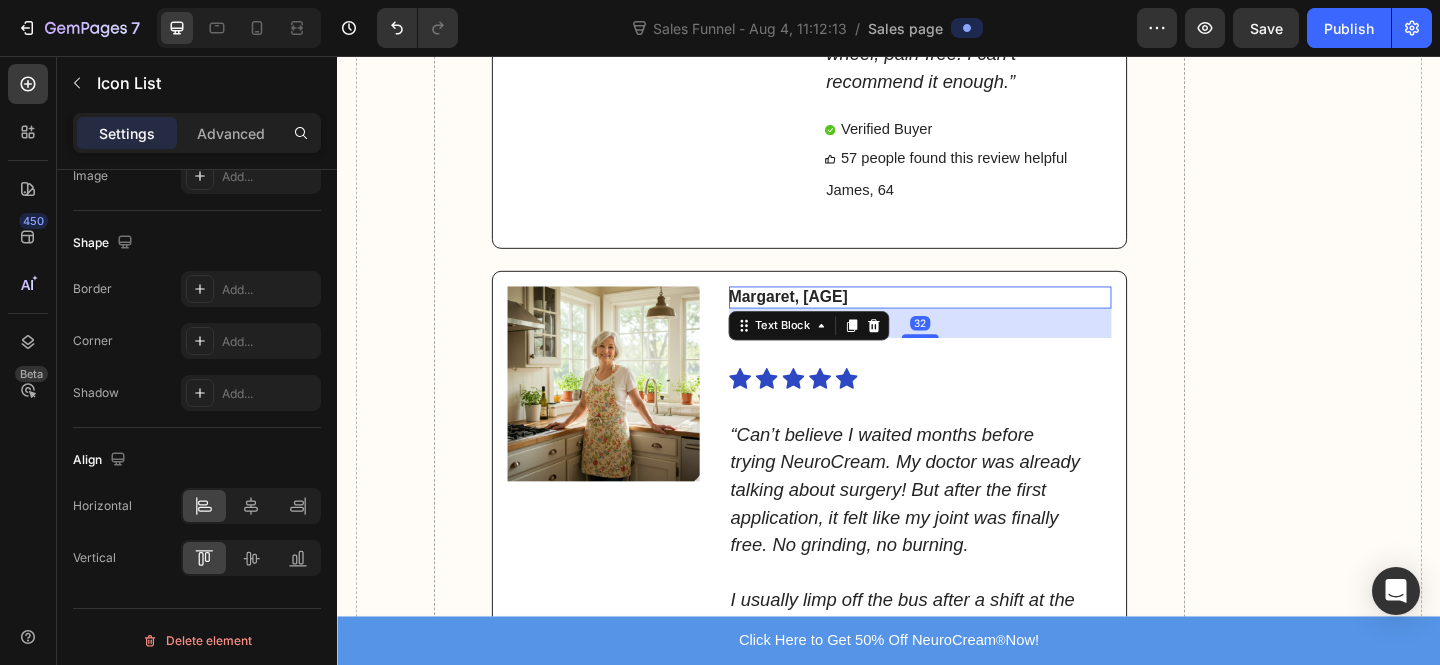 scroll, scrollTop: 0, scrollLeft: 0, axis: both 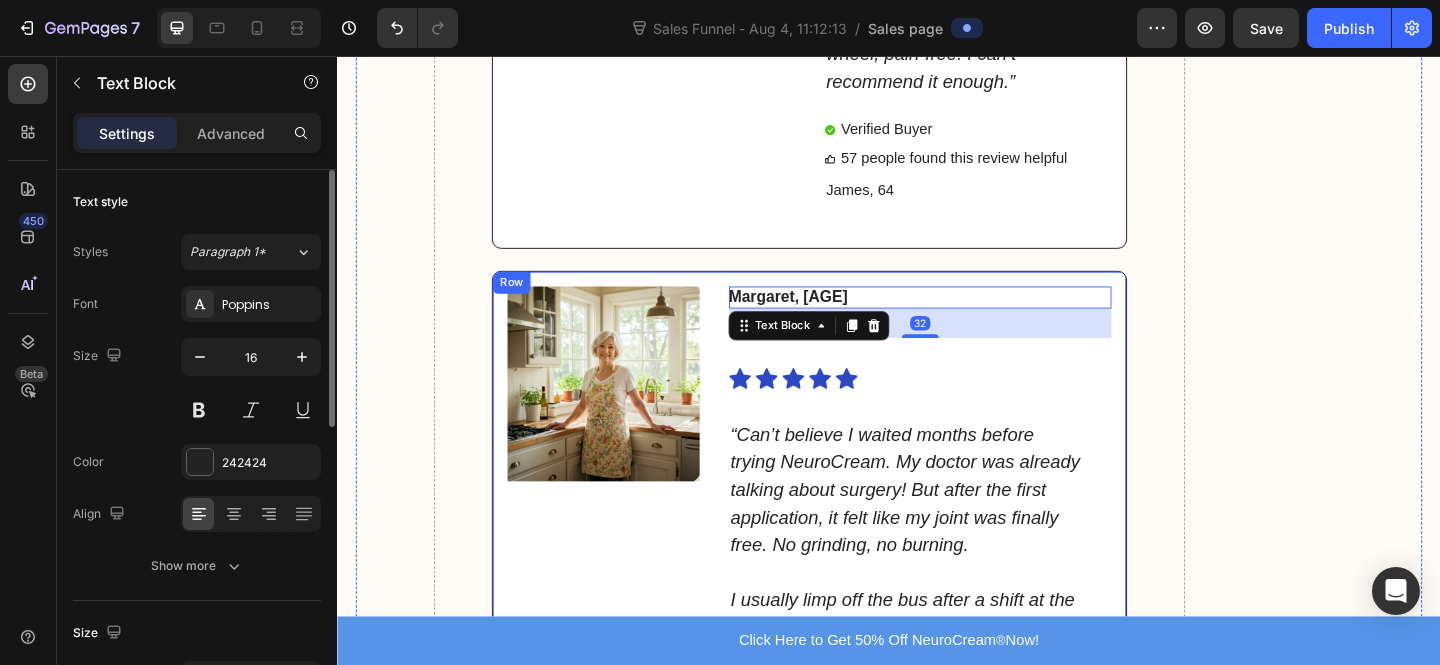 click on "Margaret, 62 Text Block   32
Icon
Icon
Icon
Icon
Icon Icon List “Can’t believe I waited months before trying NeuroCream. My doctor was already talking about surgery! But after the first application, it felt like my joint was finally free. No grinding, no burning.   I usually limp off the bus after a shift at the local charity shop, but last week I worked three straight nine-hour days and still had the strength to take my grandson out. If hip or sciatica pain is stealing your evenings, this cream is a game-changer.” Text Block
41 people found this review helpful Item List" at bounding box center [971, 589] 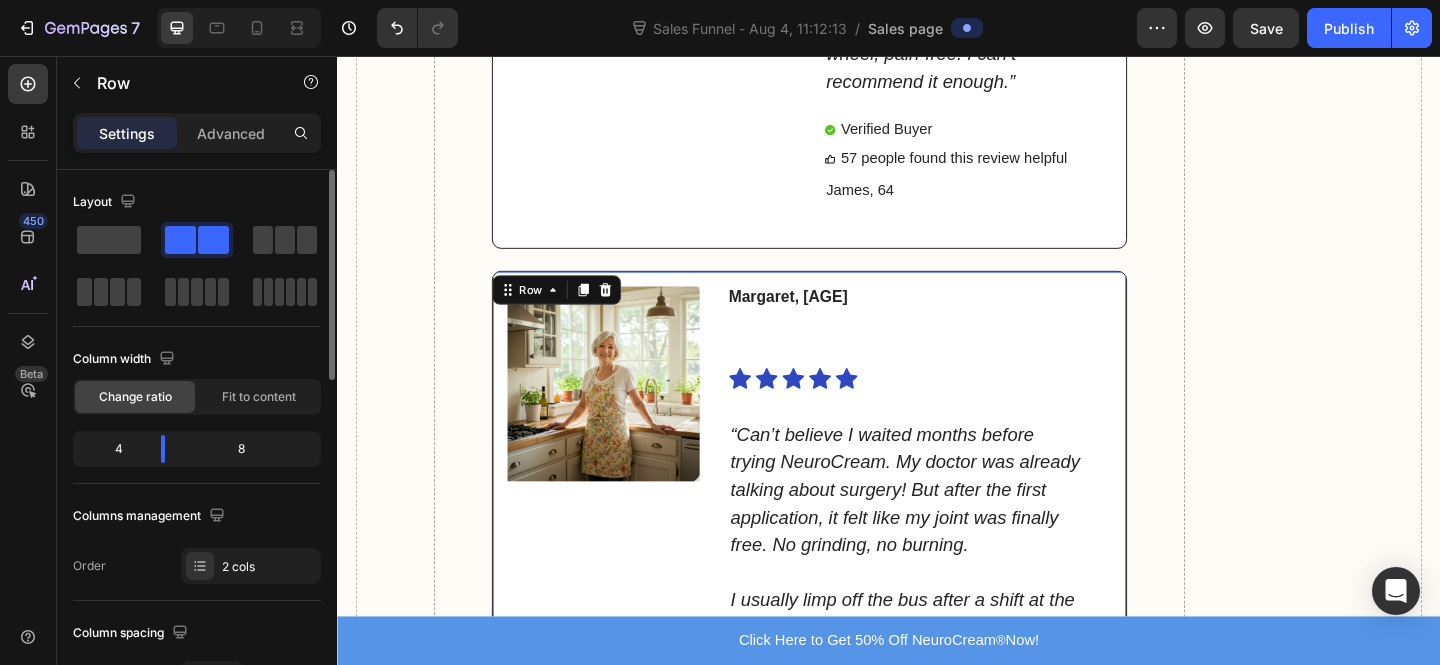 click on "Margaret, 62 Text Block
Icon
Icon
Icon
Icon
Icon Icon List “Can’t believe I waited months before trying NeuroCream. My doctor was already talking about surgery! But after the first application, it felt like my joint was finally free. No grinding, no burning.   I usually limp off the bus after a shift at the local charity shop, but last week I worked three straight nine-hour days and still had the strength to take my grandson out. If hip or sciatica pain is stealing your evenings, this cream is a game-changer.” Text Block
41 people found this review helpful Item List" at bounding box center (971, 589) 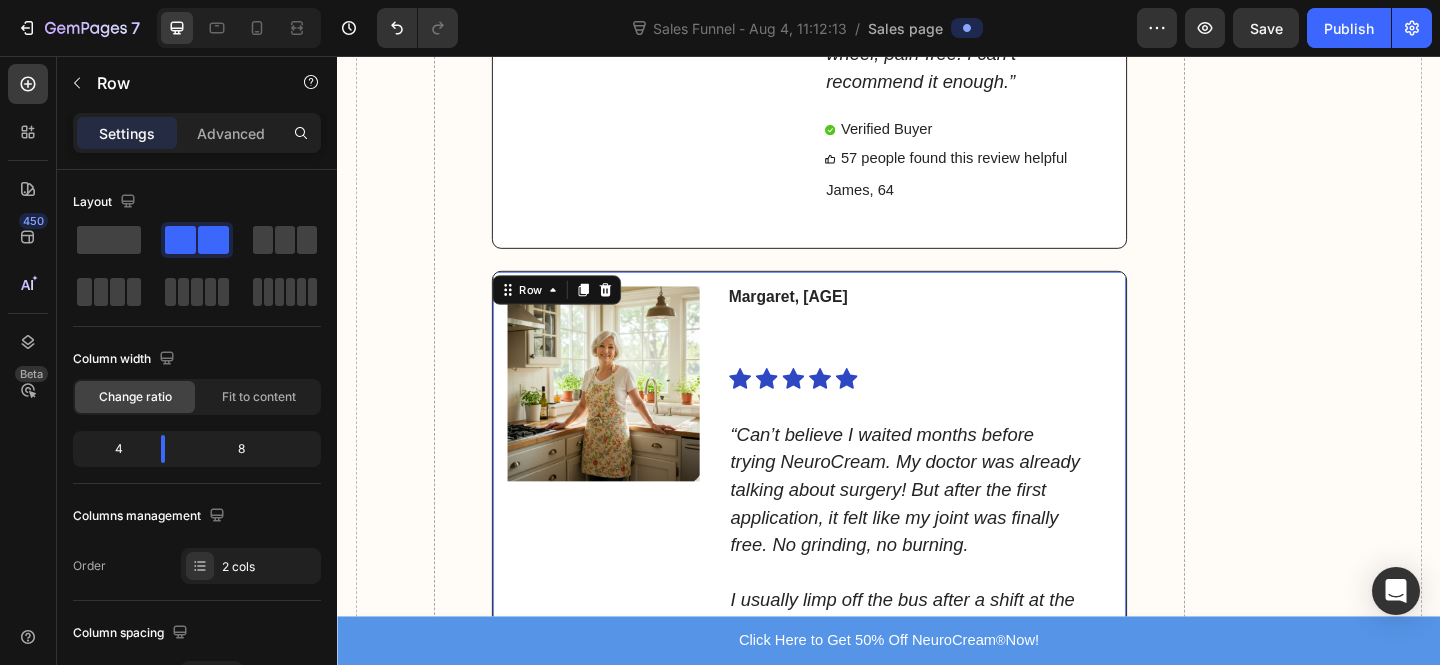 click on "Margaret, 62 Text Block
Icon
Icon
Icon
Icon
Icon Icon List “Can’t believe I waited months before trying NeuroCream. My doctor was already talking about surgery! But after the first application, it felt like my joint was finally free. No grinding, no burning.   I usually limp off the bus after a shift at the local charity shop, but last week I worked three straight nine-hour days and still had the strength to take my grandson out. If hip or sciatica pain is stealing your evenings, this cream is a game-changer.” Text Block
41 people found this review helpful Item List" at bounding box center (971, 589) 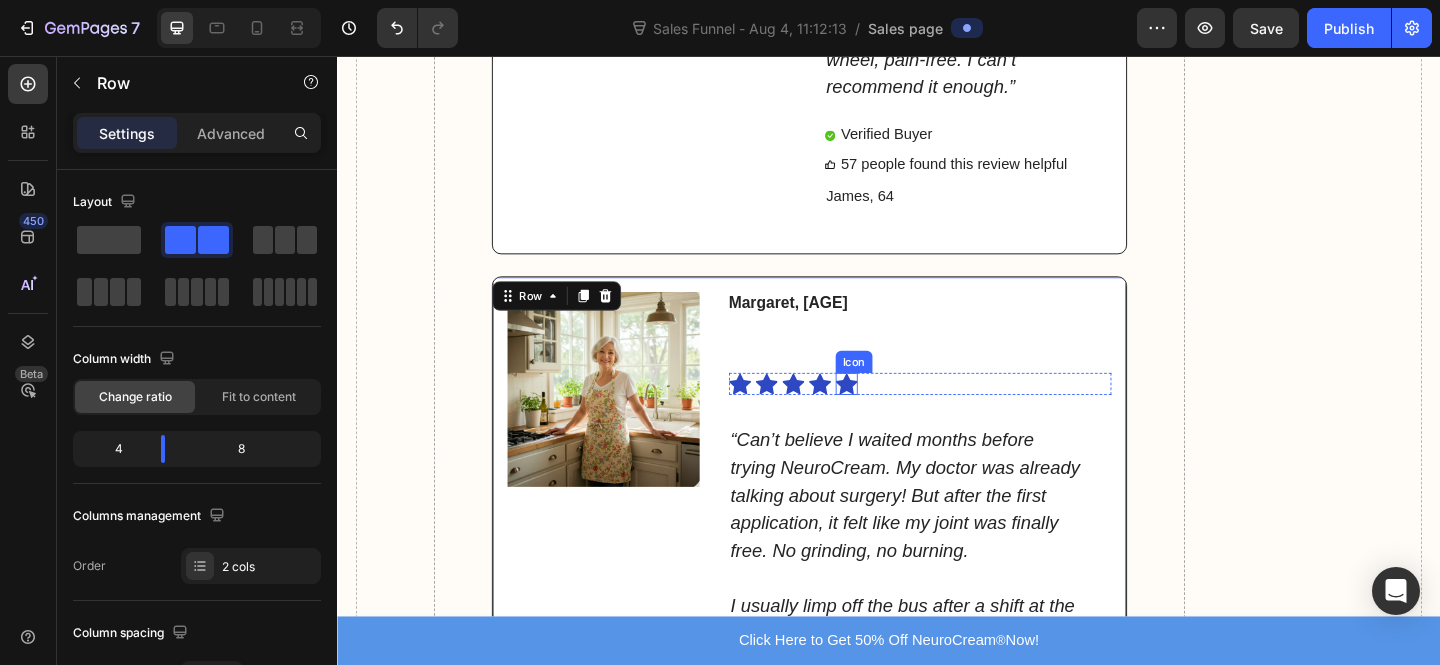 scroll, scrollTop: 10366, scrollLeft: 0, axis: vertical 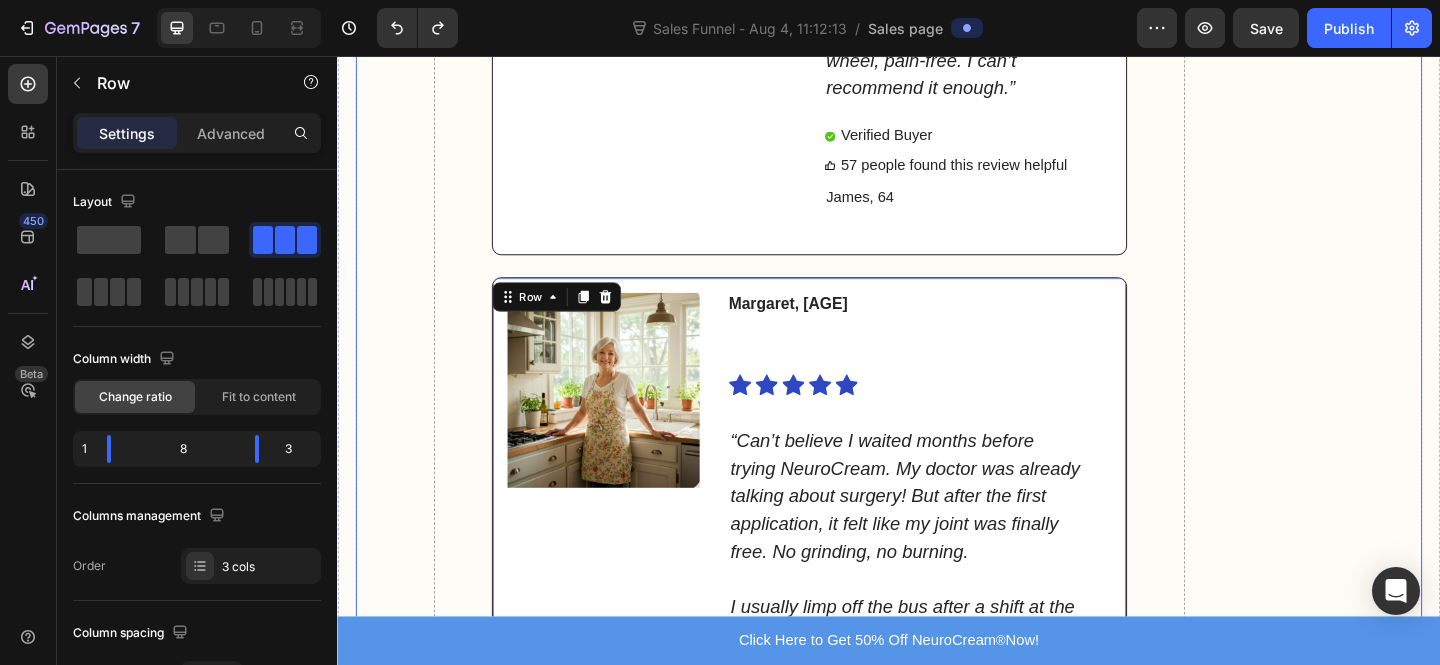click on "What Users Are Saying About NeuroCream® Heading Image Image
Icon
Icon
Icon
Icon
Icon Icon List “I pulled my lower back lifting compost bags; the pain shot from my lower back down to my ankle. Painkillers, ice packs, heat pads. Nothing helped.   NeuroCream arrived three days later. After the first application... pure relief. I rubbed a small amount on before bed and woke up without the sharp pain. By day four, I was walking my dog again.   Now, I only use it if I’ve overdone it in the garden. Nine days later, I’m back behind the wheel, pain-free. I can’t recommend it enough.” Text Block
Verified Buyer Item List
57 people found this review helpful Item List James, 64 Text Block Row Image Margaret, 62 Text Block
Icon
Icon
Icon
Icon
Icon Icon List   Text Block
Item List Row" at bounding box center (937, 4407) 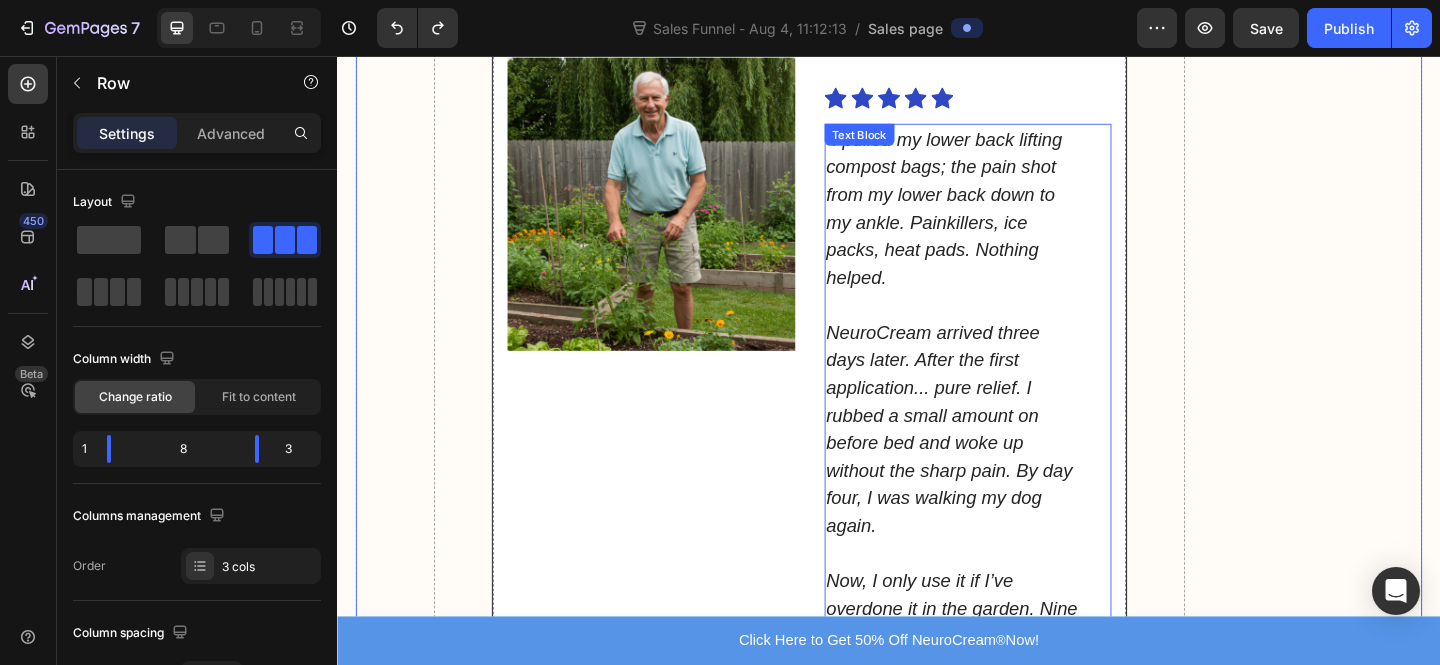 scroll, scrollTop: 9785, scrollLeft: 0, axis: vertical 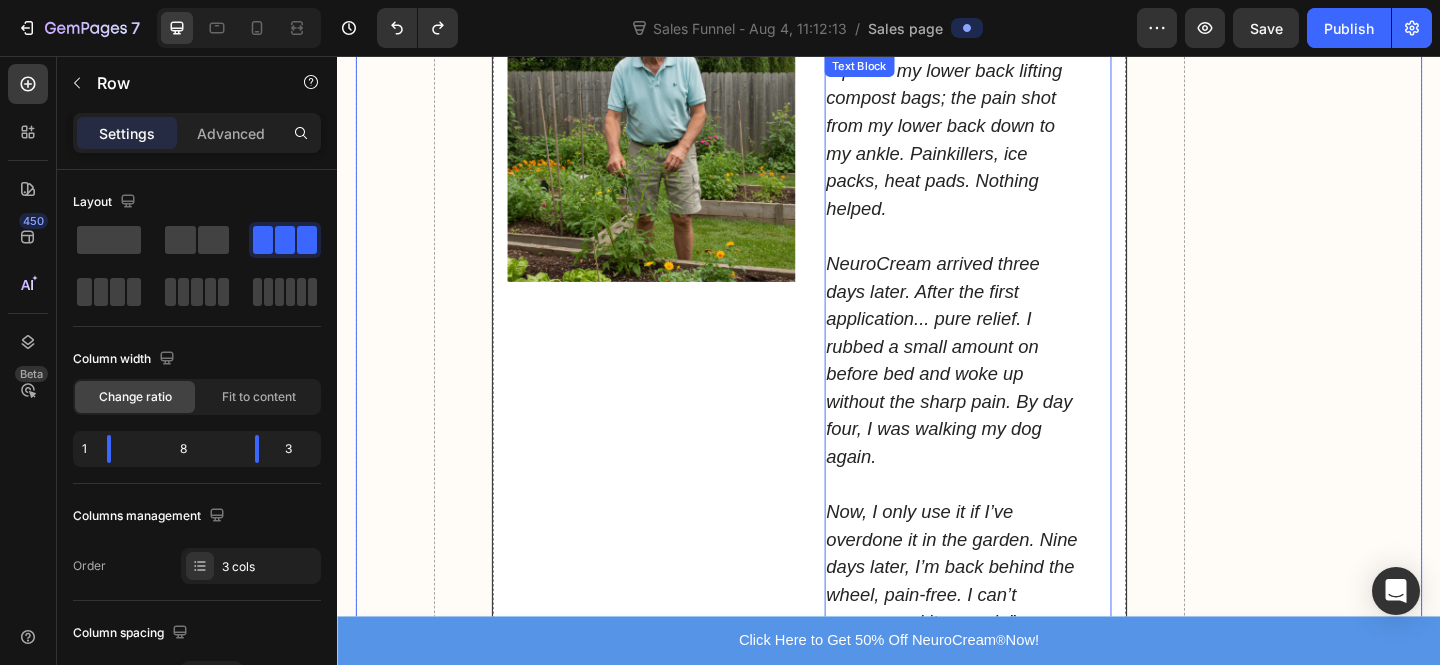 click on "NeuroCream arrived three days later. After the first application... pure relief. I rubbed a small amount on before bed and woke up without the sharp pain. By day four, I was walking my dog again." at bounding box center (1003, 387) 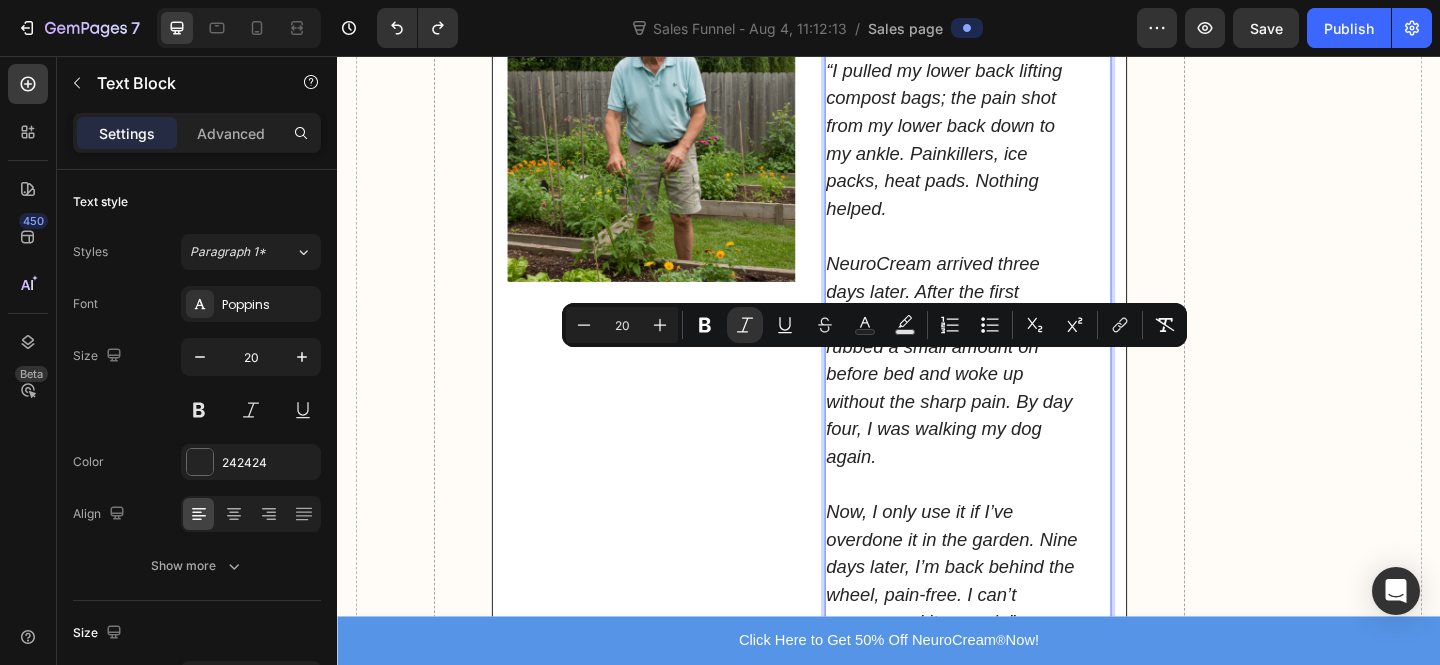 click on "NeuroCream arrived three days later. After the first application... pure relief. I rubbed a small amount on before bed and woke up without the sharp pain. By day four, I was walking my dog again." at bounding box center [1003, 387] 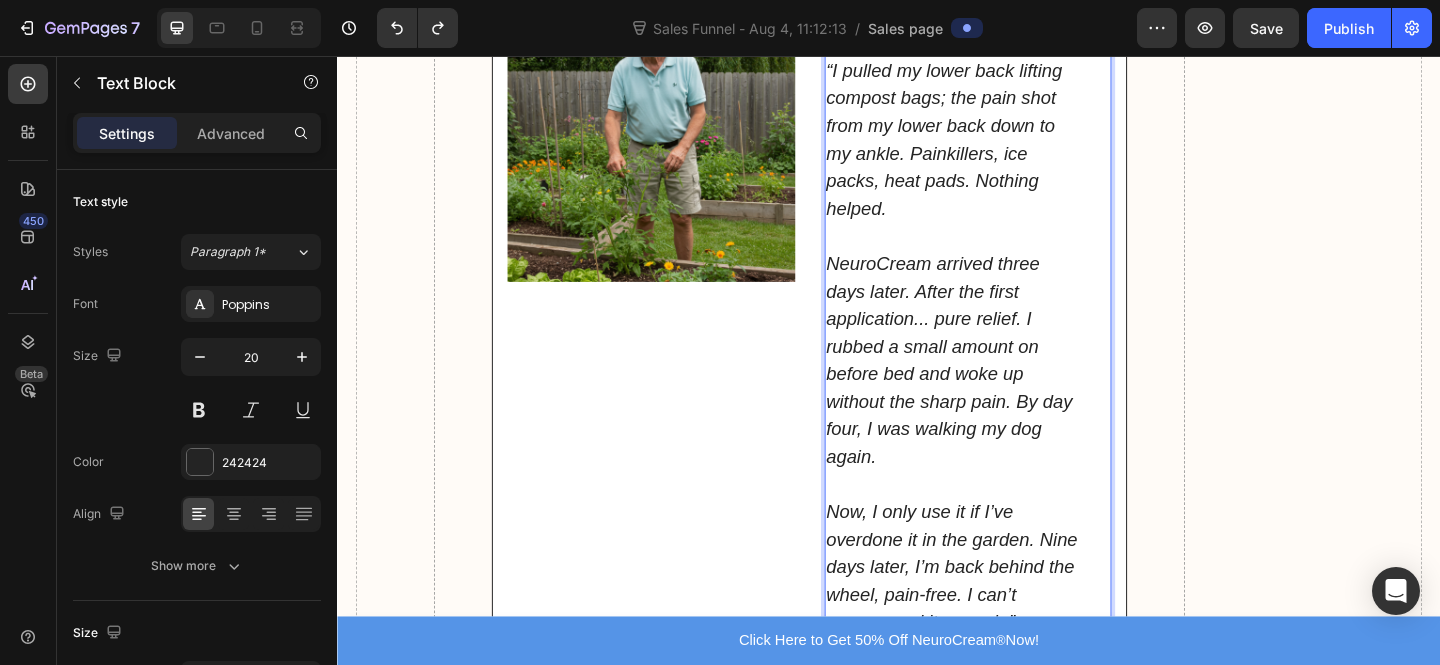 scroll, scrollTop: 10022, scrollLeft: 0, axis: vertical 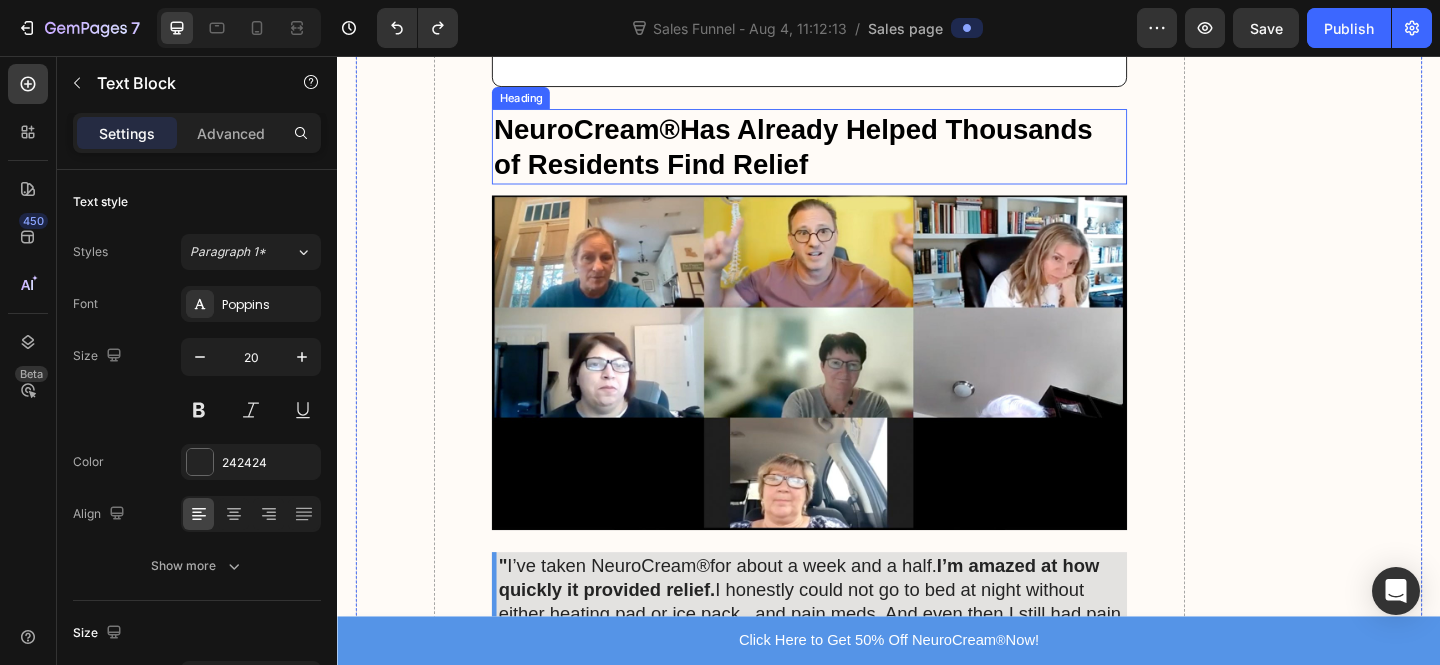 click on "Has Already Helped Thousands of Residents Find Relief" at bounding box center [832, 155] 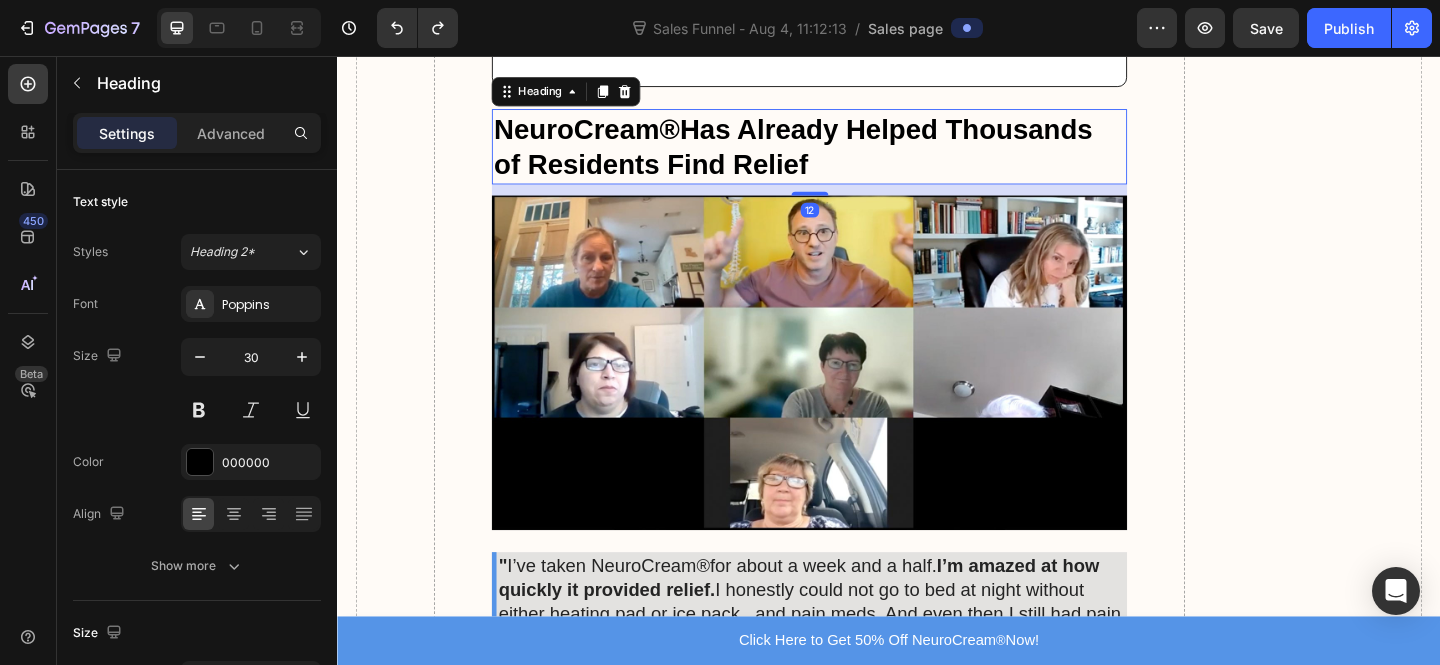 click on "Has Already Helped Thousands of Residents Find Relief" at bounding box center (832, 155) 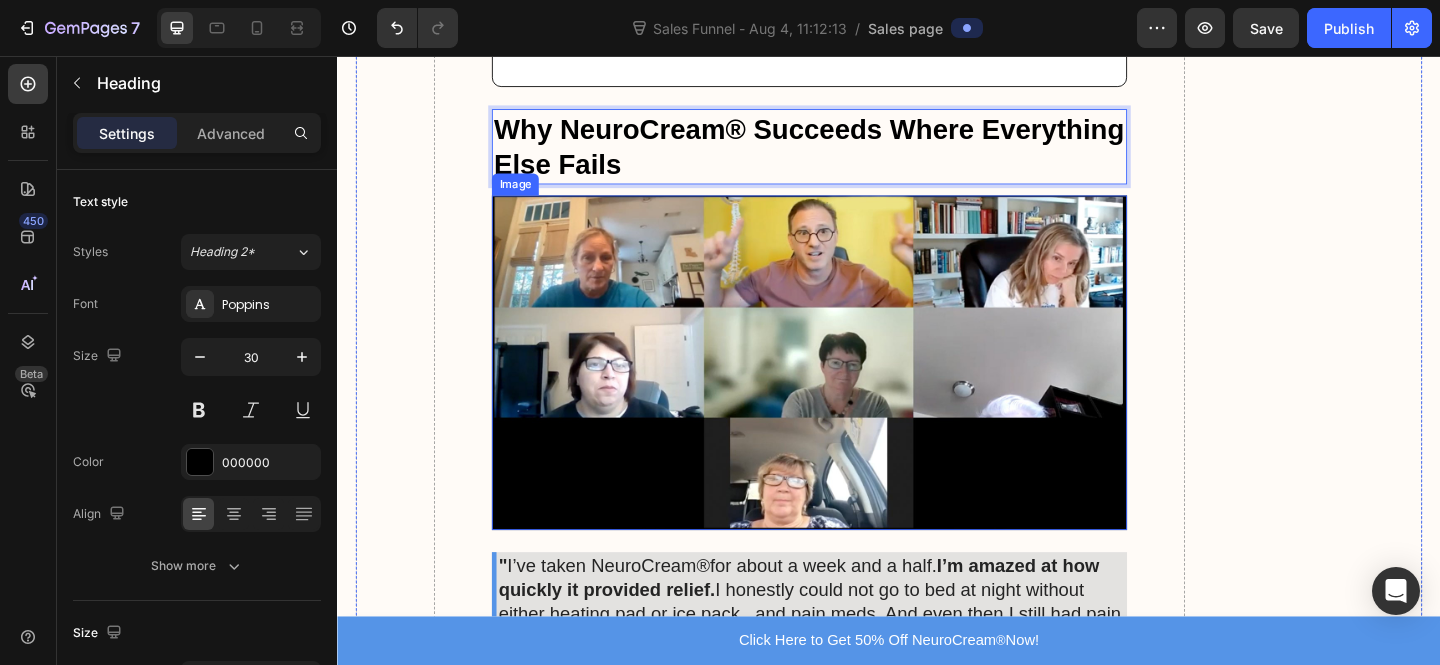 click at bounding box center [850, 390] 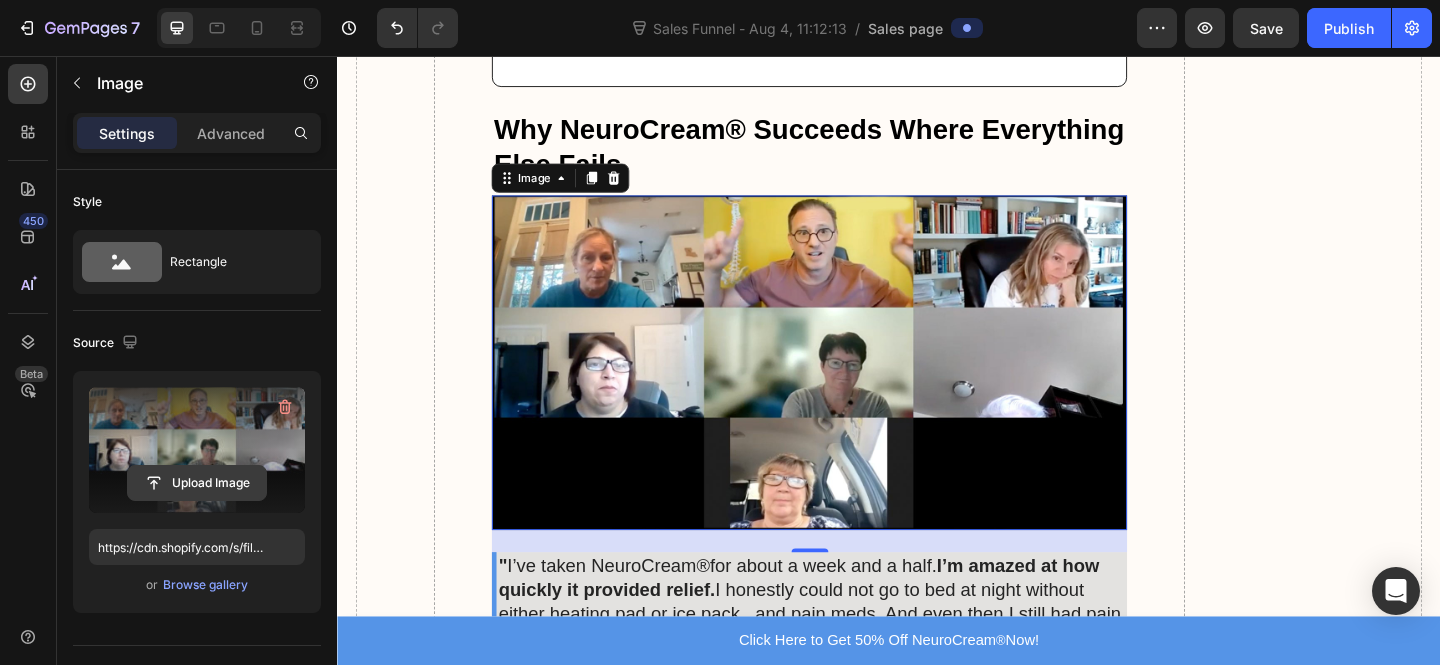 click 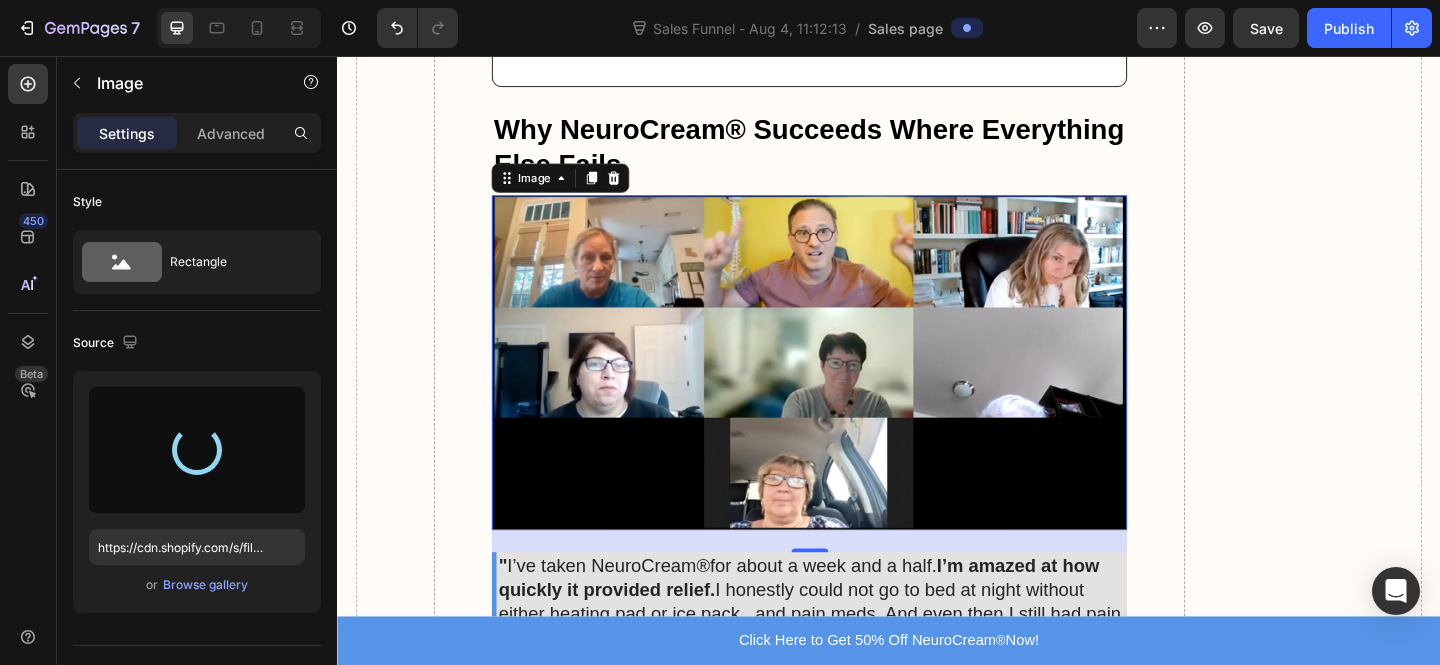 type on "https://cdn.shopify.com/s/files/1/0610/7503/0071/files/gempages_574314754814771993-a0244012-a264-447f-b010-decd7674337f.jpg" 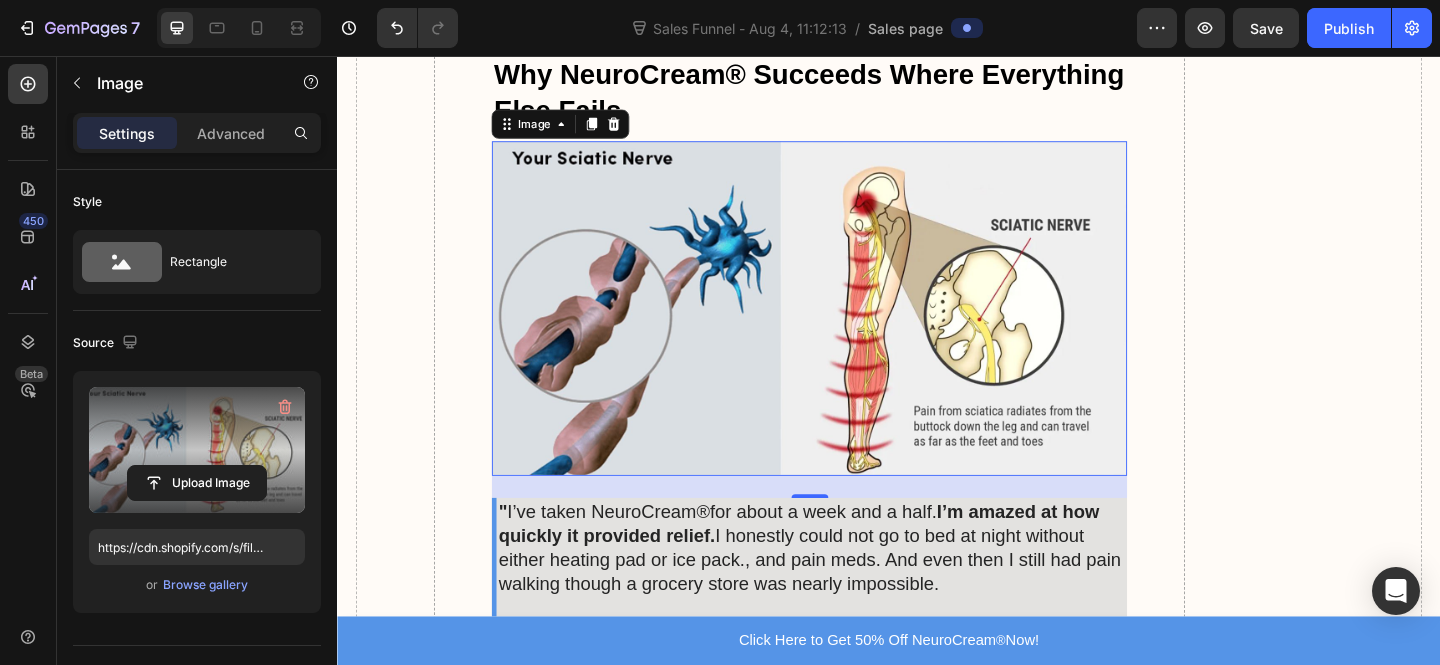scroll, scrollTop: 11528, scrollLeft: 0, axis: vertical 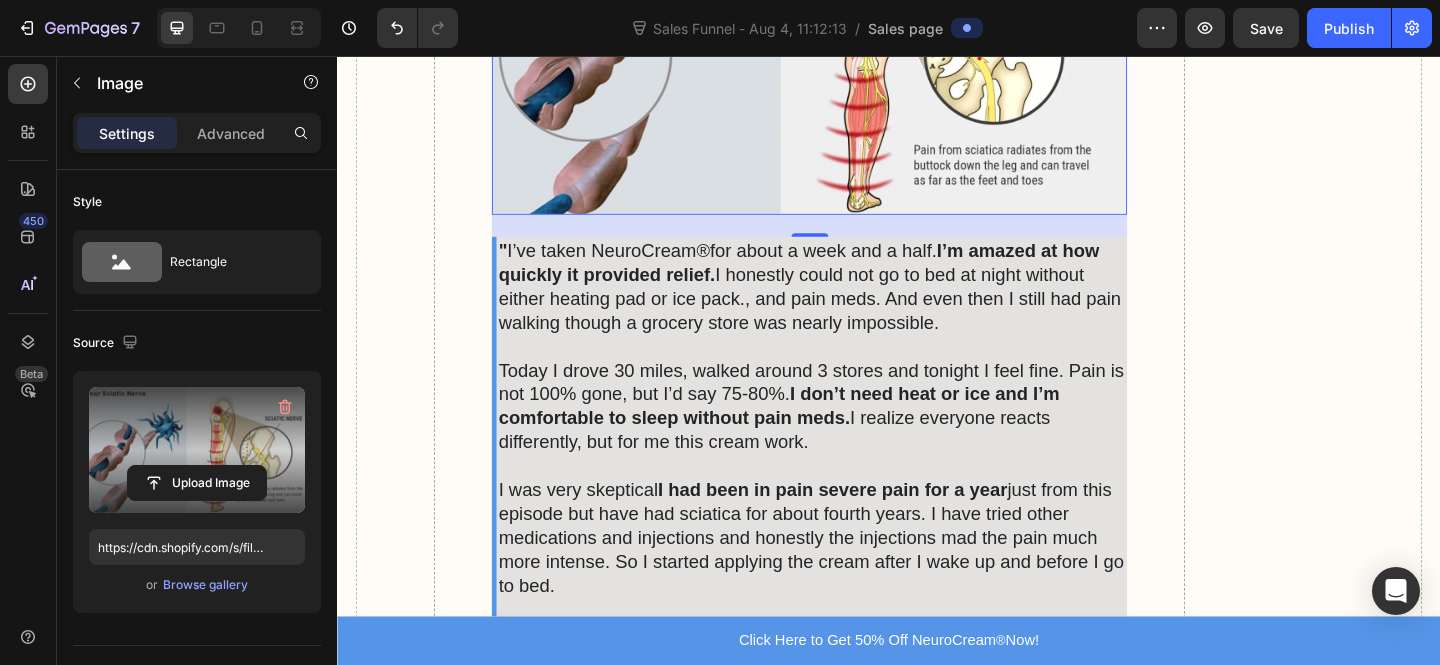 click on "" I’ve taken NeuroCream ®  for about a week and a half.  I’m amazed at how quickly it provided relief.  I honestly could not go to bed at night without either heating pad or ice pack., and pain meds. And even then I still had pain walking though a grocery store was nearly impossible." at bounding box center (853, 307) 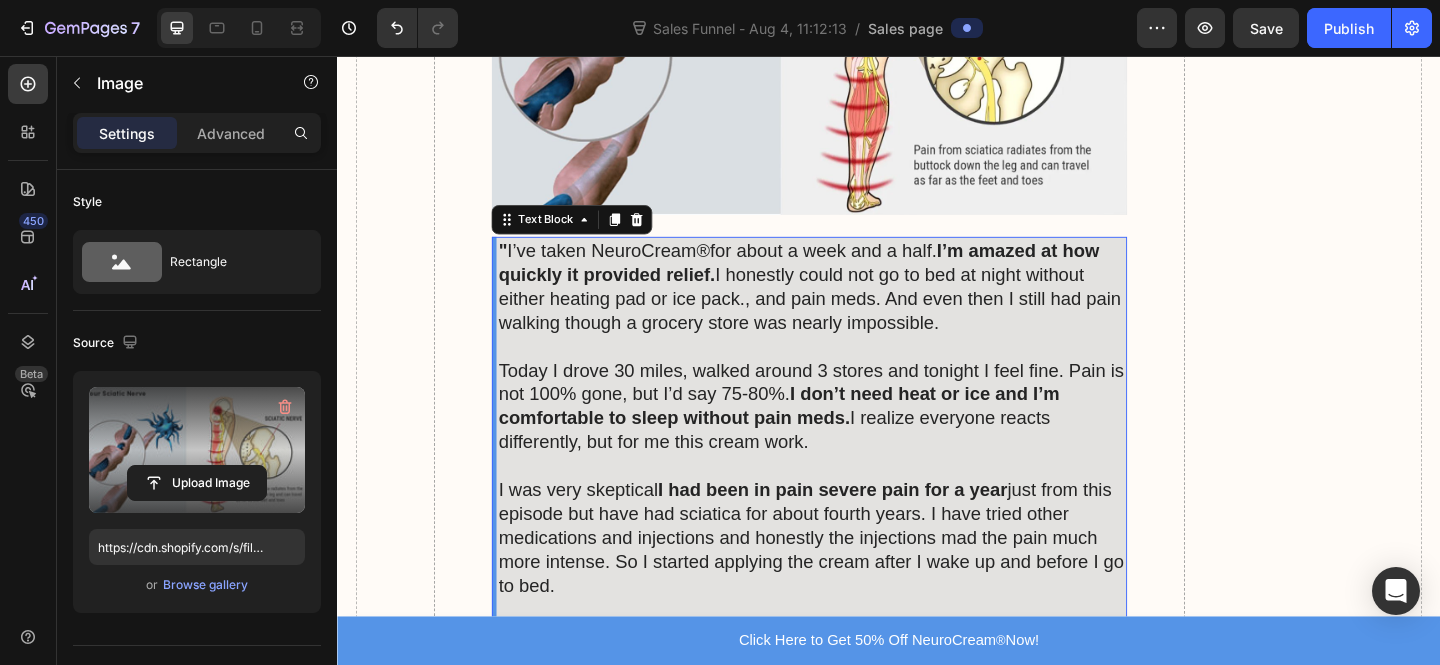 click on "" I’ve taken NeuroCream ®  for about a week and a half.  I’m amazed at how quickly it provided relief.  I honestly could not go to bed at night without either heating pad or ice pack., and pain meds. And even then I still had pain walking though a grocery store was nearly impossible." at bounding box center [853, 307] 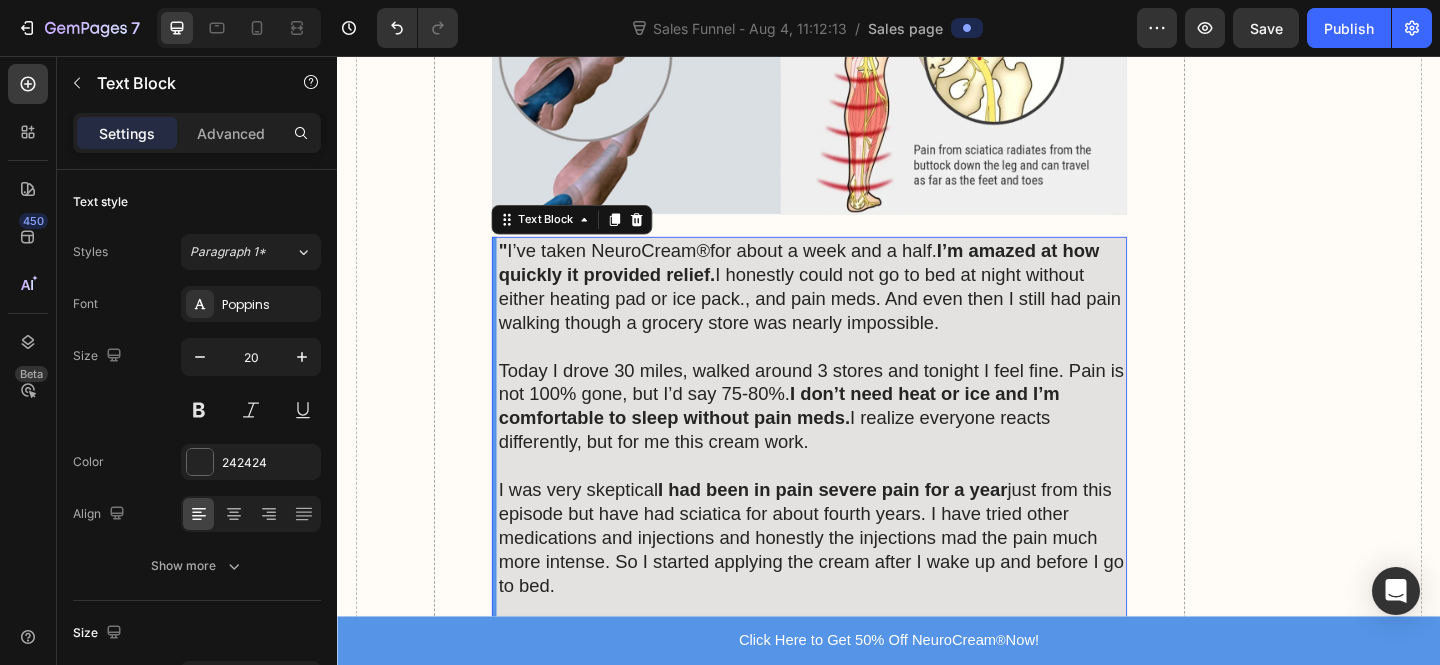 scroll, scrollTop: 11659, scrollLeft: 0, axis: vertical 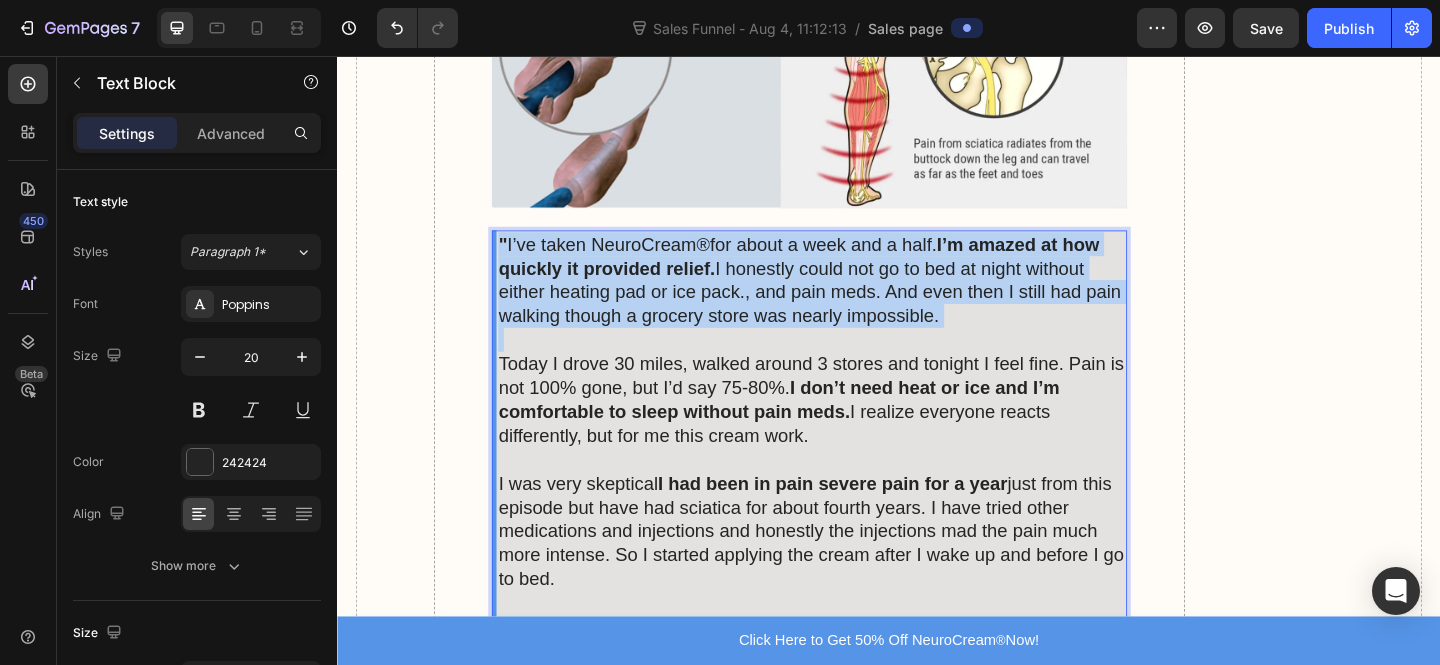 click on "" I’ve taken NeuroCream ®  for about a week and a half.  I’m amazed at how quickly it provided relief.  I honestly could not go to bed at night without either heating pad or ice pack., and pain meds. And even then I still had pain walking though a grocery store was nearly impossible." at bounding box center (853, 300) 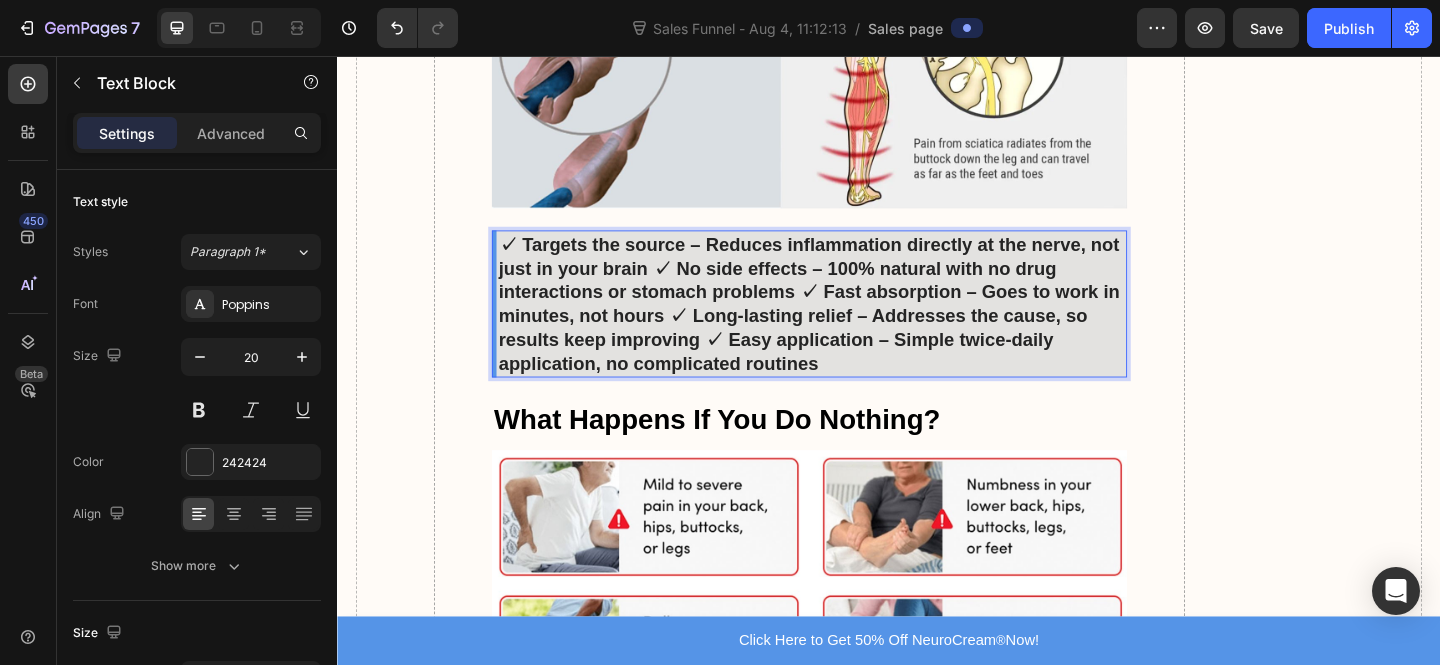 click on "✓ Targets the source – Reduces inflammation directly at the nerve, not just in your brain ✓ No side effects – 100% natural with no drug interactions or stomach problems ✓ Fast absorption – Goes to work in minutes, not hours ✓ Long-lasting relief – Addresses the cause, so results keep improving ✓ Easy application – Simple twice-daily application, no complicated routines" at bounding box center (850, 326) 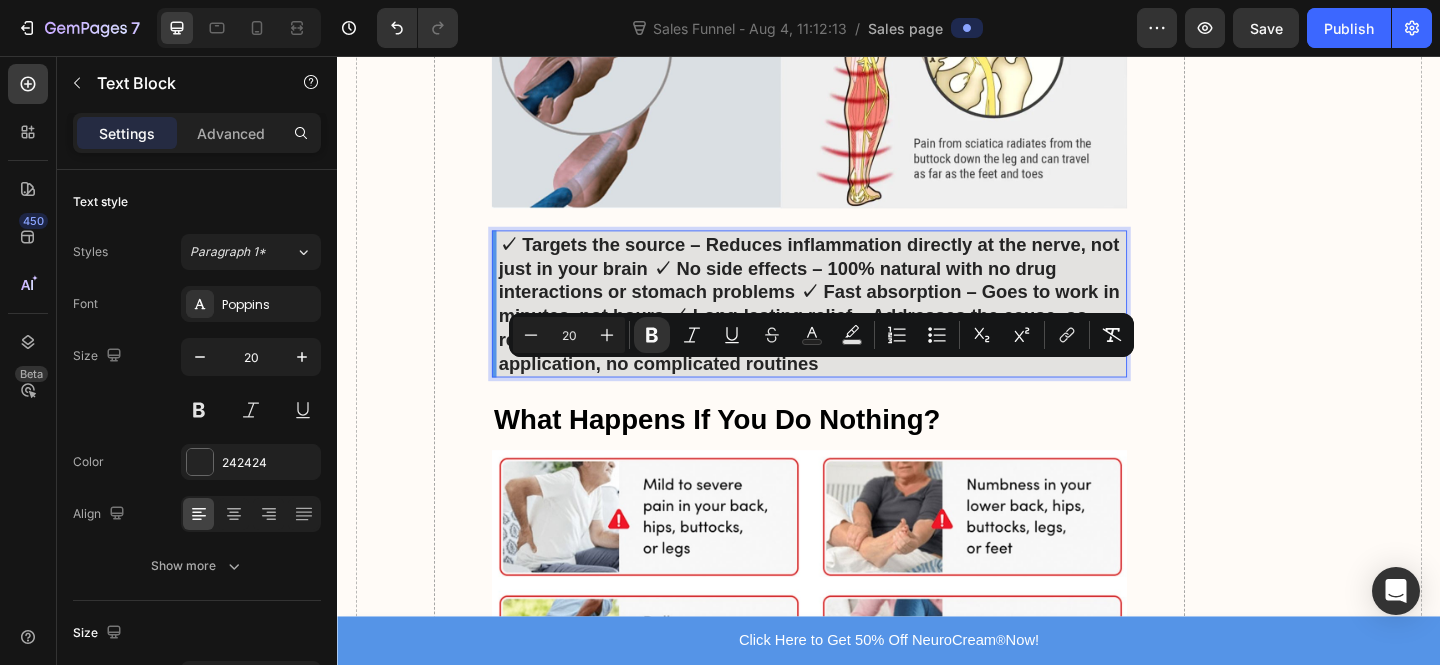 click on "✓ Targets the source – Reduces inflammation directly at the nerve, not just in your brain ✓ No side effects – 100% natural with no drug interactions or stomach problems ✓ Fast absorption – Goes to work in minutes, not hours ✓ Long-lasting relief – Addresses the cause, so results keep improving ✓ Easy application – Simple twice-daily application, no complicated routines" at bounding box center (850, 326) 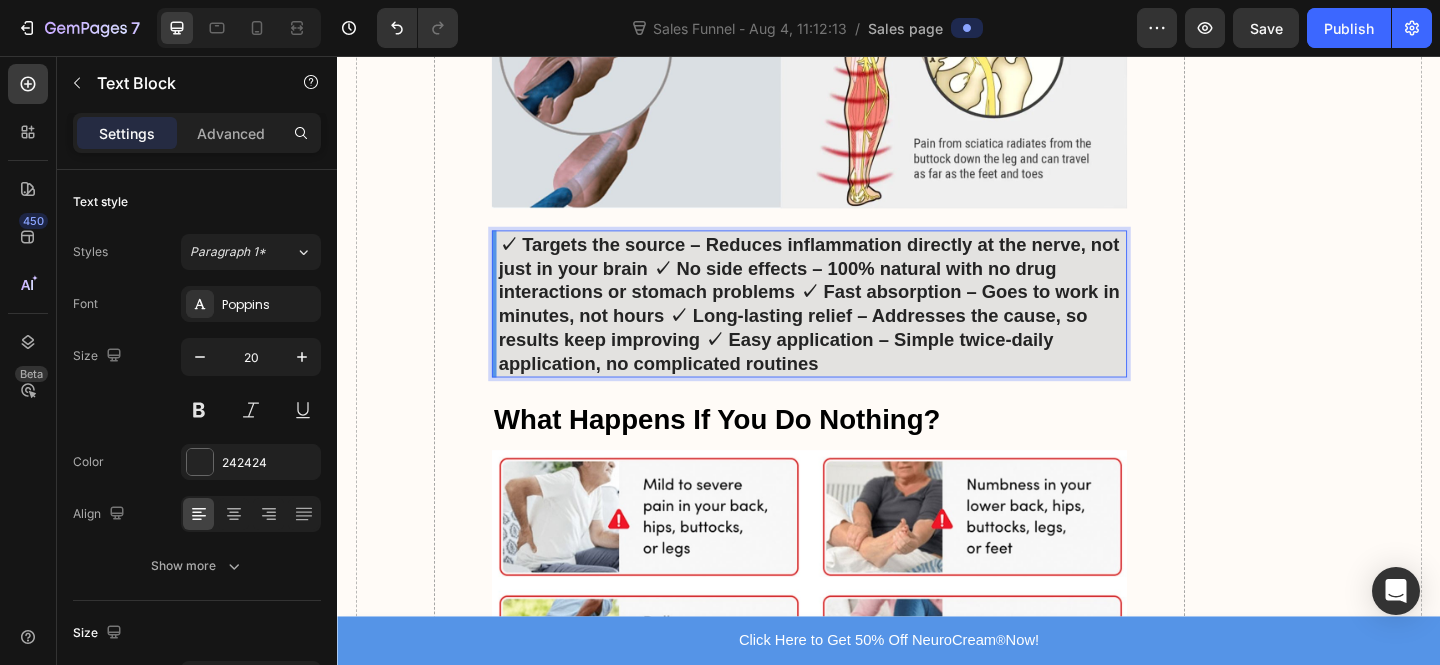 click on "✓ Targets the source – Reduces inflammation directly at the nerve, not just in your brain ✓ No side effects – 100% natural with no drug interactions or stomach problems ✓ Fast absorption – Goes to work in minutes, not hours ✓ Long-lasting relief – Addresses the cause, so results keep improving ✓ Easy application – Simple twice-daily application, no complicated routines" at bounding box center (850, 326) 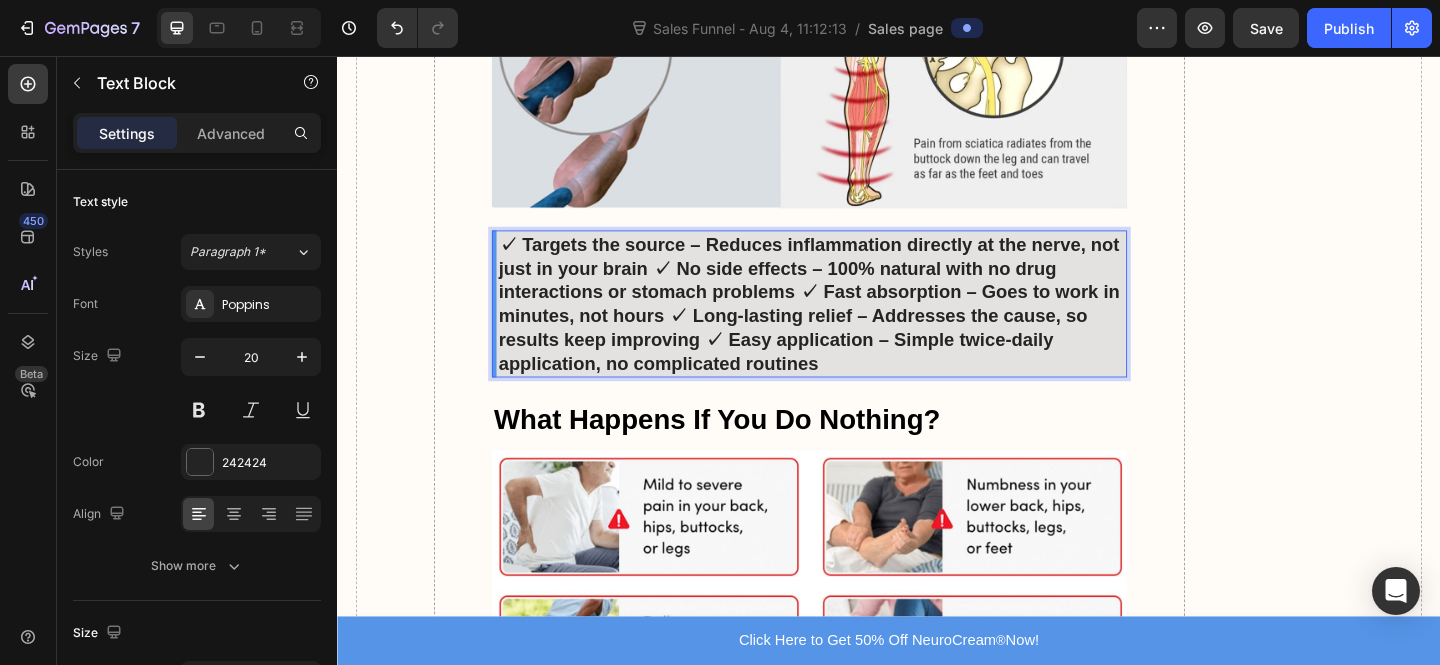 click on "✓ Targets the source – Reduces inflammation directly at the nerve, not just in your brain ✓ No side effects – 100% natural with no drug interactions or stomach problems ✓ Fast absorption – Goes to work in minutes, not hours ✓ Long-lasting relief – Addresses the cause, so results keep improving ✓ Easy application – Simple twice-daily application, no complicated routines" at bounding box center [850, 326] 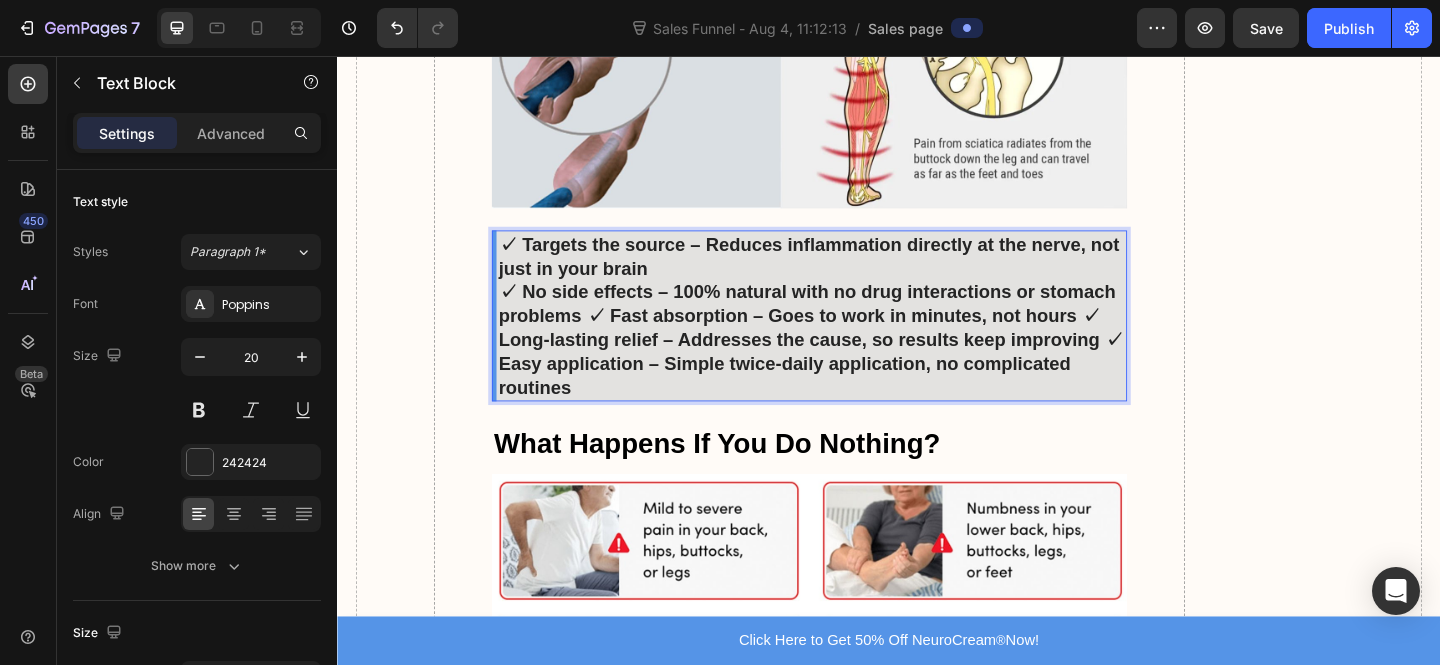 click on "✓ No side effects – 100% natural with no drug interactions or stomach problems ✓ Fast absorption – Goes to work in minutes, not hours ✓ Long-lasting relief – Addresses the cause, so results keep improving ✓ Easy application – Simple twice-daily application, no complicated routines" at bounding box center (851, 365) 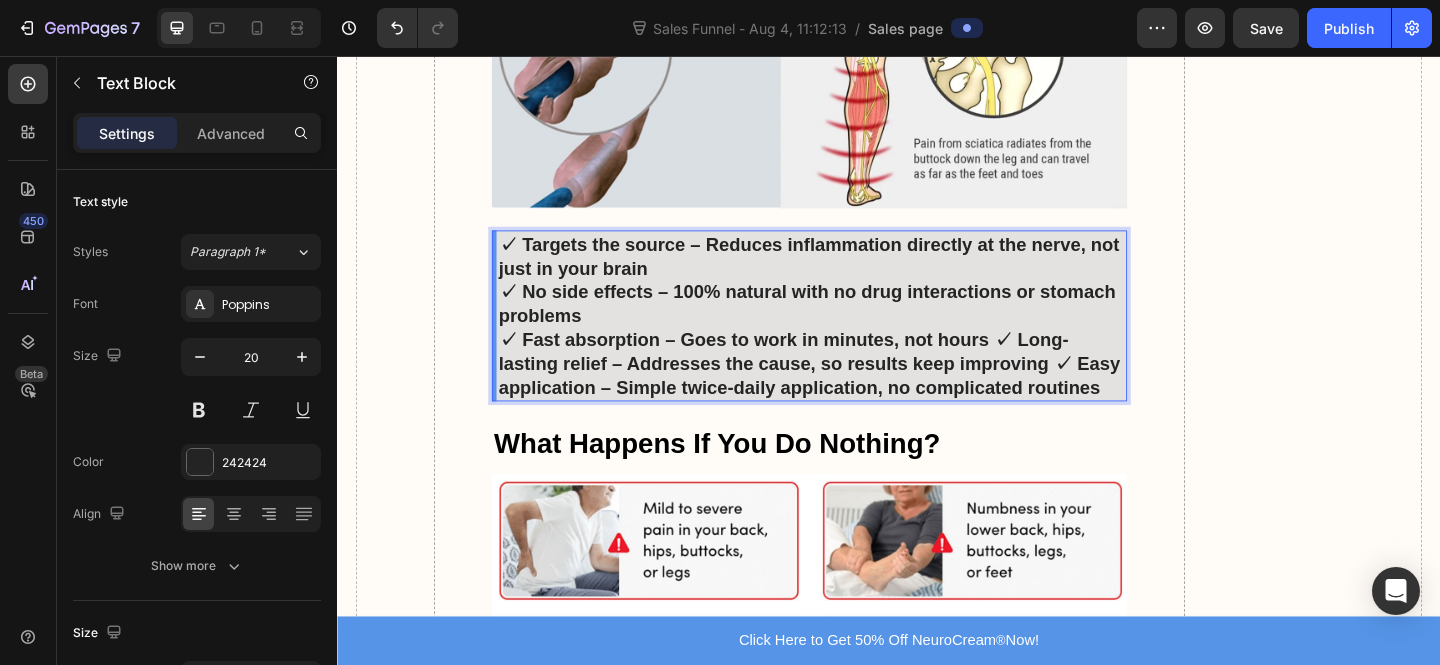 click on "✓ Fast absorption – Goes to work in minutes, not hours ✓ Long-lasting relief – Addresses the cause, so results keep improving ✓ Easy application – Simple twice-daily application, no complicated routines" at bounding box center [850, 391] 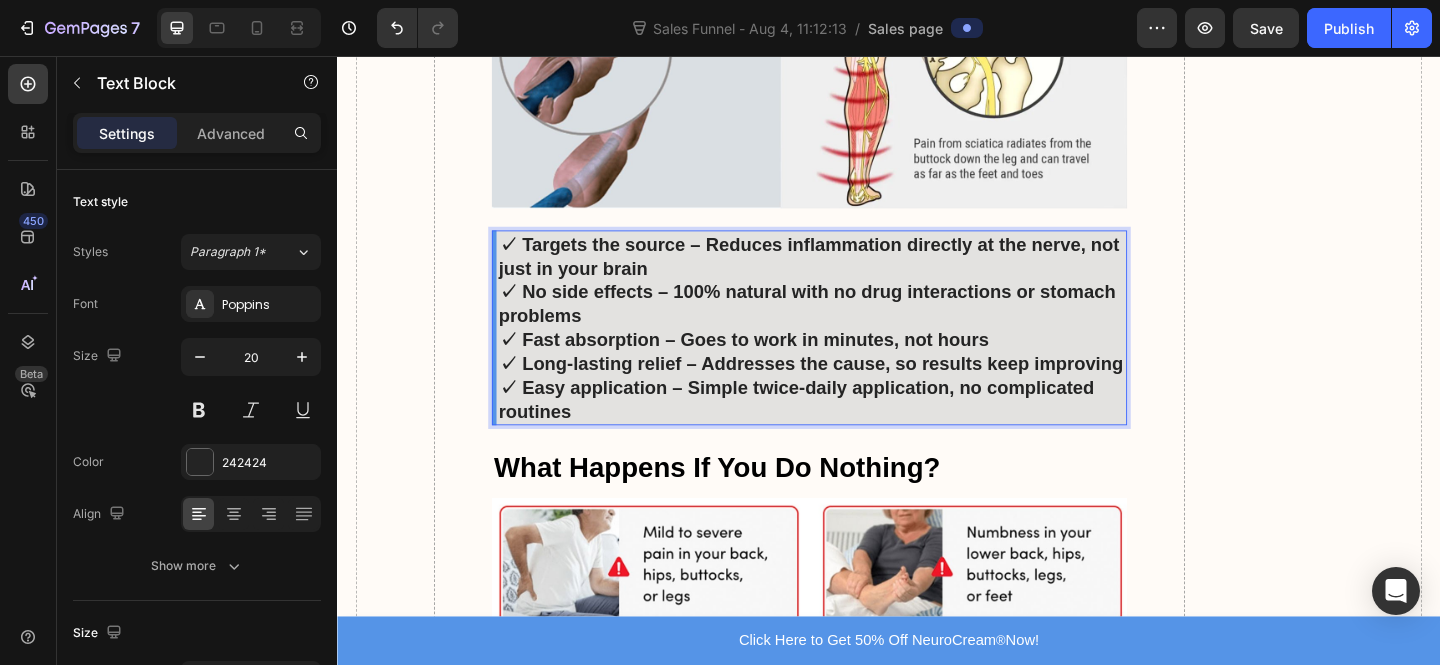 click on "✓ Long-lasting relief – Addresses the cause, so results keep improving ✓ Easy application – Simple twice-daily application, no complicated routines" at bounding box center (851, 417) 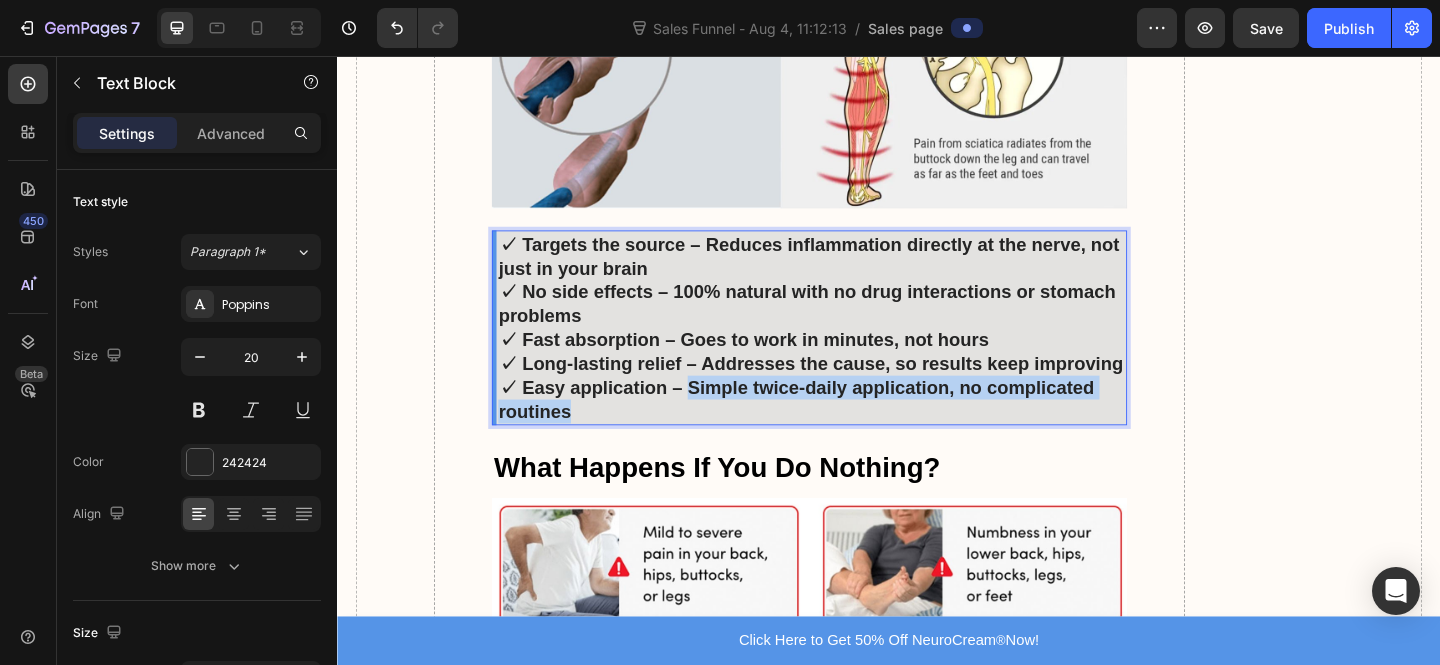 drag, startPoint x: 752, startPoint y: 617, endPoint x: 727, endPoint y: 590, distance: 36.796738 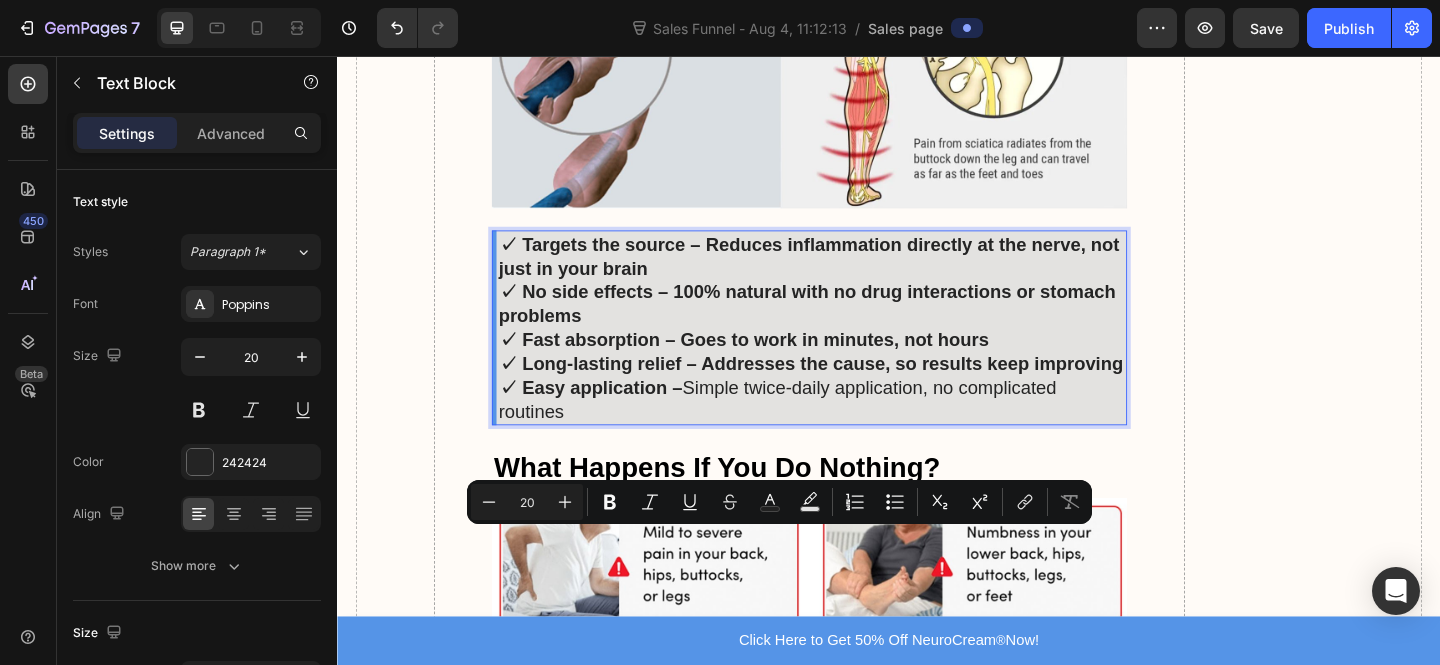 click on "✓ Easy application –" at bounding box center [612, 417] 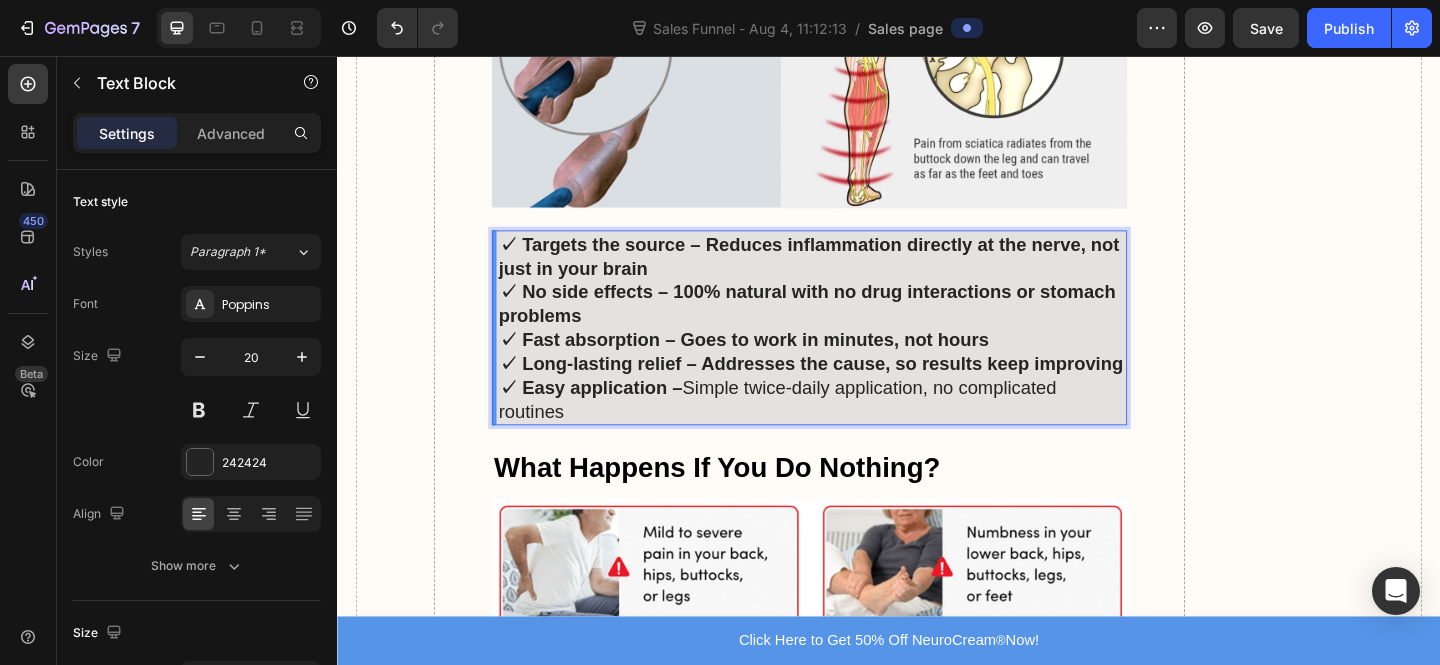 drag, startPoint x: 714, startPoint y: 554, endPoint x: 744, endPoint y: 533, distance: 36.619667 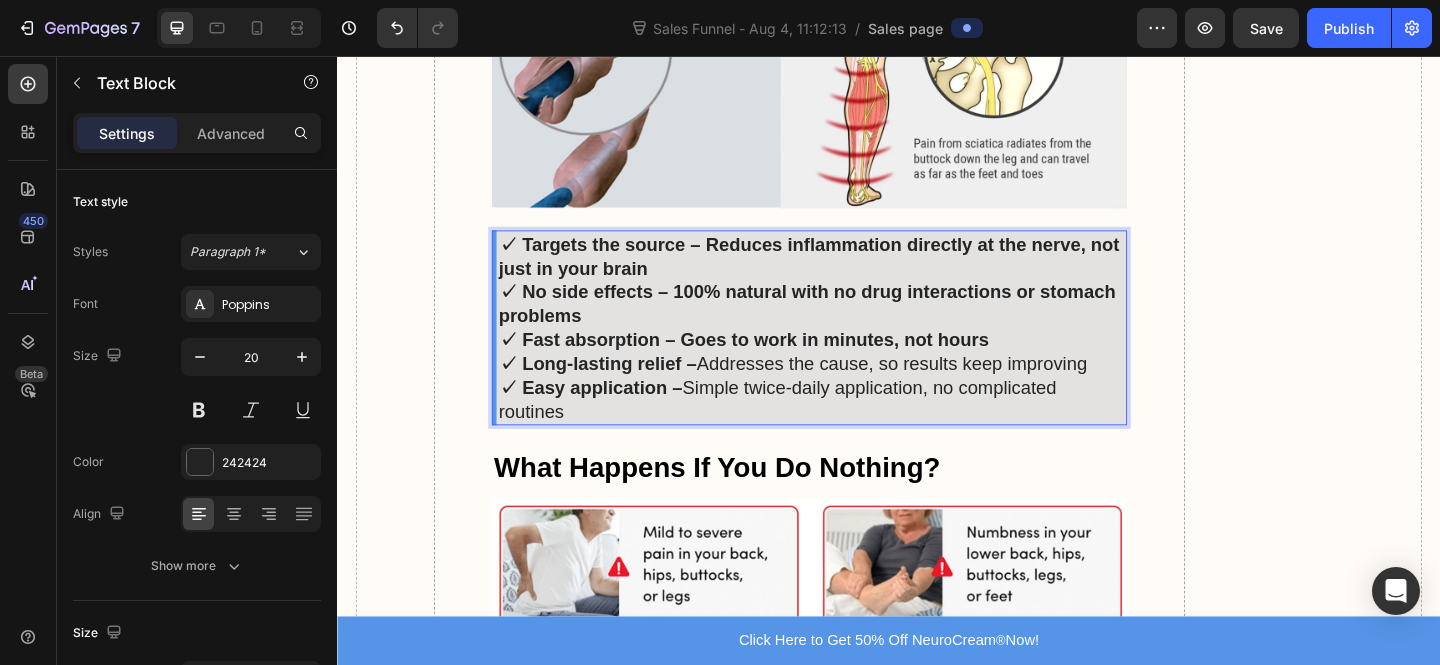 click on "✓ Long-lasting relief –" at bounding box center [620, 391] 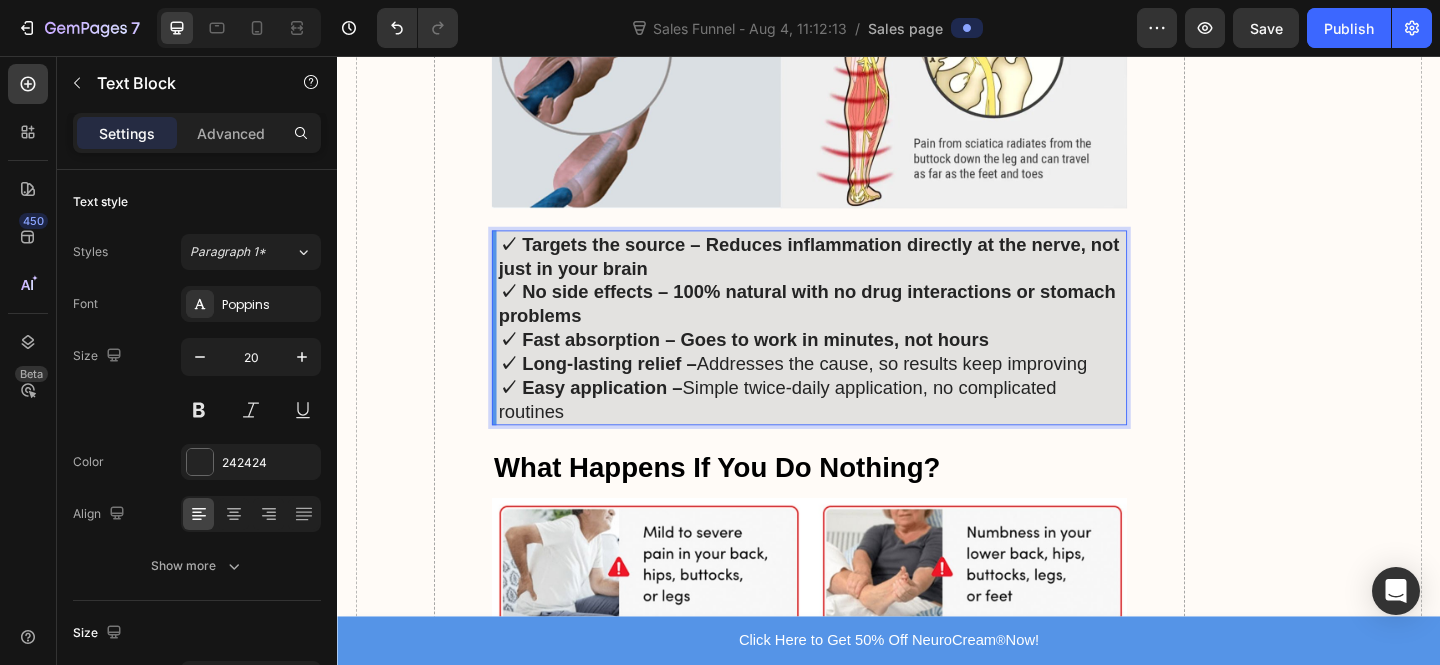drag, startPoint x: 713, startPoint y: 510, endPoint x: 1127, endPoint y: 491, distance: 414.43576 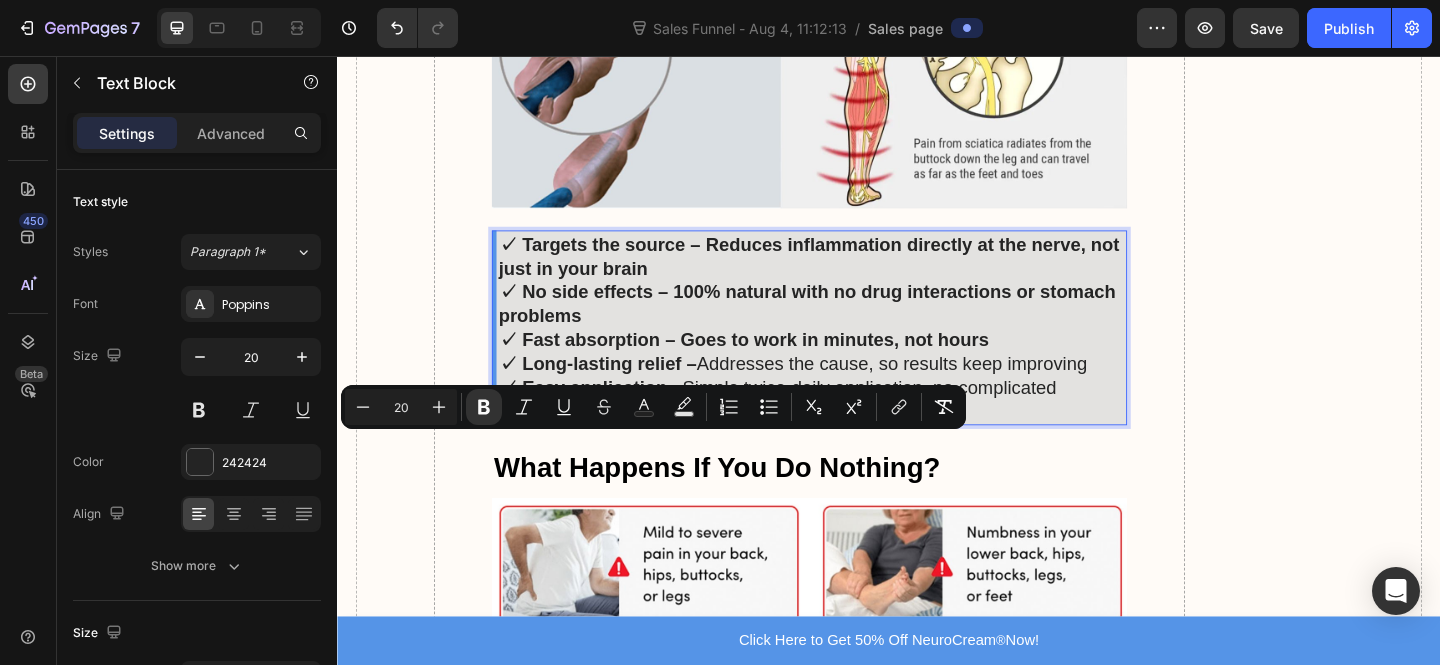 click on "✓ Long-lasting relief –  Addresses the cause, so results keep improving" at bounding box center [853, 391] 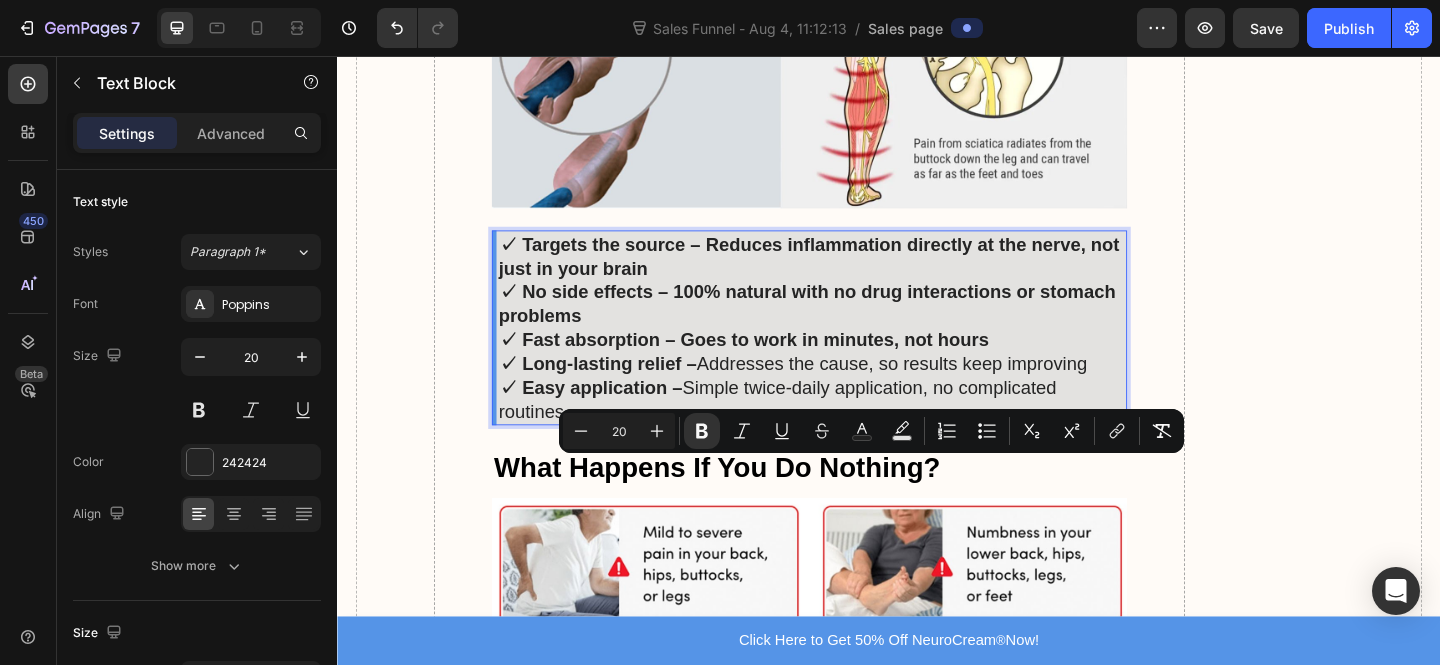 drag, startPoint x: 1089, startPoint y: 514, endPoint x: 716, endPoint y: 509, distance: 373.0335 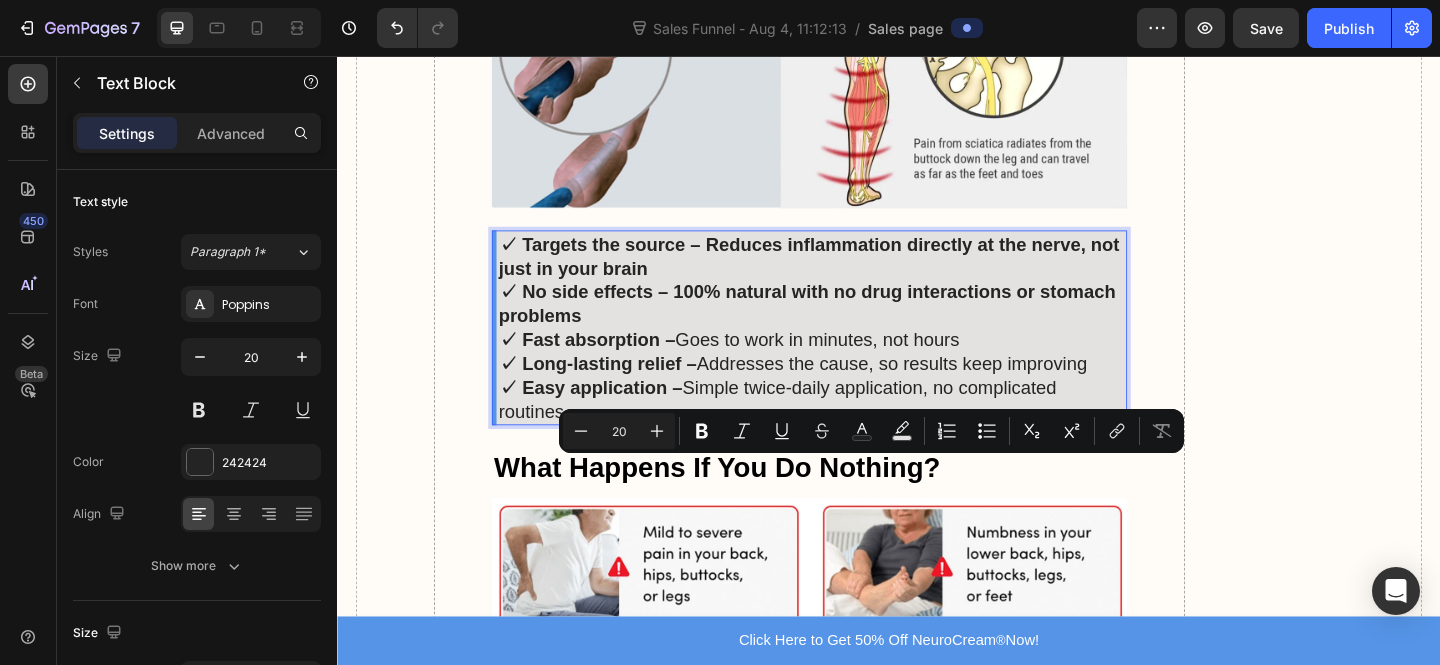 click on "✓ No side effects – 100% natural with no drug interactions or stomach problems" at bounding box center (847, 326) 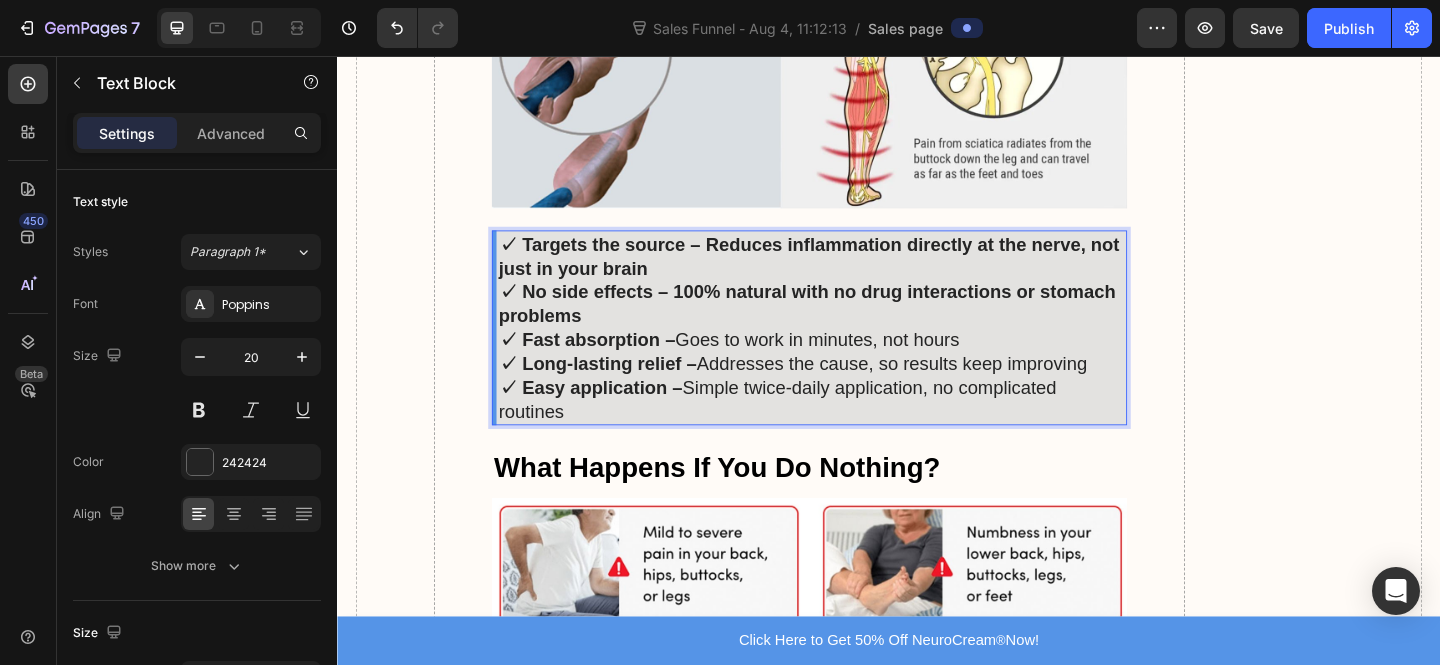 drag, startPoint x: 701, startPoint y: 454, endPoint x: 734, endPoint y: 487, distance: 46.66905 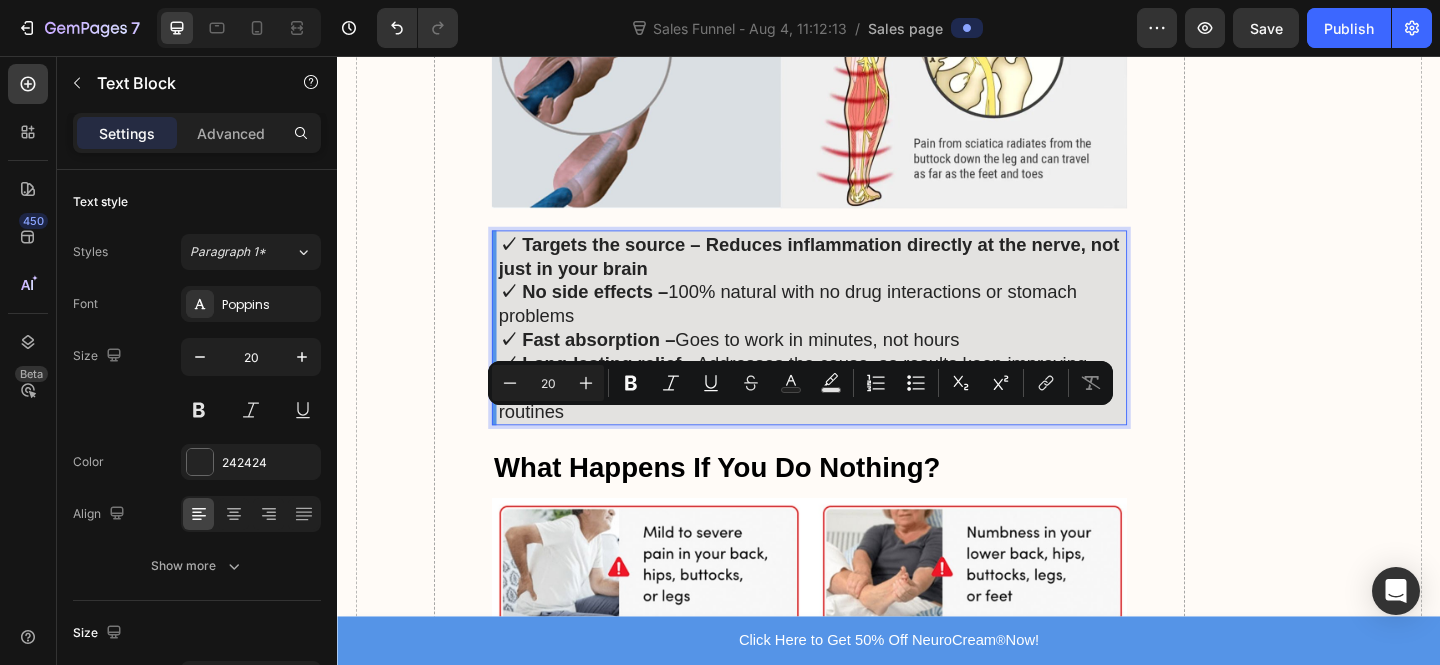 click on "✓ No side effects –  100% natural with no drug interactions or stomach problems" at bounding box center [853, 326] 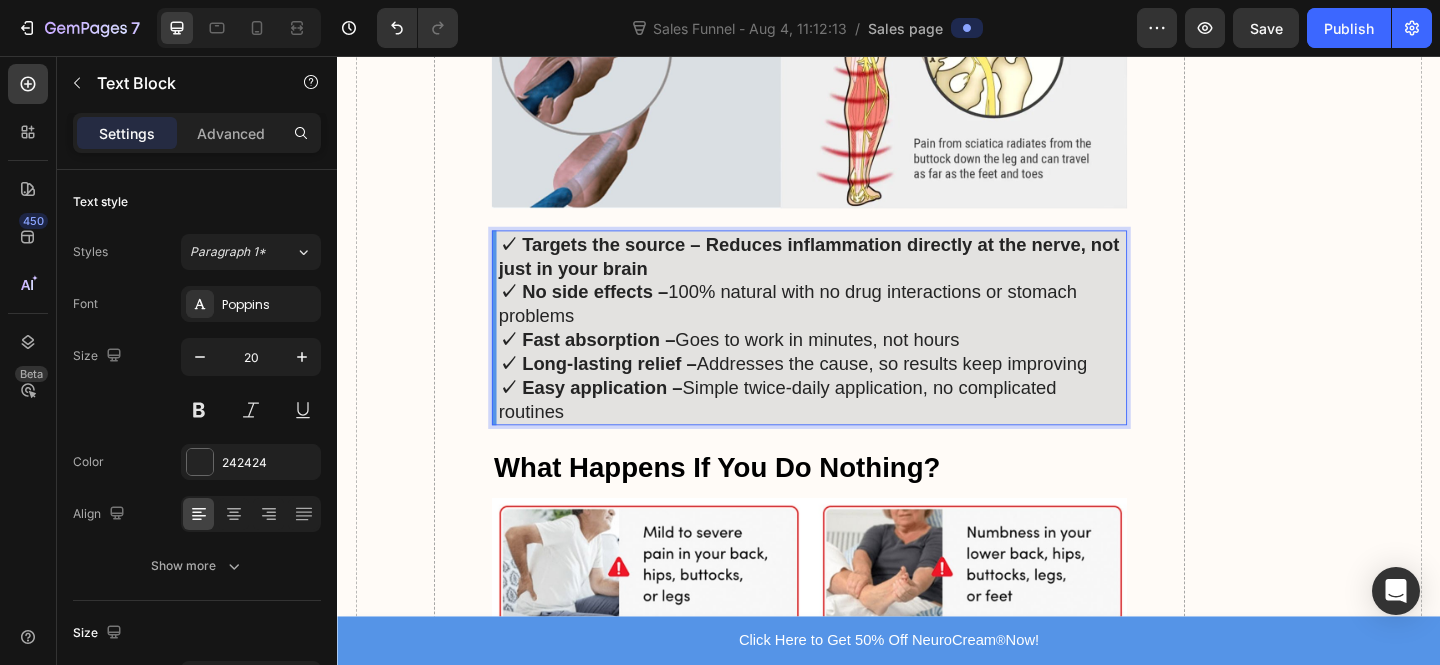 drag, startPoint x: 747, startPoint y: 403, endPoint x: 794, endPoint y: 438, distance: 58.60034 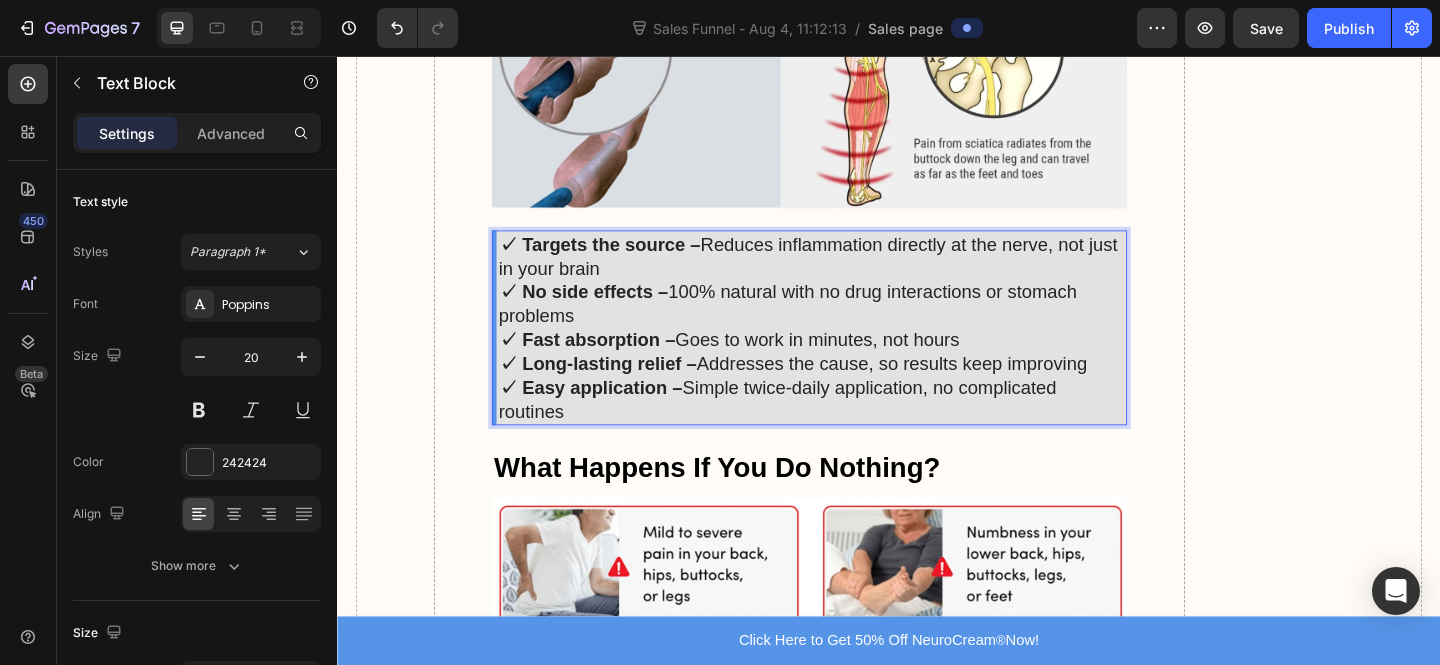 click on "✓ Fast absorption –  Goes to work in minutes, not hours" at bounding box center [853, 365] 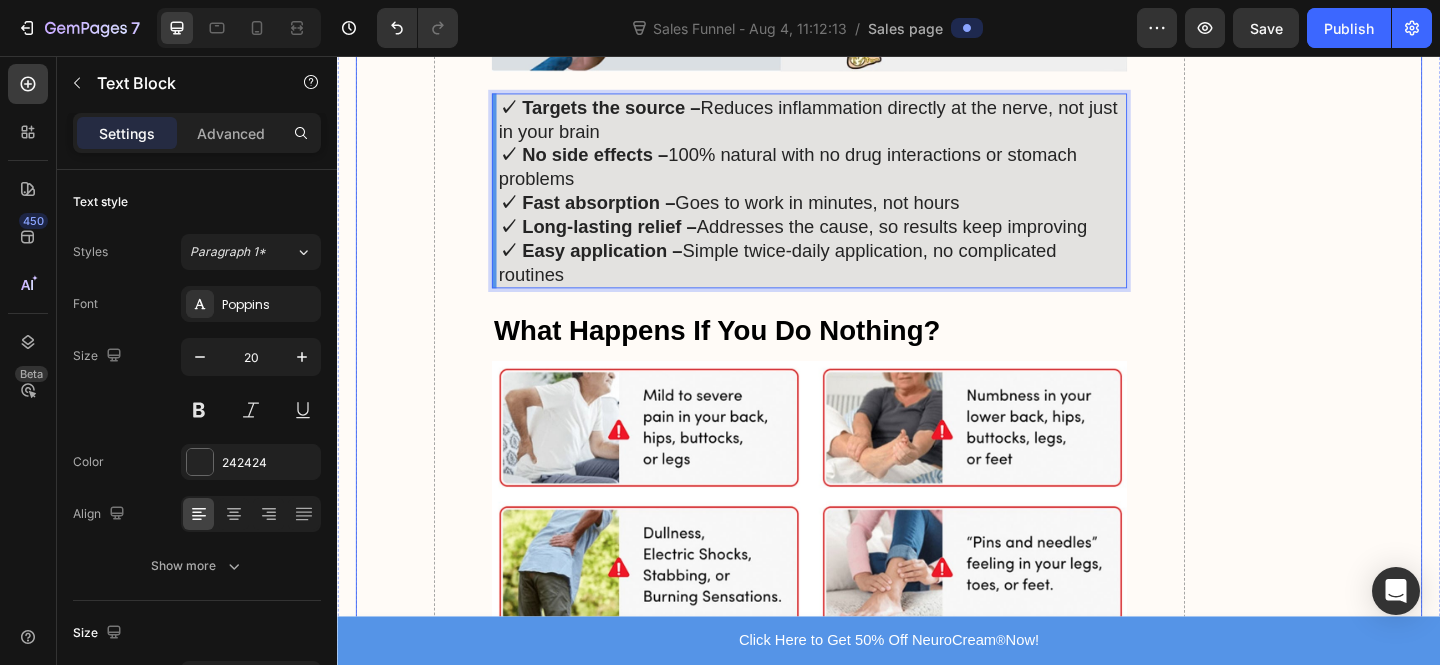 click on "What Users Are Saying About NeuroCream® Heading Image Image
Icon
Icon
Icon
Icon
Icon Icon List “I pulled my lower back lifting compost bags; the pain shot from my lower back down to my ankle. Painkillers, ice packs, heat pads. Nothing helped. NeuroCream arrived three days later. After the first application... pure relief. I rubbed a small amount on before bed and woke up without the sharp pain. By day four, I was walking my dog again. Now, I only use it if I’ve overdone it in the garden. Nine days later, I’m back behind the wheel, pain-free. I can’t recommend it enough.” Text Block
Verified Buyer Item List
57 people found this review helpful Item List James, 64 Text Block Row Image
Icon
Icon
Icon
Icon
Icon Icon List   Text Block
41 people found this review helpful Row   ," at bounding box center (850, 2878) 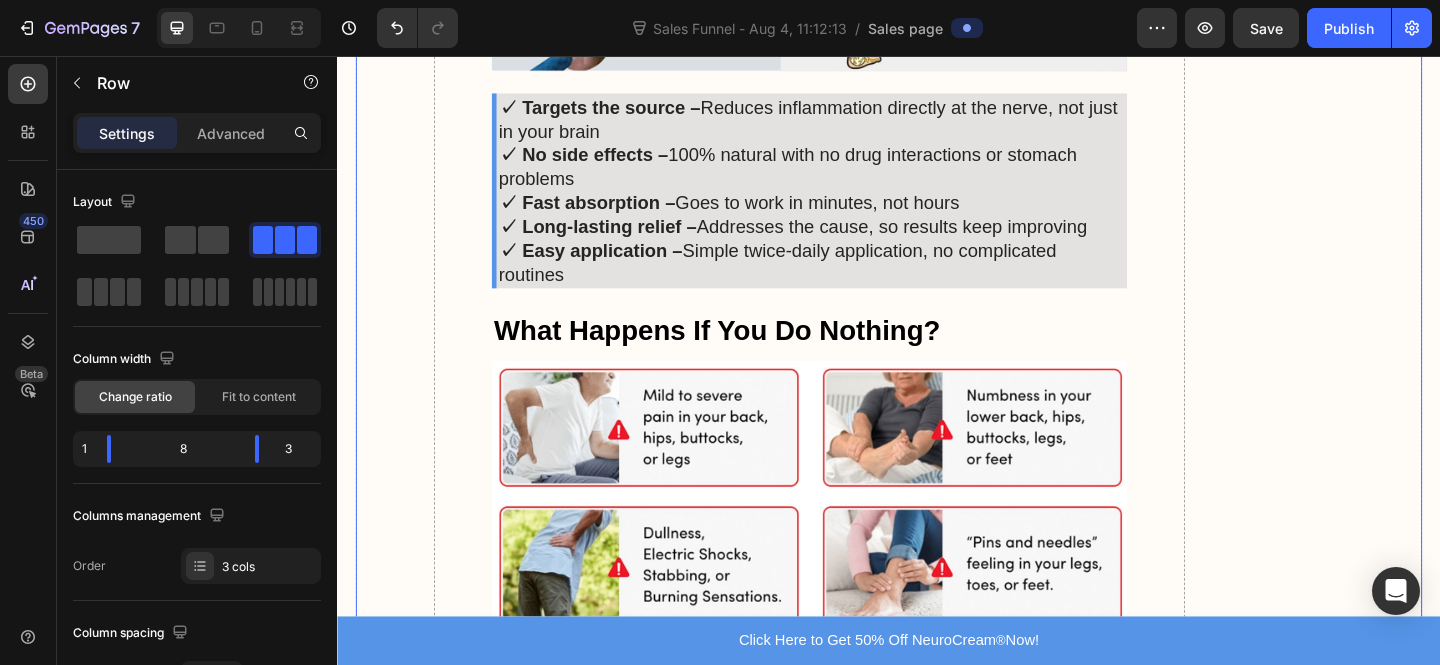 scroll, scrollTop: 11809, scrollLeft: 0, axis: vertical 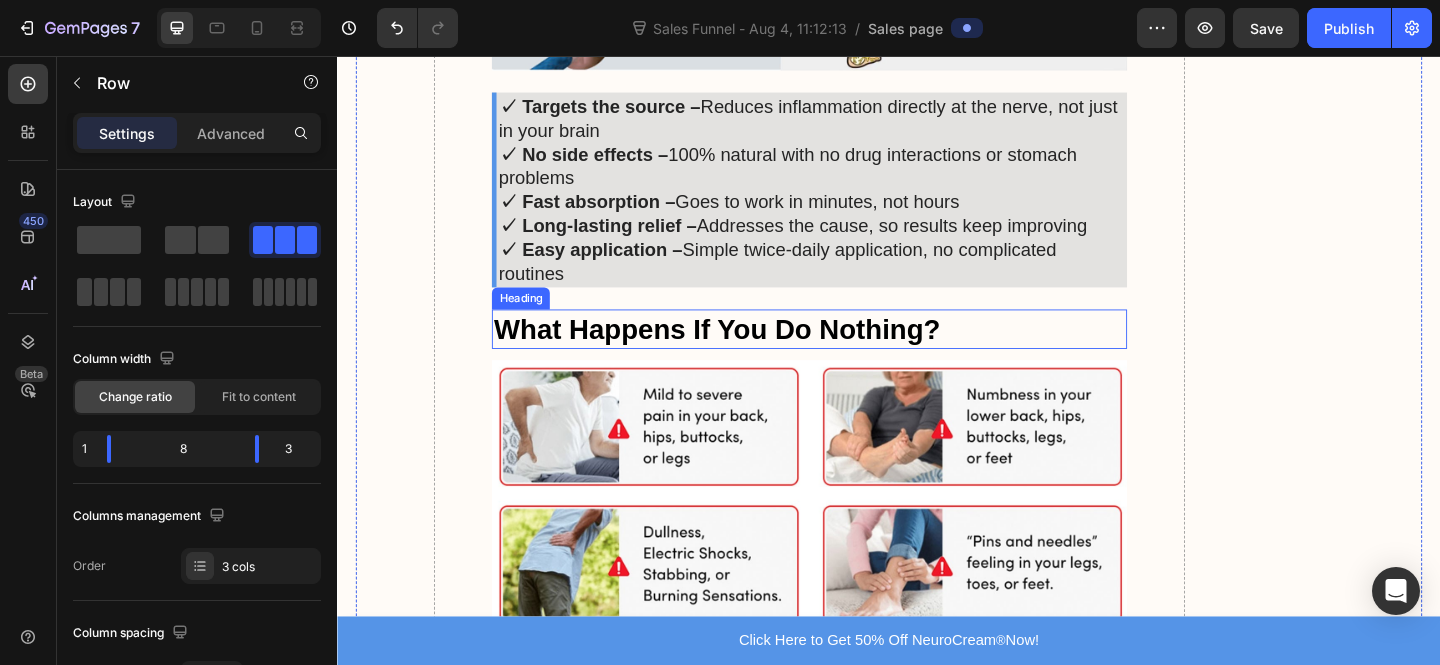click on "What Happens If You Do Nothing?" at bounding box center (750, 353) 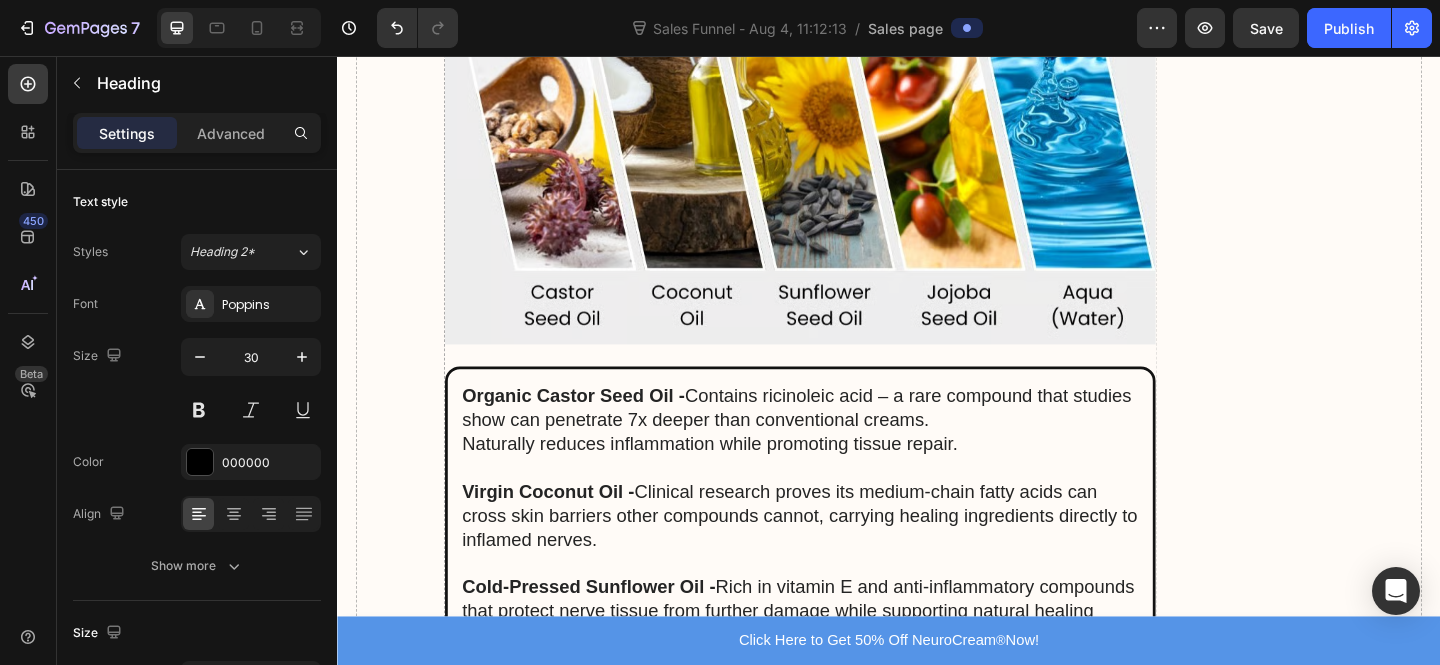 scroll, scrollTop: 7213, scrollLeft: 0, axis: vertical 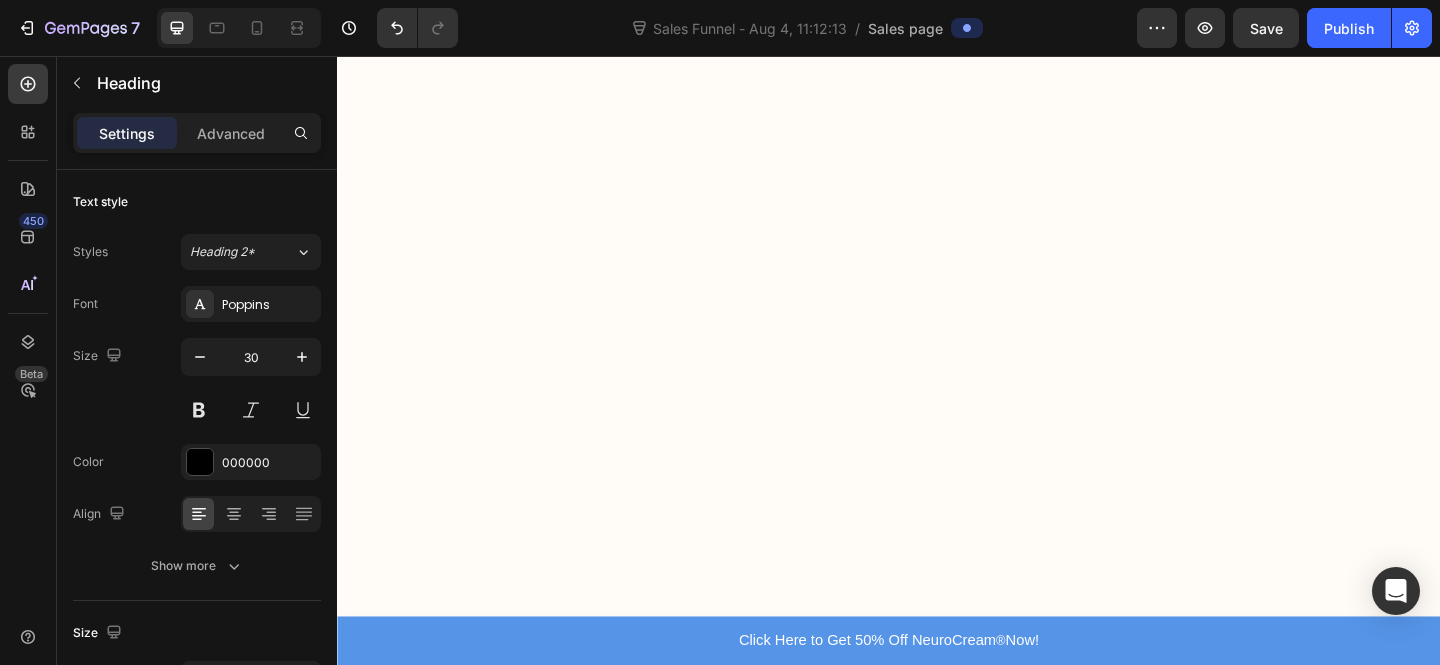 click at bounding box center (840, -1669) 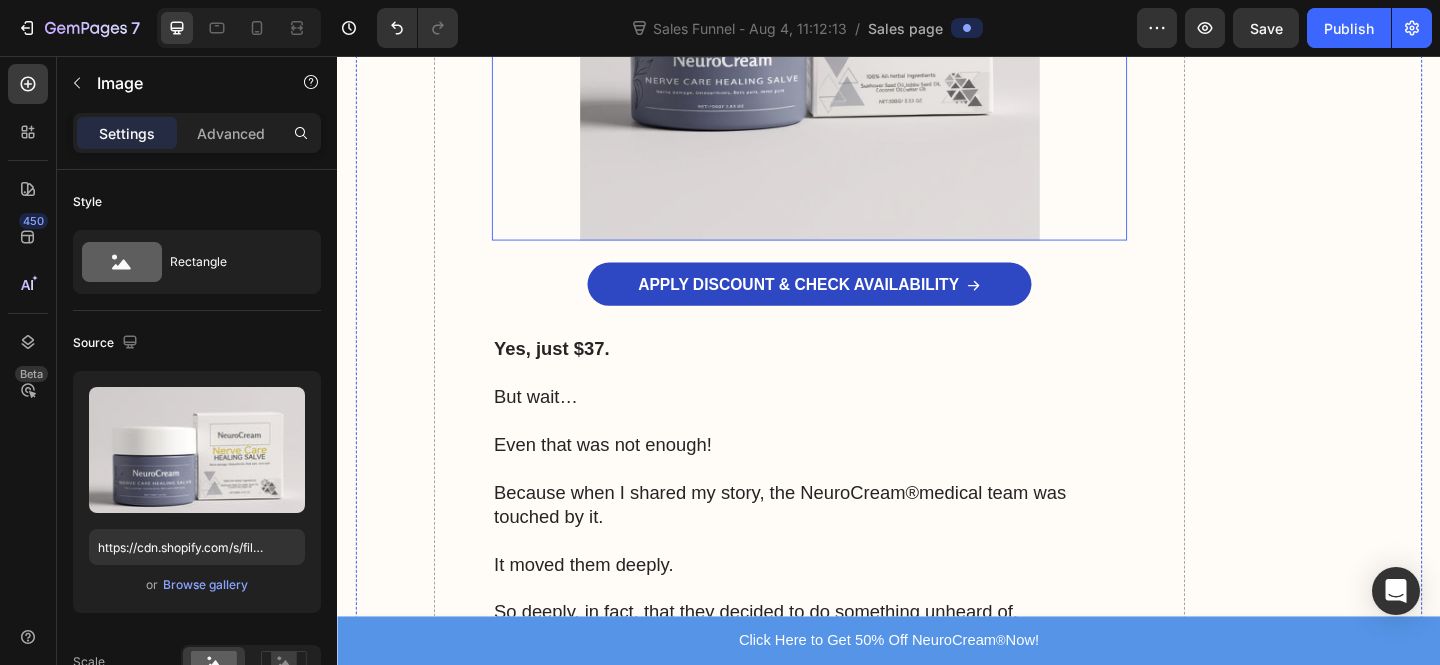 scroll, scrollTop: 15024, scrollLeft: 0, axis: vertical 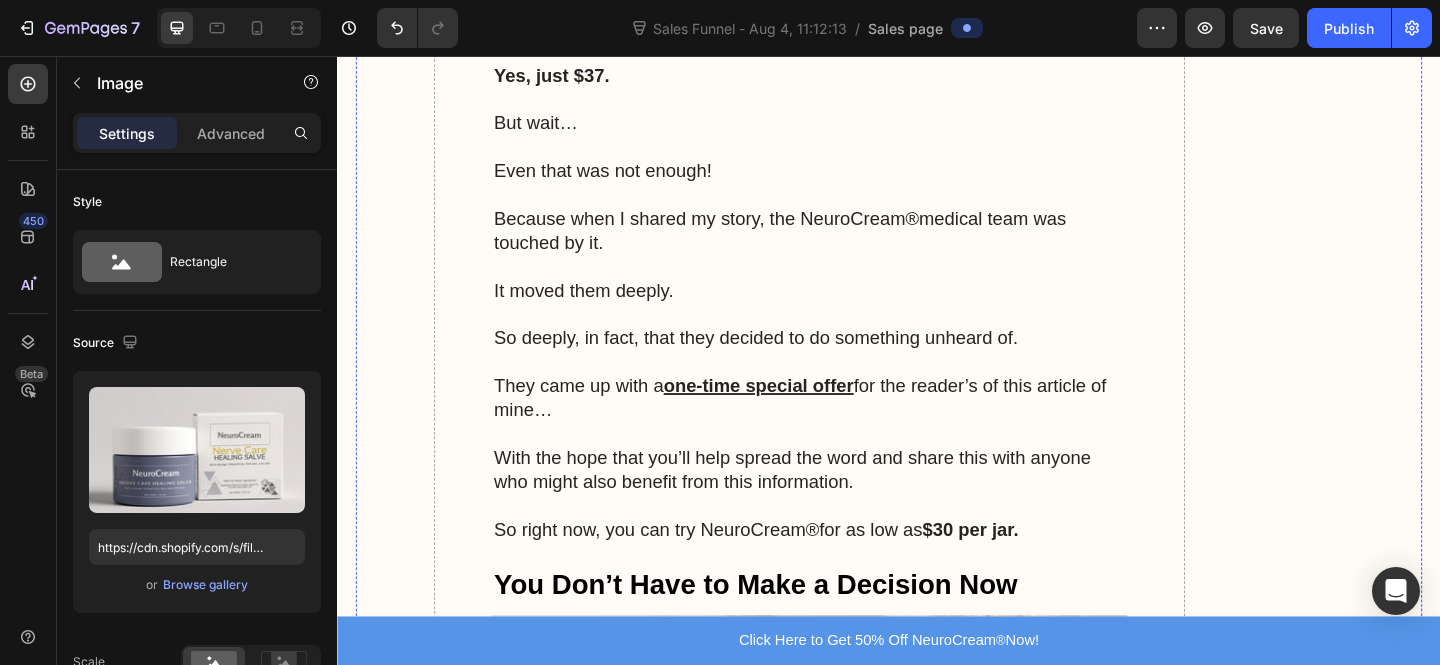 click on "APPLY DISCOUNT & CHECK AVAILABILITY" at bounding box center [850, 7] 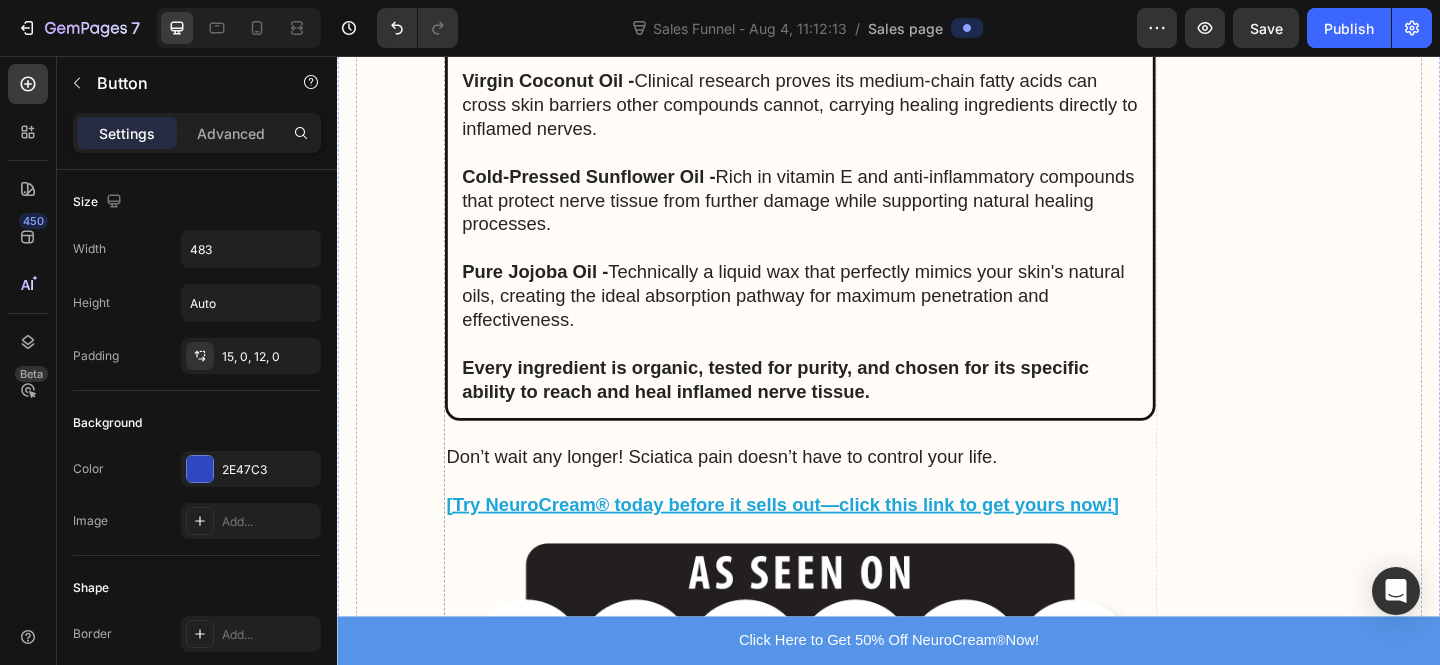 click at bounding box center (840, -995) 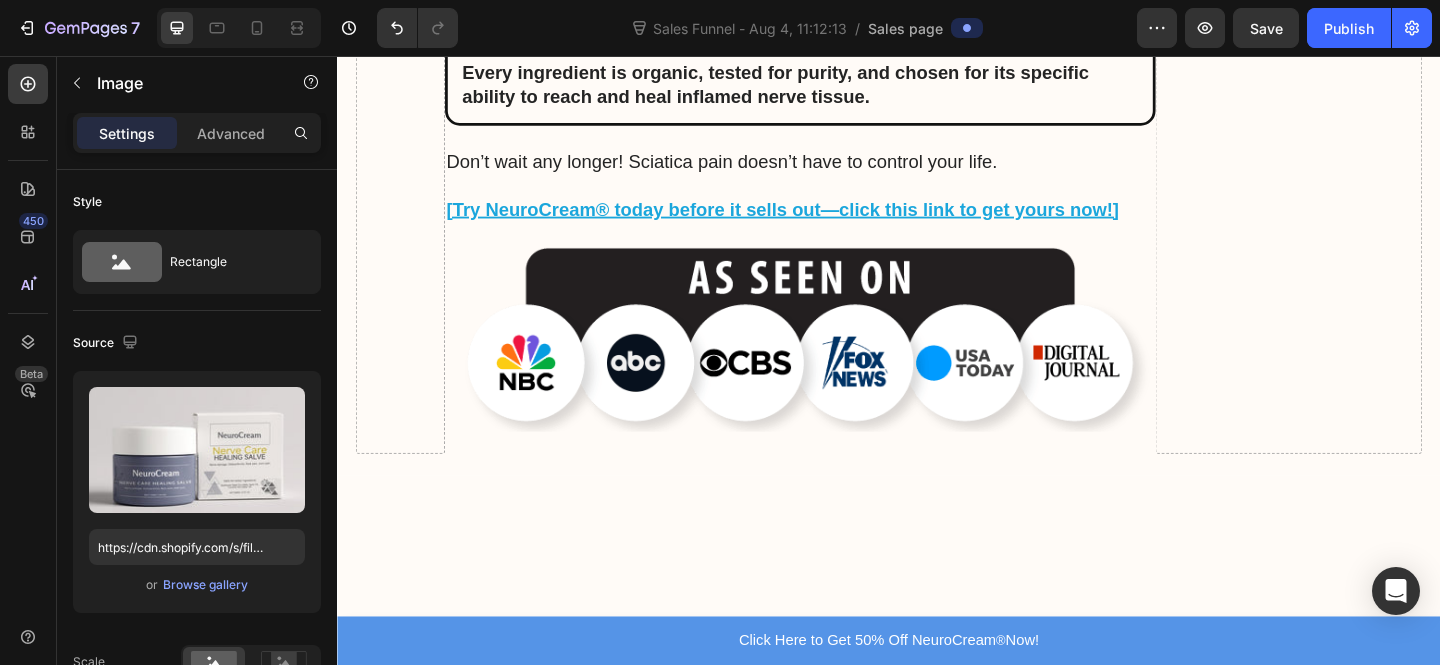 scroll, scrollTop: 6191, scrollLeft: 0, axis: vertical 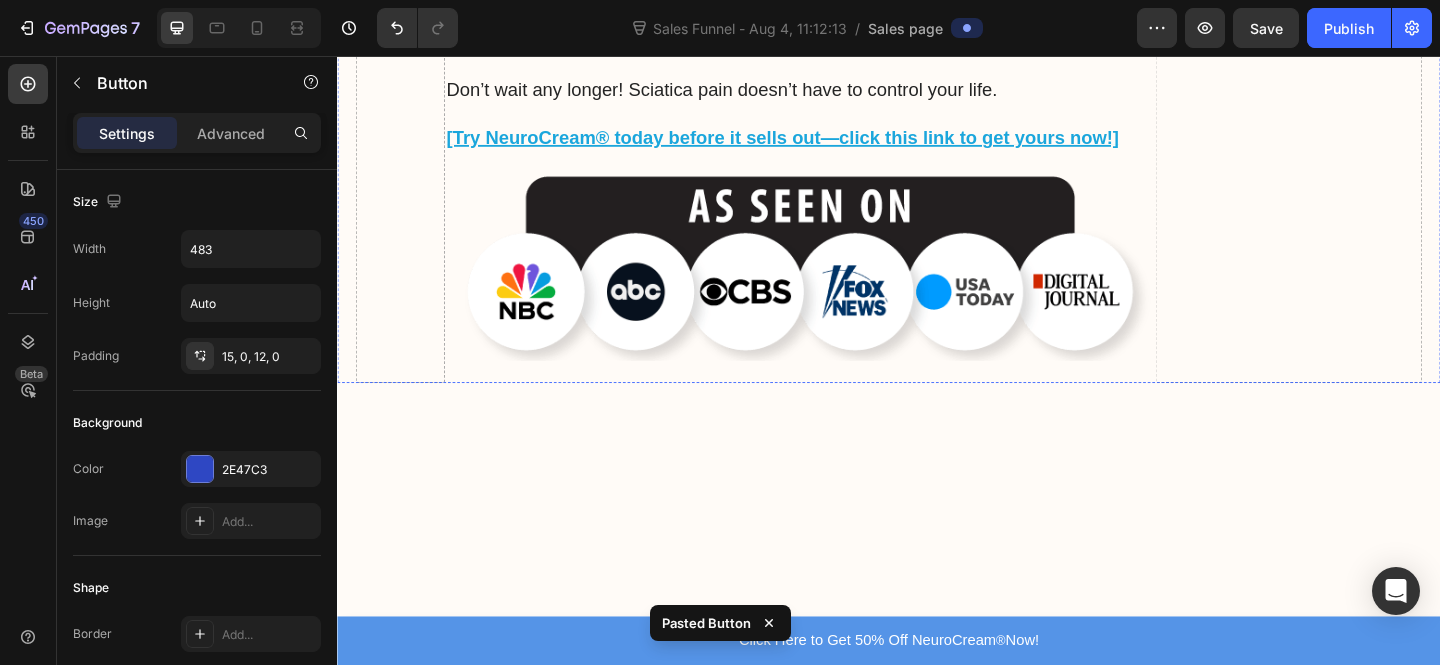 click on "After seeing Martha's transformation, I had to understand exactly how this worked." at bounding box center [840, -1117] 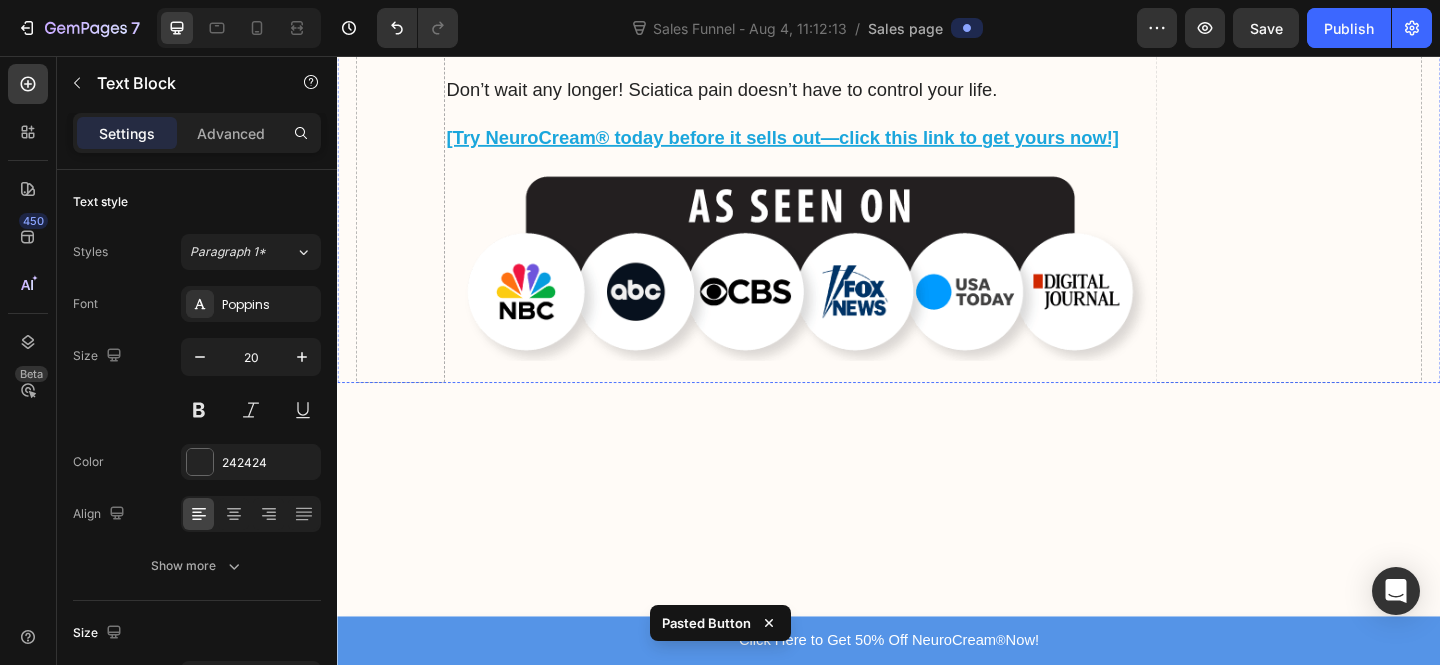 click on "APPLY DISCOUNT & CHECK AVAILABILITY" at bounding box center [828, -1187] 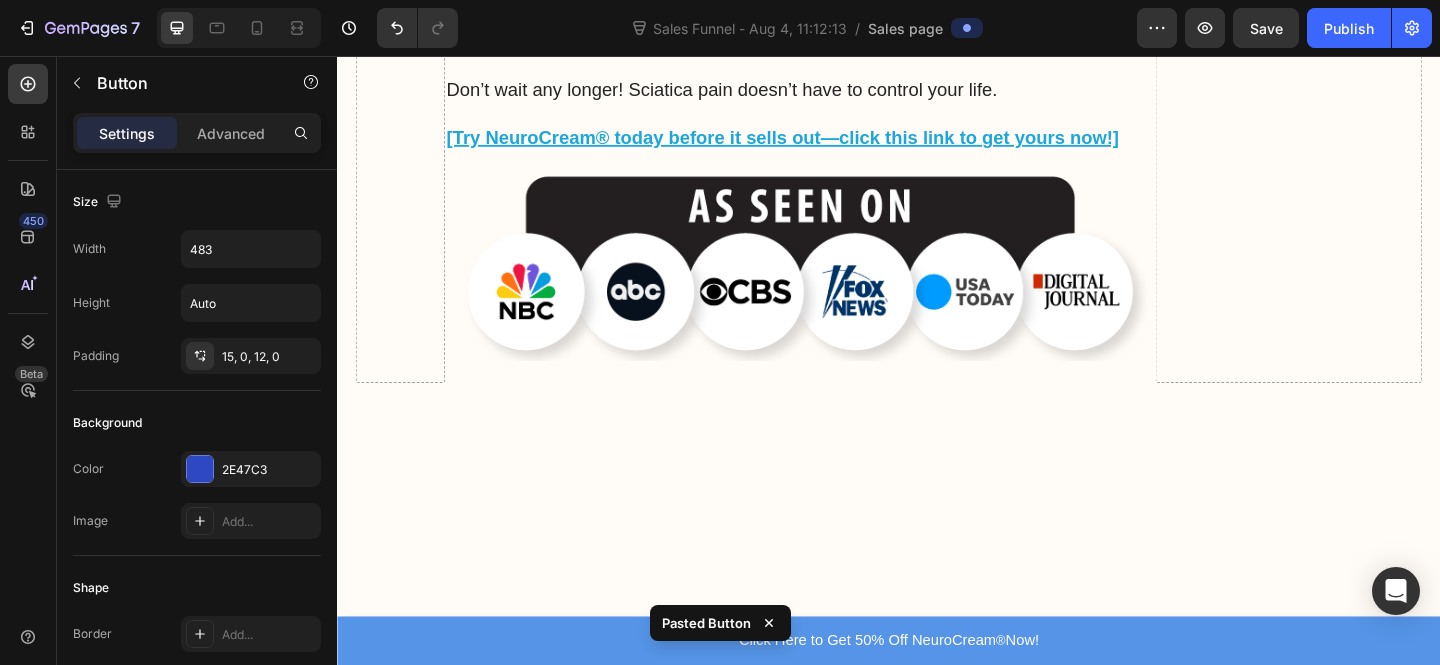 click on "APPLY DISCOUNT & CHECK AVAILABILITY" at bounding box center (828, -1187) 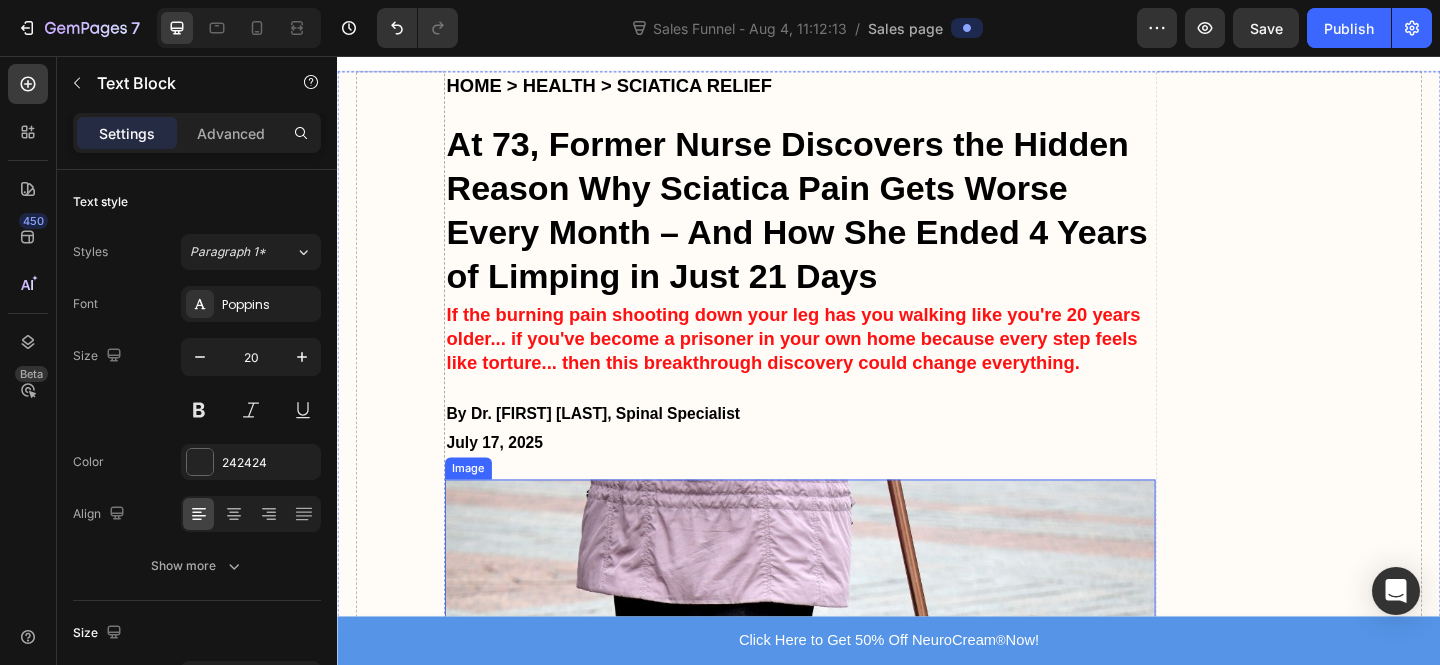 scroll, scrollTop: 0, scrollLeft: 0, axis: both 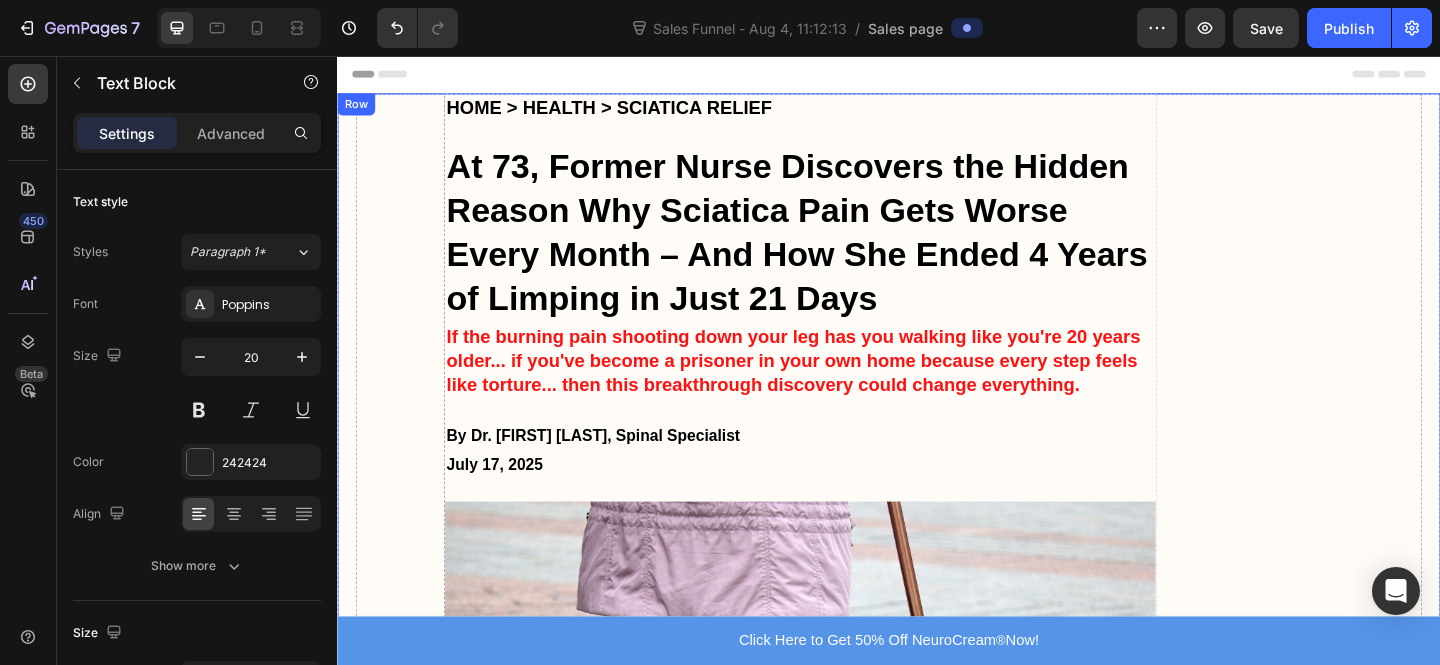 click on "HOME > HEALTH > SCIATICA RELIEF" at bounding box center [840, 112] 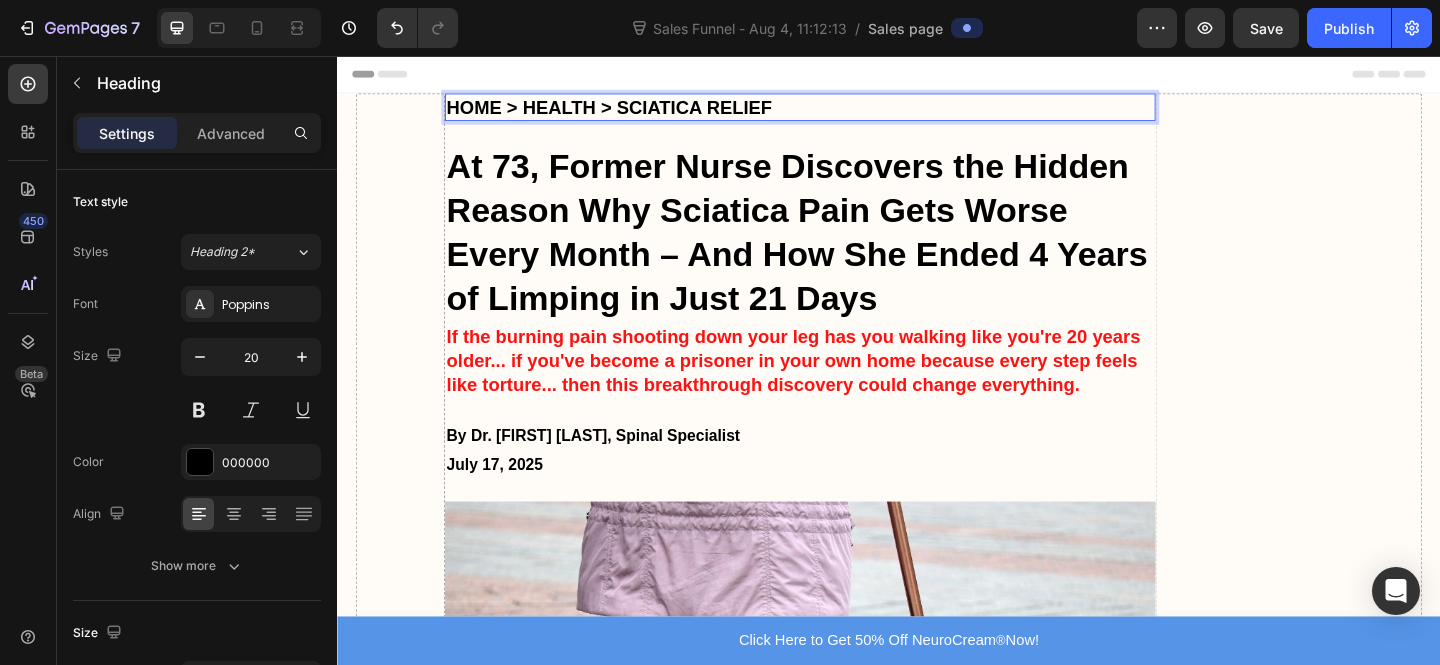 click on "HOME > HEALTH > SCIATICA RELIEF" at bounding box center (840, 112) 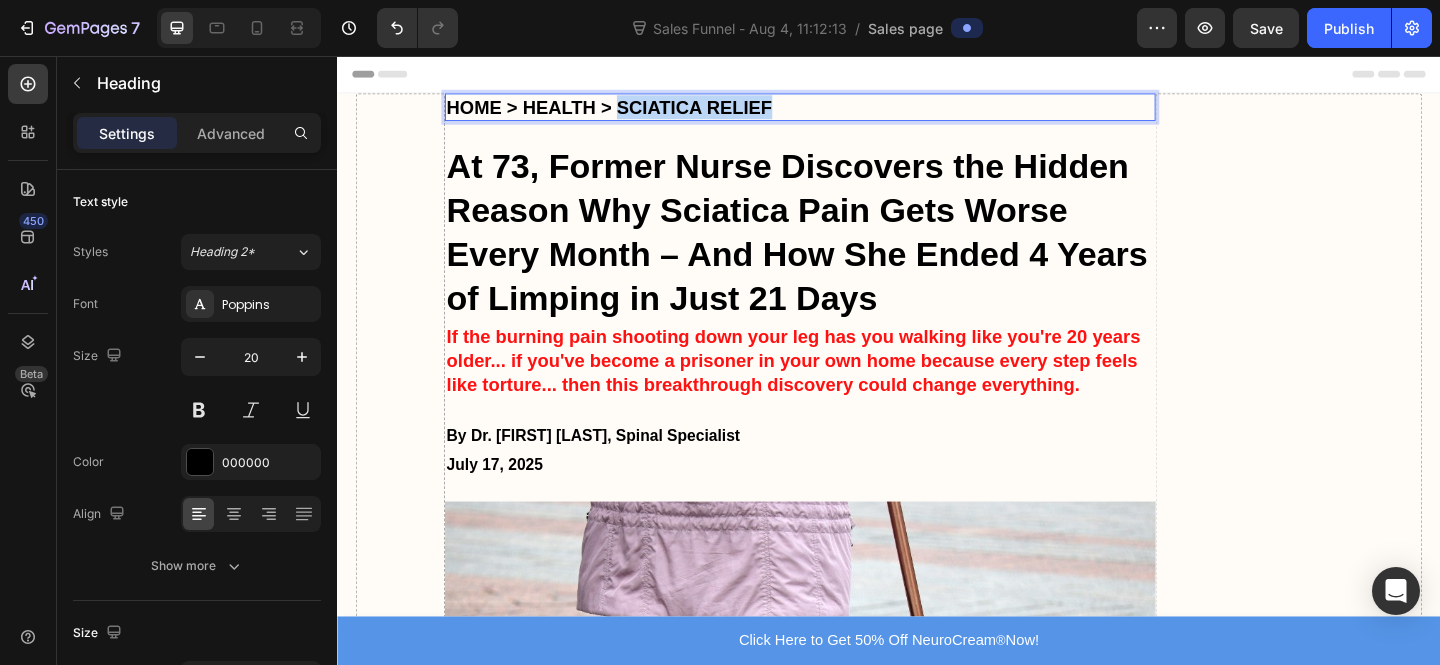 drag, startPoint x: 803, startPoint y: 110, endPoint x: 628, endPoint y: 111, distance: 175.00285 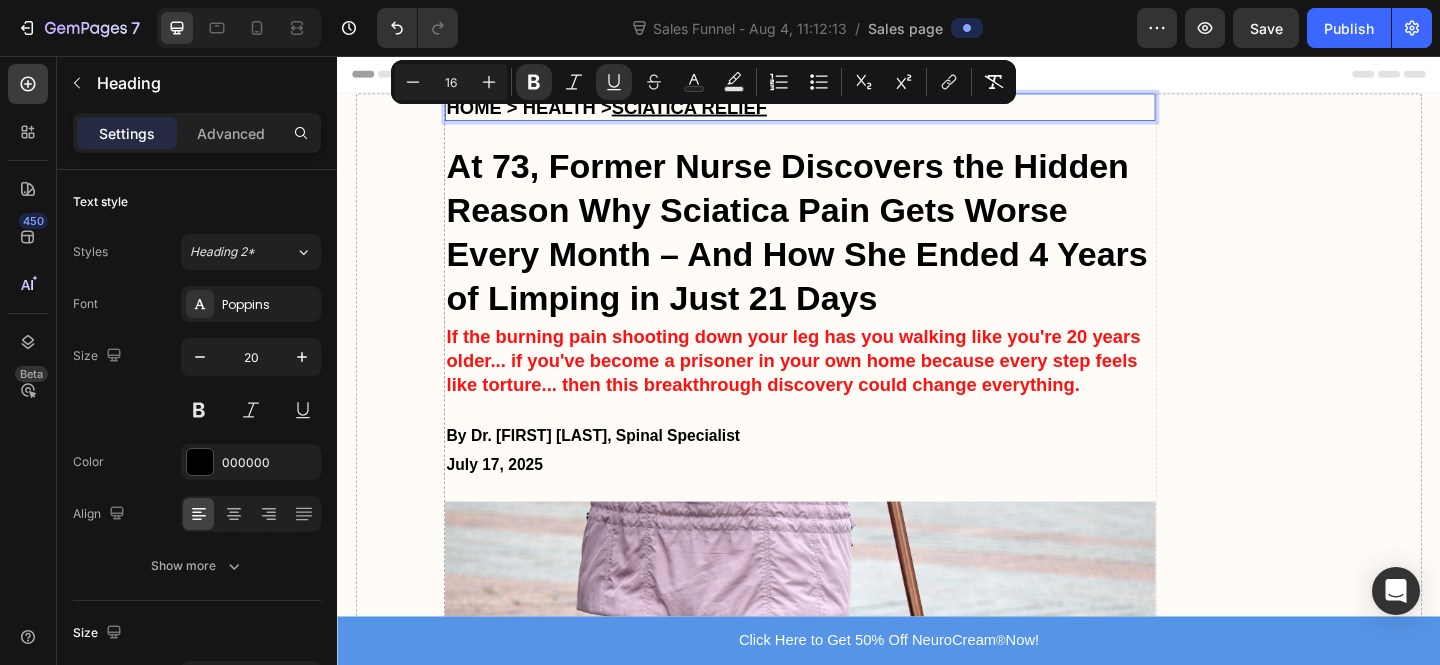 click on "At 73, Former Nurse Discovers the Hidden Reason Why Sciatica Pain Gets Worse Every Month – And How She Ended 4 Years of Limping in Just 21 Days" at bounding box center (840, 249) 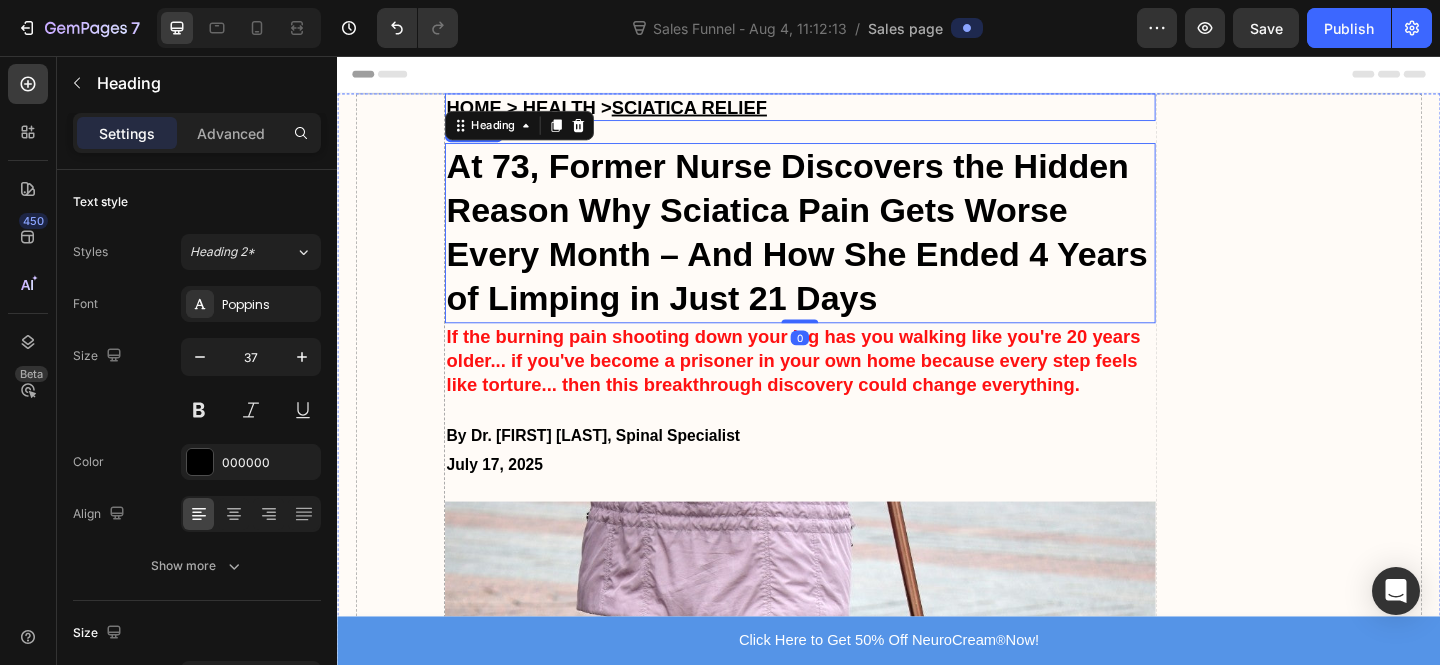 click on "HOME > HEALTH >  SCIATICA RELIEF" at bounding box center [630, 112] 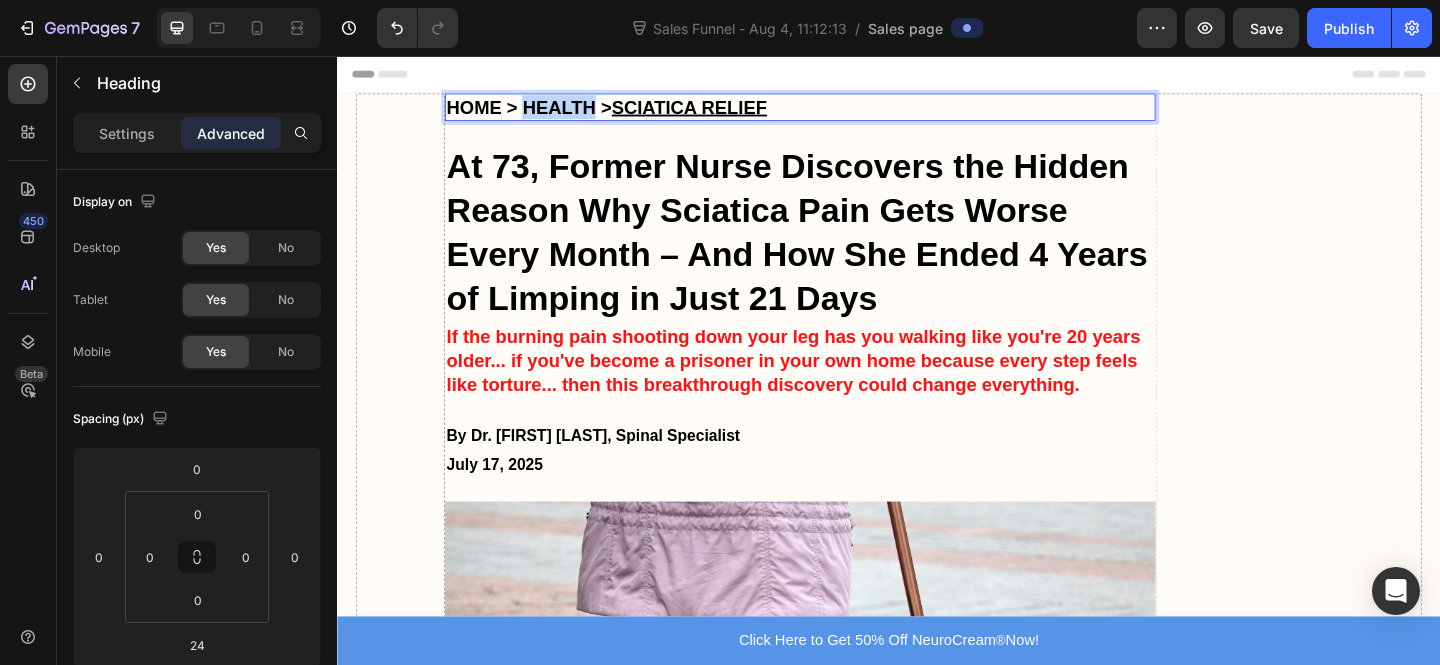 drag, startPoint x: 607, startPoint y: 104, endPoint x: 539, endPoint y: 109, distance: 68.18358 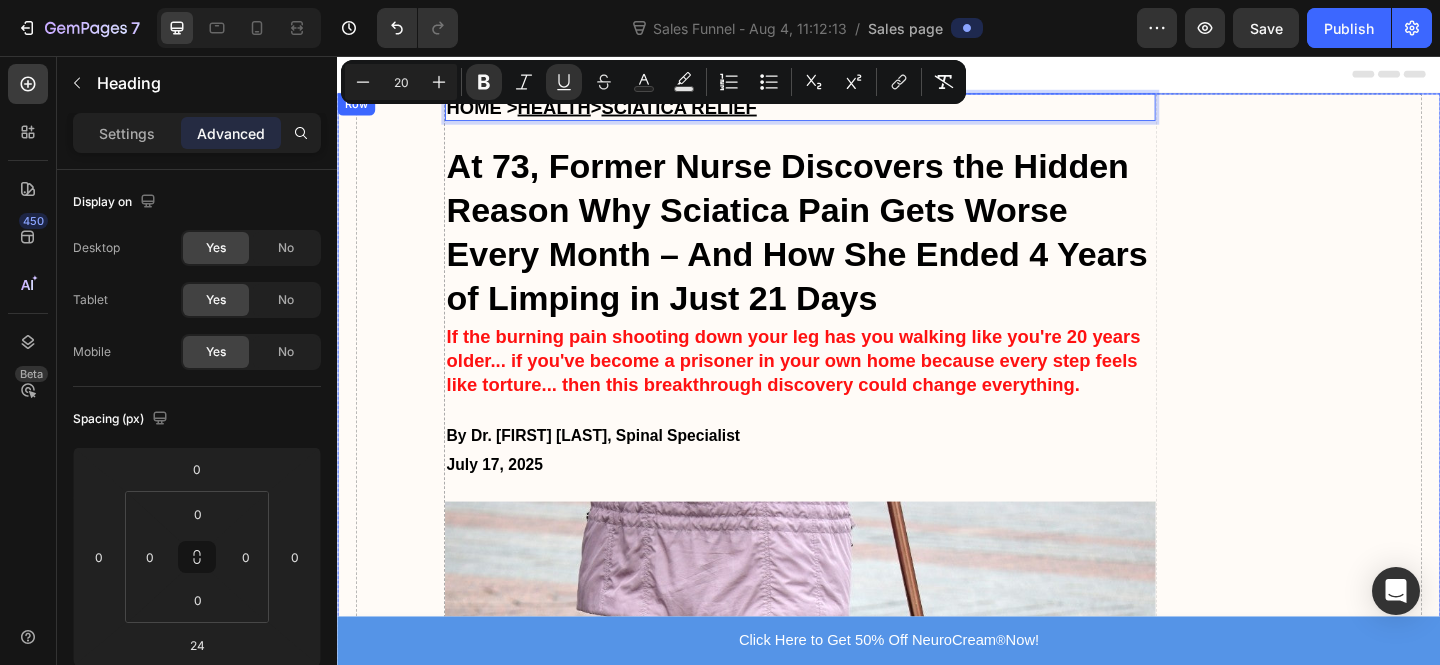 click on "At 73, Former Nurse Discovers the Hidden Reason Why Sciatica Pain Gets Worse Every Month – And How She Ended 4 Years of Limping in Just 21 Days" at bounding box center [840, 249] 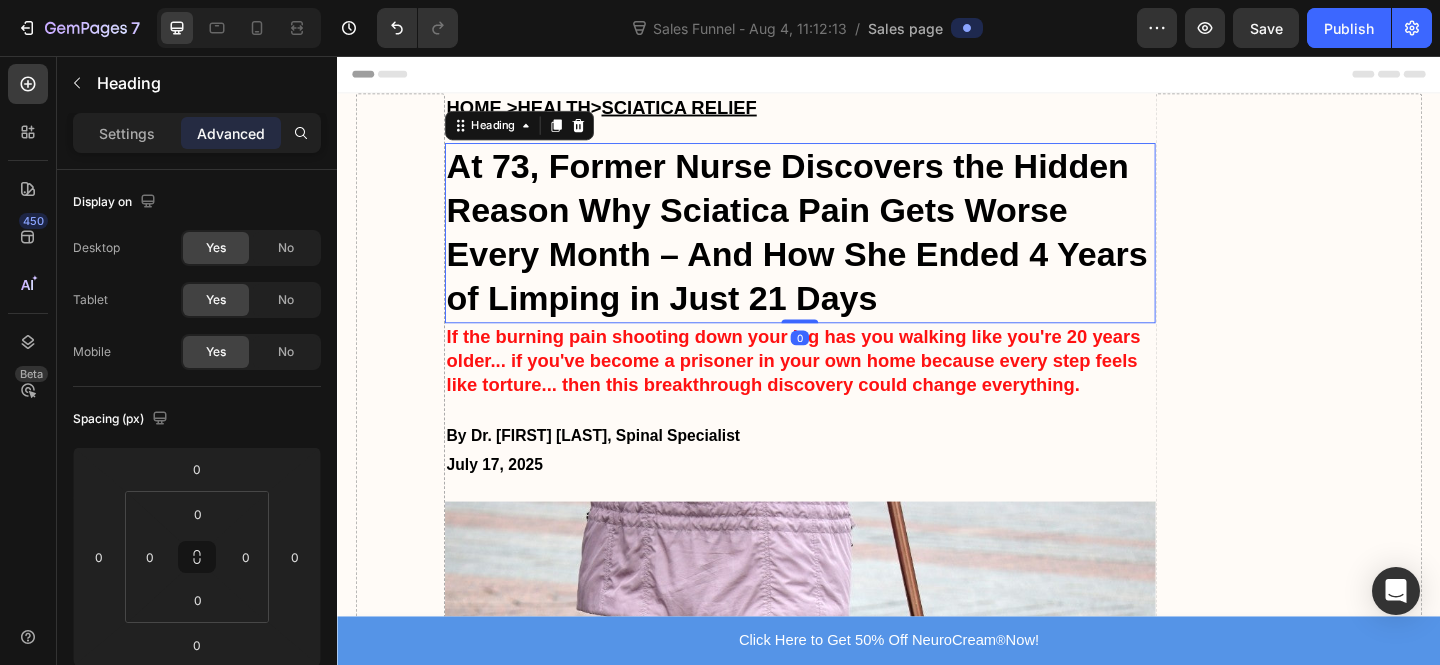 click on "Heading" at bounding box center (535, 132) 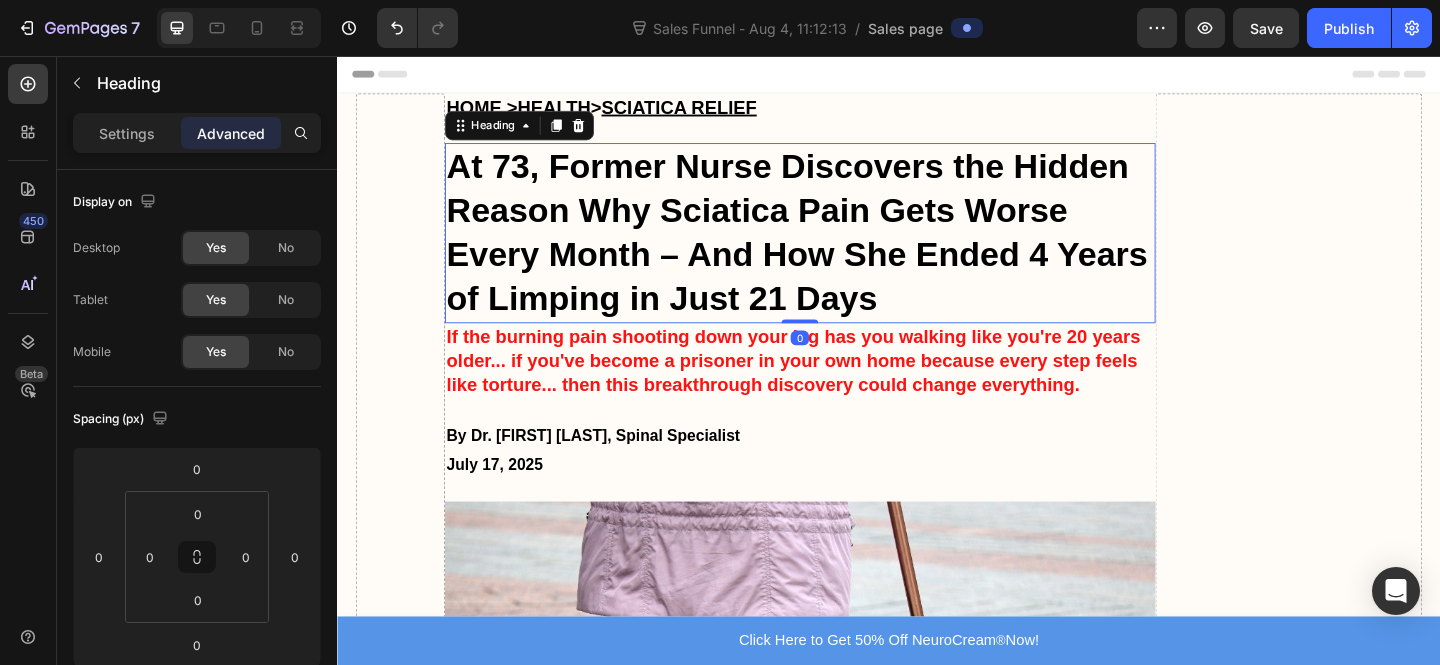 click on "HOME >  HEALTH  >  SCIATICA RELIEF" at bounding box center (624, 112) 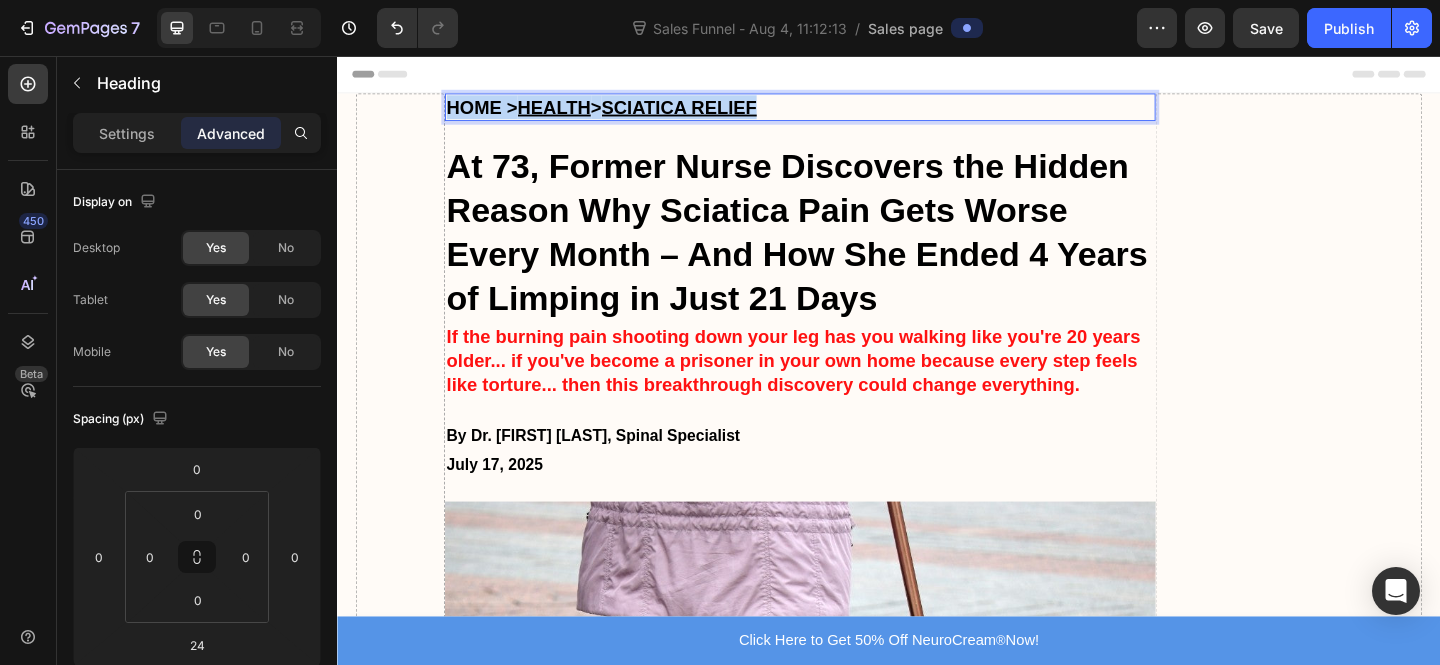 click on "HOME >  HEALTH  >  SCIATICA RELIEF" at bounding box center [624, 112] 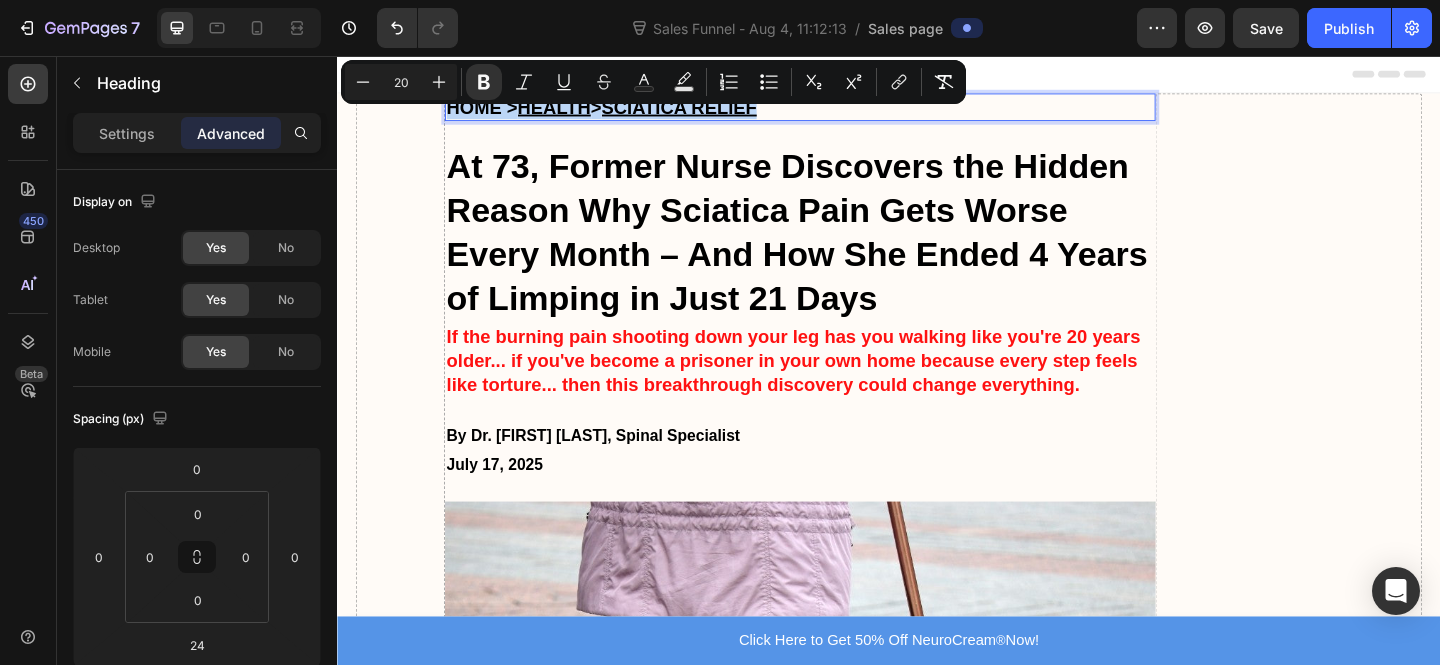 click on "Minus 20 Plus Bold Italic Underline       Strikethrough
Text Color
Text Background Color Numbered List Bulleted List Subscript Superscript       link Remove Format" at bounding box center (653, 82) 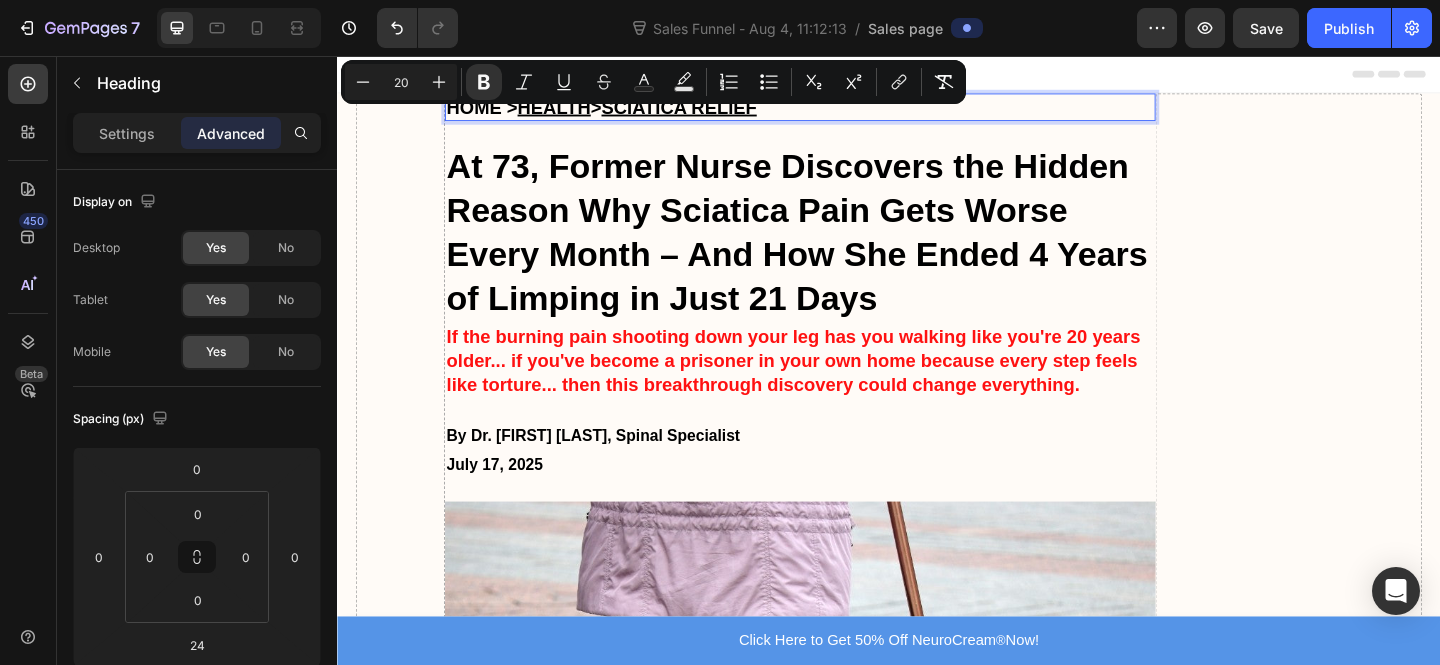 click on "HOME >  HEALTH  >  SCIATICA RELIEF" at bounding box center [624, 112] 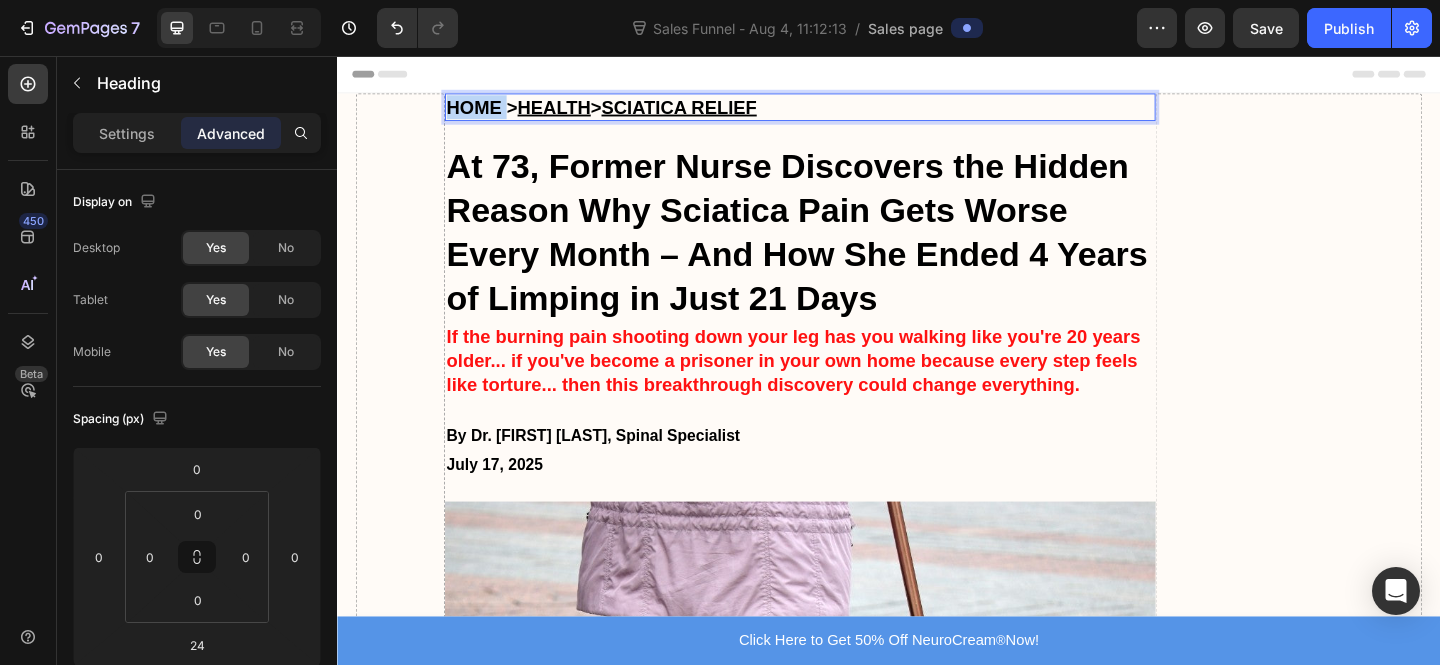 drag, startPoint x: 510, startPoint y: 116, endPoint x: 469, endPoint y: 113, distance: 41.109608 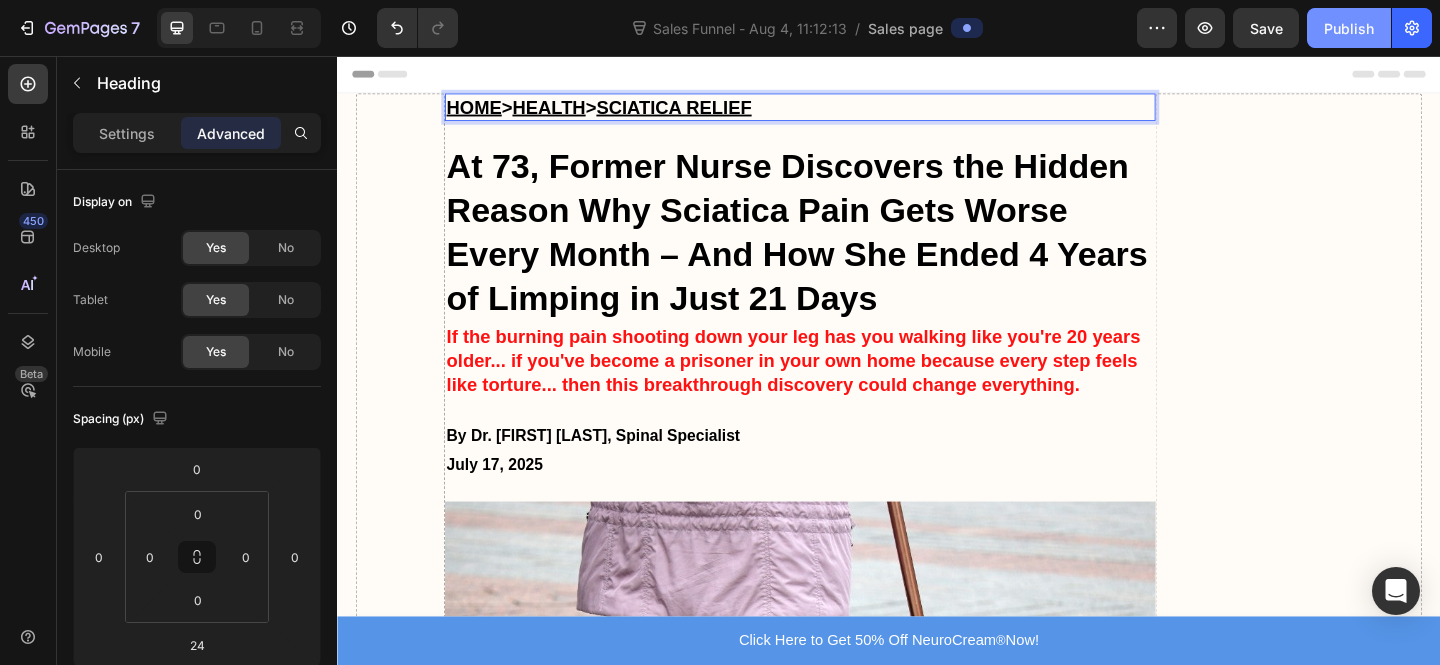 click on "Publish" at bounding box center (1349, 28) 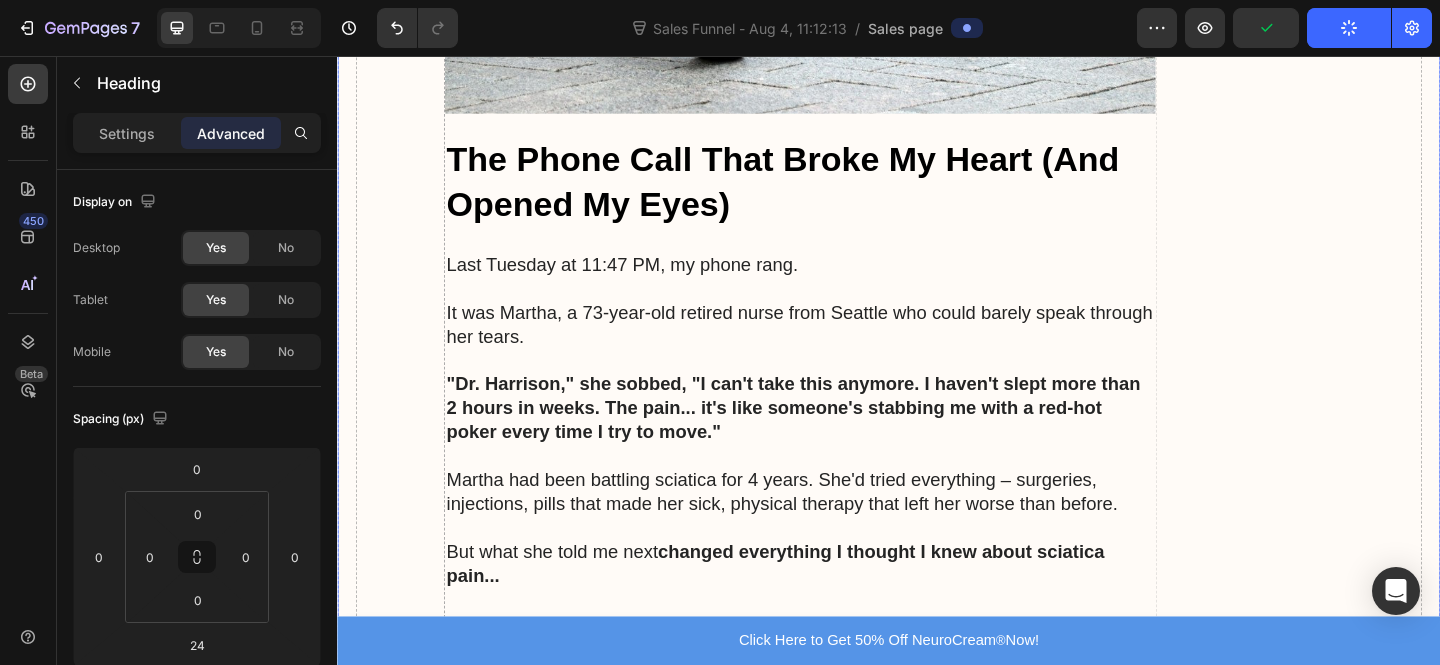 scroll, scrollTop: 927, scrollLeft: 0, axis: vertical 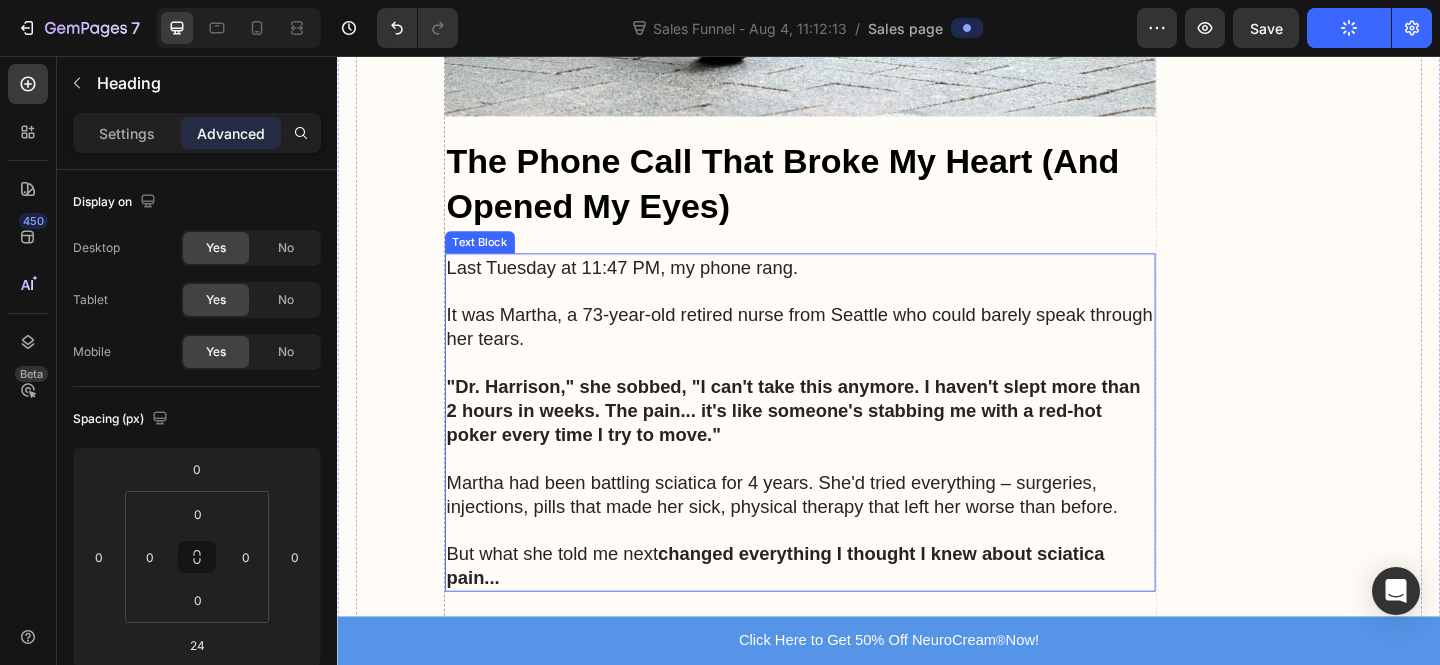 type 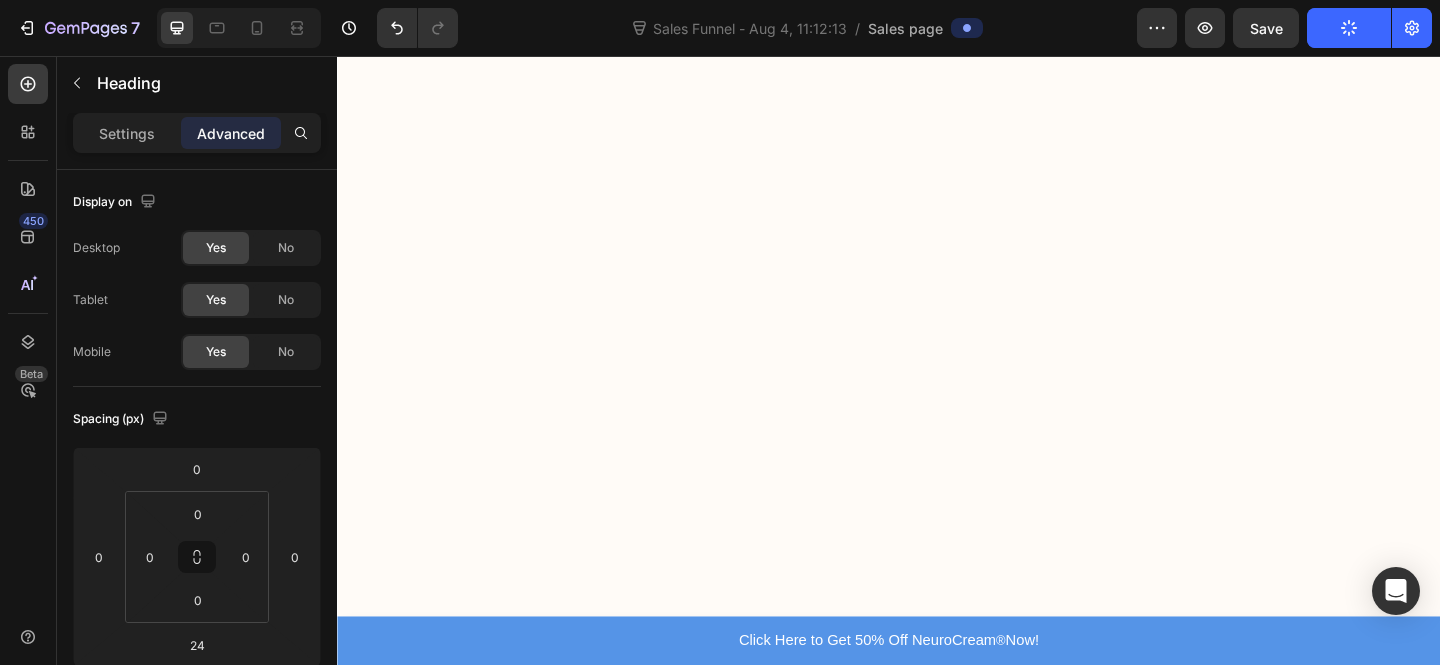 scroll, scrollTop: 7576, scrollLeft: 0, axis: vertical 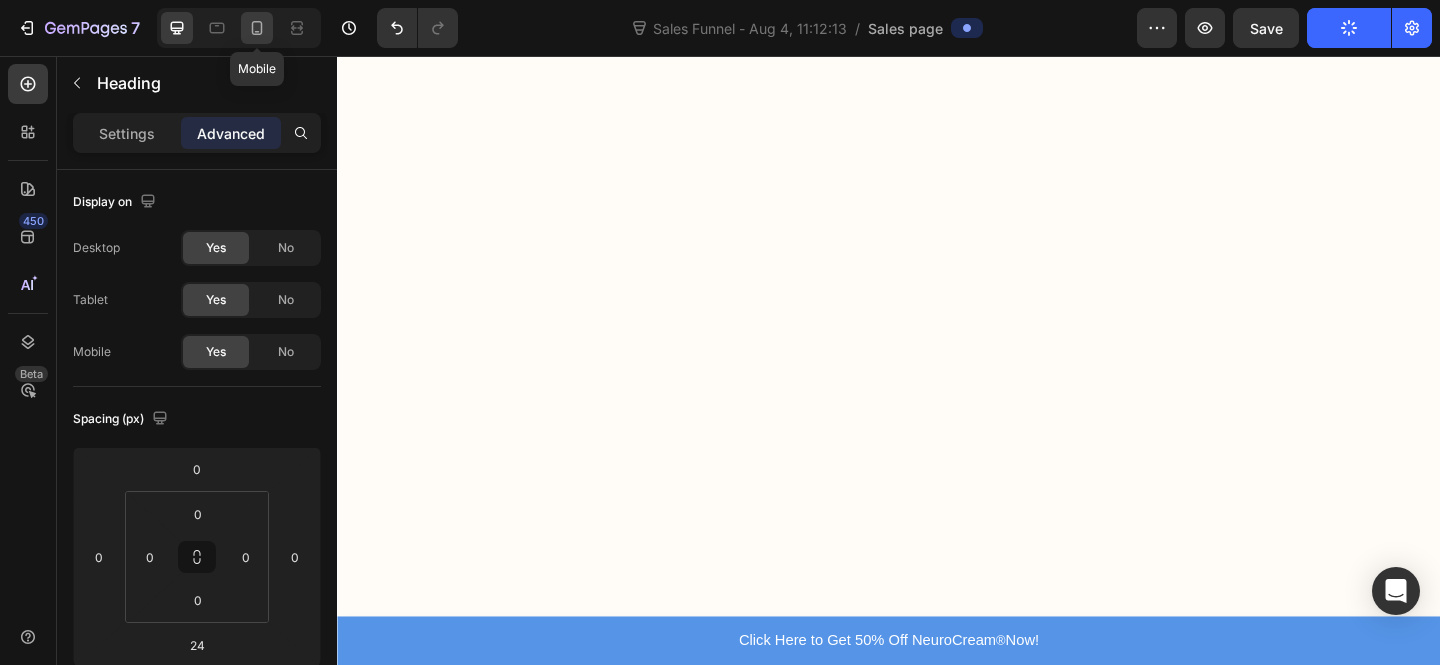 click 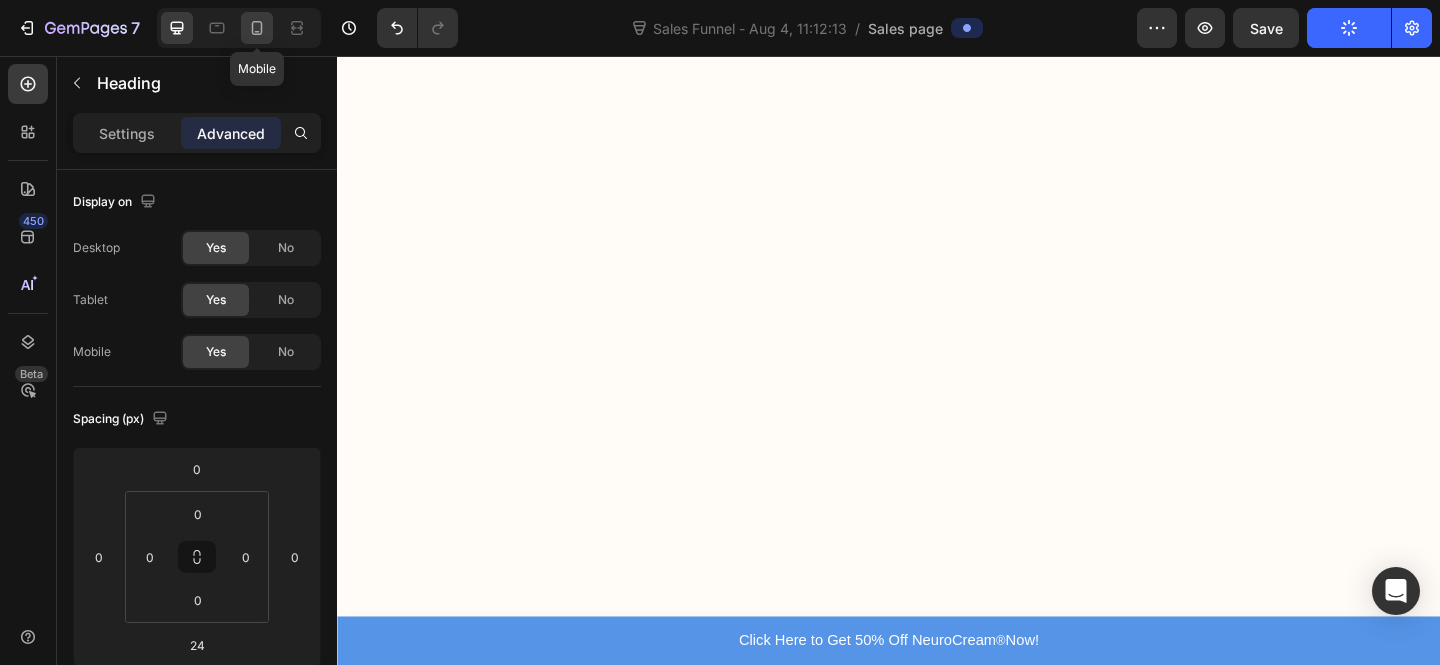 type on "21" 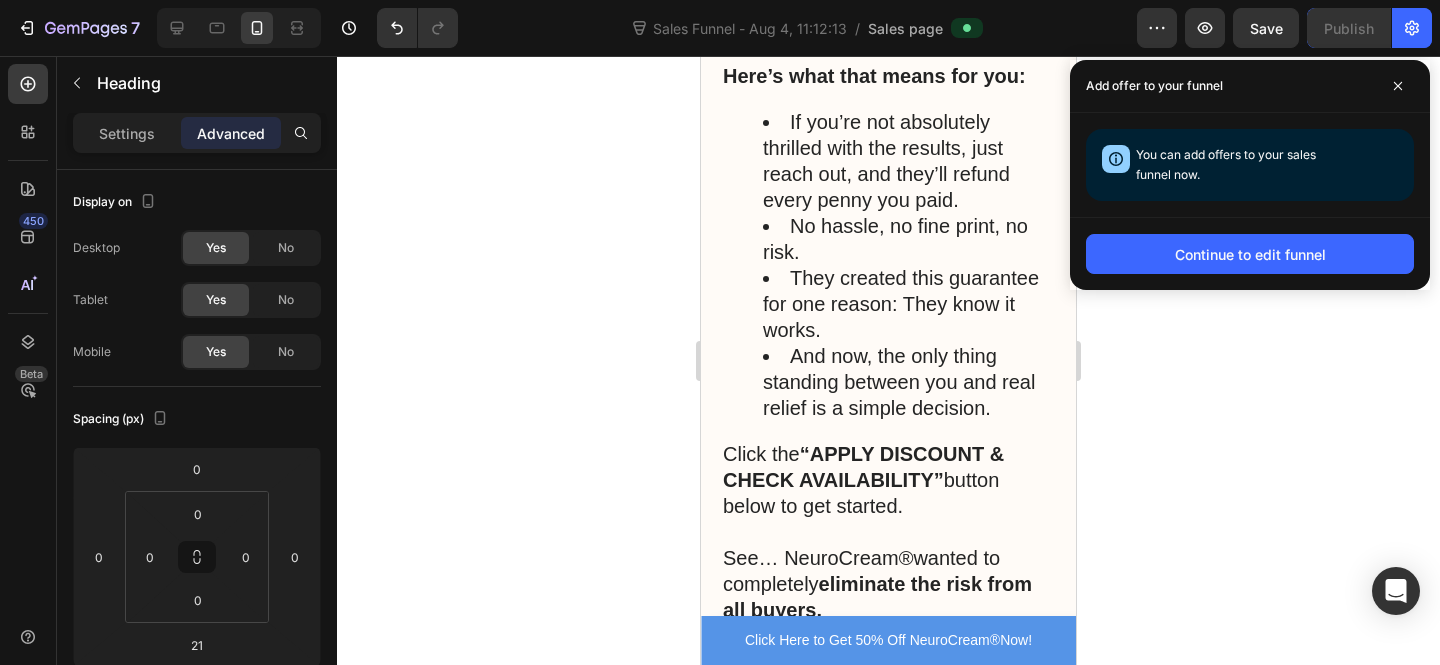 scroll, scrollTop: 18732, scrollLeft: 0, axis: vertical 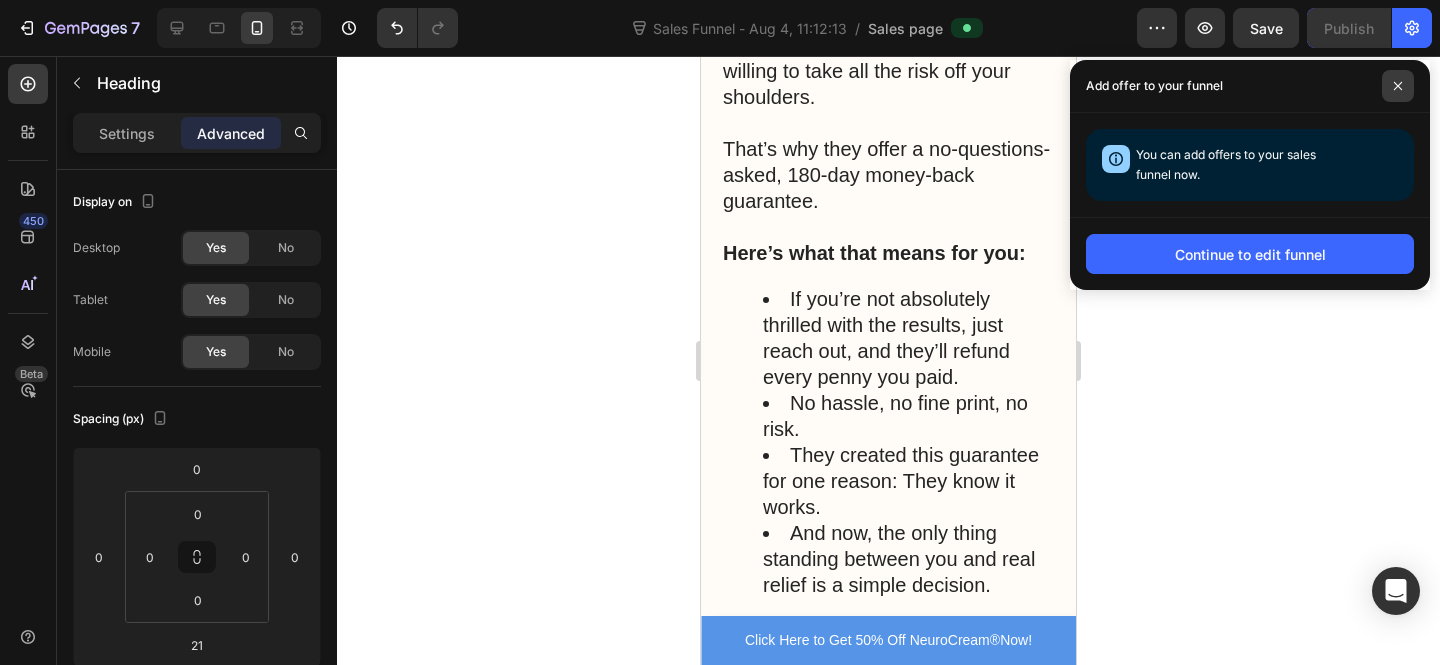 click at bounding box center [1398, 86] 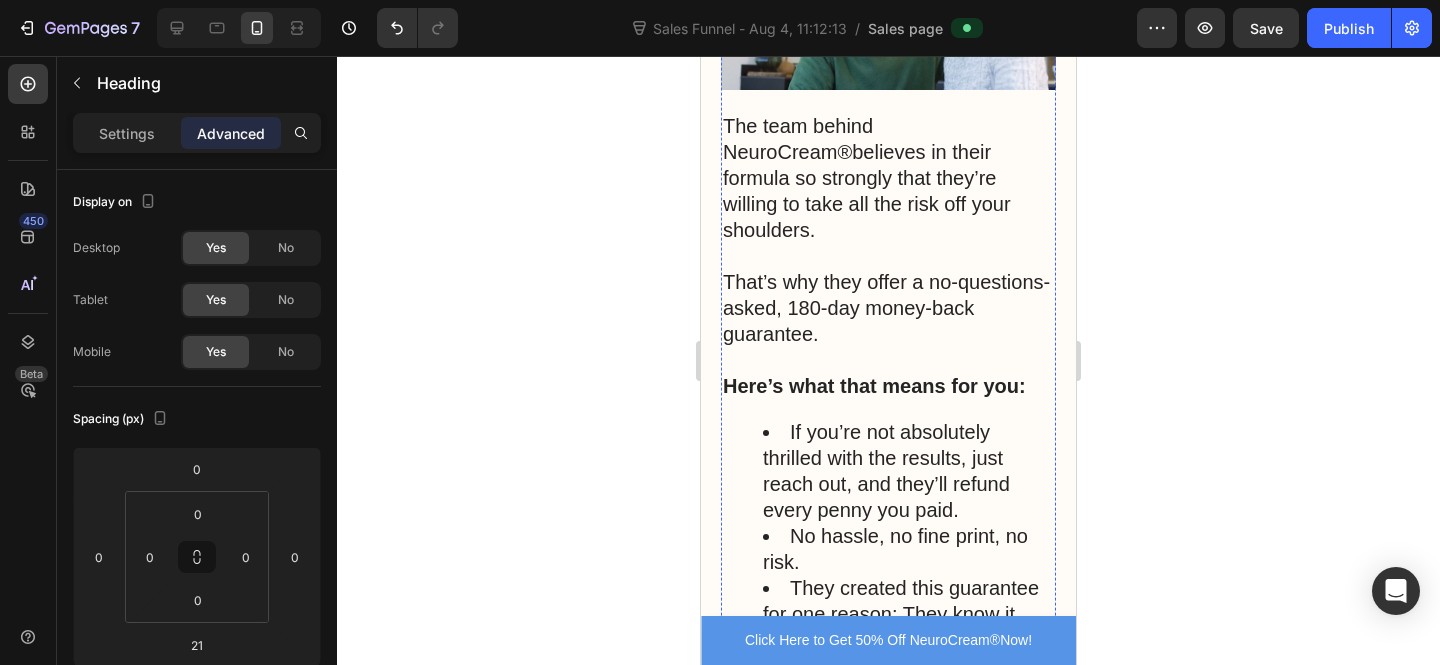 scroll, scrollTop: 18390, scrollLeft: 0, axis: vertical 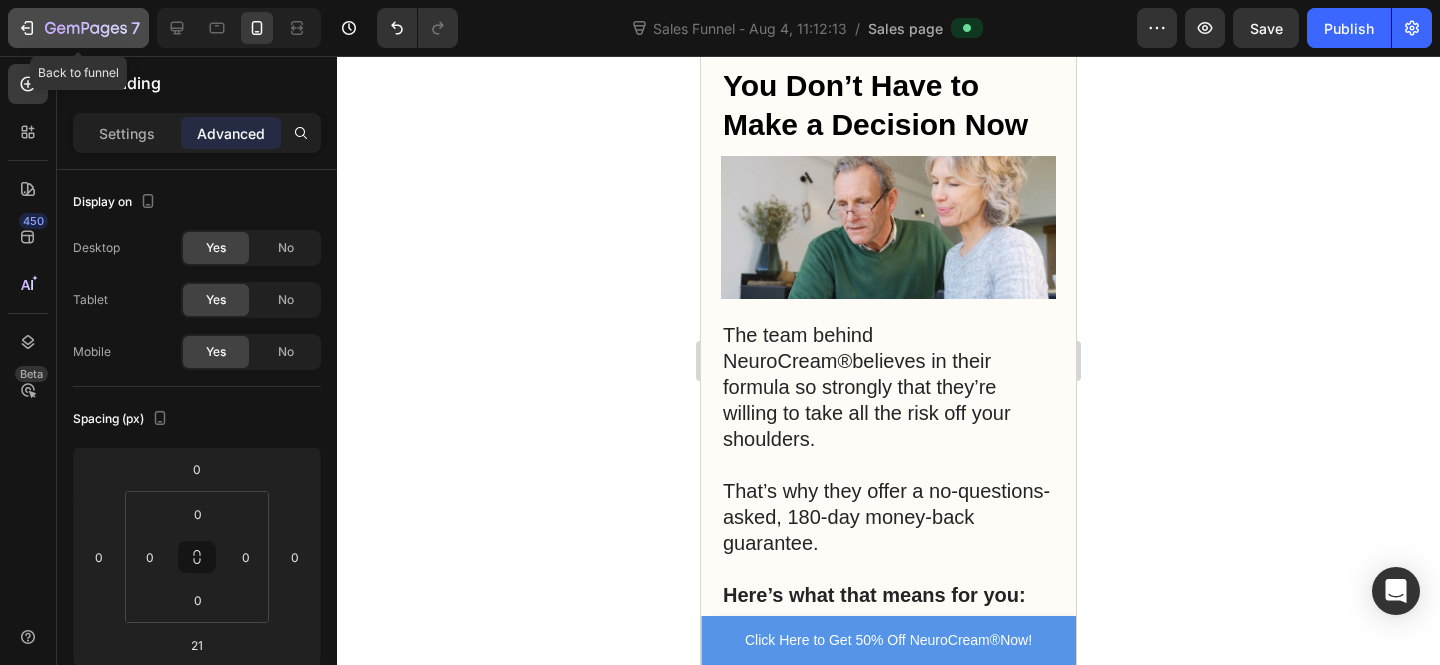 click 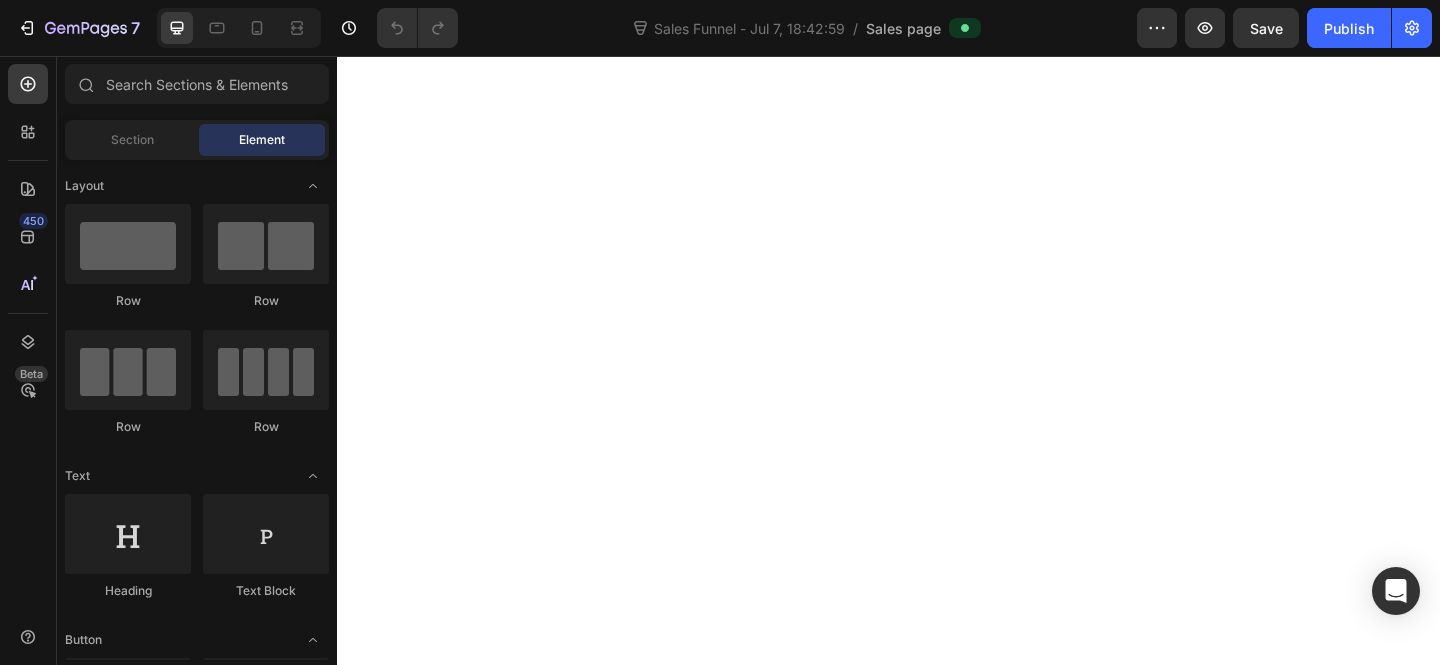 scroll, scrollTop: 0, scrollLeft: 0, axis: both 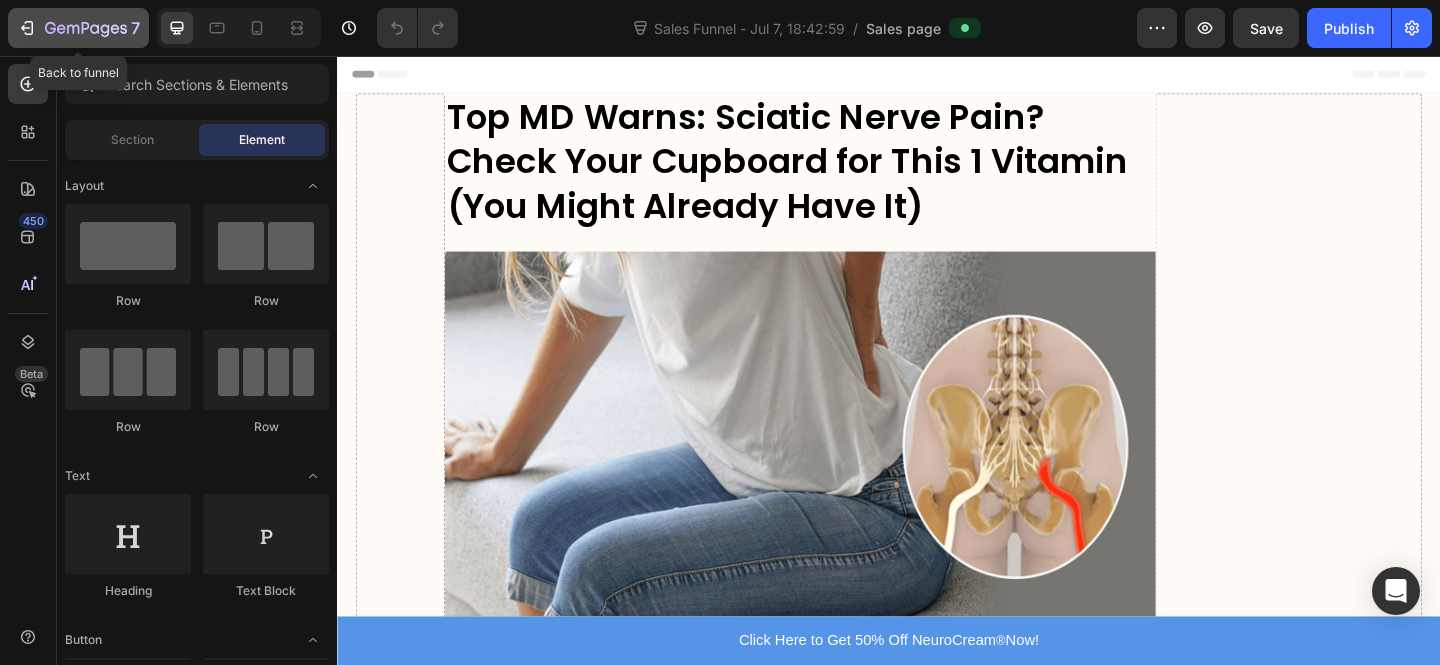 click 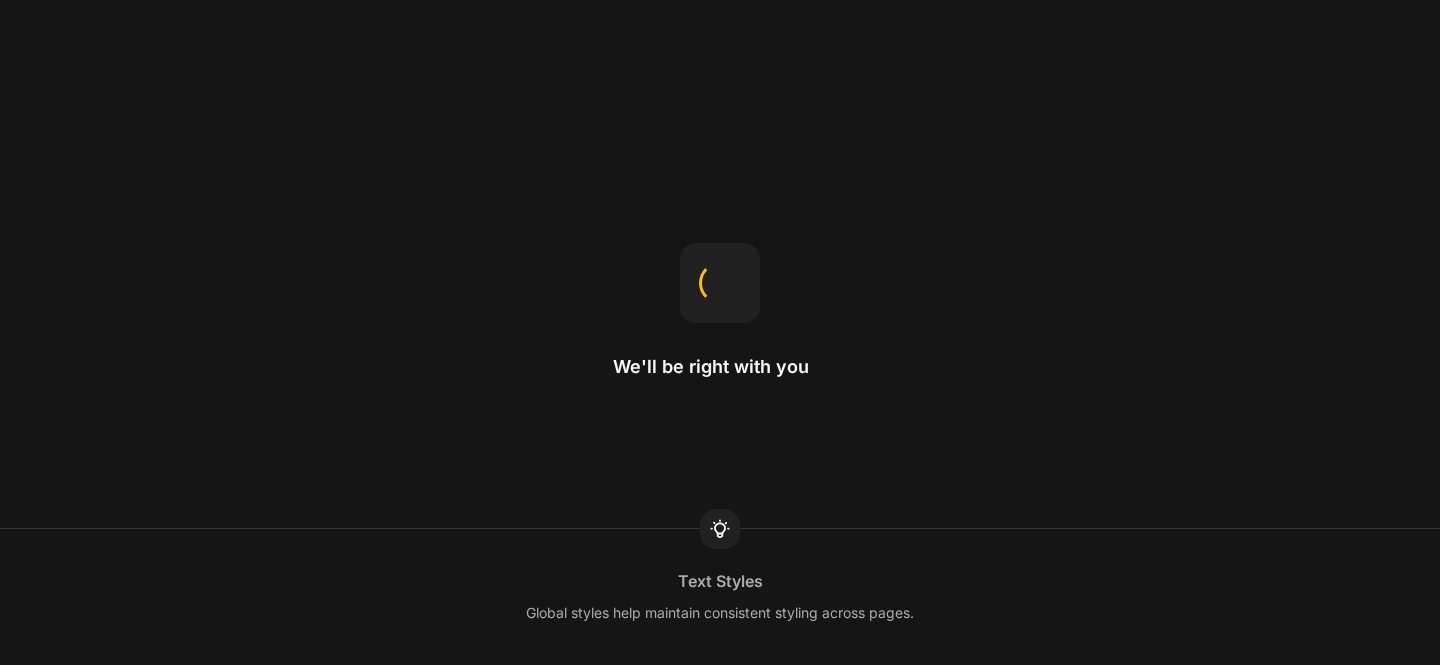 scroll, scrollTop: 0, scrollLeft: 0, axis: both 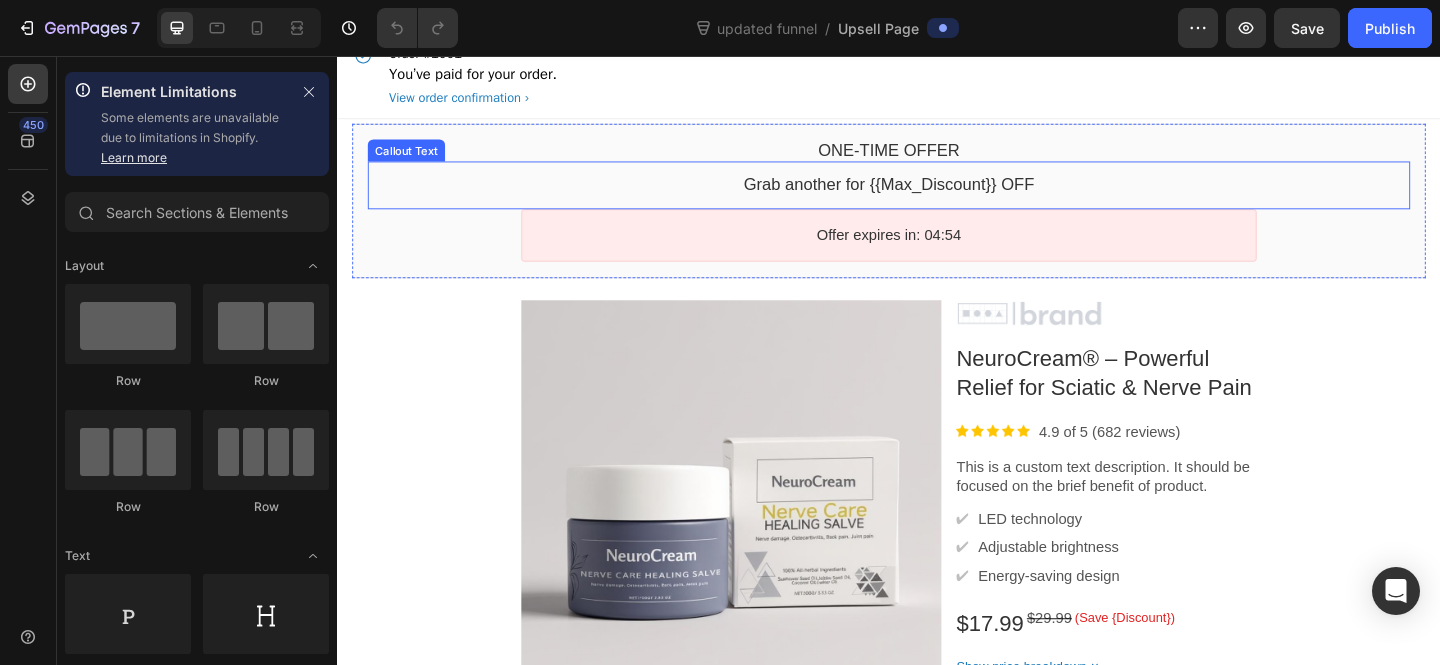 click on "Grab another for {{Max_Discount}} OFF" at bounding box center (937, 196) 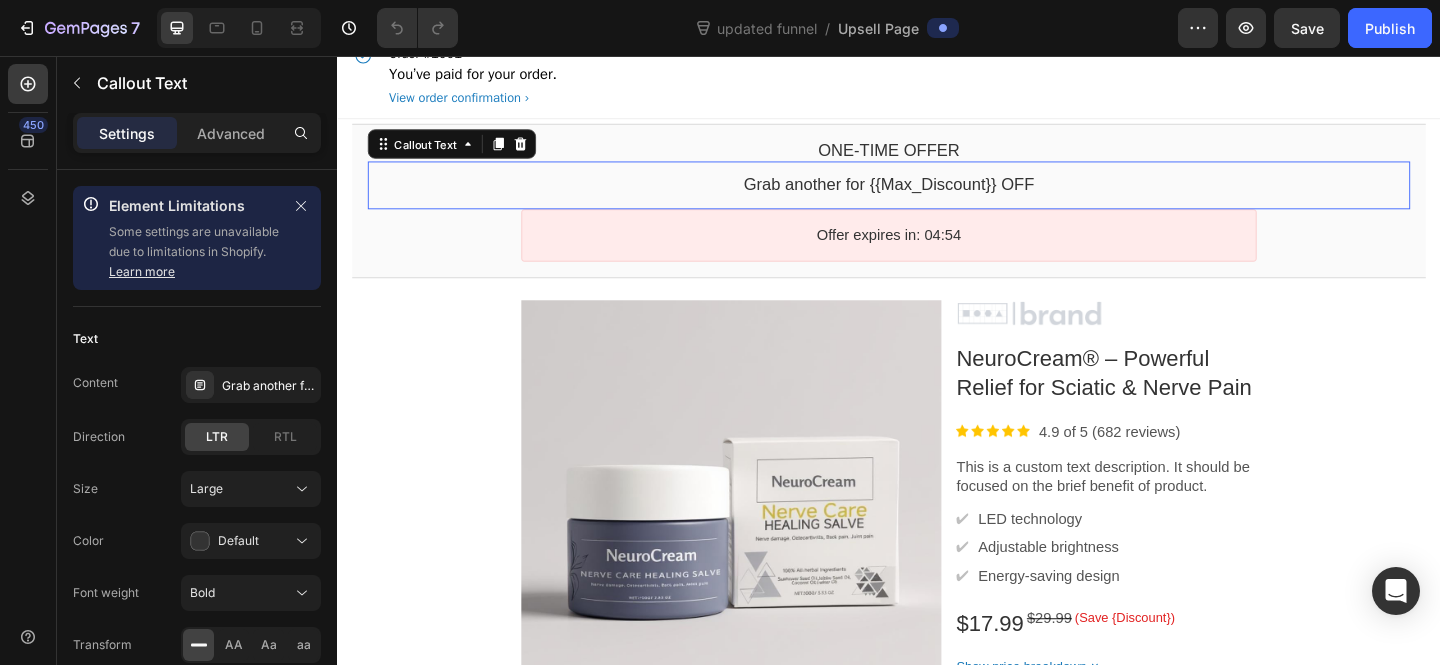 click on "Grab another for {{Max_Discount}} OFF" at bounding box center (937, 196) 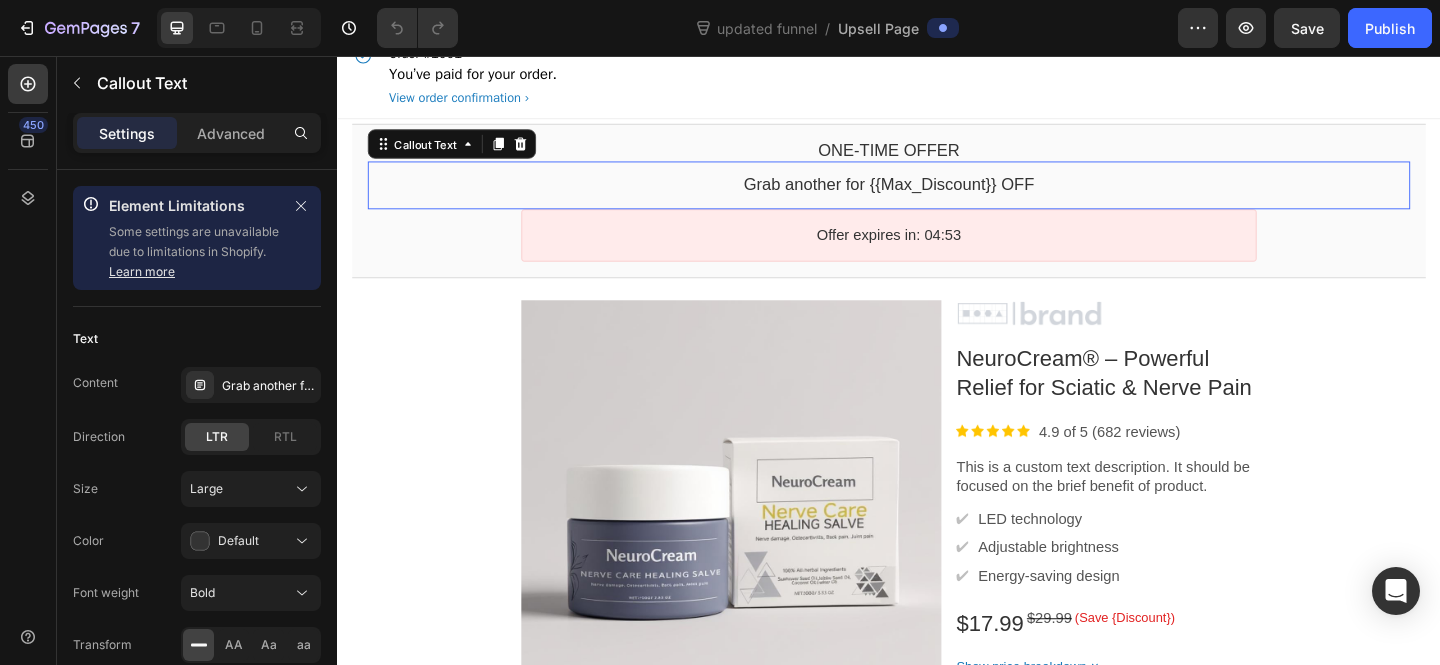 click on "Grab another for {{Max_Discount}} OFF" at bounding box center [937, 196] 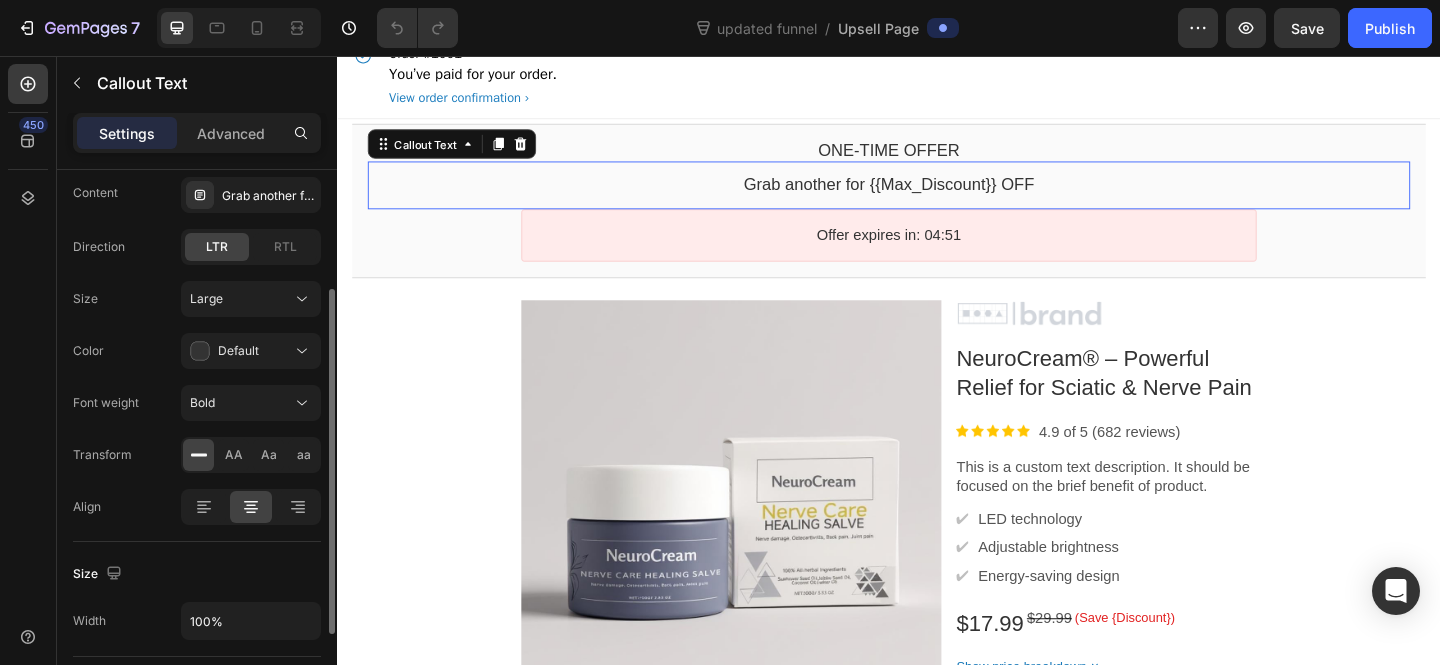 scroll, scrollTop: 167, scrollLeft: 0, axis: vertical 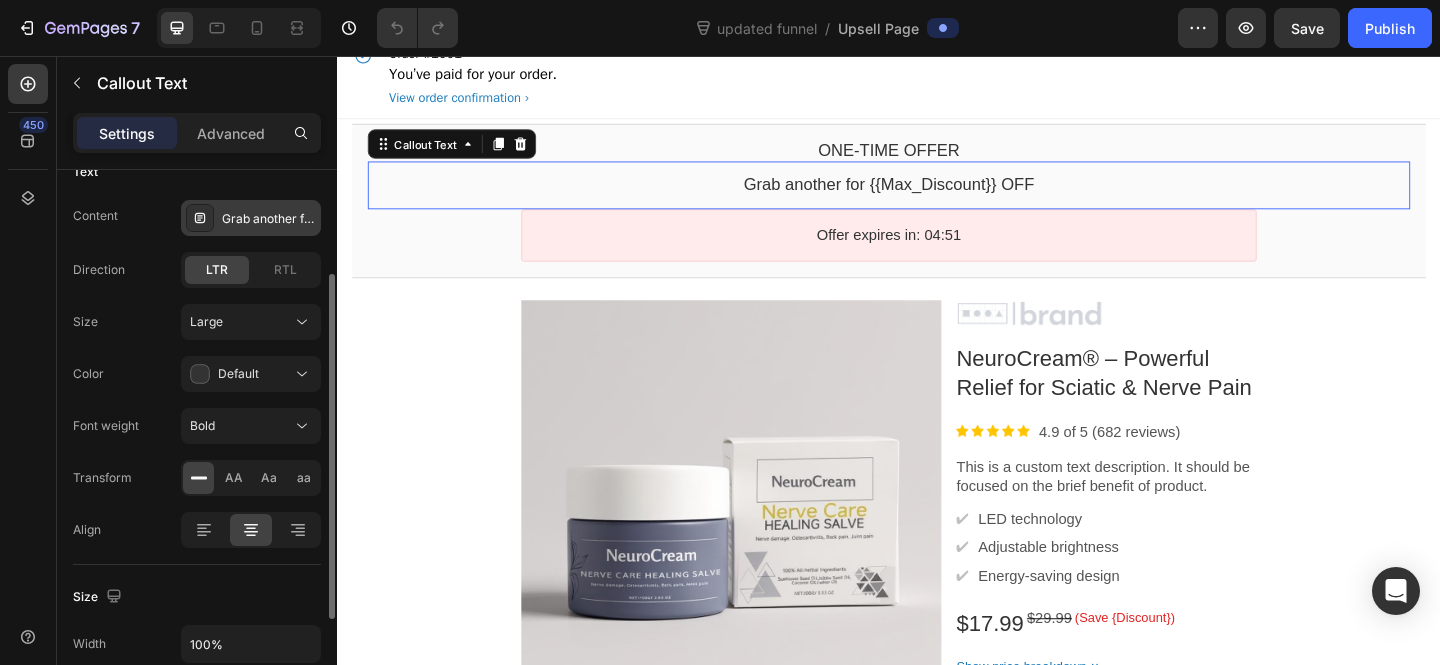 click on "Grab another for {{Max_Discount}} OFF" at bounding box center (269, 219) 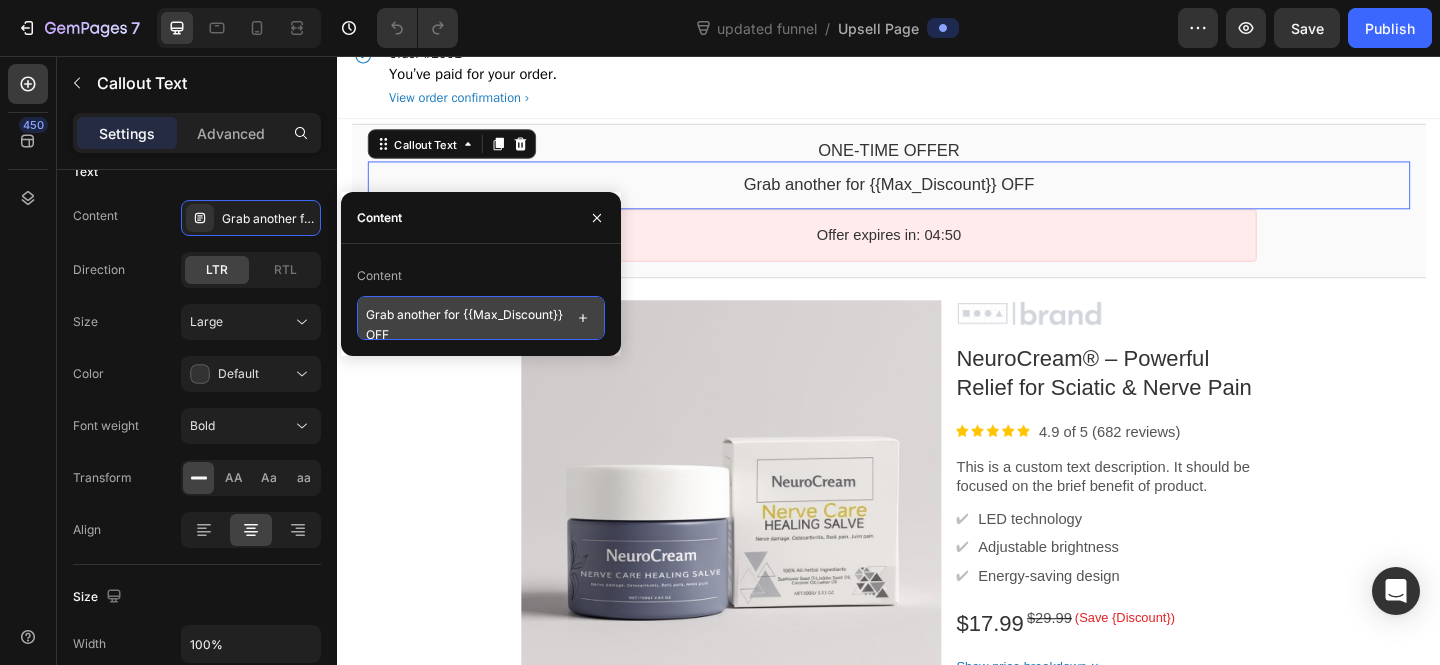 click on "Grab another for {{Max_Discount}} OFF" at bounding box center (481, 318) 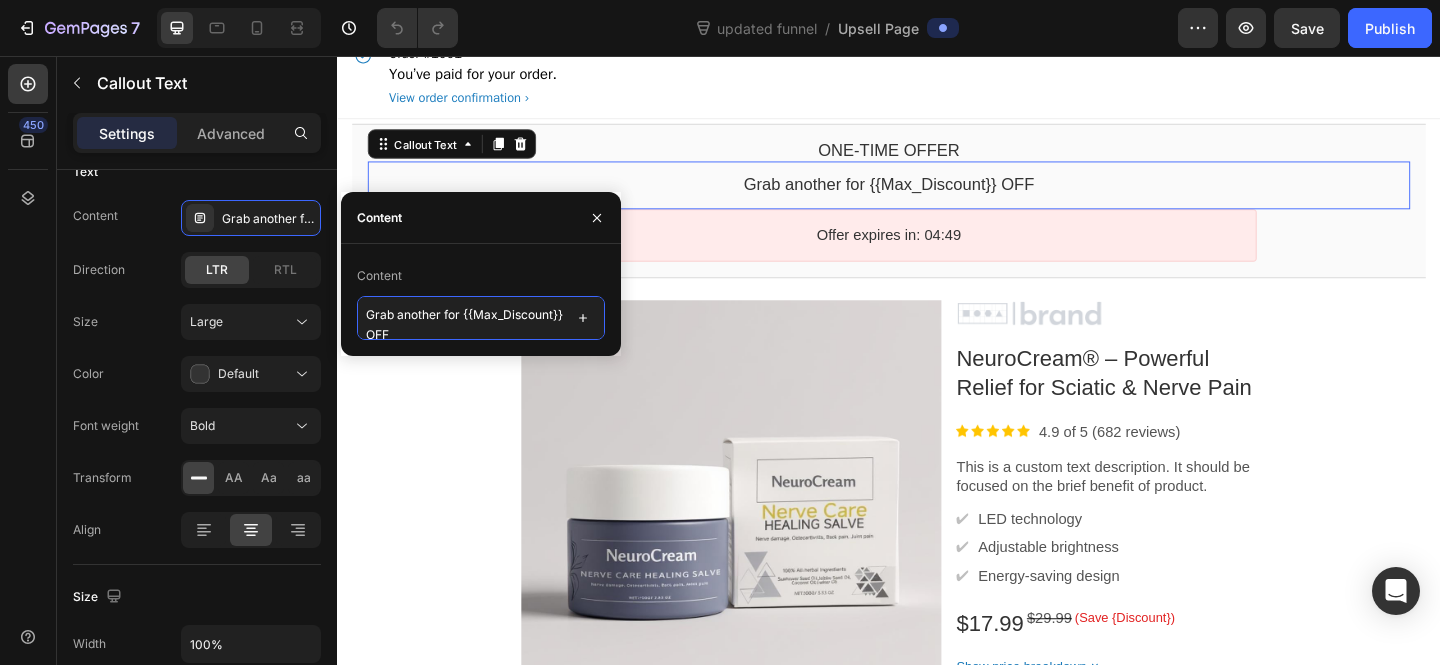 click on "Grab another for {{Max_Discount}} OFF" at bounding box center (481, 318) 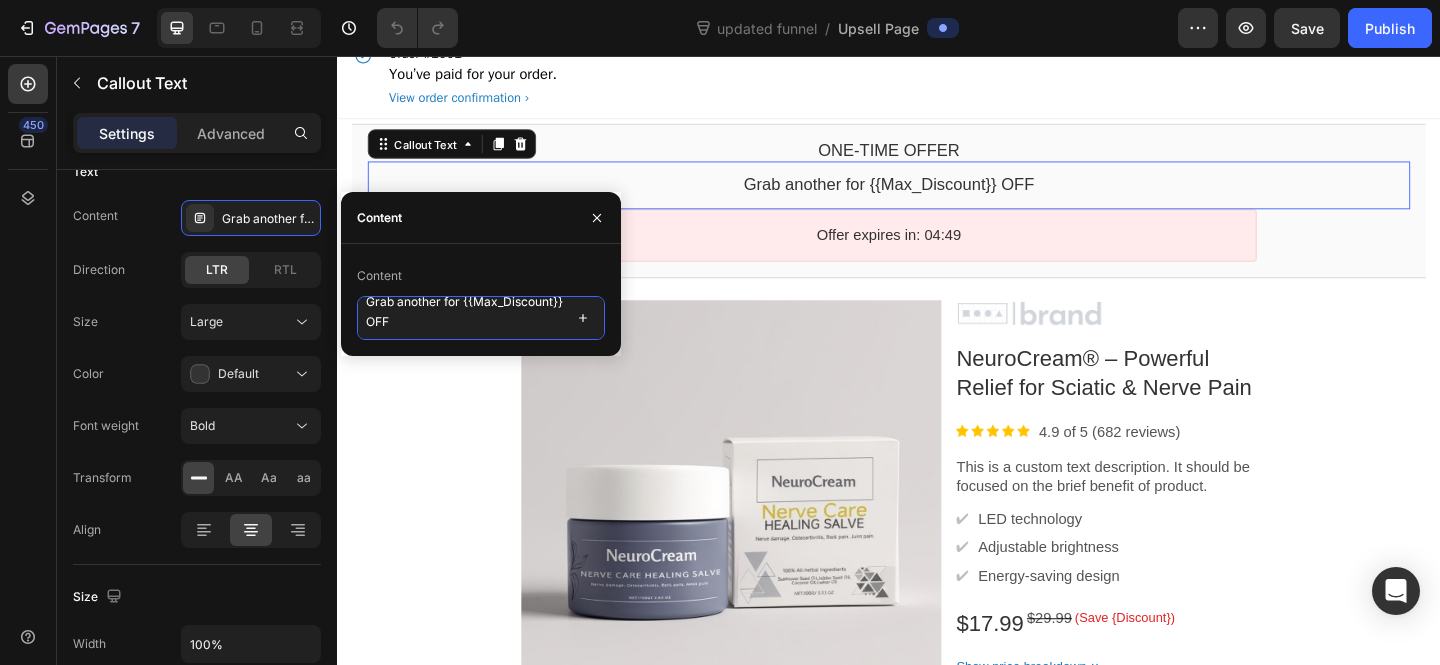 click on "Grab another for {{Max_Discount}} OFF" at bounding box center [481, 318] 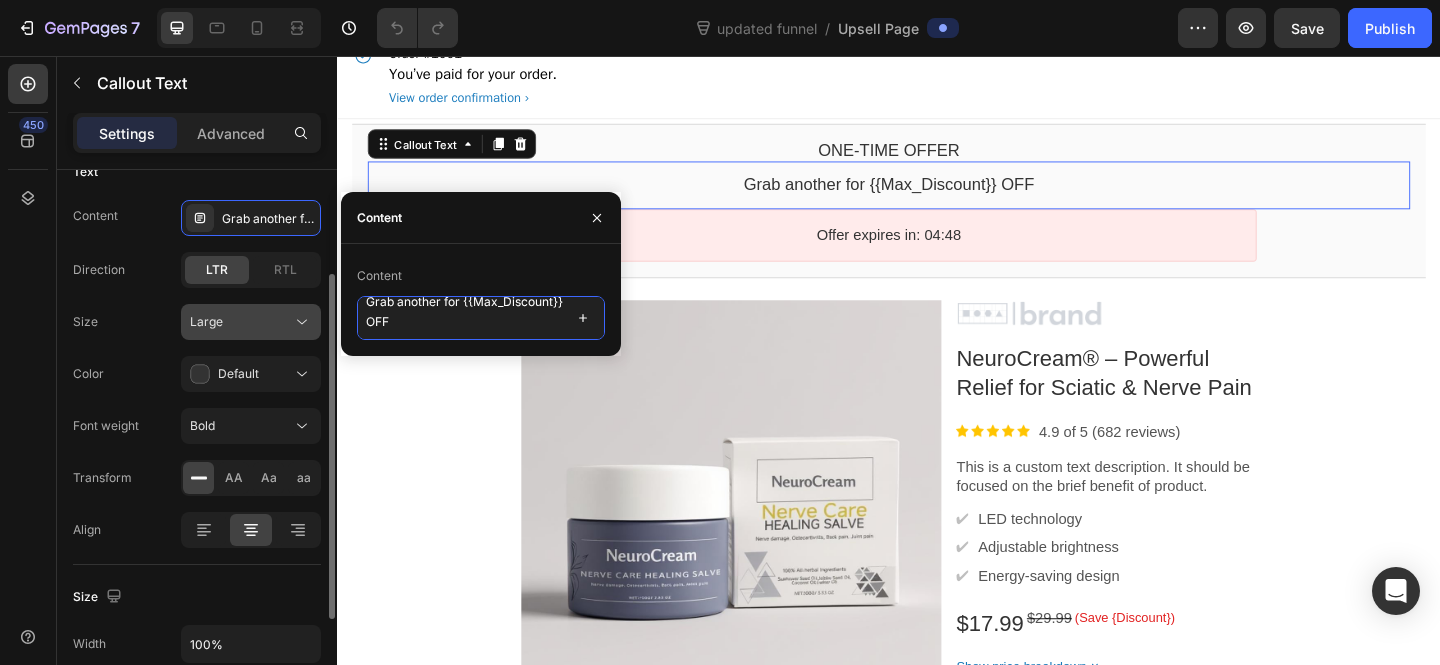 drag, startPoint x: 464, startPoint y: 321, endPoint x: 277, endPoint y: 311, distance: 187.26718 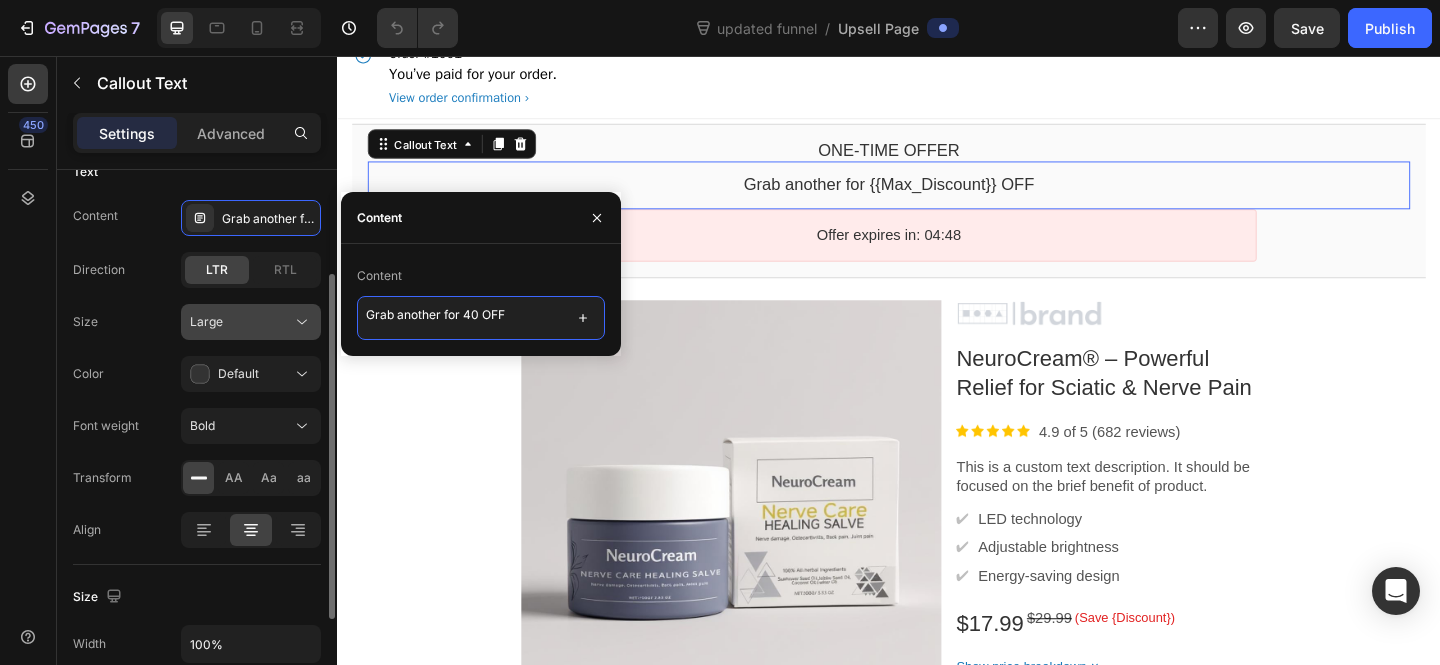 scroll, scrollTop: 0, scrollLeft: 0, axis: both 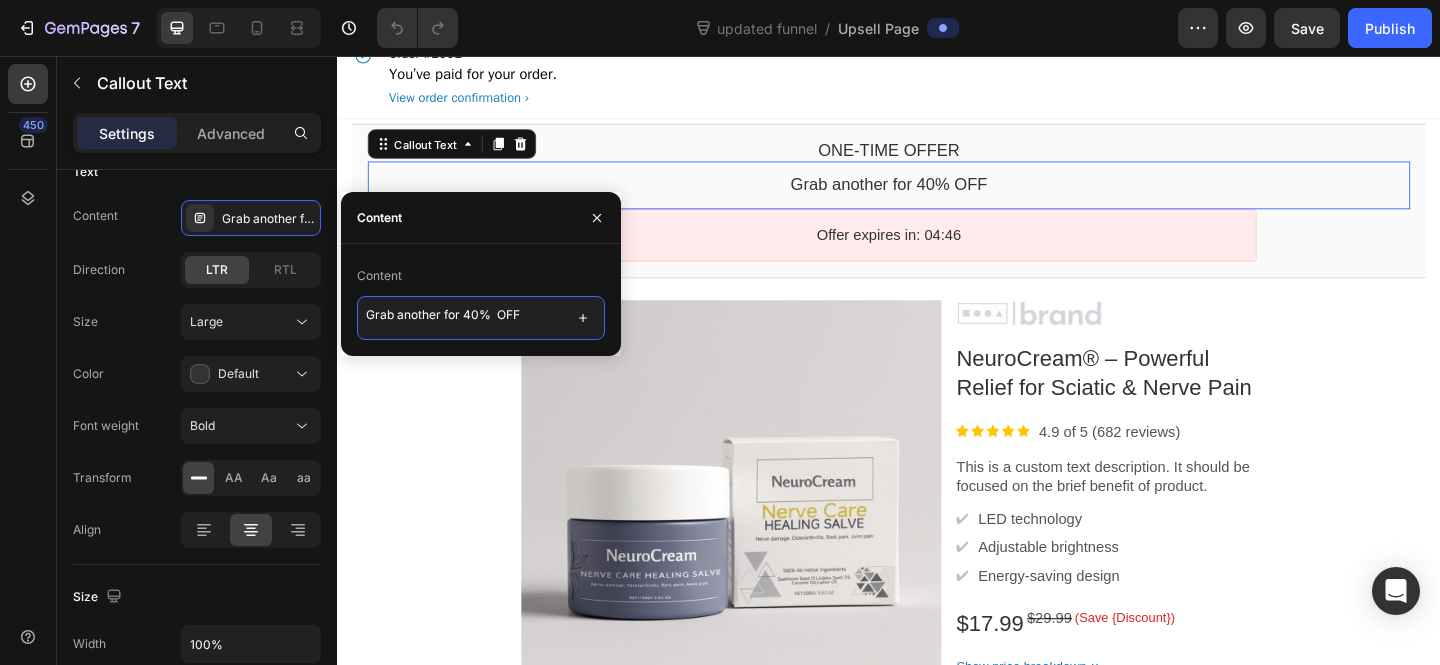 type on "Grab another for 40% OFF" 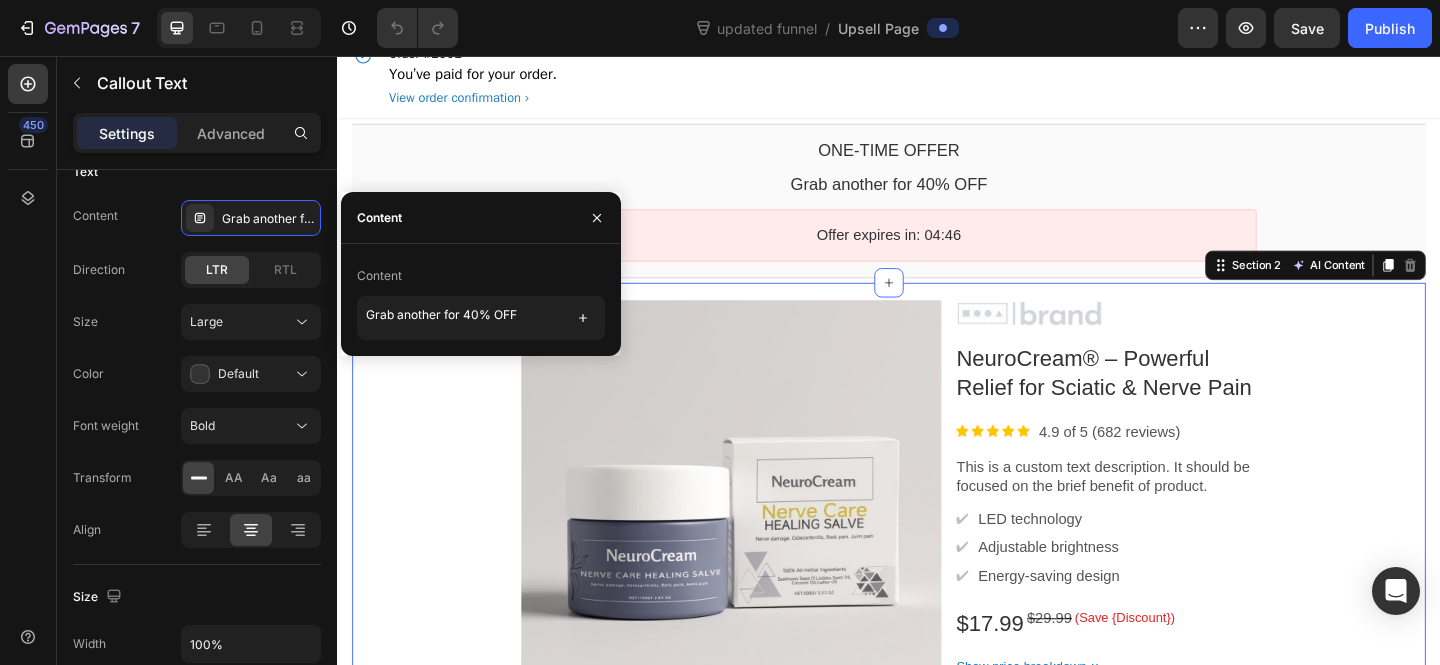 click on "Product Images Image NeuroCream® – Powerful Relief for Sciatic & Nerve Pain Product Title Image 4.9 of 5 (682 reviews) Text block Row This is a custom text description. It should be focused on the brief benefit of product. Text block ✔ Text block LED technology Text block Row ✔ Text block Adjustable brightness Text block Row ✔ Text block Energy-saving design Text block Row $17.99 Price $29.99 Price (Save {Discount}) Discount Tag Row Show price breakdown Price Breakdown Take the deal Accept Button Decline offer Decline Button Row Product Offer Section 2   AI Content Write with GemAI You've reached  /  rewrites of your AI generative this month. Resets on  01 Sep . You have reached limit this month This section contains required   elements and cannot be deleted" at bounding box center [937, 598] 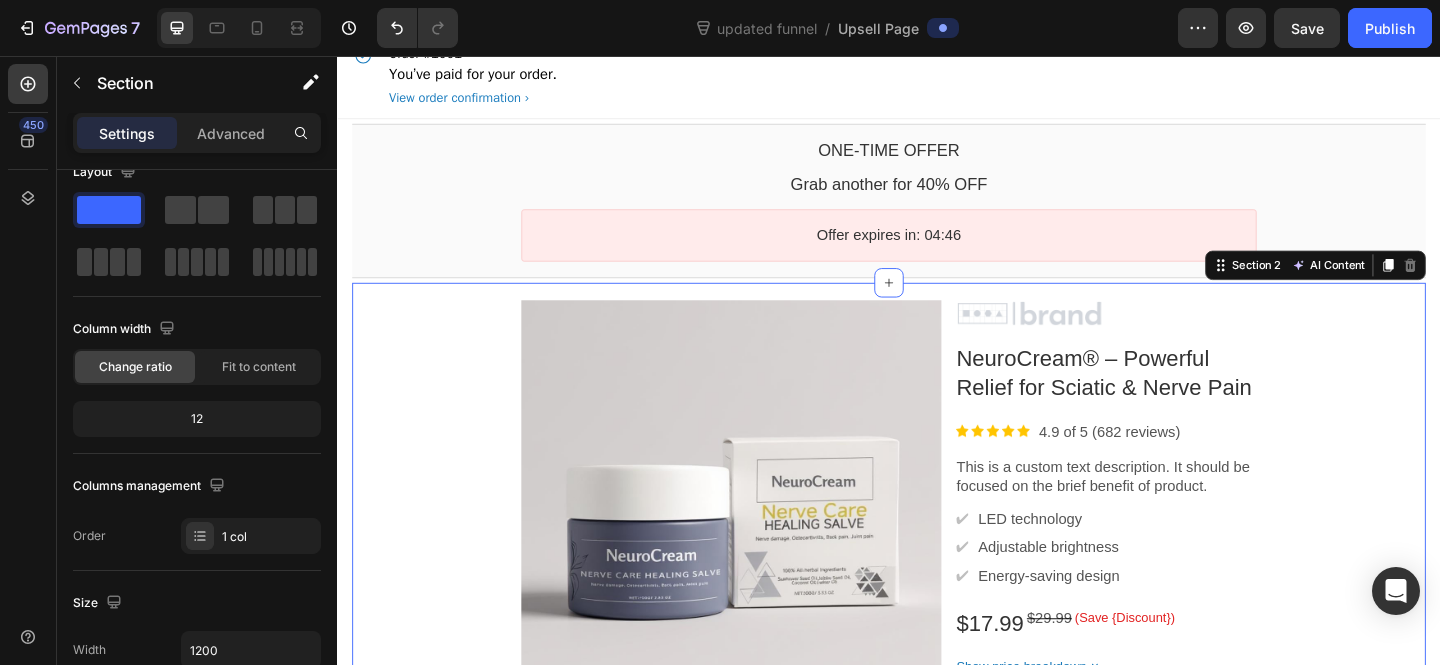 scroll, scrollTop: 0, scrollLeft: 0, axis: both 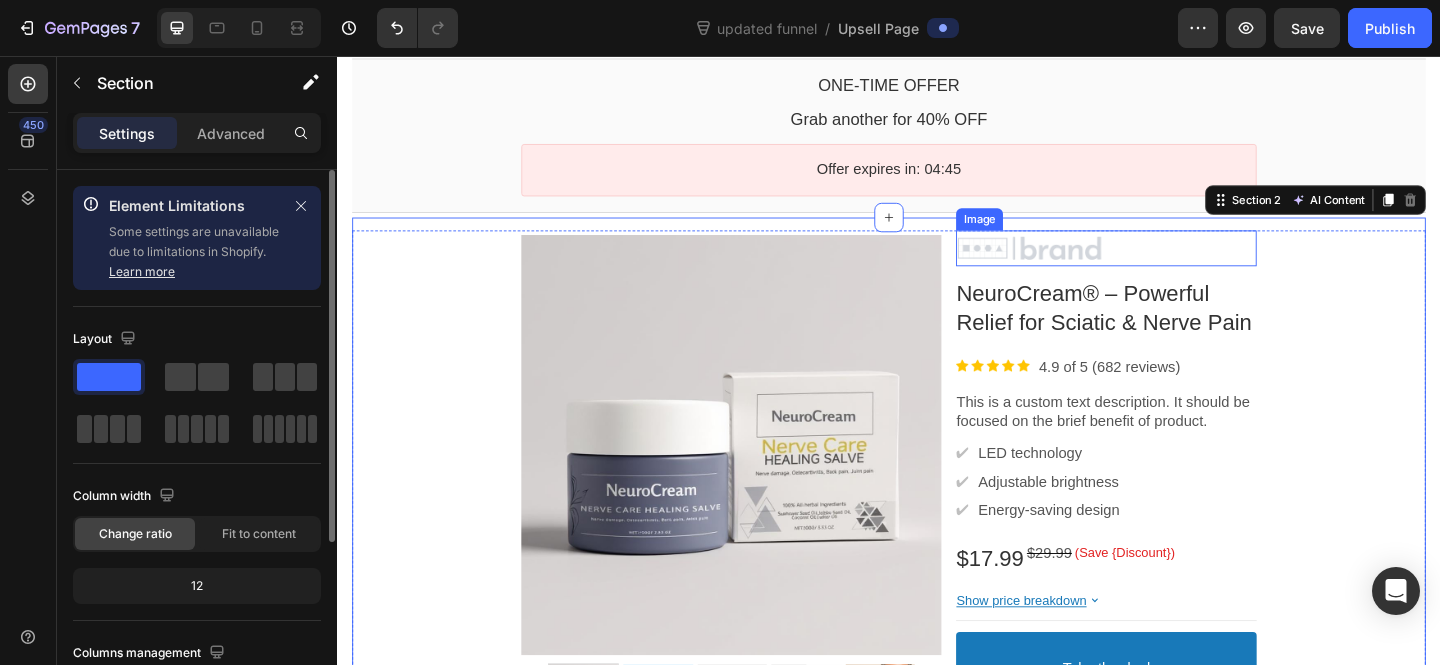 click at bounding box center [1173, 266] 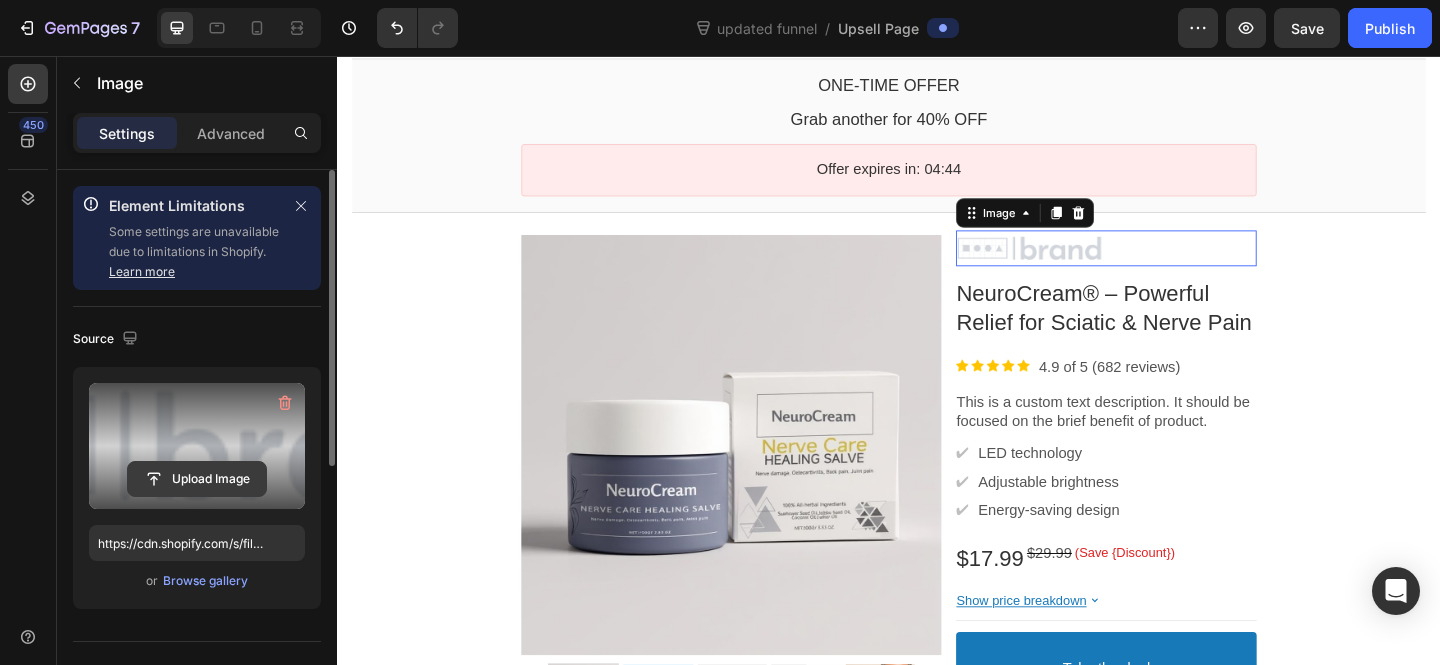 click 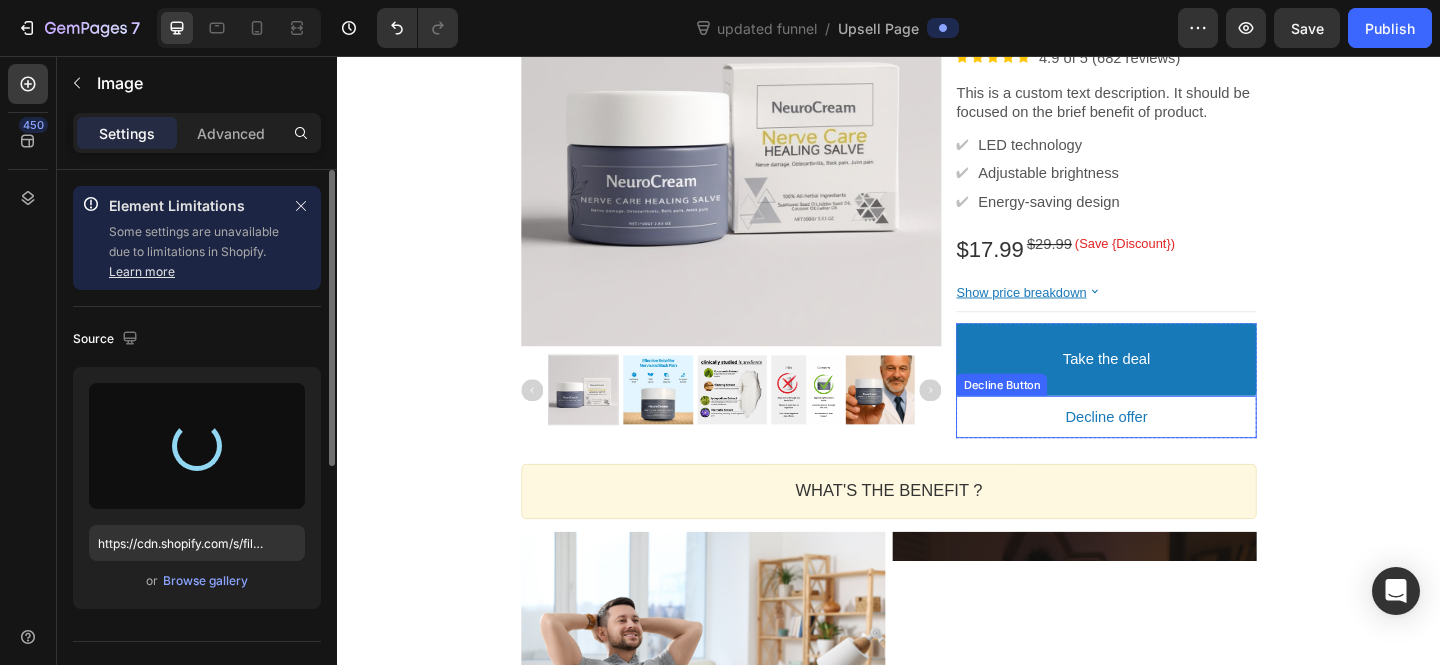 type on "https://cdn.shopify.com/s/files/1/0610/7503/0071/files/gempages_574314754814771993-da1153d7-2858-4a06-bcf7-9a5f6b586c7d.png" 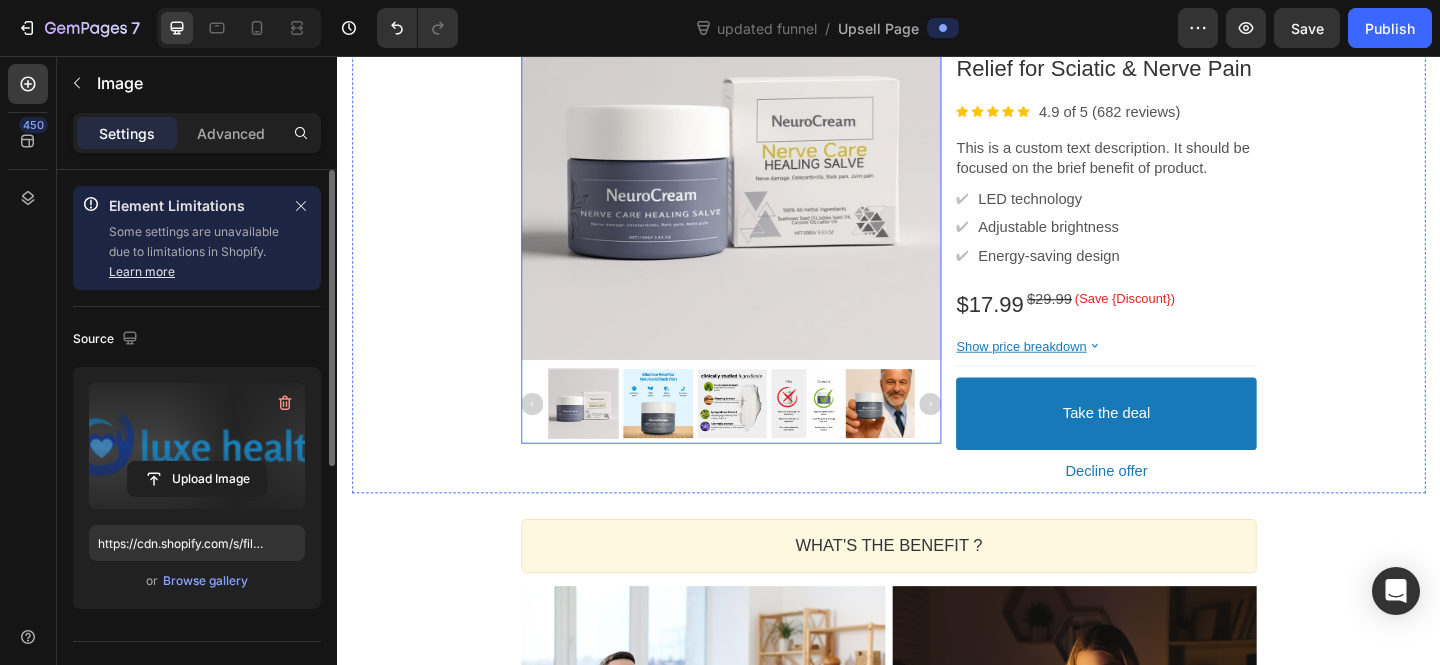 scroll, scrollTop: 415, scrollLeft: 0, axis: vertical 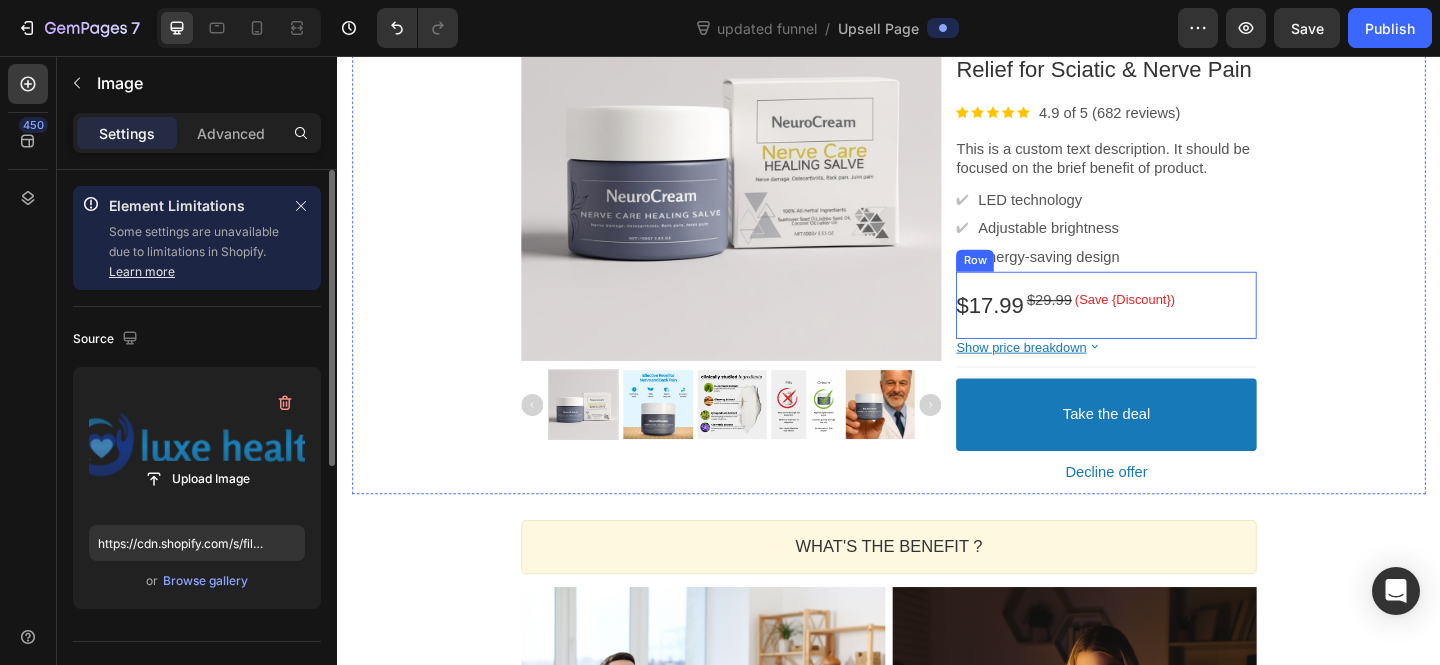 click on "$17.99 Price $29.99 Price (Save {Discount}) Discount Tag Row" at bounding box center [1173, 327] 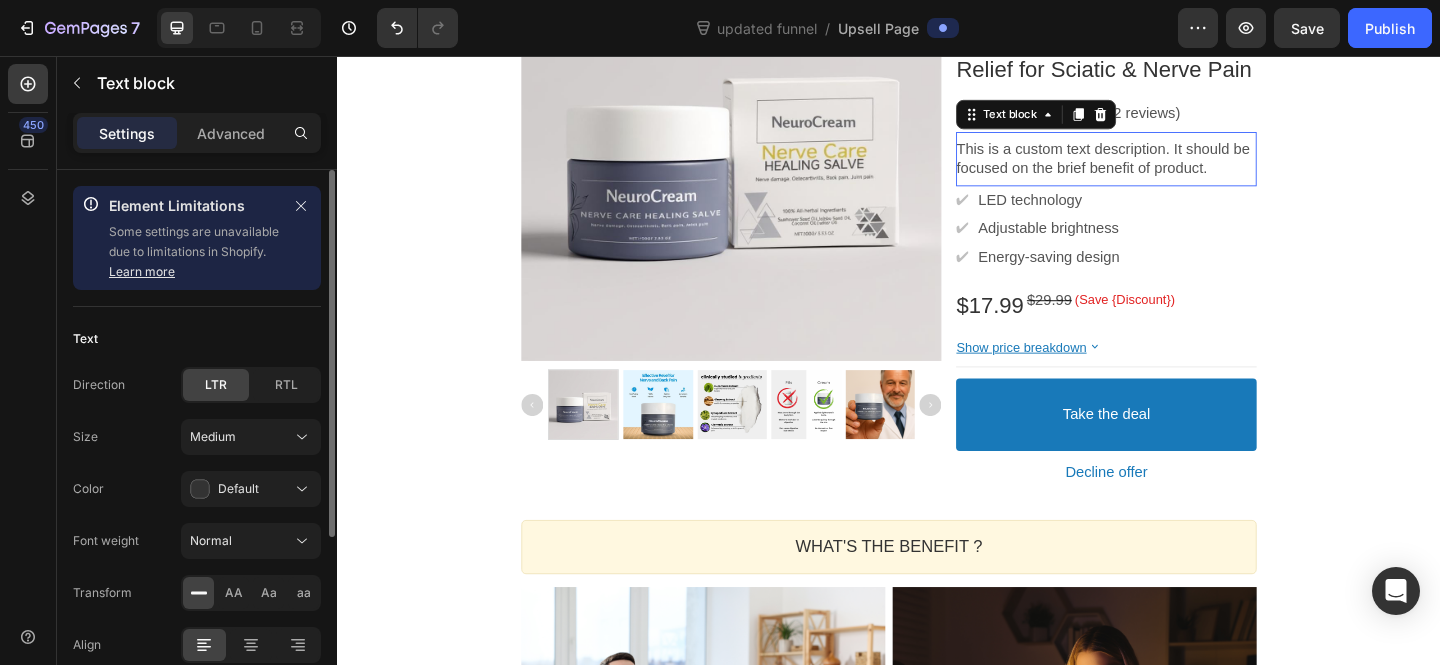 click on "This is a custom text description. It should be focused on the brief benefit of product. Text block" at bounding box center [1173, 169] 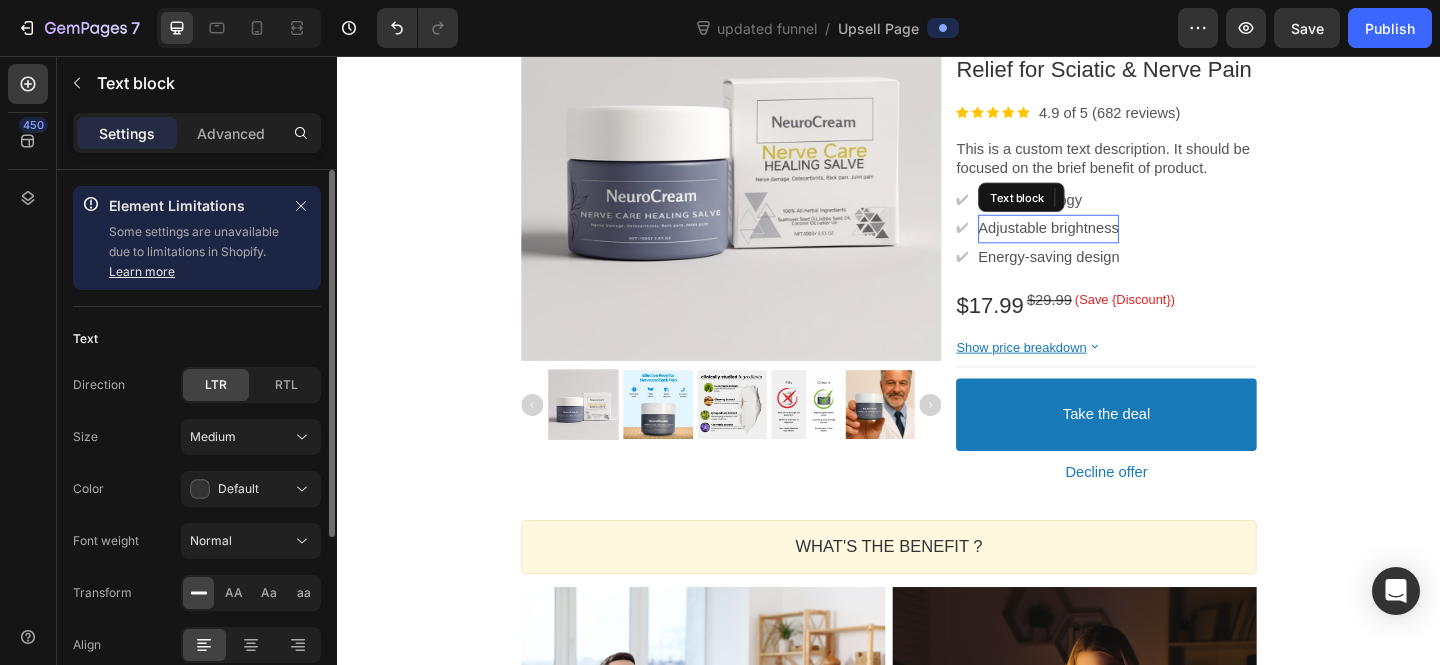 click on "Adjustable brightness" at bounding box center [1110, 244] 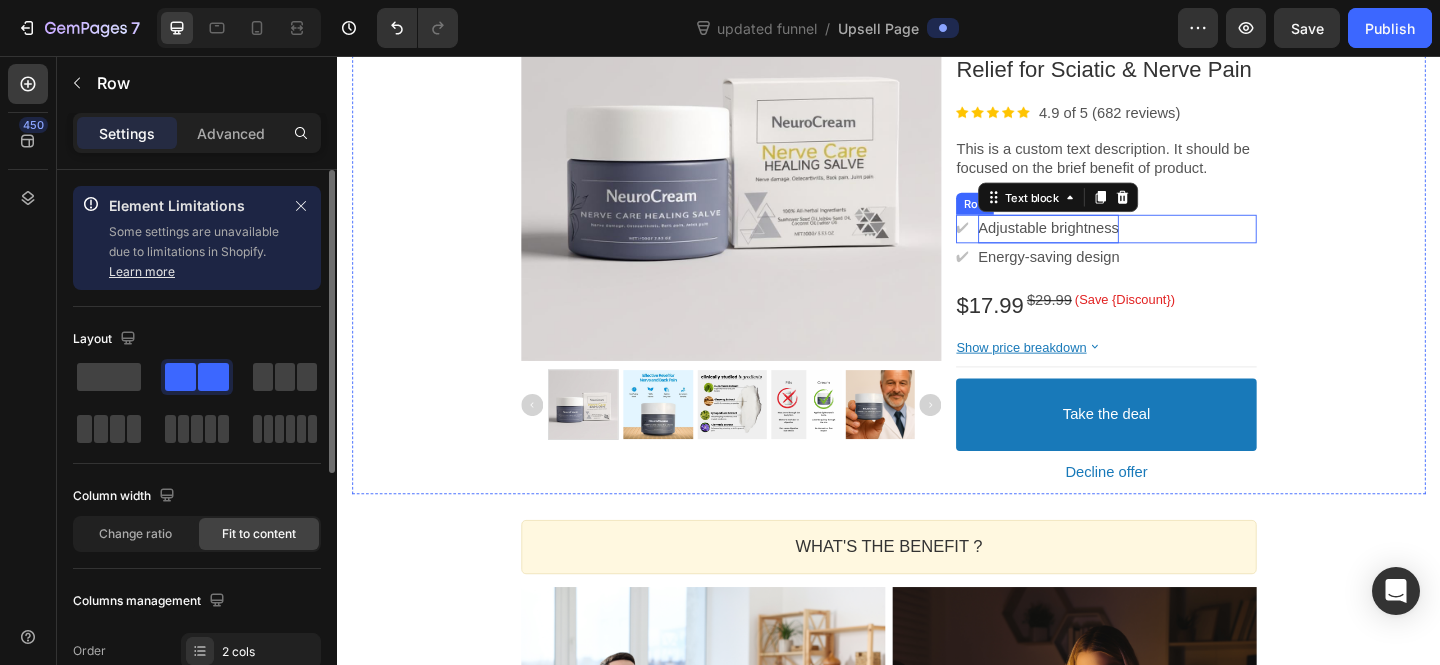click on "✔ Text block Adjustable brightness Text block   Row" at bounding box center [1173, 244] 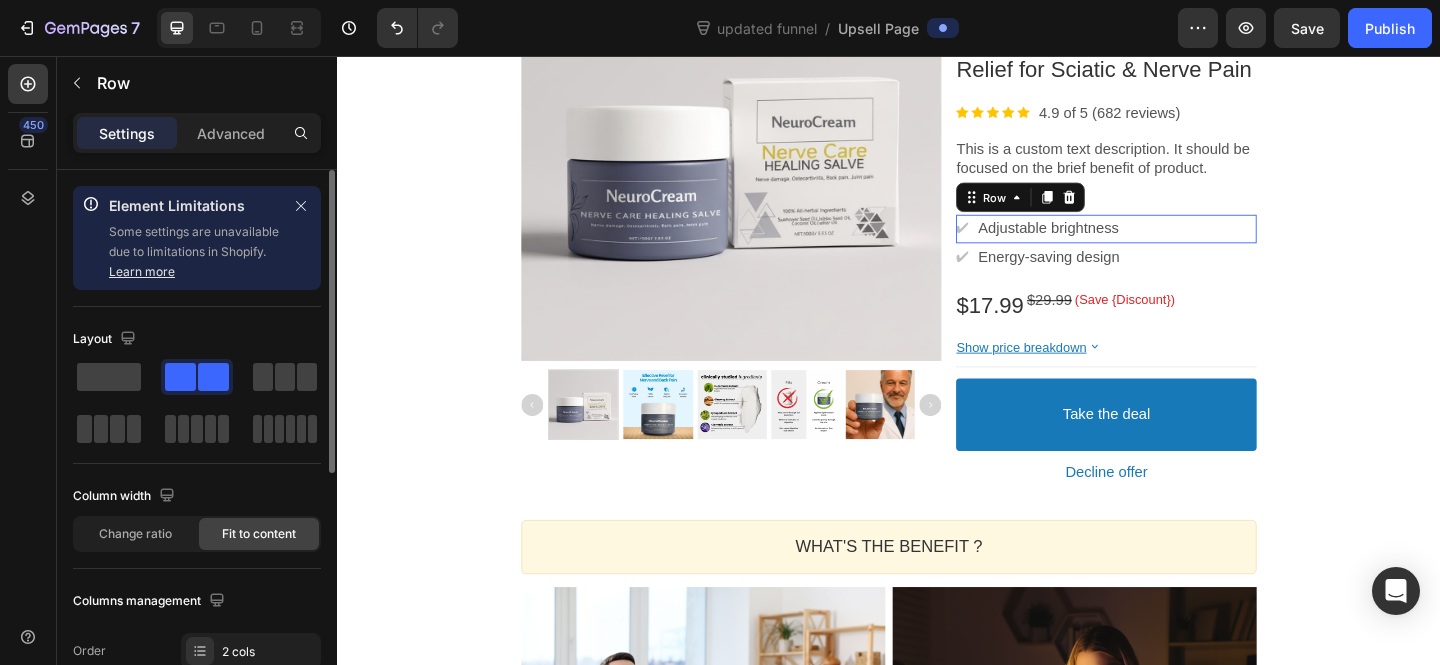 click on "✔ Text block Adjustable brightness Text block Row" at bounding box center [1173, 244] 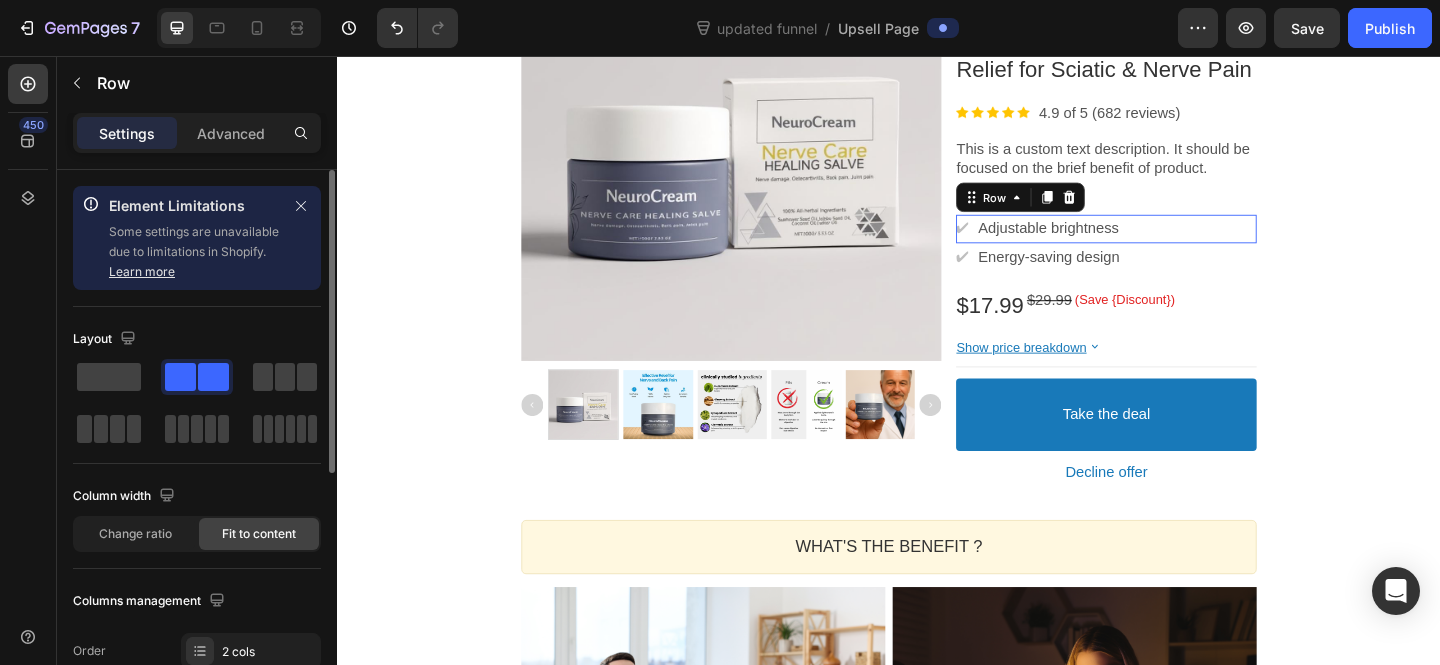 click on "✔ Text block Adjustable brightness Text block Row" at bounding box center [1173, 244] 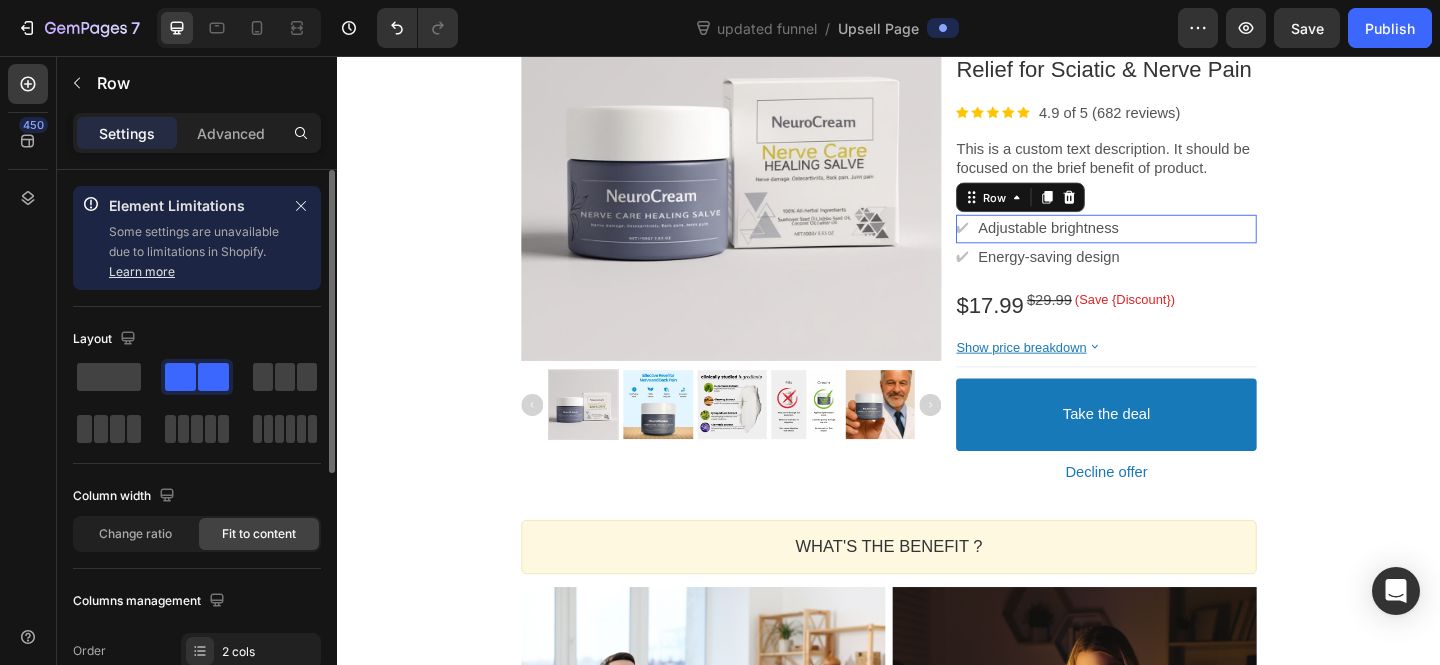 drag, startPoint x: 1137, startPoint y: 221, endPoint x: 1142, endPoint y: 233, distance: 13 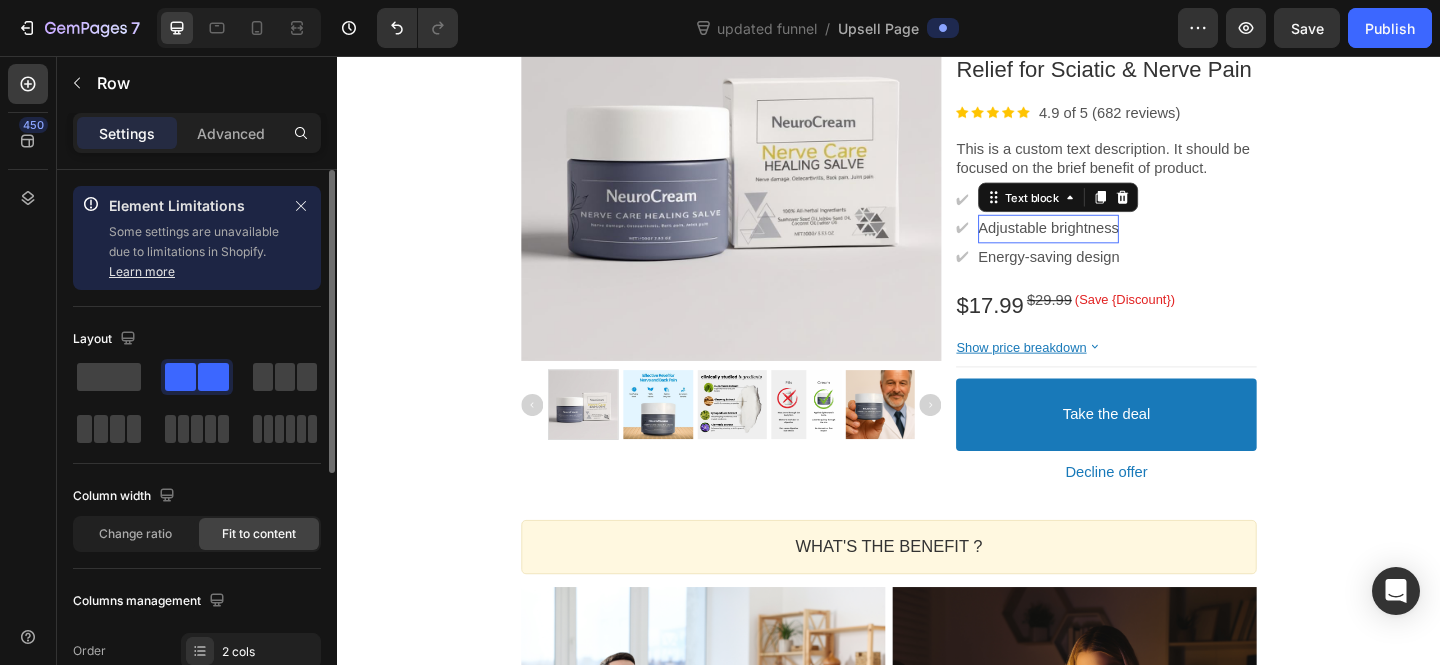 click on "Adjustable brightness" at bounding box center [1110, 244] 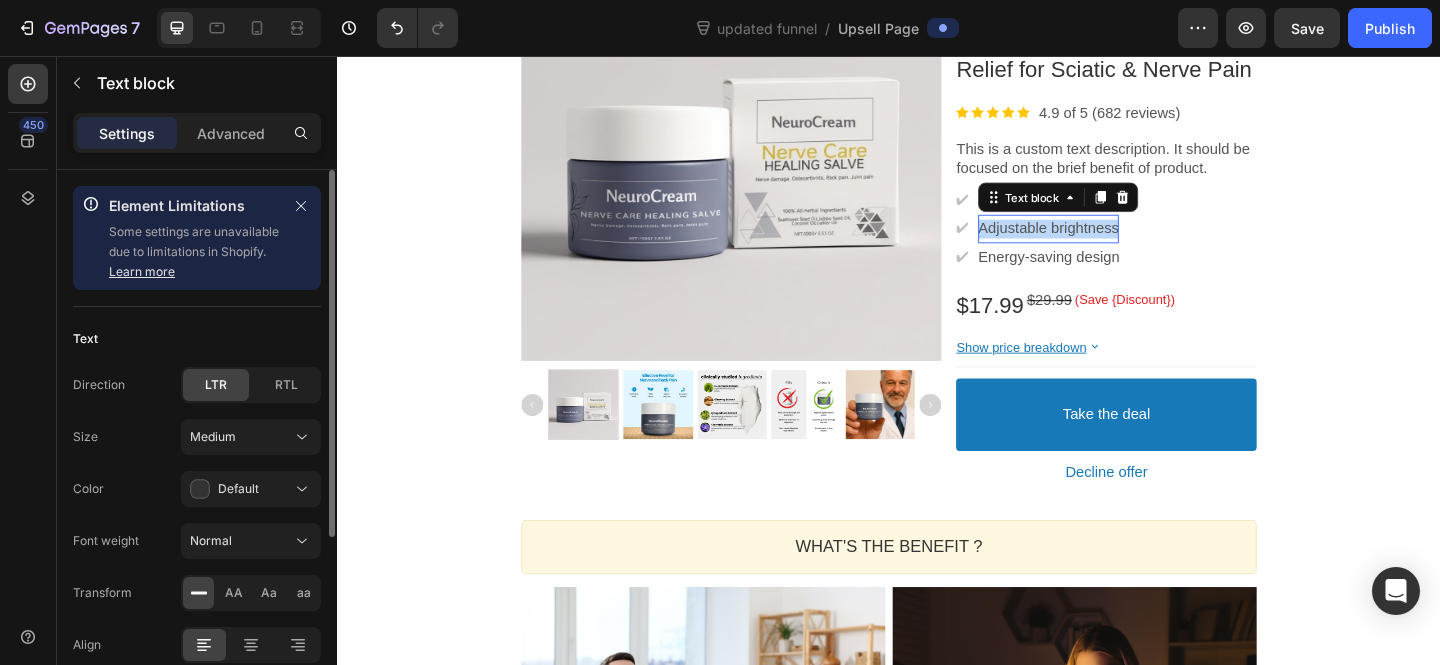 click on "Adjustable brightness" at bounding box center [1110, 244] 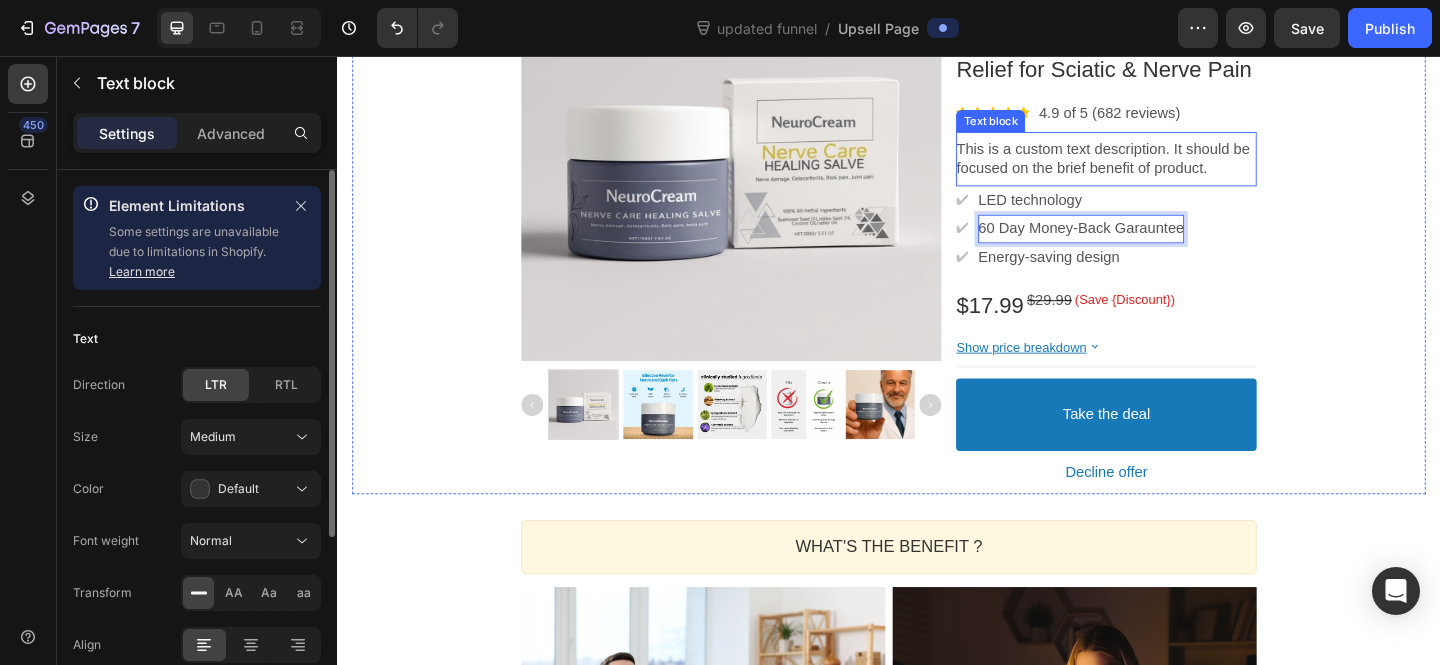click on "This is a custom text description. It should be focused on the brief benefit of product." at bounding box center [1173, 169] 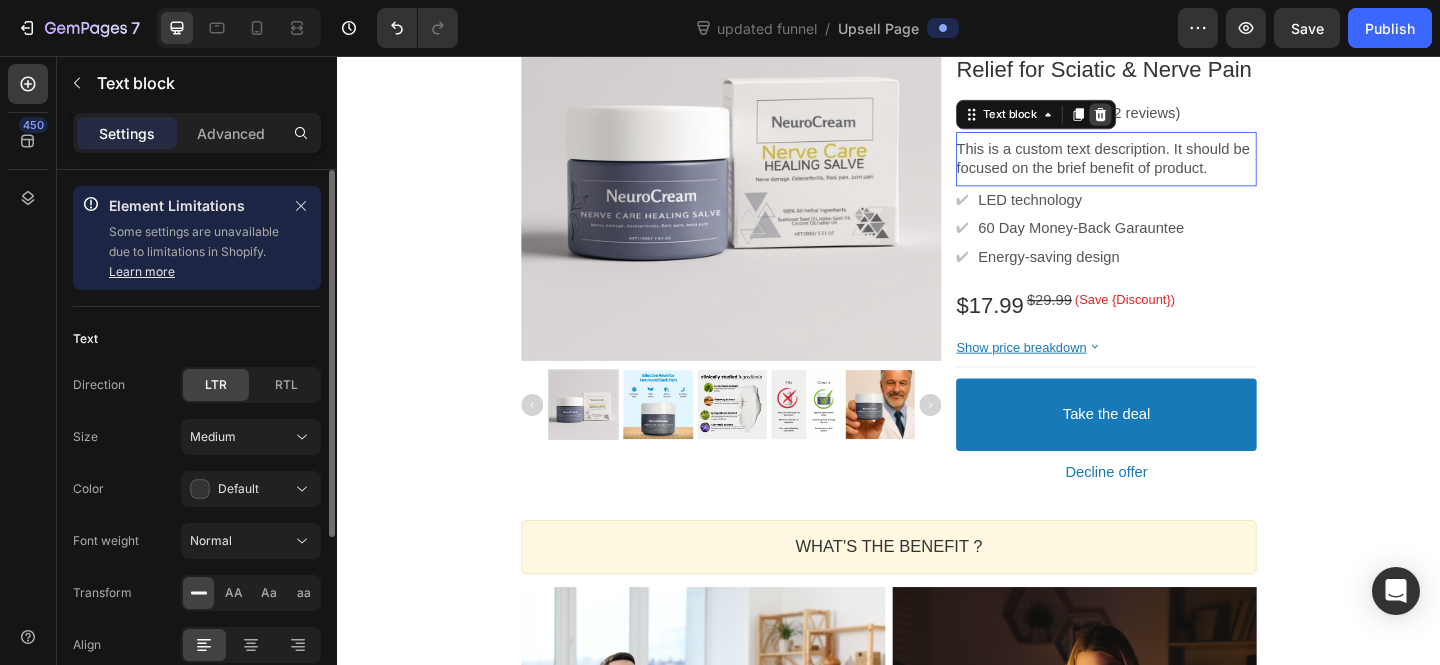 click 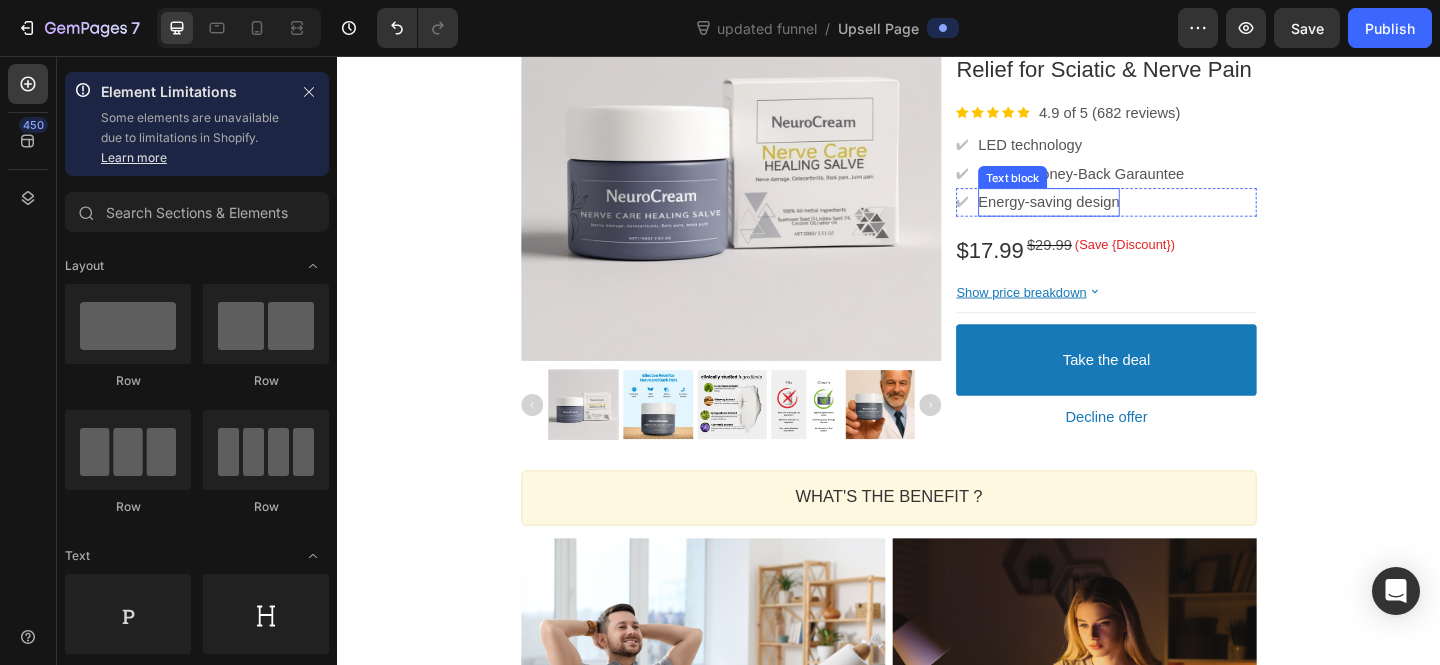 click on "60 Day Money-Back Garauntee" at bounding box center [1146, 185] 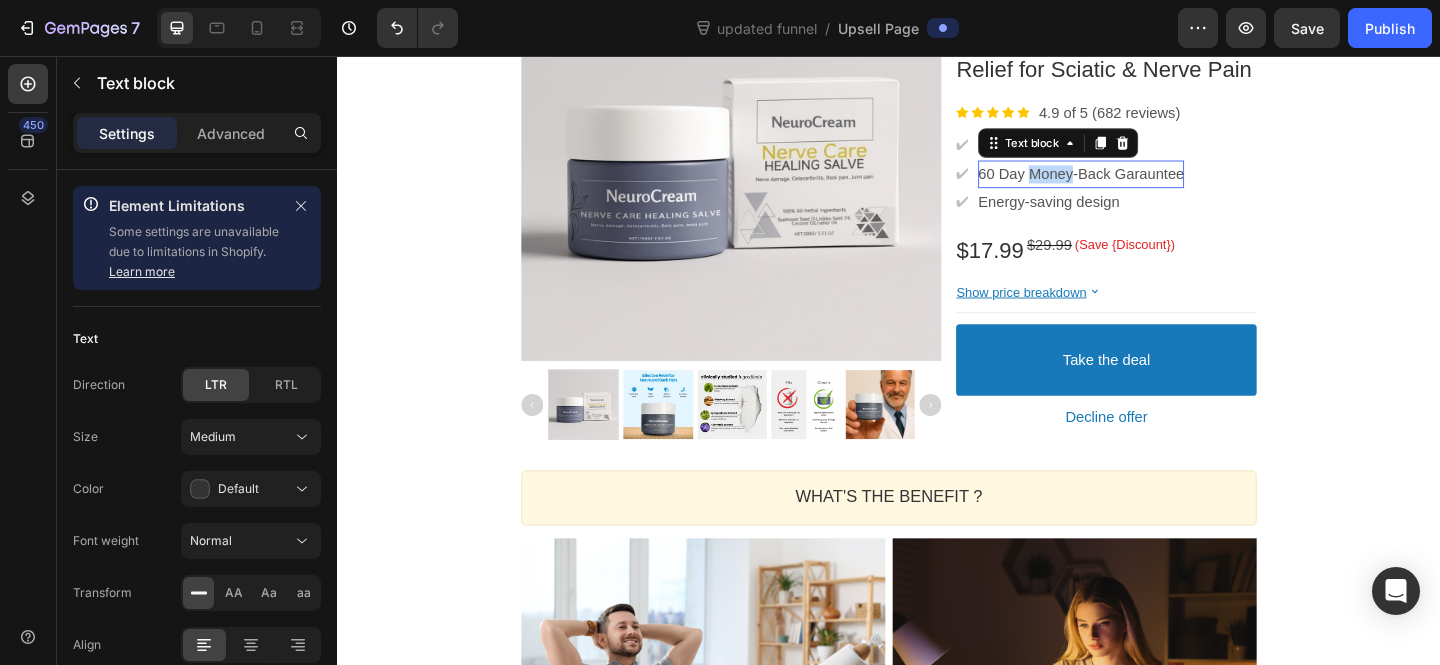 click on "60 Day Money-Back Garauntee" at bounding box center (1146, 185) 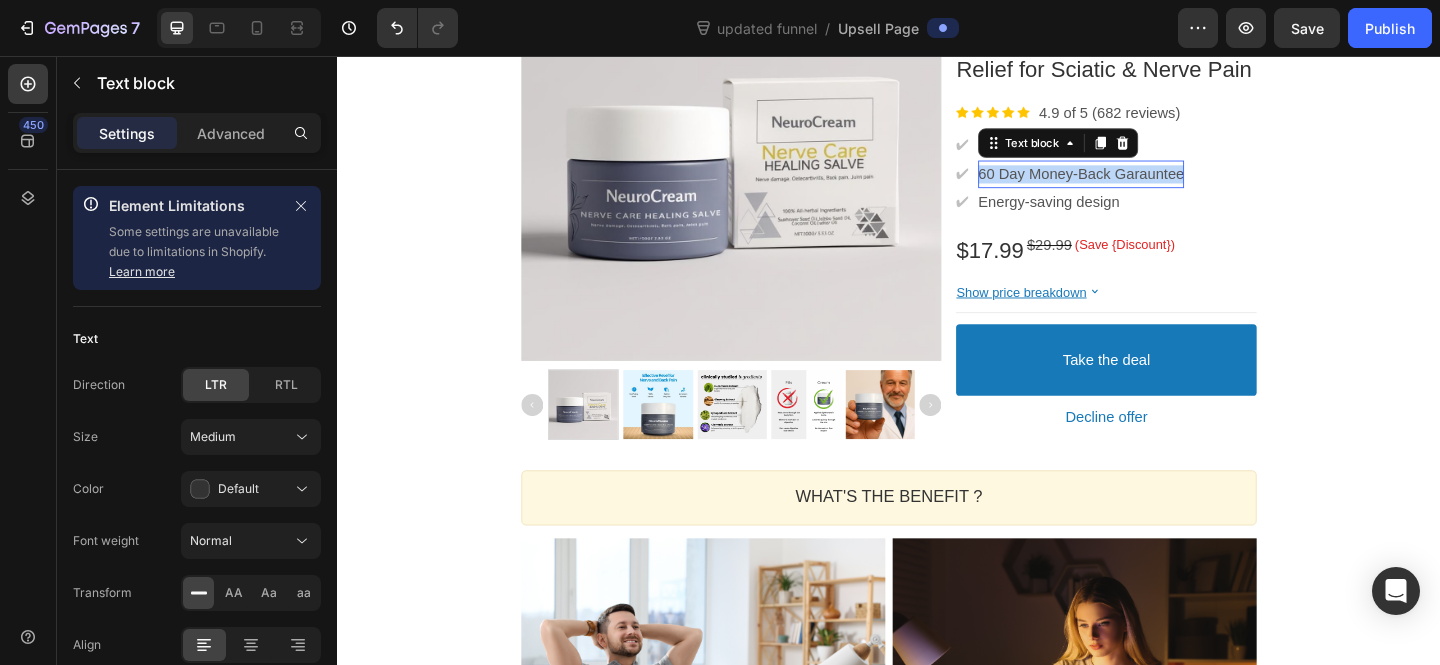 click on "60 Day Money-Back Garauntee" at bounding box center (1146, 185) 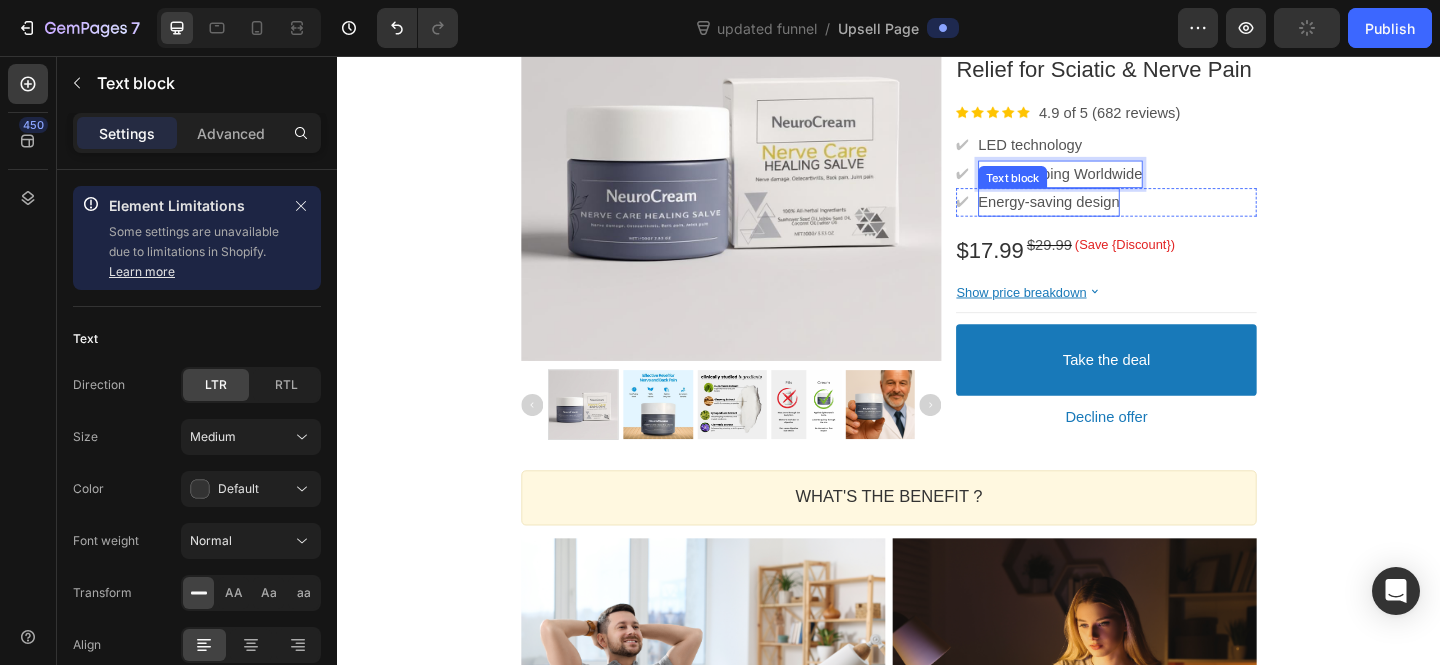 click on "Energy-saving design" at bounding box center (1111, 215) 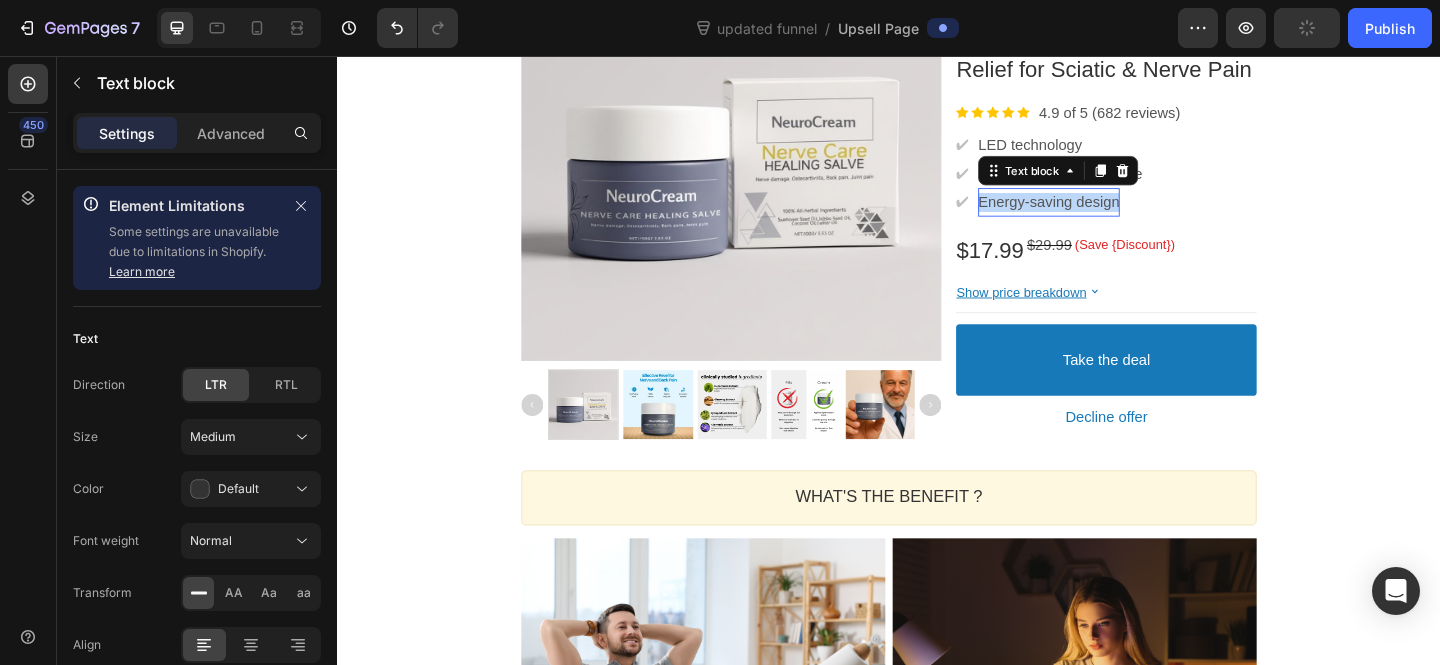 click on "Energy-saving design" at bounding box center [1111, 215] 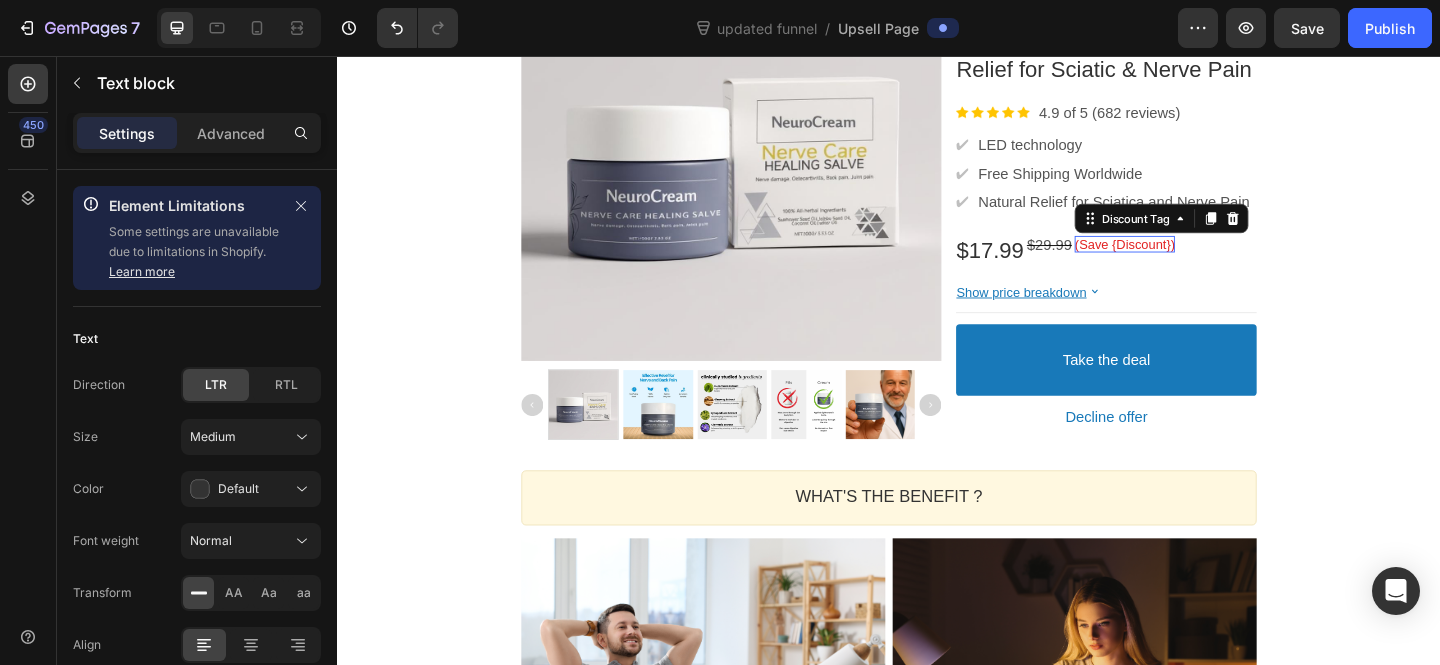 click on "(Save {Discount})" at bounding box center (1193, 261) 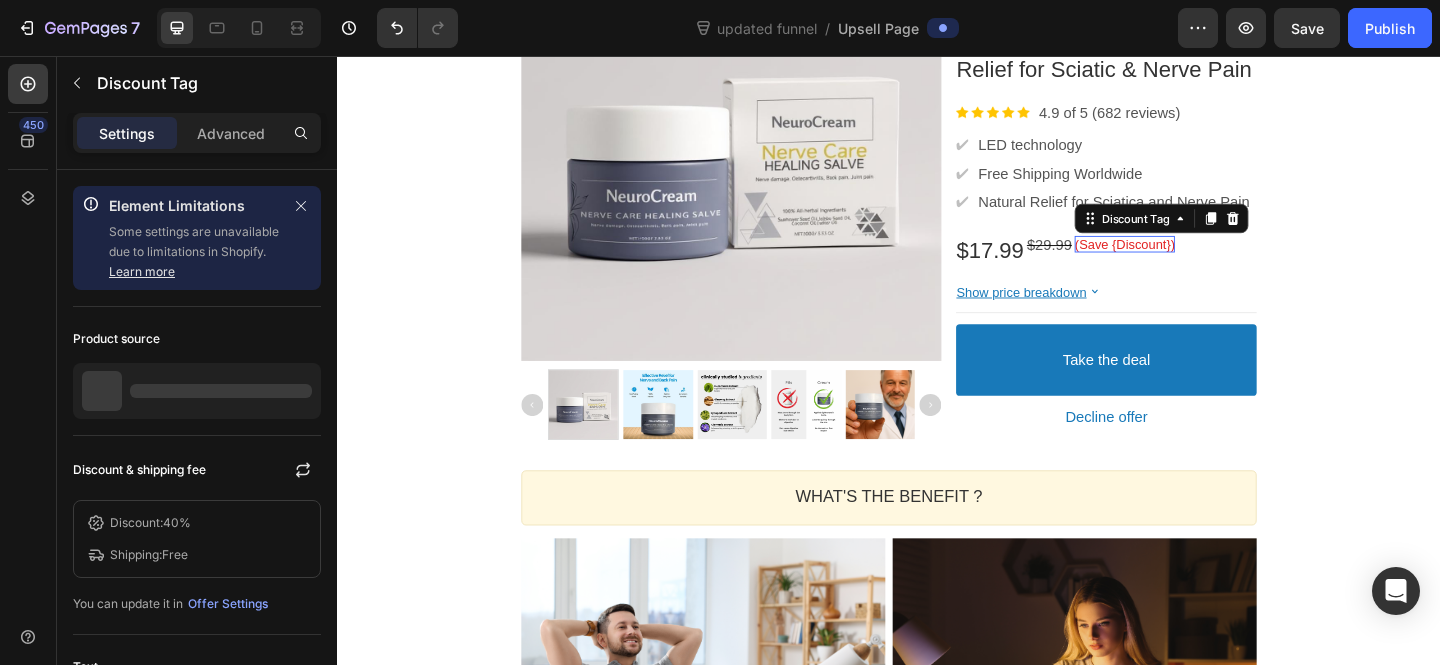 click on "(Save {Discount})" at bounding box center [1193, 261] 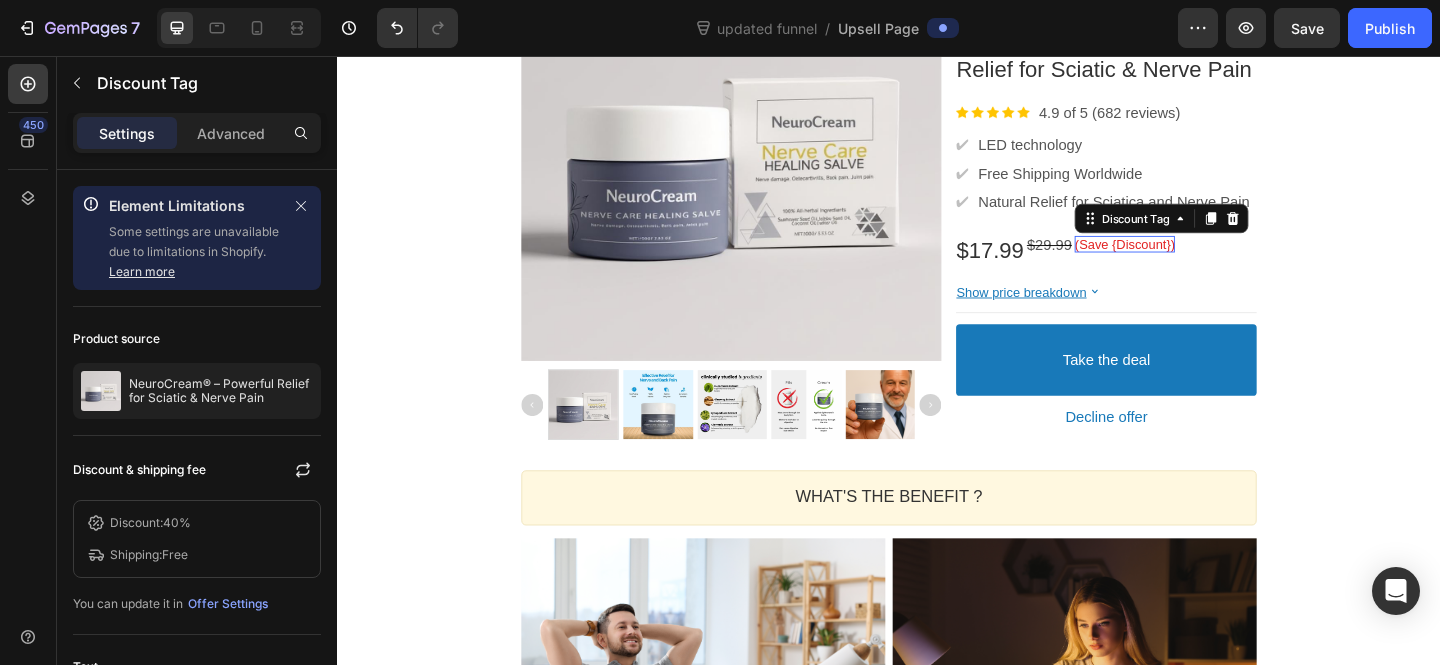 click on "(Save {Discount})" at bounding box center [1193, 261] 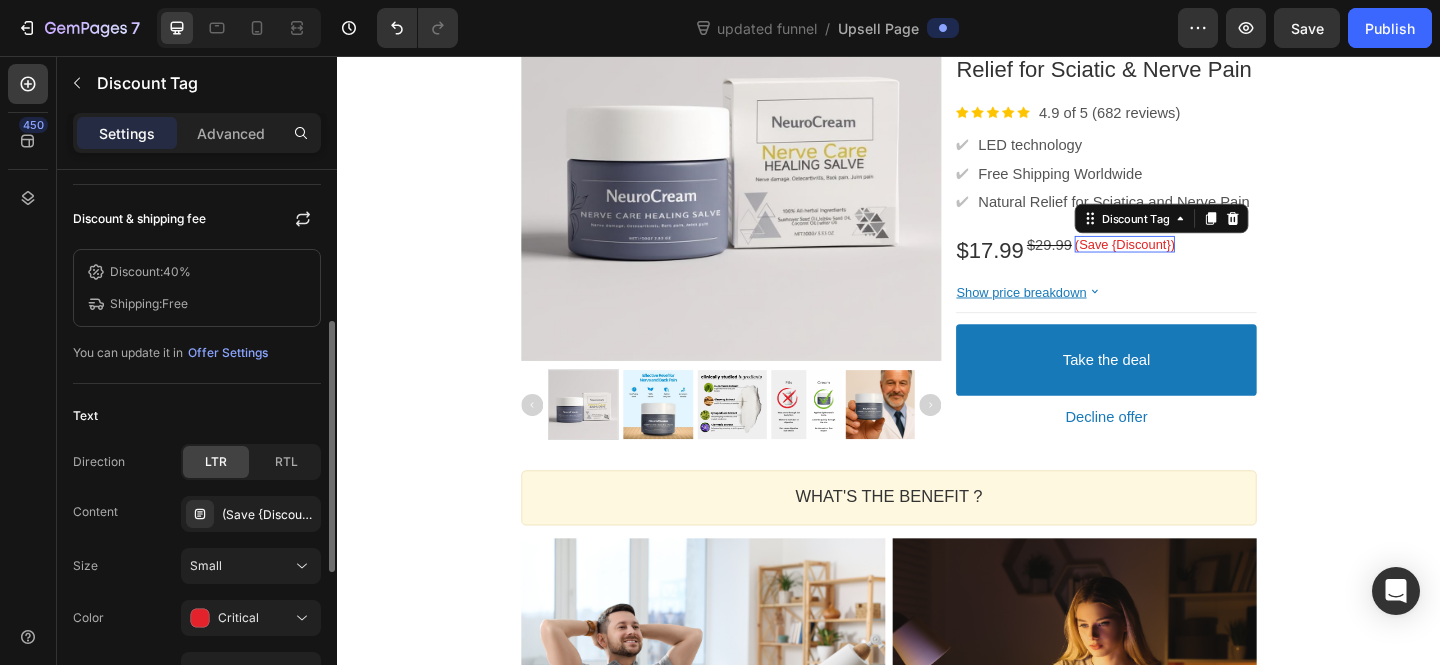 scroll, scrollTop: 492, scrollLeft: 0, axis: vertical 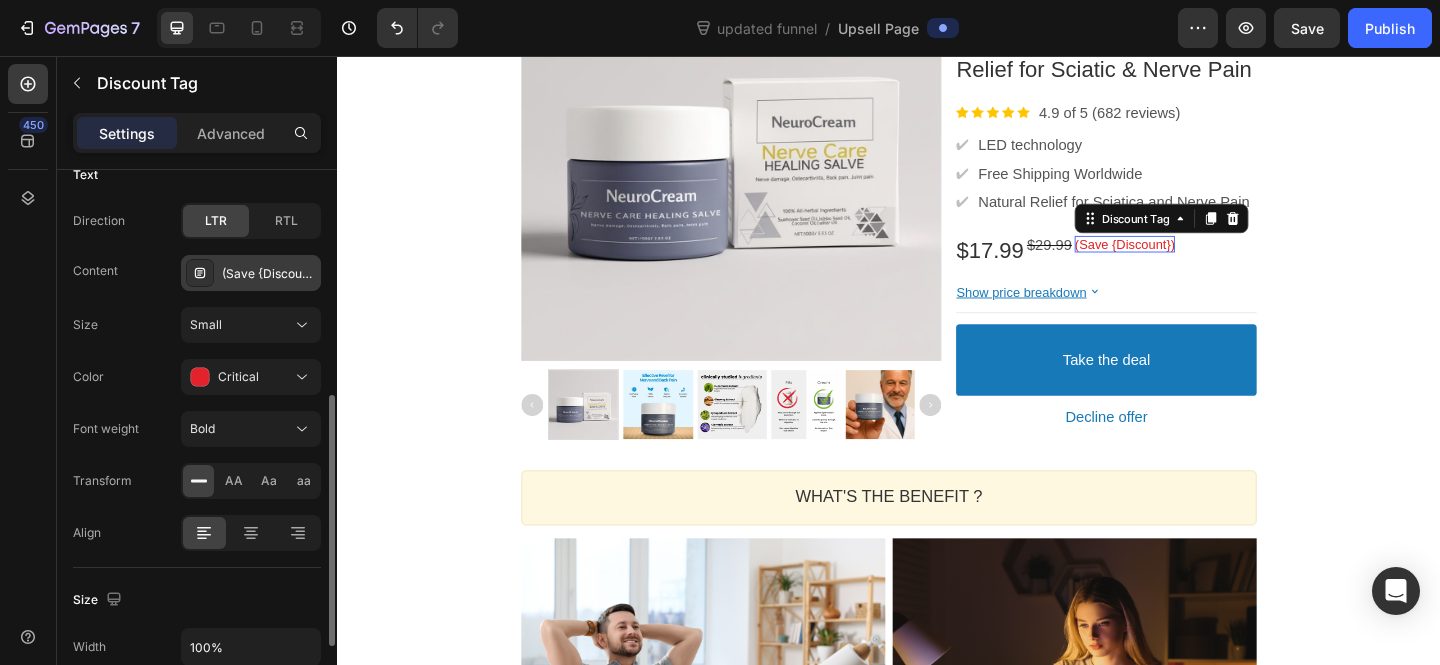click on "(Save {Discount})" at bounding box center [251, 273] 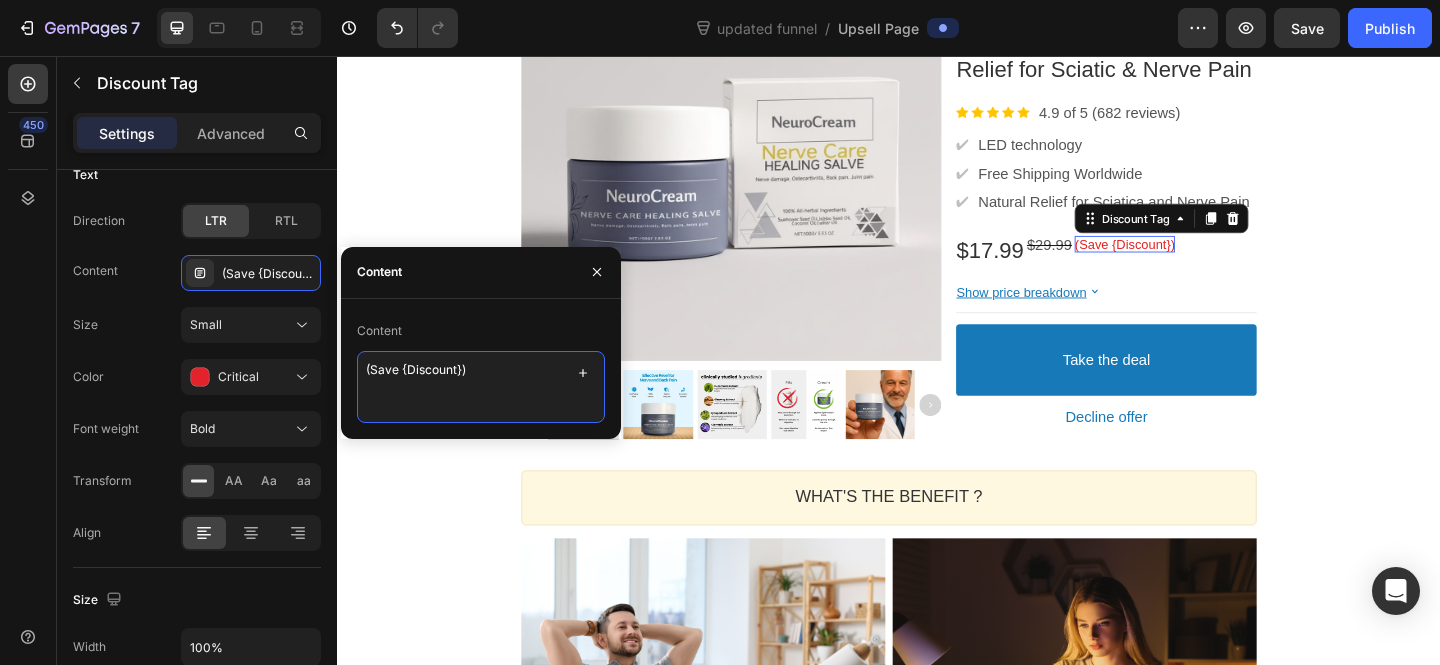 drag, startPoint x: 474, startPoint y: 371, endPoint x: 342, endPoint y: 365, distance: 132.13629 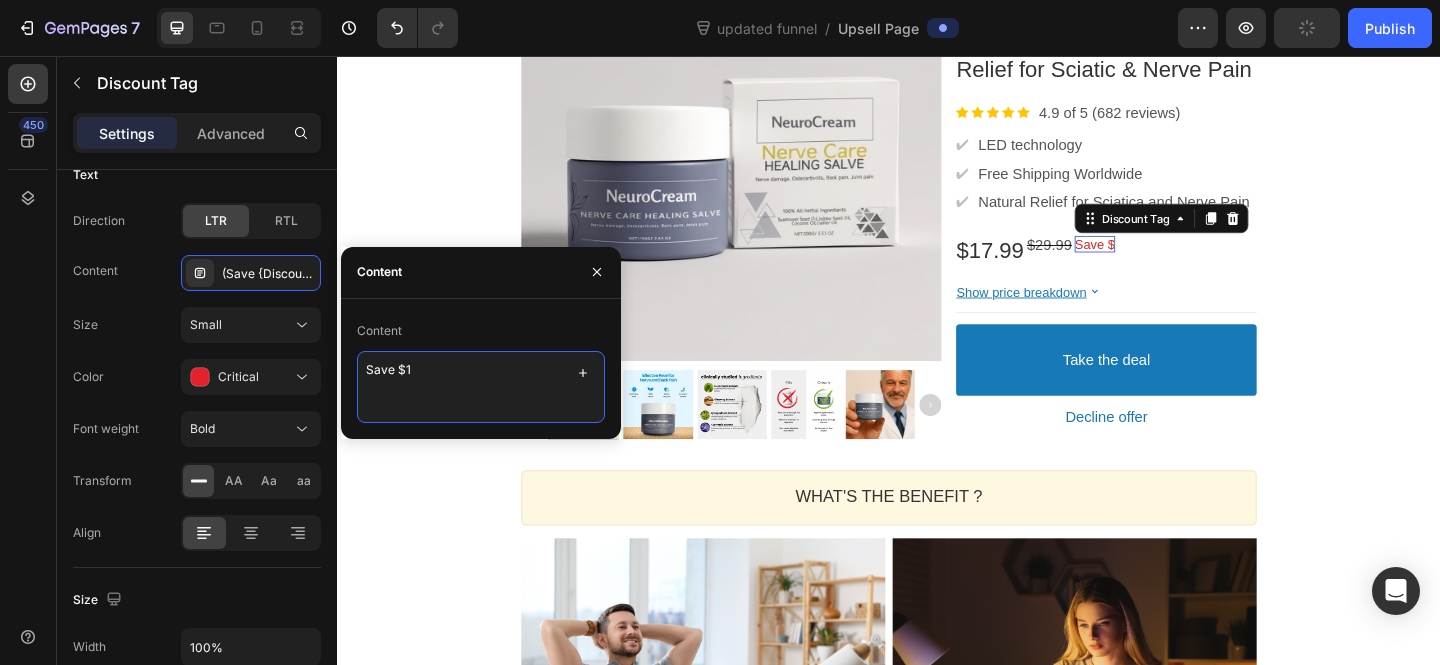 type on "Save $12" 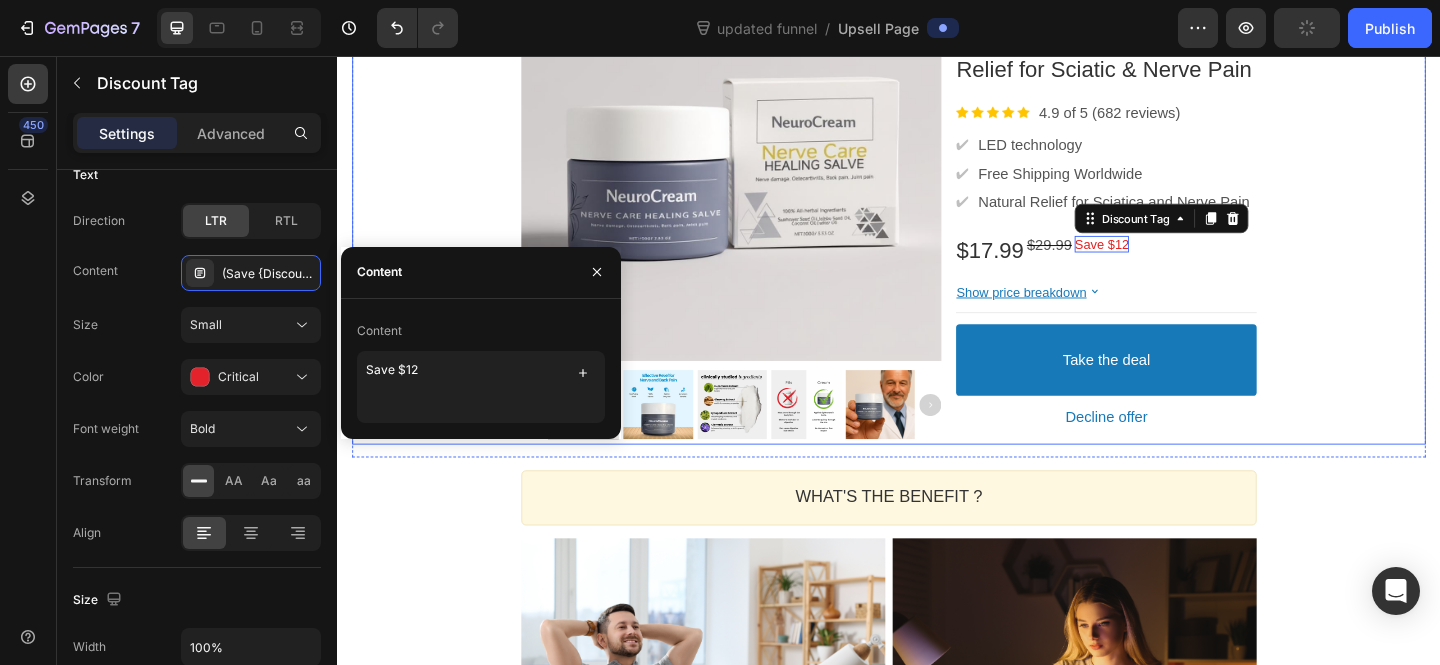 click on "Product Images Image NeuroCream® – Powerful Relief for Sciatic & Nerve Pain Product Title Image 4.9 of 5 (682 reviews) Text block Row ✔ Text block LED technology Text block Row ✔ Text block Free Shipping Worldwide Text block Row ✔ Text block Natural Relief for Sciatica and Nerve Pain Text block Row $17.99 Price $29.99 Price Save $12 Discount Tag   Row Show price breakdown Price Breakdown Take the deal Accept Button Decline offer Decline Button Row" at bounding box center (937, 203) 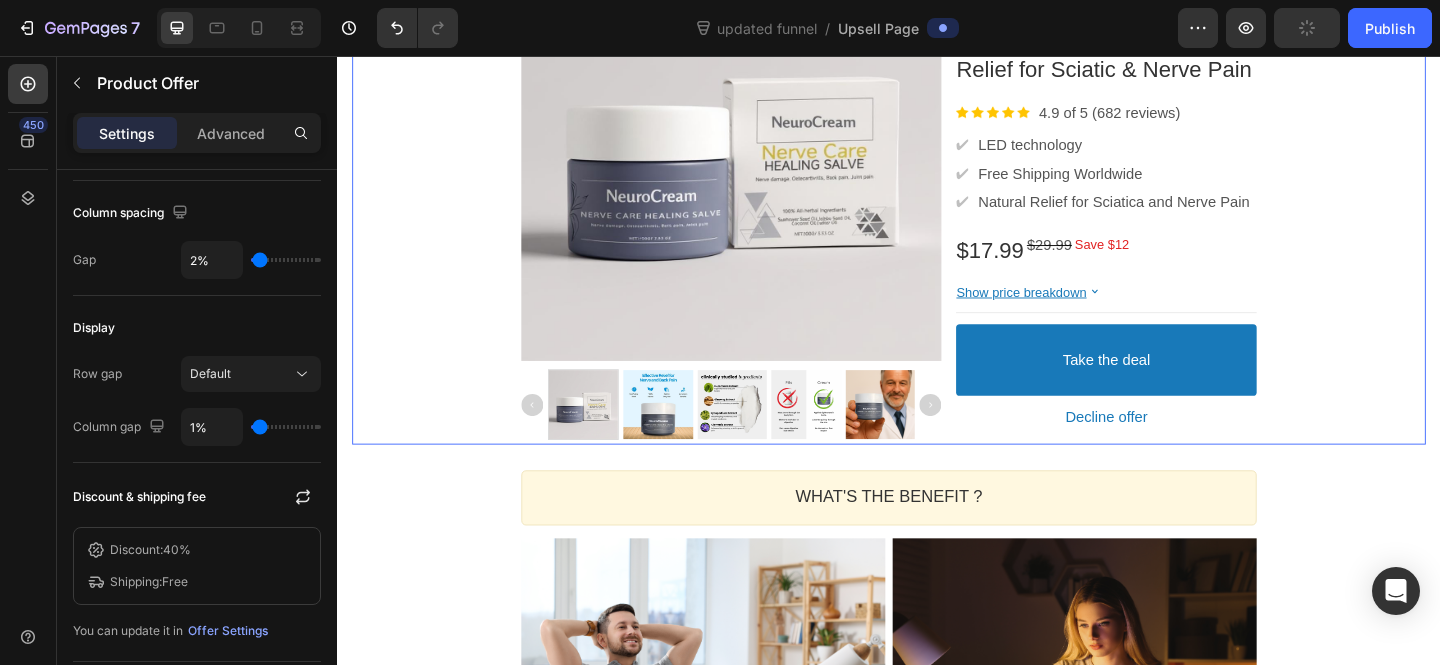 scroll, scrollTop: 0, scrollLeft: 0, axis: both 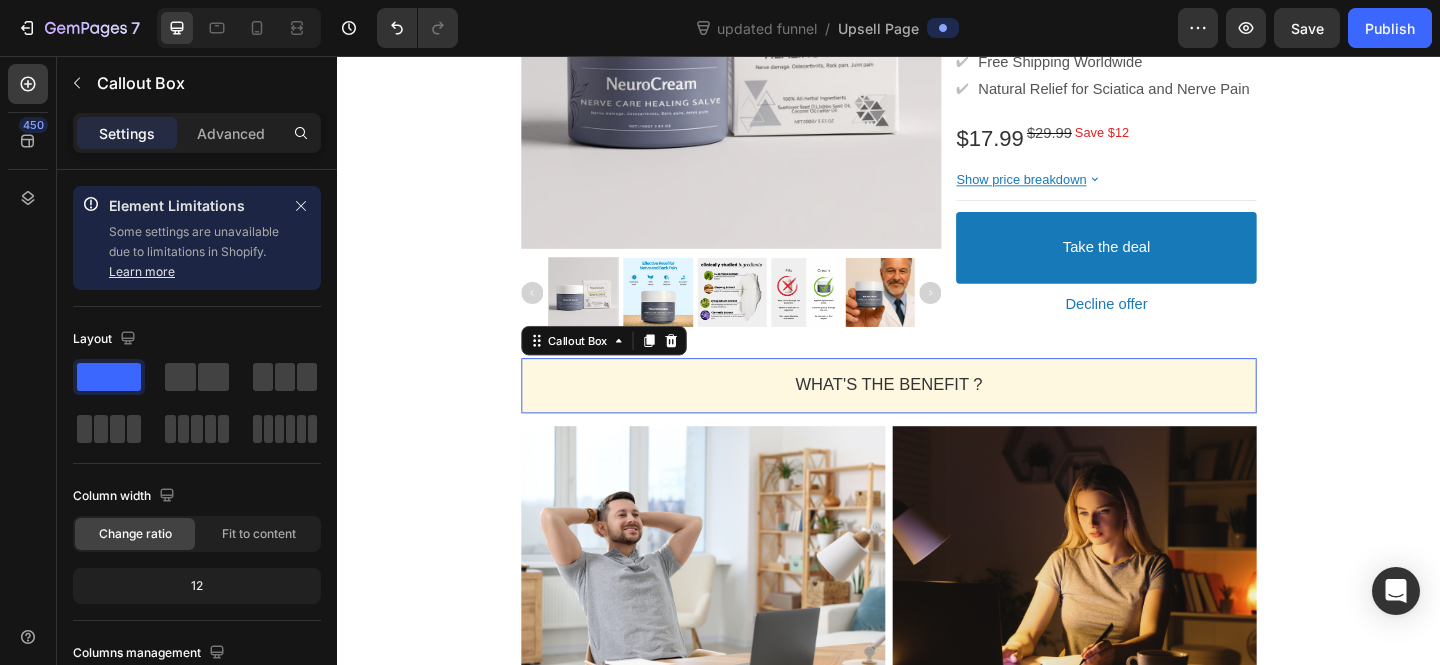 click on "WHAT'S THE BENEFIT ? Heading" at bounding box center (937, 414) 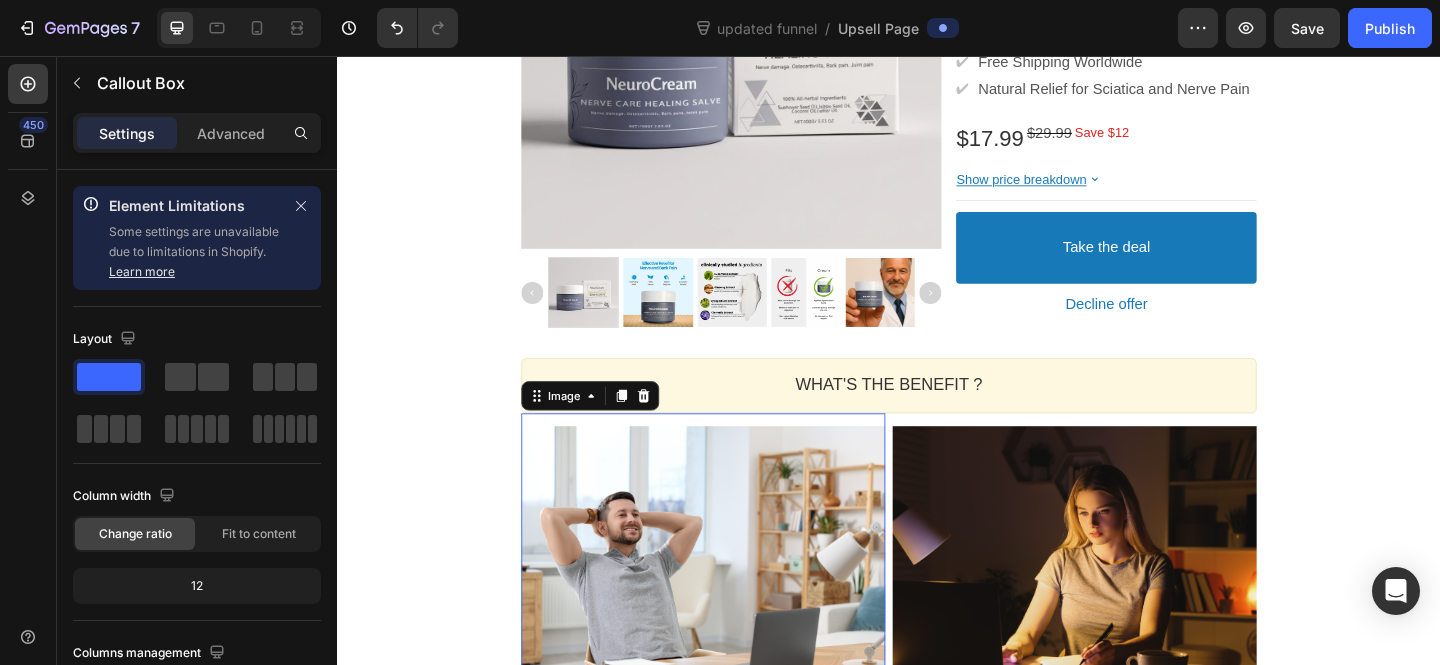click at bounding box center (735, 607) 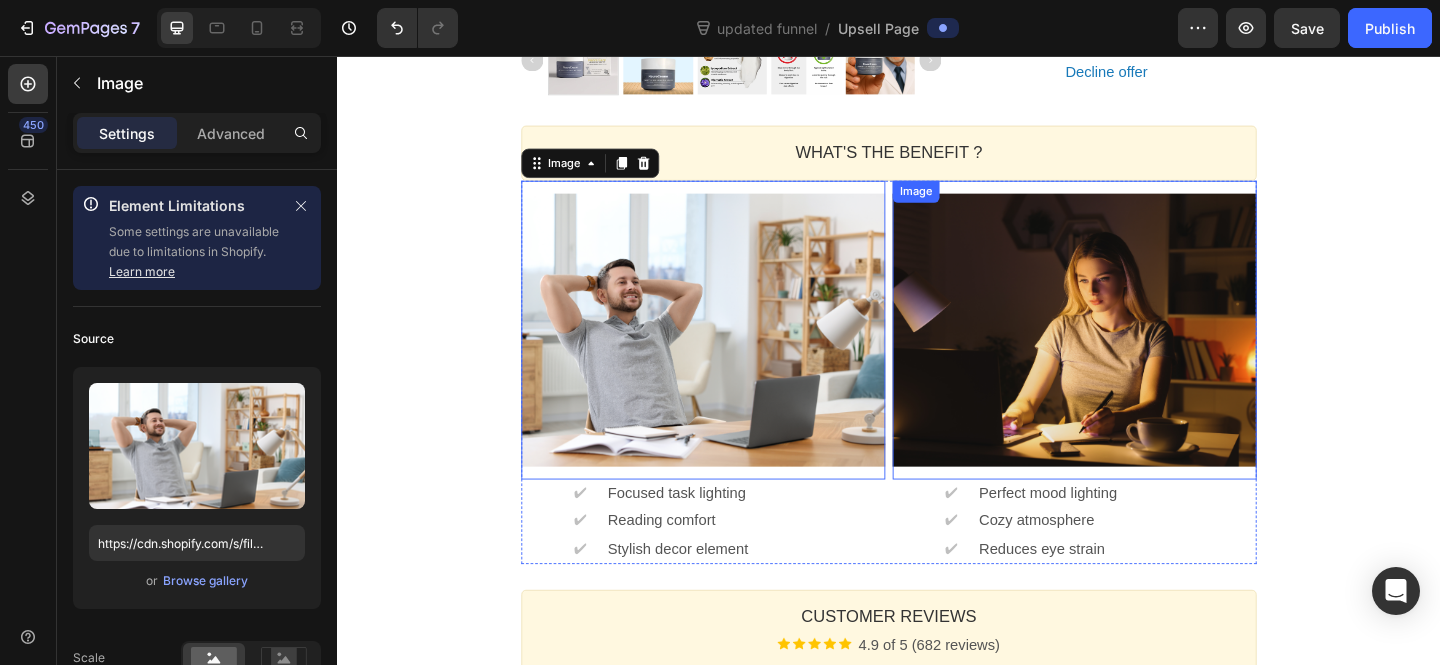 scroll, scrollTop: 659, scrollLeft: 0, axis: vertical 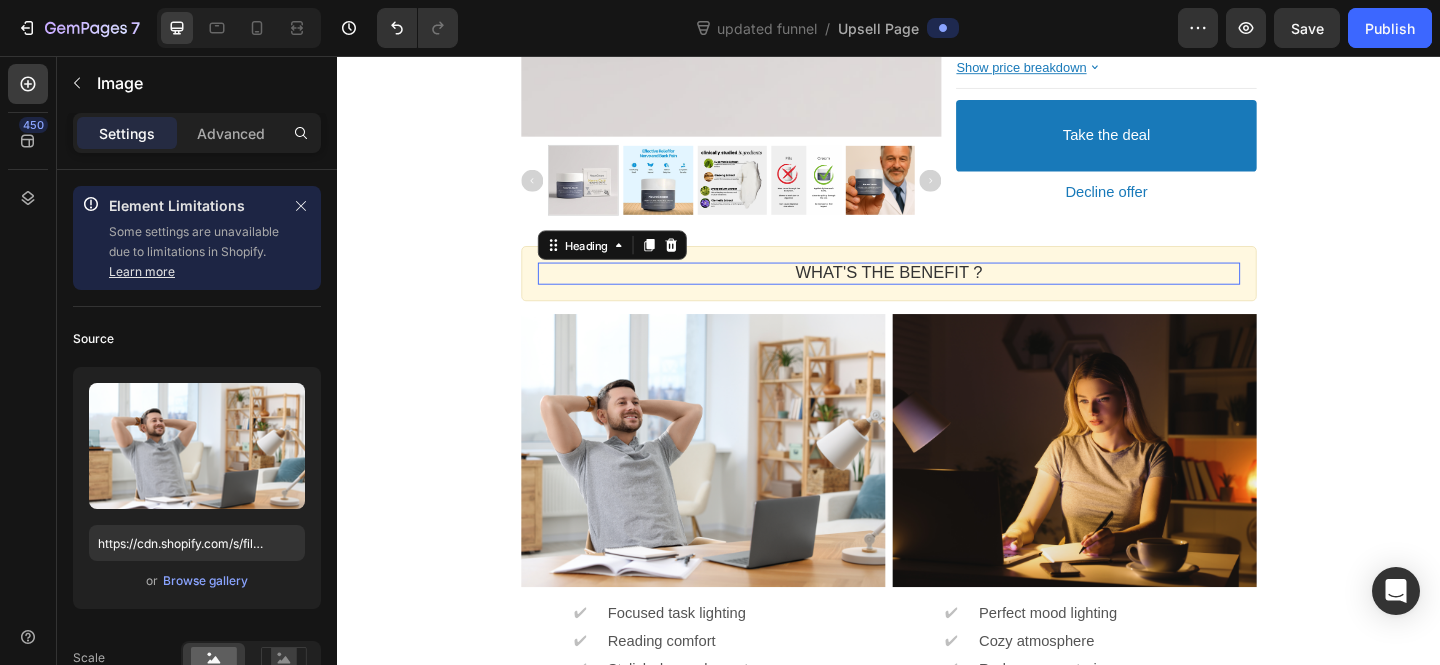 click on "WHAT'S THE BENEFIT ?" at bounding box center (937, 292) 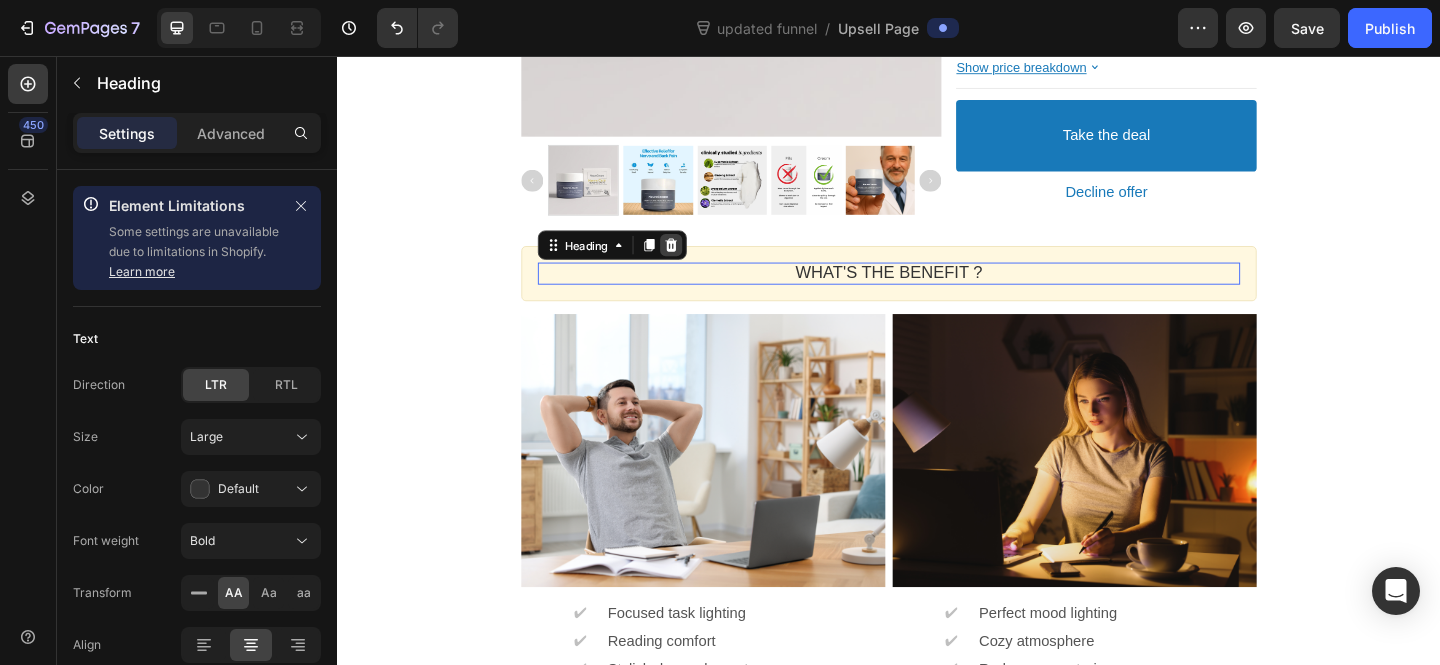 click 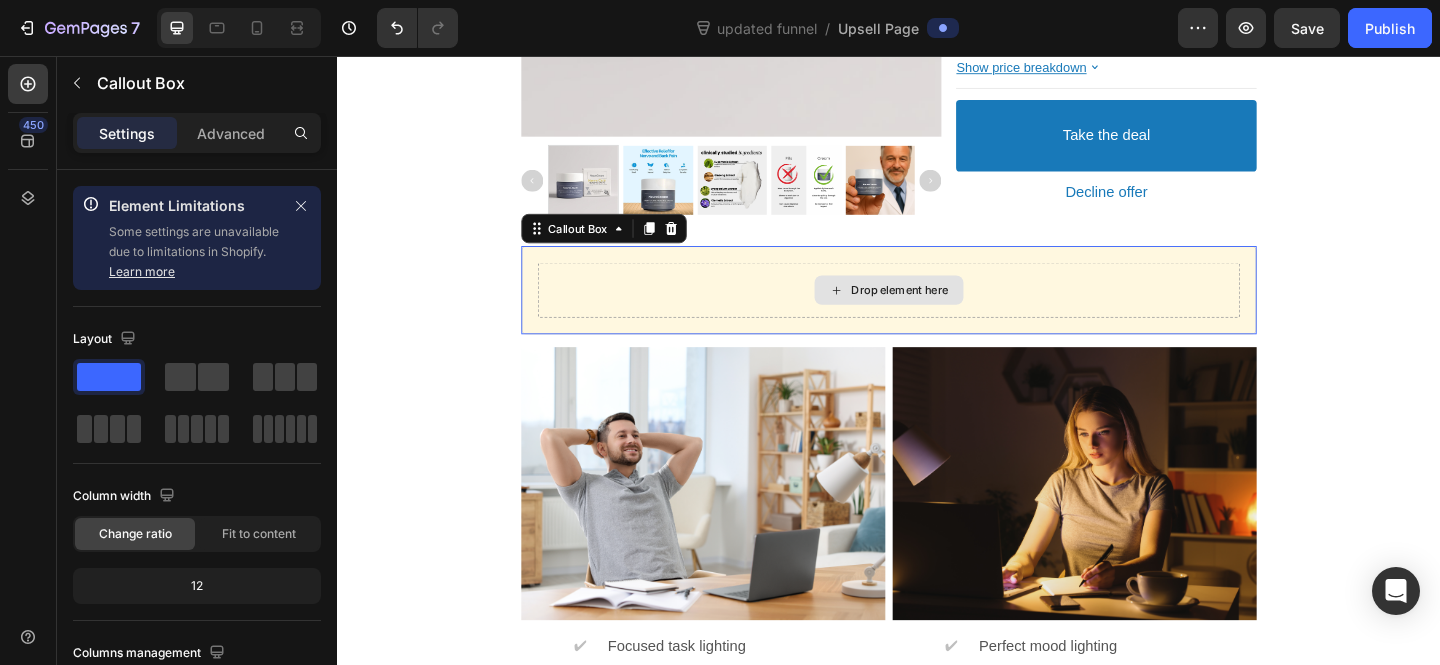 click on "Drop element here" at bounding box center (937, 311) 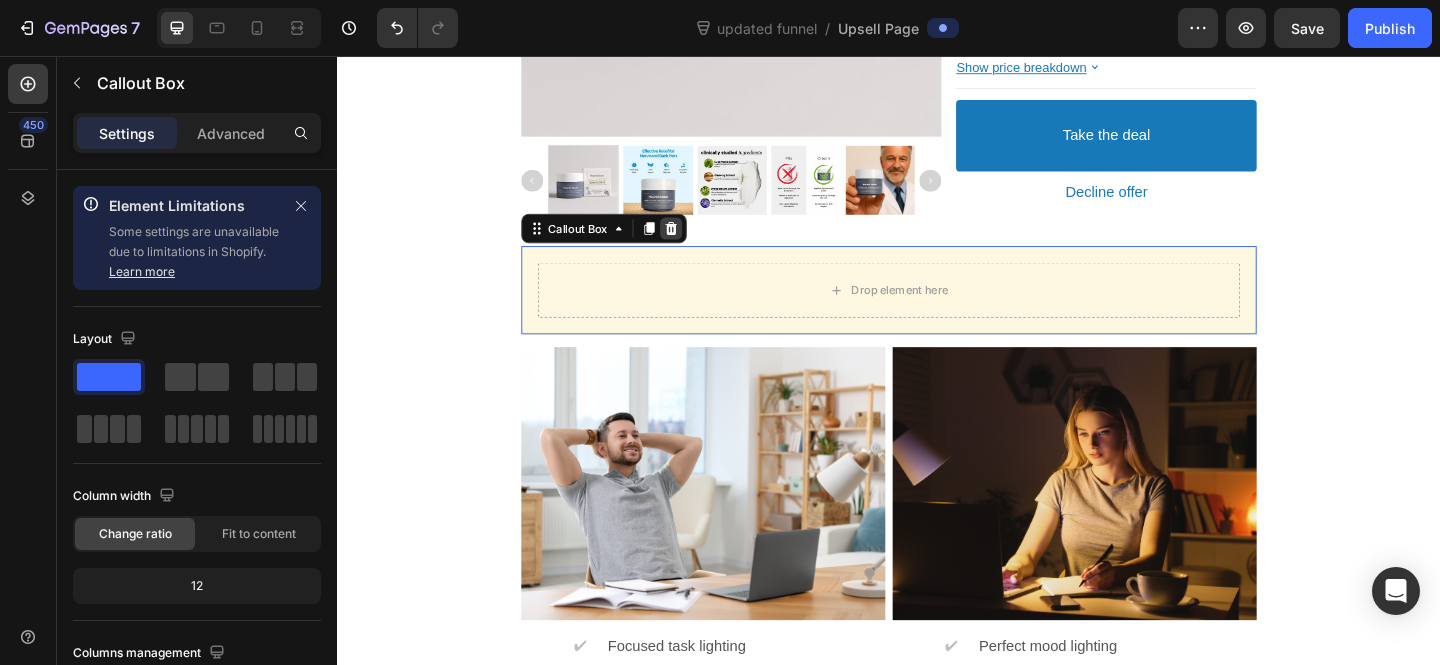 click 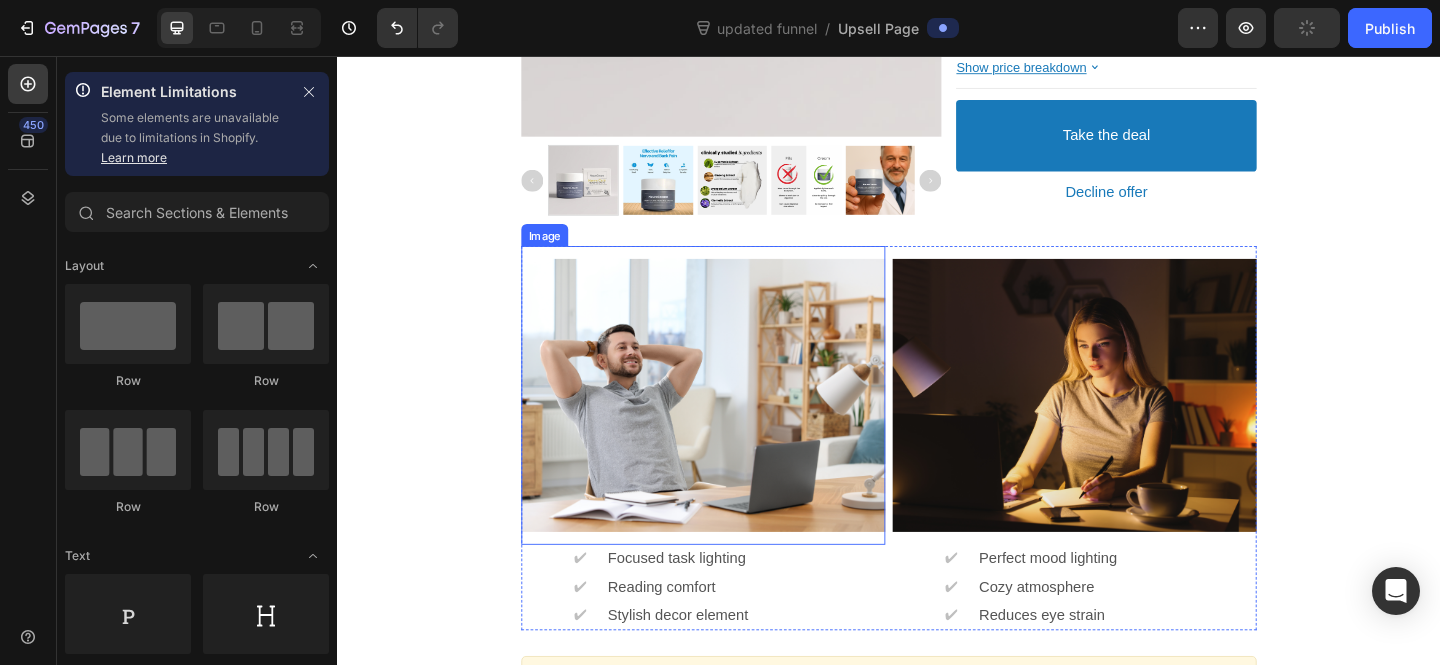 click at bounding box center (735, 425) 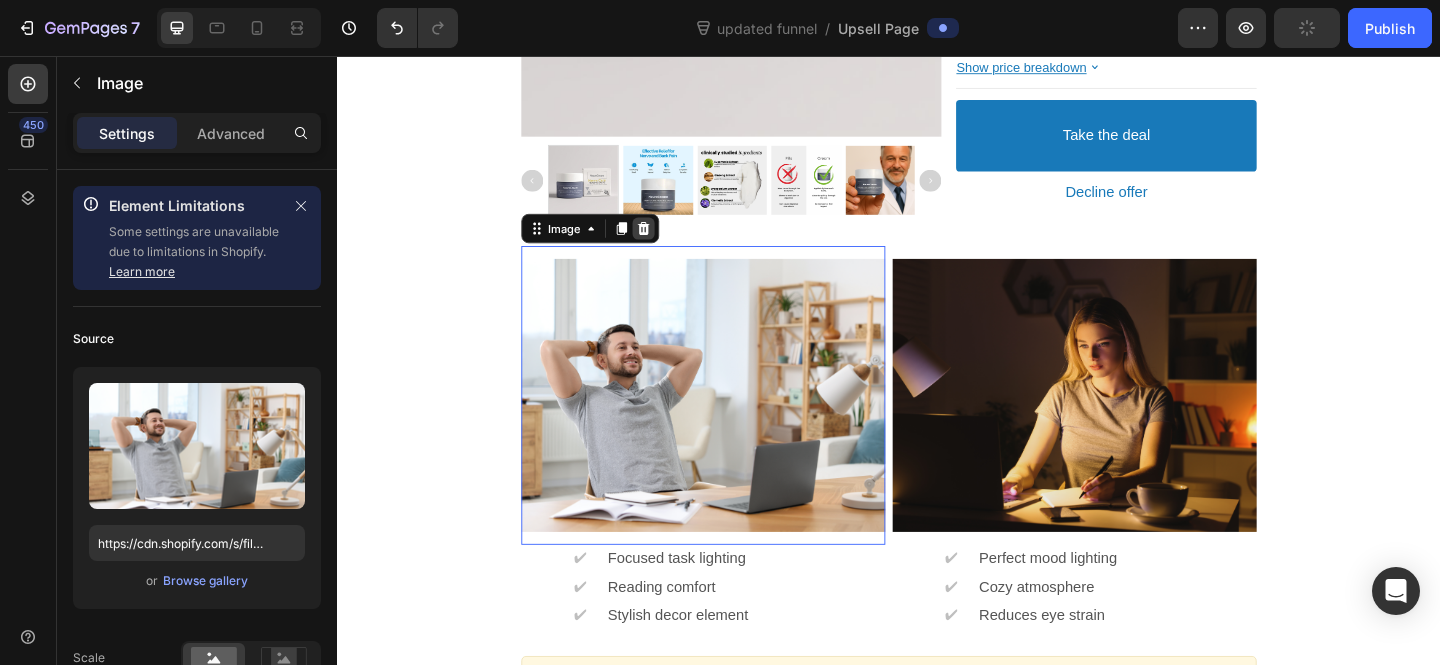 click 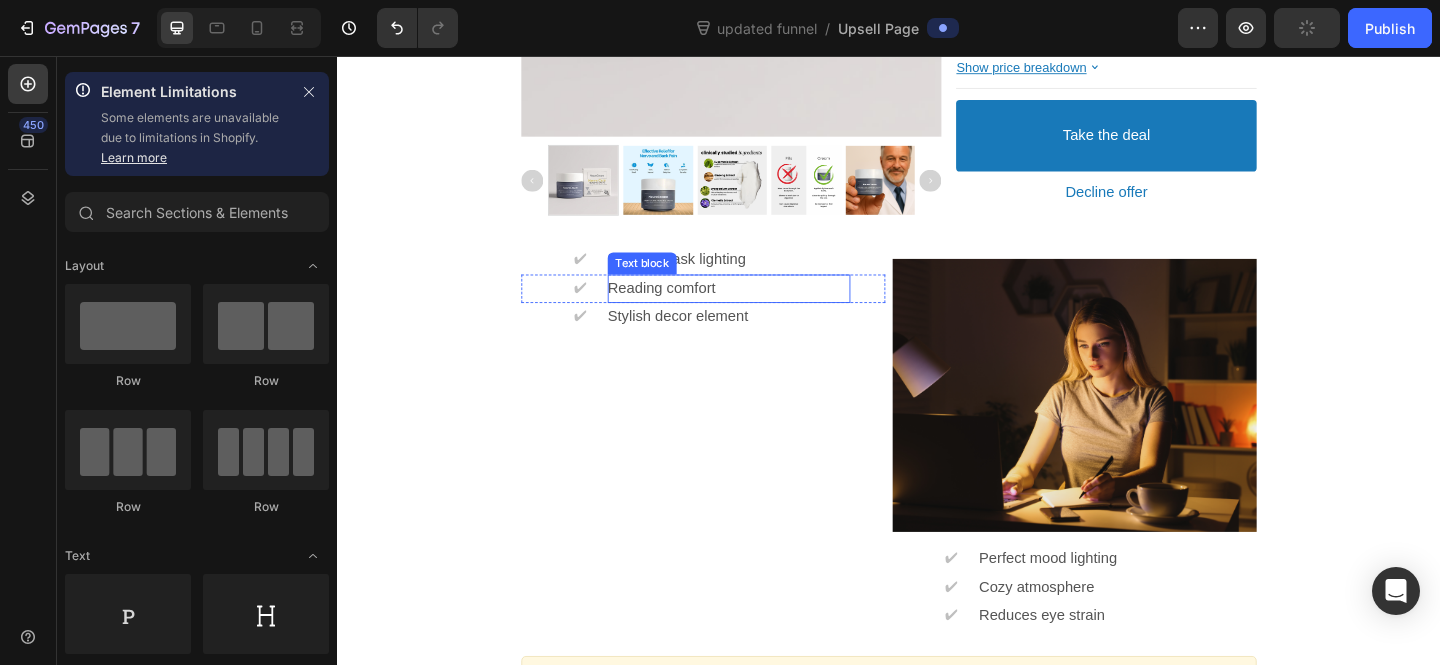 click at bounding box center [1139, 425] 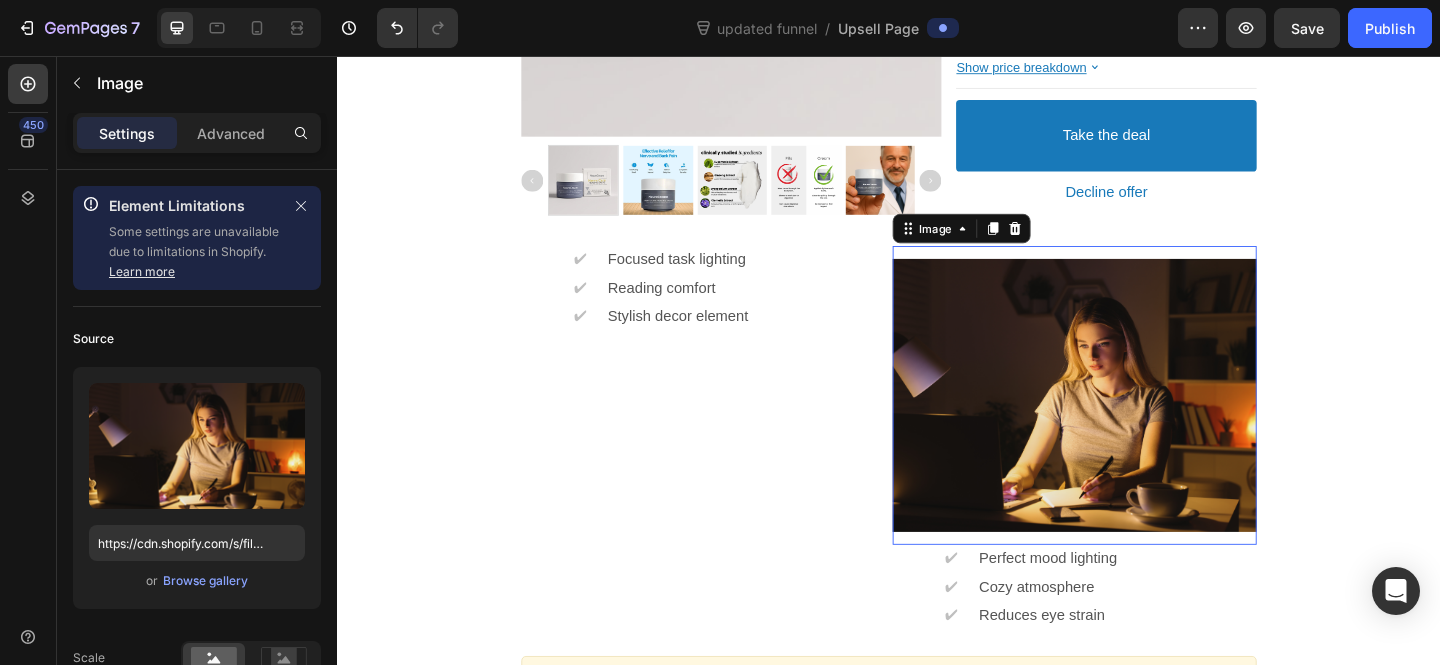 click on "Image" at bounding box center (1016, 244) 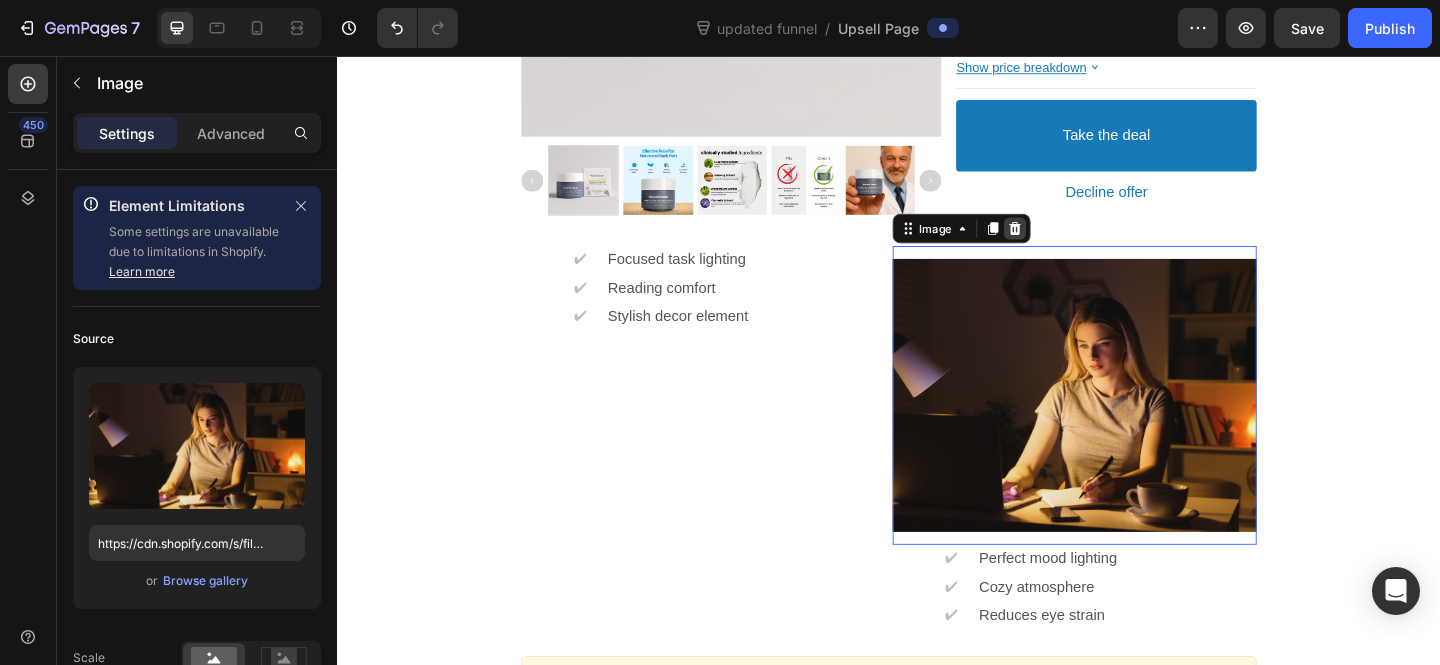 click 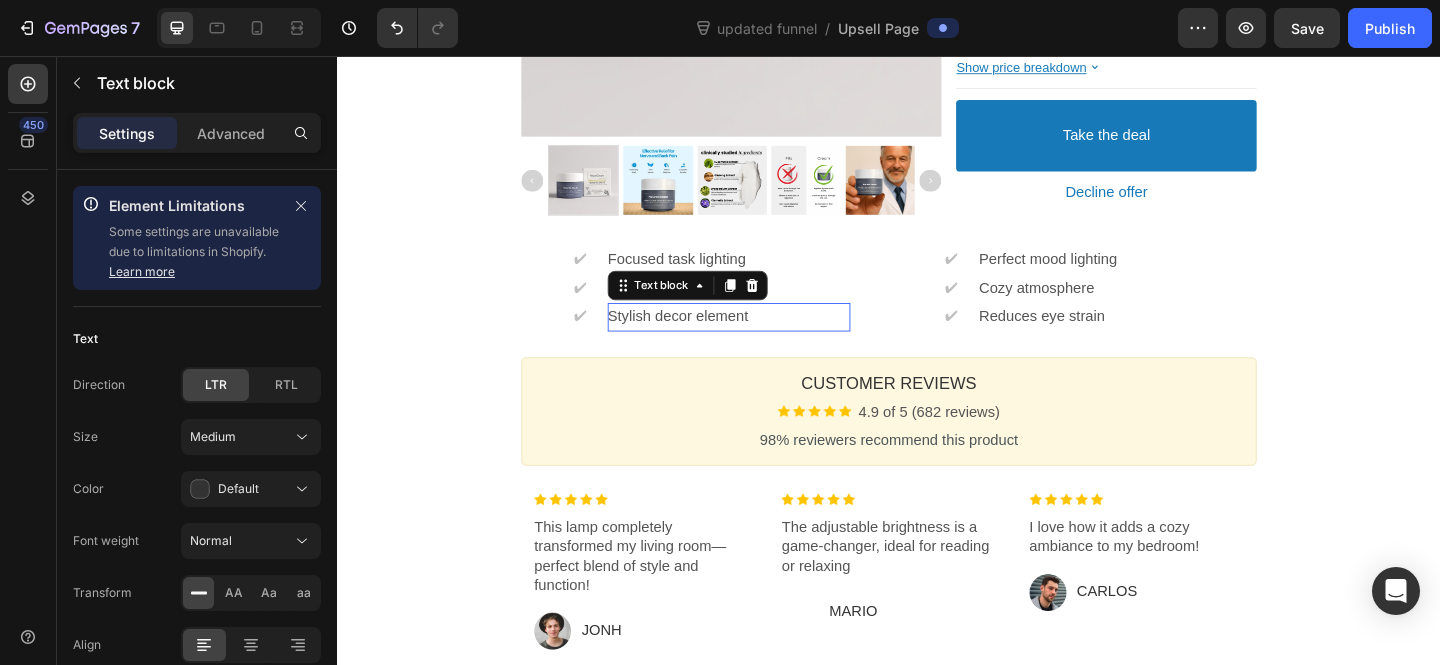 click on "Stylish decor element Text block" at bounding box center [763, 340] 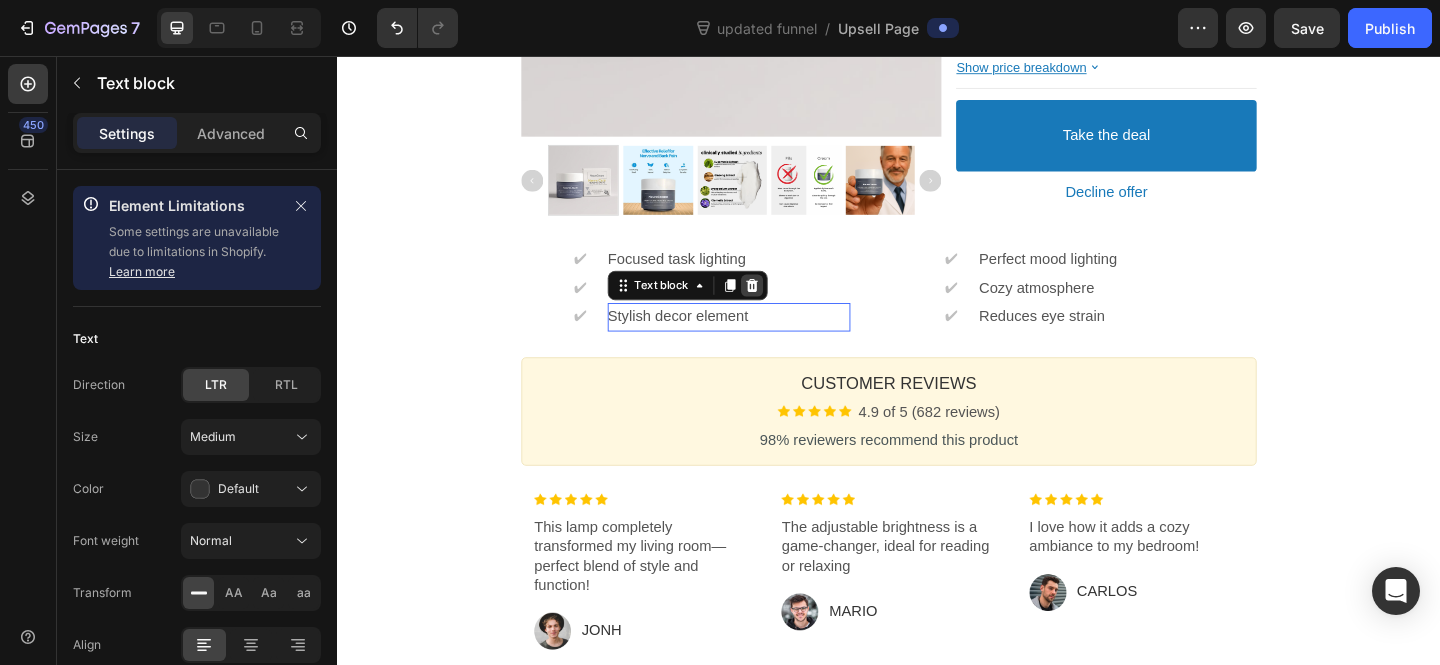 click 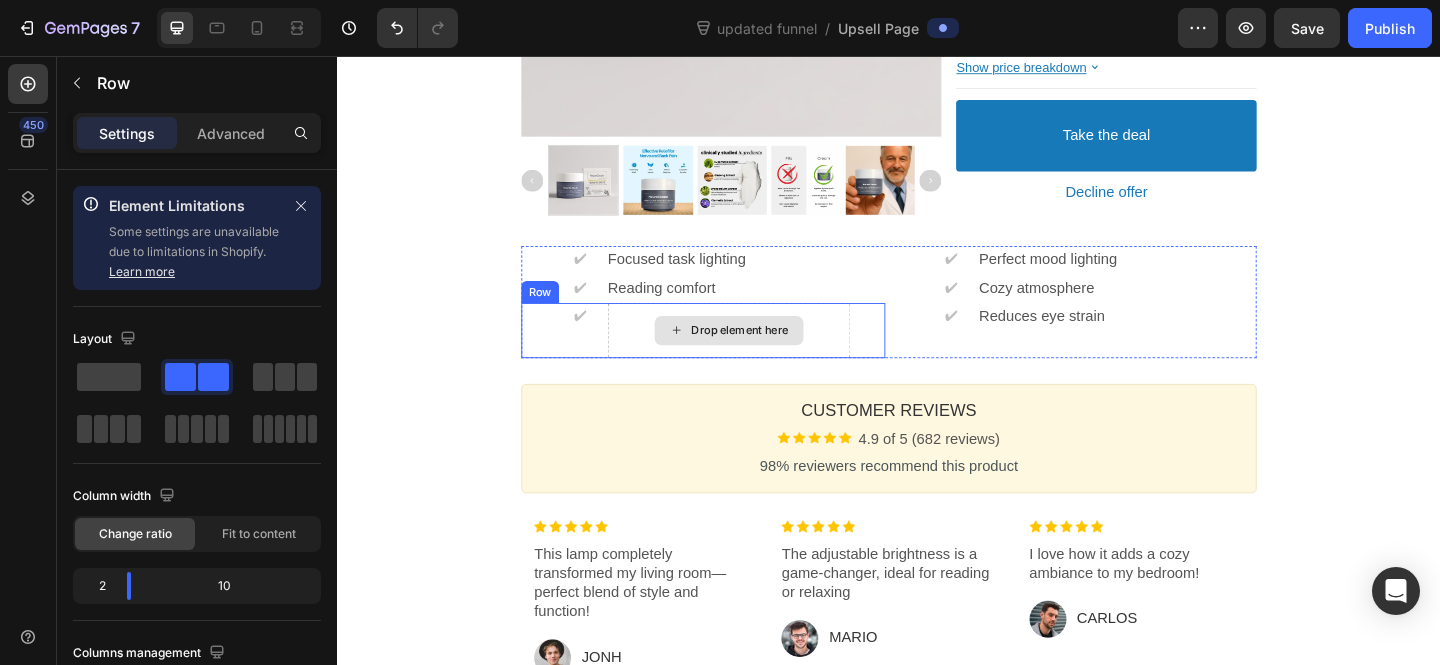 click on "Drop element here" at bounding box center [763, 355] 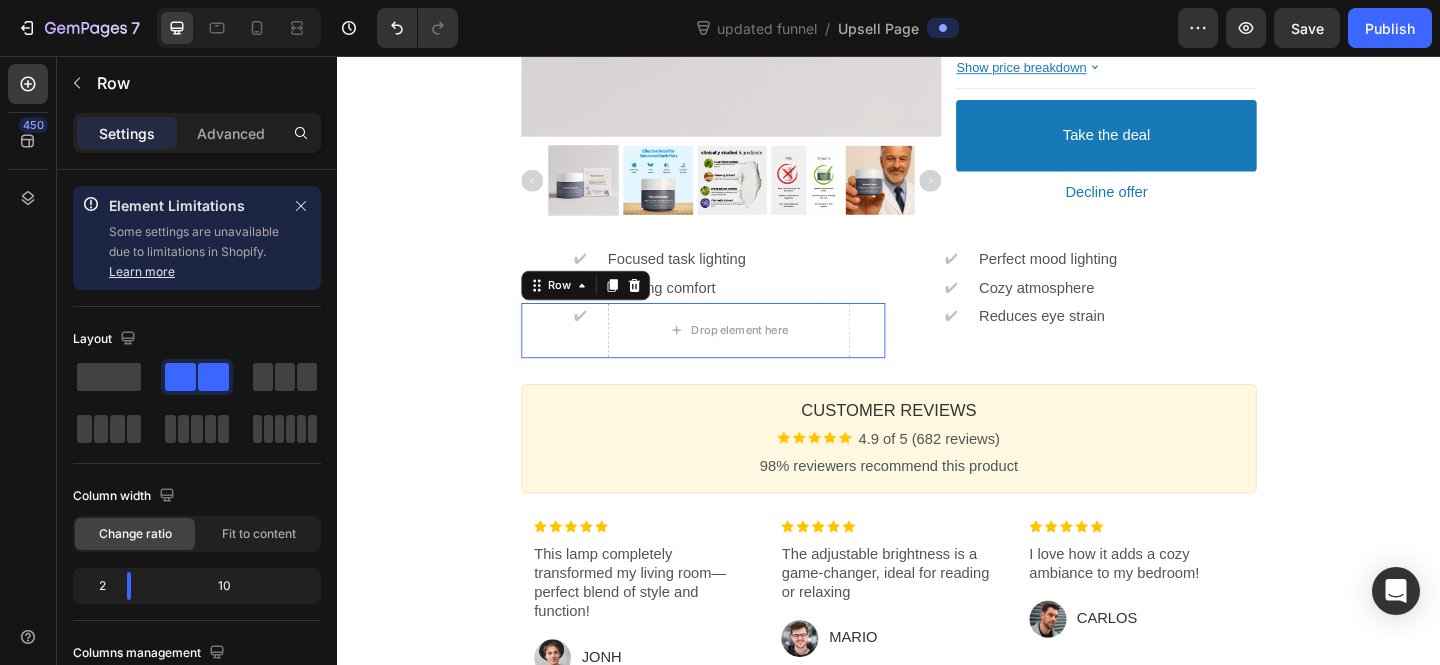 click on "One-time Offer Callout Text Grab another for 40% OFF Callout Text Offer expires in: 02:18 Countdown Timer Callout Box Section 1 Product Images Image NeuroCream® – Powerful Relief for Sciatic & Nerve Pain Product Title Image 4.9 of 5 (682 reviews) Text block Row ✔ Text block LED technology Text block Row ✔ Text block Free Shipping Worldwide Text block Row ✔ Text block Natural Relief for Sciatica and Nerve Pain Text block Row $17.99 Price $29.99 Price Save $12 Discount Tag Row Show price breakdown Price Breakdown Take the deal Accept Button Decline offer Decline Button Row Product Offer Section 2 ✔ Text block Focused task lighting Text block Row ✔ Text block Reading comfort Text block Row ✔ Text block
Drop element here Row   ✔ Text block Perfect mood lighting Text block Row ✔ Text block Cozy atmosphere Text block Row ✔ Text block Reduces eye strain Text block Row Row Section 3 Customer Reviews Heading Image 4.9 of 5 (682 reviews) Text block Row Text block Callout Box Image" at bounding box center [937, 219] 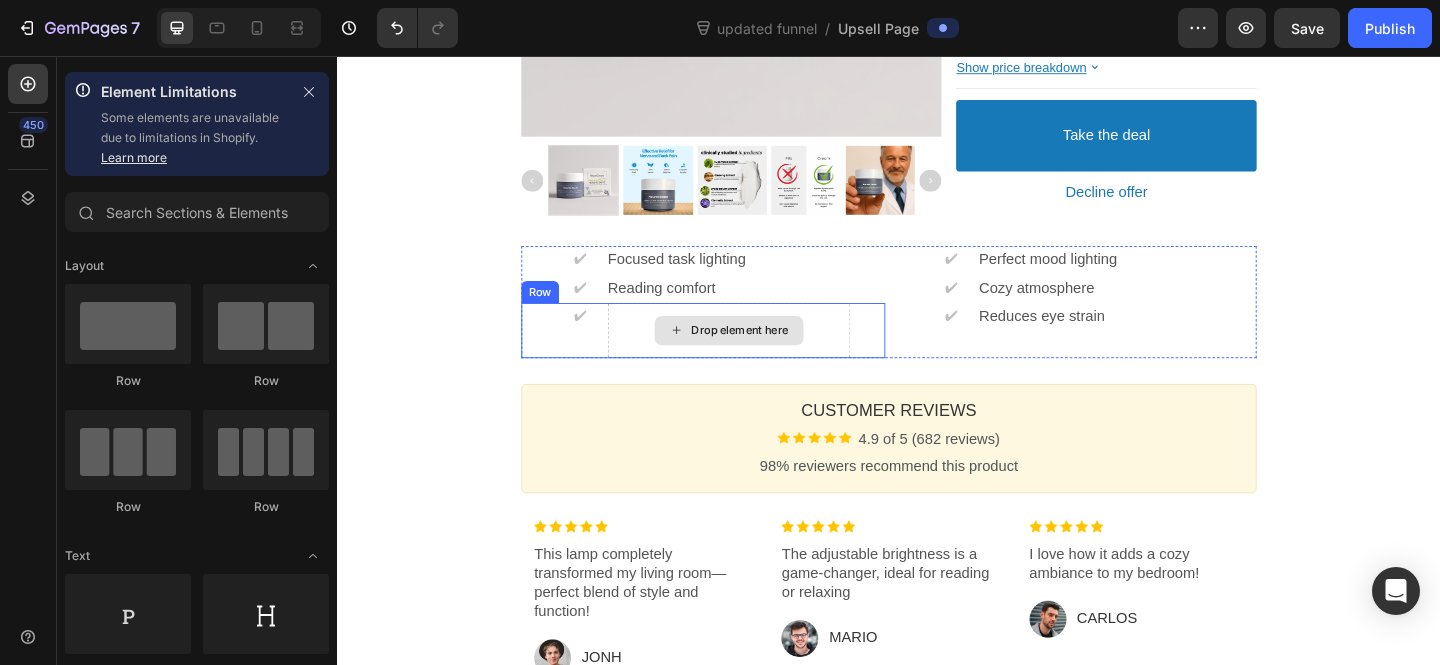 drag, startPoint x: 444, startPoint y: 319, endPoint x: 749, endPoint y: 351, distance: 306.6741 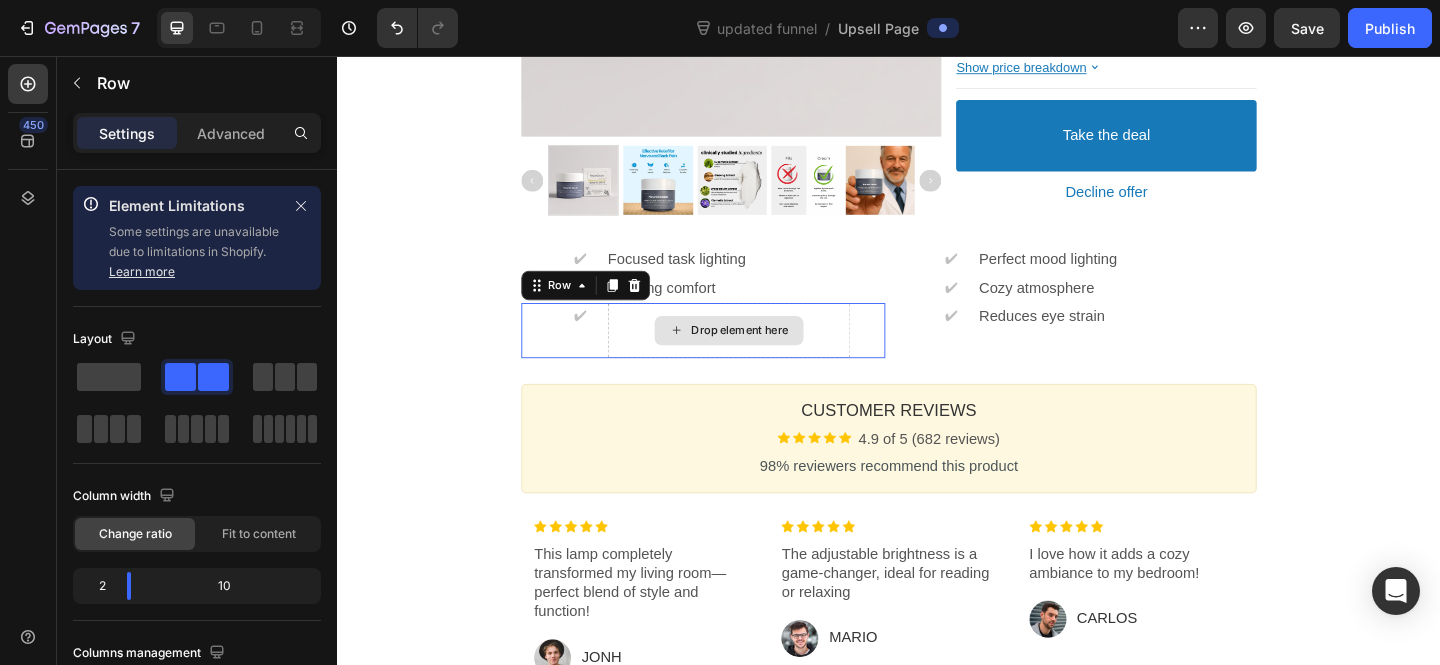 click on "Drop element here" at bounding box center [763, 355] 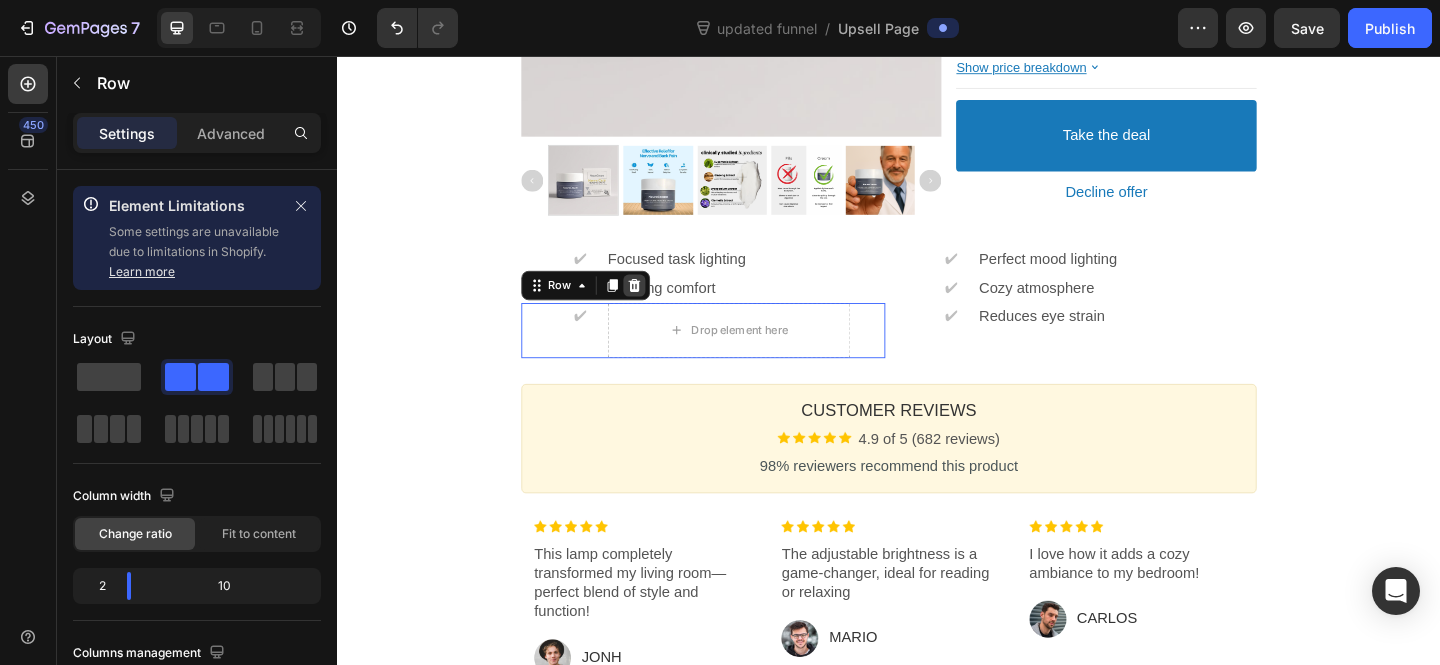 click 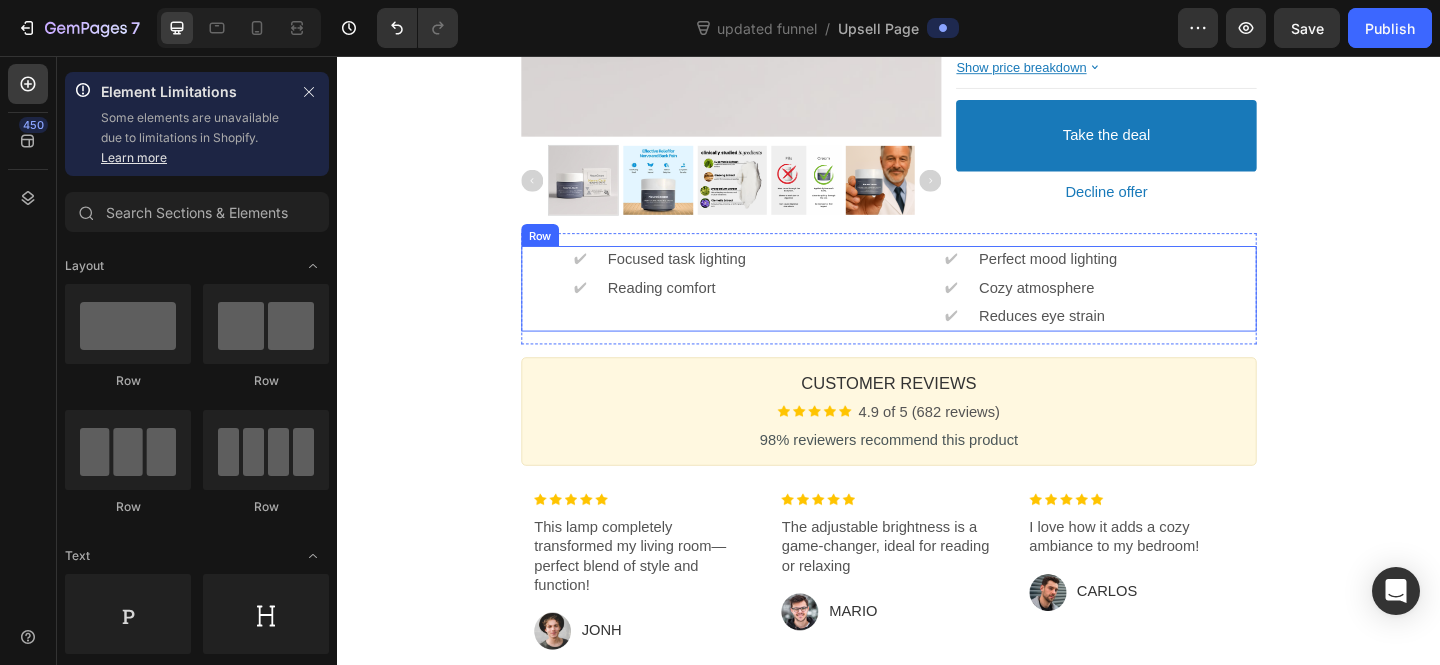 click on "✔" at bounding box center [601, 309] 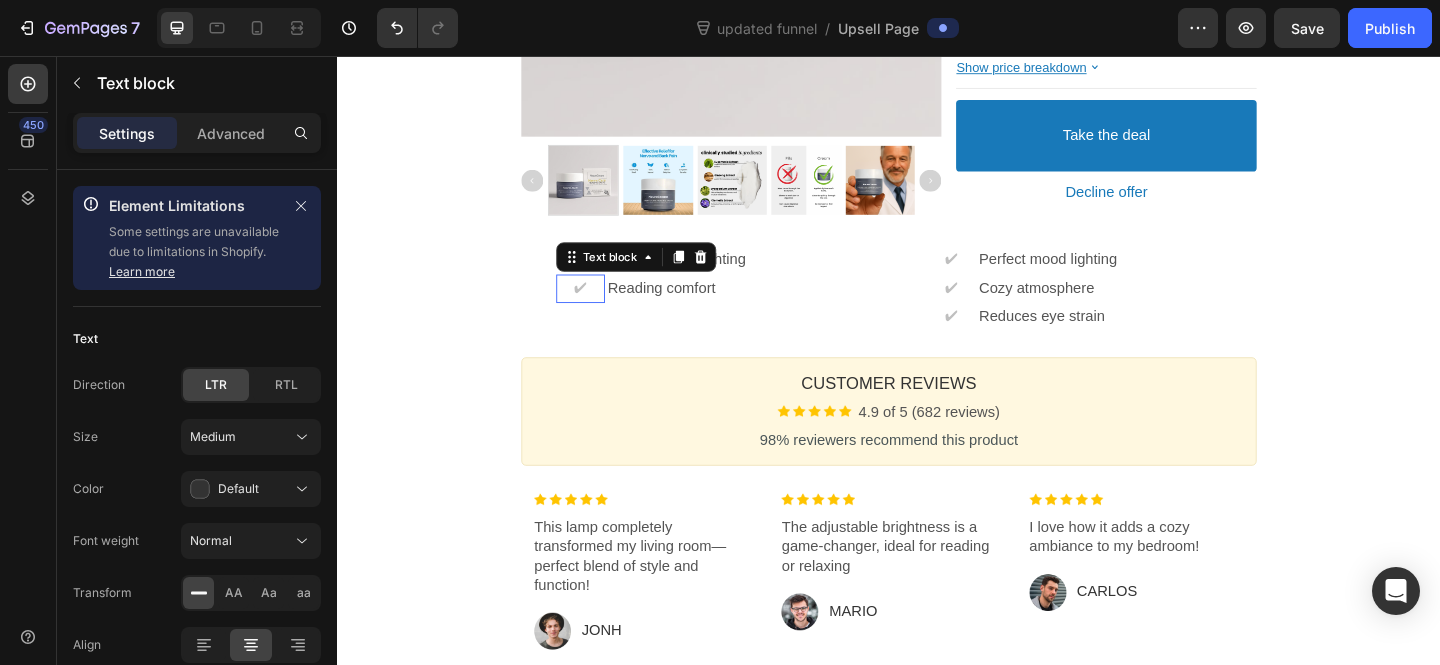 click on "✔ Text block   Reading comfort Text block Row" at bounding box center (735, 309) 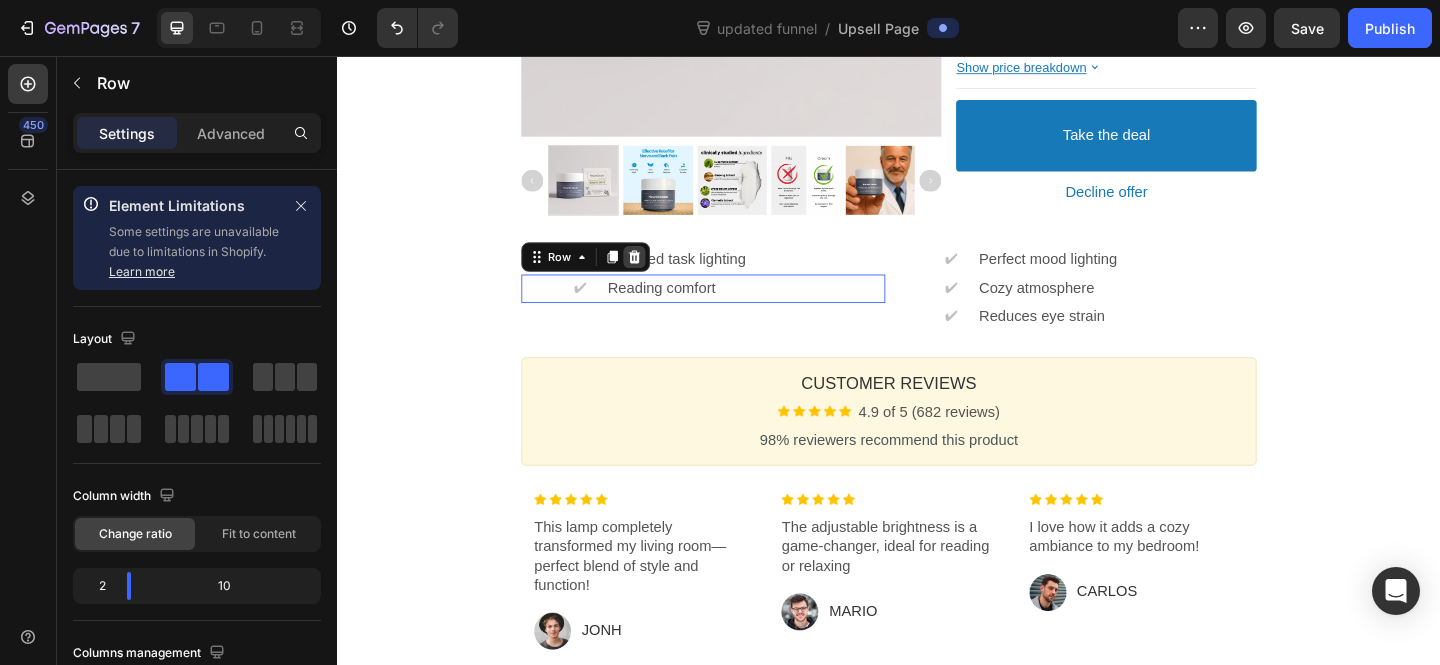 click 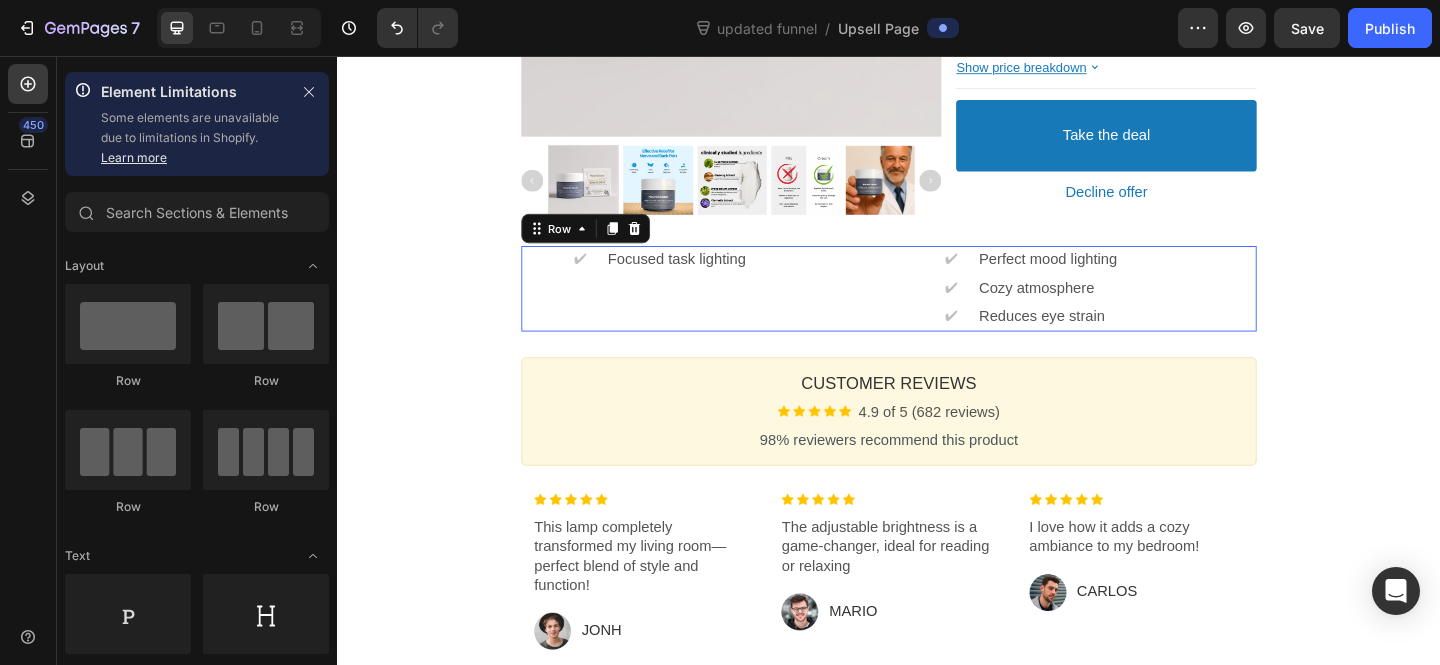 click on "✔ Text block Focused task lighting Text block Row" at bounding box center (735, 309) 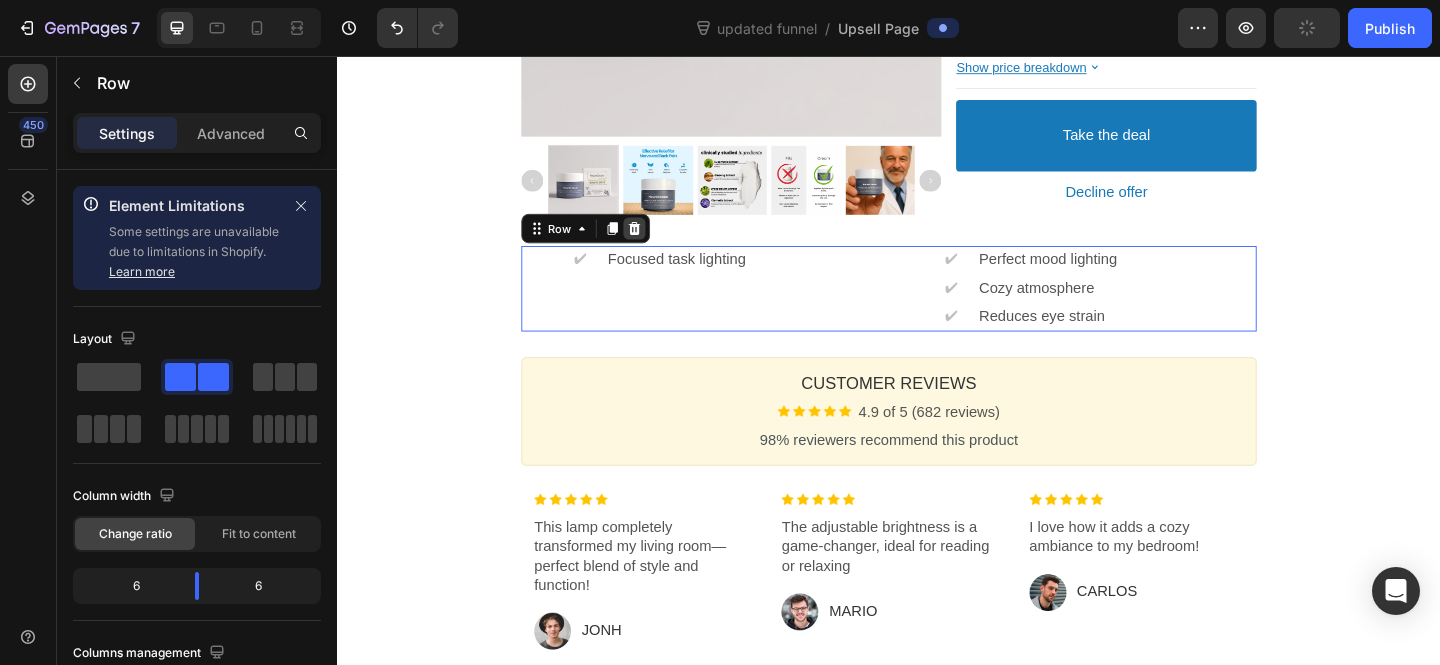 click 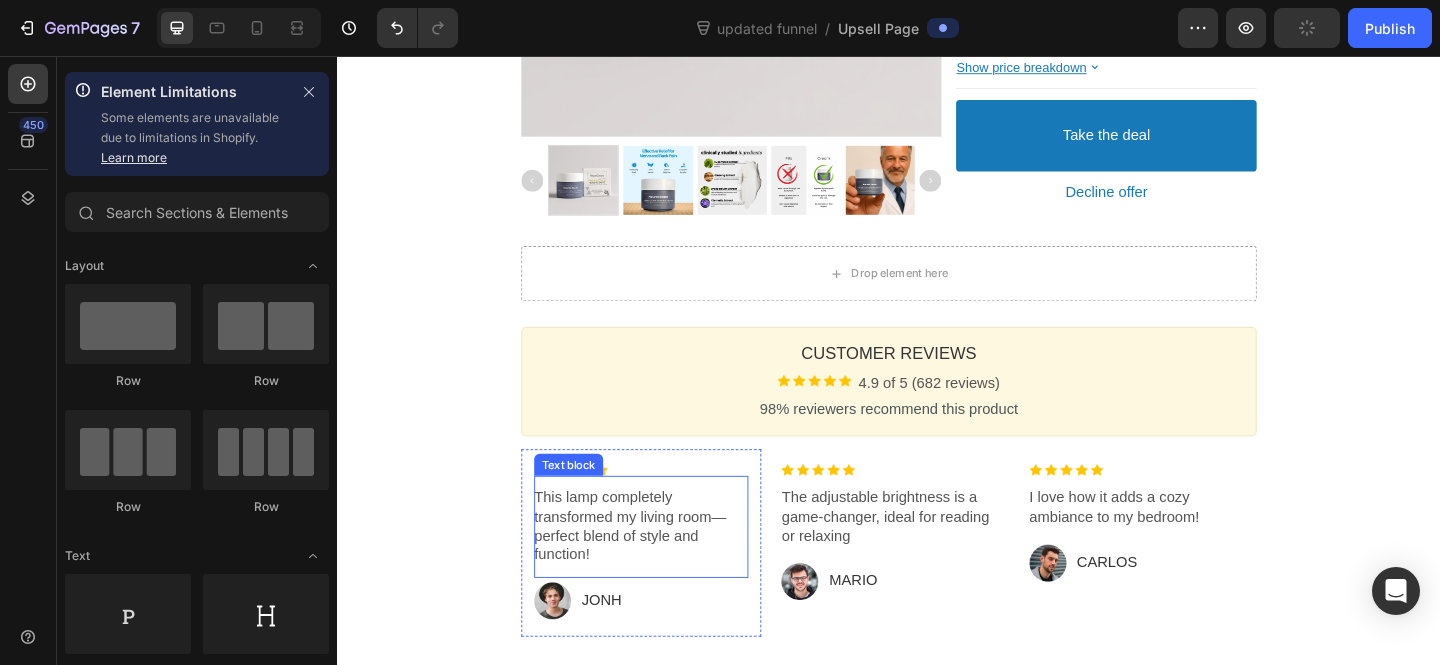 click on "This lamp completely transformed my living room—perfect blend of style and function!" at bounding box center [667, 568] 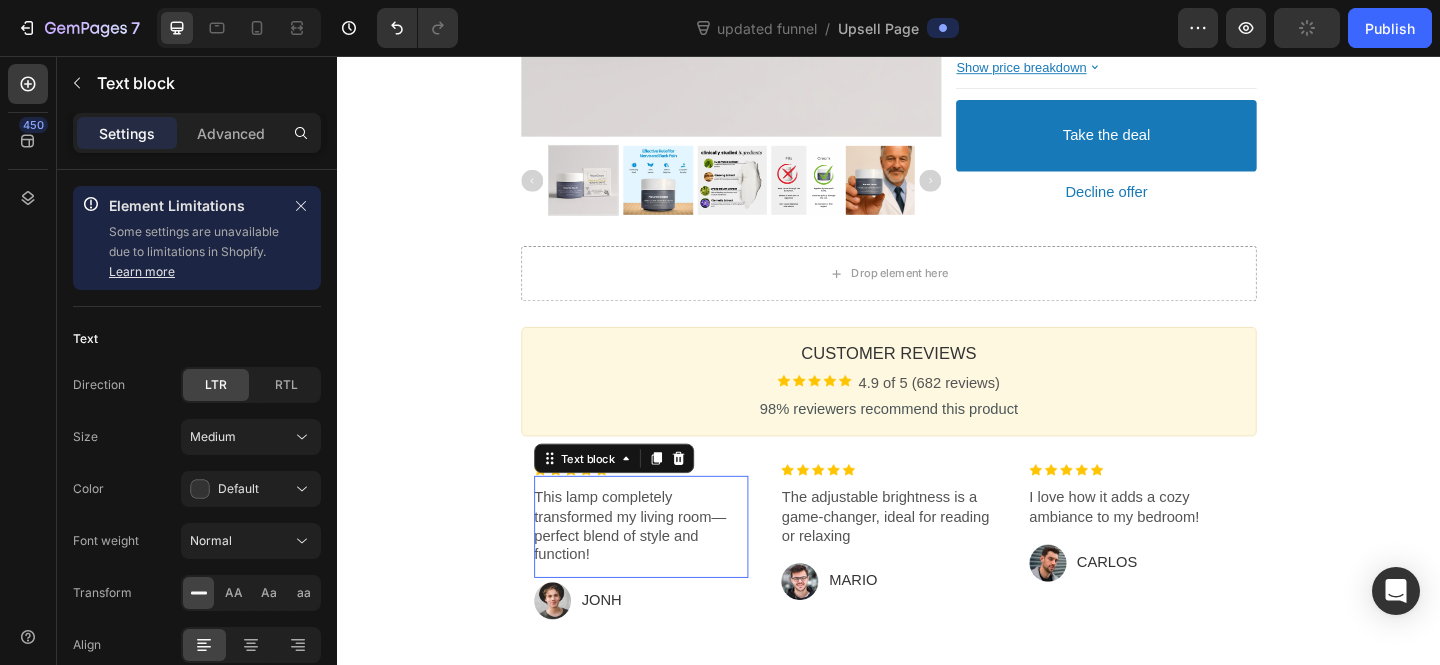 click on "This lamp completely transformed my living room—perfect blend of style and function! Text block" at bounding box center [667, 568] 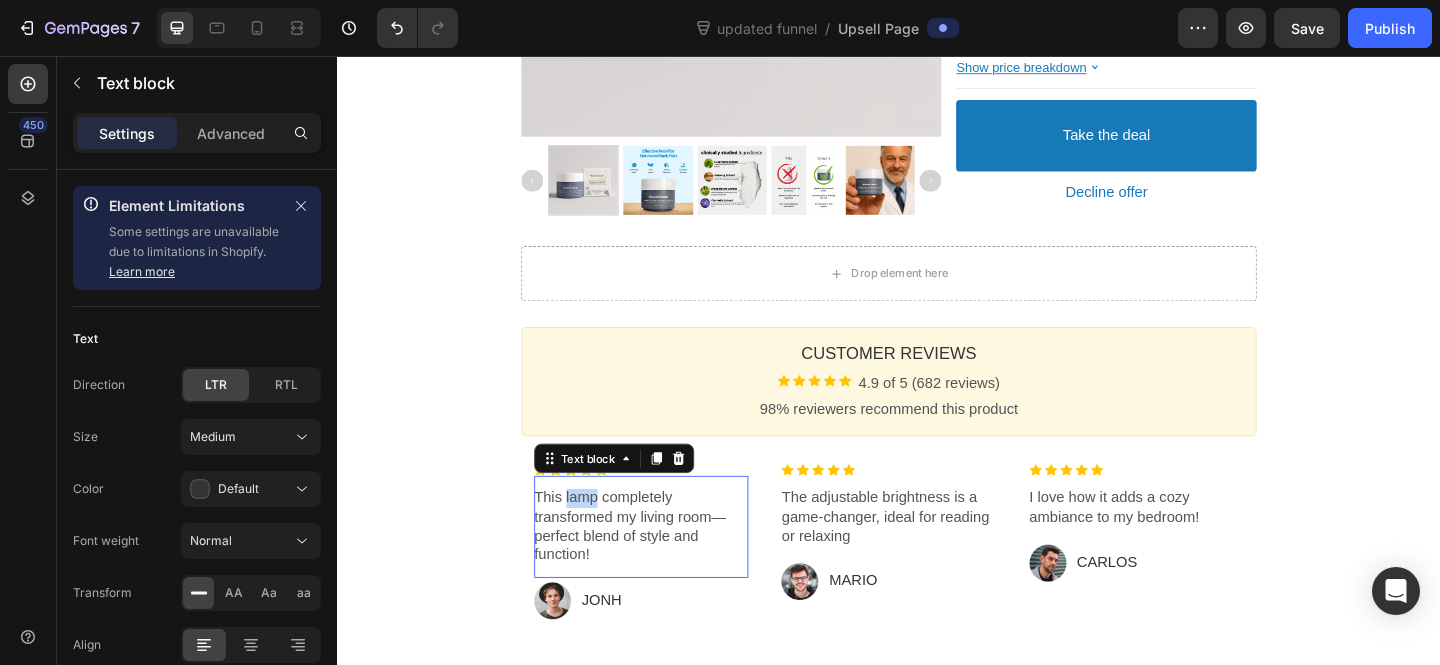 click on "This lamp completely transformed my living room—perfect blend of style and function!" at bounding box center (667, 568) 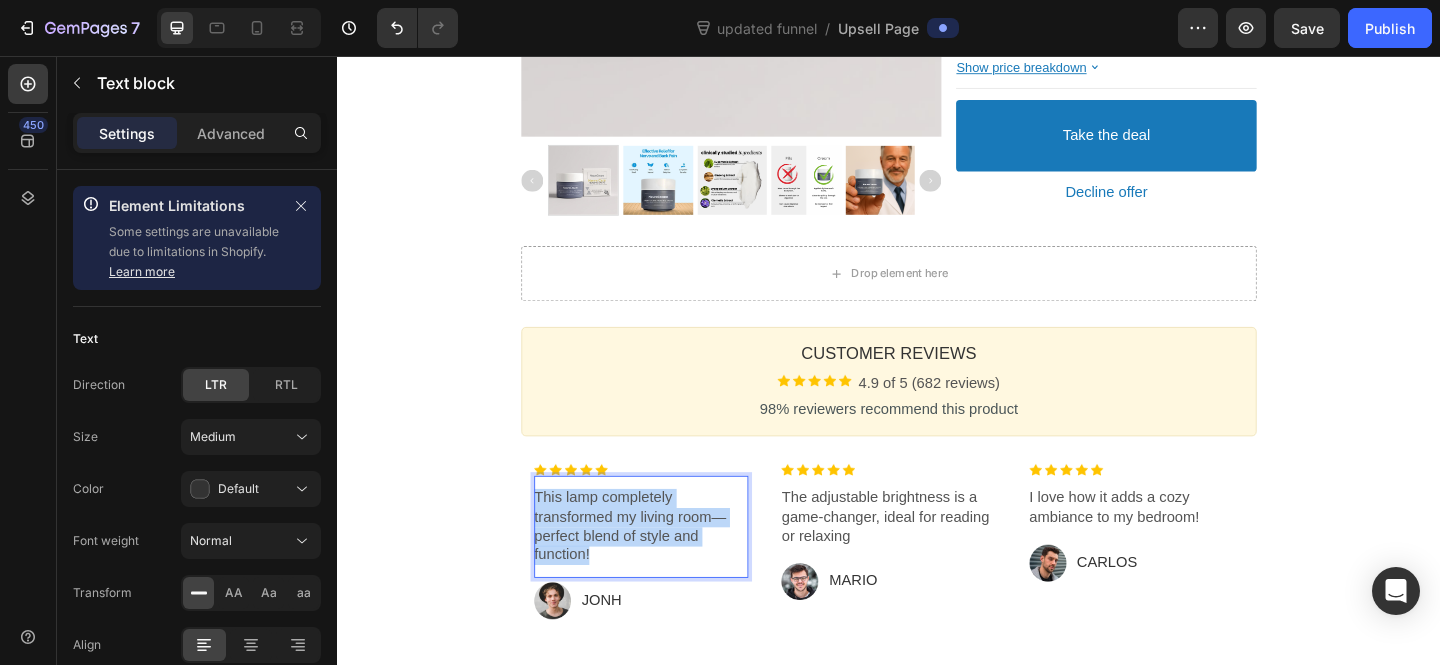 click on "This lamp completely transformed my living room—perfect blend of style and function!" at bounding box center (667, 568) 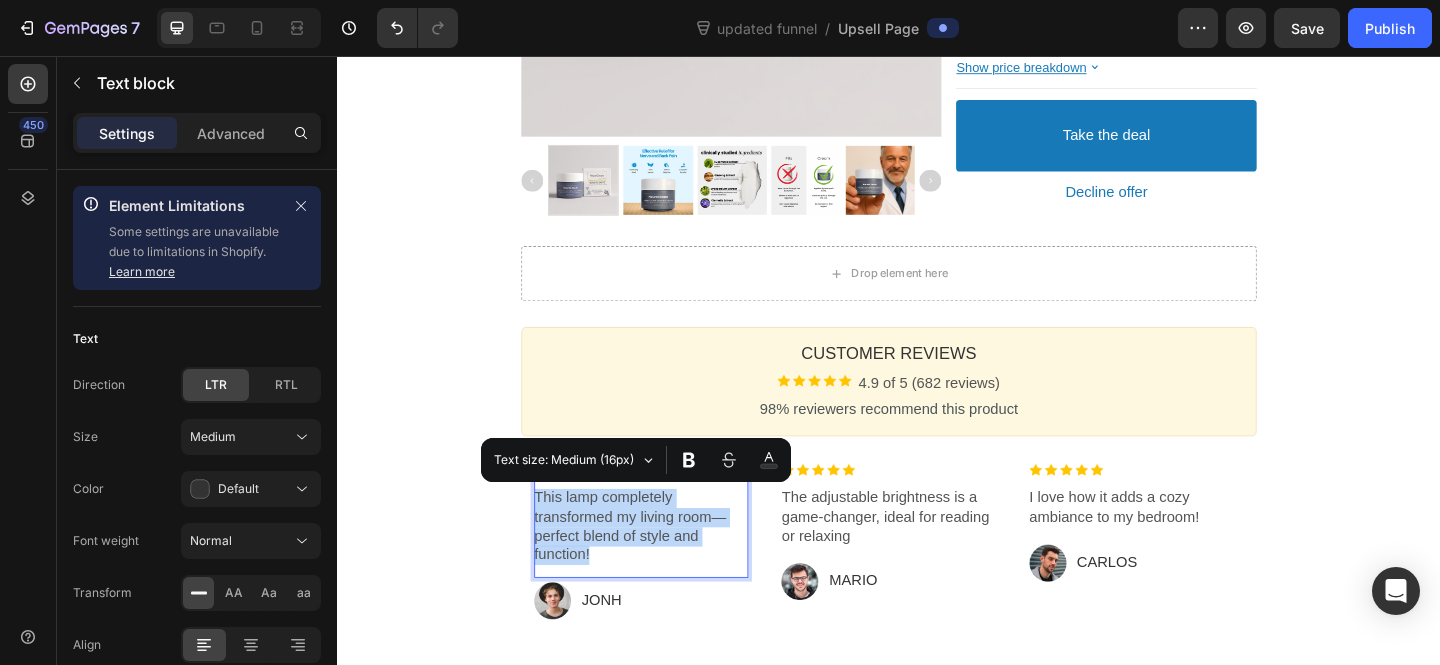 click on "This lamp completely transformed my living room—perfect blend of style and function!" at bounding box center [667, 568] 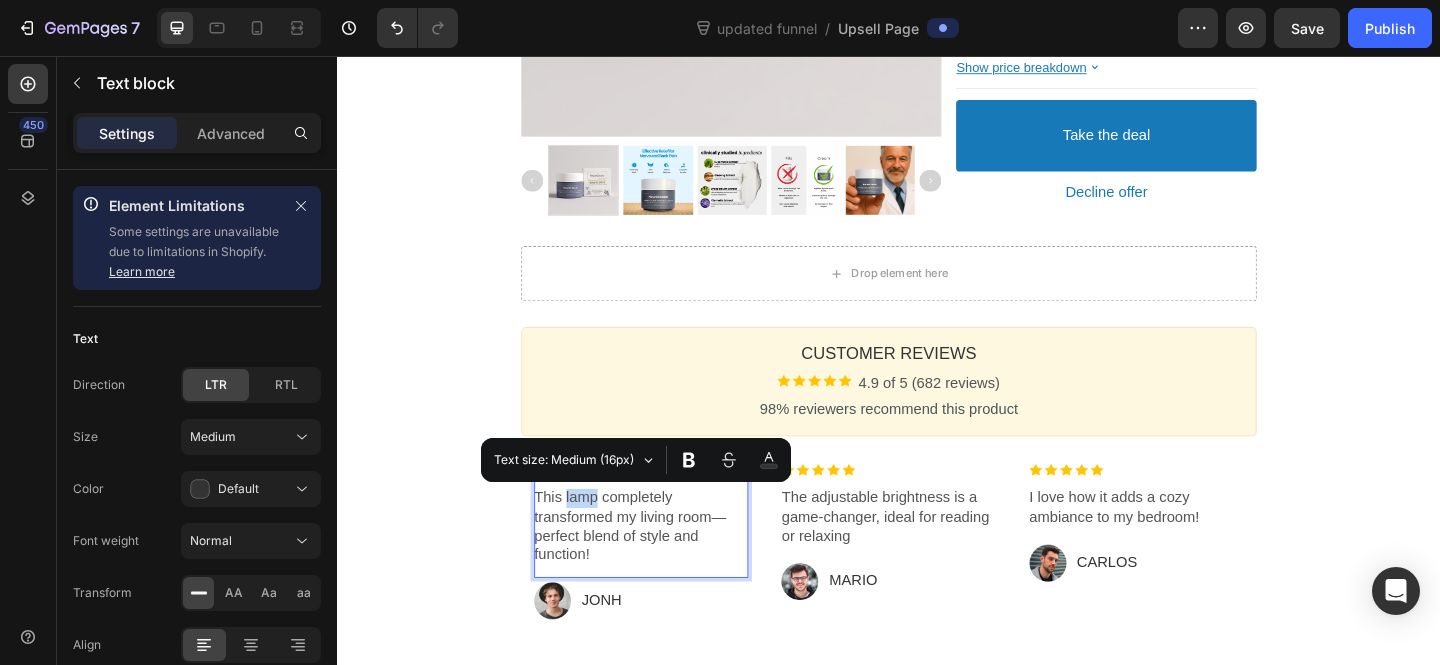 click on "This lamp completely transformed my living room—perfect blend of style and function!" at bounding box center (667, 568) 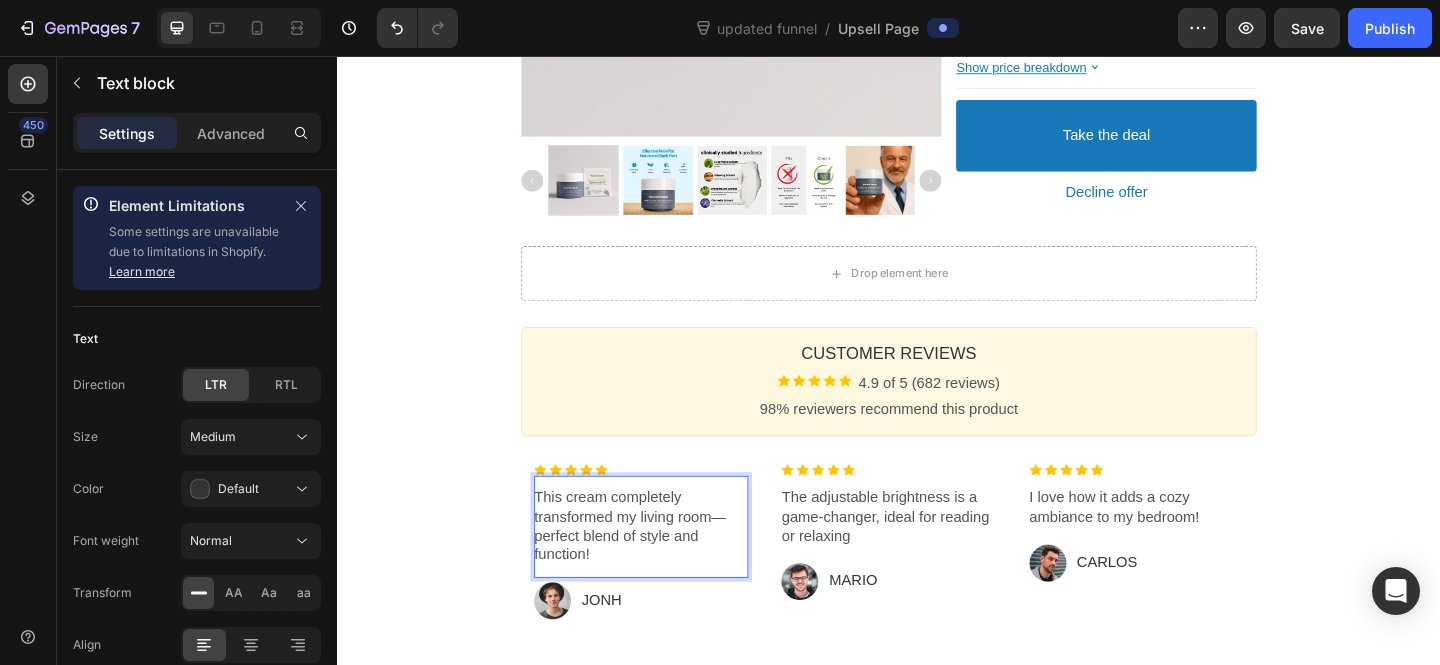 click on "This cream completely transformed my living room—perfect blend of style and function!" at bounding box center (667, 568) 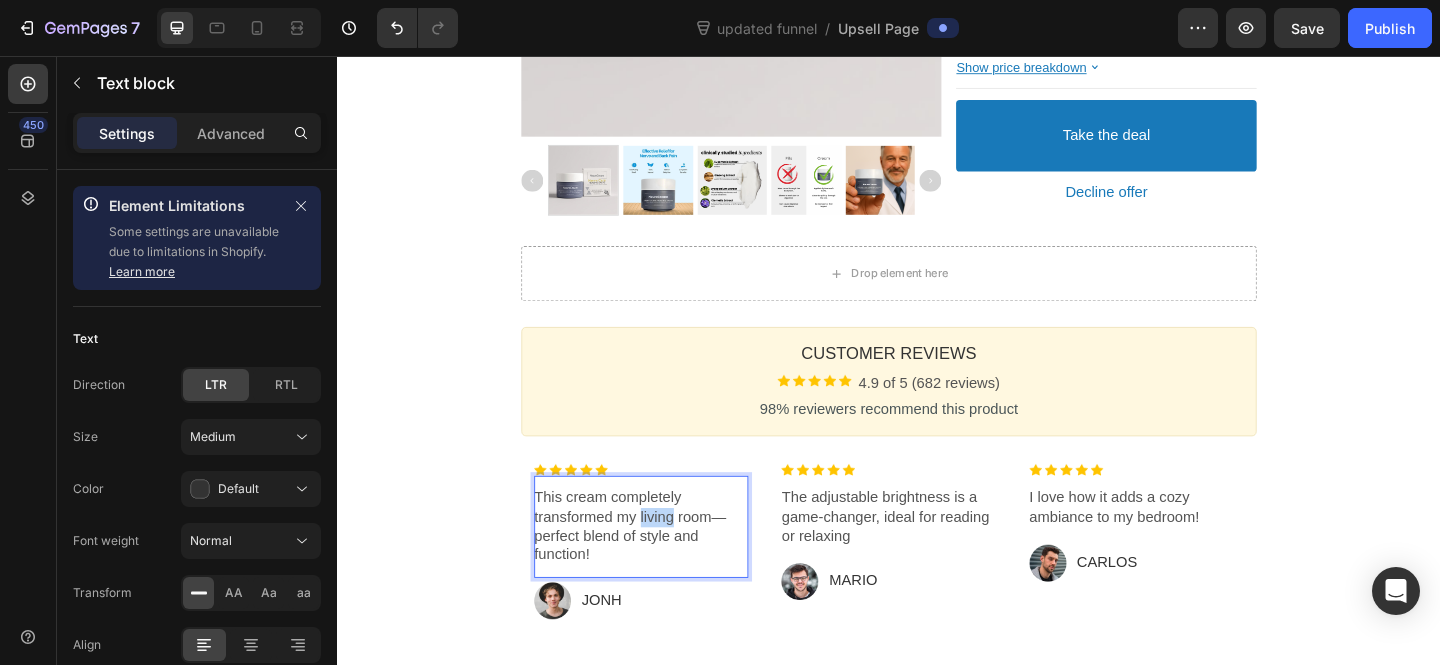 click on "This cream completely transformed my living room—perfect blend of style and function!" at bounding box center [667, 568] 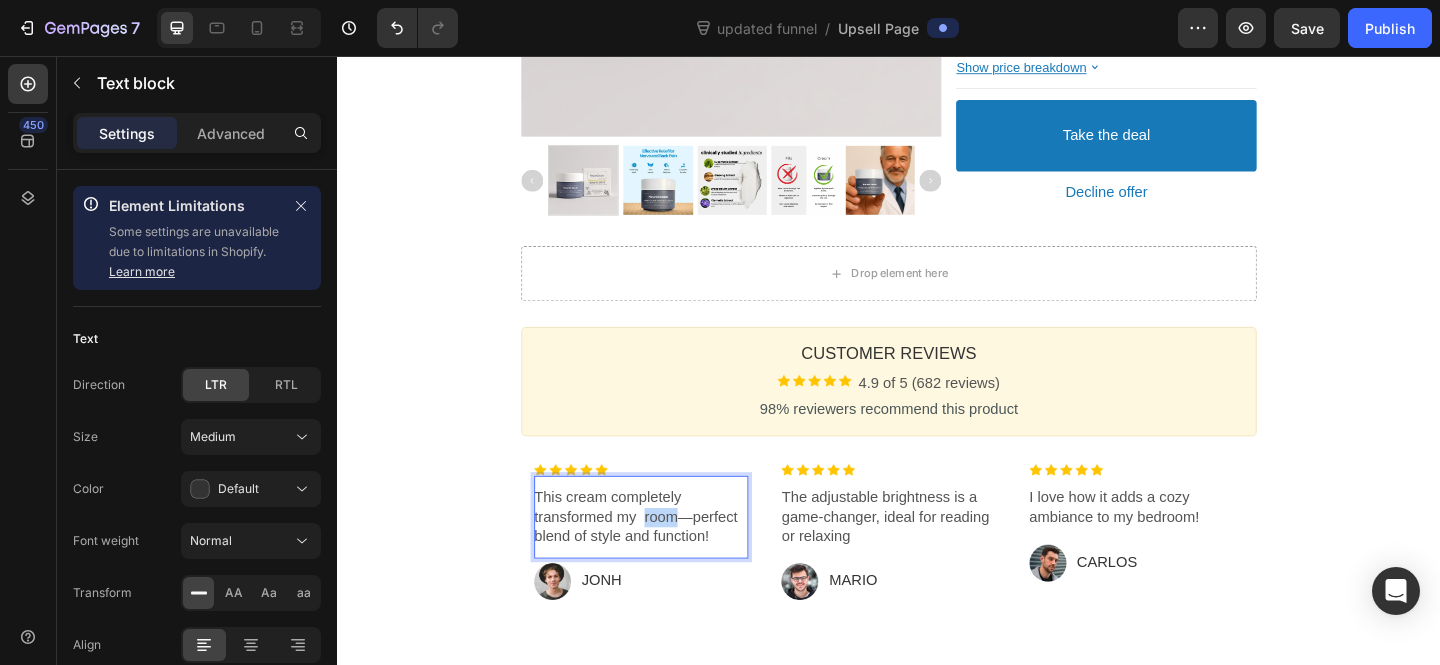 click on "This cream completely transformed my  room—perfect blend of style and function!" at bounding box center [667, 558] 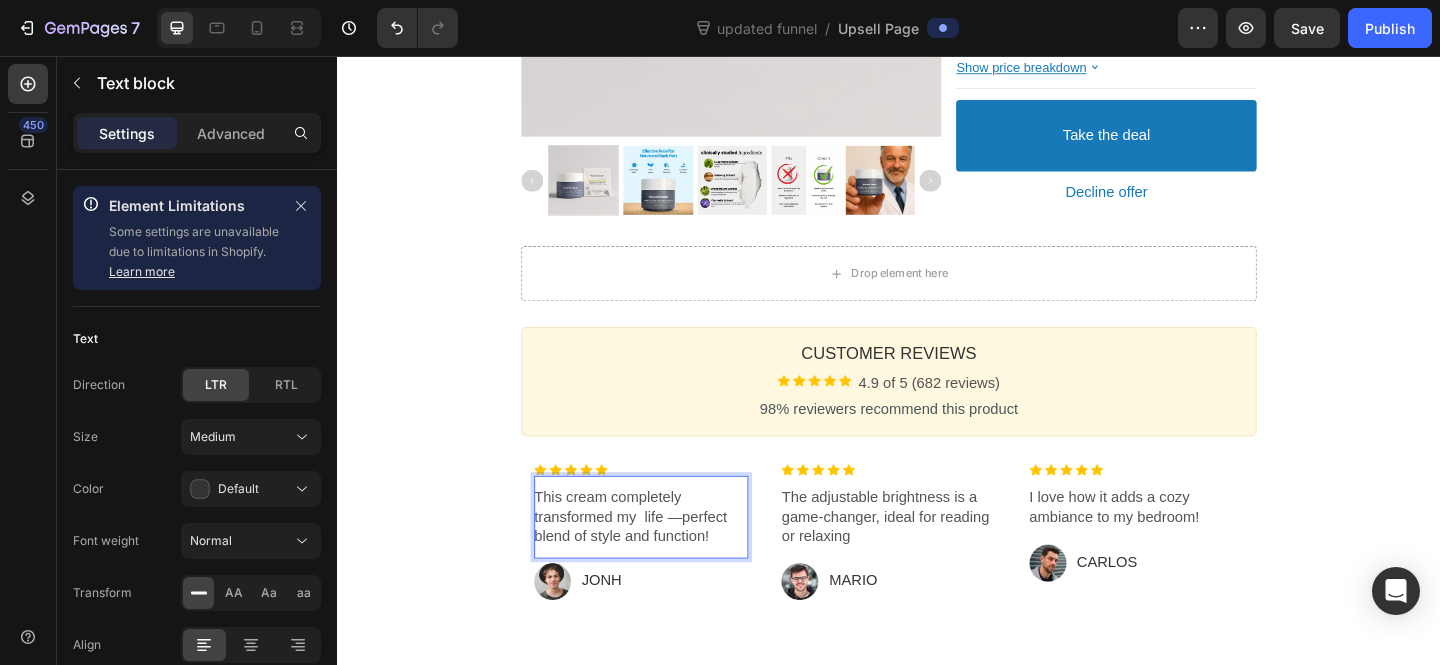 click on "This cream completely transformed my  life —perfect blend of style and function!" at bounding box center (667, 558) 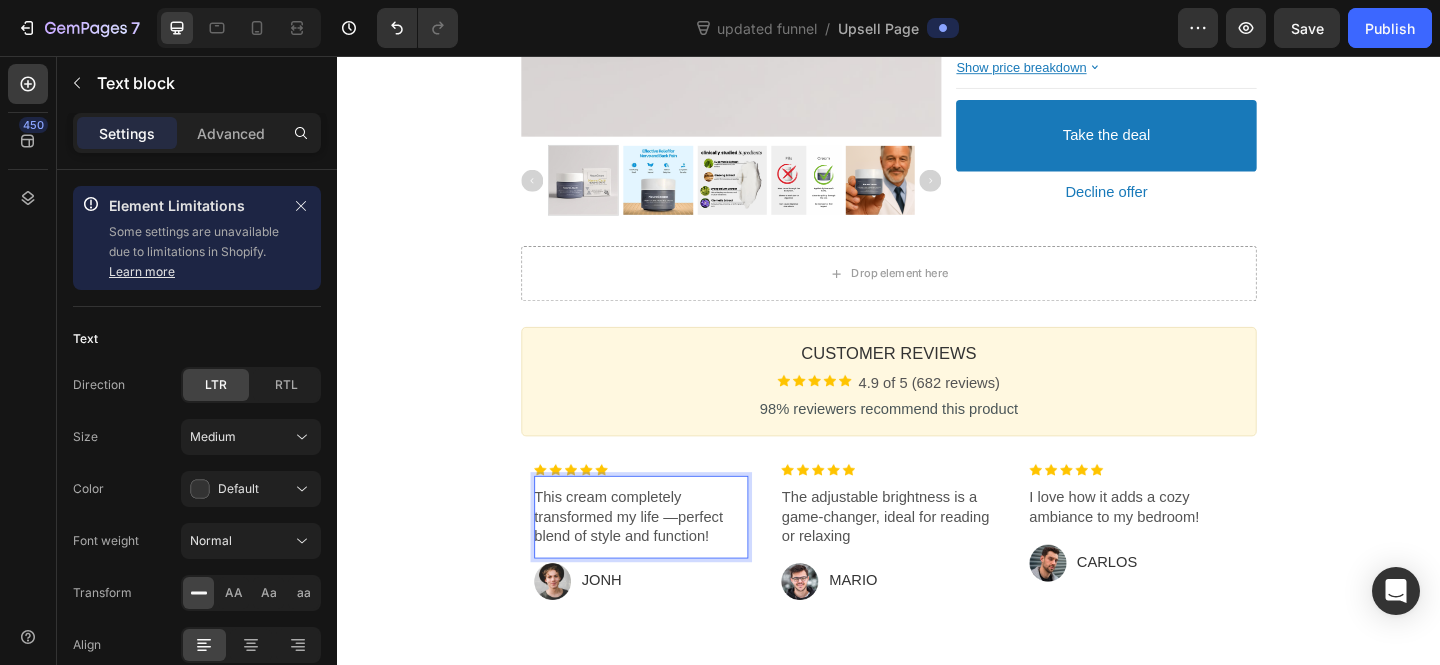 click on "This cream completely transformed my life —perfect blend of style and function!" at bounding box center (667, 558) 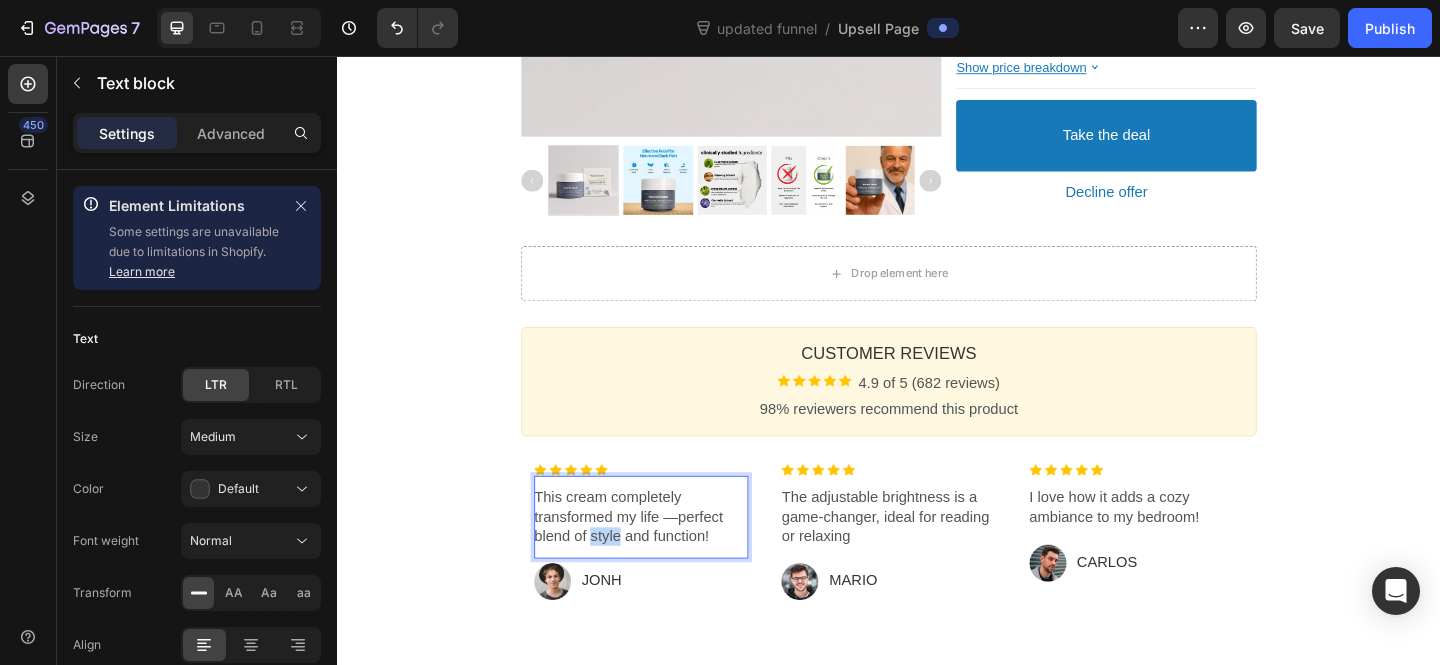 click on "This cream completely transformed my life —perfect blend of style and function!" at bounding box center (667, 558) 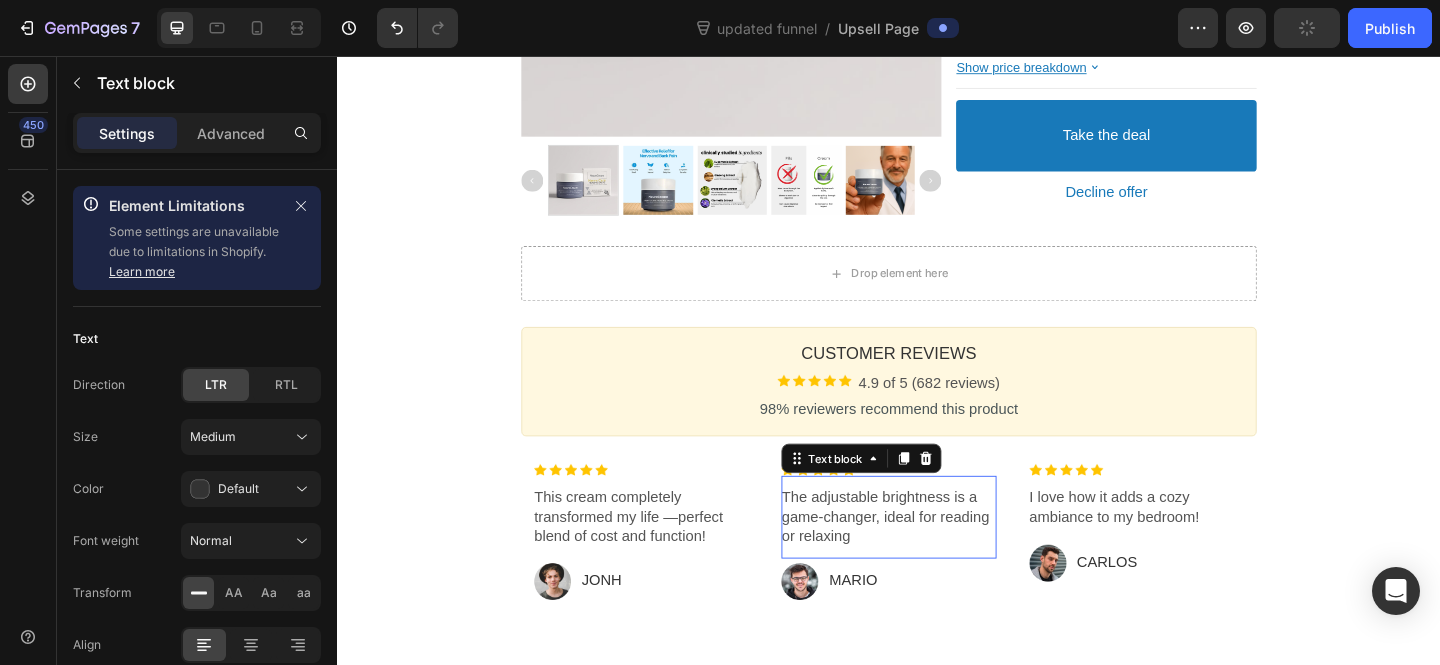 click on "The adjustable brightness is a game-changer, ideal for reading or relaxing" at bounding box center (936, 558) 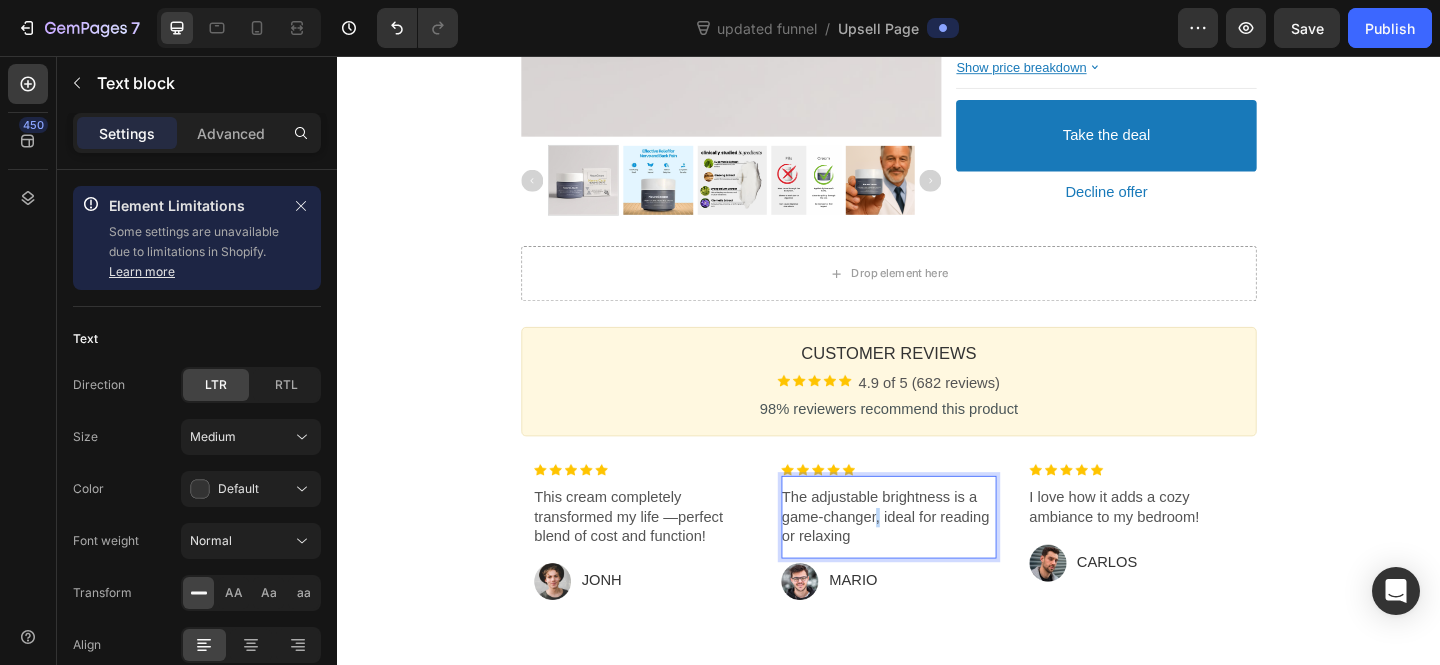 click on "The adjustable brightness is a game-changer, ideal for reading or relaxing" at bounding box center [936, 558] 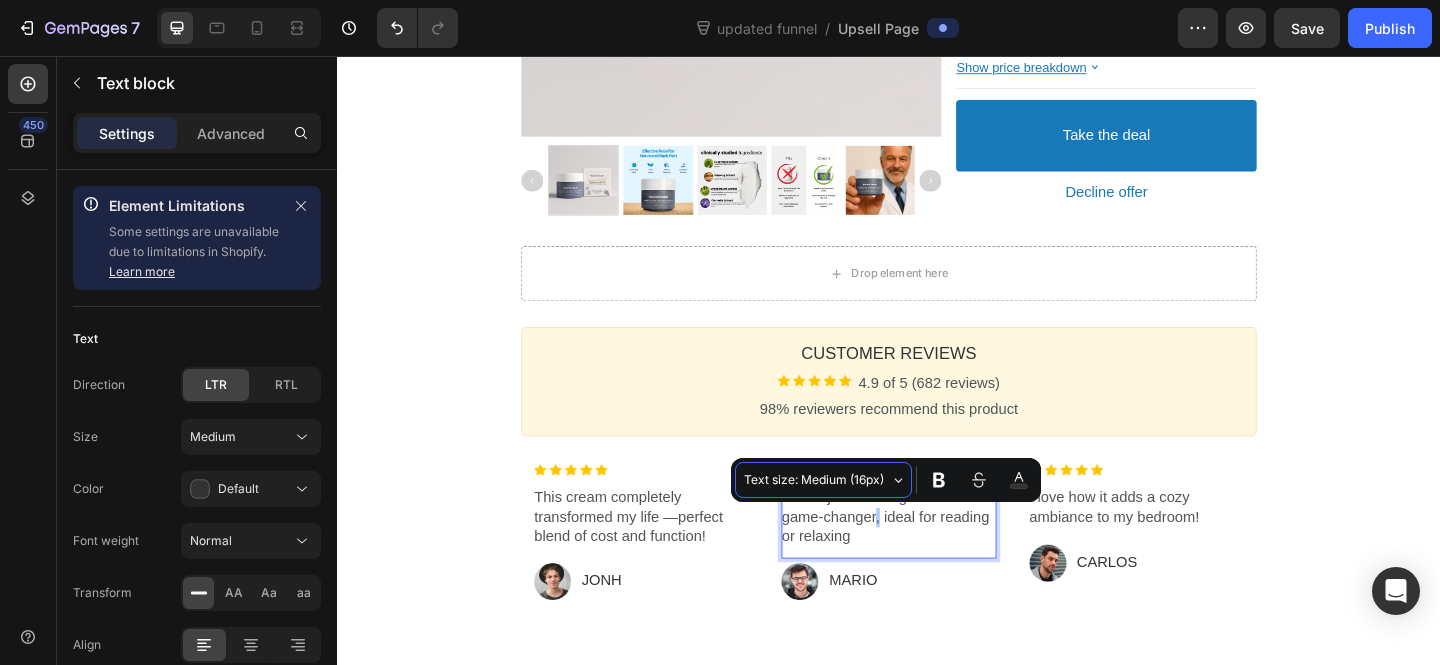 drag, startPoint x: 584, startPoint y: 489, endPoint x: 893, endPoint y: 484, distance: 309.04044 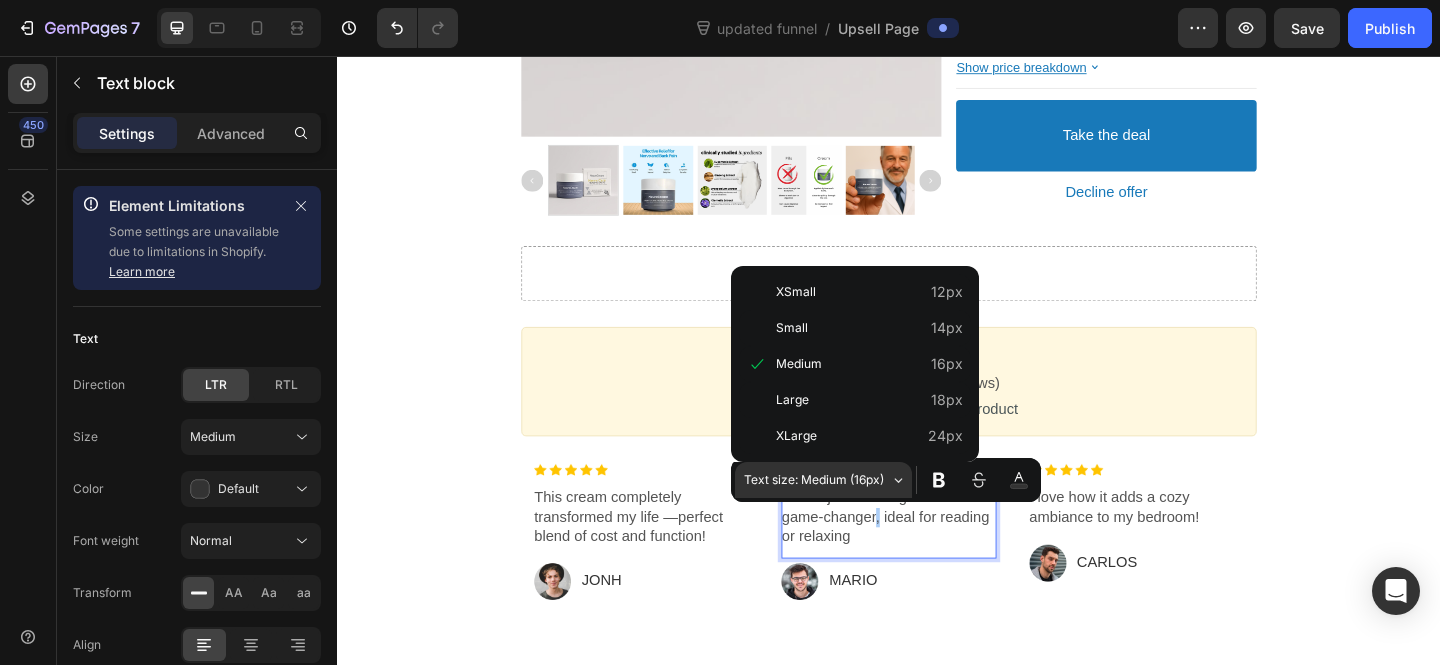 drag, startPoint x: 1231, startPoint y: 540, endPoint x: 937, endPoint y: 564, distance: 294.97797 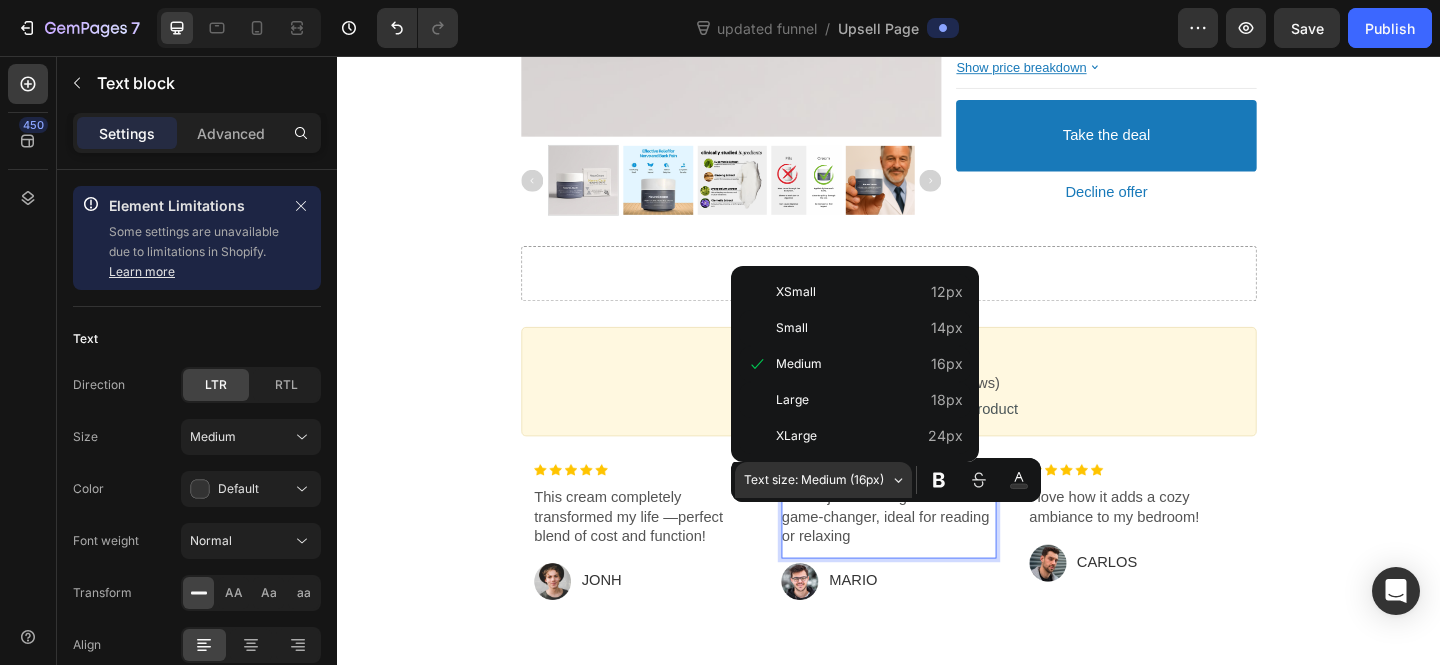 click on "The adjustable brightness is a game-changer, ideal for reading or relaxing" at bounding box center (936, 558) 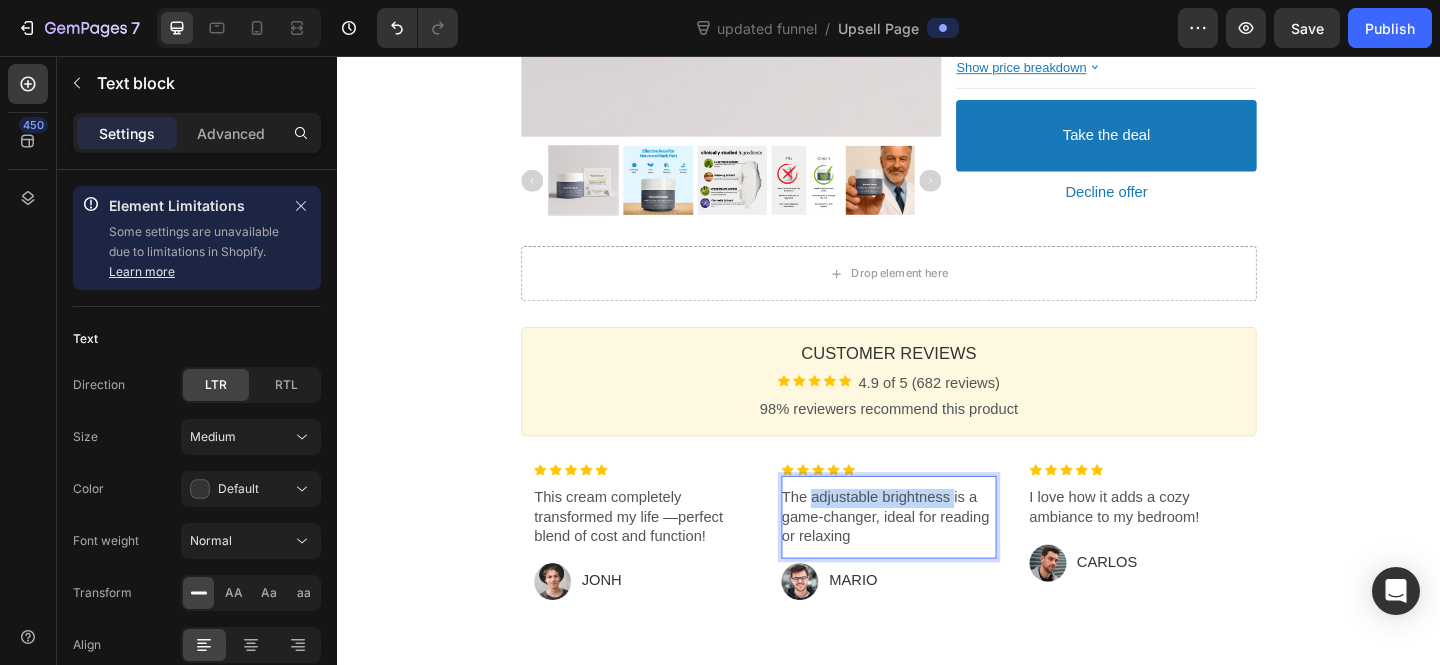 drag, startPoint x: 1006, startPoint y: 540, endPoint x: 846, endPoint y: 539, distance: 160.00313 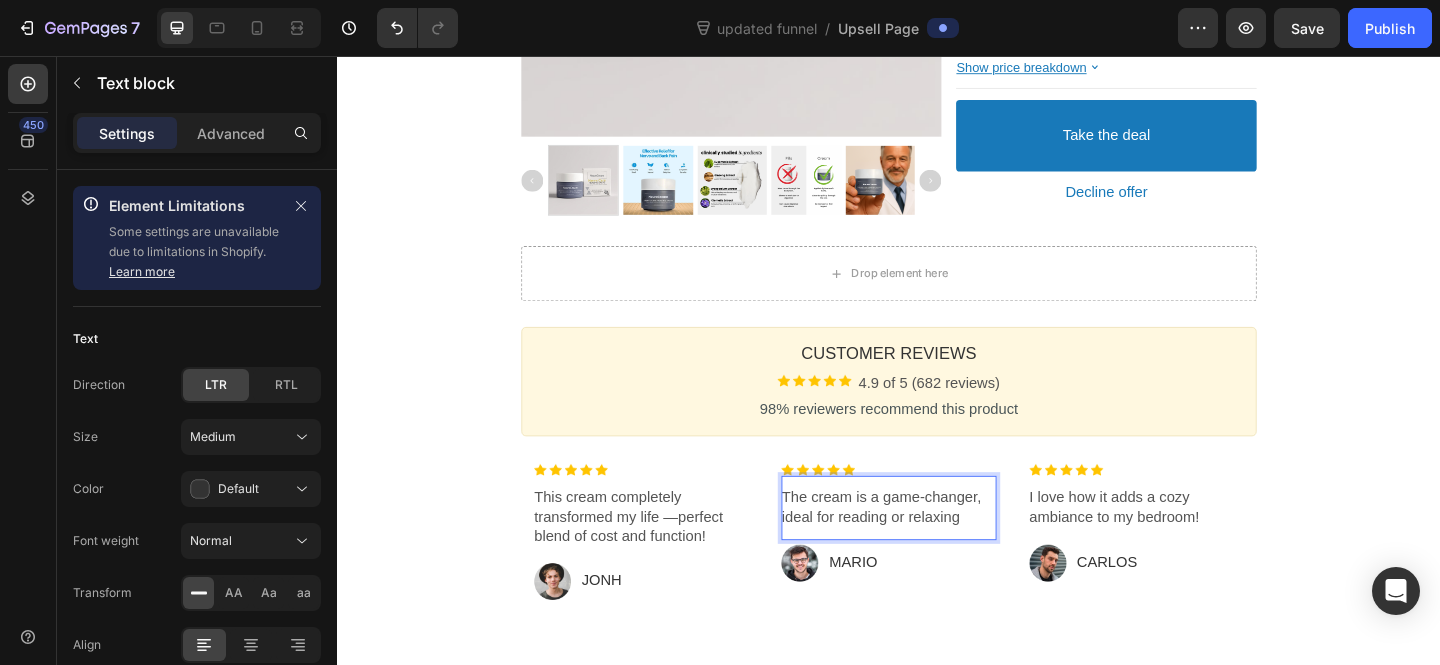 click on "The cream is a game-changer, ideal for reading or relaxing" at bounding box center [936, 548] 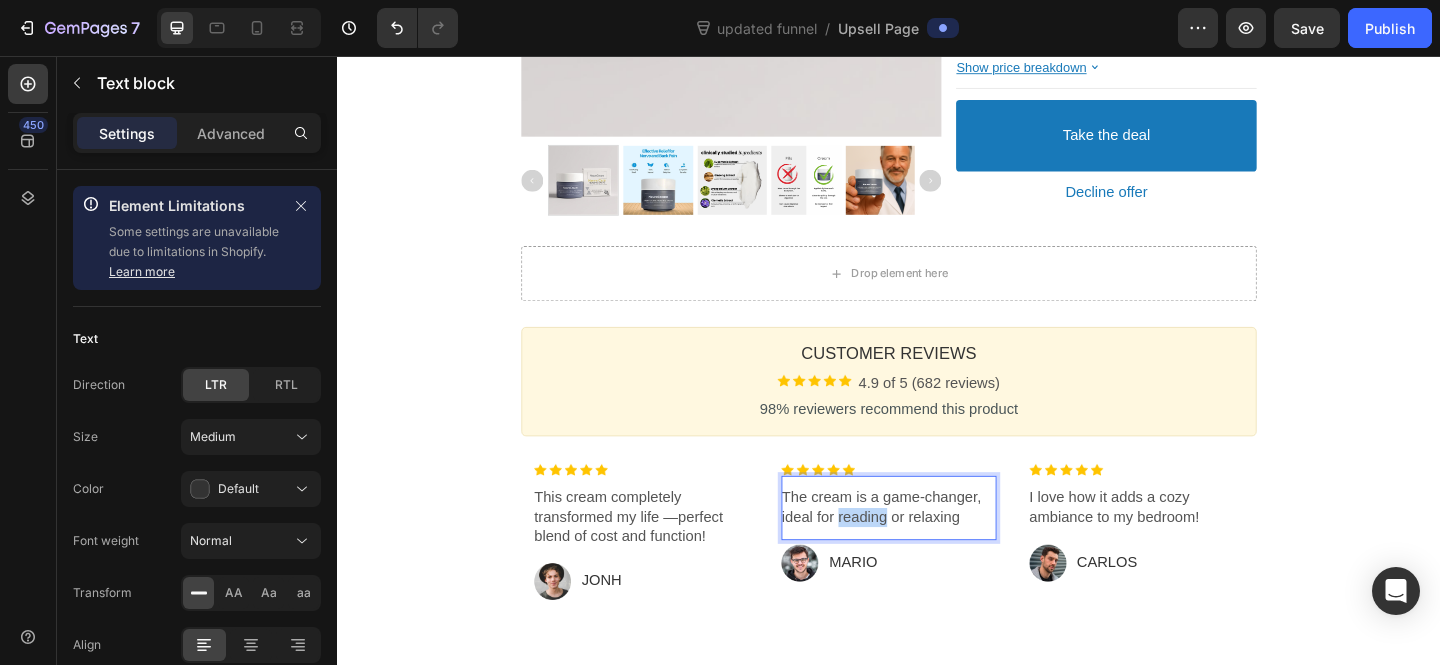 click on "The cream is a game-changer, ideal for reading or relaxing" at bounding box center [936, 548] 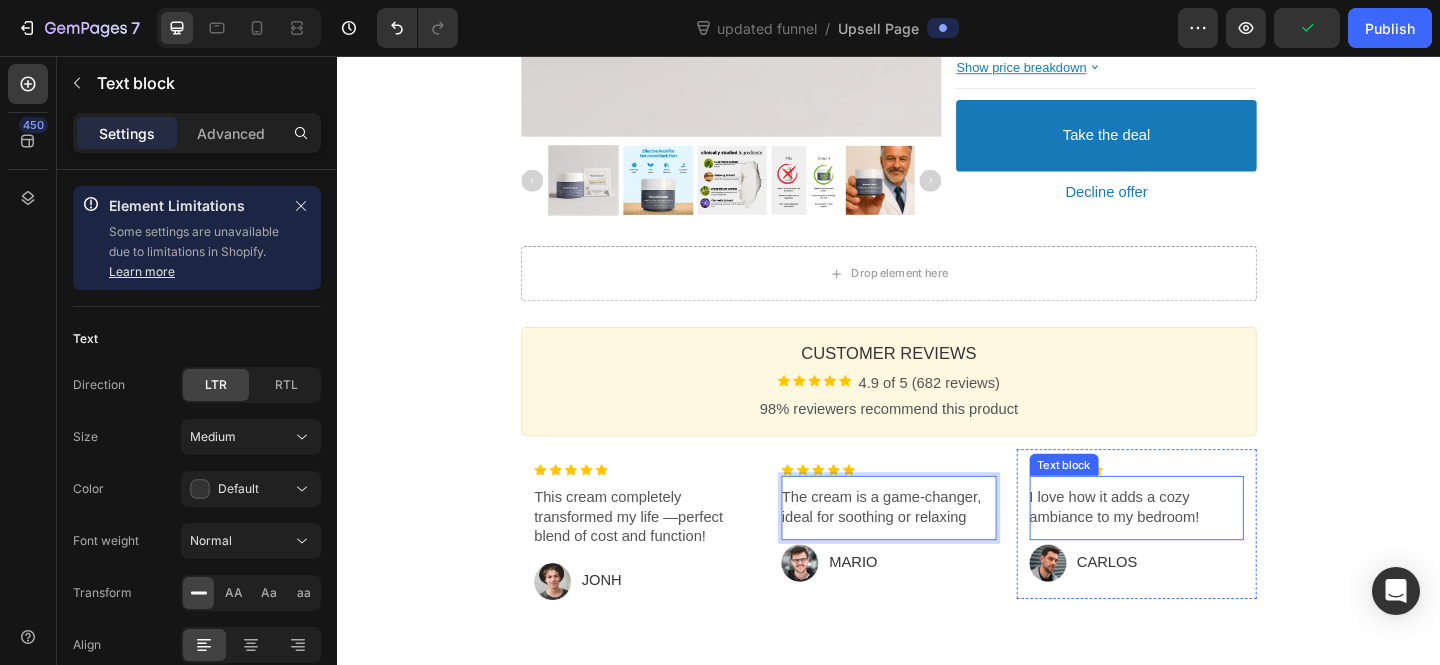 click on "I love how it adds a cozy ambiance to my bedroom!" at bounding box center [1206, 548] 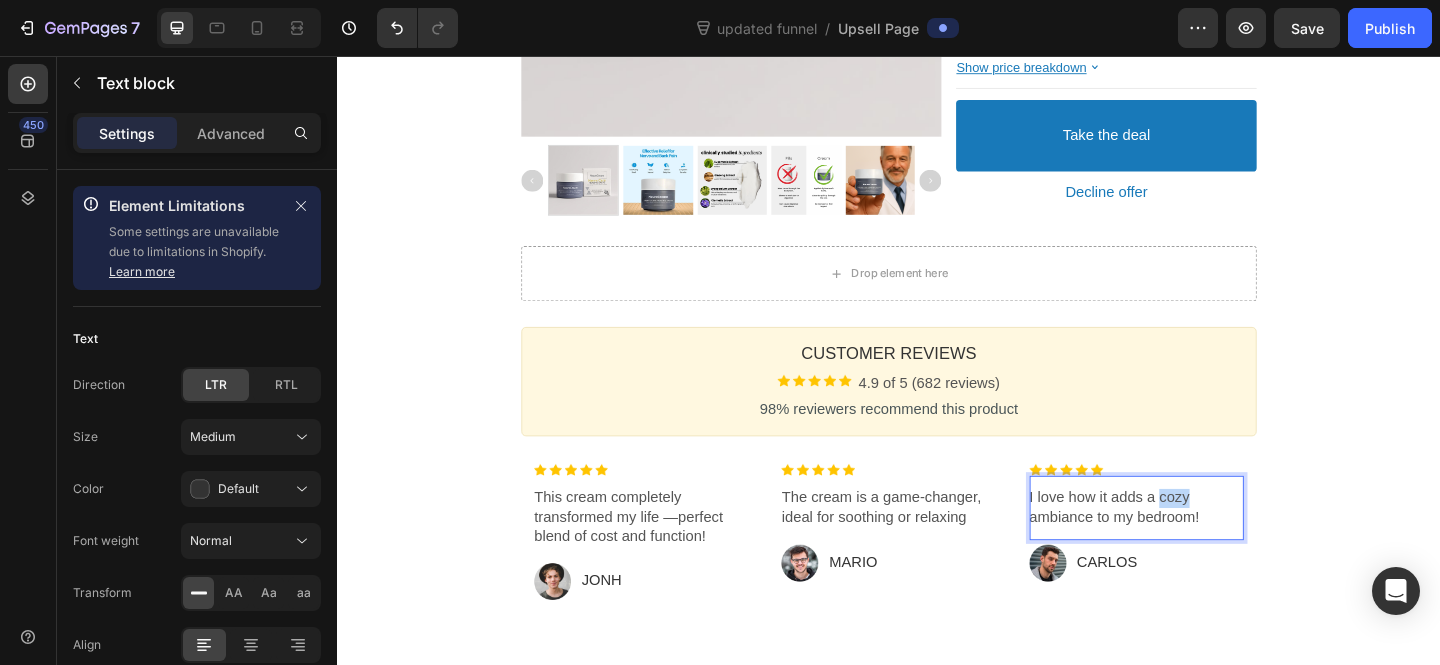 click on "I love how it adds a cozy ambiance to my bedroom!" at bounding box center (1206, 548) 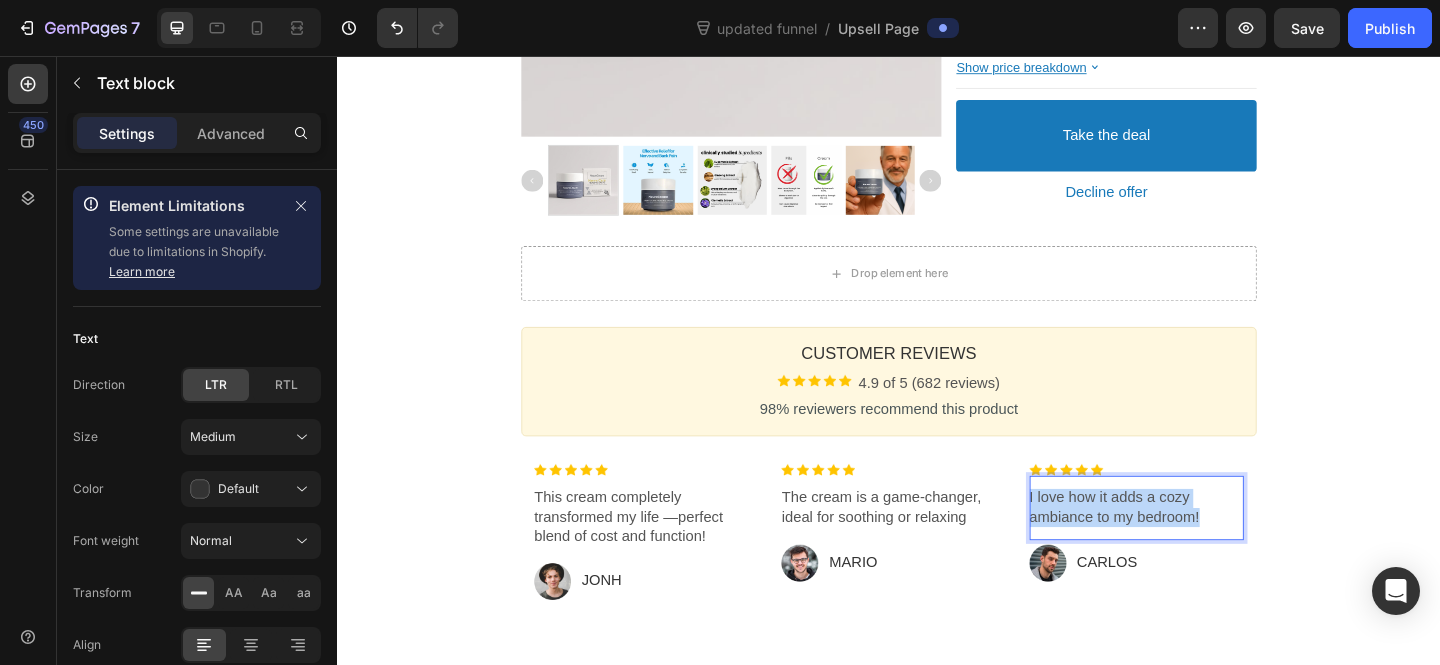 click on "I love how it adds a cozy ambiance to my bedroom!" at bounding box center [1206, 548] 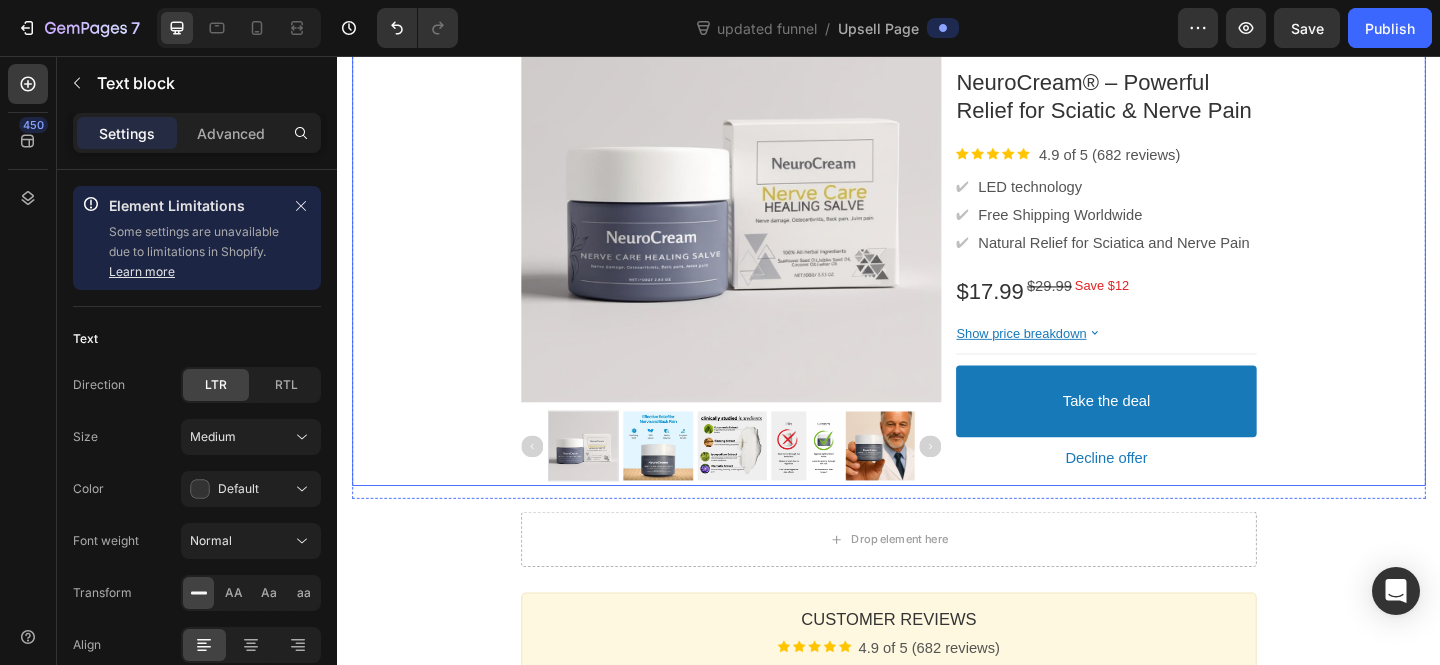 scroll, scrollTop: 265, scrollLeft: 0, axis: vertical 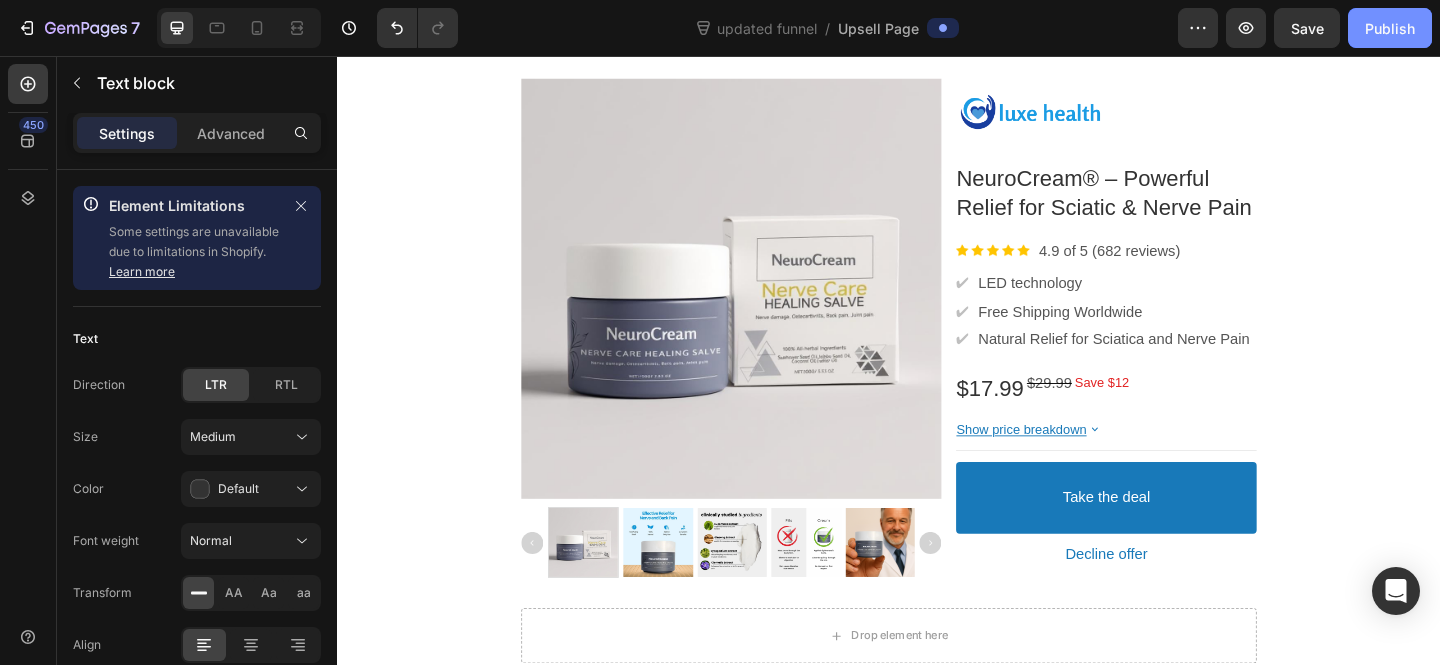 click on "Publish" 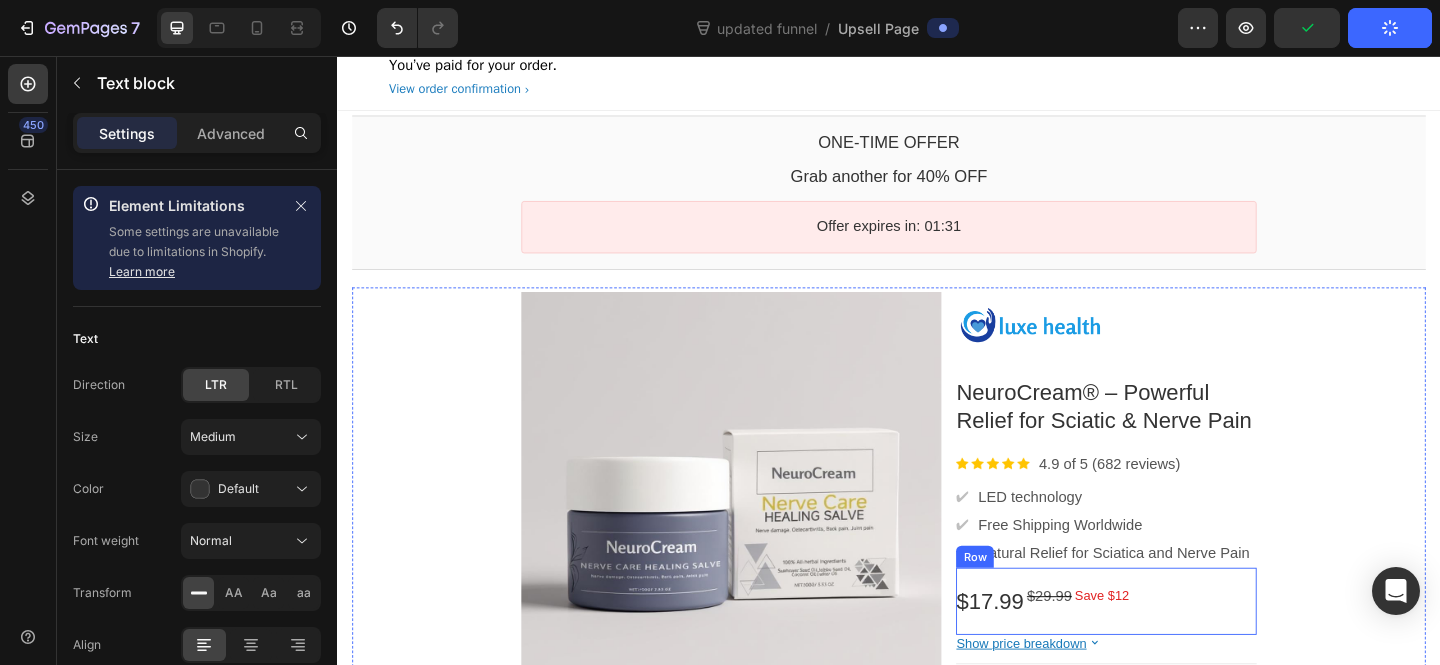 scroll, scrollTop: 0, scrollLeft: 0, axis: both 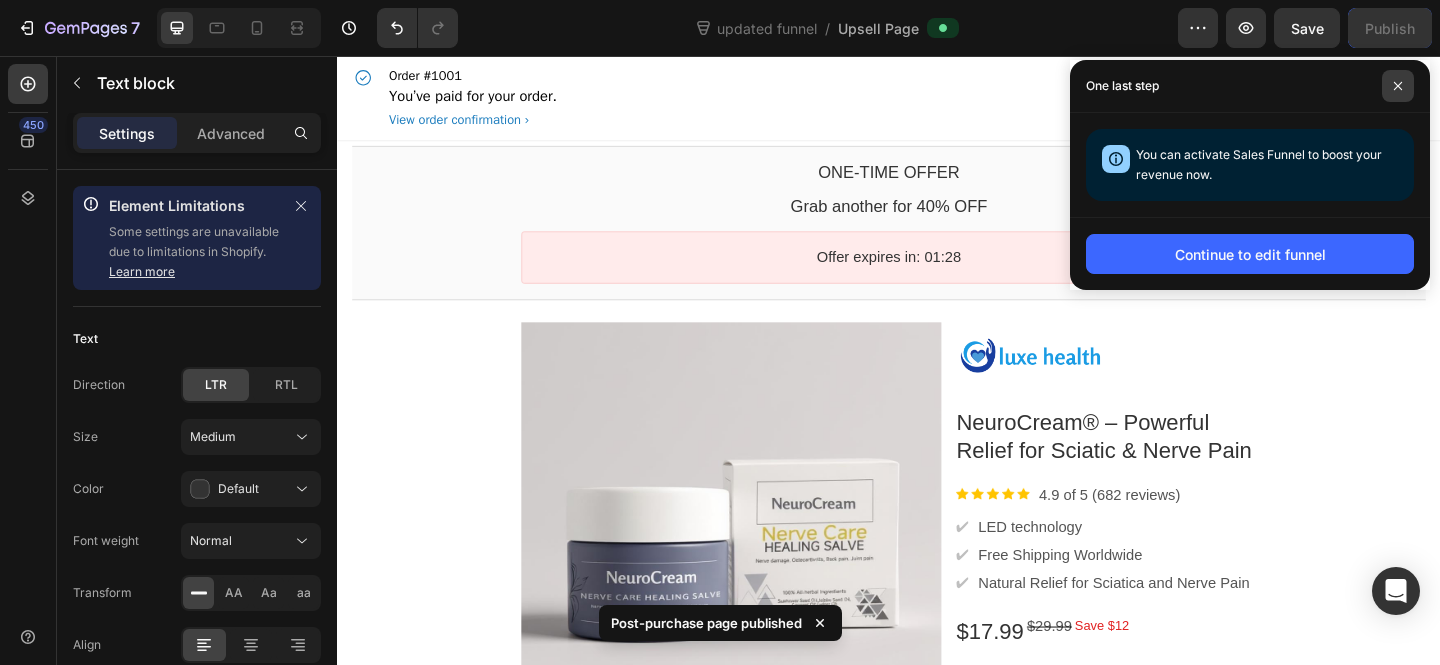 click at bounding box center (1398, 86) 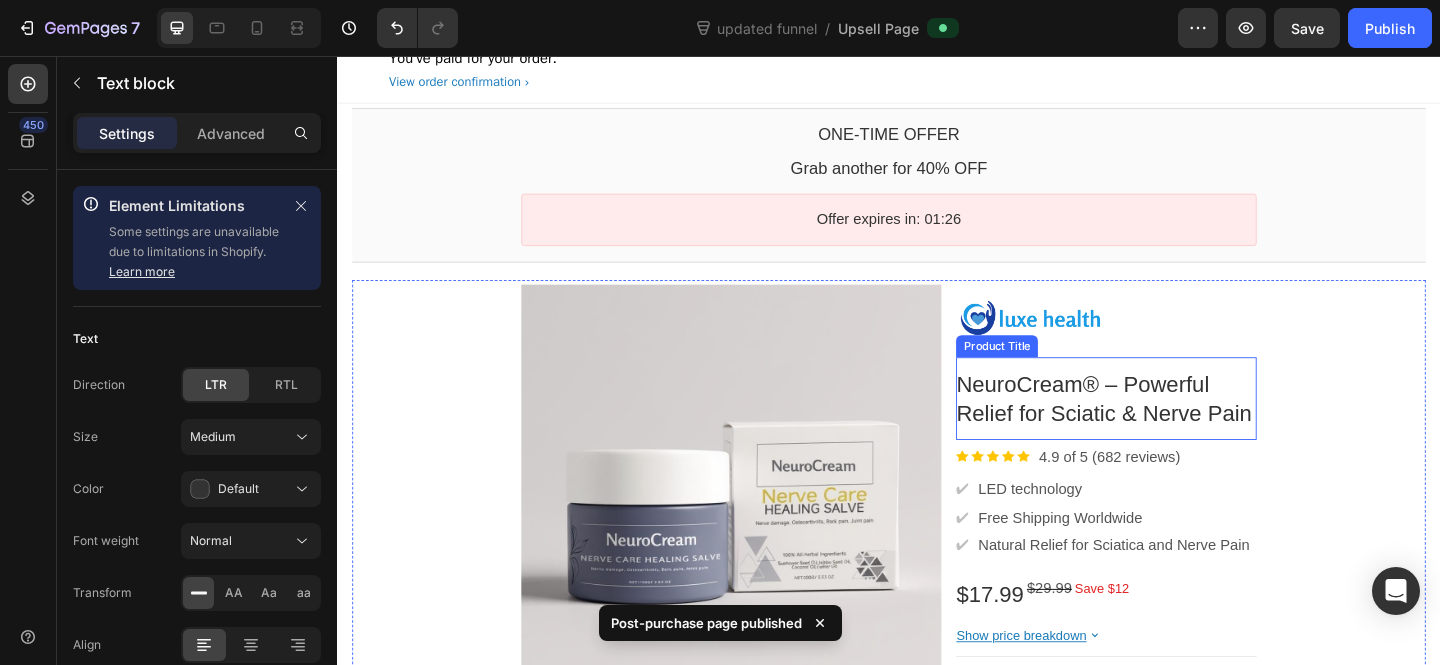 scroll, scrollTop: 0, scrollLeft: 0, axis: both 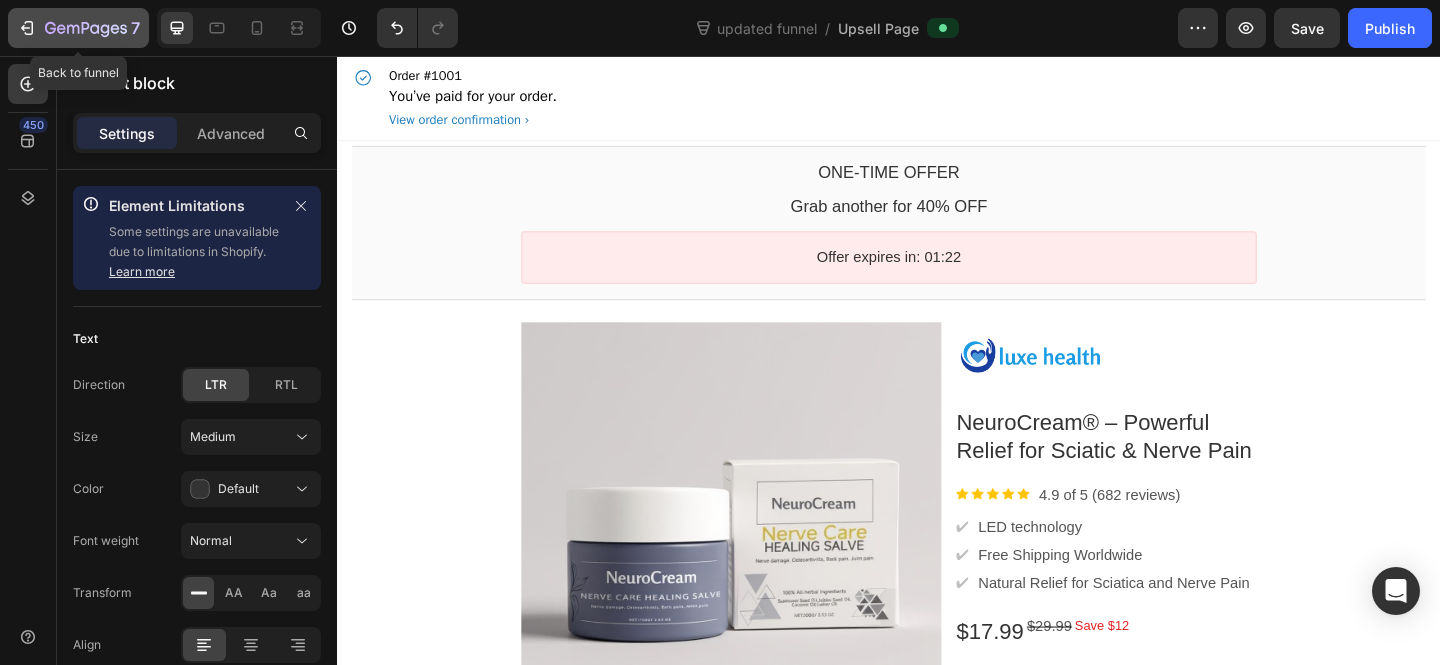 click 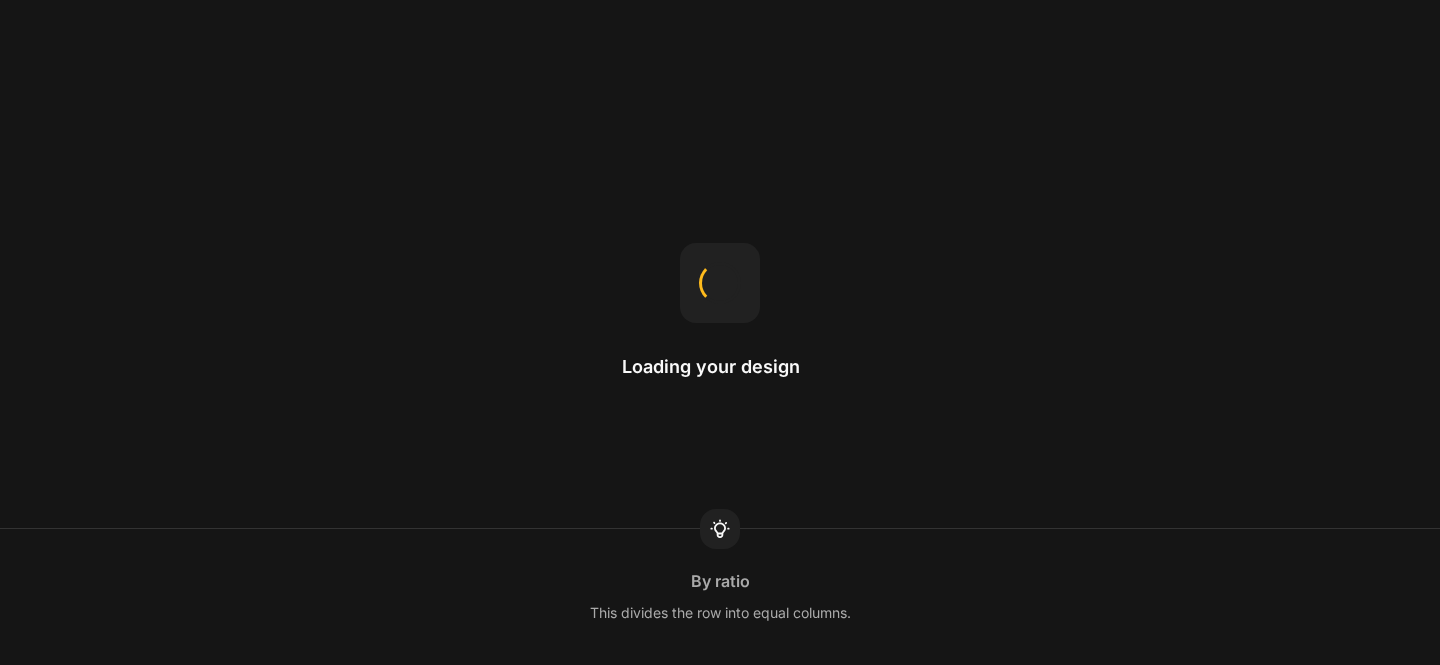scroll, scrollTop: 0, scrollLeft: 0, axis: both 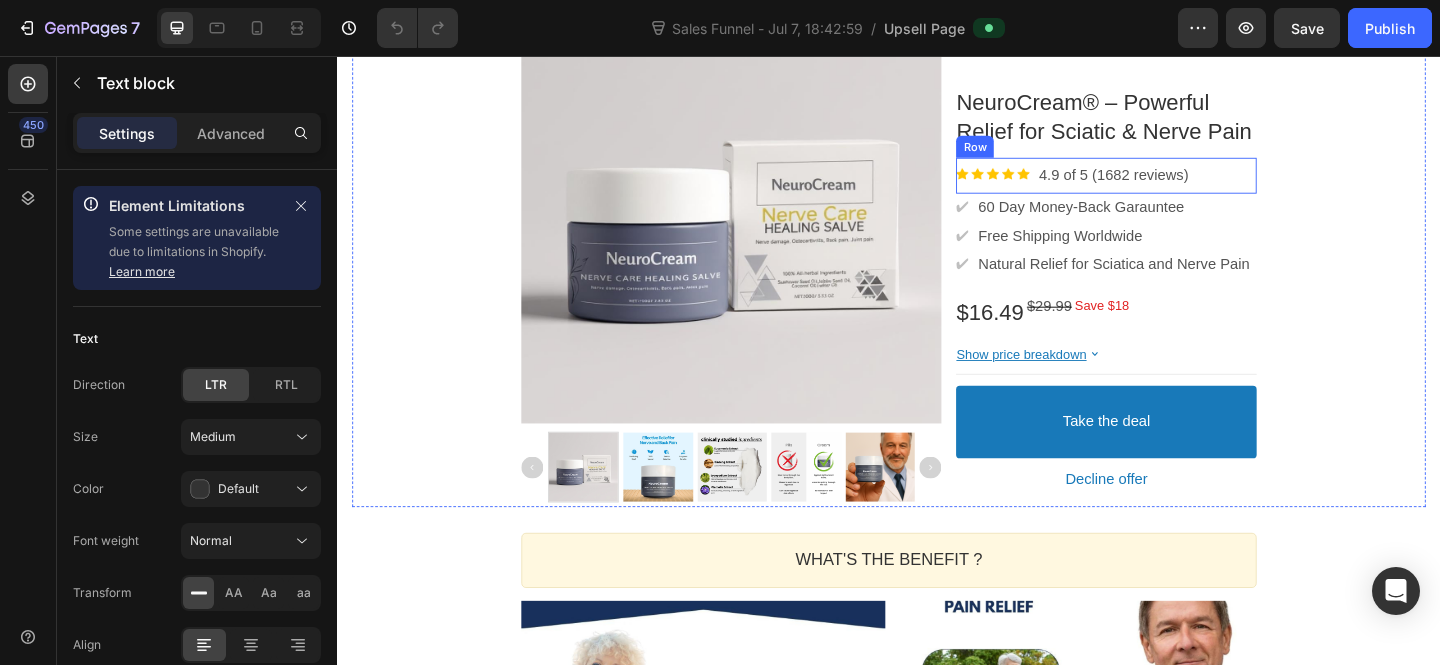 click on "4.9 of 5 (1682 reviews)" at bounding box center (1181, 186) 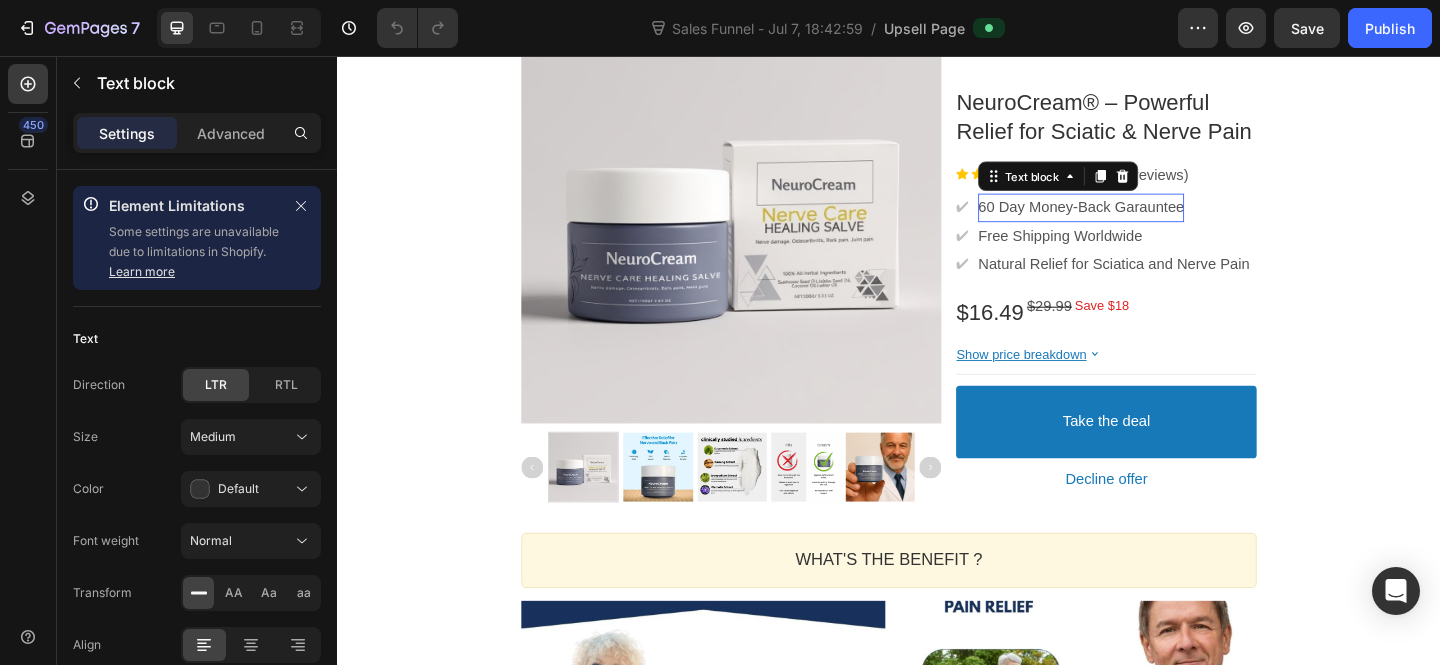 click on "60 Day Money-Back Garauntee" at bounding box center (1146, 221) 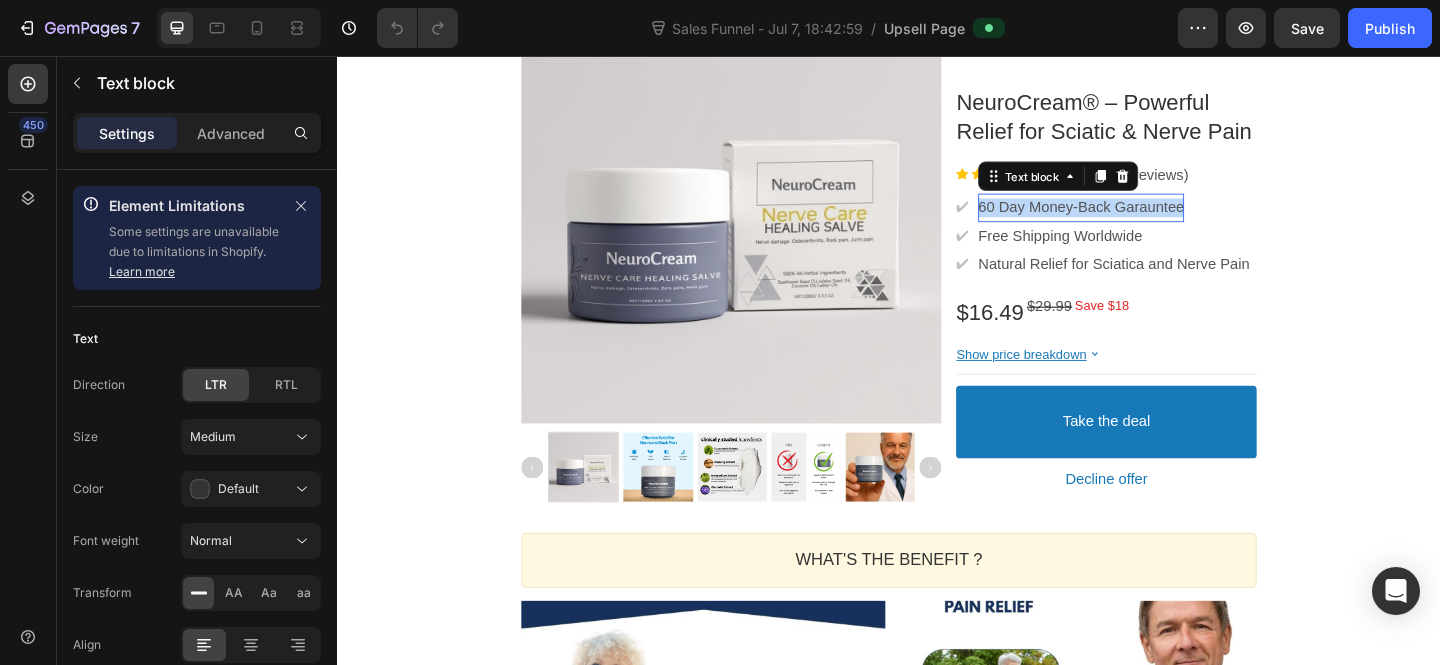 click on "60 Day Money-Back Garauntee" at bounding box center [1146, 221] 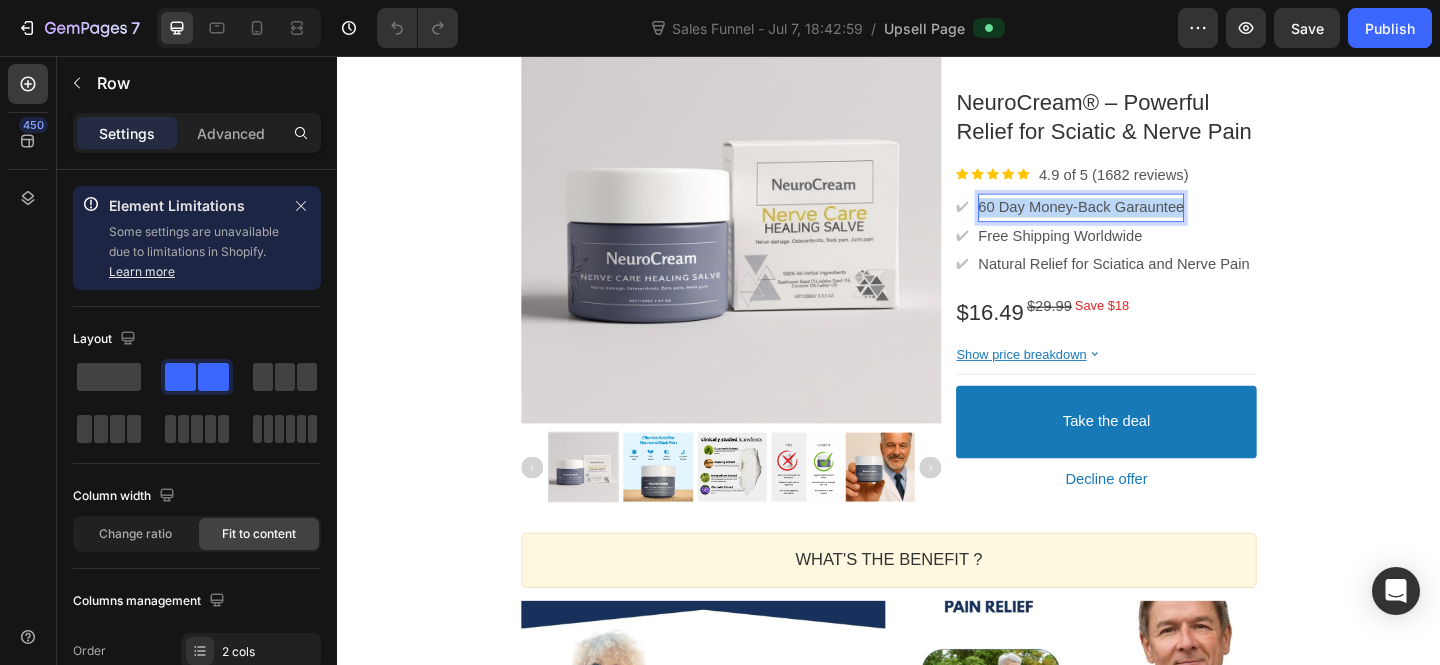 click on "✔ Text block Free Shipping Worldwide Text block Row" at bounding box center [1173, 252] 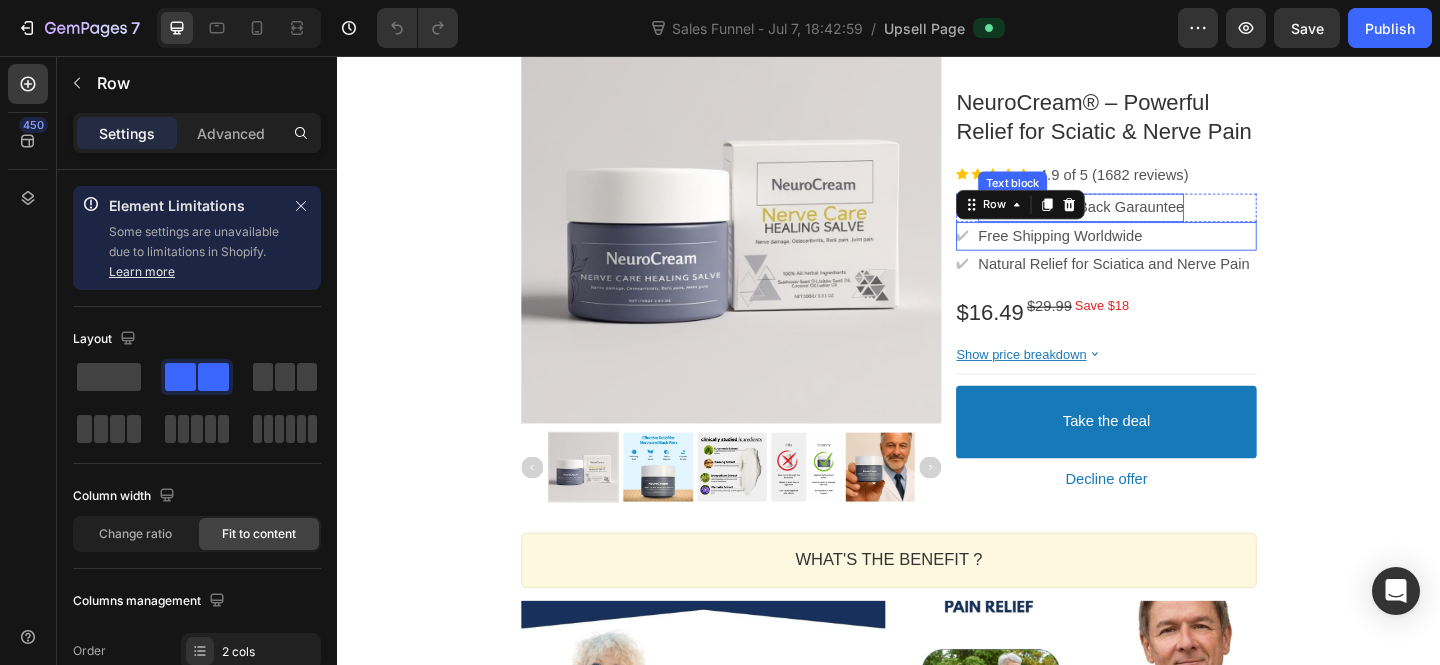 click on "Free Shipping Worldwide" at bounding box center [1123, 252] 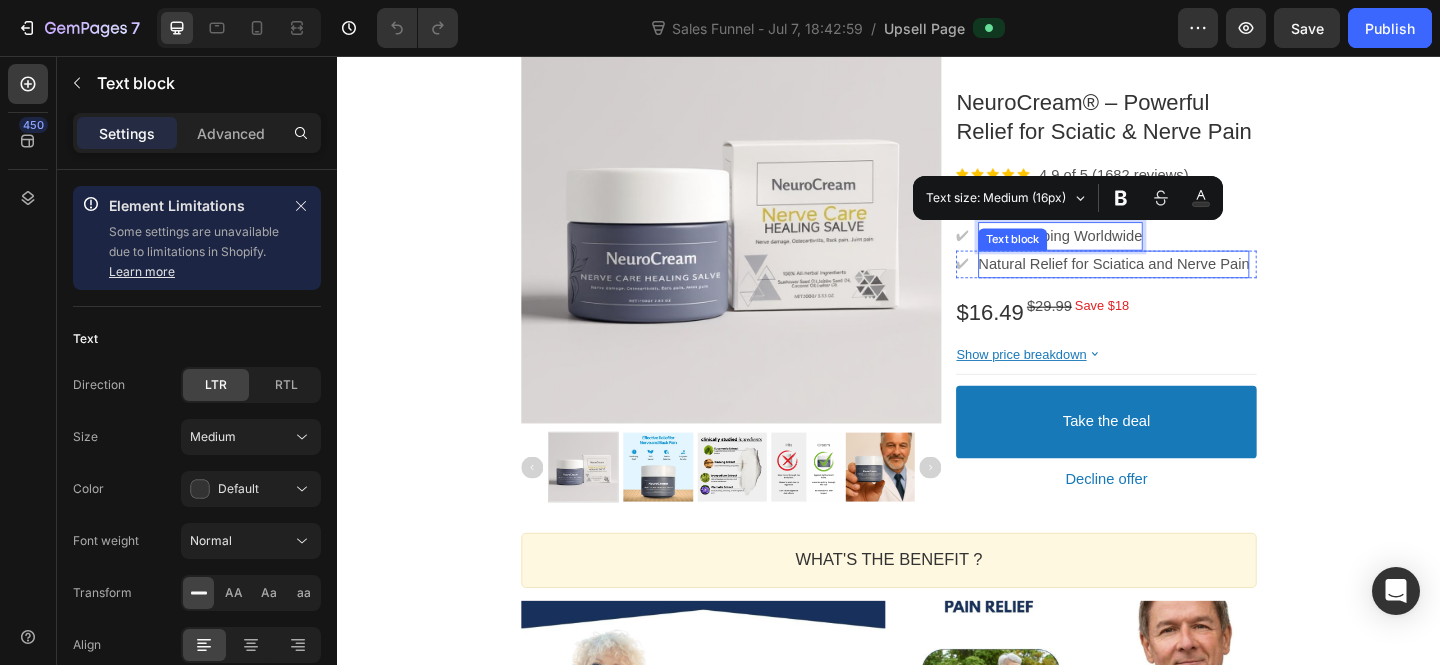 click on "Natural Relief for Sciatica and Nerve Pain" at bounding box center (1181, 283) 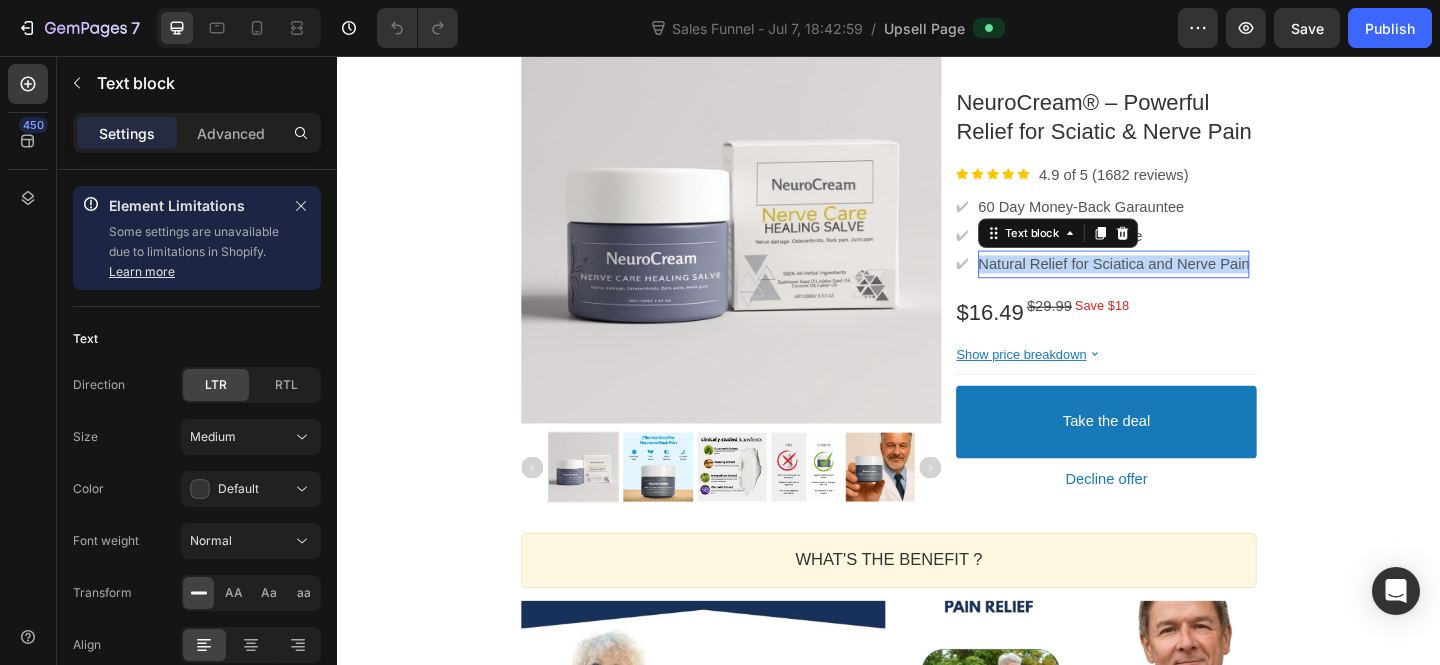 click on "Natural Relief for Sciatica and Nerve Pain" at bounding box center (1181, 283) 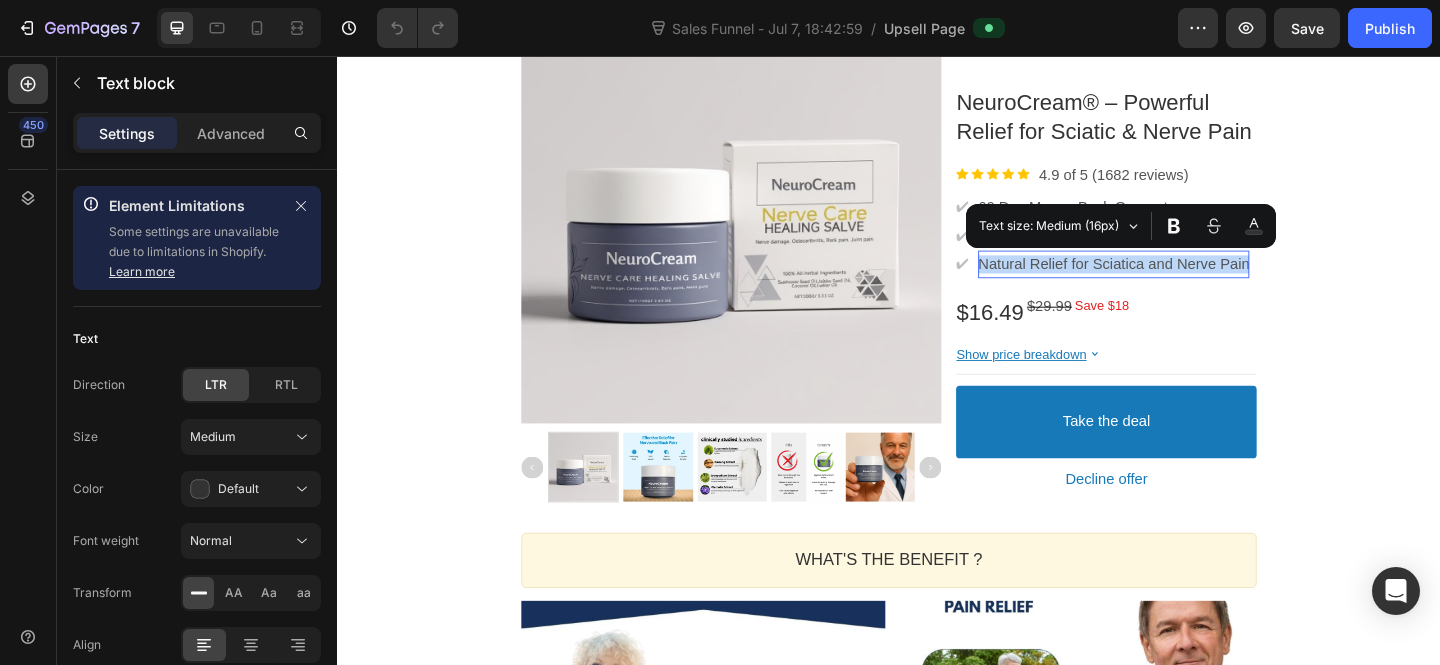 copy on "Natural Relief for Sciatica and Nerve Pain" 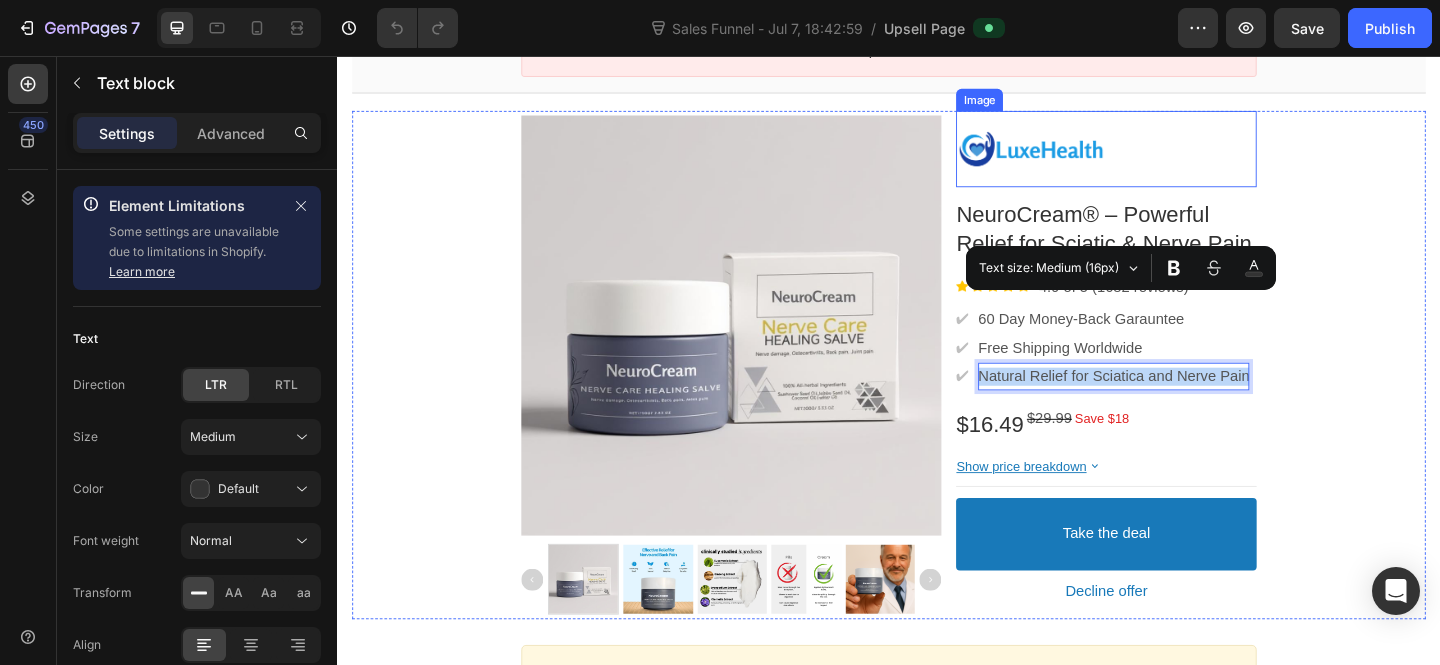 scroll, scrollTop: 357, scrollLeft: 0, axis: vertical 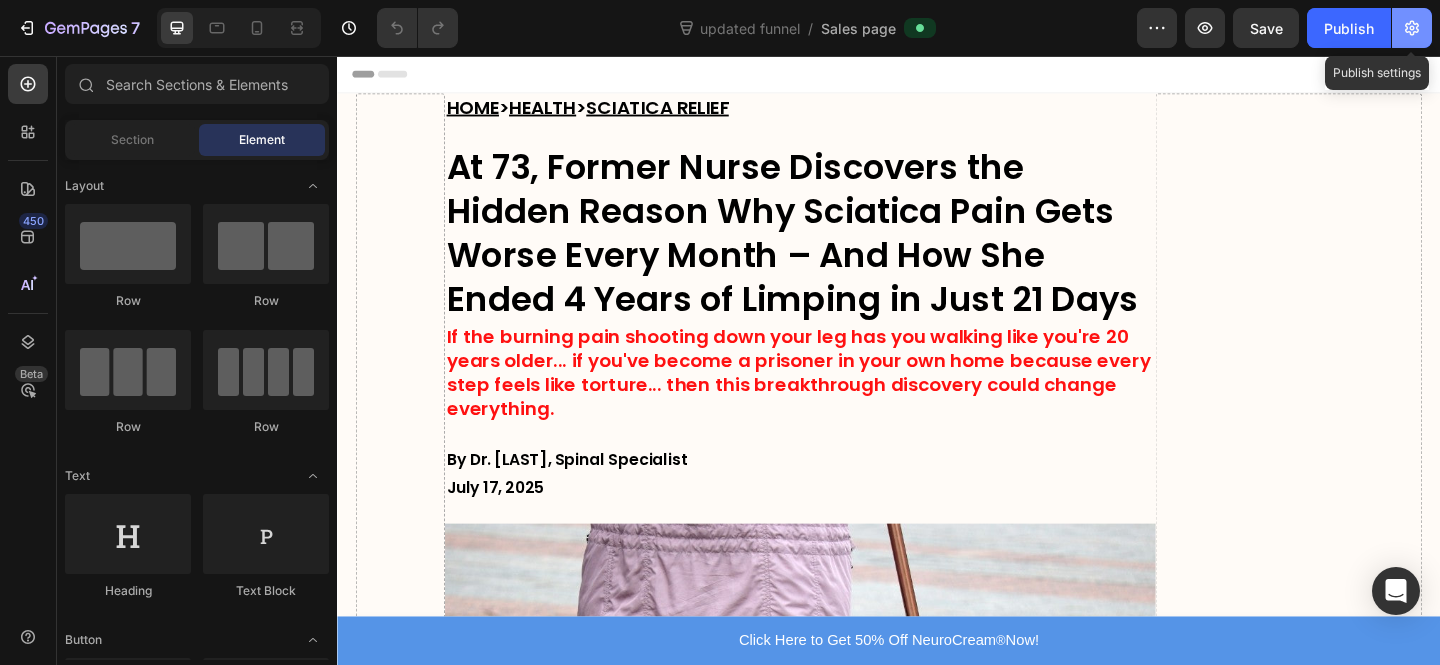 click 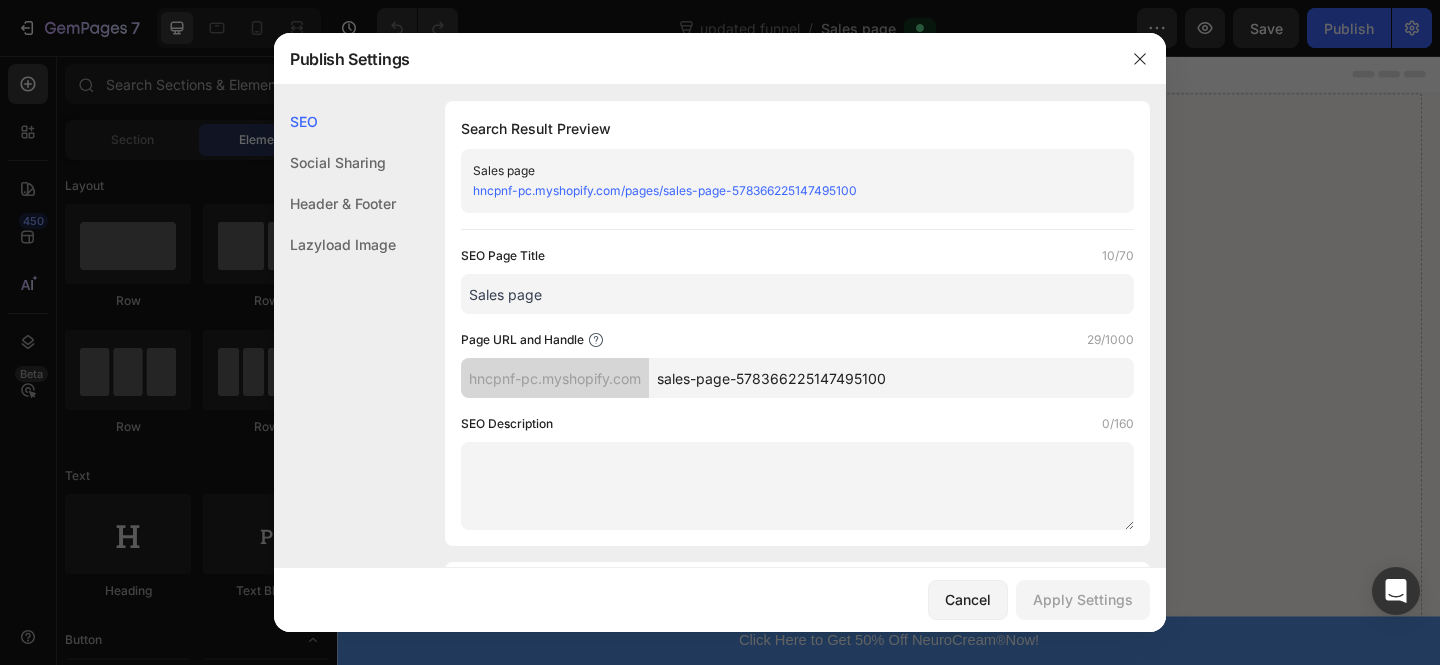 click on "sales-page-578366225147495100" at bounding box center (891, 378) 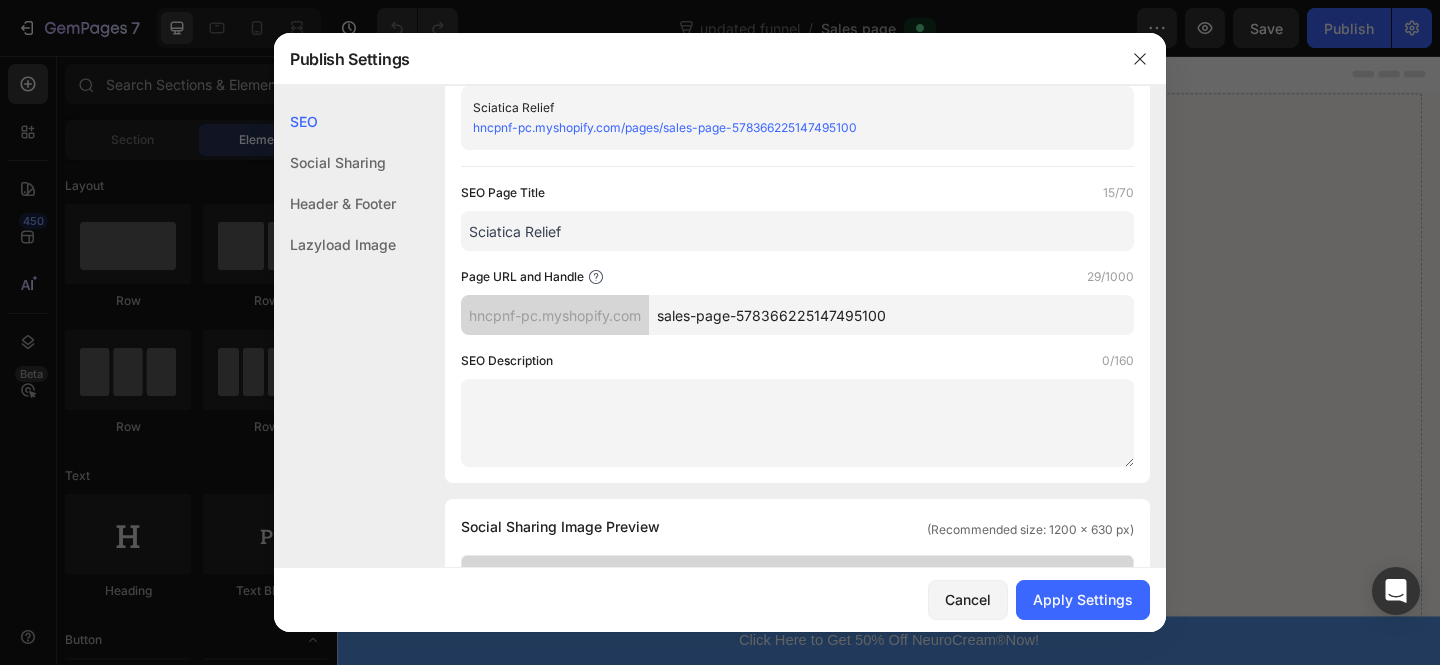 type on "Sciatica Relief" 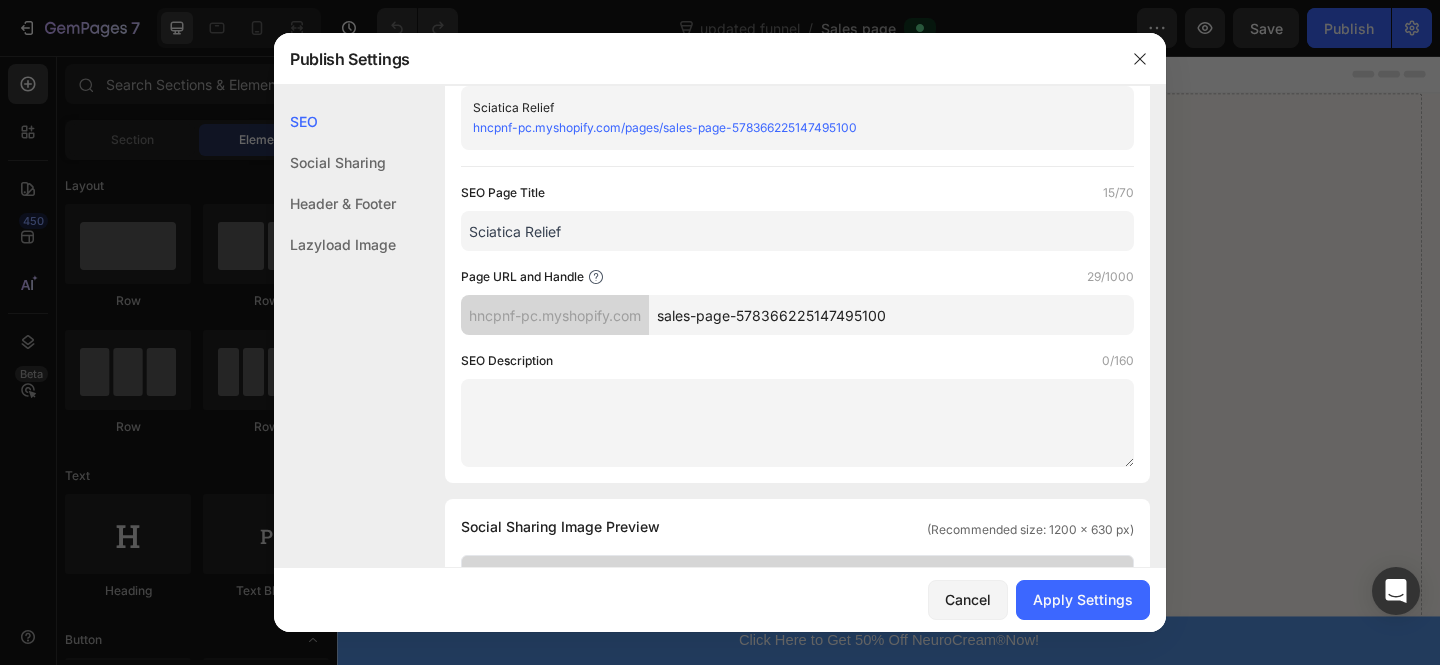 click on "Social Sharing" 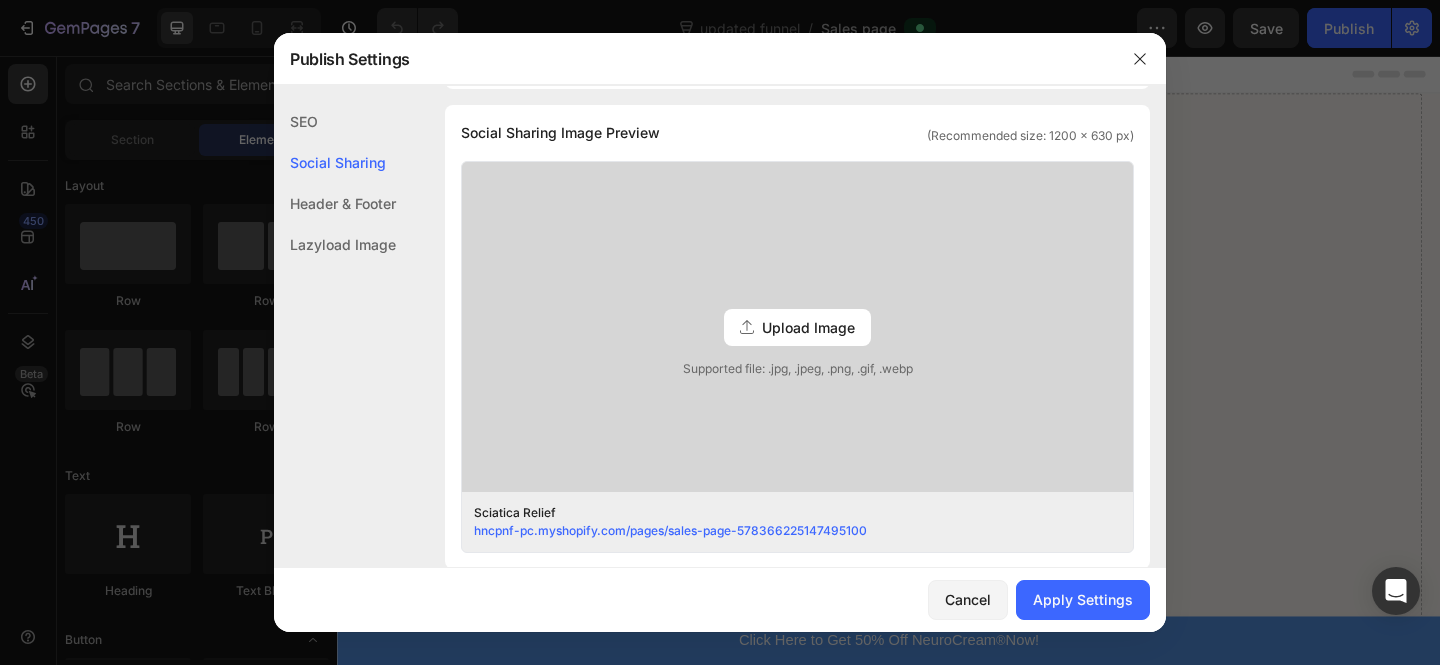 click on "Header & Footer" 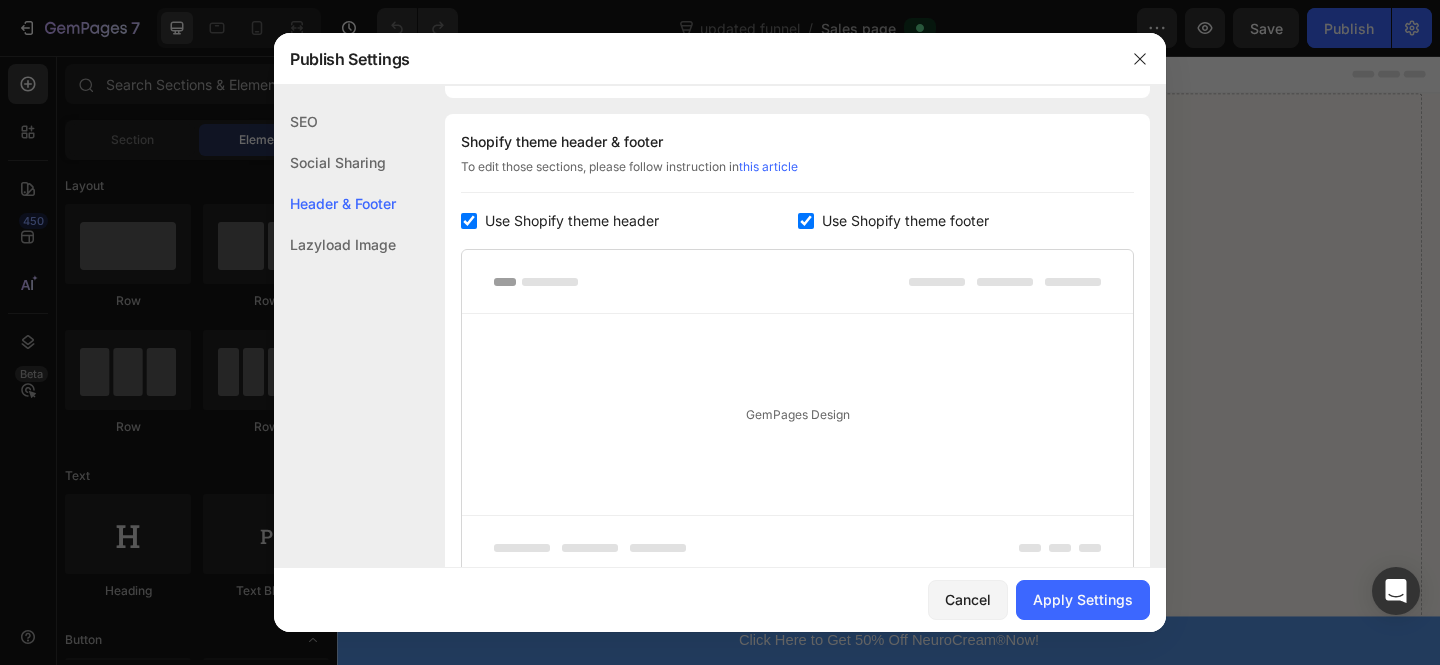 scroll, scrollTop: 937, scrollLeft: 0, axis: vertical 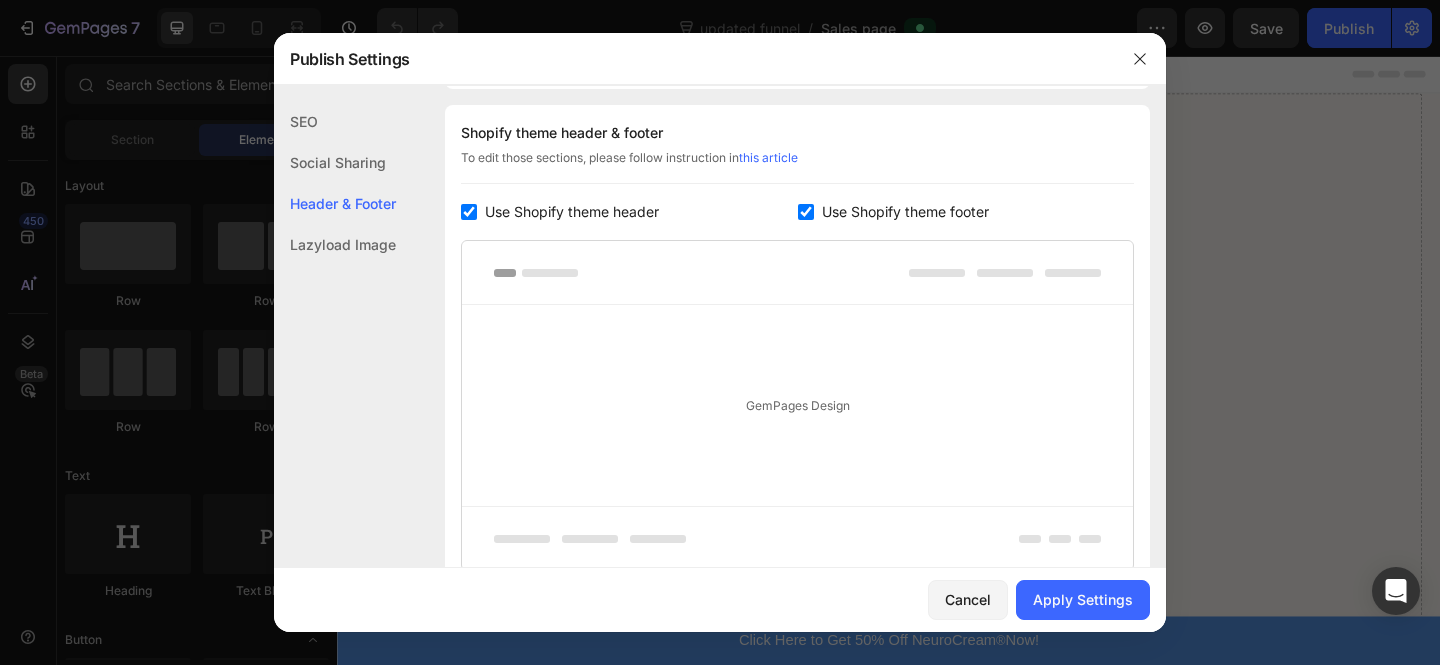 click on "Shopify theme header & footer  To edit those sections, please follow instruction in  this article Use Shopify theme header Use Shopify theme footer GemPages Design" 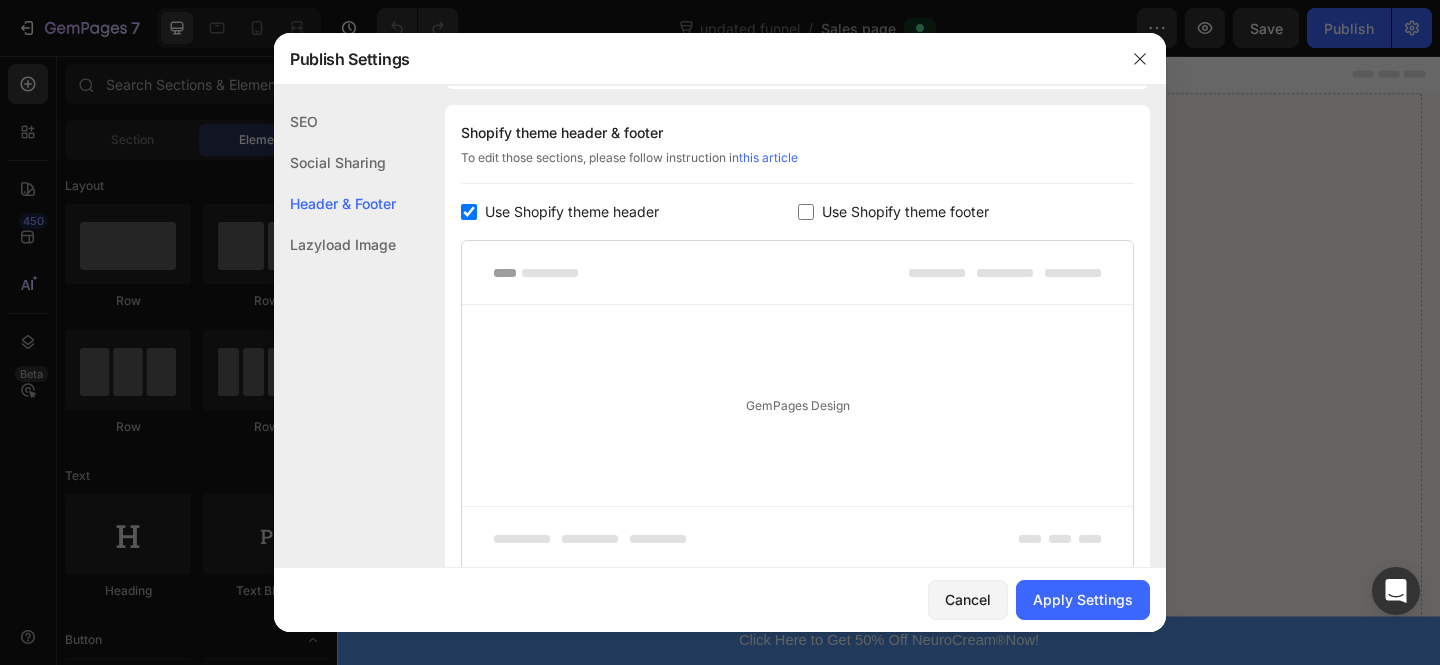 checkbox on "false" 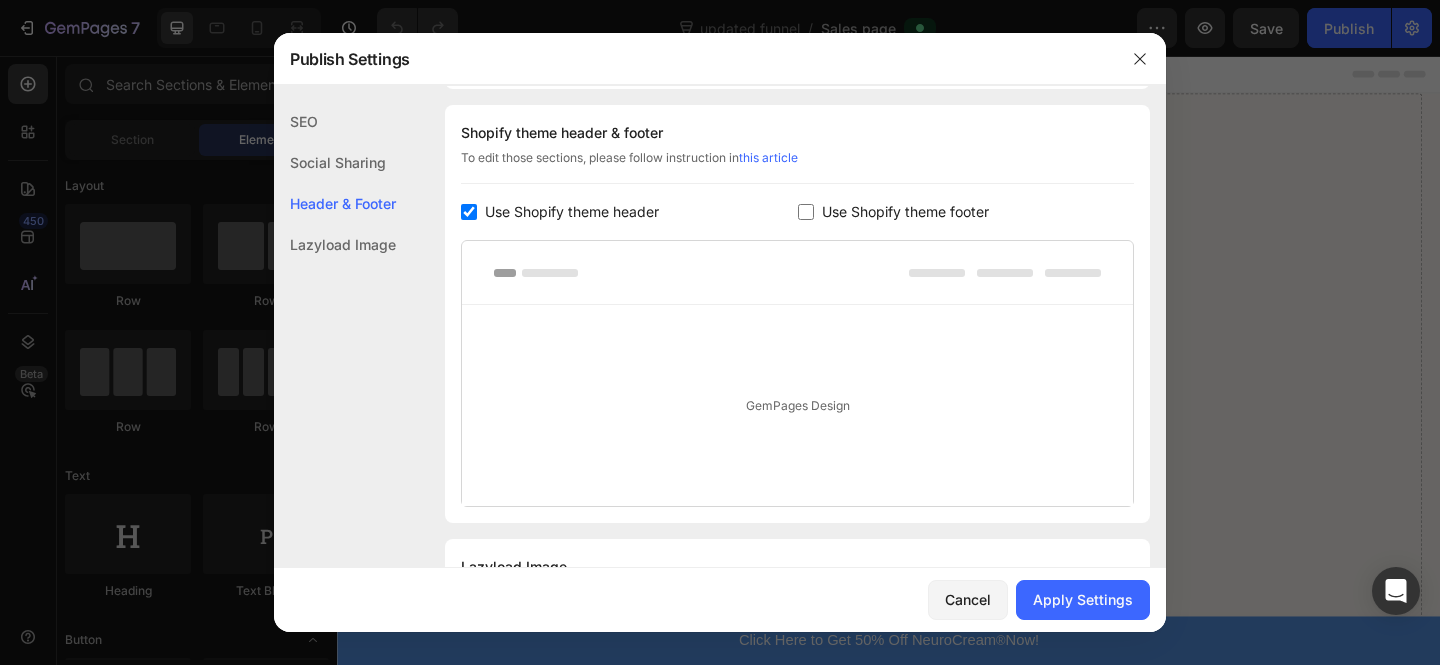 click on "Use Shopify theme header" at bounding box center [572, 212] 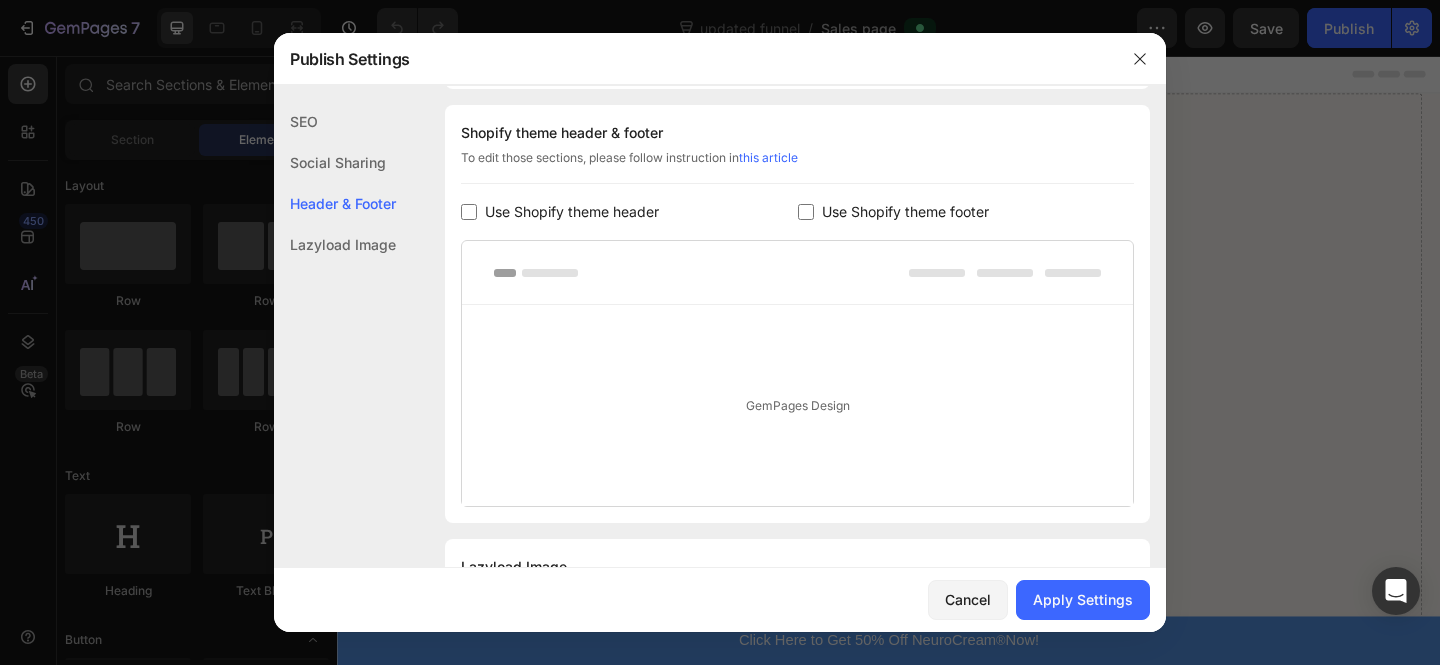 checkbox on "false" 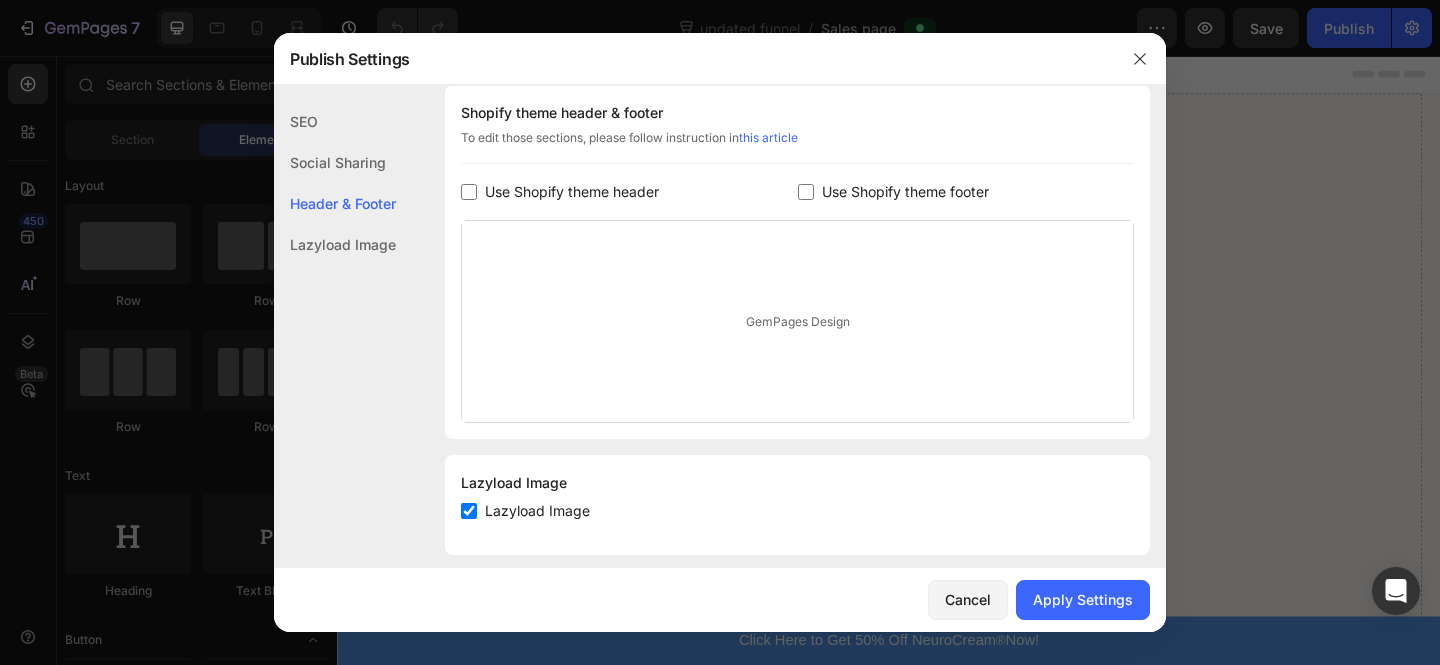 scroll, scrollTop: 976, scrollLeft: 0, axis: vertical 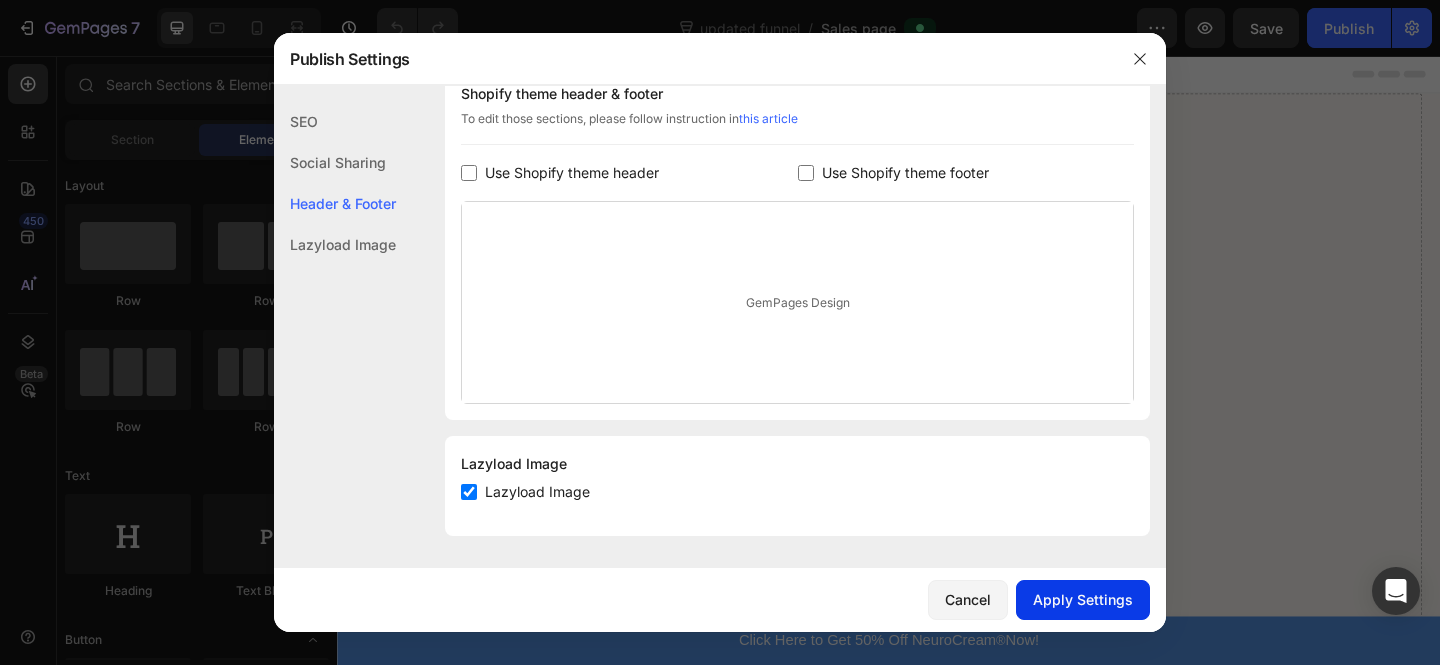 click on "Apply Settings" at bounding box center [1083, 599] 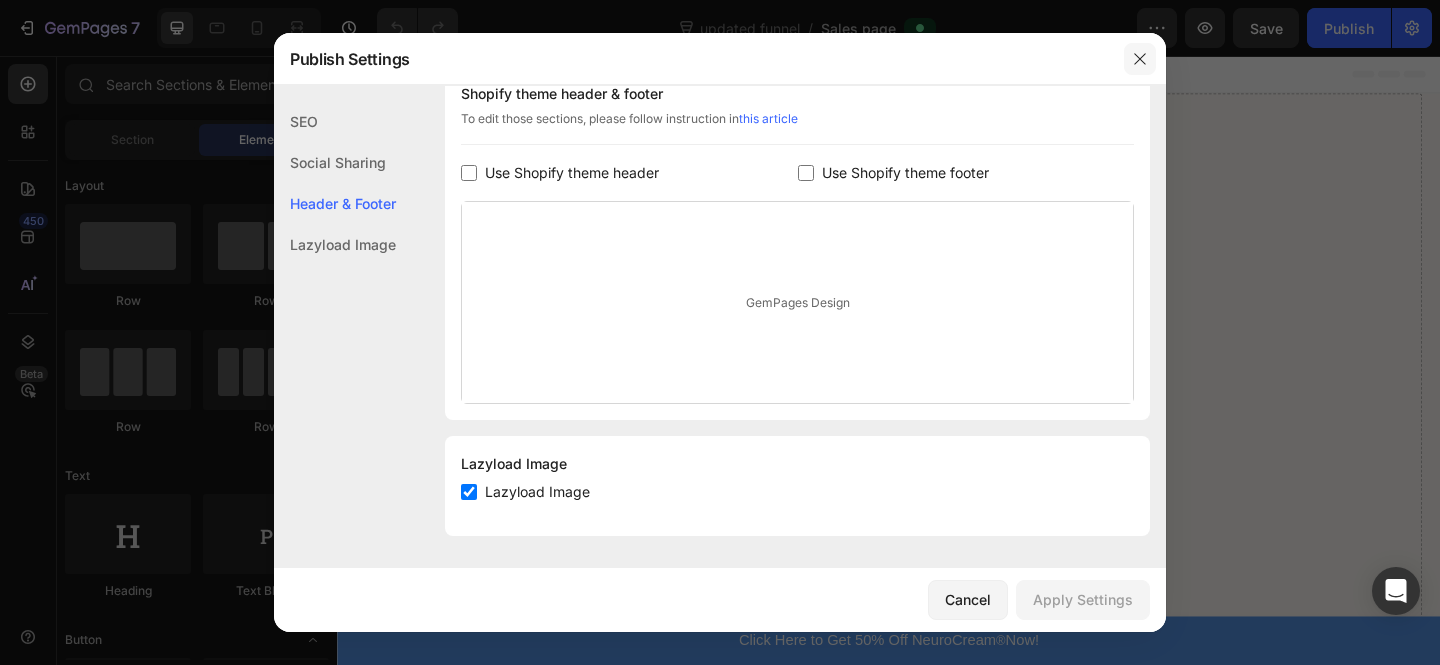 drag, startPoint x: 1138, startPoint y: 54, endPoint x: 715, endPoint y: 157, distance: 435.35962 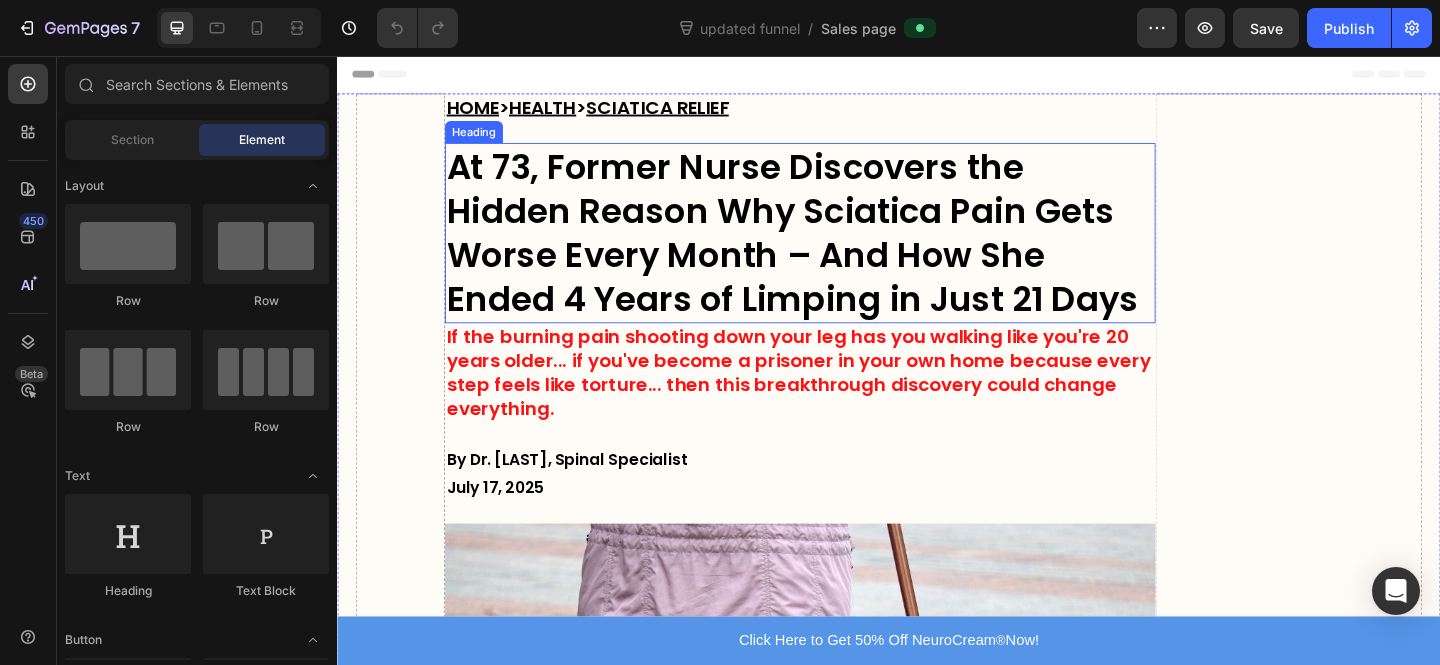 click on "At 73, Former Nurse Discovers the Hidden Reason Why Sciatica Pain Gets Worse Every Month – And How She Ended 4 Years of Limping in Just 21 Days" at bounding box center [840, 249] 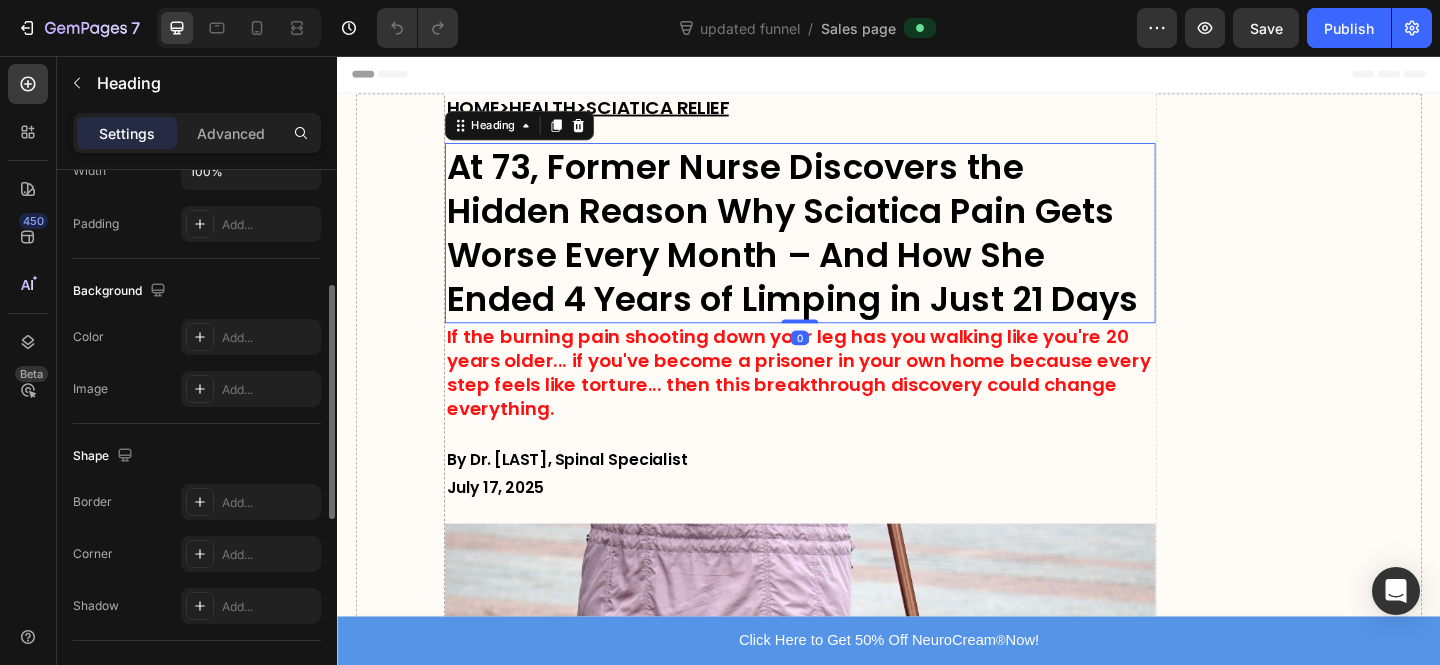 scroll, scrollTop: 438, scrollLeft: 0, axis: vertical 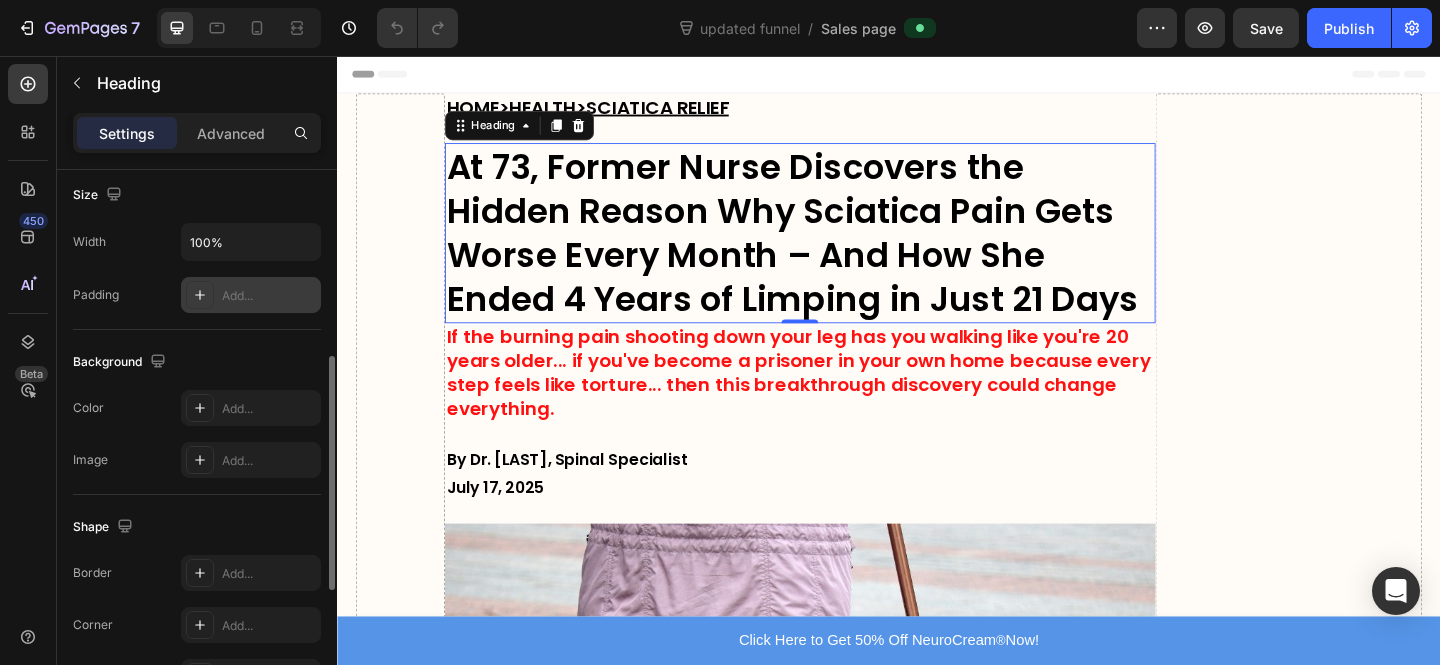 click on "Add..." at bounding box center [269, 296] 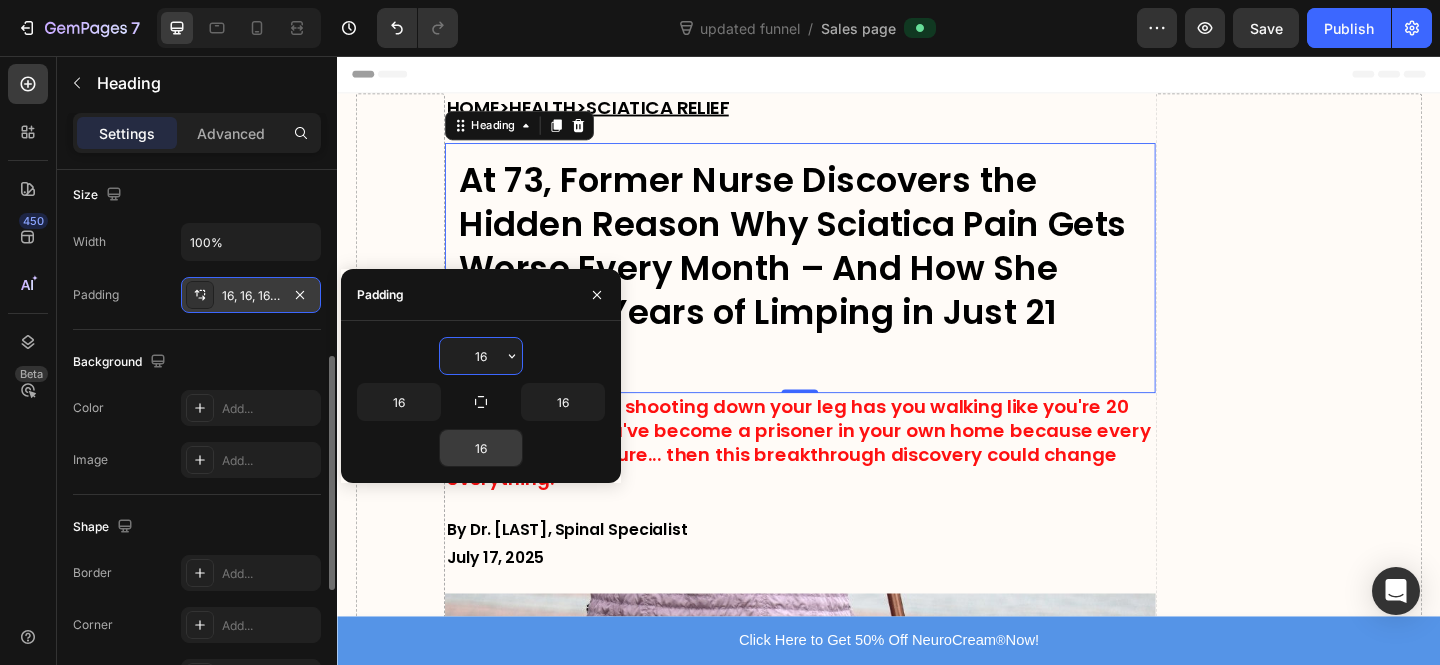 type on "0" 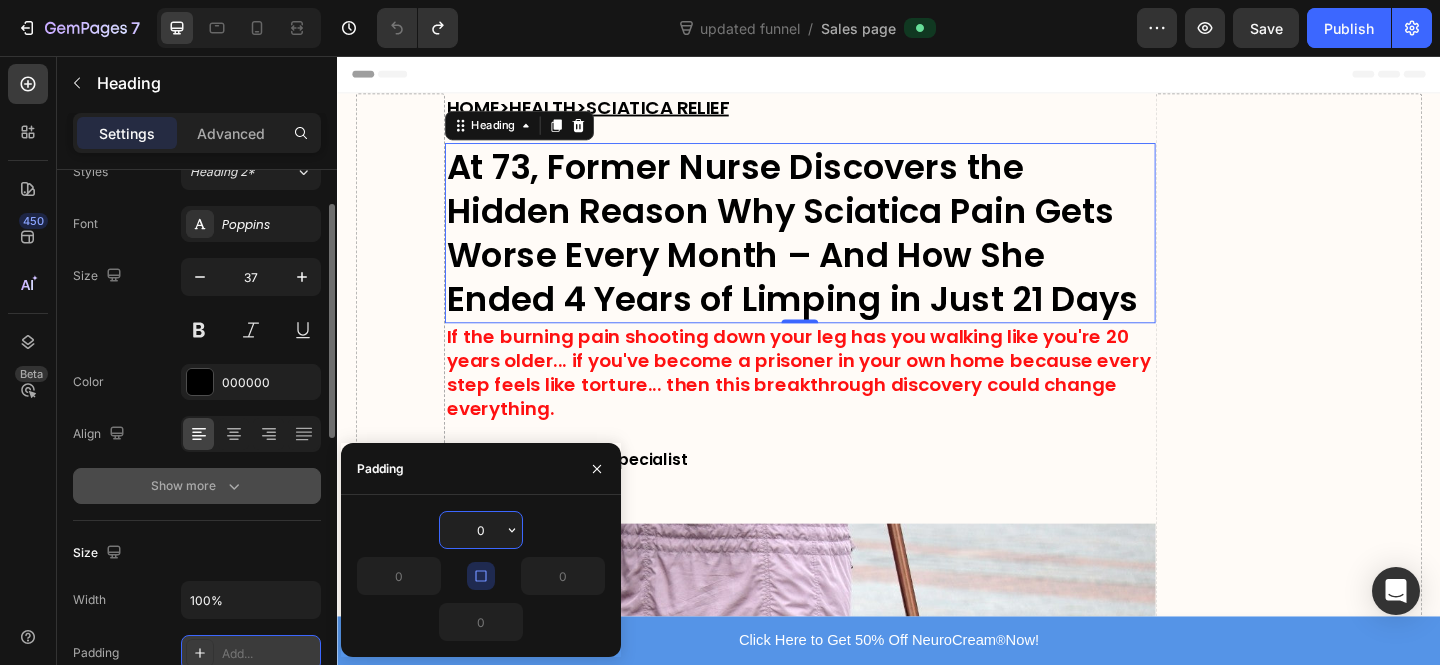 scroll, scrollTop: 0, scrollLeft: 0, axis: both 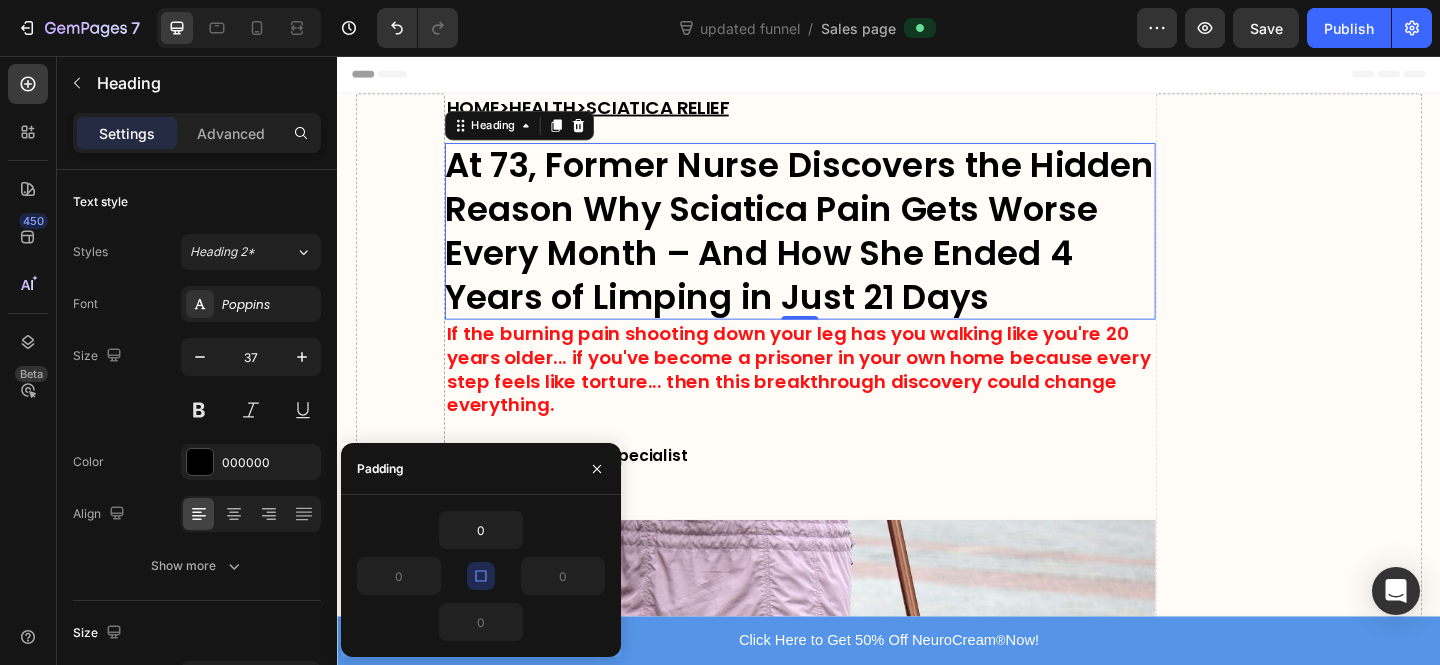 click 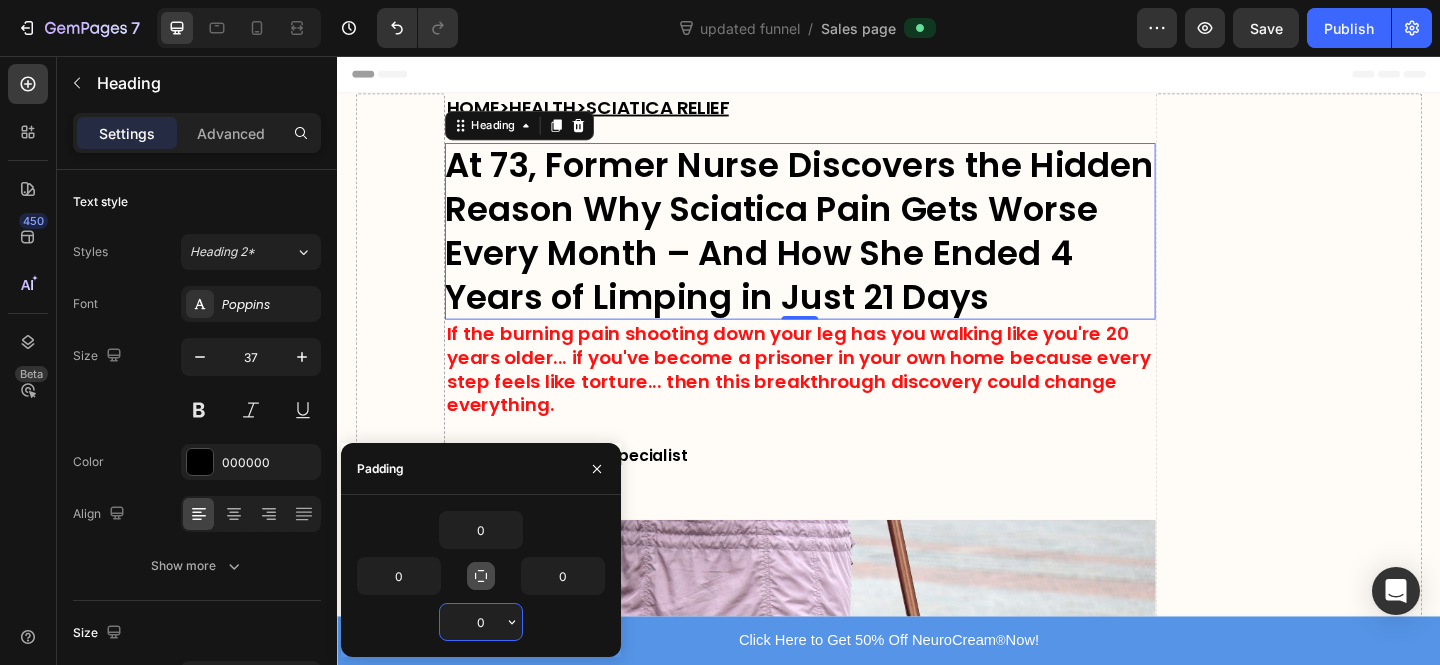 click on "0" at bounding box center (481, 622) 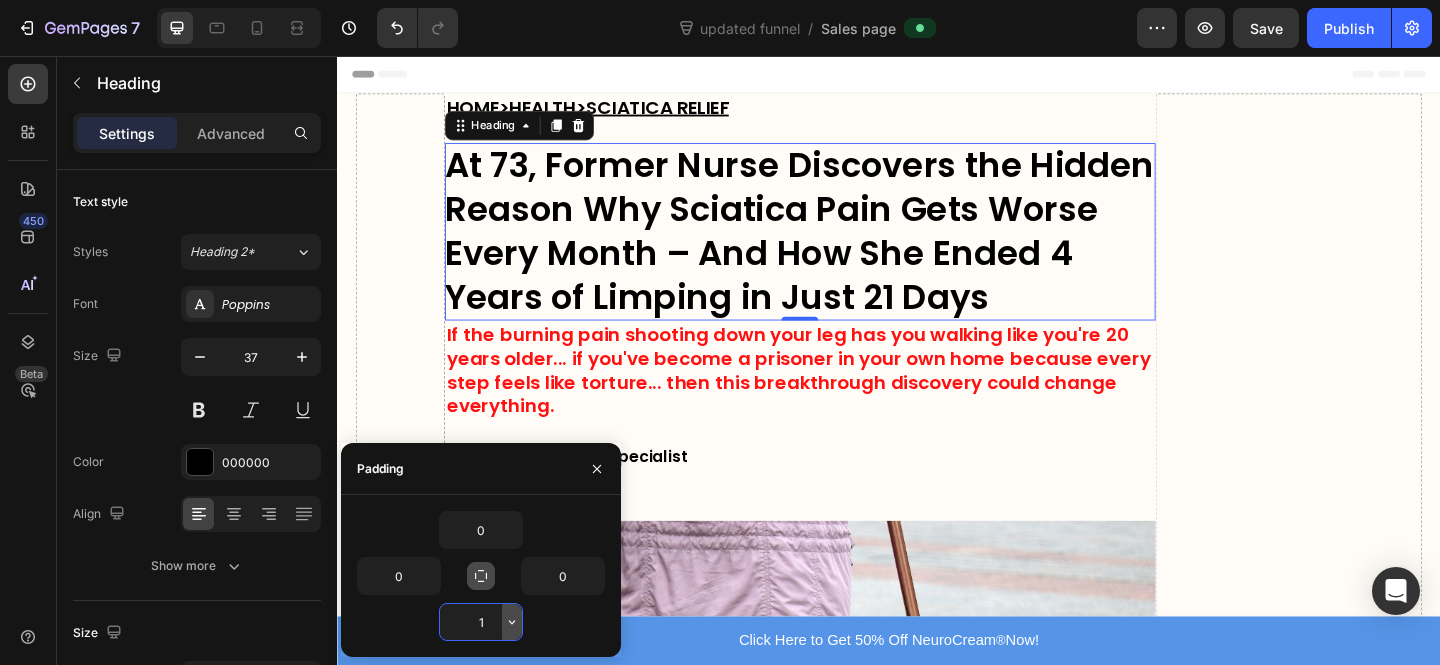 type on "10" 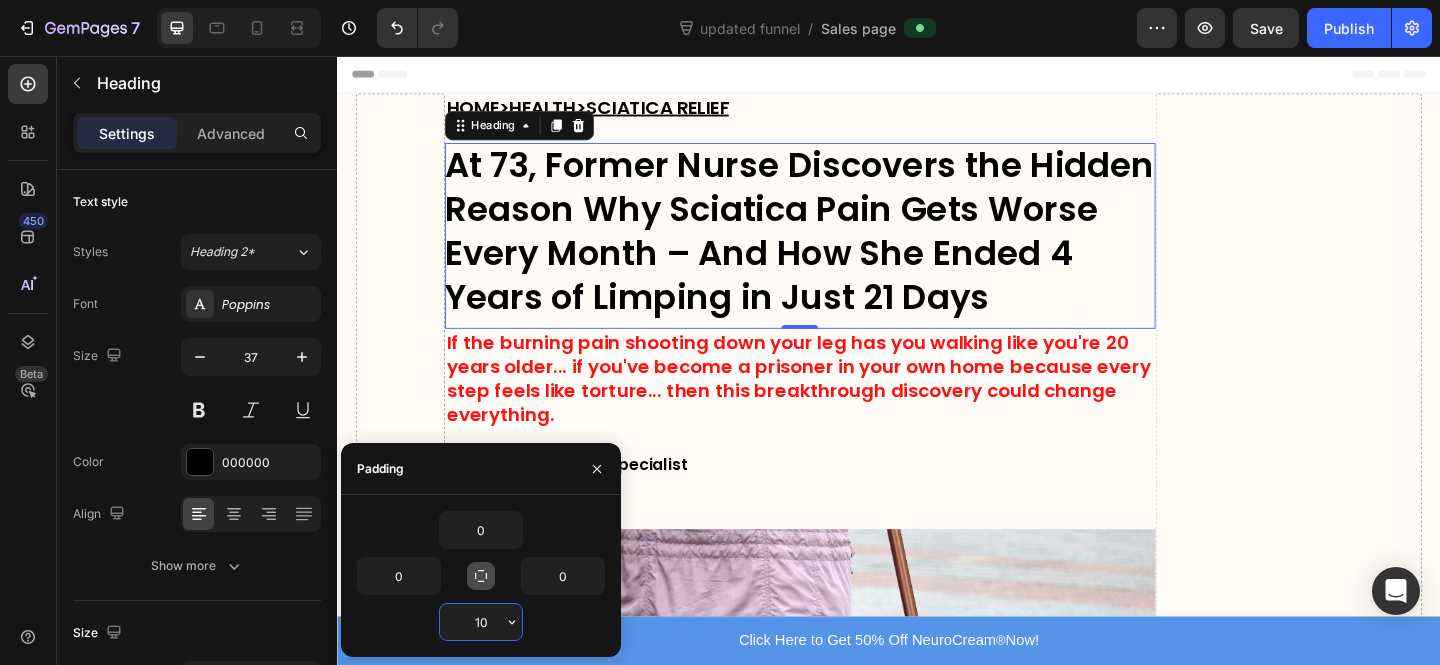 click on "By Dr. [NAME] [LAST], Spinal Specialist" at bounding box center (840, 500) 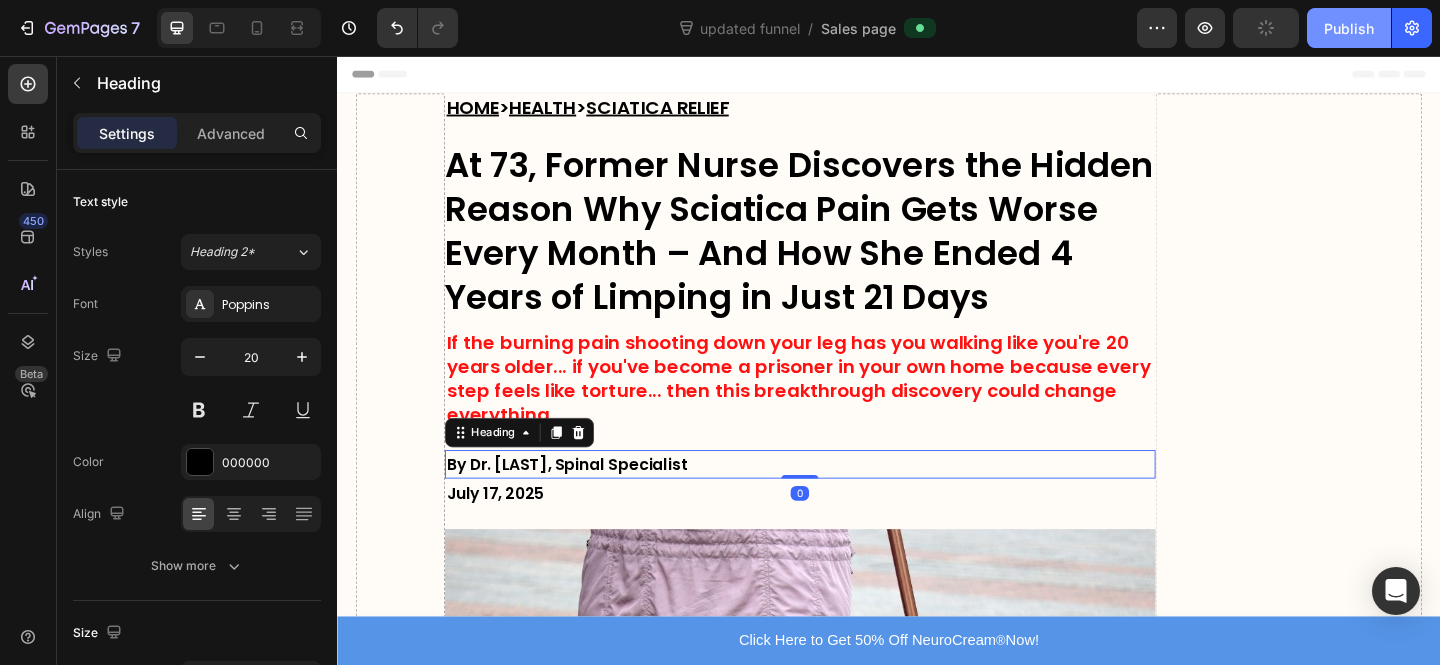 click on "Publish" at bounding box center (1349, 28) 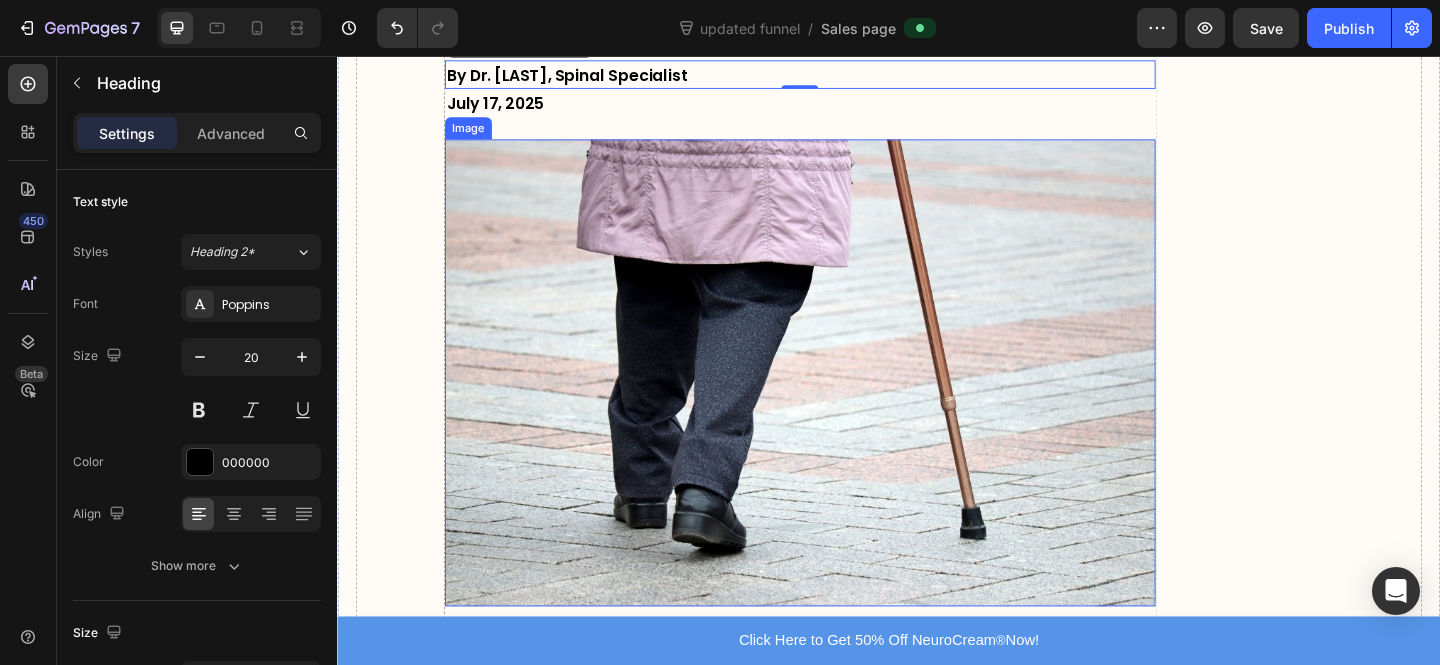 scroll, scrollTop: 491, scrollLeft: 0, axis: vertical 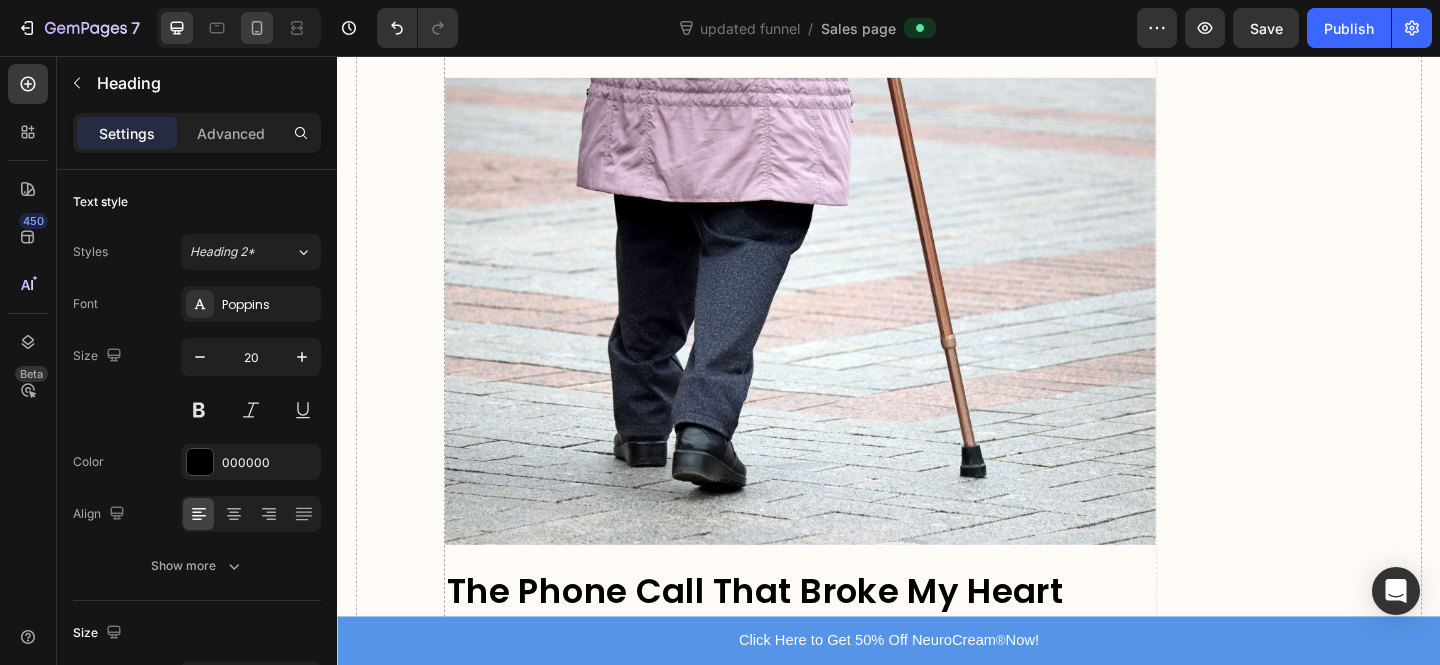 click 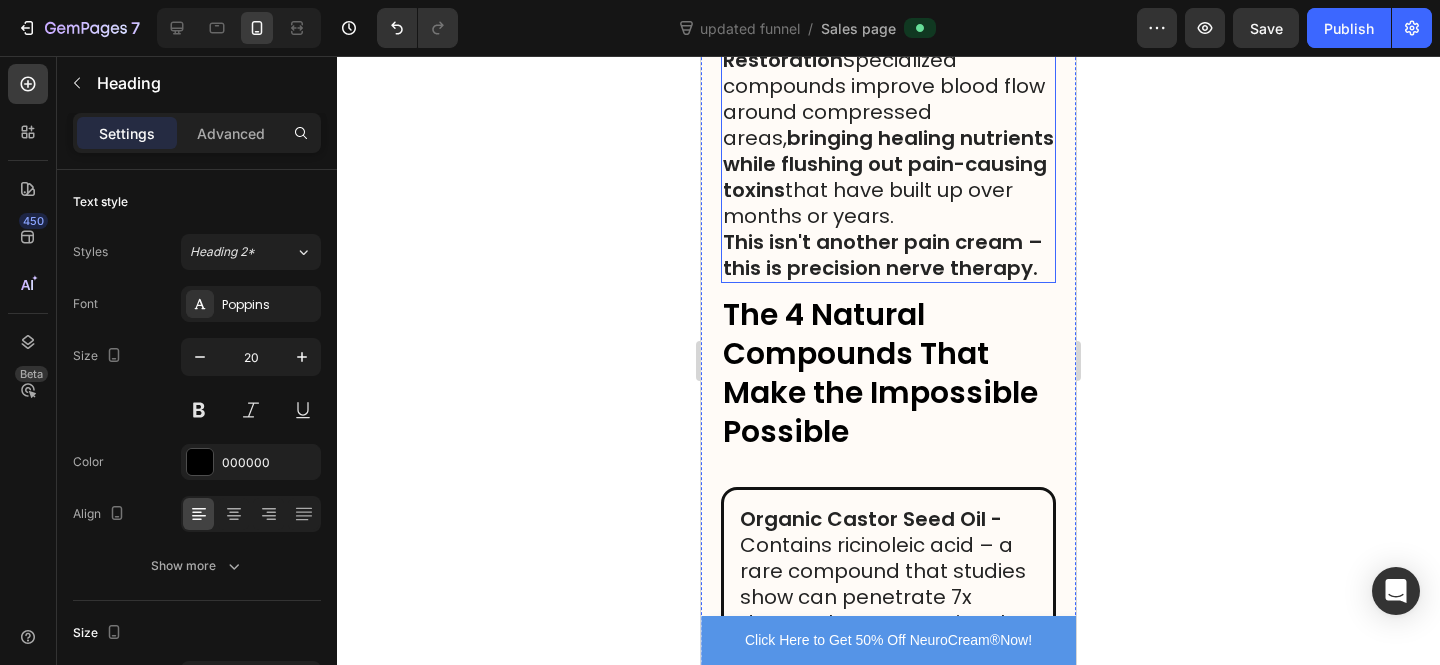 scroll, scrollTop: 7775, scrollLeft: 0, axis: vertical 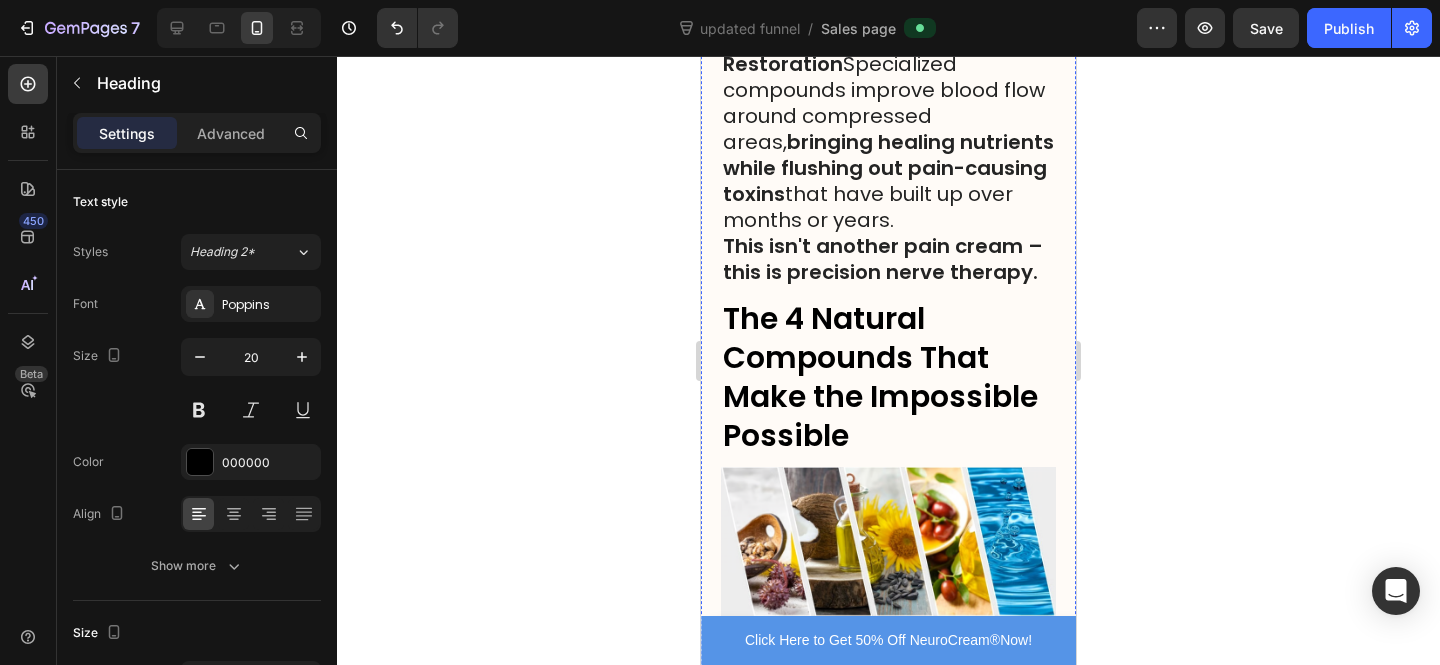 click at bounding box center [889, -431] 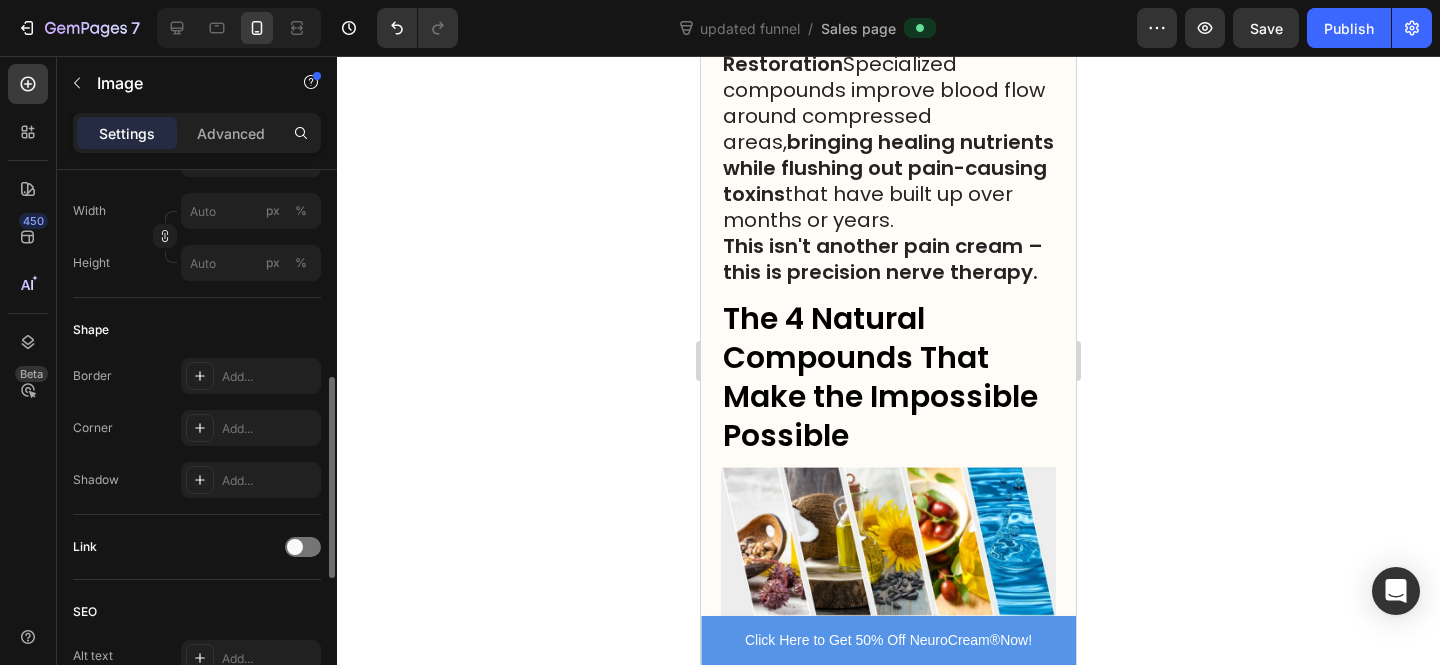 scroll, scrollTop: 367, scrollLeft: 0, axis: vertical 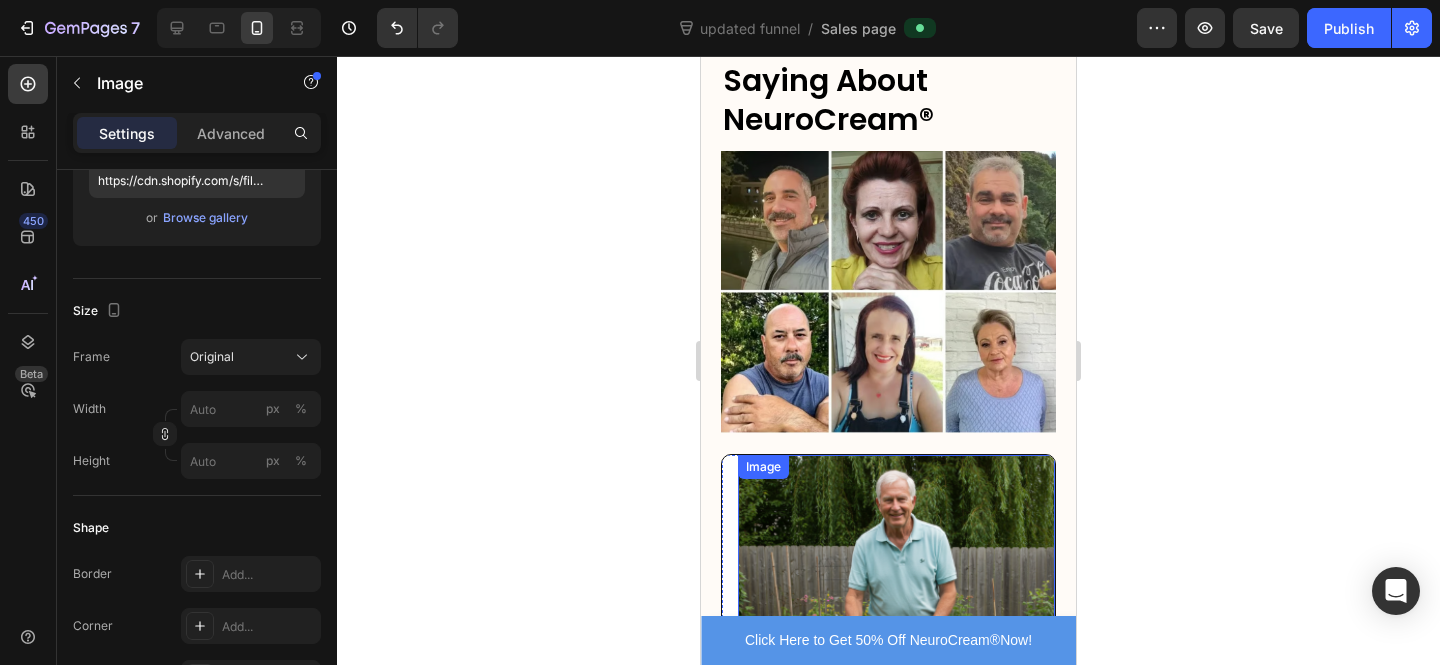click at bounding box center (896, 616) 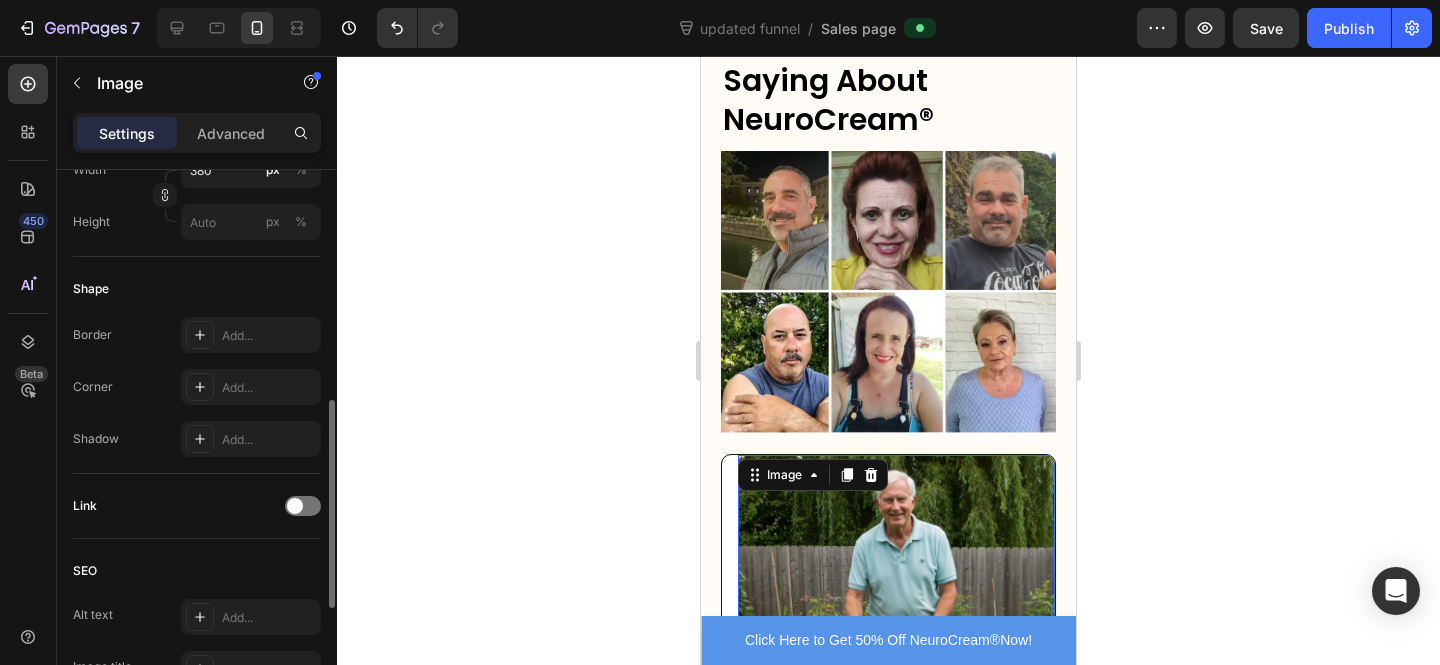 scroll, scrollTop: 906, scrollLeft: 0, axis: vertical 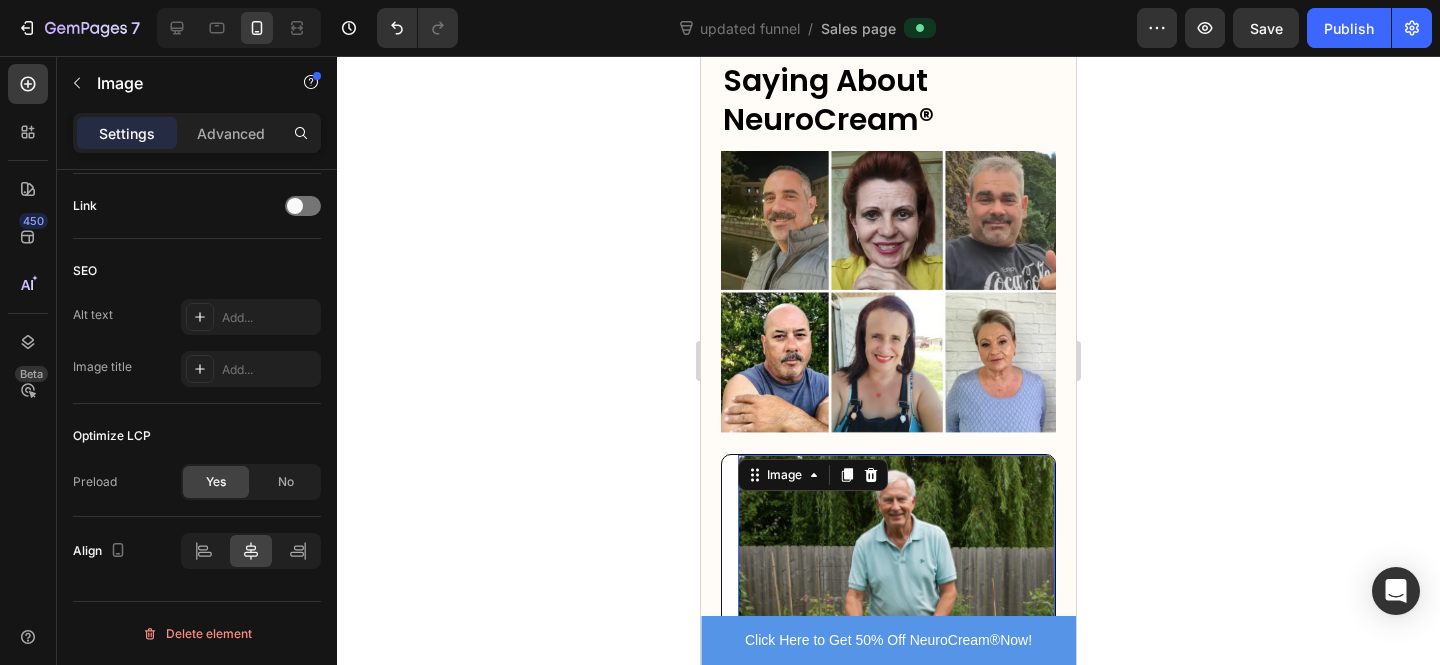 click at bounding box center [896, 616] 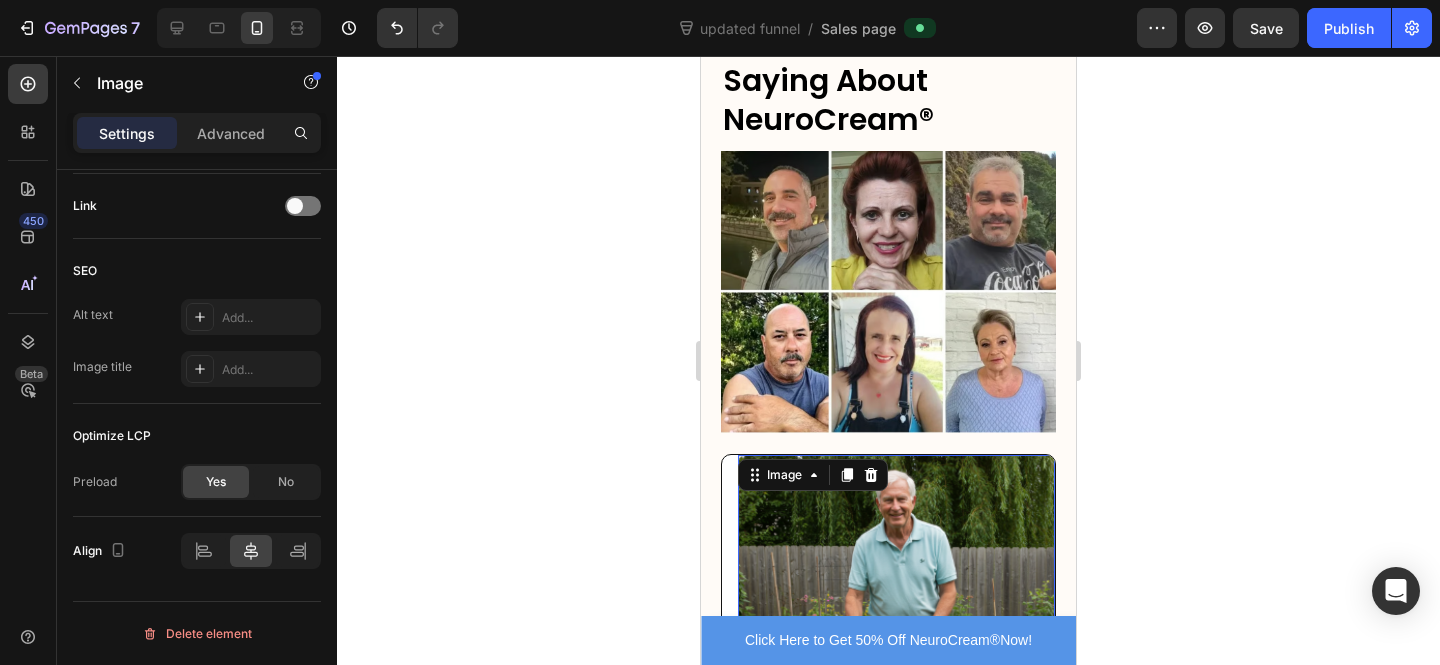 click at bounding box center (896, 616) 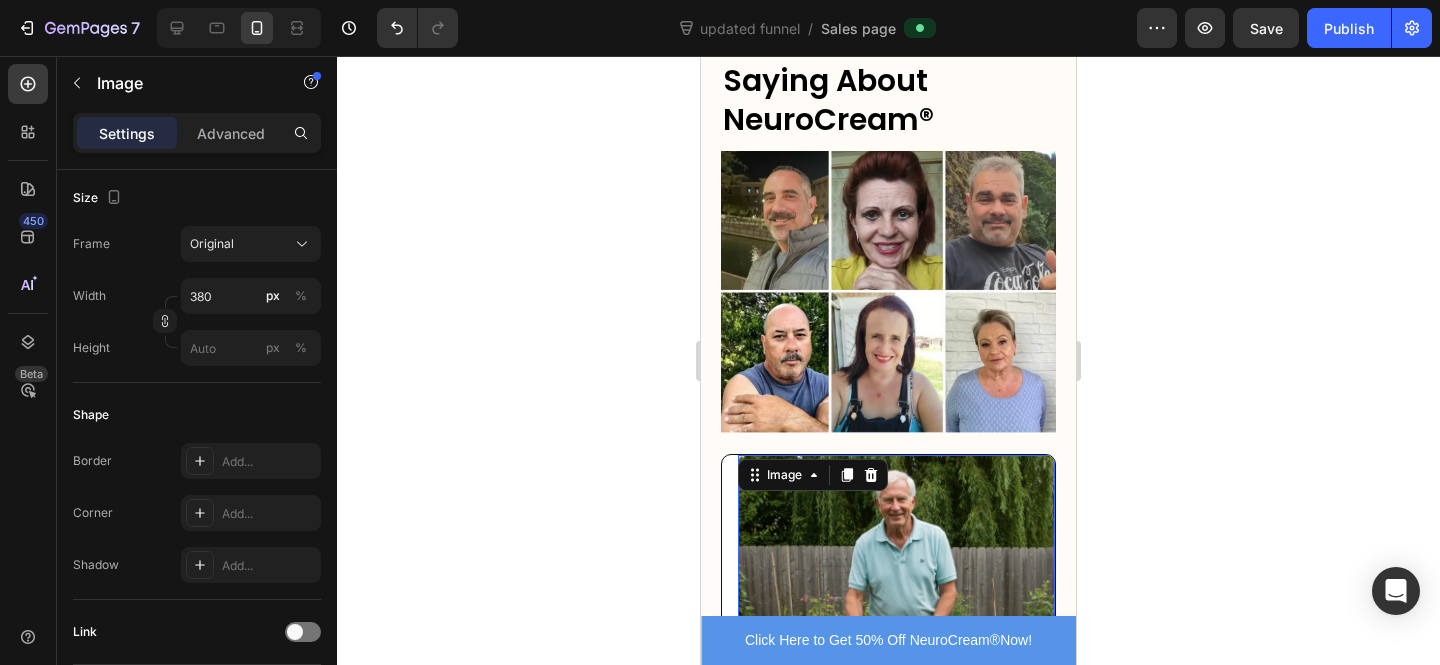 scroll, scrollTop: 906, scrollLeft: 0, axis: vertical 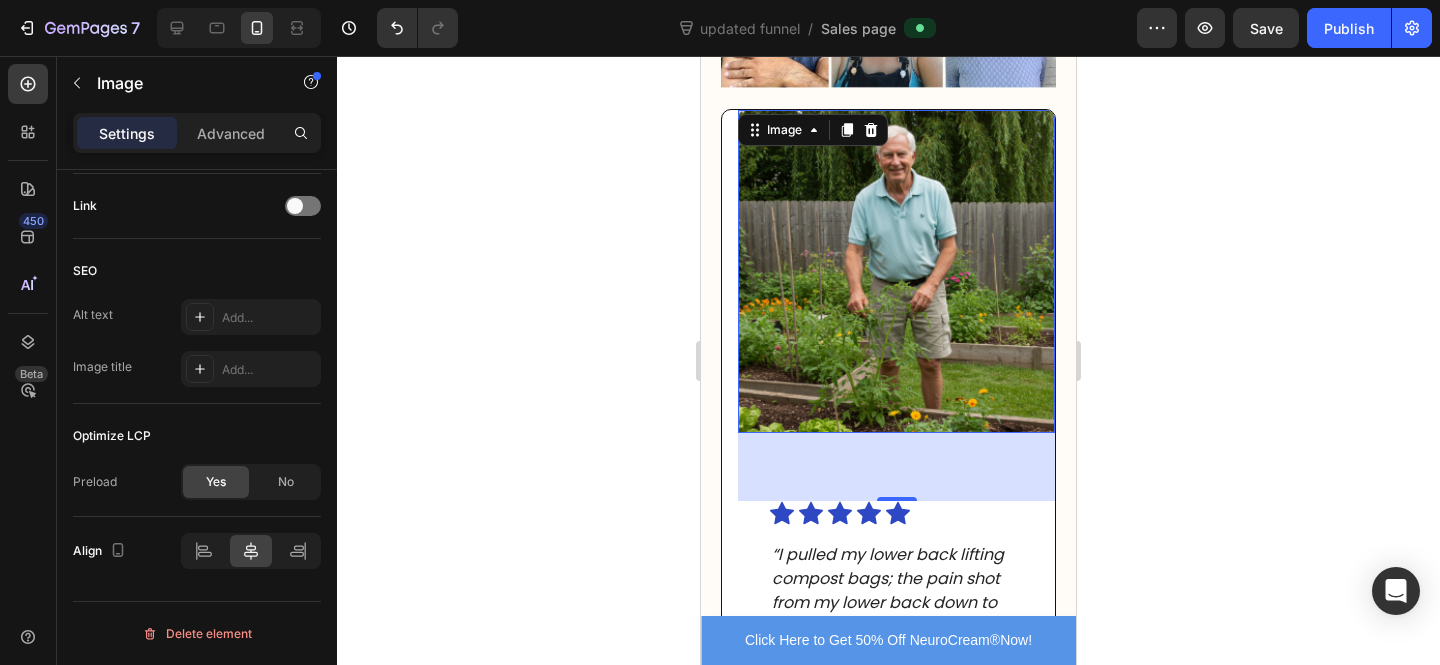 click at bounding box center (896, 271) 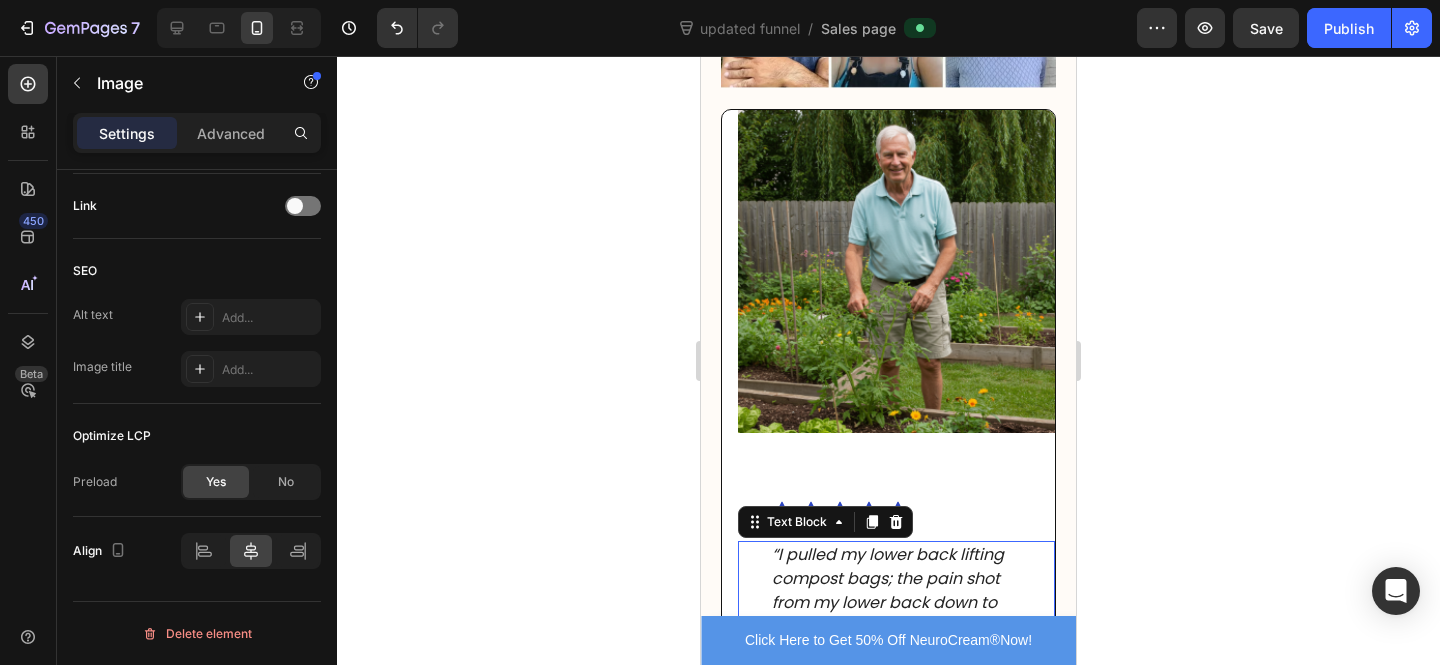click on "“I pulled my lower back lifting compost bags; the pain shot from my lower back down to my ankle. Painkillers, ice packs, heat pads. Nothing helped." at bounding box center (893, 602) 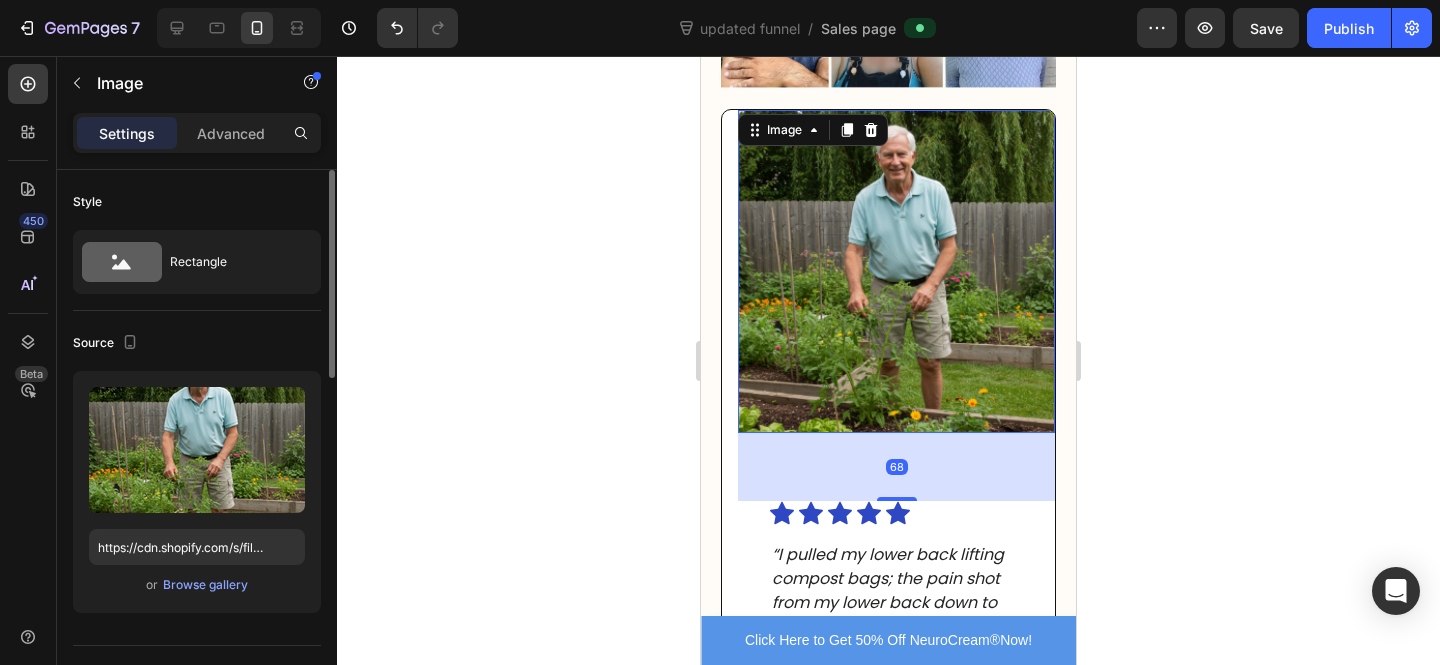 click at bounding box center [896, 271] 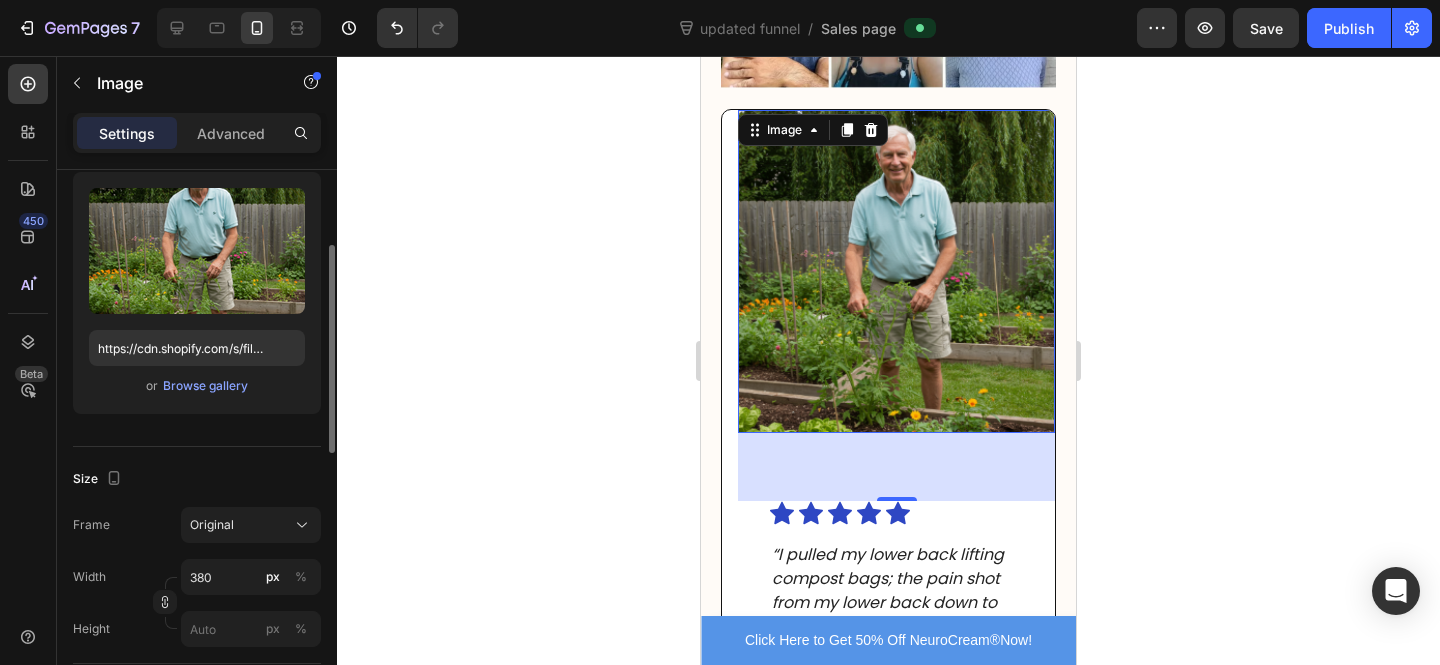 scroll, scrollTop: 66, scrollLeft: 0, axis: vertical 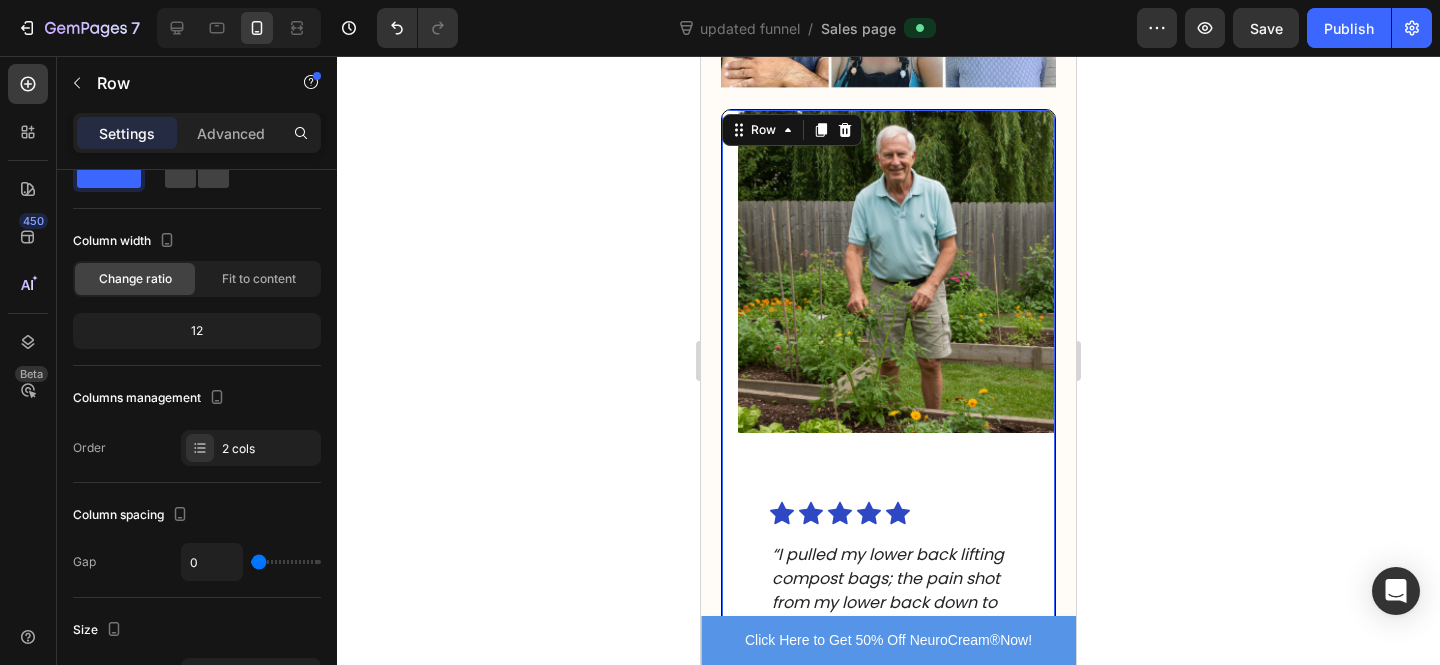 click on "Image
Icon
Icon
Icon
Icon
Icon Icon List “I pulled my lower back lifting compost bags; the pain shot from my lower back down to my ankle. Painkillers, ice packs, heat pads. Nothing helped.   NeuroCream arrived three days later. After the first application... pure relief. I rubbed a small amount on before bed and woke up without the sharp pain. By day four, I was walking my dog again.   Now, I only use it if I’ve overdone it in the garden. Nine days later, I’m back behind the wheel, pain-free. I can’t recommend it enough.” Text Block
Verified Buyer Item List
57 people found this review helpful Item List James, 64 Text Block Row   21" at bounding box center (888, 676) 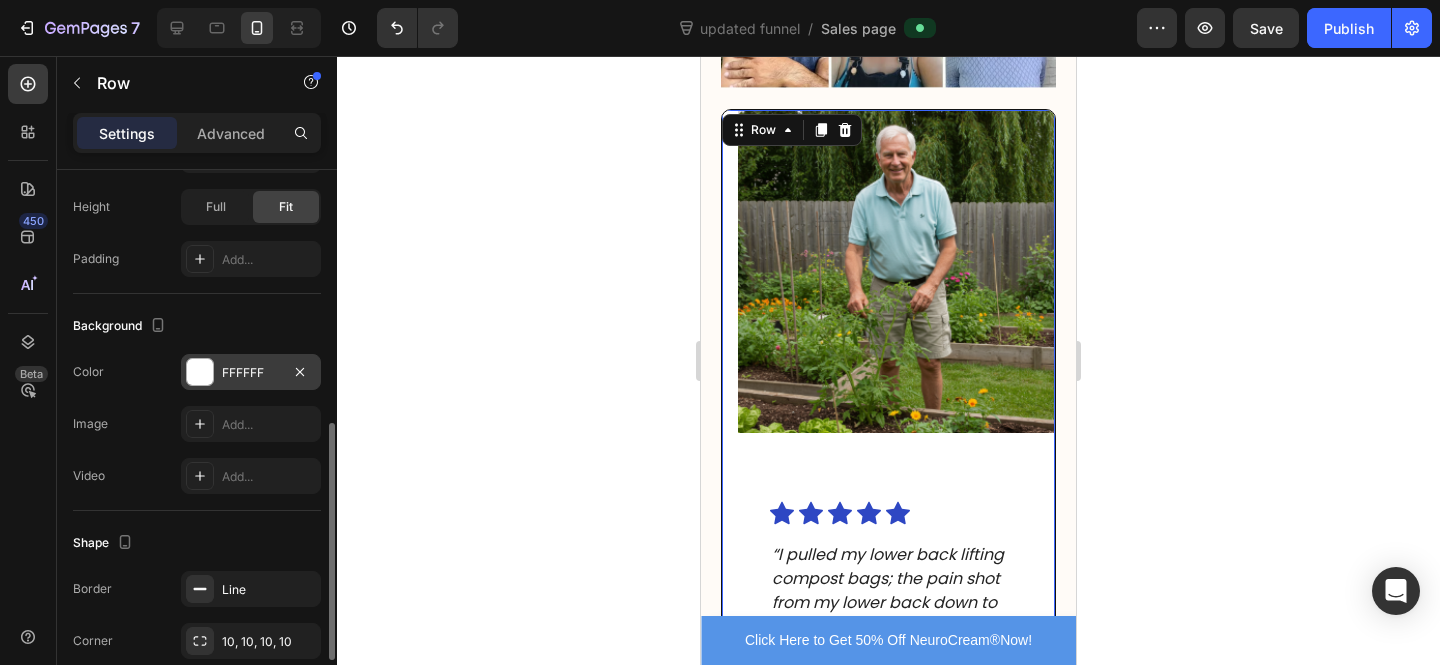 scroll, scrollTop: 568, scrollLeft: 0, axis: vertical 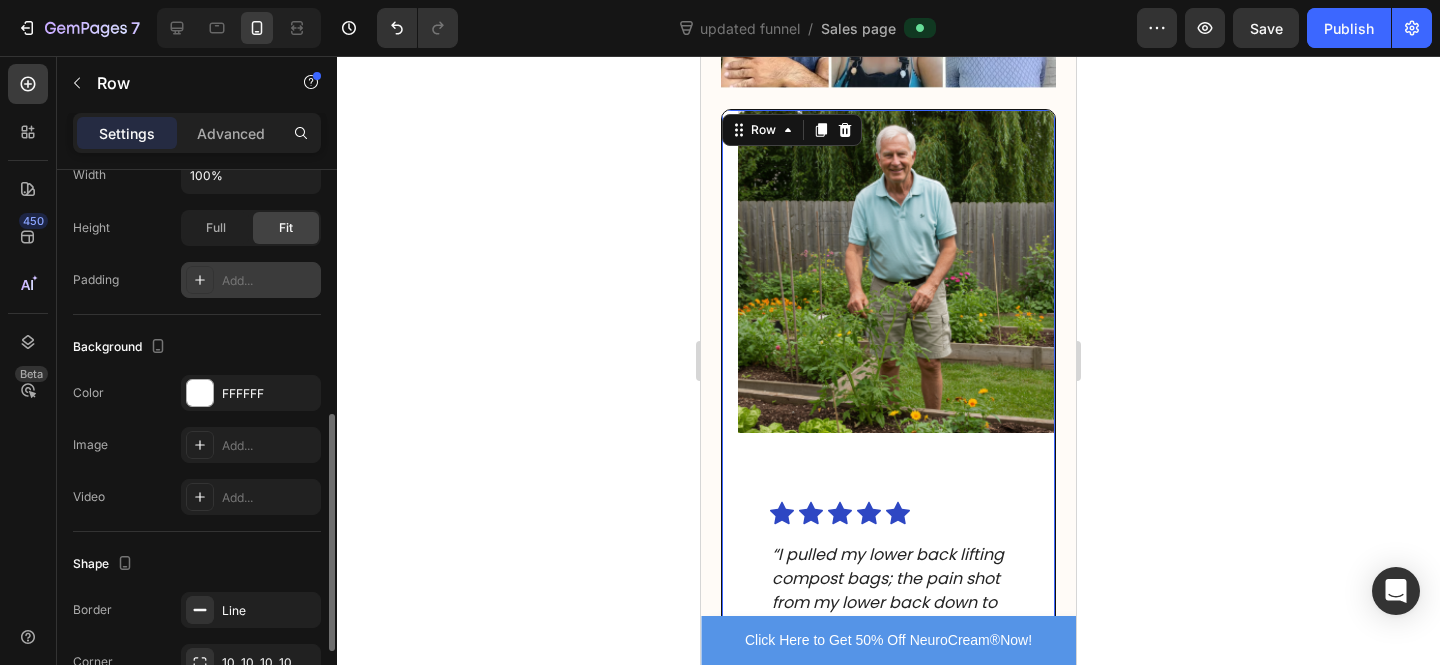 click on "Add..." at bounding box center [251, 280] 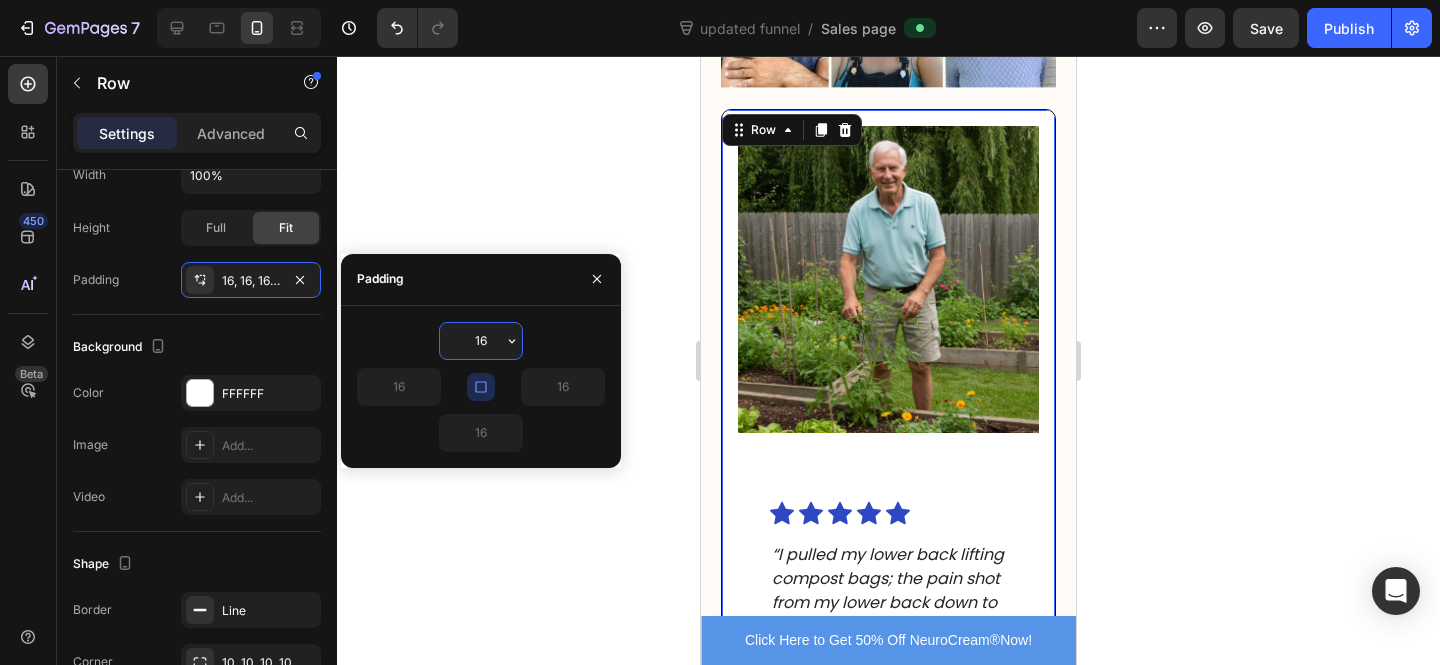 scroll, scrollTop: 319, scrollLeft: 0, axis: vertical 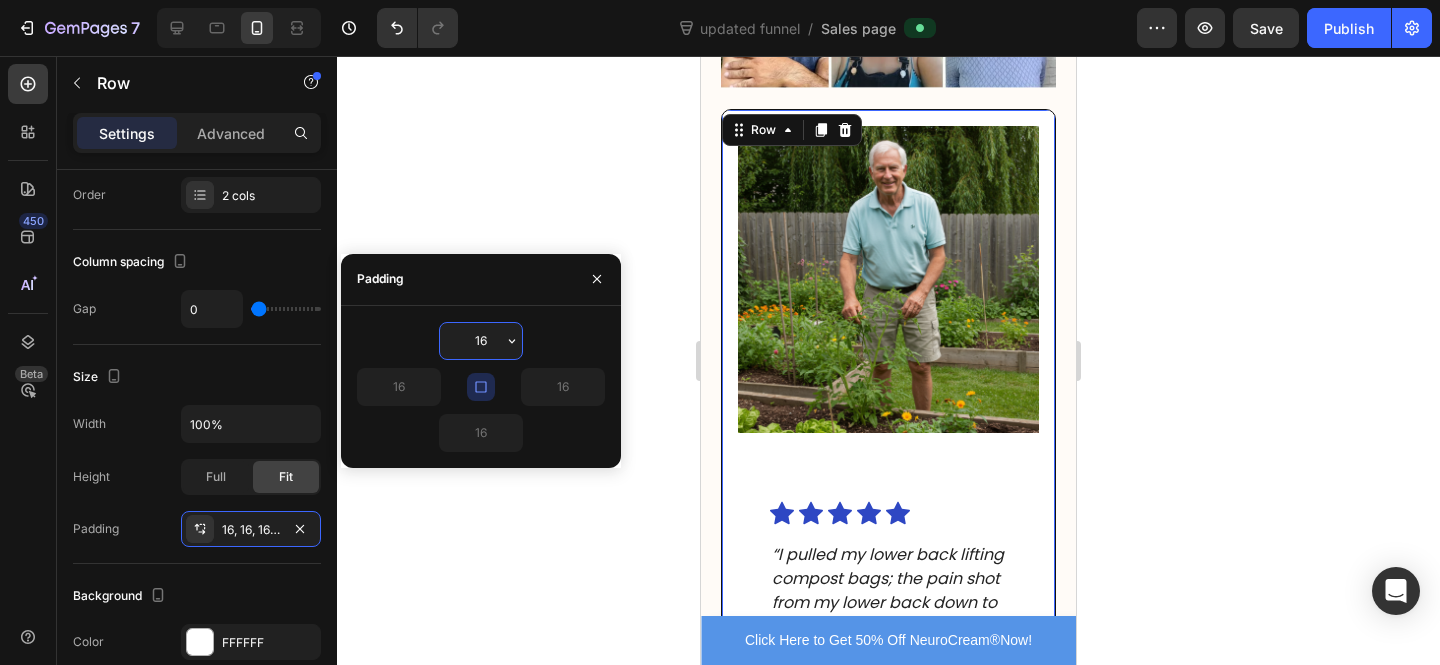 click 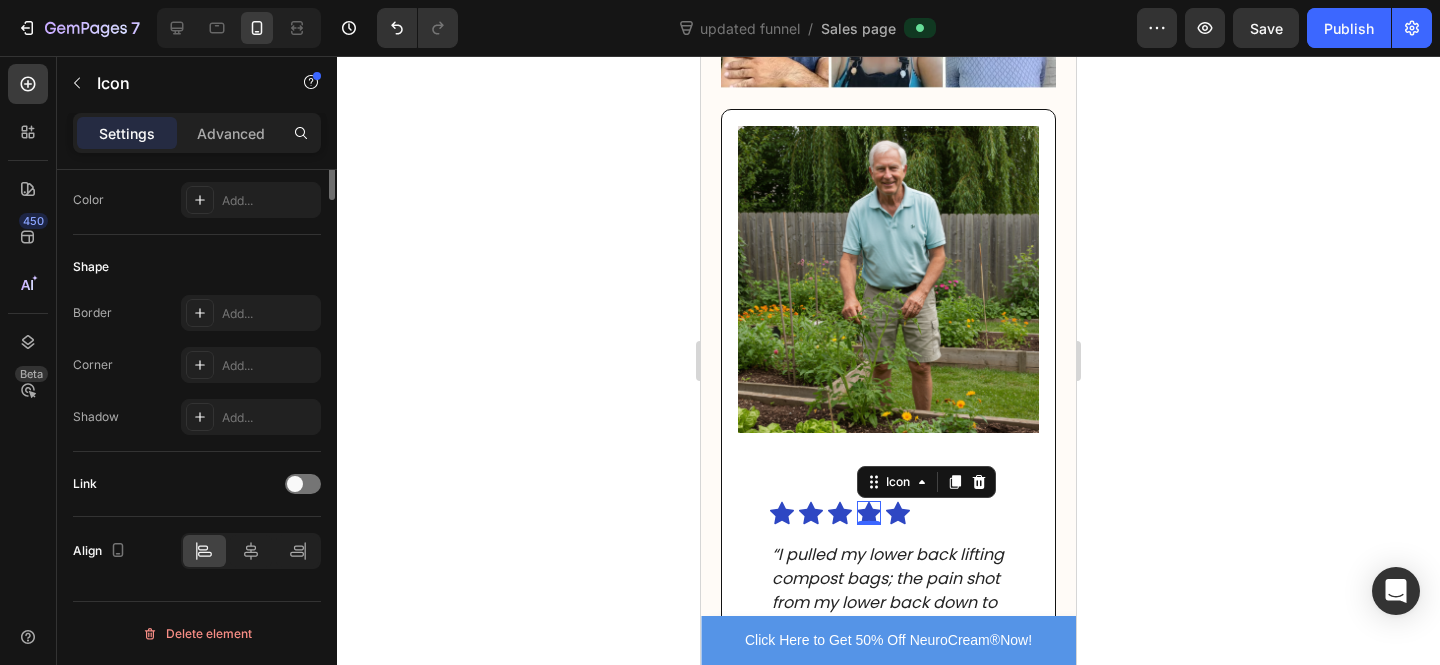 scroll, scrollTop: 0, scrollLeft: 0, axis: both 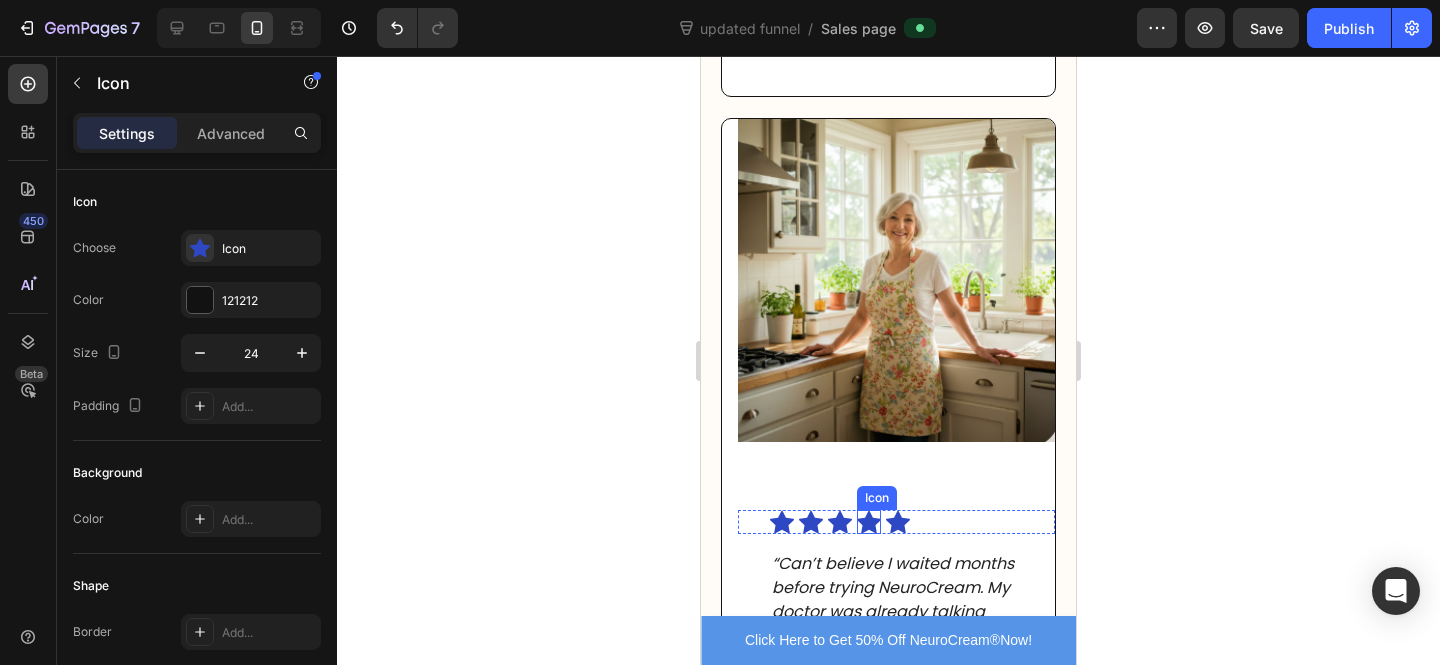click at bounding box center [896, 280] 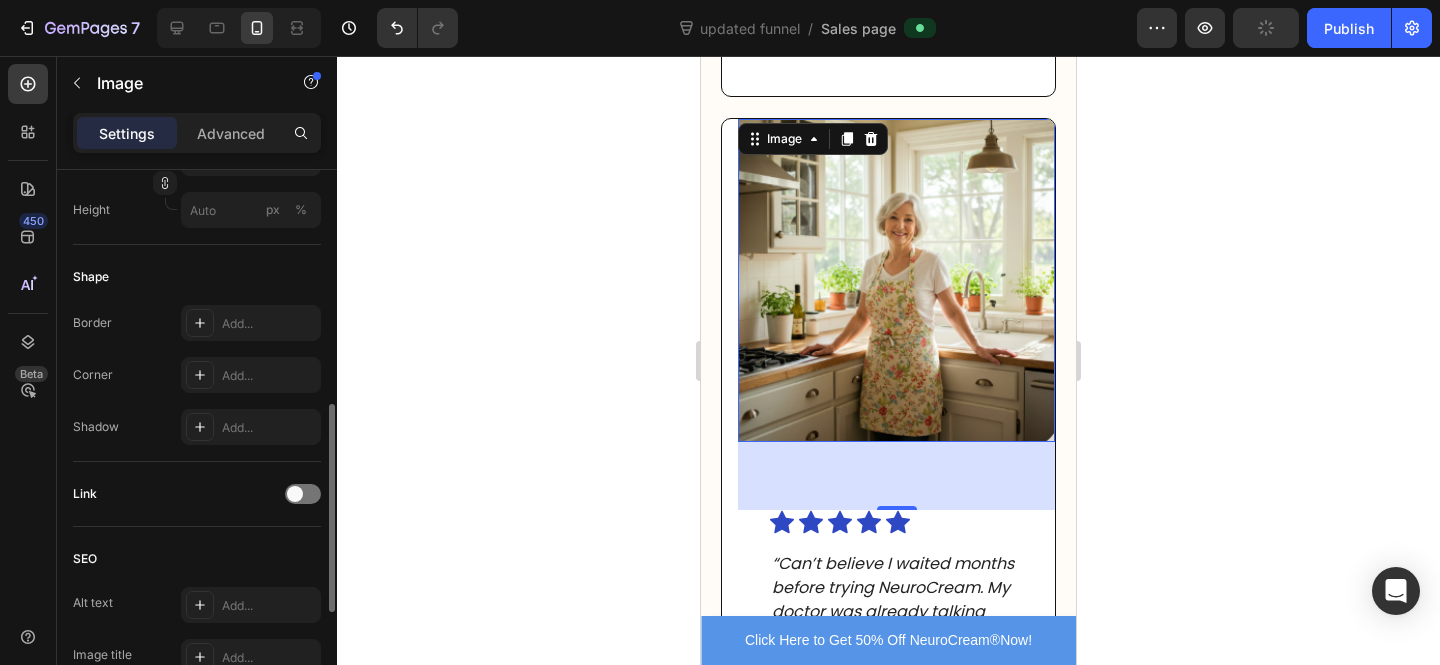 drag, startPoint x: 871, startPoint y: 352, endPoint x: 861, endPoint y: 355, distance: 10.440307 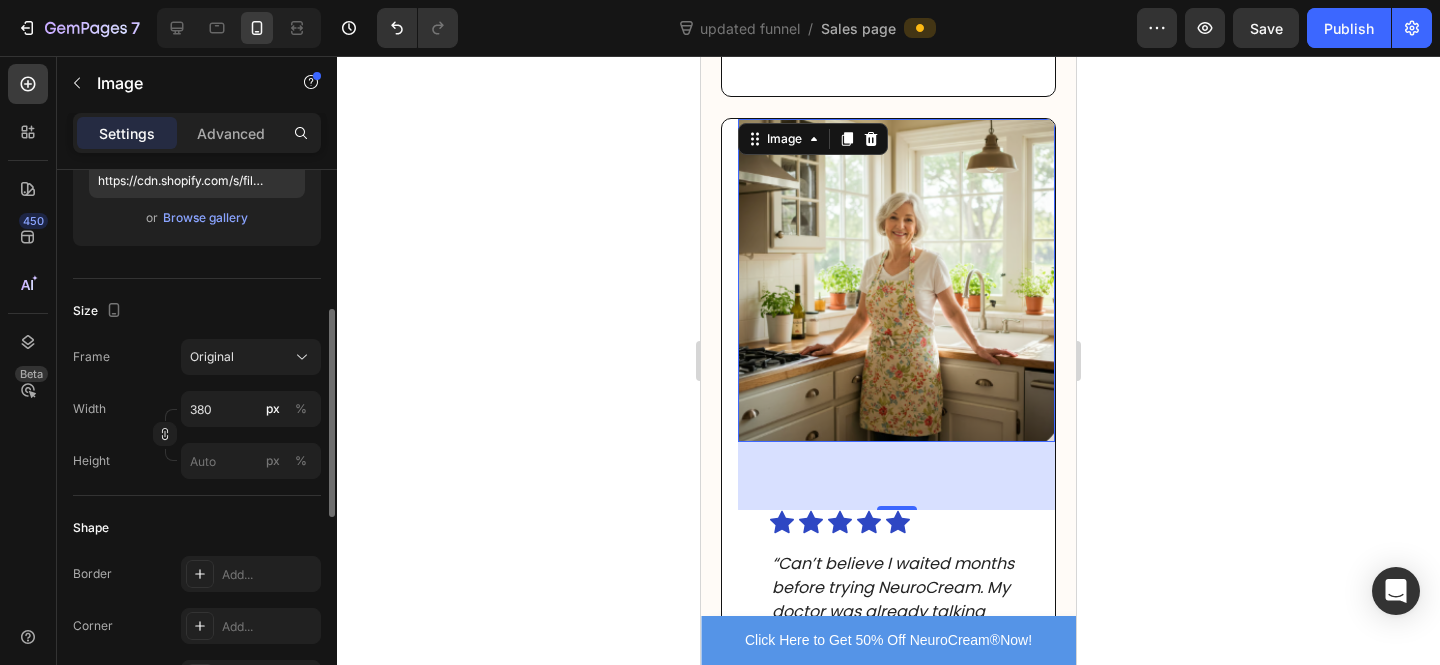 scroll, scrollTop: 221, scrollLeft: 0, axis: vertical 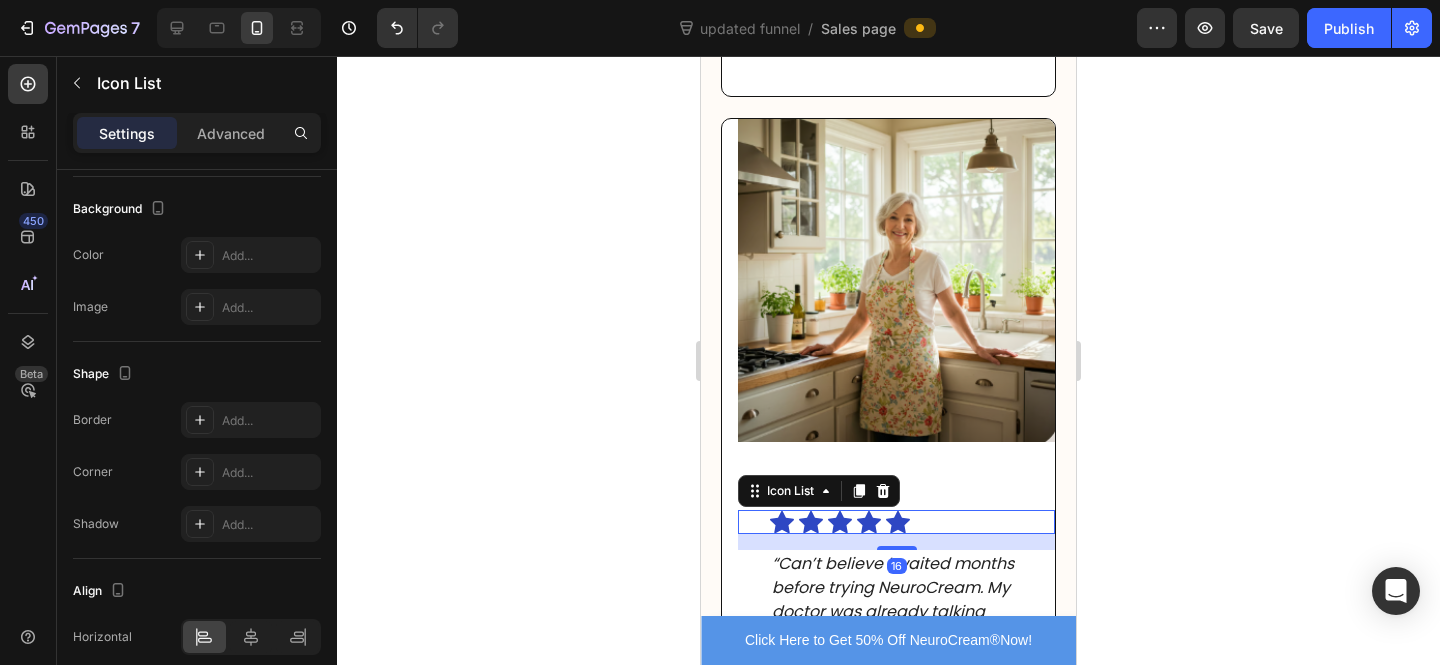 click on "Icon
Icon
Icon
Icon
Icon Icon List   16" at bounding box center (896, 522) 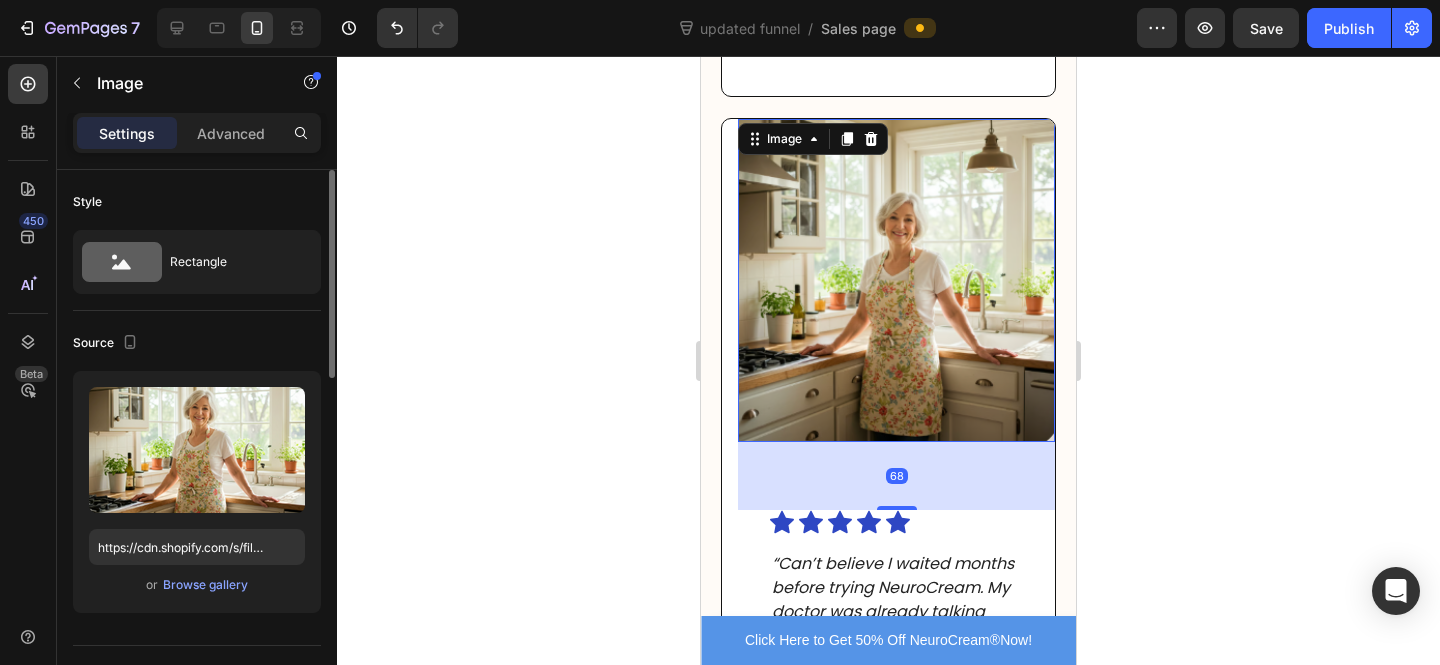 click at bounding box center [896, 280] 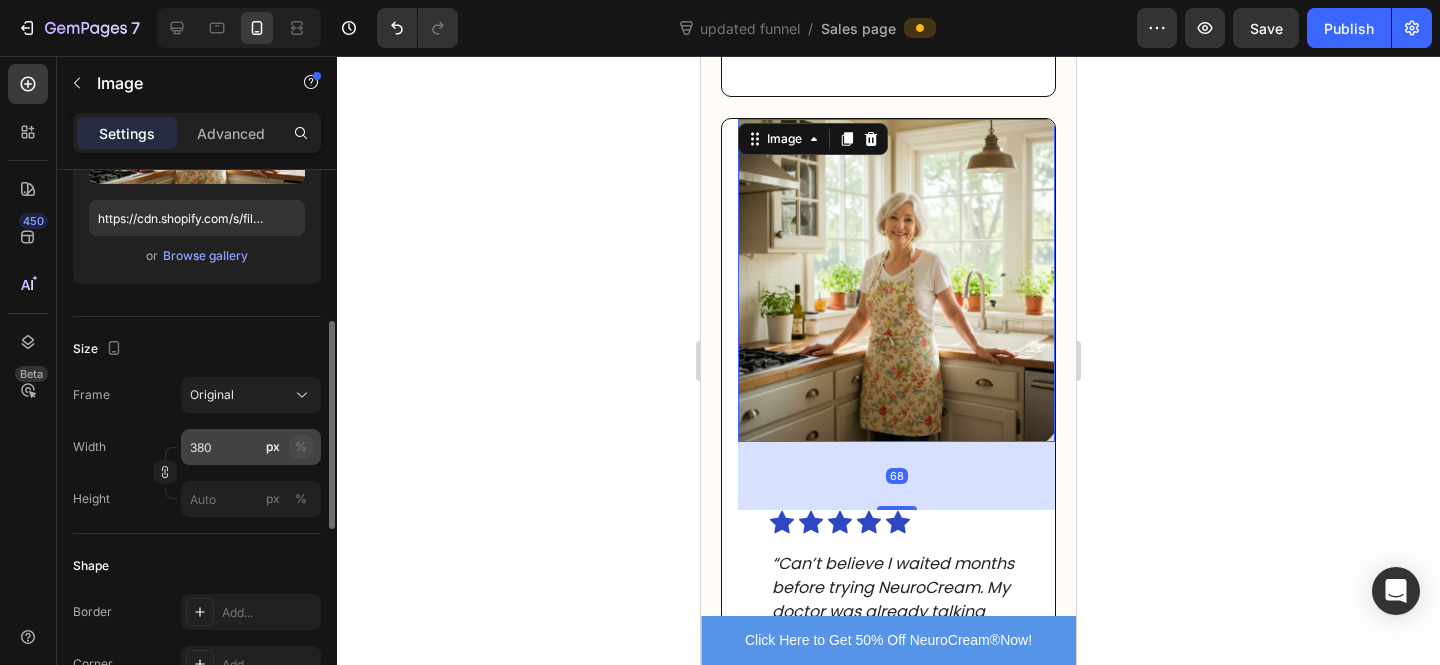 scroll, scrollTop: 520, scrollLeft: 0, axis: vertical 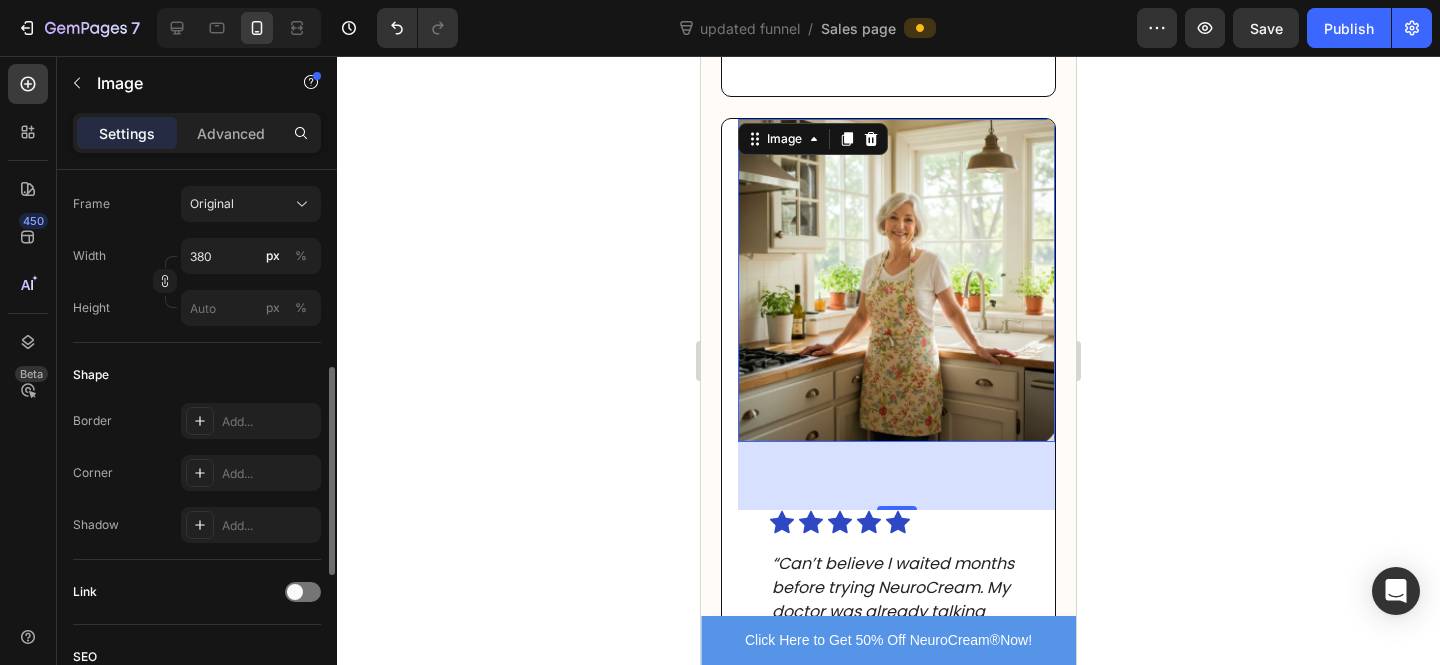 click on "68" at bounding box center (896, 476) 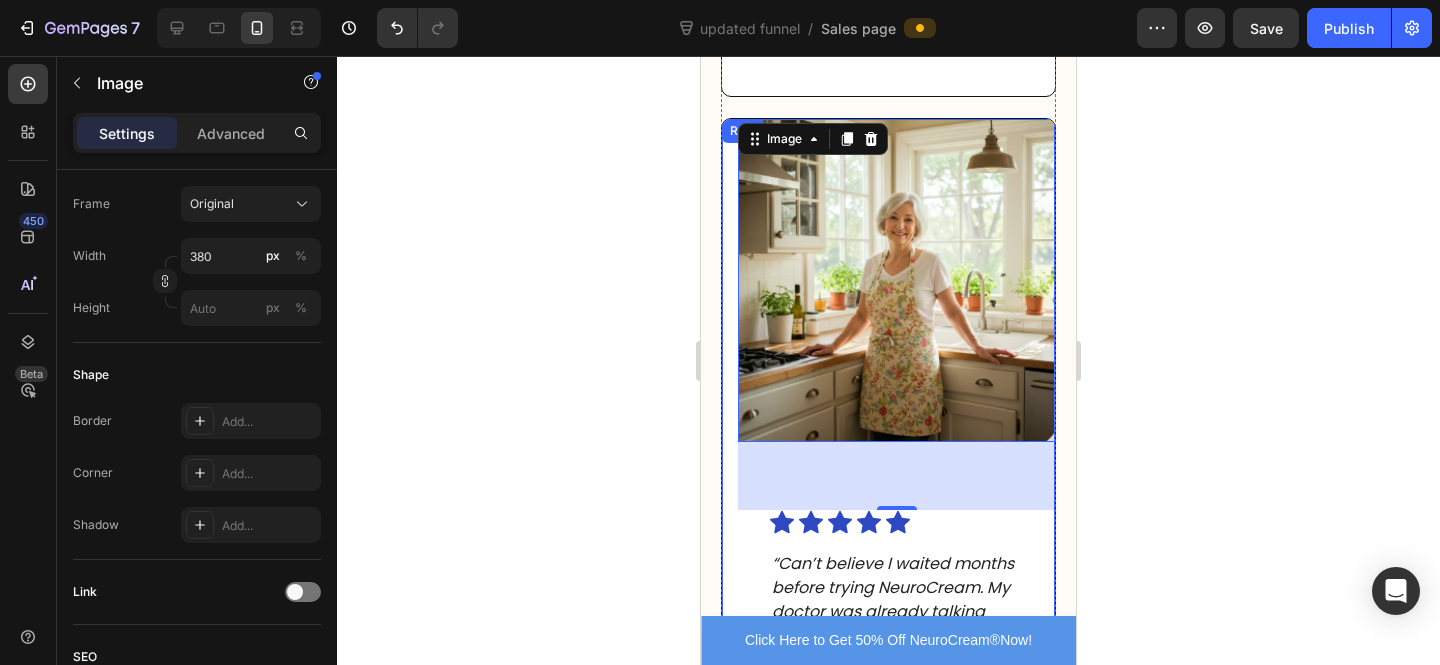 click on "Image   68
Icon
Icon
Icon
Icon
Icon Icon List “Can’t believe I waited months before trying NeuroCream. My doctor was already talking about surgery! But after the first application, it felt like my joint was finally free. No grinding, no burning.   I usually limp off the bus after a shift at the local charity shop, but last week I worked three straight nine-hour days and still had the strength to take my grandson out. If hip or sciatica pain is stealing your evenings, this cream is a game-changer.” Text Block
41 people found this review helpful Item List Margaret, 62 Text Block Row" at bounding box center [888, 633] 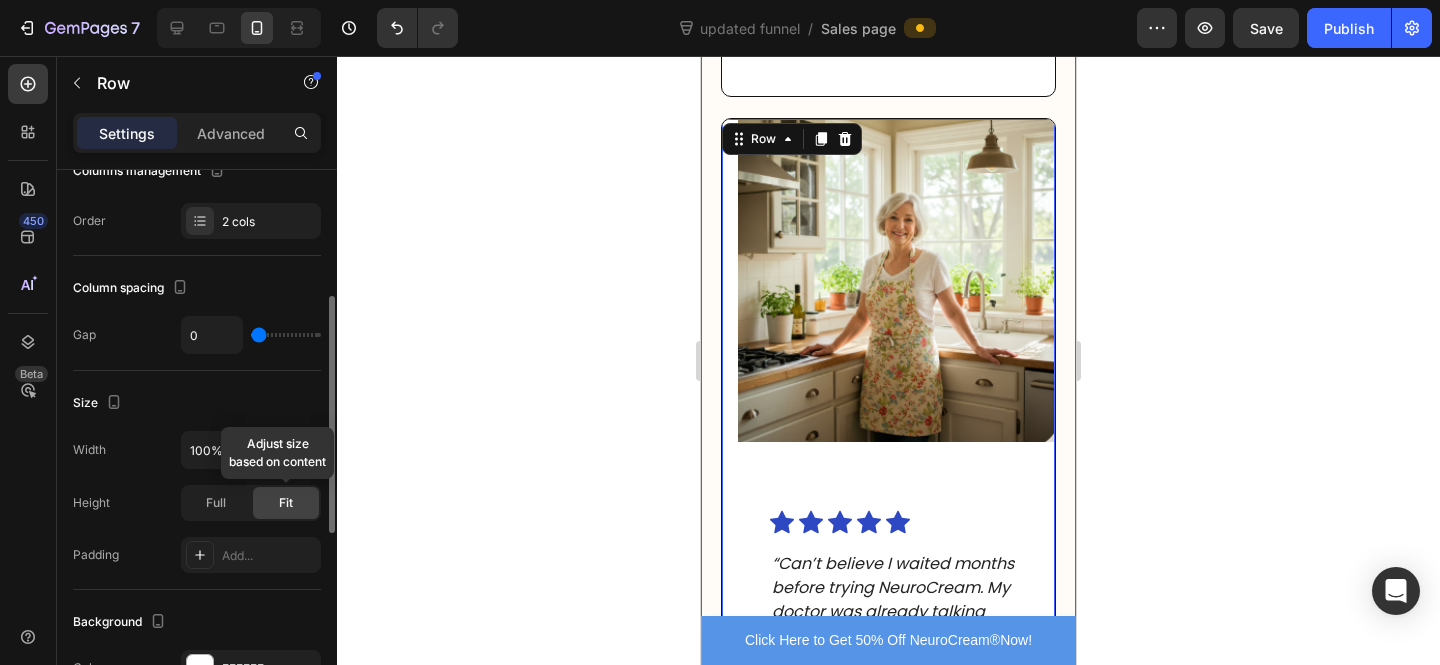 scroll, scrollTop: 360, scrollLeft: 0, axis: vertical 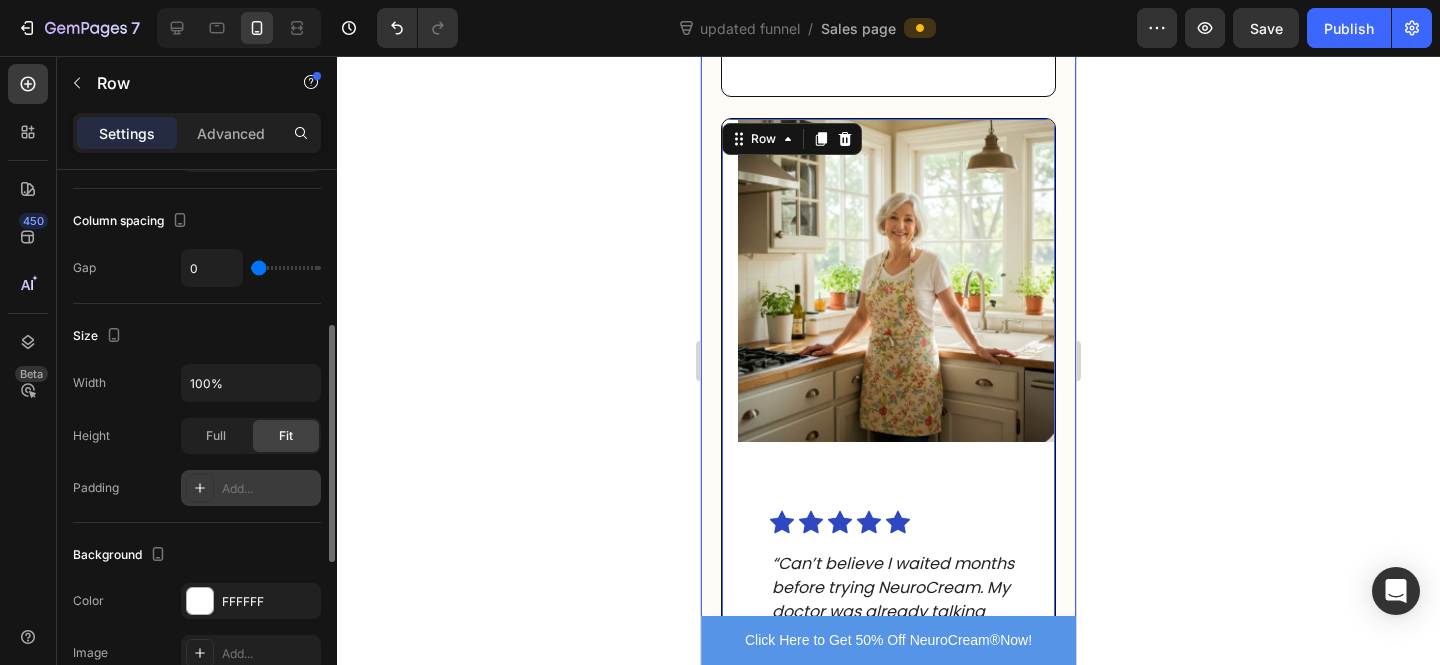 click on "Add..." at bounding box center (251, 488) 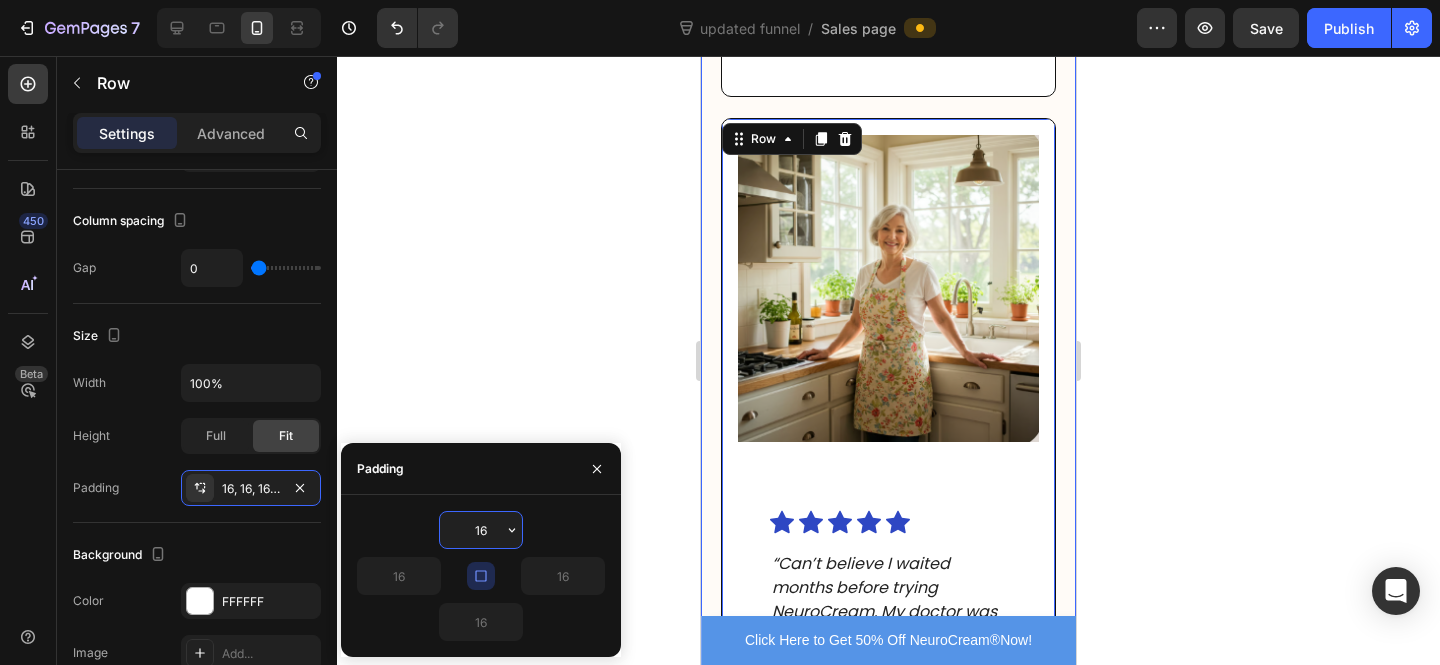 click 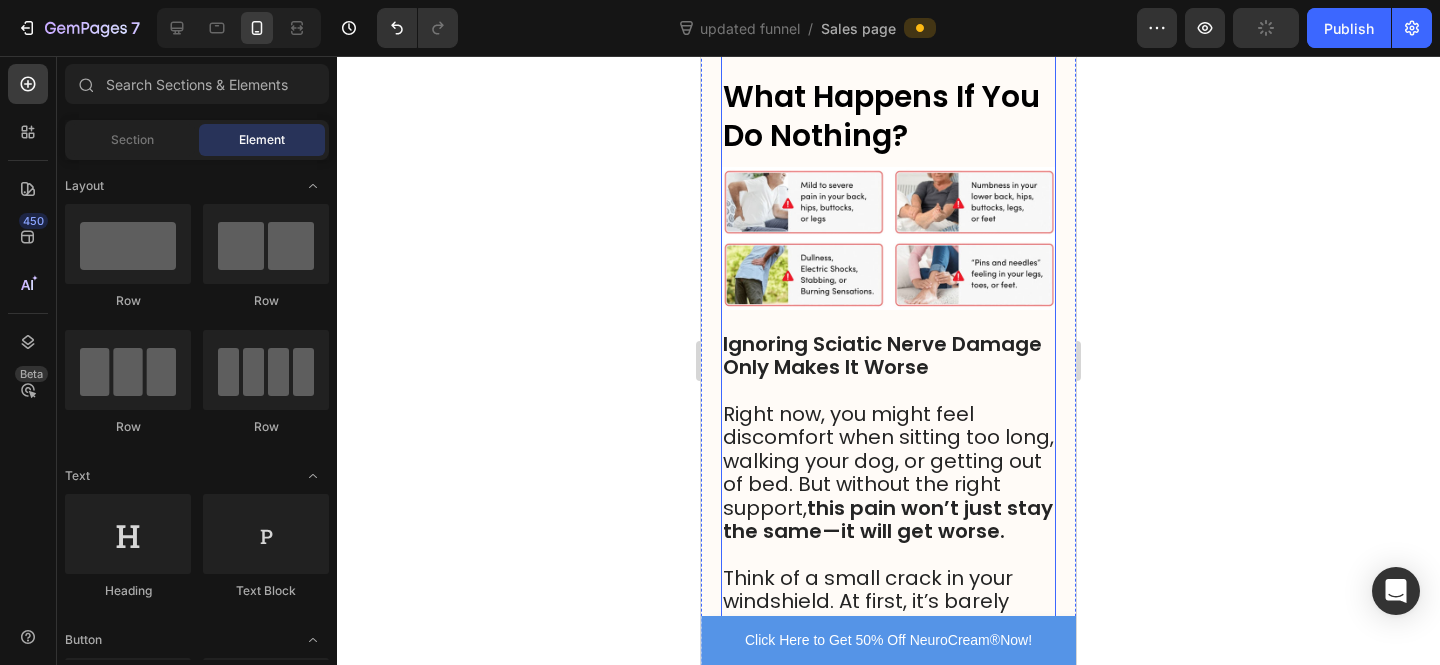 scroll, scrollTop: 14528, scrollLeft: 0, axis: vertical 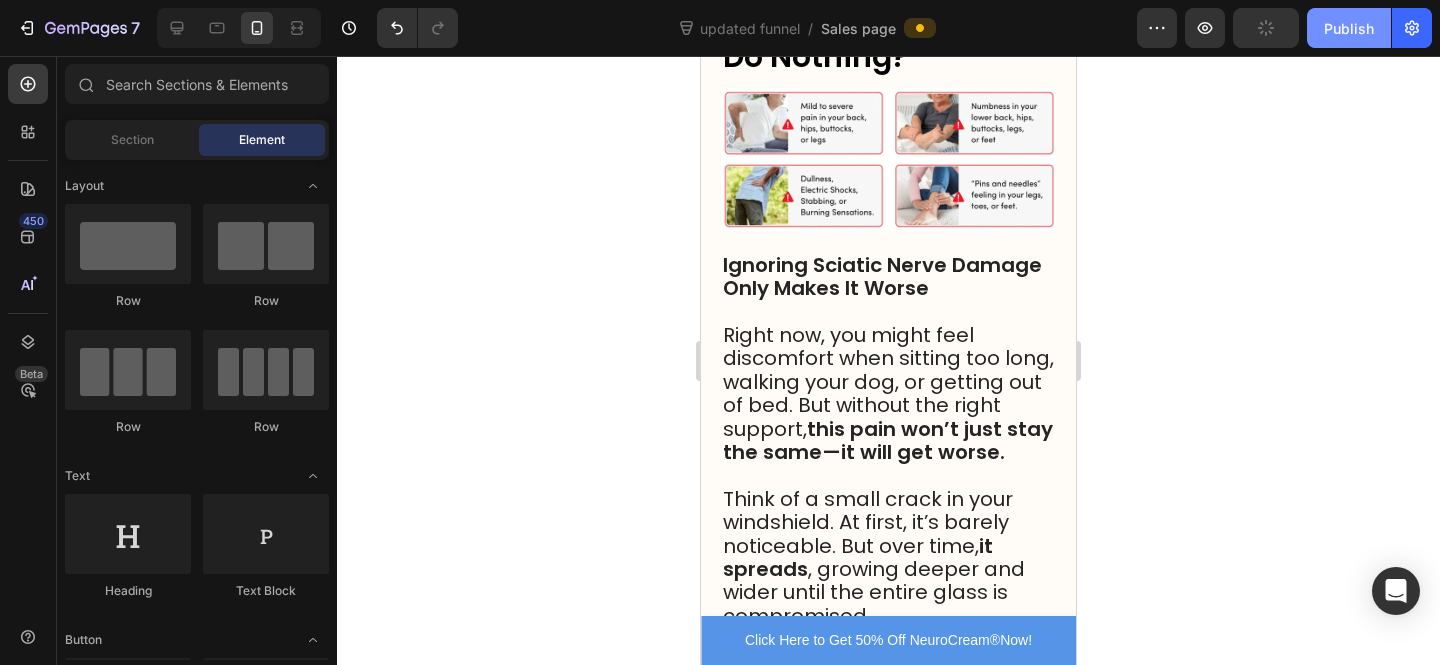 click on "Publish" at bounding box center [1349, 28] 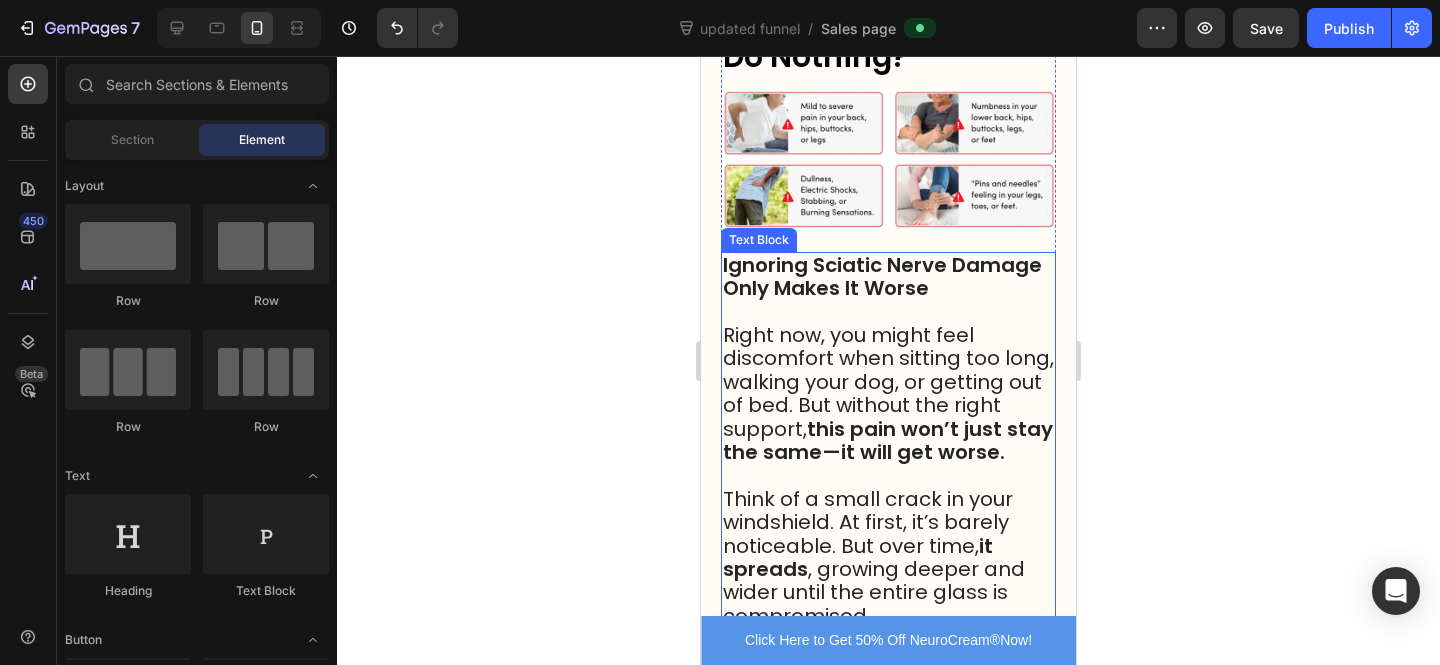 scroll, scrollTop: 14168, scrollLeft: 0, axis: vertical 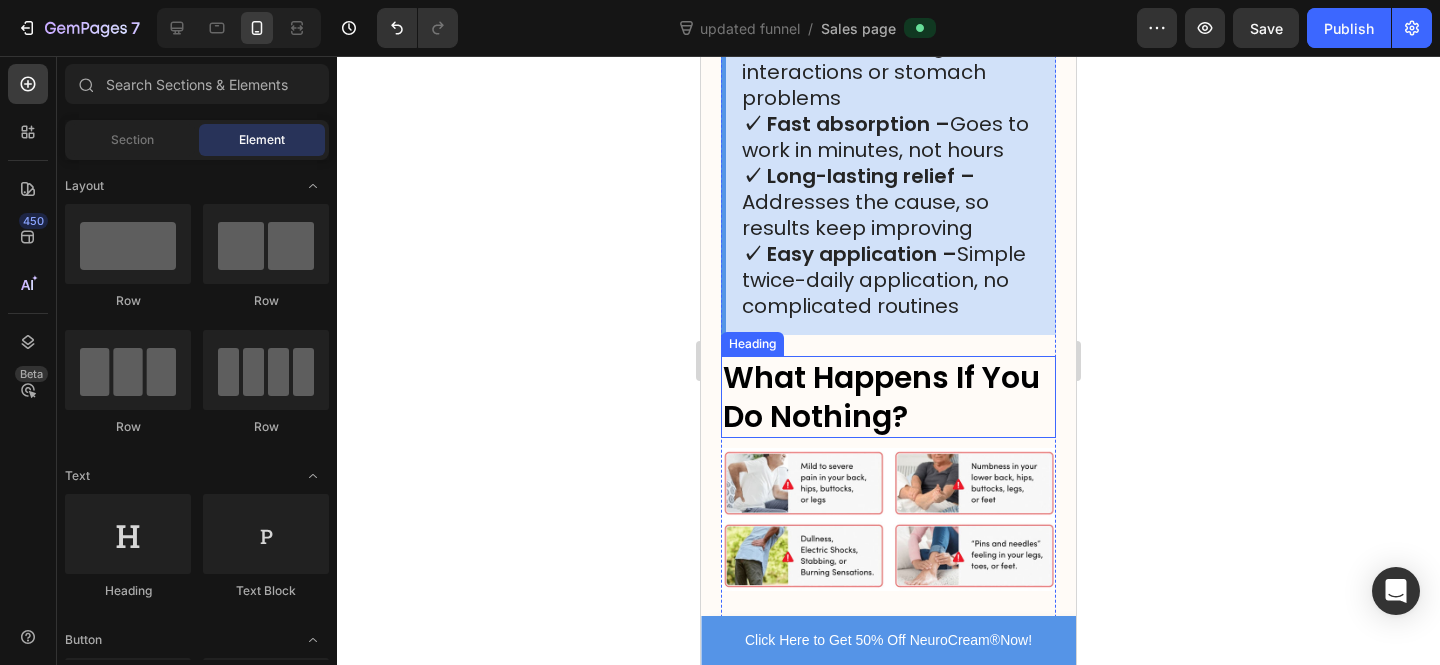 click on "What Happens If You Do Nothing?" at bounding box center [881, 397] 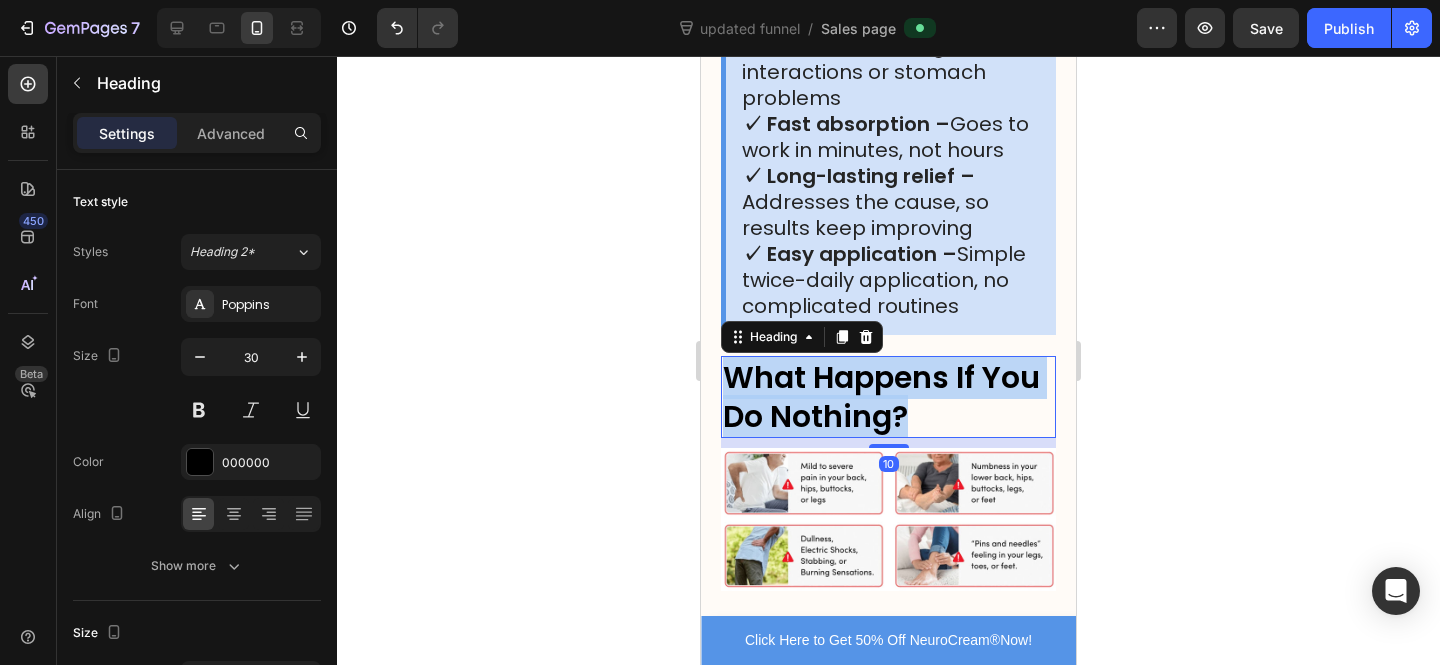 click on "What Happens If You Do Nothing?" at bounding box center (881, 397) 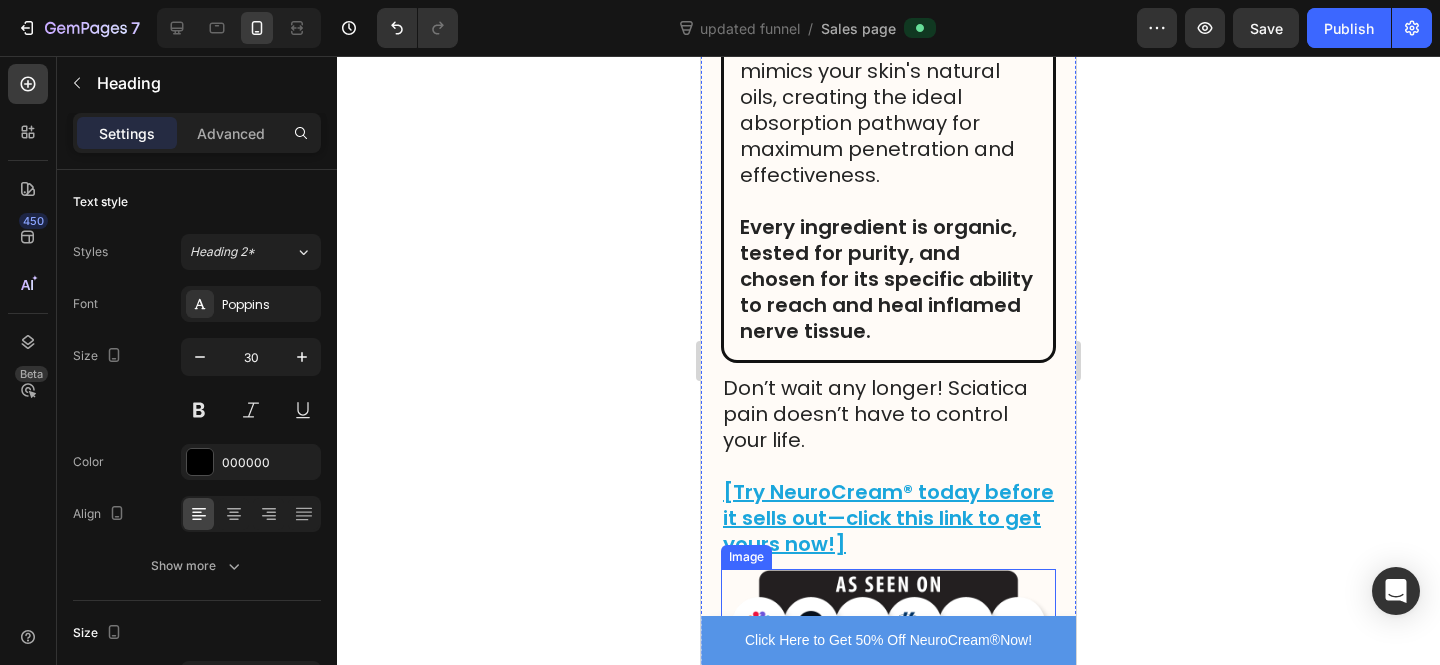 type on "16" 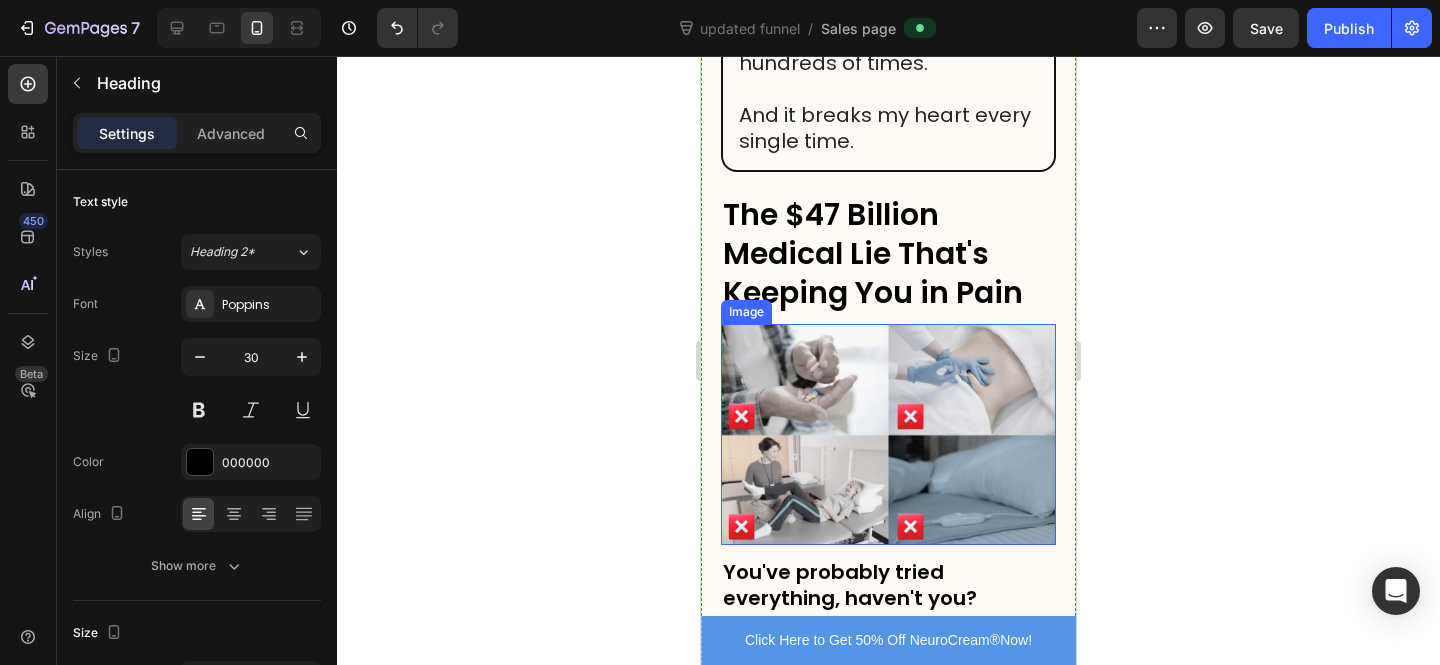 scroll, scrollTop: 4364, scrollLeft: 0, axis: vertical 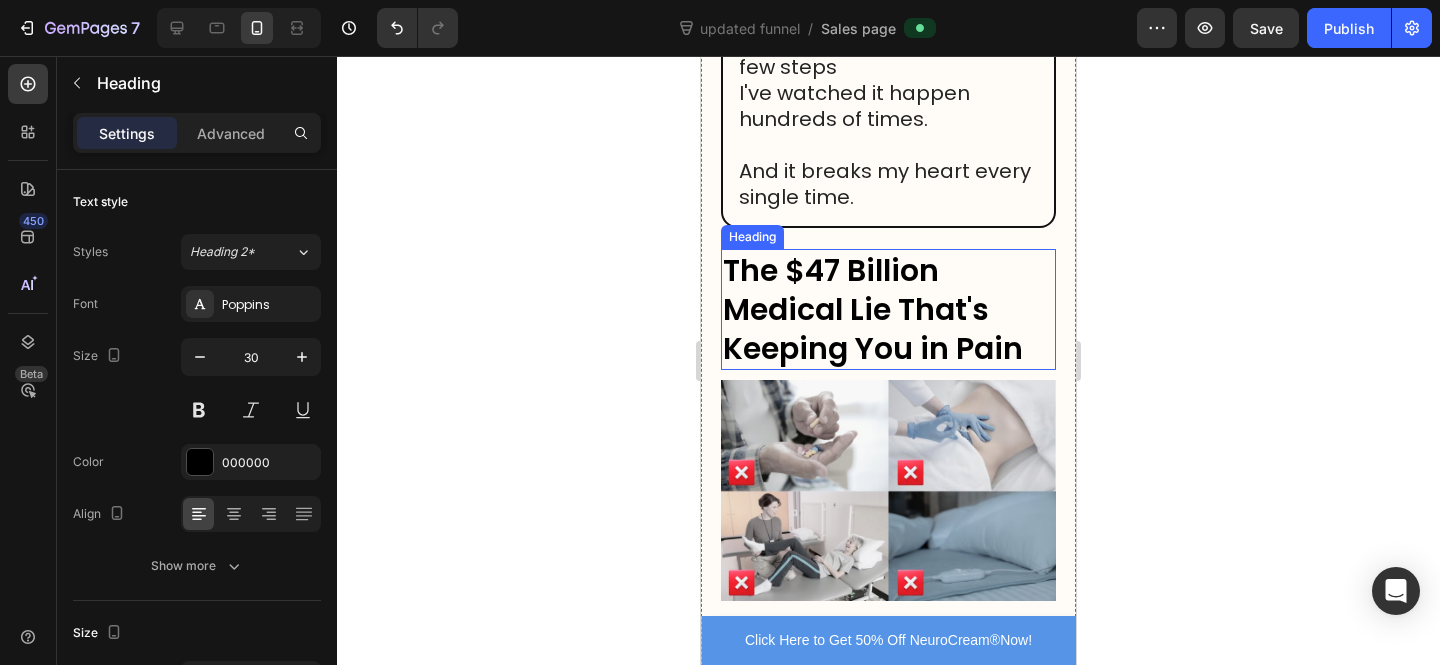 click on "The $47 Billion Medical Lie That's Keeping You in Pain" at bounding box center (888, 309) 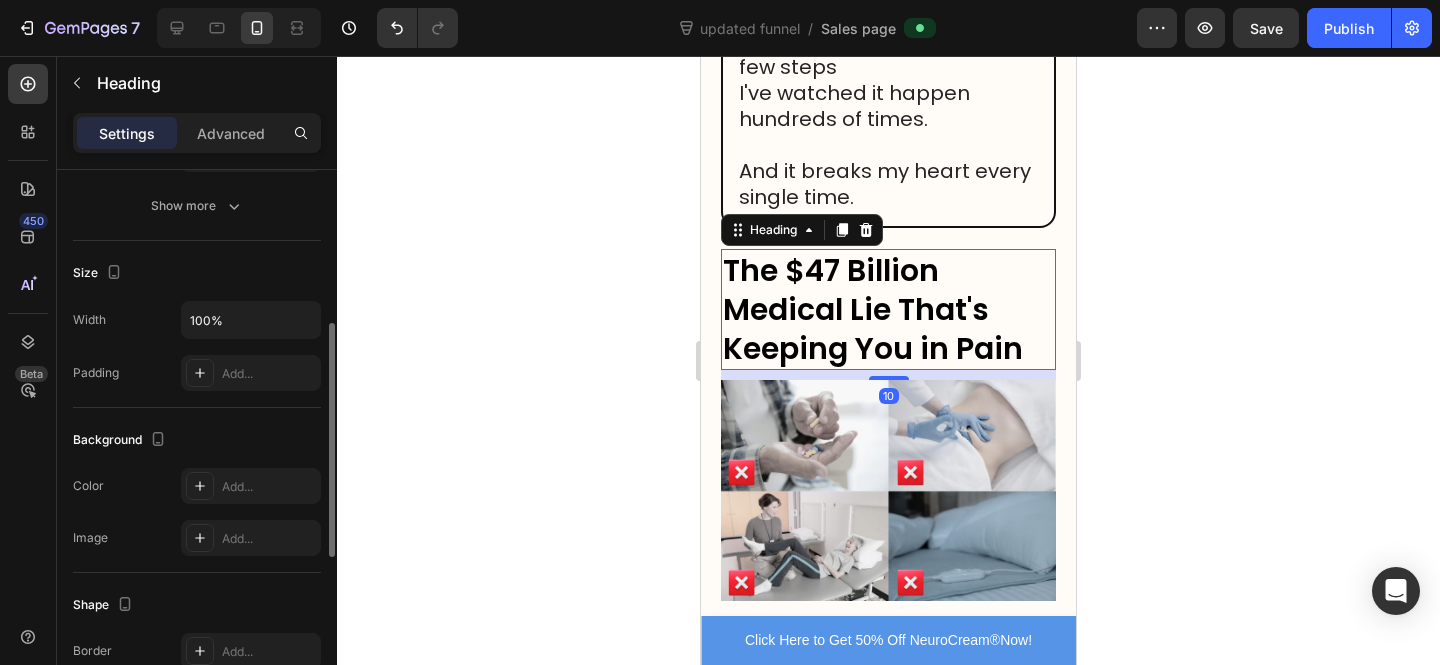 click on "The $47 Billion Medical Lie That's Keeping You in Pain" at bounding box center [888, 309] 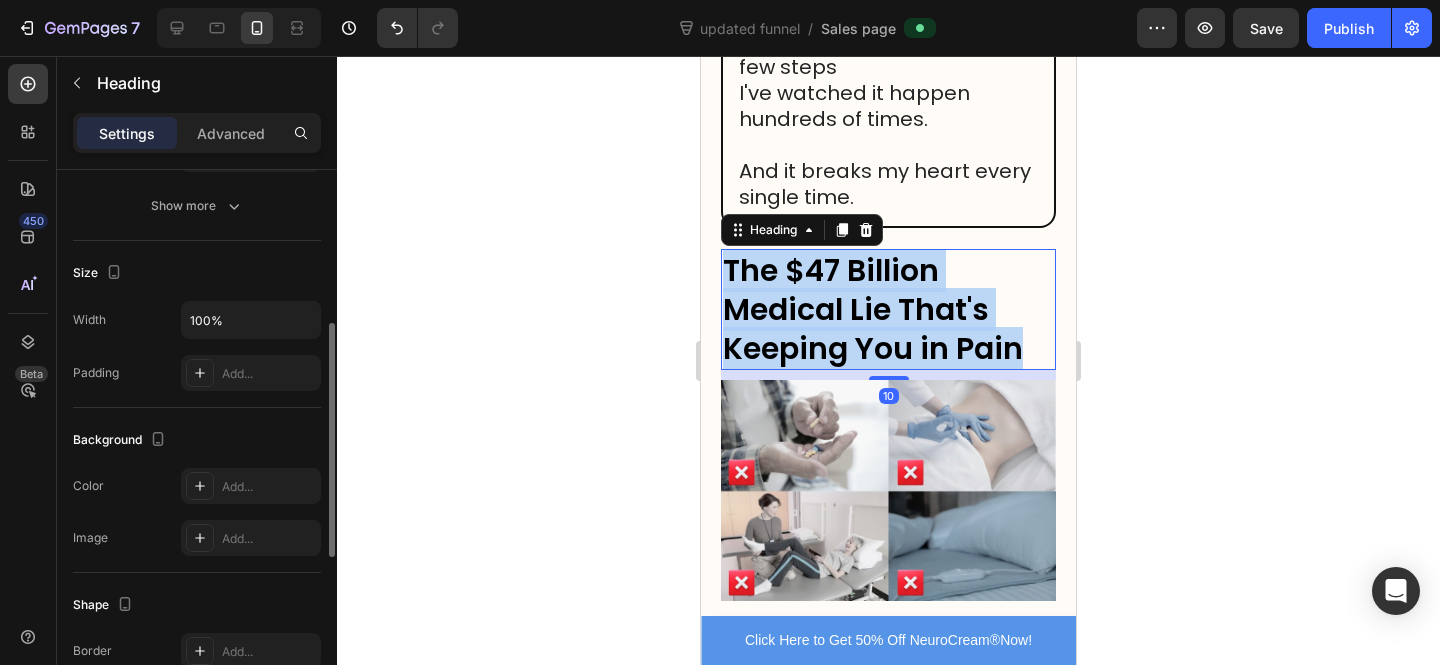 click on "The $47 Billion Medical Lie That's Keeping You in Pain" at bounding box center [888, 309] 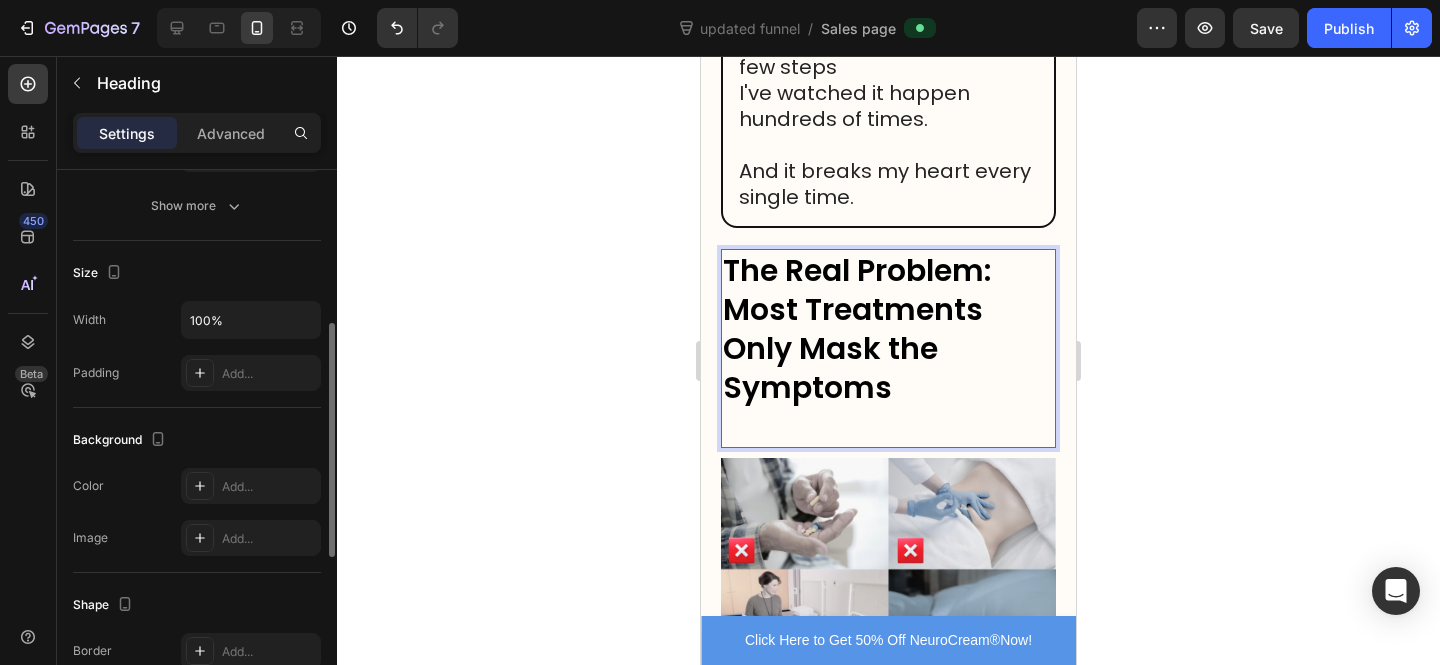 click on "The Real Problem: Most Treatments Only Mask the Symptoms" at bounding box center [888, 348] 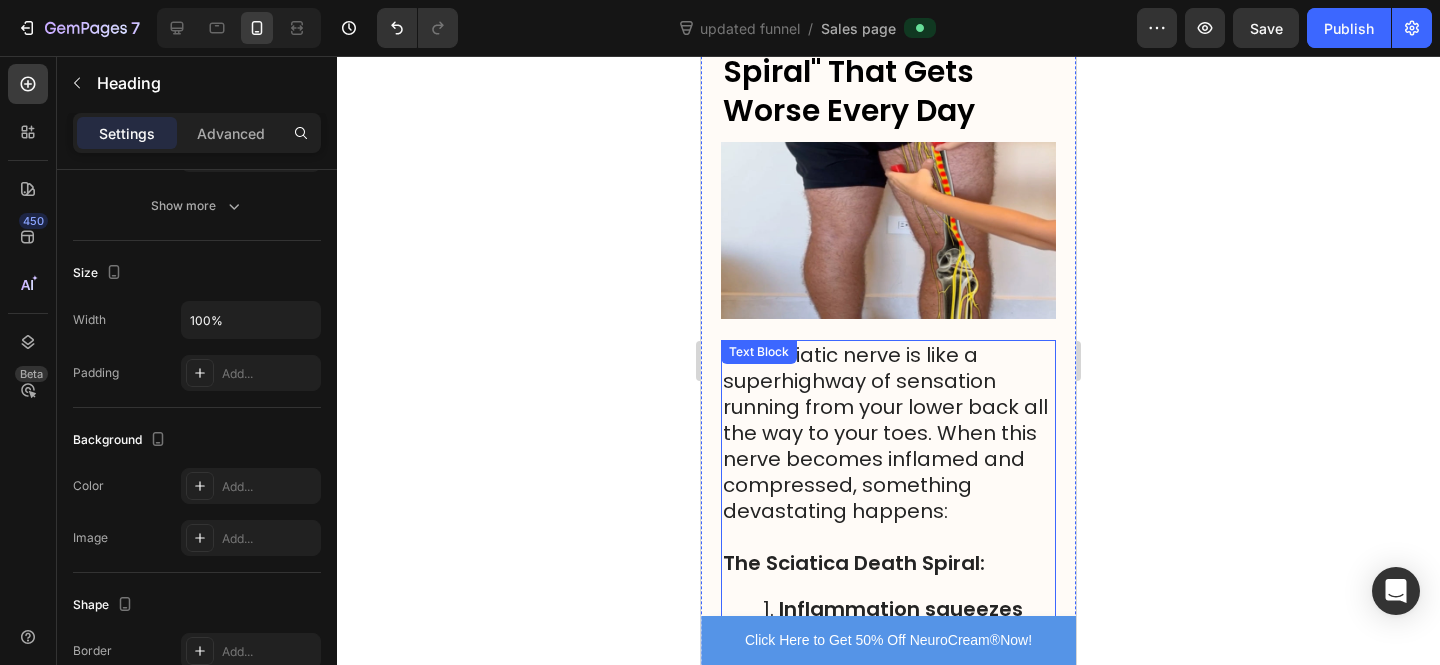 scroll, scrollTop: 2866, scrollLeft: 0, axis: vertical 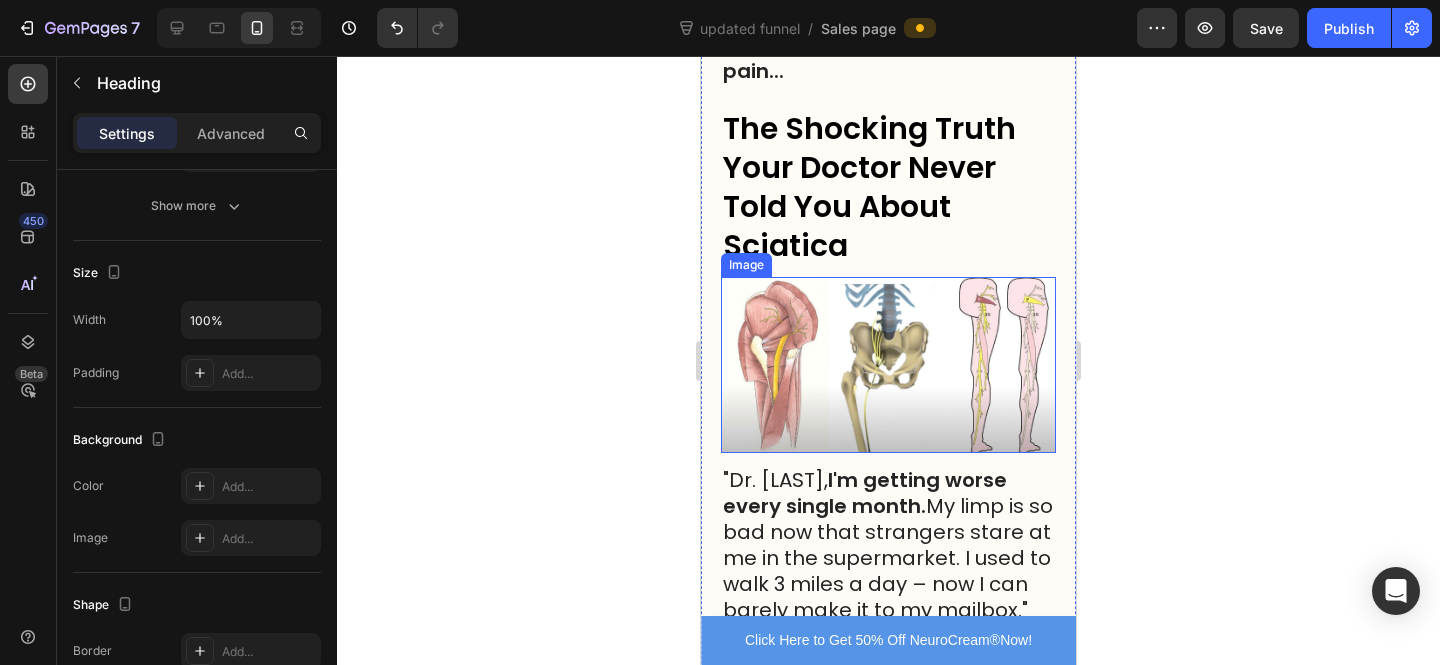 click at bounding box center (888, 365) 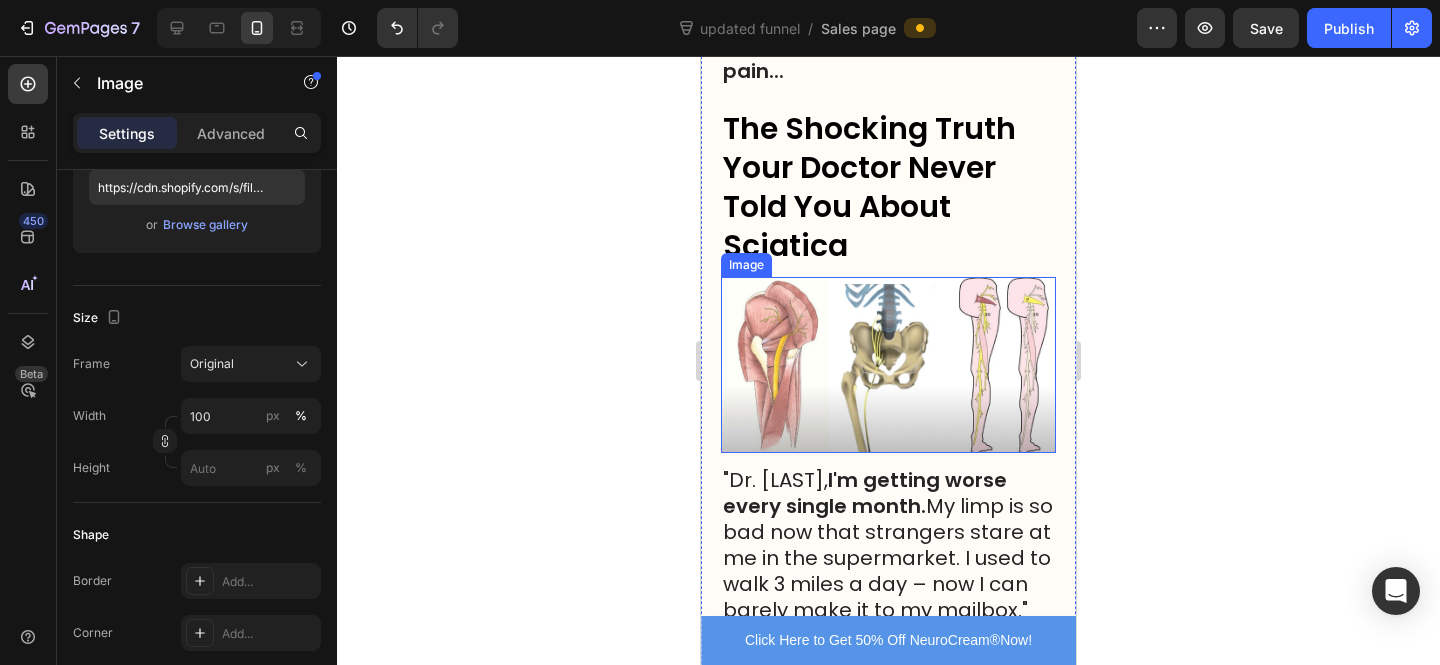 scroll, scrollTop: 0, scrollLeft: 0, axis: both 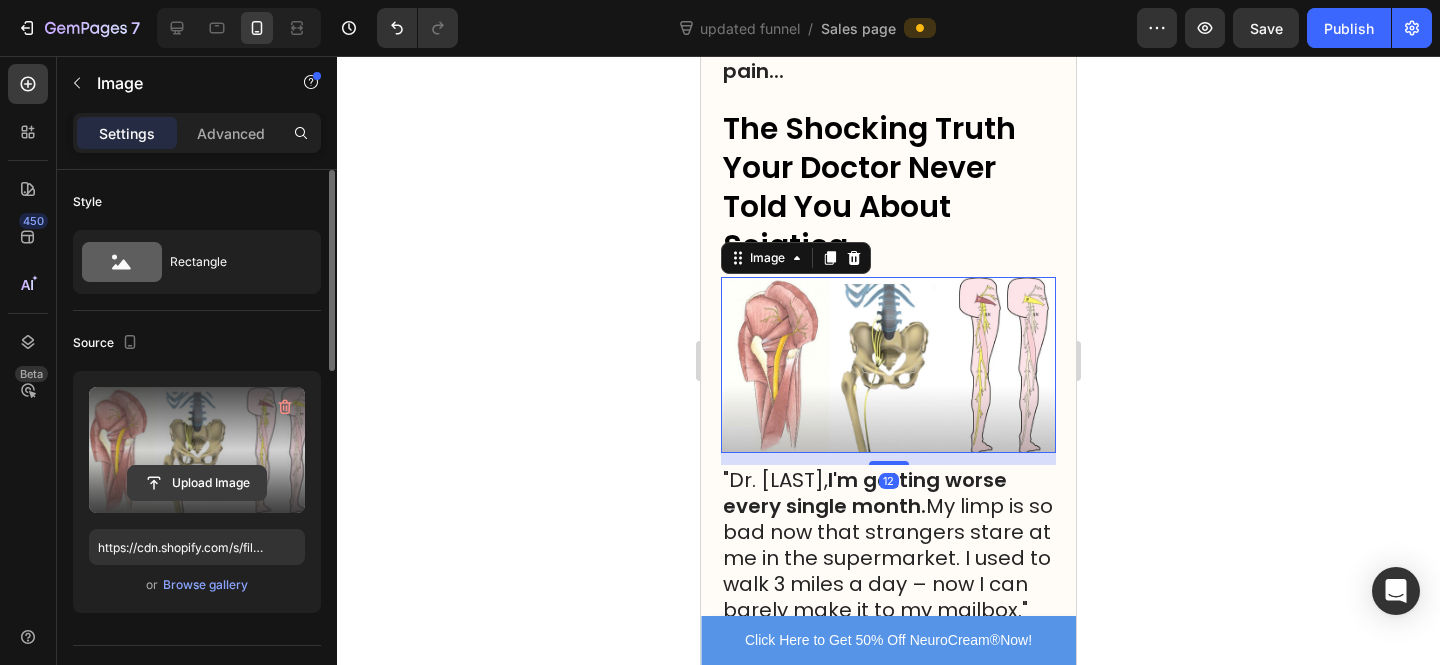 click 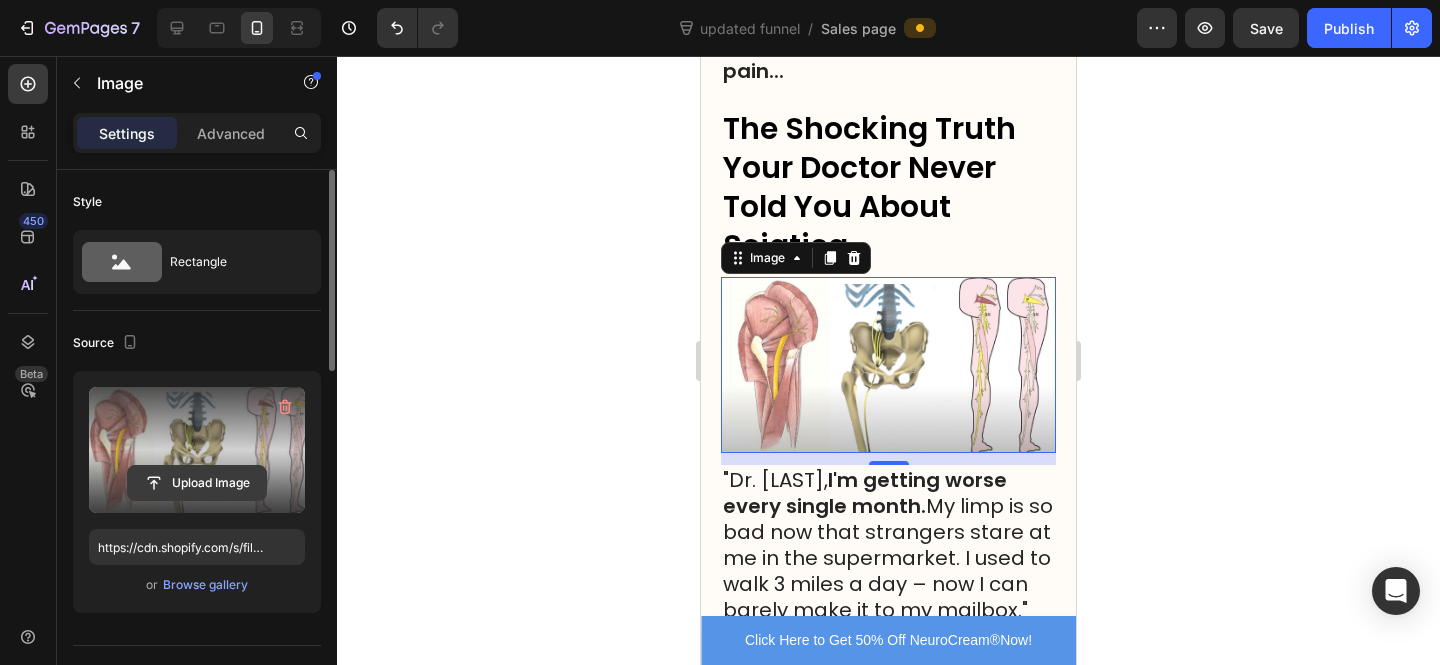 click 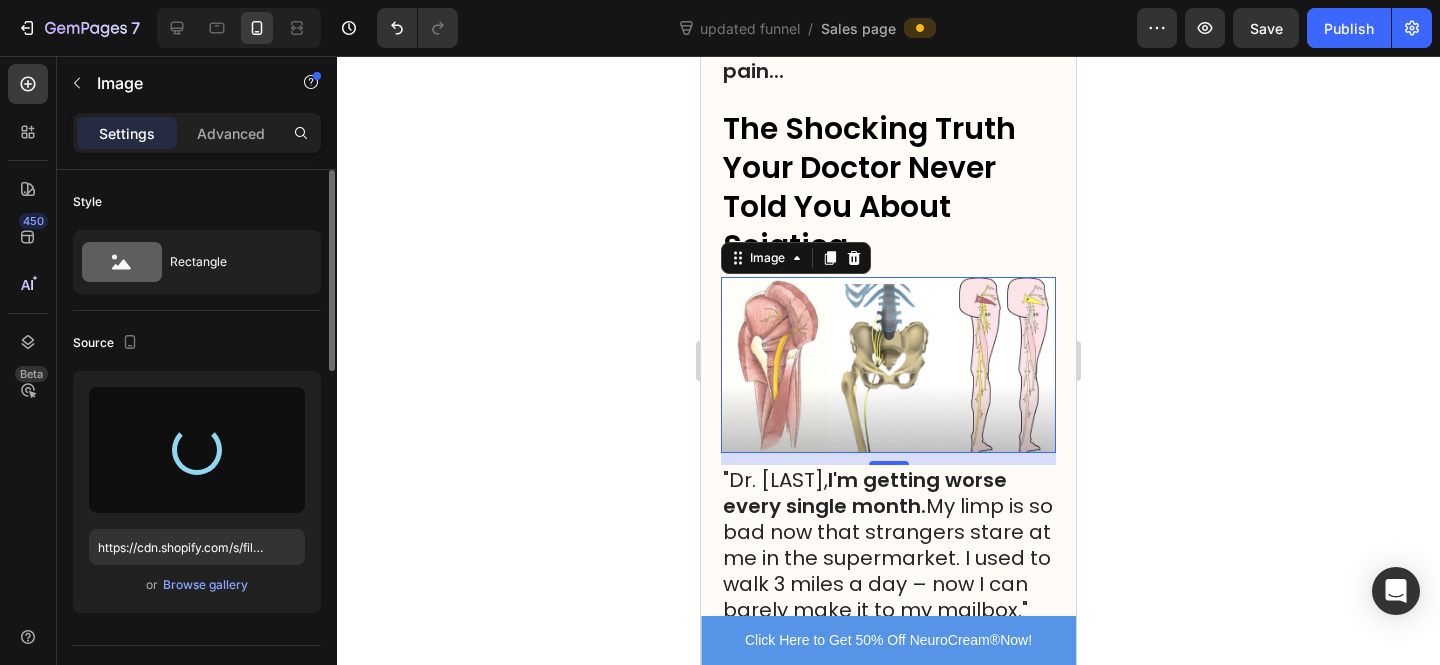type on "https://cdn.shopify.com/s/files/1/0610/7503/0071/files/gempages_574314754814771993-cba68612-417c-4487-a89b-65d409b0d716.png" 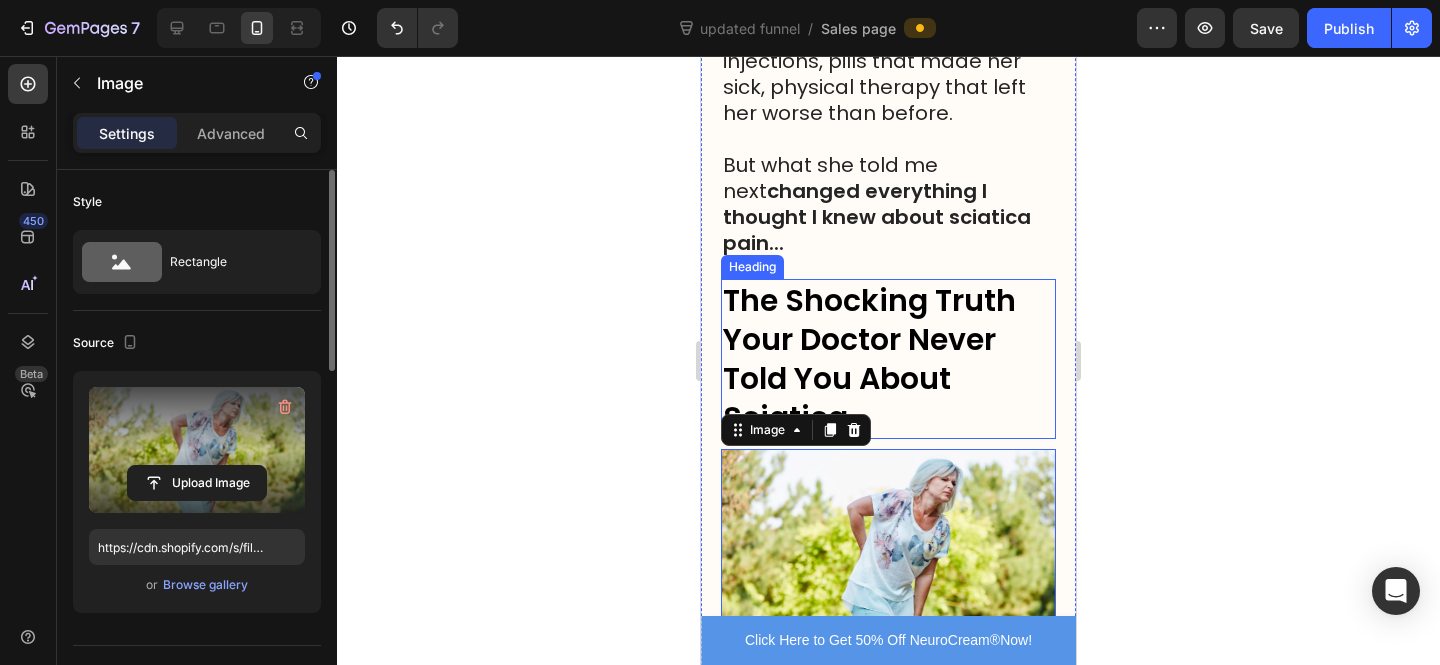 click on "The Shocking Truth Your Doctor Never Told You About Sciatica" at bounding box center (888, 359) 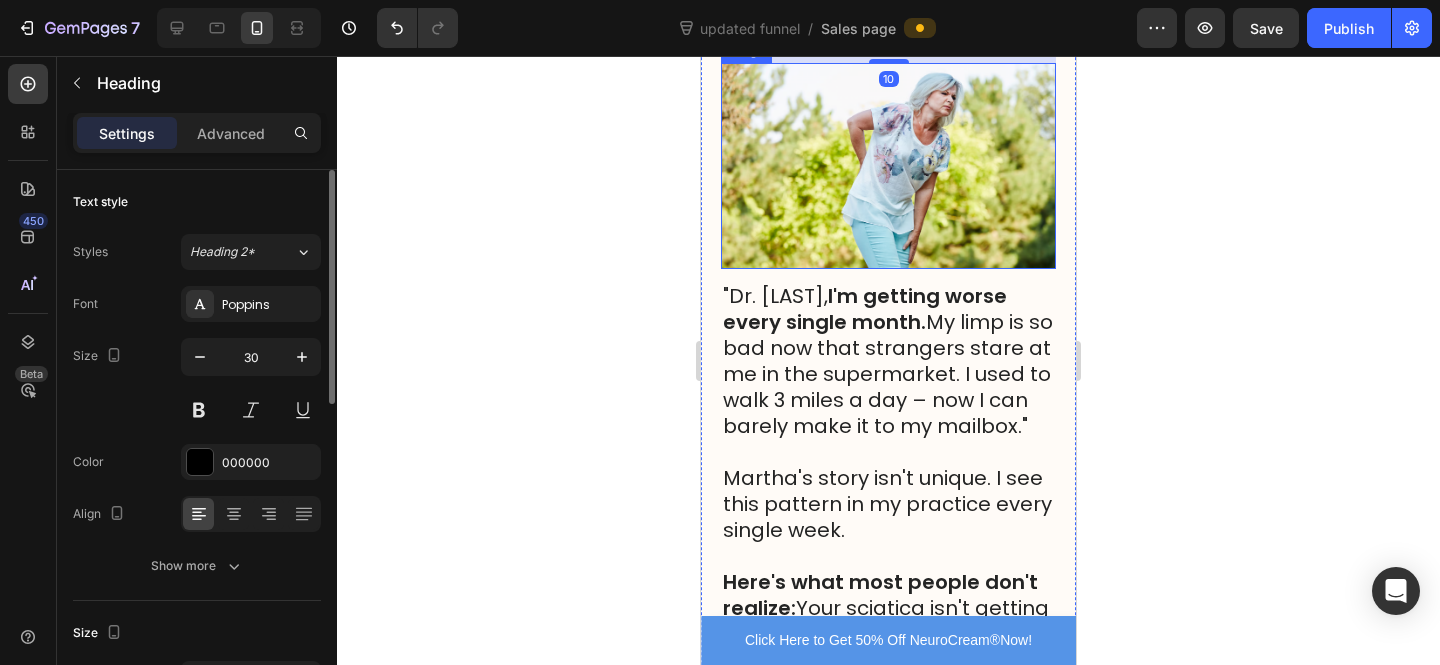 scroll, scrollTop: 2162, scrollLeft: 0, axis: vertical 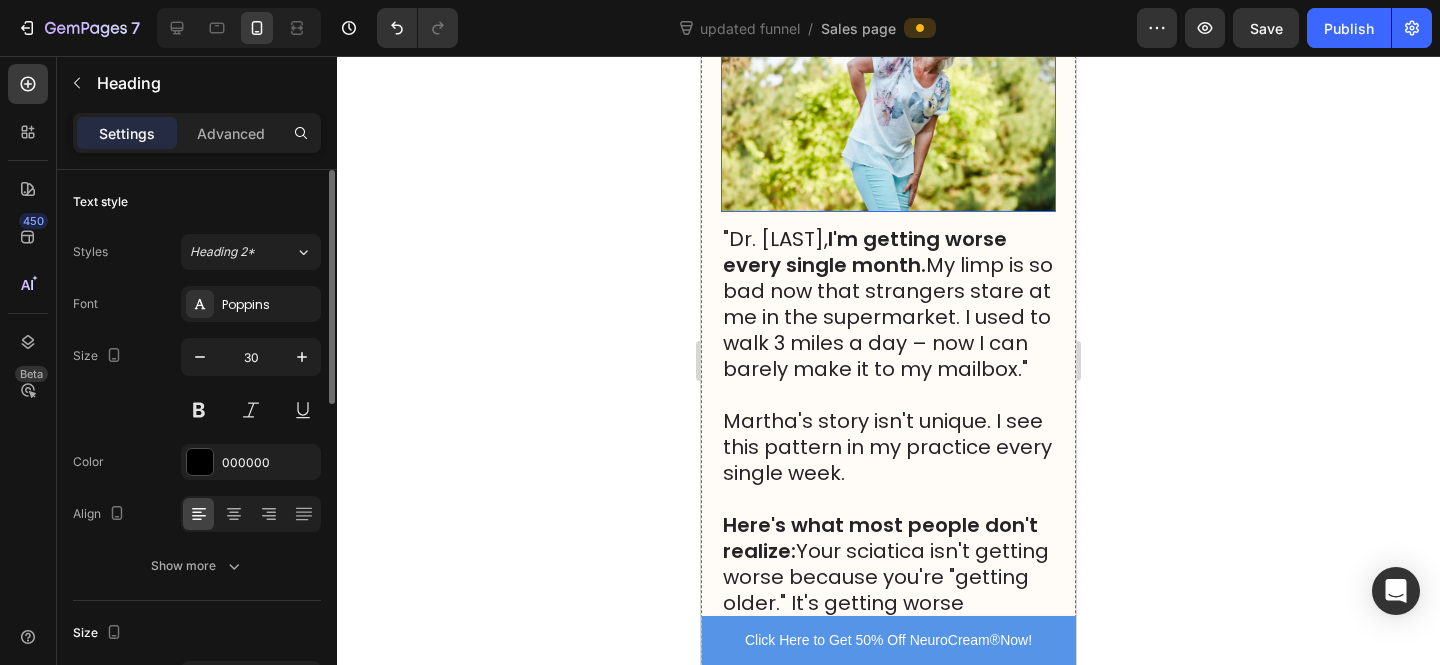 click at bounding box center (888, 109) 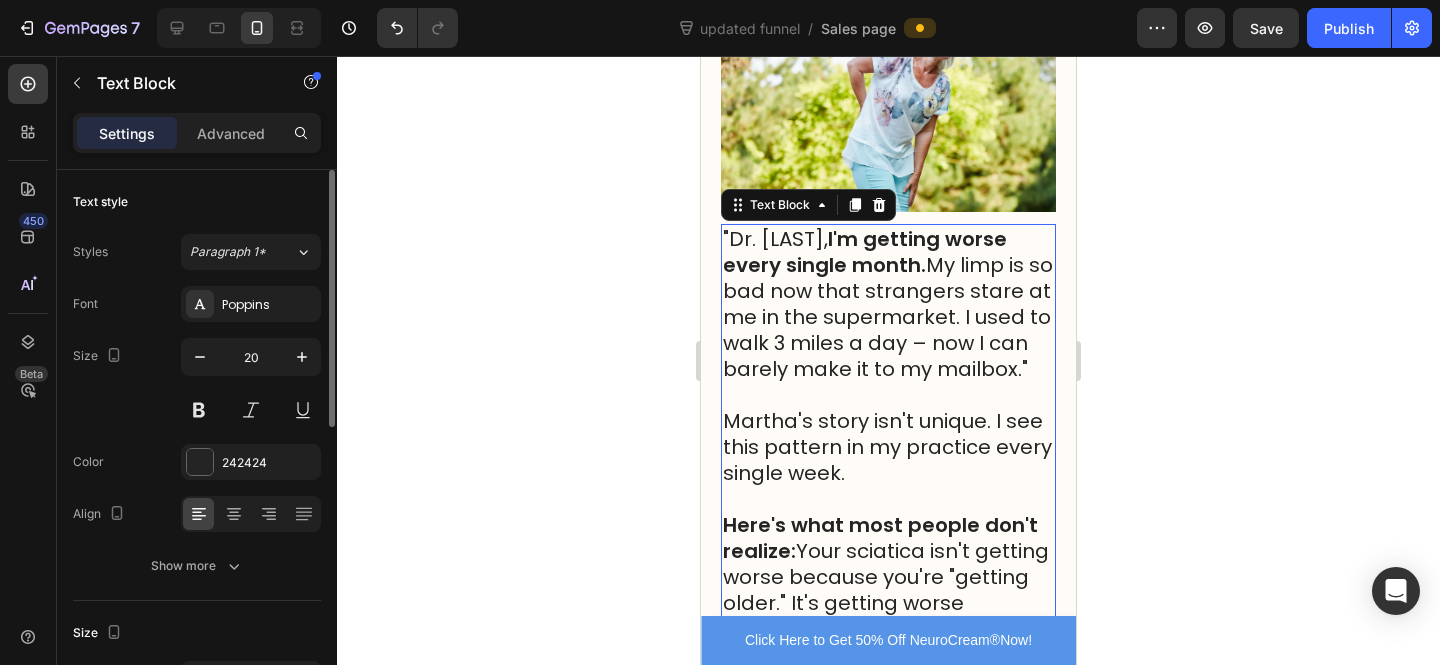 click on ""Dr. Harrison,  I'm getting worse every single month.  My limp is so bad now that strangers stare at me in the supermarket. I used to walk 3 miles a day – now I can barely make it to my mailbox."" at bounding box center [888, 304] 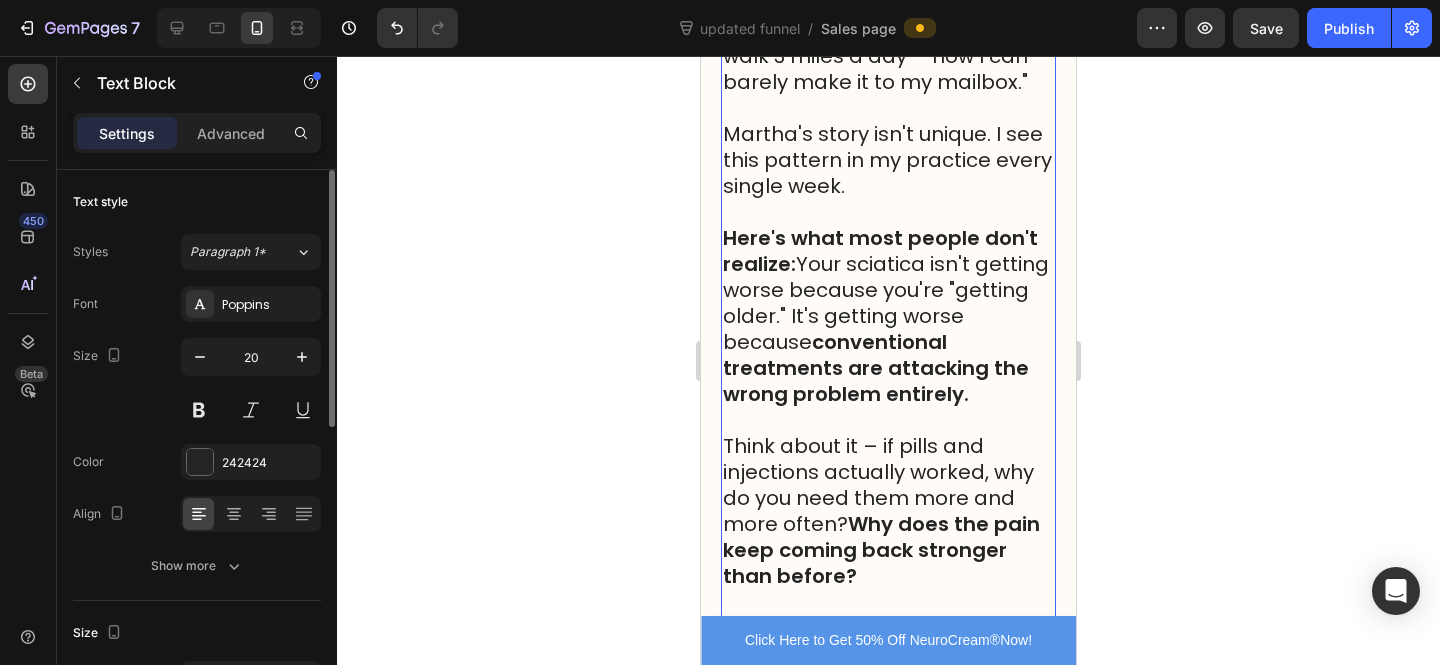 scroll, scrollTop: 2436, scrollLeft: 0, axis: vertical 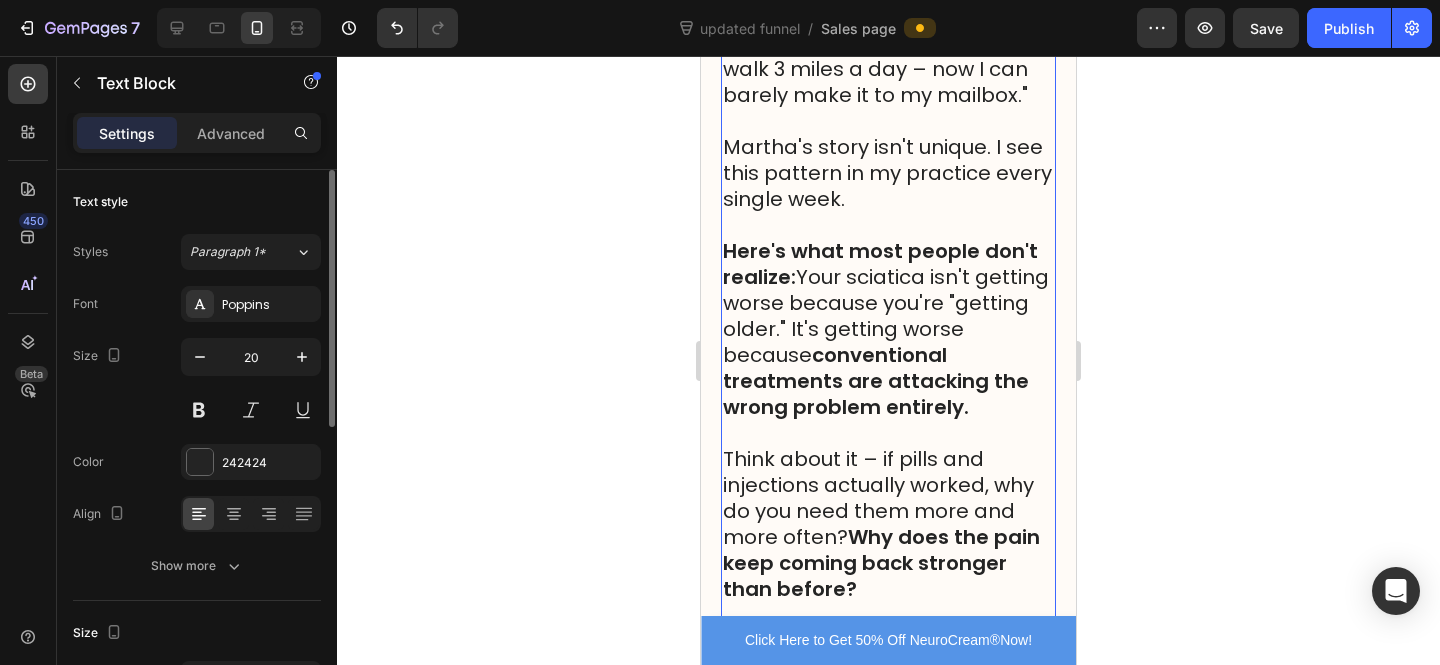 click on "Here's what most people don't realize:" at bounding box center (880, 264) 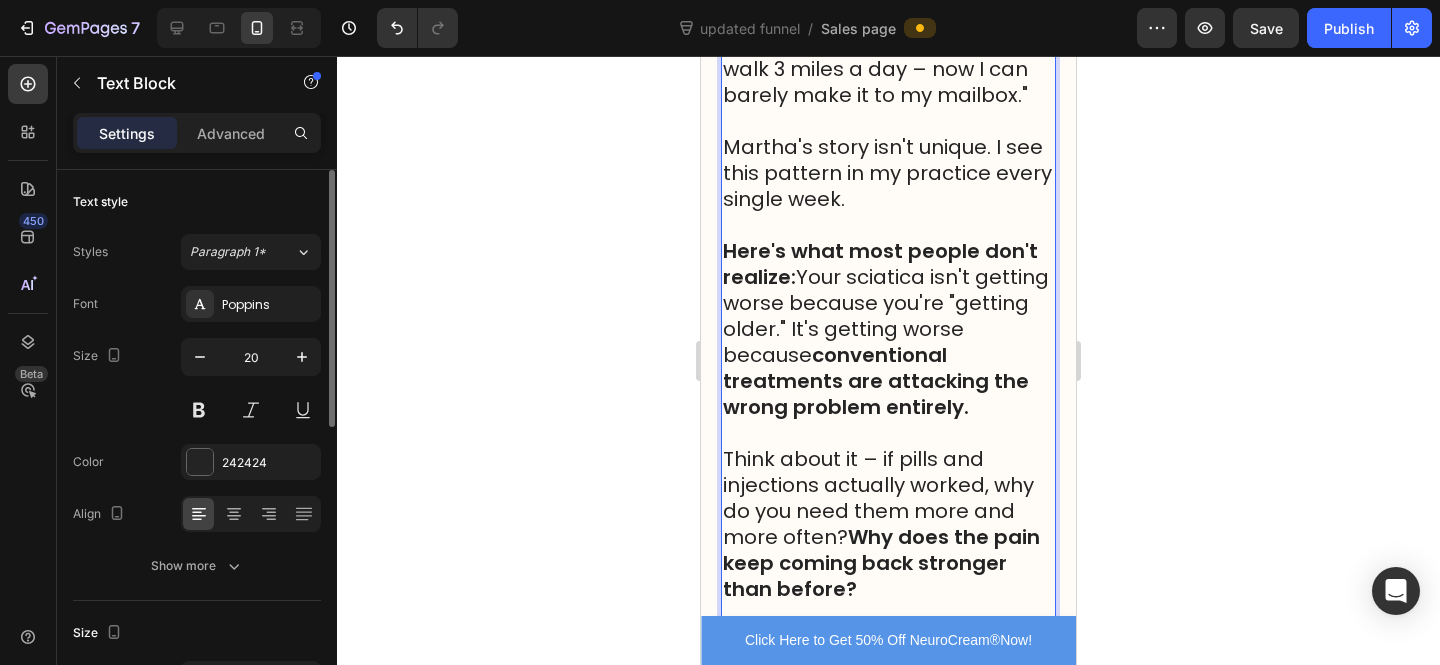 click on "Martha's story isn't unique. I see this pattern in my practice every single week." at bounding box center [888, 186] 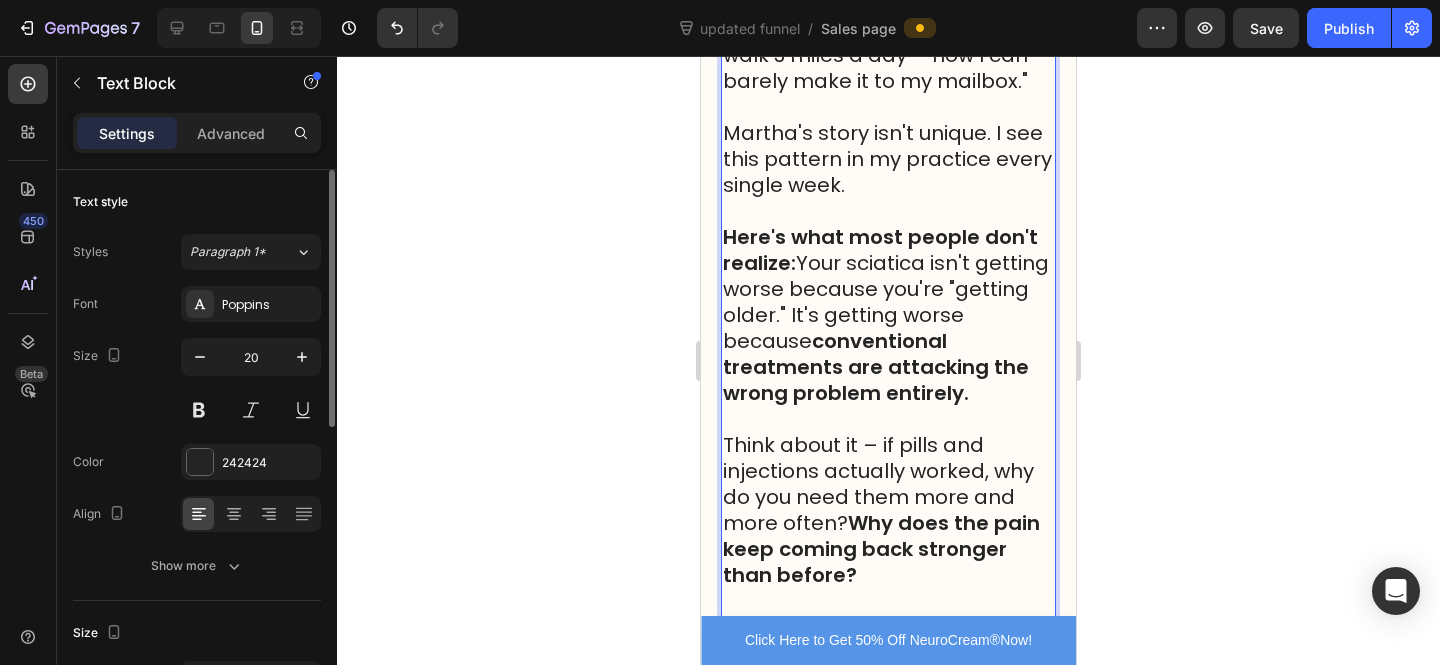 scroll, scrollTop: 2452, scrollLeft: 0, axis: vertical 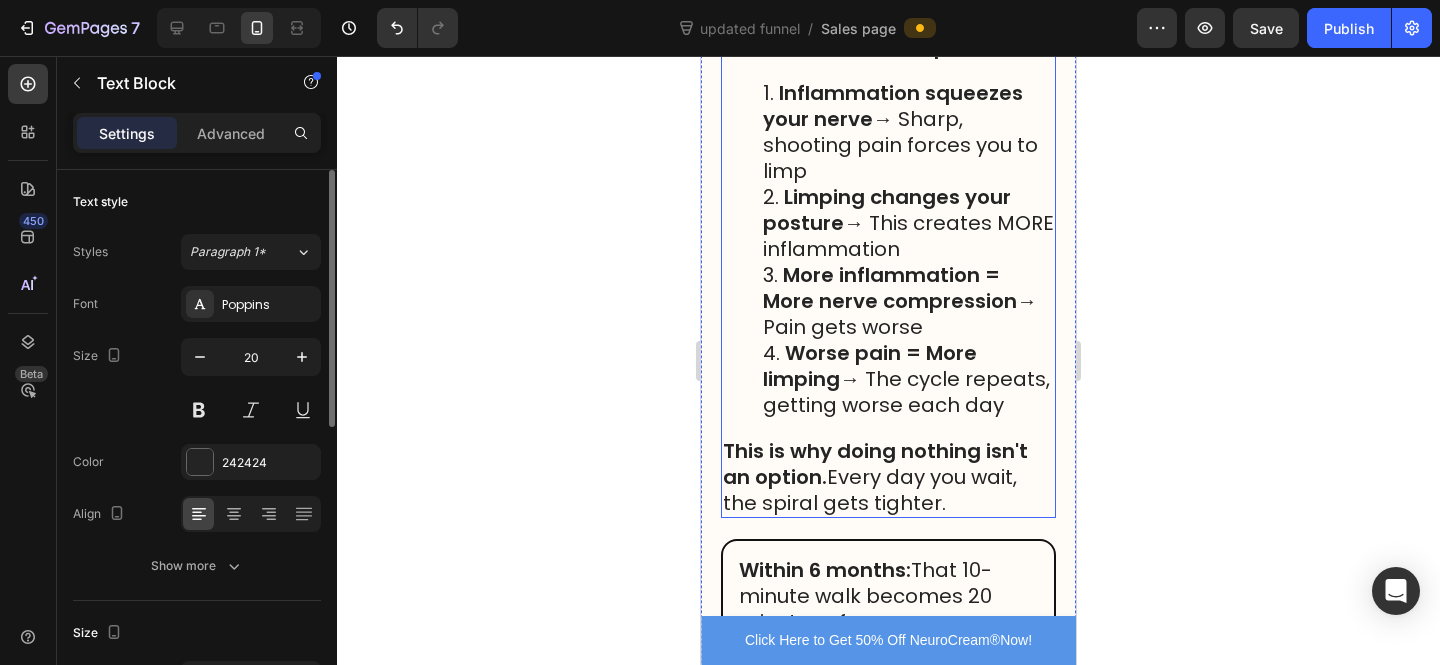 click on "Limping changes your posture  → This creates MORE inflammation" at bounding box center [908, 223] 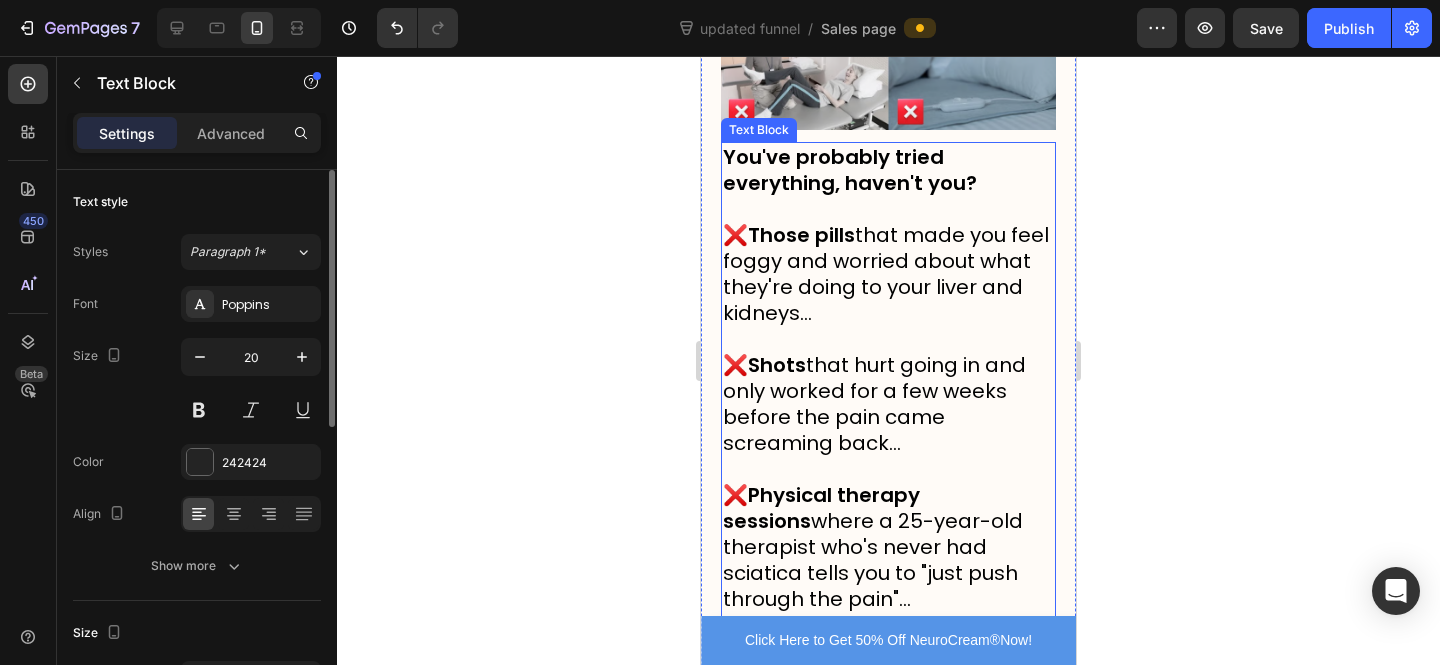 scroll, scrollTop: 4916, scrollLeft: 0, axis: vertical 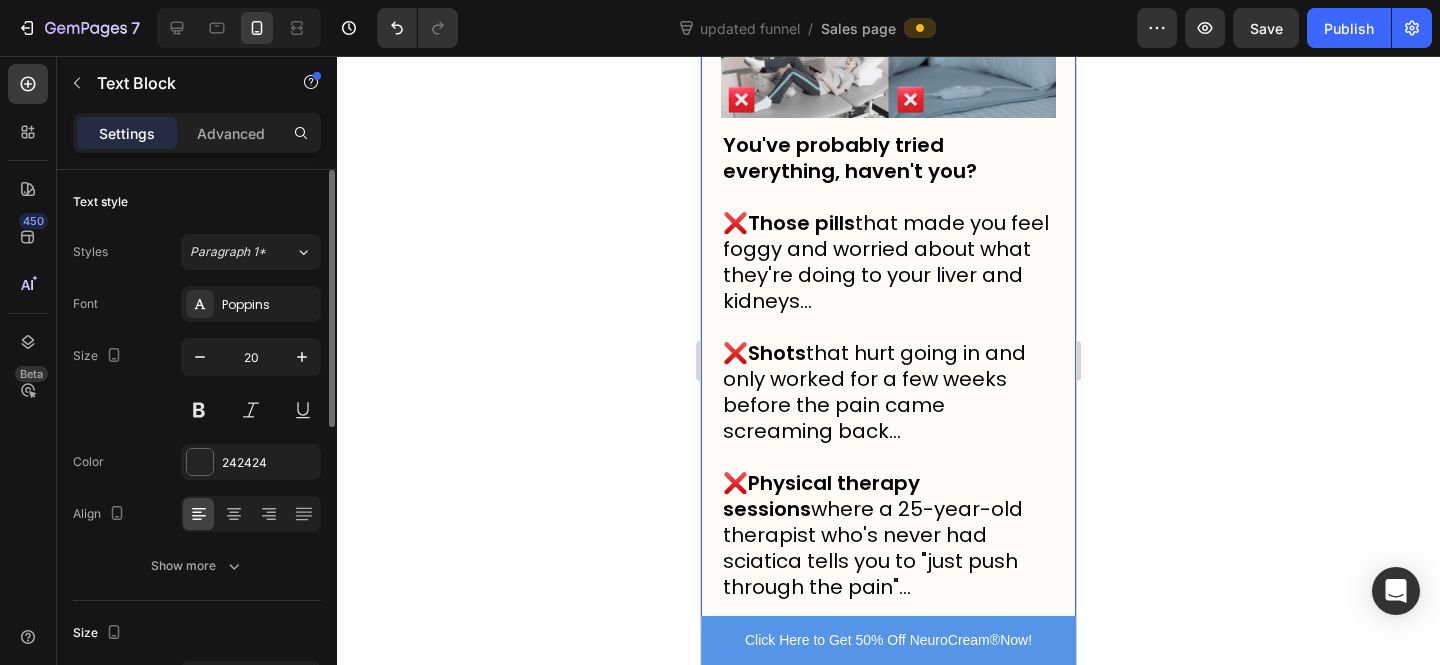 click on "❌  Shots  that hurt going in and only worked for a few weeks before the pain came screaming back..." at bounding box center [874, 392] 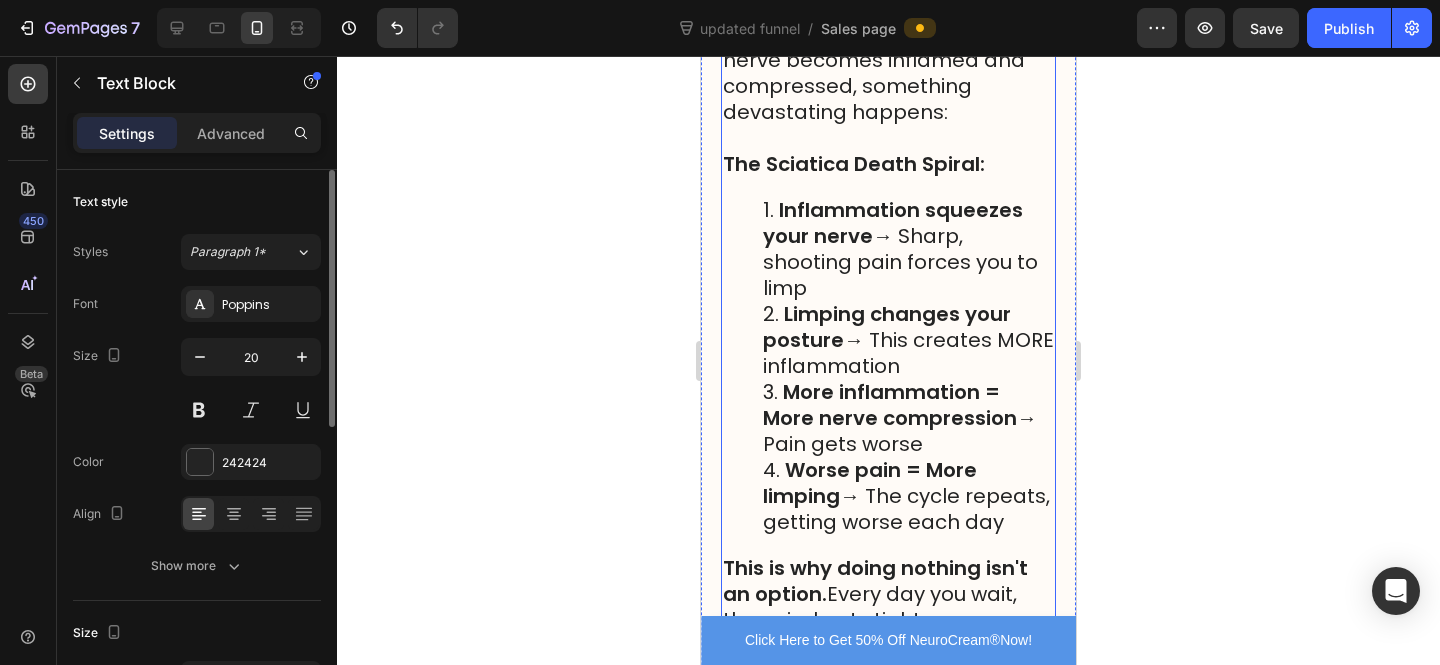 click on "More inflammation = More nerve compression" at bounding box center (890, 405) 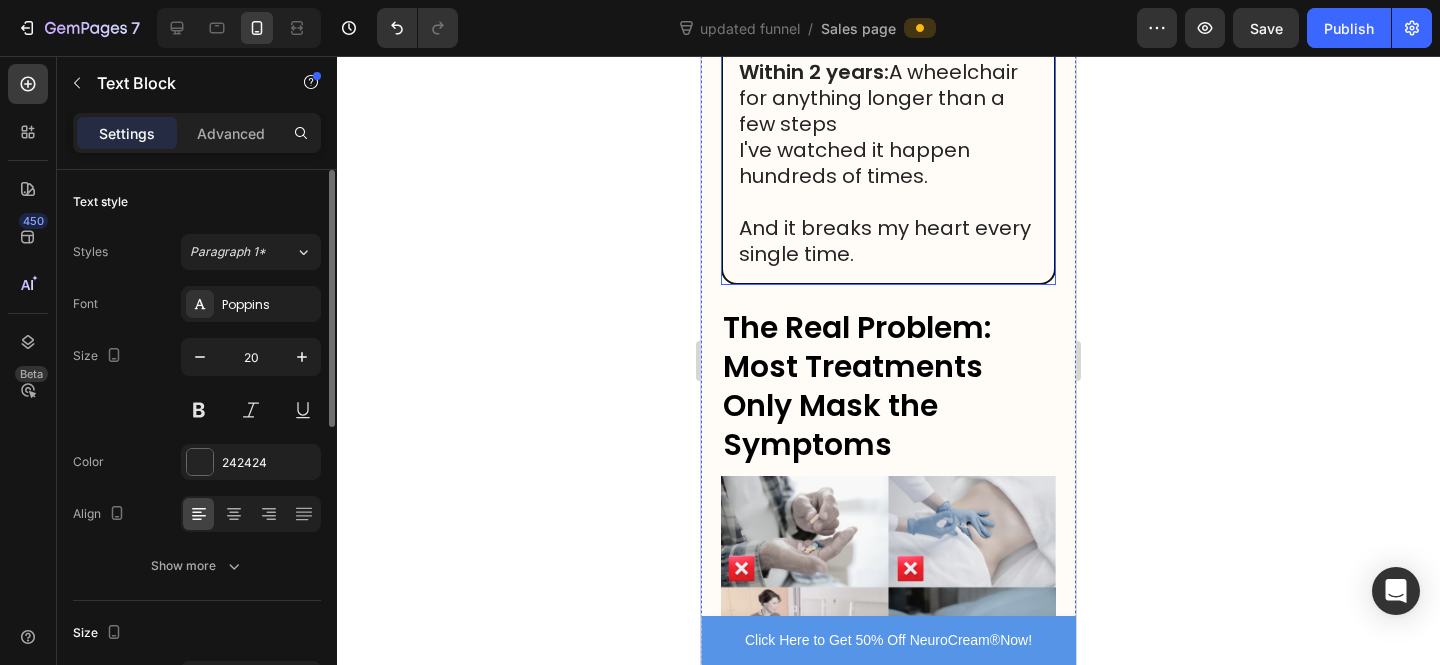 scroll, scrollTop: 4526, scrollLeft: 0, axis: vertical 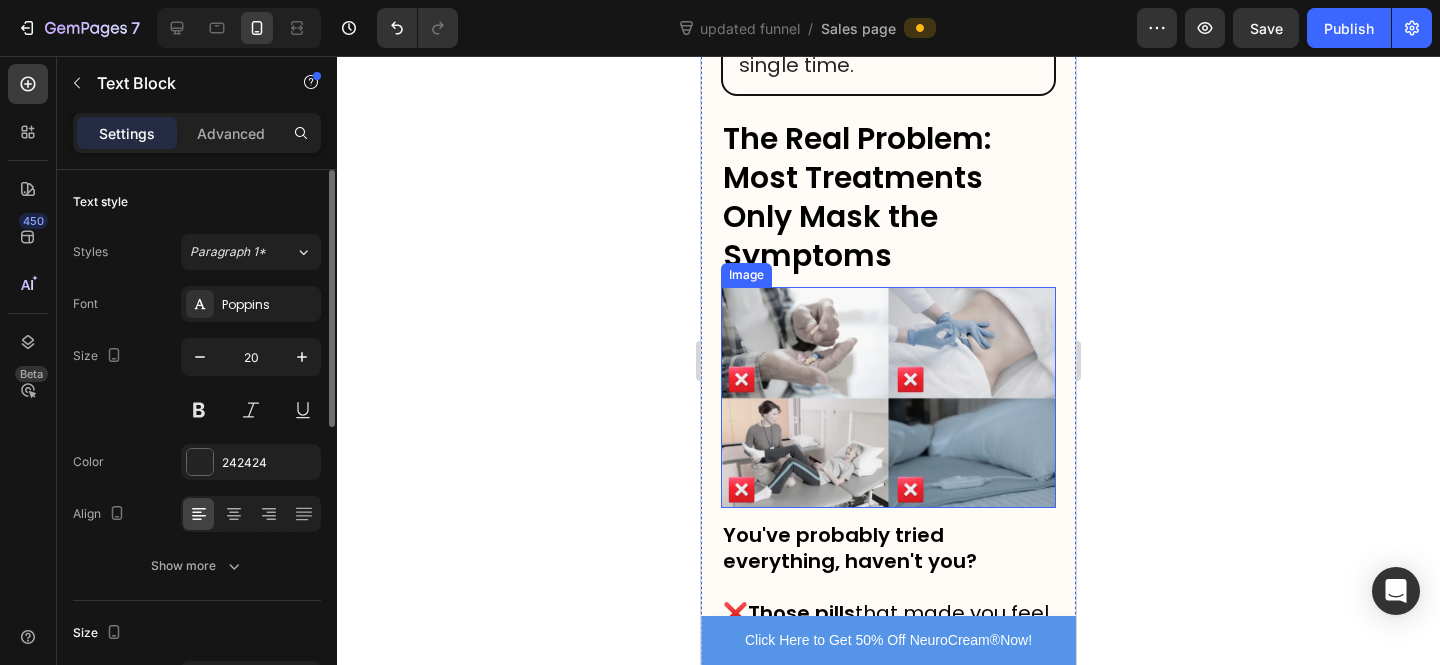 click at bounding box center [888, 398] 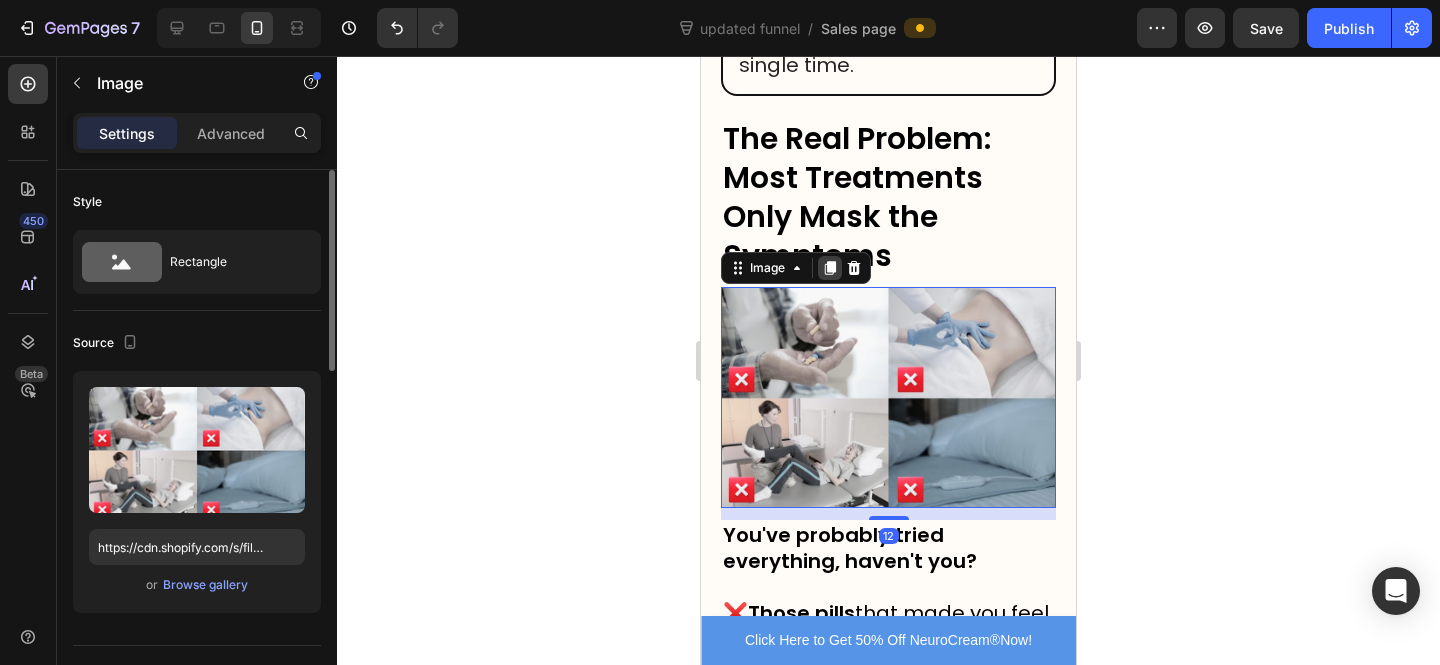 click 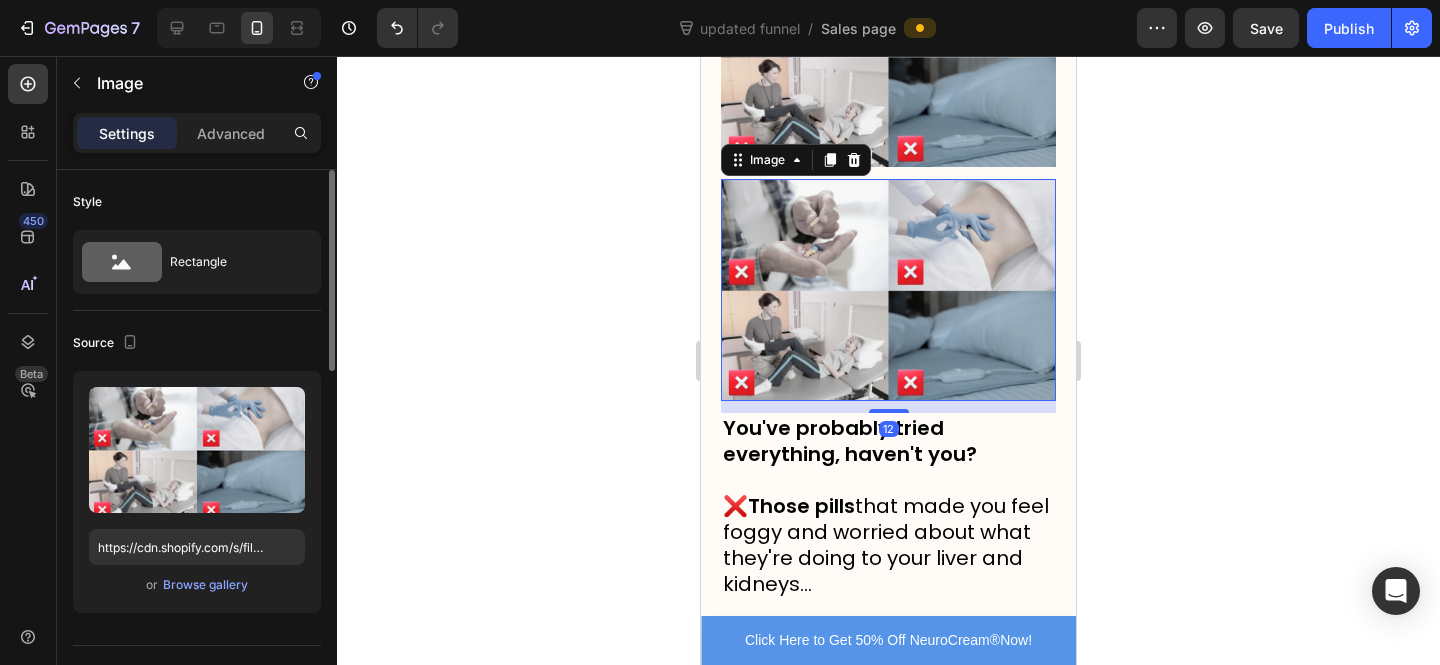 scroll, scrollTop: 4962, scrollLeft: 0, axis: vertical 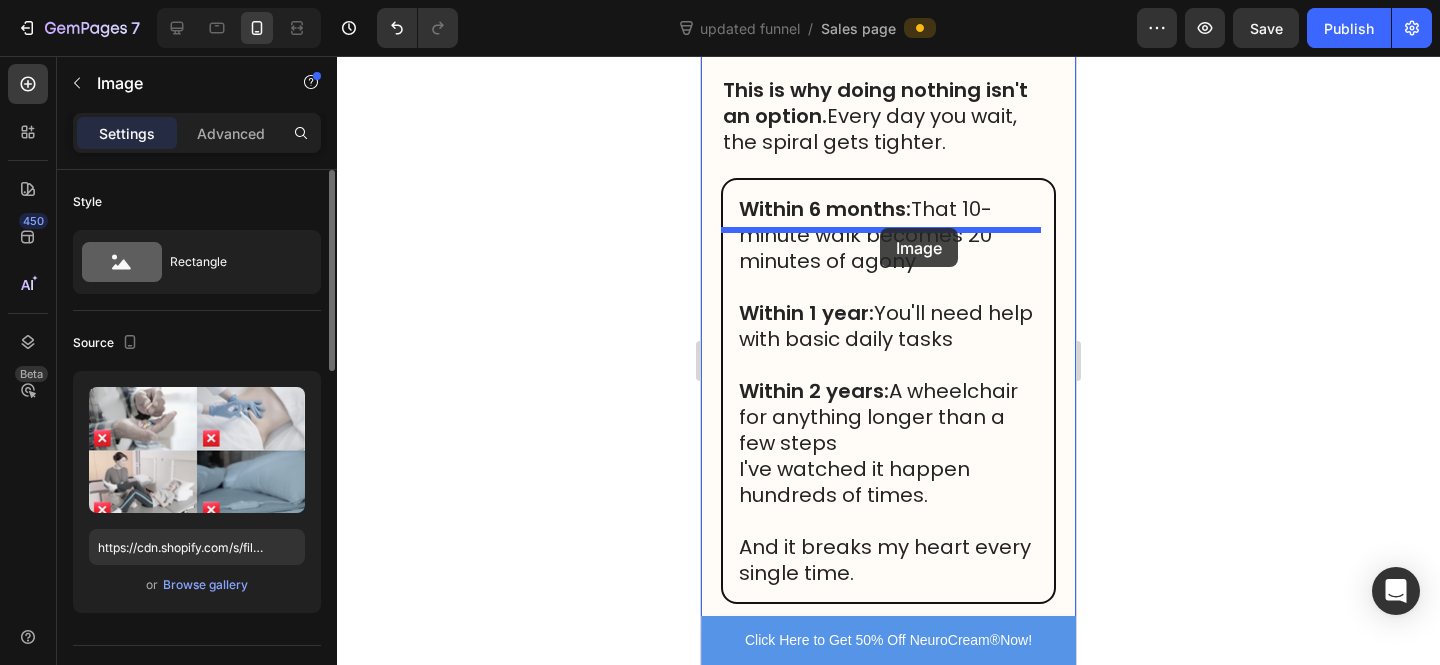 drag, startPoint x: 919, startPoint y: 257, endPoint x: 880, endPoint y: 228, distance: 48.60041 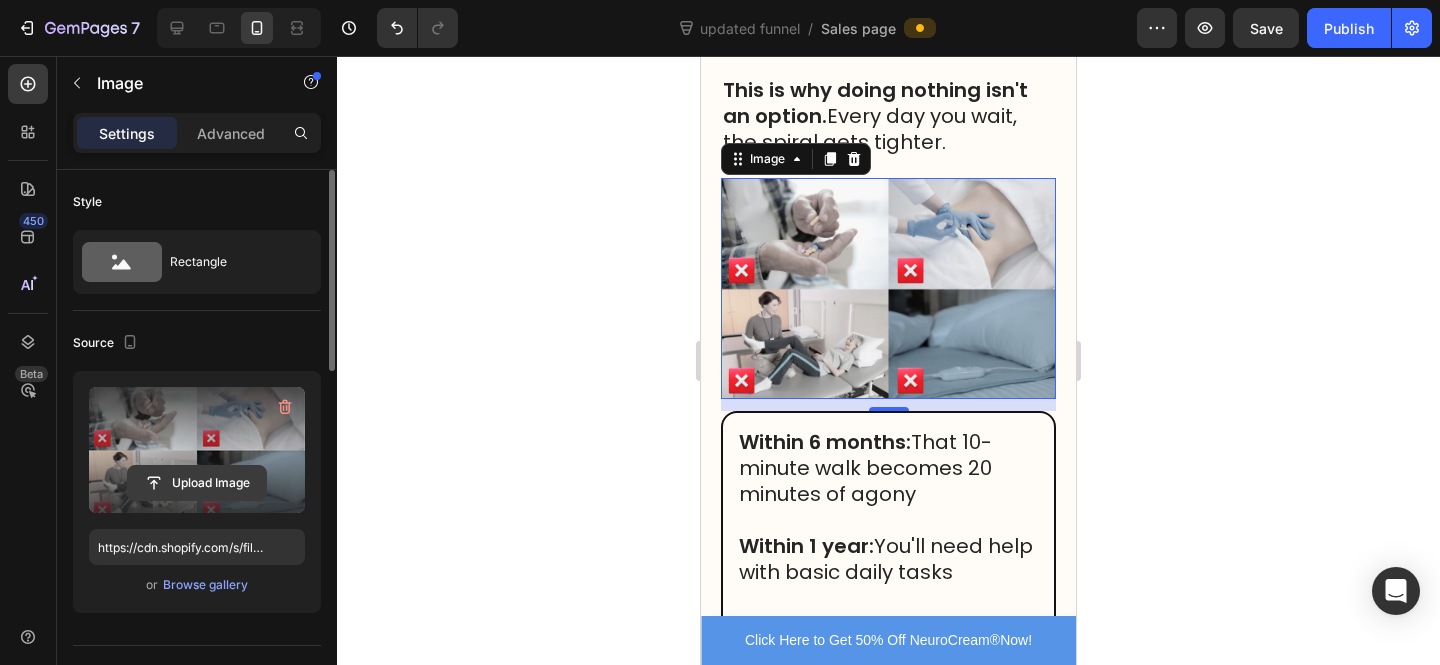 click 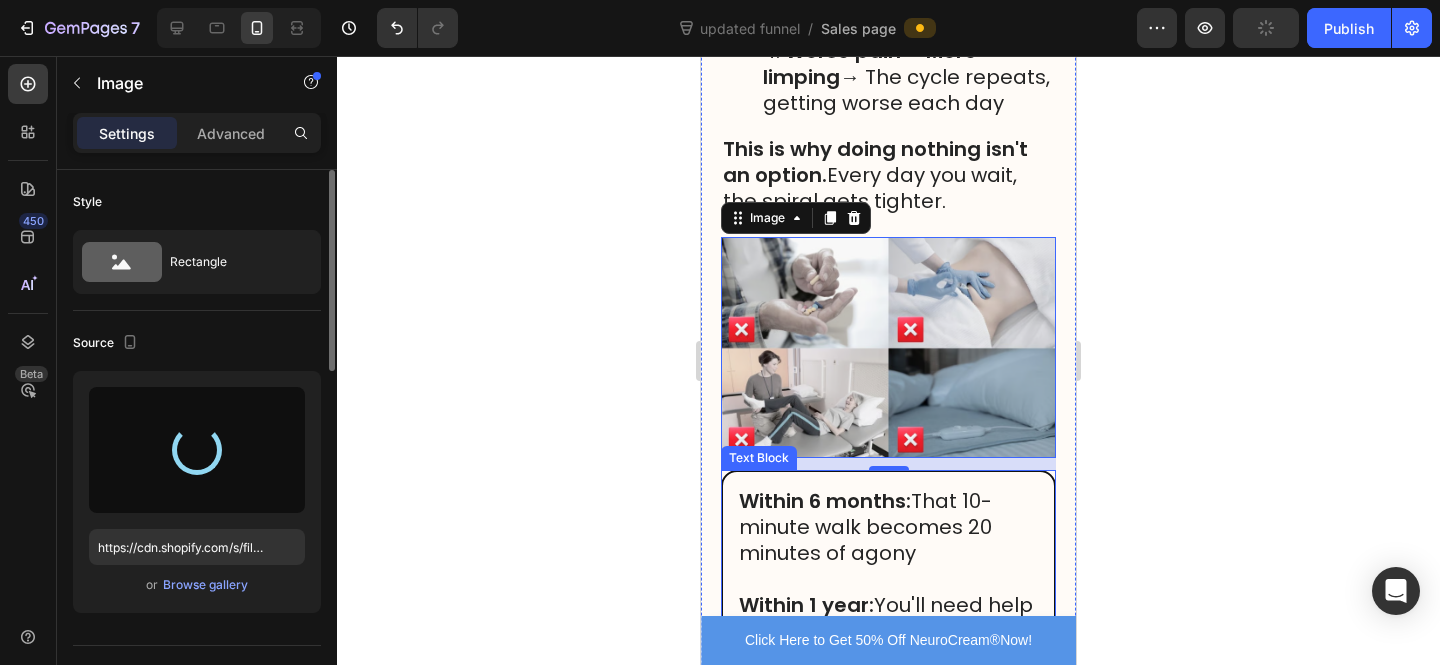 scroll, scrollTop: 3952, scrollLeft: 0, axis: vertical 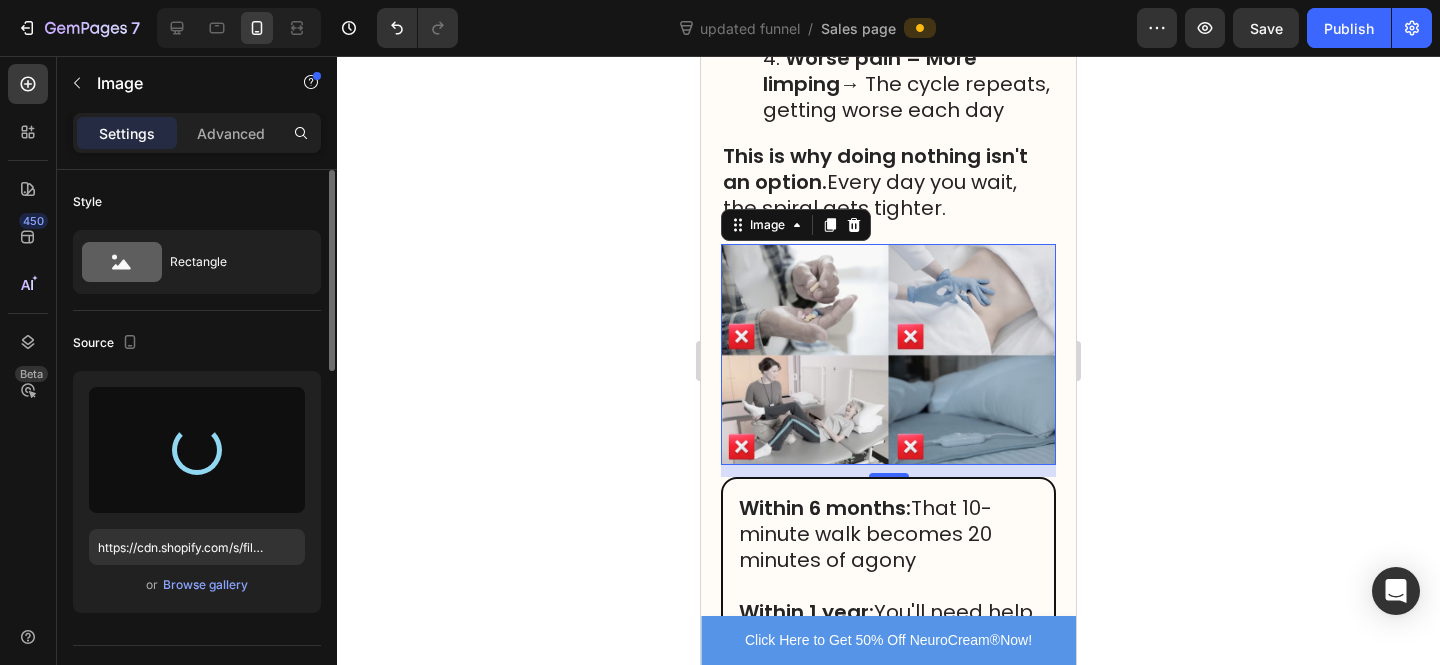 type on "https://cdn.shopify.com/s/files/1/0610/7503/0071/files/gempages_574314754814771993-3ba347d7-a49b-4845-9820-d1396b4869df.gif" 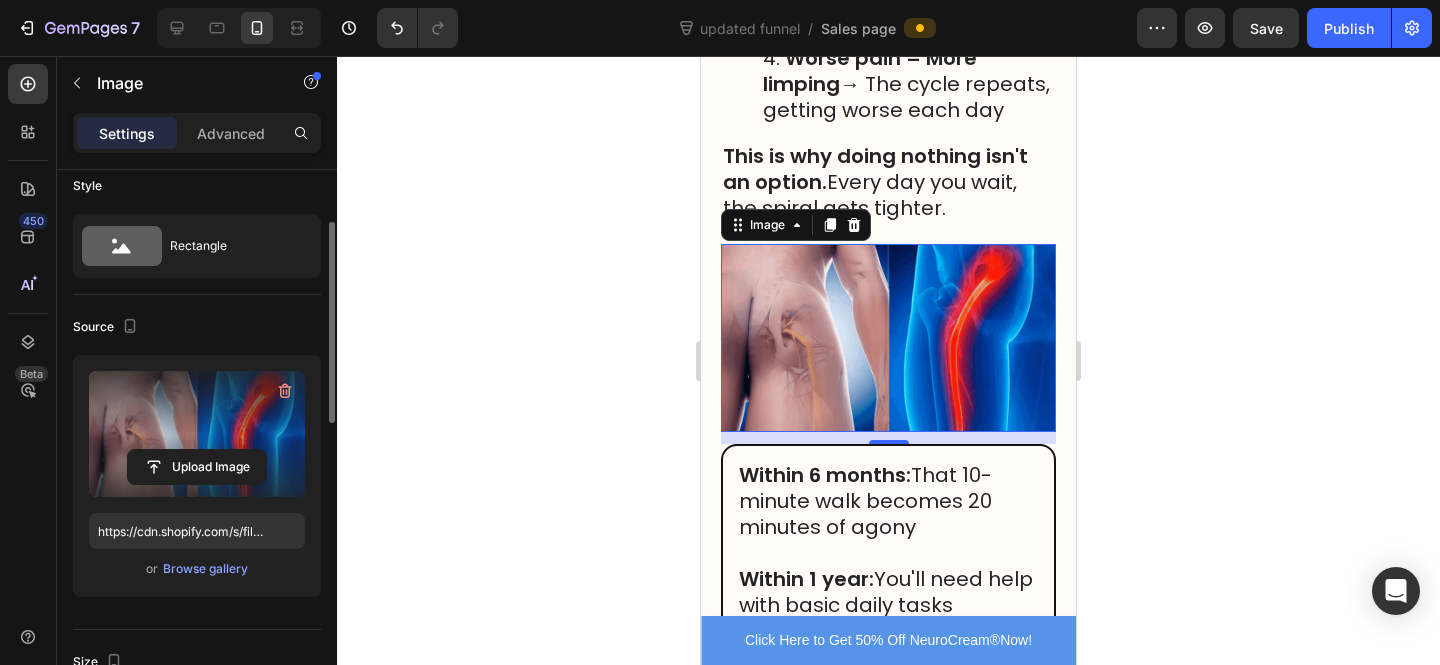 scroll, scrollTop: 103, scrollLeft: 0, axis: vertical 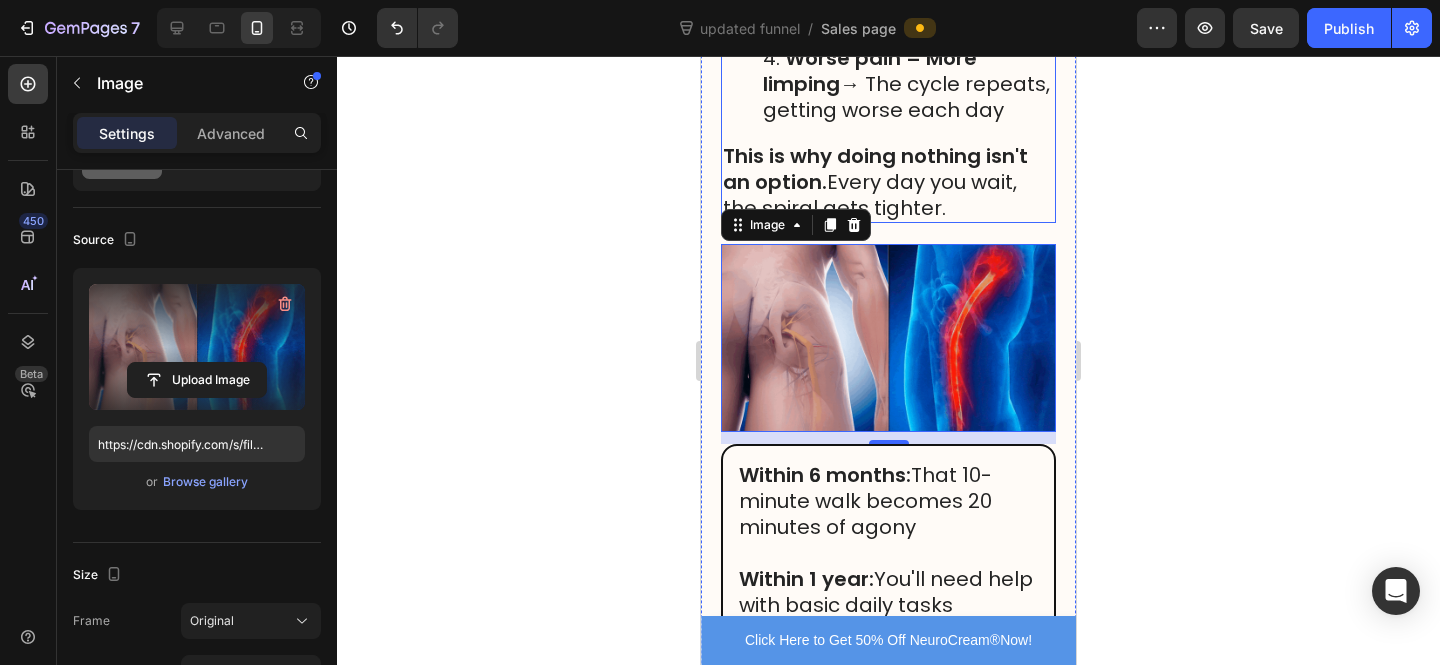 click on "This is why doing nothing isn't an option.  Every day you wait, the spiral gets tighter." at bounding box center [888, 182] 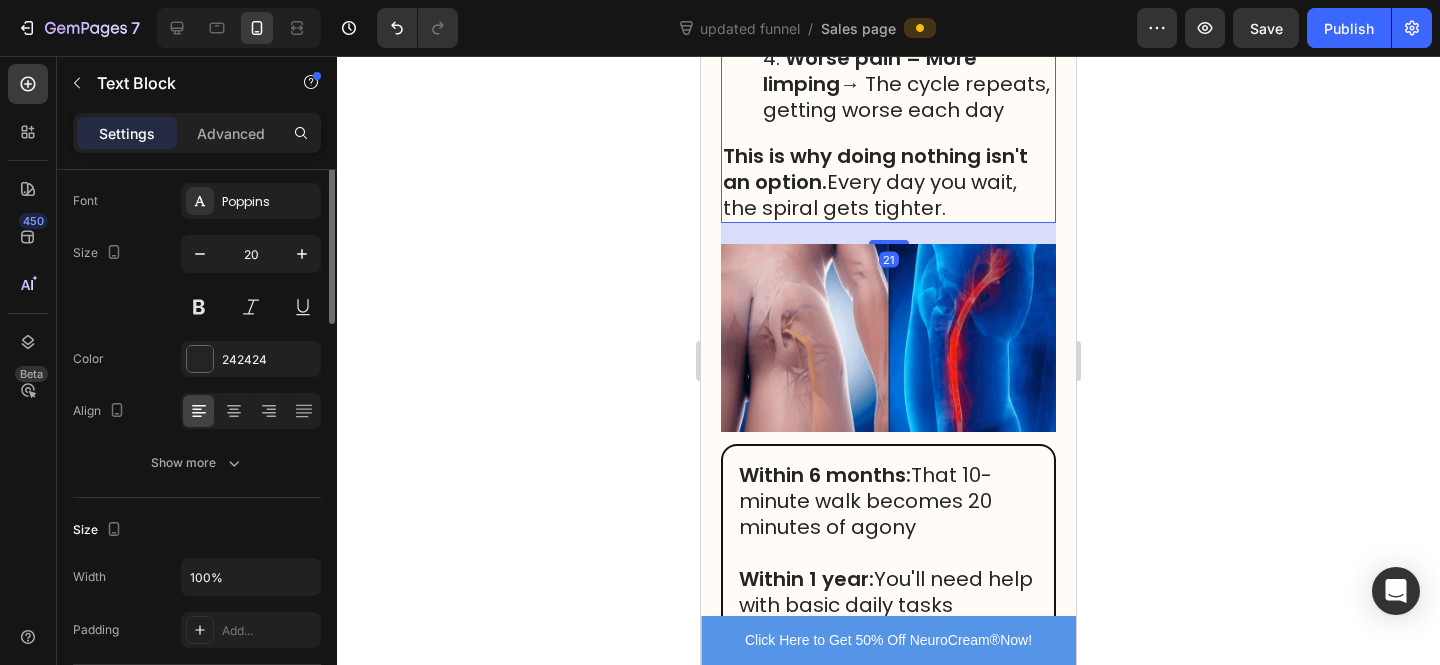 scroll, scrollTop: 0, scrollLeft: 0, axis: both 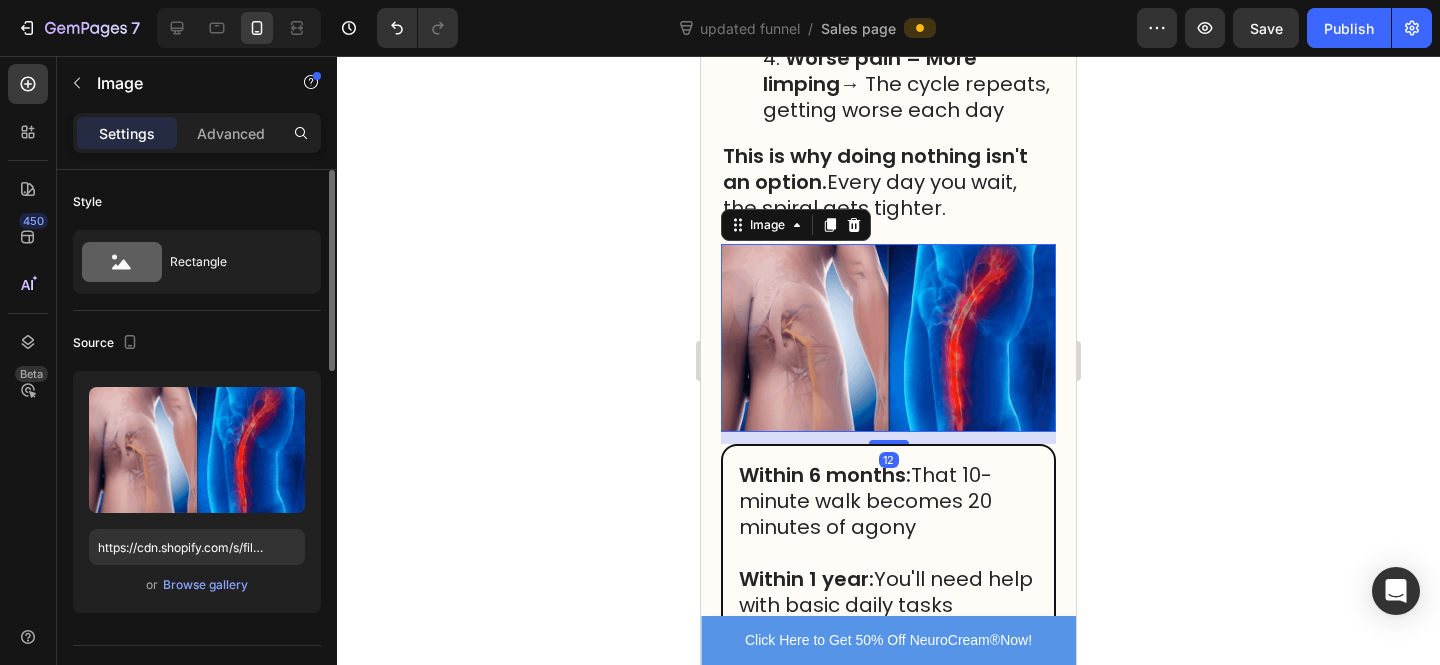 click at bounding box center (888, 338) 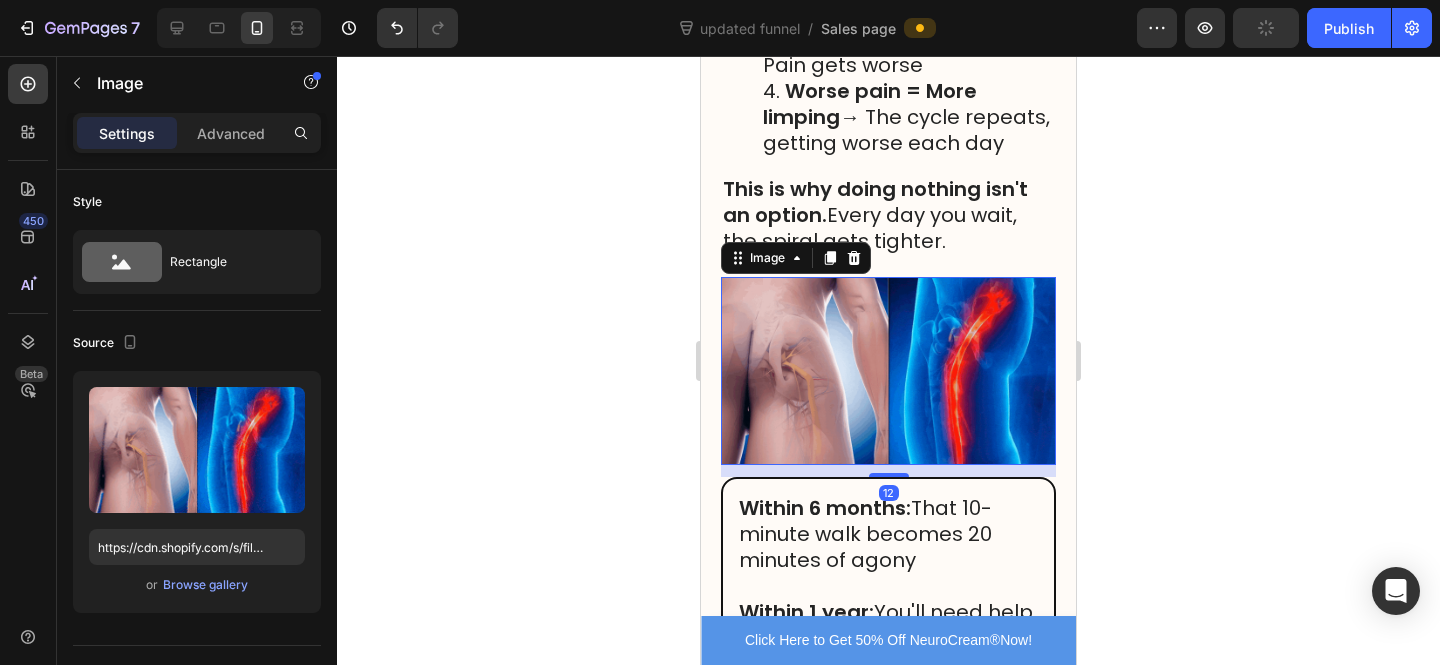 scroll, scrollTop: 3896, scrollLeft: 0, axis: vertical 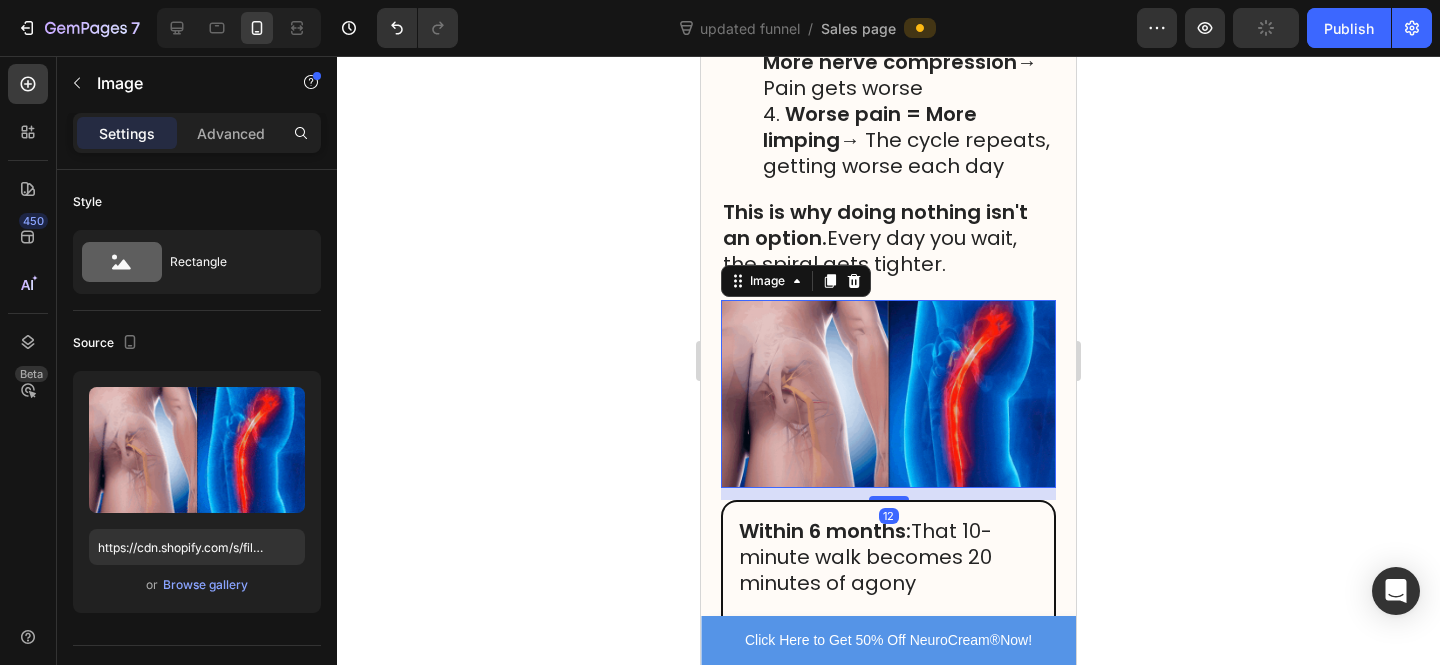 click at bounding box center [239, 28] 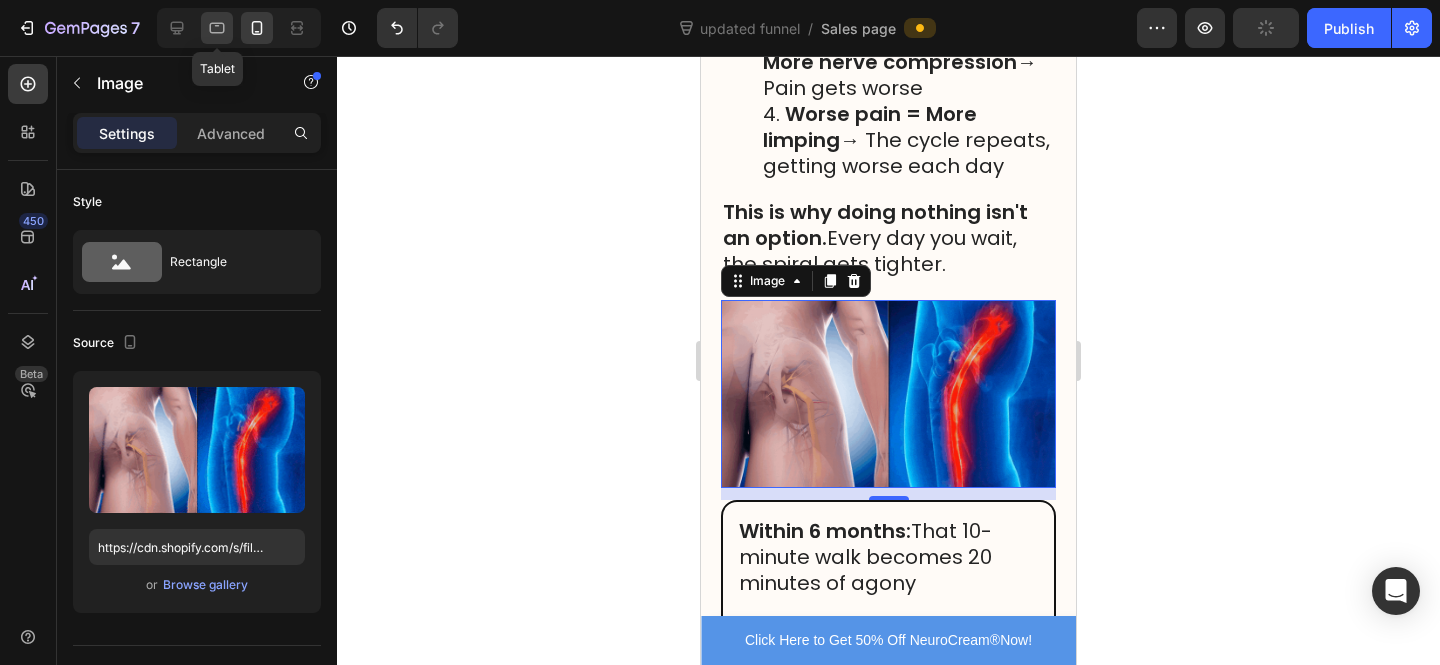 click 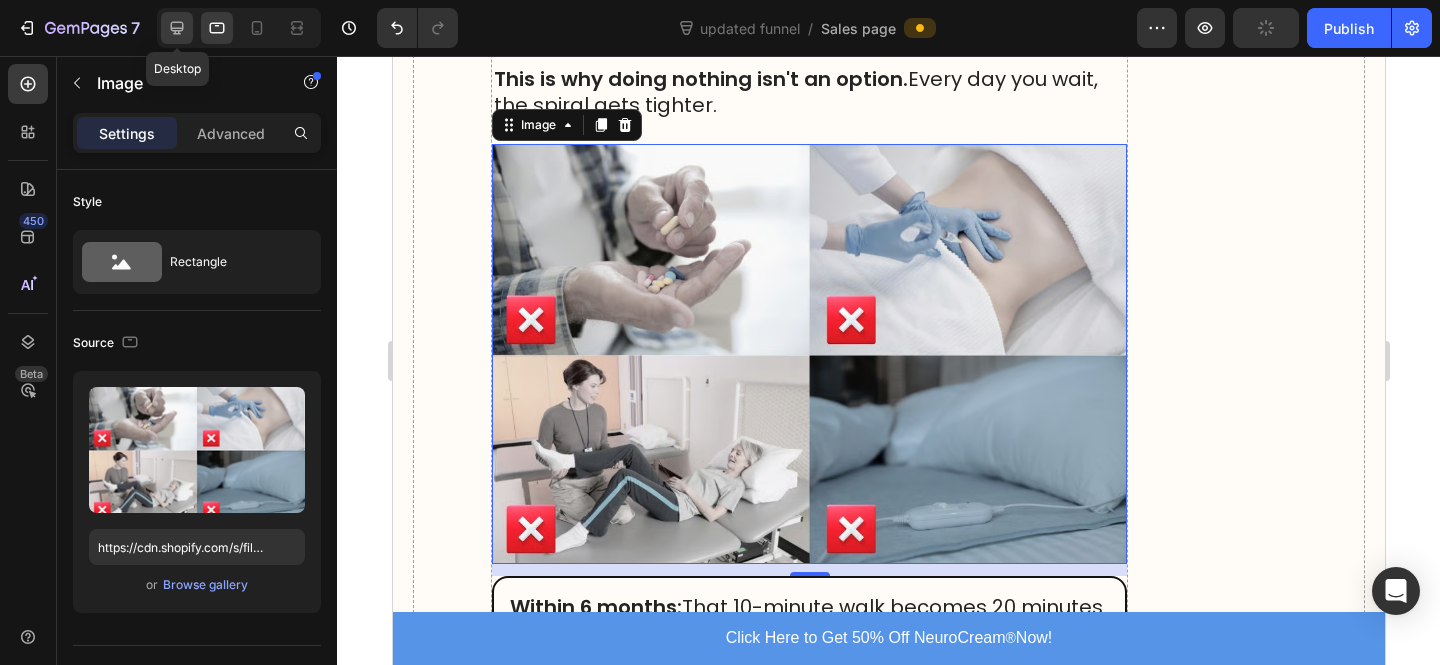 click 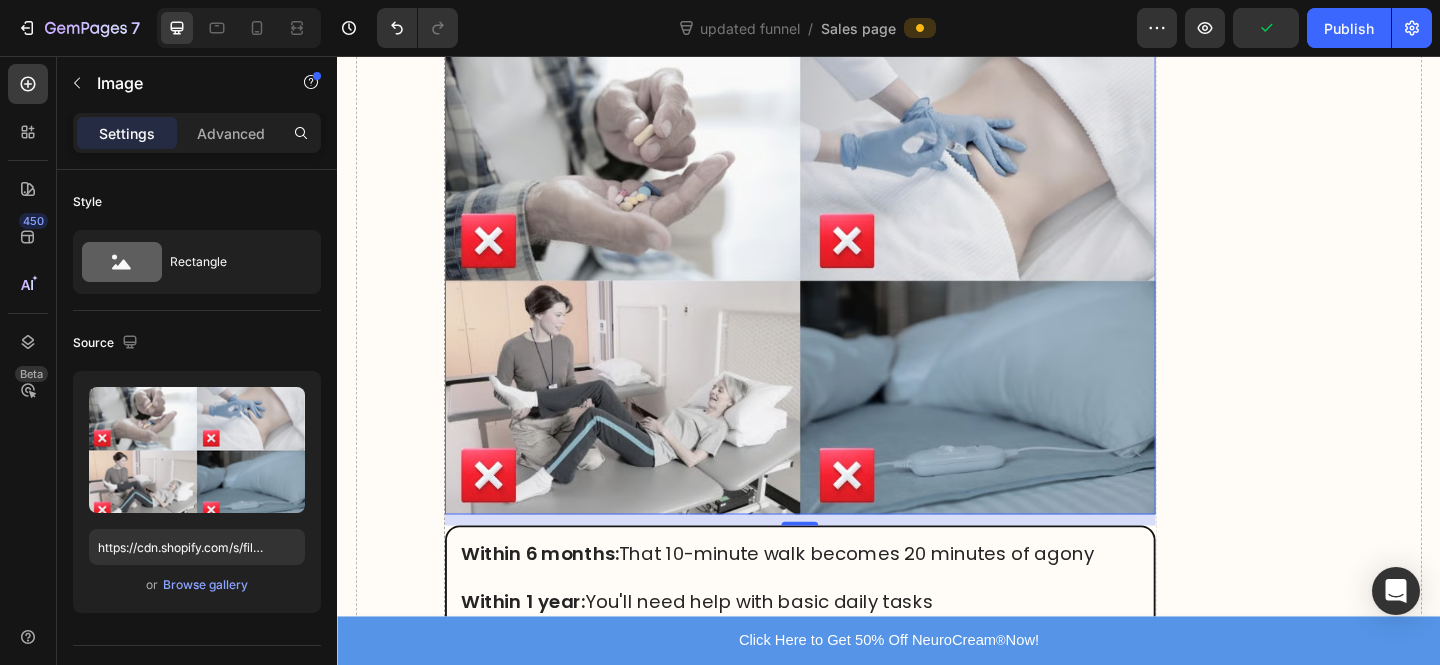 scroll, scrollTop: 3390, scrollLeft: 0, axis: vertical 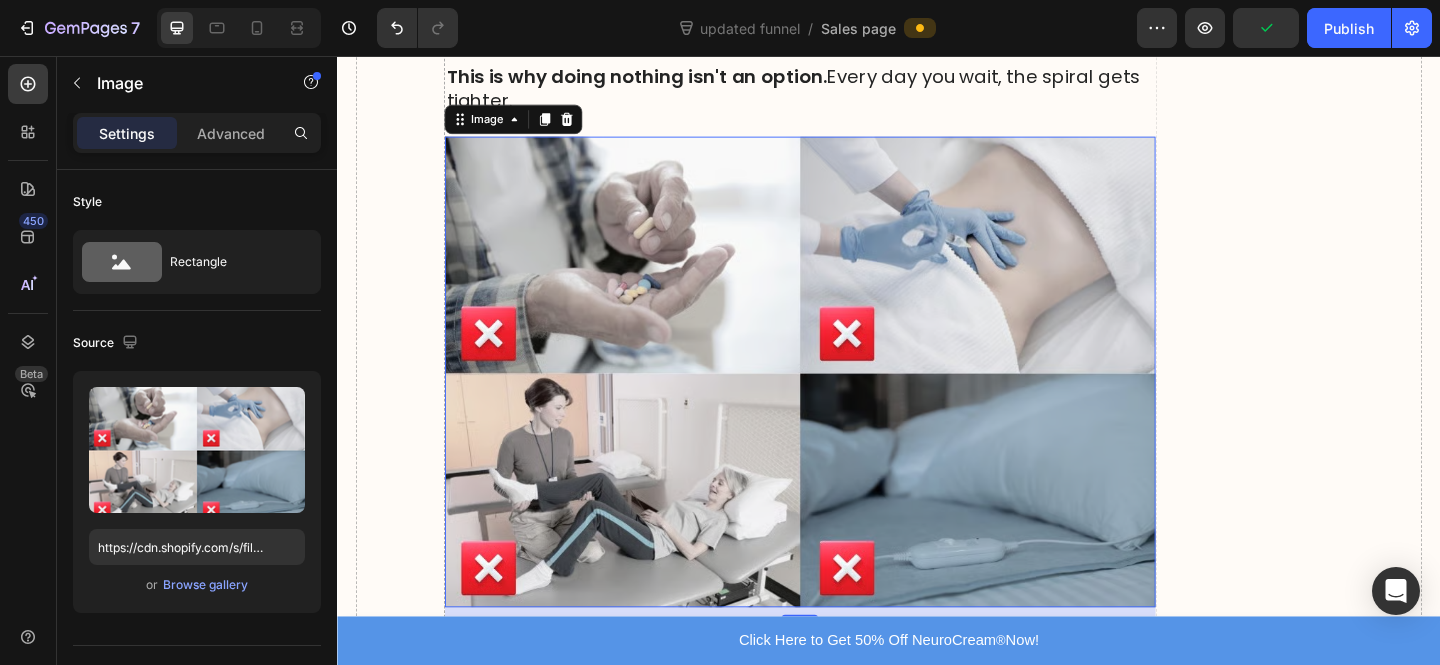 drag, startPoint x: 526, startPoint y: 80, endPoint x: 633, endPoint y: 349, distance: 289.49957 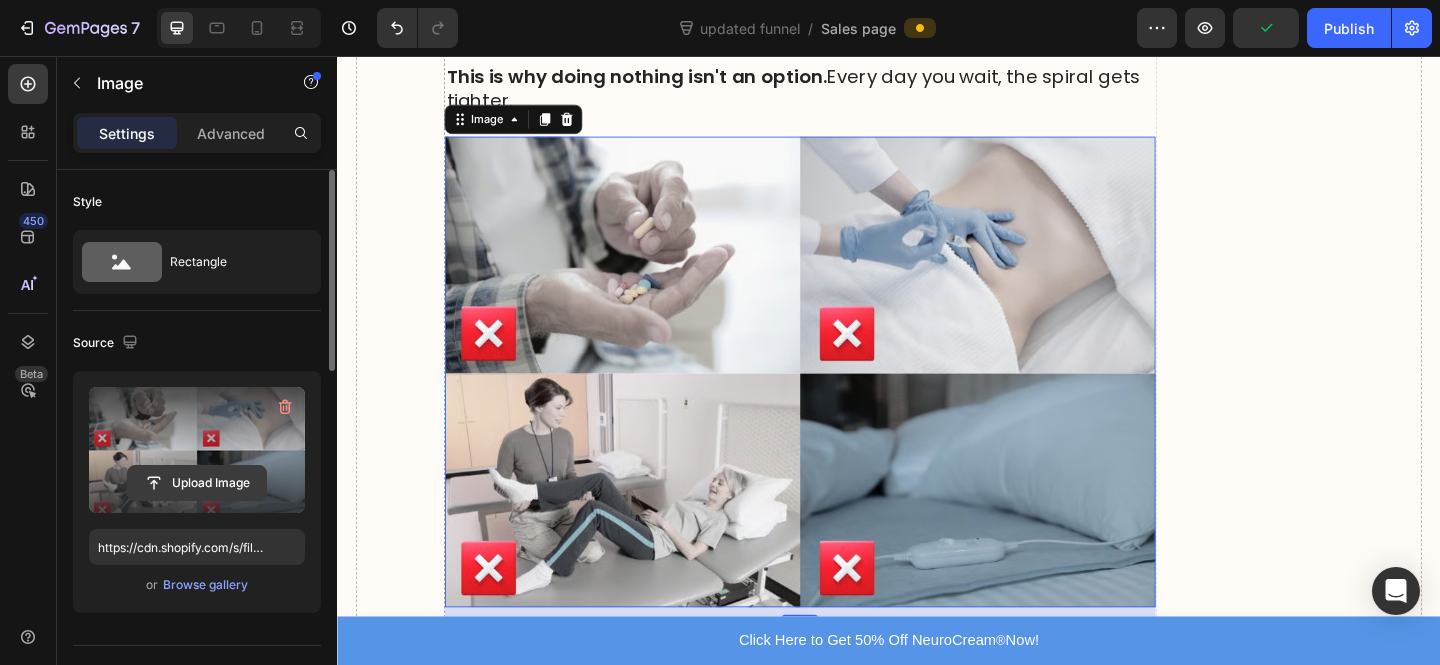 click 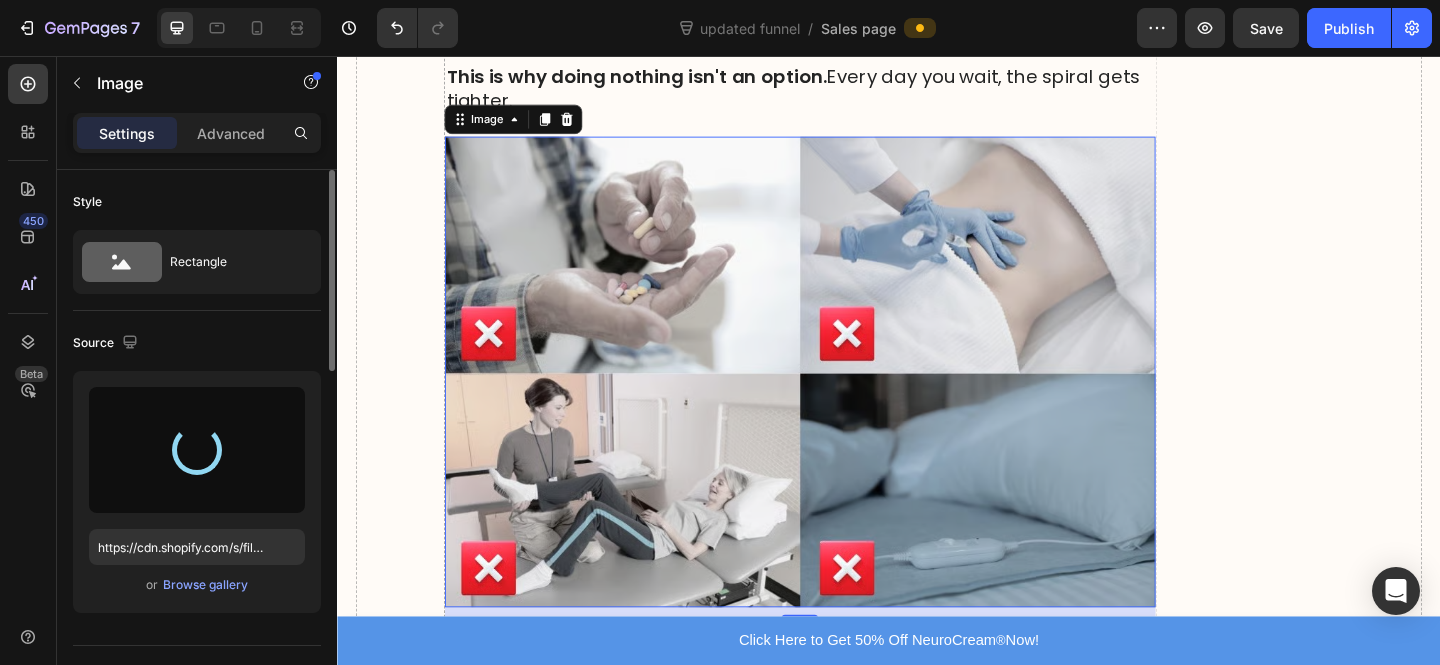 type on "https://cdn.shopify.com/s/files/1/0610/7503/0071/files/gempages_574314754814771993-3ba347d7-a49b-4845-9820-d1396b4869df.gif" 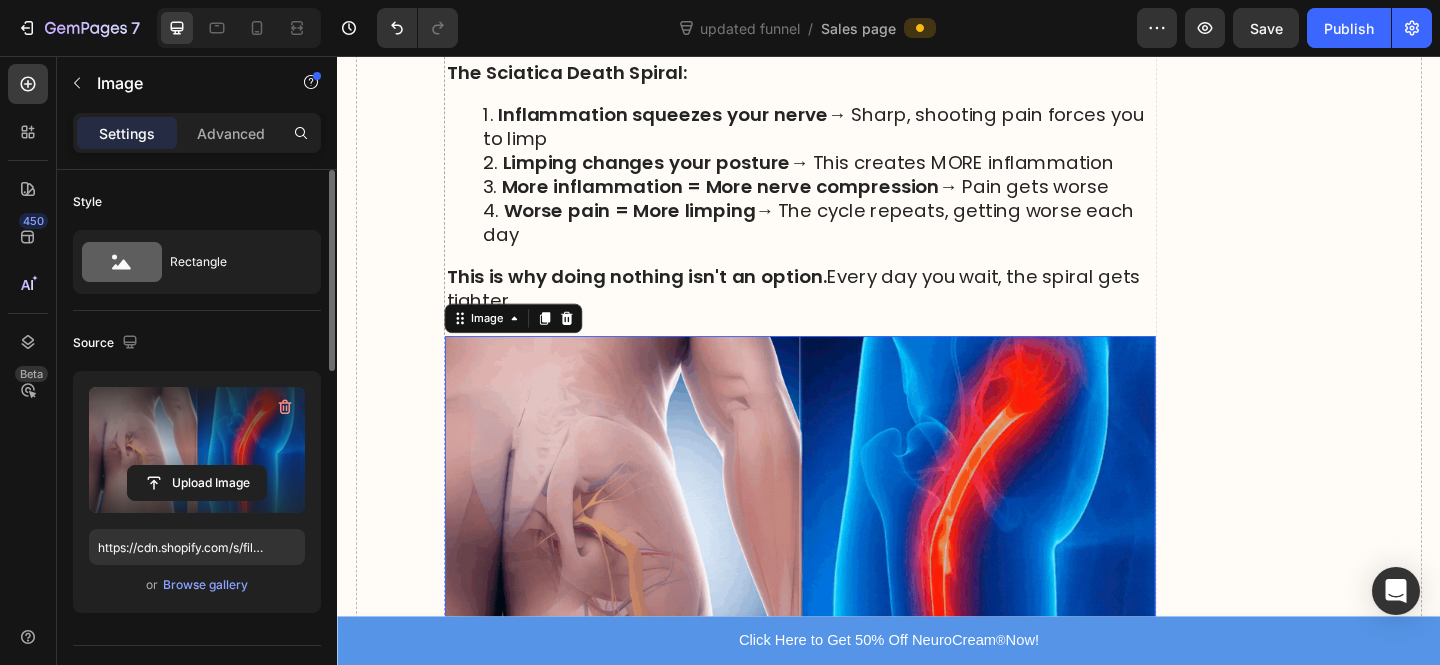 scroll, scrollTop: 3172, scrollLeft: 0, axis: vertical 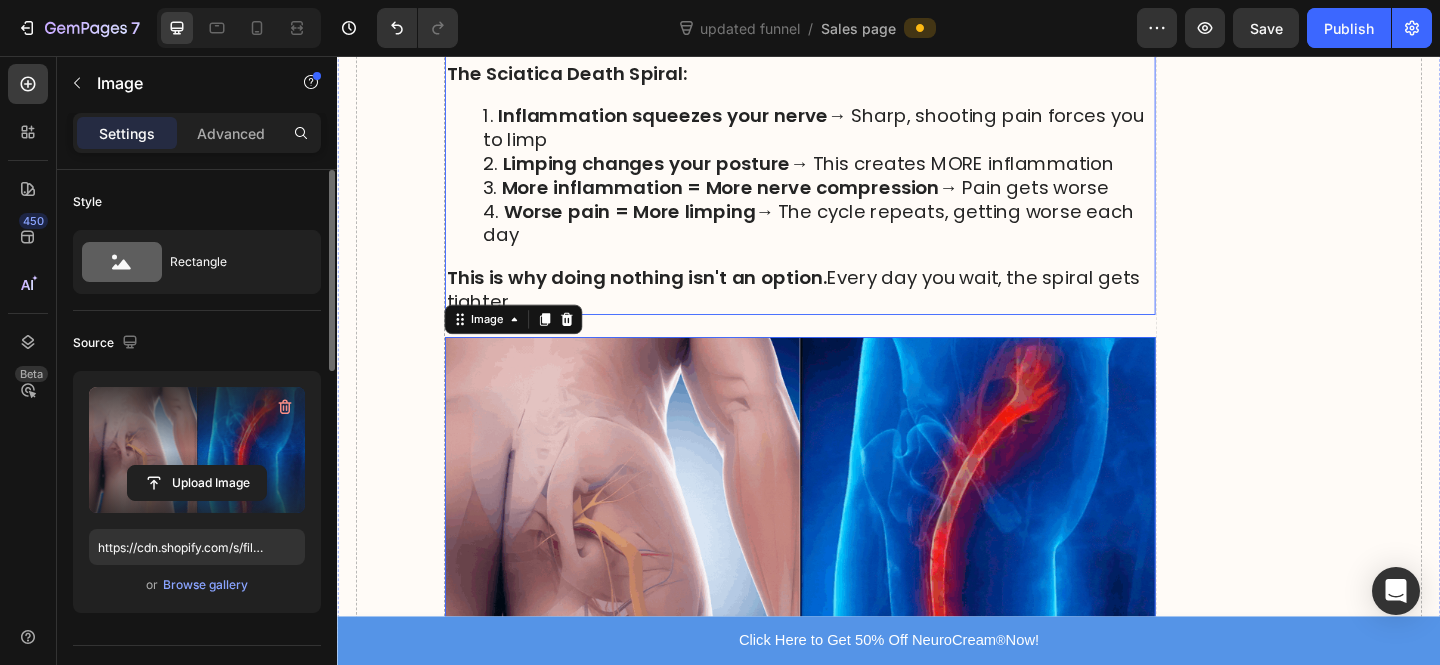 click on "Your sciatic nerve is like a superhighway of sensation running from your lower back all the way to your toes. When this nerve becomes inflamed and compressed, something devastating happens:   The Sciatica Death Spiral: Inflammation squeezes your nerve  → Sharp, shooting pain forces you to limp Limping changes your posture  → This creates MORE inflammation More inflammation = More nerve compression  → Pain gets worse Worse pain = More limping  → The cycle repeats, getting worse each day This is why doing nothing isn't an option.  Every day you wait, the spiral gets tighter." at bounding box center [840, 147] 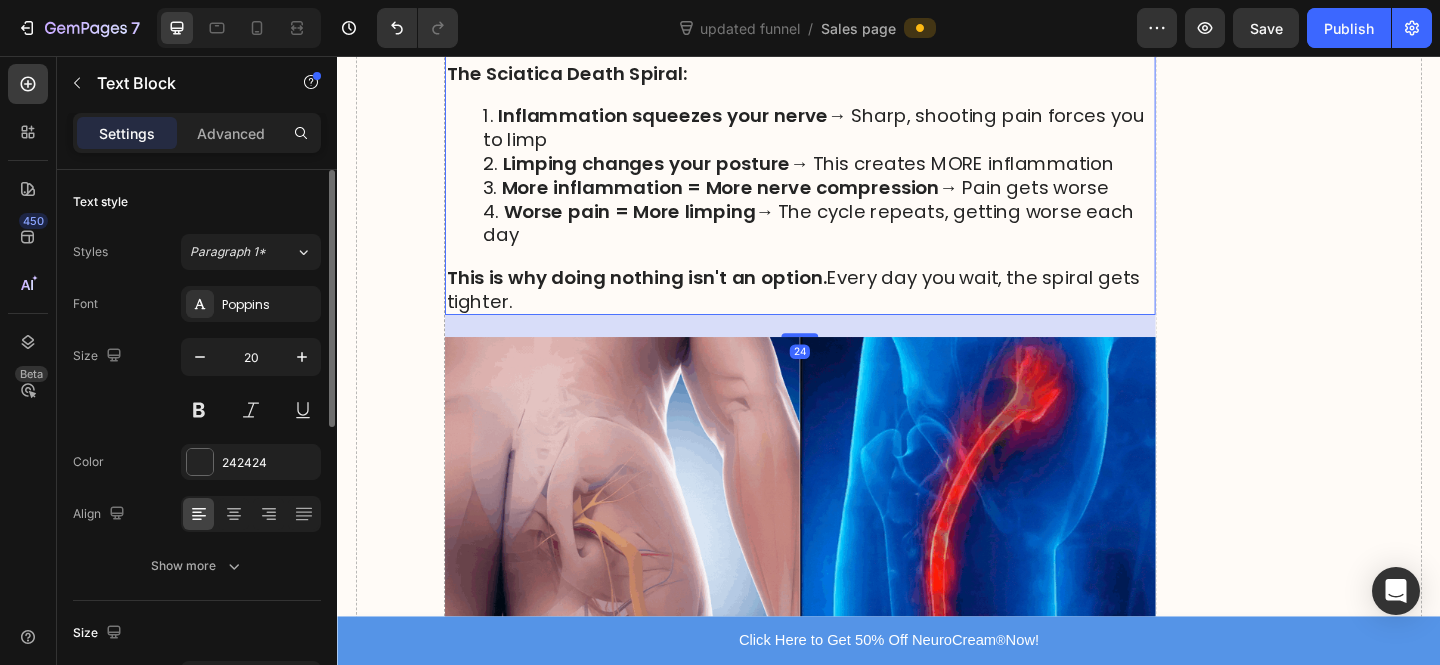 click at bounding box center [840, 579] 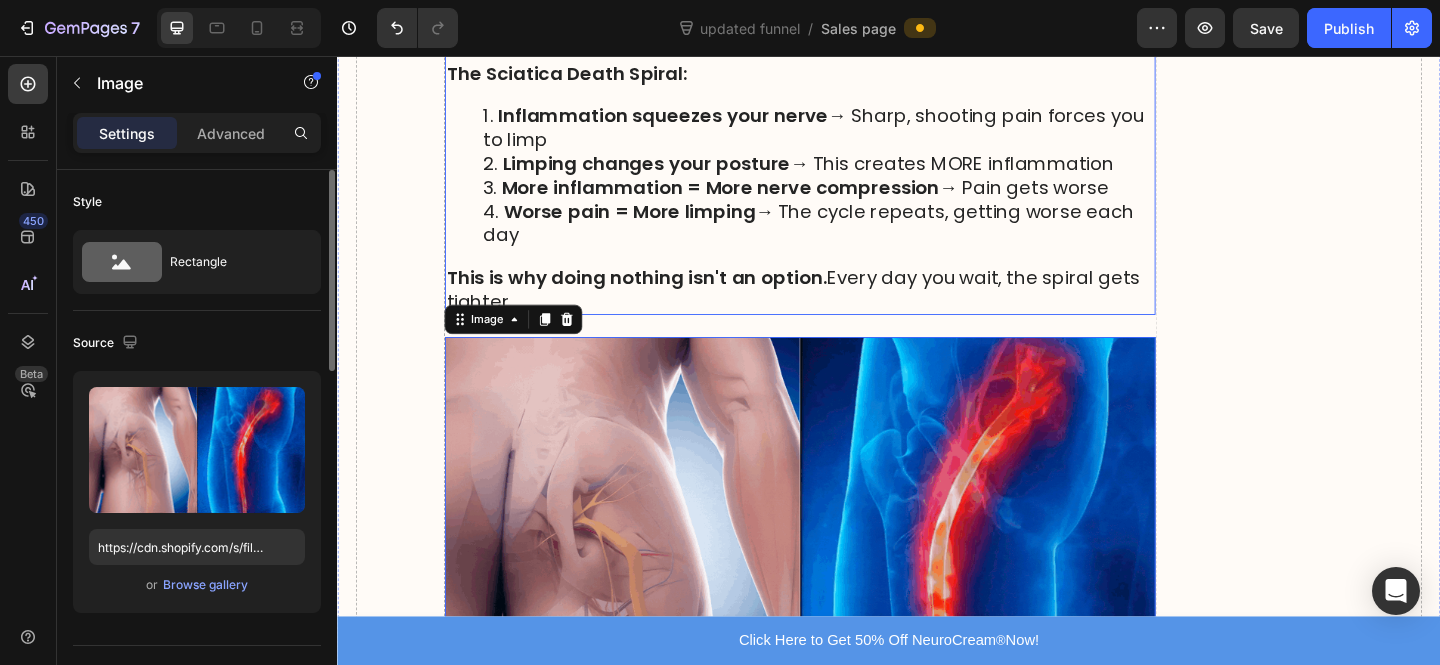 click on "Your sciatic nerve is like a superhighway of sensation running from your lower back all the way to your toes. When this nerve becomes inflamed and compressed, something devastating happens:   The Sciatica Death Spiral: Inflammation squeezes your nerve  → Sharp, shooting pain forces you to limp Limping changes your posture  → This creates MORE inflammation More inflammation = More nerve compression  → Pain gets worse Worse pain = More limping  → The cycle repeats, getting worse each day This is why doing nothing isn't an option.  Every day you wait, the spiral gets tighter." at bounding box center (840, 147) 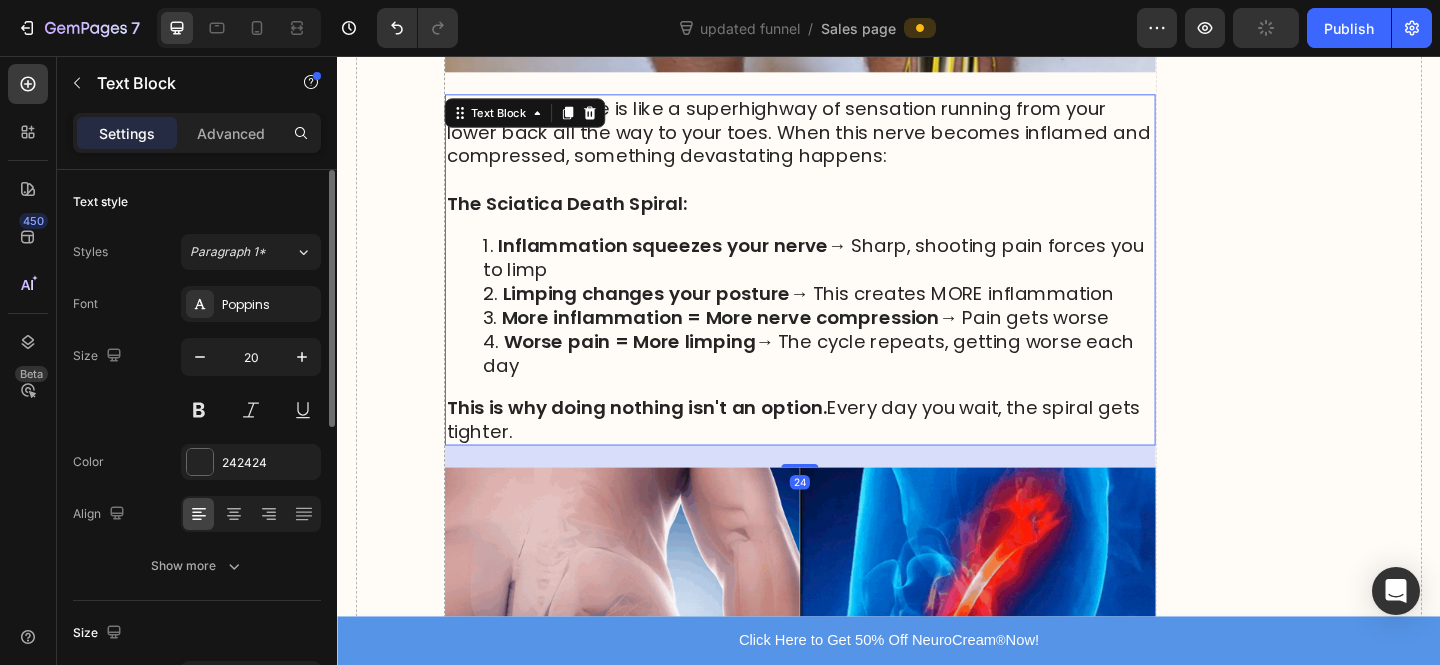 scroll, scrollTop: 2925, scrollLeft: 0, axis: vertical 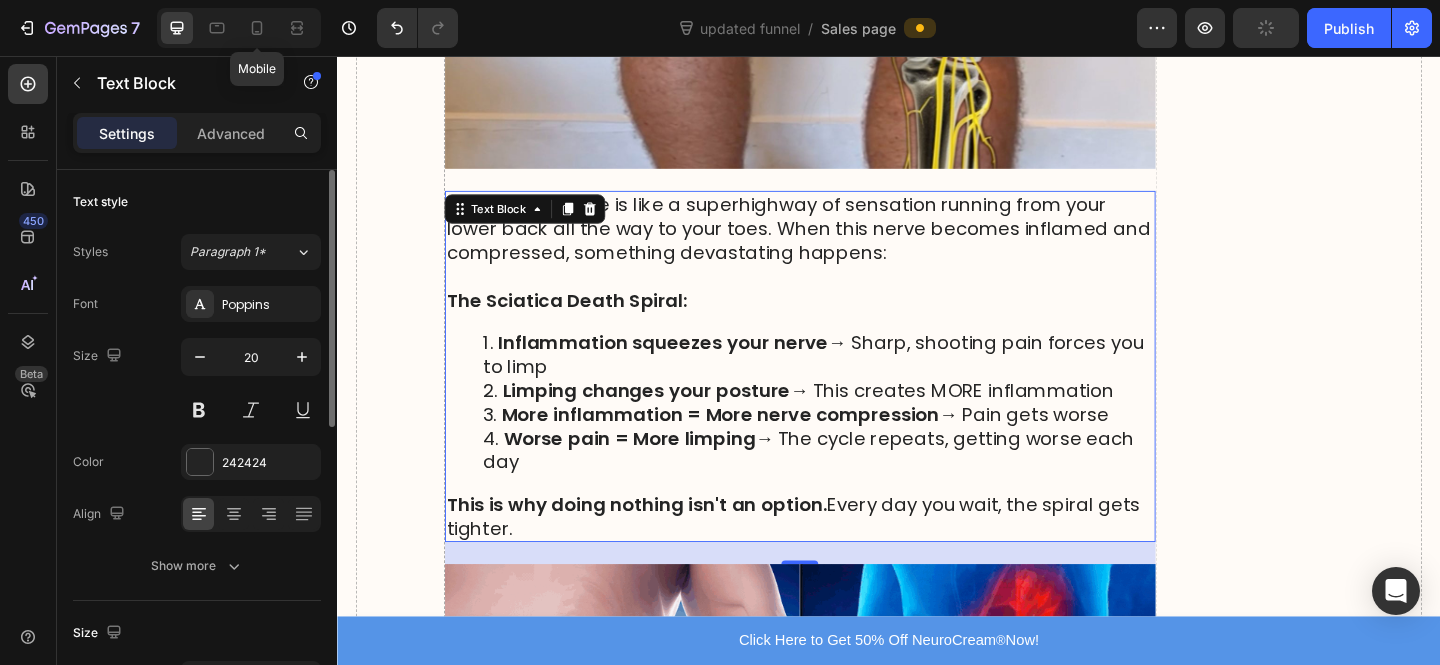 click on "Mobile" at bounding box center [239, 28] 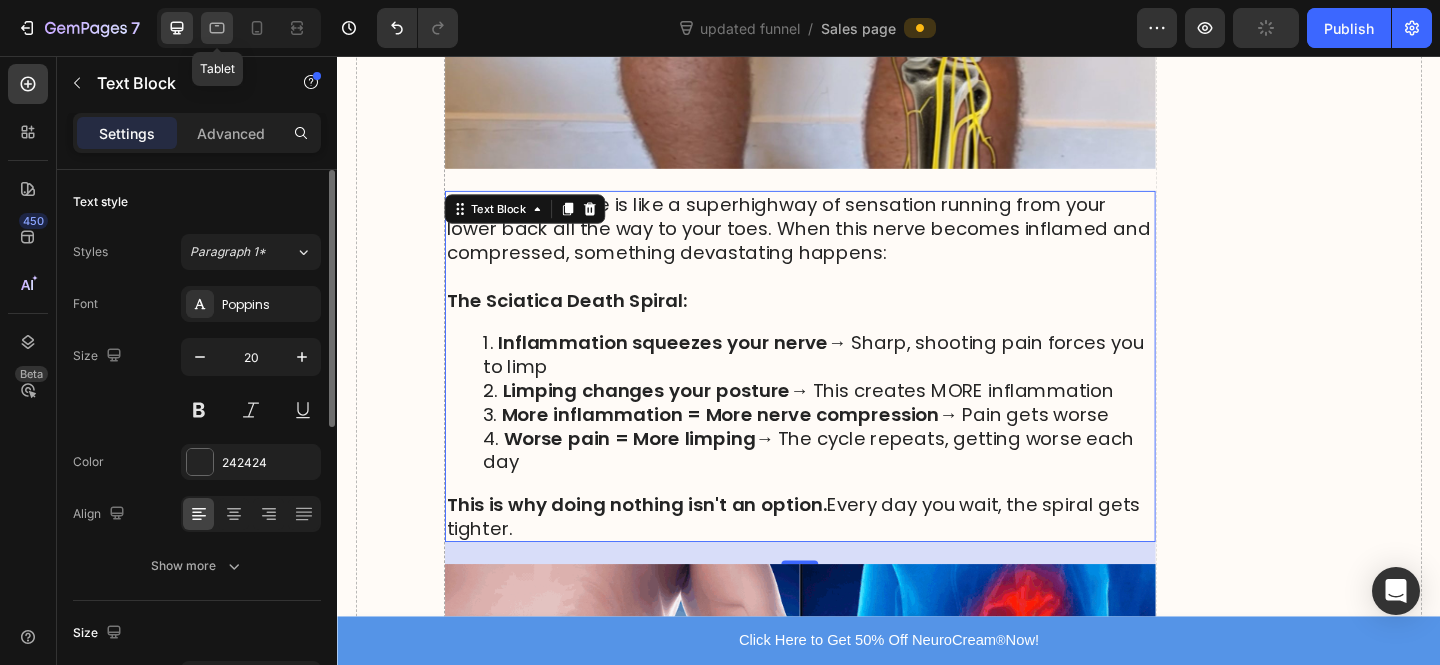 click 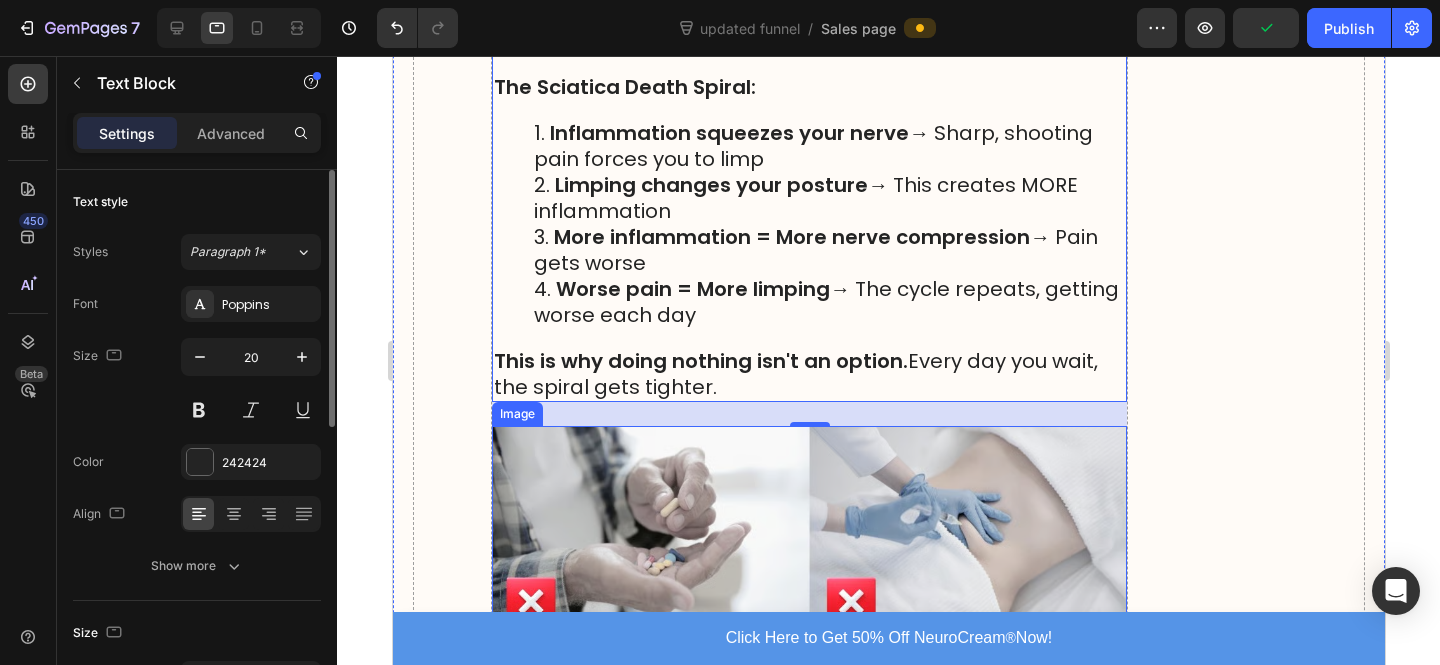 scroll, scrollTop: 3738, scrollLeft: 0, axis: vertical 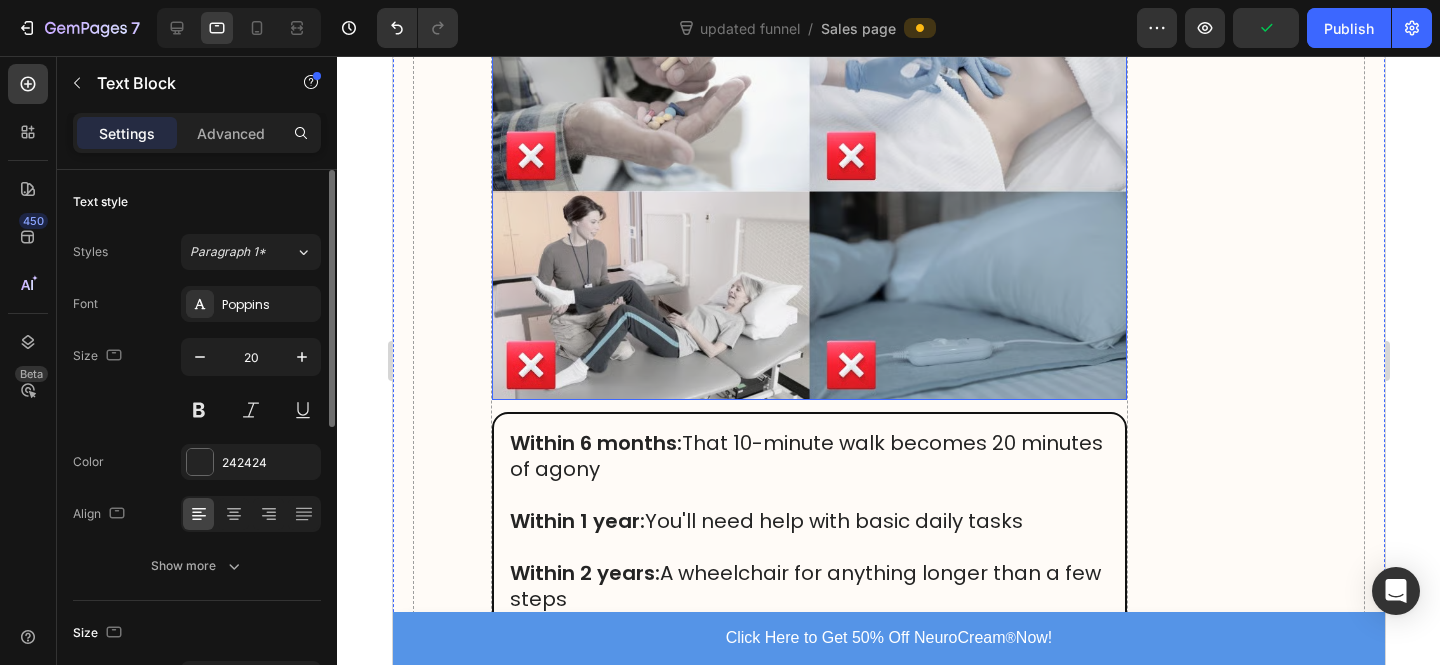 click at bounding box center (808, 190) 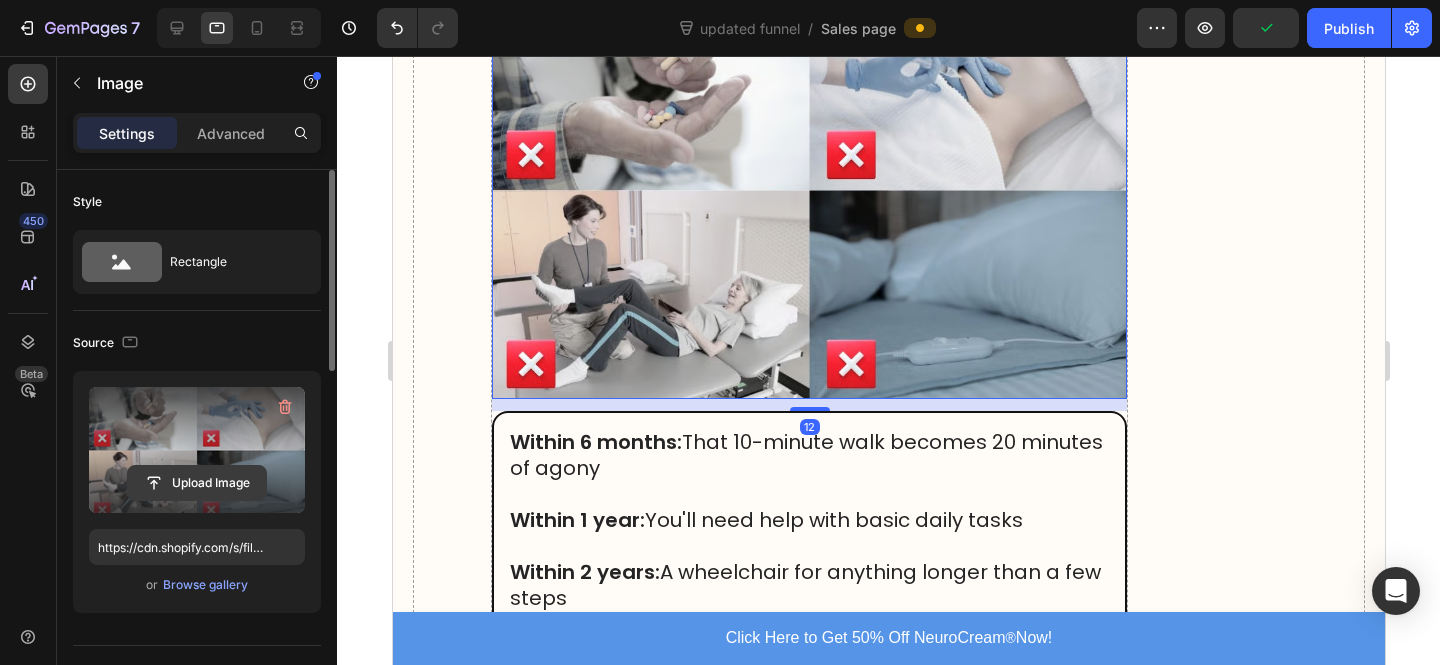 click 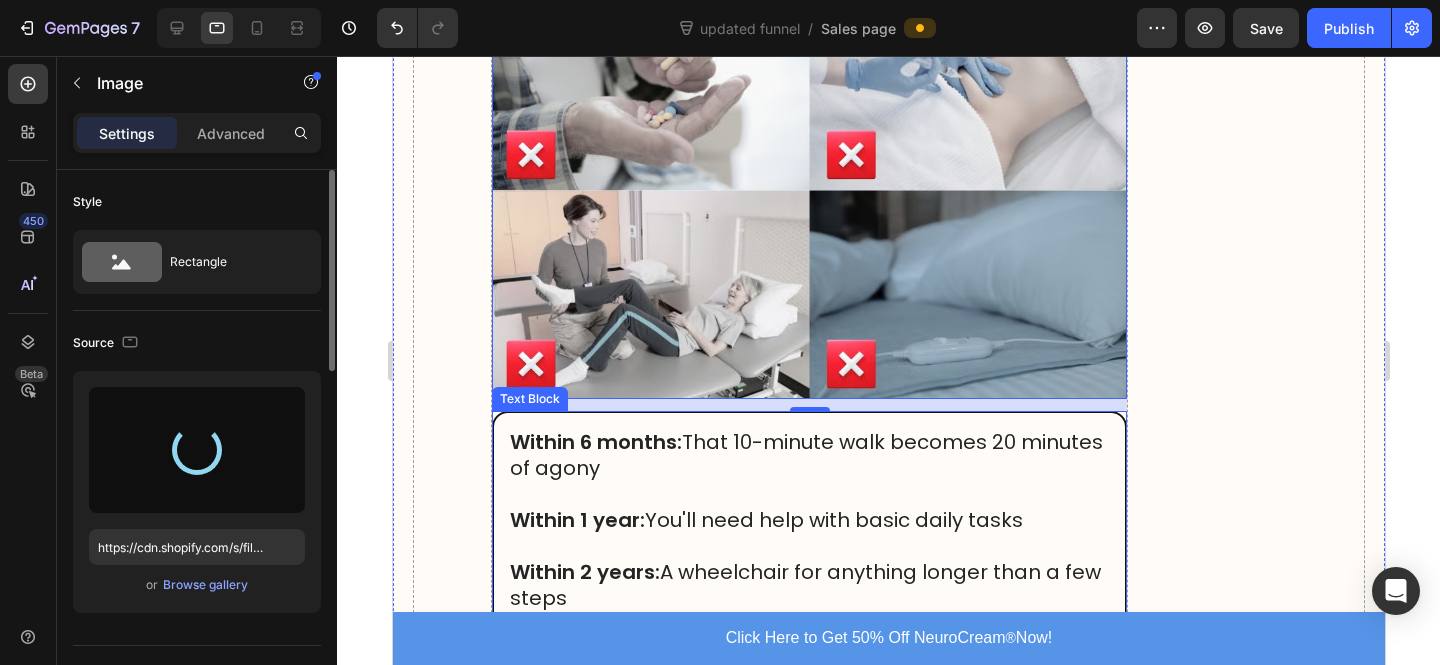 type on "https://cdn.shopify.com/s/files/1/0610/7503/0071/files/gempages_574314754814771993-3ba347d7-a49b-4845-9820-d1396b4869df.gif" 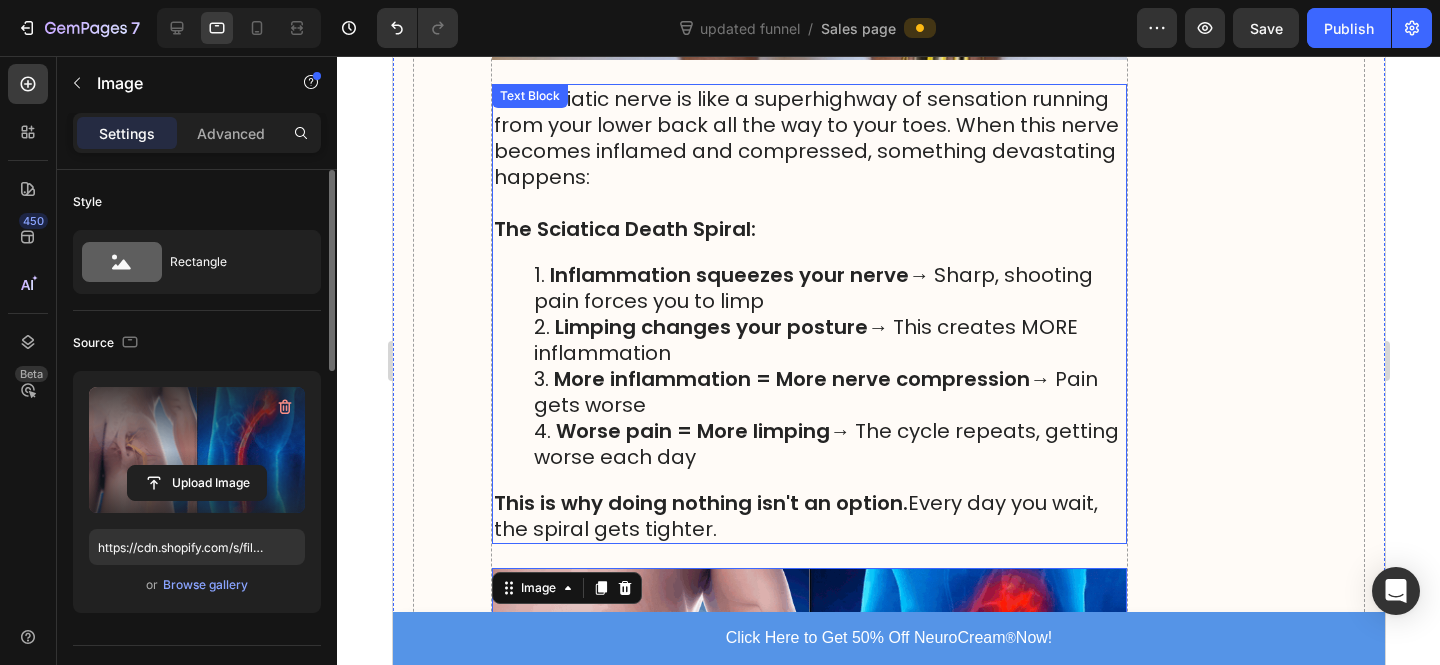 click on "Limping changes your posture  → This creates MORE inflammation" at bounding box center (828, 340) 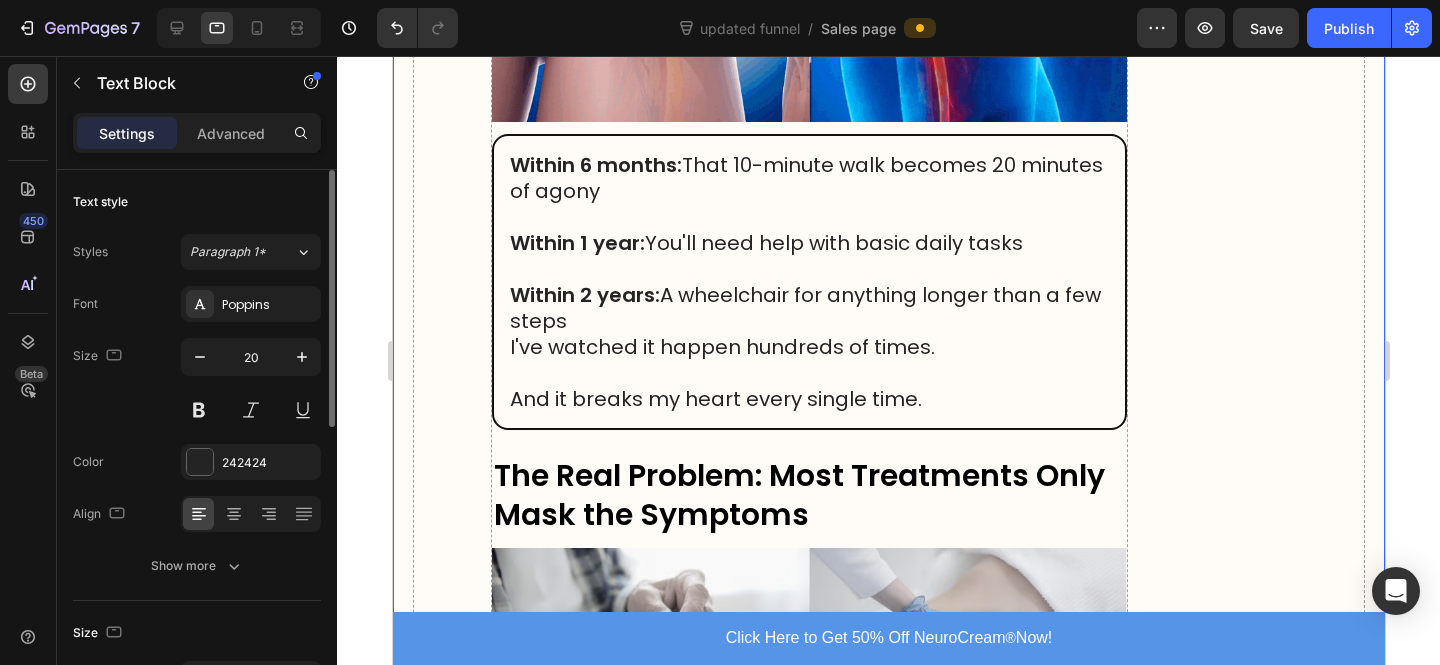 click on "Within 2 years:  A wheelchair for anything longer than a few steps" at bounding box center (808, 308) 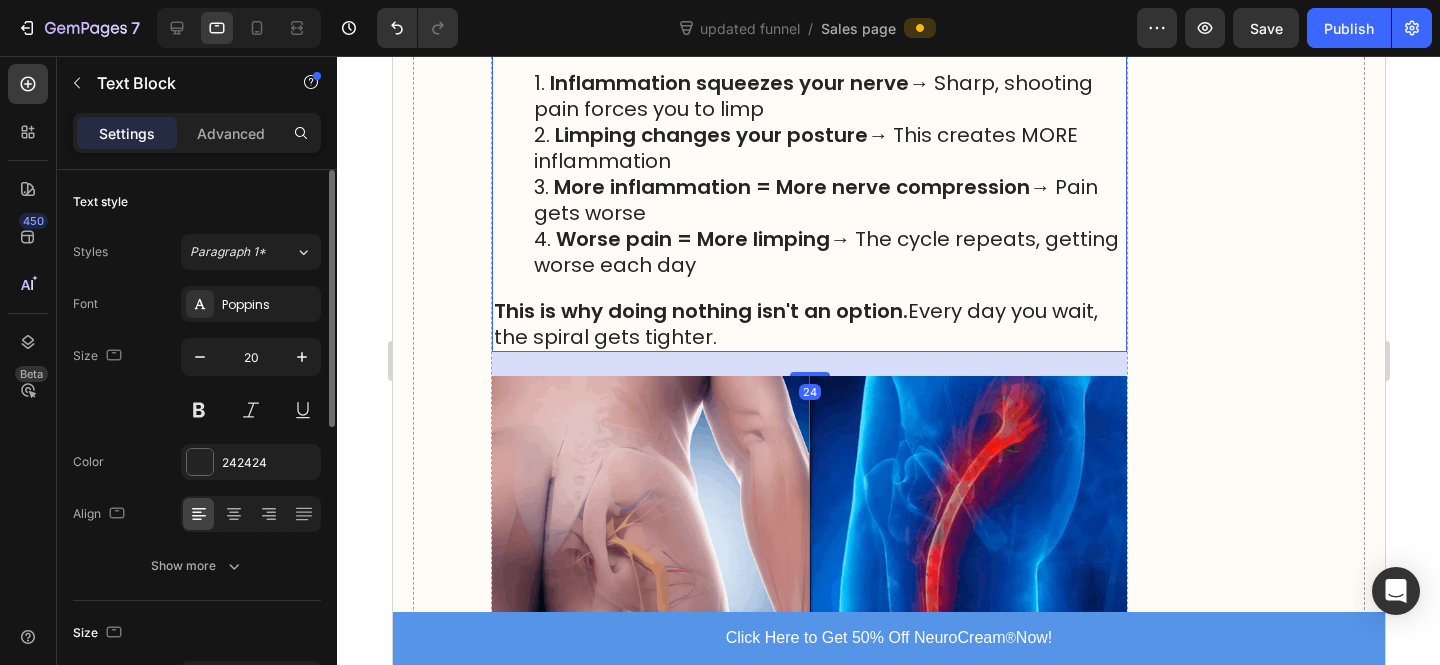 click on "More inflammation = More nerve compression  → Pain gets worse" at bounding box center (828, 200) 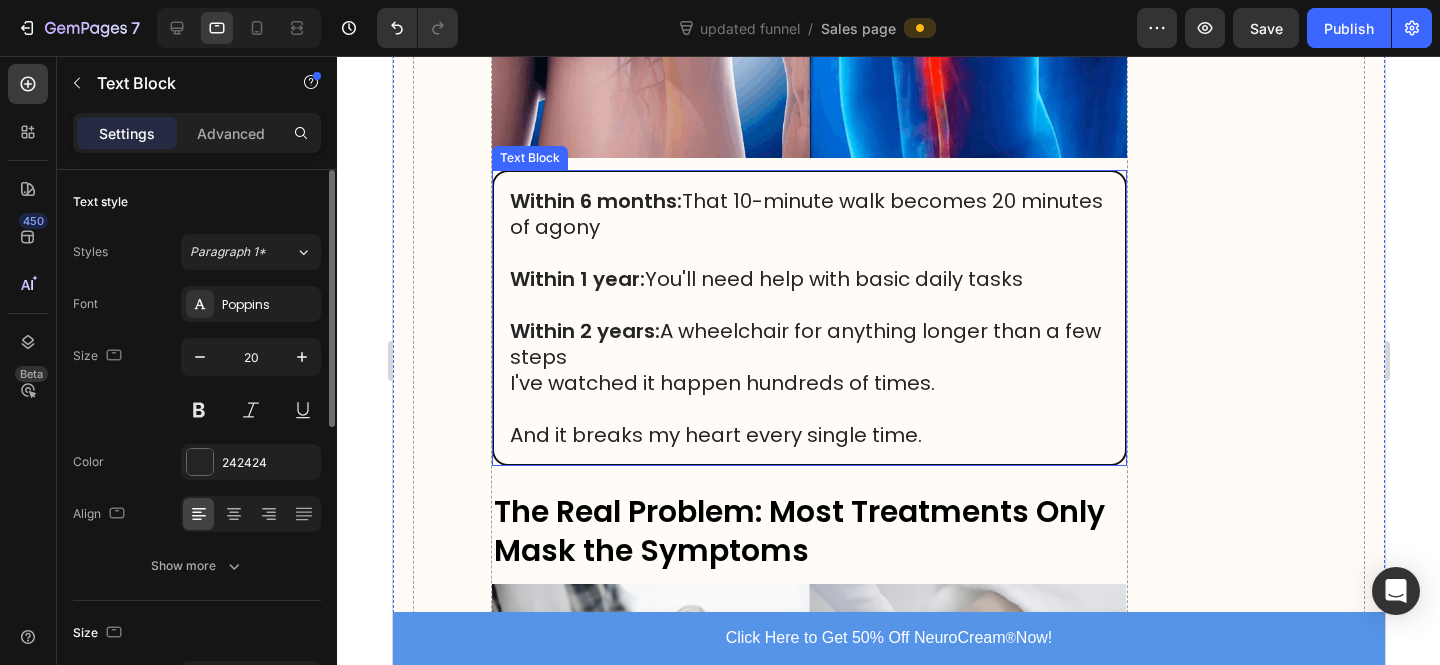 click on "Within 1 year:  You'll need help with basic daily tasks" at bounding box center [808, 279] 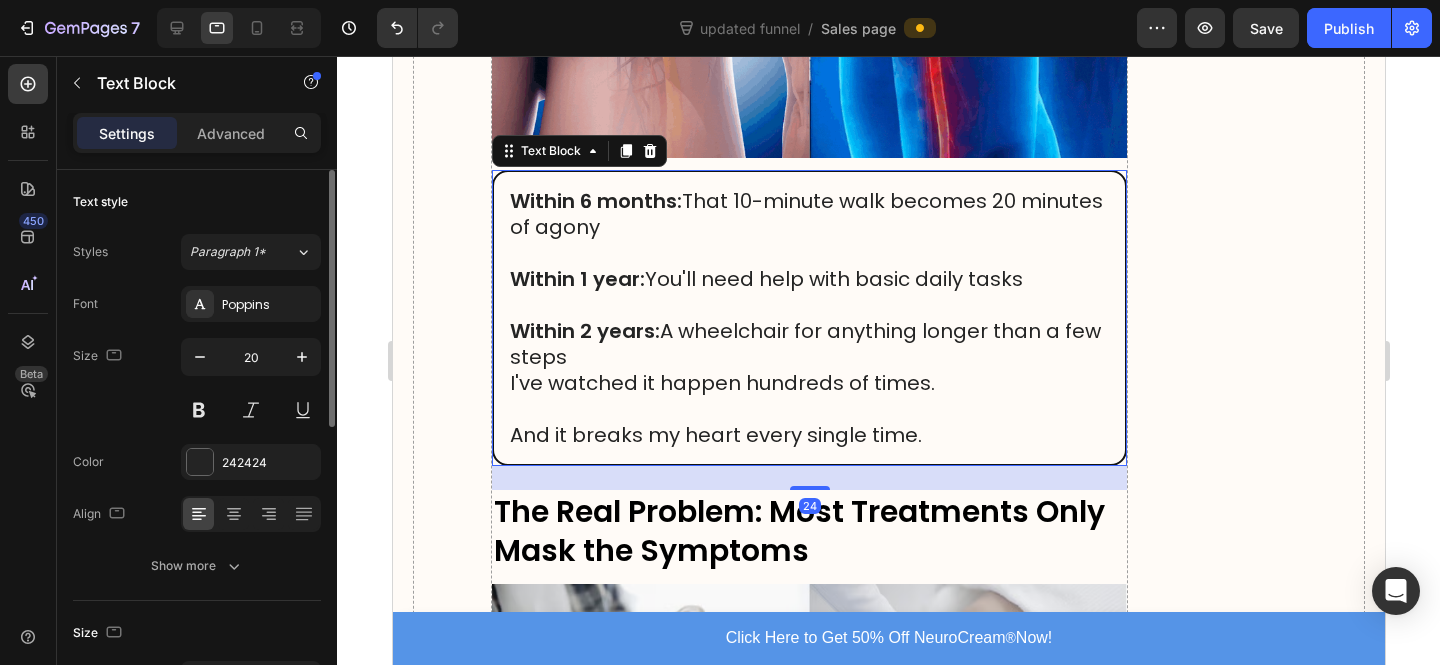 scroll, scrollTop: 3661, scrollLeft: 0, axis: vertical 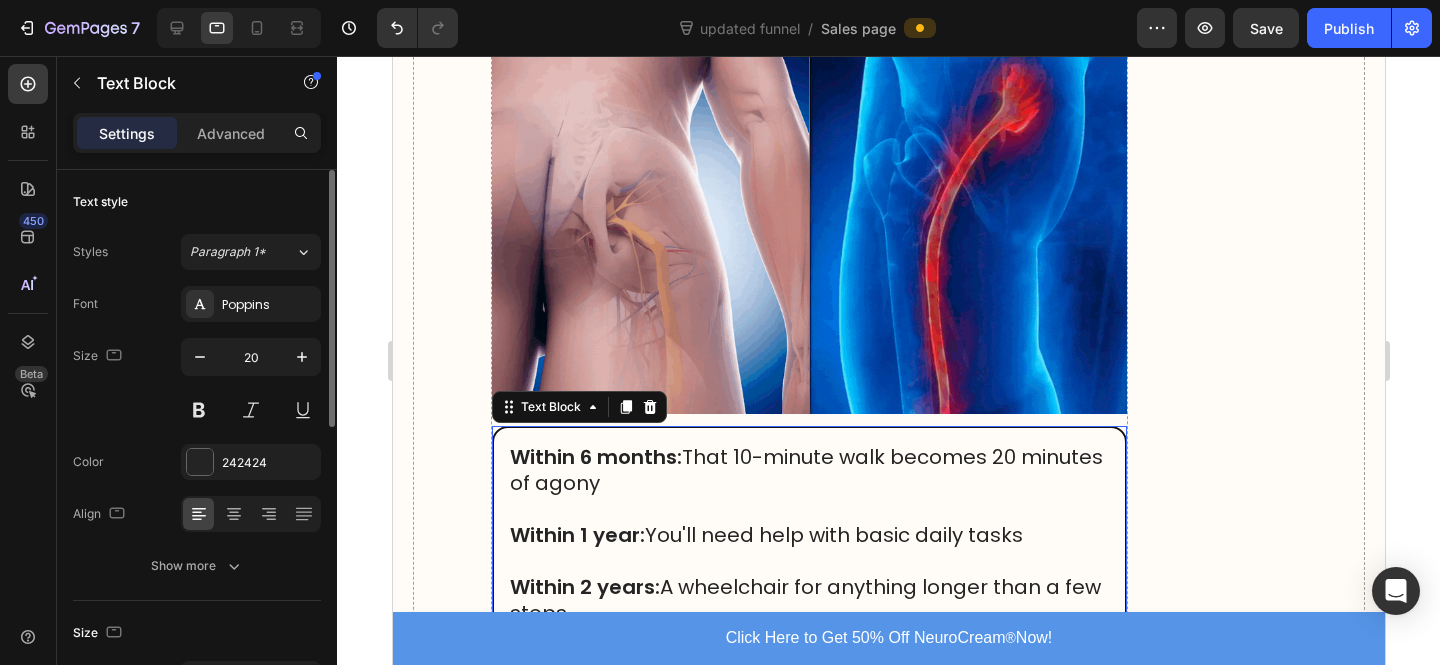 click at bounding box center [808, 234] 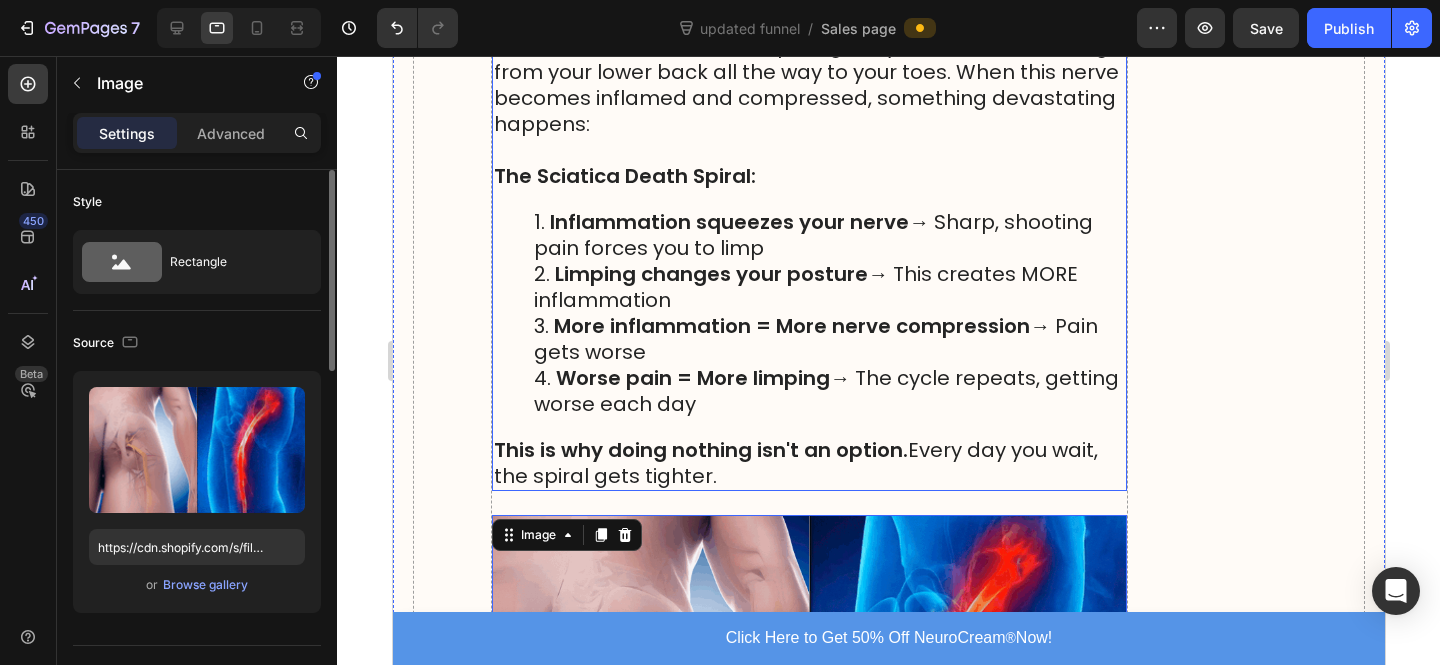 click on "Worse pain = More limping  → The cycle repeats, getting worse each day" at bounding box center (828, 391) 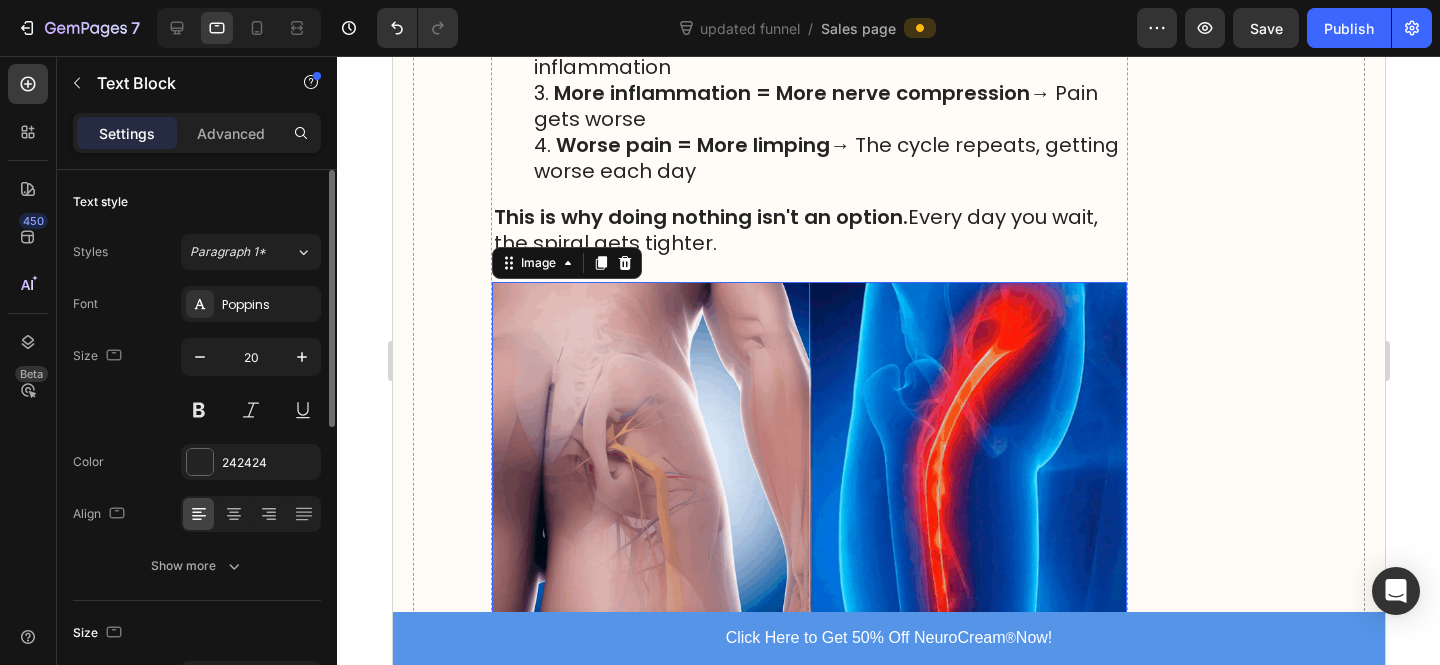 click at bounding box center [808, 460] 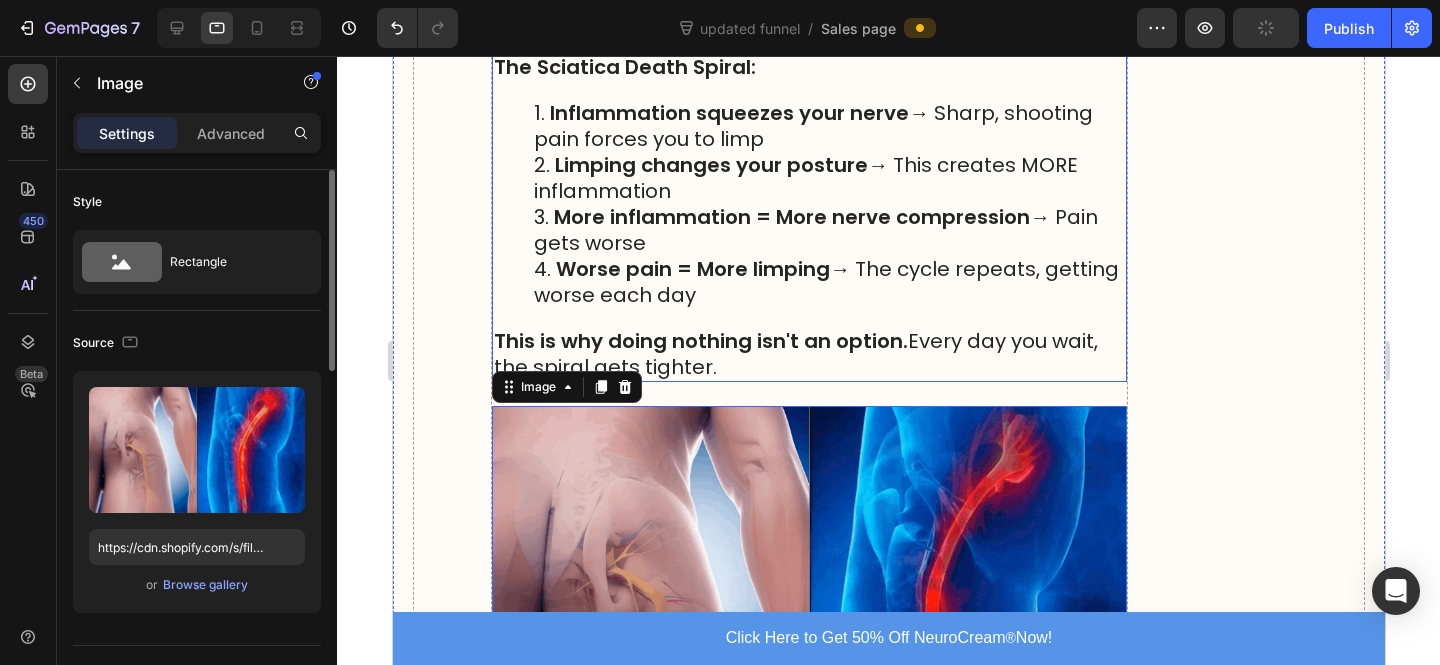 click on "Worse pain = More limping  → The cycle repeats, getting worse each day" at bounding box center (828, 282) 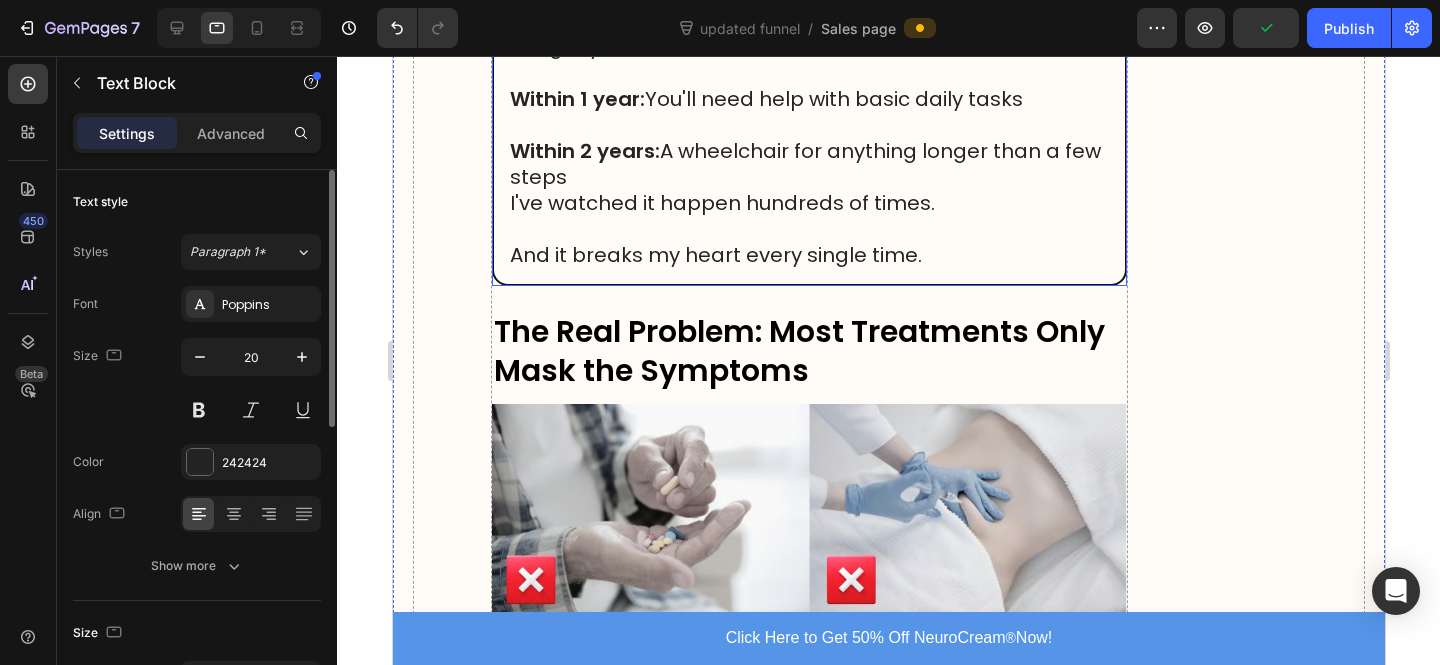 click on "Within 6 months:  That 10-minute walk becomes 20 minutes of agony    Within 1 year:  You'll need help with basic daily tasks    Within 2 years:  A wheelchair for anything longer than a few steps I've watched it happen hundreds of times.    And it breaks my heart every single time." at bounding box center (808, 138) 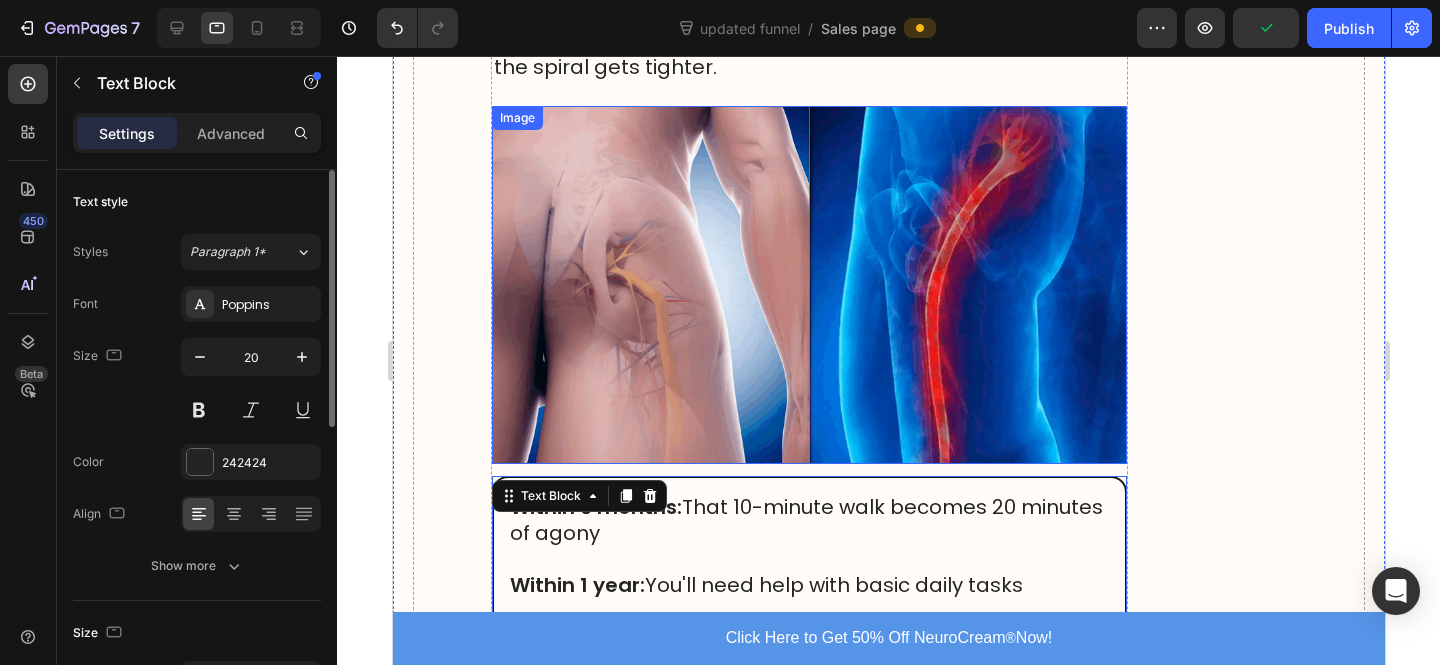 click at bounding box center (808, 284) 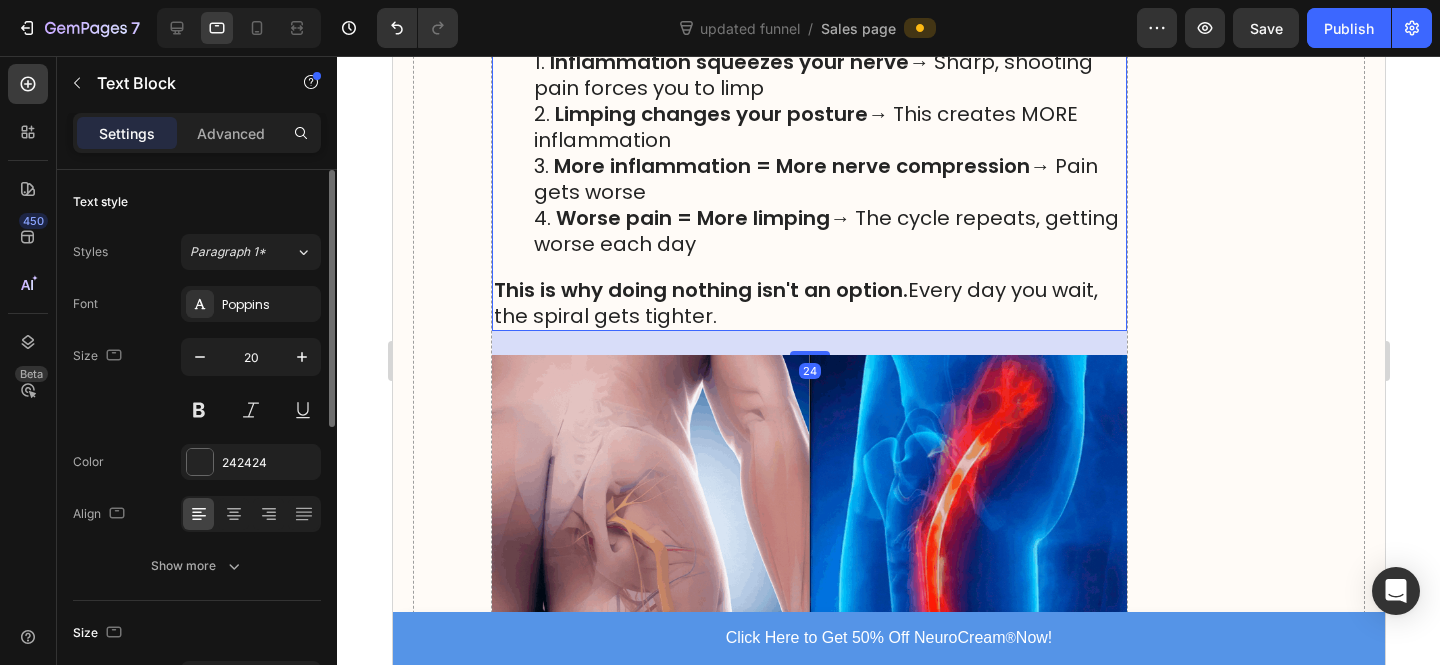 click on "Your sciatic nerve is like a superhighway of sensation running from your lower back all the way to your toes. When this nerve becomes inflamed and compressed, something devastating happens:   The Sciatica Death Spiral: Inflammation squeezes your nerve  → Sharp, shooting pain forces you to limp Limping changes your posture  → This creates MORE inflammation More inflammation = More nerve compression  → Pain gets worse Worse pain = More limping  → The cycle repeats, getting worse each day This is why doing nothing isn't an option.  Every day you wait, the spiral gets tighter." at bounding box center [808, 101] 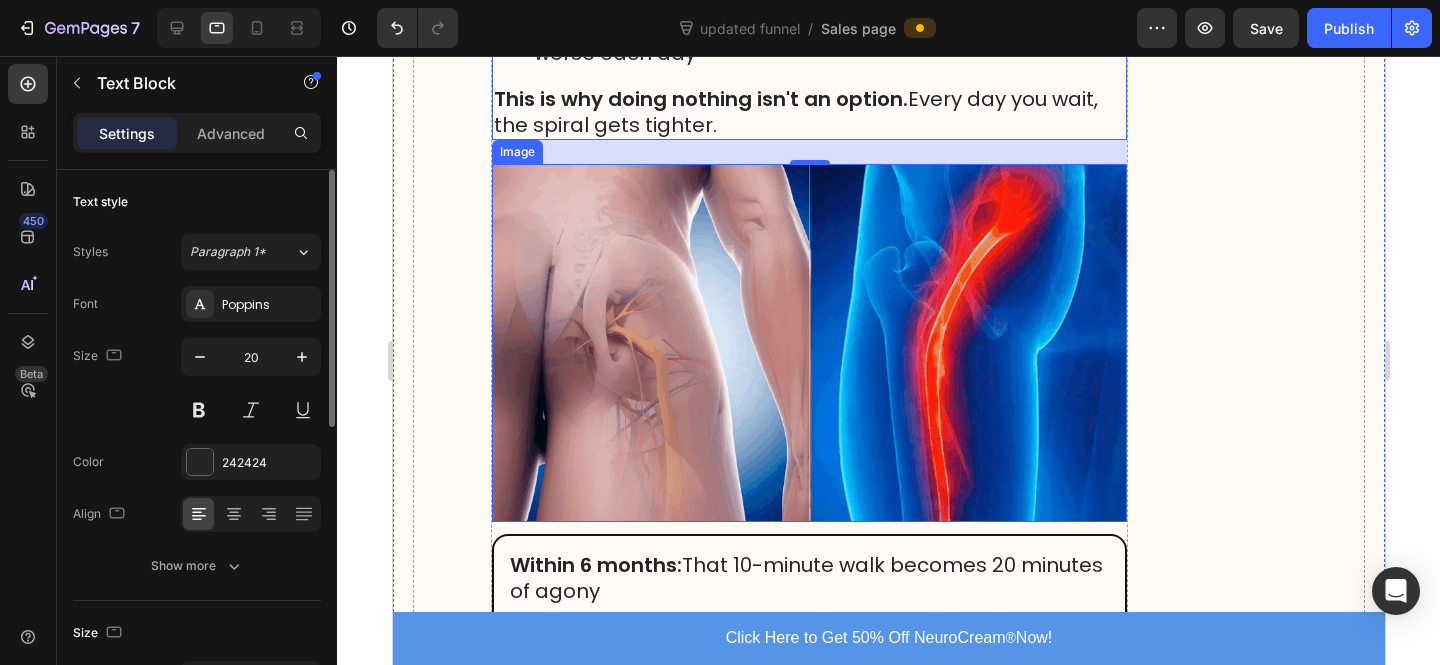 scroll, scrollTop: 3510, scrollLeft: 0, axis: vertical 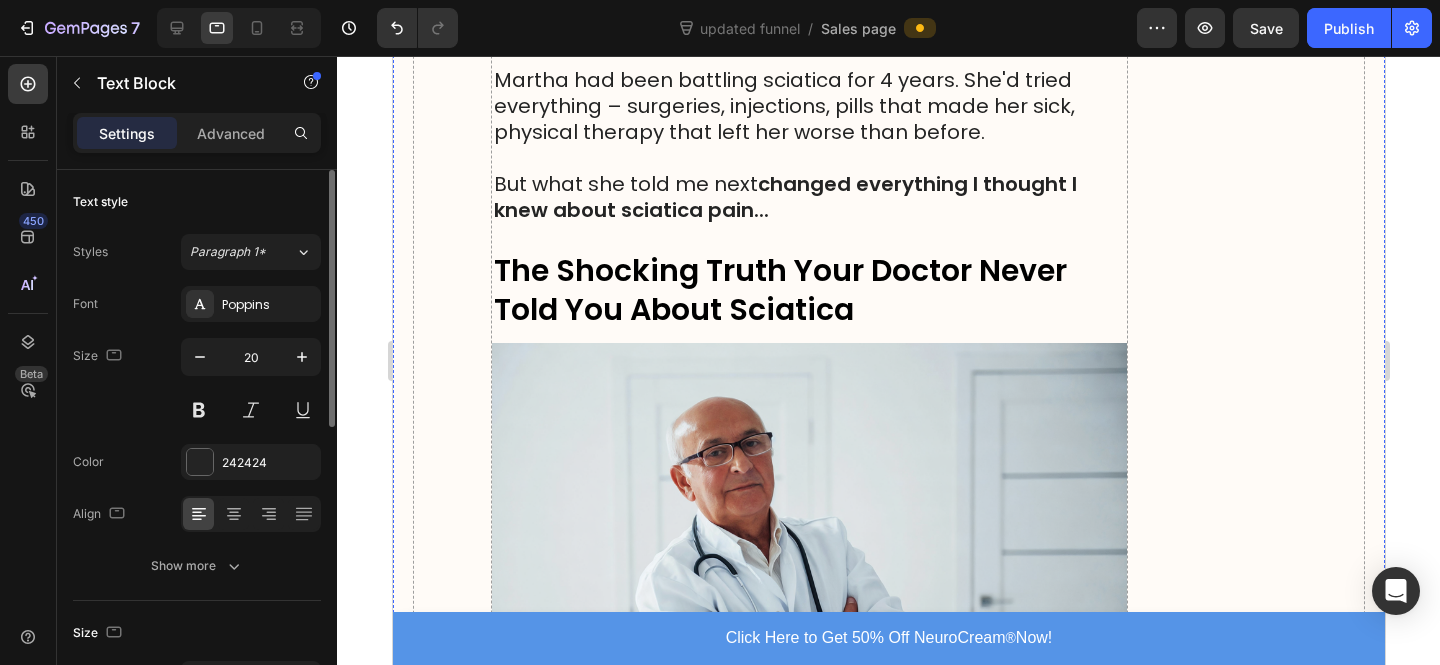 click at bounding box center [808, 554] 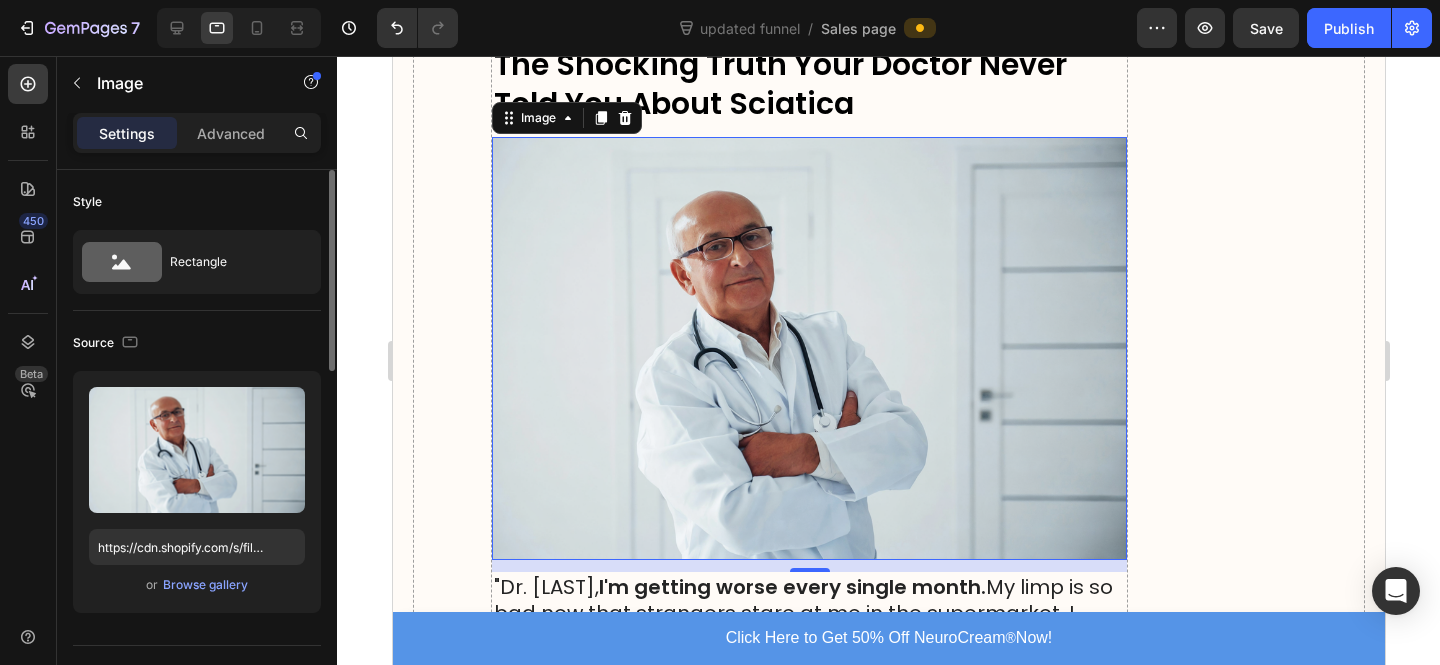 scroll, scrollTop: 1866, scrollLeft: 0, axis: vertical 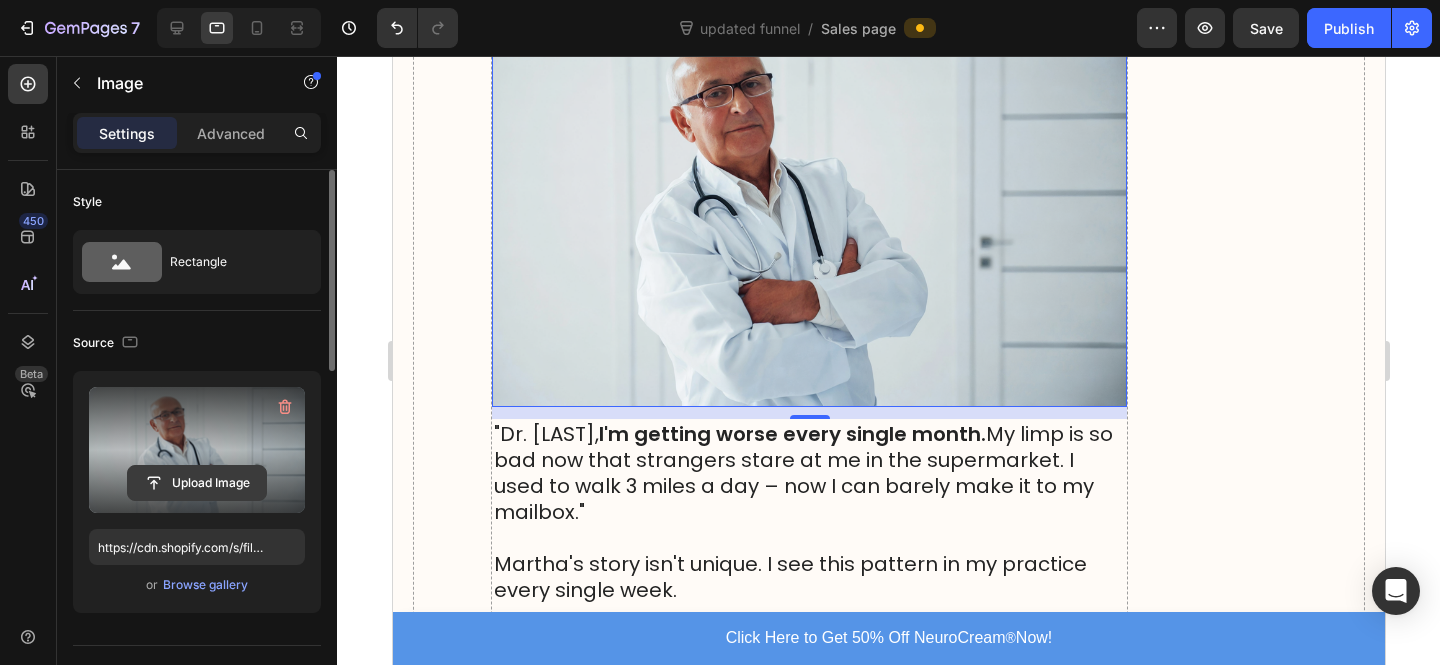 click 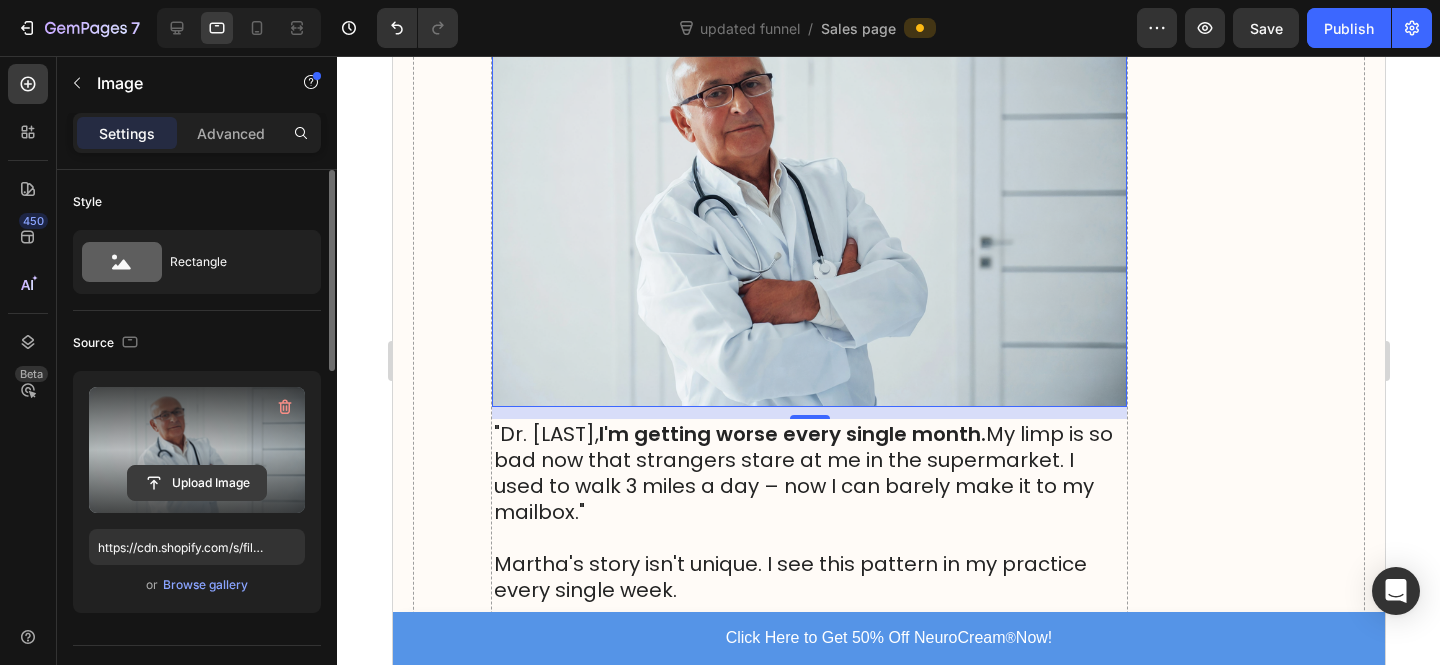 click 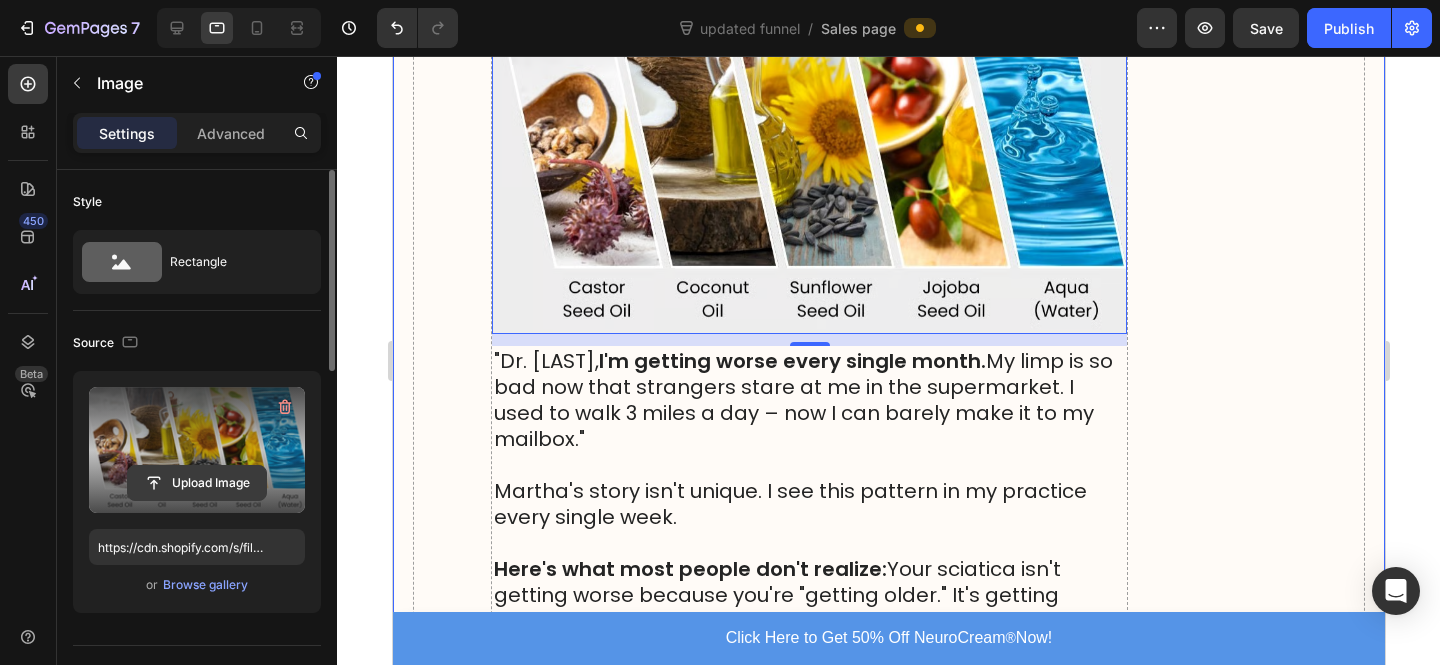 click 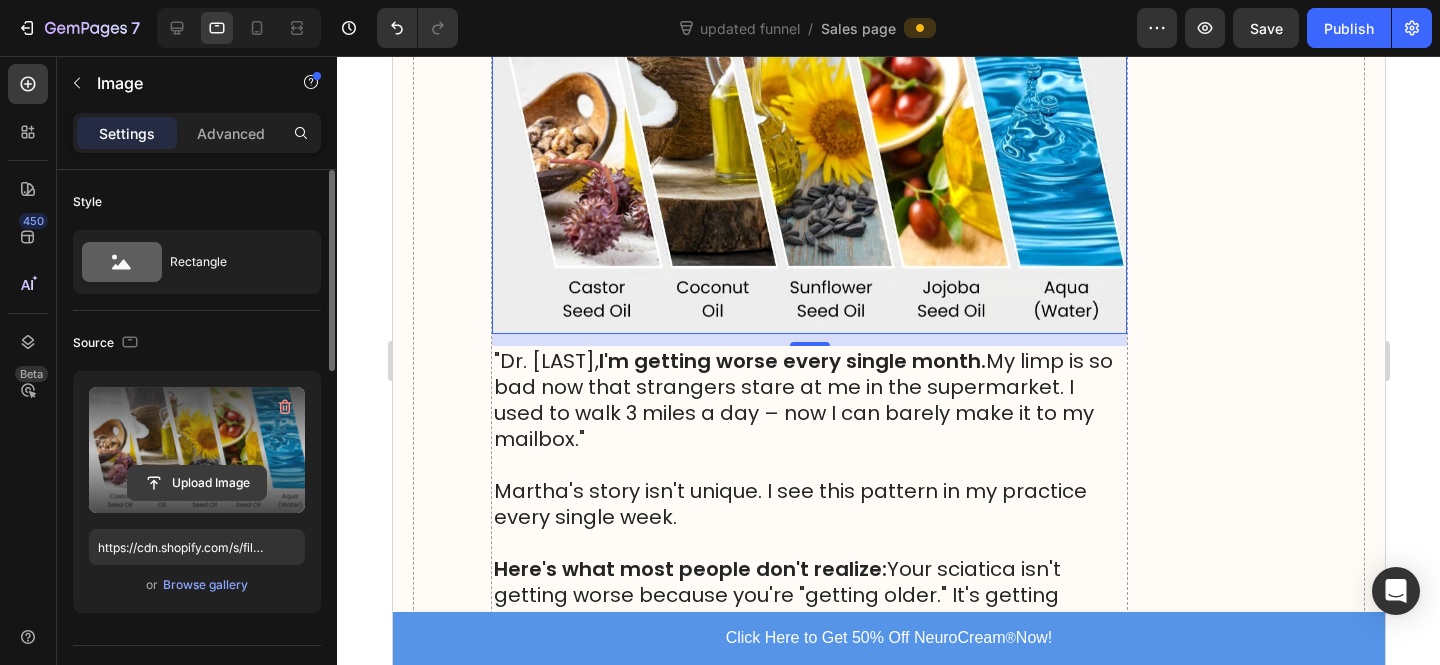 click 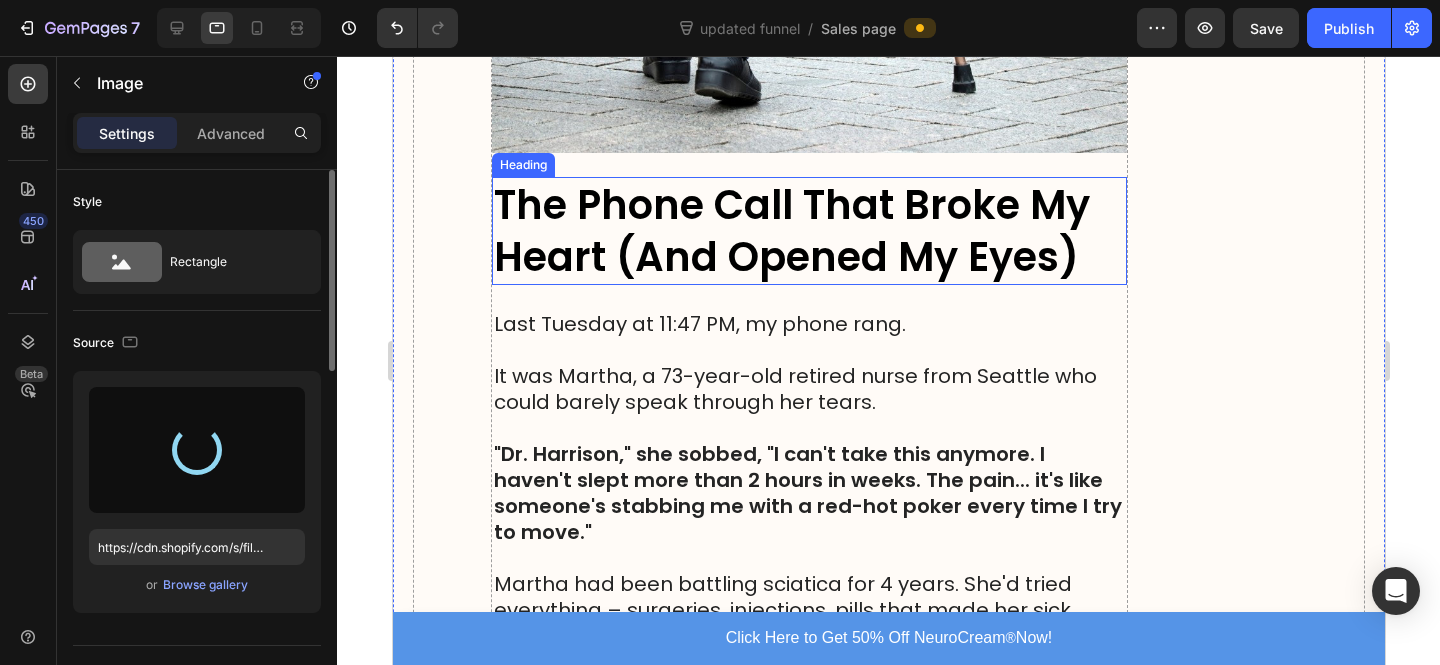 scroll, scrollTop: 1002, scrollLeft: 0, axis: vertical 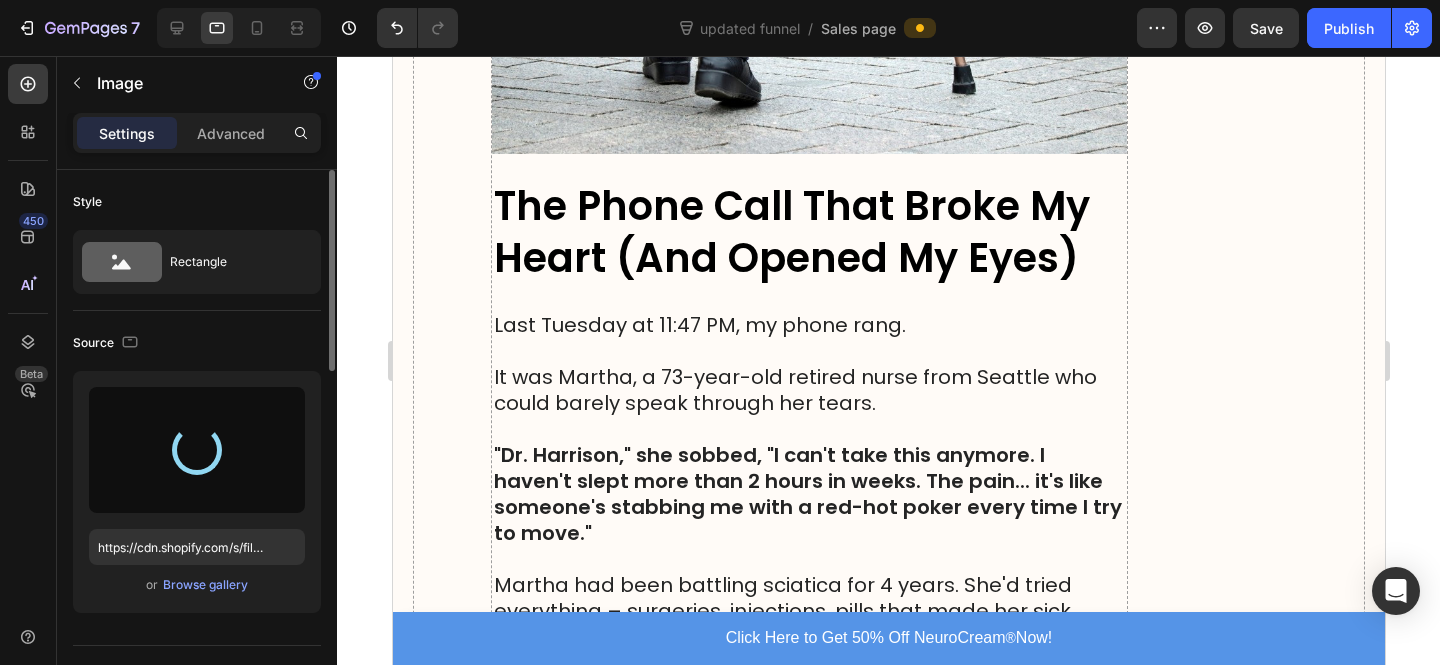 type on "https://cdn.shopify.com/s/files/1/0610/7503/0071/files/gempages_574314754814771993-cba68612-417c-4487-a89b-65d409b0d716.png" 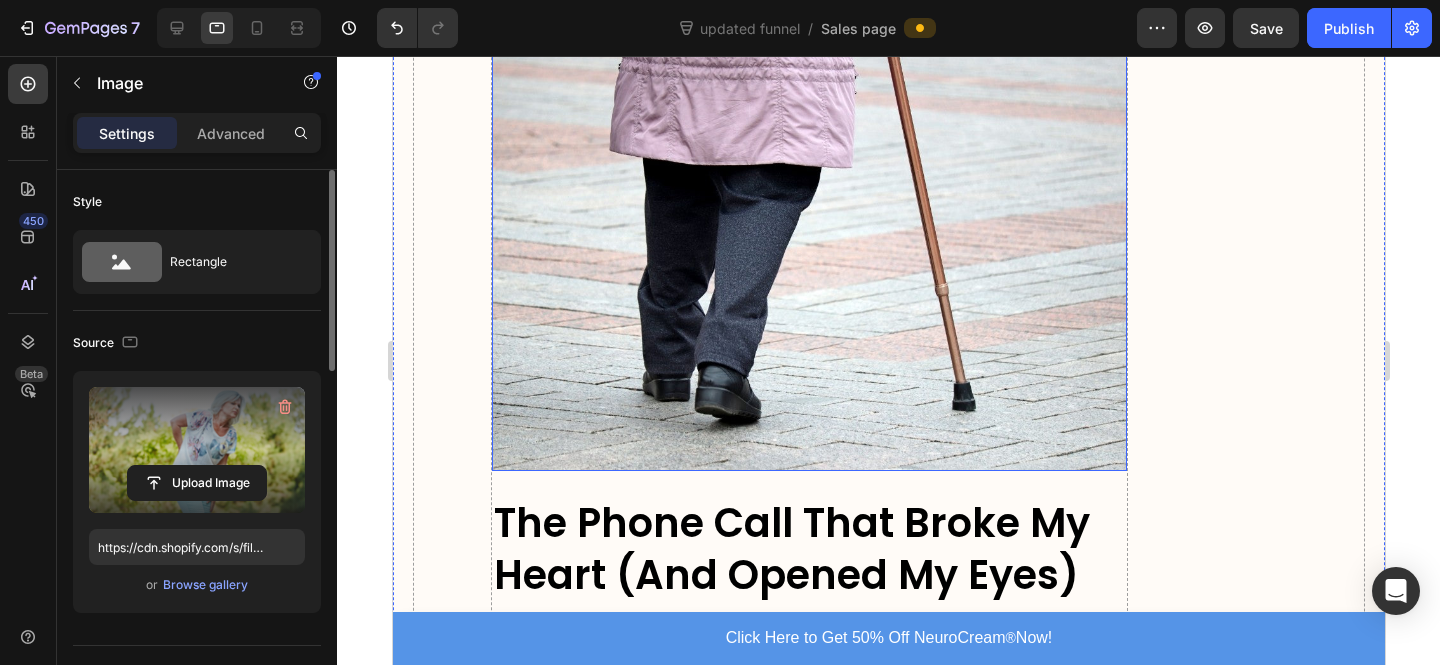 scroll, scrollTop: 870, scrollLeft: 0, axis: vertical 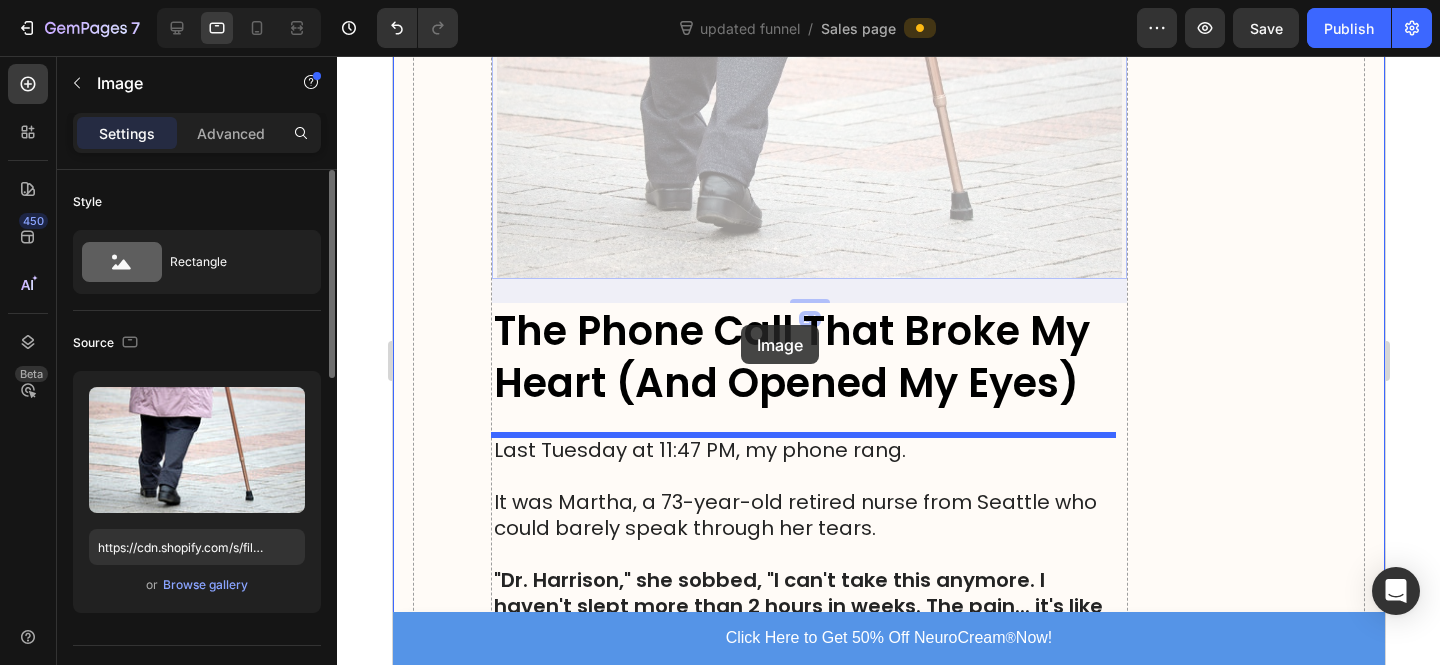 drag, startPoint x: 771, startPoint y: 108, endPoint x: 740, endPoint y: 325, distance: 219.20311 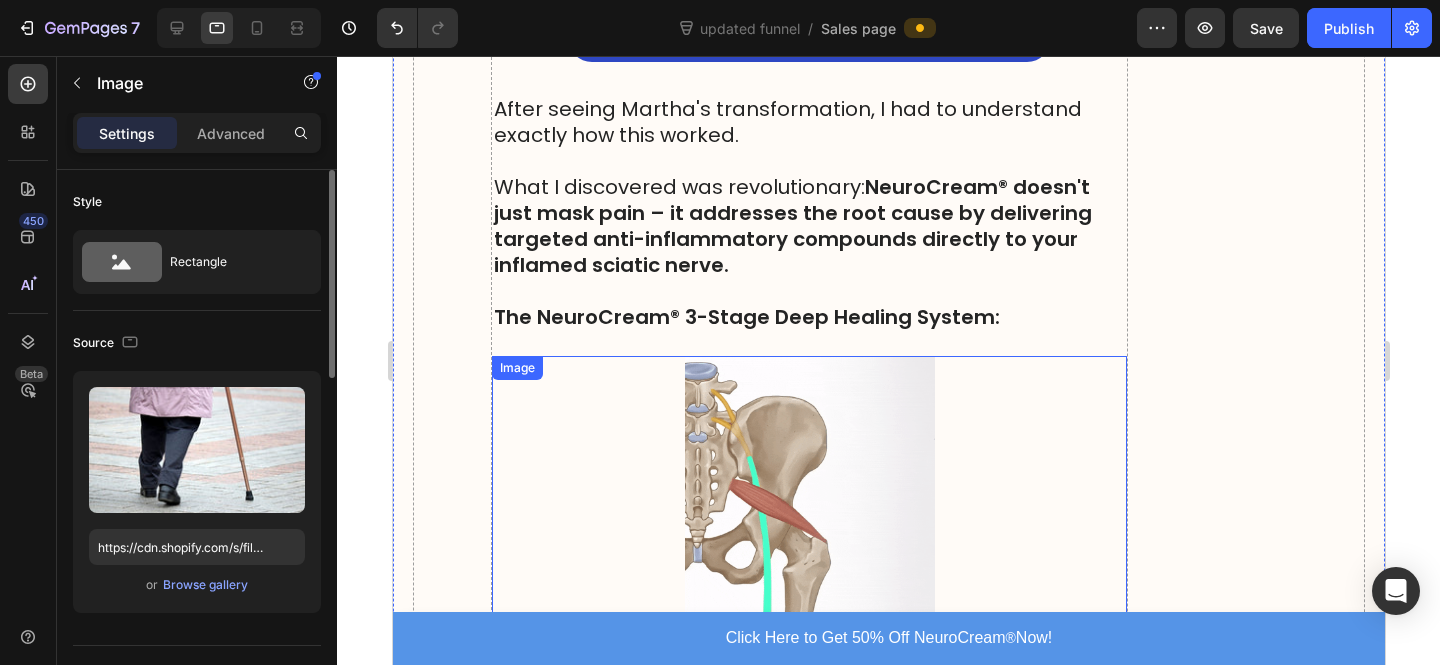 scroll, scrollTop: 6893, scrollLeft: 0, axis: vertical 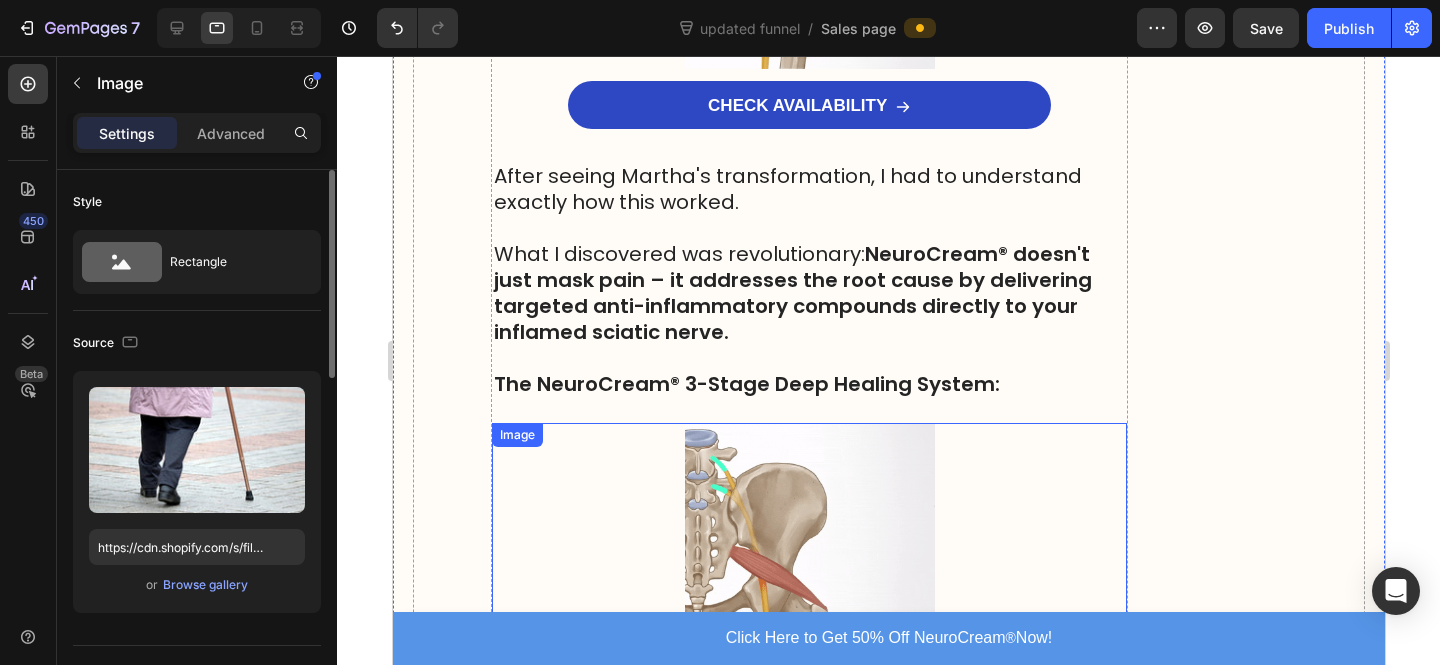 click at bounding box center [809, 579] 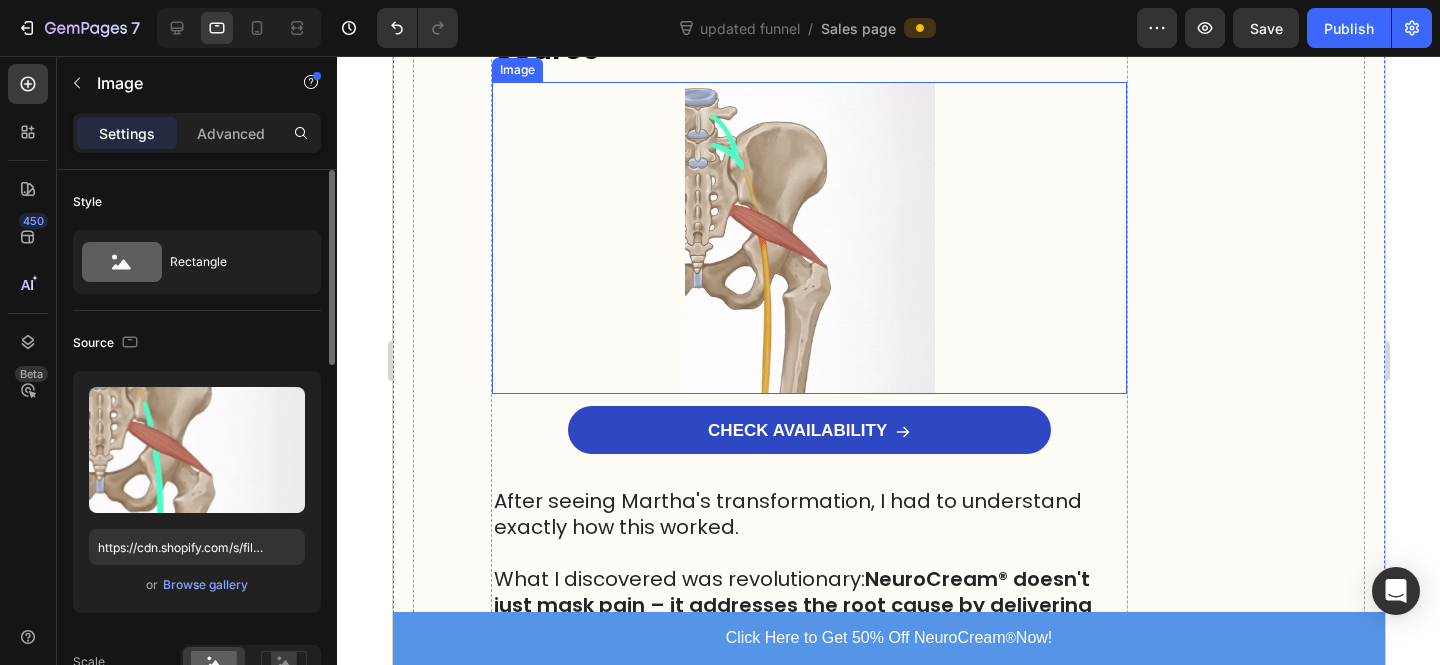 scroll, scrollTop: 6493, scrollLeft: 0, axis: vertical 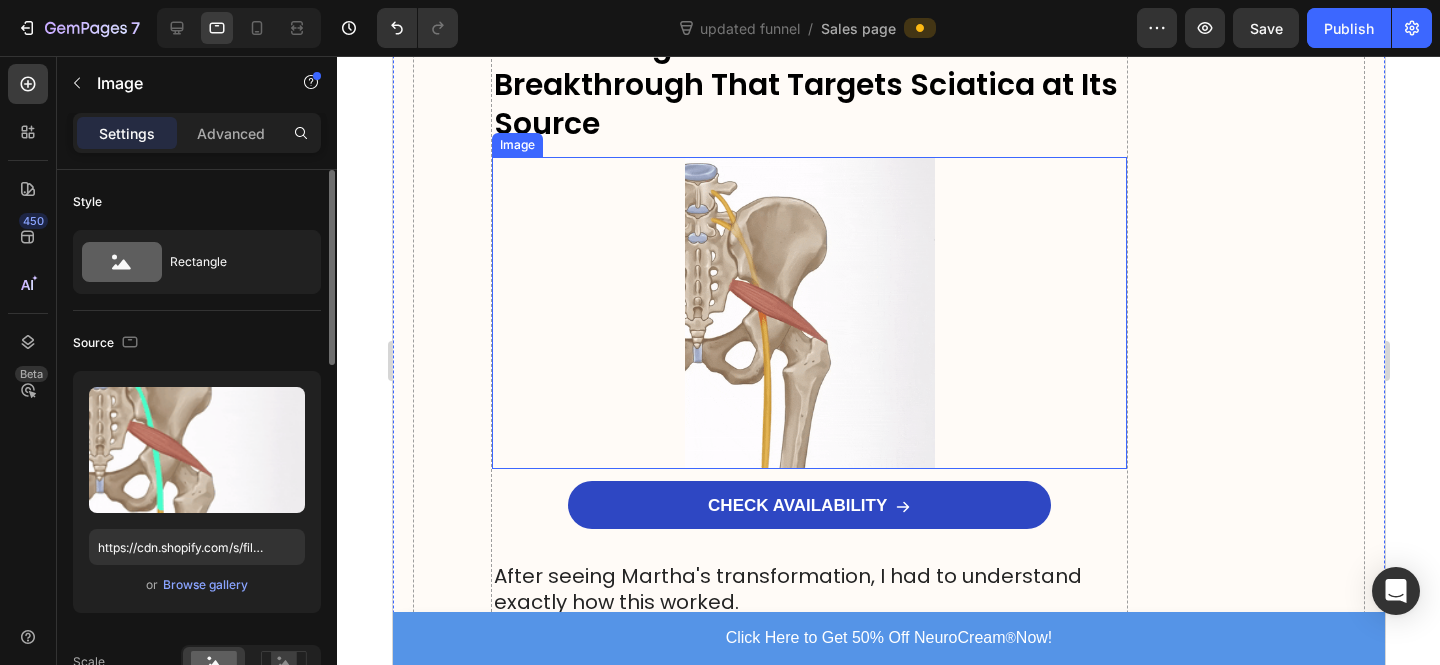 click at bounding box center [809, 313] 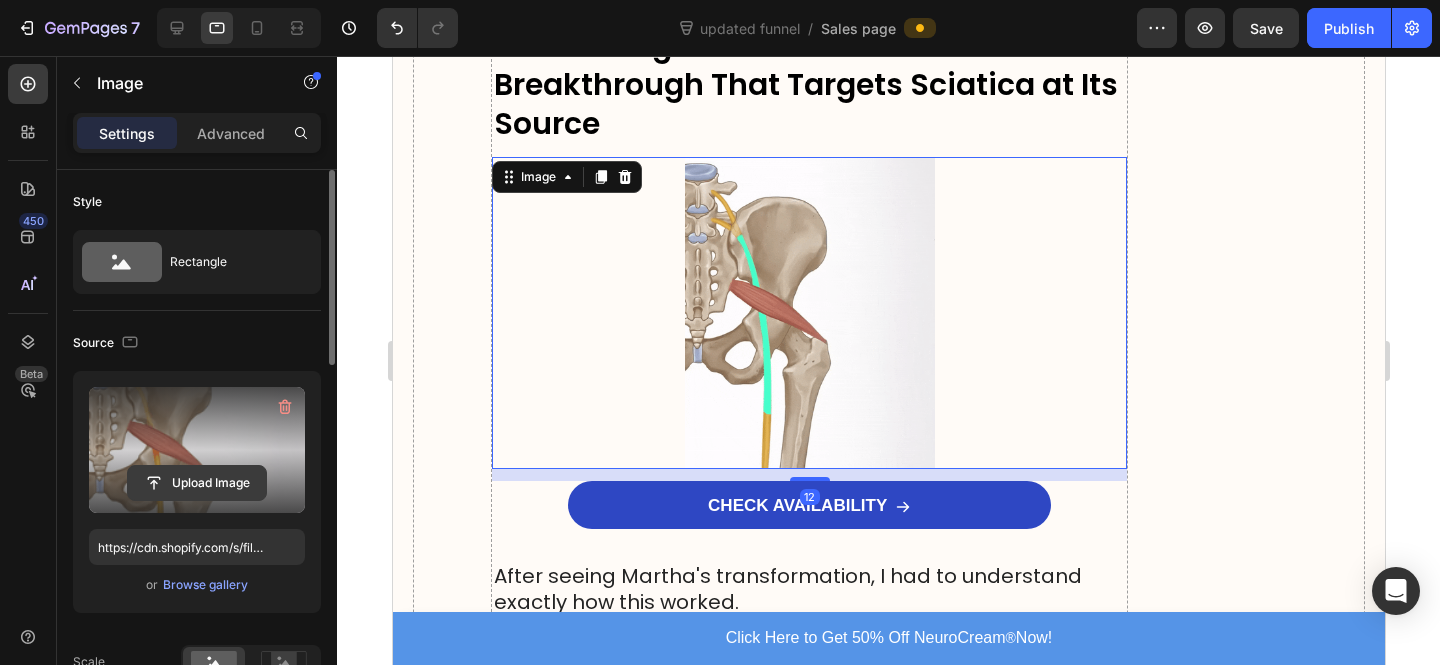 click 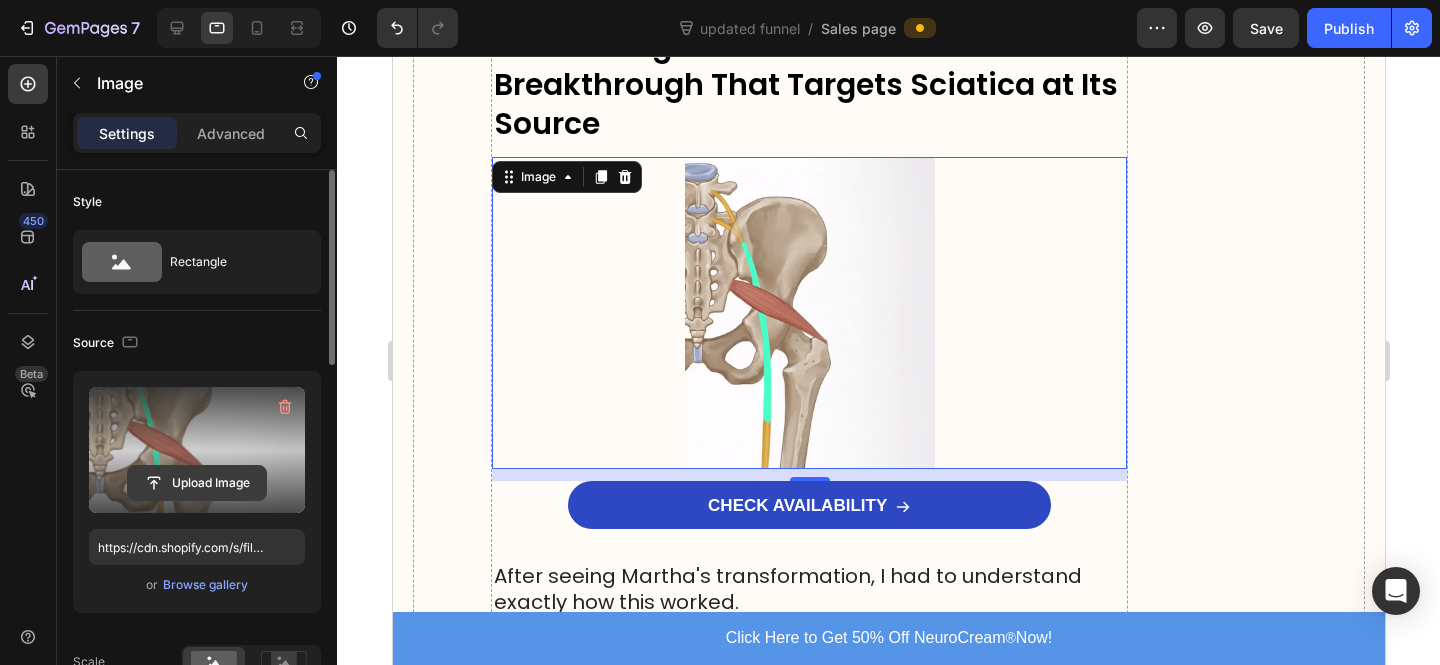 click 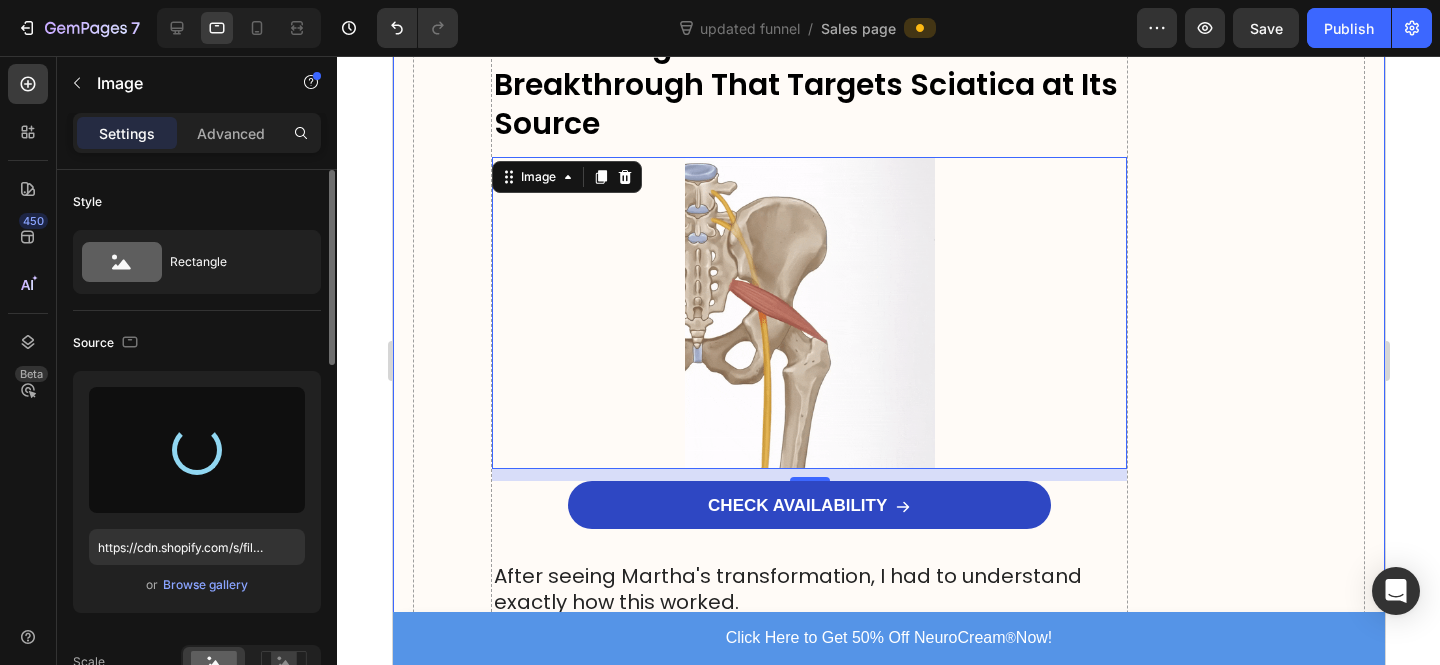 type on "https://cdn.shopify.com/s/files/1/0610/7503/0071/files/gempages_574314754814771993-f9a66ab0-352d-4bce-a117-62aa8c38754a.jpg" 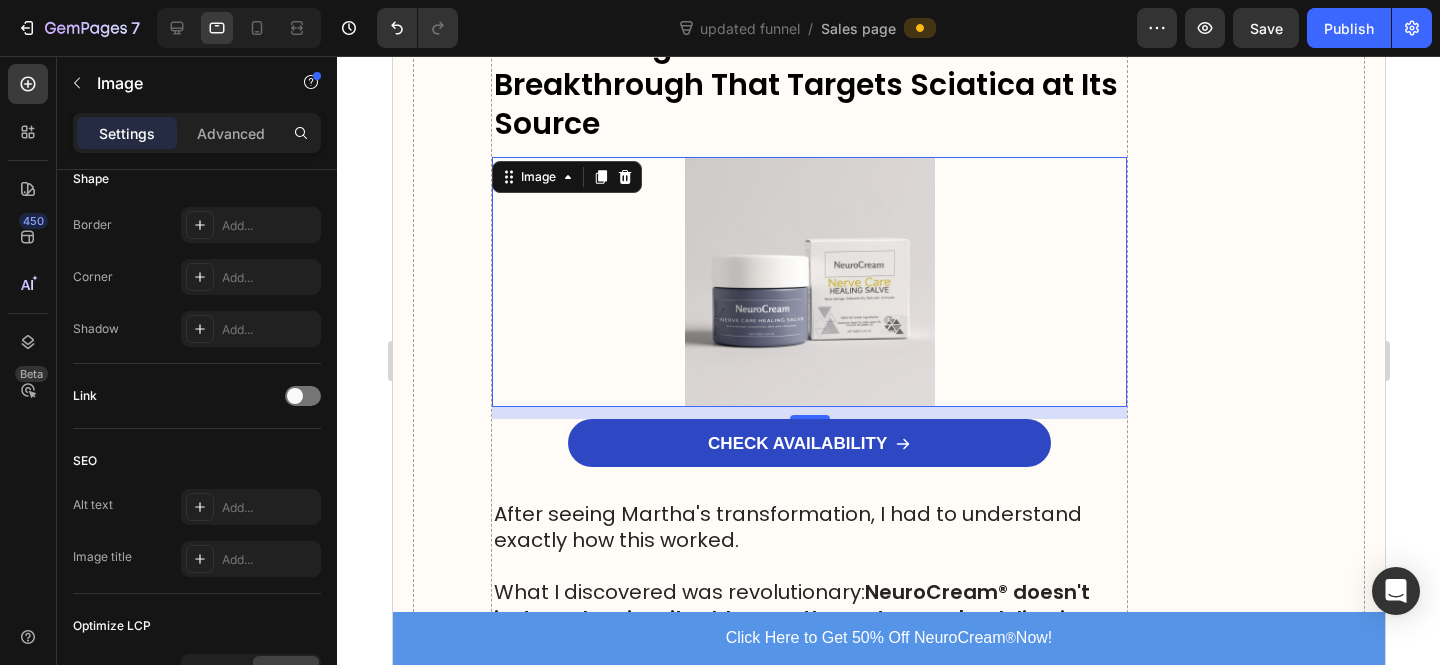 scroll, scrollTop: 419, scrollLeft: 0, axis: vertical 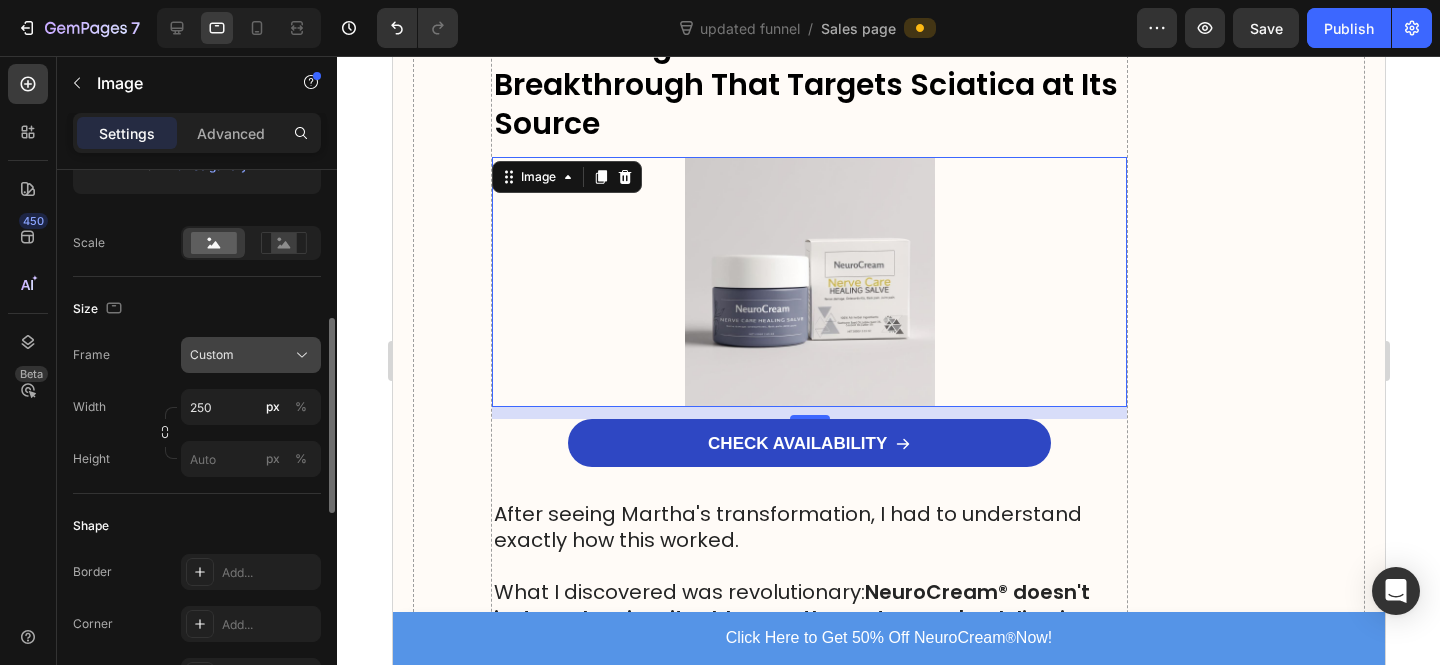 click on "Custom" 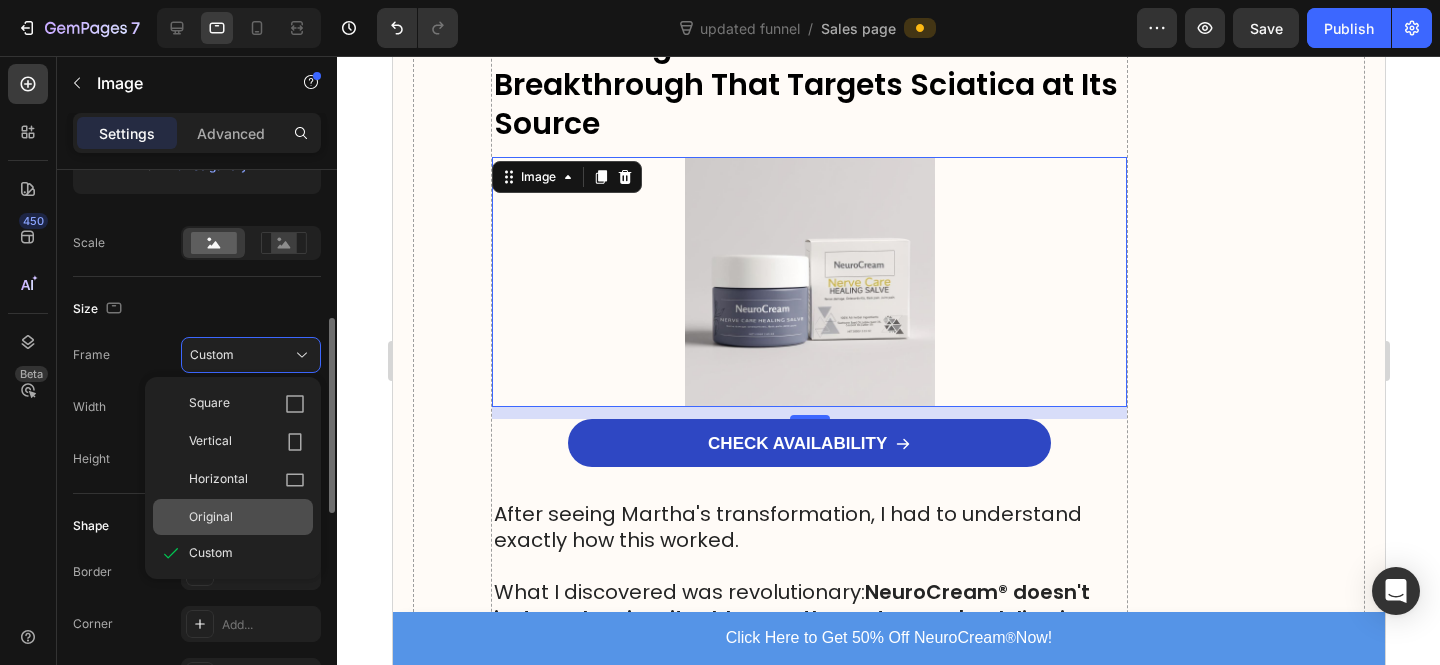 click on "Original" at bounding box center (211, 517) 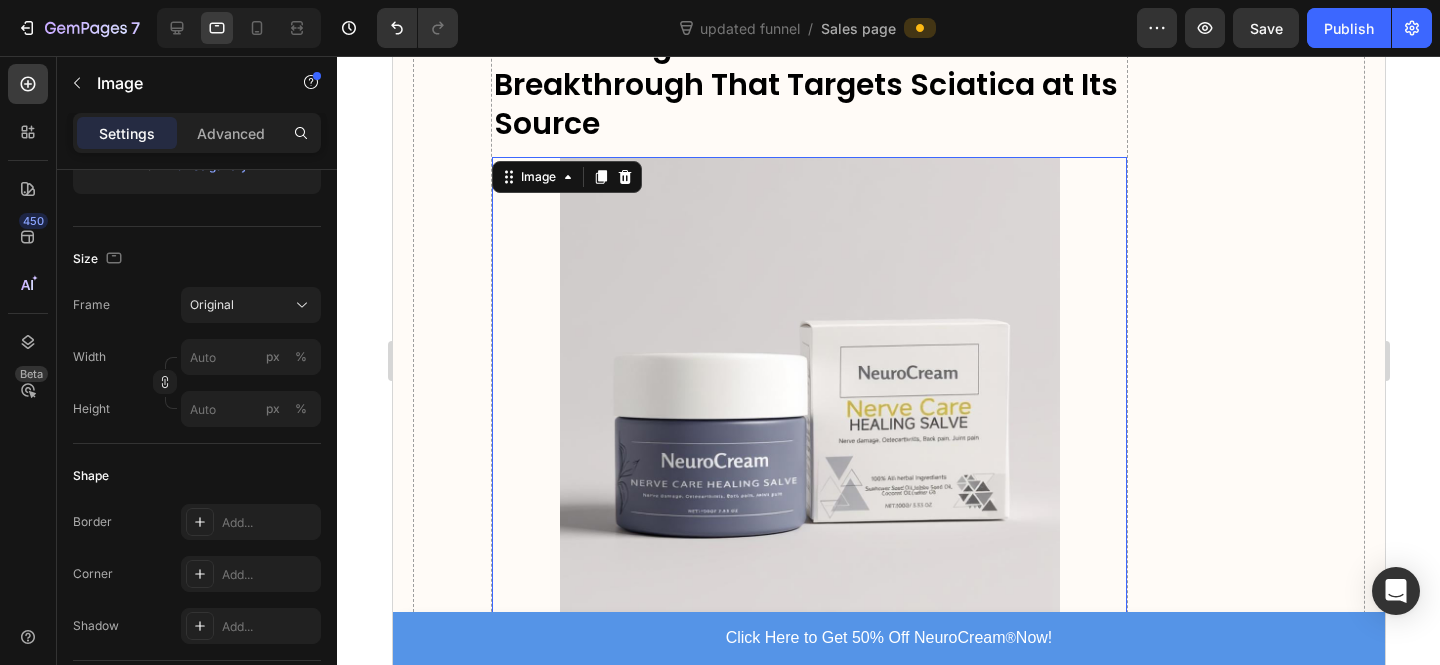 scroll, scrollTop: 760, scrollLeft: 0, axis: vertical 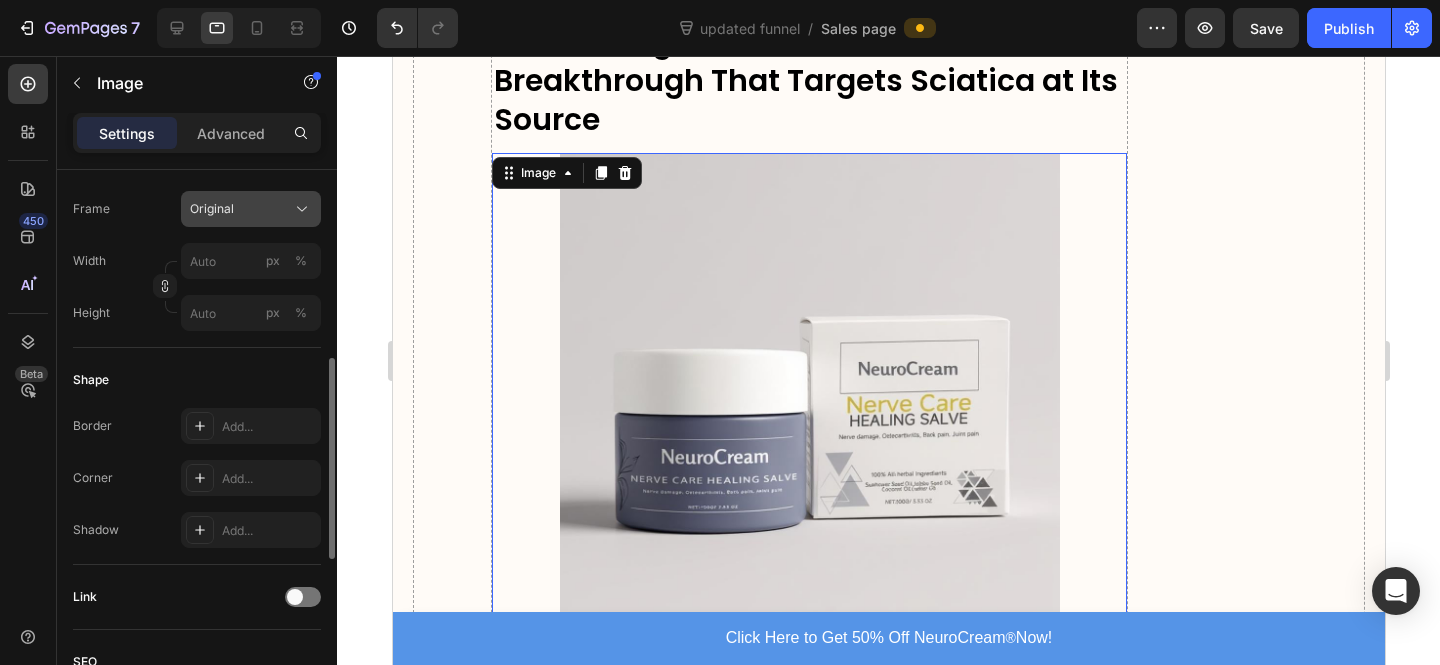 click on "Original" at bounding box center [251, 209] 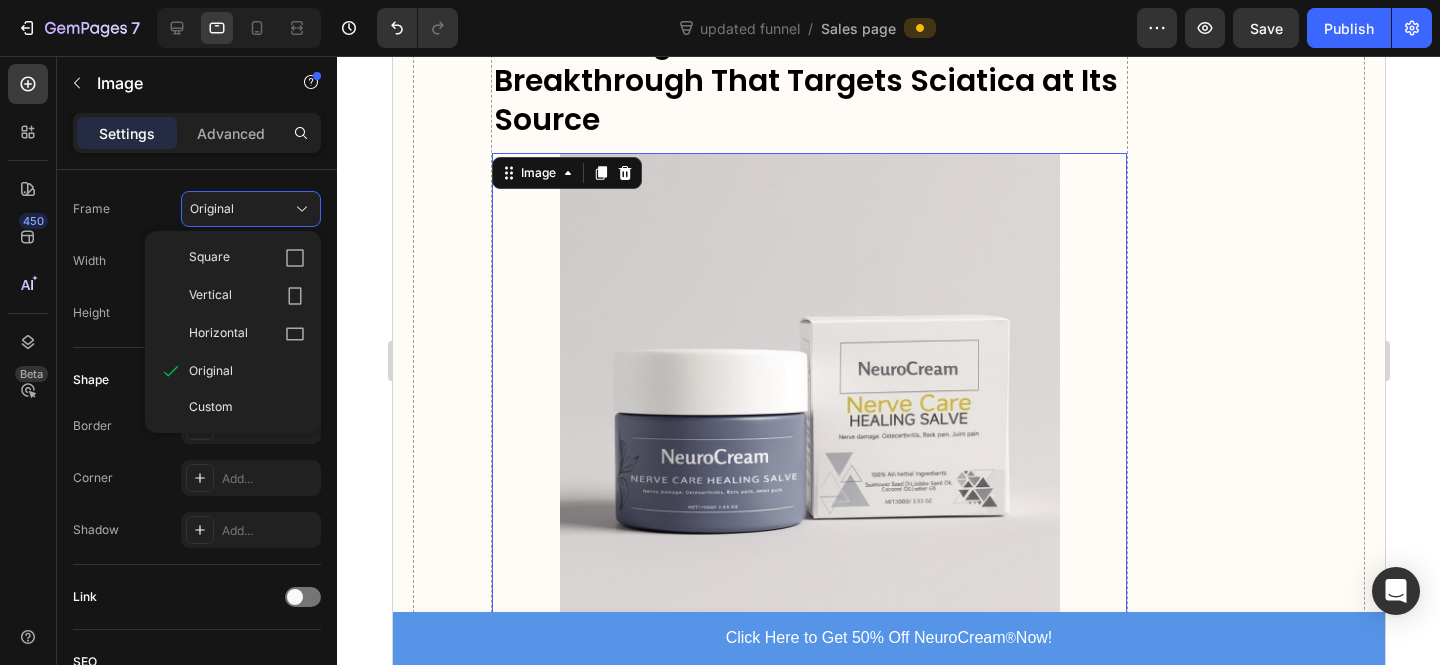 drag, startPoint x: 234, startPoint y: 400, endPoint x: 233, endPoint y: 362, distance: 38.013157 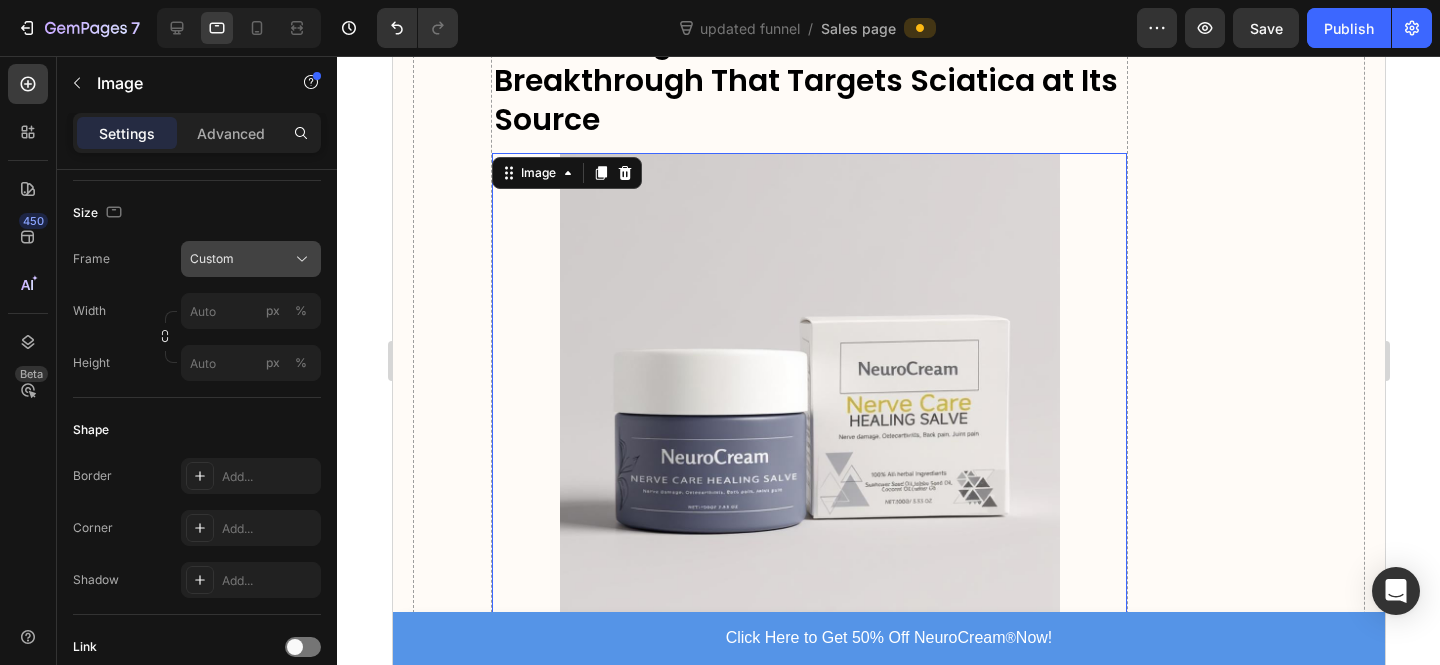 click on "Frame Custom Width px % Height px %" 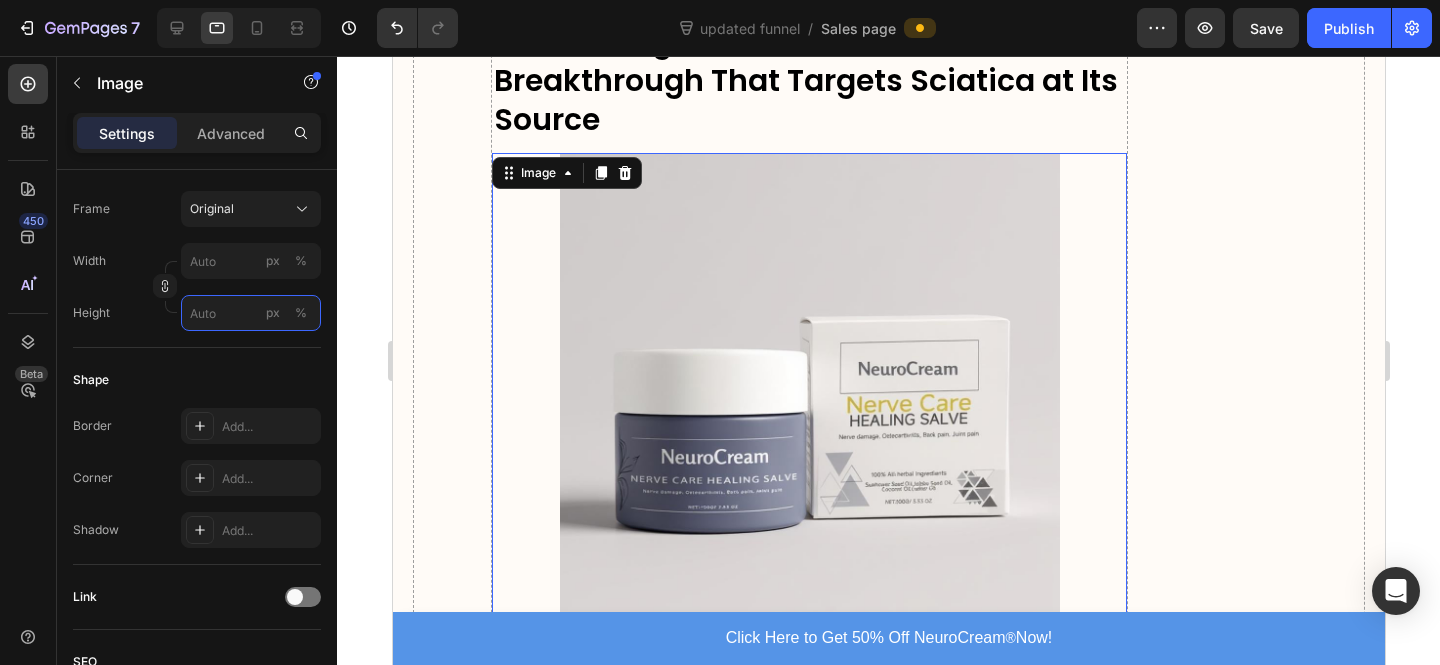 drag, startPoint x: 247, startPoint y: 315, endPoint x: 239, endPoint y: 308, distance: 10.630146 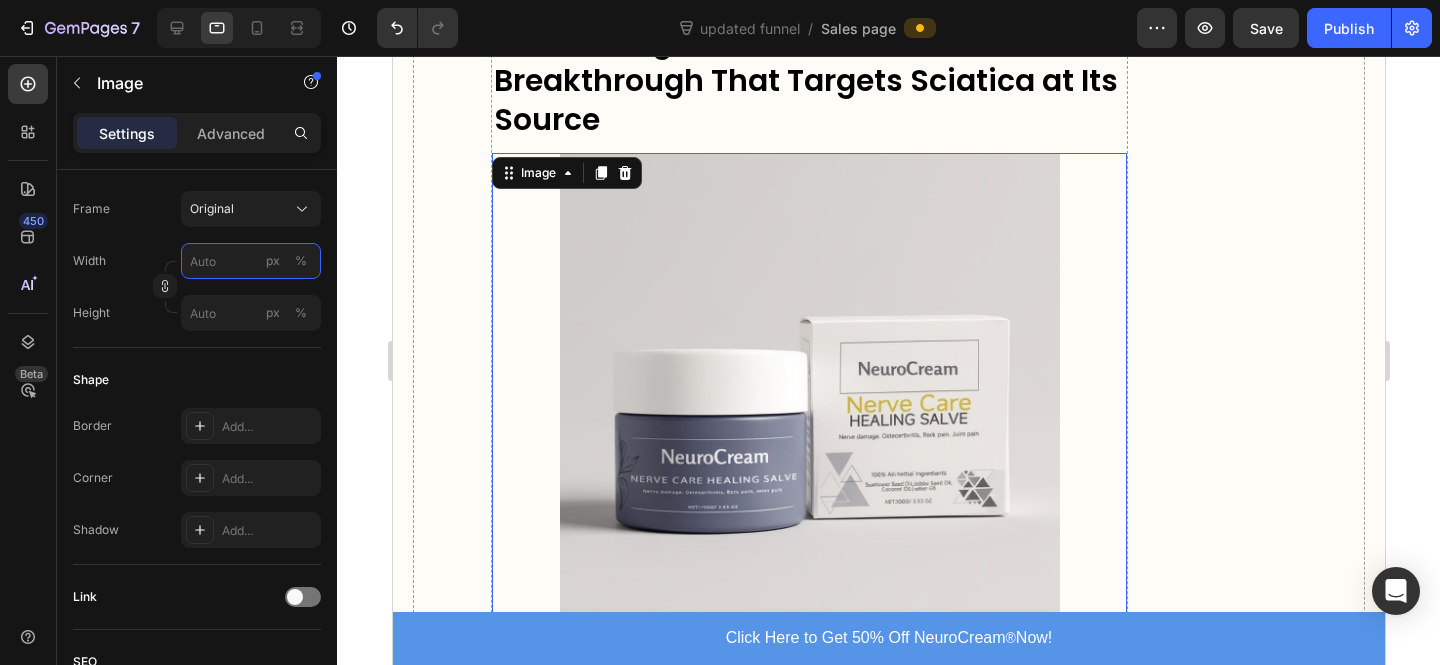 click on "px %" at bounding box center [251, 261] 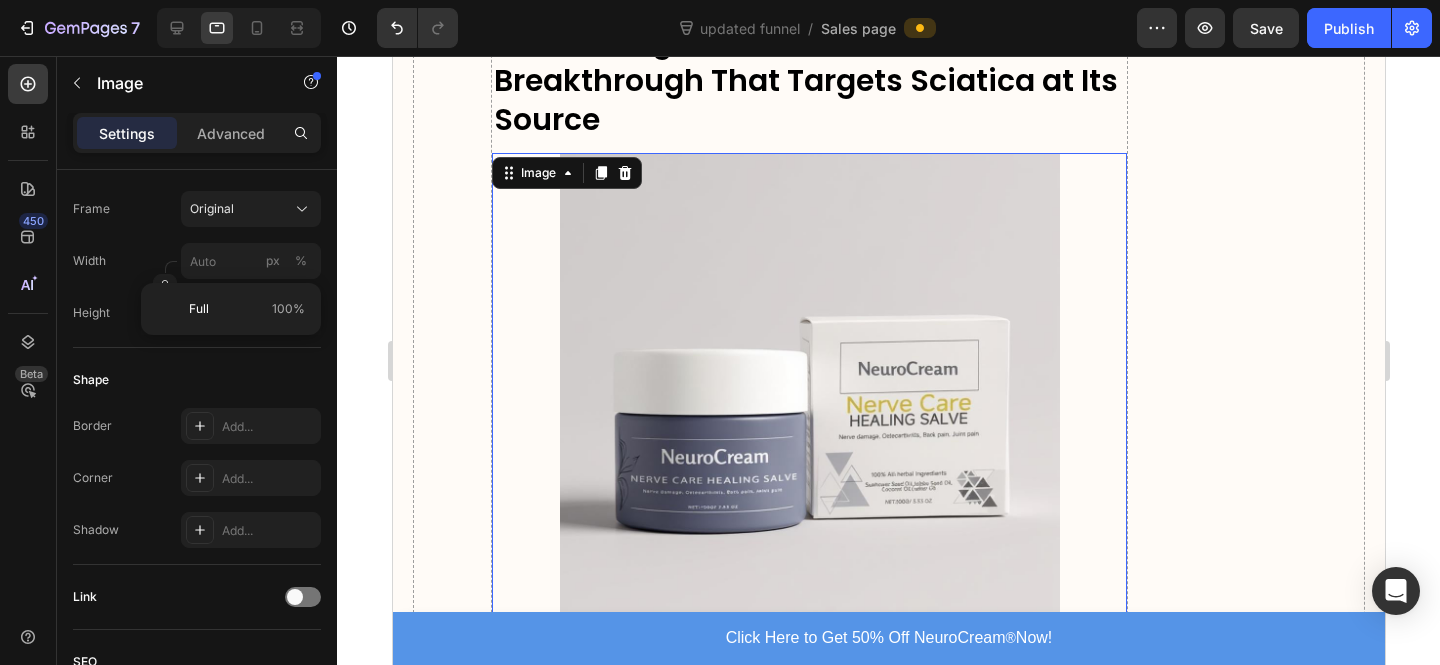 drag, startPoint x: 232, startPoint y: 216, endPoint x: 233, endPoint y: 227, distance: 11.045361 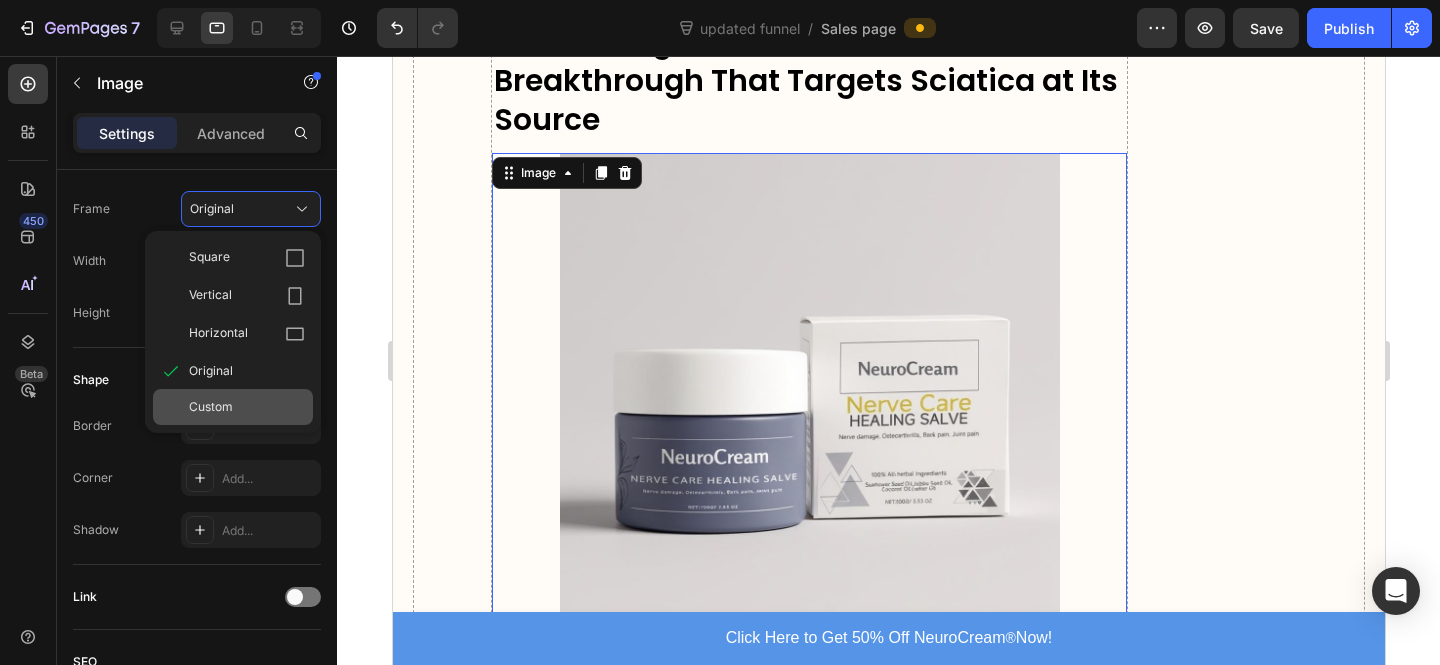 click on "Custom" at bounding box center (211, 407) 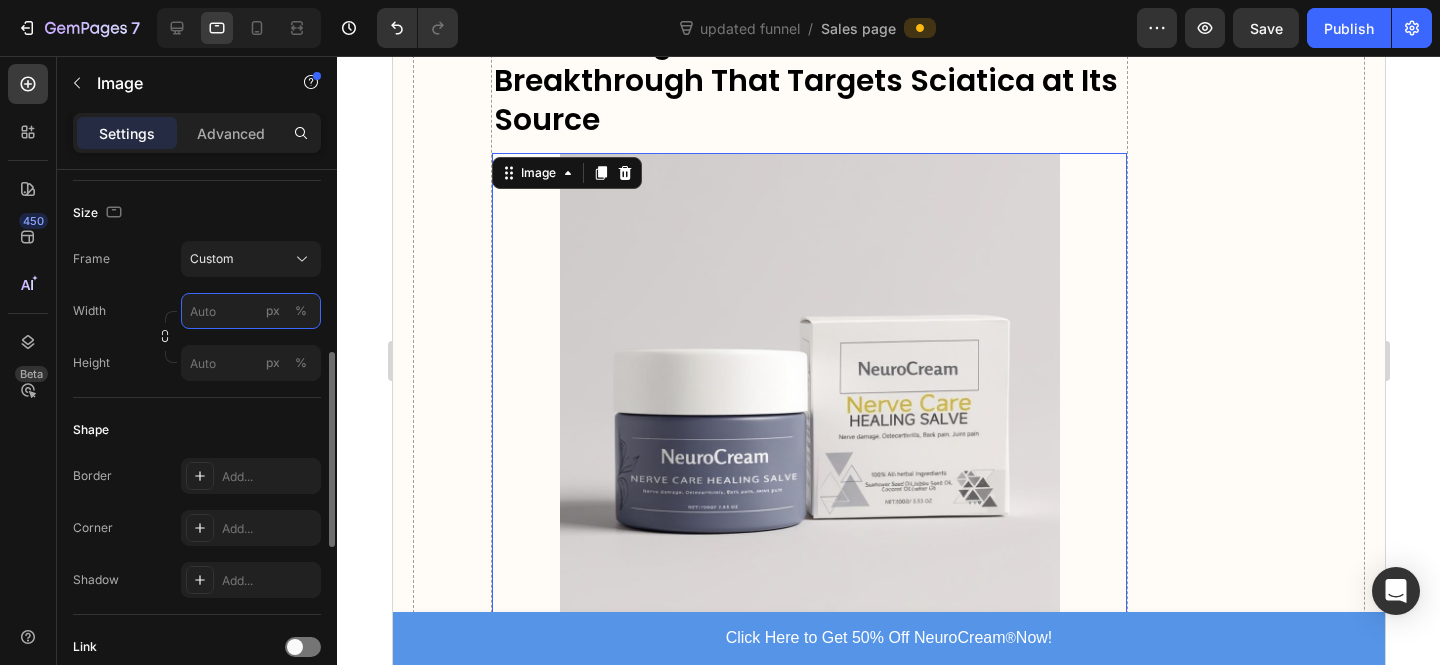 click on "px %" at bounding box center [251, 311] 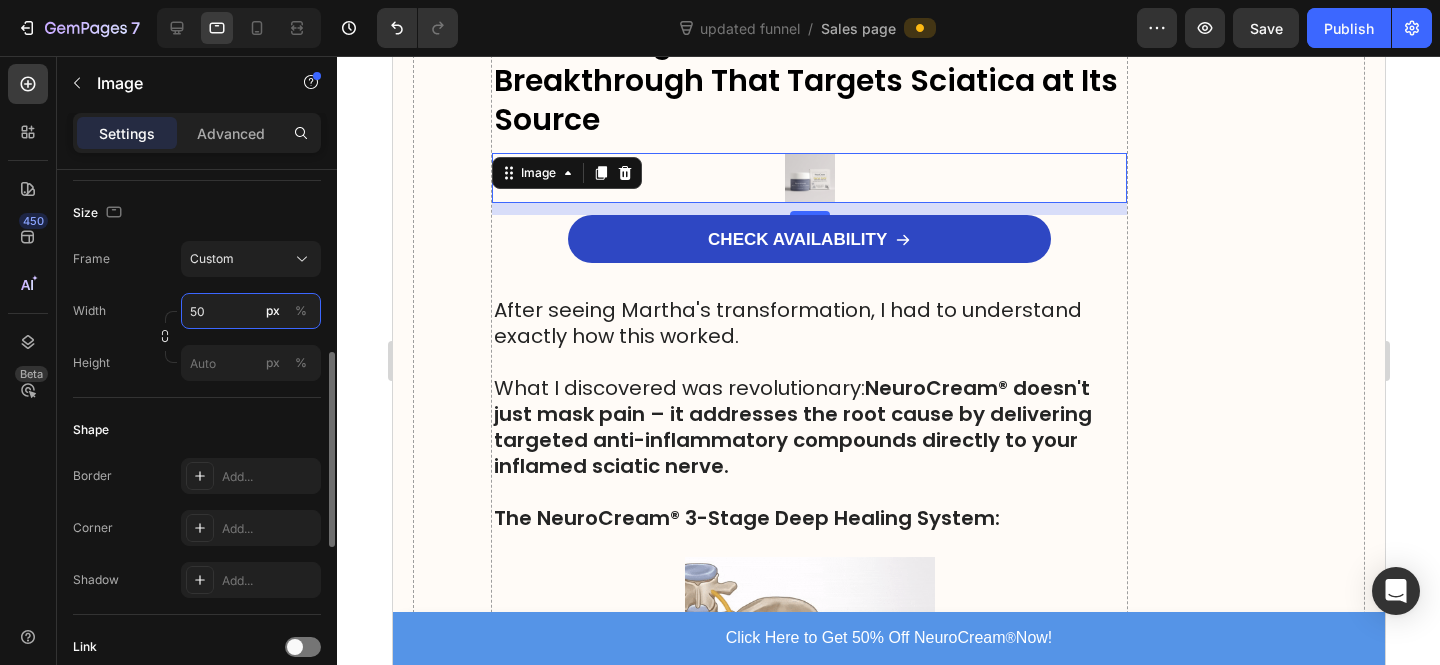 type on "500" 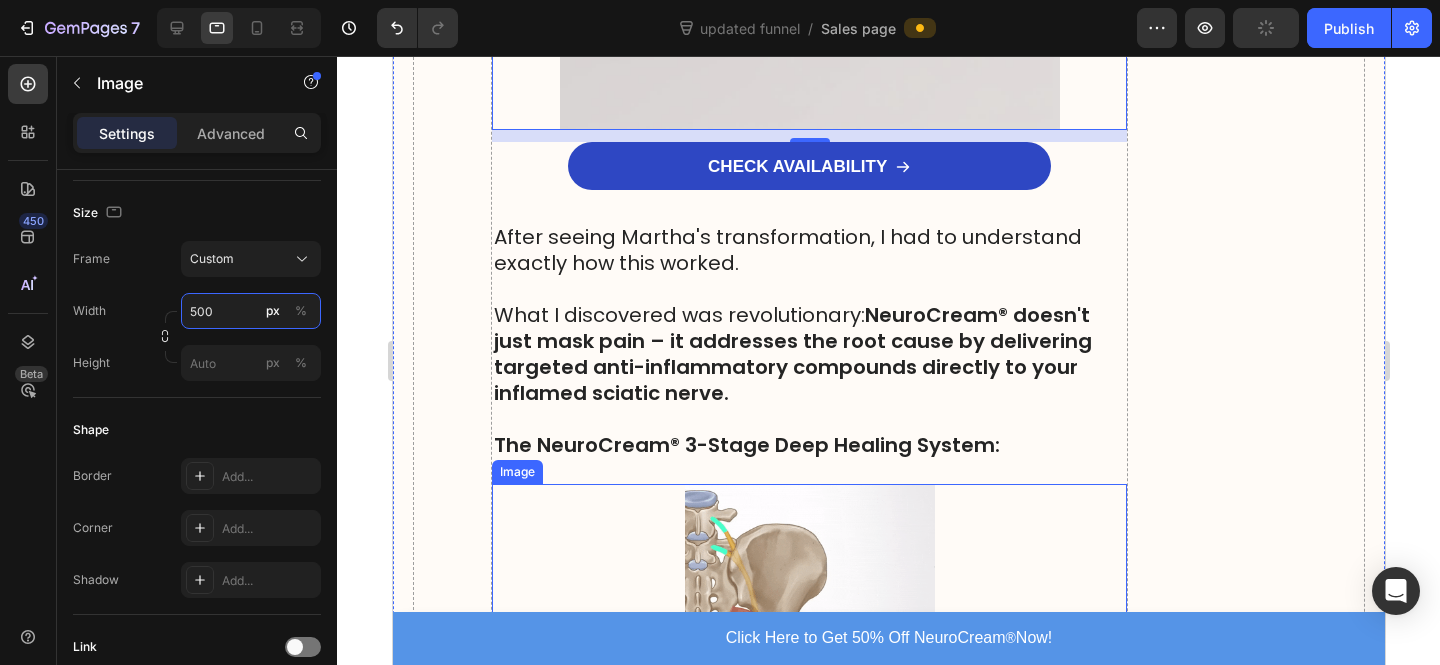 scroll, scrollTop: 7268, scrollLeft: 0, axis: vertical 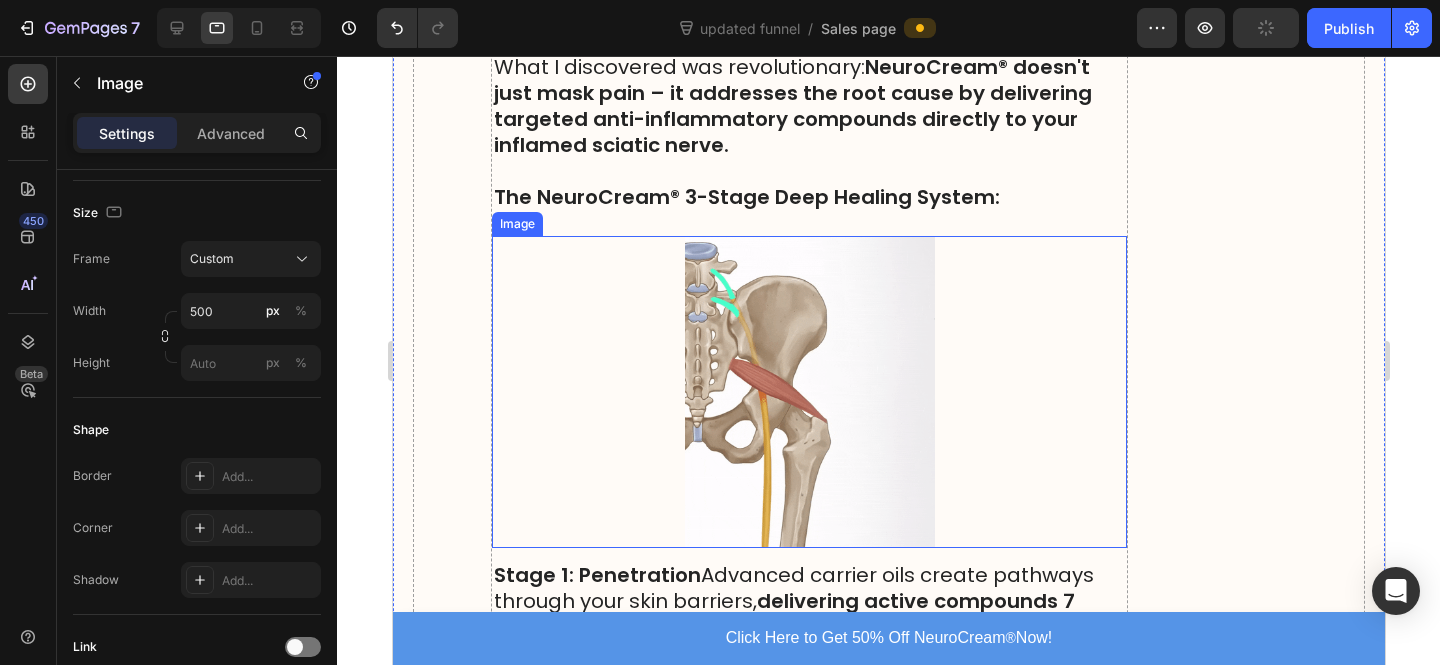 click at bounding box center [809, 392] 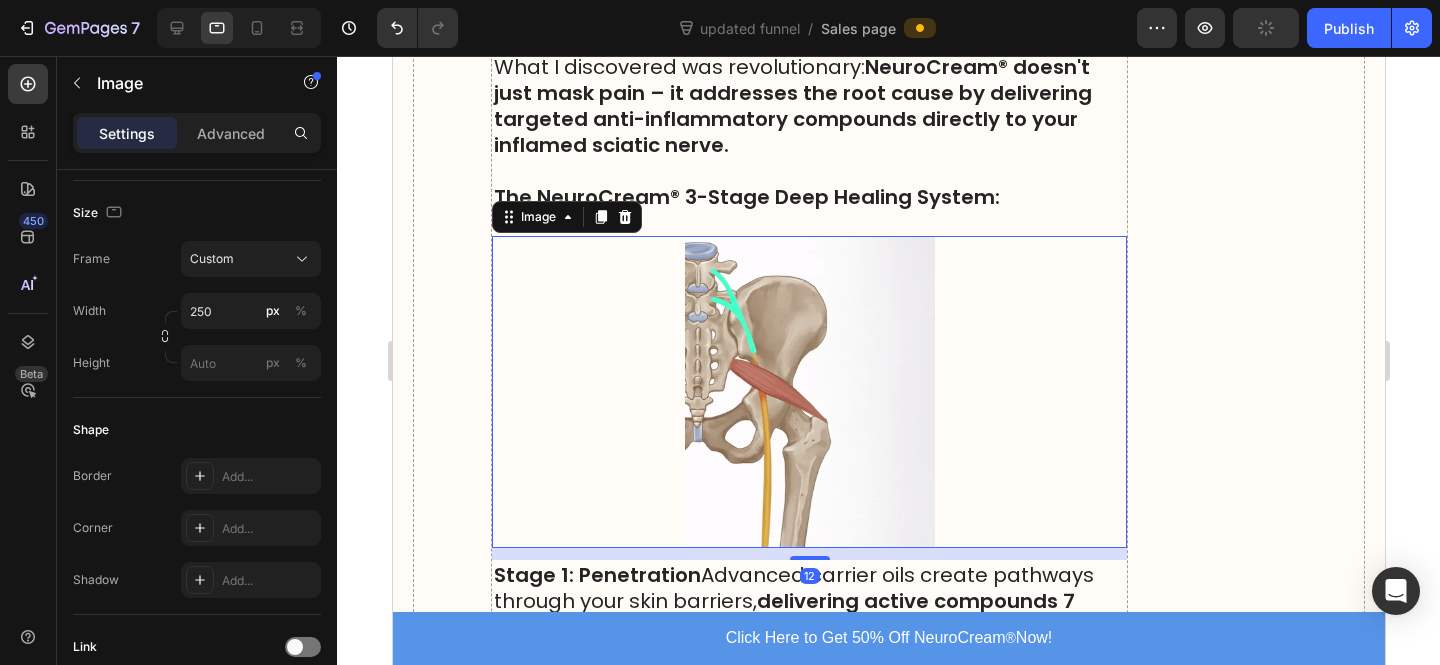 click at bounding box center (809, 392) 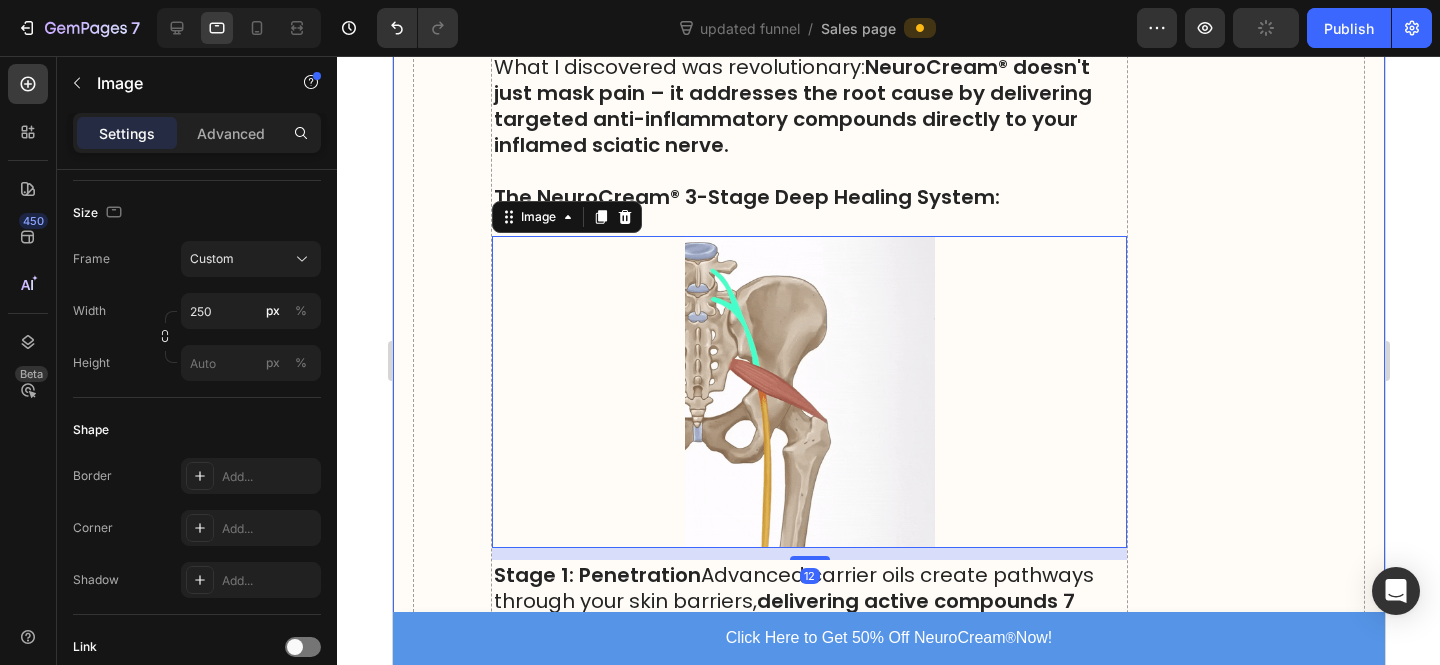 scroll, scrollTop: 163, scrollLeft: 0, axis: vertical 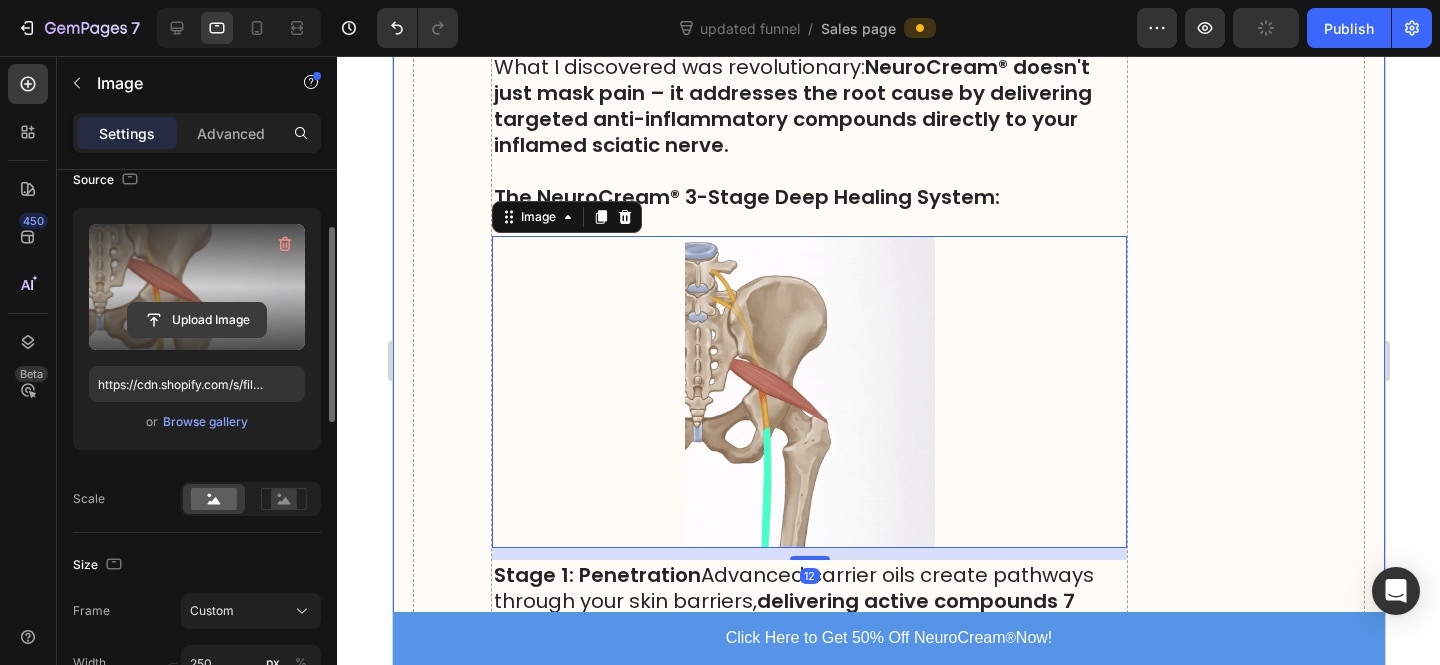 click 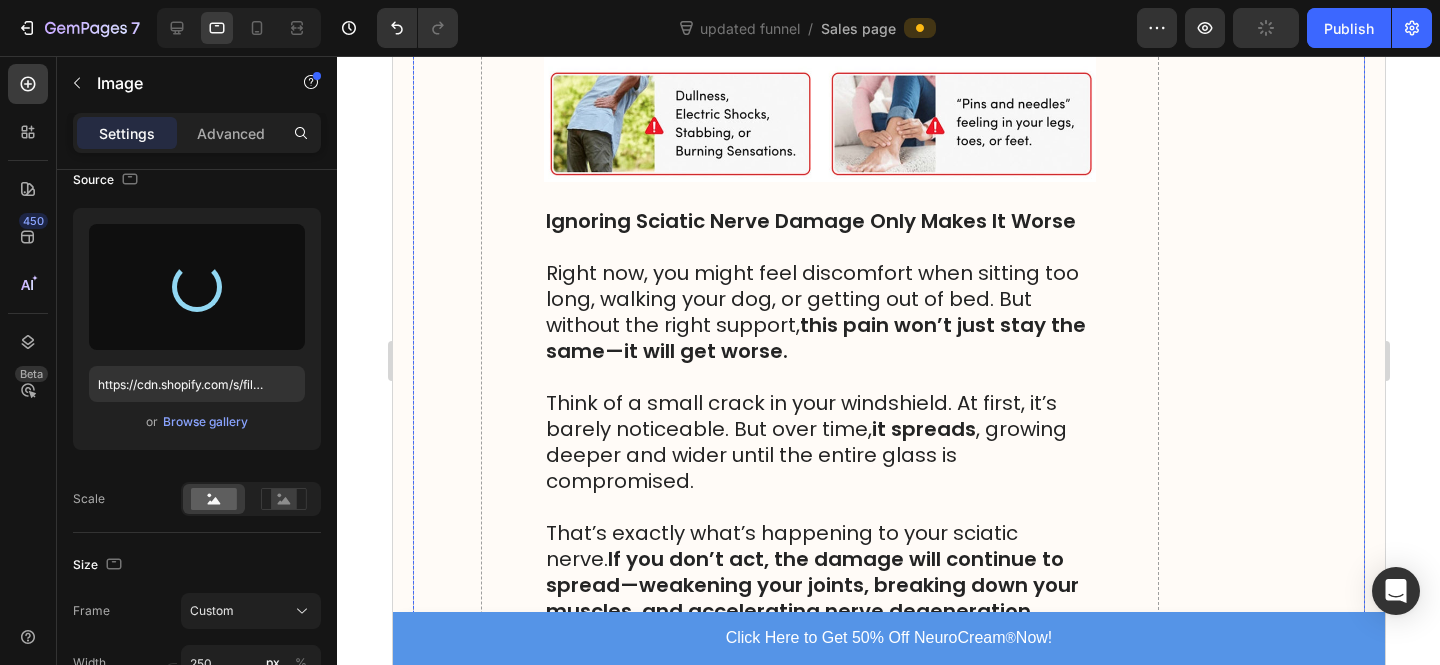 type on "https://cdn.shopify.com/s/files/1/0610/7503/0071/files/gempages_574314754814771993-1b01819c-8e96-47bd-b963-3d47660325c0.png" 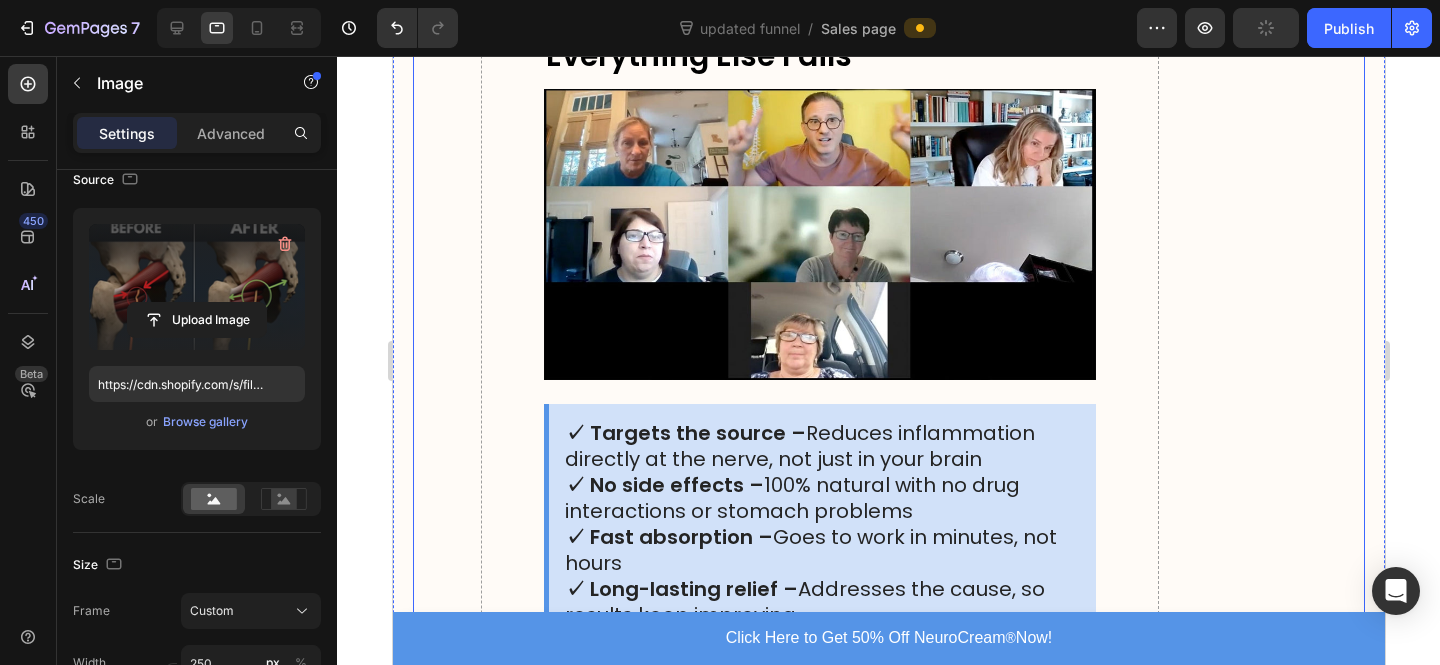 scroll, scrollTop: 11713, scrollLeft: 0, axis: vertical 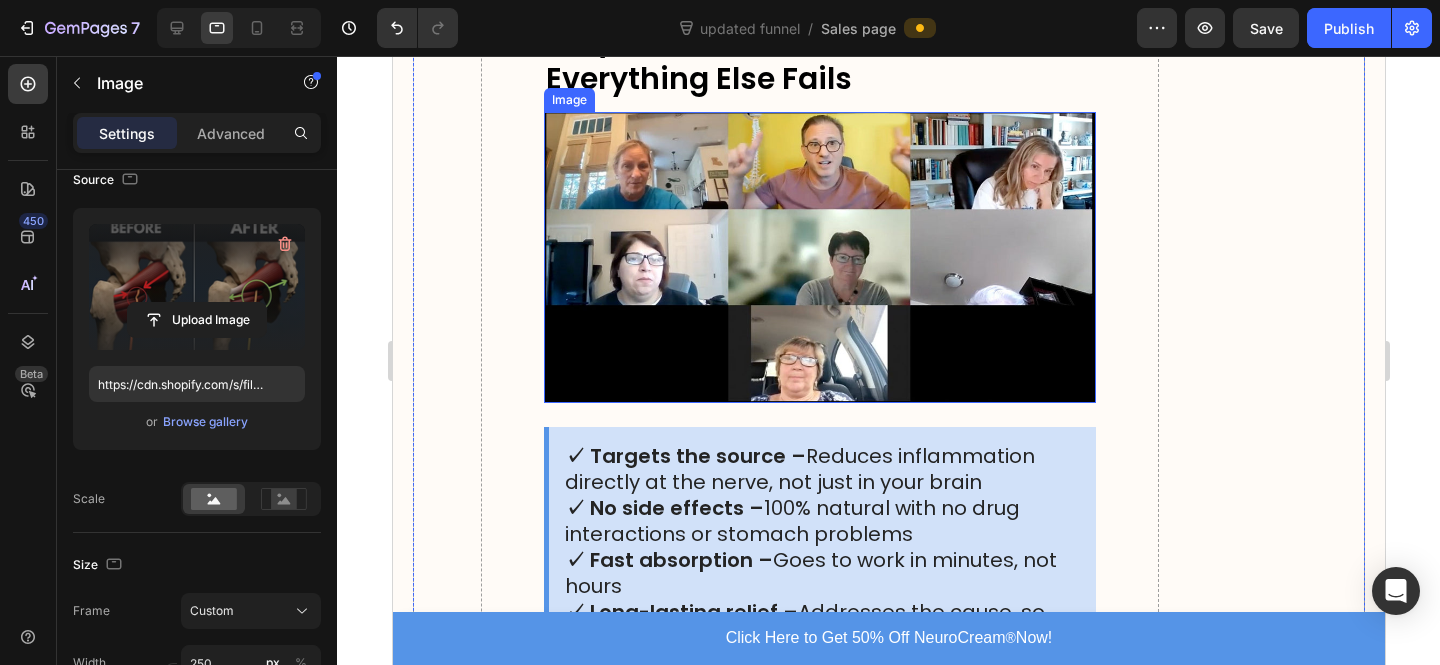 click at bounding box center (819, 257) 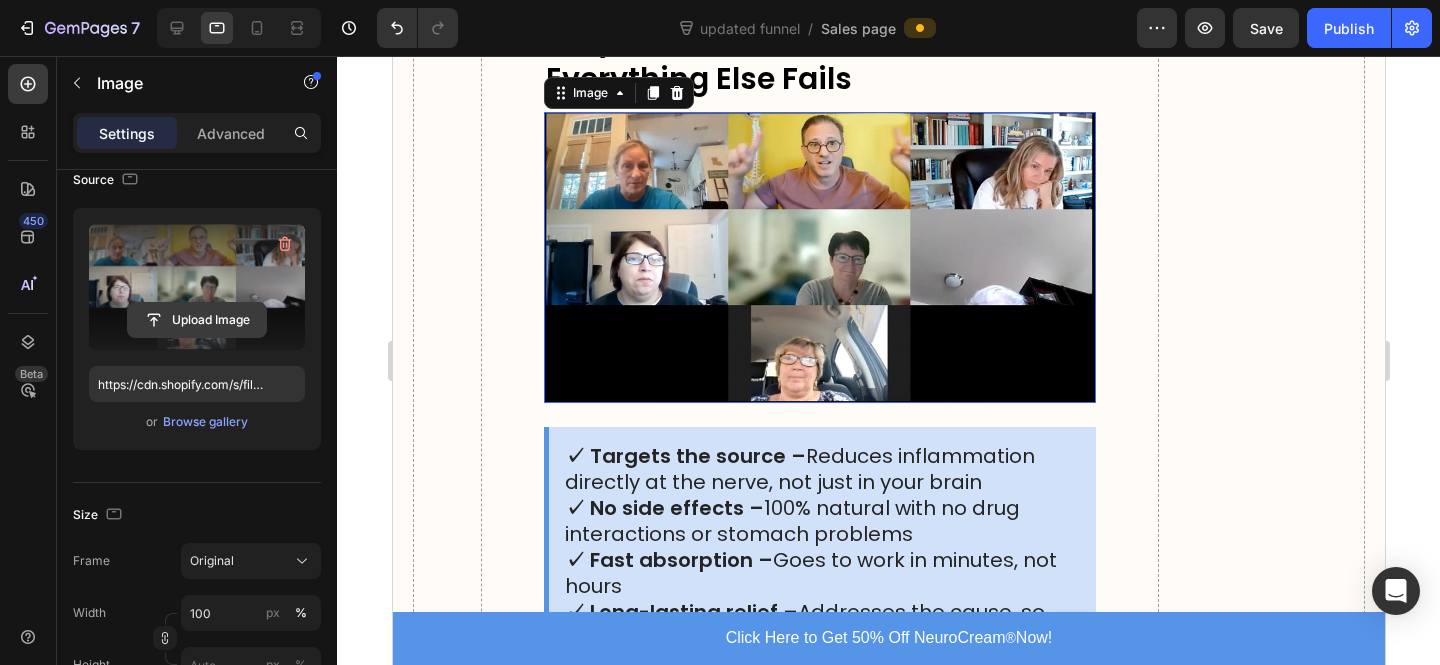 scroll, scrollTop: 163, scrollLeft: 0, axis: vertical 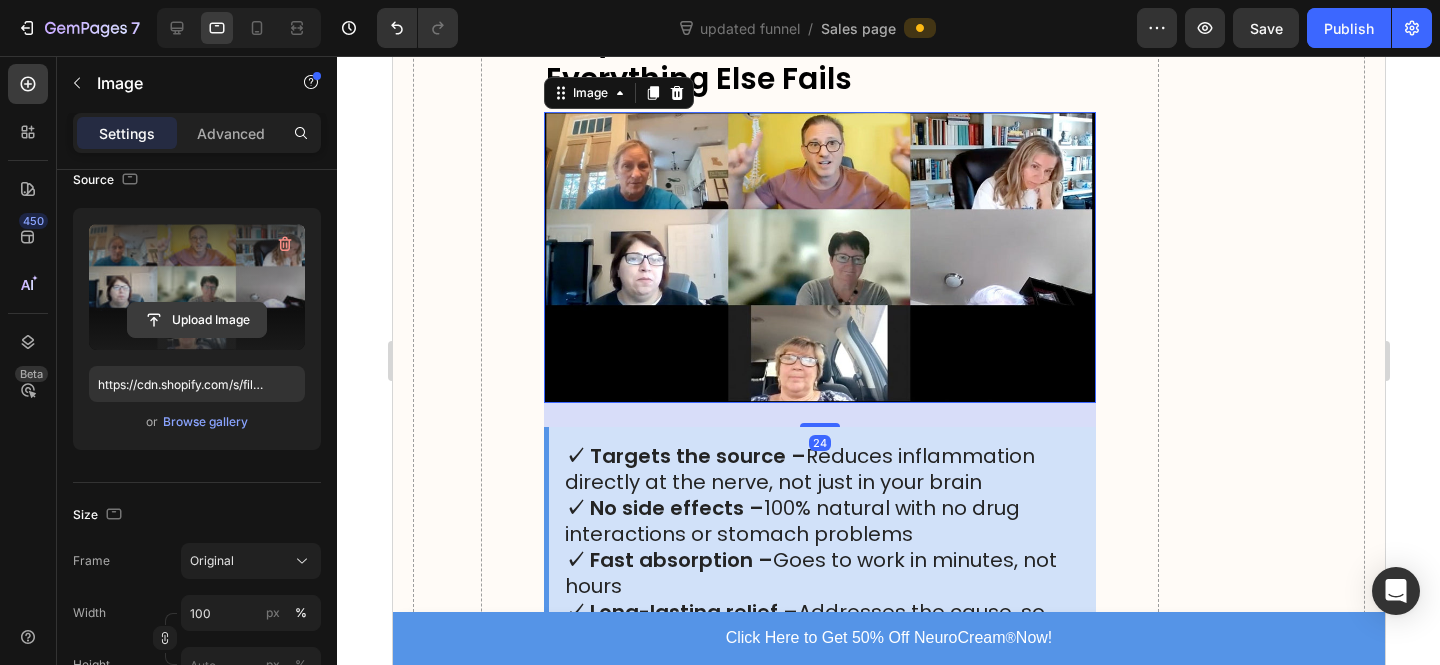 click 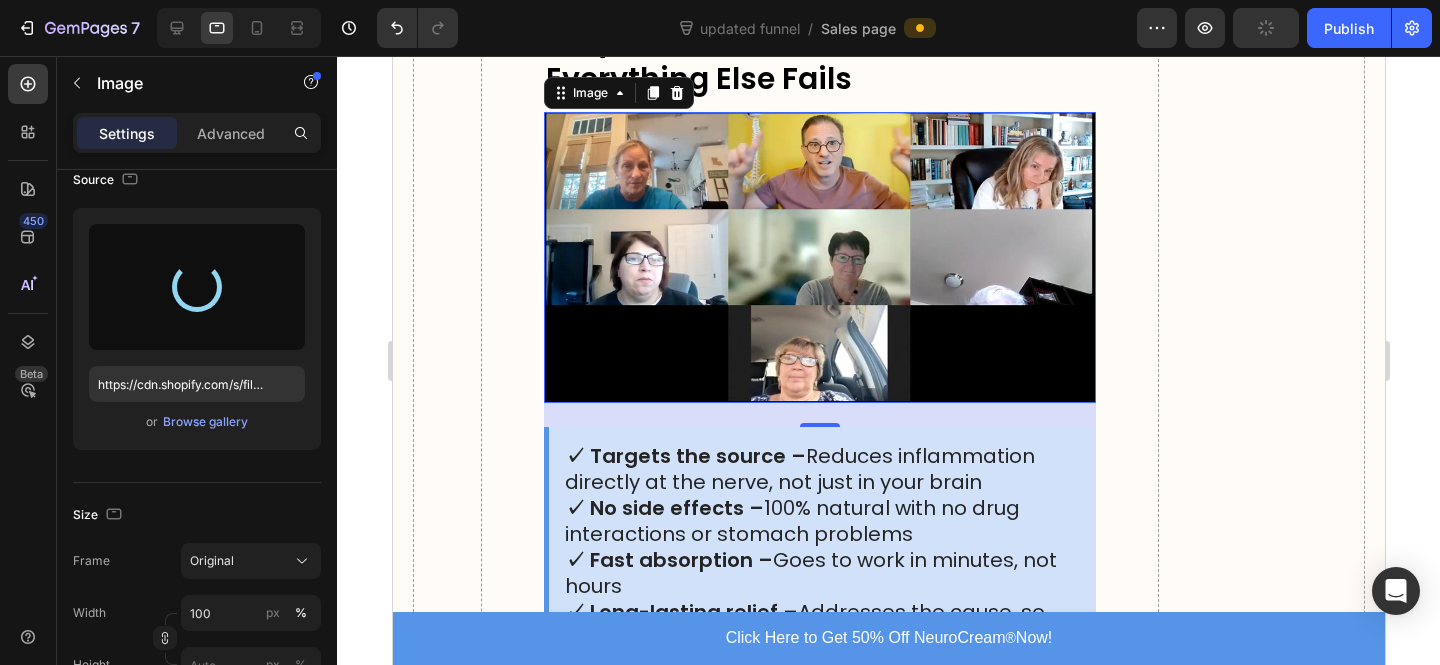 type on "https://cdn.shopify.com/s/files/1/0610/7503/0071/files/gempages_574314754814771993-5442cff4-df9e-444b-b7a8-d153c8ba586d.jpg" 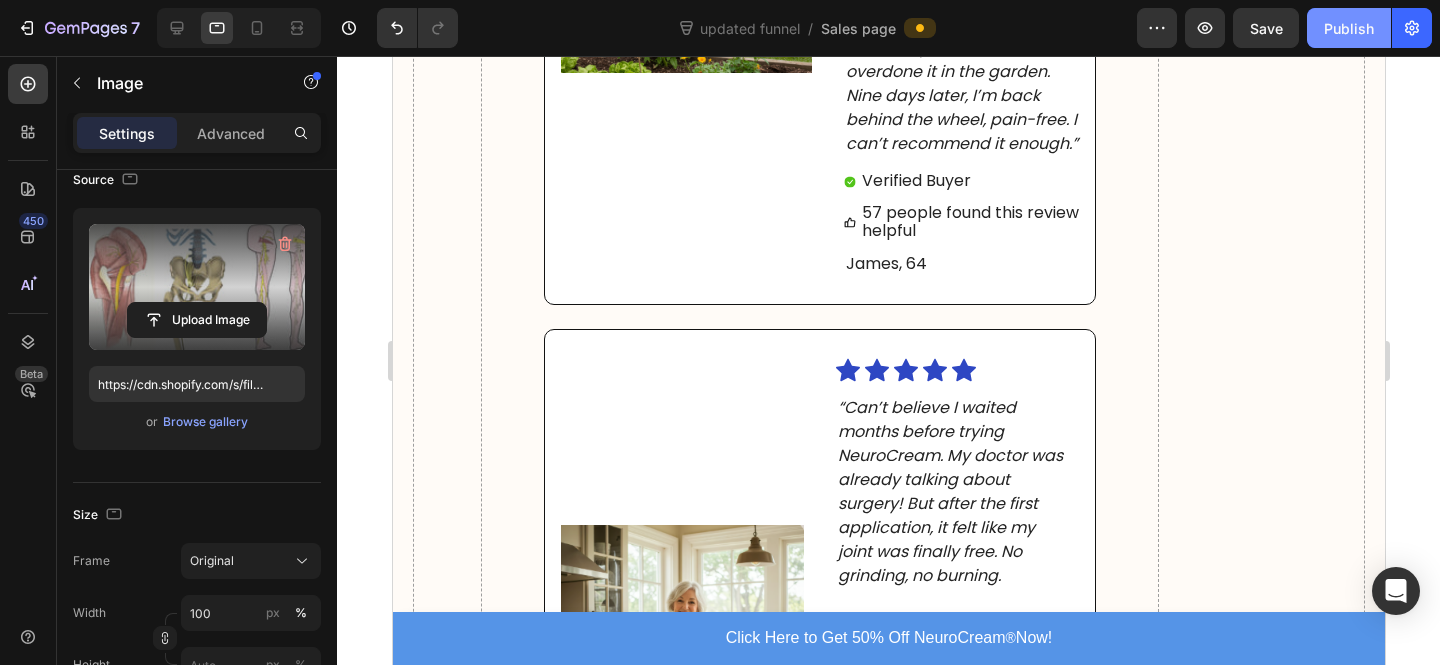 click on "Publish" at bounding box center [1349, 28] 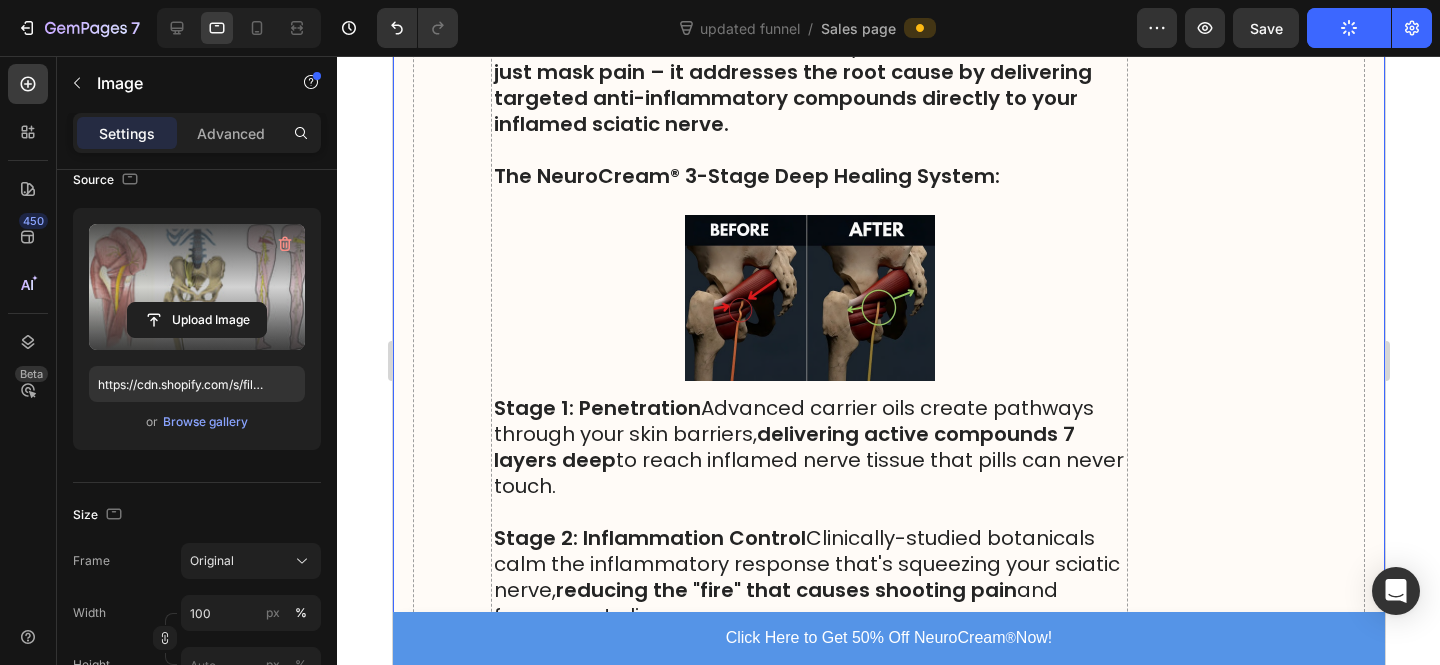 scroll, scrollTop: 7361, scrollLeft: 0, axis: vertical 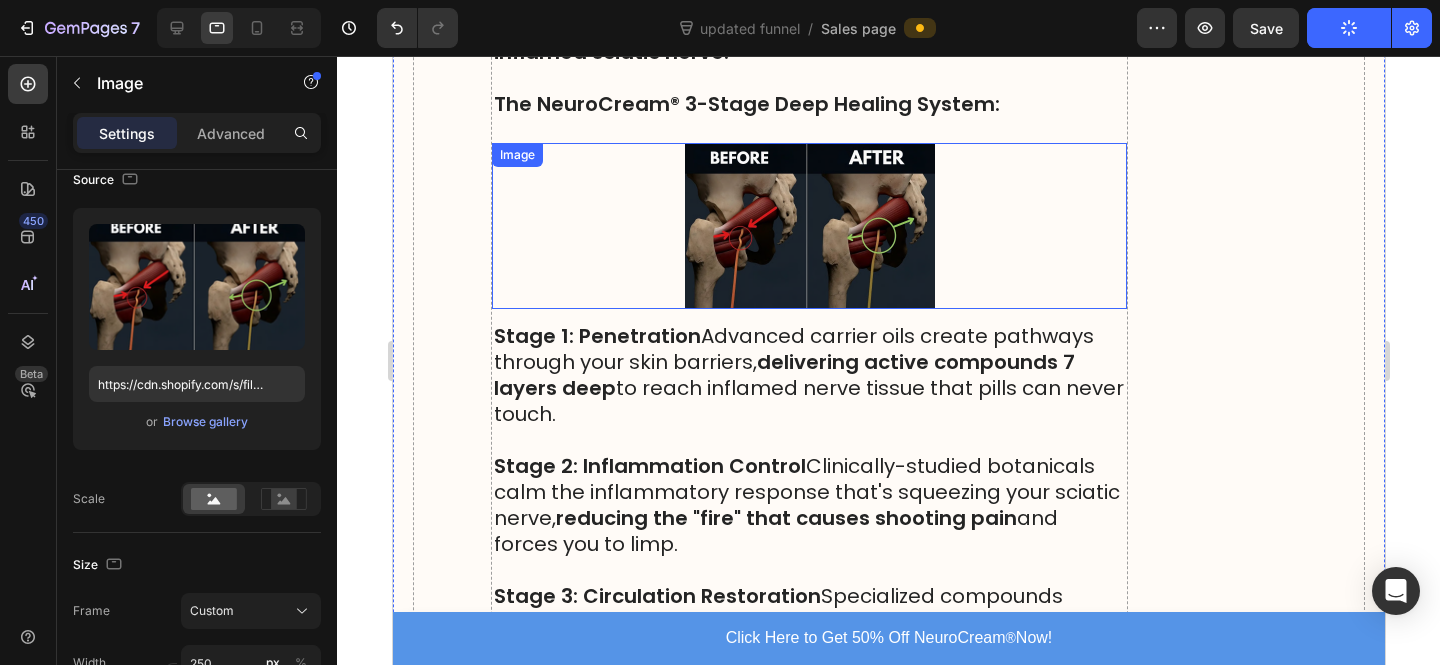 click at bounding box center [809, 226] 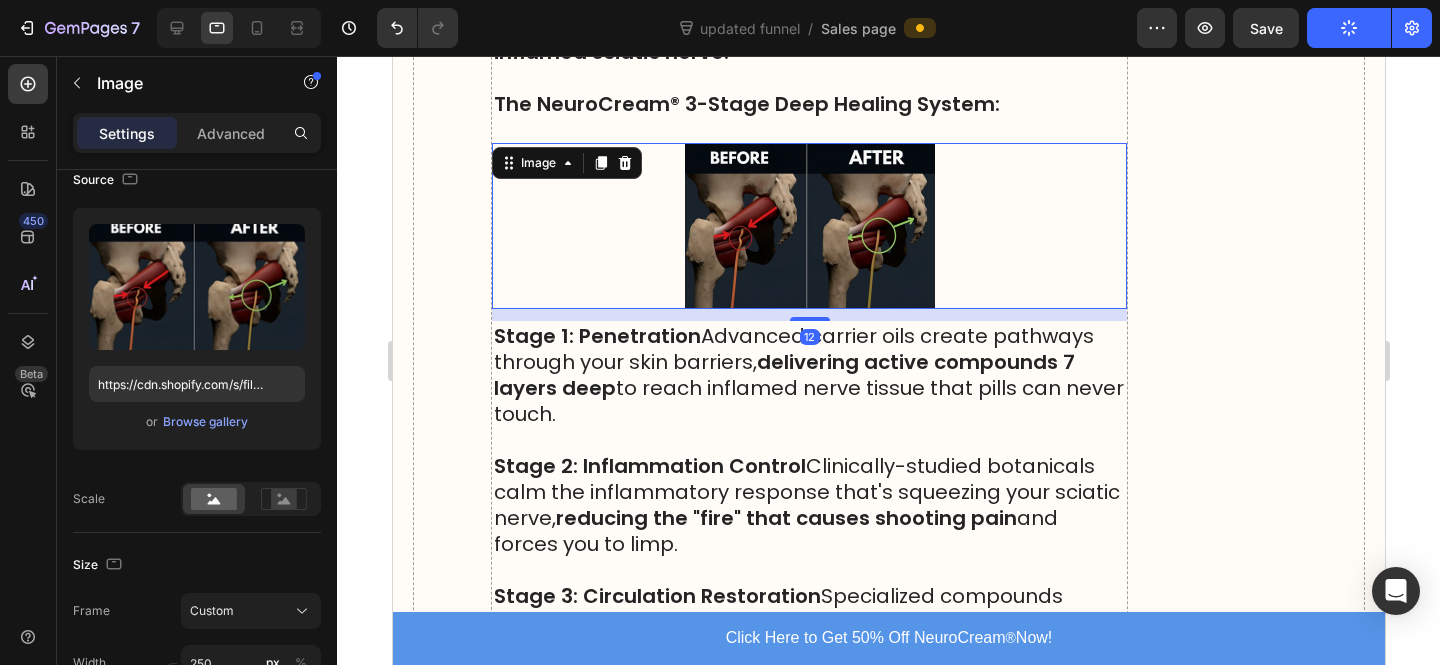 scroll, scrollTop: 514, scrollLeft: 0, axis: vertical 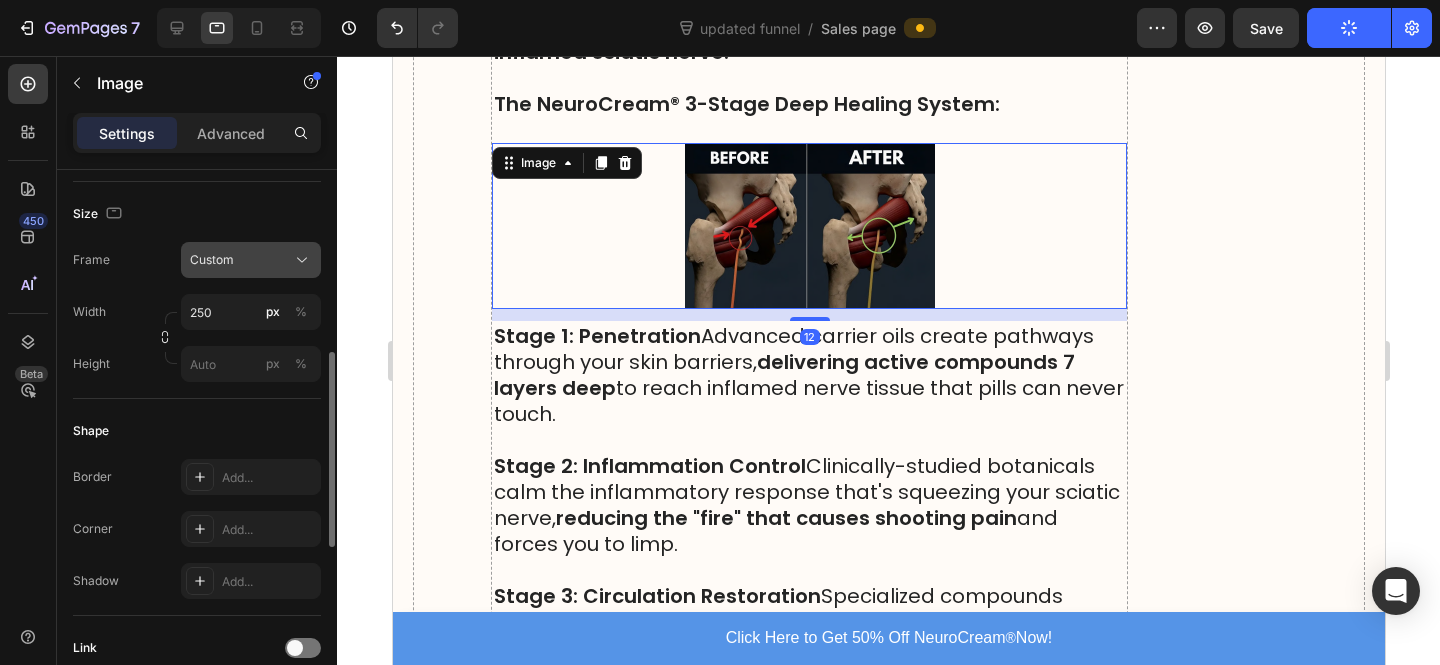 click on "Custom" 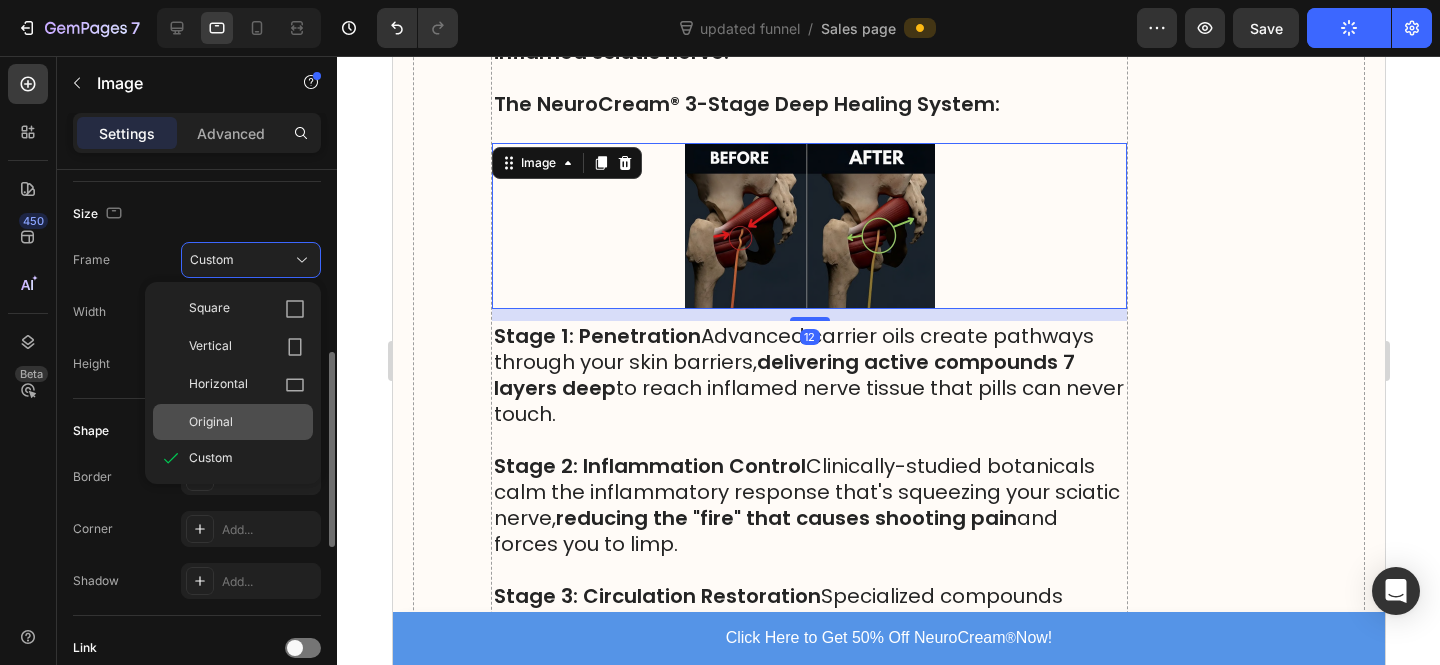 click on "Original" 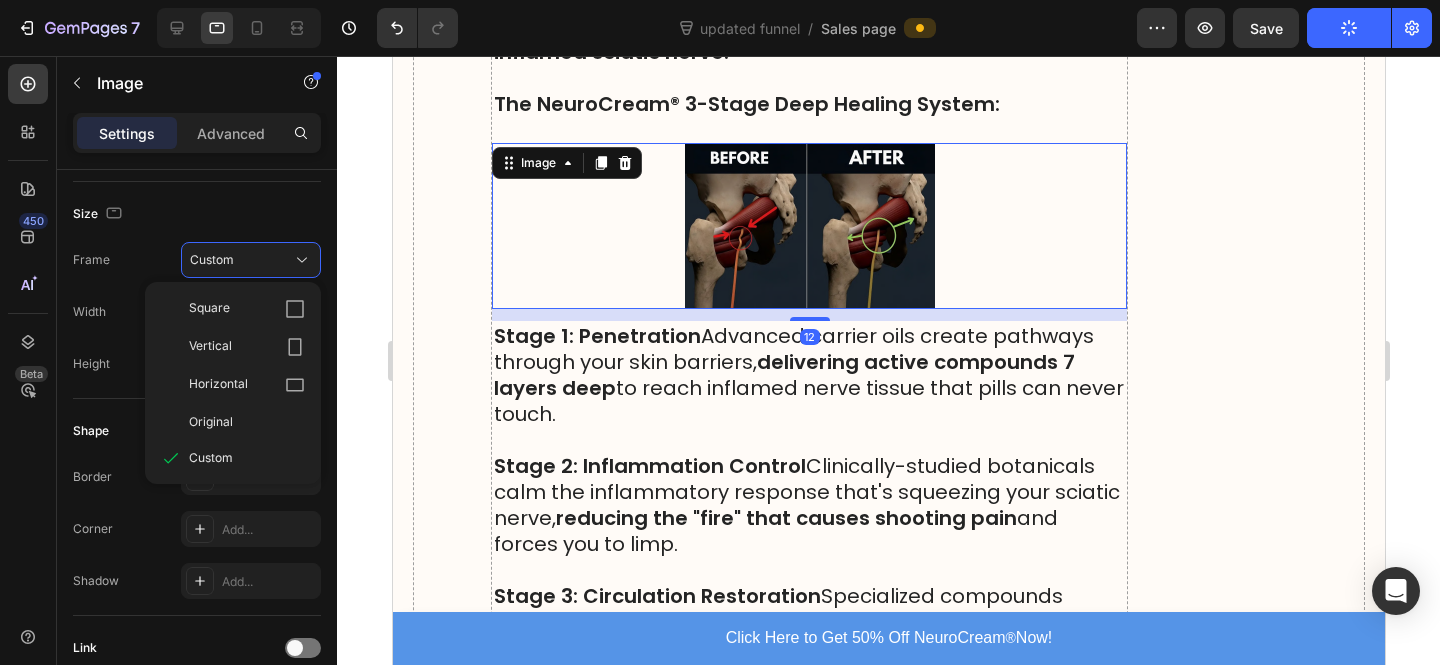 type 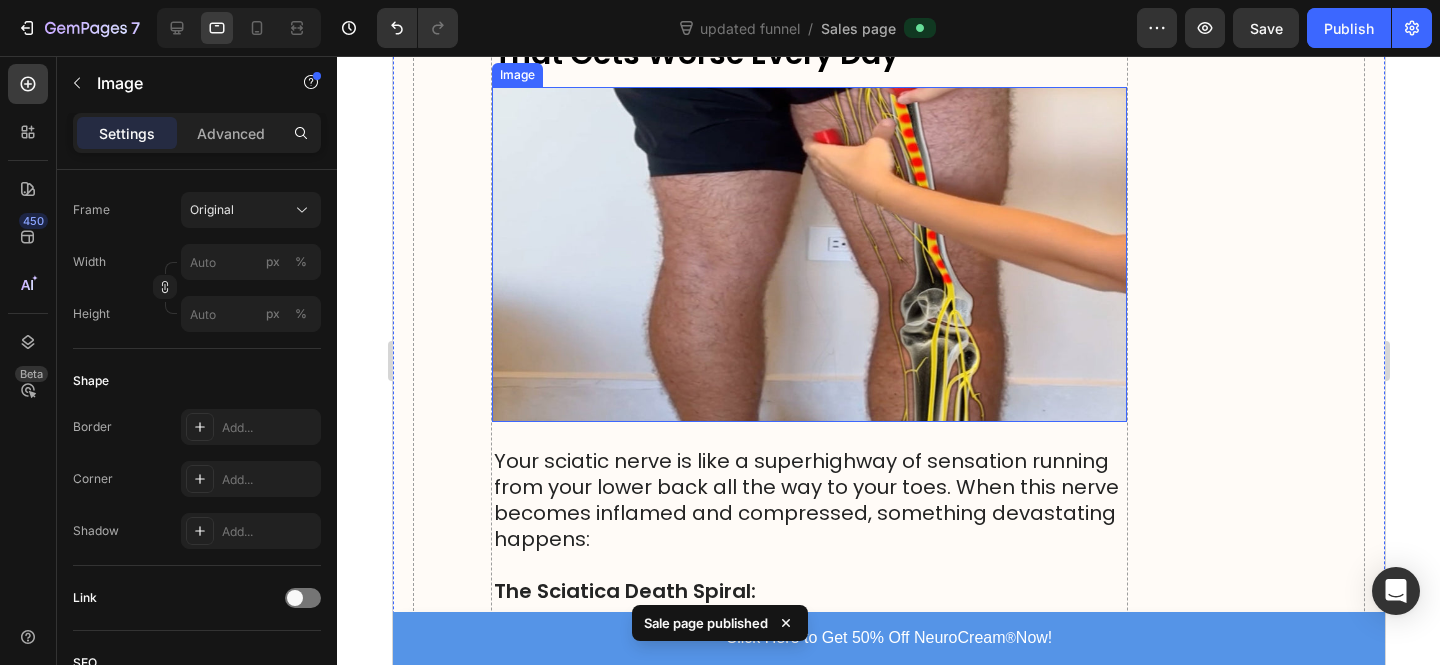 scroll, scrollTop: 2530, scrollLeft: 0, axis: vertical 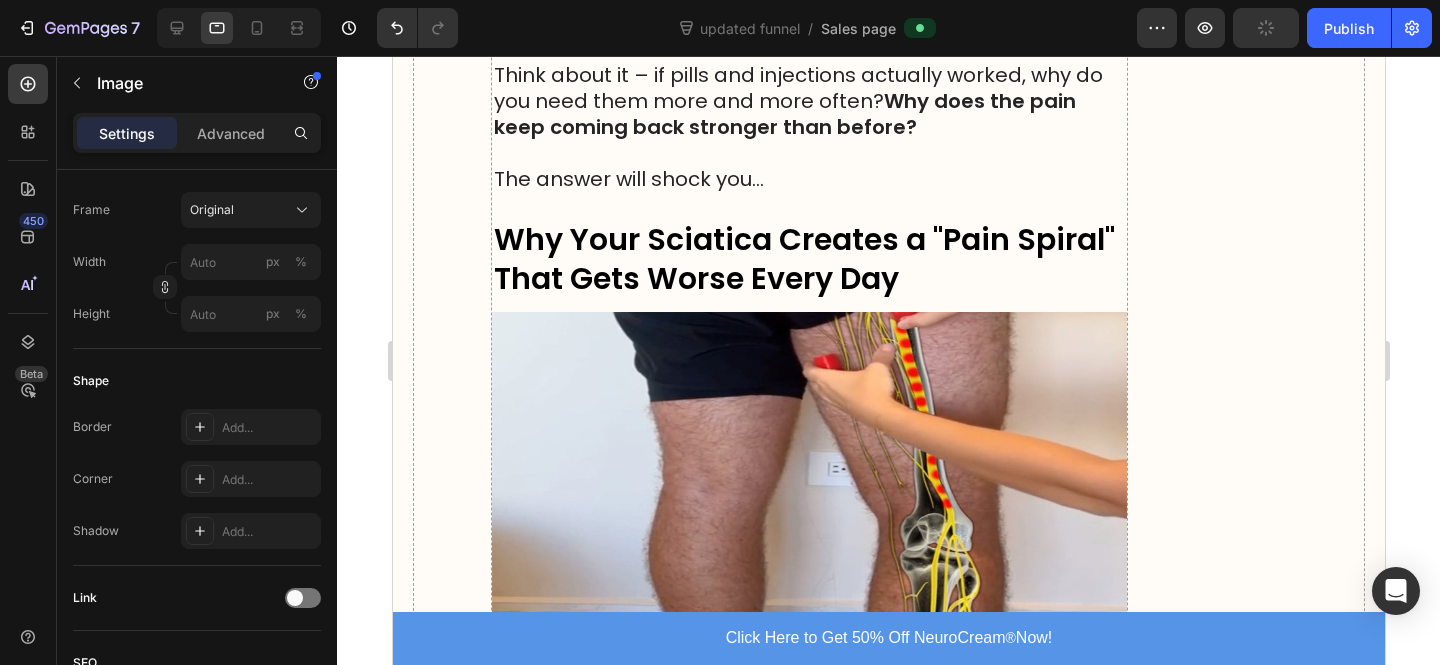 click on "7  Version history updated funnel  /  Sales page Preview  Publish" 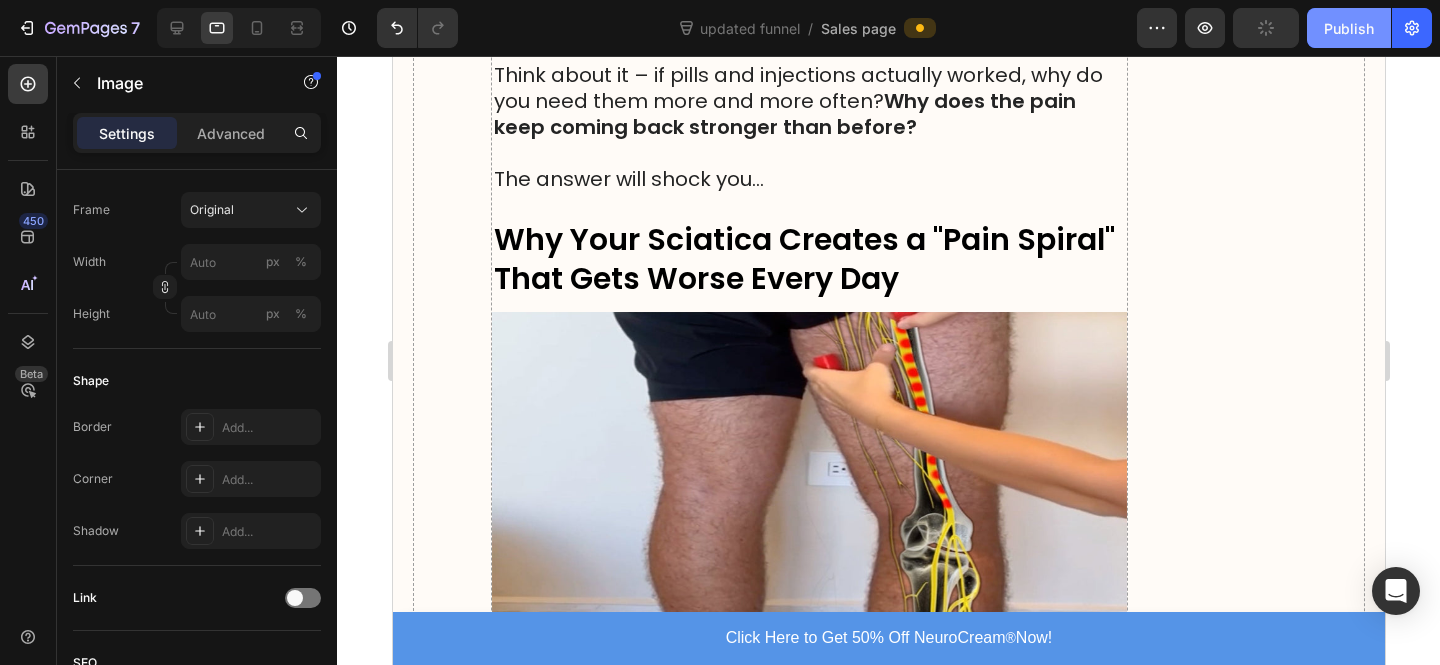click on "Publish" 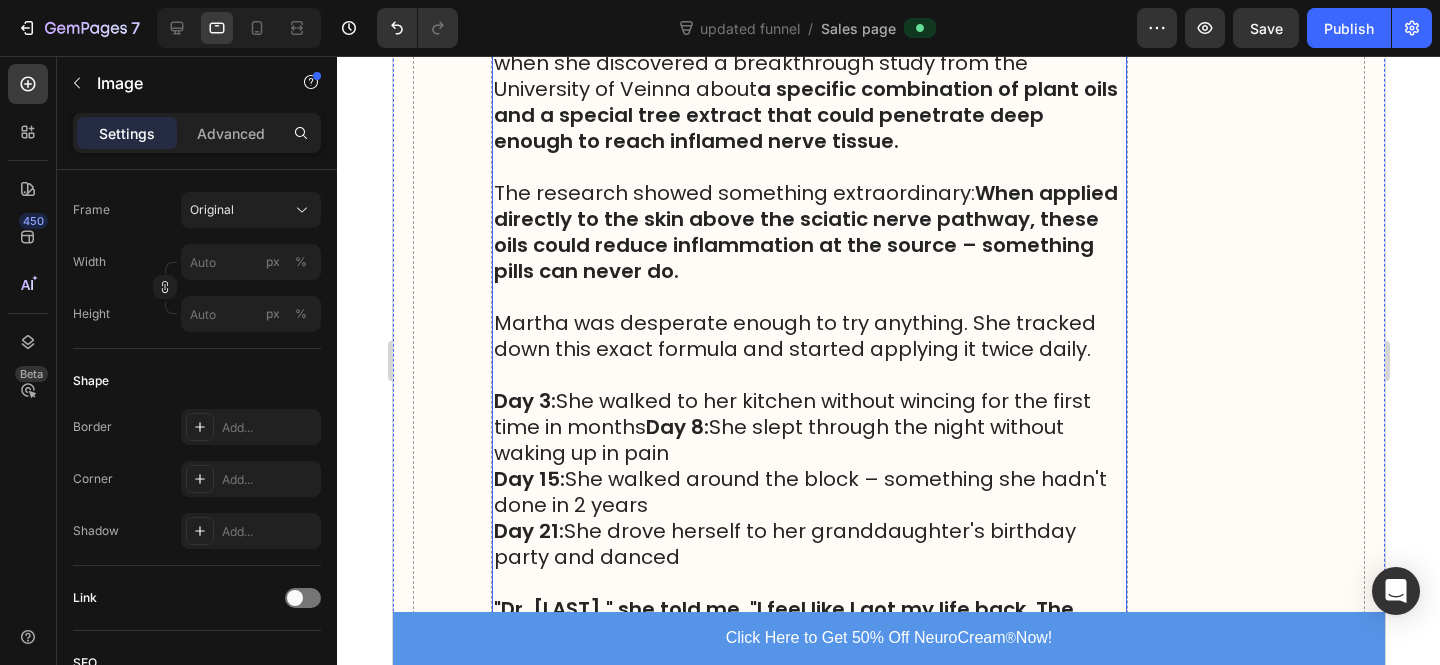 scroll, scrollTop: 5839, scrollLeft: 0, axis: vertical 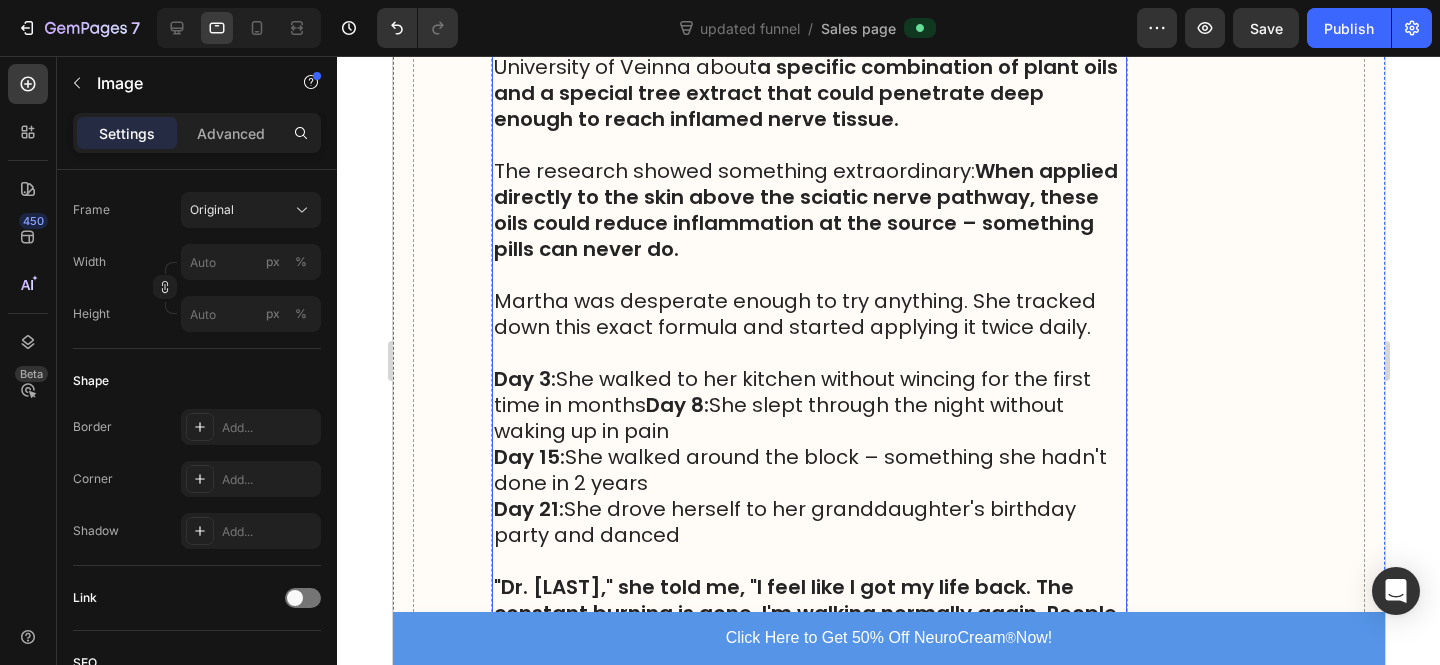 click on "Day 8:" at bounding box center [676, 405] 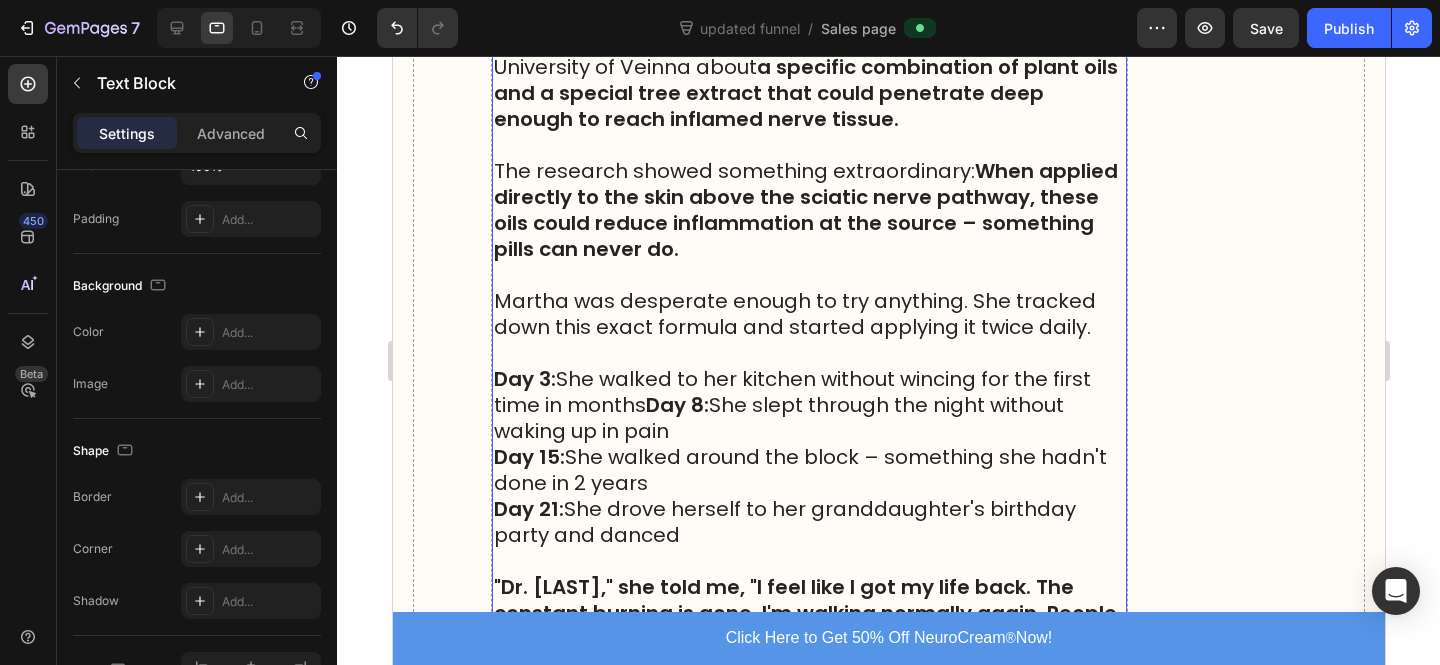 scroll, scrollTop: 0, scrollLeft: 0, axis: both 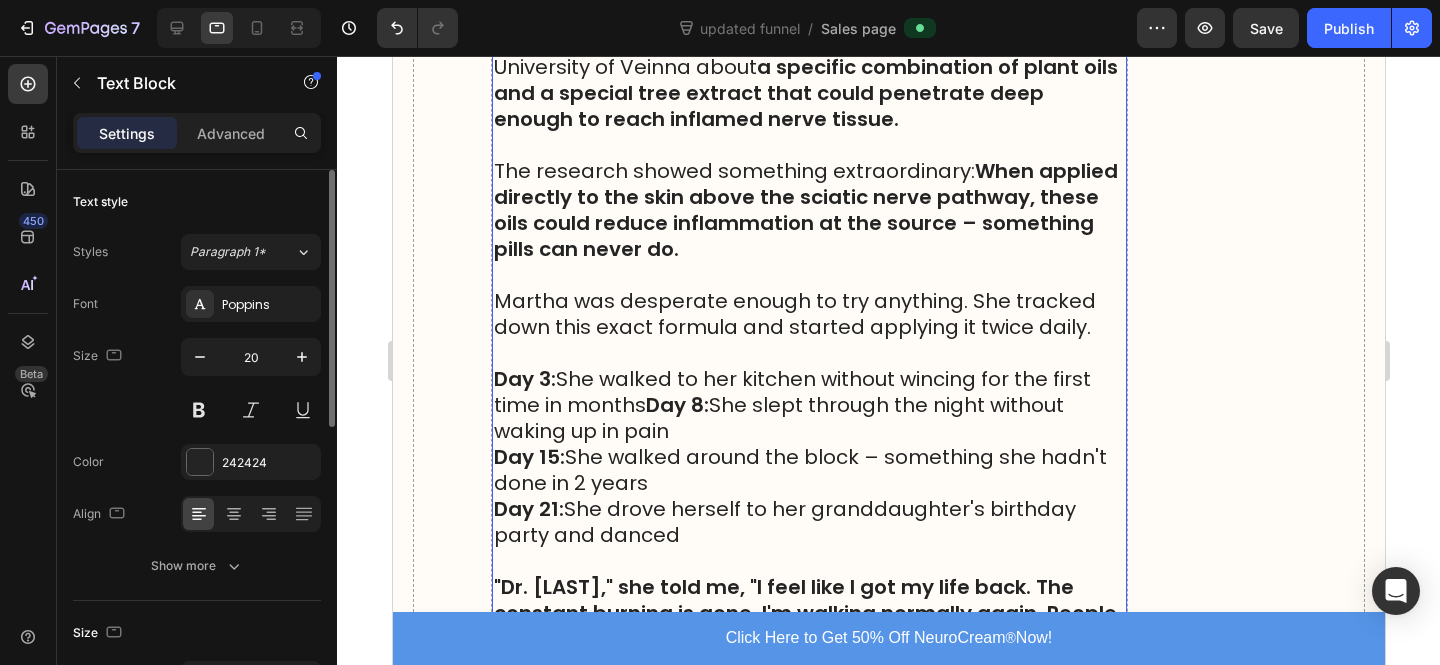 click on "Day 3:  She walked to her kitchen without wincing for the first time in months  Day 8:  She slept through the night without waking up in pain" at bounding box center (808, 405) 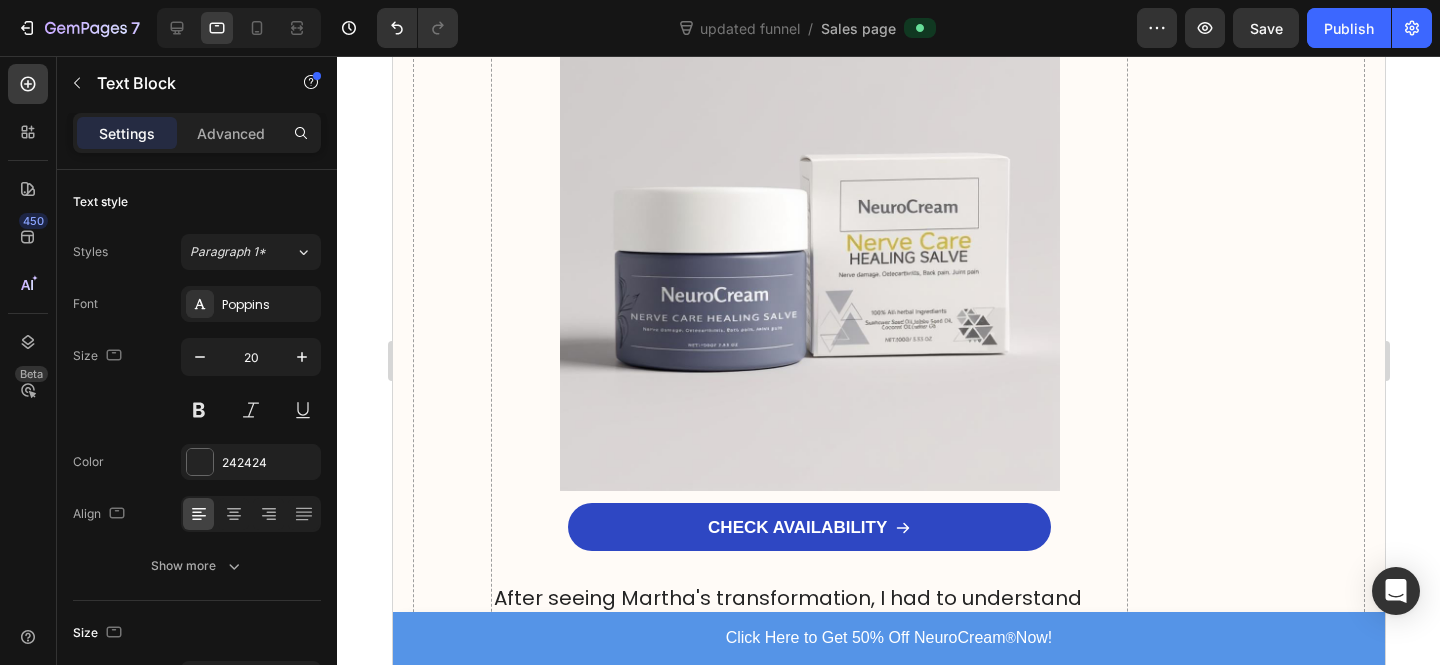 scroll, scrollTop: 6555, scrollLeft: 0, axis: vertical 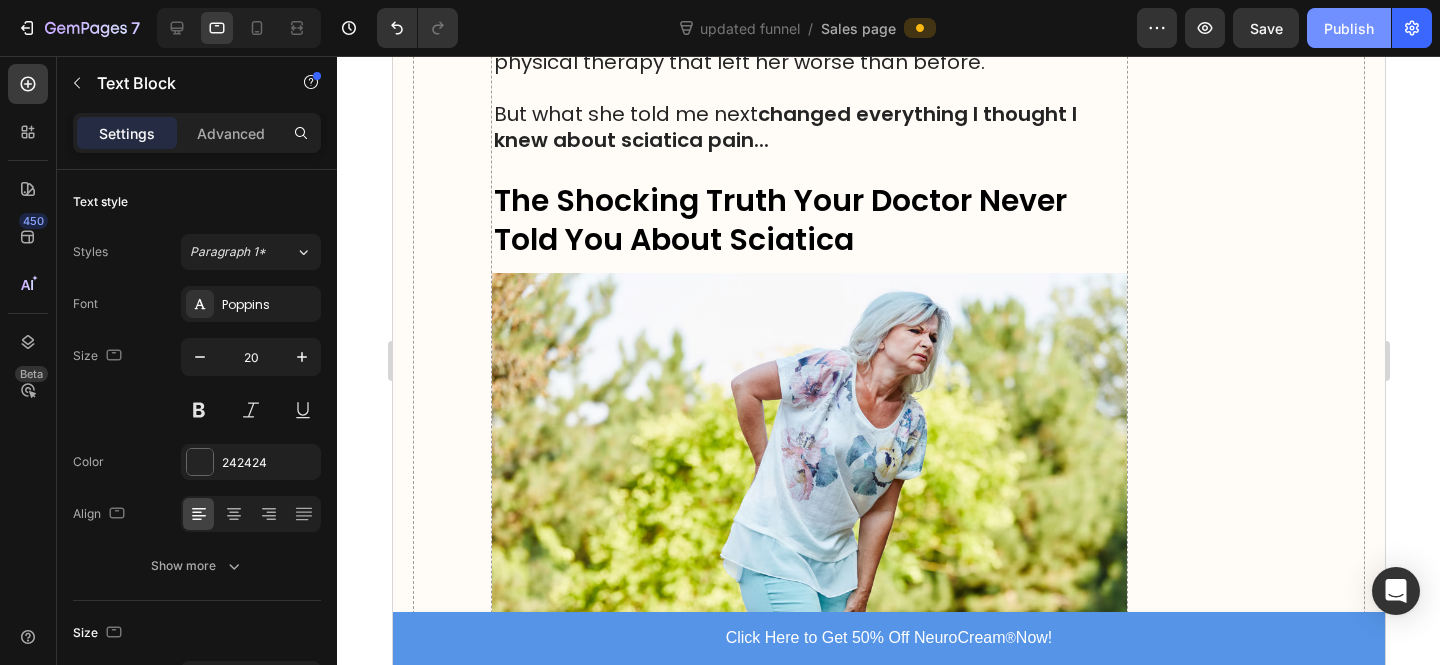 click on "Publish" 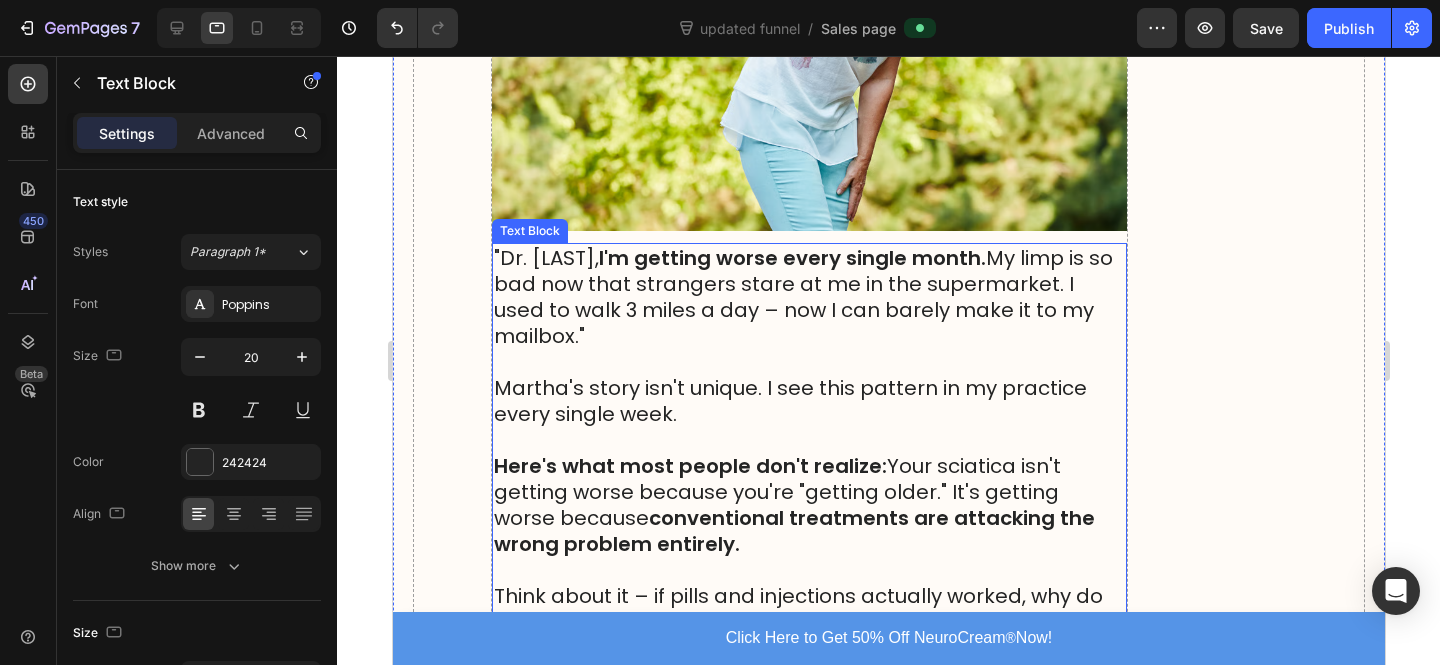scroll, scrollTop: 2239, scrollLeft: 0, axis: vertical 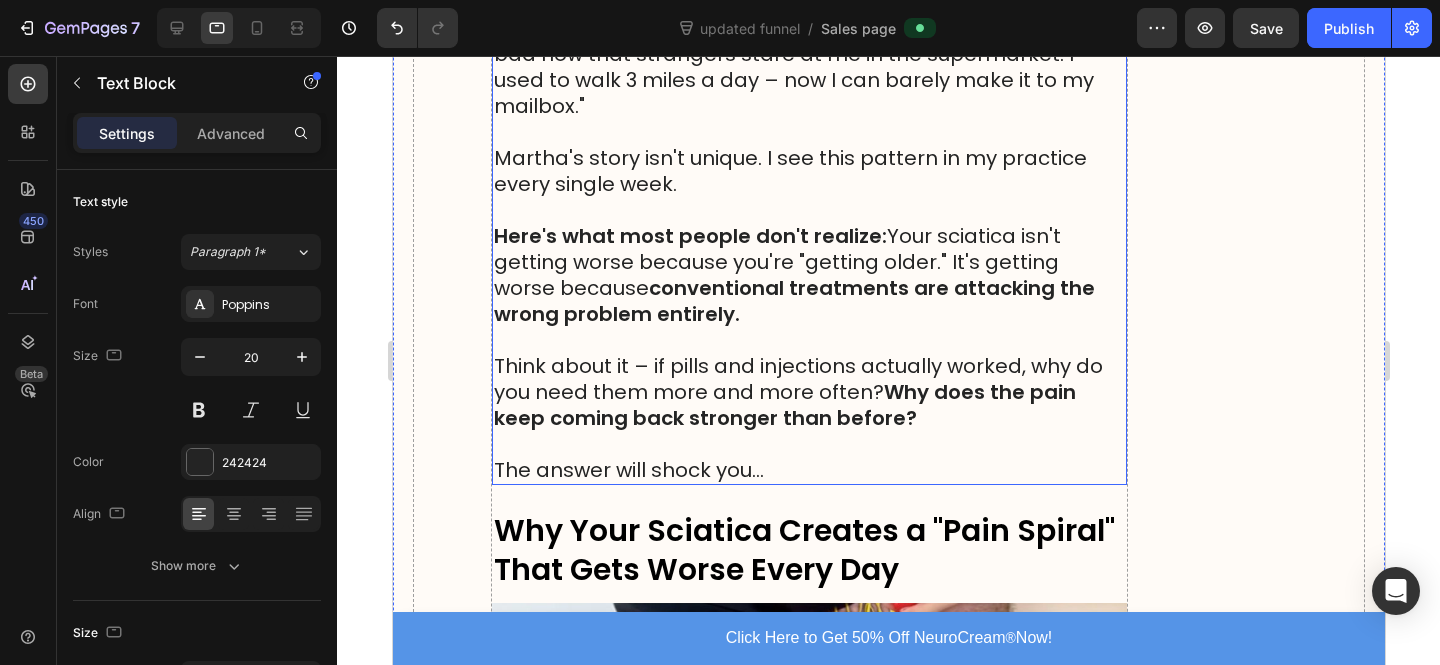 click on "Martha's story isn't unique. I see this pattern in my practice every single week." at bounding box center [808, 184] 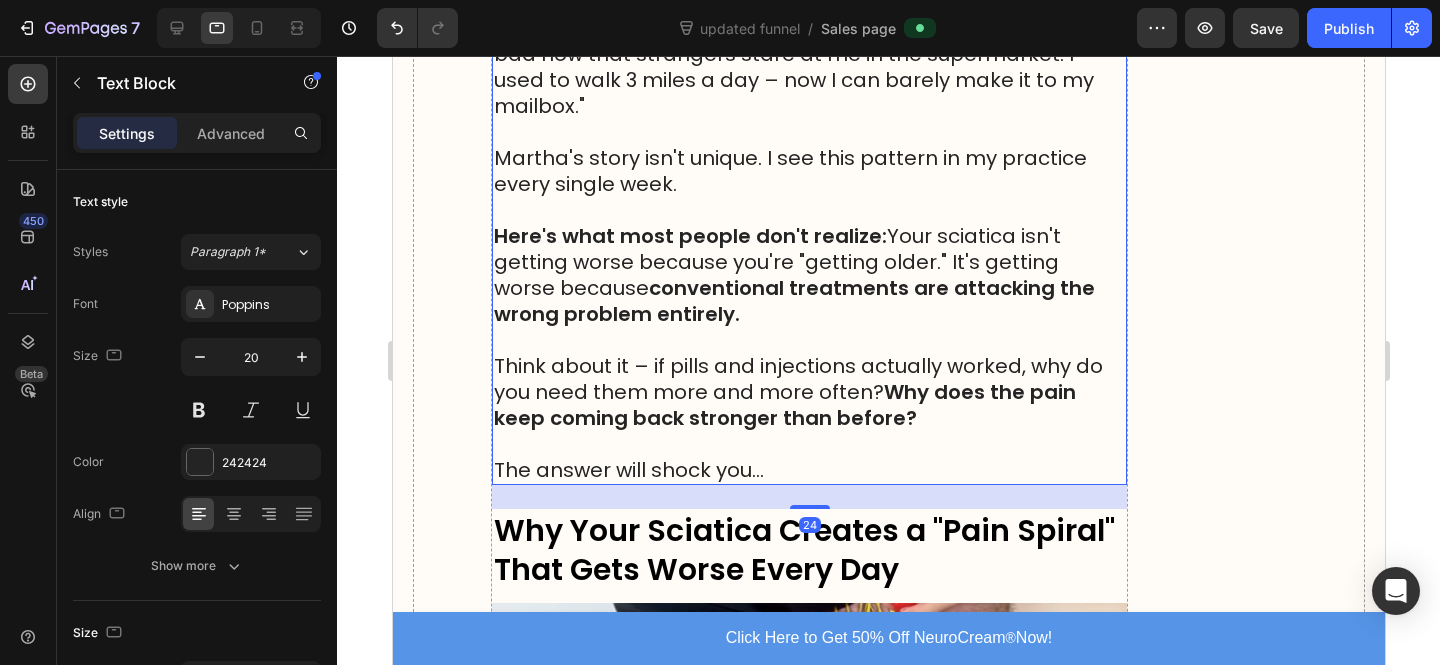 click on "Here's what most people don't realize:" at bounding box center [689, 236] 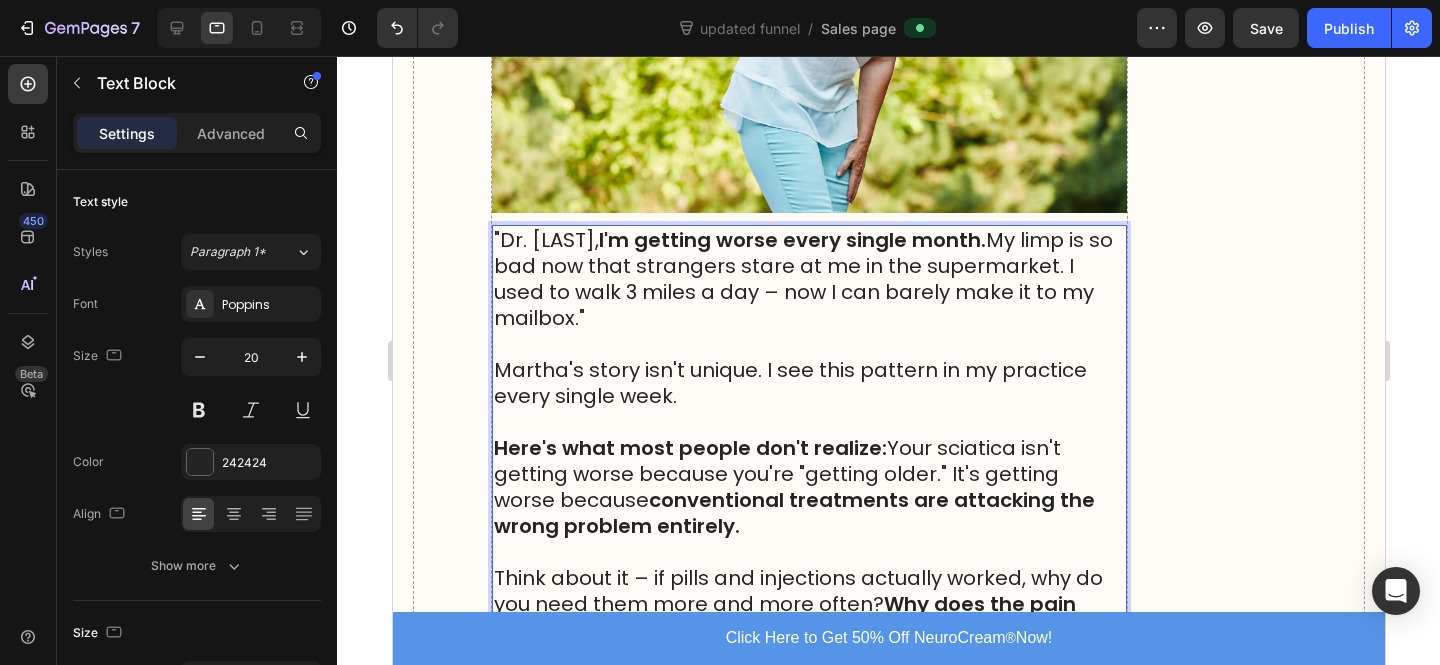 scroll, scrollTop: 1945, scrollLeft: 0, axis: vertical 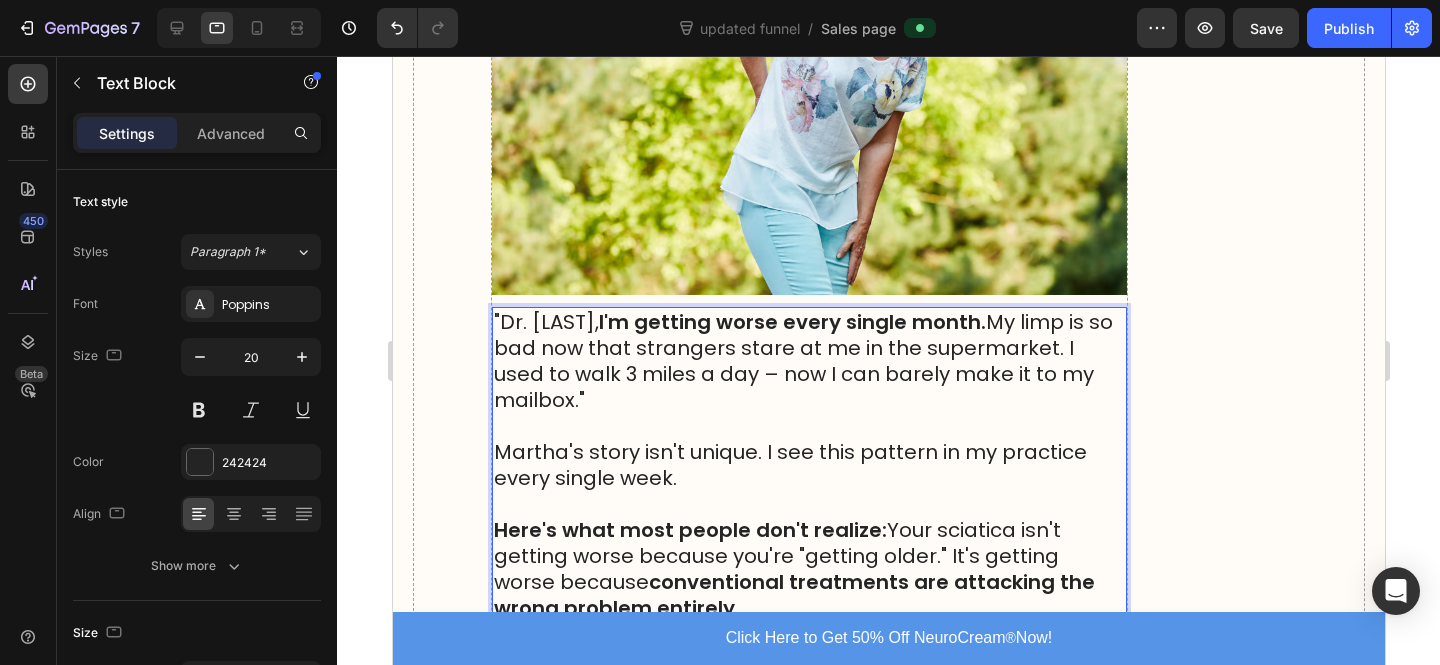 click on "Drop element here" at bounding box center (1245, 3045) 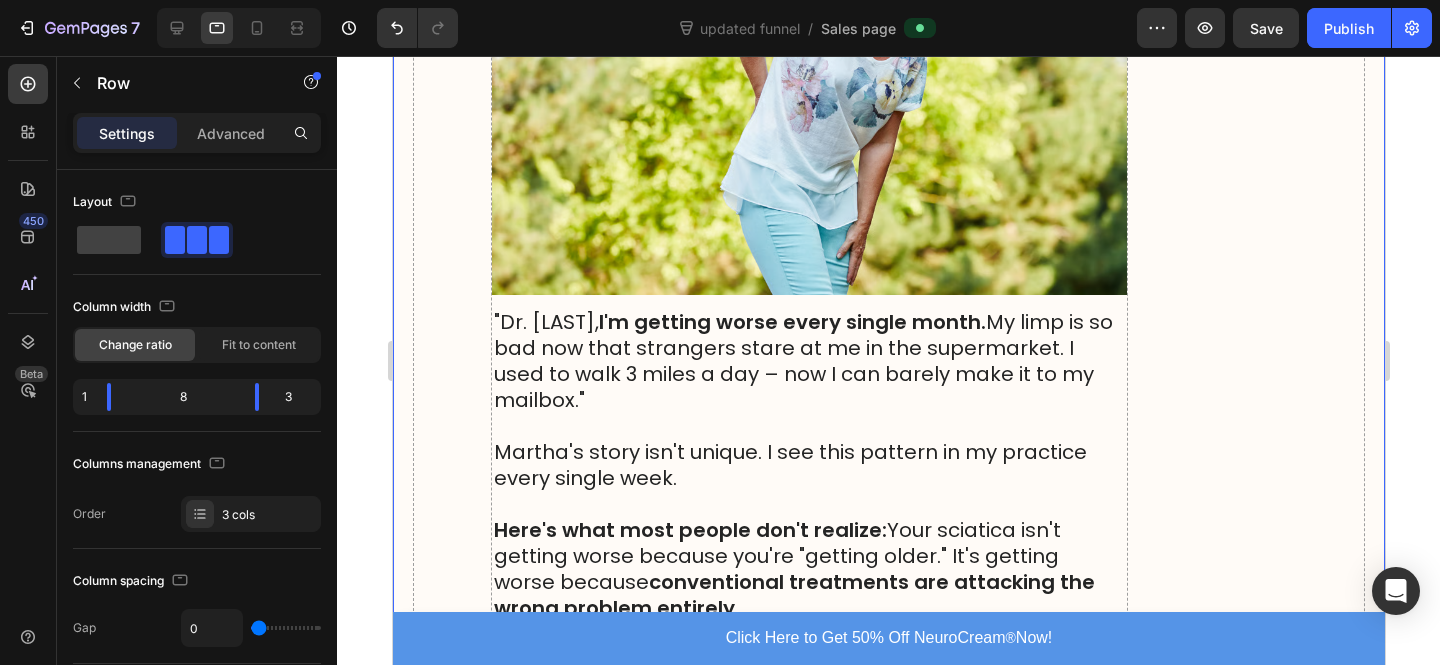 click on "Martha's story isn't unique. I see this pattern in my practice every single week." at bounding box center (808, 478) 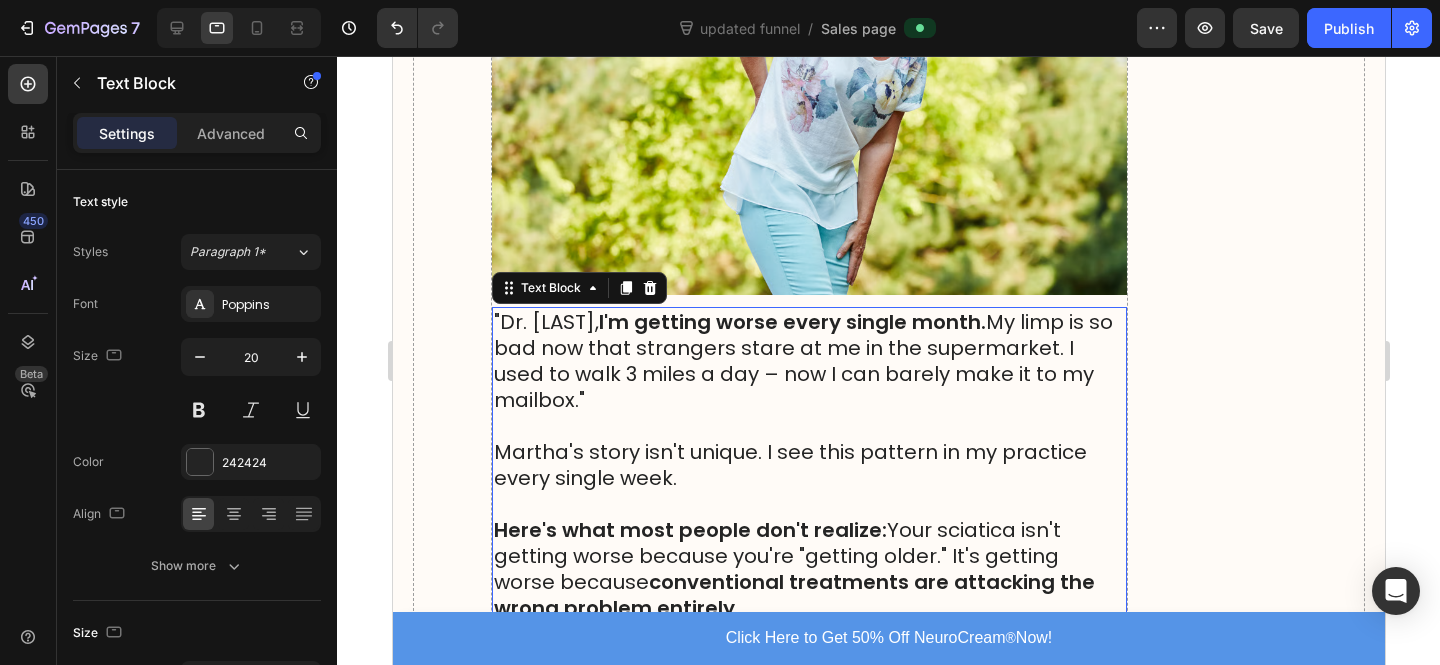 drag, startPoint x: 627, startPoint y: 285, endPoint x: 656, endPoint y: 326, distance: 50.219517 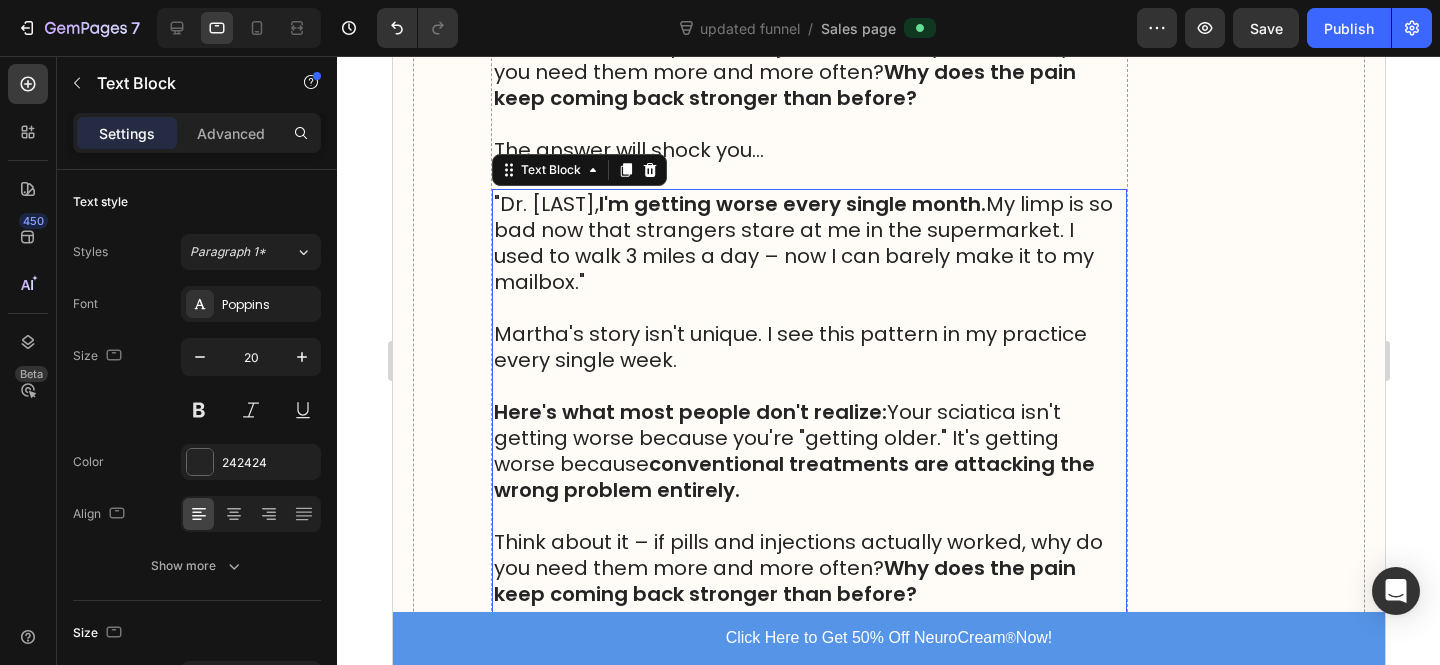 scroll, scrollTop: 2301, scrollLeft: 0, axis: vertical 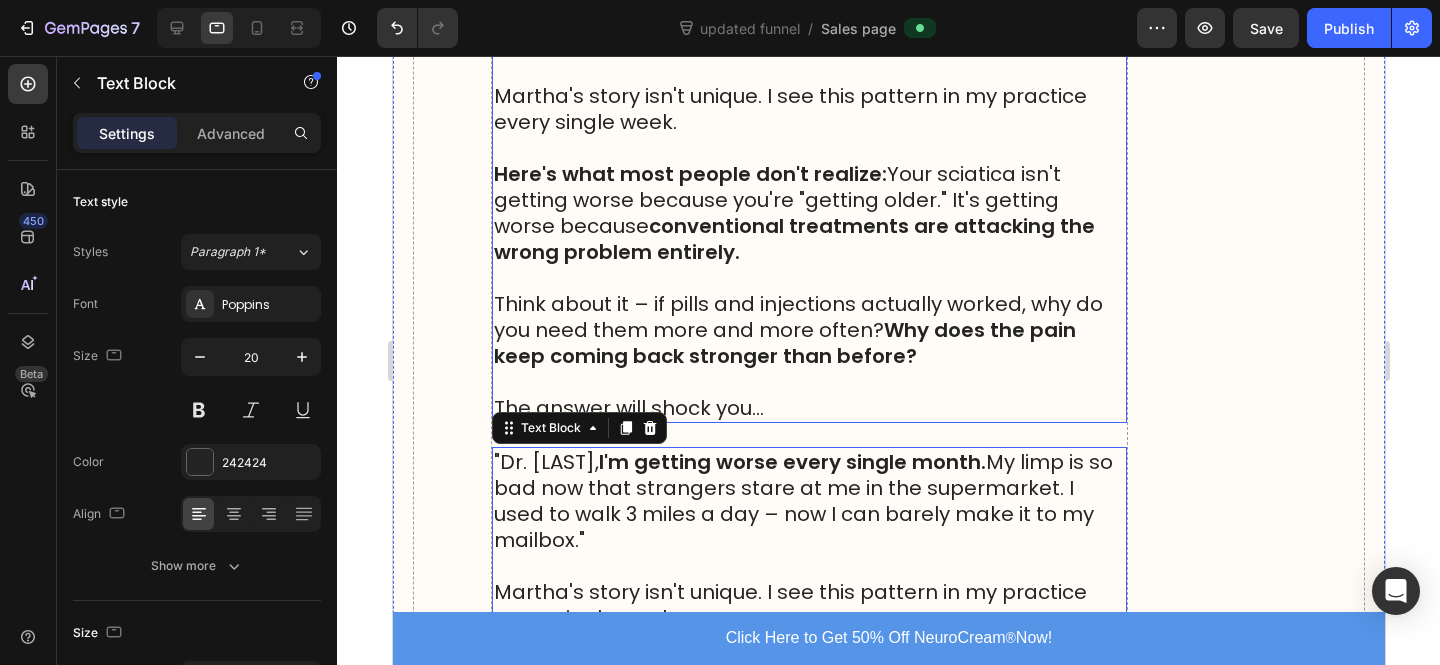 click on "Think about it – if pills and injections actually worked, why do you need them more and more often?  Why does the pain keep coming back stronger than before?" at bounding box center [808, 330] 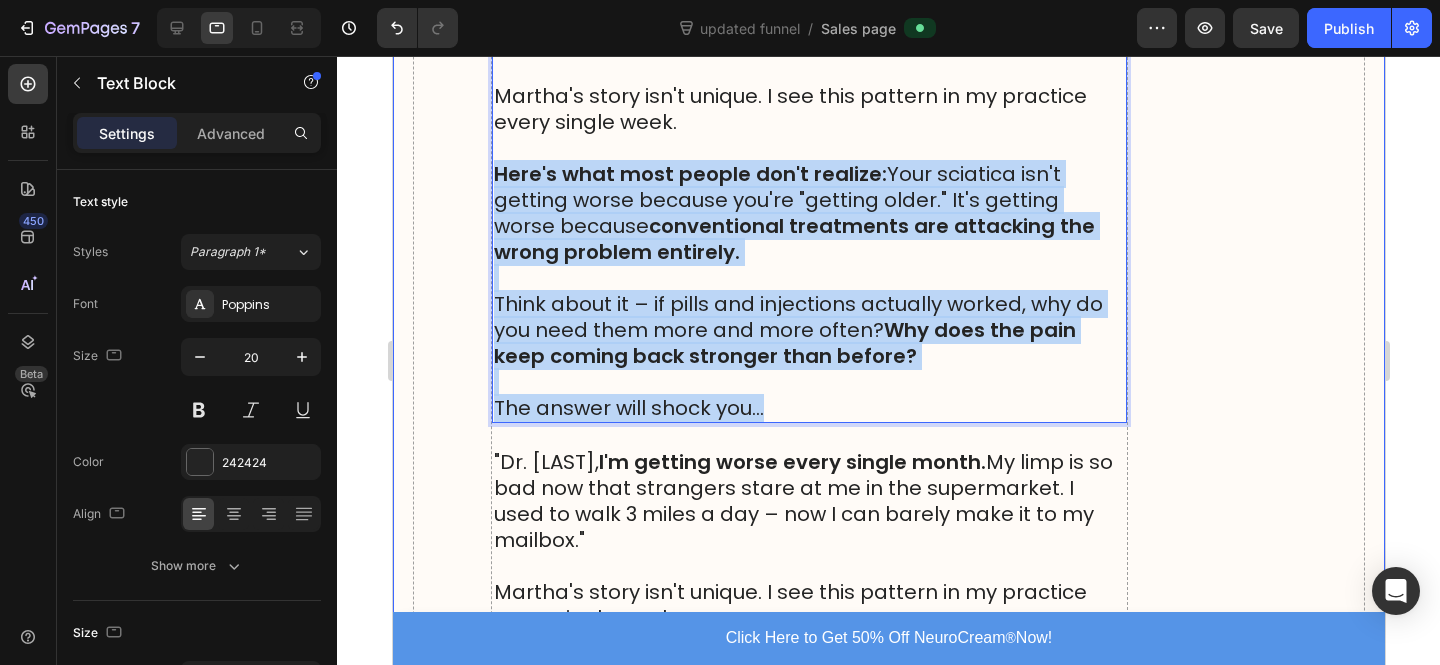 drag, startPoint x: 771, startPoint y: 399, endPoint x: 492, endPoint y: 169, distance: 361.58124 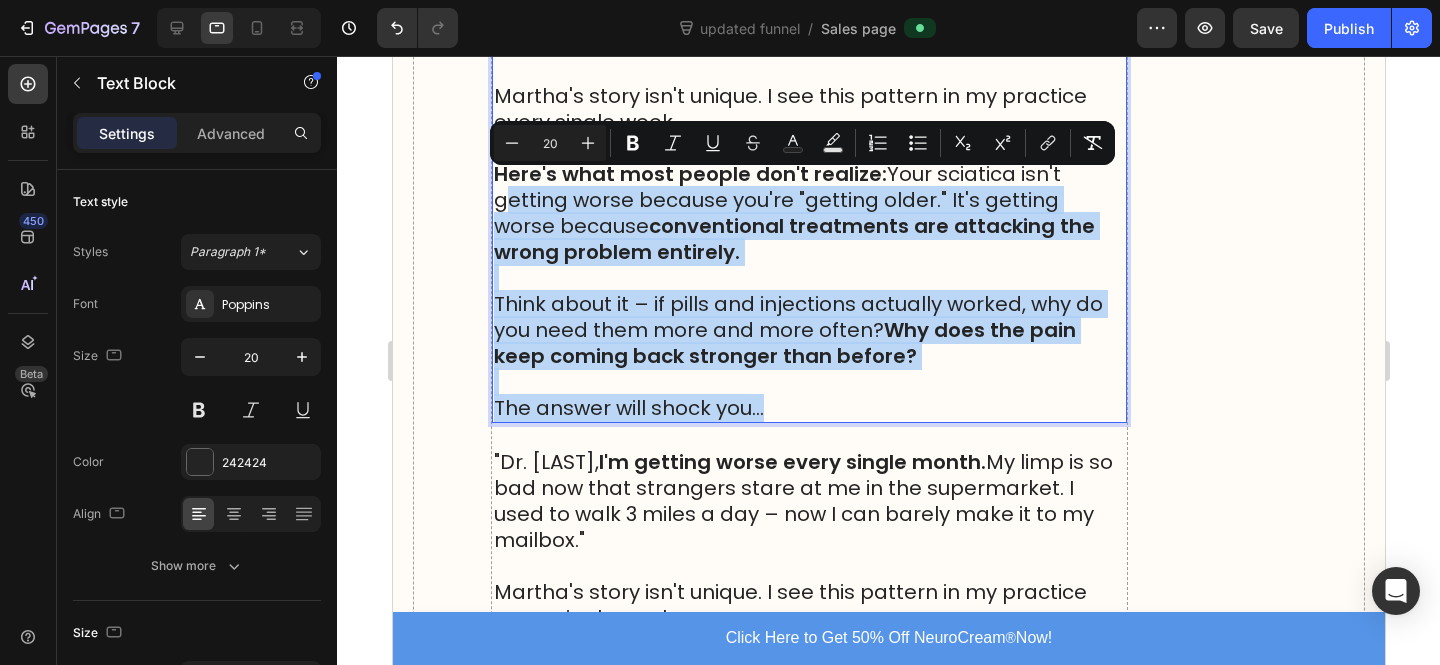 click on "Why does the pain keep coming back stronger than before?" at bounding box center (784, 343) 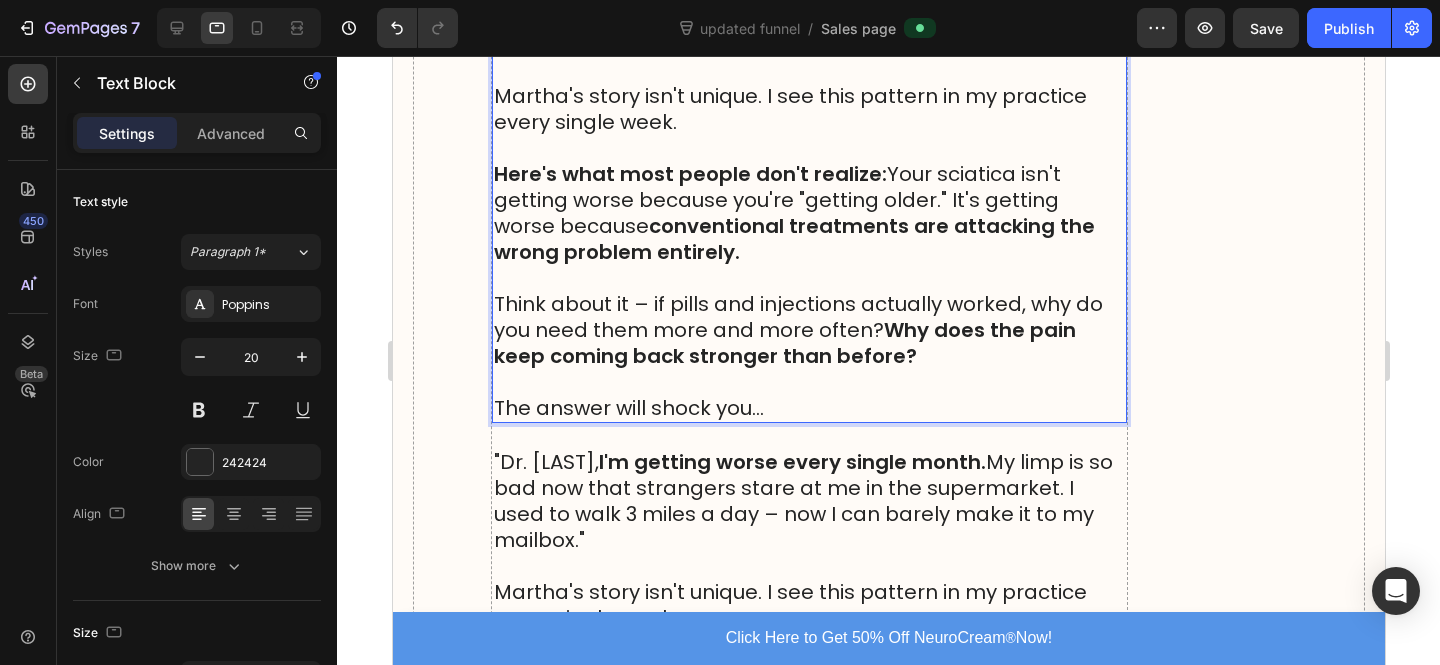 click on "The answer will shock you..." at bounding box center [808, 408] 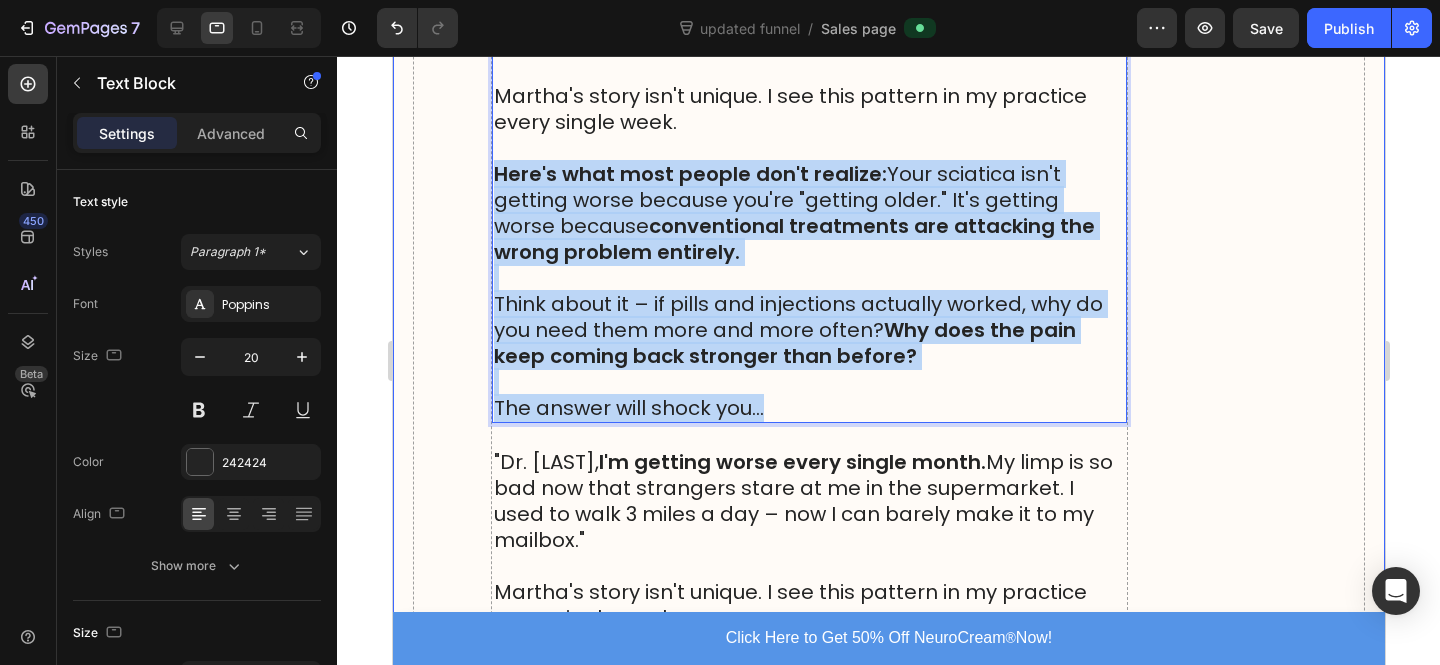 drag, startPoint x: 807, startPoint y: 398, endPoint x: 483, endPoint y: 164, distance: 399.66486 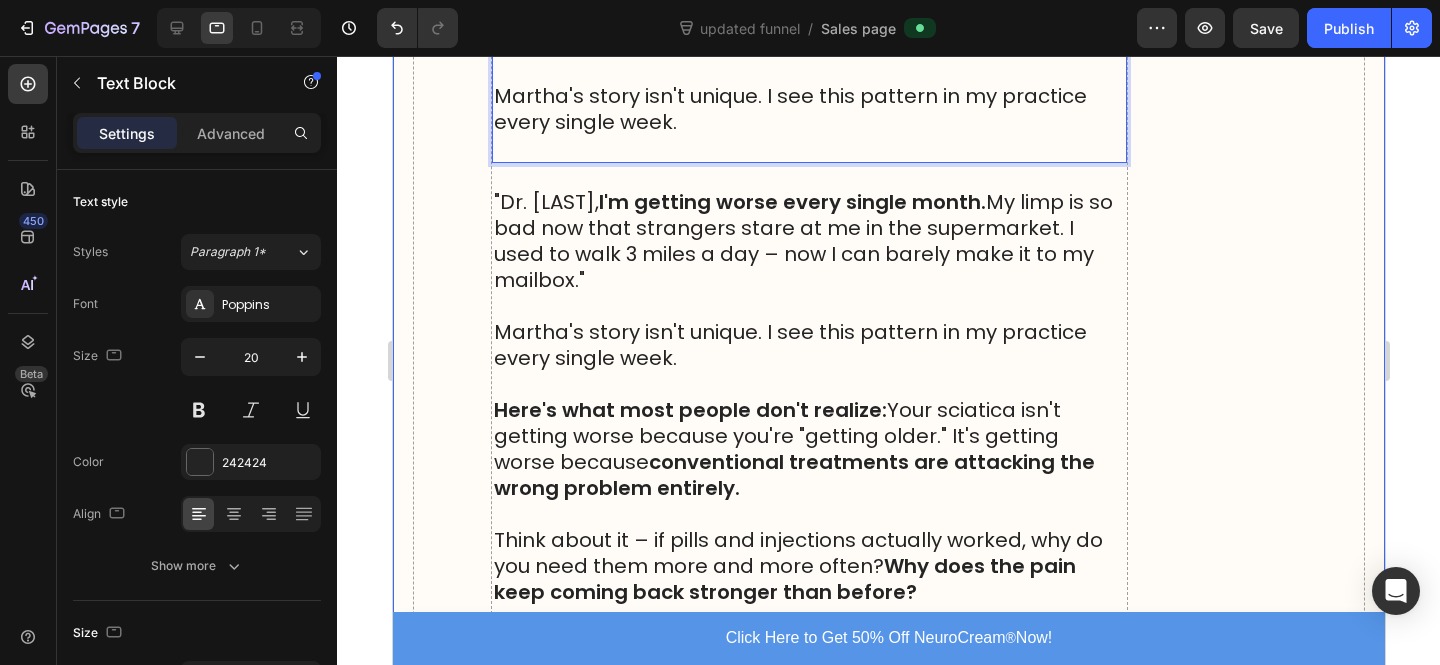 scroll, scrollTop: 2295, scrollLeft: 0, axis: vertical 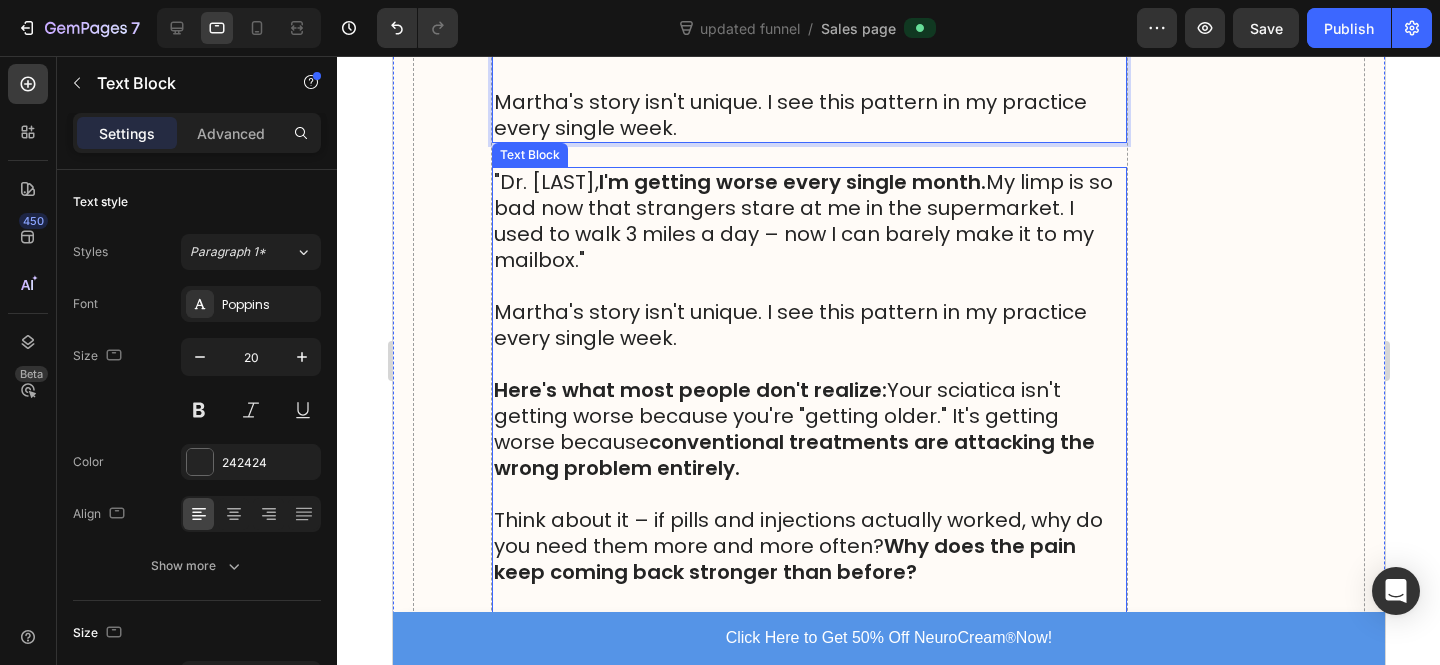 click on "Martha's story isn't unique. I see this pattern in my practice every single week." at bounding box center [808, 338] 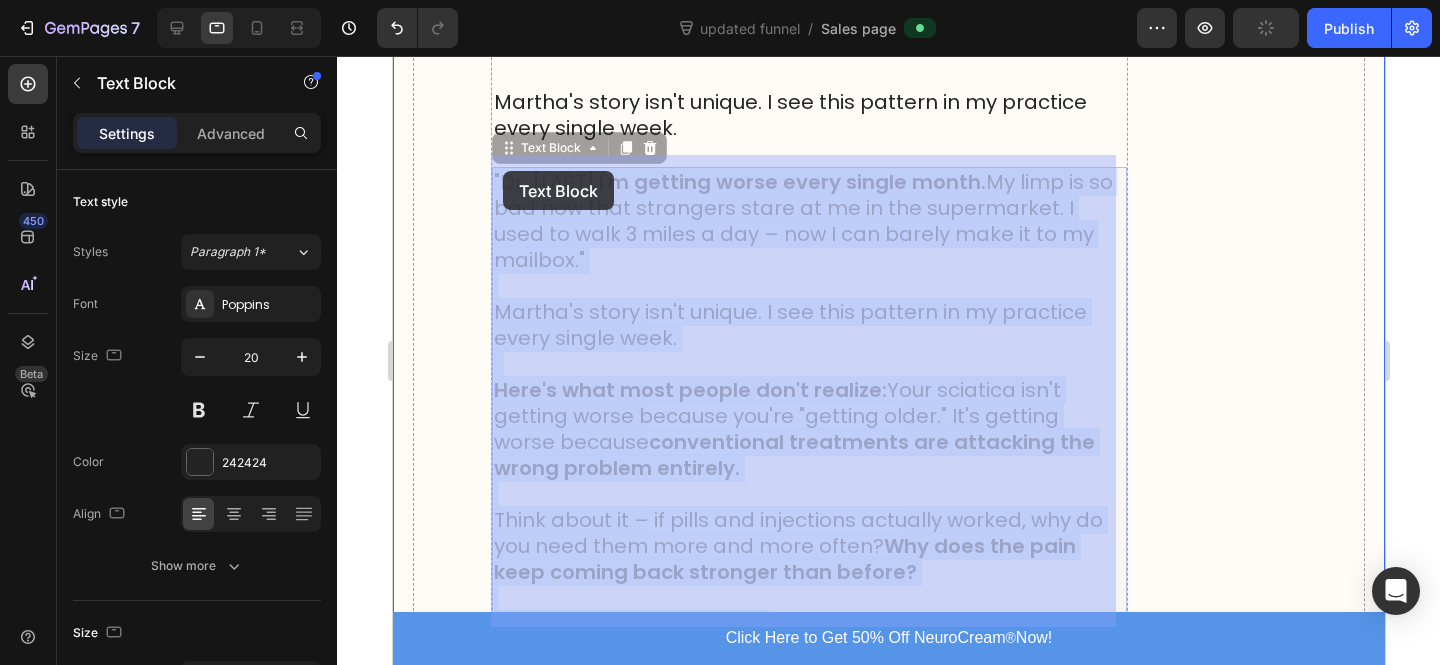 drag, startPoint x: 719, startPoint y: 335, endPoint x: 613, endPoint y: 262, distance: 128.7051 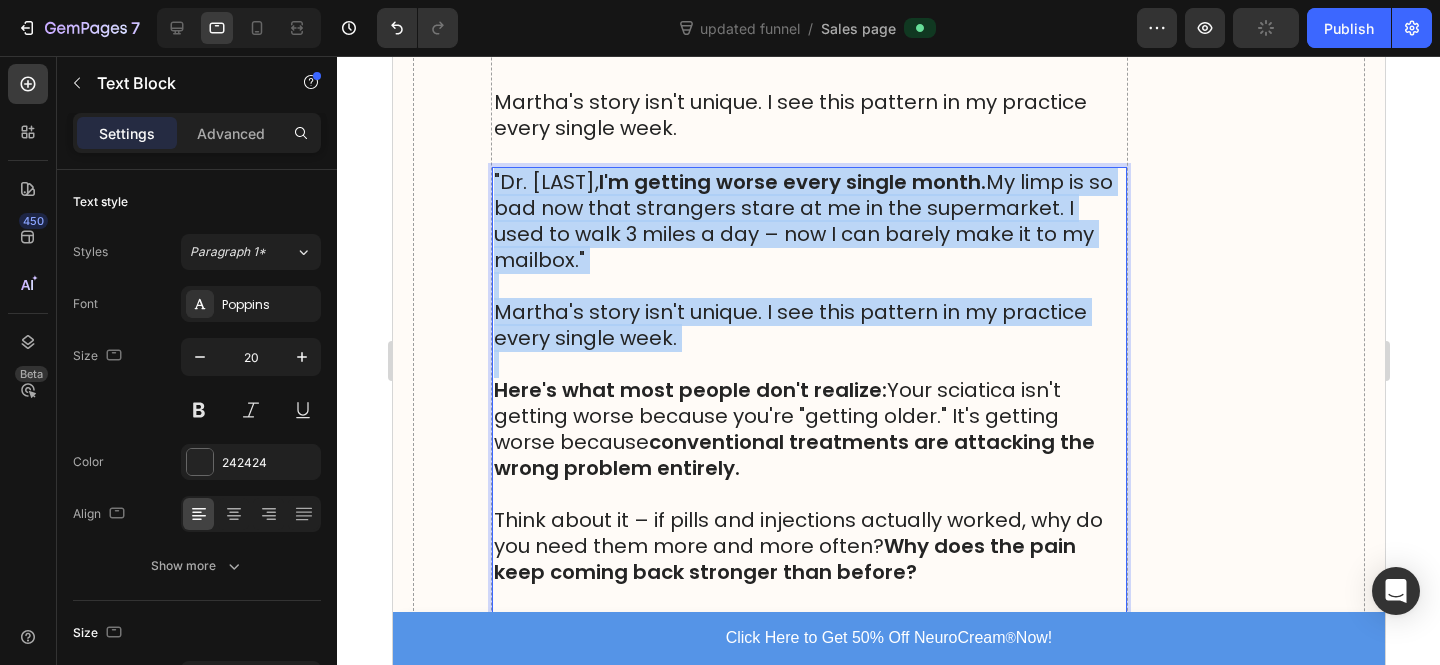 drag, startPoint x: 715, startPoint y: 342, endPoint x: 482, endPoint y: 155, distance: 298.76077 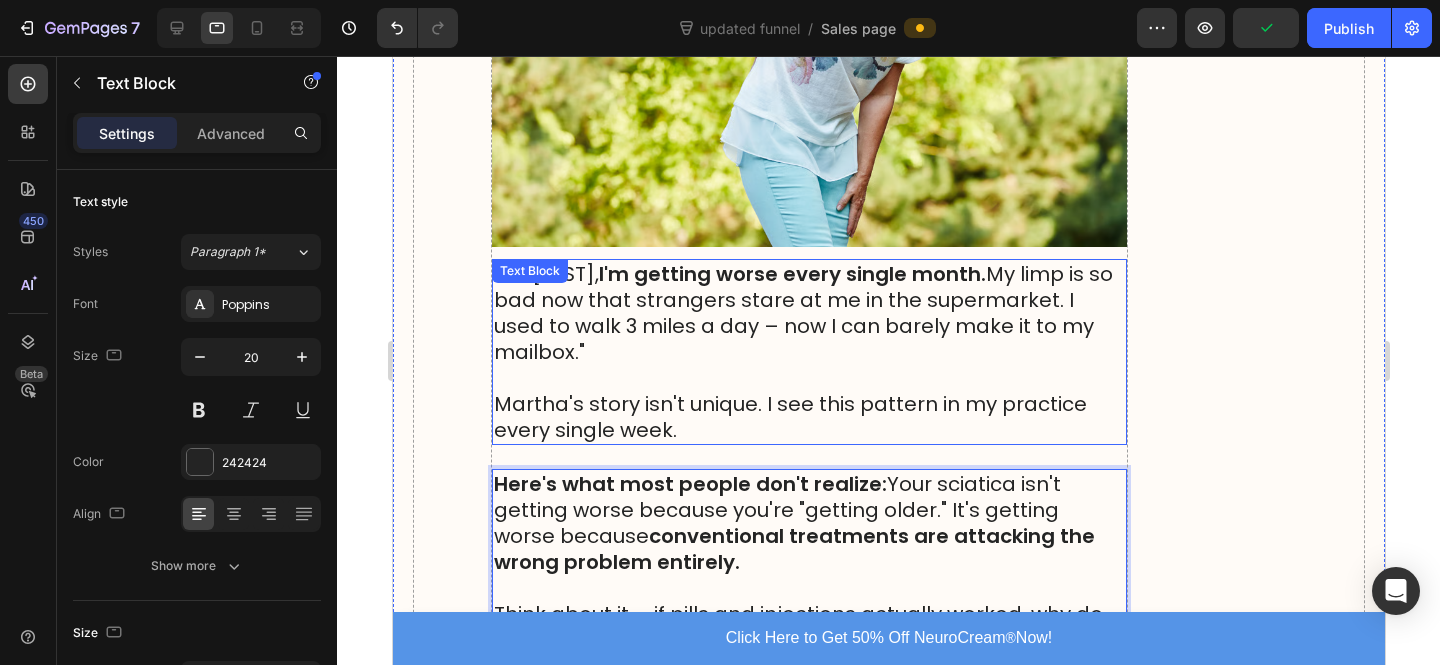 click at bounding box center (808, 52) 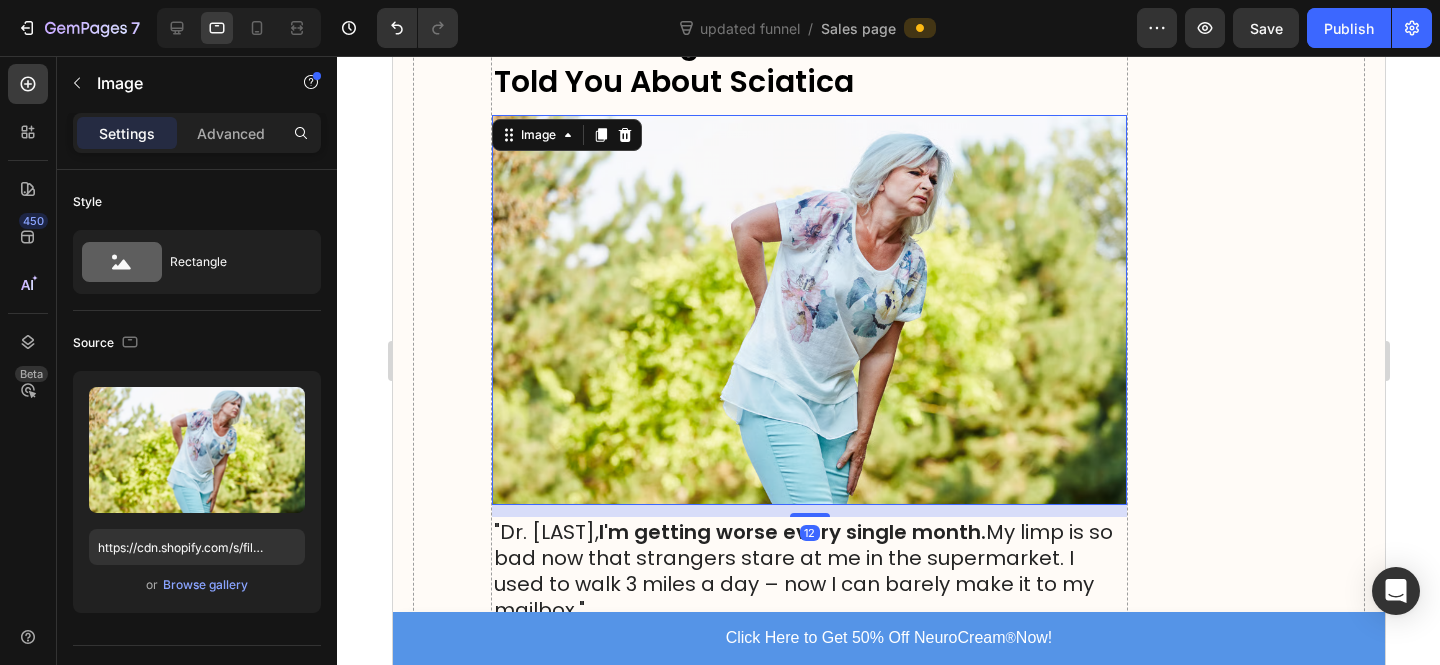 scroll, scrollTop: 1695, scrollLeft: 0, axis: vertical 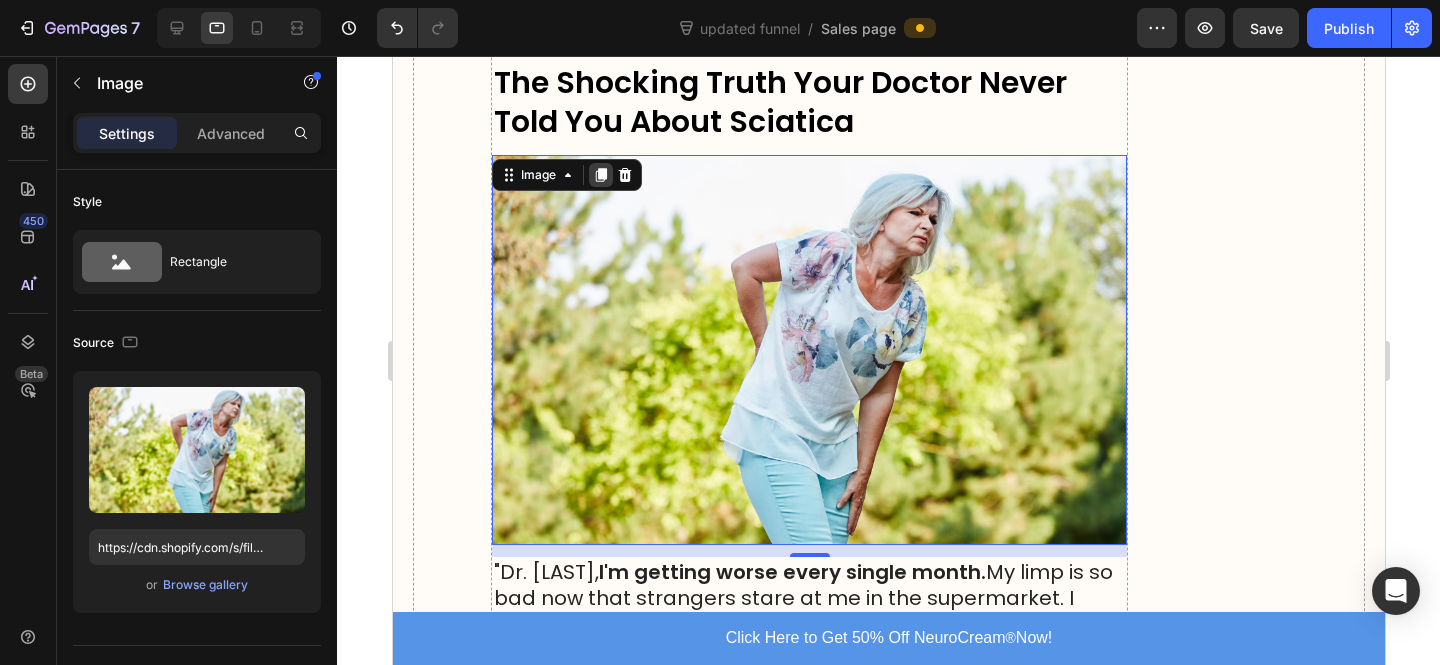 click on "Image" at bounding box center [566, 175] 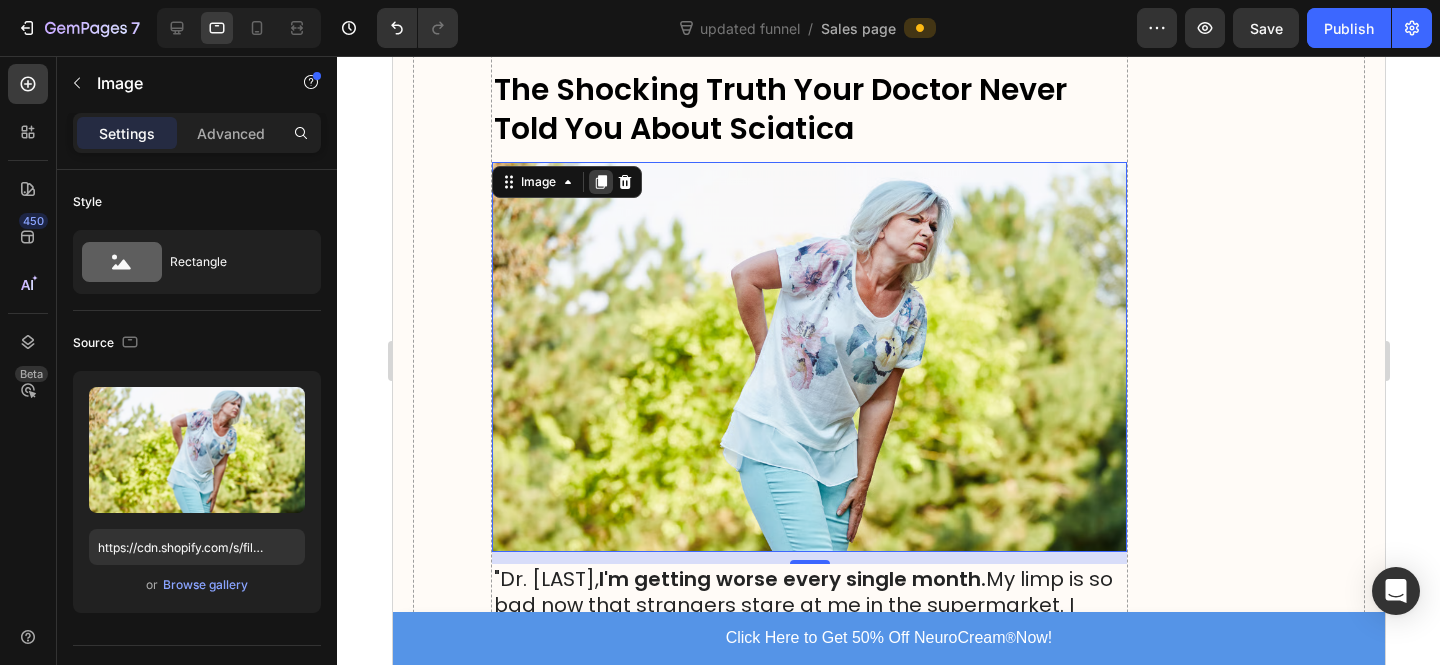 click 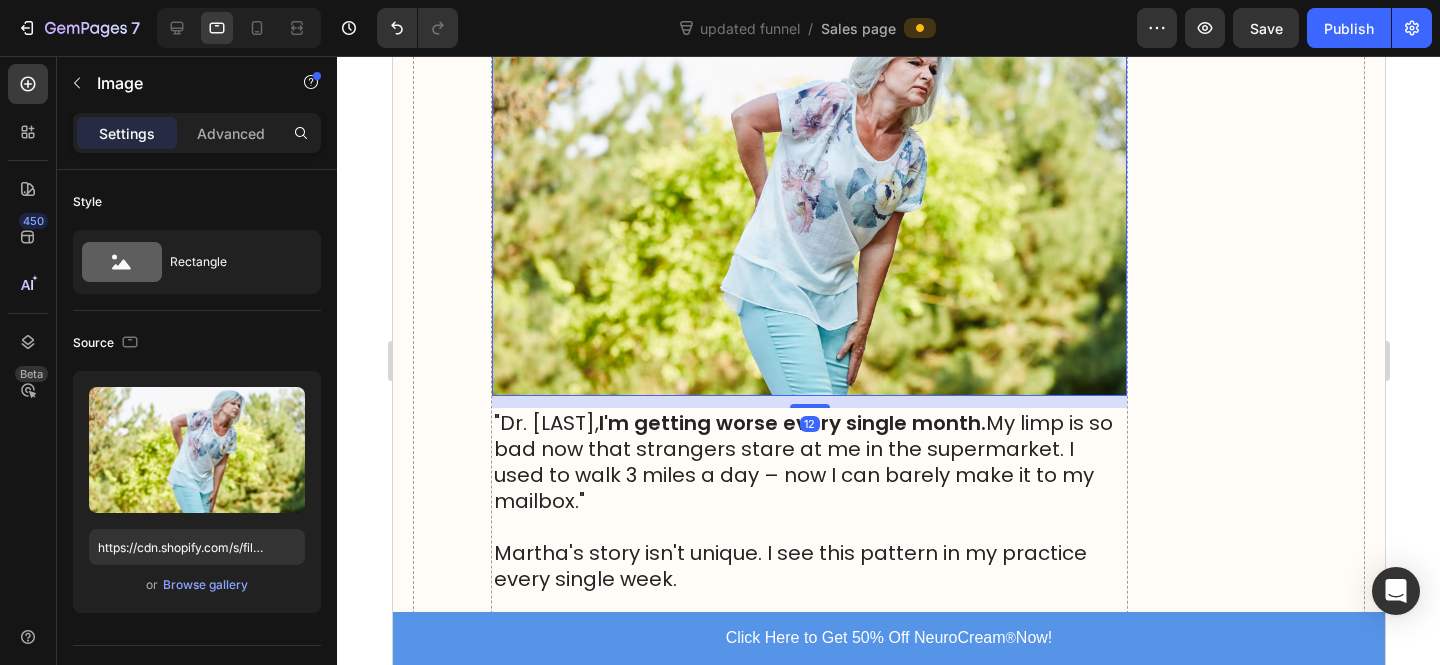 scroll, scrollTop: 2455, scrollLeft: 0, axis: vertical 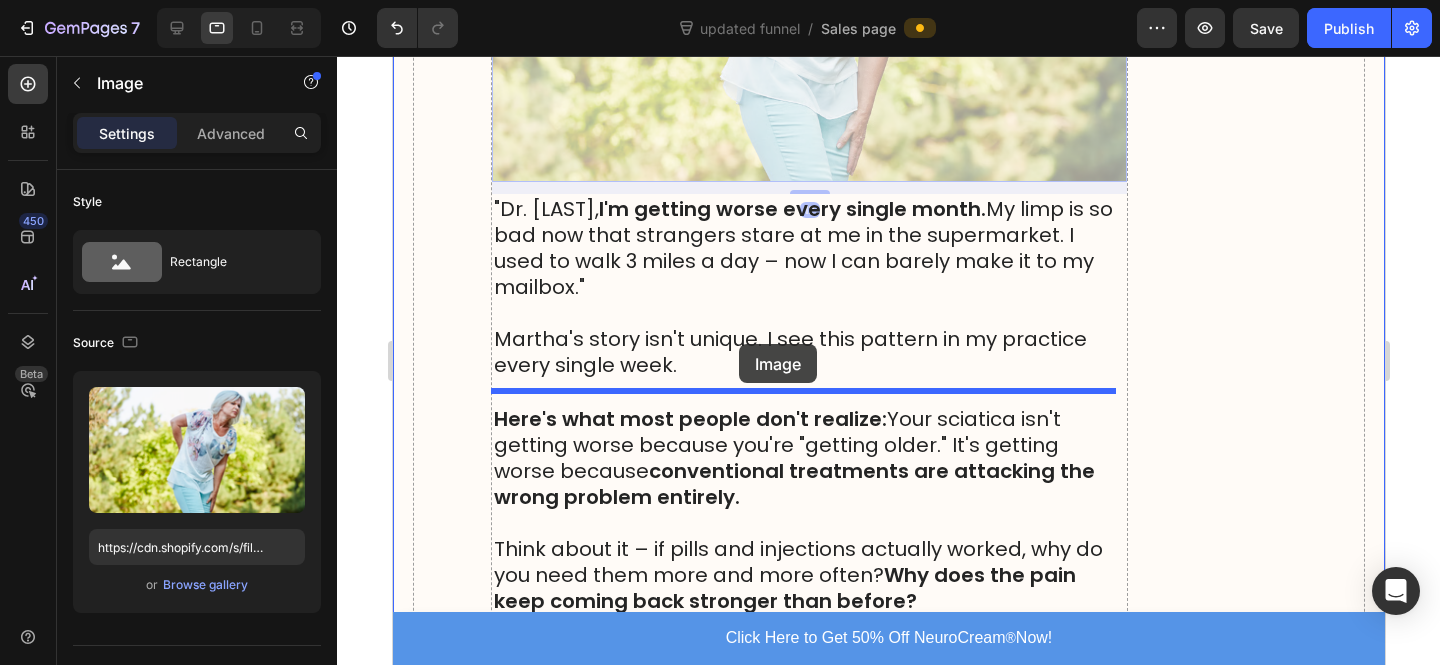 drag, startPoint x: 826, startPoint y: 106, endPoint x: 721, endPoint y: 364, distance: 278.54803 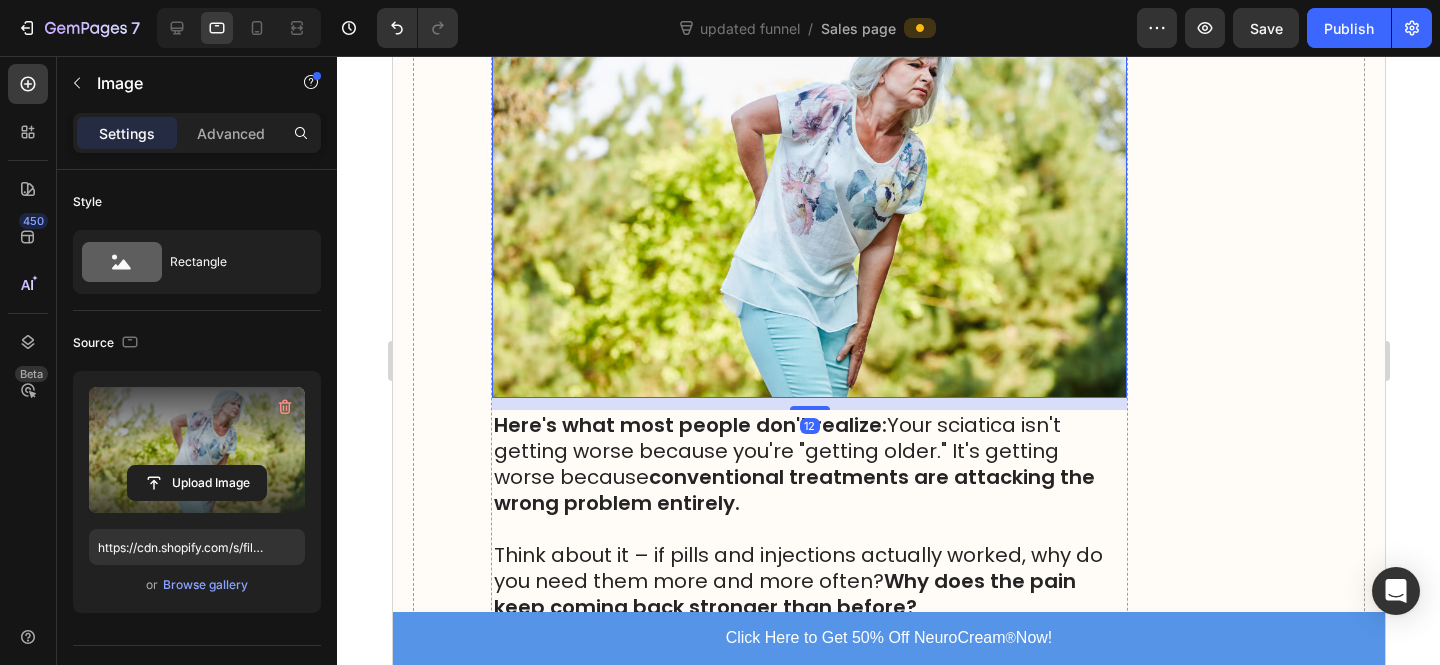 scroll, scrollTop: 2058, scrollLeft: 0, axis: vertical 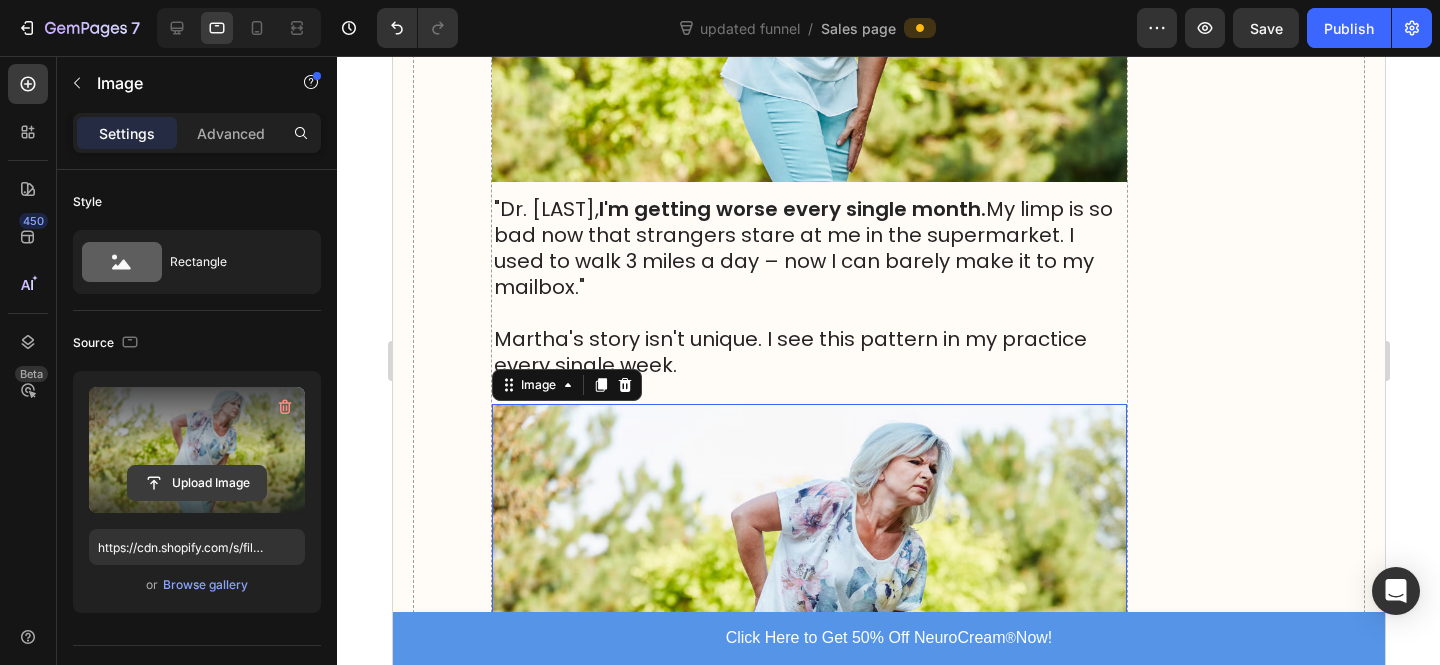 click 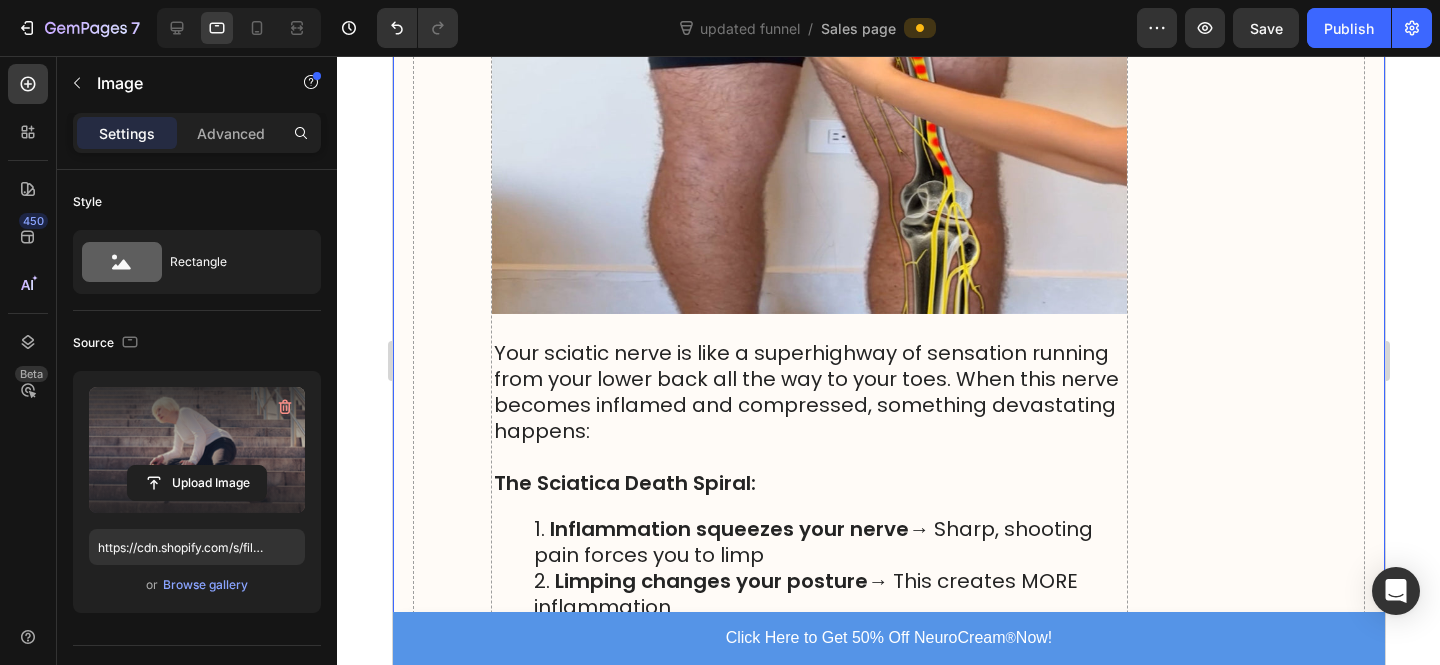 scroll, scrollTop: 3149, scrollLeft: 0, axis: vertical 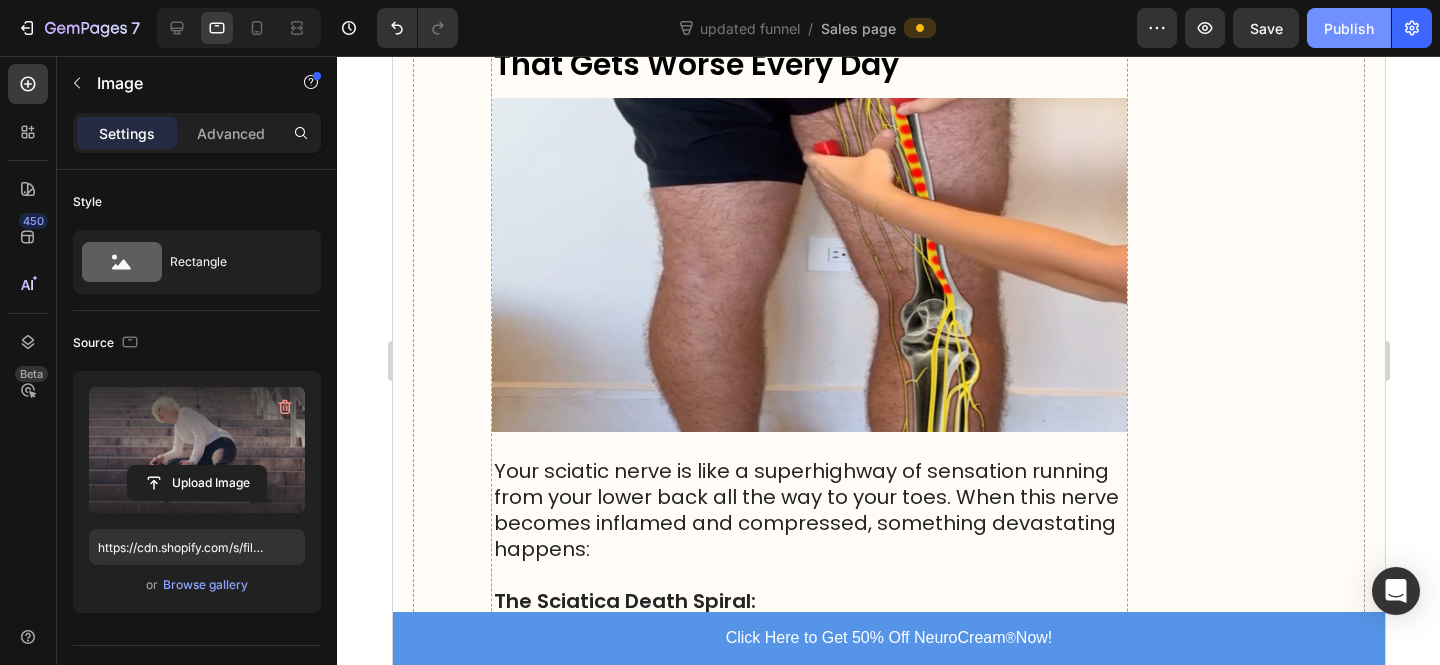click on "Publish" 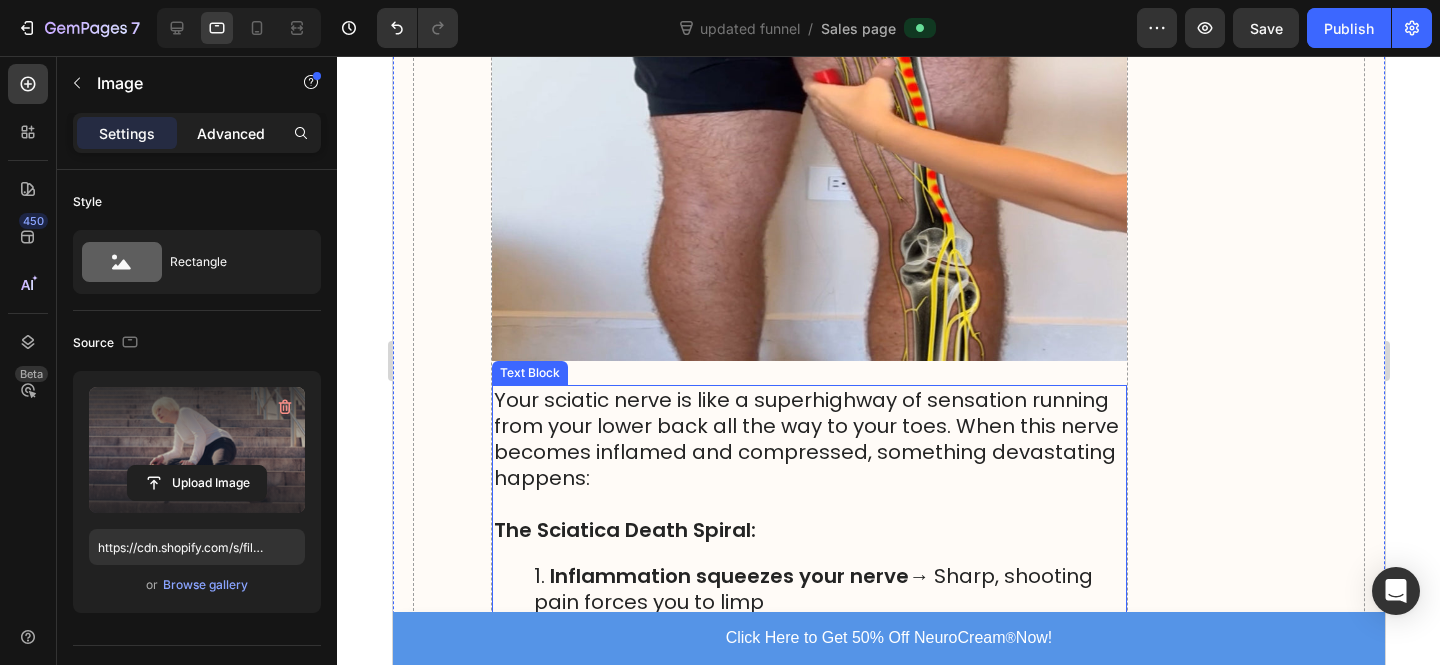 scroll, scrollTop: 3138, scrollLeft: 0, axis: vertical 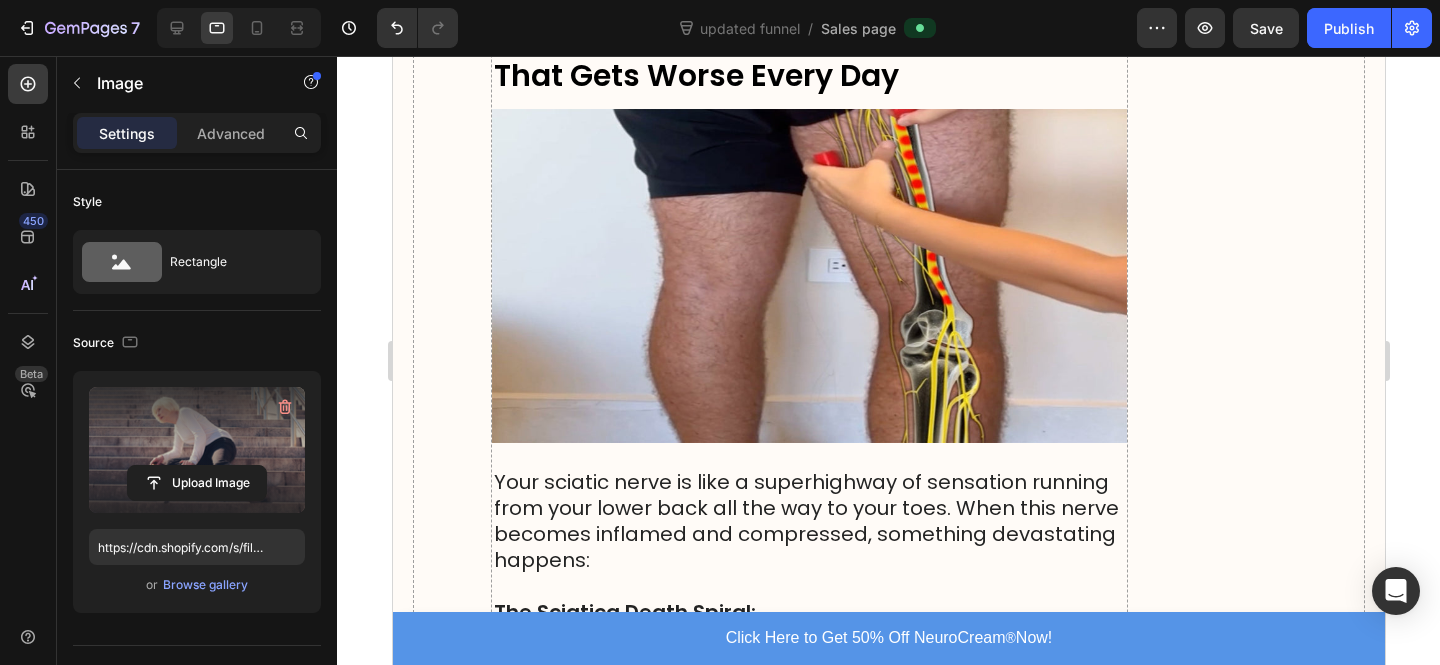 click at bounding box center [239, 28] 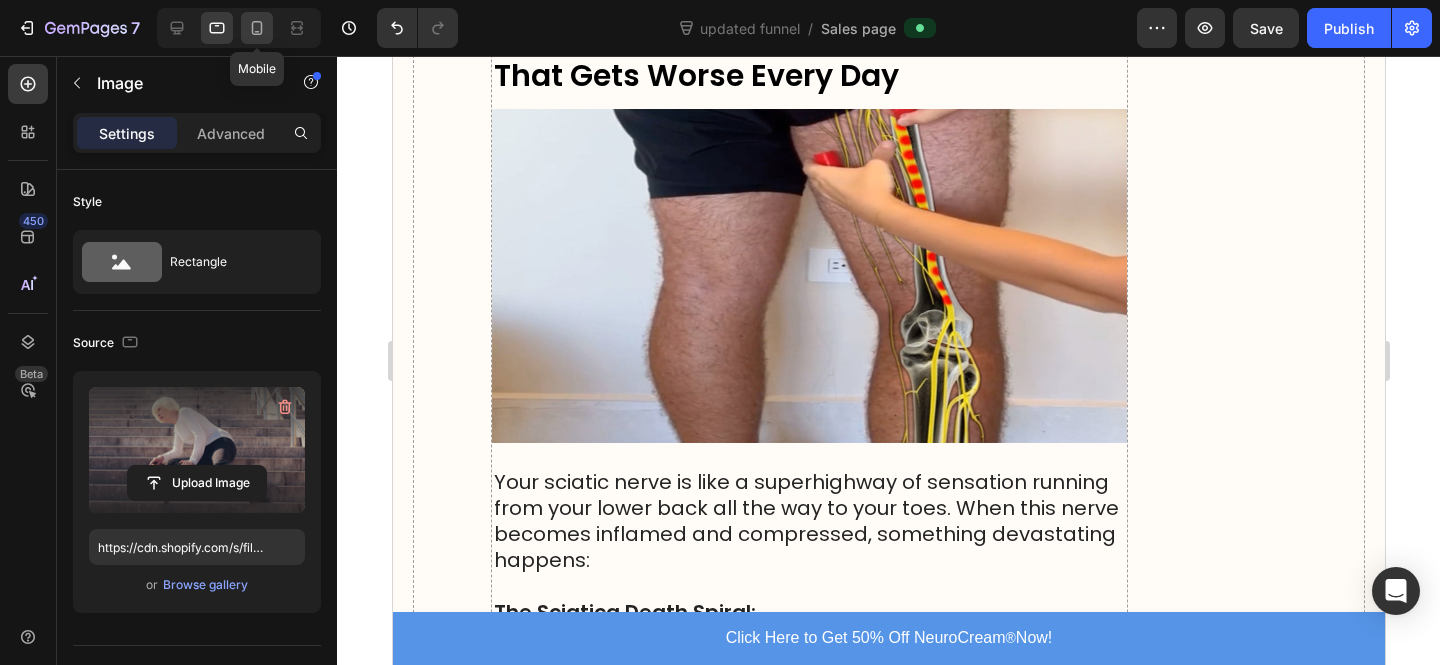 click 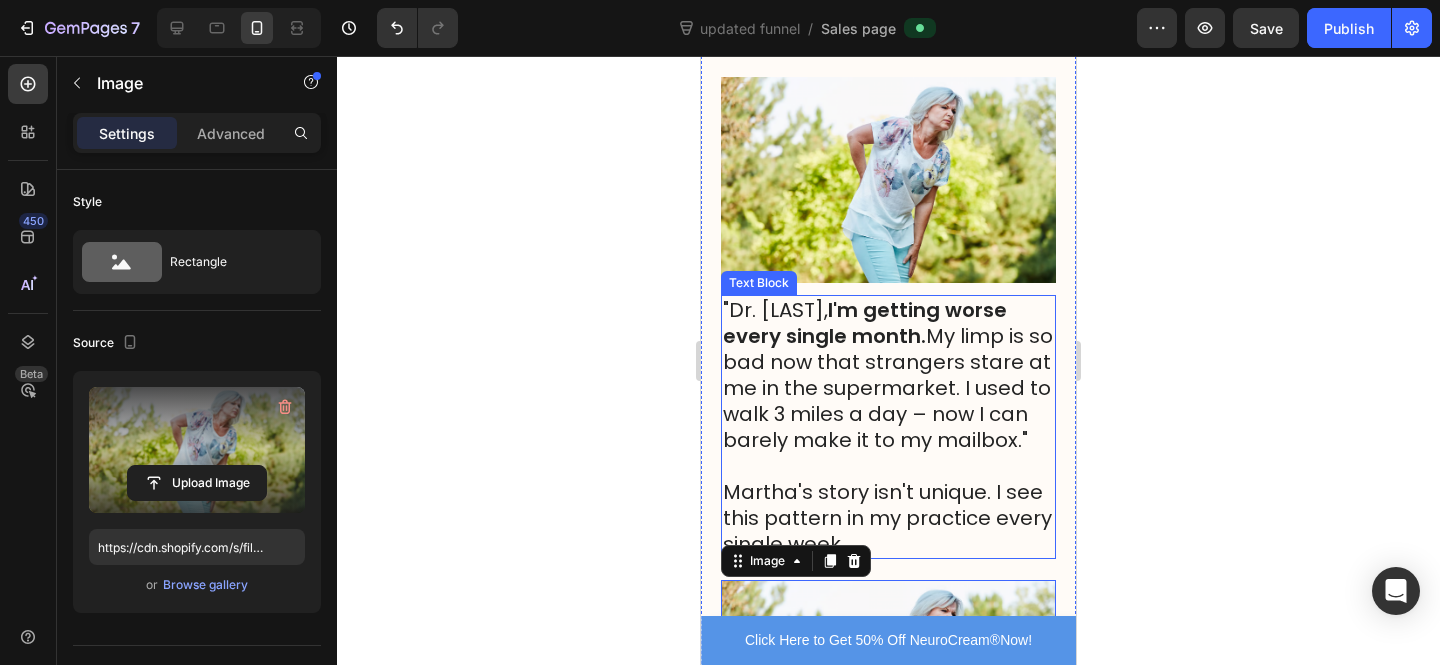 scroll, scrollTop: 2630, scrollLeft: 0, axis: vertical 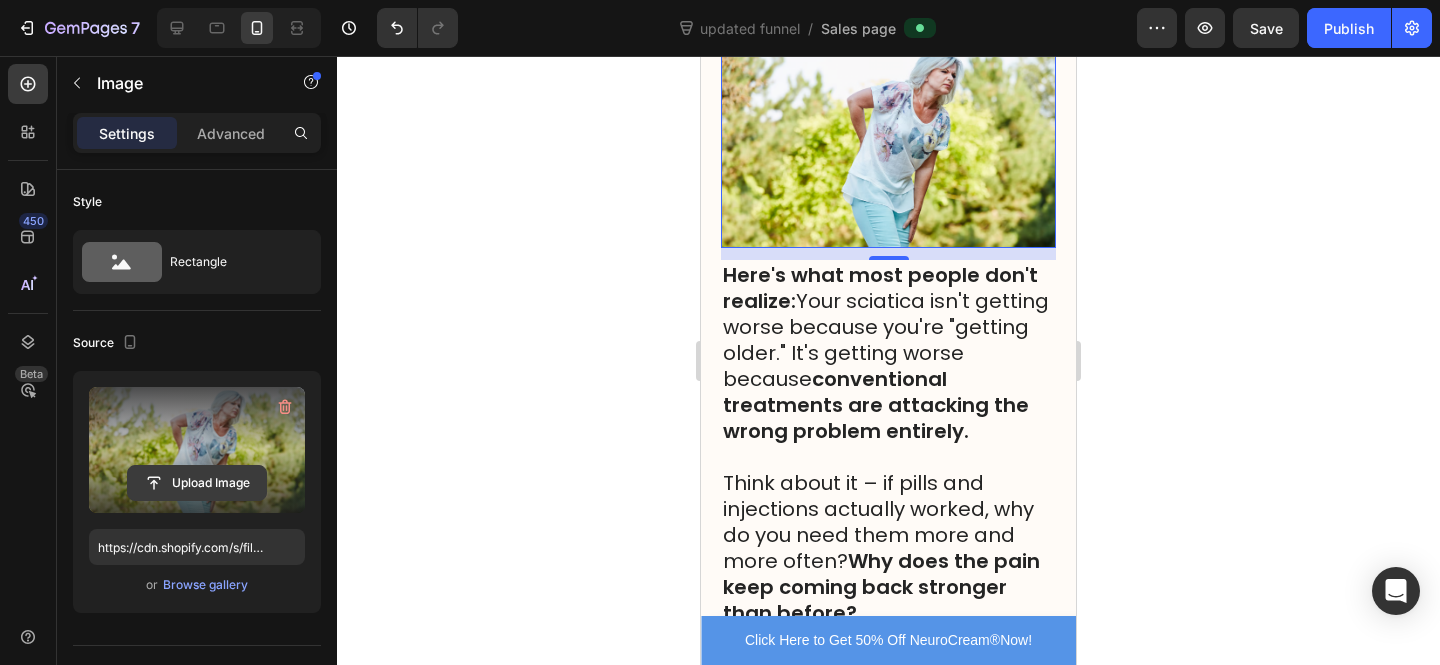 click 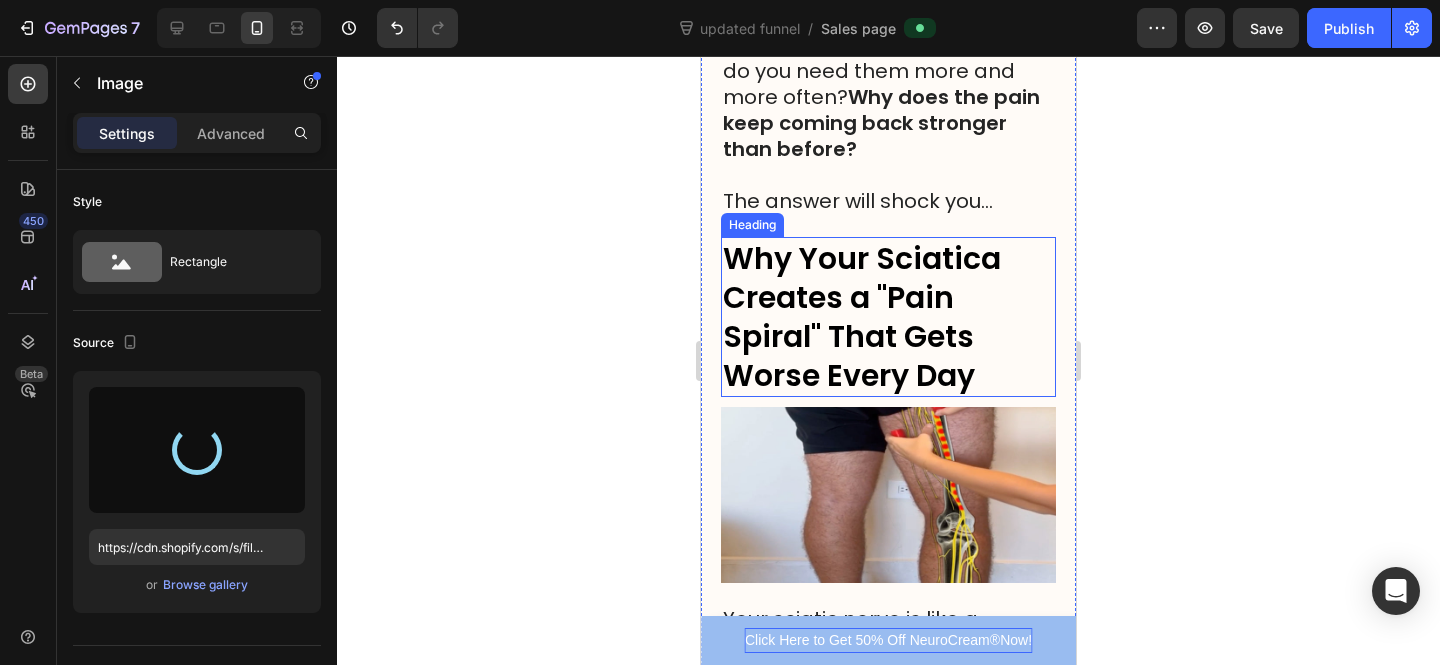 type on "https://cdn.shopify.com/s/files/1/0610/7503/0071/files/gempages_574314754814771993-040098bc-bd5f-4b1a-8279-cf20243469e7.png" 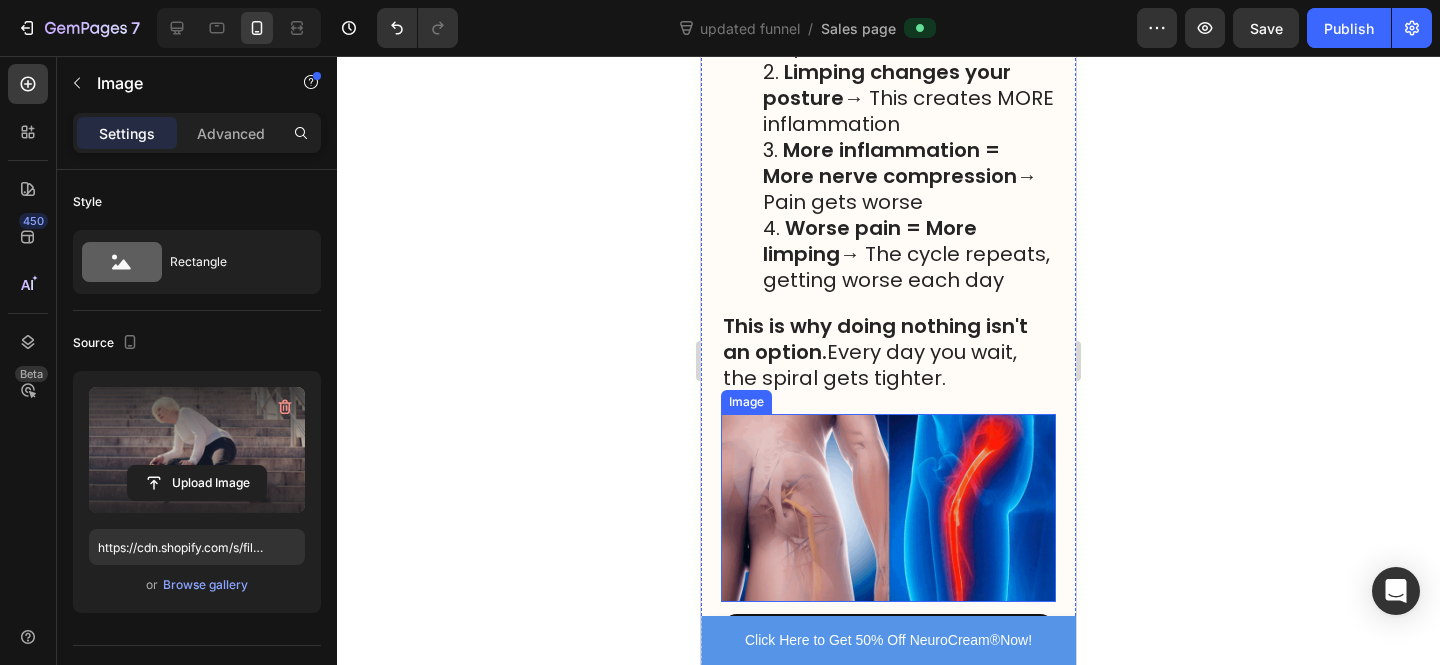 scroll, scrollTop: 4337, scrollLeft: 0, axis: vertical 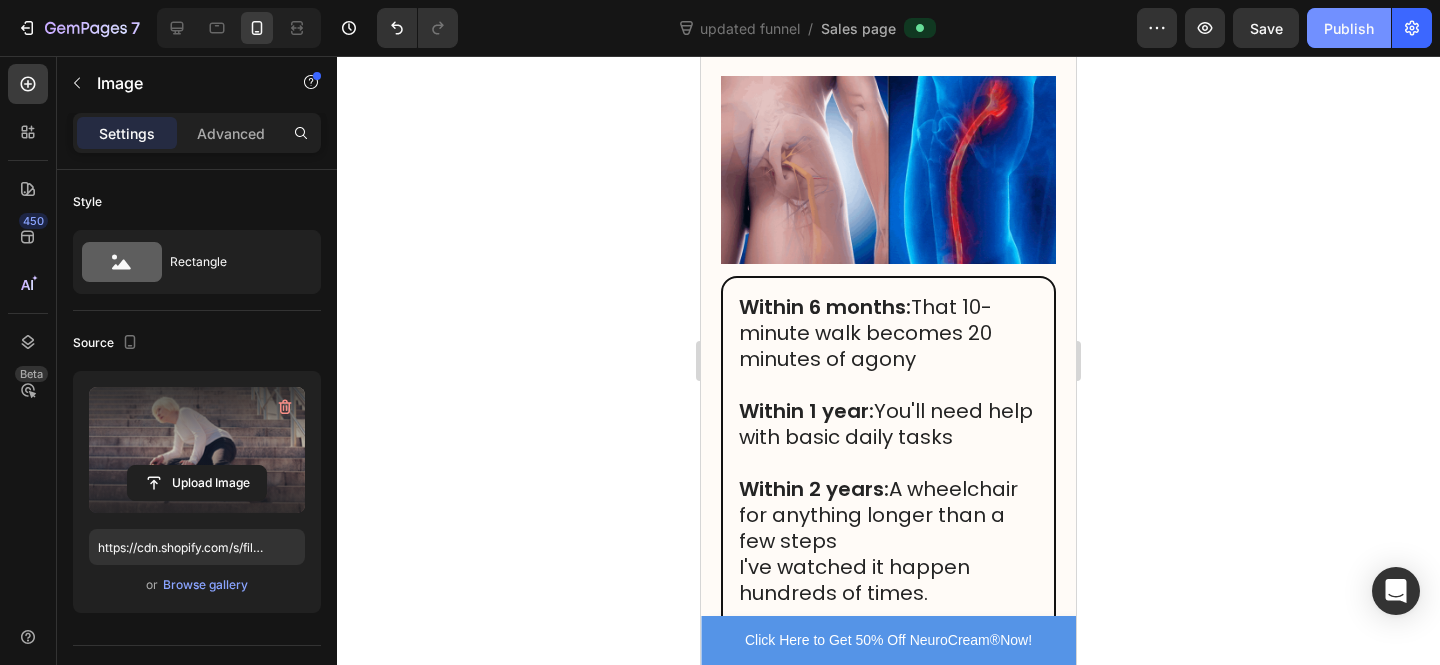 click on "Publish" 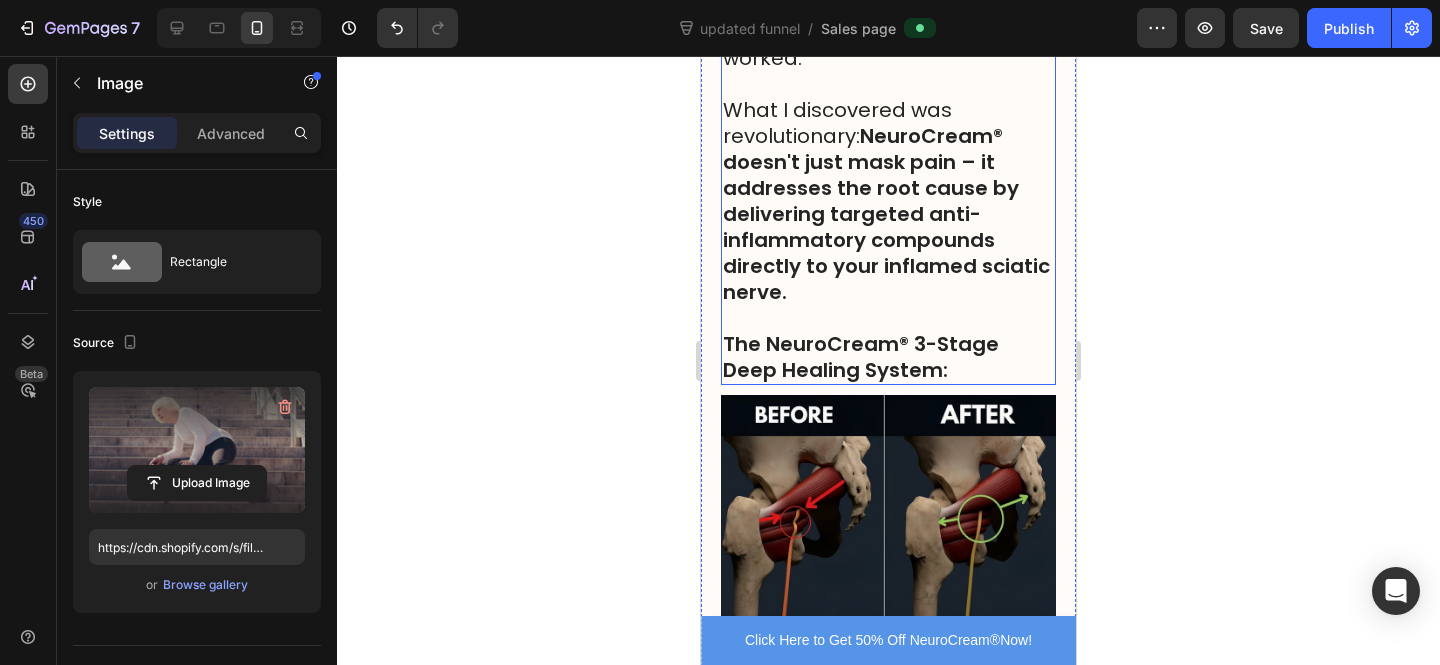 scroll, scrollTop: 8525, scrollLeft: 0, axis: vertical 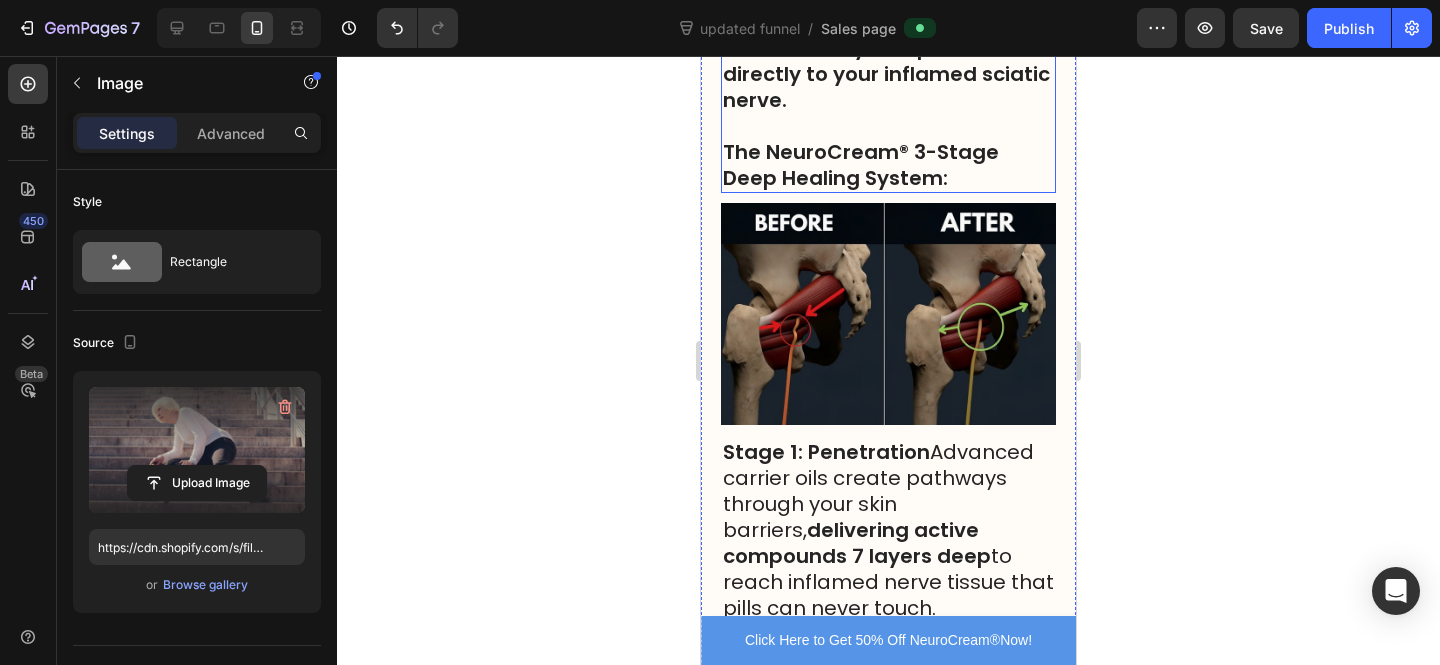 click on "The NeuroCream® 3-Stage Deep Healing System:" at bounding box center [888, 165] 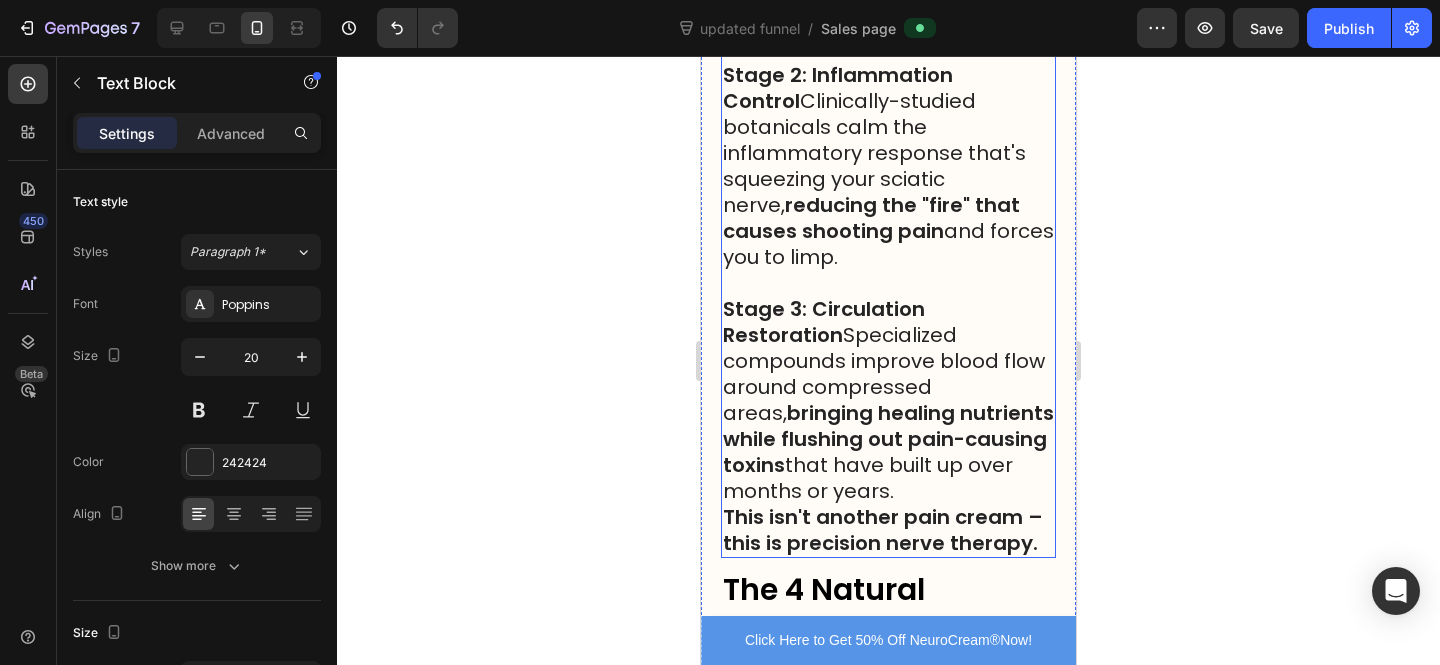scroll, scrollTop: 9227, scrollLeft: 0, axis: vertical 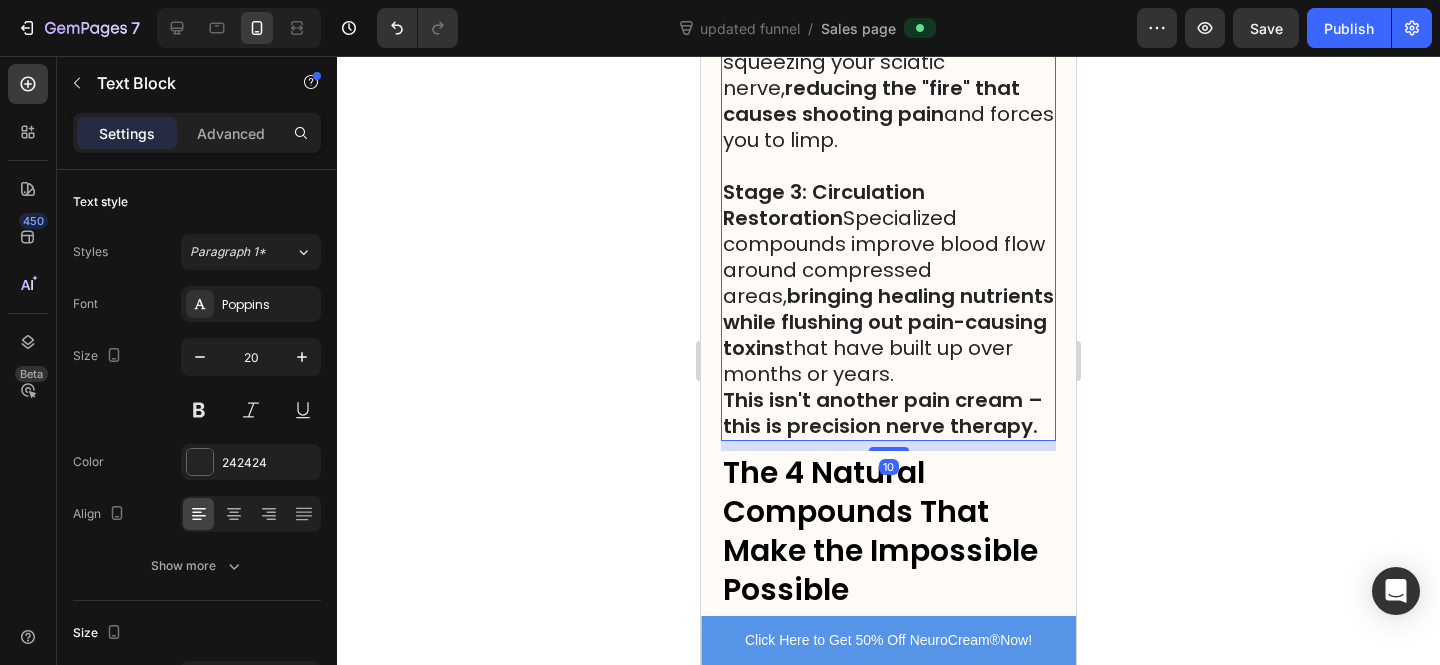 click on "Stage 3: Circulation Restoration  Specialized compounds improve blood flow around compressed areas,  bringing healing nutrients while flushing out pain-causing toxins  that have built up over months or years." at bounding box center (888, 283) 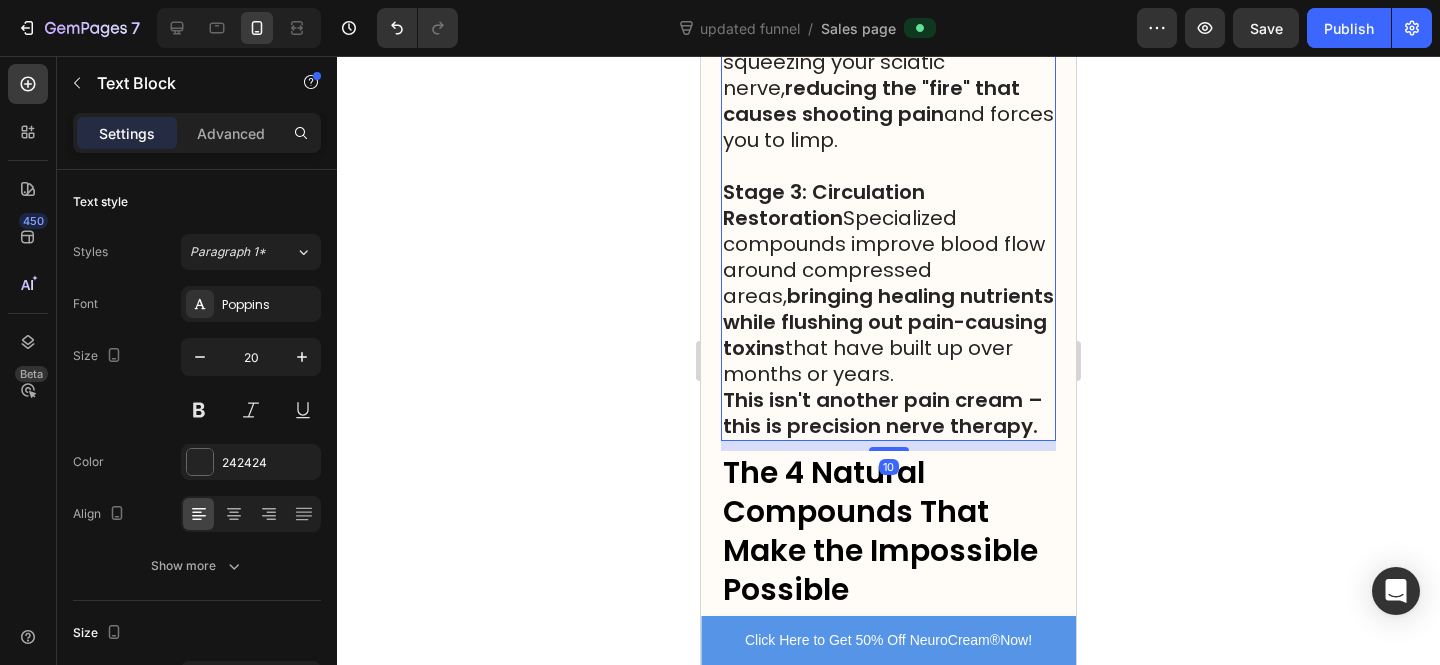 click on "Stage 3: Circulation Restoration  Specialized compounds improve blood flow around compressed areas,  bringing healing nutrients while flushing out pain-causing toxins  that have built up over months or years." at bounding box center (888, 283) 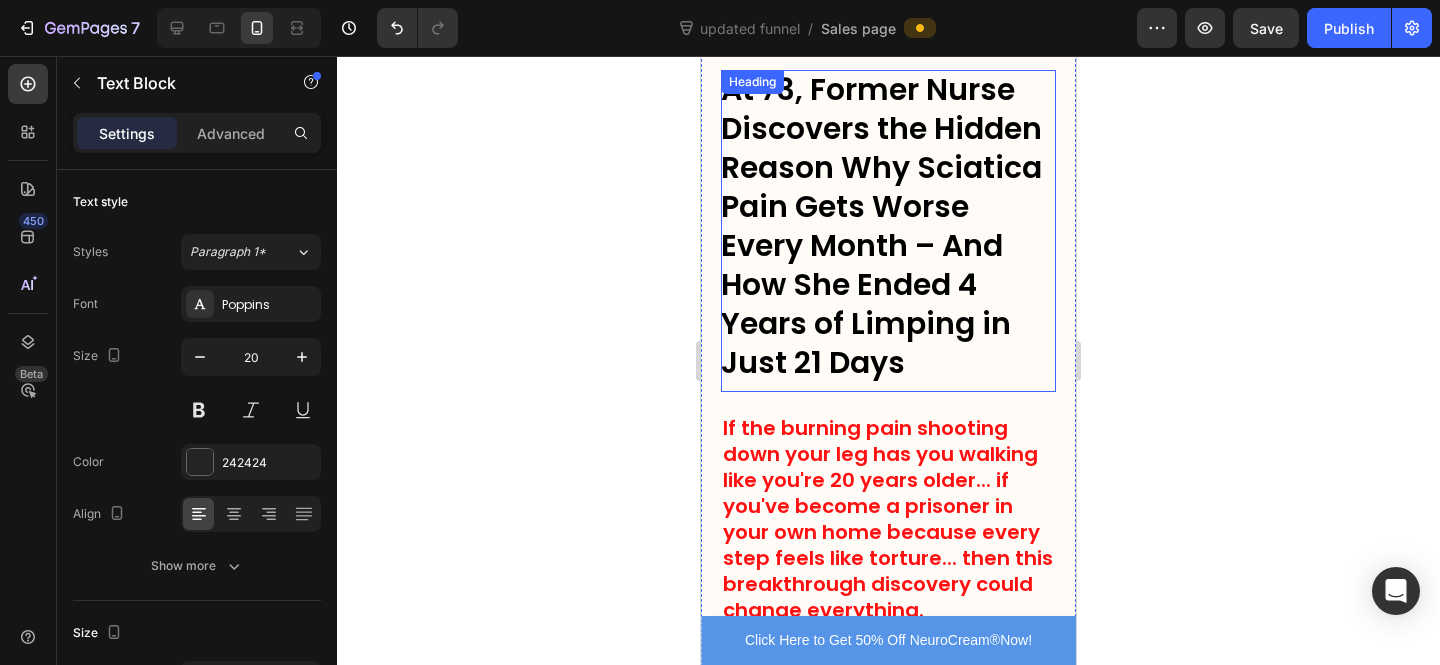scroll, scrollTop: 36, scrollLeft: 0, axis: vertical 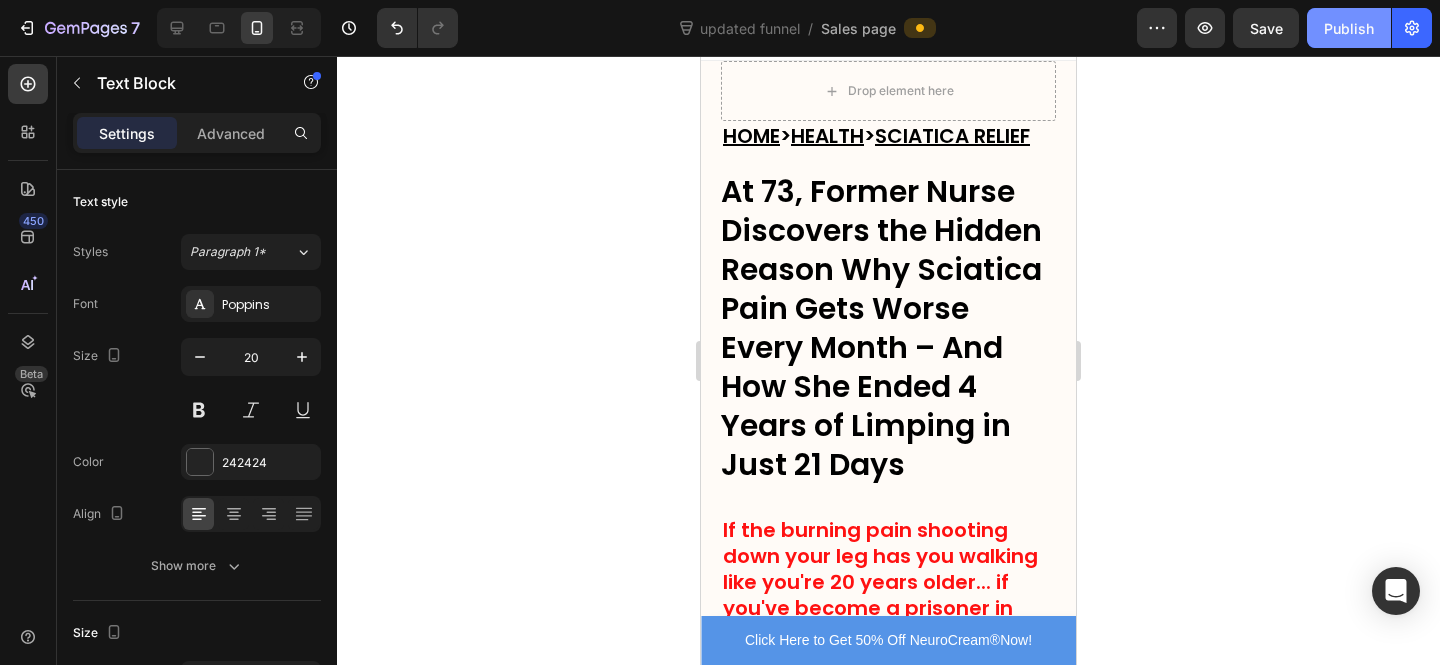 click on "Publish" 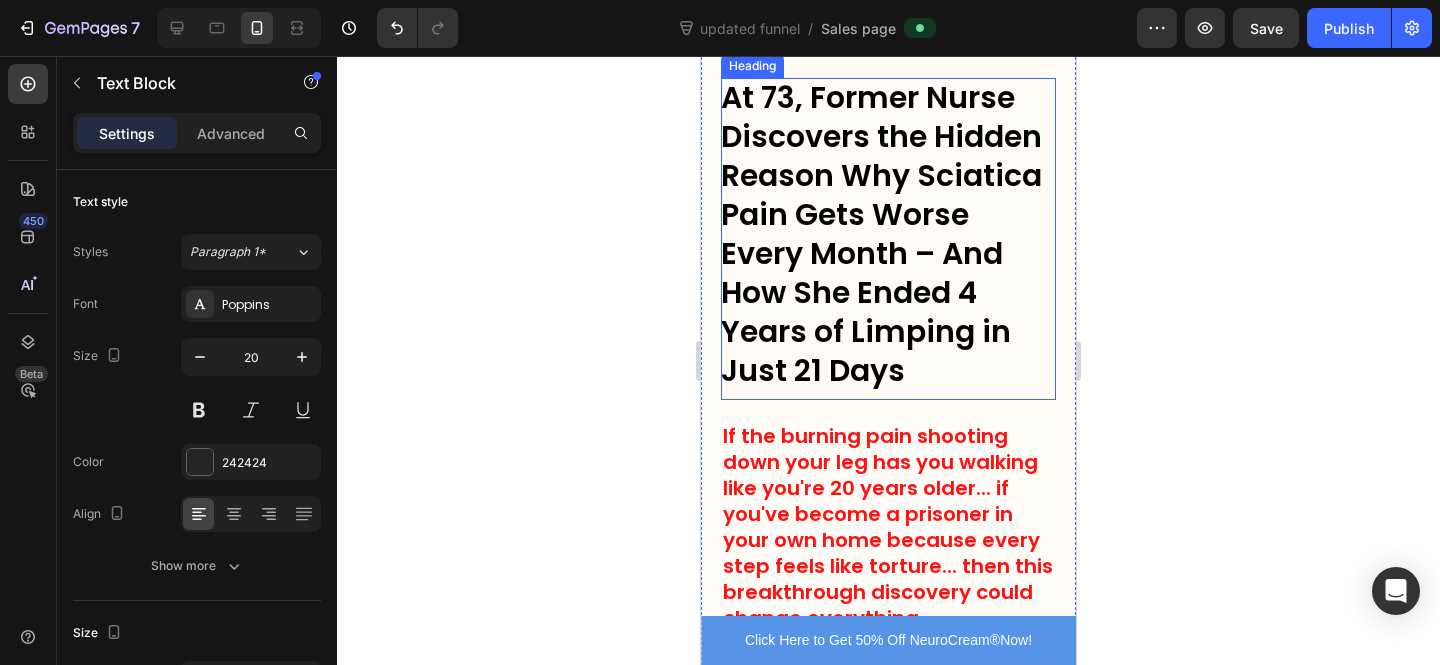 scroll, scrollTop: 131, scrollLeft: 0, axis: vertical 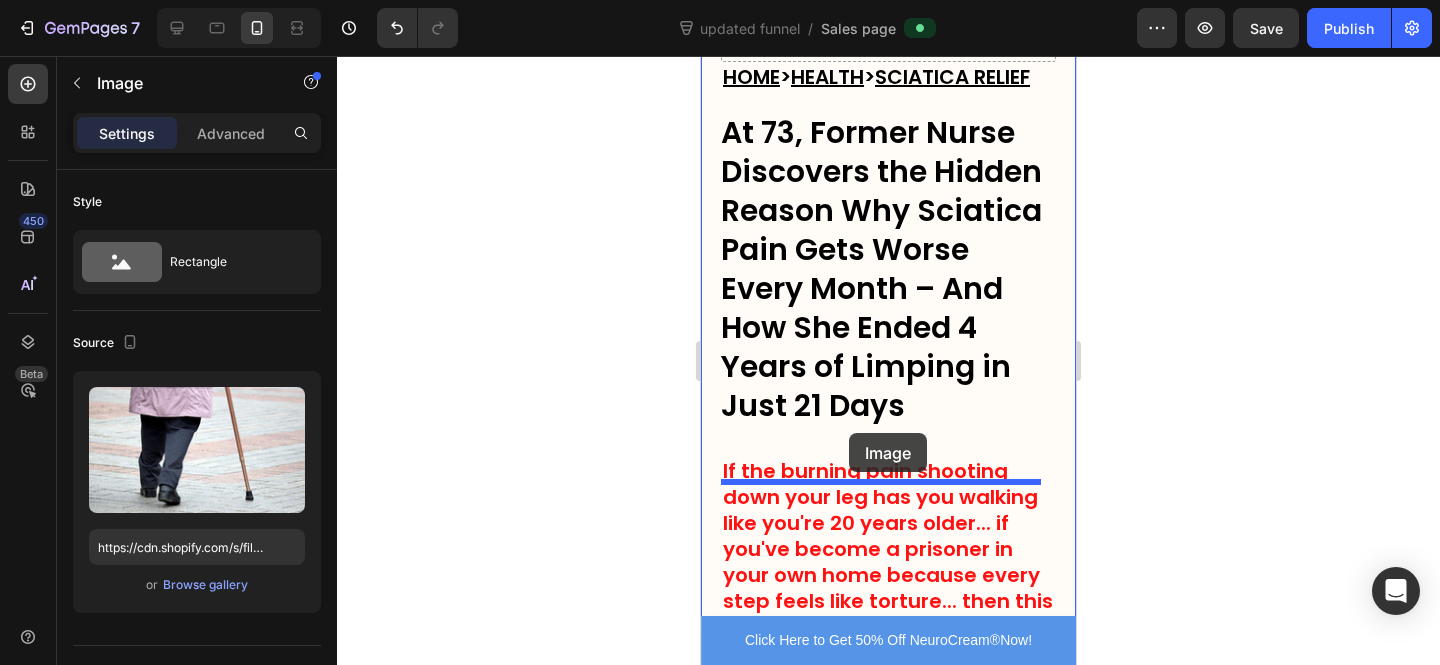 drag, startPoint x: 877, startPoint y: 569, endPoint x: 848, endPoint y: 441, distance: 131.24405 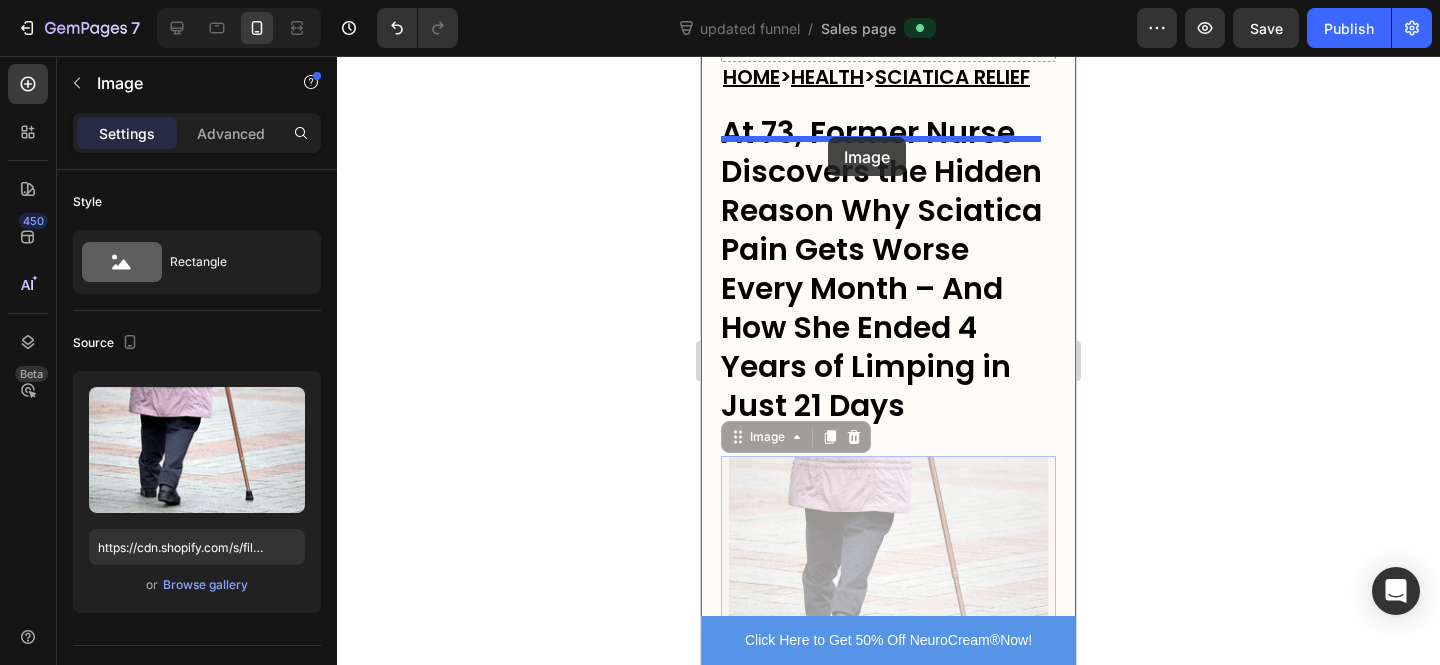 drag, startPoint x: 916, startPoint y: 533, endPoint x: 839, endPoint y: 151, distance: 389.6832 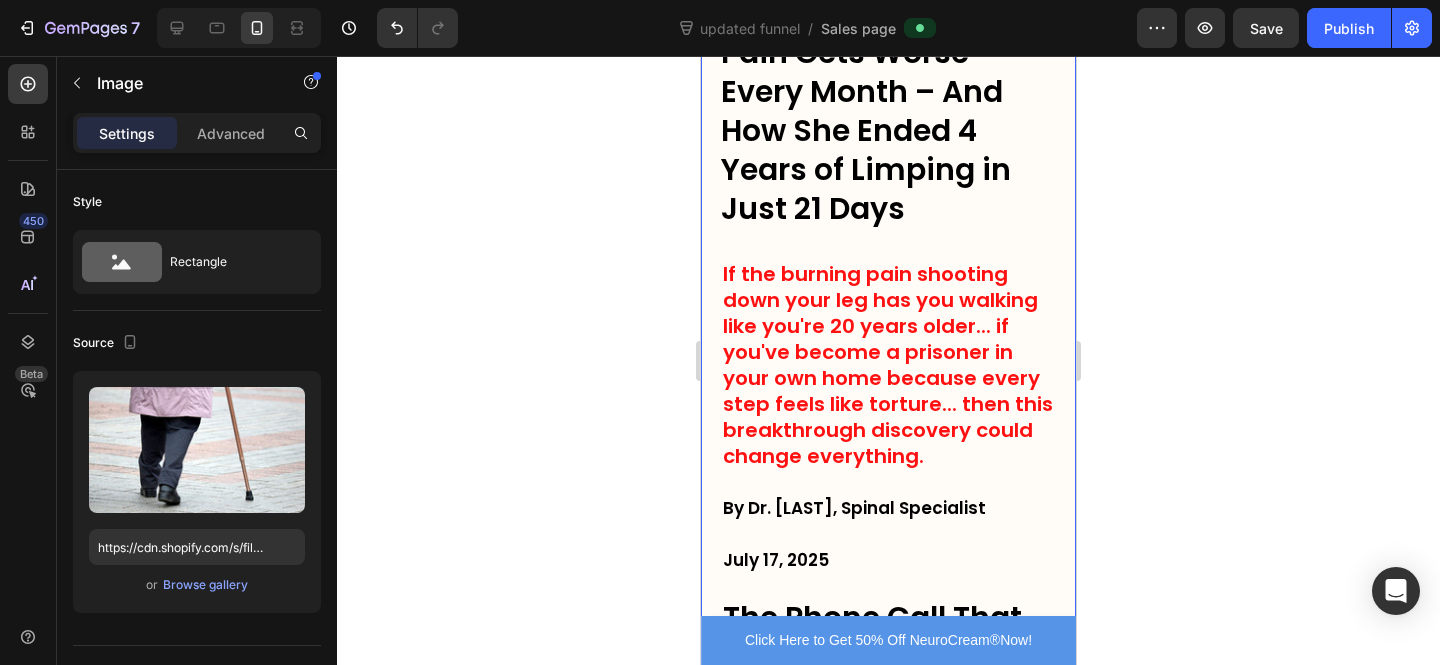 scroll, scrollTop: 418, scrollLeft: 0, axis: vertical 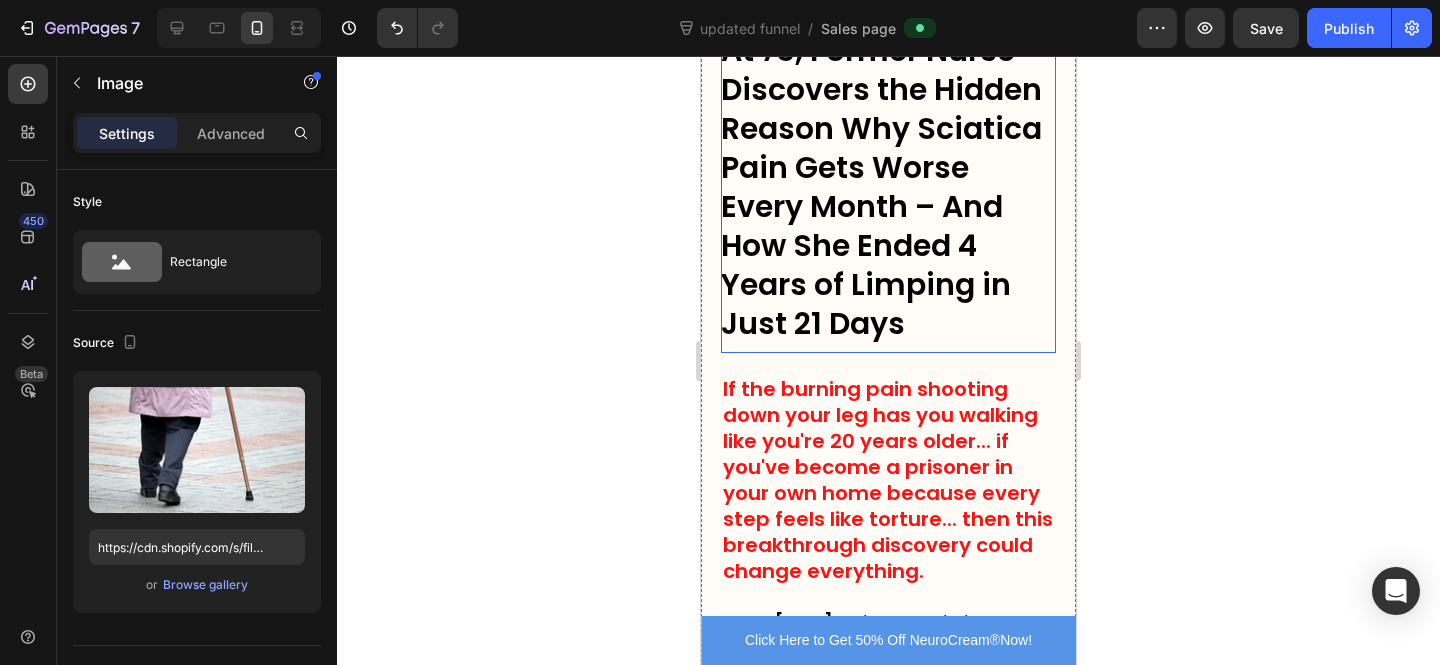 click on "At 73, Former Nurse Discovers the Hidden Reason Why Sciatica Pain Gets Worse Every Month – And How She Ended 4 Years of Limping in Just 21 Days" at bounding box center (888, 192) 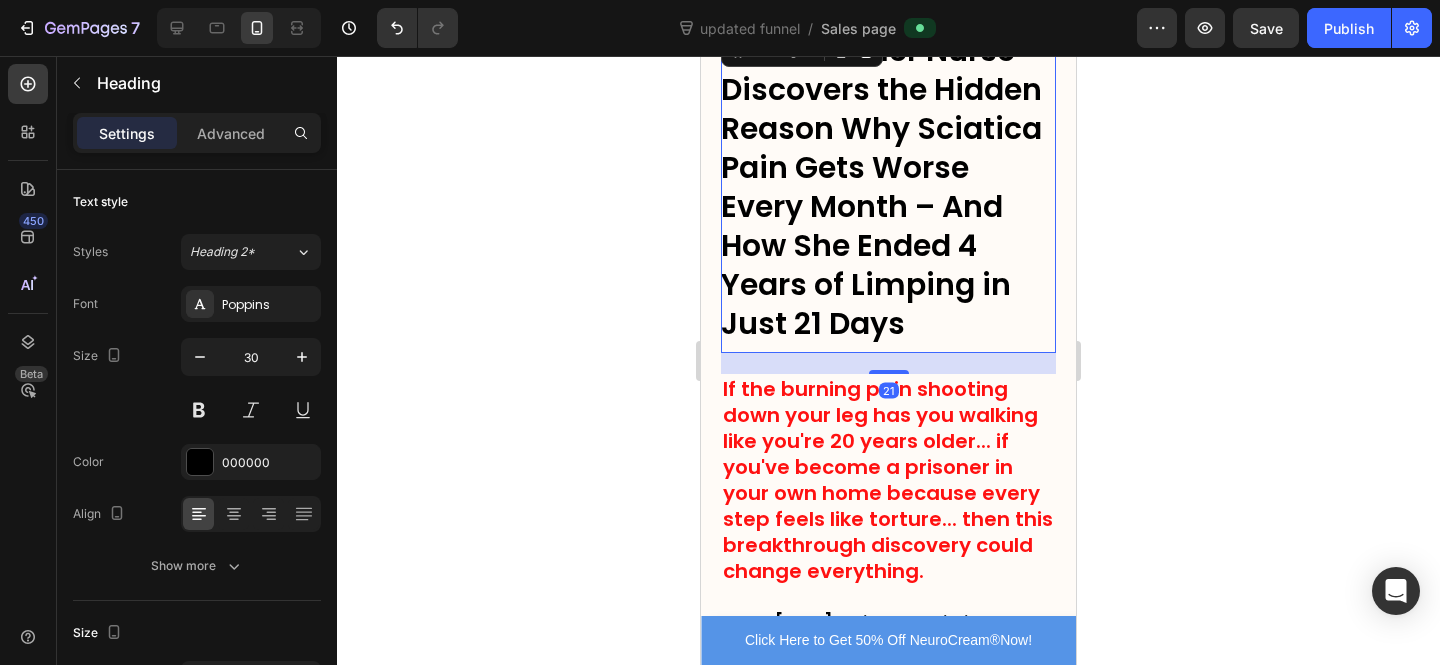 click on "At 73, Former Nurse Discovers the Hidden Reason Why Sciatica Pain Gets Worse Every Month – And How She Ended 4 Years of Limping in Just 21 Days" at bounding box center (888, 192) 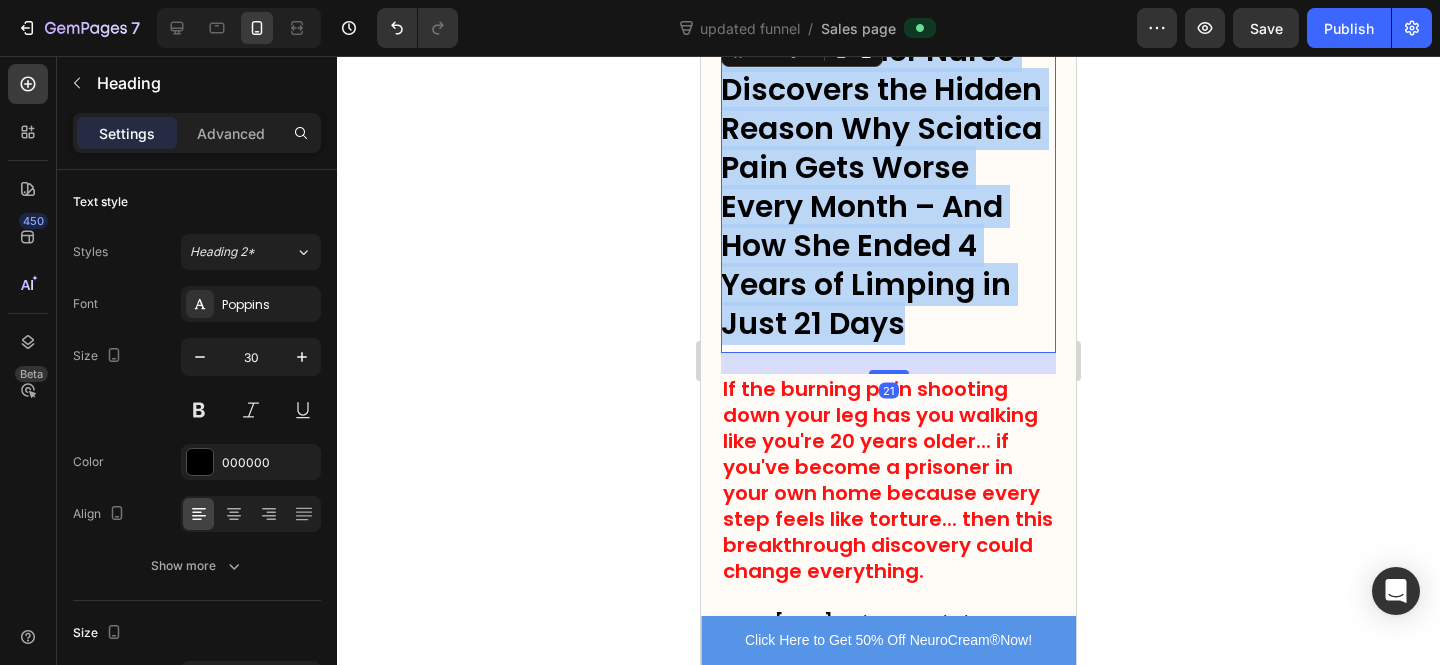 click on "At 73, Former Nurse Discovers the Hidden Reason Why Sciatica Pain Gets Worse Every Month – And How She Ended 4 Years of Limping in Just 21 Days" at bounding box center (888, 187) 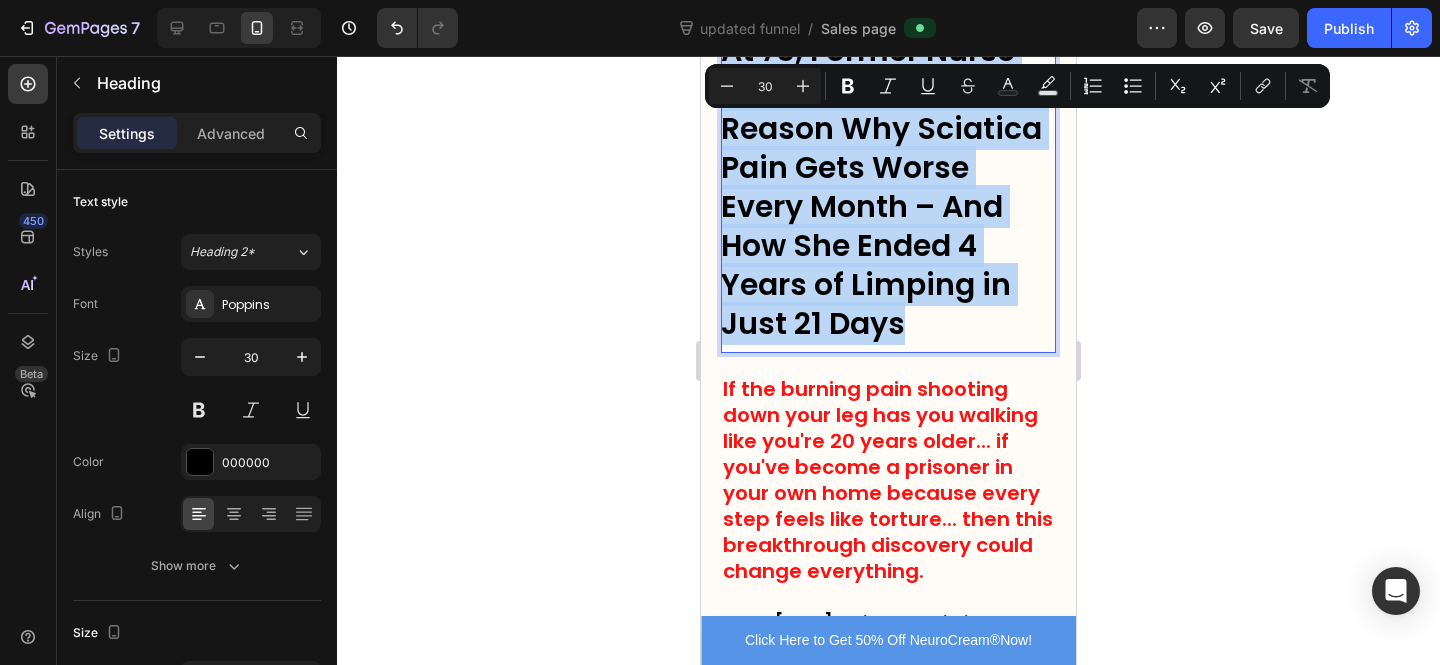 click on "At 73, Former Nurse Discovers the Hidden Reason Why Sciatica Pain Gets Worse Every Month – And How She Ended 4 Years of Limping in Just 21 Days" at bounding box center [888, 187] 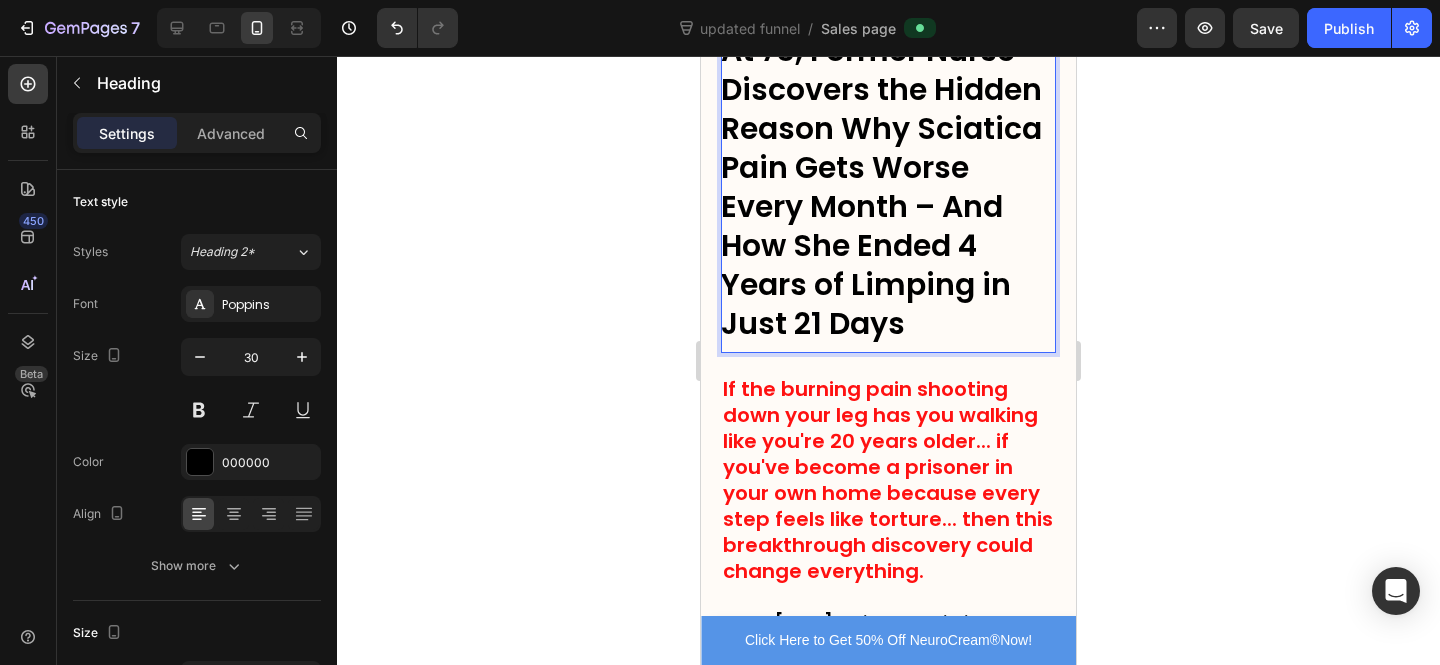 click on "At 73, Former Nurse Discovers the Hidden Reason Why Sciatica Pain Gets Worse Every Month – And How She Ended 4 Years of Limping in Just 21 Days" at bounding box center (888, 187) 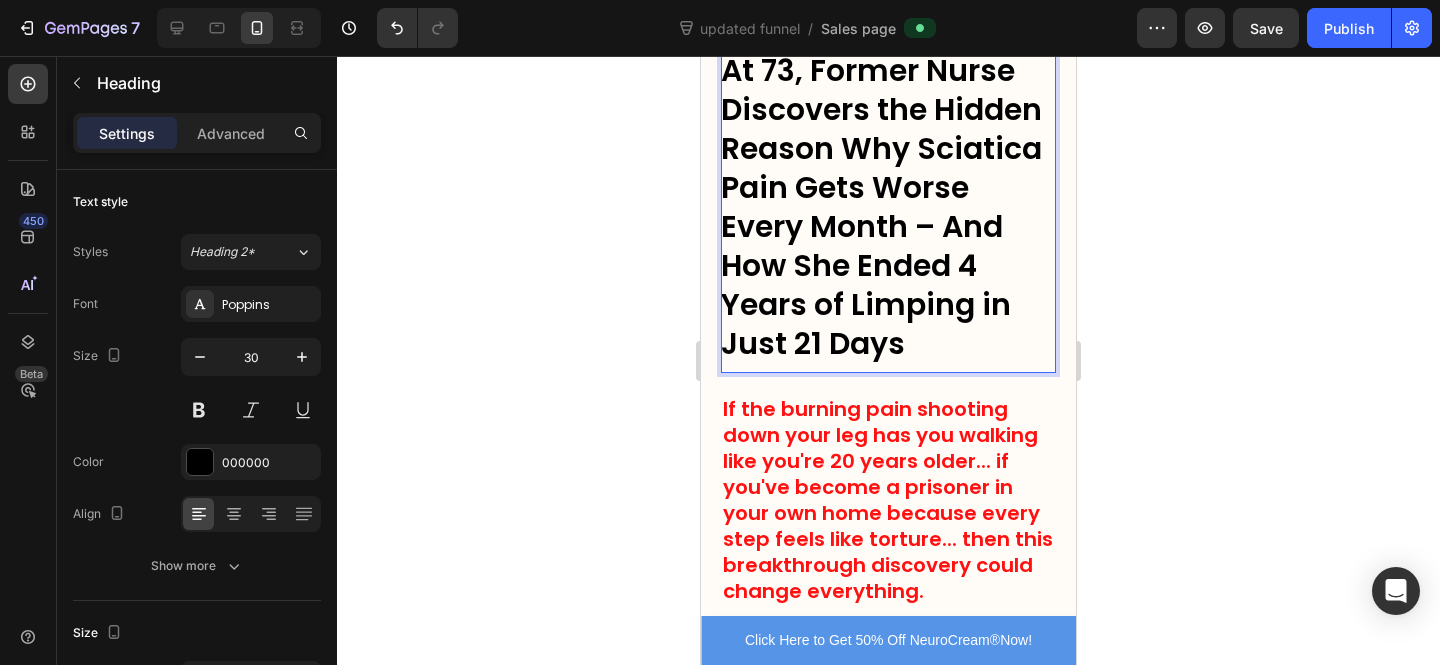 scroll, scrollTop: 354, scrollLeft: 0, axis: vertical 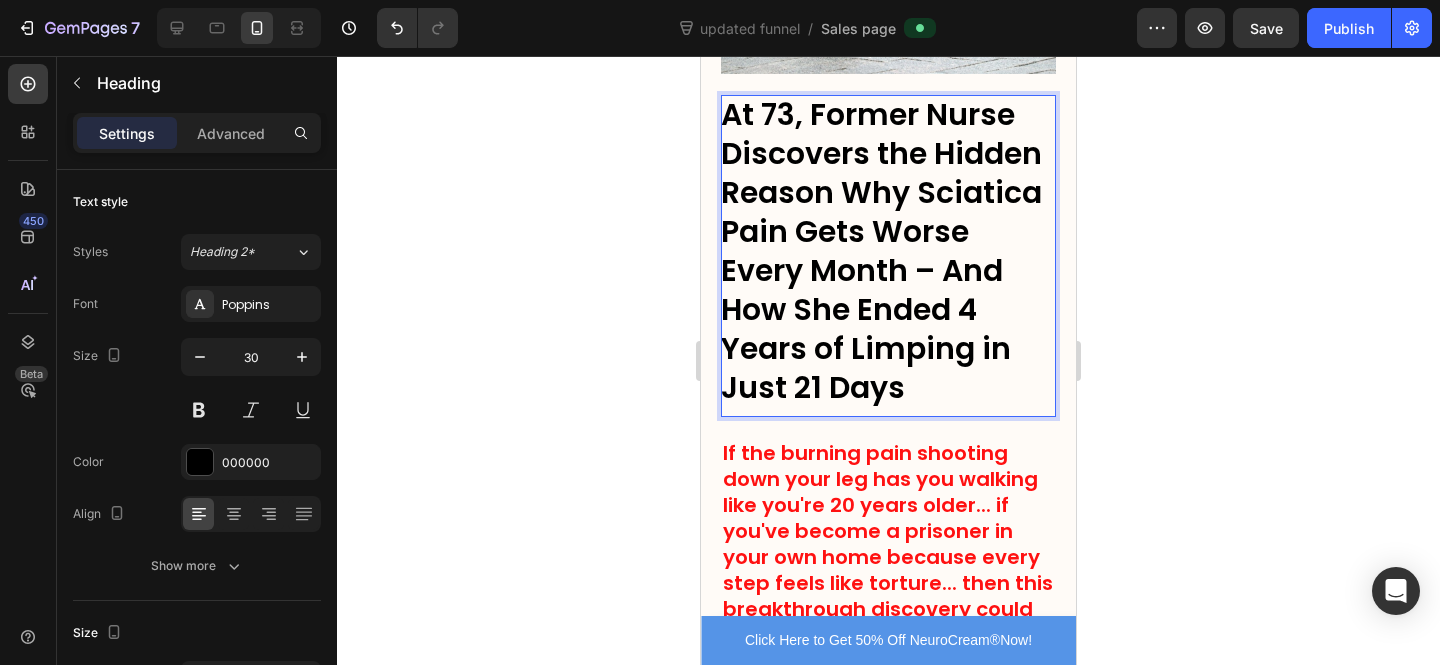 click on "At 73, Former Nurse Discovers the Hidden Reason Why Sciatica Pain Gets Worse Every Month – And How She Ended 4 Years of Limping in Just 21 Days" at bounding box center (888, 251) 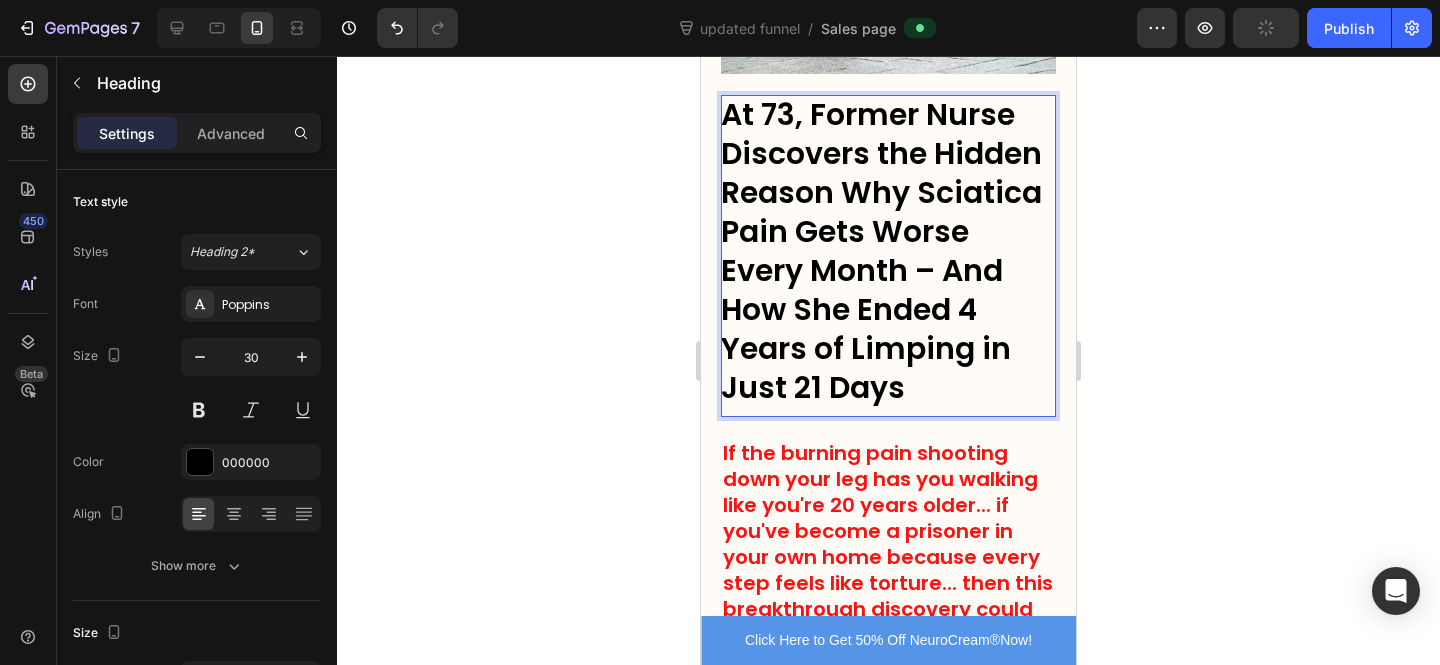 click on "At 73, Former Nurse Discovers the Hidden Reason Why Sciatica Pain Gets Worse Every Month – And How She Ended 4 Years of Limping in Just 21 Days" at bounding box center (888, 251) 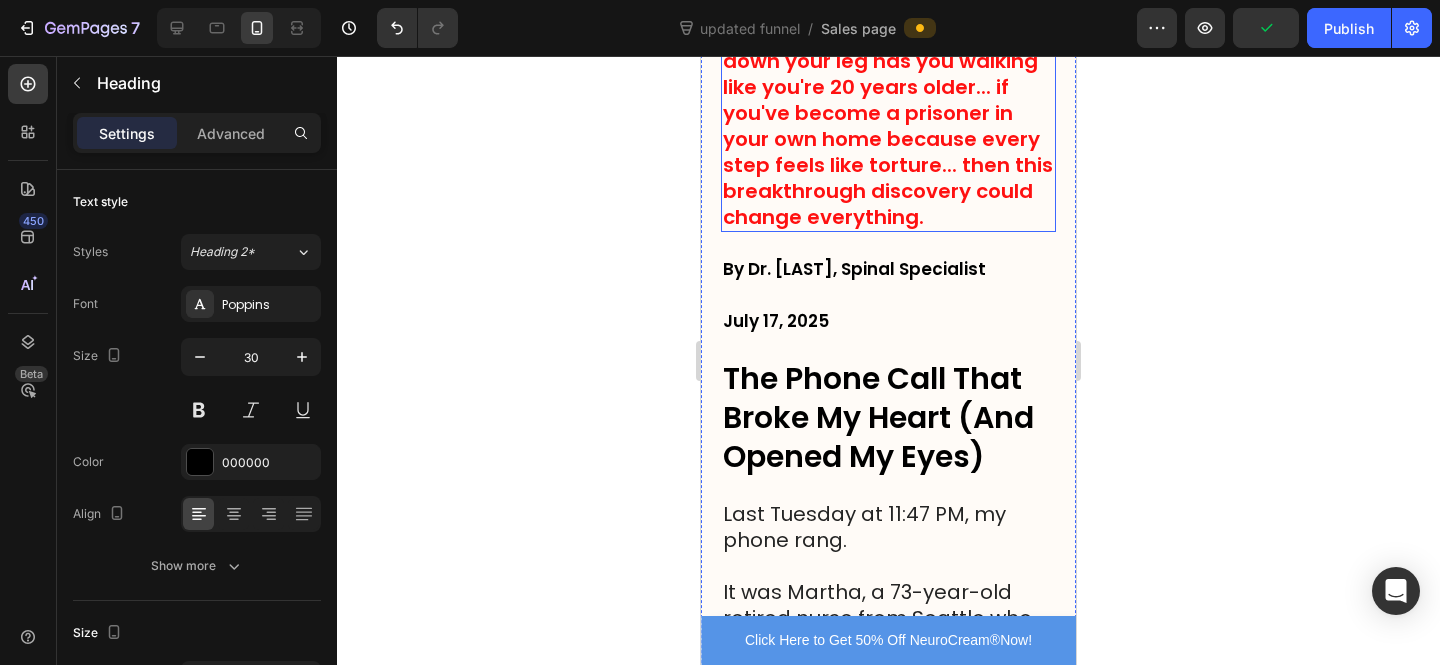 click on "If the burning pain shooting down your leg has you walking like you're 20 years older... if you've become a prisoner in your own home because every step feels like torture... then this breakthrough discovery could change everything." at bounding box center [888, 126] 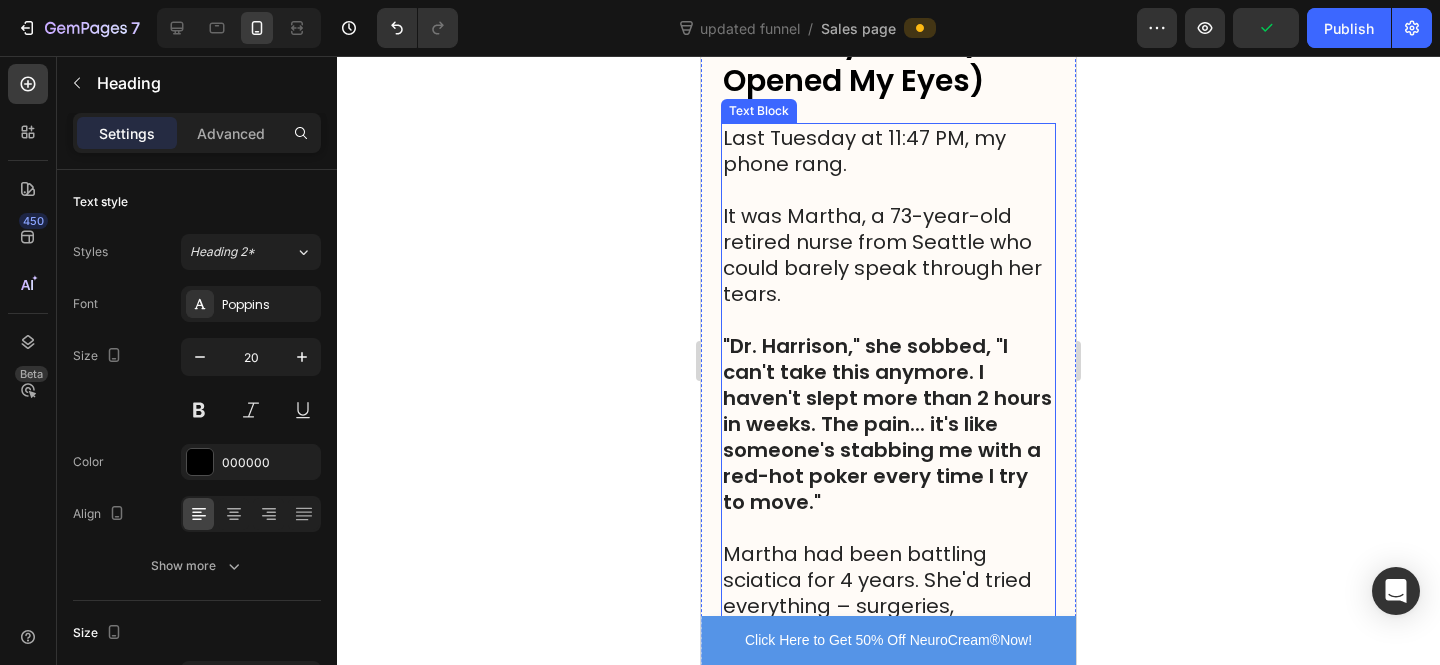 scroll, scrollTop: 973, scrollLeft: 0, axis: vertical 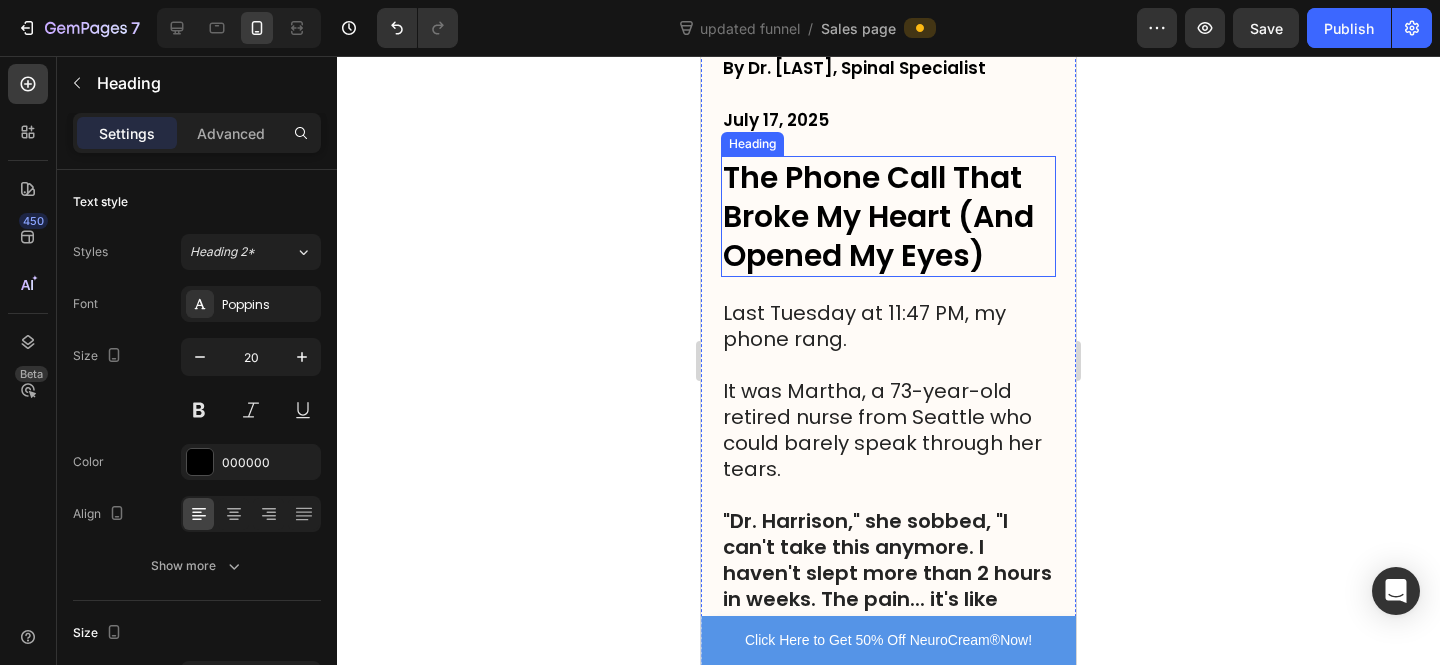 click on "The Phone Call That Broke My Heart (And Opened My Eyes)" at bounding box center [888, 216] 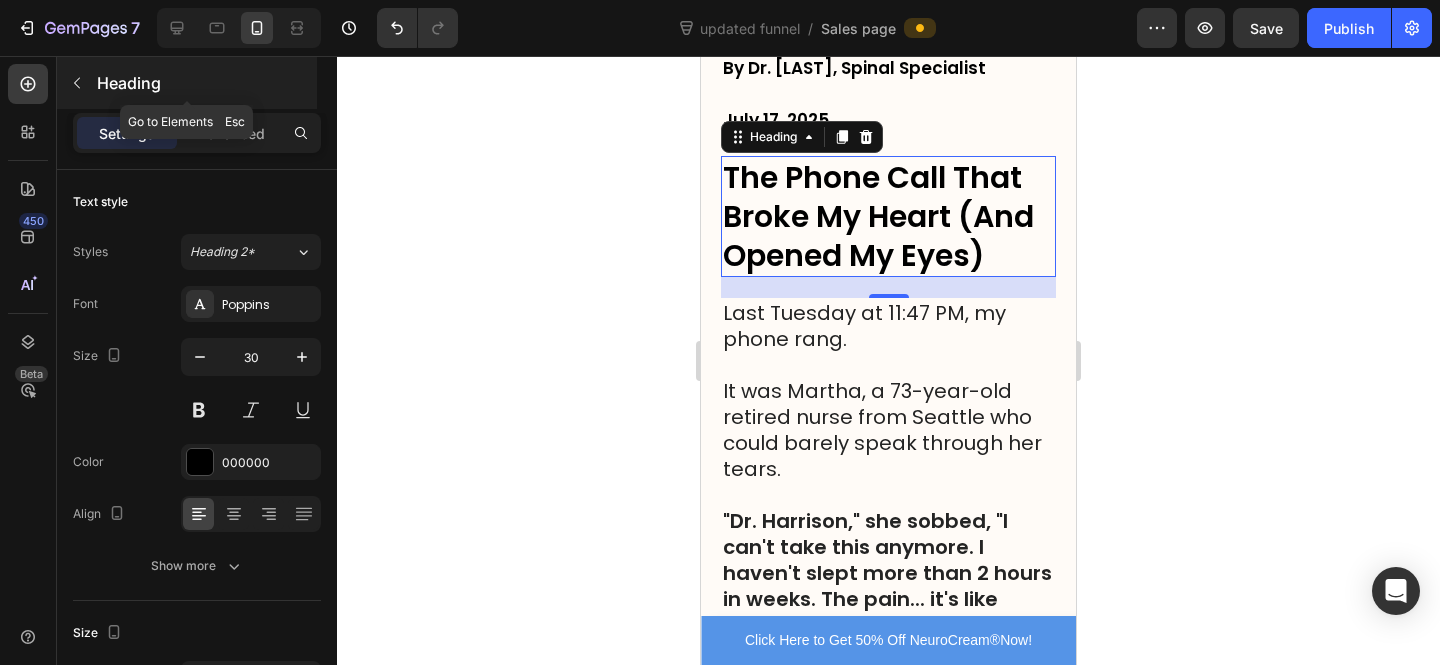 click at bounding box center (77, 83) 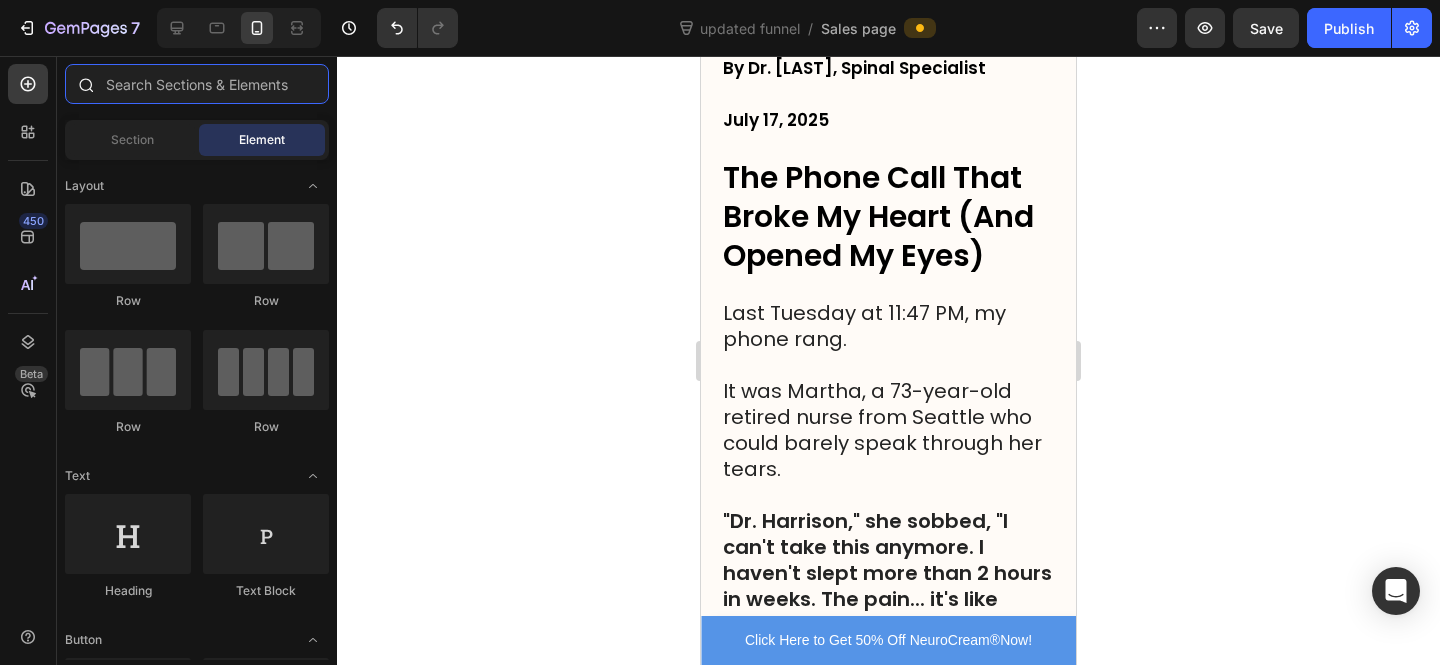 click at bounding box center (197, 84) 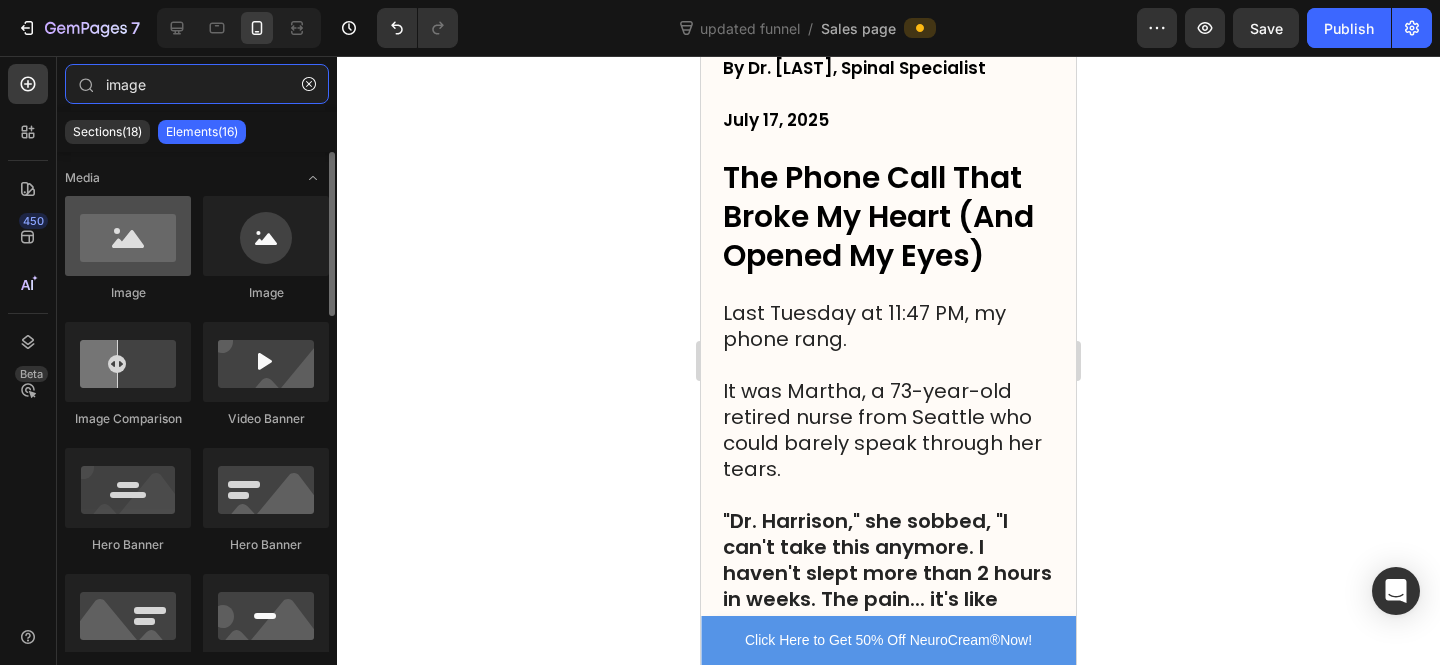 type on "image" 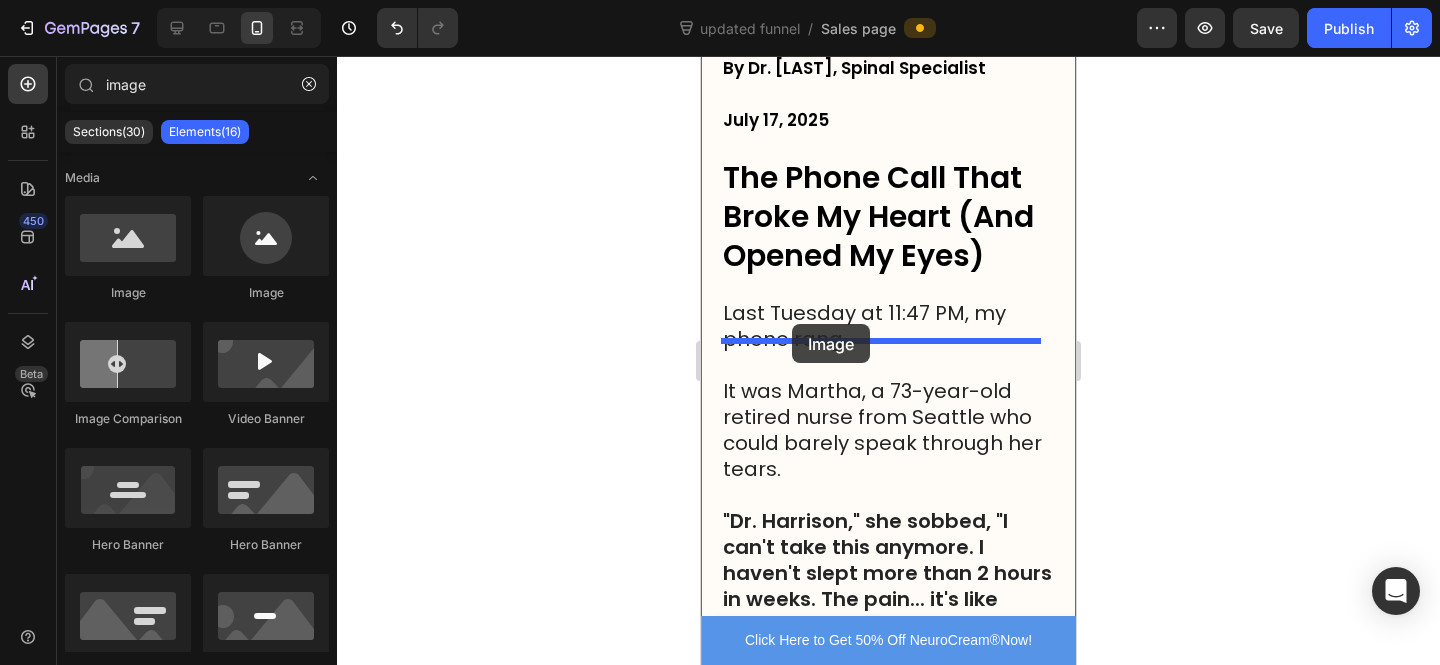 drag, startPoint x: 851, startPoint y: 292, endPoint x: 792, endPoint y: 324, distance: 67.11929 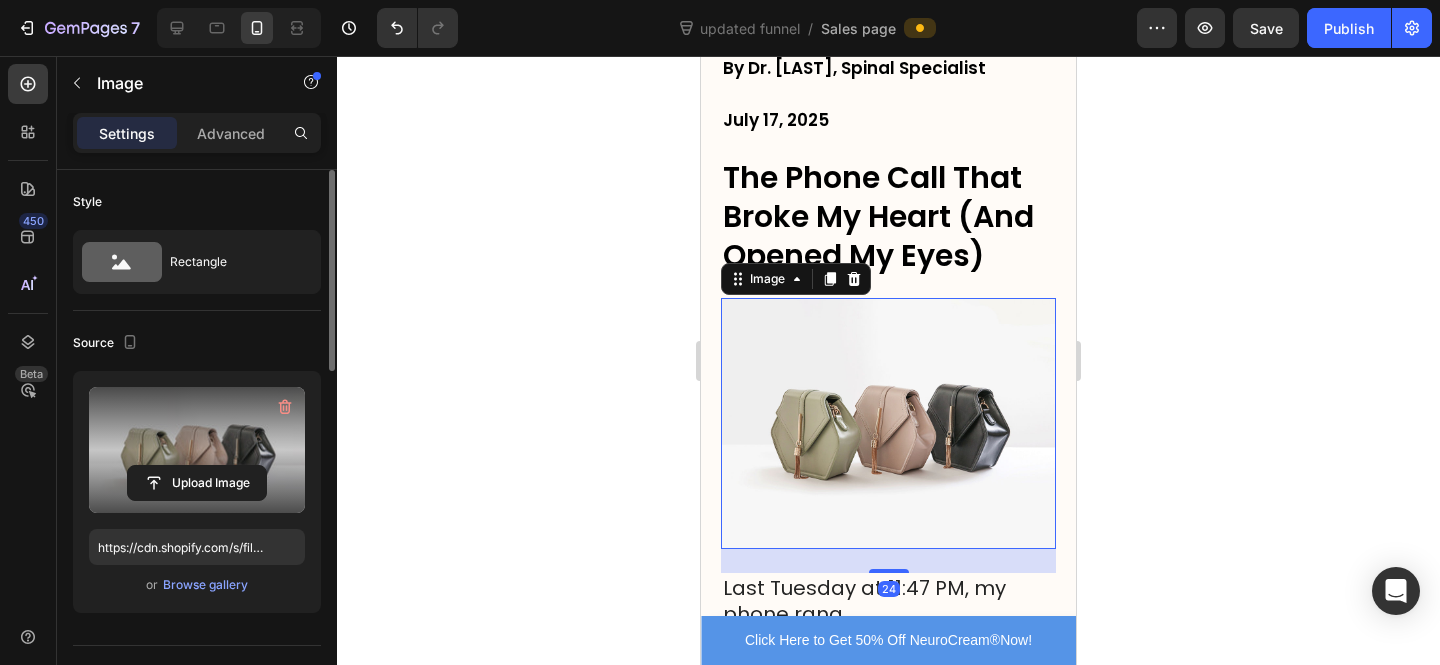 click on "Upload Image" at bounding box center (197, 483) 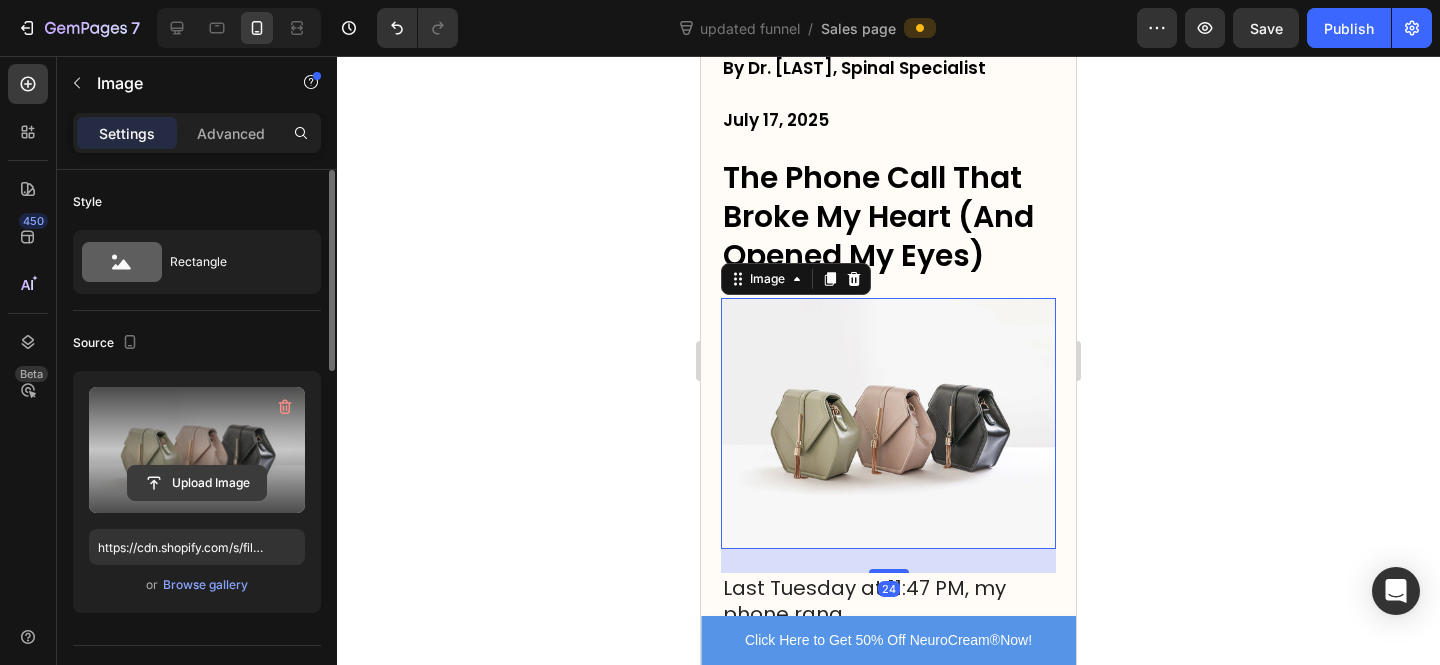 click 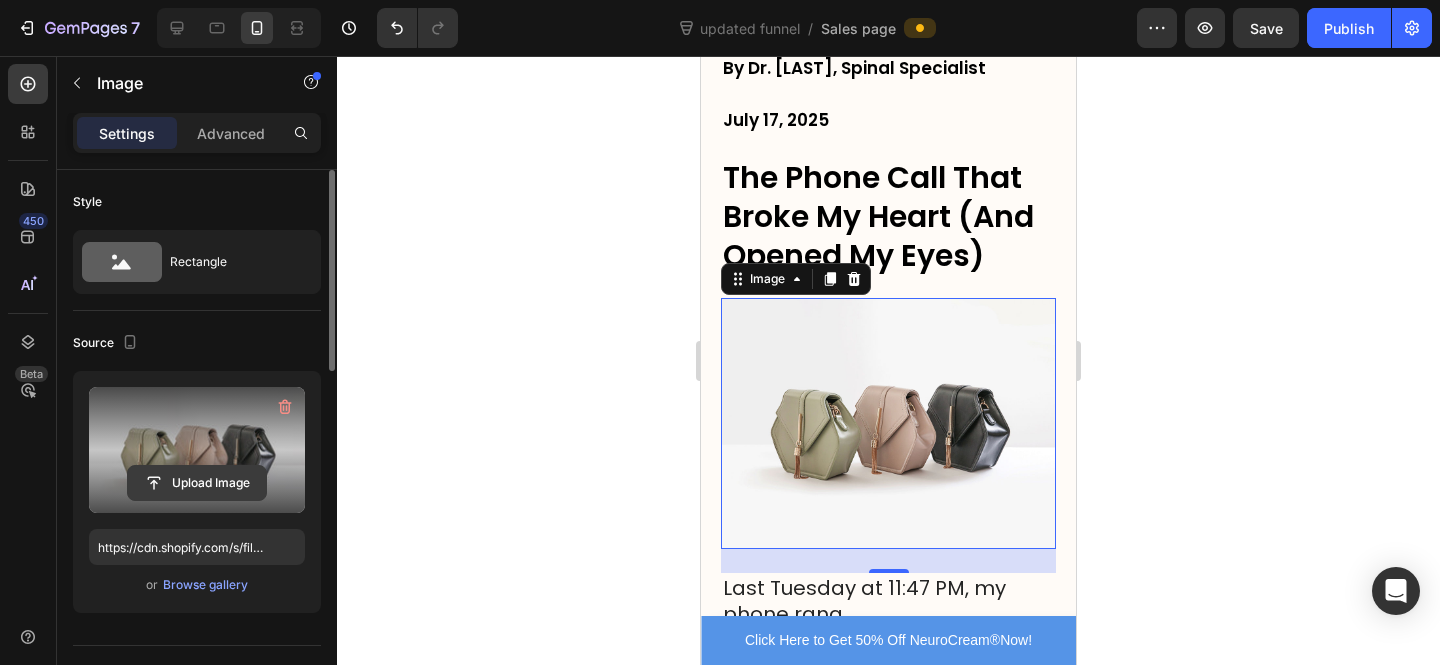 click 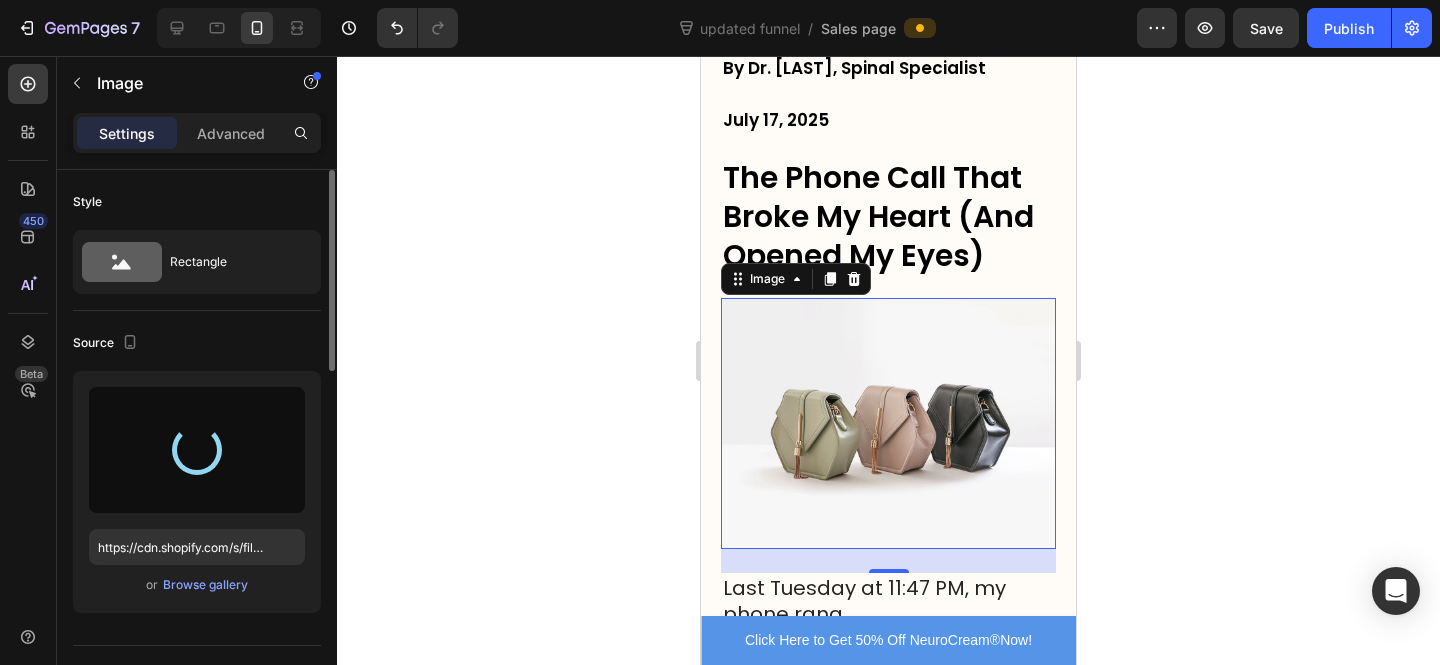 type on "https://cdn.shopify.com/s/files/1/0610/7503/0071/files/gempages_574314754814771993-e97e53d1-a7da-439f-bd51-c67a1f56ea77.jpg" 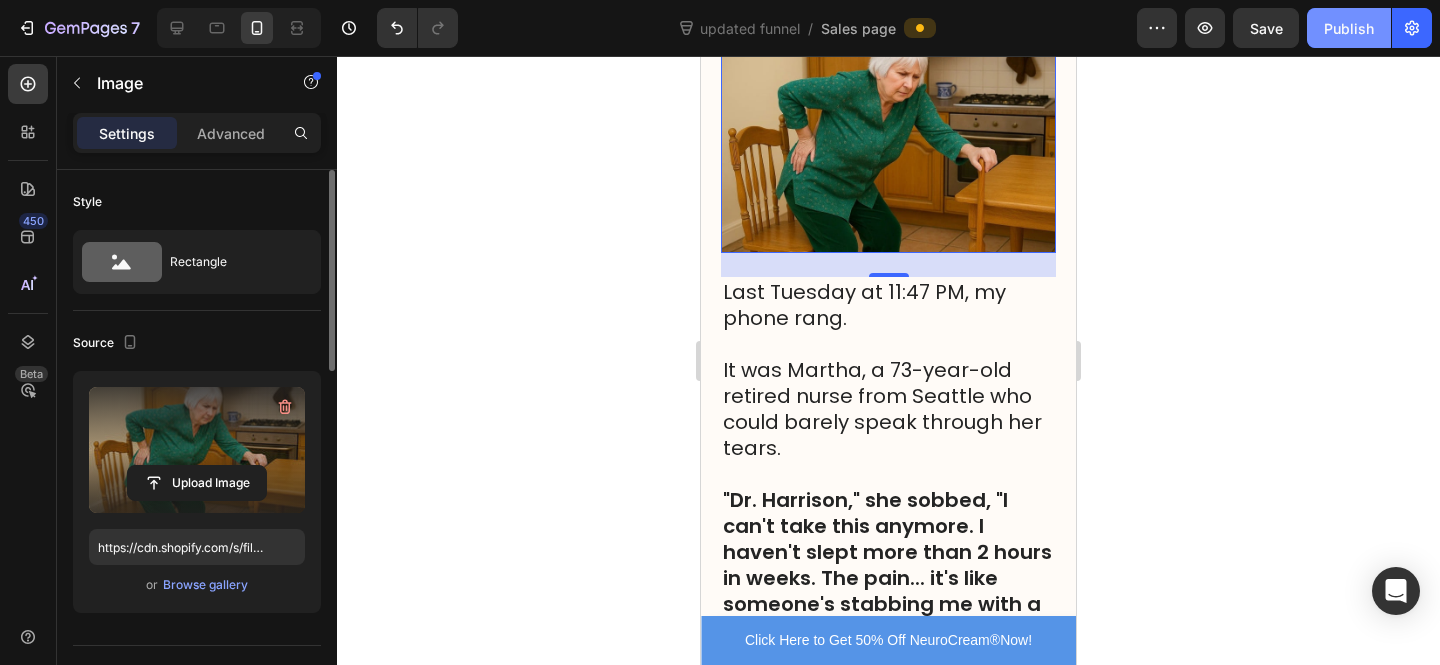 scroll, scrollTop: 1164, scrollLeft: 0, axis: vertical 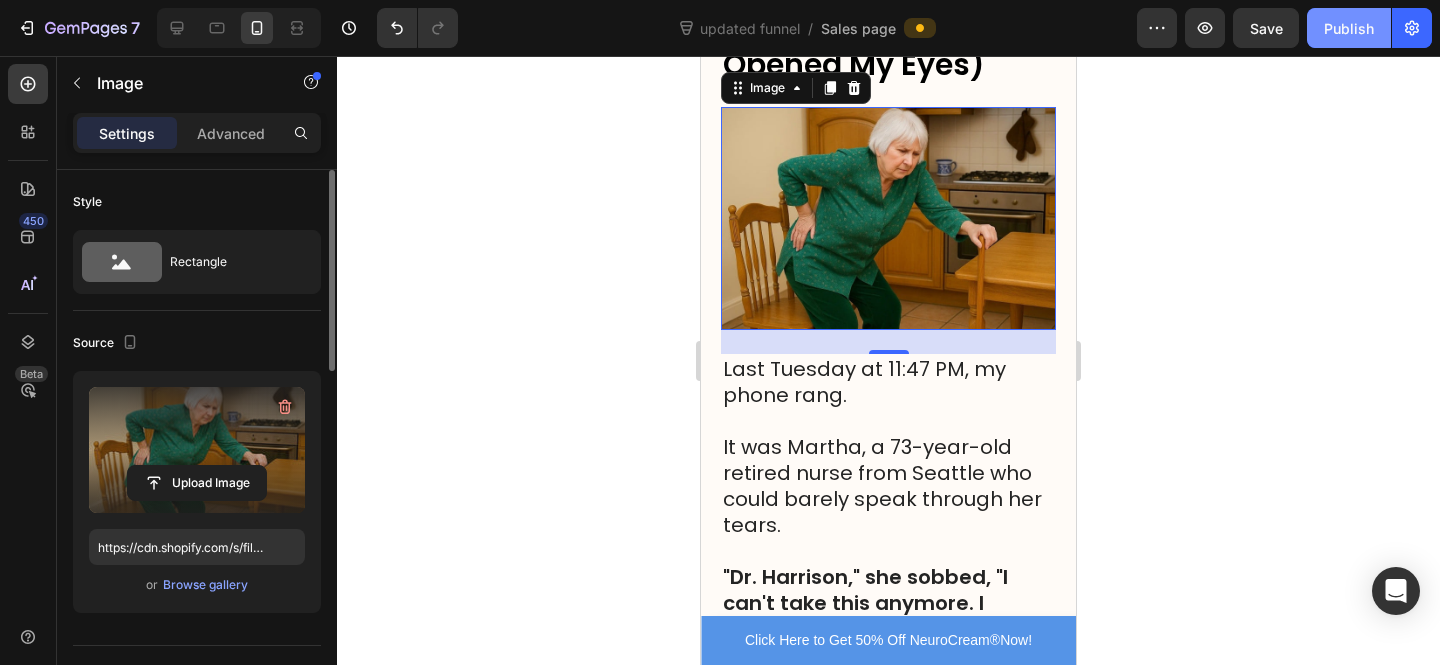 click on "Publish" at bounding box center (1349, 28) 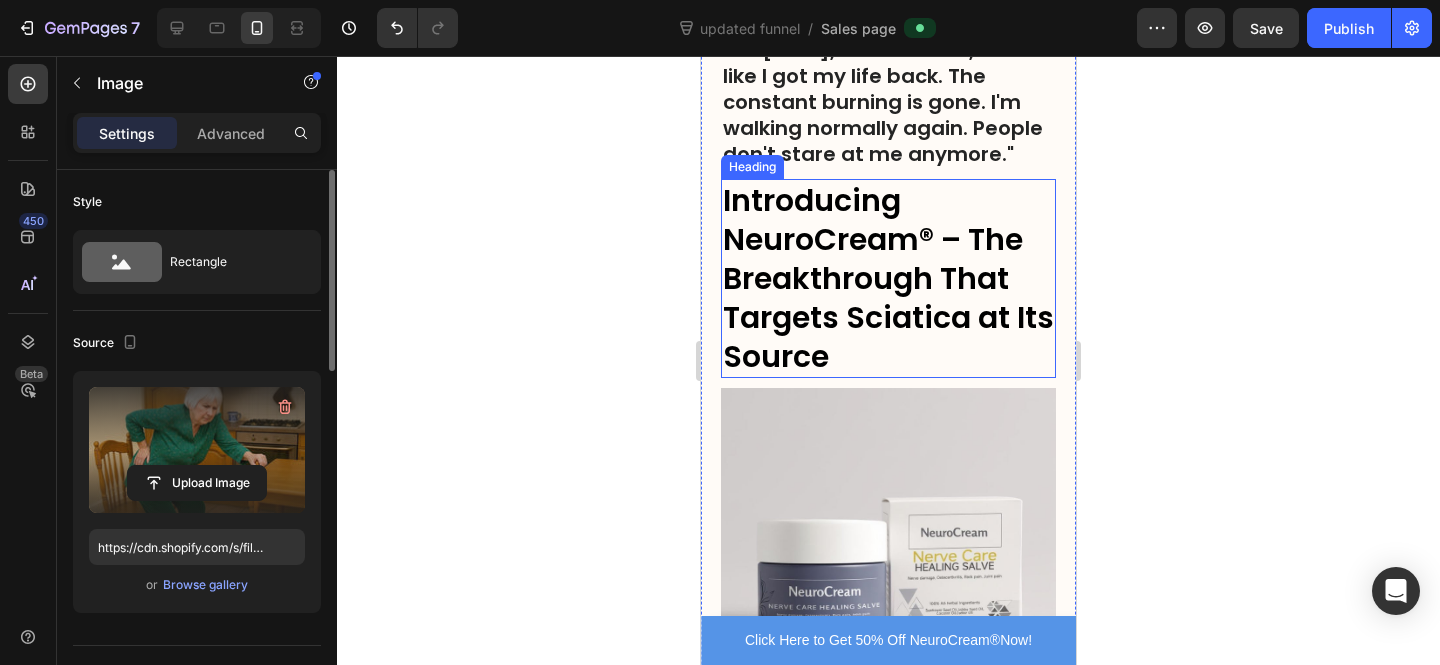 scroll, scrollTop: 8090, scrollLeft: 0, axis: vertical 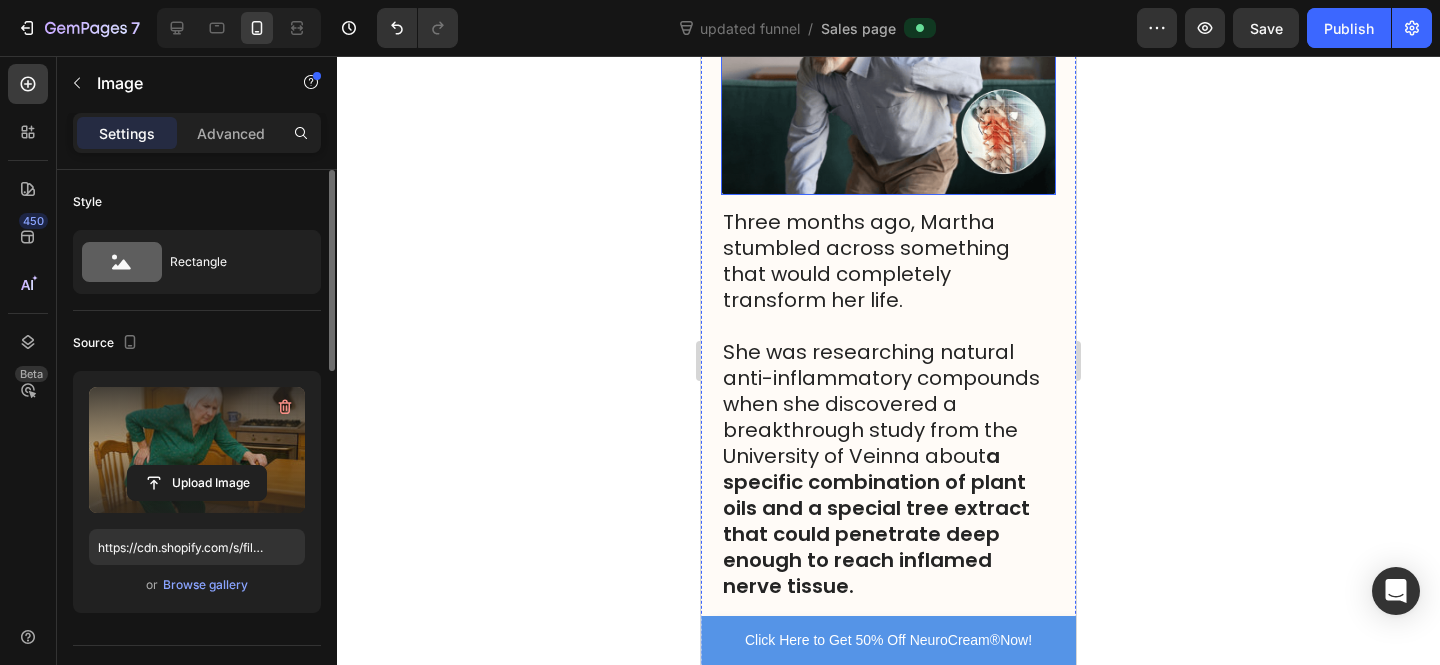 click at bounding box center [888, 112] 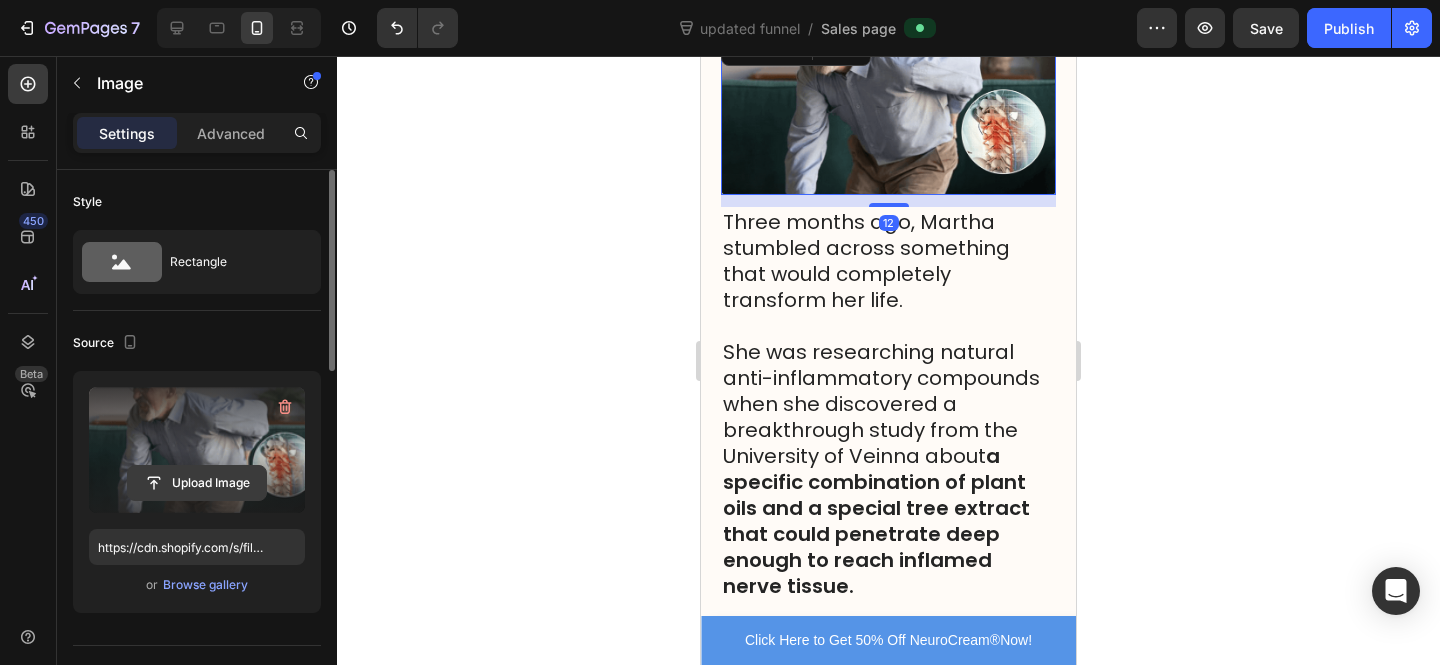 click 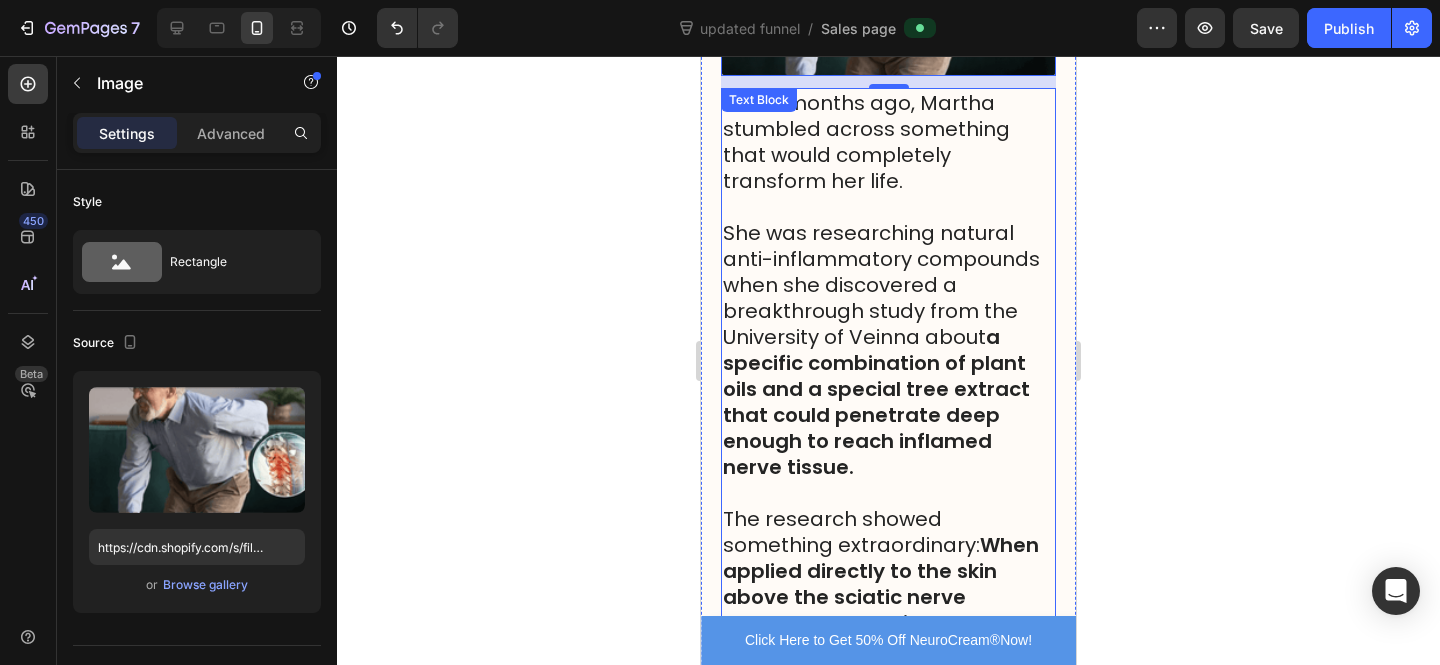 scroll, scrollTop: 6382, scrollLeft: 0, axis: vertical 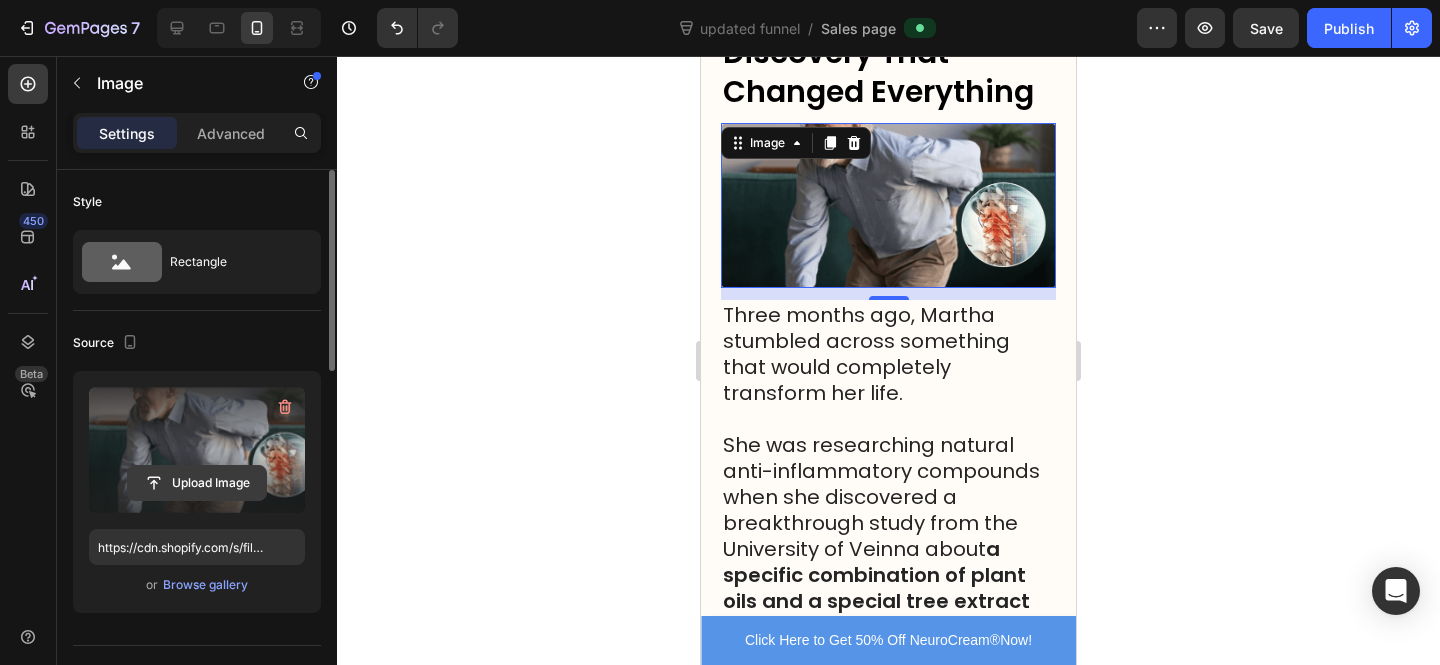click 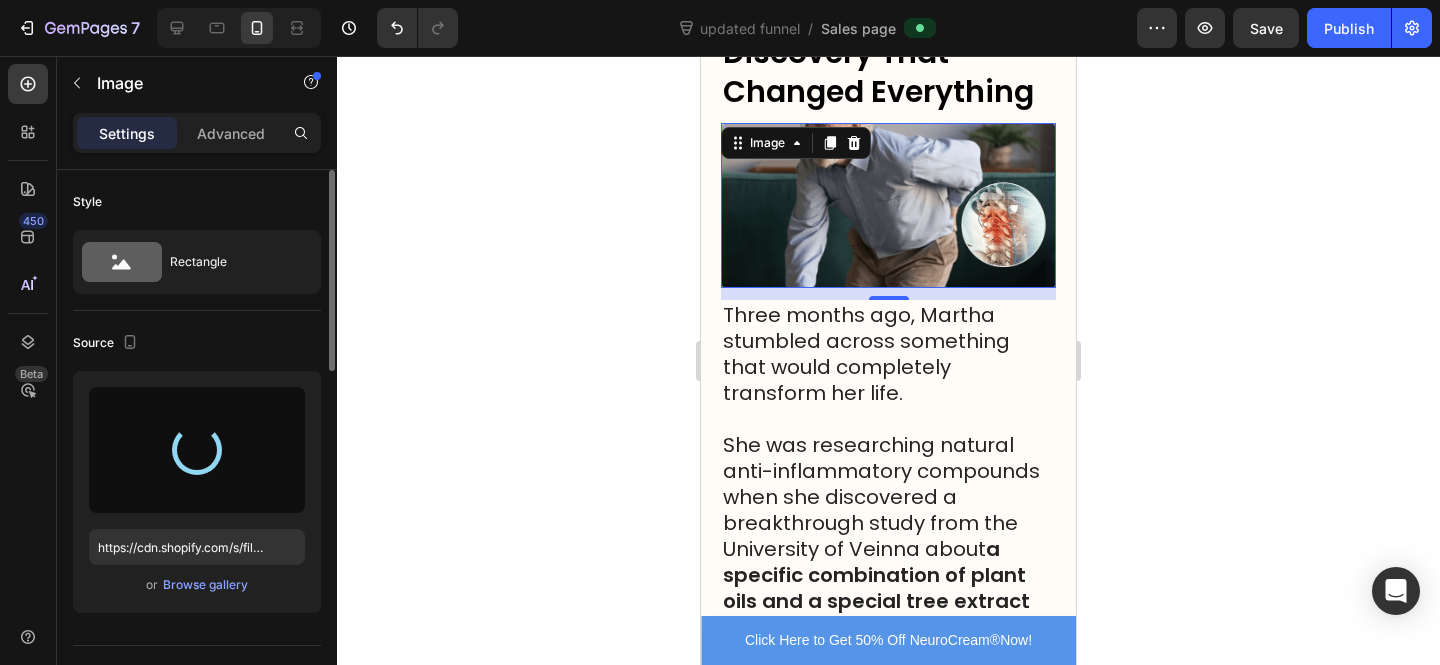 type on "https://cdn.shopify.com/s/files/1/0610/7503/0071/files/gempages_574314754814771993-b1166ae6-9657-4166-9b73-48778f3a3fe7.jpg" 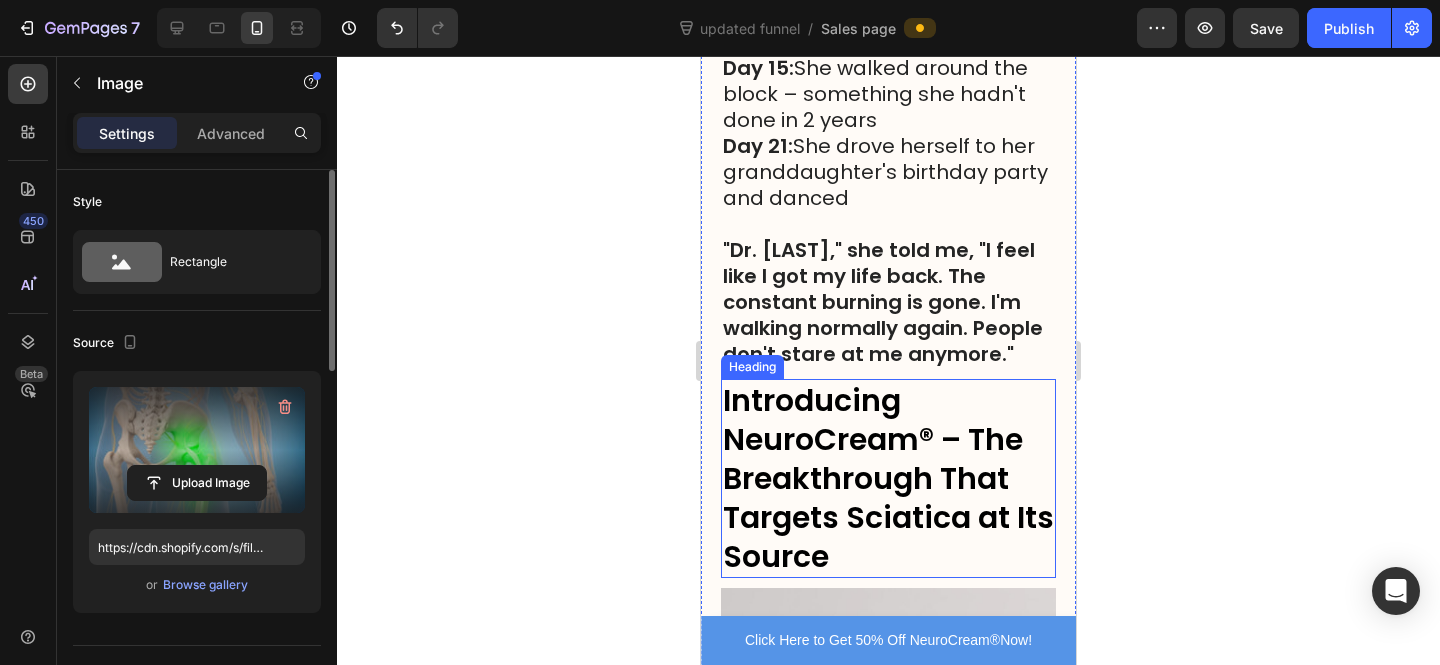 scroll, scrollTop: 7589, scrollLeft: 0, axis: vertical 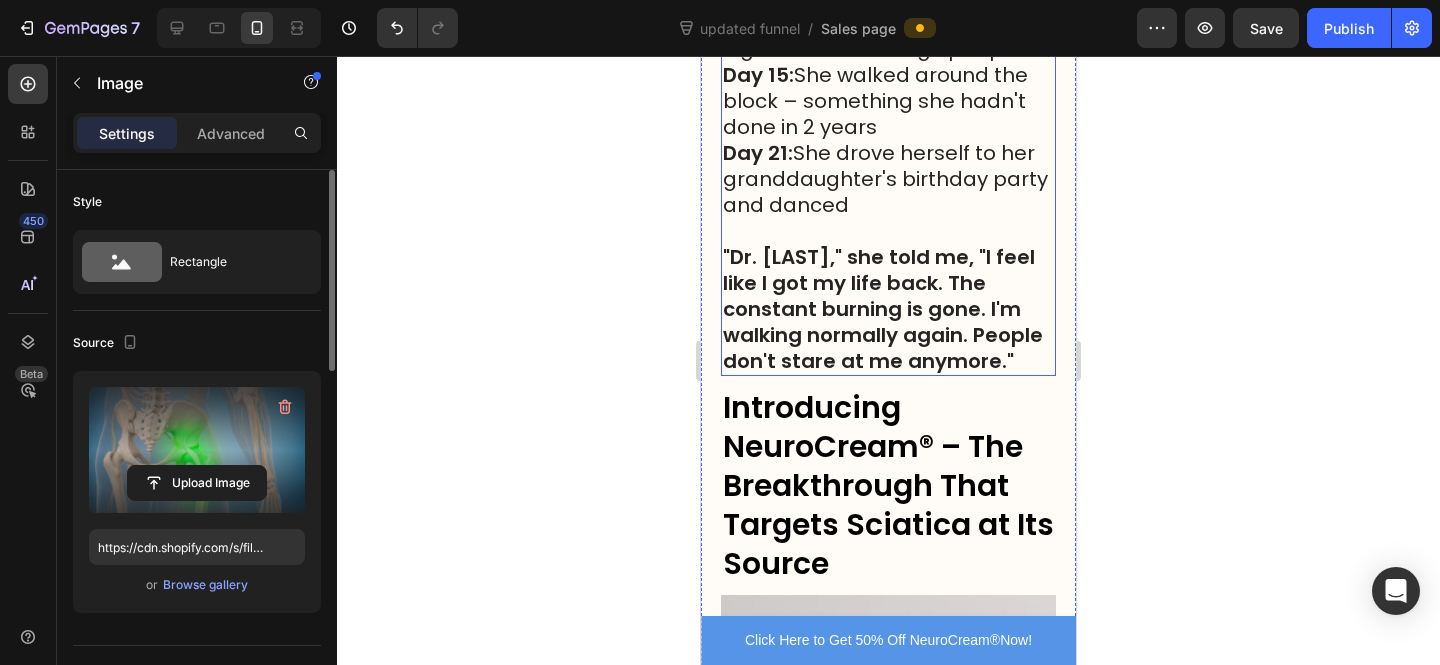 click on ""Dr. Harrison," she told me, "I feel like I got my life back. The constant burning is gone. I'm walking normally again. People don't stare at me anymore."" at bounding box center [888, 309] 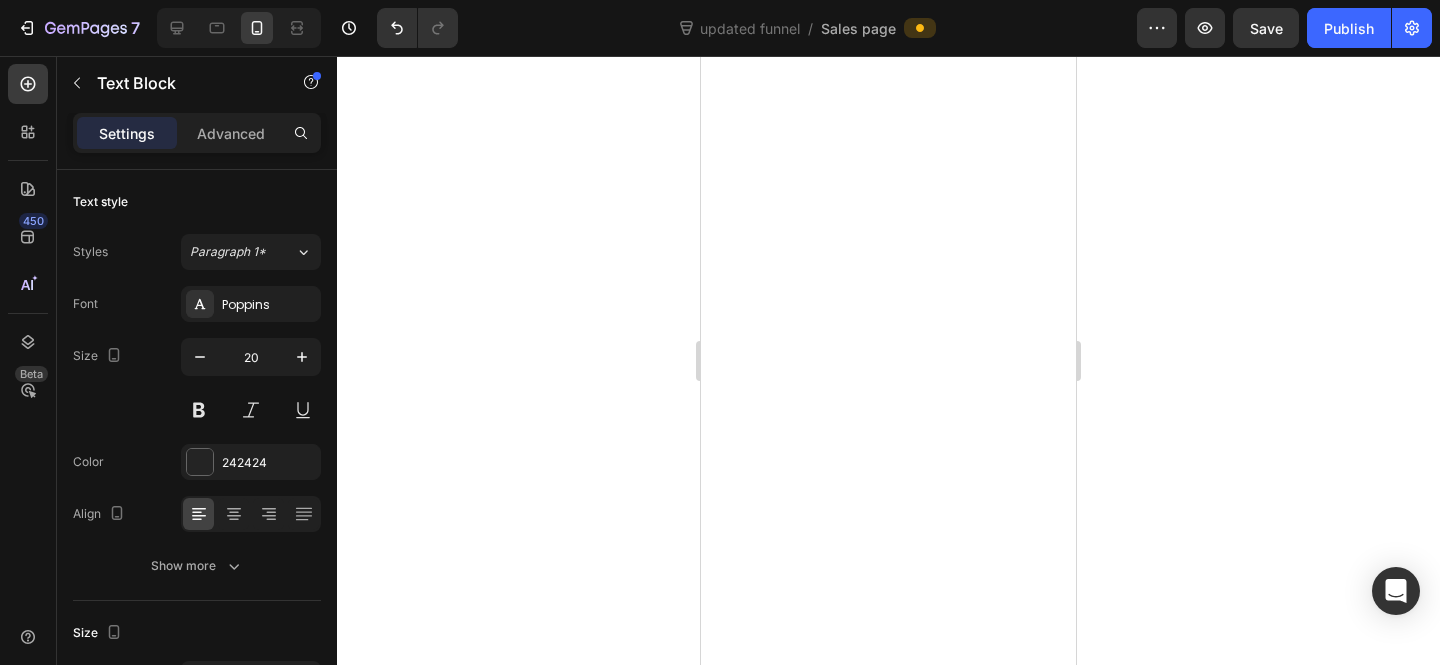 scroll, scrollTop: 0, scrollLeft: 0, axis: both 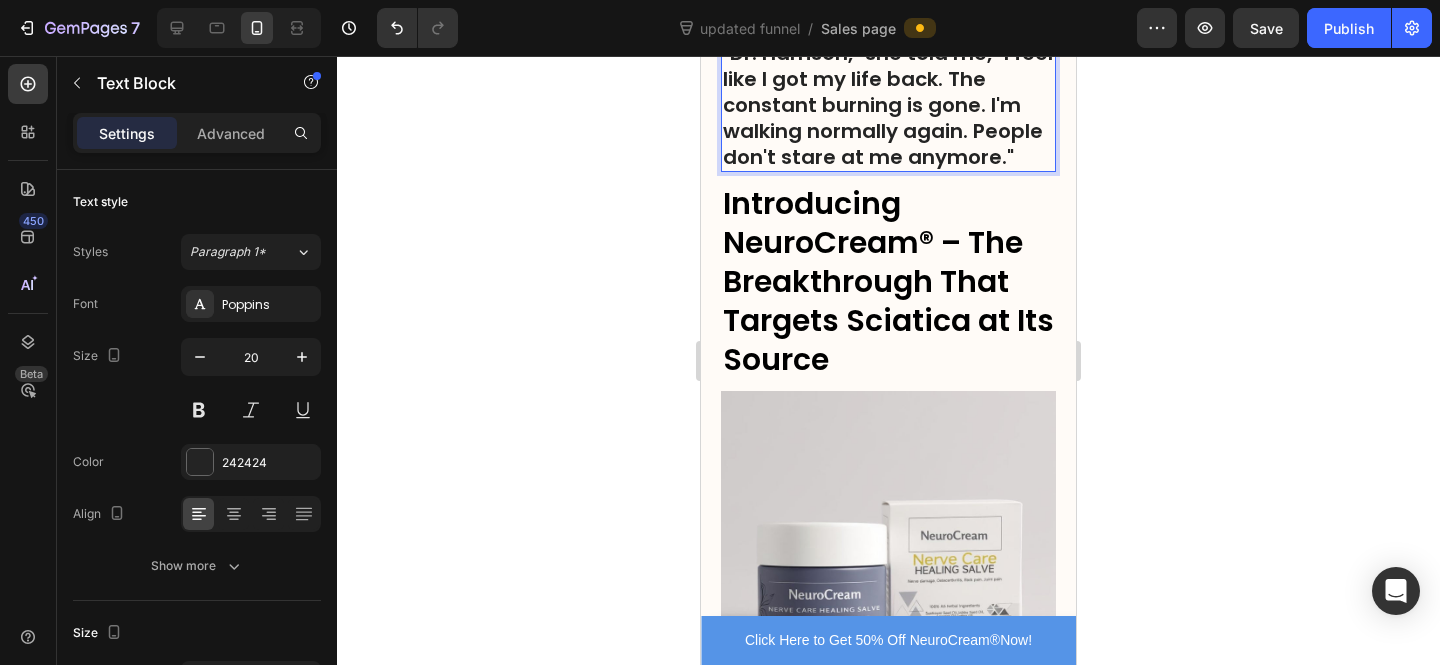click on "She was researching natural anti-inflammatory compounds when she discovered a breakthrough study from the University of Veinna about  a specific combination of plant oils and a special tree extract that could penetrate deep enough to reach inflamed nerve tissue." at bounding box center [888, -792] 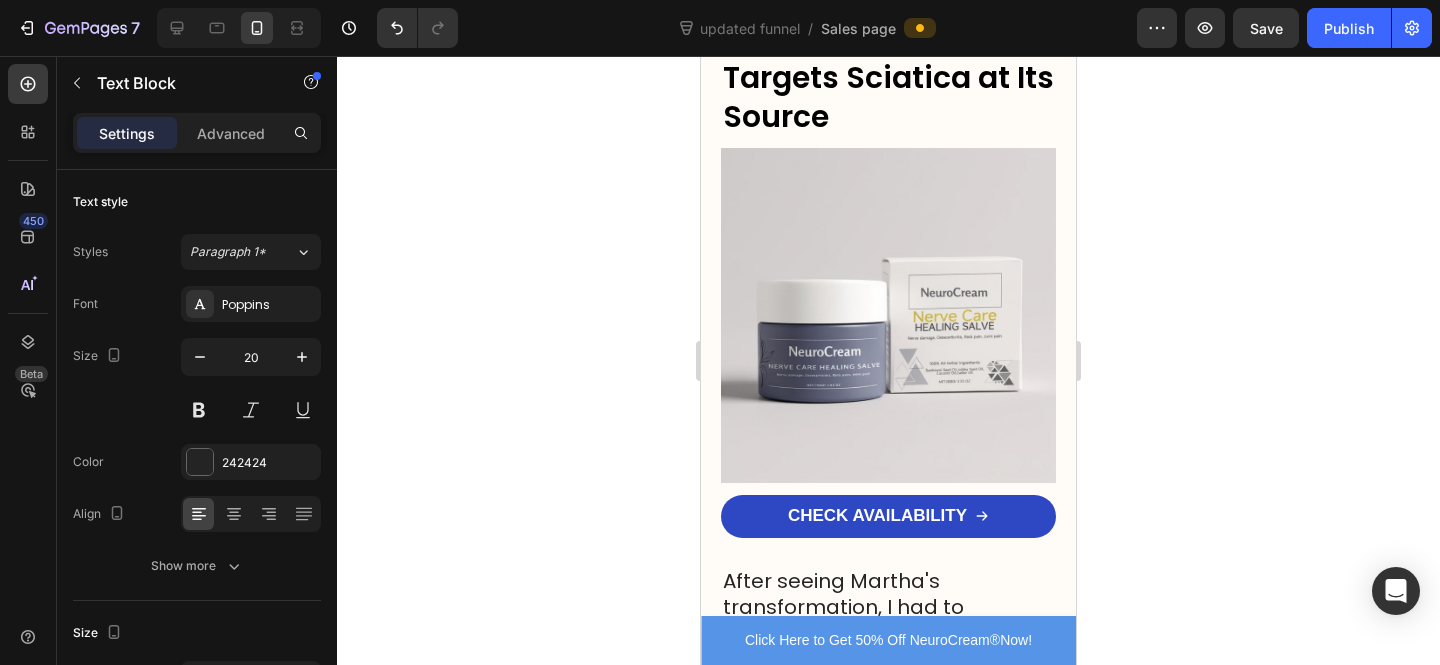 click on "The research showed something extraordinary:  When applied directly to the skin above the sciatic nerve pathway, these oils could reduce inflammation at the source – something pills can never do." at bounding box center (888, -775) 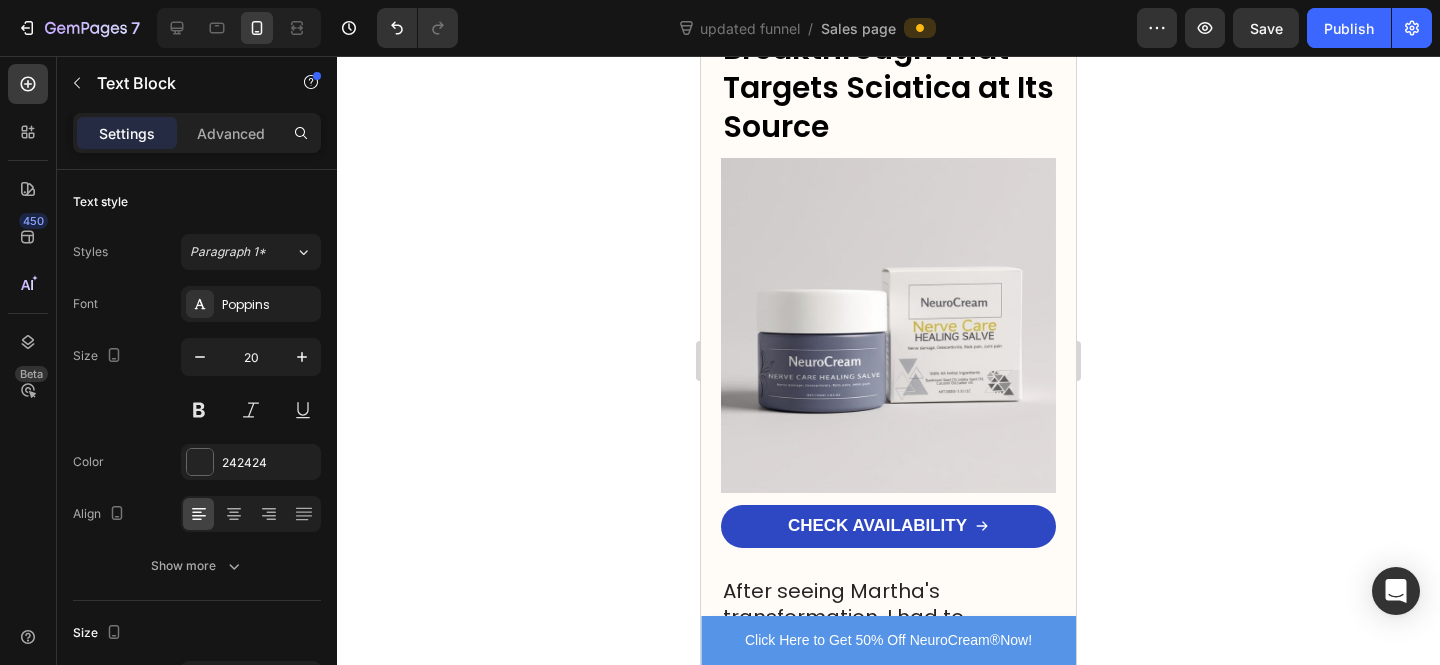 scroll, scrollTop: 6772, scrollLeft: 0, axis: vertical 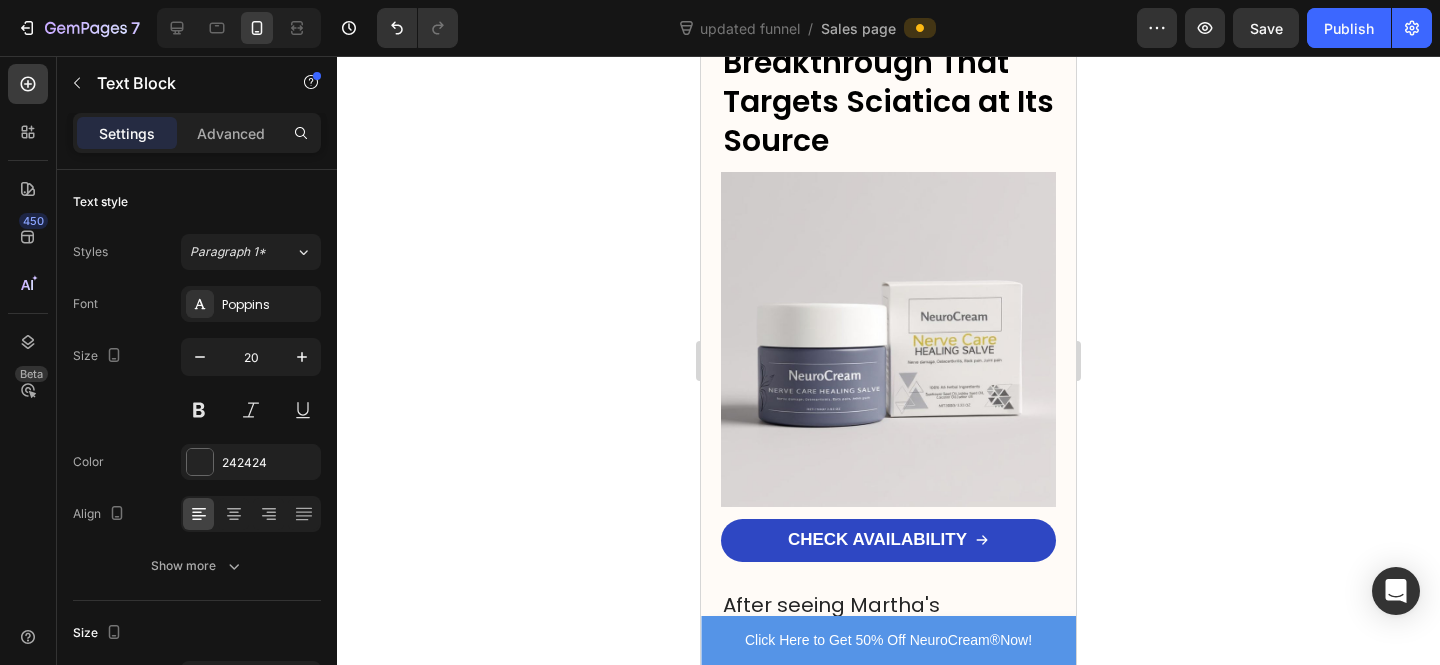click on "She was researching natural anti-inflammatory compounds when she discovered a breakthrough study from the University of Veinna about  a specific combination of plant oils and a special tree extract that could penetrate deep enough to reach inflamed nerve tissue." at bounding box center [888, -1011] 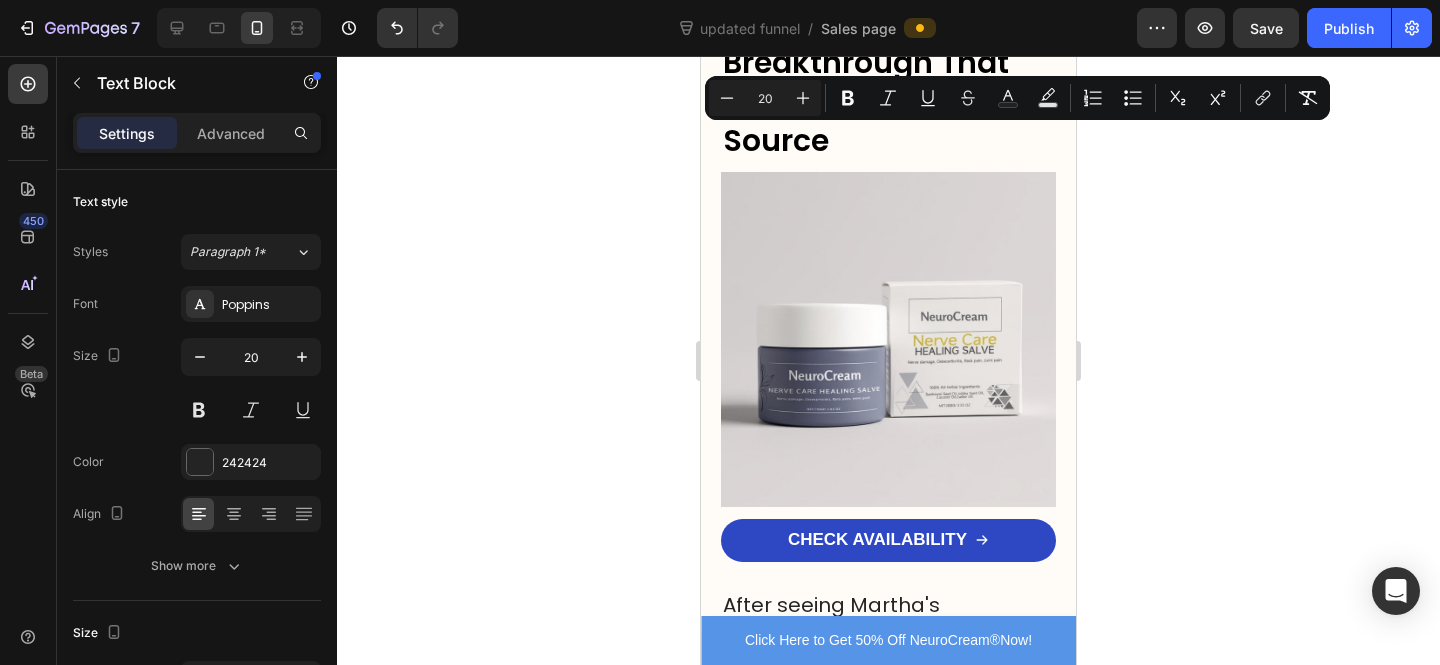 scroll, scrollTop: 6700, scrollLeft: 0, axis: vertical 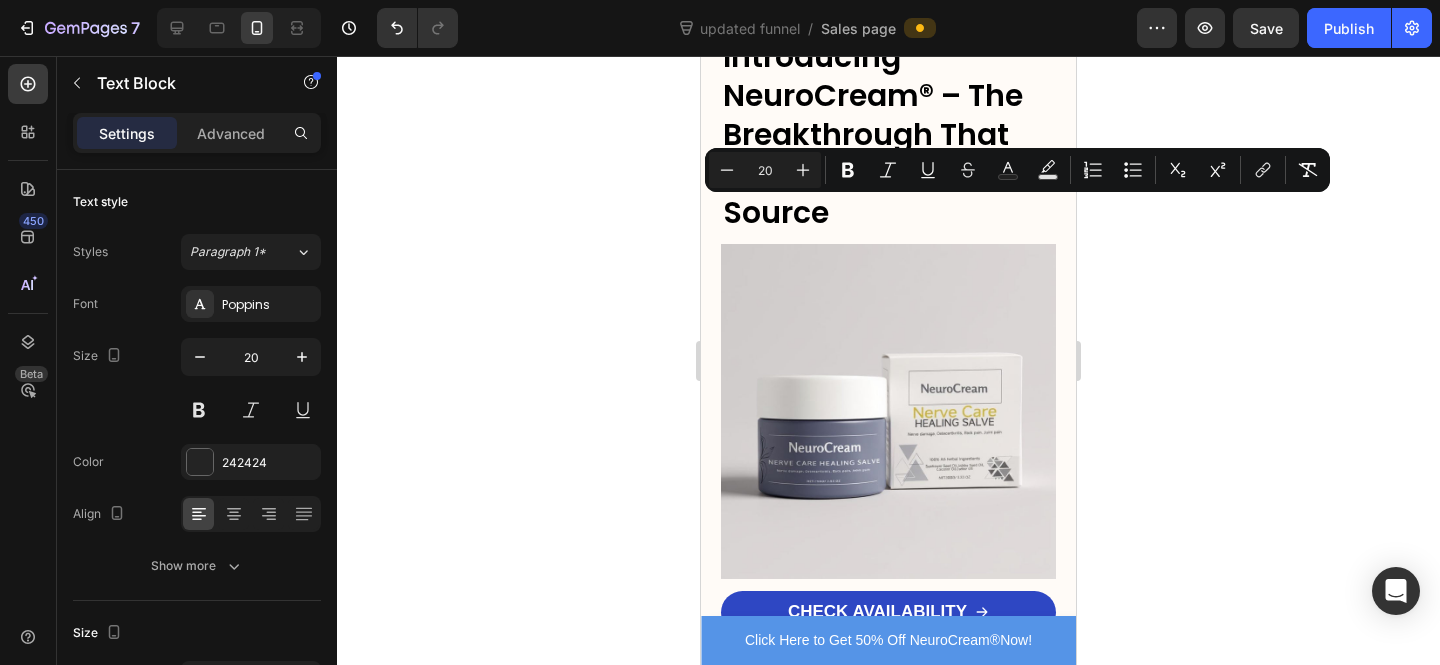 drag, startPoint x: 370, startPoint y: 345, endPoint x: 1136, endPoint y: 413, distance: 769.0123 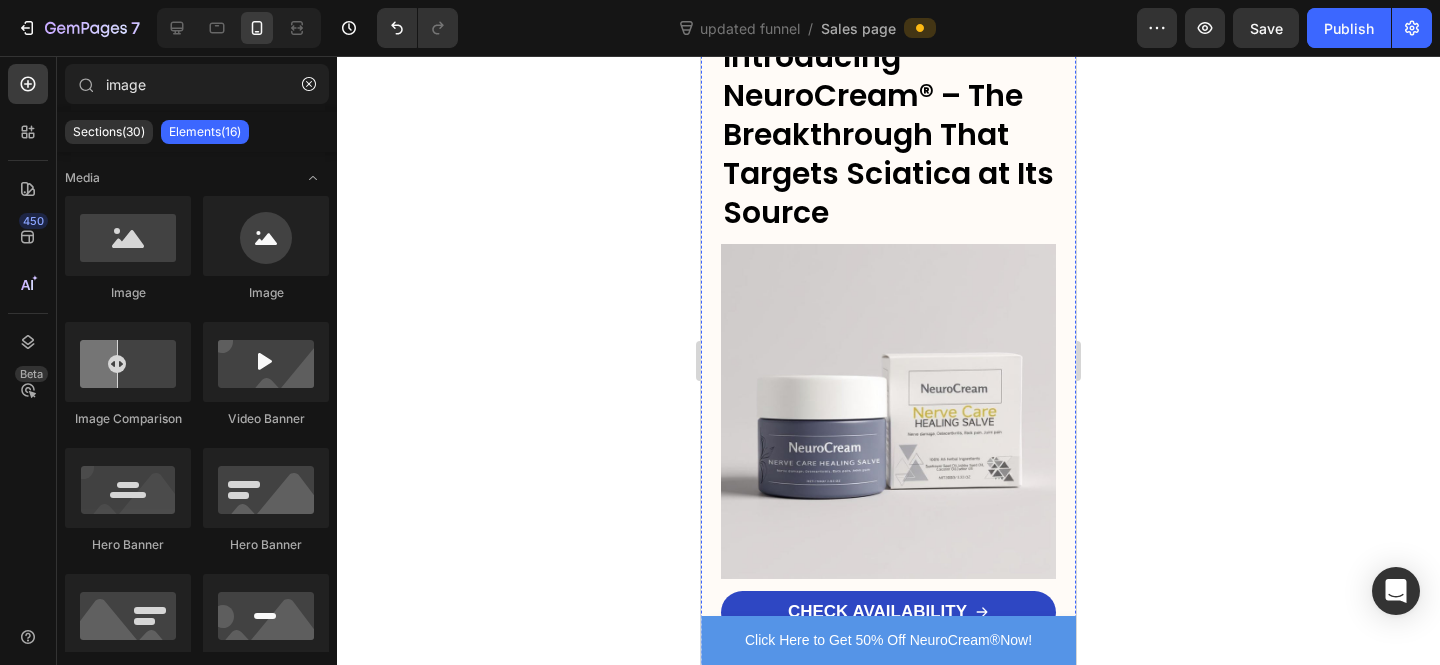 click on "a specific combination of plant oils and a special tree extract that could penetrate deep enough to reach inflamed nerve tissue." at bounding box center [876, -887] 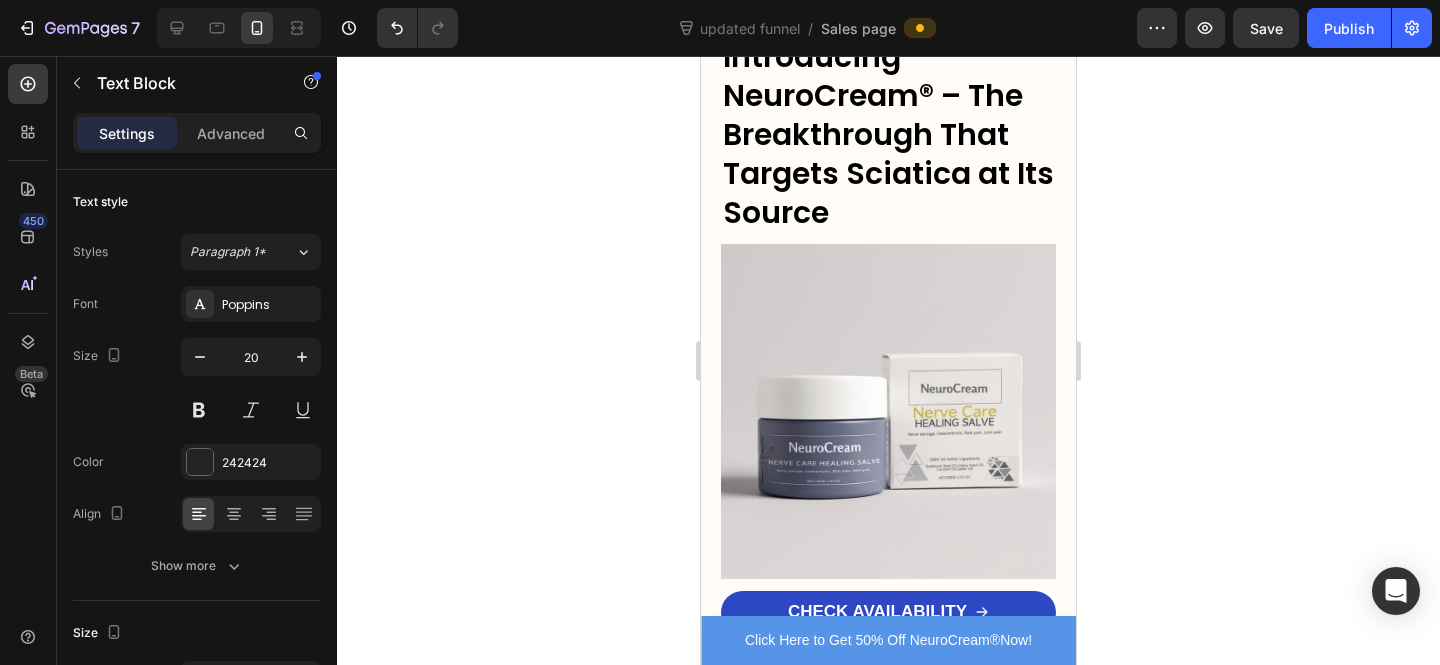click on "a specific combination of plant oils and a special tree extract that could penetrate deep enough to reach inflamed nerve tissue." at bounding box center (876, -887) 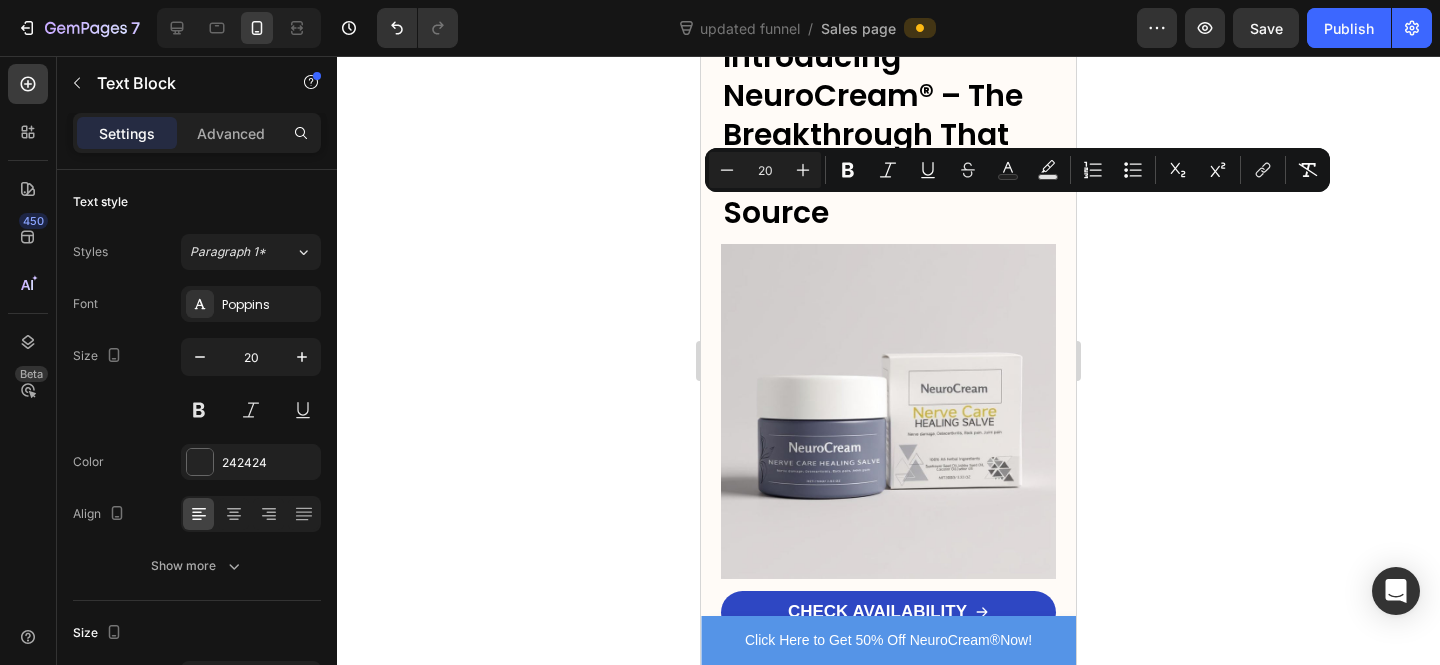 click on "She was researching natural anti-inflammatory compounds when she discovered a breakthrough study from the University of Veinna about  a specific combination of plant oils and a special tree extract that could penetrate deep enough to reach inflamed nerve tissue." at bounding box center [888, -939] 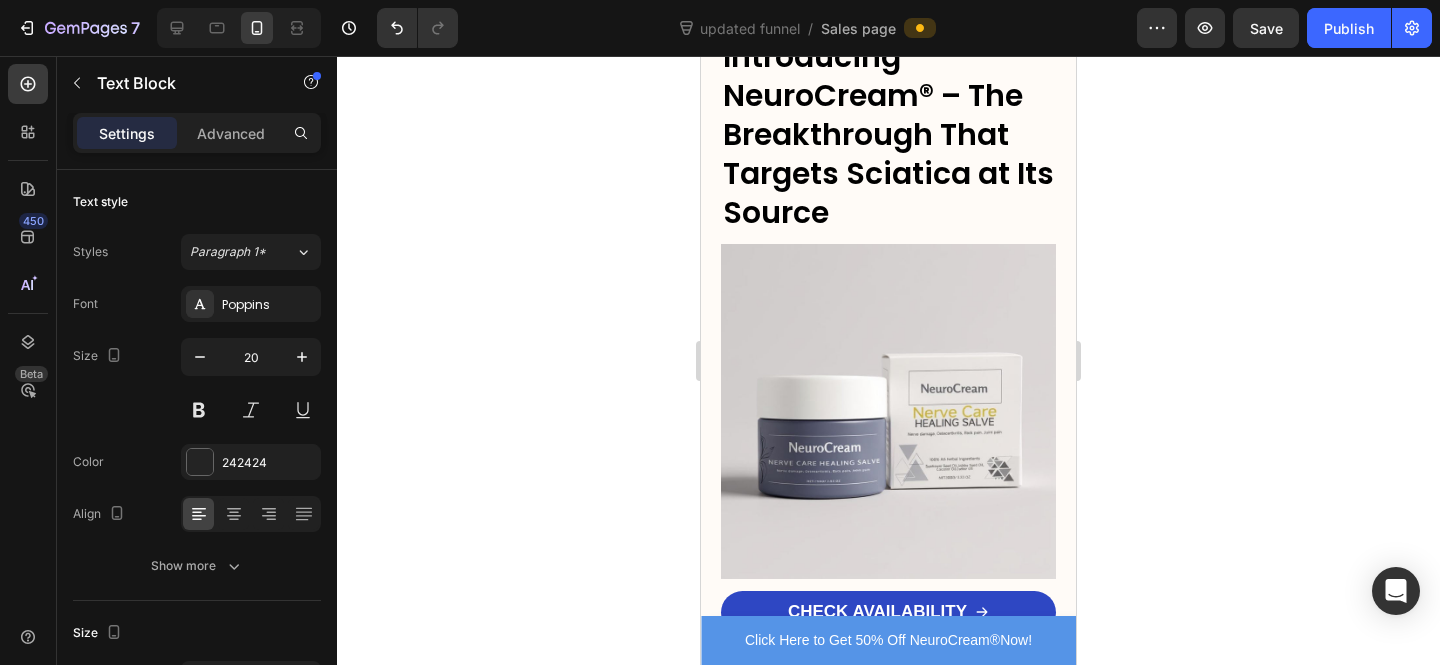 click on "She was researching natural anti-inflammatory compounds when she discovered a breakthrough study from the University of Veinna about  a specific combination of plant oils and a special tree extract that could penetrate deep enough to reach inflamed nerve tissue." at bounding box center [888, -939] 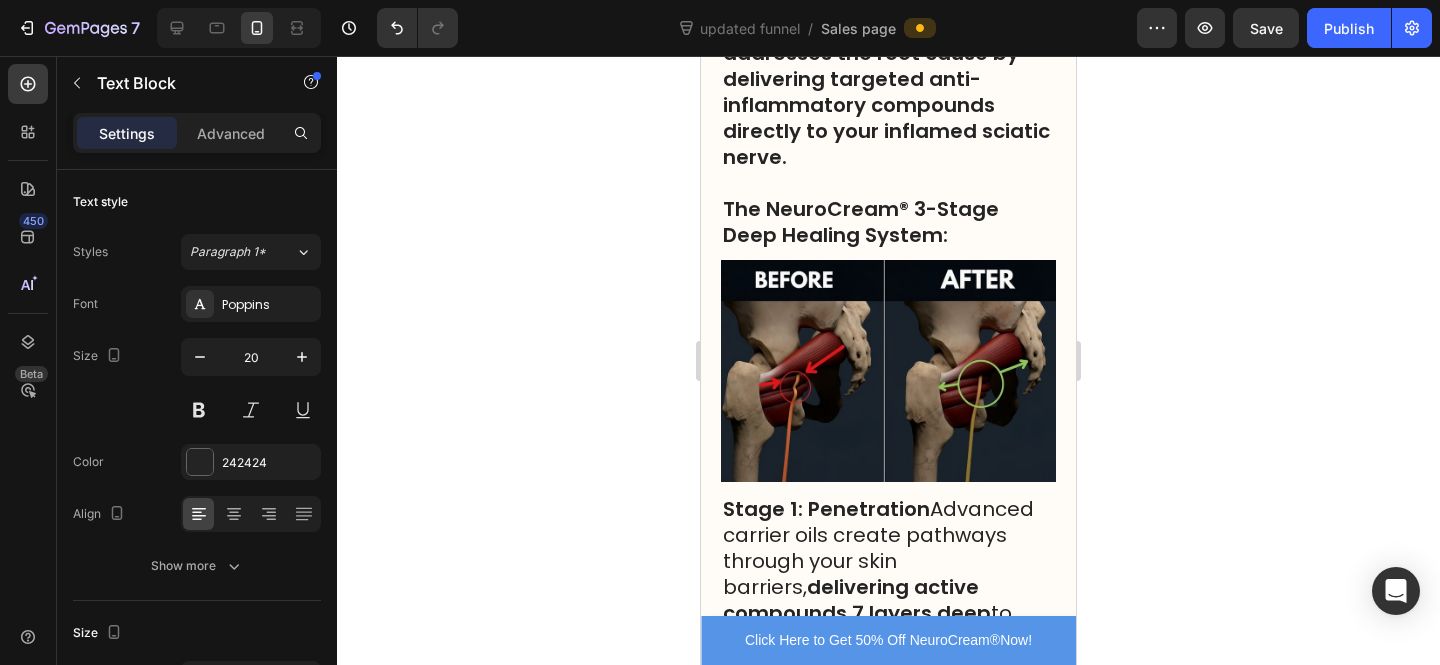 click at bounding box center (888, -835) 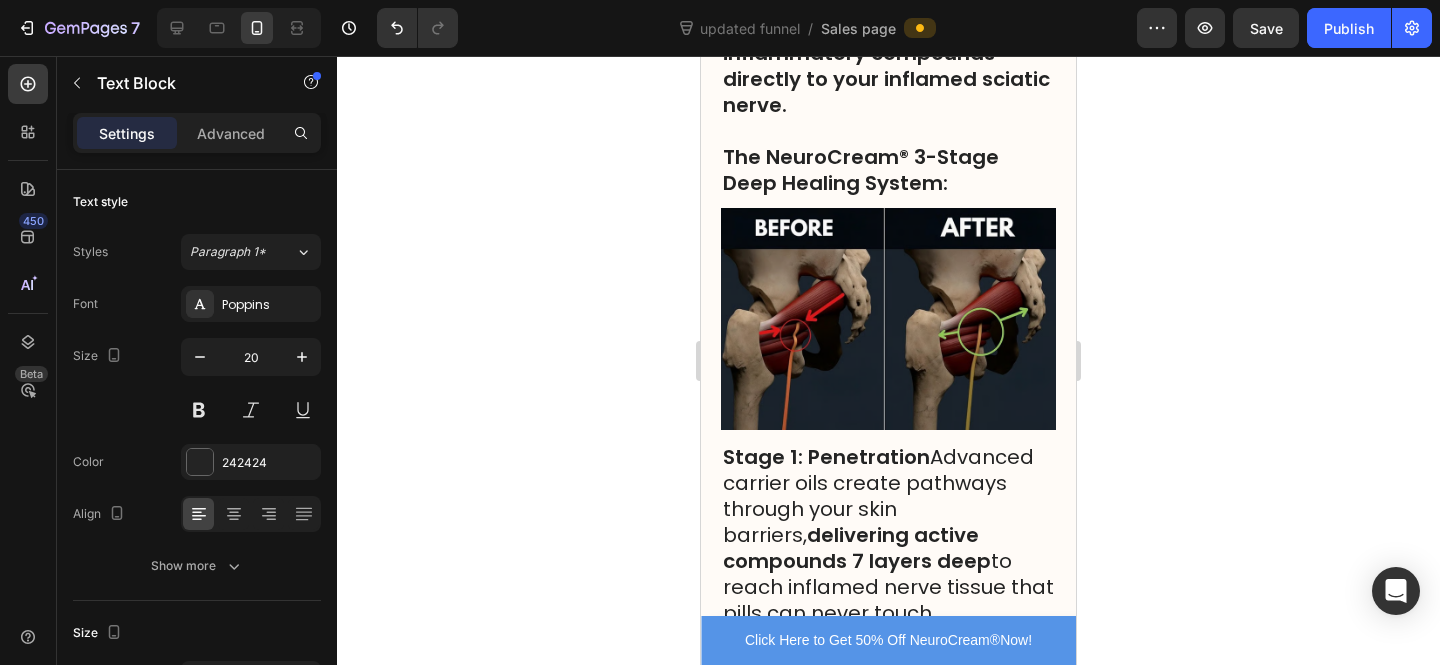 click on "Introducing NeuroCream® – The Breakthrough That Targets Sciatica at Its Source" at bounding box center [888, -750] 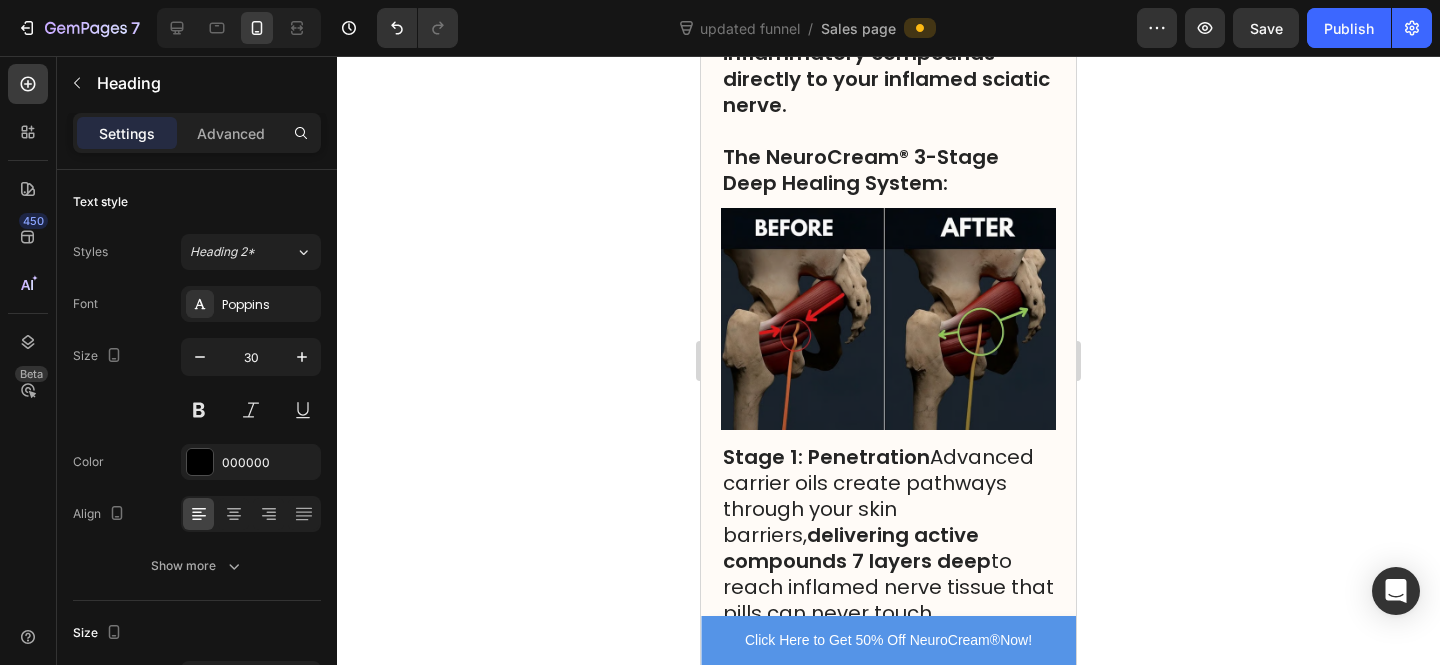 click at bounding box center (888, -913) 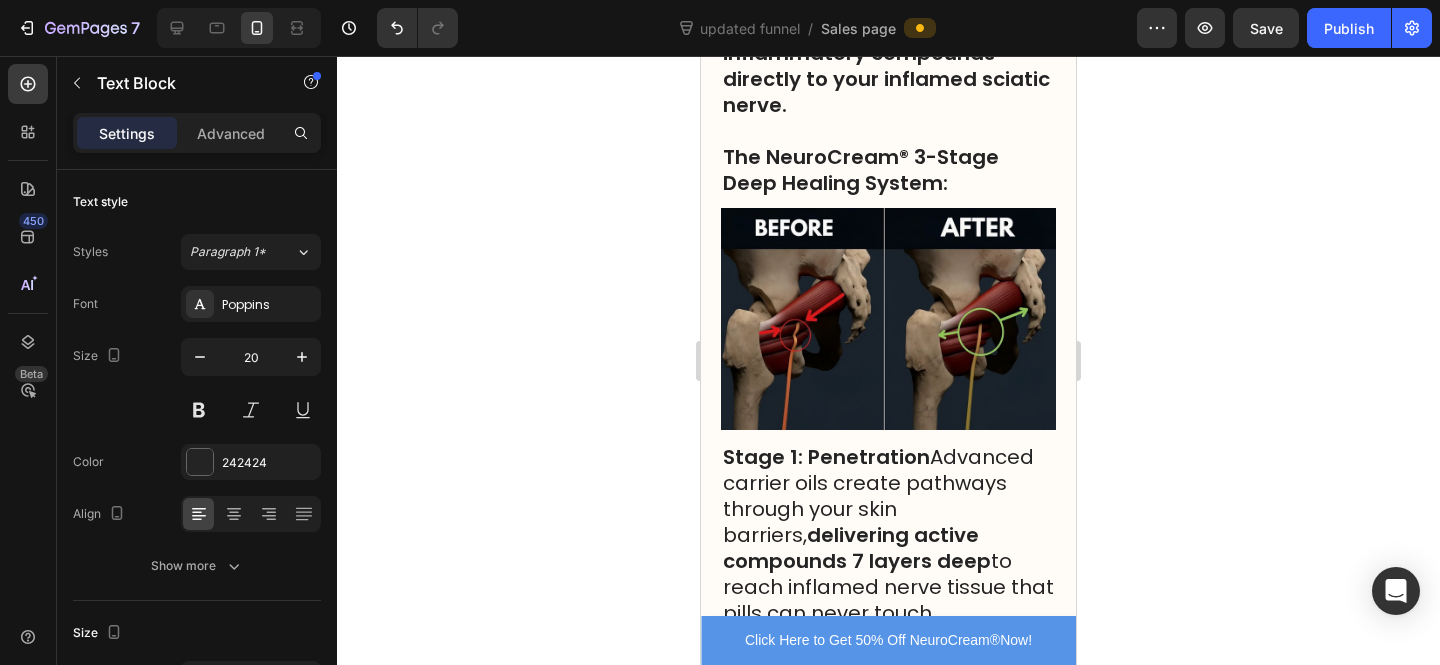 click 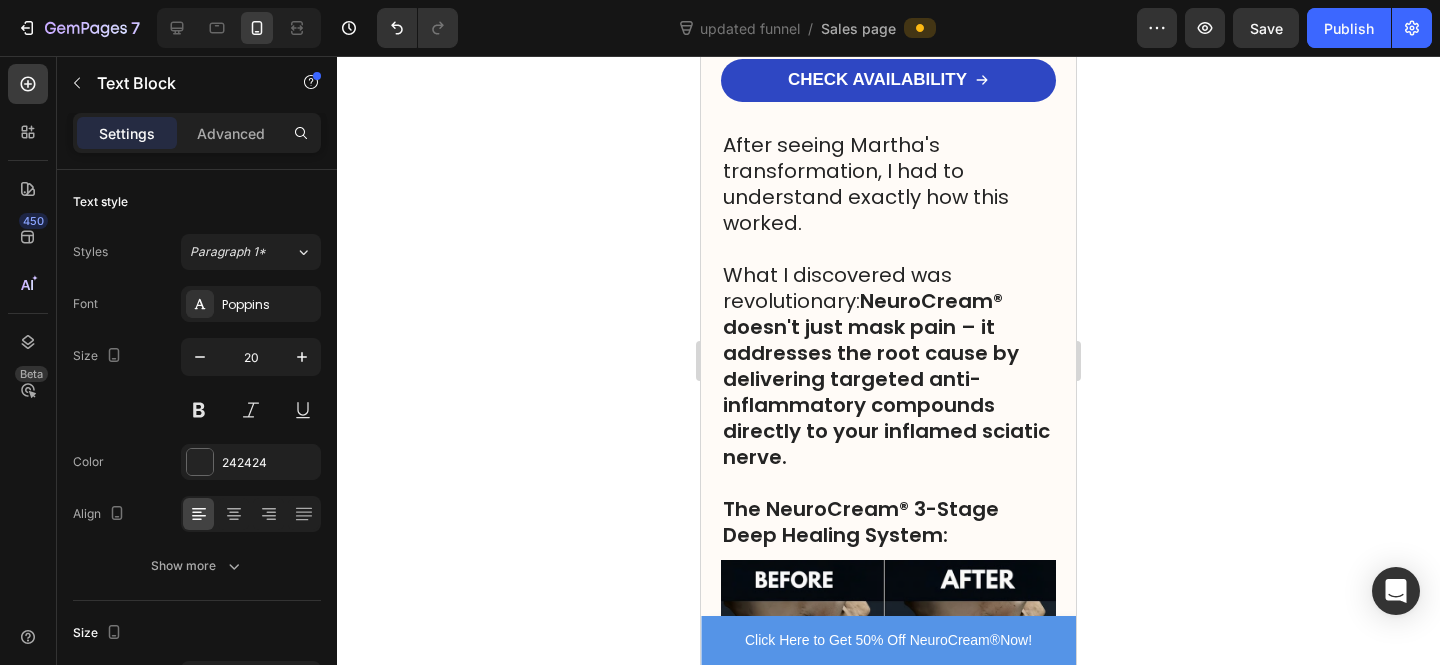 click on "After working with hundreds of patients struggling with sciatica-induced limping,  I discovered something remarkable..." at bounding box center (888, -782) 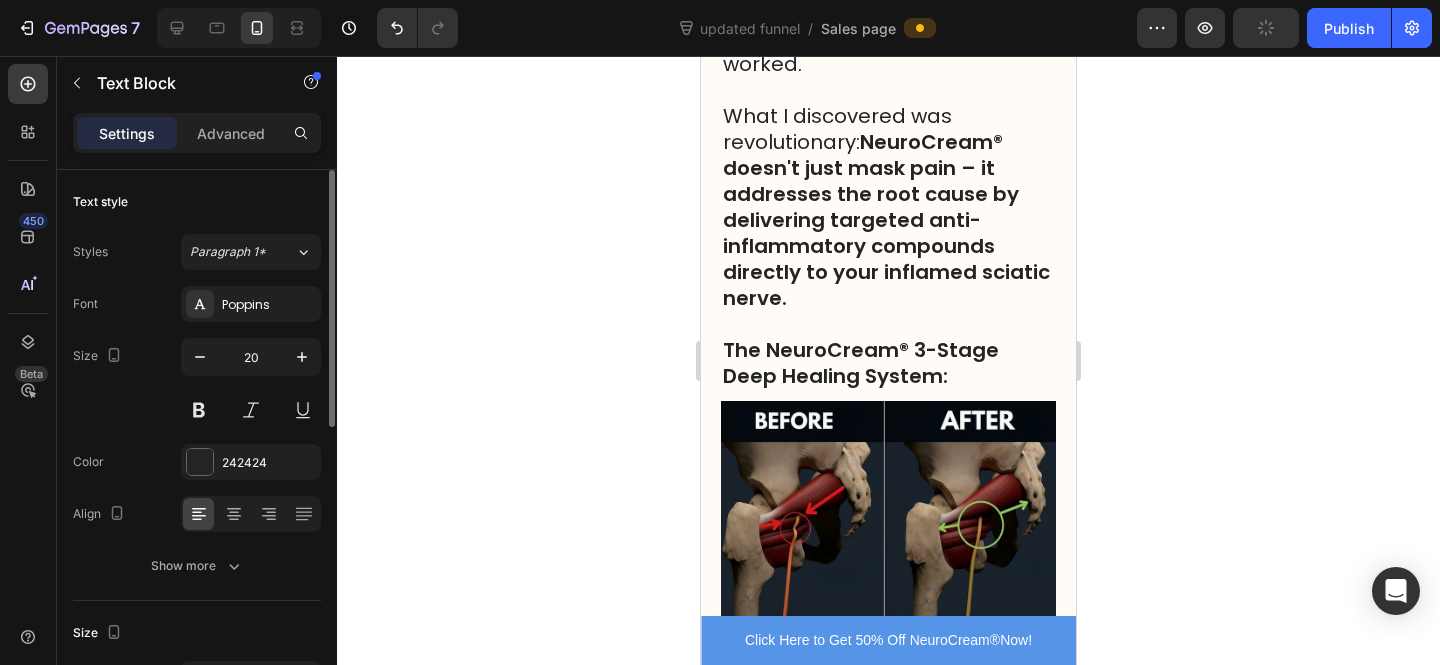 scroll, scrollTop: 6962, scrollLeft: 0, axis: vertical 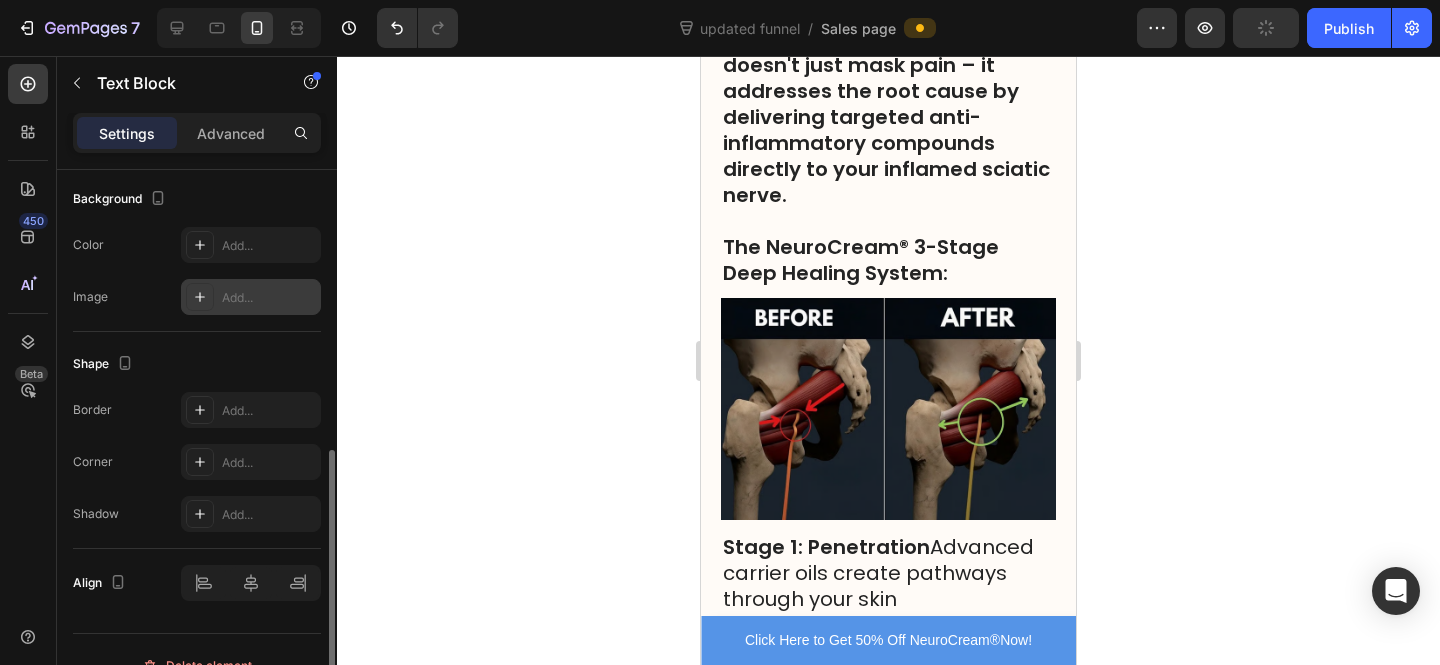 click on "Add..." at bounding box center [269, 298] 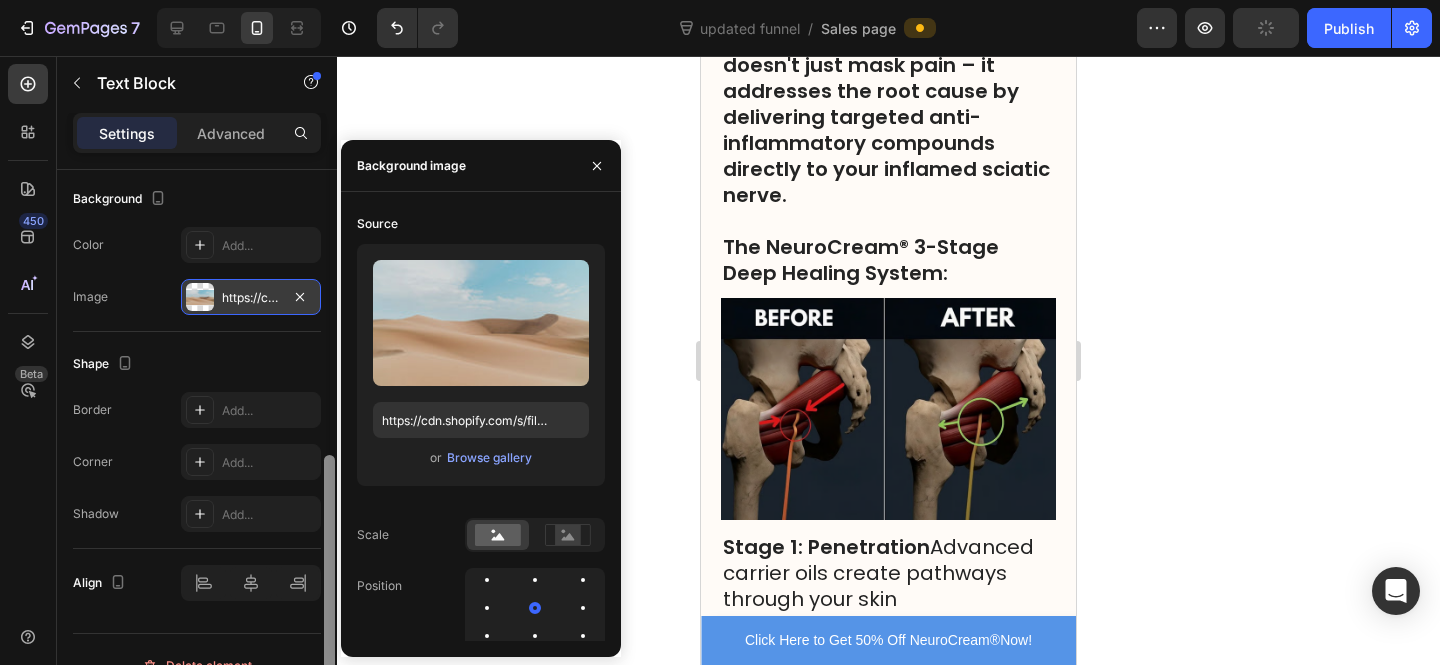 scroll, scrollTop: 605, scrollLeft: 0, axis: vertical 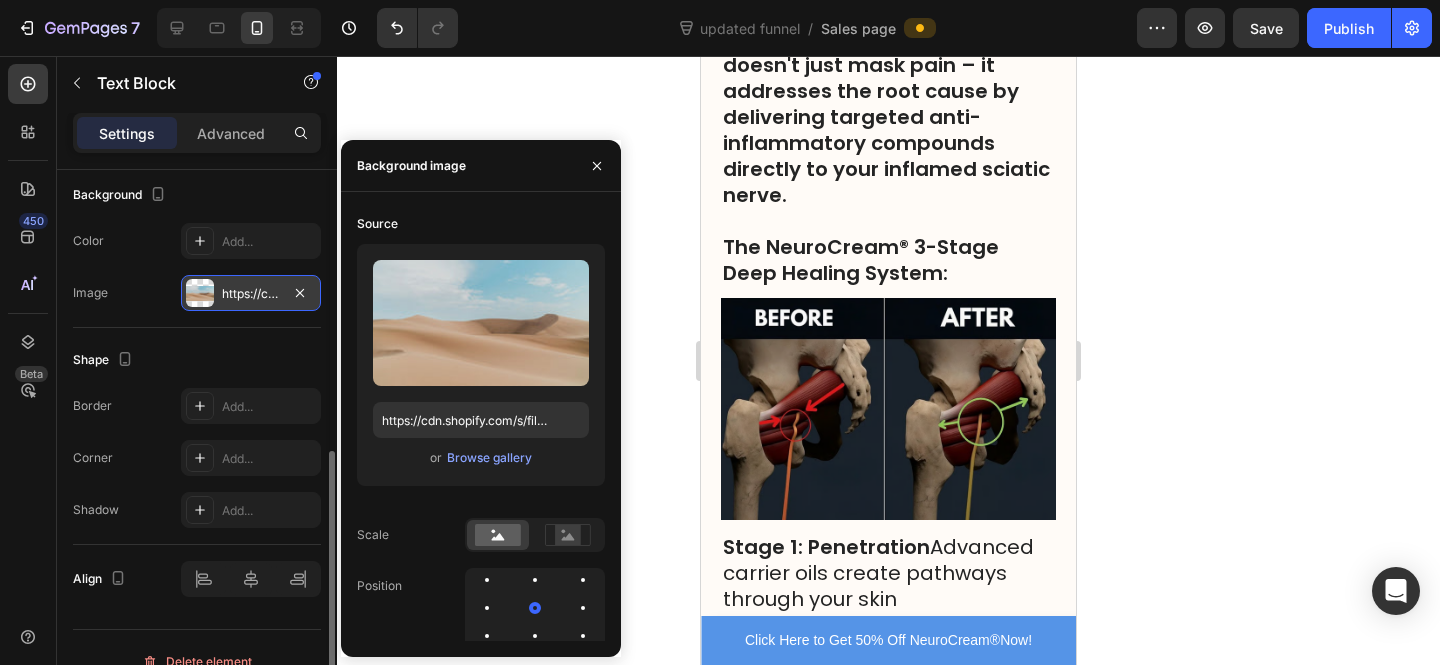 click on "https://cdn.shopify.com/s/files/1/2005/9307/files/background_settings.jpg" at bounding box center (251, 294) 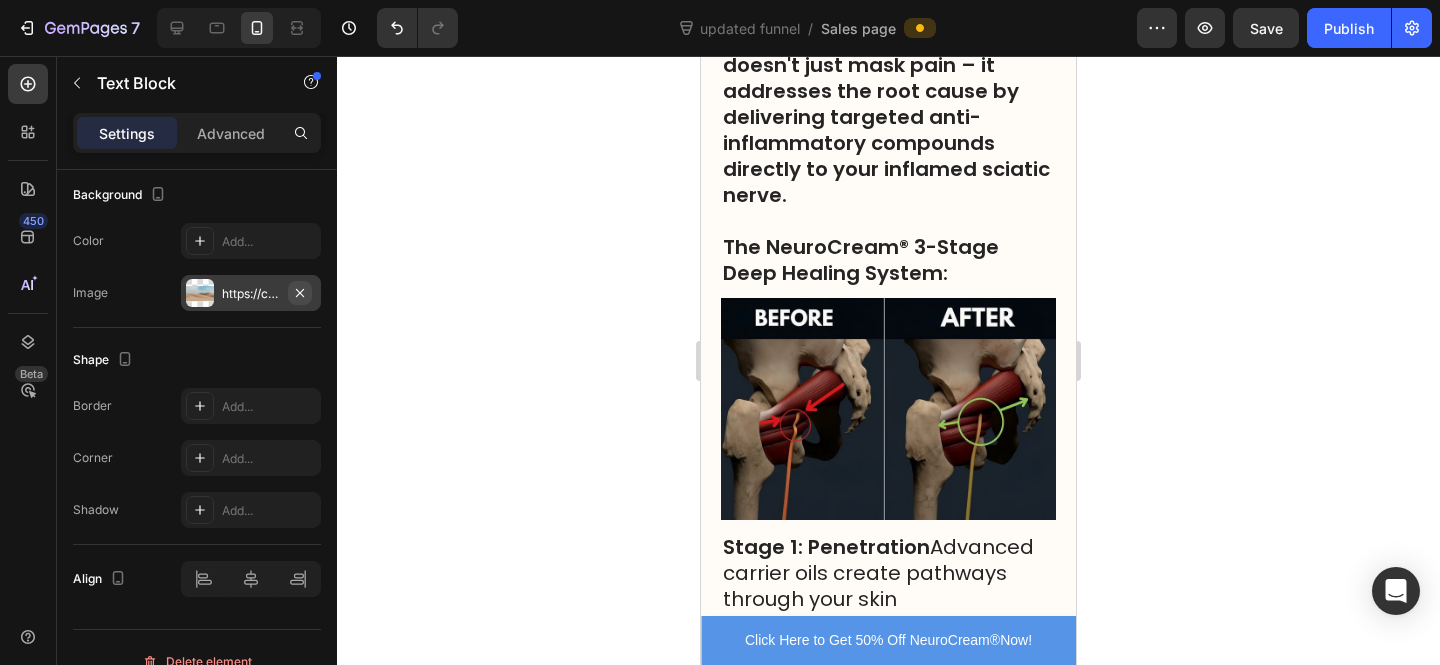 click 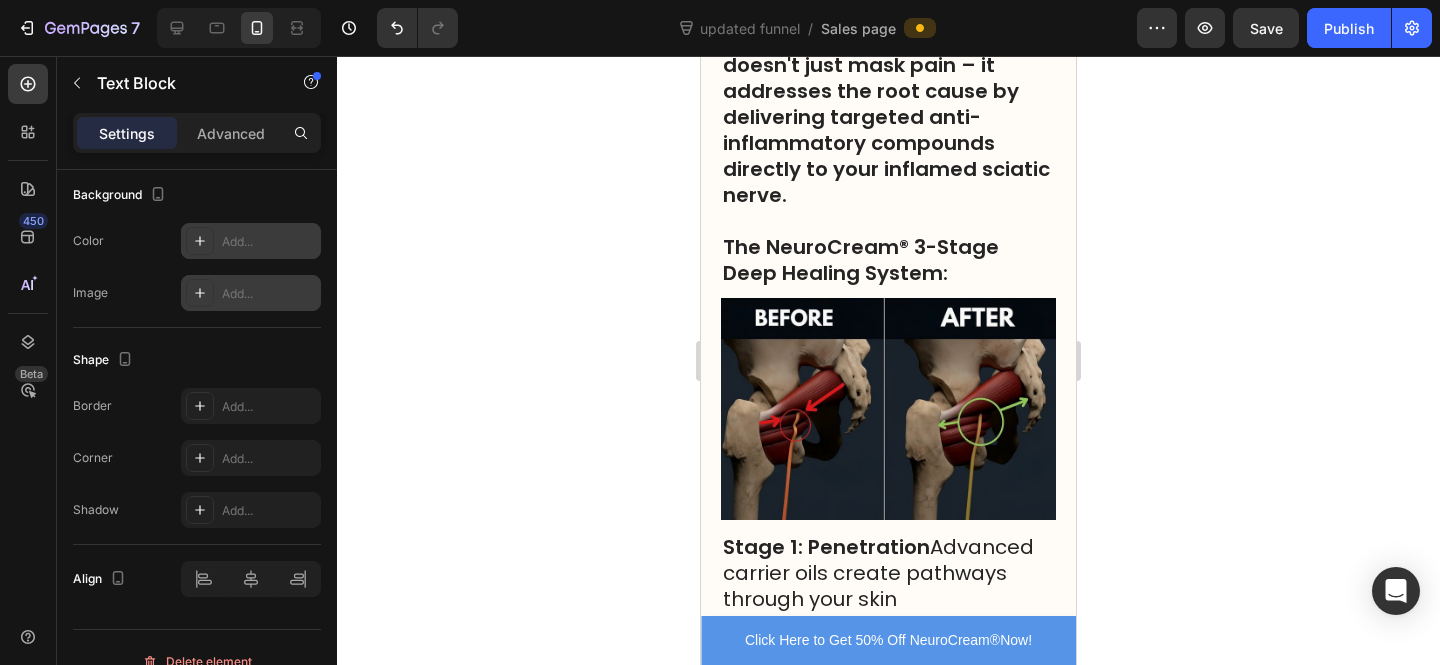 click on "Add..." at bounding box center [269, 242] 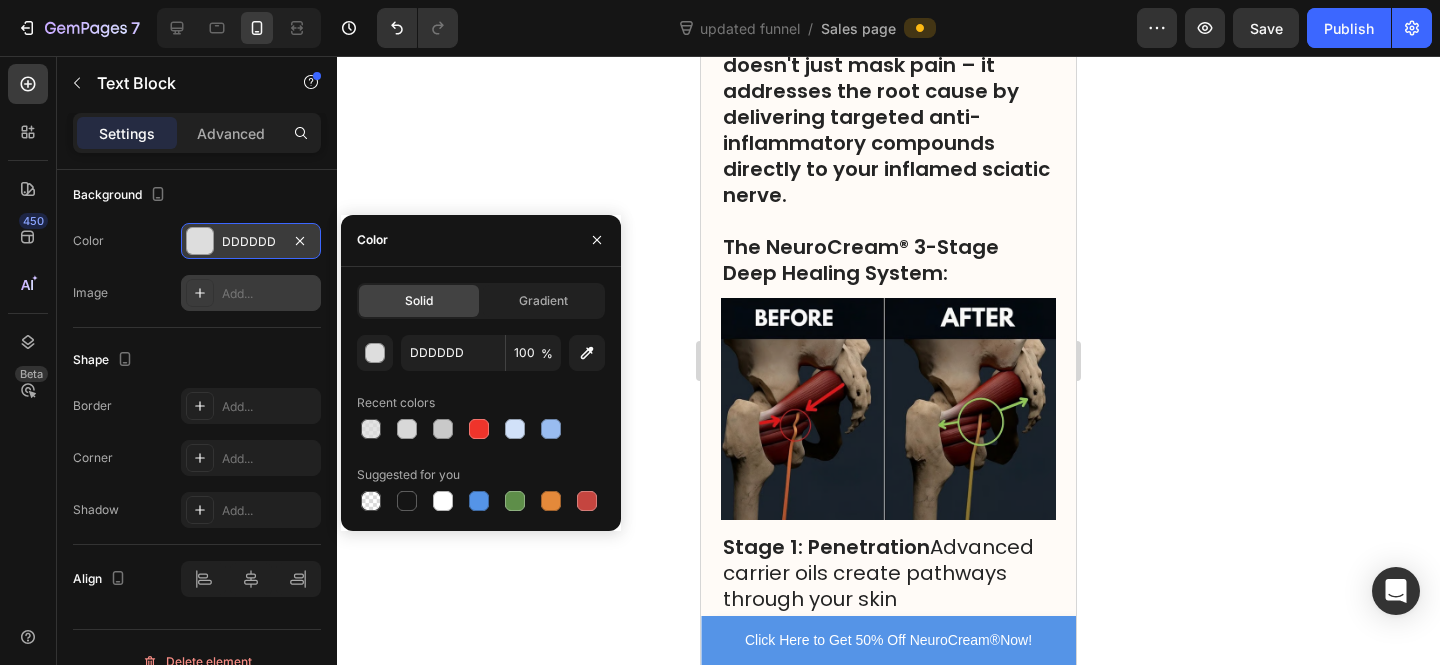 click on "Color DDDDDD" at bounding box center (197, 241) 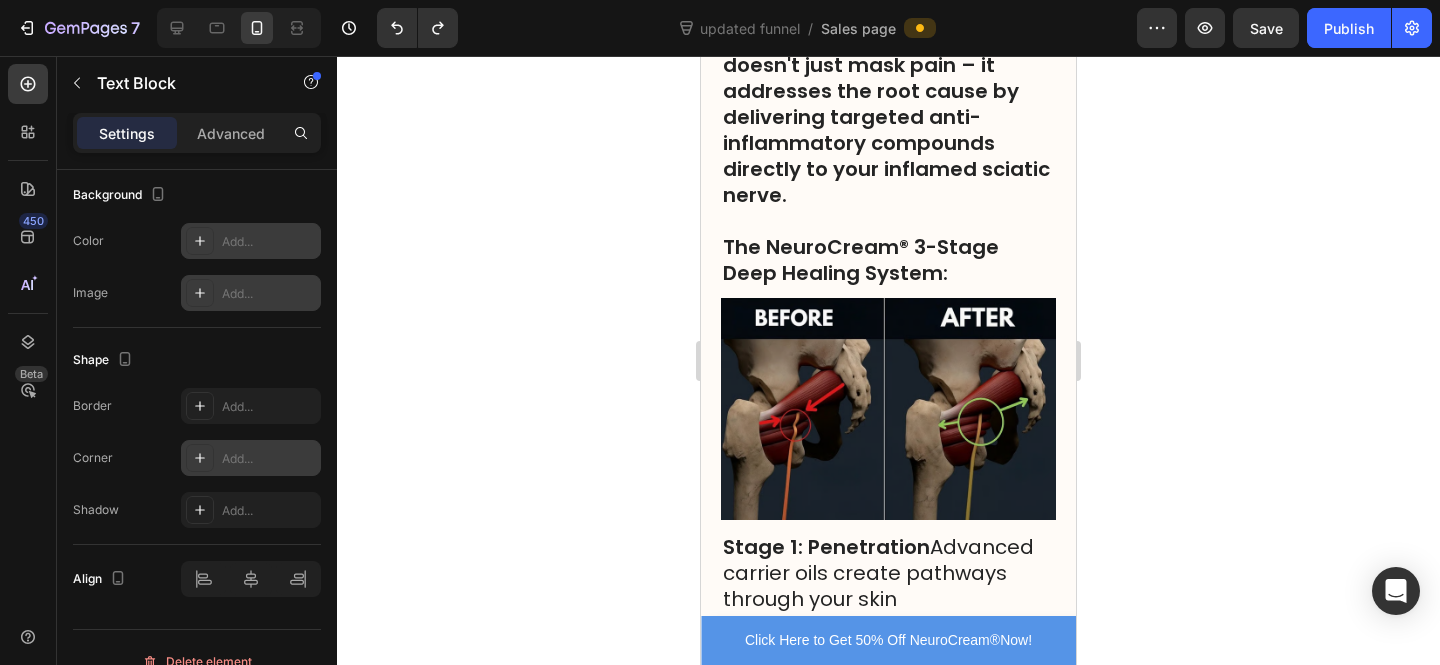 click on "Add..." at bounding box center [269, 459] 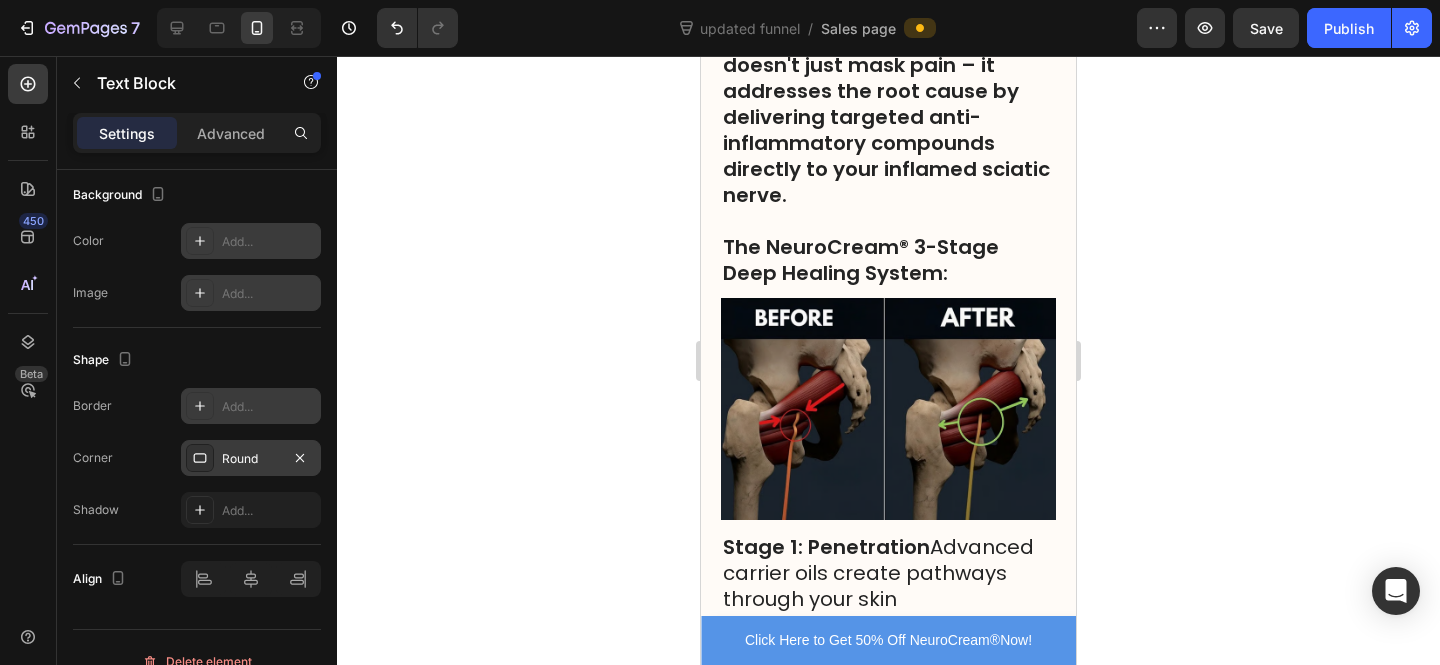 click on "Add..." at bounding box center (251, 406) 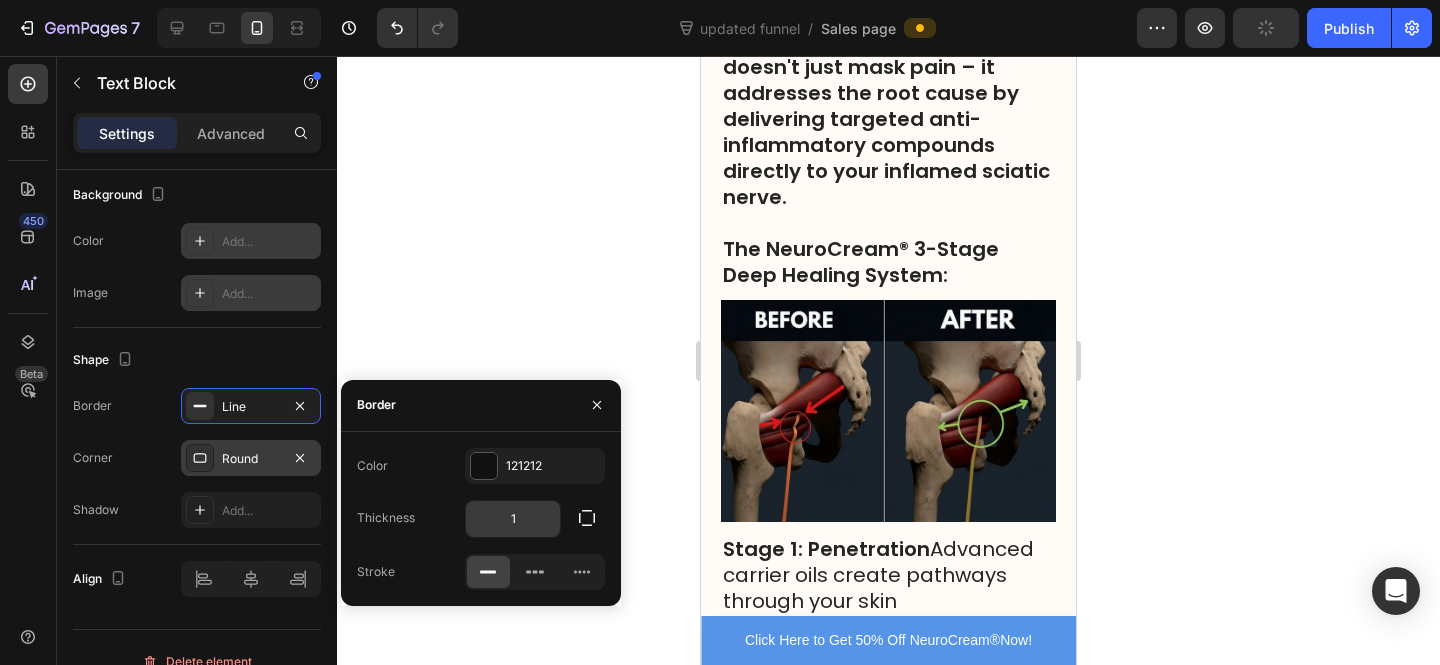 click on "1" at bounding box center [513, 519] 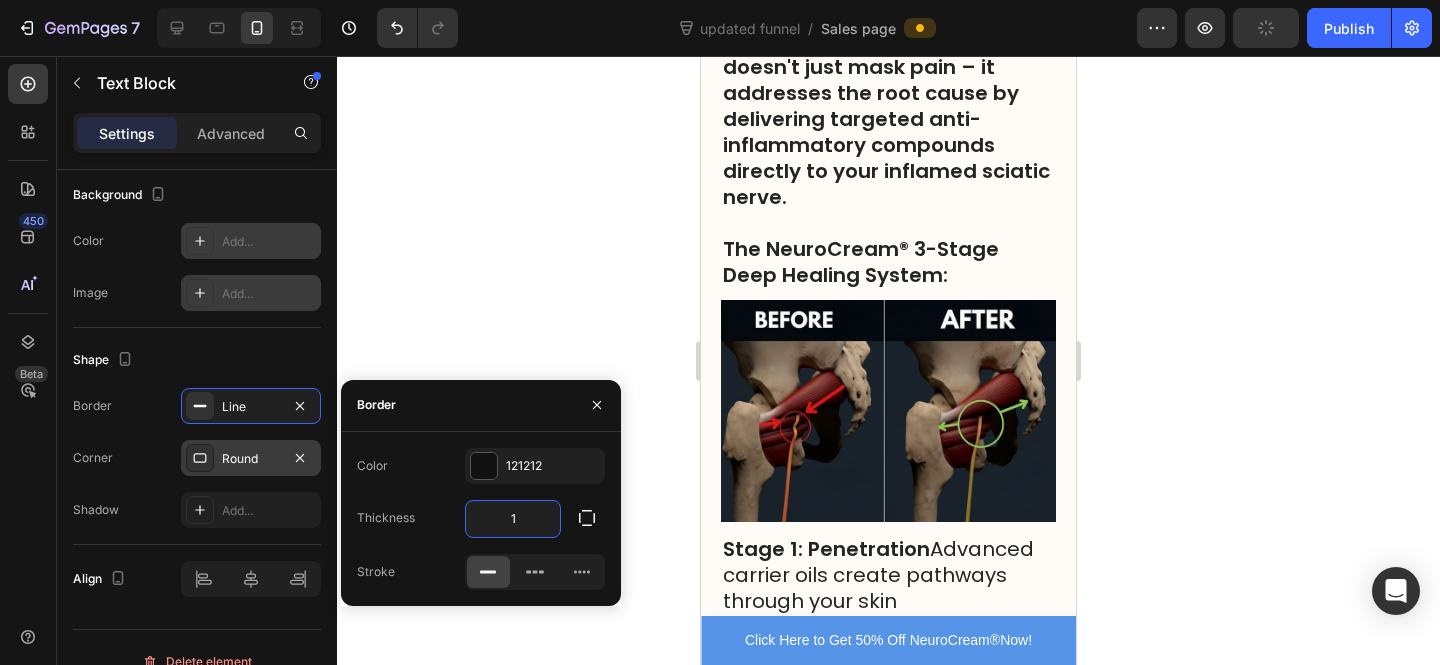 type on "2" 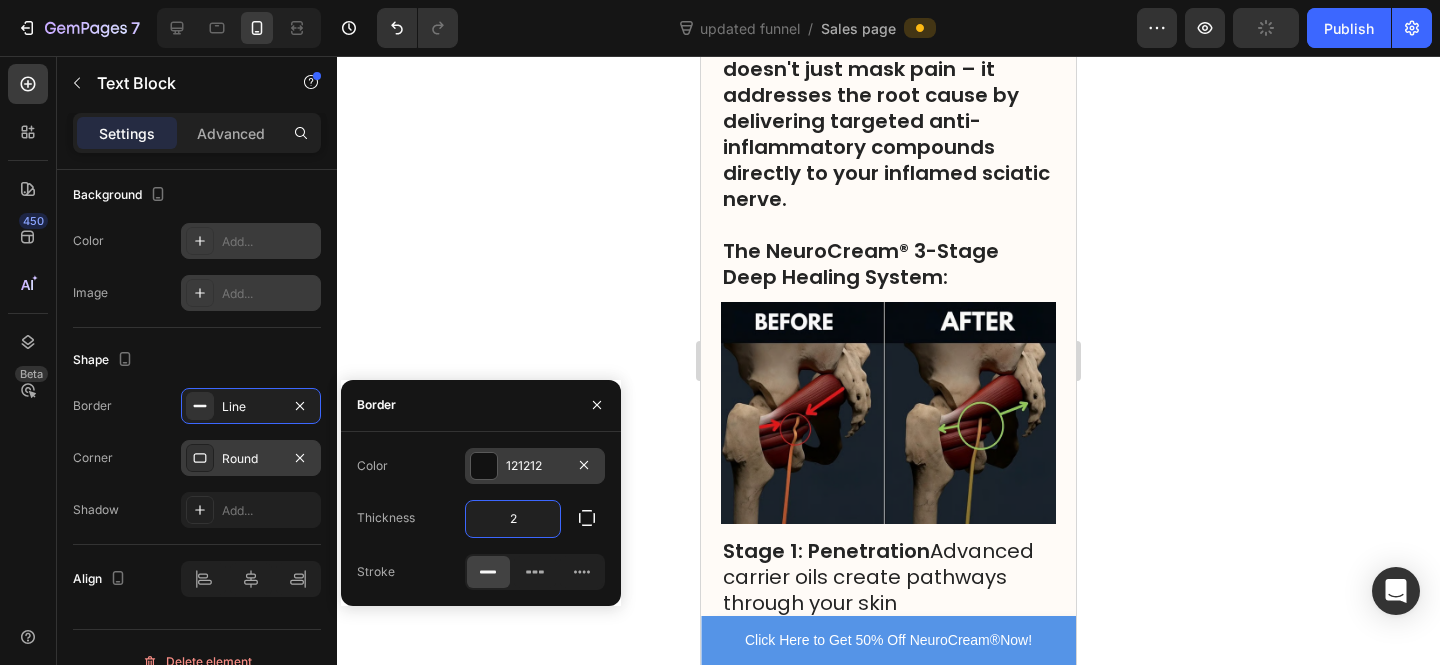 click at bounding box center (484, 466) 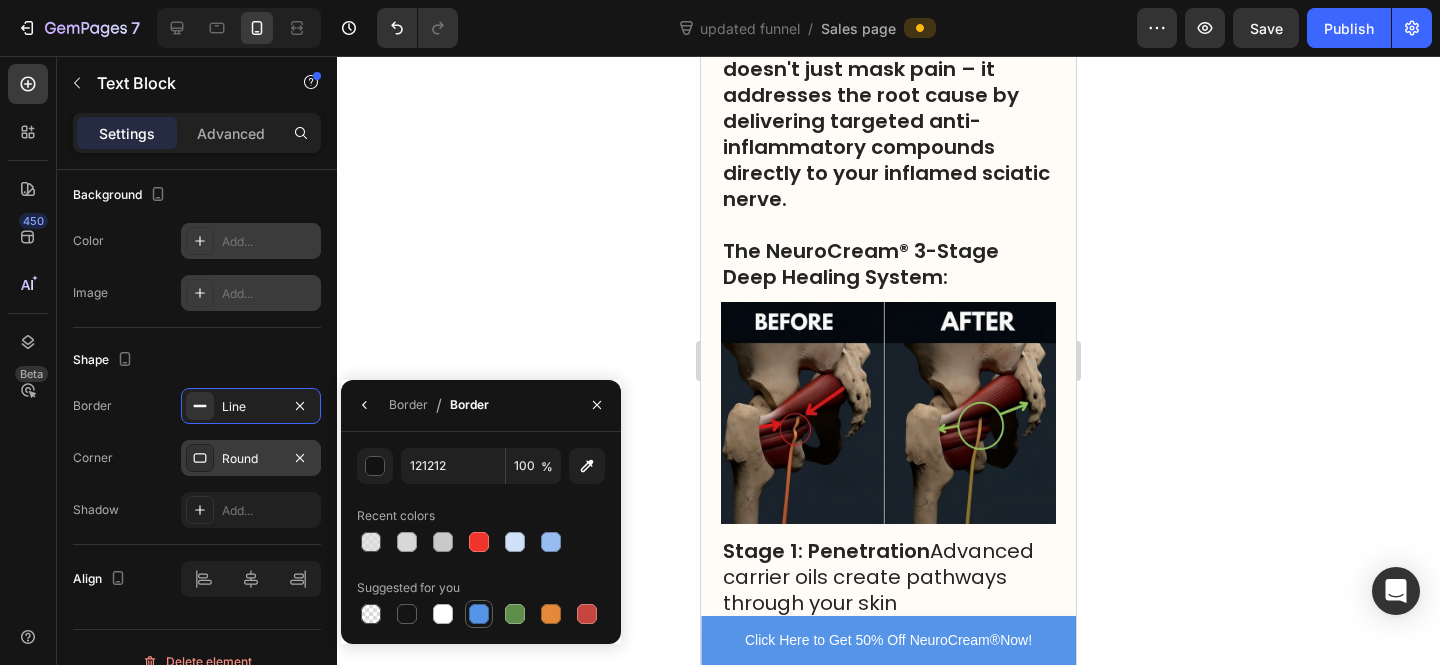click at bounding box center [479, 614] 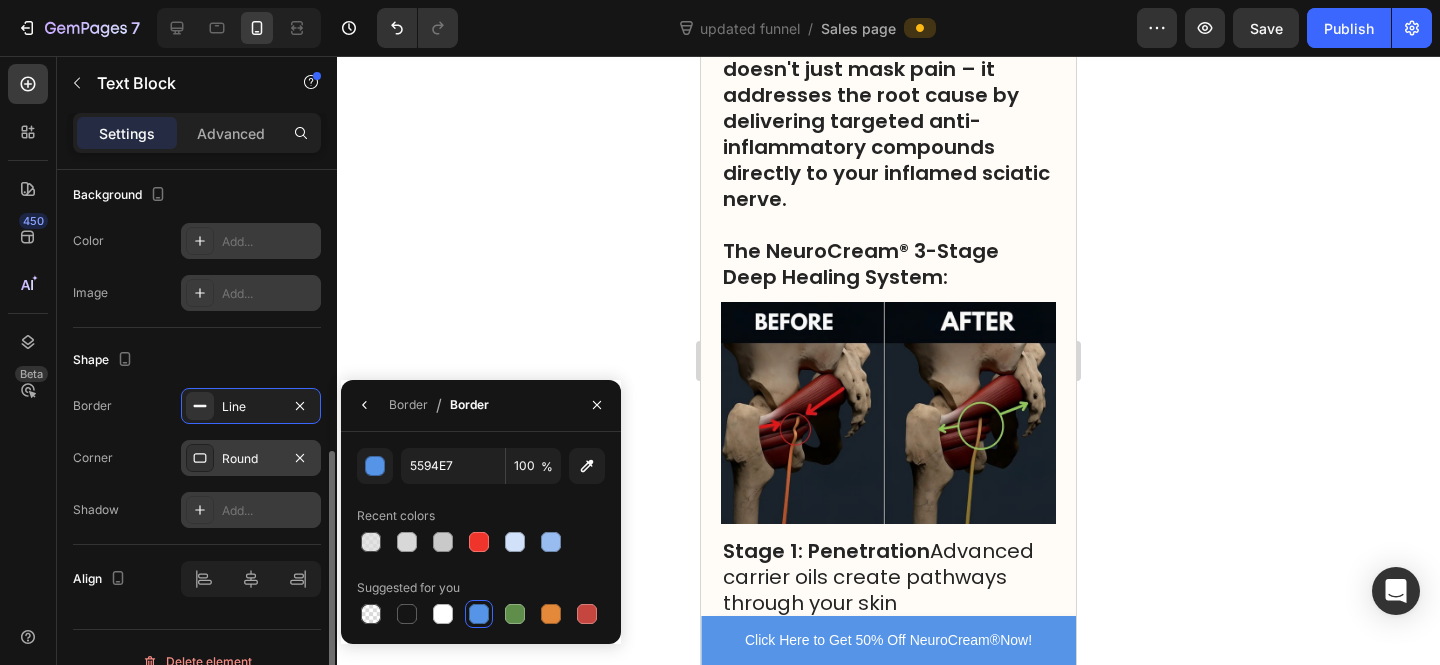 click on "Add..." at bounding box center [251, 510] 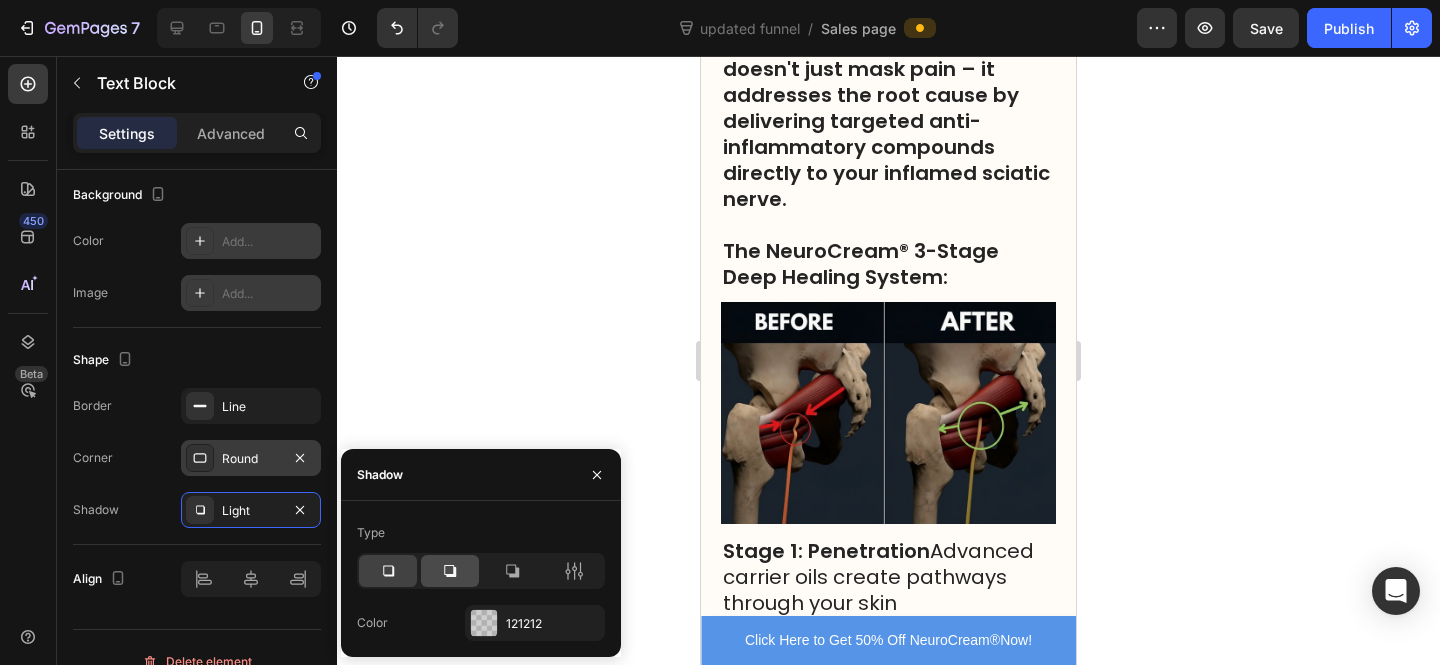 click 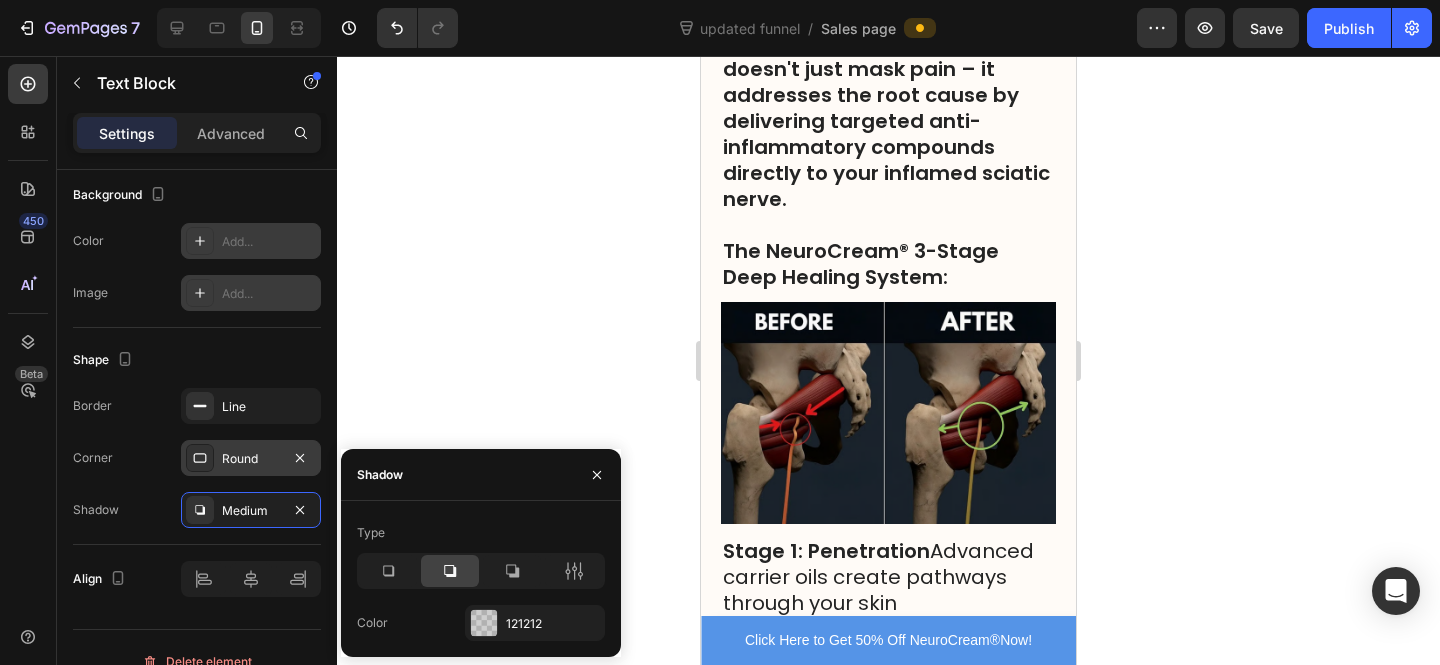 click 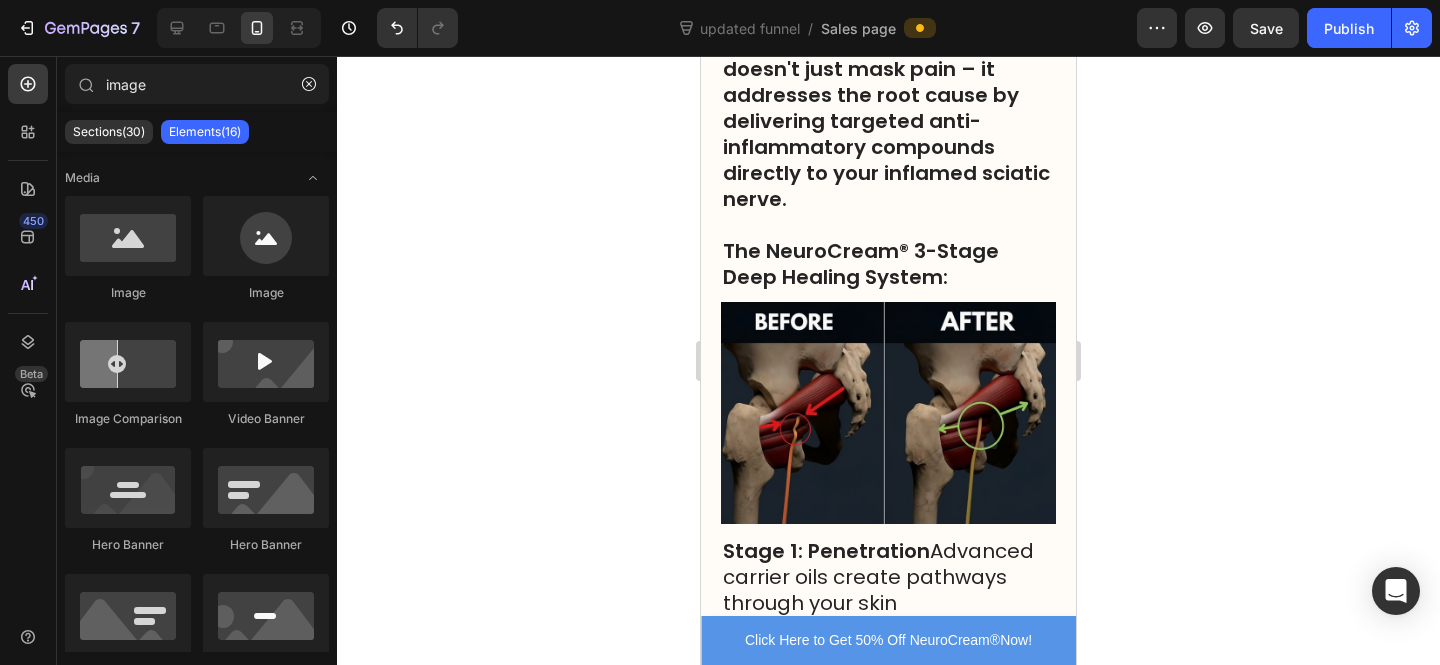 click 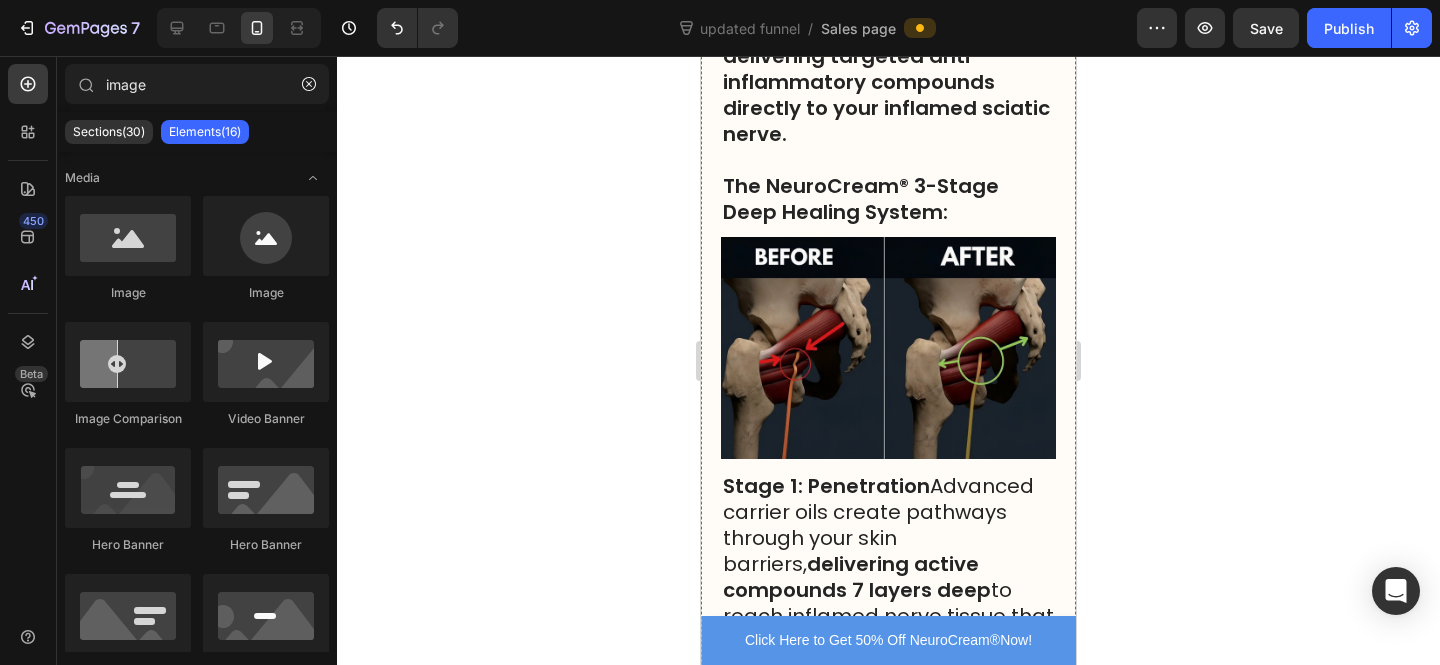 scroll, scrollTop: 7015, scrollLeft: 0, axis: vertical 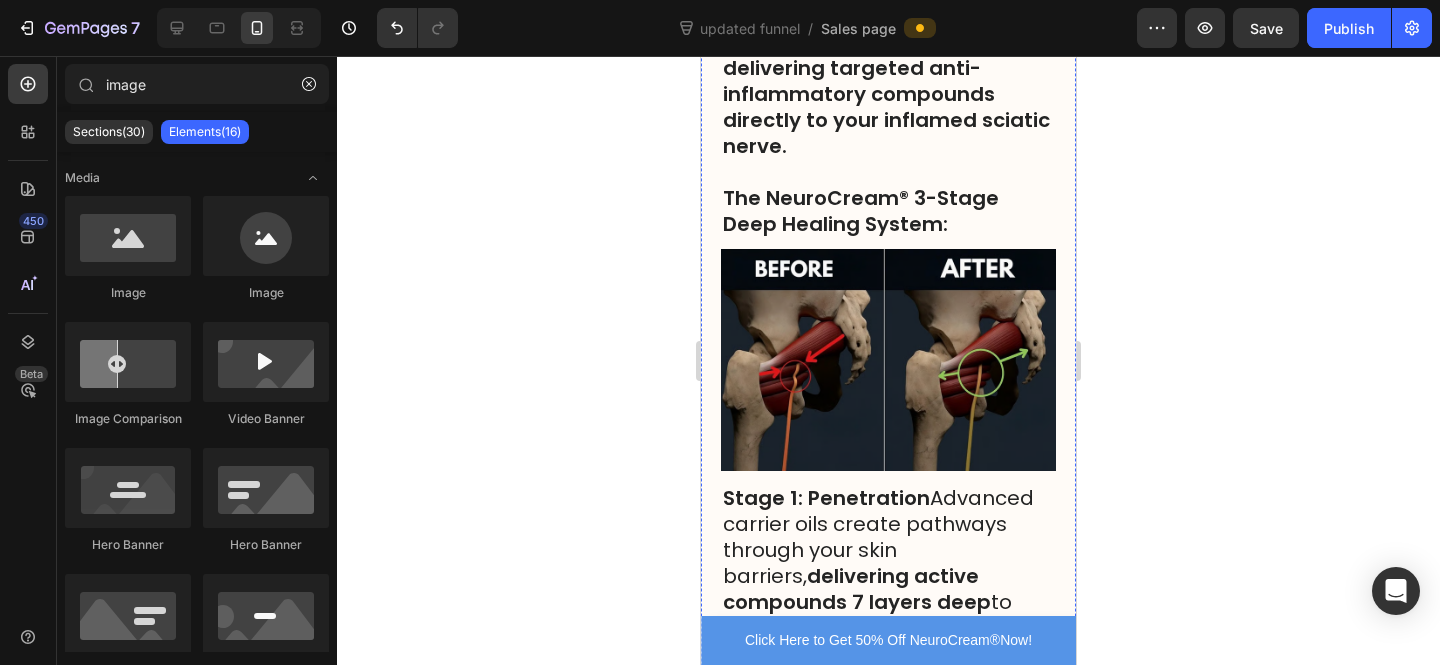 click on "✅Restore your normal walking pattern without embarrassing limping" at bounding box center [888, -965] 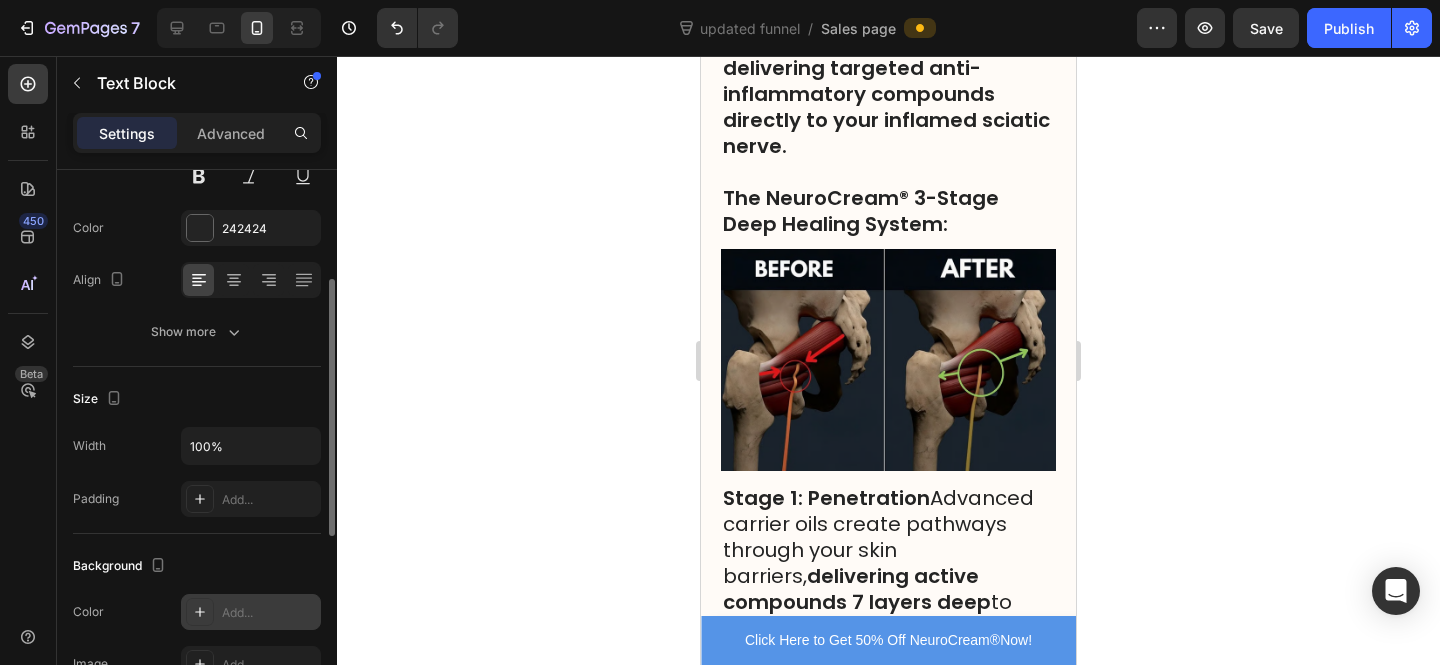 scroll, scrollTop: 374, scrollLeft: 0, axis: vertical 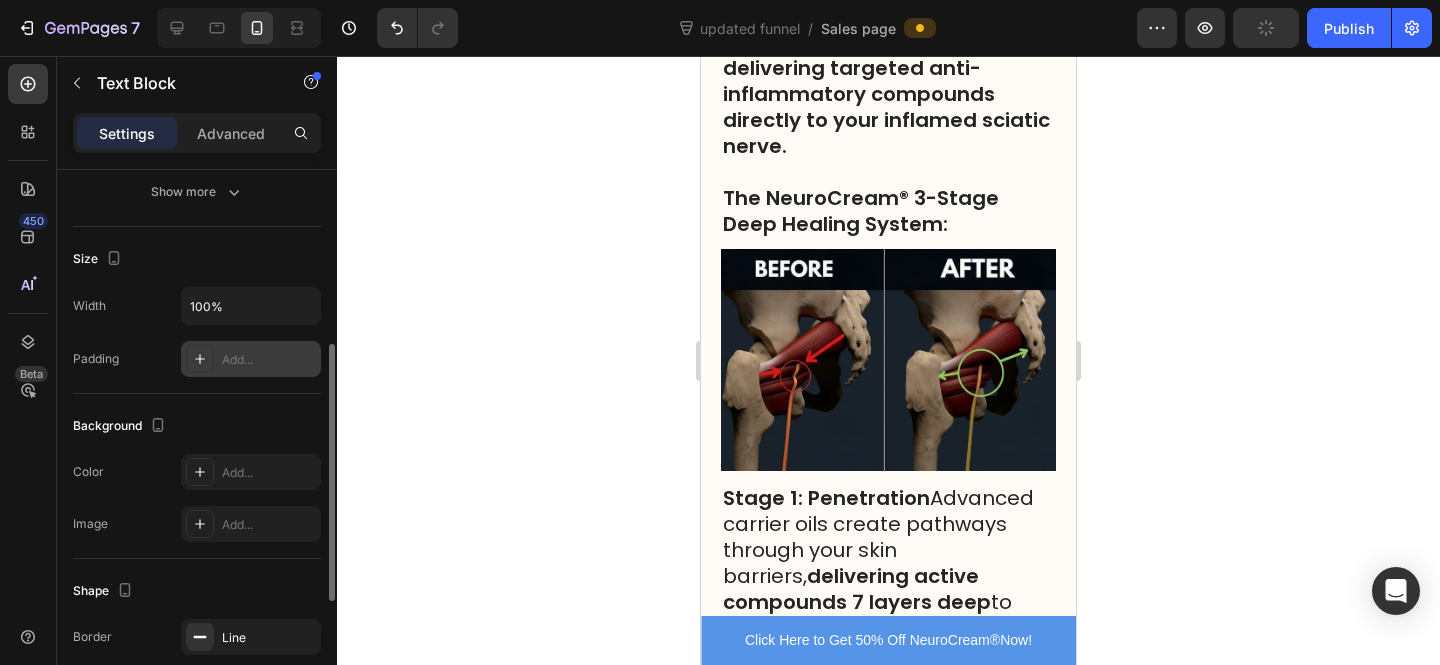click on "Add..." at bounding box center (269, 360) 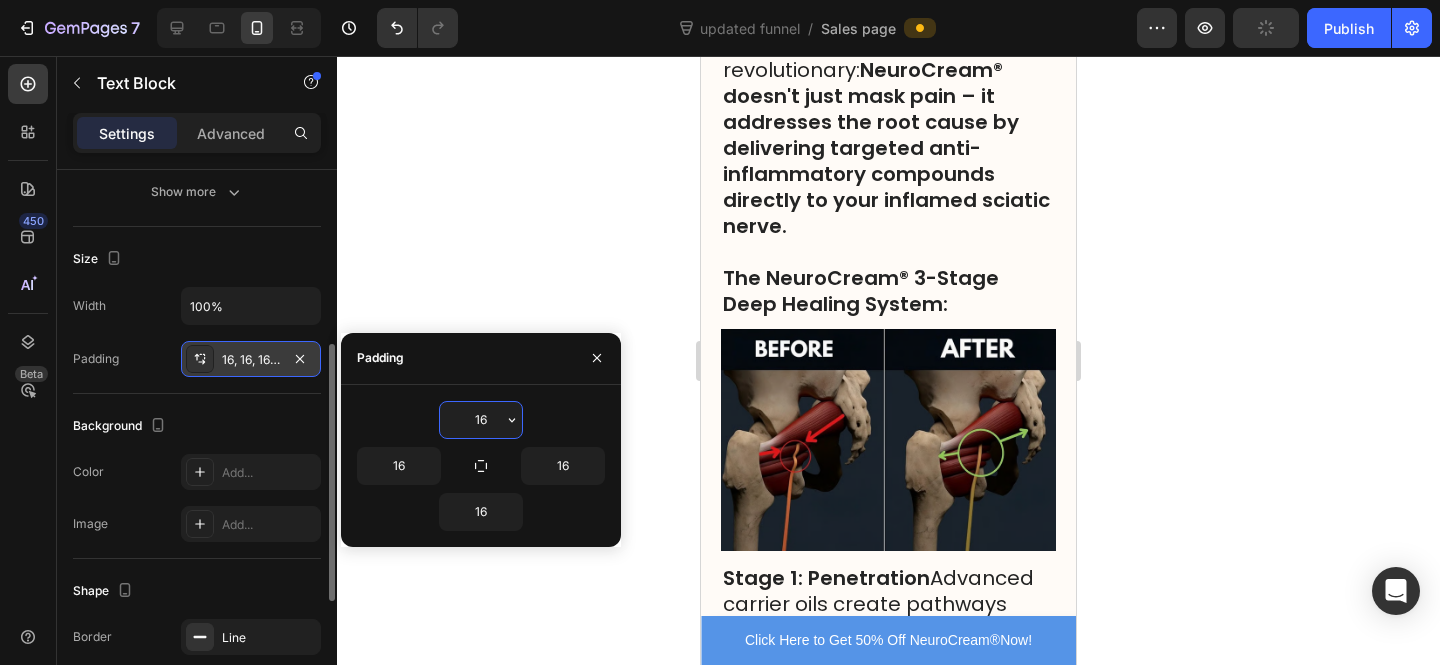 click on "Padding" at bounding box center (481, 359) 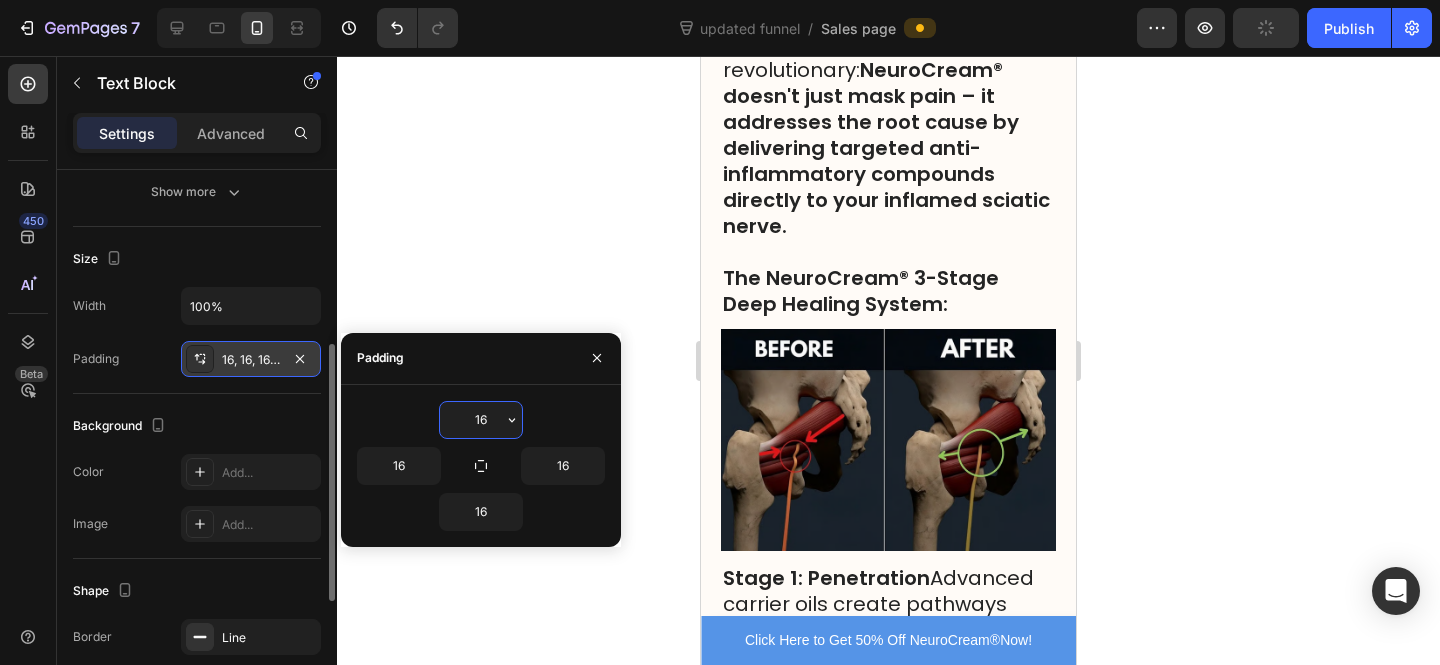 click on "16" at bounding box center (481, 420) 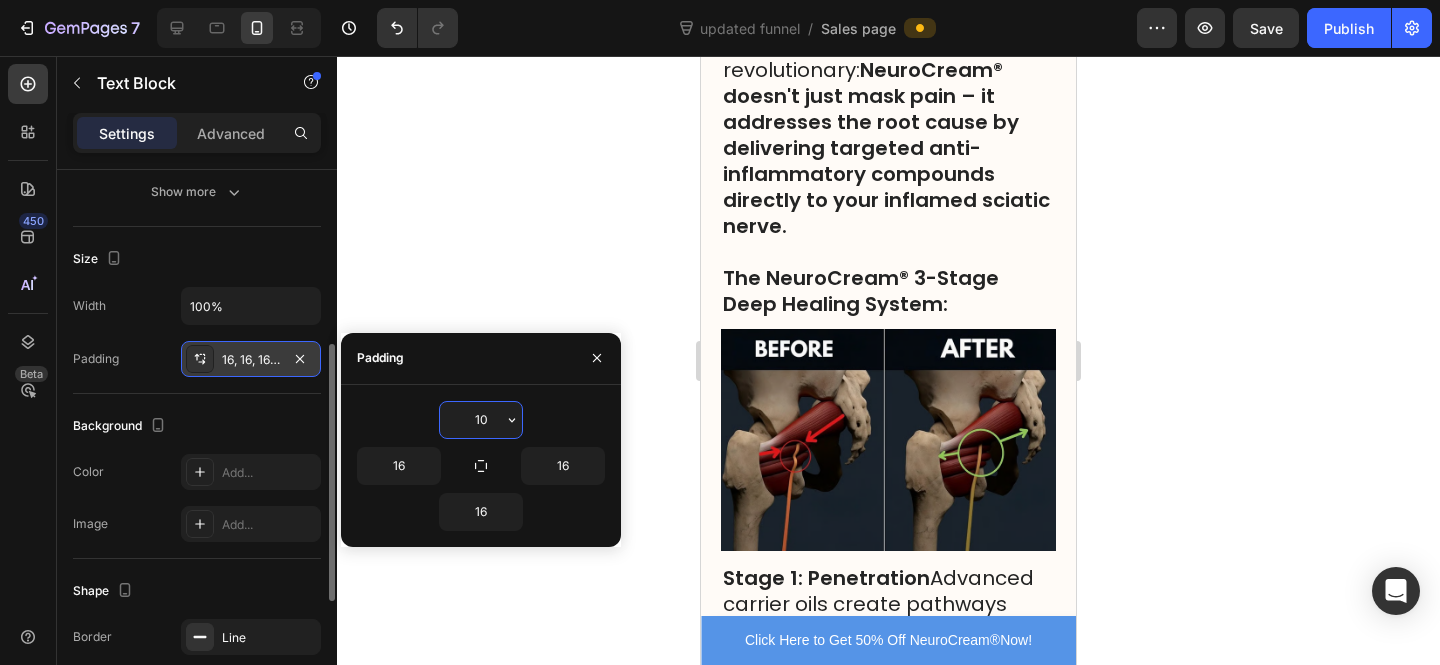 type on "10" 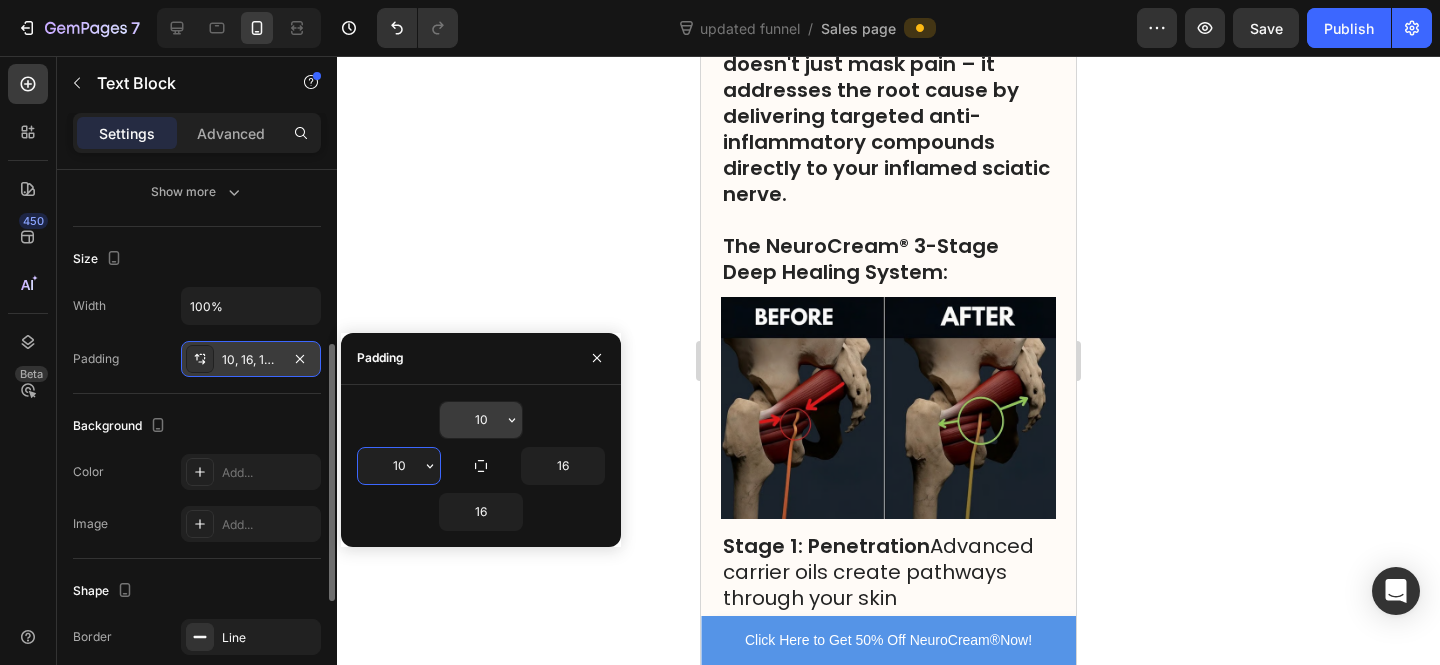type on "10" 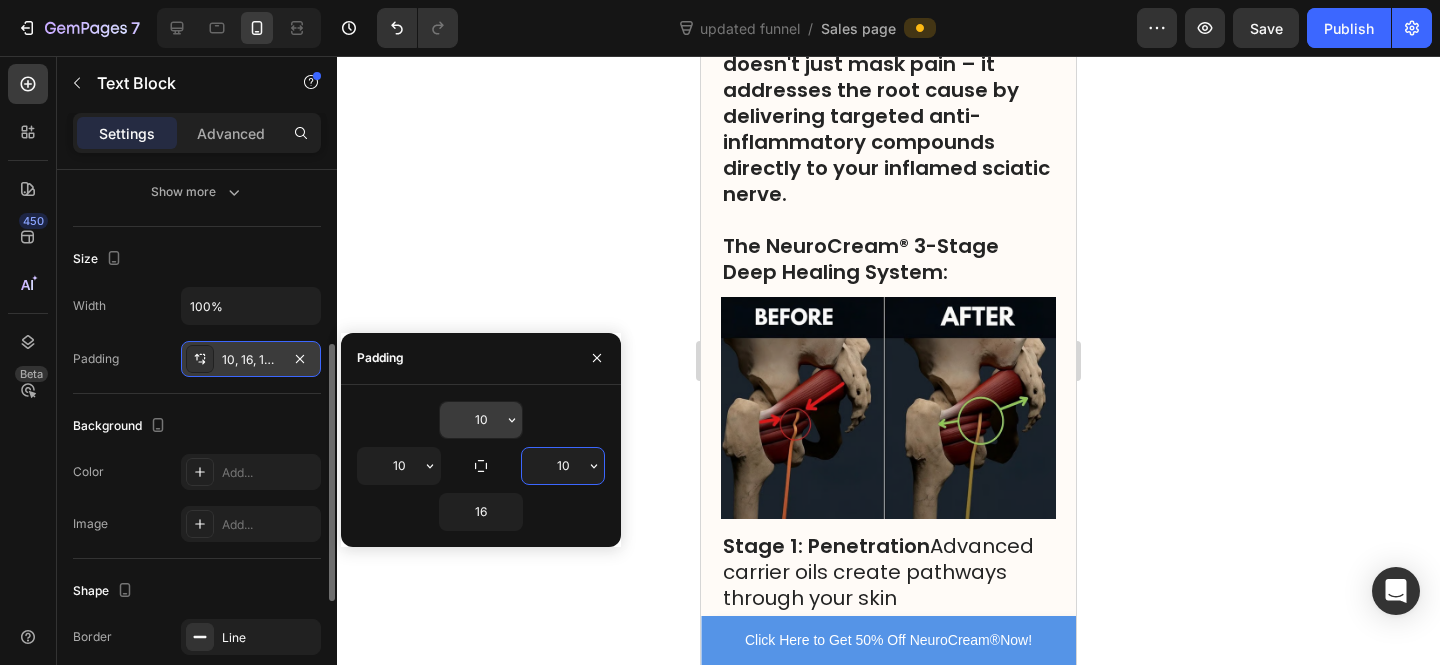 type on "10" 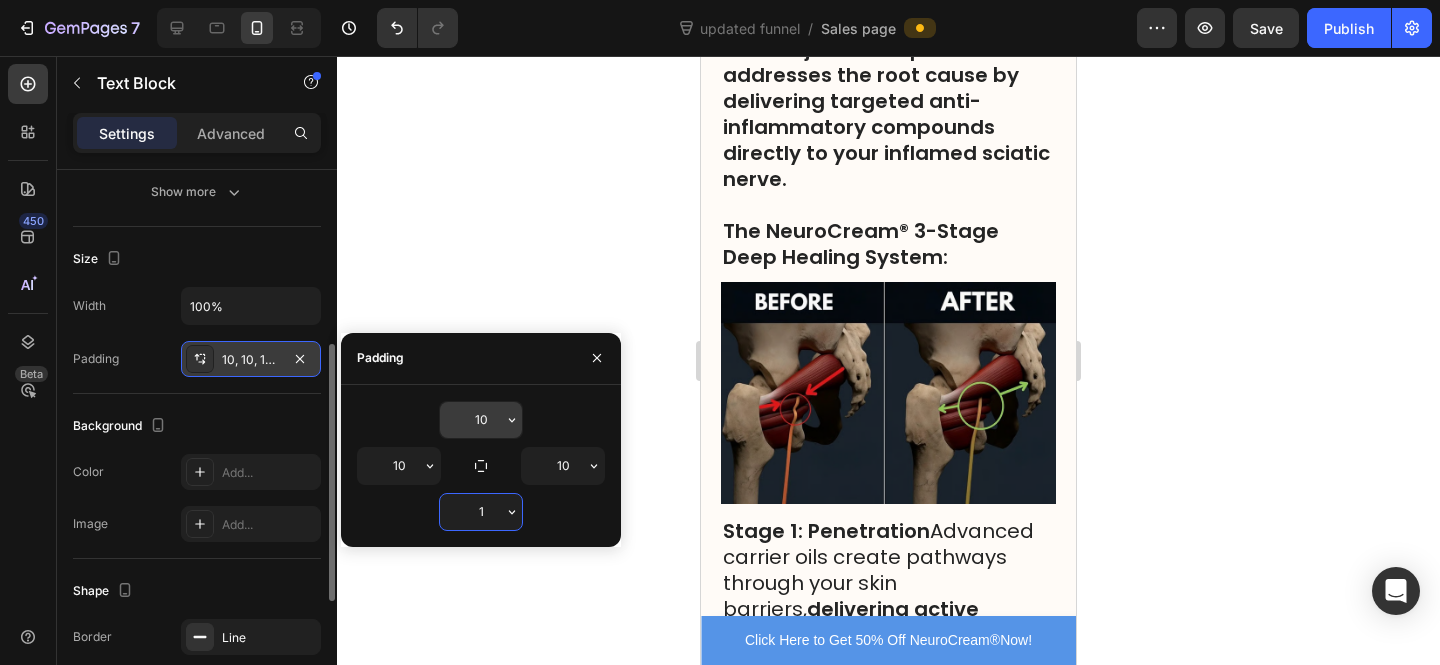type on "10" 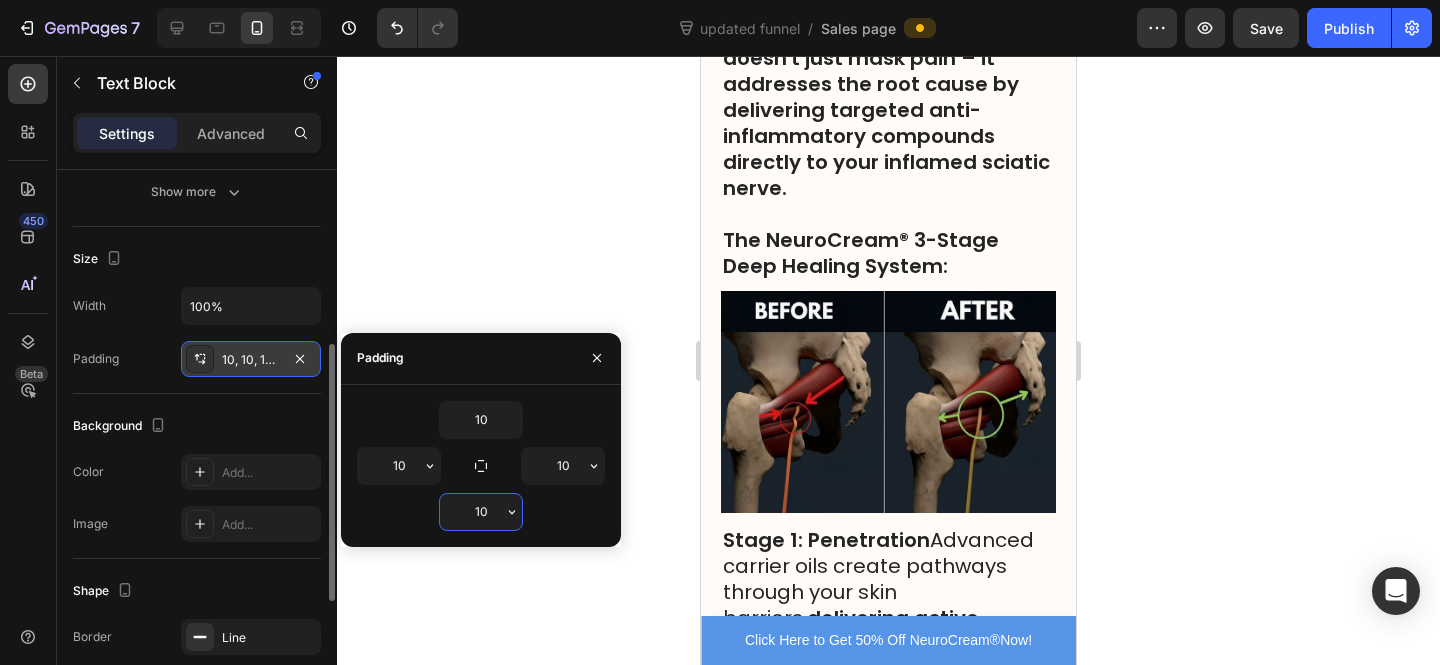 click 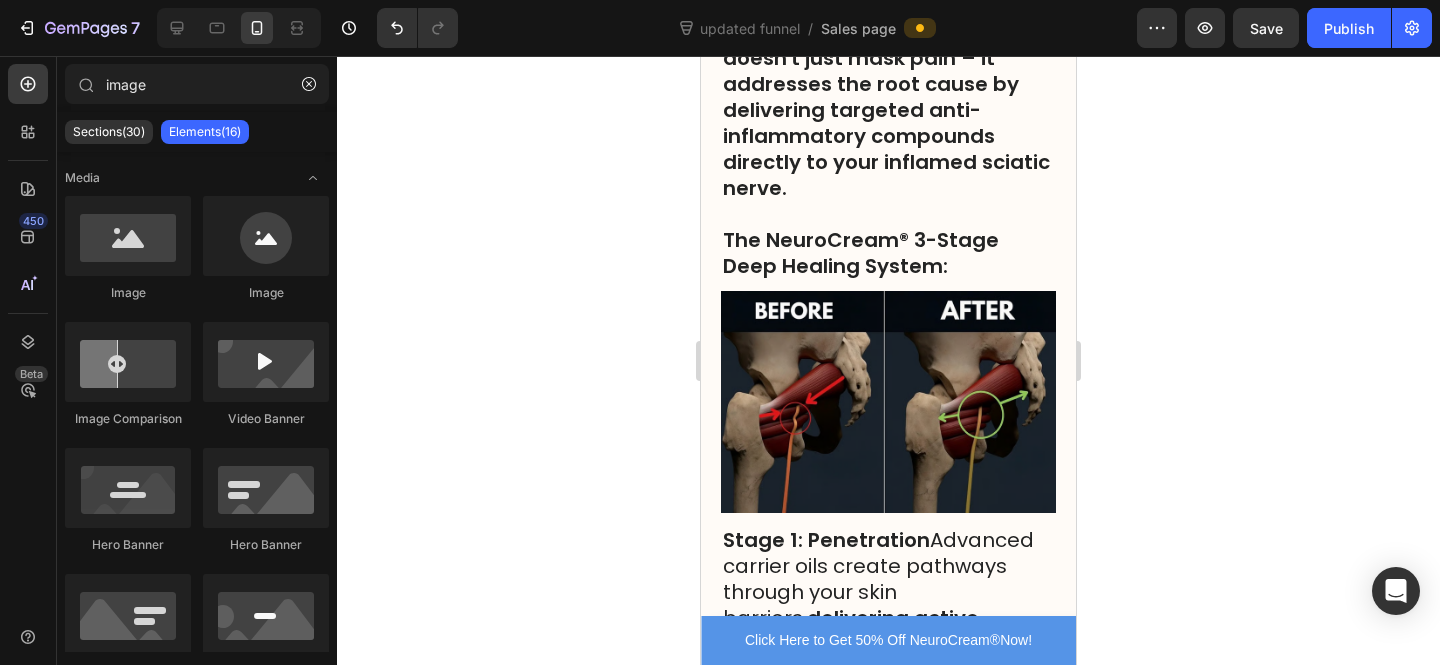 click at bounding box center [239, 28] 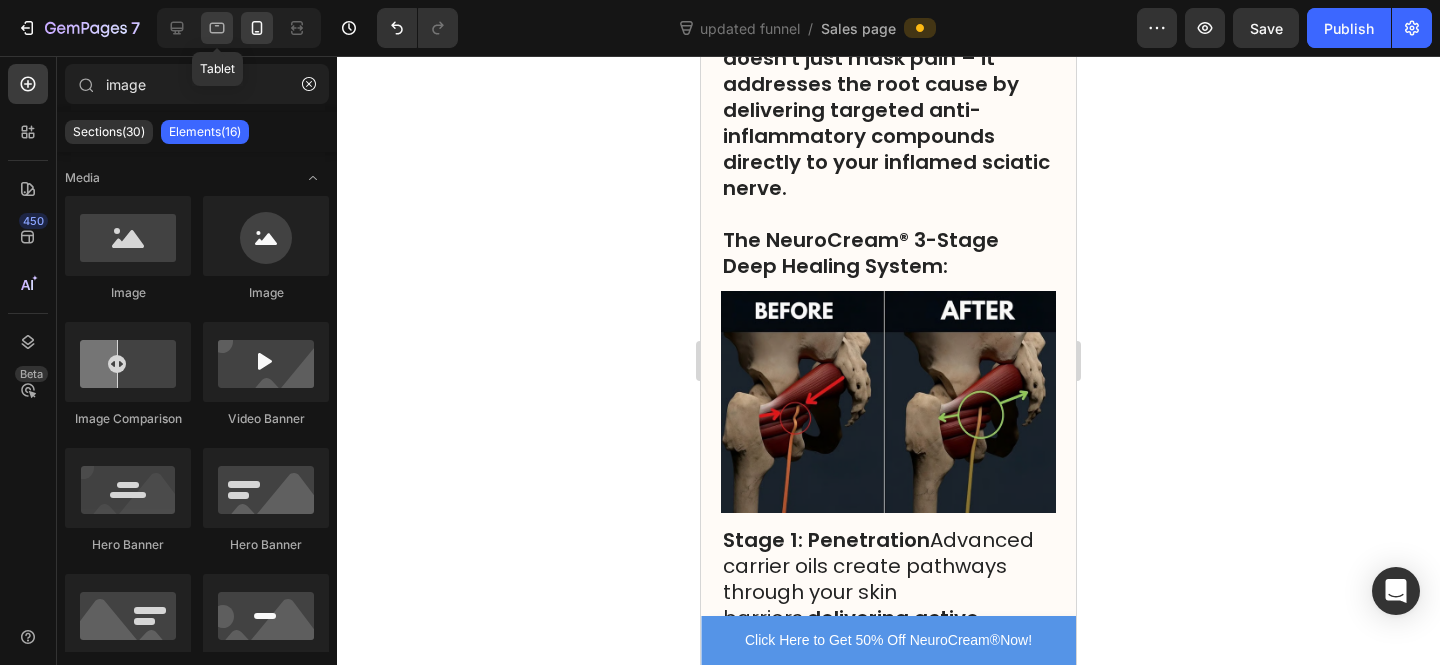 click 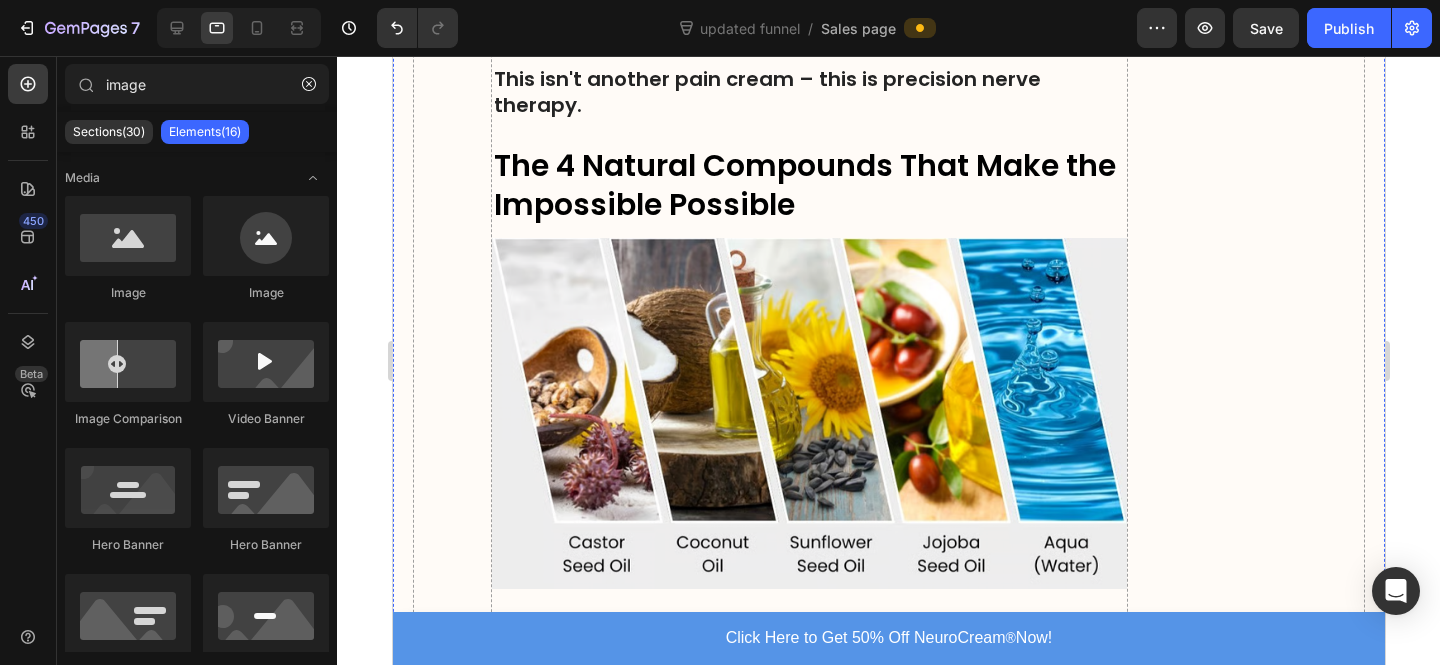 scroll, scrollTop: 6598, scrollLeft: 0, axis: vertical 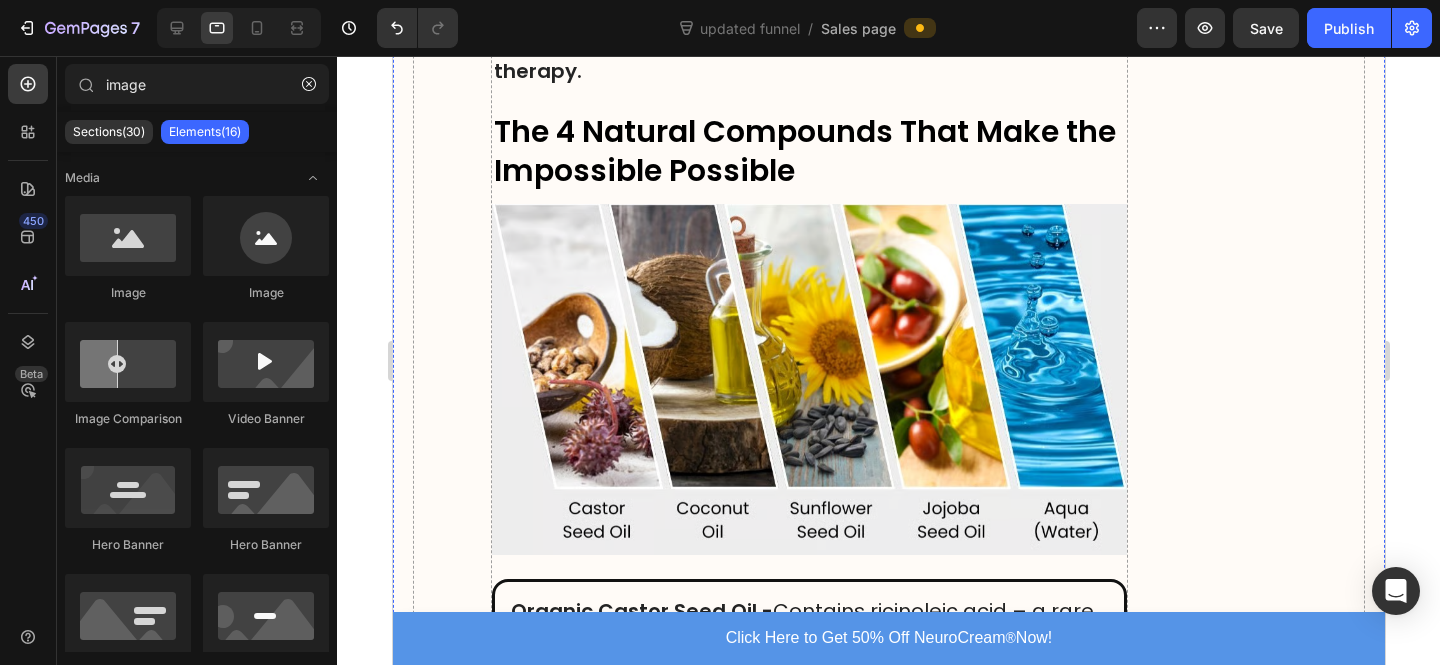 click on "✅Restore your normal walking pattern without embarrassing limping" at bounding box center [808, -1884] 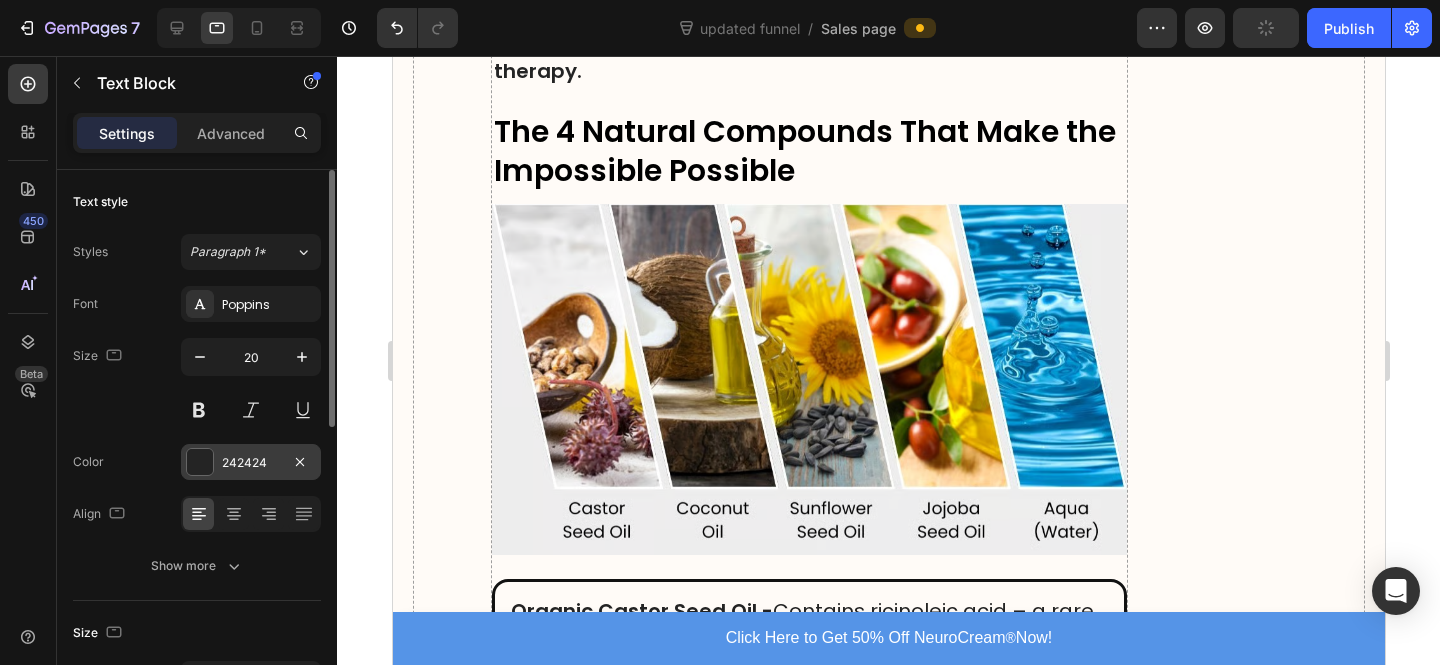scroll, scrollTop: 6611, scrollLeft: 0, axis: vertical 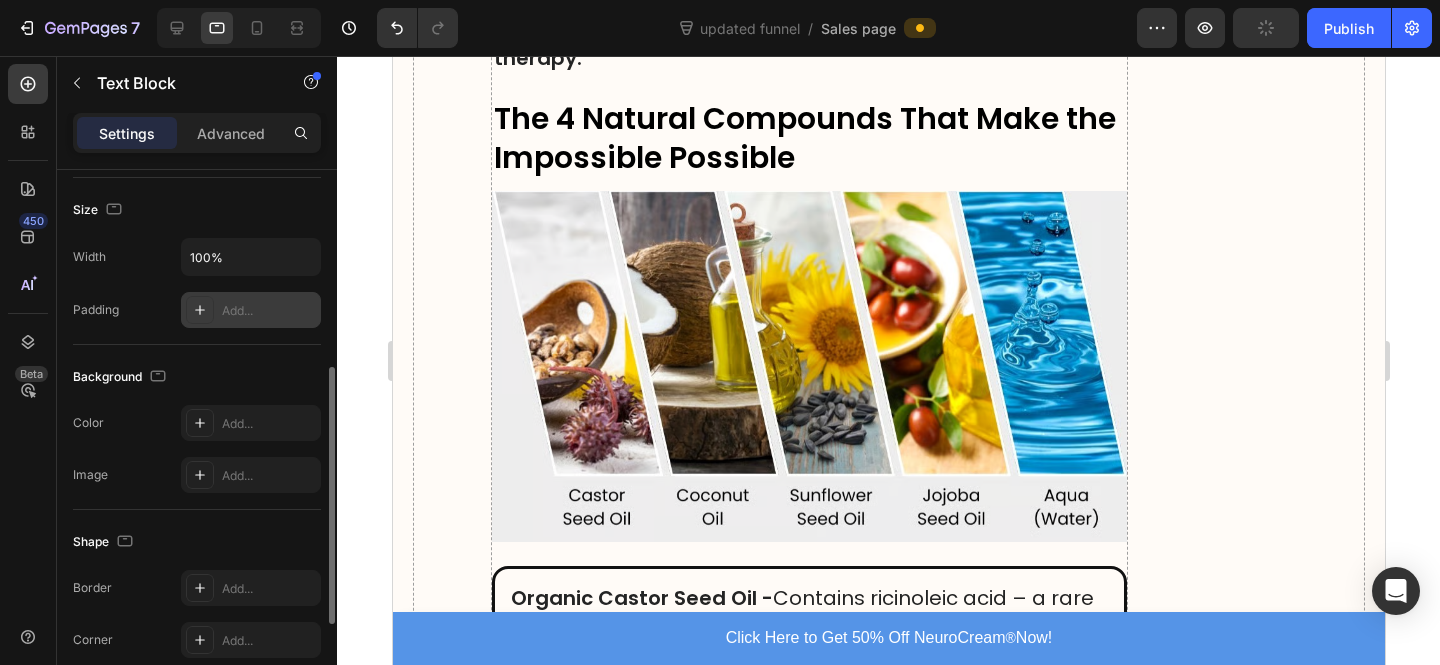 click on "Add..." at bounding box center (269, 311) 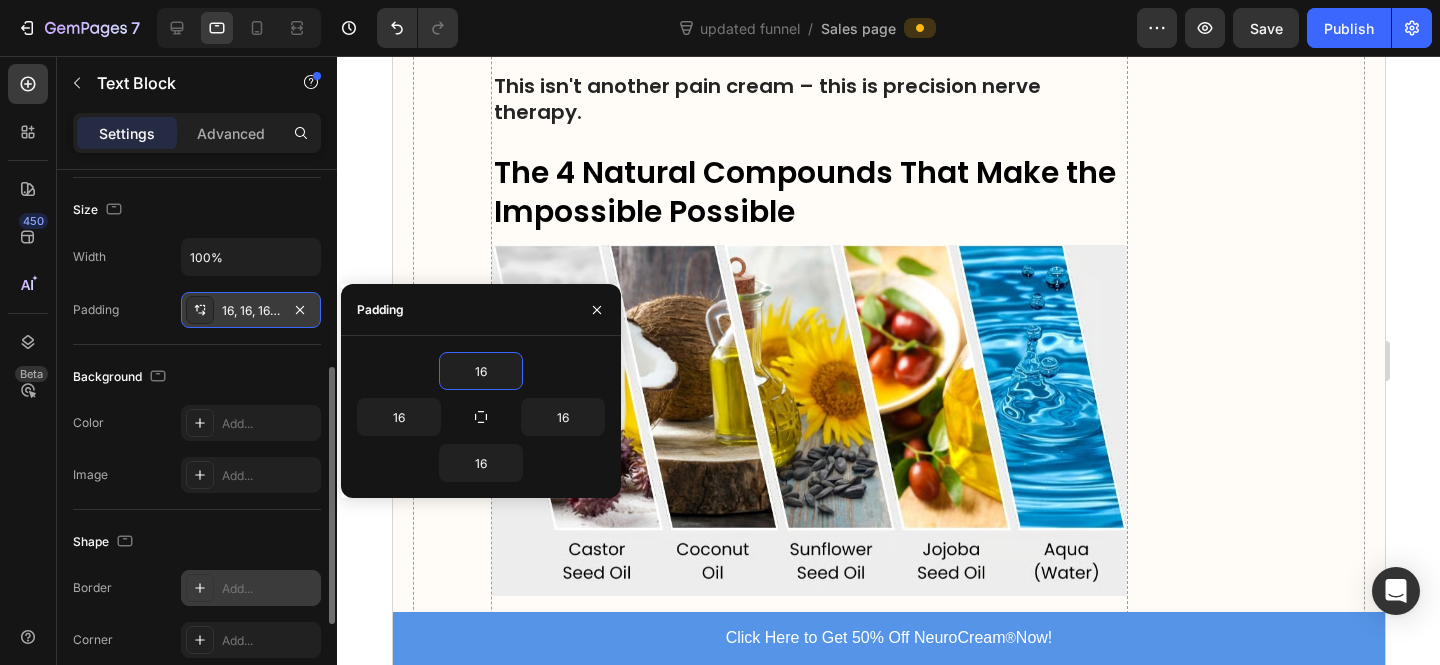 click on "Add..." at bounding box center [269, 589] 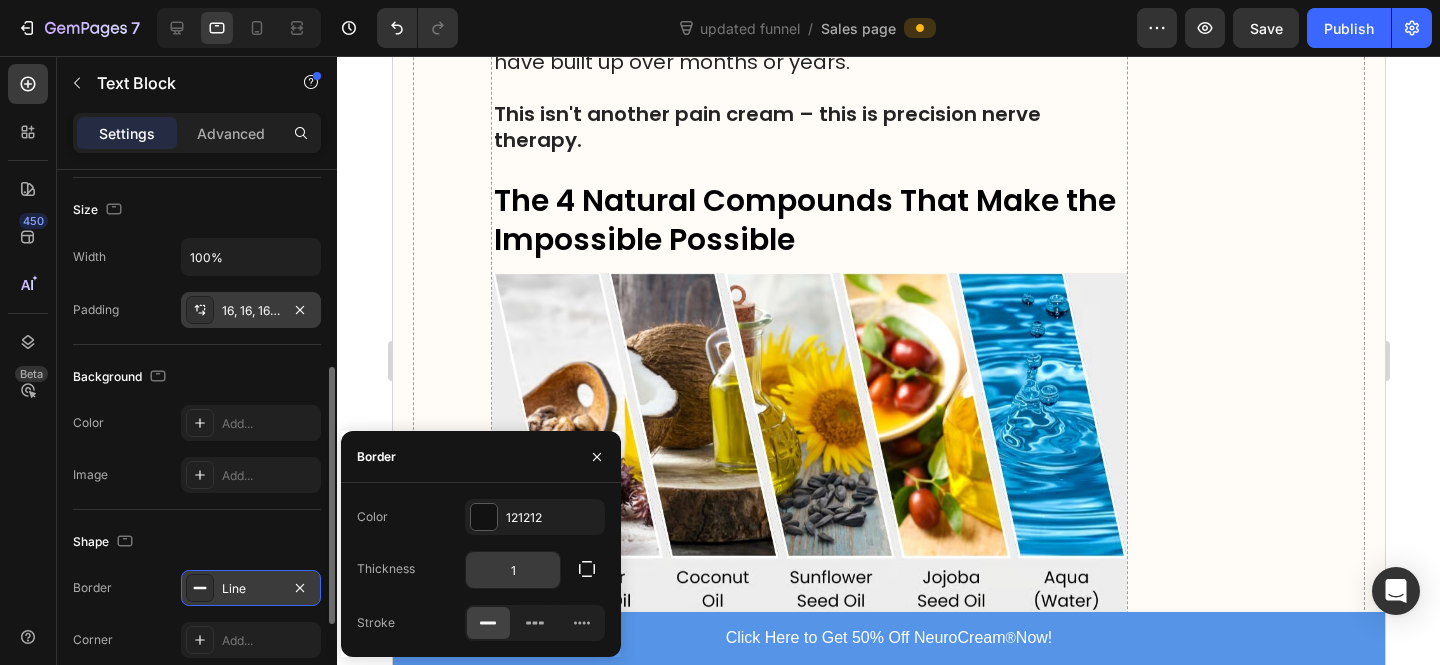 click on "1" at bounding box center (513, 570) 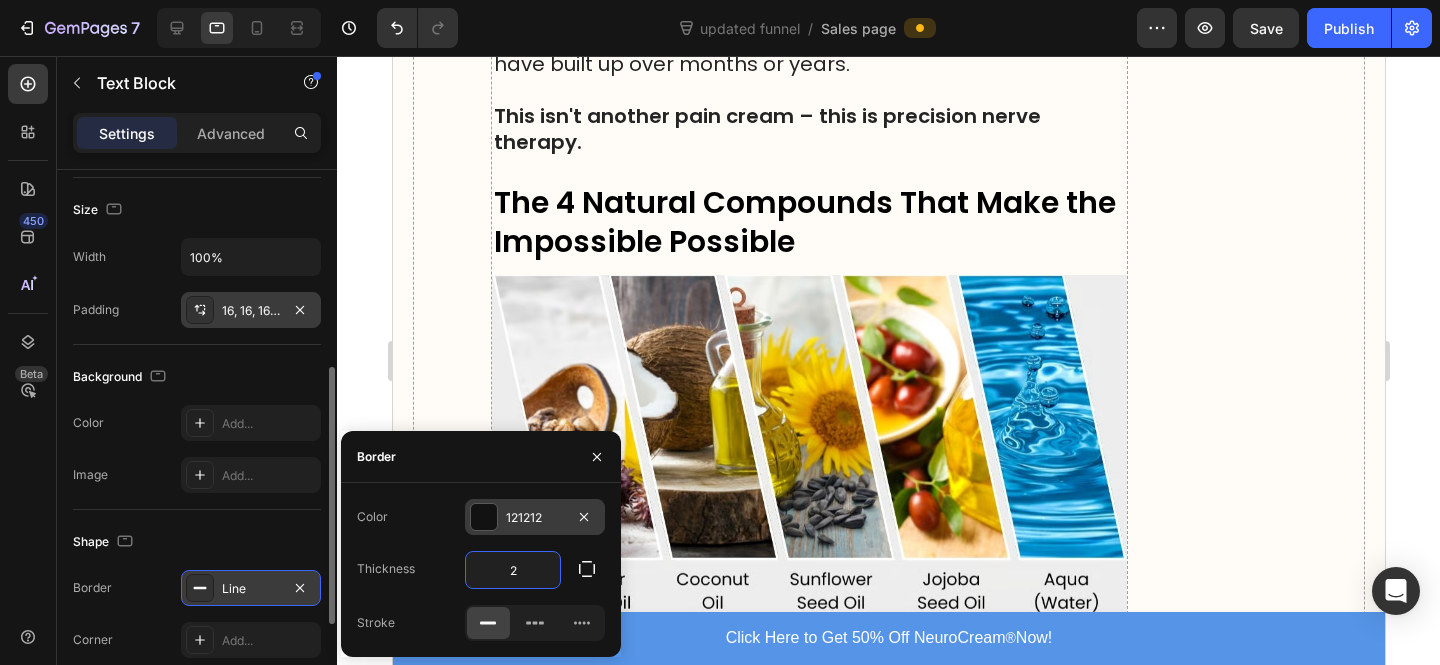 type on "2" 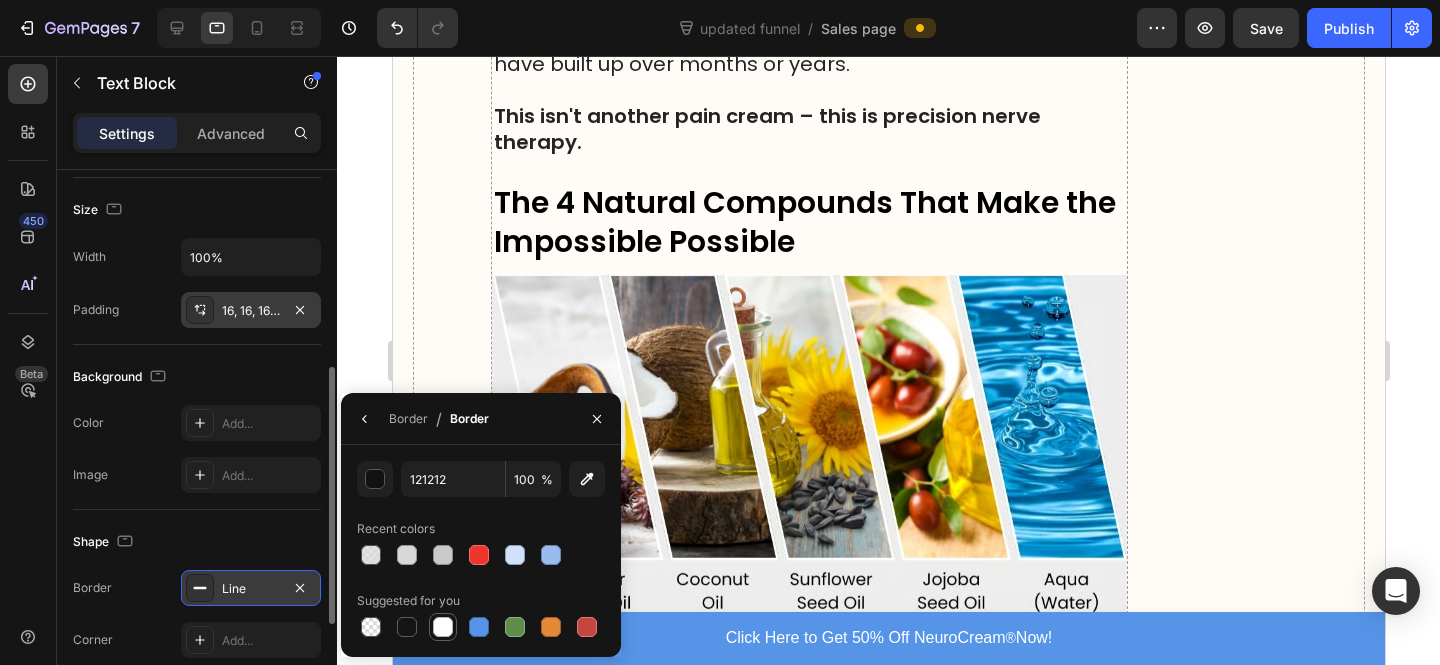 click at bounding box center [479, 627] 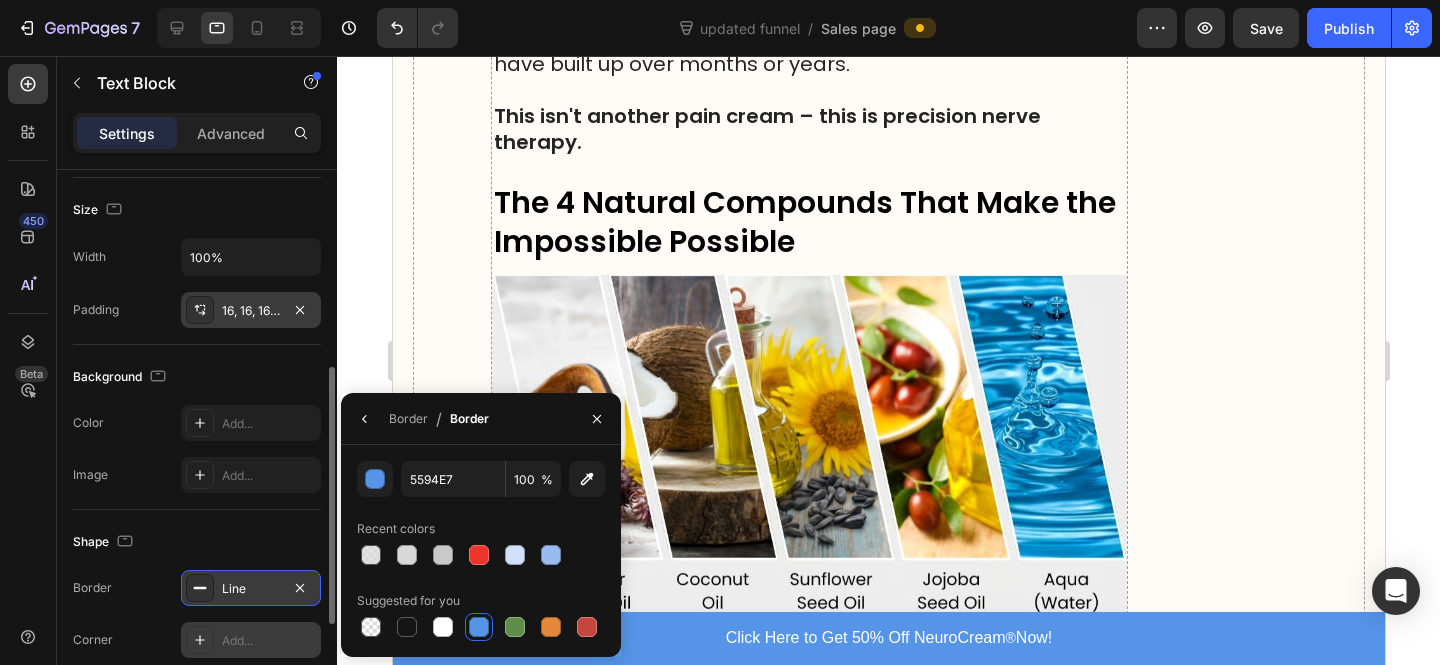 click on "Add..." at bounding box center [251, 640] 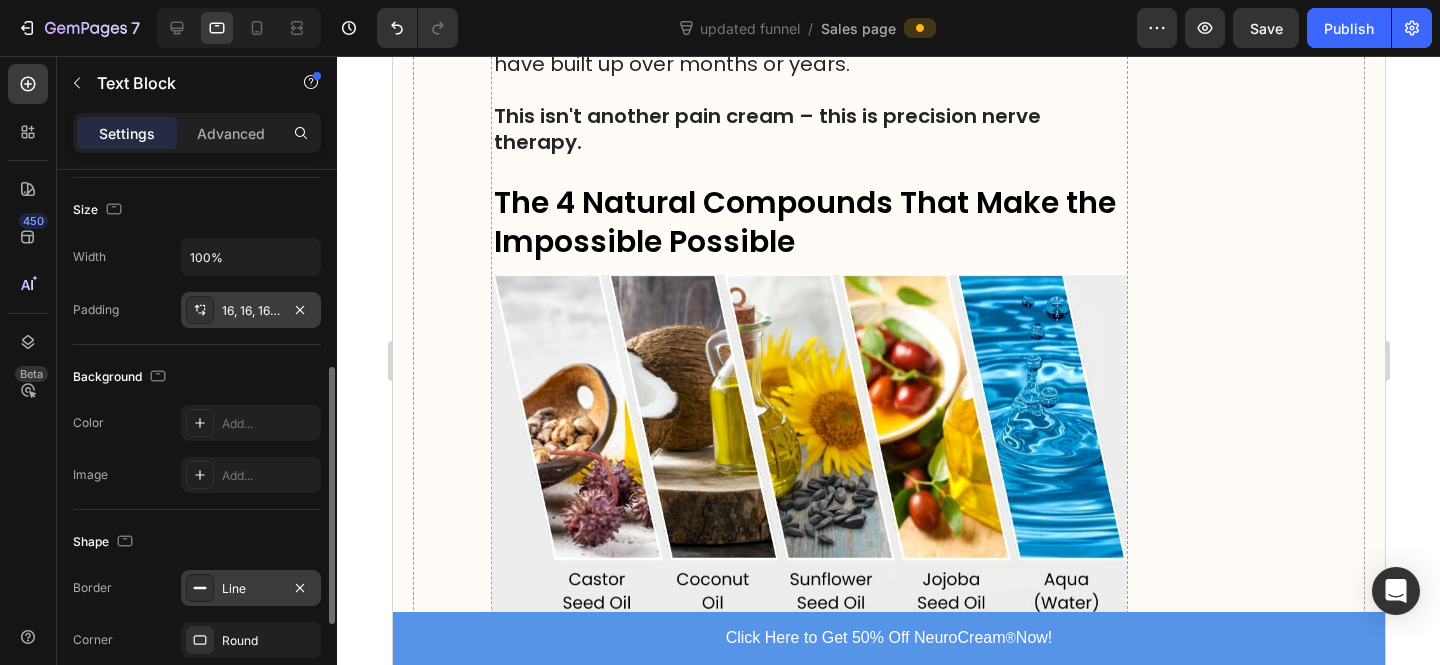 click on "Shape" at bounding box center [197, 542] 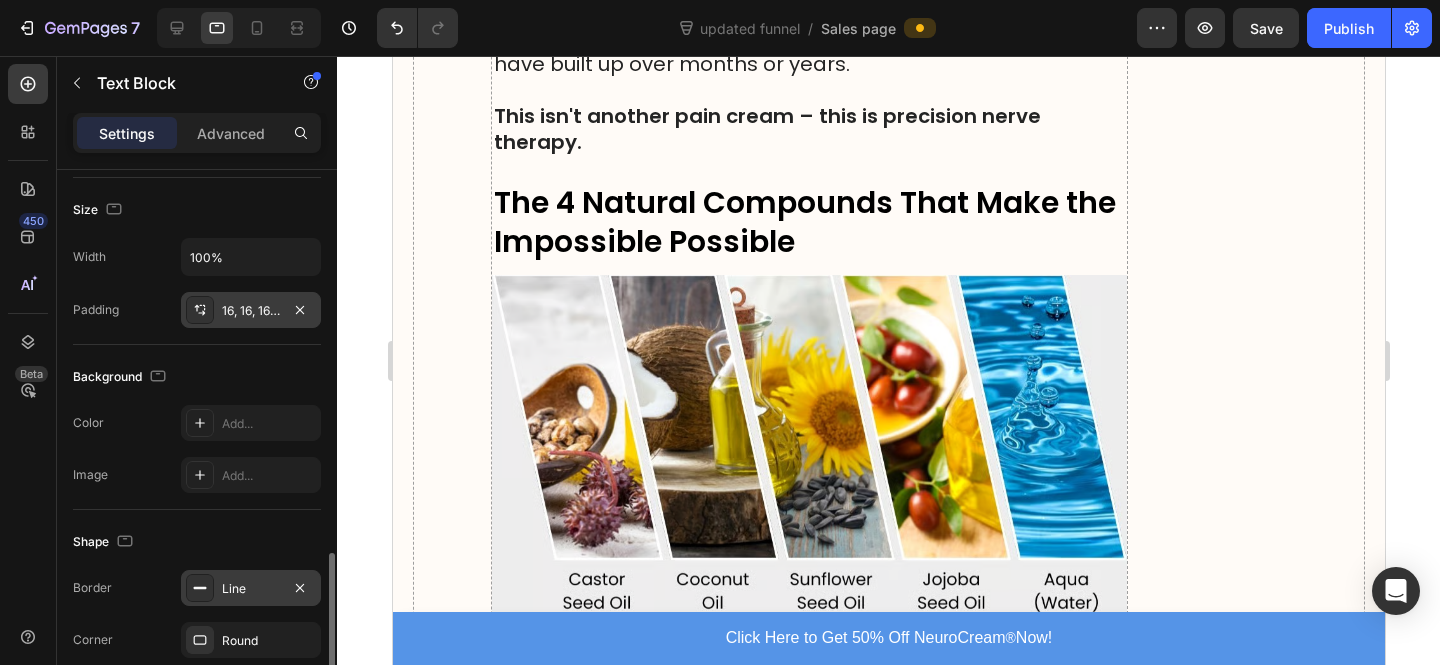 scroll, scrollTop: 550, scrollLeft: 0, axis: vertical 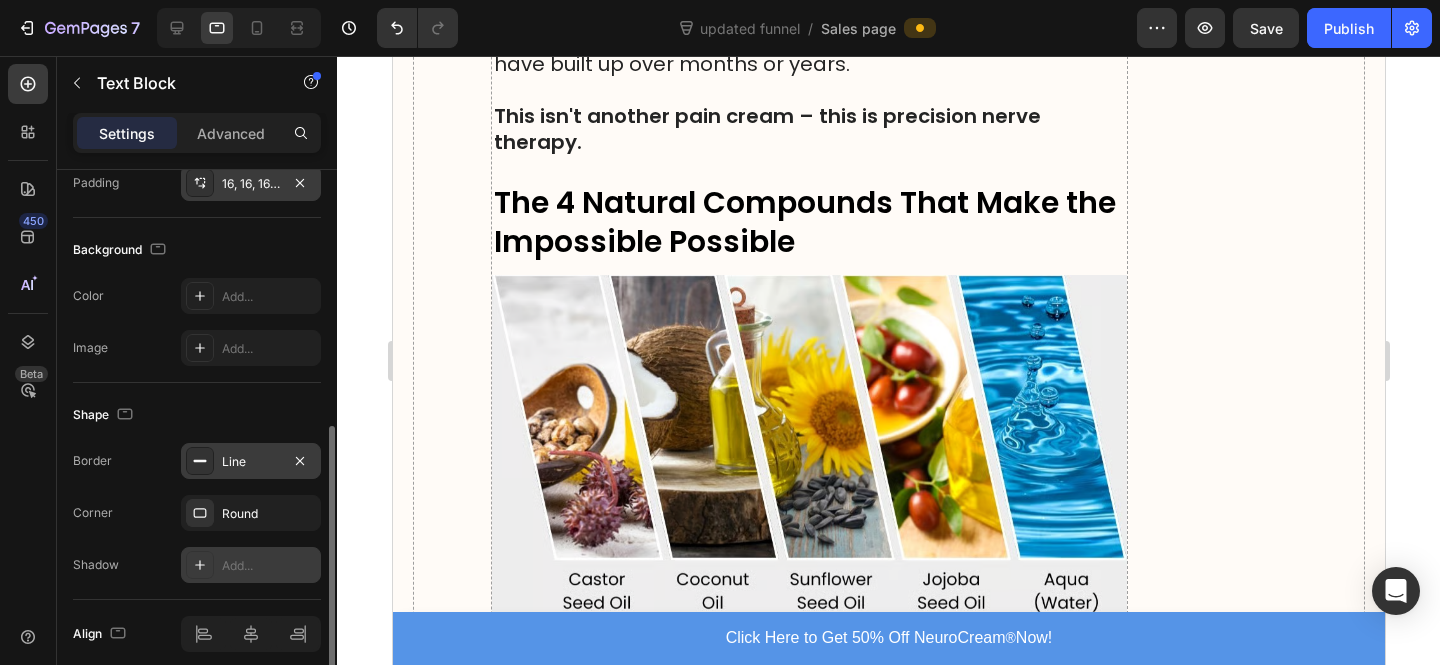 click on "Add..." at bounding box center [269, 566] 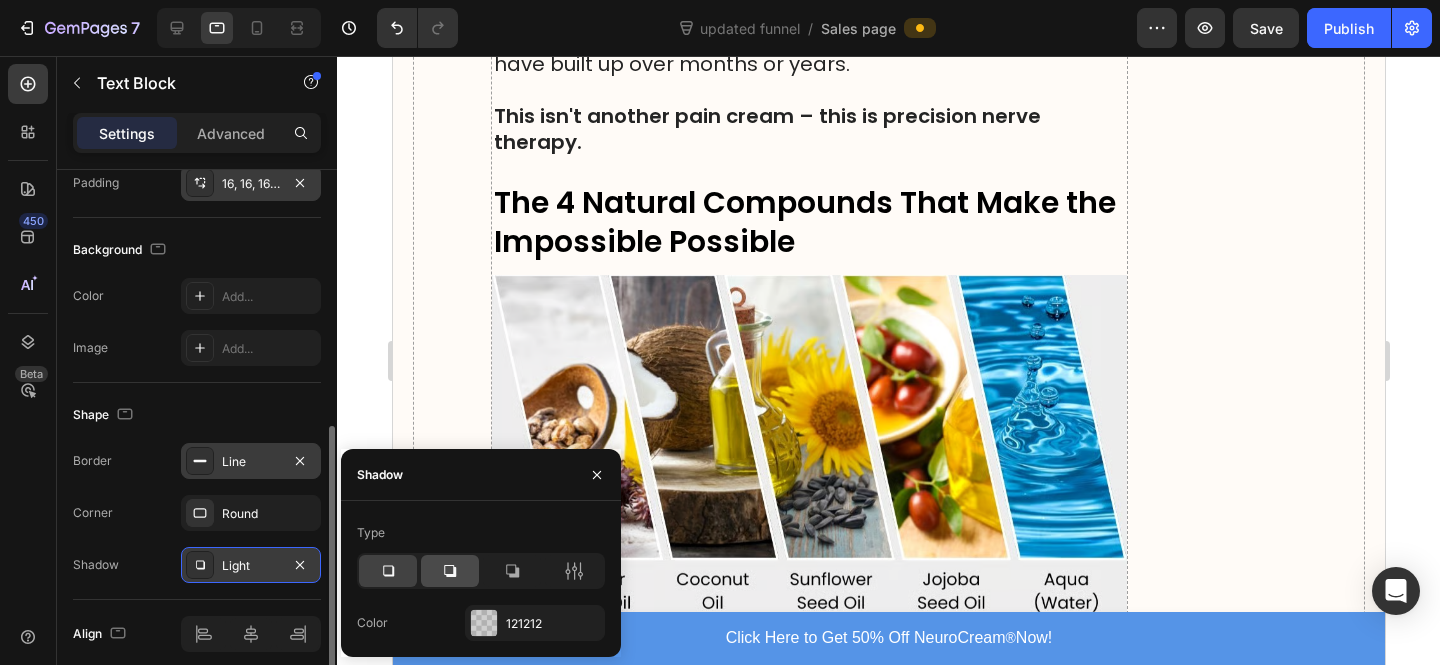 click 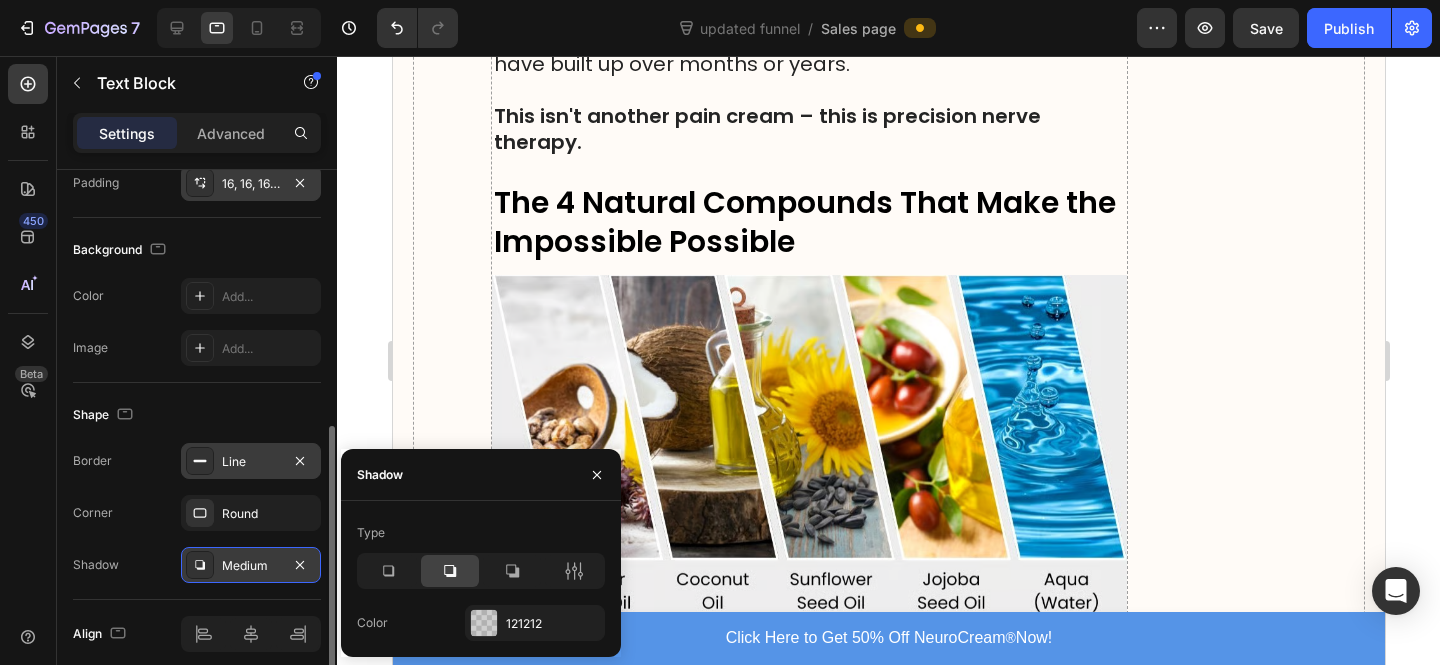 click at bounding box center [451, -2415] 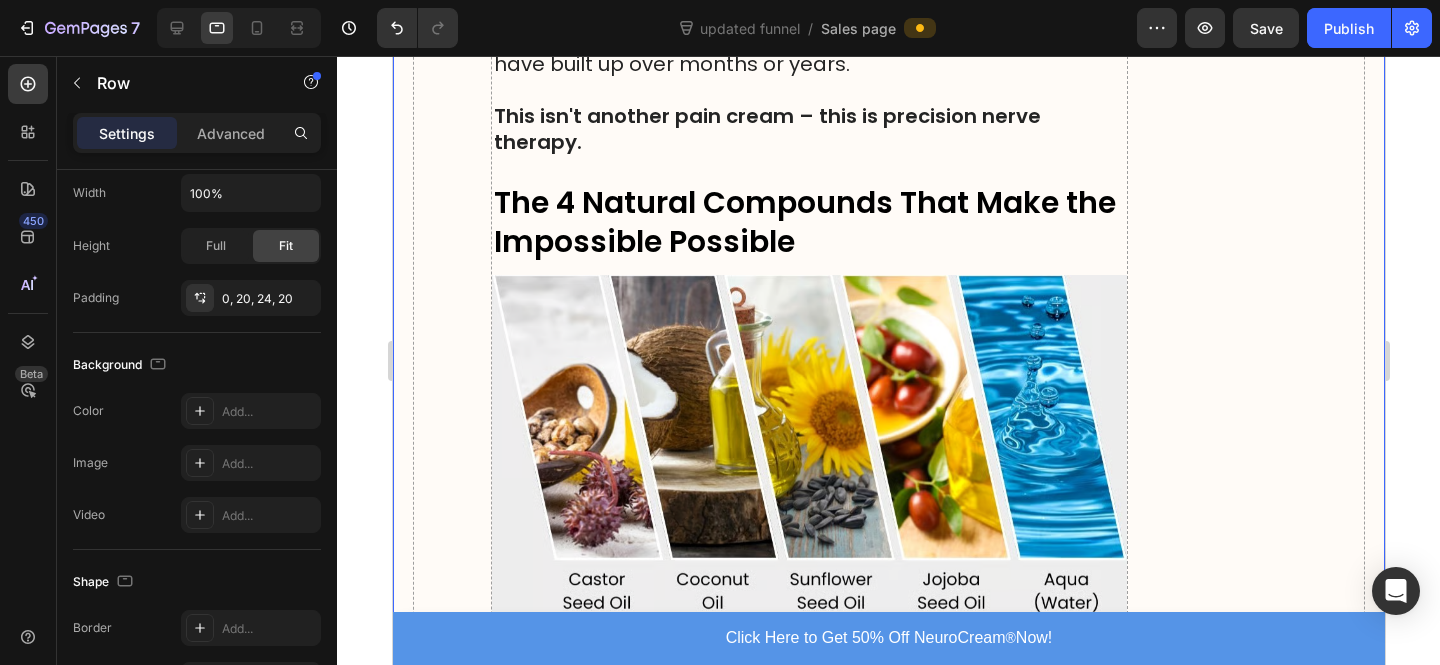 scroll, scrollTop: 0, scrollLeft: 0, axis: both 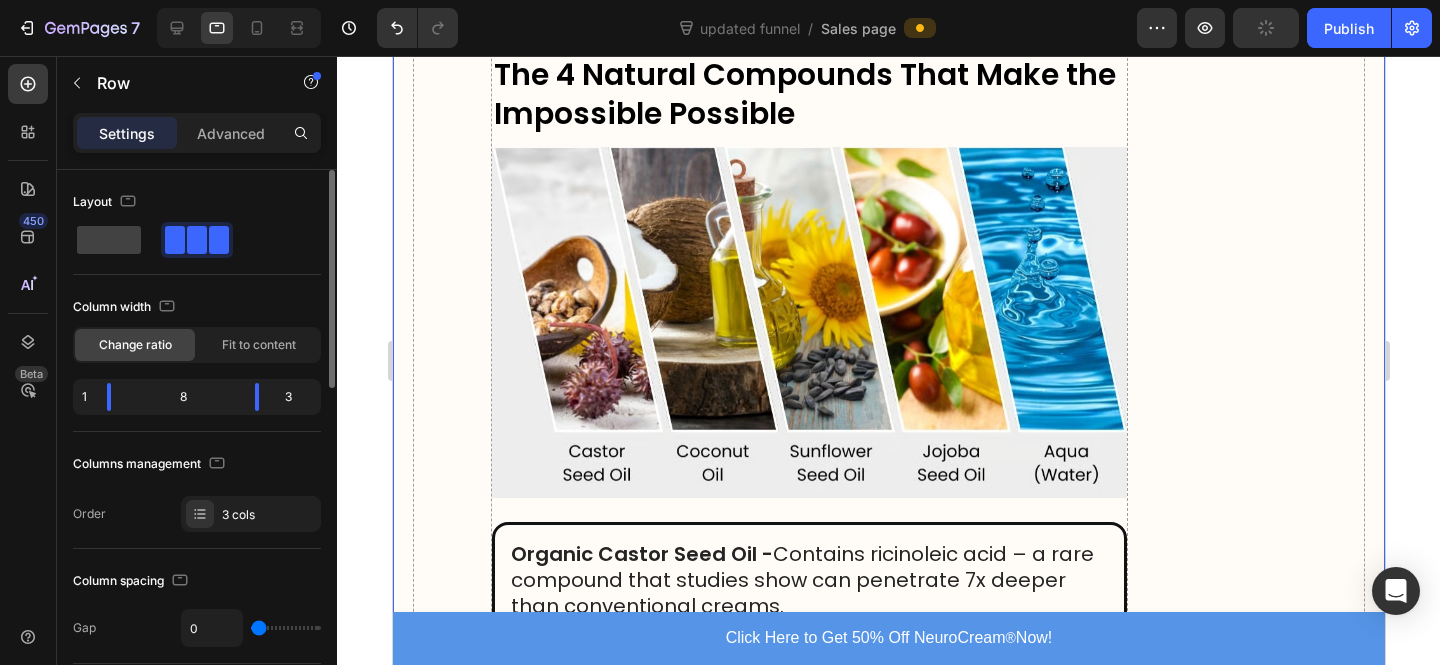 click at bounding box center [239, 28] 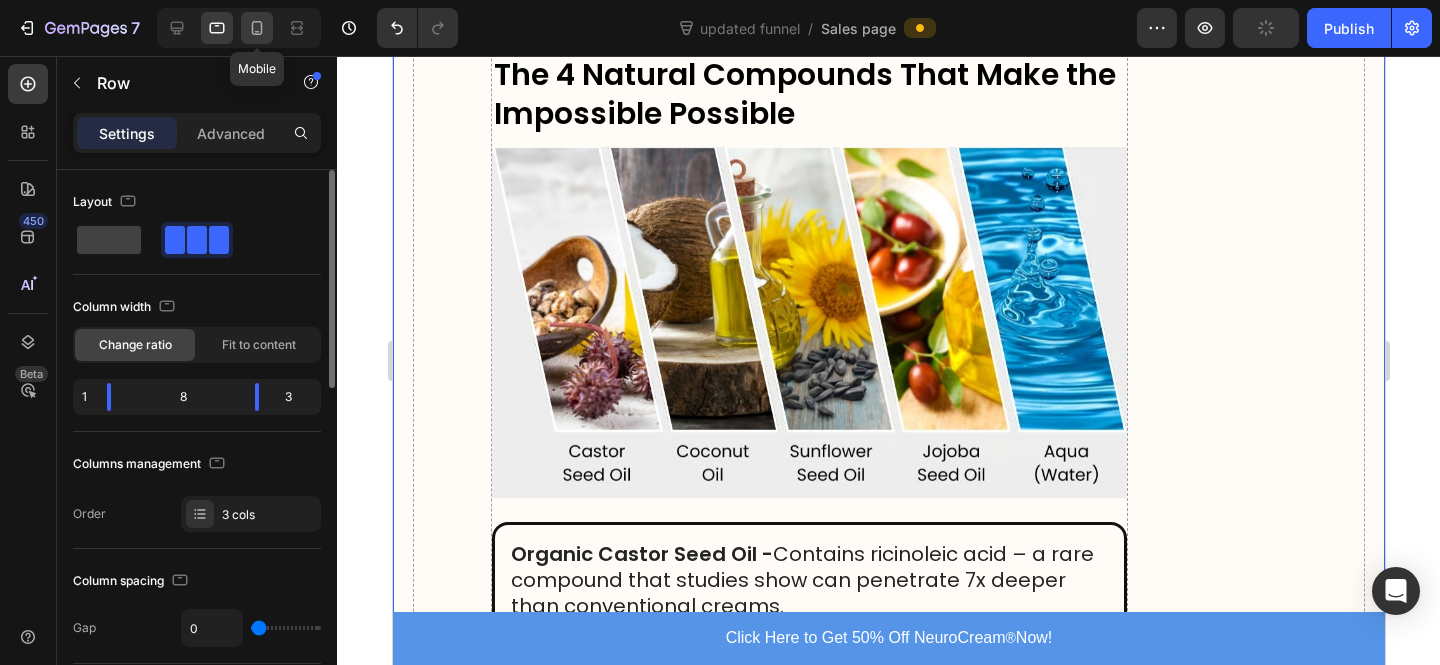 click 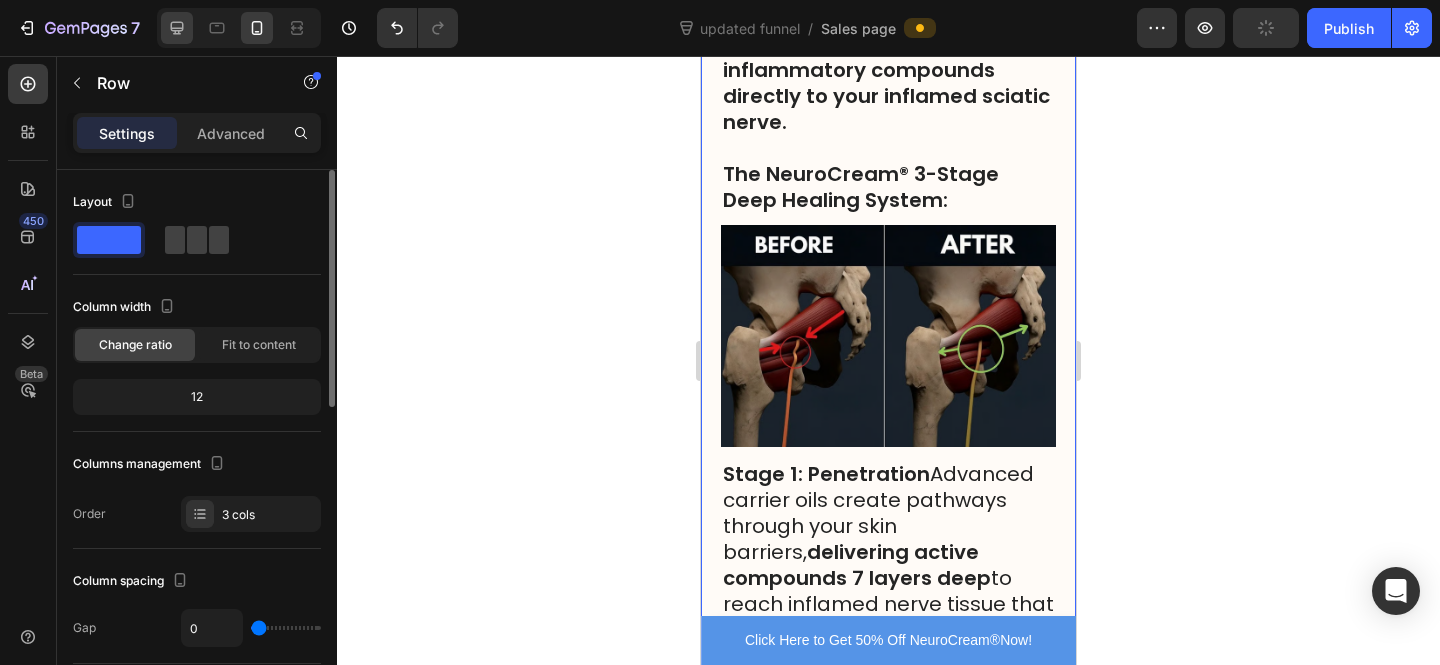 click 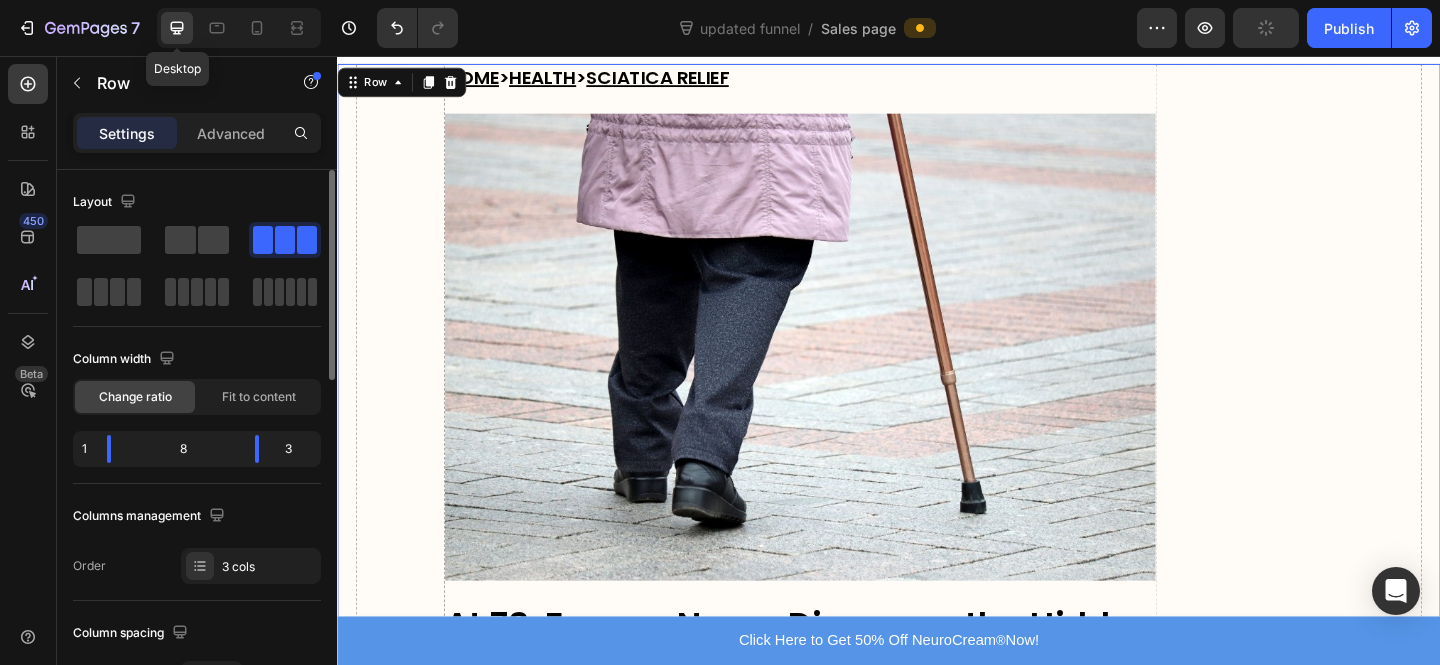 scroll, scrollTop: 0, scrollLeft: 0, axis: both 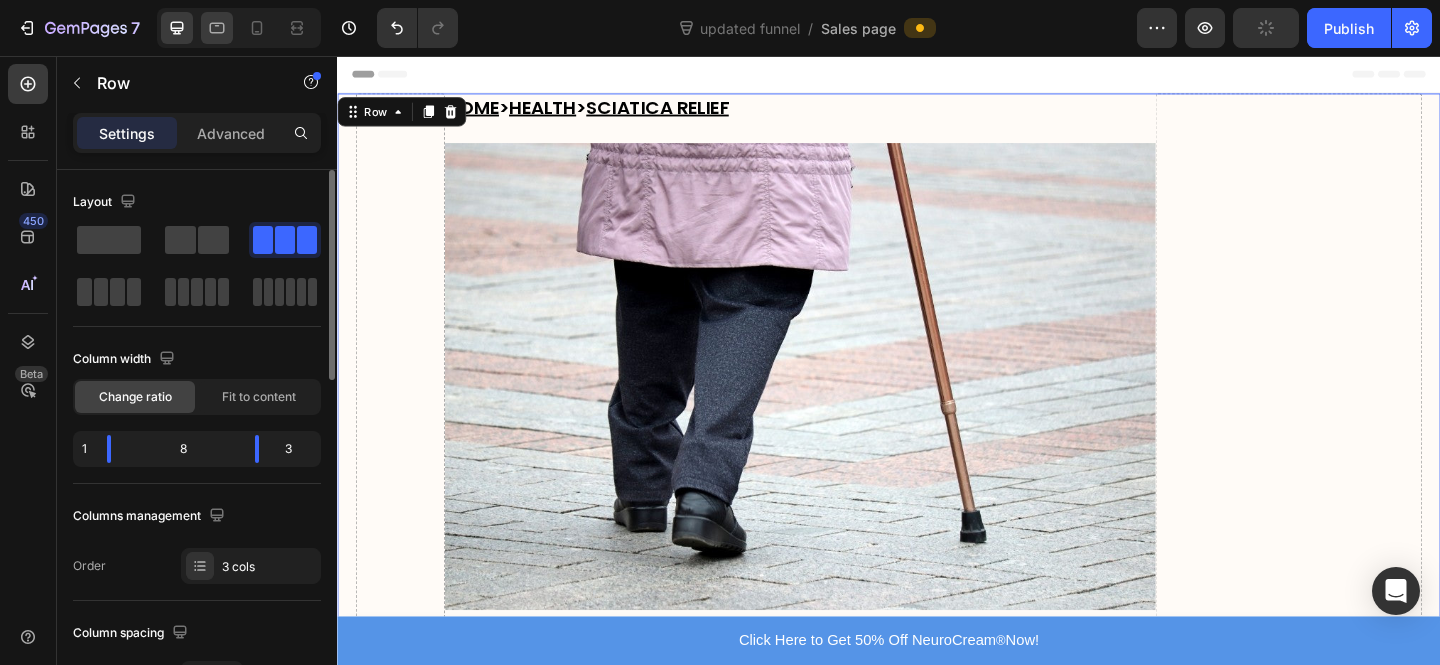 click 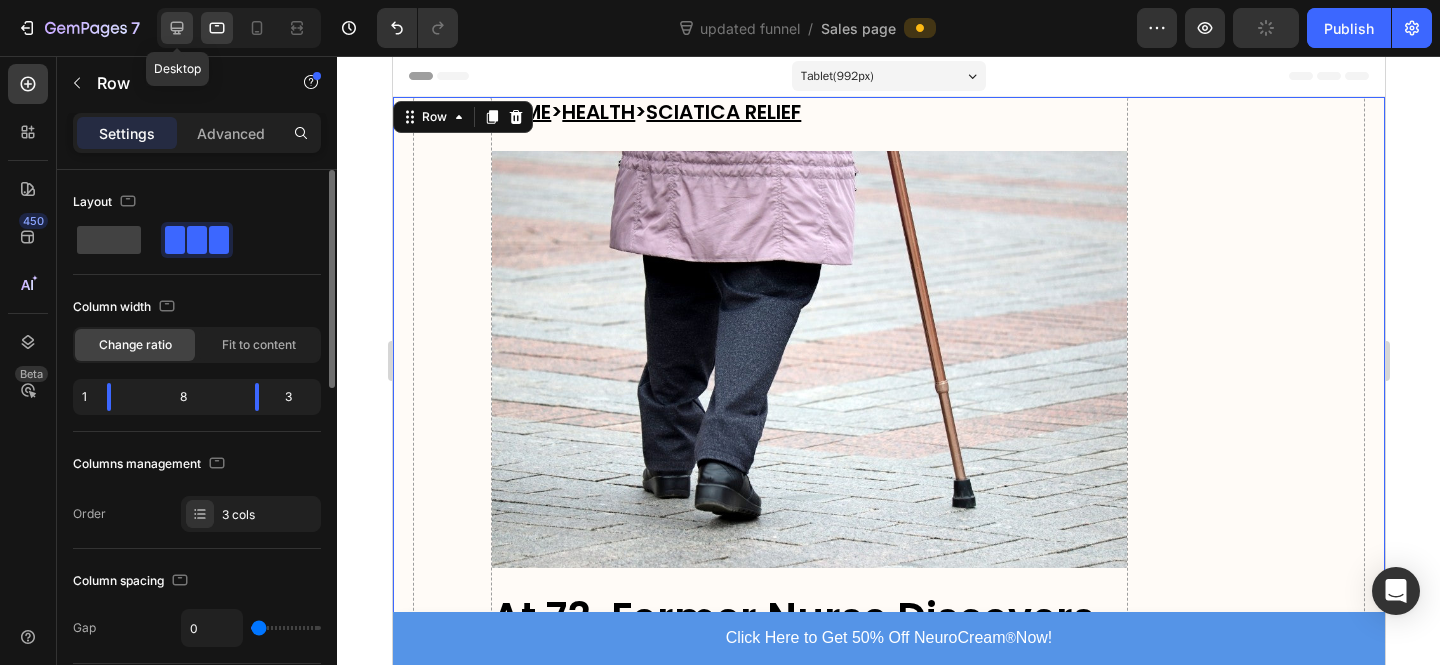 click 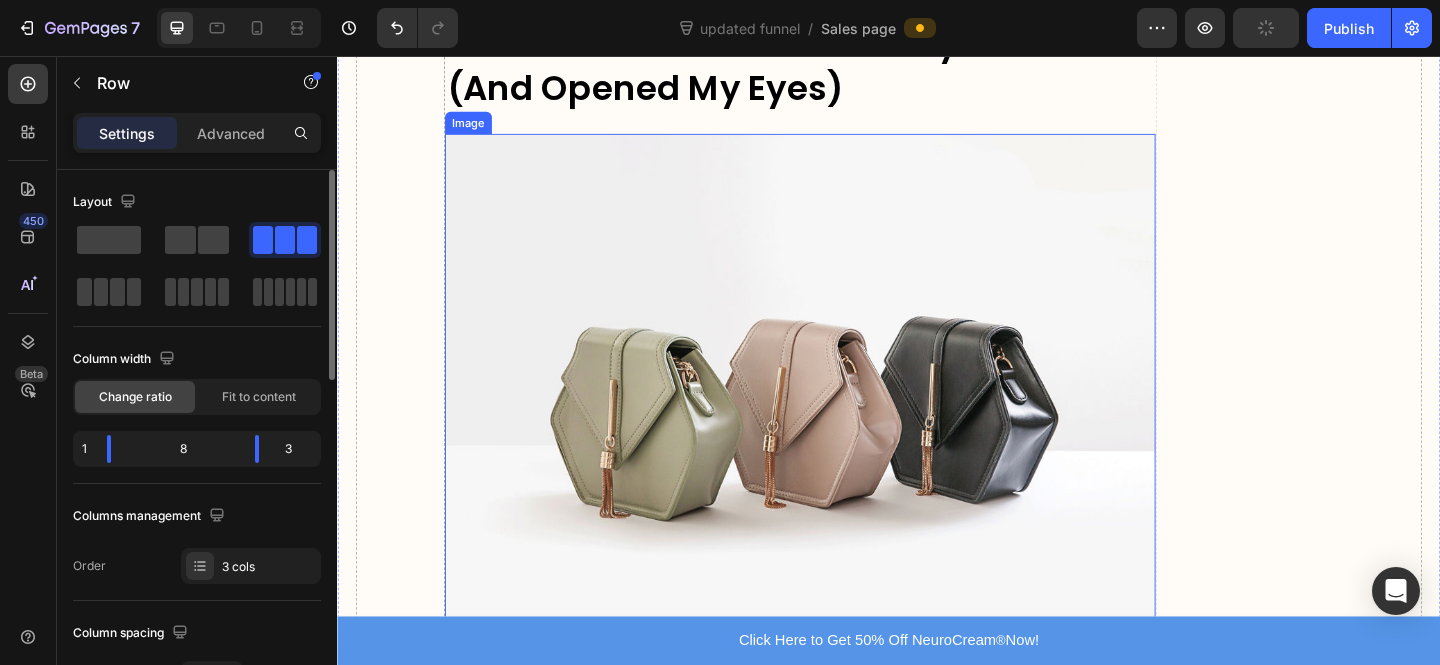 scroll, scrollTop: 1095, scrollLeft: 0, axis: vertical 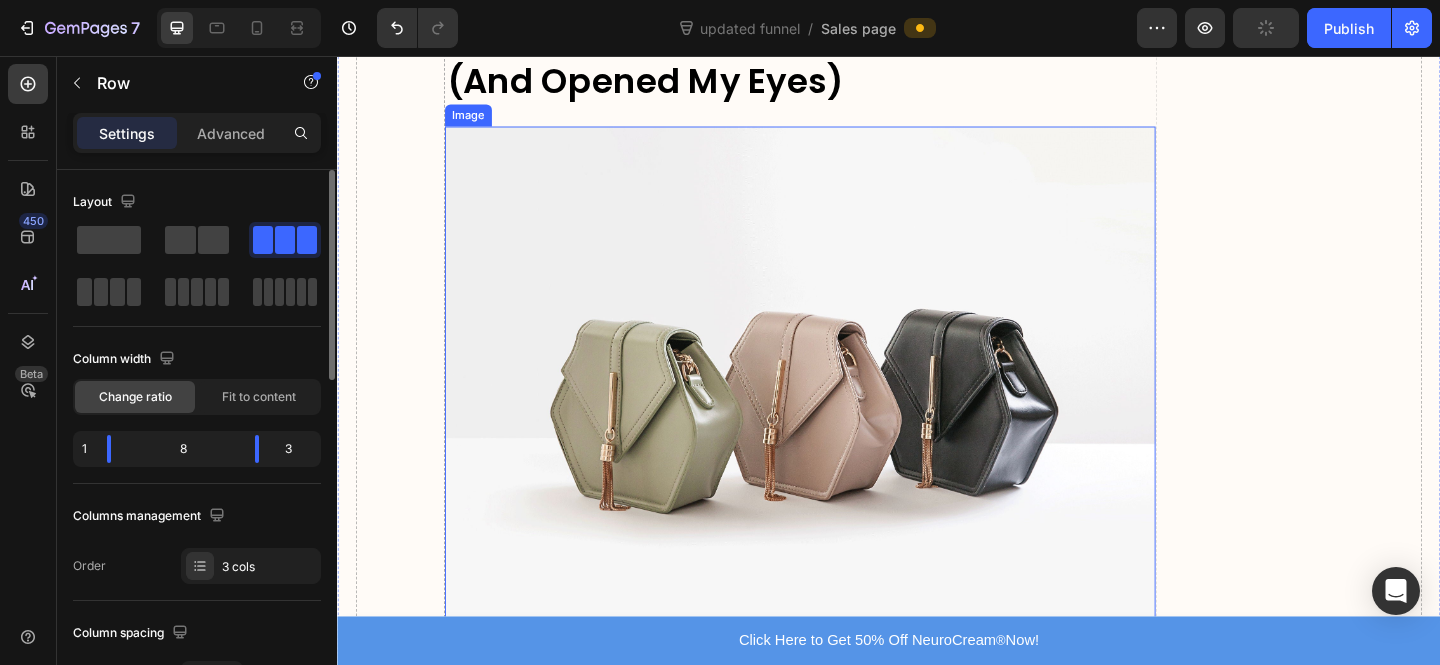 click at bounding box center (840, 423) 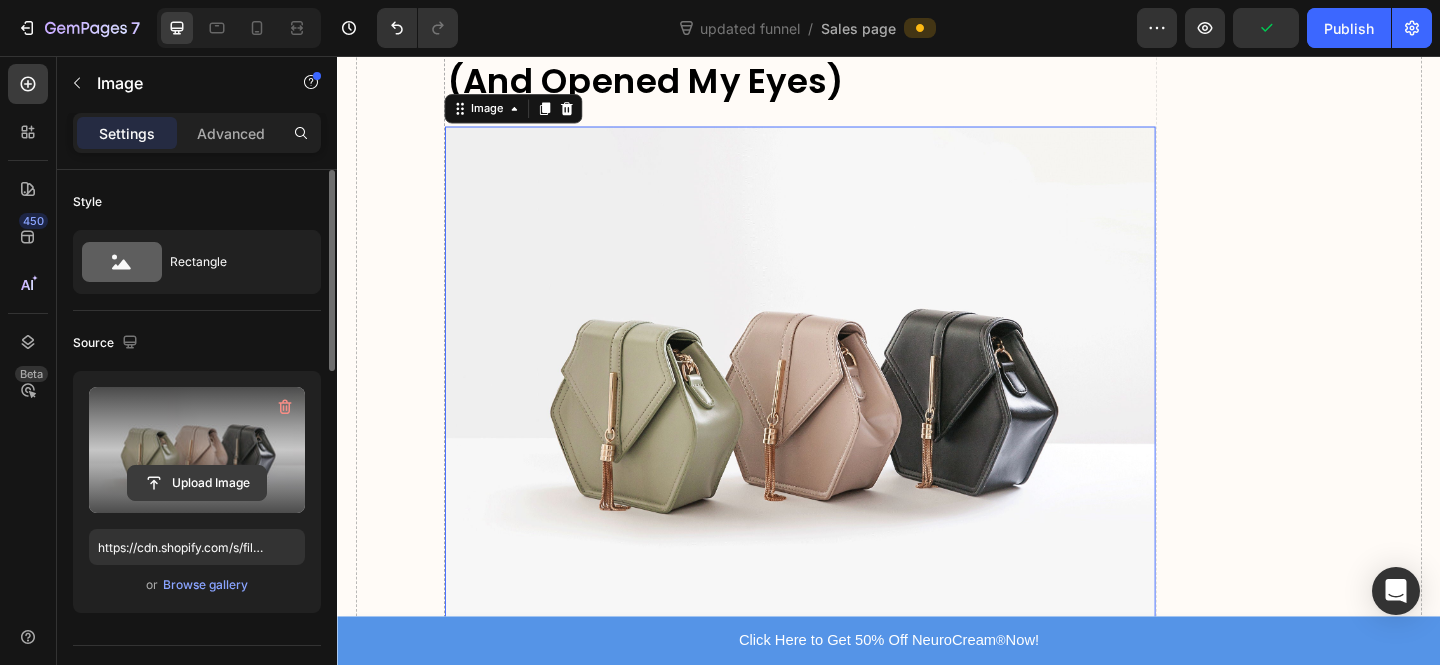 click 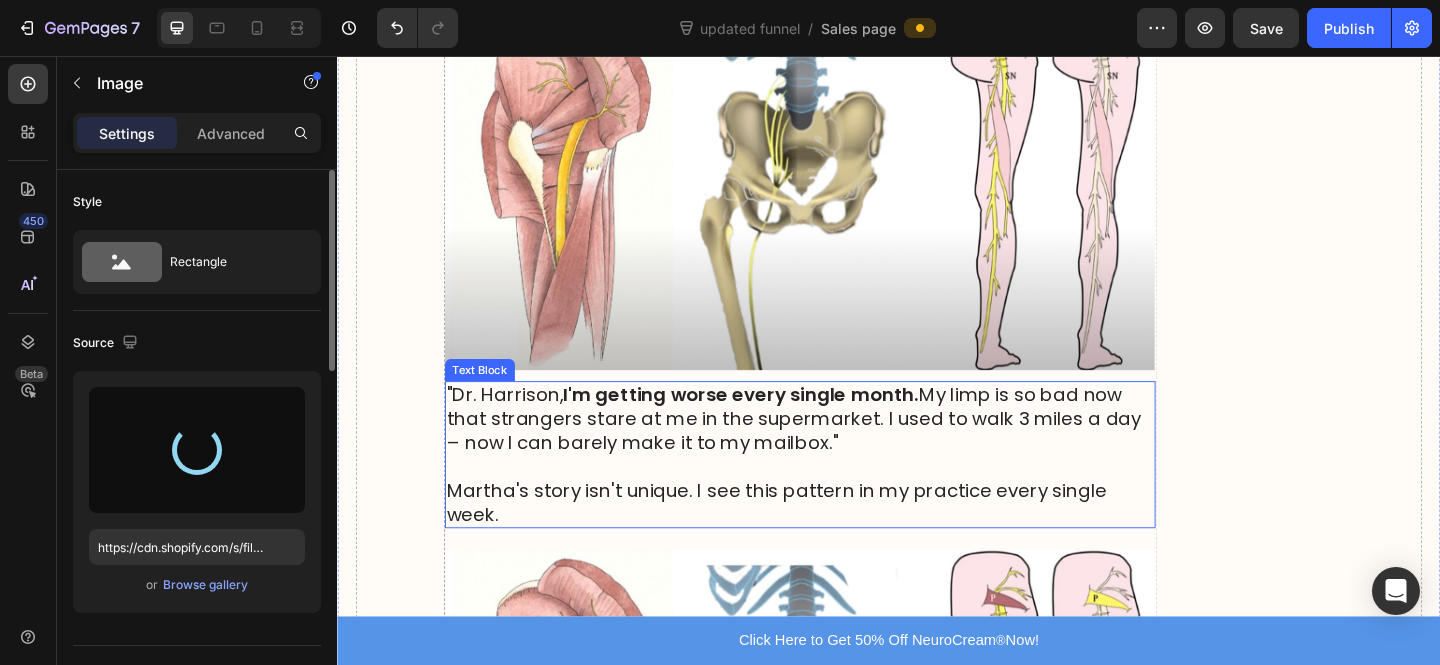 type on "https://cdn.shopify.com/s/files/1/0610/7503/0071/files/gempages_574314754814771993-e97e53d1-a7da-439f-bd51-c67a1f56ea77.jpg" 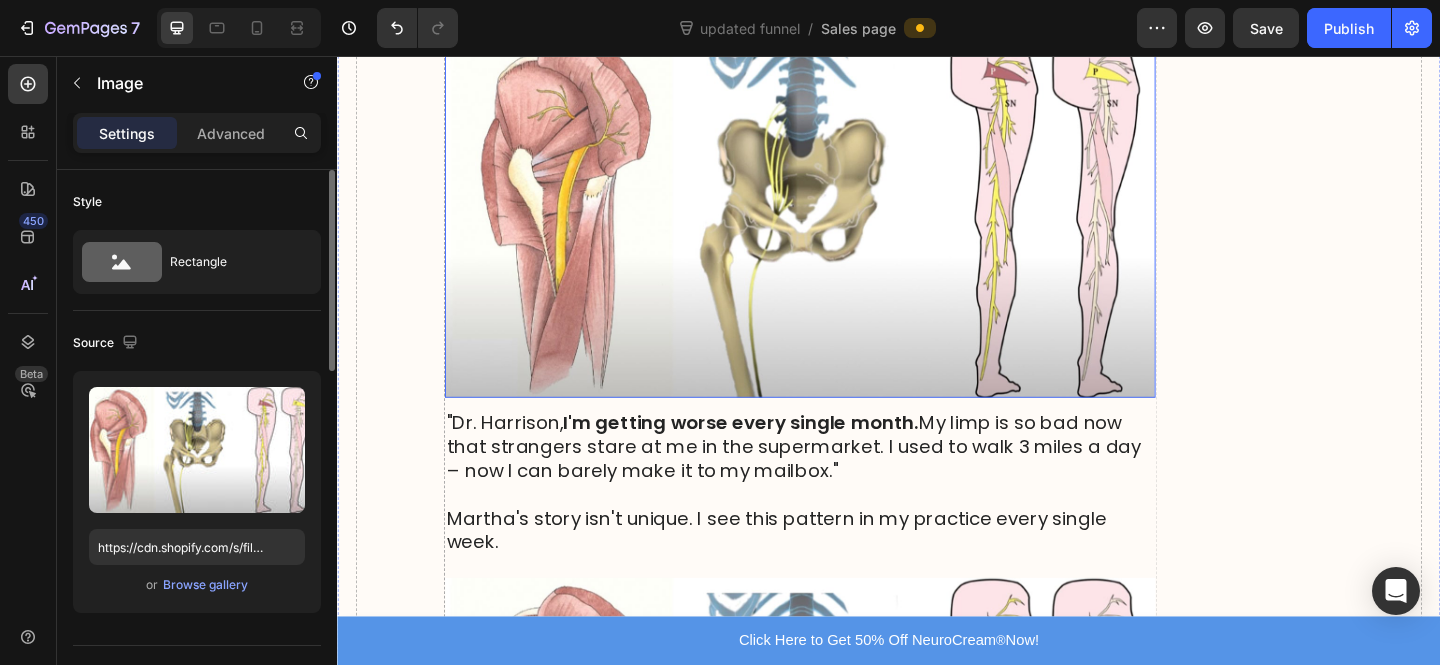 click at bounding box center (840, 224) 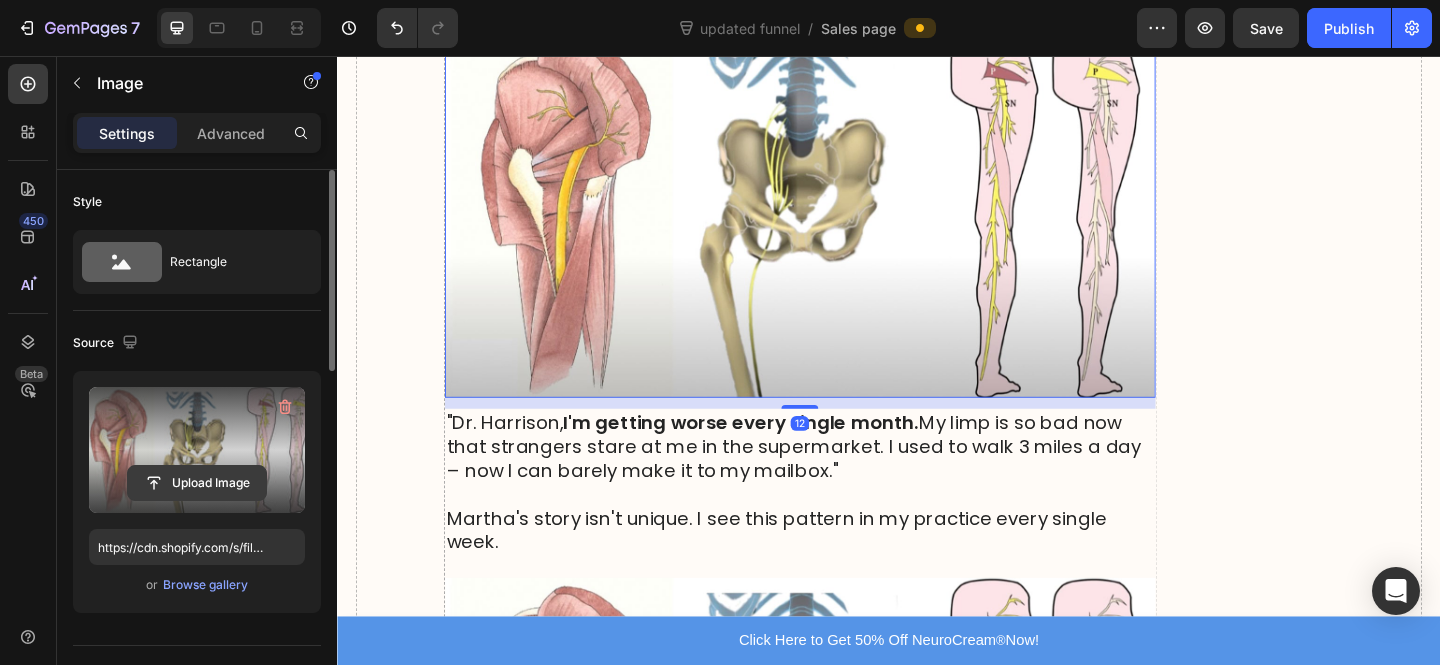 scroll, scrollTop: 2191, scrollLeft: 0, axis: vertical 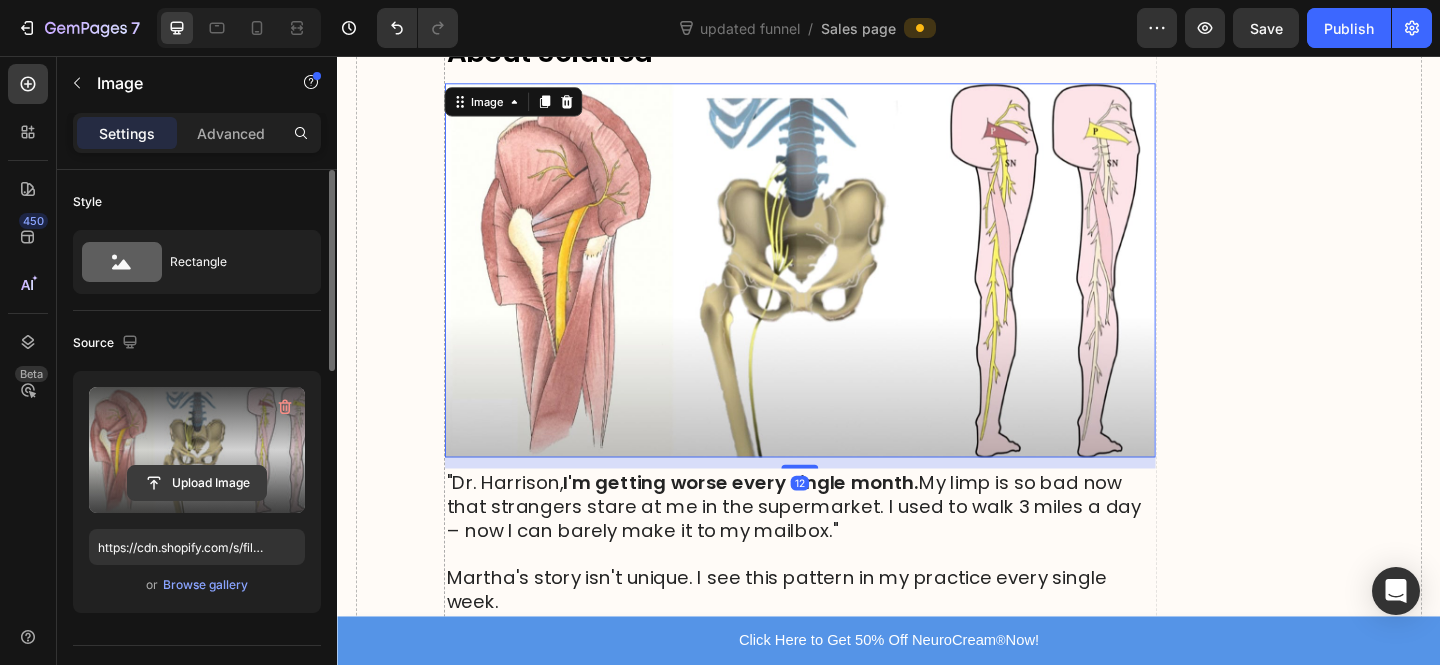 click 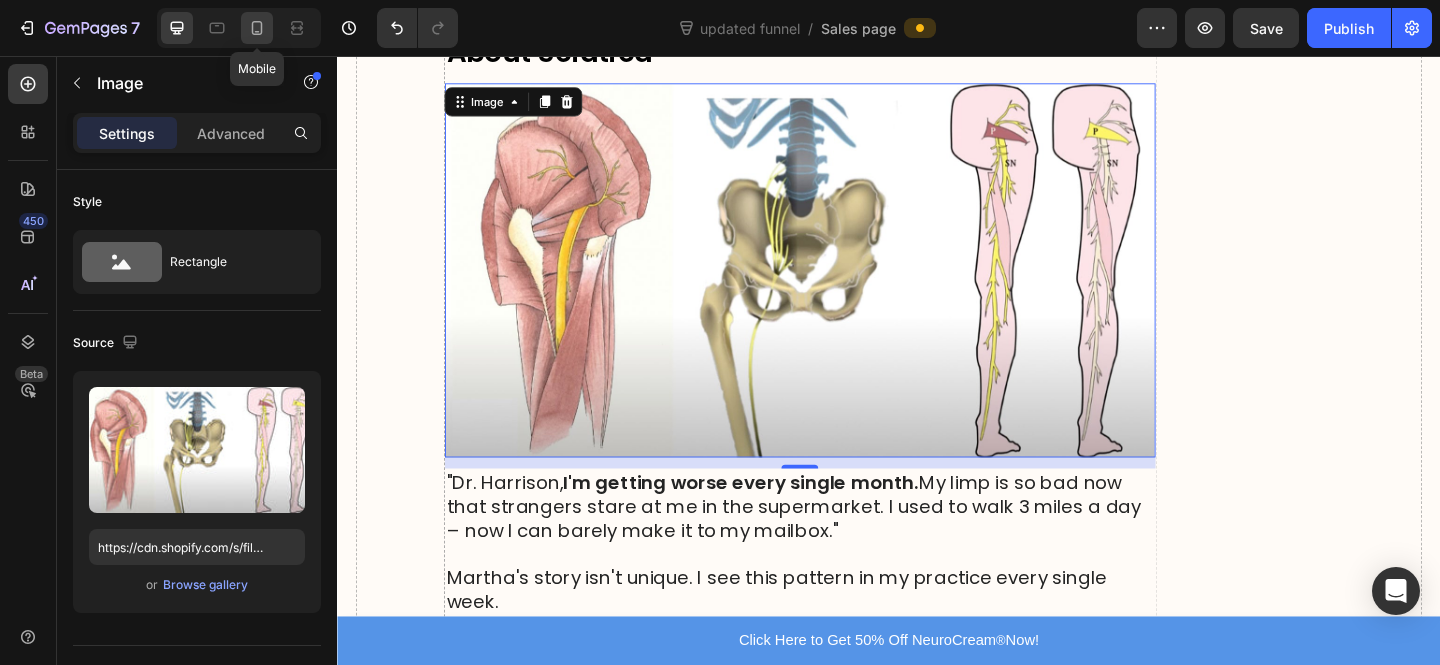 click 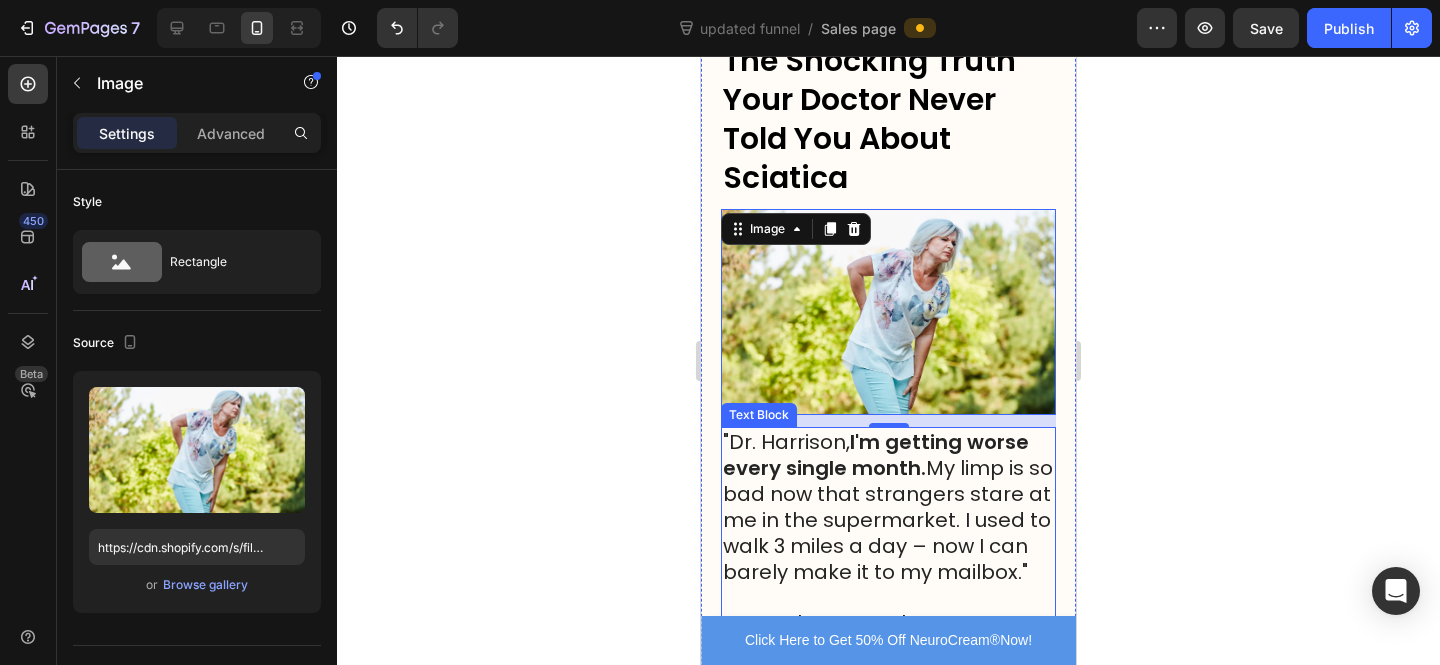 scroll, scrollTop: 2150, scrollLeft: 0, axis: vertical 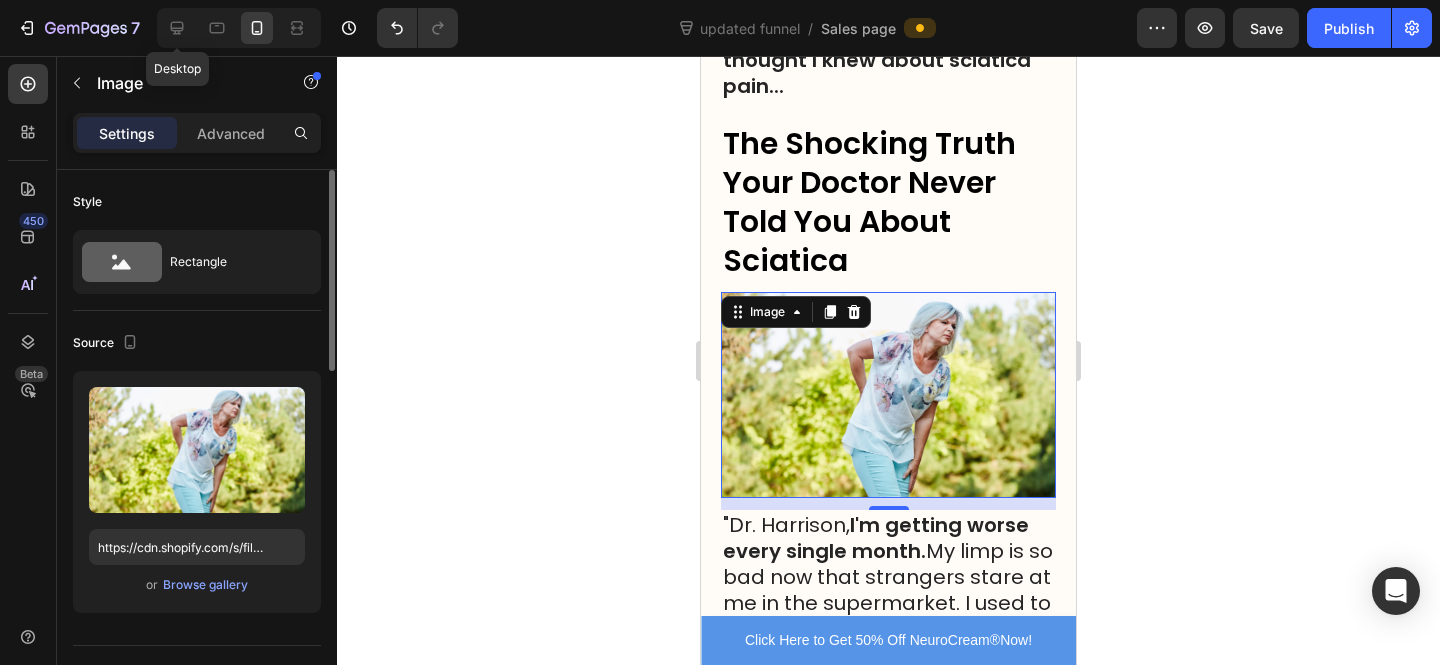drag, startPoint x: 180, startPoint y: 26, endPoint x: 192, endPoint y: 194, distance: 168.42802 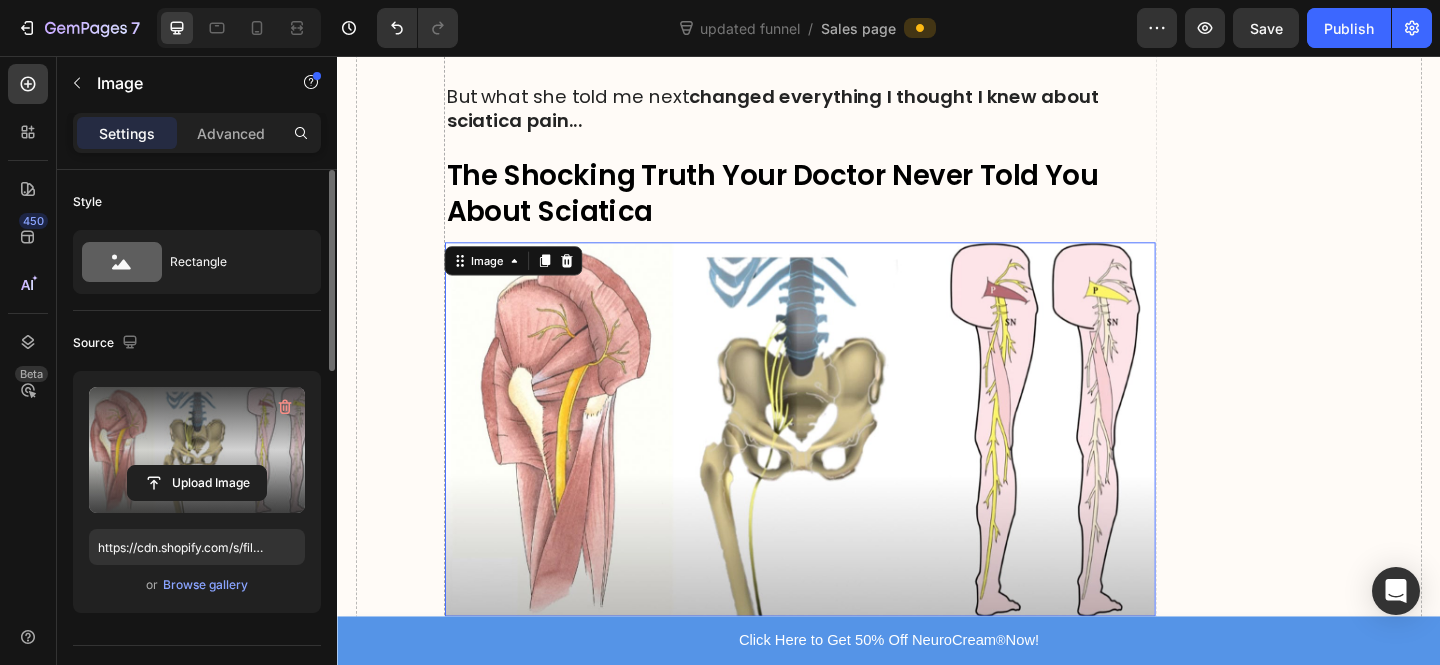 click at bounding box center [197, 450] 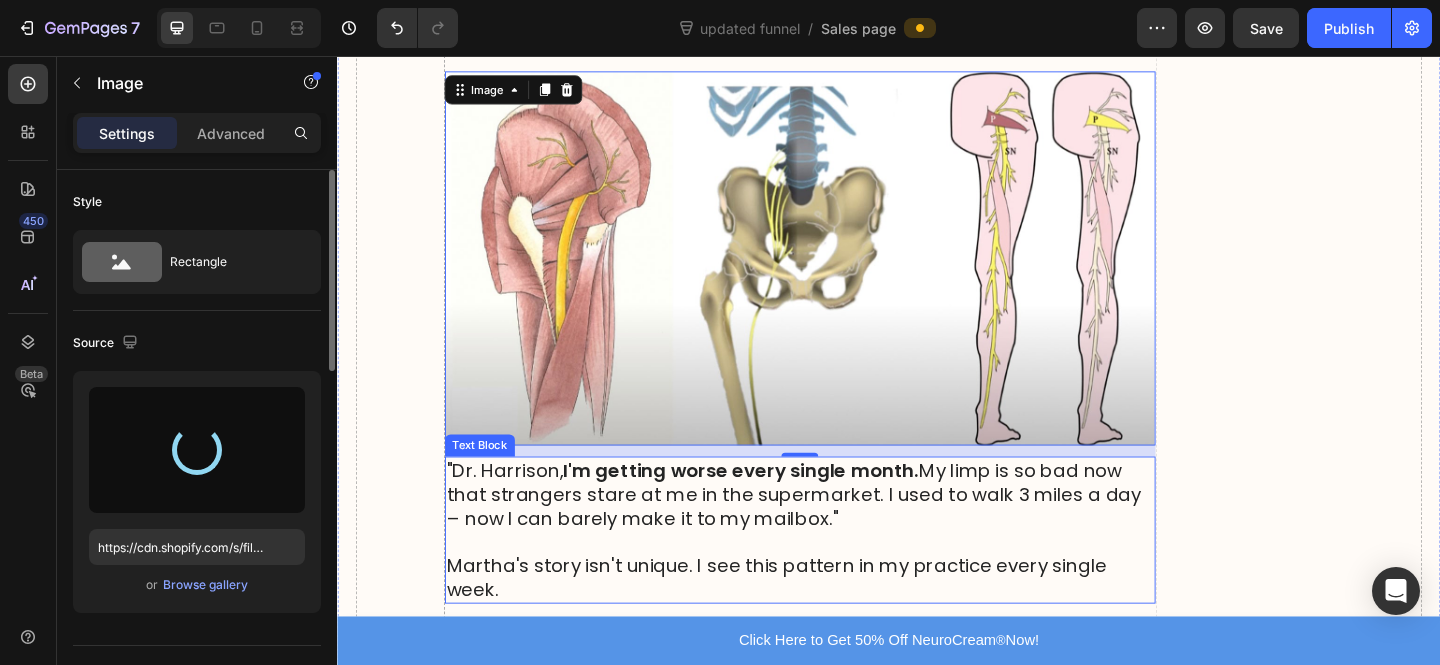 scroll, scrollTop: 2009, scrollLeft: 0, axis: vertical 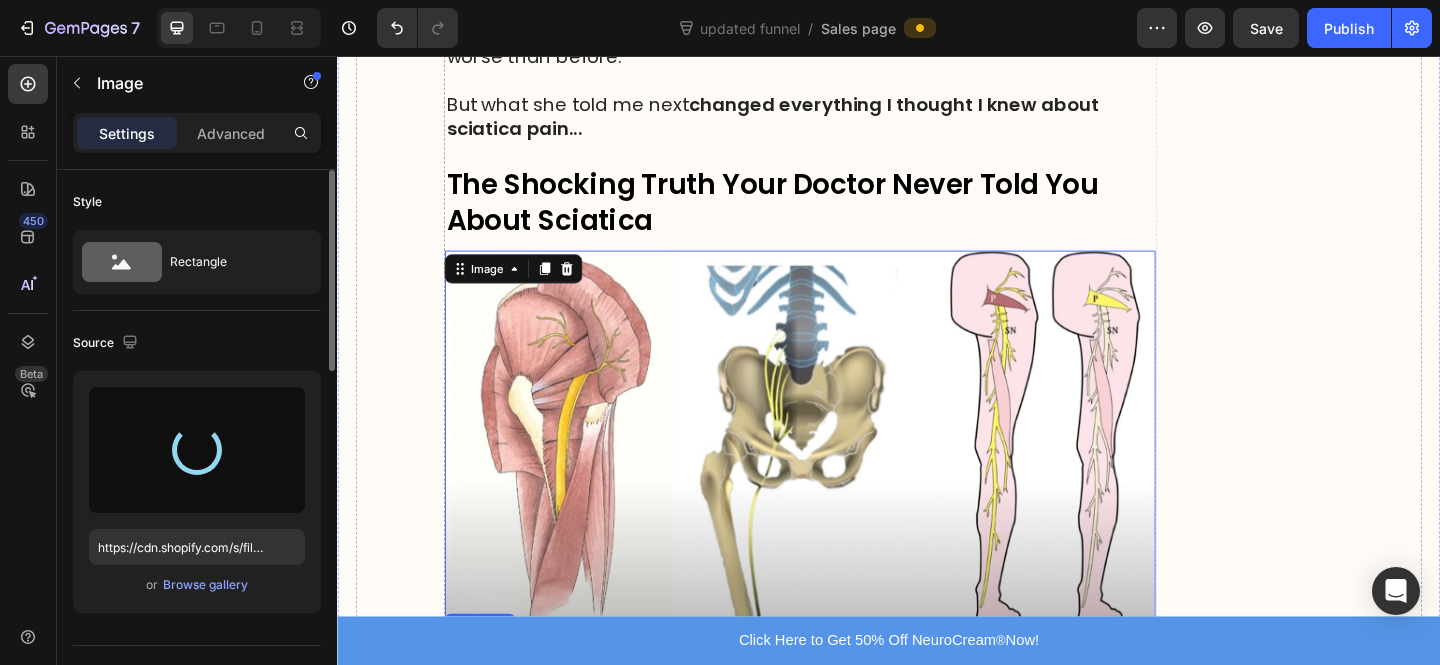 type on "https://cdn.shopify.com/s/files/1/0610/7503/0071/files/gempages_574314754814771993-cba68612-417c-4487-a89b-65d409b0d716.png" 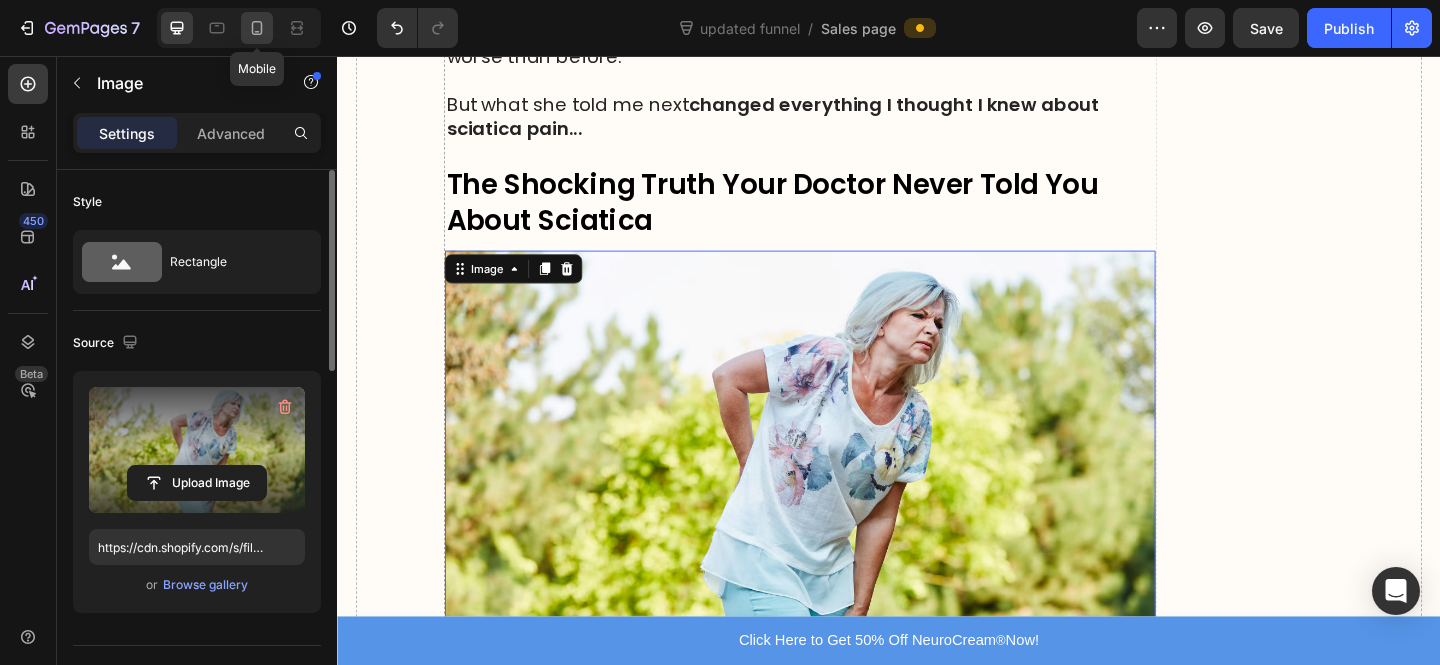 click 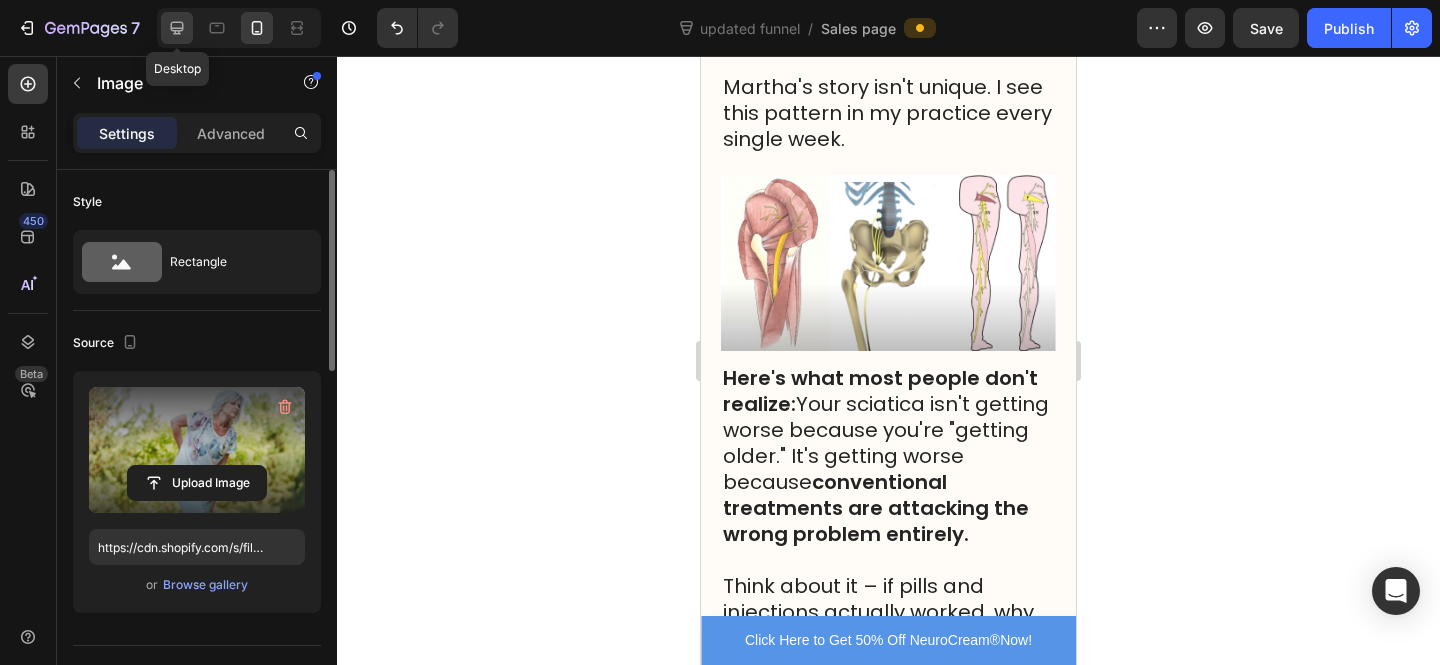 click 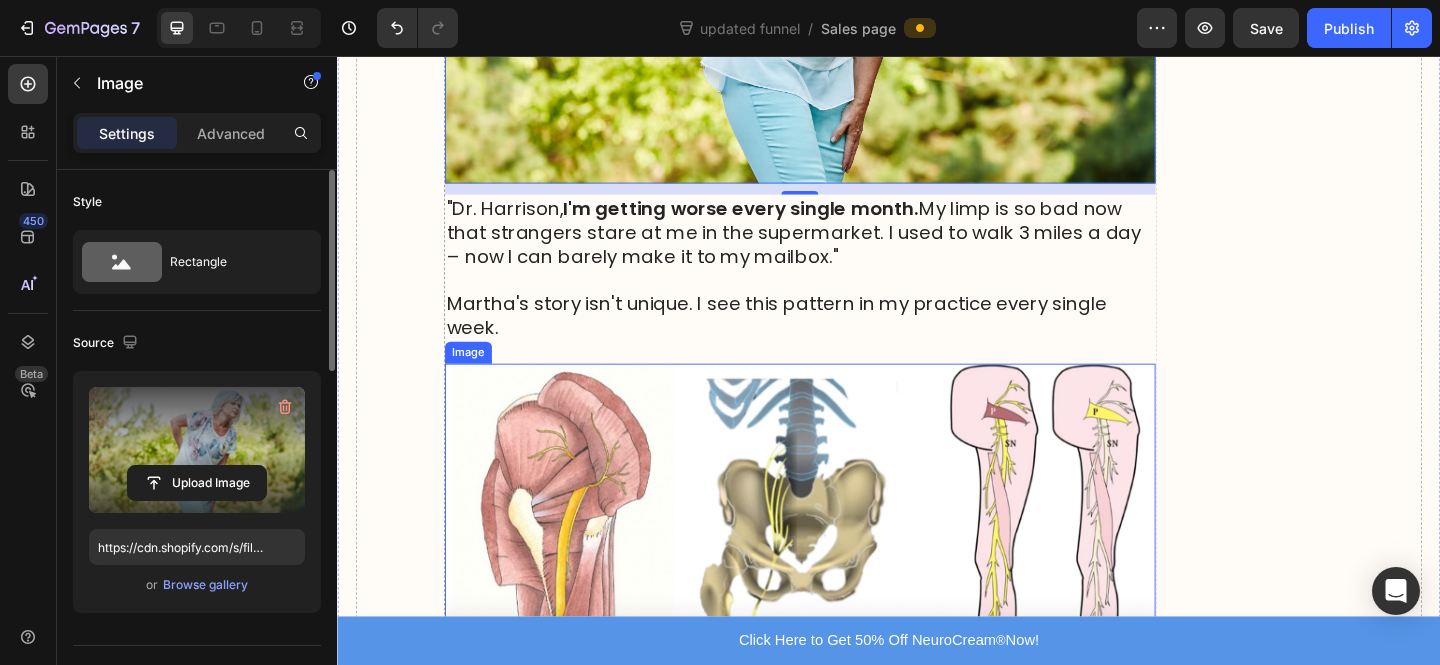 scroll, scrollTop: 2560, scrollLeft: 0, axis: vertical 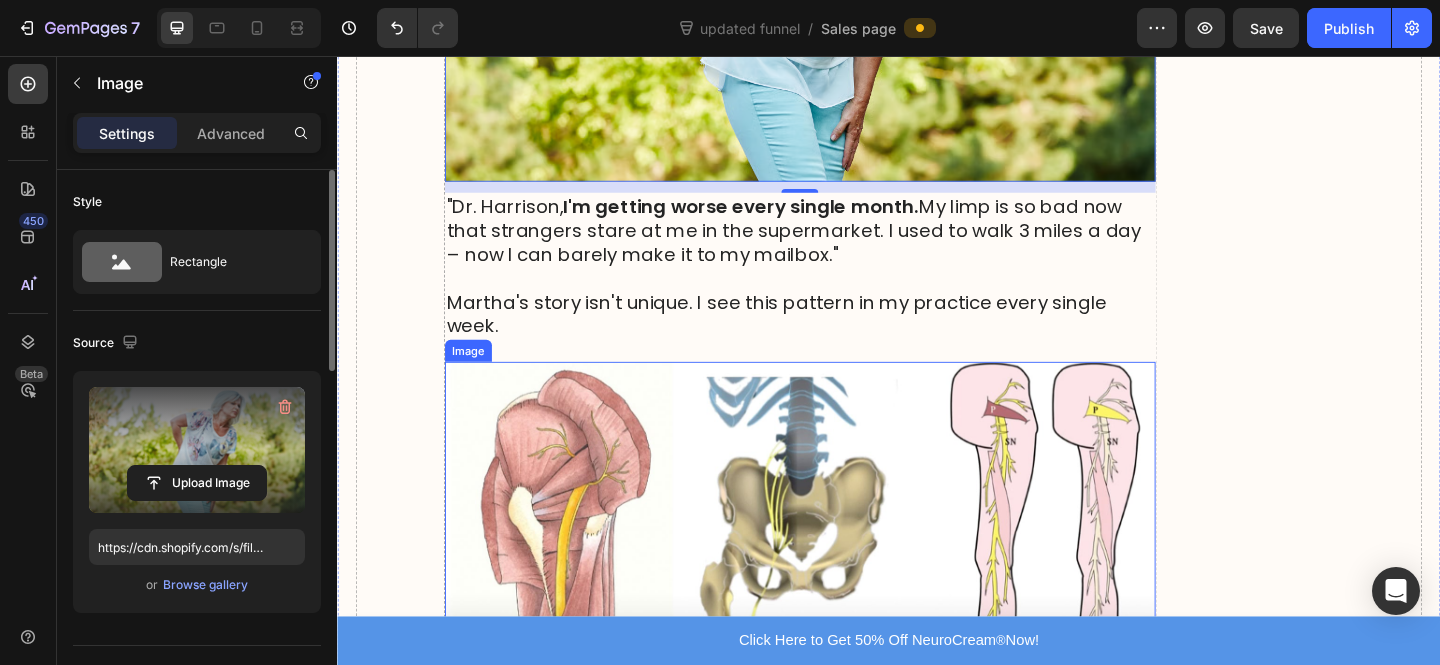 click at bounding box center (840, 592) 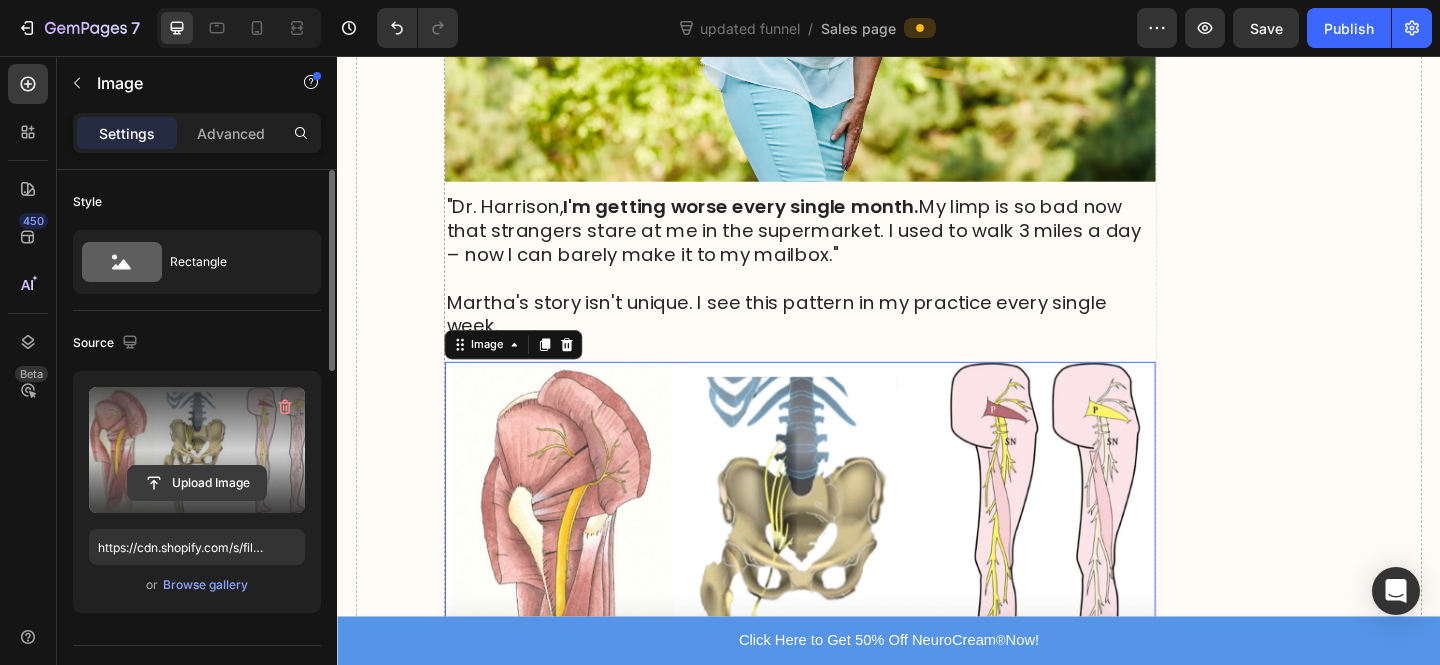 click 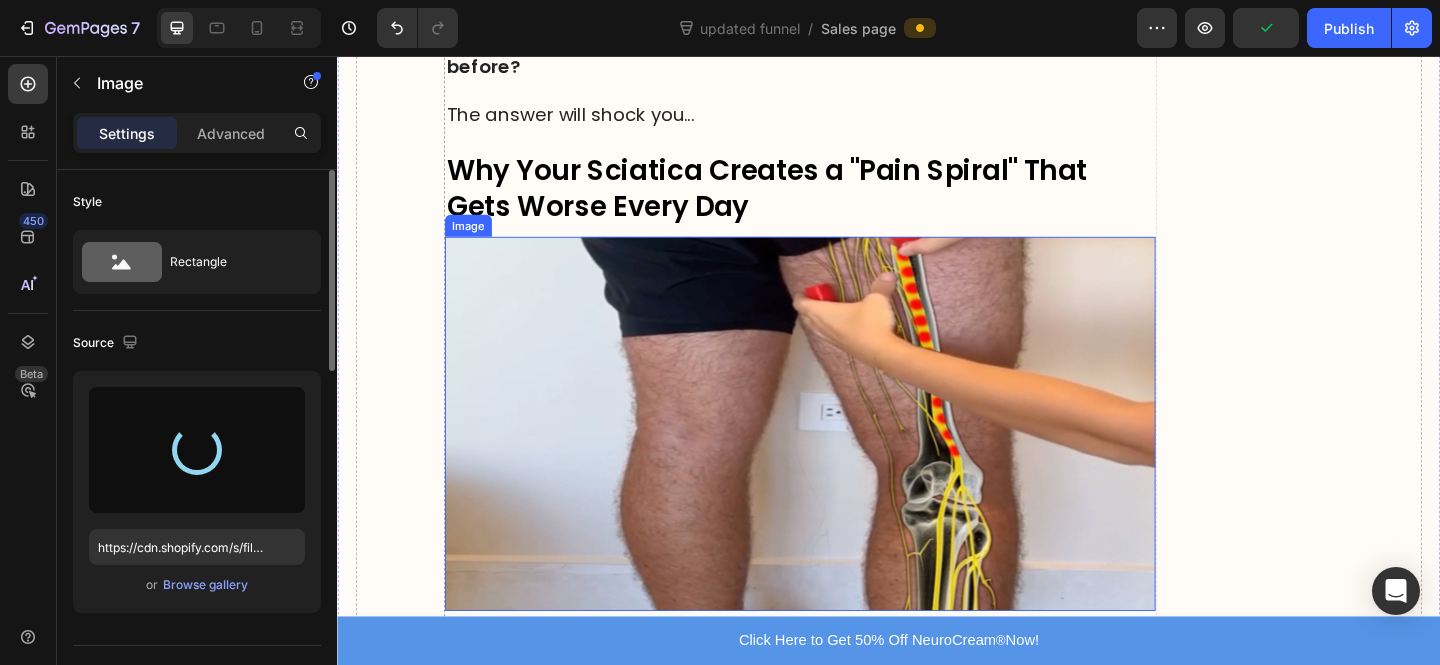 scroll, scrollTop: 3577, scrollLeft: 0, axis: vertical 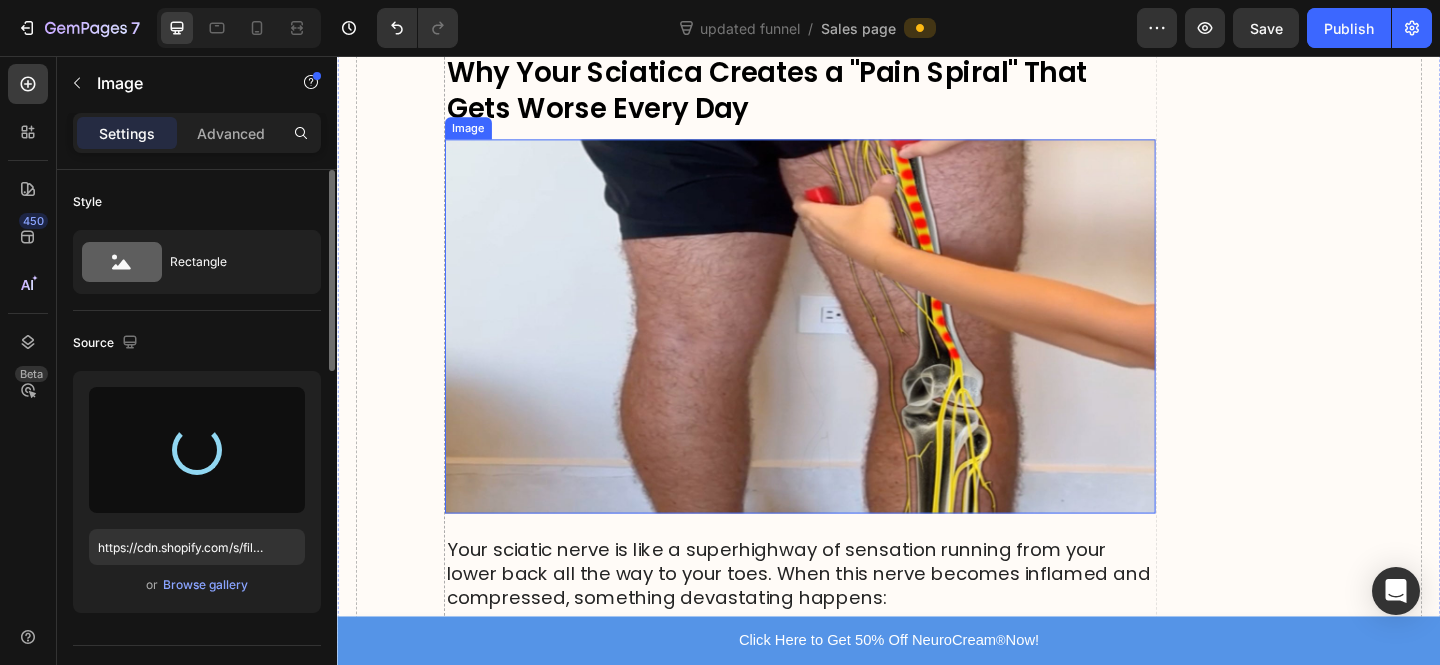 type on "https://cdn.shopify.com/s/files/1/0610/7503/0071/files/gempages_574314754814771993-040098bc-bd5f-4b1a-8279-cf20243469e7.png" 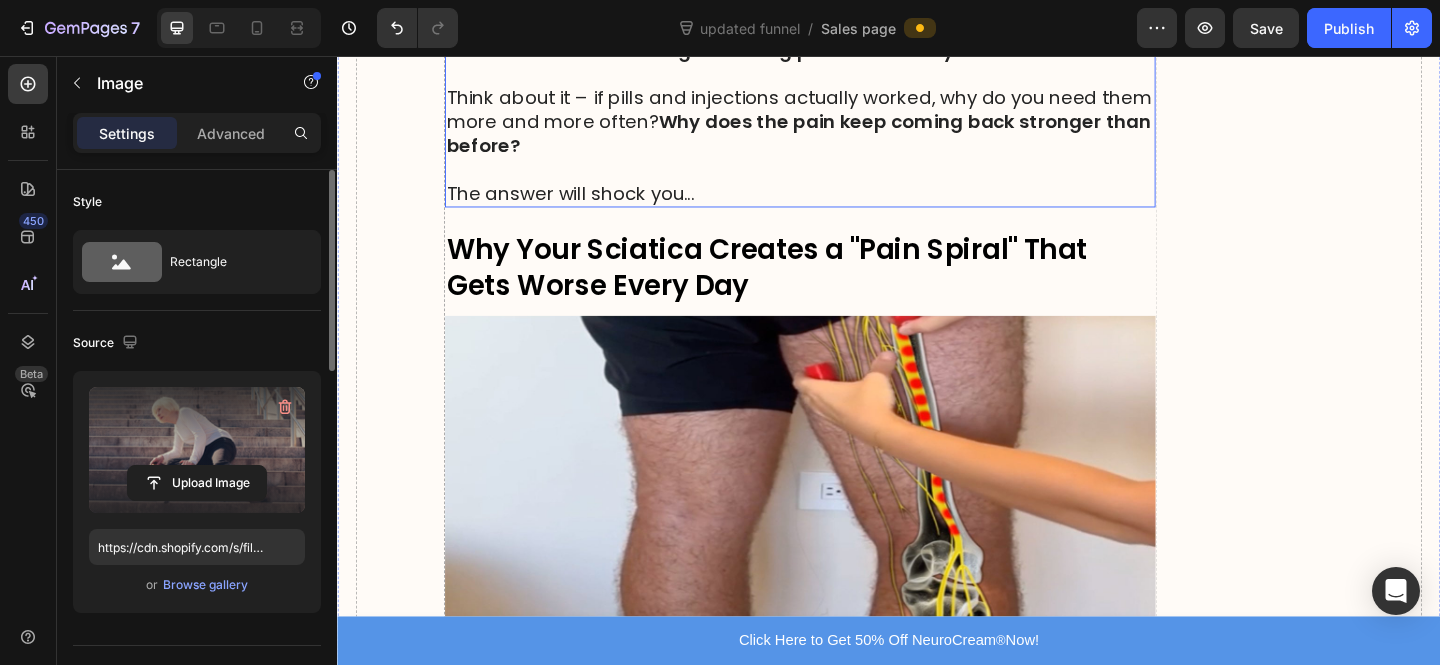 scroll, scrollTop: 3589, scrollLeft: 0, axis: vertical 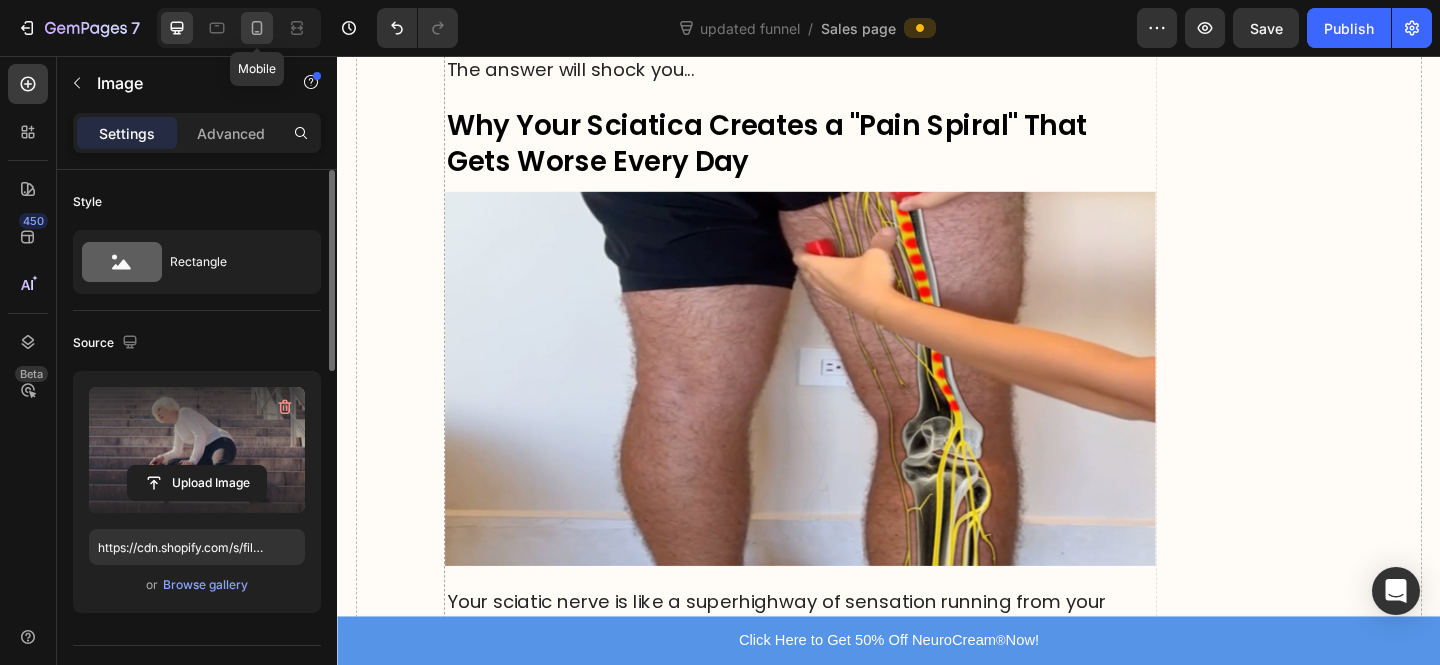 click 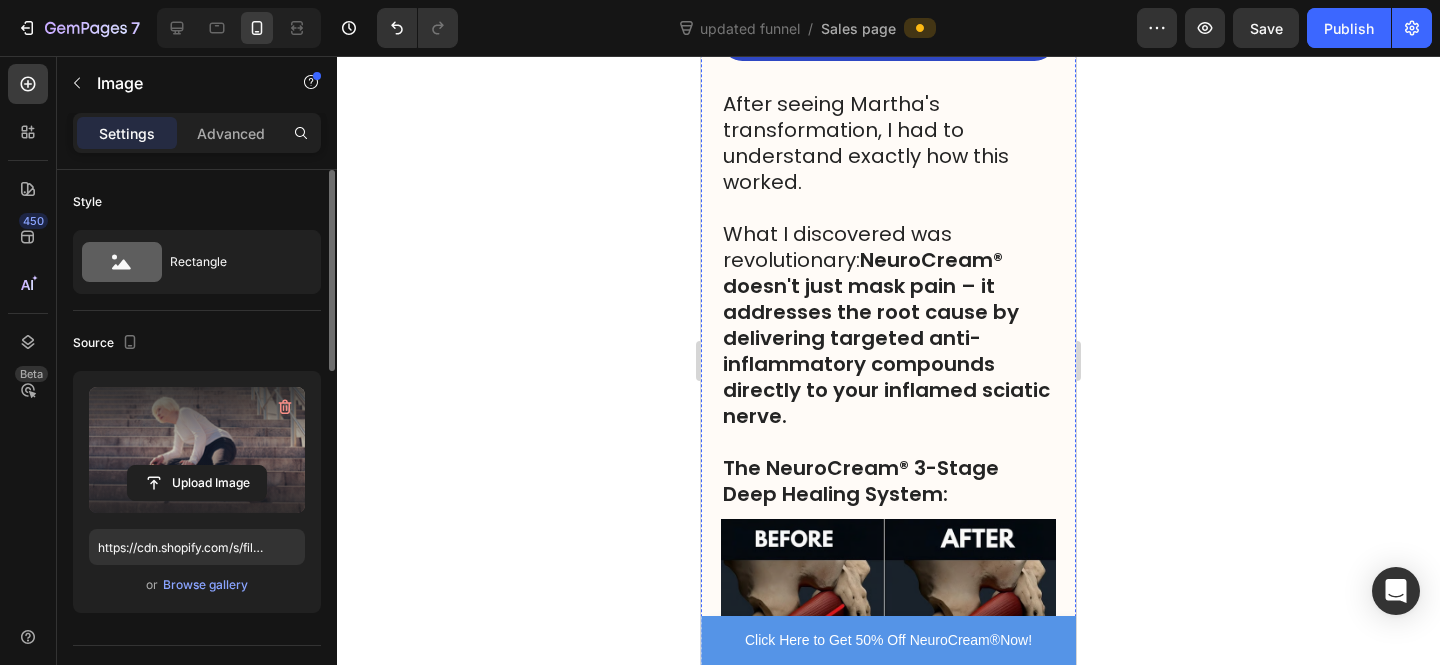 scroll, scrollTop: 7267, scrollLeft: 0, axis: vertical 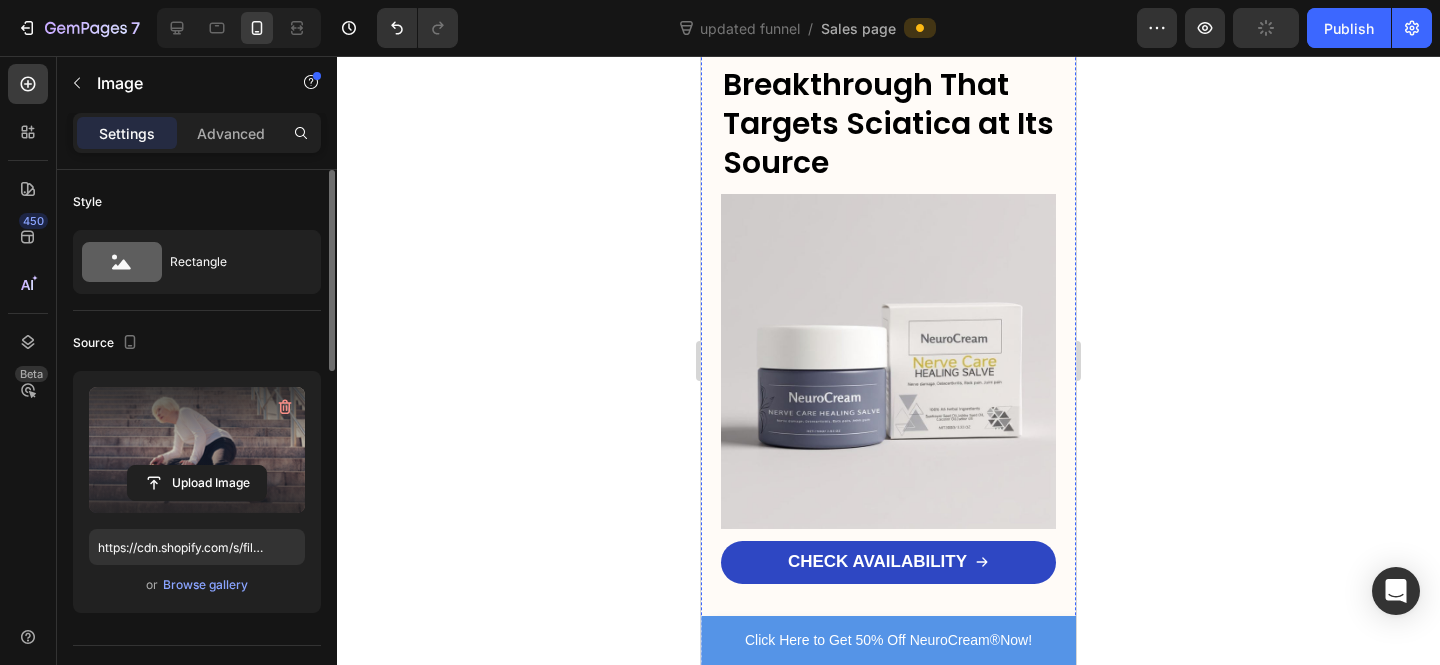 click on "What if you could target the inflammation around your sciatic nerve naturally,  without drugs or invasive procedures?" at bounding box center [877, -555] 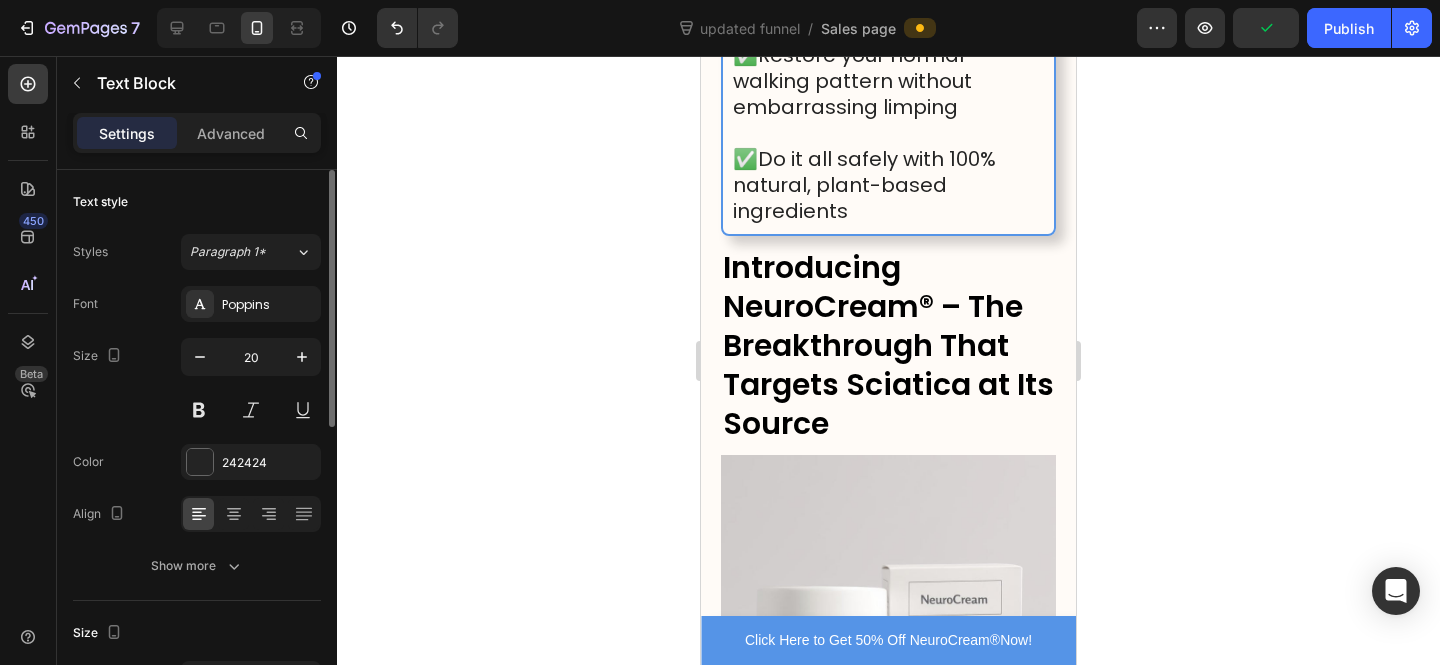 click 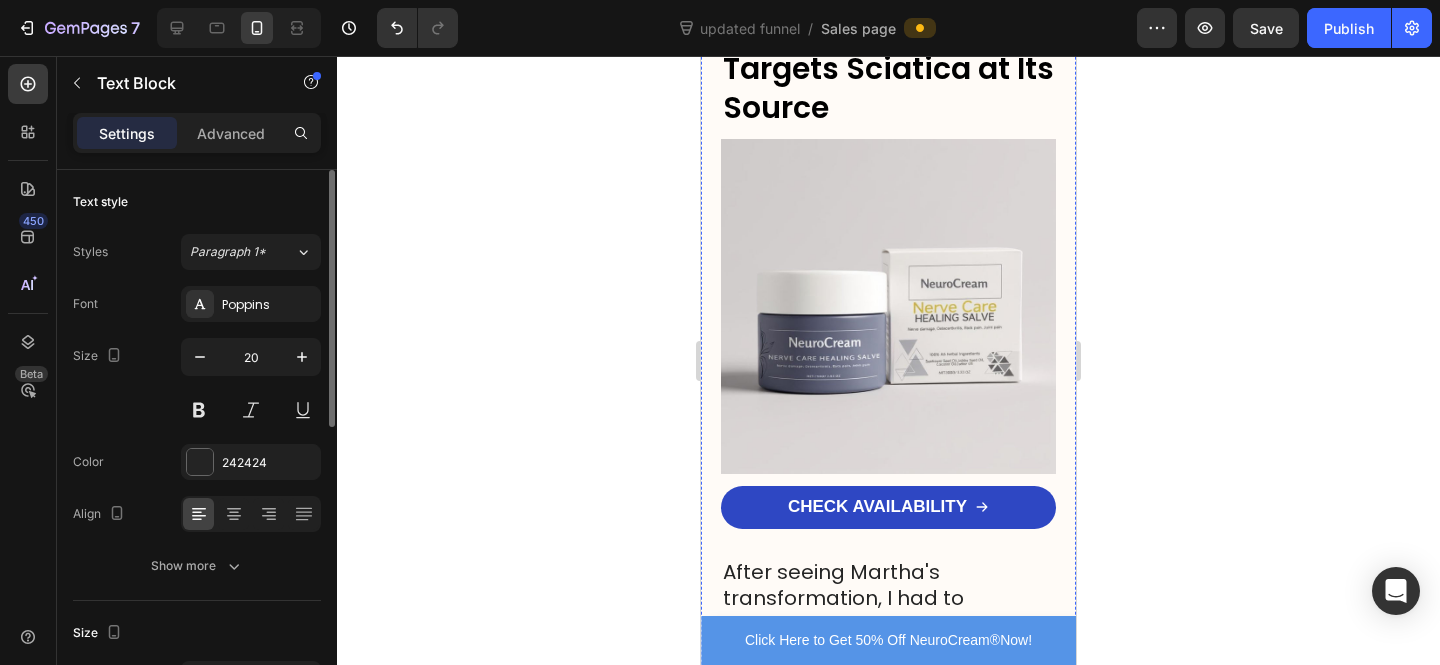 scroll, scrollTop: 7307, scrollLeft: 0, axis: vertical 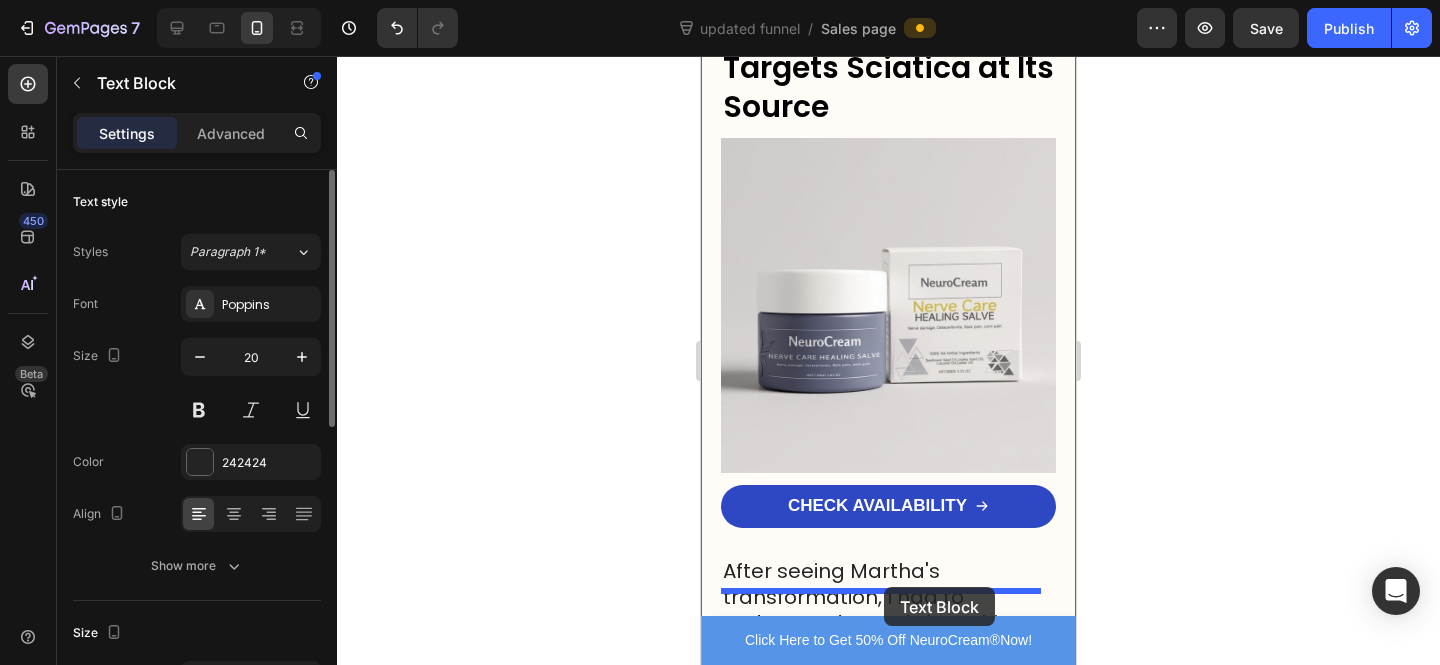 drag, startPoint x: 885, startPoint y: 79, endPoint x: 882, endPoint y: 588, distance: 509.00885 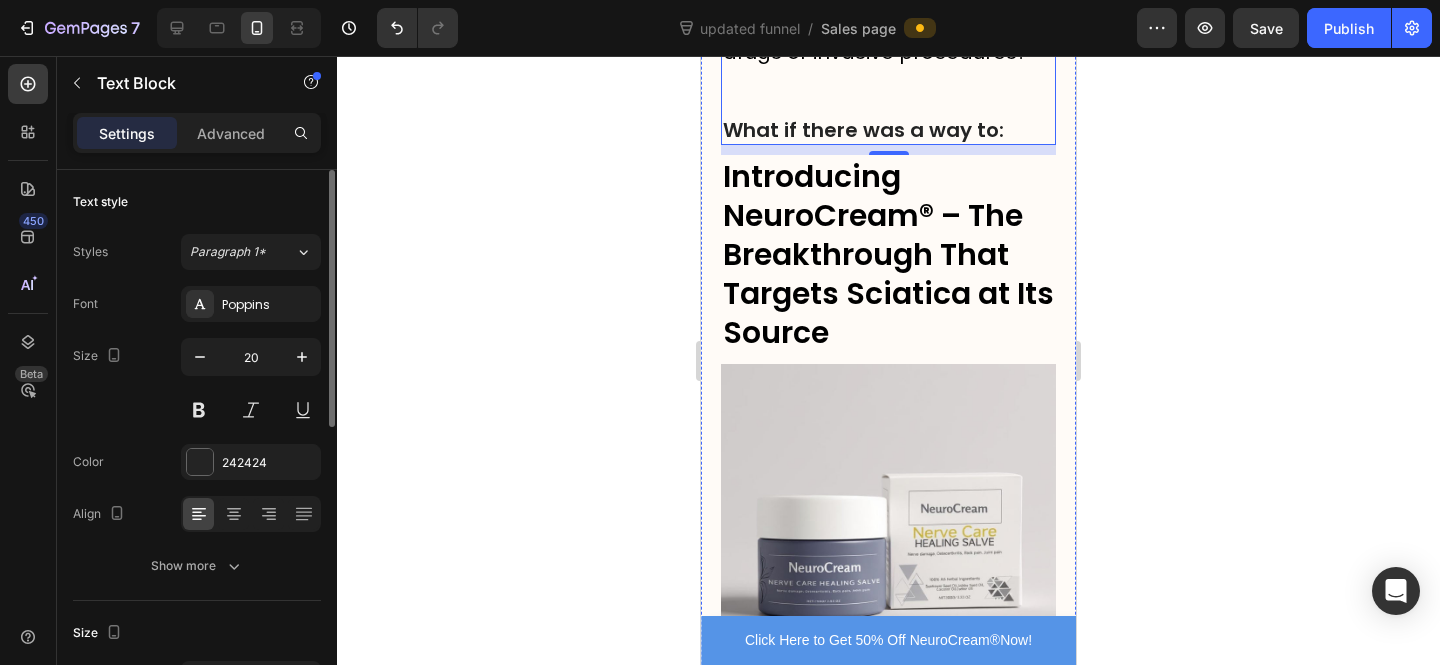 scroll, scrollTop: 7289, scrollLeft: 0, axis: vertical 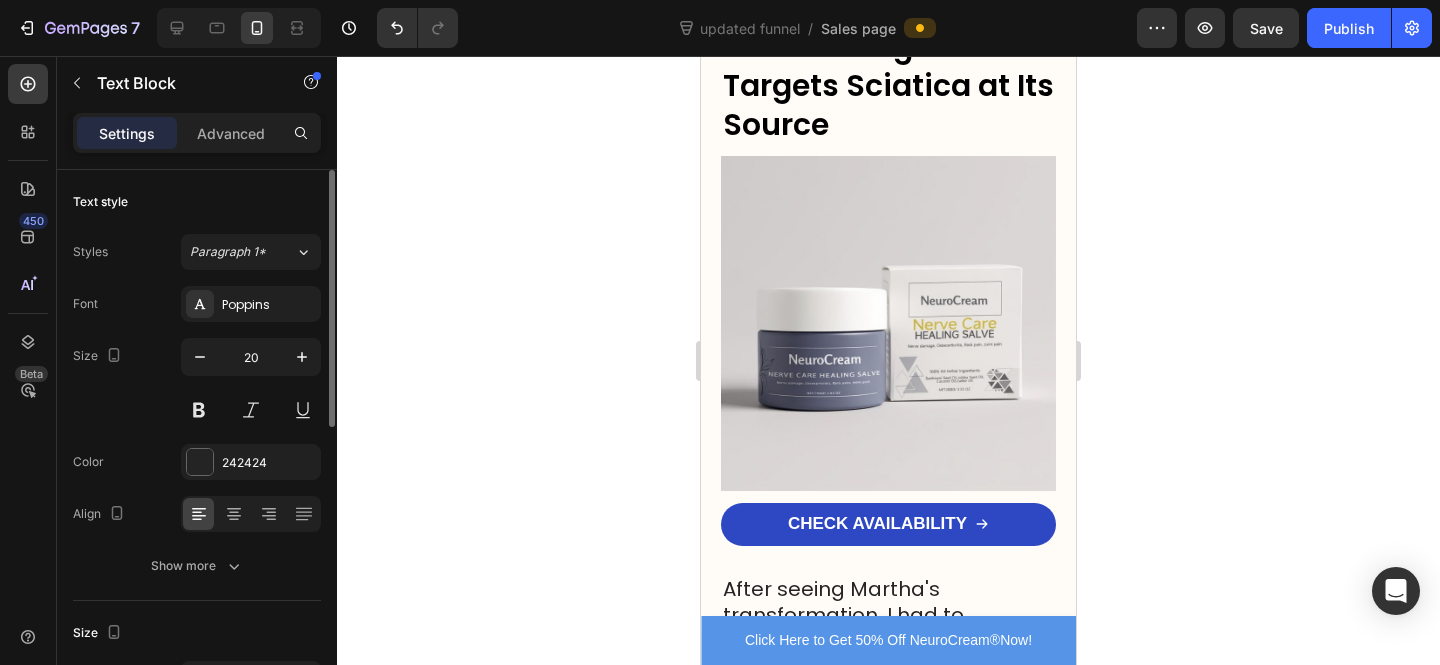 click at bounding box center [888, -260] 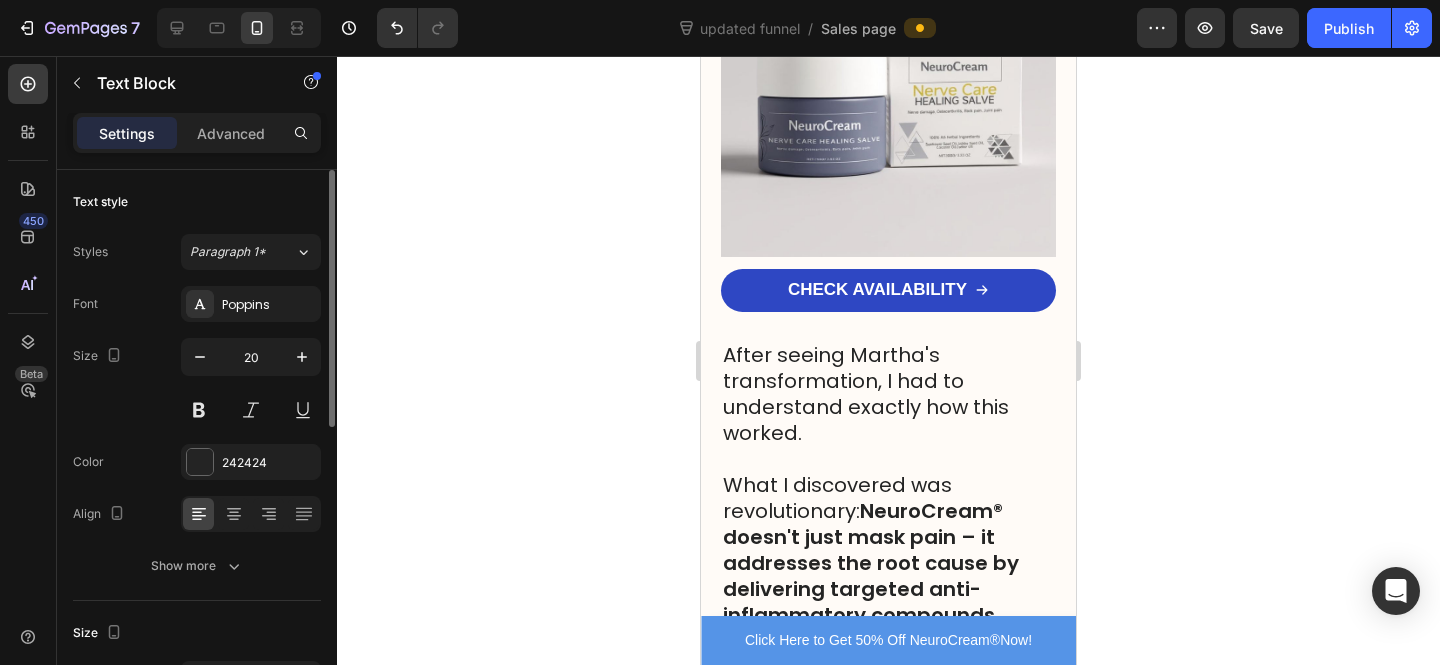 click on "That's exactly what NeuroRelief® accomplishes." at bounding box center (863, -377) 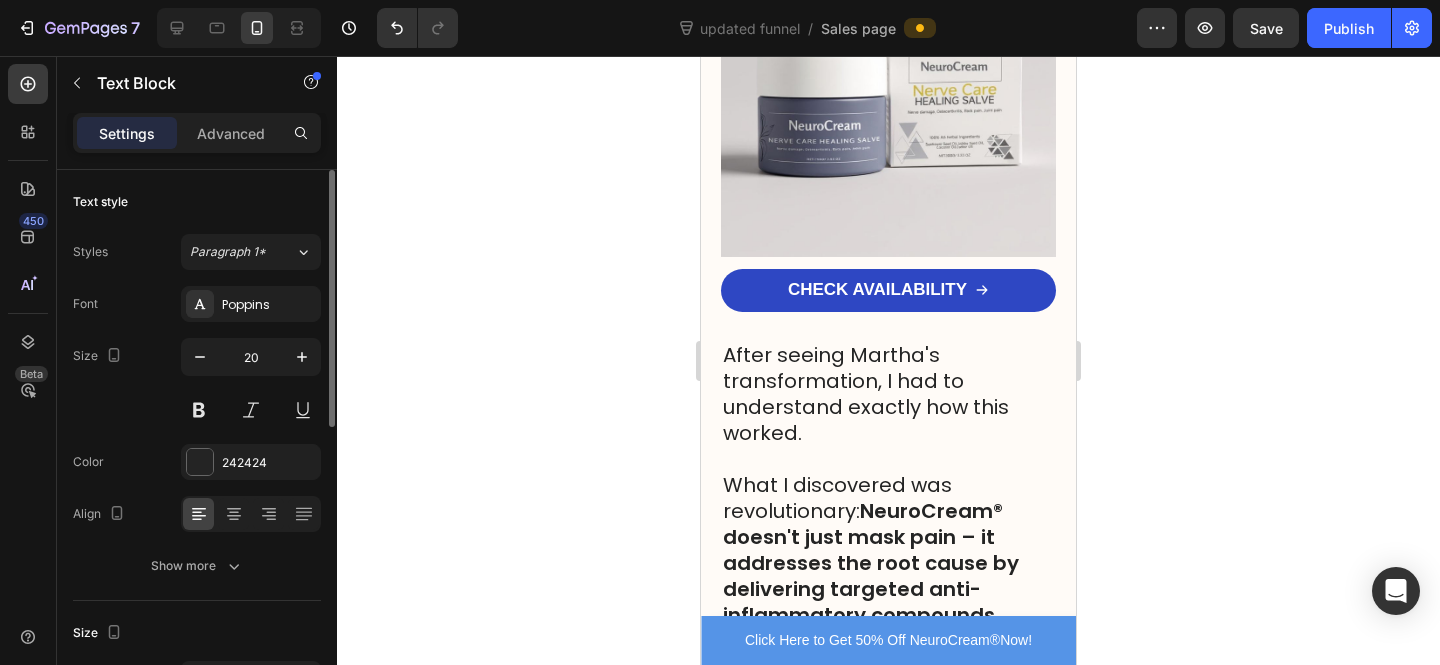 click on "That's exactly what NeuroCream® accomplishes." at bounding box center [871, -377] 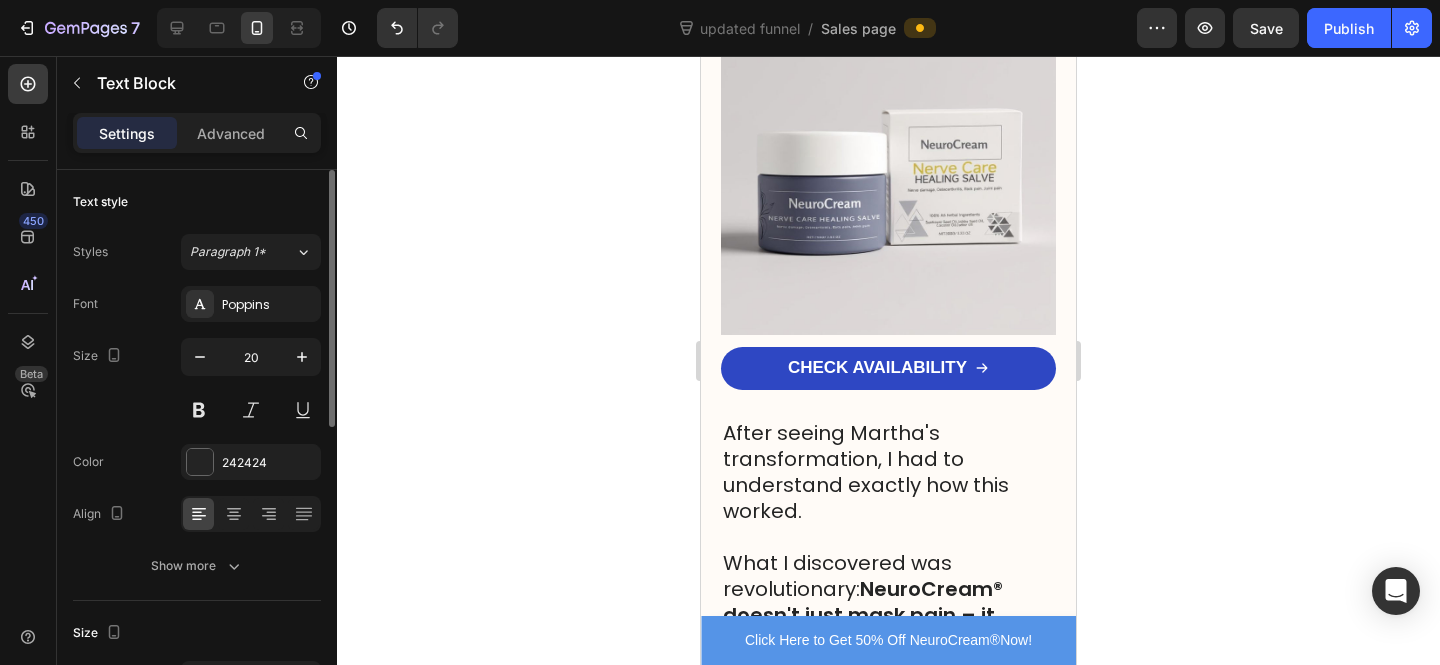 drag, startPoint x: 976, startPoint y: 395, endPoint x: 839, endPoint y: 364, distance: 140.46352 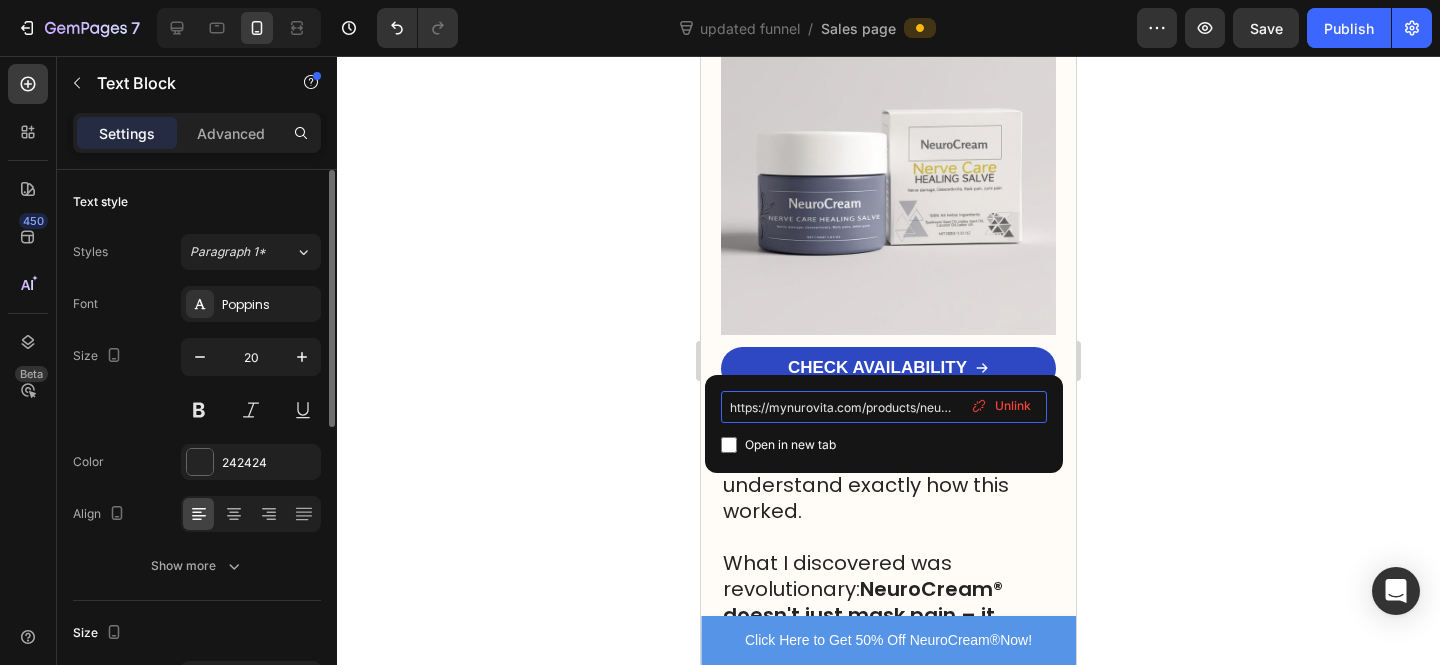 click on "https://mynurovita.com/products/neurorelief-limping" at bounding box center [884, 407] 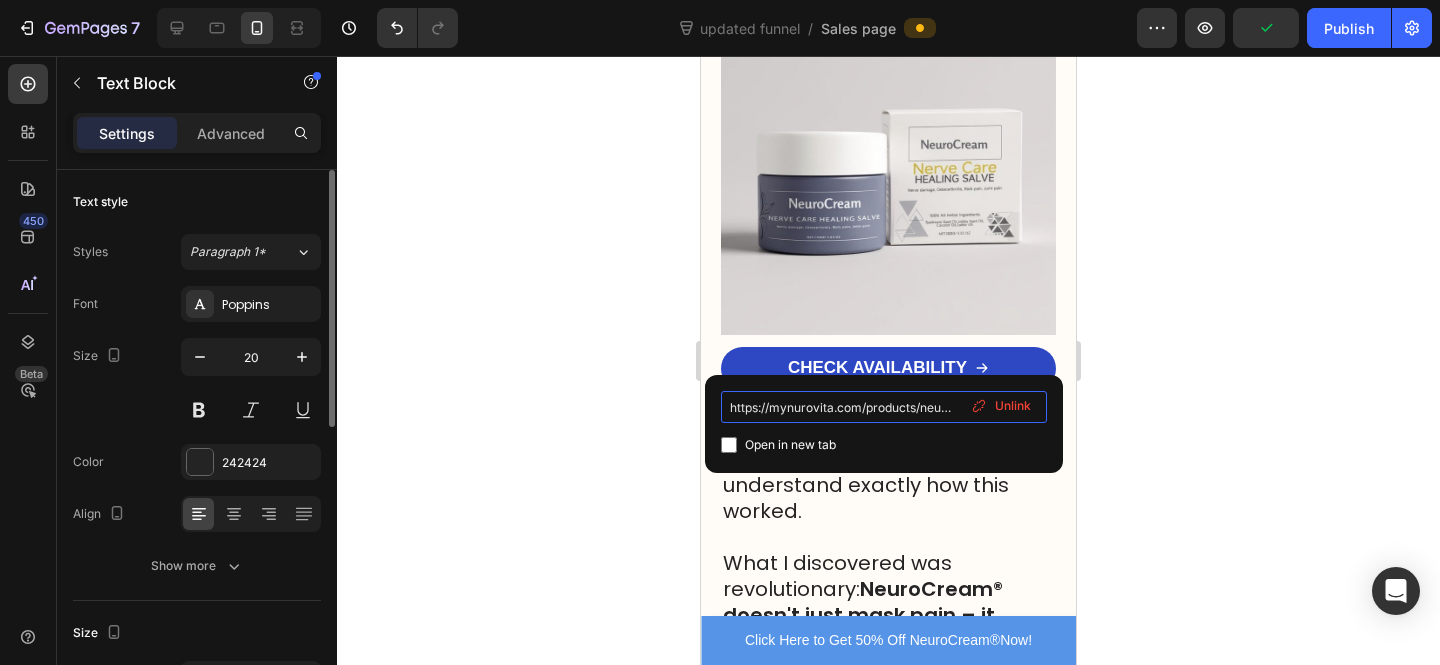 paste on "storeluxe.online/products/neurocream" 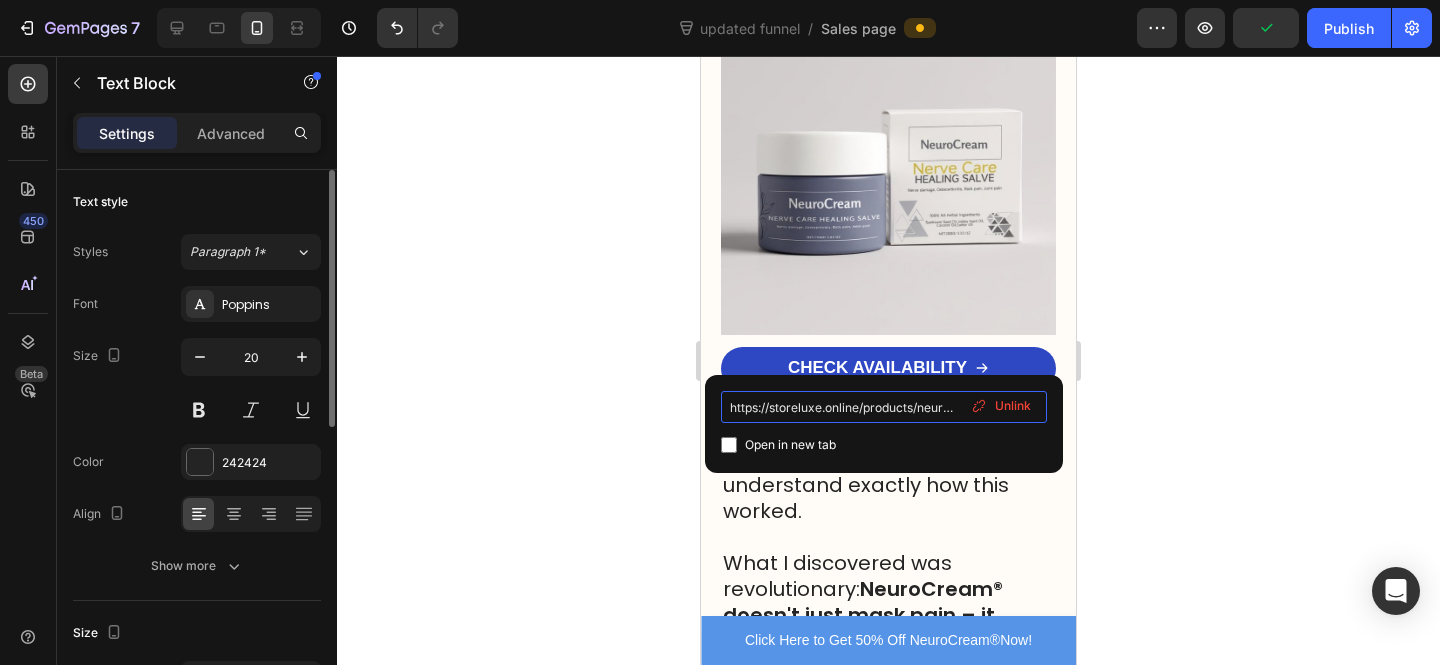 scroll, scrollTop: 0, scrollLeft: 33, axis: horizontal 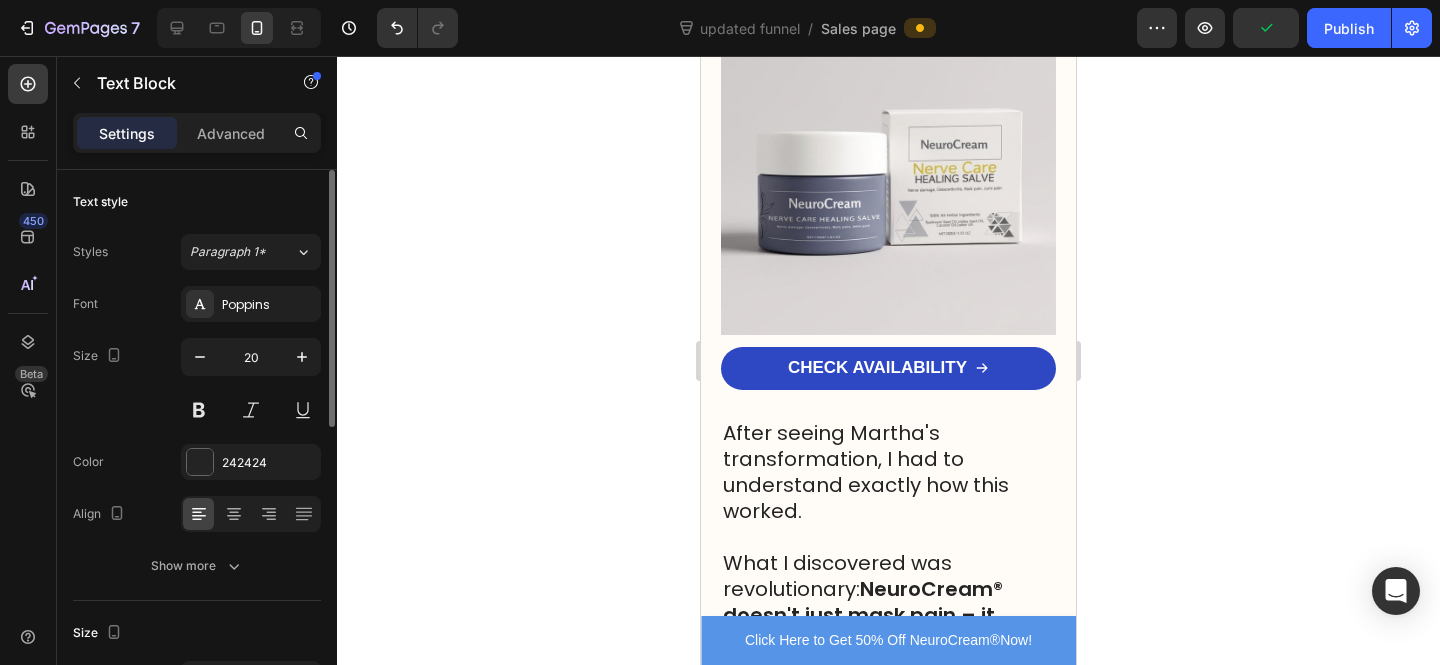 click at bounding box center [888, -338] 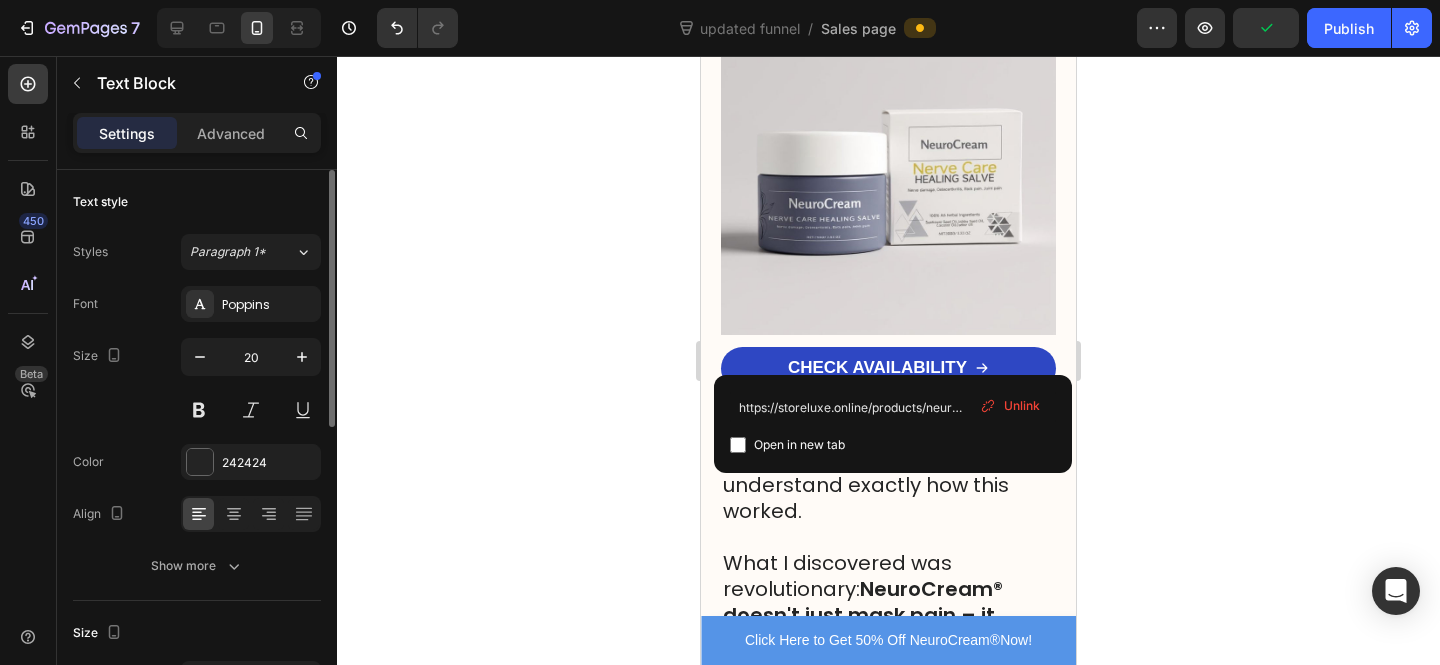 click on "[ DISCOVER THE SCIATICA SOLUTION DOCTORS DON'T WANT YOU TO KNOW ]" at bounding box center [888, -286] 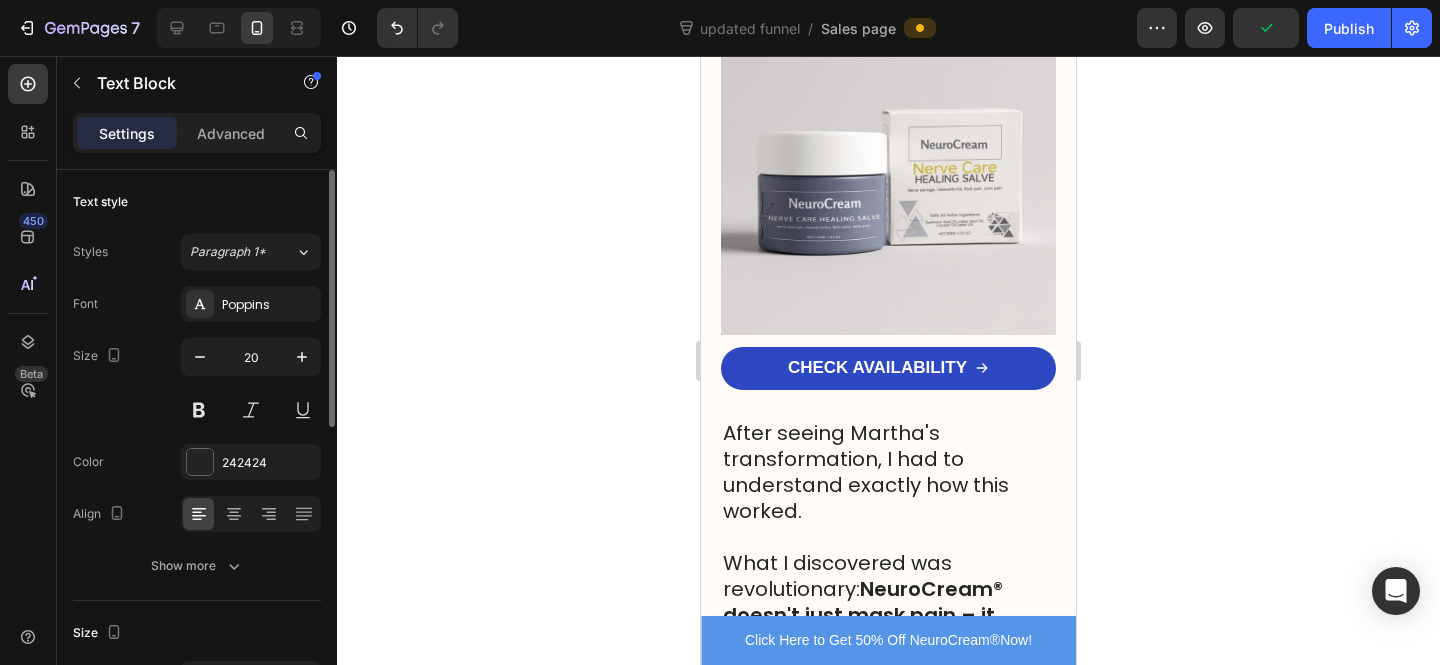 click on "[ DISCOVER THE SCIATICA SOLUTION DOCTORS DON'T WANT YOU TO KNOW ]" at bounding box center (888, -286) 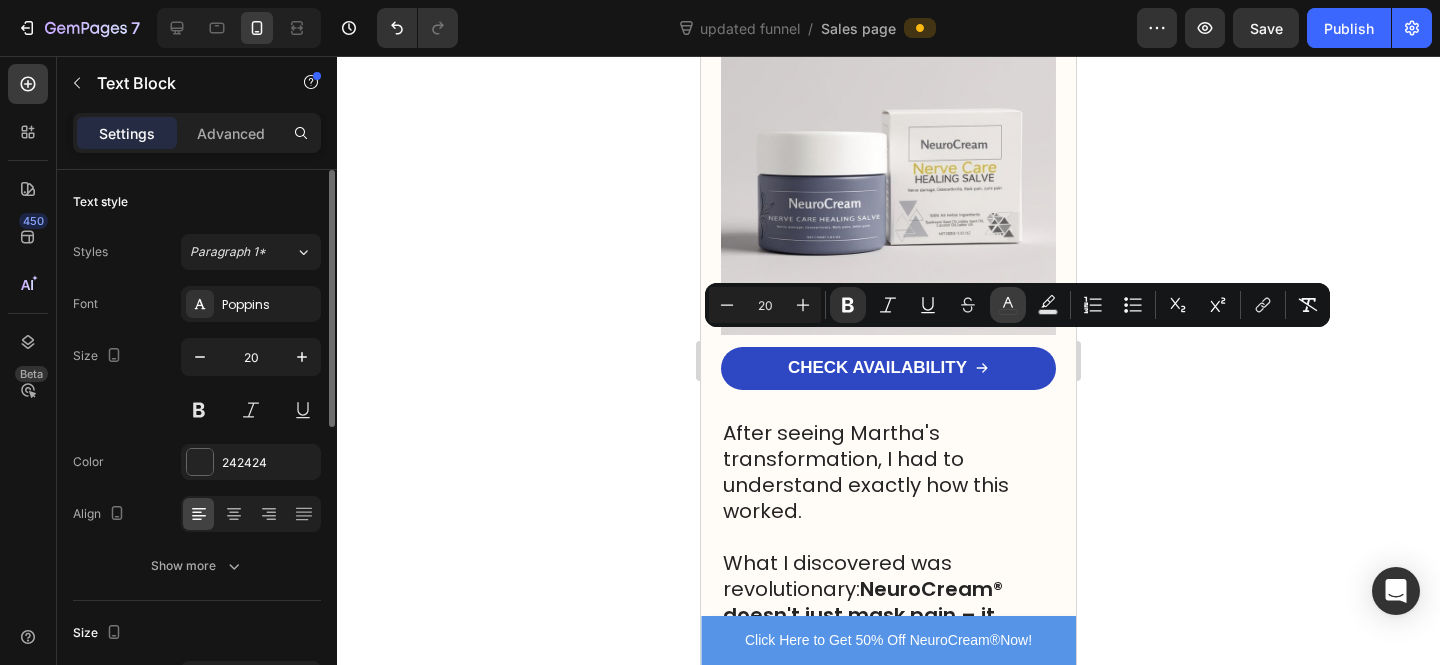 click 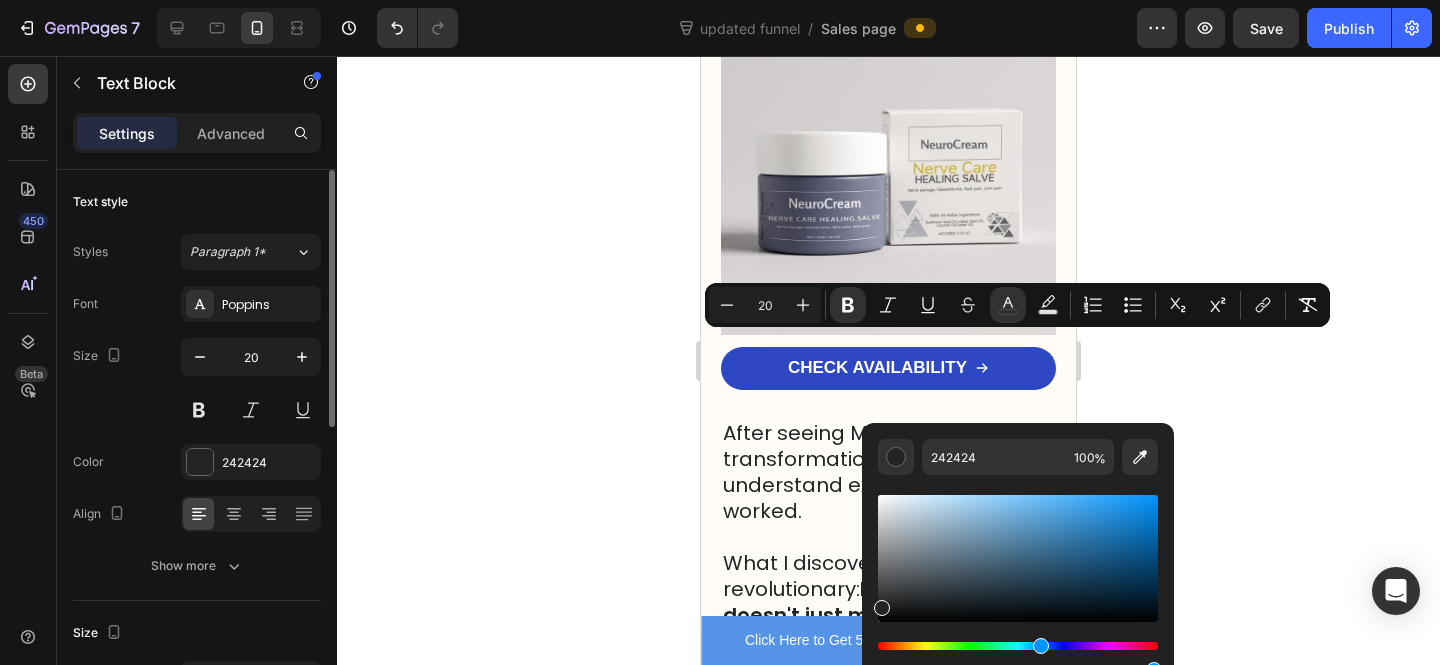 drag, startPoint x: 1053, startPoint y: 647, endPoint x: 1038, endPoint y: 649, distance: 15.132746 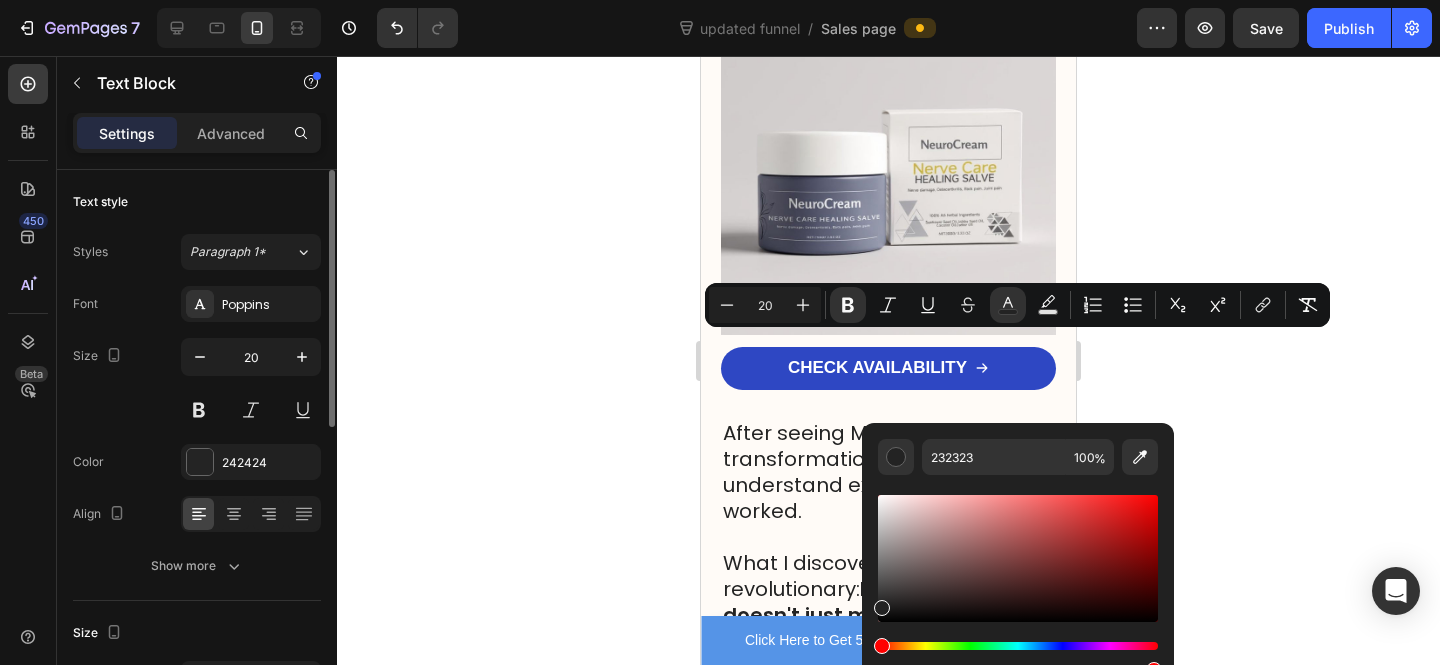 click on "[ DISCOVER THE SCIATICA SOLUTION DOCTORS DON'T WANT YOU TO KNOW ]" at bounding box center [888, -286] 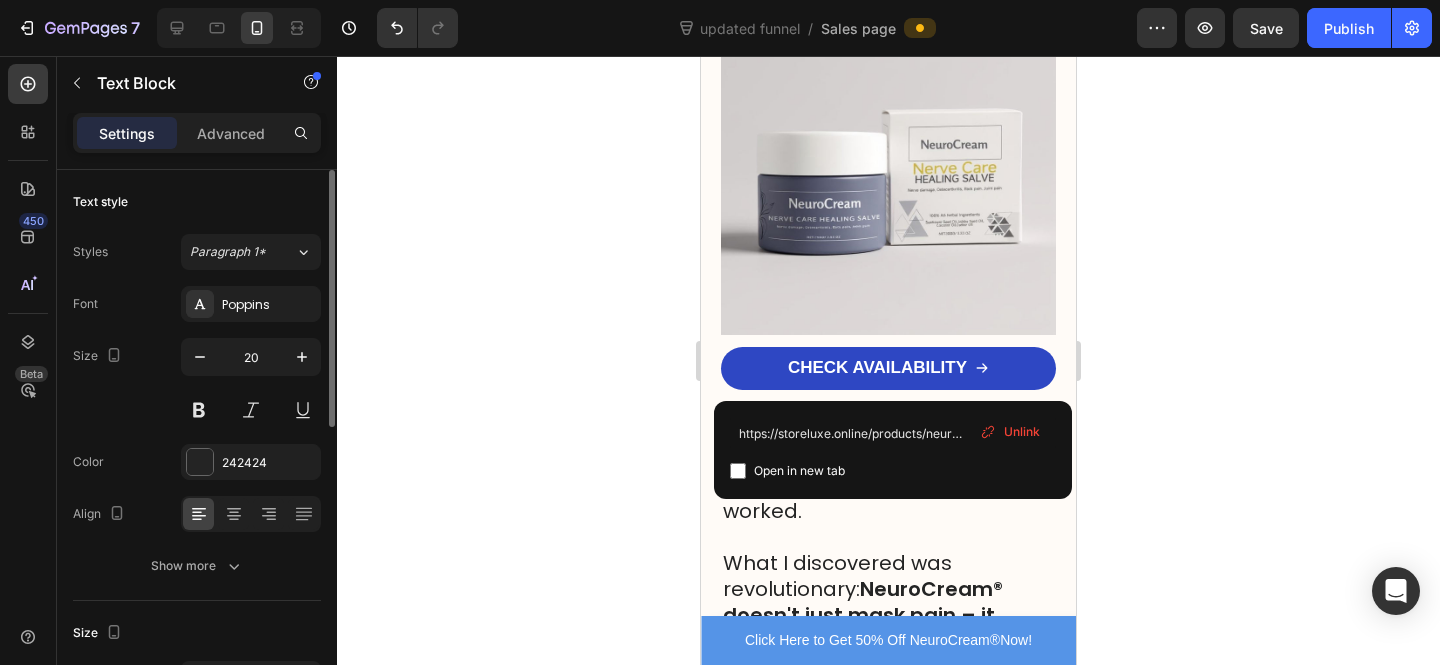 click on "[ DISCOVER THE SCIATICA SOLUTION DOCTORS DON'T WANT YOU TO KNOW ] ⁠⁠⁠⁠⁠⁠⁠" at bounding box center [888, -273] 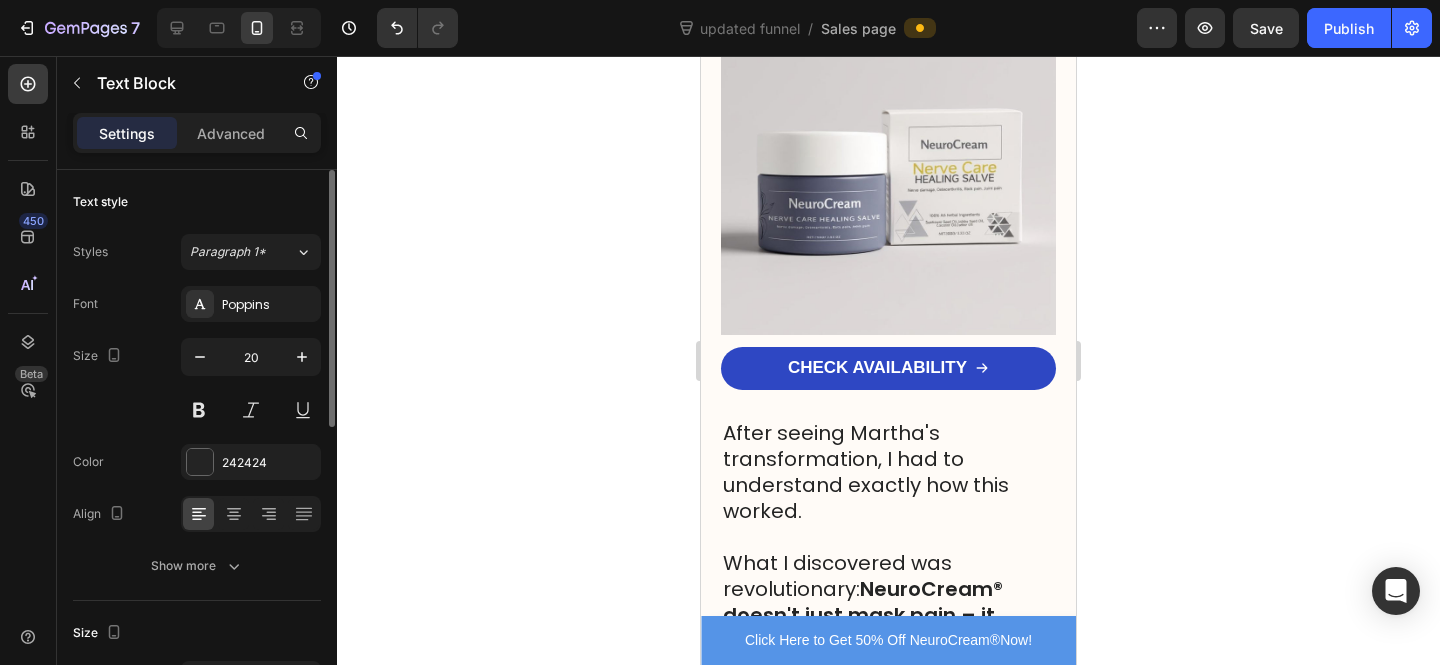 click on "[ DISCOVER THE SCIATICA SOLUTION DOCTORS DON'T WANT YOU TO KNOW ]" at bounding box center (888, -286) 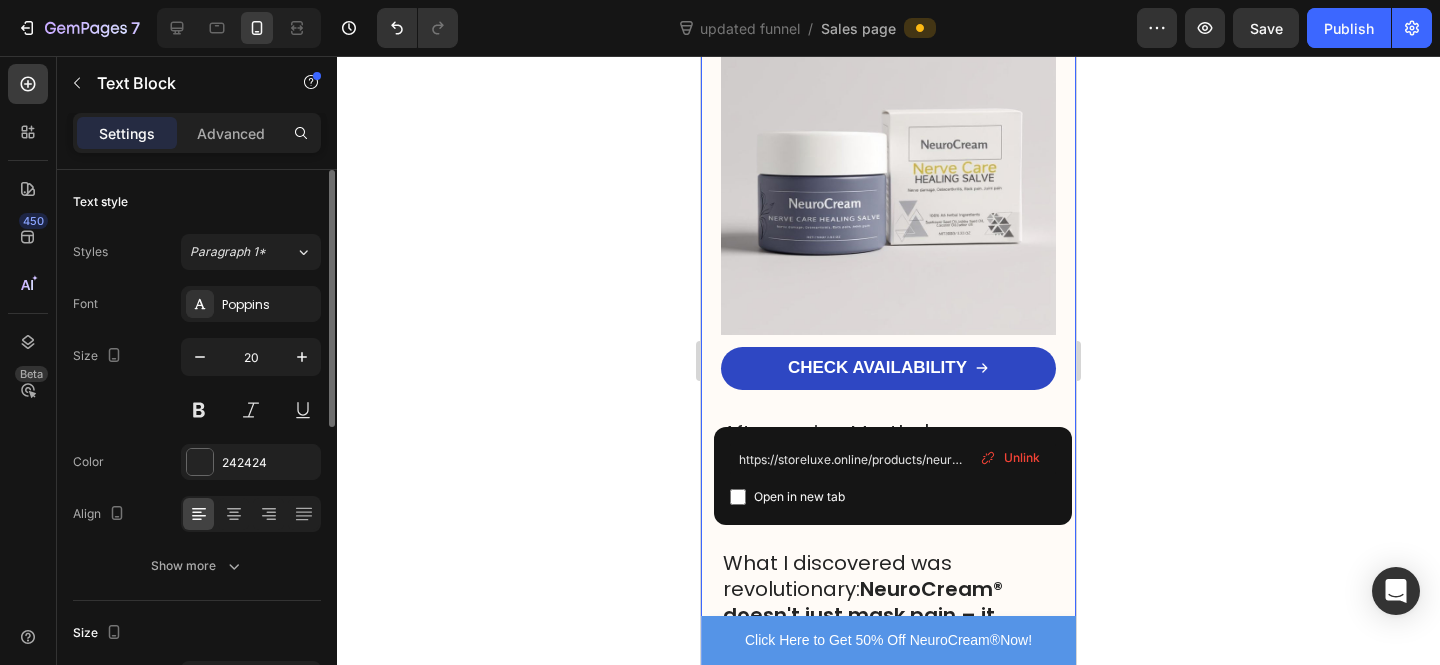 drag, startPoint x: 973, startPoint y: 404, endPoint x: 680, endPoint y: 332, distance: 301.71677 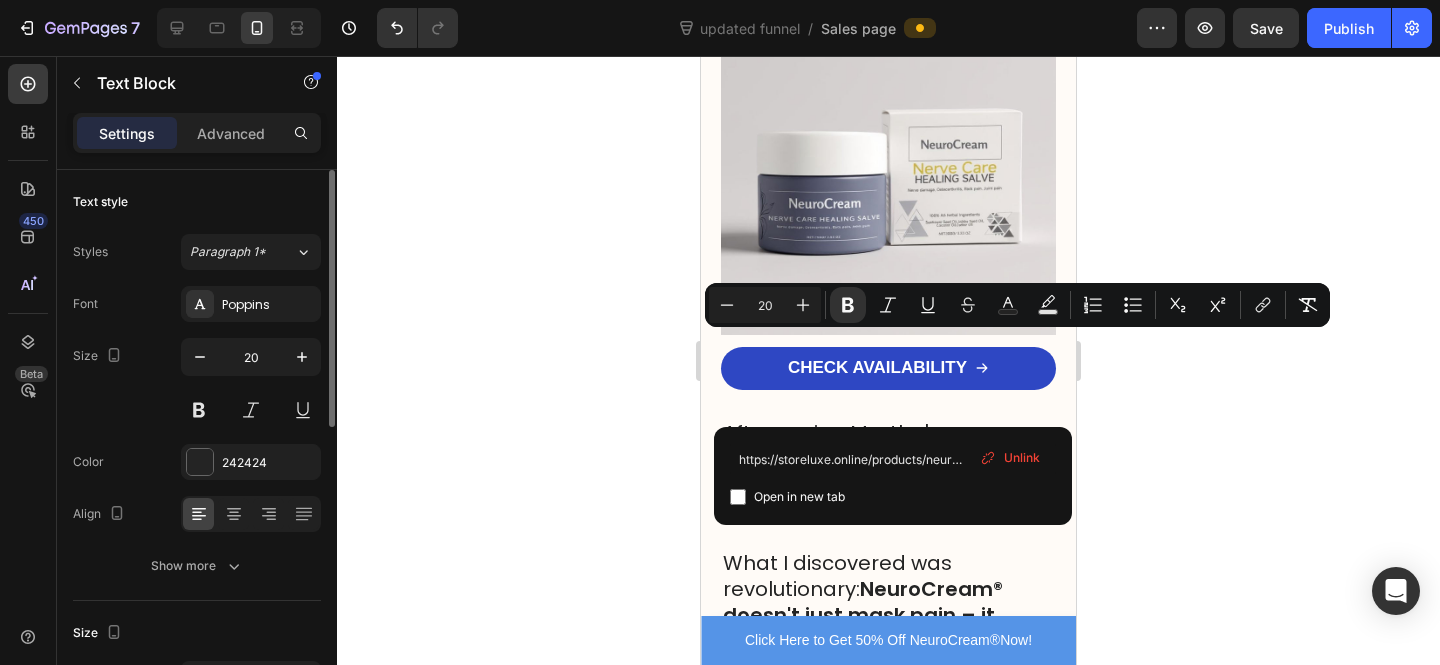 click on "Open in new tab" at bounding box center [799, 497] 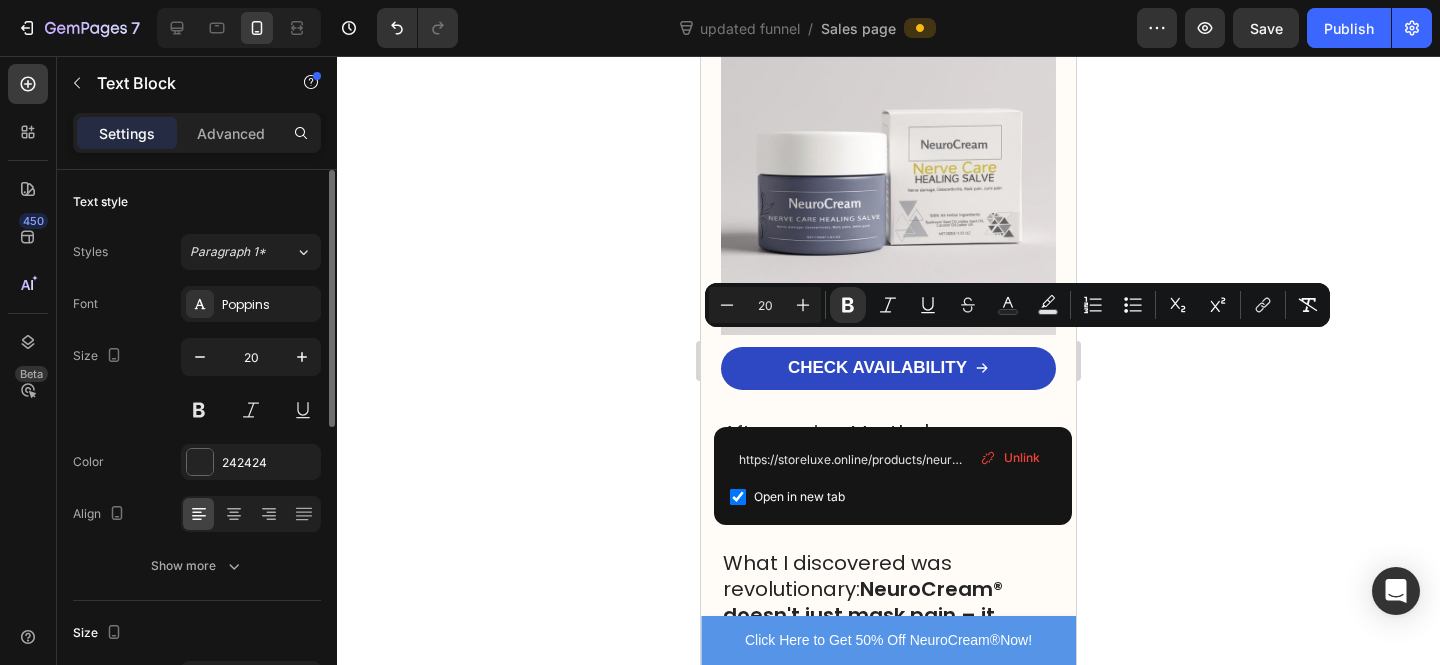 checkbox on "true" 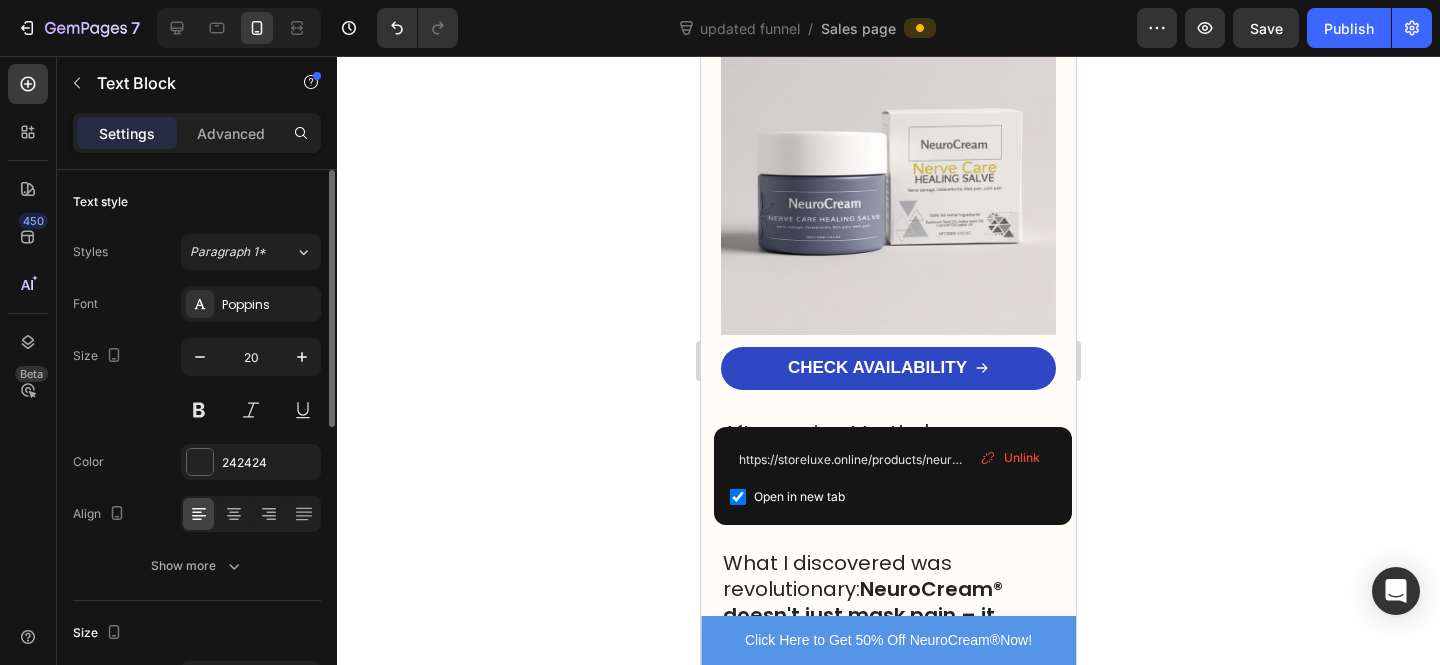 click on "[ DISCOVER THE SCIATICA SOLUTION DOCTORS DON'T WANT YOU TO KNOW ]" at bounding box center [888, -273] 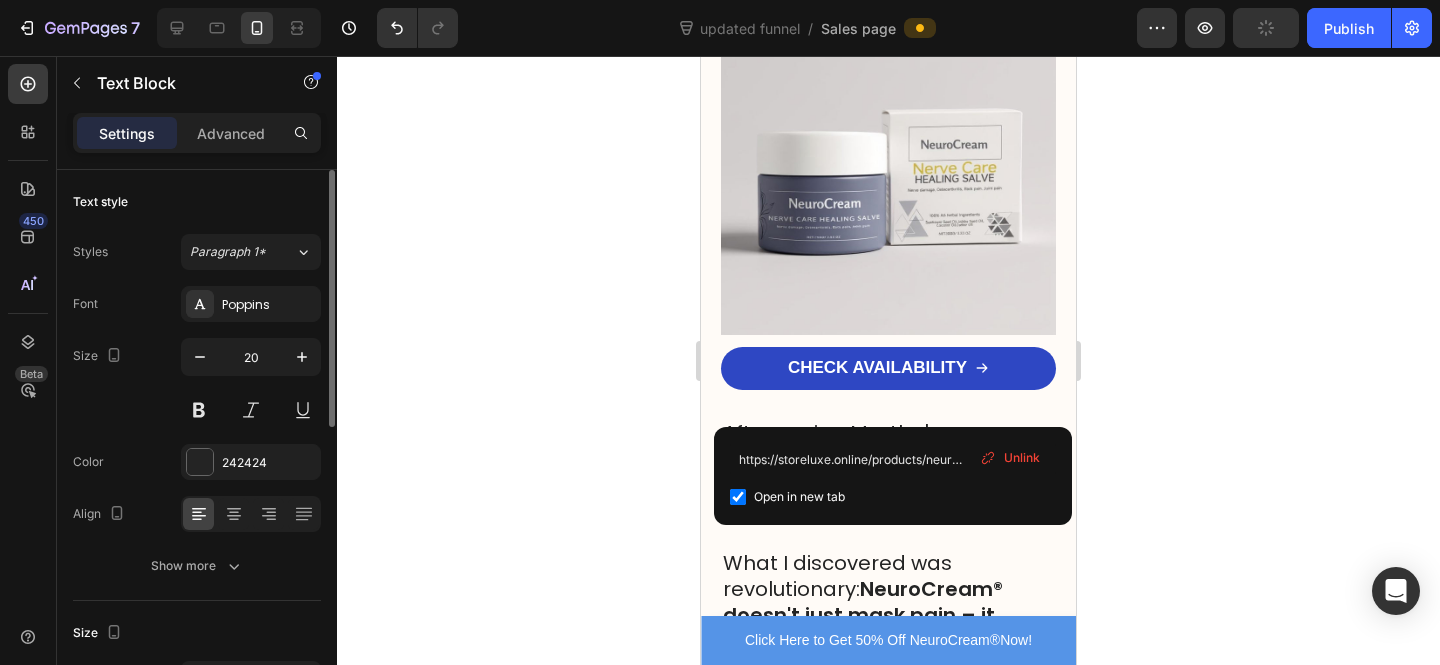 drag, startPoint x: 977, startPoint y: 402, endPoint x: 687, endPoint y: 344, distance: 295.74313 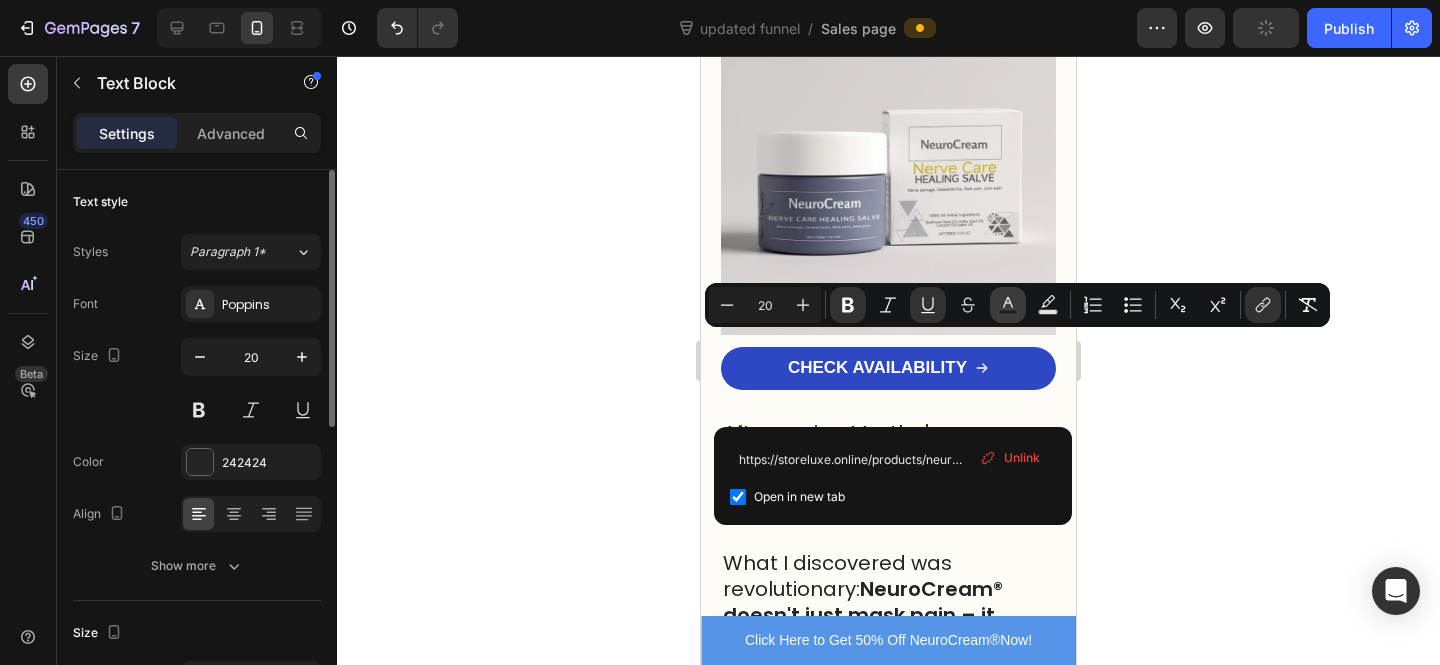 click 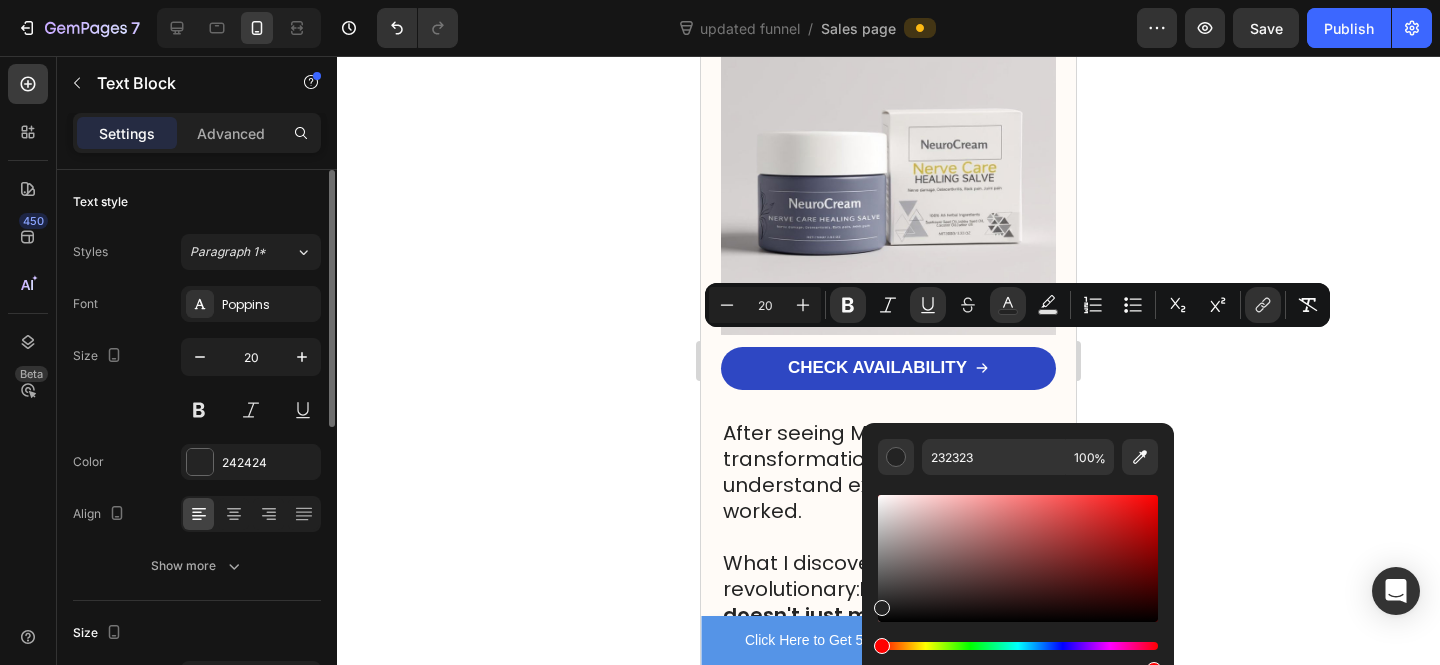 click at bounding box center [1018, 646] 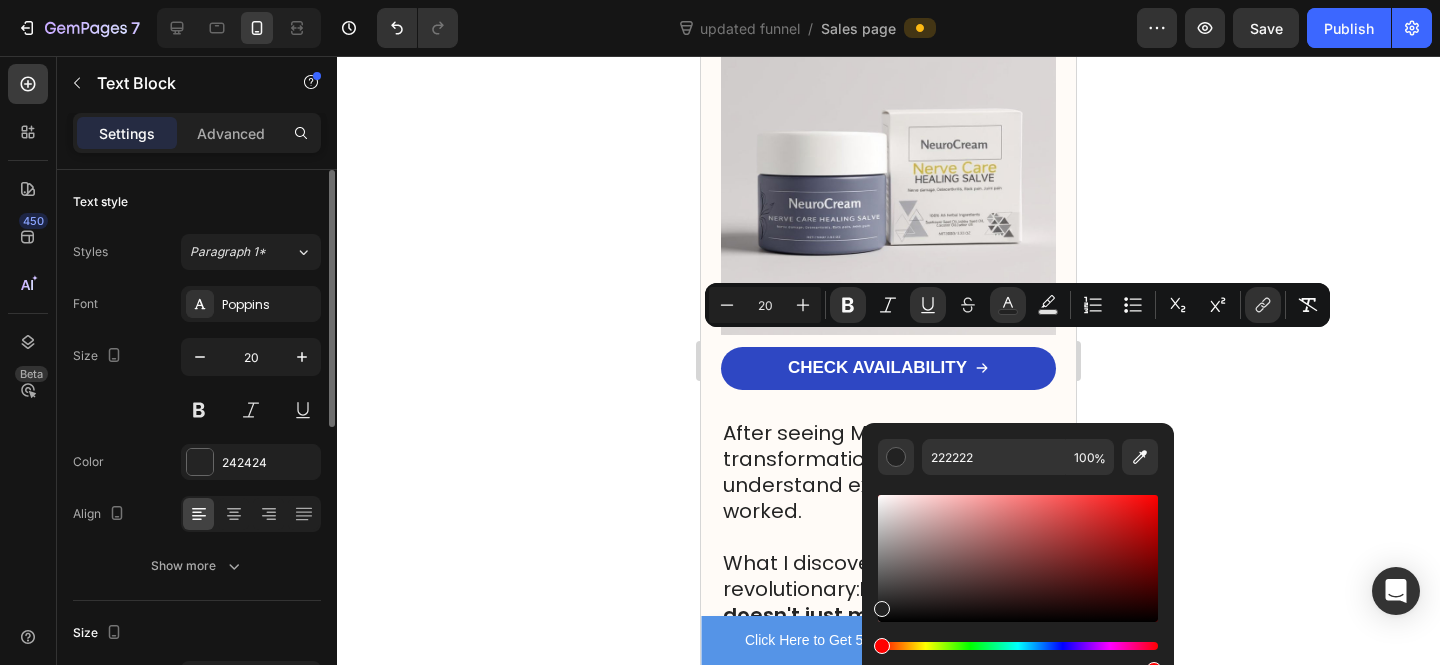 click at bounding box center (1018, 646) 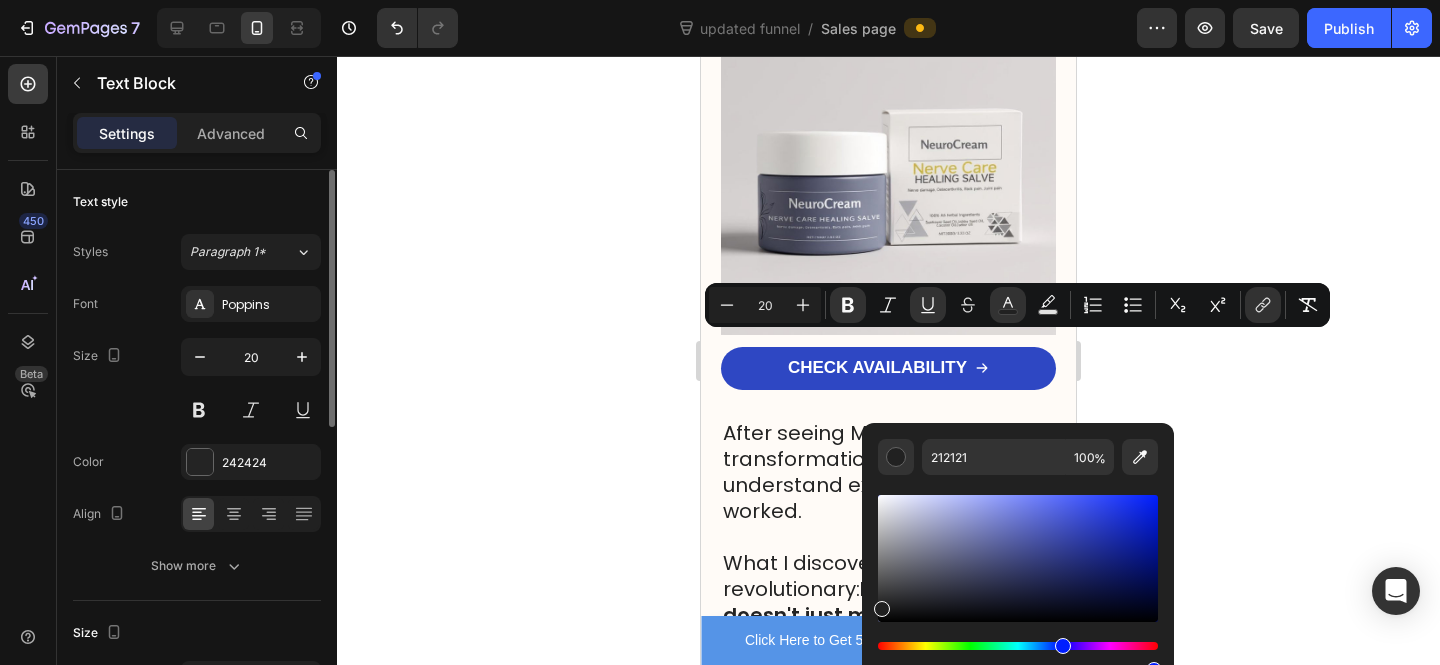 click at bounding box center (1018, 646) 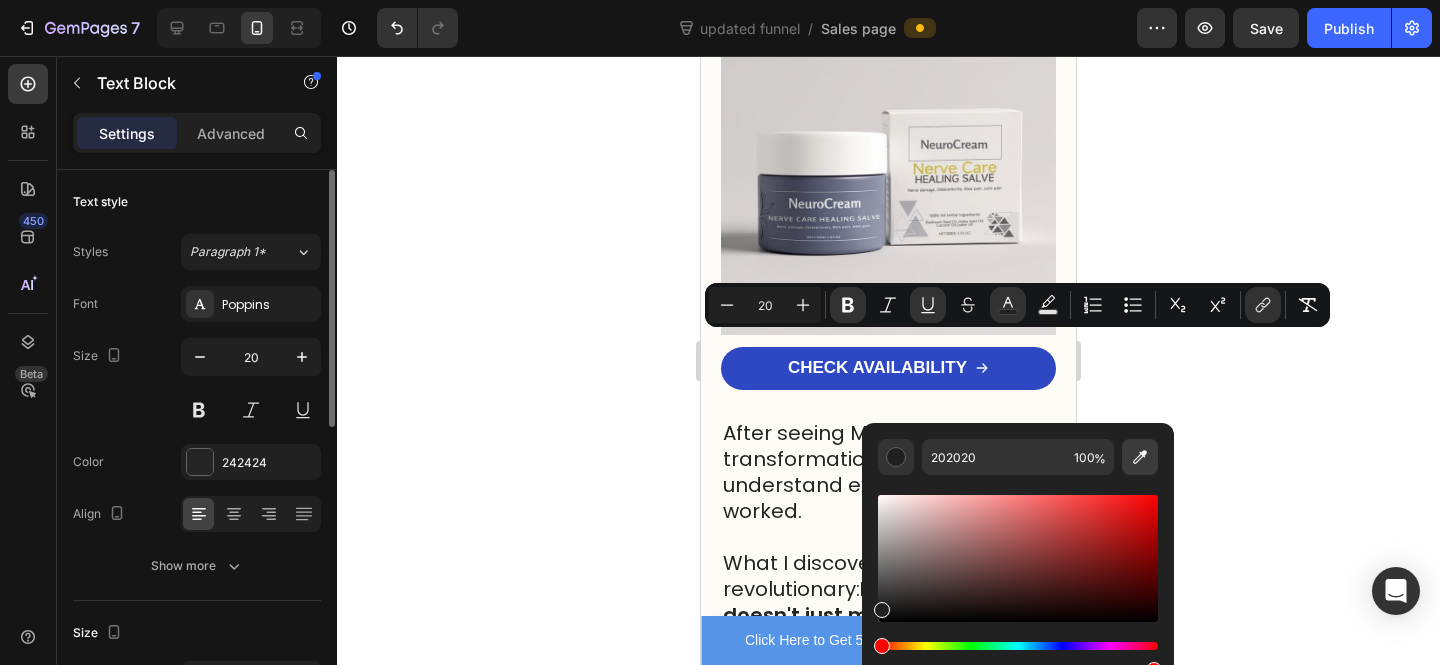click at bounding box center [1140, 457] 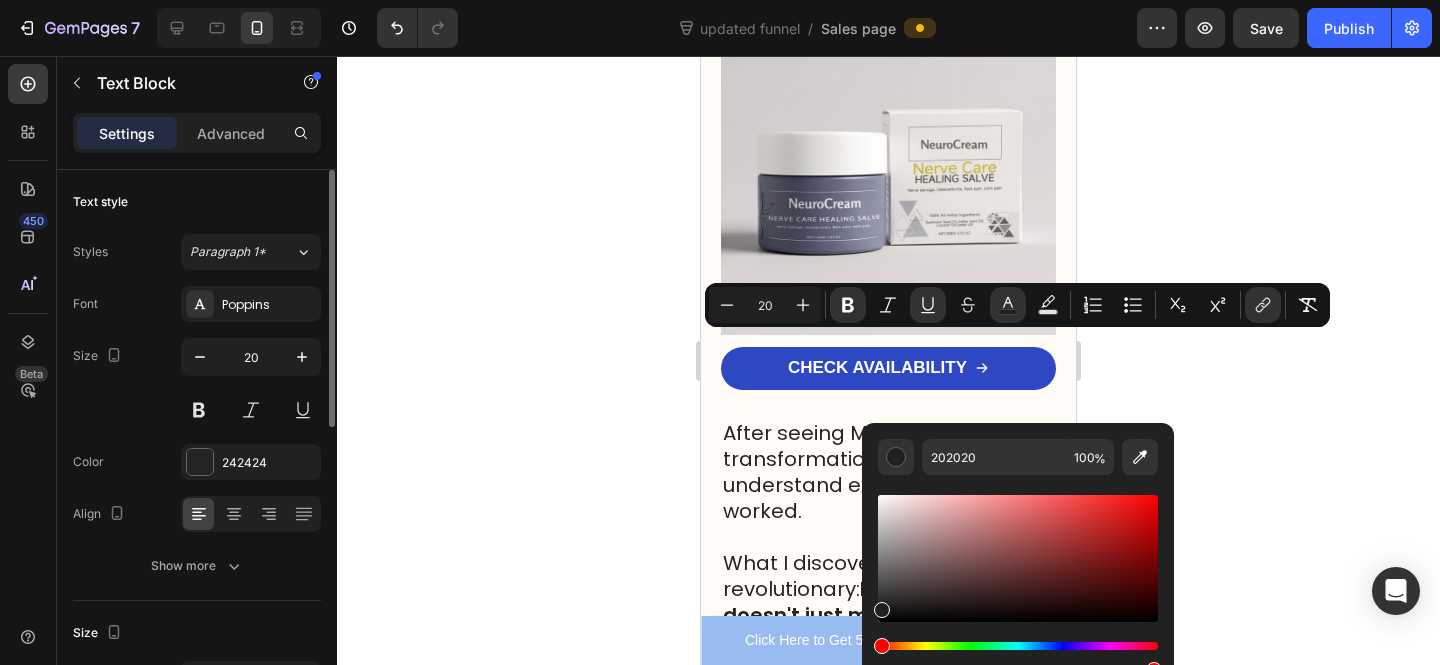 type on "5592E5" 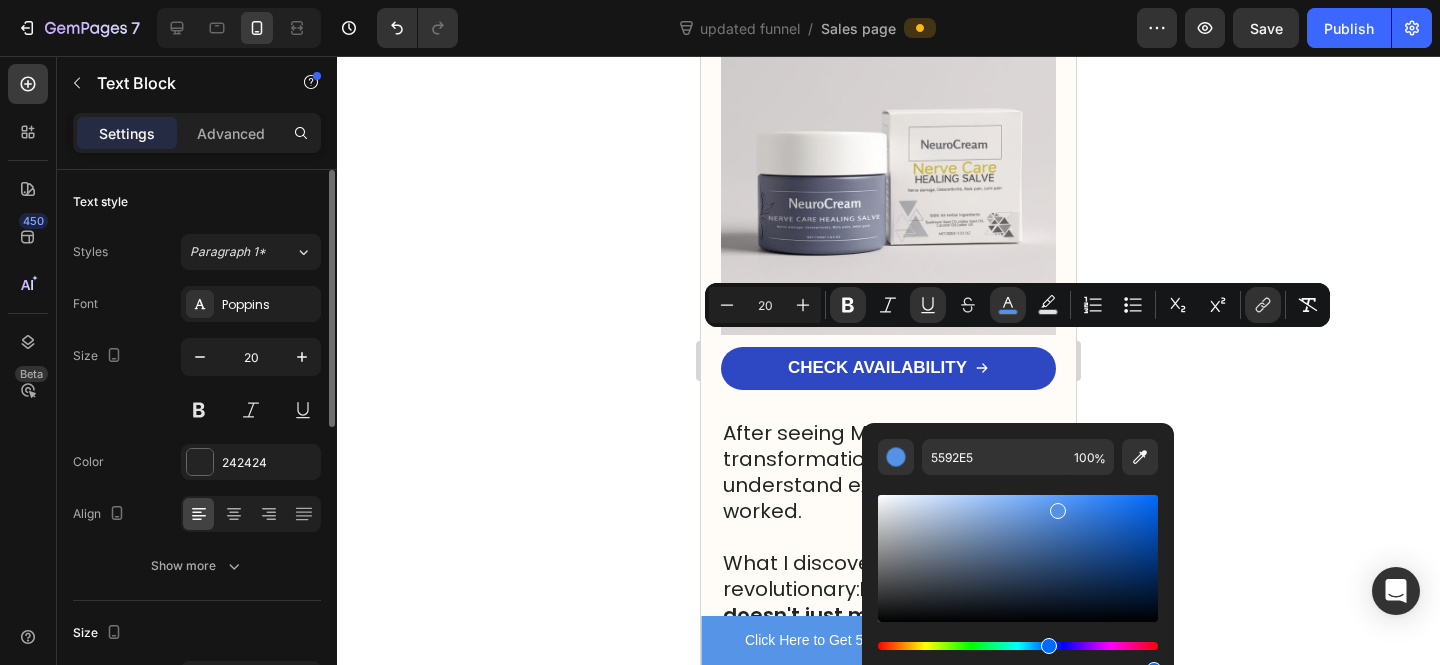 click on "[ DISCOVER THE SCIATICA SOLUTION DOCTORS DON'T WANT YOU TO KNOW ]" at bounding box center [888, -273] 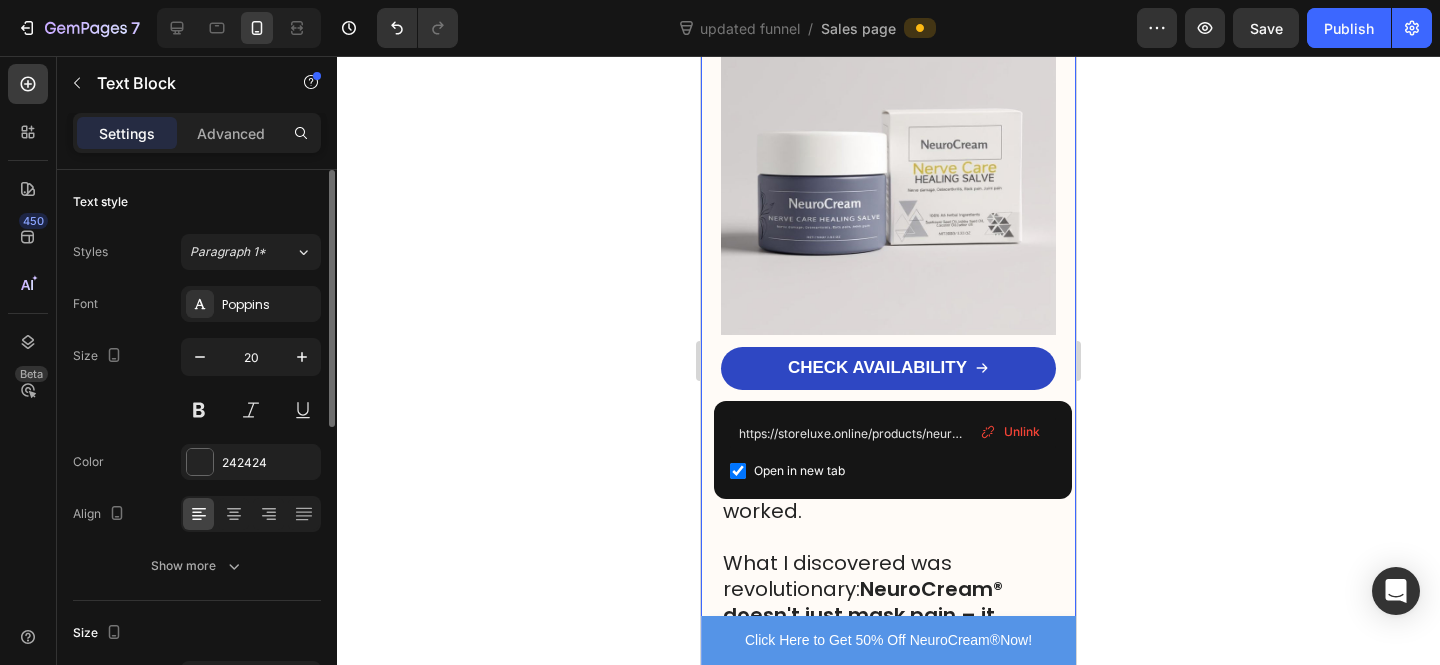 click 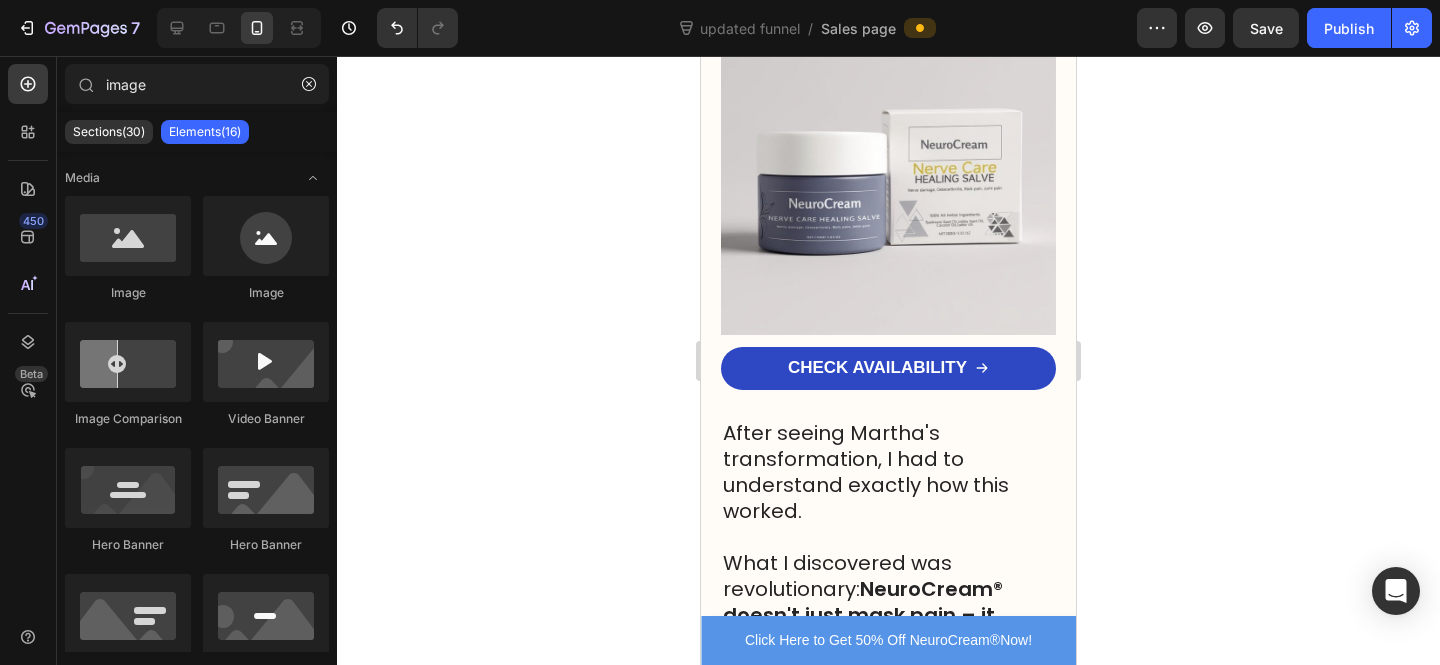 click on "[ DISCOVER THE SCIATICA SOLUTION DOCTORS DON'T WANT YOU TO KNOW ]" at bounding box center (888, -286) 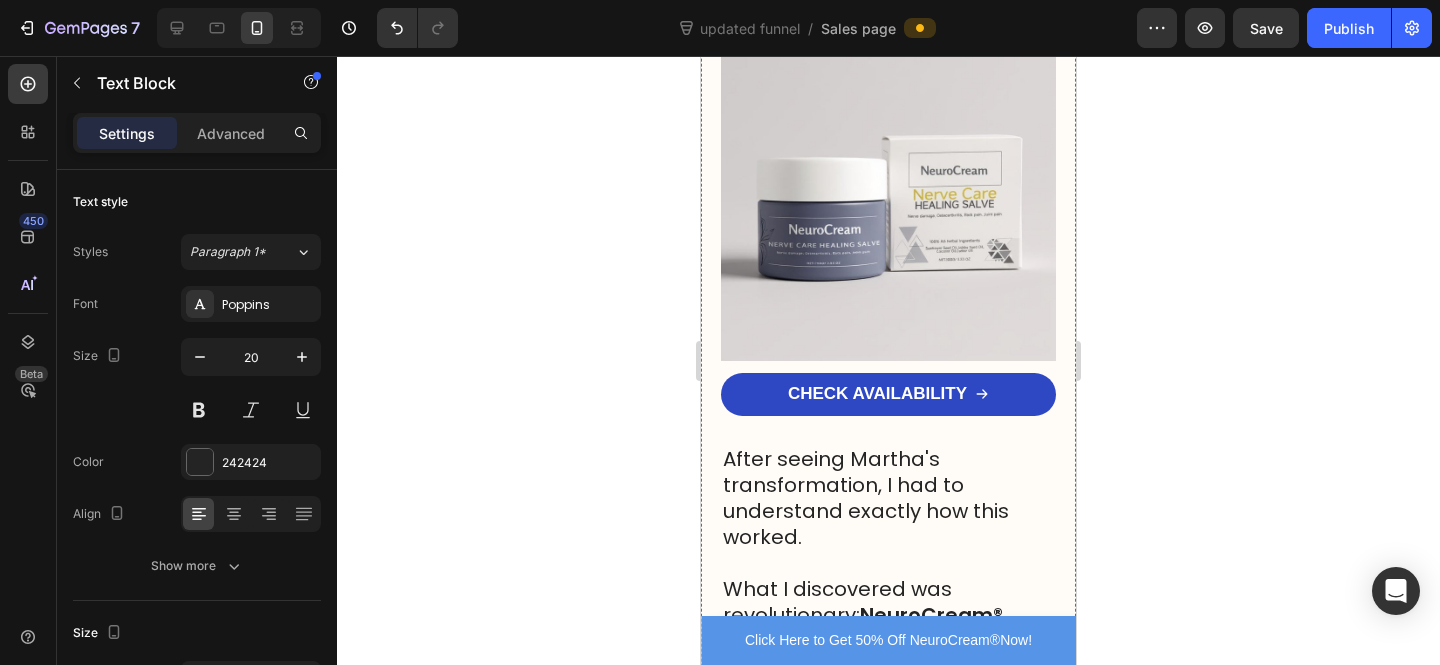 click 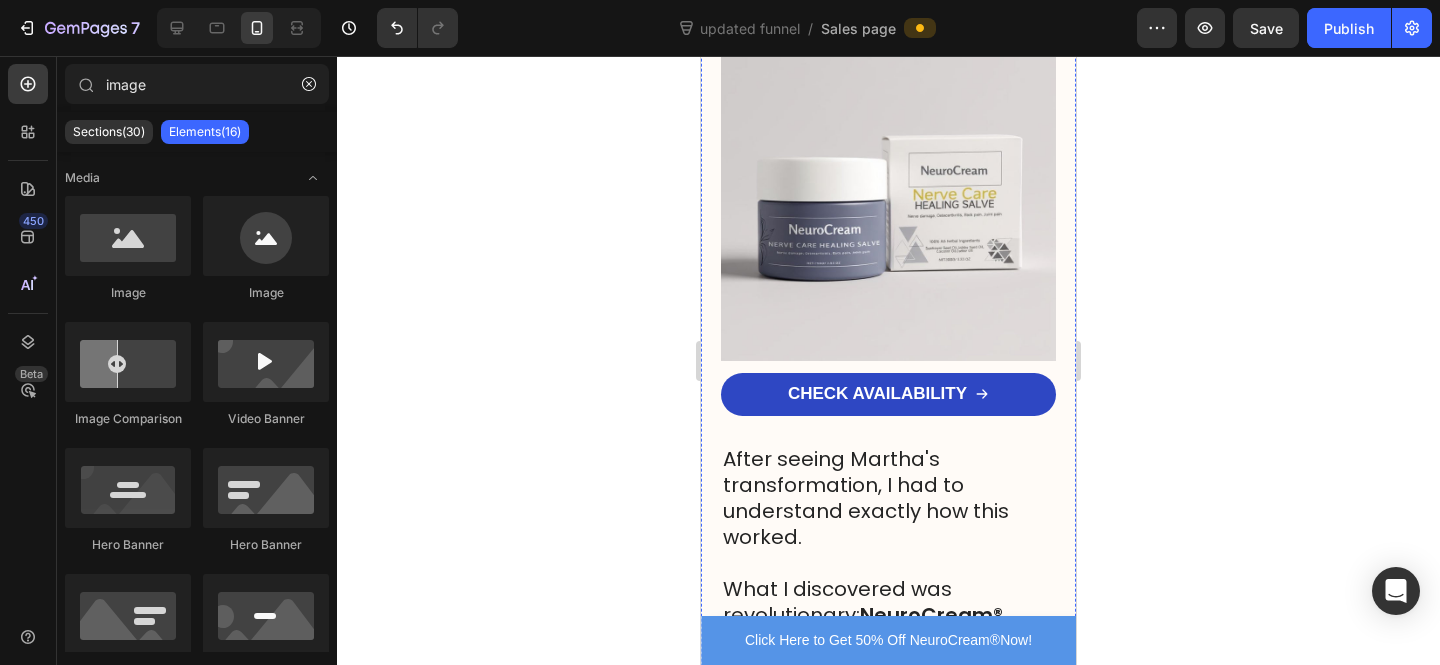 click on "[DISCOVER THE SCIATICA SOLUTION DOCTORS DON'T WANT YOU TO KNOW ]" at bounding box center [888, -286] 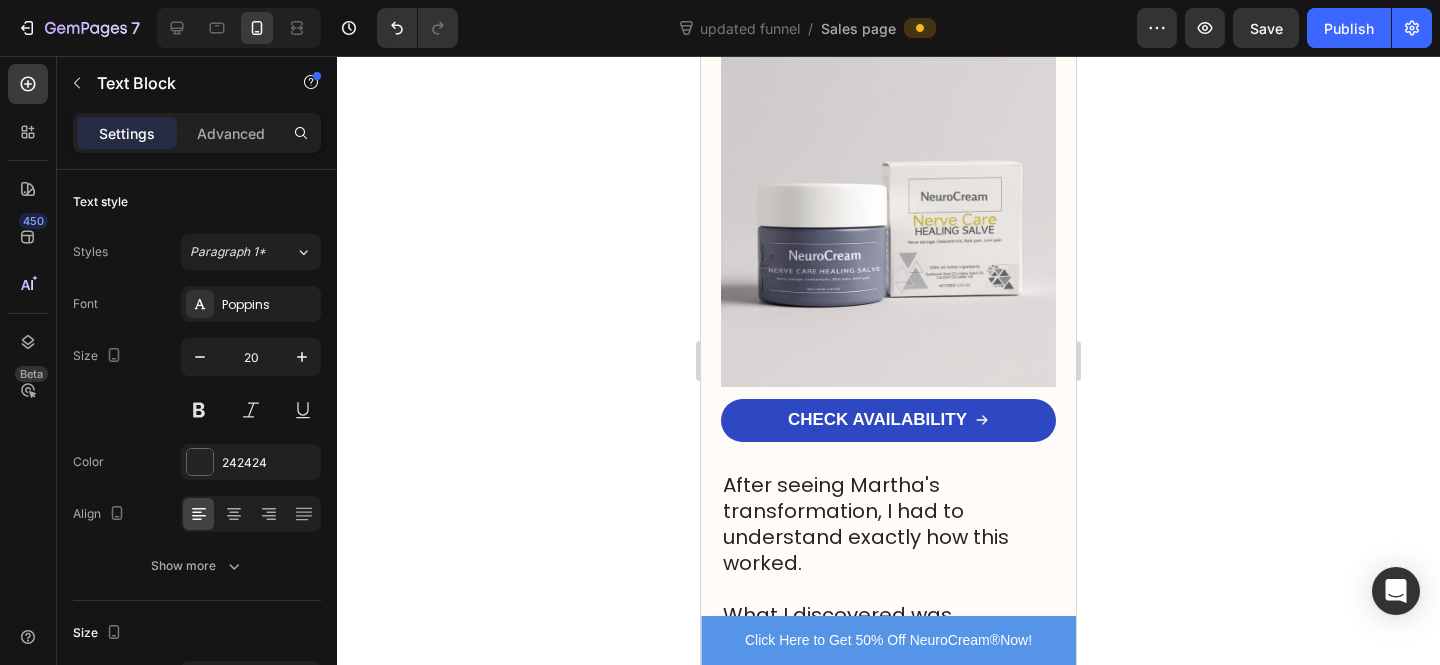 click on "[DISCOVER THE SCIATICA SOLUTION DOCTORS DON'T WANT YOU TO KNOW ] ⁠⁠⁠⁠⁠⁠⁠" at bounding box center [888, -247] 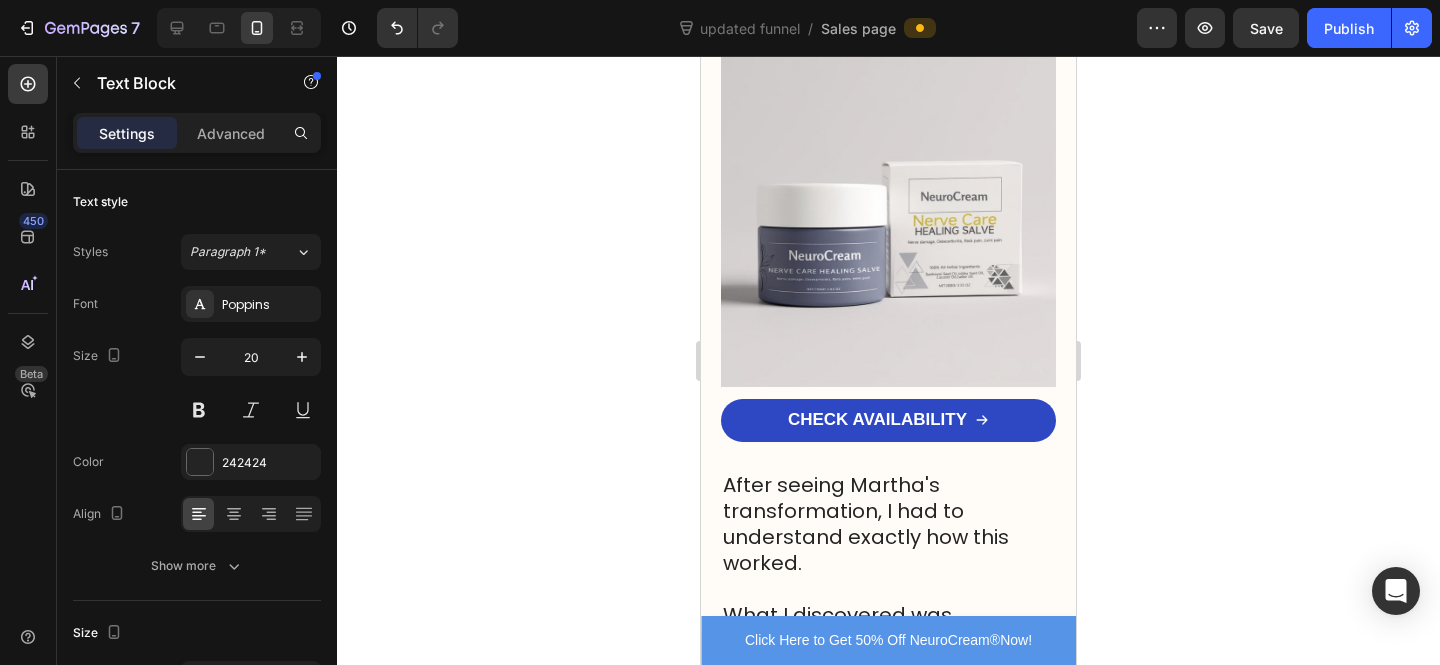 click 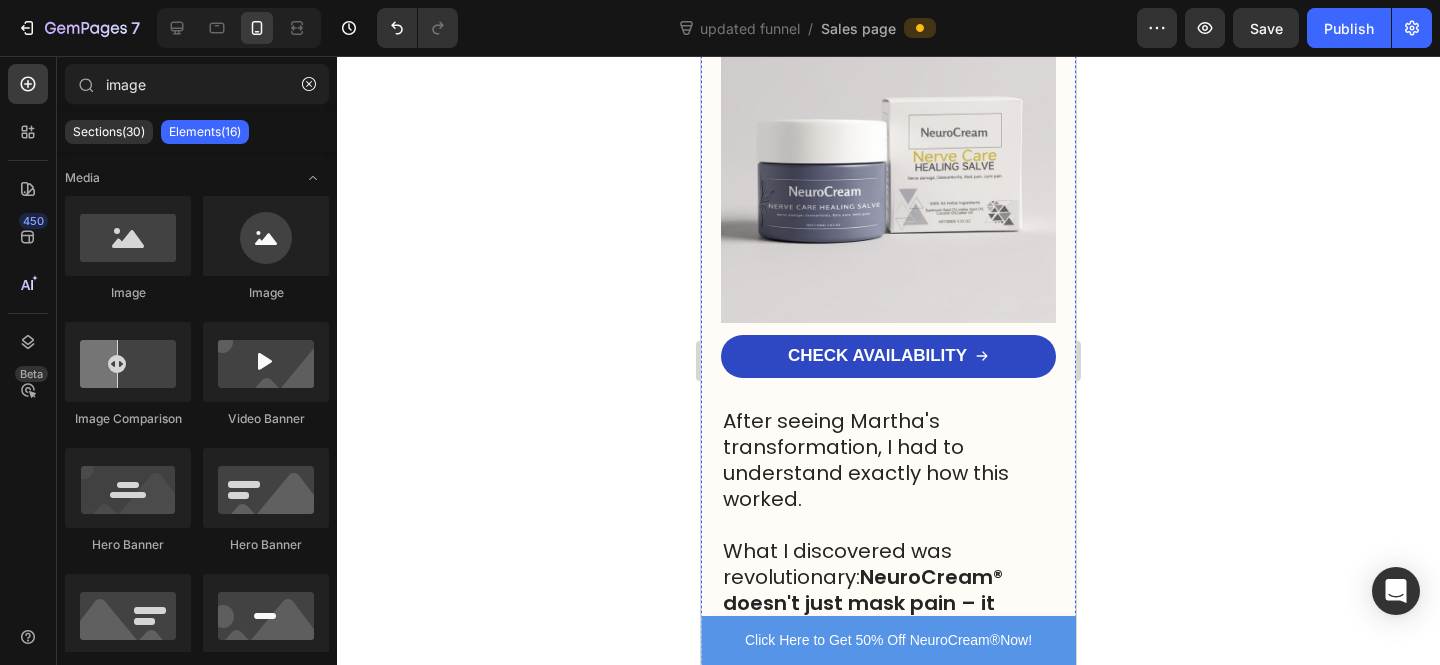 scroll, scrollTop: 7354, scrollLeft: 0, axis: vertical 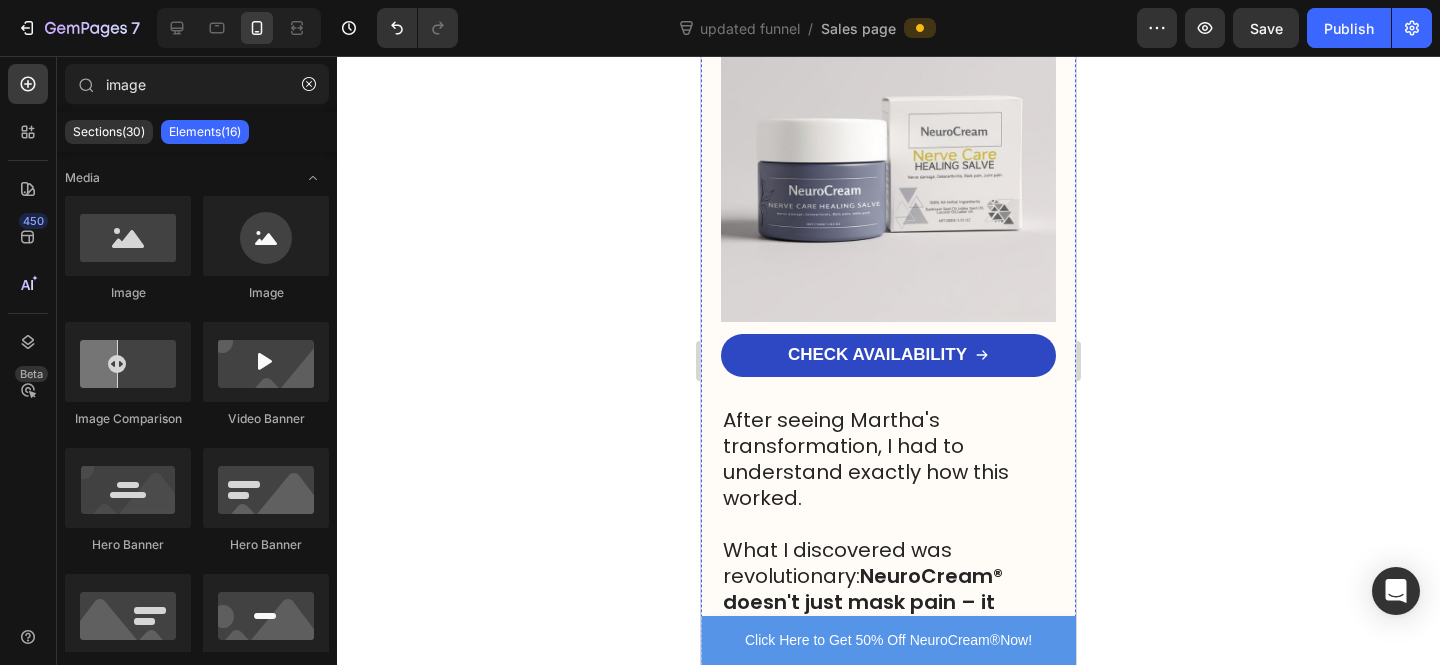 click on "[DISCOVER THE SCIATICA SOLUTION DOCTORS DON'T WANT YOU TO KNOW]" at bounding box center [888, -351] 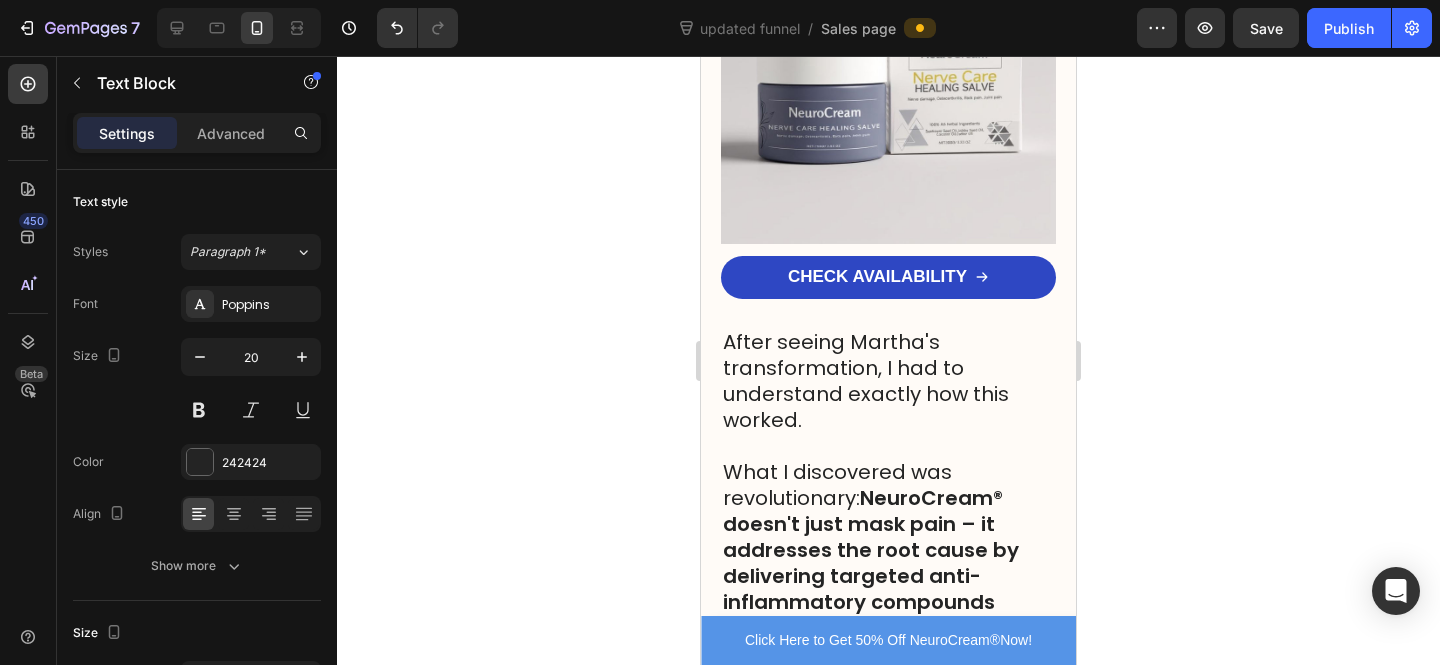 click 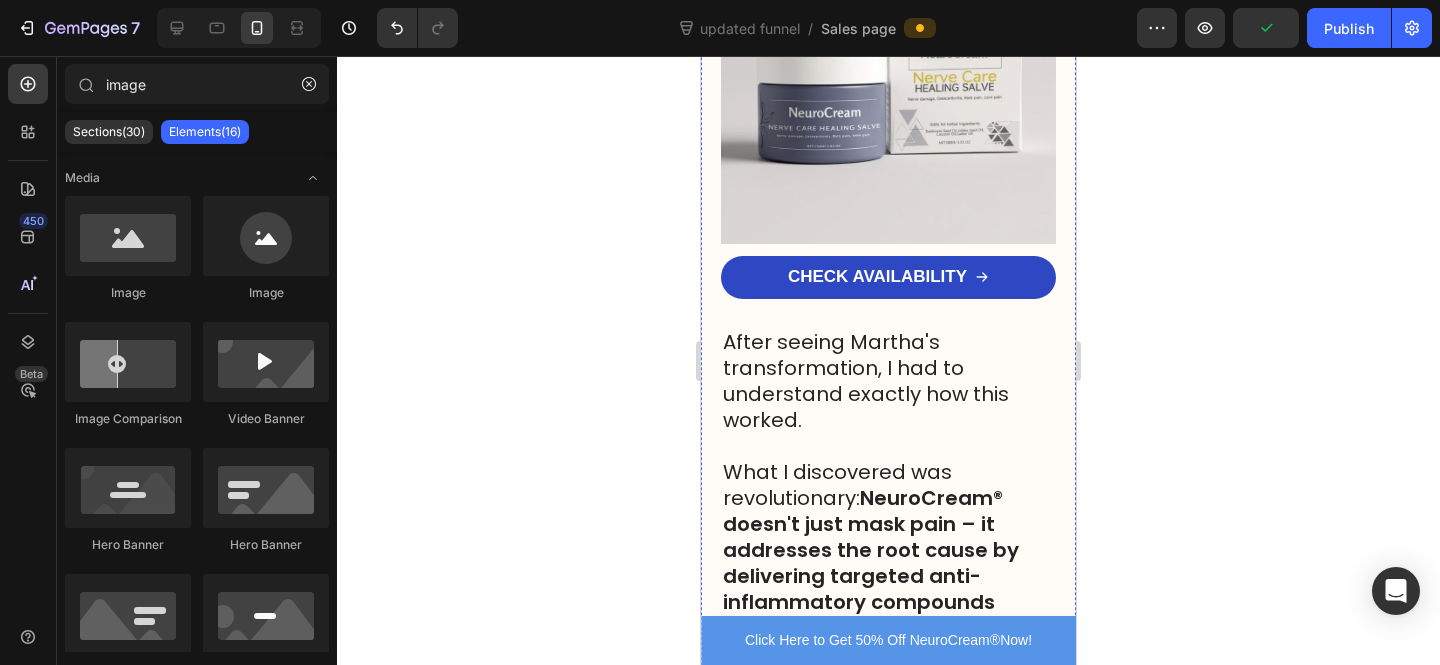 click on "Introducing NeuroCream® – The Breakthrough That Targets Sciatica at Its Source" at bounding box center [888, -201] 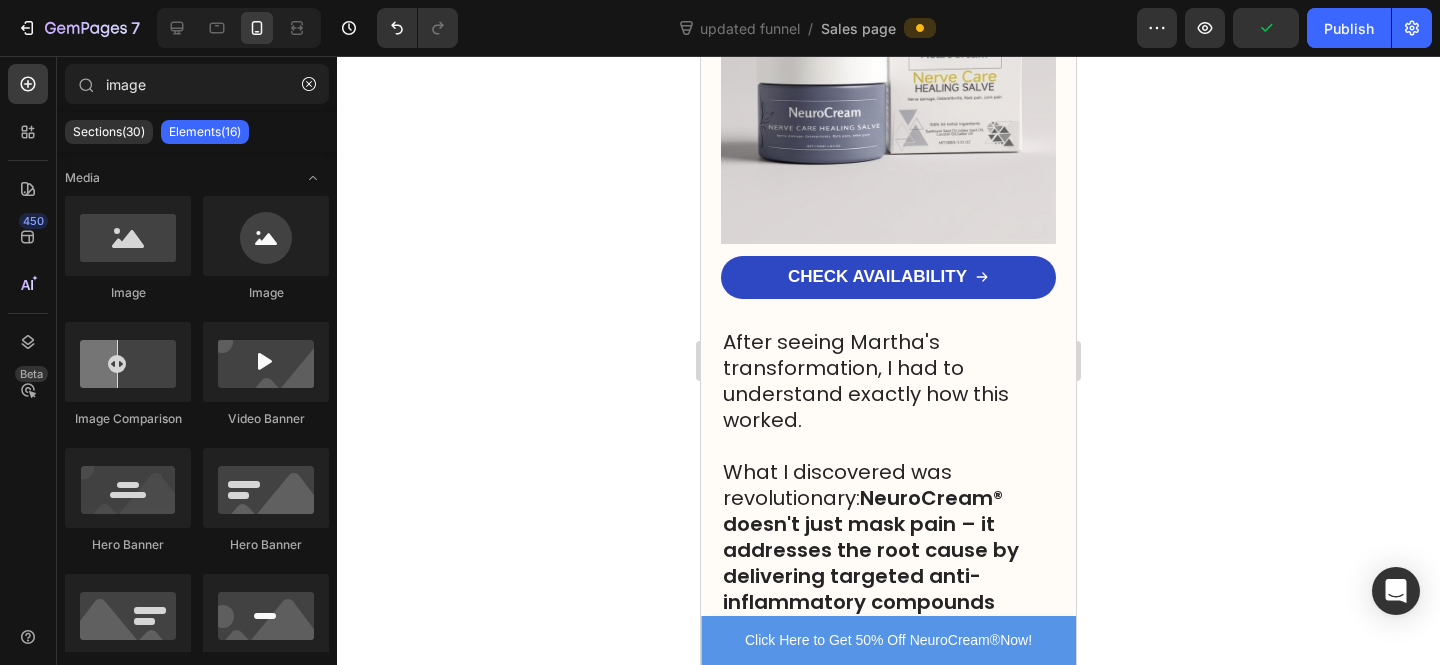 click on "Introducing NeuroCream® – The Breakthrough That Targets Sciatica at Its Source" at bounding box center (888, -201) 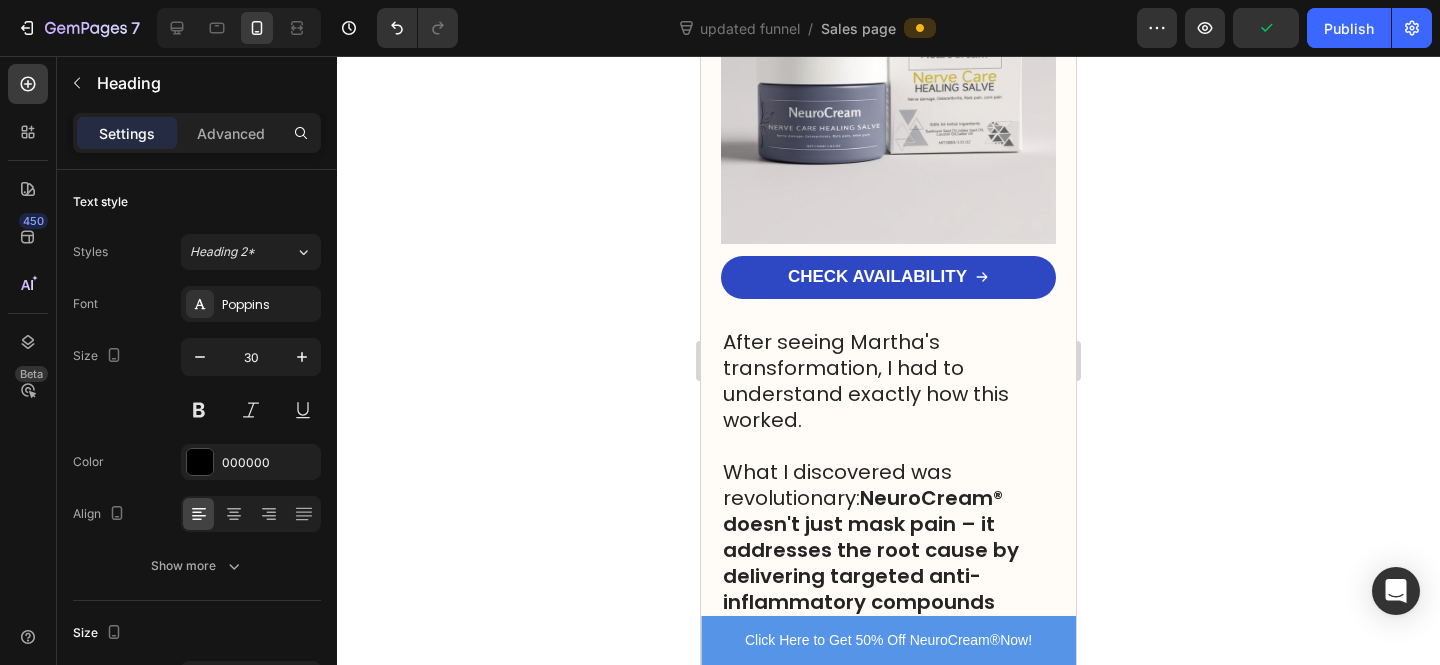click on "Introducing NeuroCream® – The Breakthrough That Targets Sciatica at Its Source" at bounding box center [888, -201] 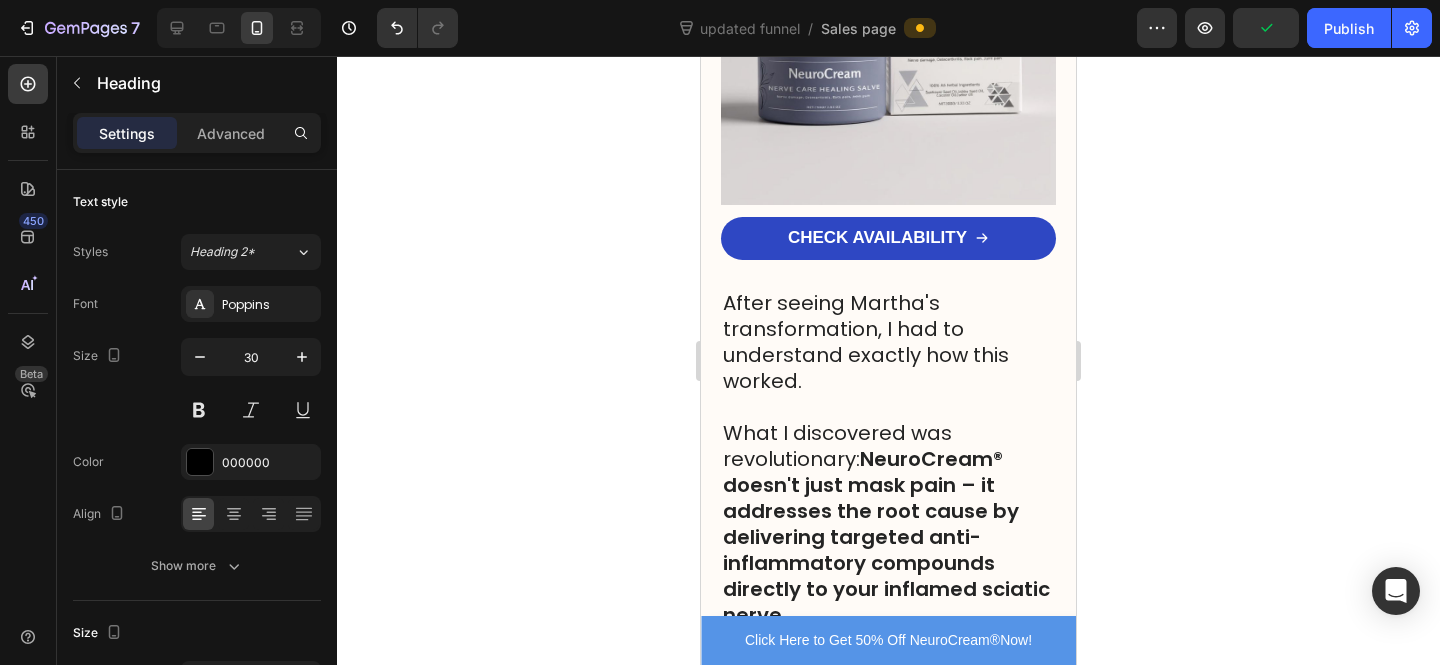 click on "Introducing NeuroRelief® - The Natural Sciatica Limping Solution" at bounding box center [861, -220] 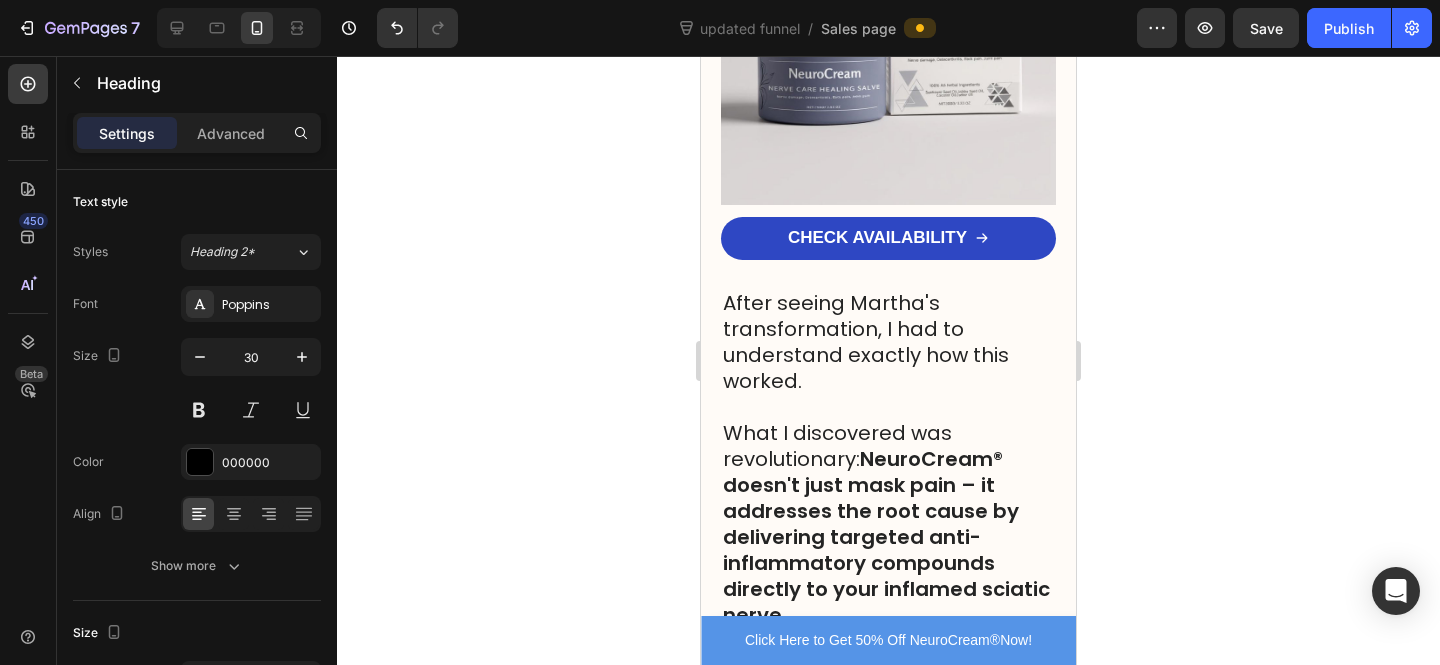 click on "Introducing NeuroRelief® - The Natural Sciatica Limping Solution" at bounding box center (861, -220) 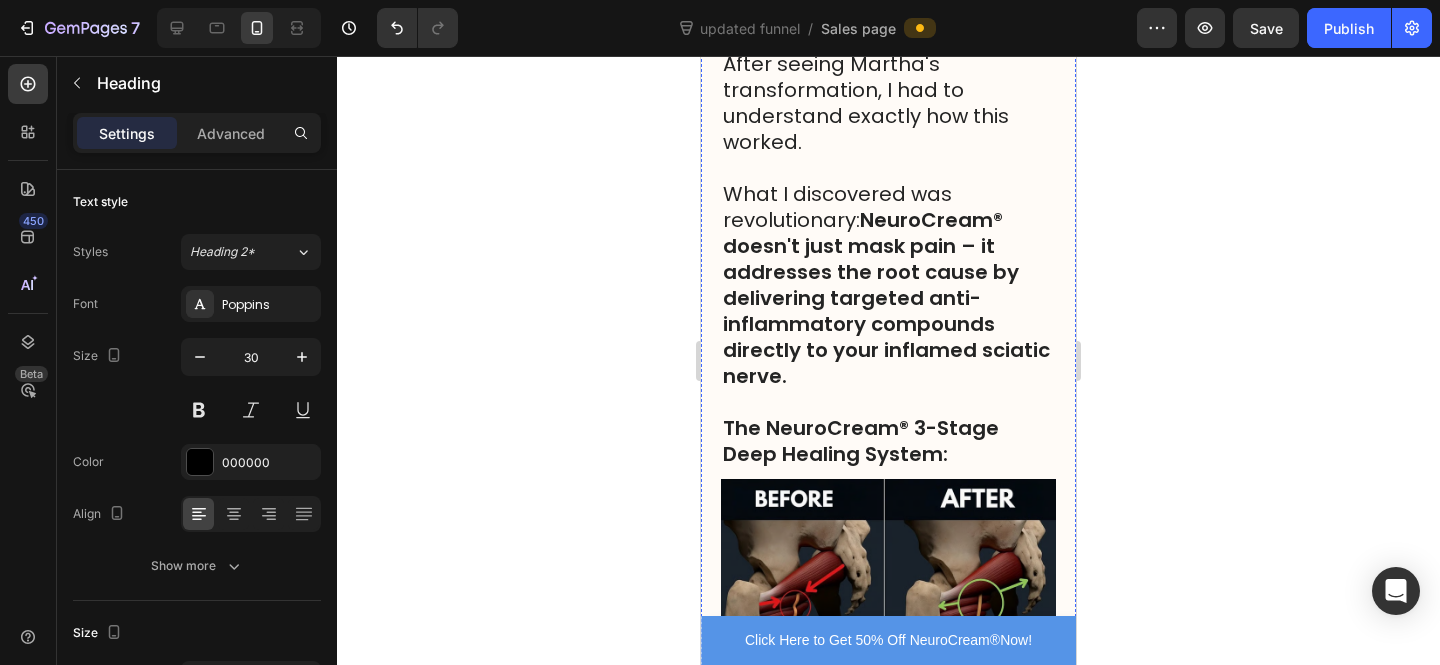 scroll, scrollTop: 7691, scrollLeft: 0, axis: vertical 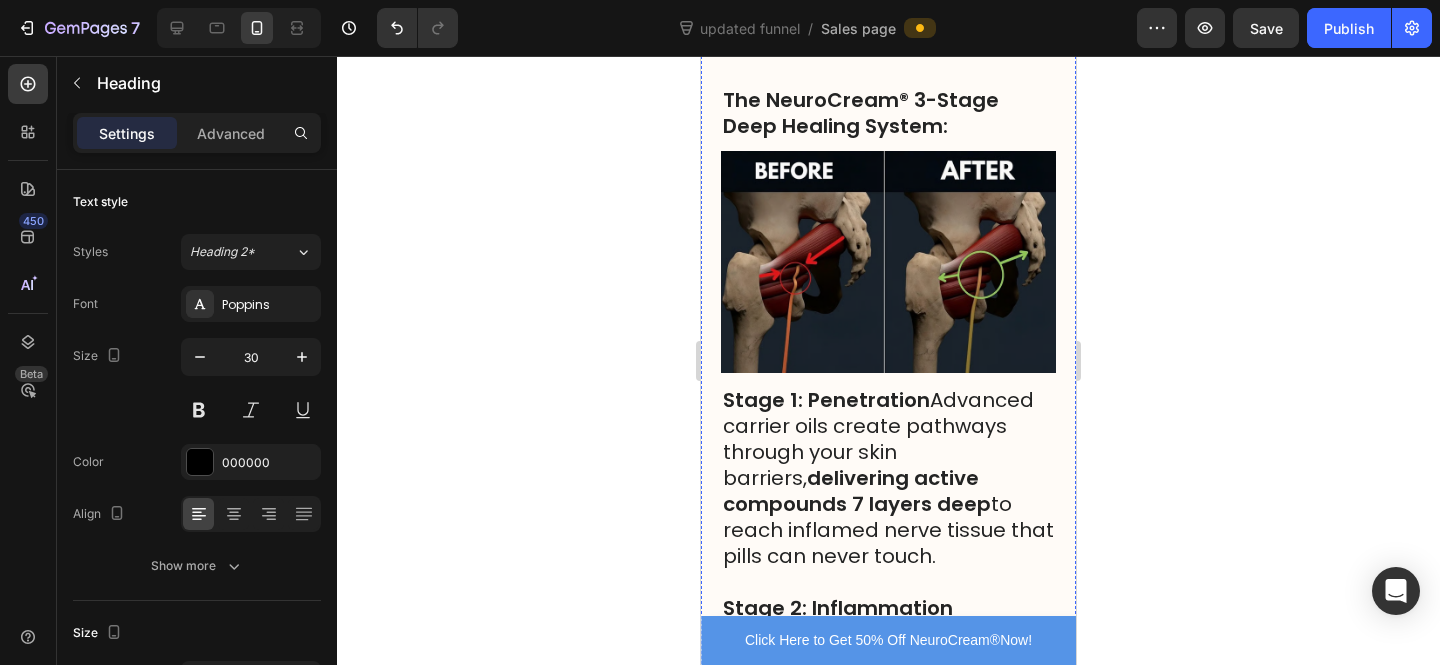 click on "CHECK AVAILABILITY" at bounding box center [888, -329] 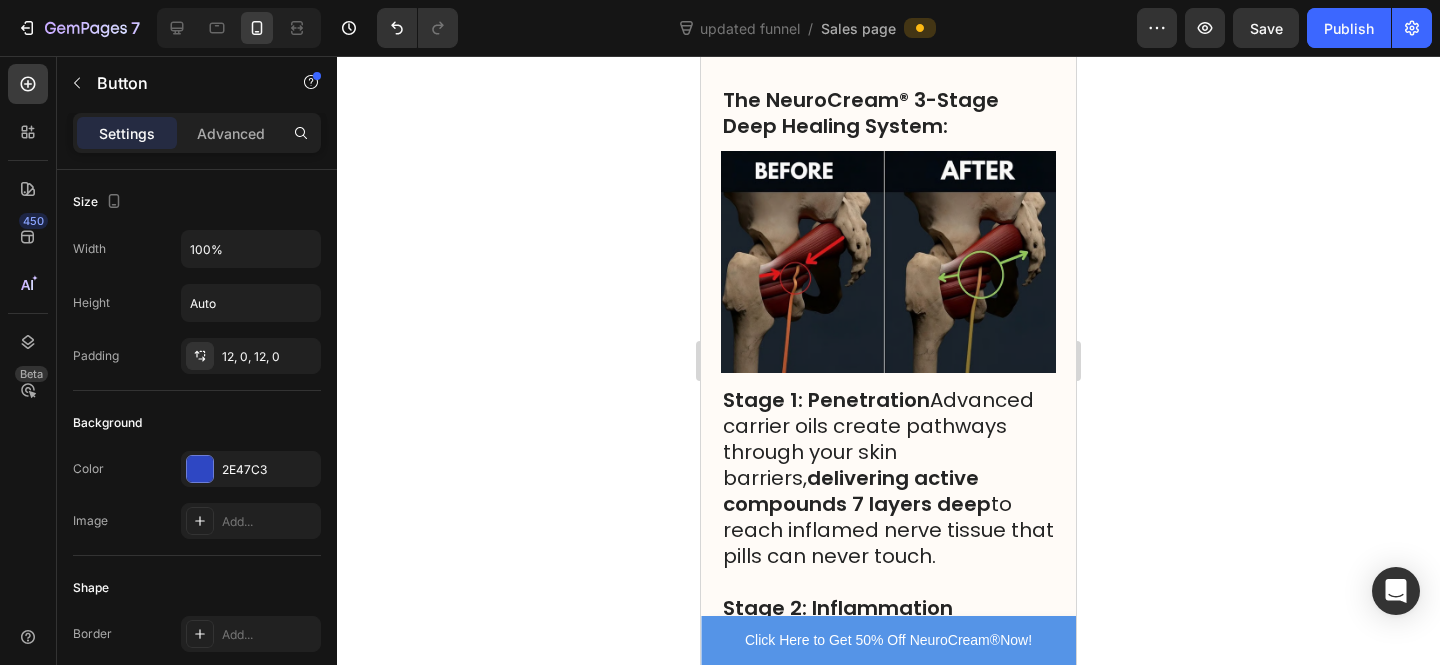 click 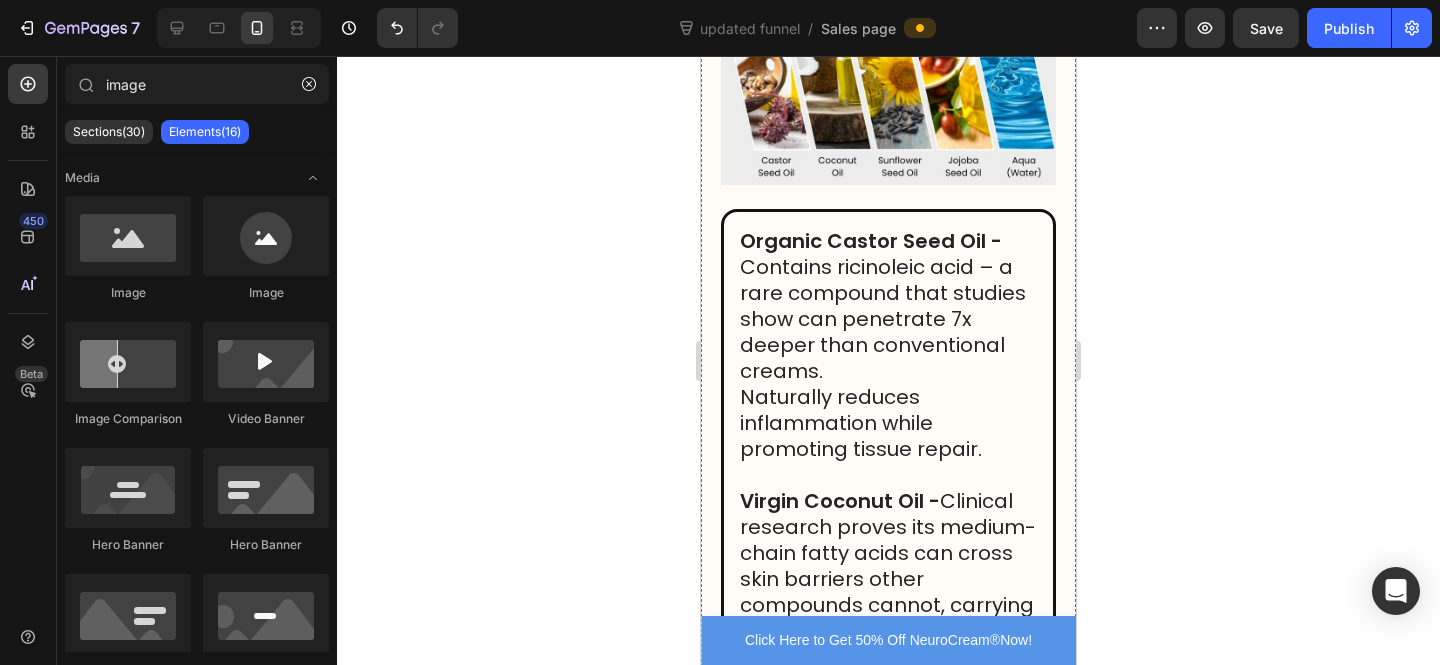 scroll, scrollTop: 9217, scrollLeft: 0, axis: vertical 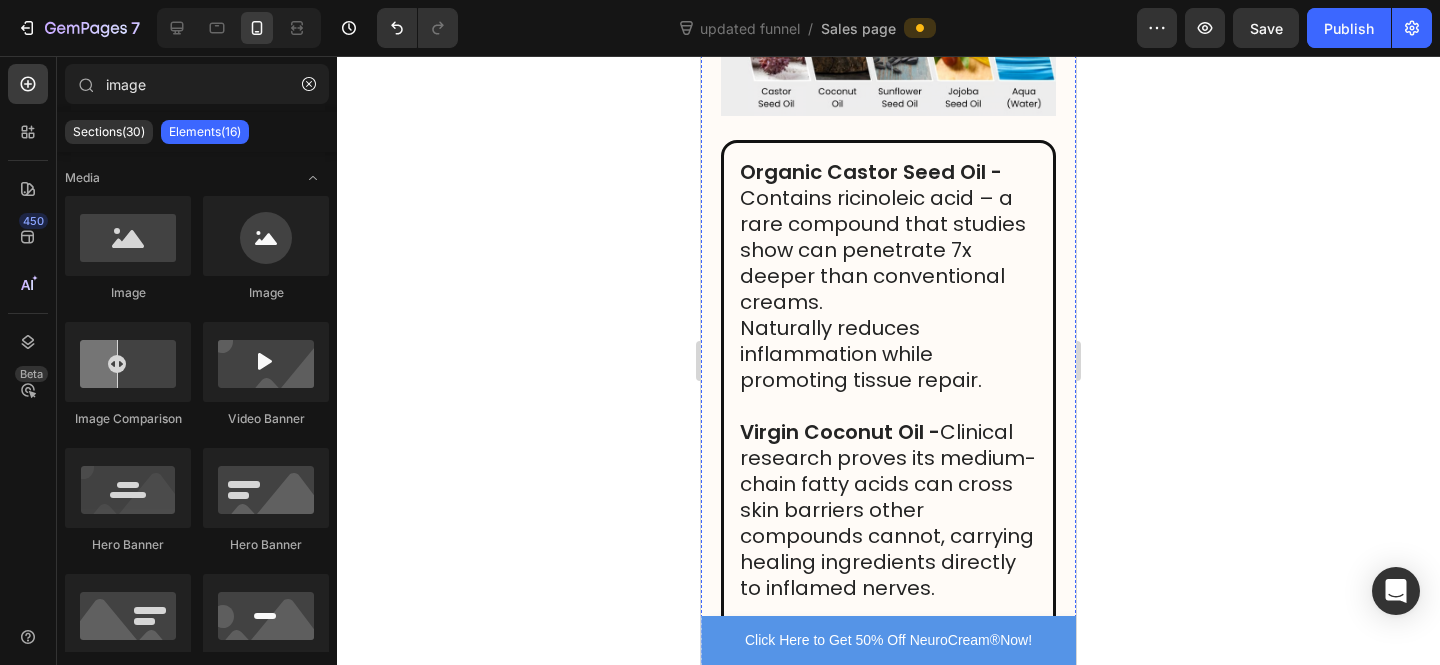 click on "Stage 3: Circulation Restoration  Specialized compounds improve blood flow around compressed areas,  bringing healing nutrients while flushing out pain-causing toxins  that have built up over months or years." at bounding box center [888, -433] 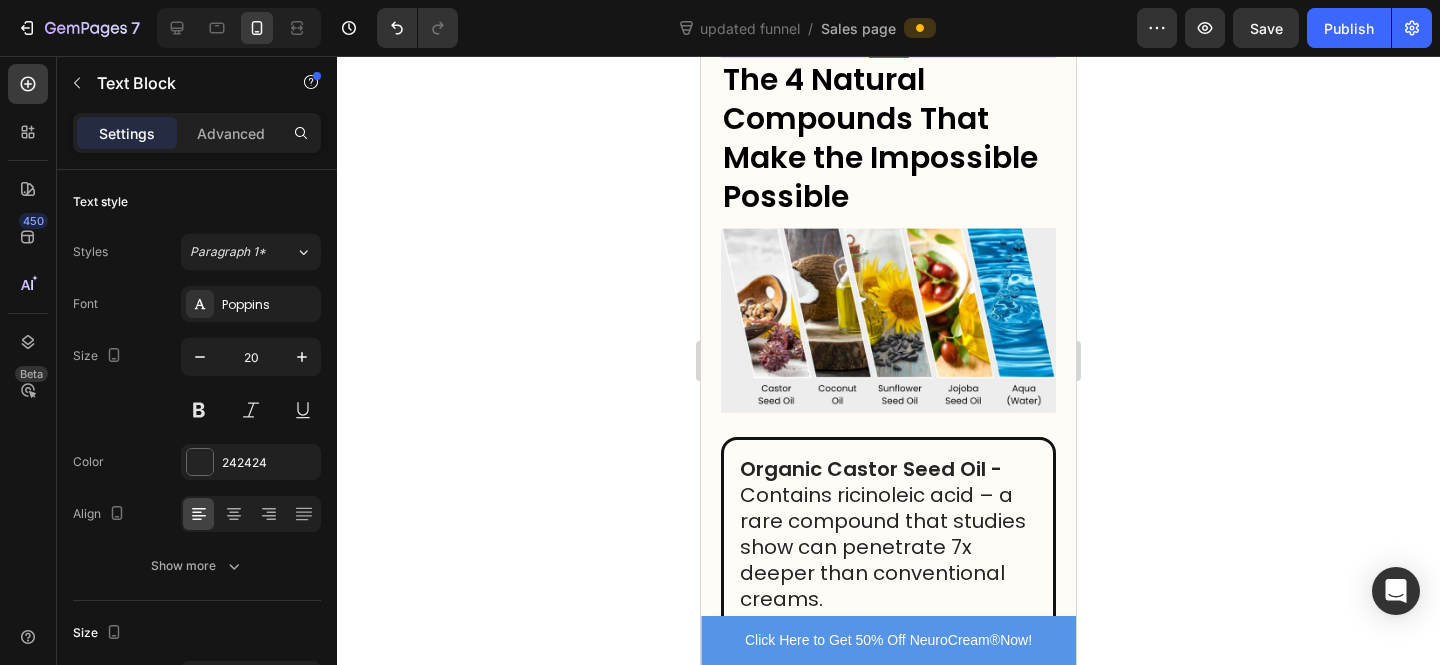 scroll, scrollTop: 9090, scrollLeft: 0, axis: vertical 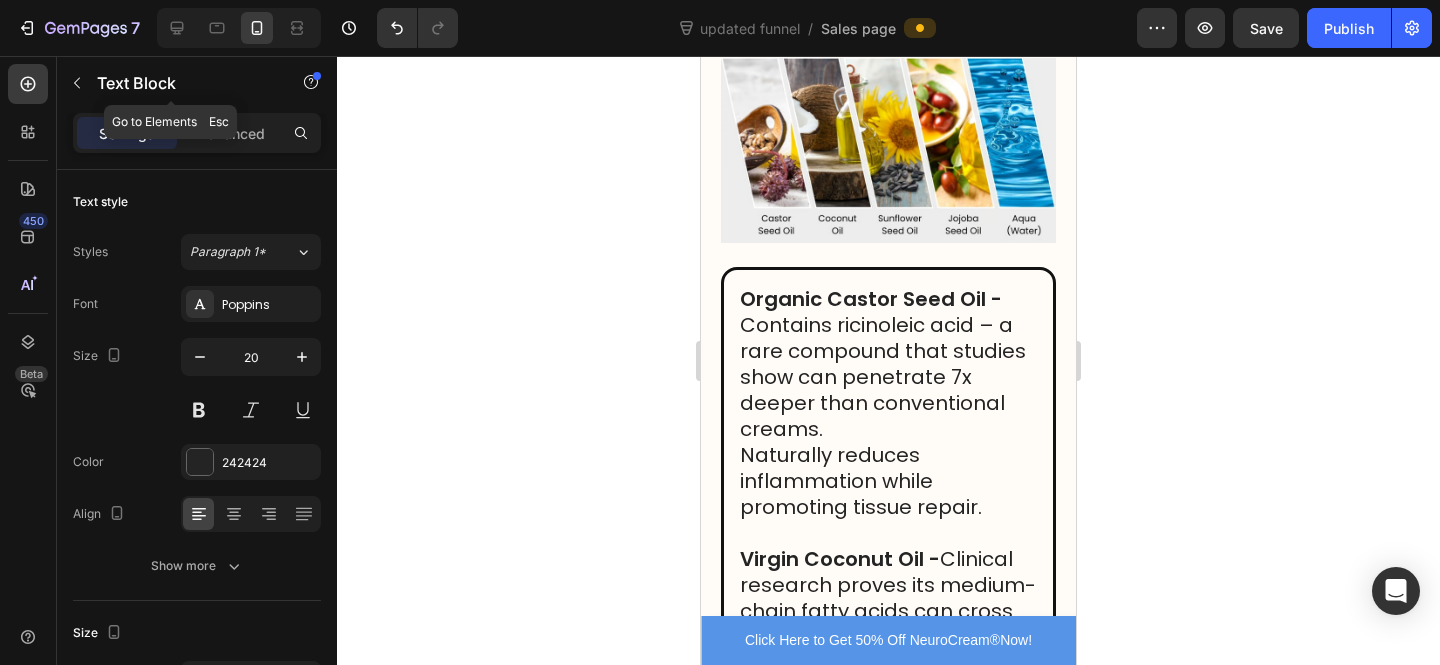 click at bounding box center (77, 83) 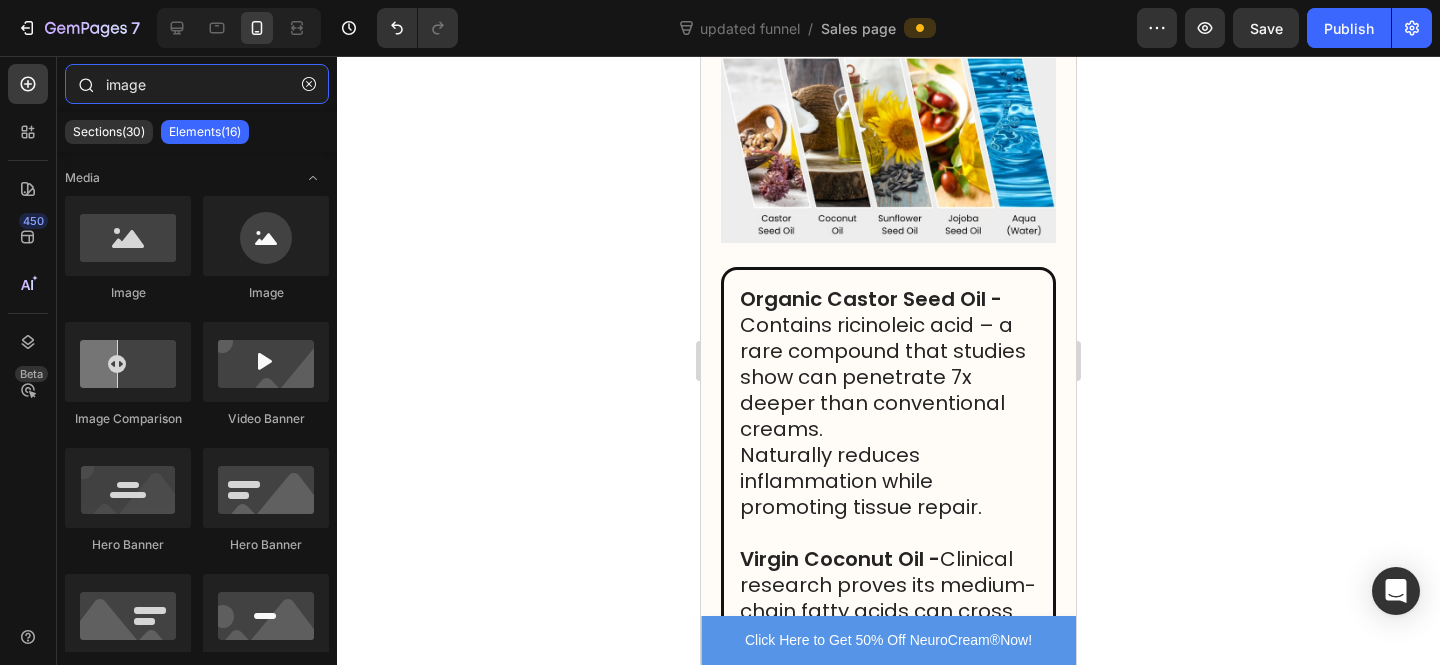 click on "image" at bounding box center (197, 84) 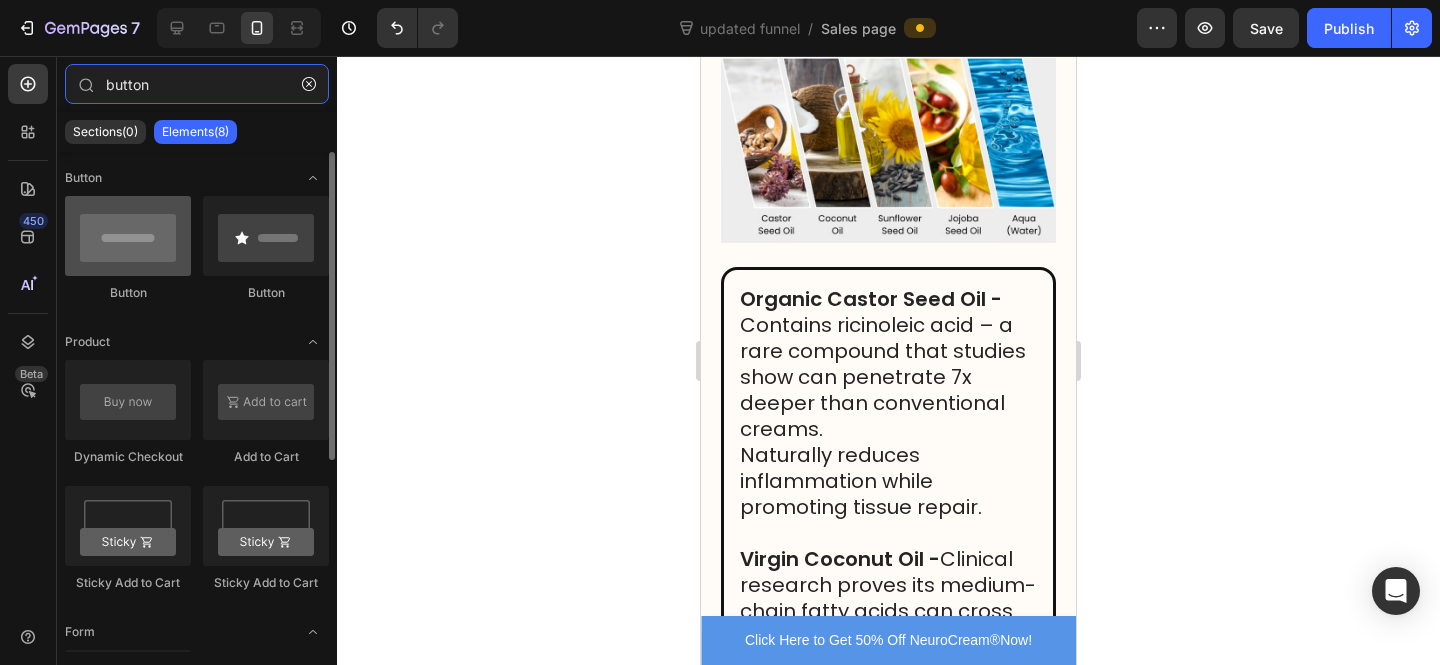 type on "button" 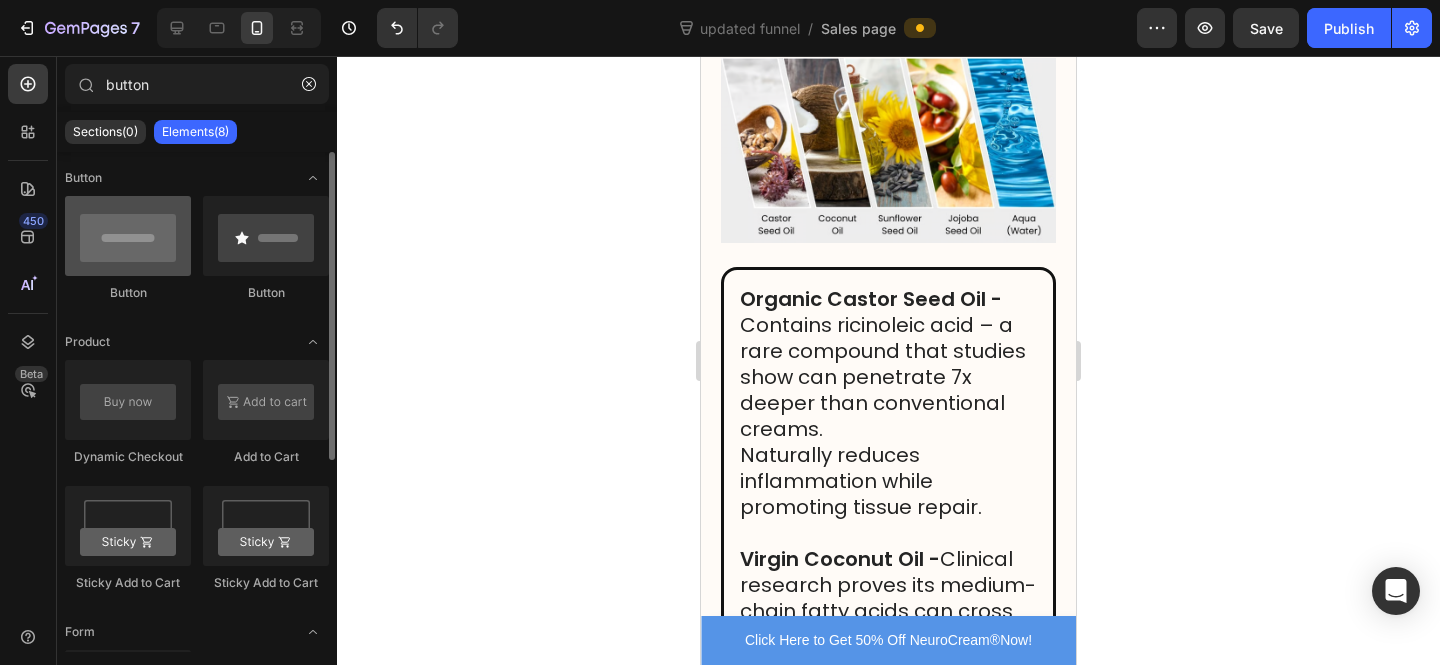 click at bounding box center [128, 236] 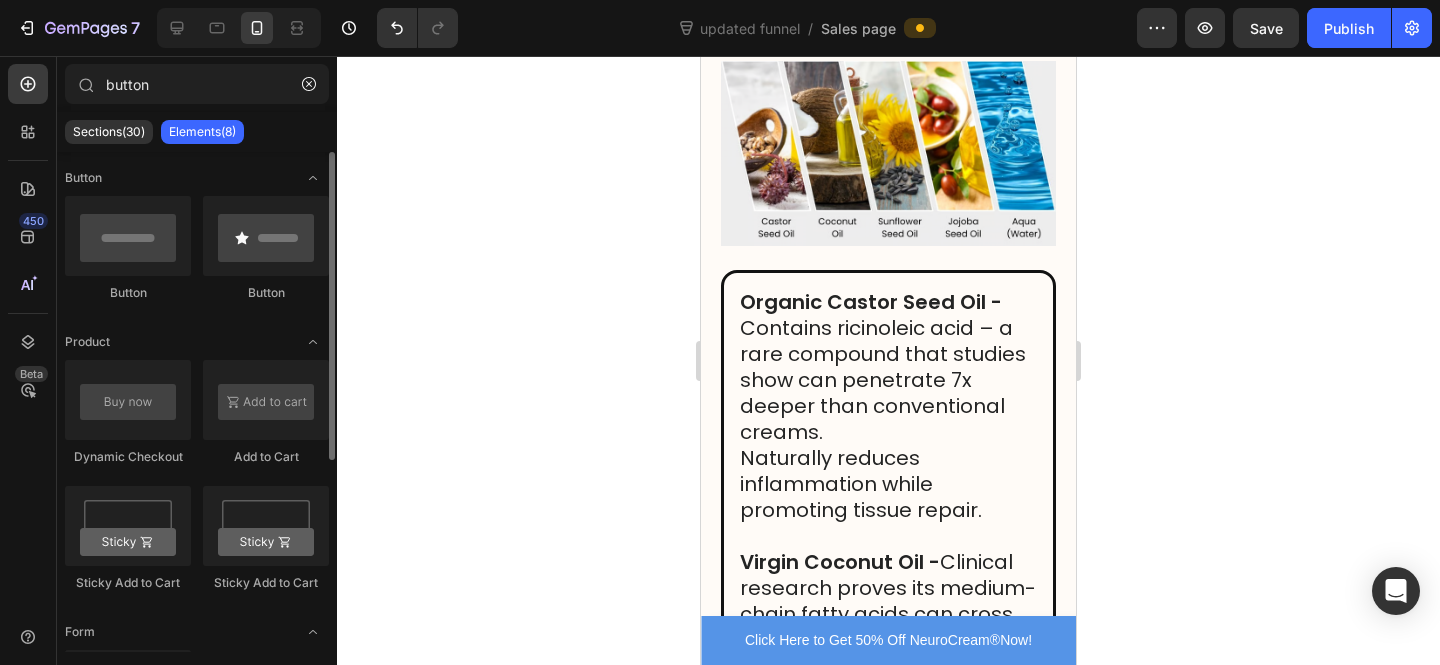 scroll, scrollTop: 9074, scrollLeft: 0, axis: vertical 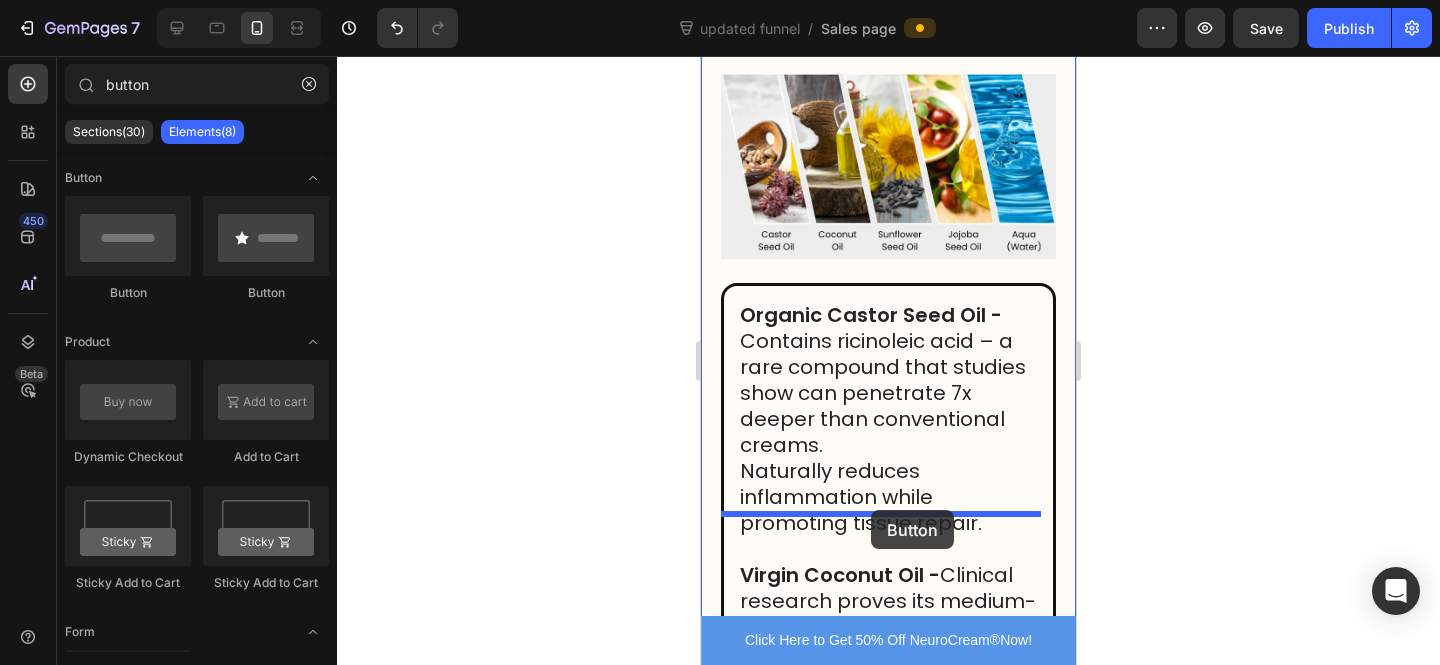 drag, startPoint x: 982, startPoint y: 349, endPoint x: 870, endPoint y: 510, distance: 196.12495 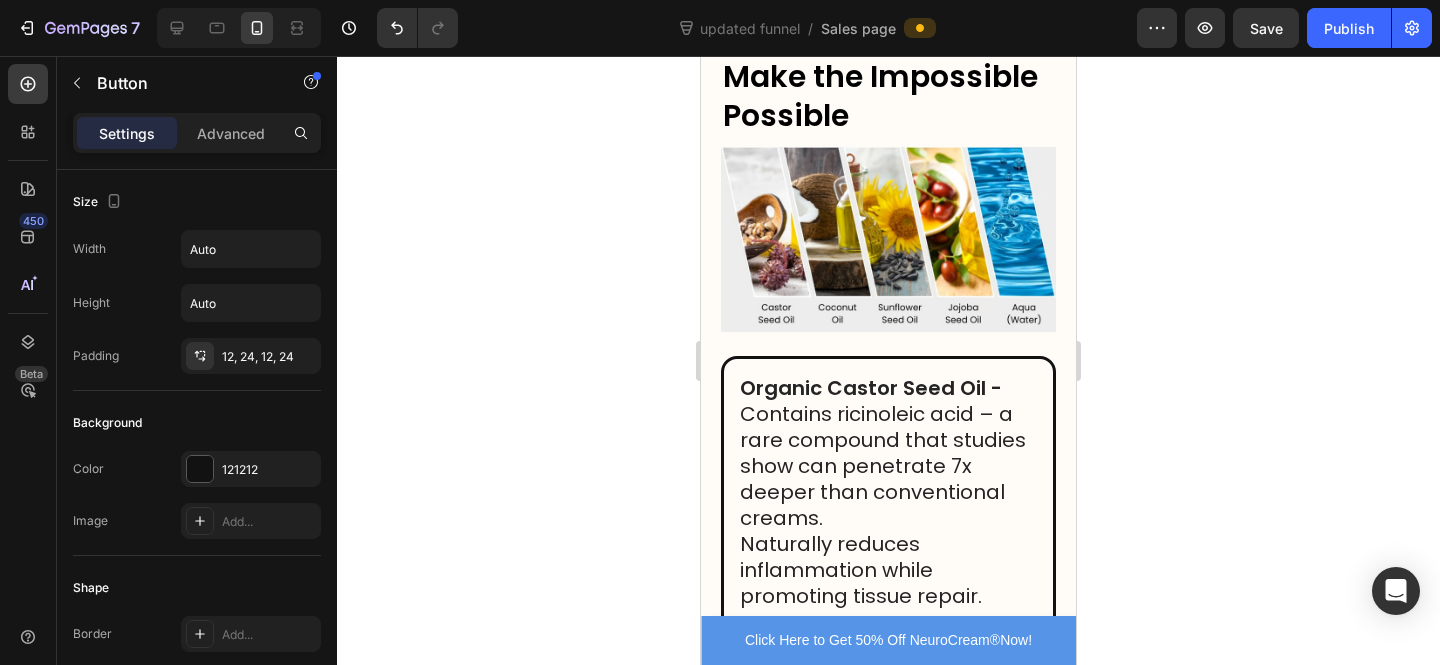 click on "Button" at bounding box center [765, -72] 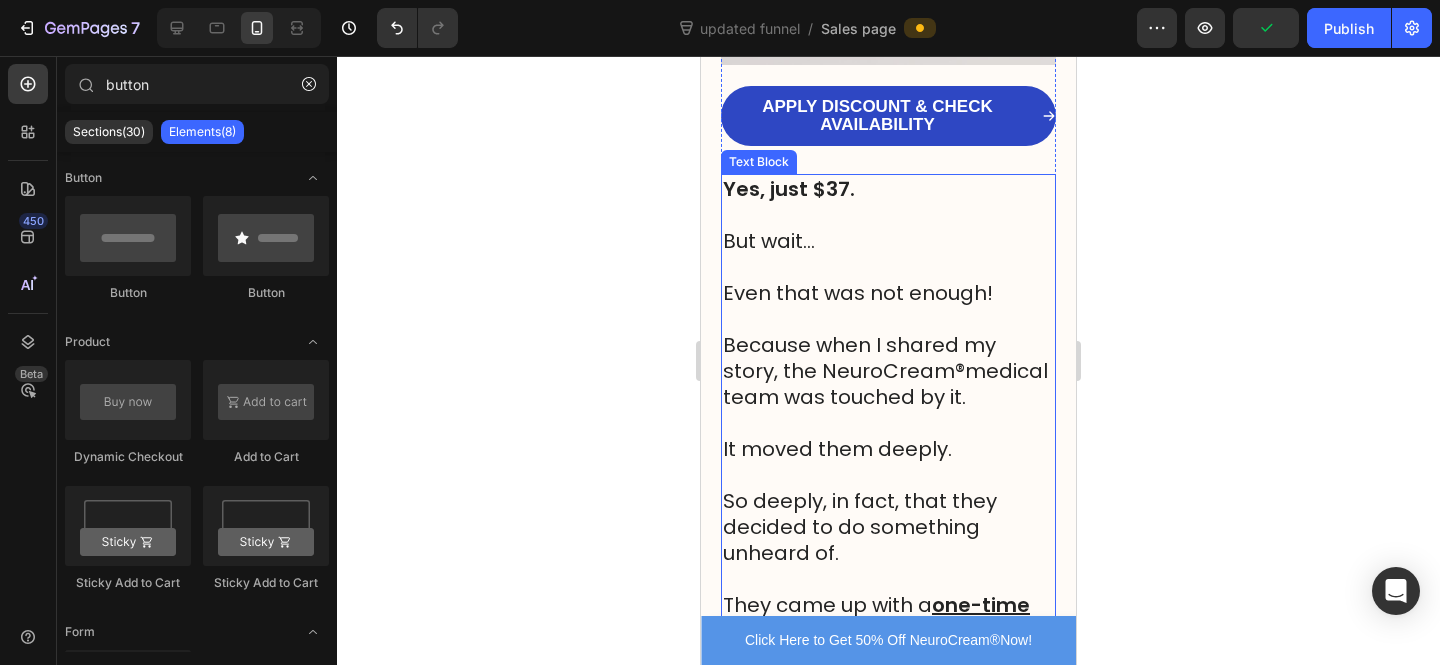 scroll, scrollTop: 18520, scrollLeft: 0, axis: vertical 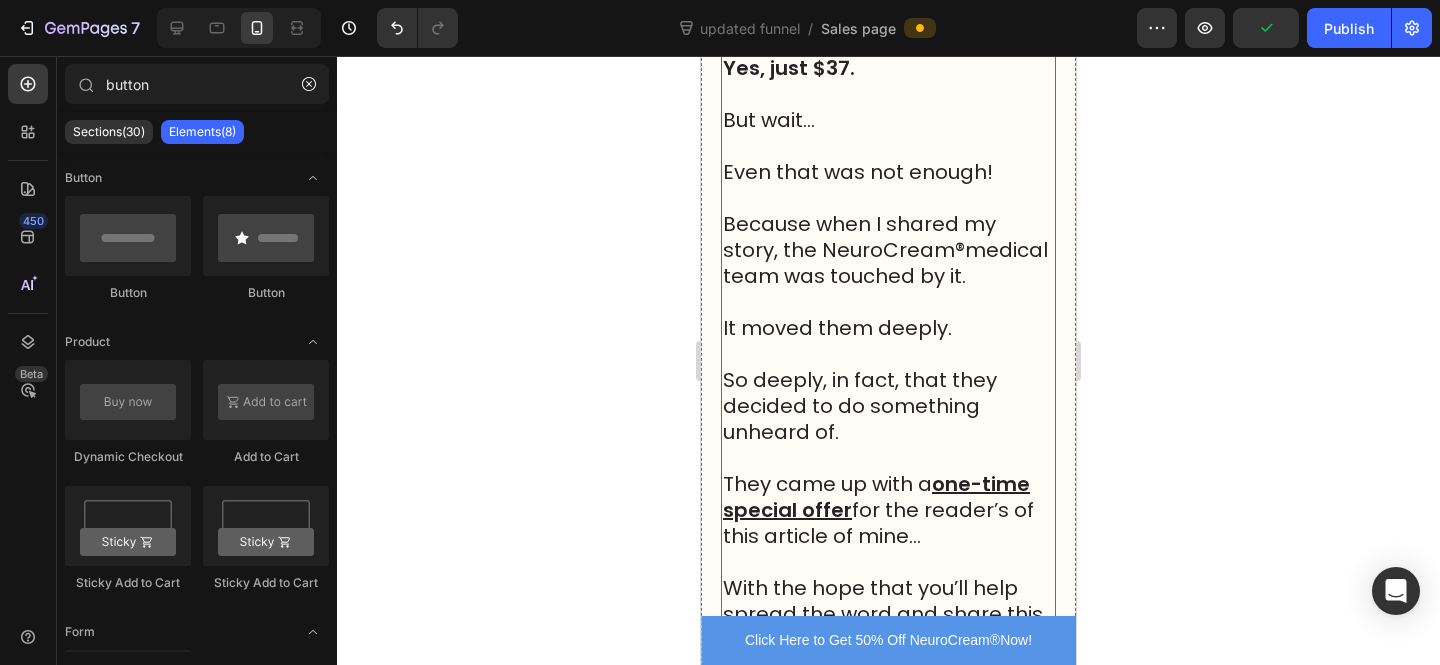 click on "APPLY DISCOUNT & CHECK AVAILABILITY" at bounding box center [877, -5] 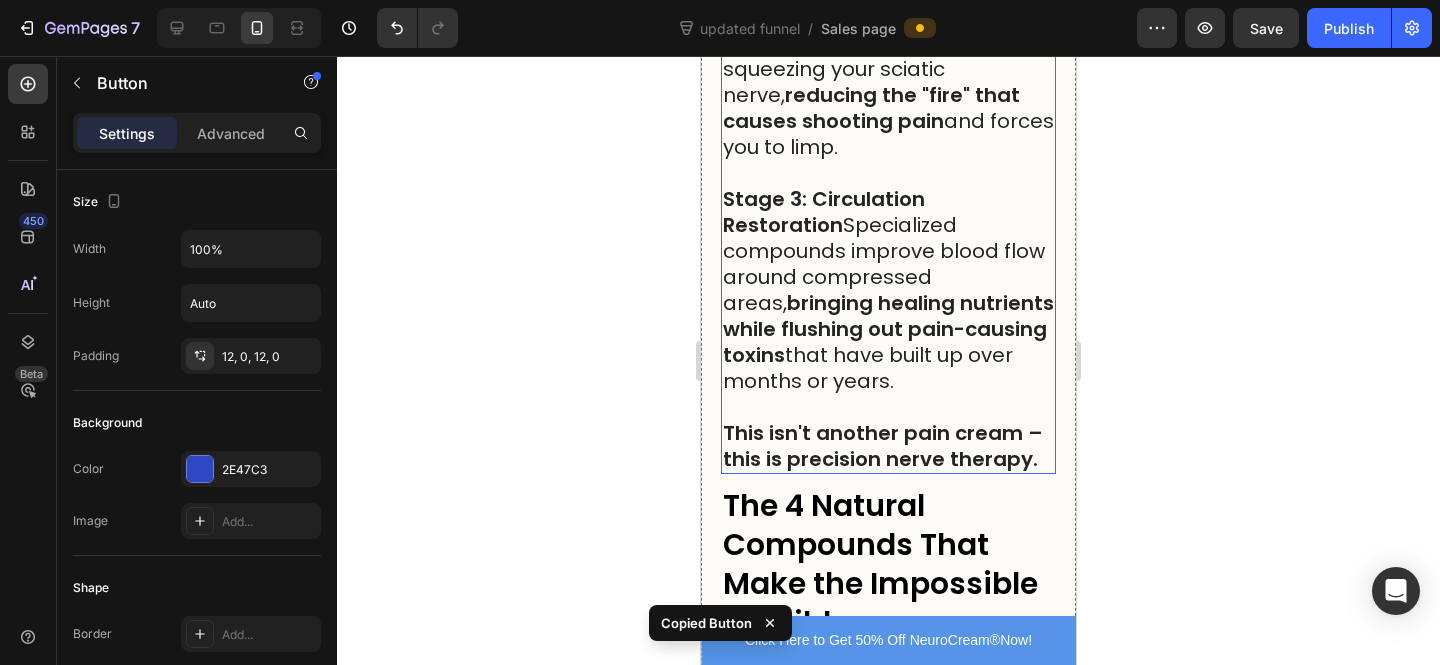 click on "Stage 3: Circulation Restoration  Specialized compounds improve blood flow around compressed areas,  bringing healing nutrients while flushing out pain-causing toxins  that have built up over months or years." at bounding box center [888, 290] 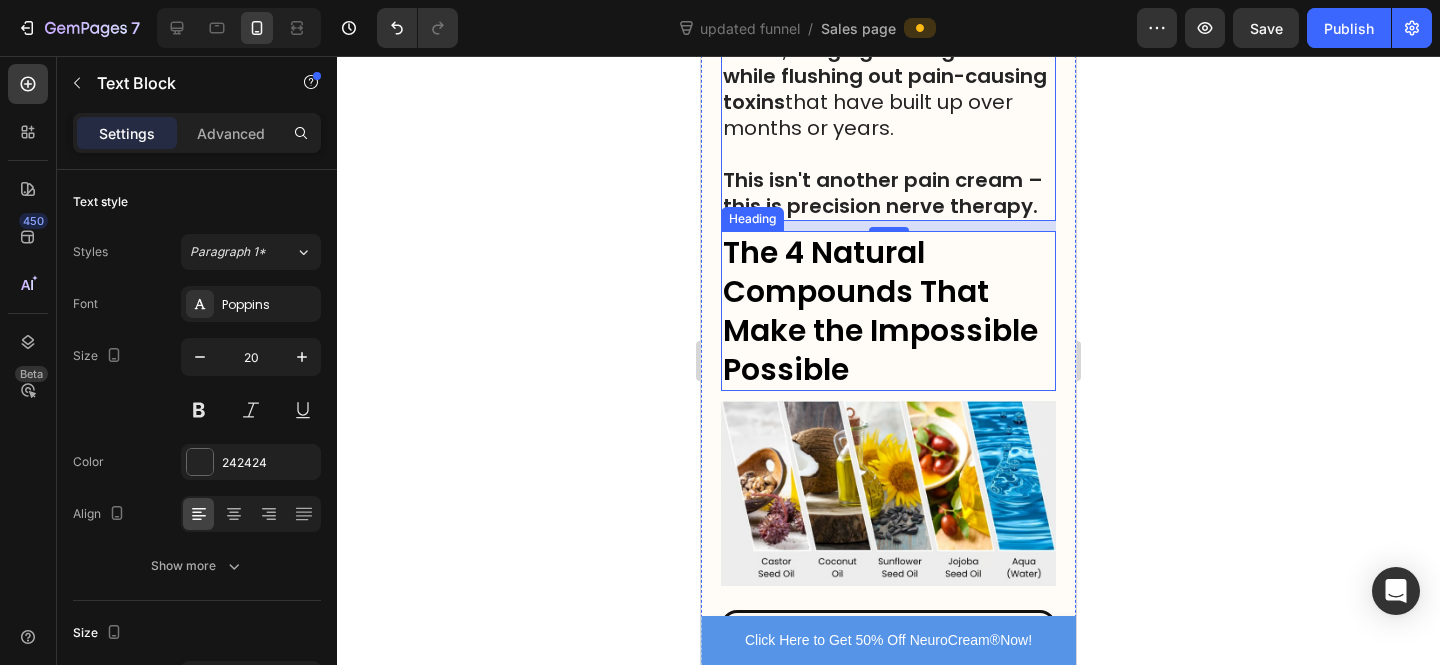 scroll, scrollTop: 9194, scrollLeft: 0, axis: vertical 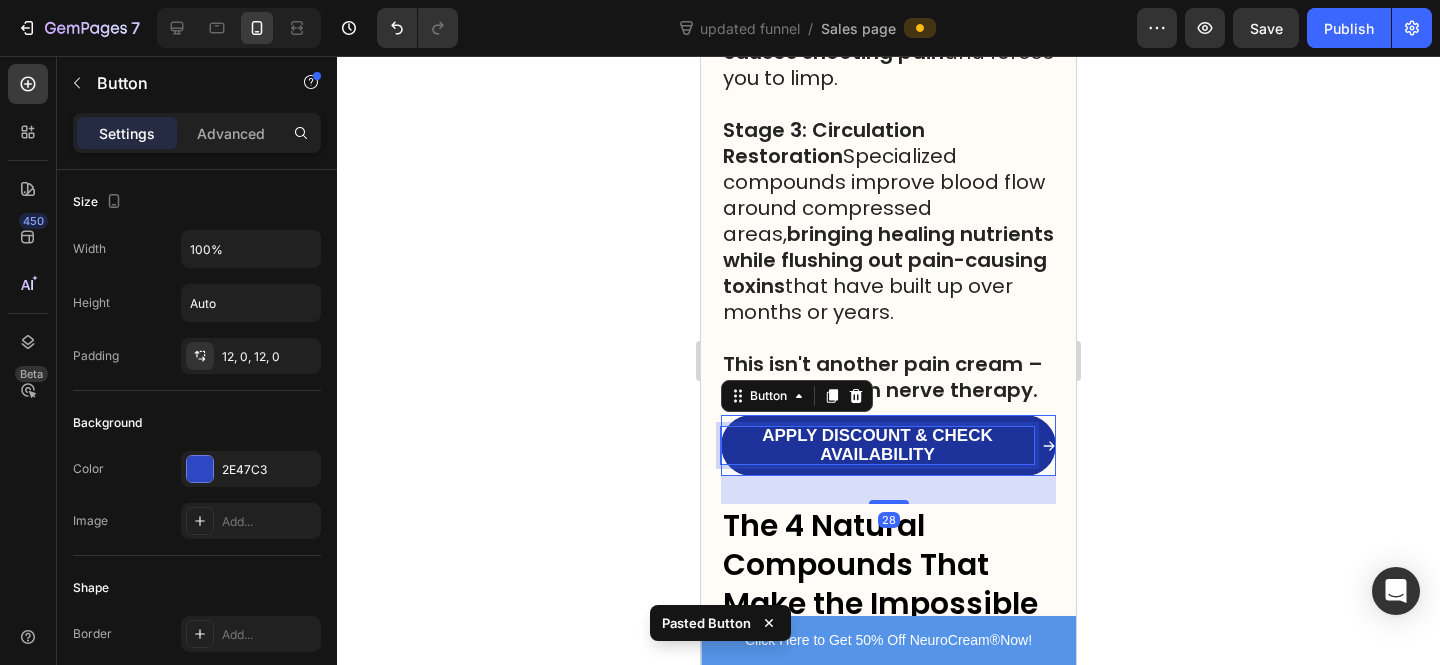 click on "APPLY DISCOUNT & CHECK AVAILABILITY" at bounding box center [877, 444] 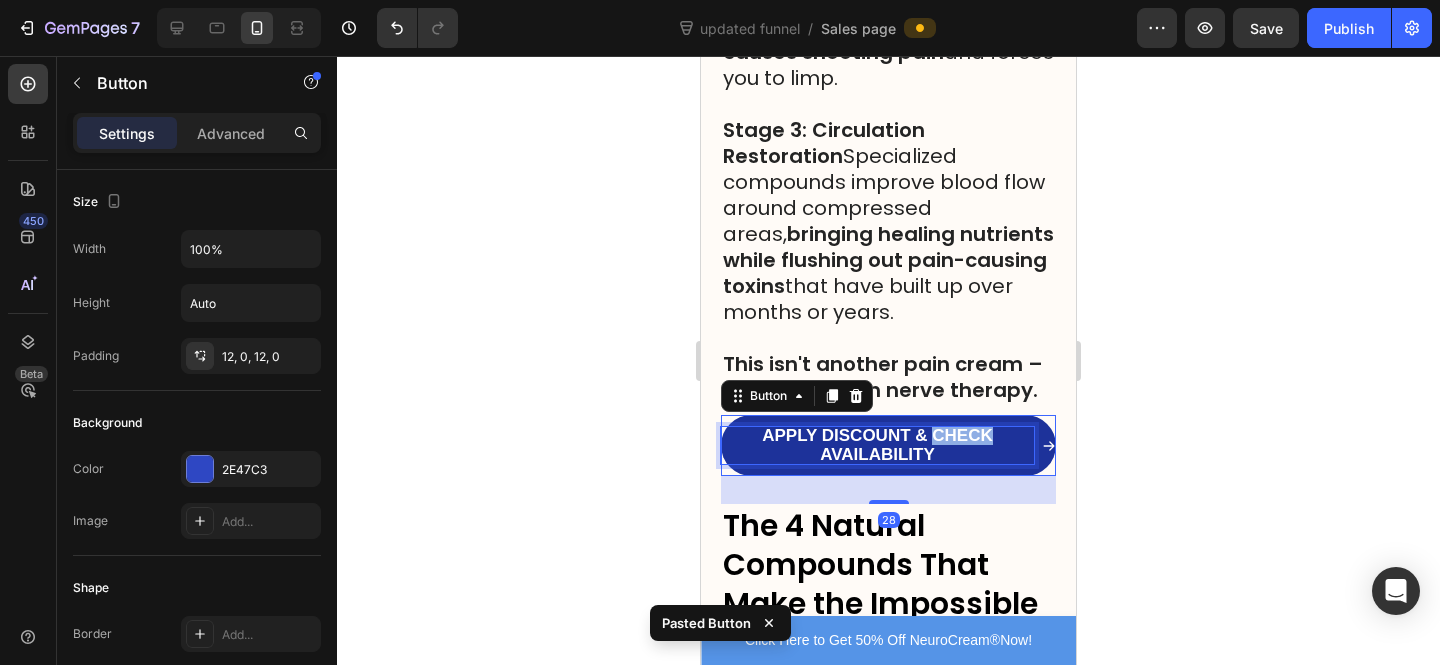 click on "APPLY DISCOUNT & CHECK AVAILABILITY" at bounding box center [877, 444] 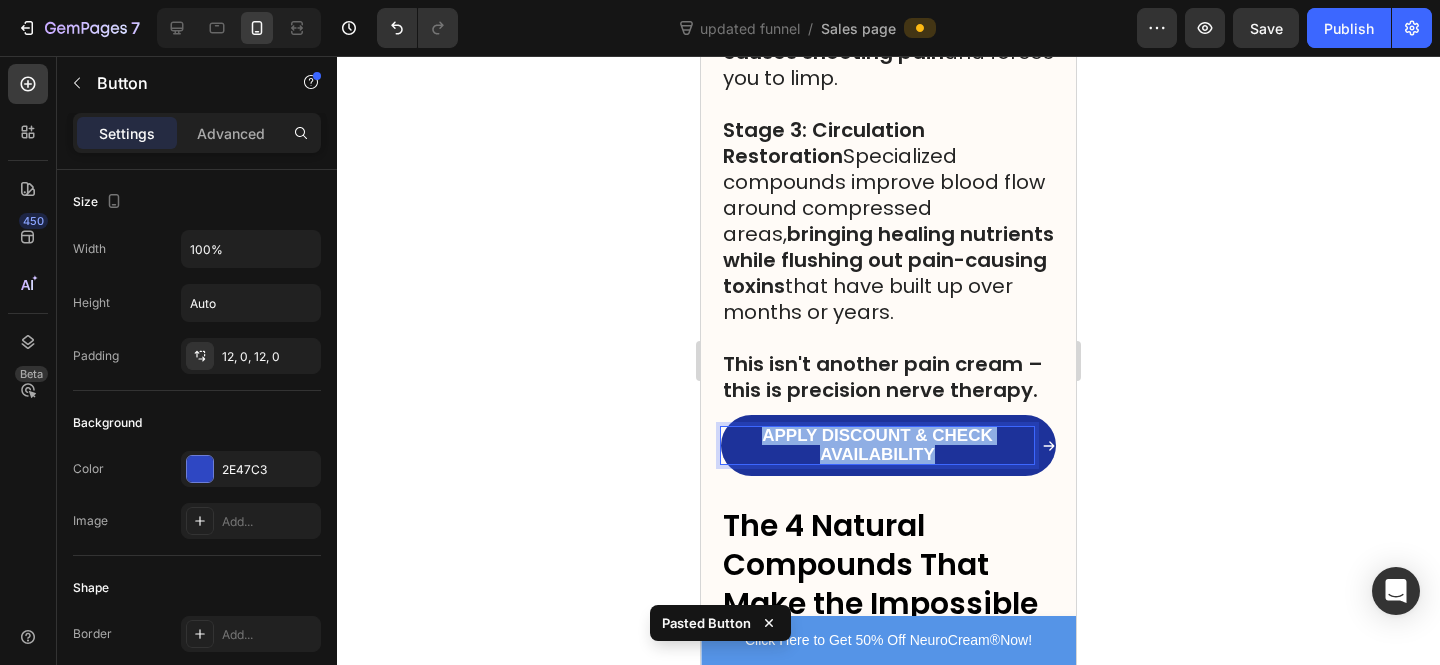 click on "APPLY DISCOUNT & CHECK AVAILABILITY" at bounding box center [877, 444] 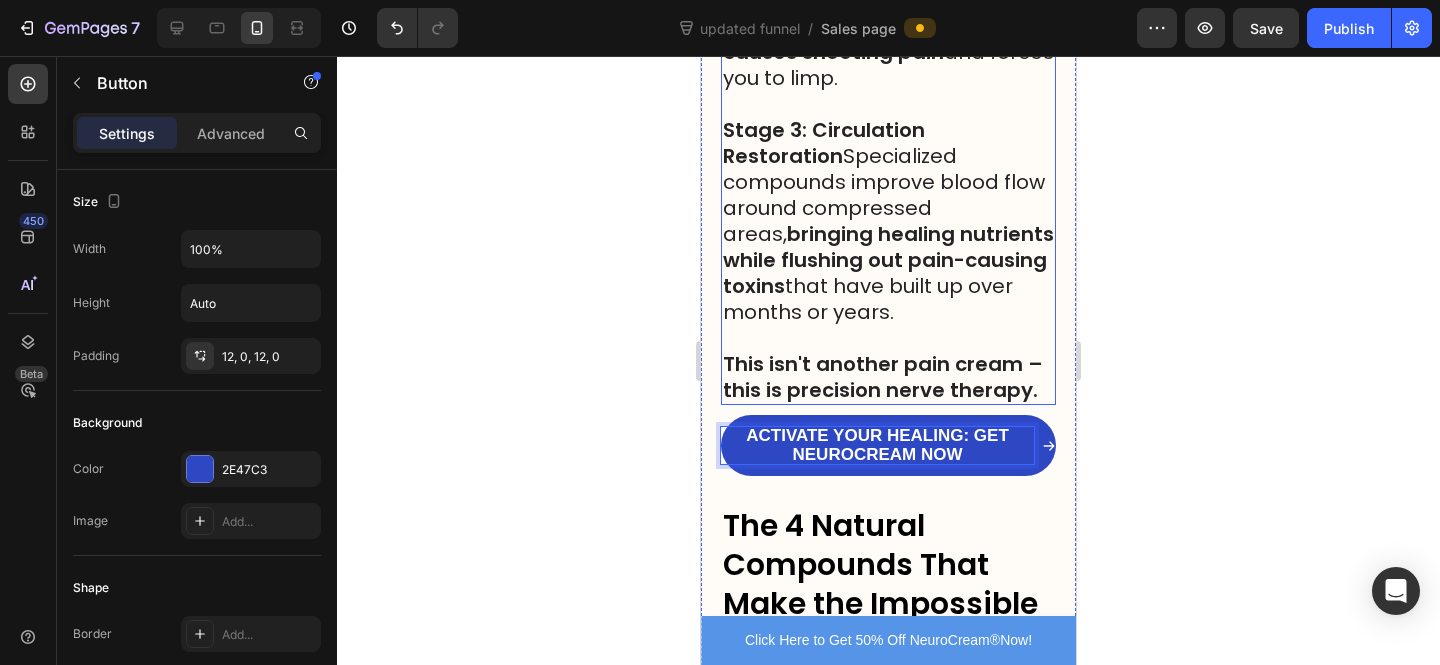 click on "This isn't another pain cream – this is precision nerve therapy." at bounding box center (883, 377) 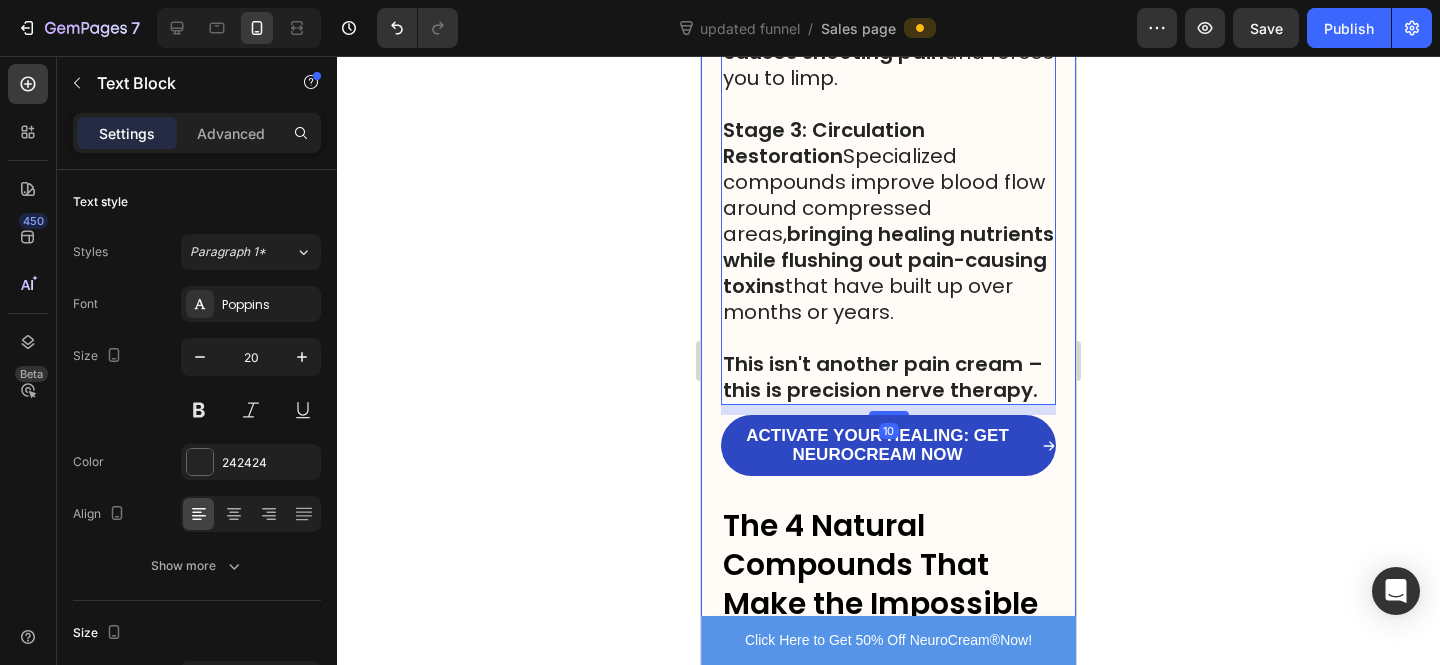 click on "ACTIVATE YOUR HEALING: GET NEUROCREAM NOW Button" at bounding box center [888, 459] 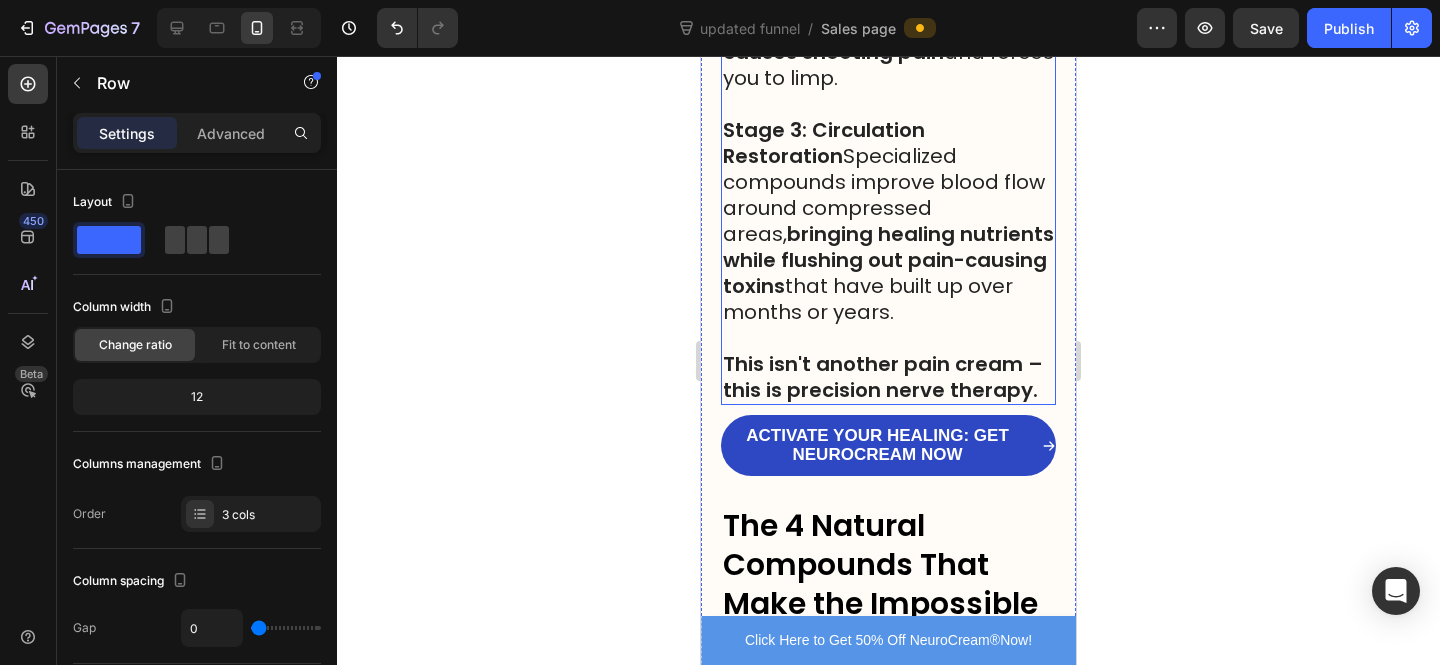 click at bounding box center [888, 338] 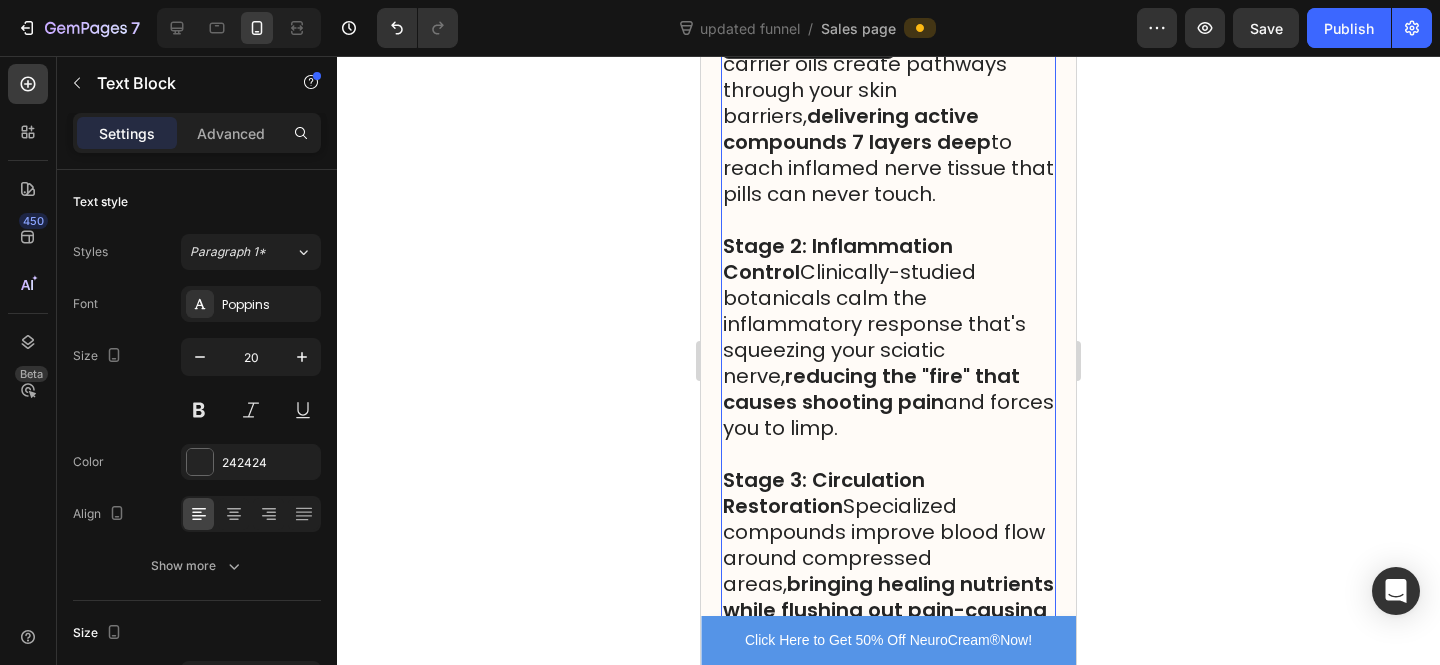 scroll, scrollTop: 8592, scrollLeft: 0, axis: vertical 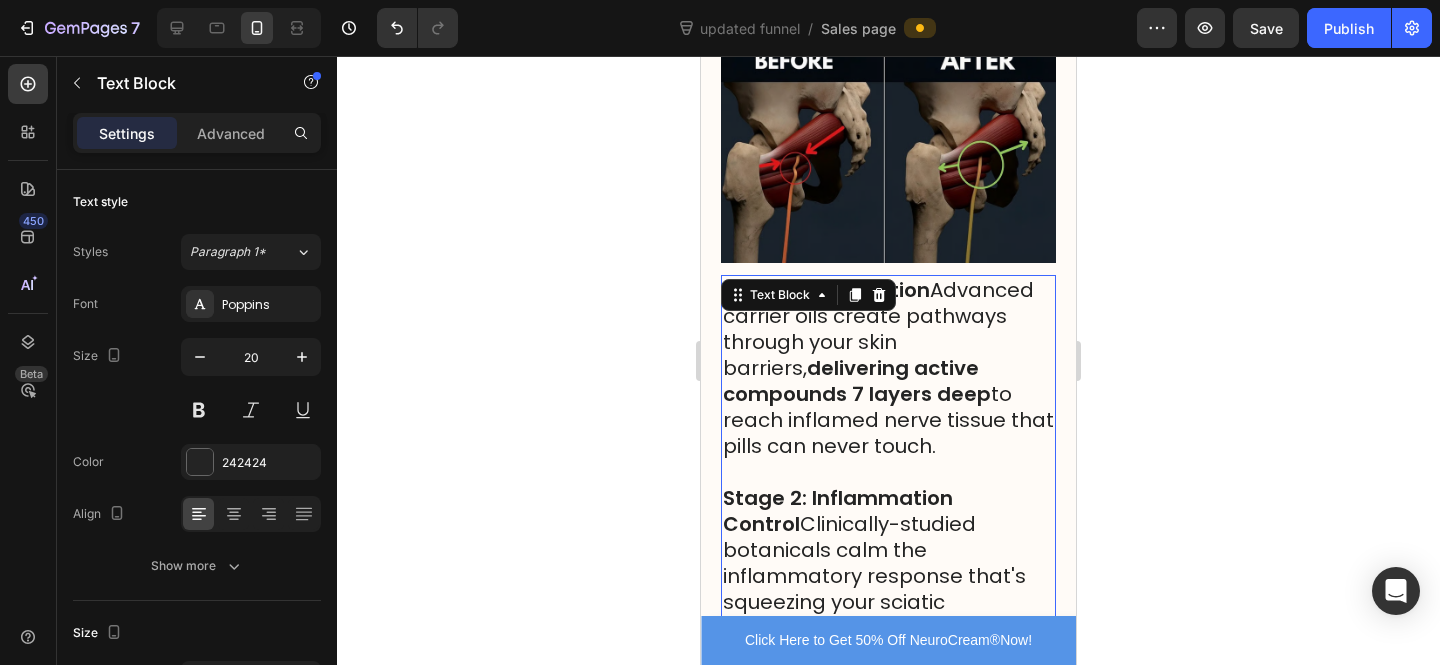 drag, startPoint x: 863, startPoint y: 297, endPoint x: 999, endPoint y: 462, distance: 213.82469 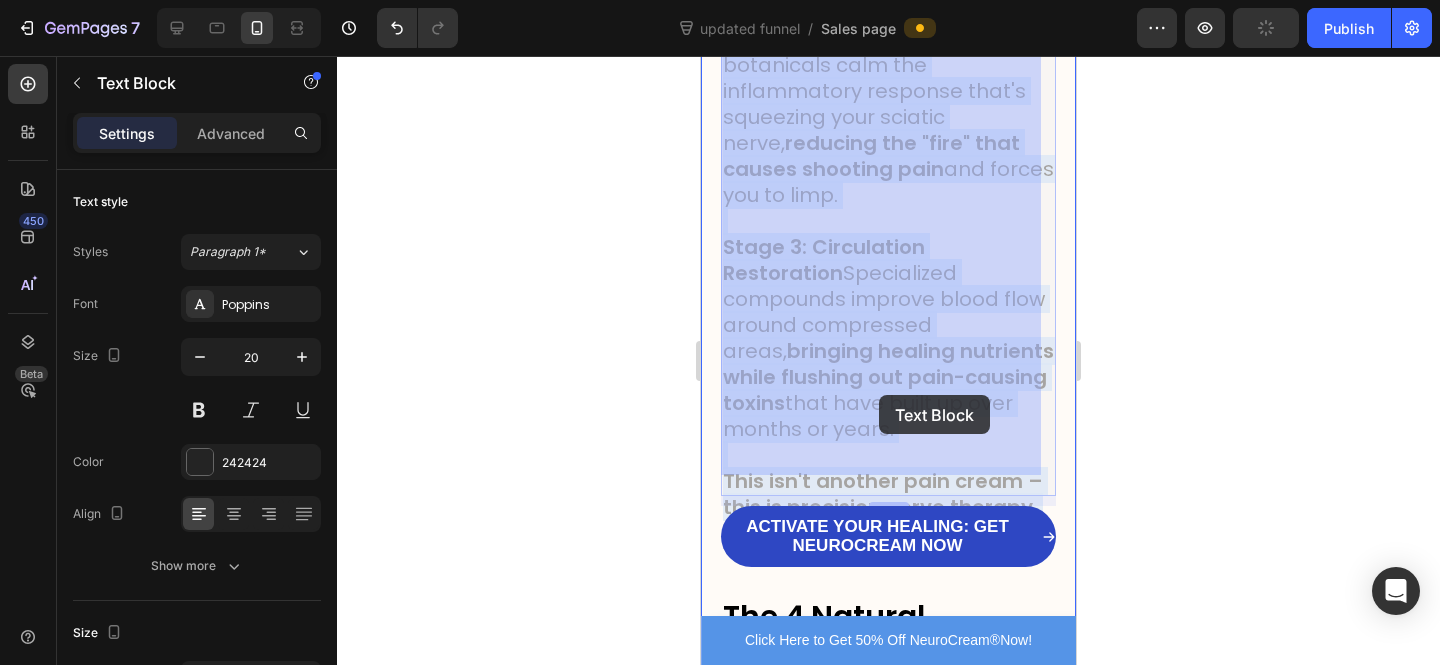 scroll, scrollTop: 10111, scrollLeft: 0, axis: vertical 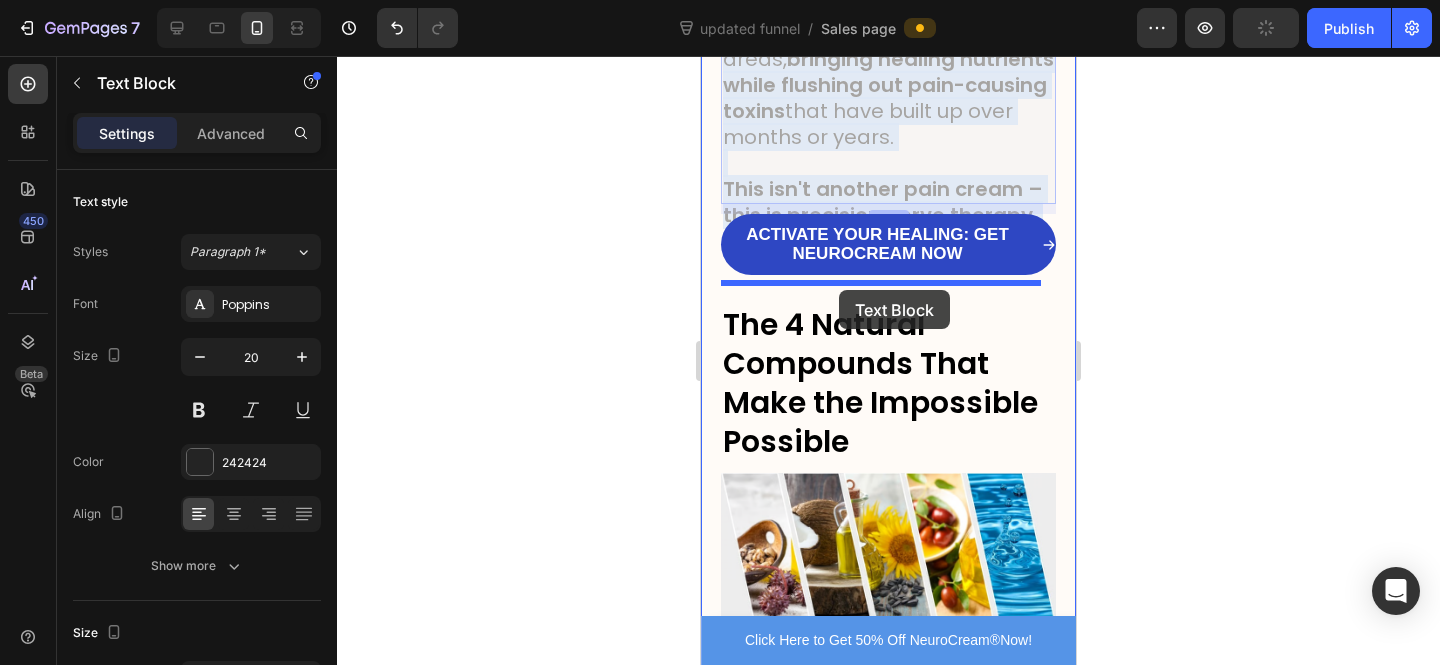 drag, startPoint x: 911, startPoint y: 293, endPoint x: 1789, endPoint y: 192, distance: 883.79016 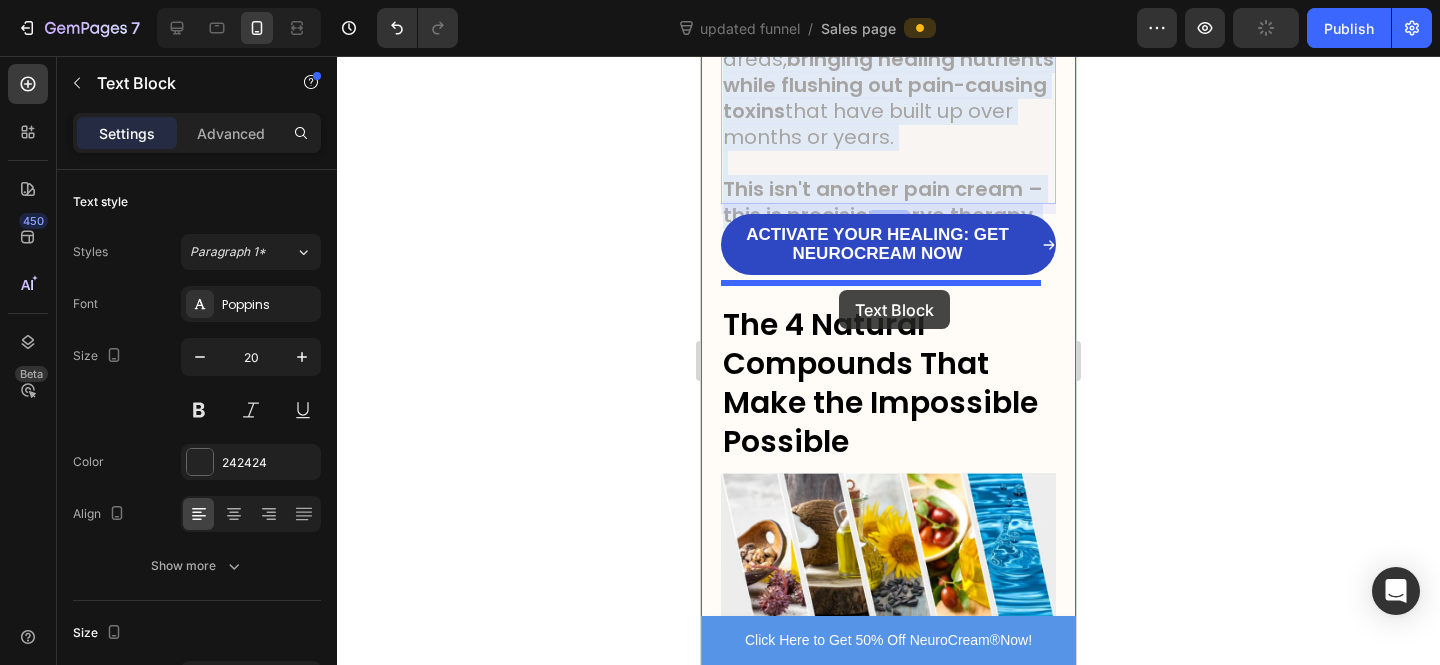 scroll, scrollTop: 9395, scrollLeft: 0, axis: vertical 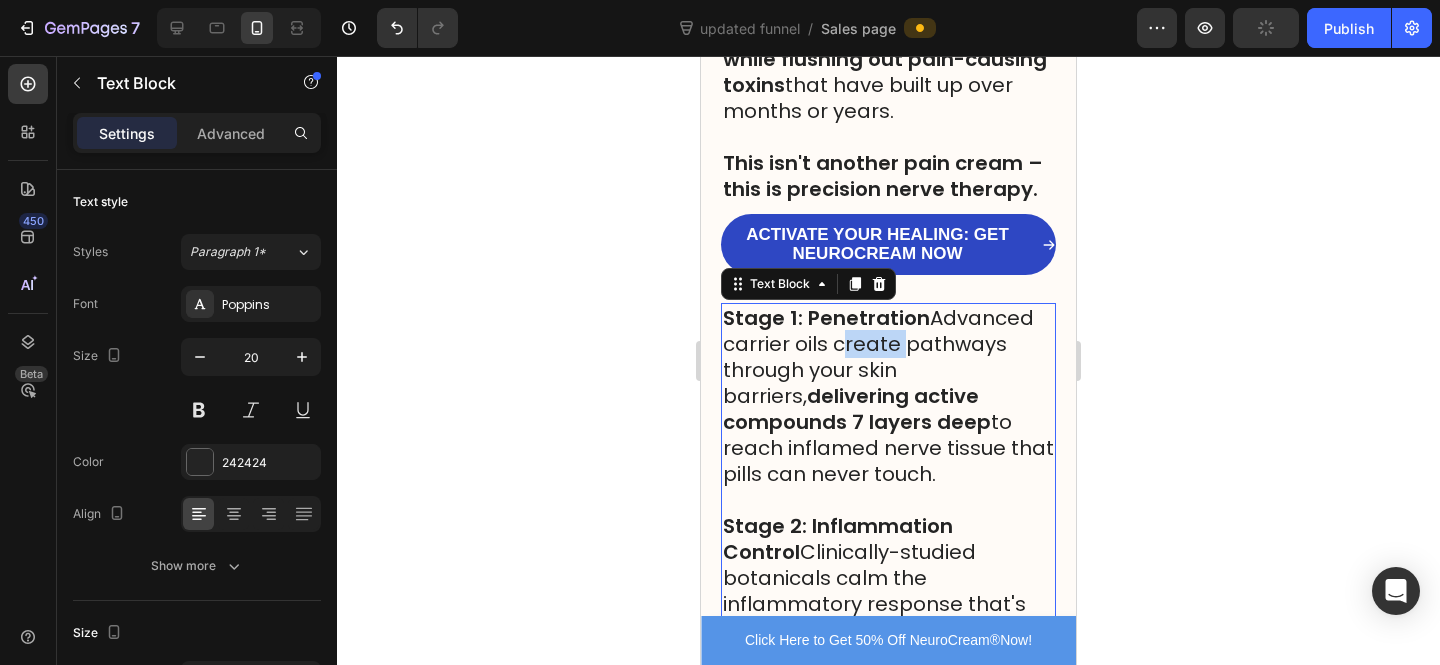 drag, startPoint x: 875, startPoint y: 316, endPoint x: 1801, endPoint y: 102, distance: 950.40625 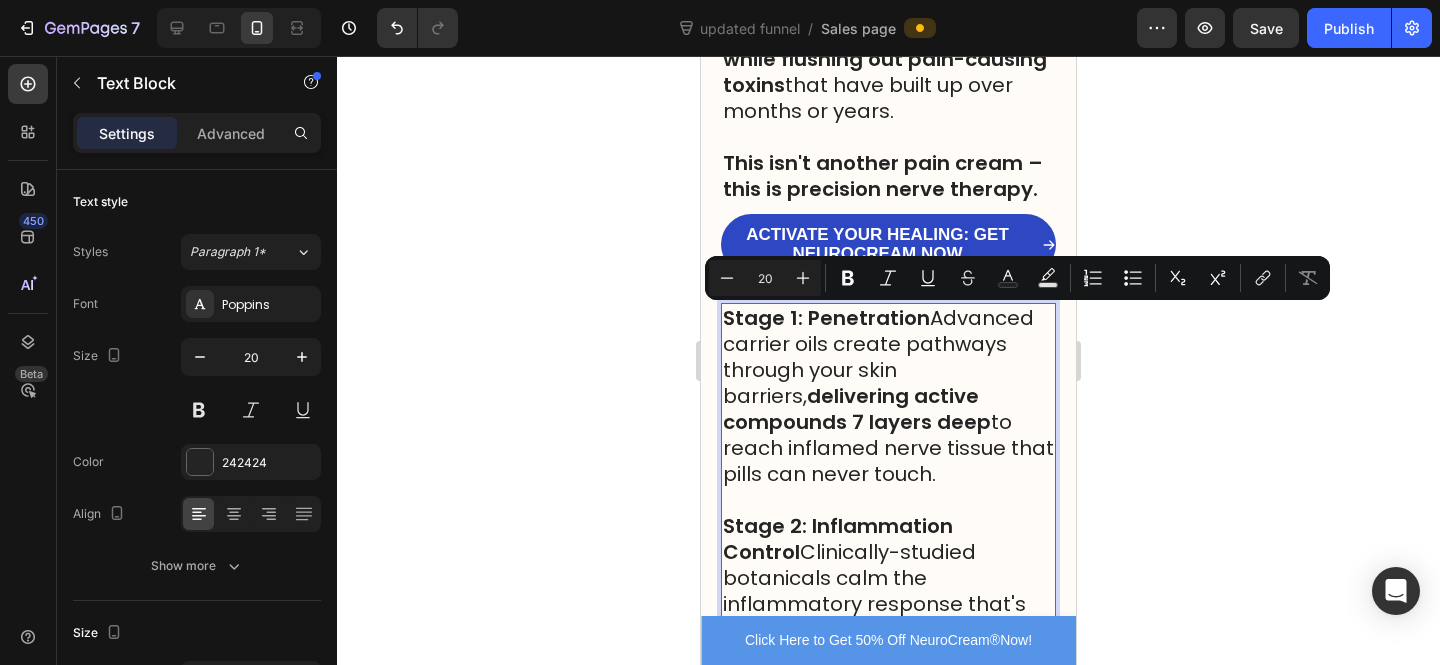 click at bounding box center (888, 500) 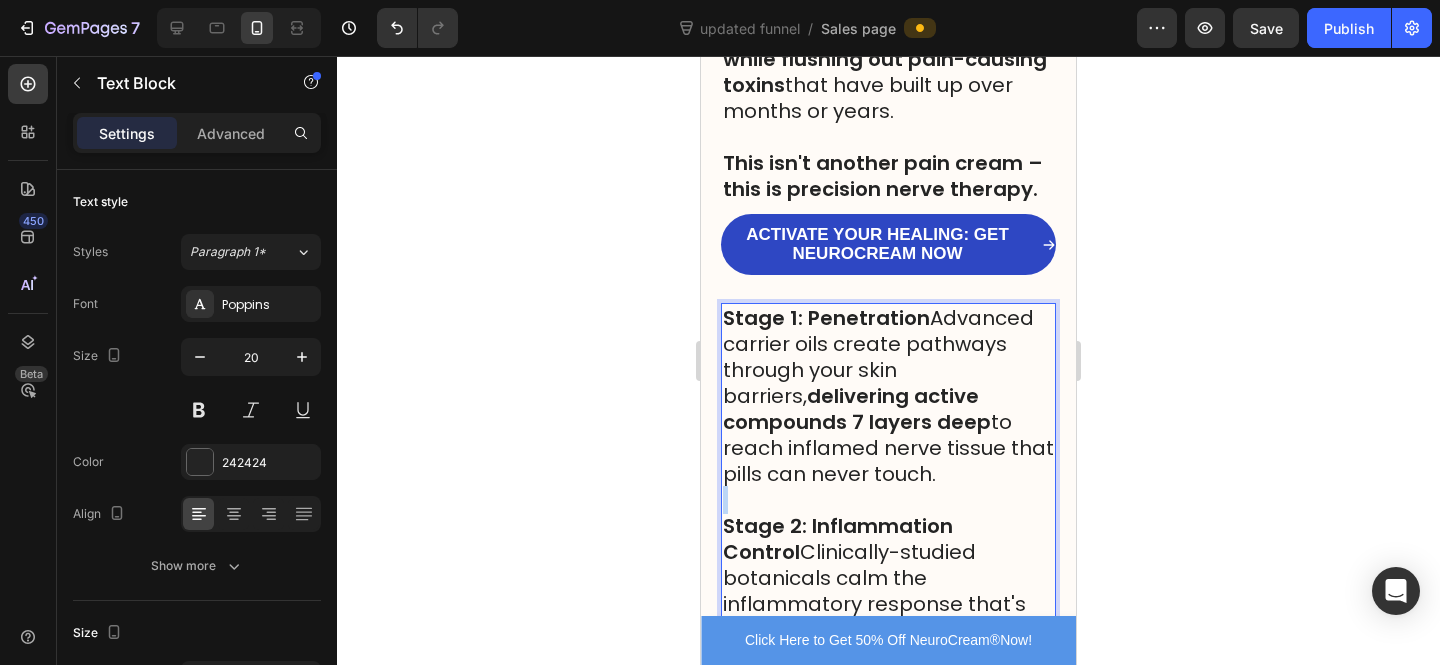 click at bounding box center (888, 500) 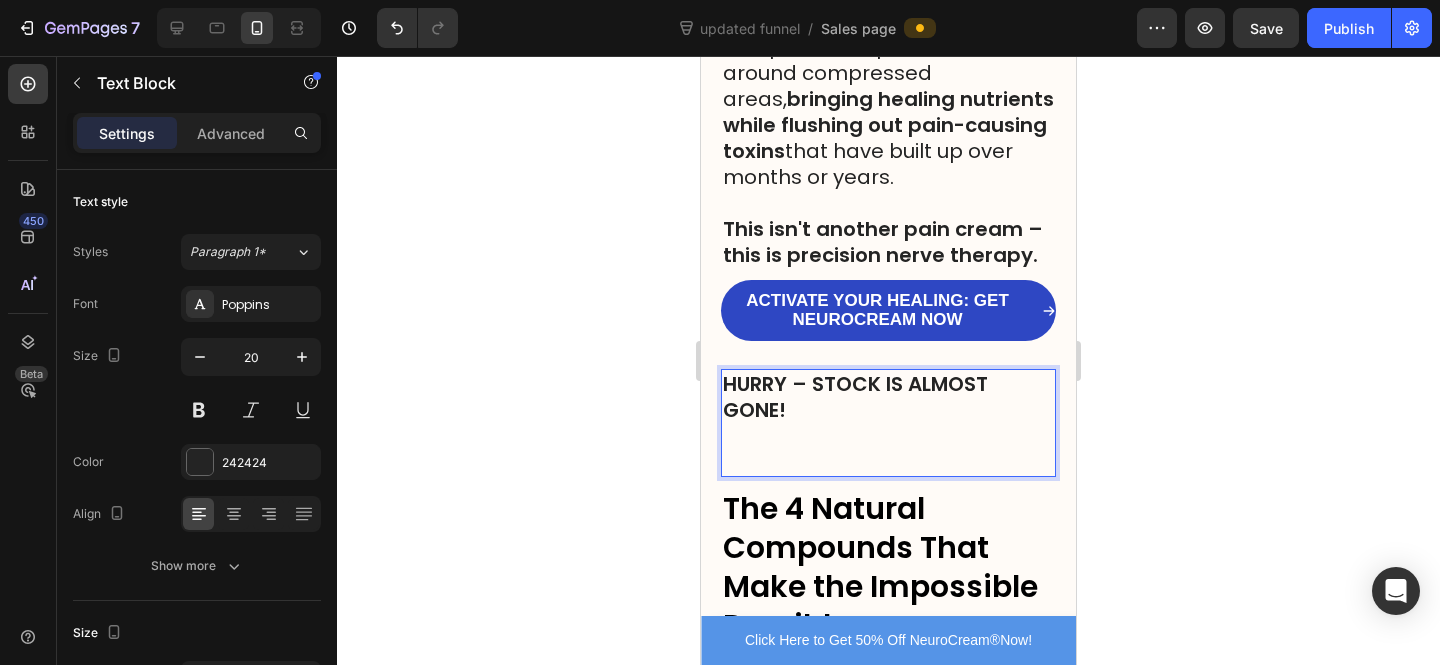 scroll, scrollTop: 9319, scrollLeft: 0, axis: vertical 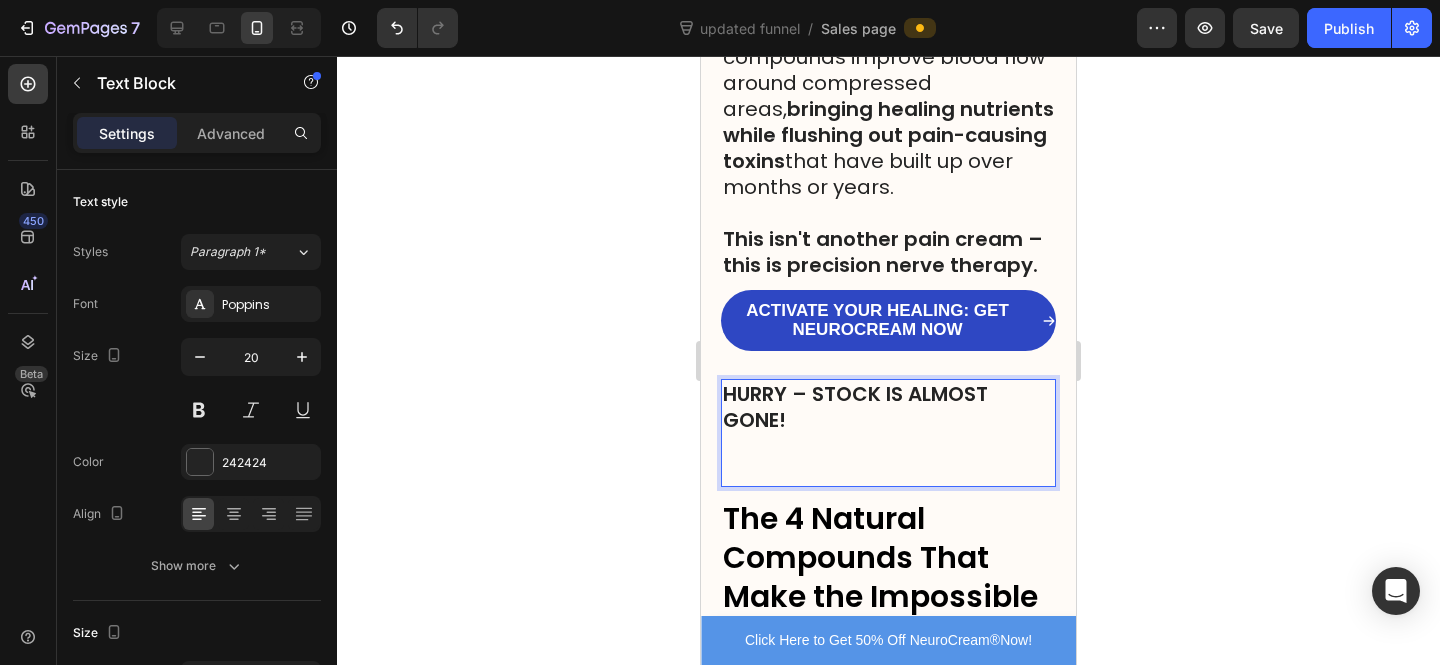 click on "HOME  >  HEALTH  >  SCIATICA RELIEF Heading Image At [AGE], Former Nurse Discovers the Hidden Reason Why Sciatica Pain Gets Worse Every Month – And How She Ended 4 Years of Limping in Just 21 Days Heading If the burning pain shooting down your leg has you walking like you're 20 years older... if you've become a prisoner in your own home because every step feels like torture... then this breakthrough discovery could change everything. Heading By Dr. [NAME] [LAST], Spinal Specialist Heading [DATE] Heading The Phone Call That Broke My Heart (And Opened My Eyes) Heading Image Last Tuesday at 11:47 PM, my phone rang.   It was Martha, a [AGE]-year-old retired nurse from [CITY] who could barely speak through her tears.   "Dr. Harrison," she sobbed, "I can't take this anymore. I haven't slept more than 2 hours in weeks. The pain... it's like someone's stabbing me with a red-hot poker every time I try to move."     But what she told me next  changed everything I thought I knew about sciatica pain... Image" at bounding box center (888, -3460) 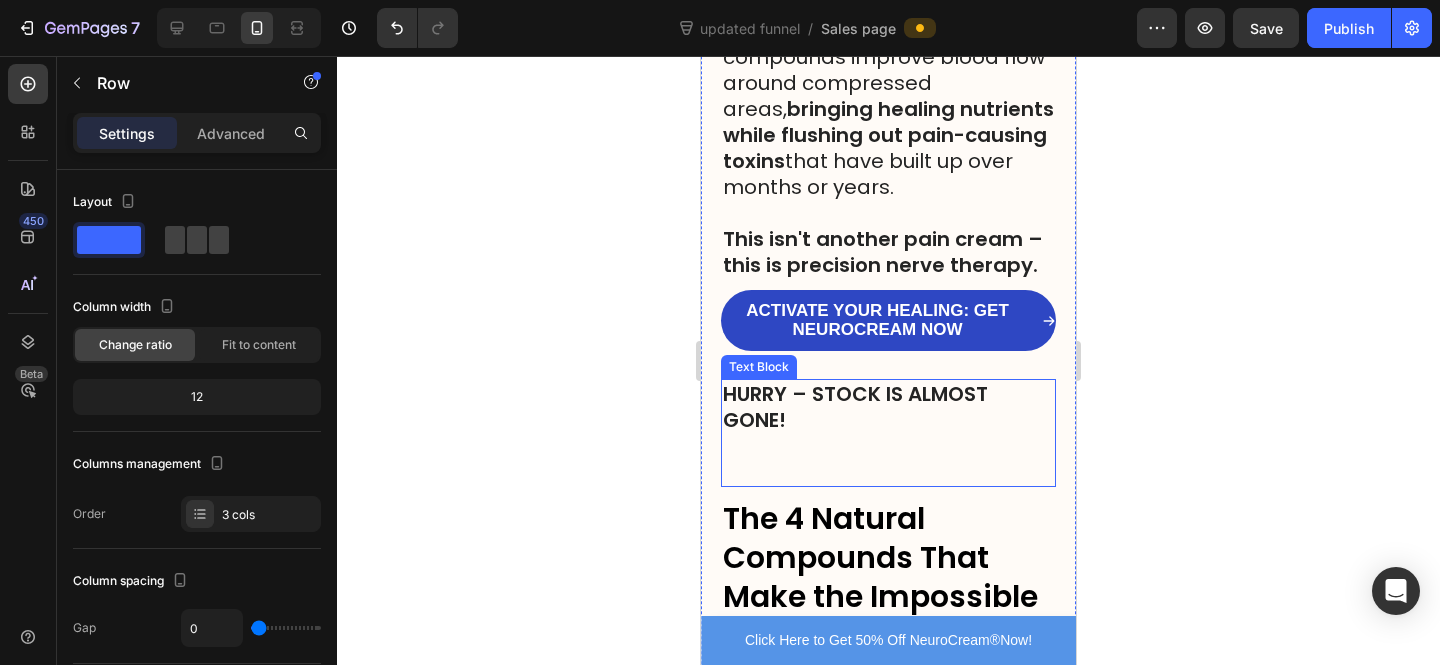 click at bounding box center [888, 459] 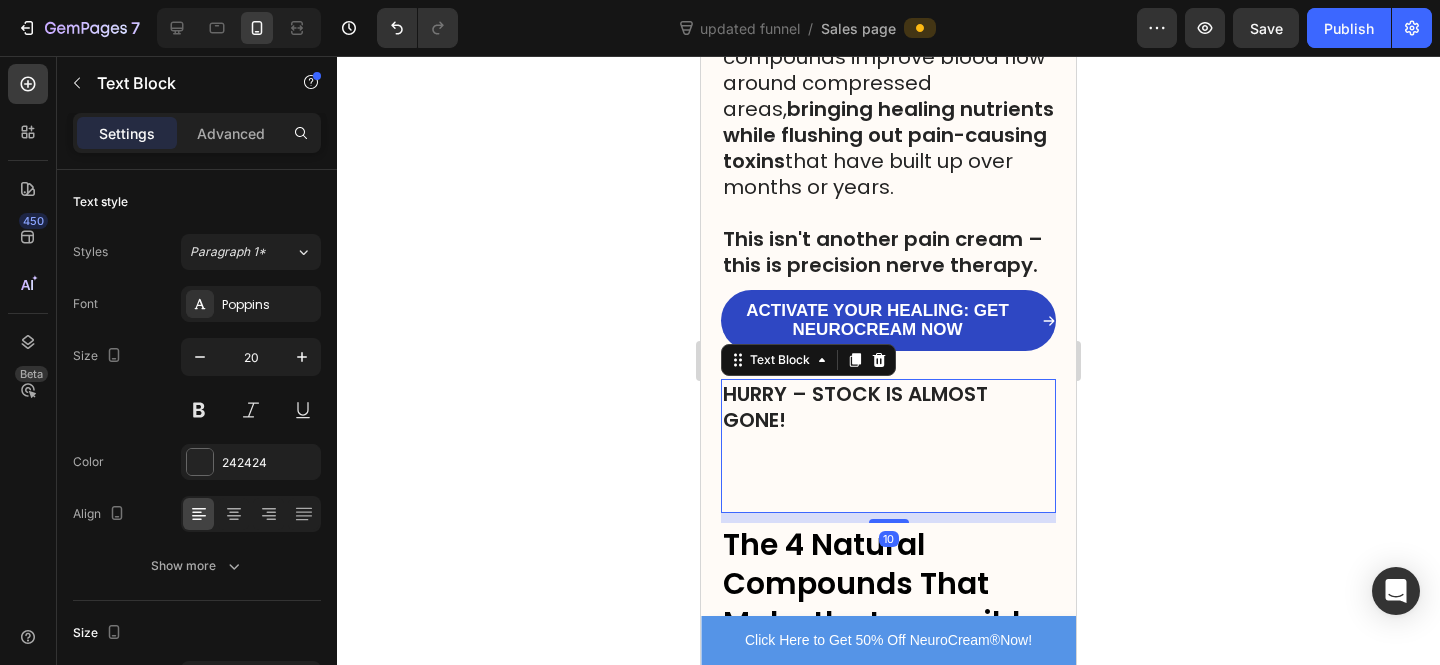 click at bounding box center [888, 472] 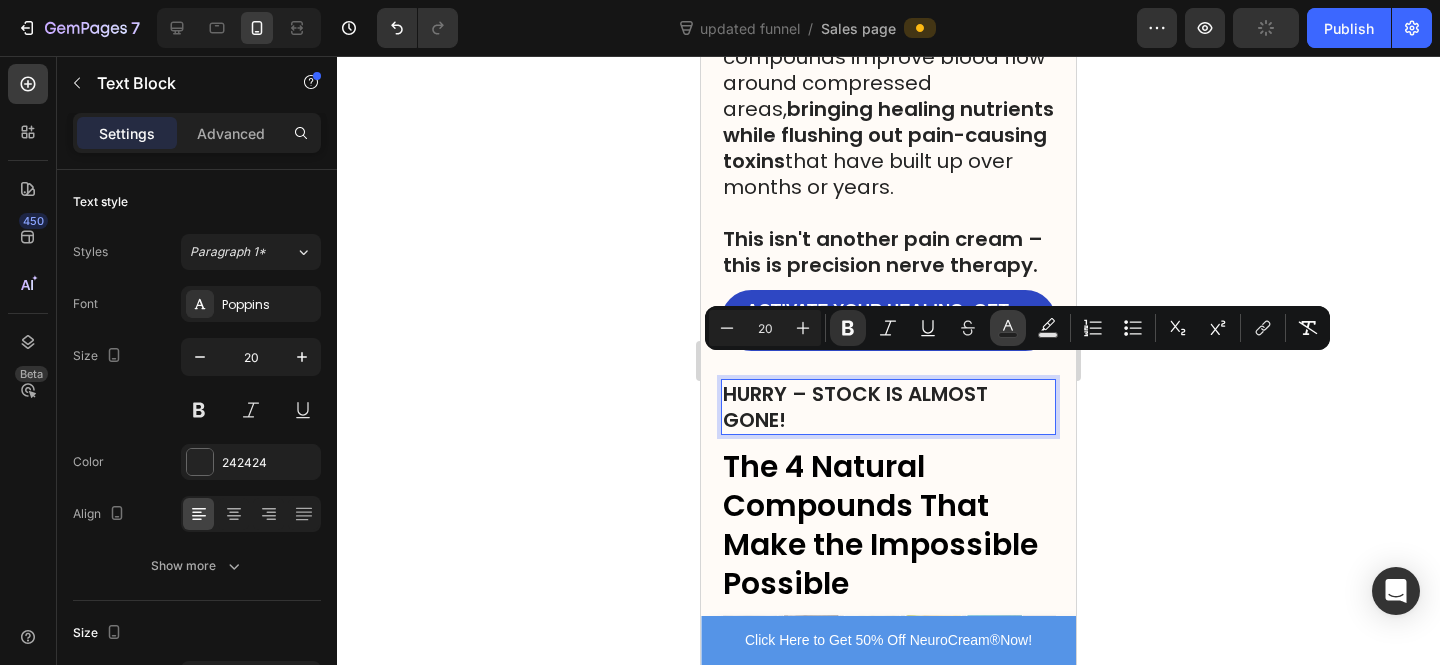 click 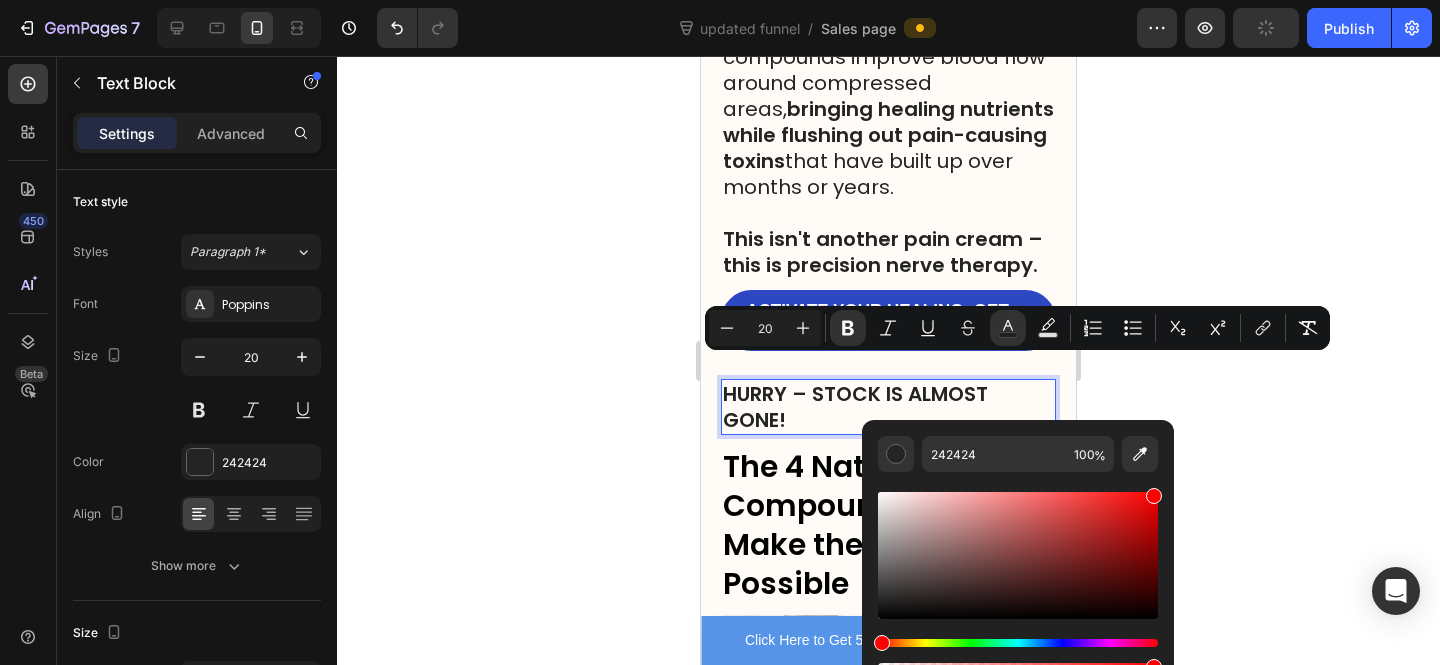 drag, startPoint x: 1023, startPoint y: 526, endPoint x: 1190, endPoint y: 491, distance: 170.62825 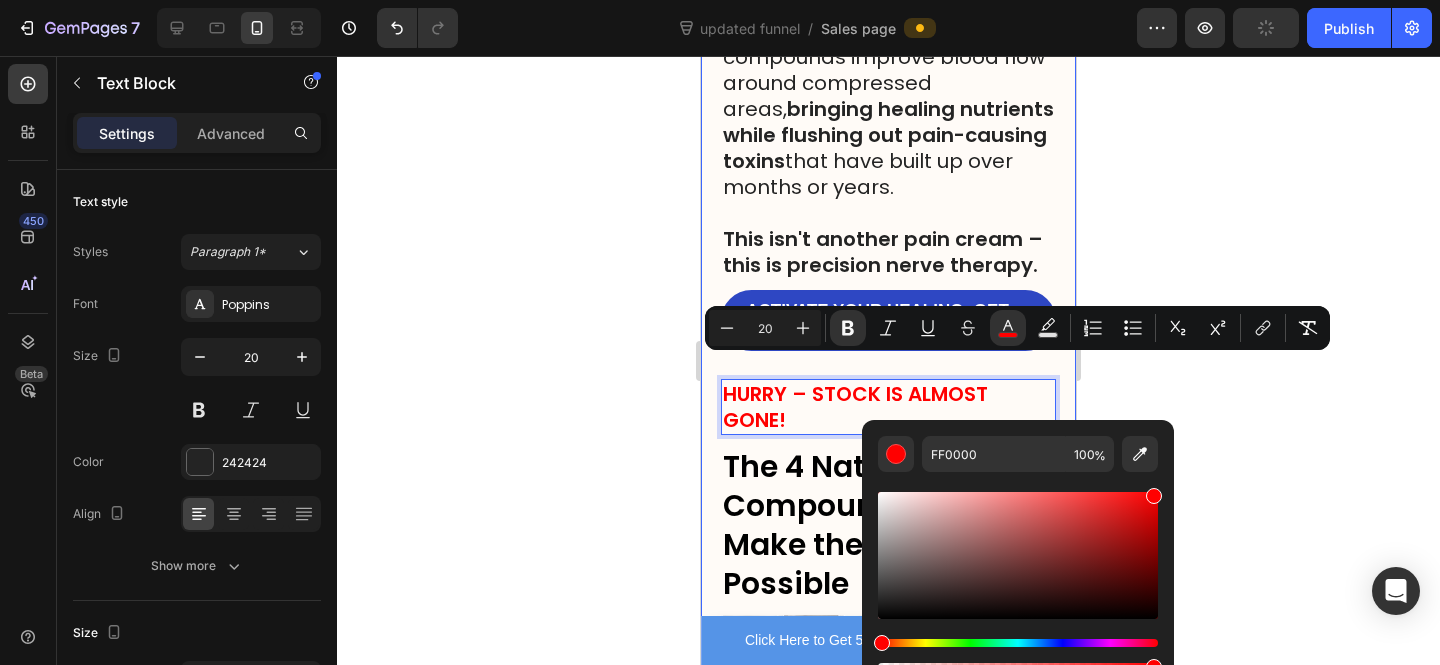 click at bounding box center (888, 213) 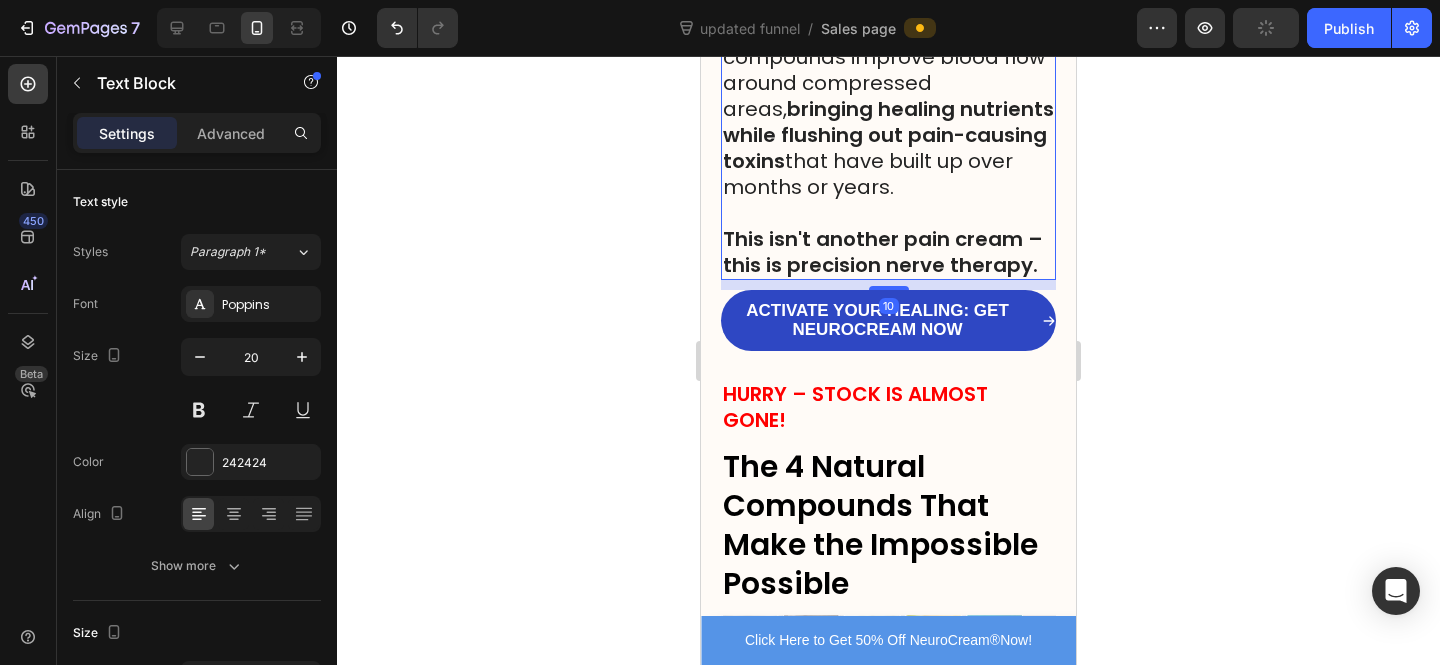 click on "This isn't another pain cream – this is precision nerve therapy." at bounding box center [883, 252] 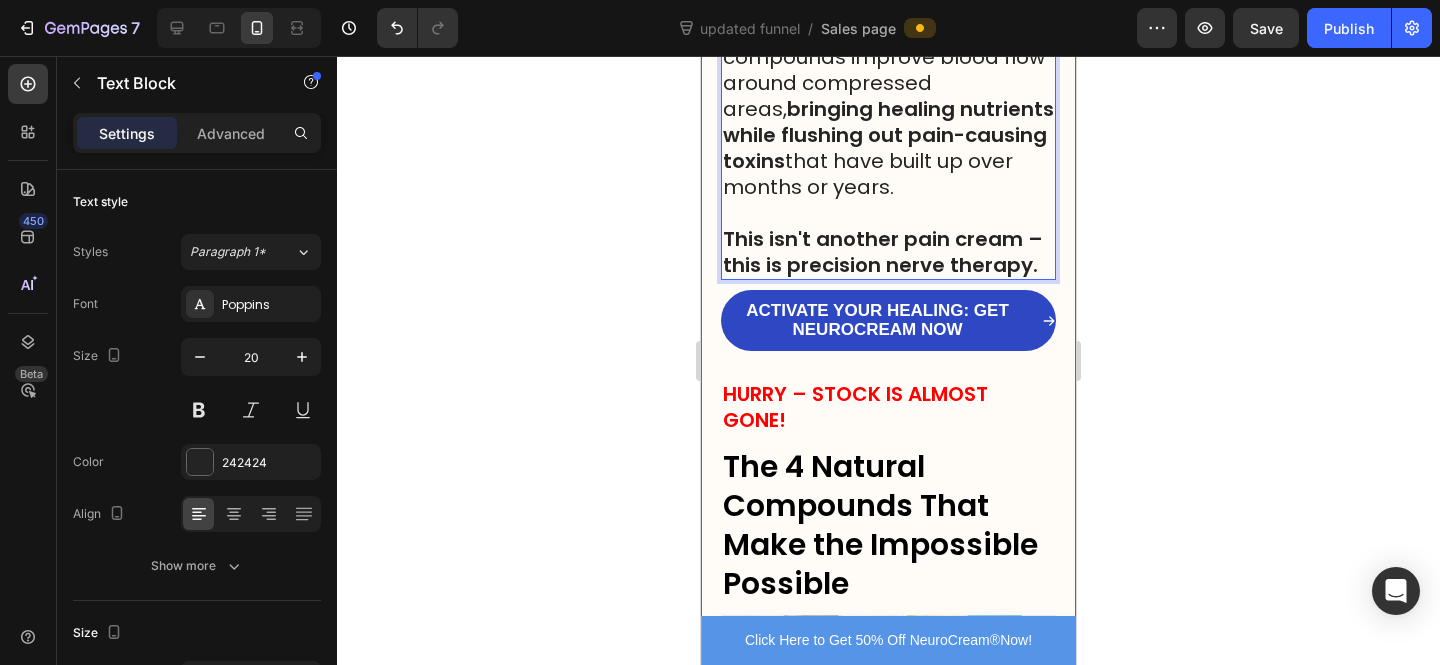 click on "ACTIVATE YOUR HEALING: GET NEUROCREAM NOW Button" at bounding box center (888, 334) 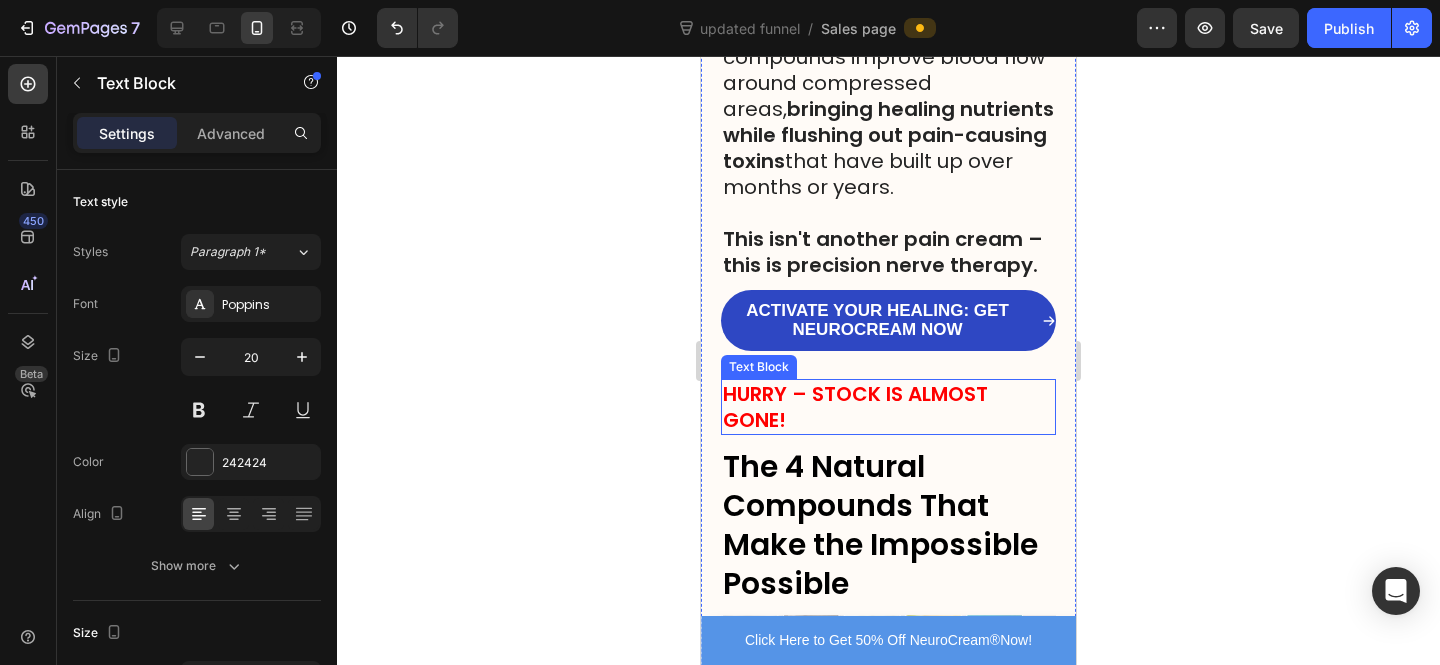 click on "HURRY – STOCK IS ALMOST GONE!" at bounding box center [888, 407] 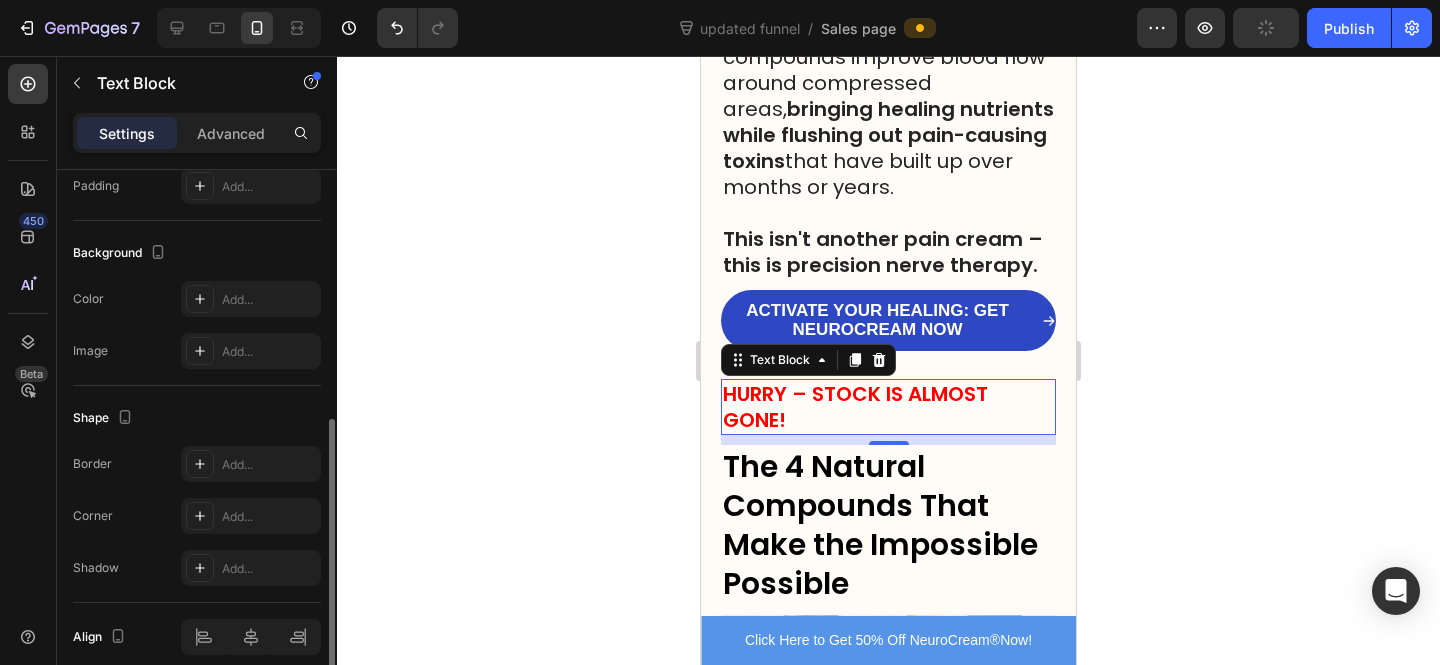 scroll, scrollTop: 543, scrollLeft: 0, axis: vertical 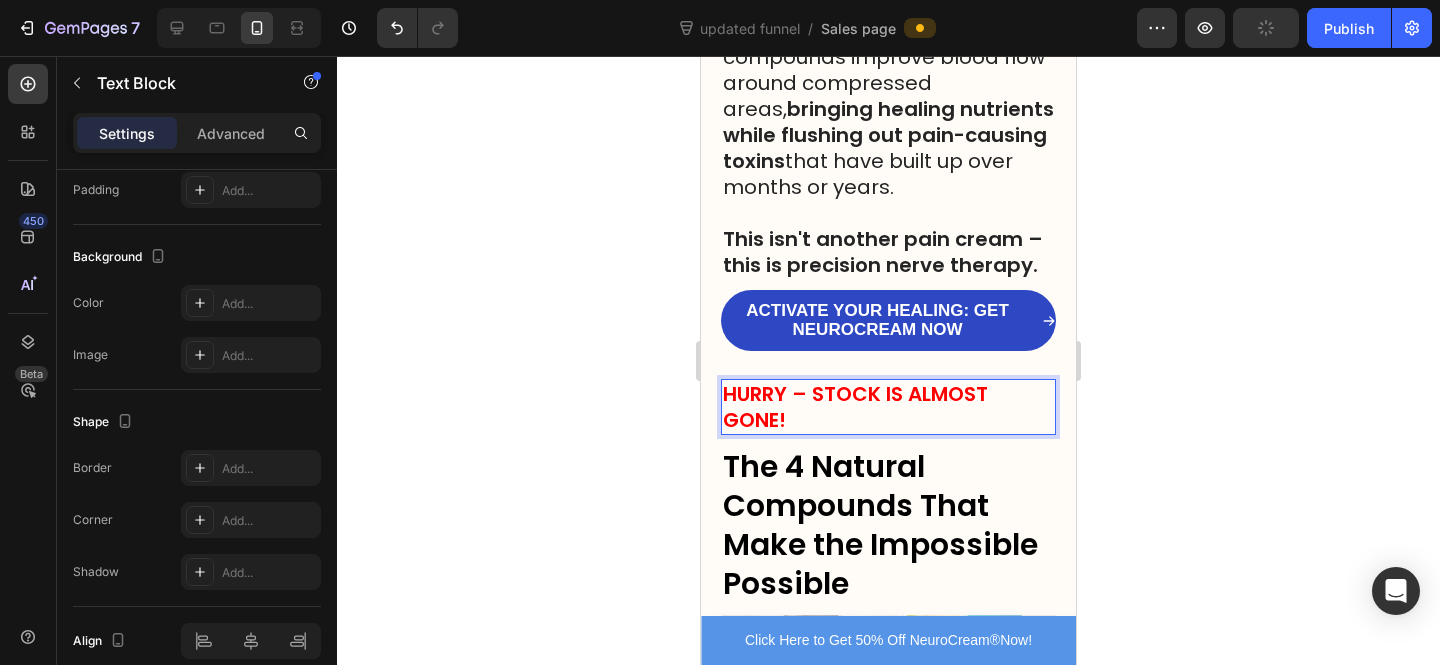 click on "HOME  >  HEALTH  >  SCIATICA RELIEF Heading Image At [AGE], Former Nurse Discovers the Hidden Reason Why Sciatica Pain Gets Worse Every Month – And How She Ended 4 Years of Limping in Just 21 Days Heading If the burning pain shooting down your leg has you walking like you're 20 years older... if you've become a prisoner in your own home because every step feels like torture... then this breakthrough discovery could change everything. Heading By Dr. [NAME] [LAST], Spinal Specialist Heading [DATE] Heading The Phone Call That Broke My Heart (And Opened My Eyes) Heading Image Last Tuesday at 11:47 PM, my phone rang.   It was Martha, a [AGE]-year-old retired nurse from [CITY] who could barely speak through her tears.   "Dr. Harrison," she sobbed, "I can't take this anymore. I haven't slept more than 2 hours in weeks. The pain... it's like someone's stabbing me with a red-hot poker every time I try to move."     But what she told me next  changed everything I thought I knew about sciatica pain... Image" at bounding box center (888, -3486) 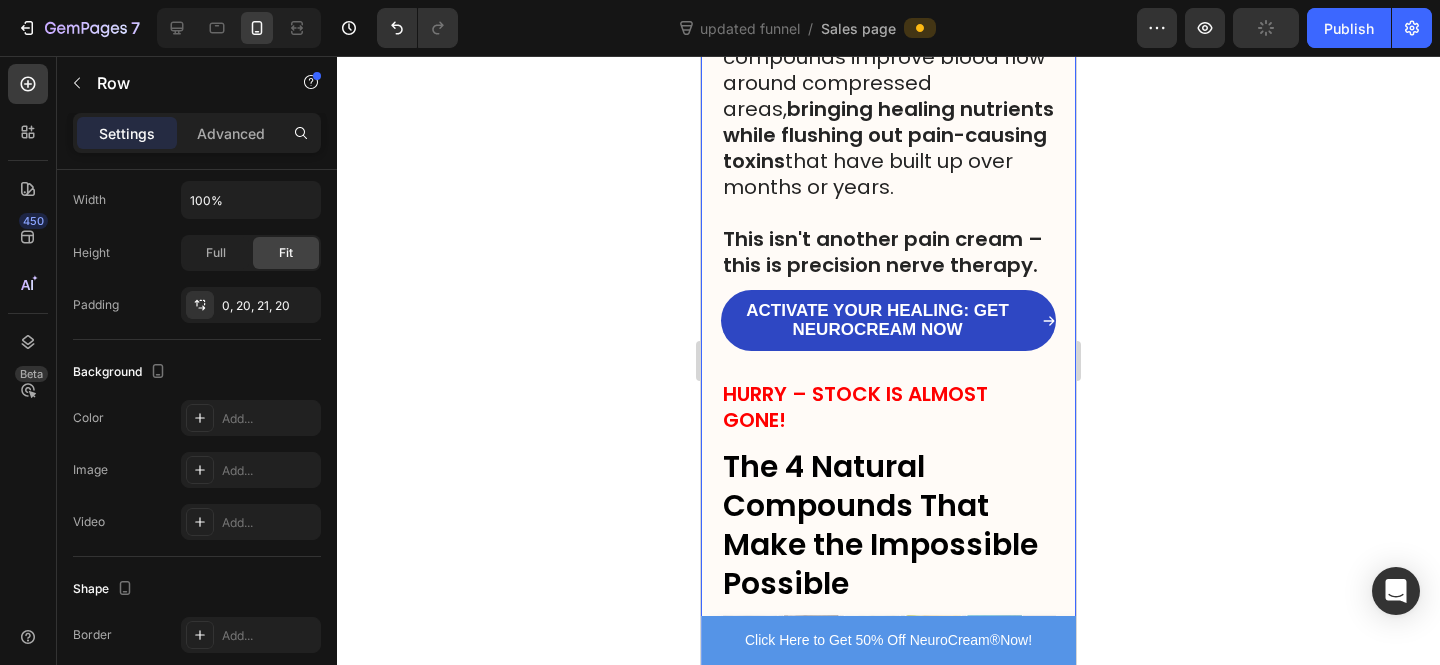 scroll, scrollTop: 0, scrollLeft: 0, axis: both 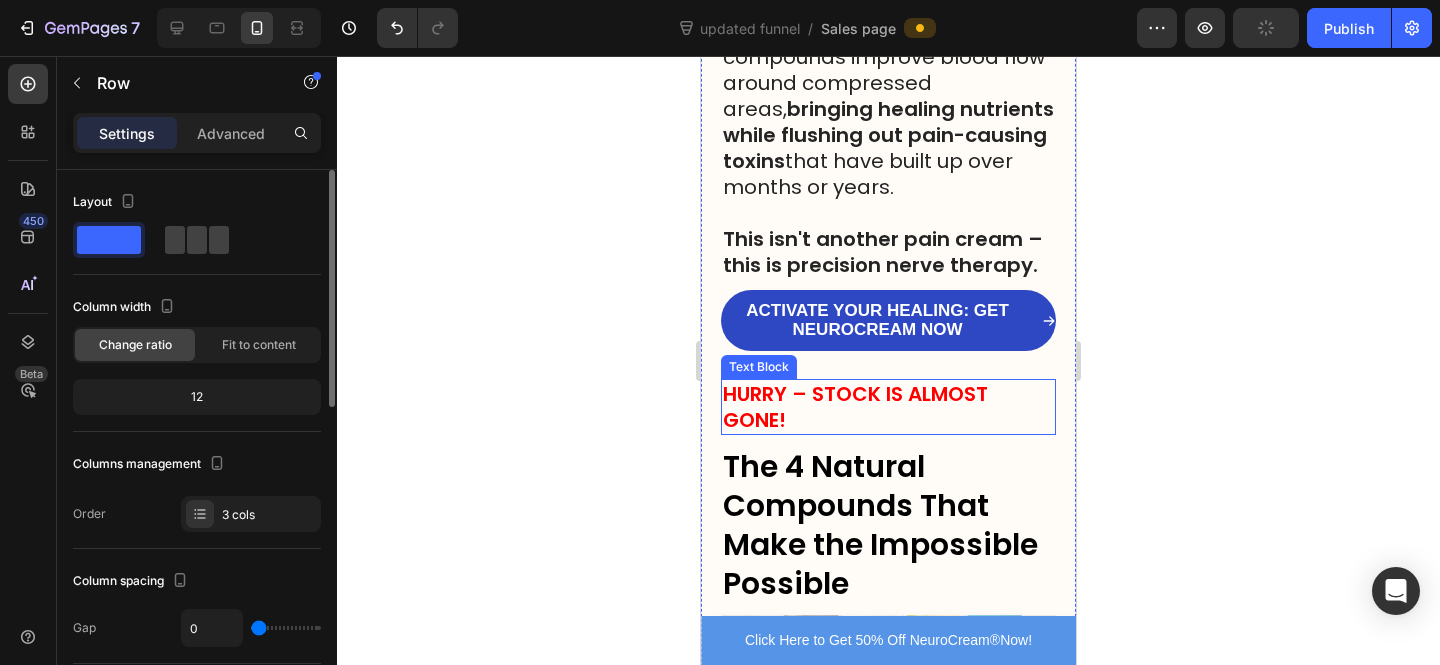 click on "HURRY – STOCK IS ALMOST GONE!" at bounding box center (855, 407) 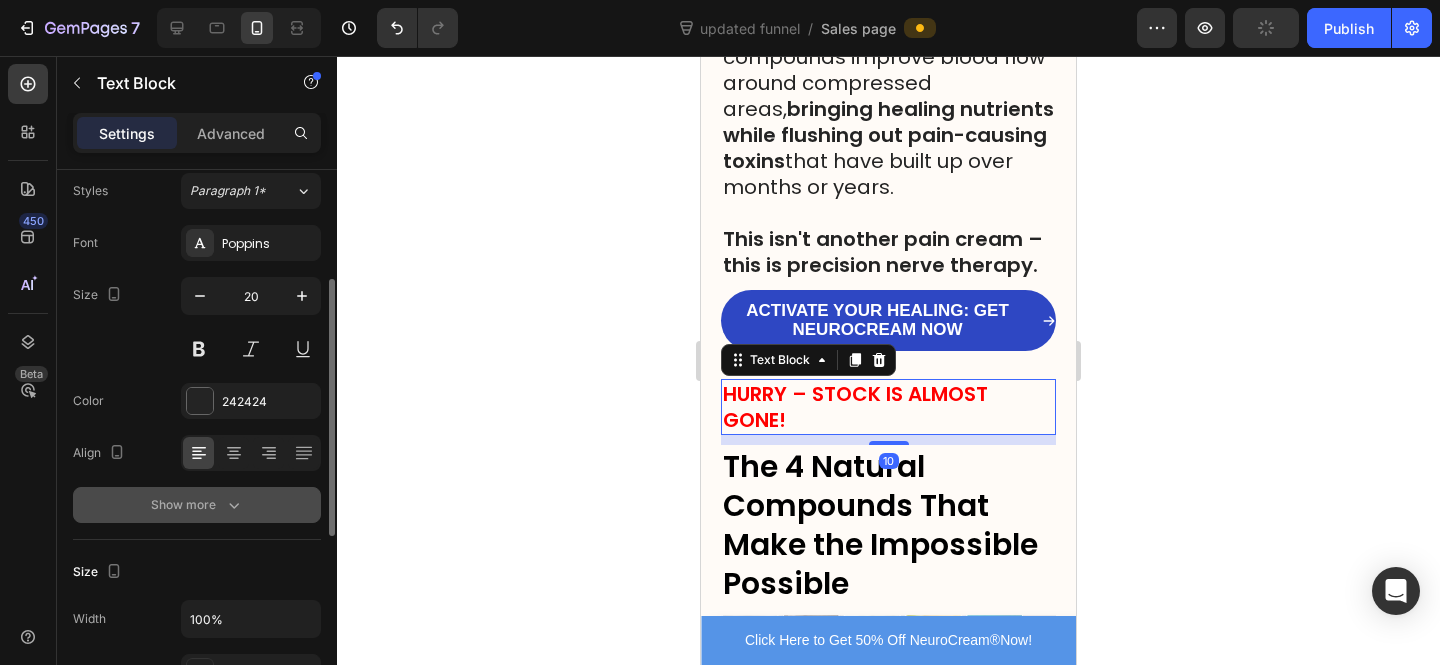 scroll, scrollTop: 116, scrollLeft: 0, axis: vertical 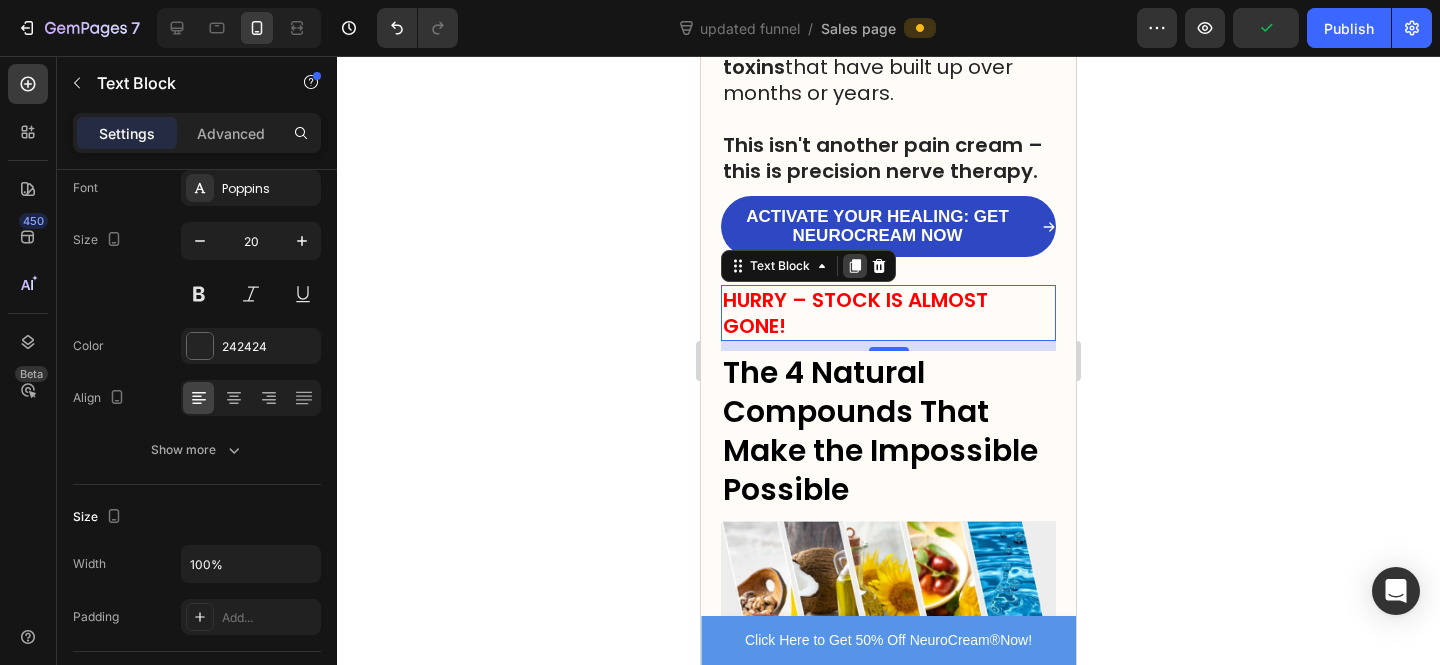 click 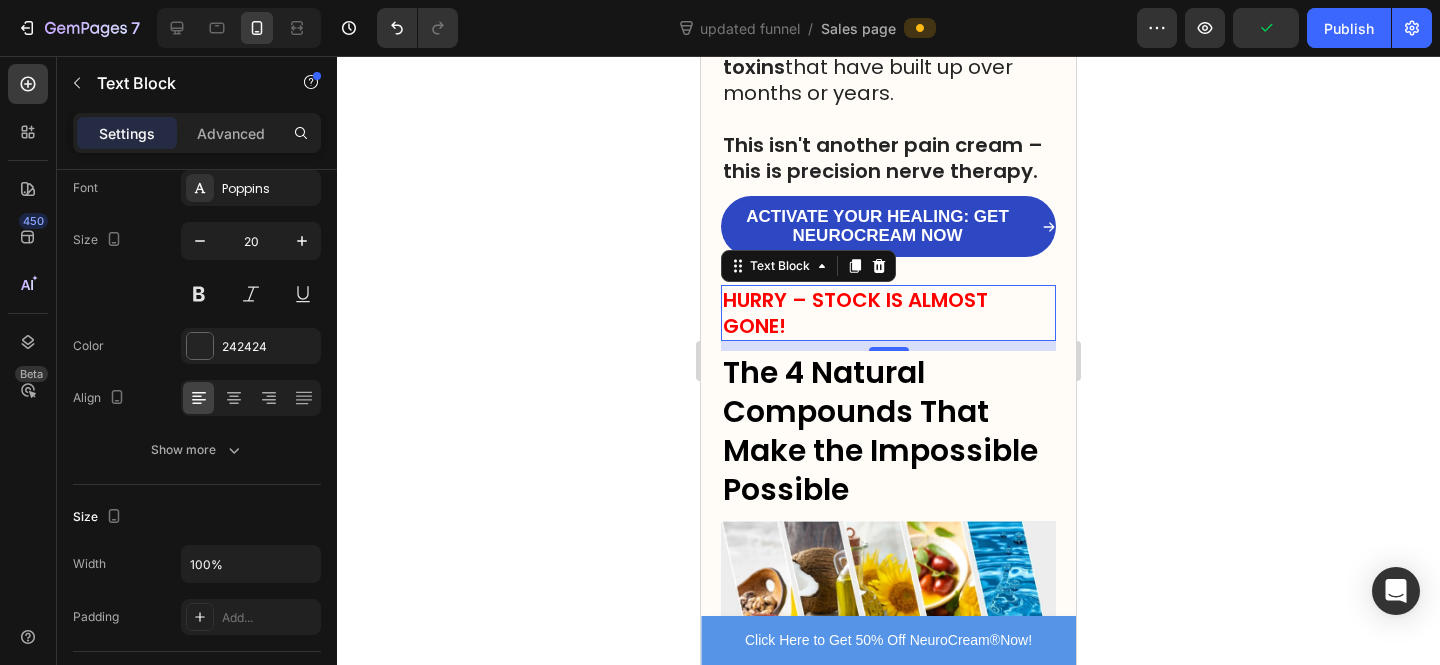 scroll, scrollTop: 9412, scrollLeft: 0, axis: vertical 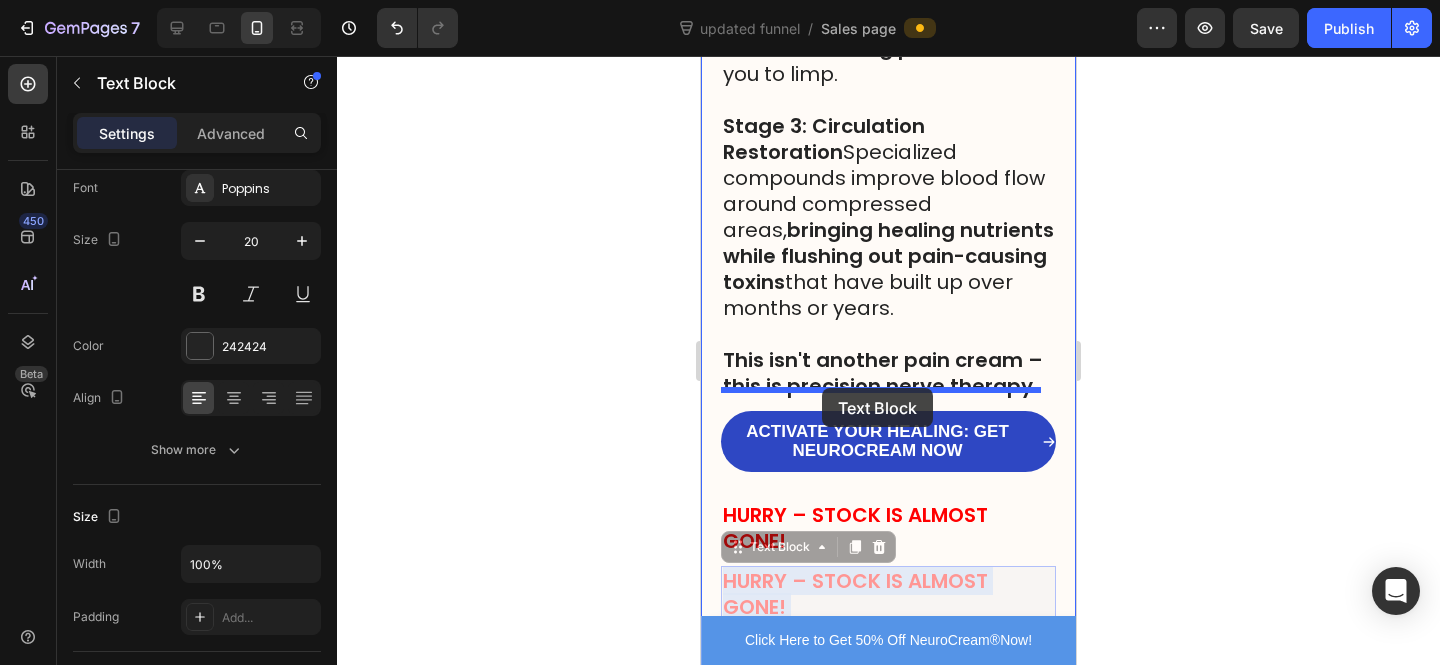 drag, startPoint x: 840, startPoint y: 571, endPoint x: 822, endPoint y: 388, distance: 183.88312 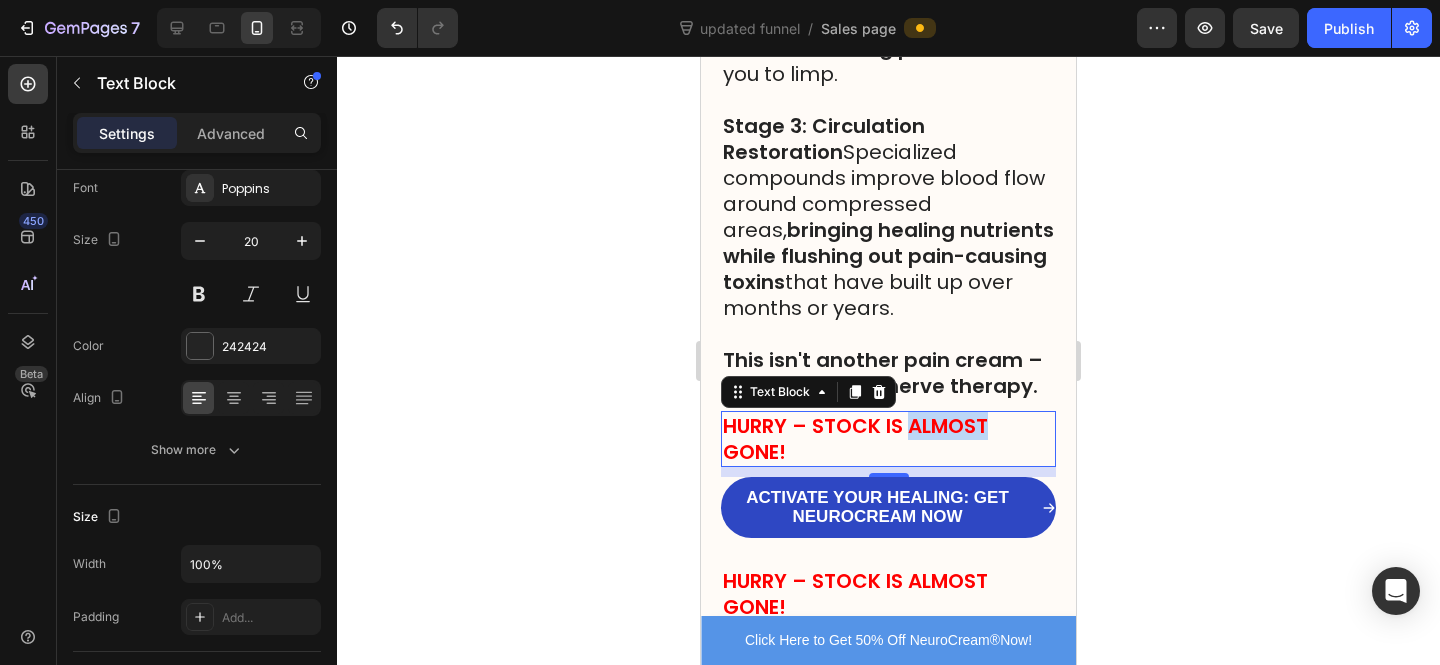 click on "HURRY – STOCK IS ALMOST GONE!" at bounding box center (855, 439) 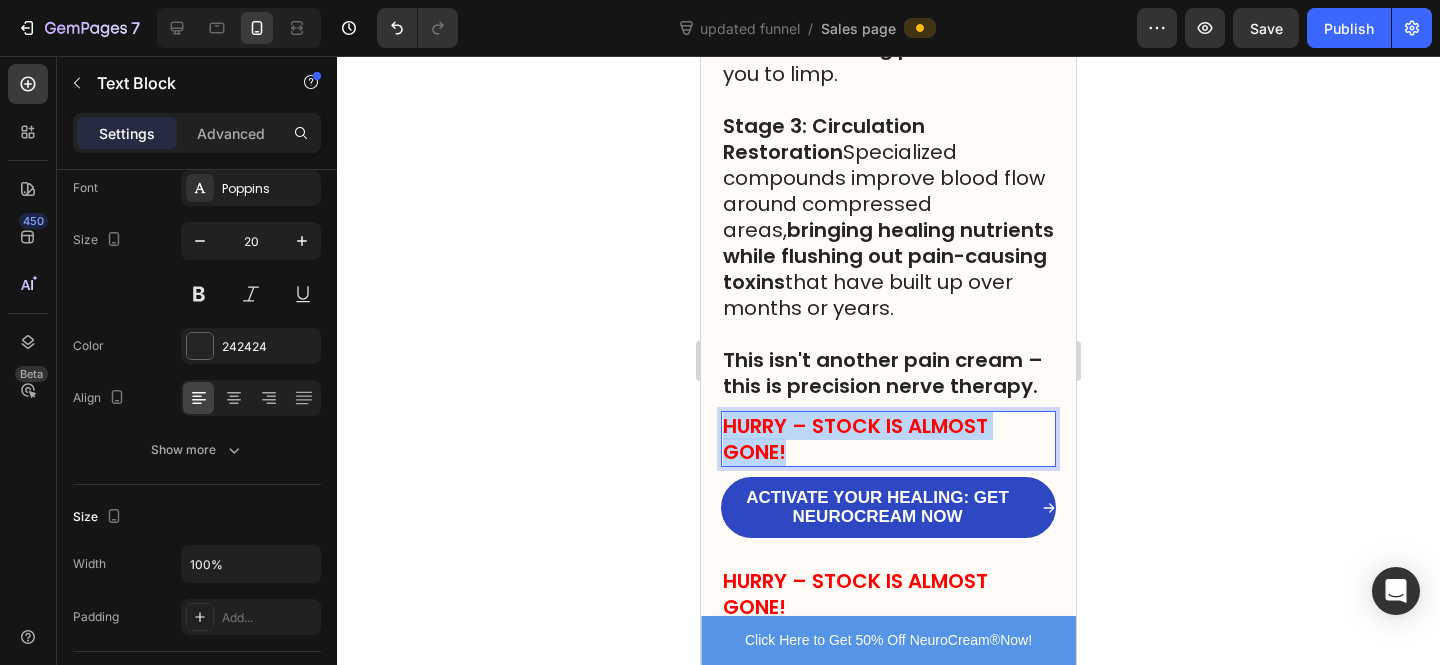click on "HURRY – STOCK IS ALMOST GONE!" at bounding box center (855, 439) 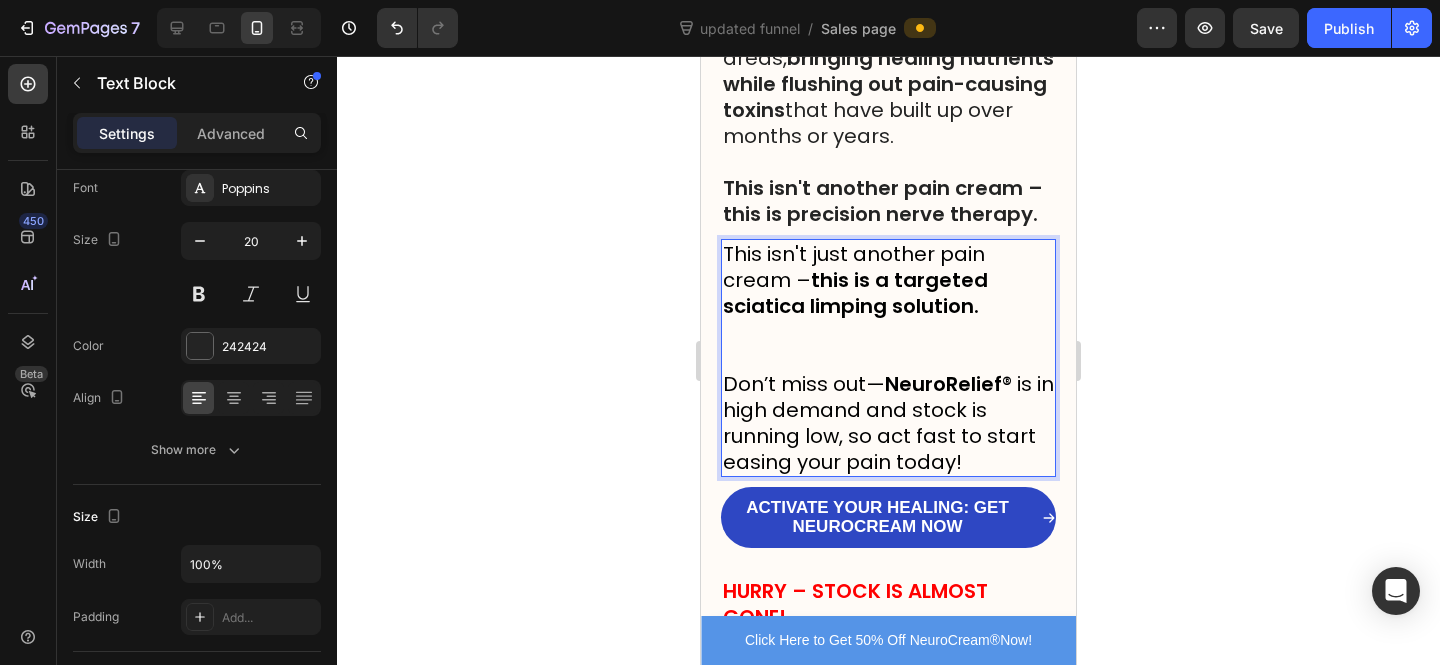 scroll, scrollTop: 9443, scrollLeft: 0, axis: vertical 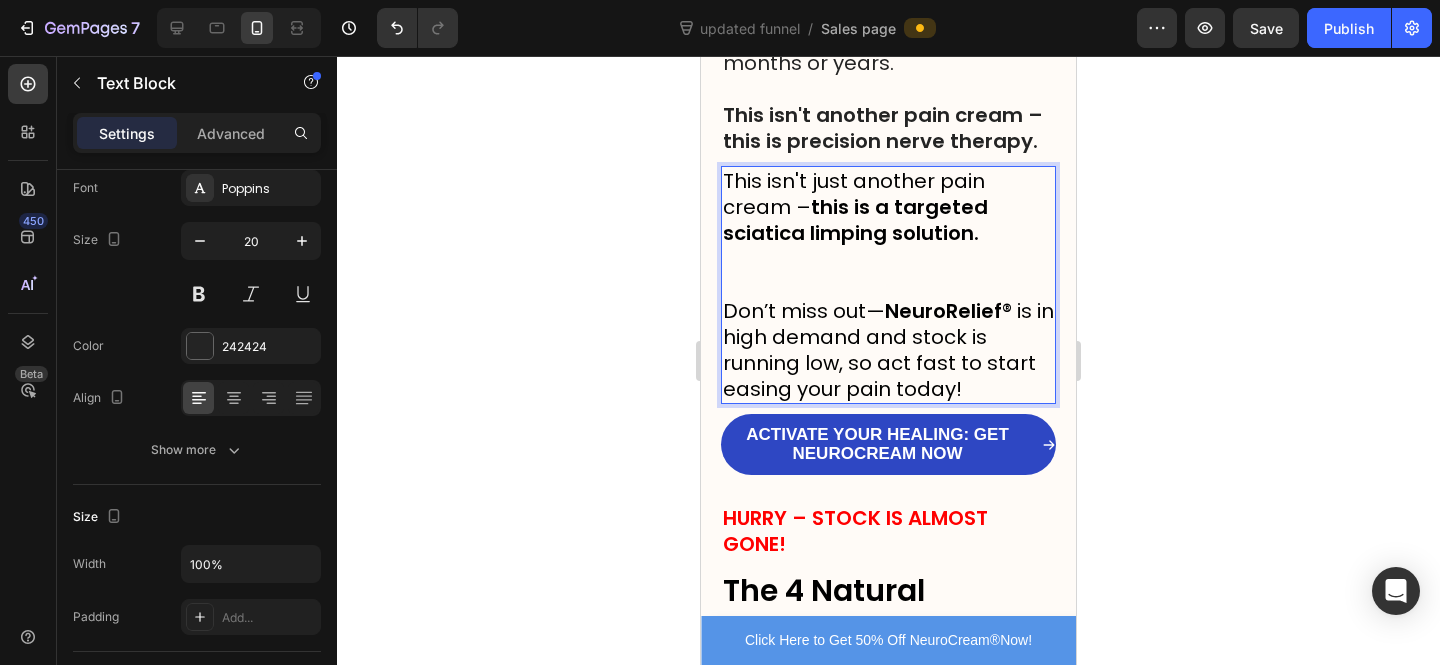 click at bounding box center (888, 272) 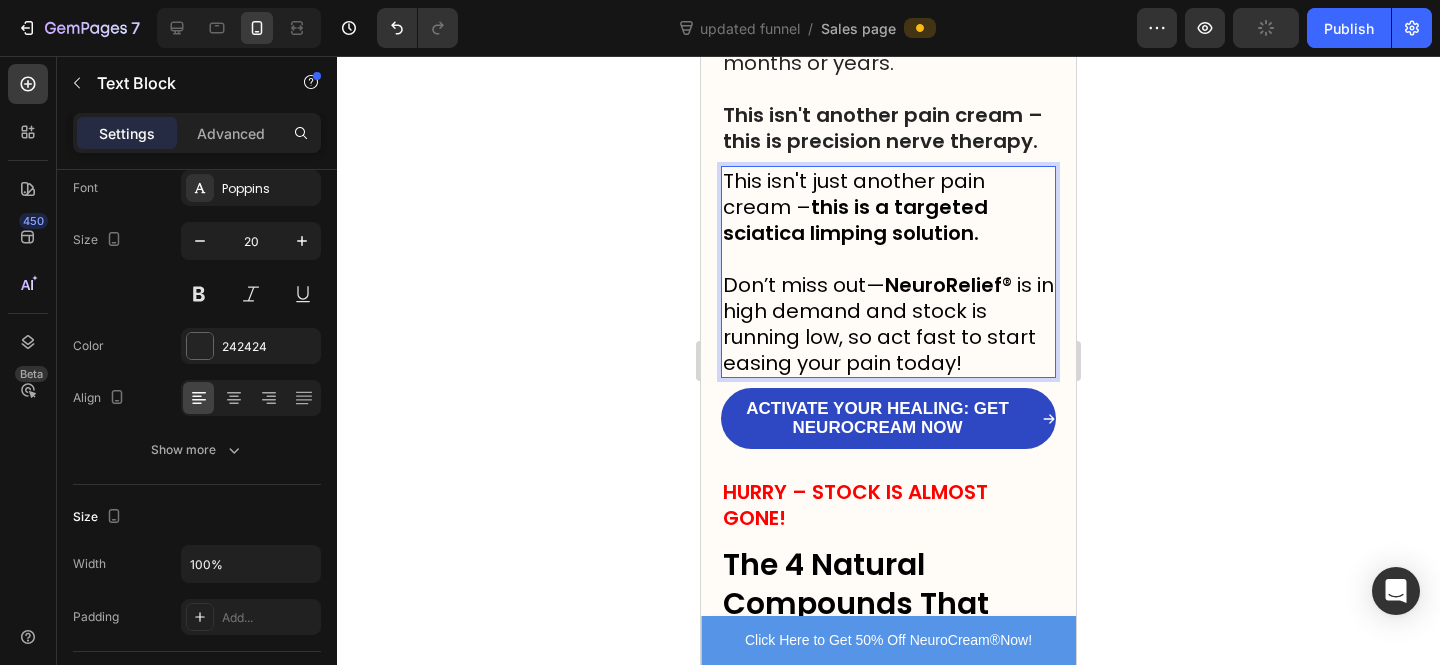 click on "NeuroRelief" at bounding box center [943, 285] 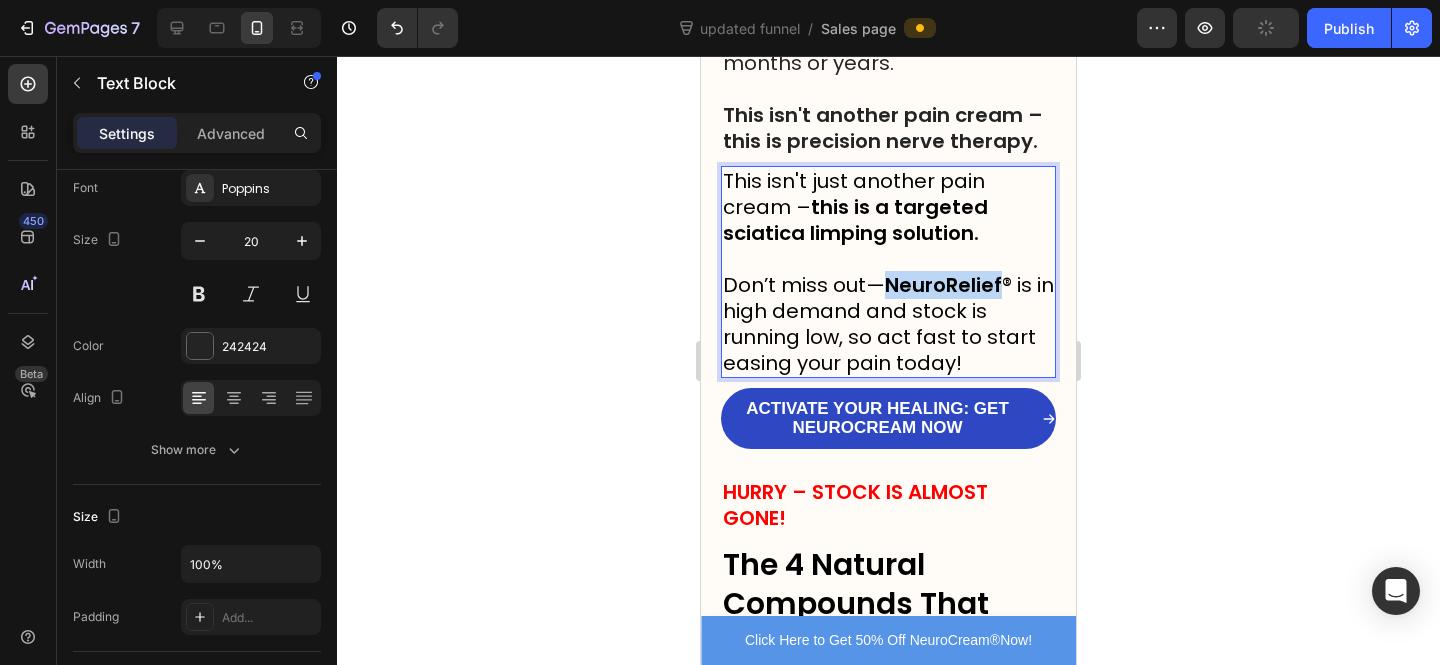 click on "NeuroRelief" at bounding box center (943, 285) 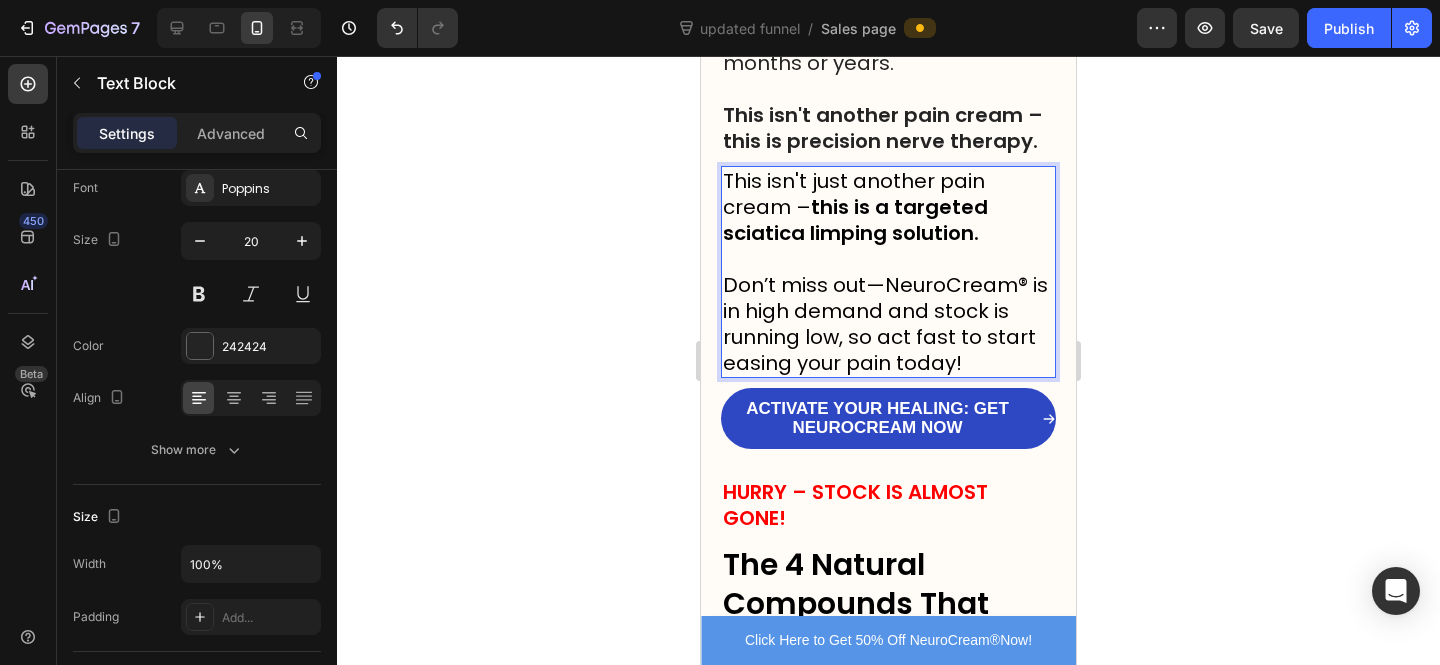 click on "Don’t miss out—NeuroCream® is in high demand and stock is running low, so act fast to start easing your pain today!" at bounding box center [885, 324] 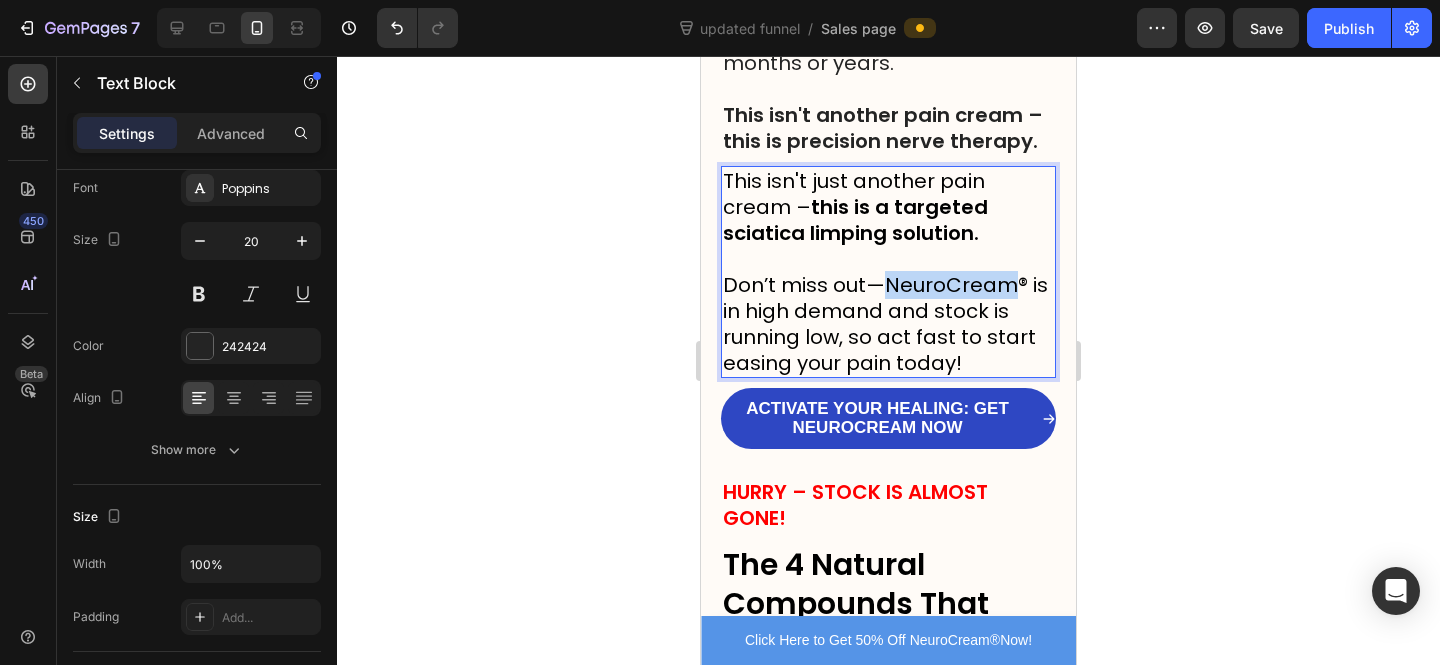 click on "Don’t miss out—NeuroCream® is in high demand and stock is running low, so act fast to start easing your pain today!" at bounding box center (885, 324) 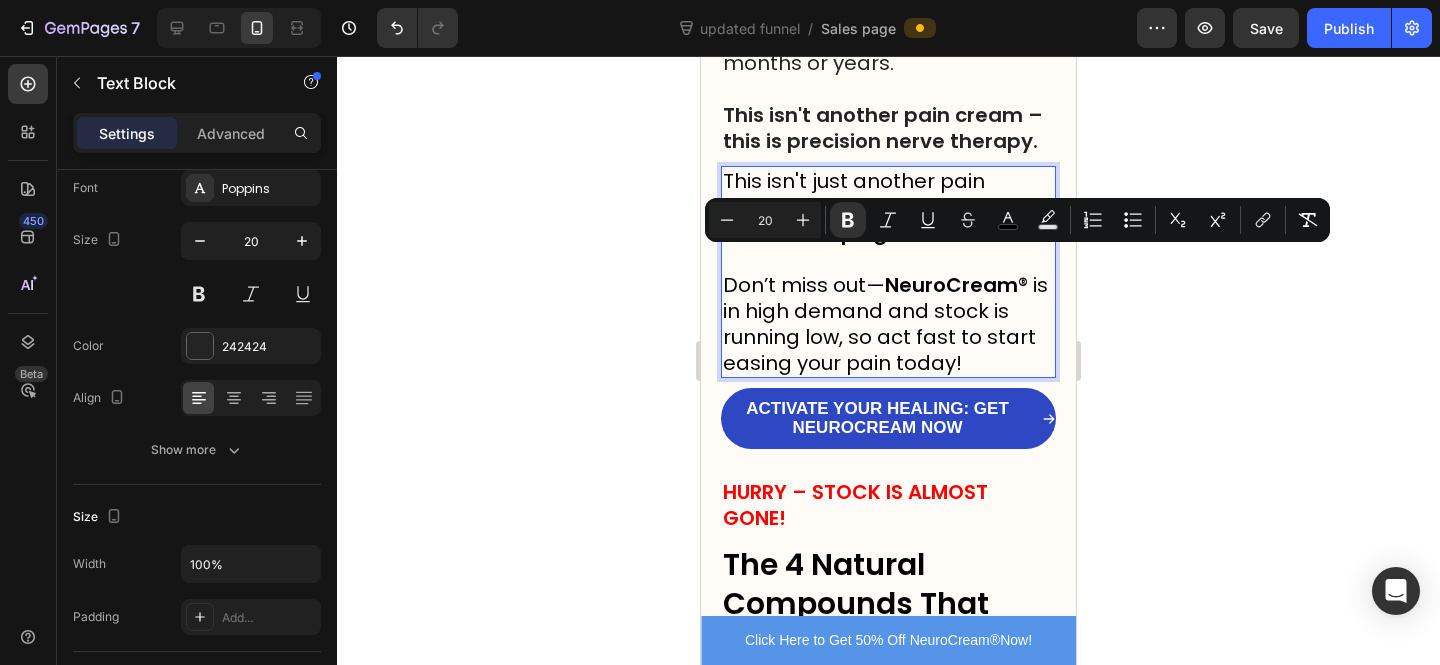 click on "This isn't just another pain cream –  this is a targeted sciatica limping solution." at bounding box center (888, 207) 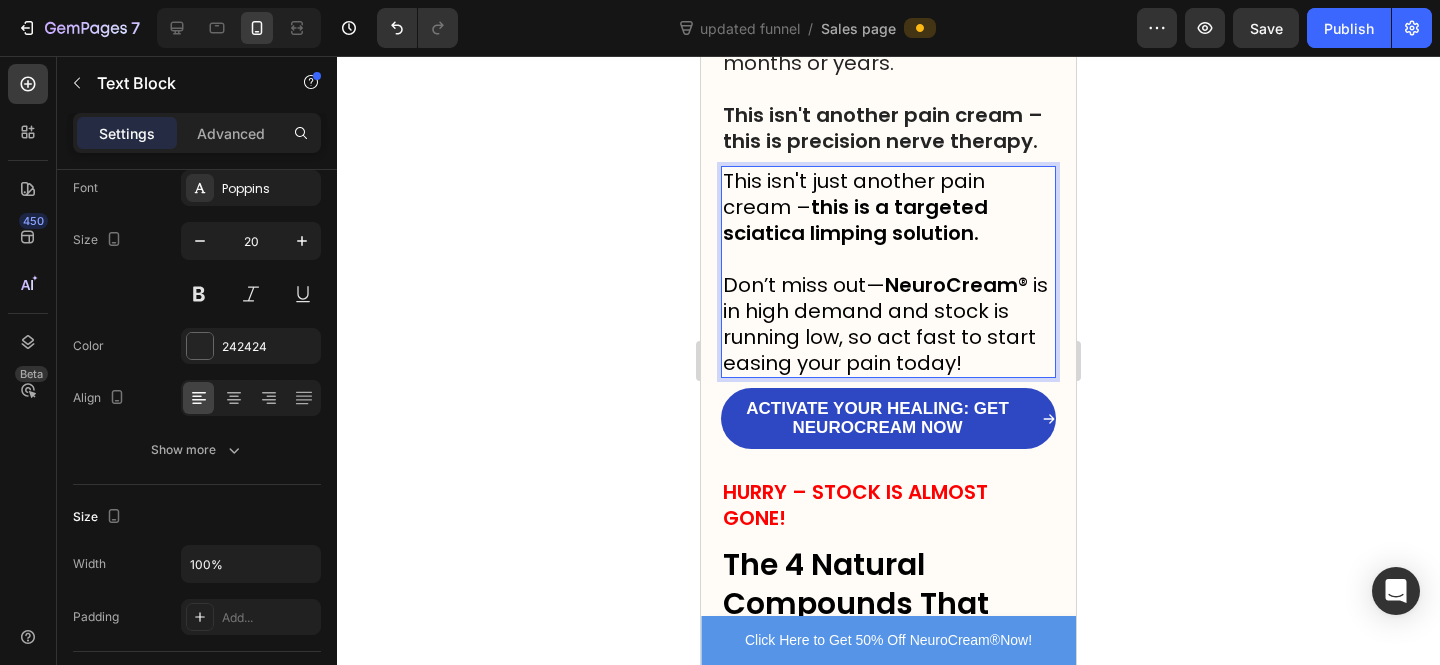 click on "This isn't another pain cream – this is precision nerve therapy." at bounding box center [883, 128] 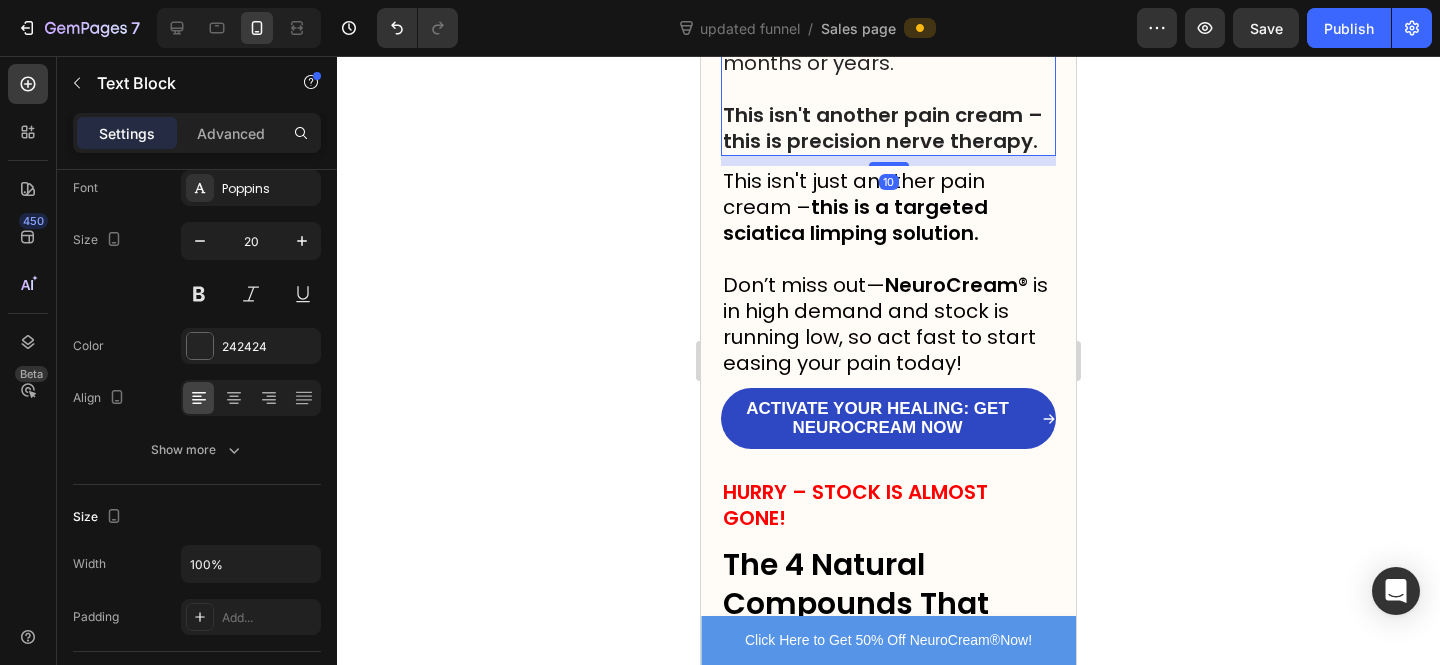 click 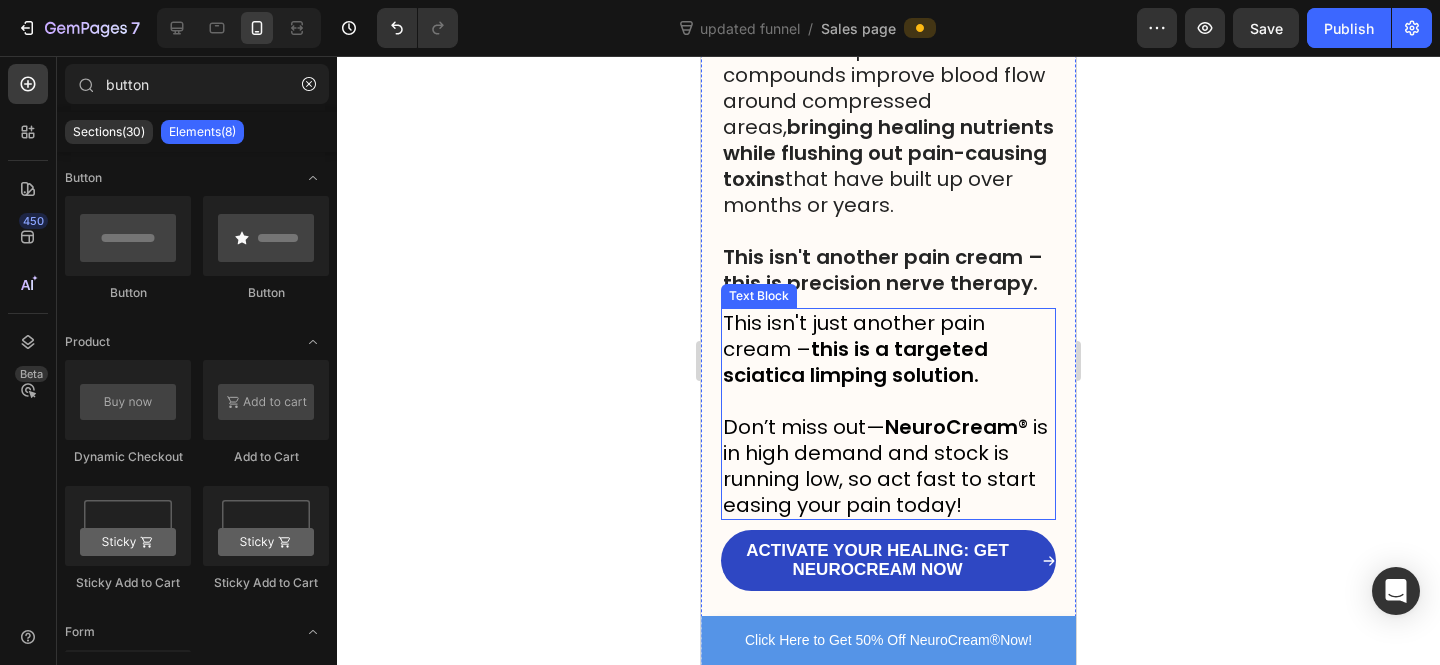 scroll, scrollTop: 9298, scrollLeft: 0, axis: vertical 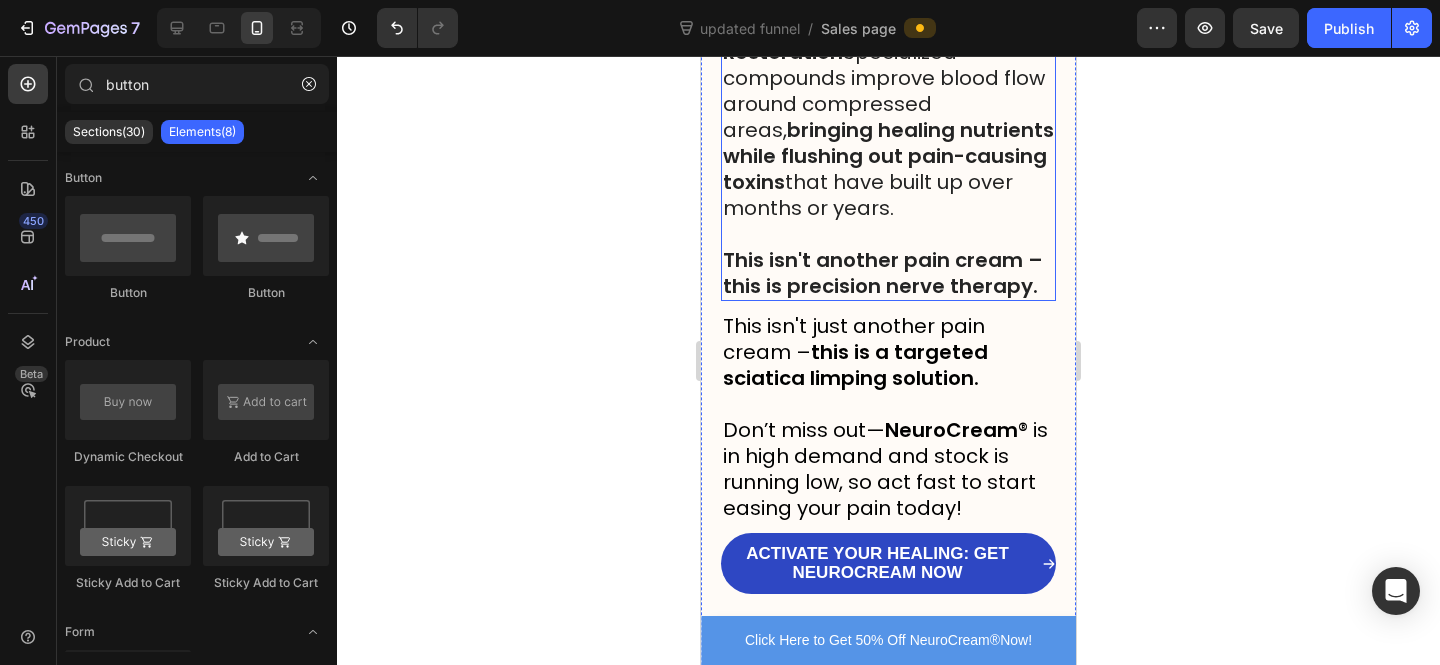 click at bounding box center (888, 234) 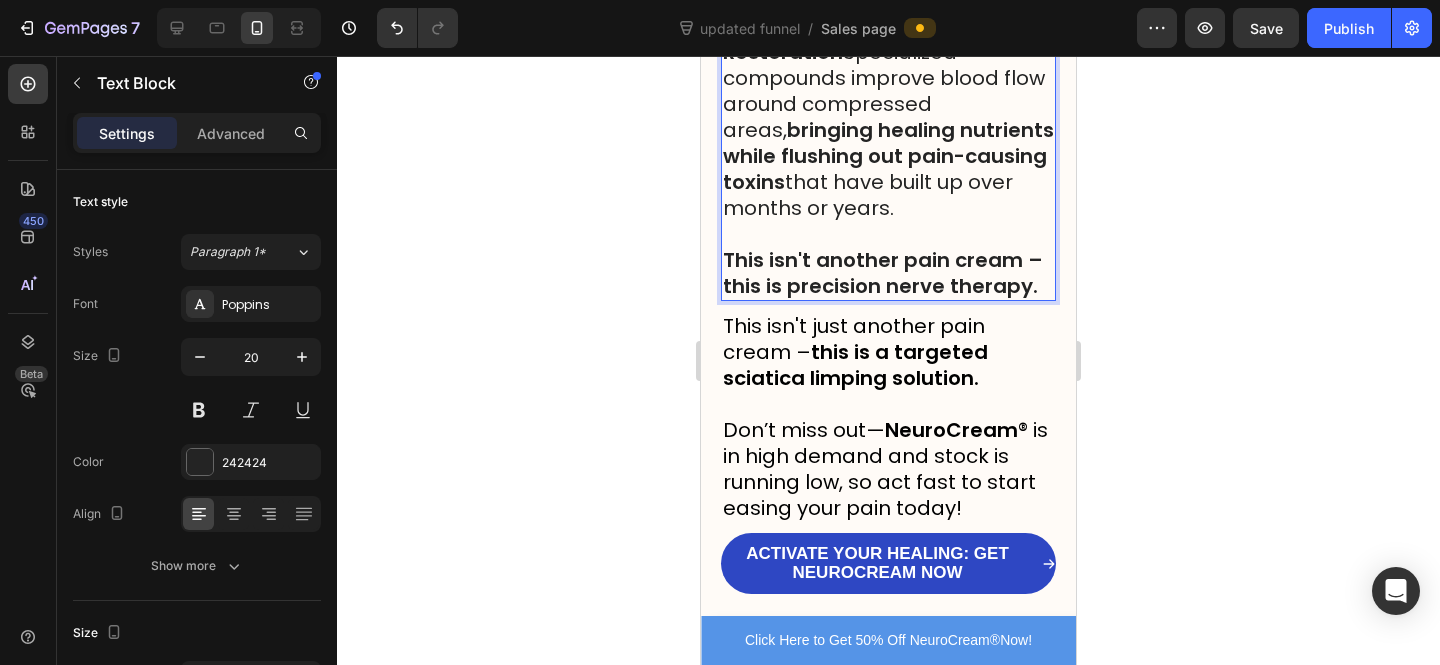 click on "This isn't another pain cream – this is precision nerve therapy." at bounding box center [883, 273] 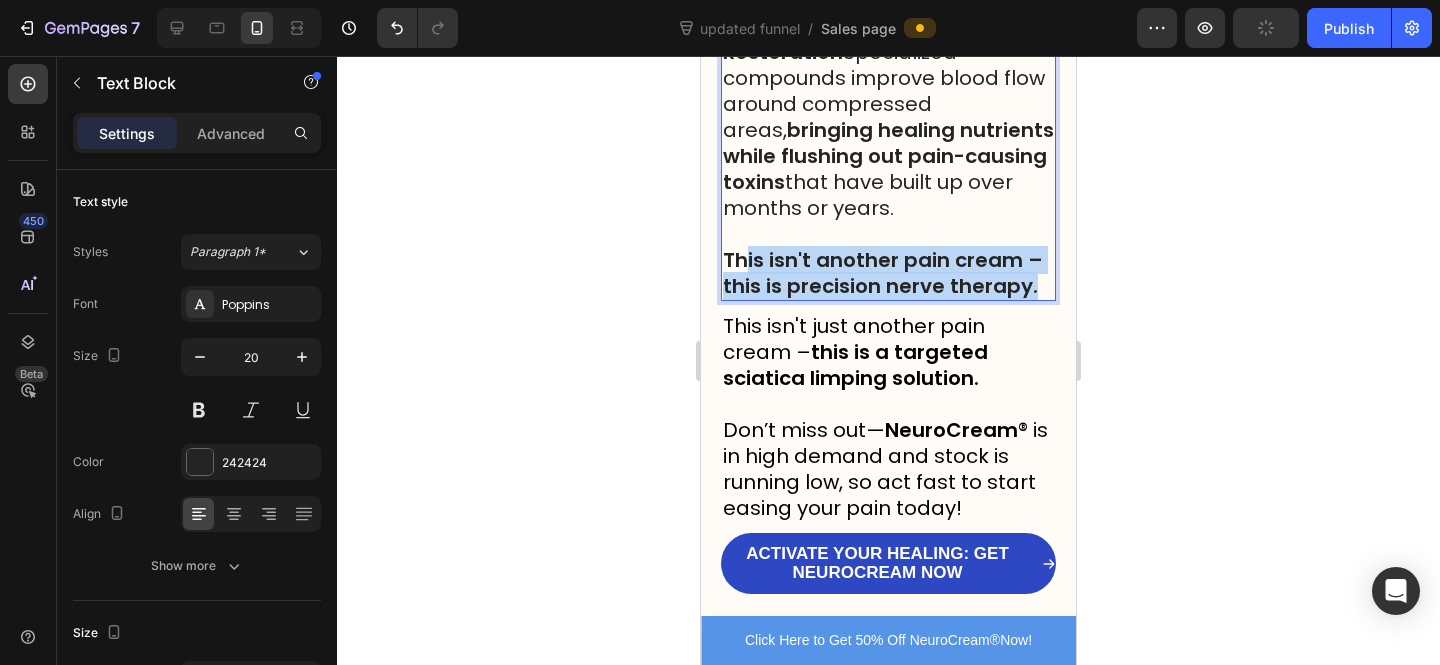 drag, startPoint x: 1035, startPoint y: 266, endPoint x: 762, endPoint y: 217, distance: 277.36258 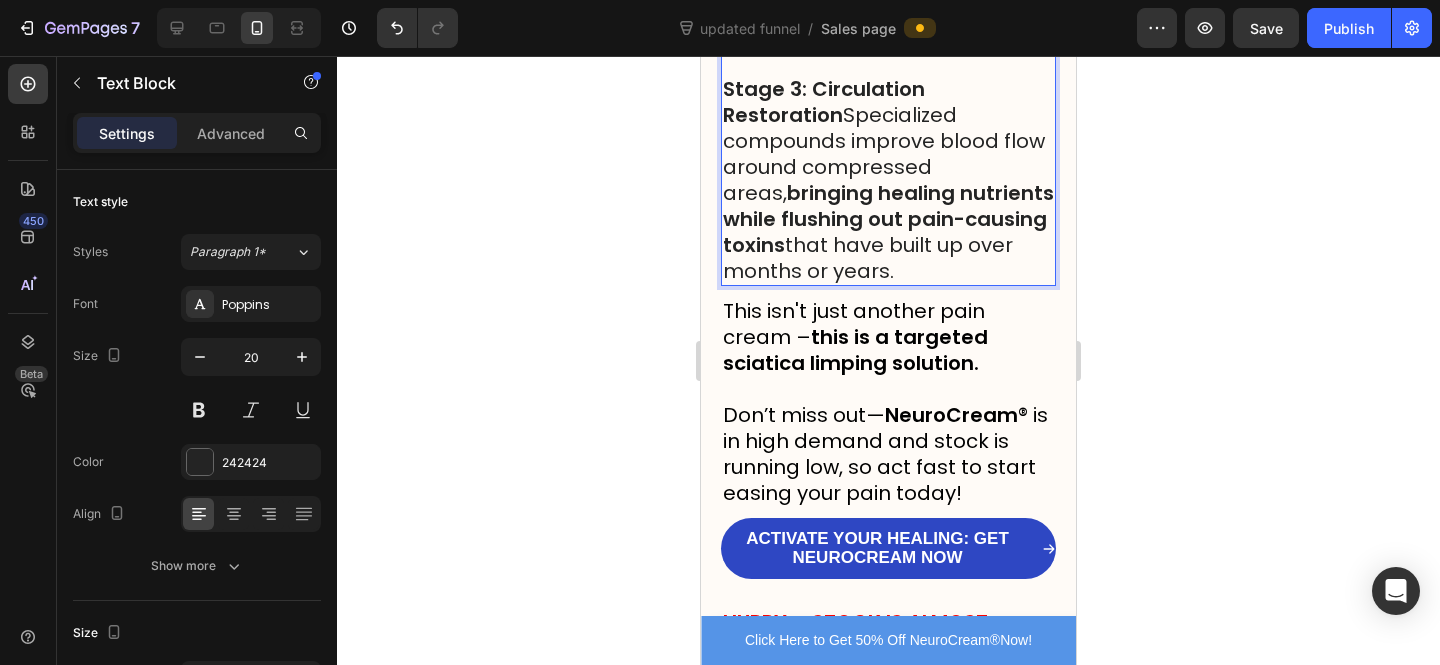 scroll, scrollTop: 9306, scrollLeft: 0, axis: vertical 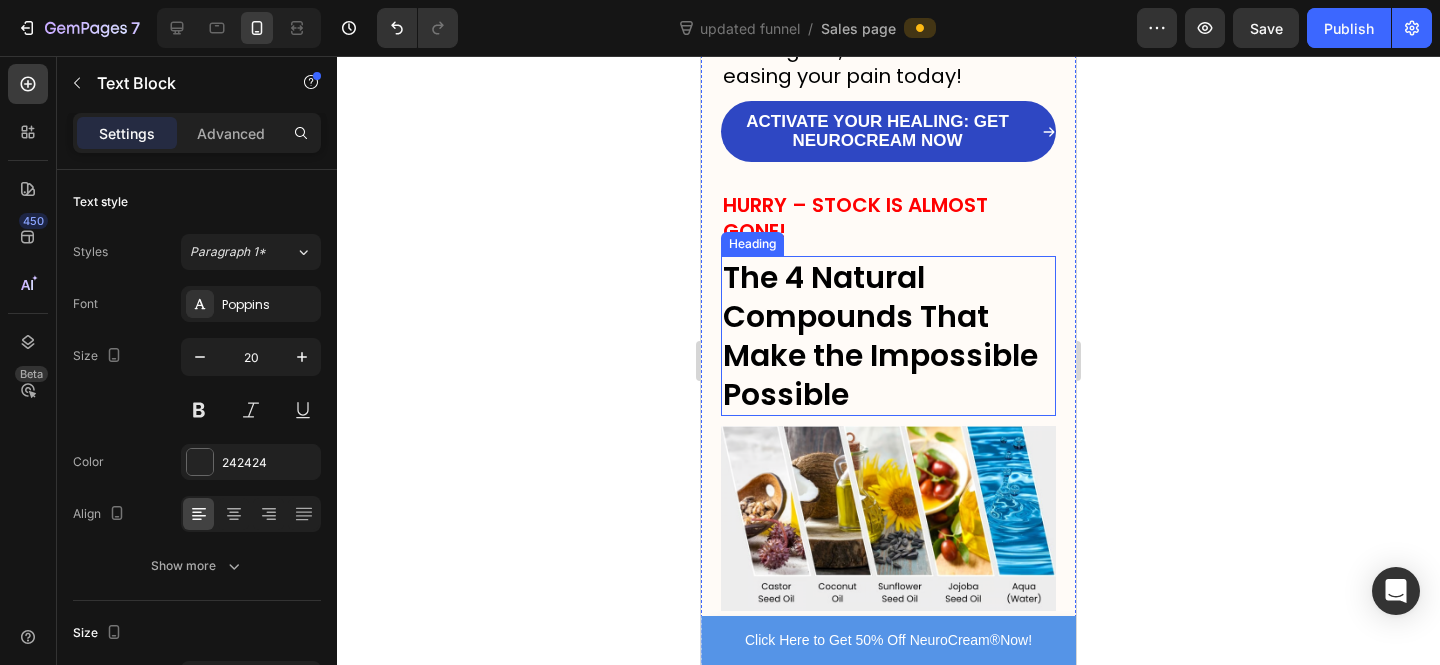 click on "HURRY – STOCK IS ALMOST GONE!" at bounding box center (888, 218) 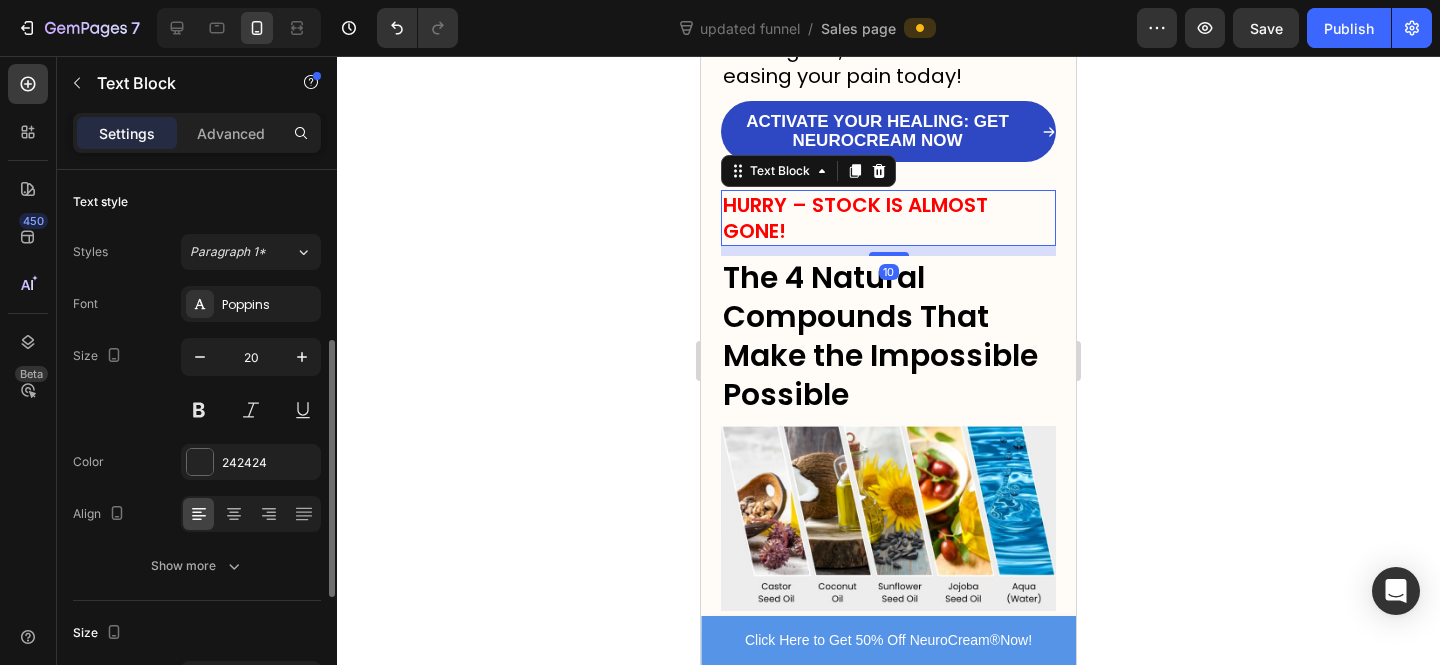 scroll, scrollTop: 116, scrollLeft: 0, axis: vertical 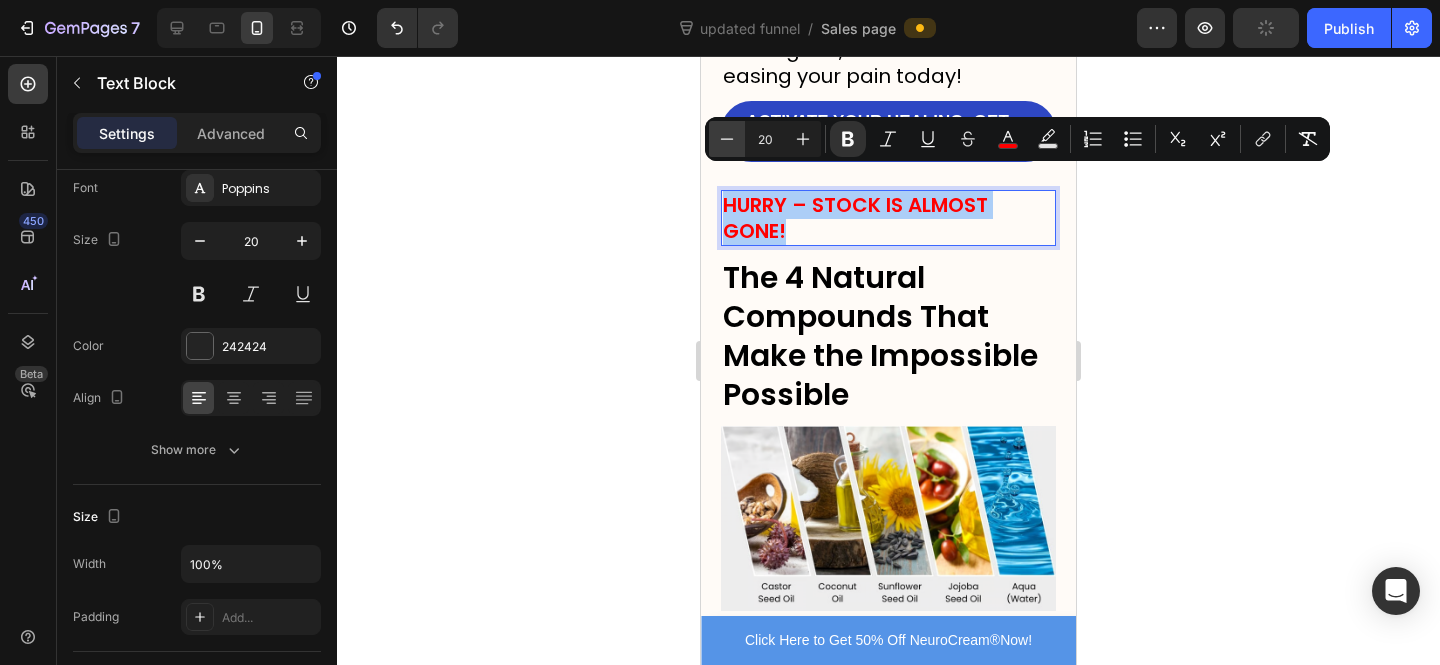 click on "Minus" at bounding box center [727, 139] 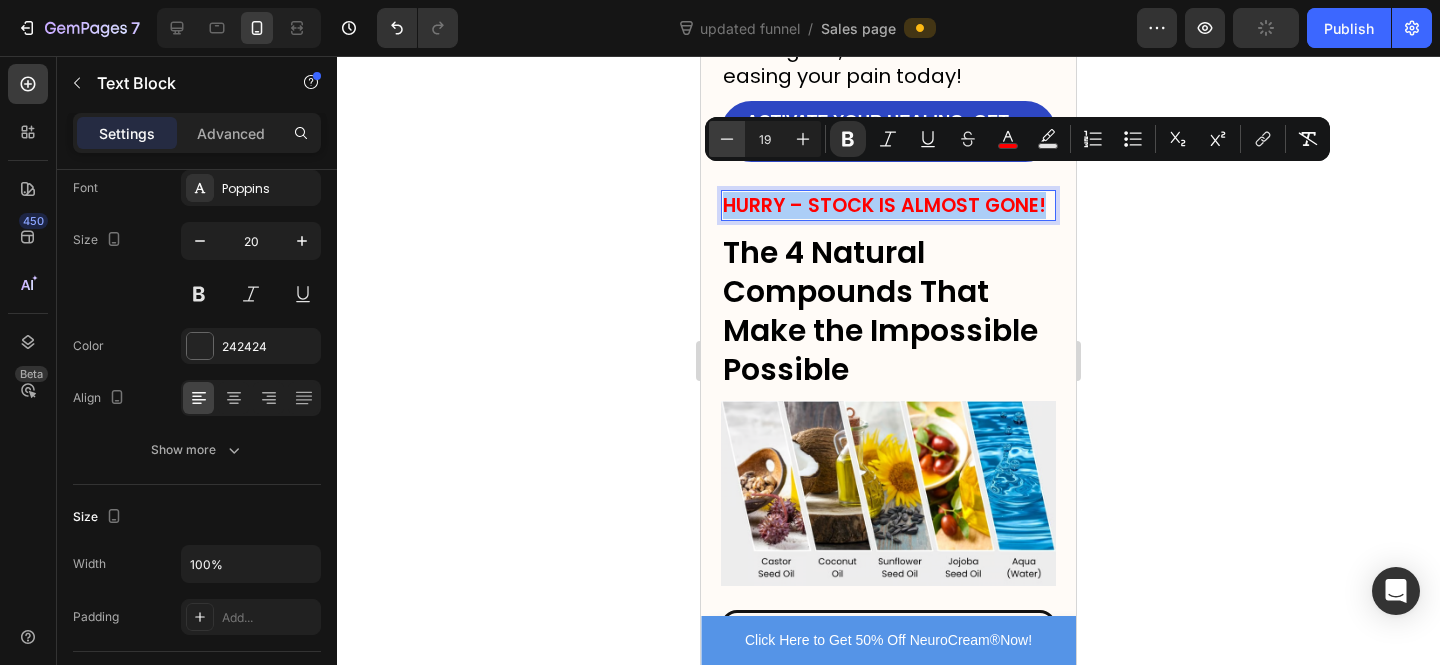 click on "Minus" at bounding box center [727, 139] 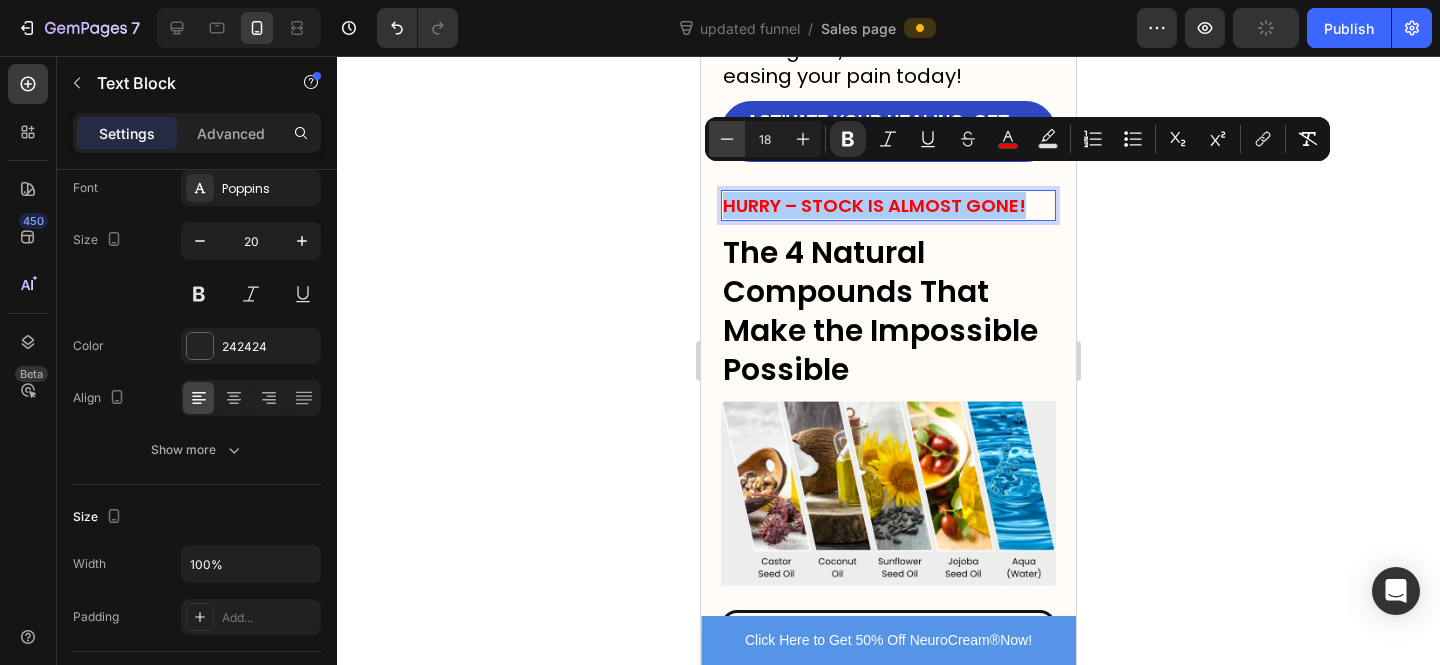 click on "Minus" at bounding box center [727, 139] 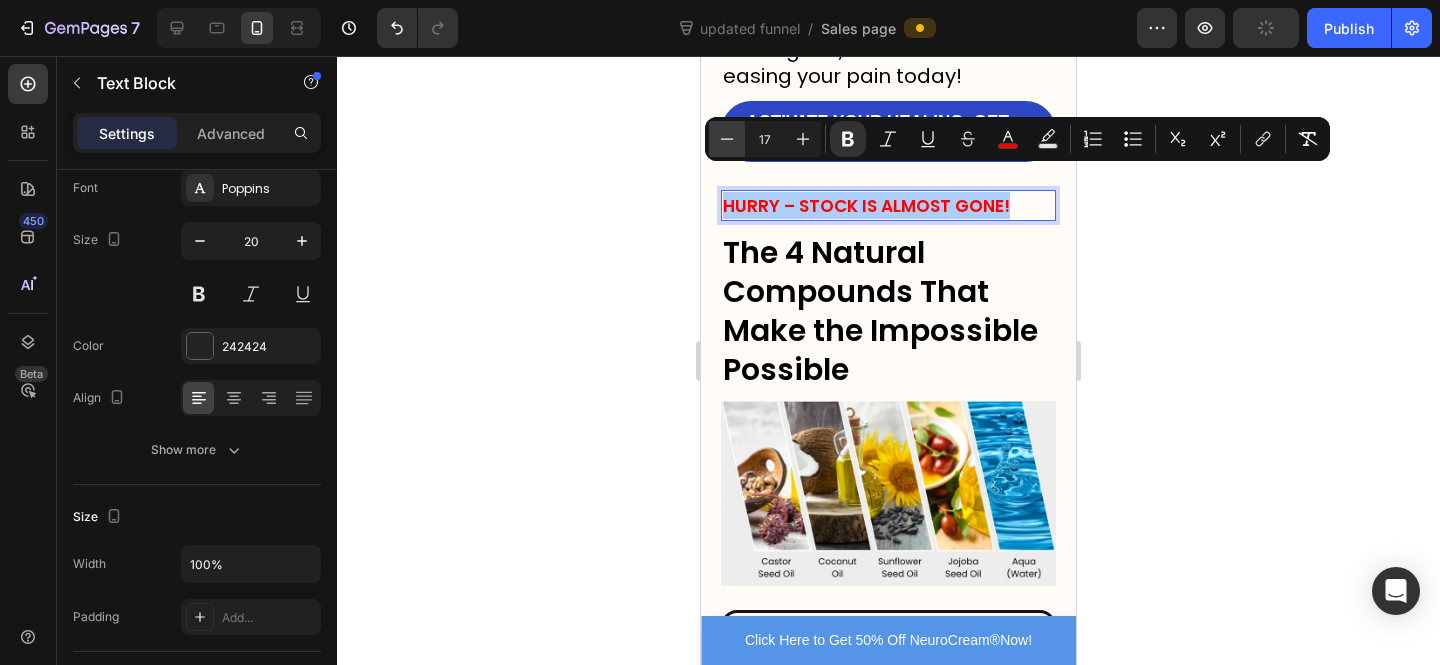 click on "Minus" at bounding box center [727, 139] 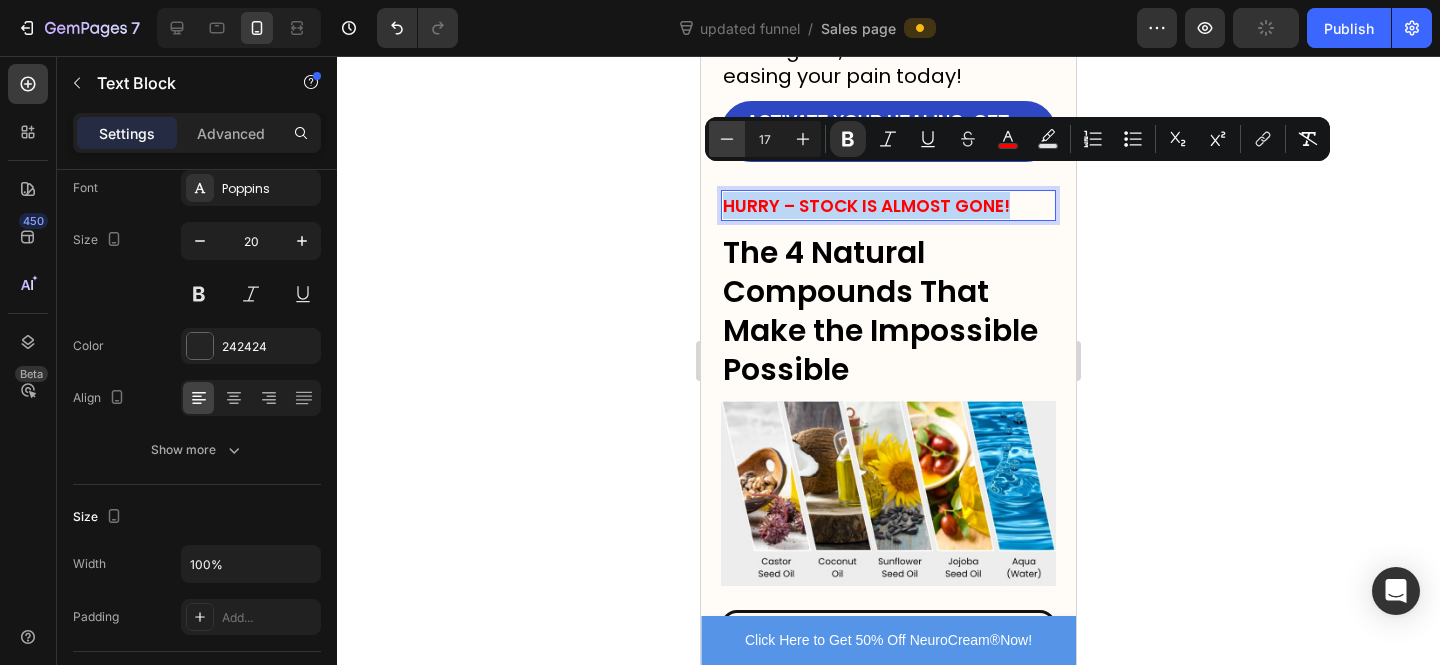 type on "16" 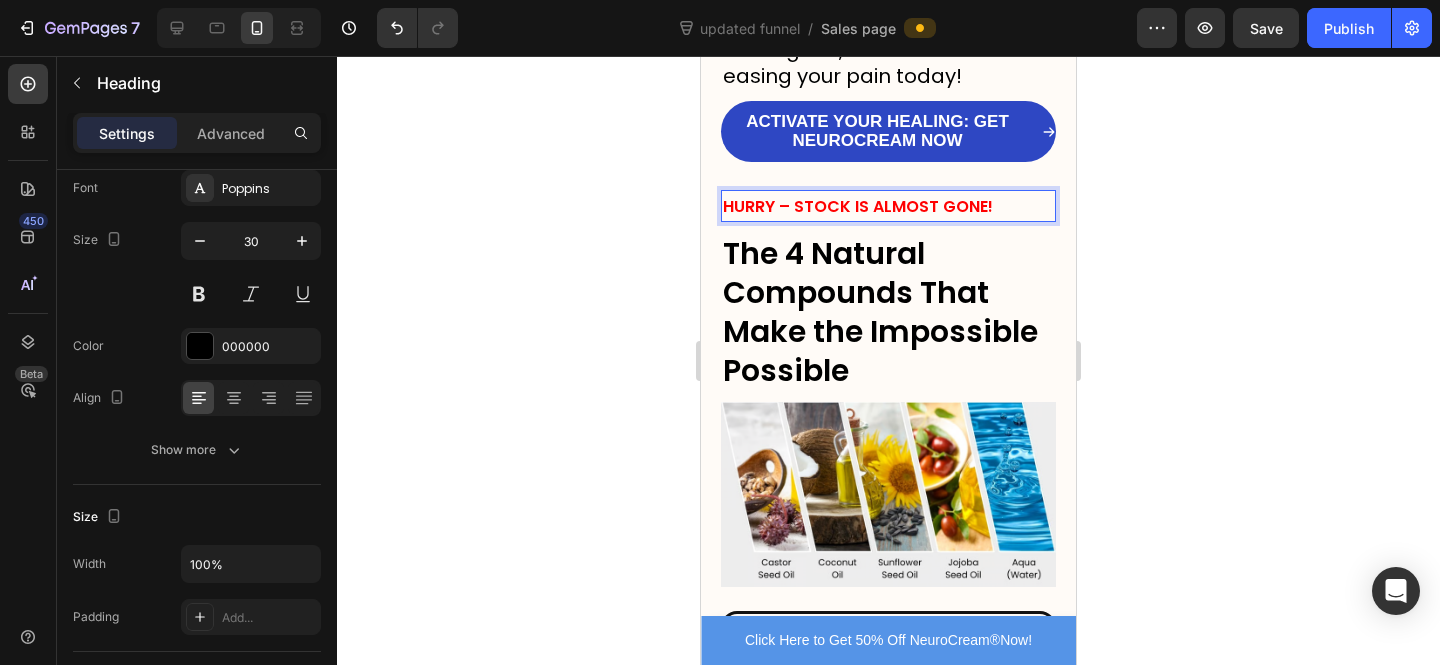 click on "The 4 Natural Compounds That Make the Impossible Possible" at bounding box center (888, 312) 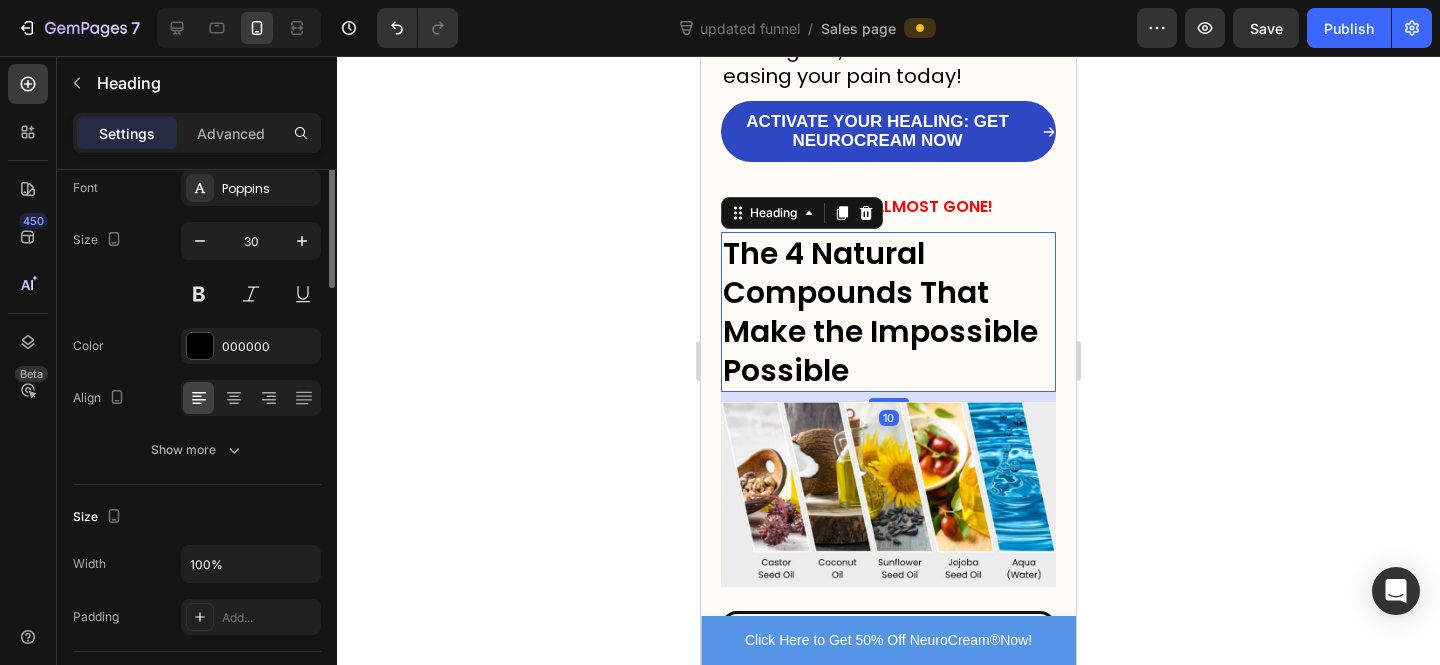 scroll, scrollTop: 0, scrollLeft: 0, axis: both 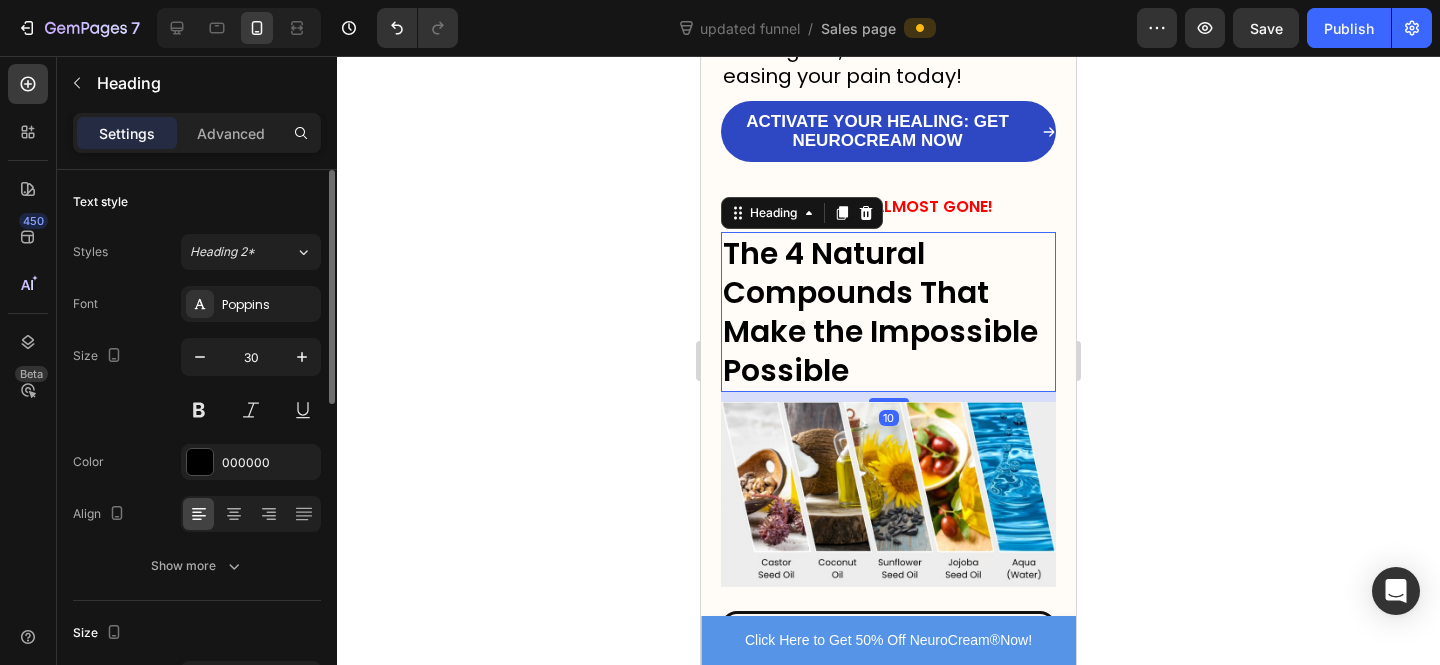 click on "HURRY – STOCK IS ALMOST GONE!" at bounding box center [888, 206] 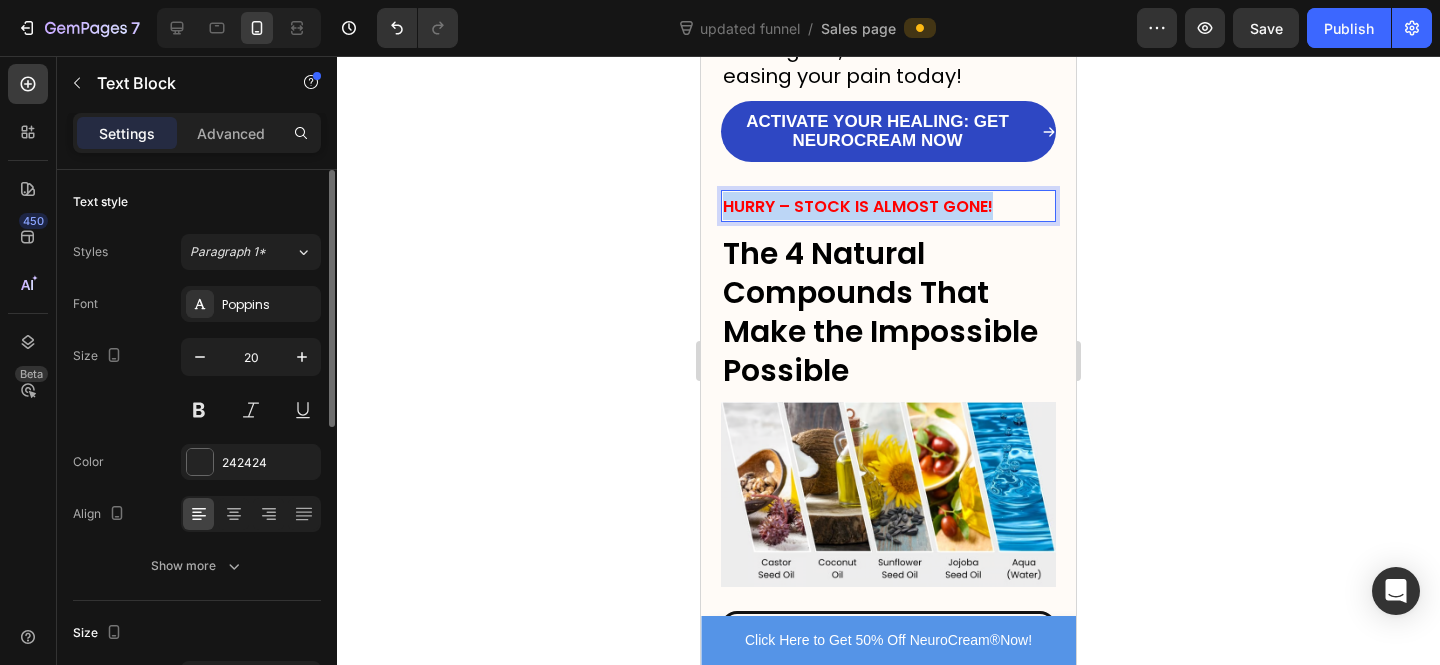click on "HURRY – STOCK IS ALMOST GONE!" at bounding box center (888, 206) 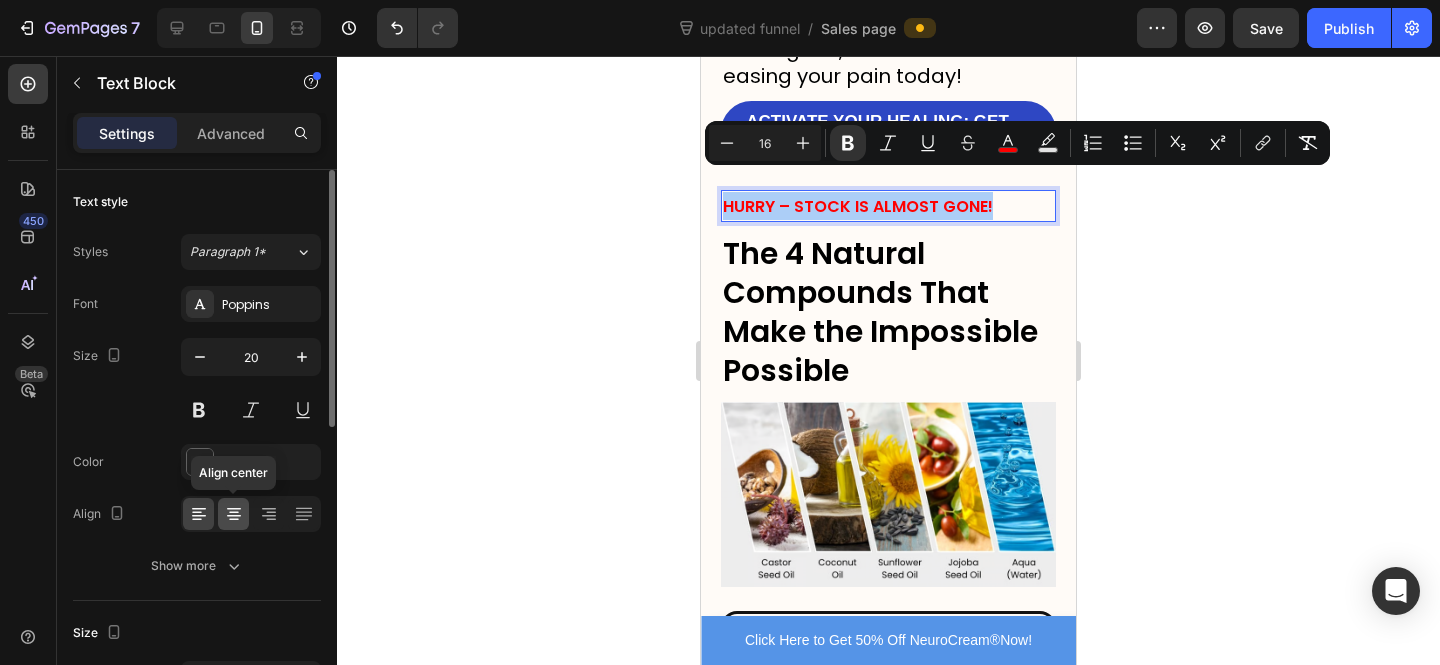 click 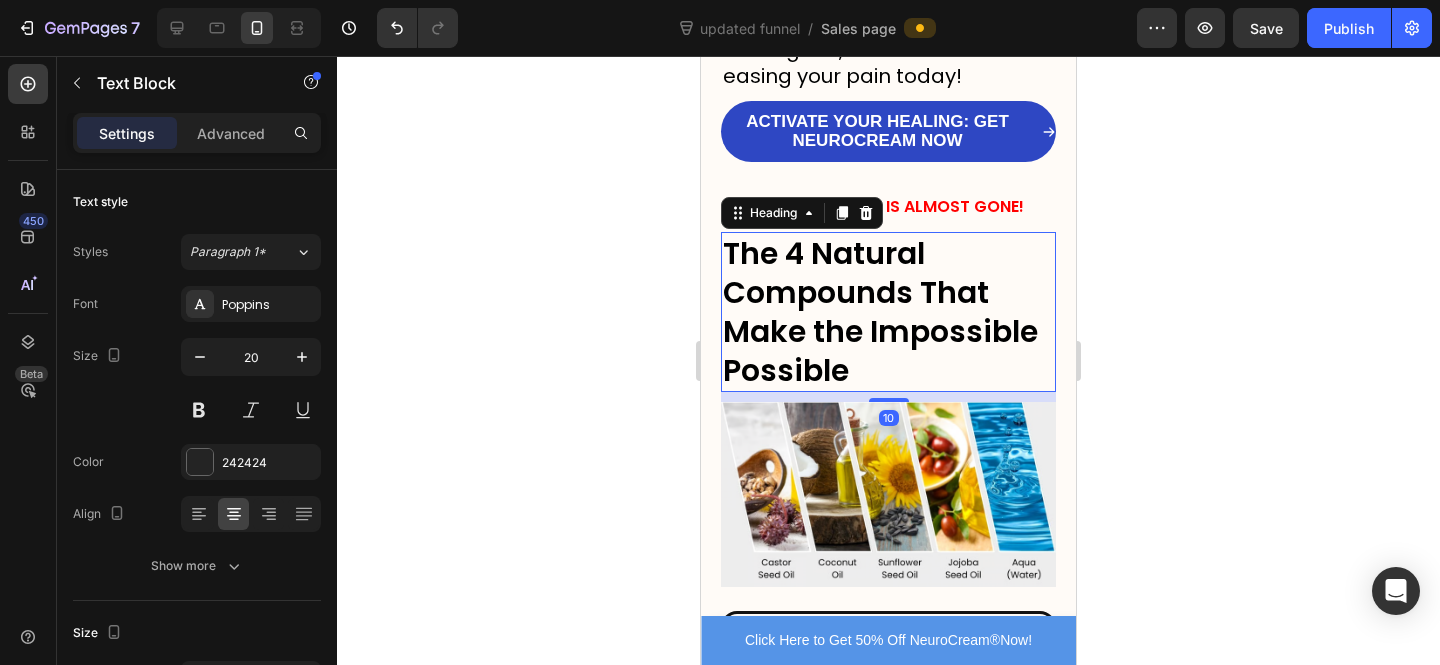drag, startPoint x: 983, startPoint y: 265, endPoint x: 889, endPoint y: 300, distance: 100.304535 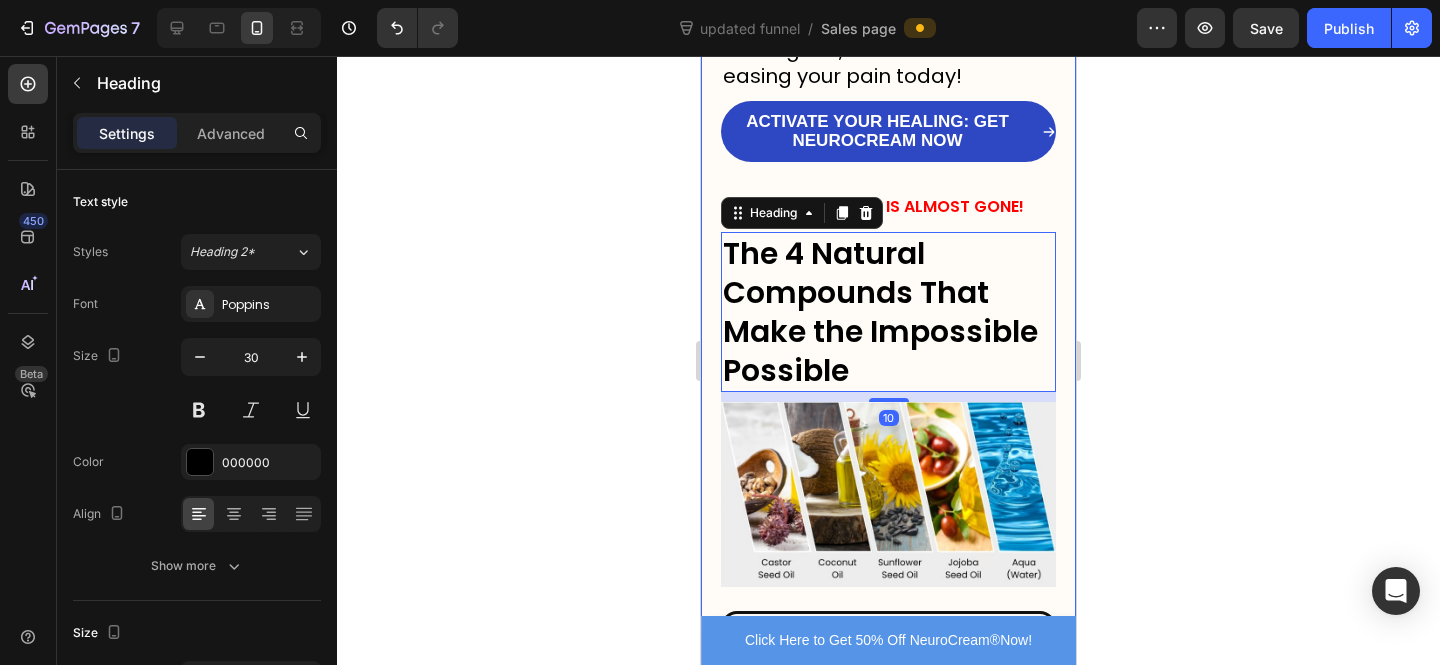 click on "ACTIVATE YOUR HEALING: GET NEUROCREAM NOW Button" at bounding box center (888, 145) 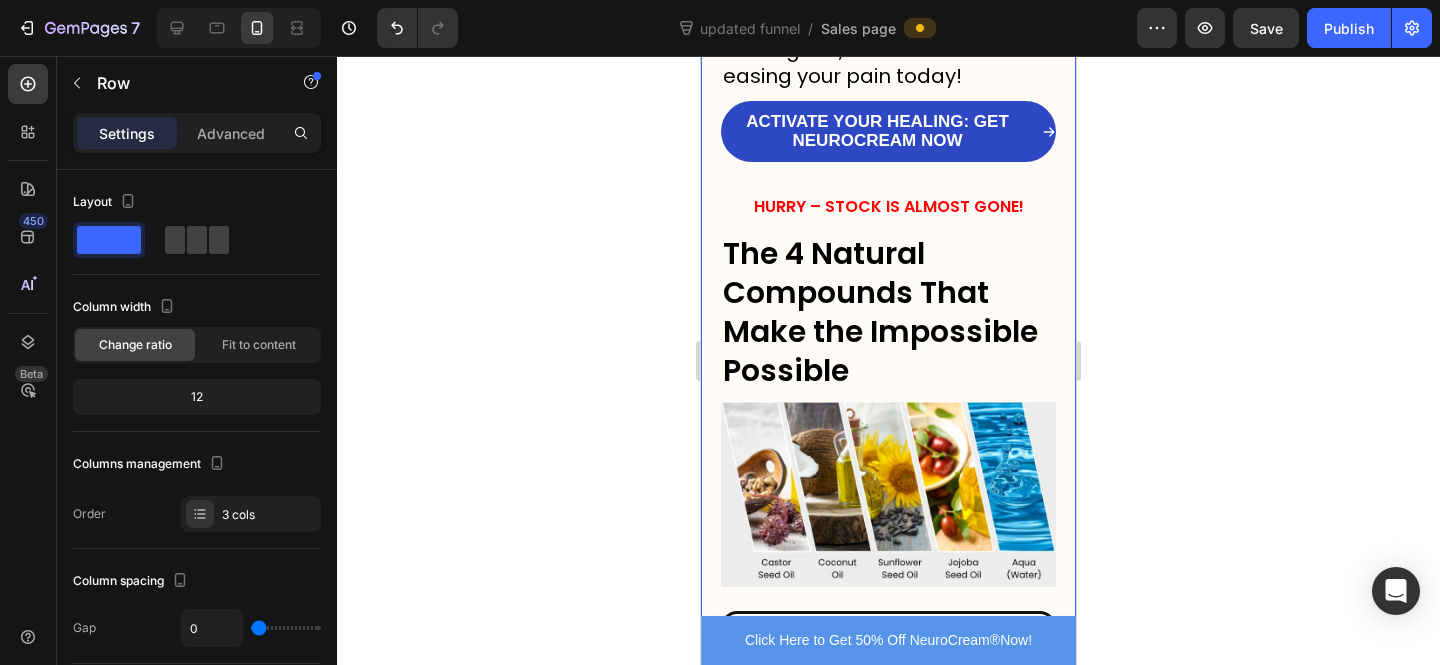 click on "HURRY – STOCK IS ALMOST GONE!" at bounding box center [889, 206] 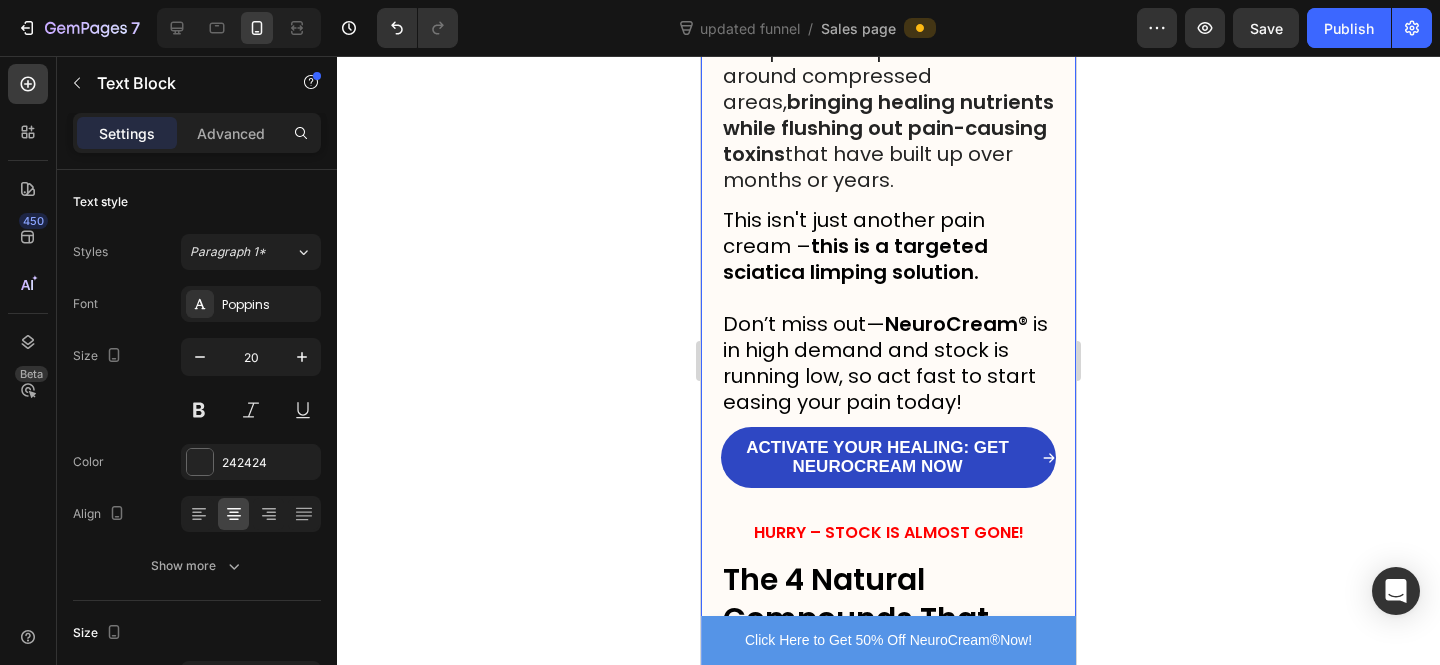scroll, scrollTop: 9344, scrollLeft: 0, axis: vertical 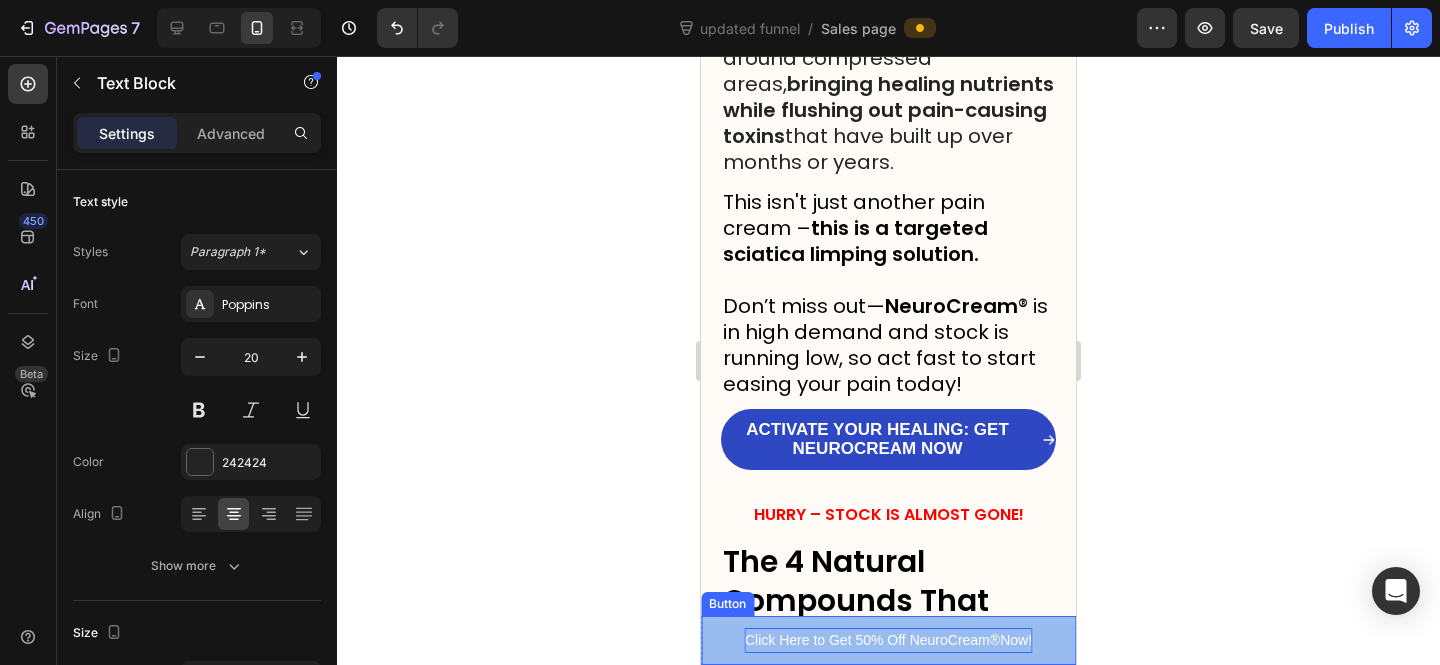 click on "Click Here to Get 50% Off NeuroCream ®  Now!" at bounding box center [888, 640] 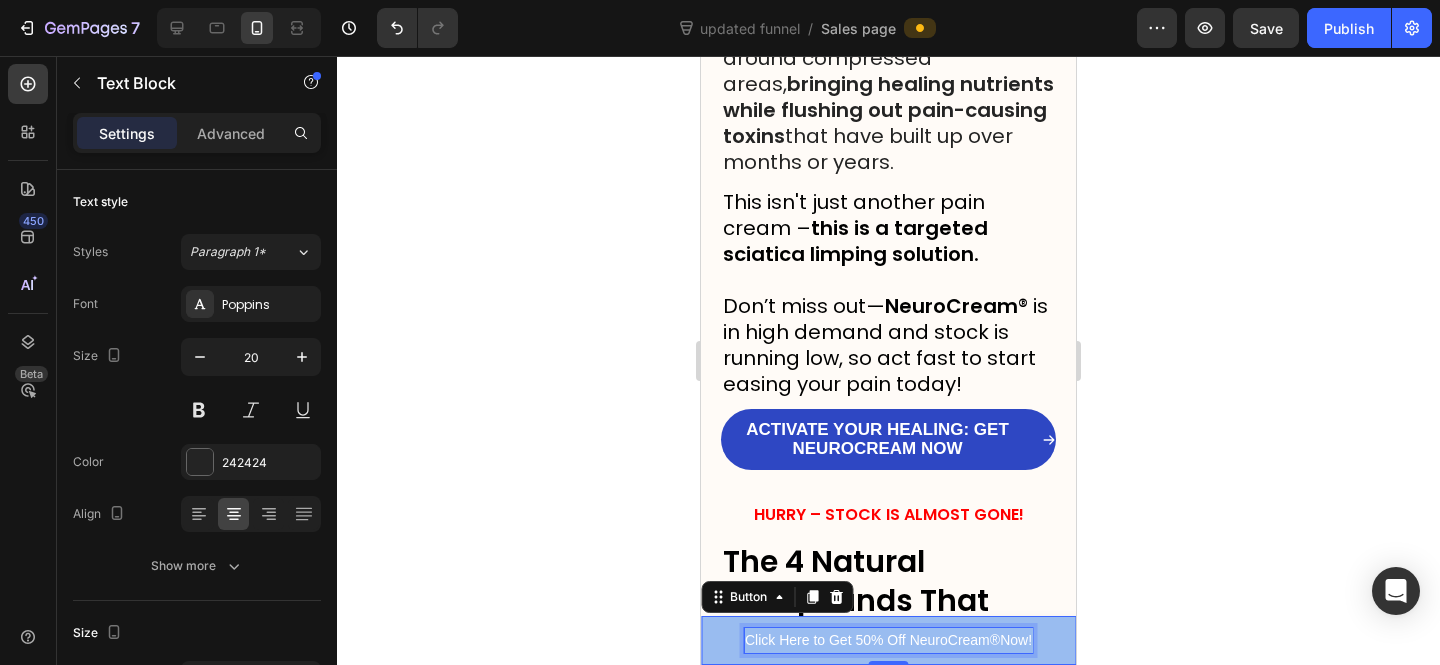 click on "Click Here to Get 50% Off NeuroCream ®  Now!" at bounding box center [888, 640] 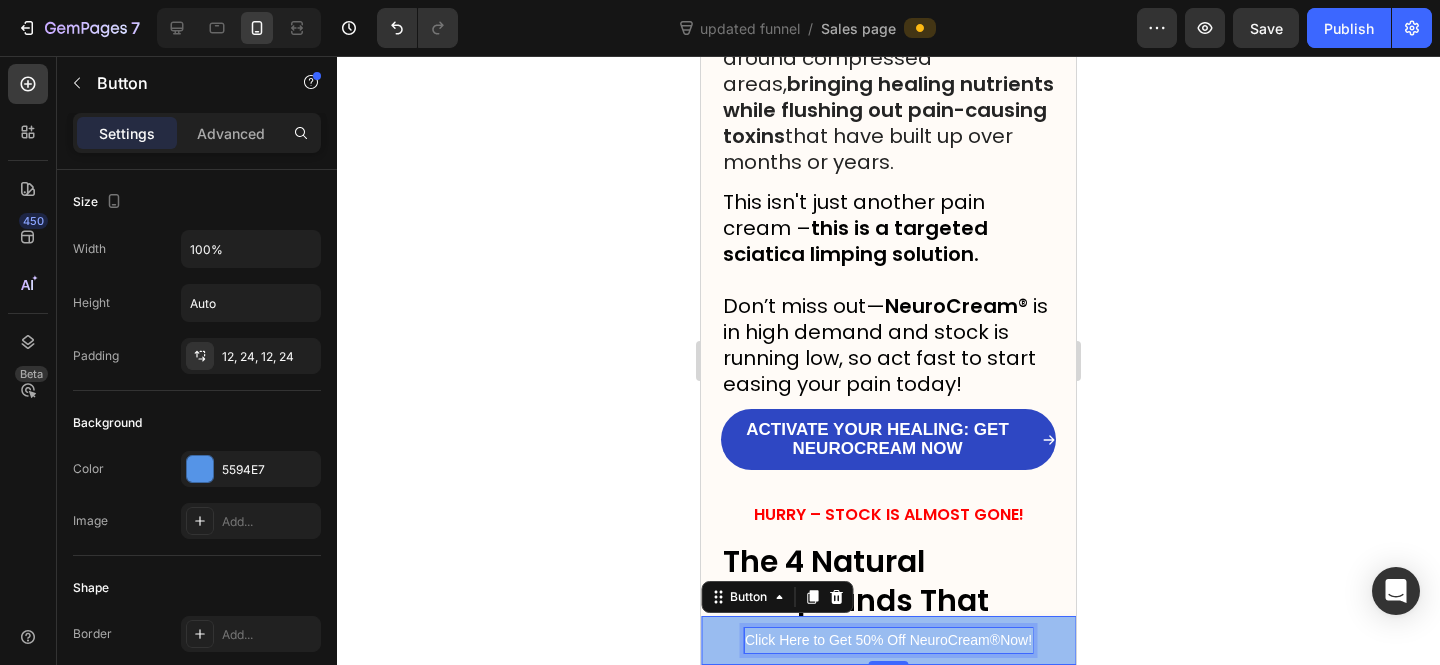 click on "Click Here to Get 50% Off NeuroCream ®  Now!" at bounding box center [888, 640] 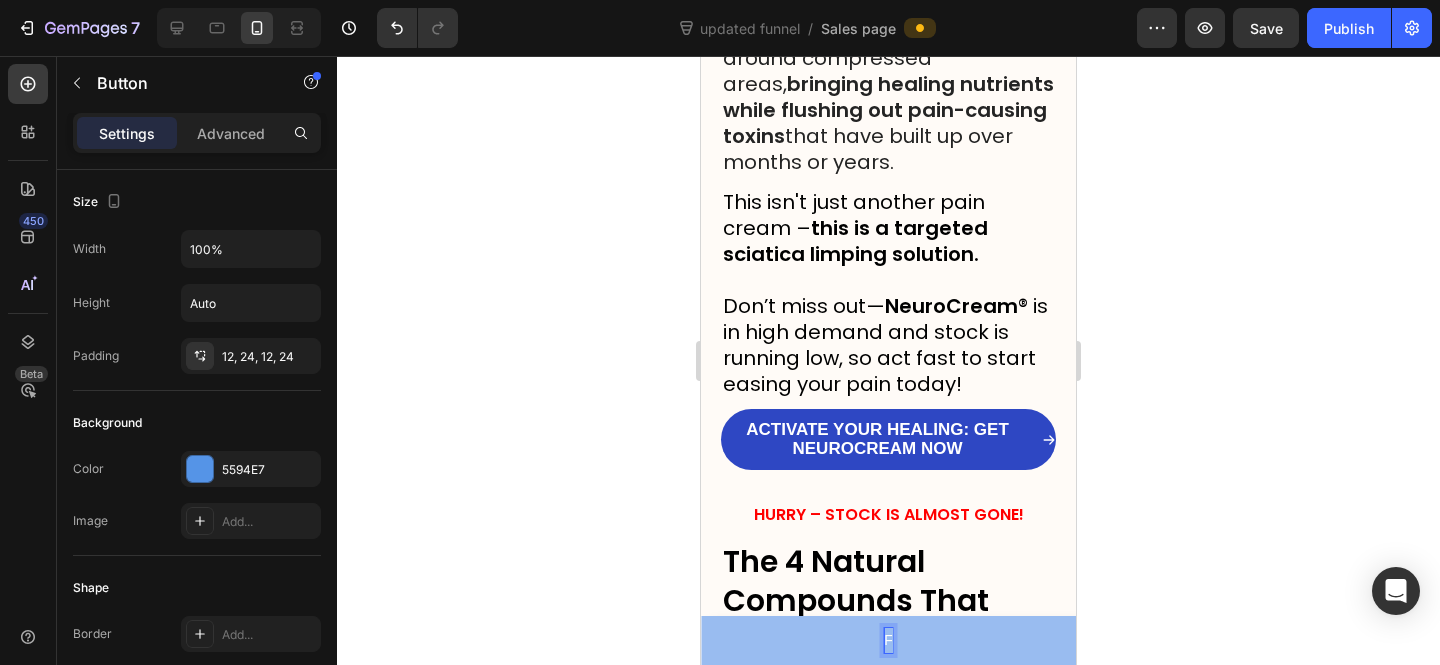 scroll, scrollTop: 9352, scrollLeft: 0, axis: vertical 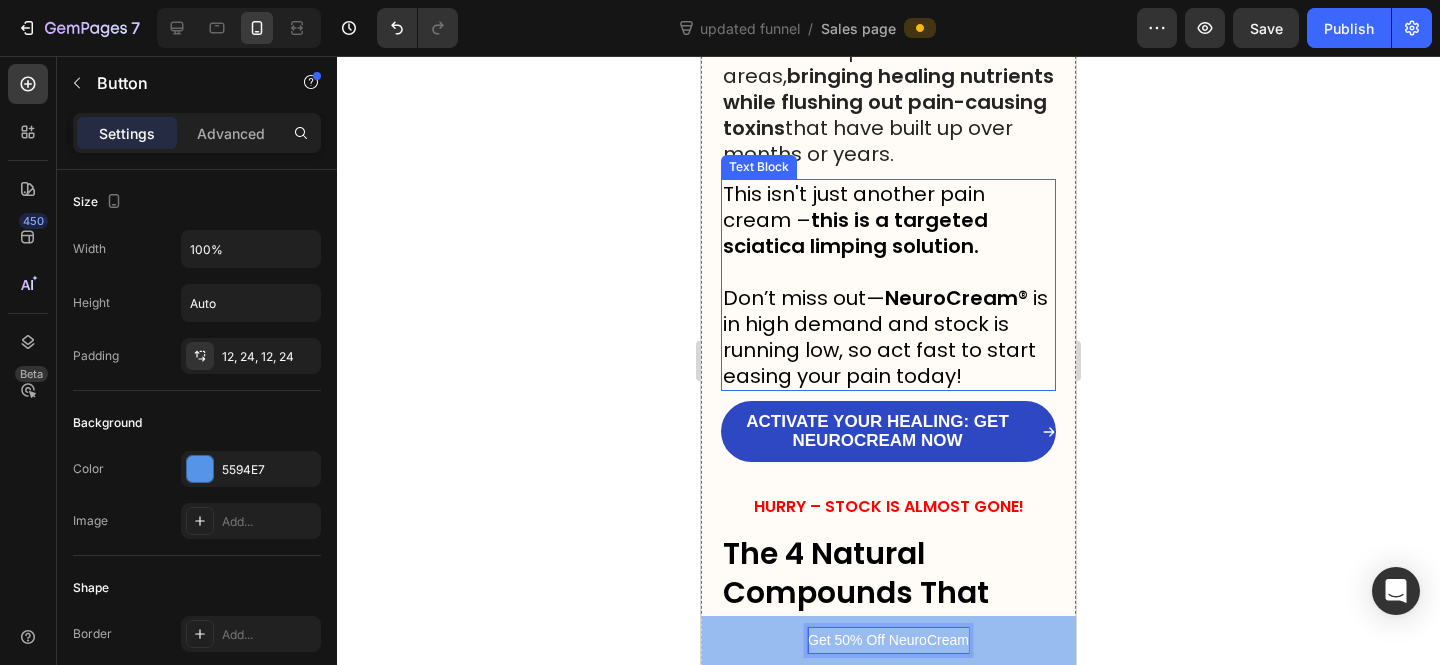 click on "Don’t miss out— NeuroCream ® is in high demand and stock is running low, so act fast to start easing your pain today!" at bounding box center (885, 337) 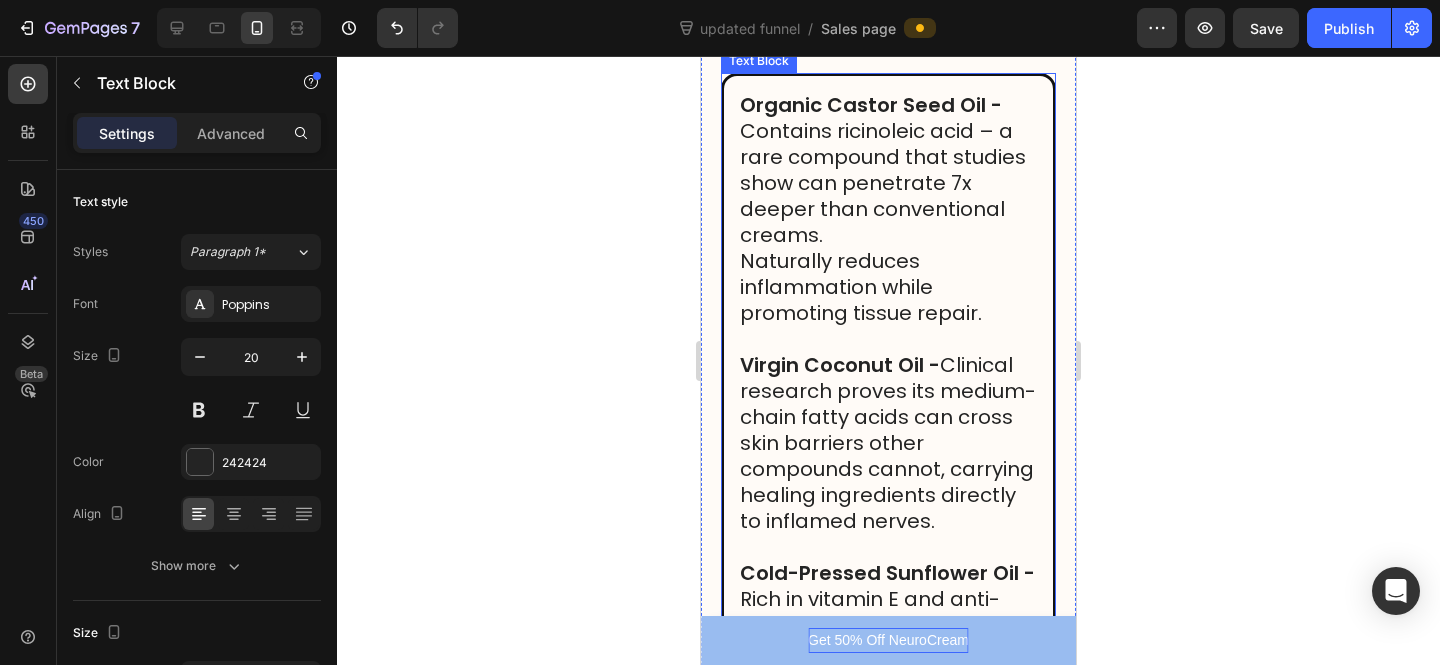 scroll, scrollTop: 10505, scrollLeft: 0, axis: vertical 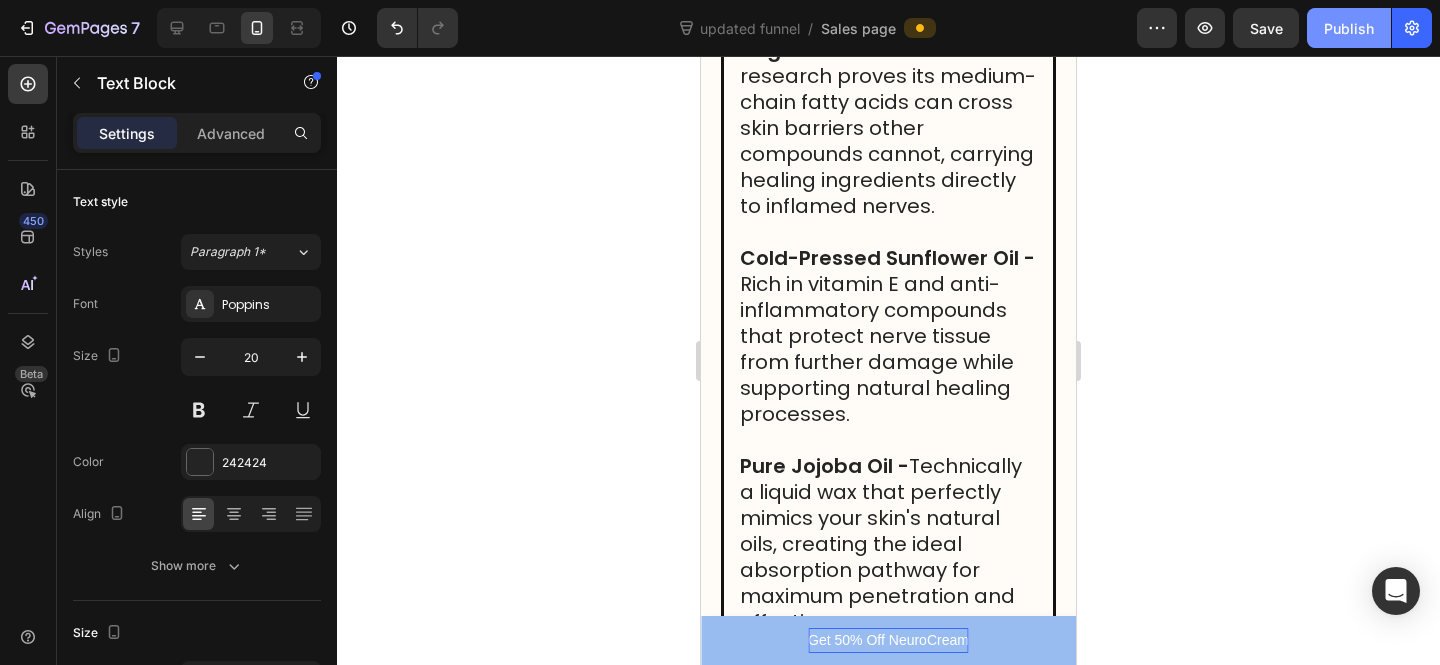 click on "Publish" 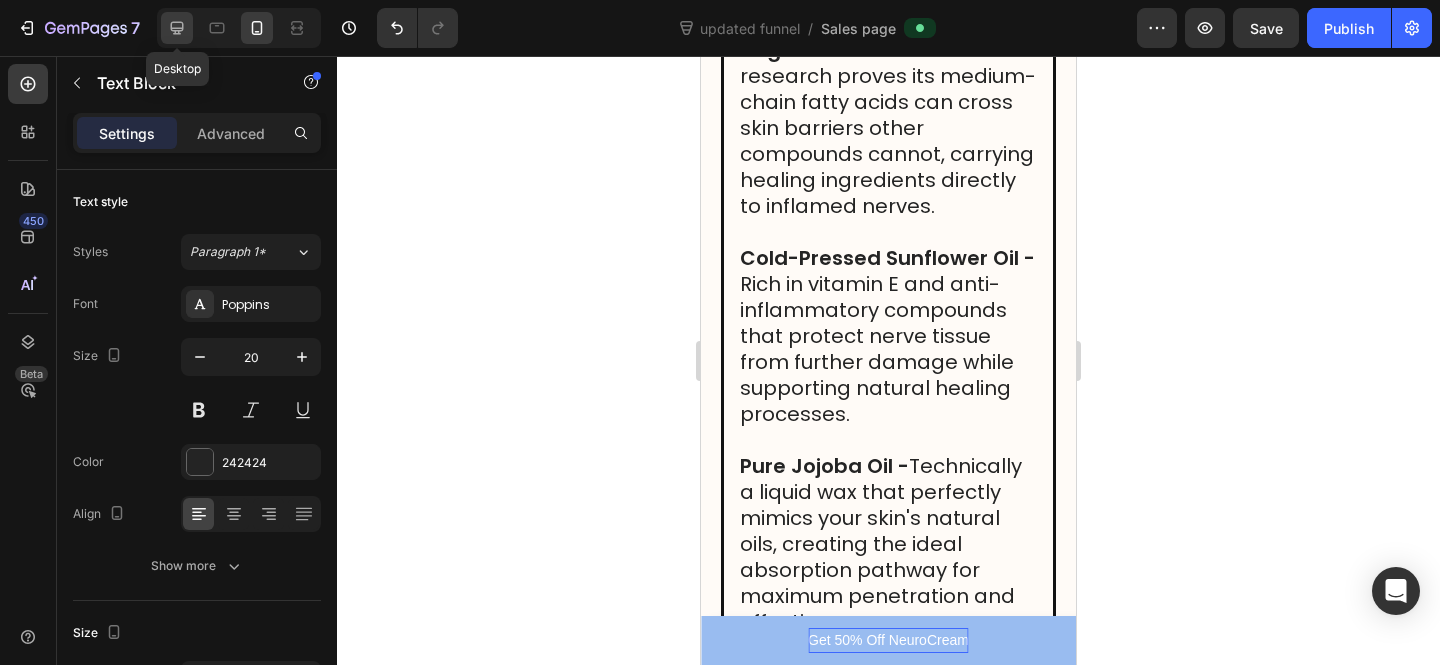 click 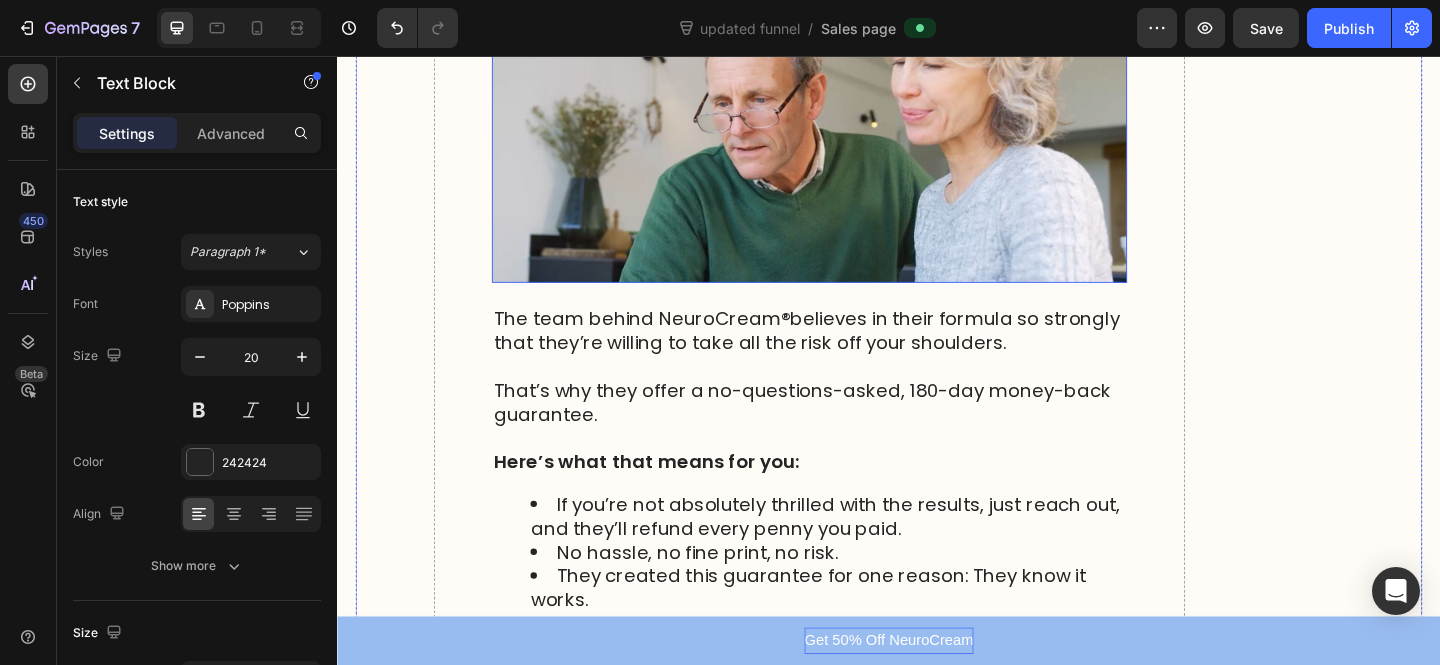 scroll, scrollTop: 17731, scrollLeft: 0, axis: vertical 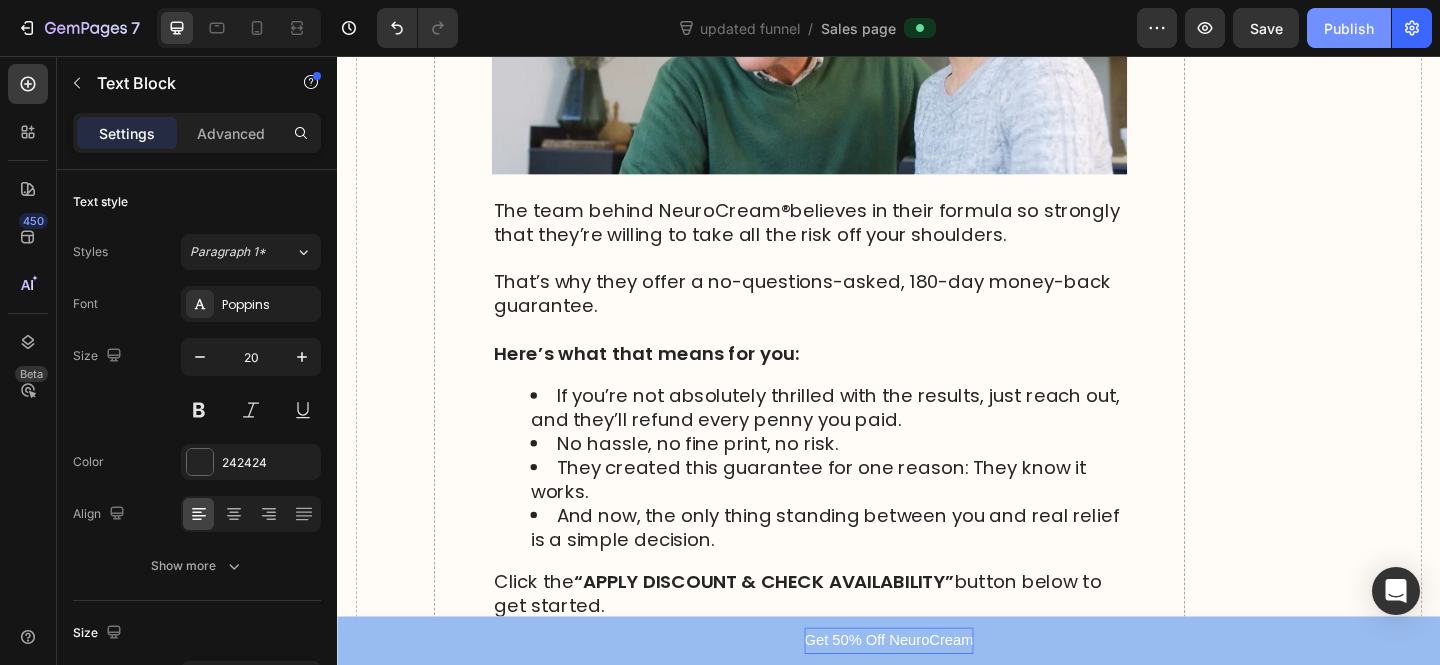 click on "Publish" at bounding box center (1349, 28) 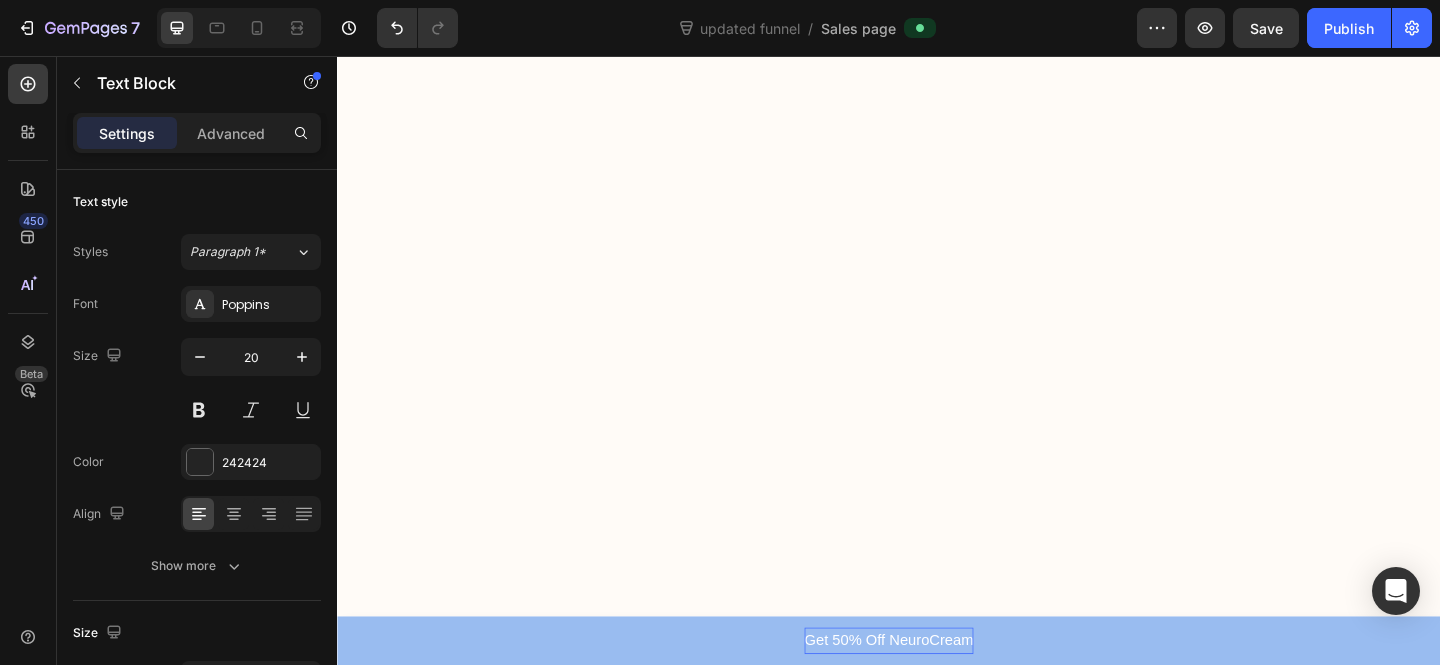 scroll, scrollTop: 0, scrollLeft: 0, axis: both 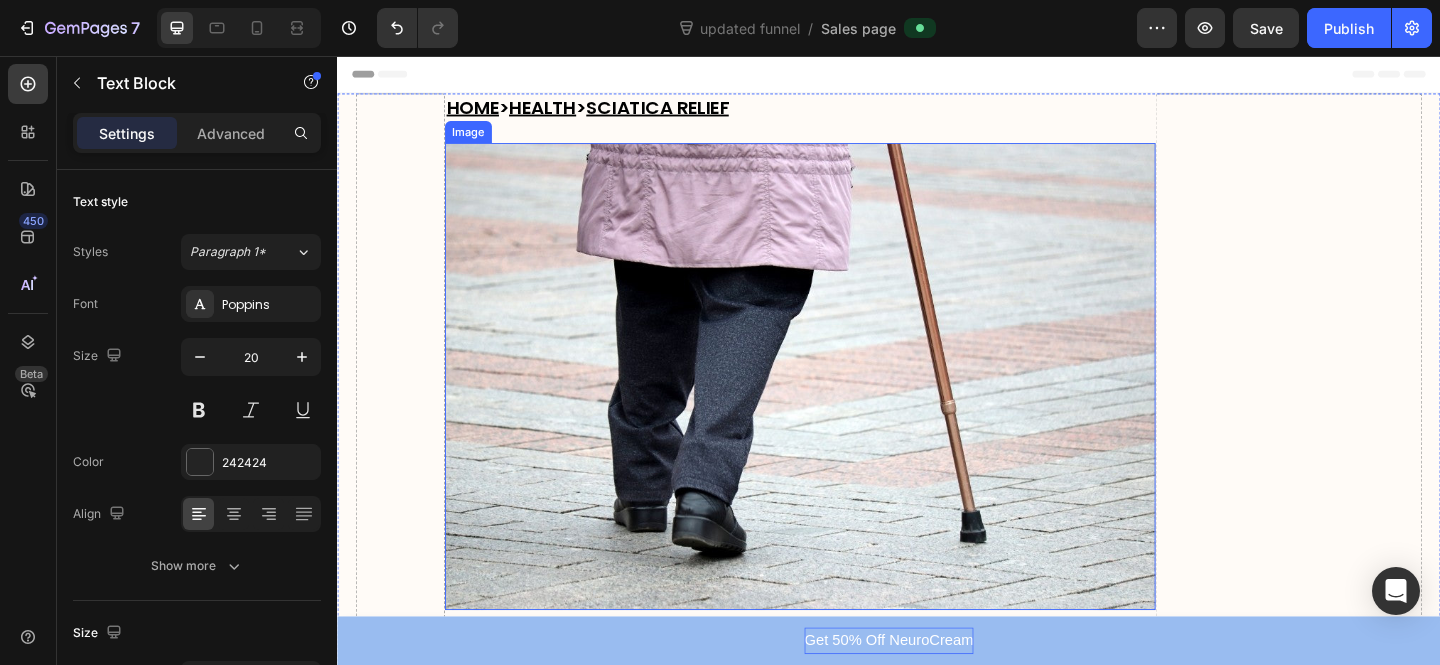 click at bounding box center [840, 405] 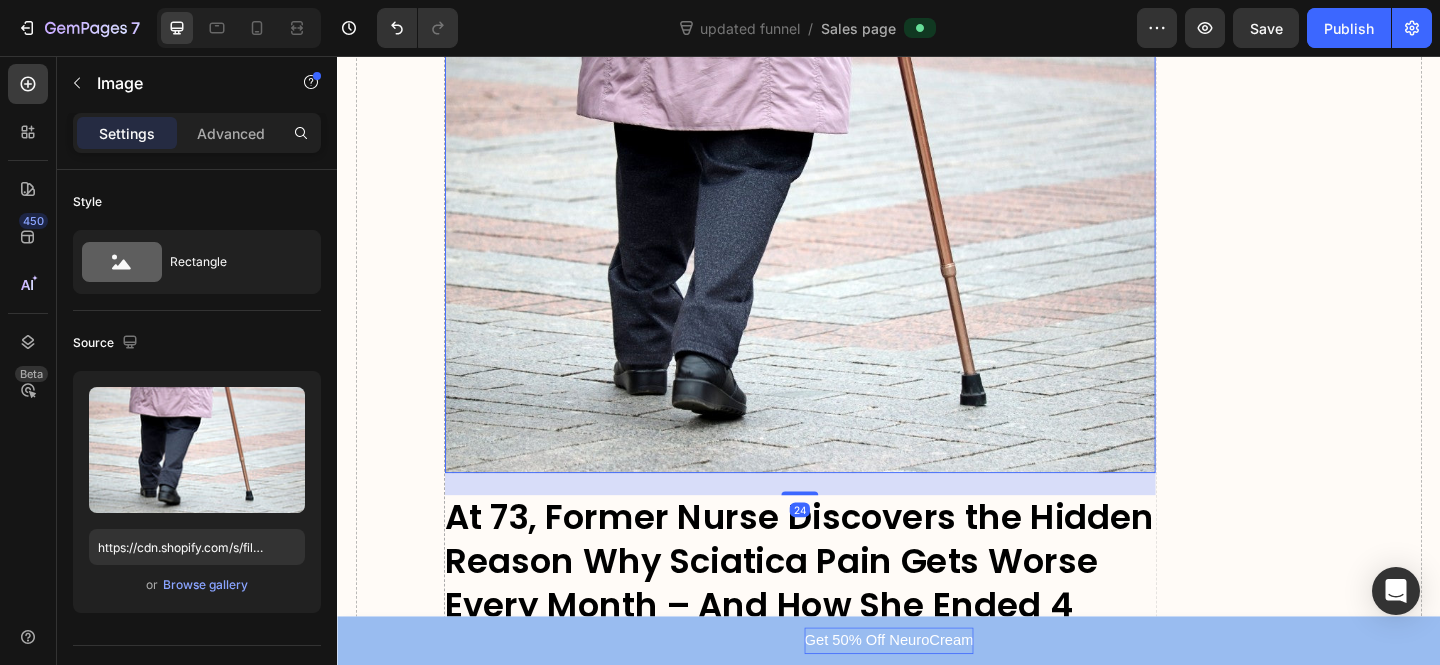 scroll, scrollTop: 244, scrollLeft: 0, axis: vertical 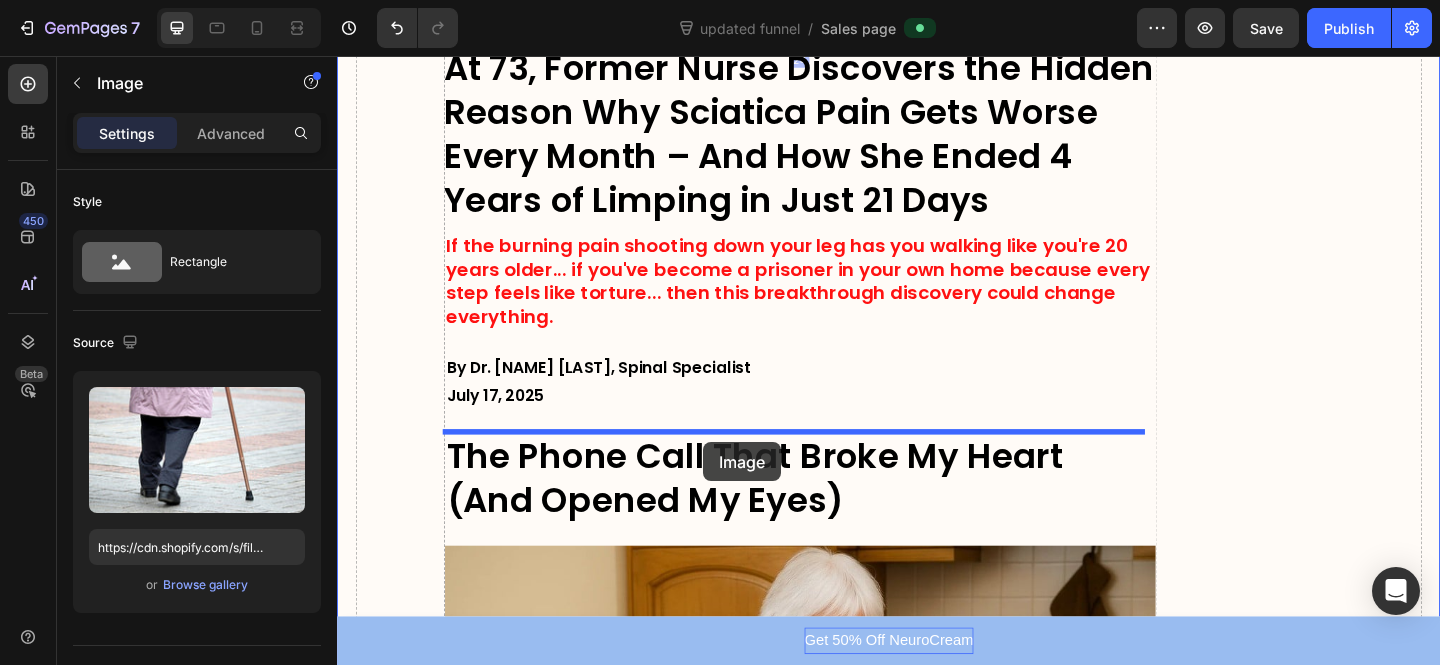 drag, startPoint x: 863, startPoint y: 238, endPoint x: 1276, endPoint y: 184, distance: 416.51532 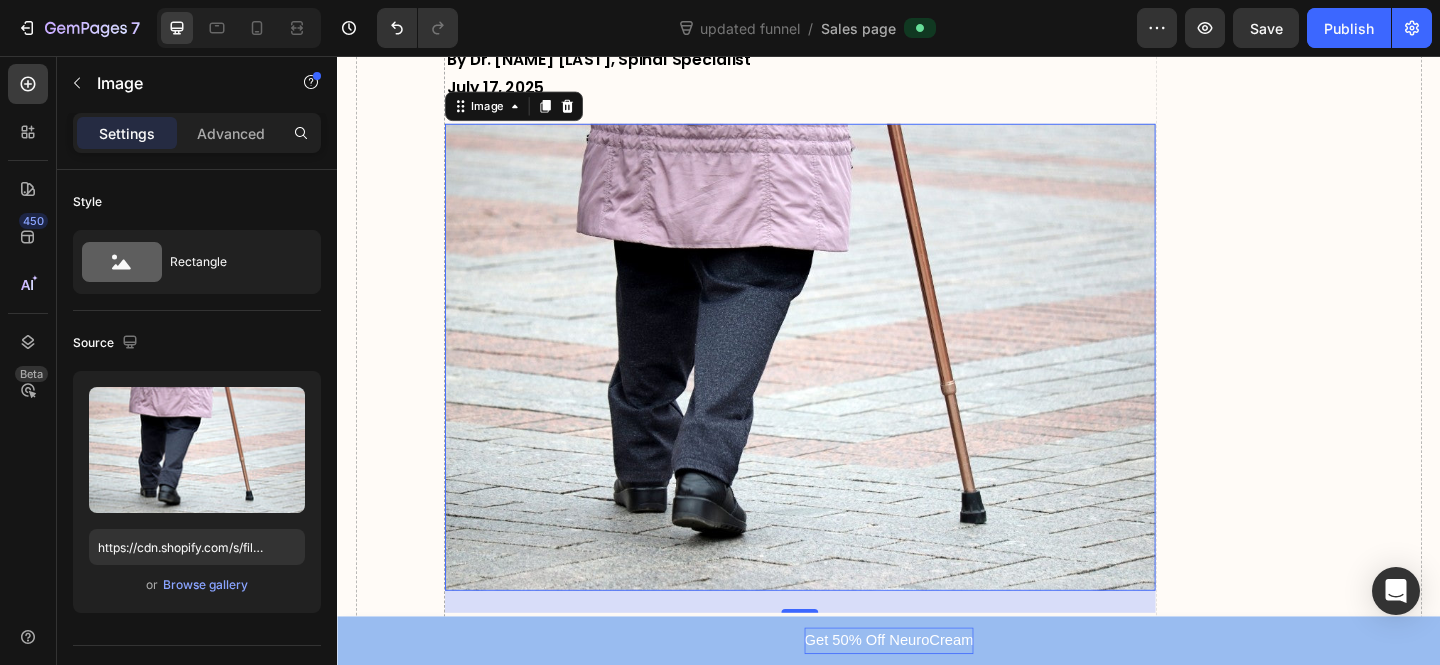 scroll, scrollTop: 408, scrollLeft: 0, axis: vertical 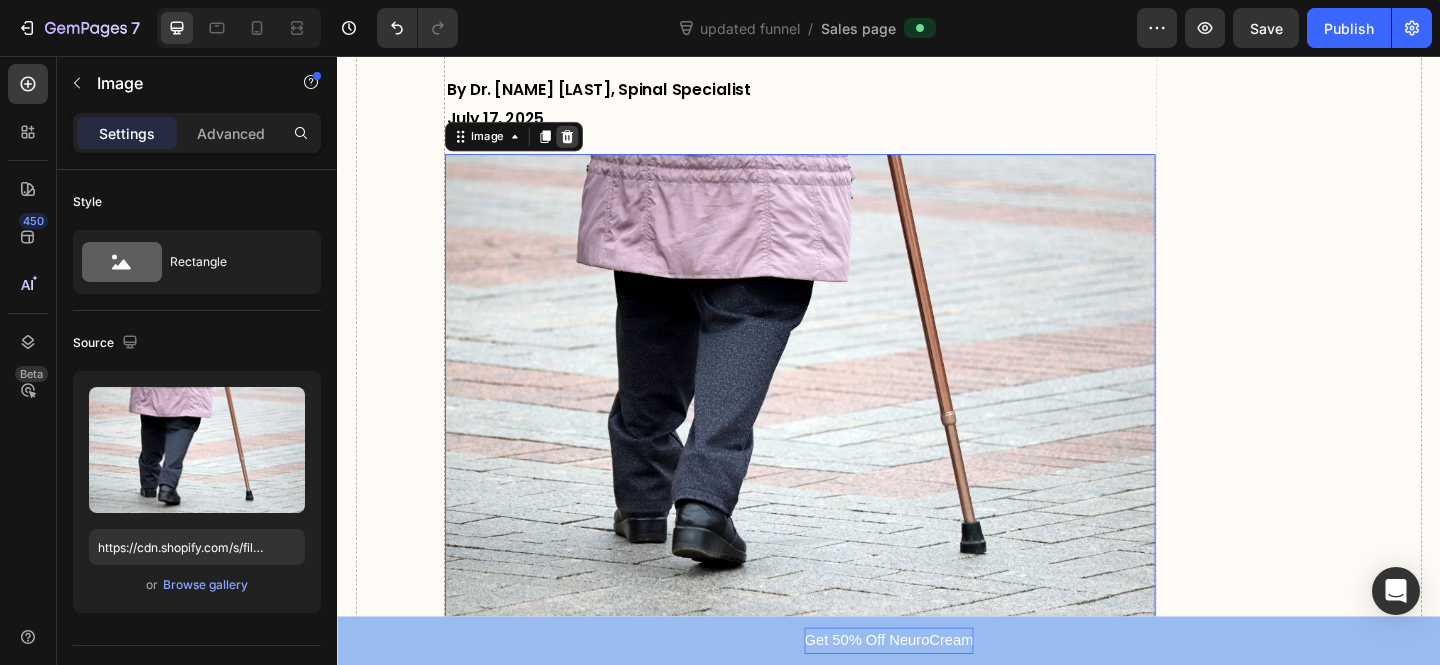 click 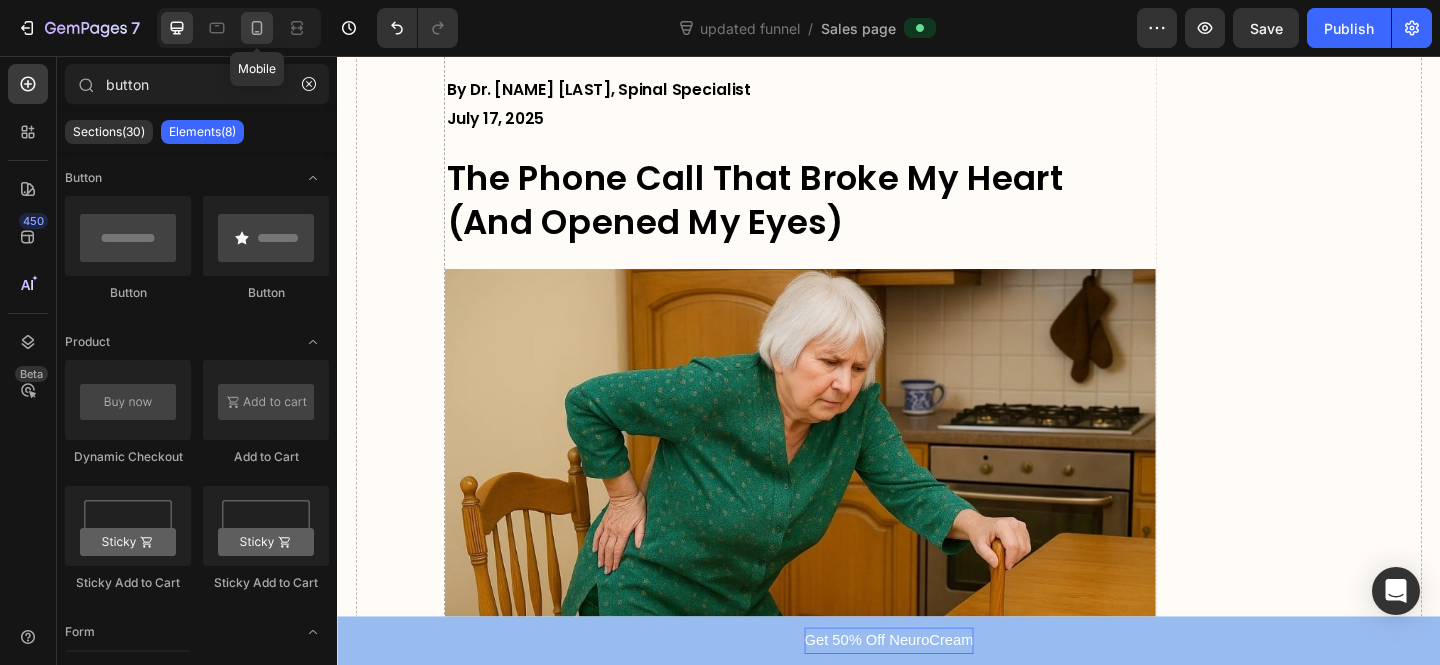 click 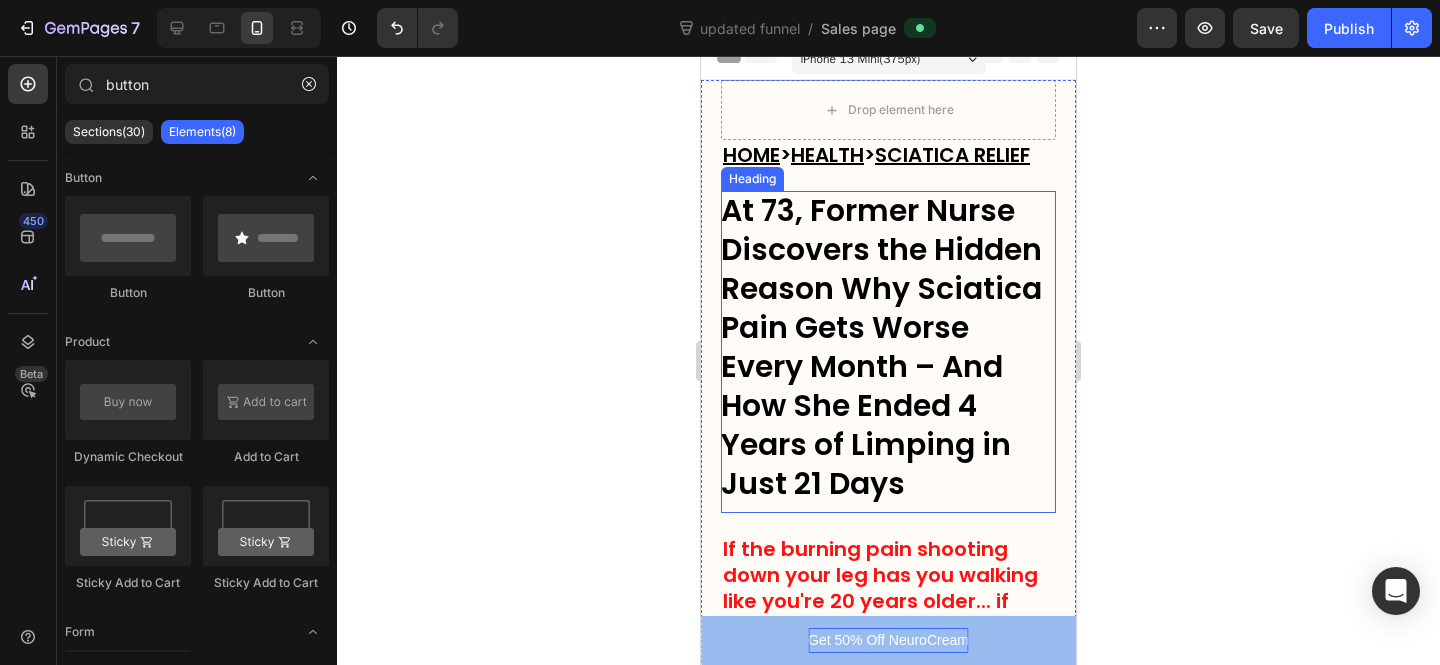 scroll, scrollTop: 0, scrollLeft: 0, axis: both 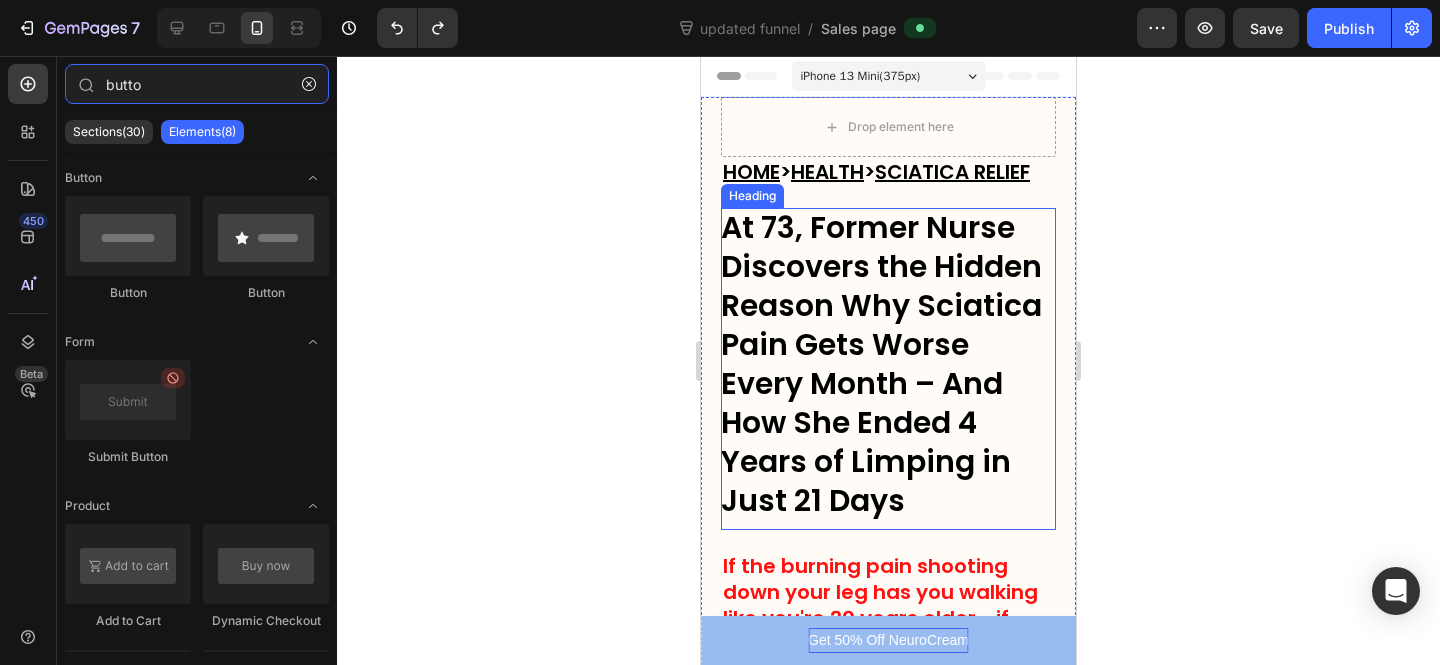 type on "butto" 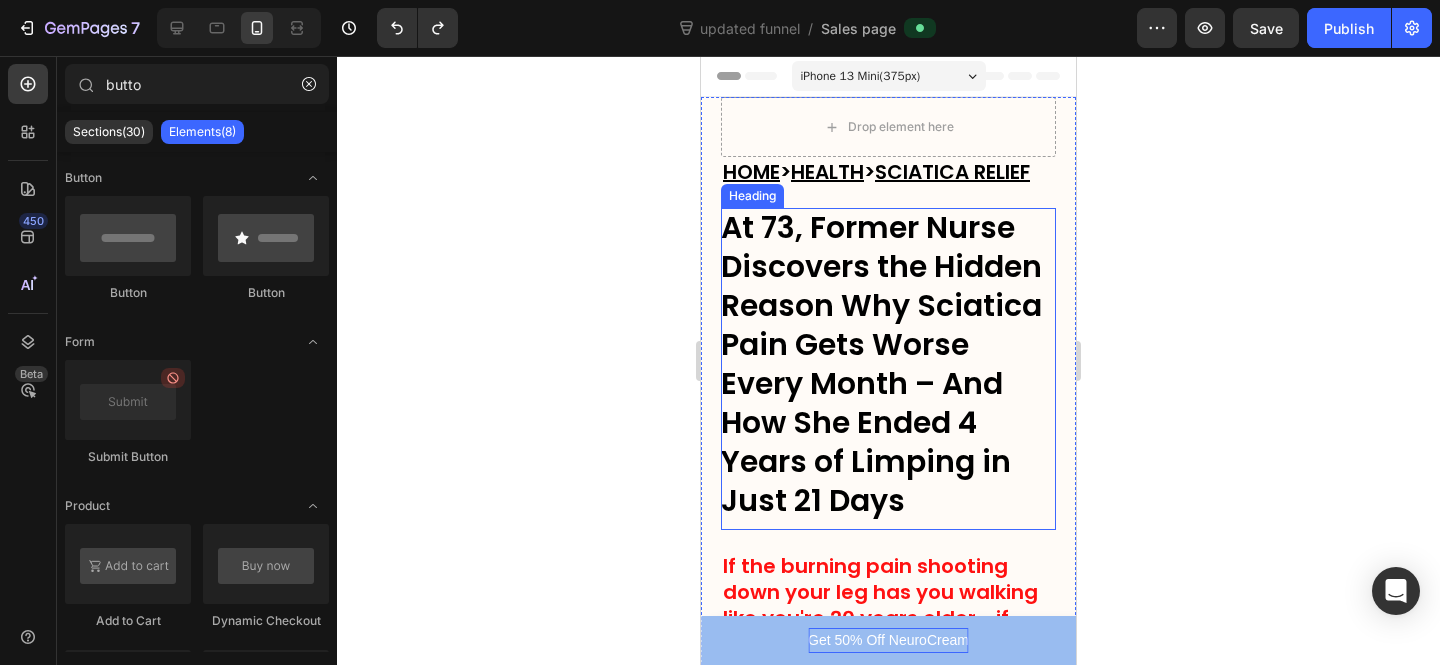 click on "SCIATICA RELIEF" at bounding box center [952, 172] 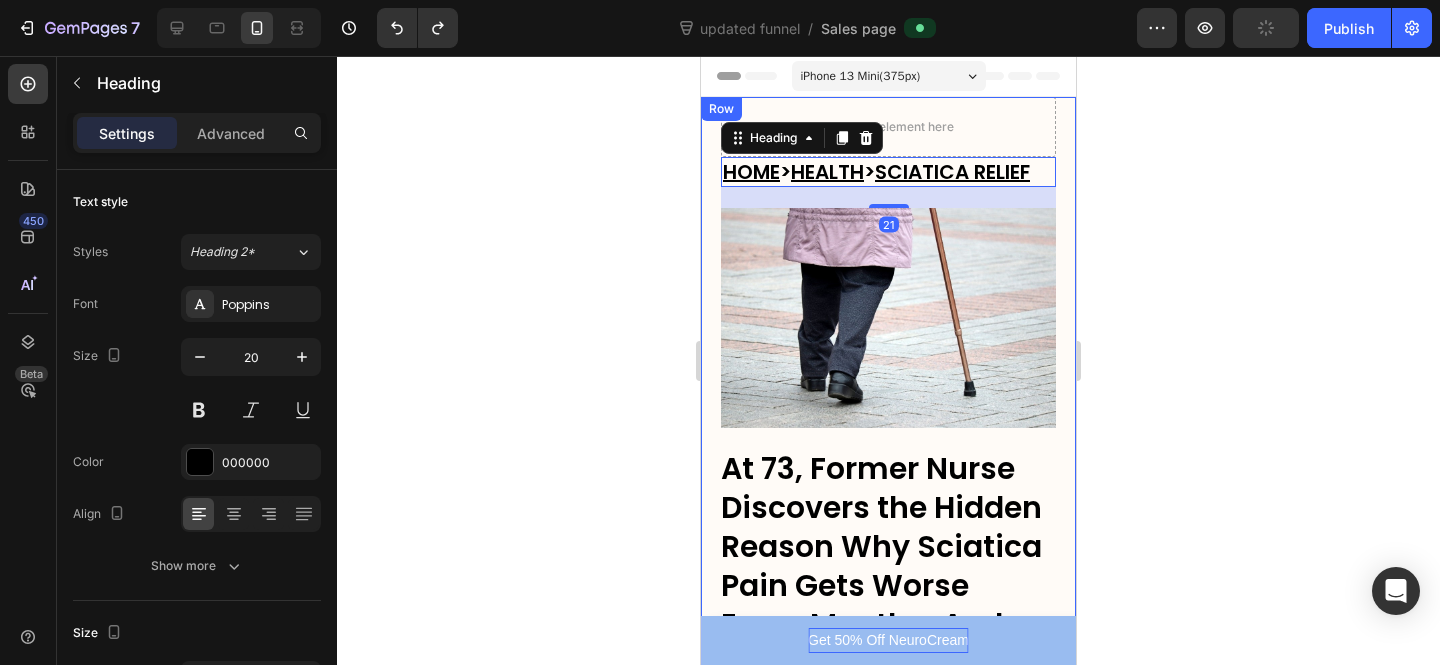 click 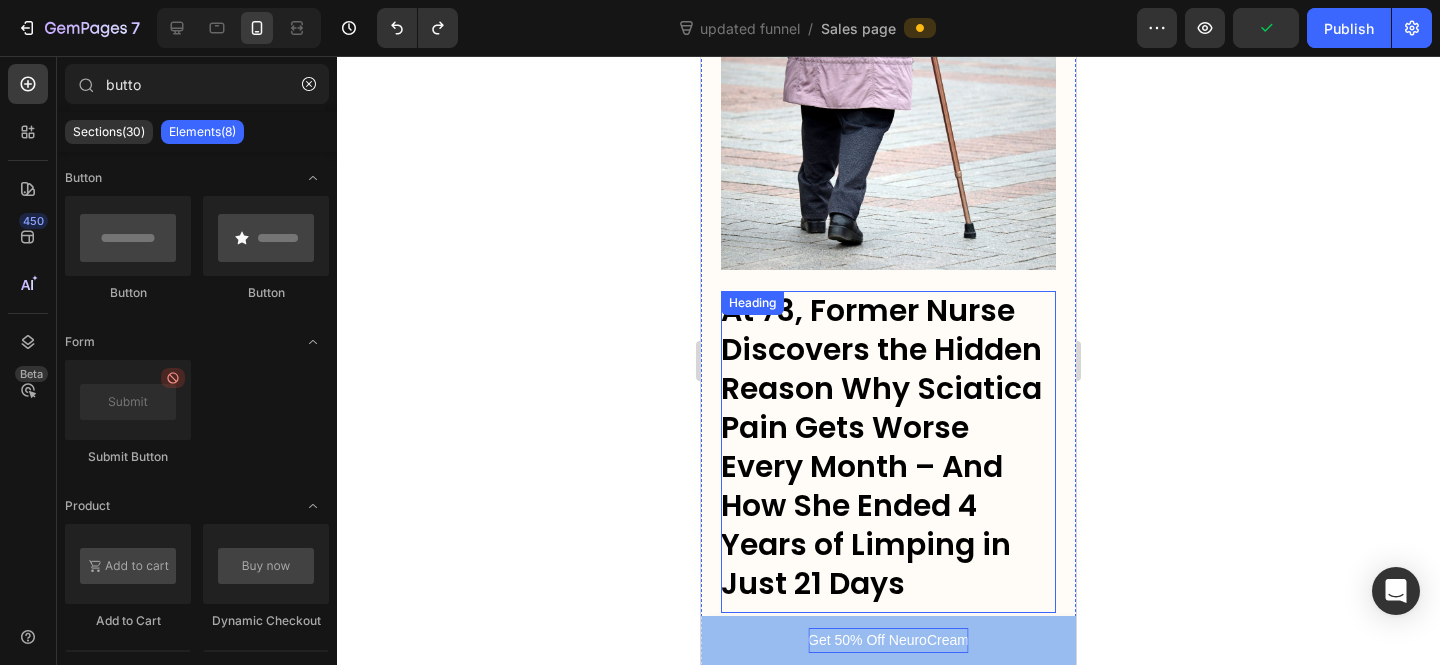 scroll, scrollTop: 0, scrollLeft: 0, axis: both 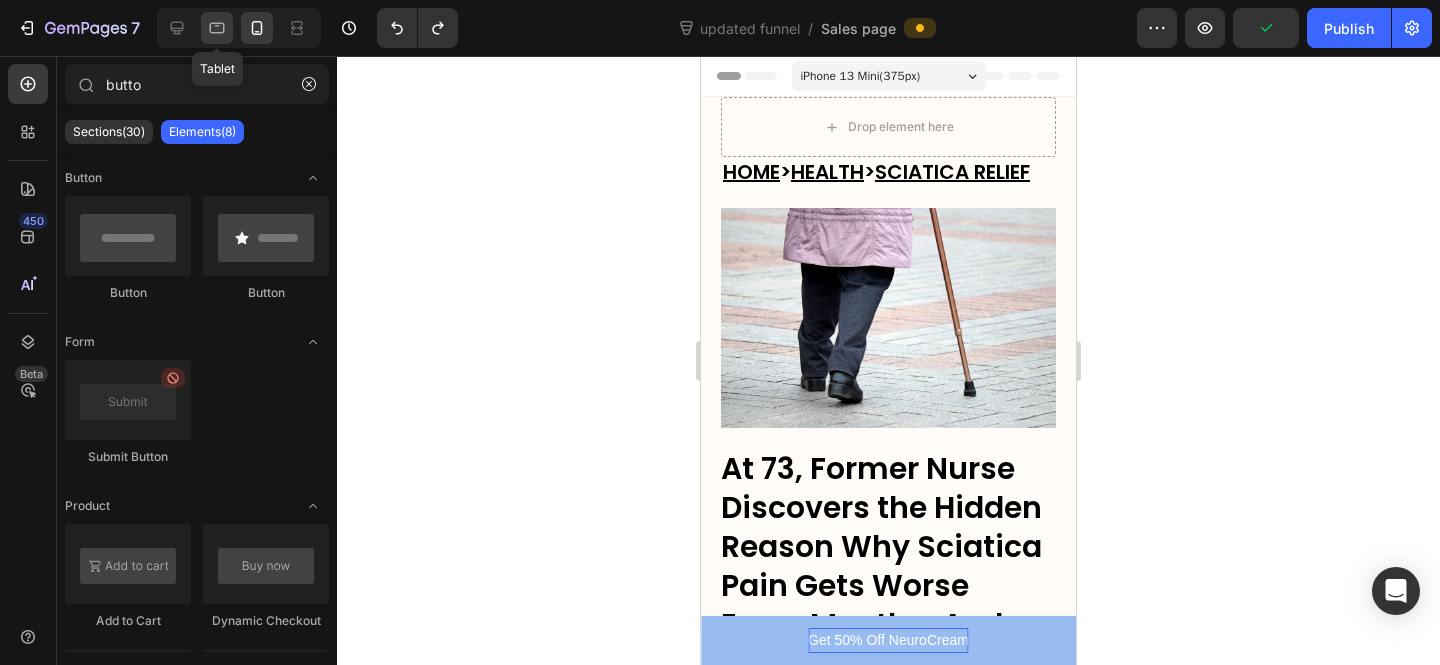 click 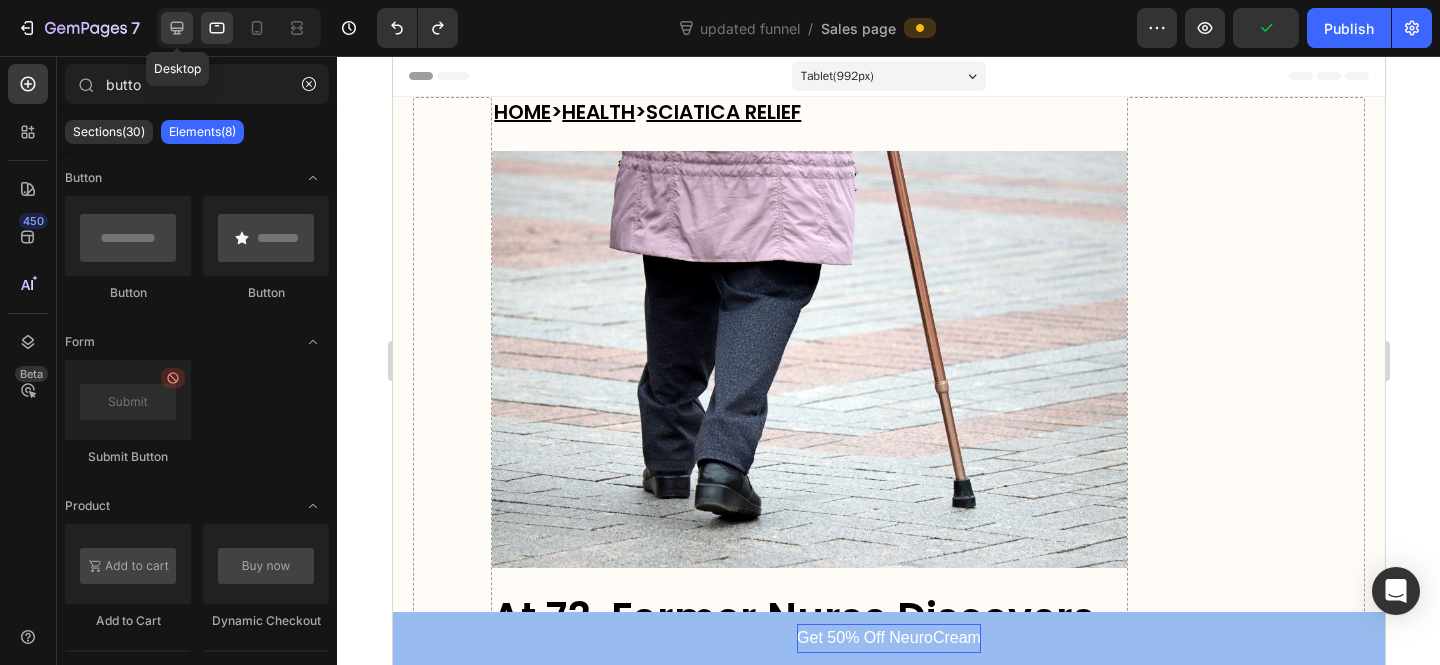 click 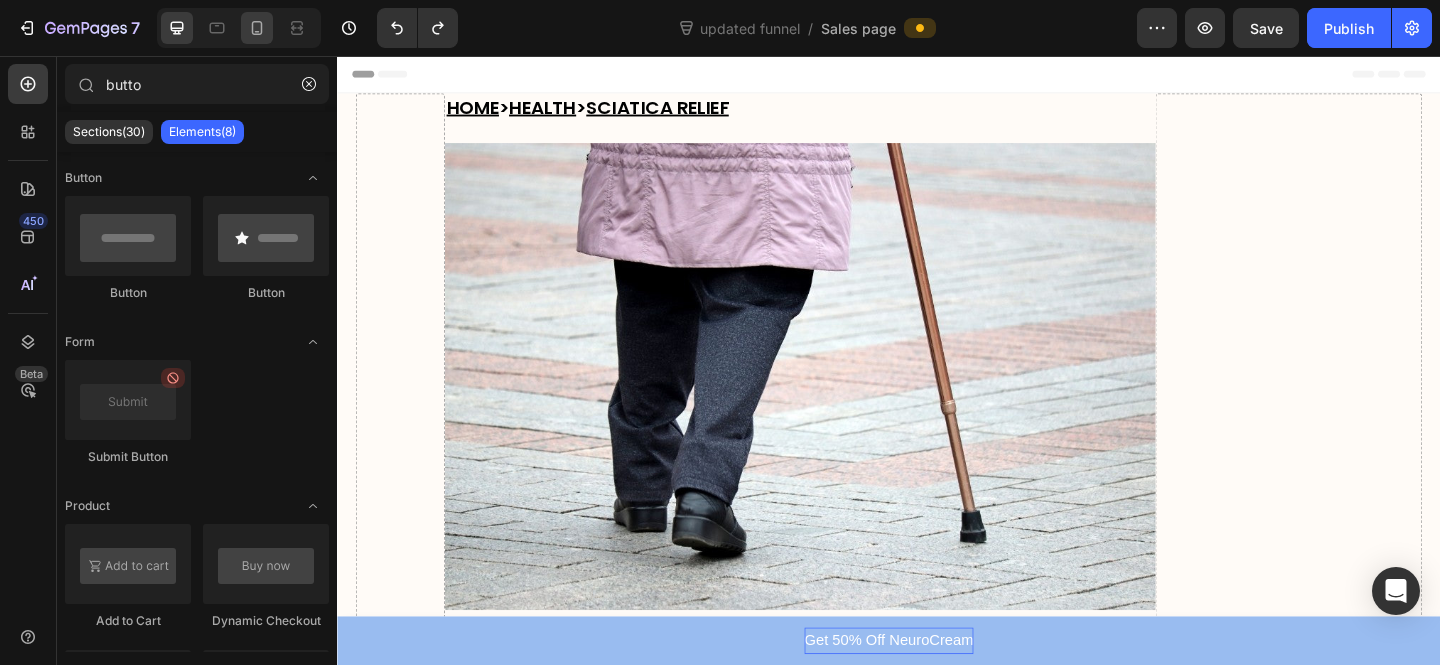 click 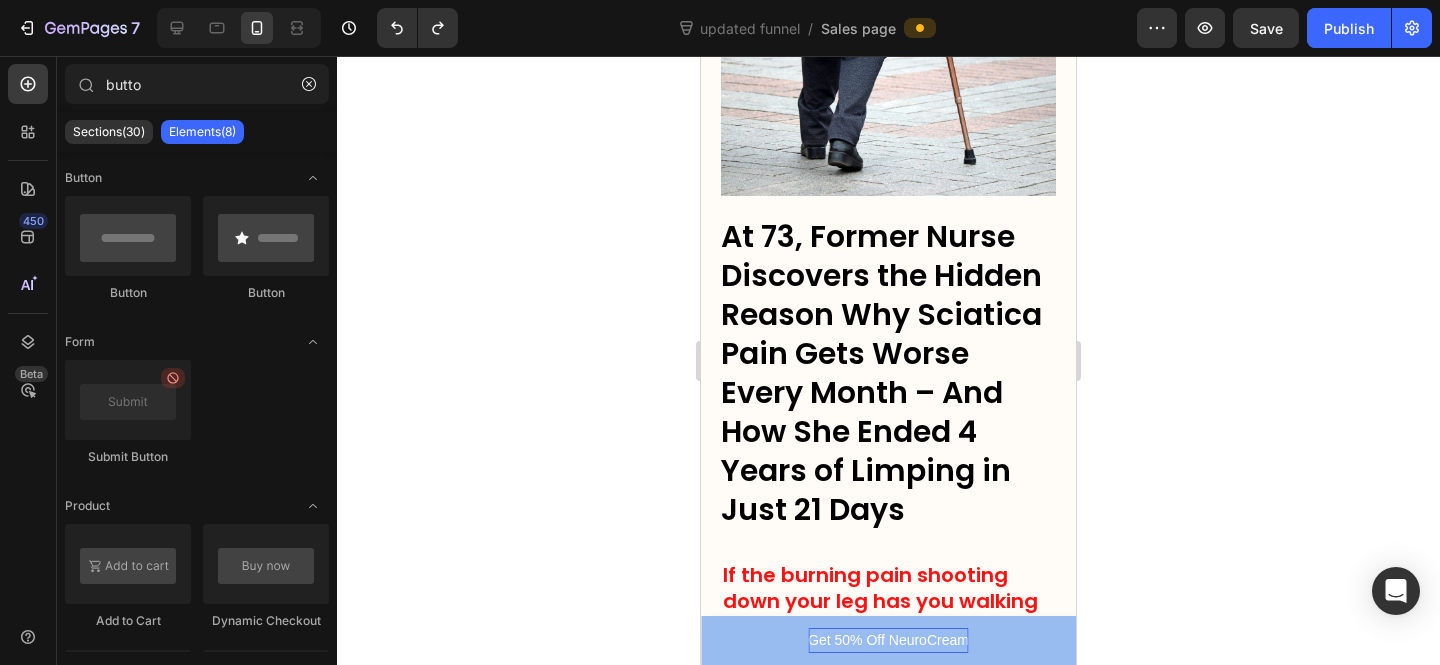 scroll, scrollTop: 230, scrollLeft: 0, axis: vertical 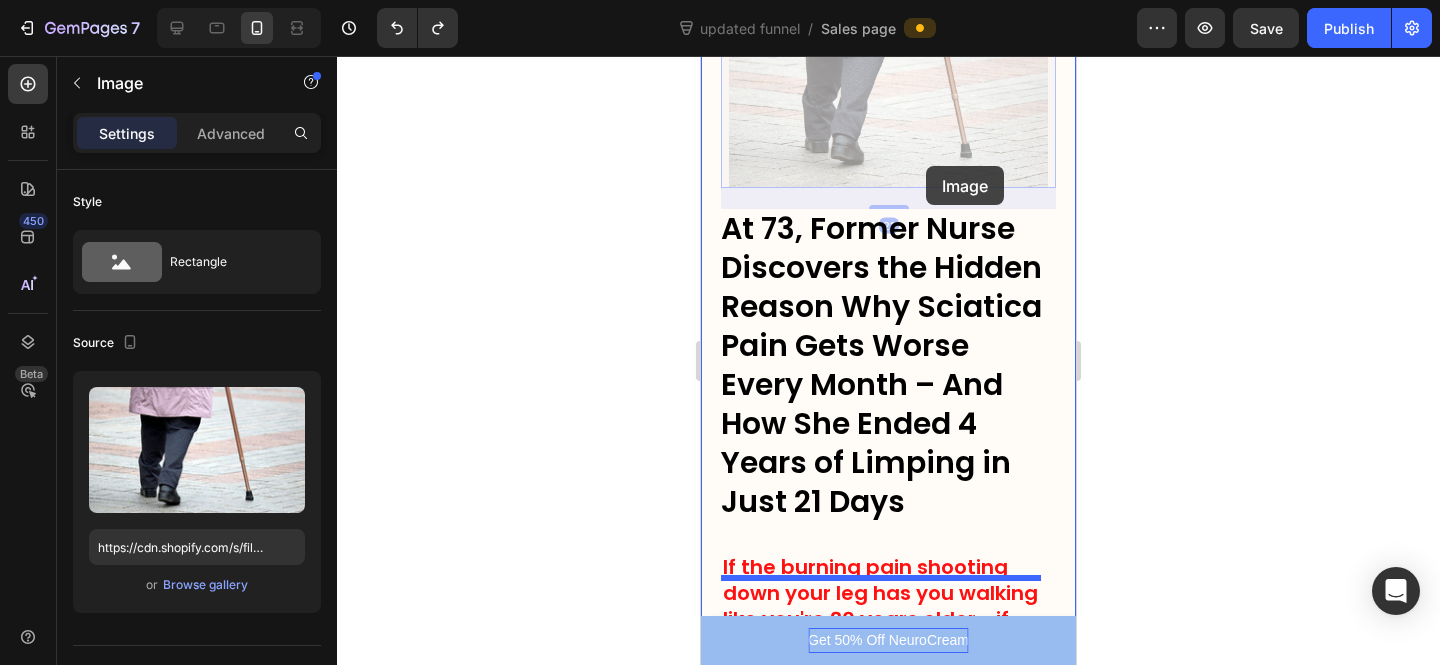 drag, startPoint x: 907, startPoint y: 215, endPoint x: 926, endPoint y: 166, distance: 52.554733 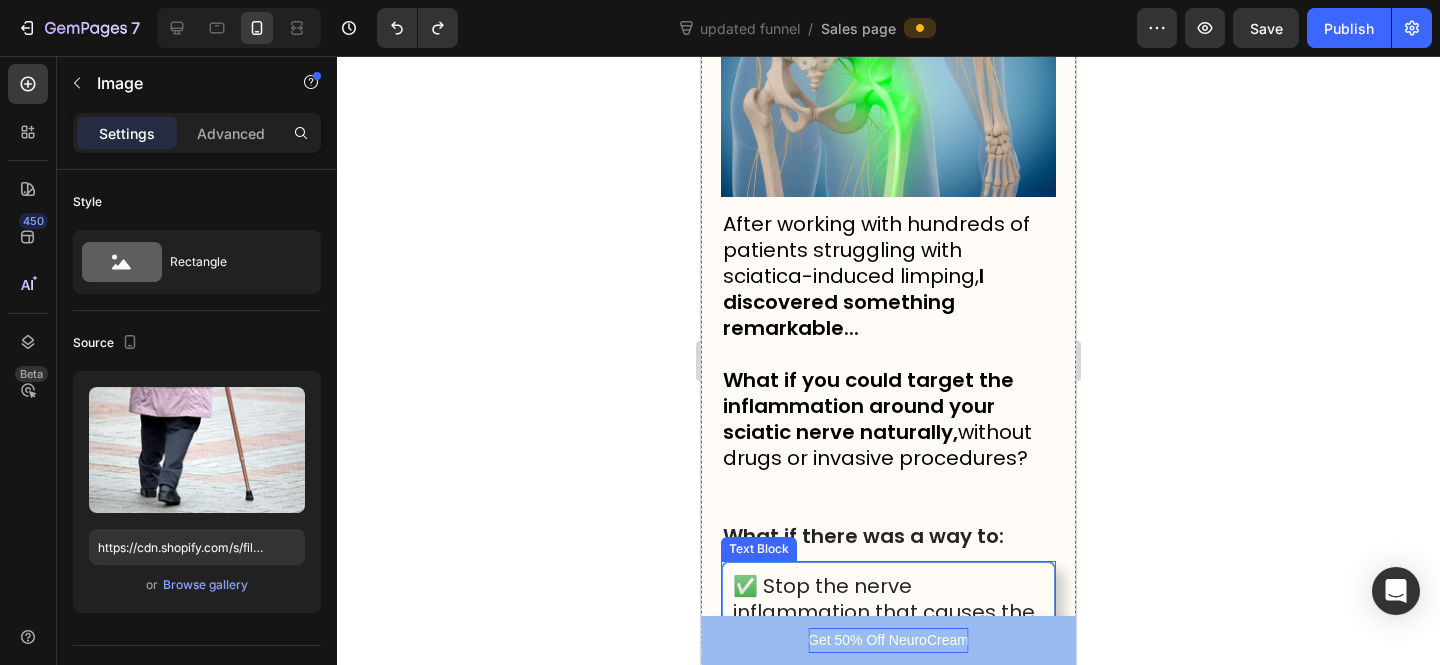 scroll, scrollTop: 6477, scrollLeft: 0, axis: vertical 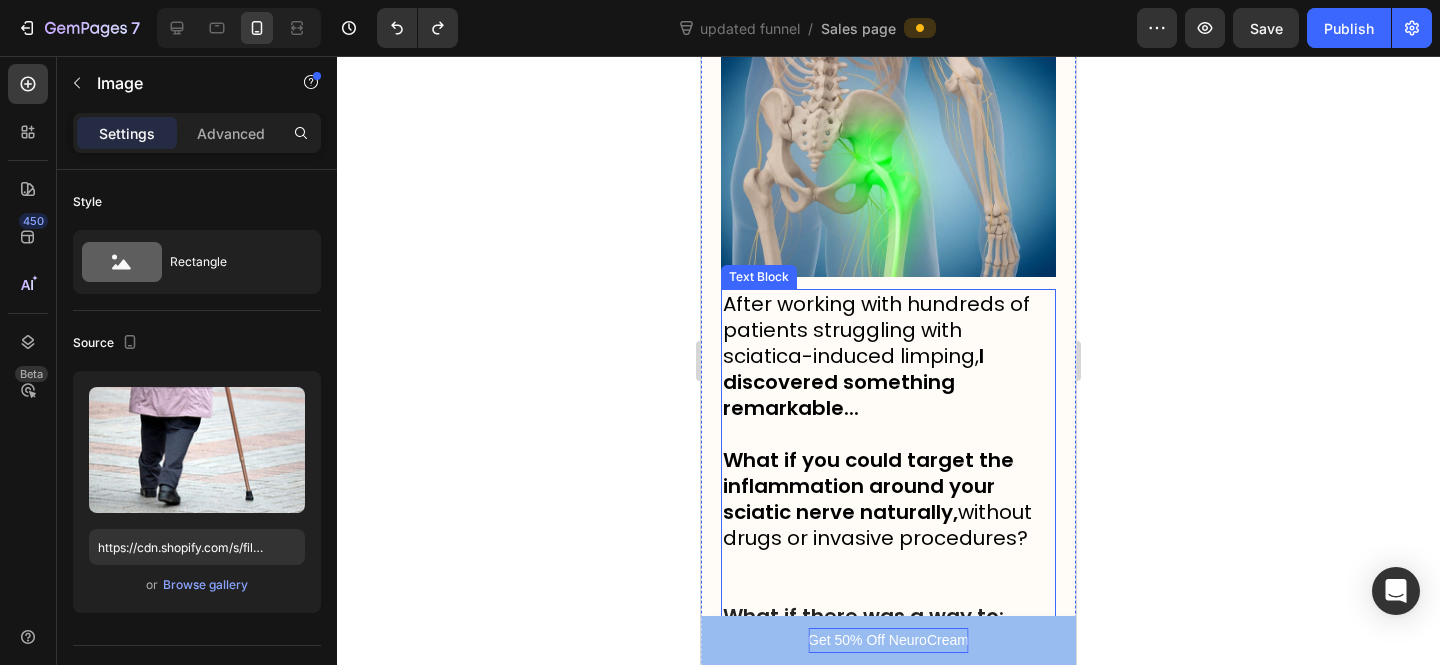 click at bounding box center [888, 577] 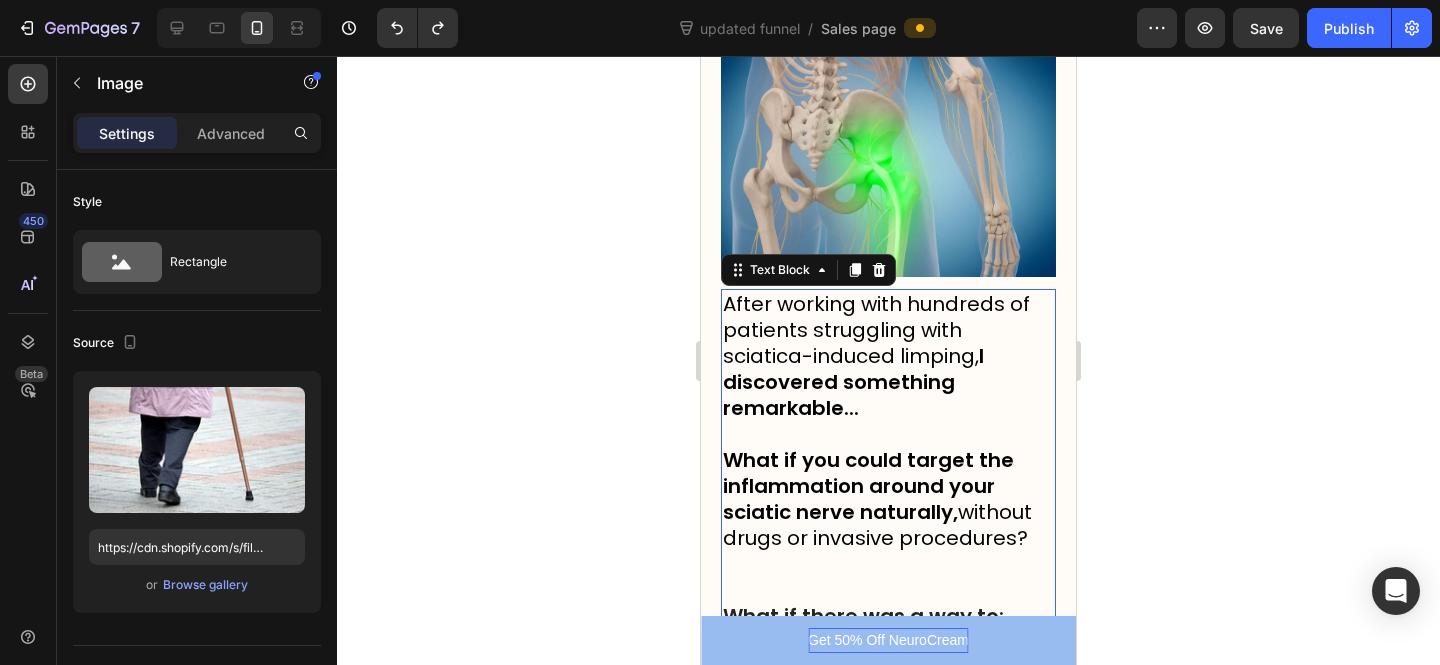 click at bounding box center [888, 577] 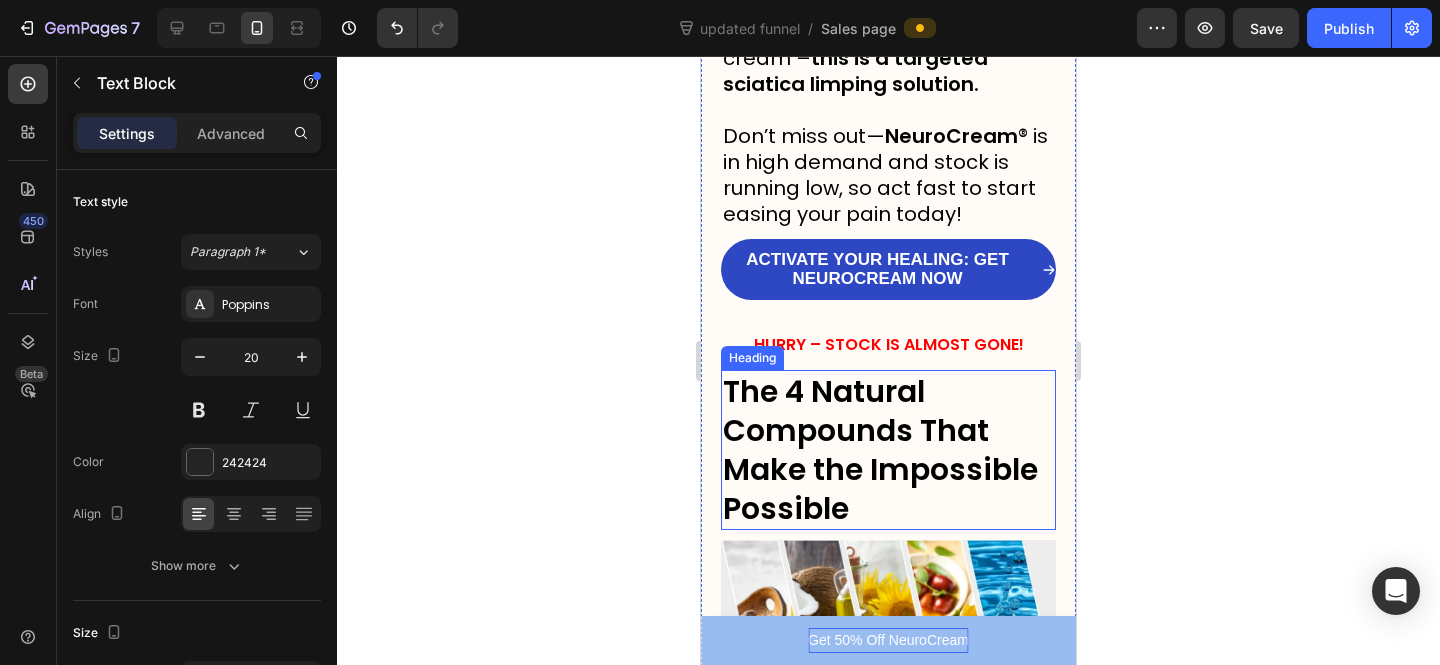 scroll, scrollTop: 9451, scrollLeft: 0, axis: vertical 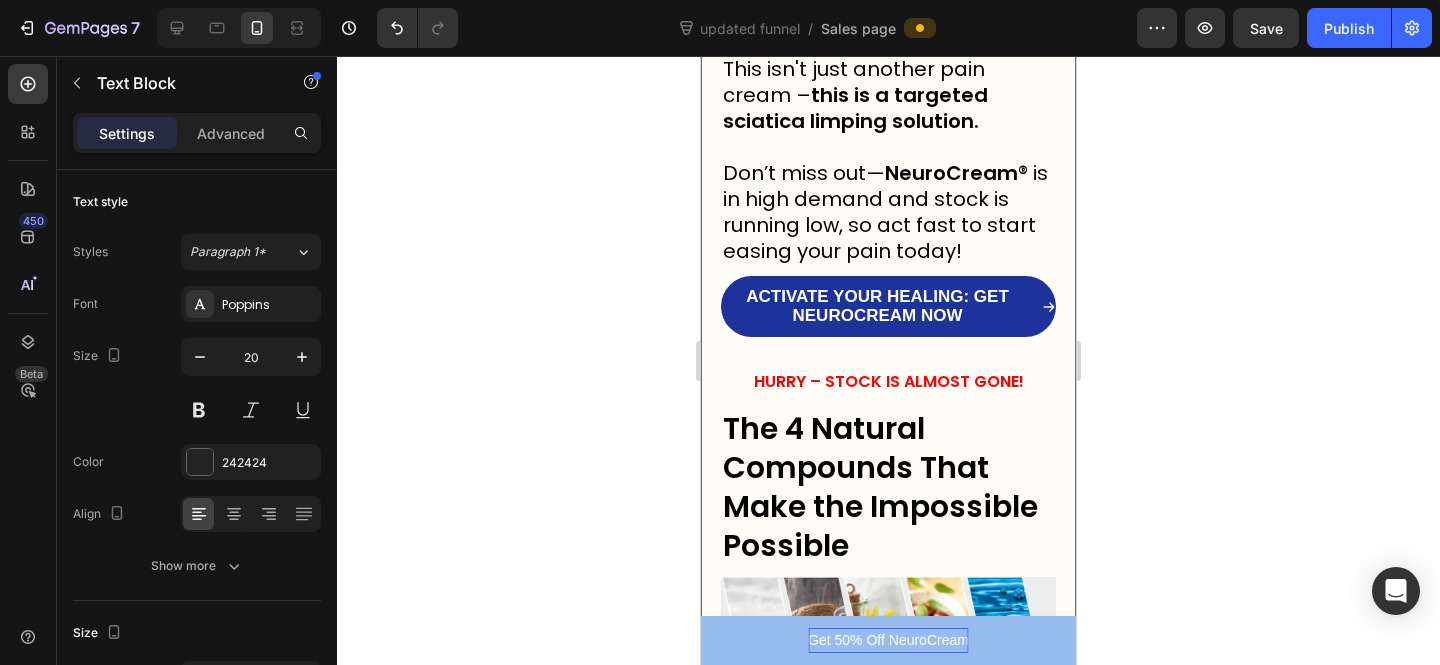 click on "ACTIVATE YOUR HEALING: GET NEUROCREAM NOW" at bounding box center (888, 306) 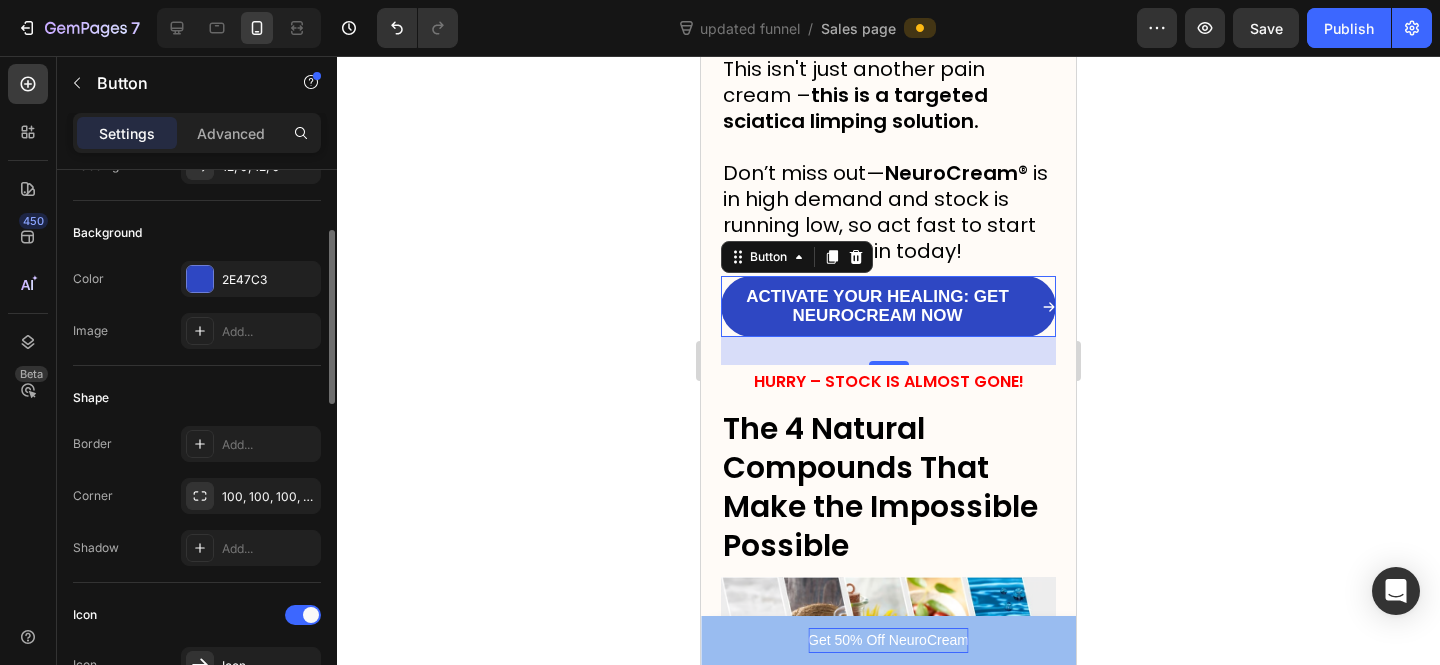 scroll, scrollTop: 119, scrollLeft: 0, axis: vertical 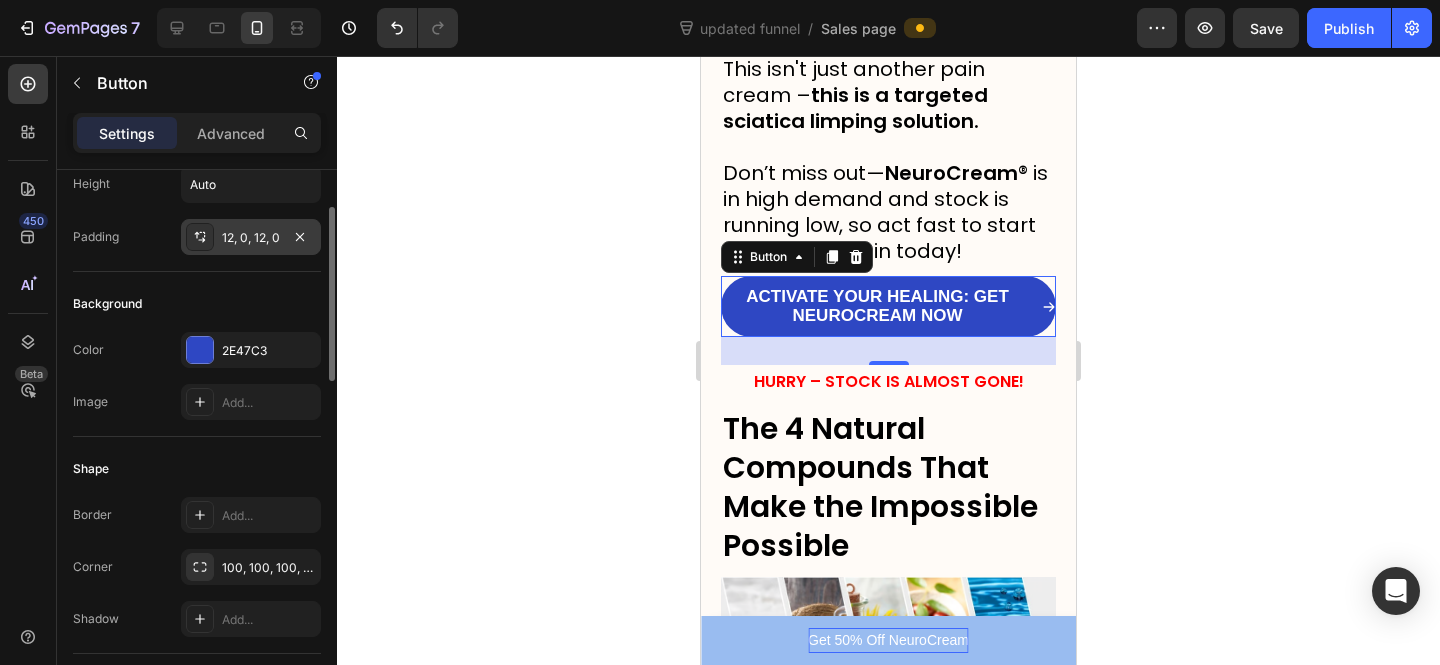 click on "12, 0, 12, 0" at bounding box center (251, 237) 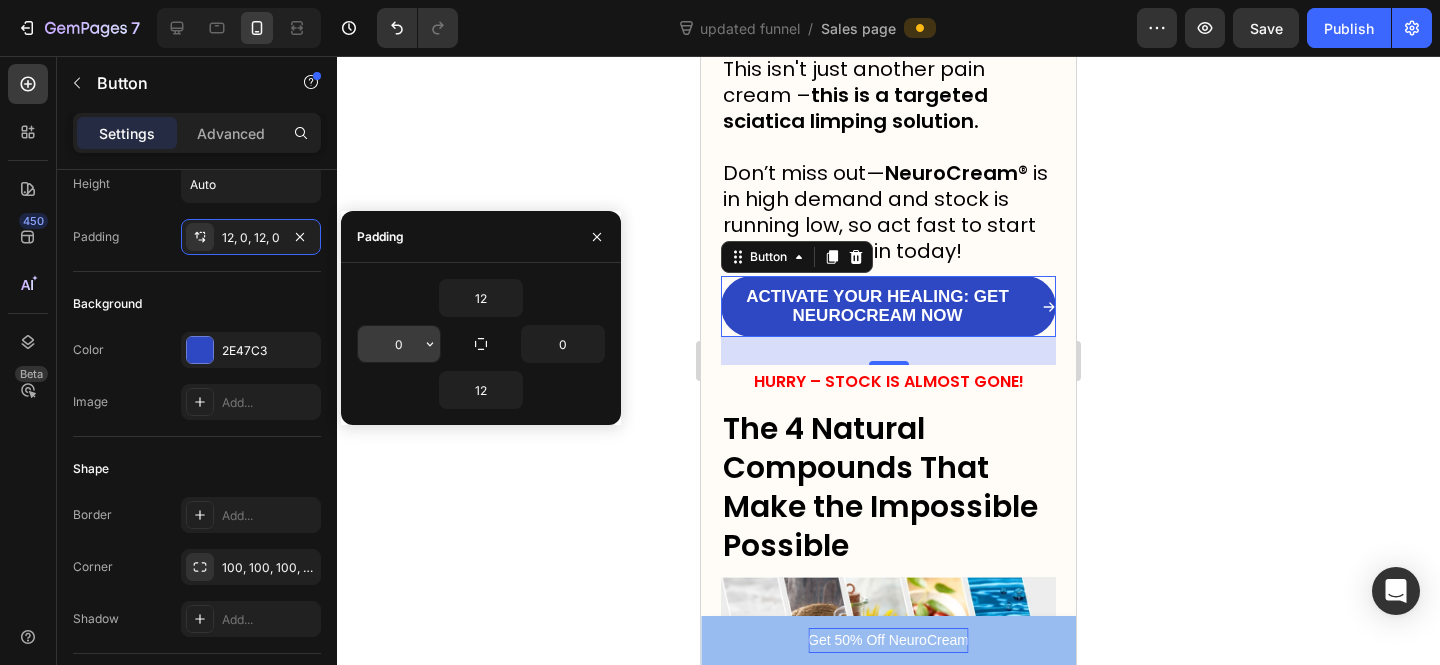 click on "0" at bounding box center (399, 344) 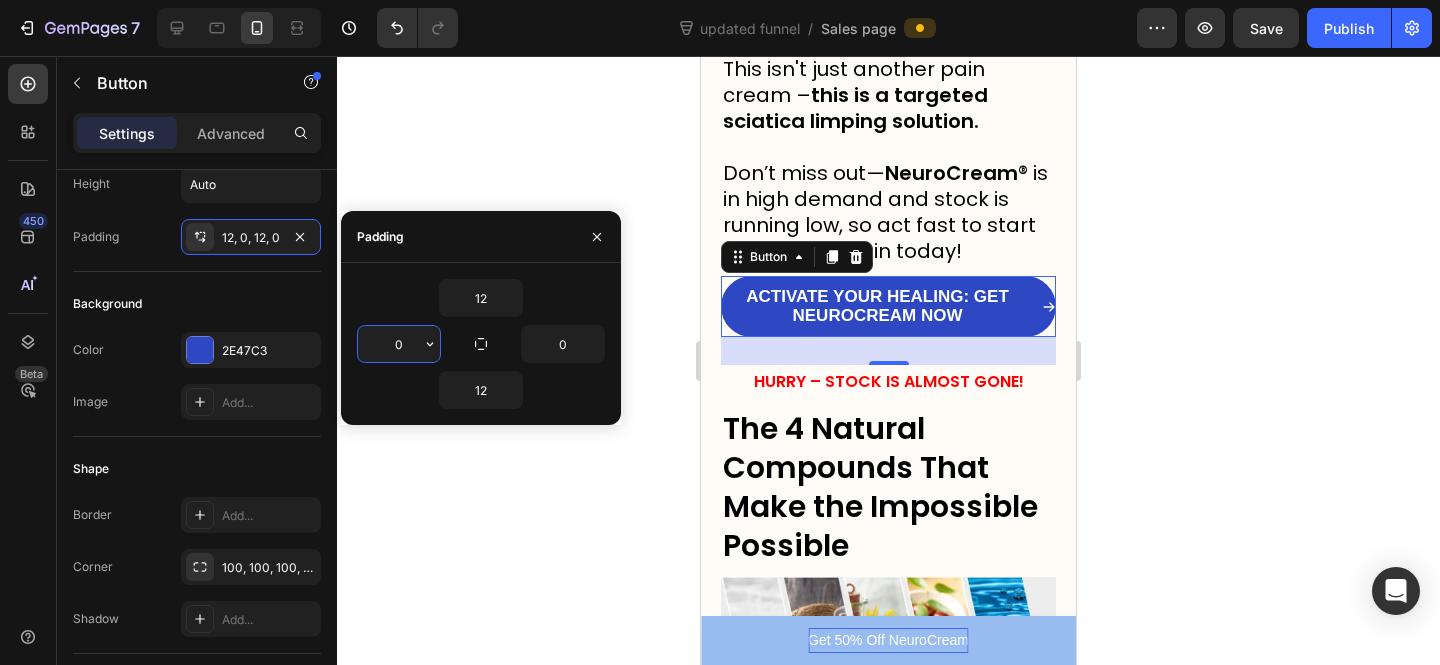 click on "0" at bounding box center [399, 344] 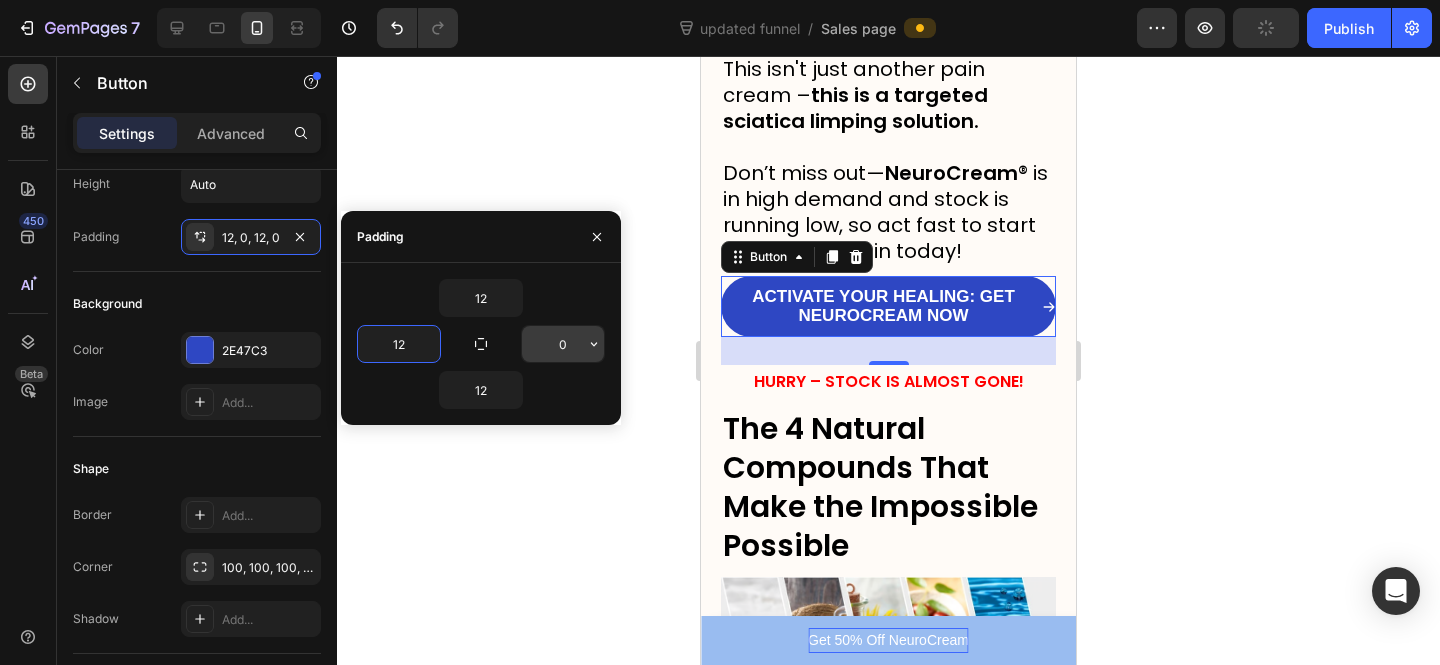 type on "12" 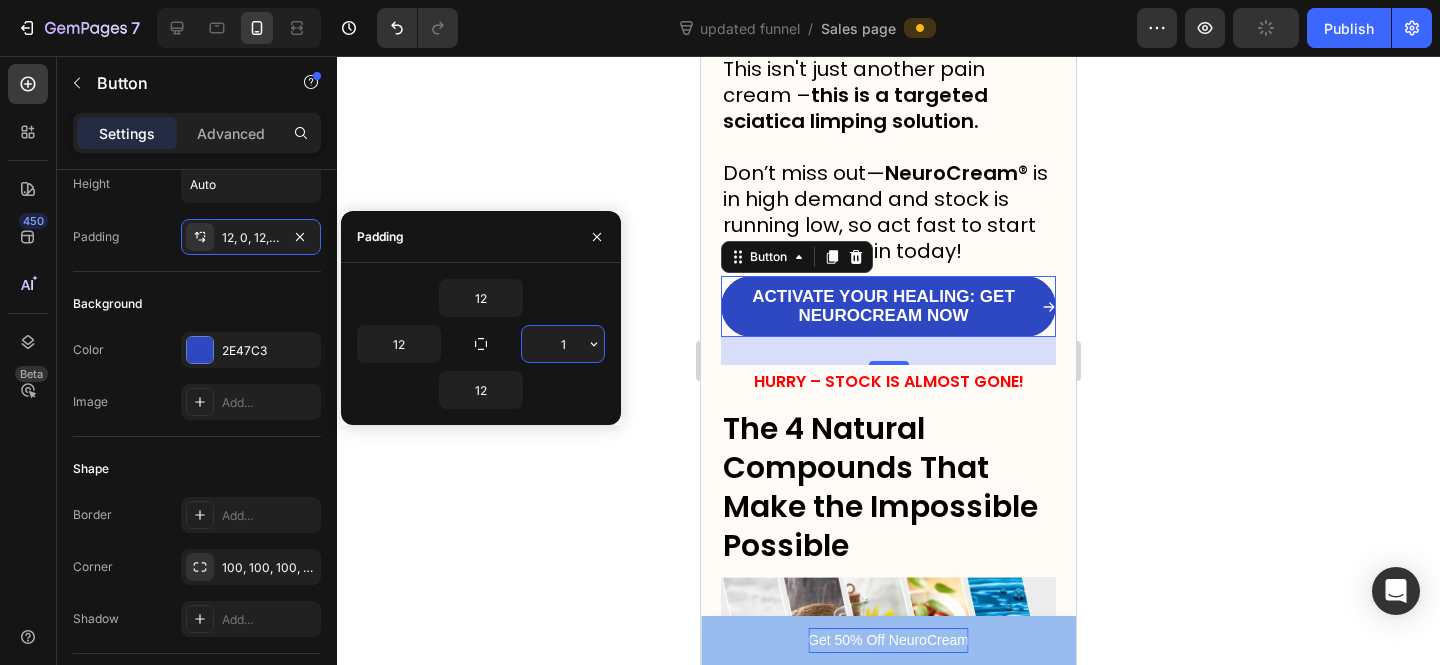 type on "12" 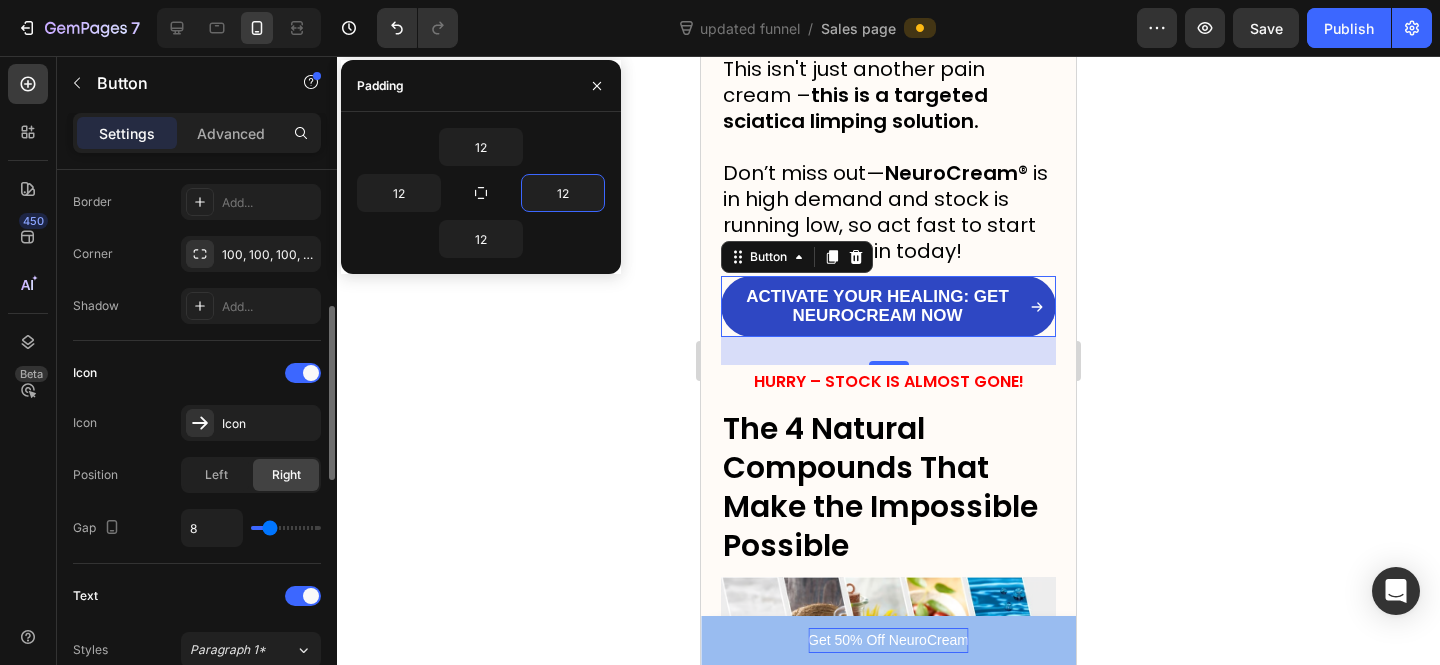 scroll, scrollTop: 494, scrollLeft: 0, axis: vertical 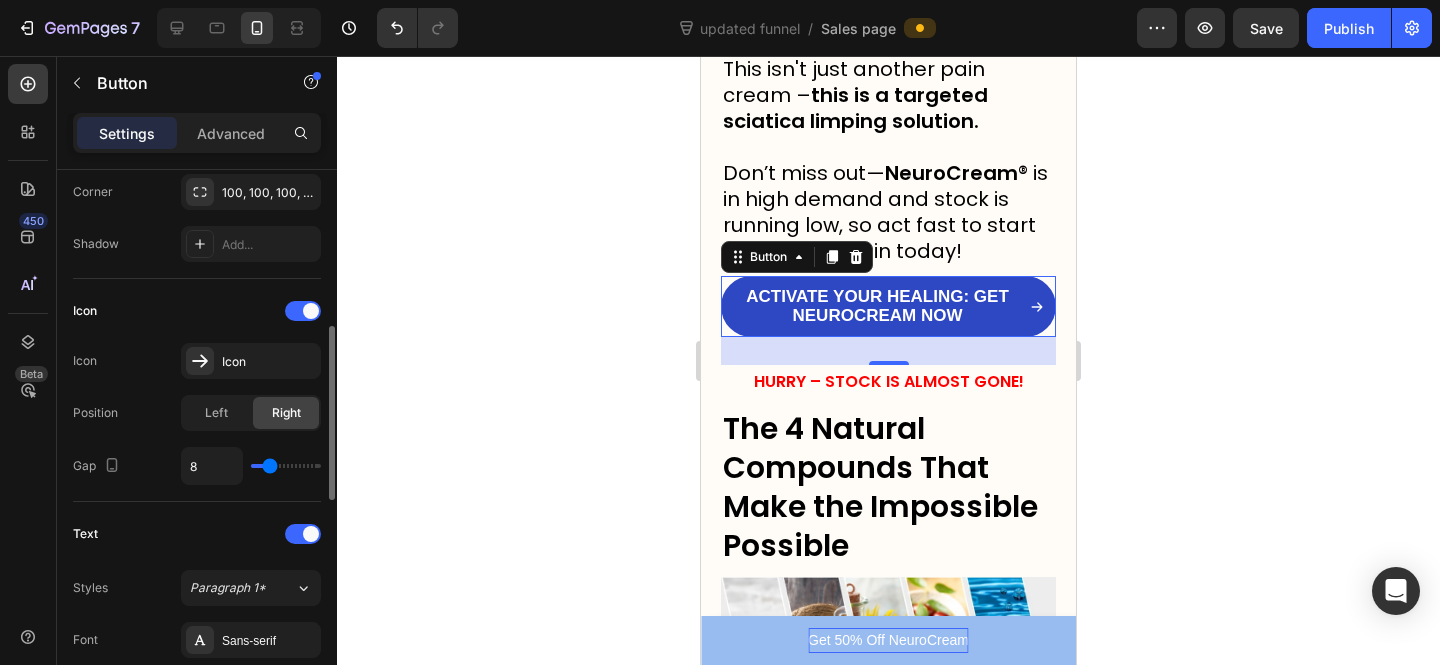 type on "5" 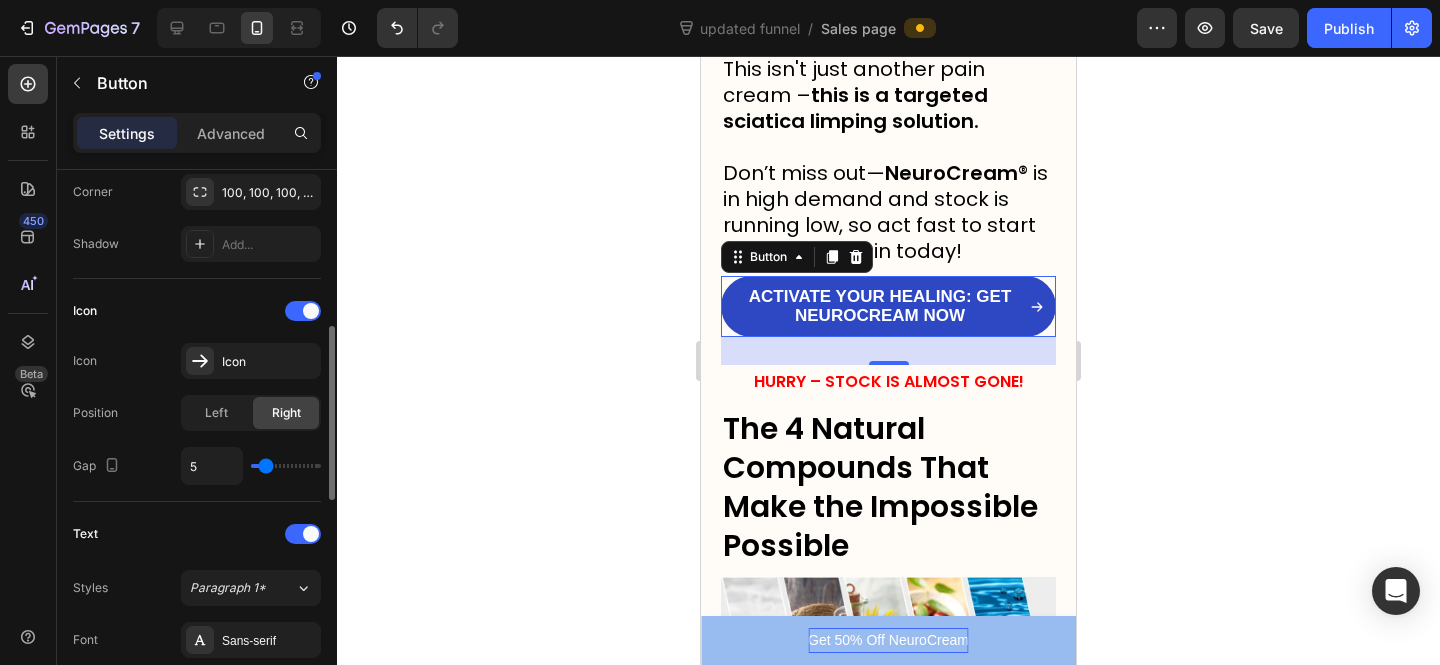 type on "2" 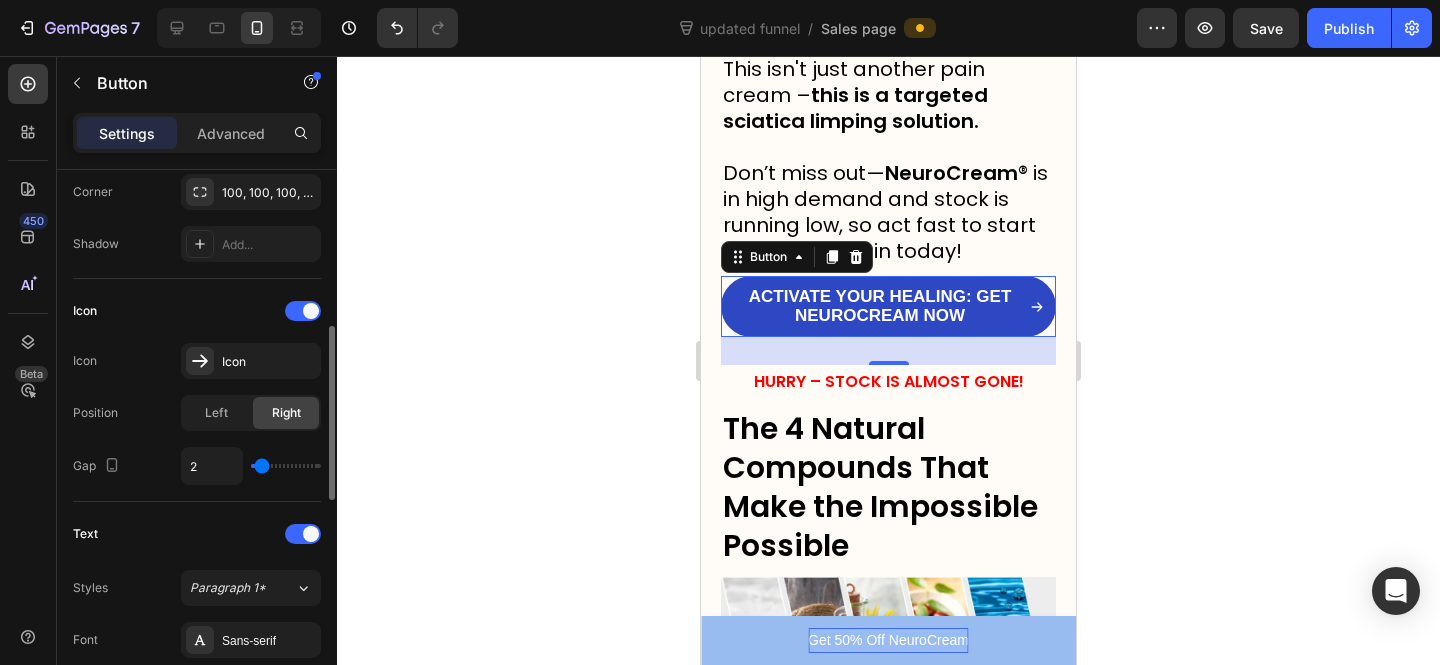 type on "0" 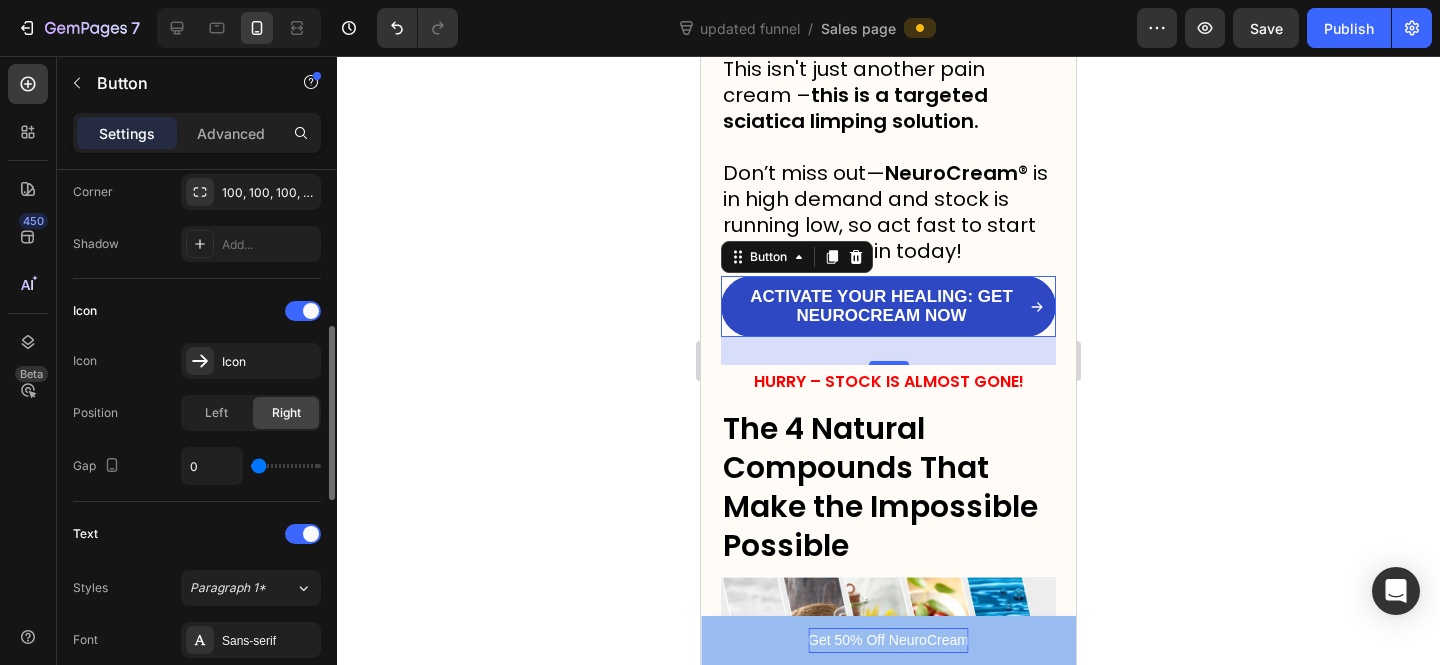 type on "1" 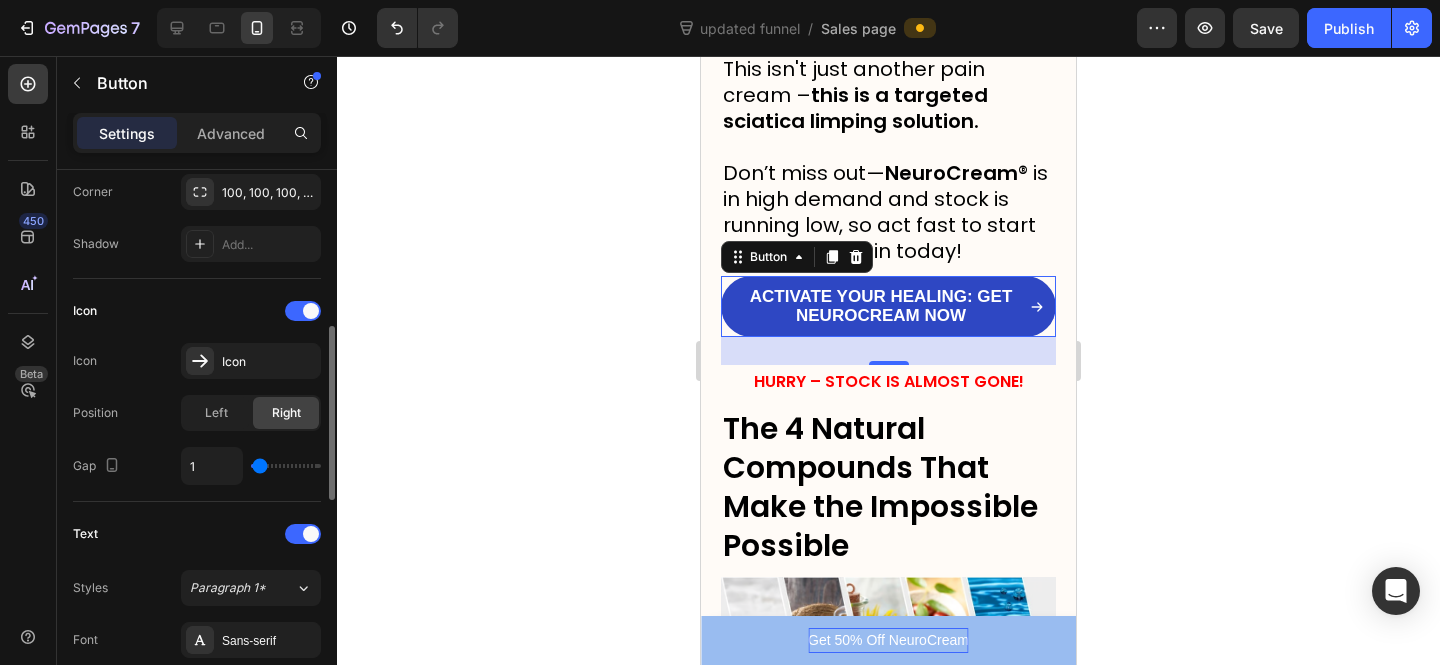 type on "2" 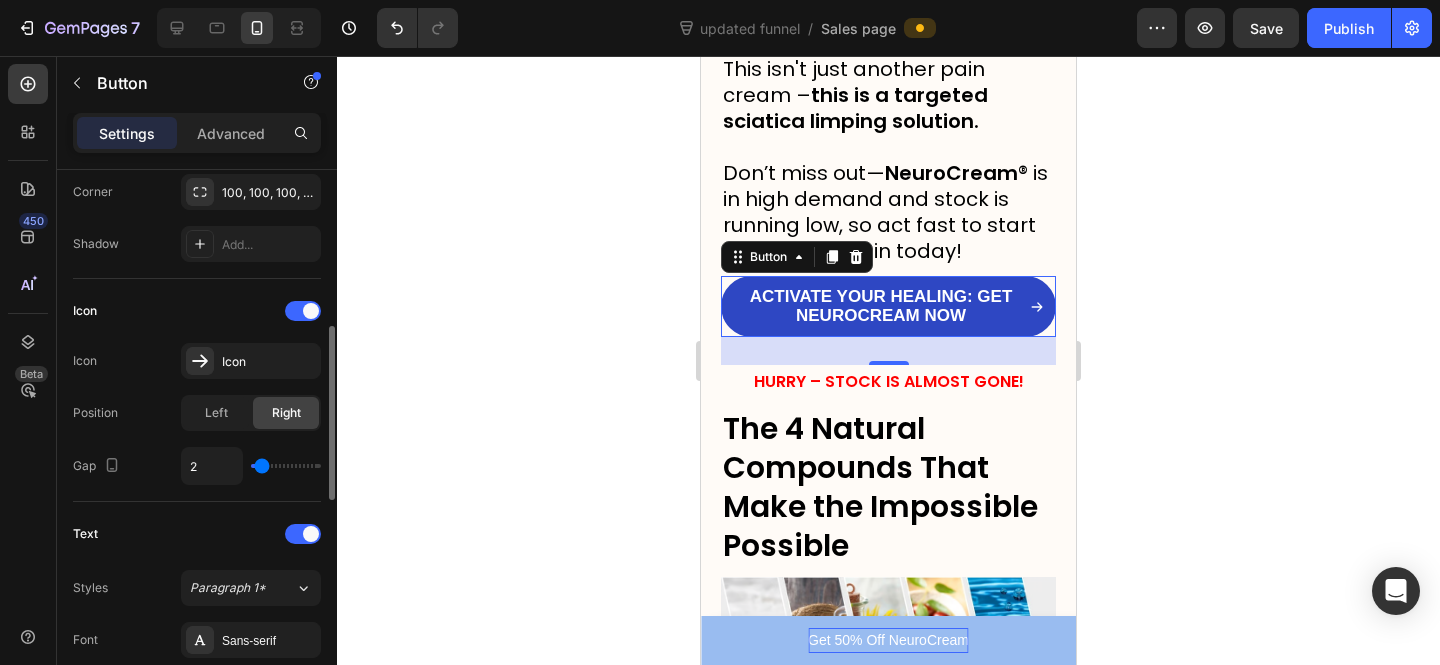 type on "3" 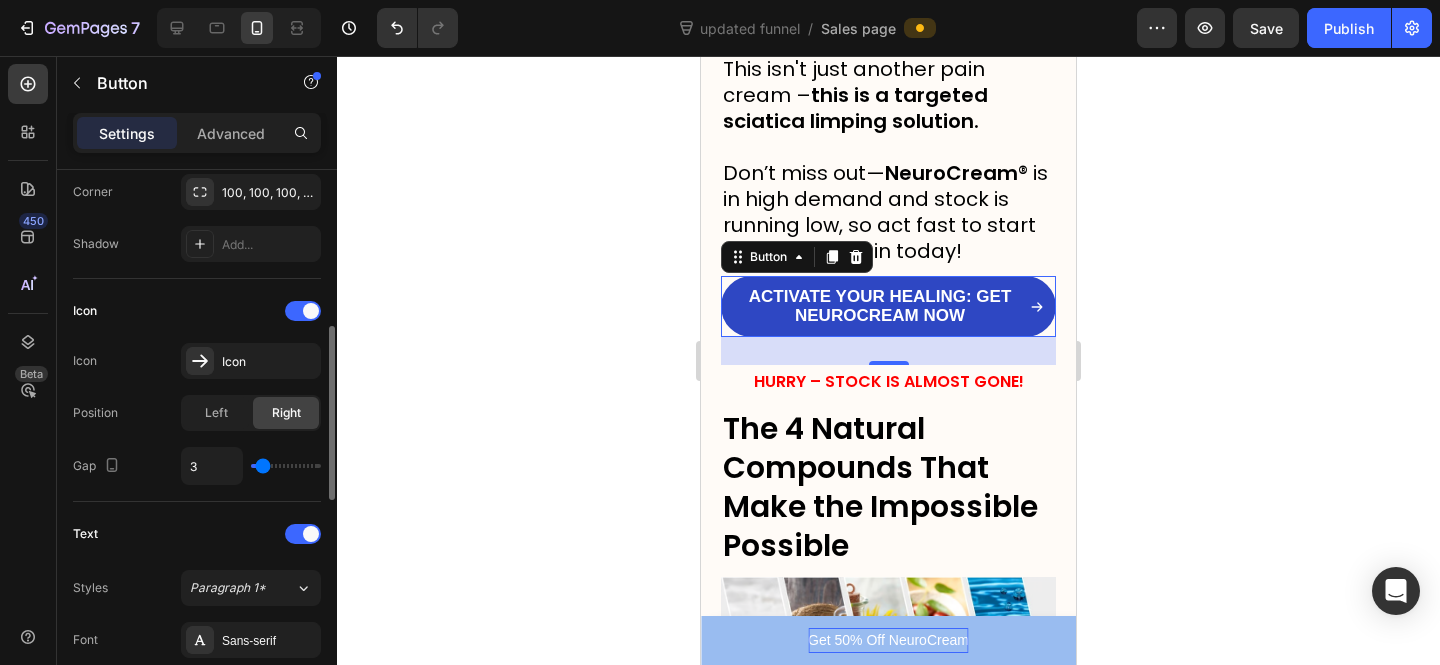 type on "4" 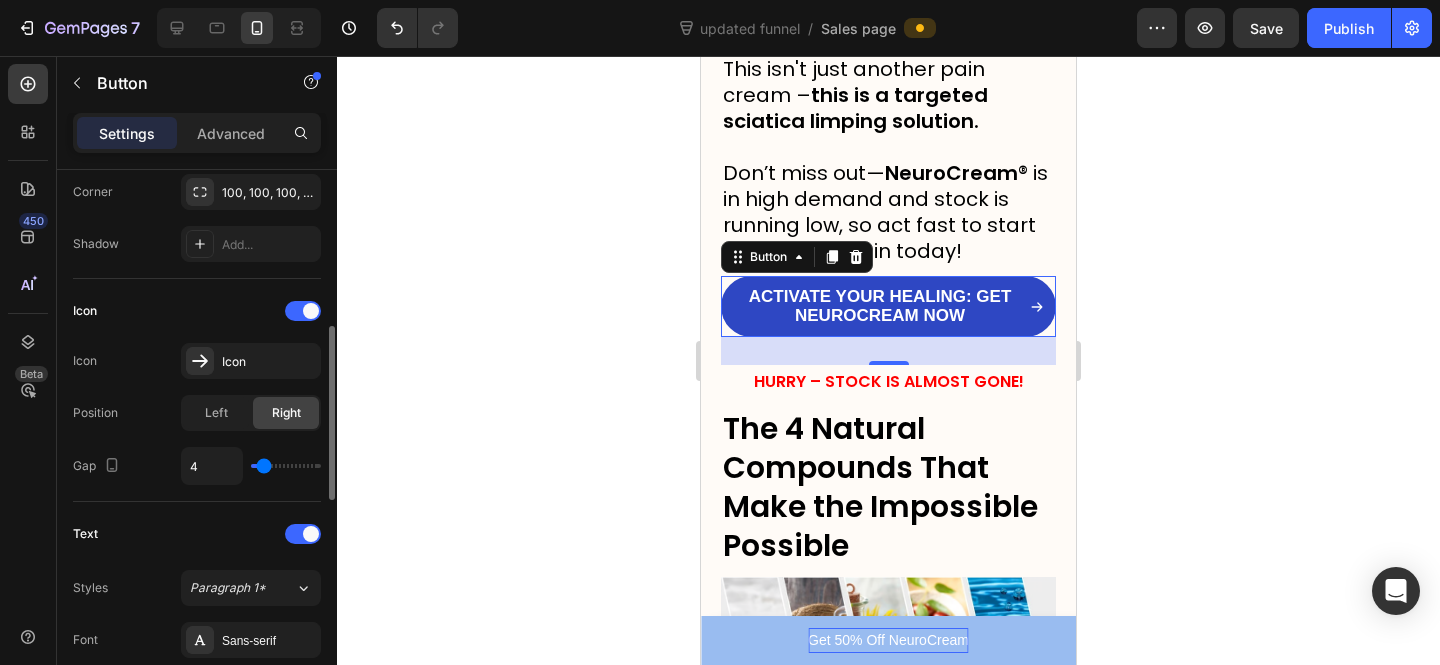 type on "5" 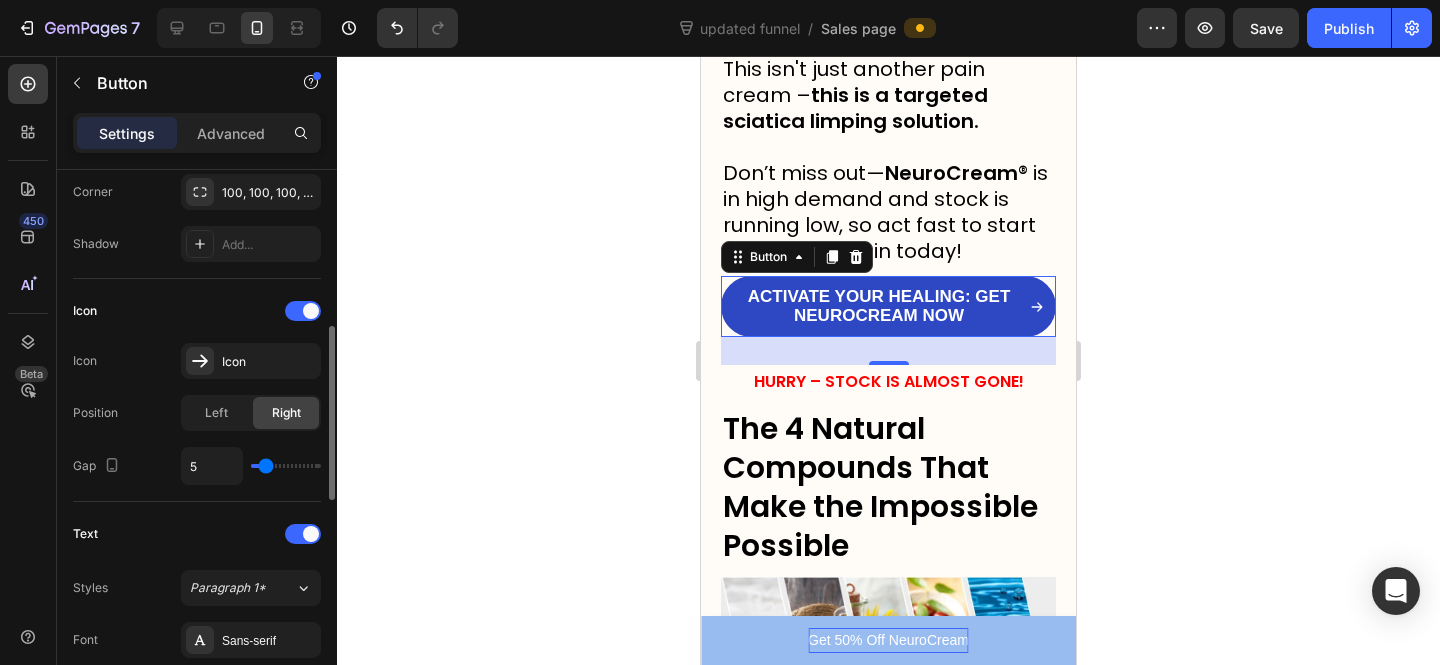 type on "5" 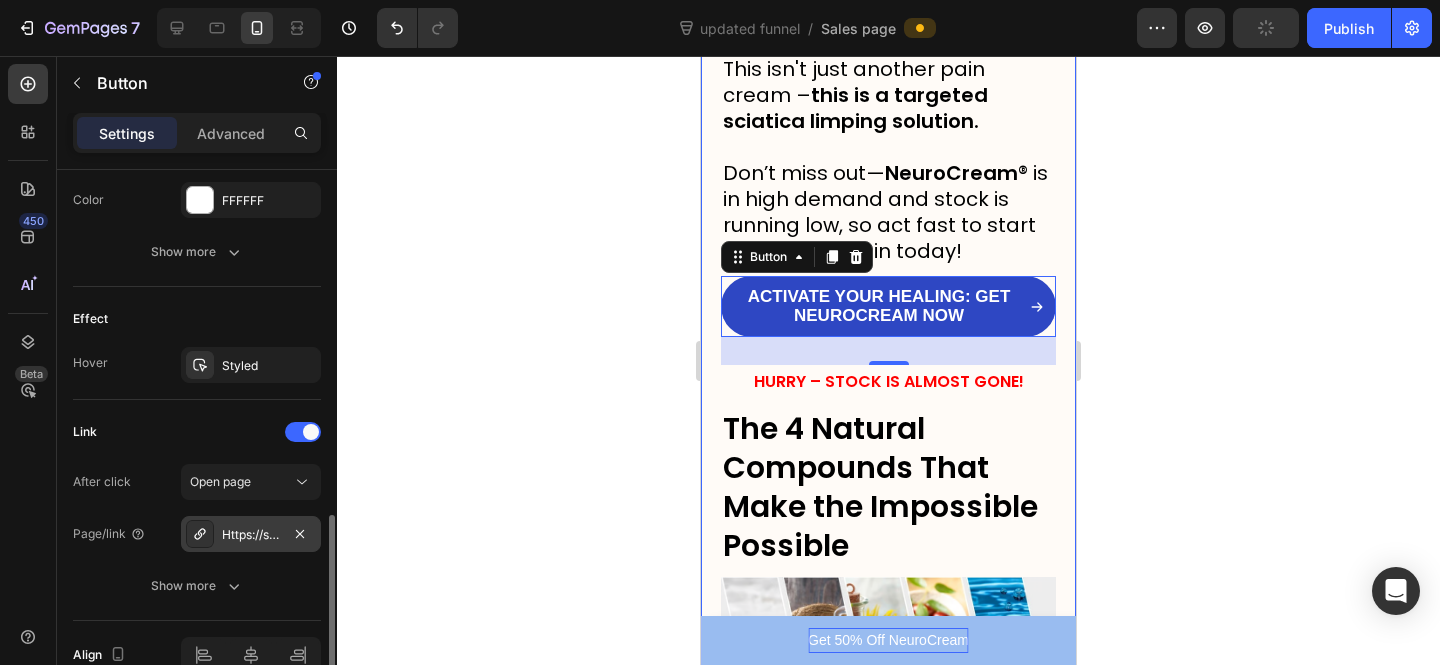 scroll, scrollTop: 1096, scrollLeft: 0, axis: vertical 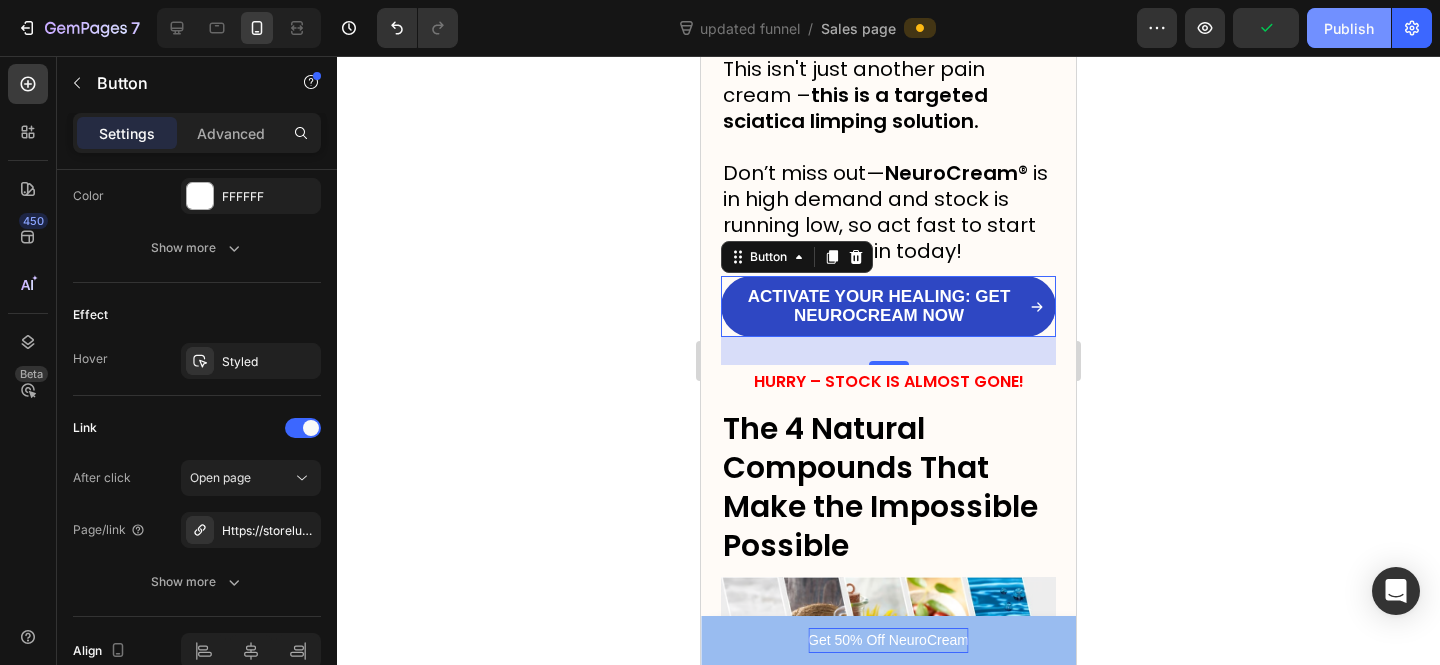 click on "Publish" at bounding box center (1349, 28) 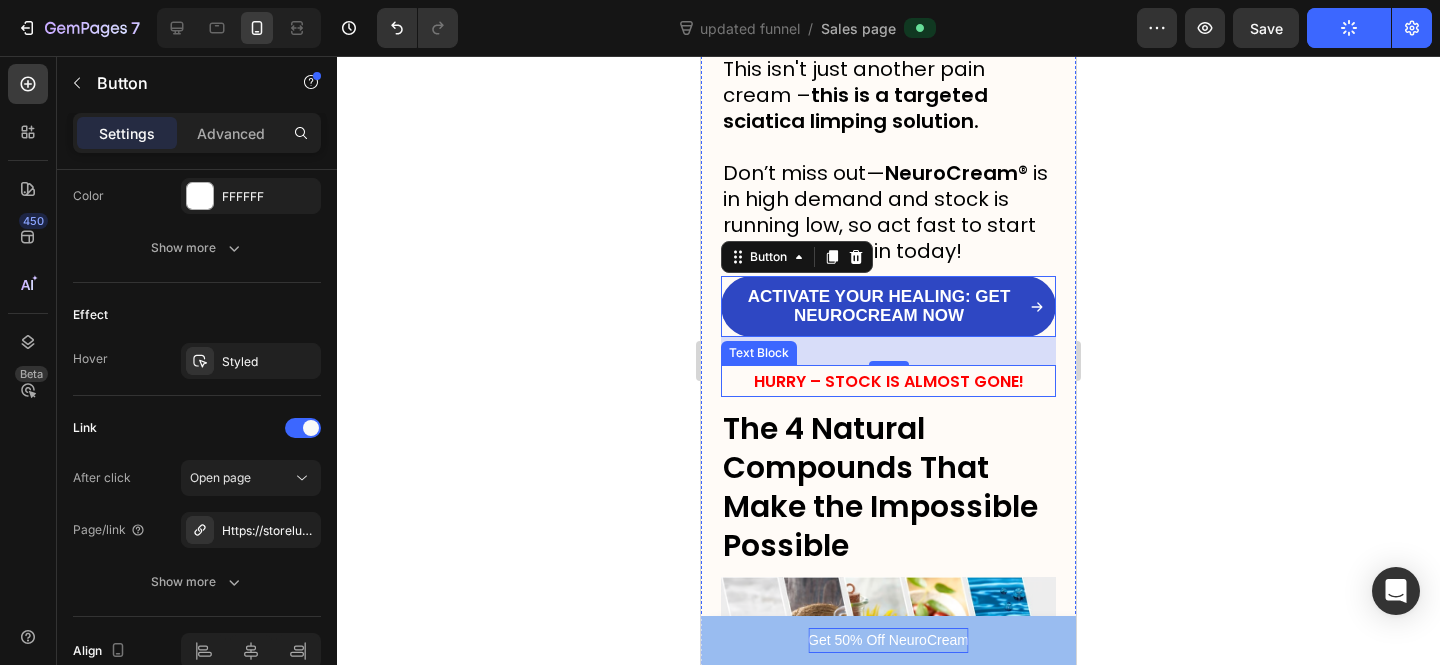 click on "HURRY – STOCK IS ALMOST GONE!" at bounding box center (888, 381) 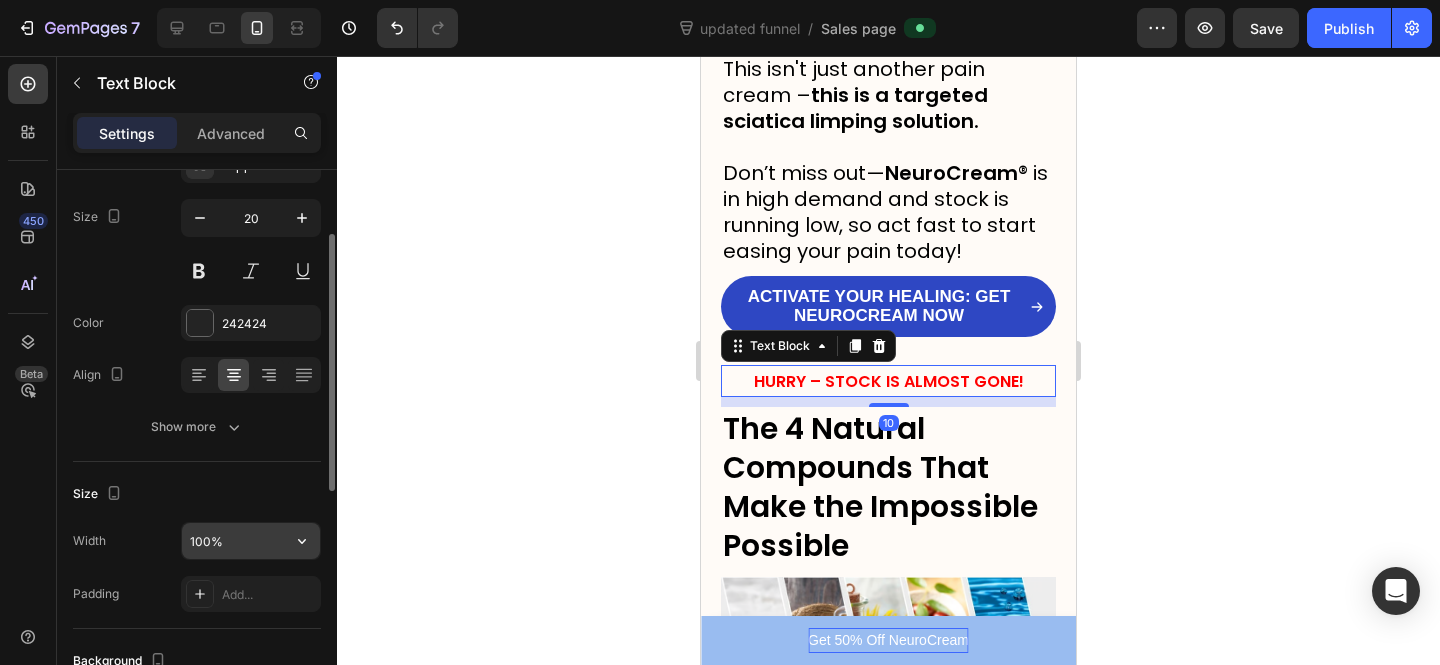 scroll, scrollTop: 164, scrollLeft: 0, axis: vertical 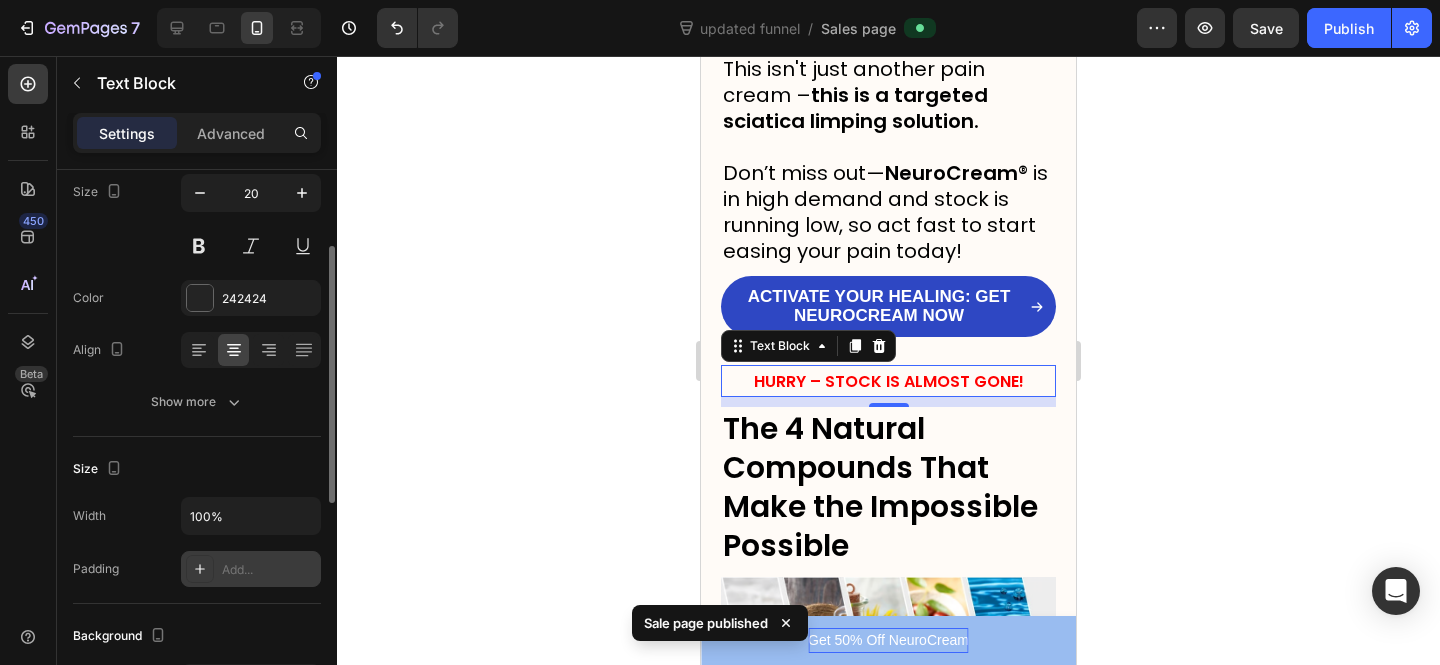 click on "Add..." at bounding box center [269, 570] 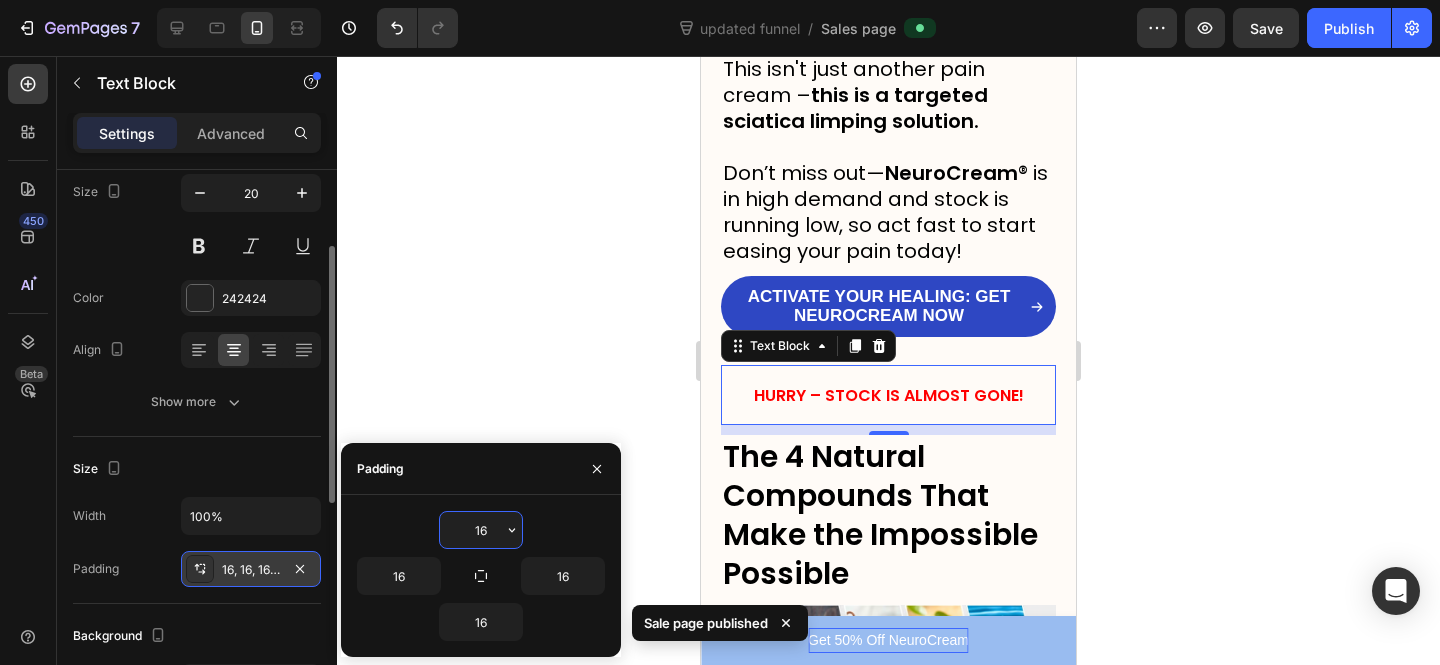 type on "0" 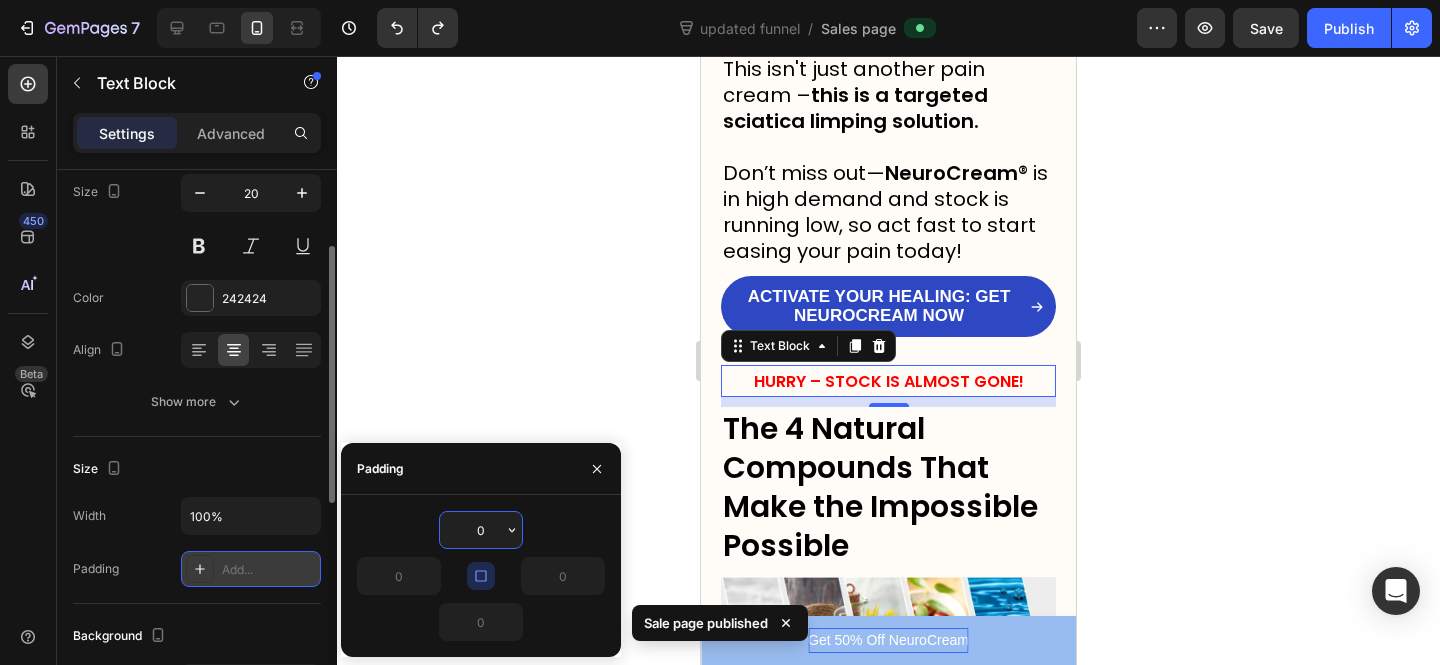 click 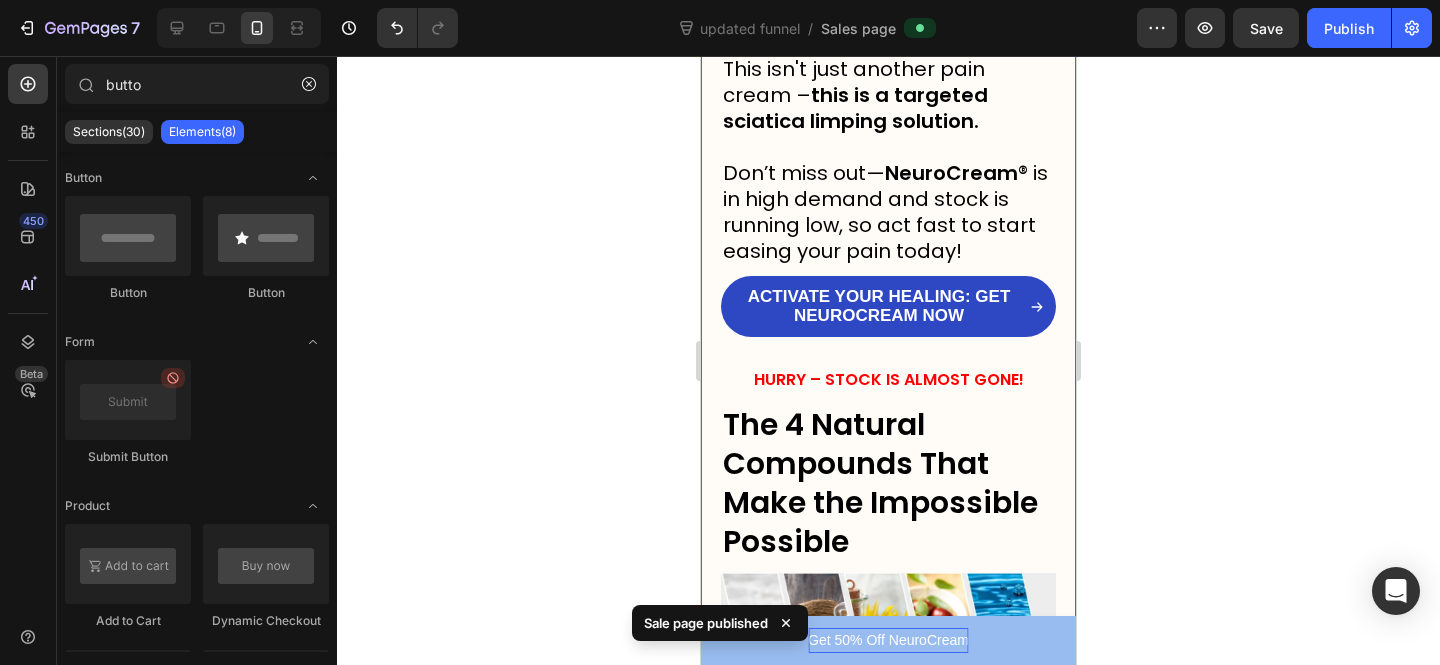 click on "ACTIVATE YOUR HEALING: GET NEUROCREAM NOW Button" at bounding box center (888, 320) 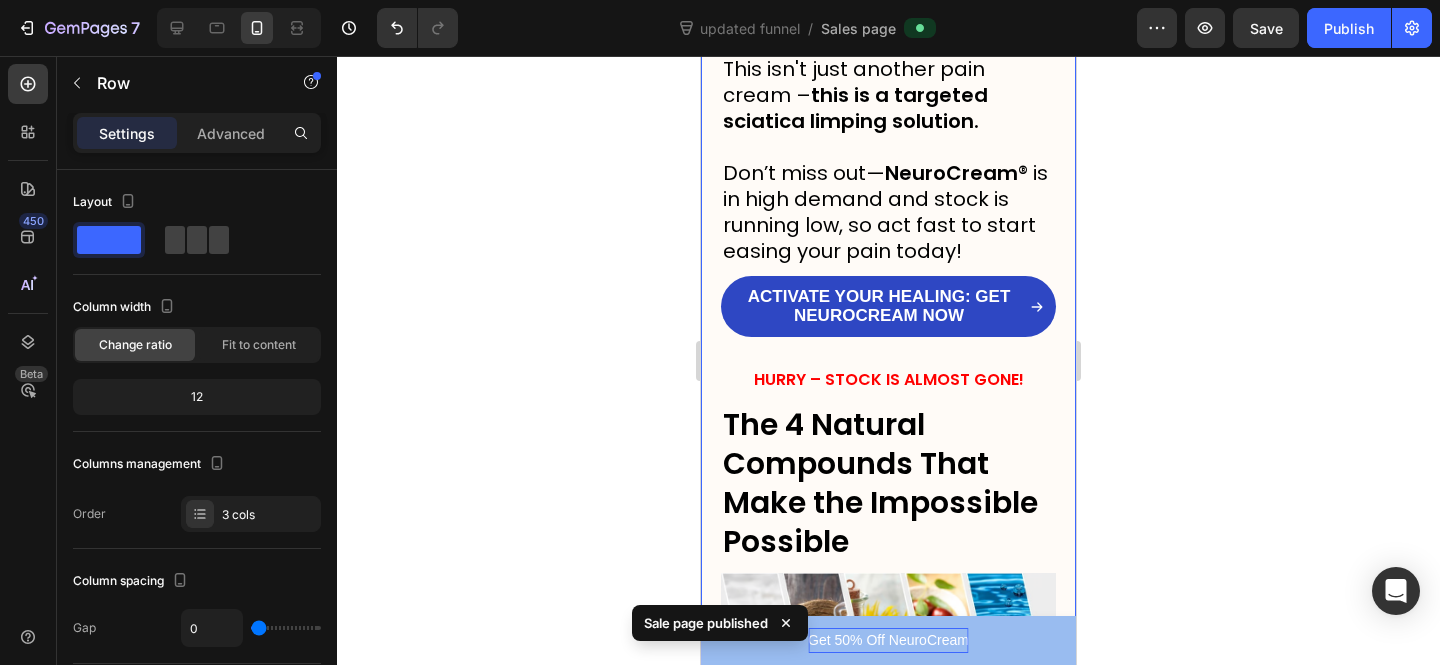 click on "HURRY – STOCK IS ALMOST GONE!" at bounding box center [889, 379] 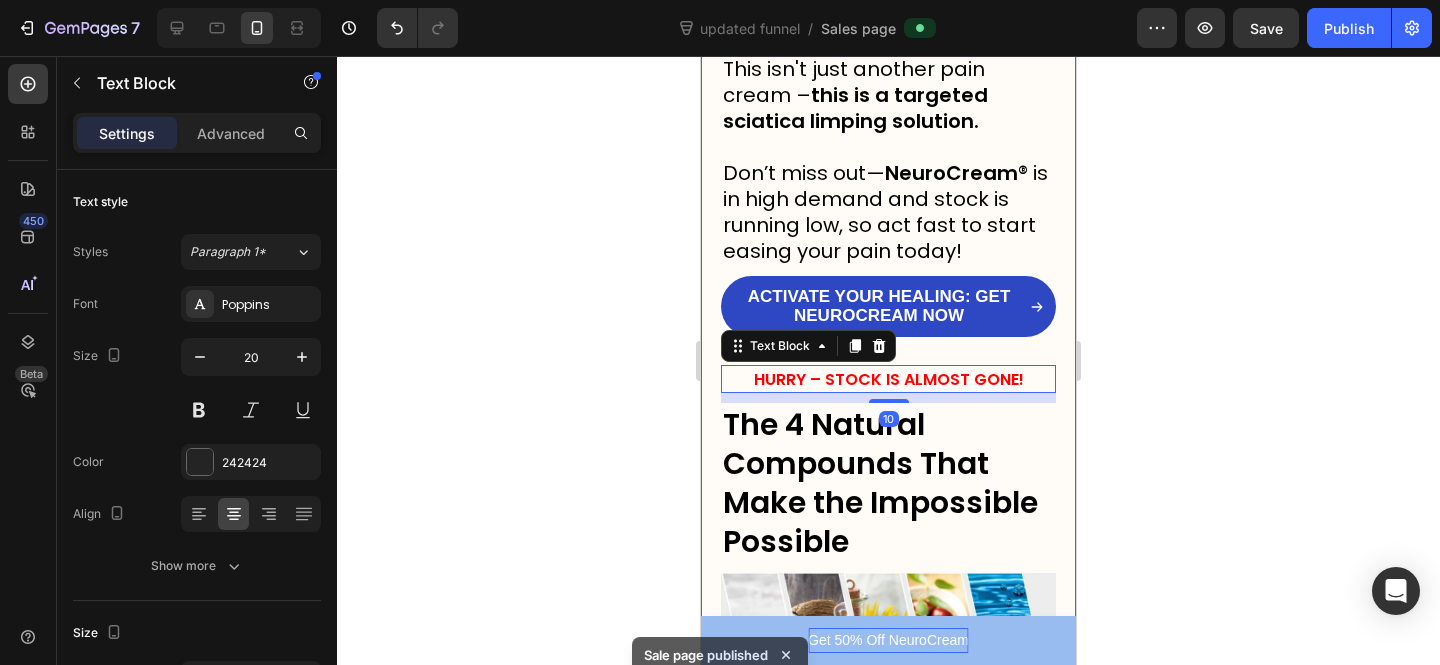 click on "ACTIVATE YOUR HEALING: GET NEUROCREAM NOW Button" at bounding box center (888, 320) 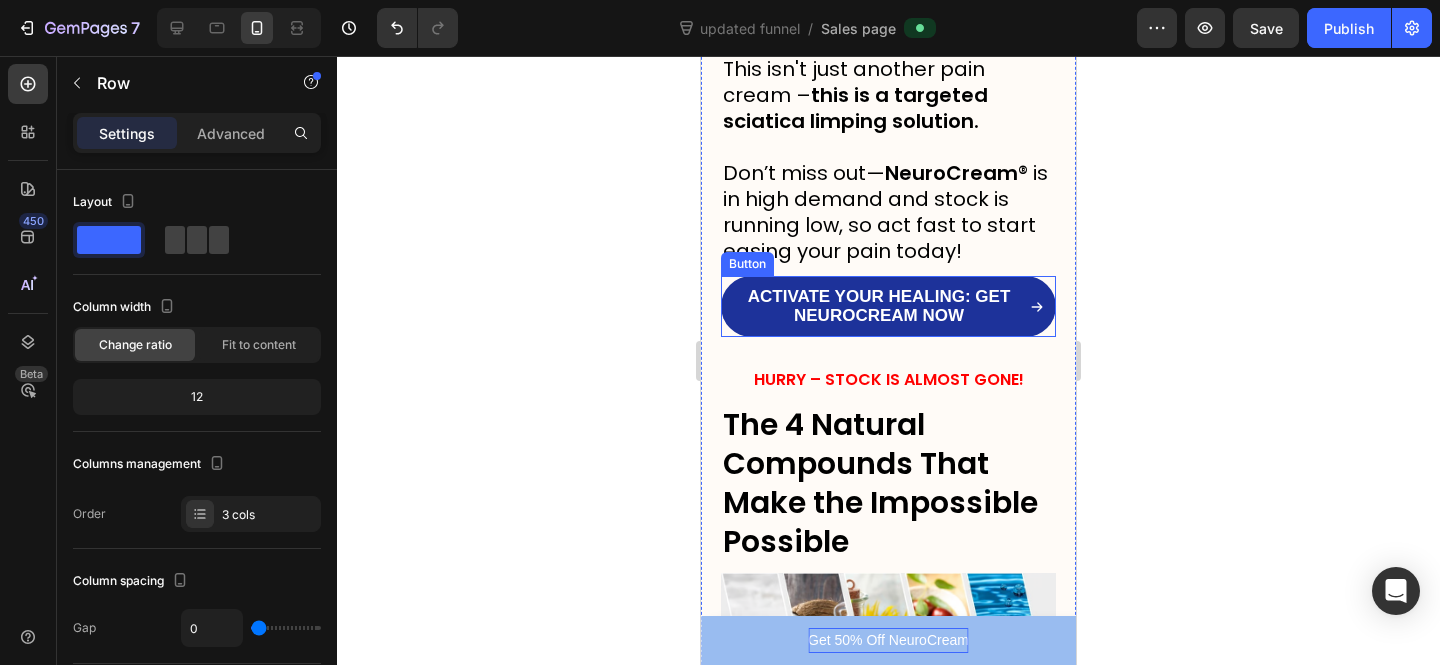click at bounding box center [1037, 306] 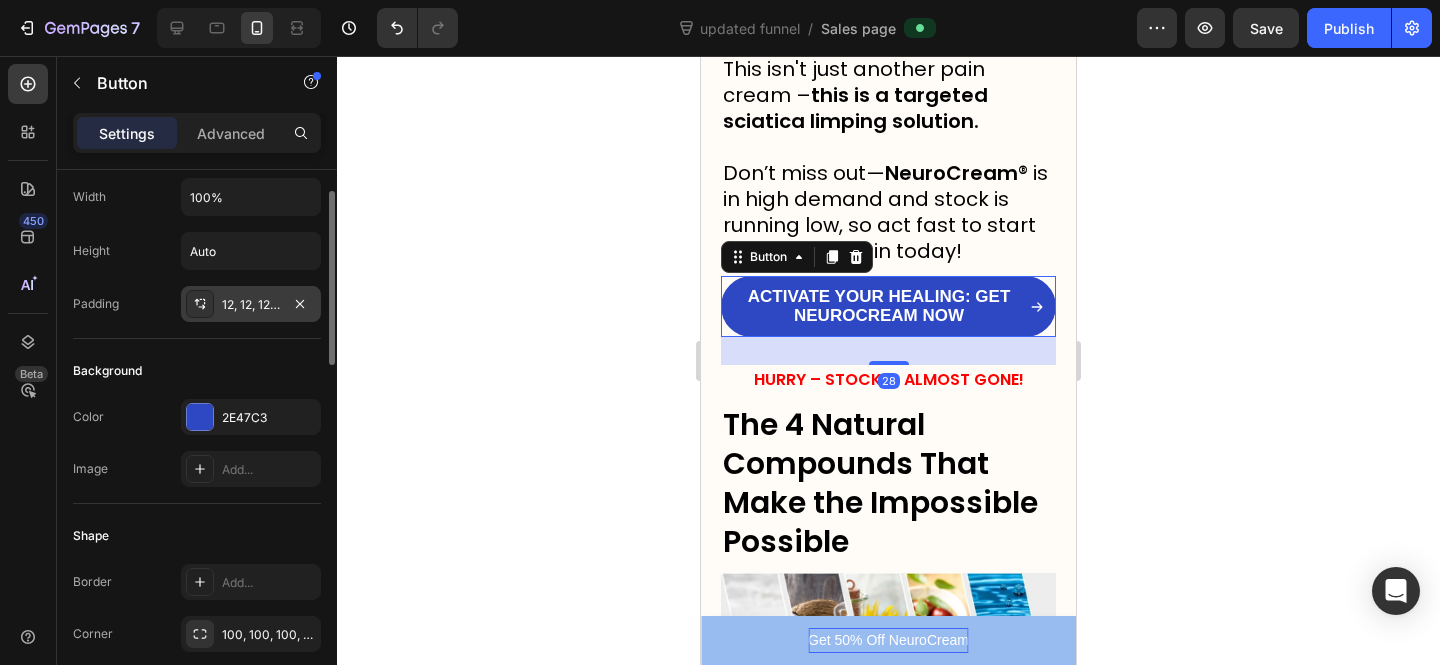 scroll, scrollTop: 56, scrollLeft: 0, axis: vertical 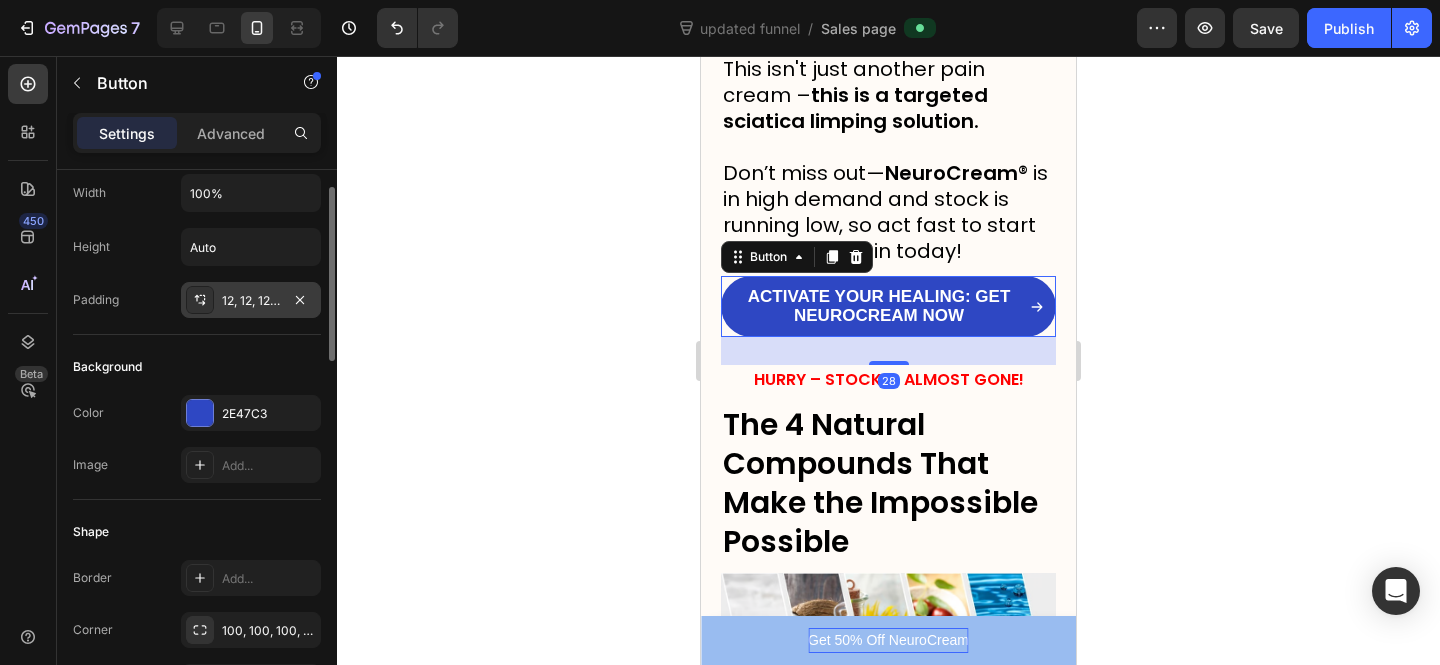 click on "12, 12, 12, 12" at bounding box center [251, 300] 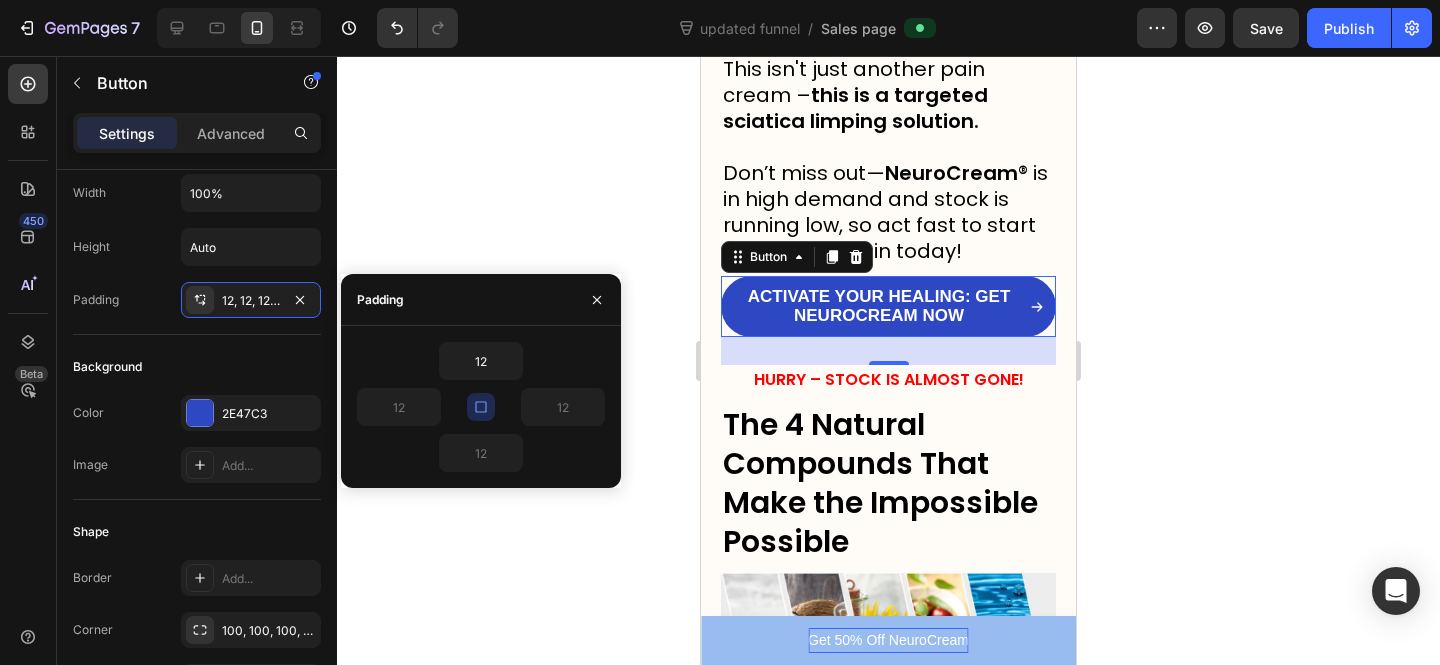 click 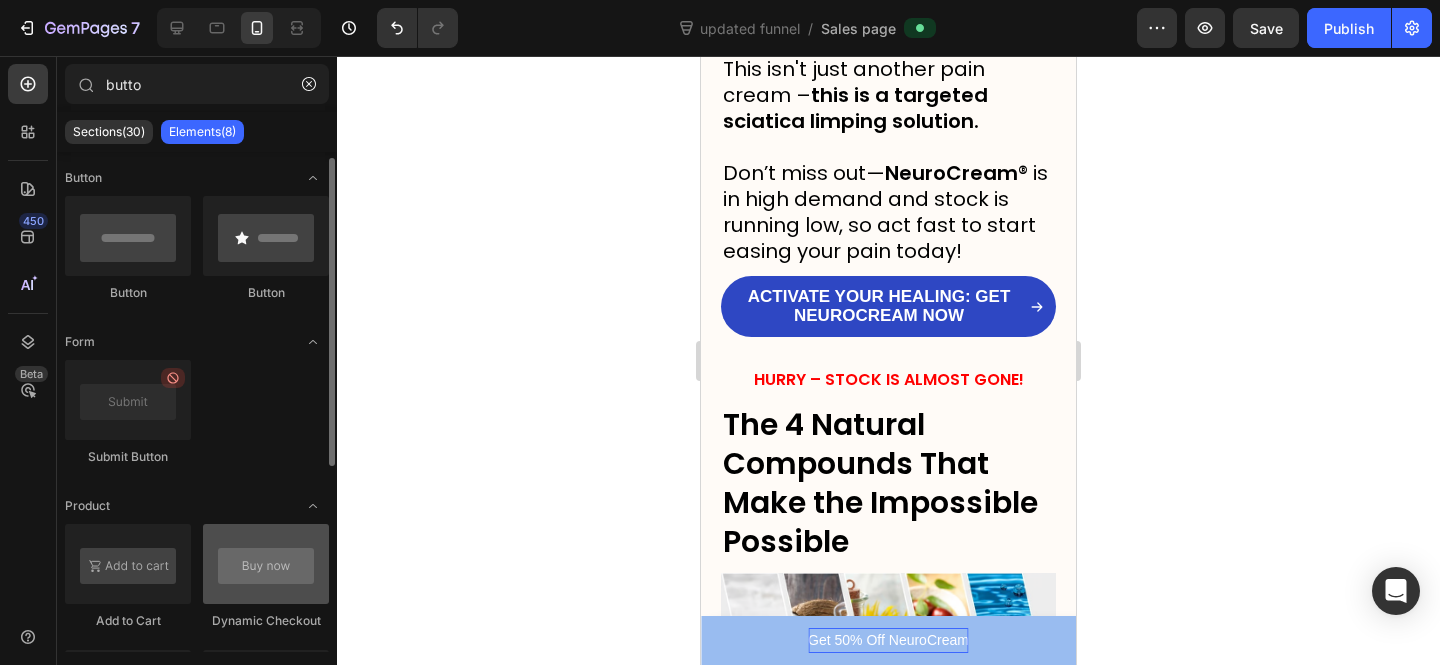 scroll, scrollTop: 123, scrollLeft: 0, axis: vertical 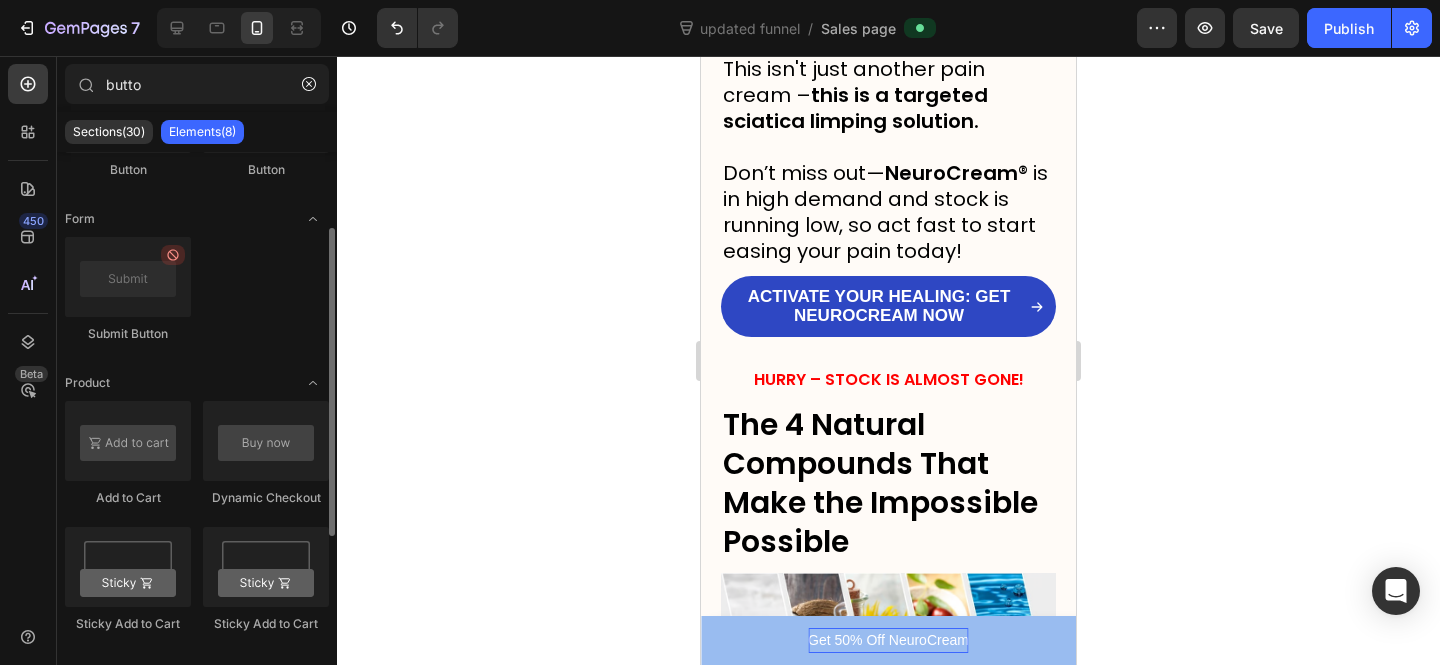 click 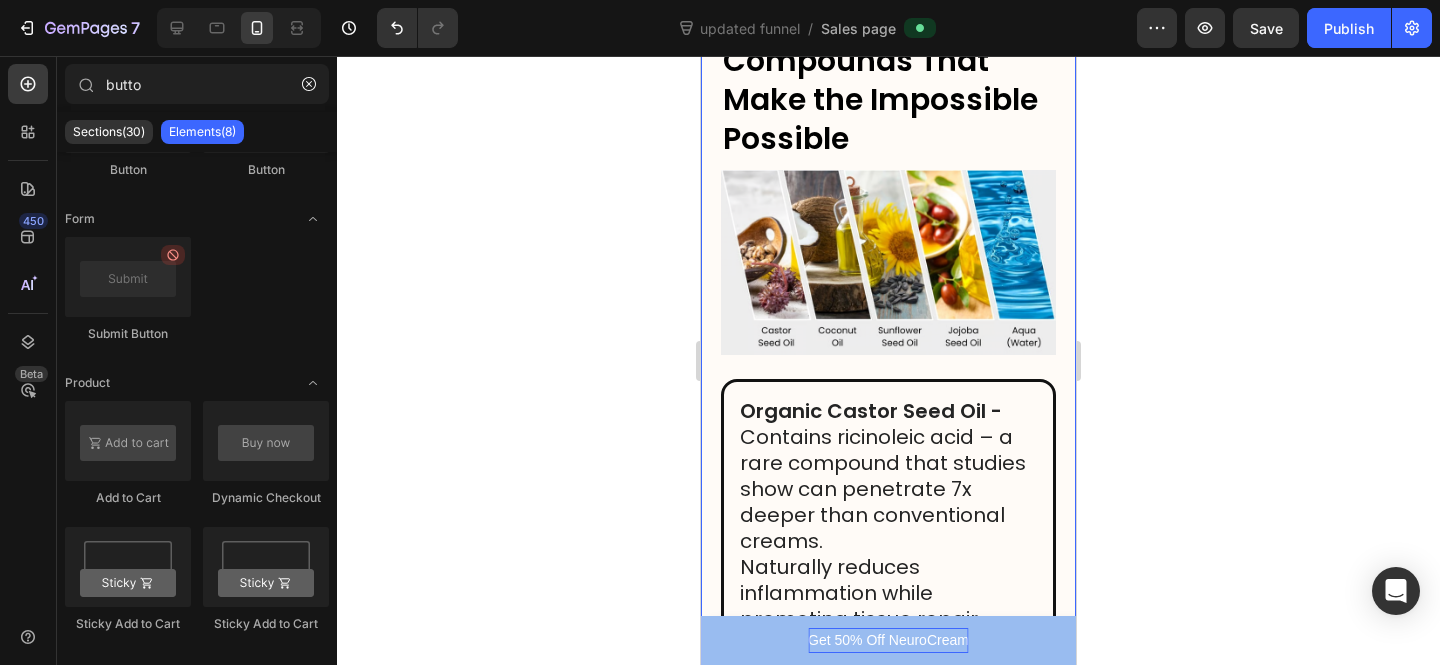 scroll, scrollTop: 9871, scrollLeft: 0, axis: vertical 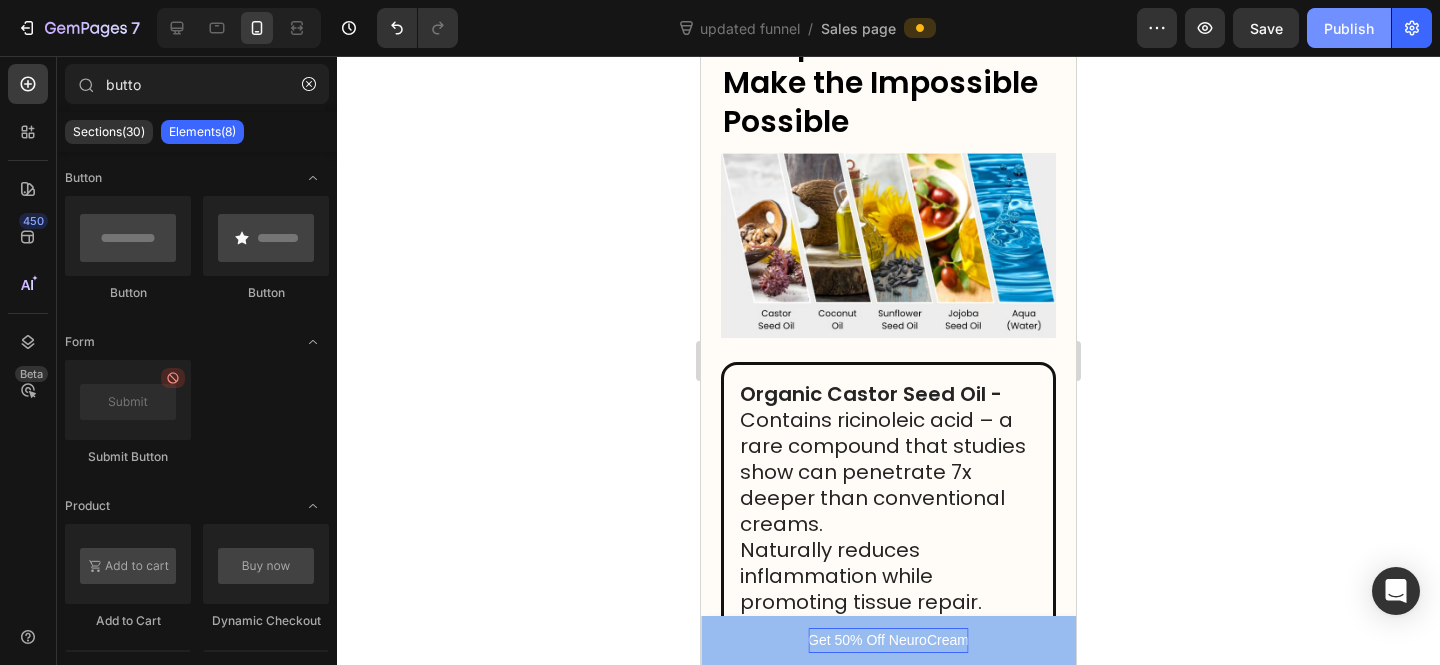 click on "Publish" at bounding box center (1349, 28) 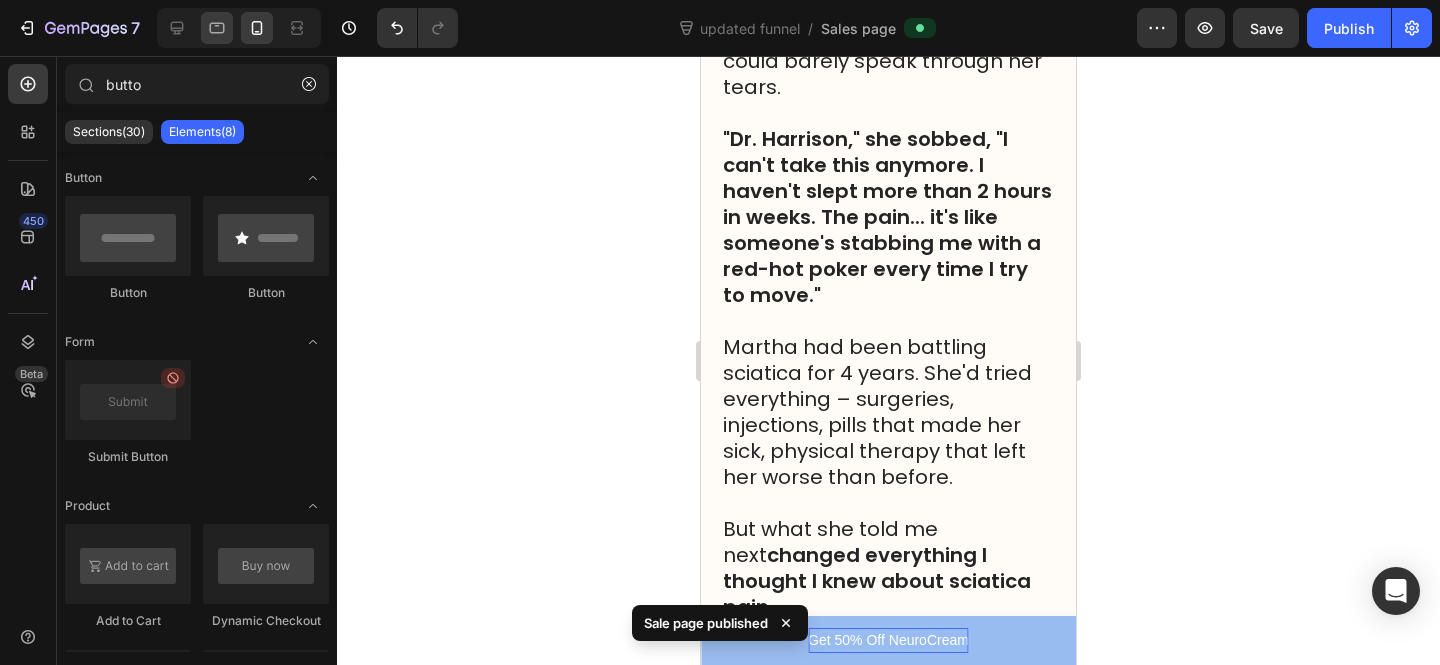 scroll, scrollTop: 0, scrollLeft: 0, axis: both 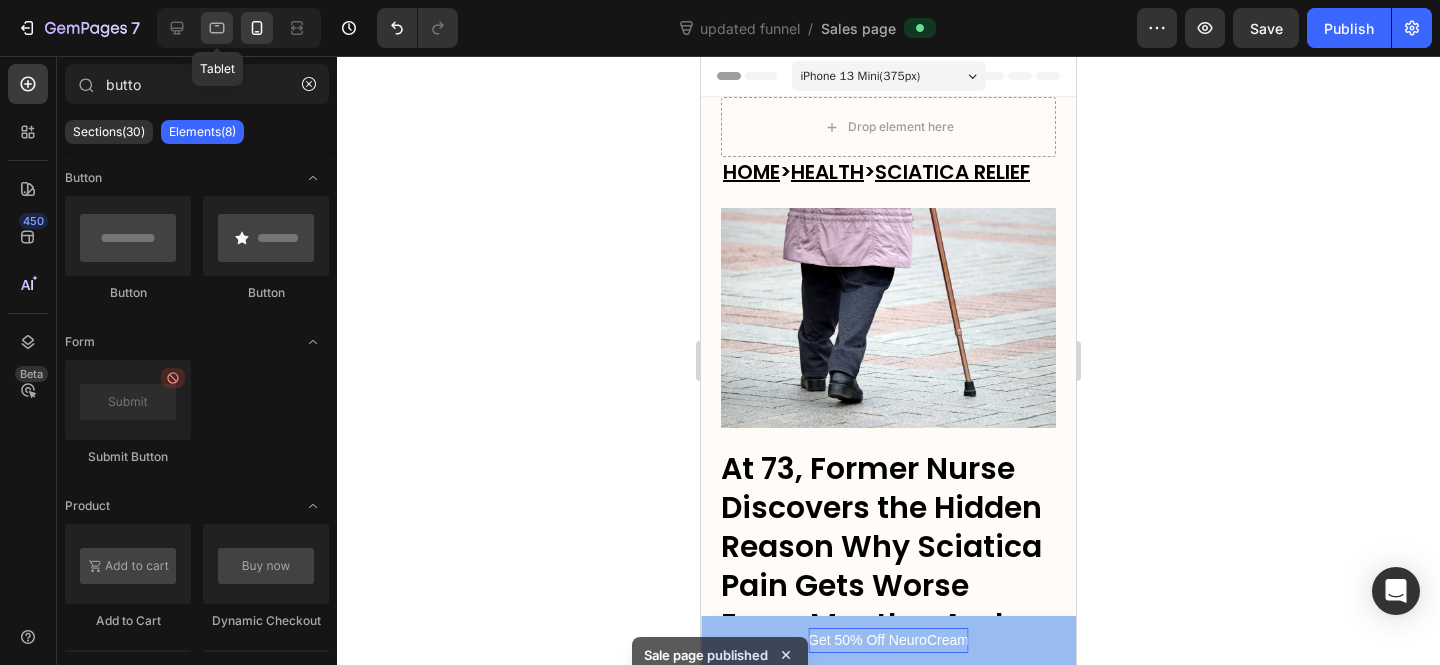 click 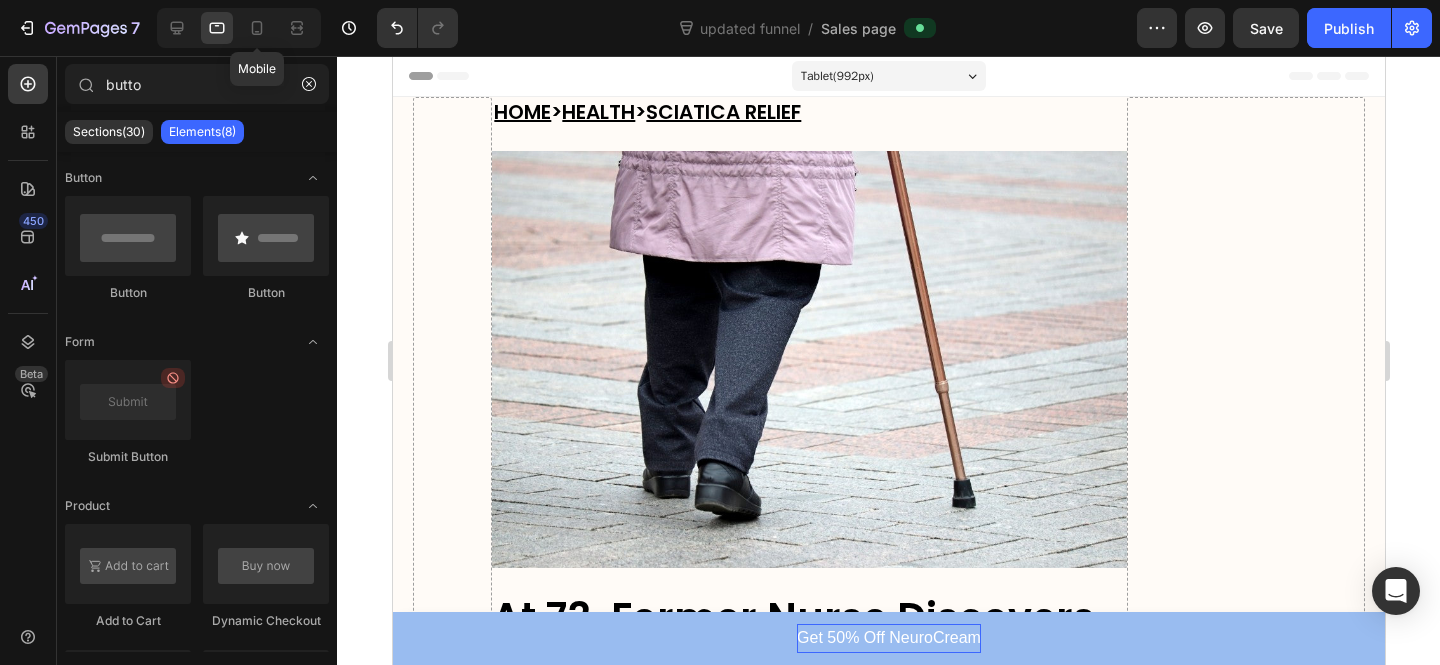 click at bounding box center [808, 359] 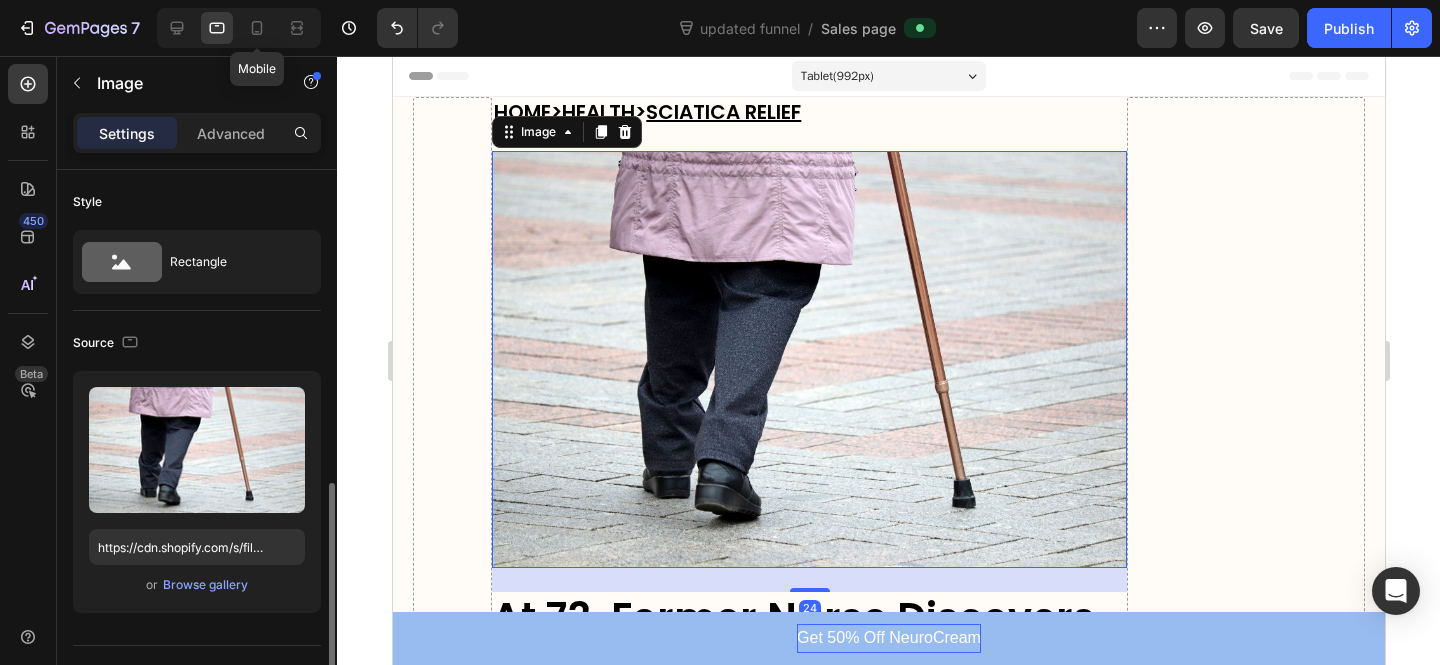 scroll, scrollTop: 227, scrollLeft: 0, axis: vertical 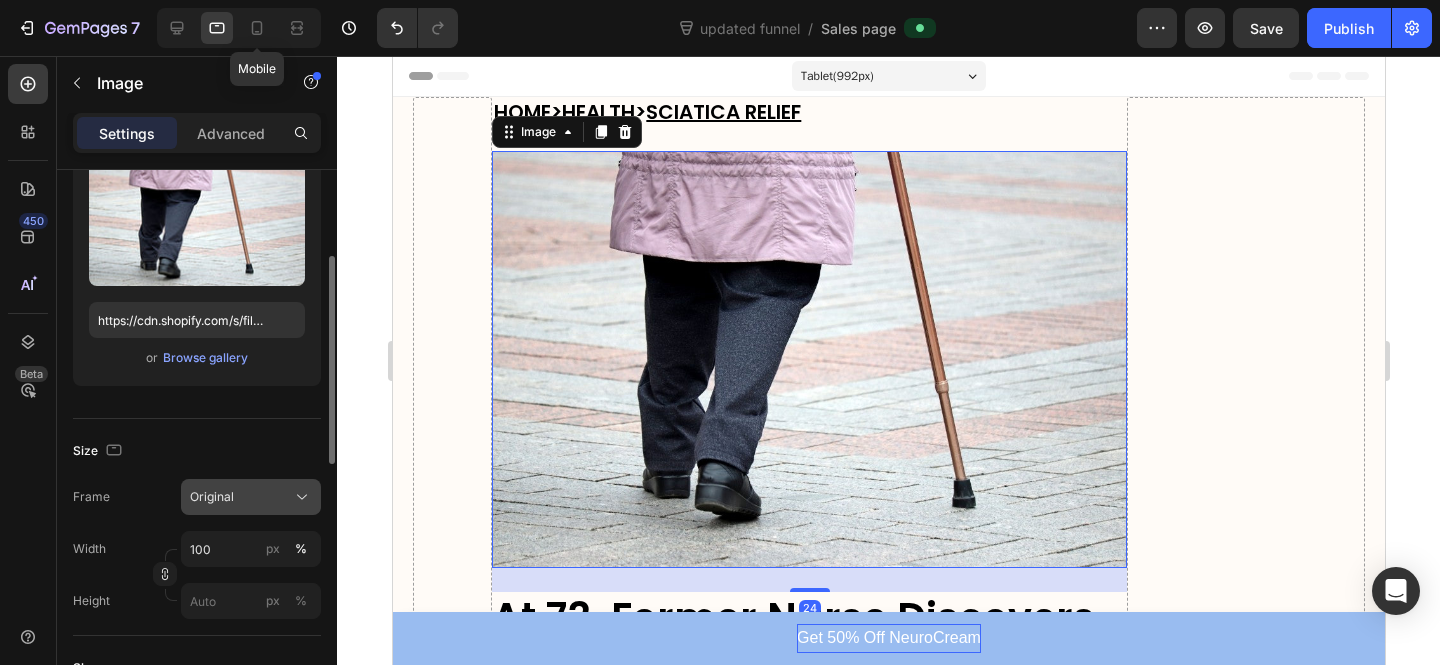 click on "Original" 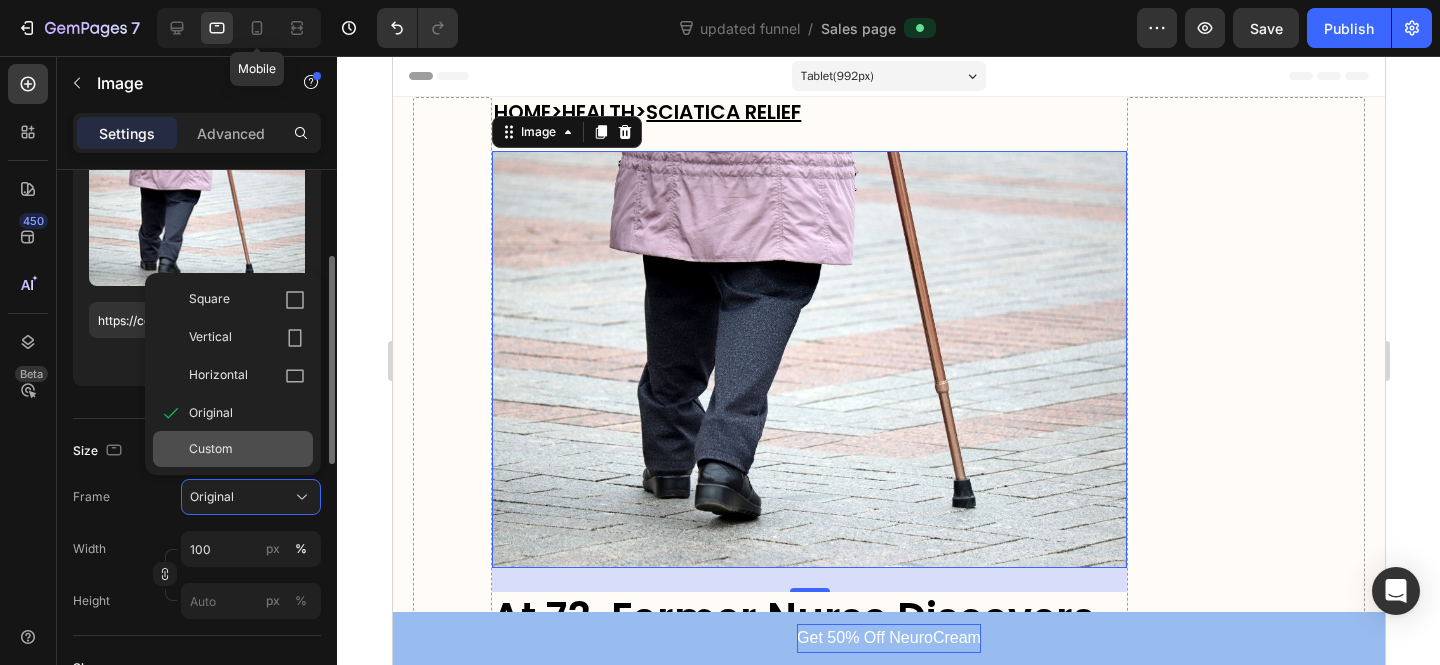 click on "Custom" at bounding box center (211, 449) 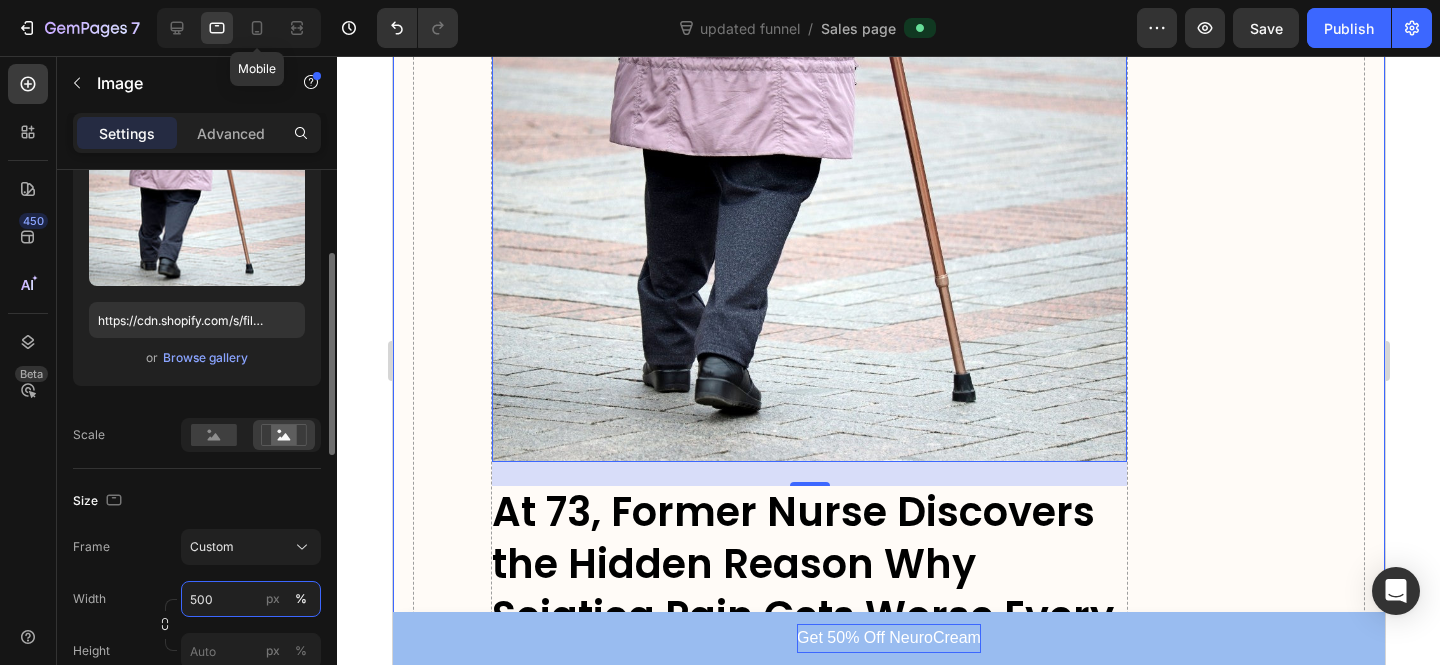 scroll, scrollTop: 121, scrollLeft: 0, axis: vertical 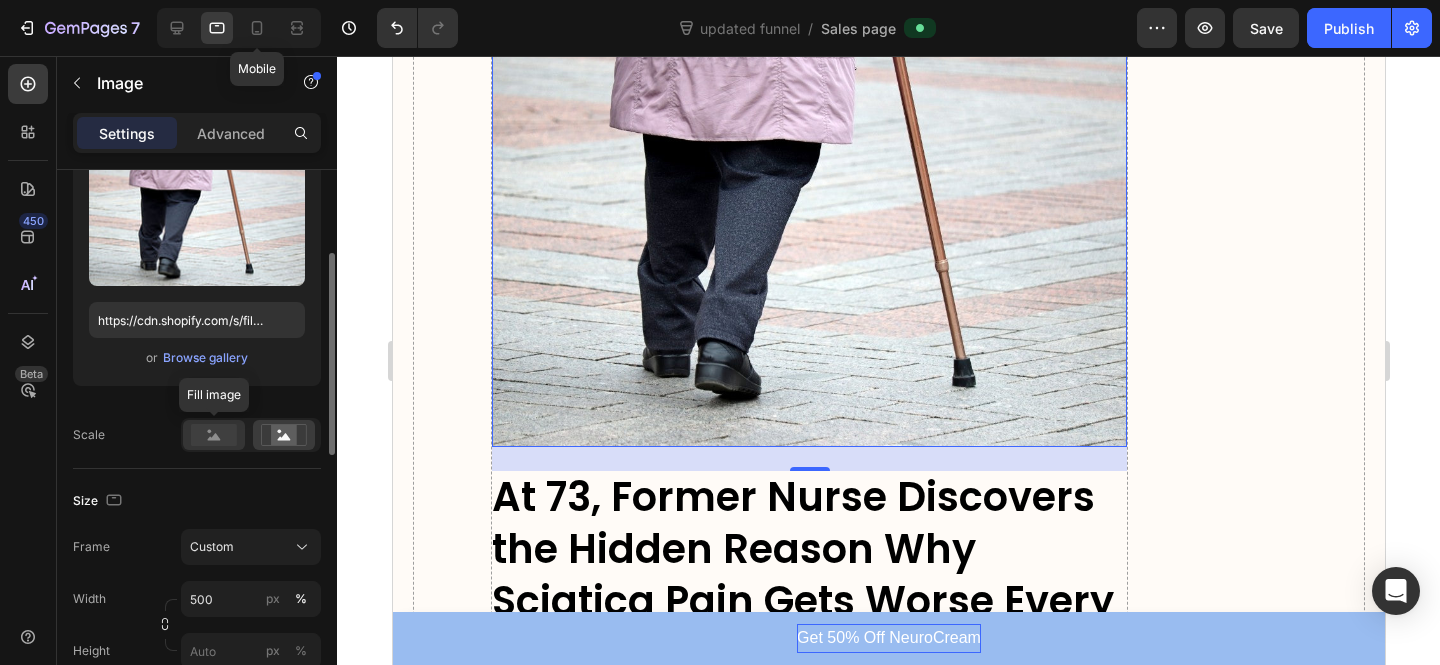 click 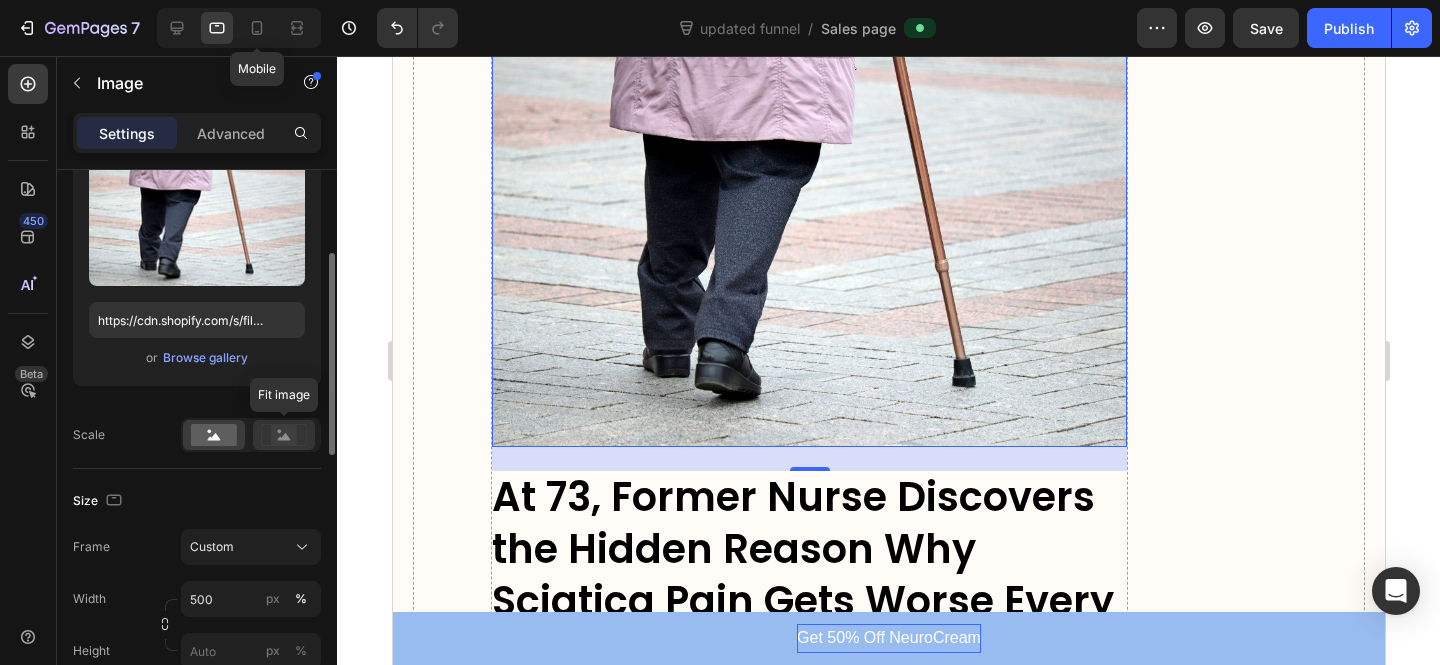 click 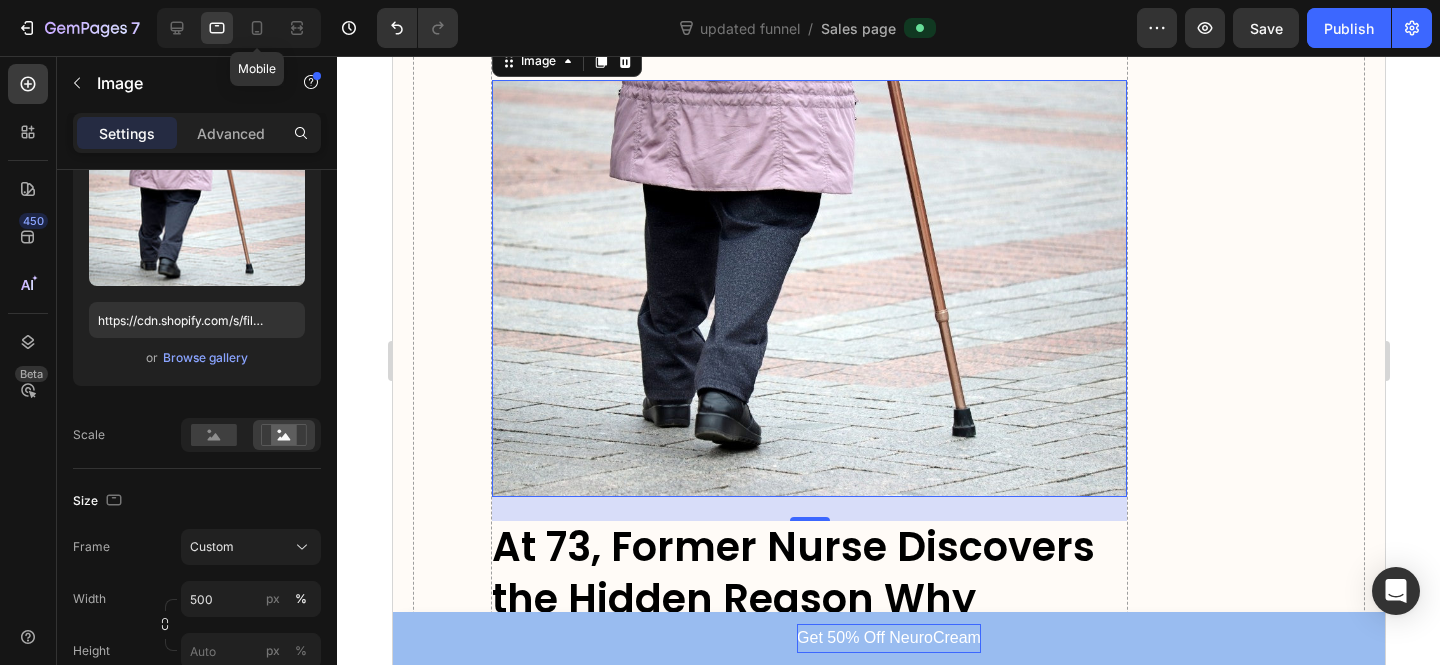 scroll, scrollTop: 0, scrollLeft: 0, axis: both 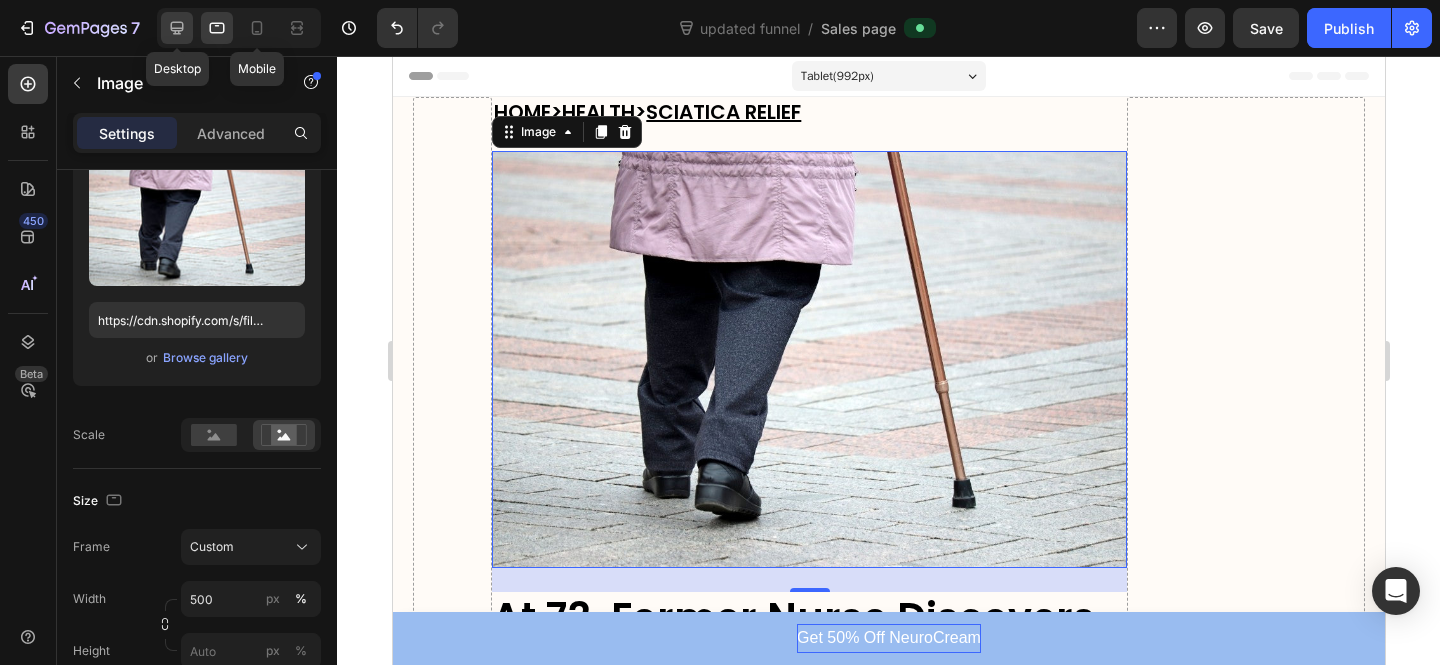 click 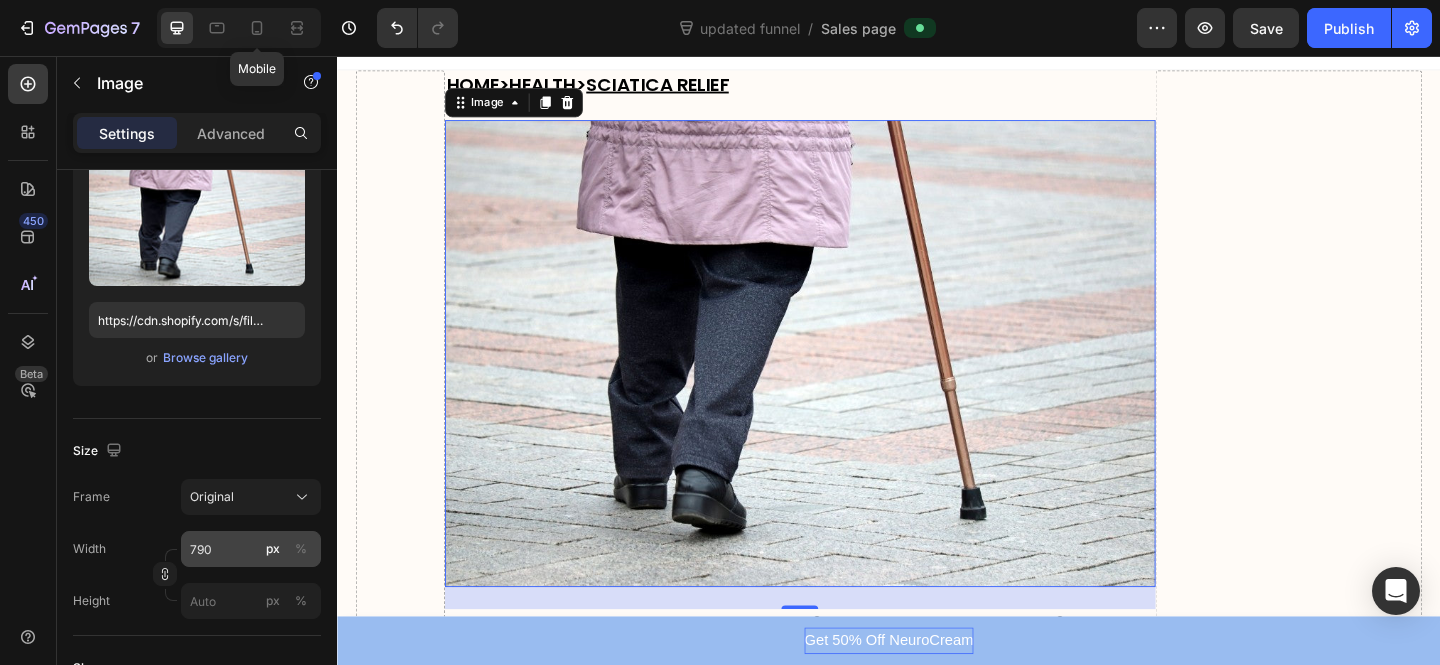 scroll, scrollTop: 29, scrollLeft: 0, axis: vertical 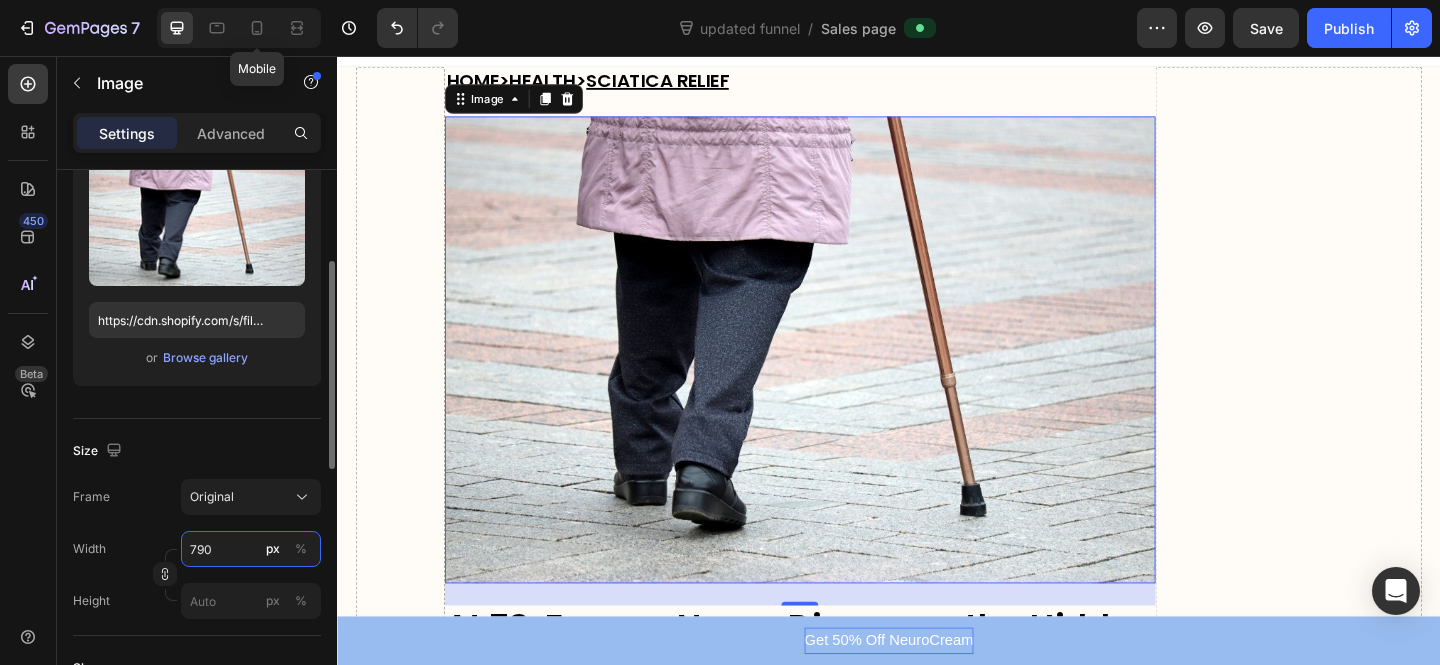 click on "790" at bounding box center (251, 549) 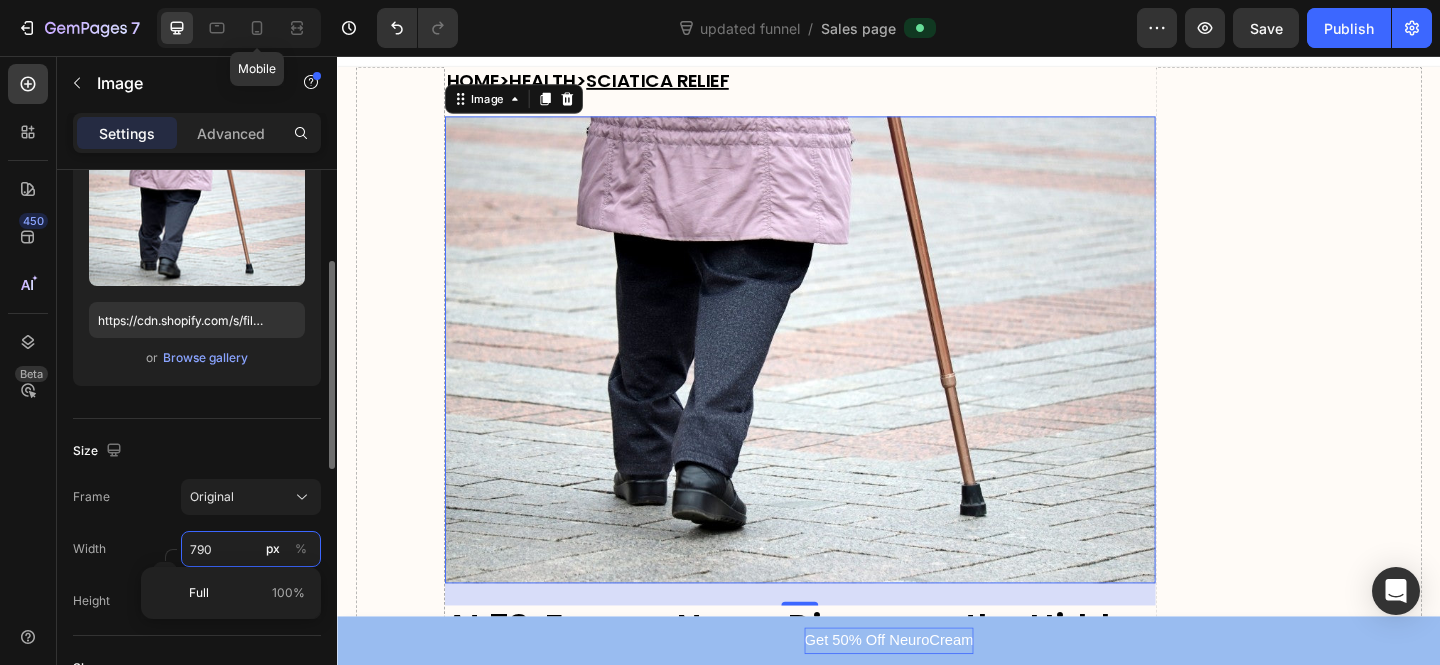 scroll, scrollTop: 231, scrollLeft: 0, axis: vertical 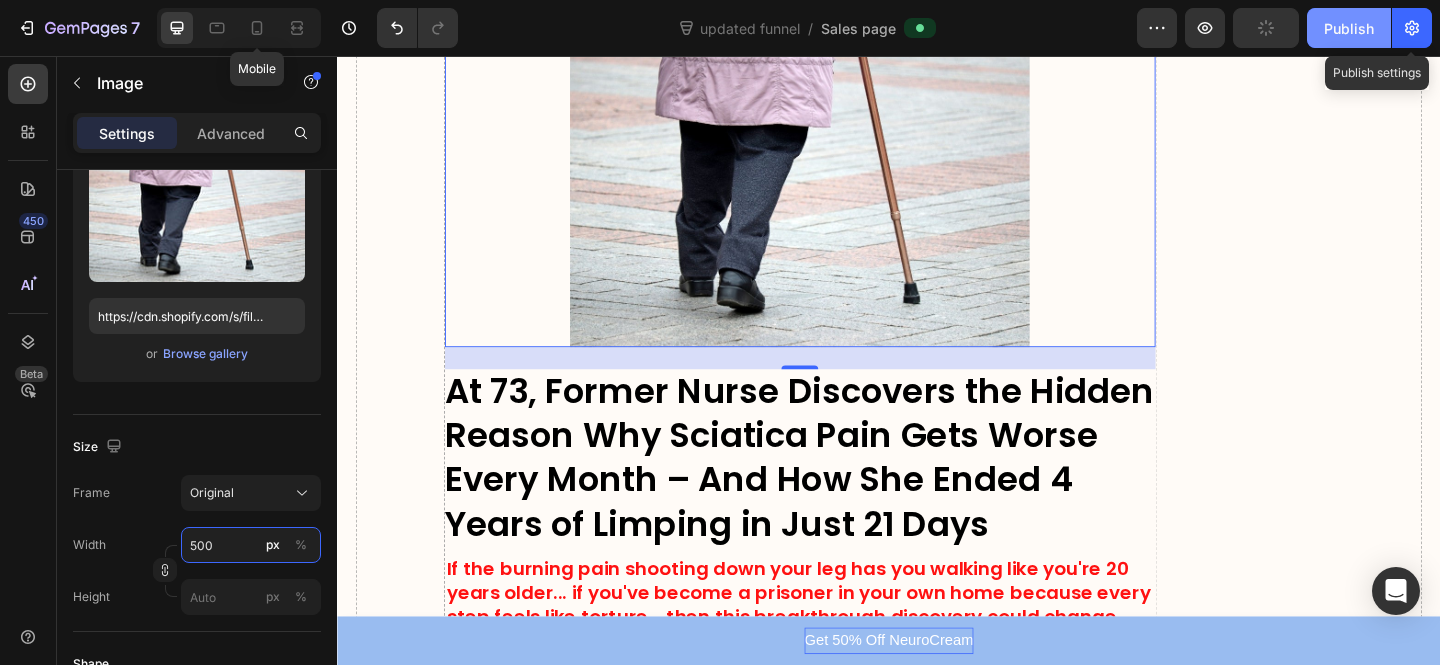 type on "500" 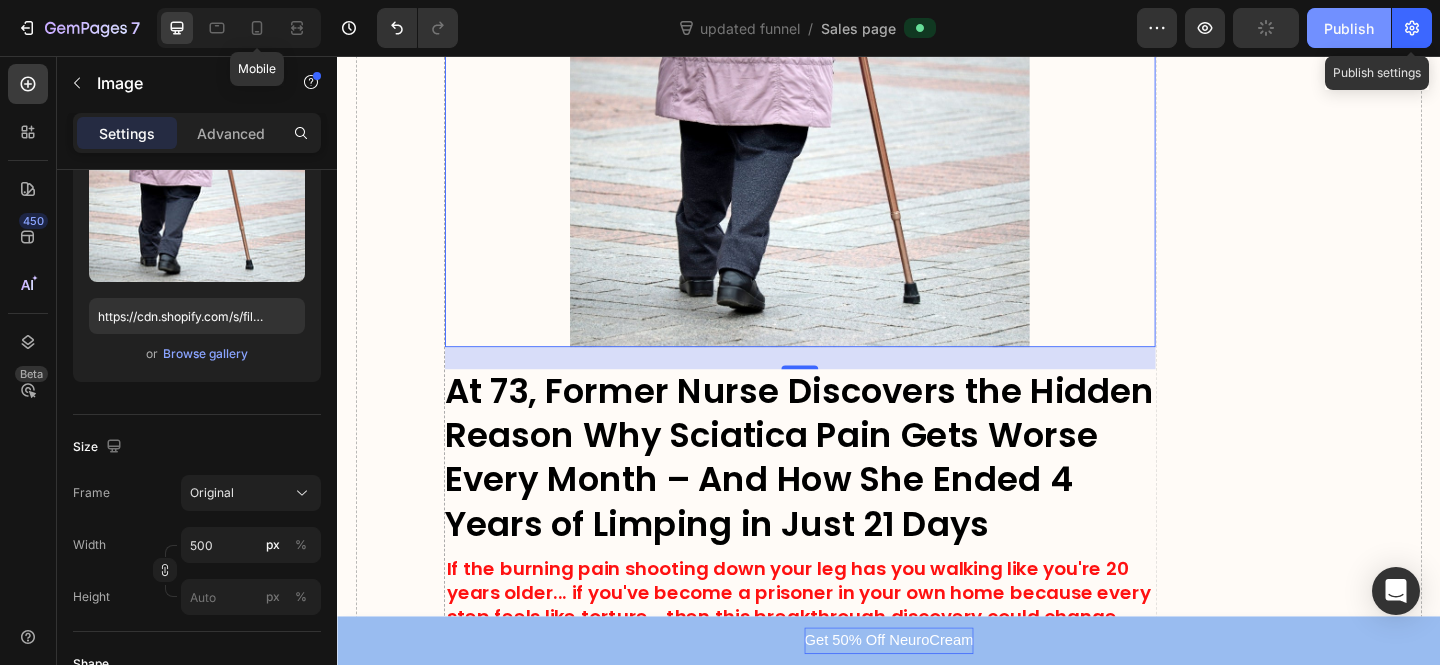click on "Publish" at bounding box center [1349, 28] 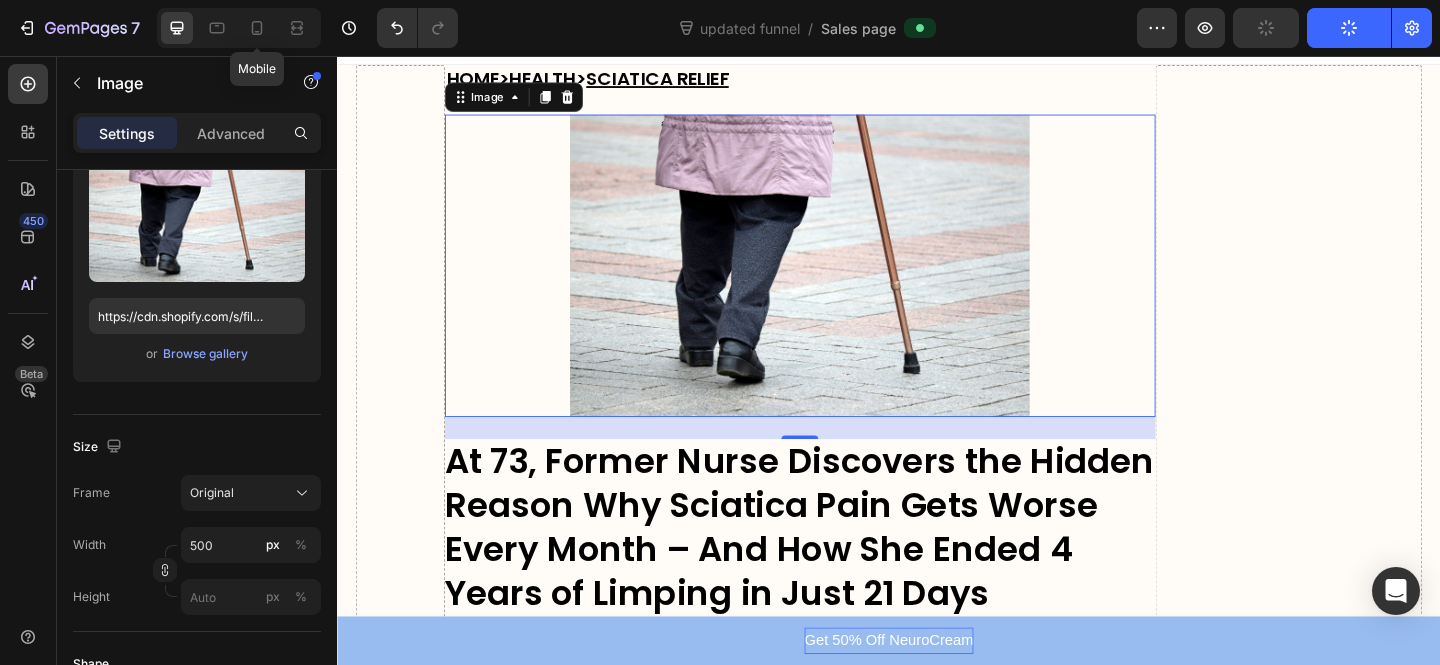 scroll, scrollTop: 0, scrollLeft: 0, axis: both 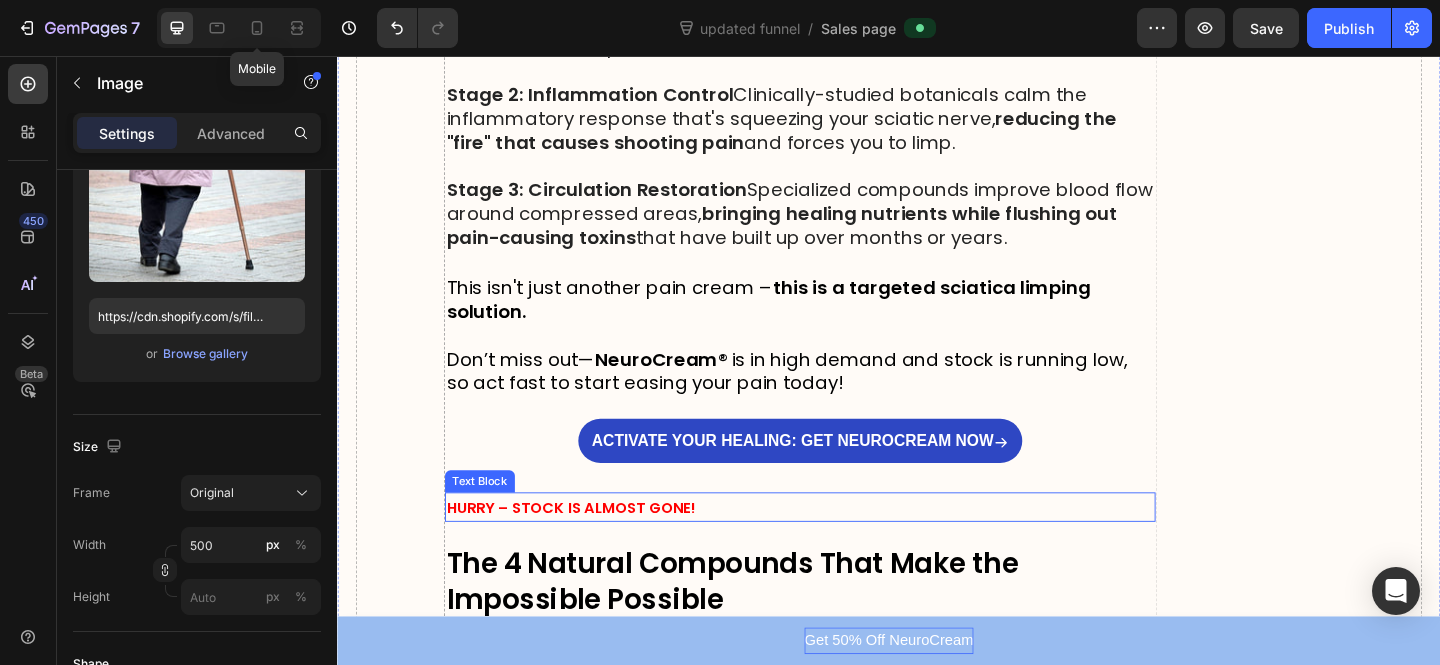 click on "HURRY – STOCK IS ALMOST GONE!" at bounding box center [591, 547] 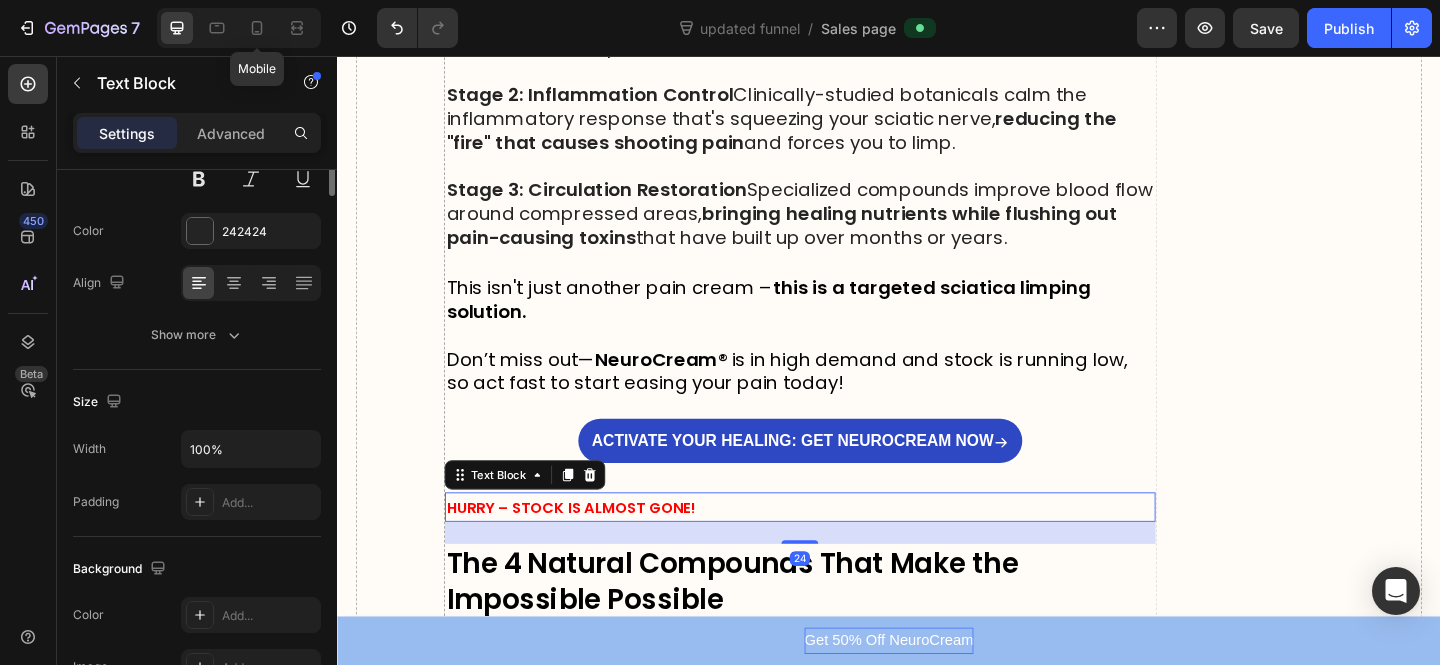 scroll, scrollTop: 0, scrollLeft: 0, axis: both 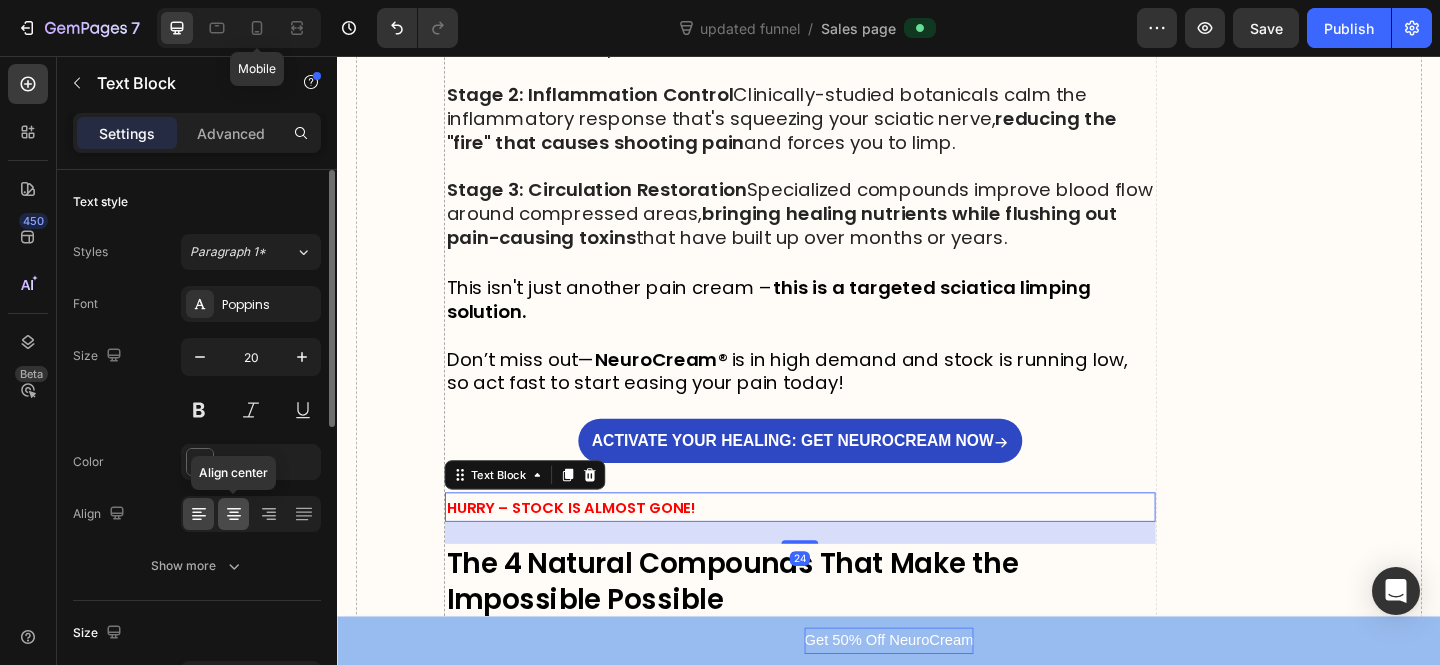 click 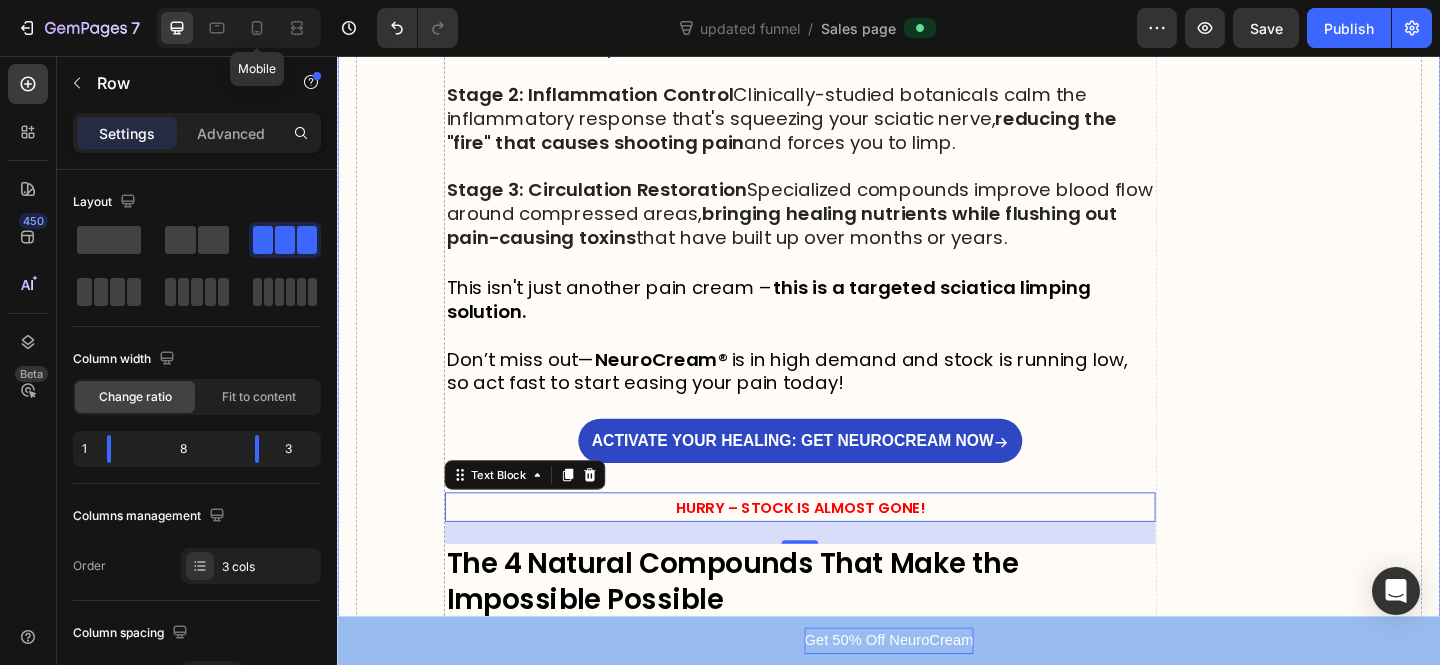 click on "ACTIVATE YOUR HEALING: GET NEUROCREAM NOW Button" at bounding box center (840, 491) 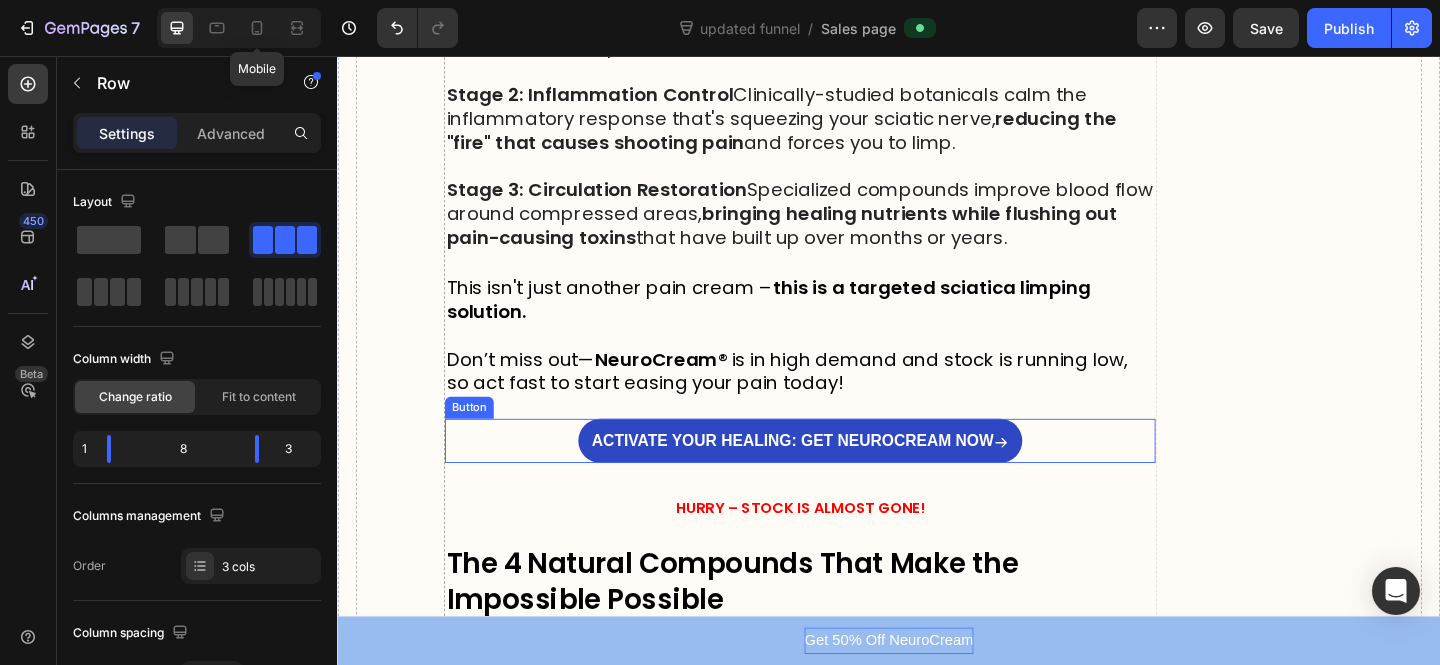 click on "ACTIVATE YOUR HEALING: GET NEUROCREAM NOW Button" at bounding box center [840, 475] 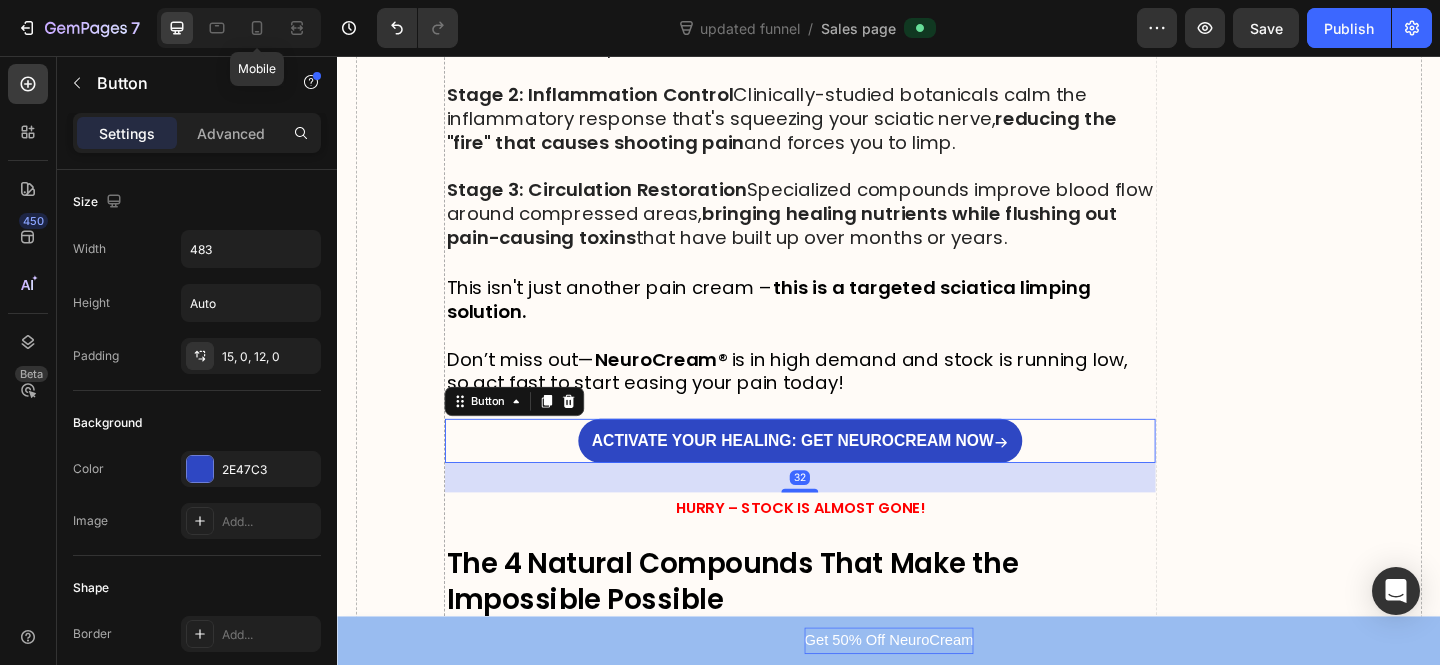 click on "32" at bounding box center (840, 515) 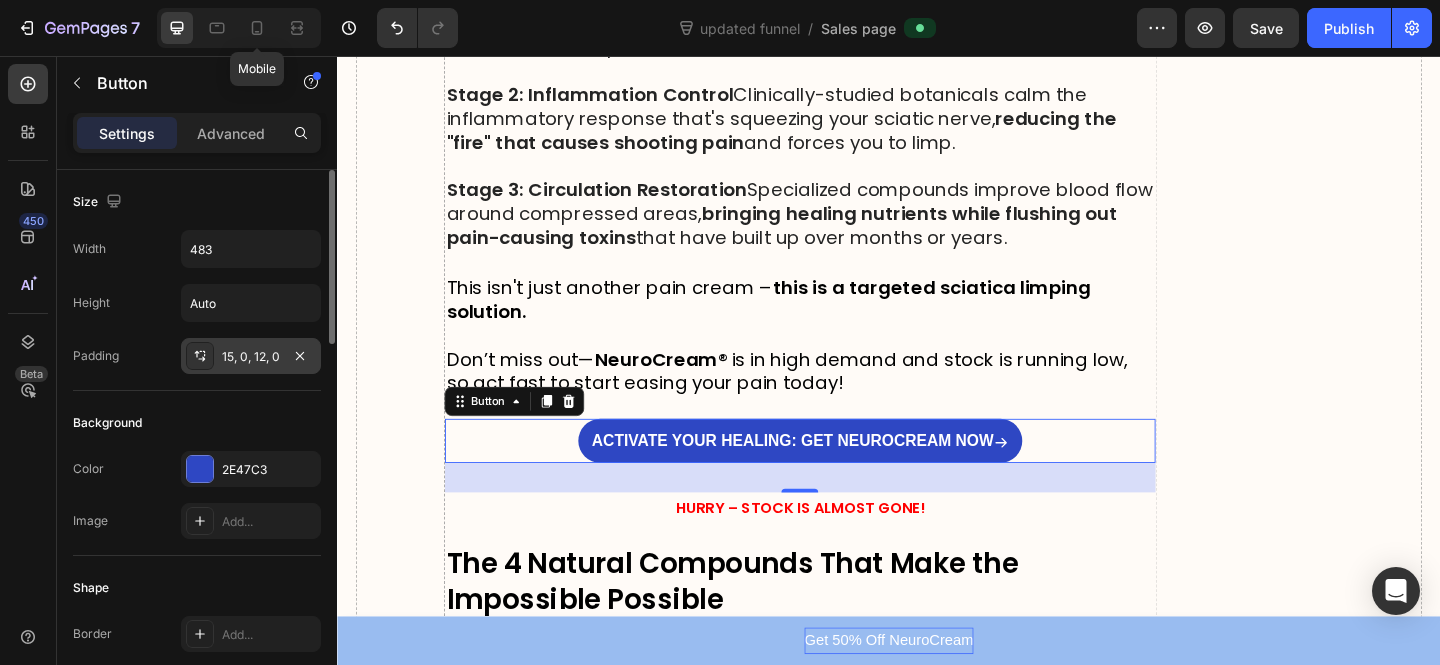click on "15, 0, 12, 0" at bounding box center (251, 356) 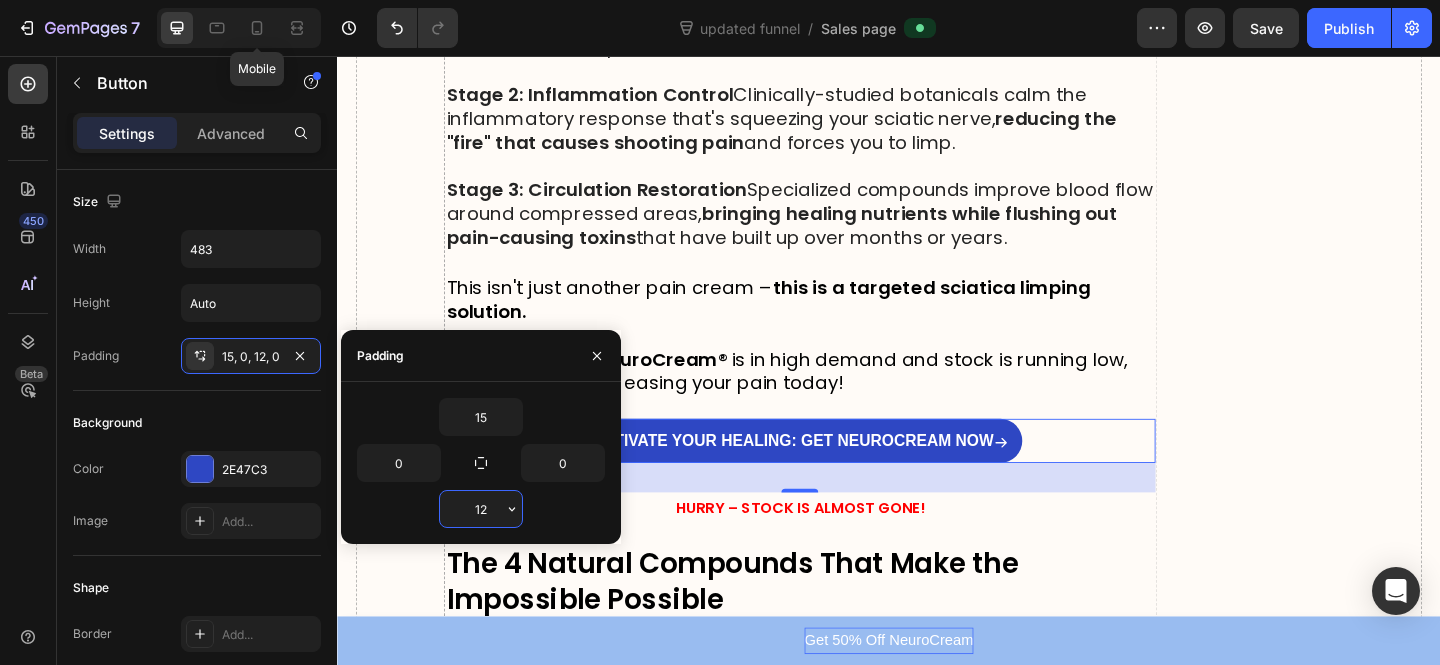click on "12" at bounding box center [481, 509] 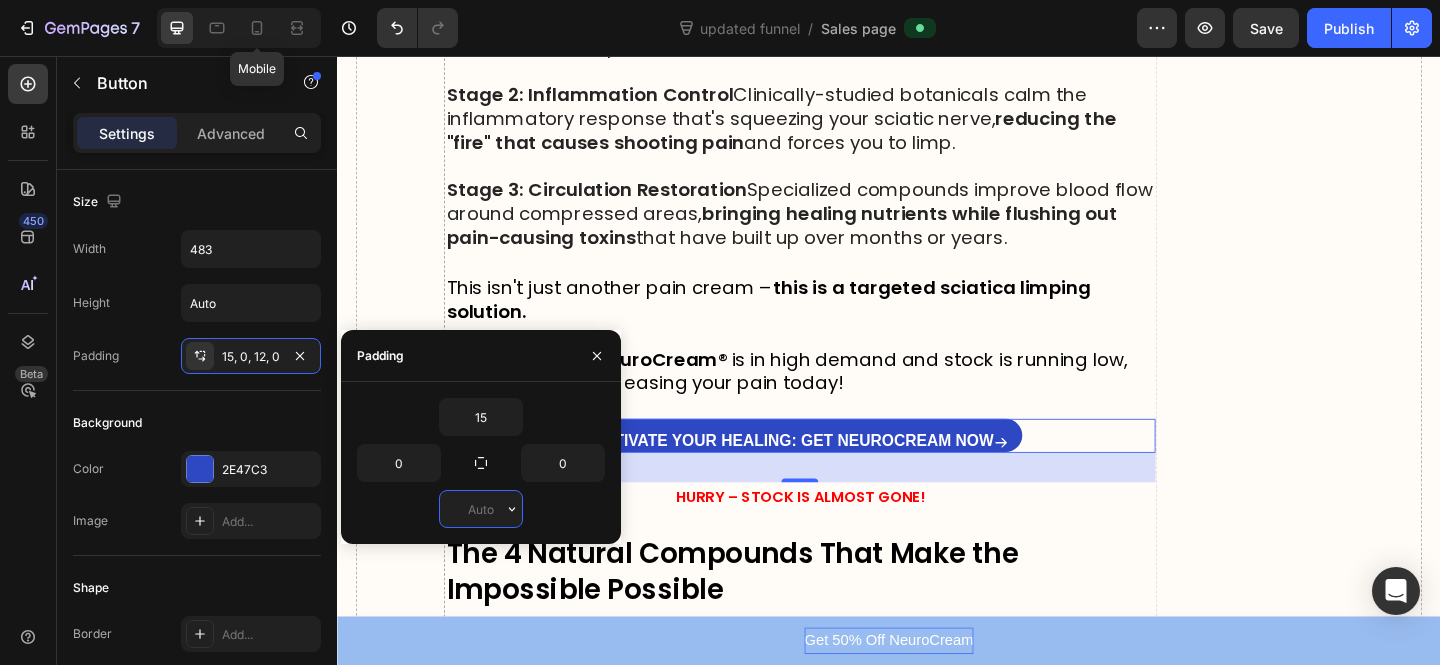 type on "12" 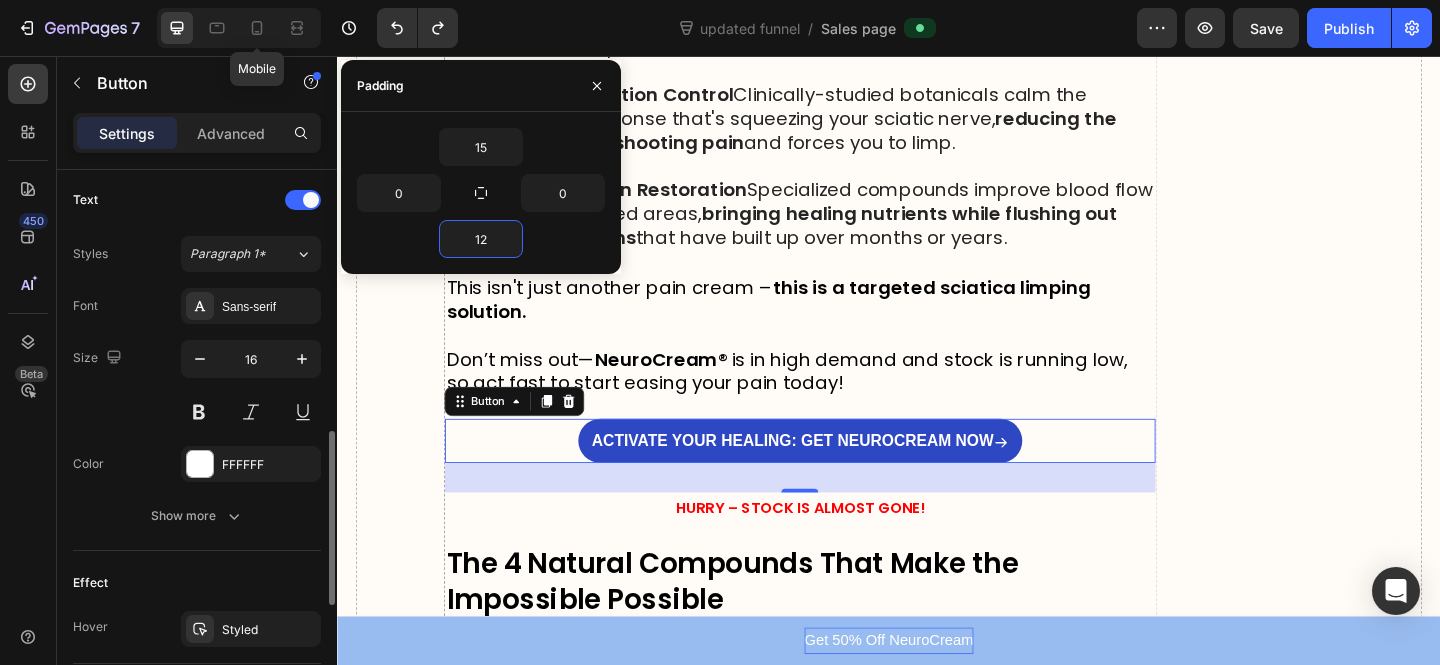 scroll, scrollTop: 832, scrollLeft: 0, axis: vertical 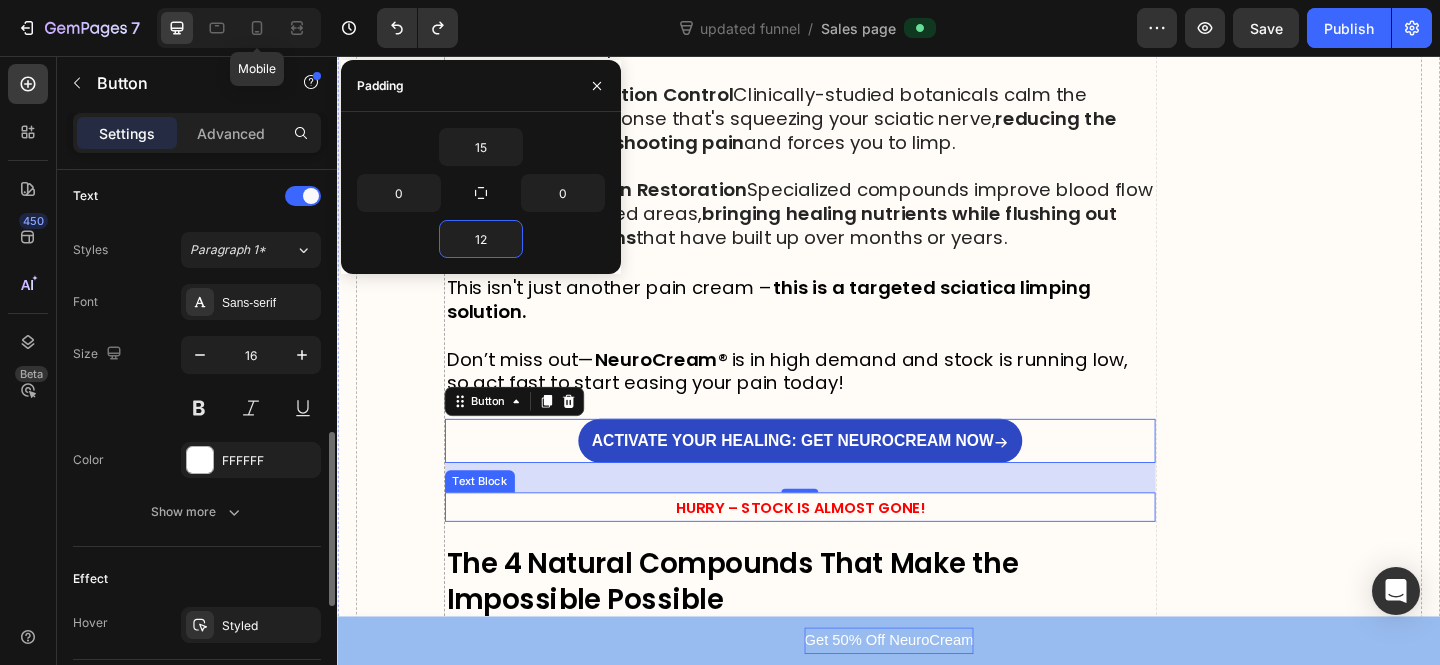 click on "HURRY – STOCK IS ALMOST GONE!" at bounding box center [840, 547] 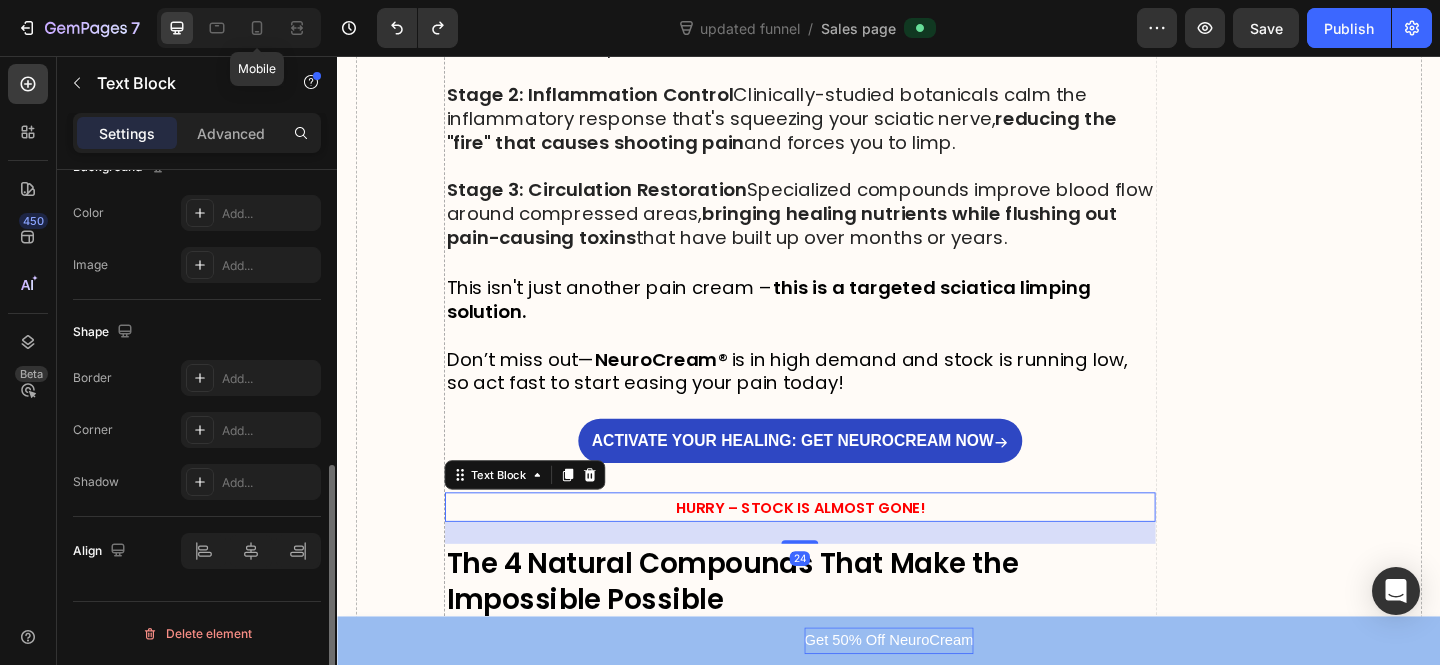scroll, scrollTop: 0, scrollLeft: 0, axis: both 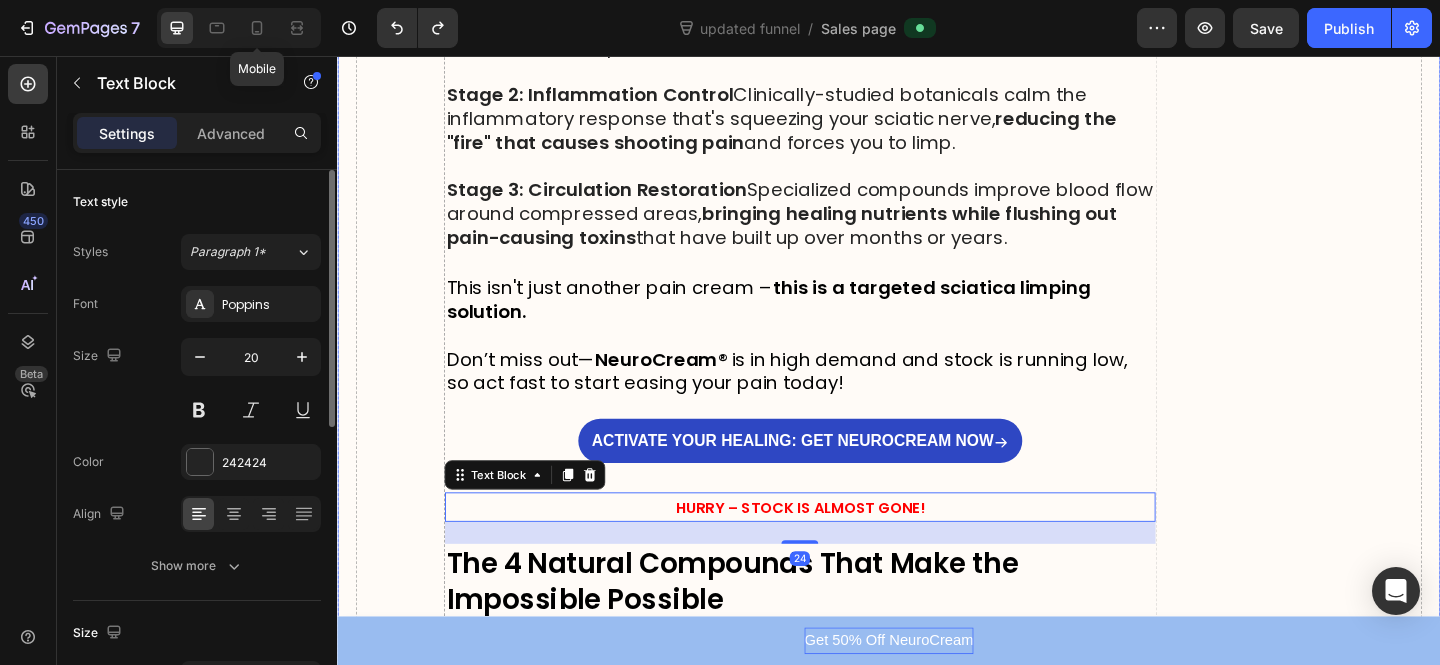 click on "ACTIVATE YOUR HEALING: GET NEUROCREAM NOW Button" at bounding box center (840, 491) 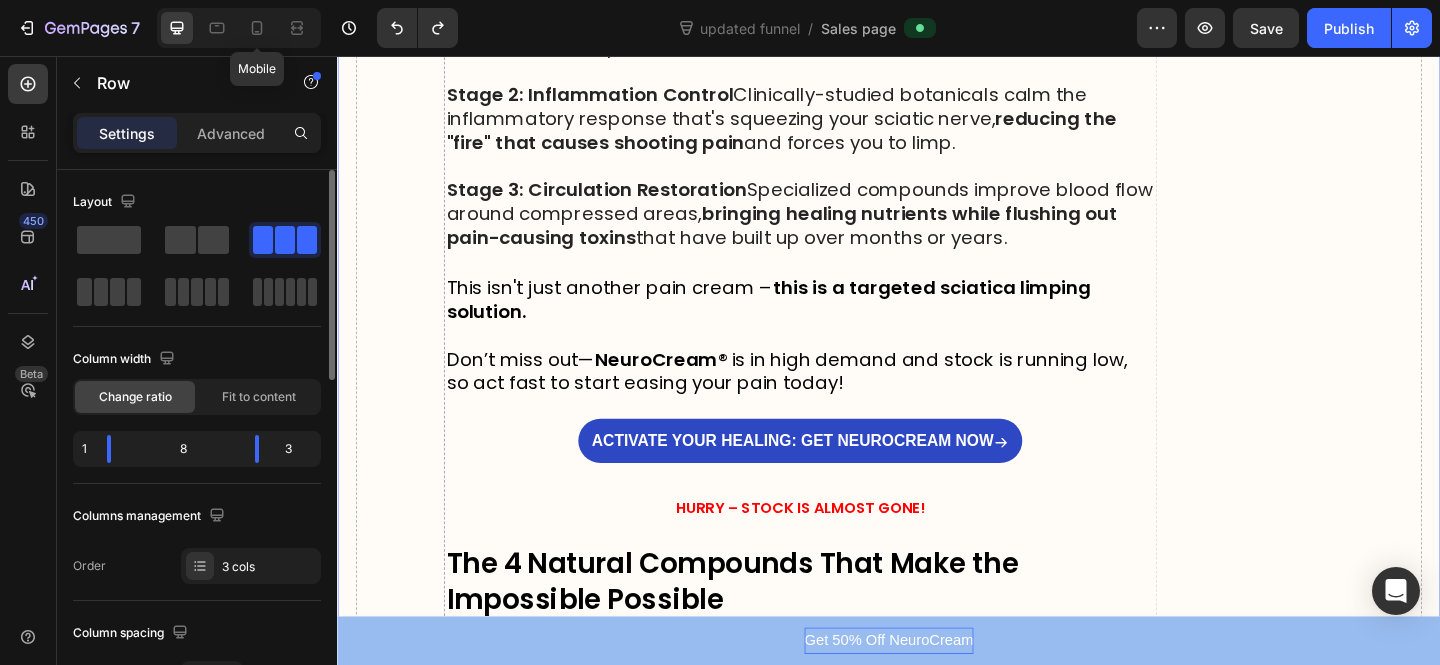 click on "ACTIVATE YOUR HEALING: GET NEUROCREAM NOW Button" at bounding box center (840, 491) 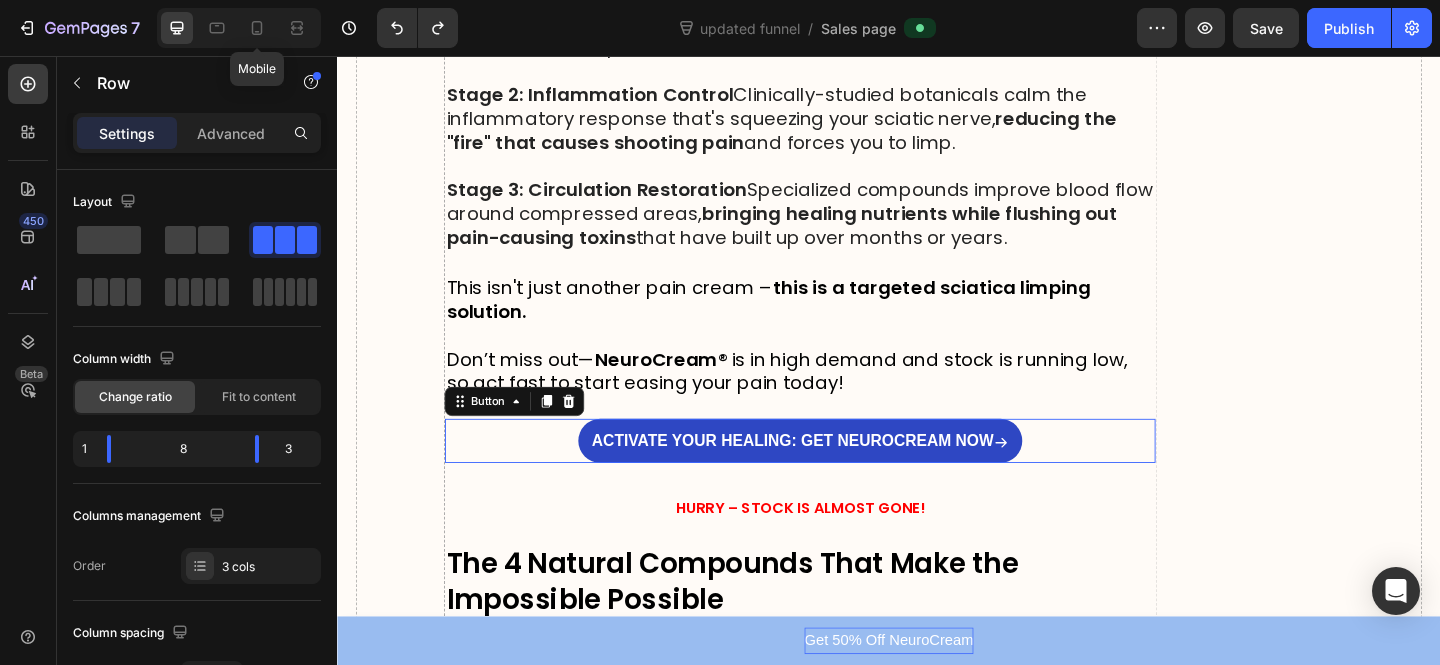 click on "ACTIVATE YOUR HEALING: GET NEUROCREAM NOW Button   0" at bounding box center (840, 475) 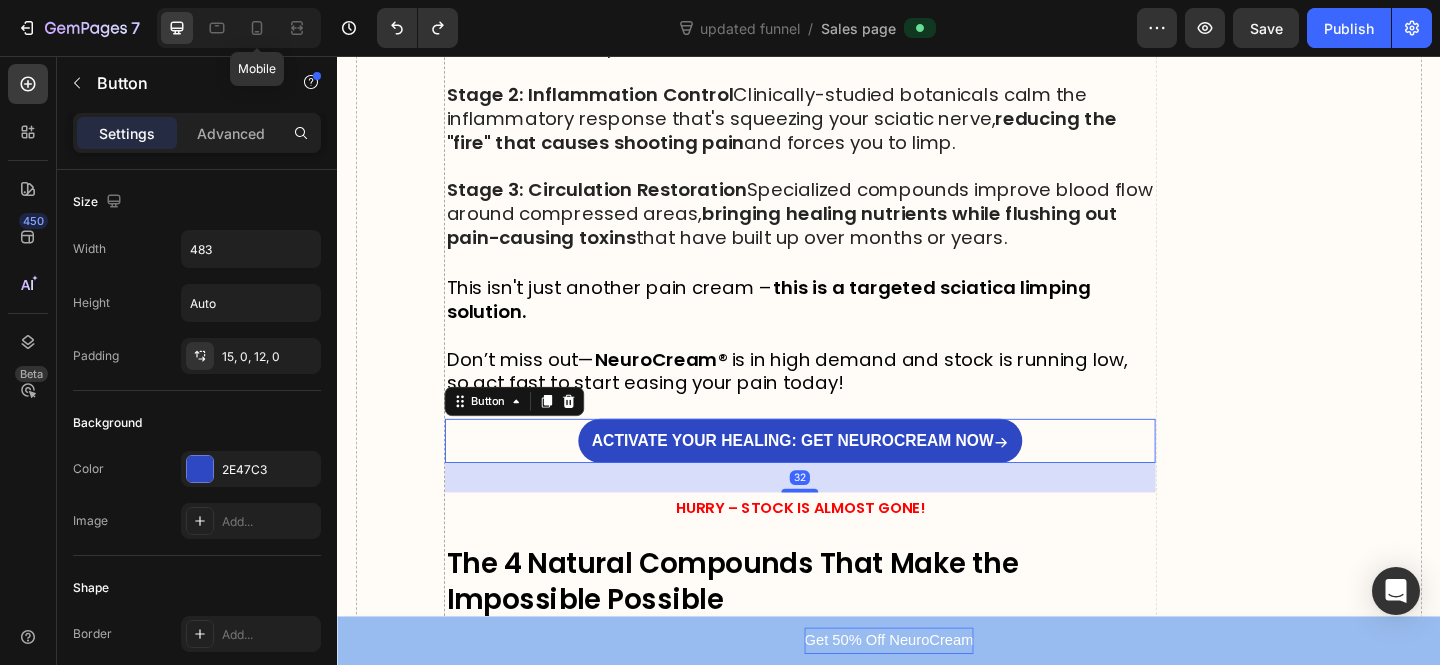 click on "32" at bounding box center (840, 515) 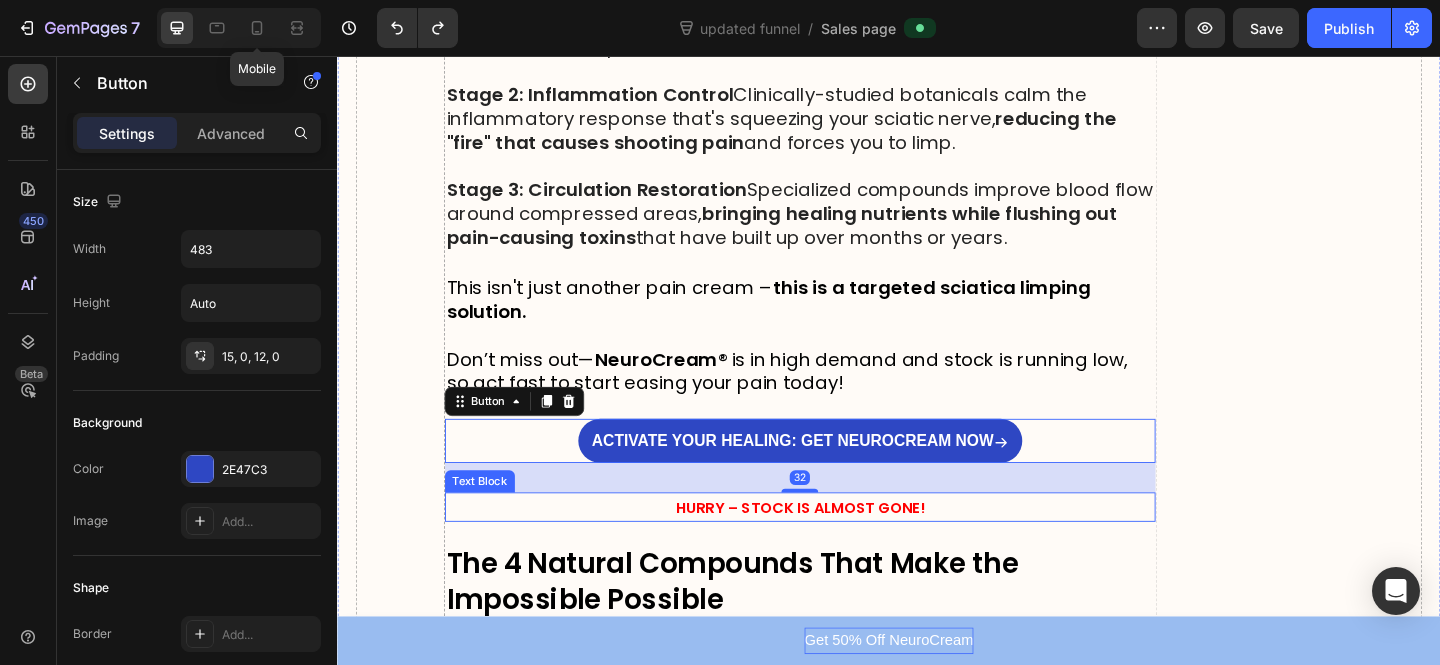 click on "HURRY – STOCK IS ALMOST GONE!" at bounding box center [840, 547] 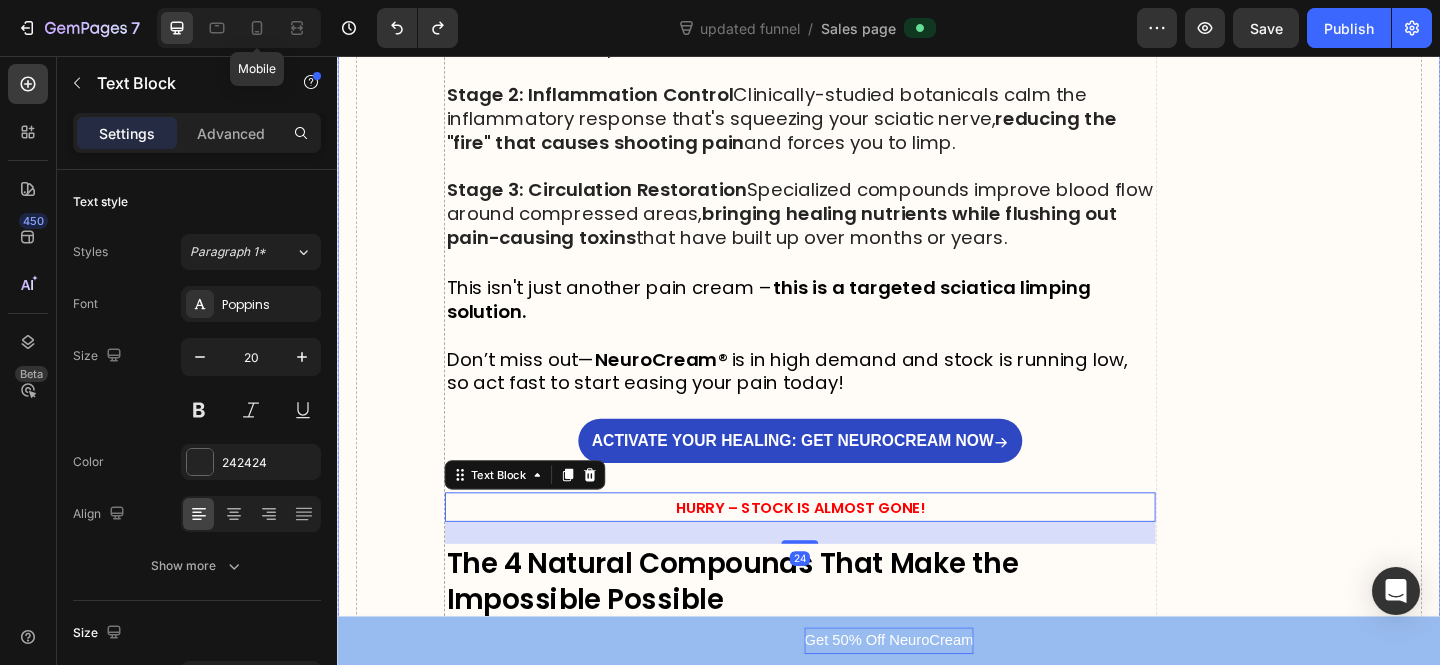 click on "ACTIVATE YOUR HEALING: GET NEUROCREAM NOW Button" at bounding box center [840, 491] 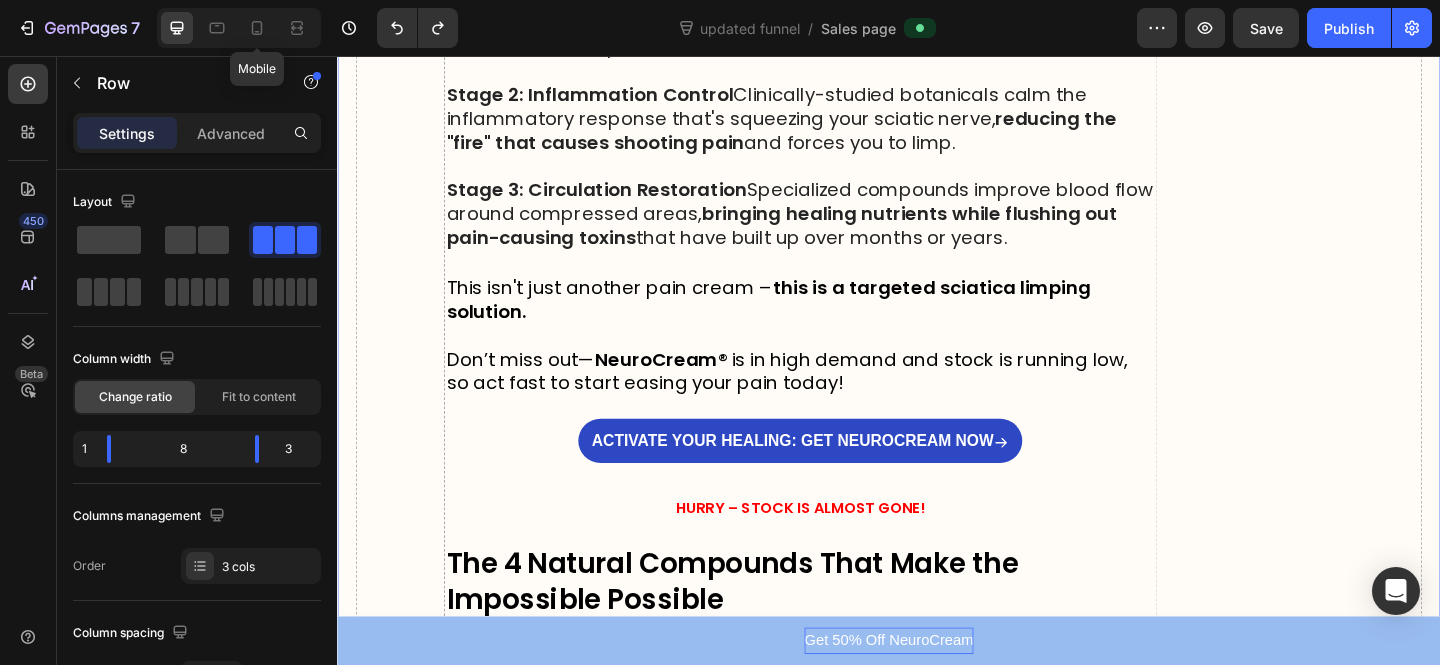 click on "HOME  >  HEALTH  >  SCIATICA RELIEF Heading Image At [AGE], Former Nurse Discovers the Hidden Reason Why Sciatica Pain Gets Worse Every Month – And How She Ended 4 Years of Limping in Just 21 Days Heading If the burning pain shooting down your leg has you walking like you're 20 years older... if you've become a prisoner in your own home because every step feels like torture... then this breakthrough discovery could change everything. Heading By Dr. [NAME] [LAST], Spinal Specialist Heading [DATE] Heading The Phone Call That Broke My Heart (And Opened My Eyes) Heading Image Last Tuesday at 11:47 PM, my phone rang.   It was Martha, a [AGE]-year-old retired nurse from [CITY] who could barely speak through her tears.   "Dr. Harrison," she sobbed, "I can't take this anymore. I haven't slept more than 2 hours in weeks. The pain... it's like someone's stabbing me with a red-hot poker every time I try to move."     But what she told me next  changed everything I thought I knew about sciatica pain... Image" at bounding box center [840, -3242] 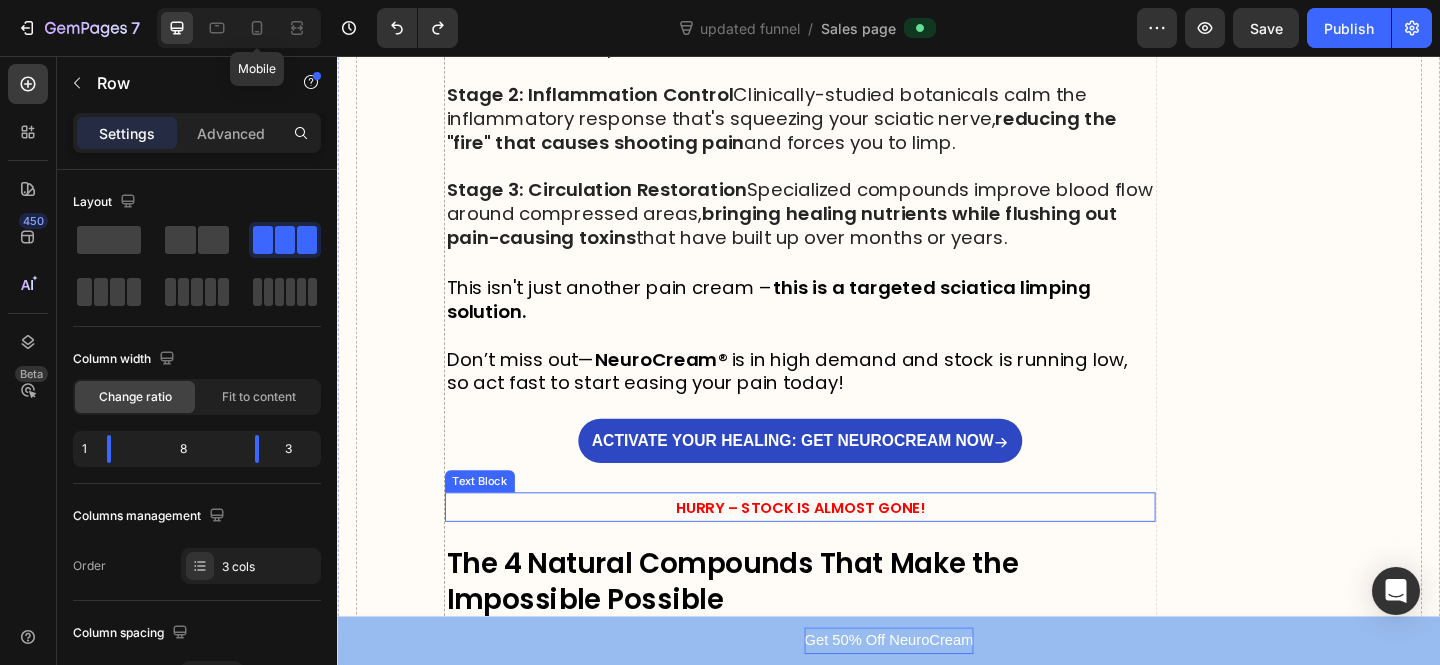 click on "HURRY – STOCK IS ALMOST GONE!" at bounding box center [840, 547] 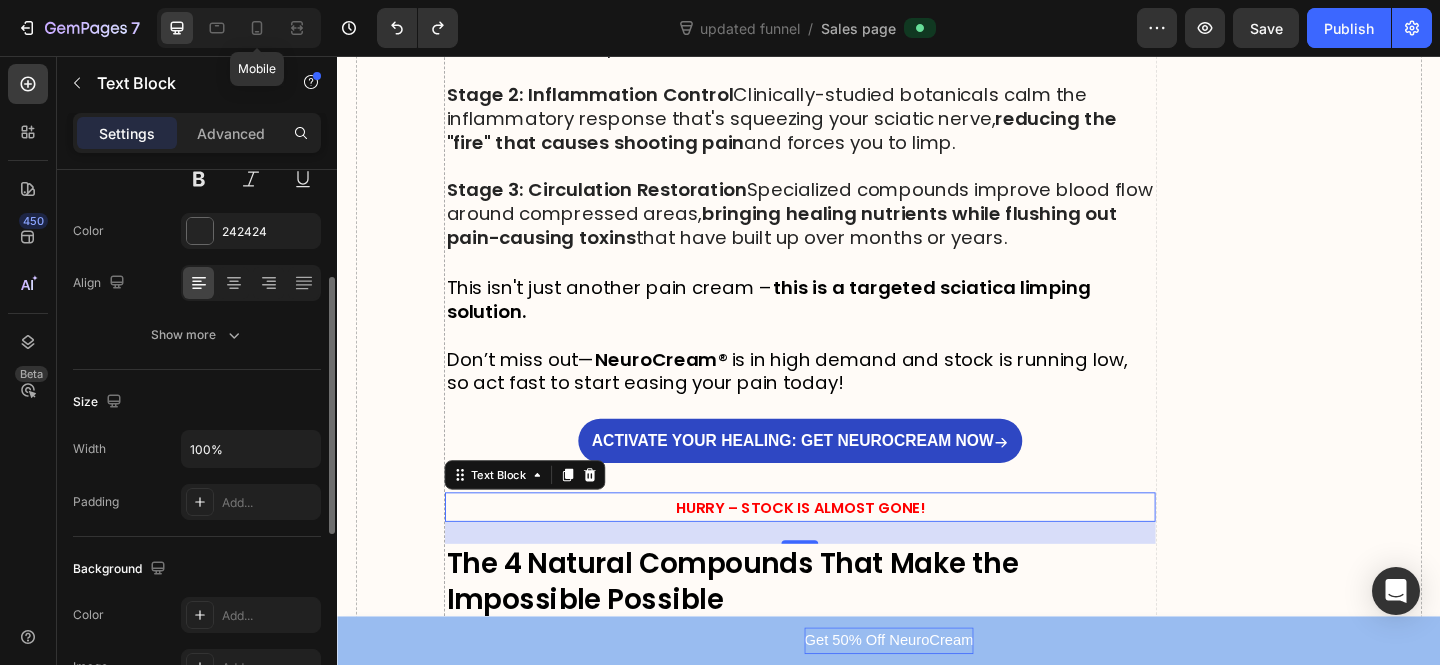 scroll, scrollTop: 357, scrollLeft: 0, axis: vertical 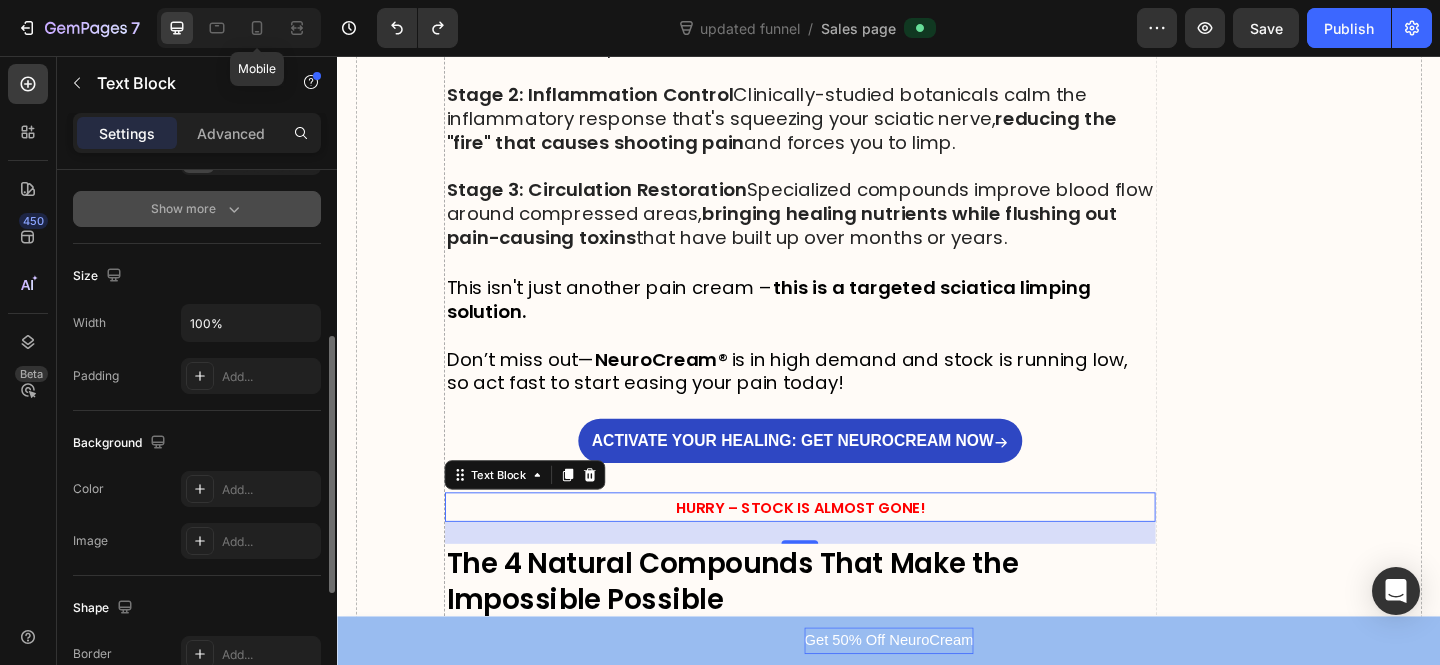 click on "Show more" at bounding box center [197, 209] 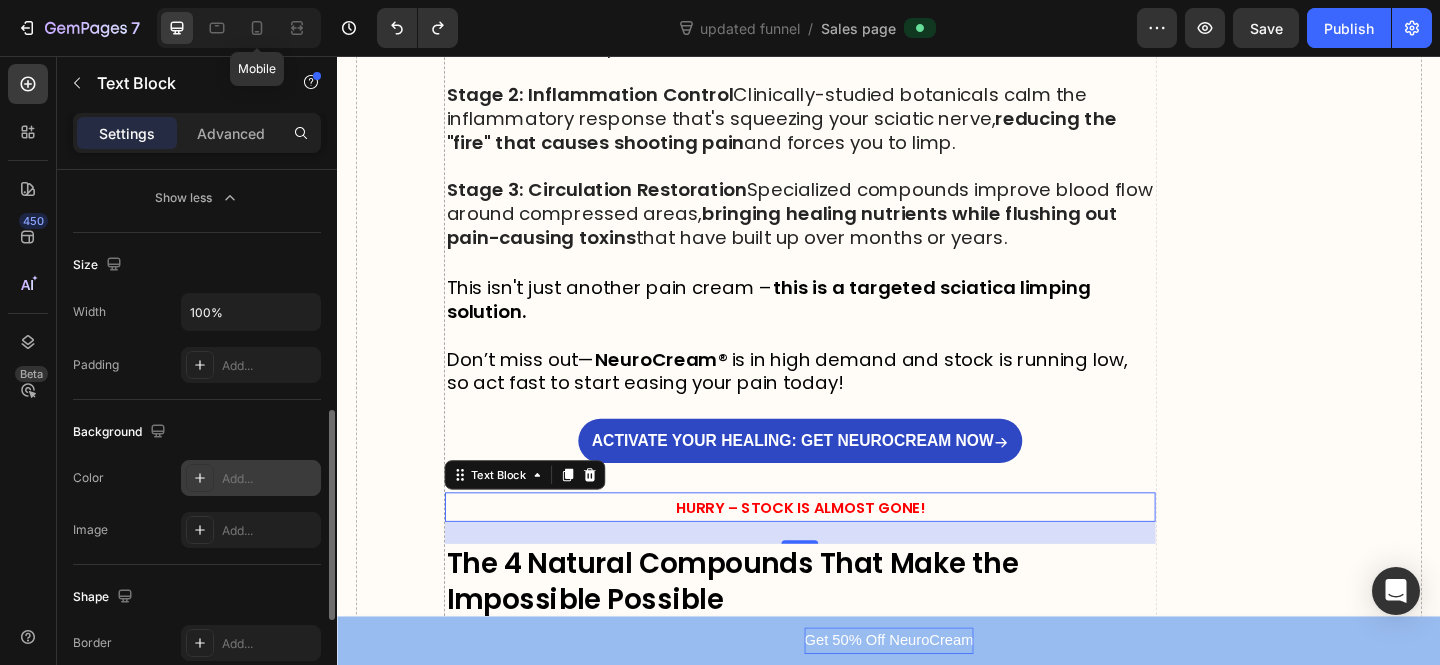 scroll, scrollTop: 636, scrollLeft: 0, axis: vertical 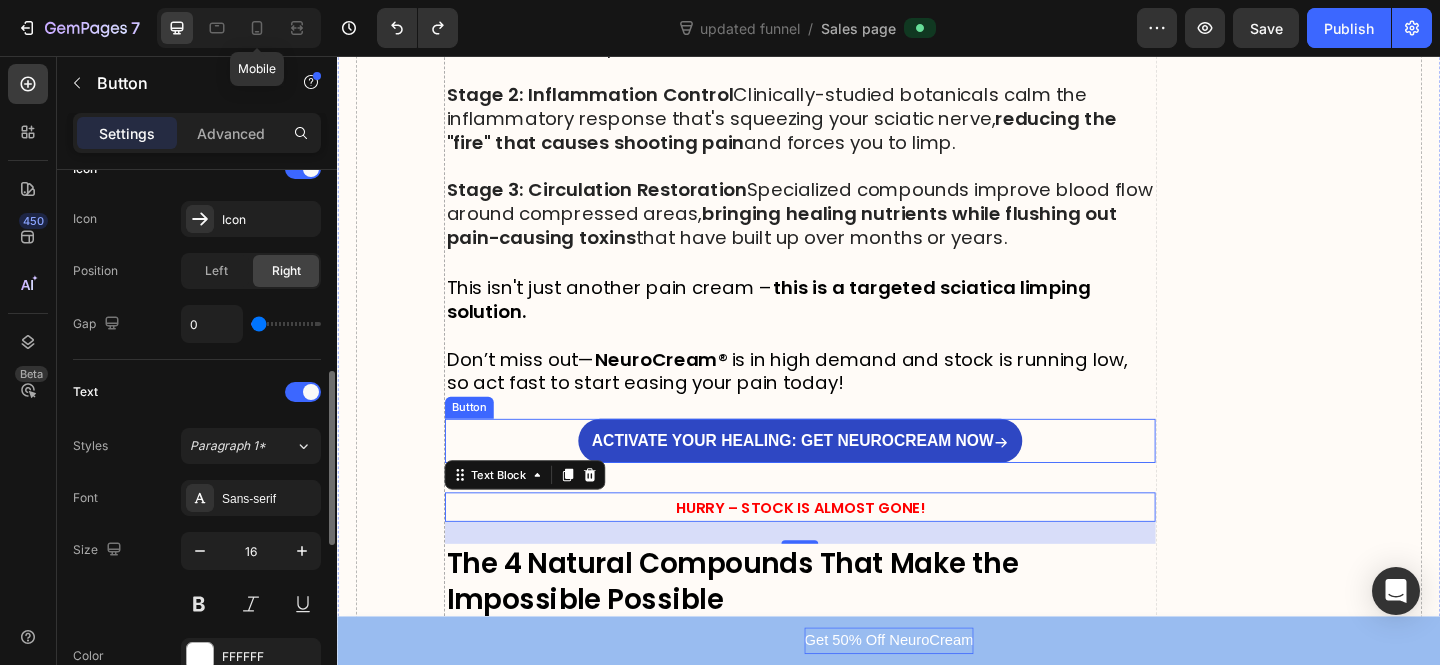 click on "ACTIVATE YOUR HEALING: GET NEUROCREAM NOW Button" at bounding box center [840, 475] 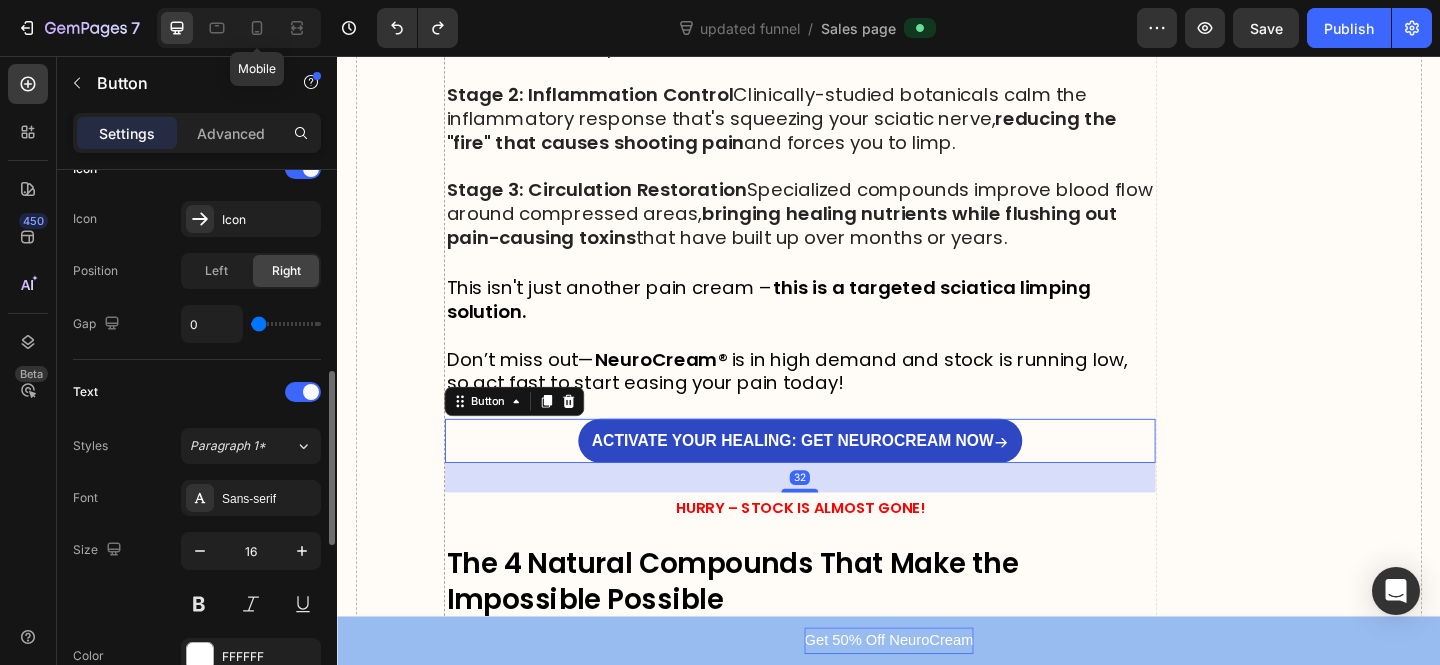 scroll, scrollTop: 0, scrollLeft: 0, axis: both 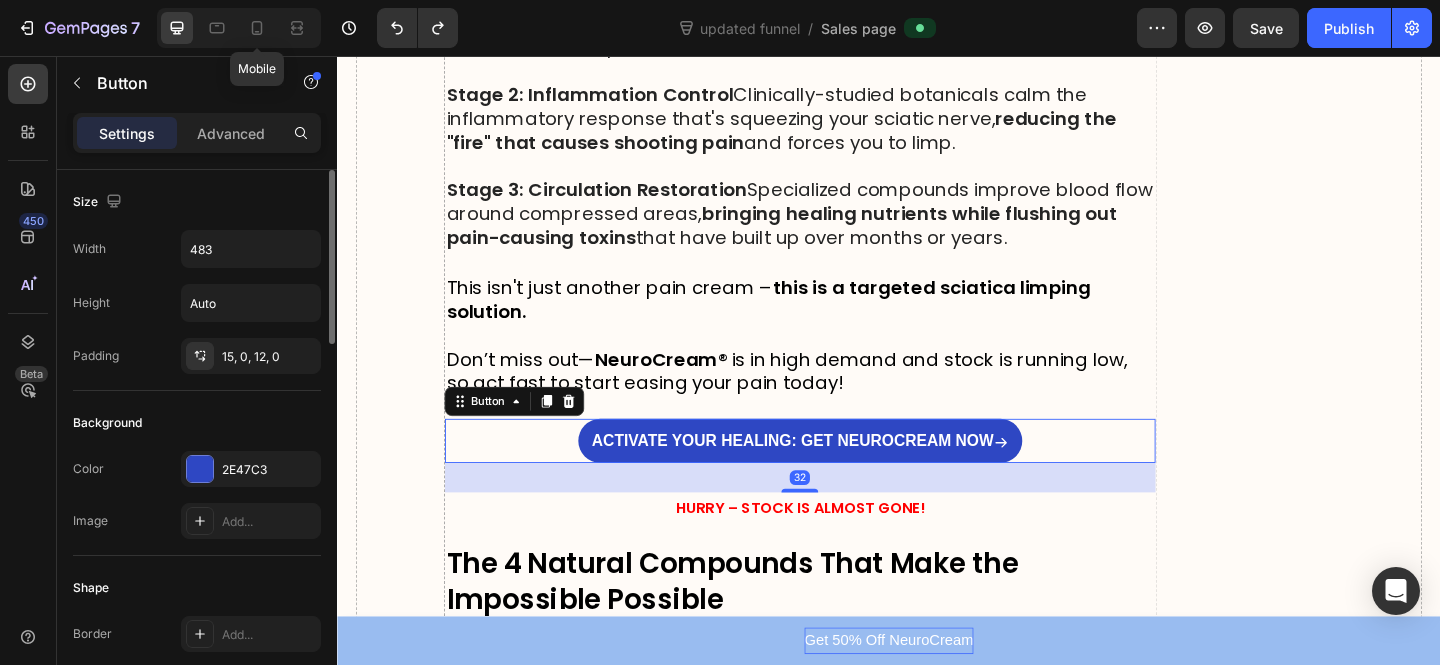 click on "32" at bounding box center (840, 515) 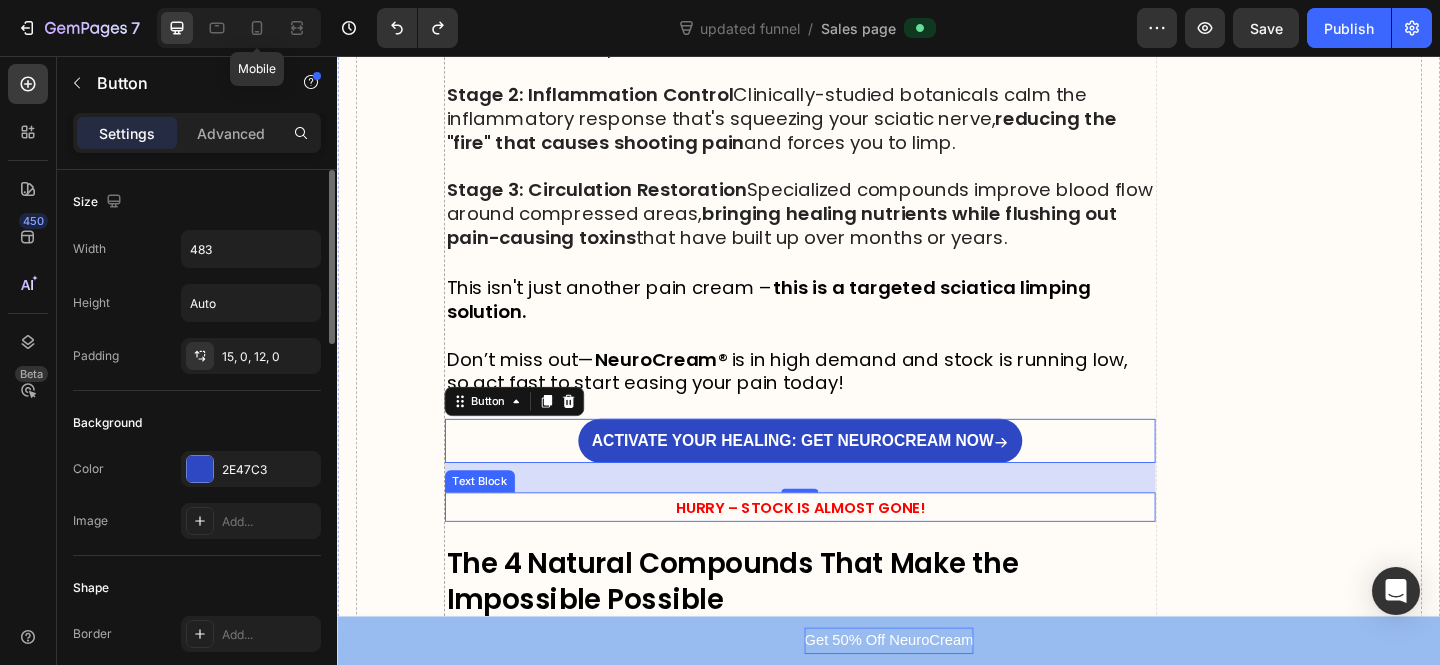 drag, startPoint x: 605, startPoint y: 471, endPoint x: 642, endPoint y: 516, distance: 58.258045 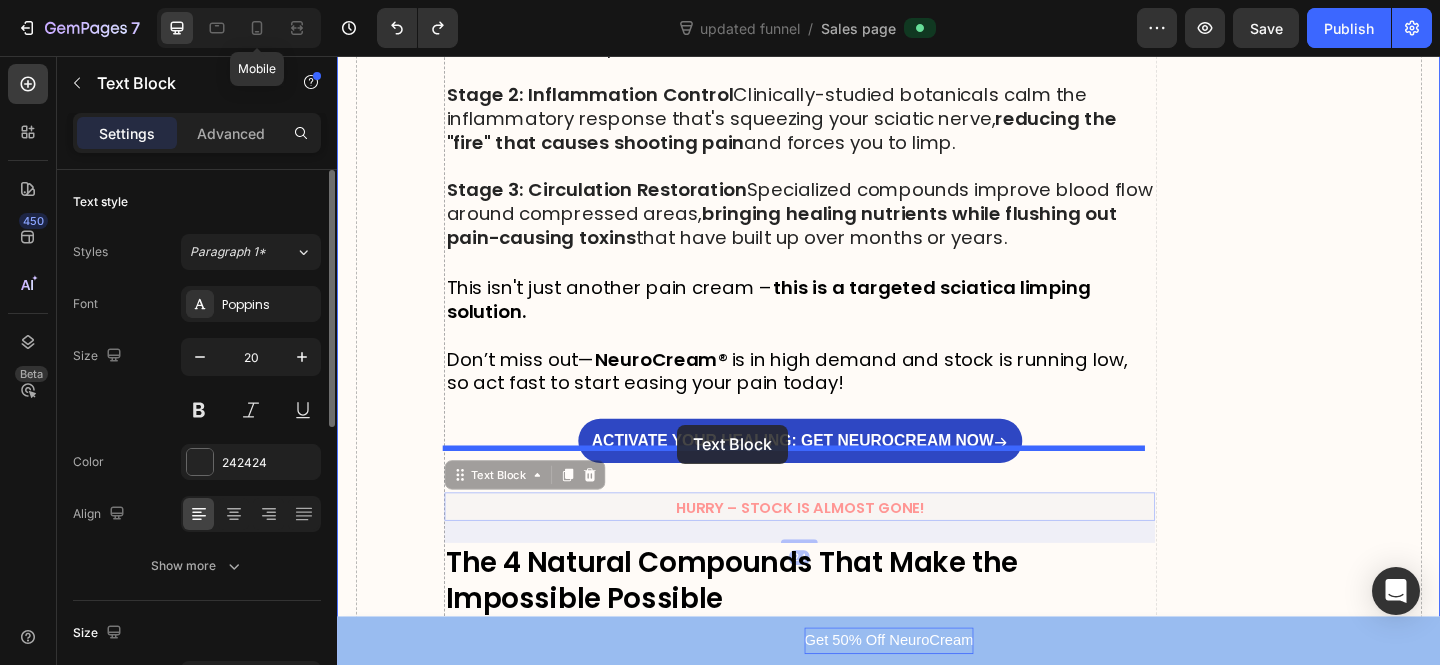 drag, startPoint x: 653, startPoint y: 505, endPoint x: 707, endPoint y: 457, distance: 72.249565 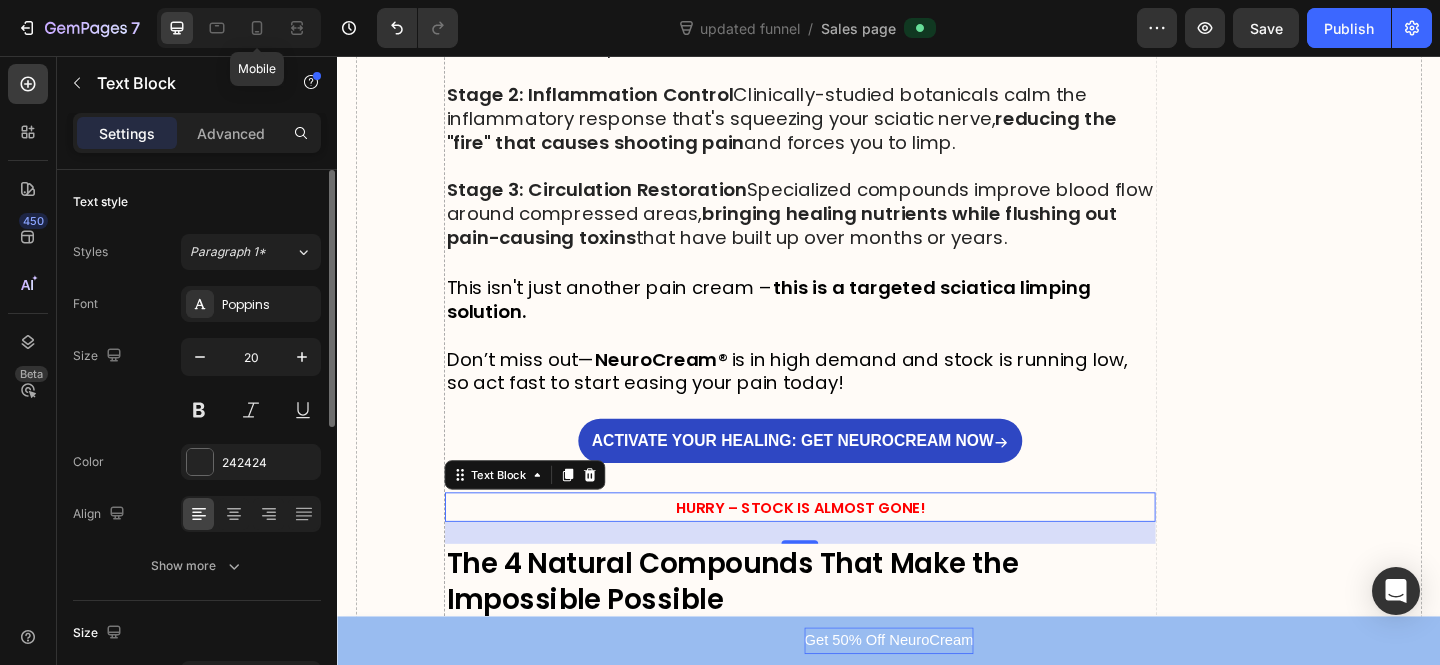 click on "HURRY – STOCK IS ALMOST GONE!" at bounding box center [840, 547] 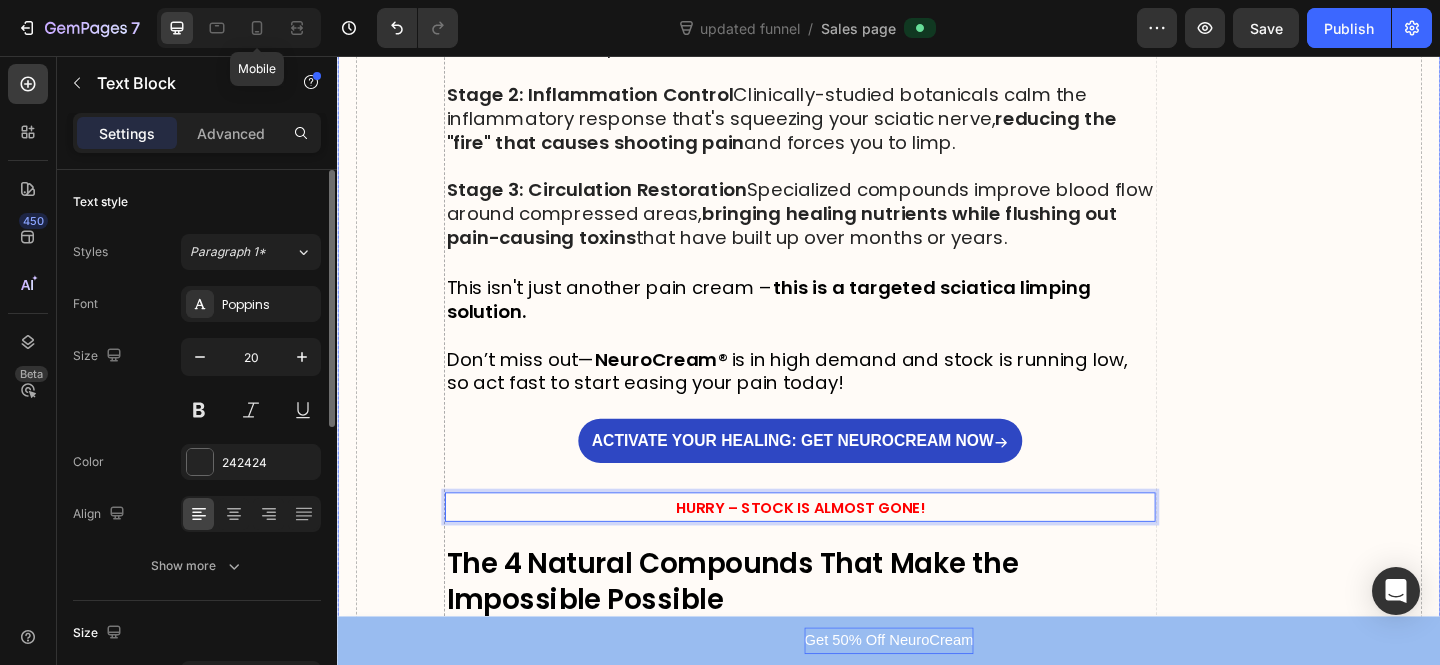 click on "ACTIVATE YOUR HEALING: GET NEUROCREAM NOW Button" at bounding box center (840, 491) 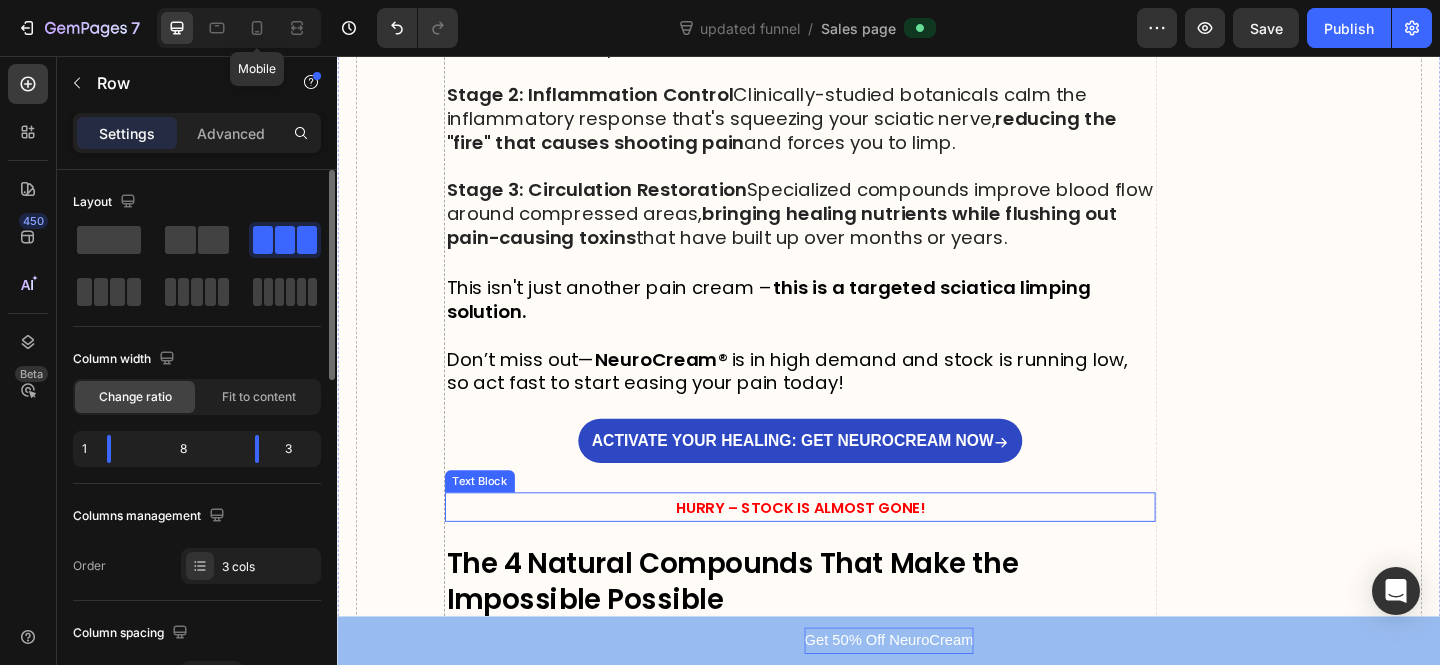 click on "HURRY – STOCK IS ALMOST GONE!" at bounding box center (840, 547) 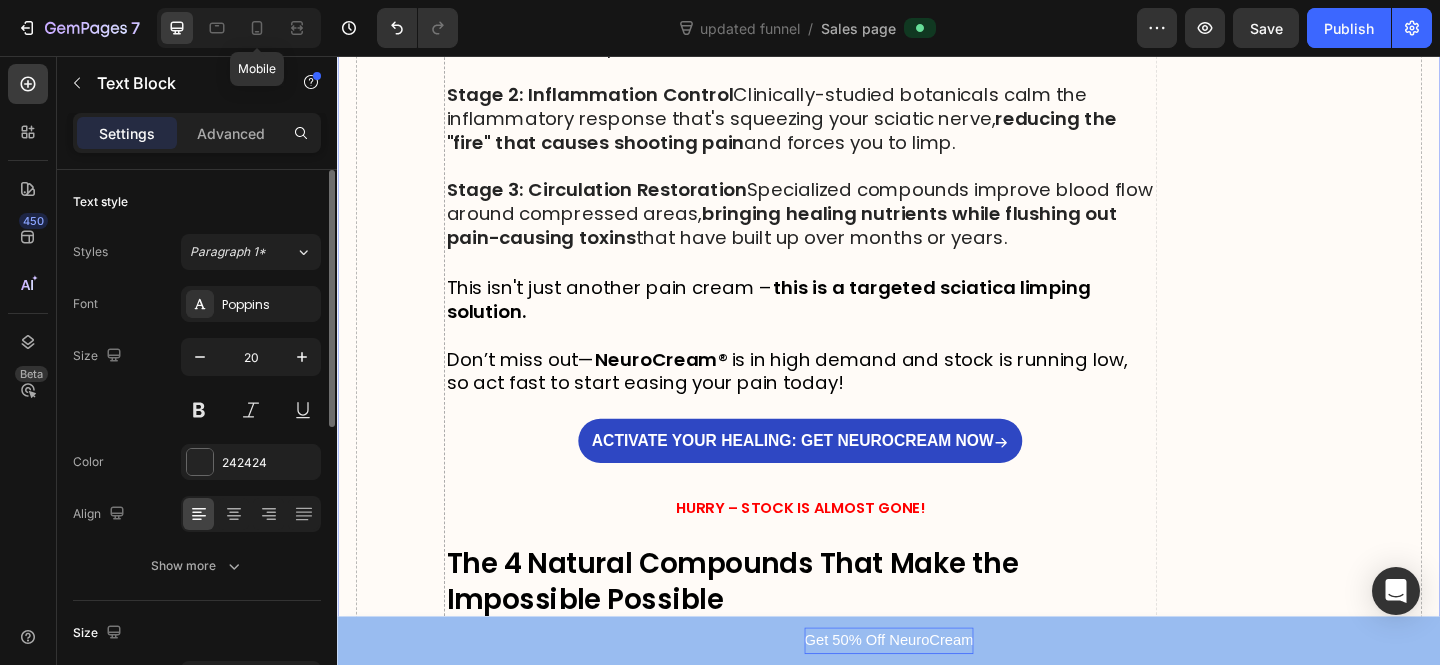 click on "ACTIVATE YOUR HEALING: GET NEUROCREAM NOW Button" at bounding box center [840, 491] 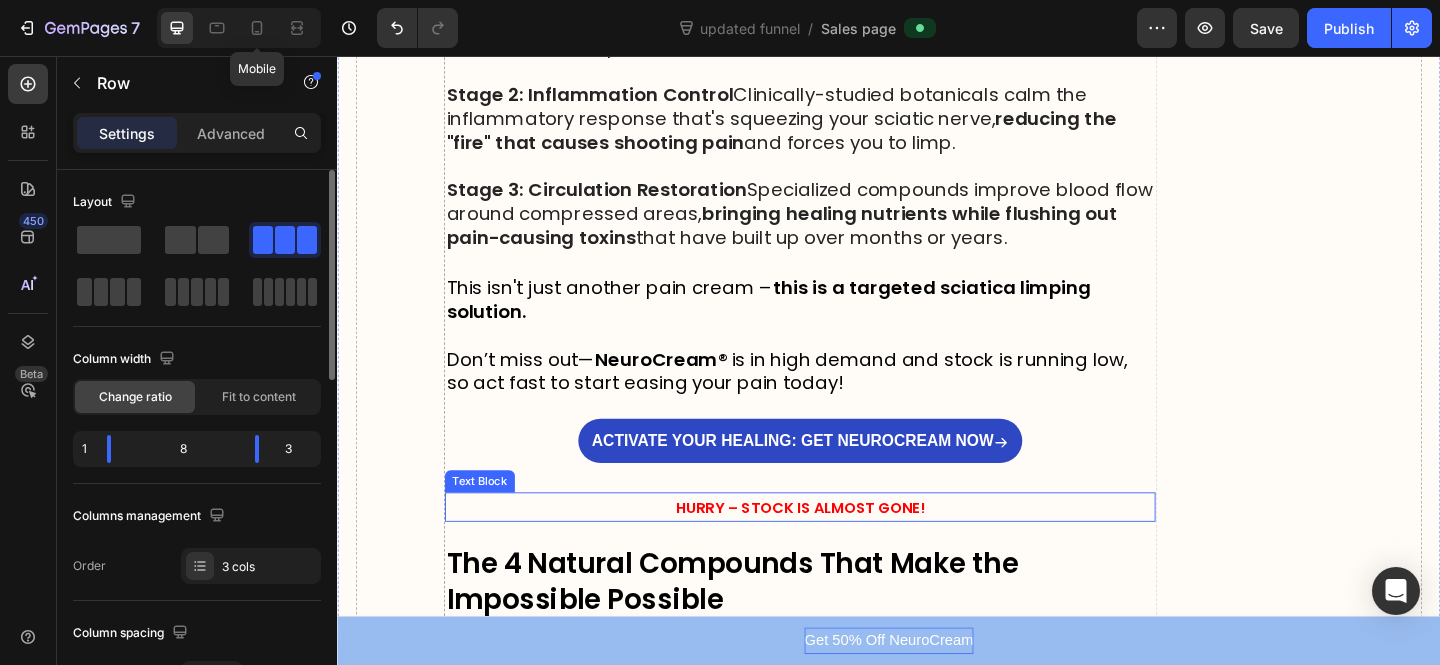 click on "HURRY – STOCK IS ALMOST GONE!" at bounding box center [840, 547] 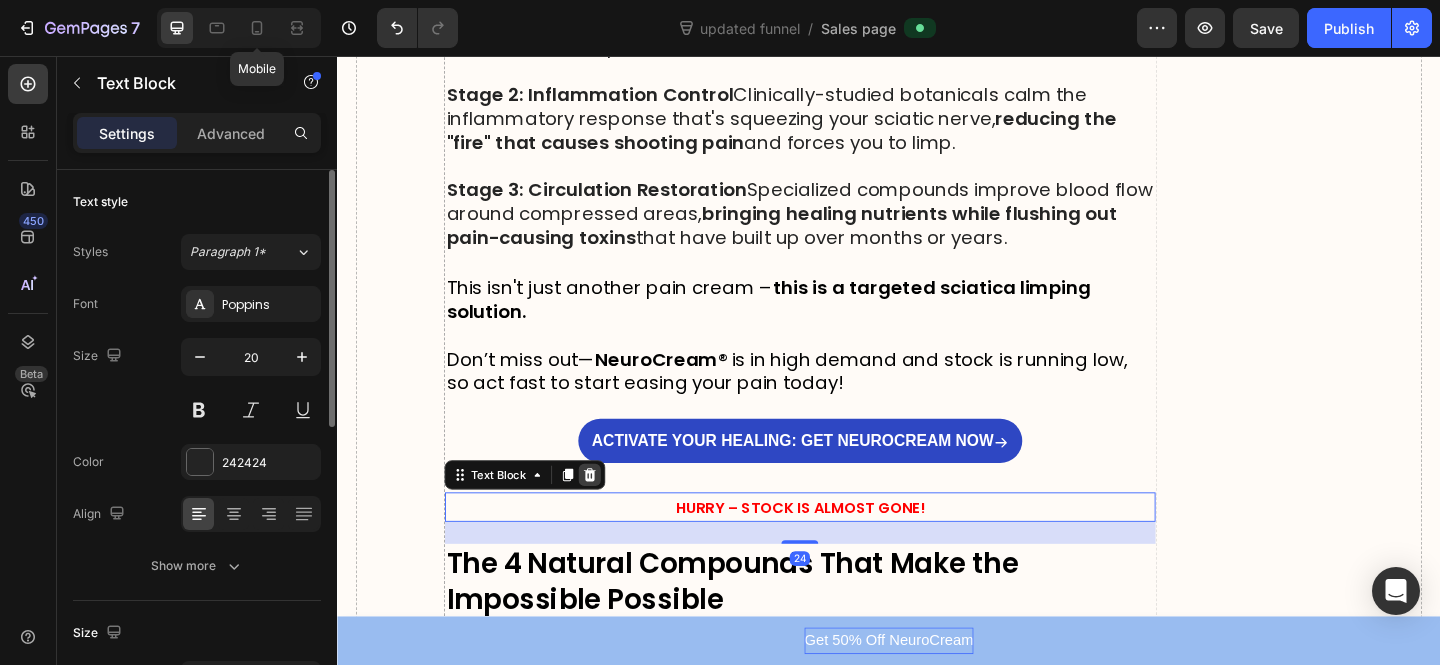 click 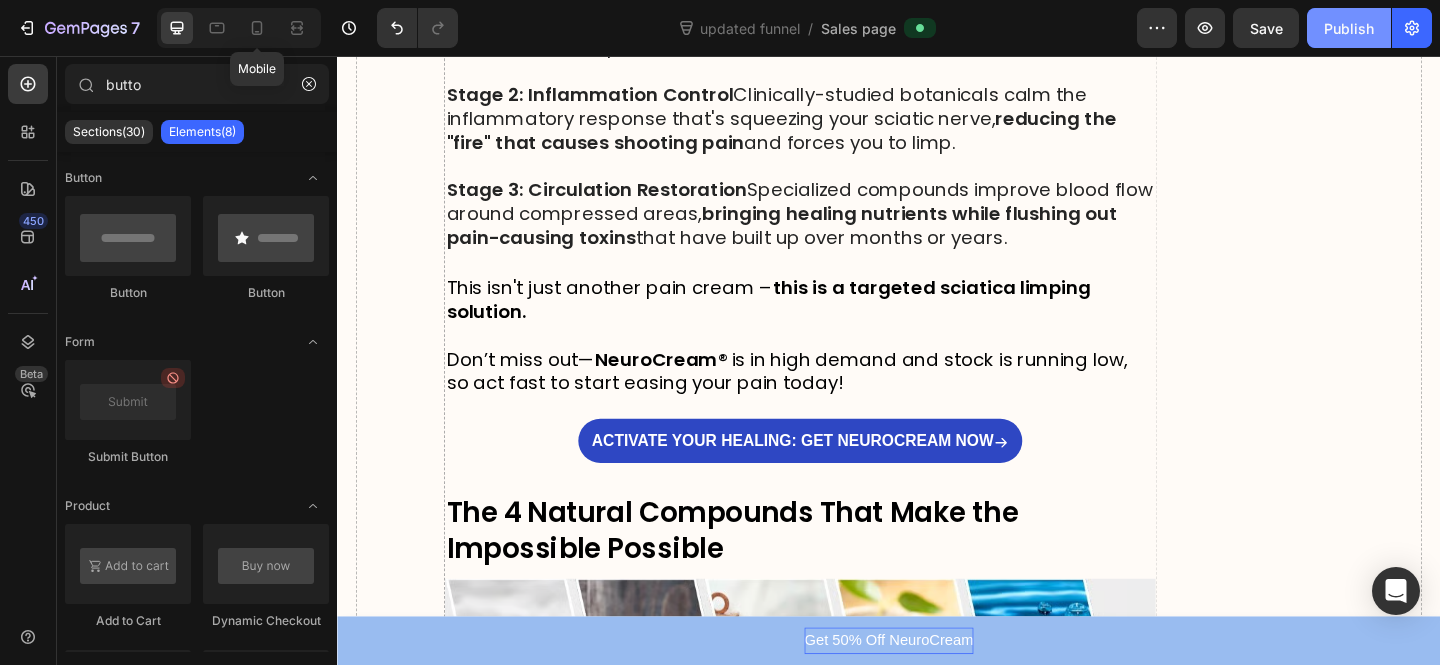 click on "Publish" at bounding box center (1349, 28) 